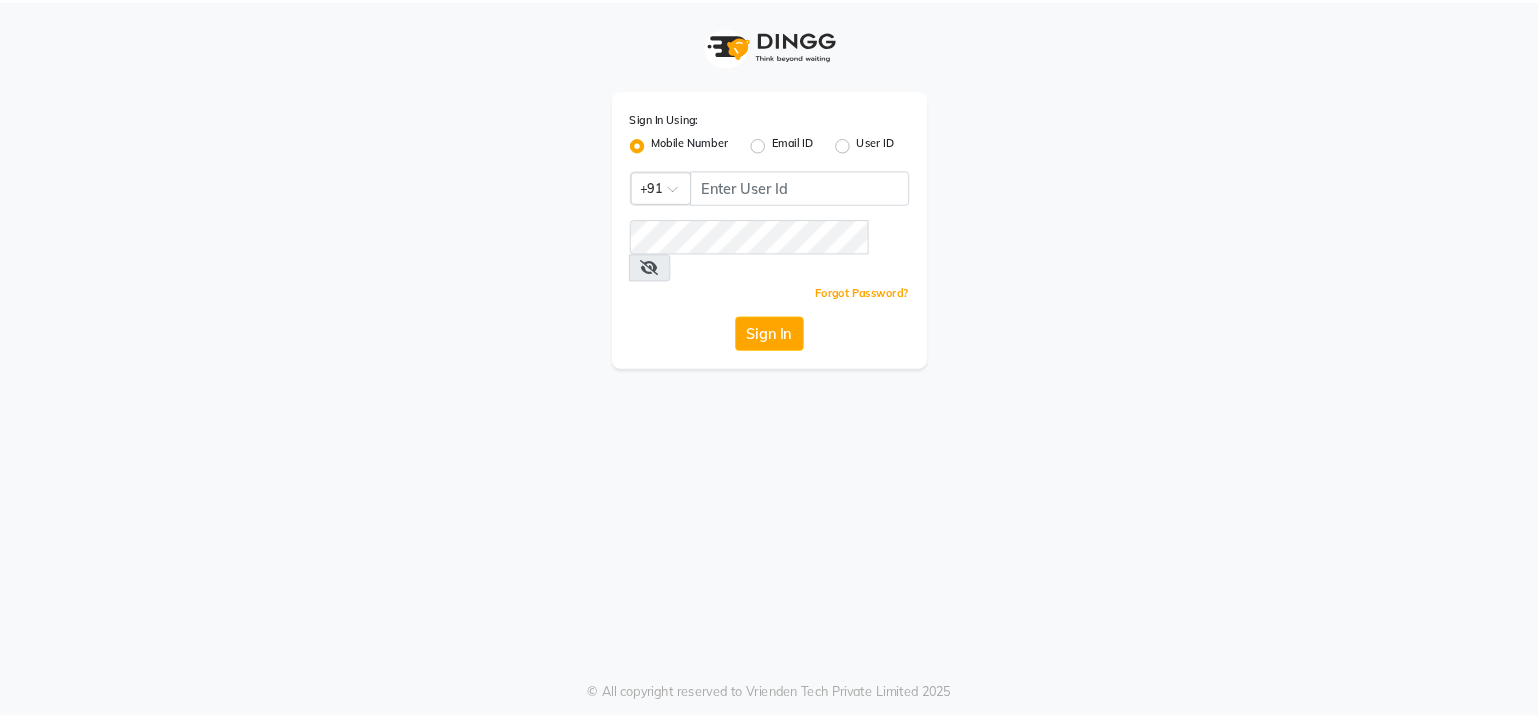 scroll, scrollTop: 0, scrollLeft: 0, axis: both 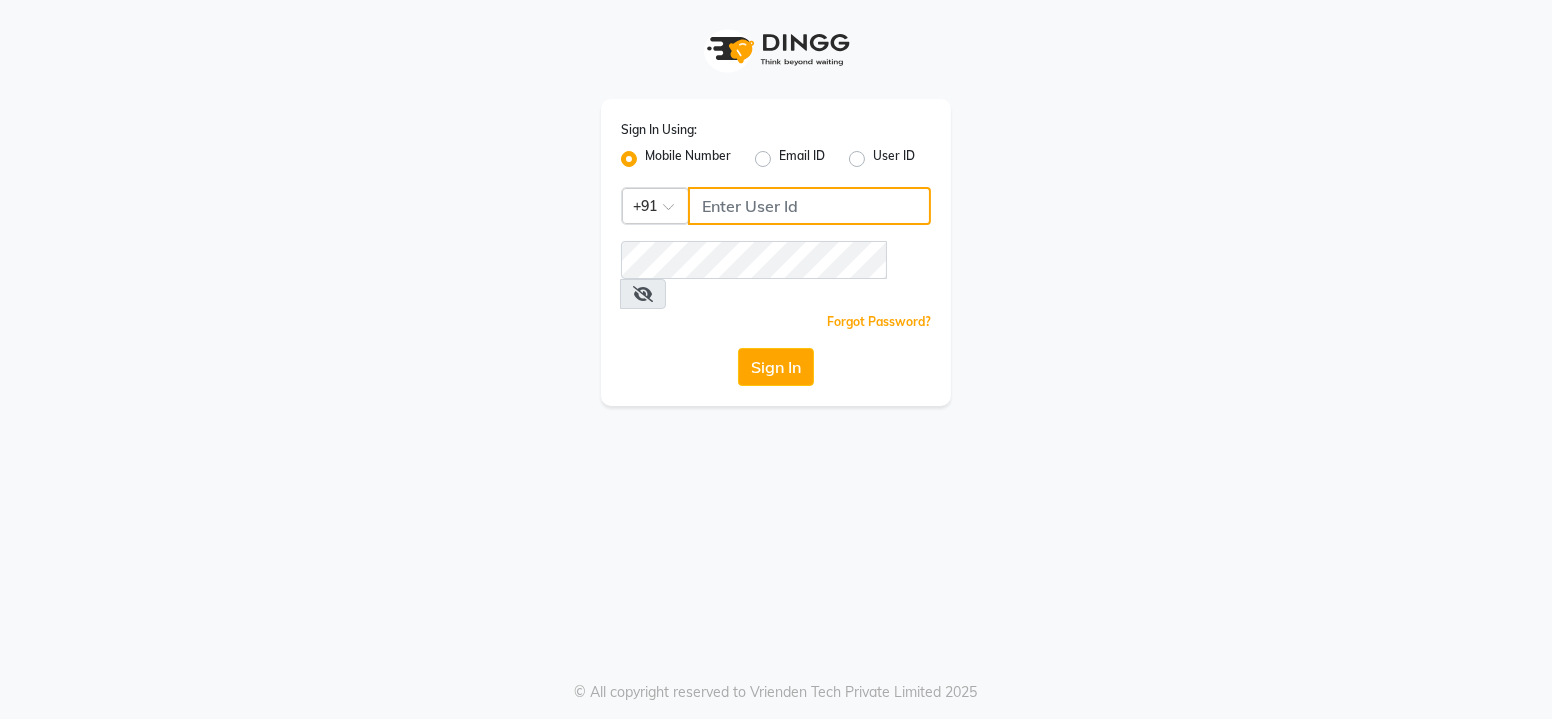 click 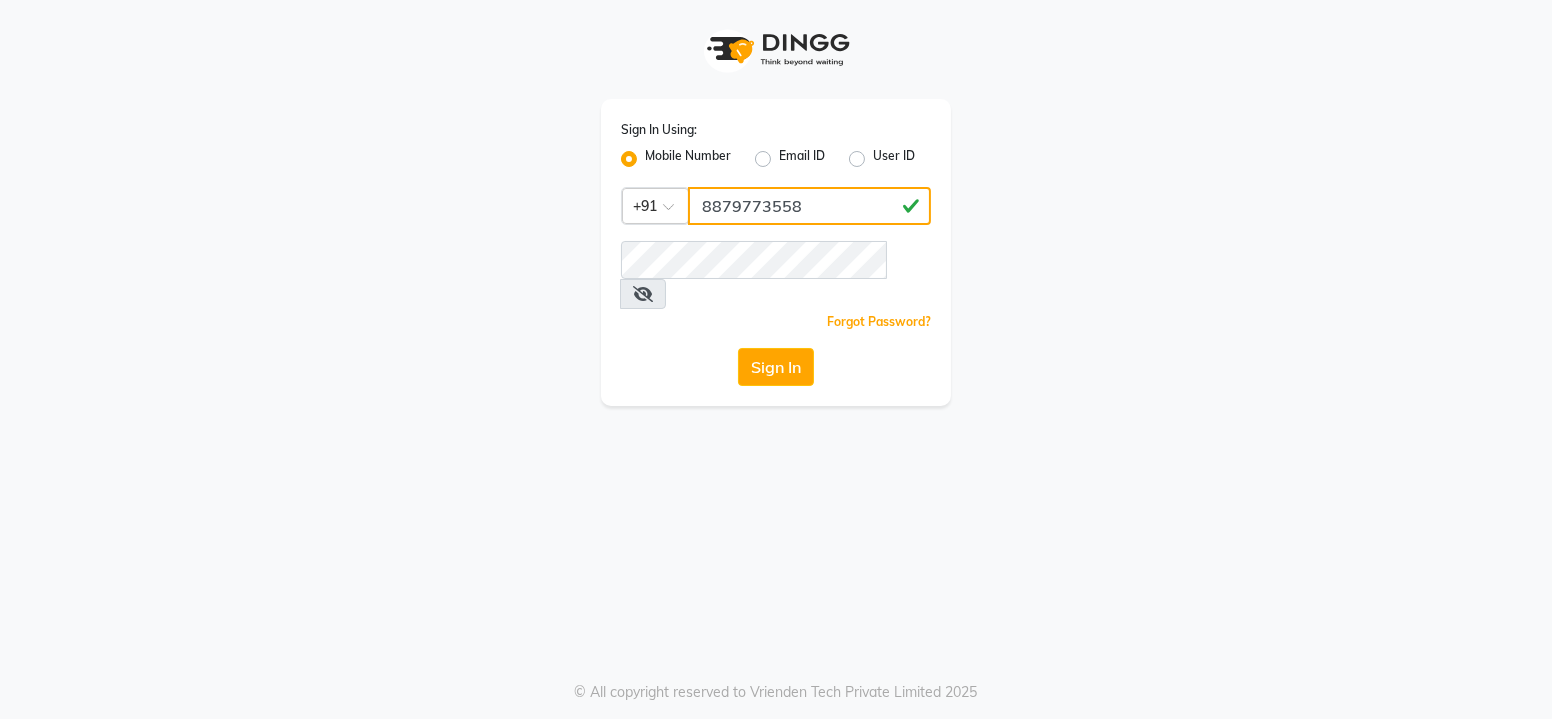 drag, startPoint x: 805, startPoint y: 213, endPoint x: 738, endPoint y: 213, distance: 67 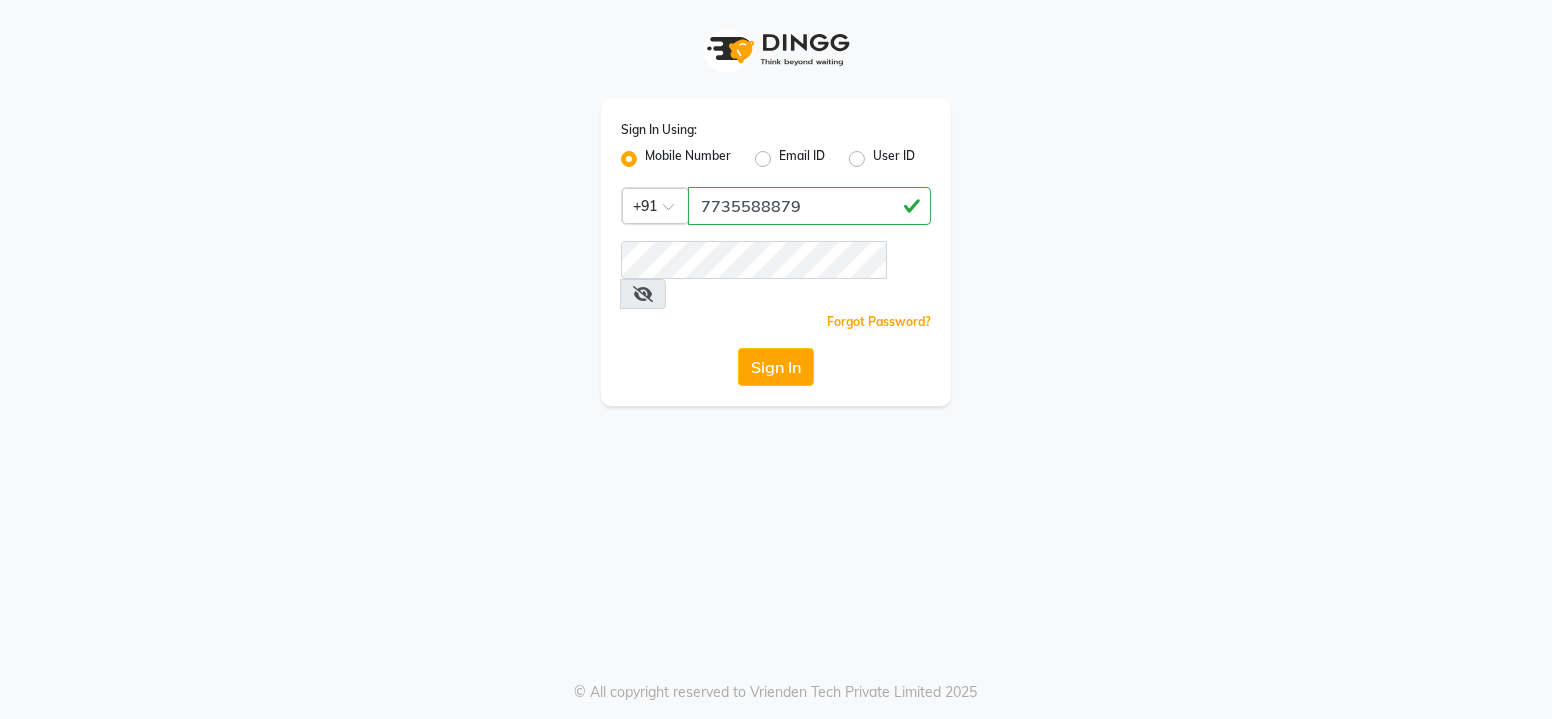 click on "Sign In Using: Mobile Number Email ID User ID Country Code × +91 7735588879  Remember me Forgot Password?  Sign In" 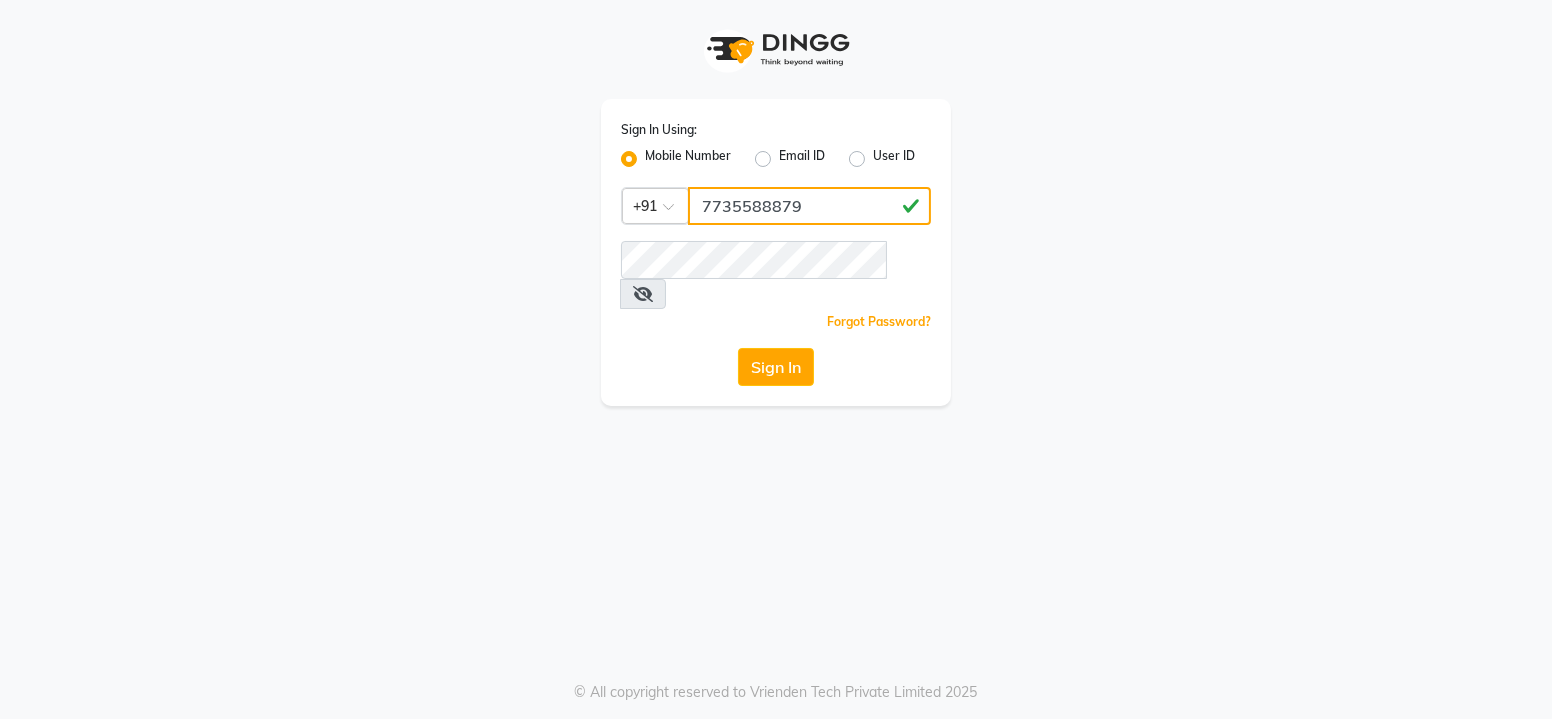 click on "7735588879" 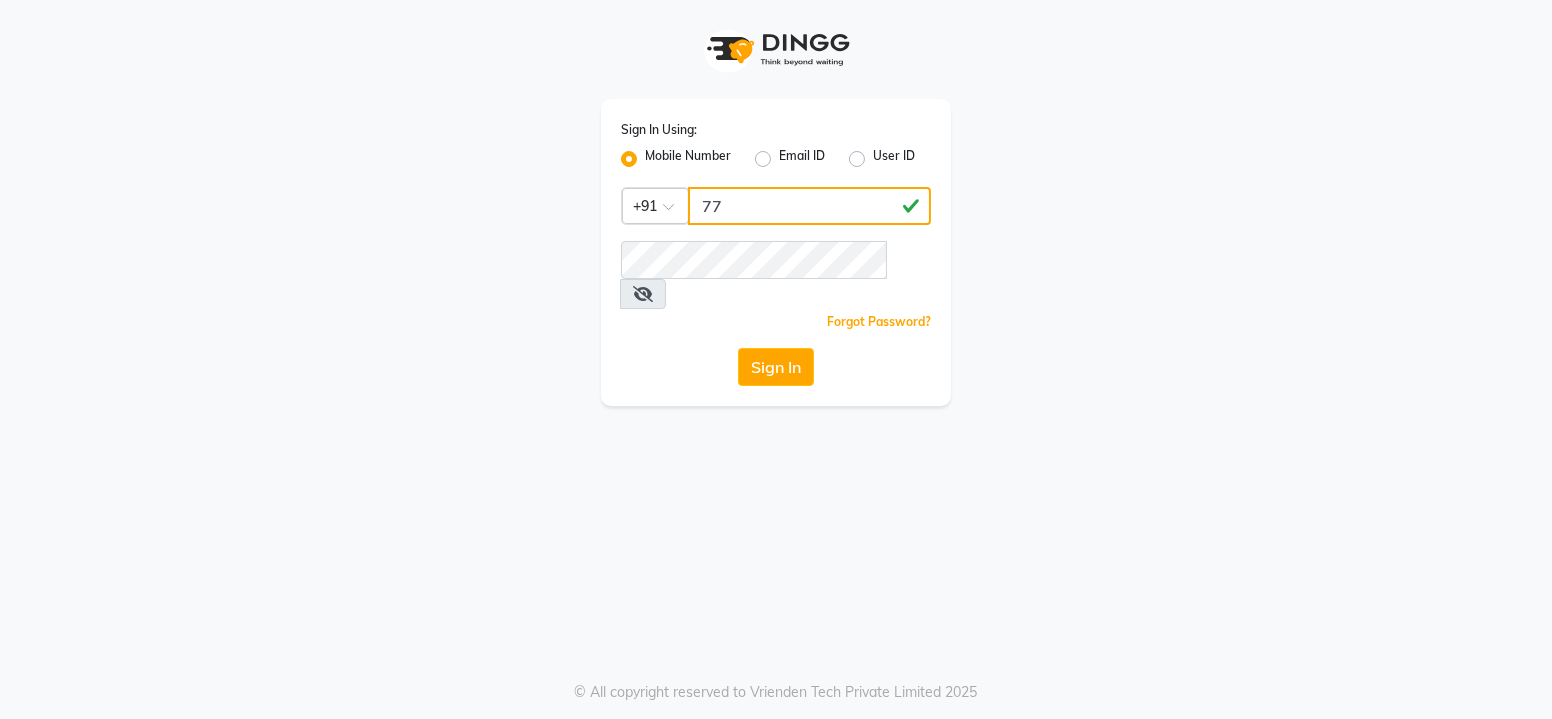 type on "7" 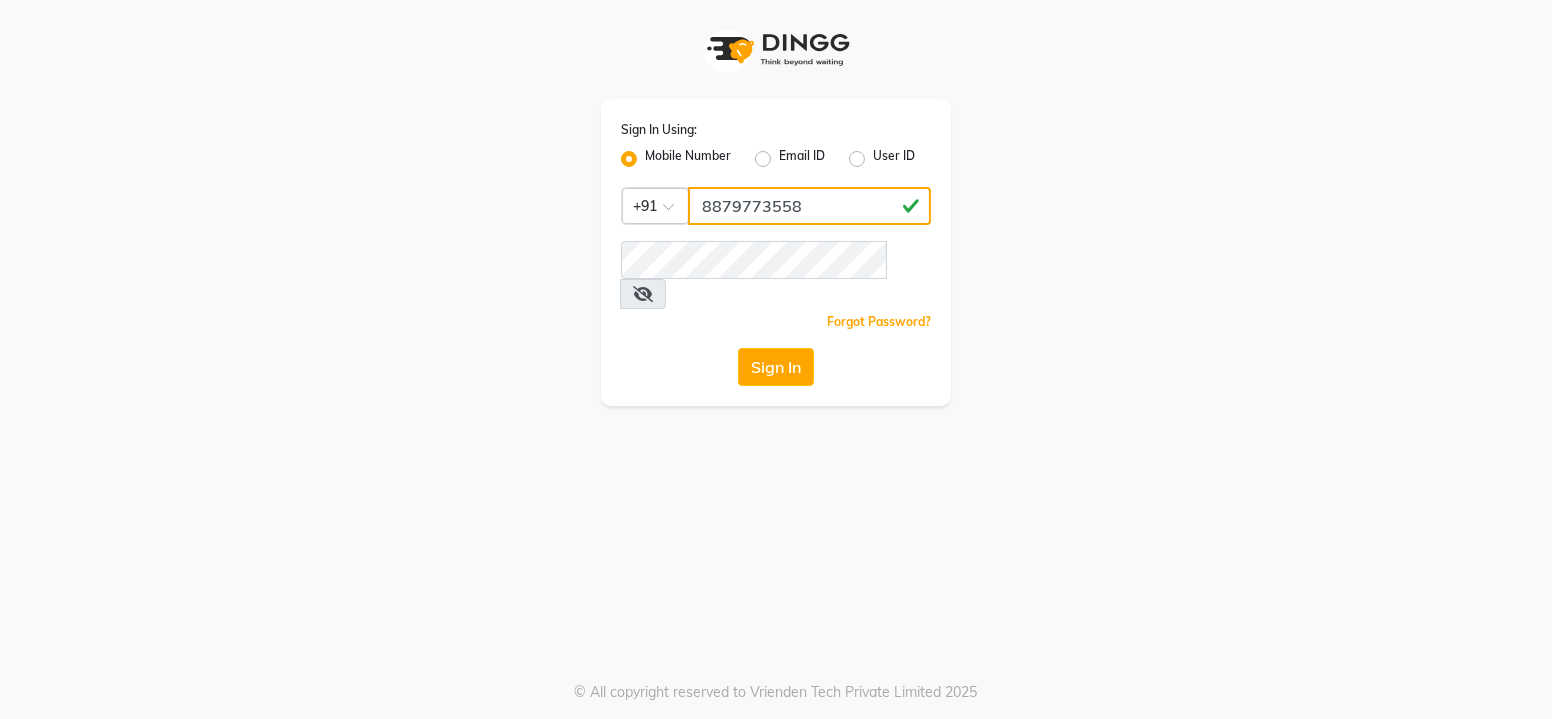 drag, startPoint x: 815, startPoint y: 208, endPoint x: 702, endPoint y: 206, distance: 113.0177 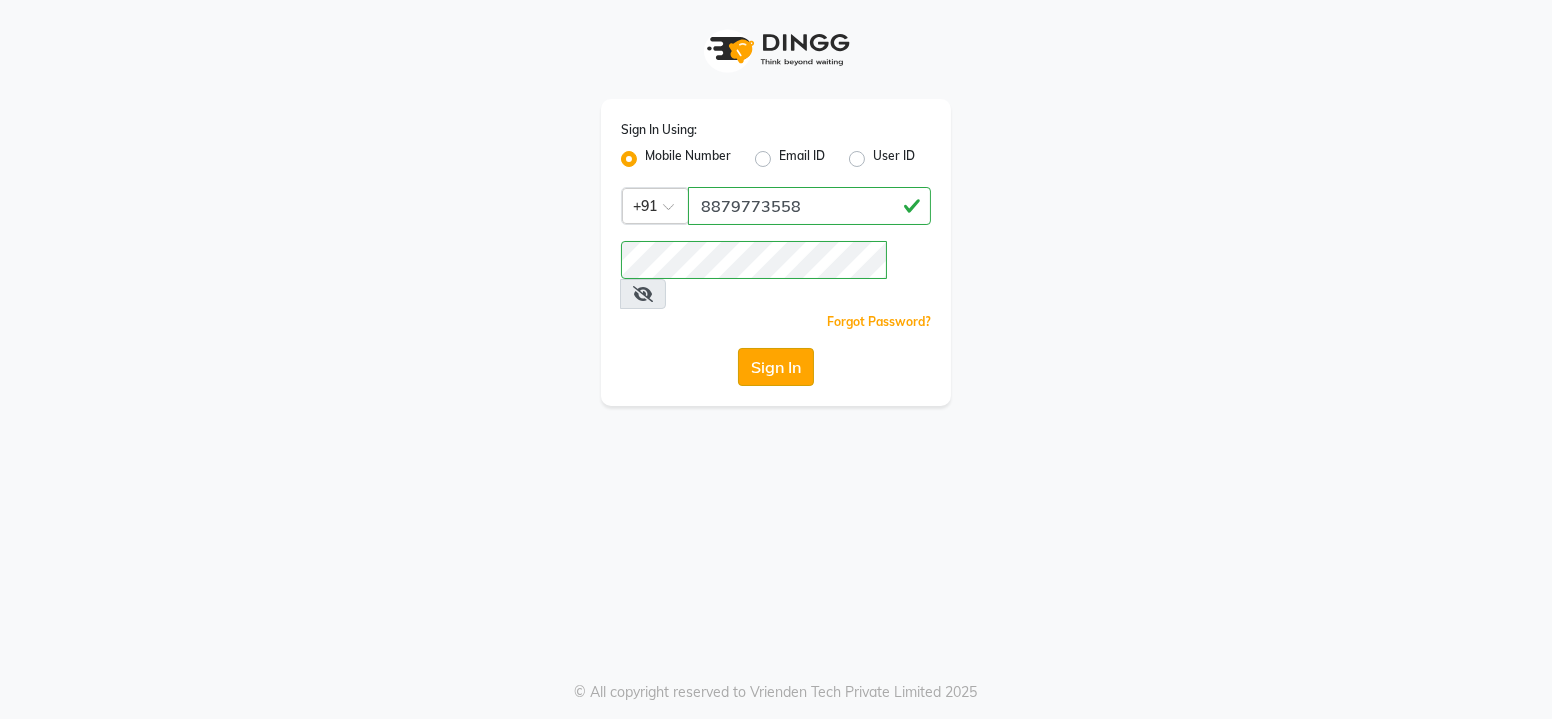 click on "Sign In" 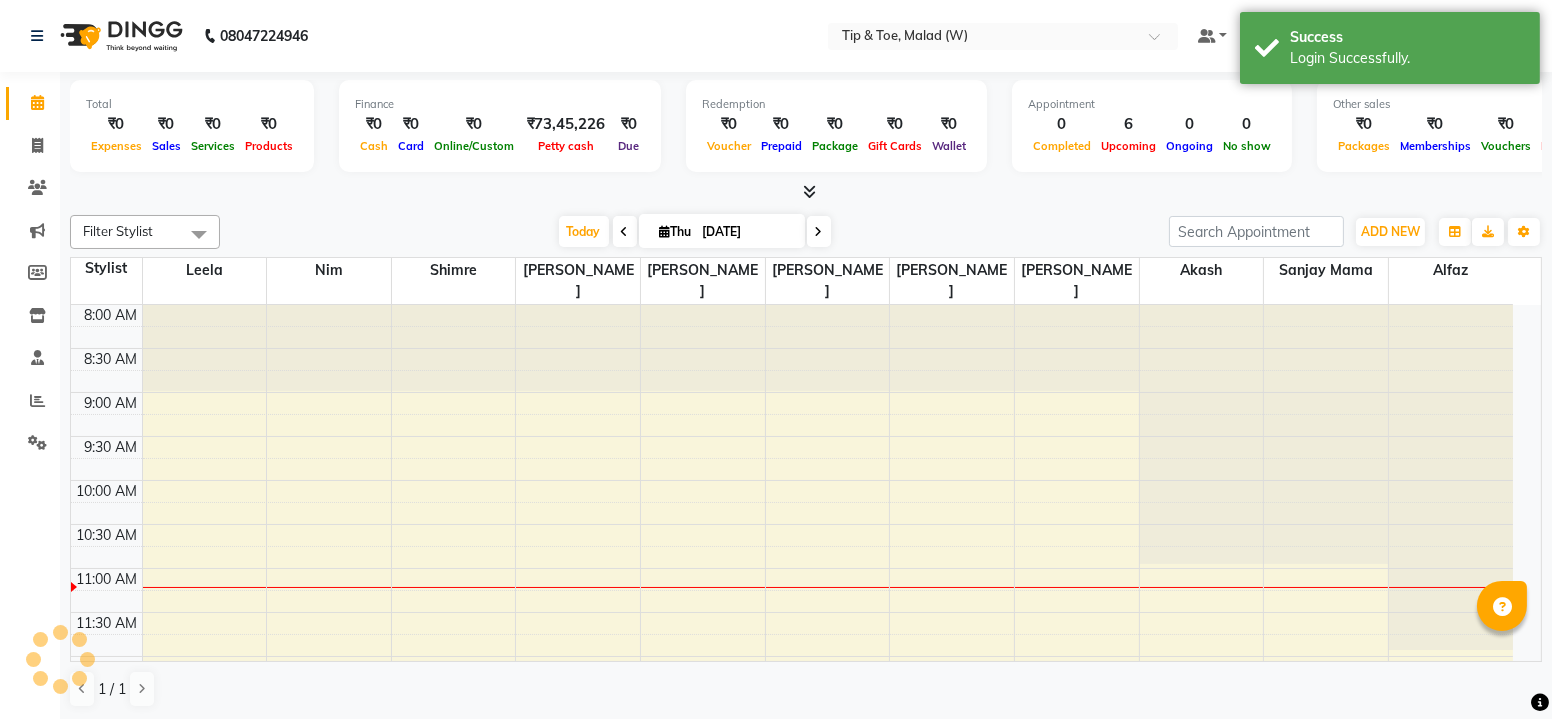 select on "en" 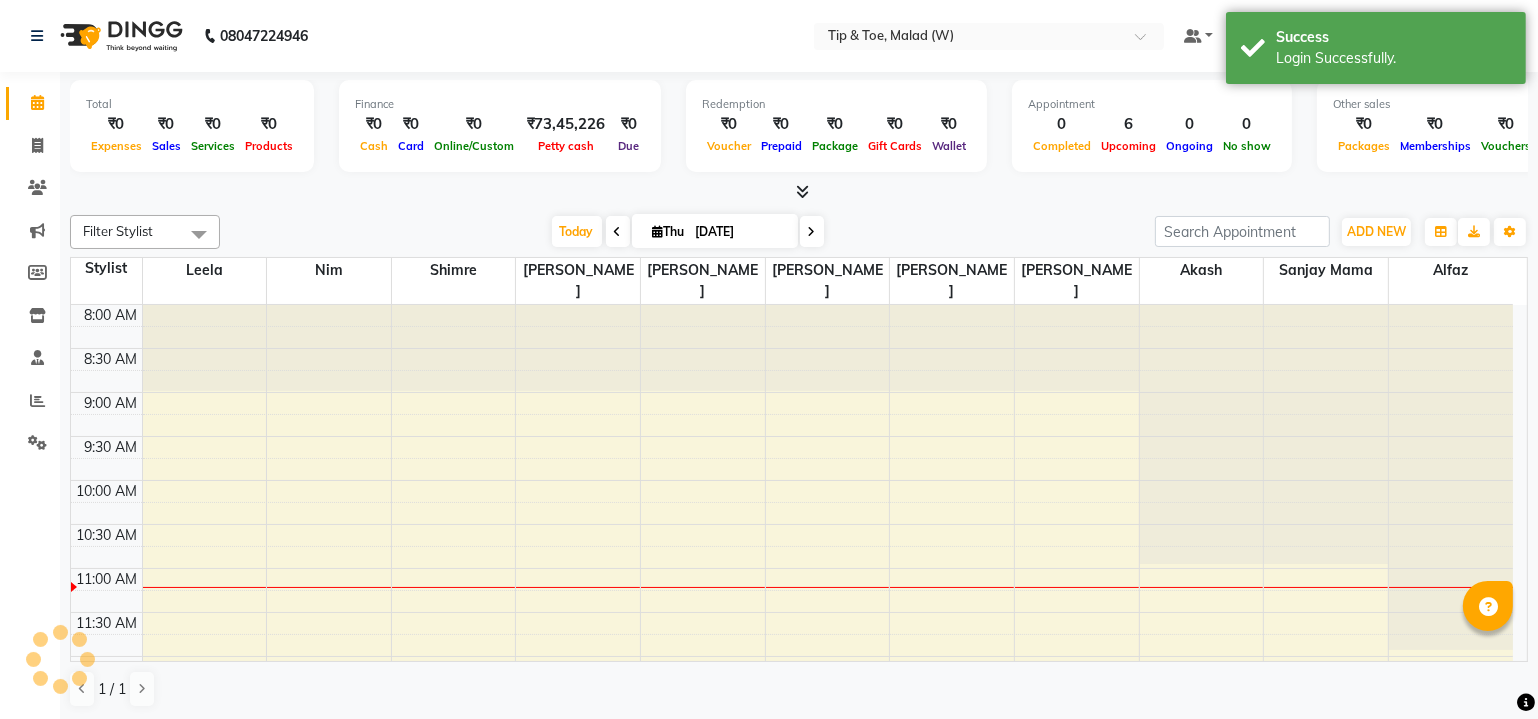 scroll, scrollTop: 0, scrollLeft: 0, axis: both 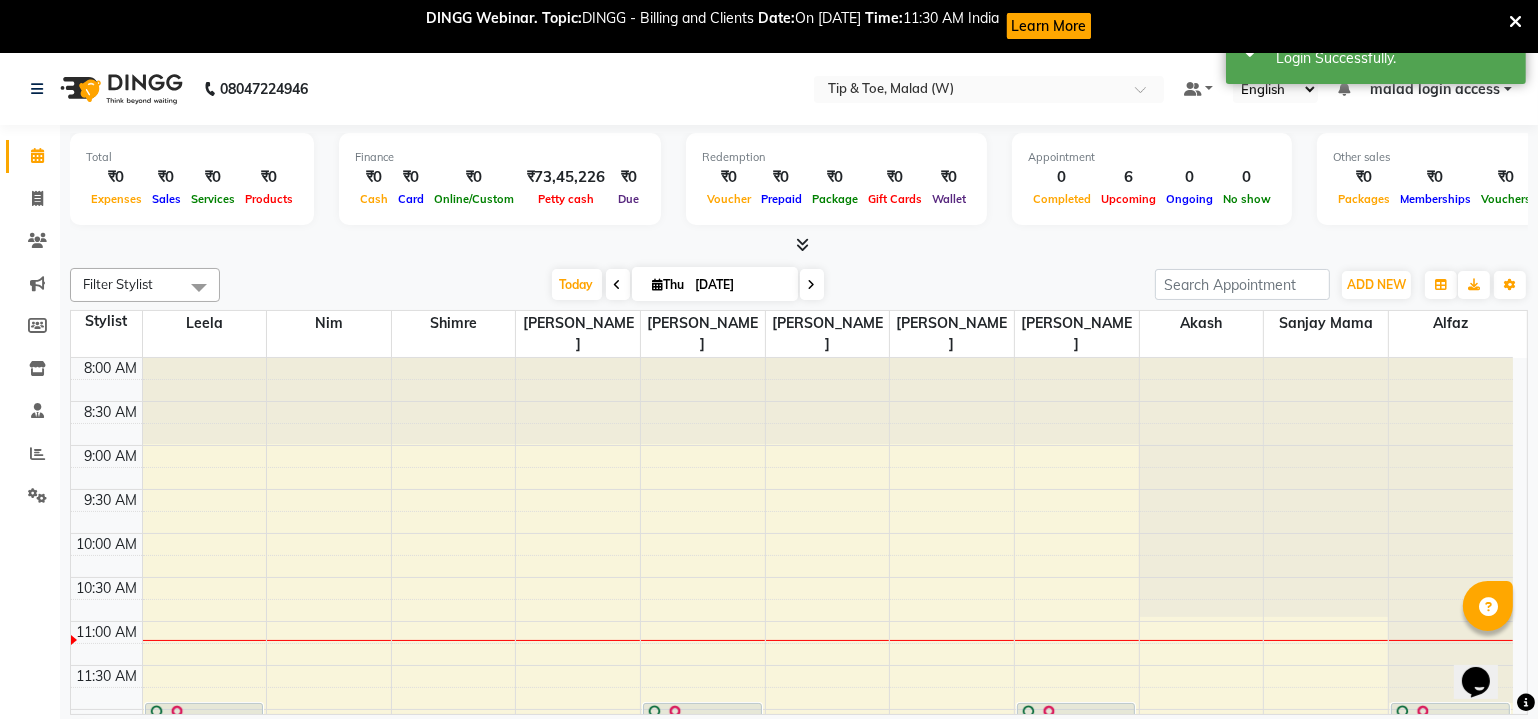 click at bounding box center (1515, 22) 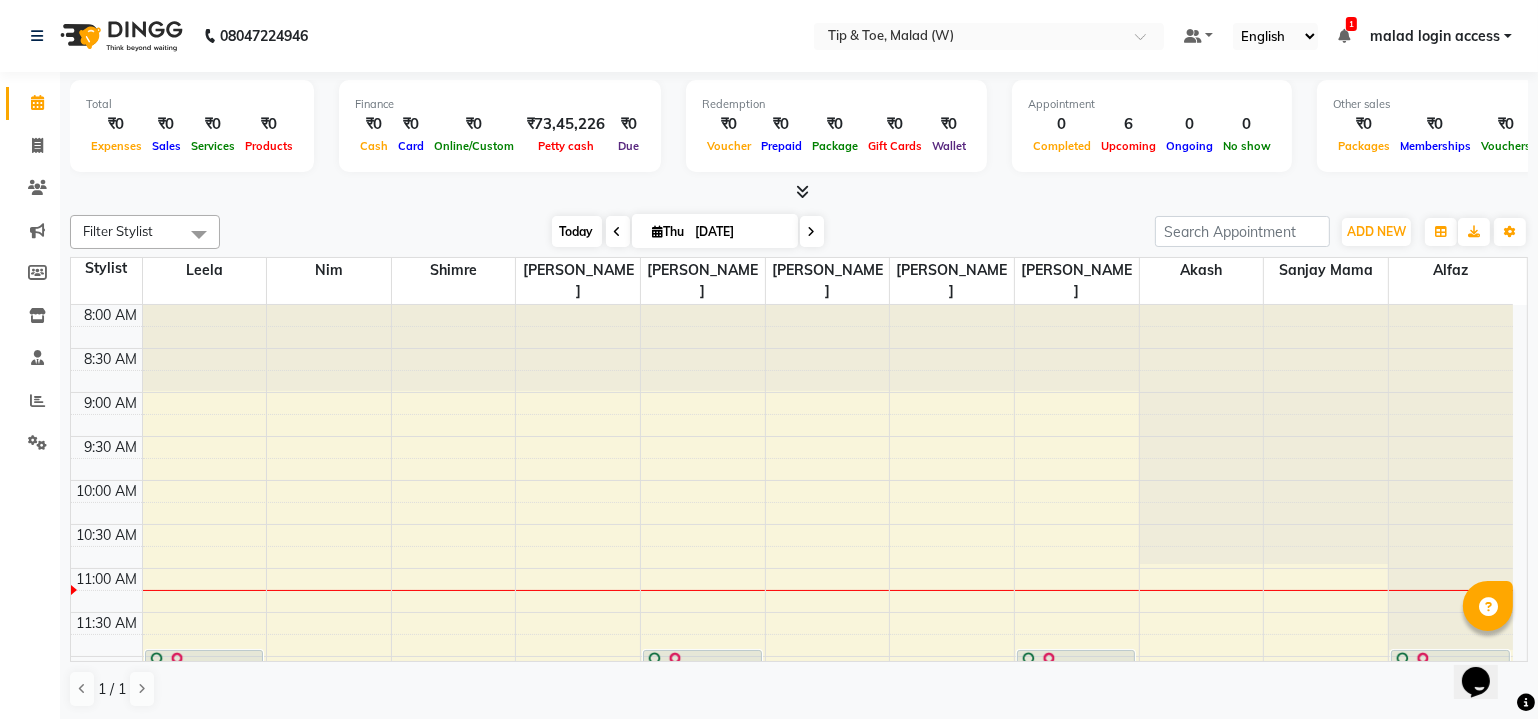click on "Today" at bounding box center (577, 231) 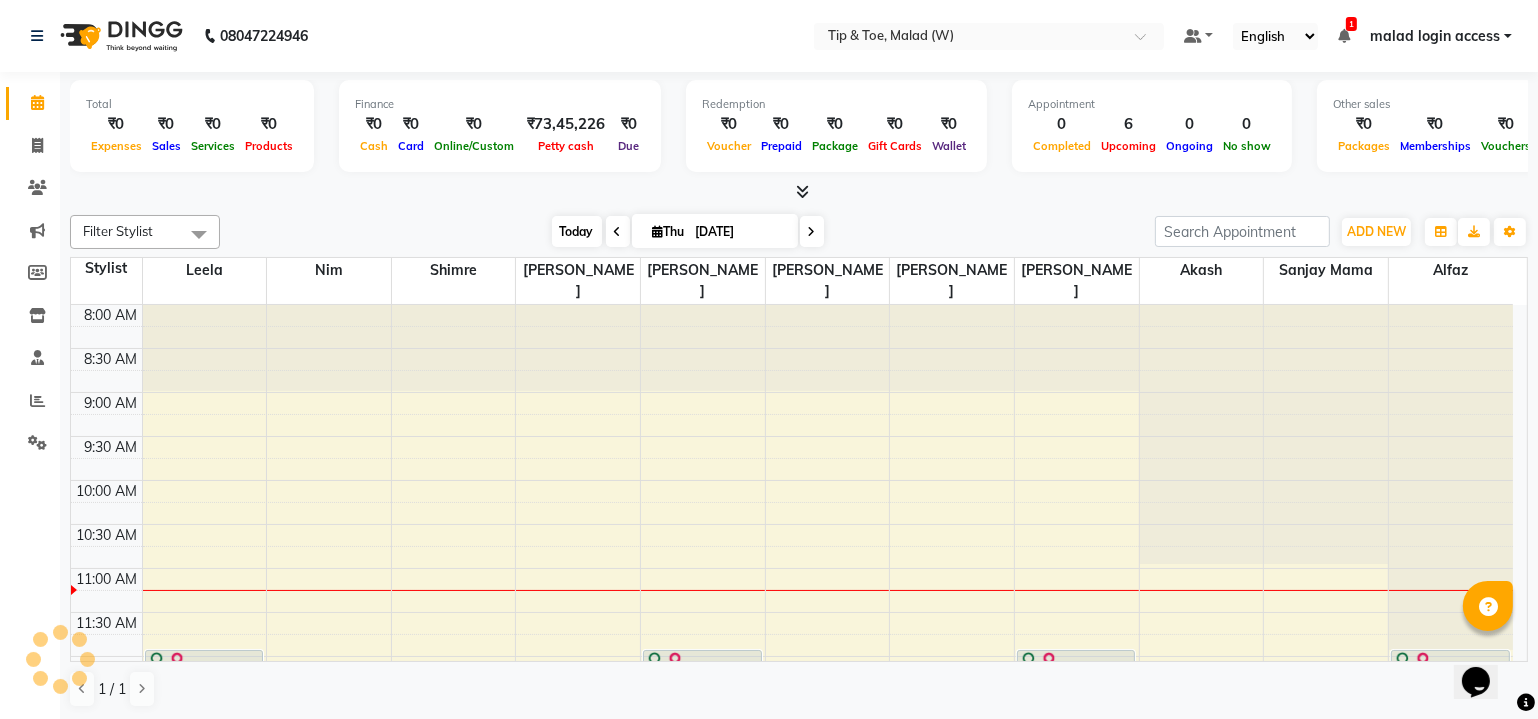 scroll, scrollTop: 260, scrollLeft: 0, axis: vertical 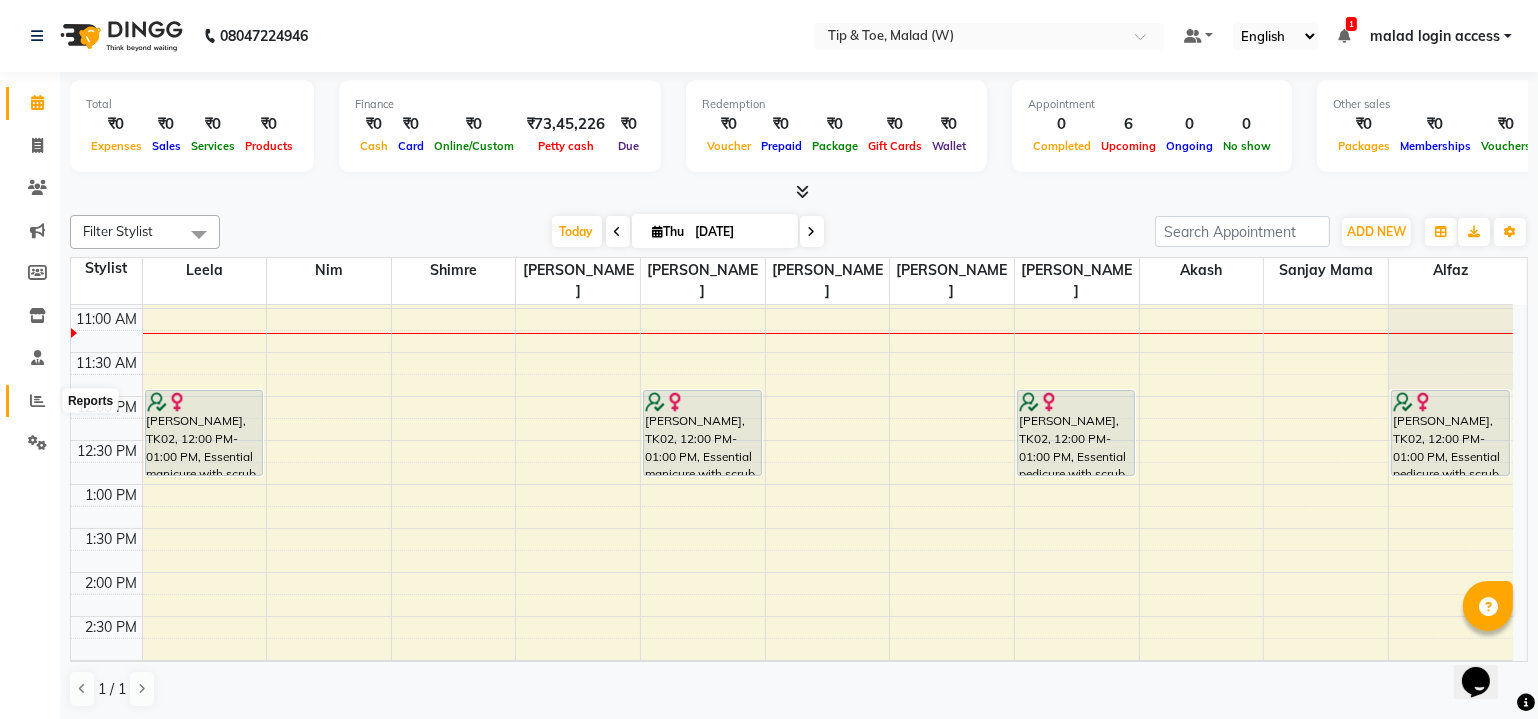 click 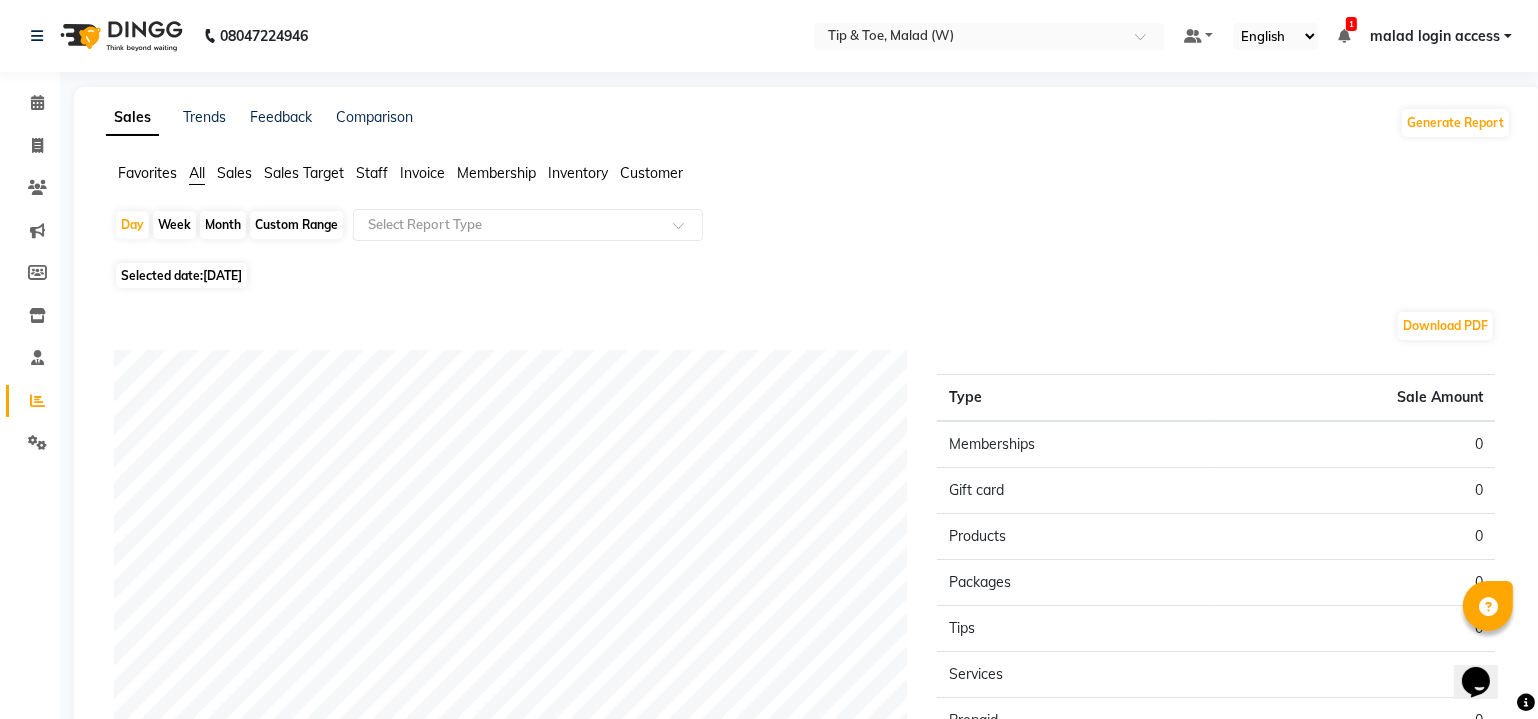 click on "Customer" 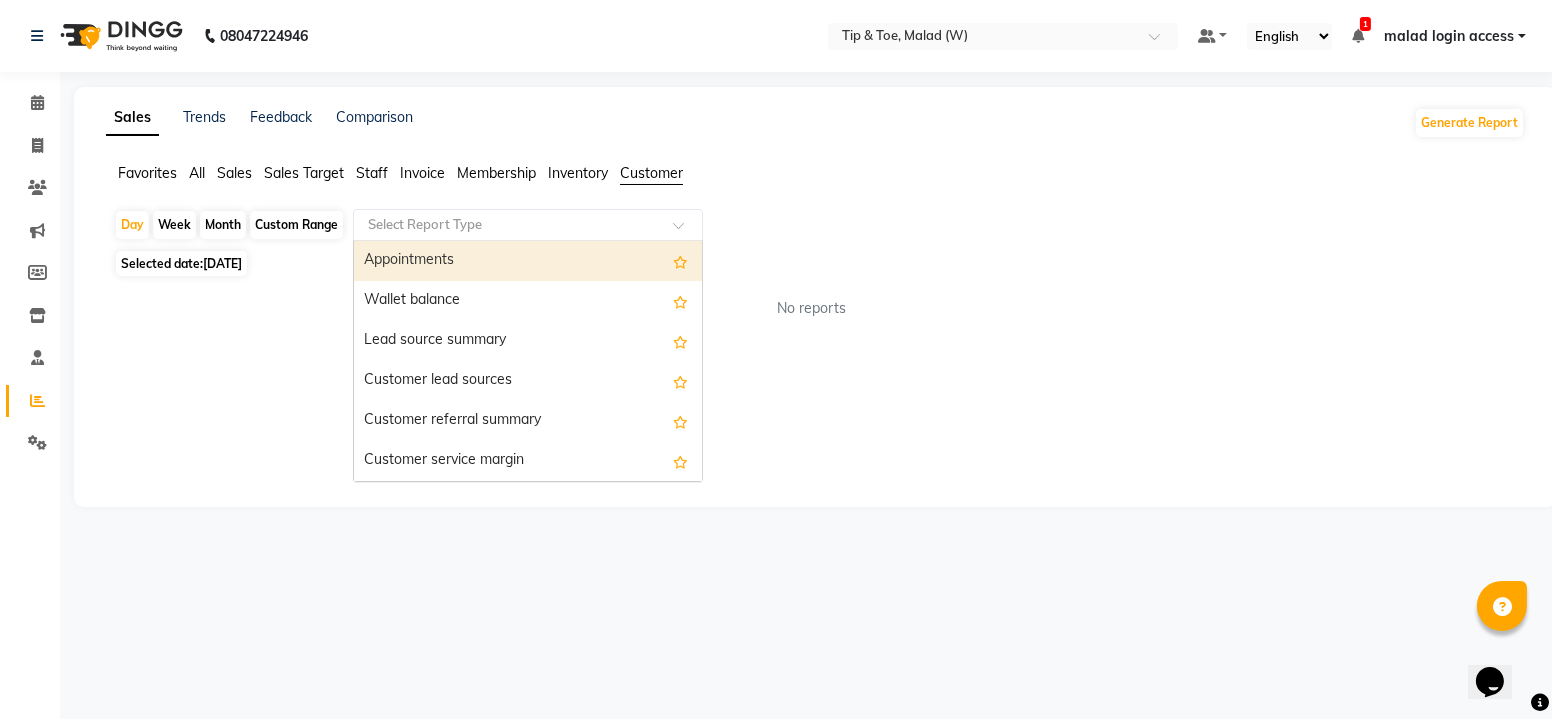 click 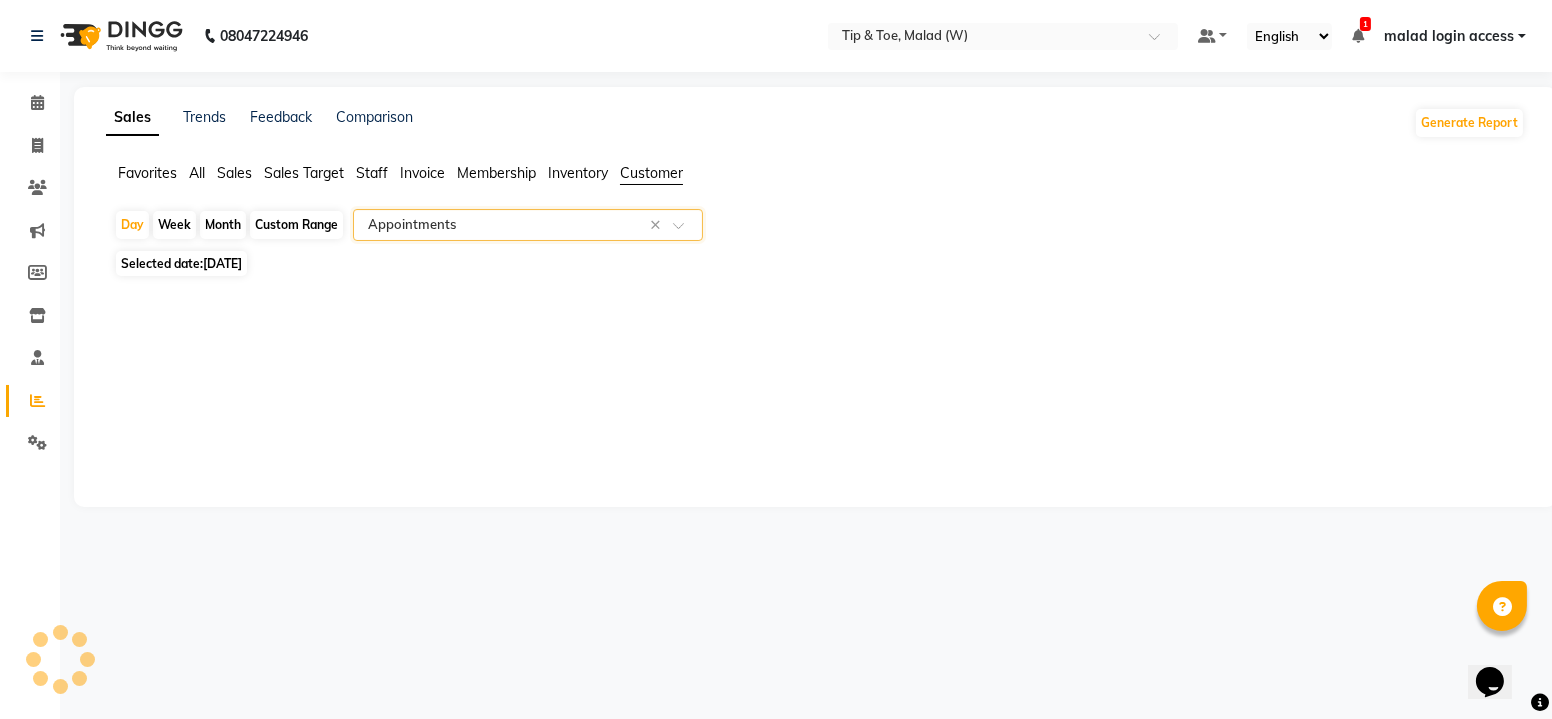 select on "filtered_report" 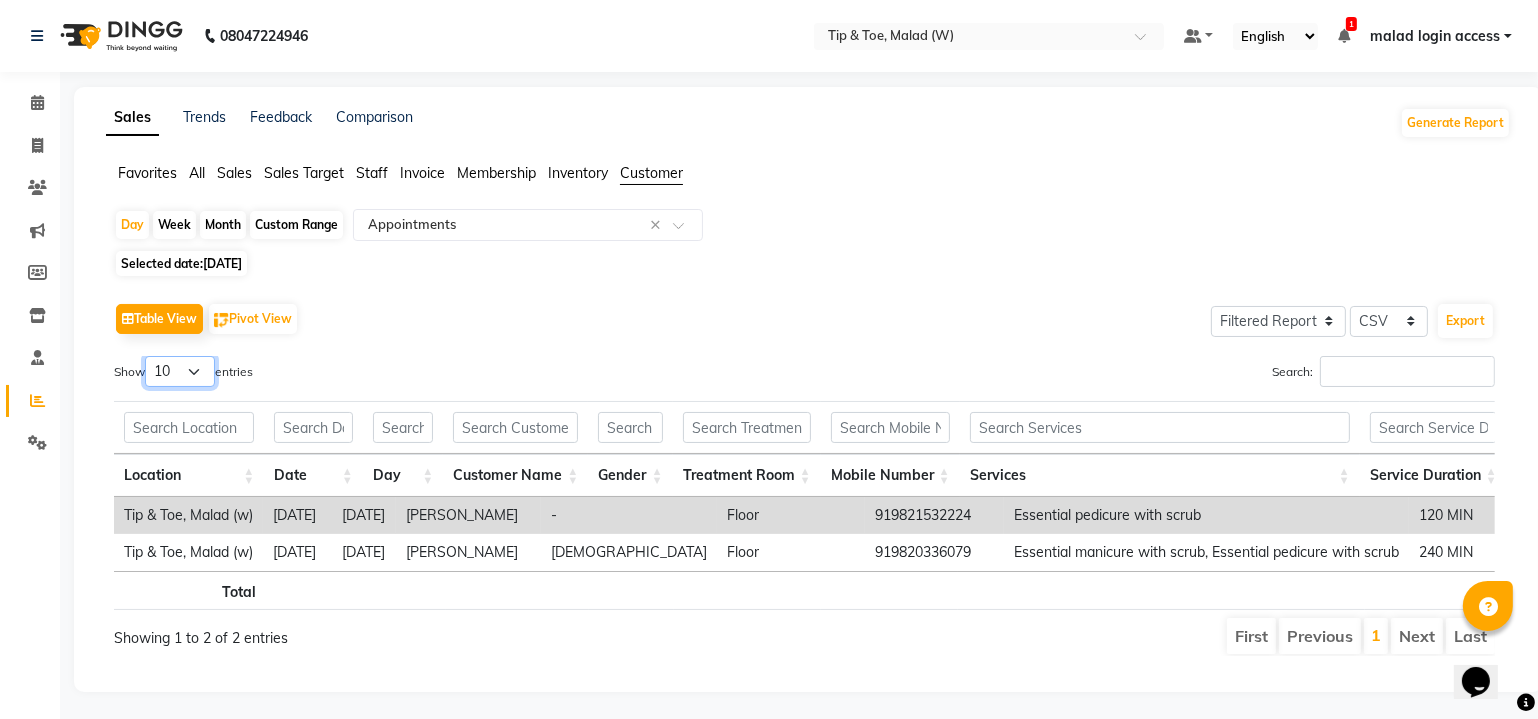 click on "10 25 50 100" at bounding box center [180, 371] 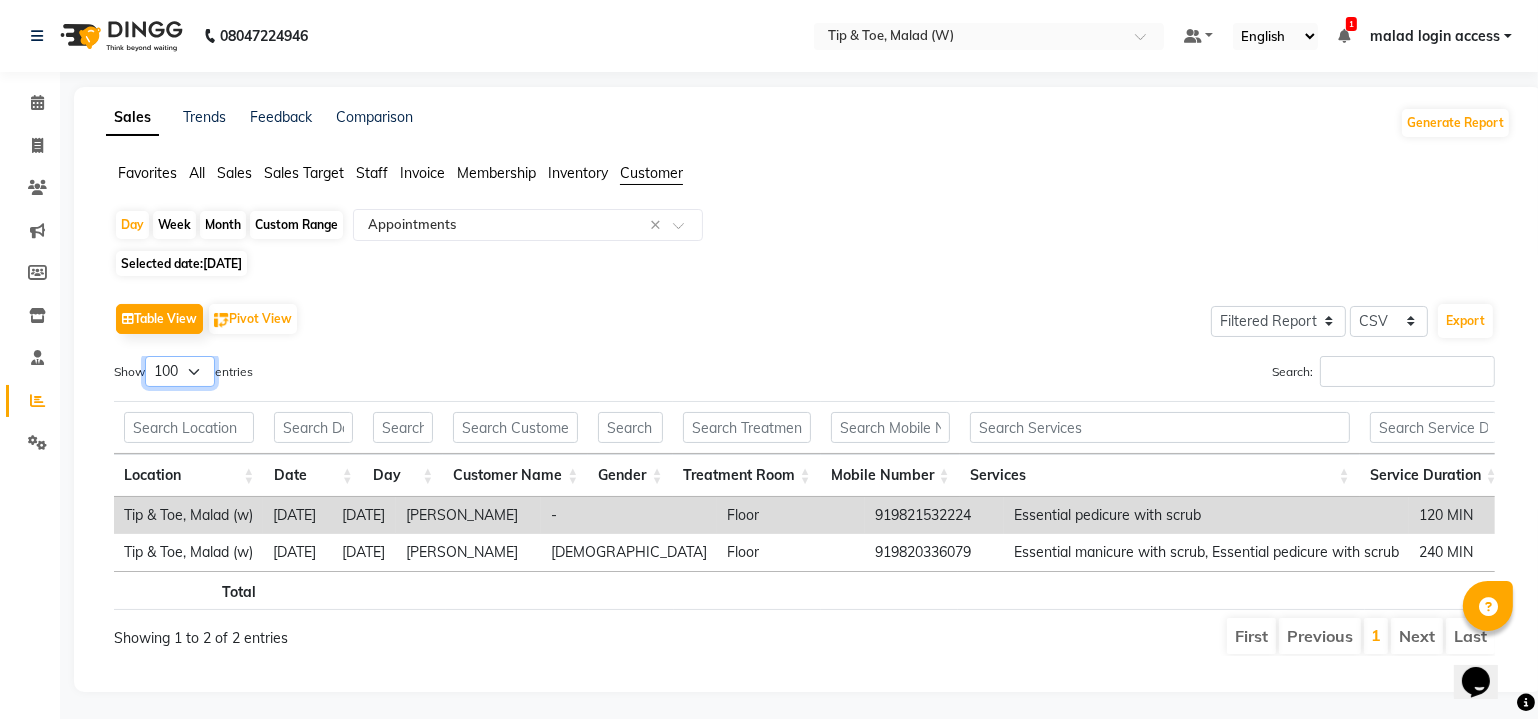 click on "10 25 50 100" at bounding box center [180, 371] 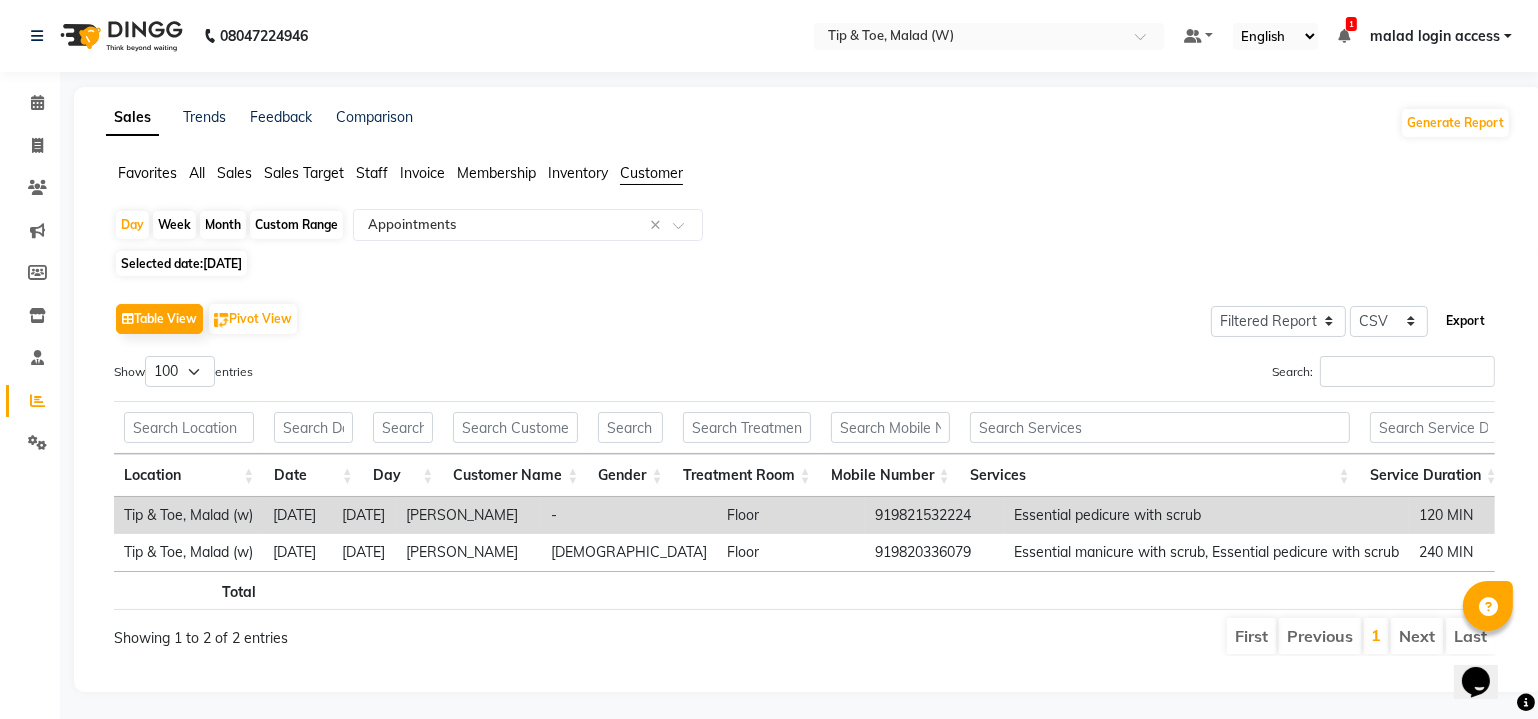 click on "Export" 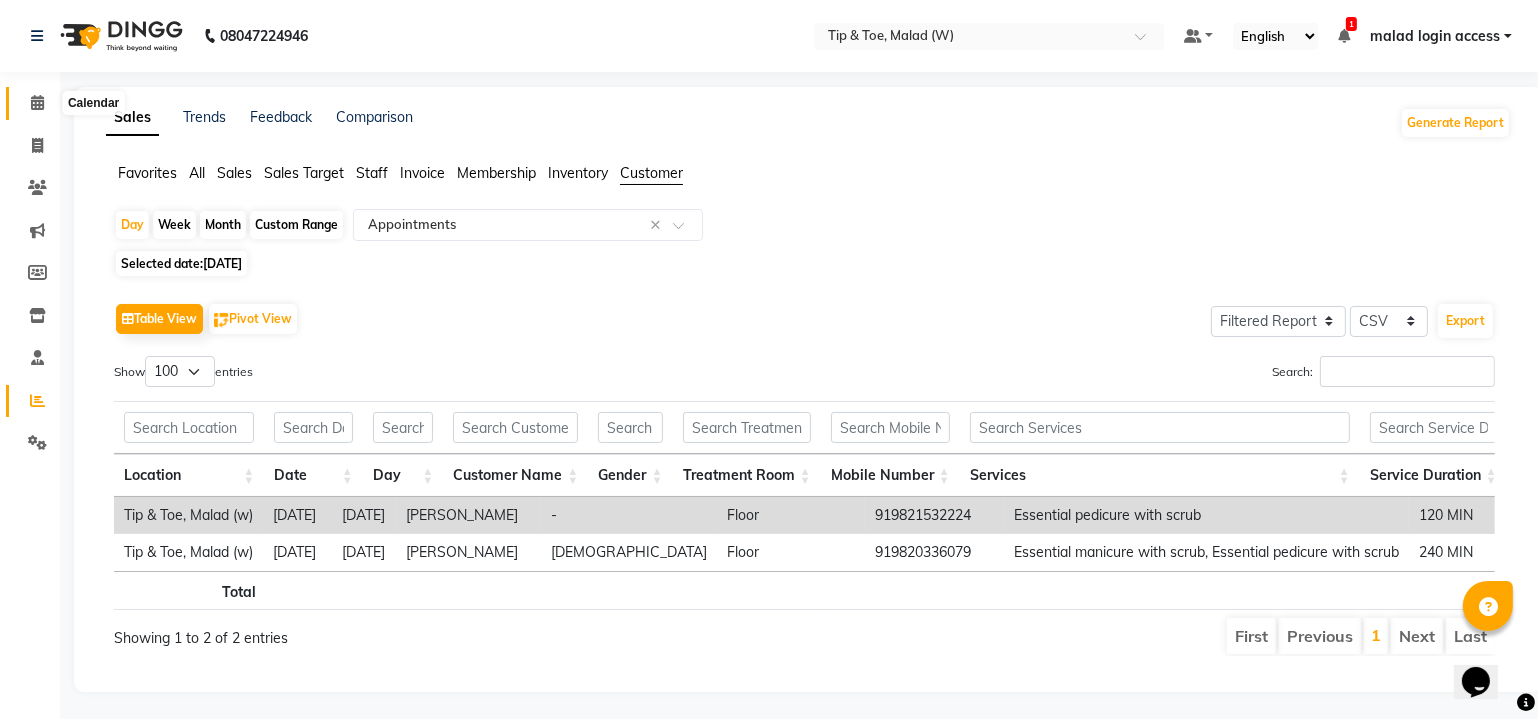 click 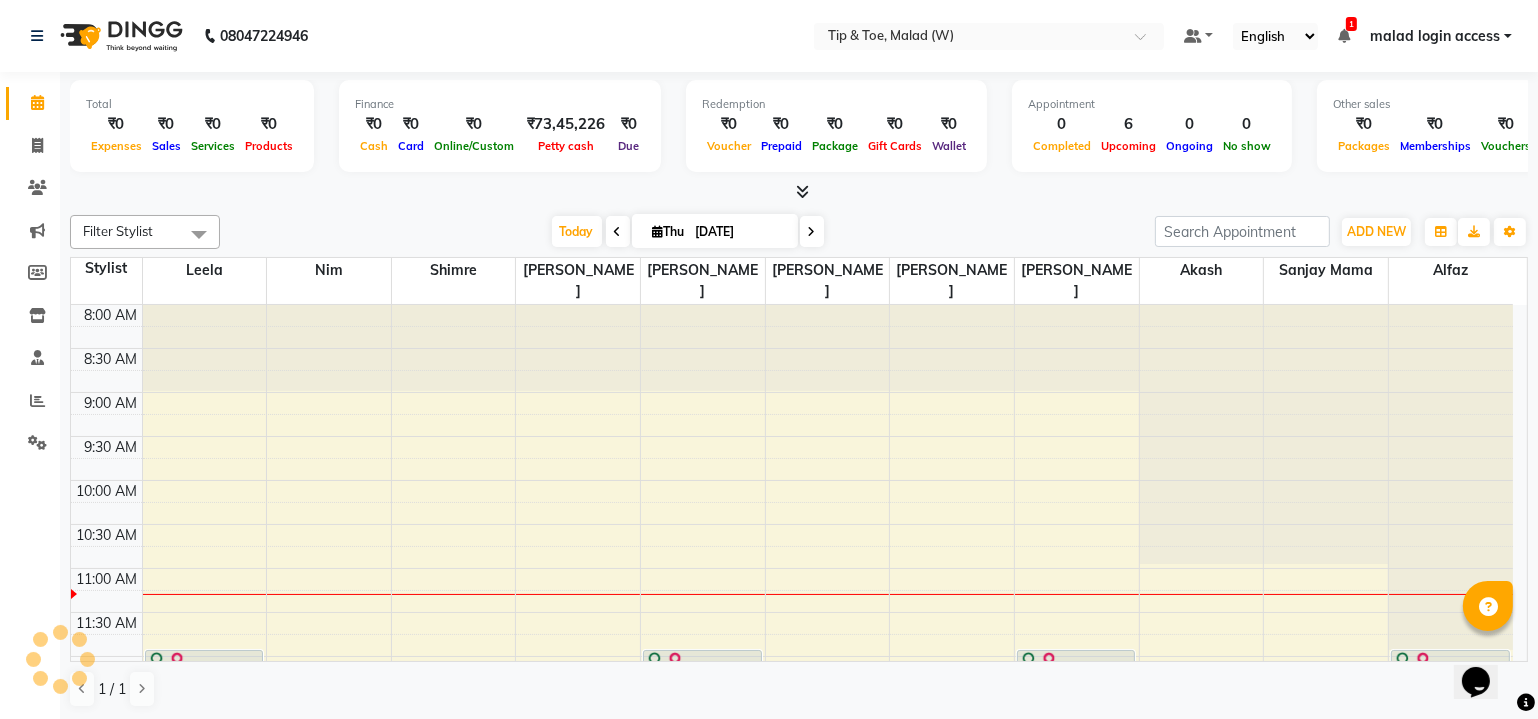 scroll, scrollTop: 0, scrollLeft: 0, axis: both 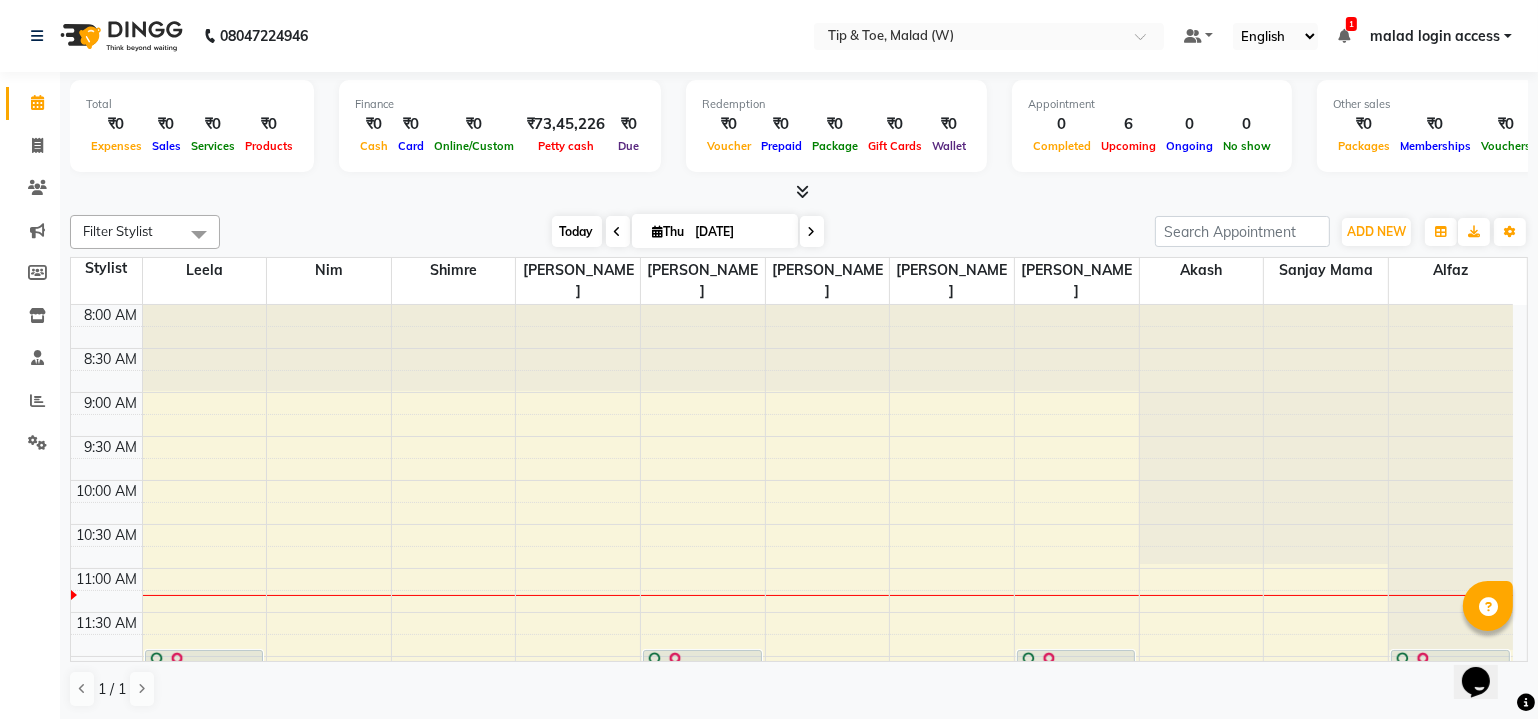 click on "Today" at bounding box center [577, 231] 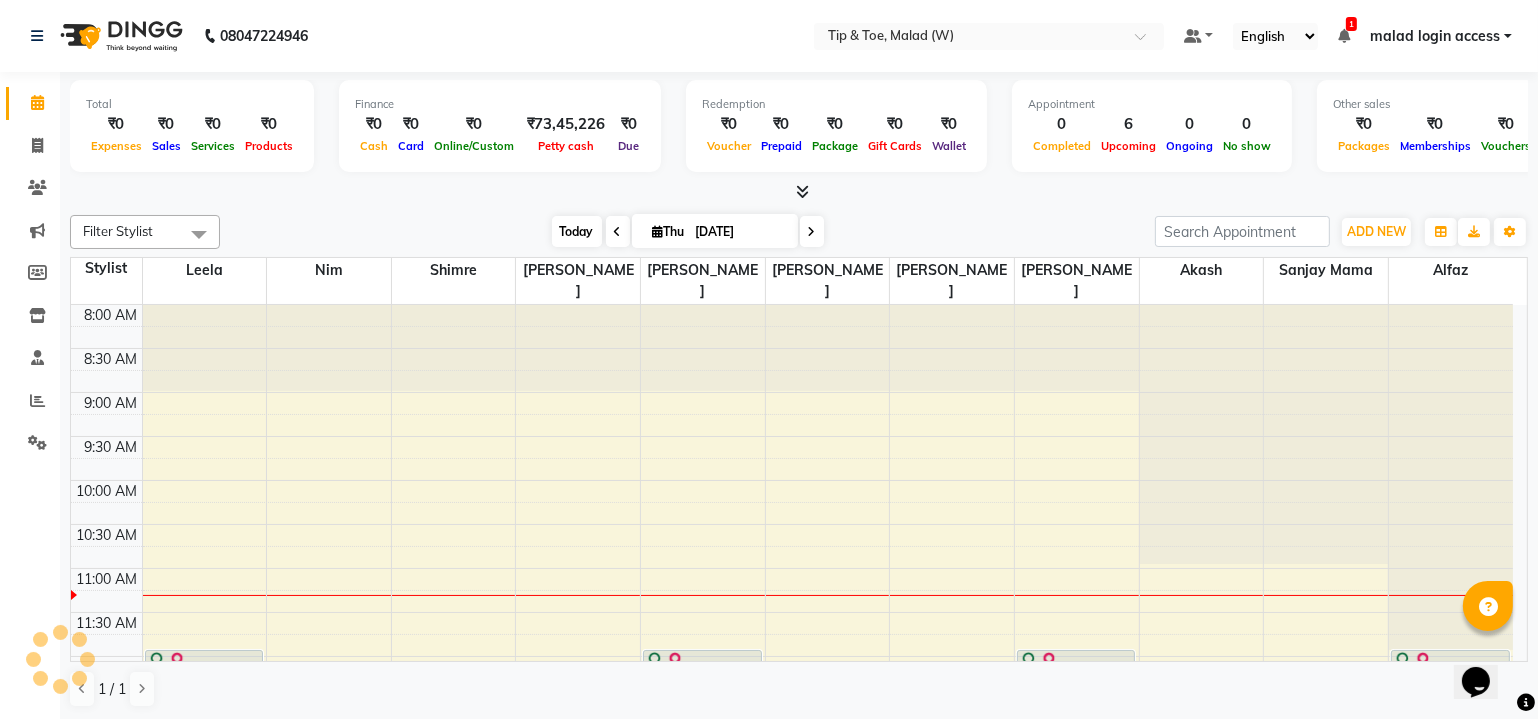 scroll, scrollTop: 260, scrollLeft: 0, axis: vertical 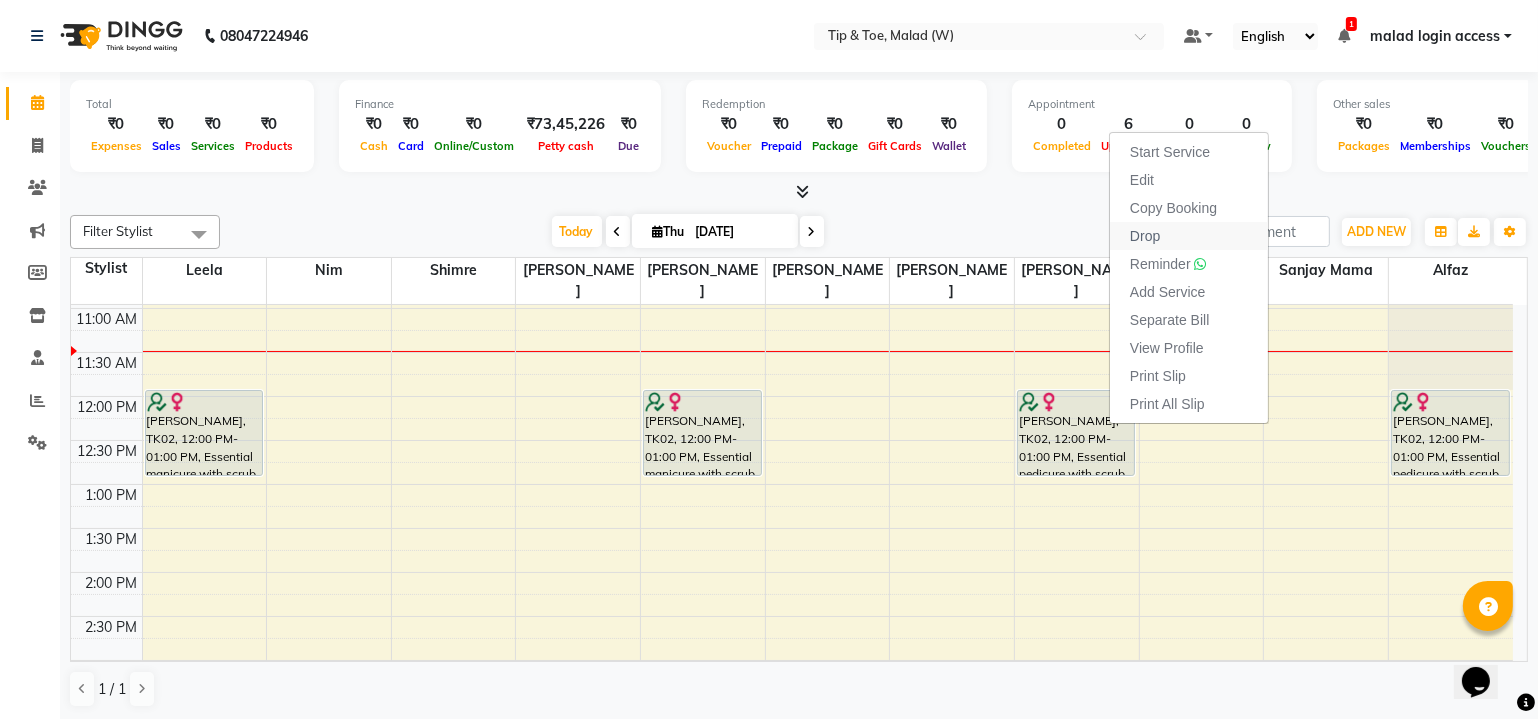 click on "Drop" at bounding box center (1189, 236) 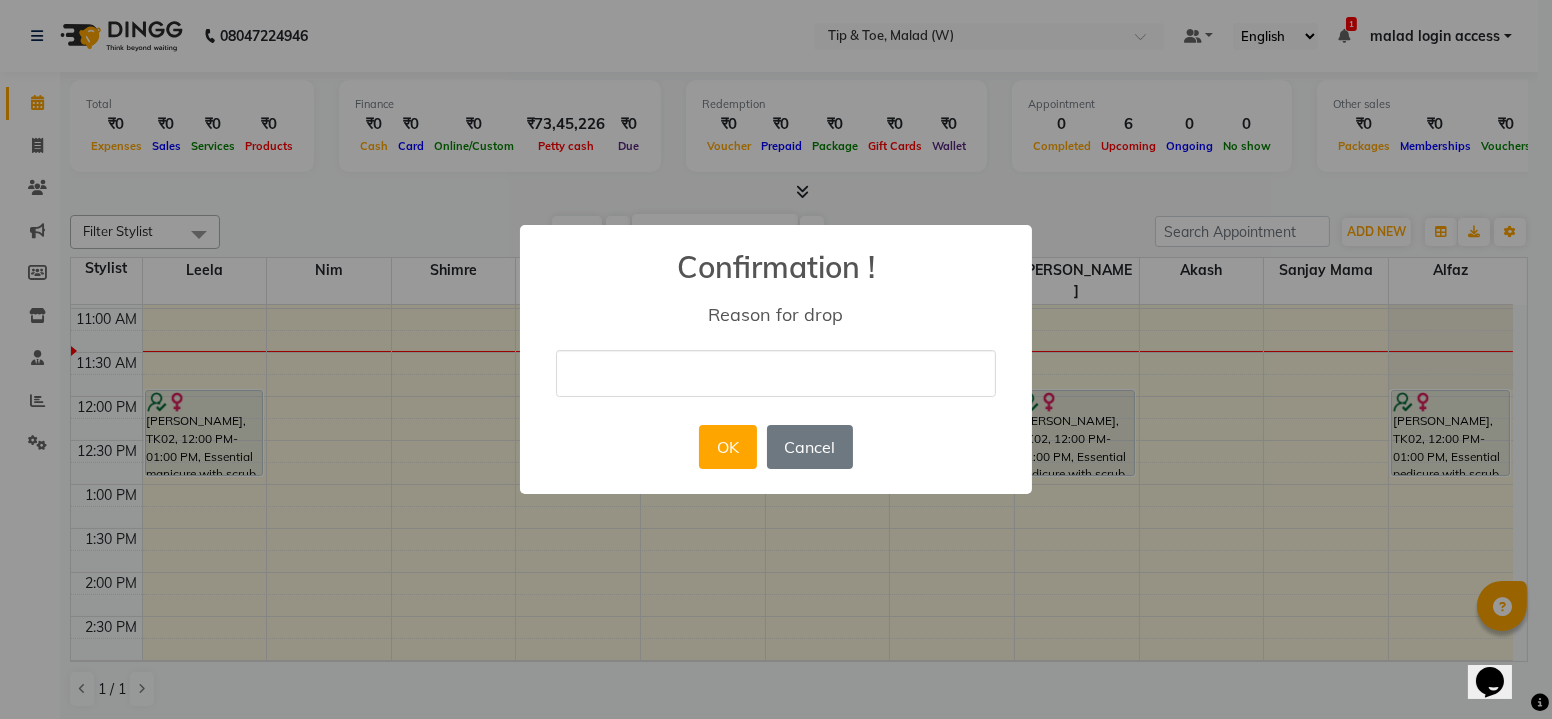click at bounding box center (776, 373) 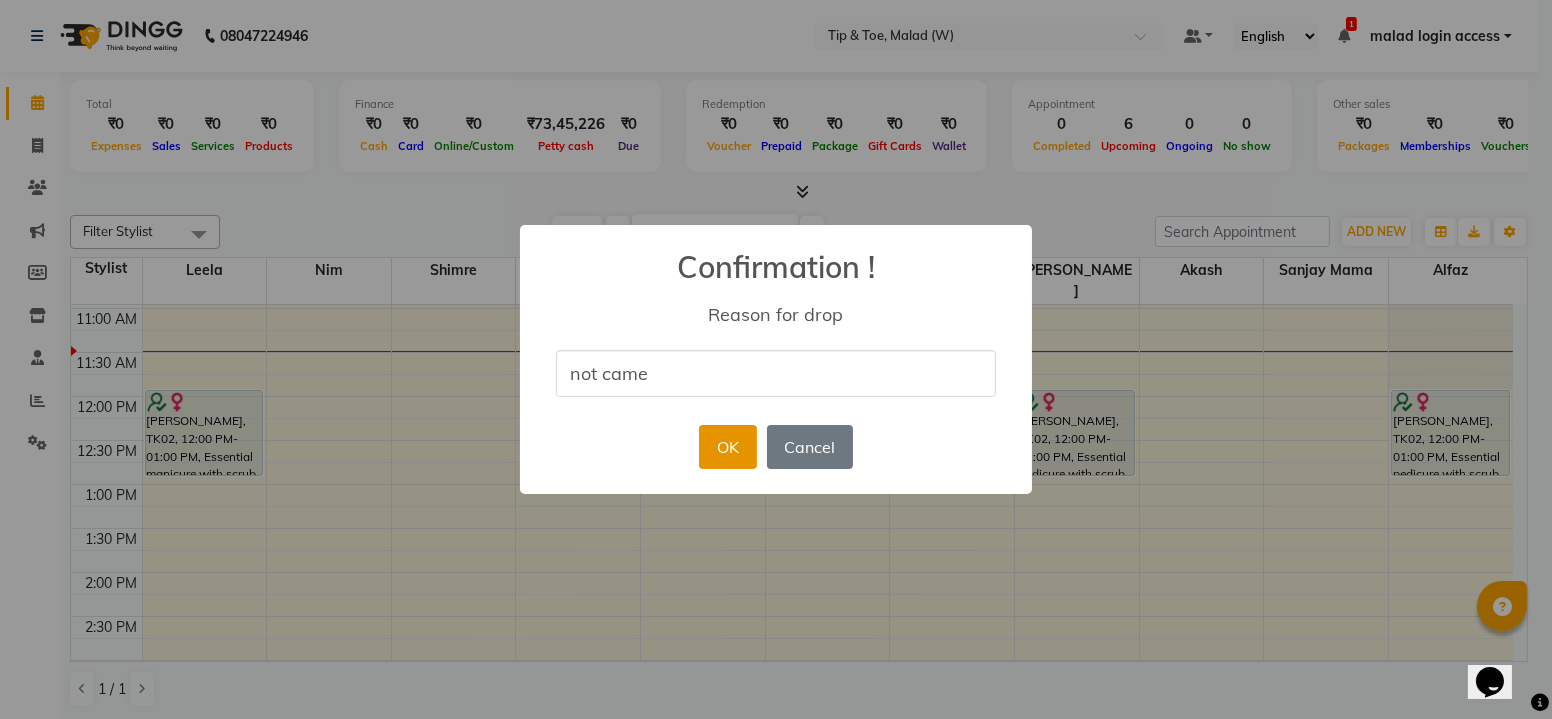 click on "OK" at bounding box center (727, 447) 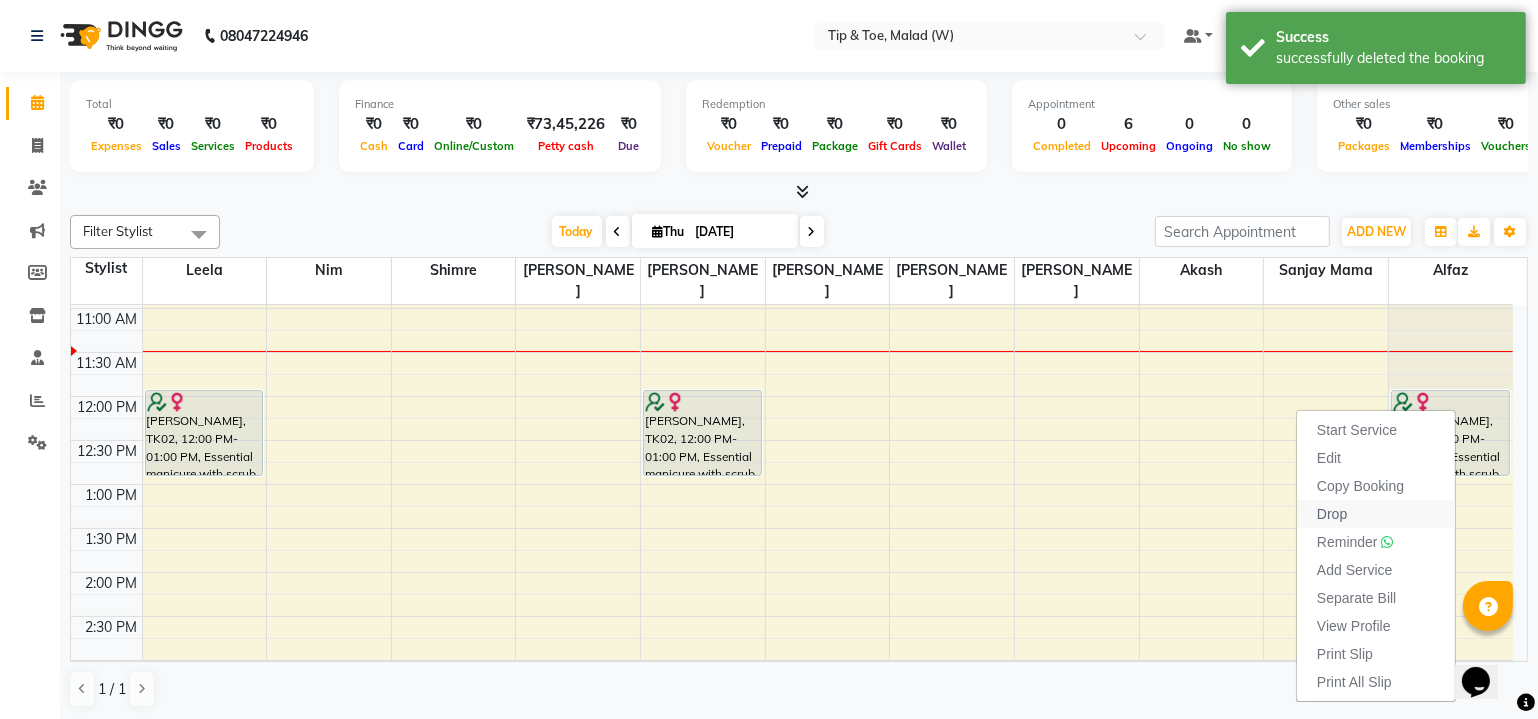 click on "Drop" at bounding box center [1376, 514] 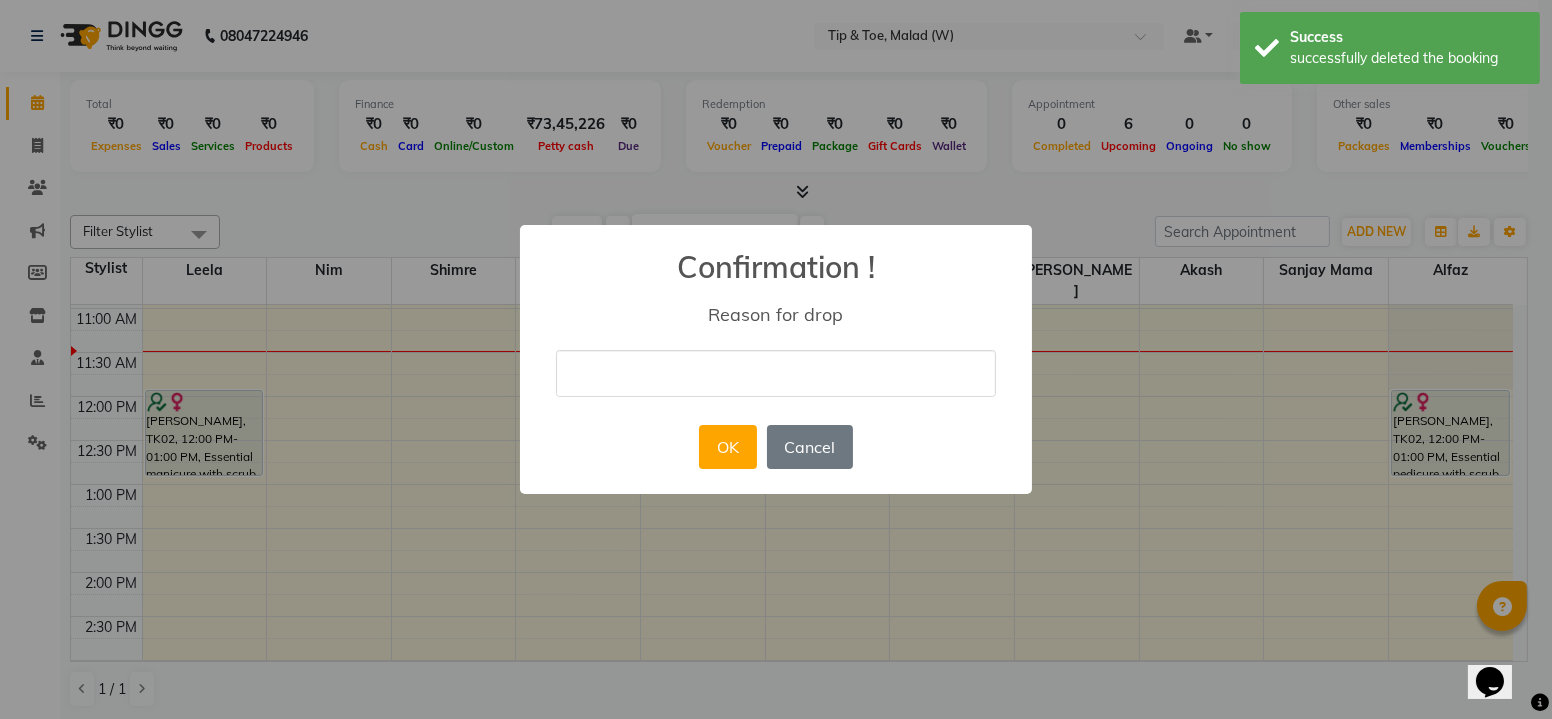 click at bounding box center (776, 373) 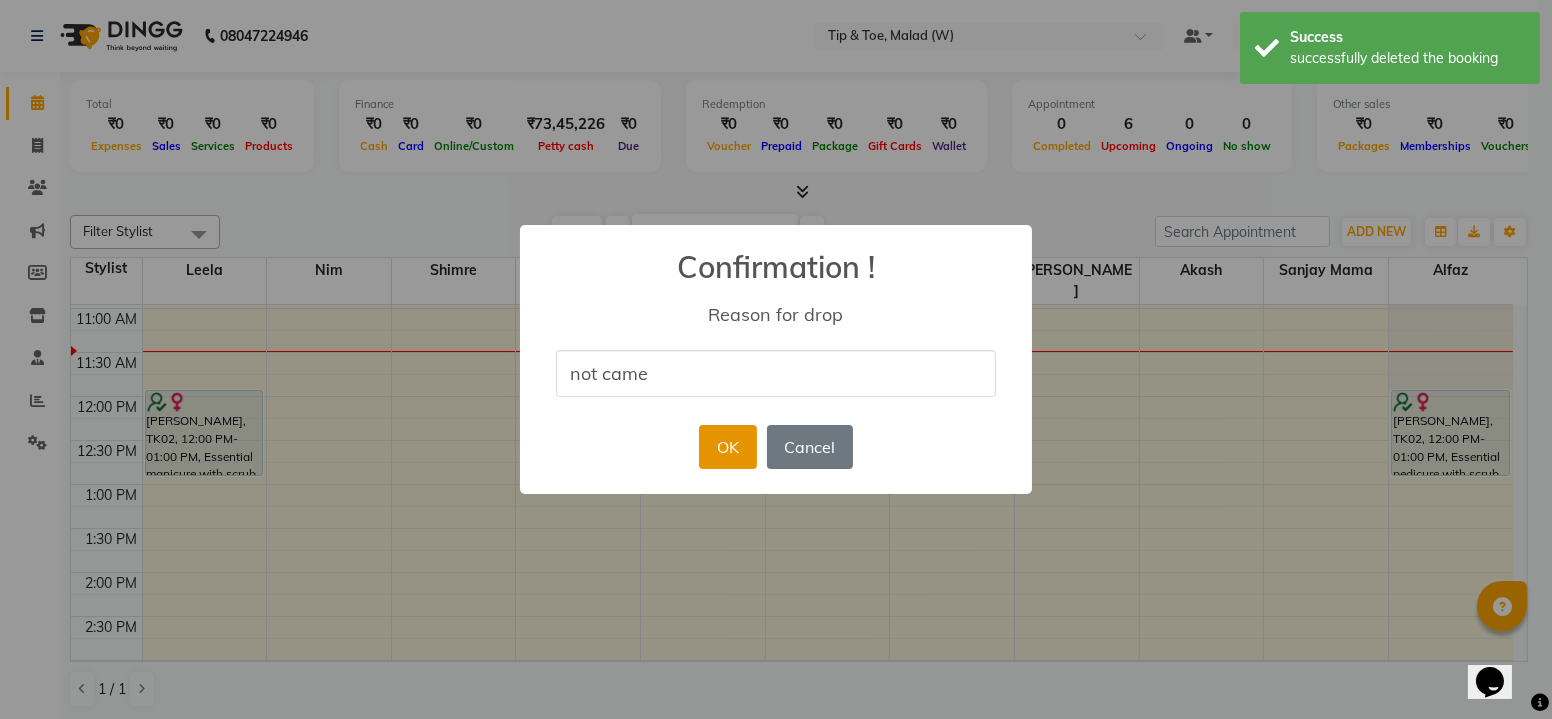 click on "OK" at bounding box center [727, 447] 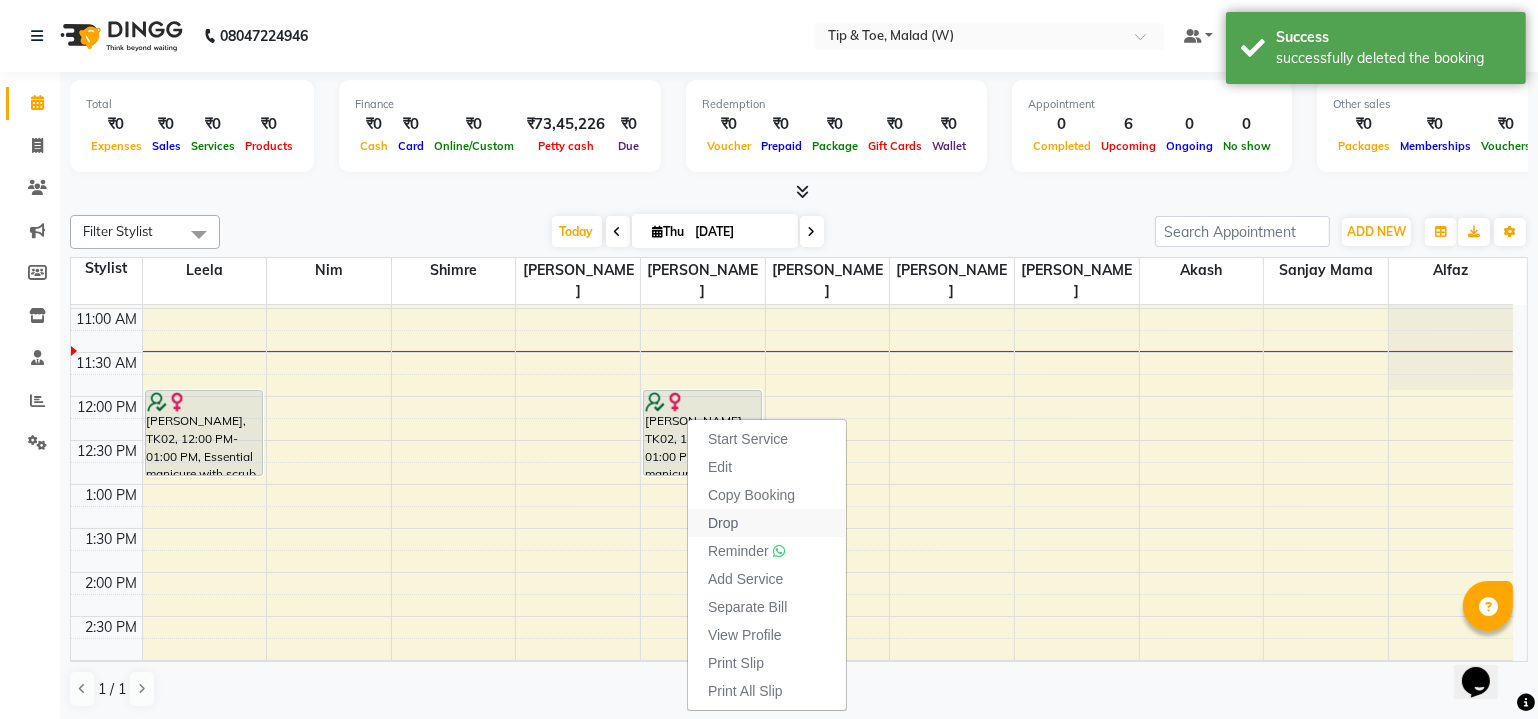 click on "Drop" at bounding box center [767, 523] 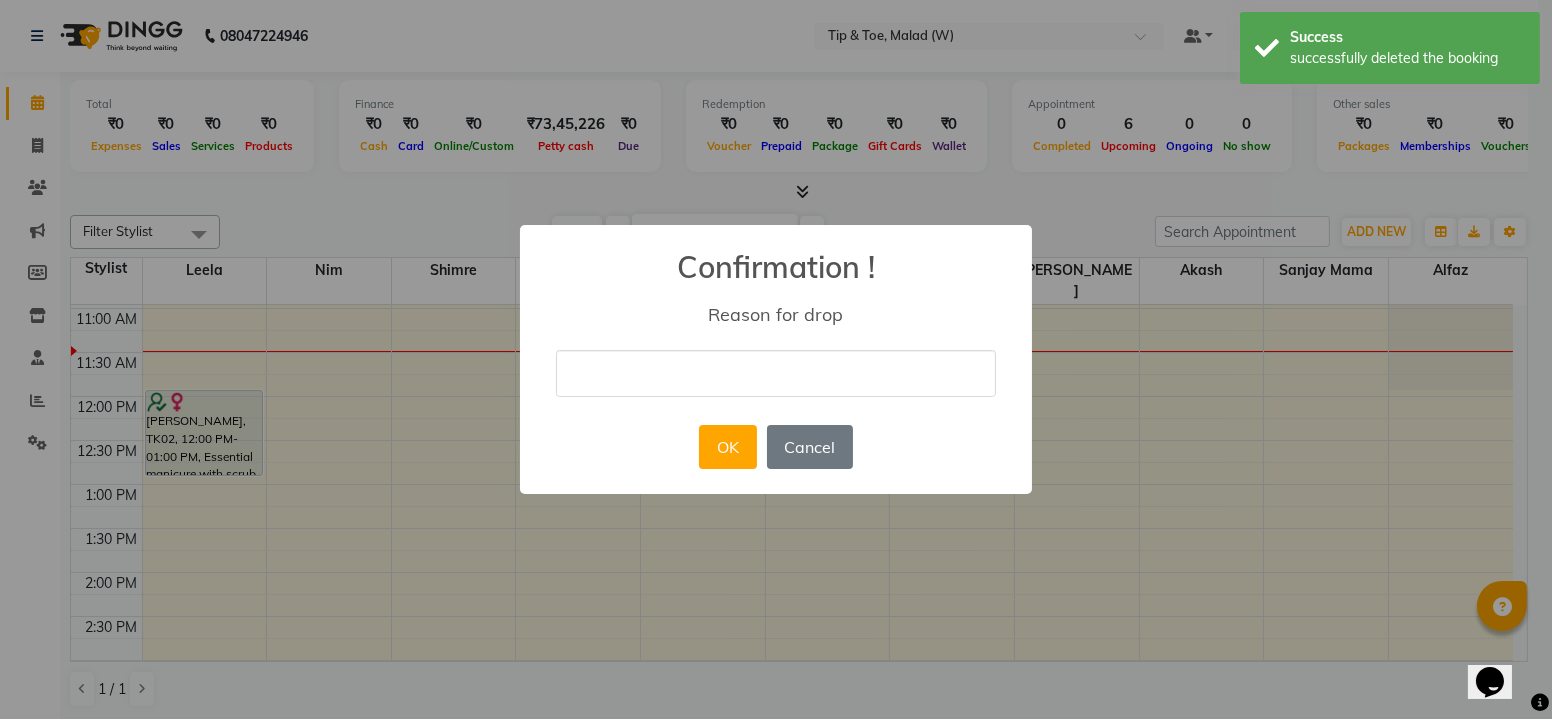 click at bounding box center [776, 373] 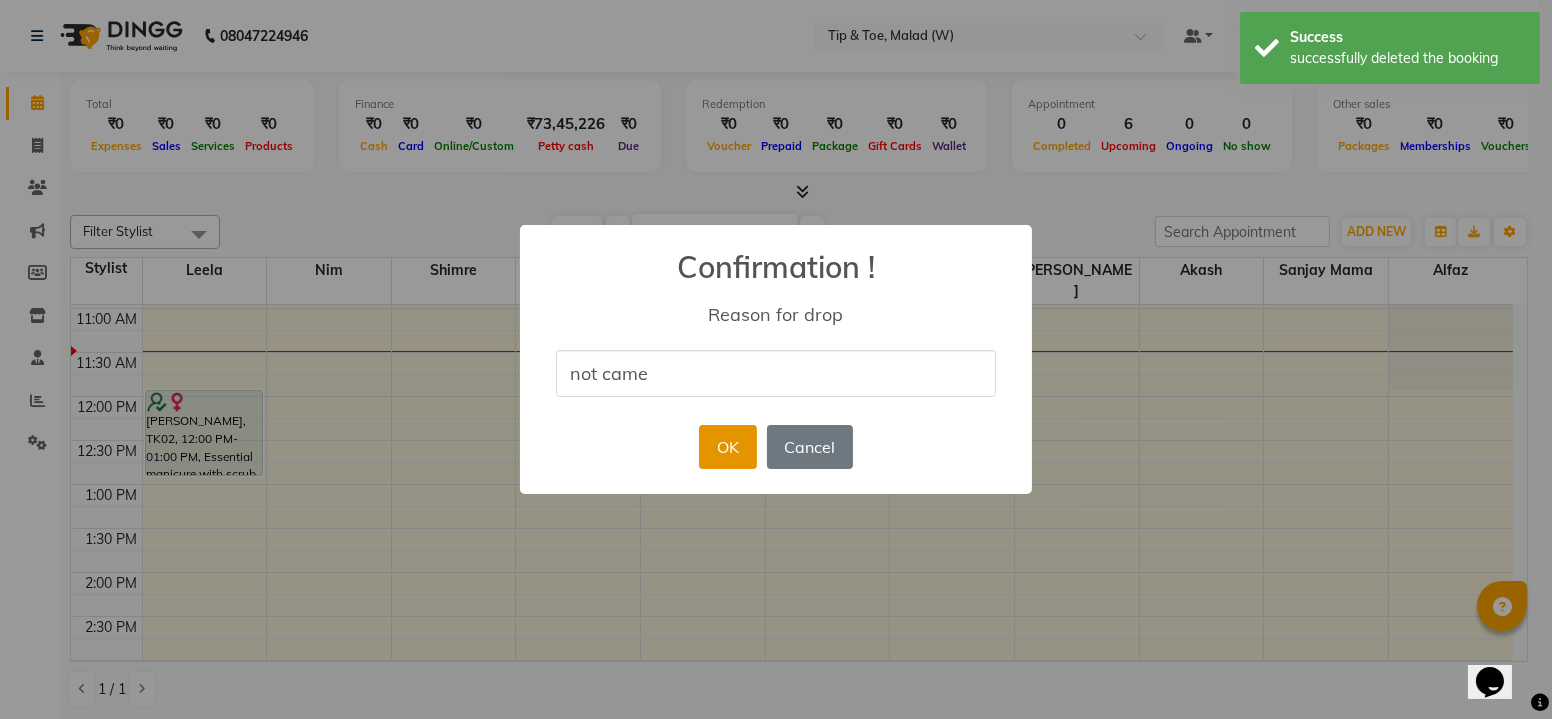 click on "OK" at bounding box center [727, 447] 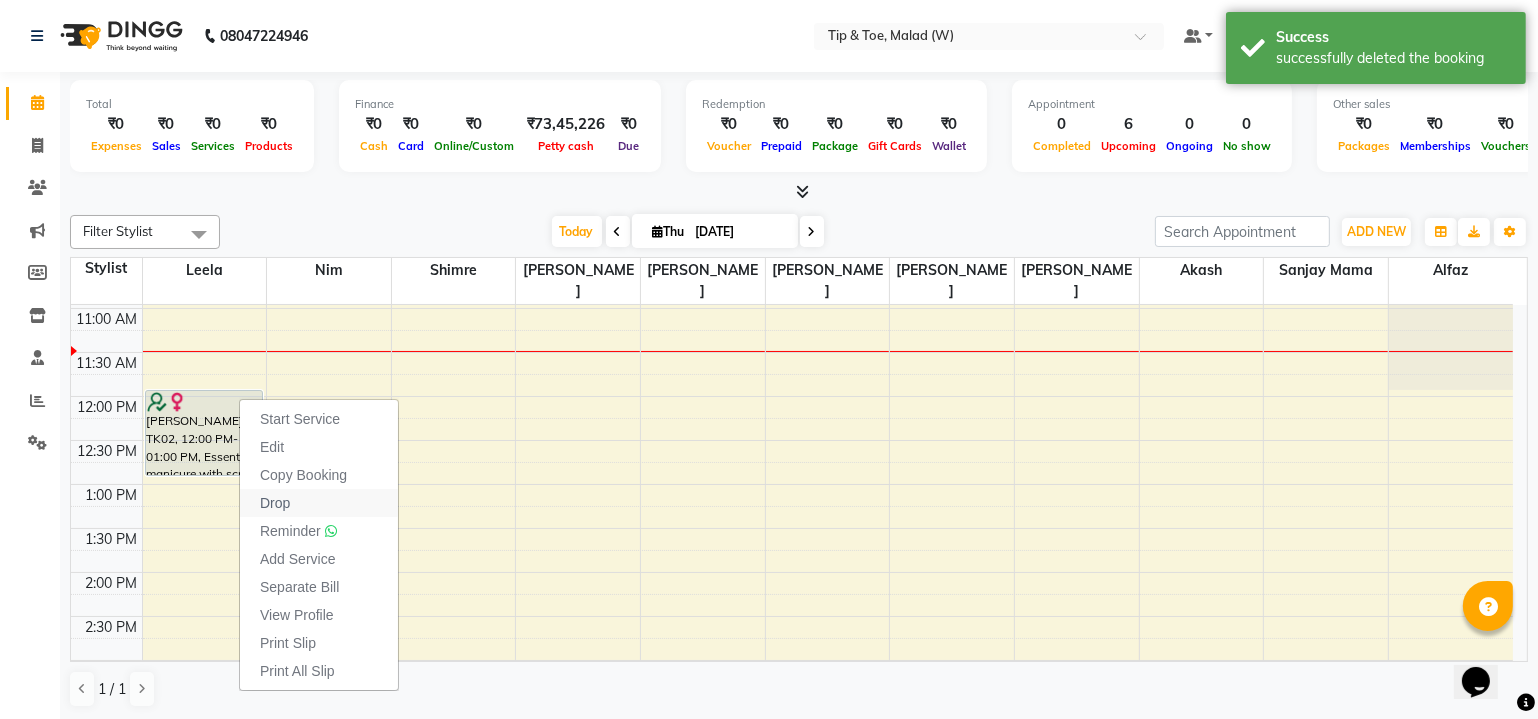 click on "Drop" at bounding box center (275, 503) 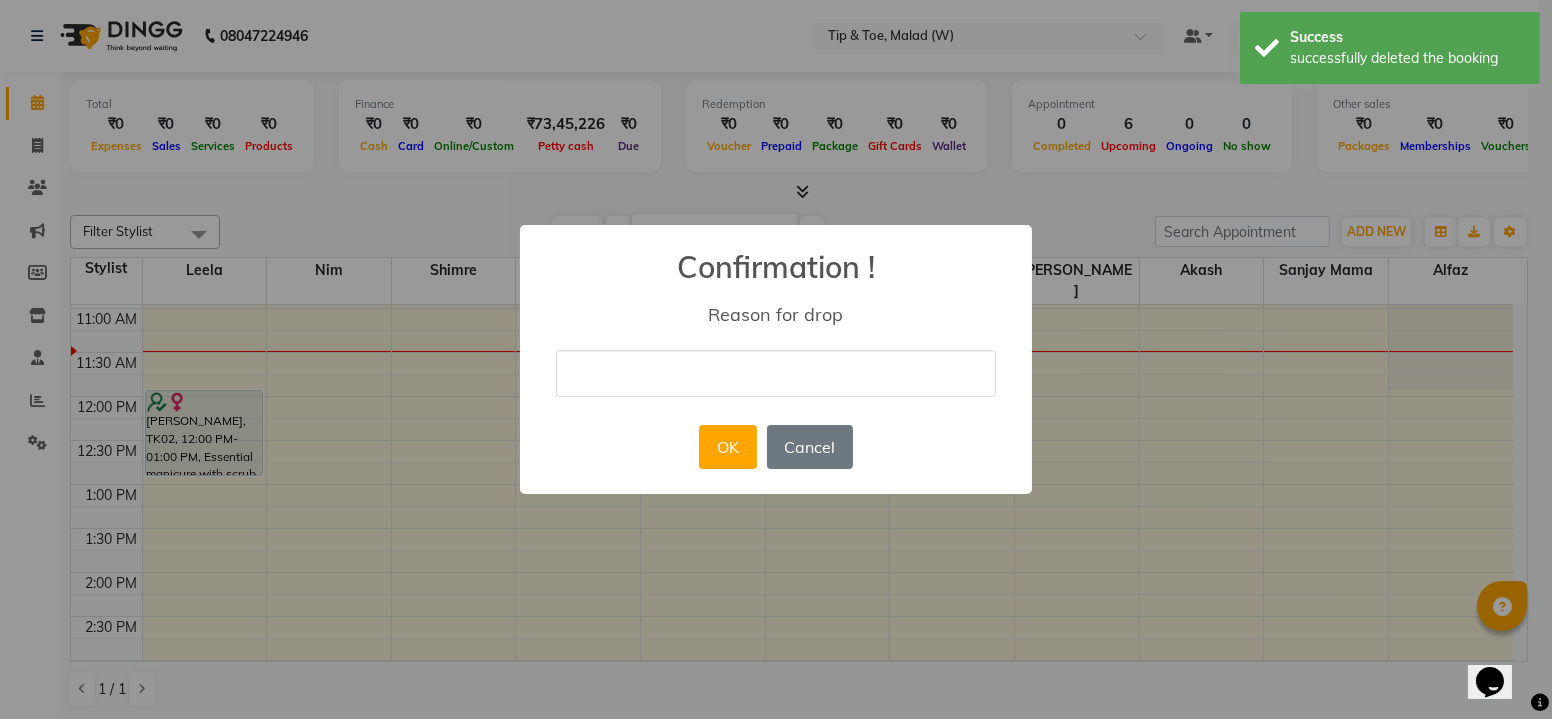 click at bounding box center [776, 373] 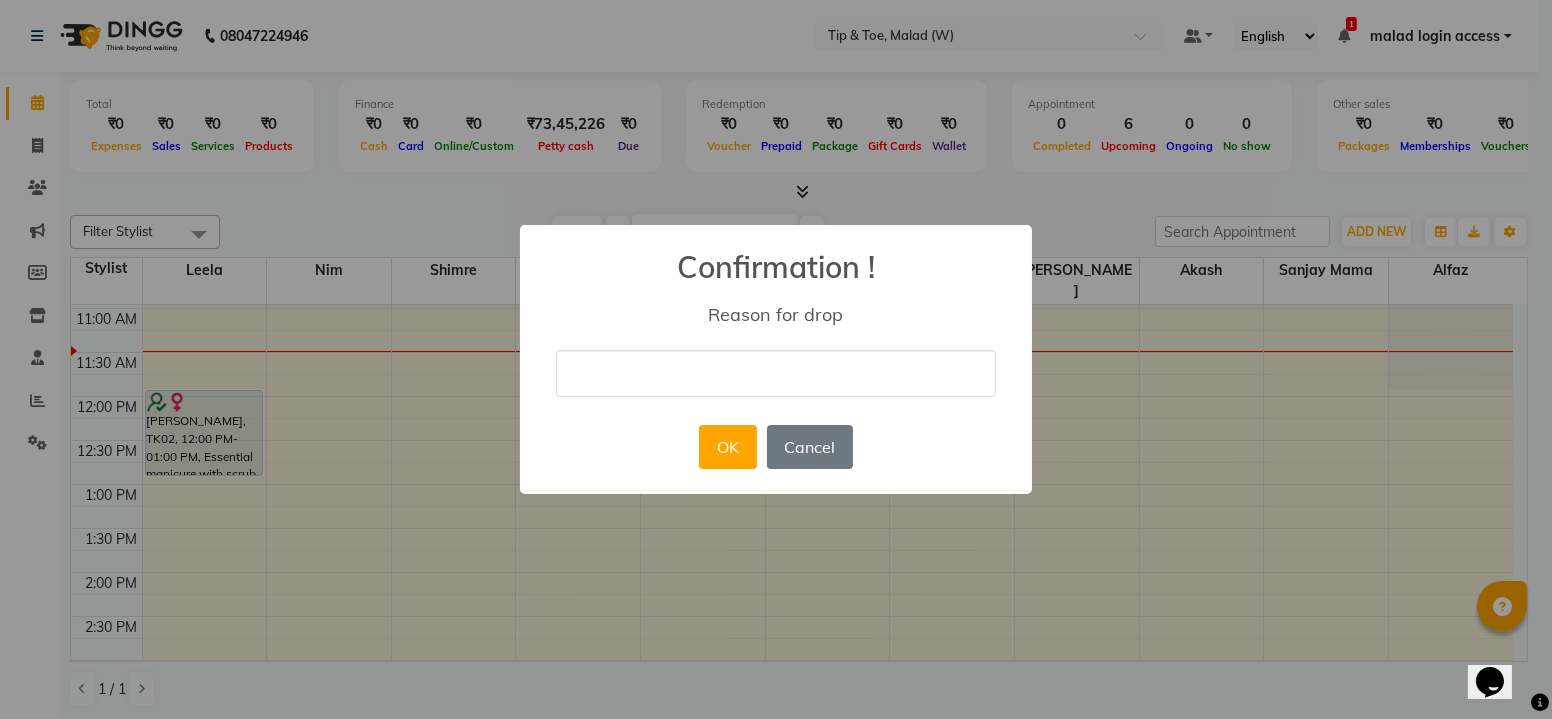 type on "not came" 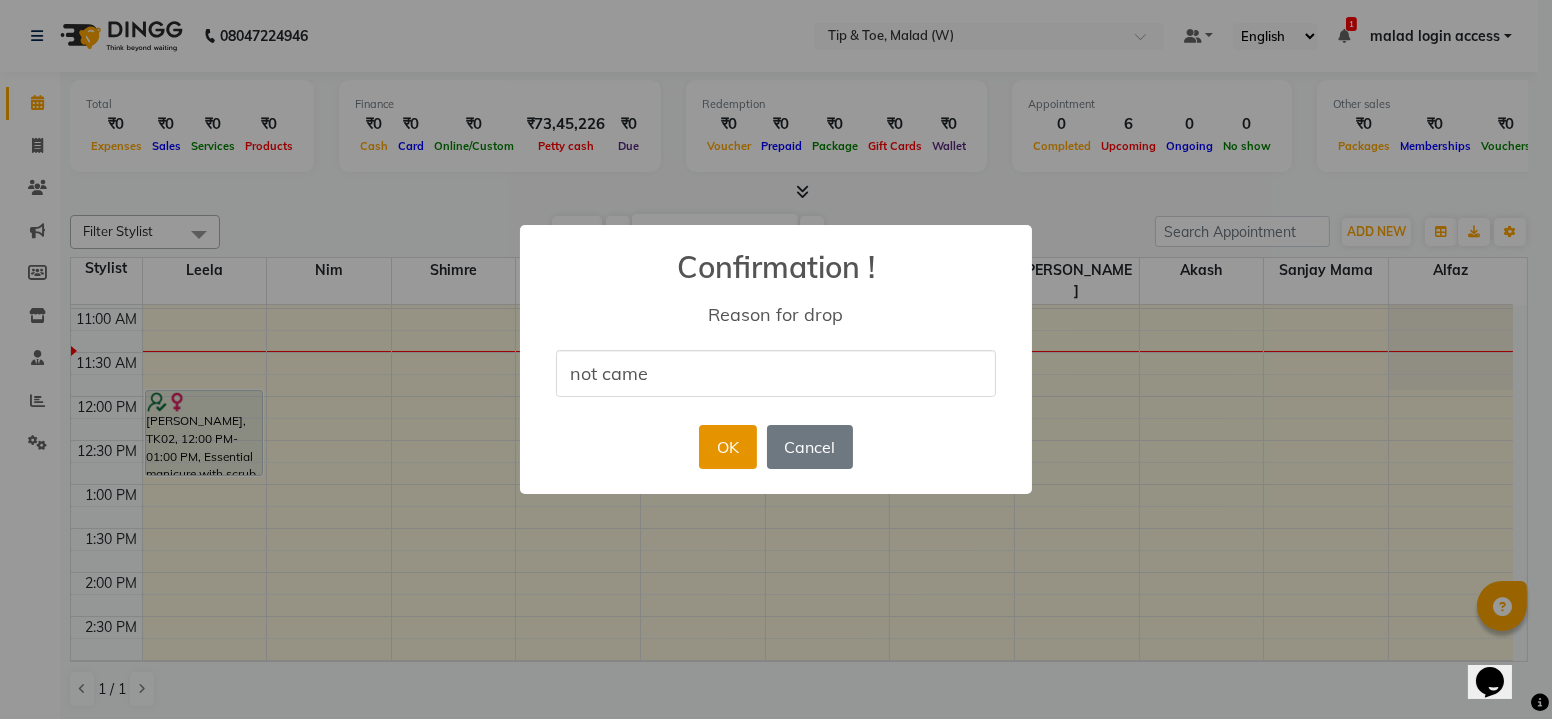 click on "OK" at bounding box center [727, 447] 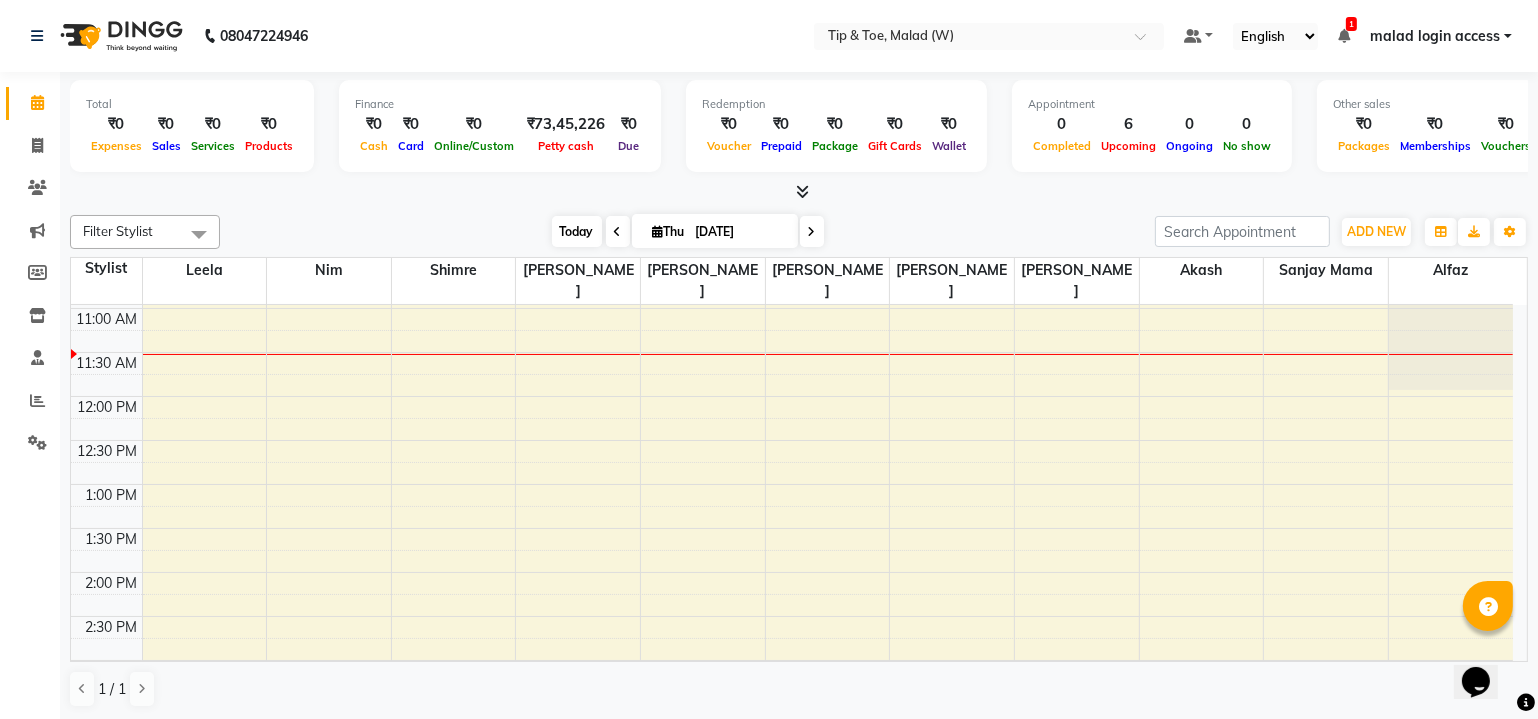 click on "Today" at bounding box center [577, 231] 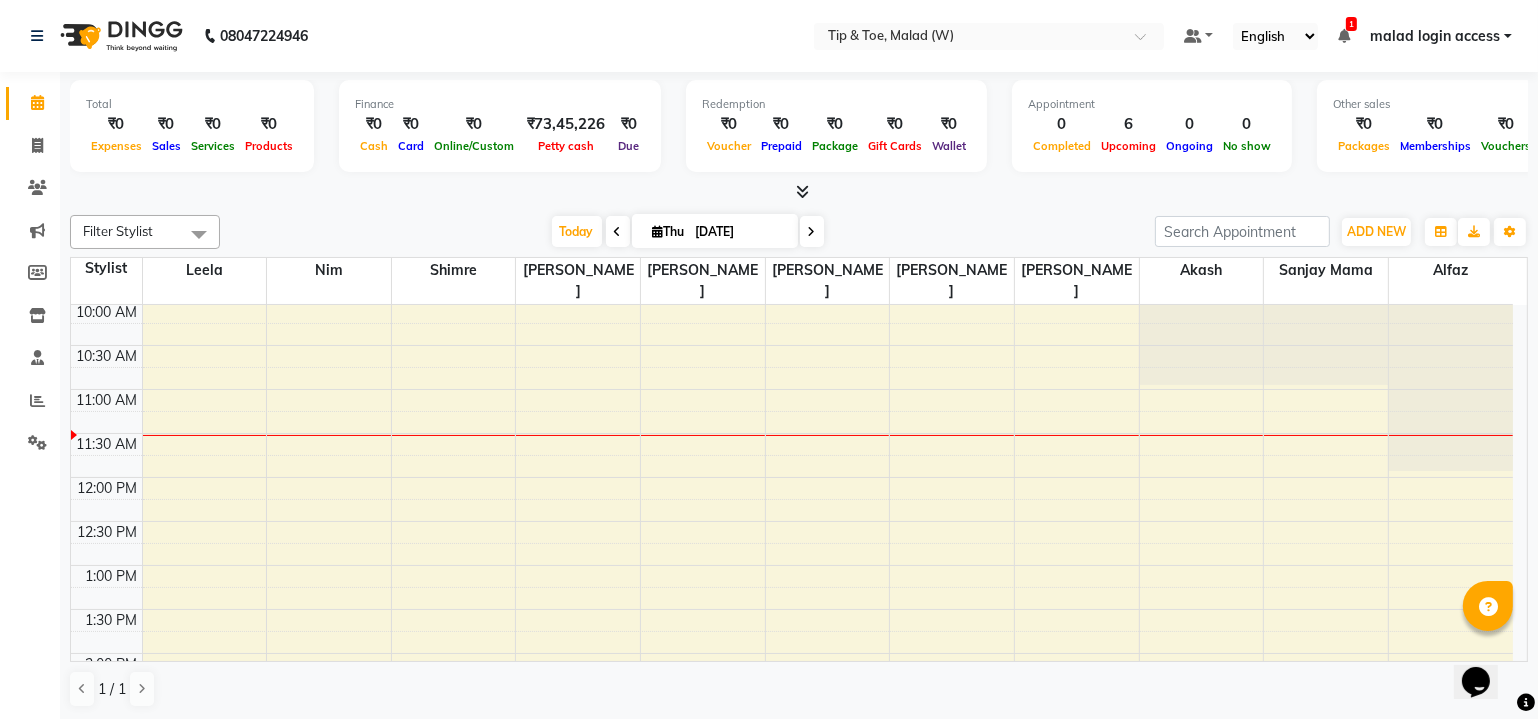 scroll, scrollTop: 169, scrollLeft: 0, axis: vertical 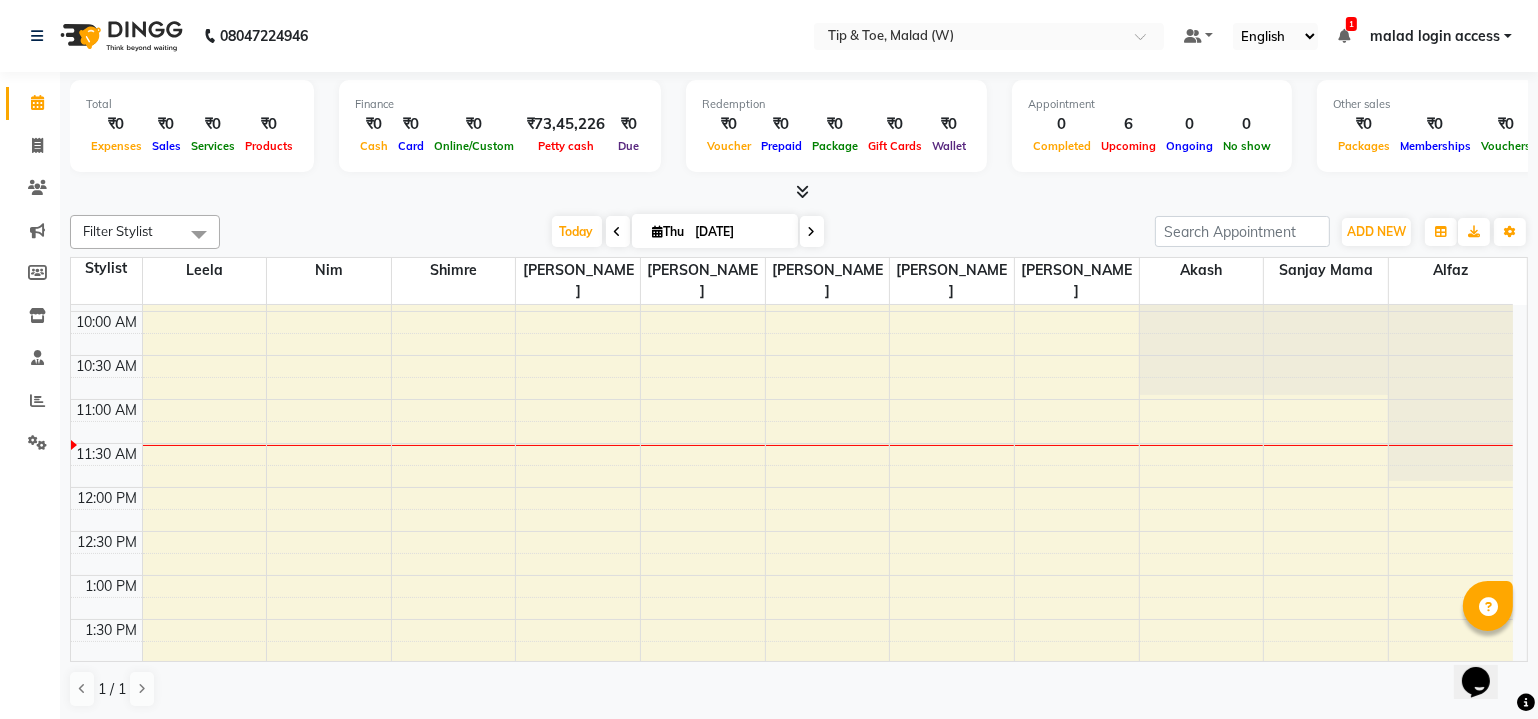 click on "8:00 AM 8:30 AM 9:00 AM 9:30 AM 10:00 AM 10:30 AM 11:00 AM 11:30 AM 12:00 PM 12:30 PM 1:00 PM 1:30 PM 2:00 PM 2:30 PM 3:00 PM 3:30 PM 4:00 PM 4:30 PM 5:00 PM 5:30 PM 6:00 PM 6:30 PM 7:00 PM 7:30 PM 8:00 PM 8:30 PM     Ruby Saldanha, TK01, 05:30 PM-06:30 PM, Essential pedicure with scrub     Ruby Saldanha, TK01, 06:30 PM-07:30 PM, Essential pedicure with scrub" at bounding box center (792, 707) 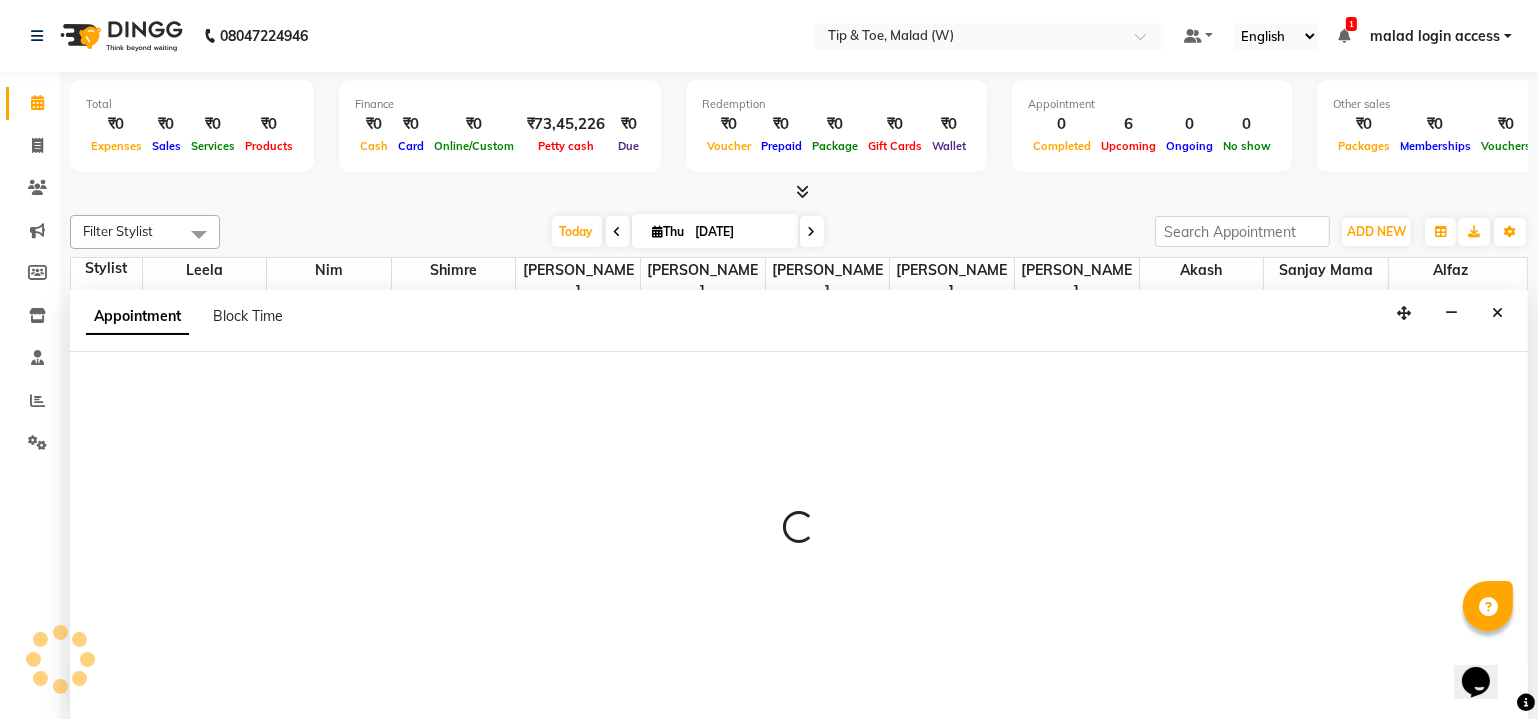 scroll, scrollTop: 0, scrollLeft: 0, axis: both 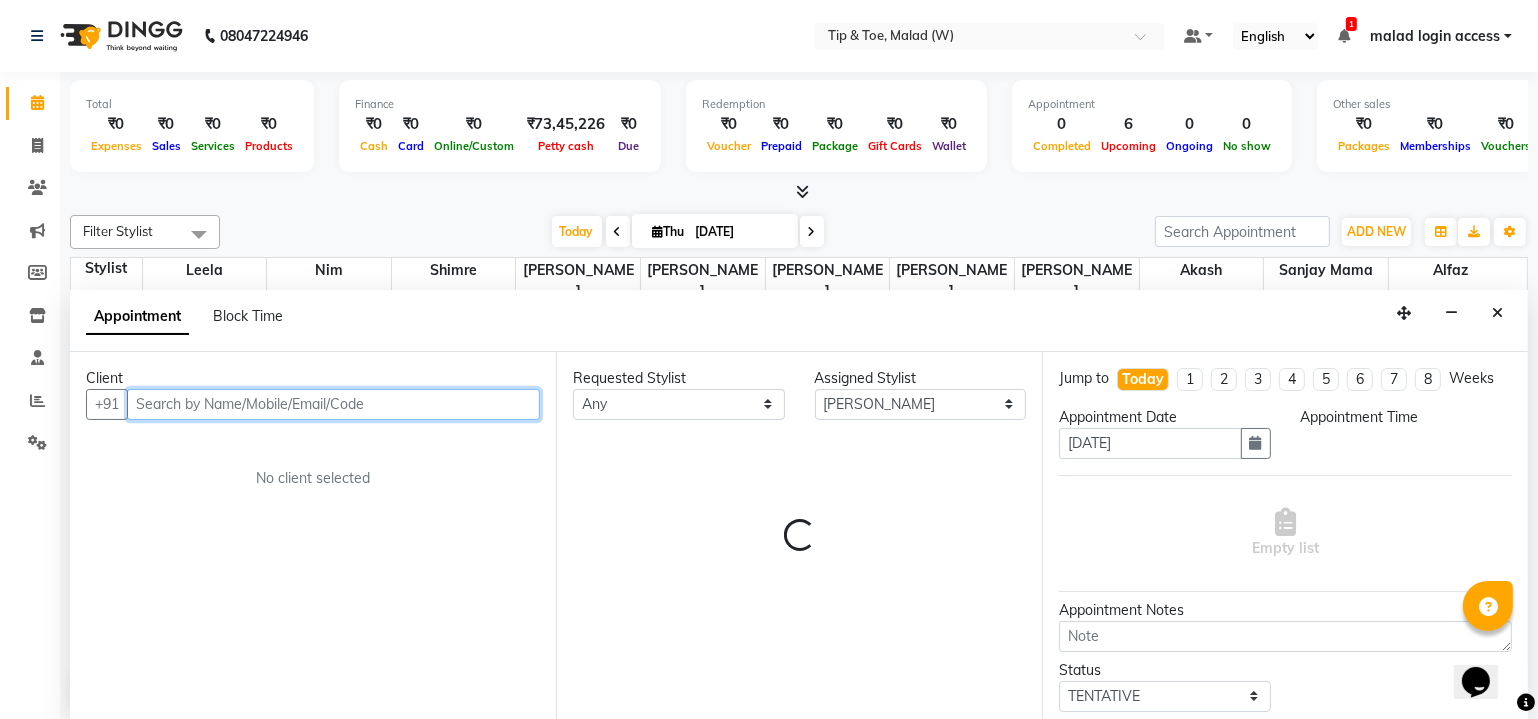 select on "720" 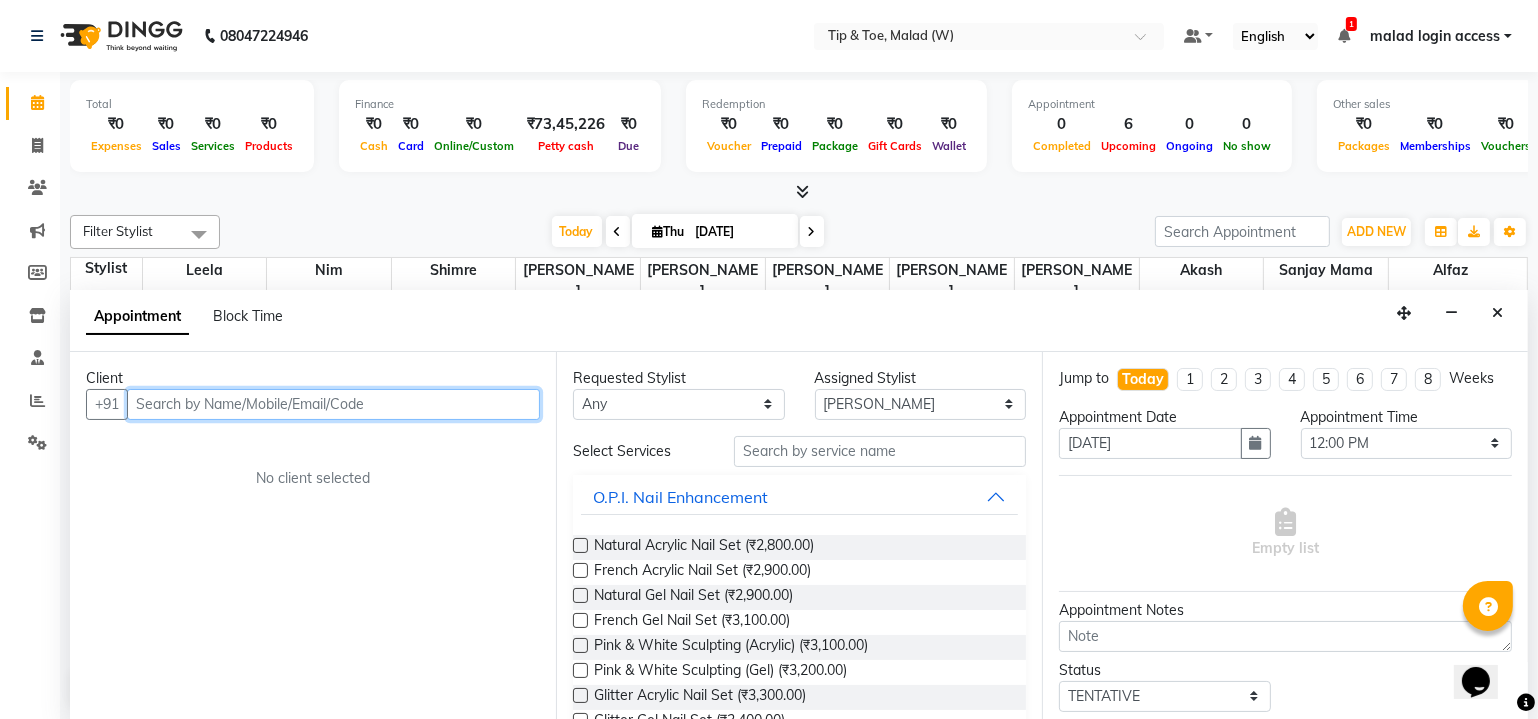 click at bounding box center [333, 404] 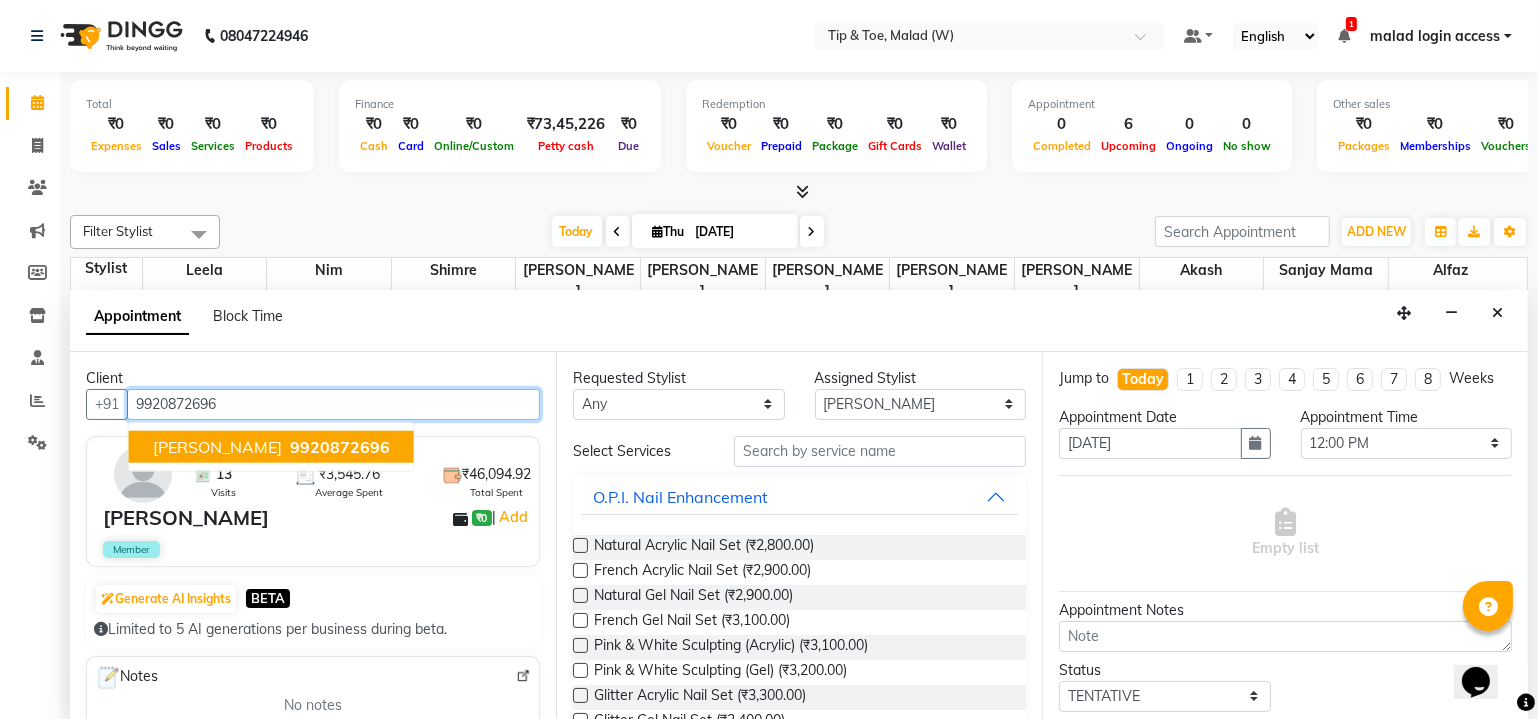 click on "9920872696" at bounding box center (340, 446) 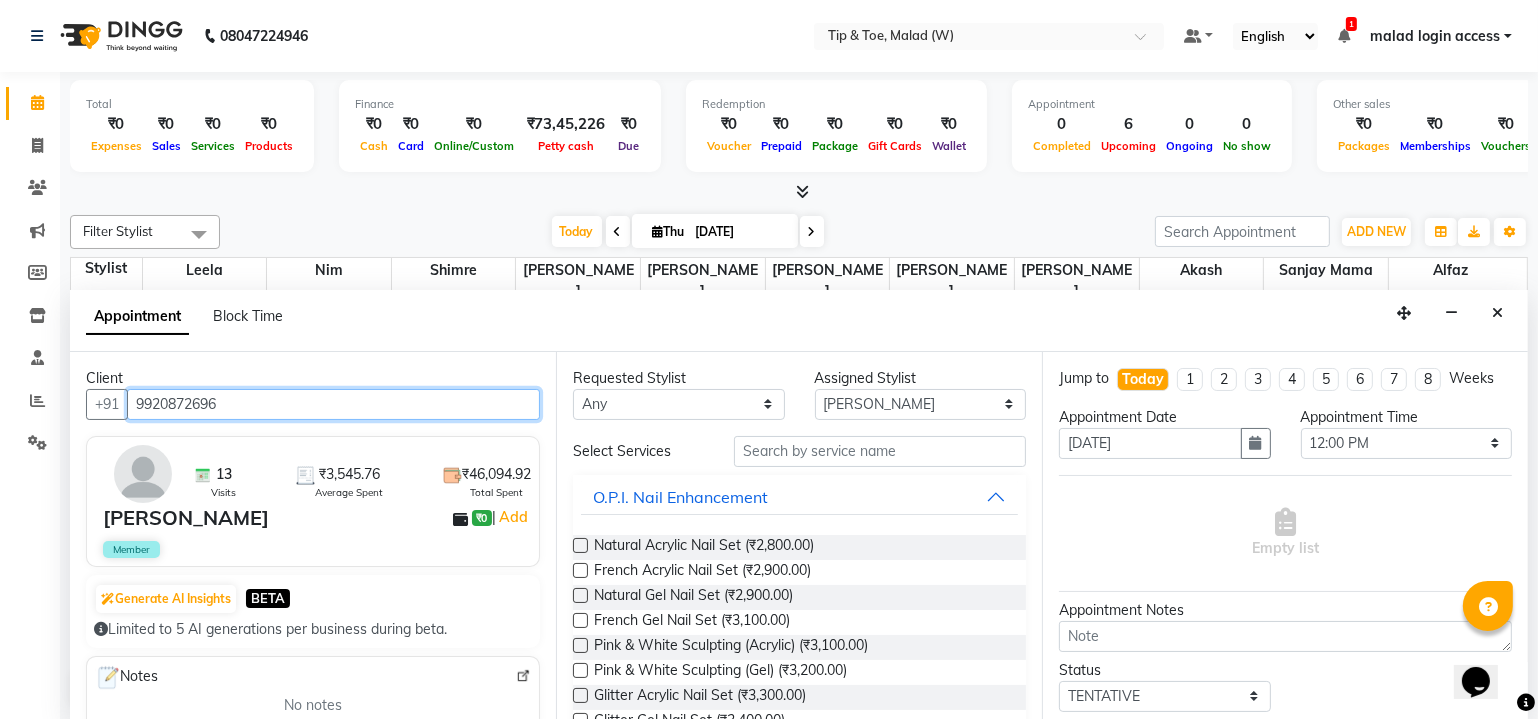 type on "9920872696" 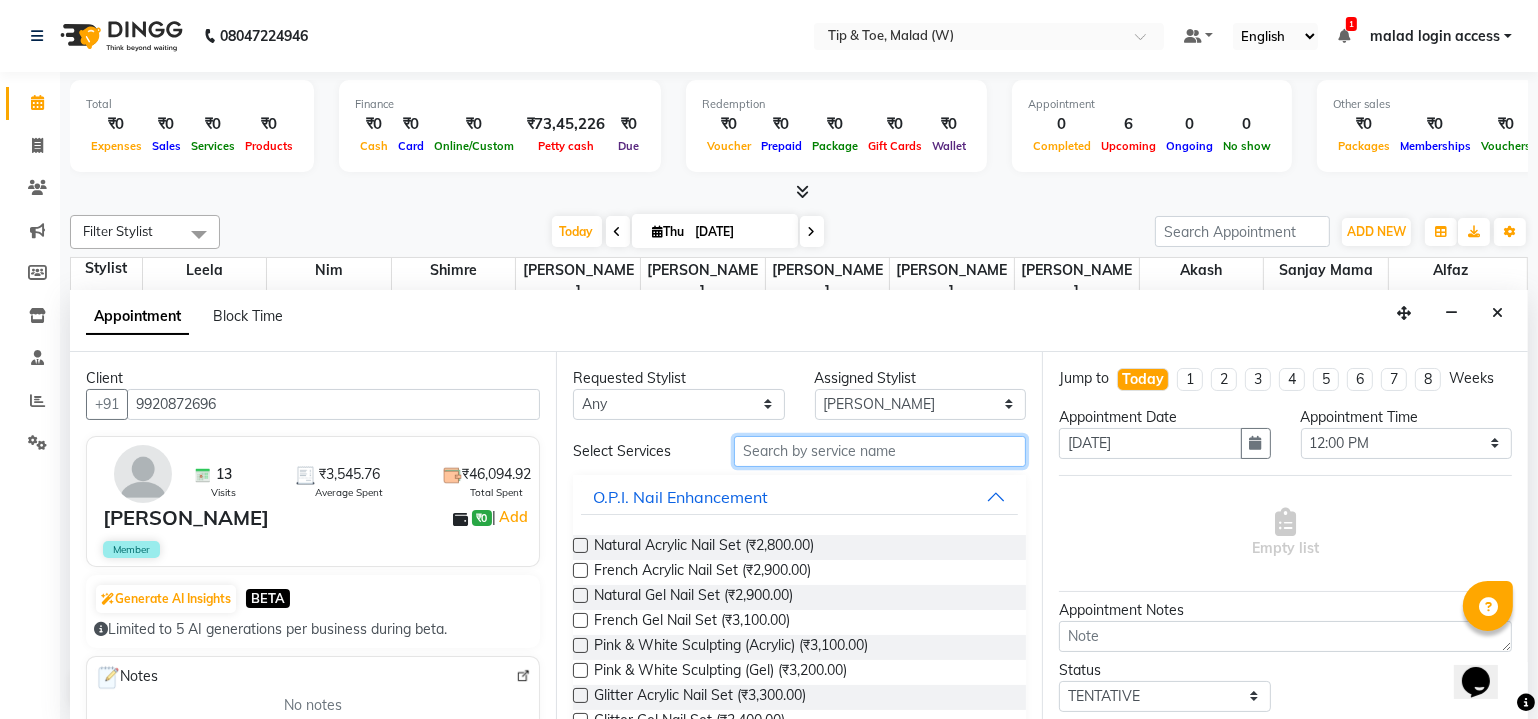 click at bounding box center (880, 451) 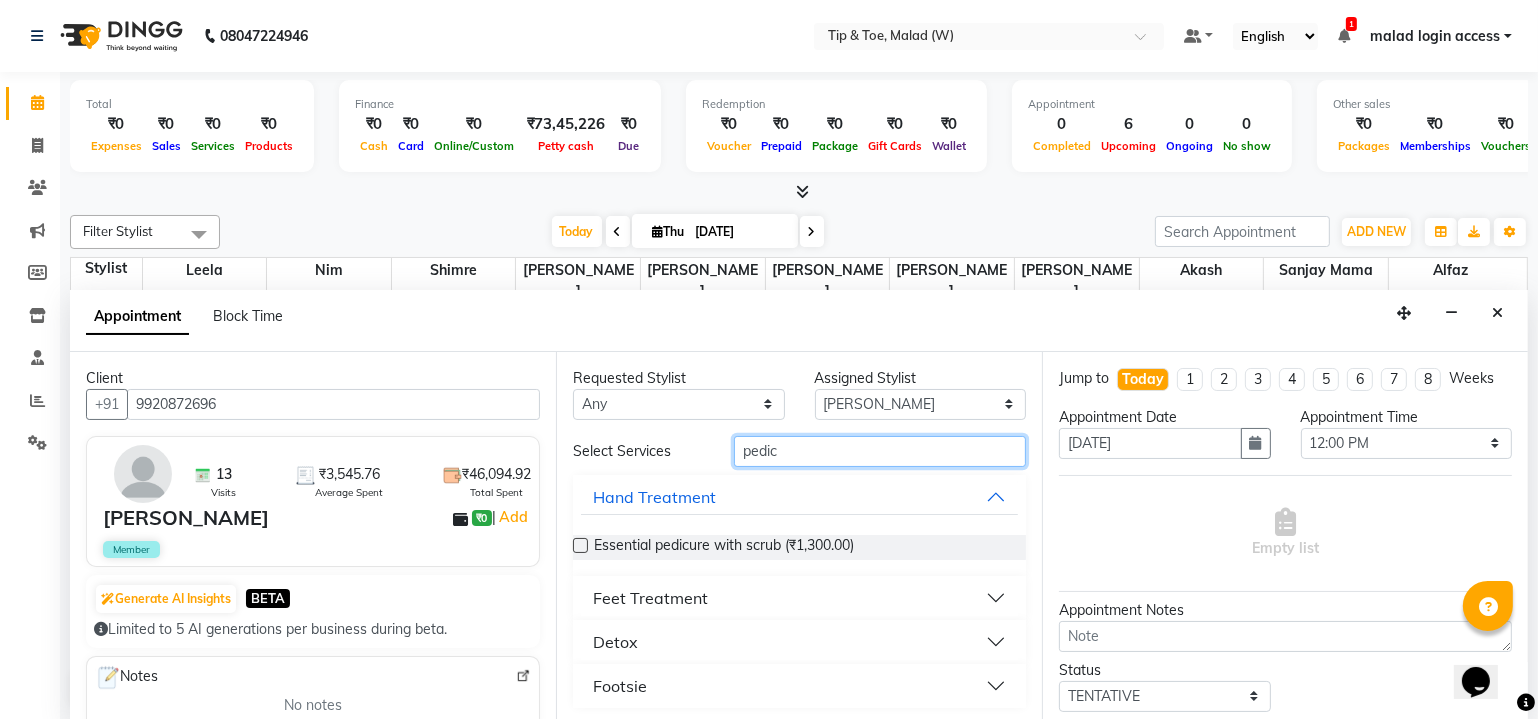type on "pedic" 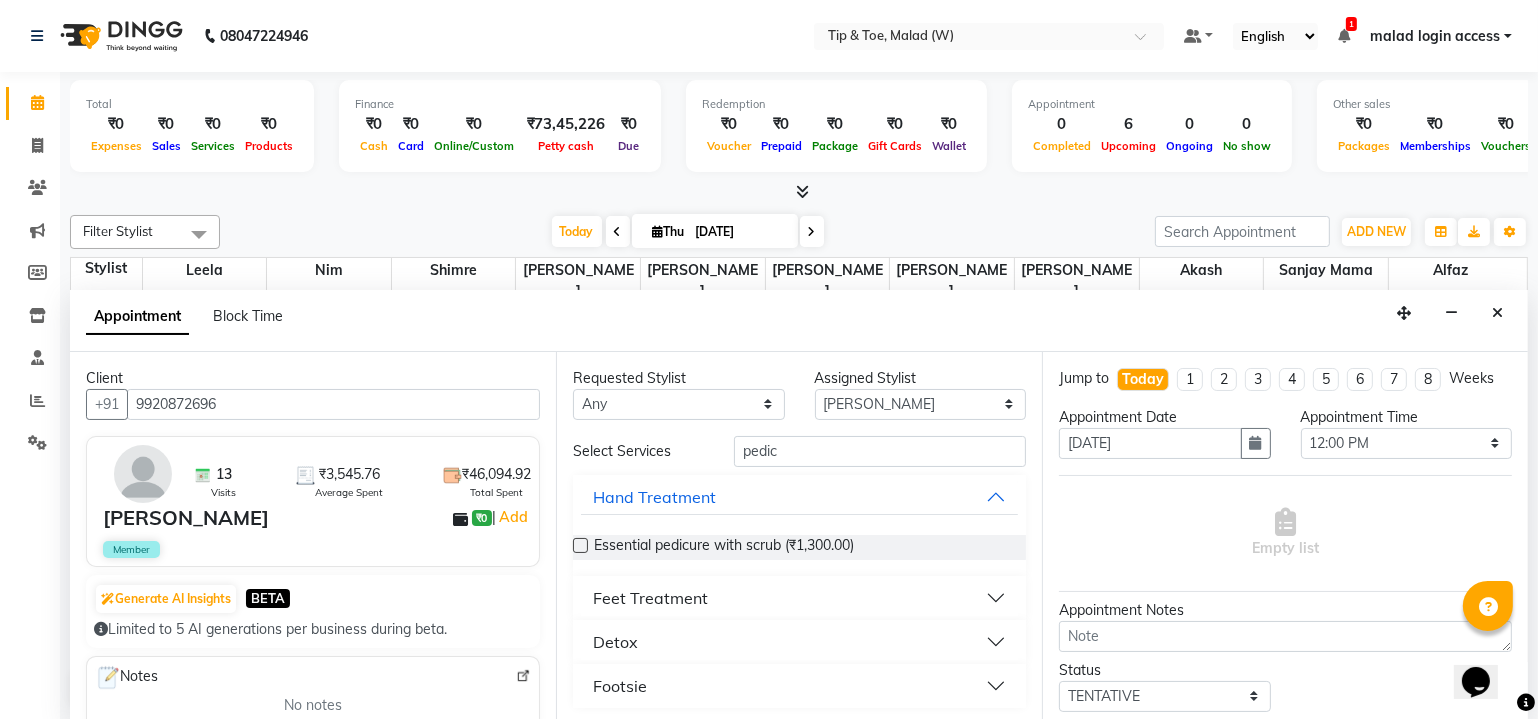 click at bounding box center [580, 545] 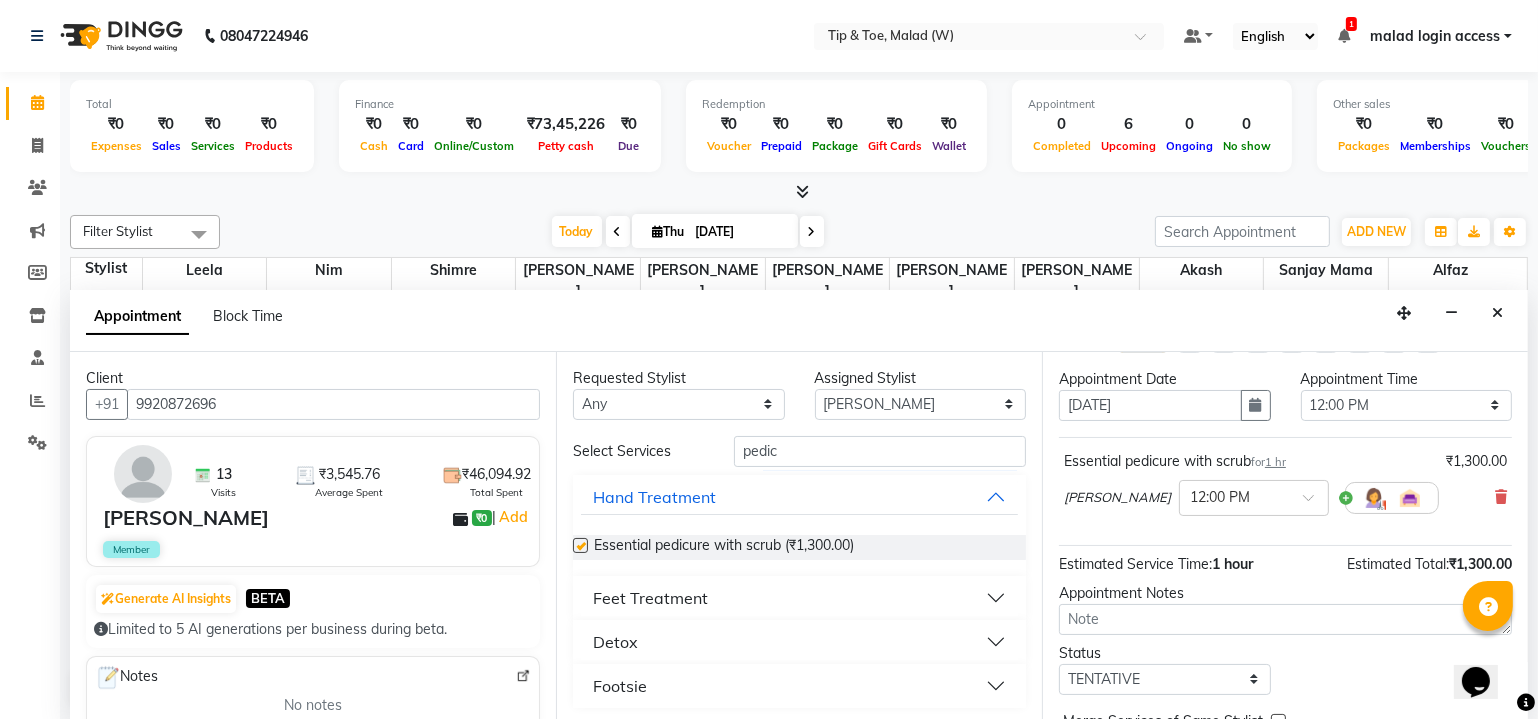 checkbox on "false" 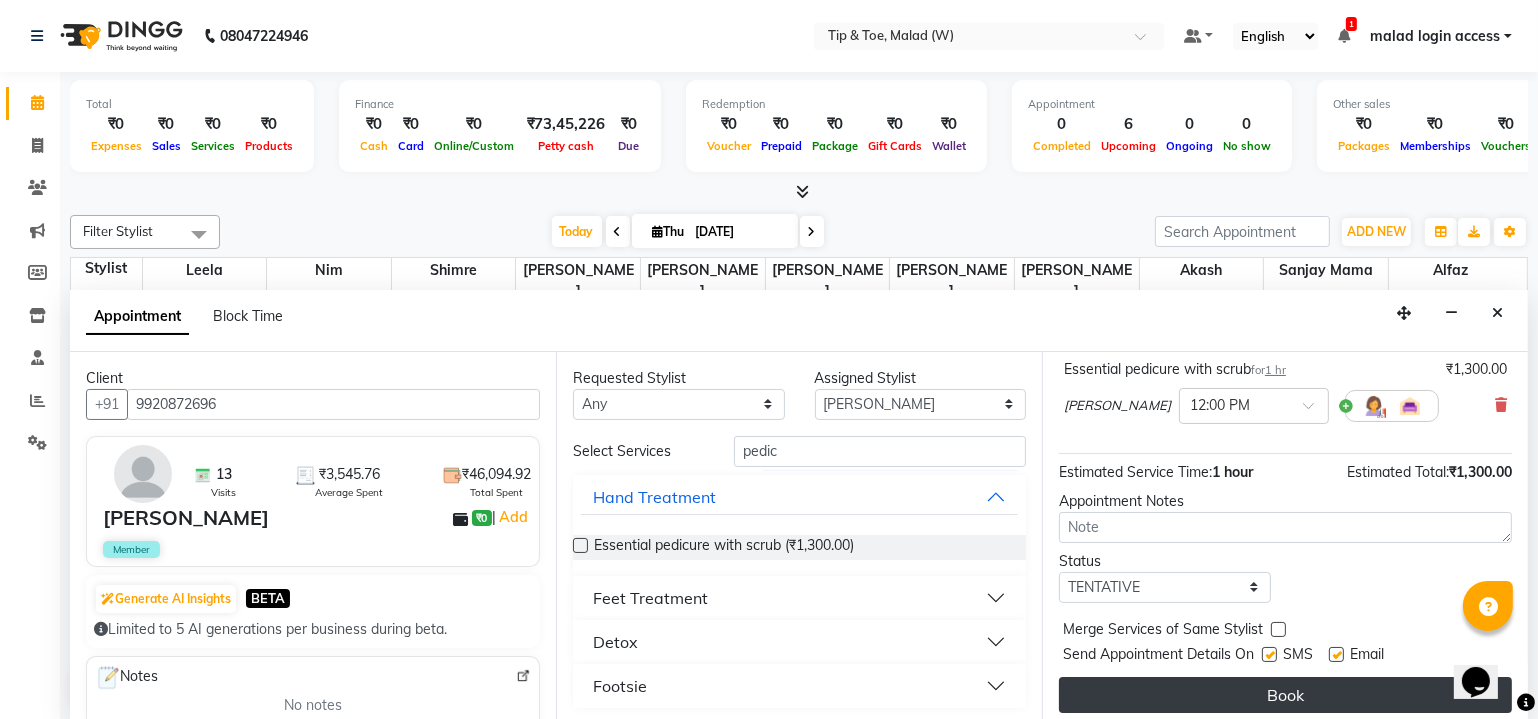 scroll, scrollTop: 135, scrollLeft: 0, axis: vertical 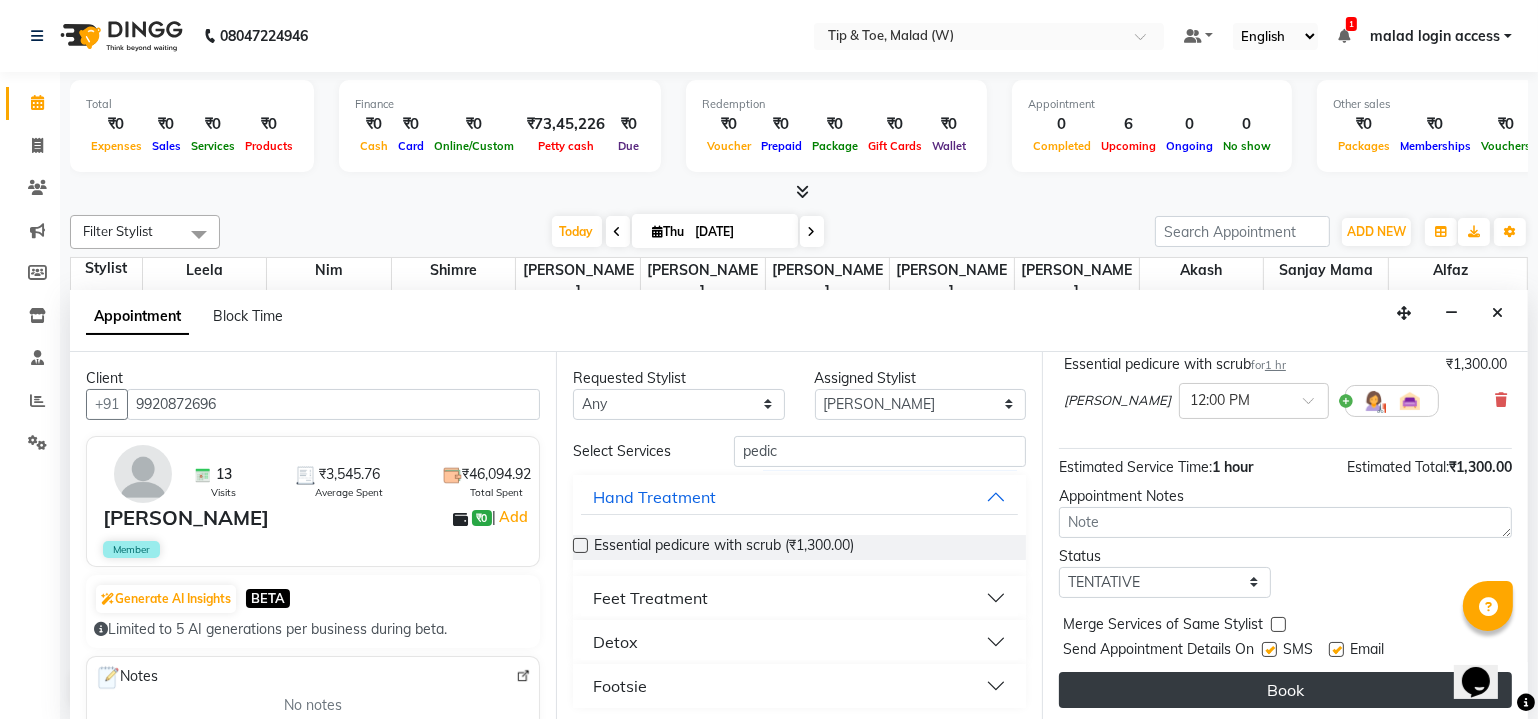 click on "Book" at bounding box center (1285, 690) 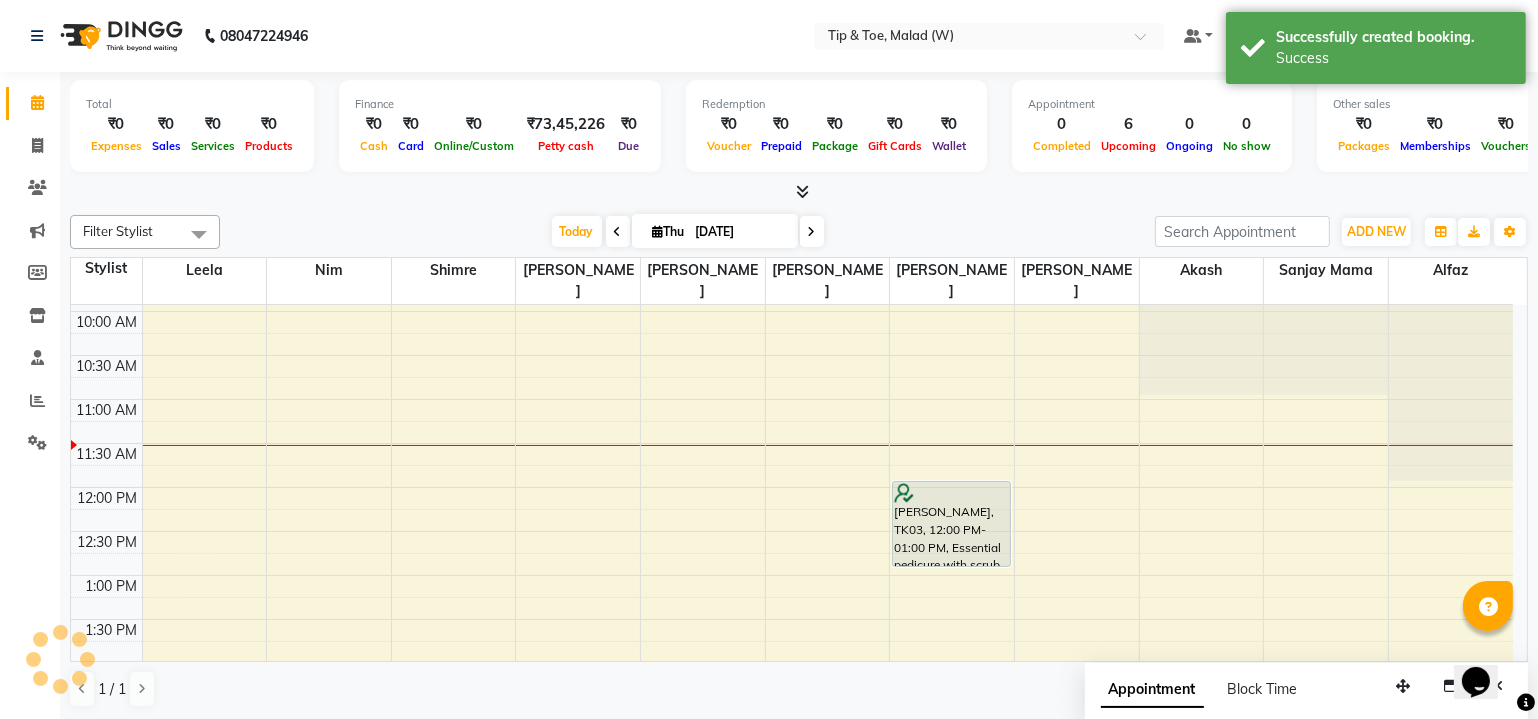 scroll, scrollTop: 0, scrollLeft: 0, axis: both 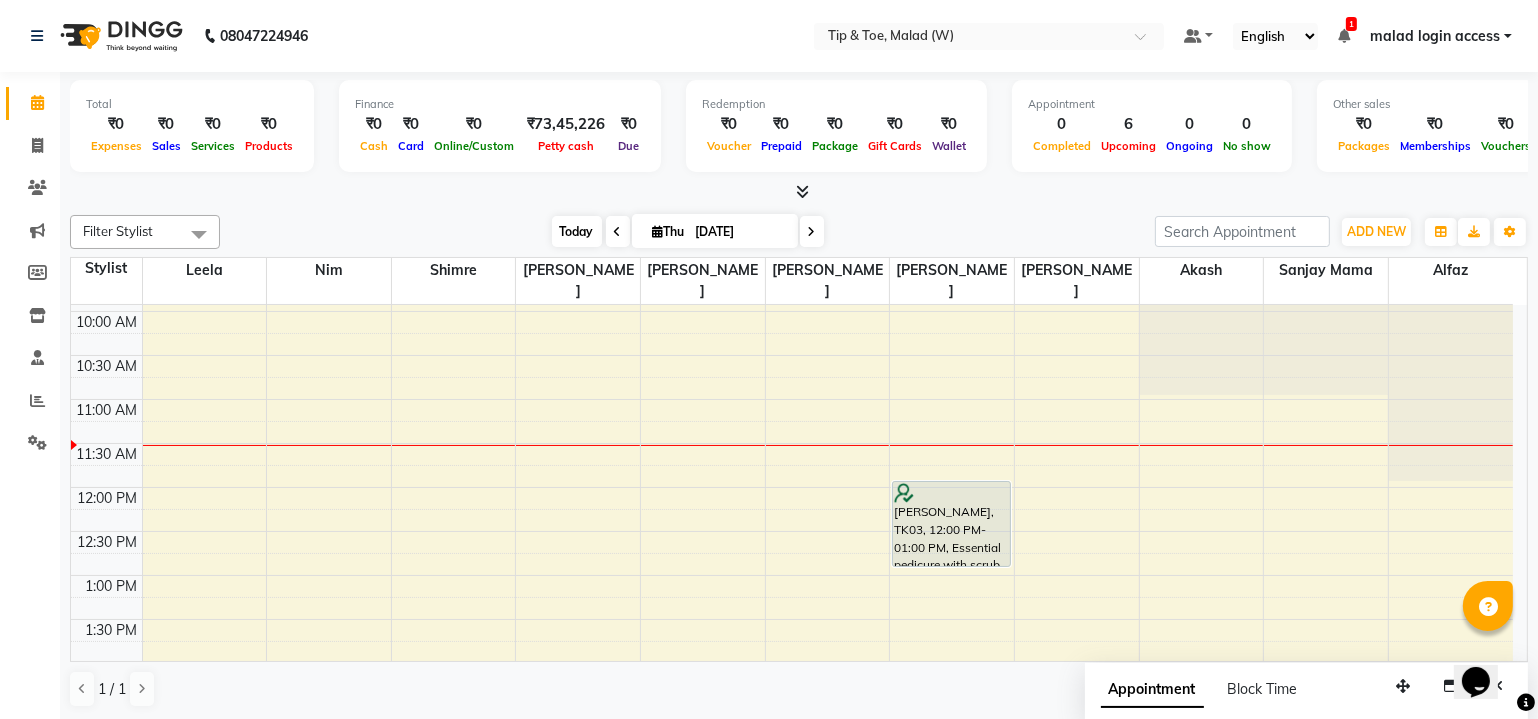 click on "Today" at bounding box center [577, 231] 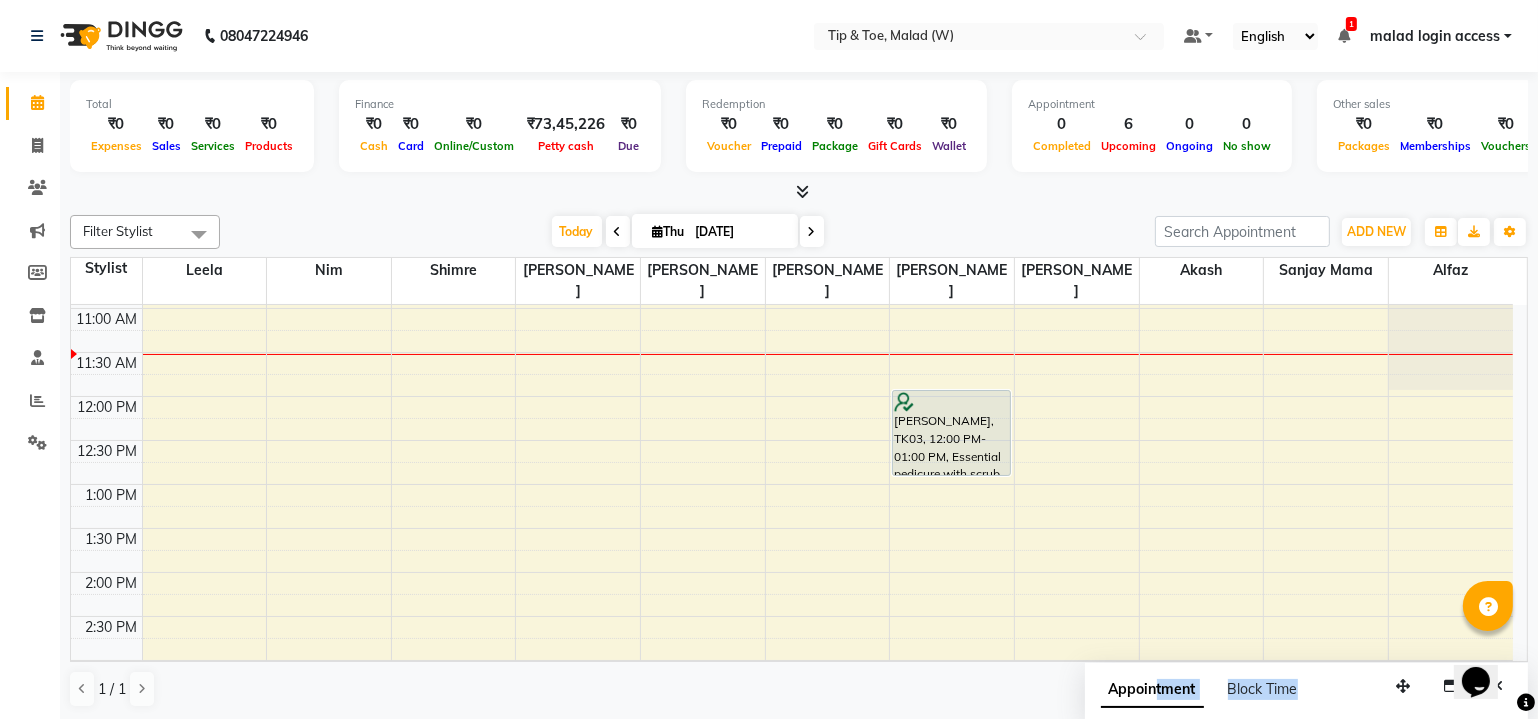drag, startPoint x: 1331, startPoint y: 680, endPoint x: 1153, endPoint y: 680, distance: 178 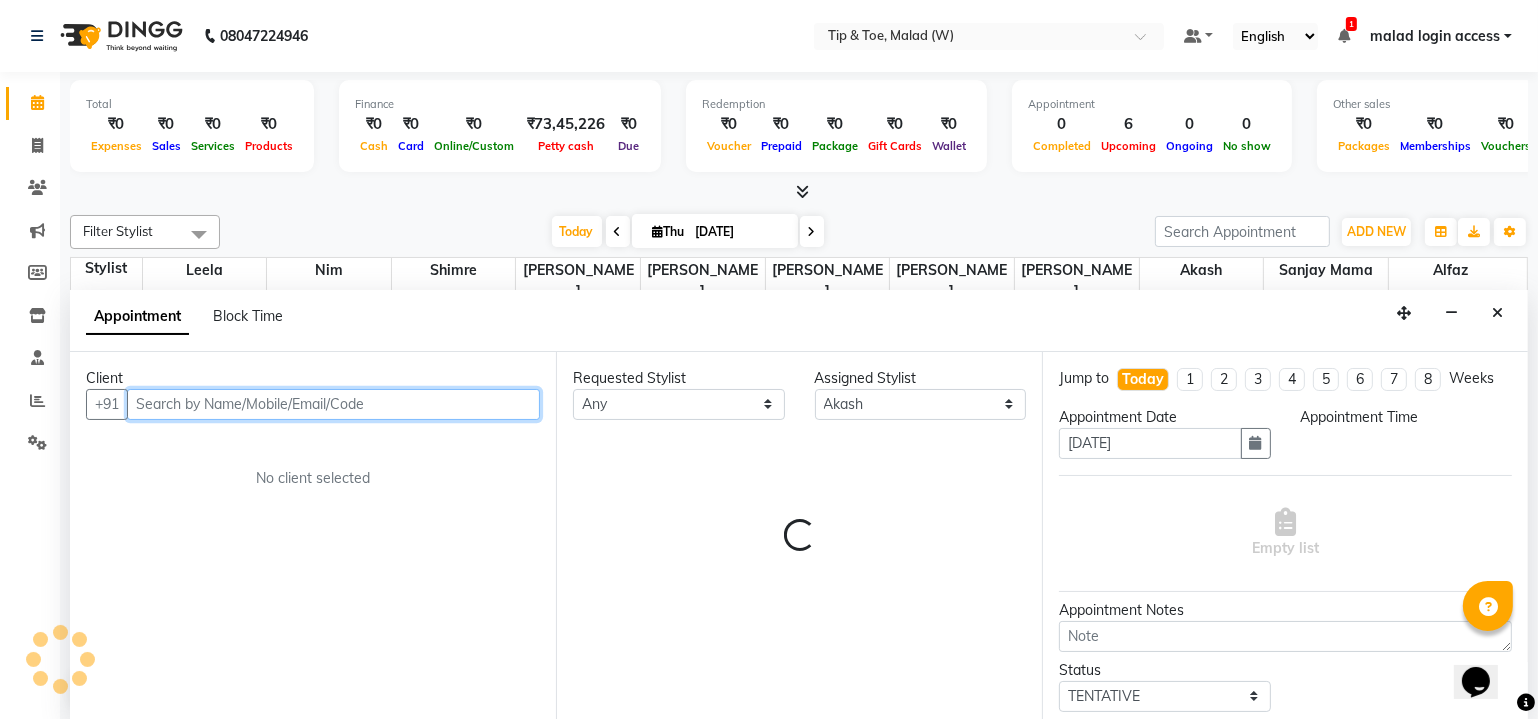 select on "795" 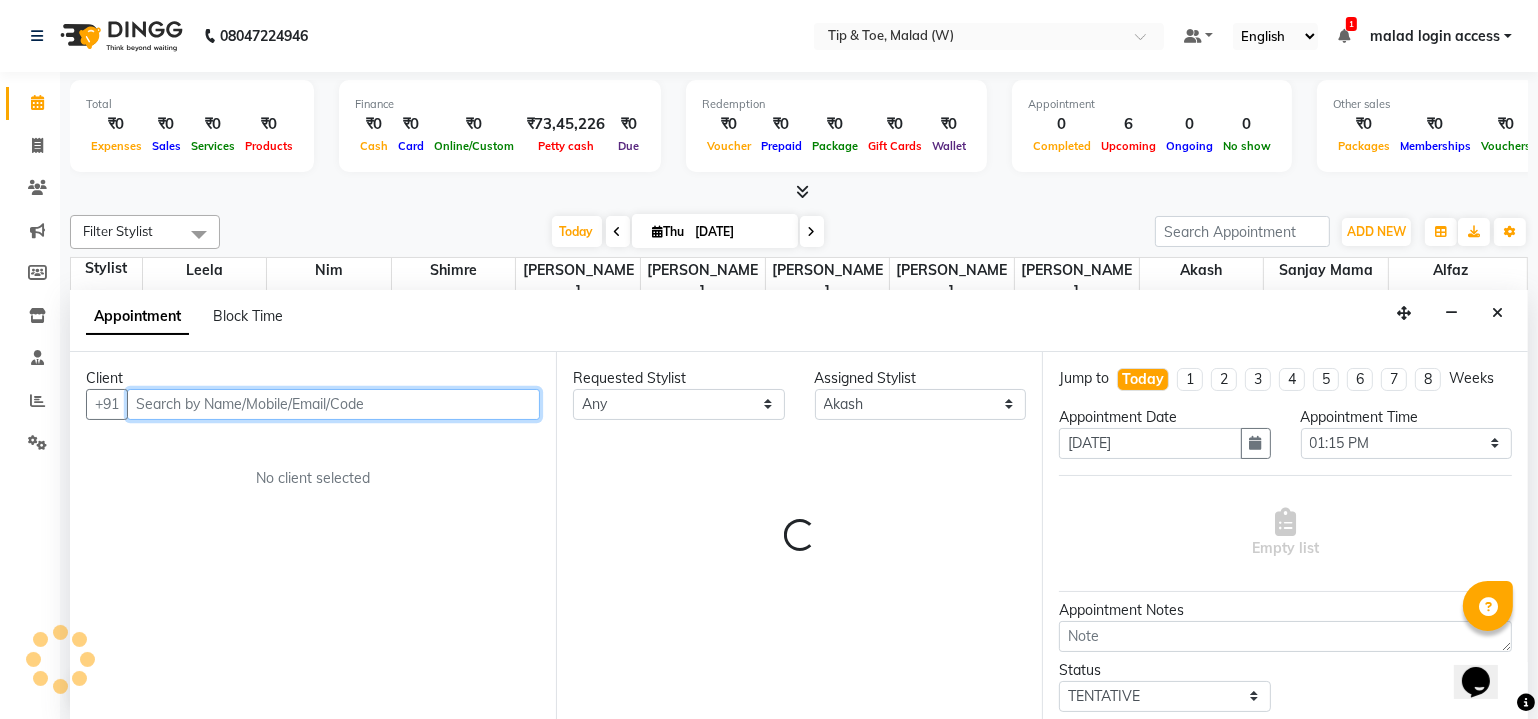 scroll, scrollTop: 0, scrollLeft: 0, axis: both 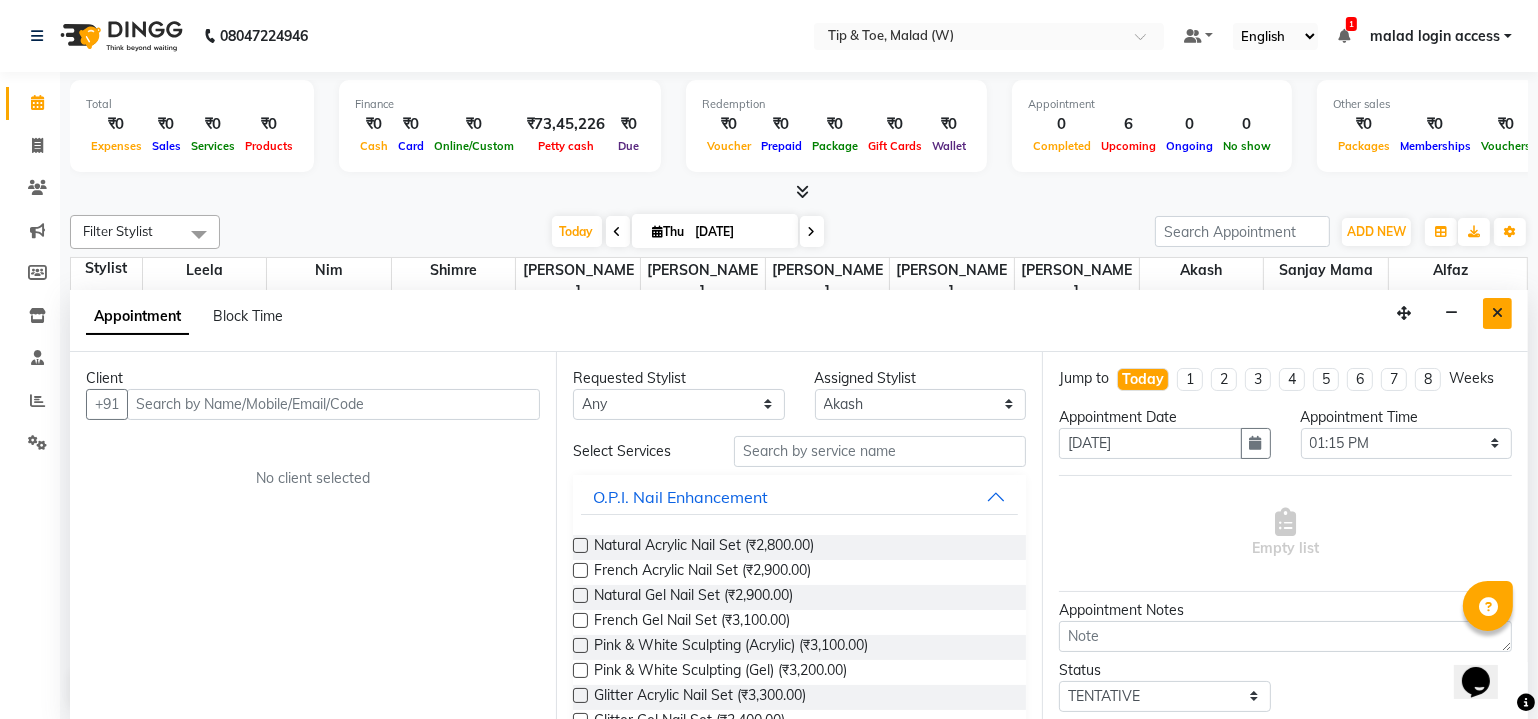 click at bounding box center (1497, 313) 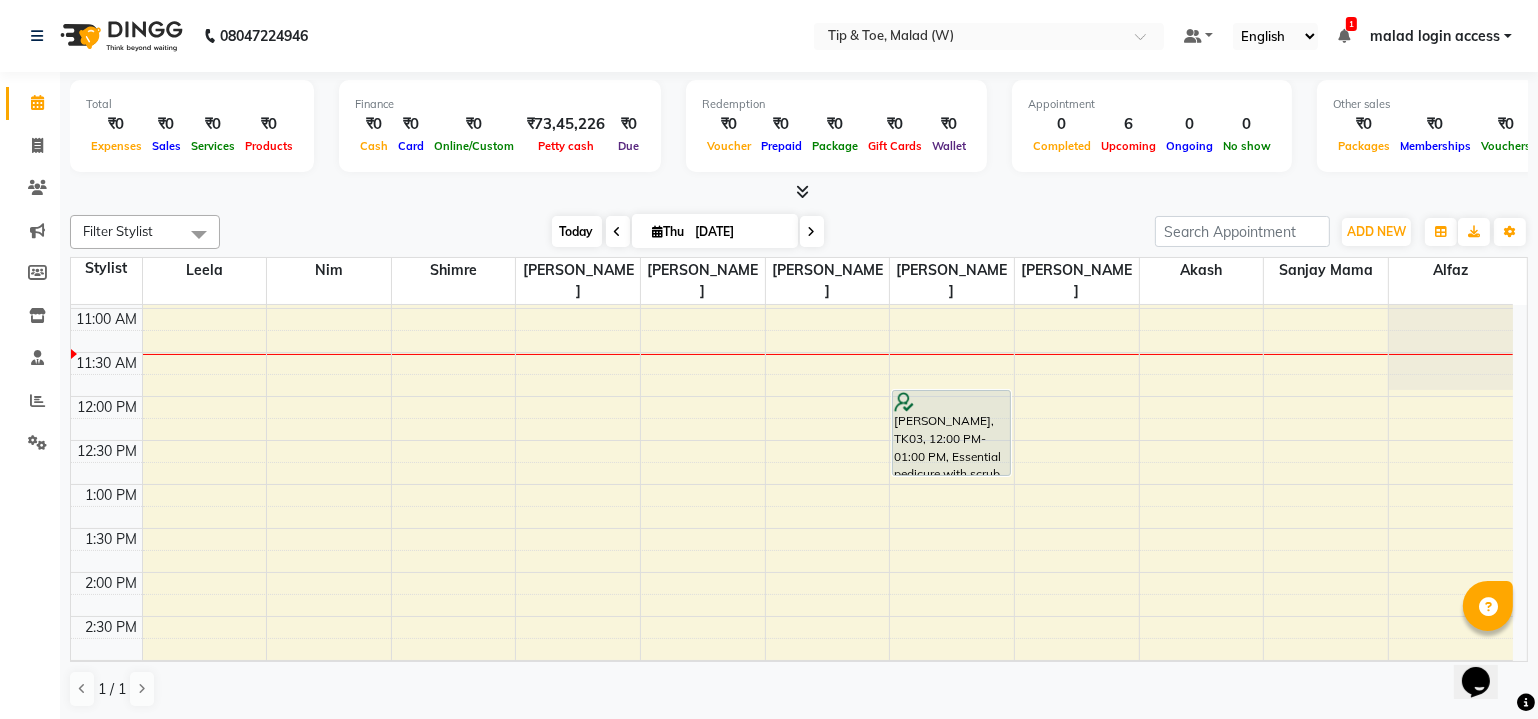 click on "Today" at bounding box center (577, 231) 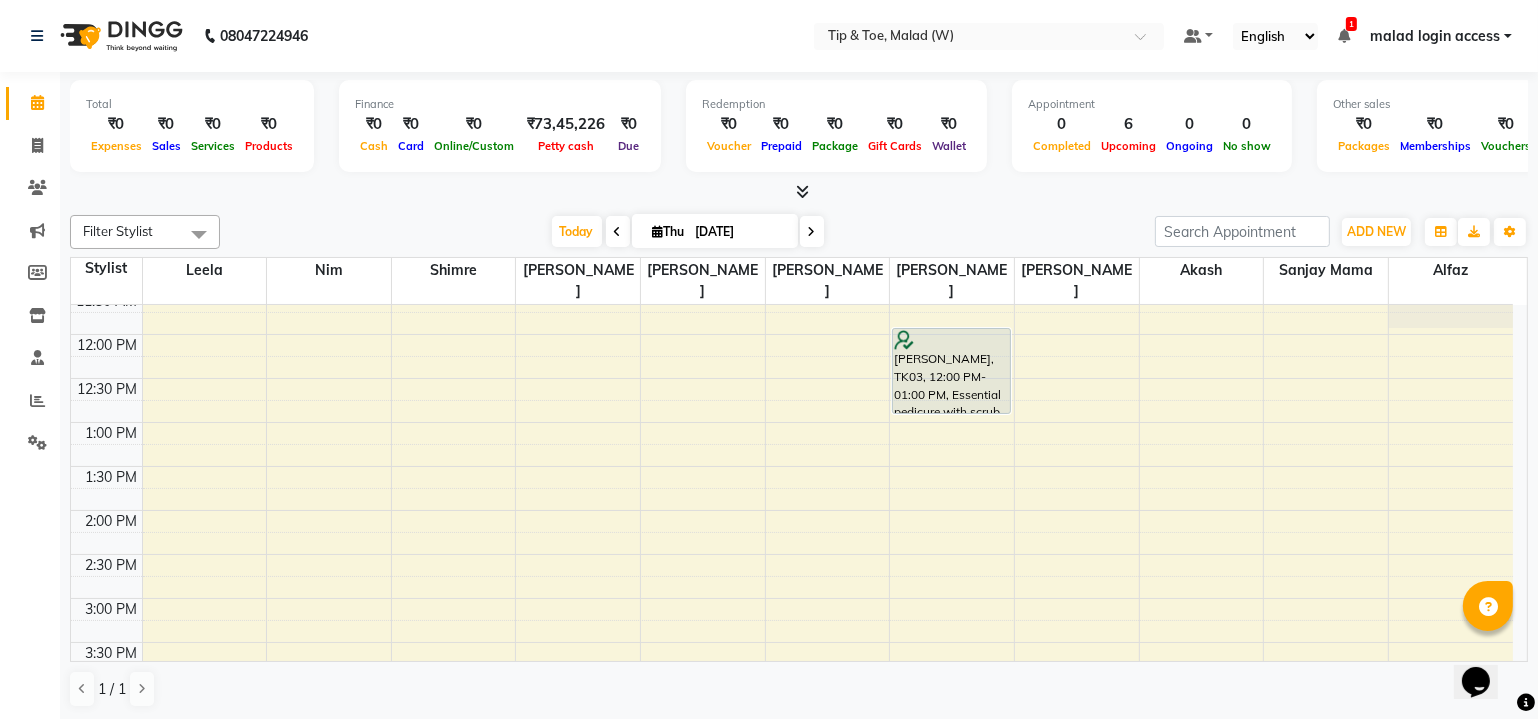 scroll, scrollTop: 350, scrollLeft: 0, axis: vertical 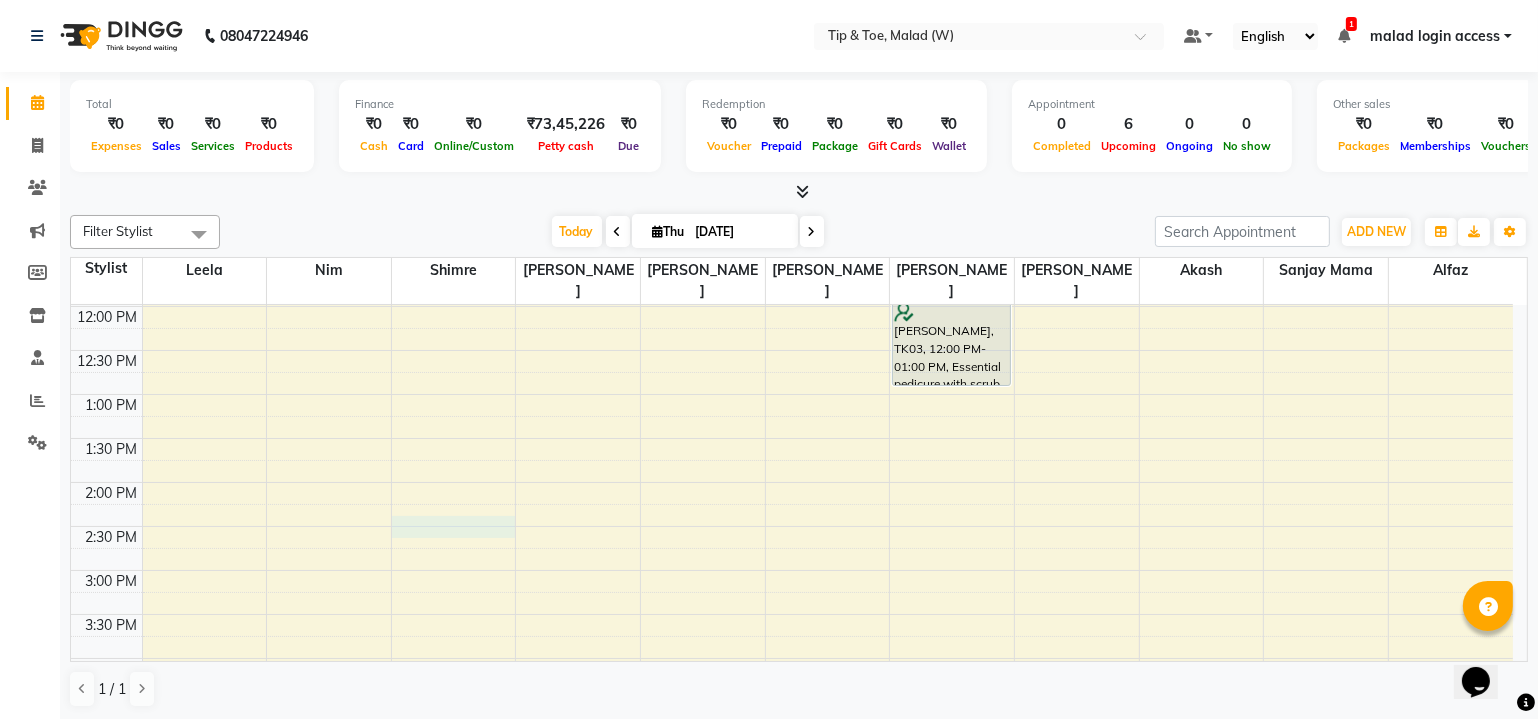 click on "8:00 AM 8:30 AM 9:00 AM 9:30 AM 10:00 AM 10:30 AM 11:00 AM 11:30 AM 12:00 PM 12:30 PM 1:00 PM 1:30 PM 2:00 PM 2:30 PM 3:00 PM 3:30 PM 4:00 PM 4:30 PM 5:00 PM 5:30 PM 6:00 PM 6:30 PM 7:00 PM 7:30 PM 8:00 PM 8:30 PM     niyati gada, TK03, 12:00 PM-01:00 PM, Essential pedicure with scrub     Ruby Saldanha, TK01, 05:30 PM-06:30 PM, Essential pedicure with scrub     Ruby Saldanha, TK01, 06:30 PM-07:30 PM, Essential pedicure with scrub" at bounding box center [792, 526] 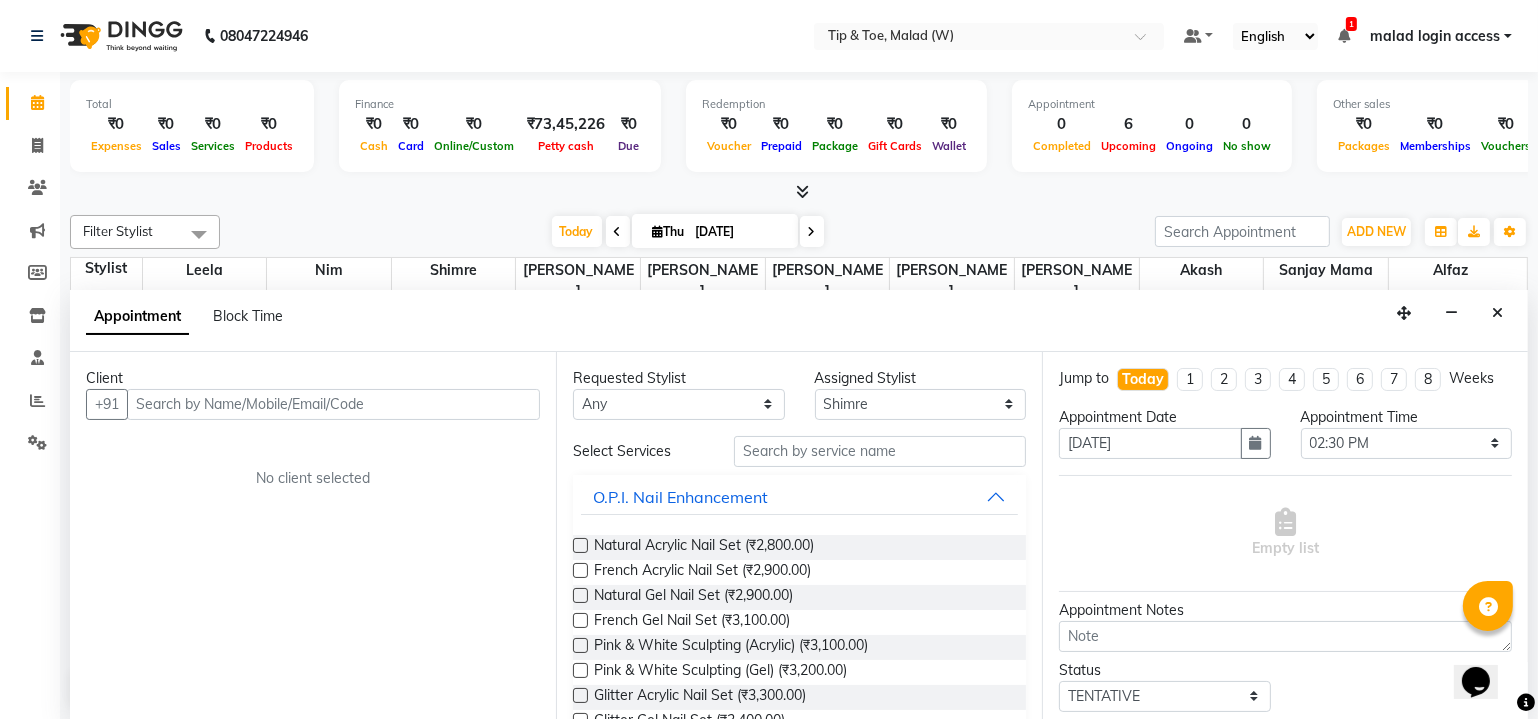 click at bounding box center [333, 404] 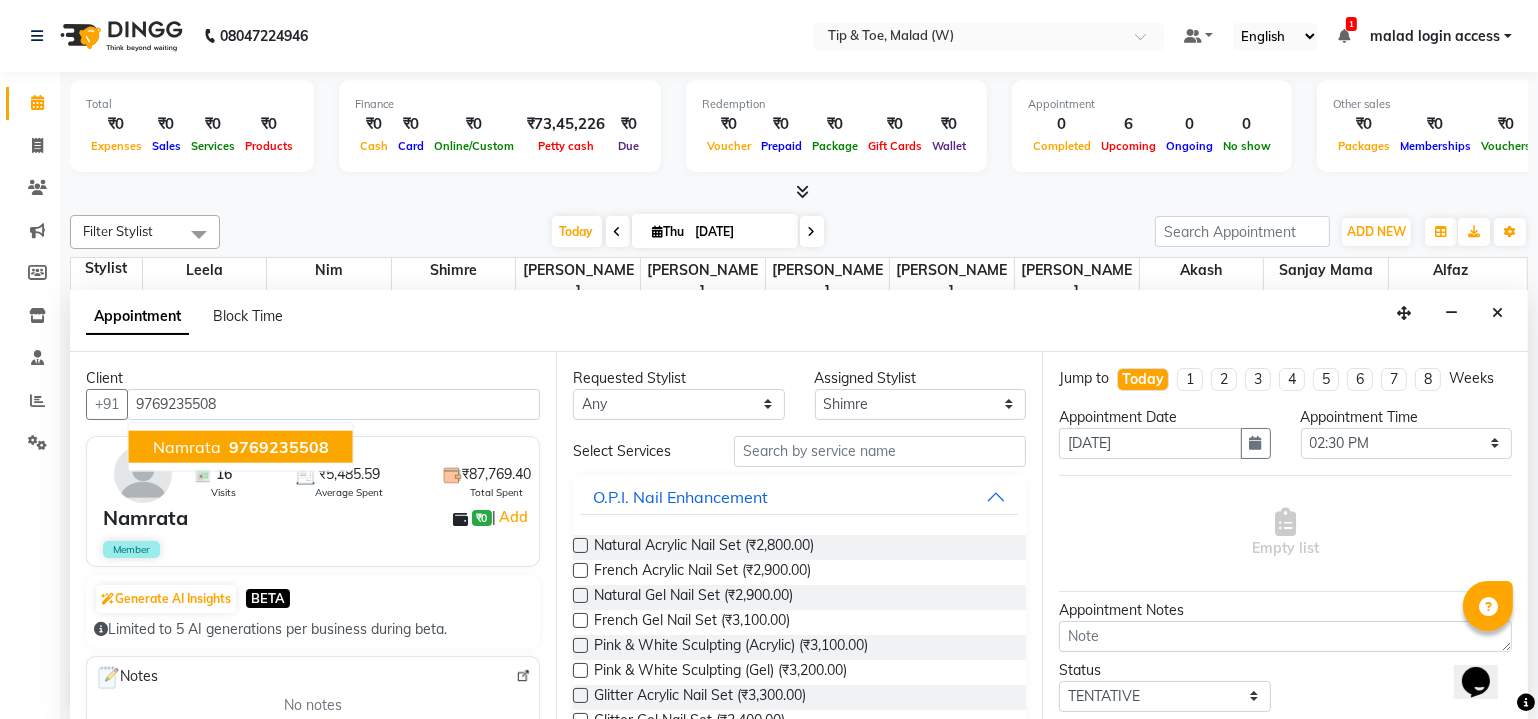 click on "Namrata" at bounding box center (187, 446) 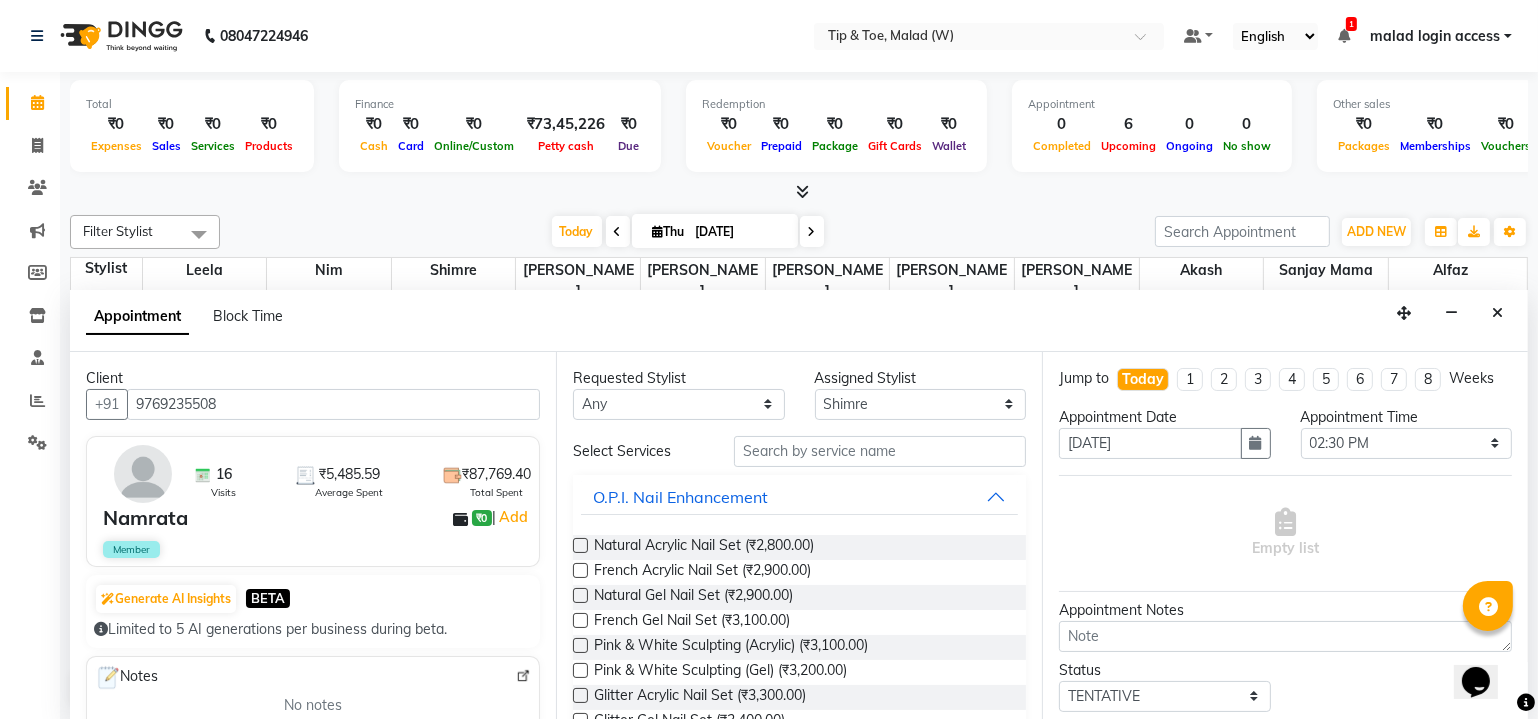 type on "9769235508" 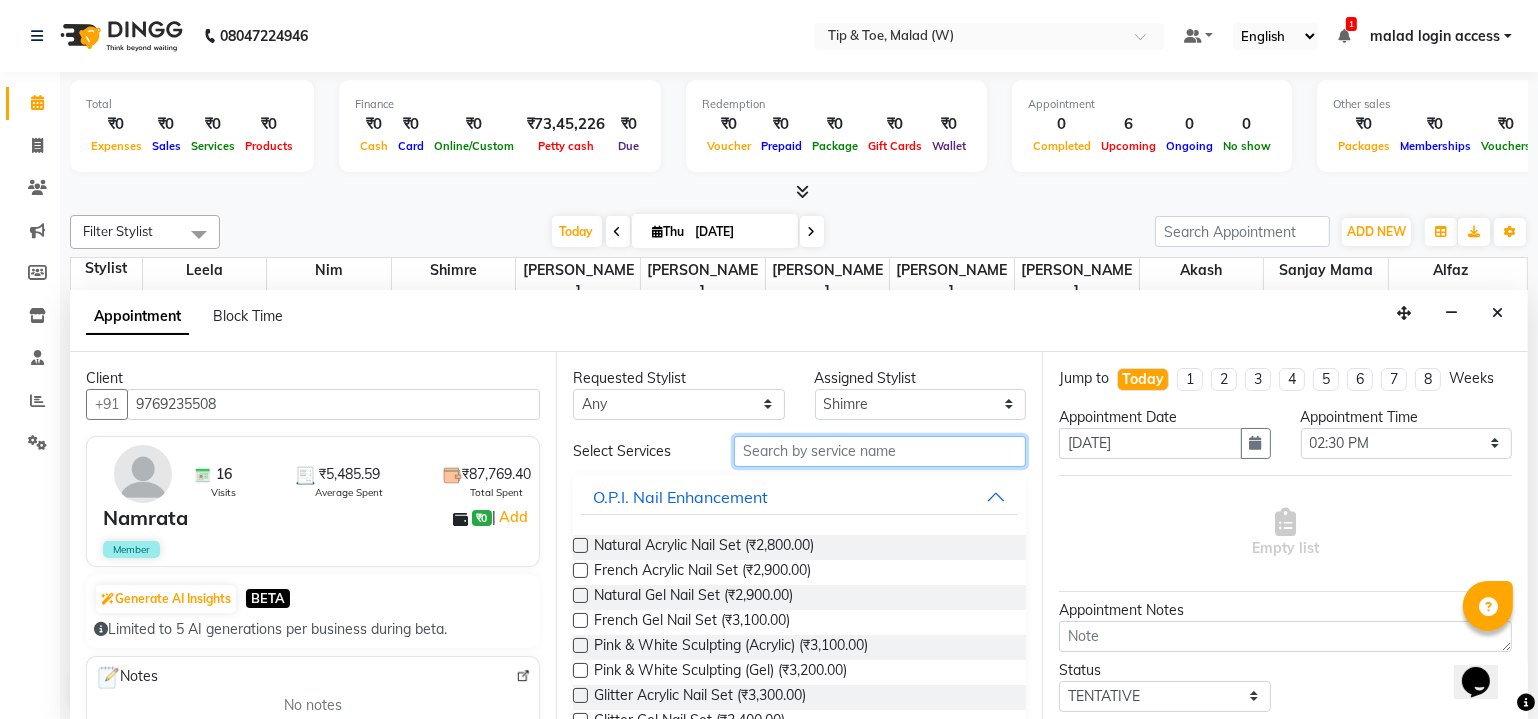 click at bounding box center (880, 451) 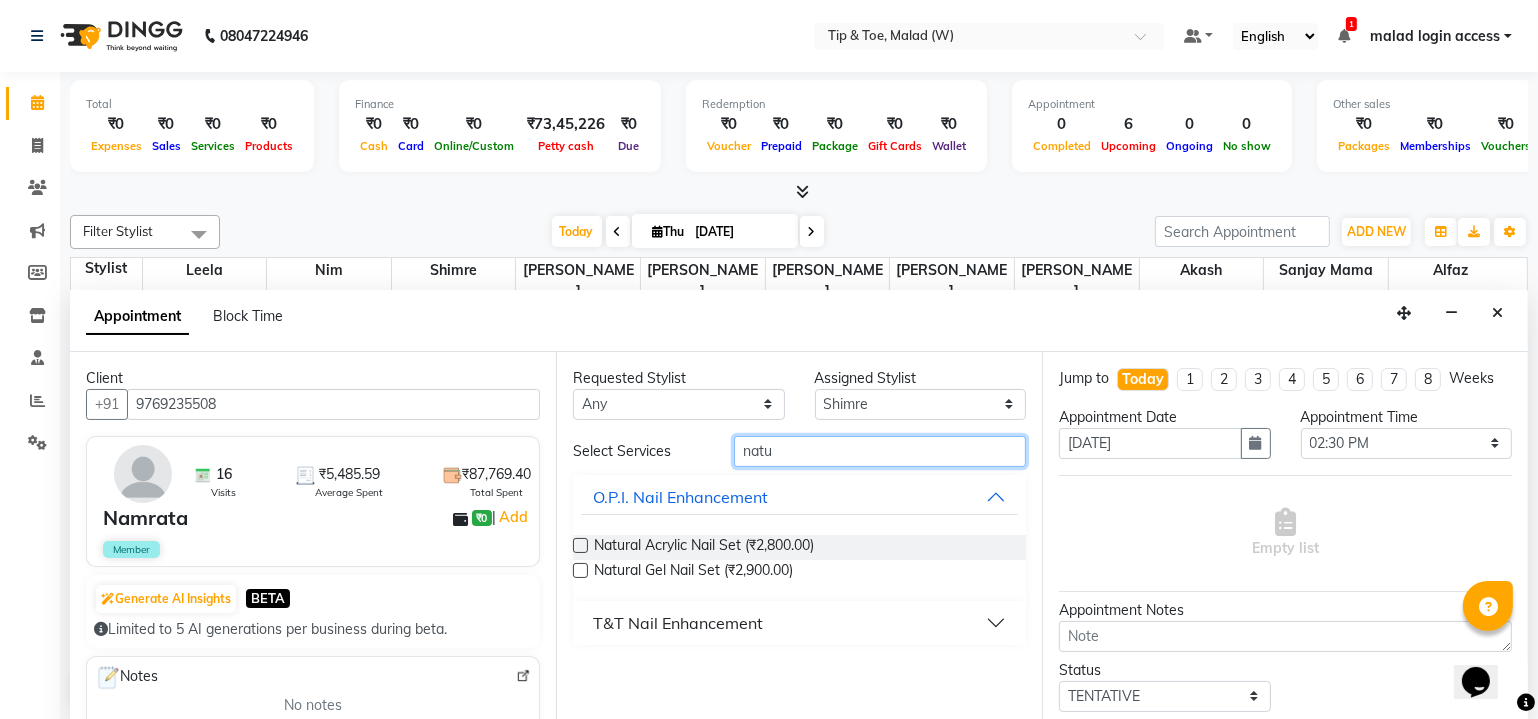 type on "natu" 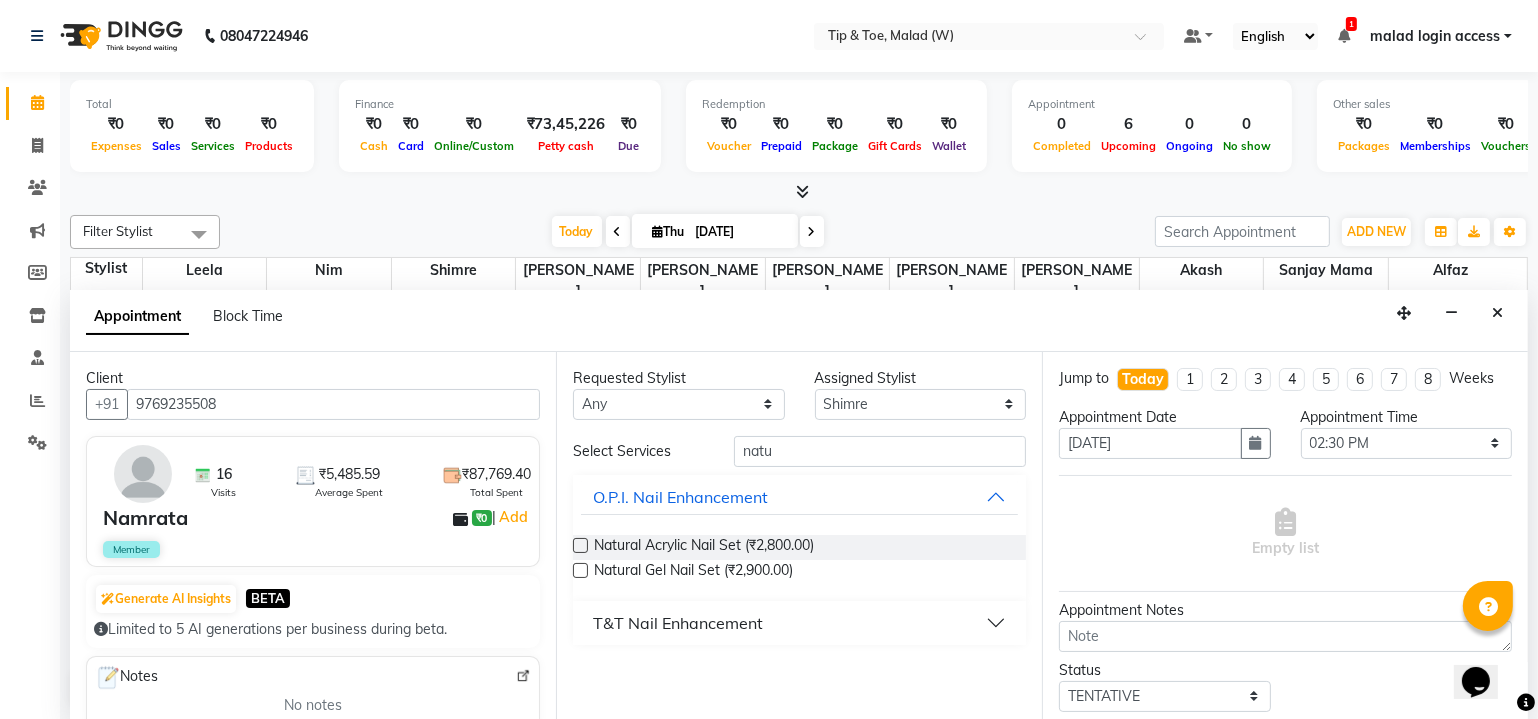 click at bounding box center (580, 545) 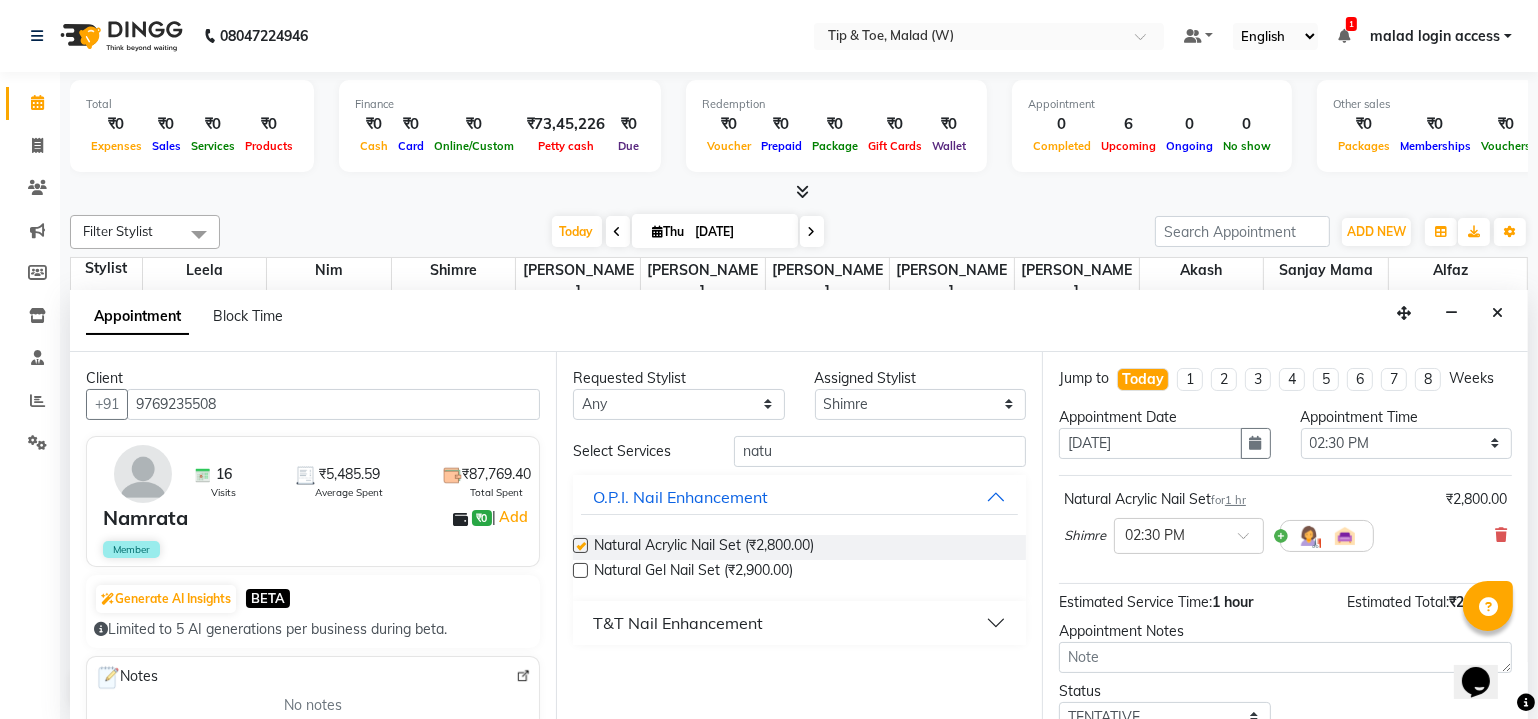 checkbox on "false" 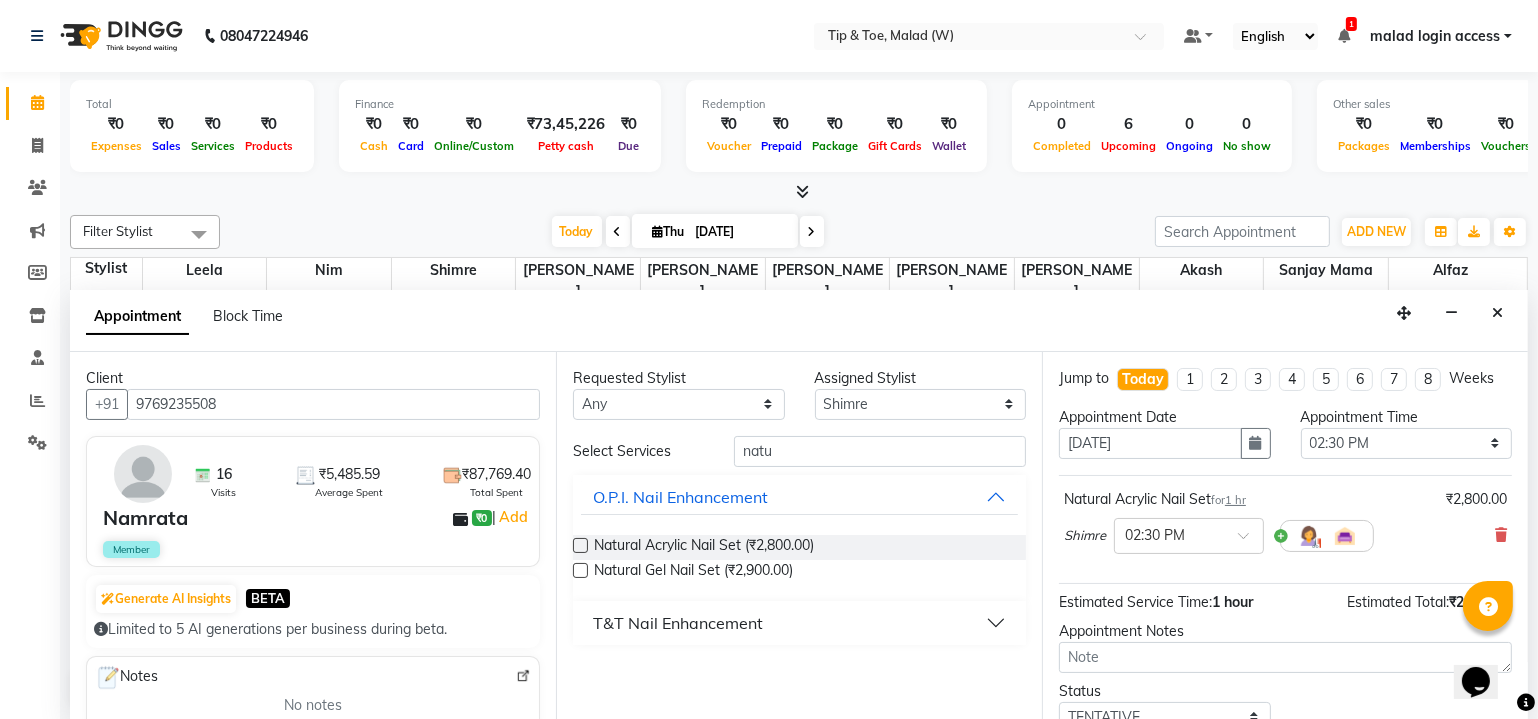 scroll, scrollTop: 135, scrollLeft: 0, axis: vertical 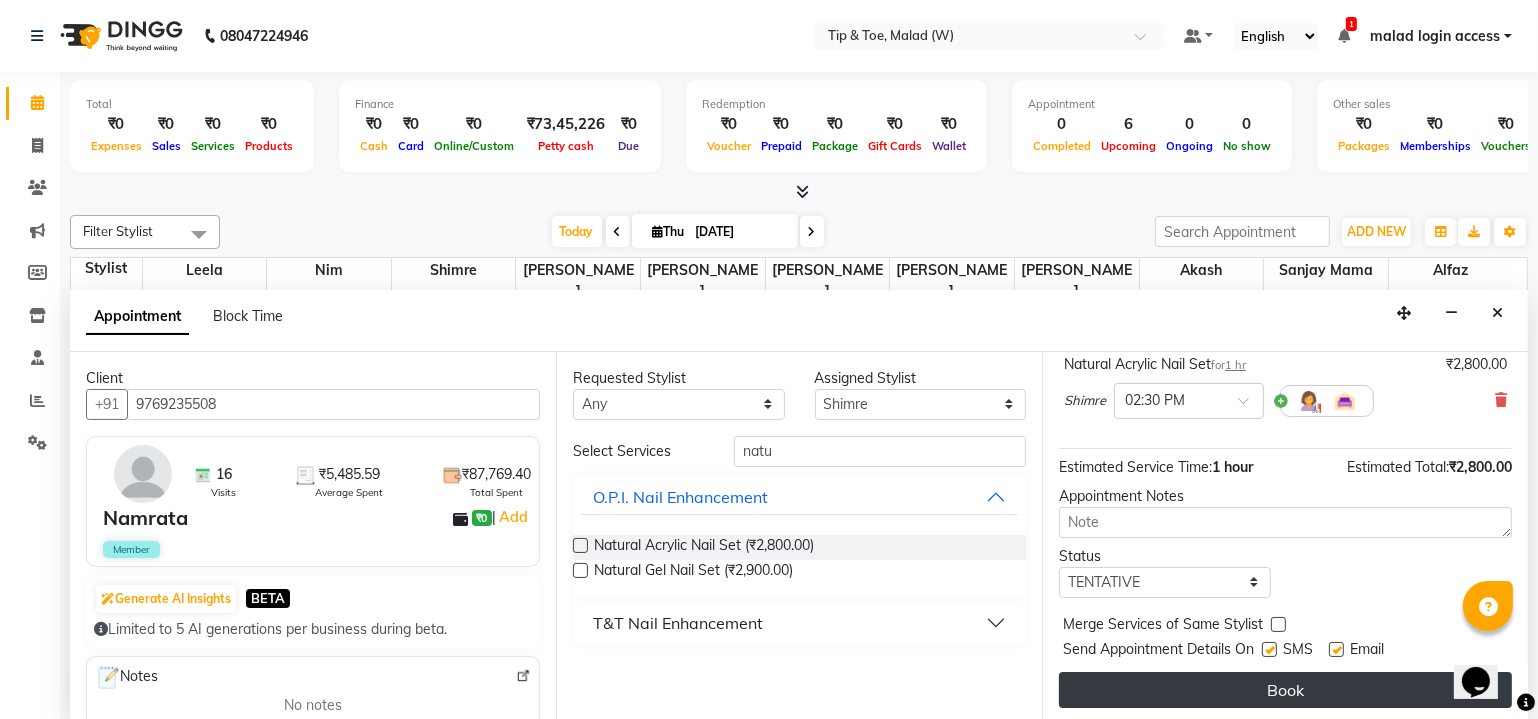 click on "Book" at bounding box center (1285, 690) 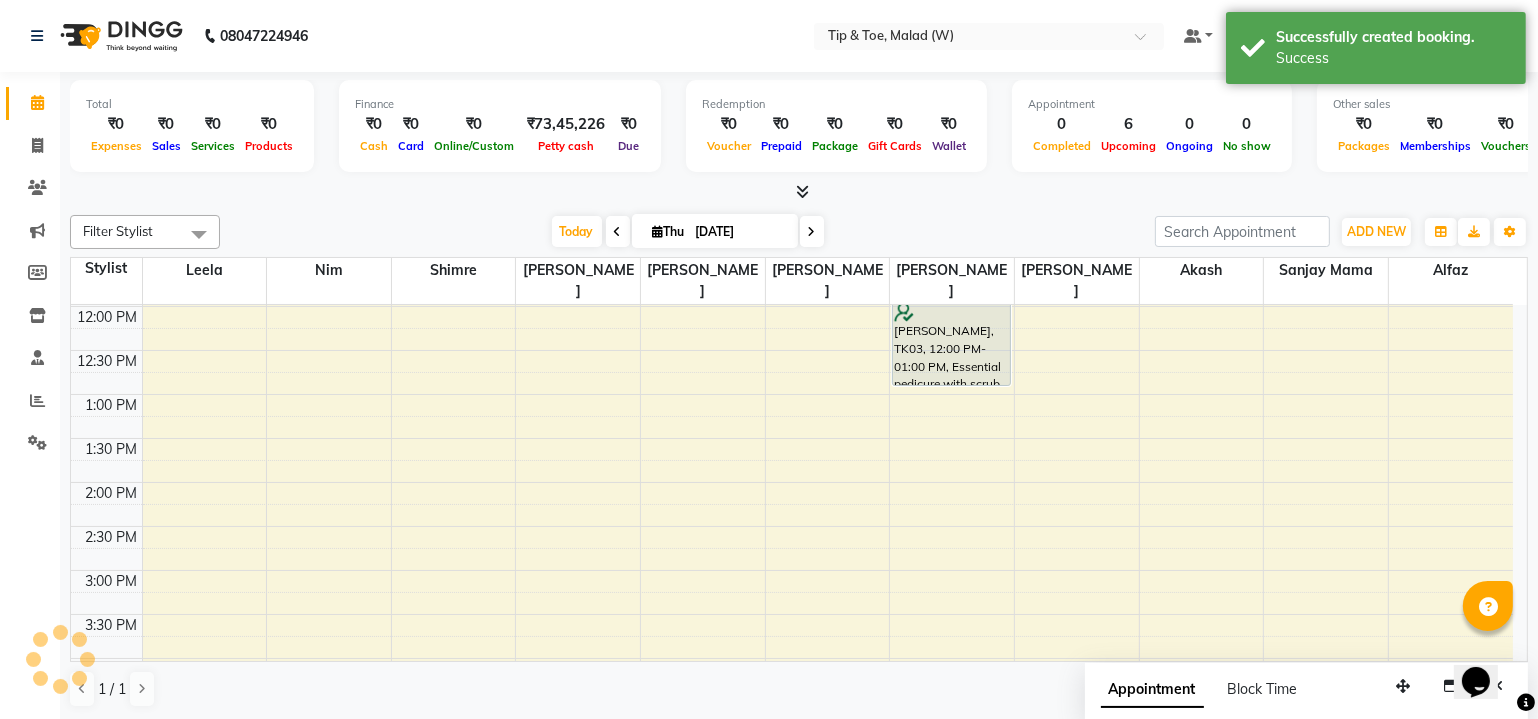 scroll, scrollTop: 0, scrollLeft: 0, axis: both 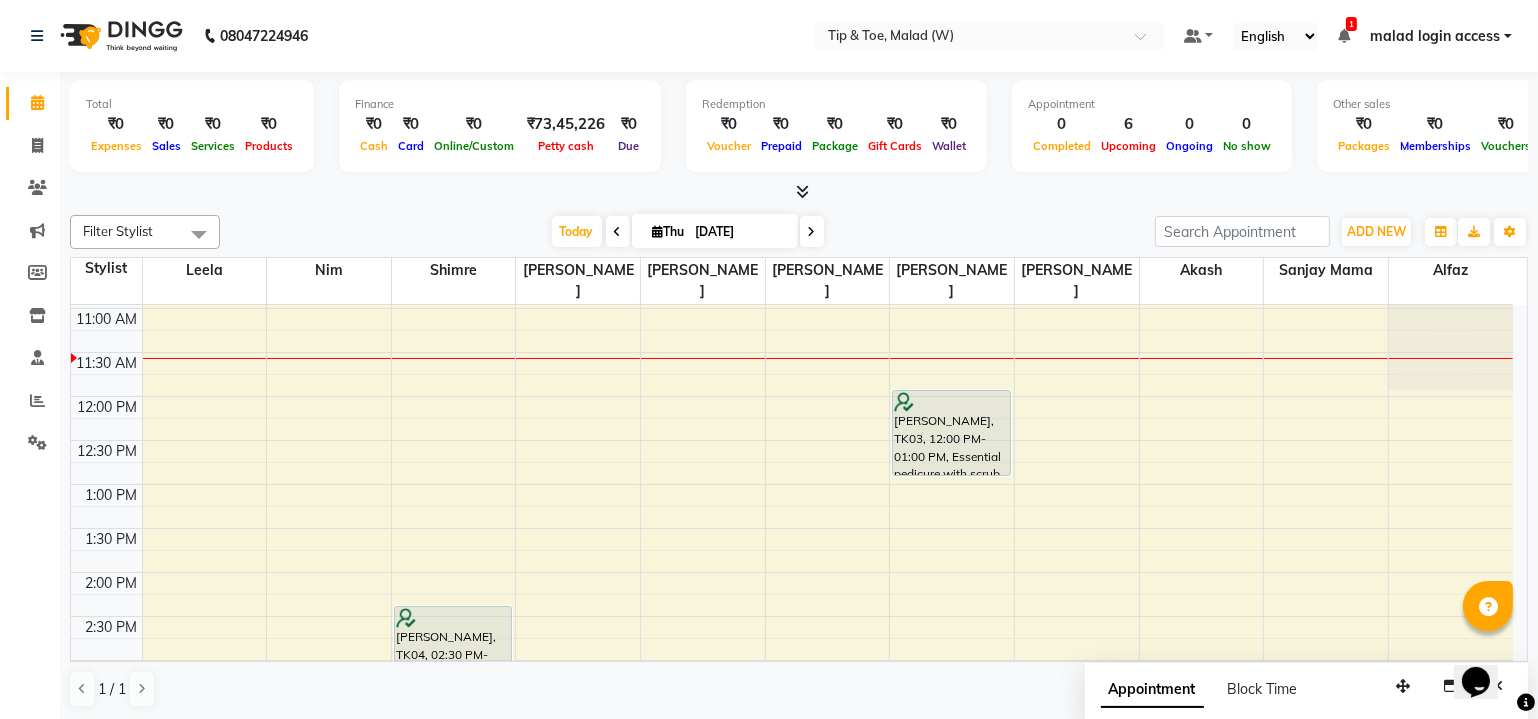 click on "8:00 AM 8:30 AM 9:00 AM 9:30 AM 10:00 AM 10:30 AM 11:00 AM 11:30 AM 12:00 PM 12:30 PM 1:00 PM 1:30 PM 2:00 PM 2:30 PM 3:00 PM 3:30 PM 4:00 PM 4:30 PM 5:00 PM 5:30 PM 6:00 PM 6:30 PM 7:00 PM 7:30 PM 8:00 PM 8:30 PM     Namrata, TK04, 02:30 PM-03:30 PM, Natural Acrylic Nail Set     niyati gada, TK03, 12:00 PM-01:00 PM, Essential pedicure with scrub     Ruby Saldanha, TK01, 05:30 PM-06:30 PM, Essential pedicure with scrub     Ruby Saldanha, TK01, 06:30 PM-07:30 PM, Essential pedicure with scrub" at bounding box center [792, 616] 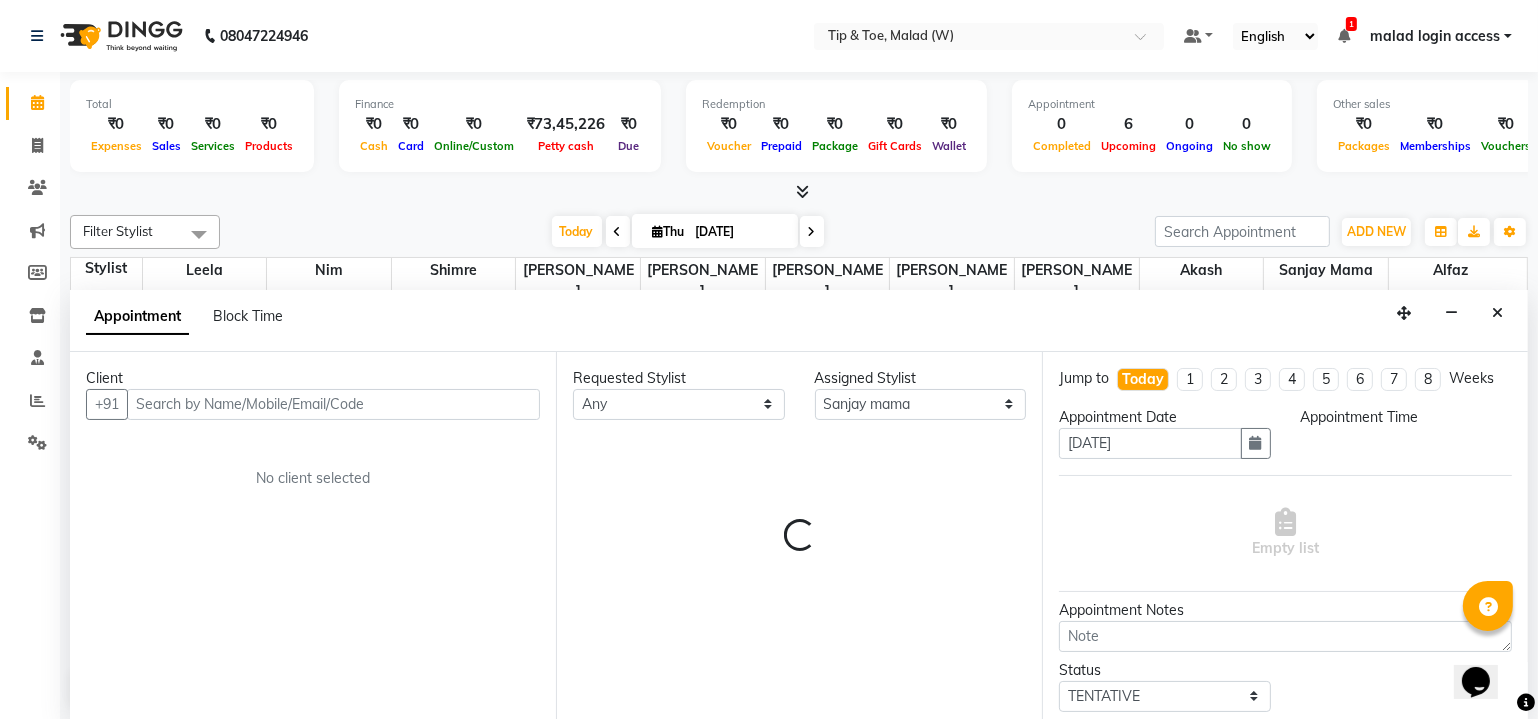 scroll, scrollTop: 0, scrollLeft: 0, axis: both 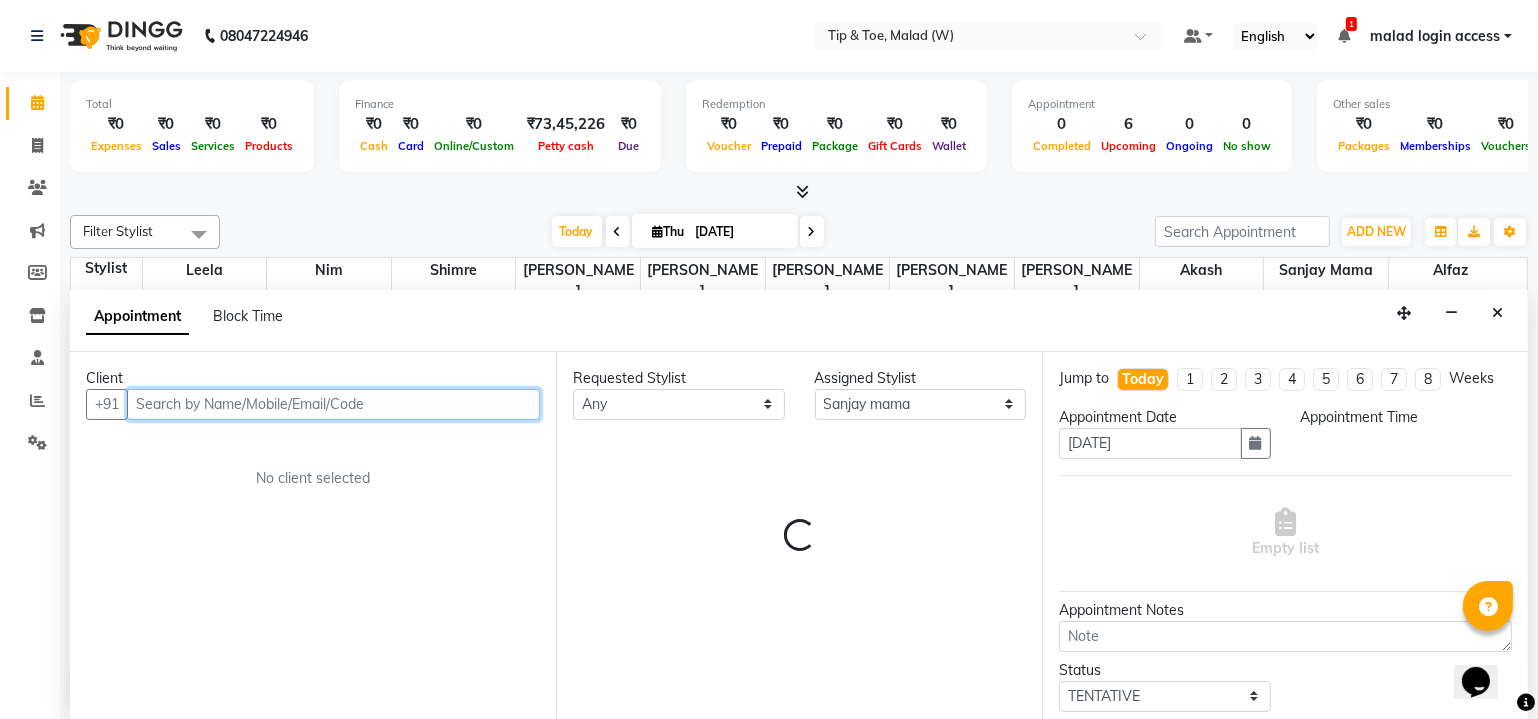 select on "750" 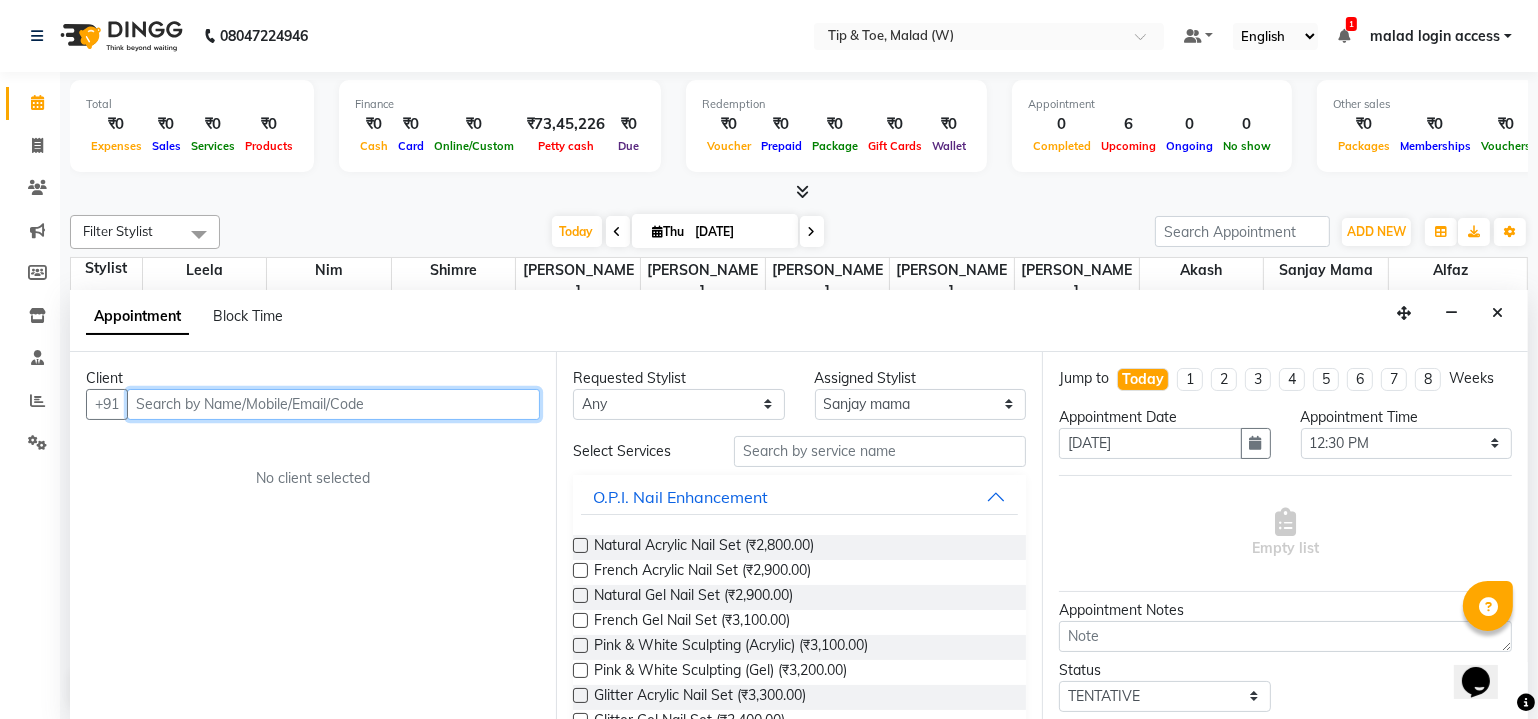 click at bounding box center [333, 404] 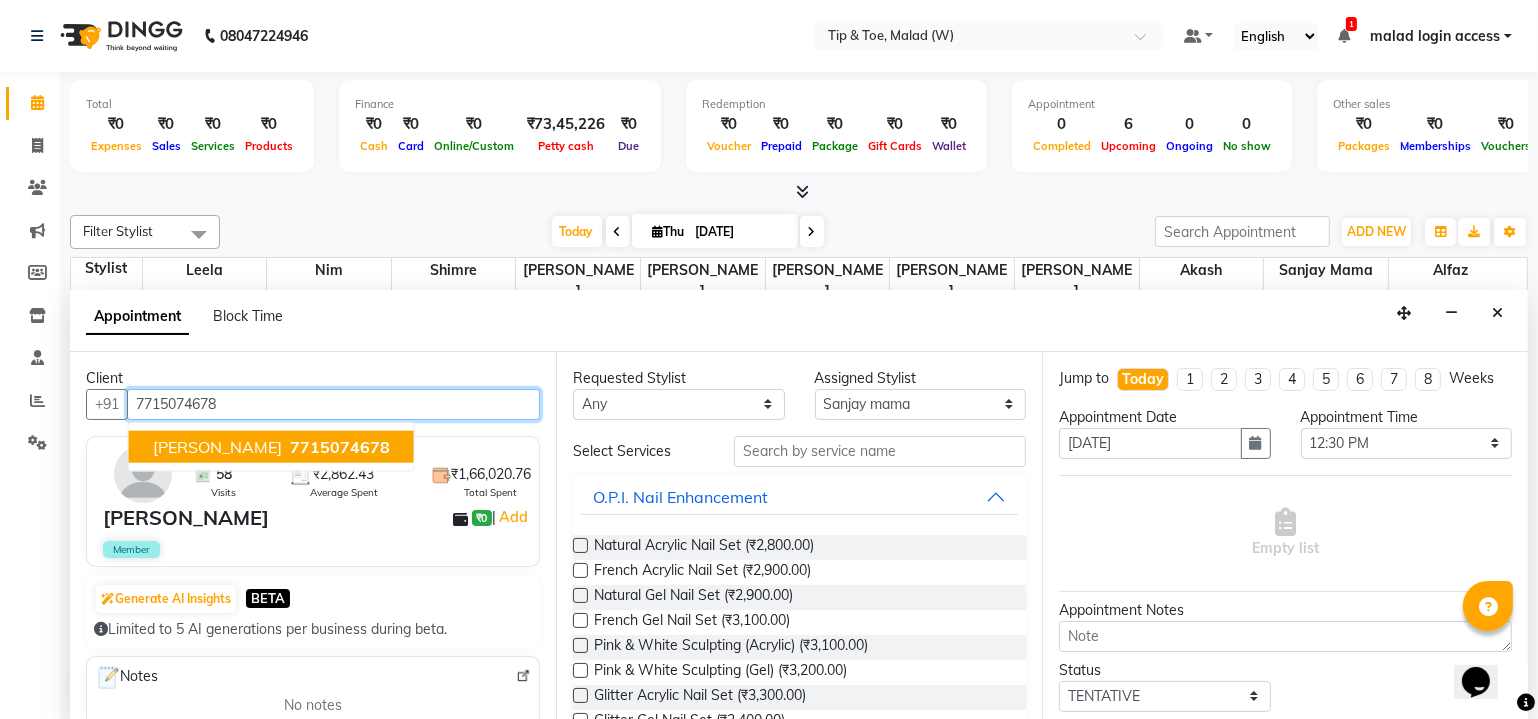 click on "7715074678" at bounding box center [340, 446] 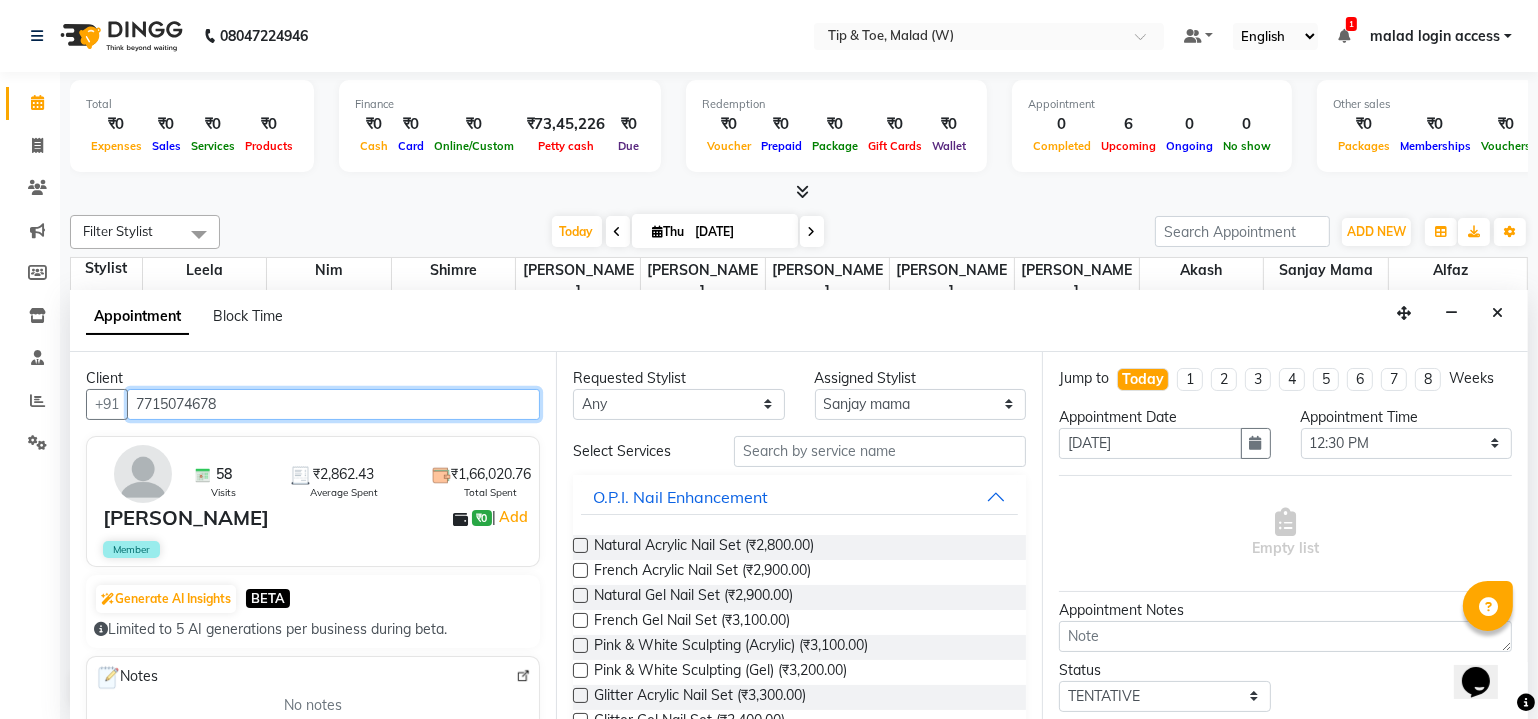 type on "7715074678" 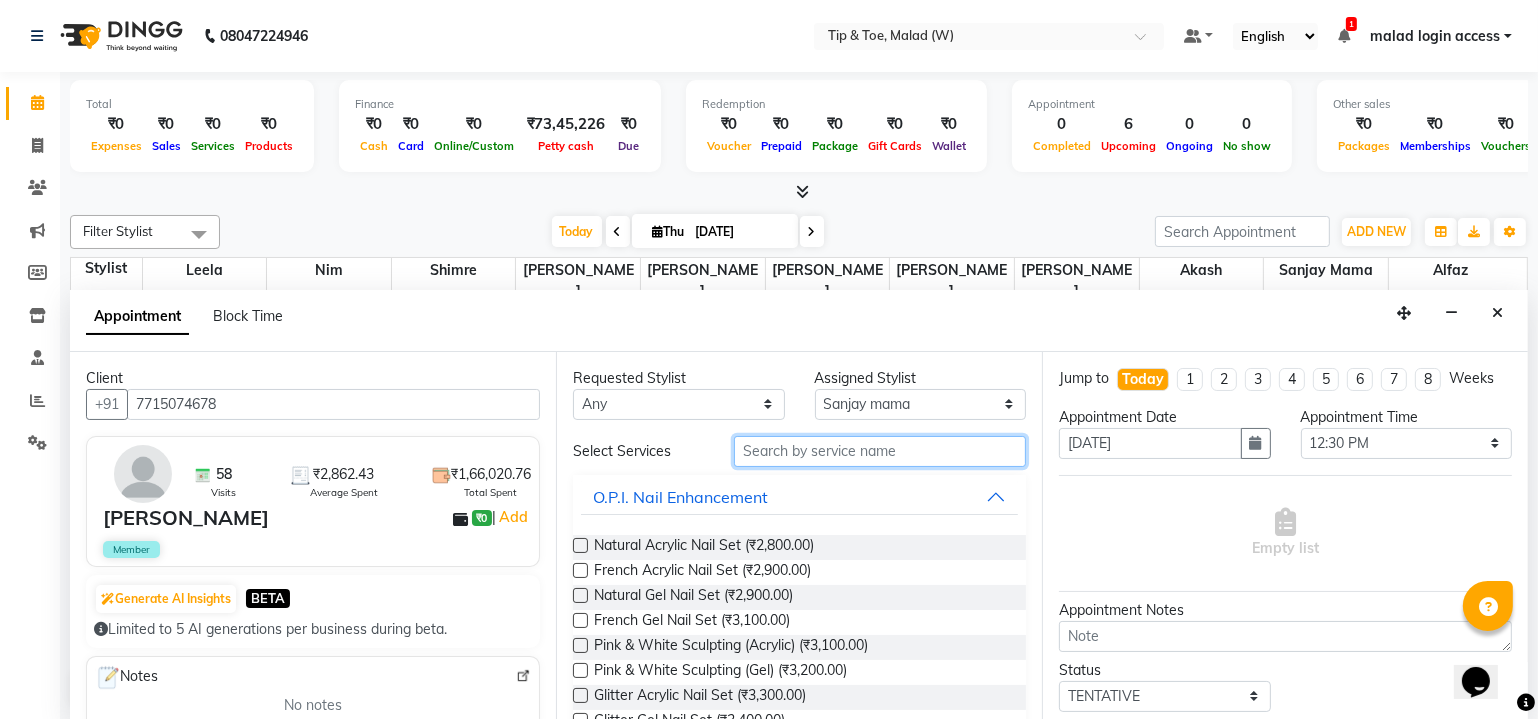 click at bounding box center [880, 451] 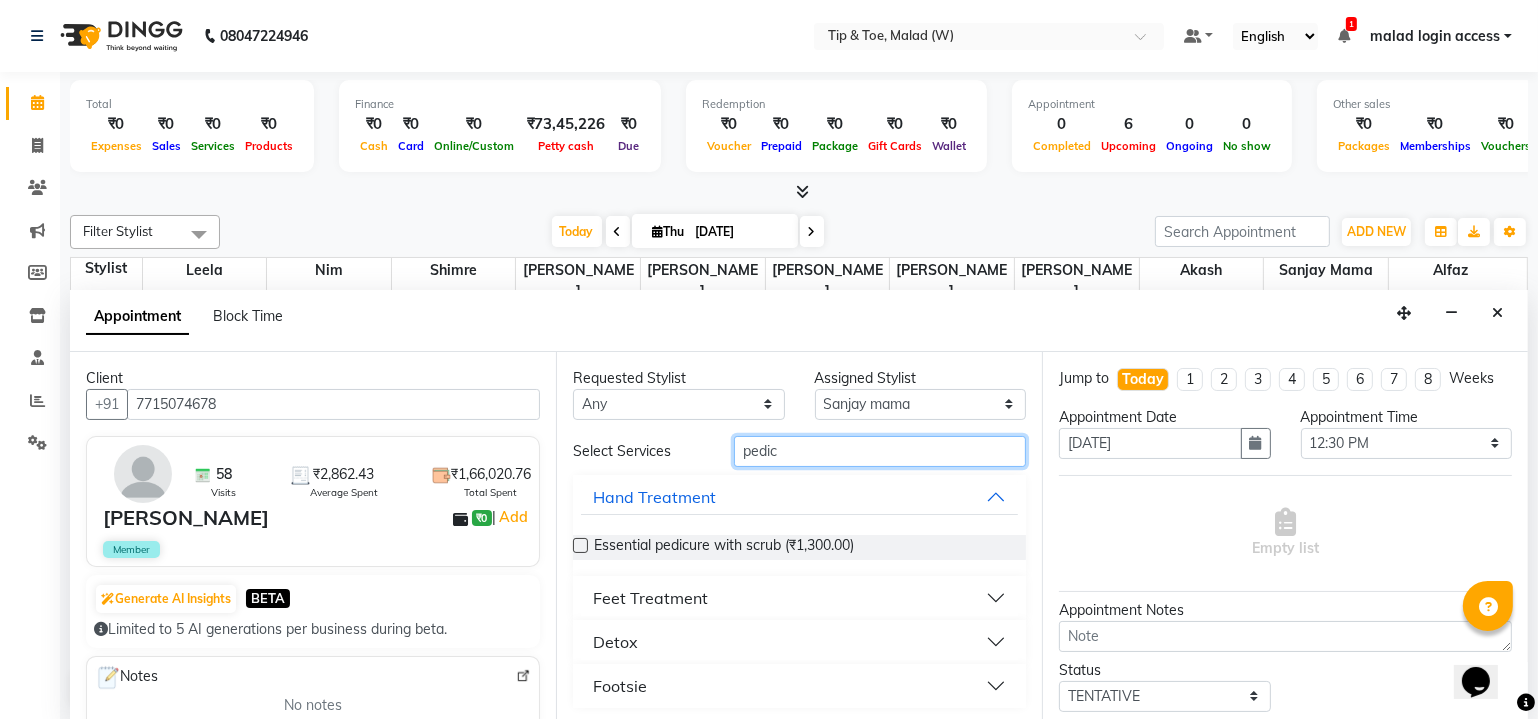 type on "pedic" 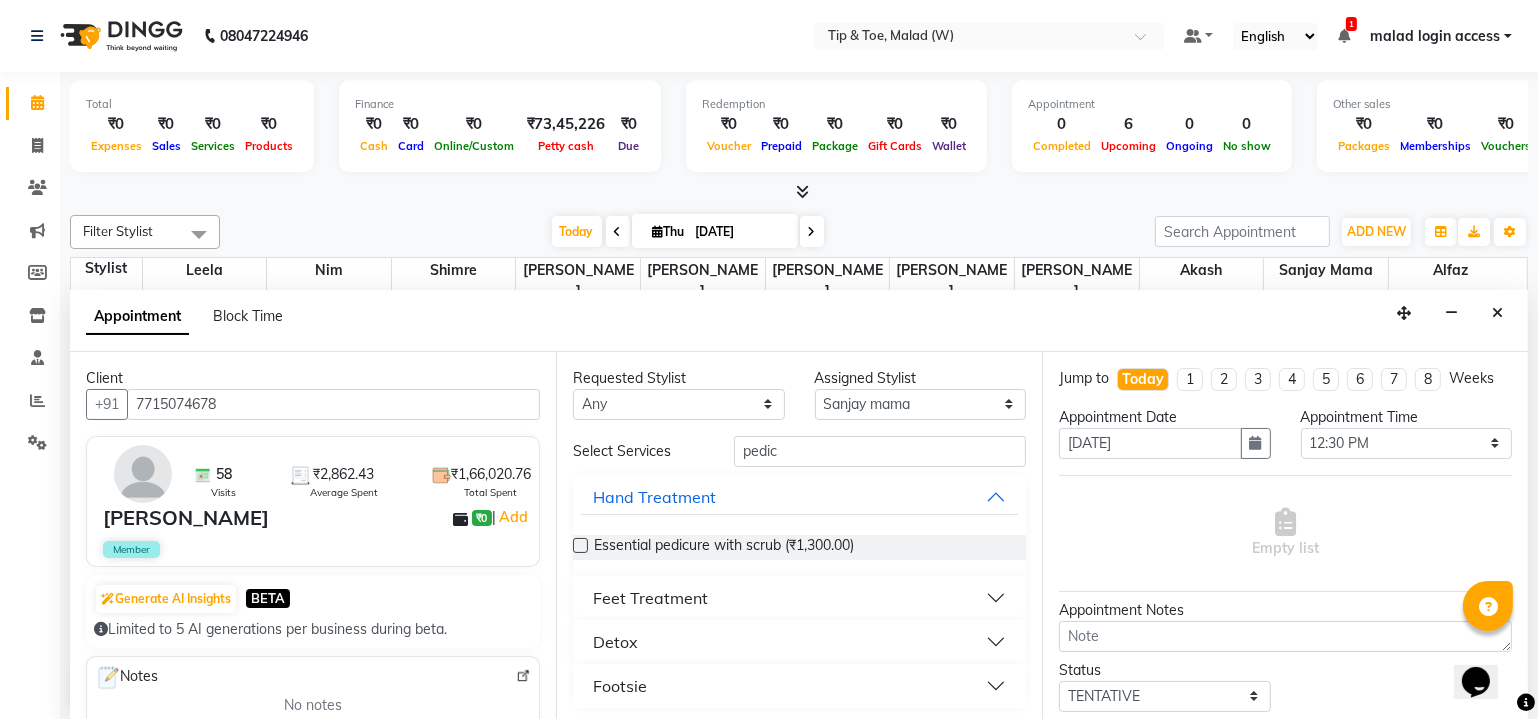click at bounding box center (580, 545) 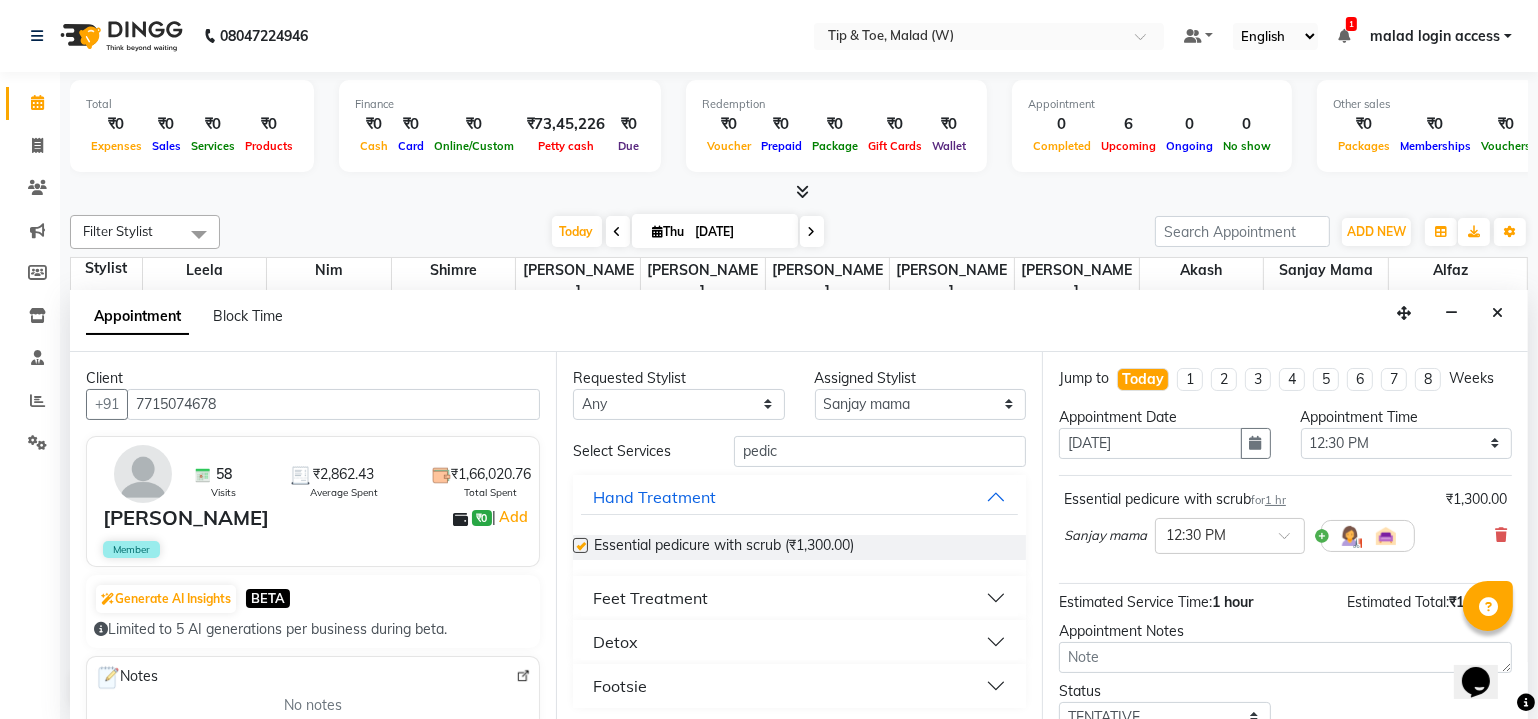 checkbox on "false" 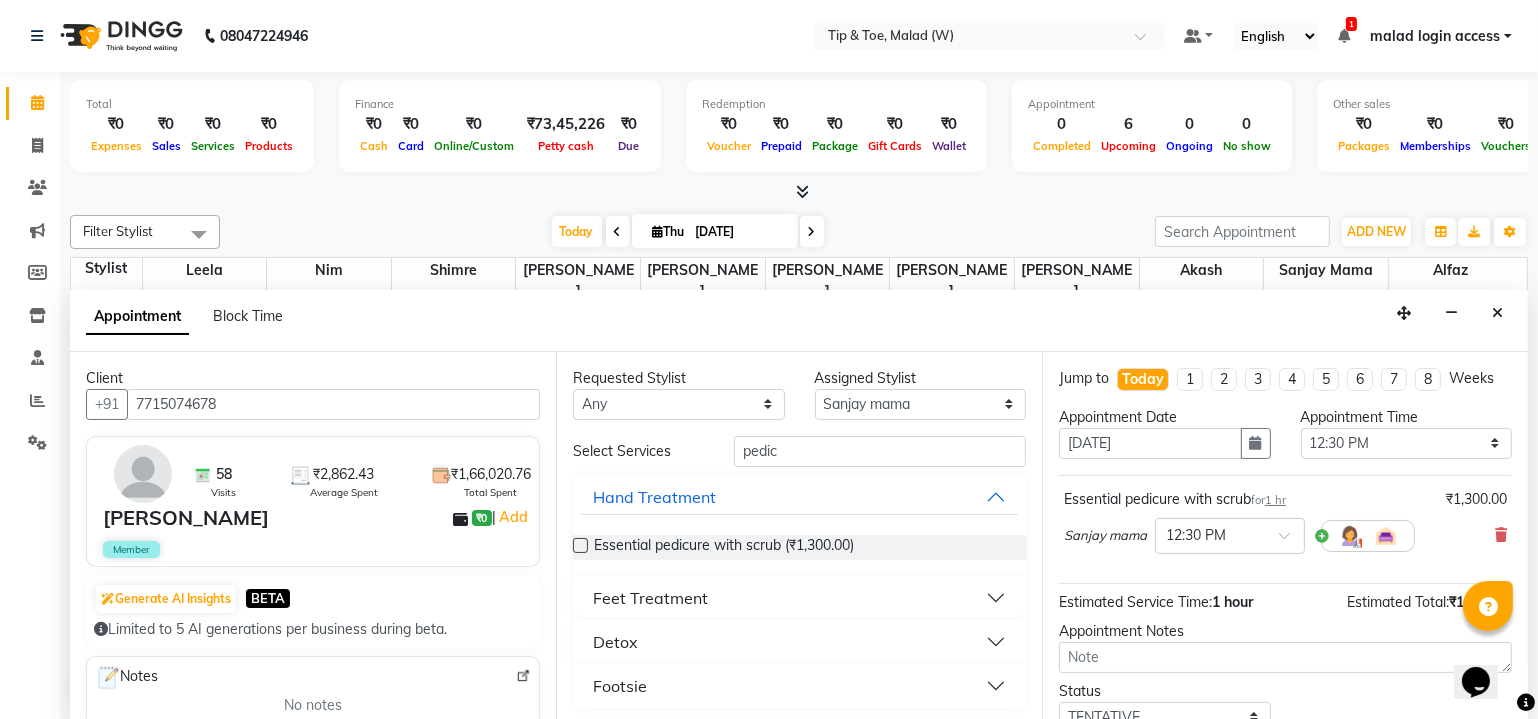 scroll, scrollTop: 135, scrollLeft: 0, axis: vertical 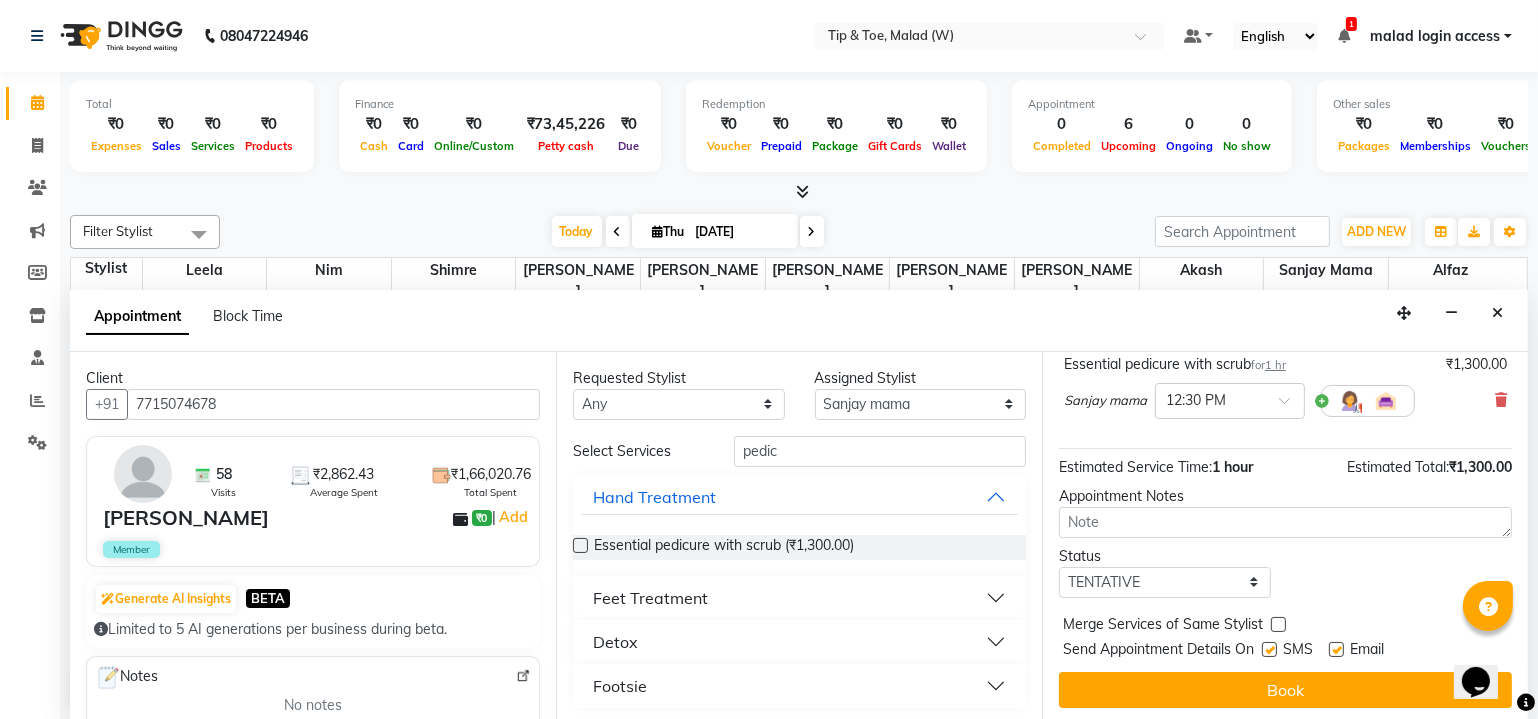 drag, startPoint x: 1518, startPoint y: 497, endPoint x: 3, endPoint y: 57, distance: 1577.6011 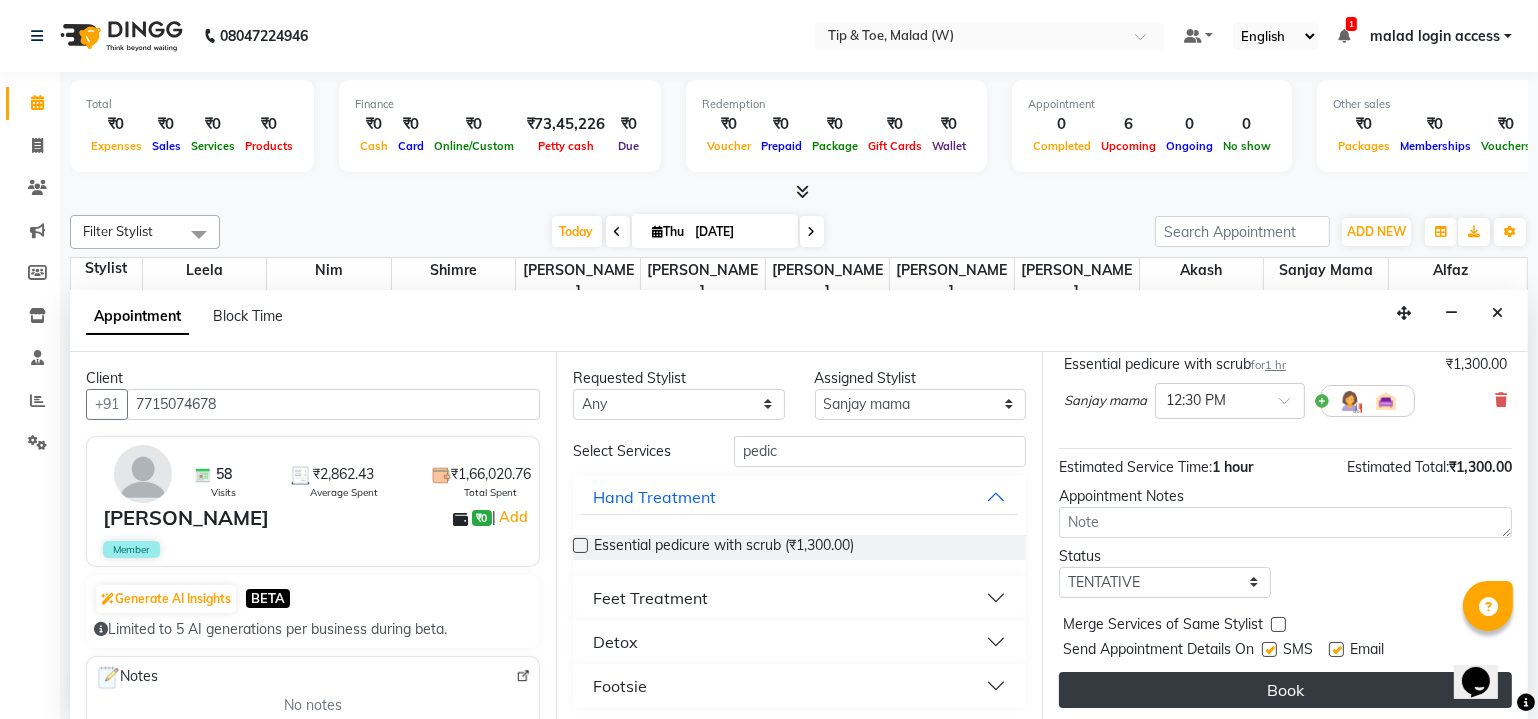 click on "Book" at bounding box center (1285, 690) 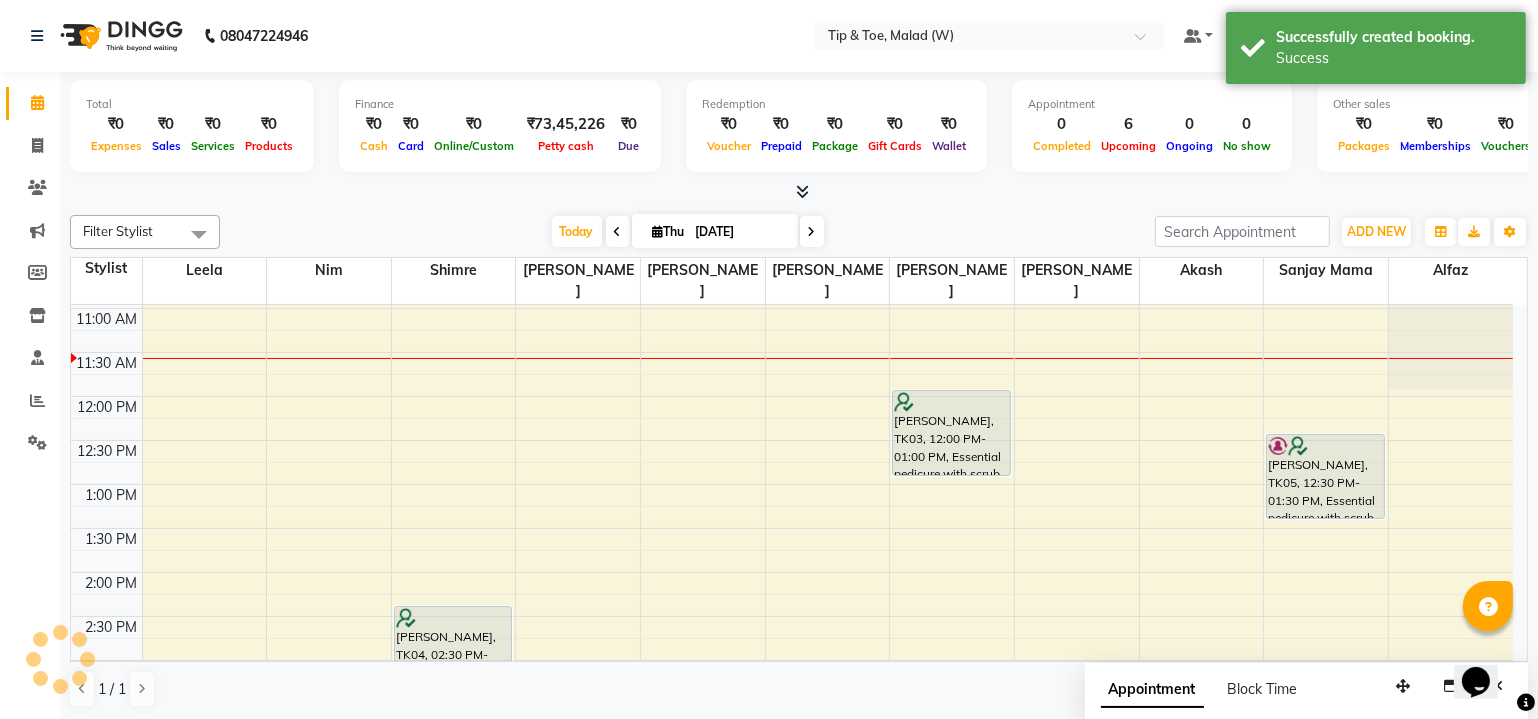 scroll, scrollTop: 0, scrollLeft: 0, axis: both 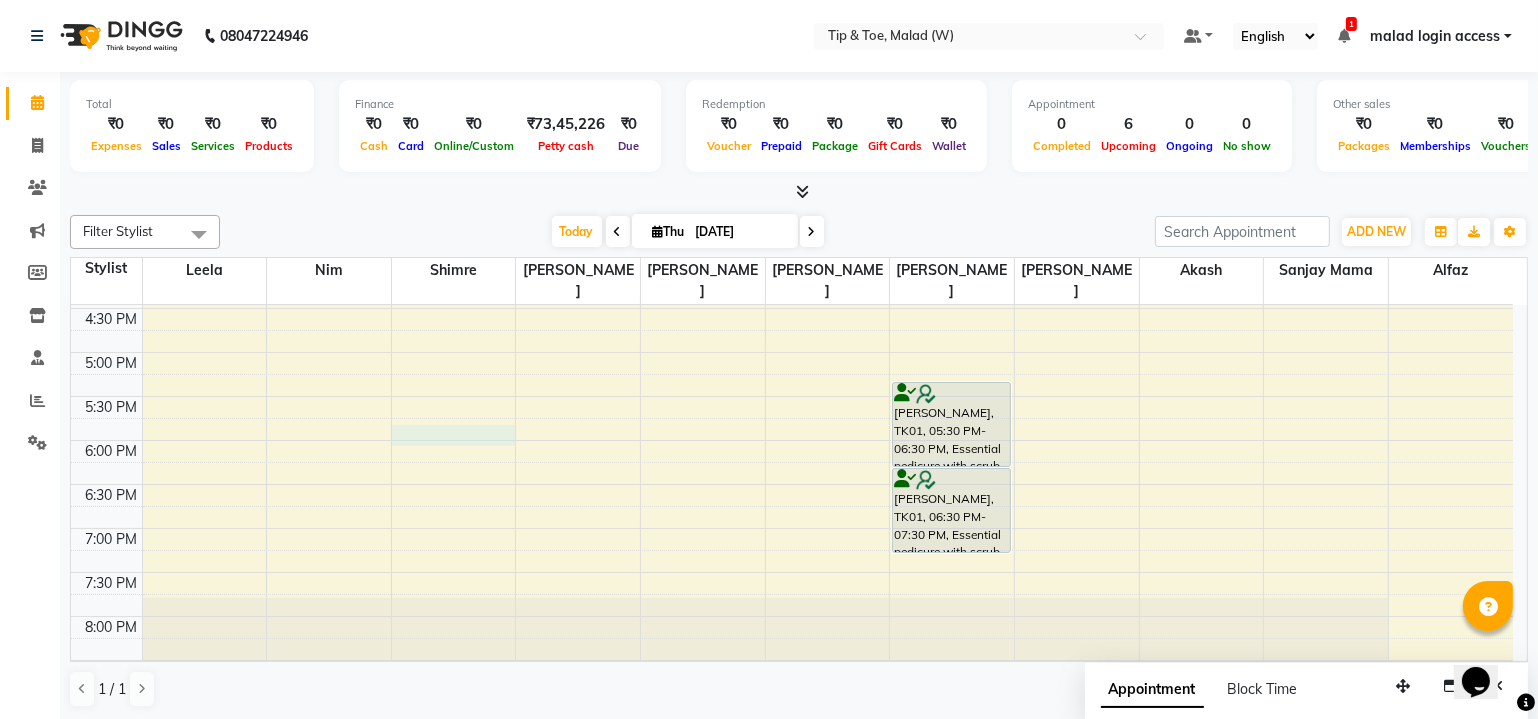 click on "8:00 AM 8:30 AM 9:00 AM 9:30 AM 10:00 AM 10:30 AM 11:00 AM 11:30 AM 12:00 PM 12:30 PM 1:00 PM 1:30 PM 2:00 PM 2:30 PM 3:00 PM 3:30 PM 4:00 PM 4:30 PM 5:00 PM 5:30 PM 6:00 PM 6:30 PM 7:00 PM 7:30 PM 8:00 PM 8:30 PM     Namrata, TK04, 02:30 PM-03:30 PM, Natural Acrylic Nail Set     niyati gada, TK03, 12:00 PM-01:00 PM, Essential pedicure with scrub     Ruby Saldanha, TK01, 05:30 PM-06:30 PM, Essential pedicure with scrub     Ruby Saldanha, TK01, 06:30 PM-07:30 PM, Essential pedicure with scrub     Elizabeth Ravikrishan, TK05, 12:30 PM-01:30 PM, Essential pedicure with scrub" at bounding box center (792, 132) 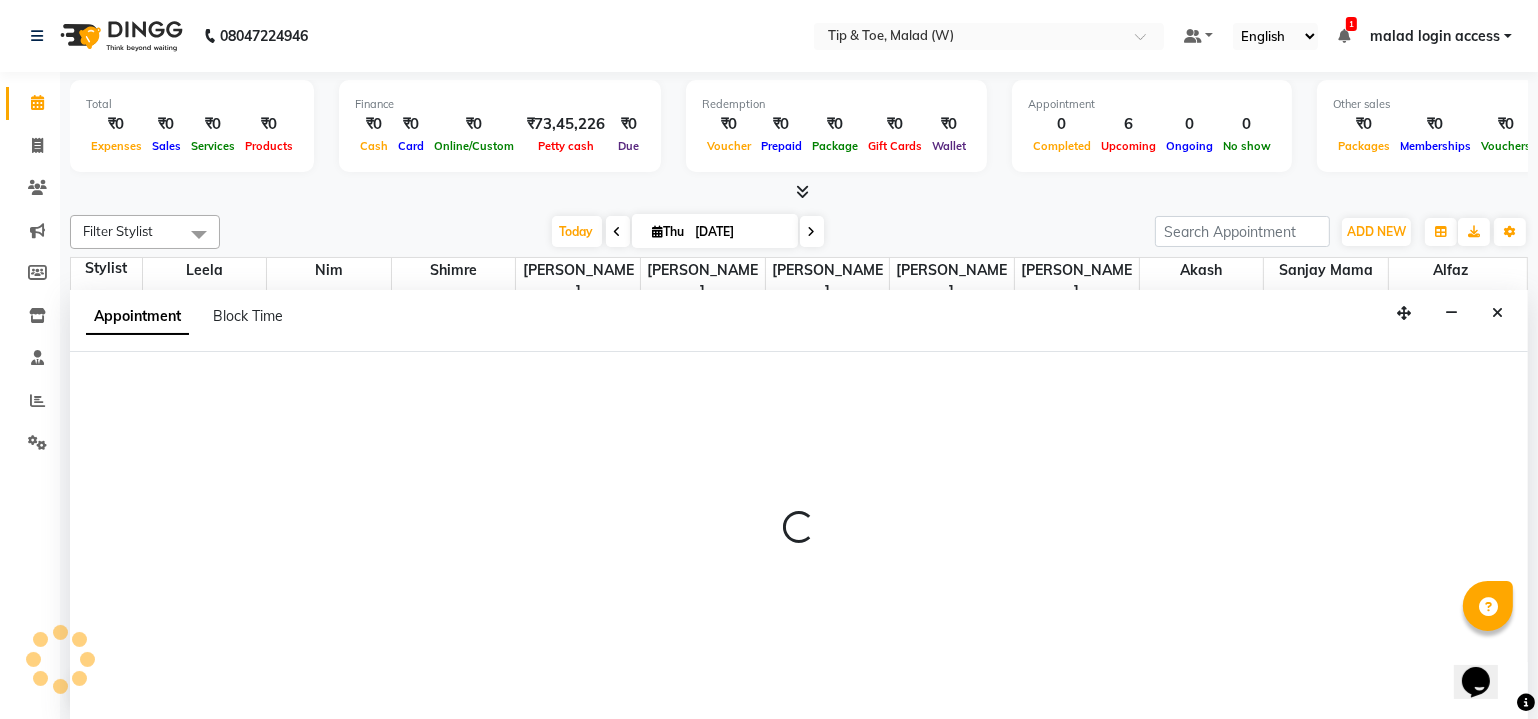 scroll, scrollTop: 0, scrollLeft: 0, axis: both 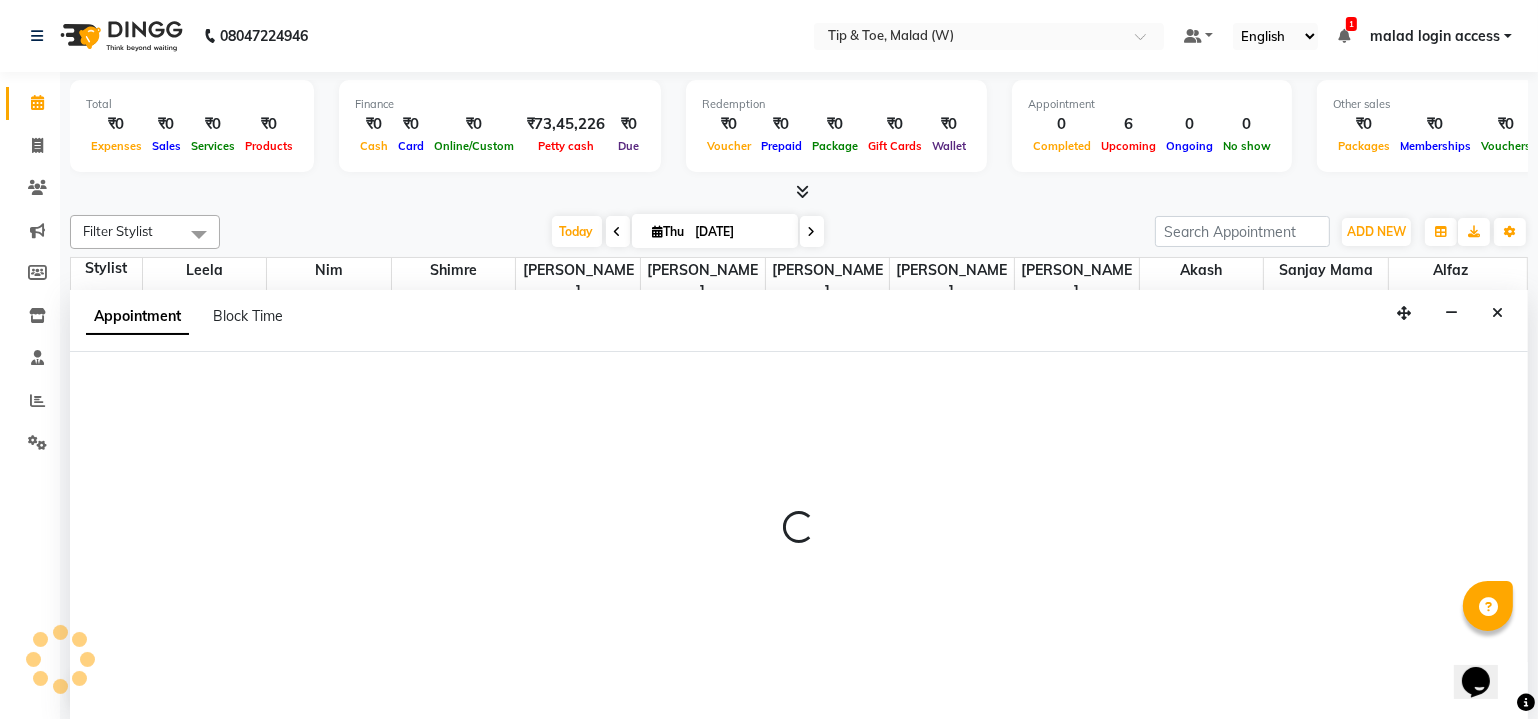 select on "41842" 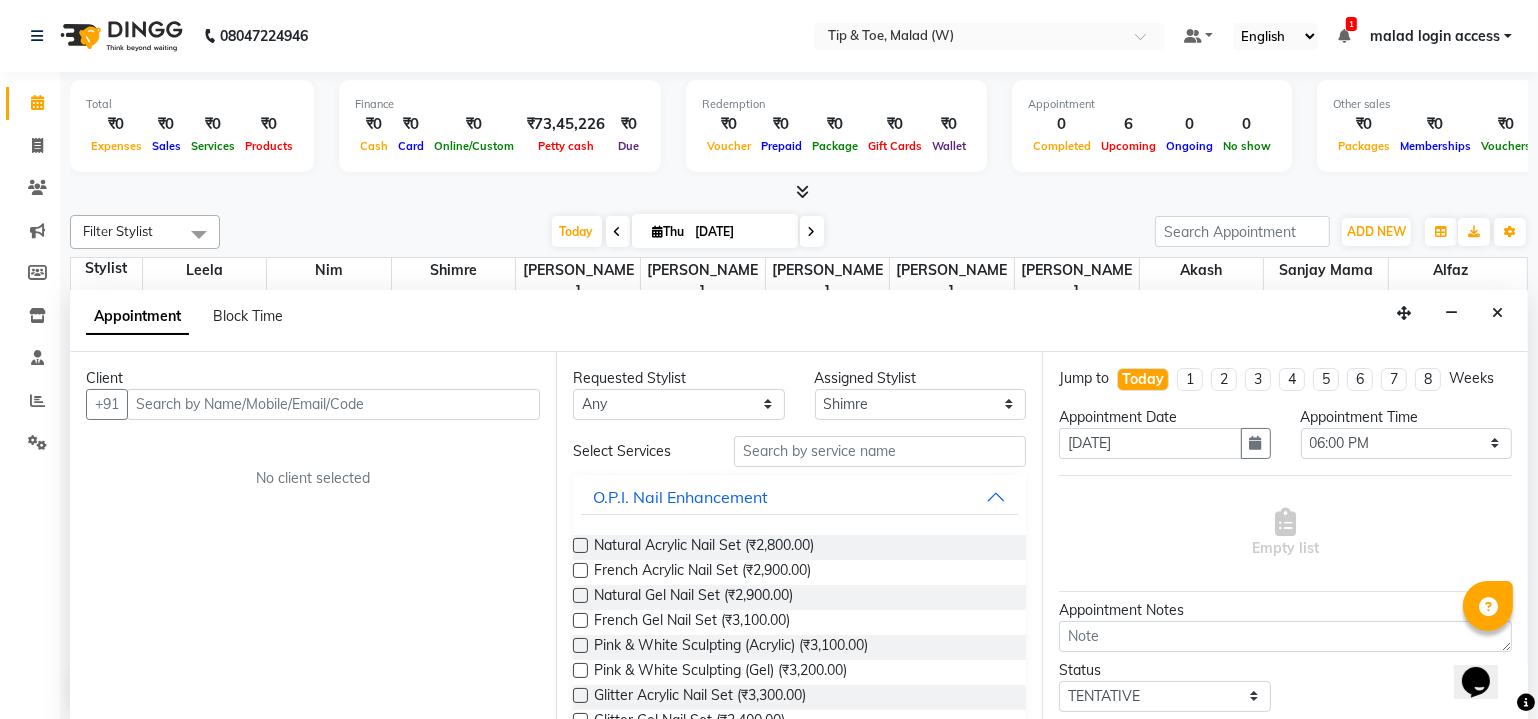 click at bounding box center [333, 404] 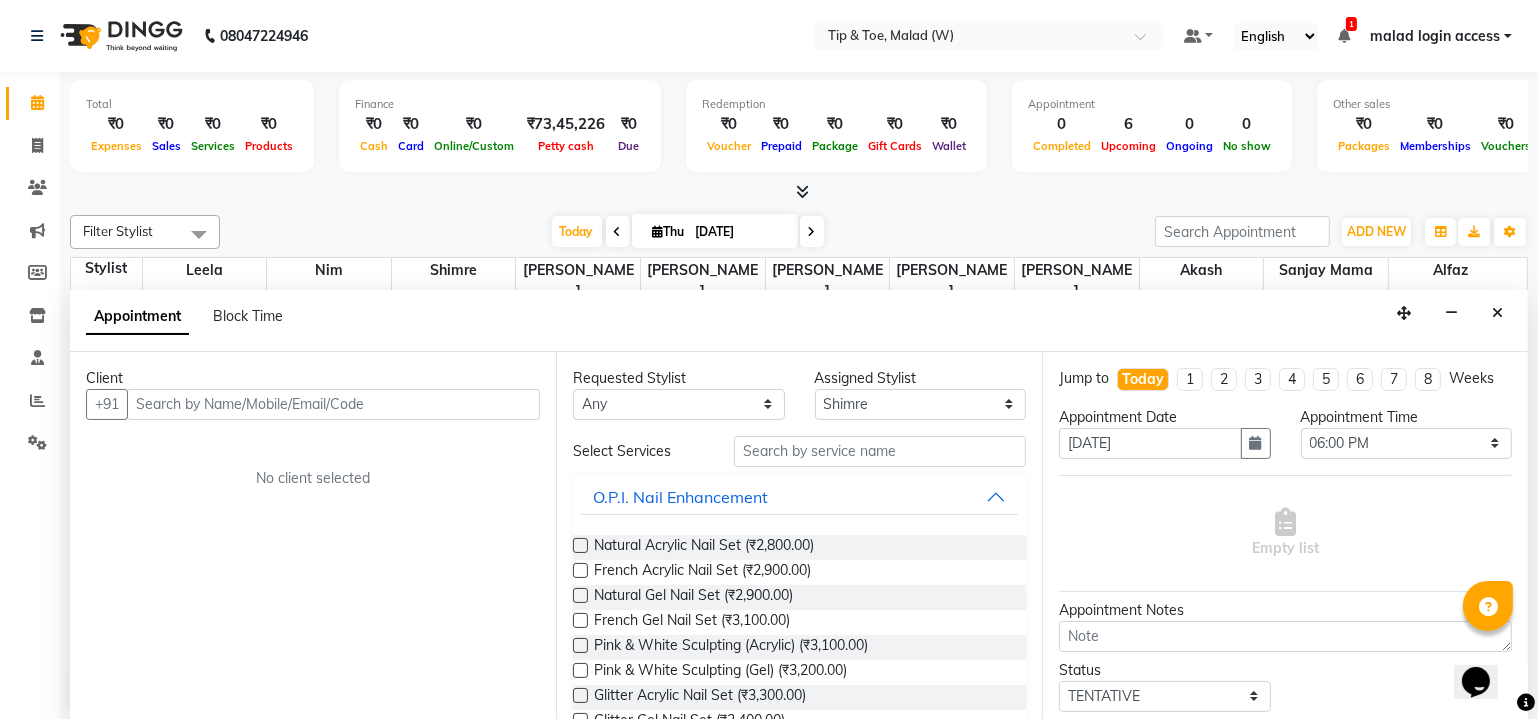 click at bounding box center [333, 404] 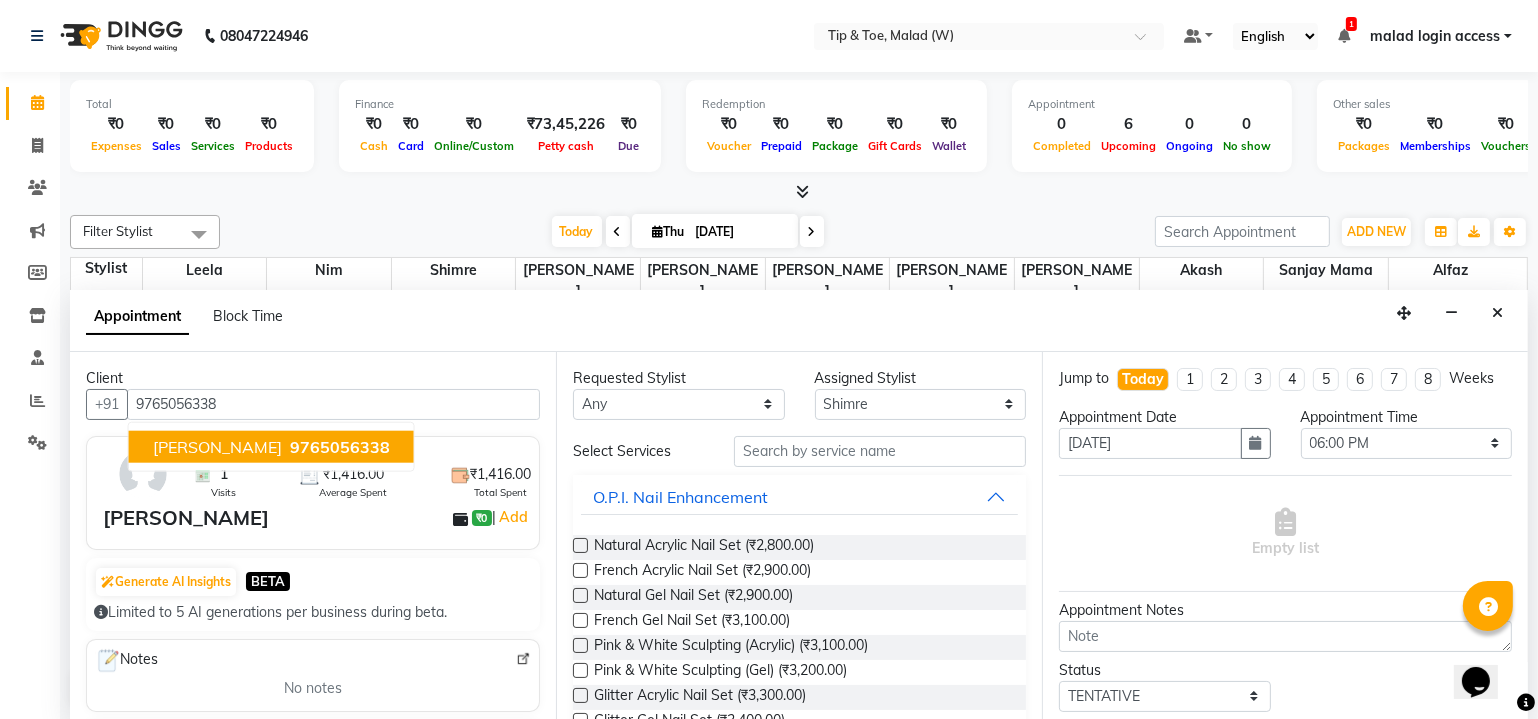 click on "9765056338" at bounding box center (340, 446) 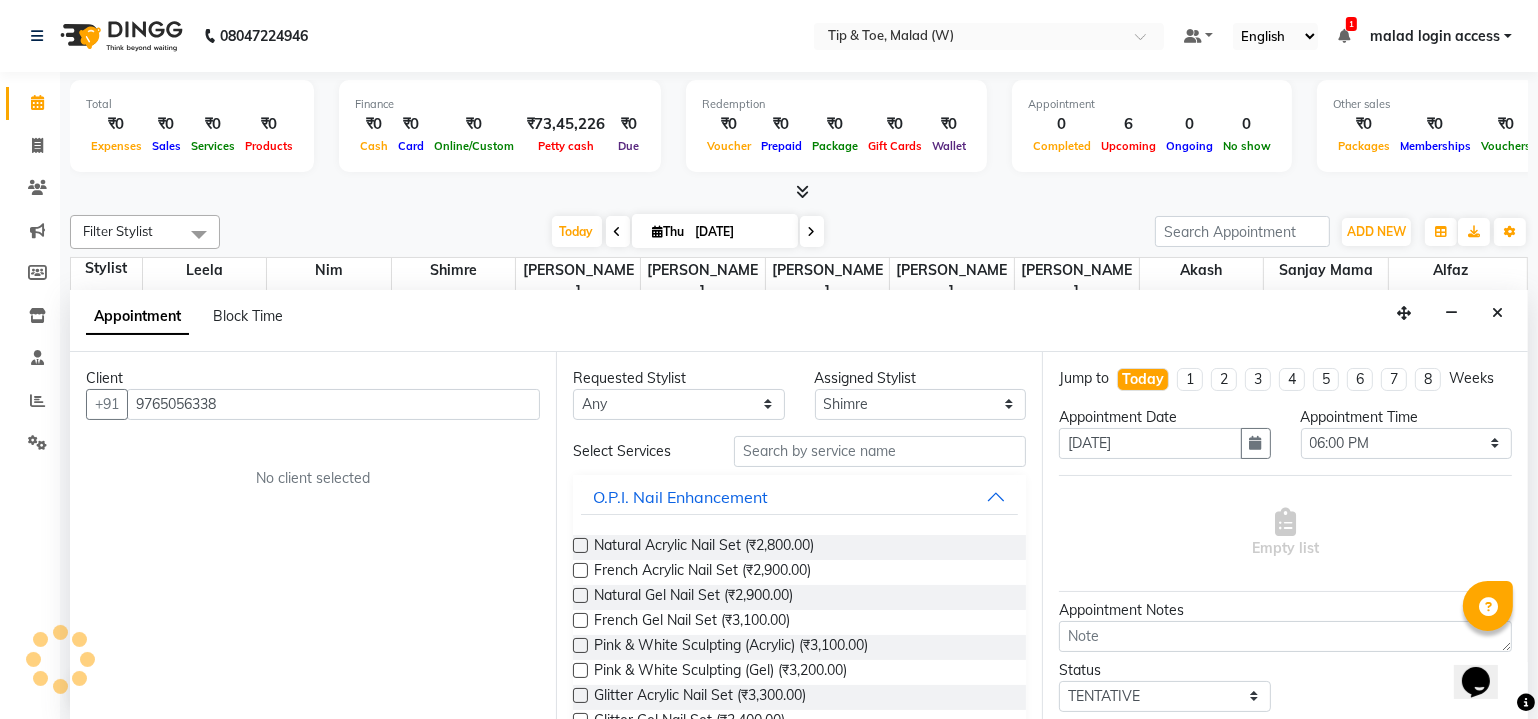 type on "9765056338" 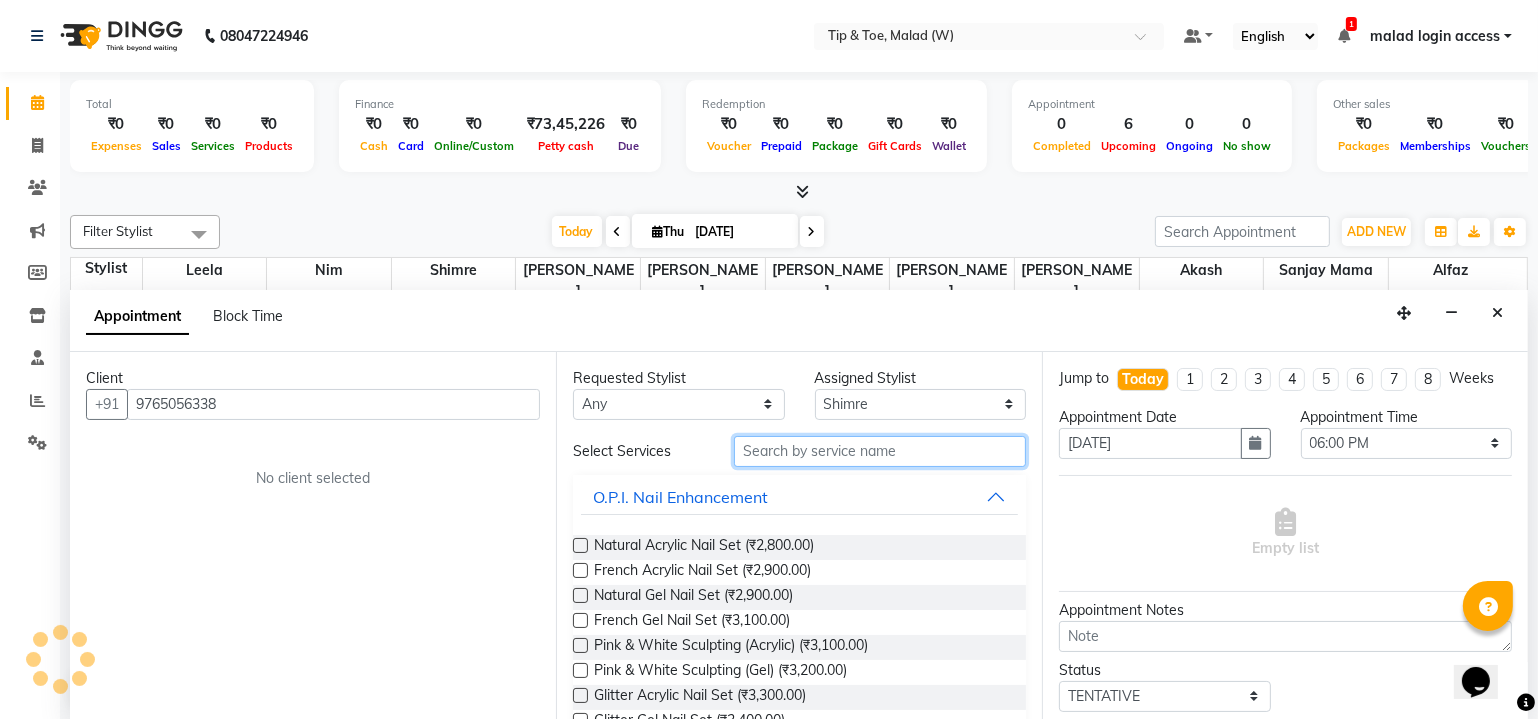 click at bounding box center [880, 451] 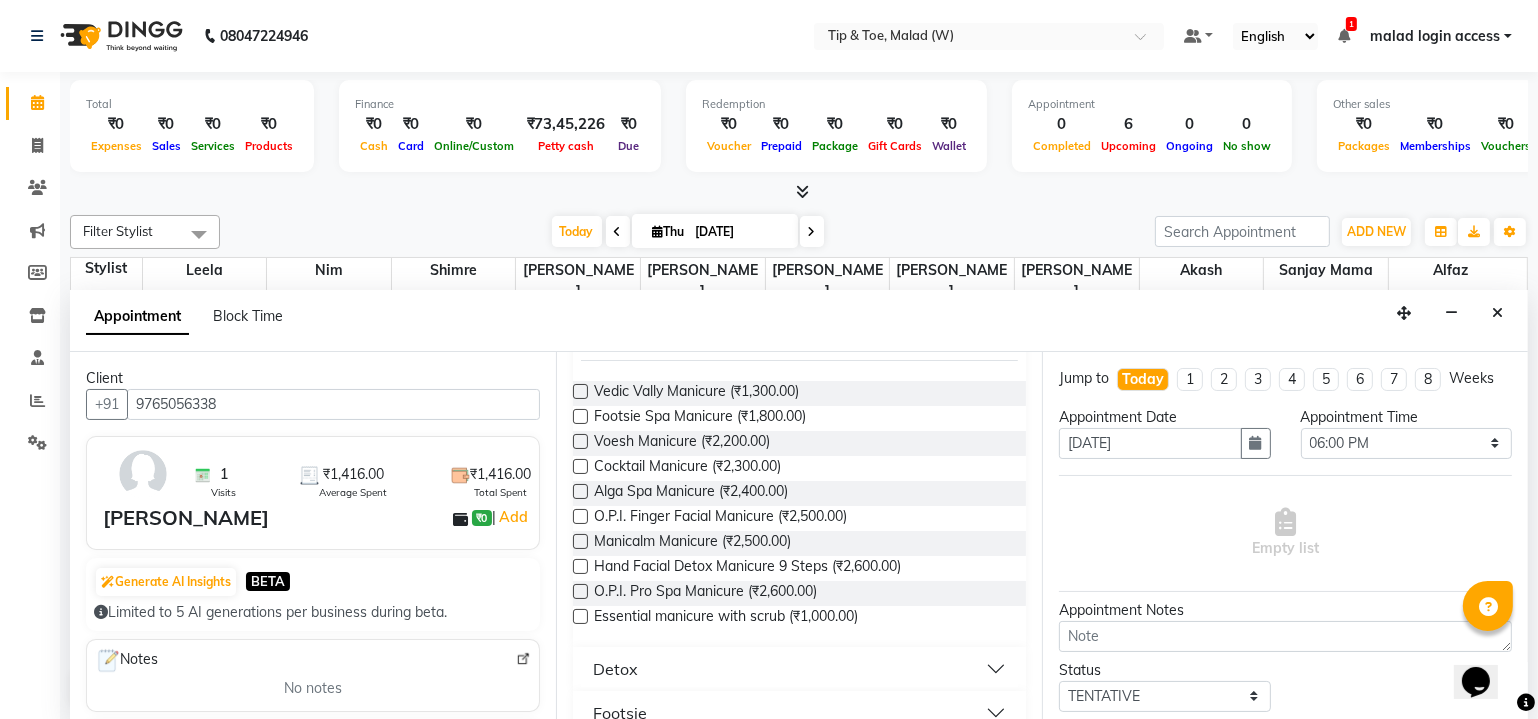 scroll, scrollTop: 226, scrollLeft: 0, axis: vertical 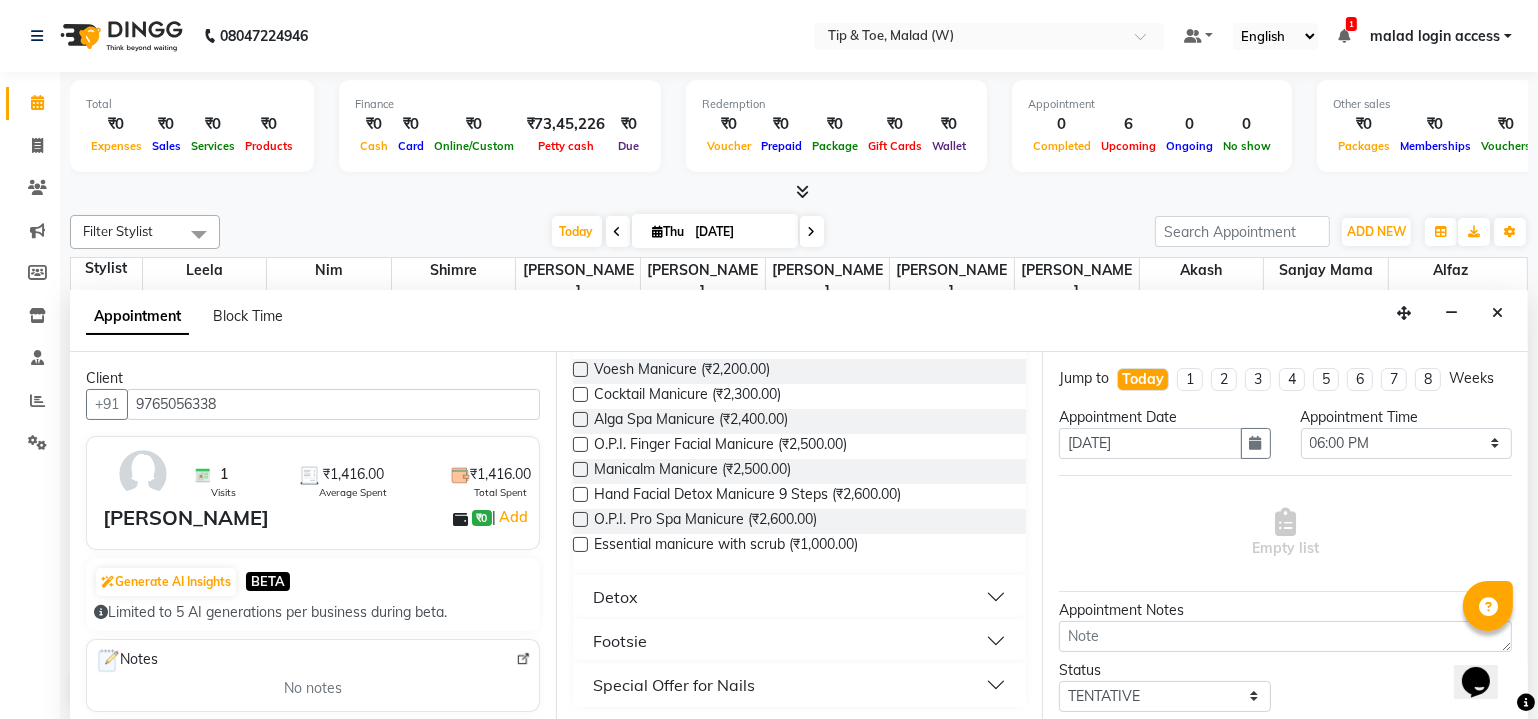 type on "manic" 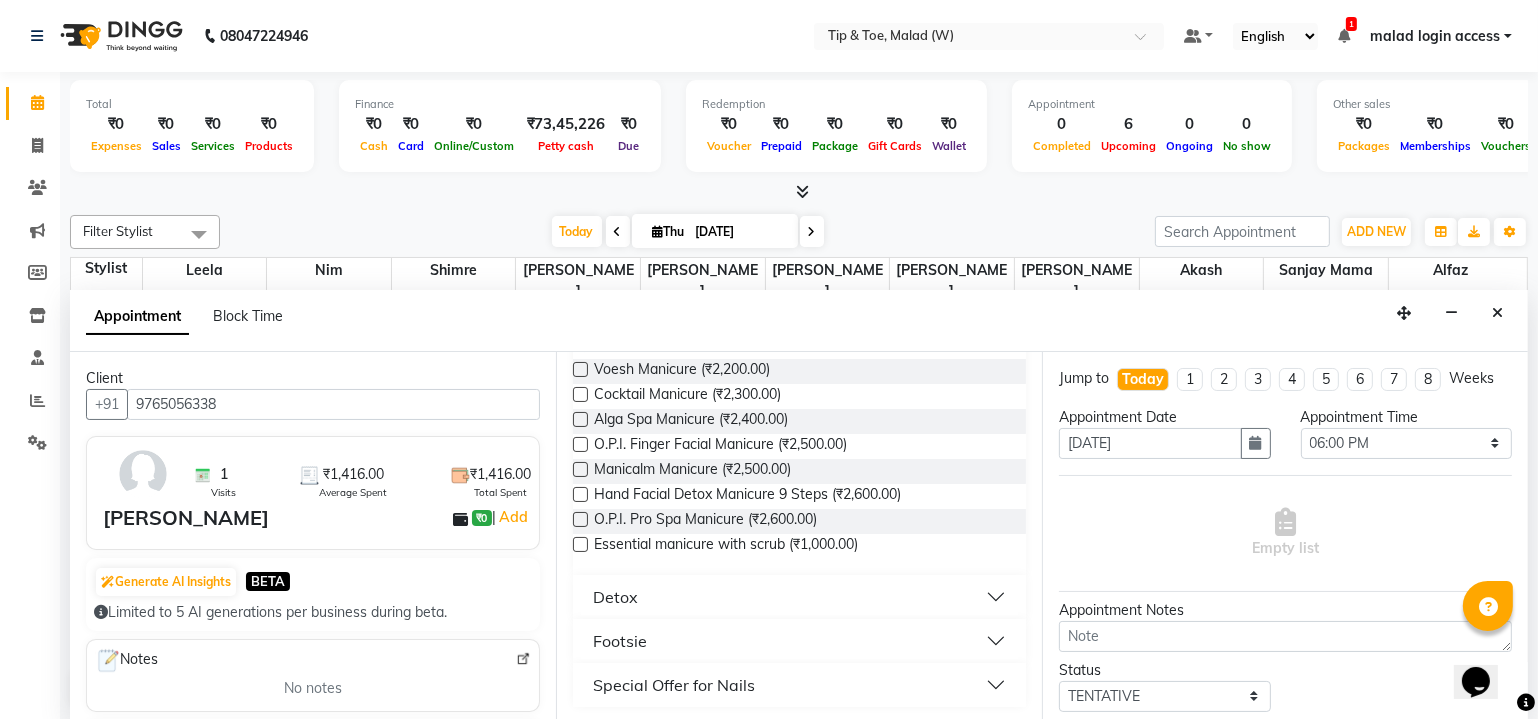 click at bounding box center [580, 544] 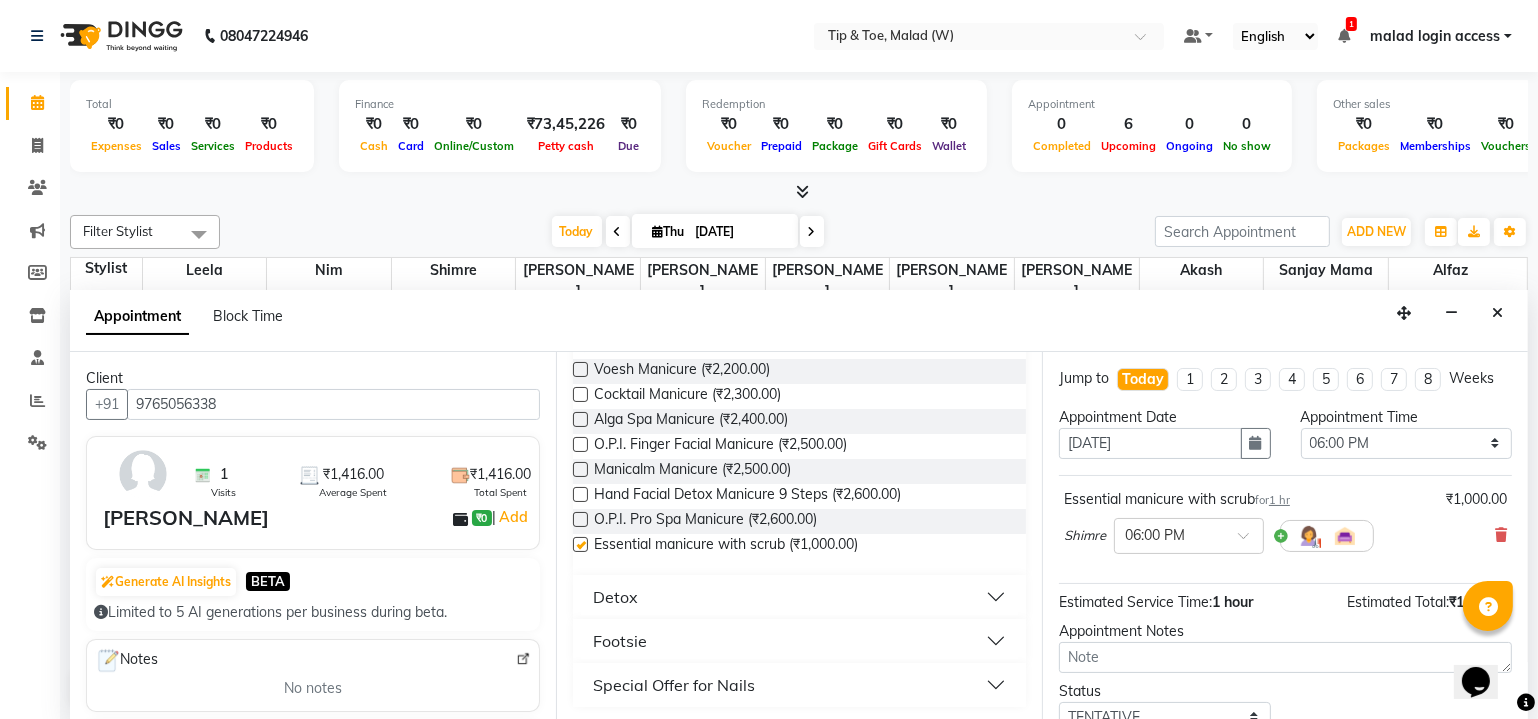 checkbox on "false" 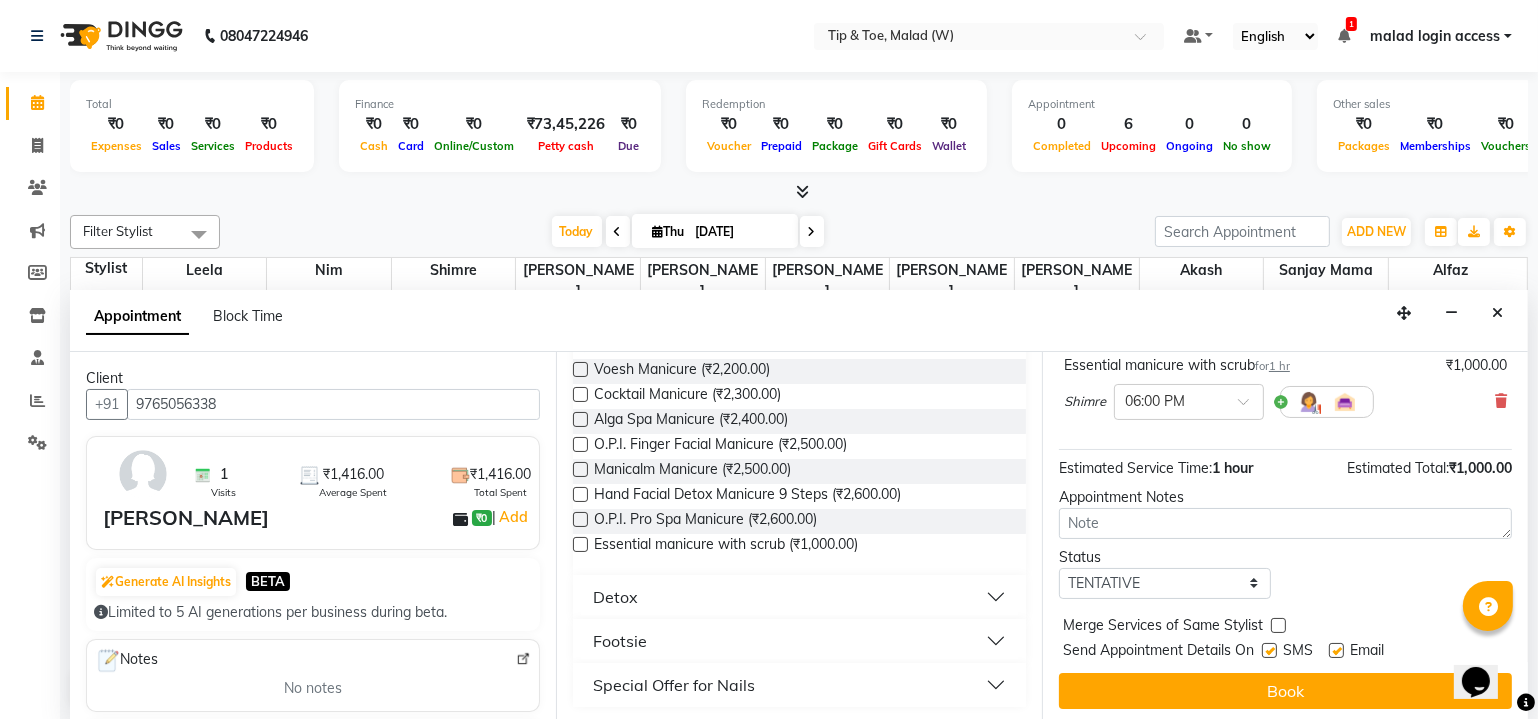 scroll, scrollTop: 135, scrollLeft: 0, axis: vertical 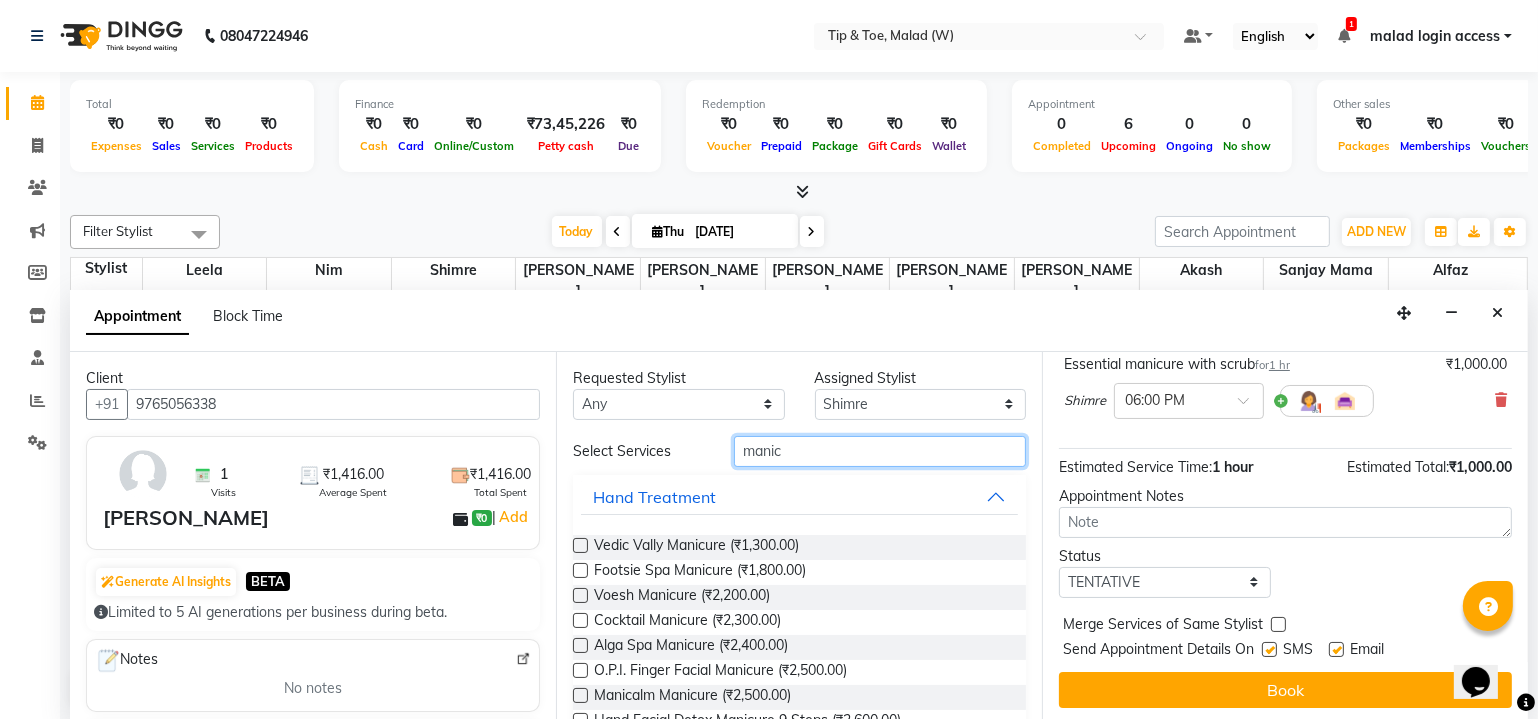 click on "manic" at bounding box center (880, 451) 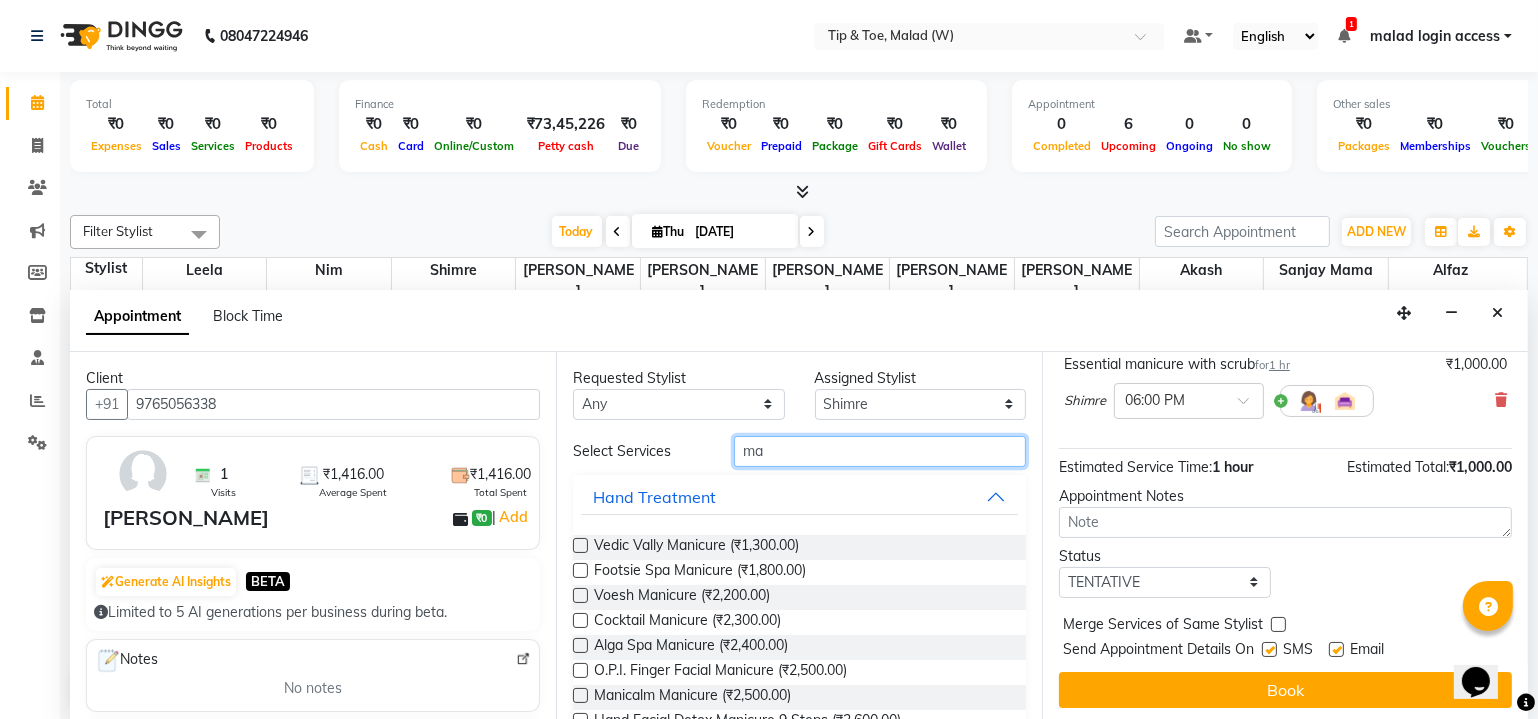 type on "m" 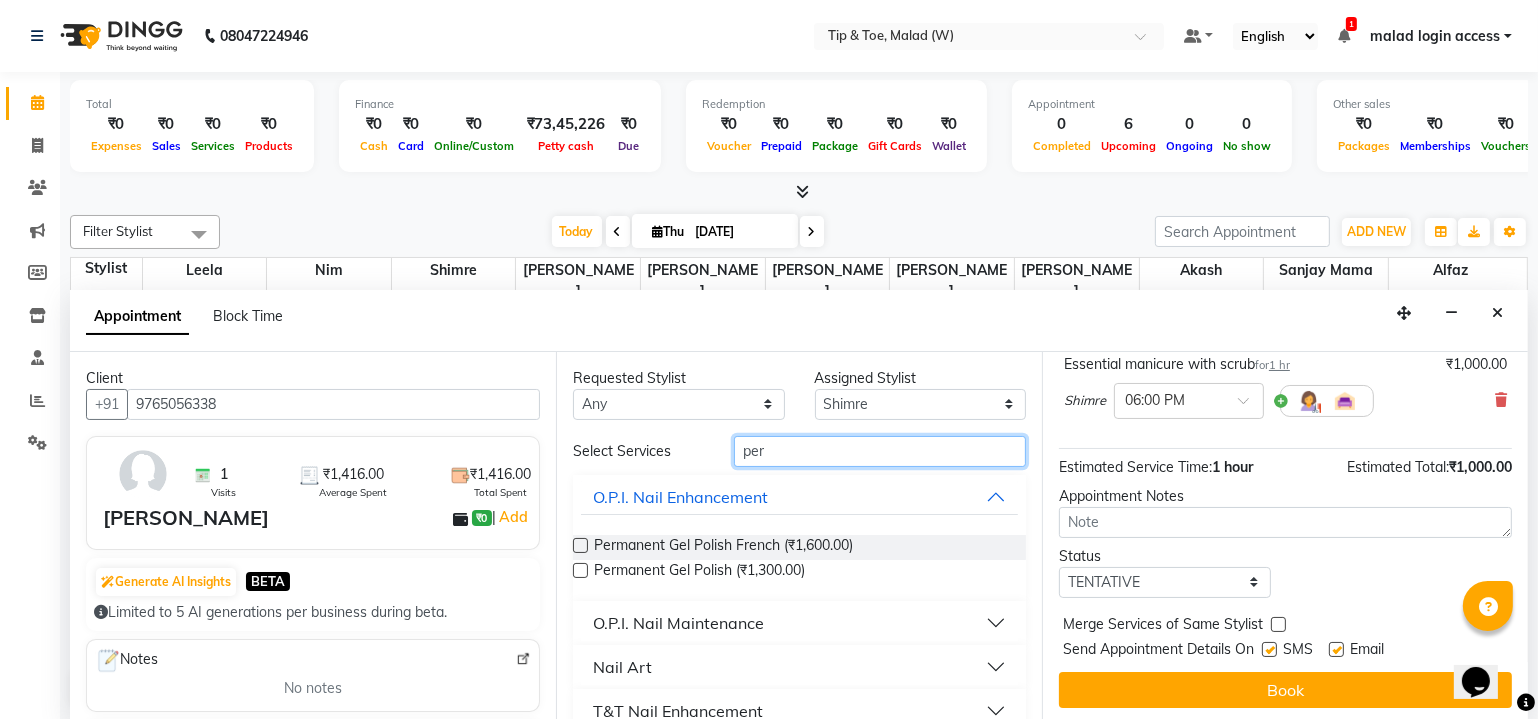 type on "per" 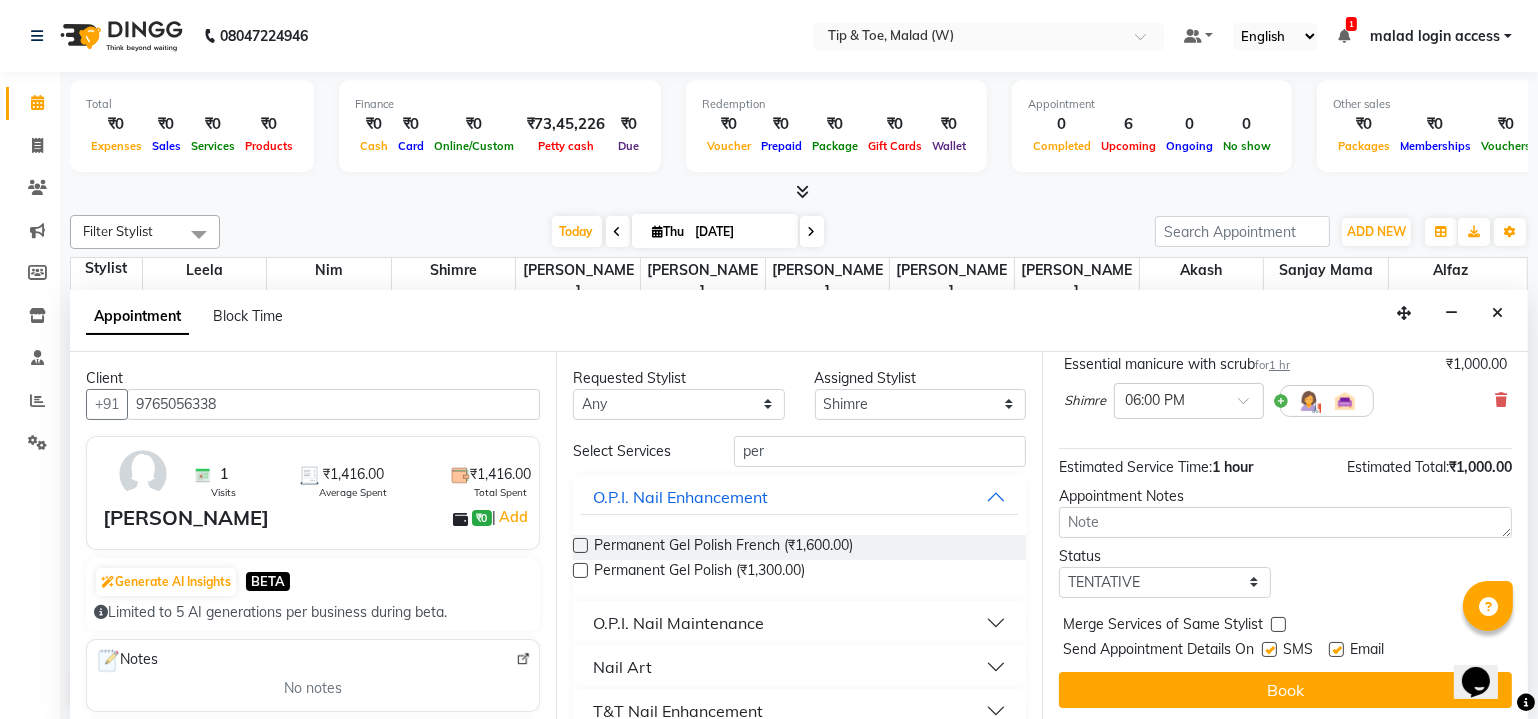 click at bounding box center (580, 570) 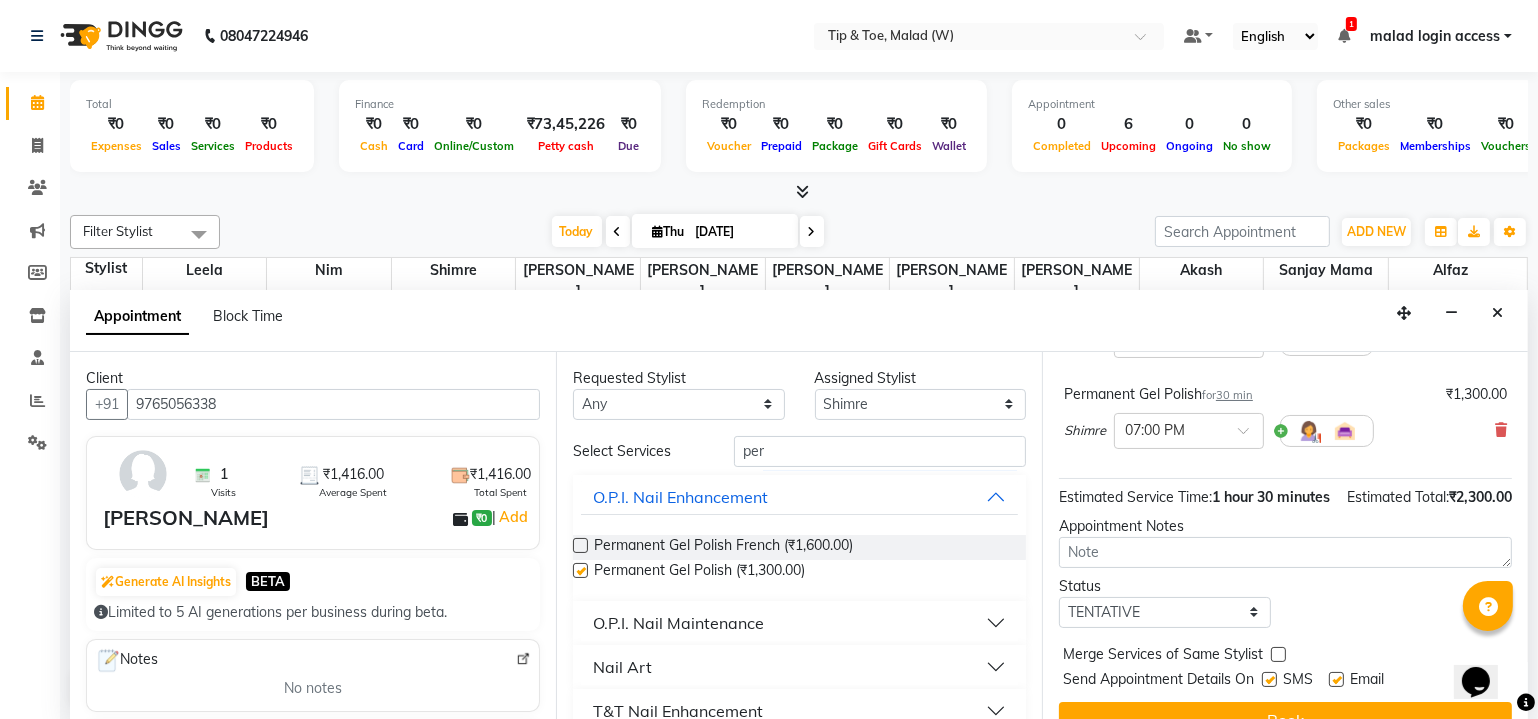 checkbox on "false" 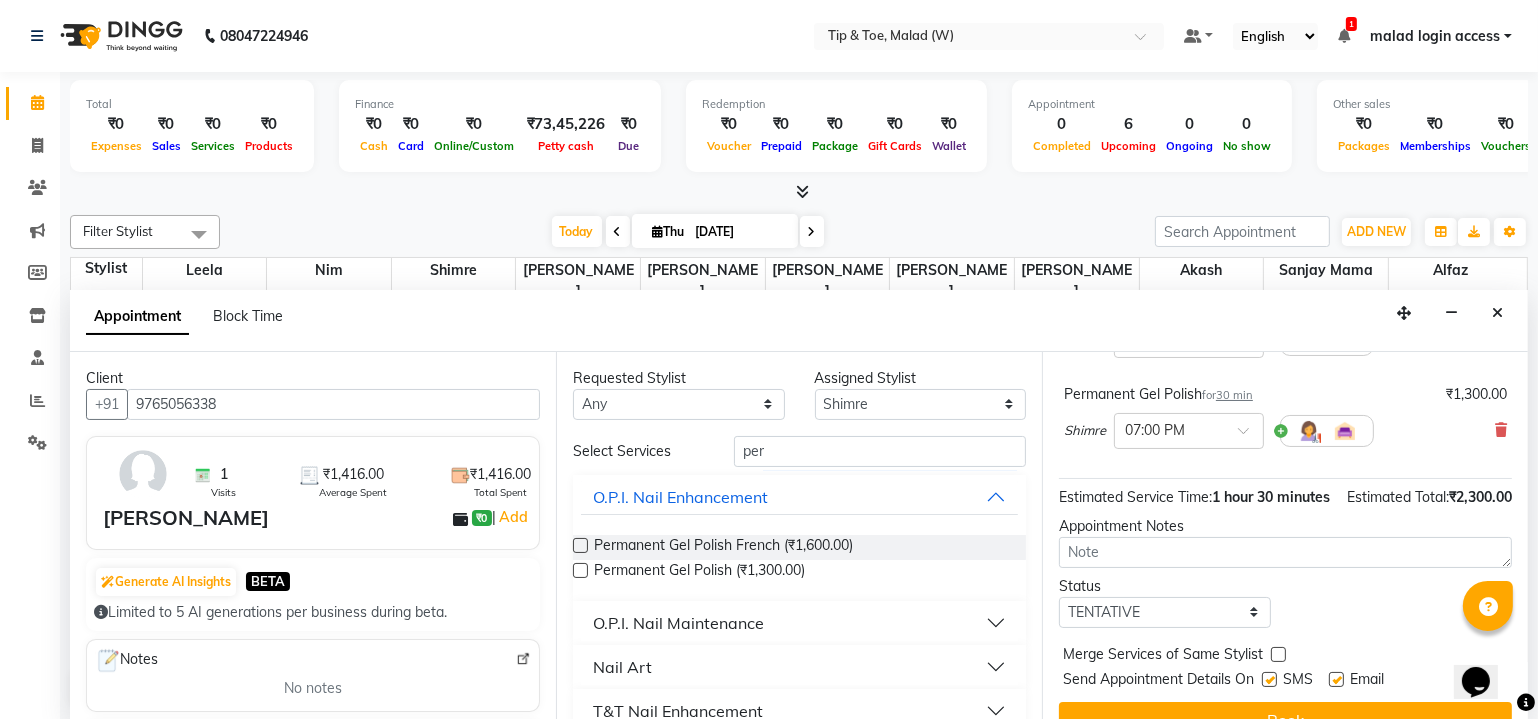 scroll, scrollTop: 246, scrollLeft: 0, axis: vertical 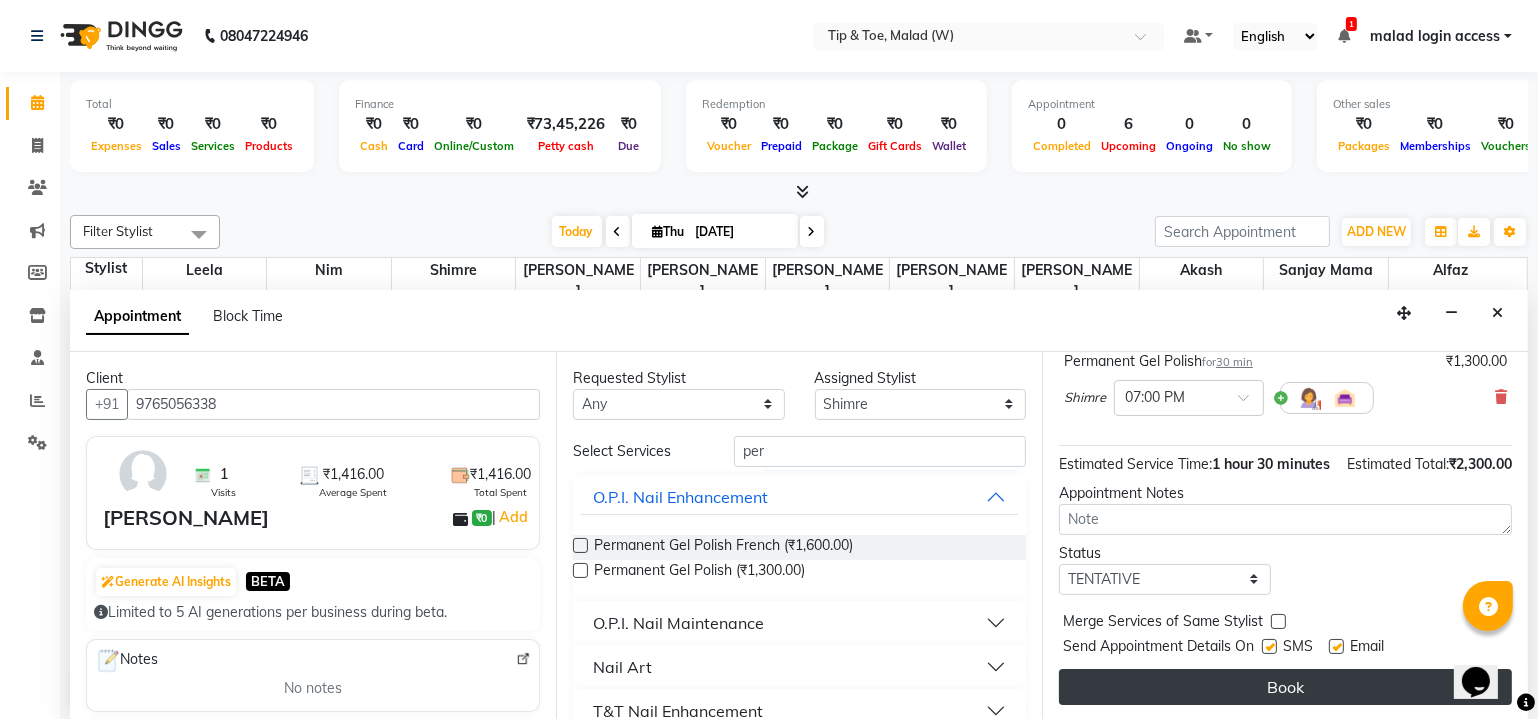 click on "Book" at bounding box center [1285, 687] 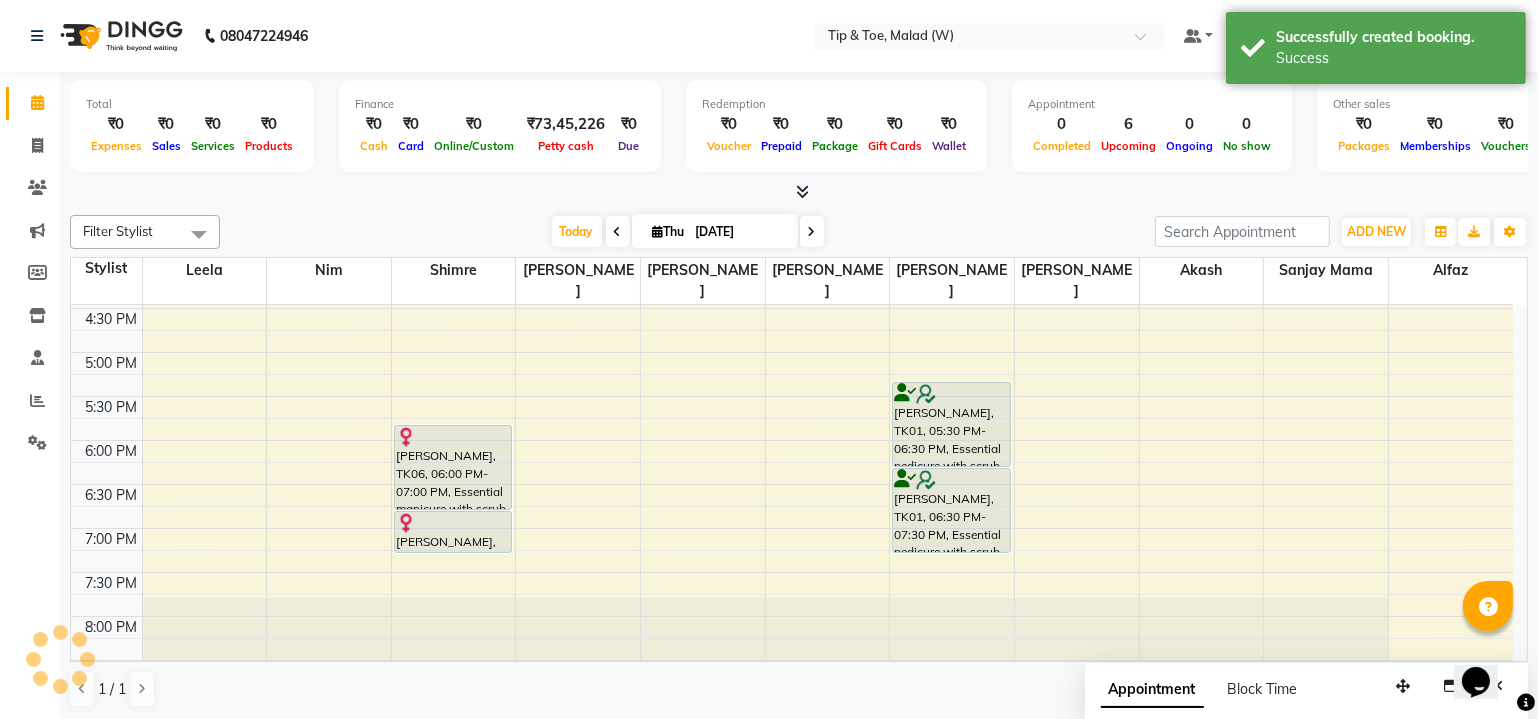 scroll, scrollTop: 0, scrollLeft: 0, axis: both 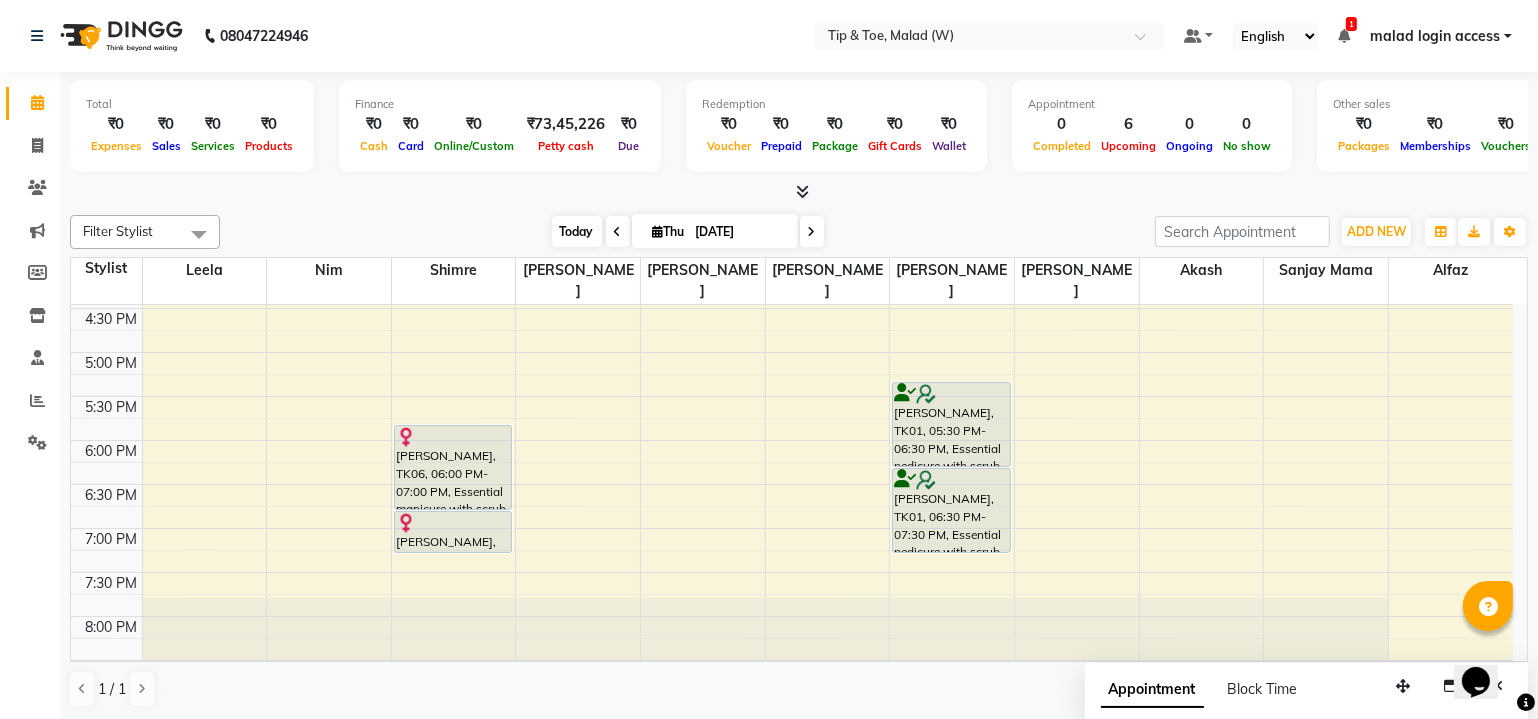 click on "Today" at bounding box center [577, 231] 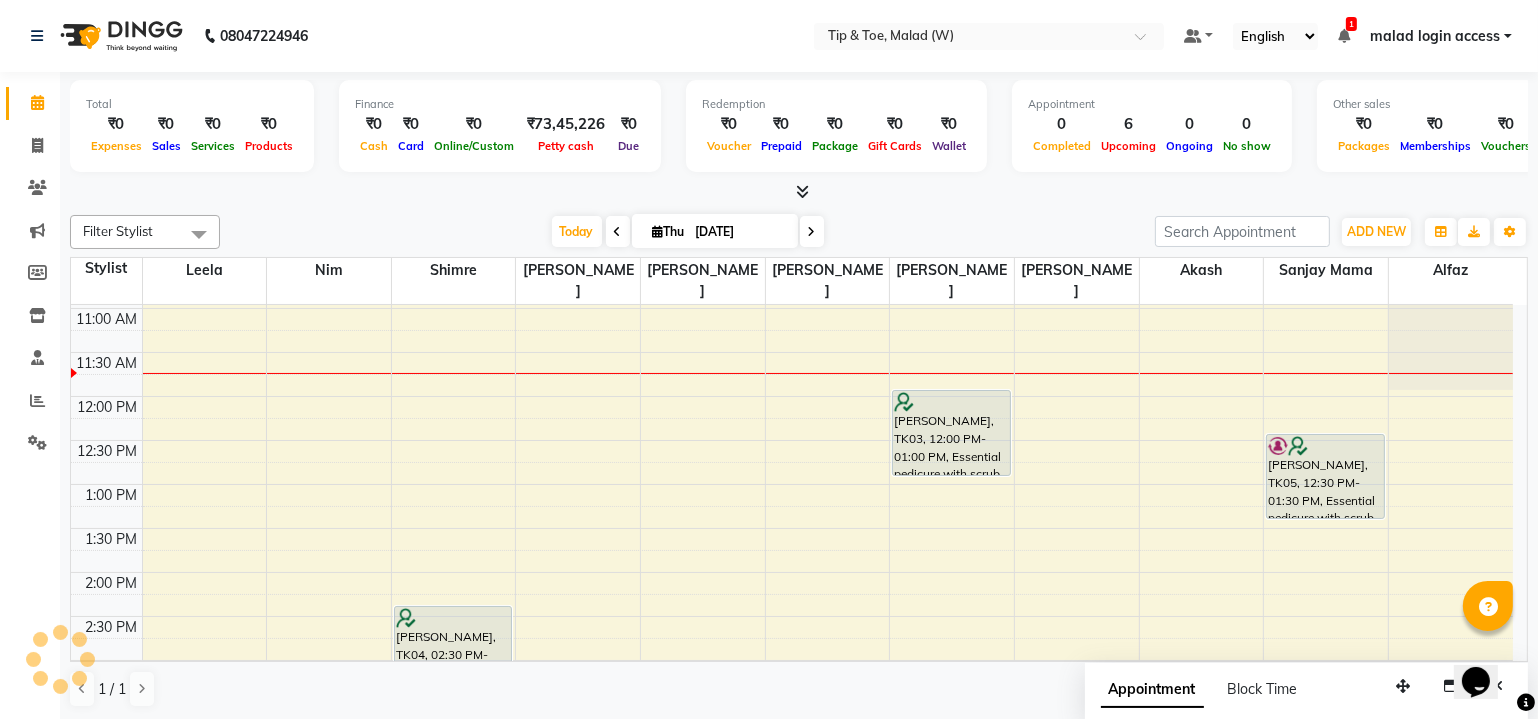 scroll, scrollTop: 441, scrollLeft: 0, axis: vertical 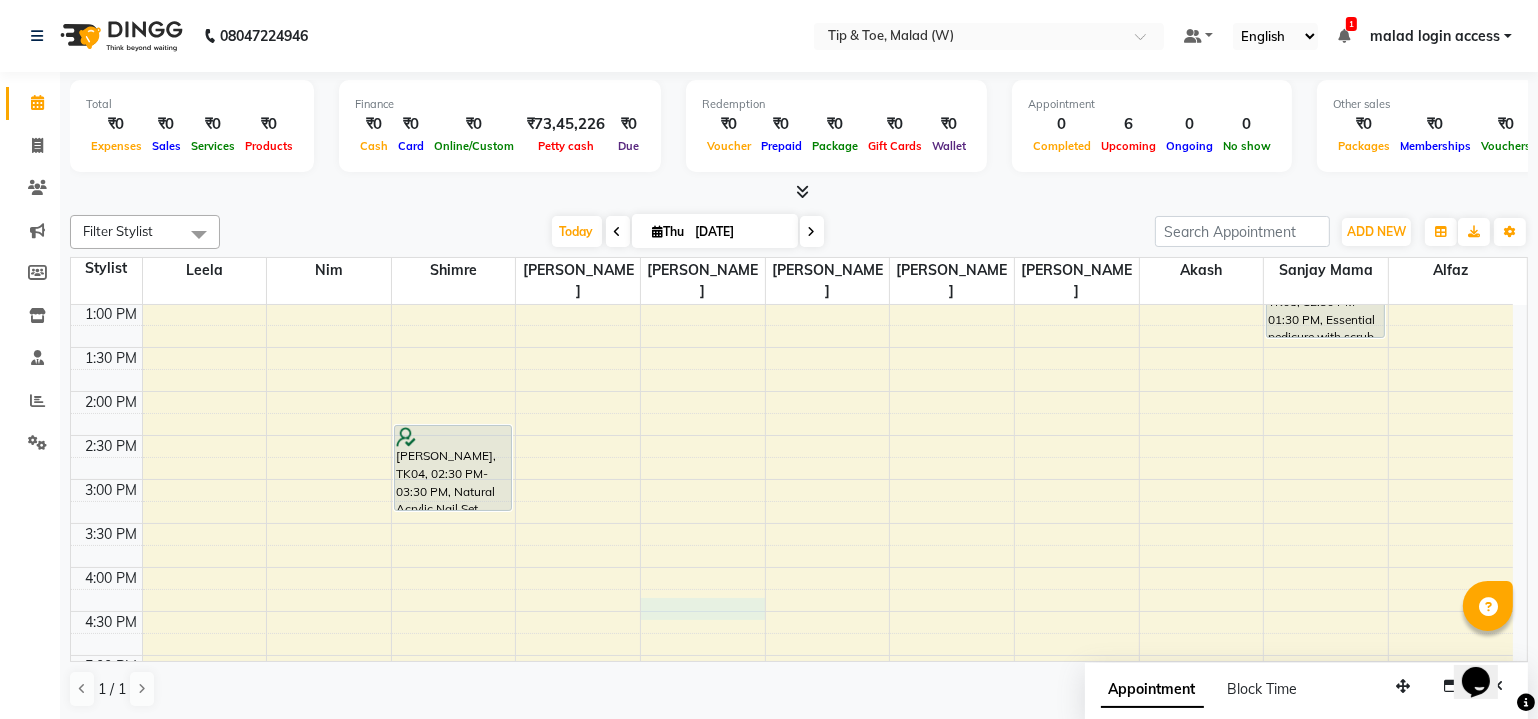 click on "8:00 AM 8:30 AM 9:00 AM 9:30 AM 10:00 AM 10:30 AM 11:00 AM 11:30 AM 12:00 PM 12:30 PM 1:00 PM 1:30 PM 2:00 PM 2:30 PM 3:00 PM 3:30 PM 4:00 PM 4:30 PM 5:00 PM 5:30 PM 6:00 PM 6:30 PM 7:00 PM 7:30 PM 8:00 PM 8:30 PM     Namrata, TK04, 02:30 PM-03:30 PM, Natural Acrylic Nail Set     Rucha Patwardhan, TK06, 06:00 PM-07:00 PM, Essential manicure with scrub     Rucha Patwardhan, TK06, 07:00 PM-07:30 PM, Permanent Gel Polish     niyati gada, TK03, 12:00 PM-01:00 PM, Essential pedicure with scrub     Ruby Saldanha, TK01, 05:30 PM-06:30 PM, Essential pedicure with scrub     Ruby Saldanha, TK01, 06:30 PM-07:30 PM, Essential pedicure with scrub     Elizabeth Ravikrishan, TK05, 12:30 PM-01:30 PM, Essential pedicure with scrub" at bounding box center (792, 435) 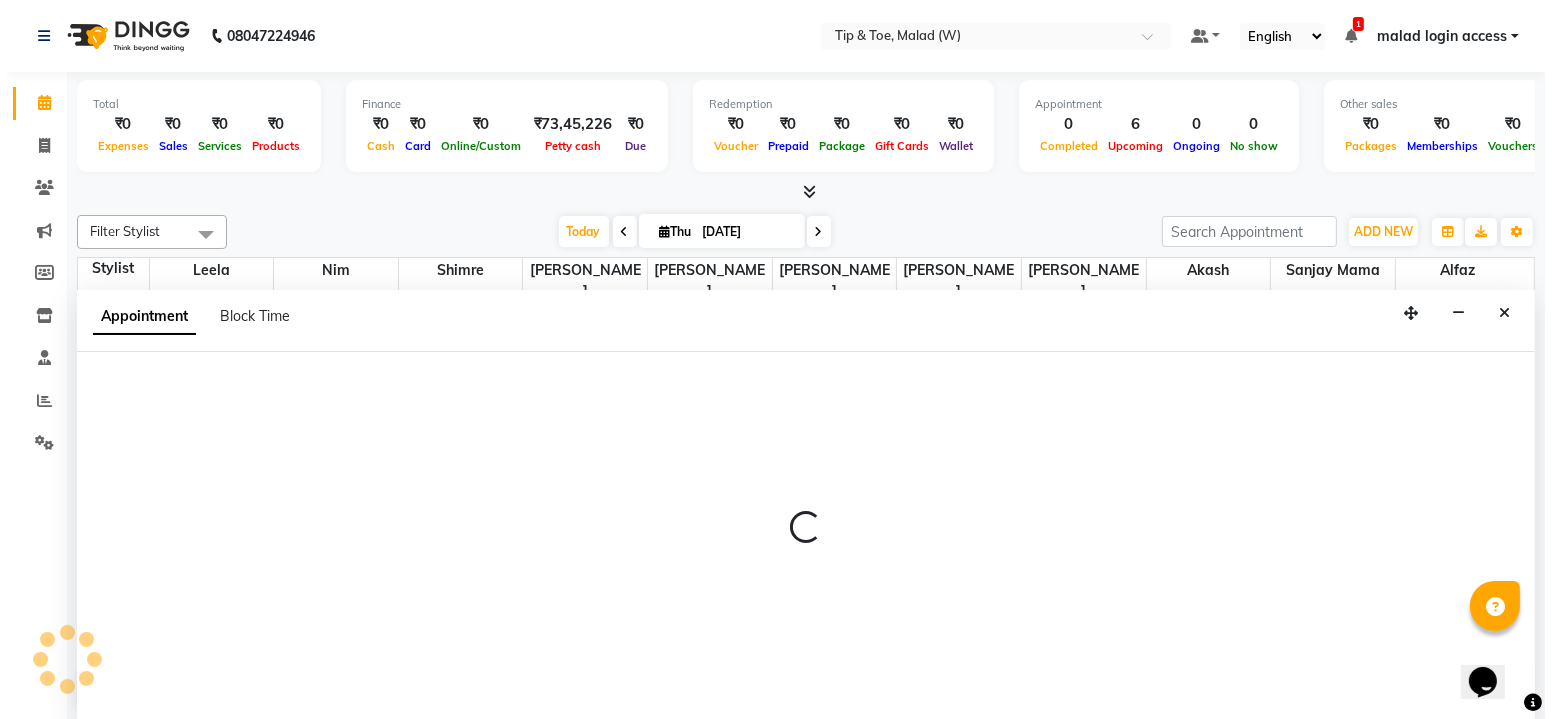 scroll, scrollTop: 0, scrollLeft: 0, axis: both 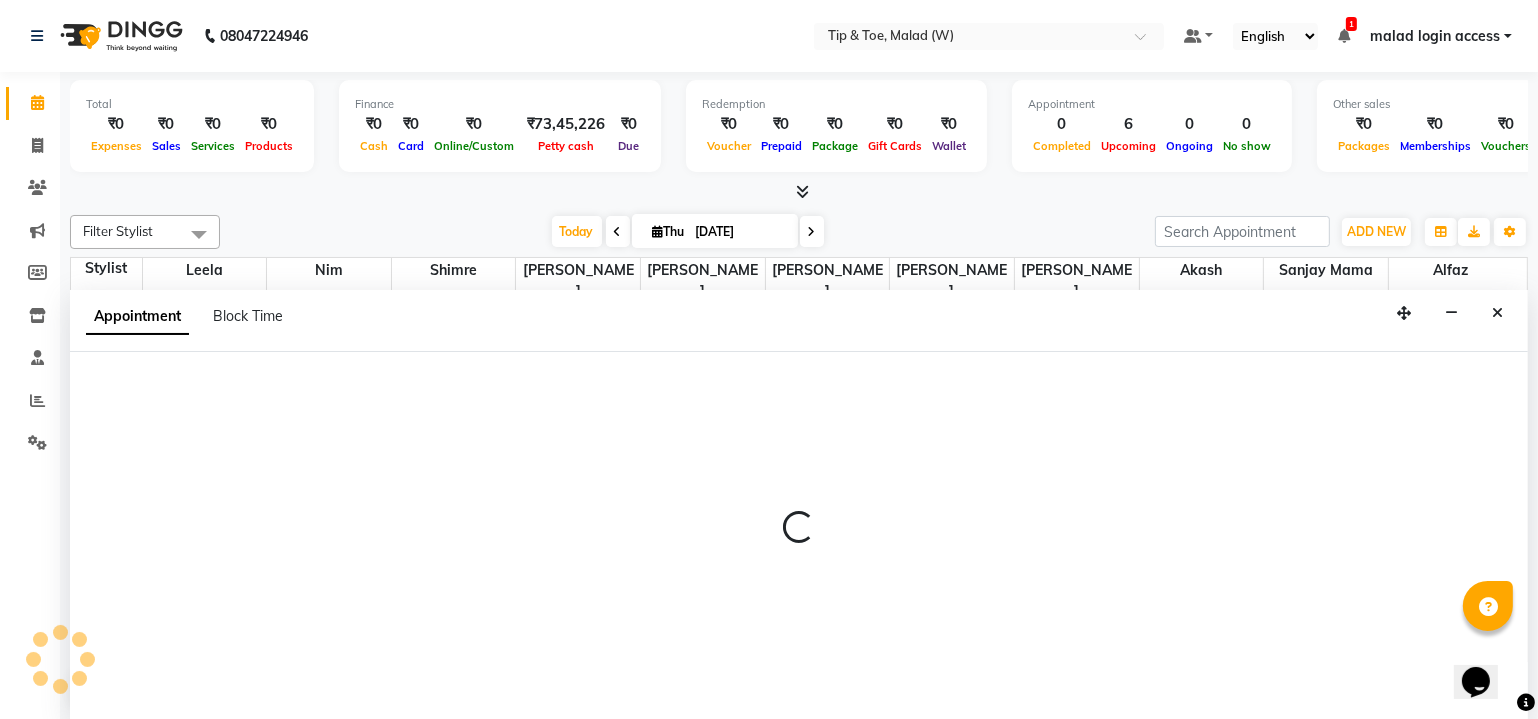 select on "41794" 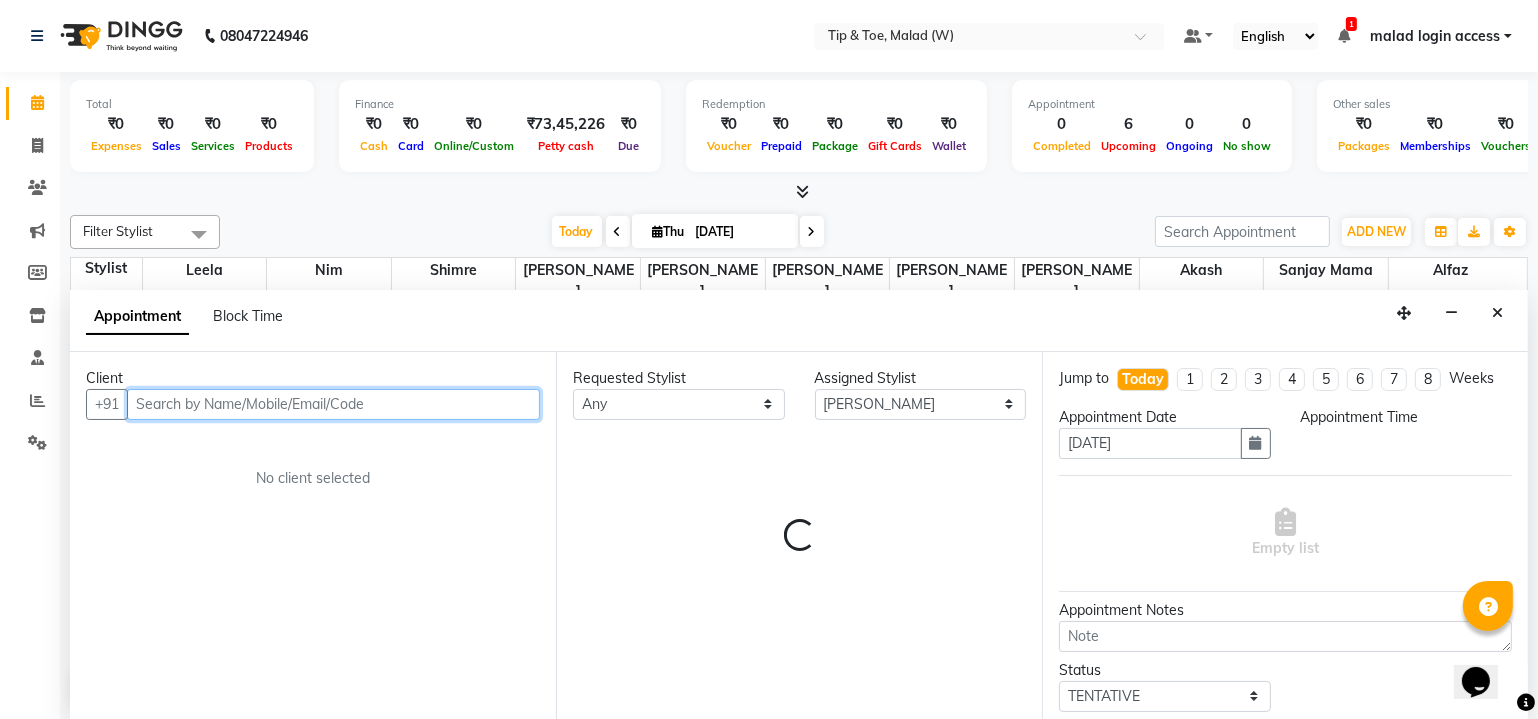 select on "990" 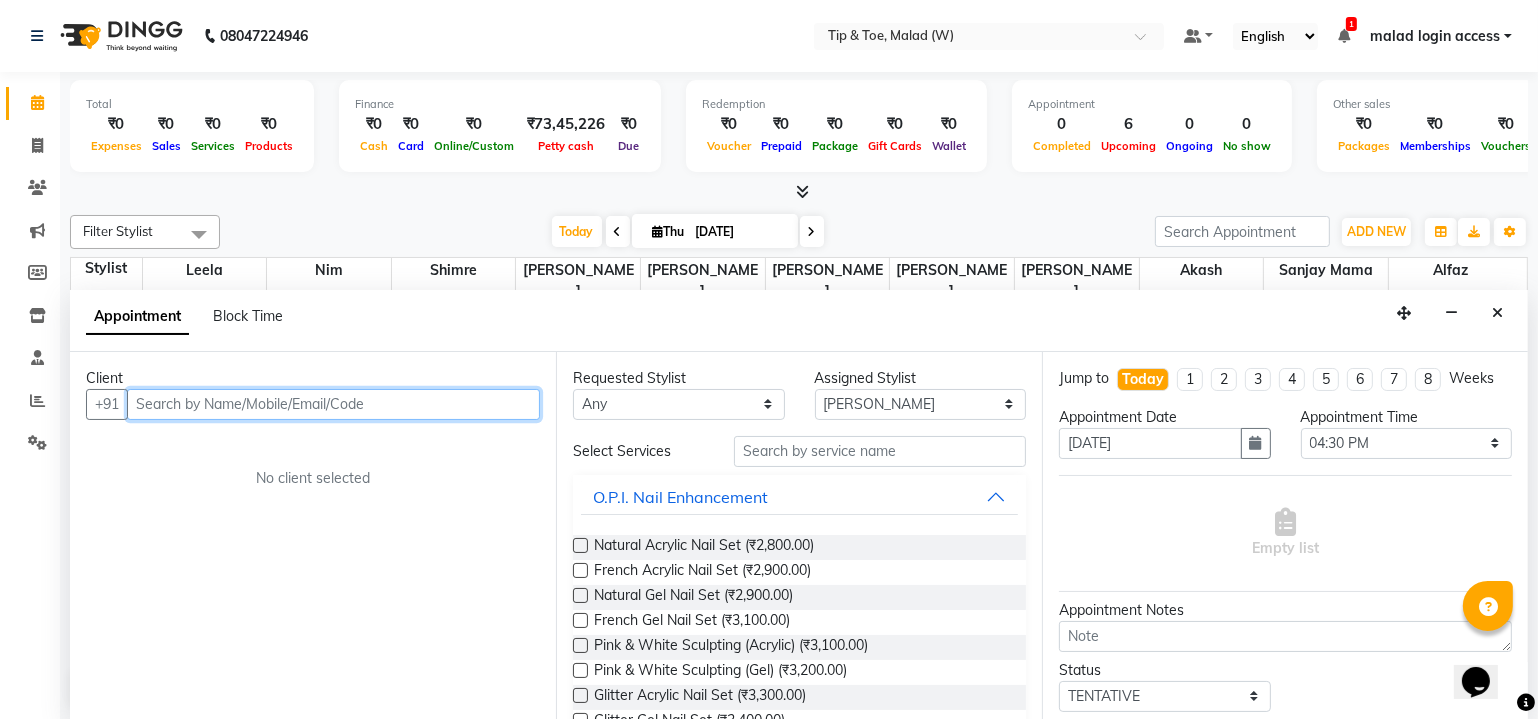 click at bounding box center (333, 404) 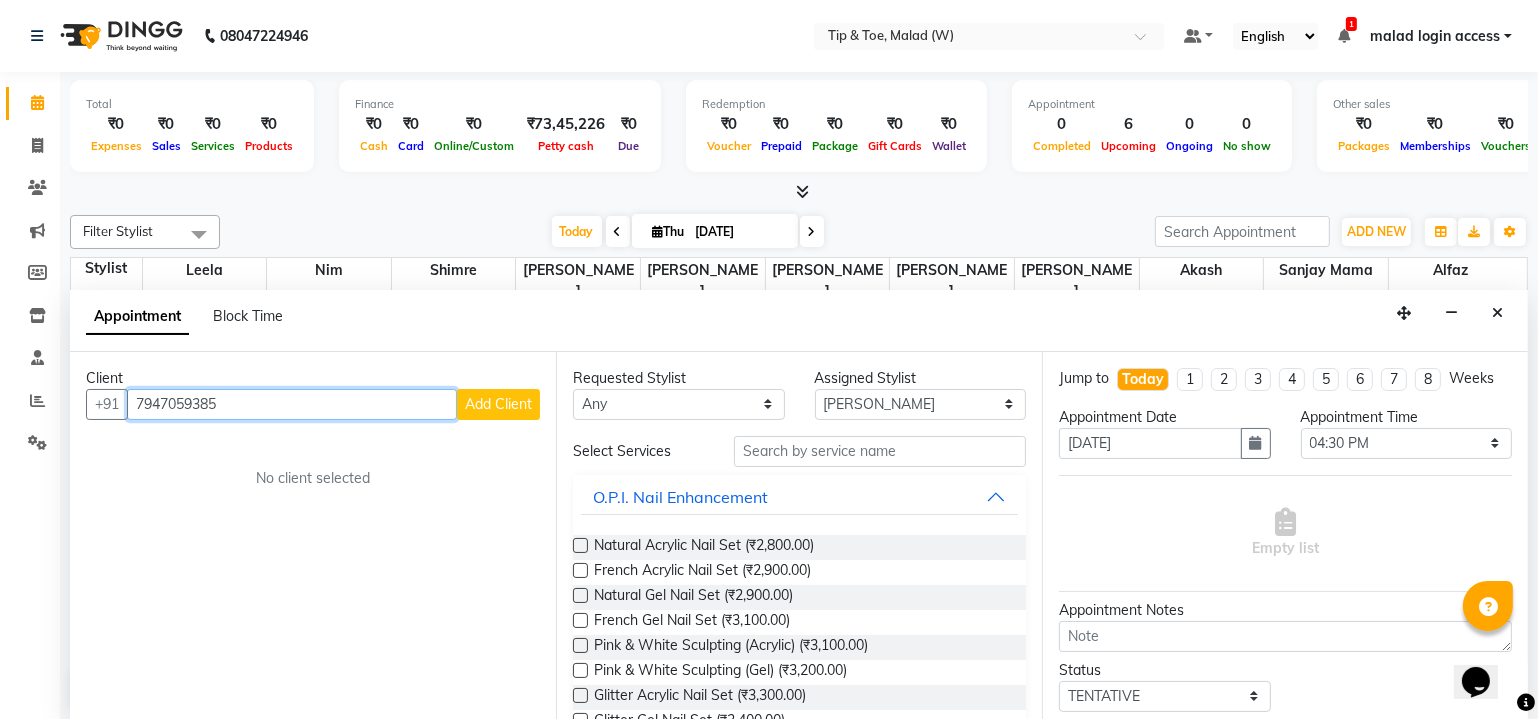 type on "7947059385" 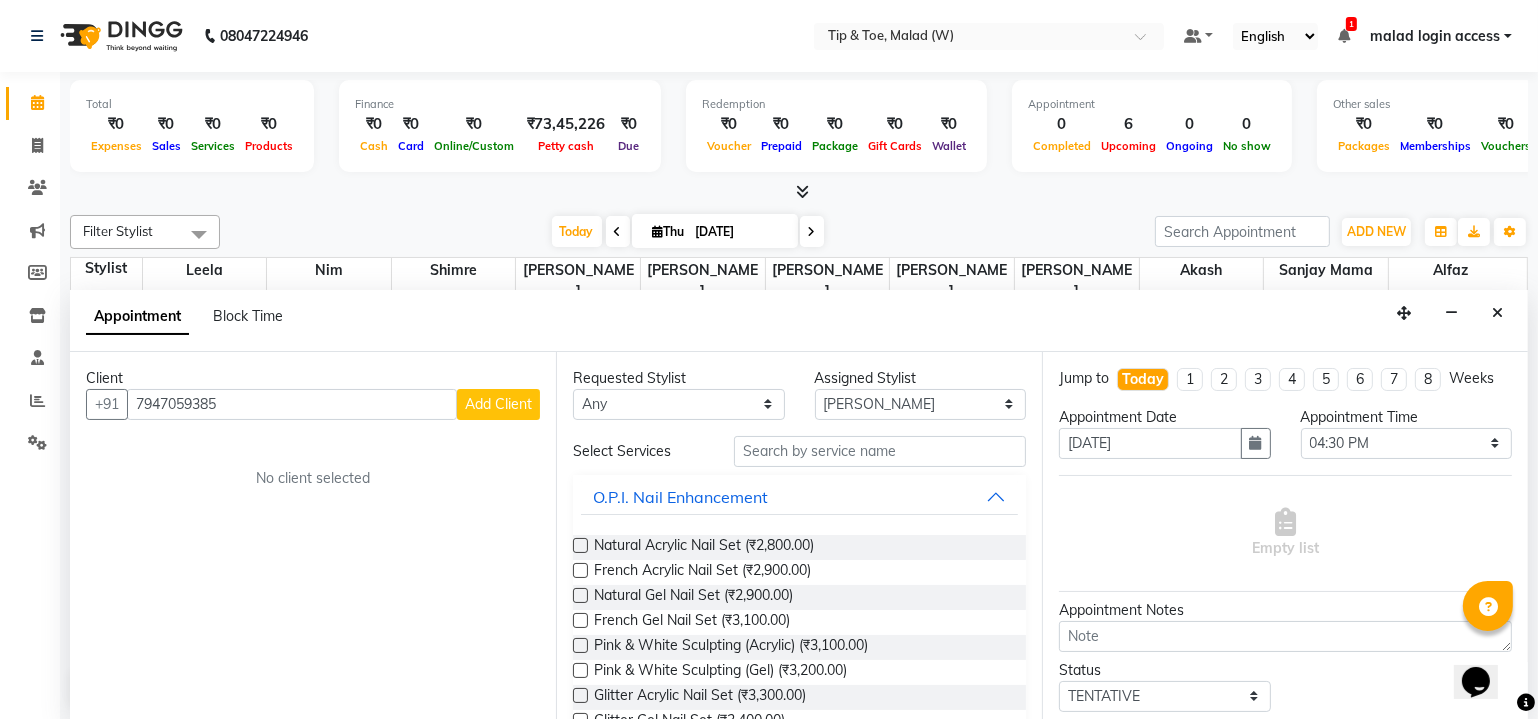 click on "Add Client" at bounding box center [498, 404] 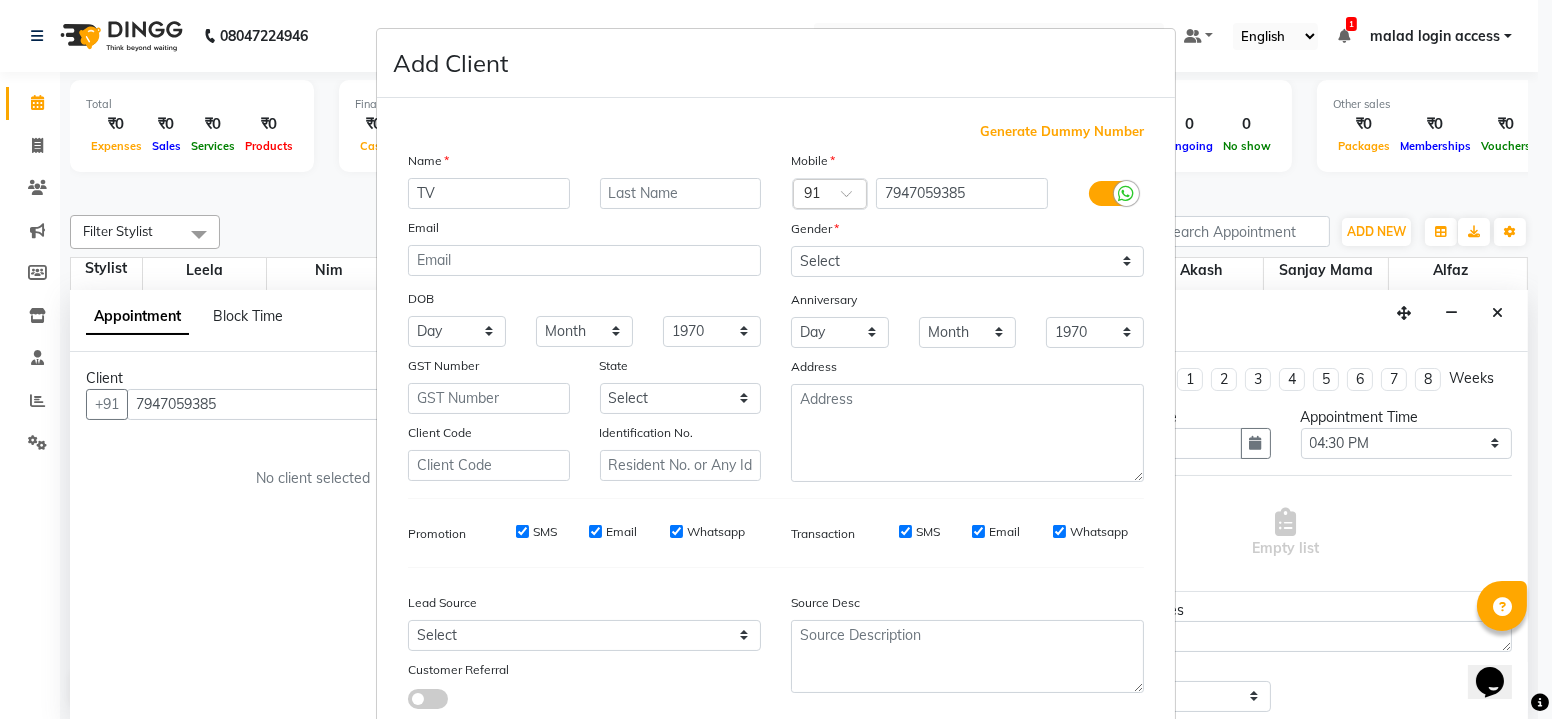 type on "TV" 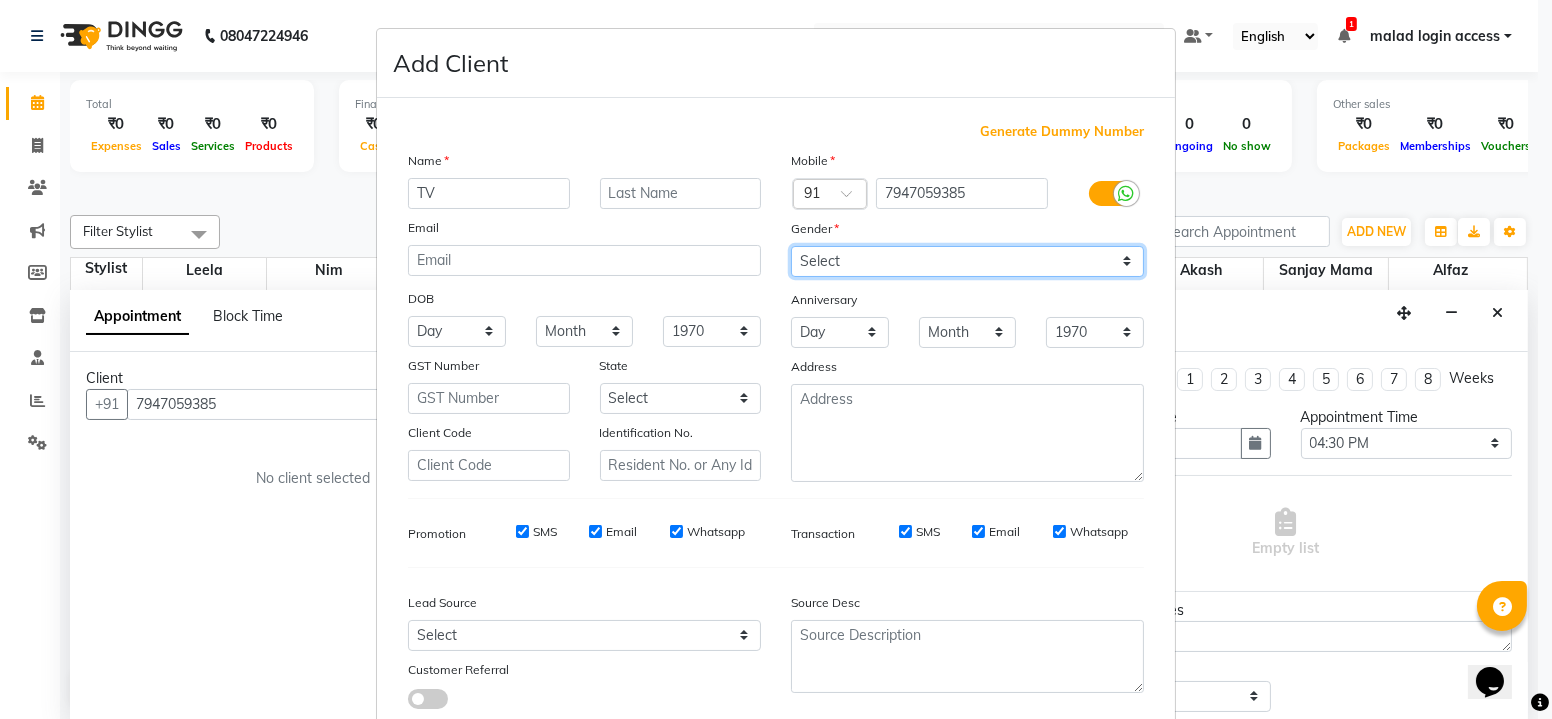 click on "Select [DEMOGRAPHIC_DATA] [DEMOGRAPHIC_DATA] Other Prefer Not To Say" at bounding box center (967, 261) 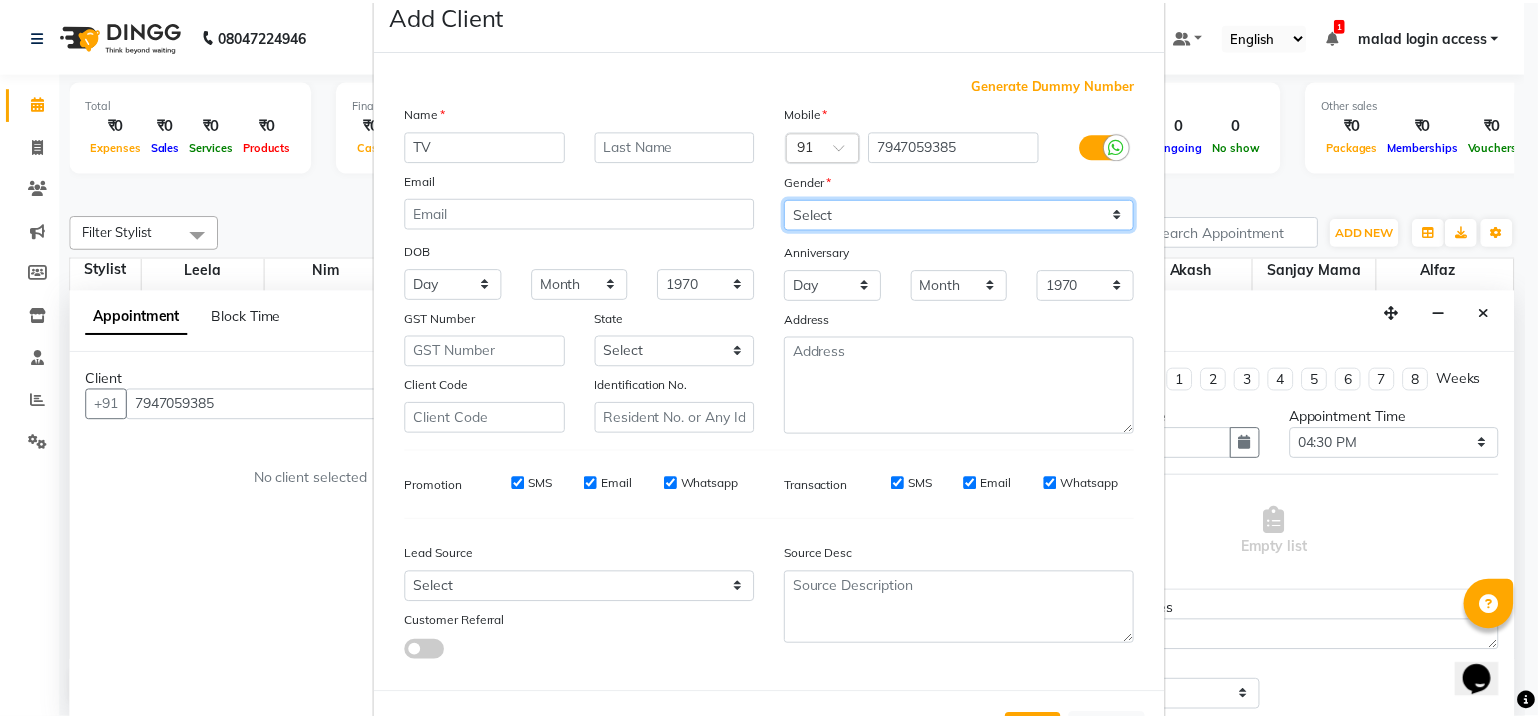 scroll, scrollTop: 90, scrollLeft: 0, axis: vertical 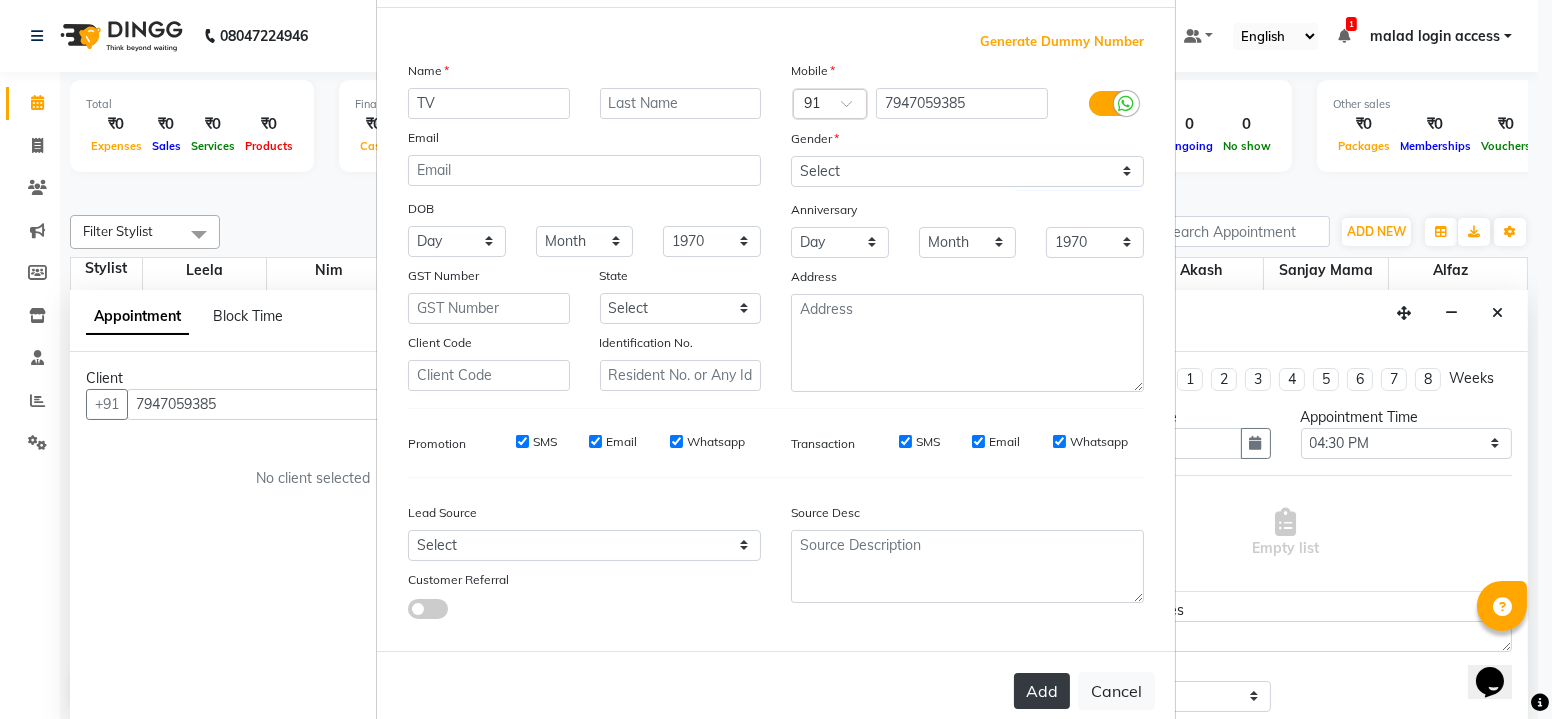 click on "Add" at bounding box center (1042, 691) 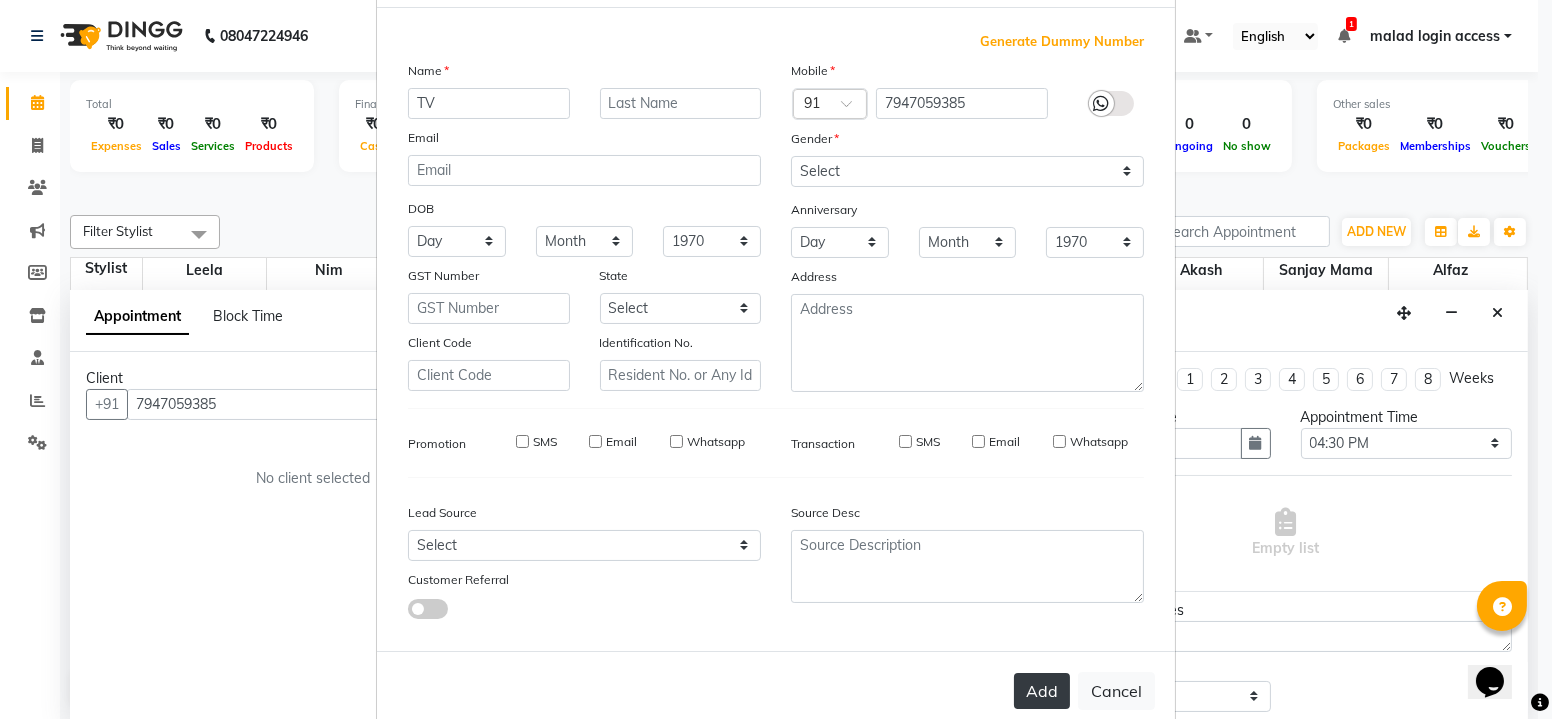 type 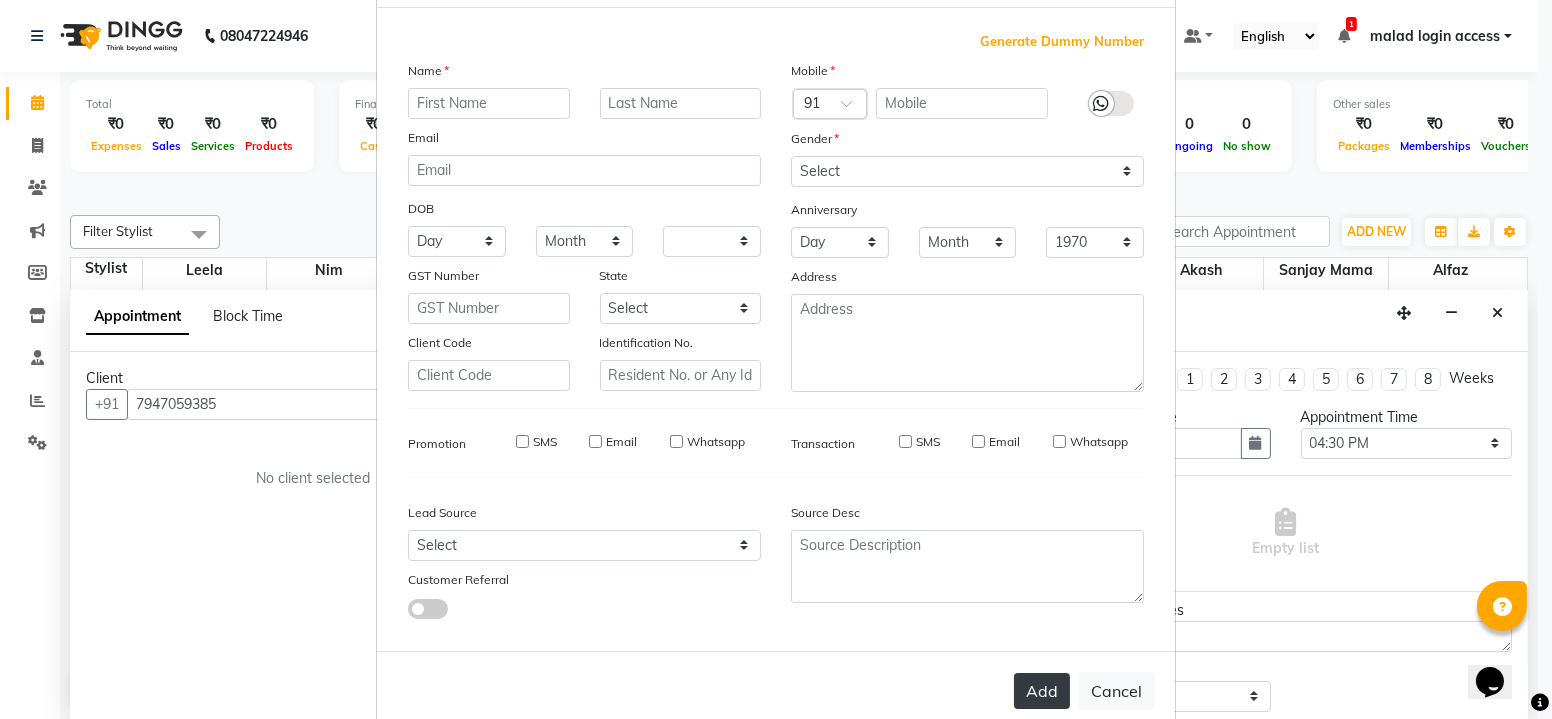 select 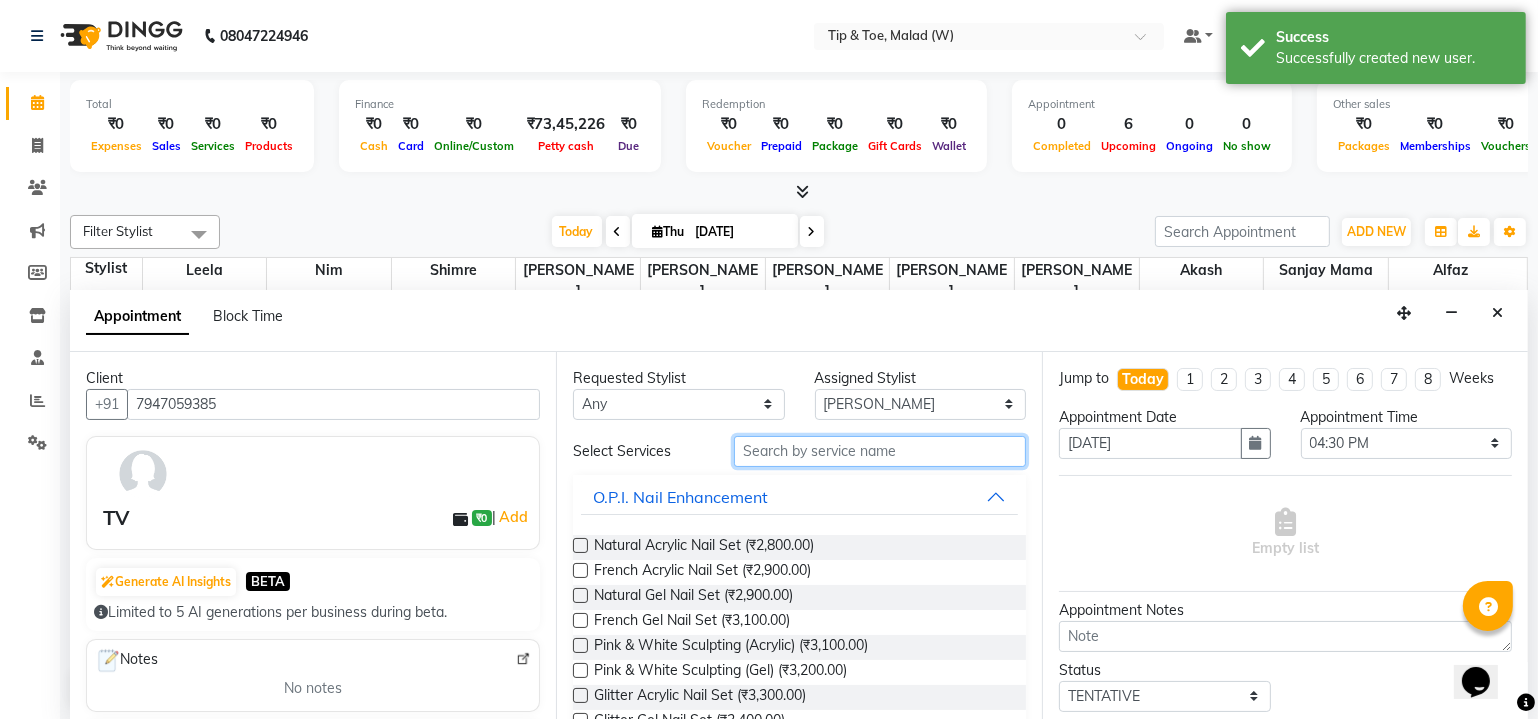click at bounding box center [880, 451] 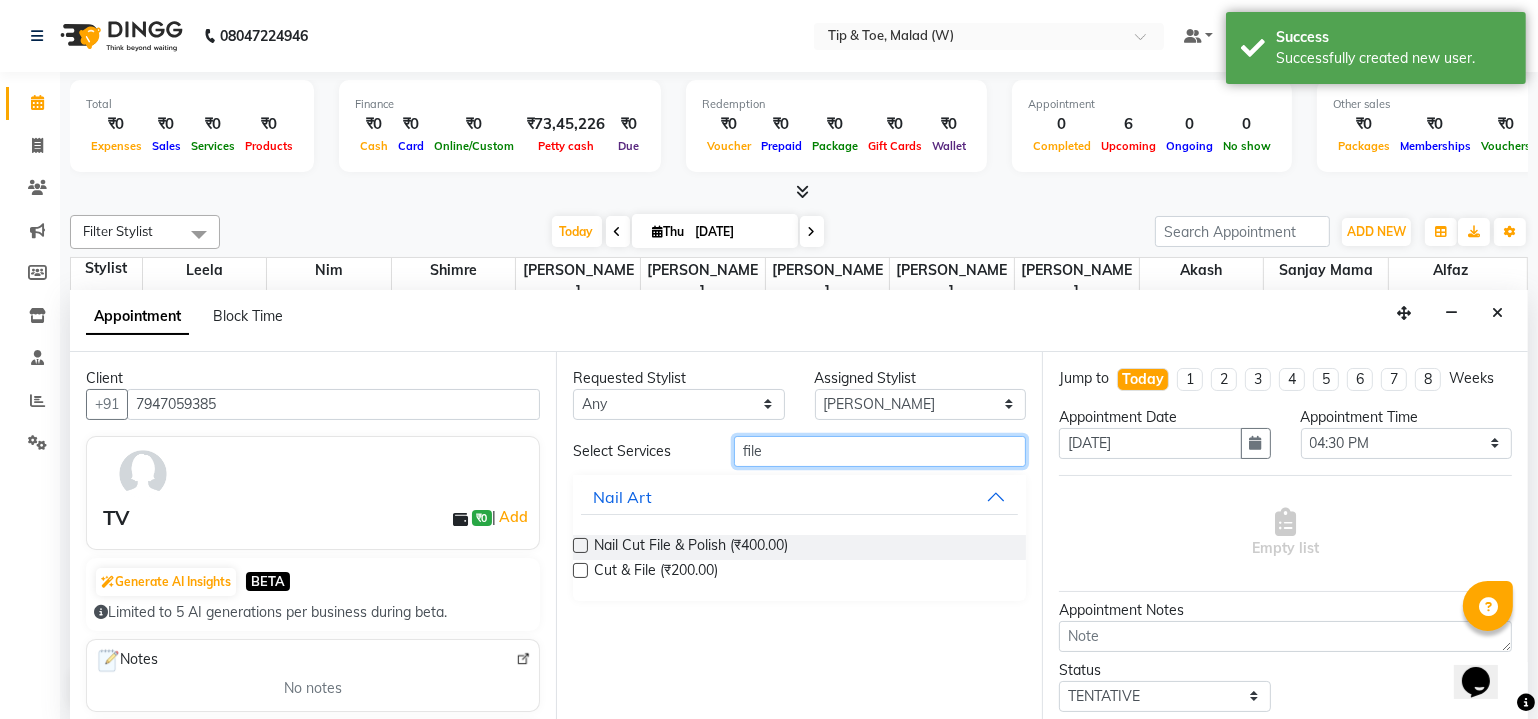 type on "file" 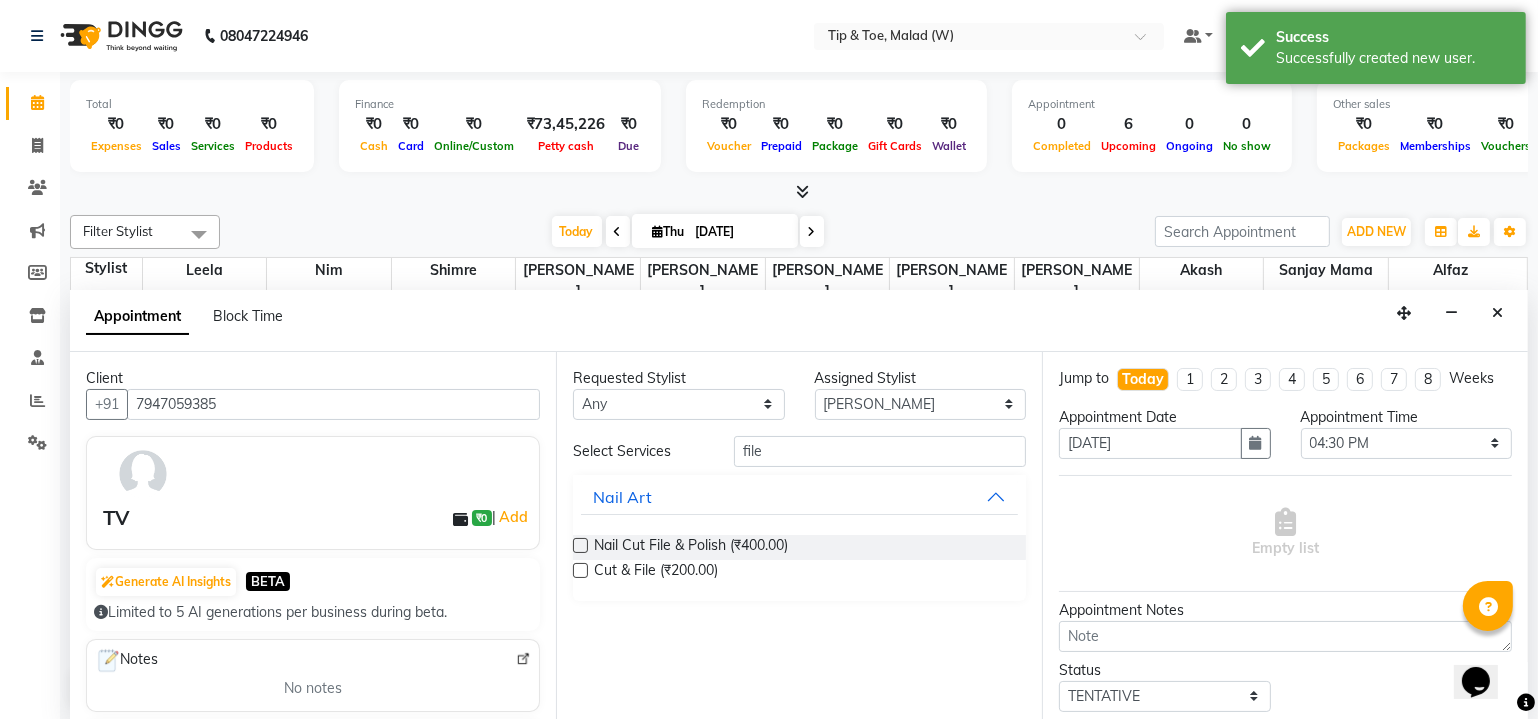 click at bounding box center [580, 545] 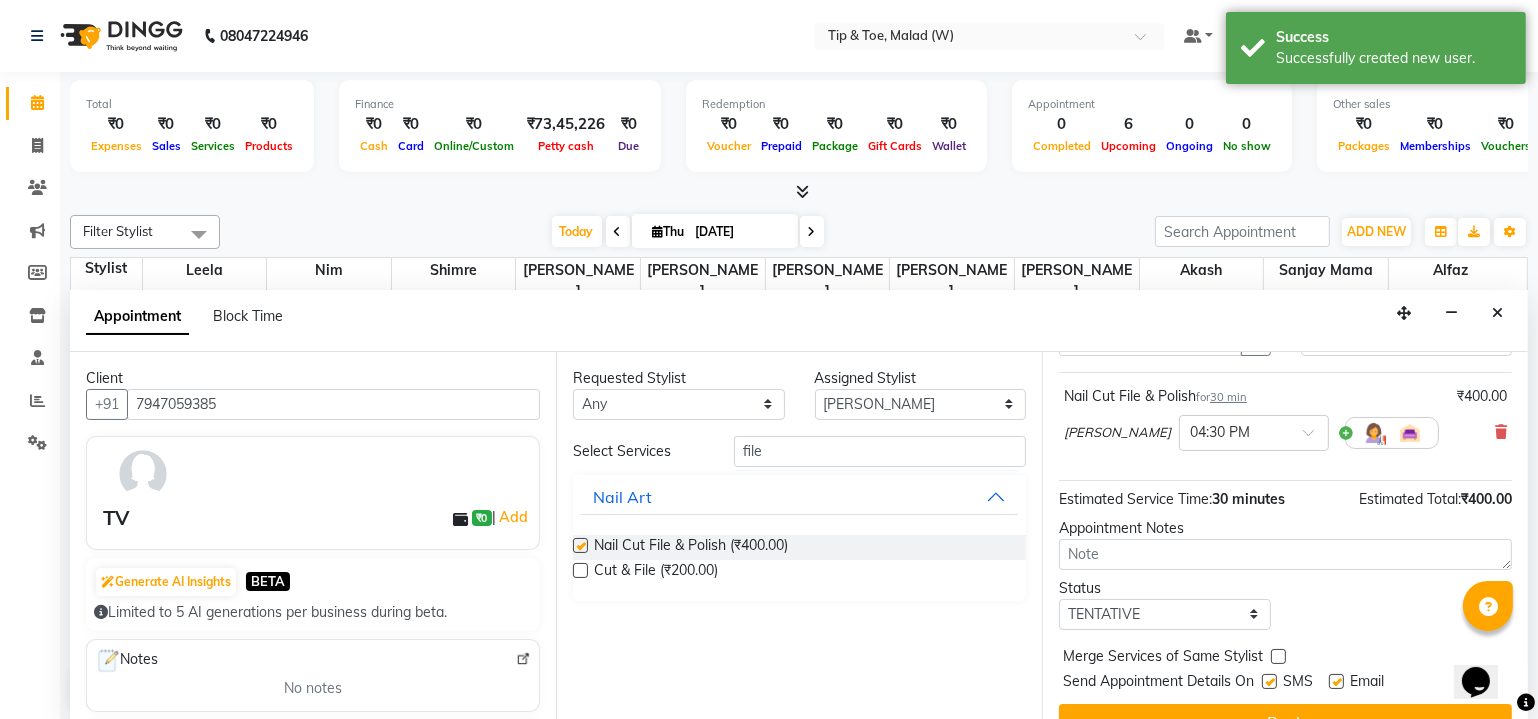 checkbox on "false" 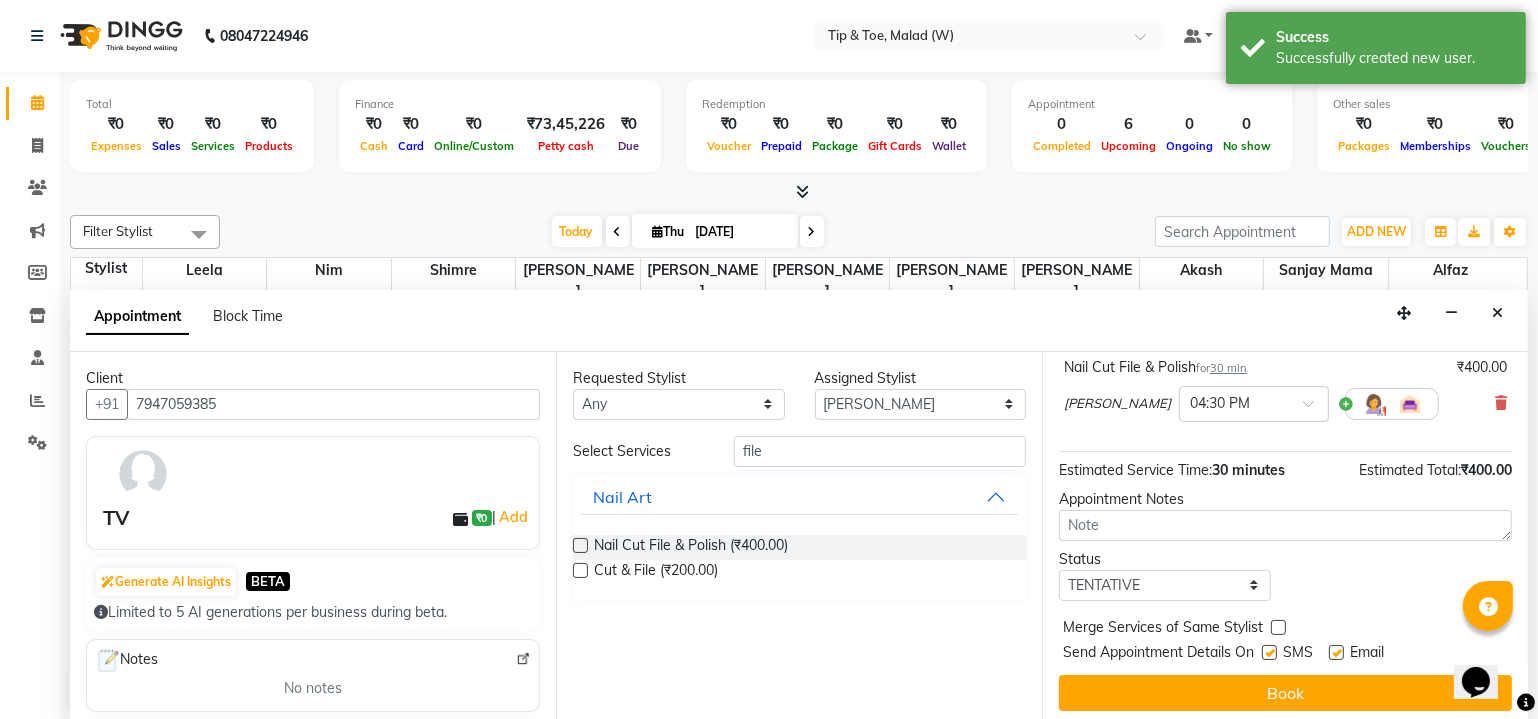scroll, scrollTop: 135, scrollLeft: 0, axis: vertical 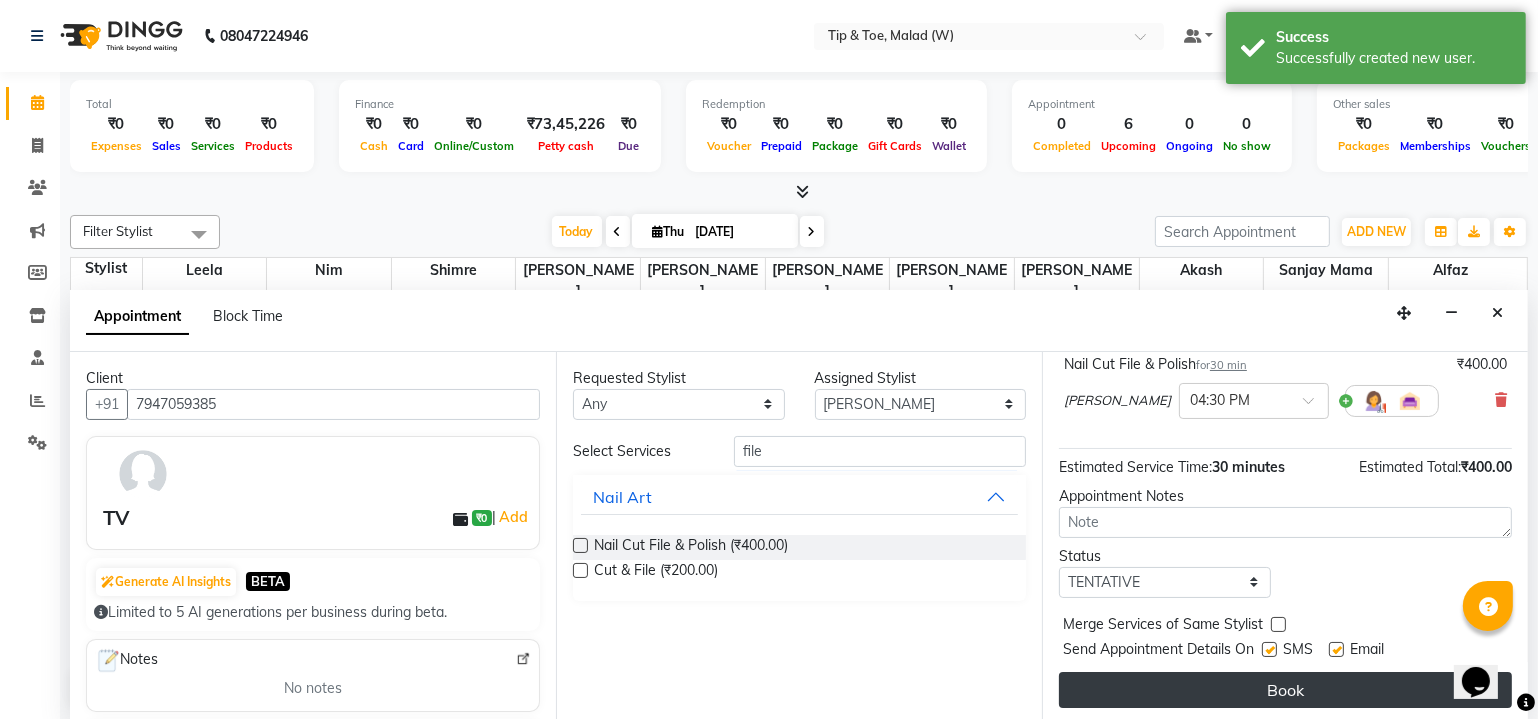 click on "Book" at bounding box center (1285, 690) 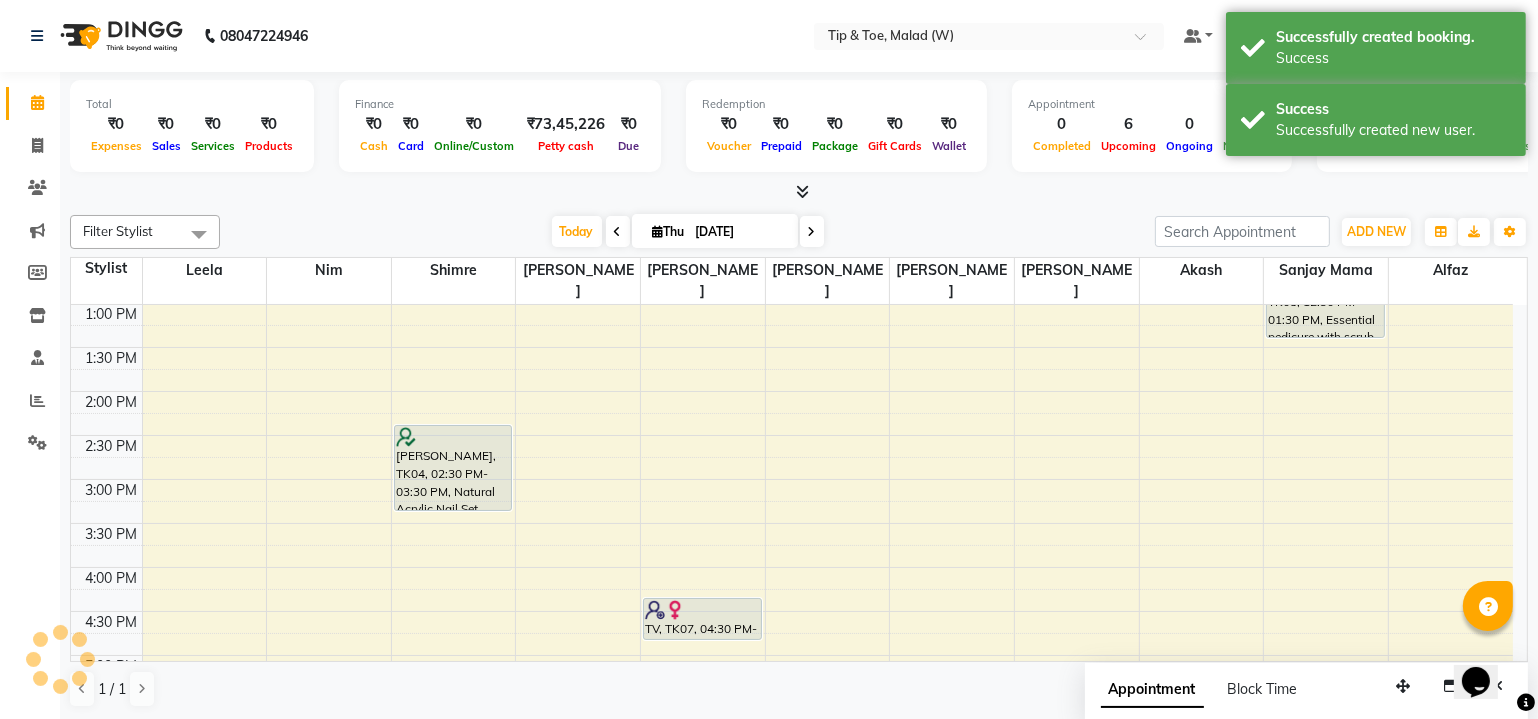 scroll, scrollTop: 0, scrollLeft: 0, axis: both 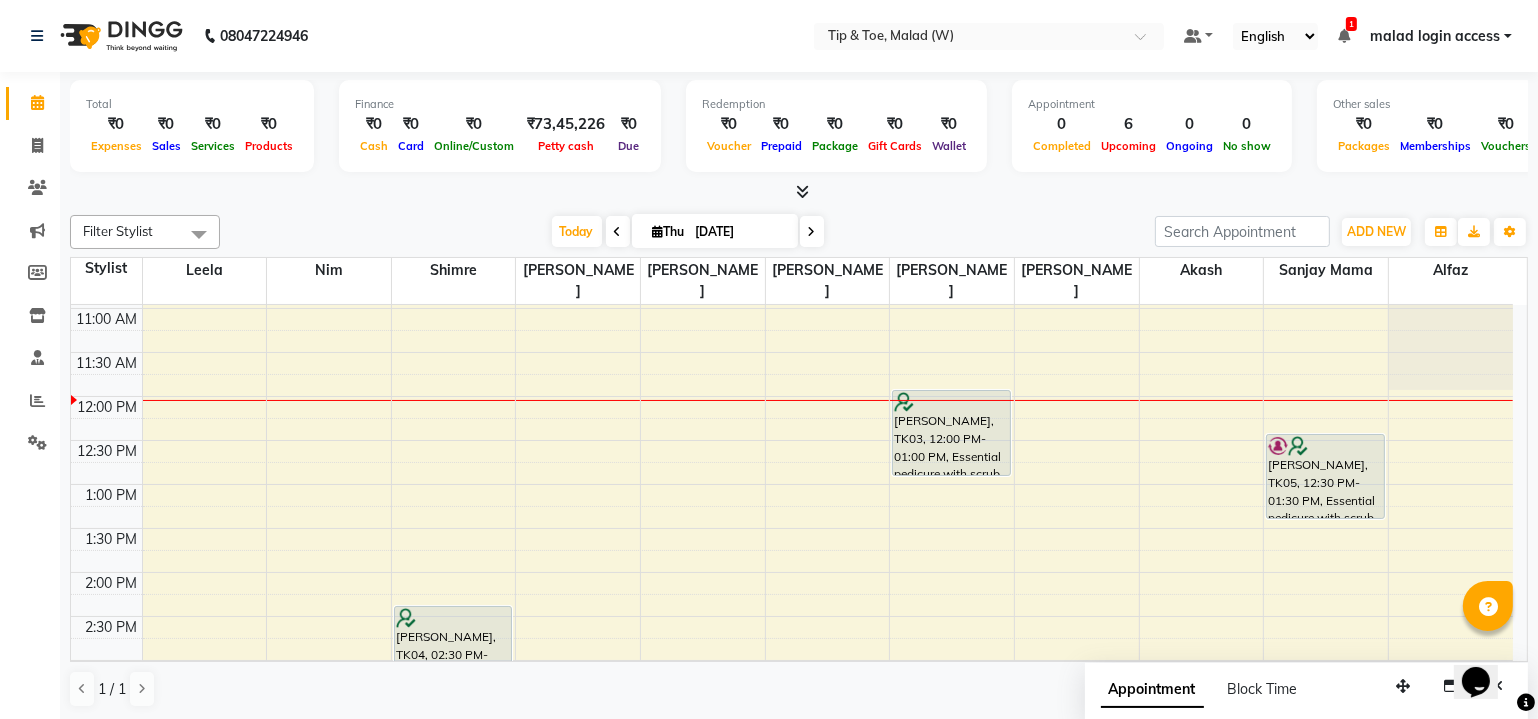 click on "8:00 AM 8:30 AM 9:00 AM 9:30 AM 10:00 AM 10:30 AM 11:00 AM 11:30 AM 12:00 PM 12:30 PM 1:00 PM 1:30 PM 2:00 PM 2:30 PM 3:00 PM 3:30 PM 4:00 PM 4:30 PM 5:00 PM 5:30 PM 6:00 PM 6:30 PM 7:00 PM 7:30 PM 8:00 PM 8:30 PM     Namrata, TK04, 02:30 PM-03:30 PM, Natural Acrylic Nail Set     Rucha Patwardhan, TK06, 06:00 PM-07:00 PM, Essential manicure with scrub     Rucha Patwardhan, TK06, 07:00 PM-07:30 PM, Permanent Gel Polish     TV, TK07, 04:30 PM-05:00 PM, Nail Cut File & Polish     niyati gada, TK03, 12:00 PM-01:00 PM, Essential pedicure with scrub     Ruby Saldanha, TK01, 05:30 PM-06:30 PM, Essential pedicure with scrub     Ruby Saldanha, TK01, 06:30 PM-07:30 PM, Essential pedicure with scrub     Elizabeth Ravikrishan, TK05, 12:30 PM-01:30 PM, Essential pedicure with scrub" at bounding box center [792, 616] 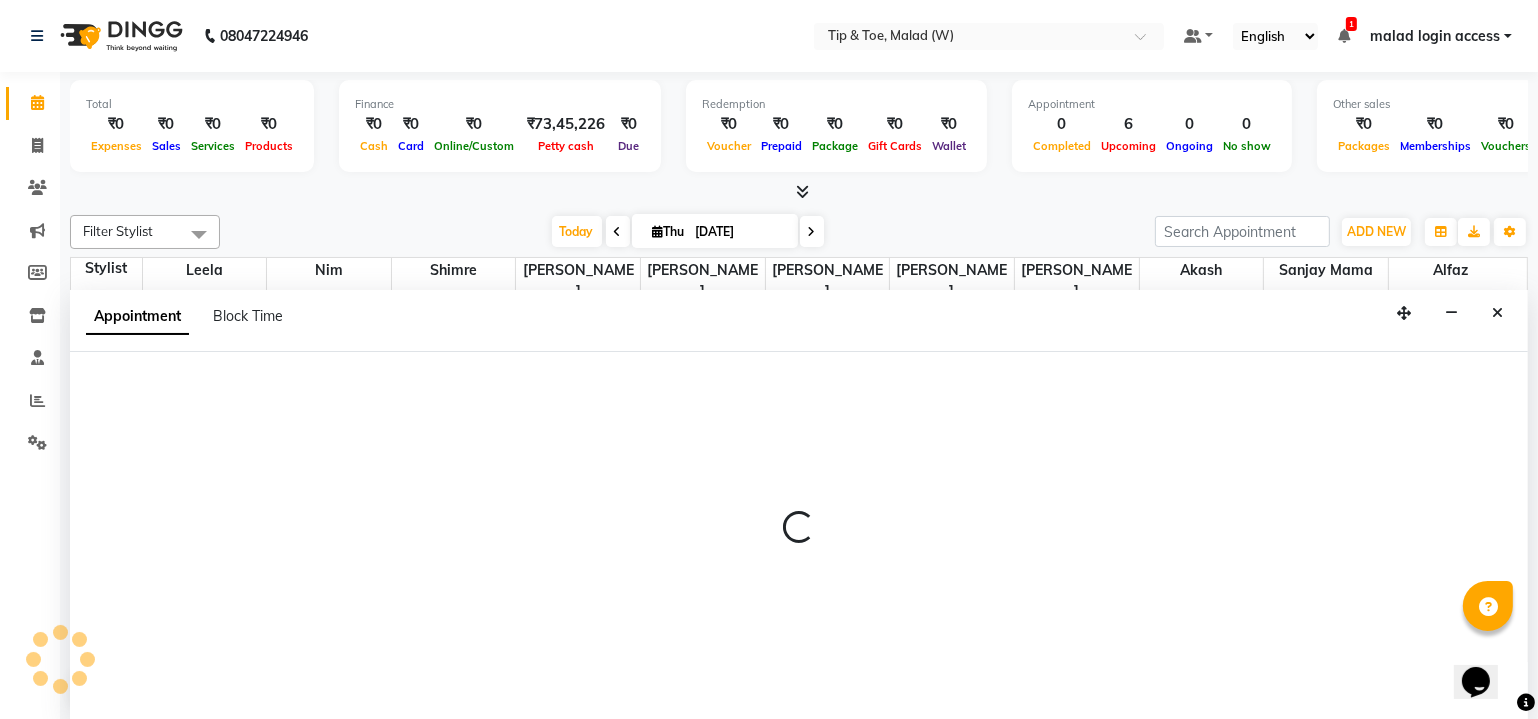 scroll, scrollTop: 0, scrollLeft: 0, axis: both 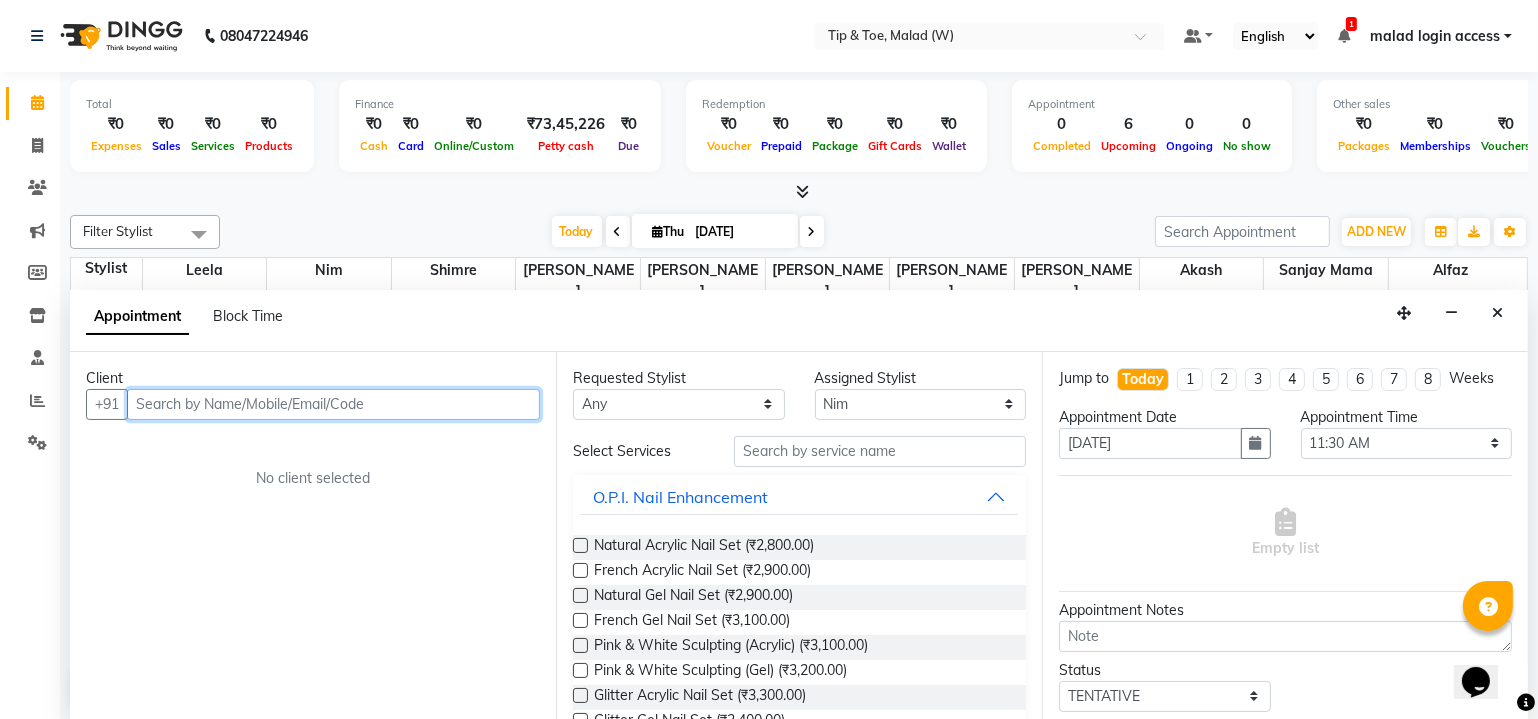 click at bounding box center (333, 404) 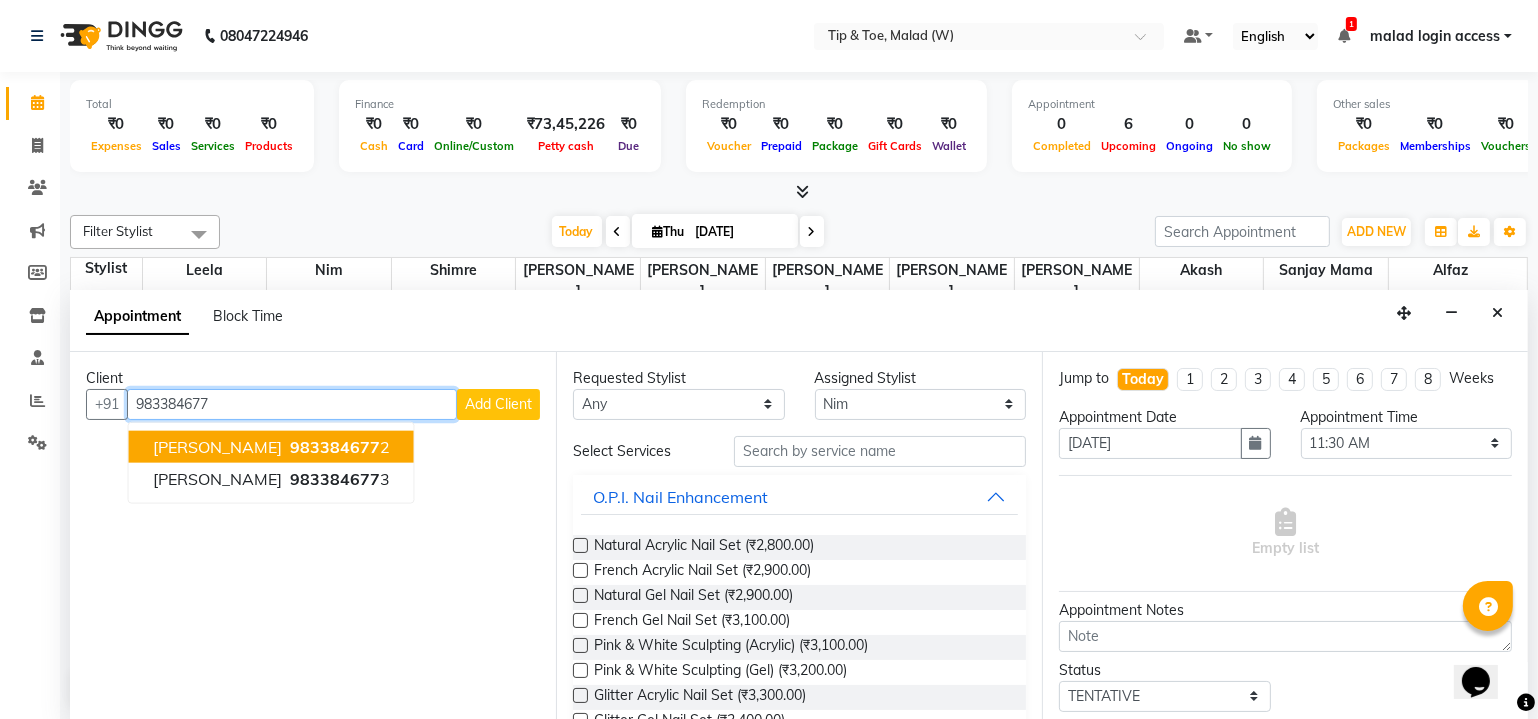 click on "983384677 2" at bounding box center (338, 446) 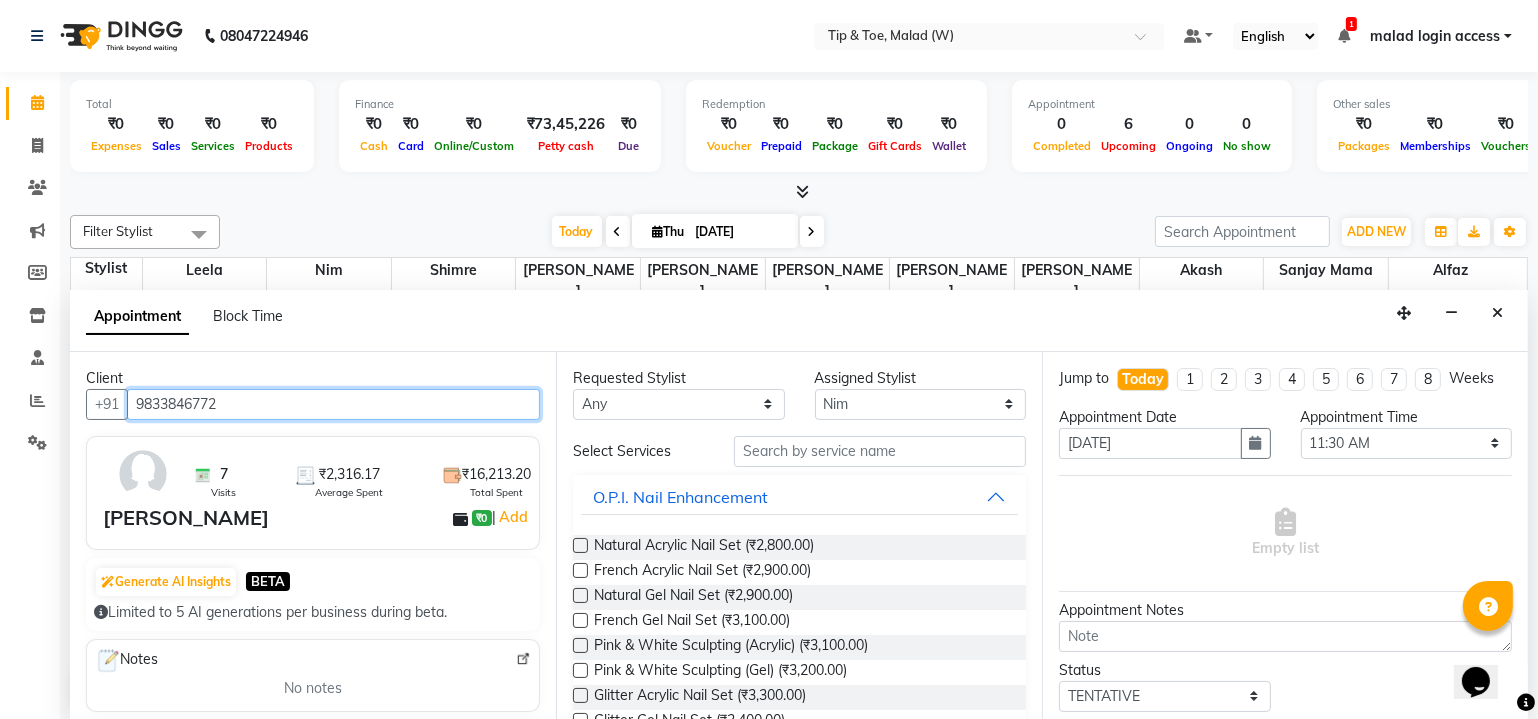 type on "9833846772" 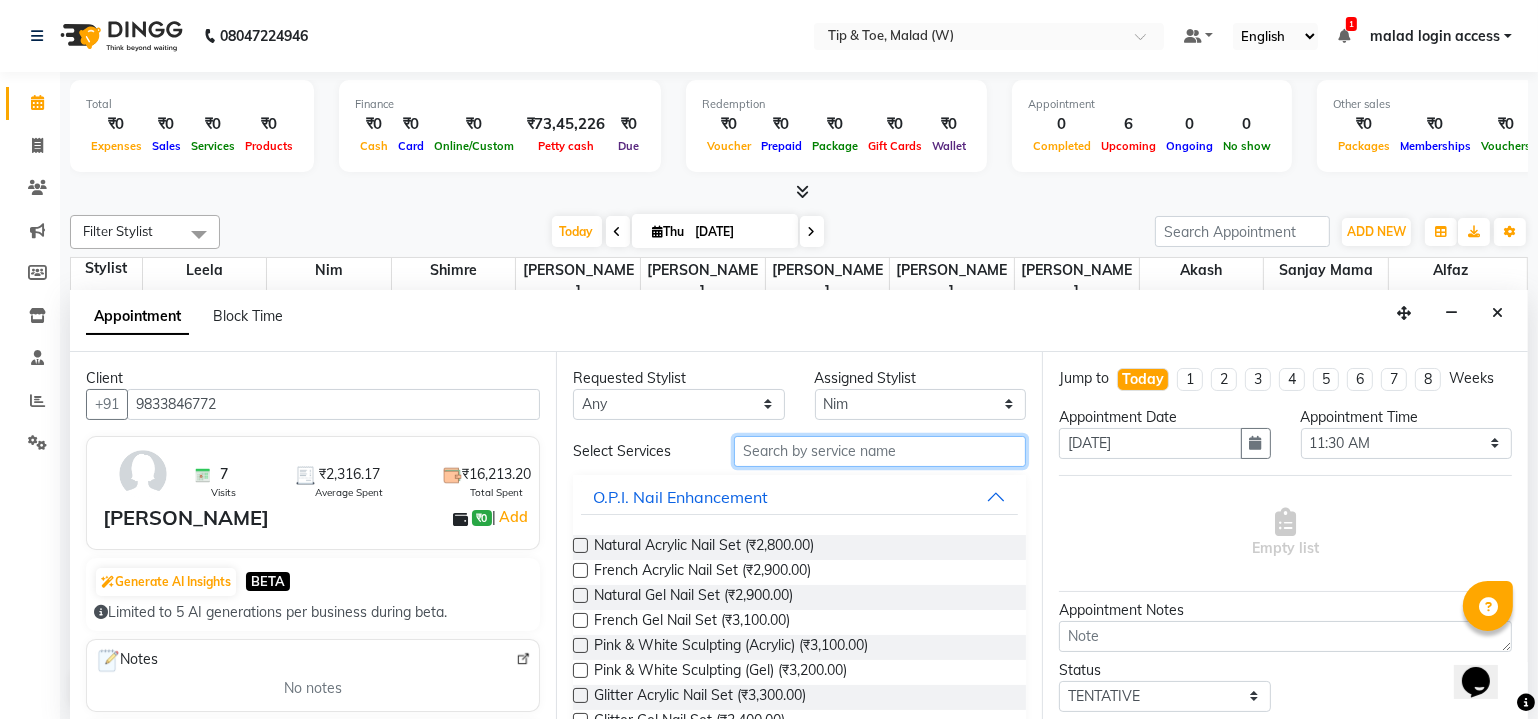 click at bounding box center (880, 451) 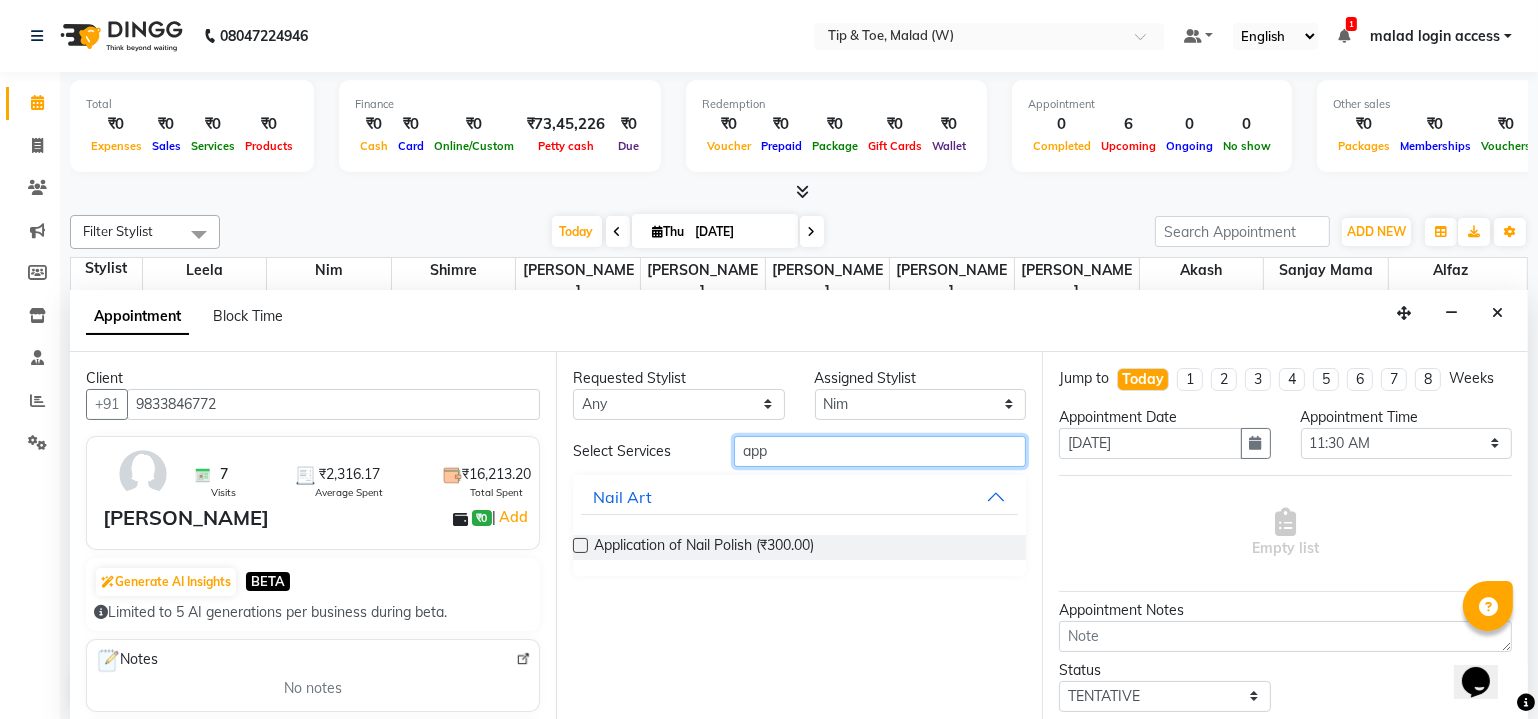 type on "app" 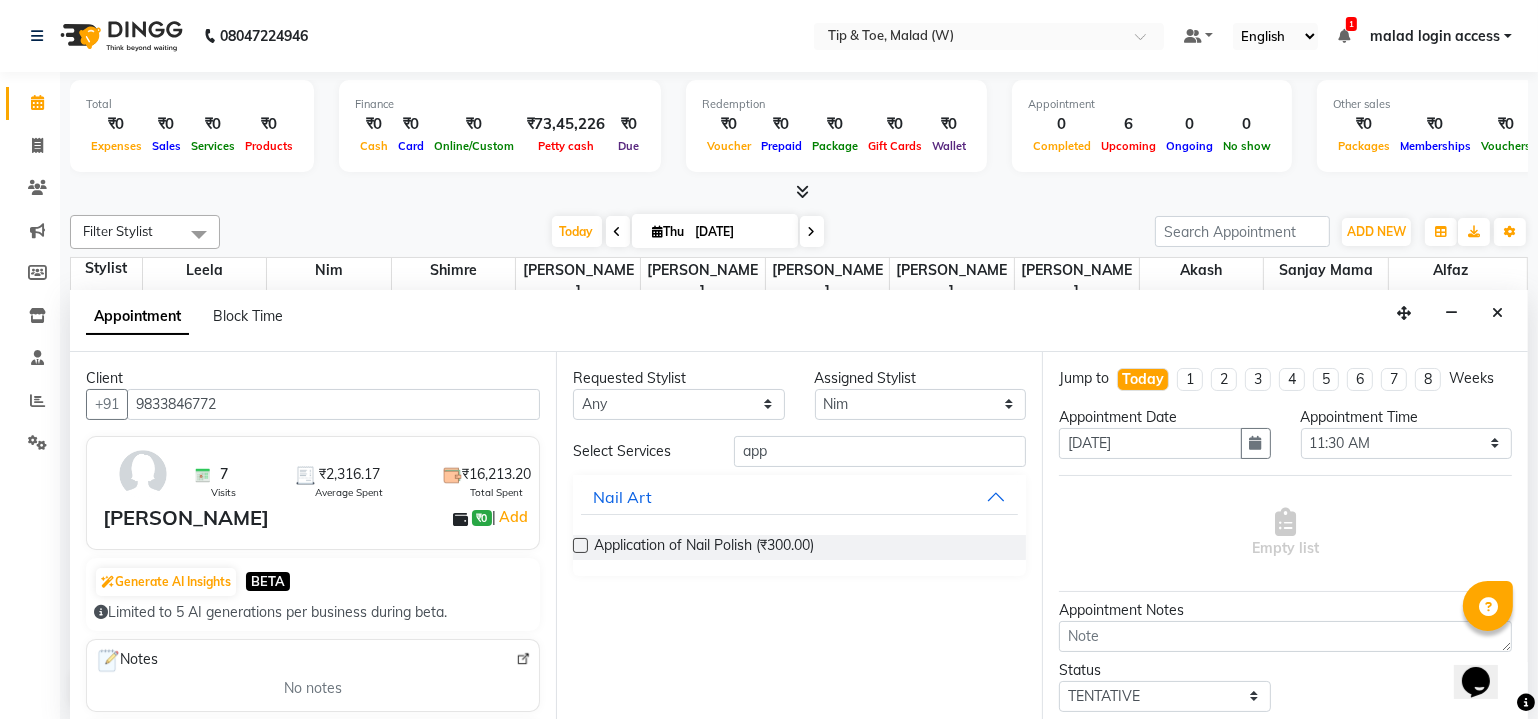 click at bounding box center [580, 545] 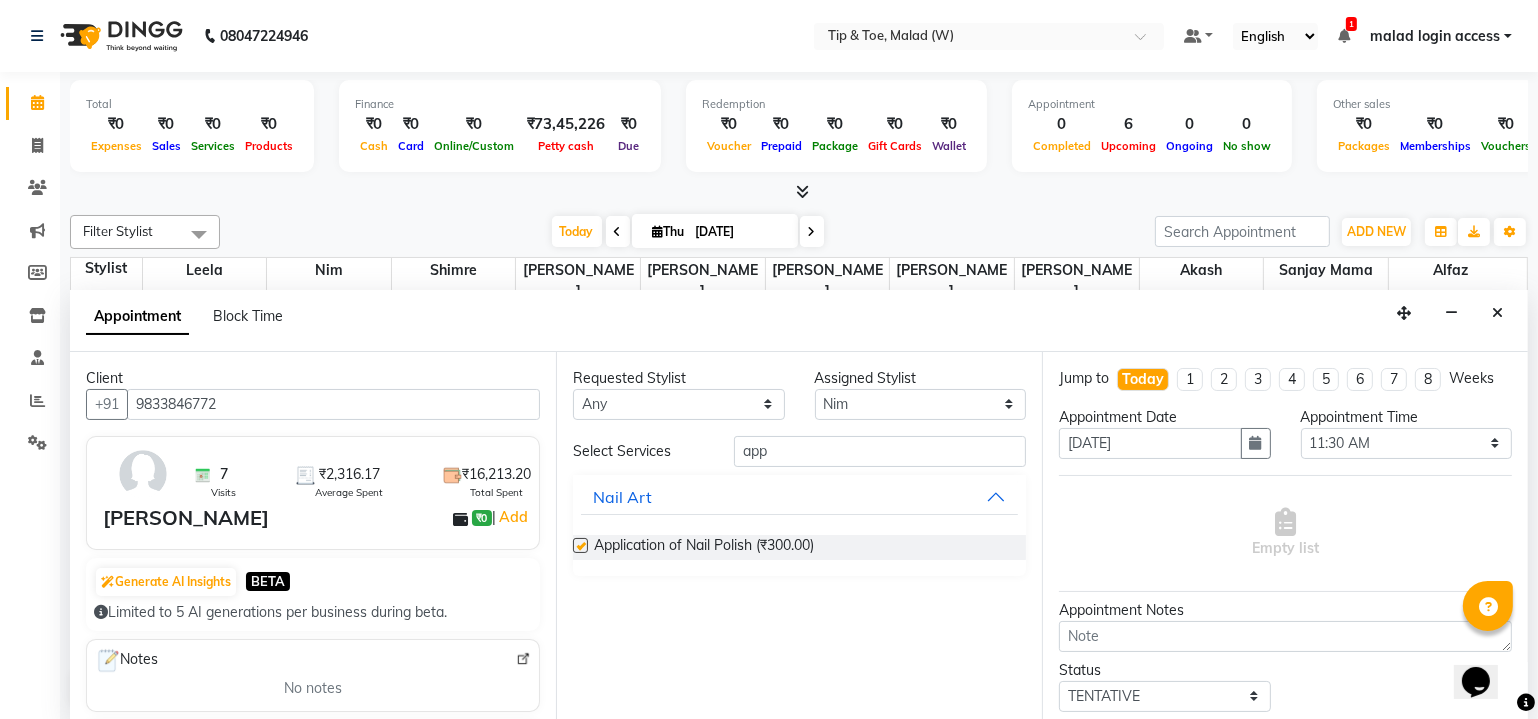 click at bounding box center [580, 545] 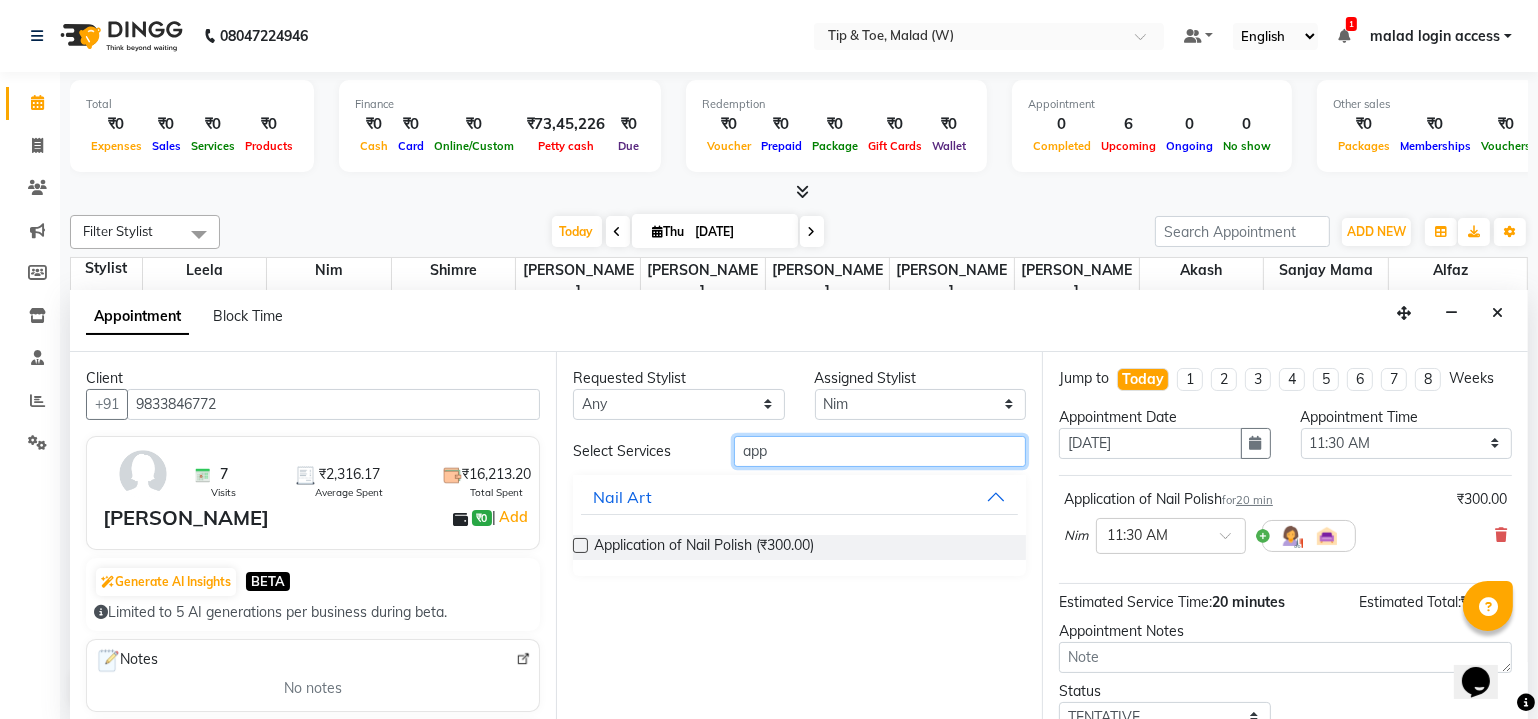 click on "app" at bounding box center [880, 451] 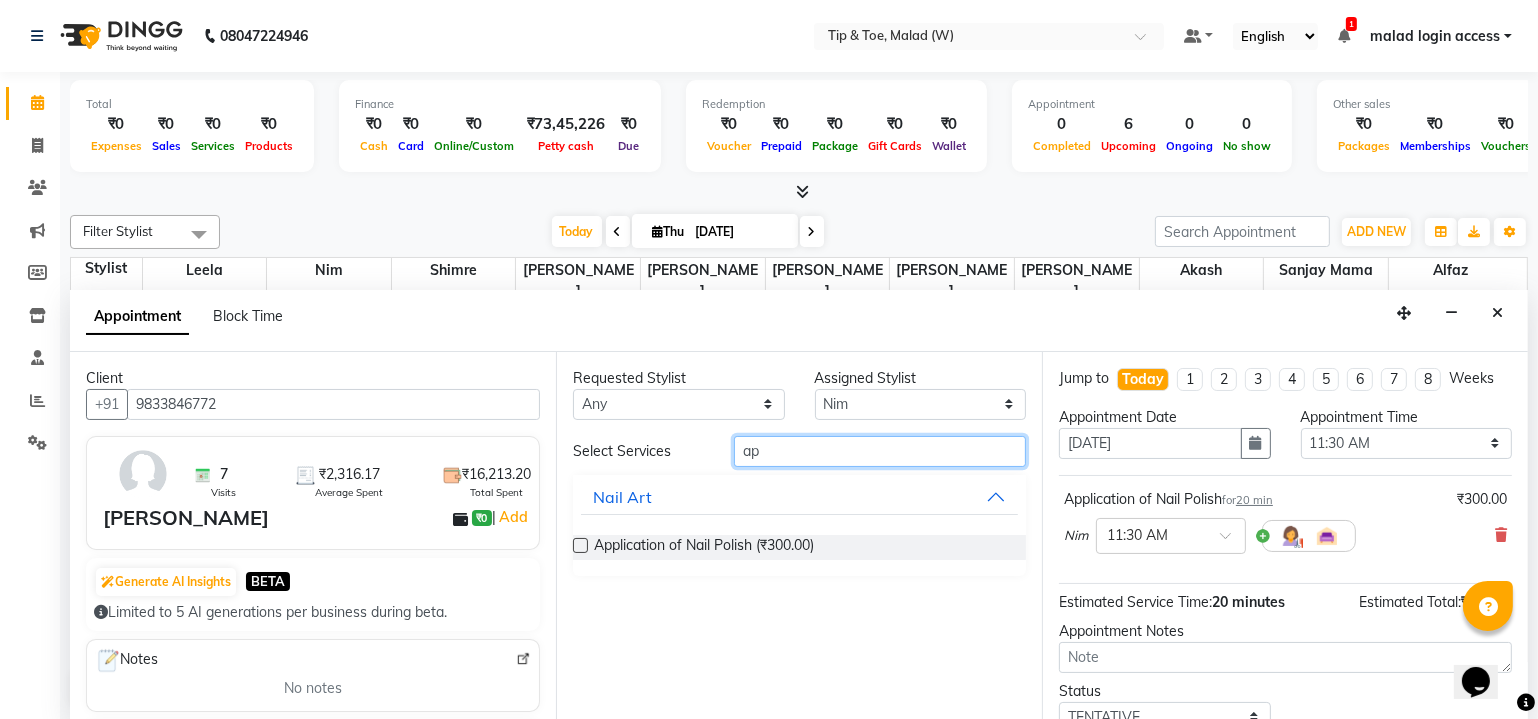 type on "a" 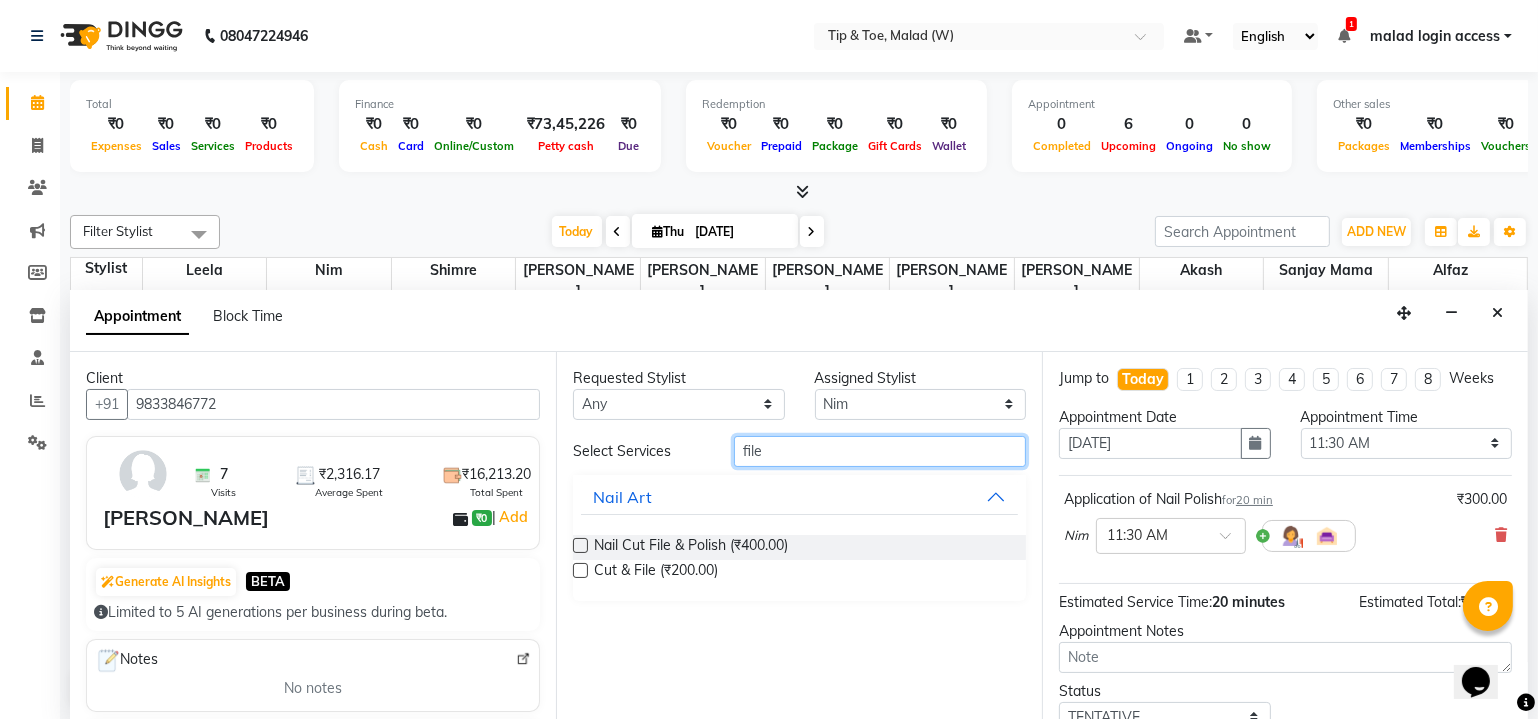type on "file" 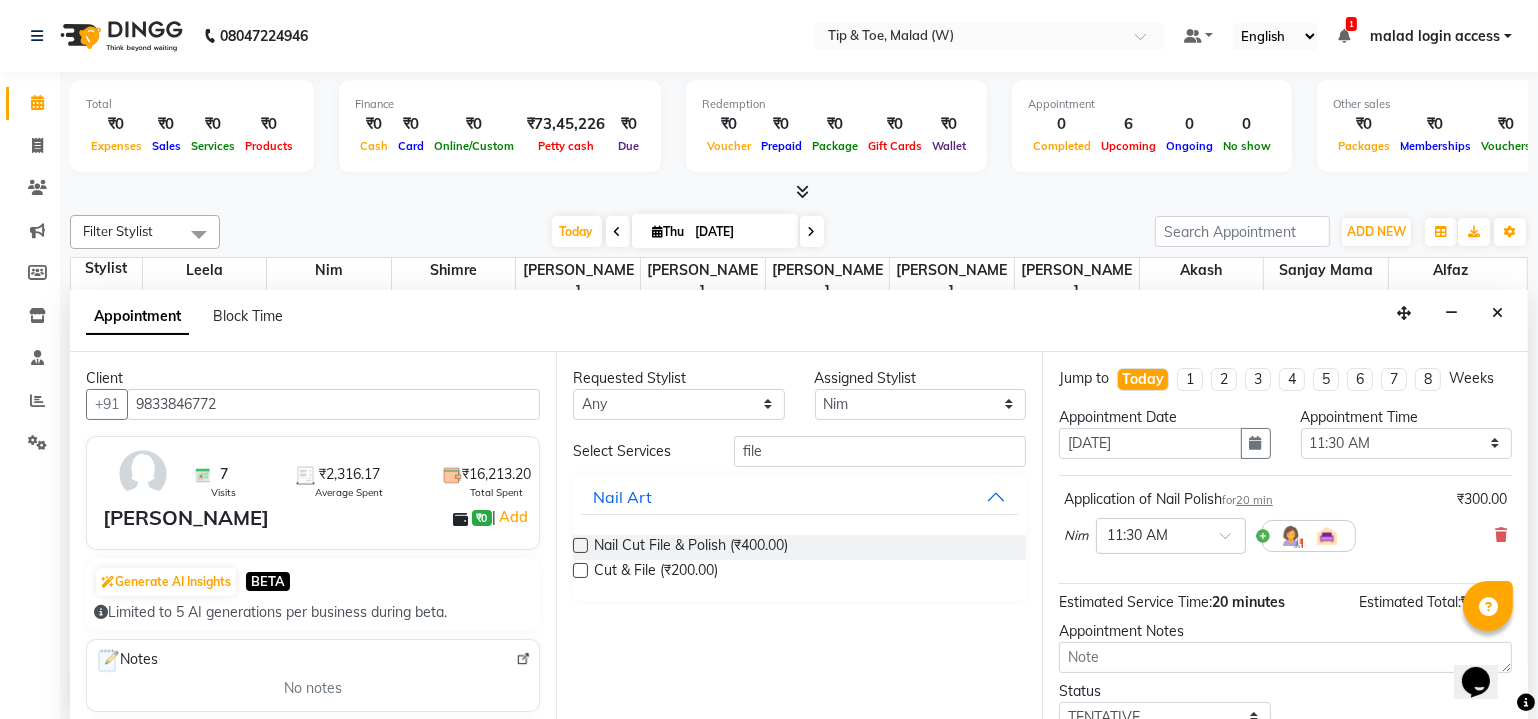 click at bounding box center (580, 545) 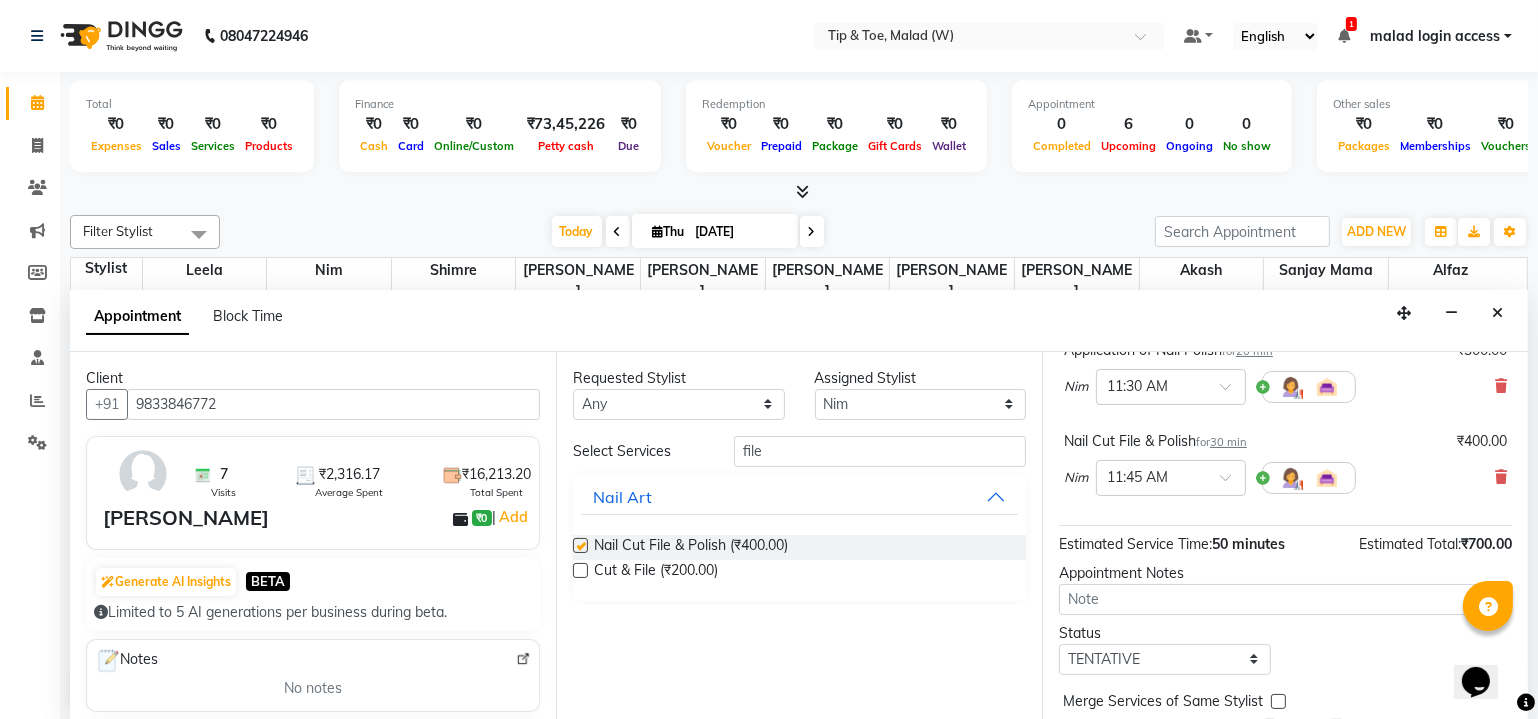 checkbox on "false" 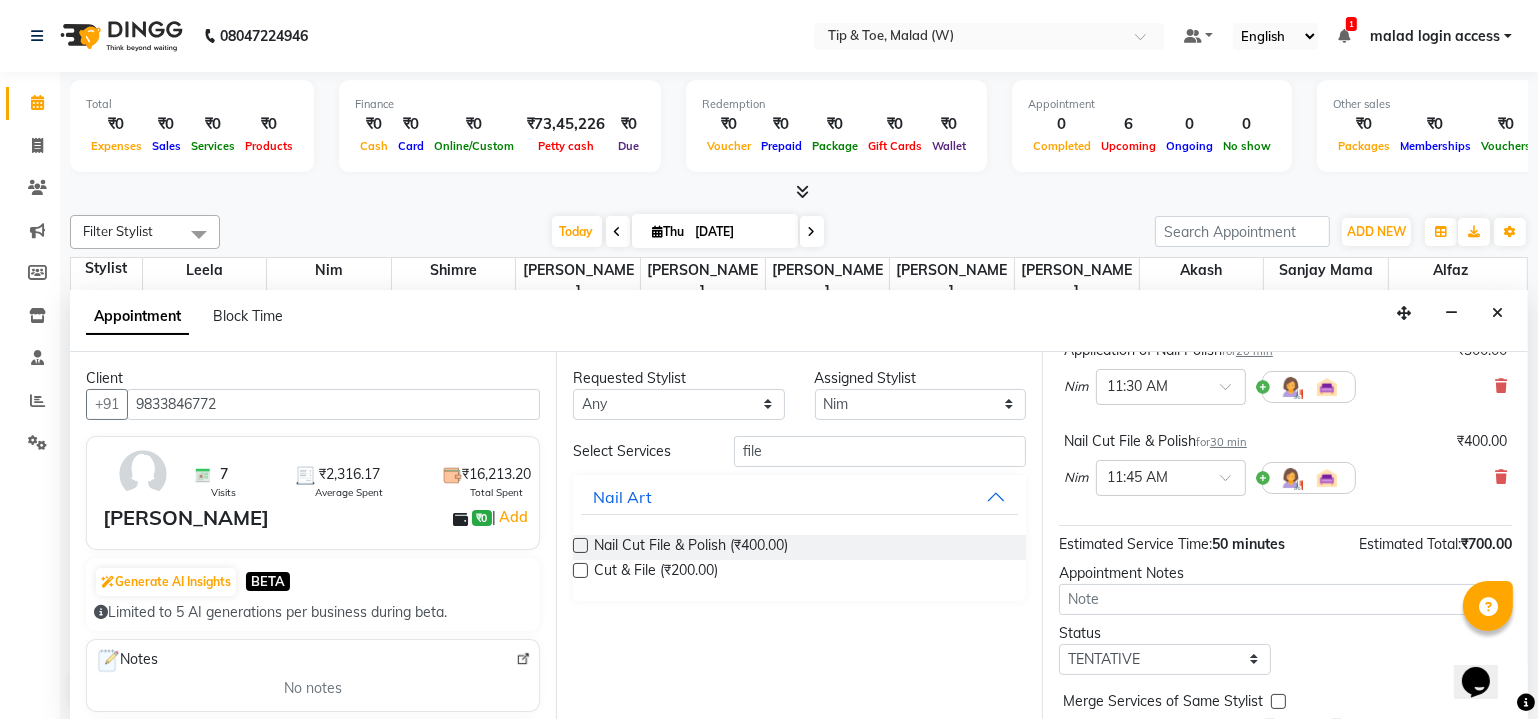 scroll, scrollTop: 226, scrollLeft: 0, axis: vertical 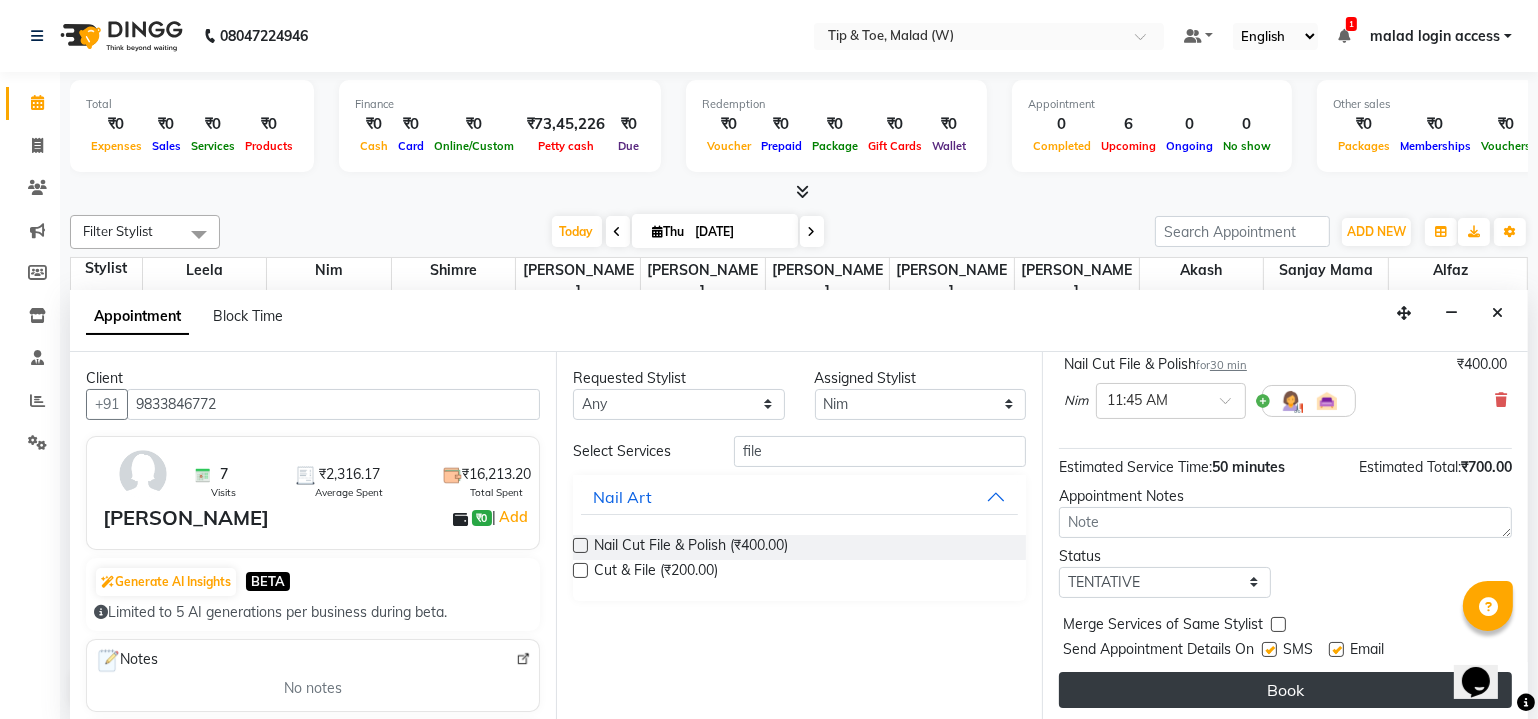 click on "Book" at bounding box center [1285, 690] 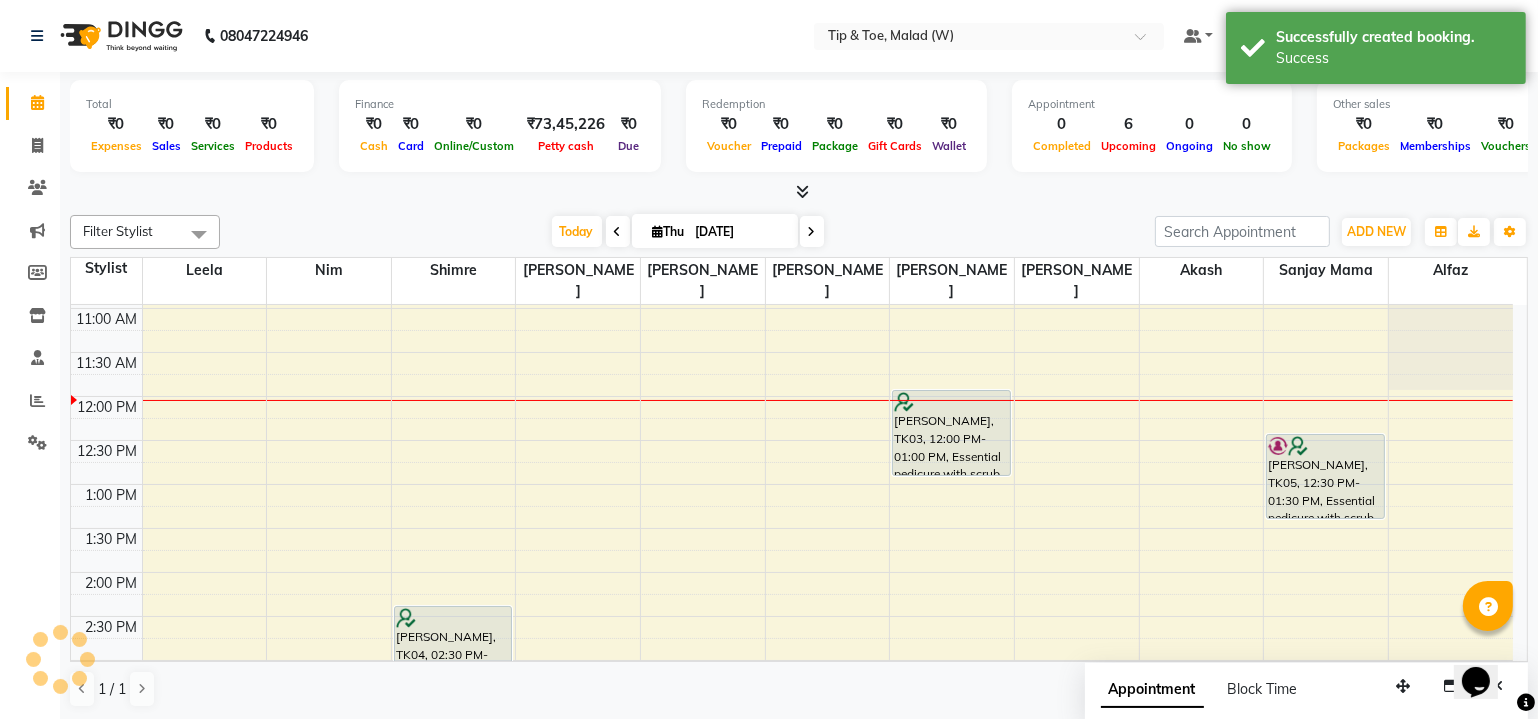 scroll, scrollTop: 0, scrollLeft: 0, axis: both 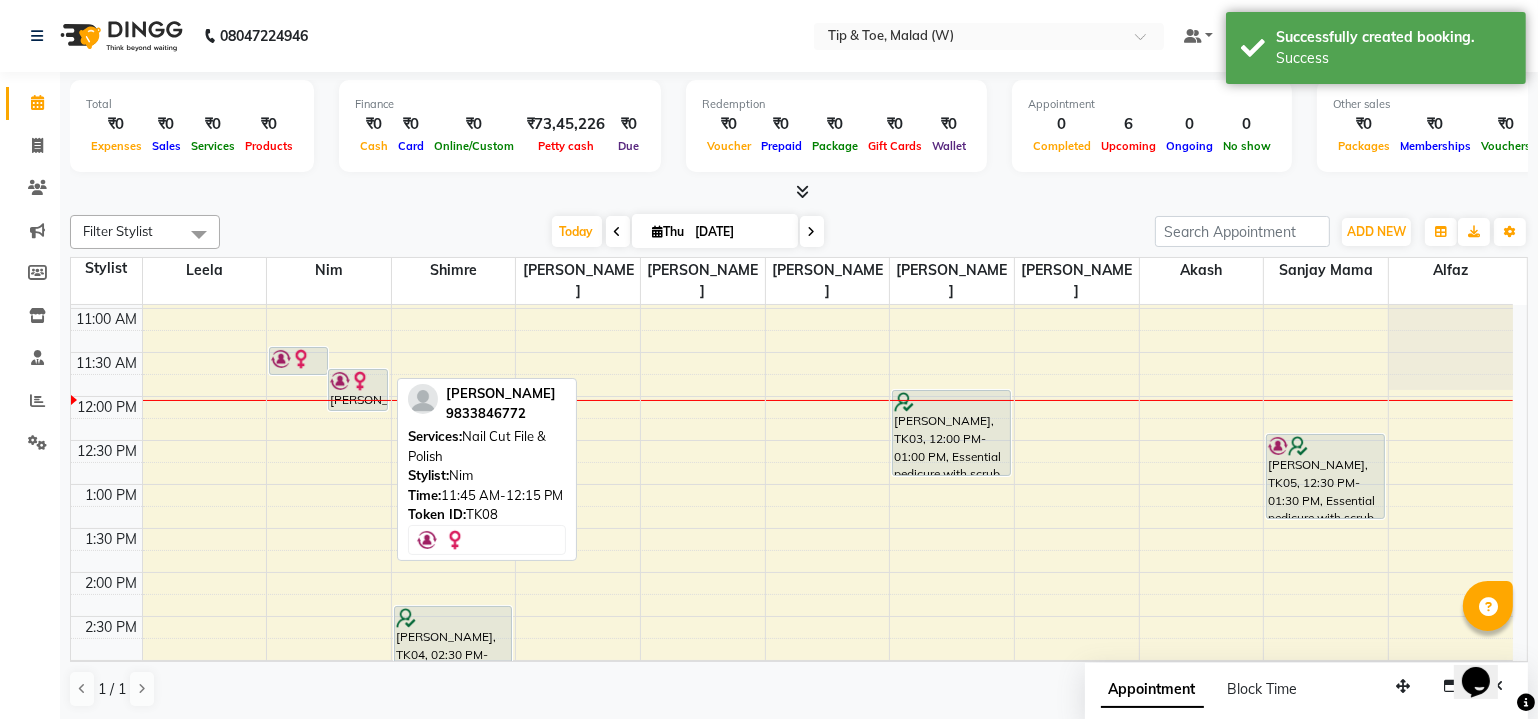 click at bounding box center [340, 381] 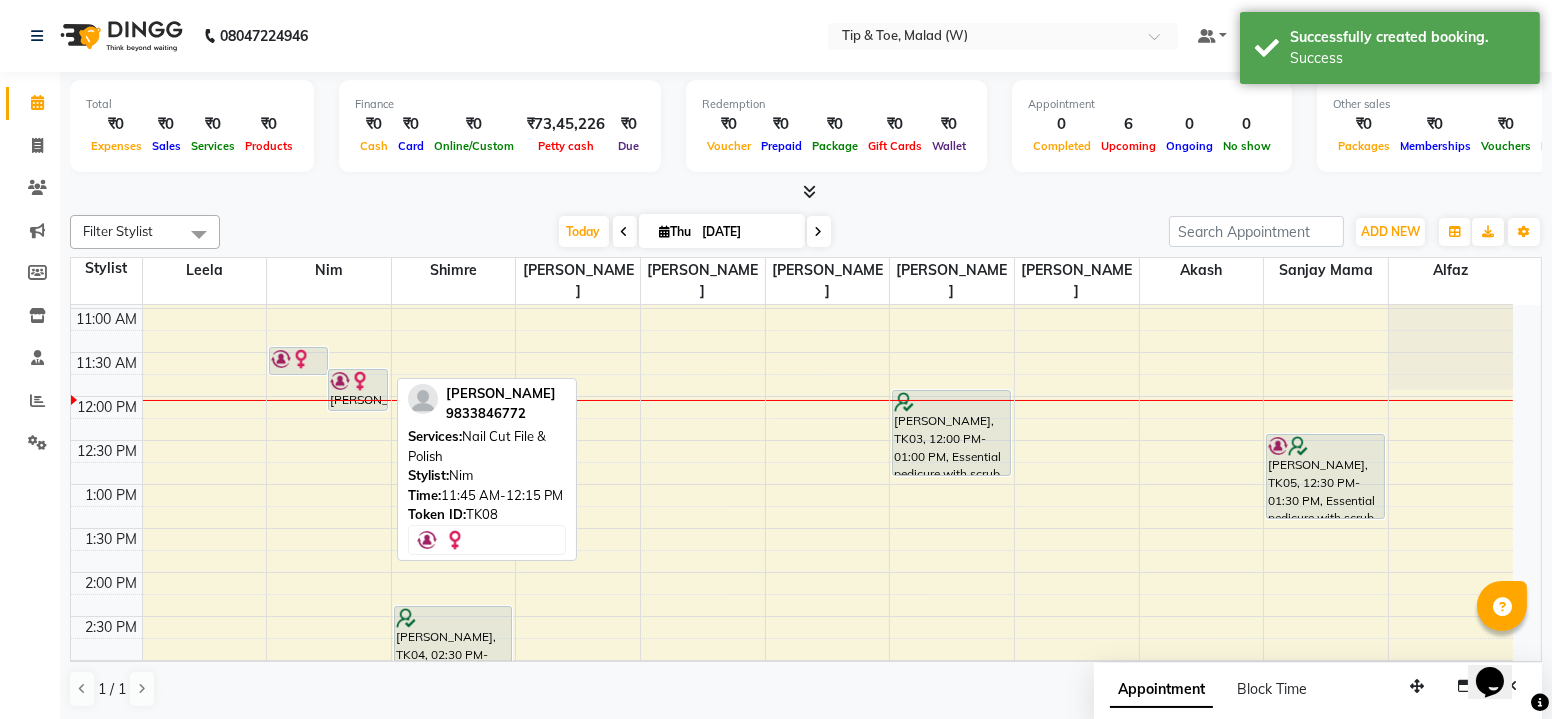 select on "7" 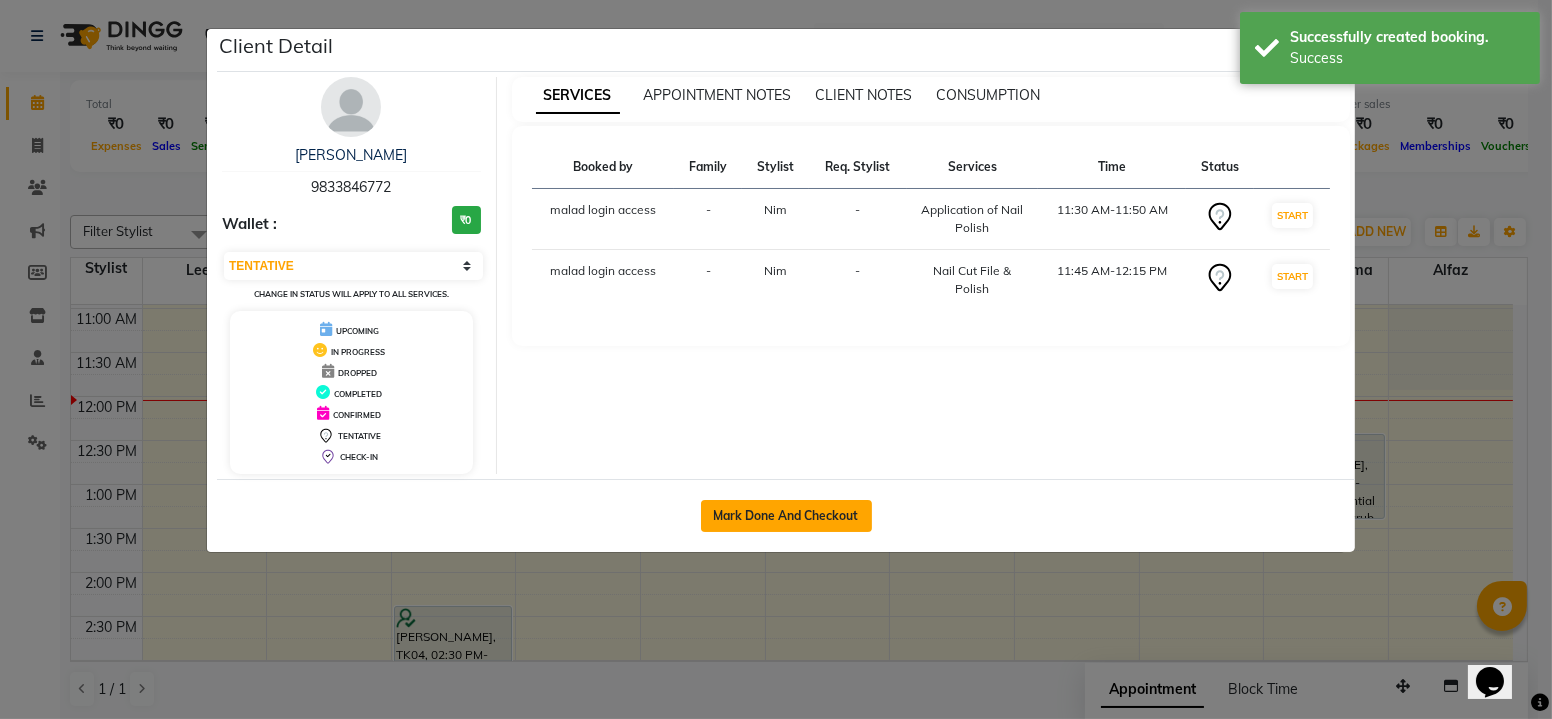 click on "Mark Done And Checkout" 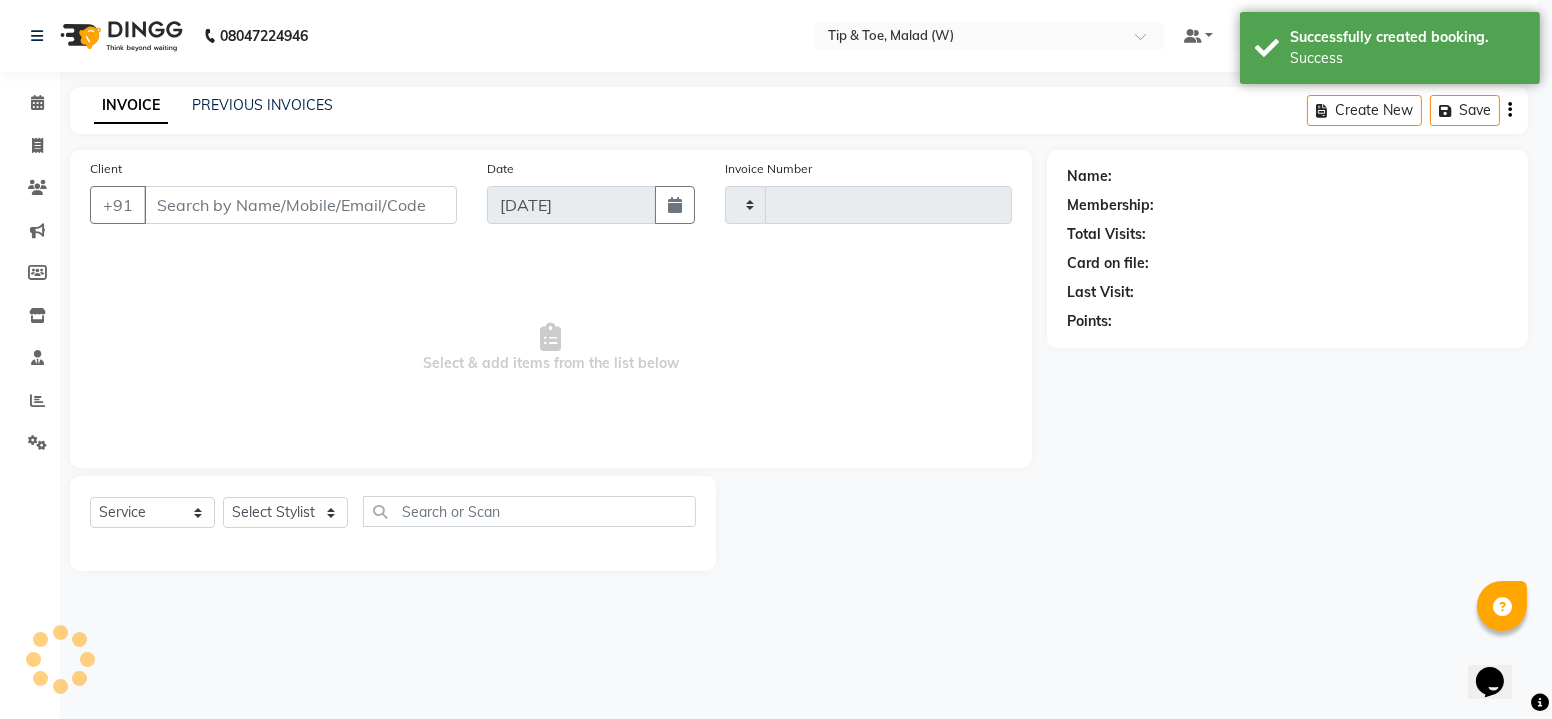 type on "1633" 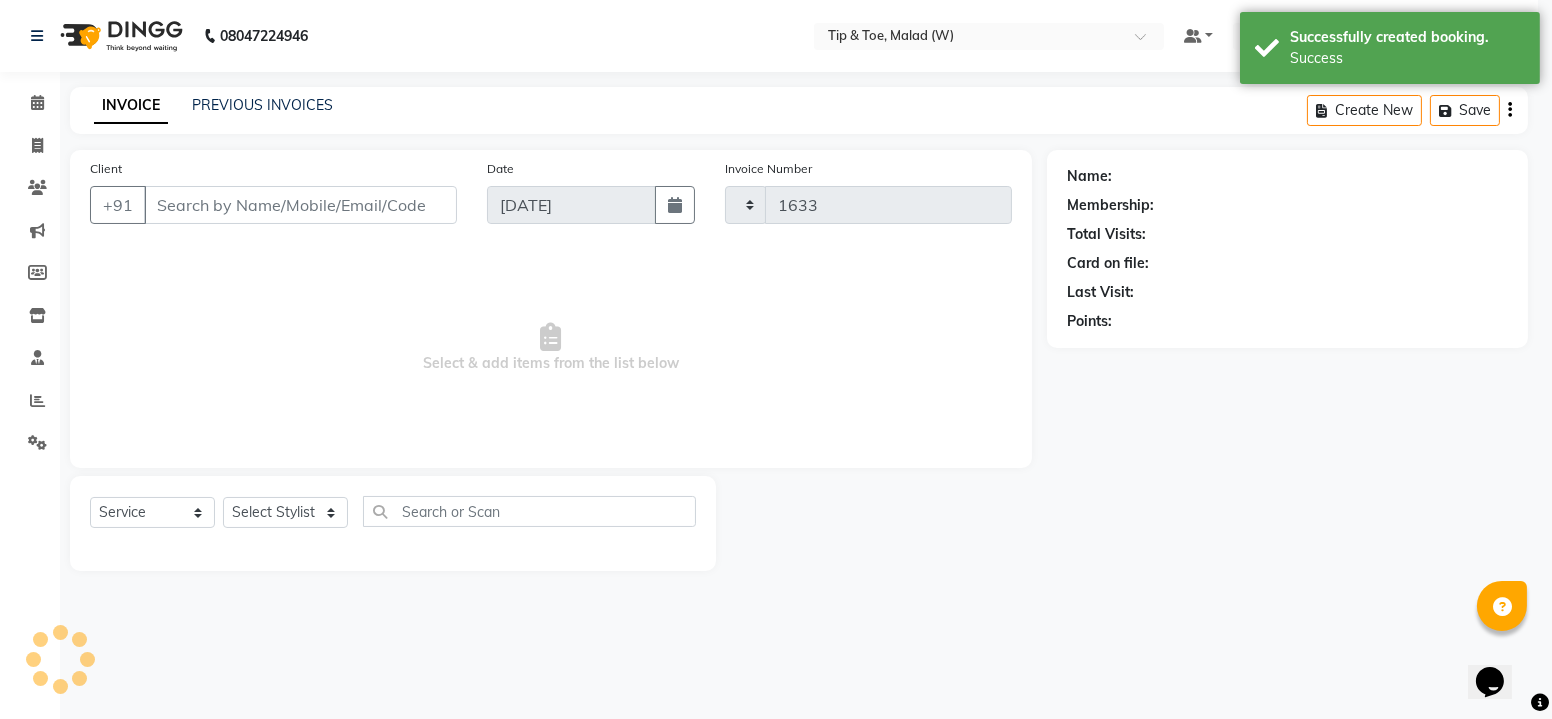 select on "5930" 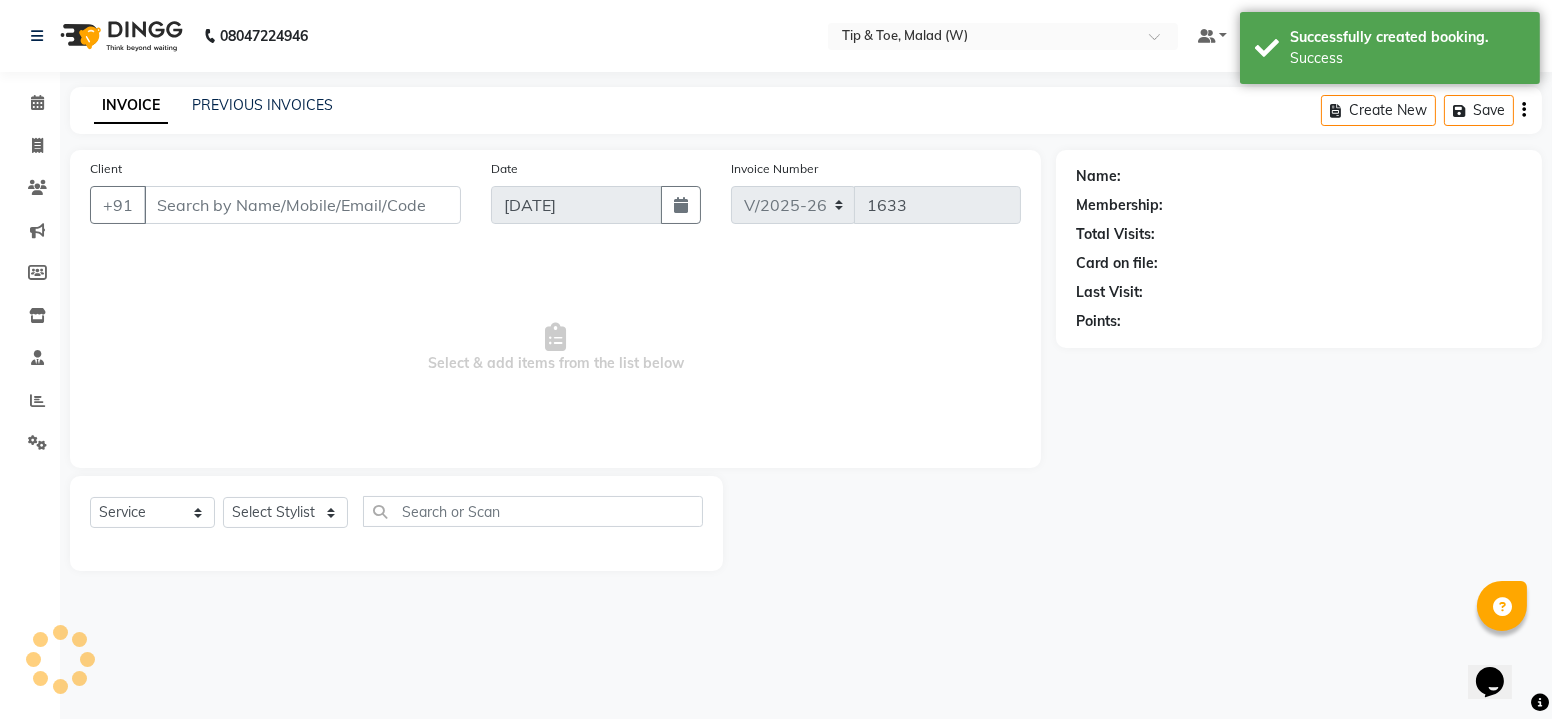type on "9833846772" 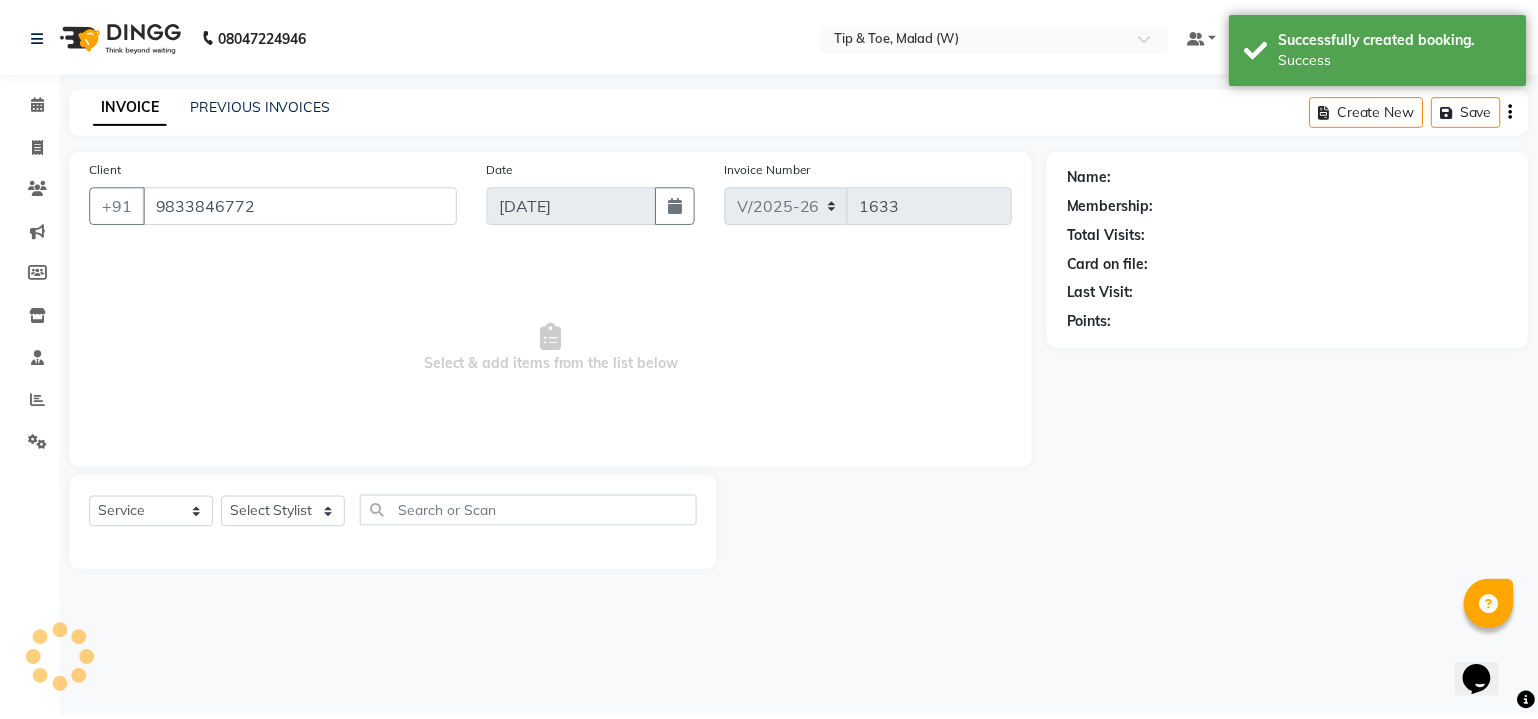 select on "84683" 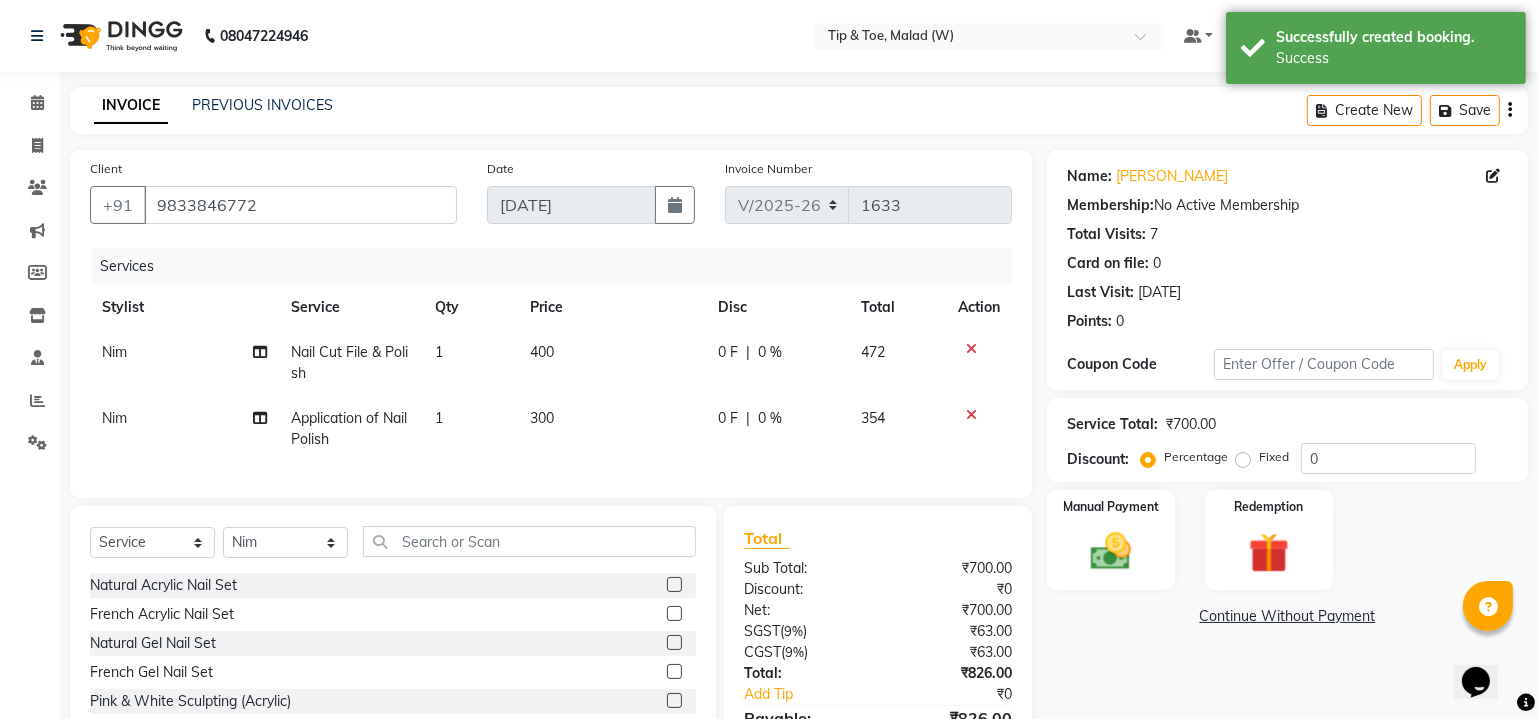 scroll, scrollTop: 124, scrollLeft: 0, axis: vertical 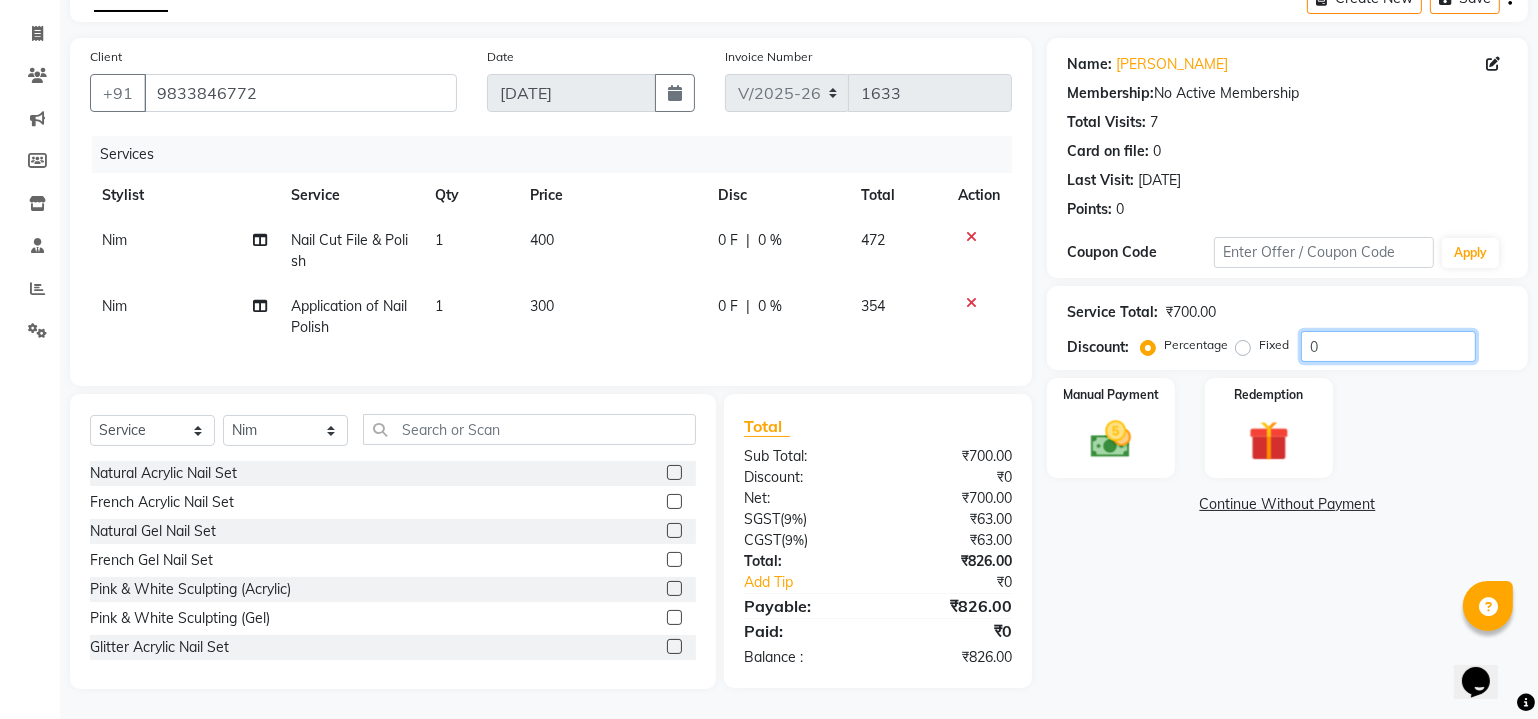 click on "0" 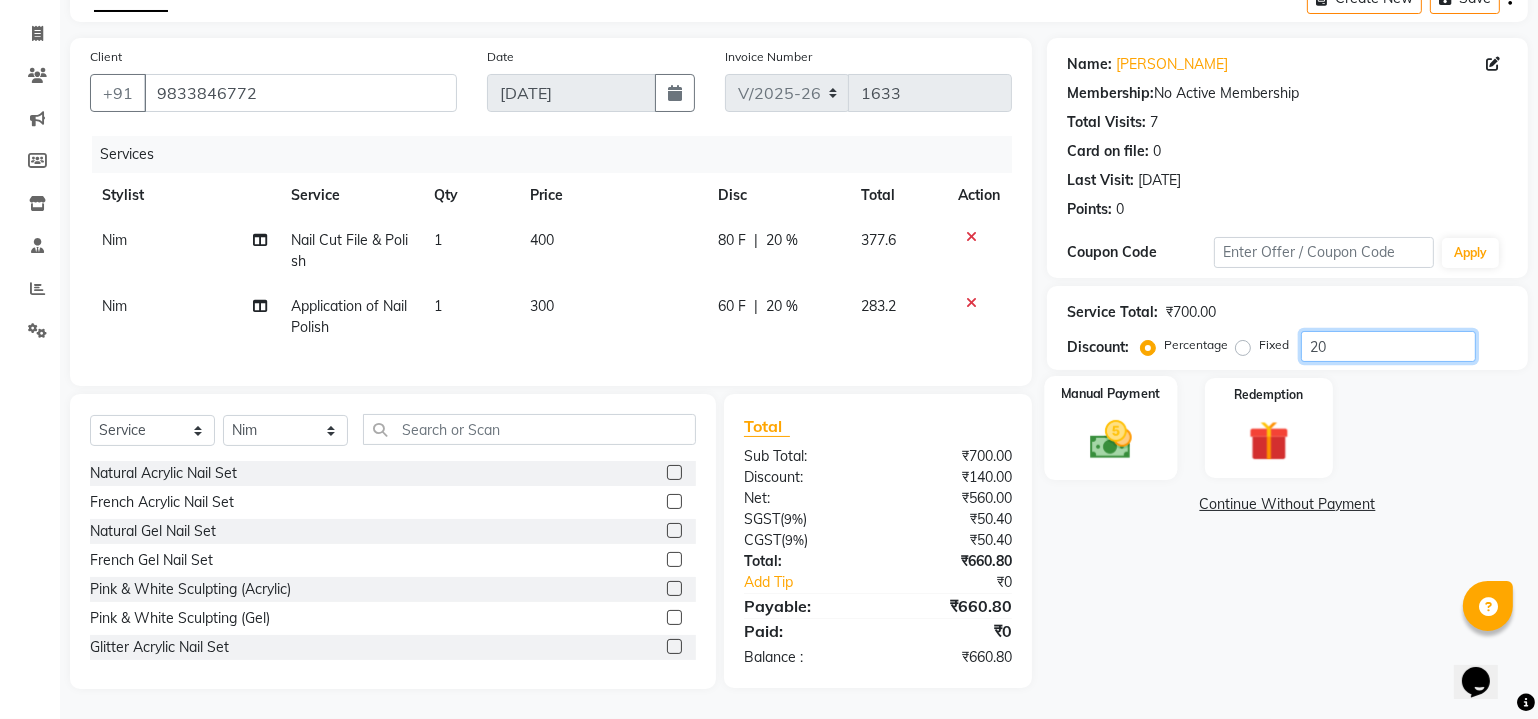 type on "20" 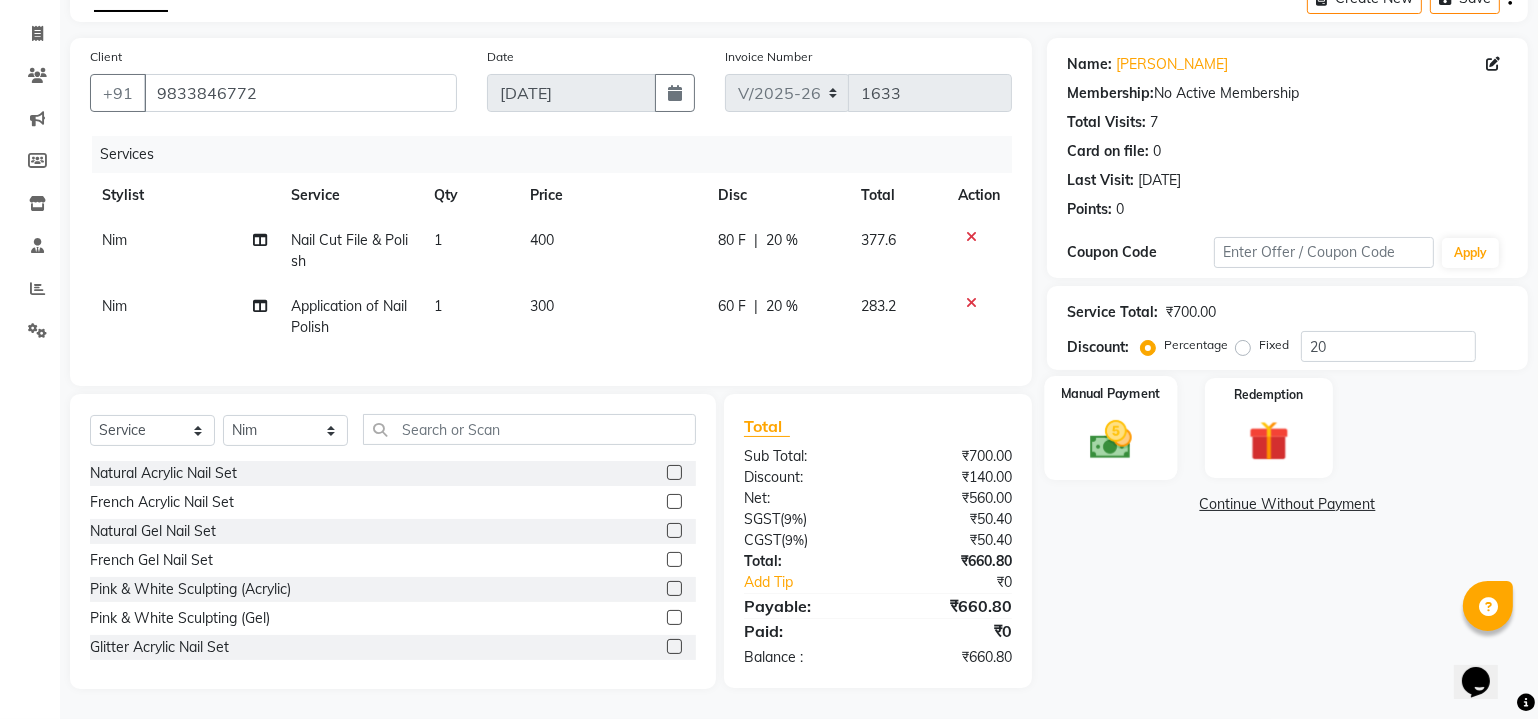 click 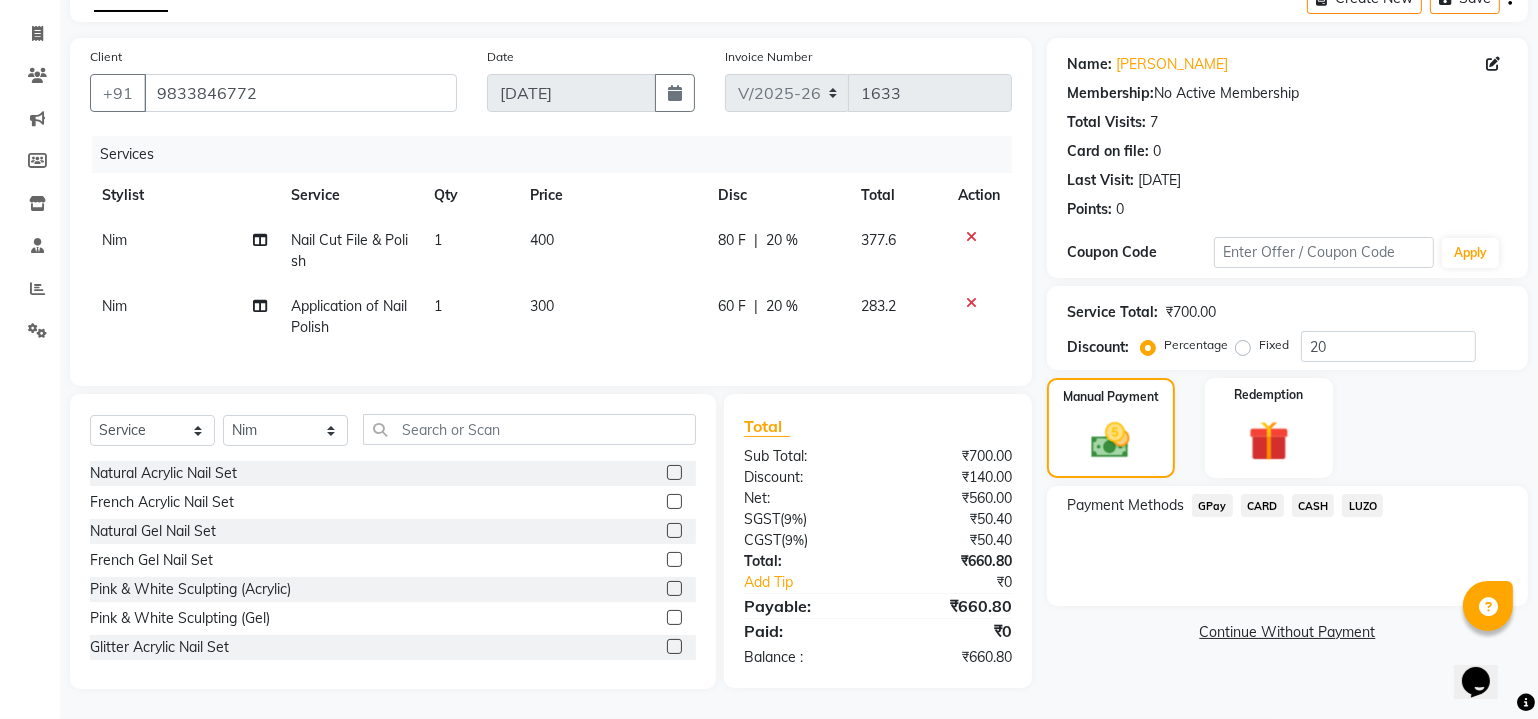 click on "GPay" 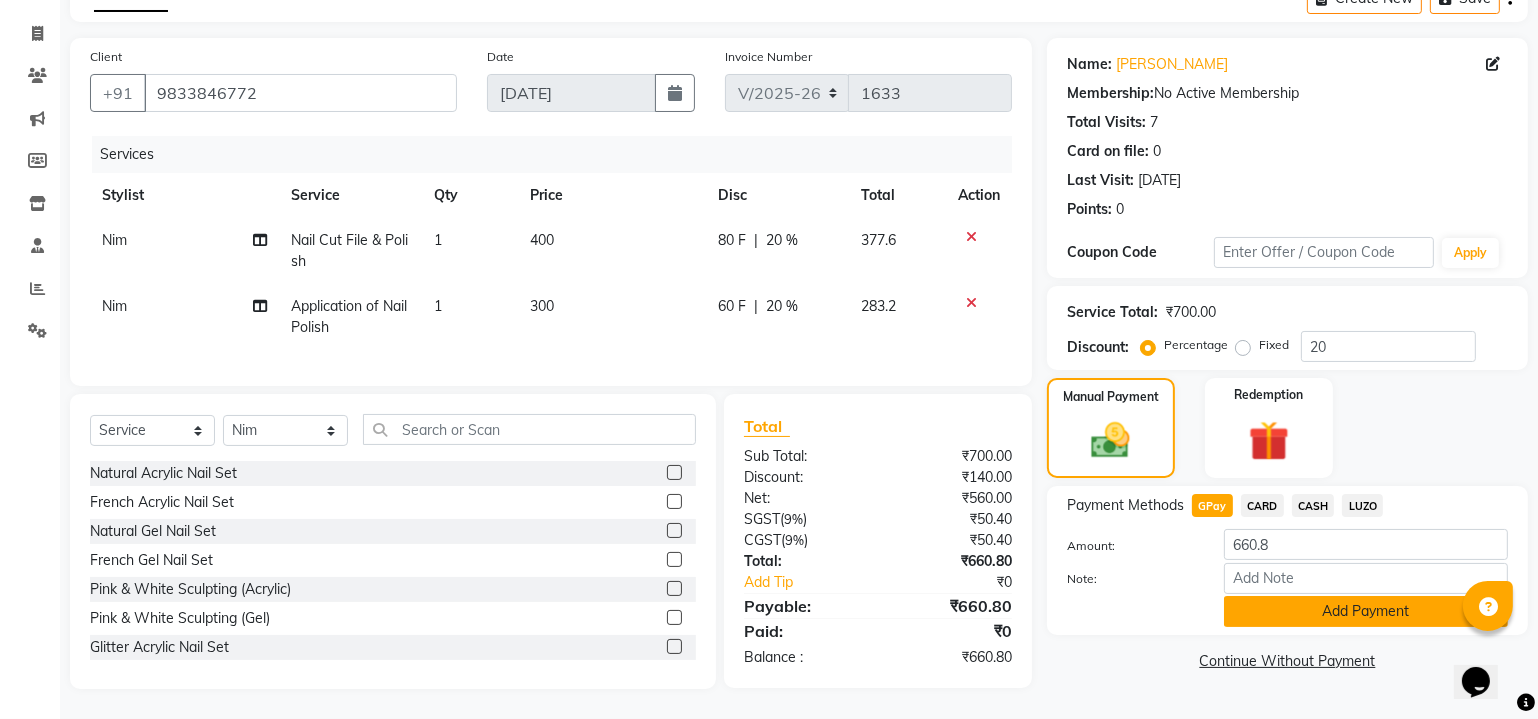 click on "Add Payment" 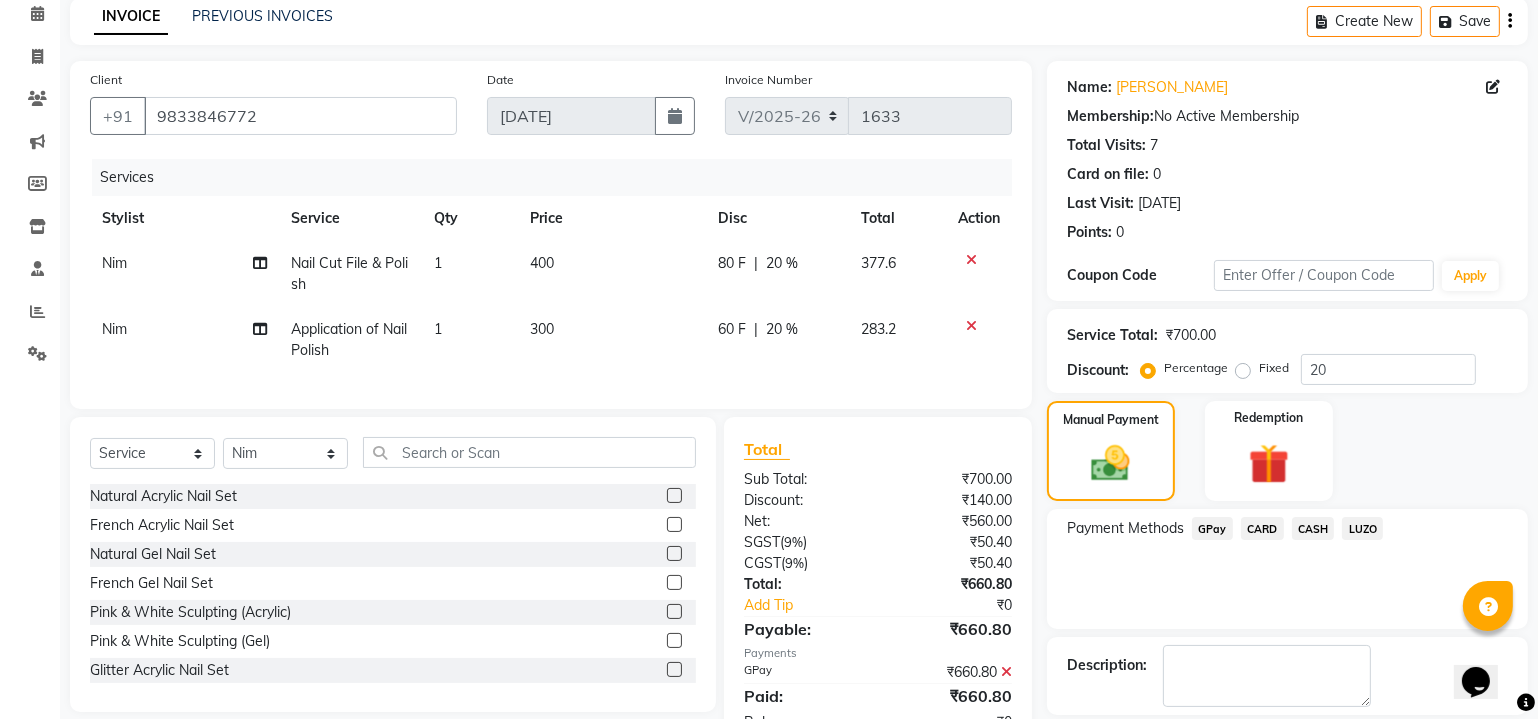 scroll, scrollTop: 179, scrollLeft: 0, axis: vertical 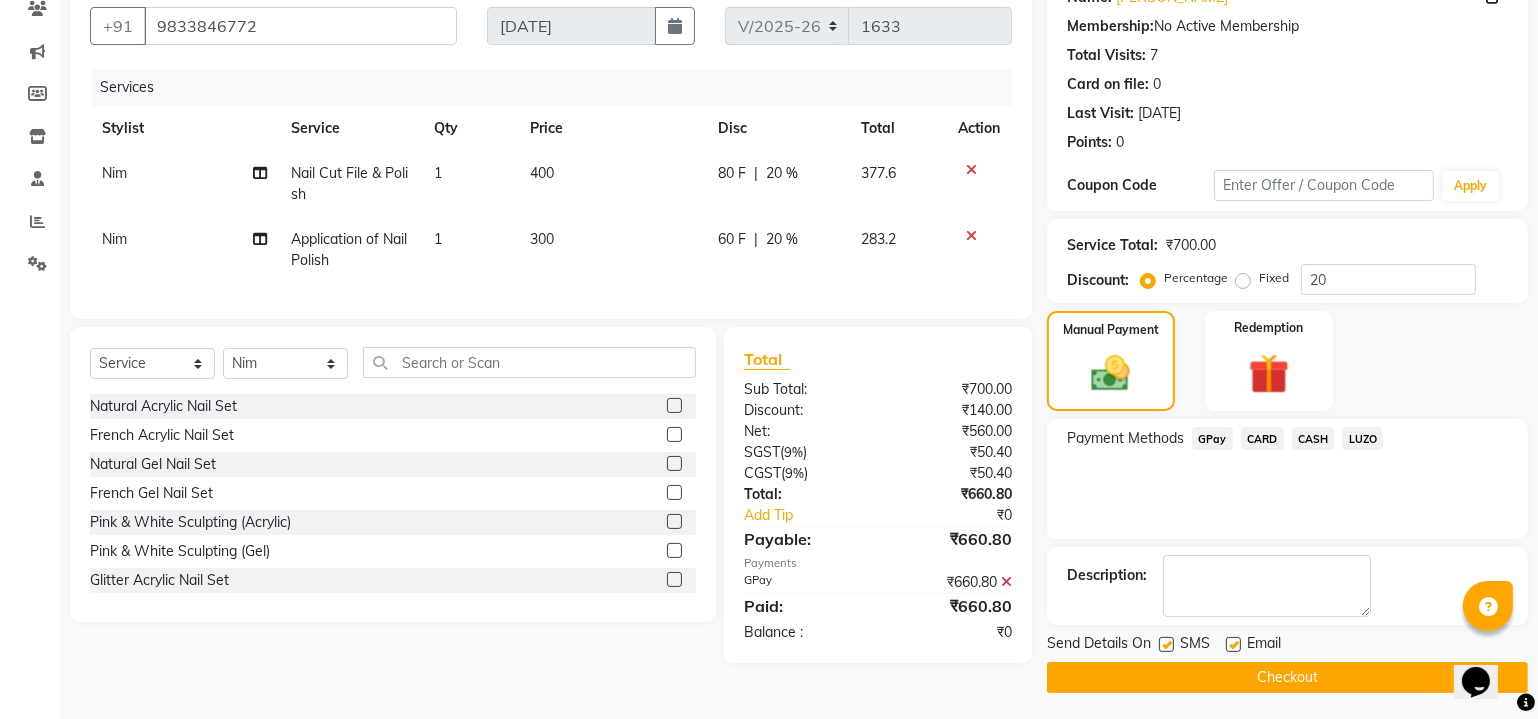 click 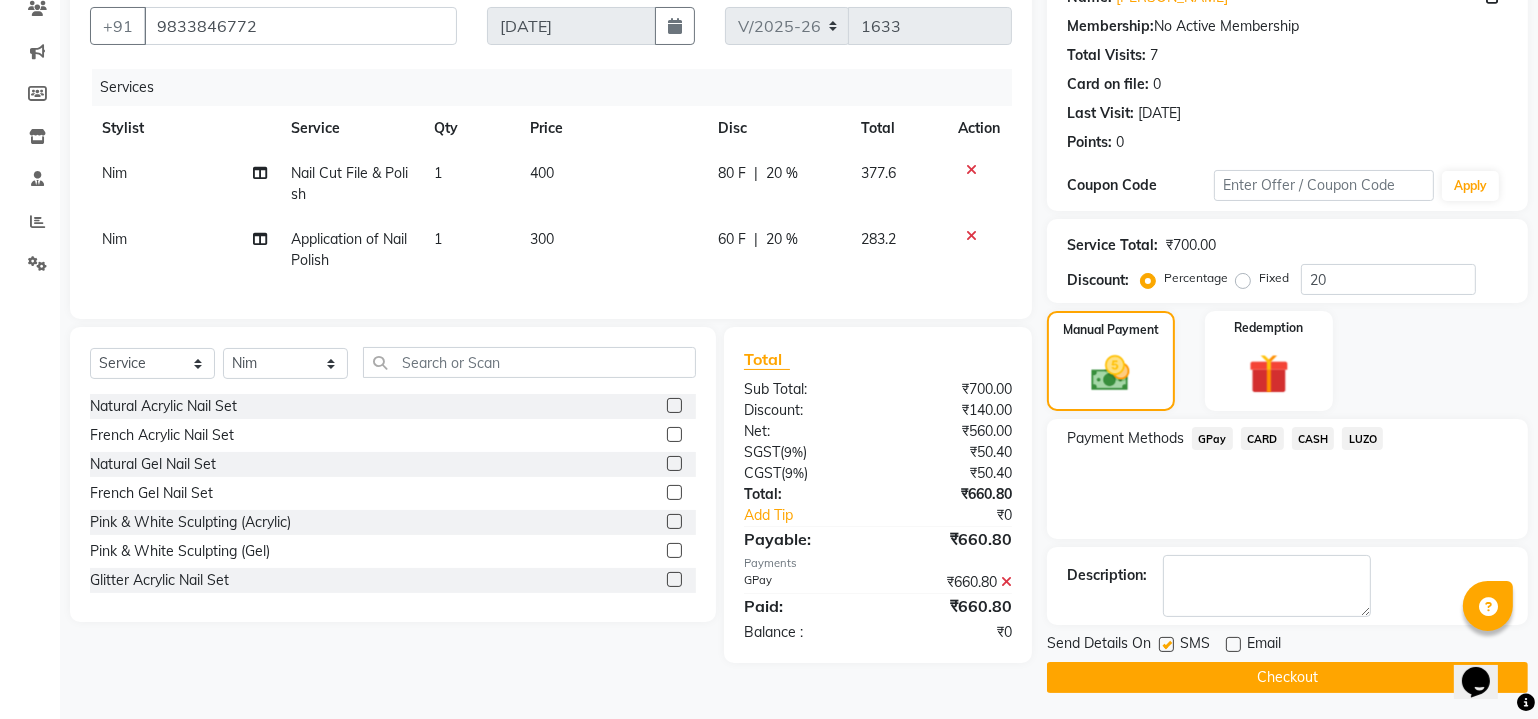 click 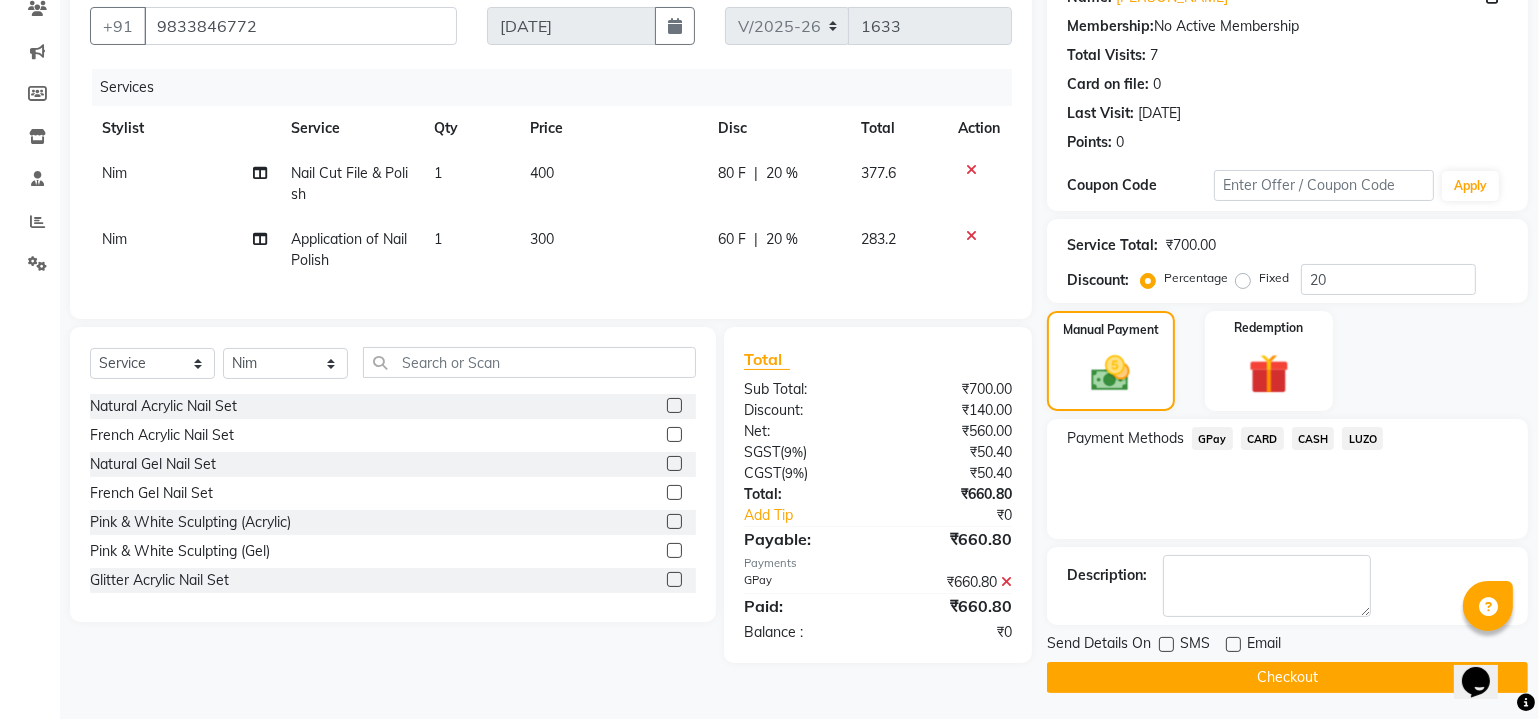 click on "Checkout" 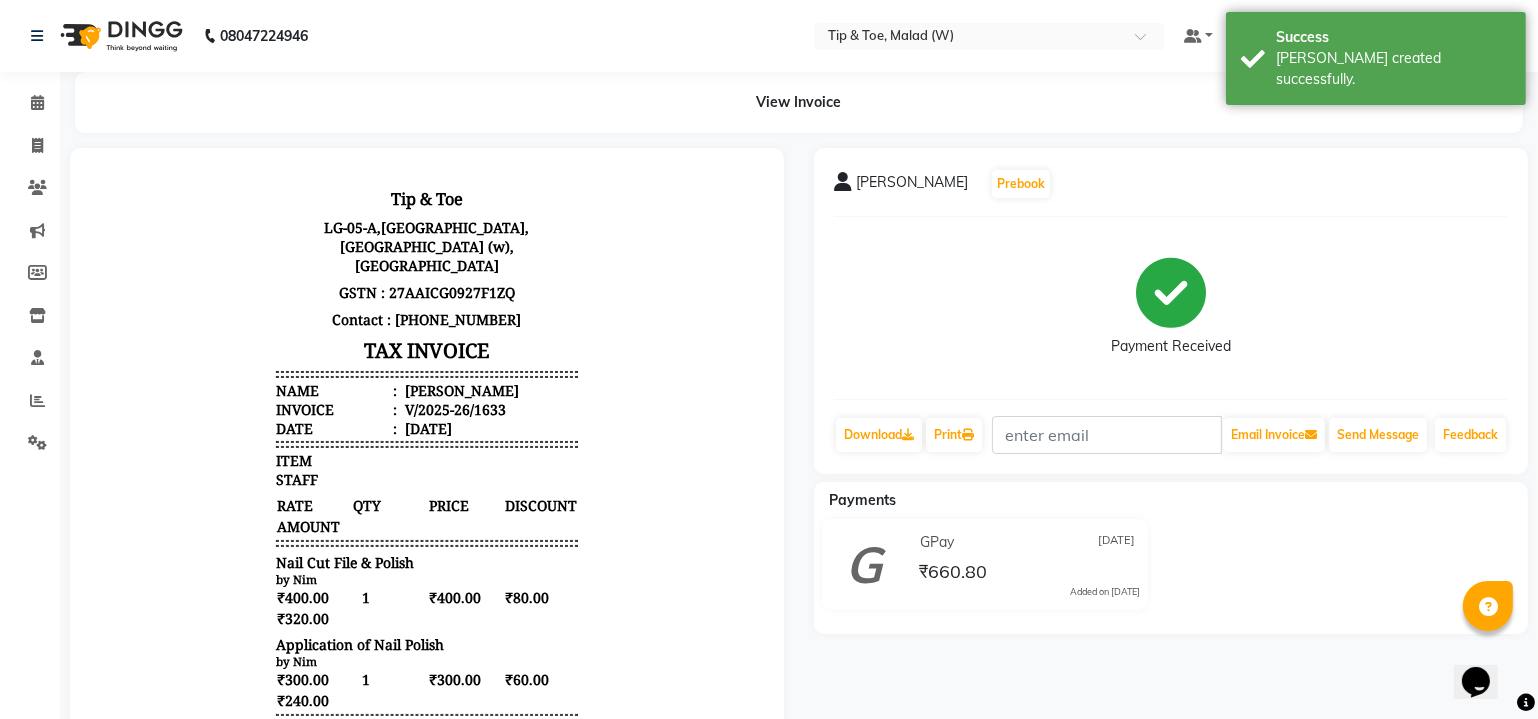 scroll, scrollTop: 0, scrollLeft: 0, axis: both 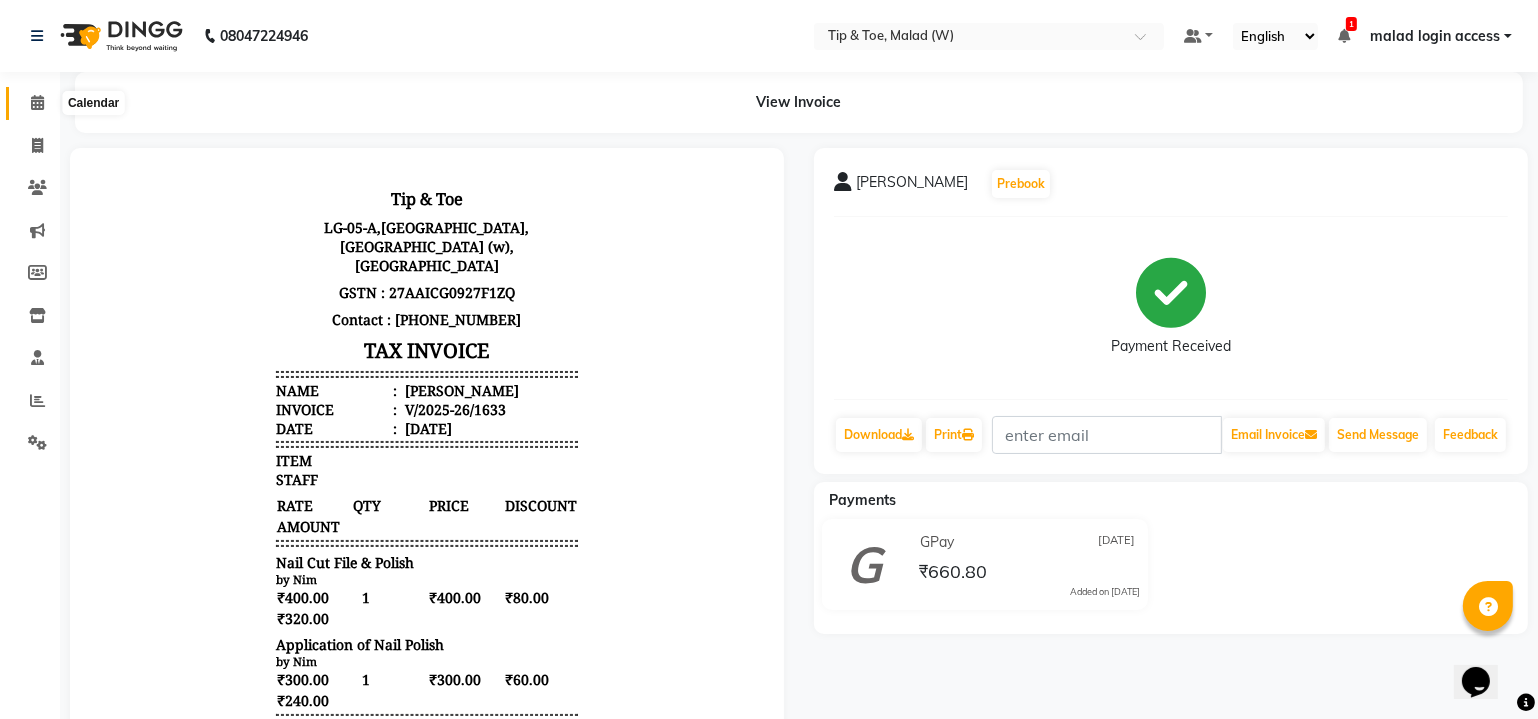 click 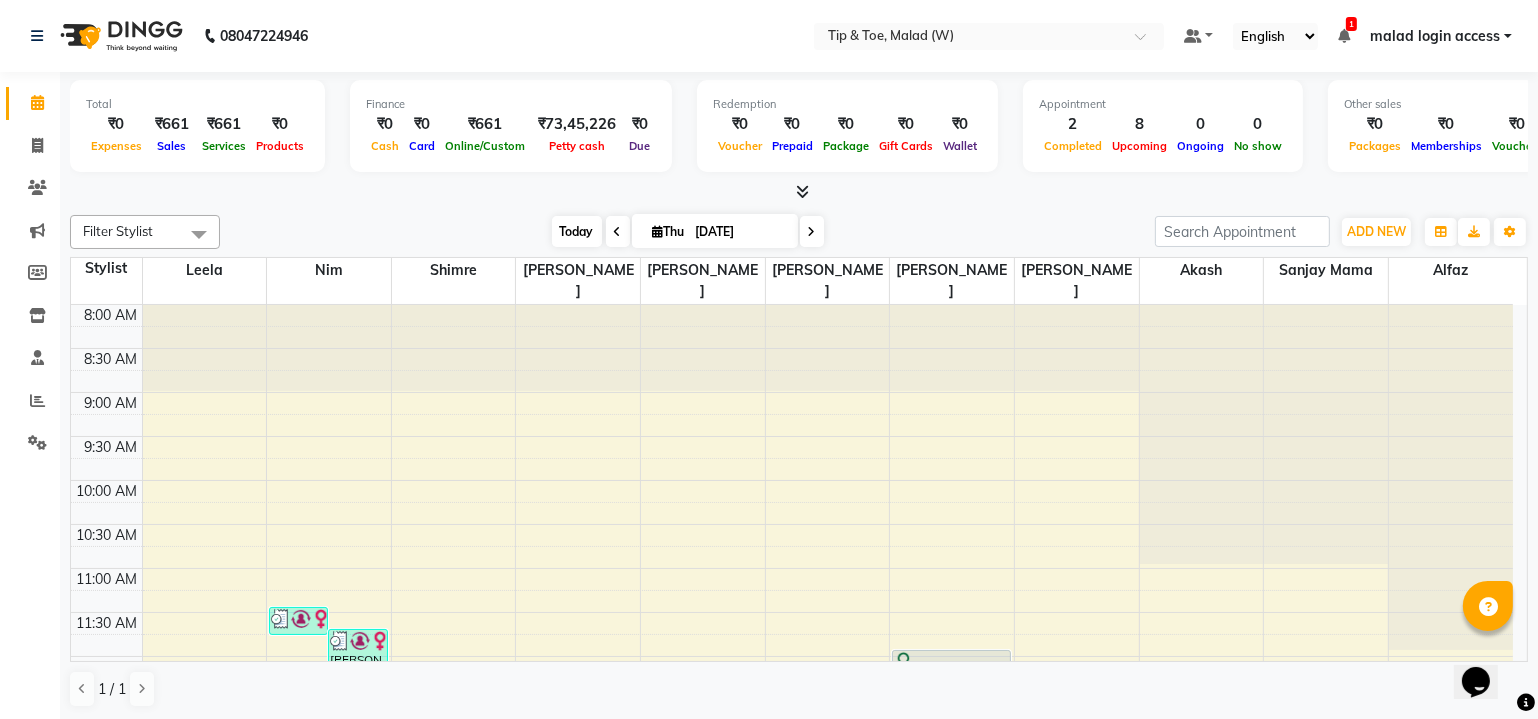 click on "Today" at bounding box center (577, 231) 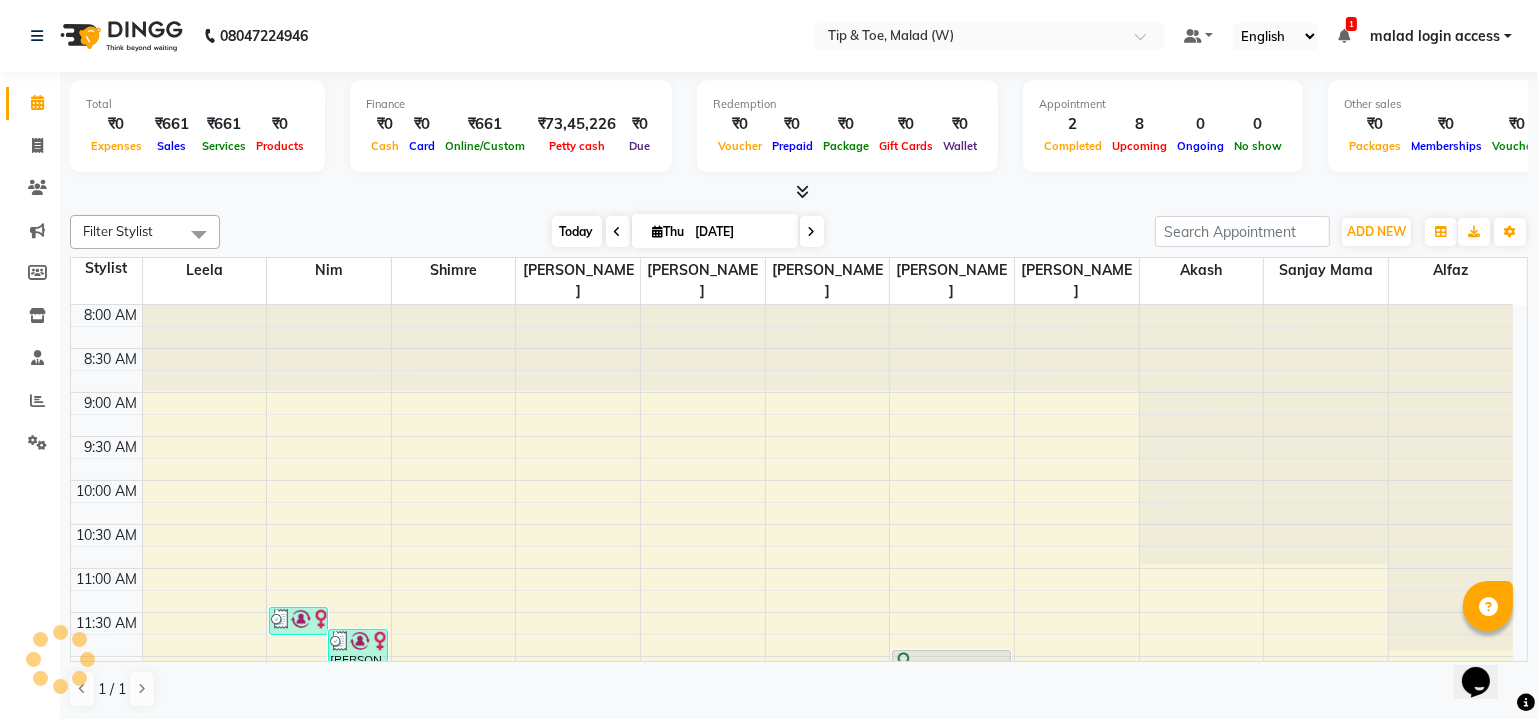 scroll, scrollTop: 347, scrollLeft: 0, axis: vertical 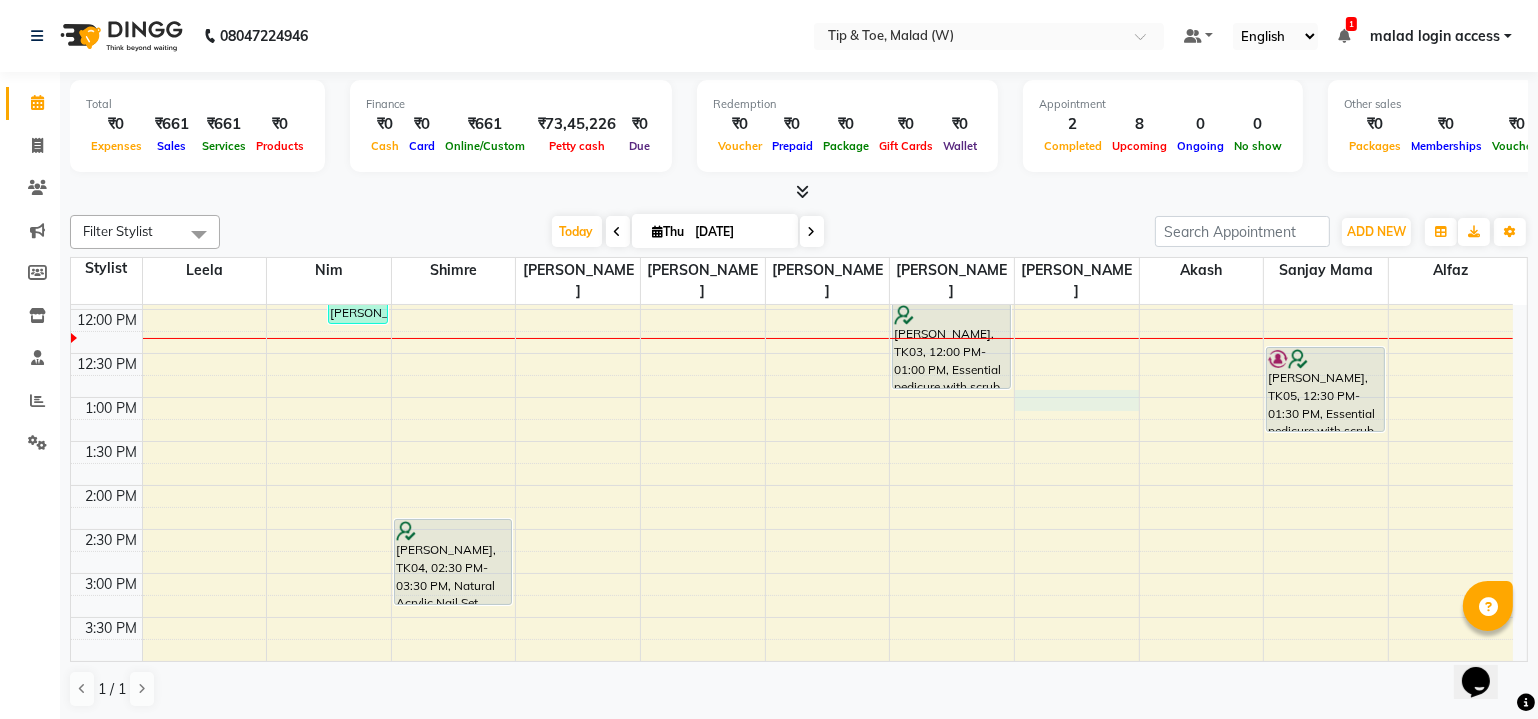 click on "8:00 AM 8:30 AM 9:00 AM 9:30 AM 10:00 AM 10:30 AM 11:00 AM 11:30 AM 12:00 PM 12:30 PM 1:00 PM 1:30 PM 2:00 PM 2:30 PM 3:00 PM 3:30 PM 4:00 PM 4:30 PM 5:00 PM 5:30 PM 6:00 PM 6:30 PM 7:00 PM 7:30 PM 8:00 PM 8:30 PM     megha chand, TK08, 11:30 AM-11:50 AM, Application of Nail Polish     megha chand, TK08, 11:45 AM-12:15 PM, Nail Cut File & Polish     Namrata, TK04, 02:30 PM-03:30 PM, Natural Acrylic Nail Set     Rucha Patwardhan, TK06, 06:00 PM-07:00 PM, Essential manicure with scrub     Rucha Patwardhan, TK06, 07:00 PM-07:30 PM, Permanent Gel Polish     TV, TK07, 04:30 PM-05:00 PM, Nail Cut File & Polish     niyati gada, TK03, 12:00 PM-01:00 PM, Essential pedicure with scrub     Ruby Saldanha, TK01, 05:30 PM-06:30 PM, Essential pedicure with scrub     Ruby Saldanha, TK01, 06:30 PM-07:30 PM, Essential pedicure with scrub     Elizabeth Ravikrishan, TK05, 12:30 PM-01:30 PM, Essential pedicure with scrub" at bounding box center (792, 529) 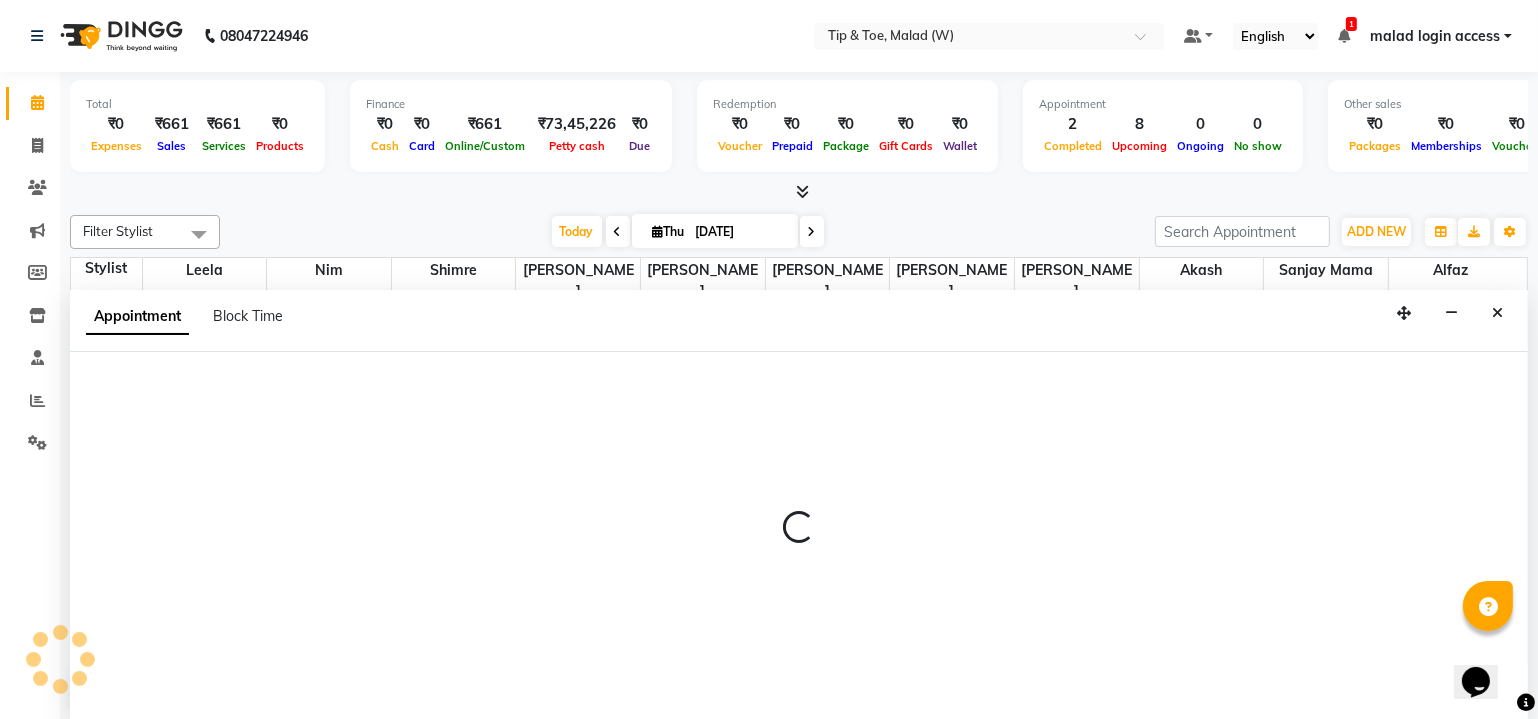 scroll, scrollTop: 0, scrollLeft: 0, axis: both 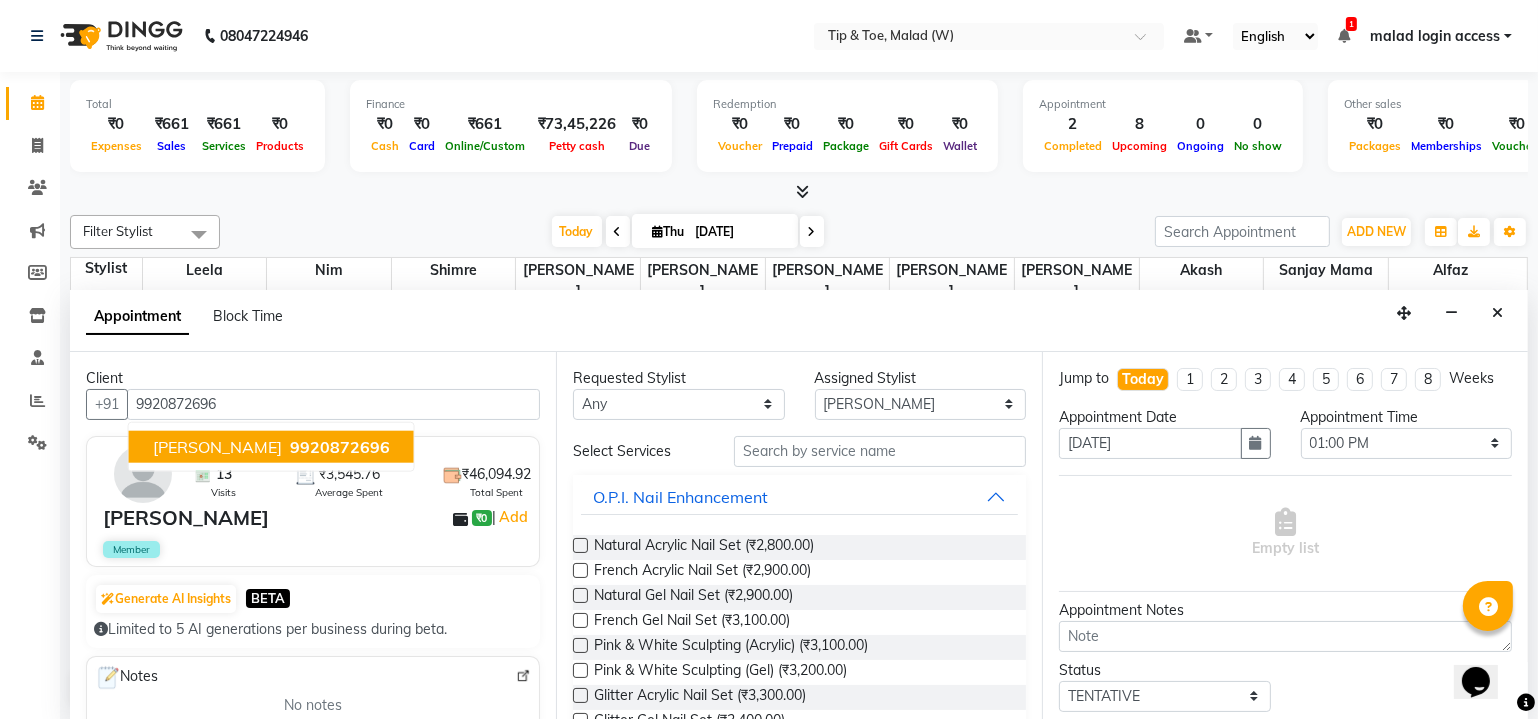 click on "9920872696" at bounding box center (340, 446) 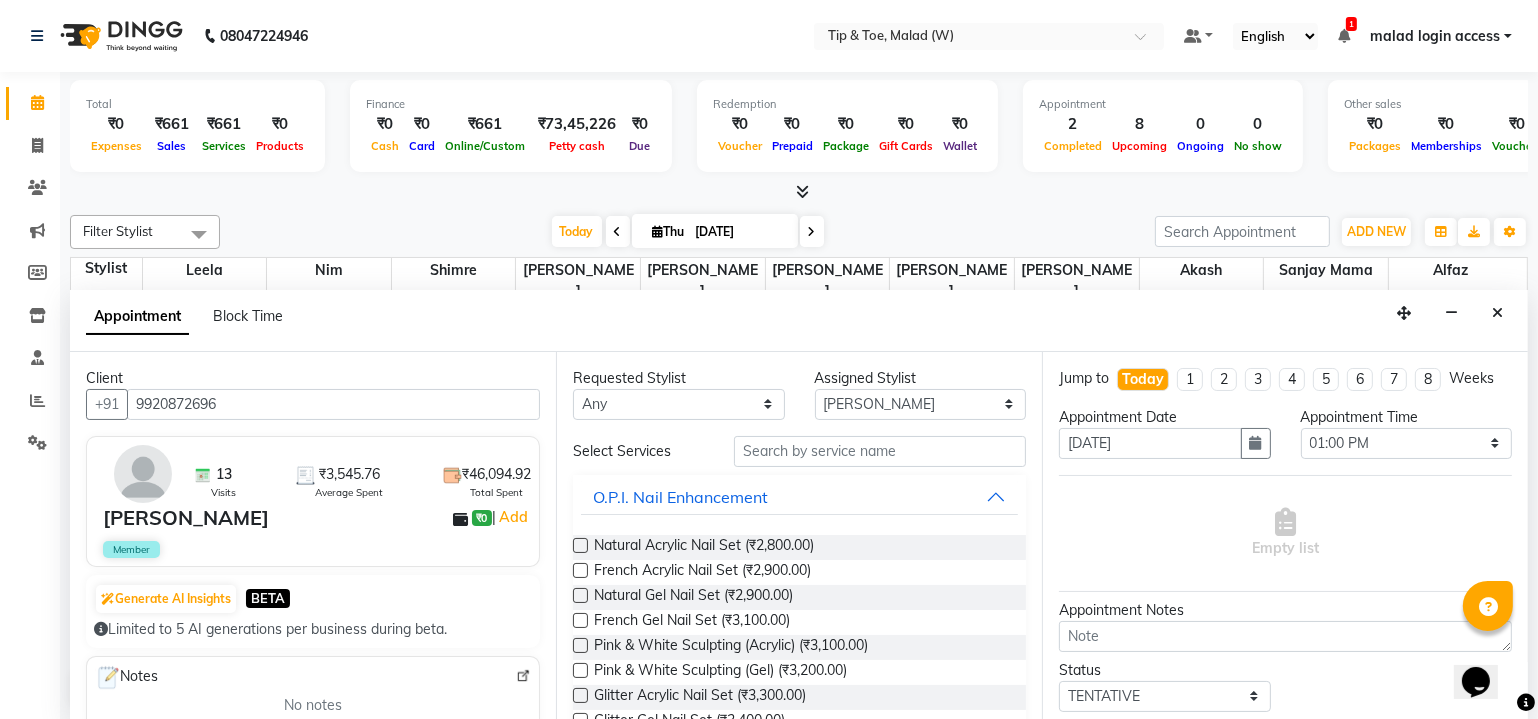 type on "9920872696" 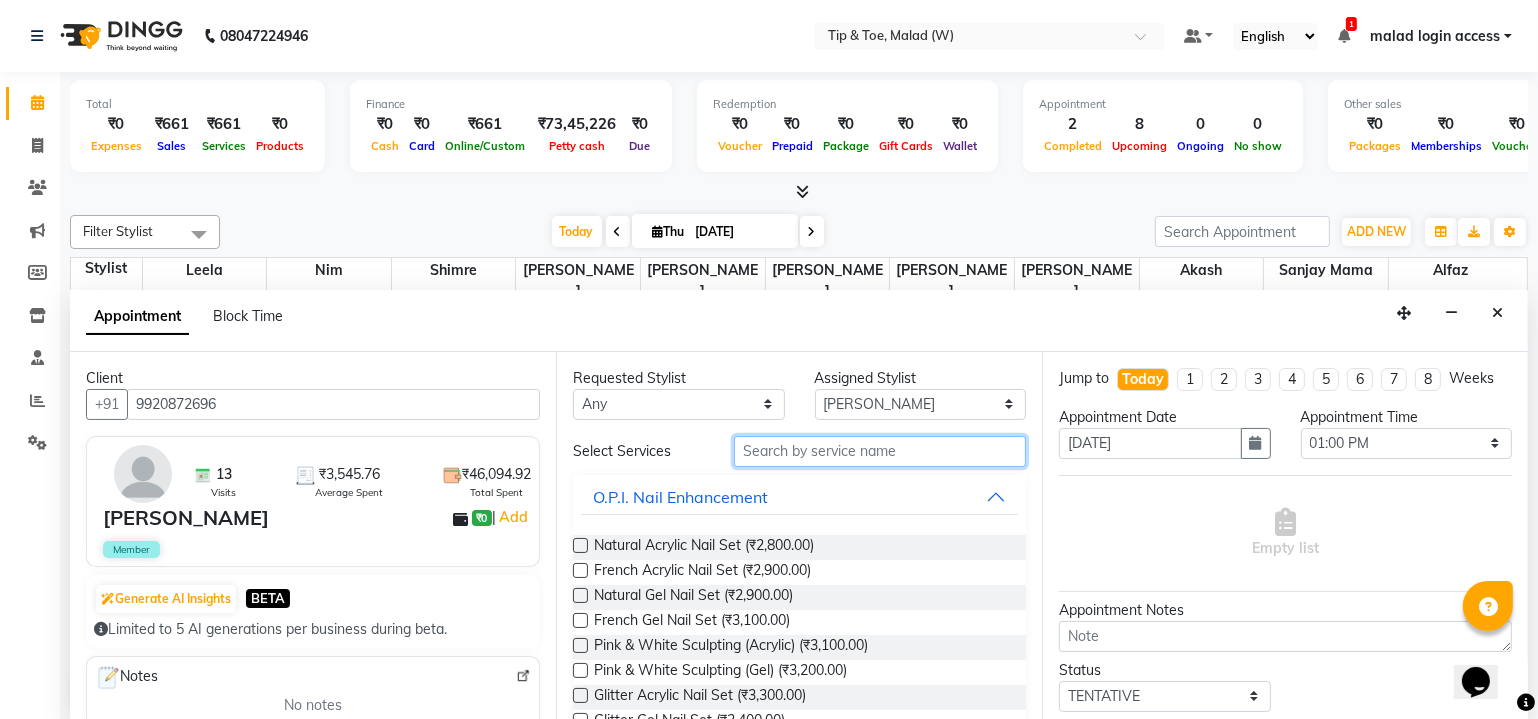 click at bounding box center [880, 451] 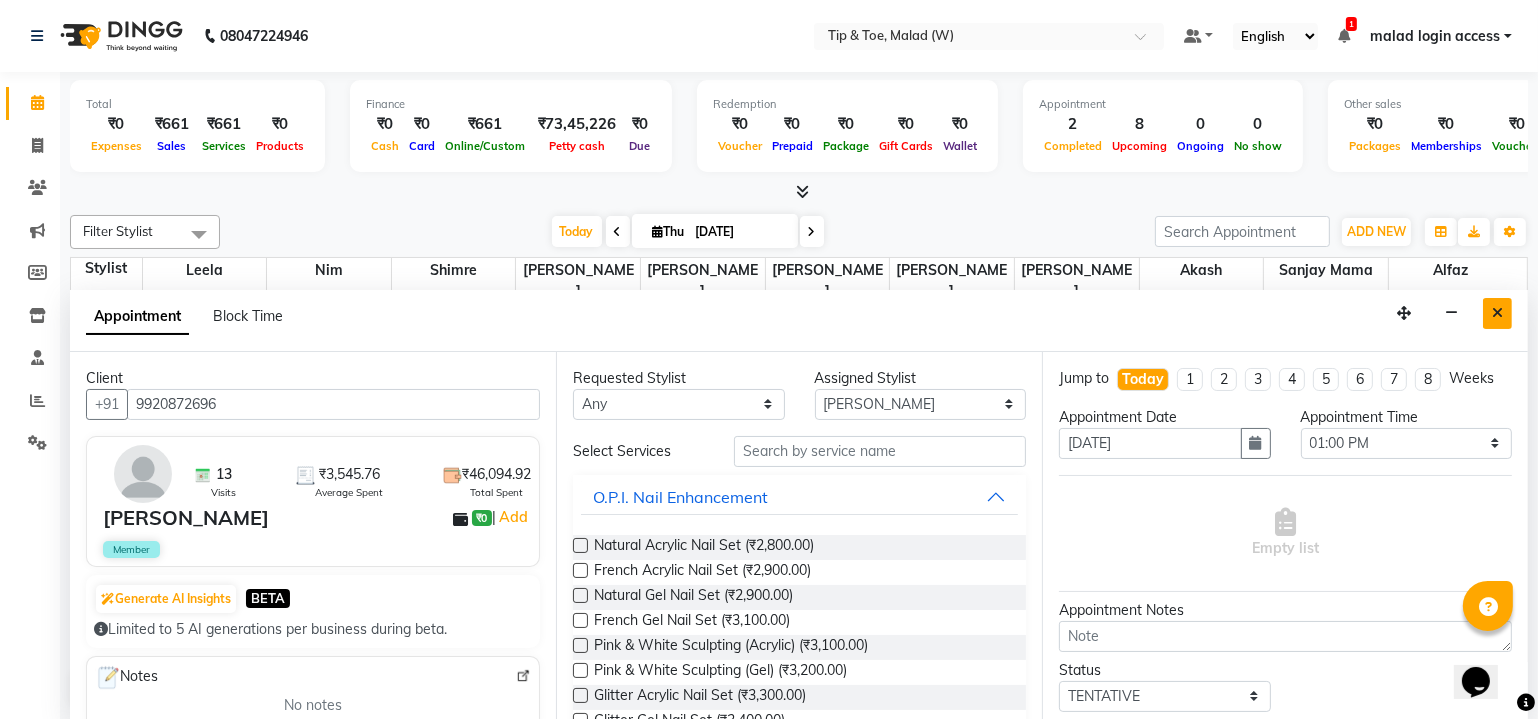 click at bounding box center [1497, 313] 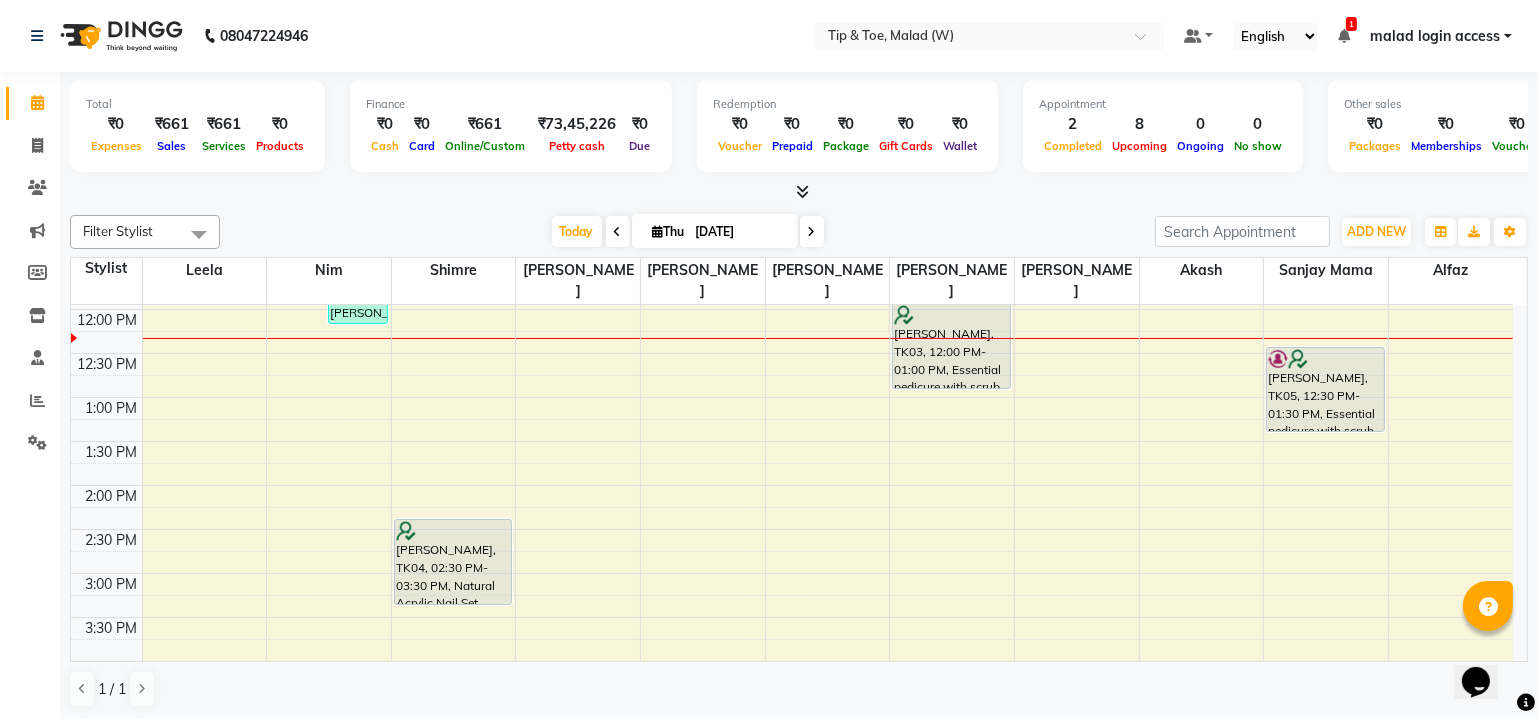 click on "8:00 AM 8:30 AM 9:00 AM 9:30 AM 10:00 AM 10:30 AM 11:00 AM 11:30 AM 12:00 PM 12:30 PM 1:00 PM 1:30 PM 2:00 PM 2:30 PM 3:00 PM 3:30 PM 4:00 PM 4:30 PM 5:00 PM 5:30 PM 6:00 PM 6:30 PM 7:00 PM 7:30 PM 8:00 PM 8:30 PM     megha chand, TK08, 11:30 AM-11:50 AM, Application of Nail Polish     megha chand, TK08, 11:45 AM-12:15 PM, Nail Cut File & Polish     Namrata, TK04, 02:30 PM-03:30 PM, Natural Acrylic Nail Set     Rucha Patwardhan, TK06, 06:00 PM-07:00 PM, Essential manicure with scrub     Rucha Patwardhan, TK06, 07:00 PM-07:30 PM, Permanent Gel Polish     TV, TK07, 04:30 PM-05:00 PM, Nail Cut File & Polish     niyati gada, TK03, 12:00 PM-01:00 PM, Essential pedicure with scrub     Ruby Saldanha, TK01, 05:30 PM-06:30 PM, Essential pedicure with scrub     Ruby Saldanha, TK01, 06:30 PM-07:30 PM, Essential pedicure with scrub     Elizabeth Ravikrishan, TK05, 12:30 PM-01:30 PM, Essential pedicure with scrub" at bounding box center (792, 529) 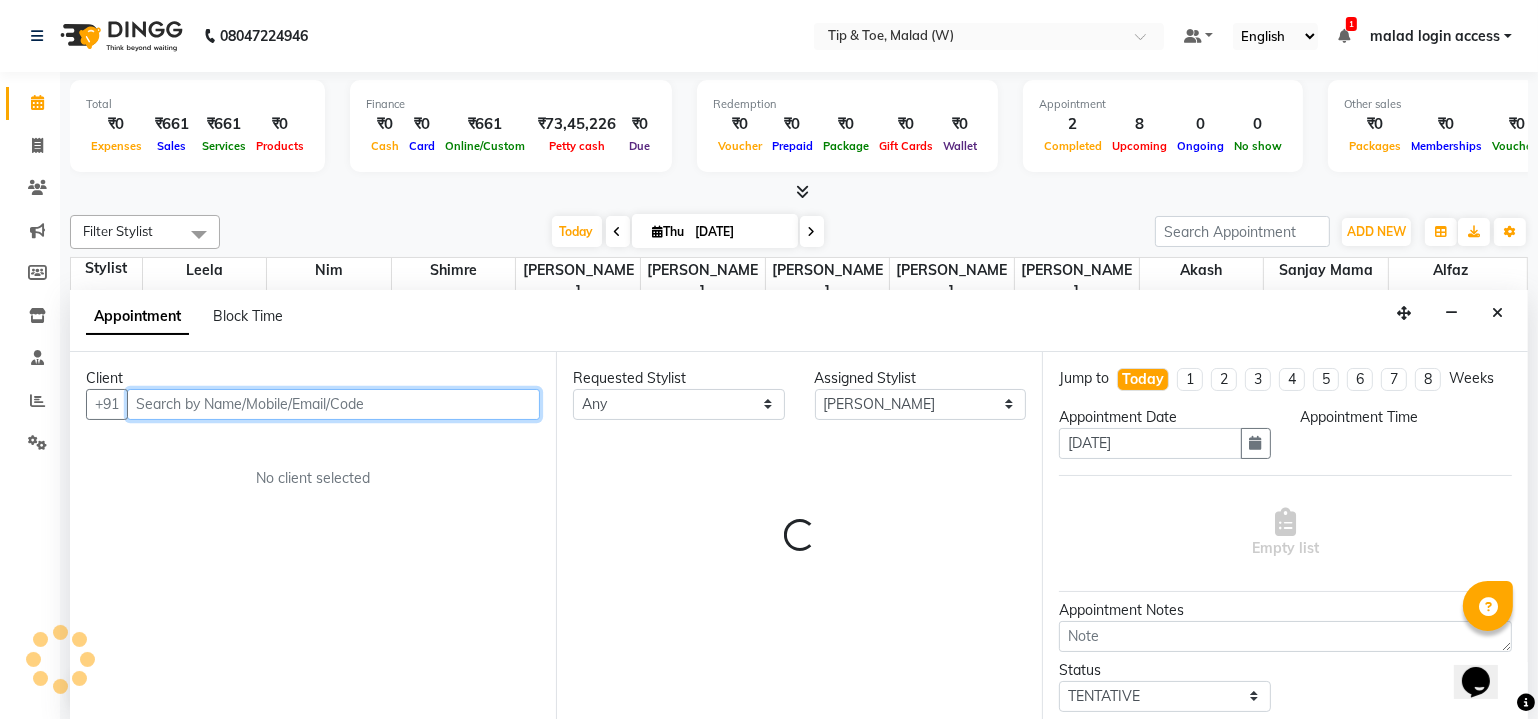 select on "780" 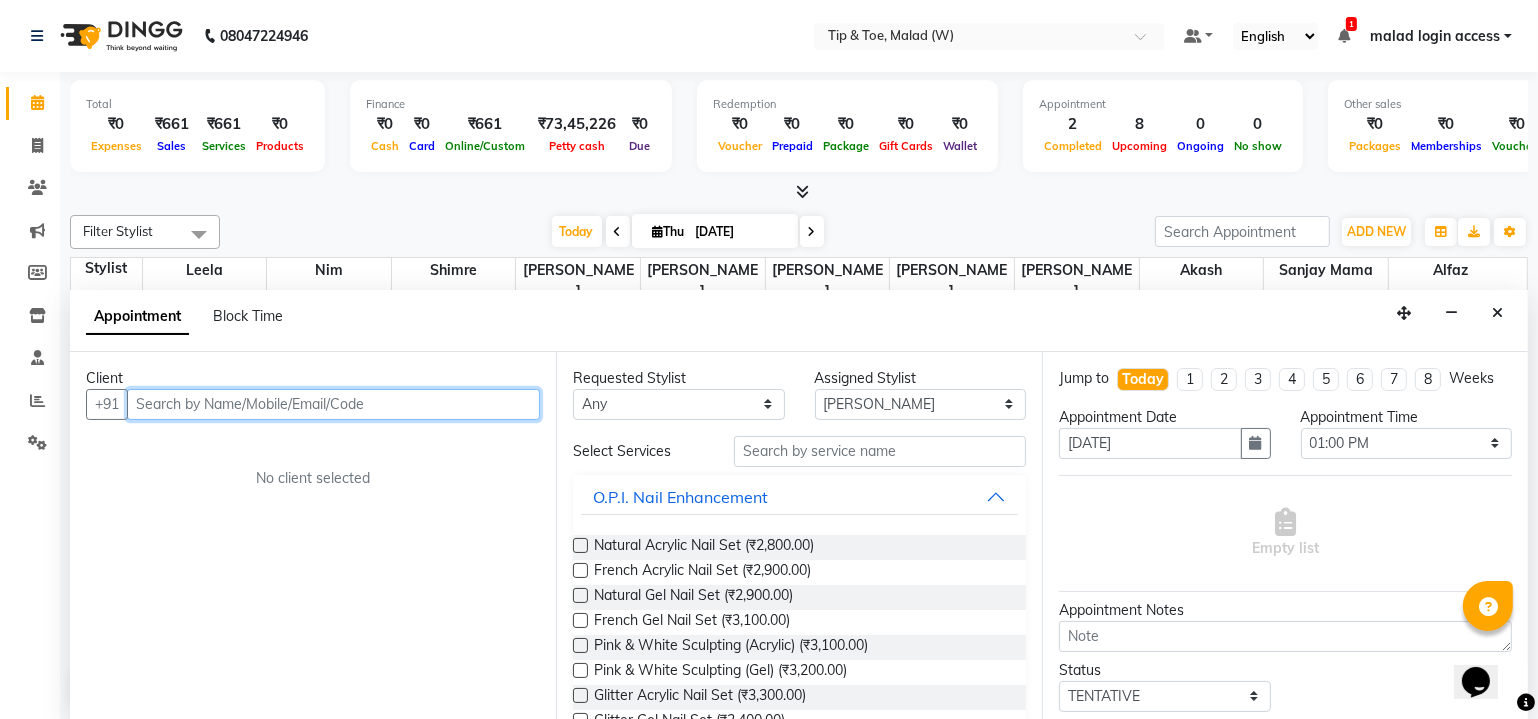 click at bounding box center (333, 404) 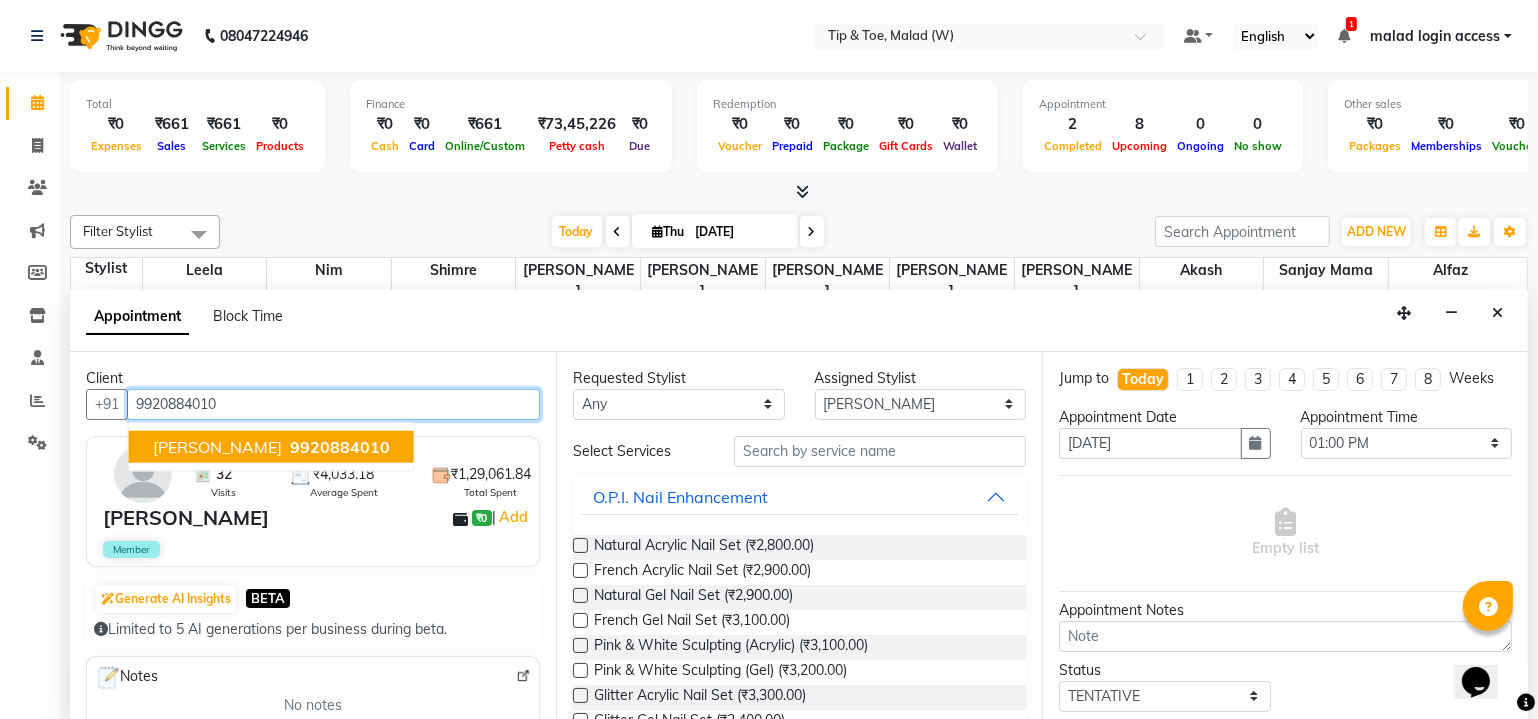 click on "9920884010" at bounding box center [340, 446] 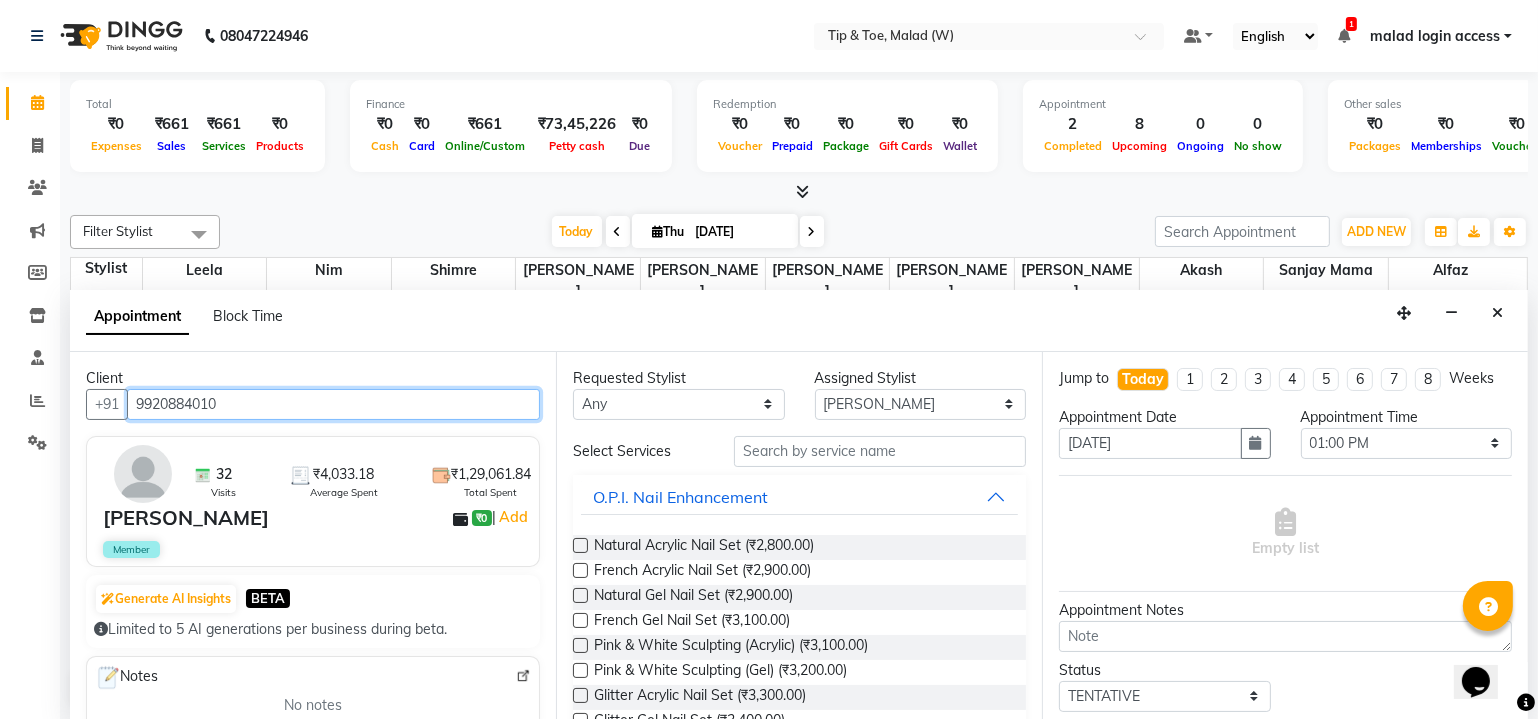 type on "9920884010" 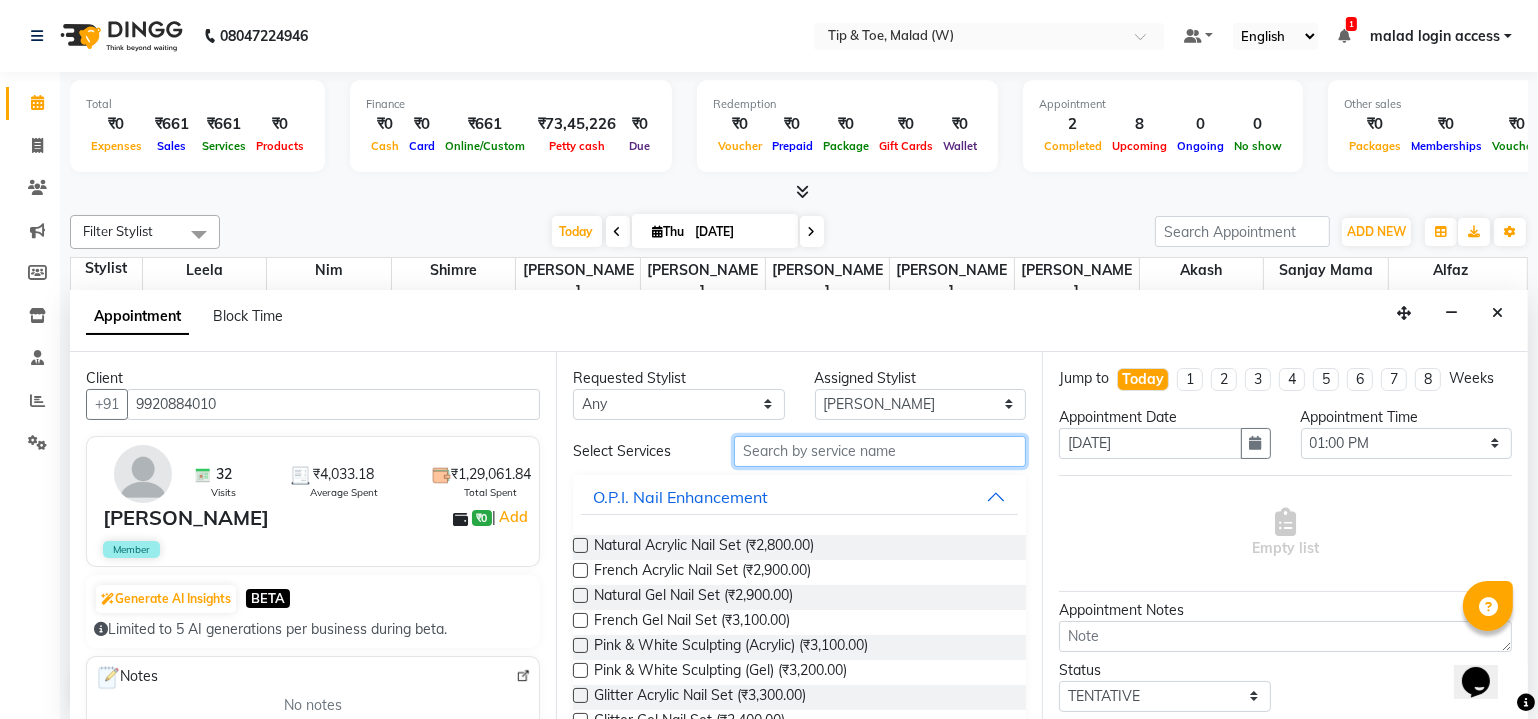 click at bounding box center (880, 451) 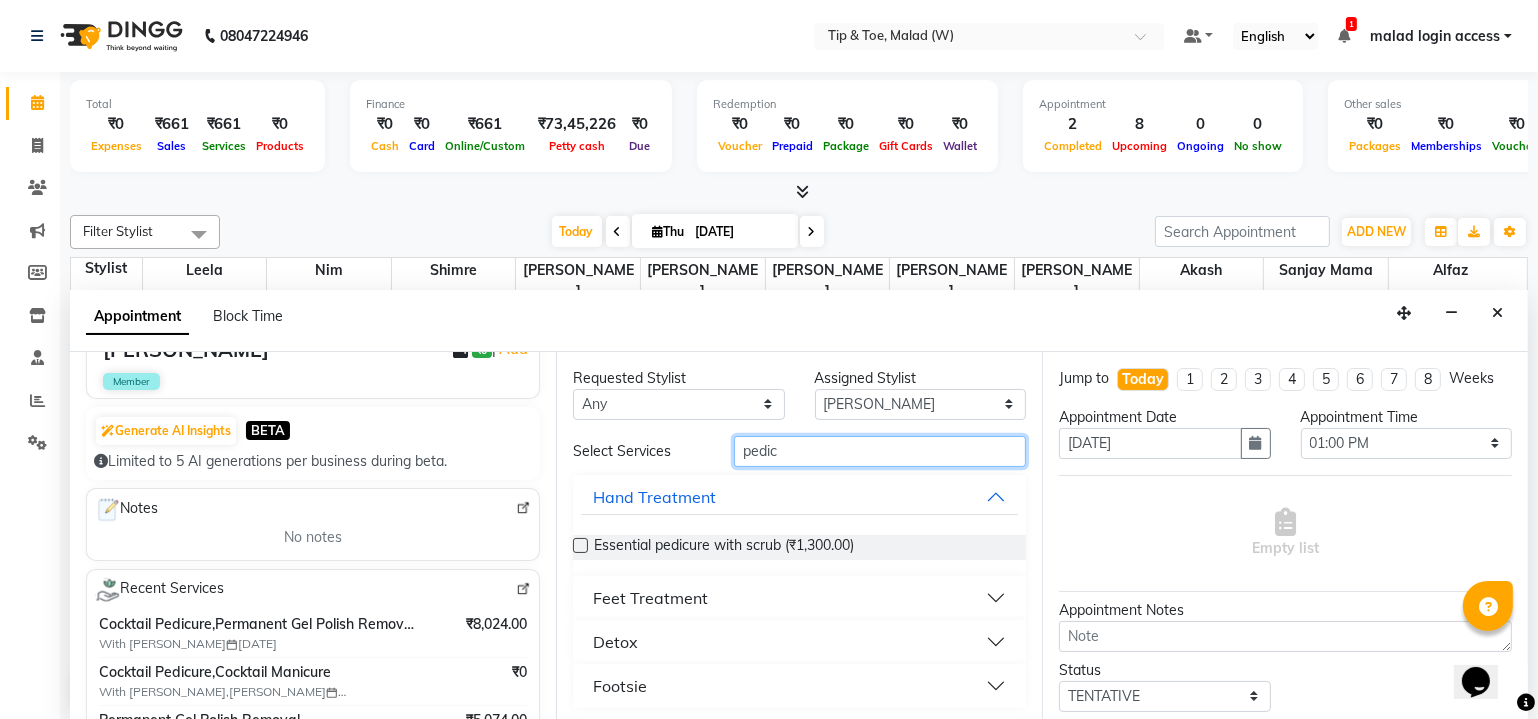 scroll, scrollTop: 181, scrollLeft: 0, axis: vertical 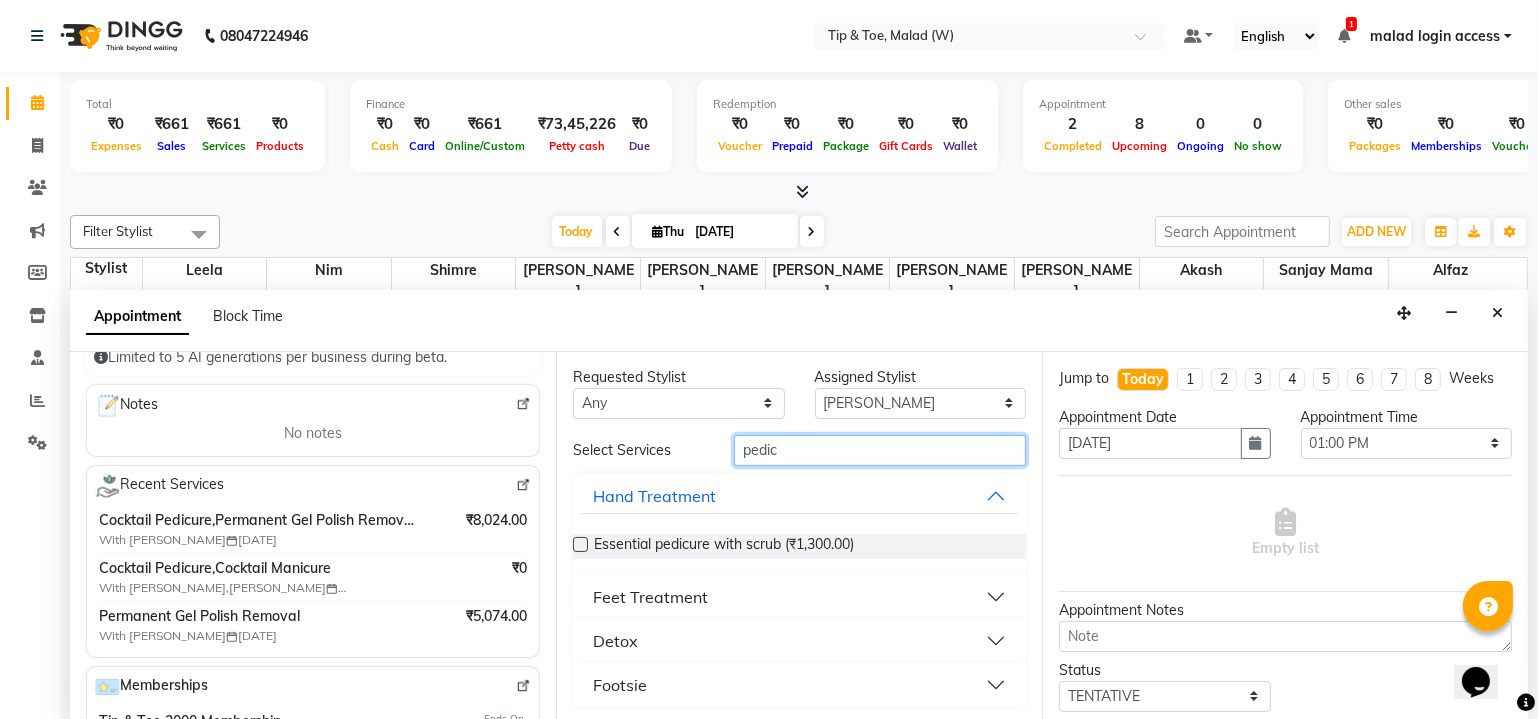 type on "pedic" 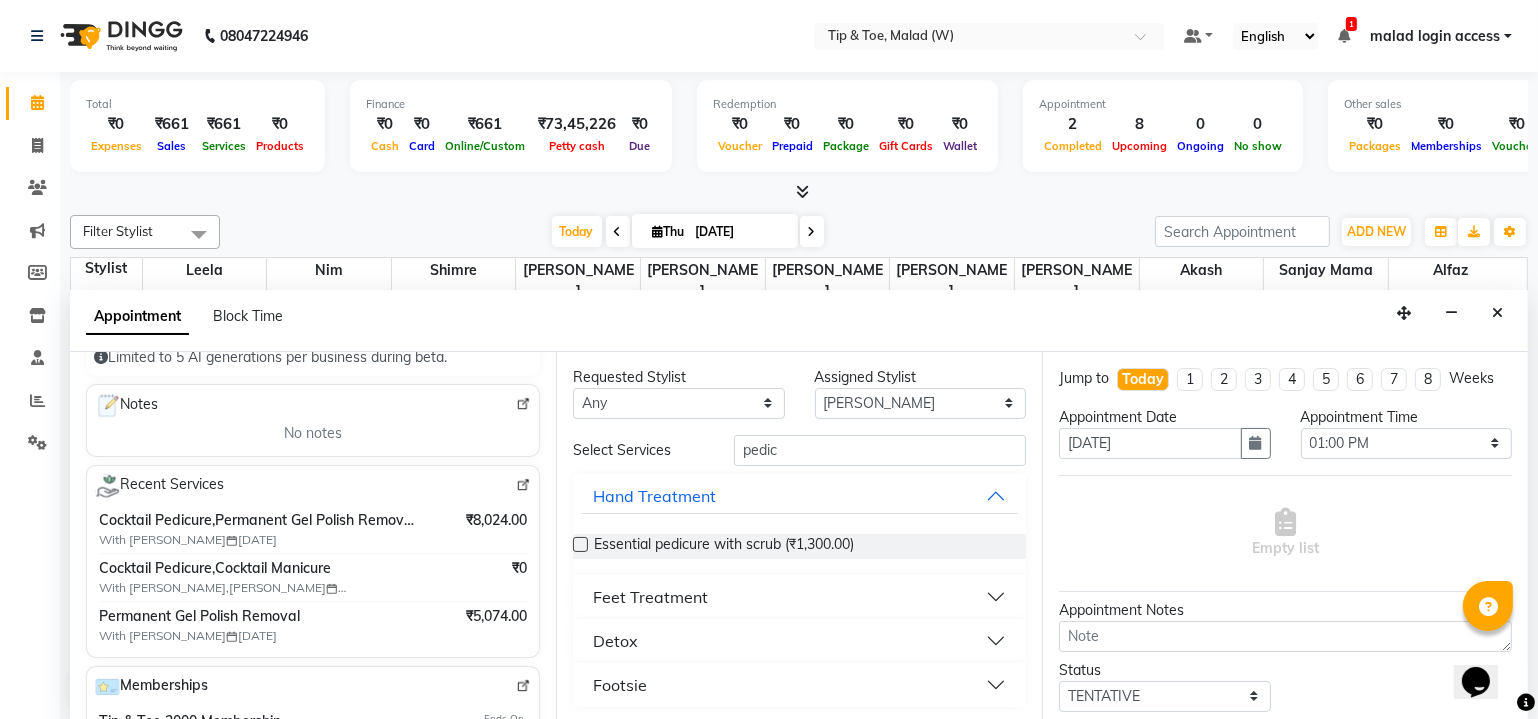 click at bounding box center (580, 544) 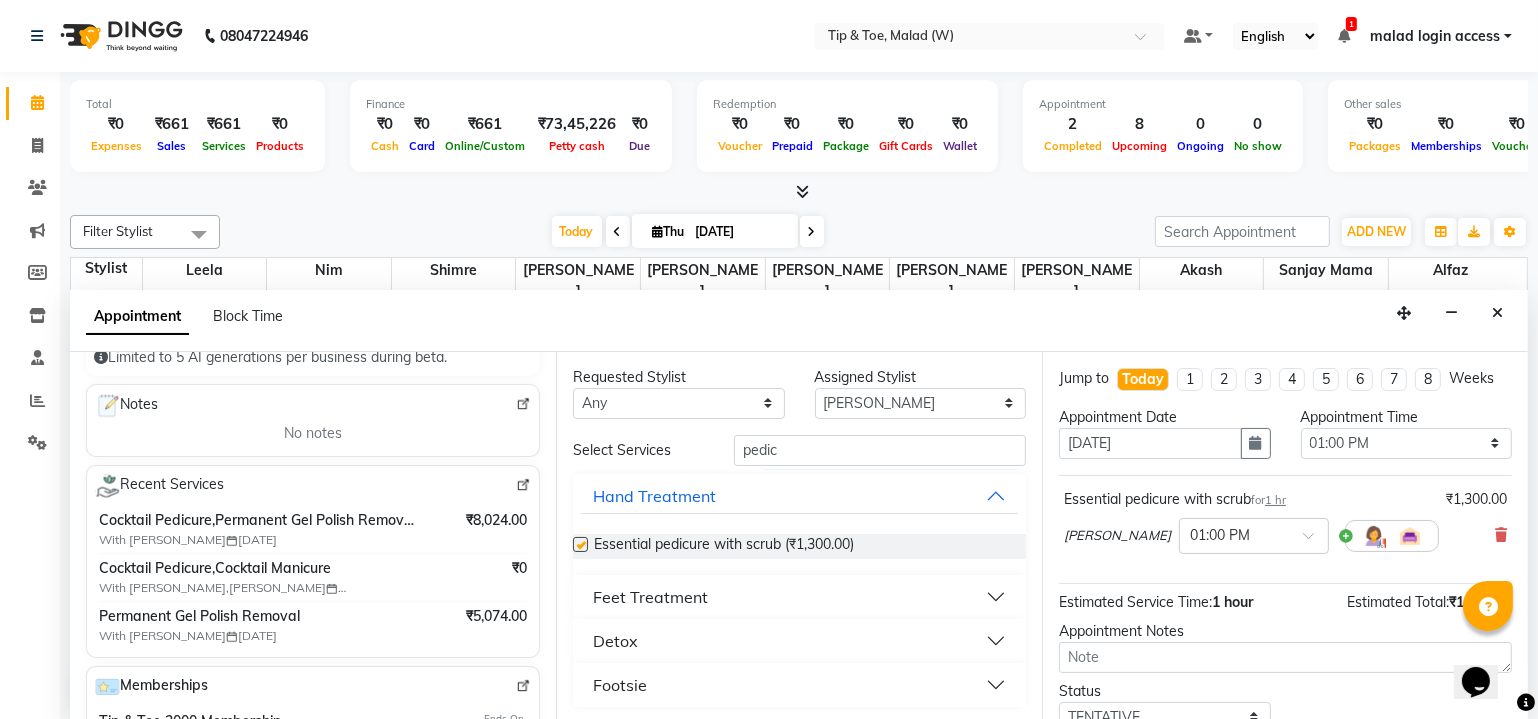 checkbox on "false" 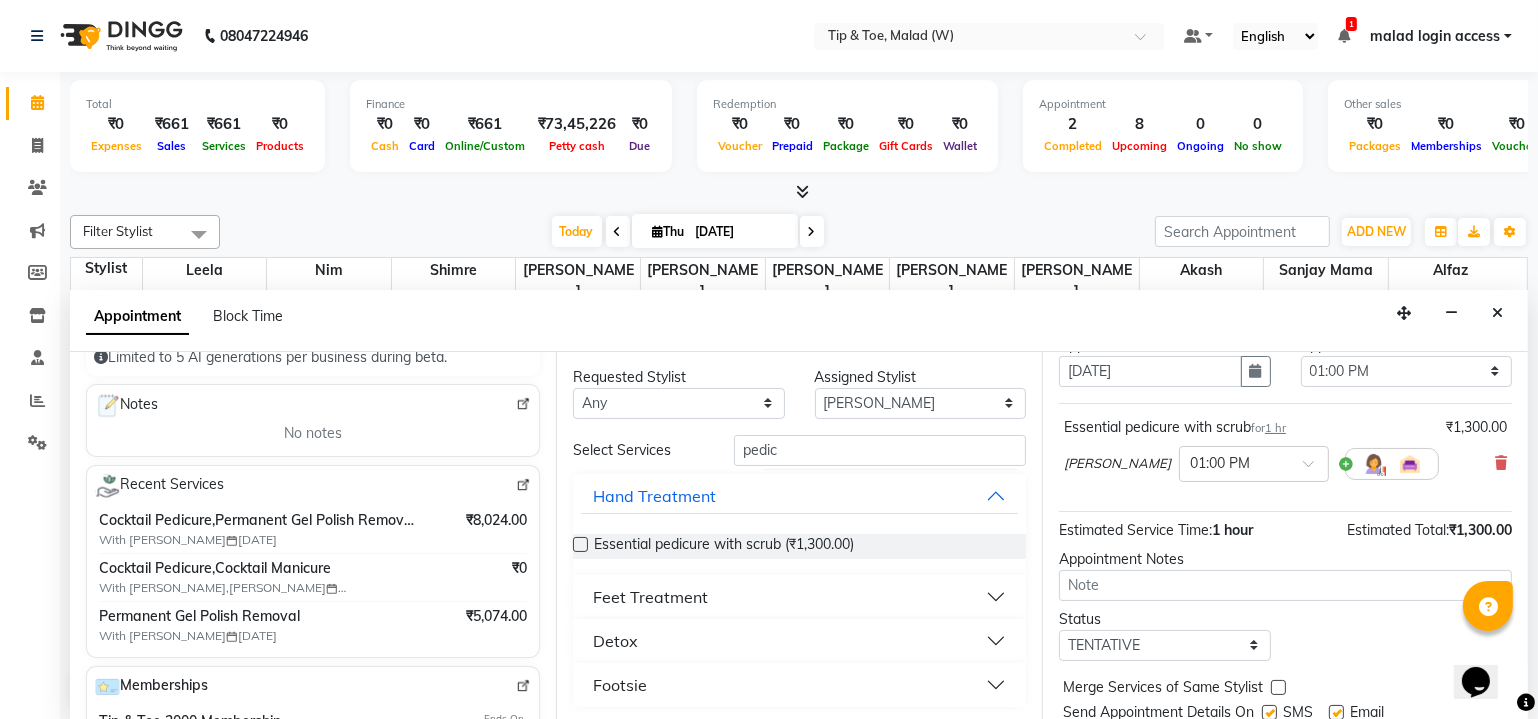 scroll, scrollTop: 135, scrollLeft: 0, axis: vertical 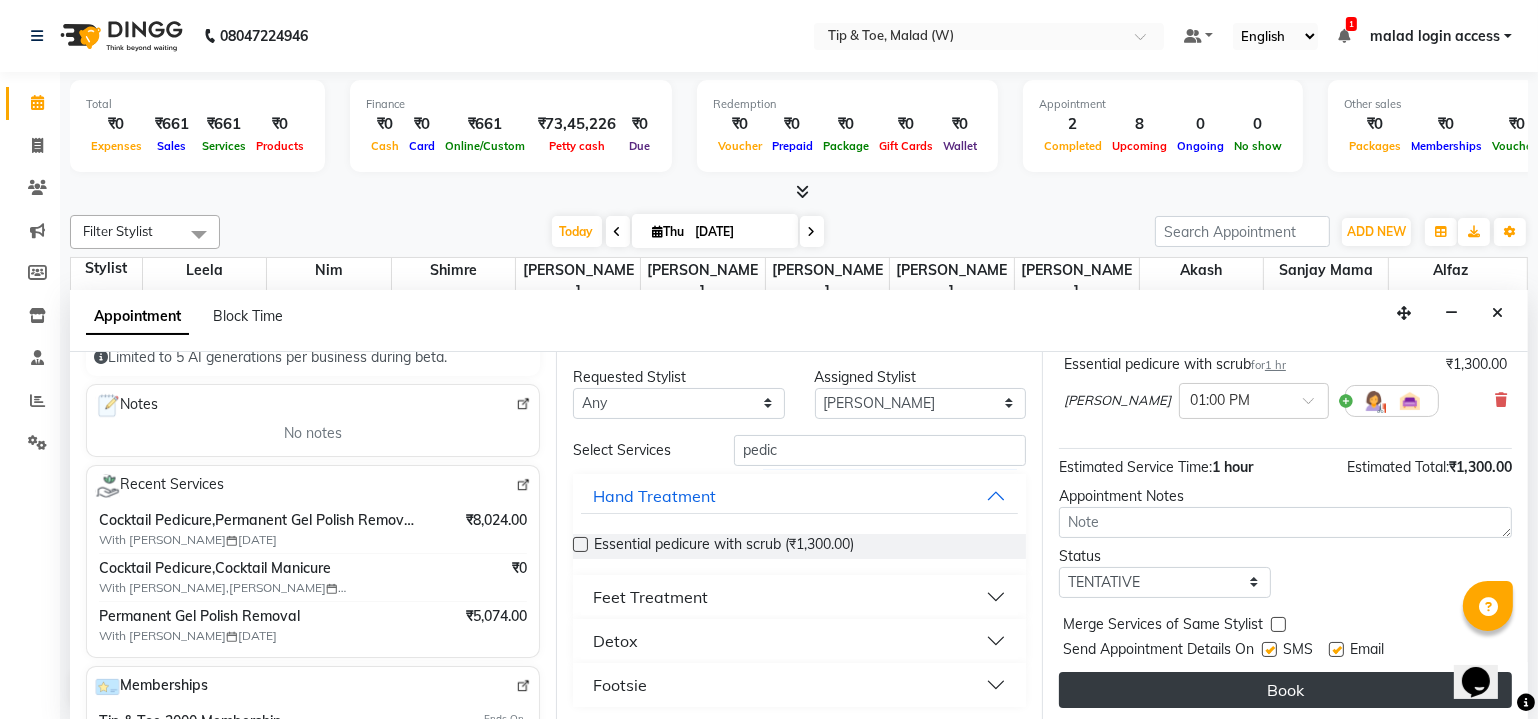click on "Book" at bounding box center (1285, 690) 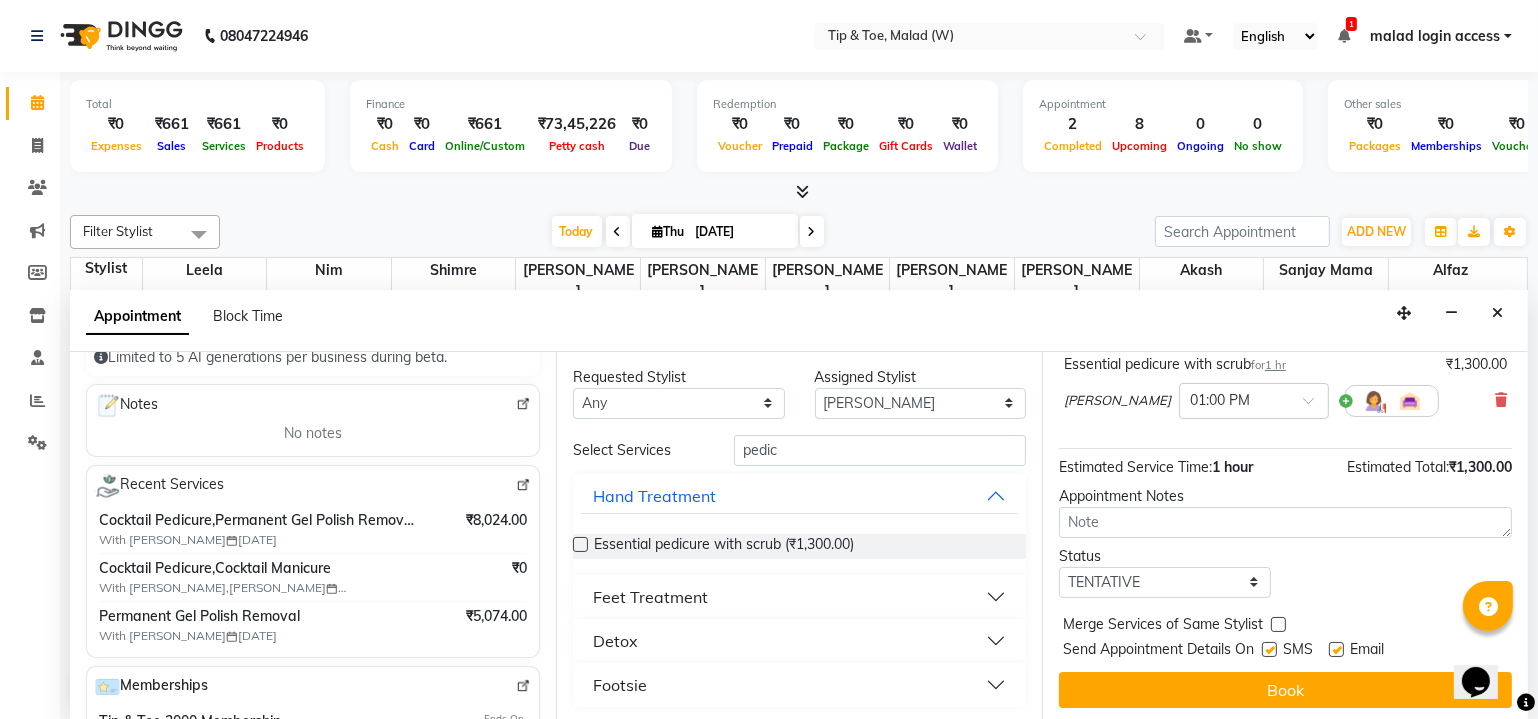 click on "Book" at bounding box center (1285, 690) 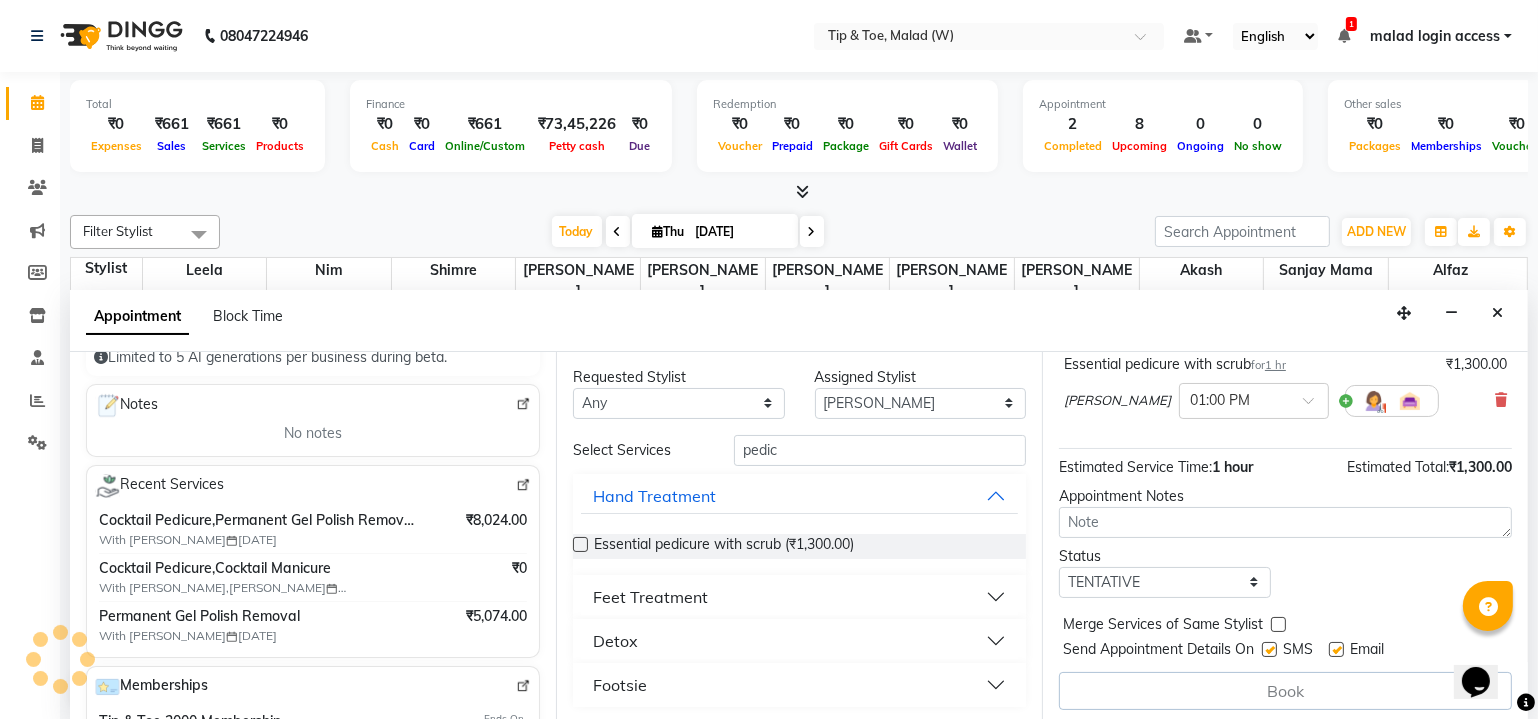 scroll, scrollTop: 0, scrollLeft: 0, axis: both 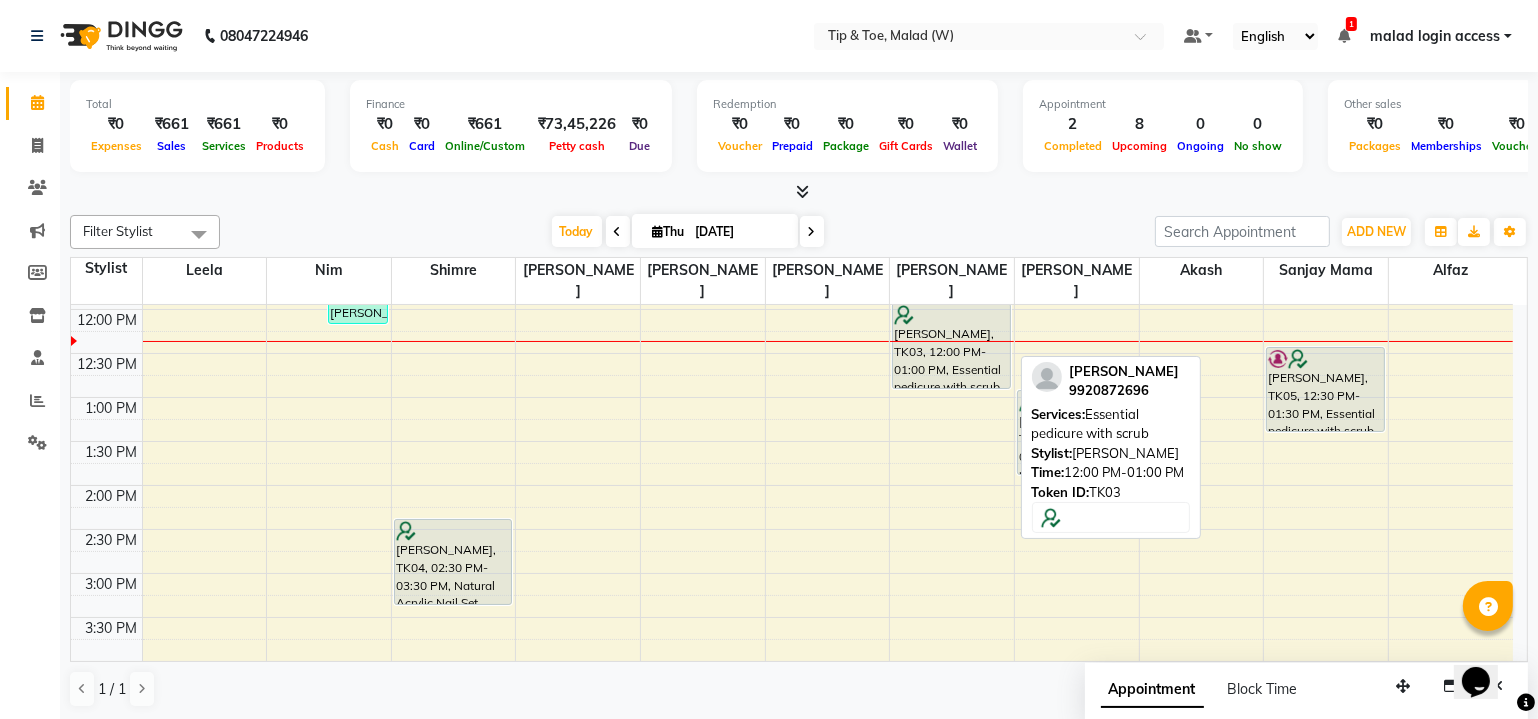 click at bounding box center [951, 315] 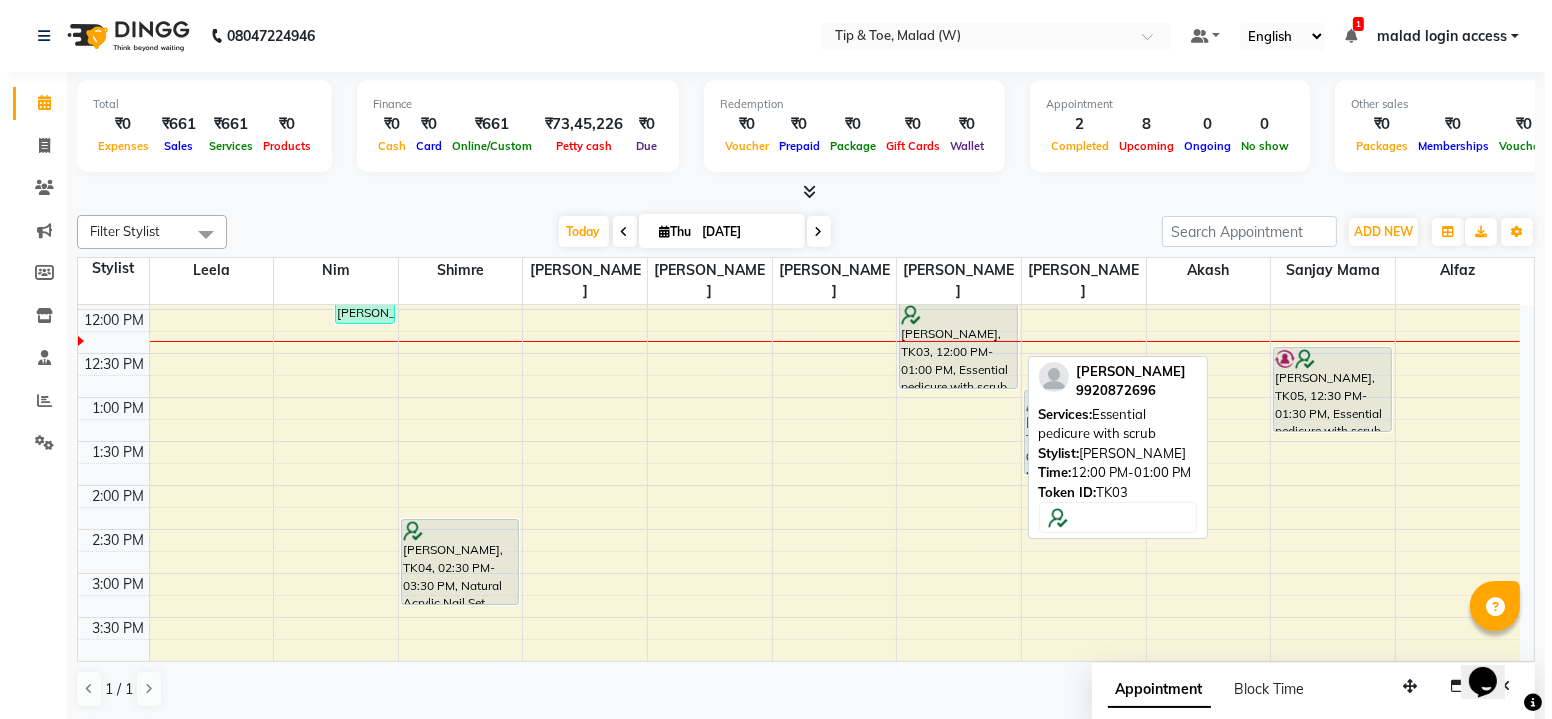 select on "7" 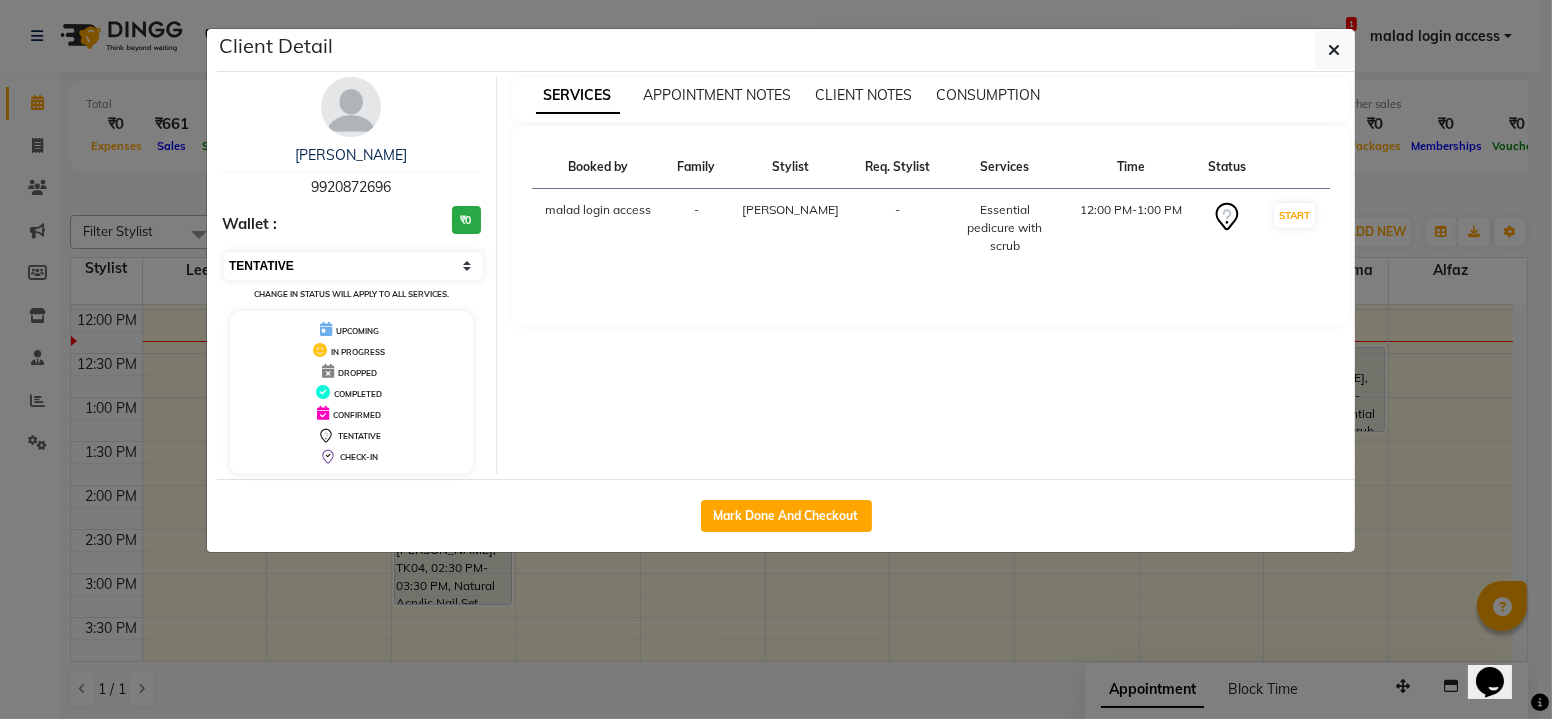 click on "Select IN SERVICE CONFIRMED TENTATIVE CHECK IN MARK DONE DROPPED UPCOMING" at bounding box center (353, 266) 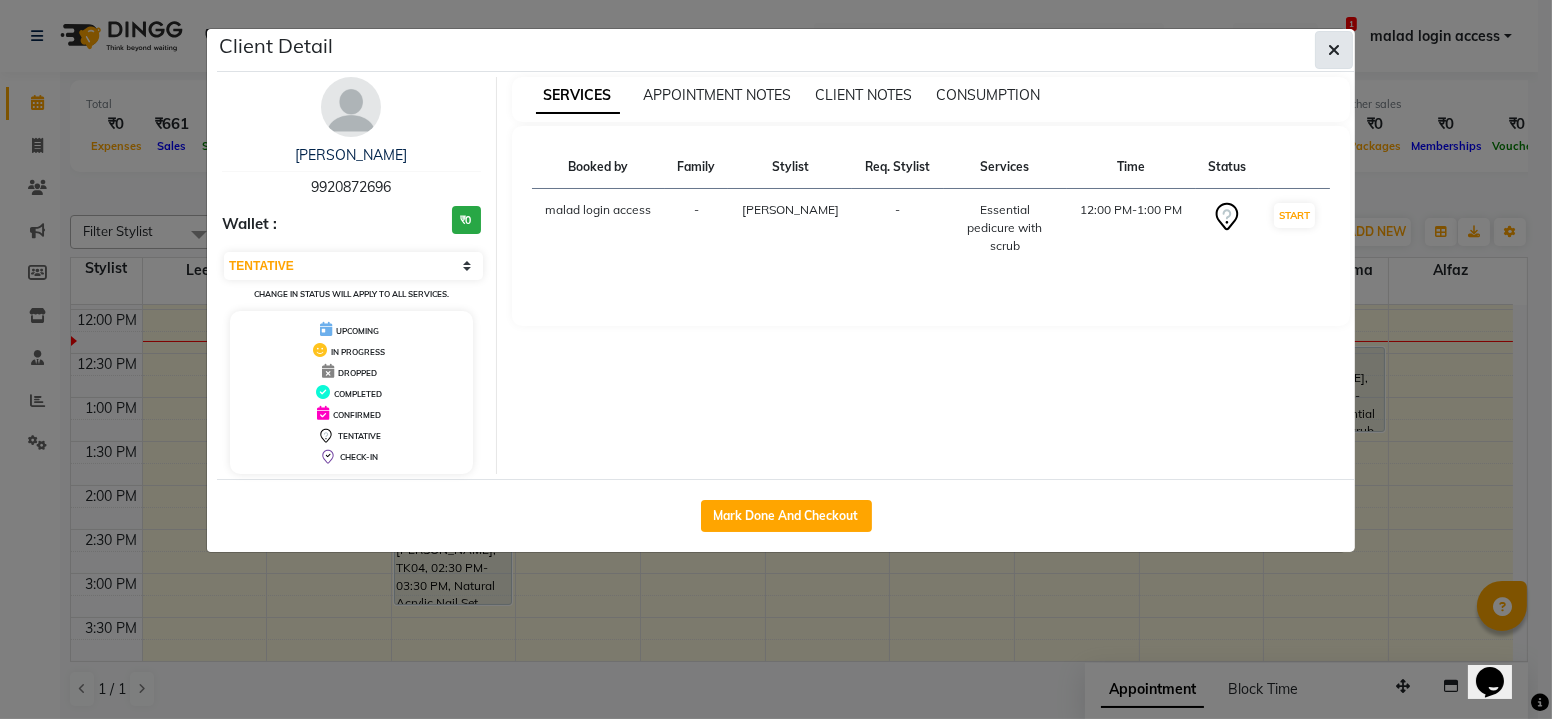 click 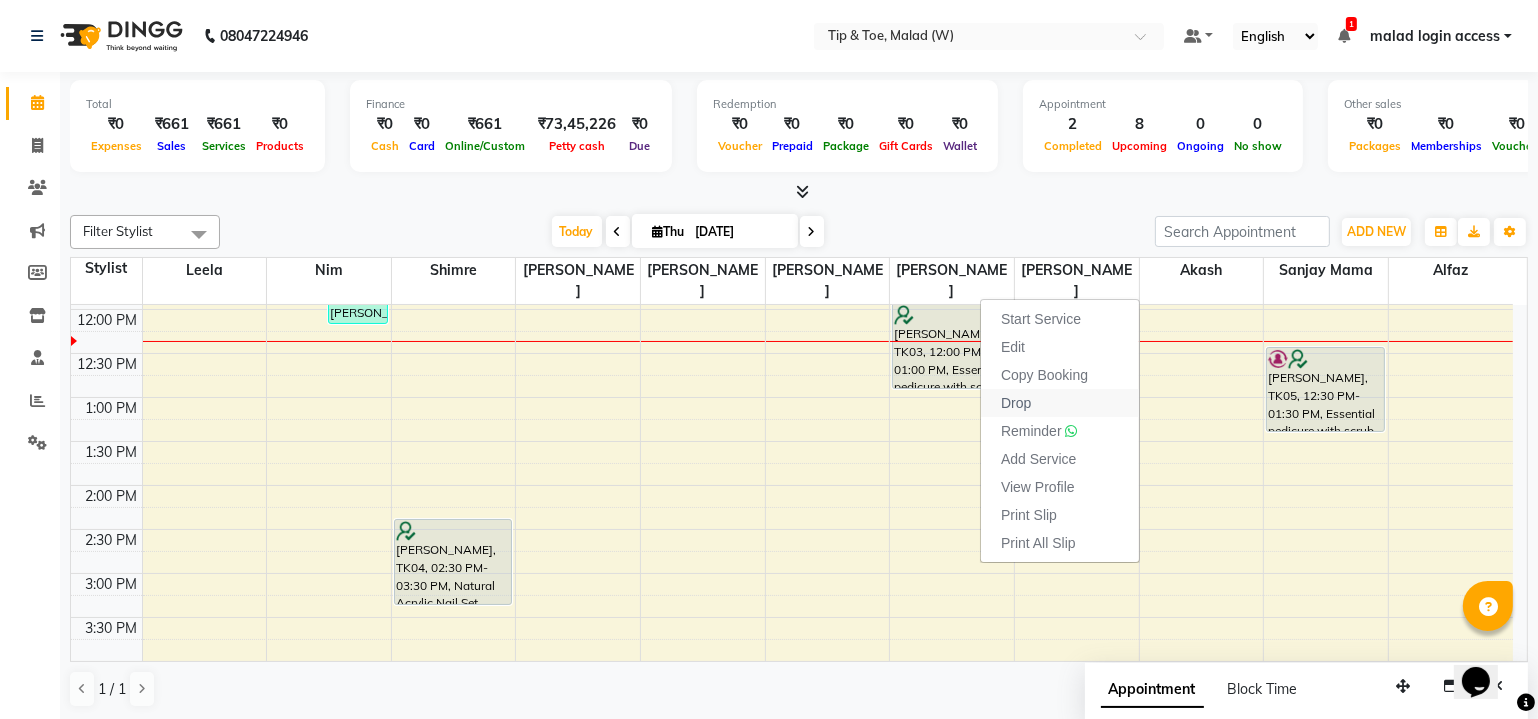 click on "Drop" at bounding box center (1016, 403) 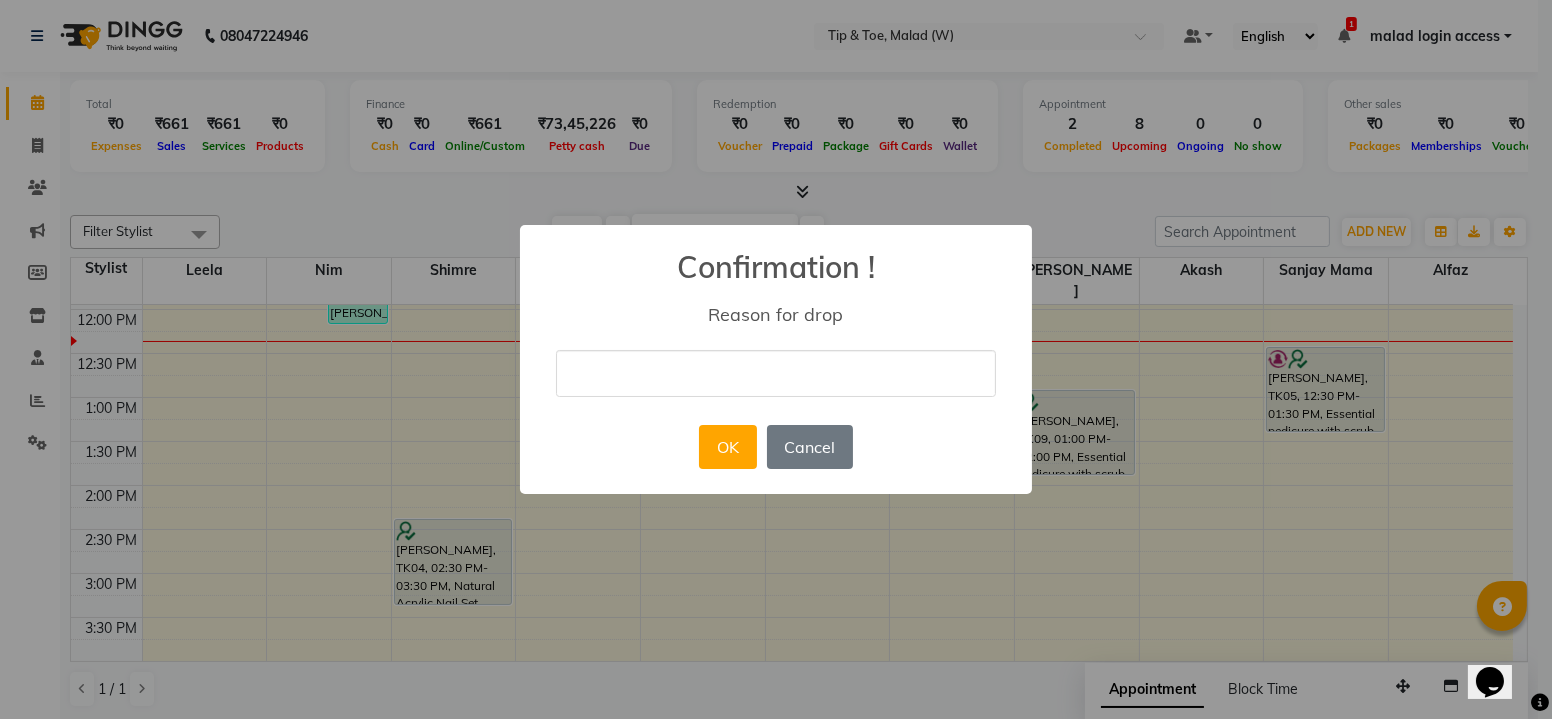 click at bounding box center (776, 373) 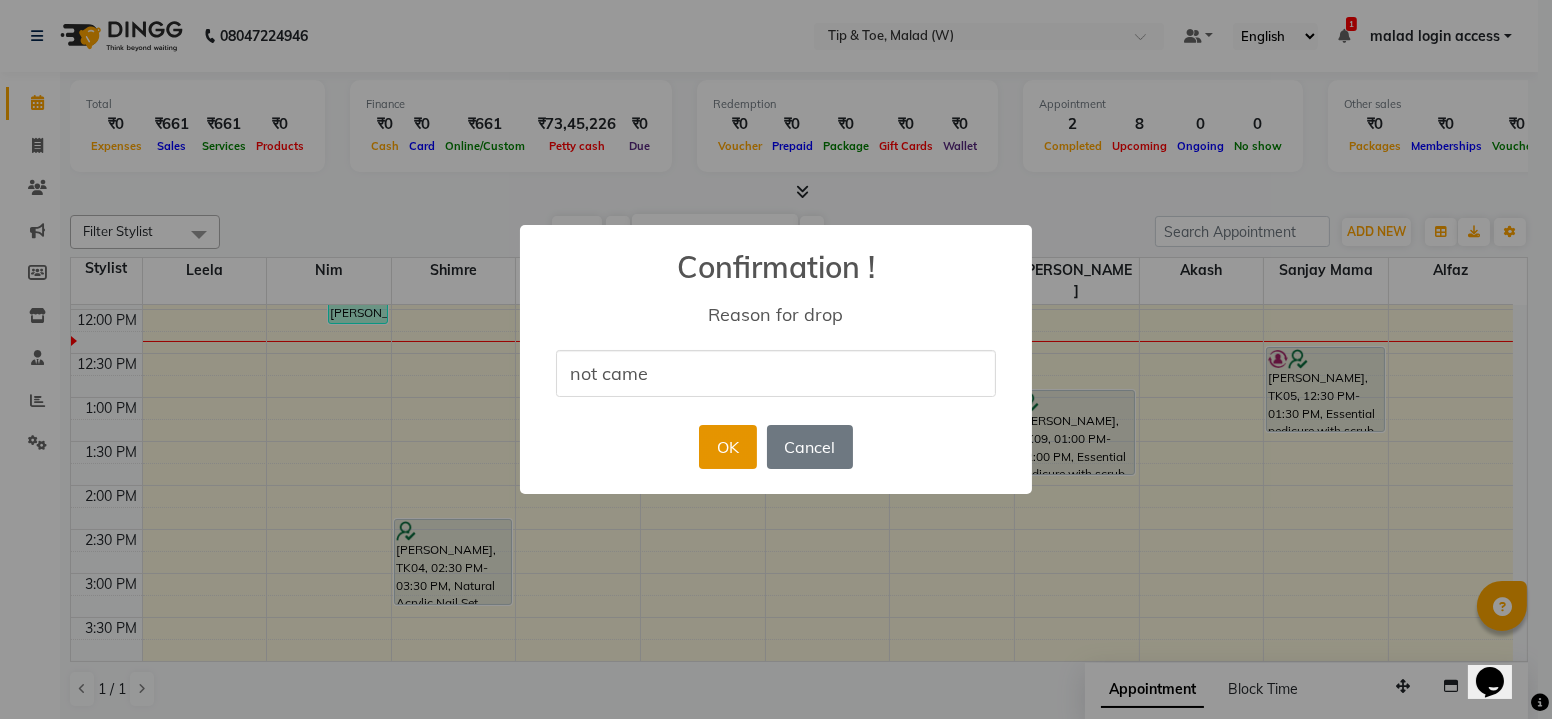 click on "OK" at bounding box center (727, 447) 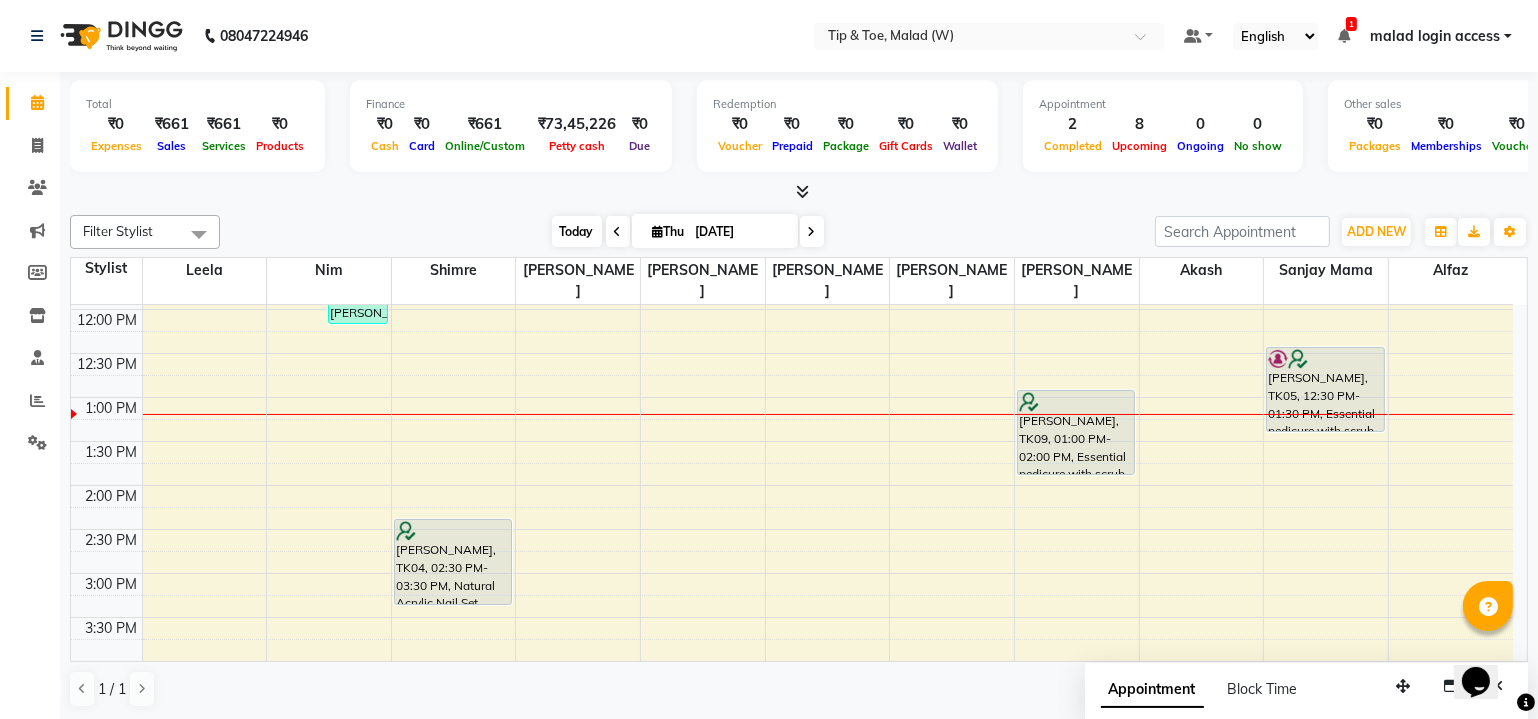 click on "Today" at bounding box center (577, 231) 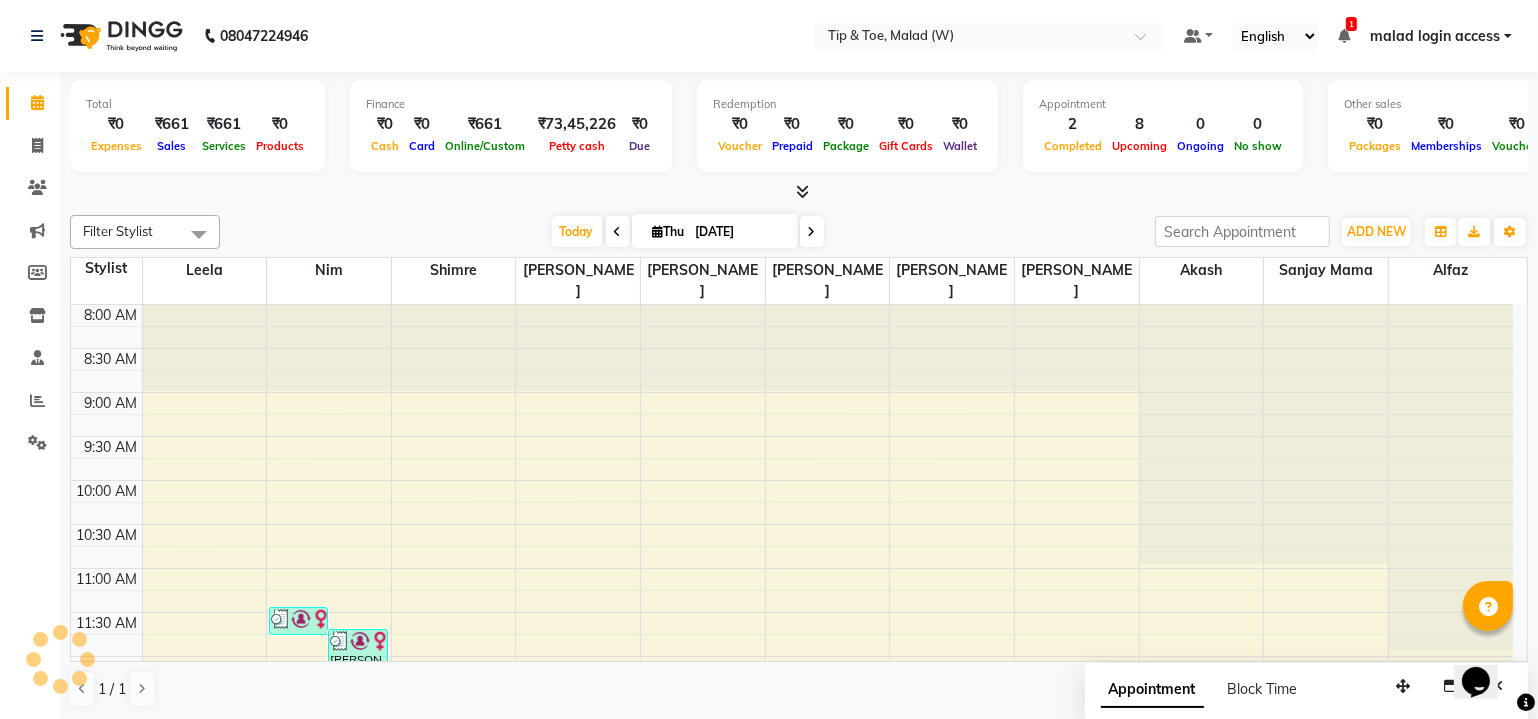 scroll, scrollTop: 432, scrollLeft: 0, axis: vertical 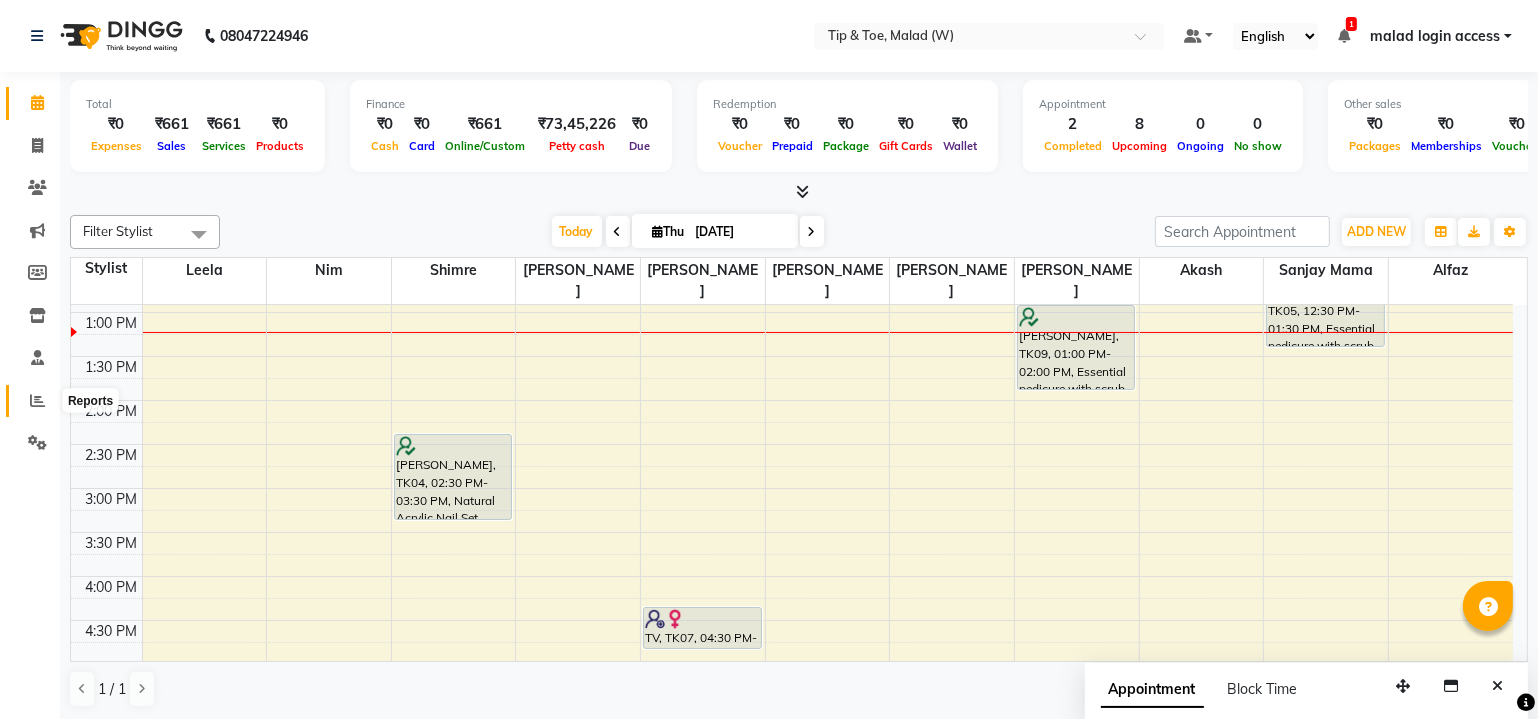 click 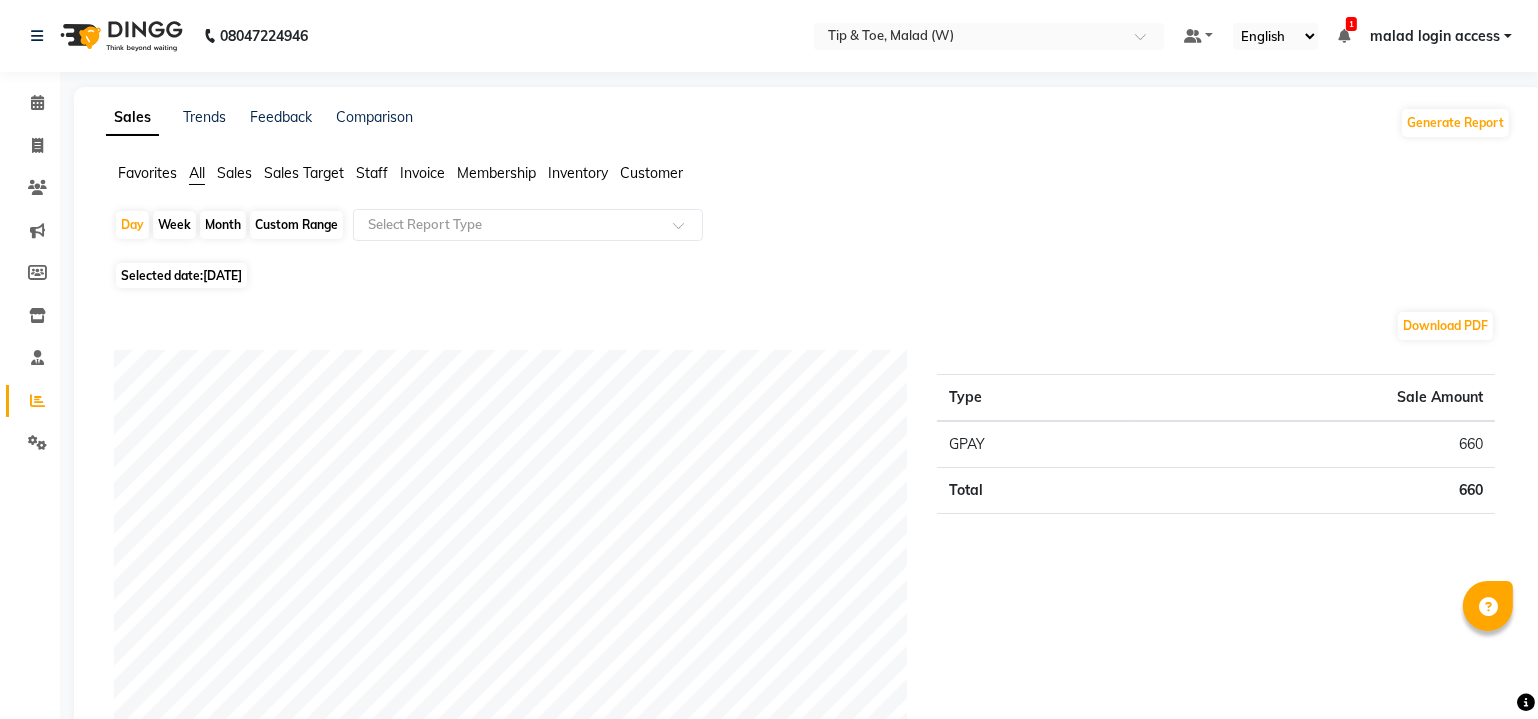 click on "Staff" 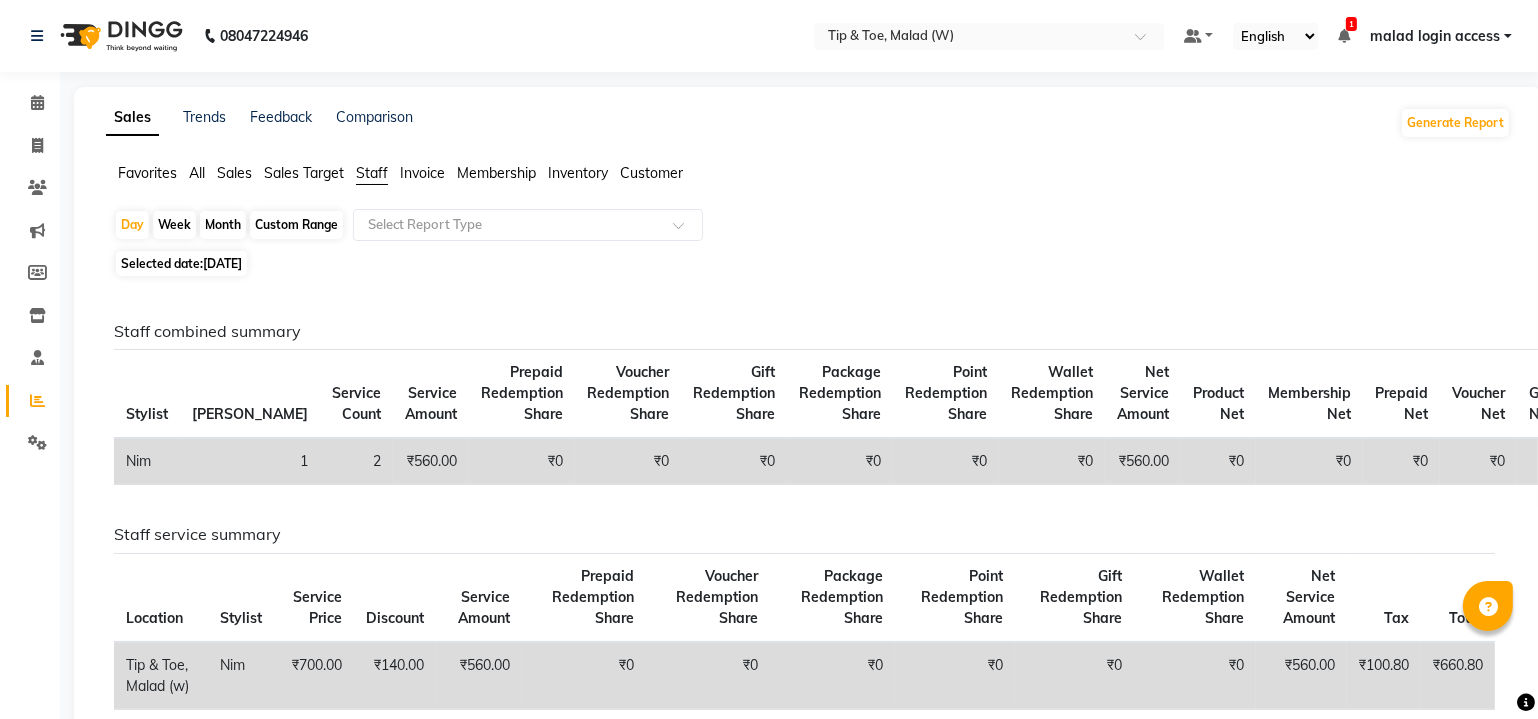 click on "[DATE]" 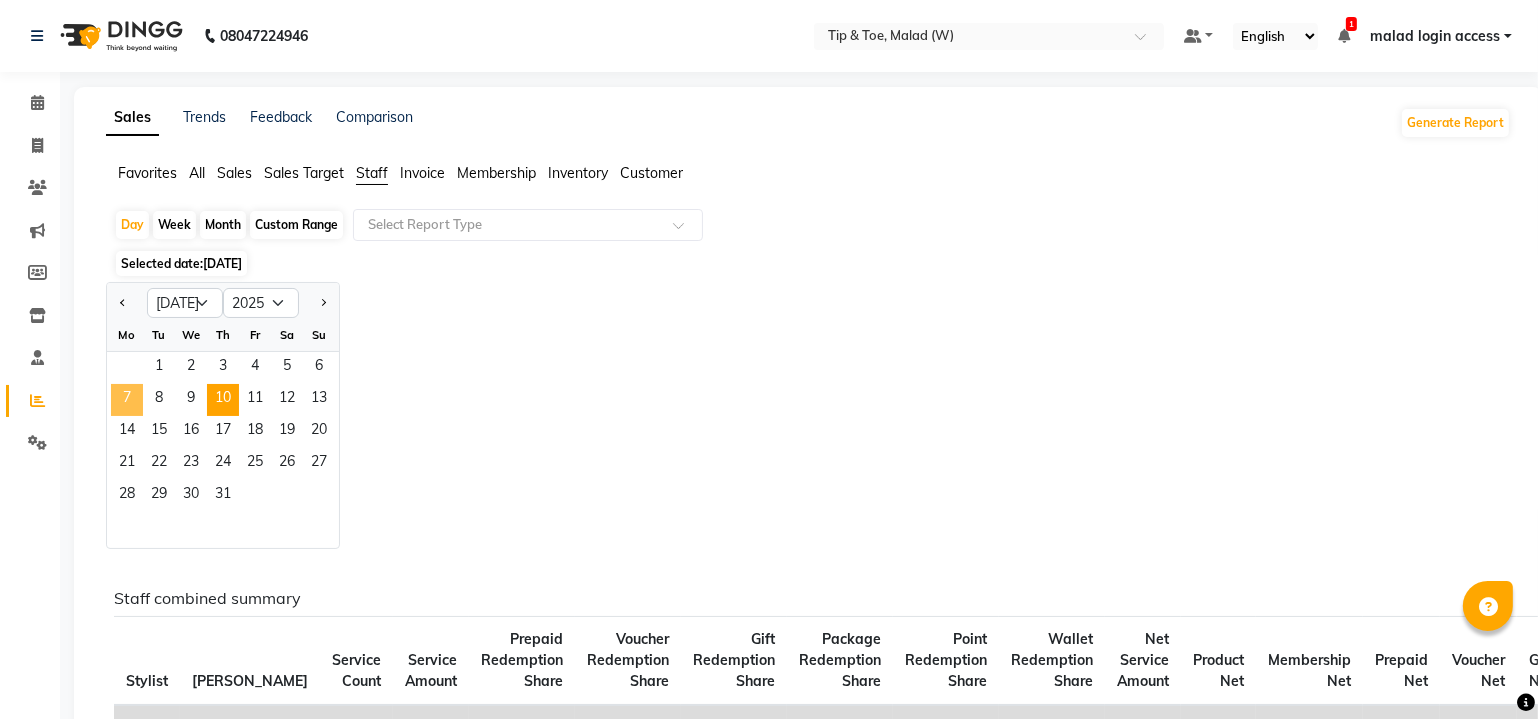 click on "7" 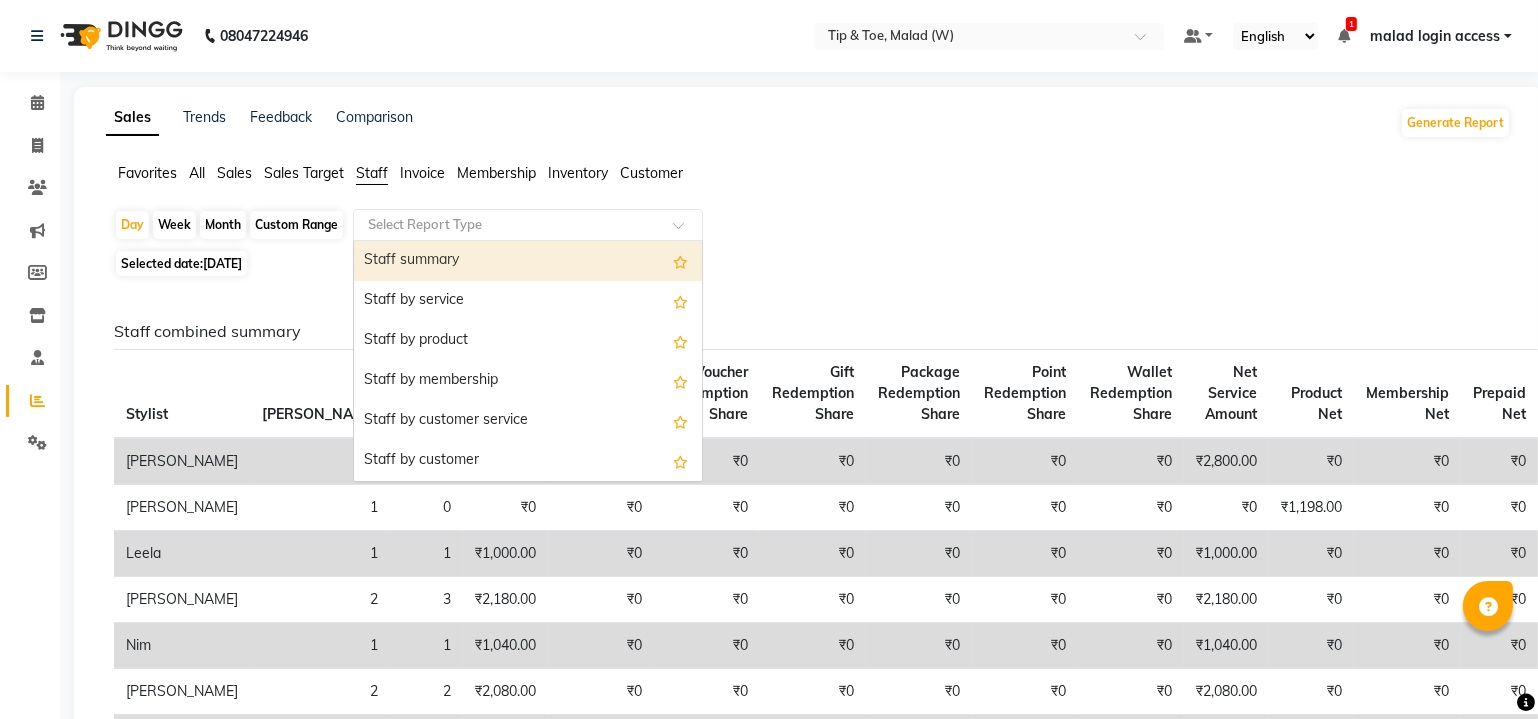 click on "Select Report Type" 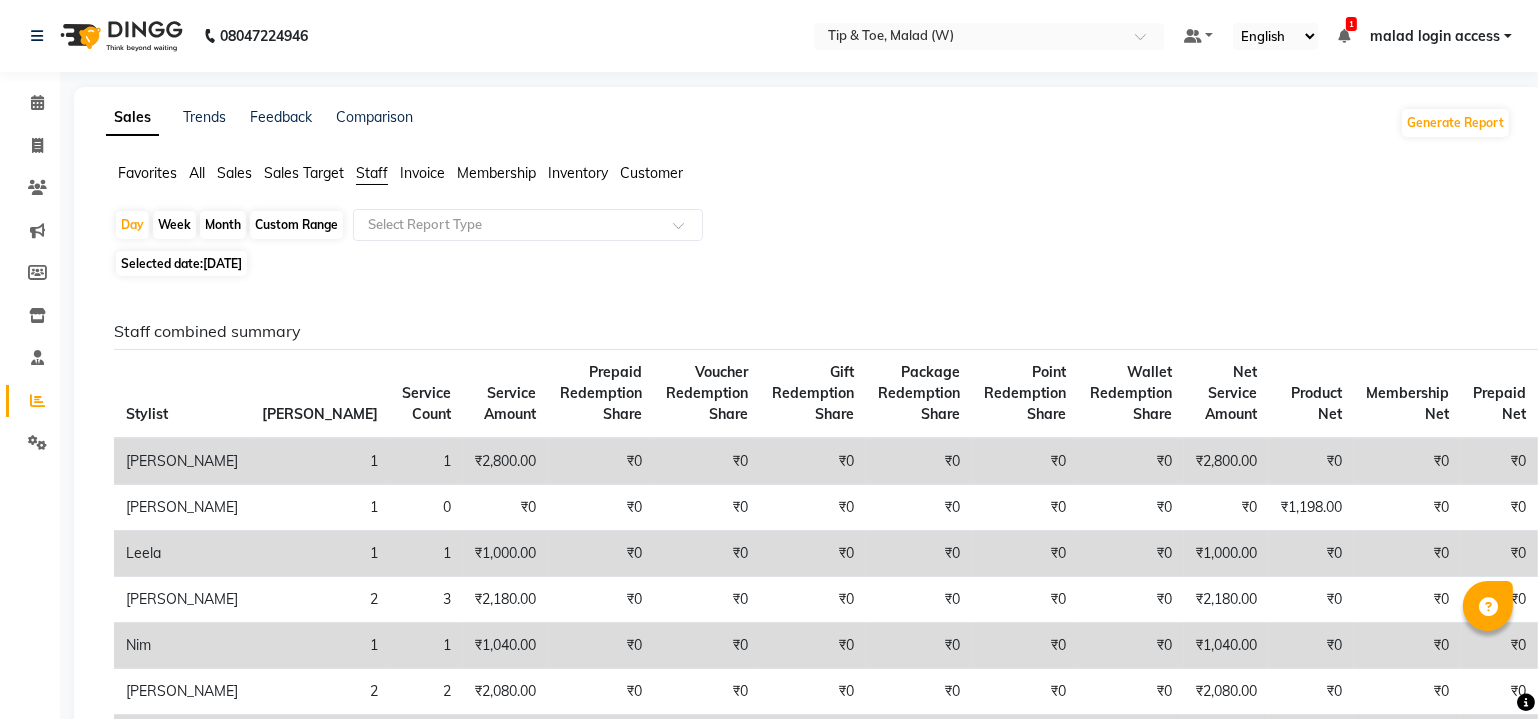 click on "Staff" 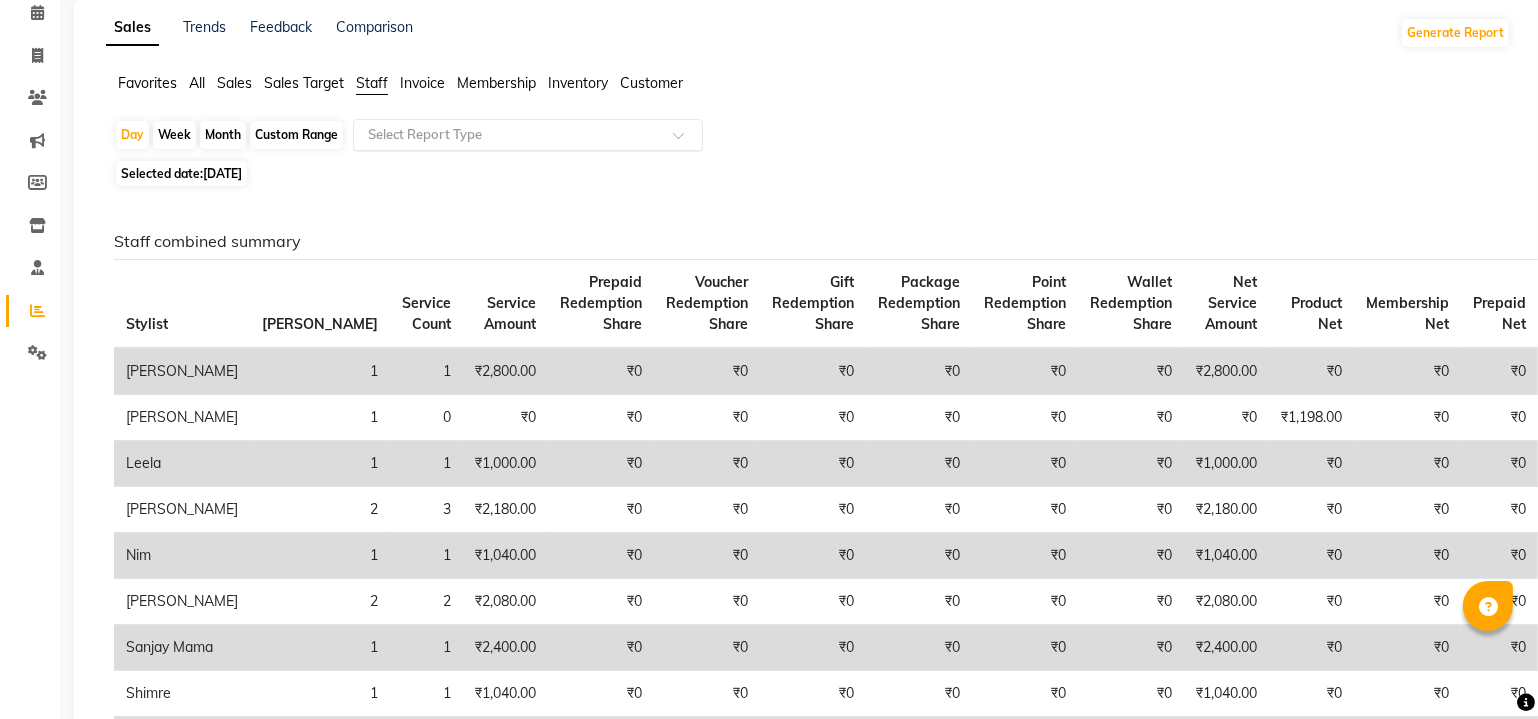 click 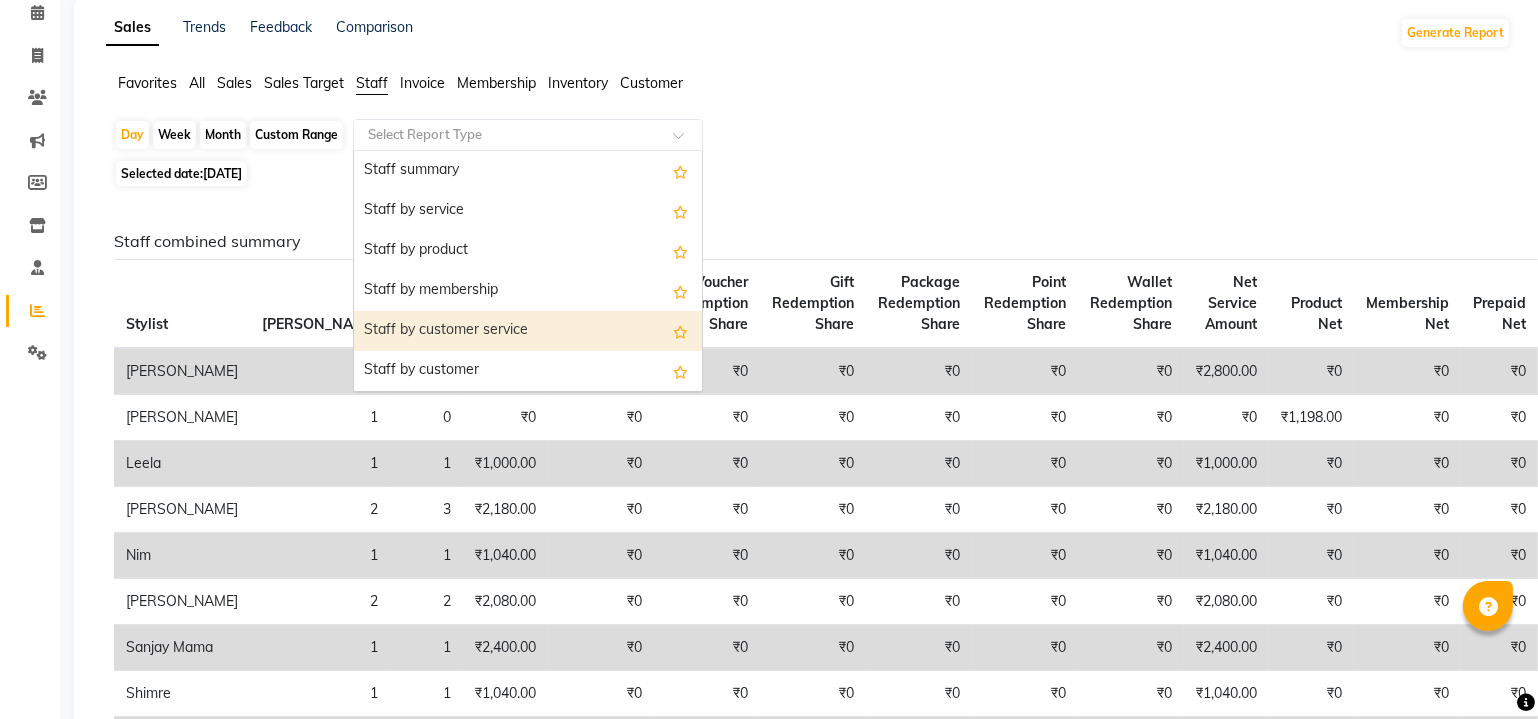 click on "Staff by customer service" at bounding box center [528, 331] 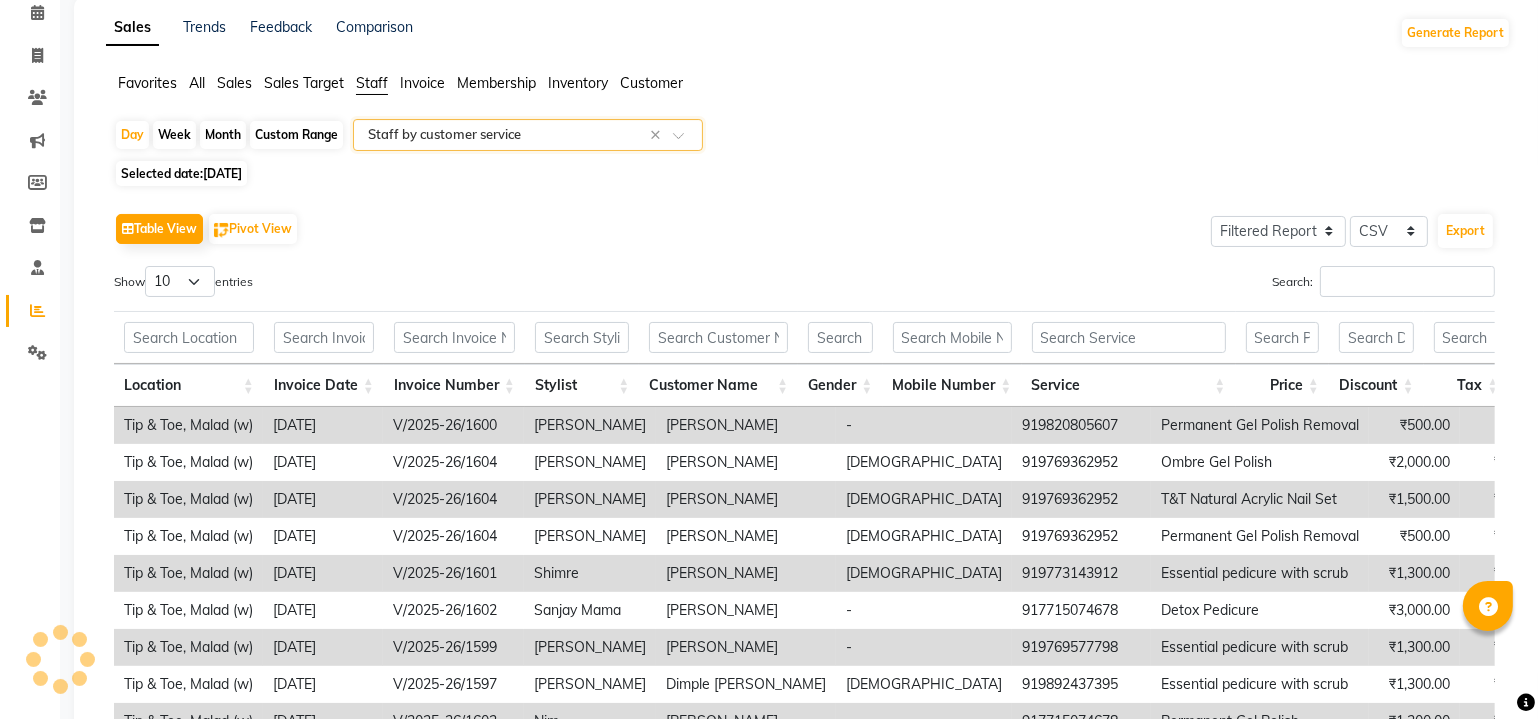 scroll, scrollTop: 0, scrollLeft: 0, axis: both 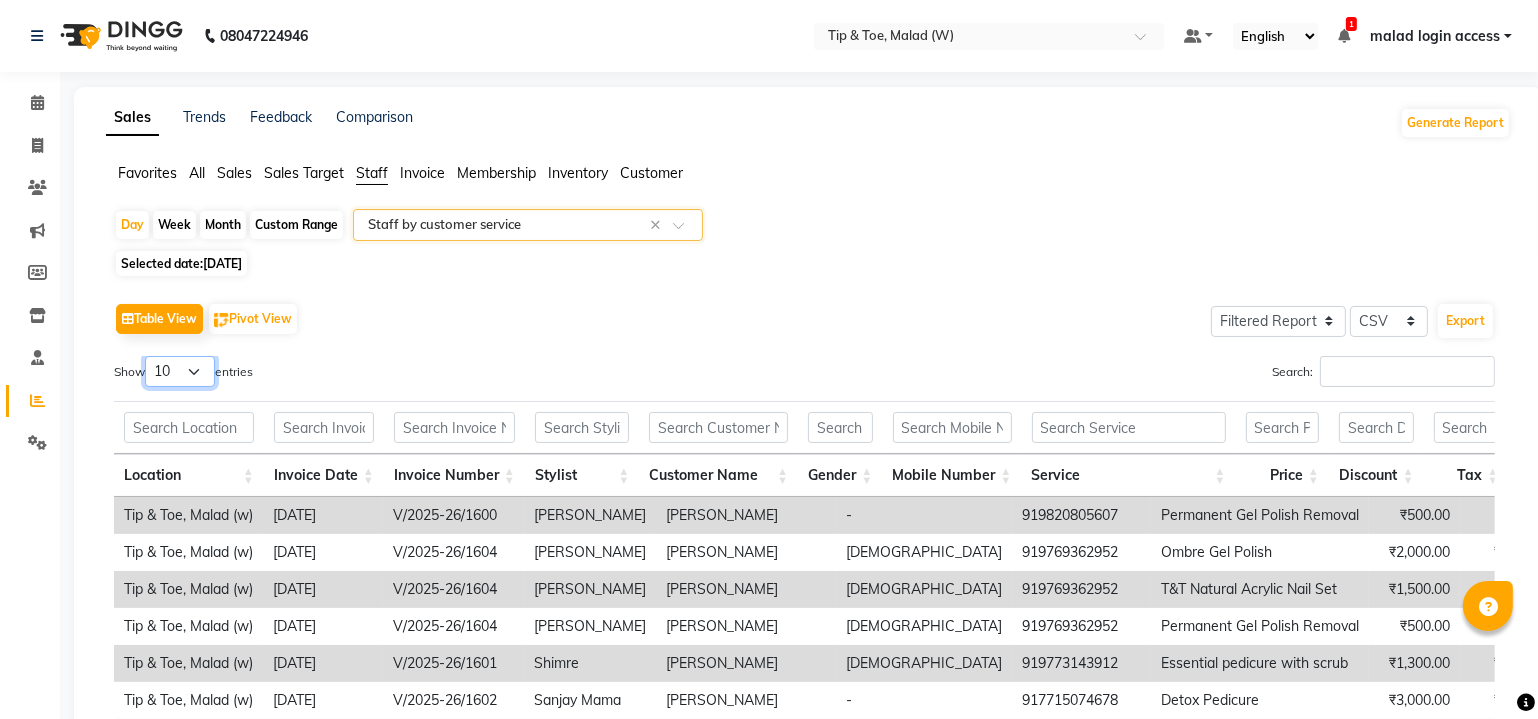 click on "10 25 50 100" at bounding box center [180, 371] 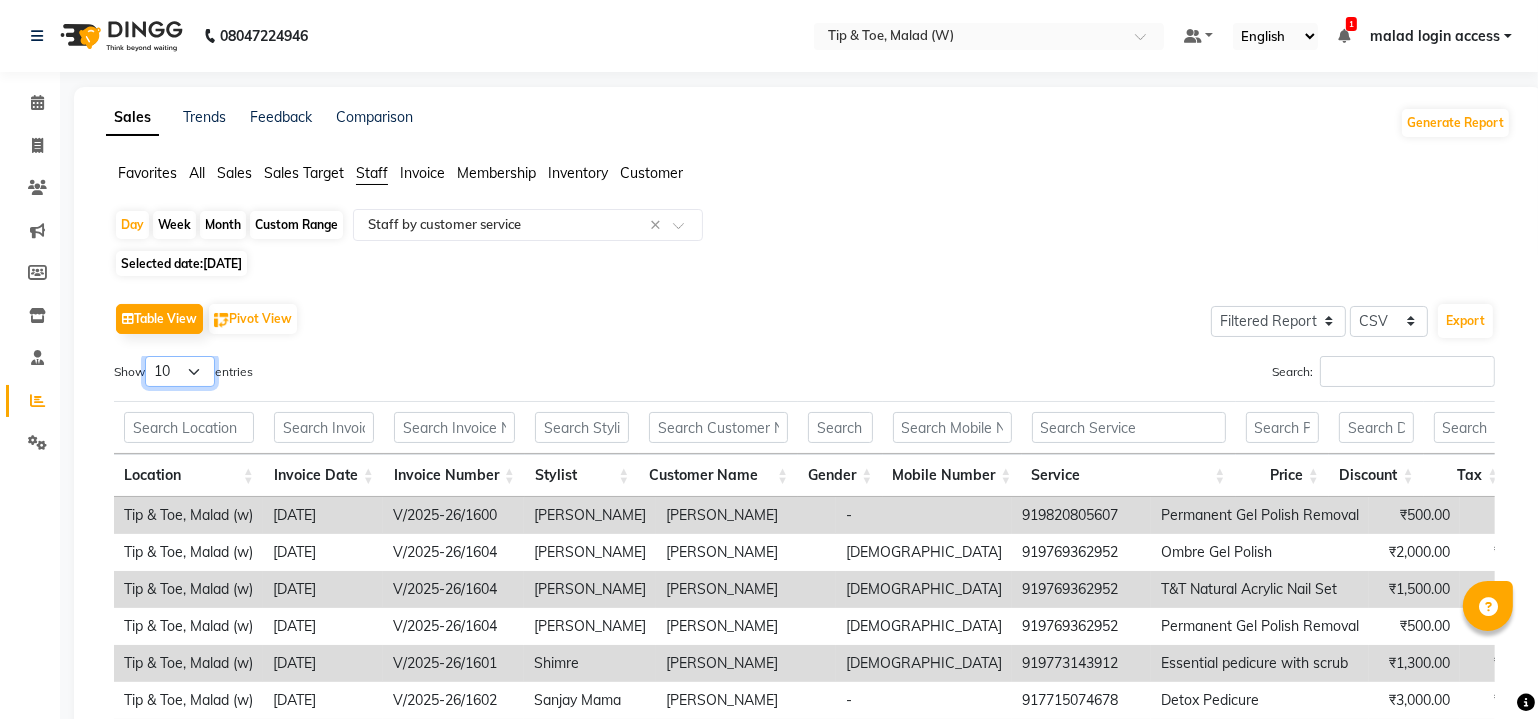 select on "100" 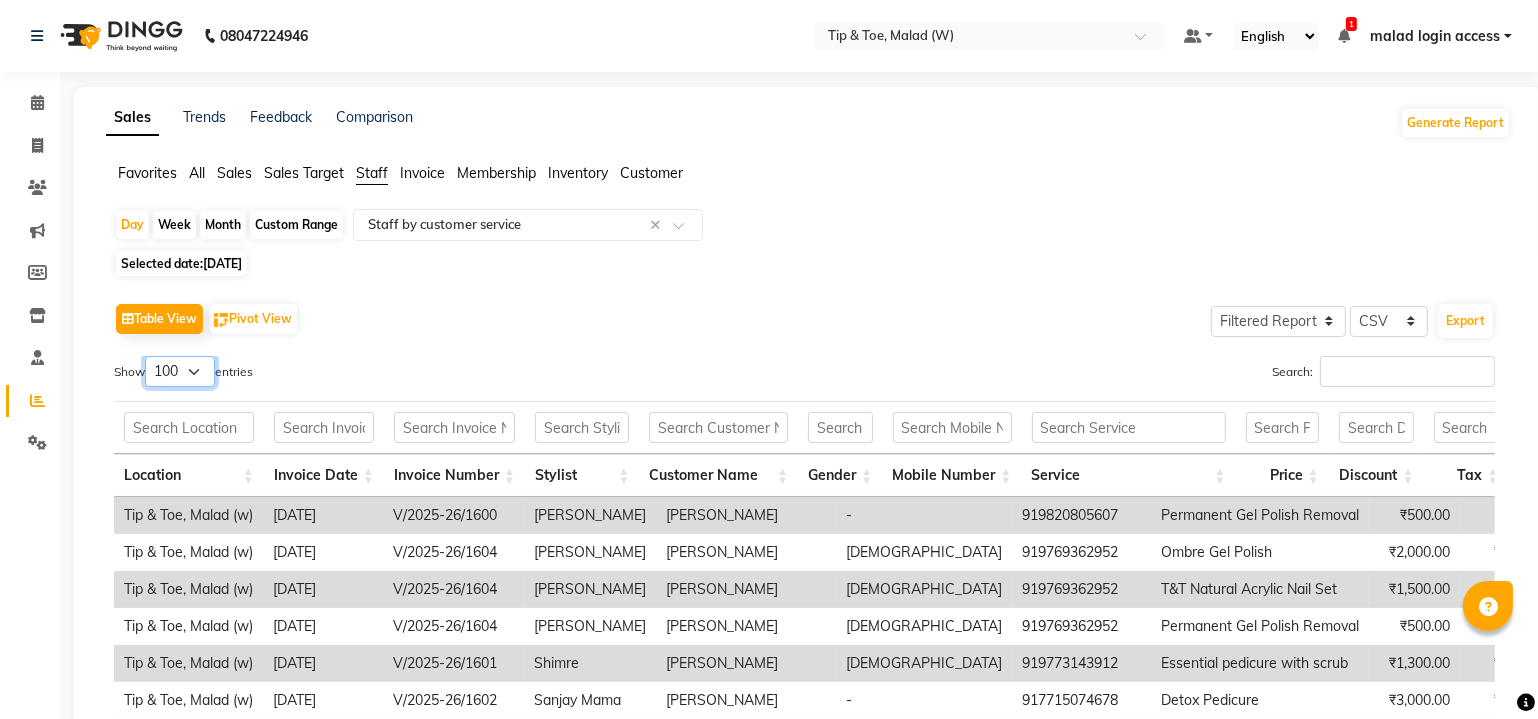 click on "10 25 50 100" at bounding box center [180, 371] 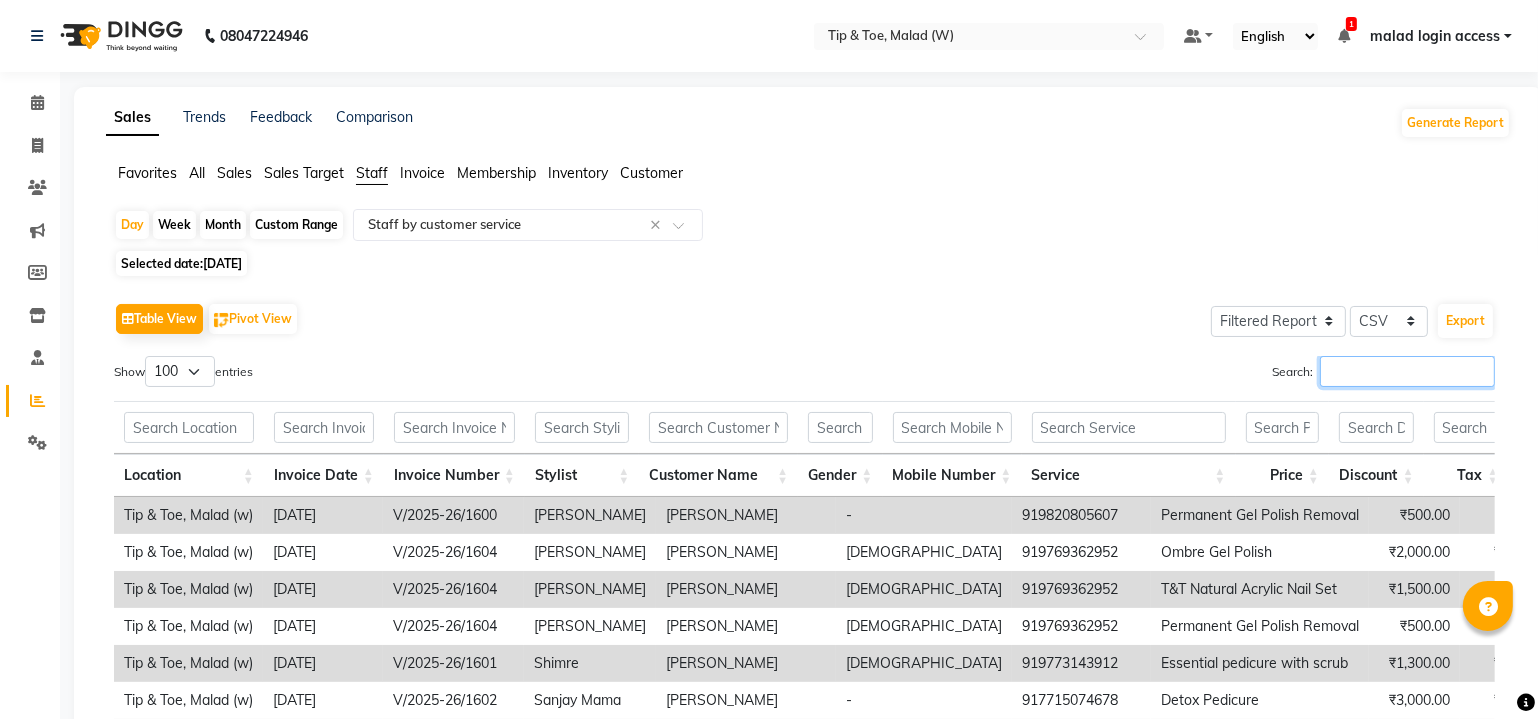 click on "Search:" at bounding box center (1407, 371) 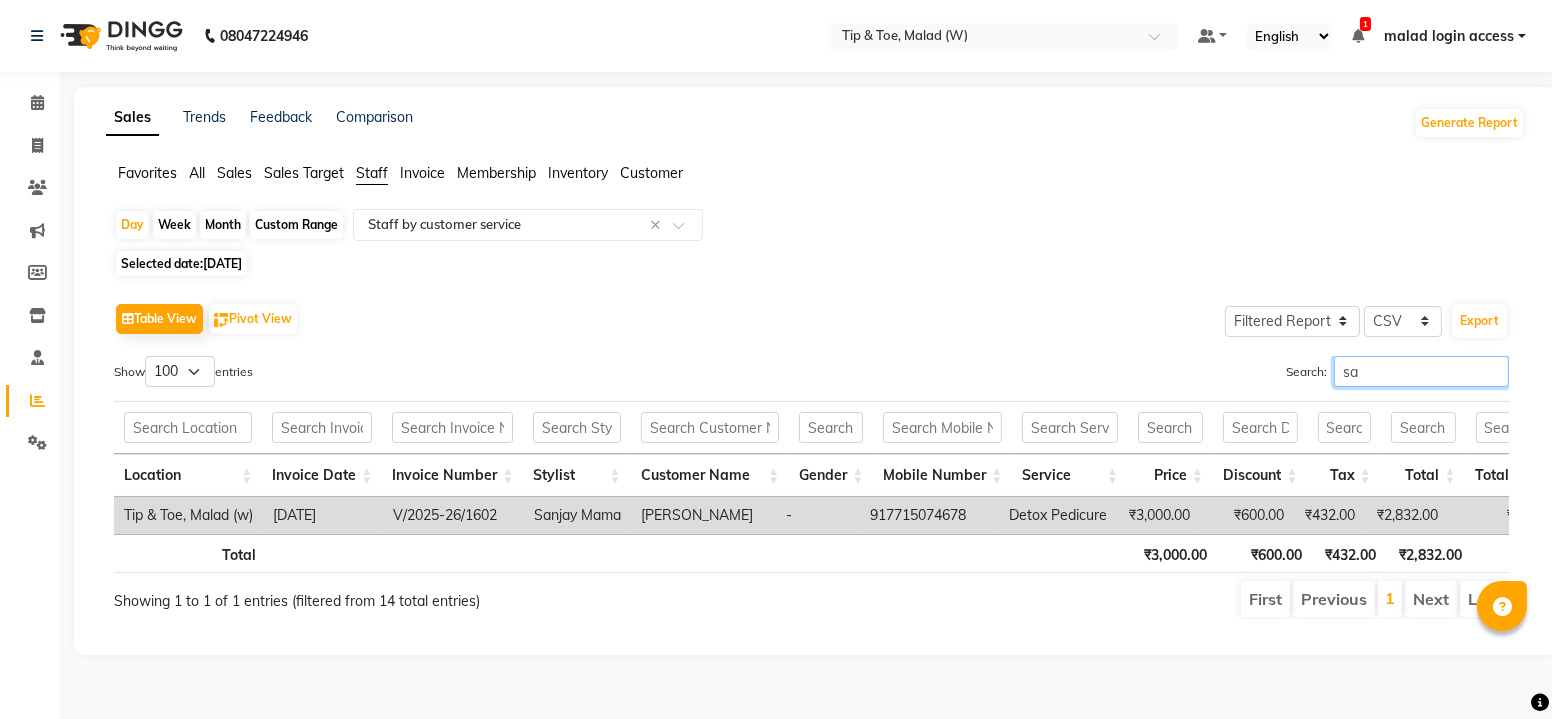 type on "s" 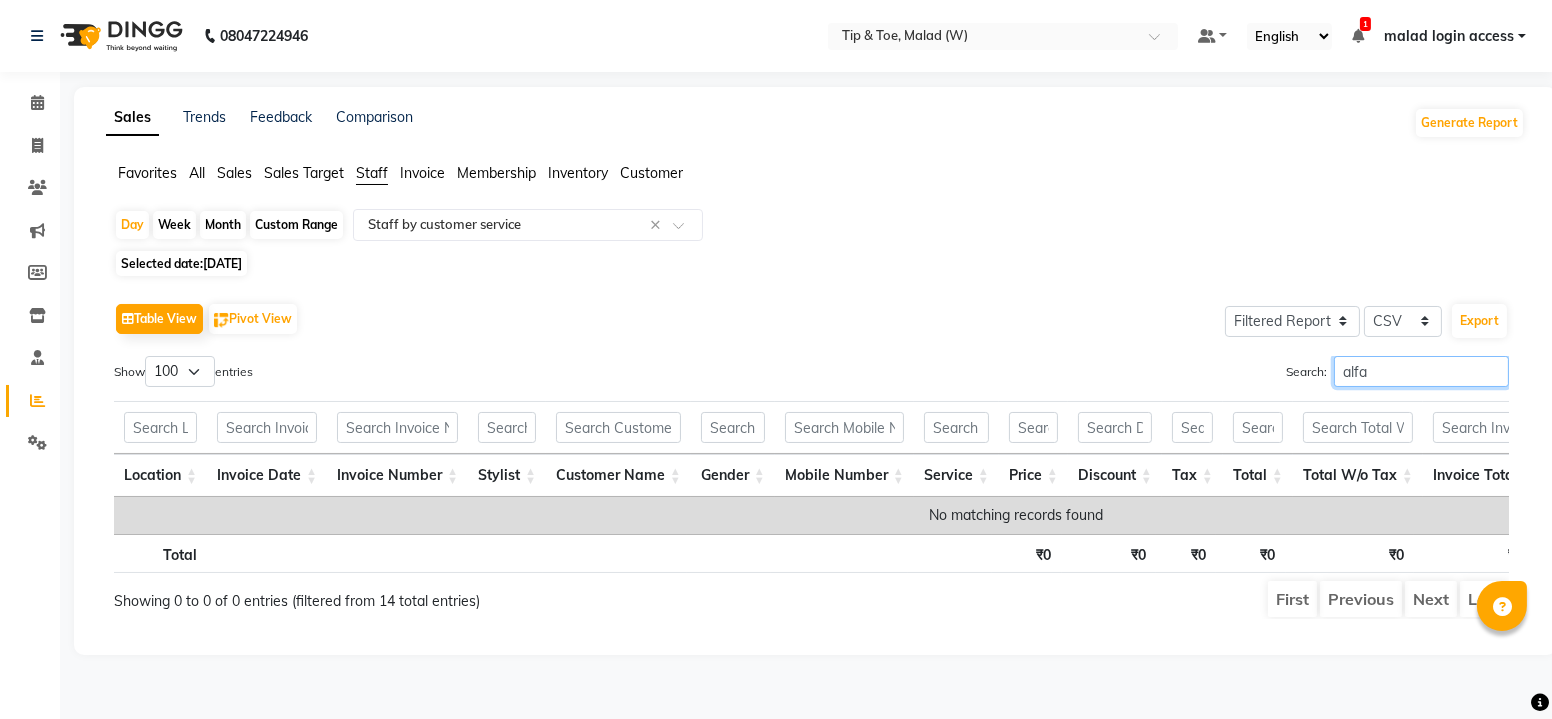 type on "alfa" 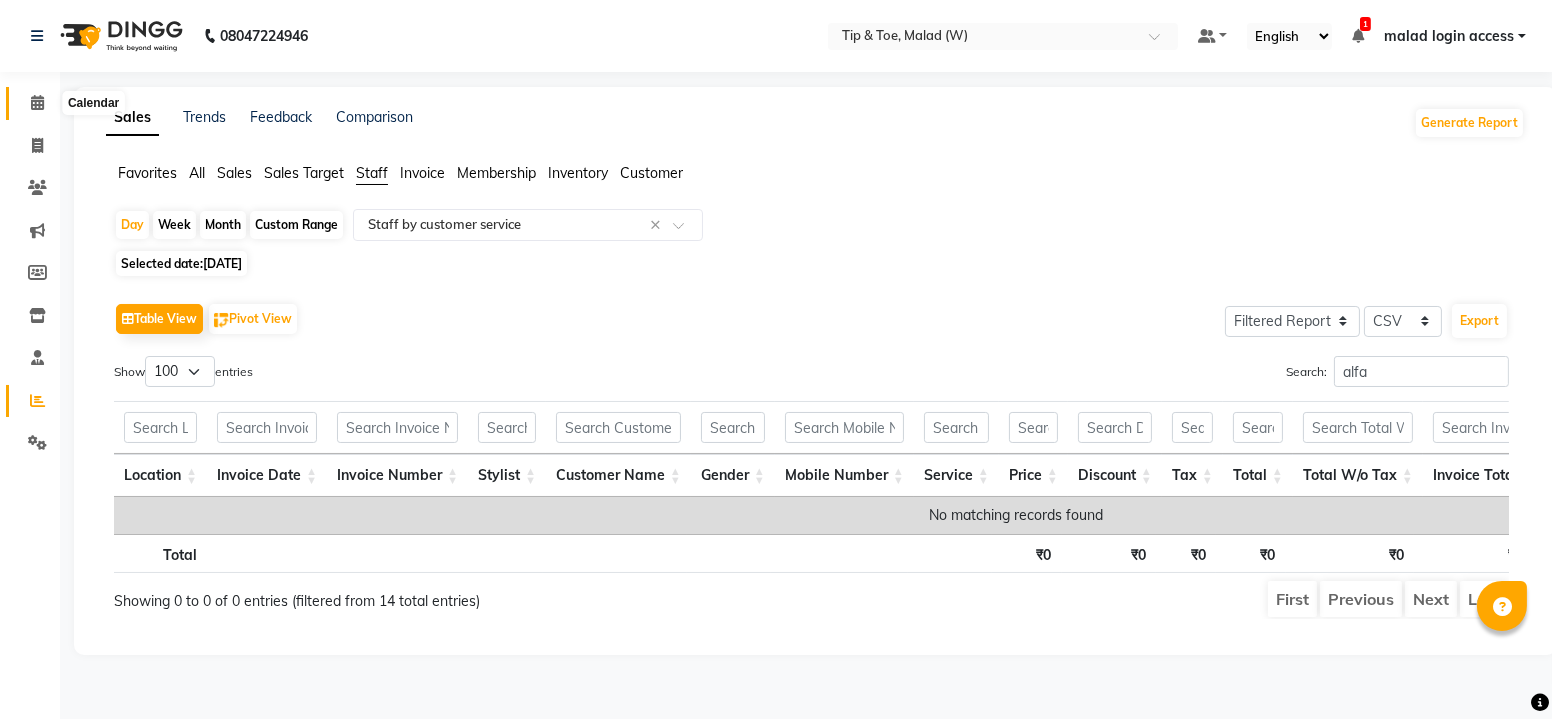 click 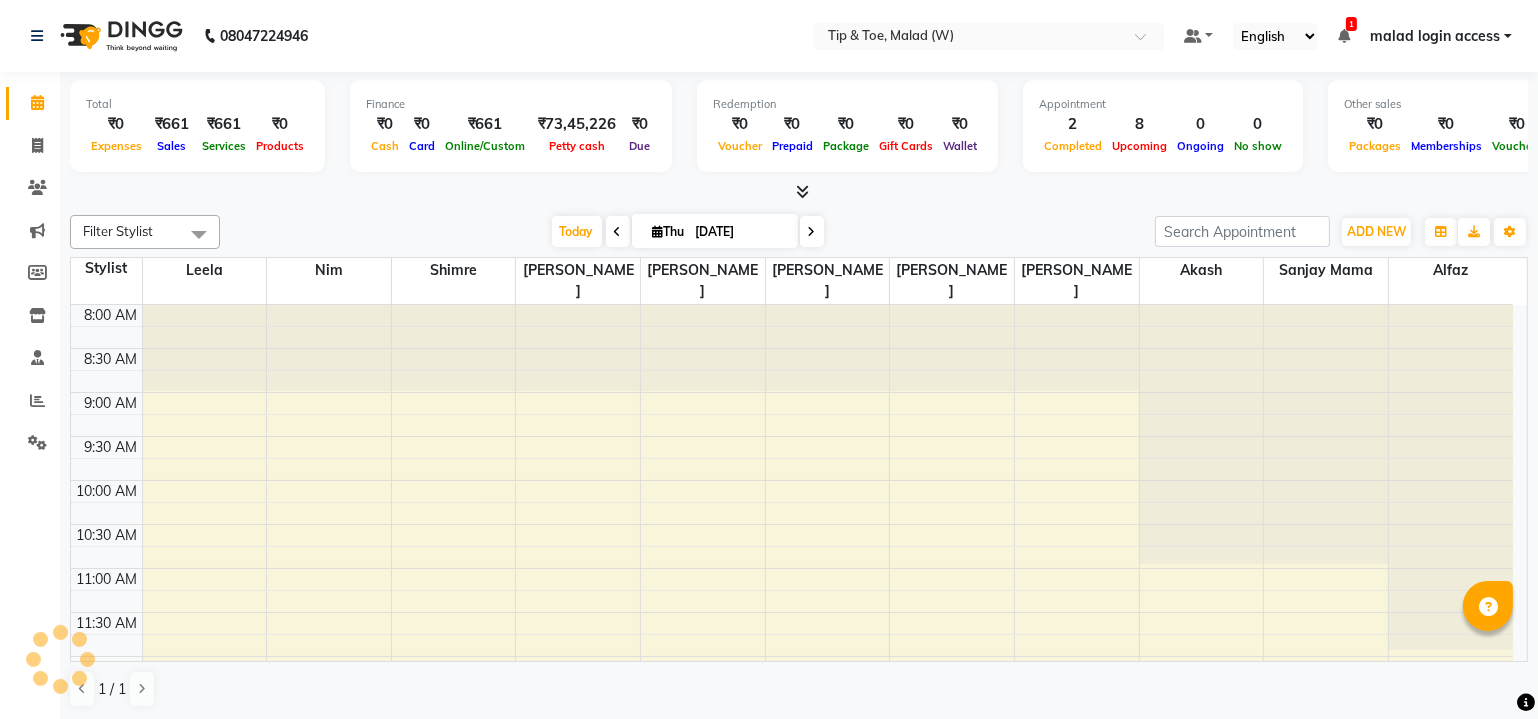 scroll, scrollTop: 0, scrollLeft: 0, axis: both 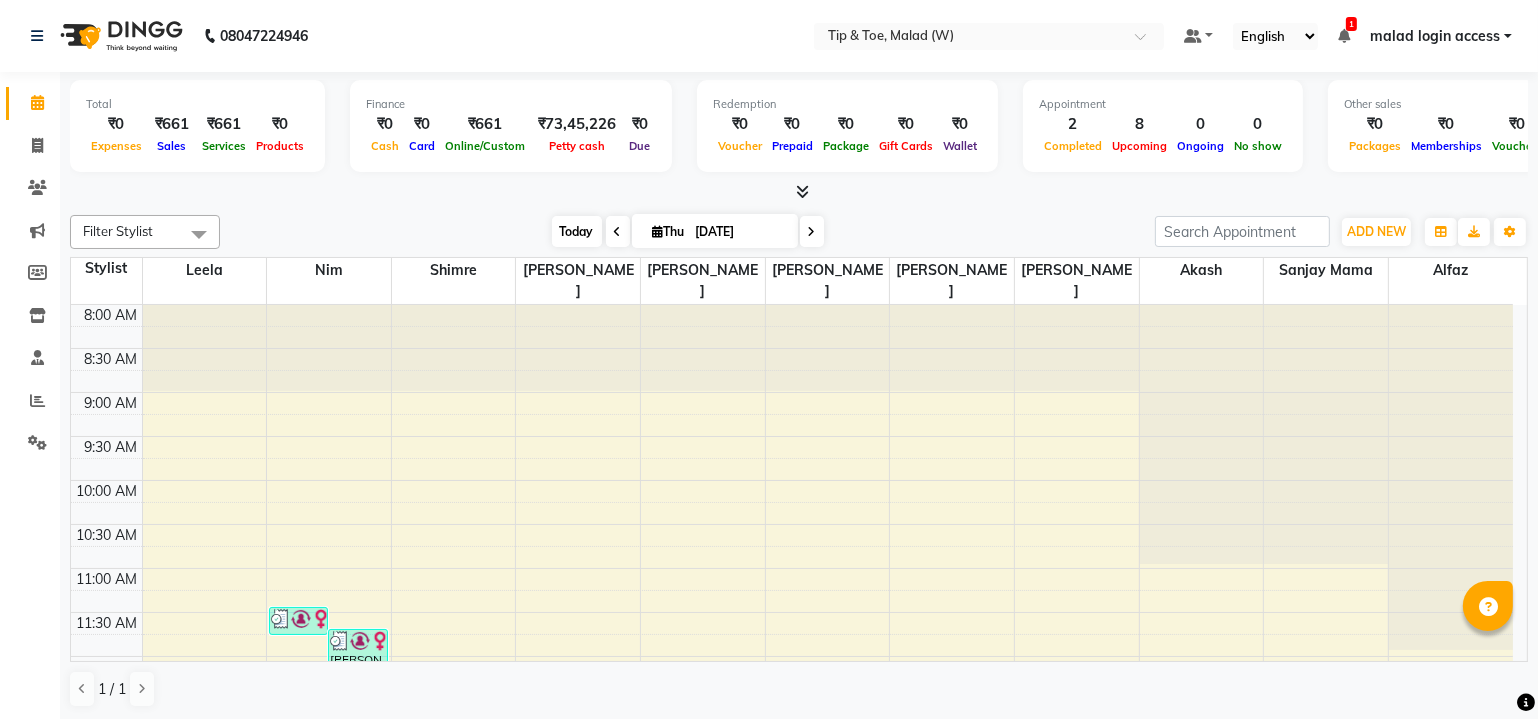 click on "Today" at bounding box center [577, 231] 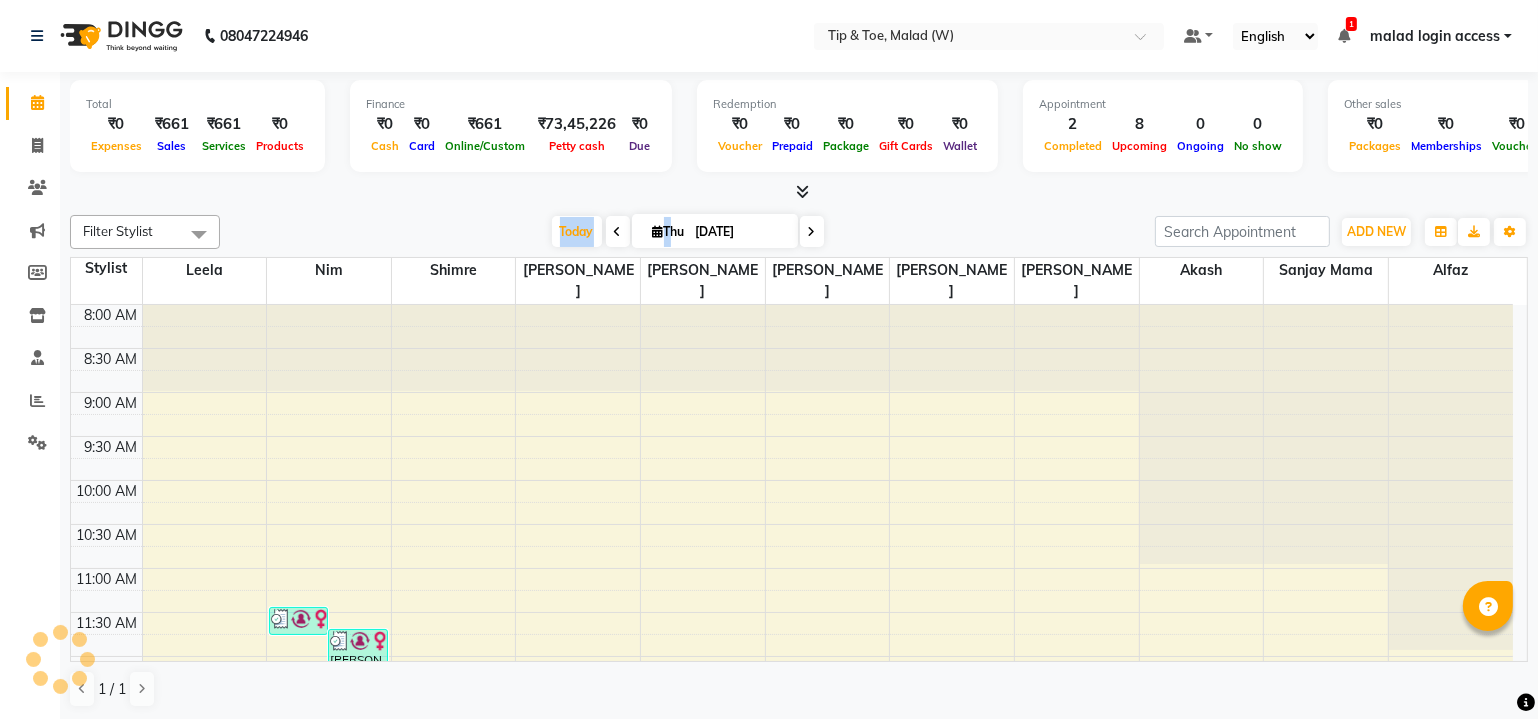 scroll, scrollTop: 432, scrollLeft: 0, axis: vertical 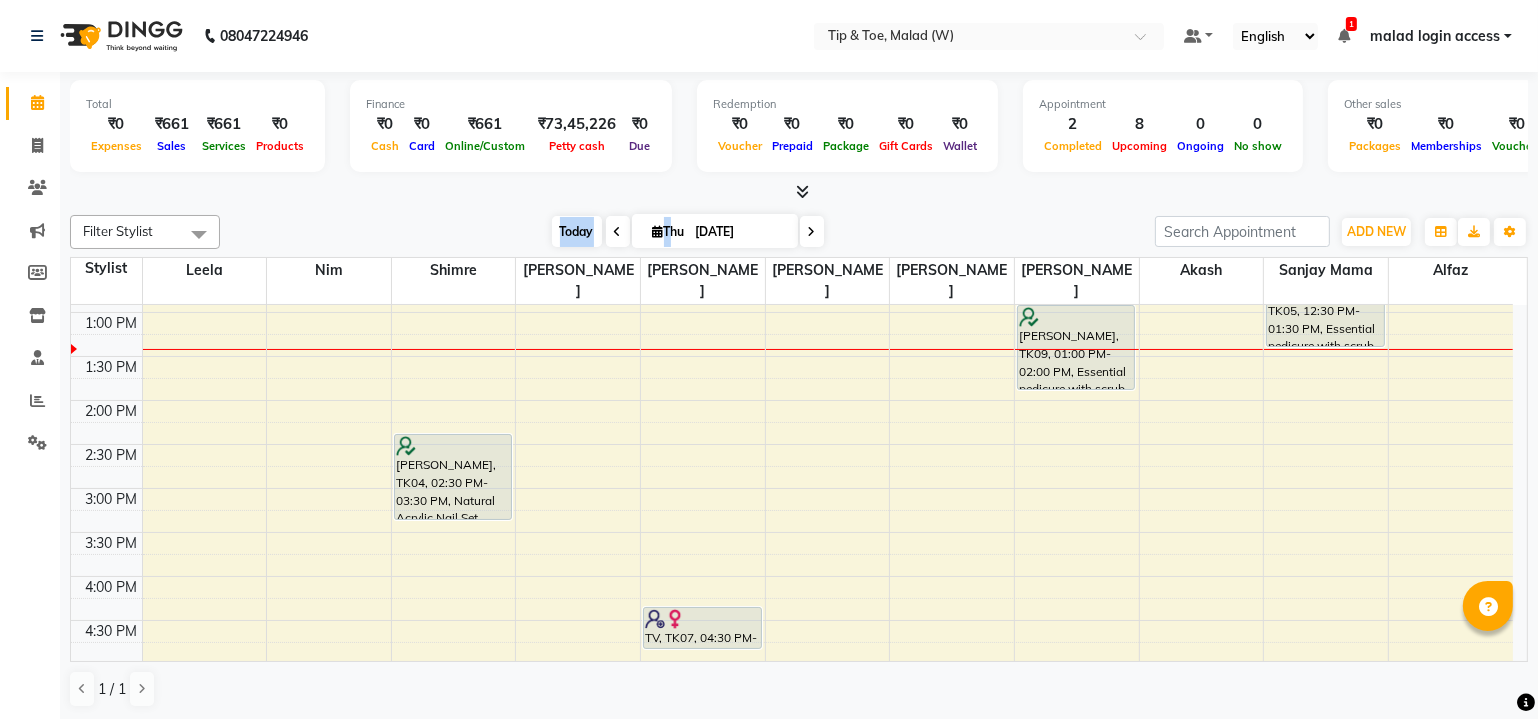 click on "Today" at bounding box center (577, 231) 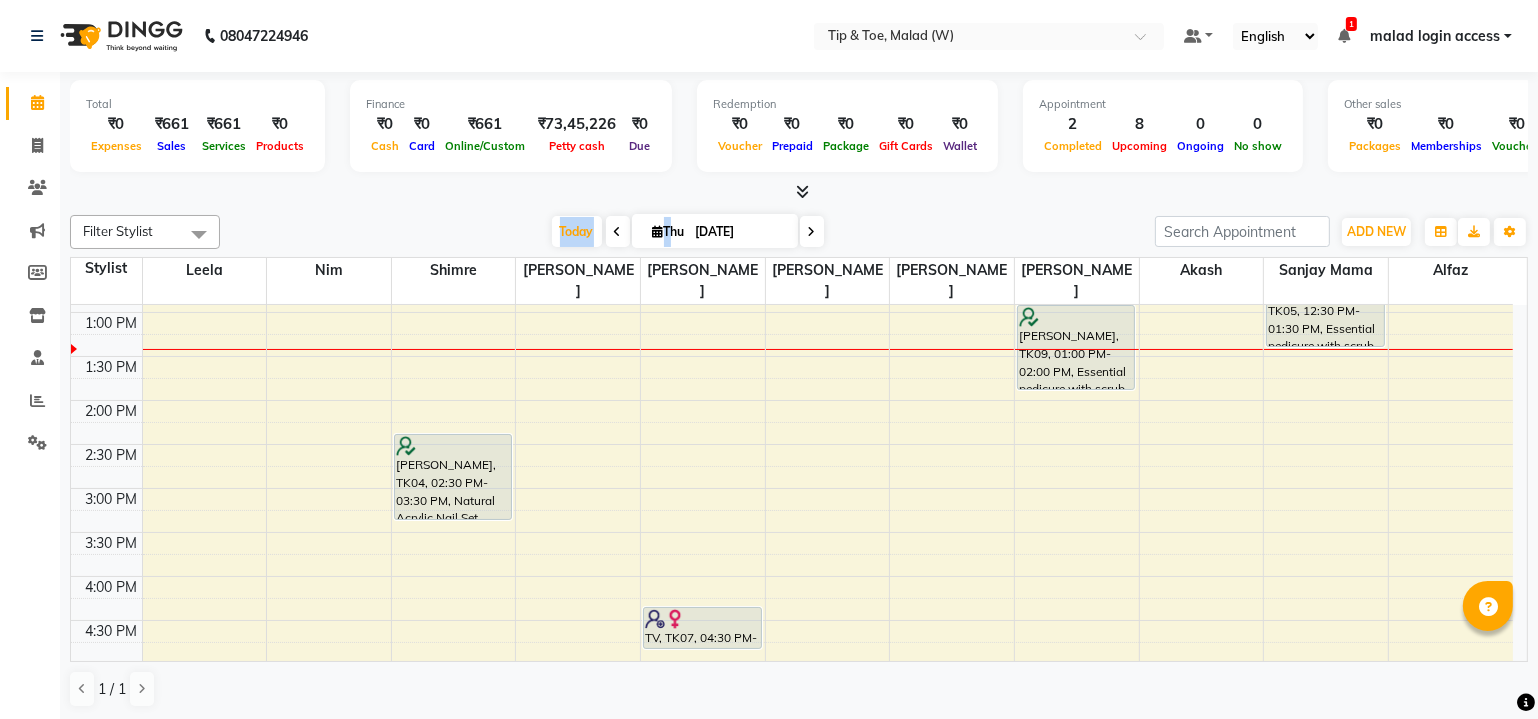 scroll, scrollTop: 432, scrollLeft: 0, axis: vertical 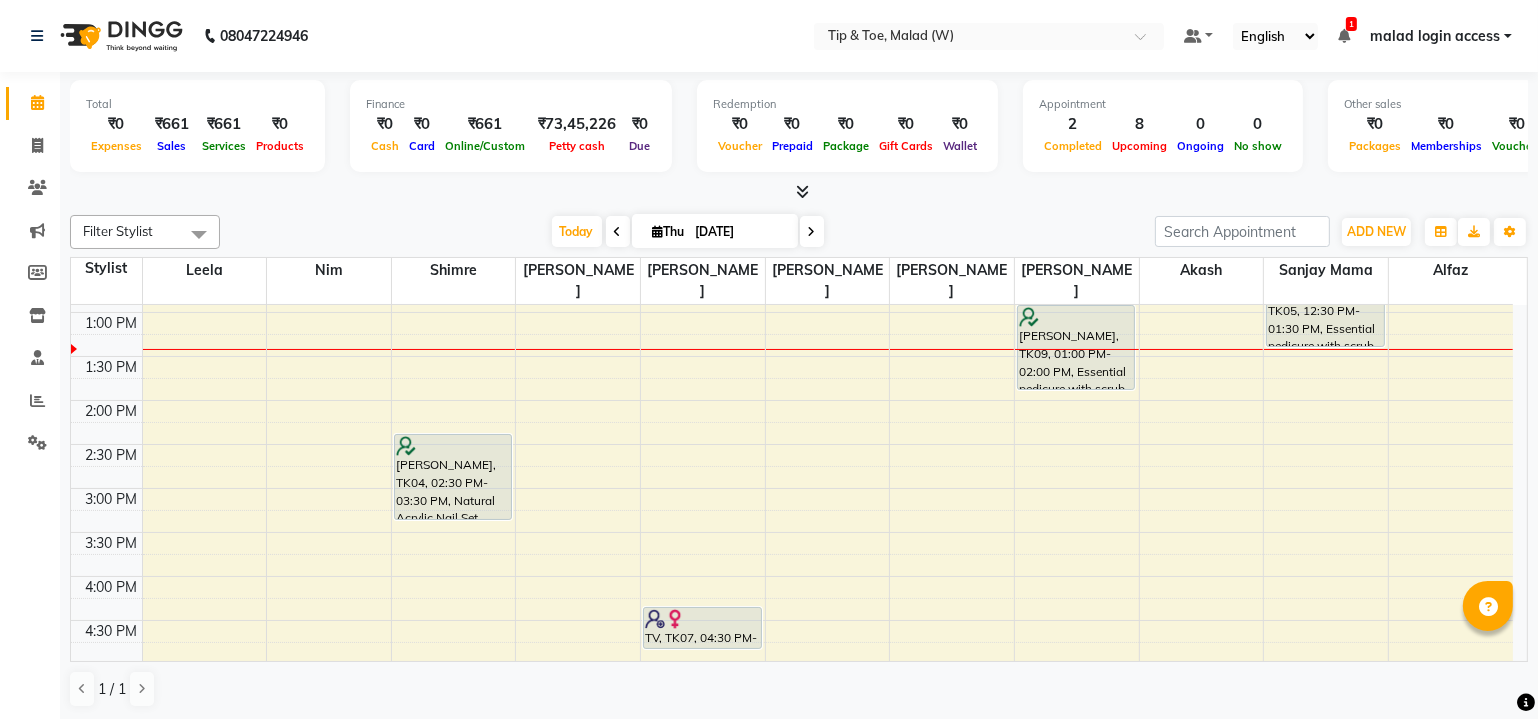 click on "Today  Thu 10-07-2025" at bounding box center [687, 232] 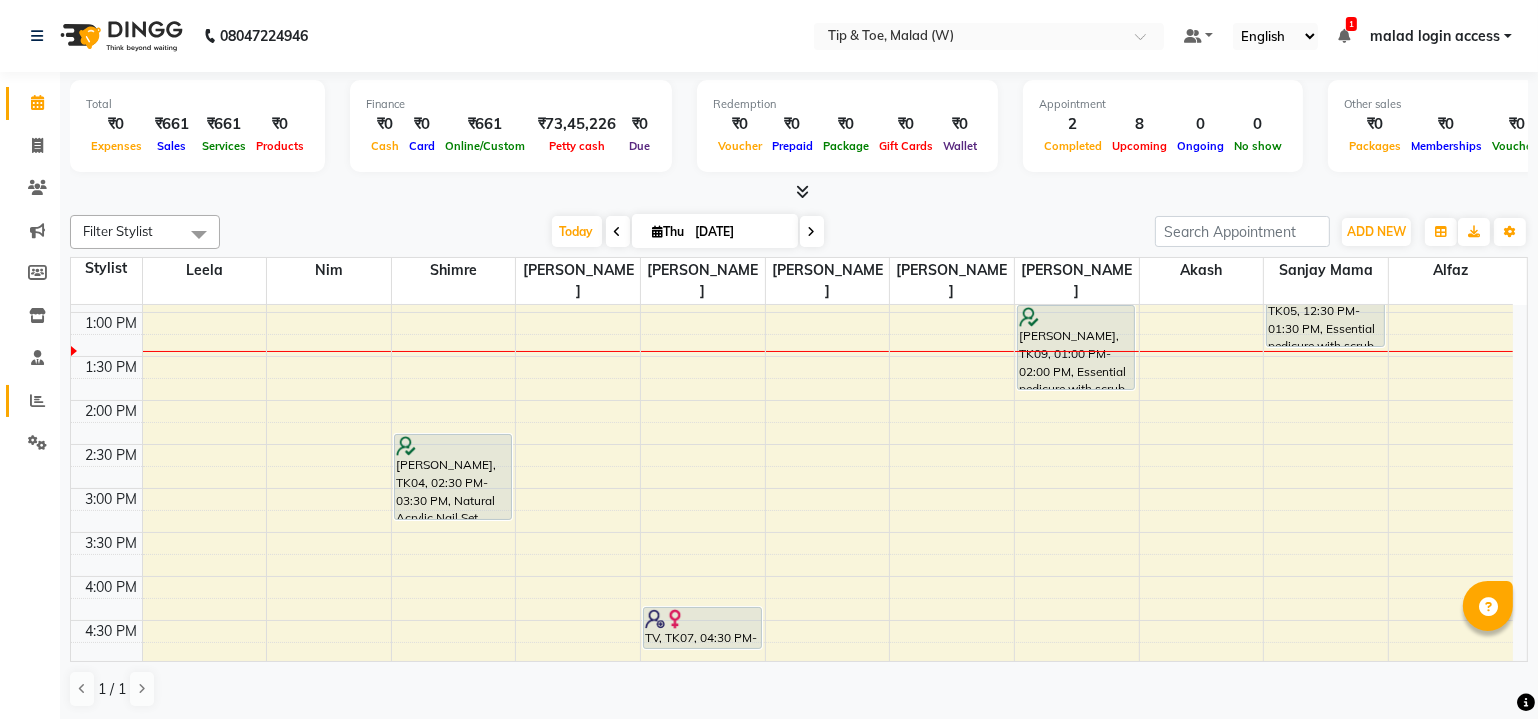 click 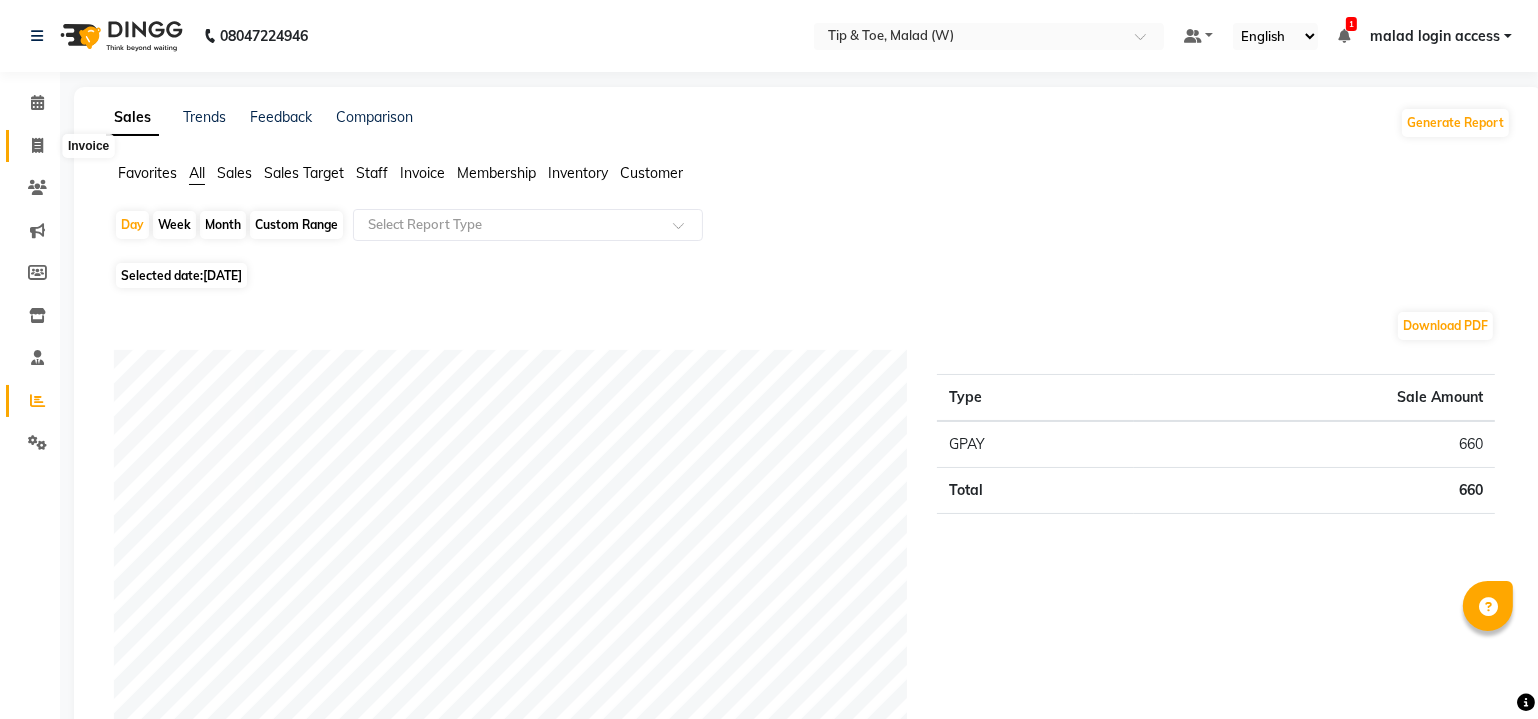 click 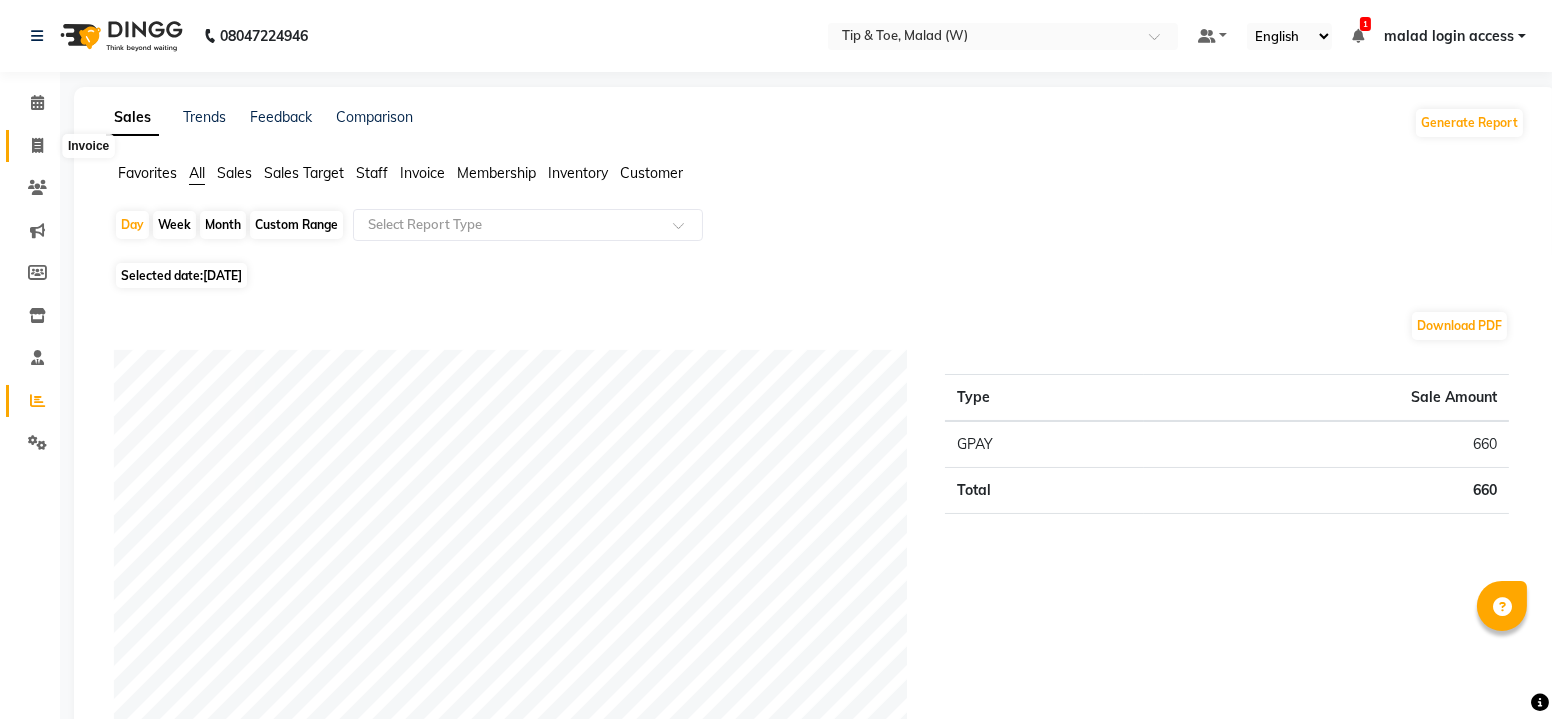select on "5930" 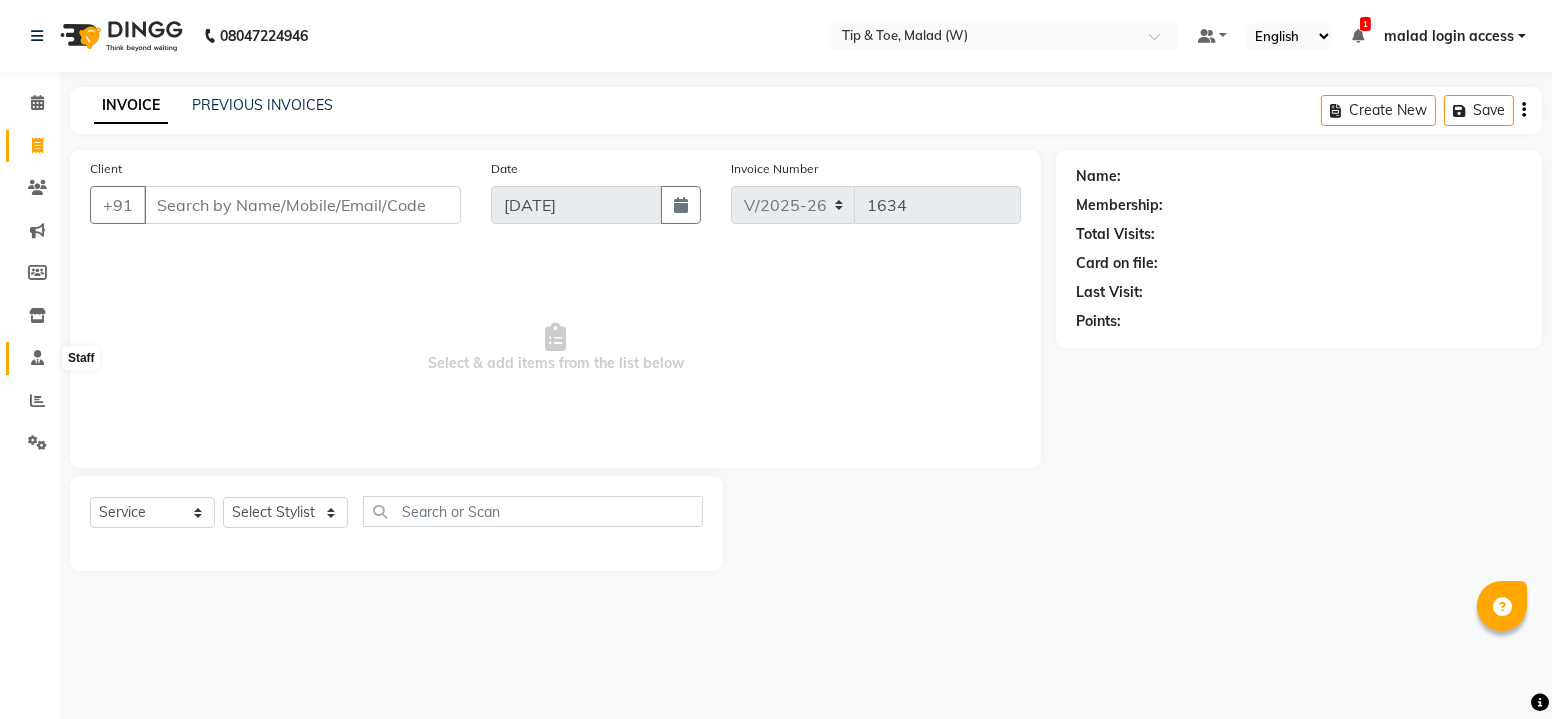 click 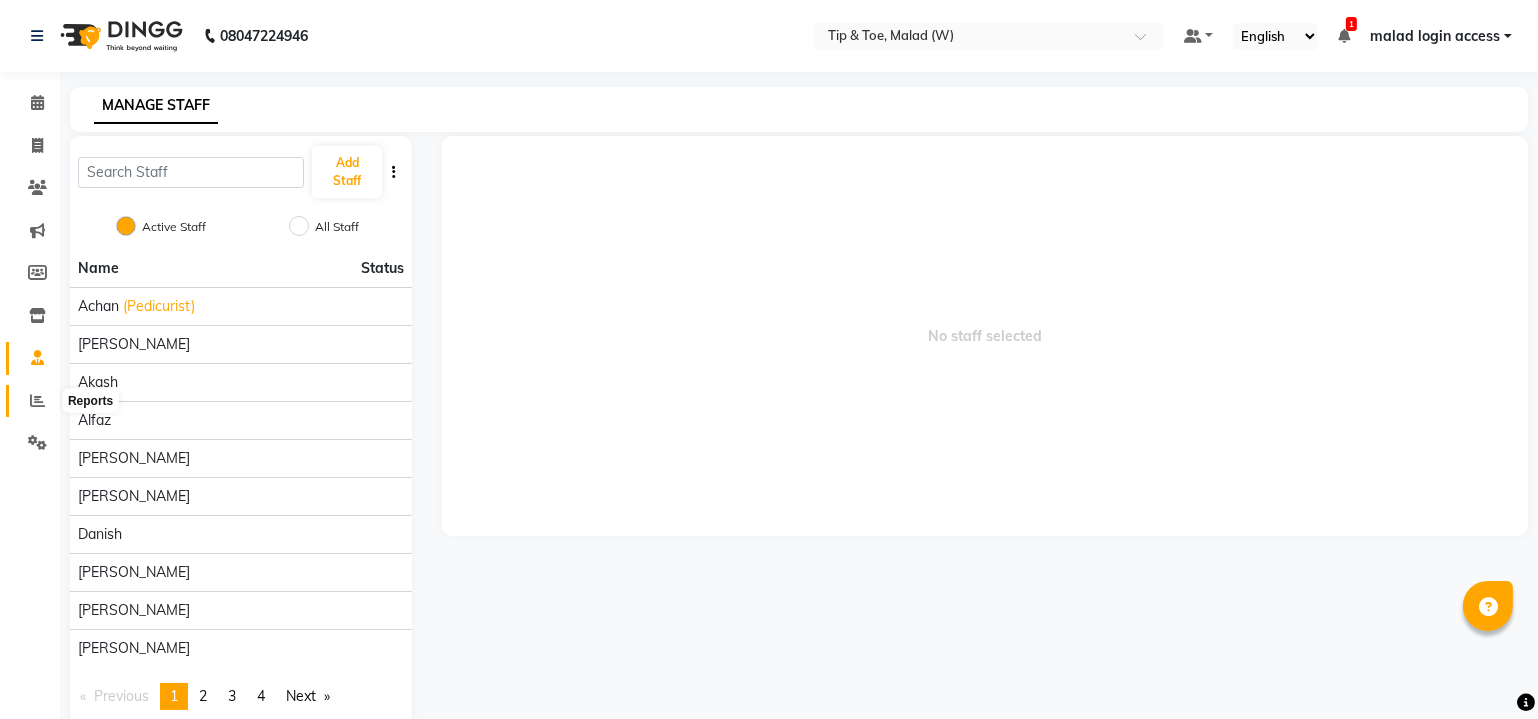click 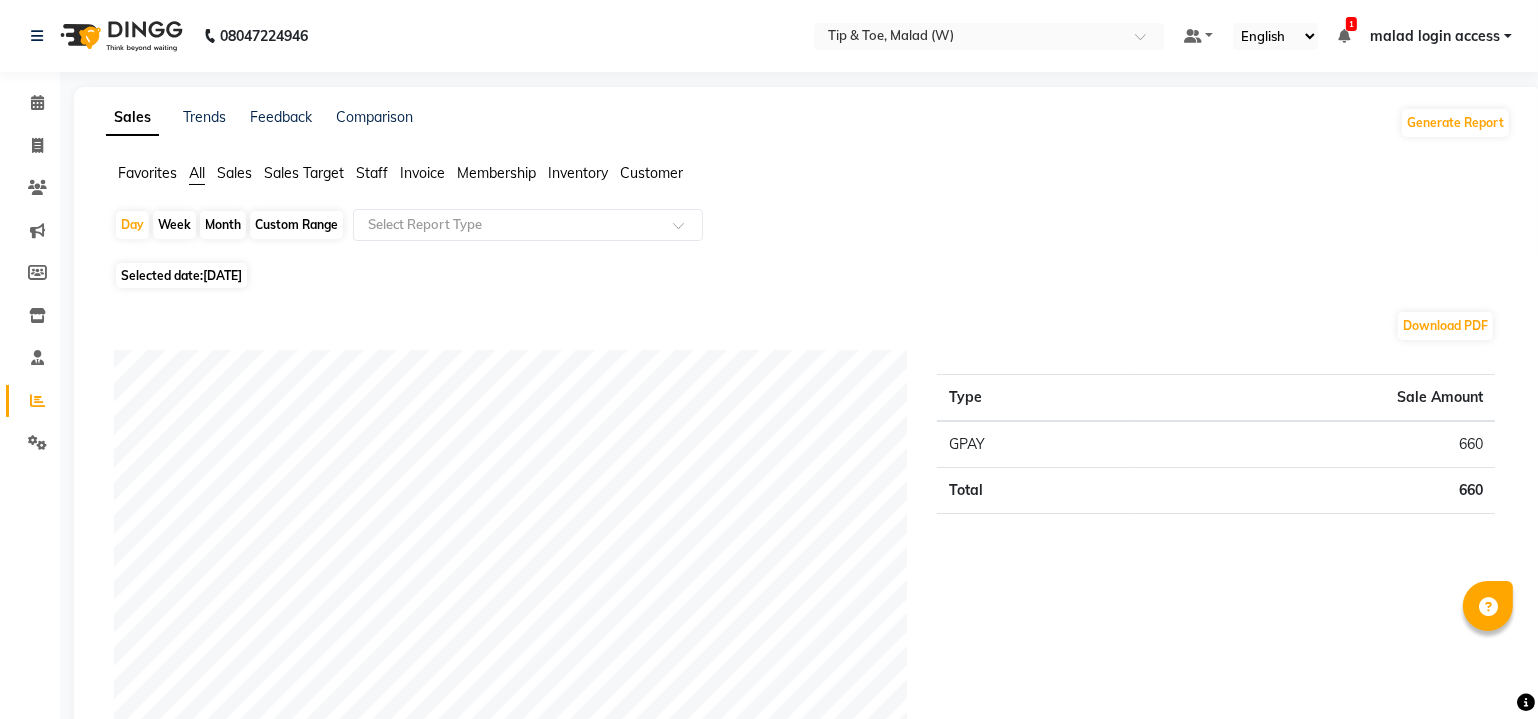 click on "Staff" 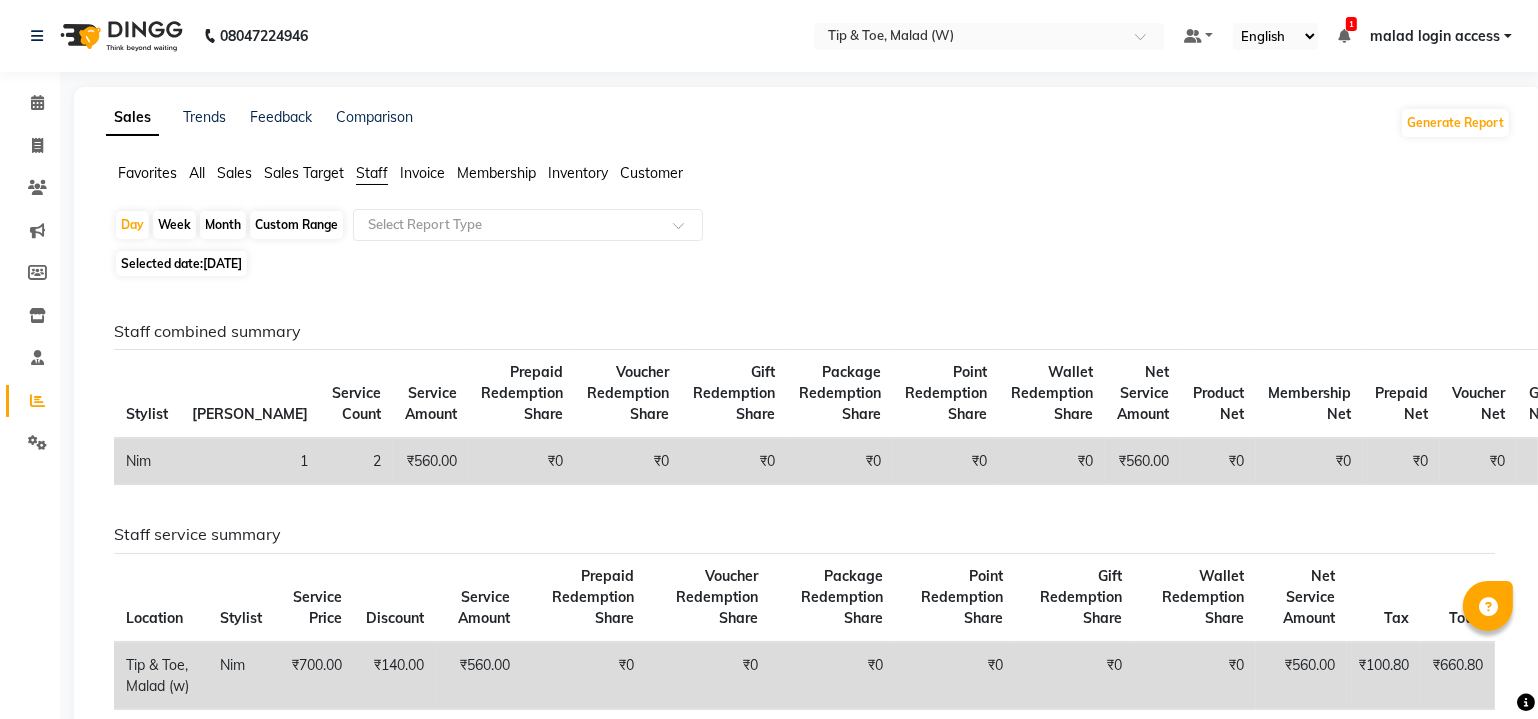 click on "[DATE]" 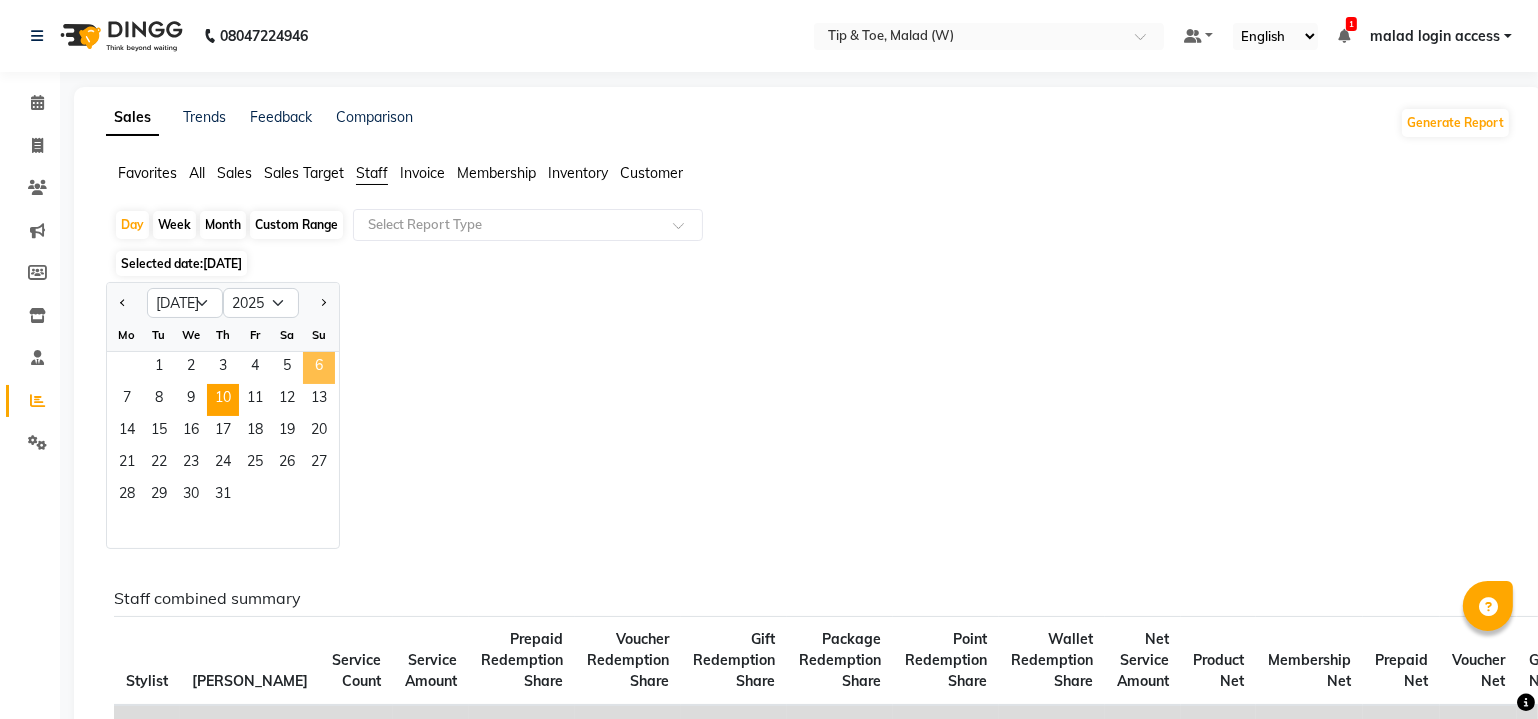 click on "6" 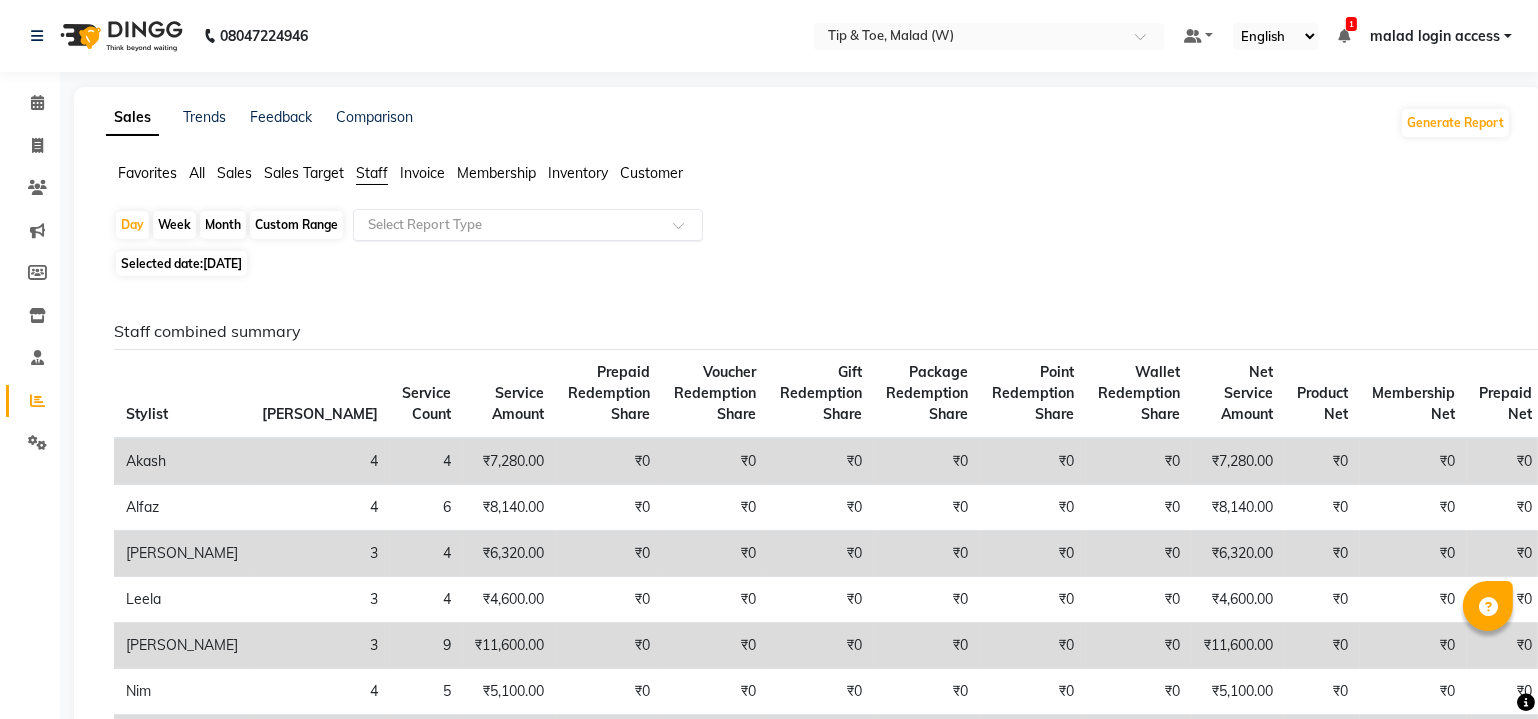 click 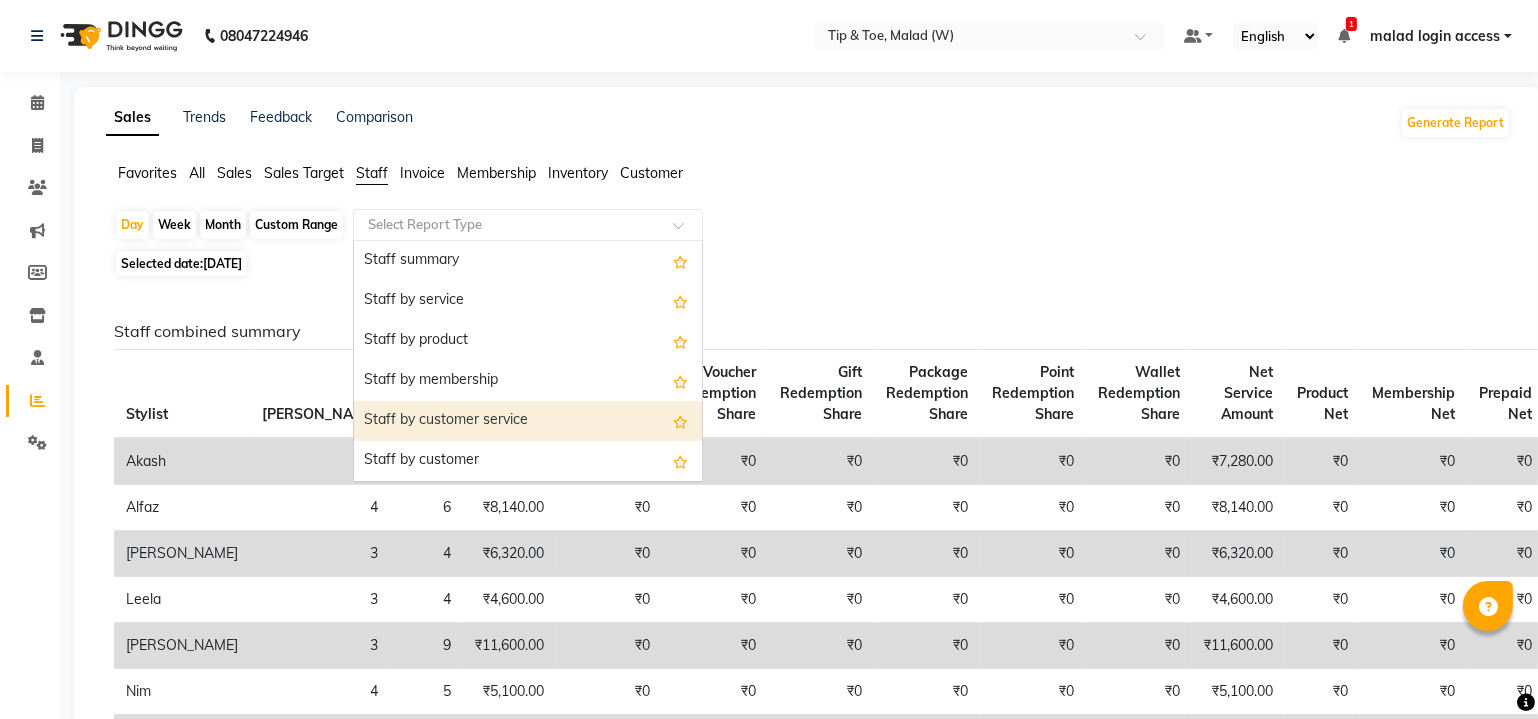 click on "Staff by customer service" at bounding box center [528, 421] 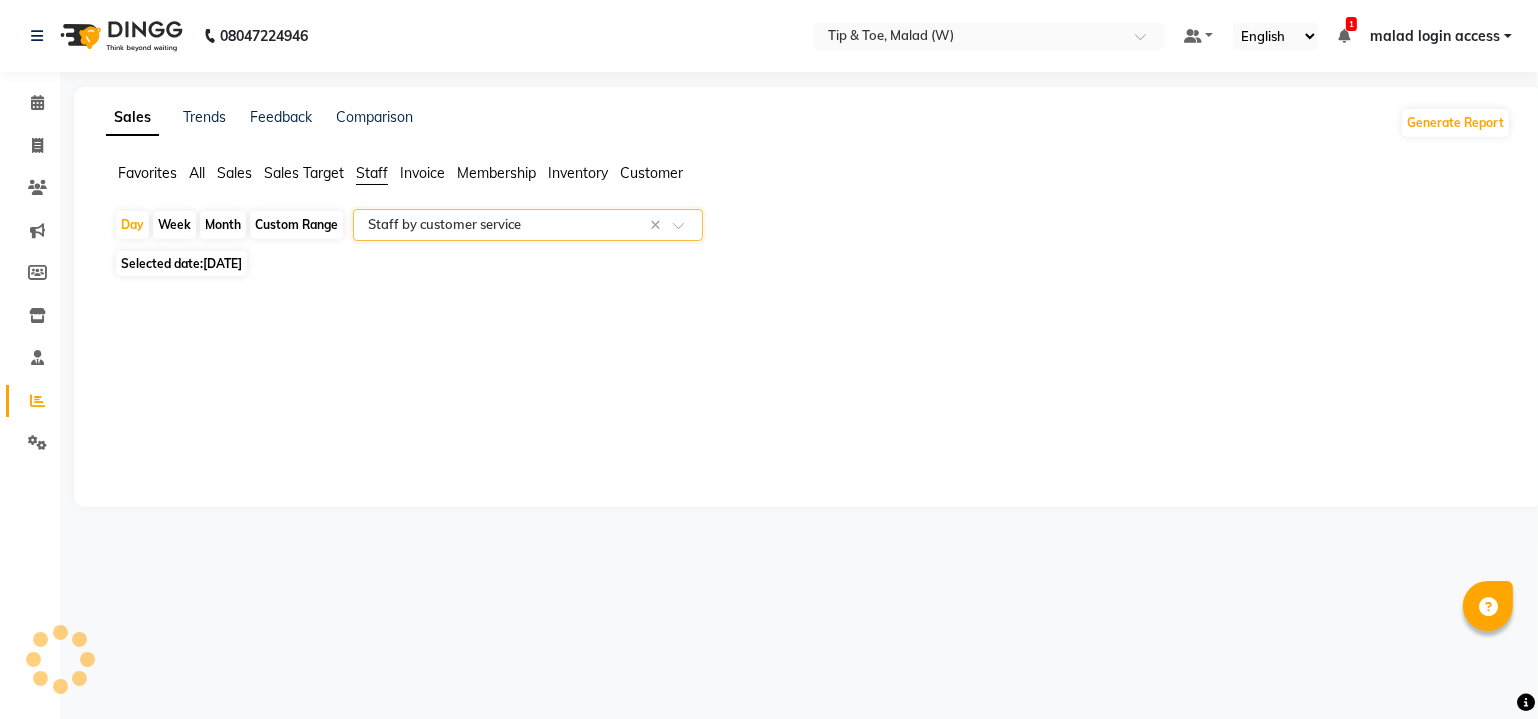 select on "filtered_report" 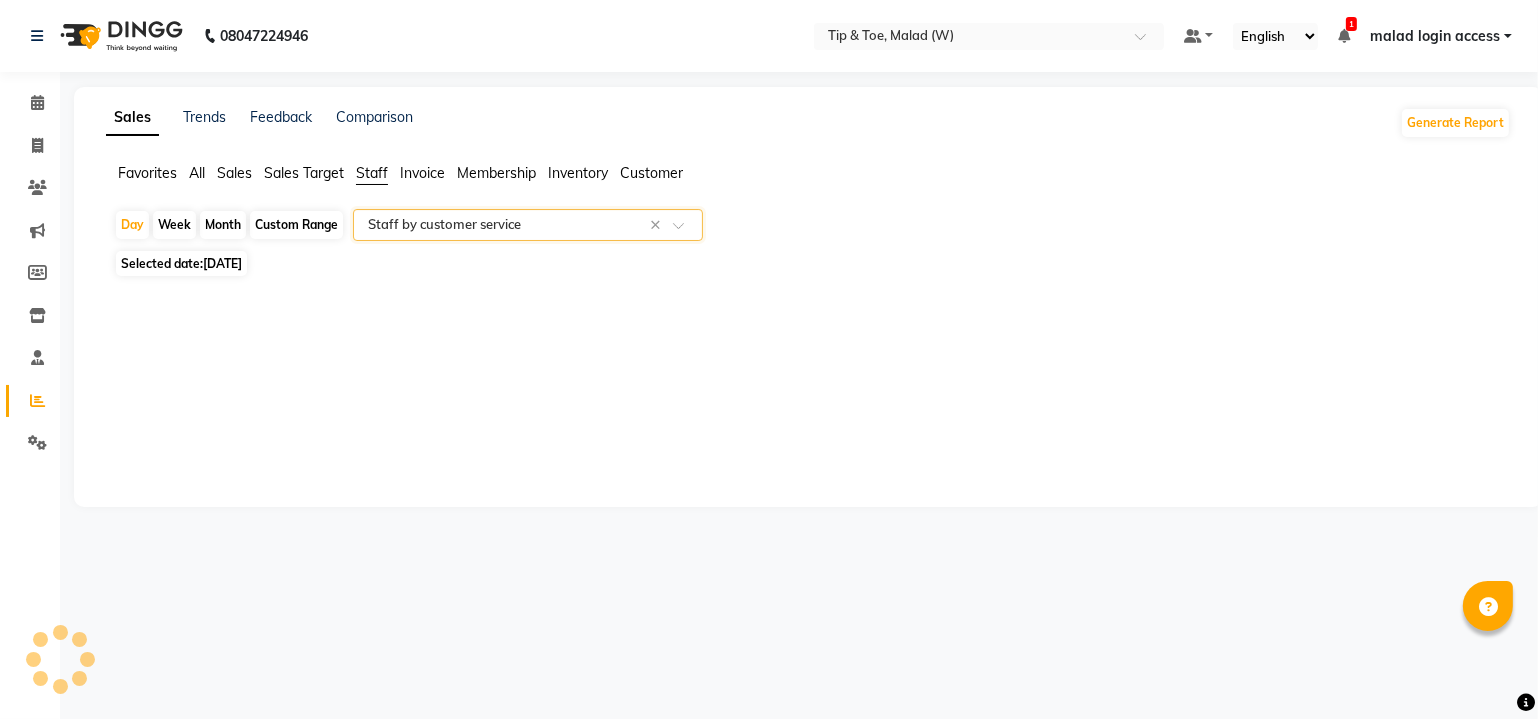 select on "csv" 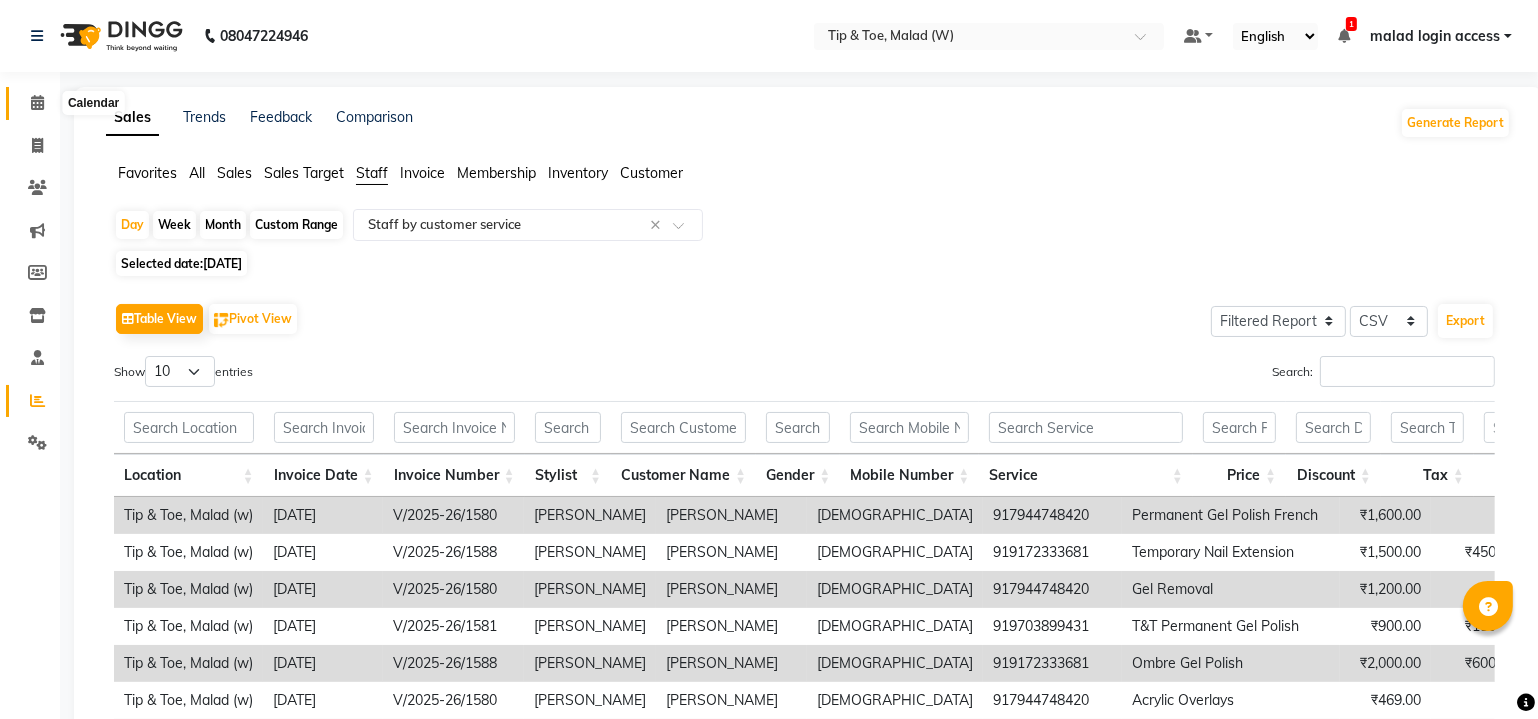 click 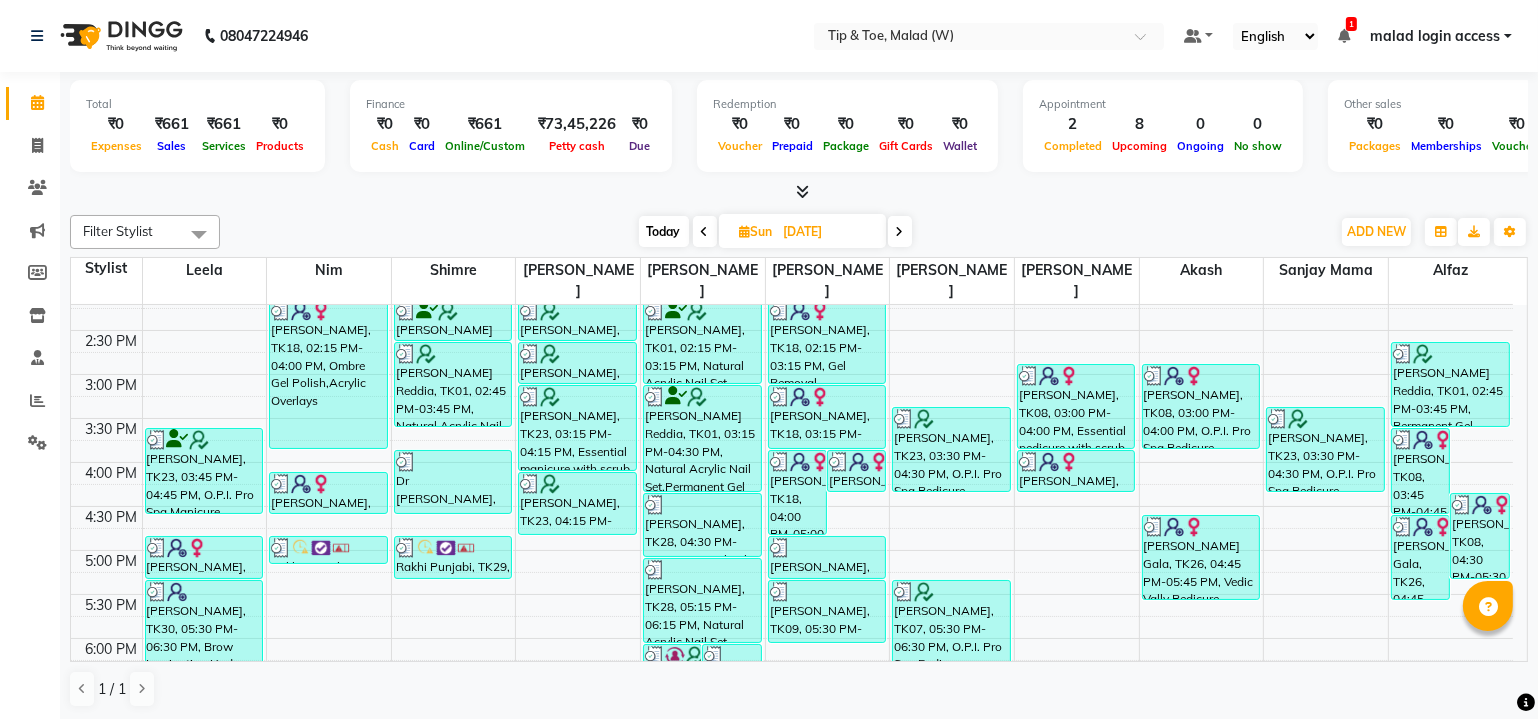 scroll, scrollTop: 606, scrollLeft: 0, axis: vertical 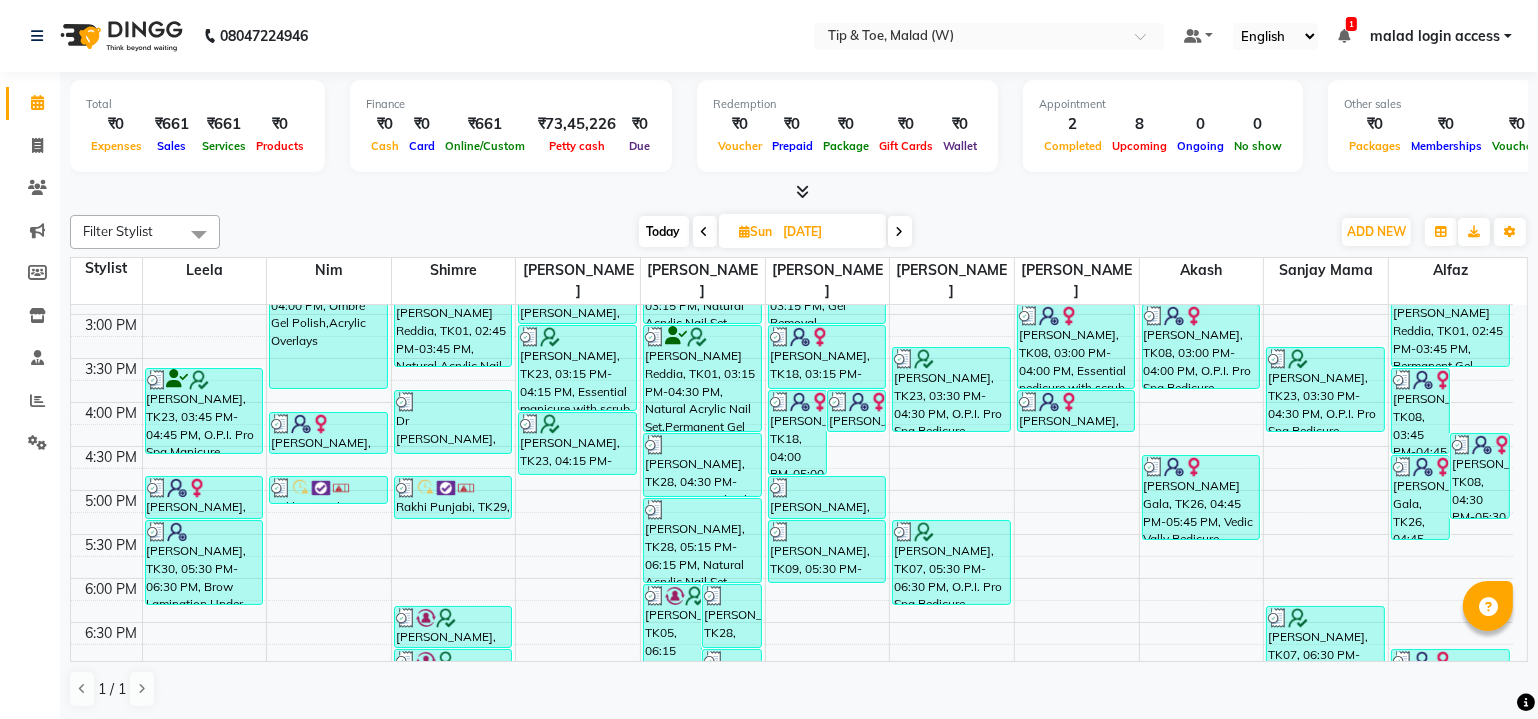 click on "Today" at bounding box center [664, 231] 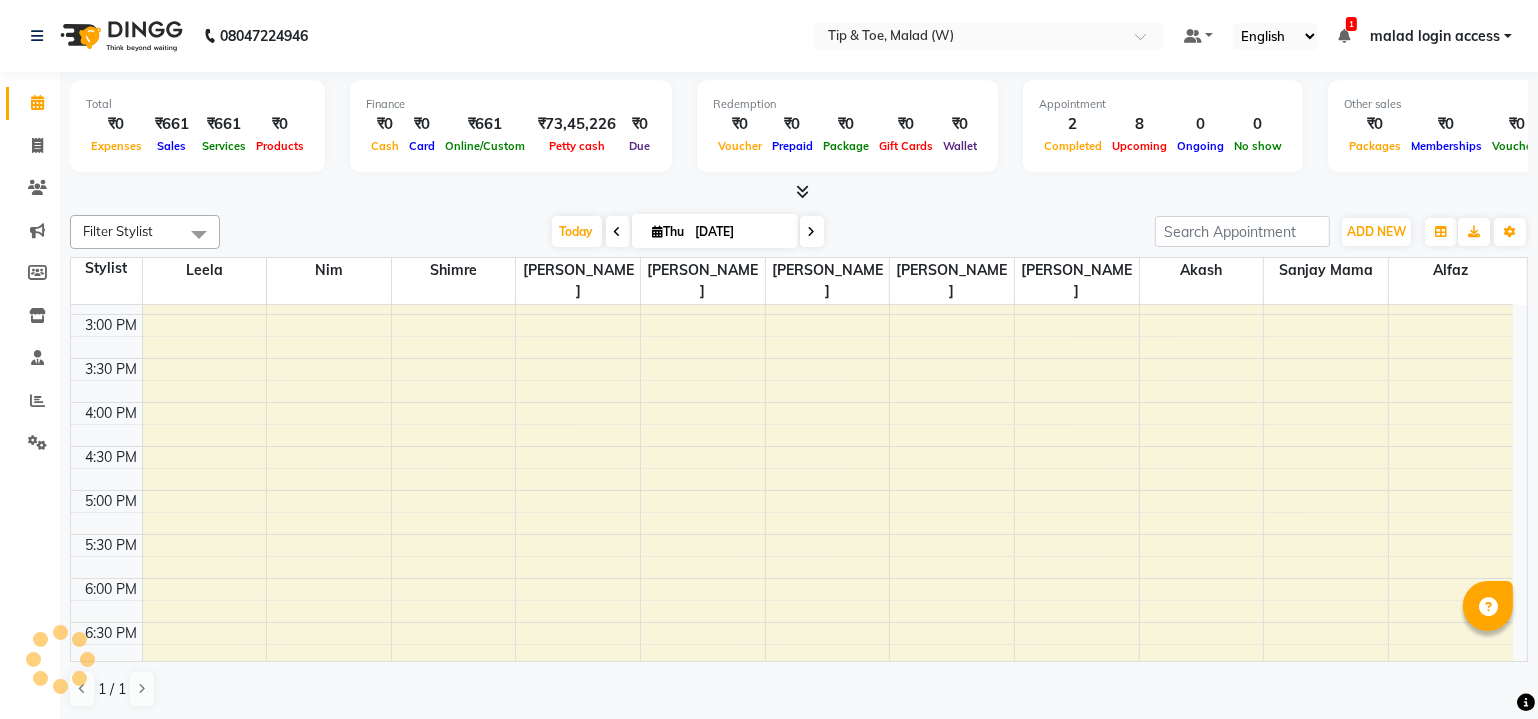 scroll, scrollTop: 432, scrollLeft: 0, axis: vertical 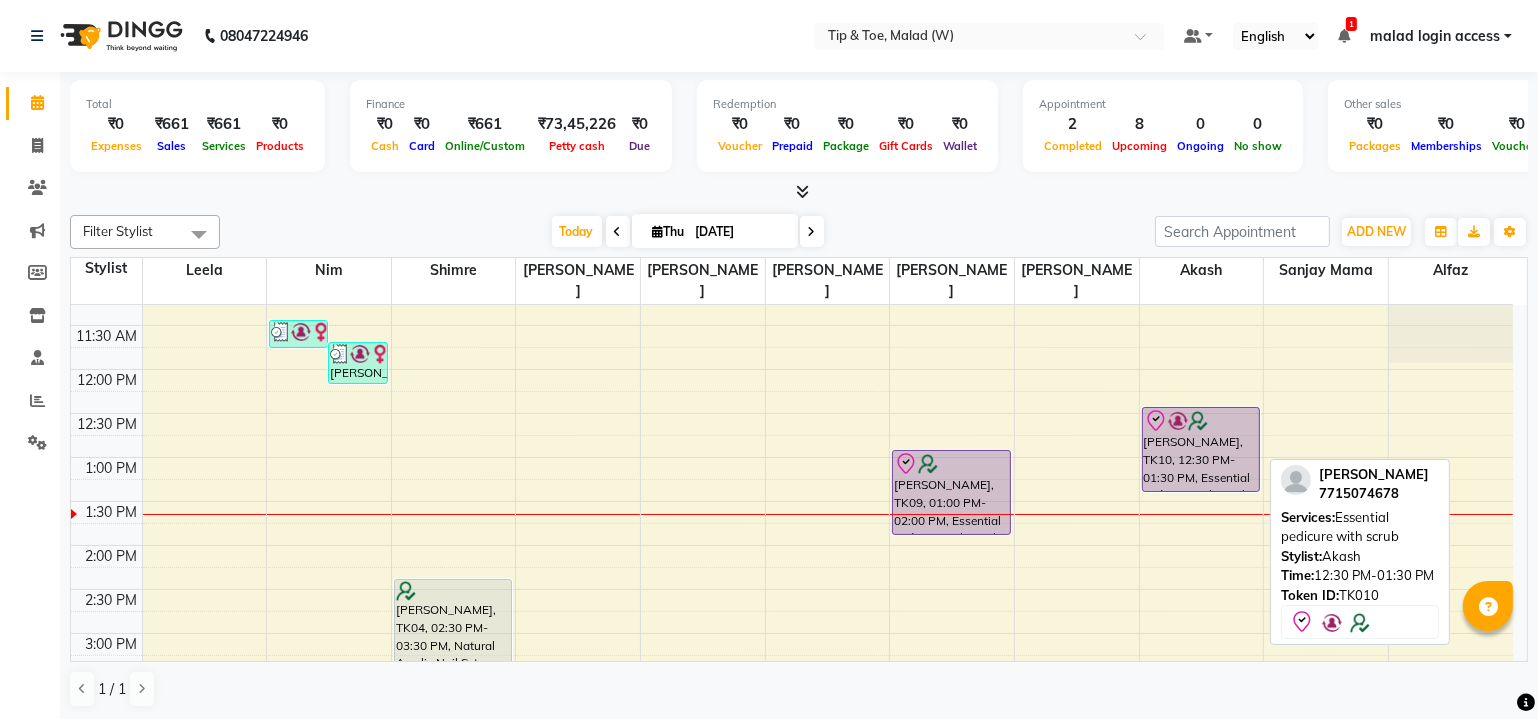 click at bounding box center (1201, 421) 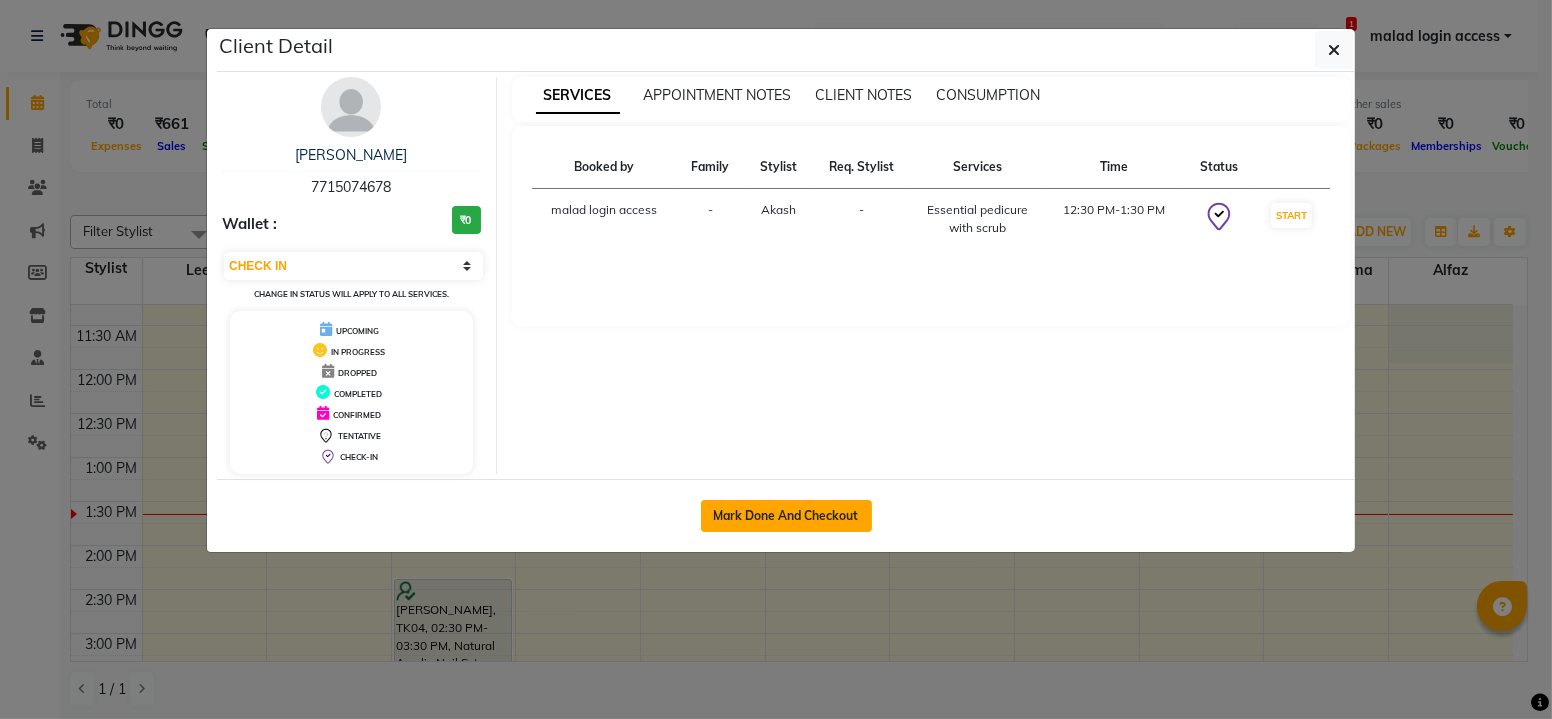 click on "Mark Done And Checkout" 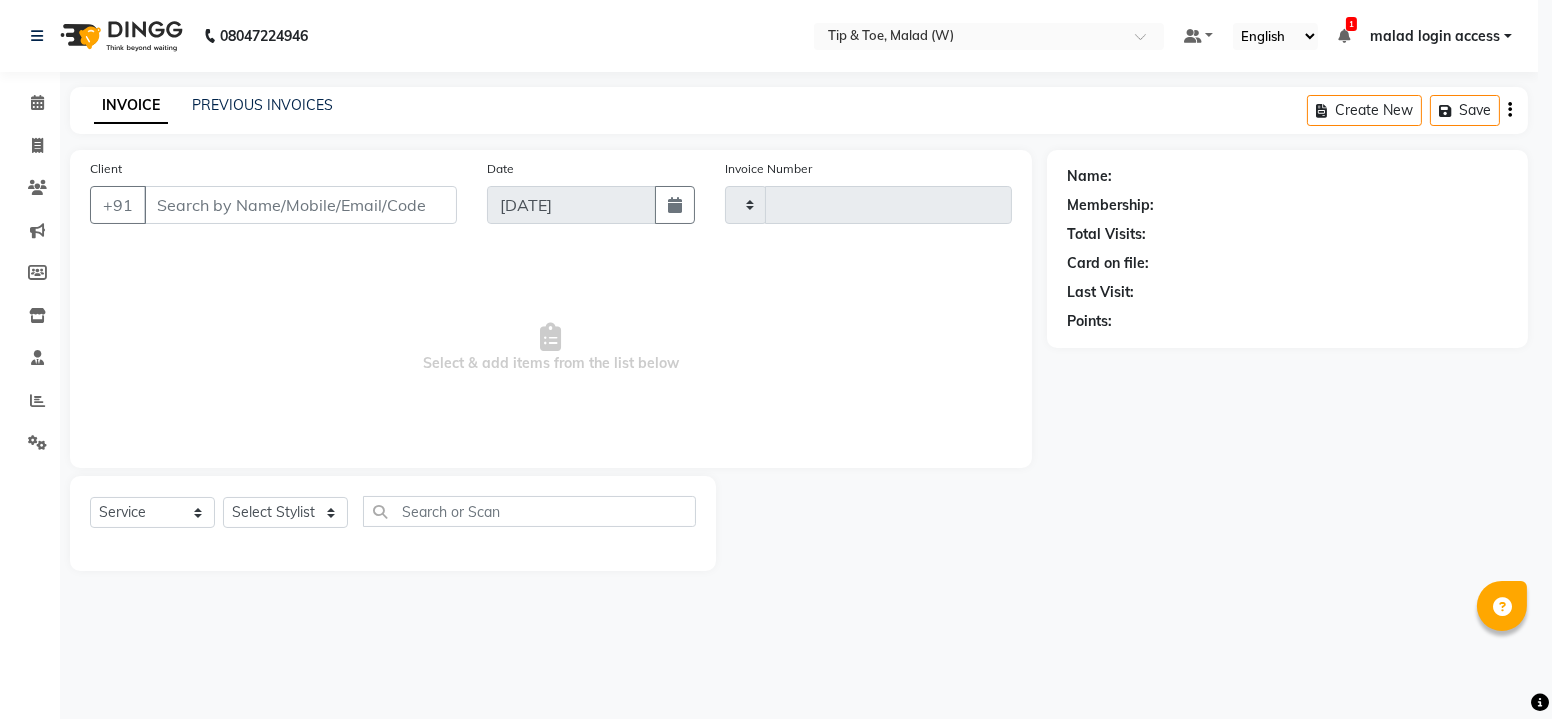 type on "1634" 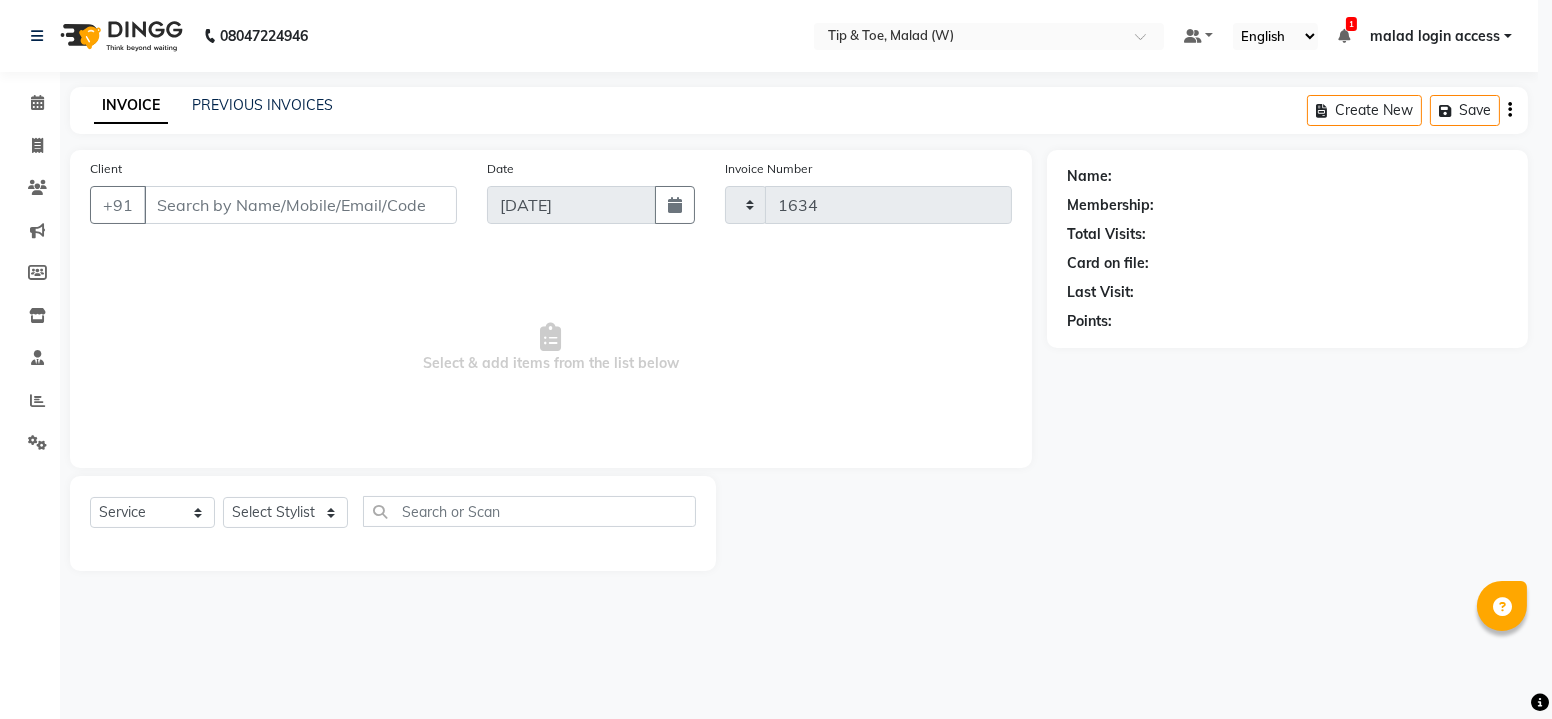 select on "5930" 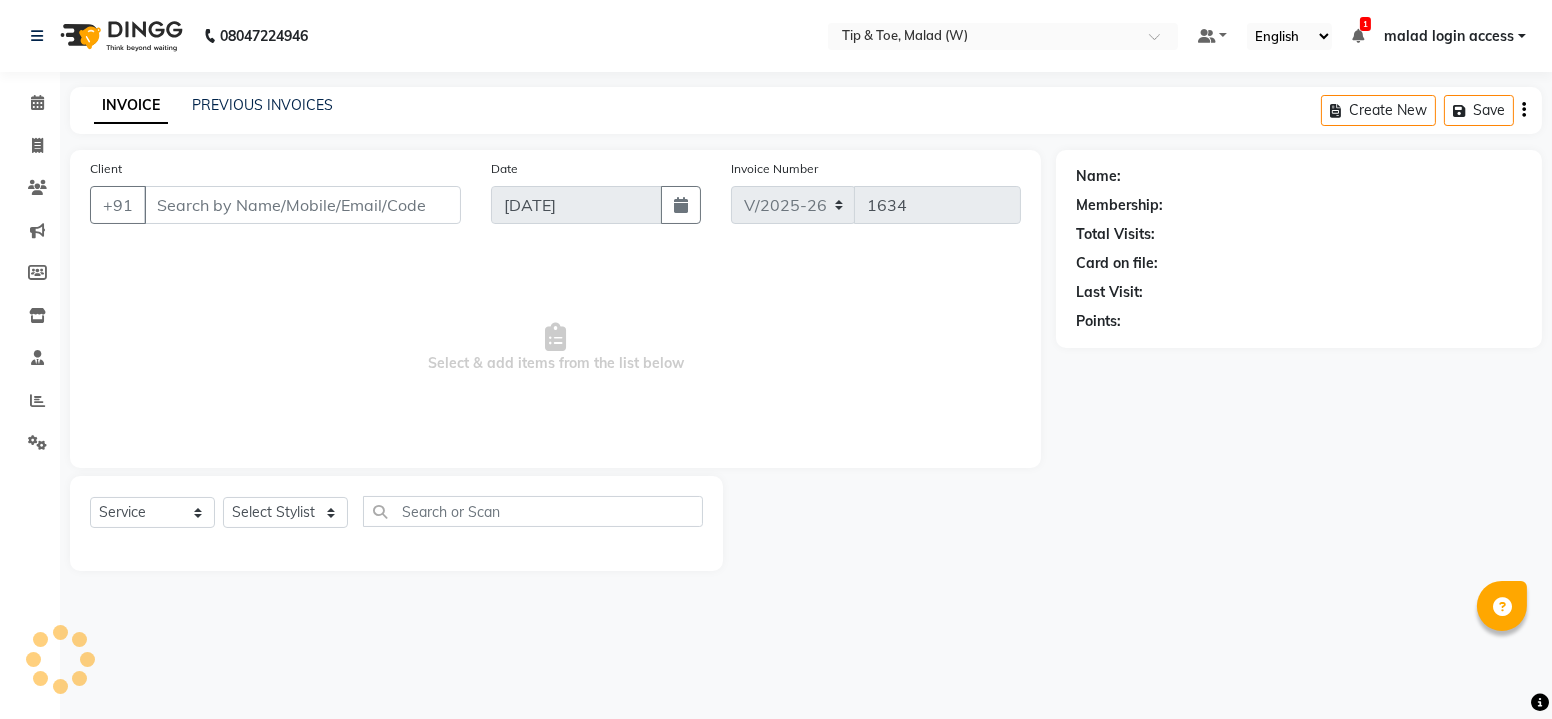 type on "7715074678" 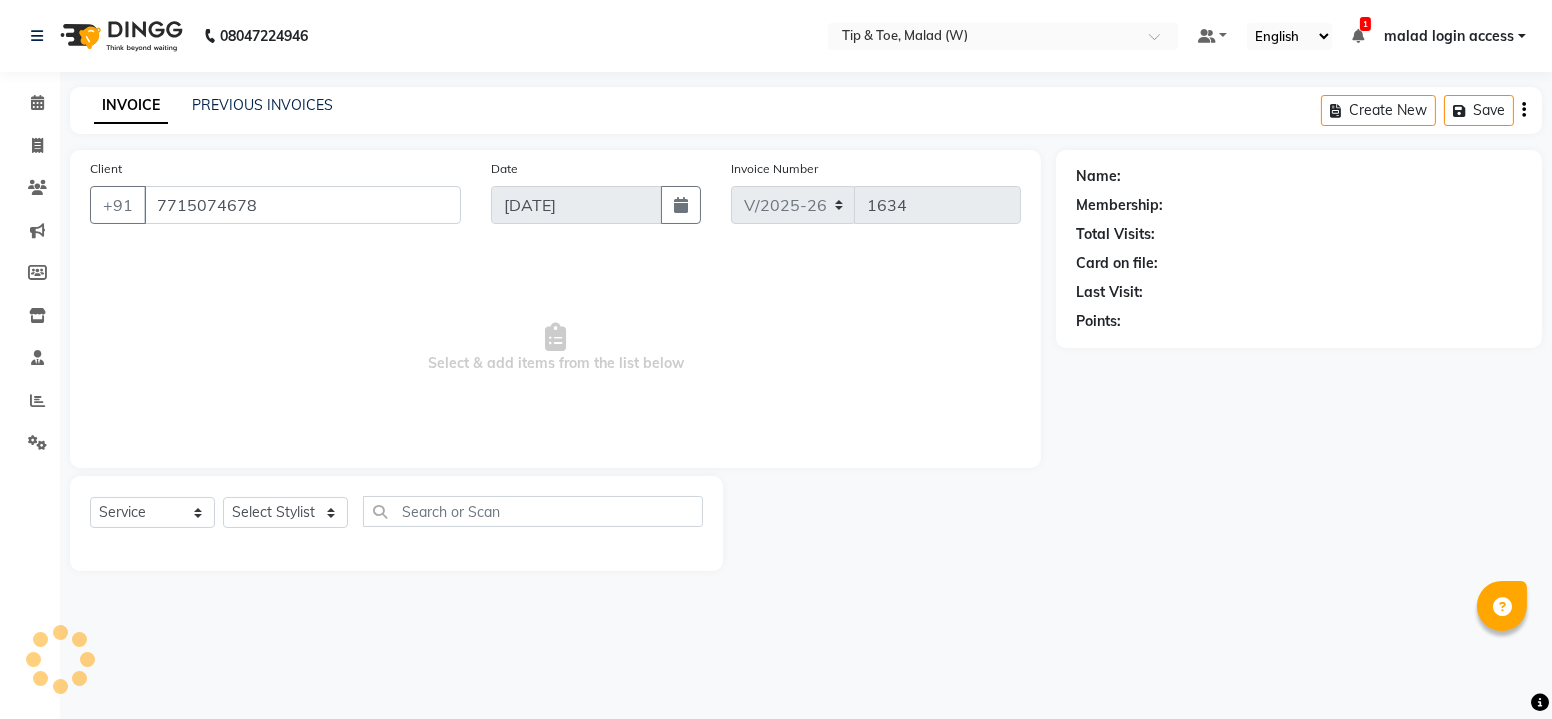 select on "41858" 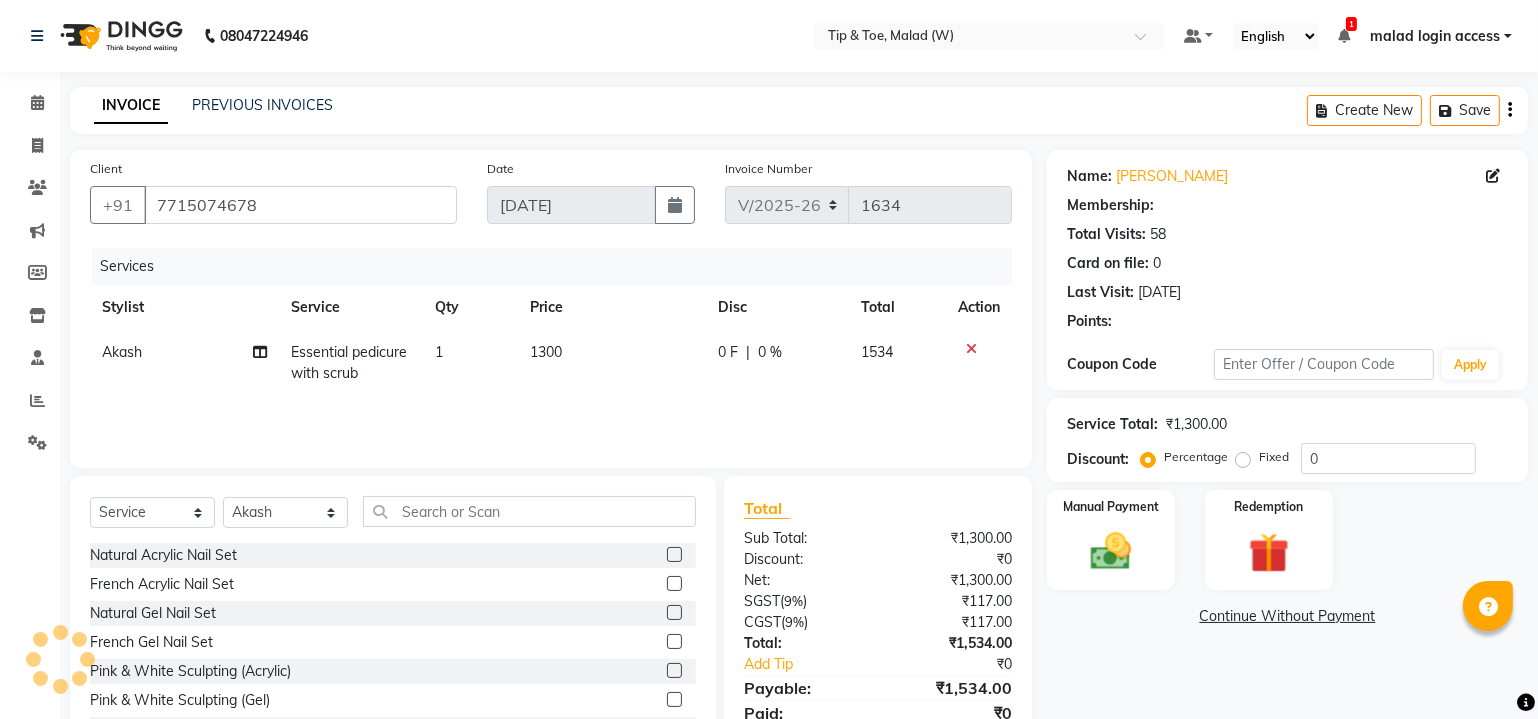 select on "1: Object" 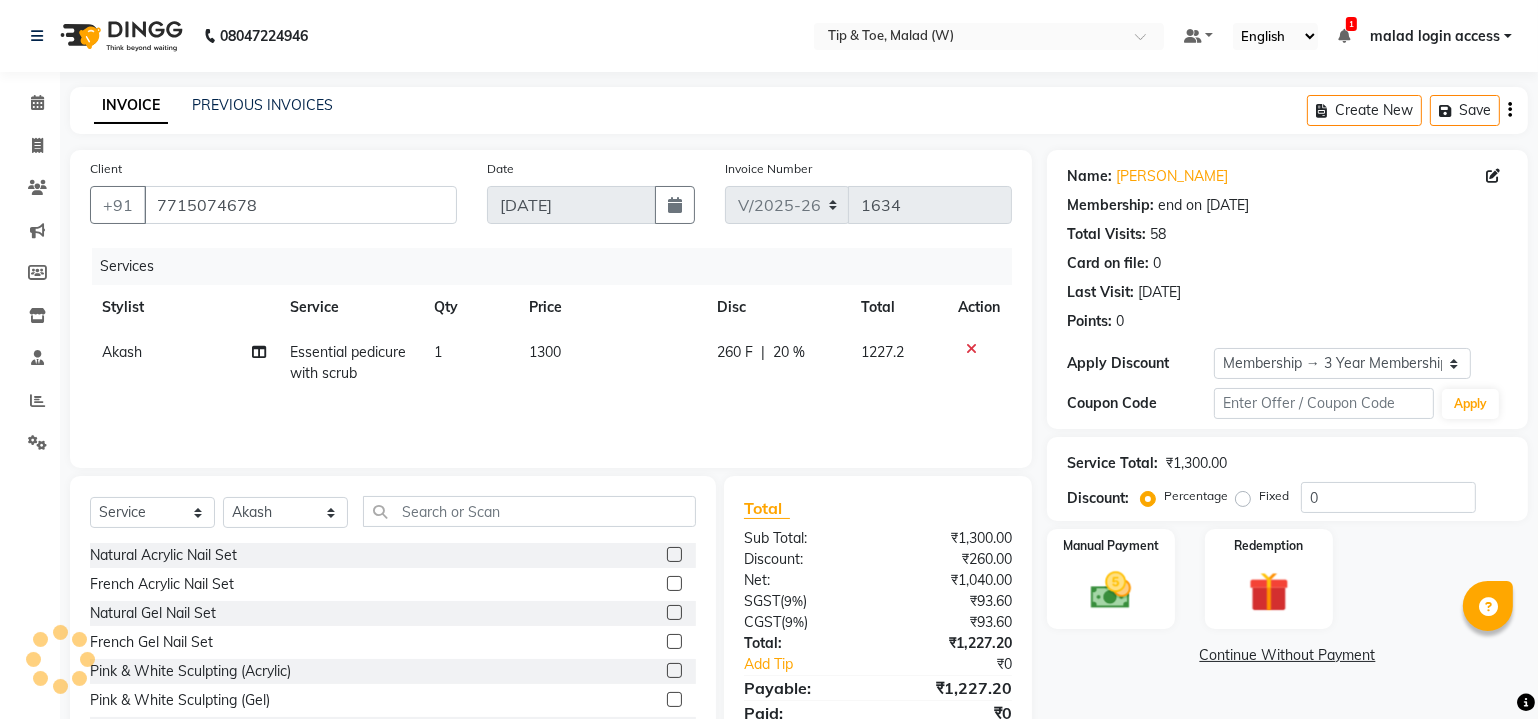 type on "20" 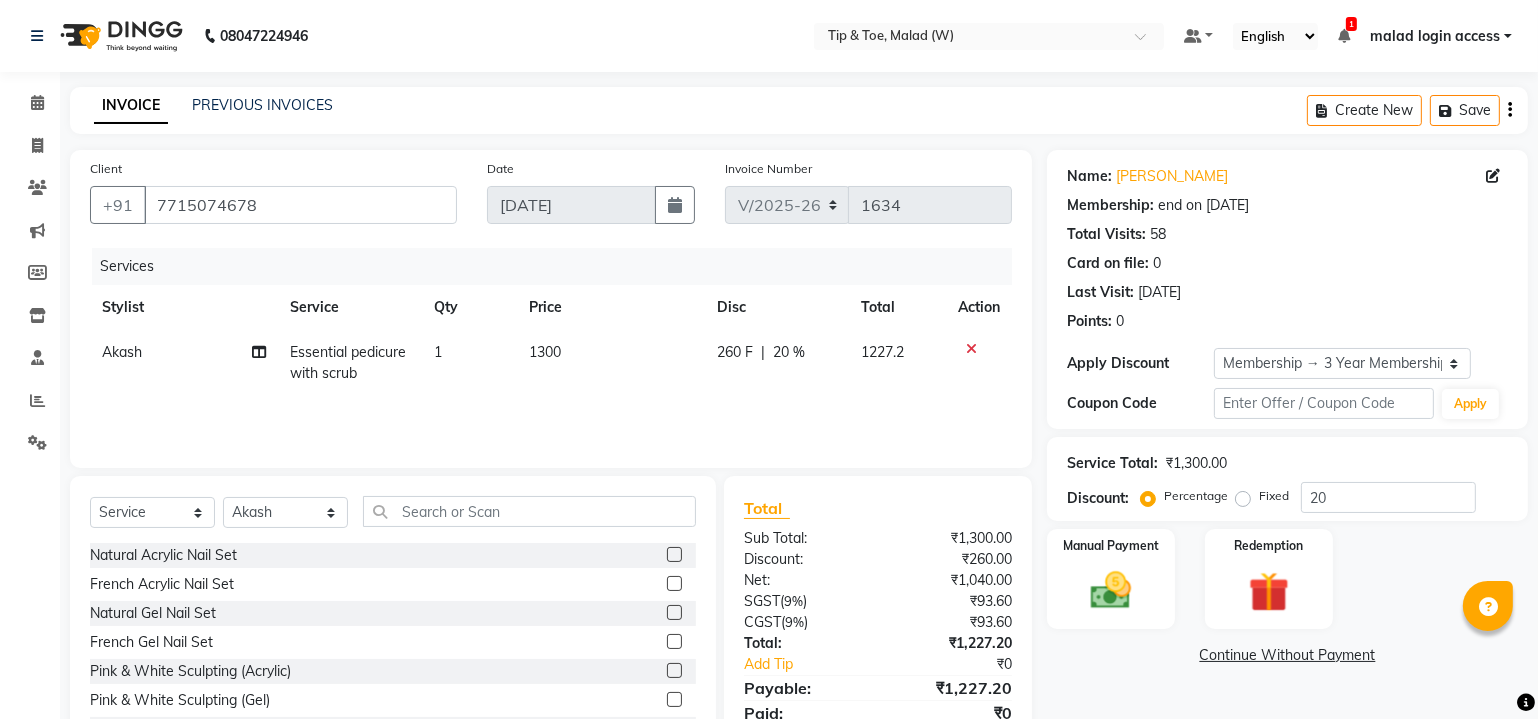 click on "Essential pedicure with scrub" 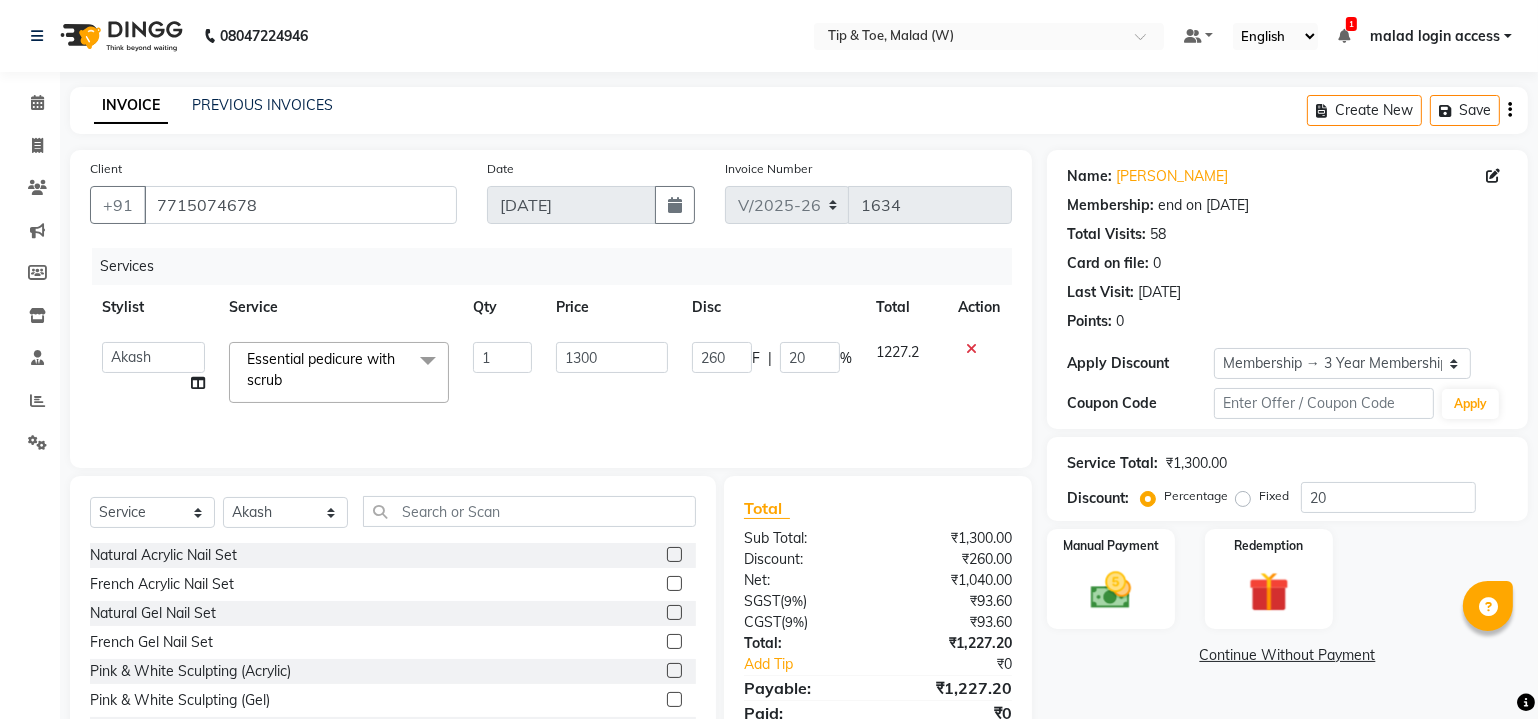 click on "Essential pedicure with scrub  x" 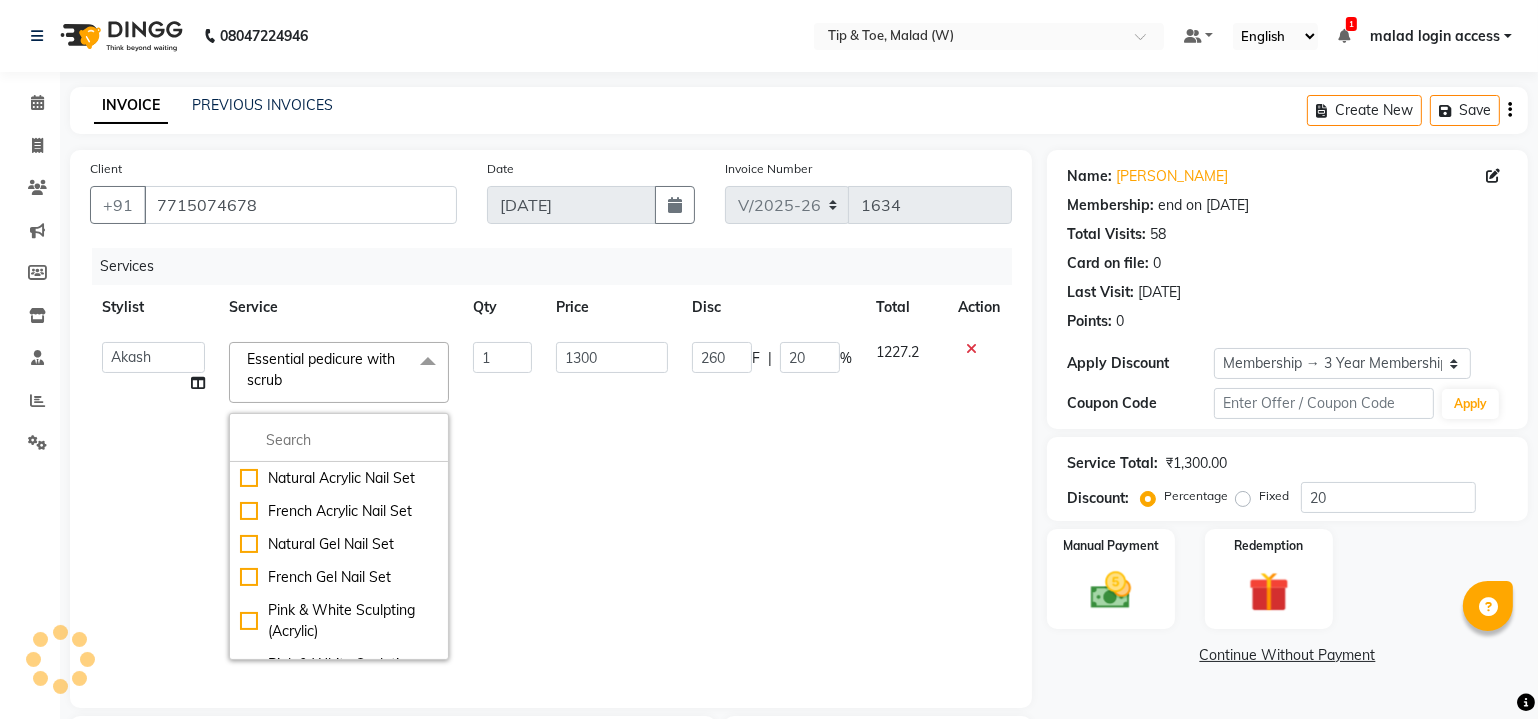 drag, startPoint x: 427, startPoint y: 366, endPoint x: 414, endPoint y: 377, distance: 17.029387 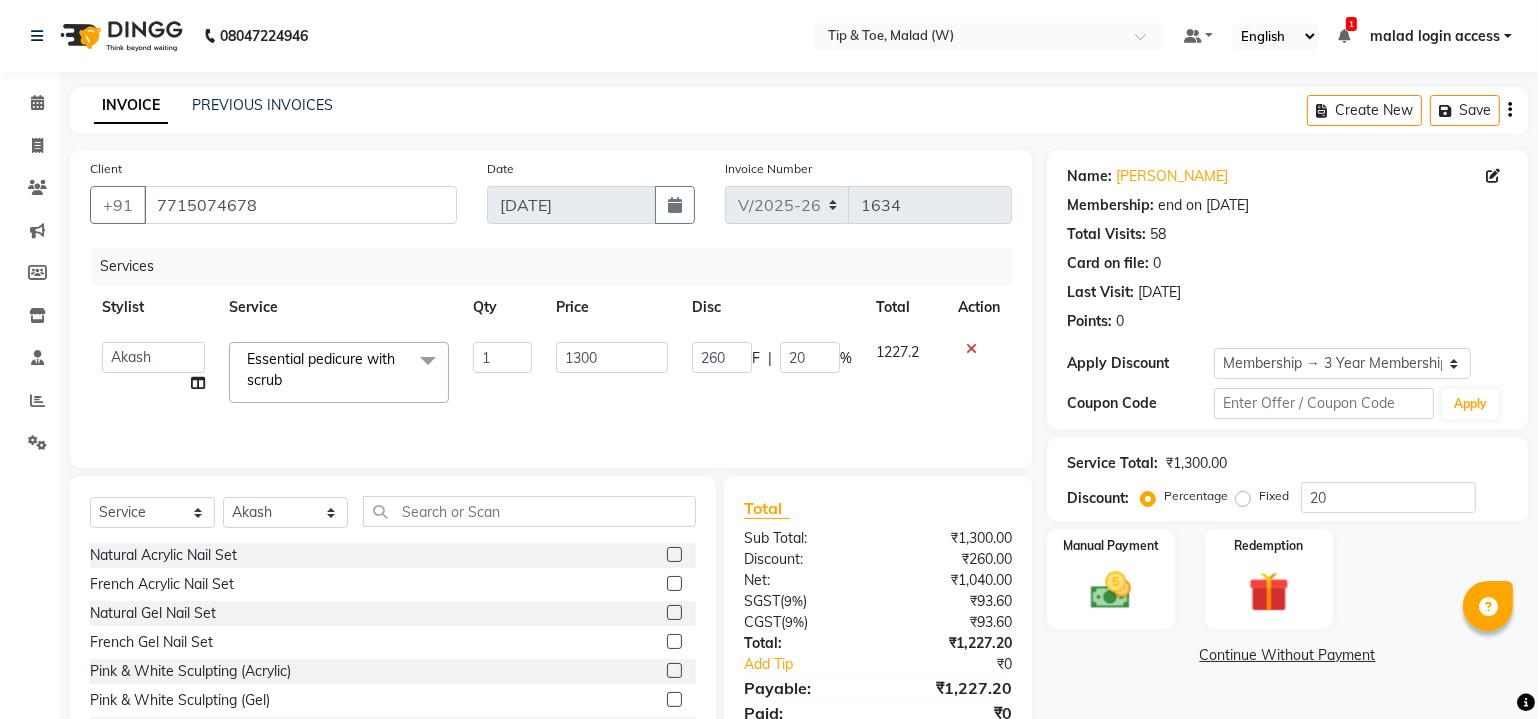drag, startPoint x: 412, startPoint y: 360, endPoint x: 415, endPoint y: 376, distance: 16.27882 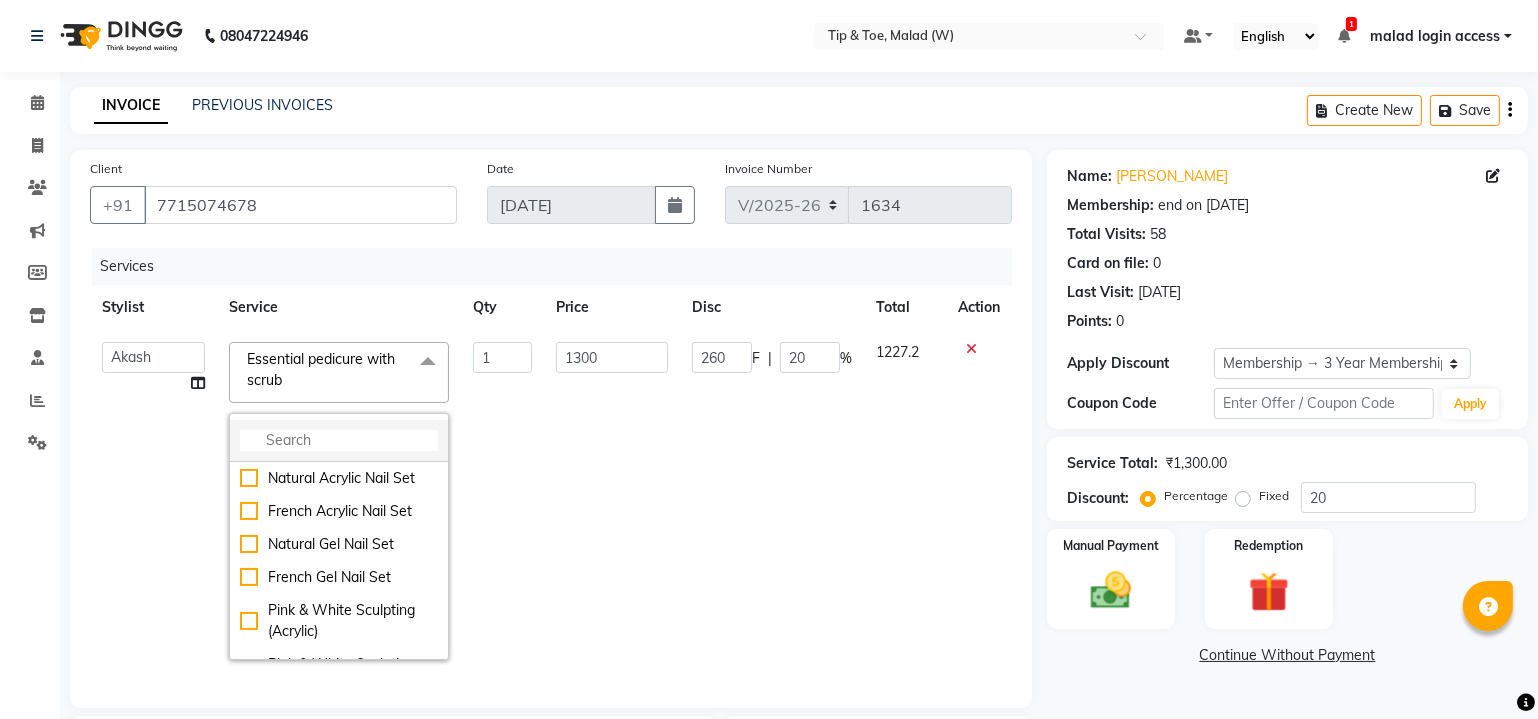 click 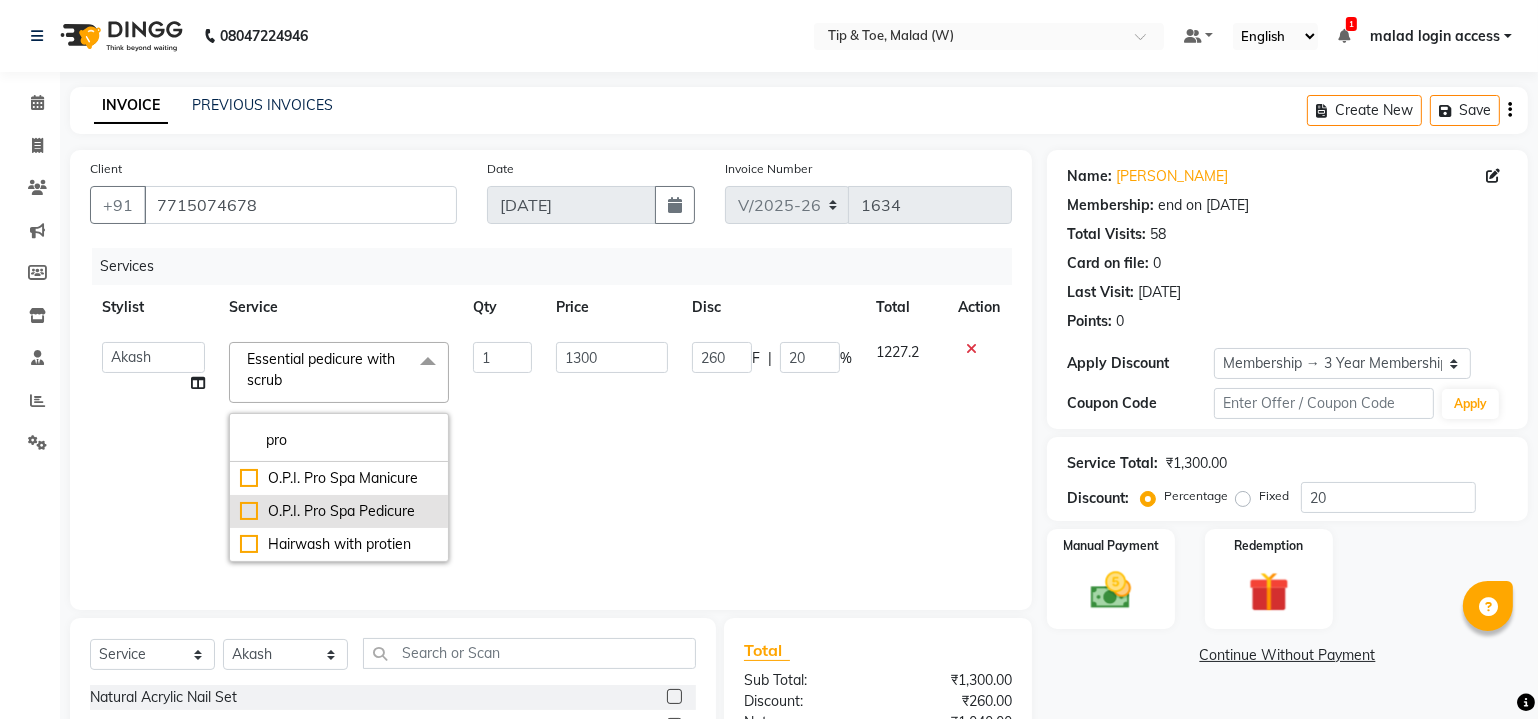type on "pro" 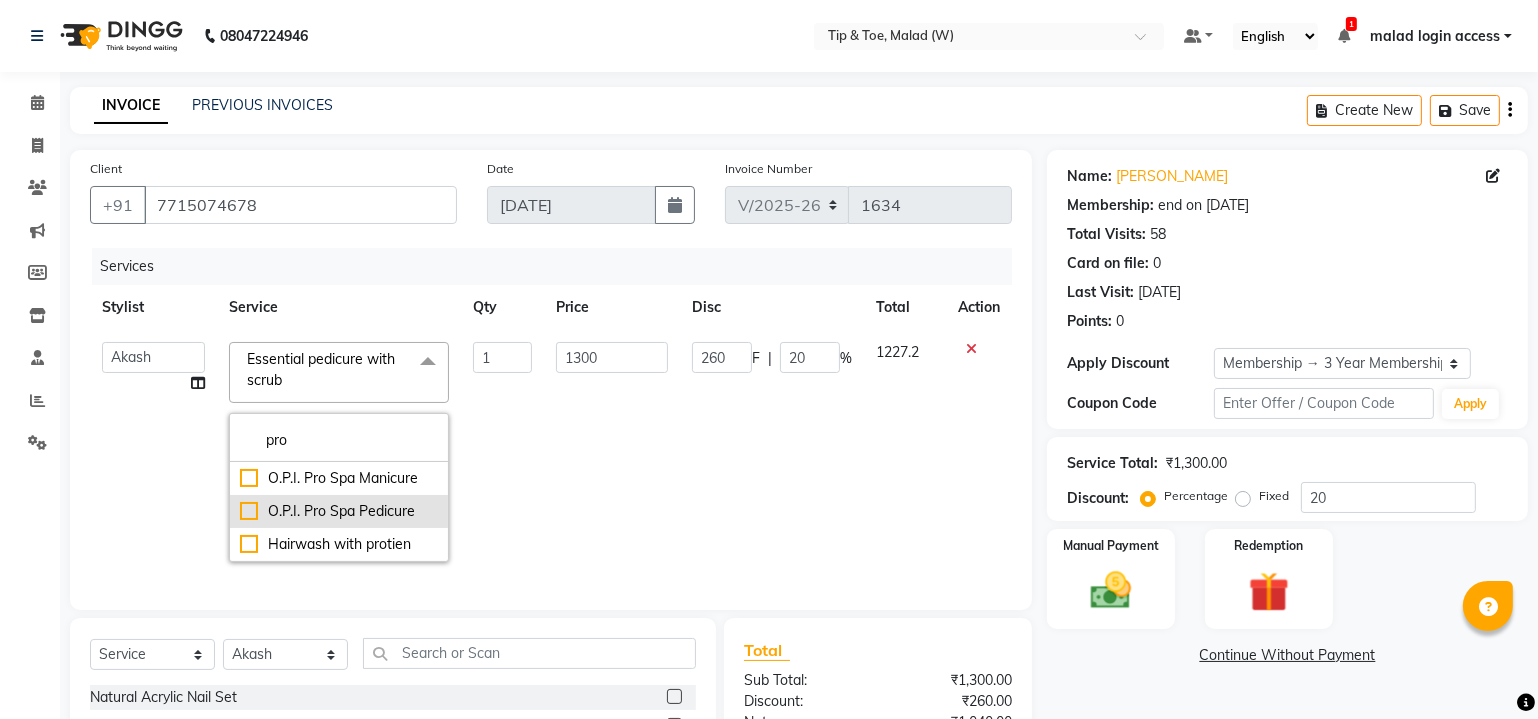 click on "O.P.I. Pro Spa Pedicure" 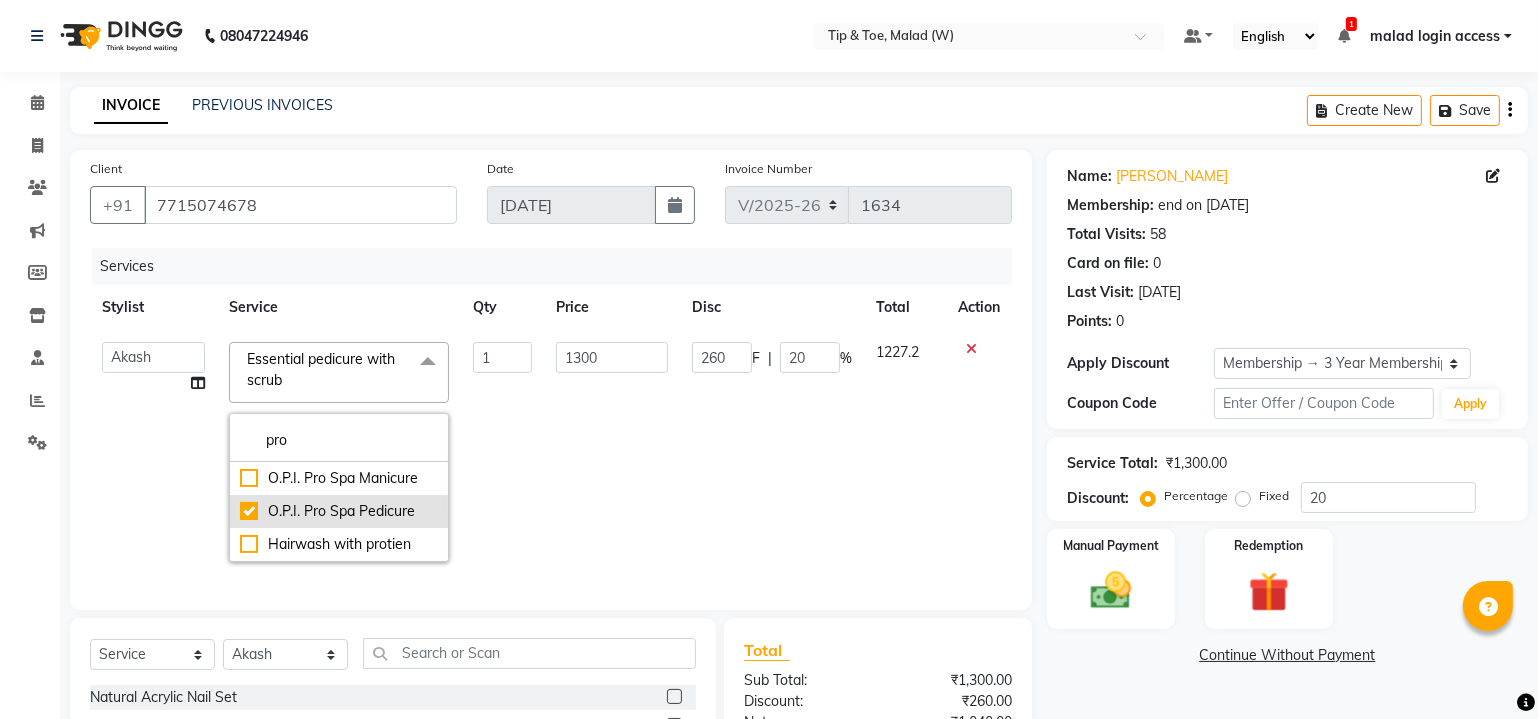 checkbox on "true" 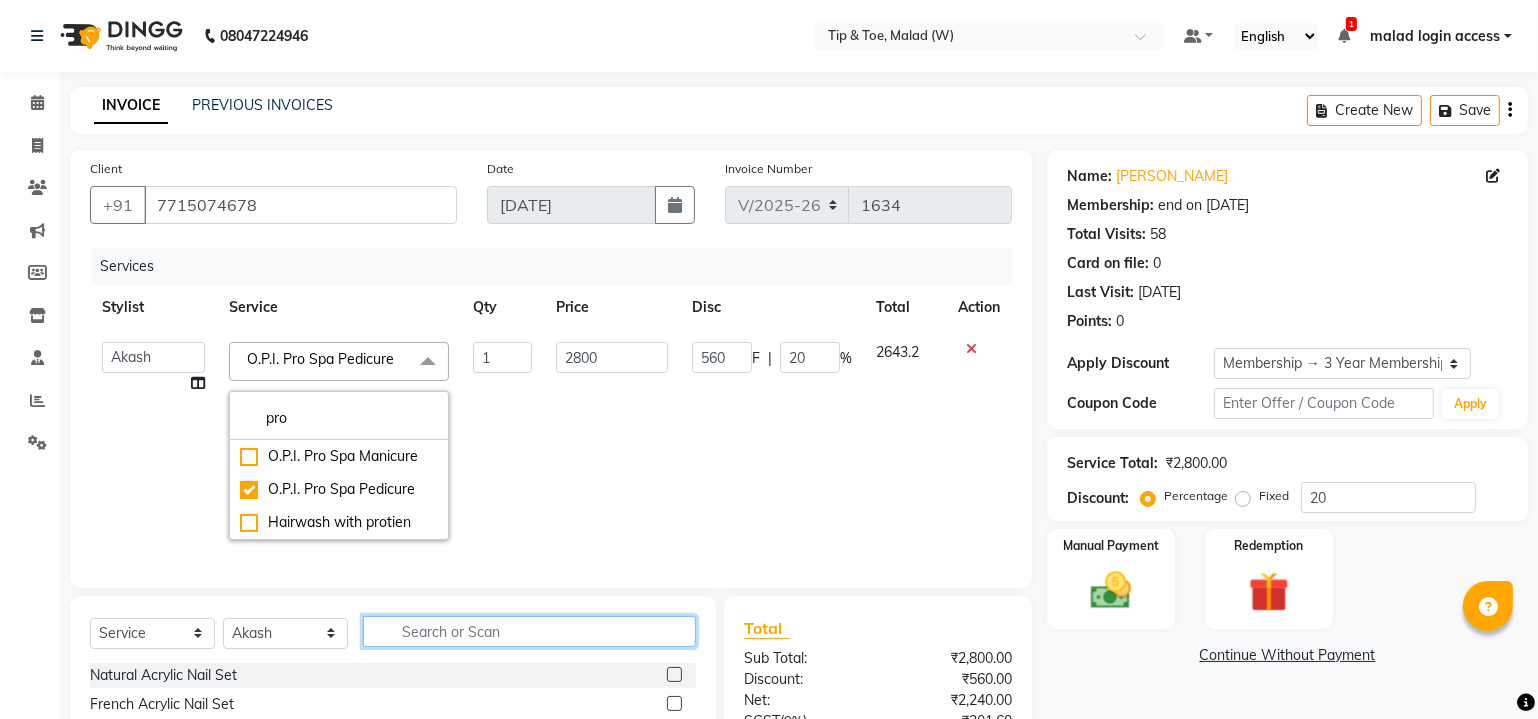 click 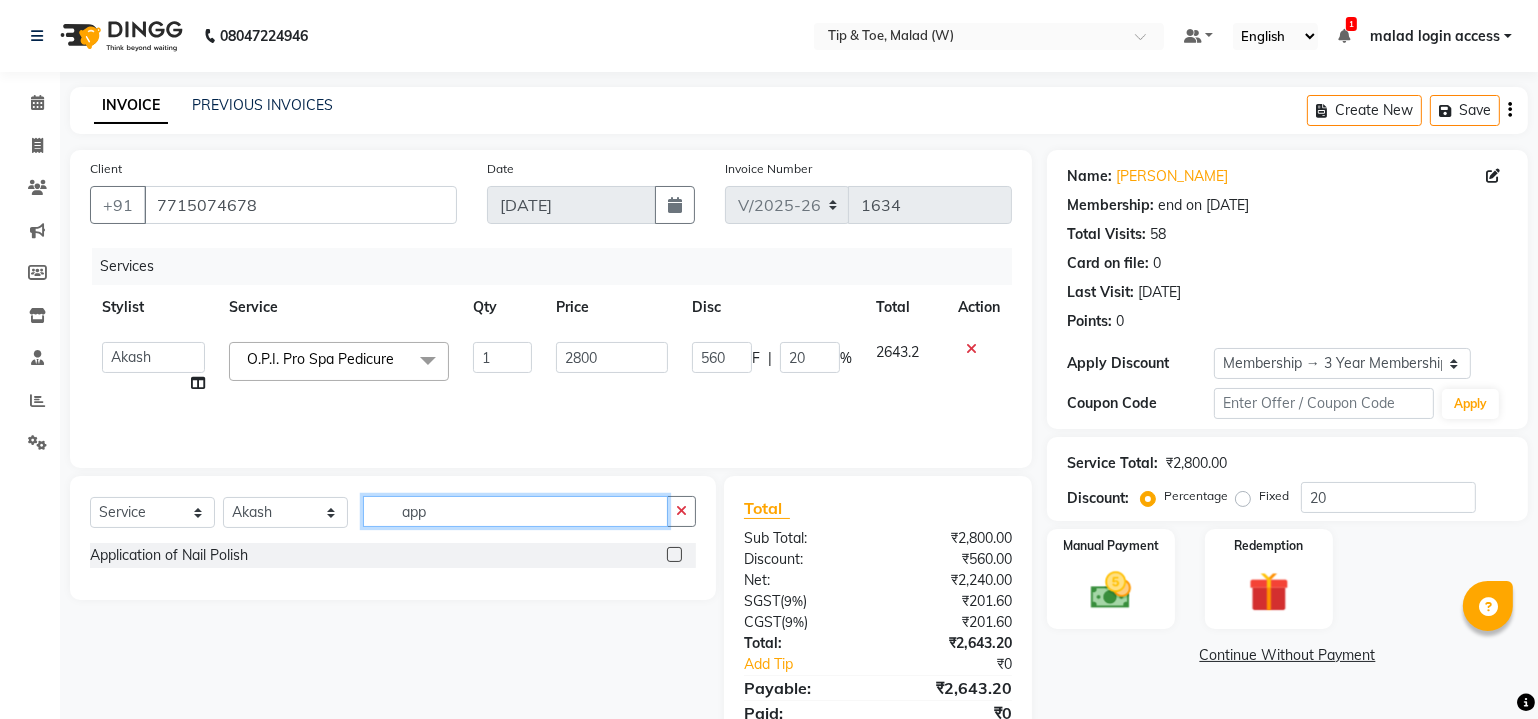 type on "app" 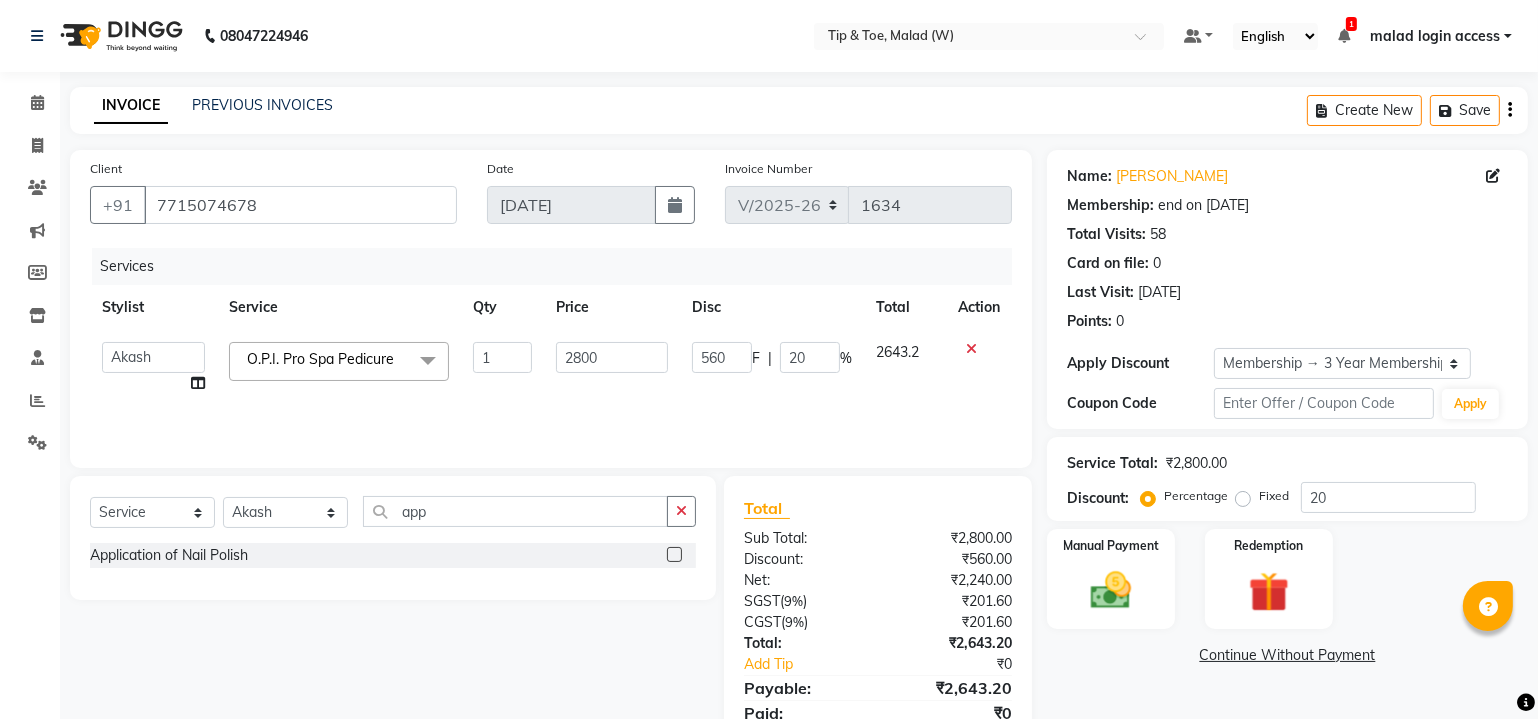 click 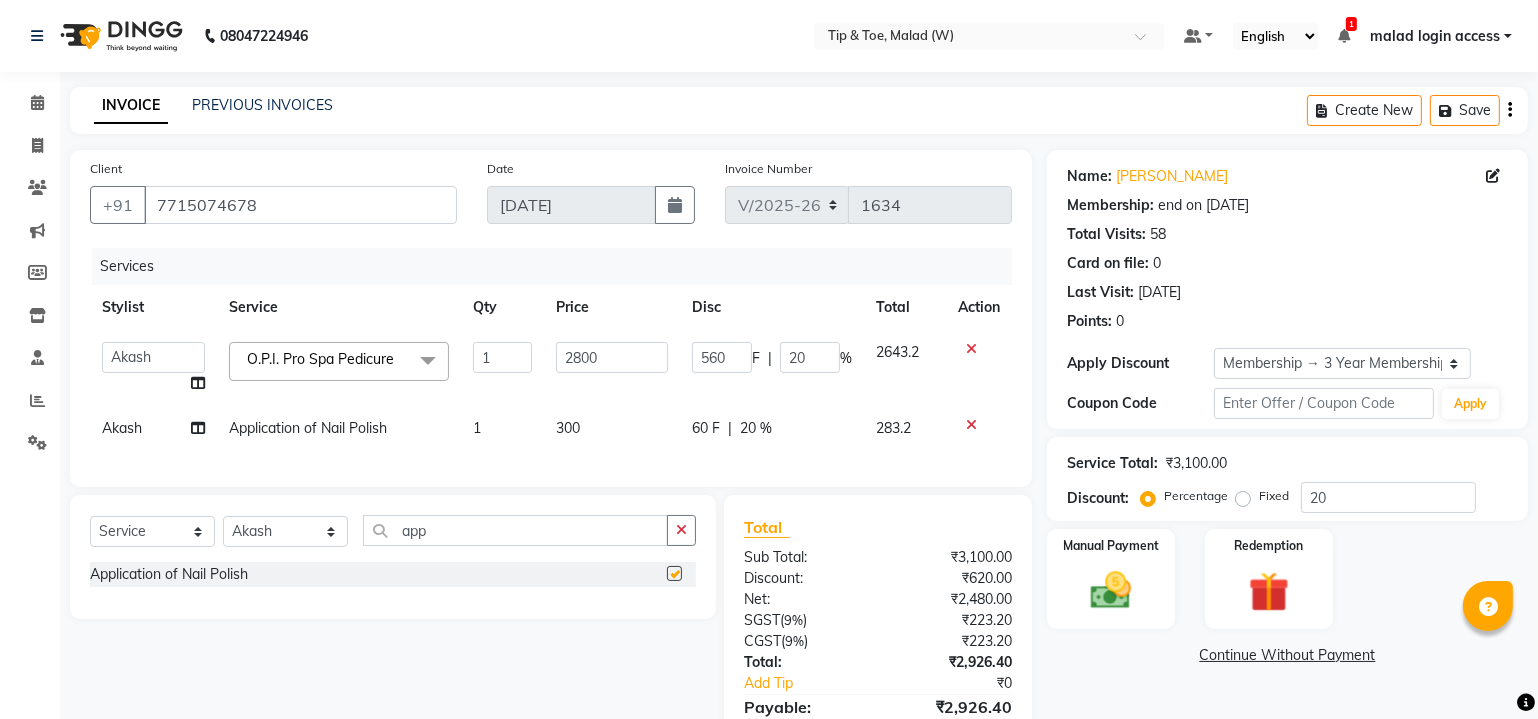 checkbox on "false" 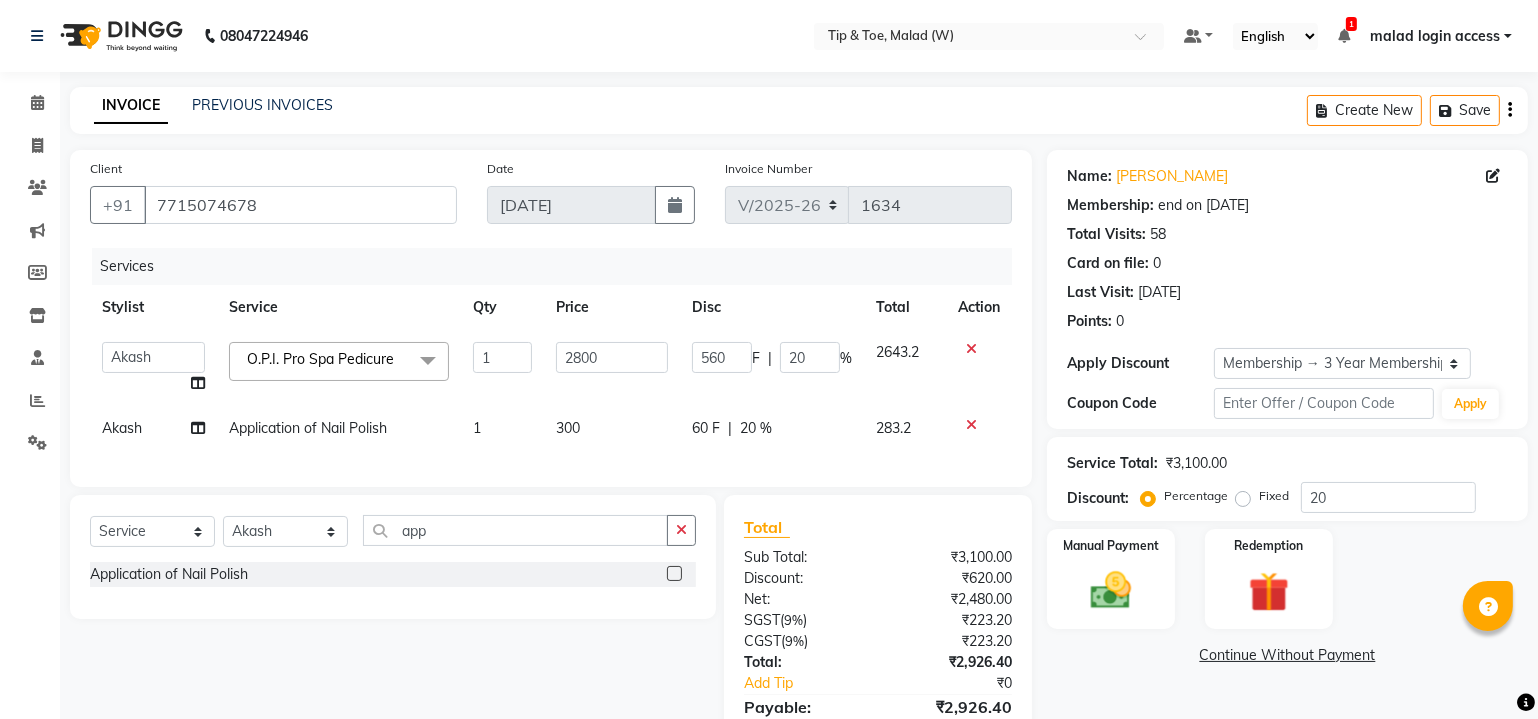 scroll, scrollTop: 90, scrollLeft: 0, axis: vertical 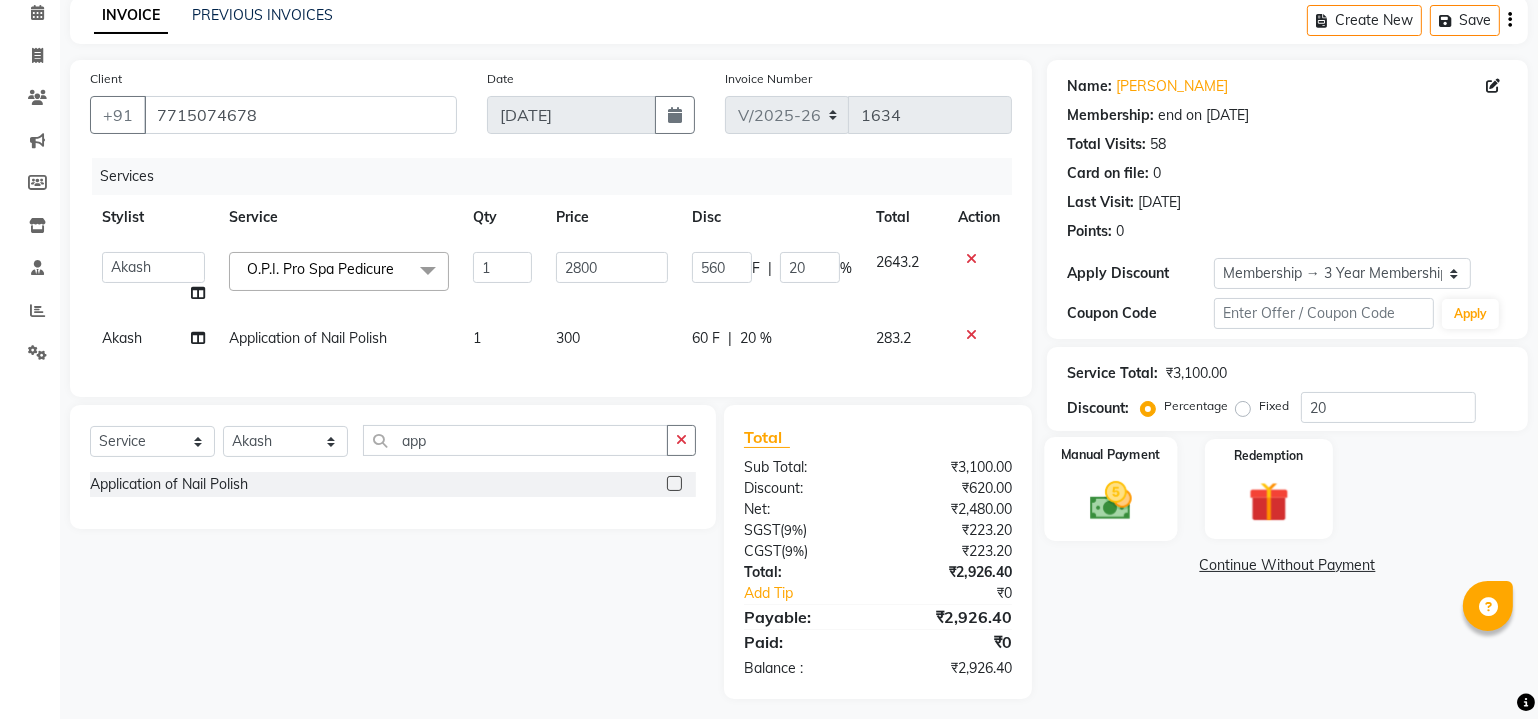 click 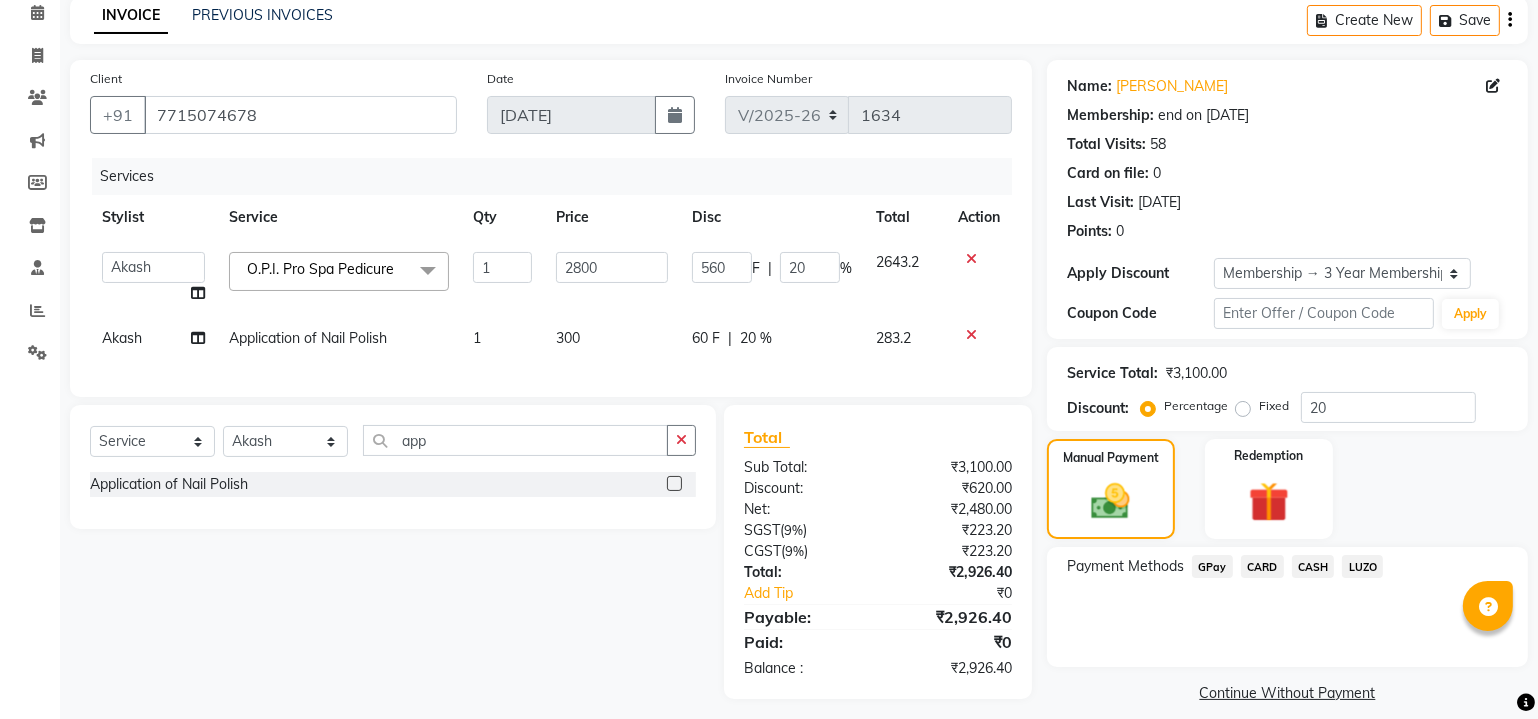 click on "CARD" 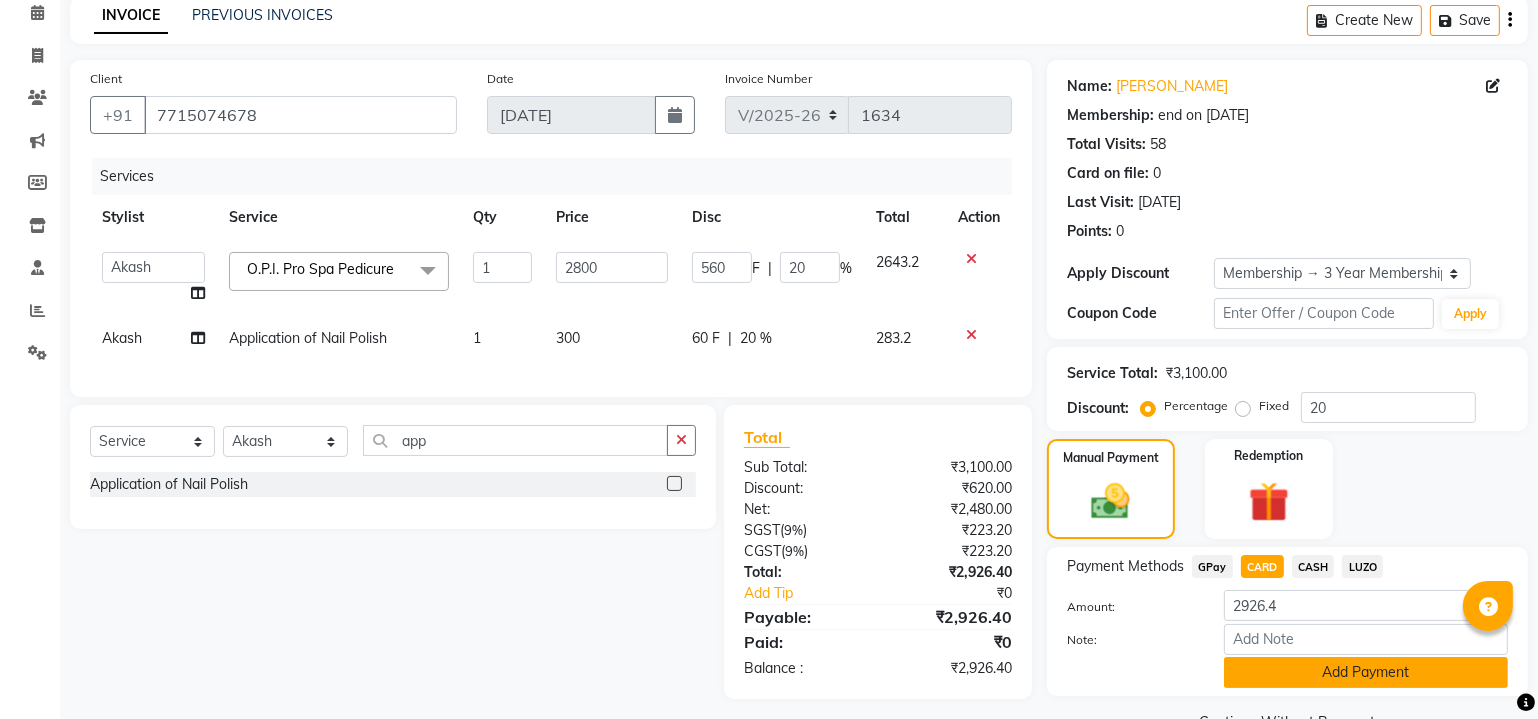 scroll, scrollTop: 135, scrollLeft: 0, axis: vertical 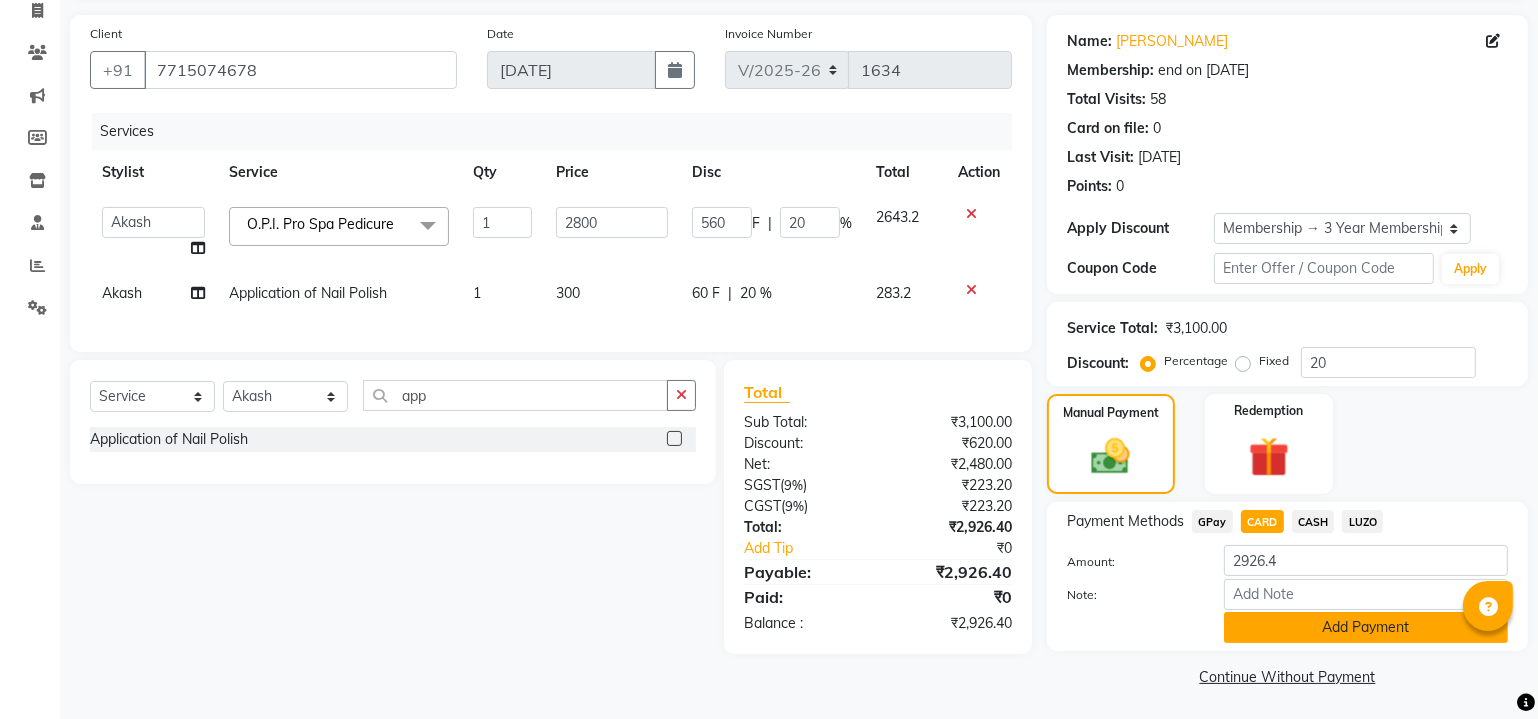 click on "Add Payment" 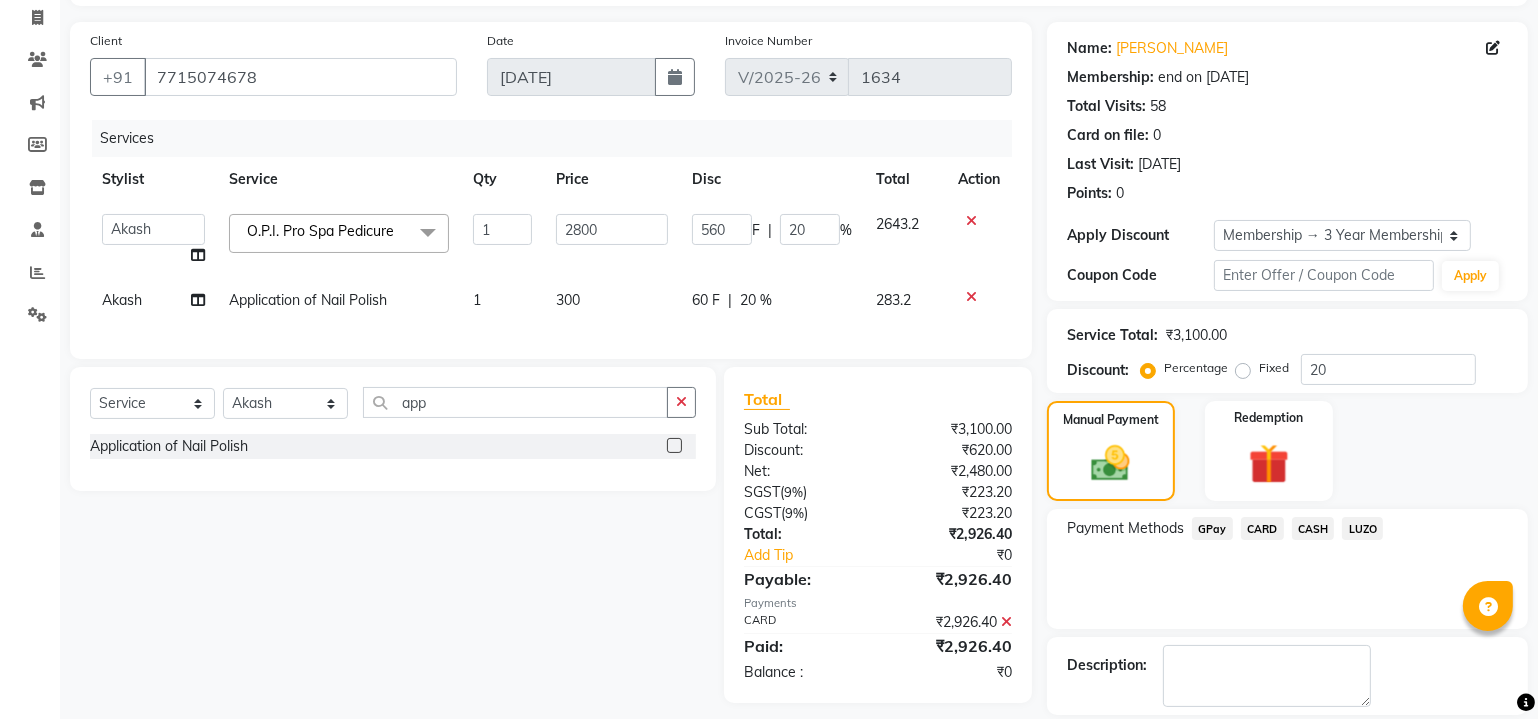 scroll, scrollTop: 219, scrollLeft: 0, axis: vertical 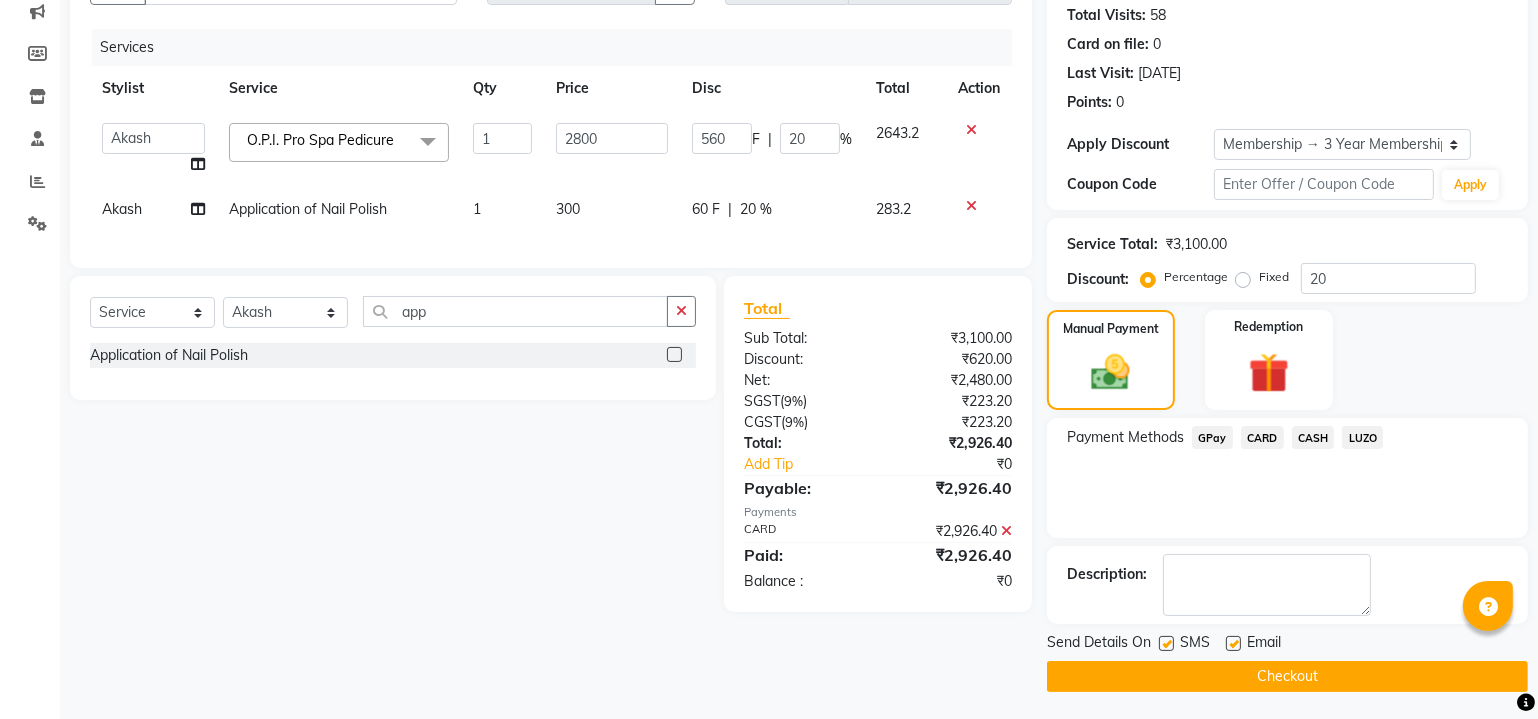 click 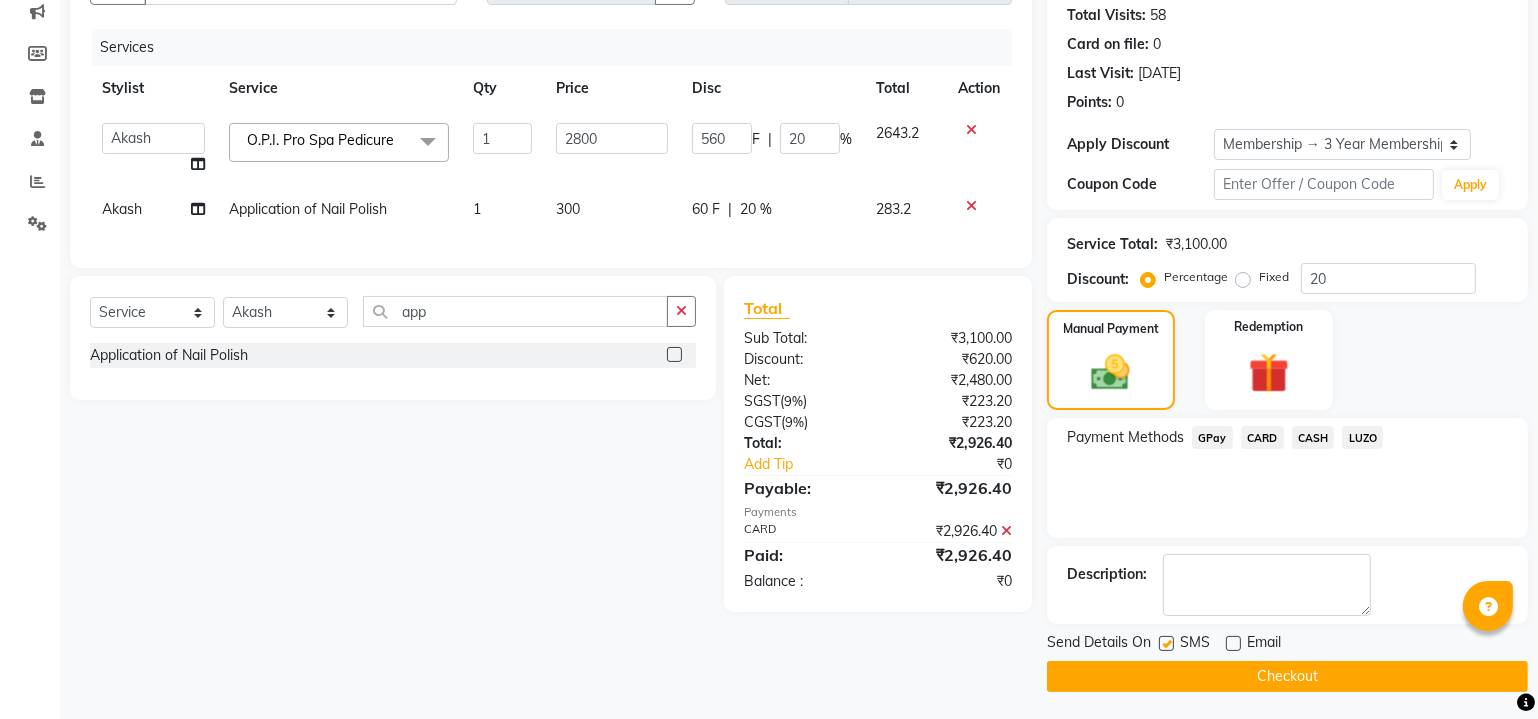 click 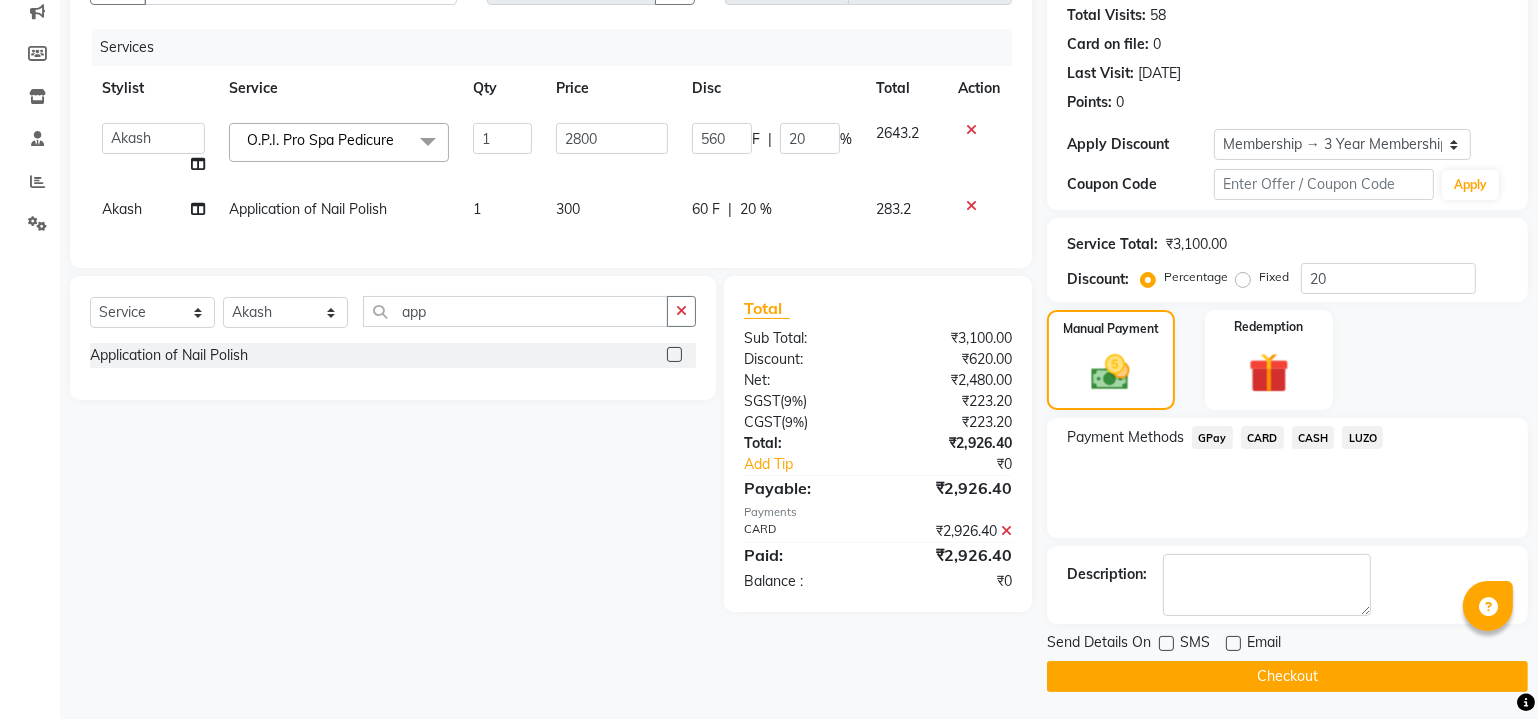 click on "Checkout" 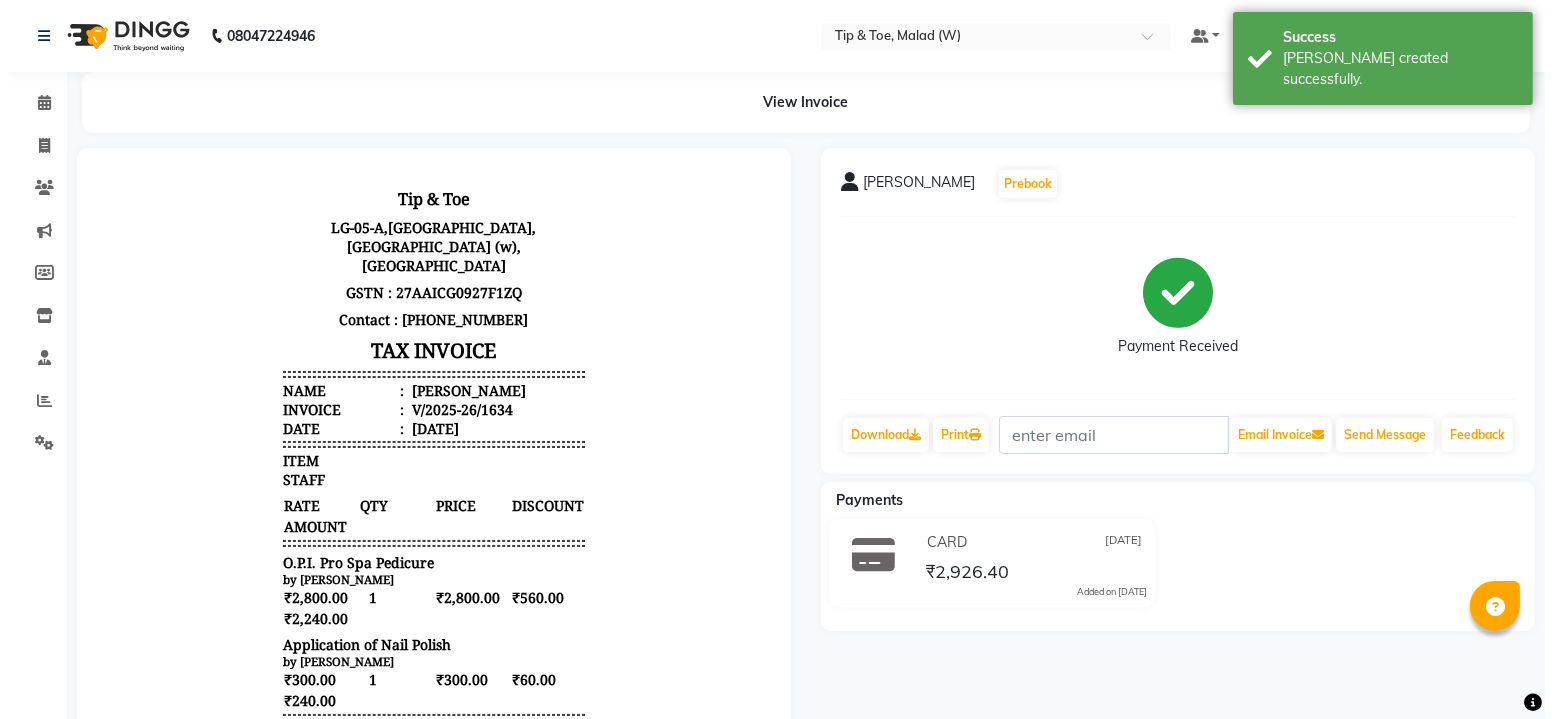 scroll, scrollTop: 0, scrollLeft: 0, axis: both 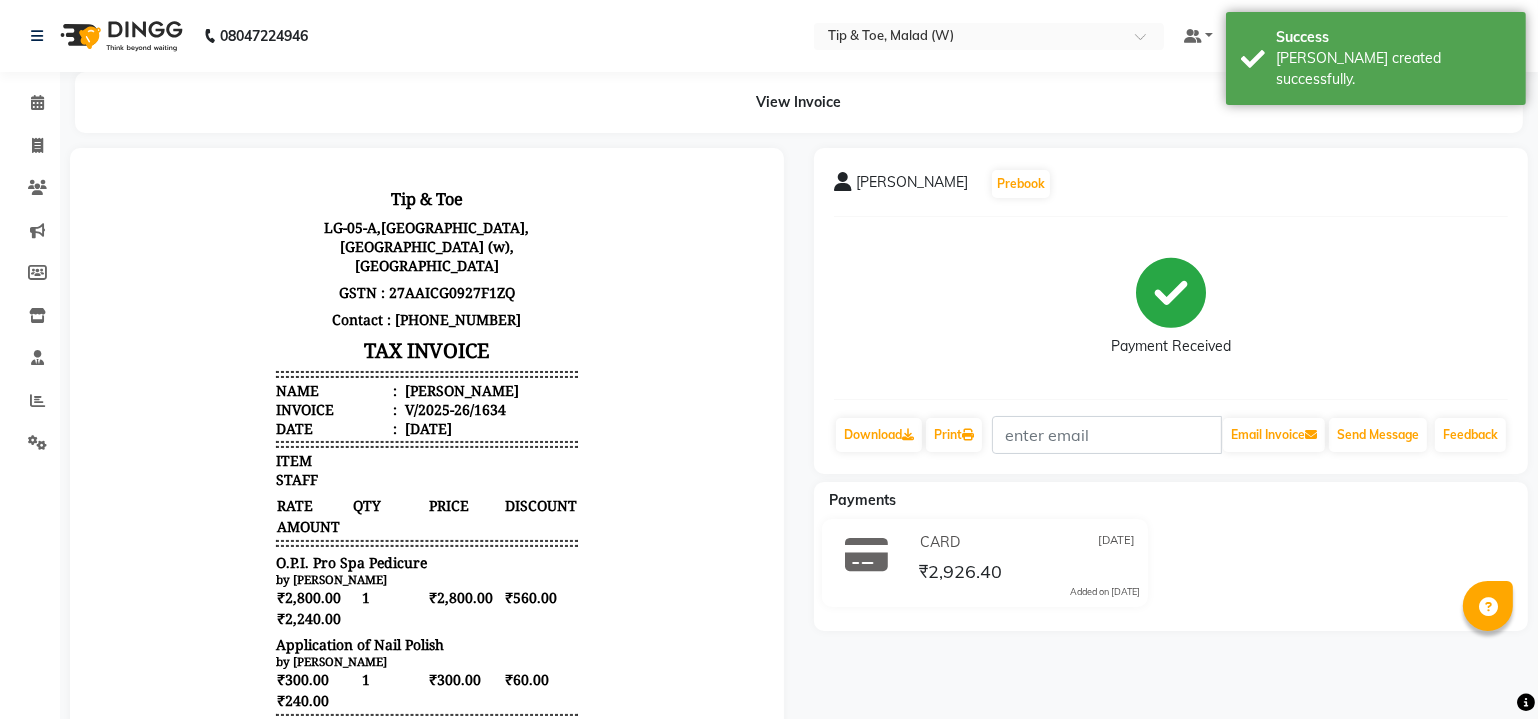 click on "Print" 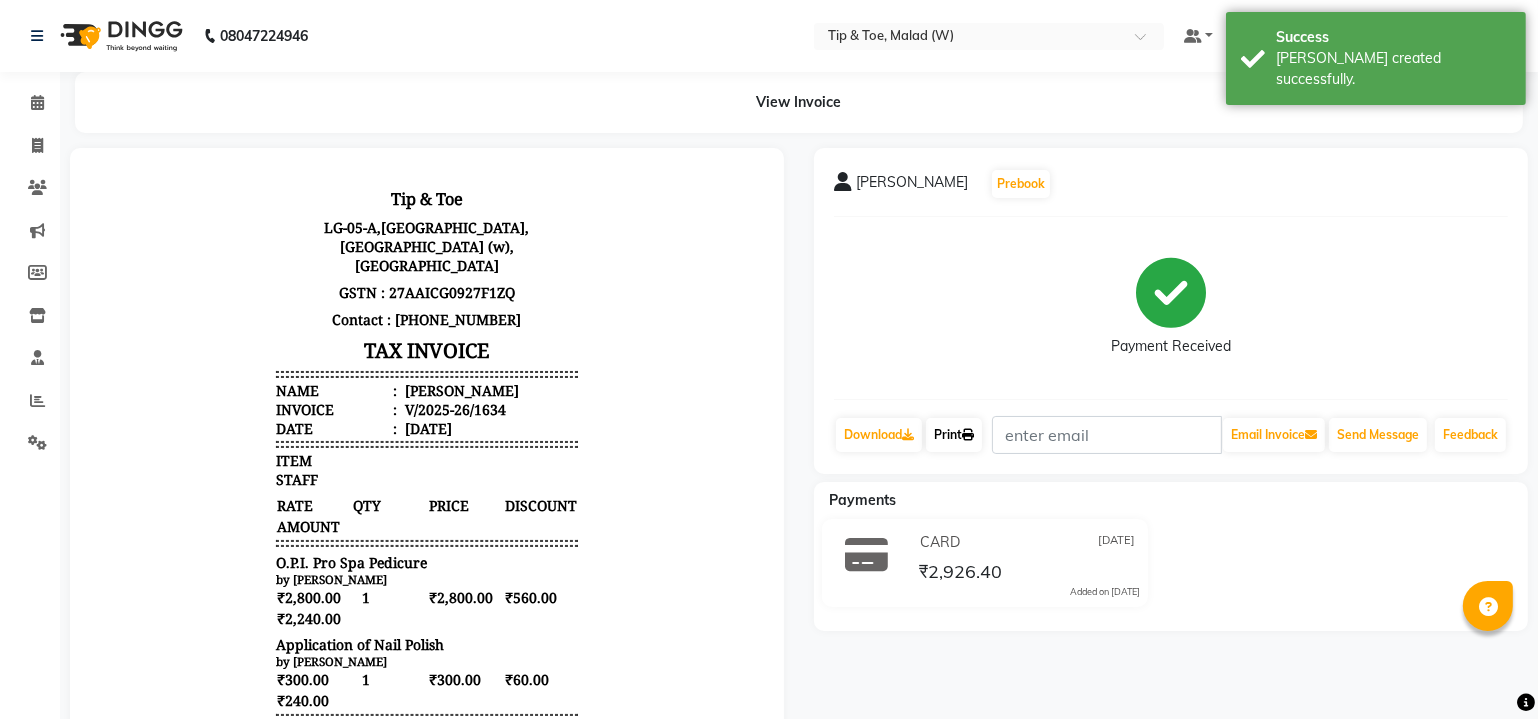 click on "Print" 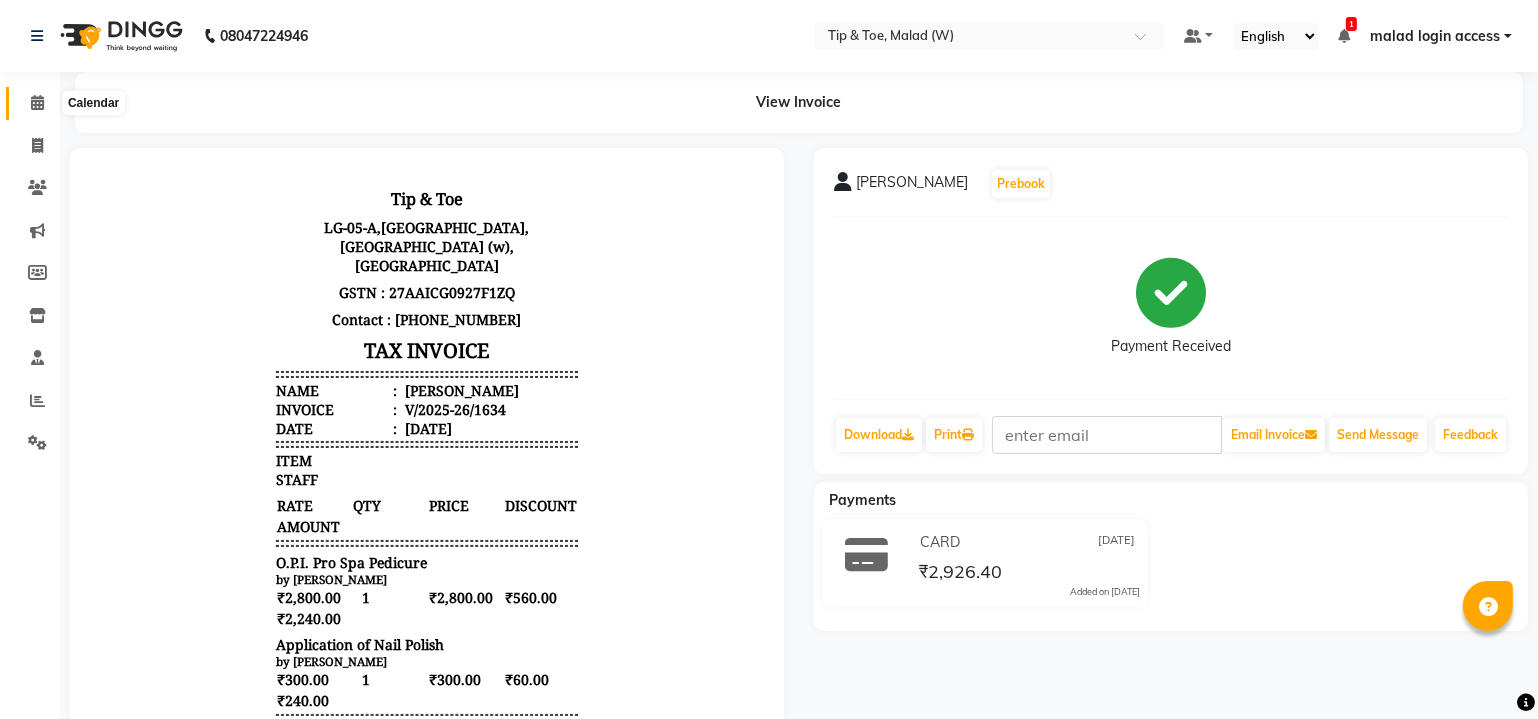 click 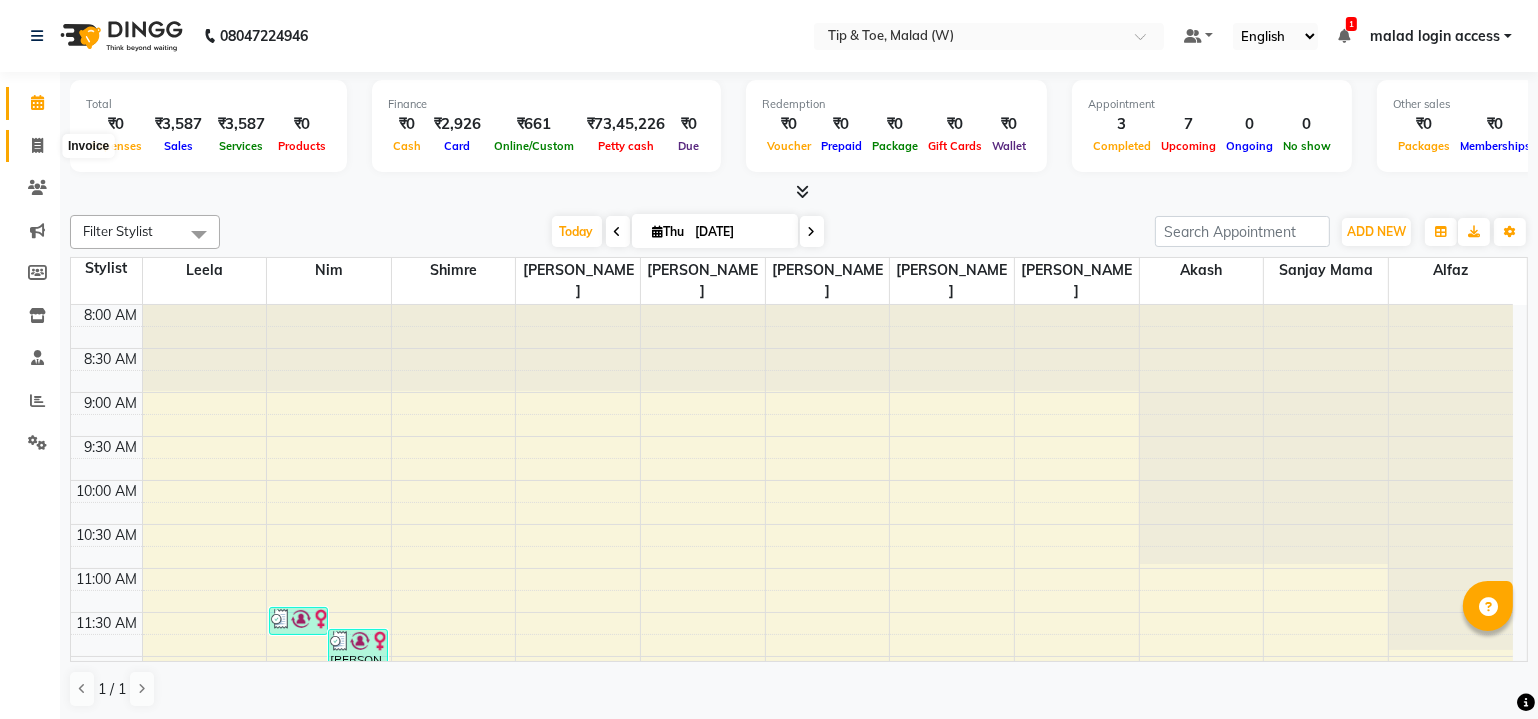 click 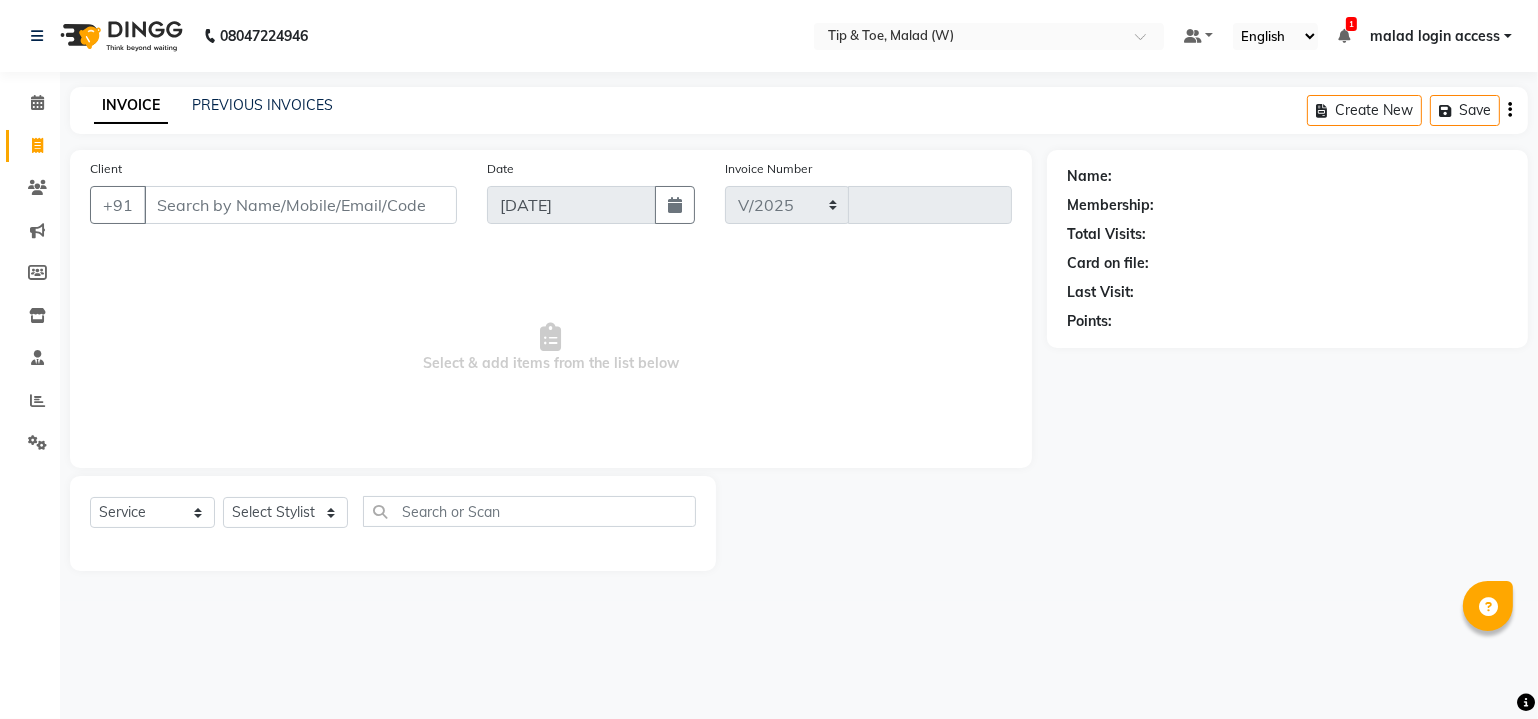 select on "5930" 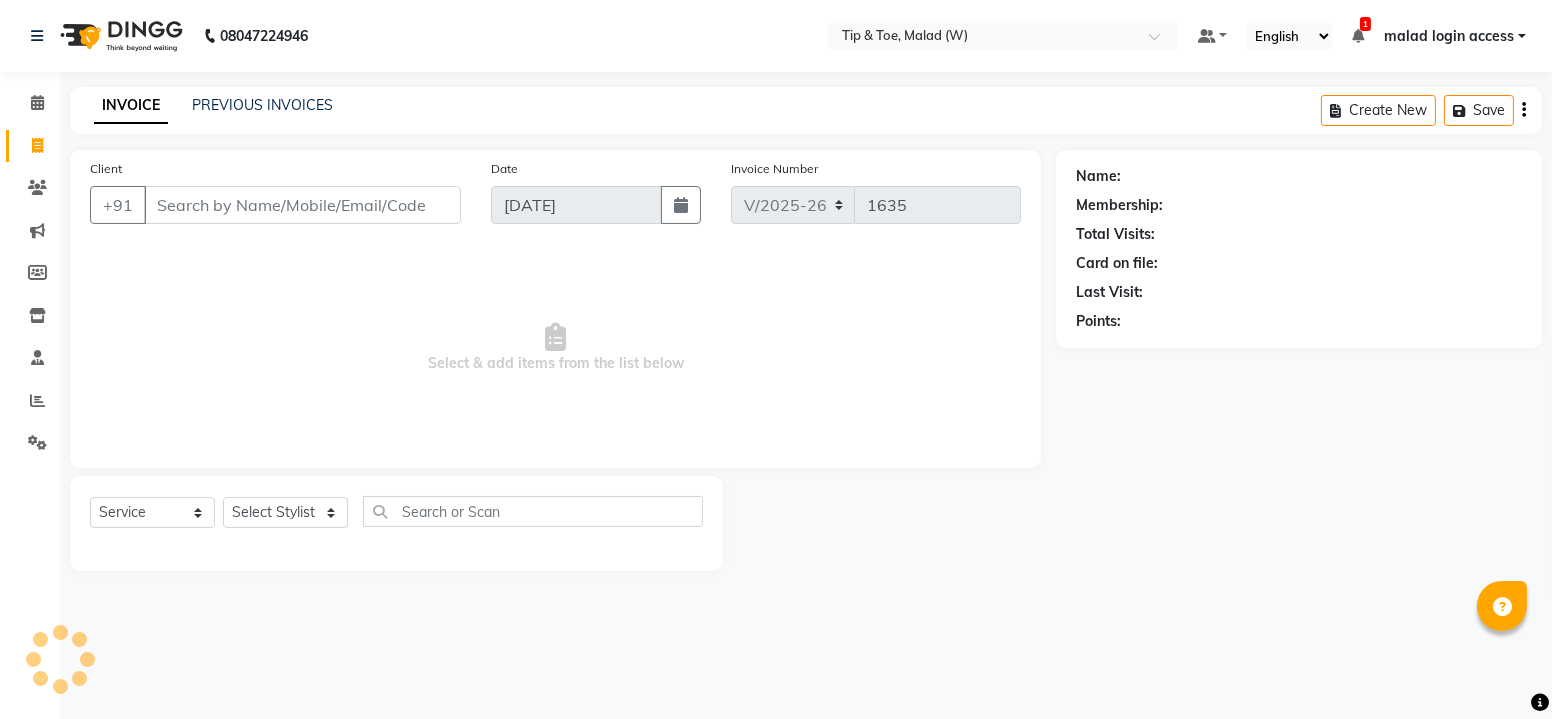 click on "Client" at bounding box center [302, 205] 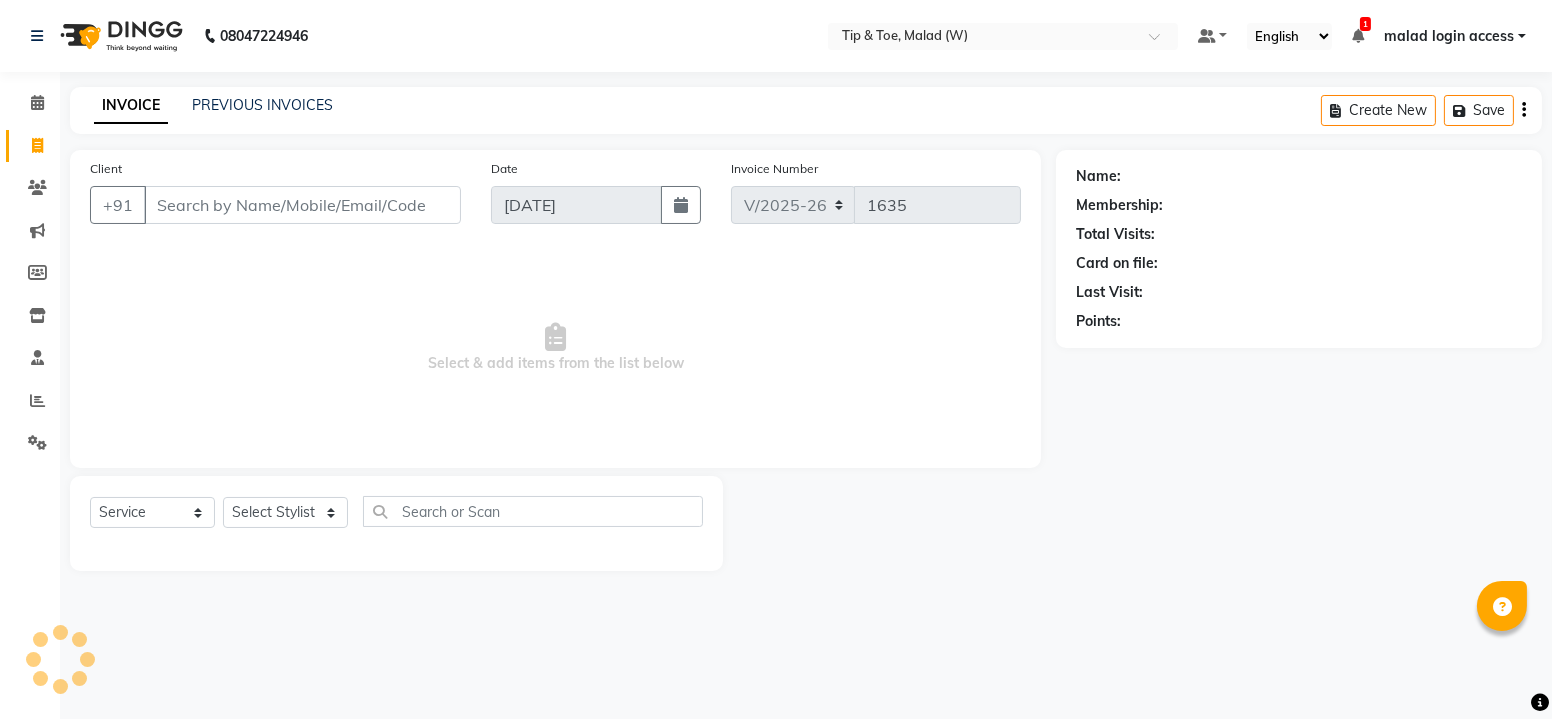 click on "Client" at bounding box center (302, 205) 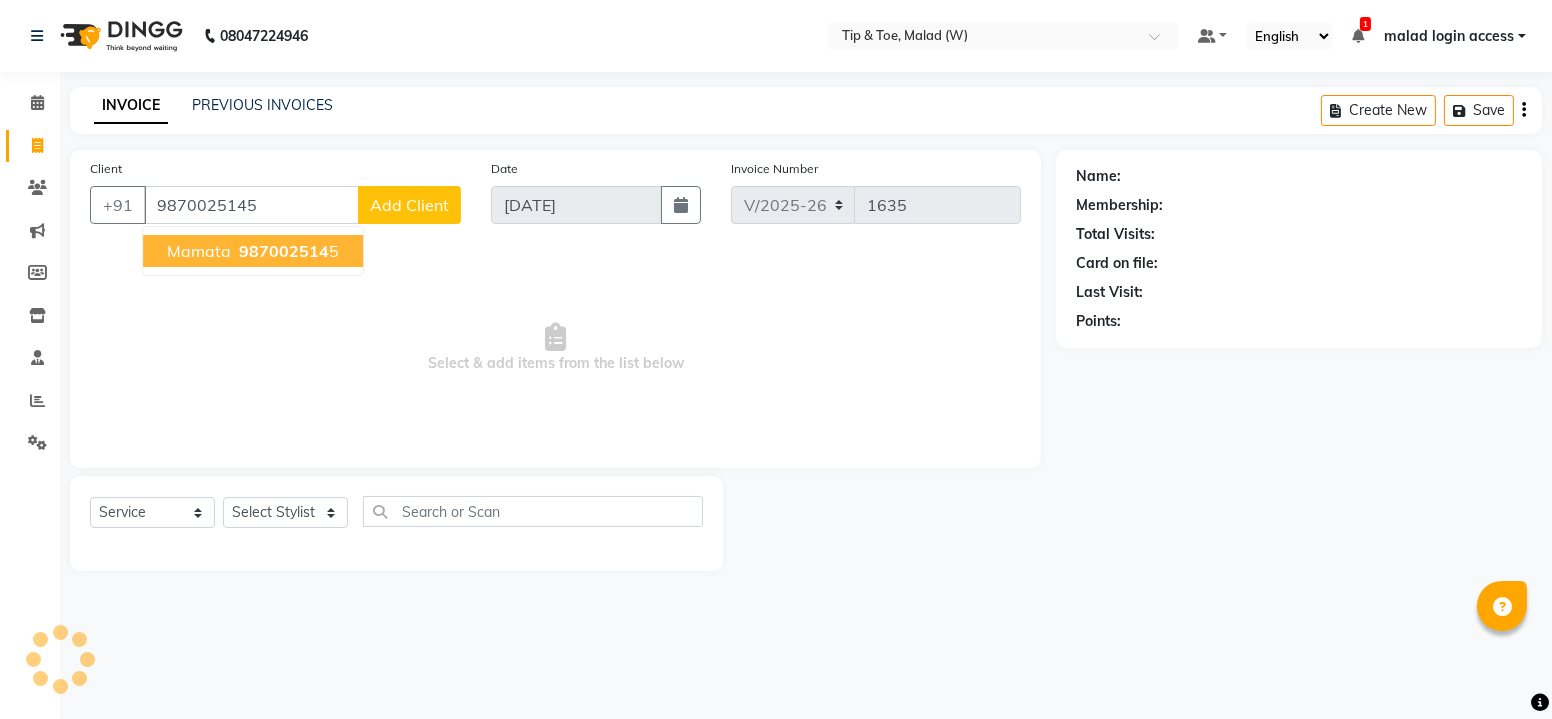 type on "9870025145" 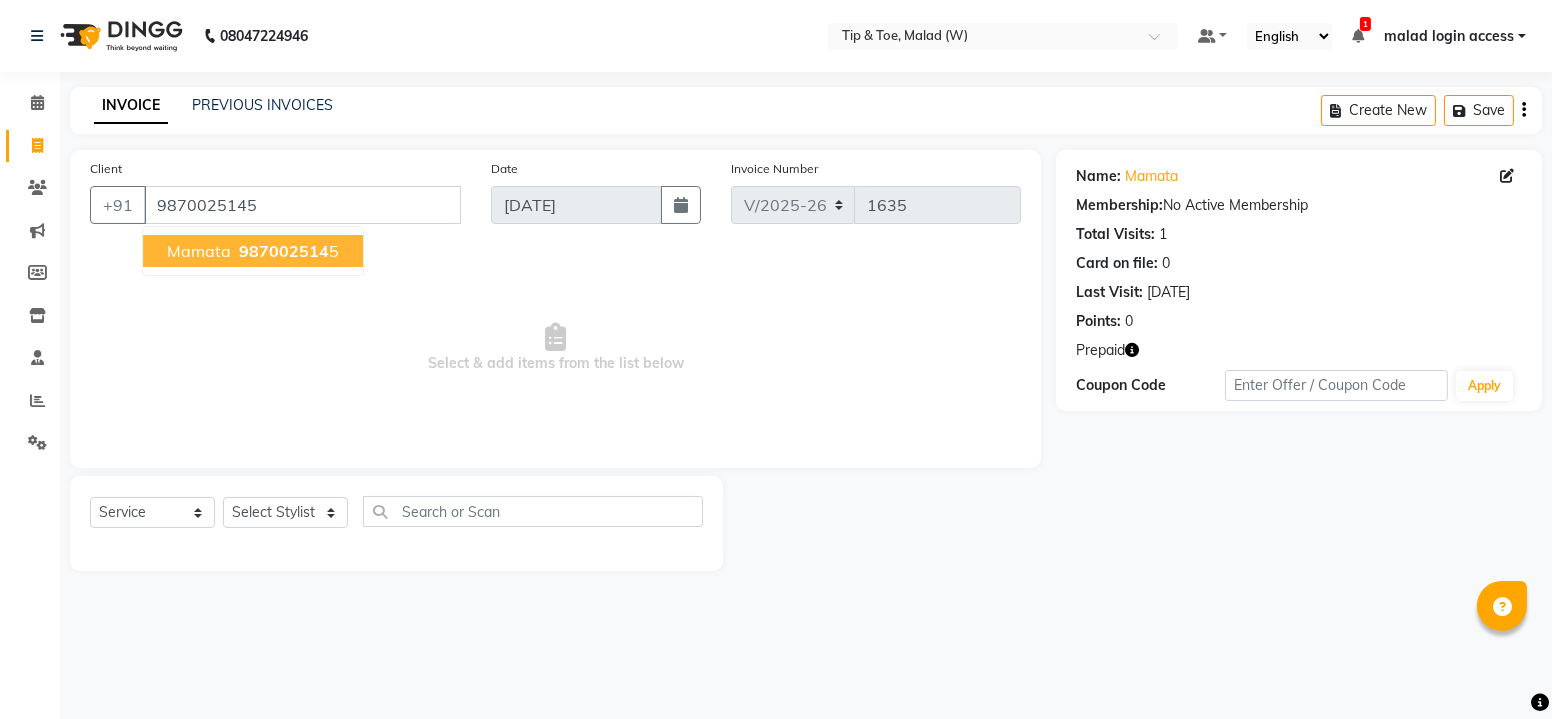 click on "Mamata   987002514 5" at bounding box center (253, 251) 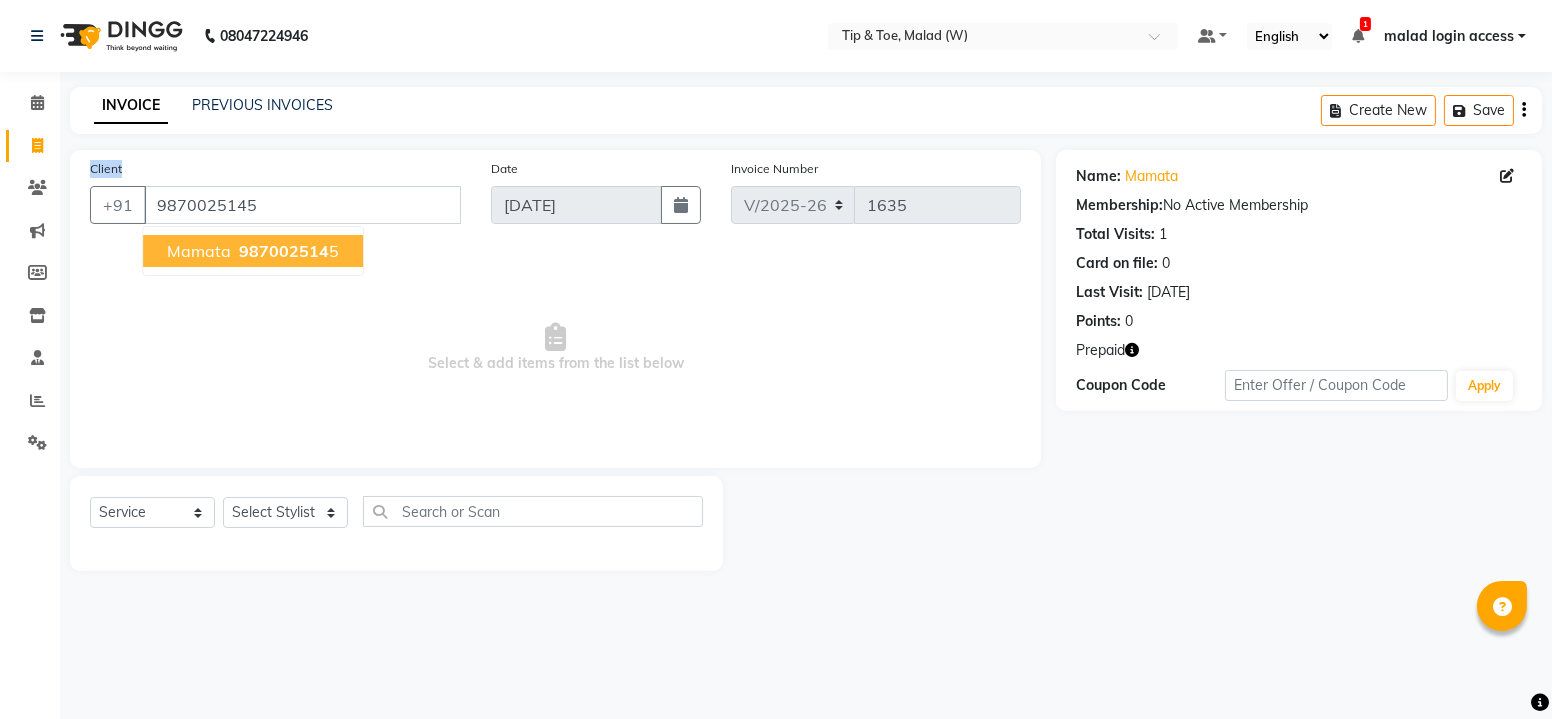 click on "Client +91 9870025145 Mamata   987002514 5" 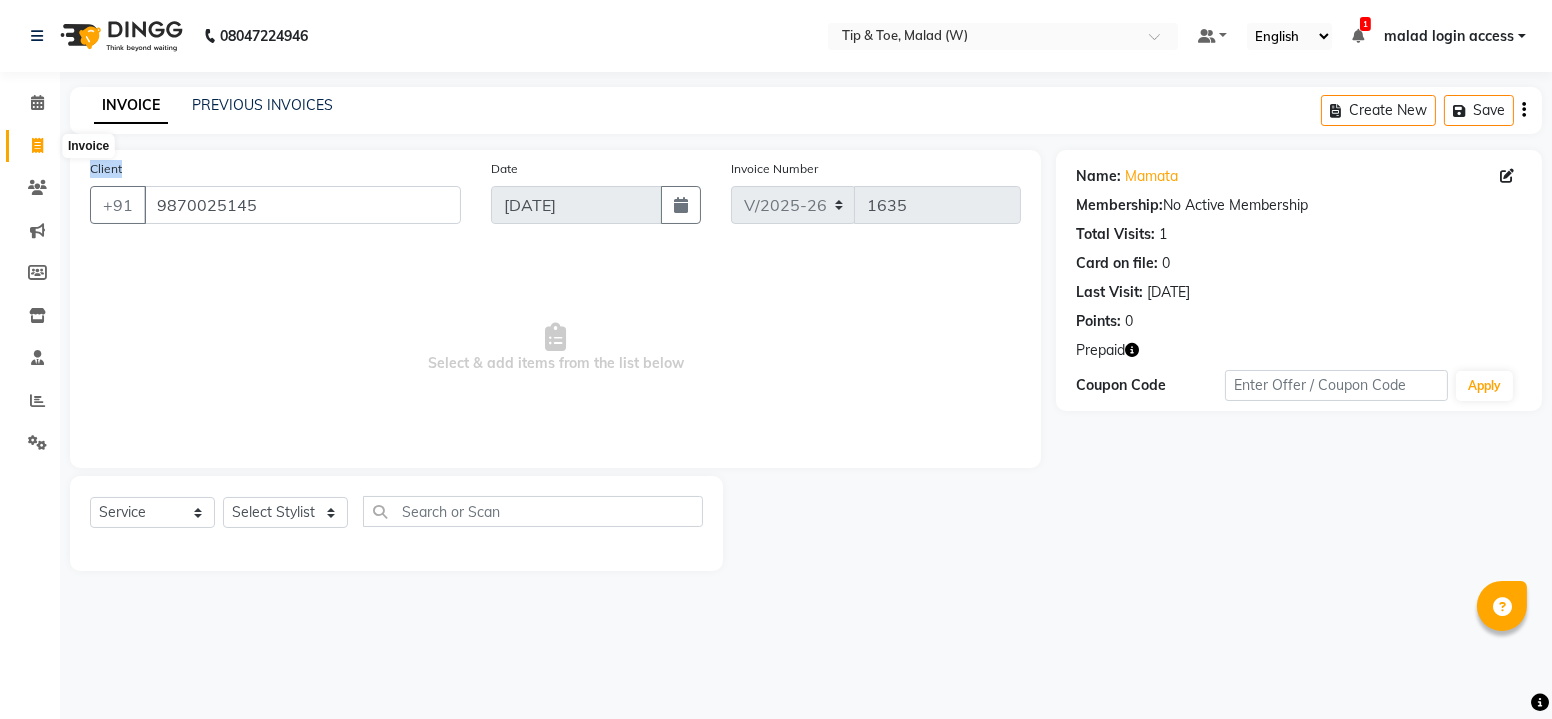 click 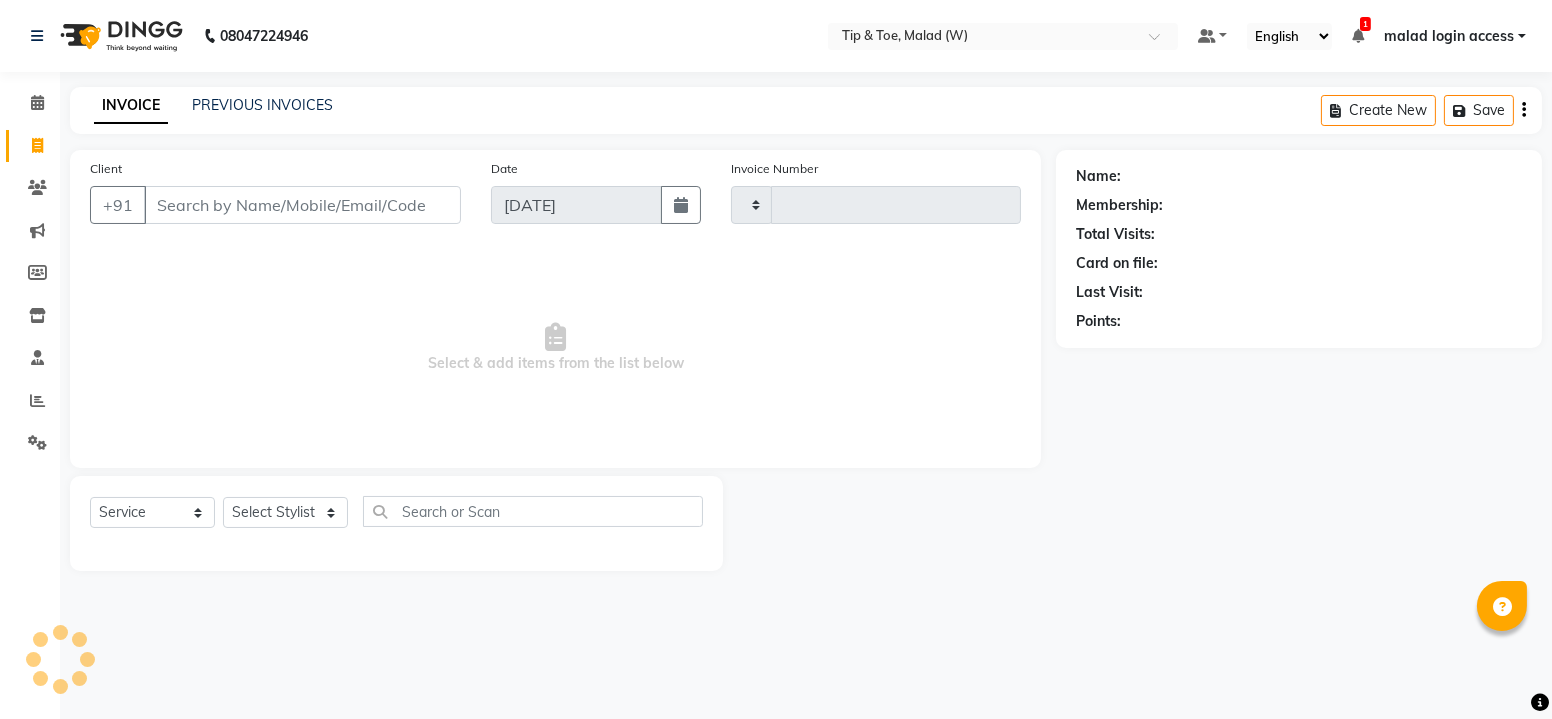 type on "1635" 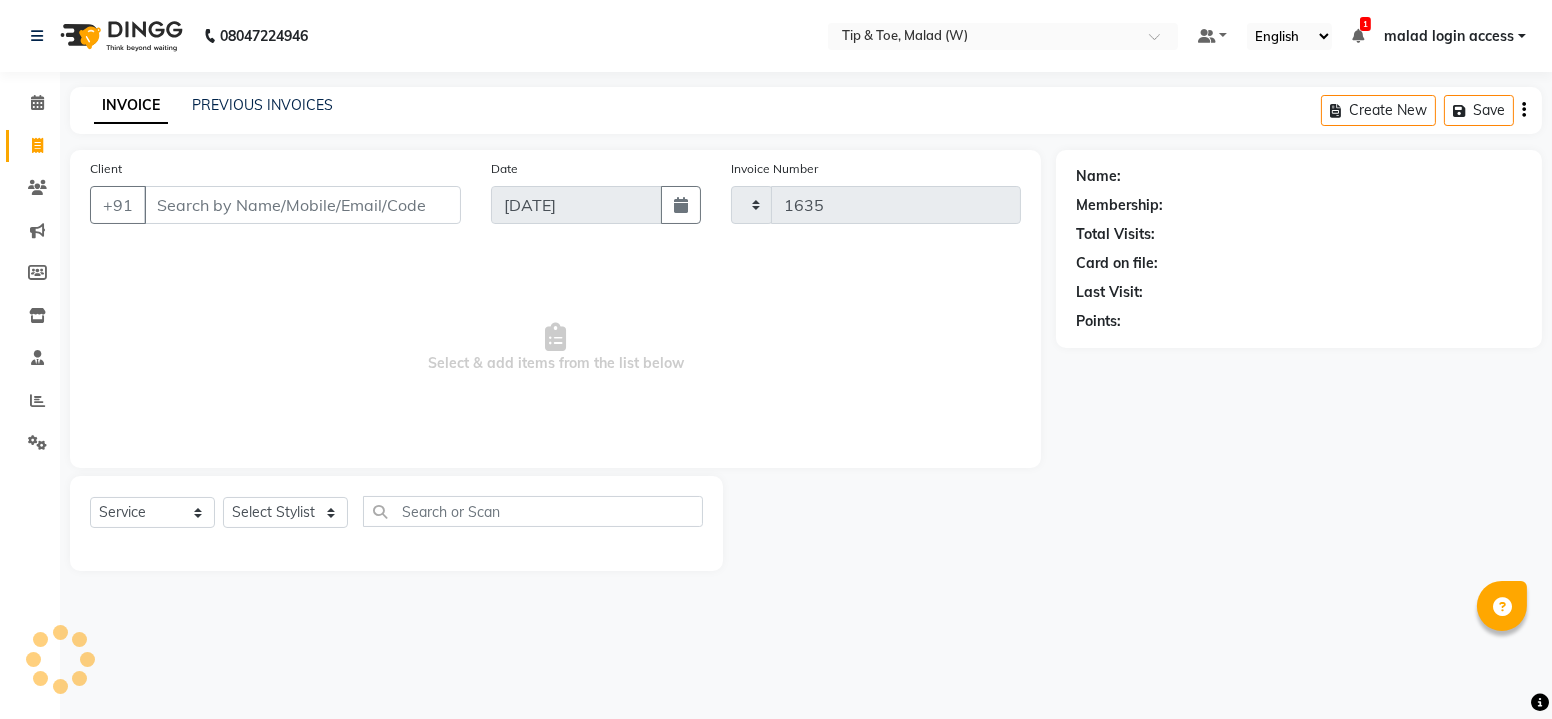 select on "5930" 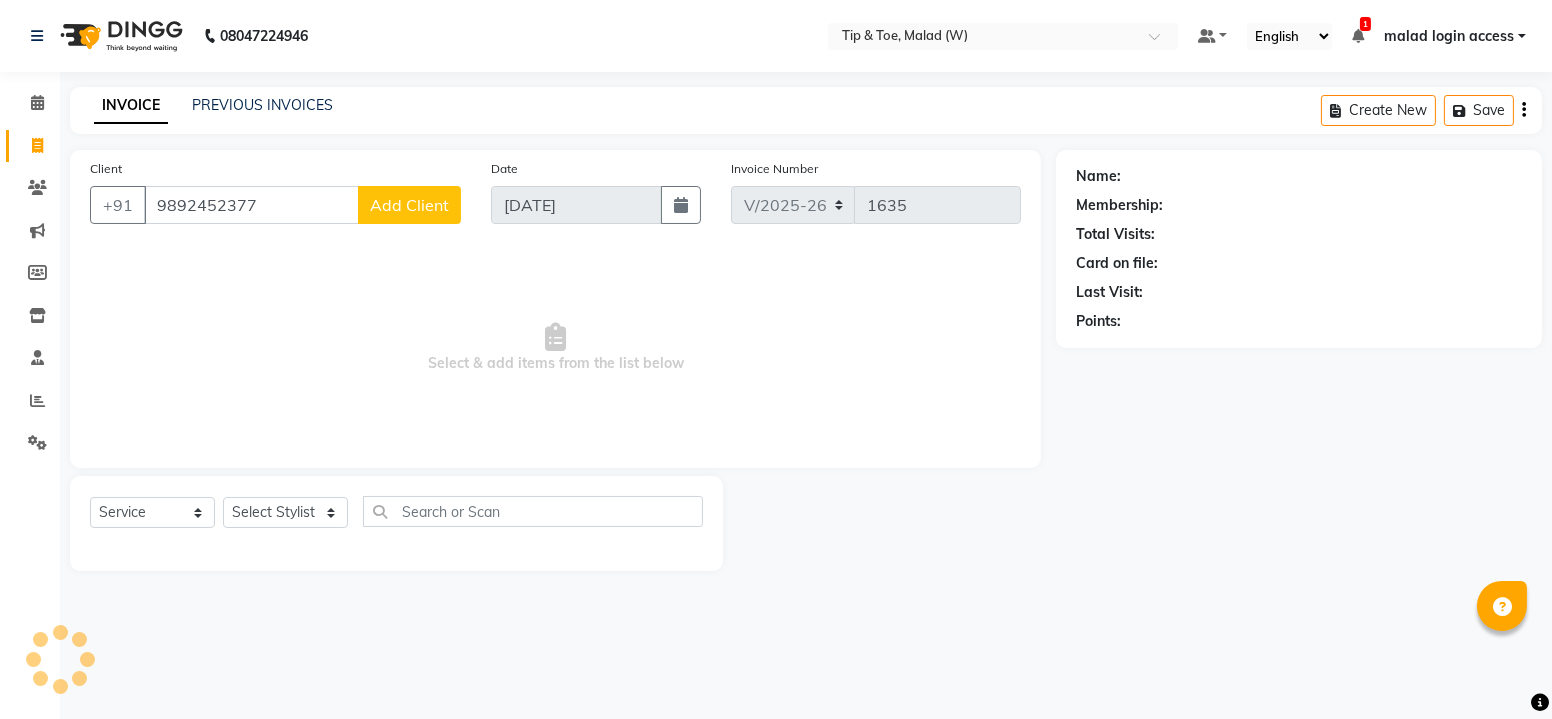 type on "9892452377" 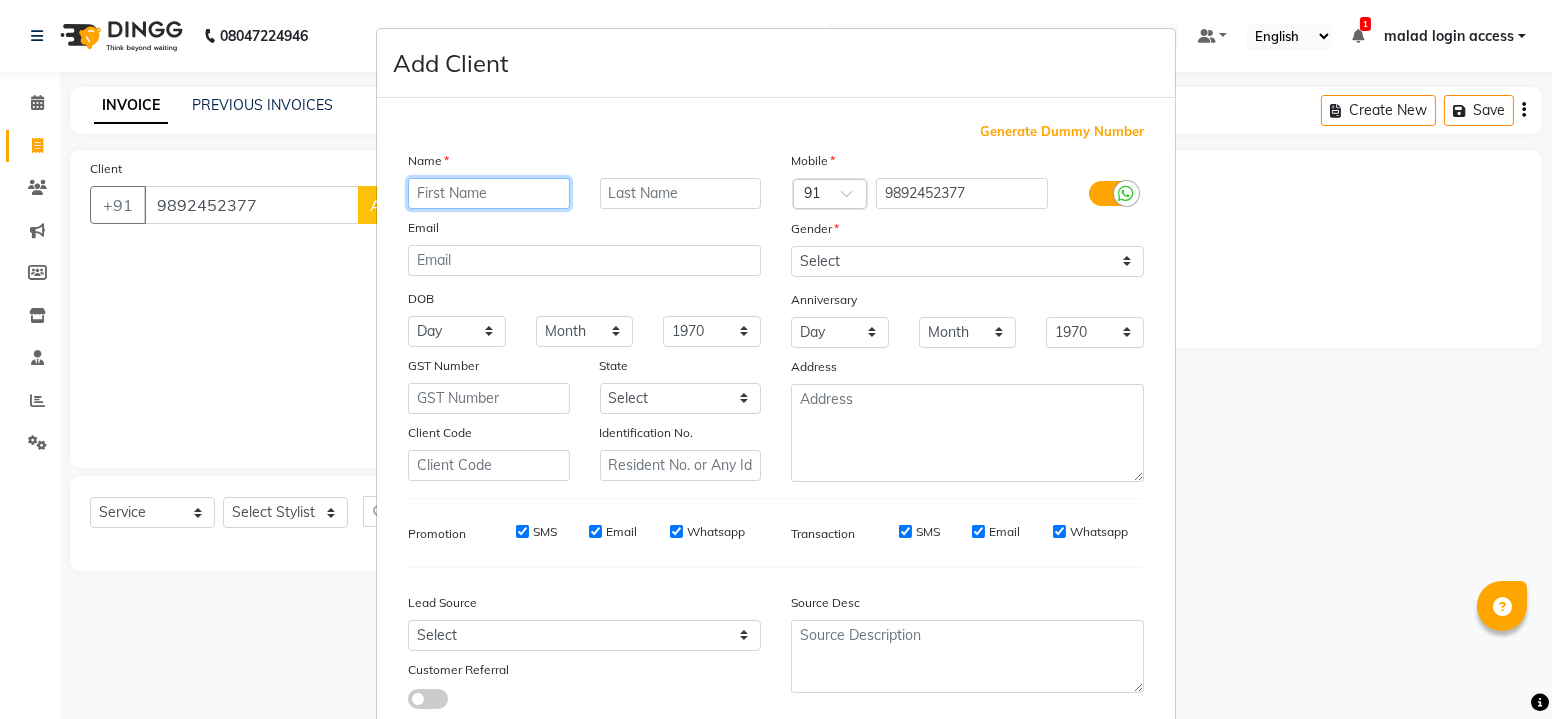click at bounding box center (489, 193) 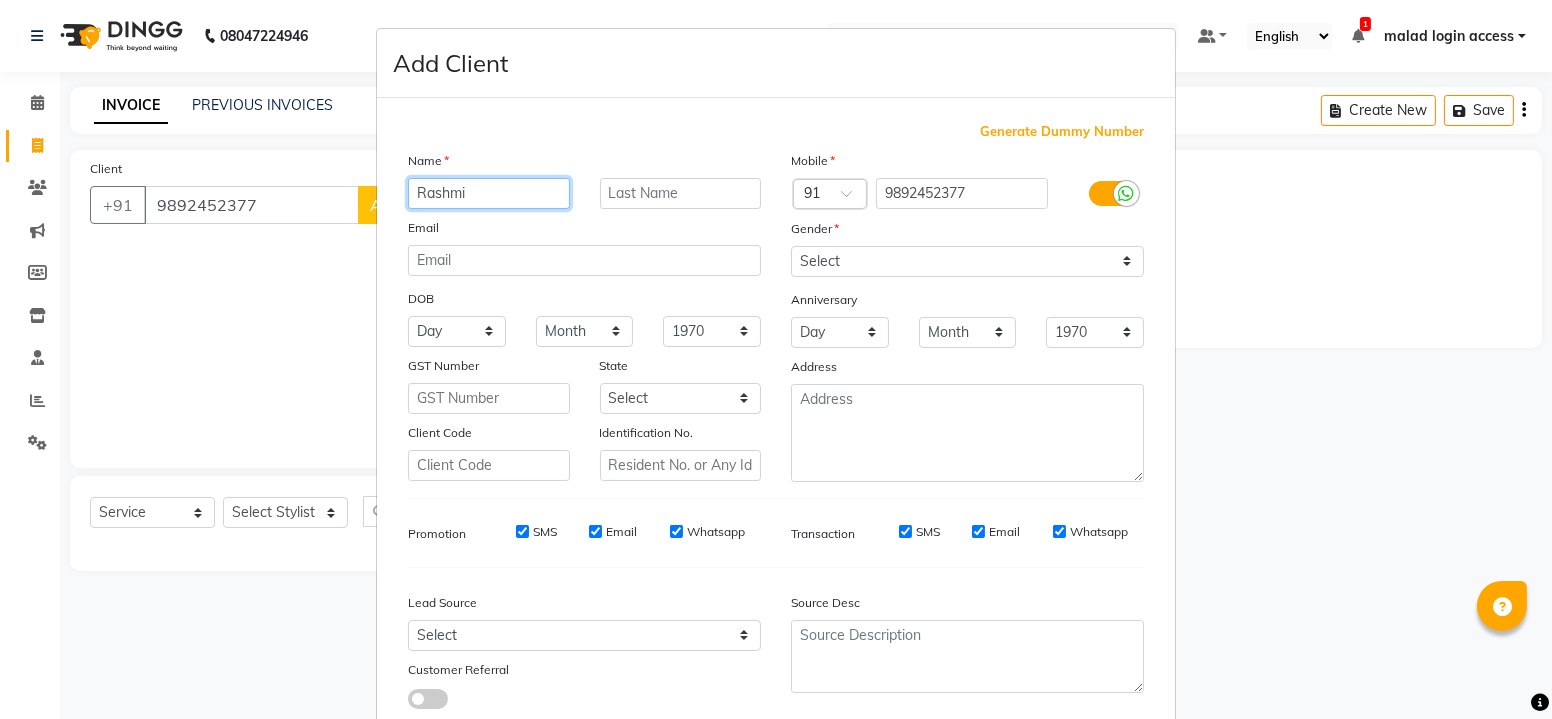 type on "Rashmi" 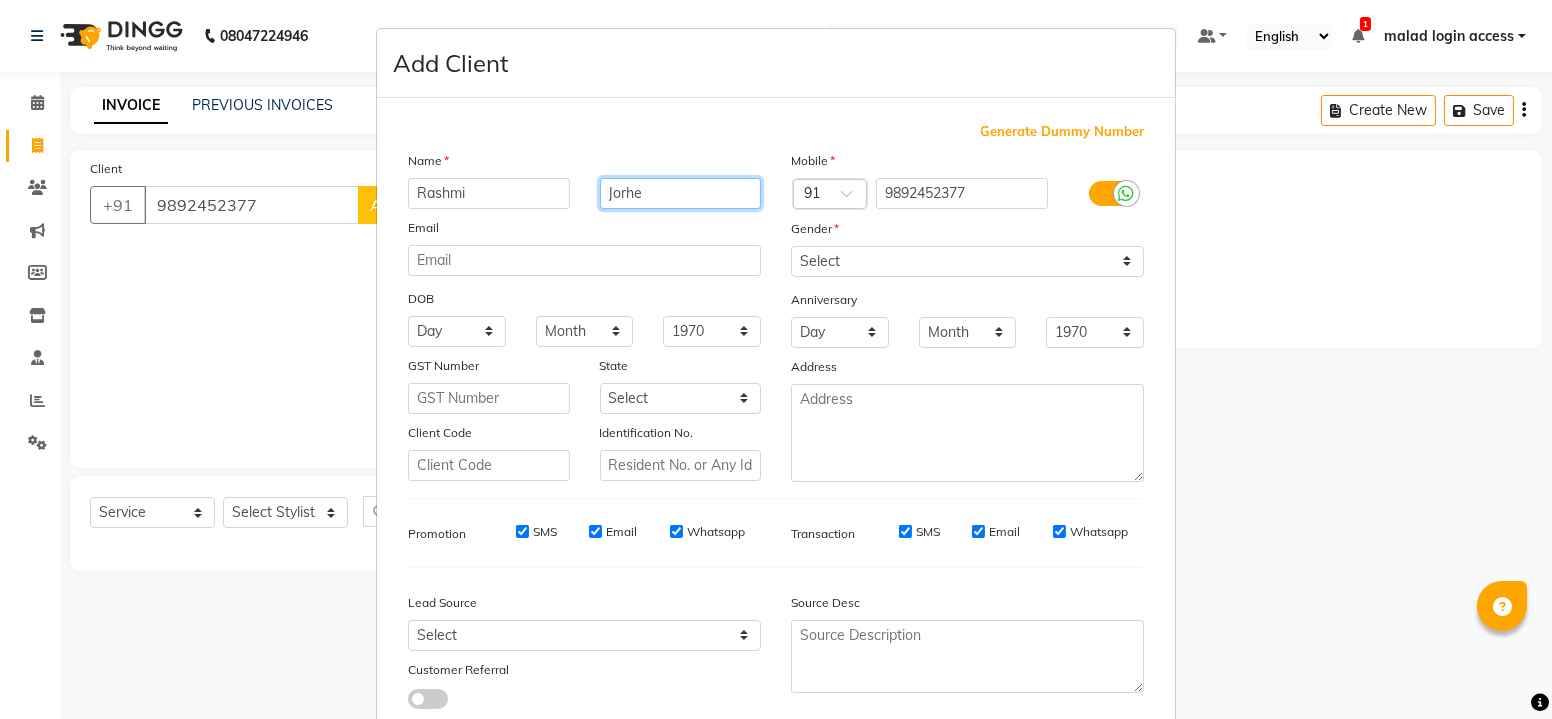 type on "Jorhe" 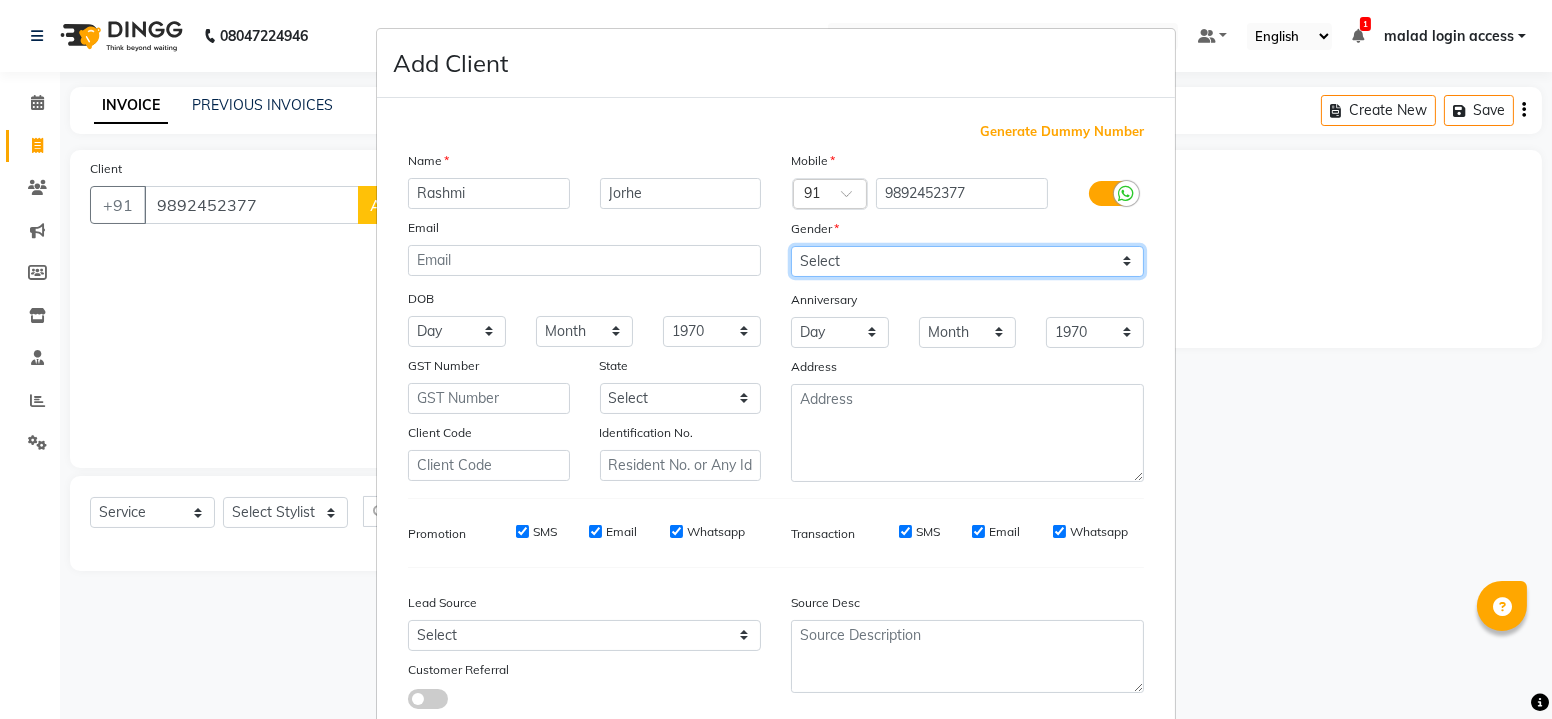 click on "Select Male Female Other Prefer Not To Say" at bounding box center [967, 261] 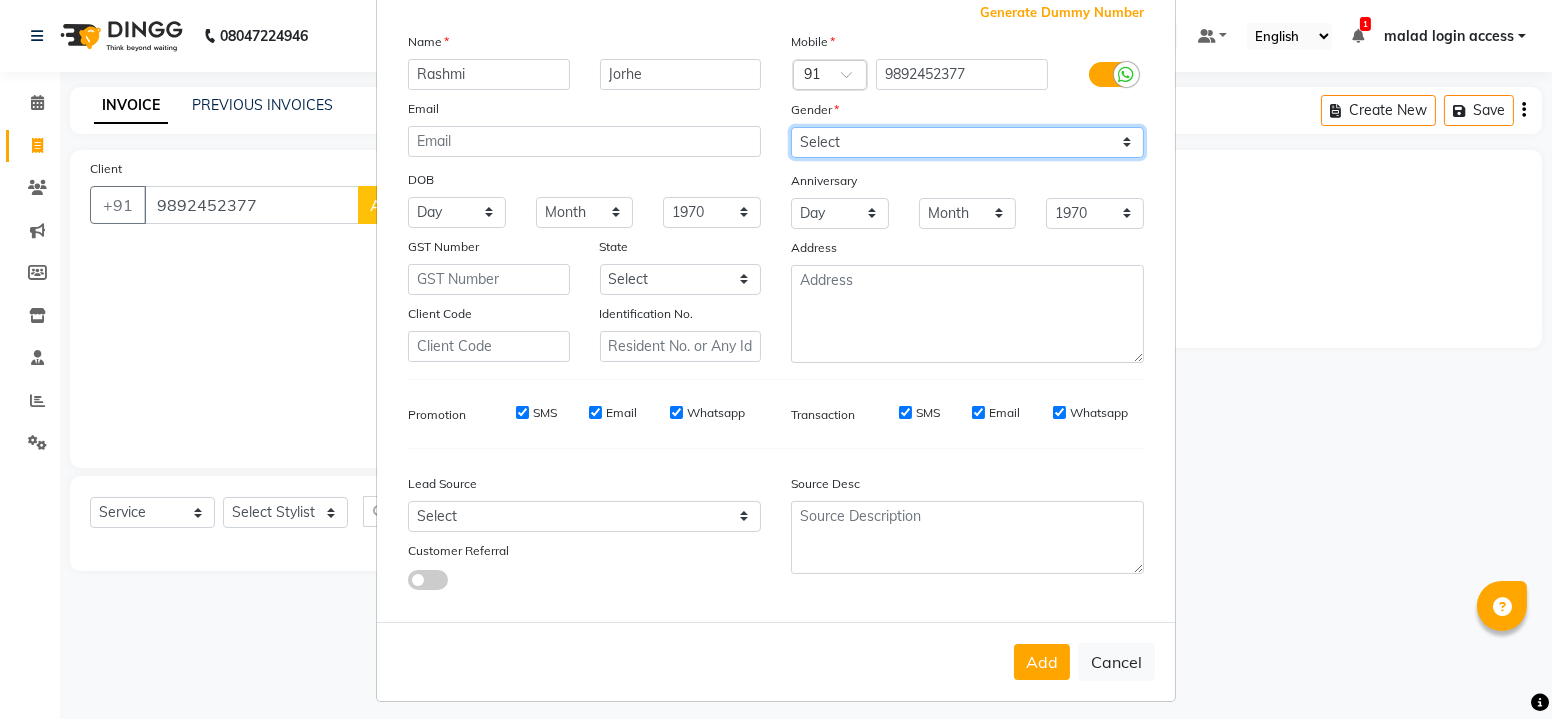 scroll, scrollTop: 123, scrollLeft: 0, axis: vertical 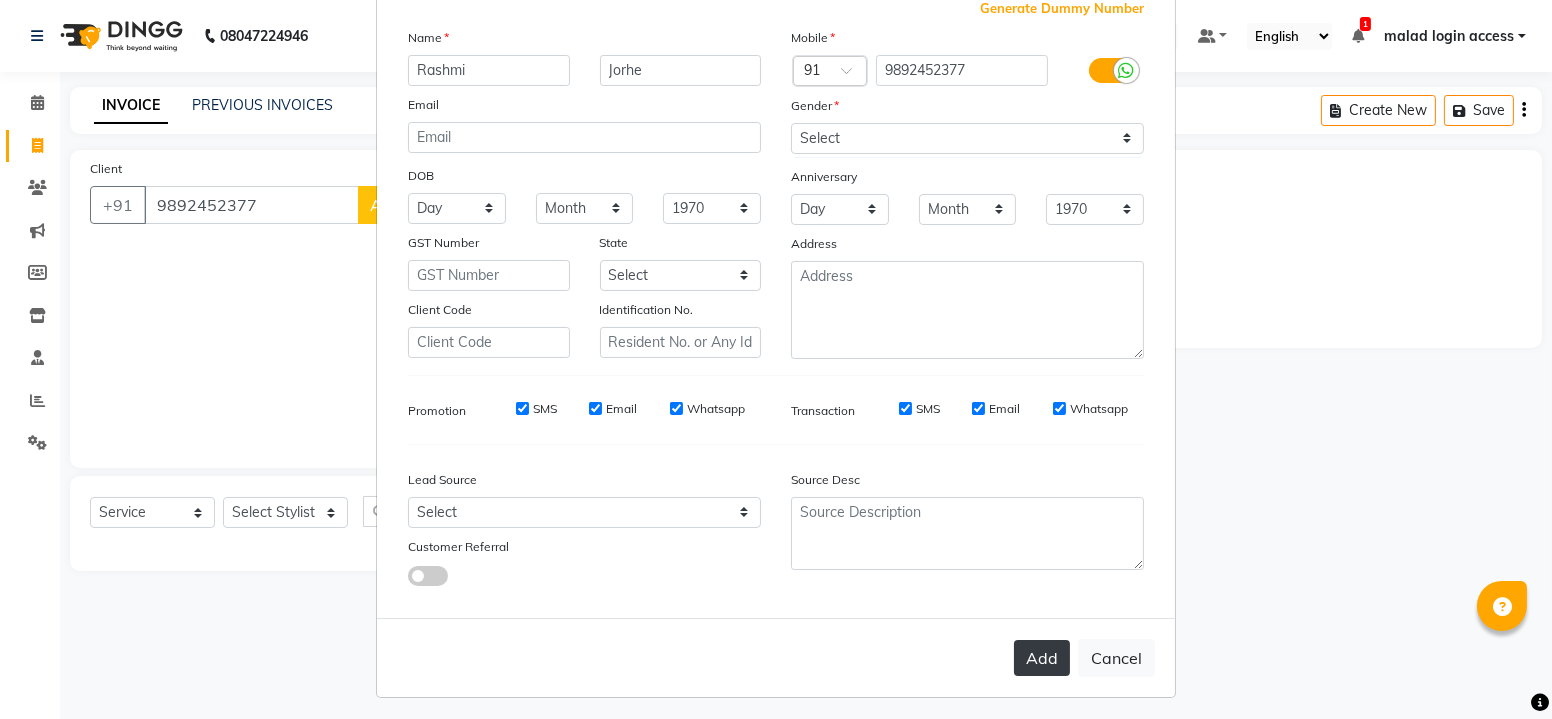 click on "Add" at bounding box center [1042, 658] 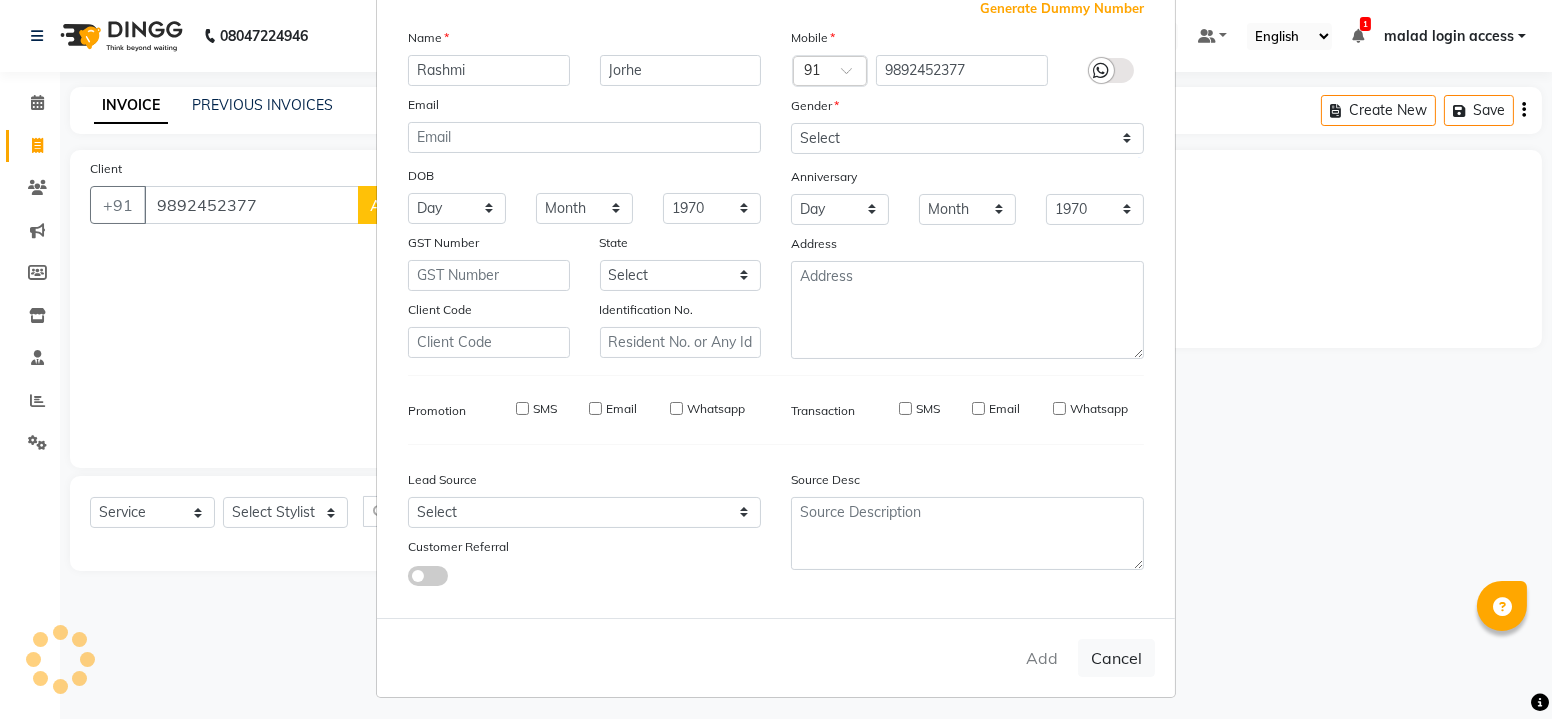 type 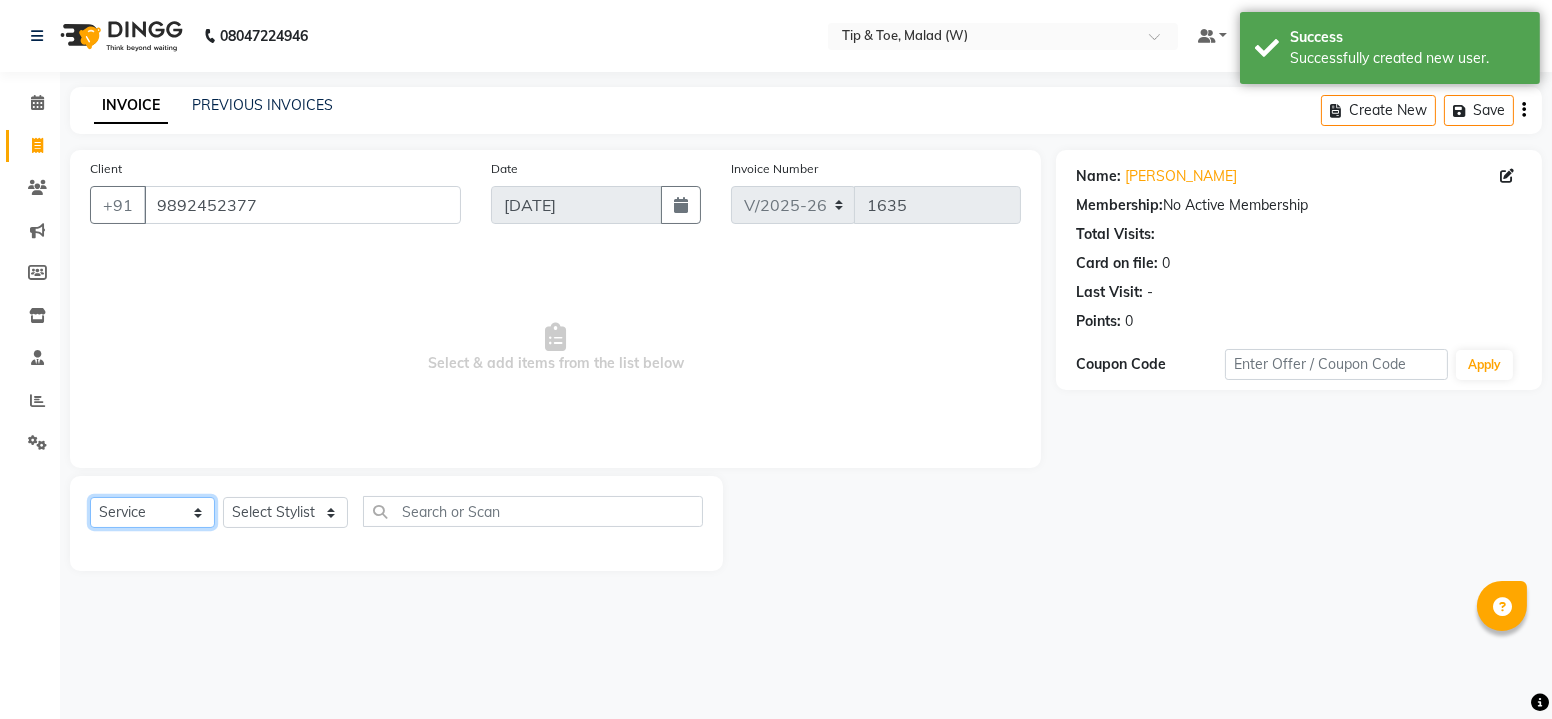 click on "Select  Service  Product  Membership  Package Voucher Prepaid Gift Card" 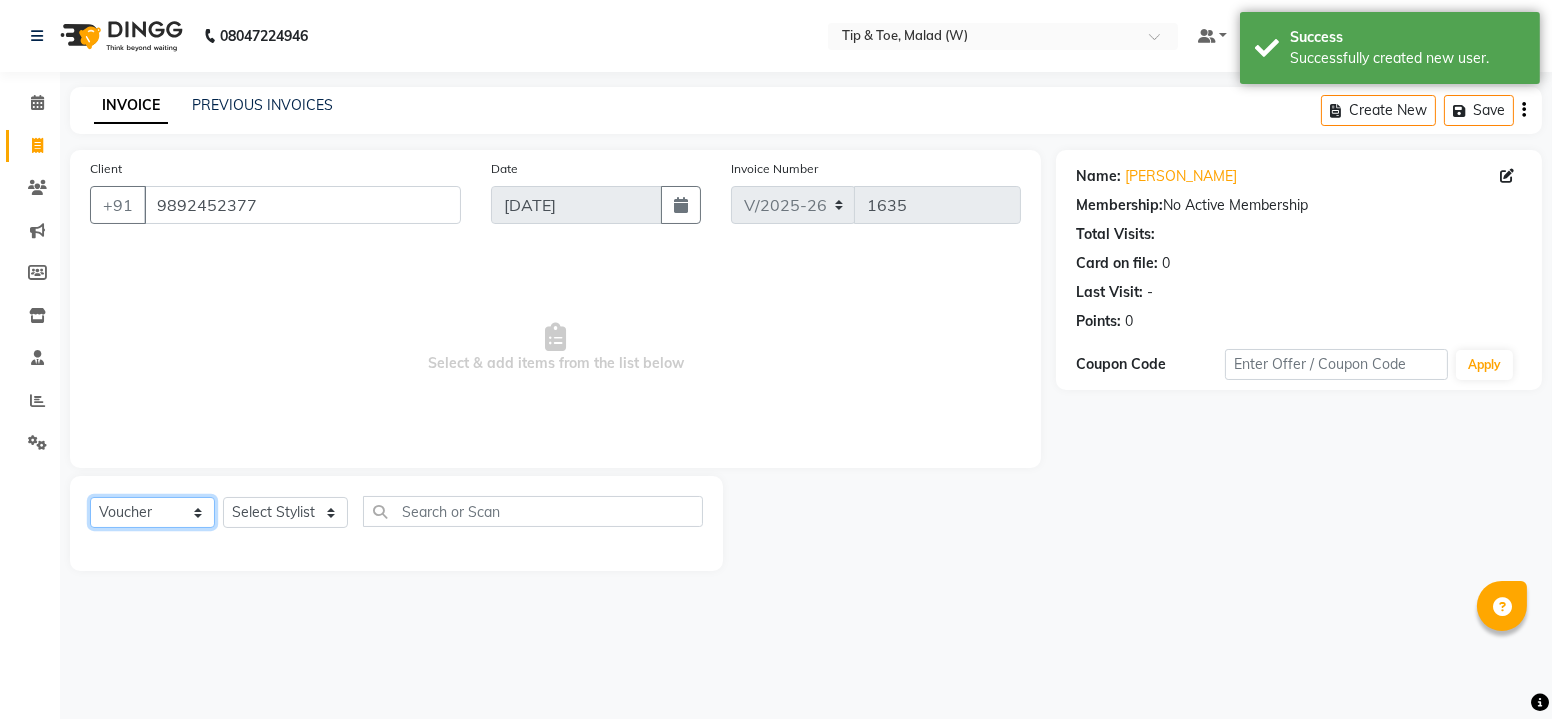 click on "Select  Service  Product  Membership  Package Voucher Prepaid Gift Card" 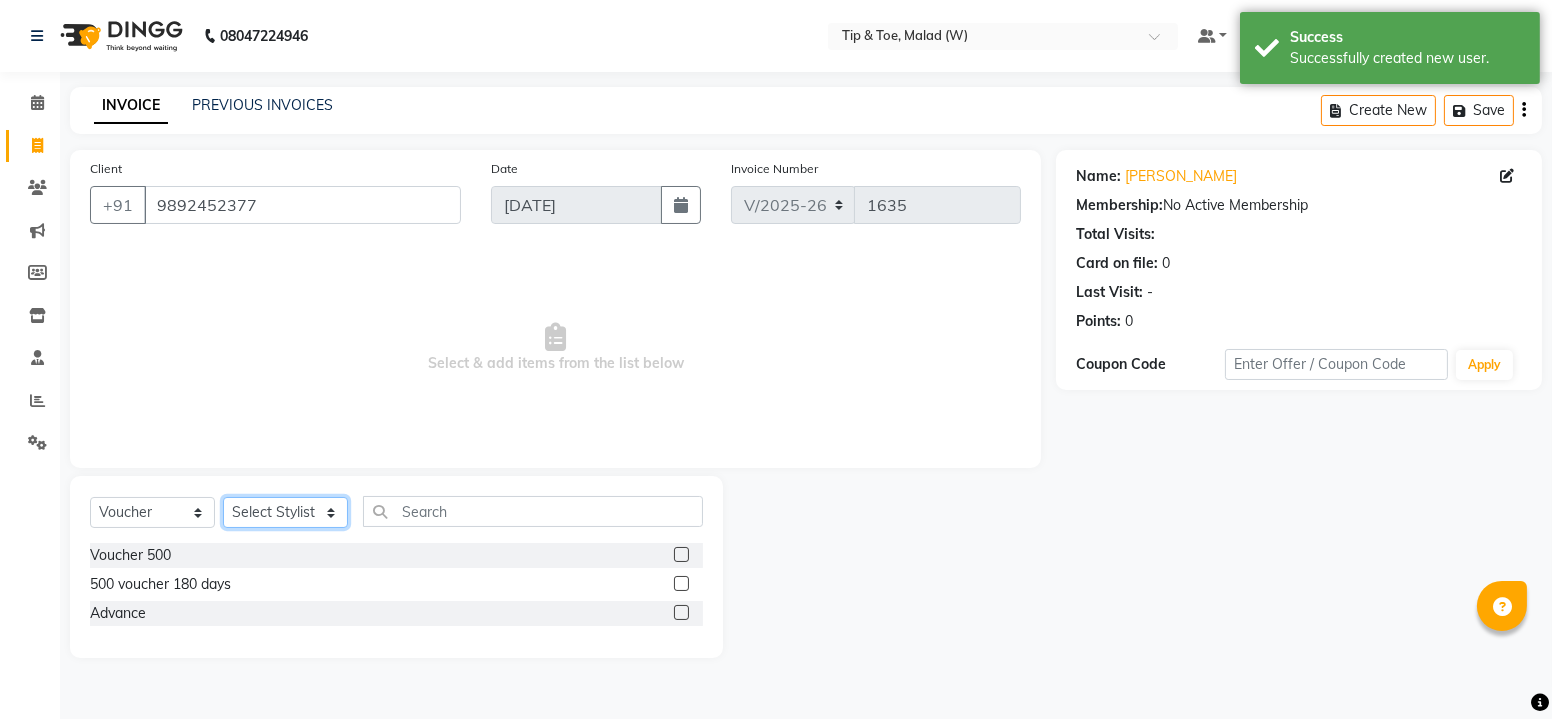 click on "Select Stylist Achan Akanksha Akash  Alfaz  Amreen  Daksha Danish Dhanashree Dibakar Divya Rai House Sale Imran Shaikh Kaikasha Shaikh Keshien Kumar Leela malad login access Manisha Singh Manisha Suvare Nida Sabri Nim Ninshing Nitesh Pooja Poonam Singh Regan Sanjay mama Shamim Shaikh Shimre Sujit Suzu Swity Urmila Pal Vikram" 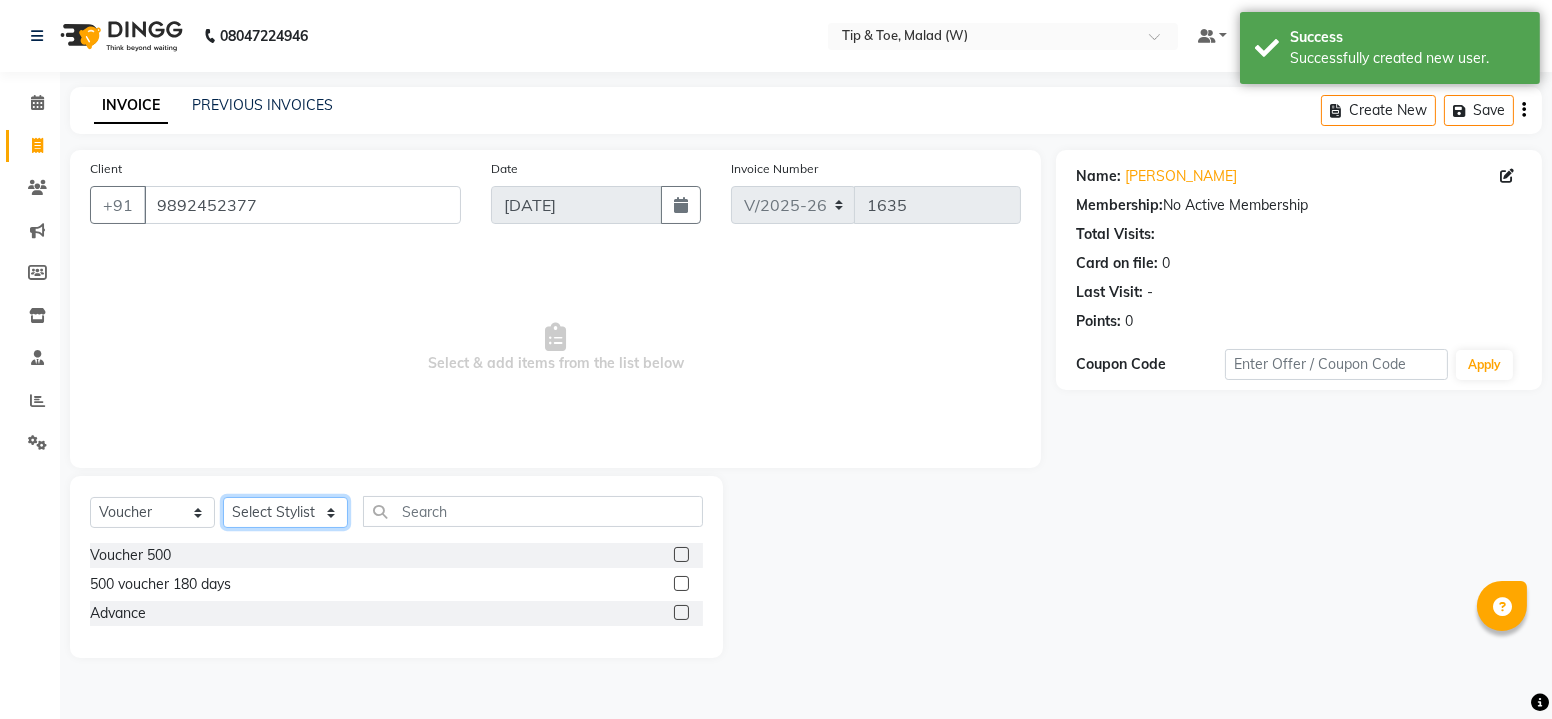 select on "41860" 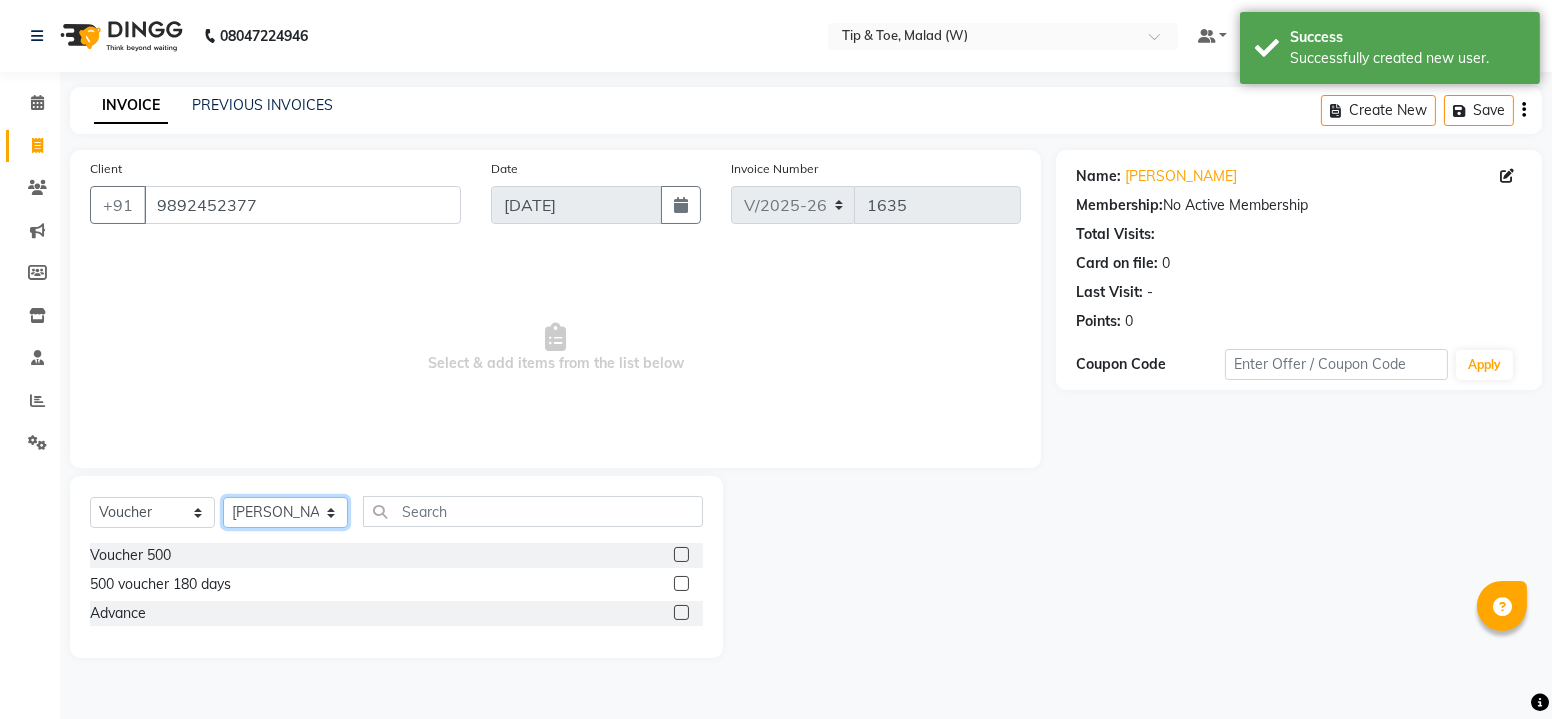 click on "Select Stylist Achan Akanksha Akash  Alfaz  Amreen  Daksha Danish Dhanashree Dibakar Divya Rai House Sale Imran Shaikh Kaikasha Shaikh Keshien Kumar Leela malad login access Manisha Singh Manisha Suvare Nida Sabri Nim Ninshing Nitesh Pooja Poonam Singh Regan Sanjay mama Shamim Shaikh Shimre Sujit Suzu Swity Urmila Pal Vikram" 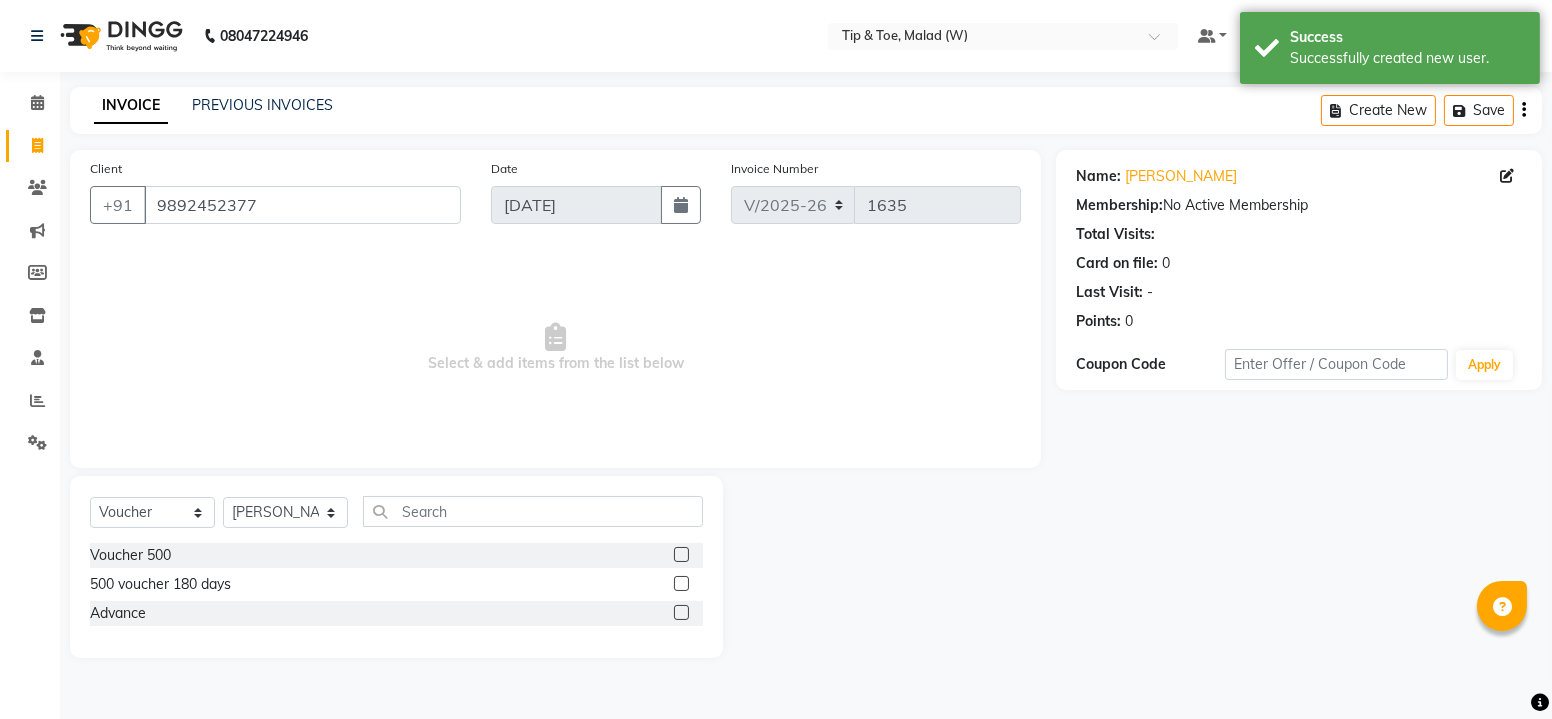 click 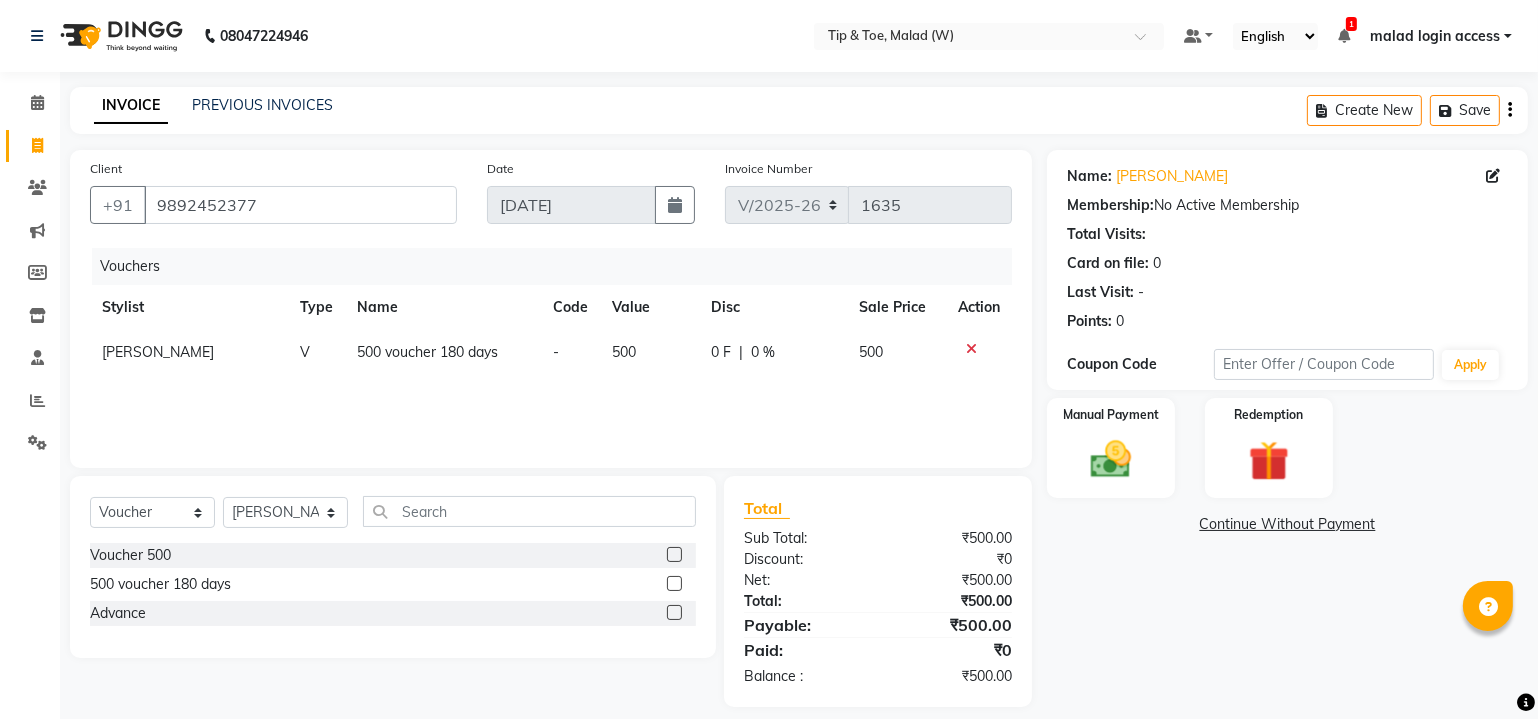 click 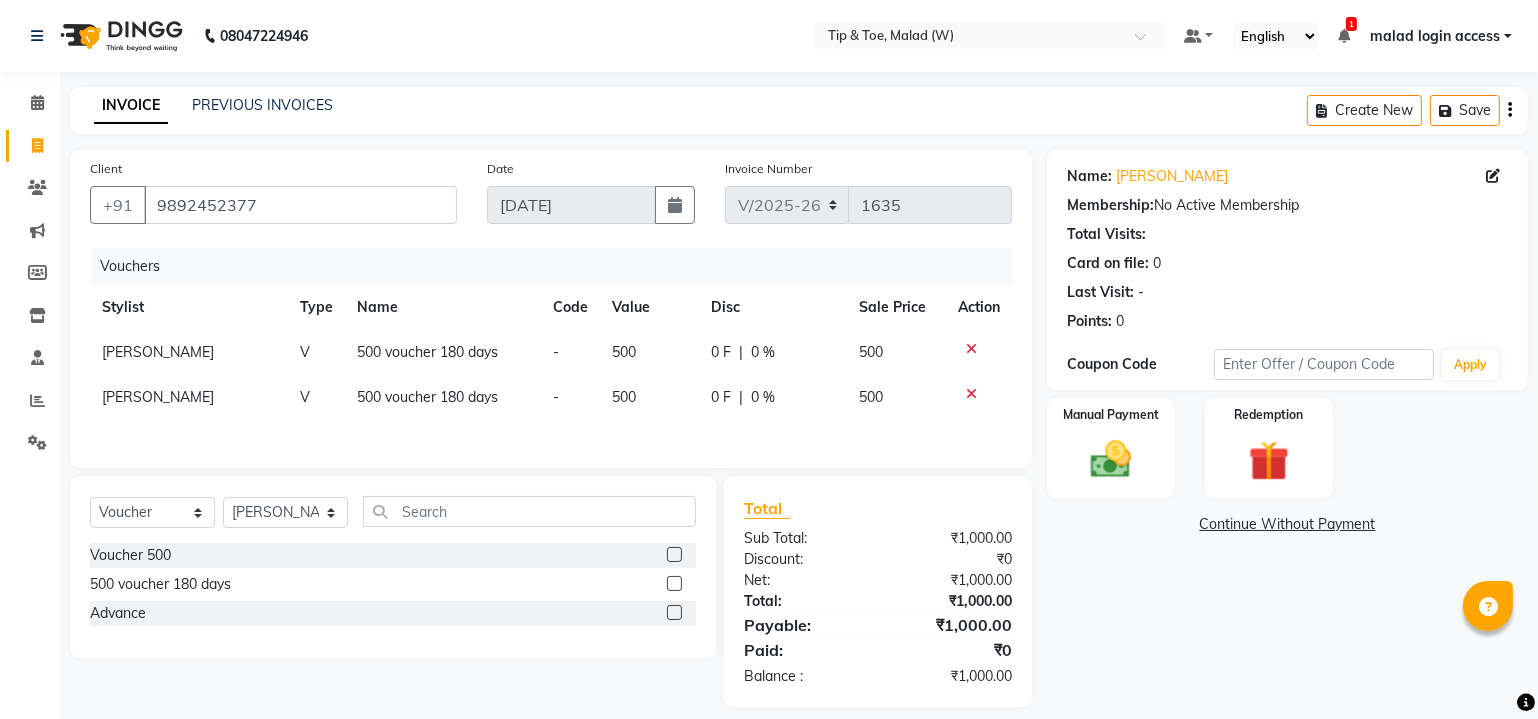 click 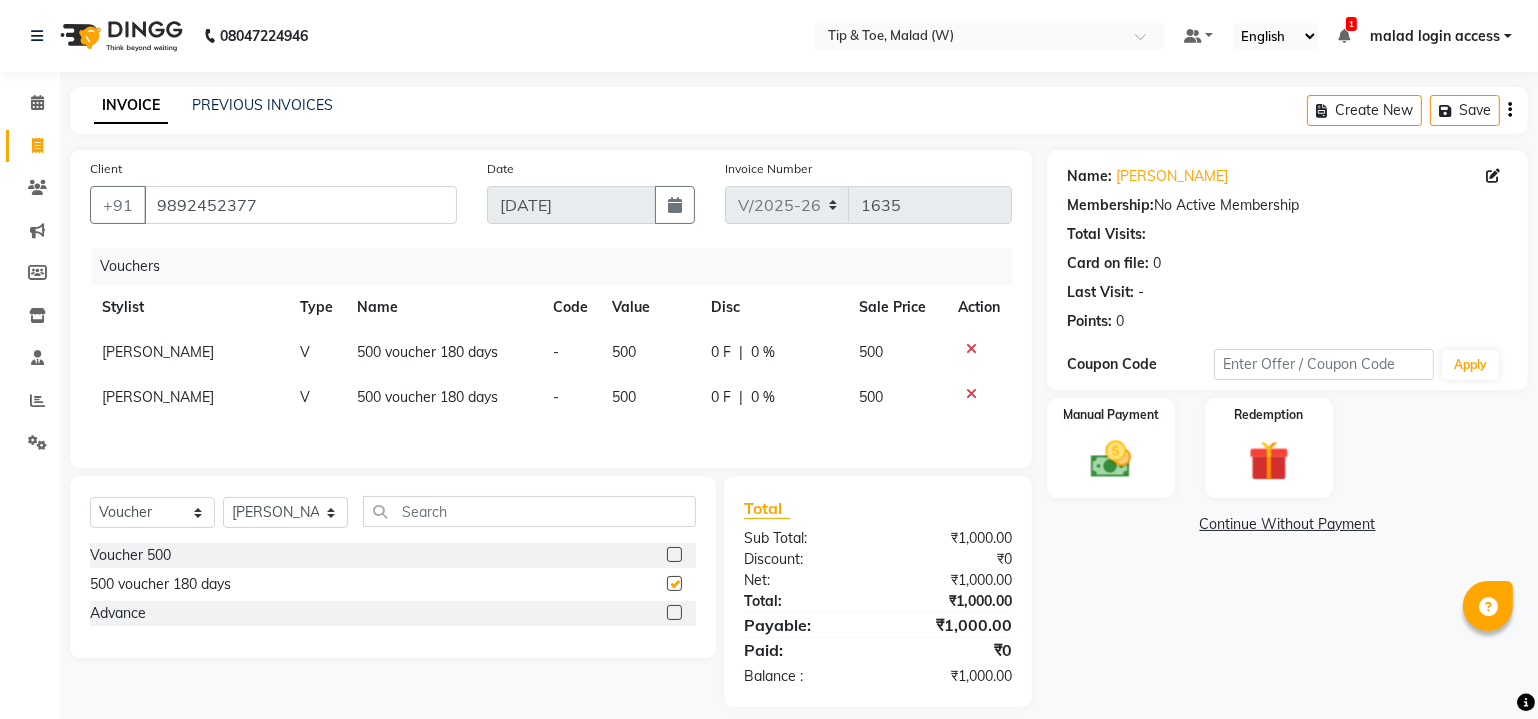 click on "Select  Service  Product  Membership  Package Voucher Prepaid Gift Card  Select Stylist Achan Akanksha Akash  Alfaz  Amreen  Daksha Danish Dhanashree Dibakar Divya Rai House Sale Imran Shaikh Kaikasha Shaikh Keshien Kumar Leela malad login access Manisha Singh Manisha Suvare Nida Sabri Nim Ninshing Nitesh Pooja Poonam Singh Regan Sanjay mama Shamim Shaikh Shimre Sujit Suzu Swity Urmila Pal Vikram" 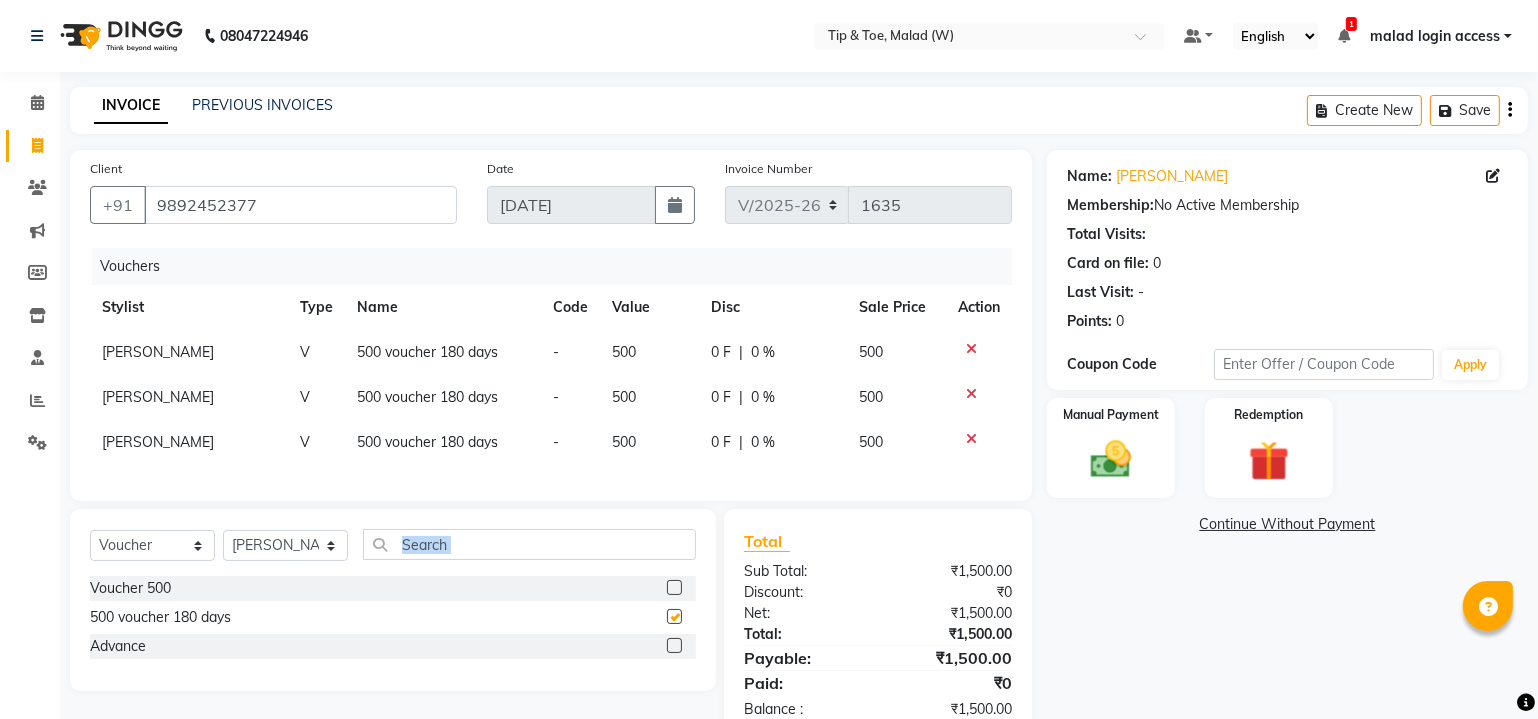 checkbox on "false" 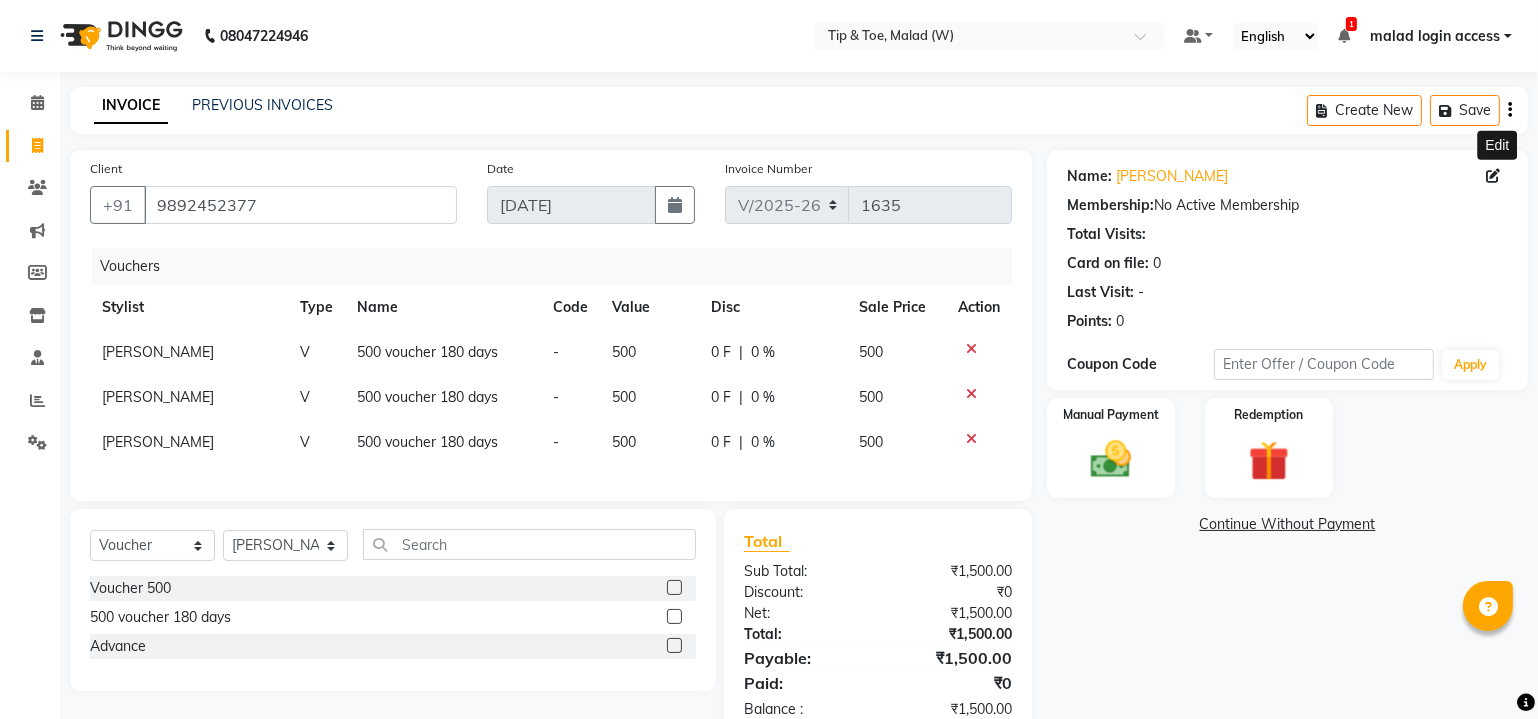 click 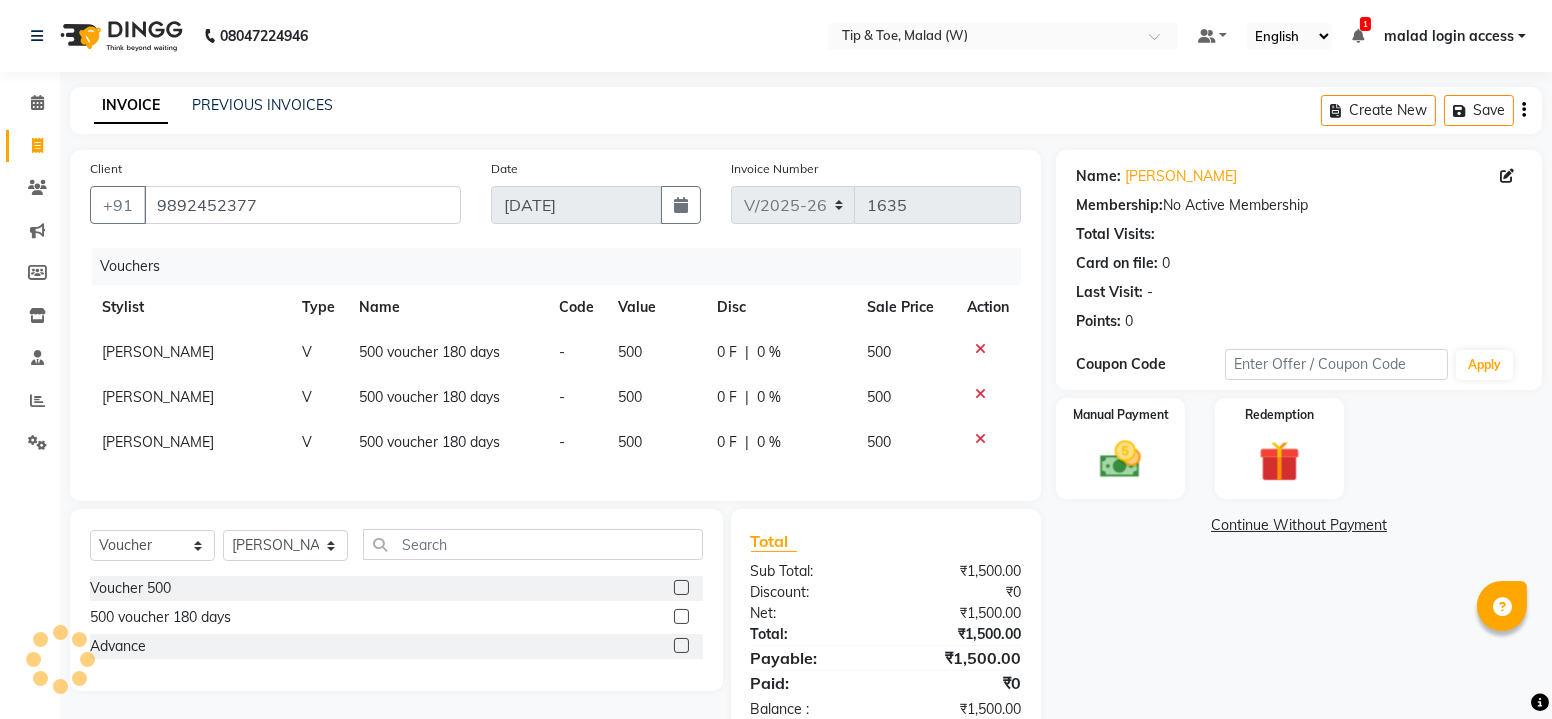 select on "female" 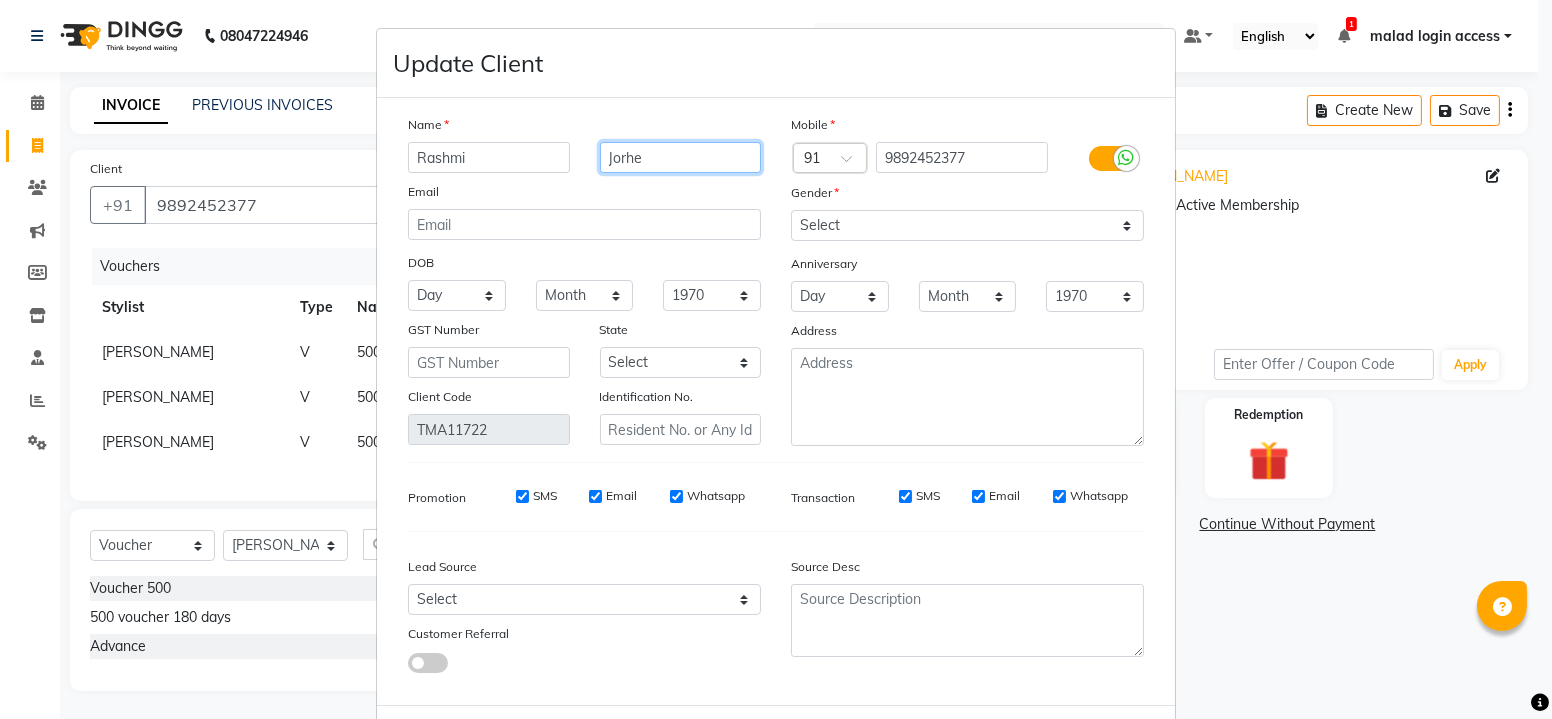 click on "Jorhe" at bounding box center [681, 157] 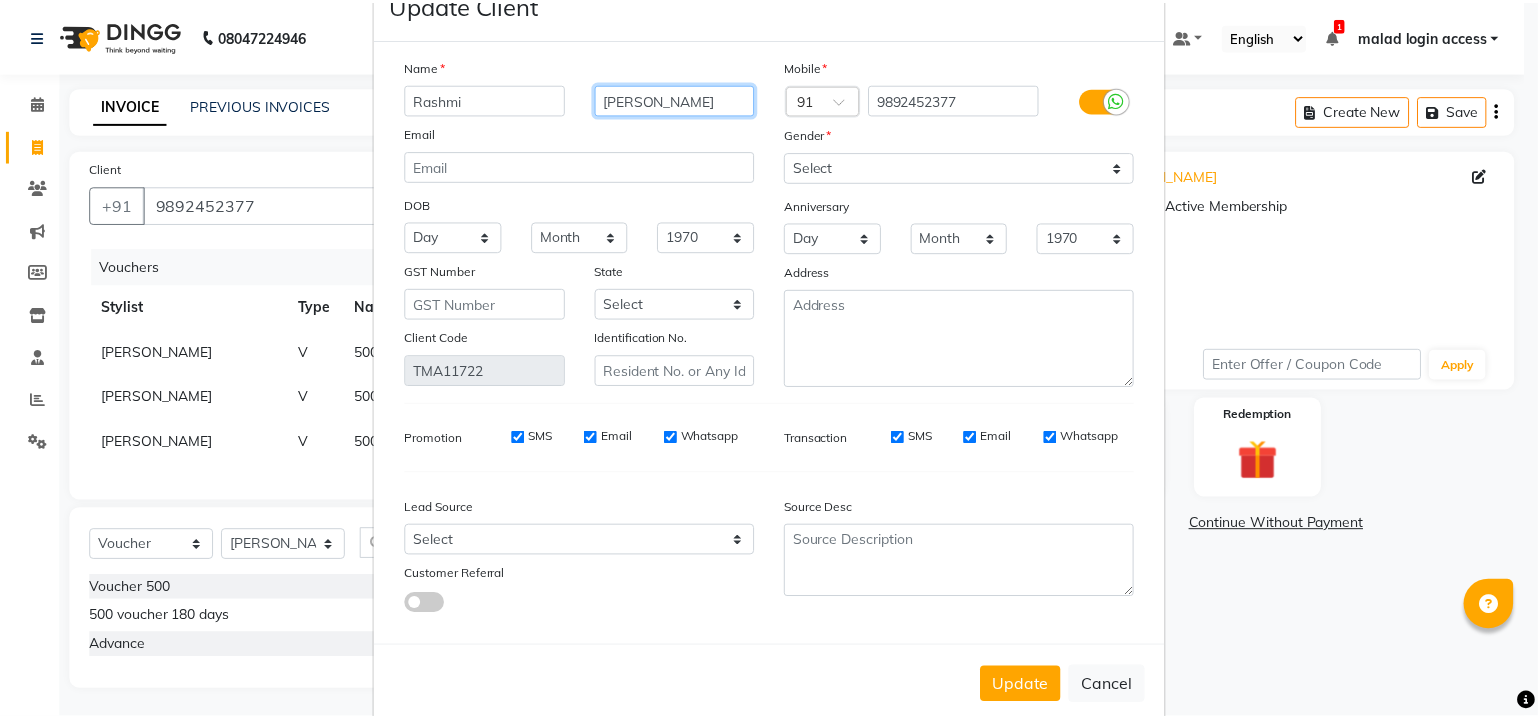 scroll, scrollTop: 87, scrollLeft: 0, axis: vertical 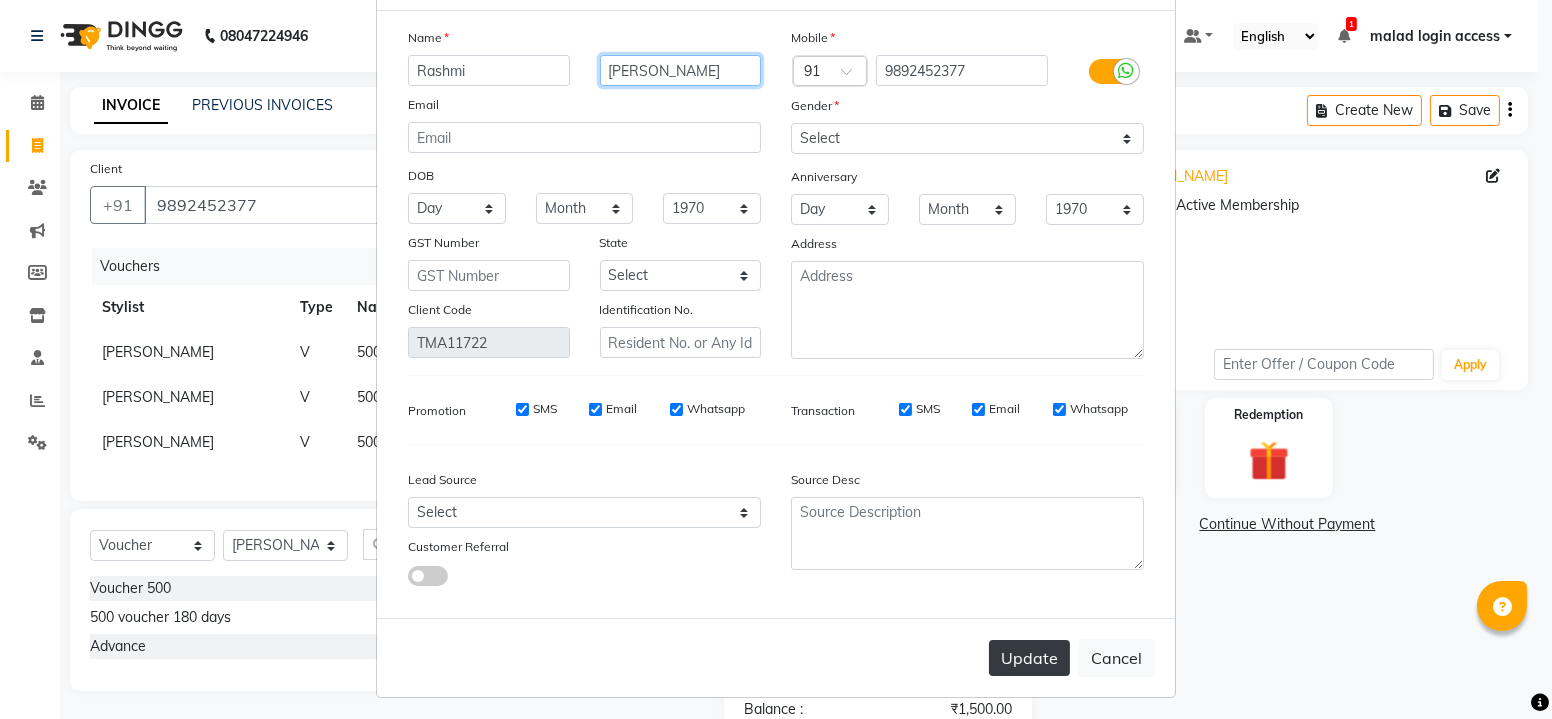 type on "Gorhe" 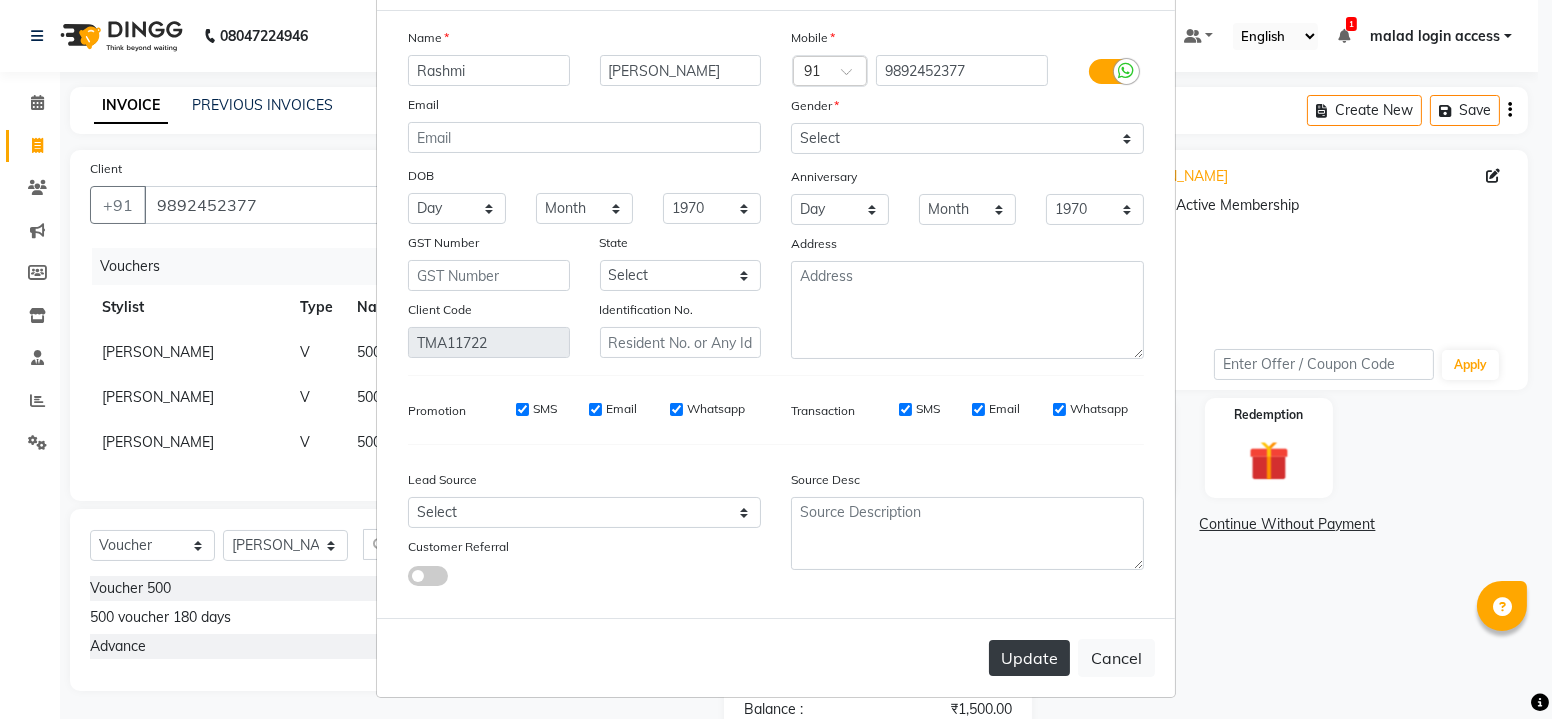 click on "Update" at bounding box center (1029, 658) 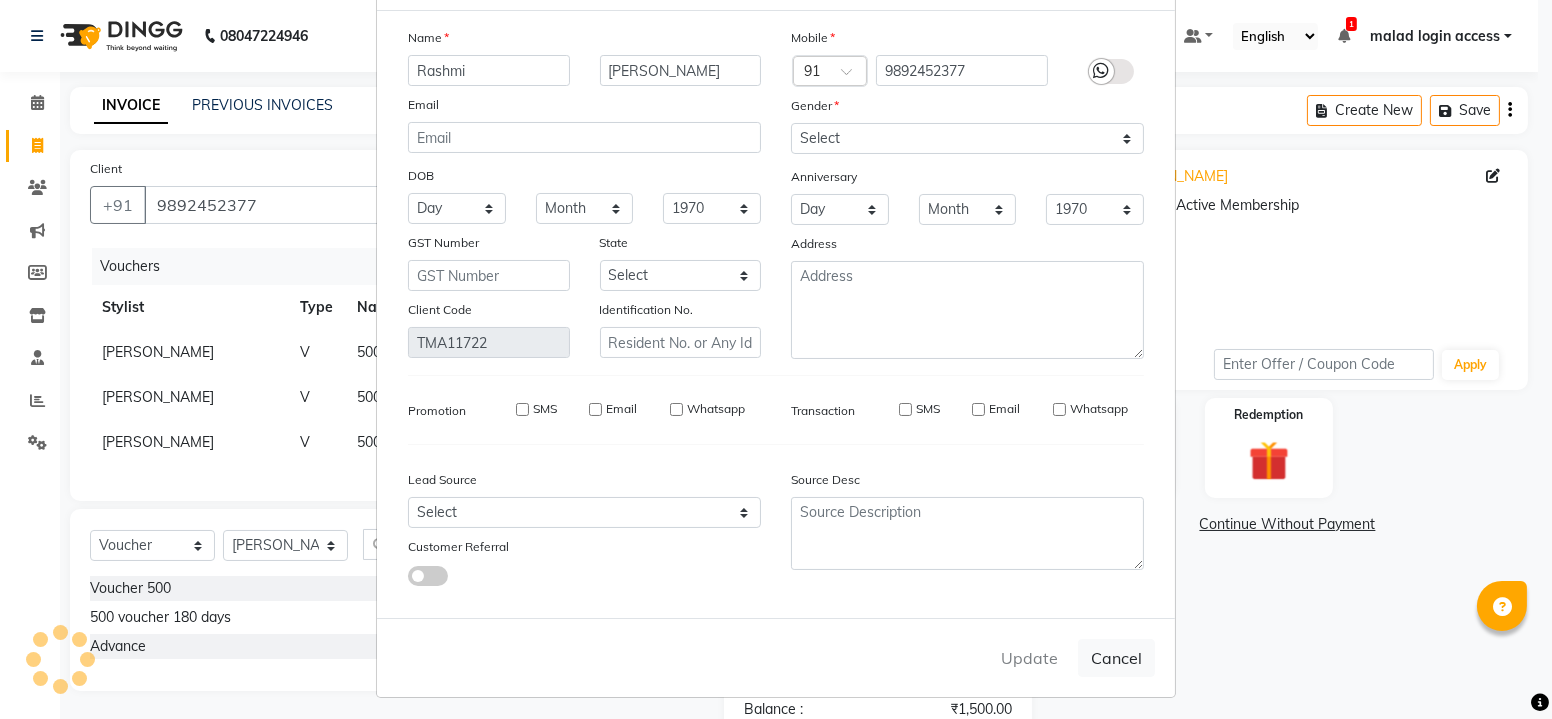 type 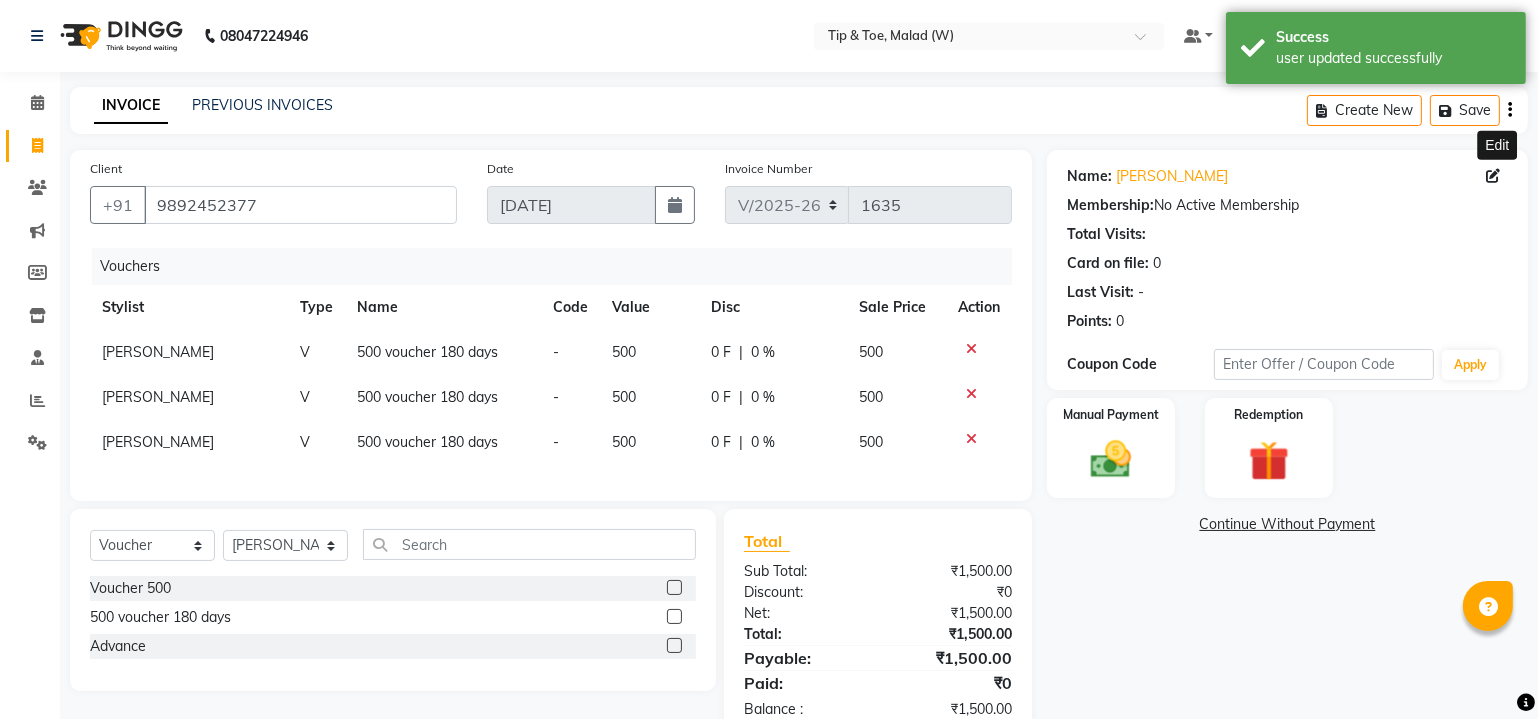 scroll, scrollTop: 62, scrollLeft: 0, axis: vertical 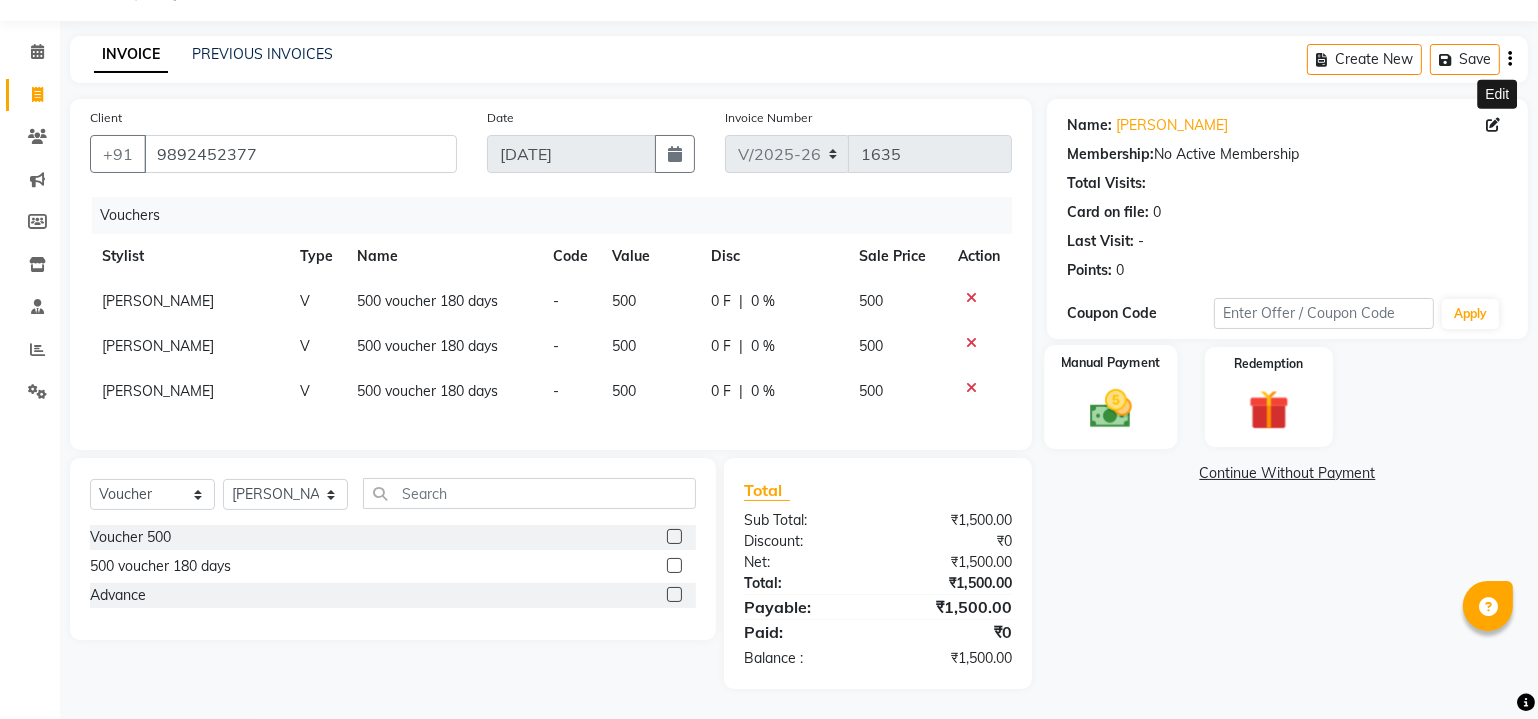 click 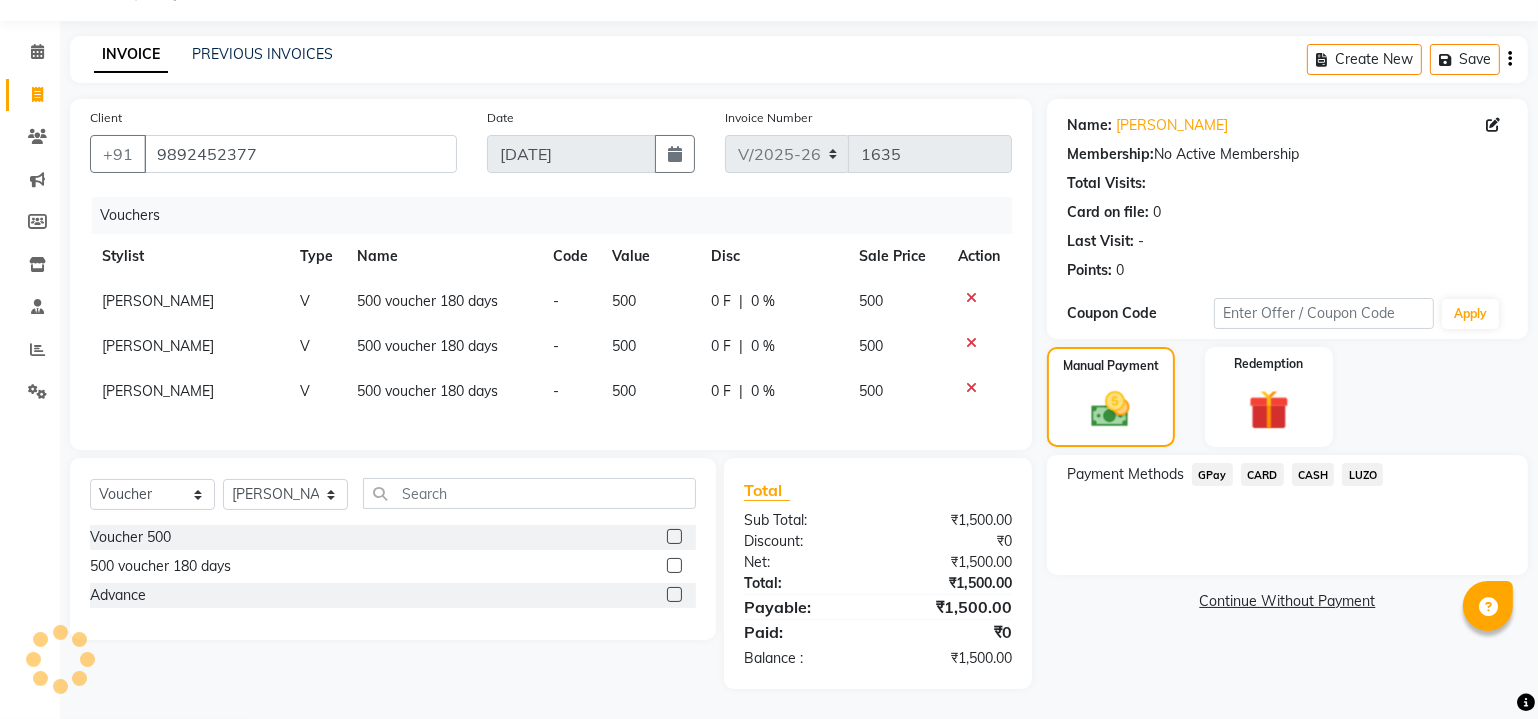 click on "GPay" 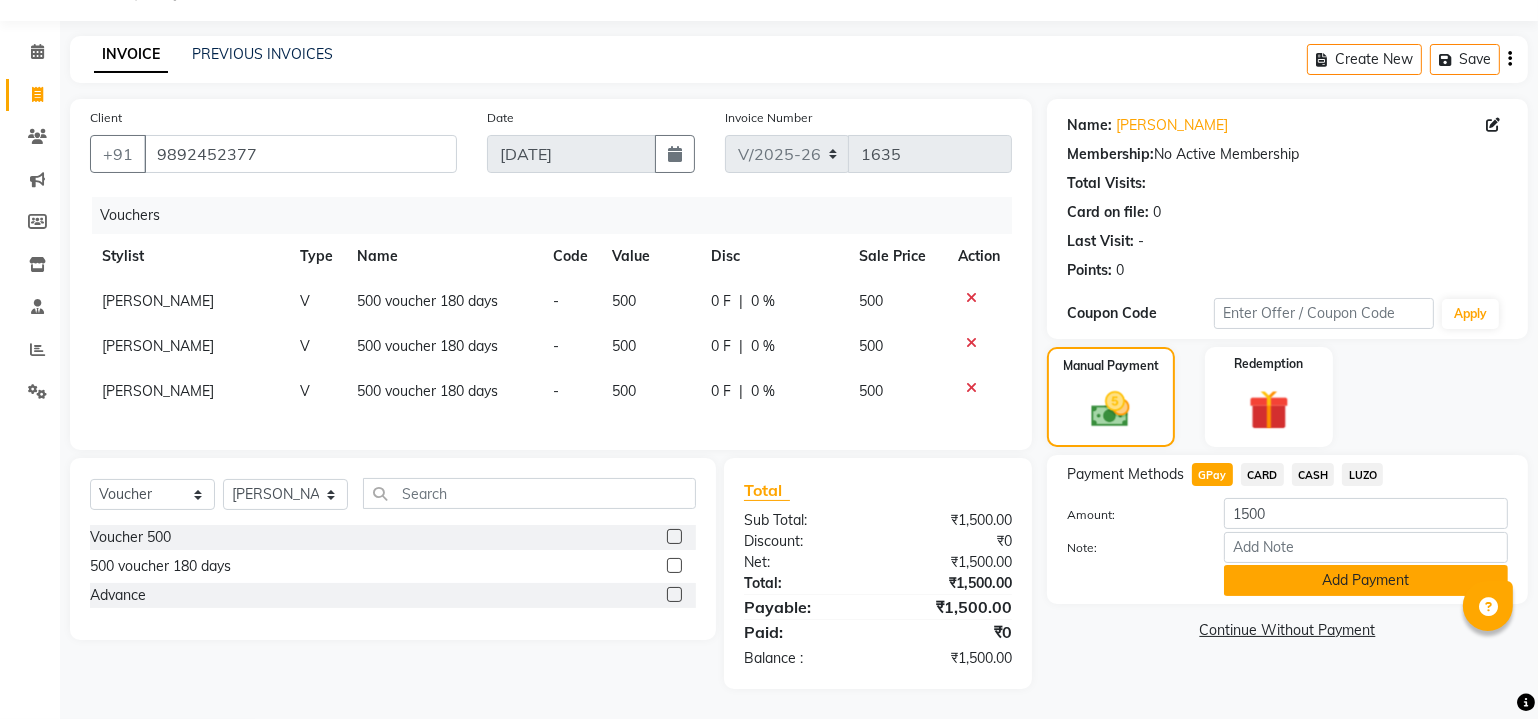 click on "Add Payment" 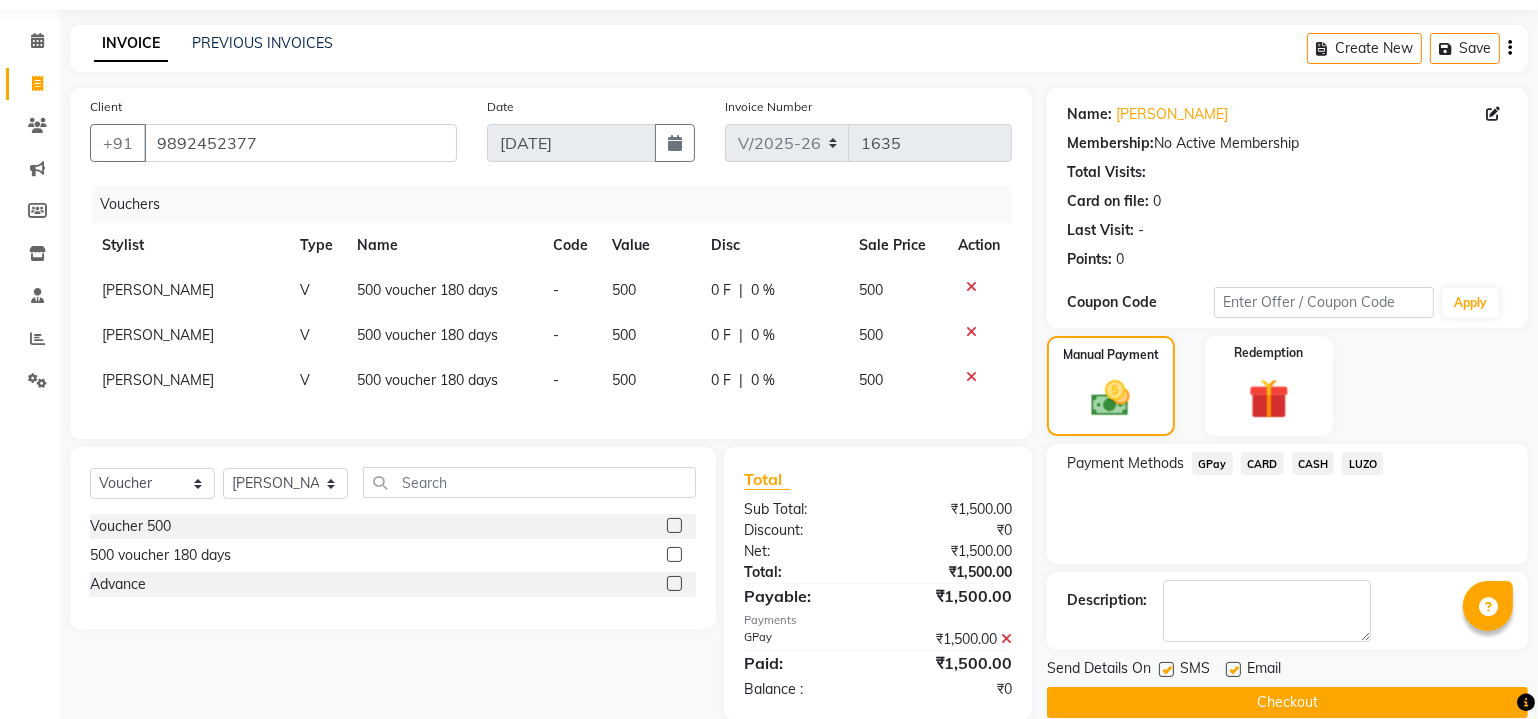 scroll, scrollTop: 104, scrollLeft: 0, axis: vertical 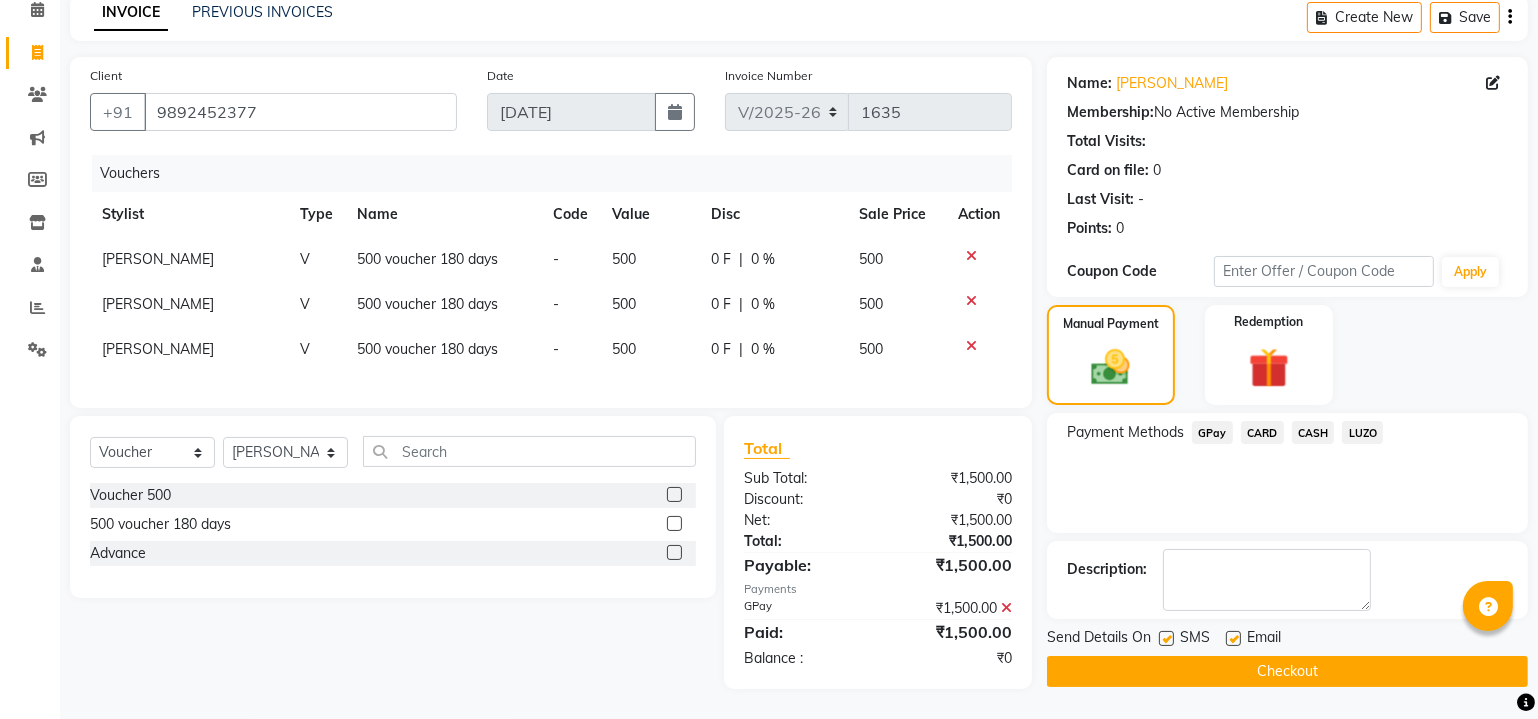 click on "Payment Methods  GPay   CARD   CASH   LUZO" 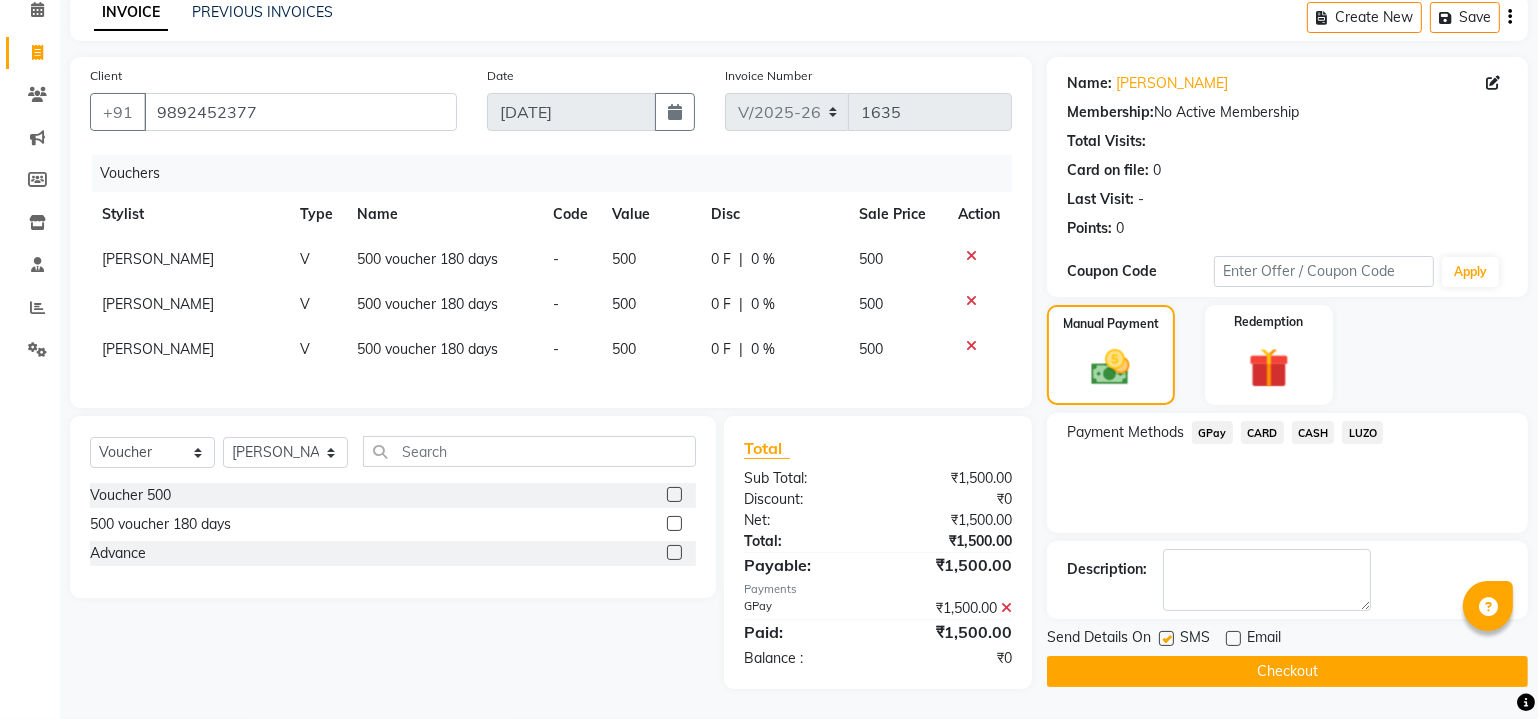 click 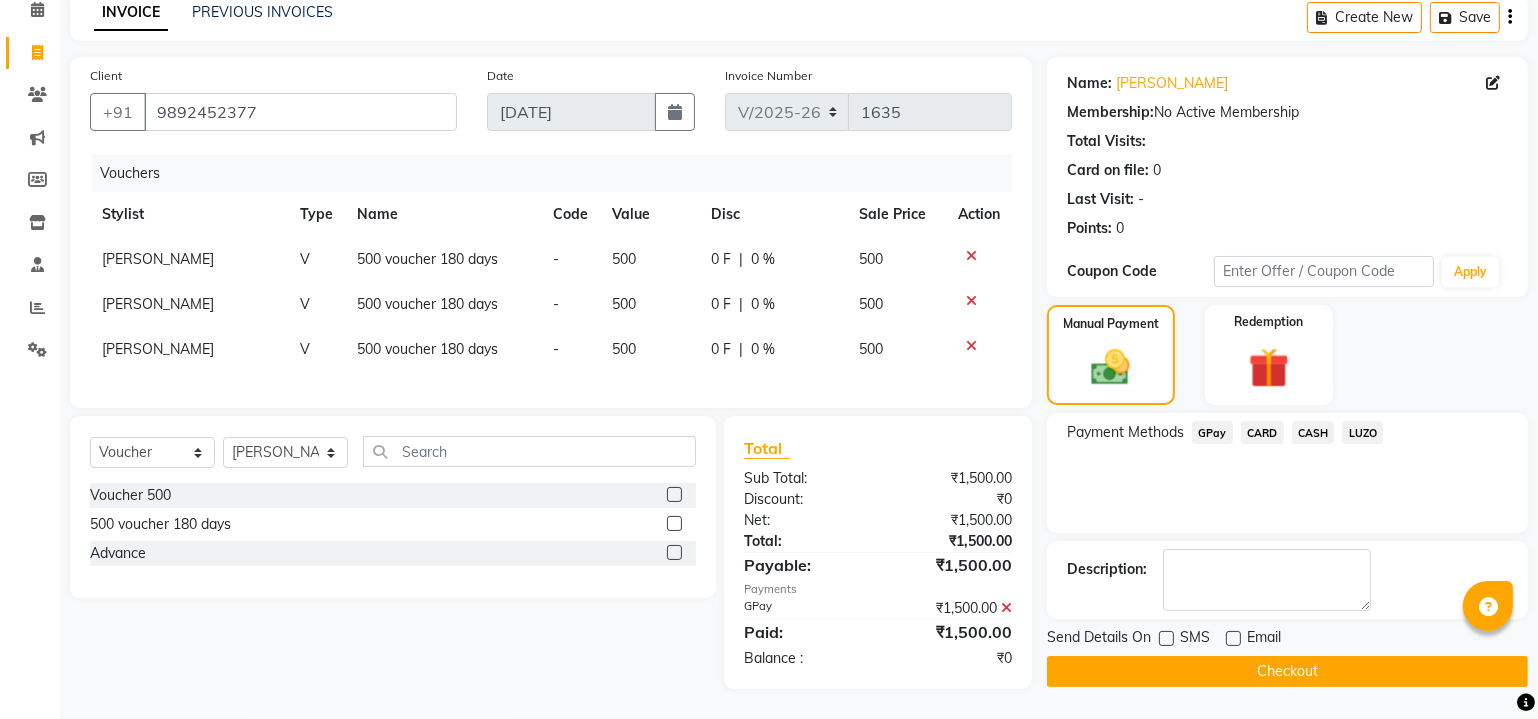 click on "Checkout" 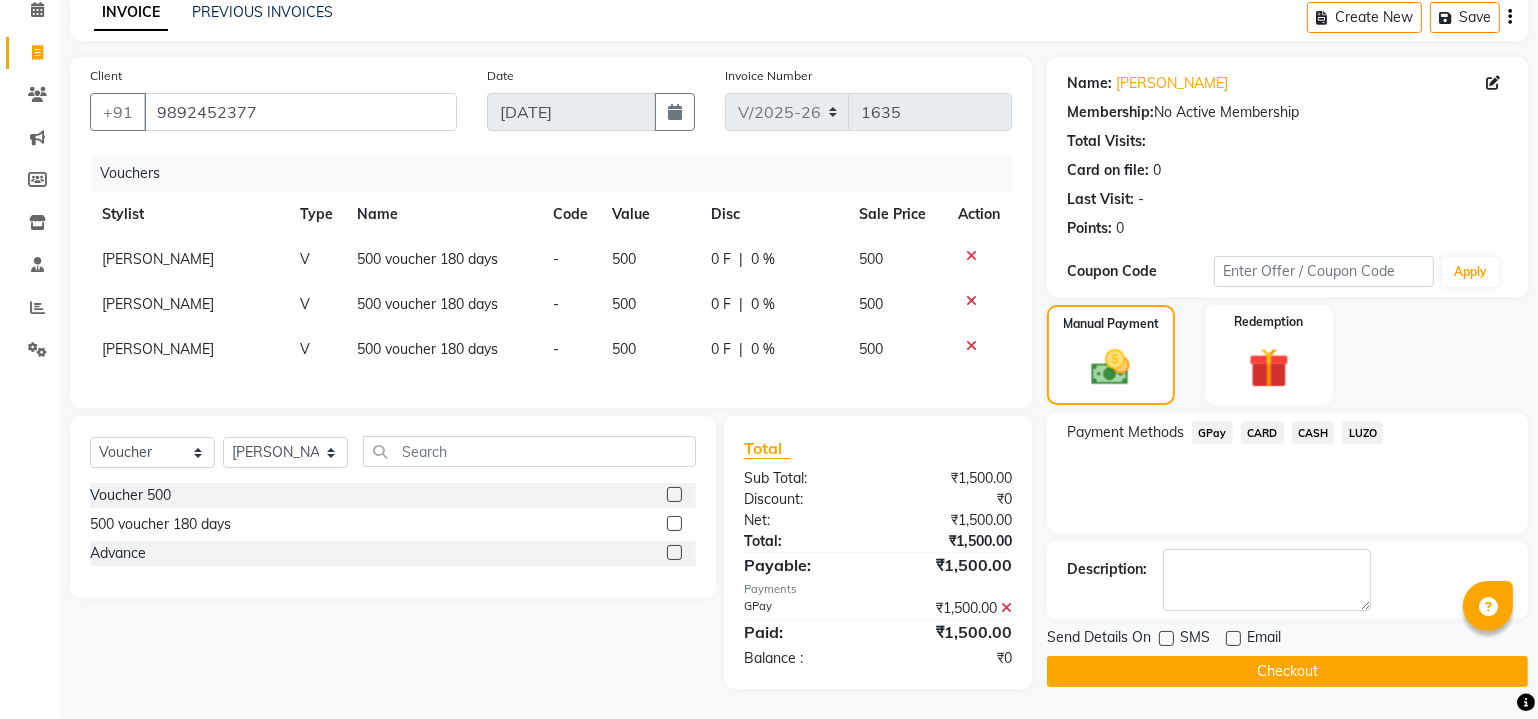 click on "Checkout" 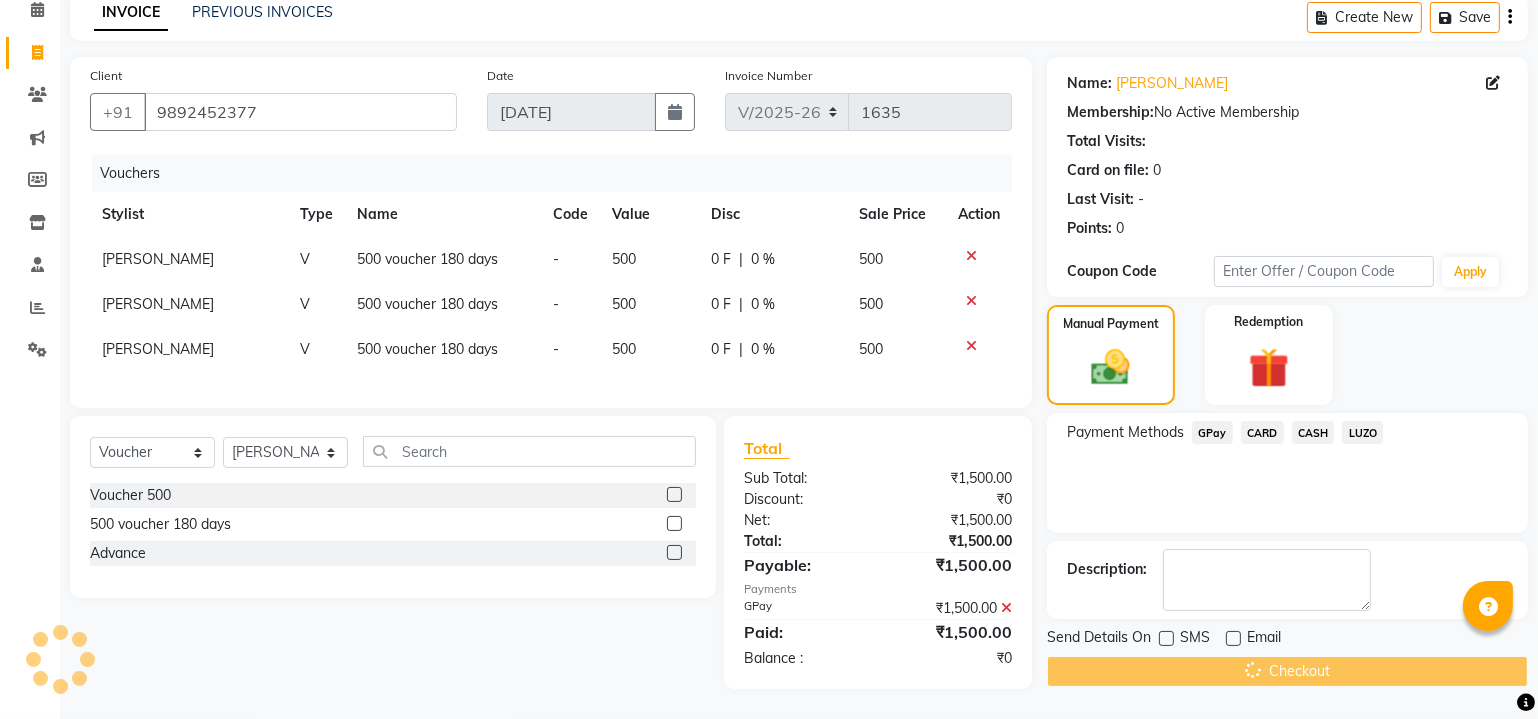 click on "Checkout" 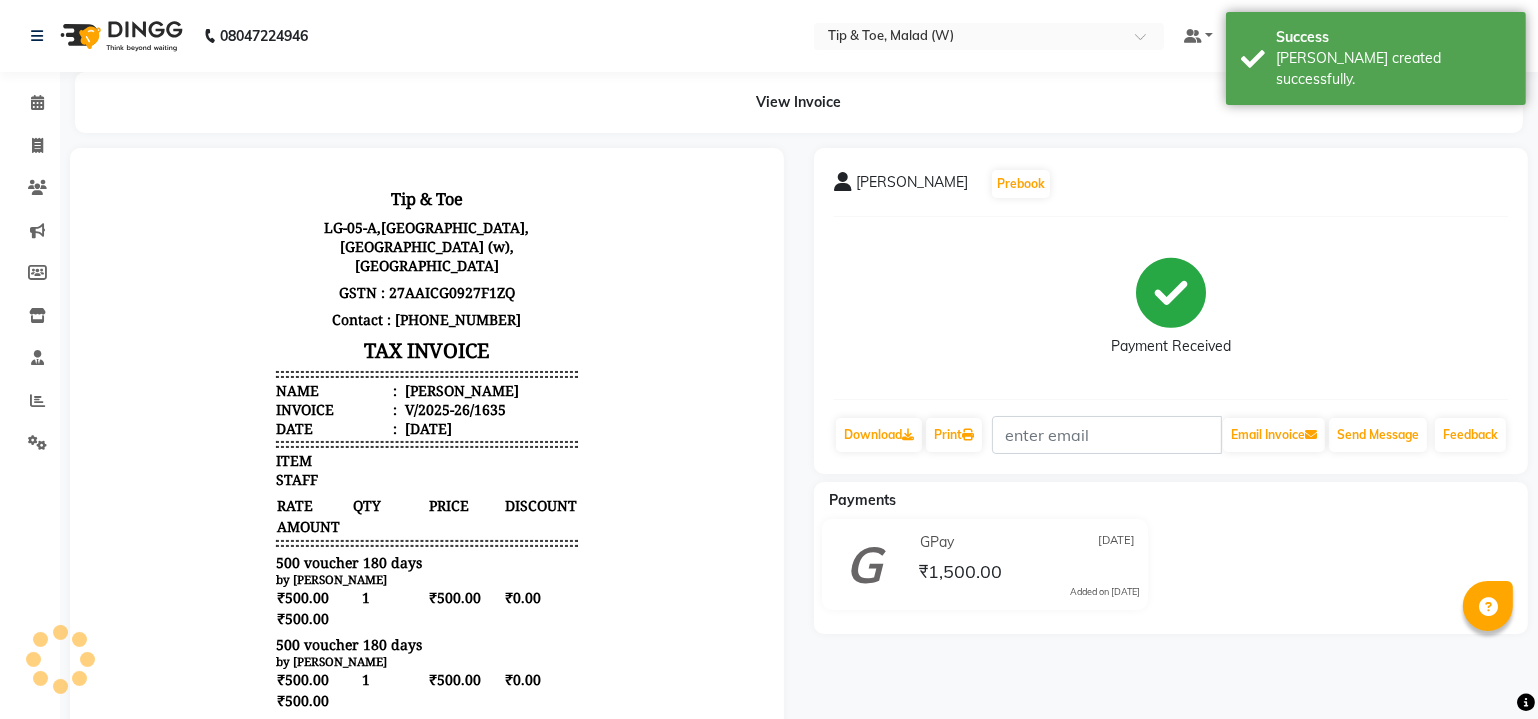 scroll, scrollTop: 0, scrollLeft: 0, axis: both 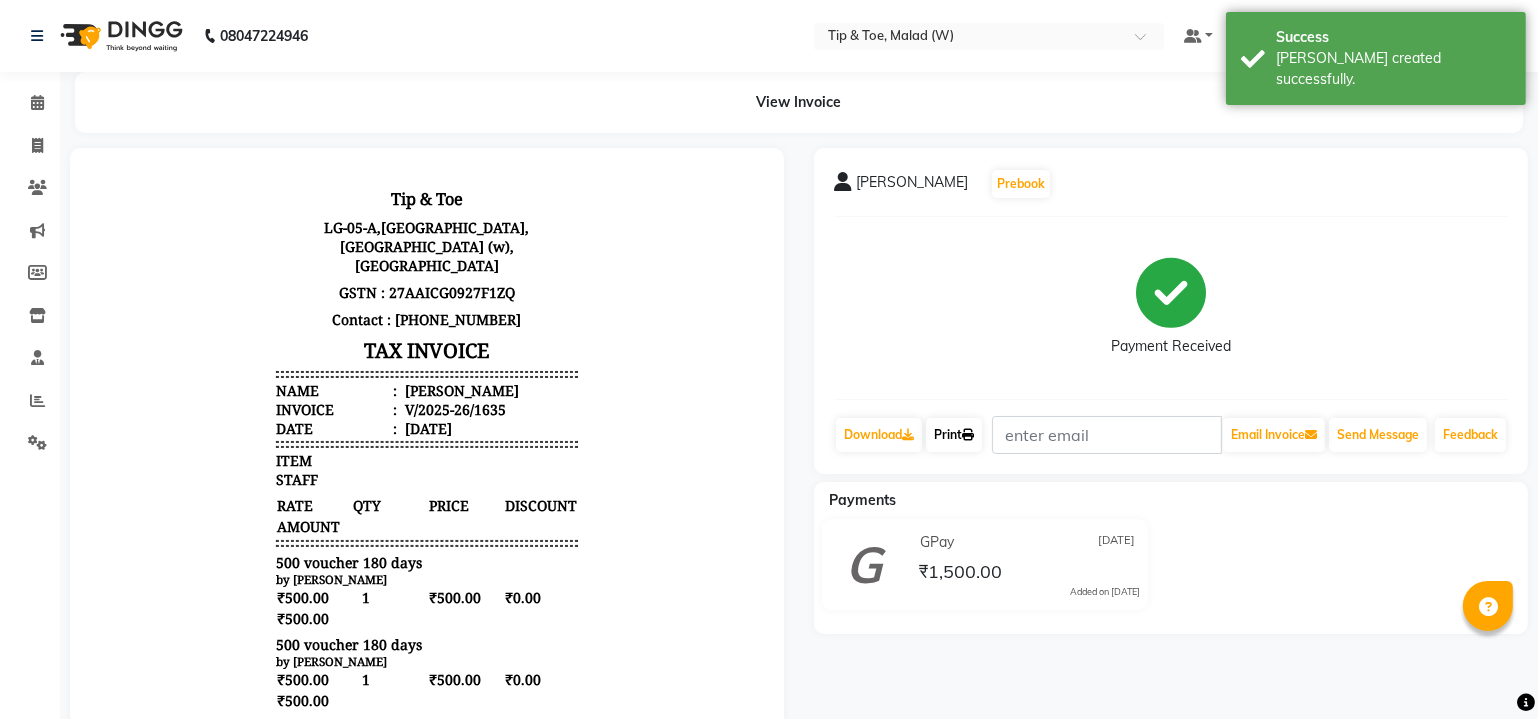 click on "Print" 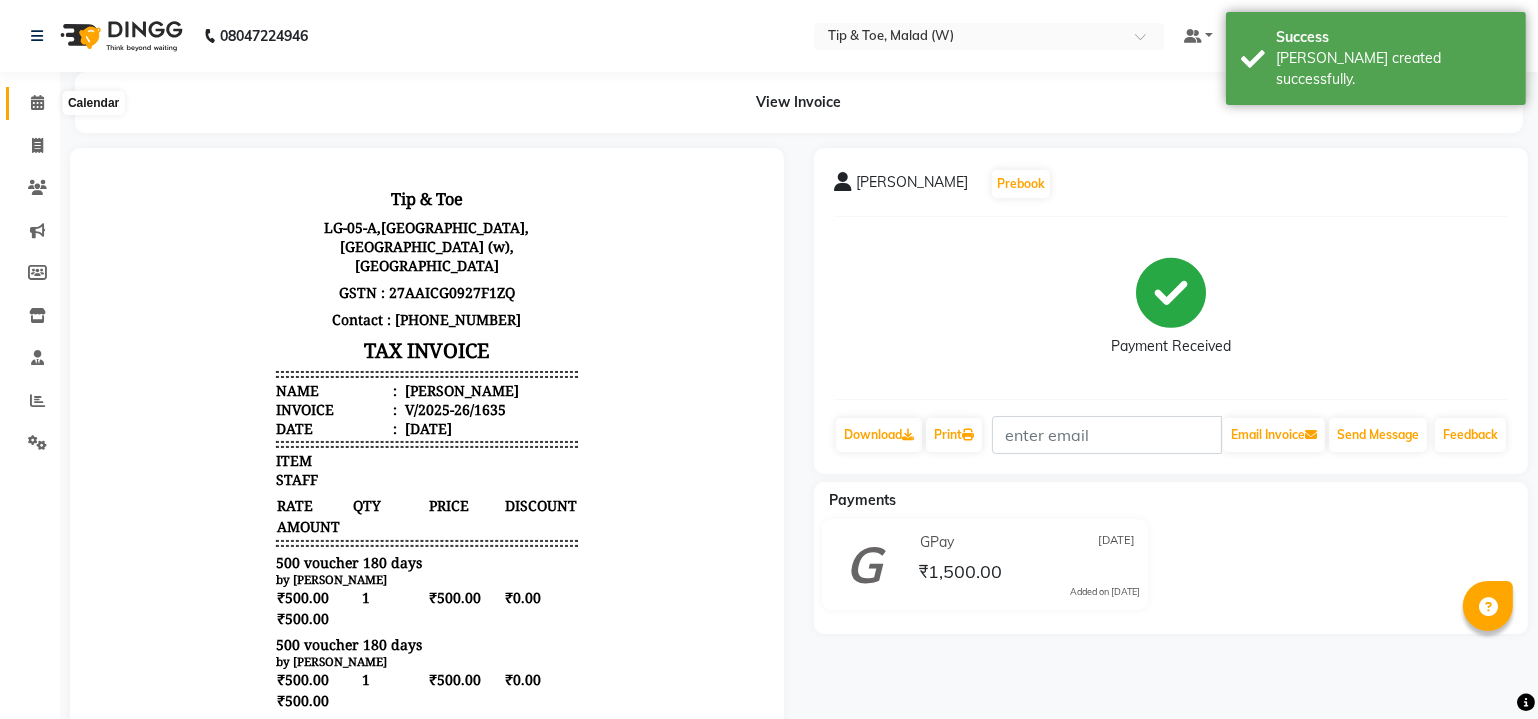 click 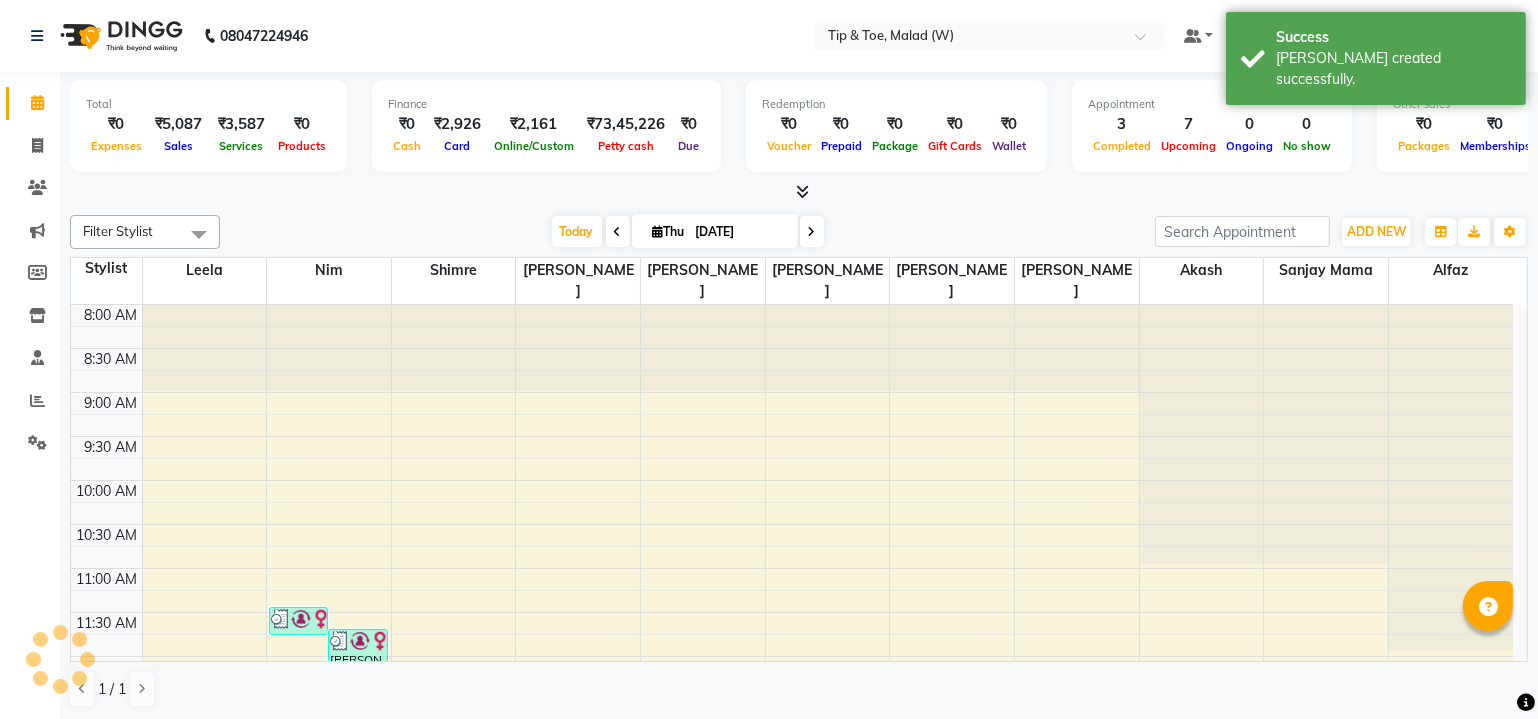 scroll, scrollTop: 432, scrollLeft: 0, axis: vertical 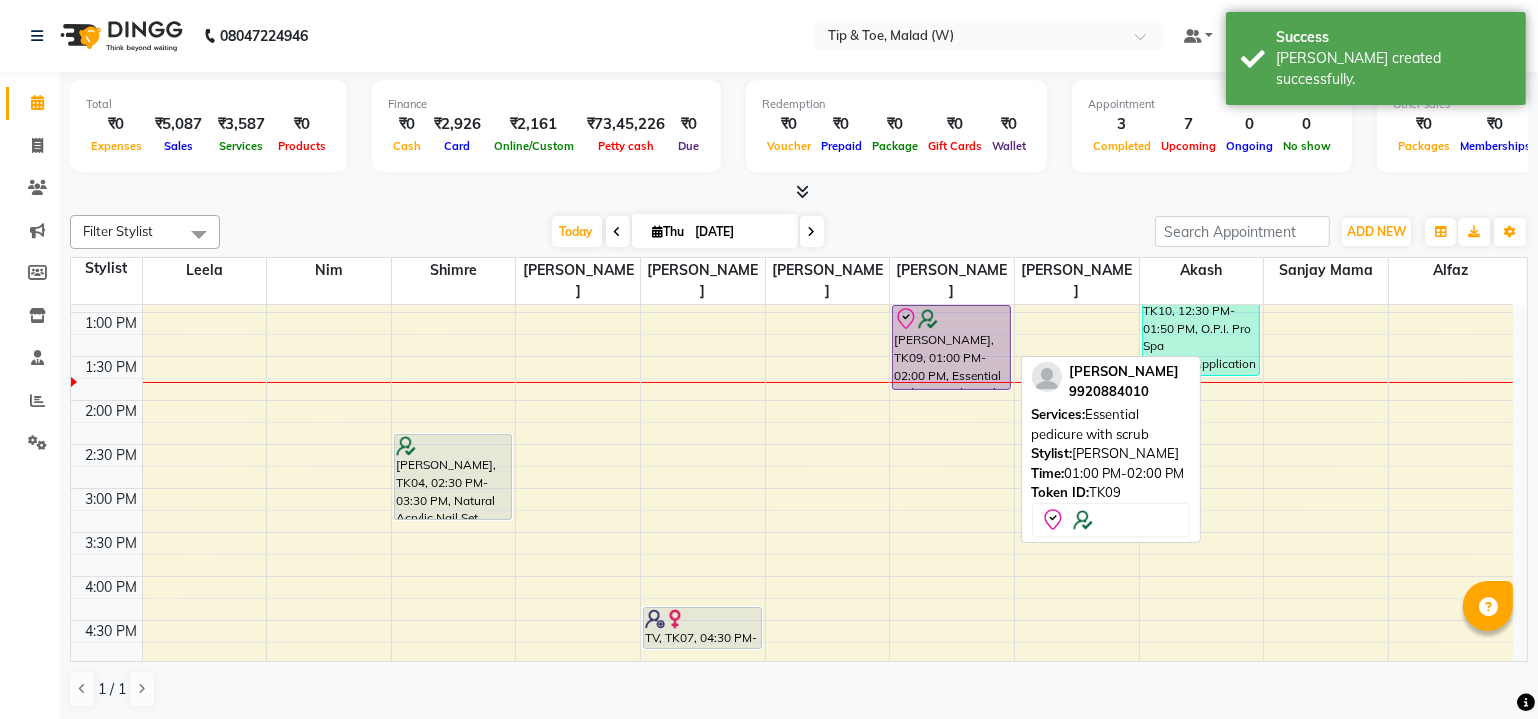 click at bounding box center [928, 319] 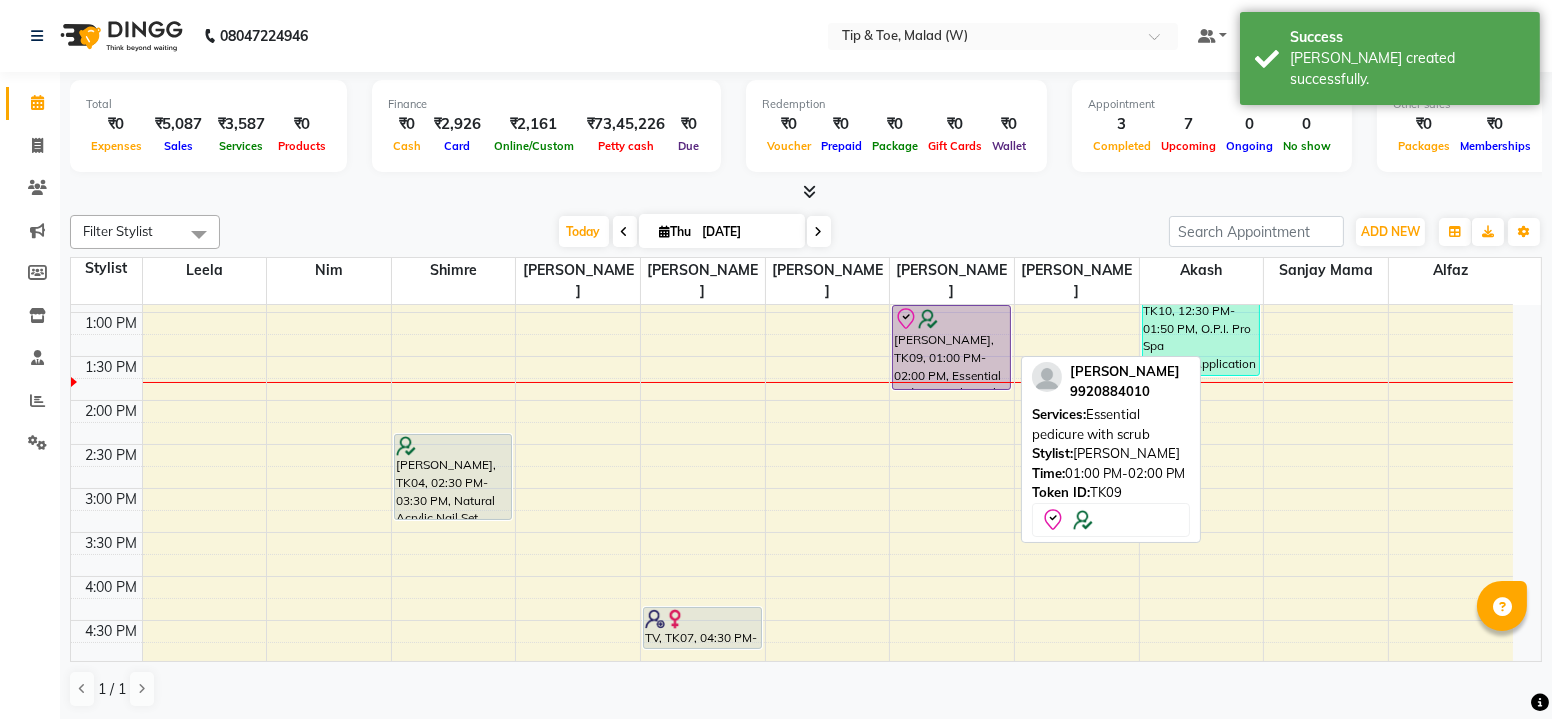 select on "8" 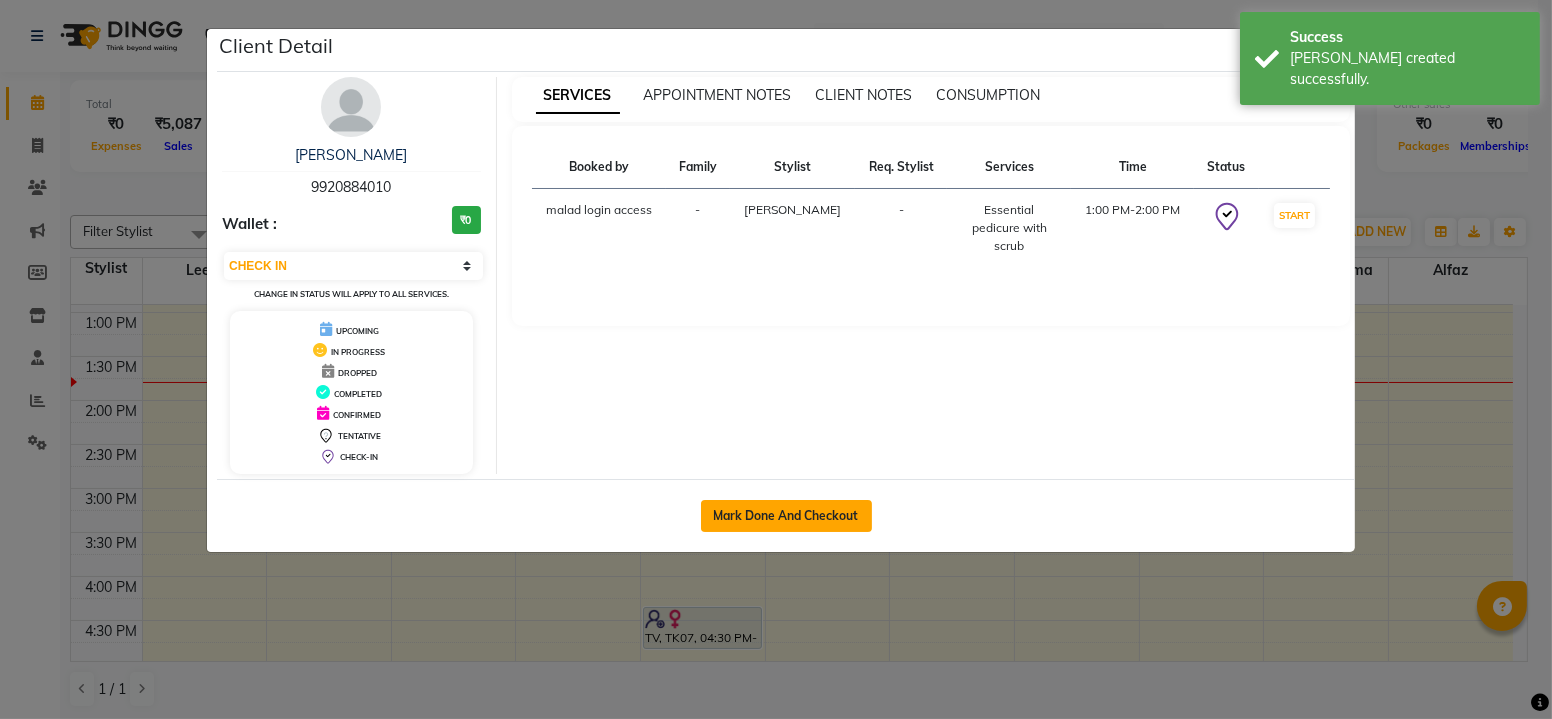 click on "Mark Done And Checkout" 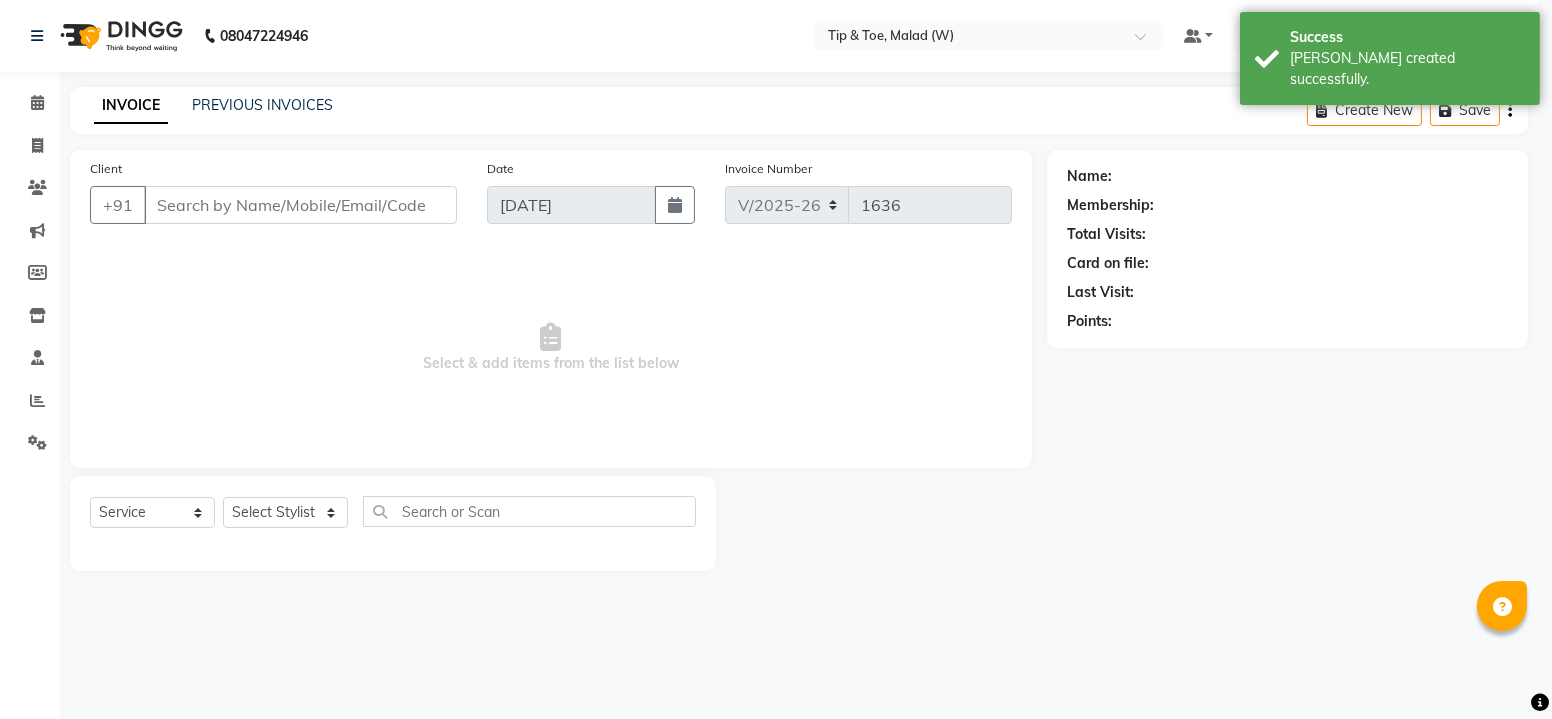 select on "3" 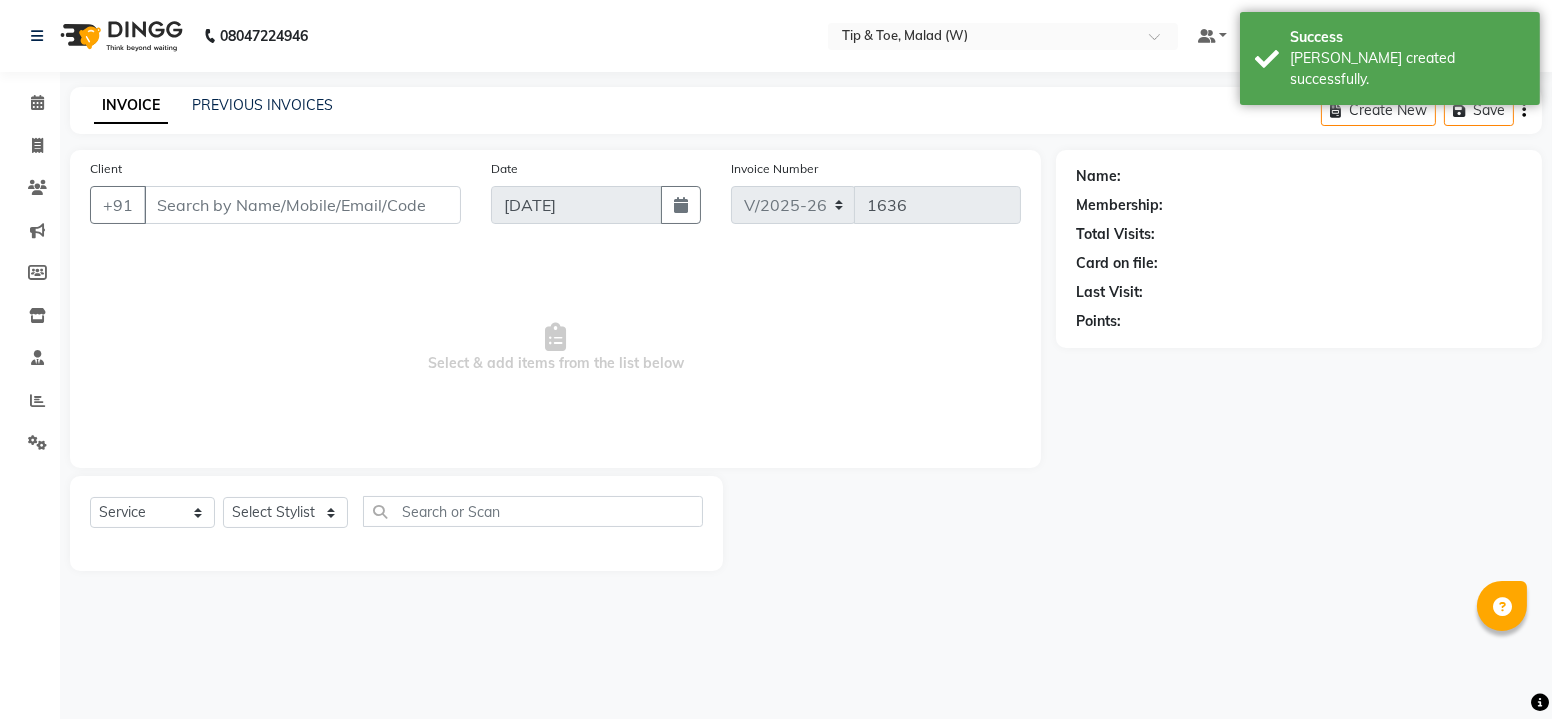 type on "9920884010" 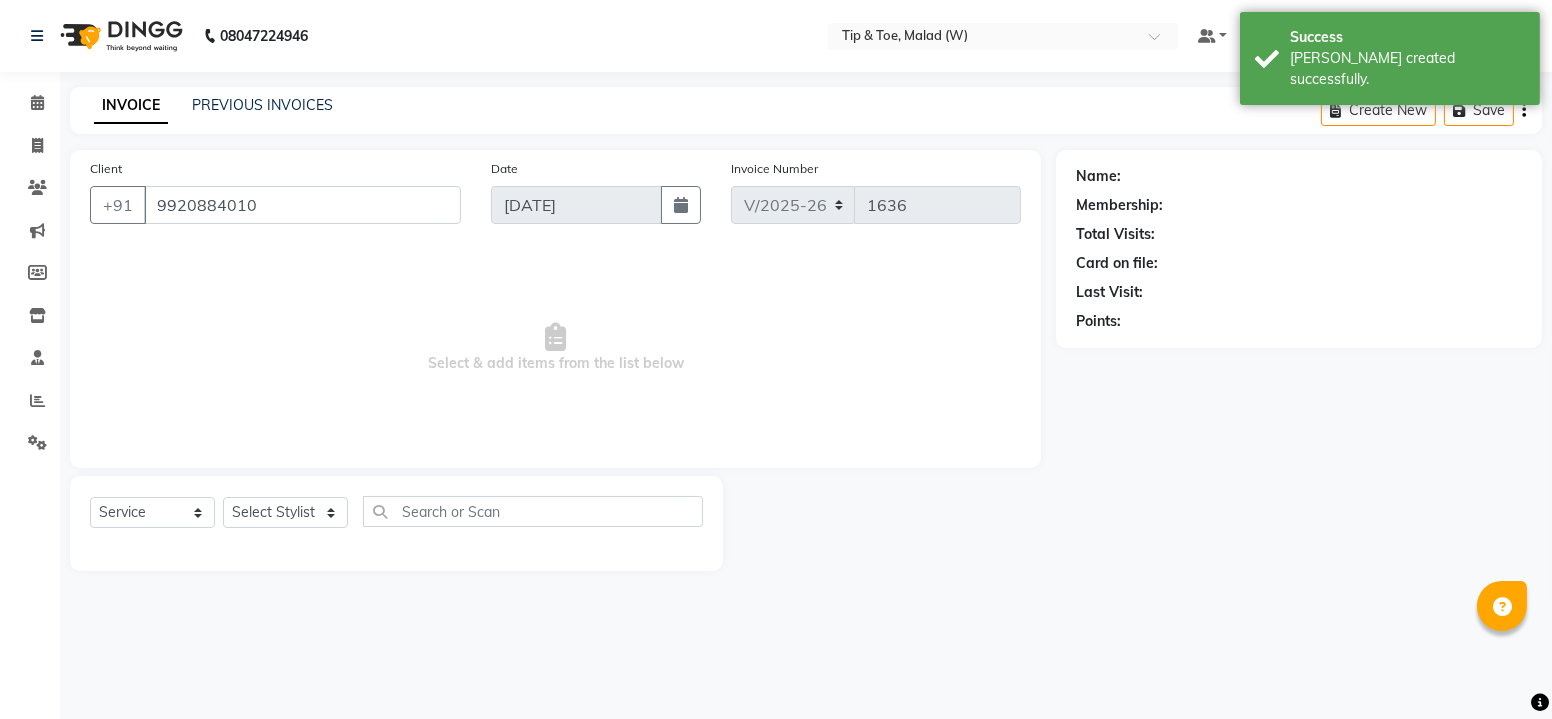 select on "41799" 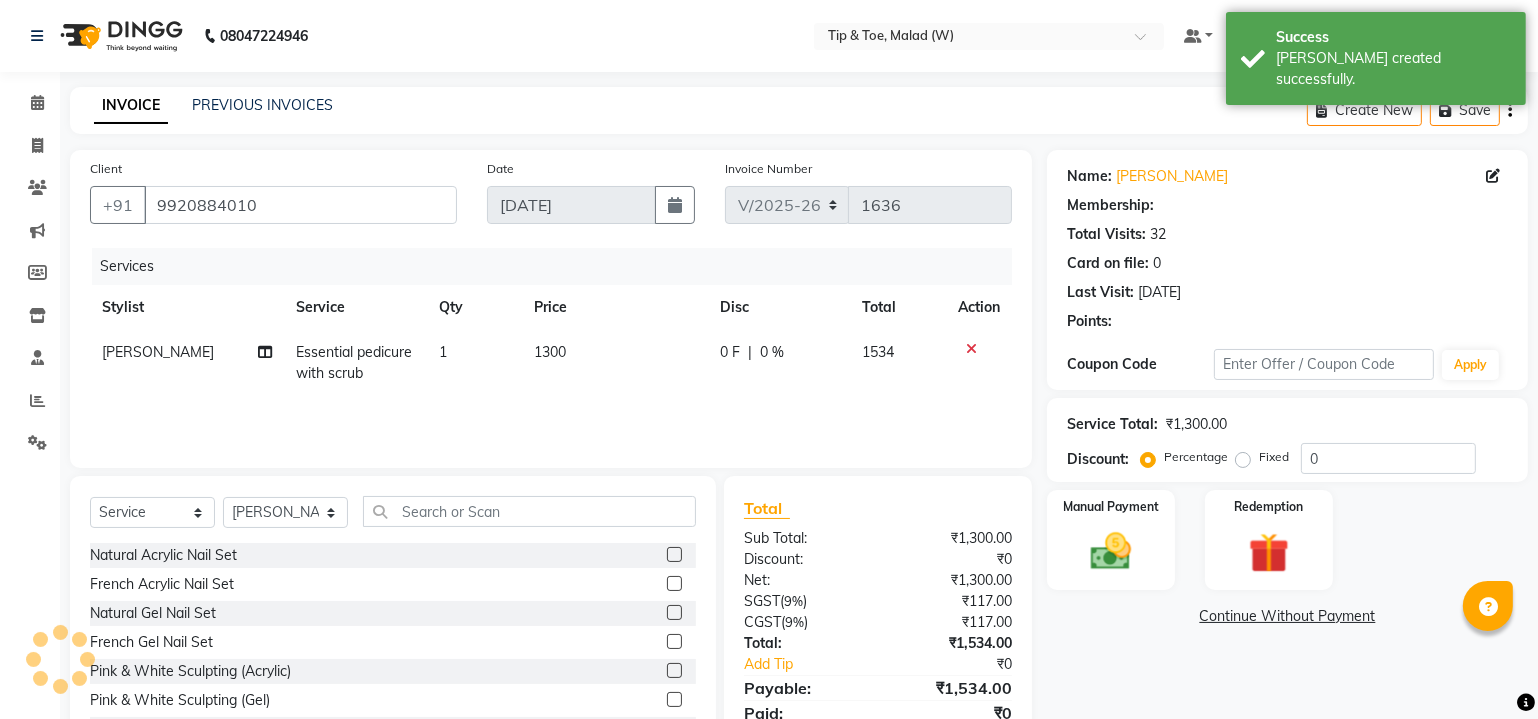 select on "1: Object" 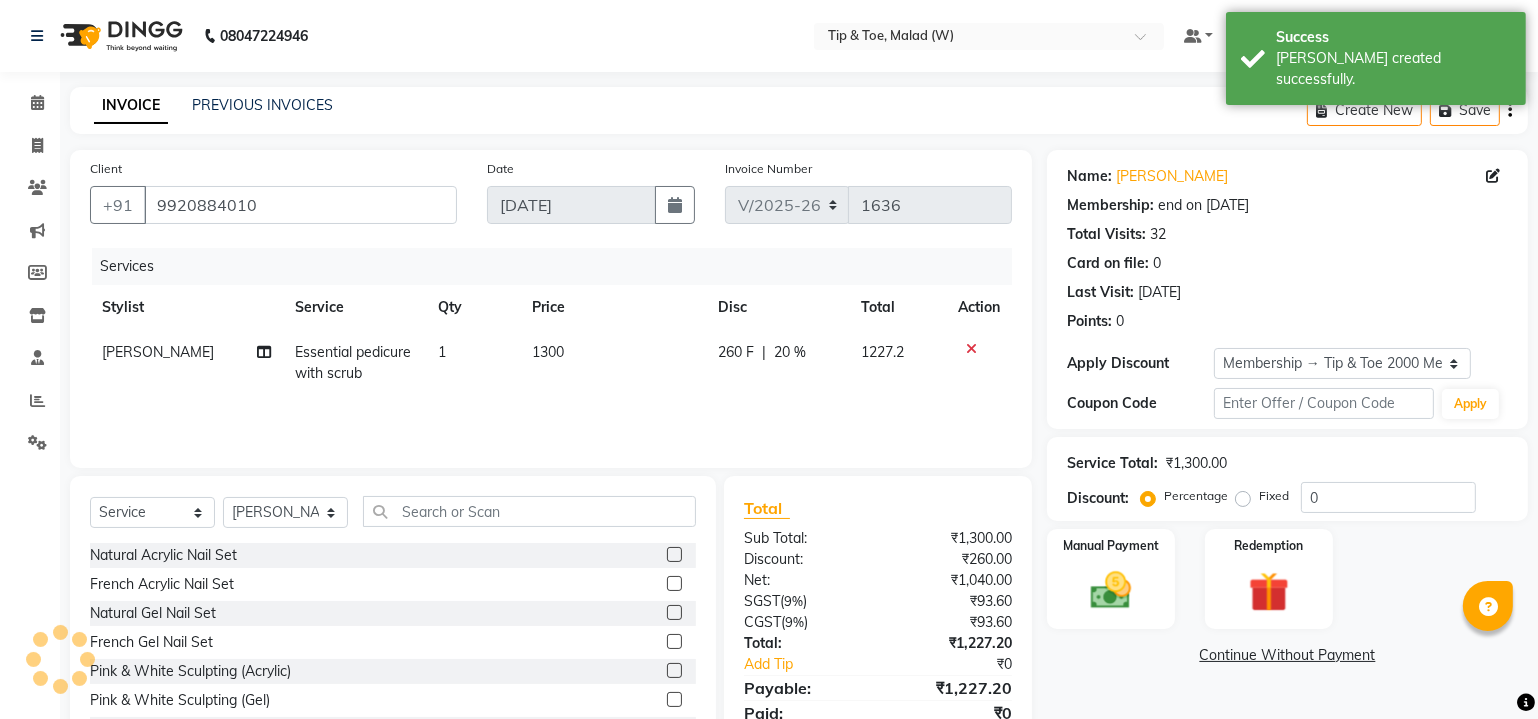 type on "20" 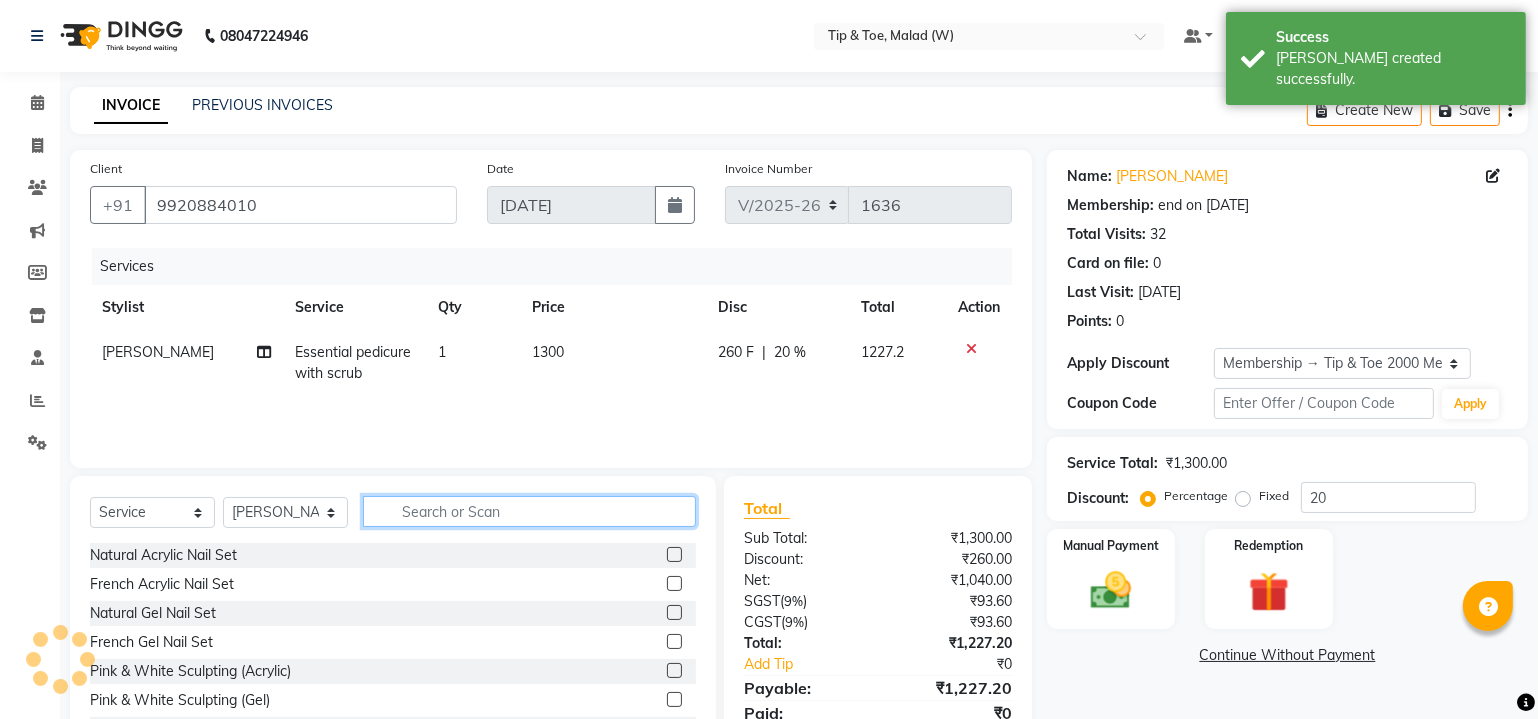 click 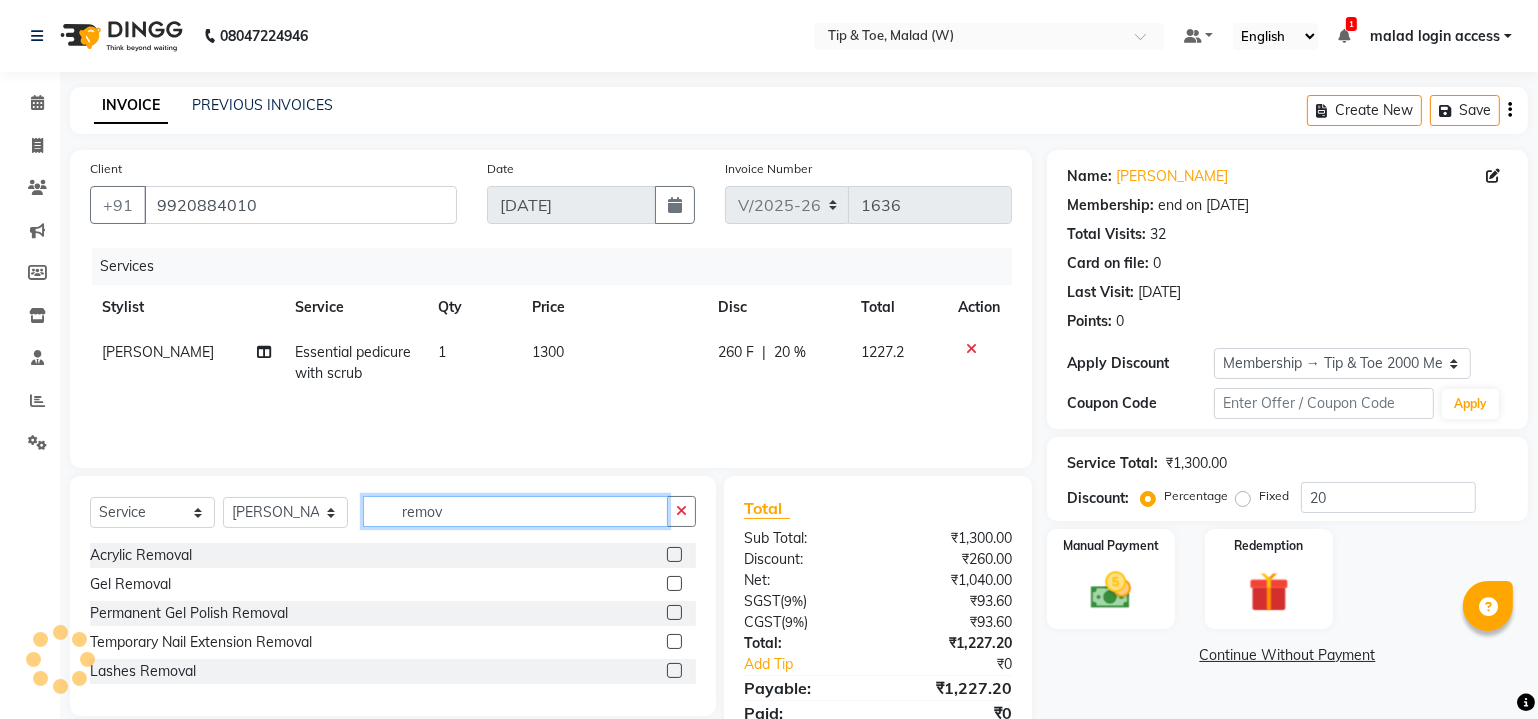 type on "remov" 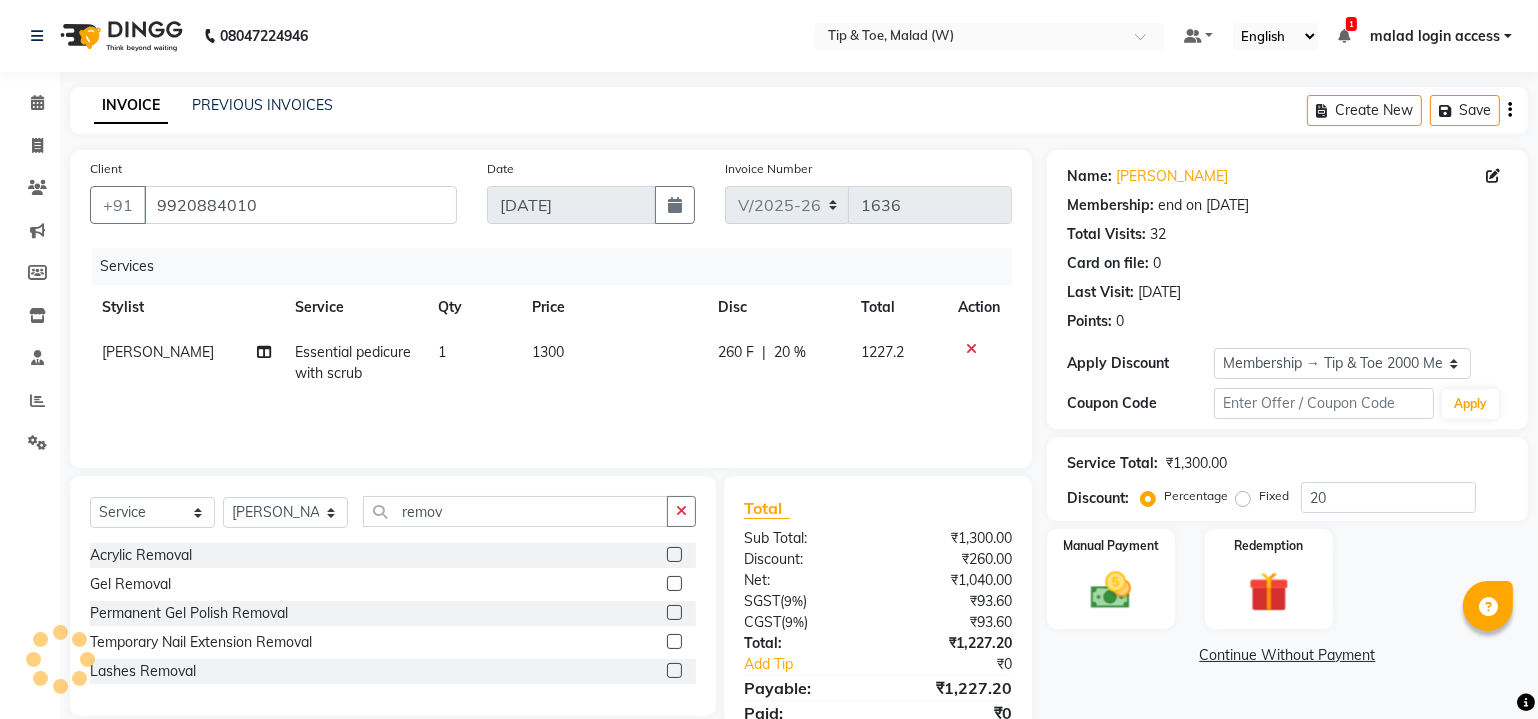 click 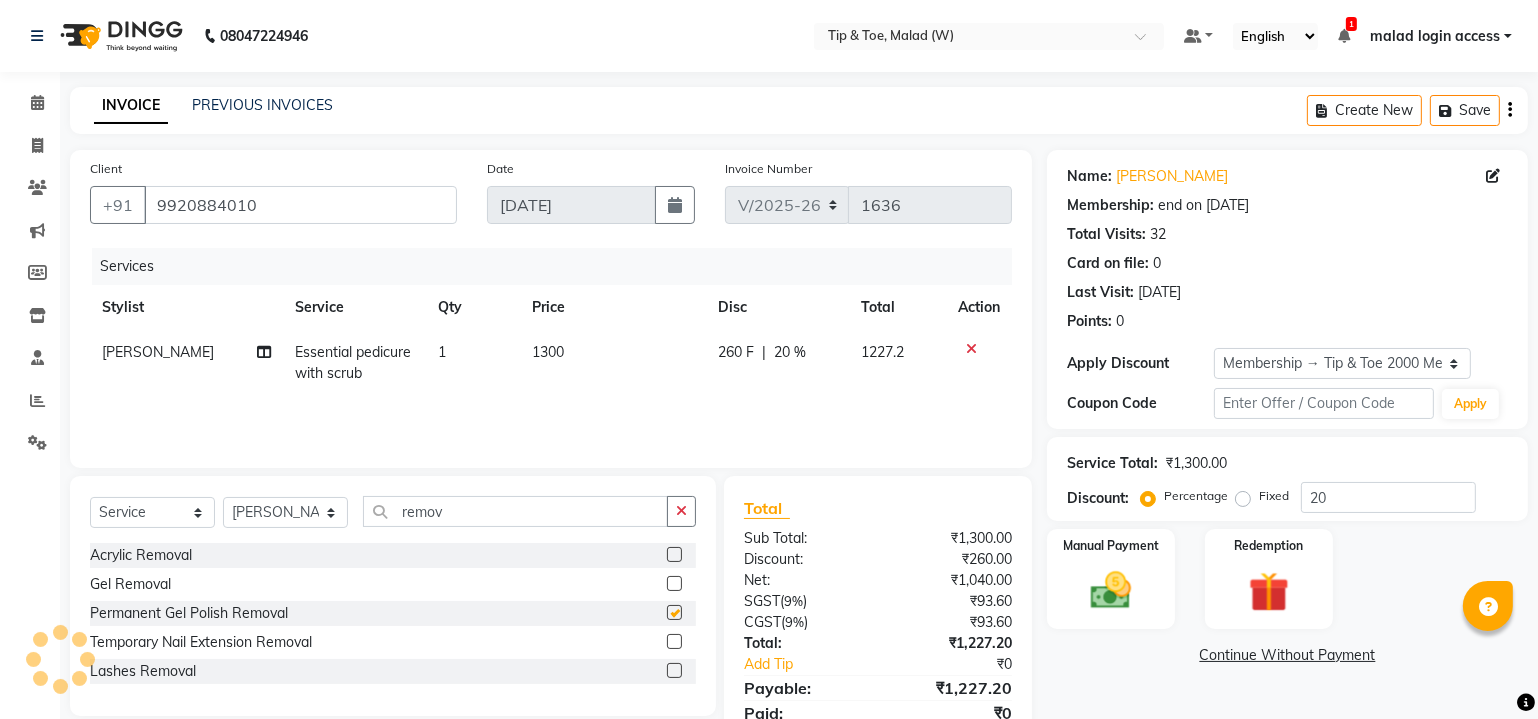 click 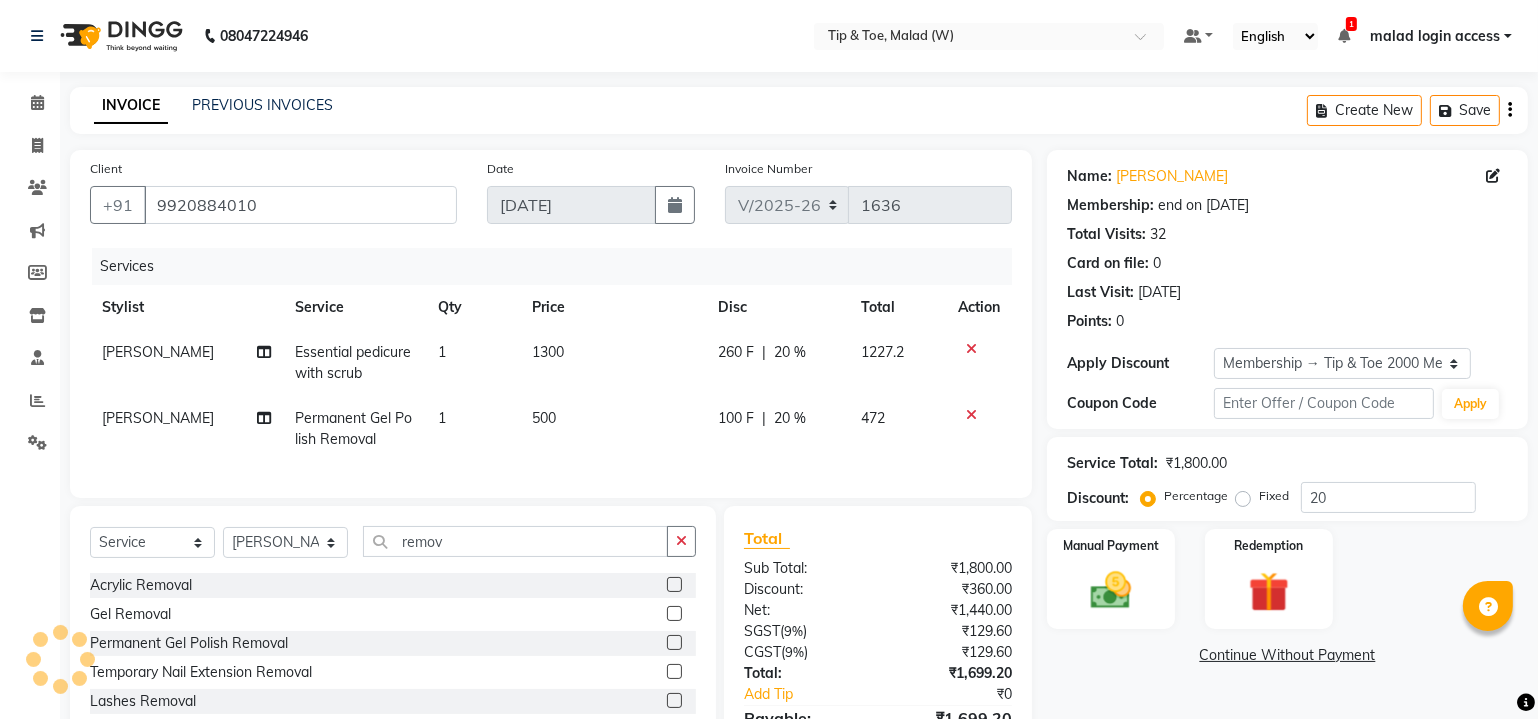 checkbox on "false" 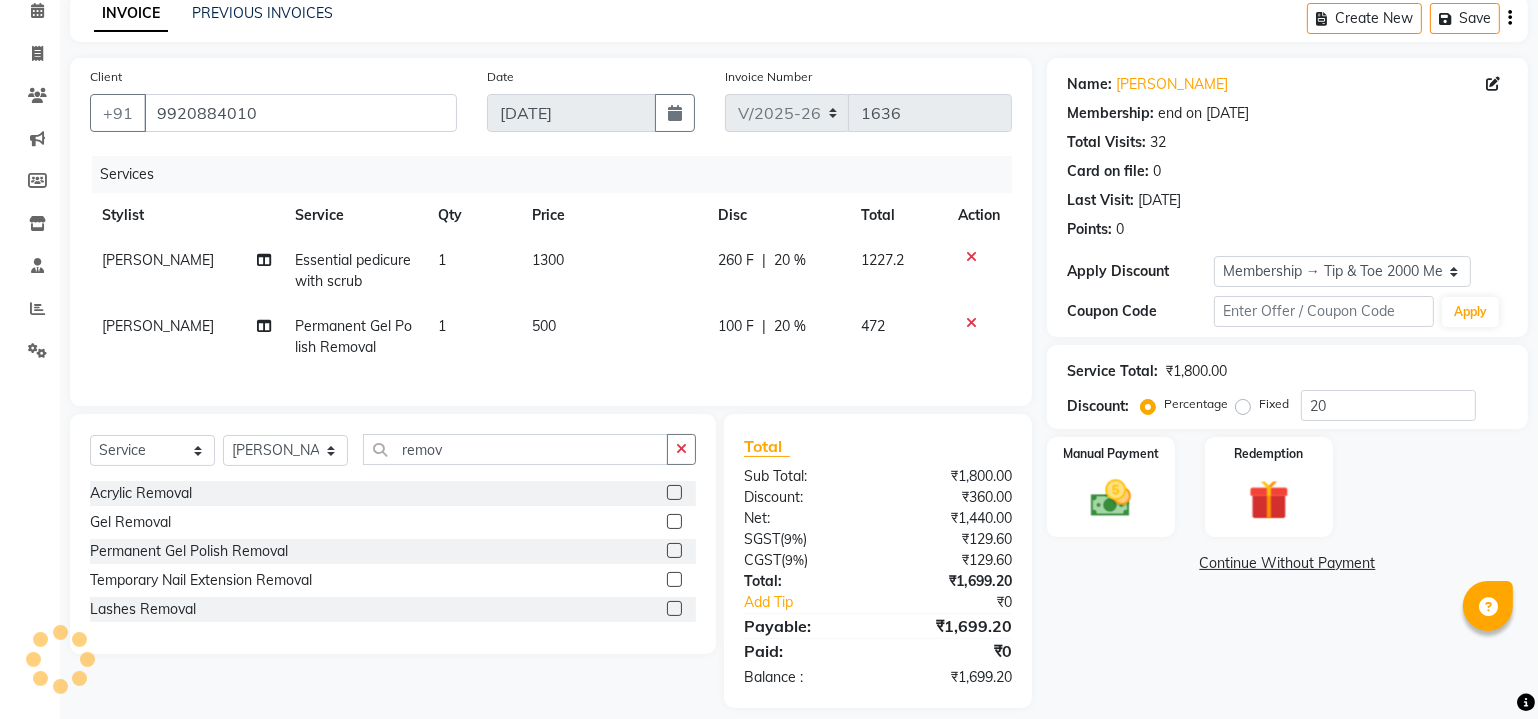 scroll, scrollTop: 122, scrollLeft: 0, axis: vertical 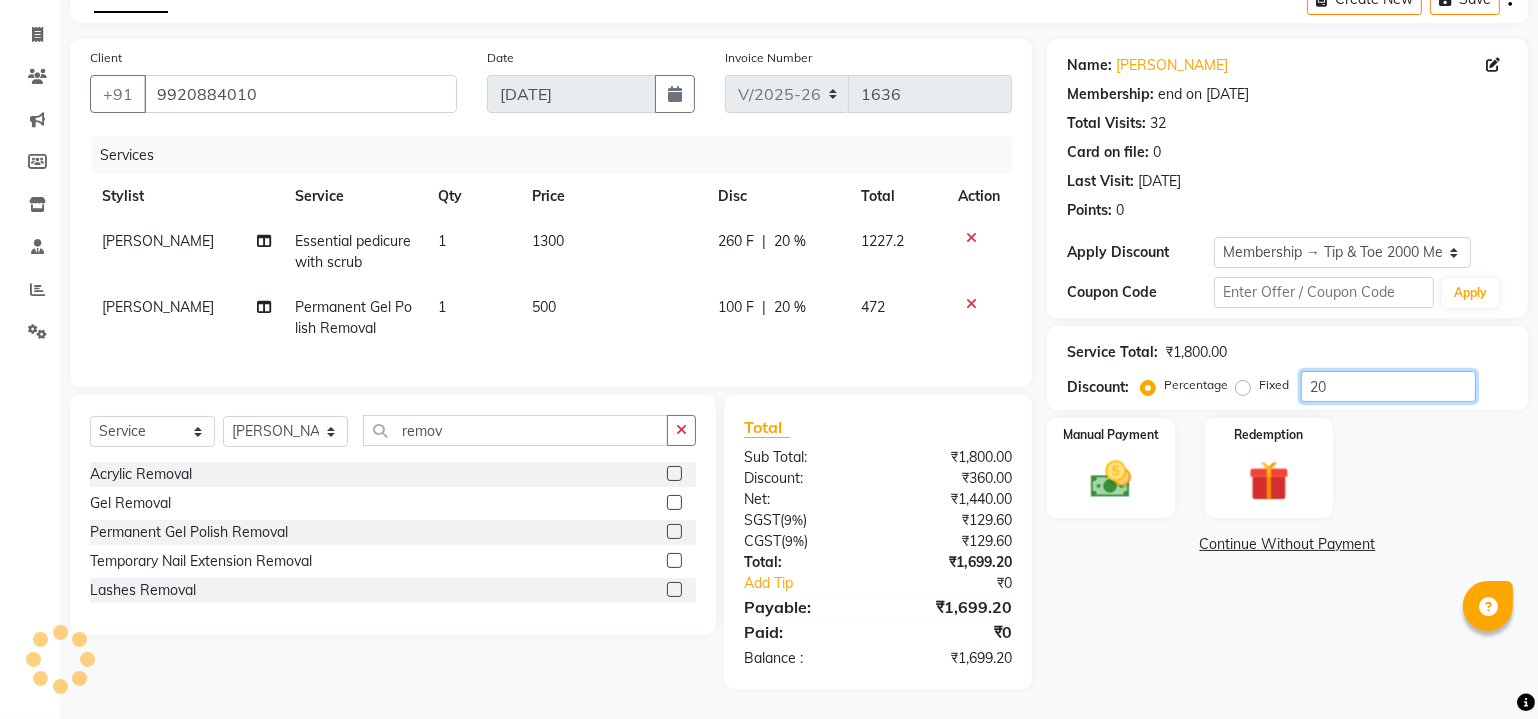 click on "20" 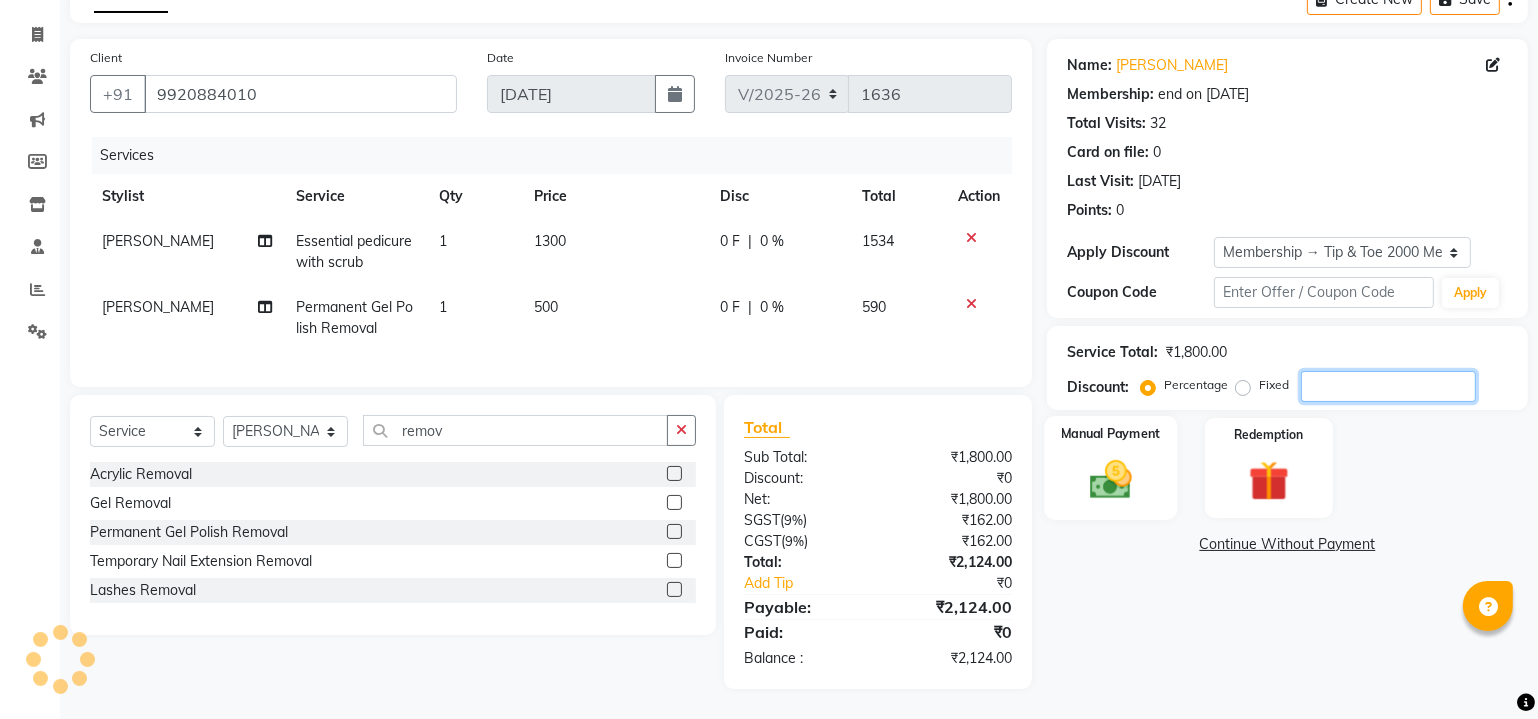 type 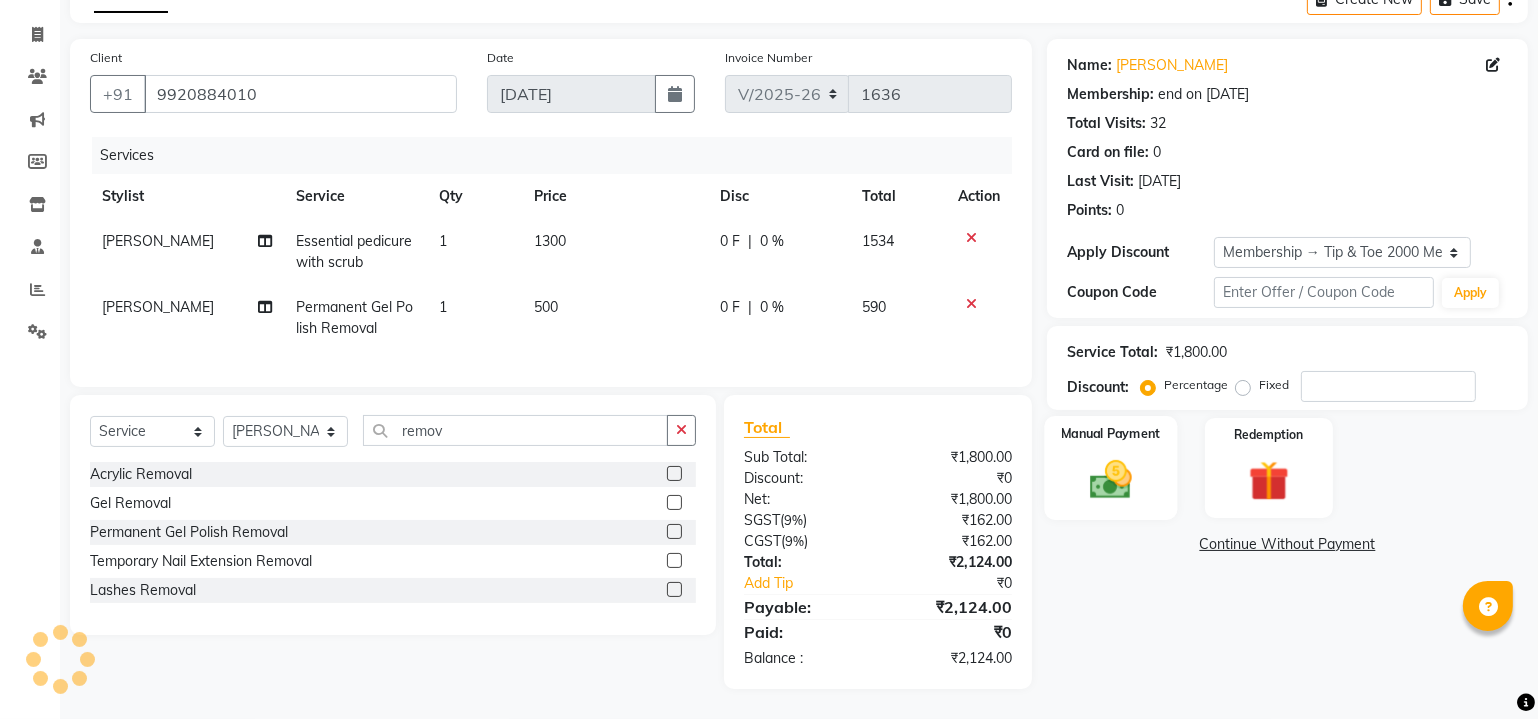 click 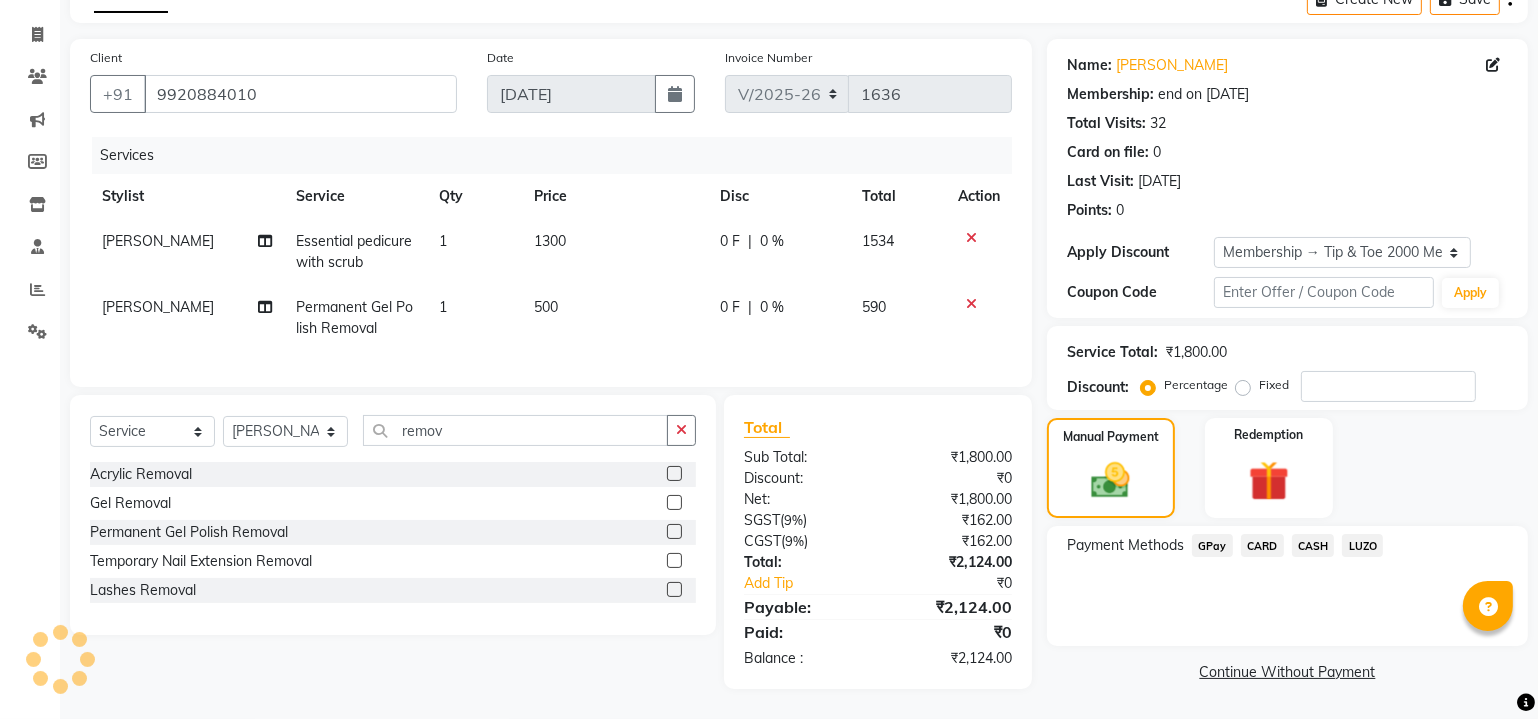 click on "GPay" 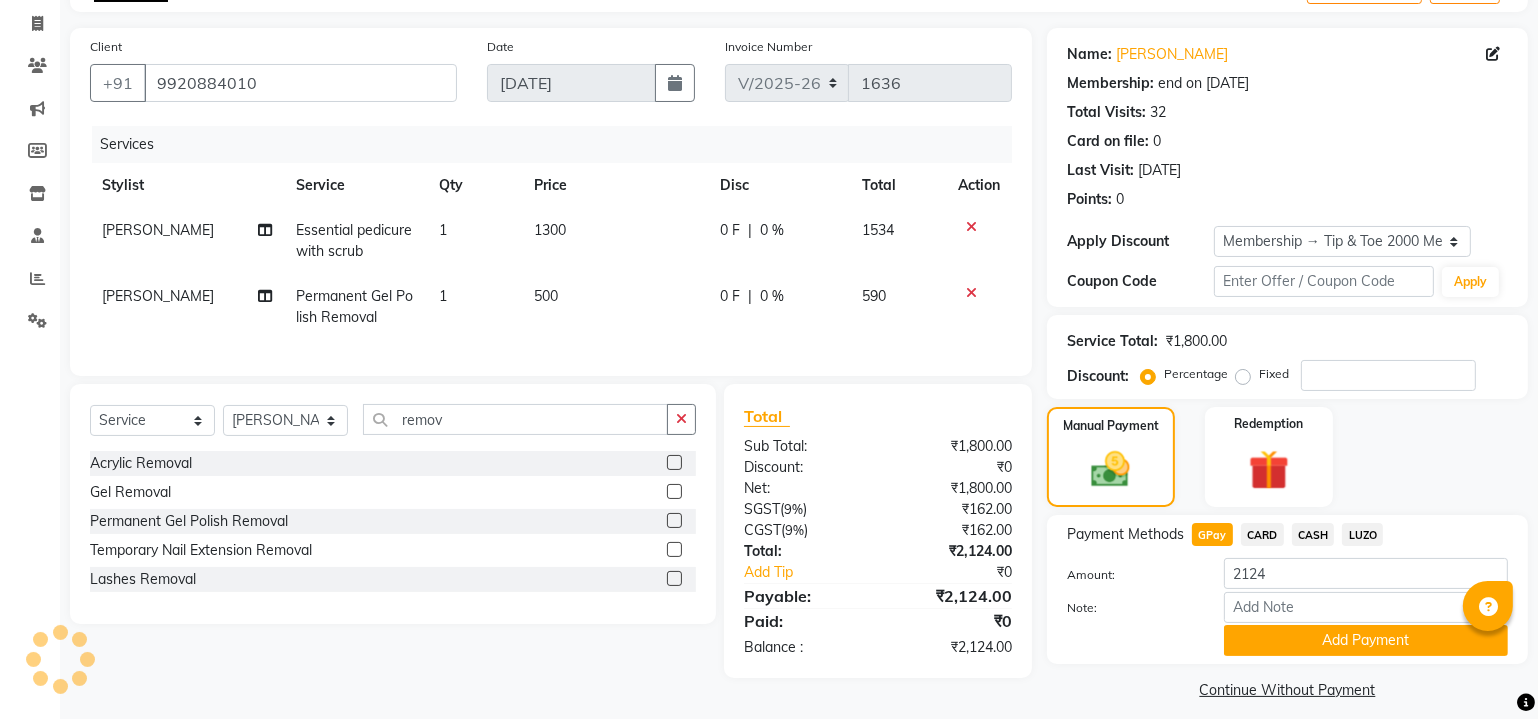 scroll, scrollTop: 135, scrollLeft: 0, axis: vertical 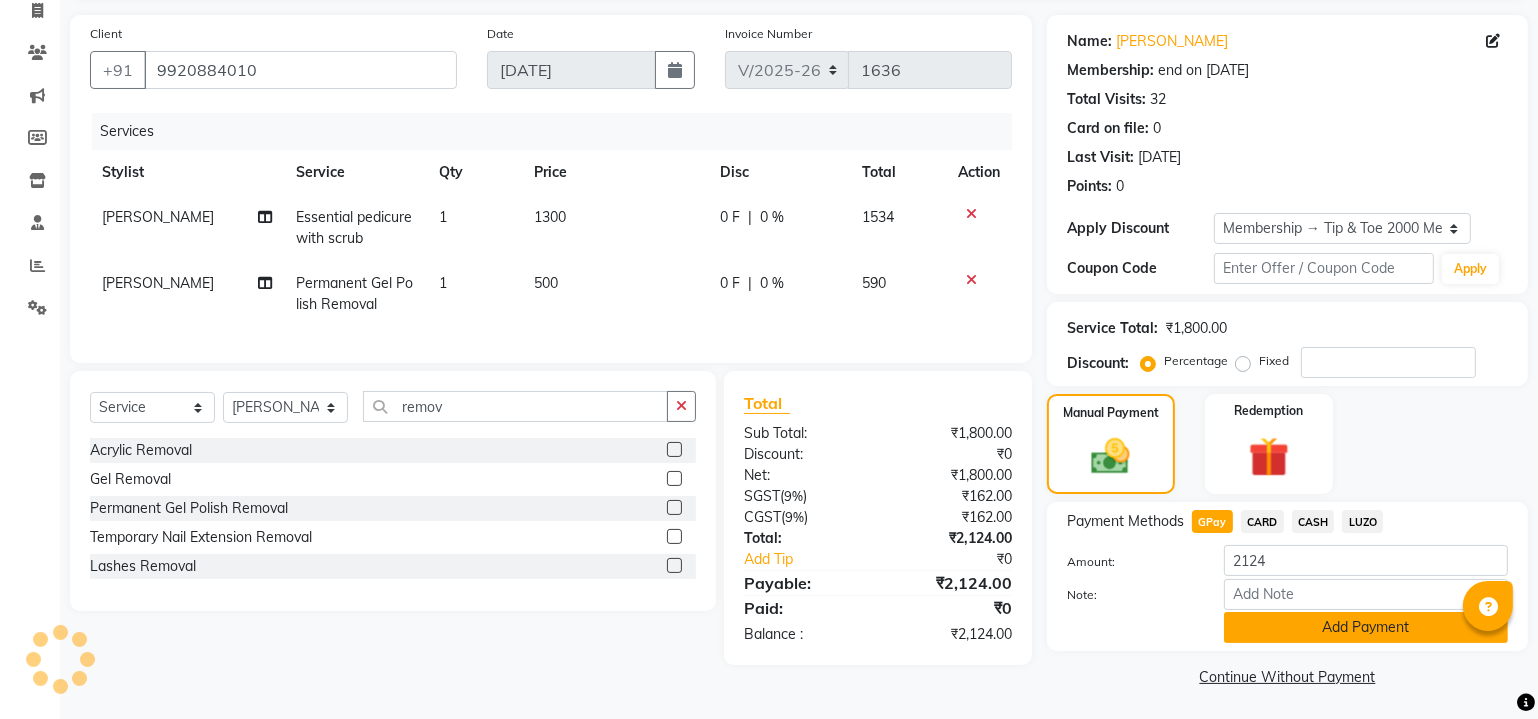 click on "Add Payment" 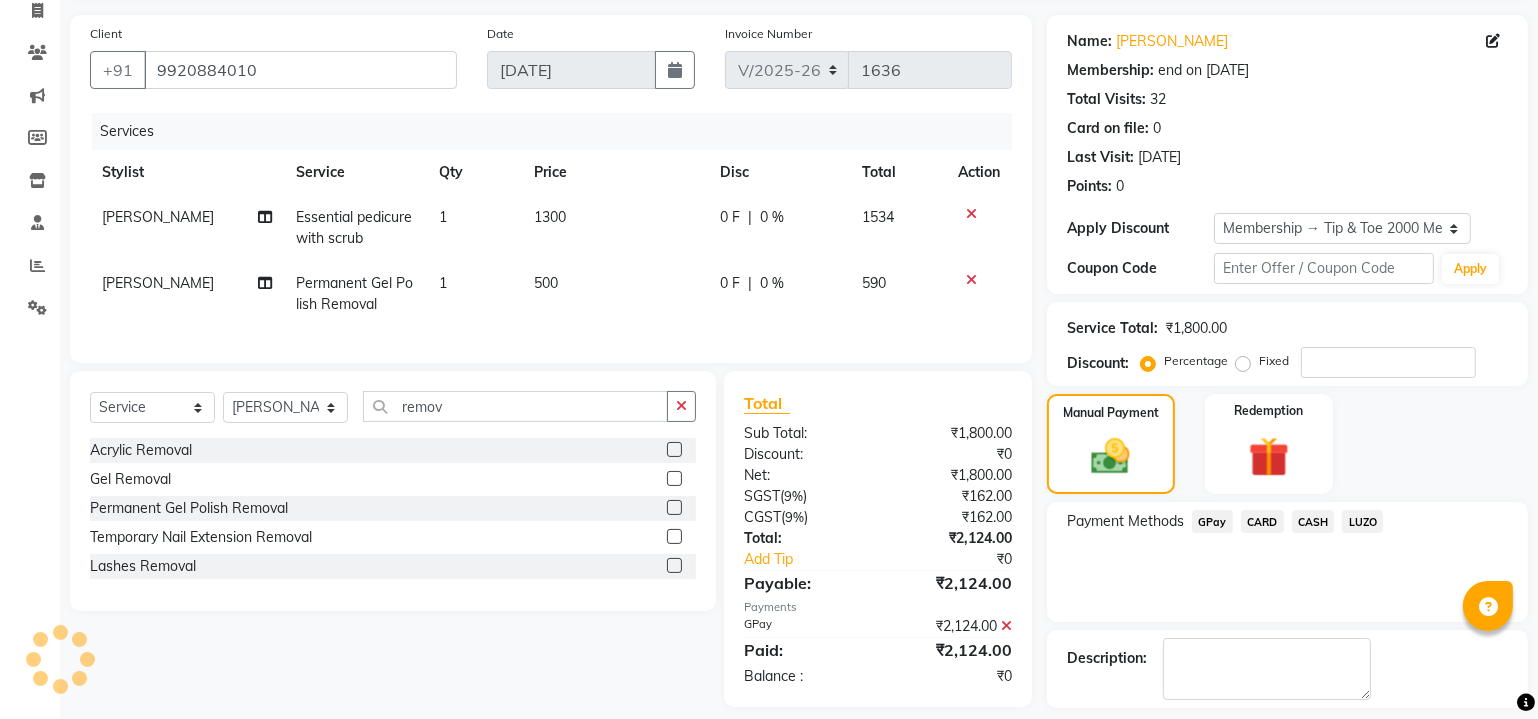 click on "Payment Methods  GPay   CARD   CASH   LUZO" 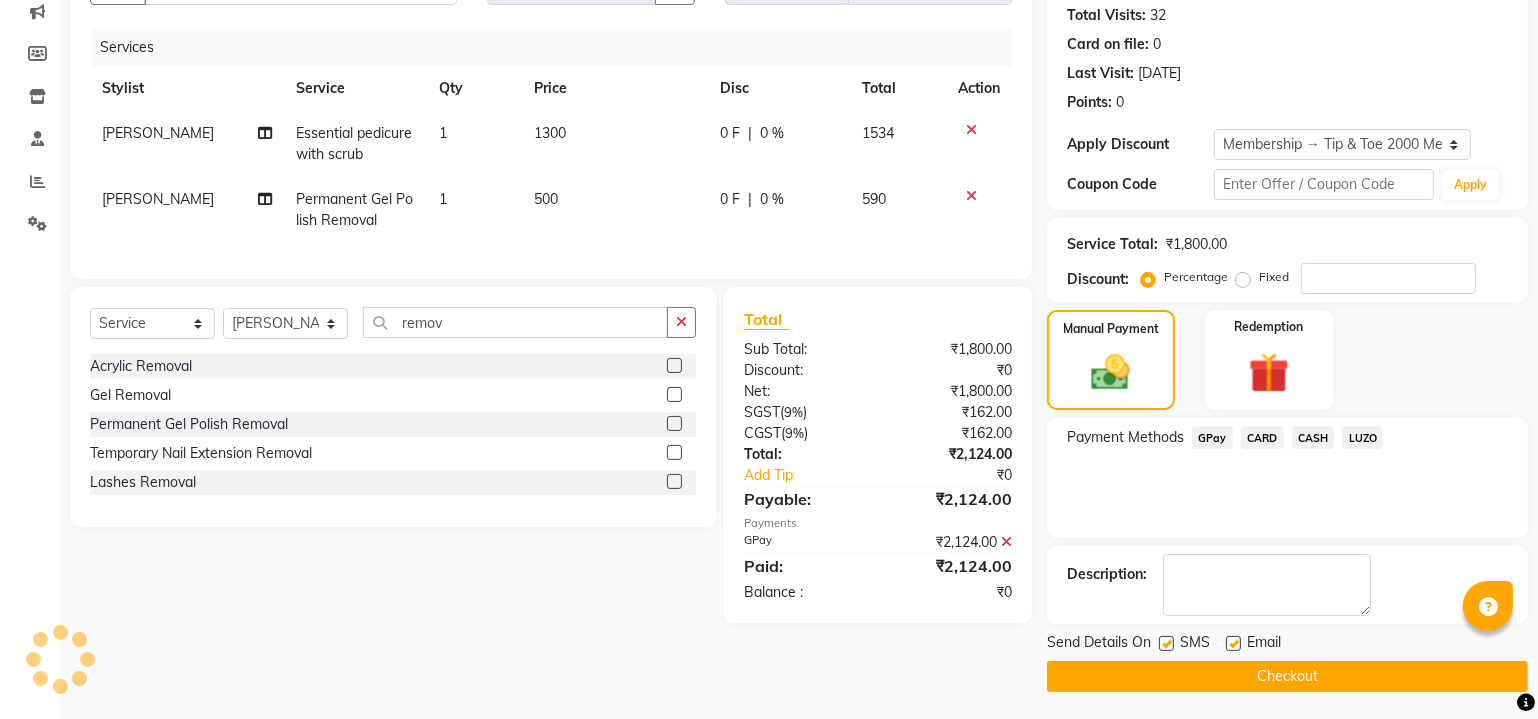 click 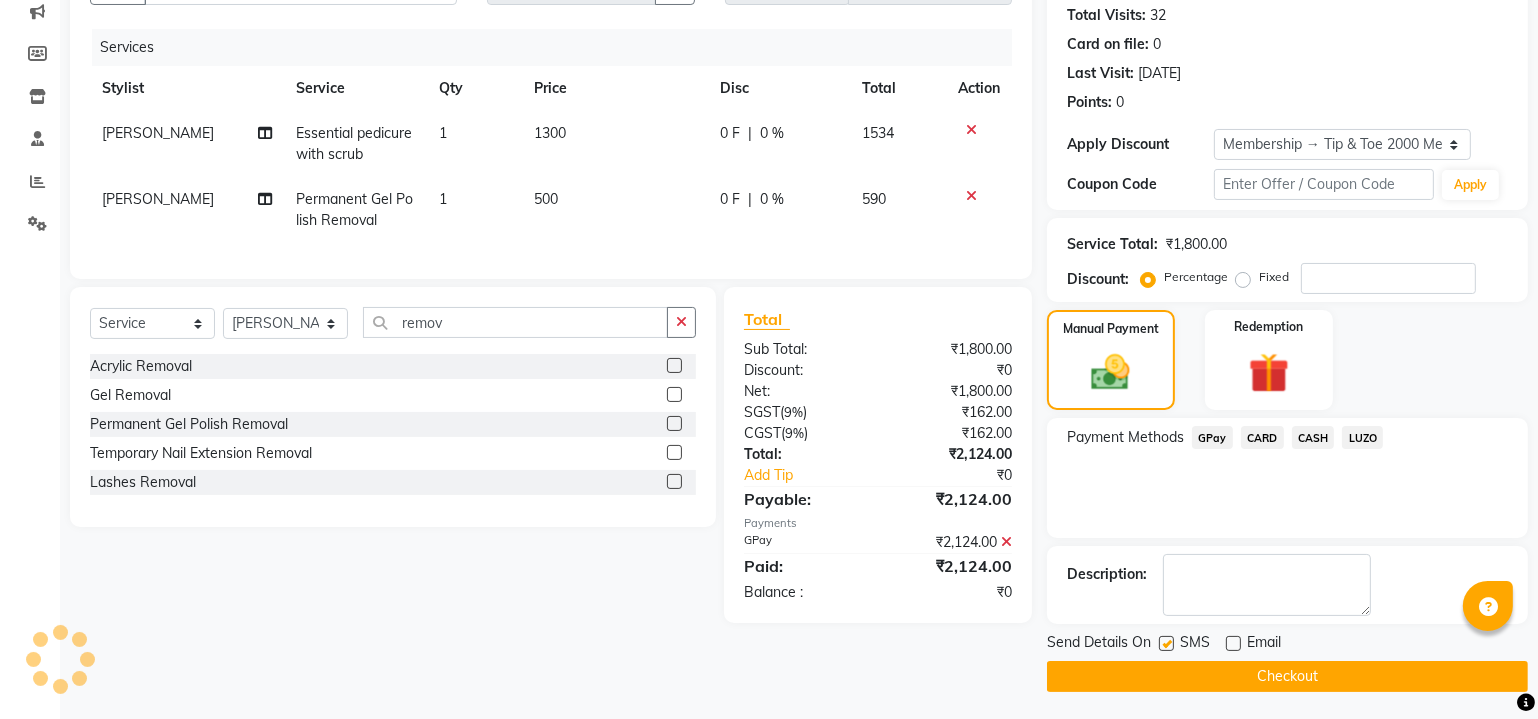 click 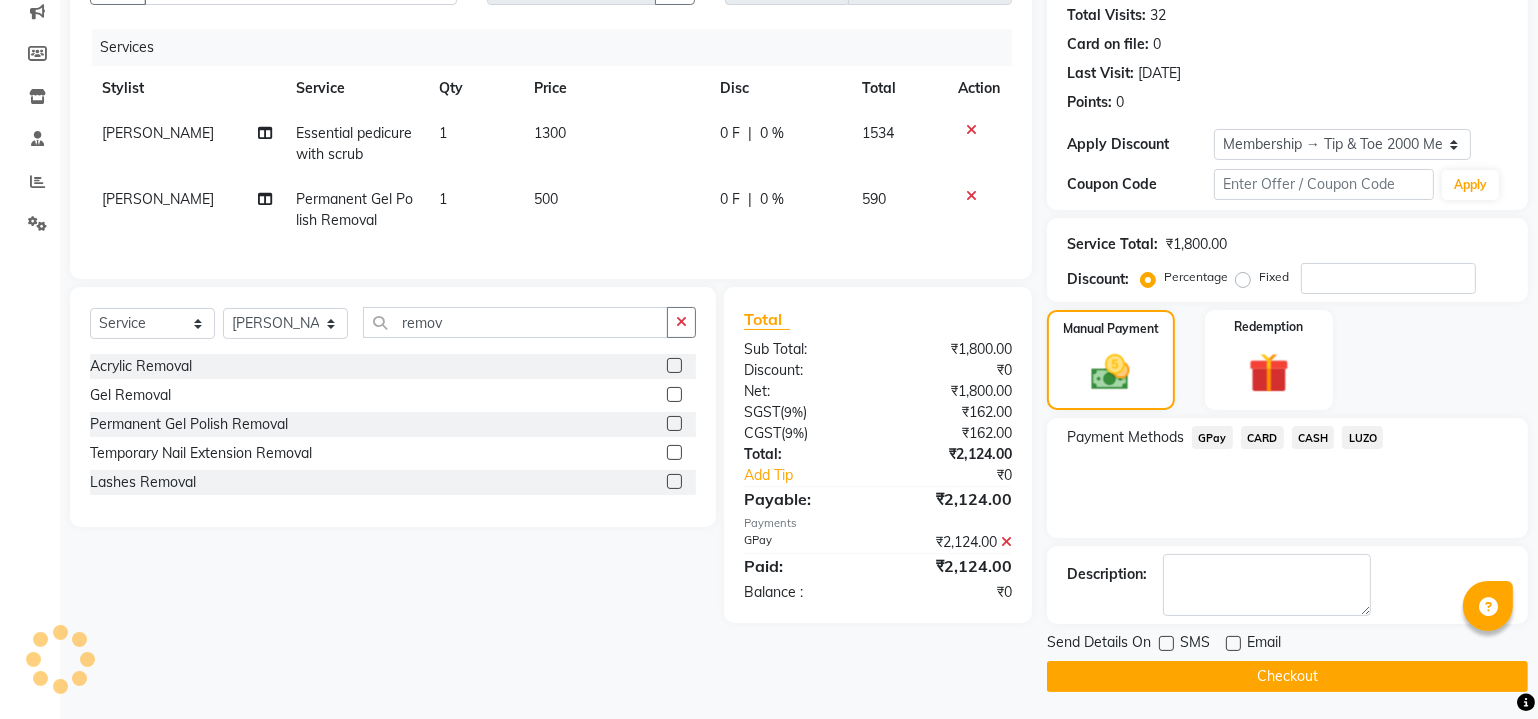click on "Checkout" 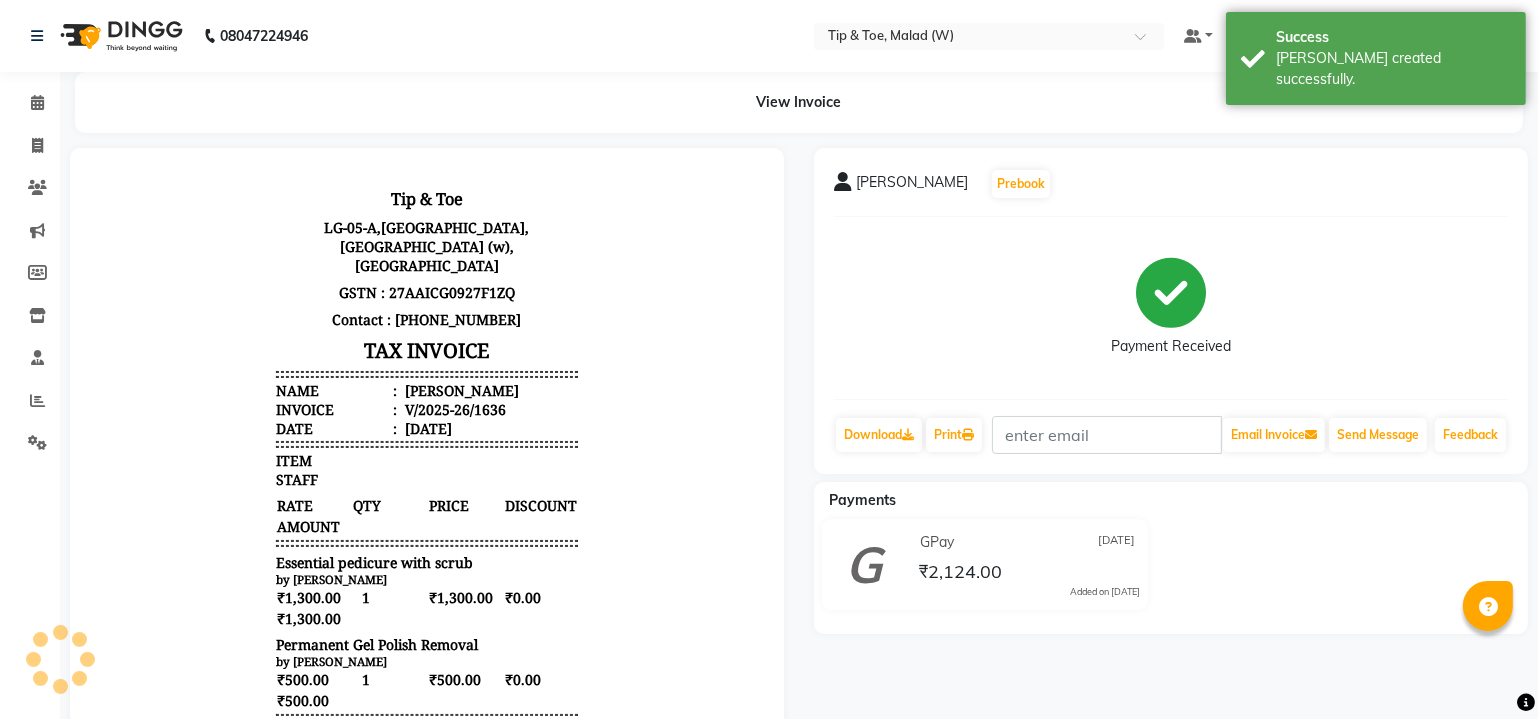 scroll, scrollTop: 0, scrollLeft: 0, axis: both 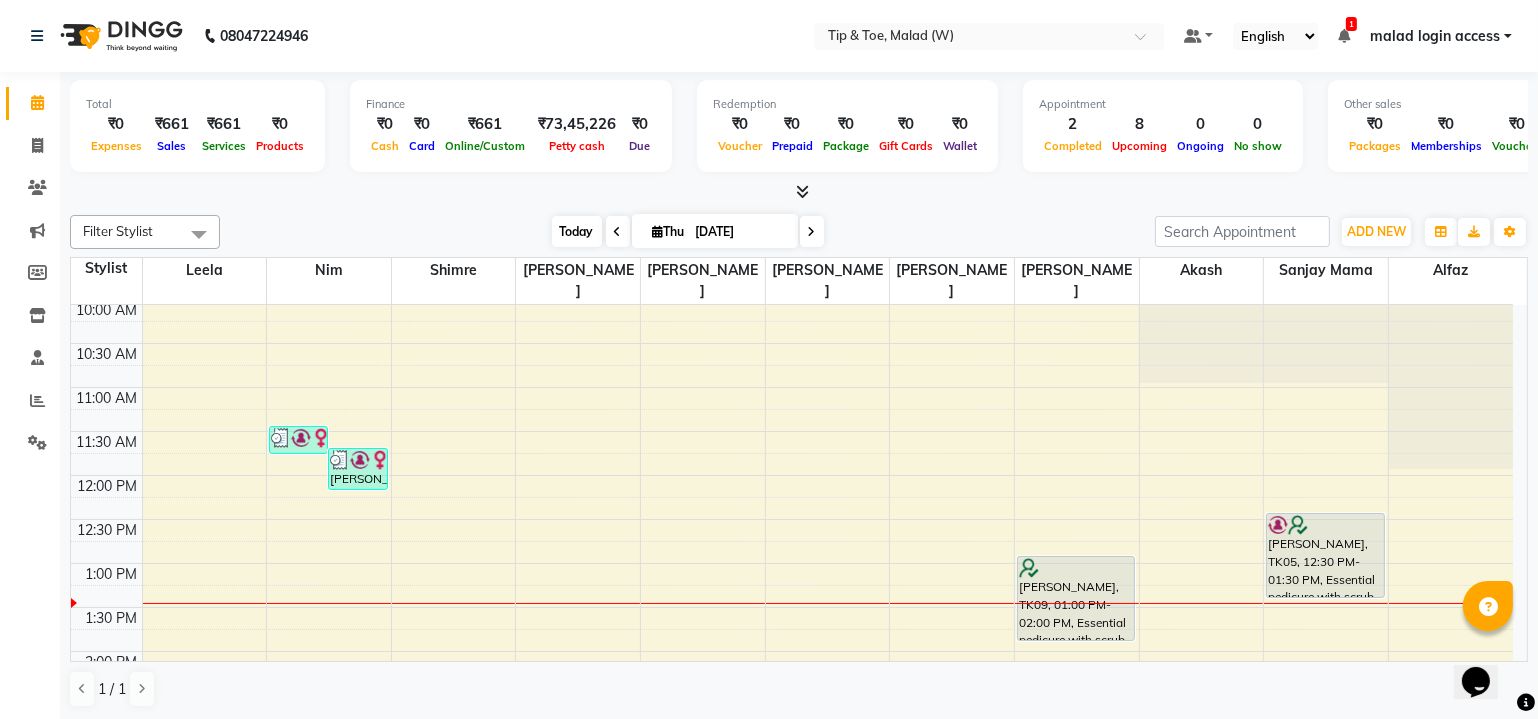 click on "Today" at bounding box center (577, 231) 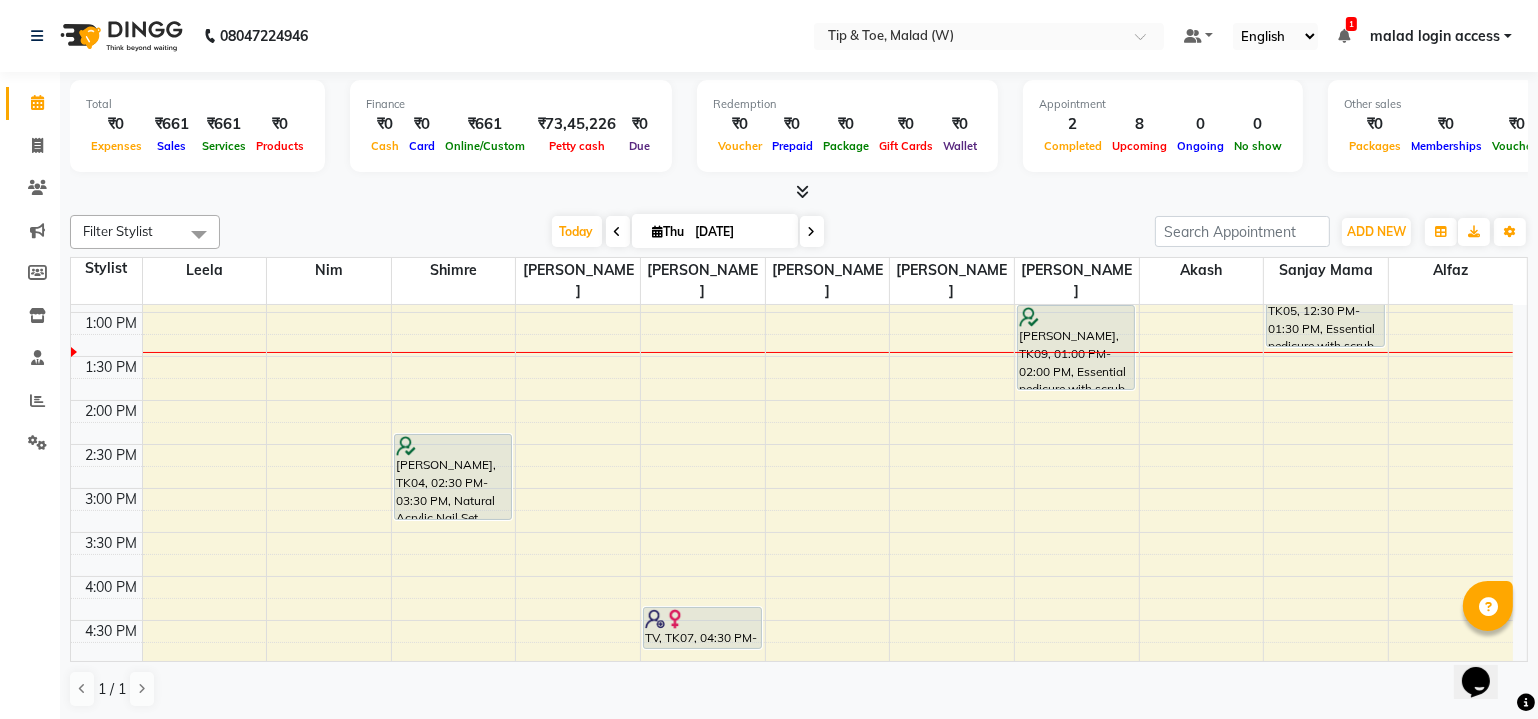 scroll, scrollTop: 341, scrollLeft: 0, axis: vertical 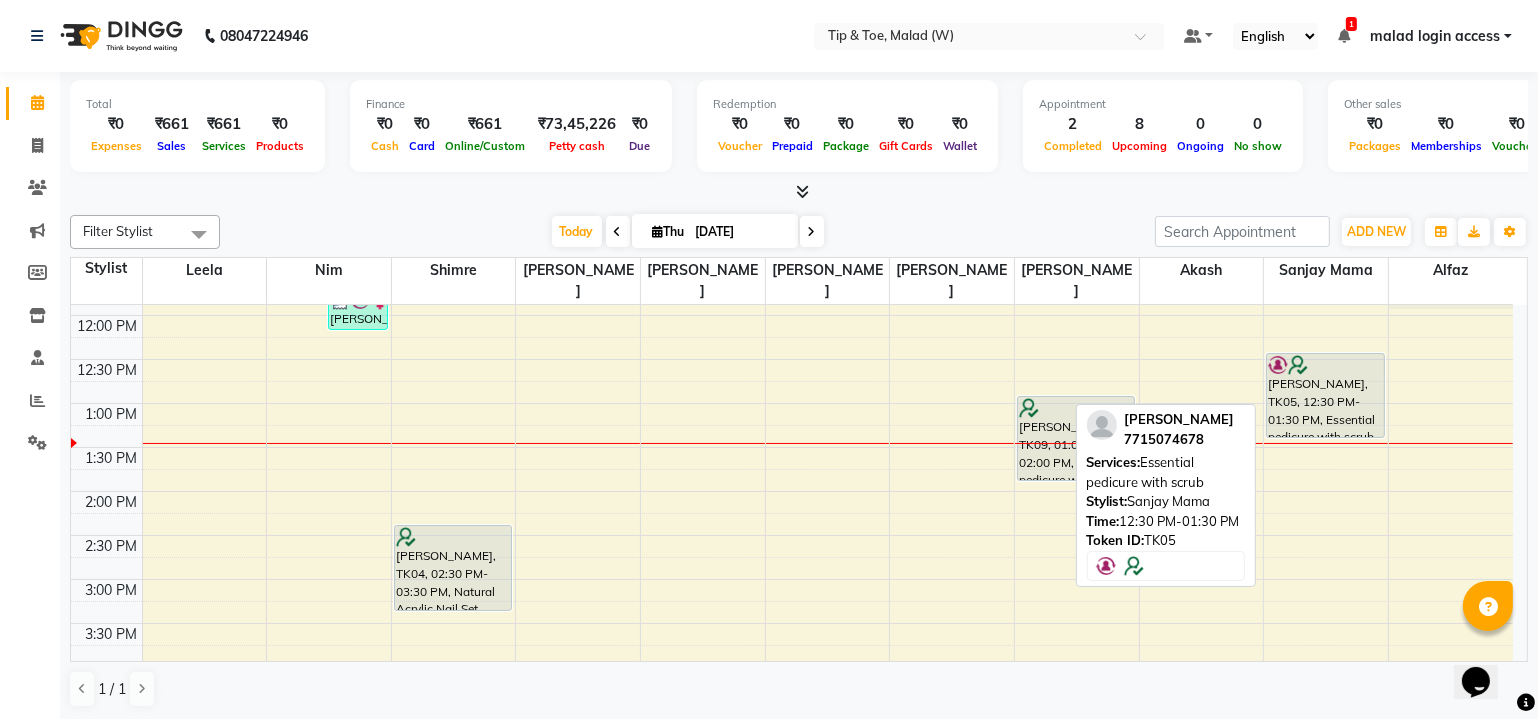 click on "Elizabeth Ravikrishan, TK05, 12:30 PM-01:30 PM, Essential pedicure with scrub" at bounding box center (1325, 395) 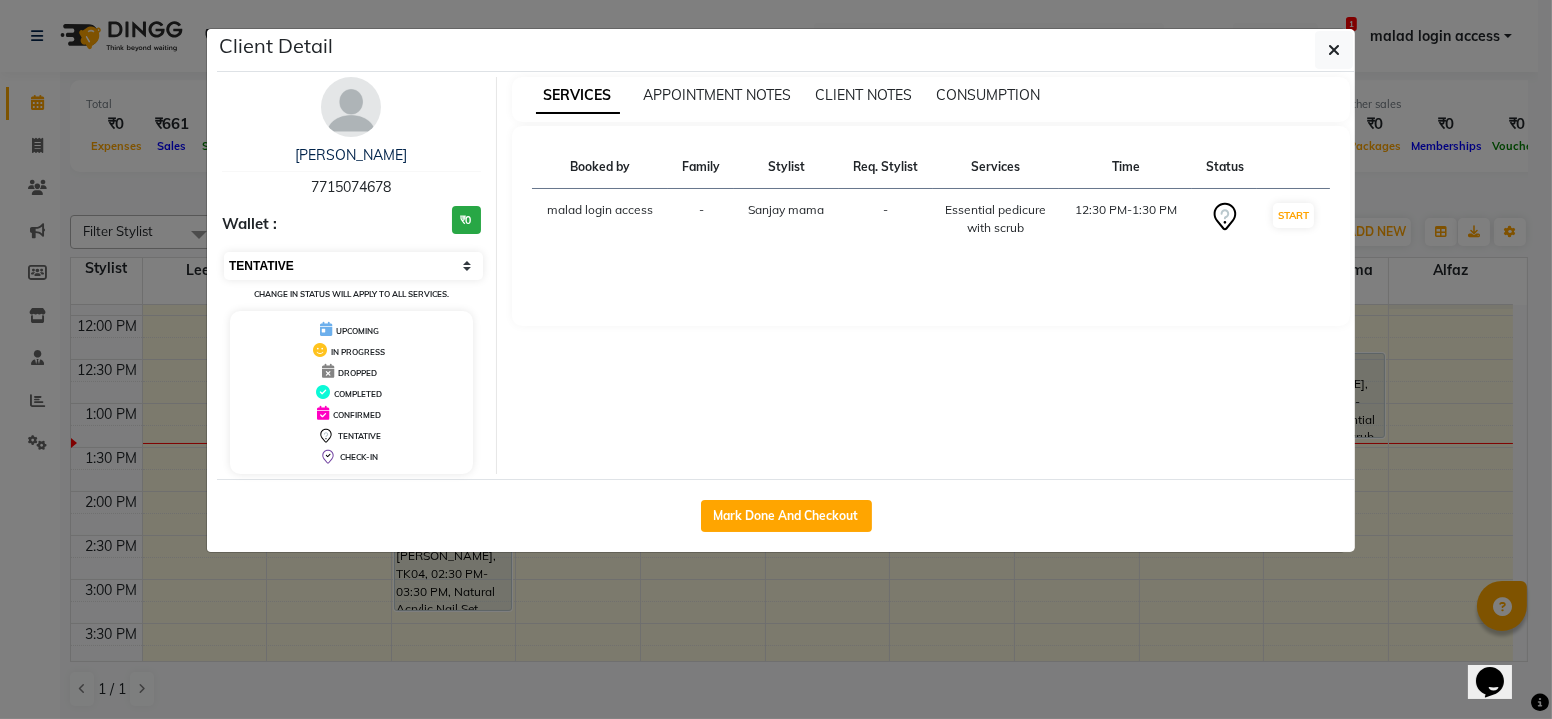 click on "Select IN SERVICE CONFIRMED TENTATIVE CHECK IN MARK DONE DROPPED UPCOMING" at bounding box center (353, 266) 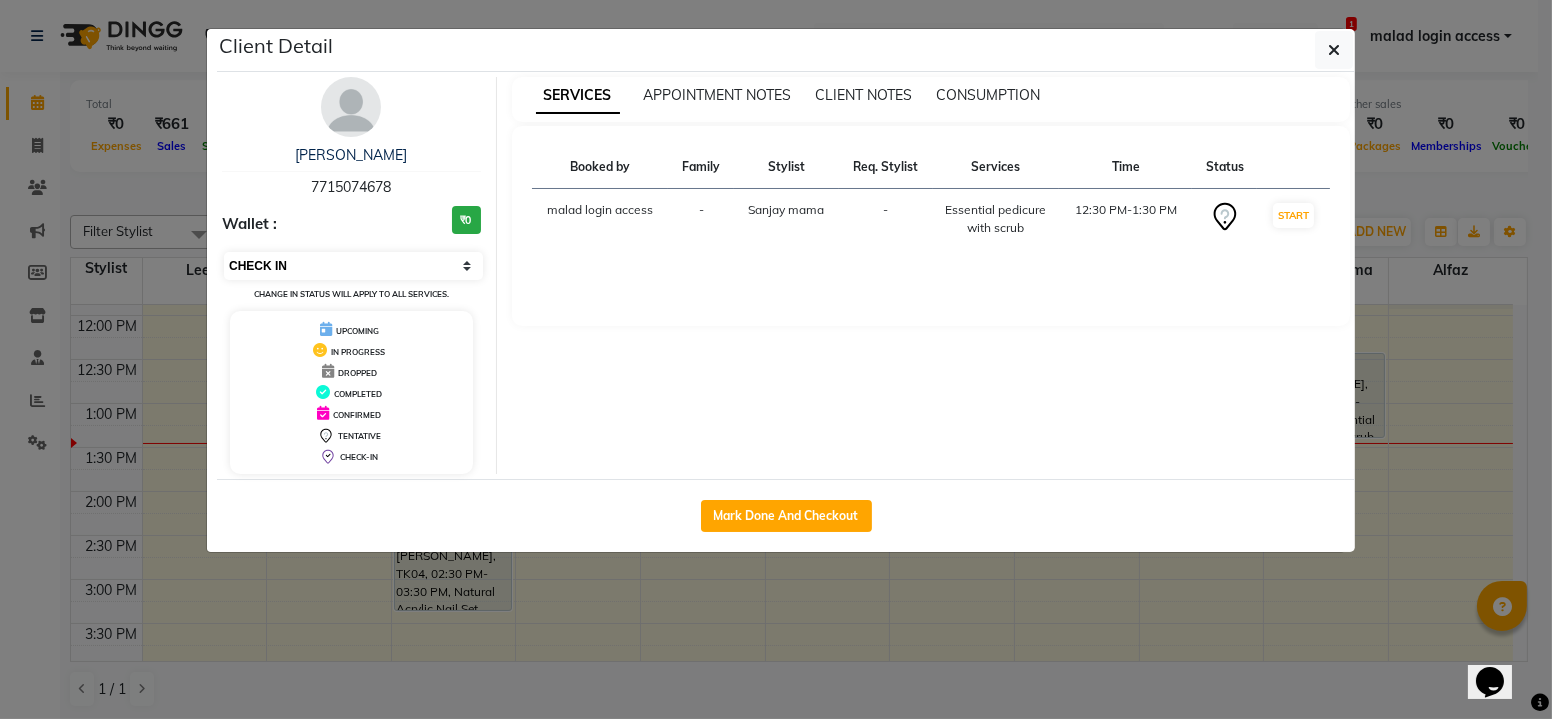 click on "Select IN SERVICE CONFIRMED TENTATIVE CHECK IN MARK DONE DROPPED UPCOMING" at bounding box center (353, 266) 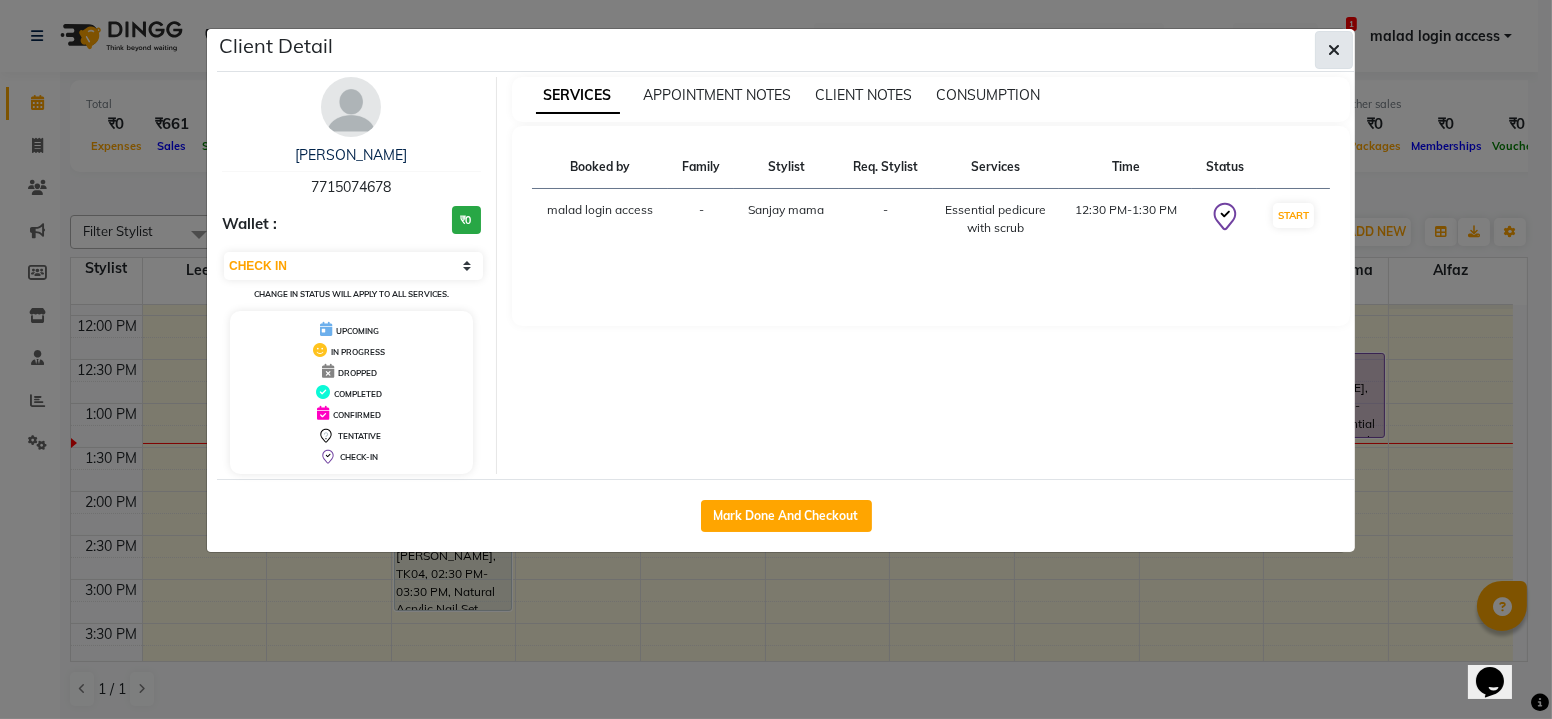 click 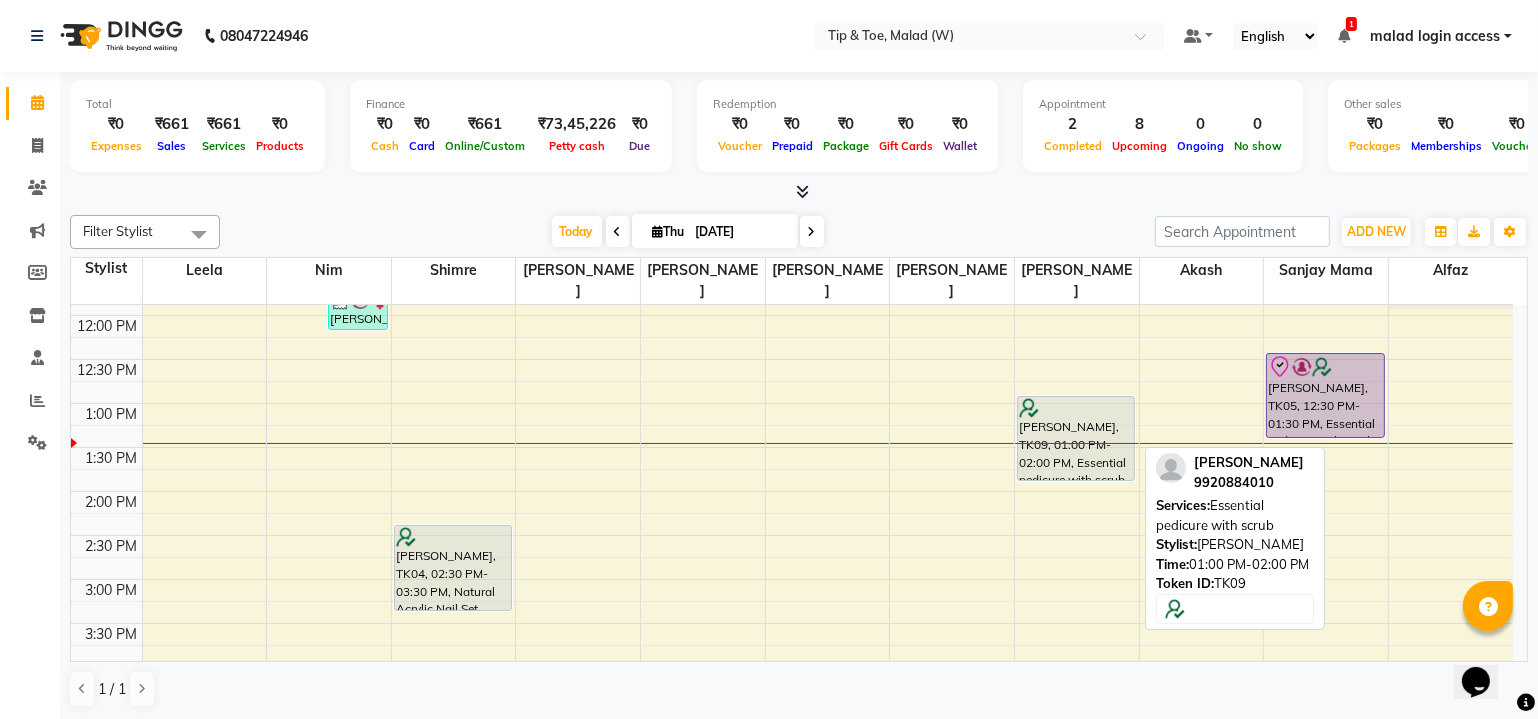 click on "Shibani Suvarna, TK09, 01:00 PM-02:00 PM, Essential pedicure with scrub" at bounding box center [1076, 438] 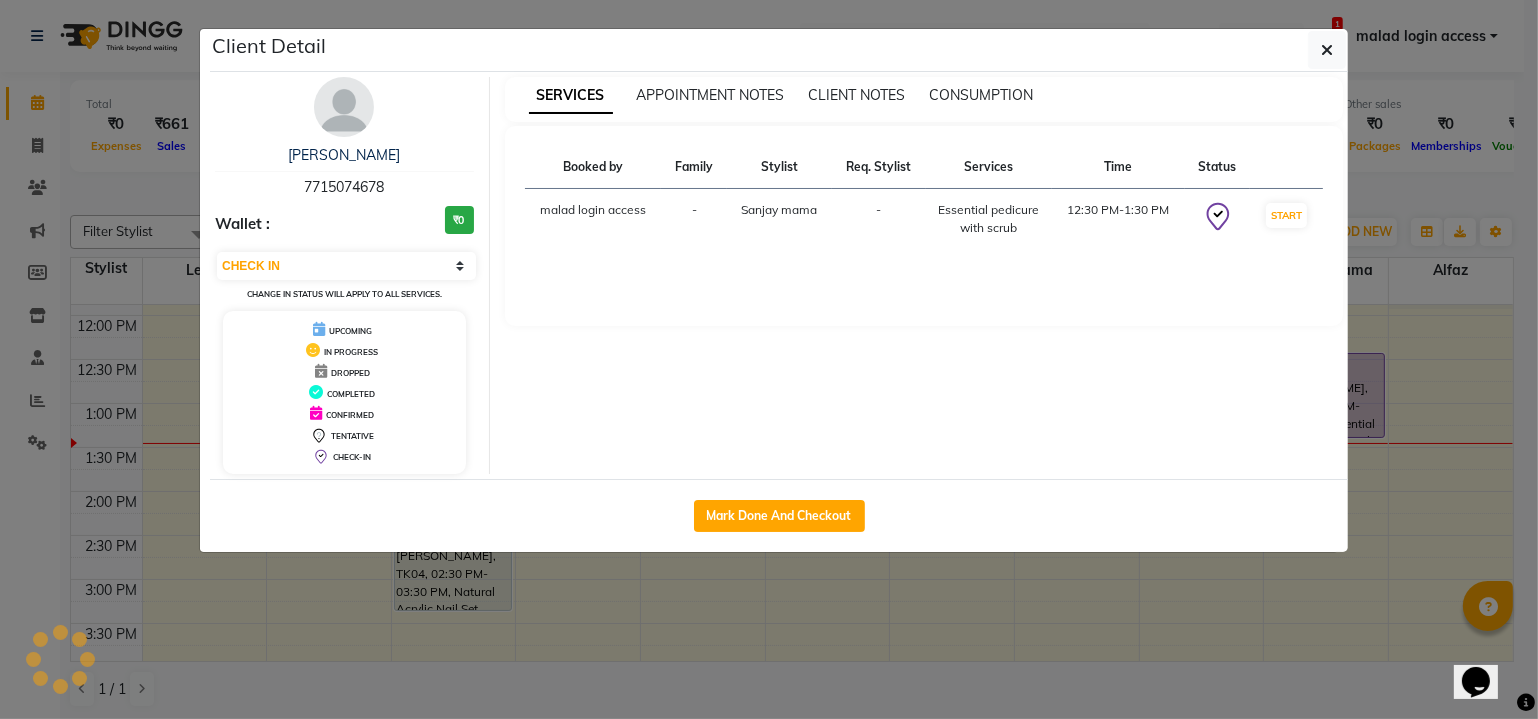 select on "7" 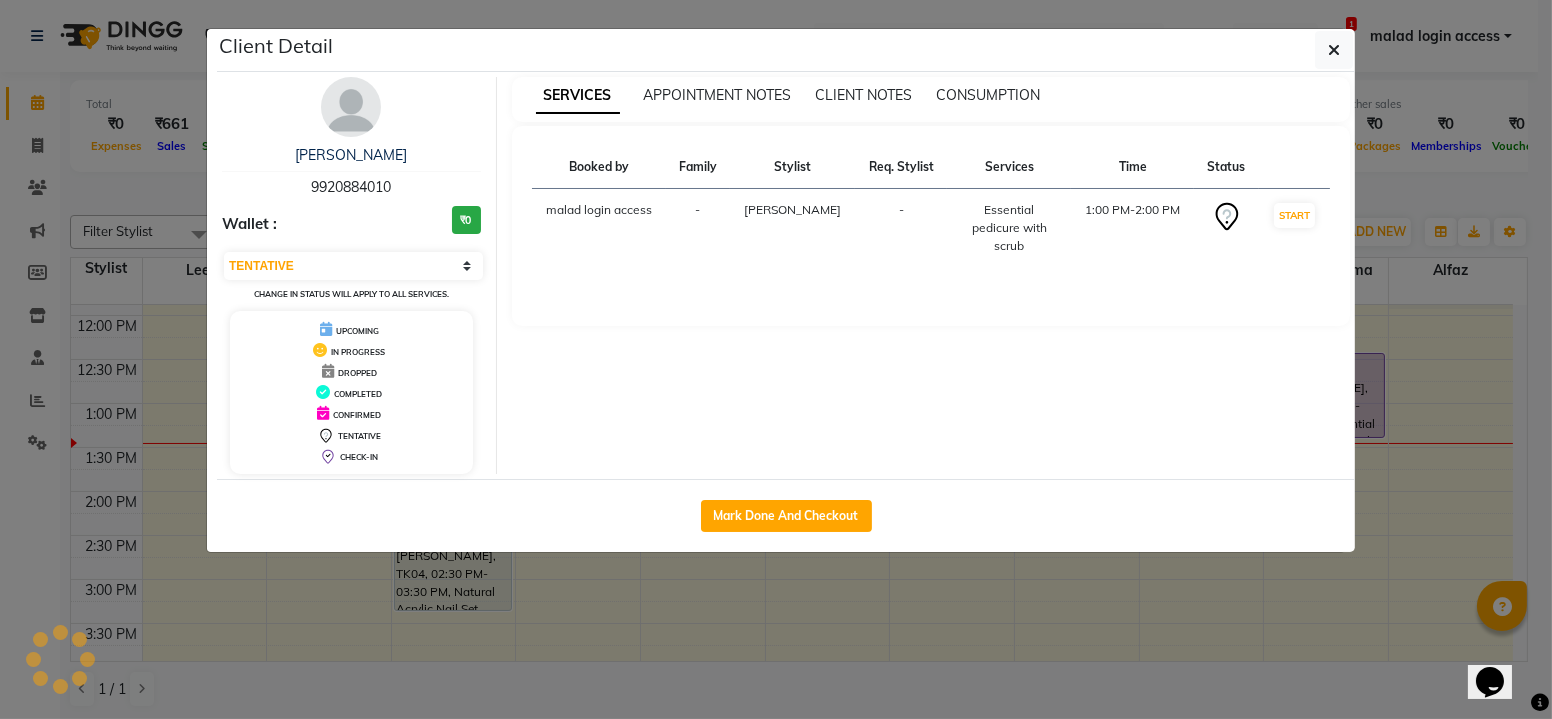 click on "Client Detail  Shibani Suvarna   9920884010 Wallet : ₹0 Select IN SERVICE CONFIRMED TENTATIVE CHECK IN MARK DONE DROPPED UPCOMING Change in status will apply to all services. UPCOMING IN PROGRESS DROPPED COMPLETED CONFIRMED TENTATIVE CHECK-IN SERVICES APPOINTMENT NOTES CLIENT NOTES CONSUMPTION Booked by Family Stylist Req. Stylist Services Time Status  malad login access  - Dibakar -  Essential pedicure with scrub   1:00 PM-2:00 PM   START   Mark Done And Checkout" 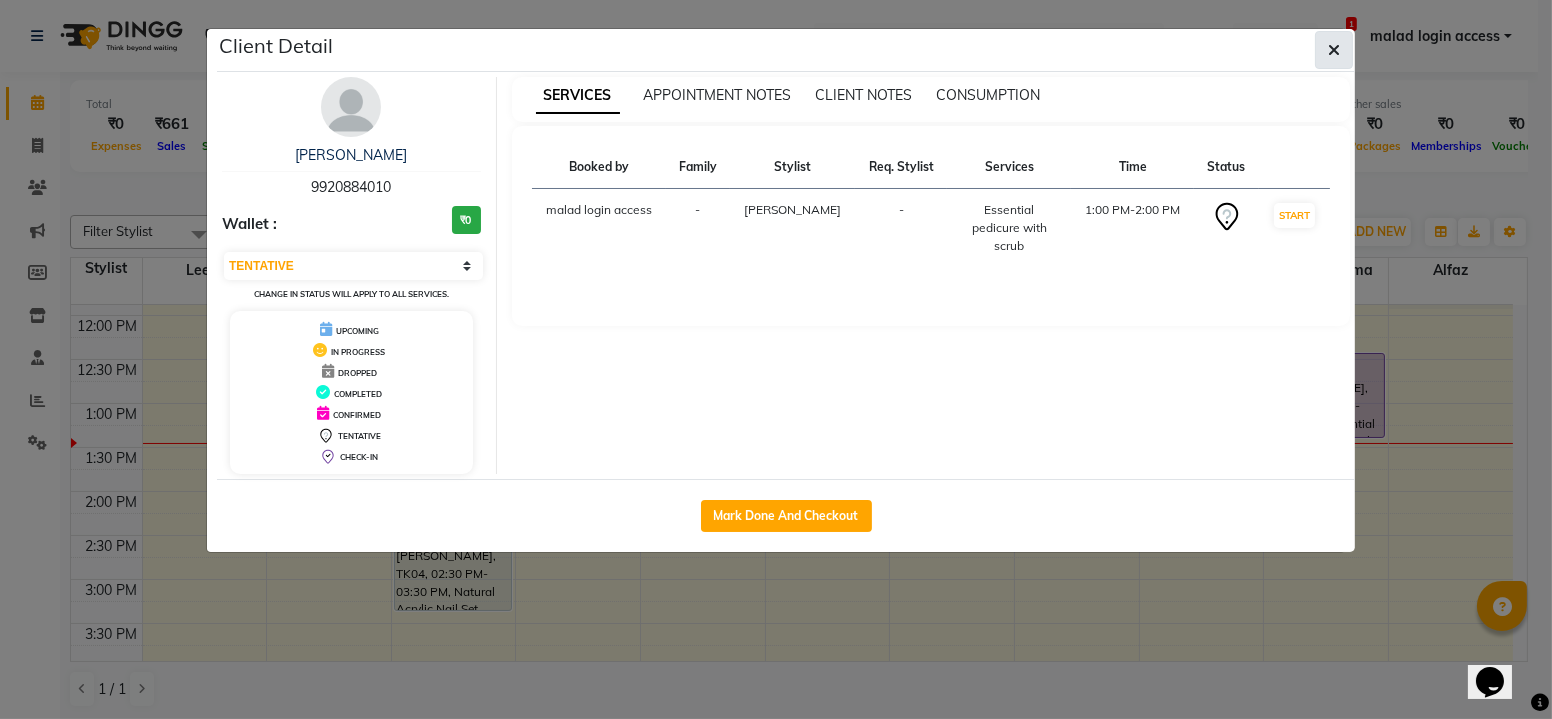 click 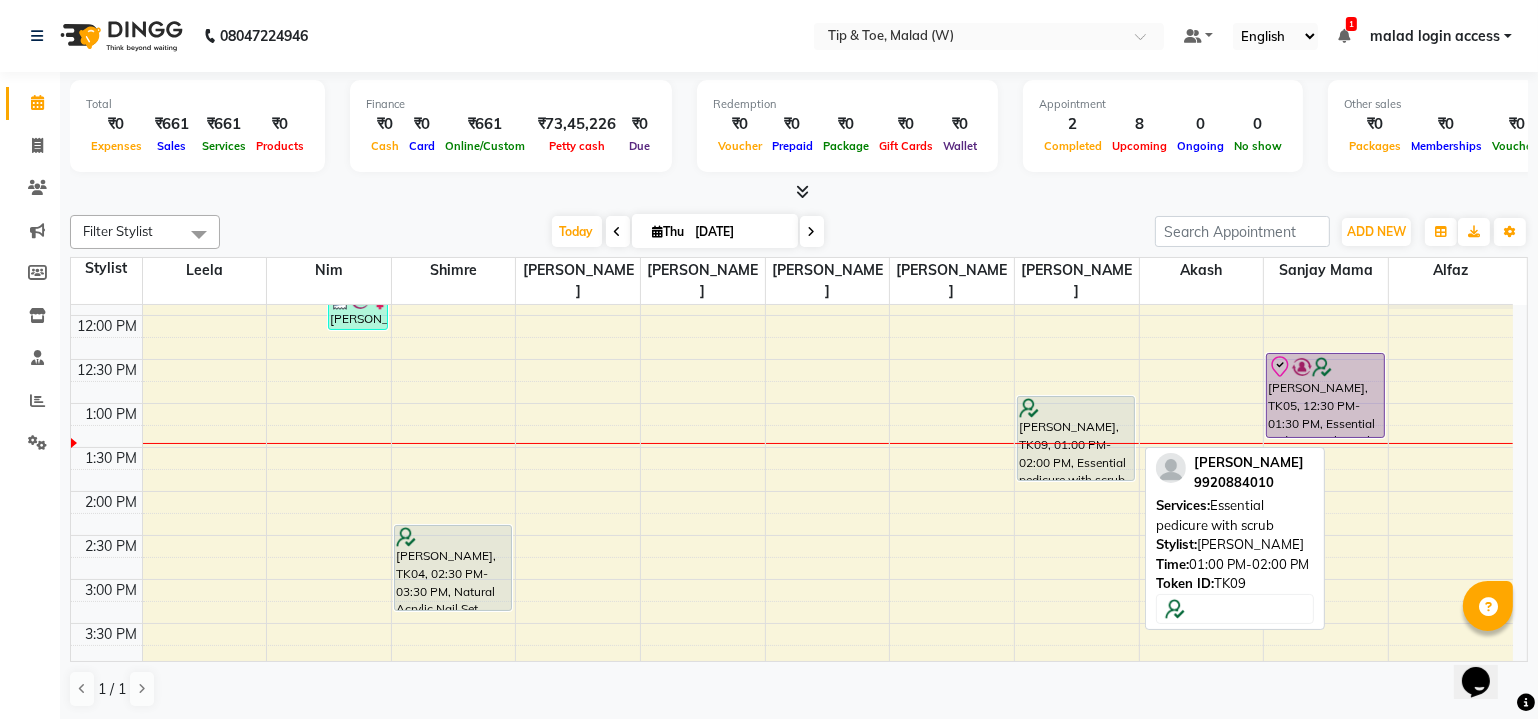 click on "Shibani Suvarna, TK09, 01:00 PM-02:00 PM, Essential pedicure with scrub" at bounding box center [1077, 535] 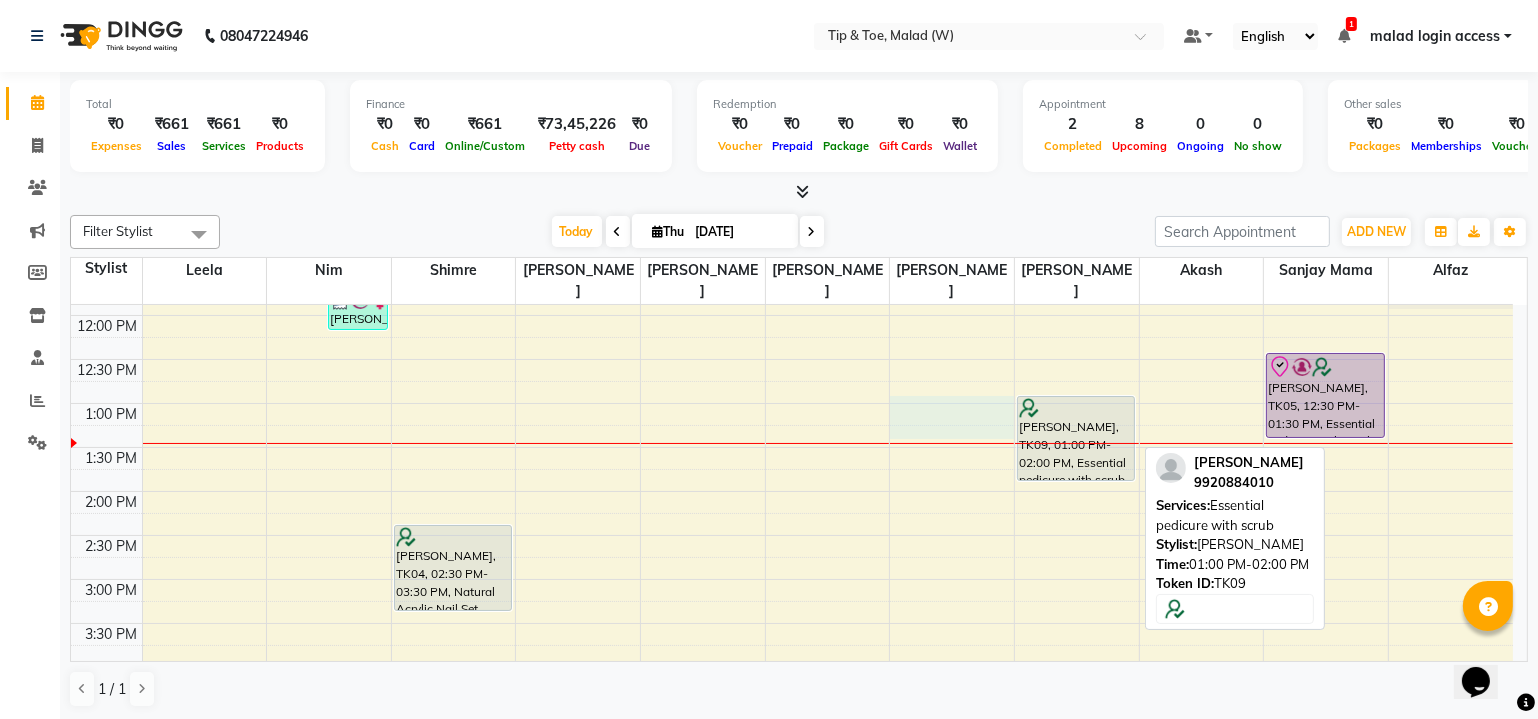 drag, startPoint x: 979, startPoint y: 394, endPoint x: 962, endPoint y: 393, distance: 17.029387 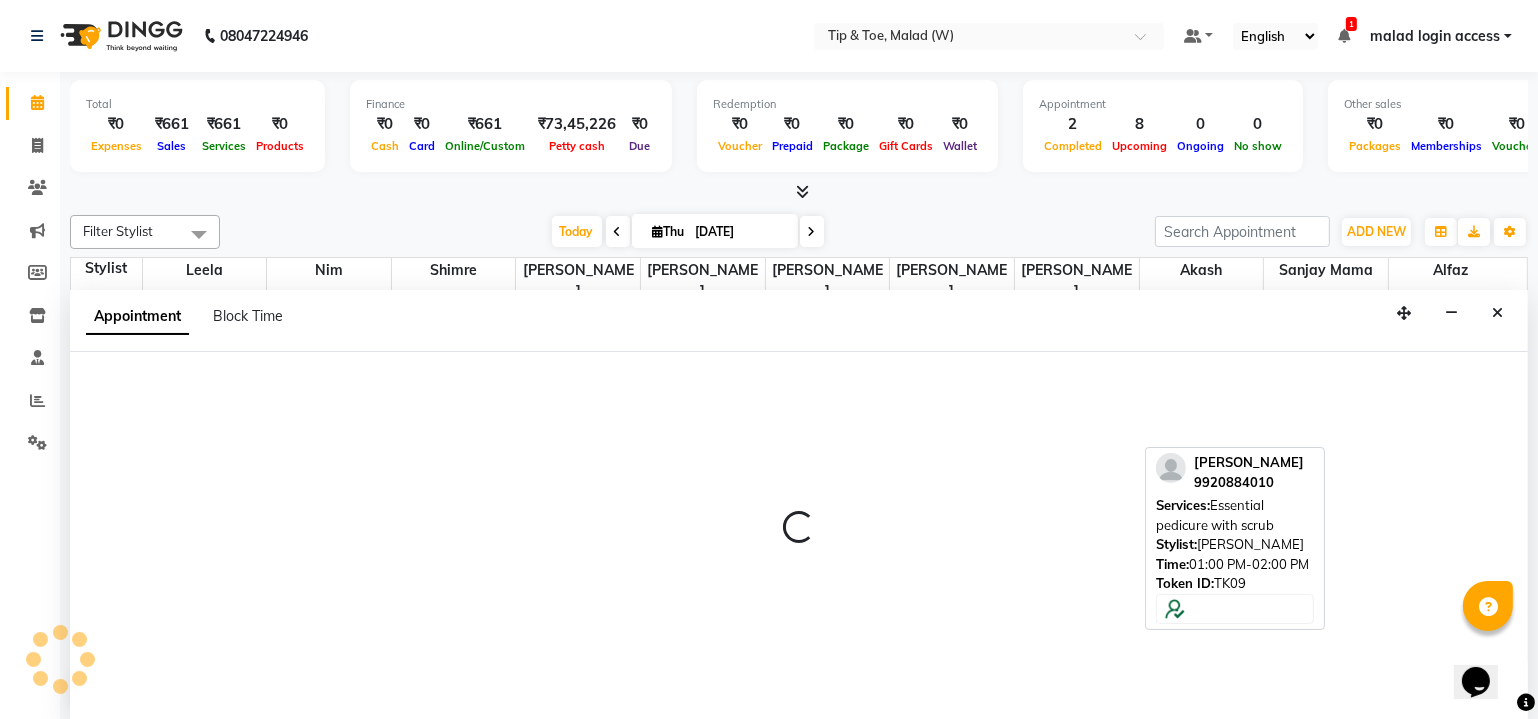 scroll, scrollTop: 0, scrollLeft: 0, axis: both 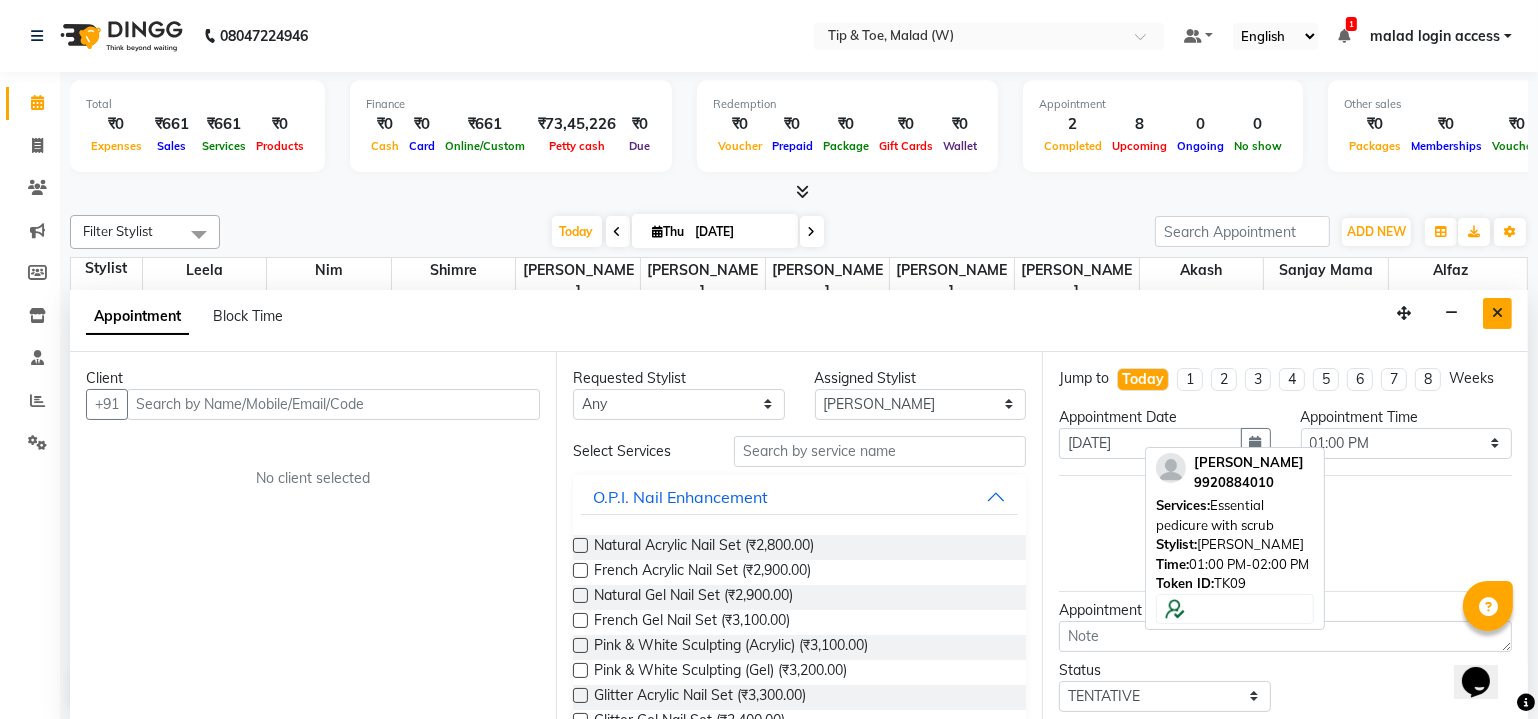 click at bounding box center (1497, 313) 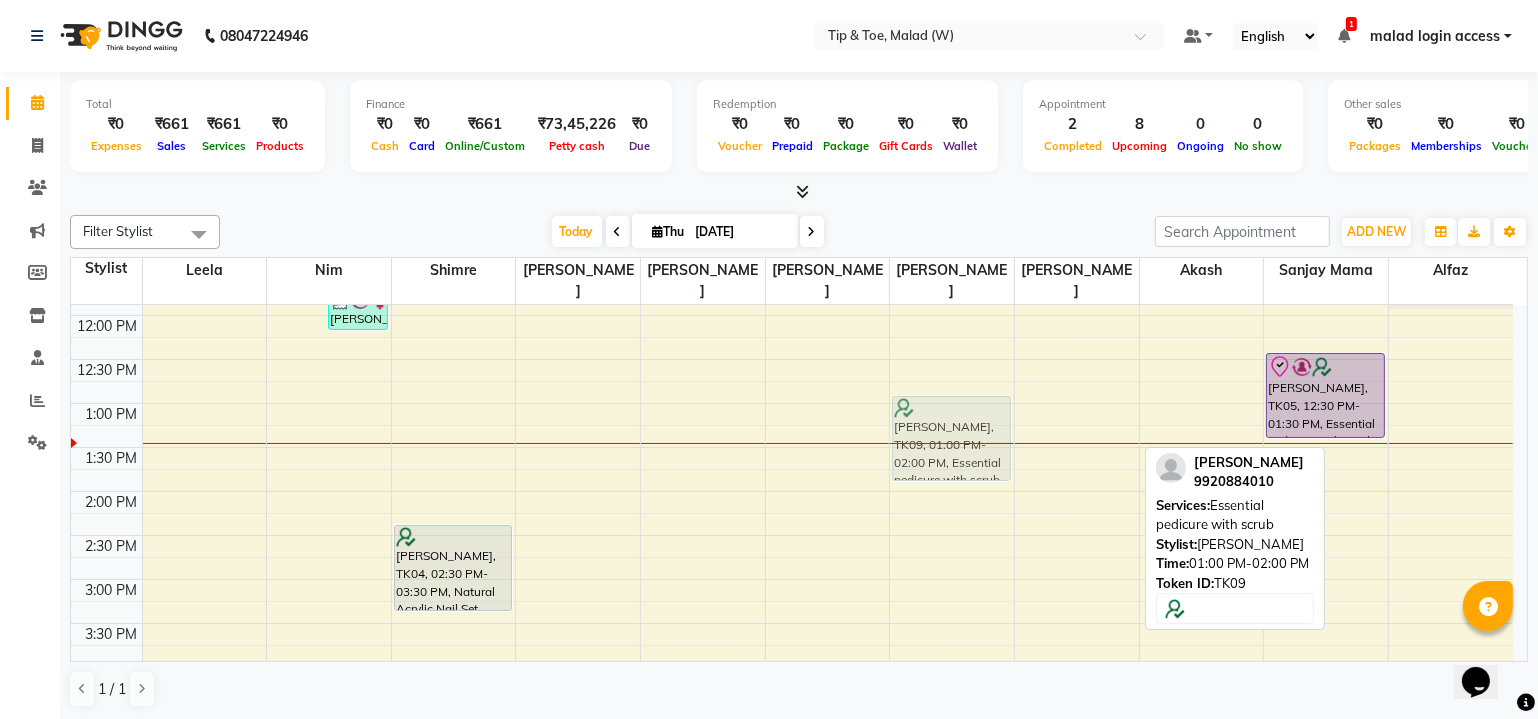 drag, startPoint x: 1077, startPoint y: 388, endPoint x: 944, endPoint y: 379, distance: 133.30417 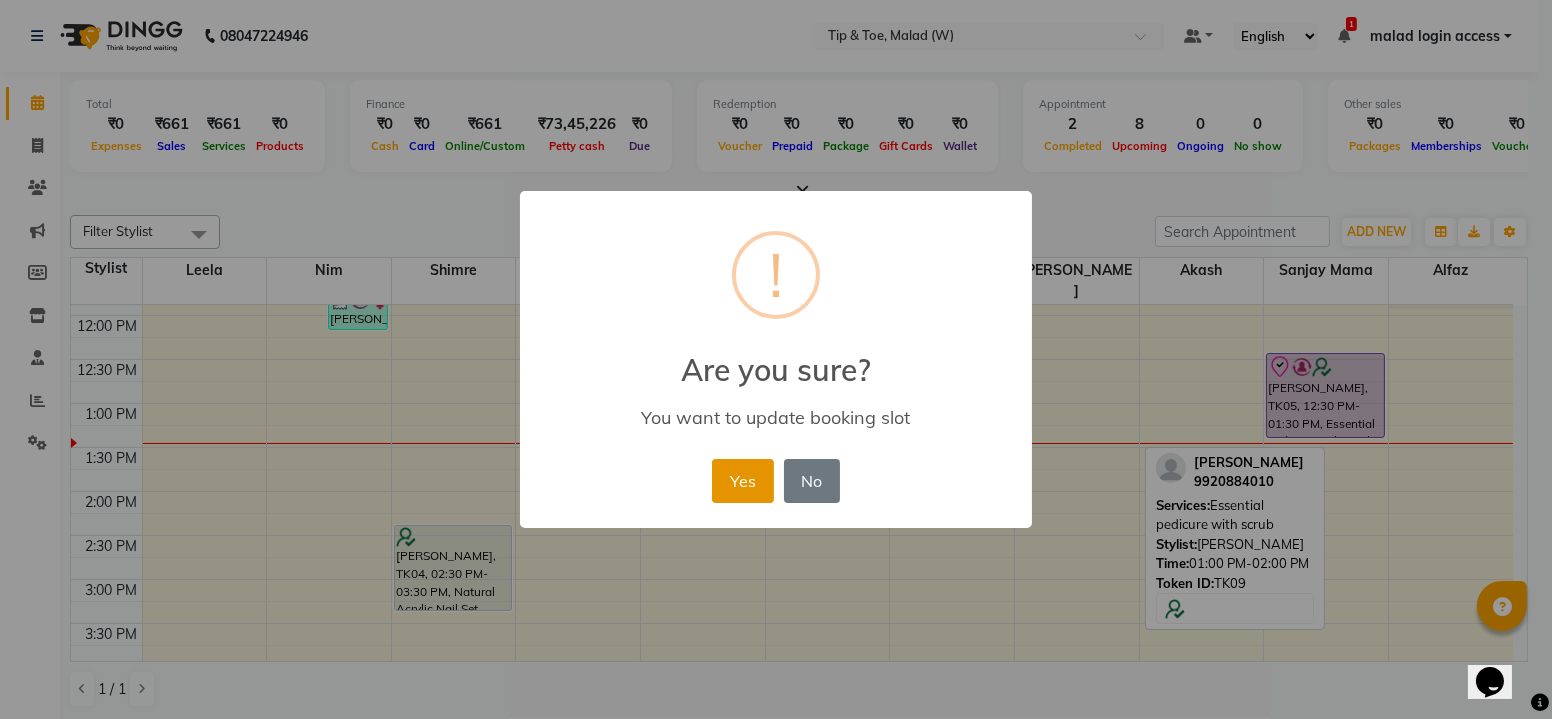 click on "Yes" at bounding box center (742, 481) 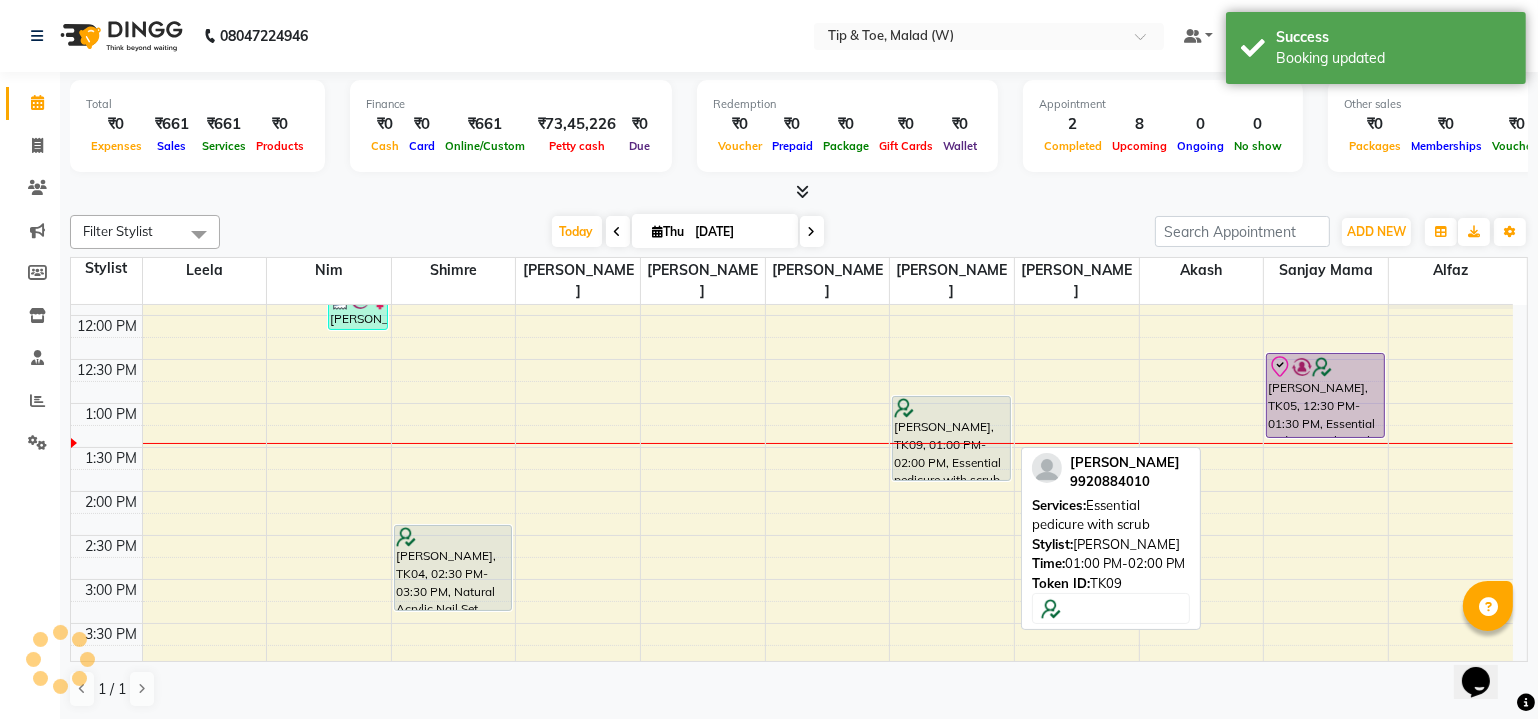 click at bounding box center [951, 408] 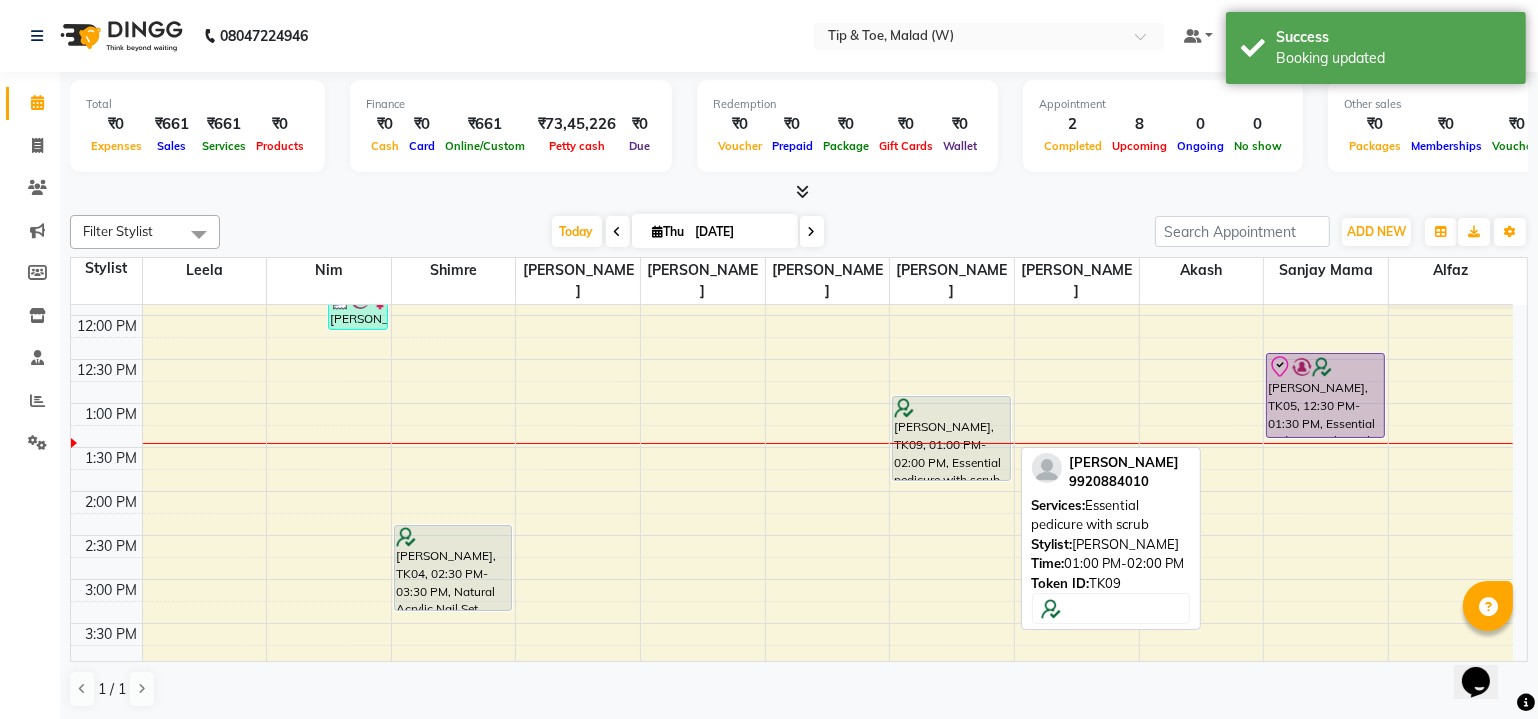 click at bounding box center (951, 408) 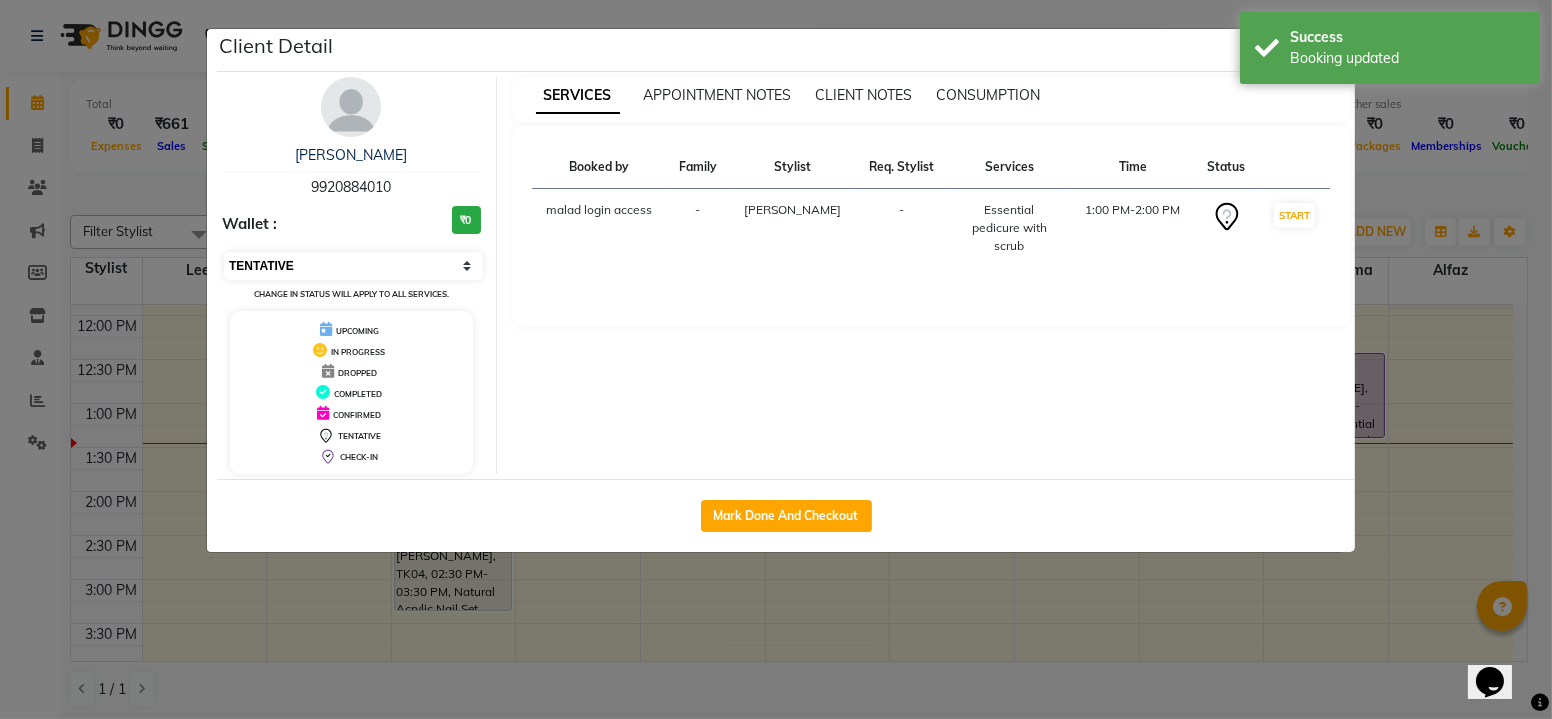 click on "Select IN SERVICE CONFIRMED TENTATIVE CHECK IN MARK DONE DROPPED UPCOMING" at bounding box center [353, 266] 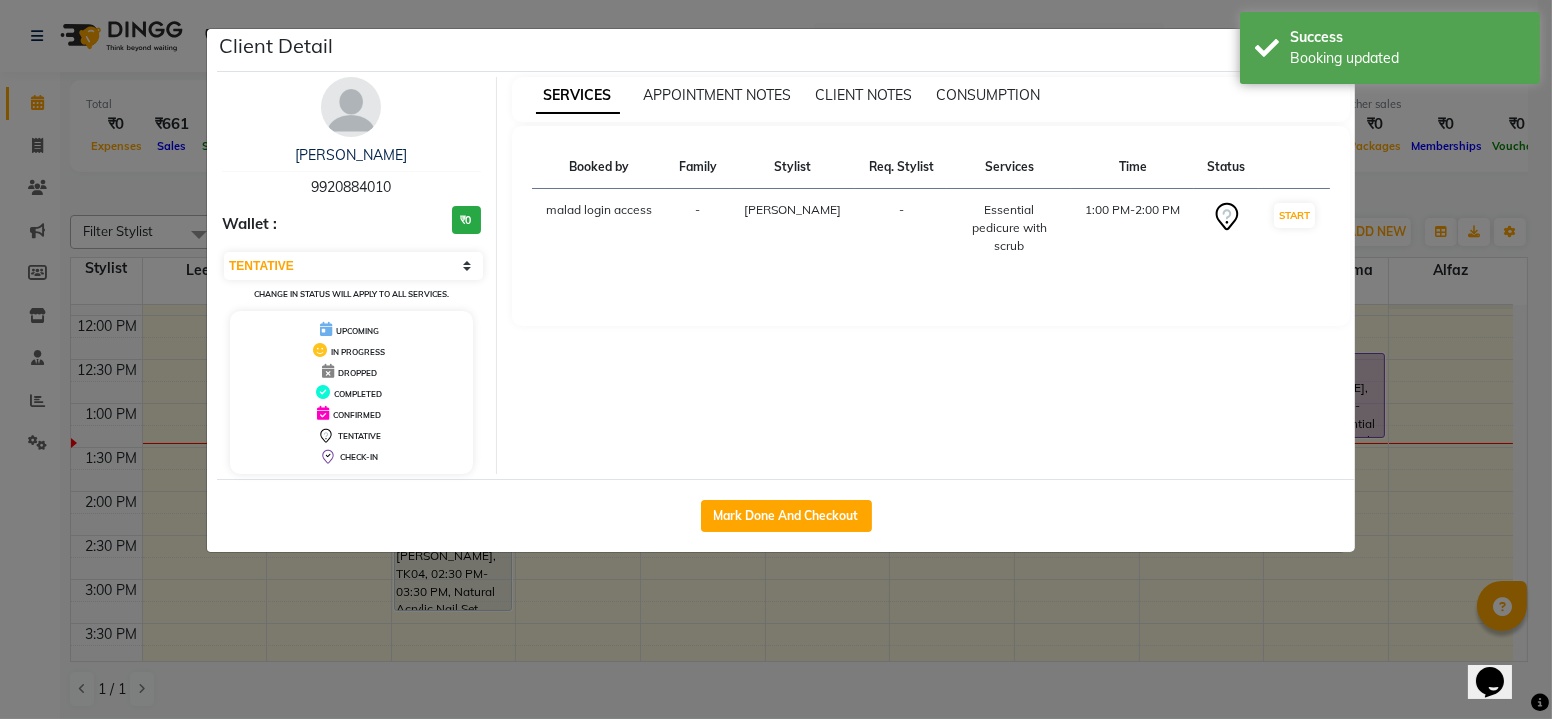 drag, startPoint x: 335, startPoint y: 262, endPoint x: 328, endPoint y: 300, distance: 38.63936 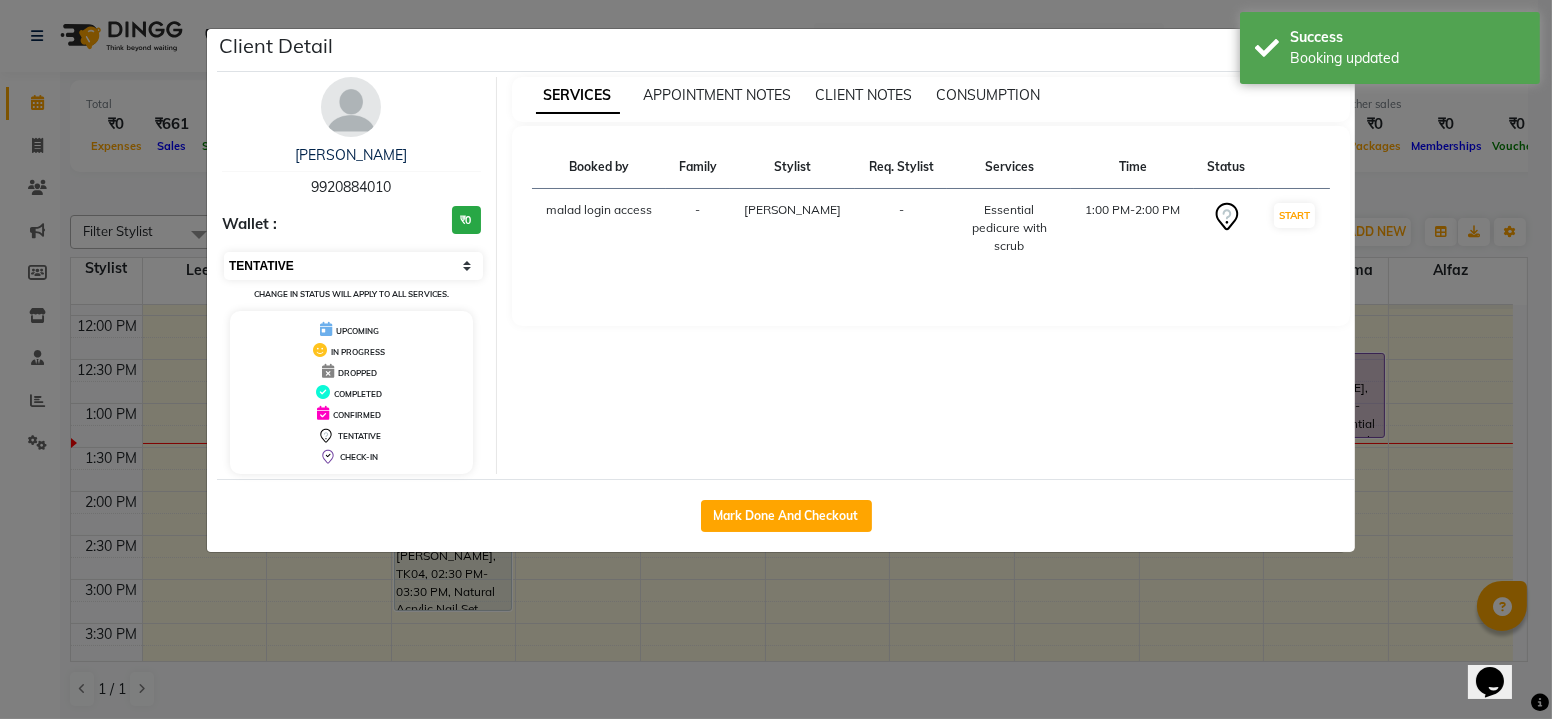 click on "Select IN SERVICE CONFIRMED TENTATIVE CHECK IN MARK DONE DROPPED UPCOMING" at bounding box center [353, 266] 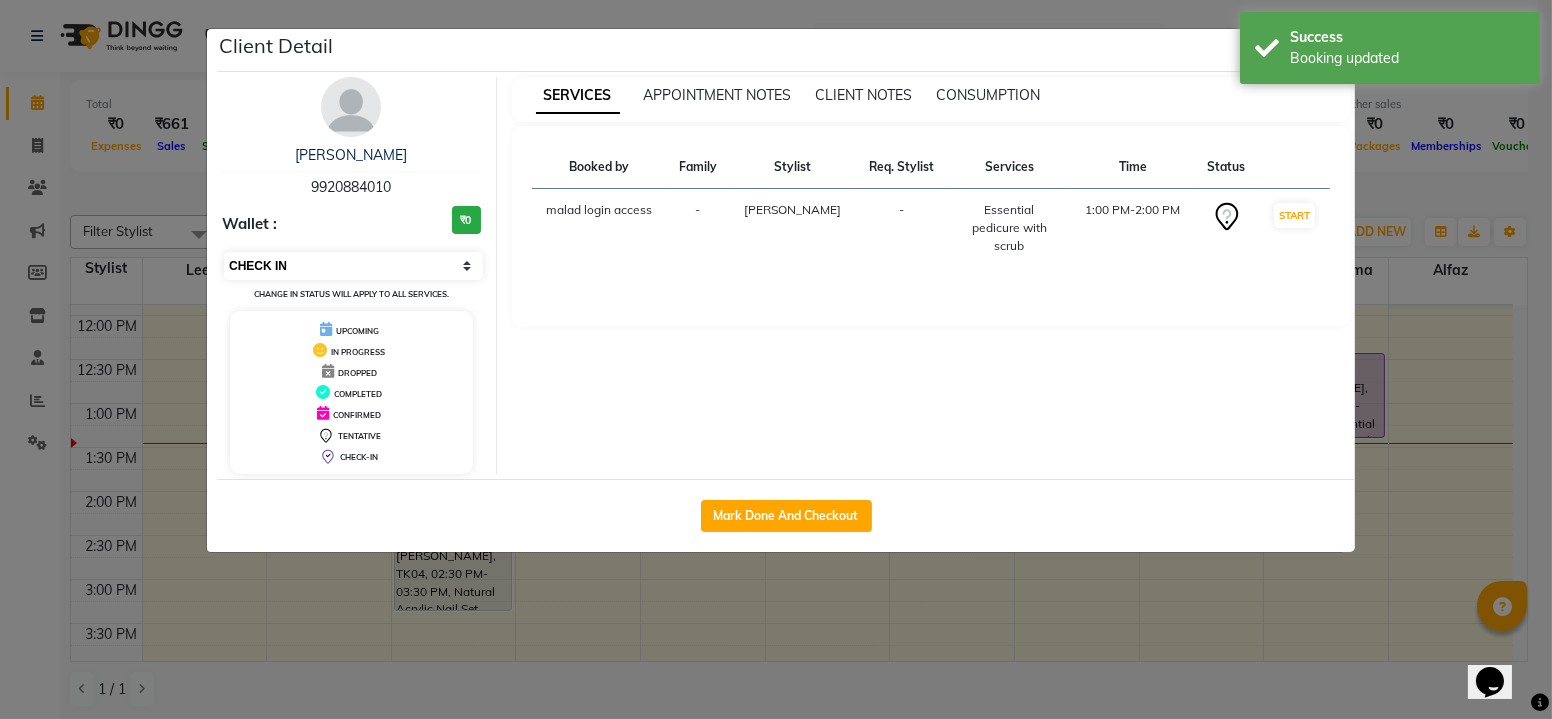 click on "Select IN SERVICE CONFIRMED TENTATIVE CHECK IN MARK DONE DROPPED UPCOMING" at bounding box center [353, 266] 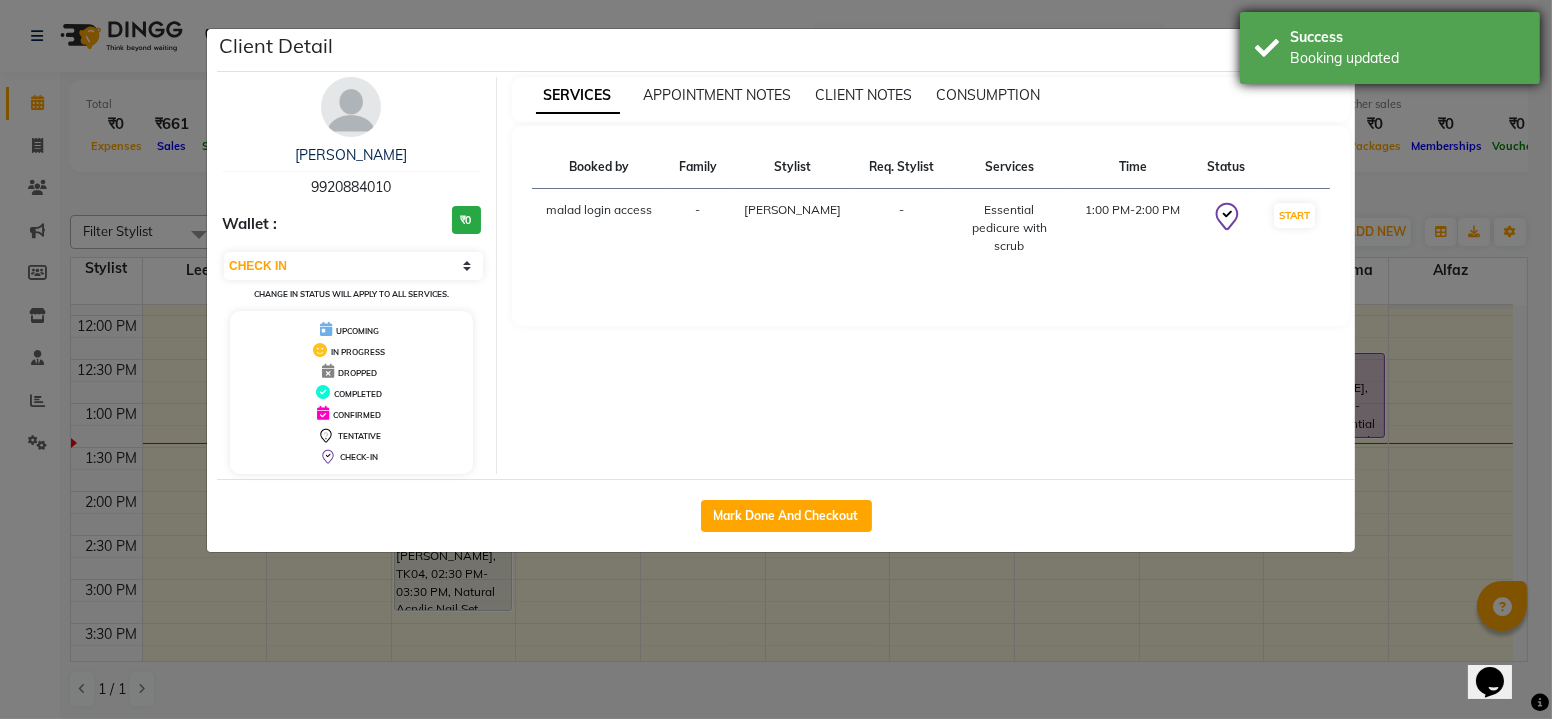 click on "Success" at bounding box center (1407, 37) 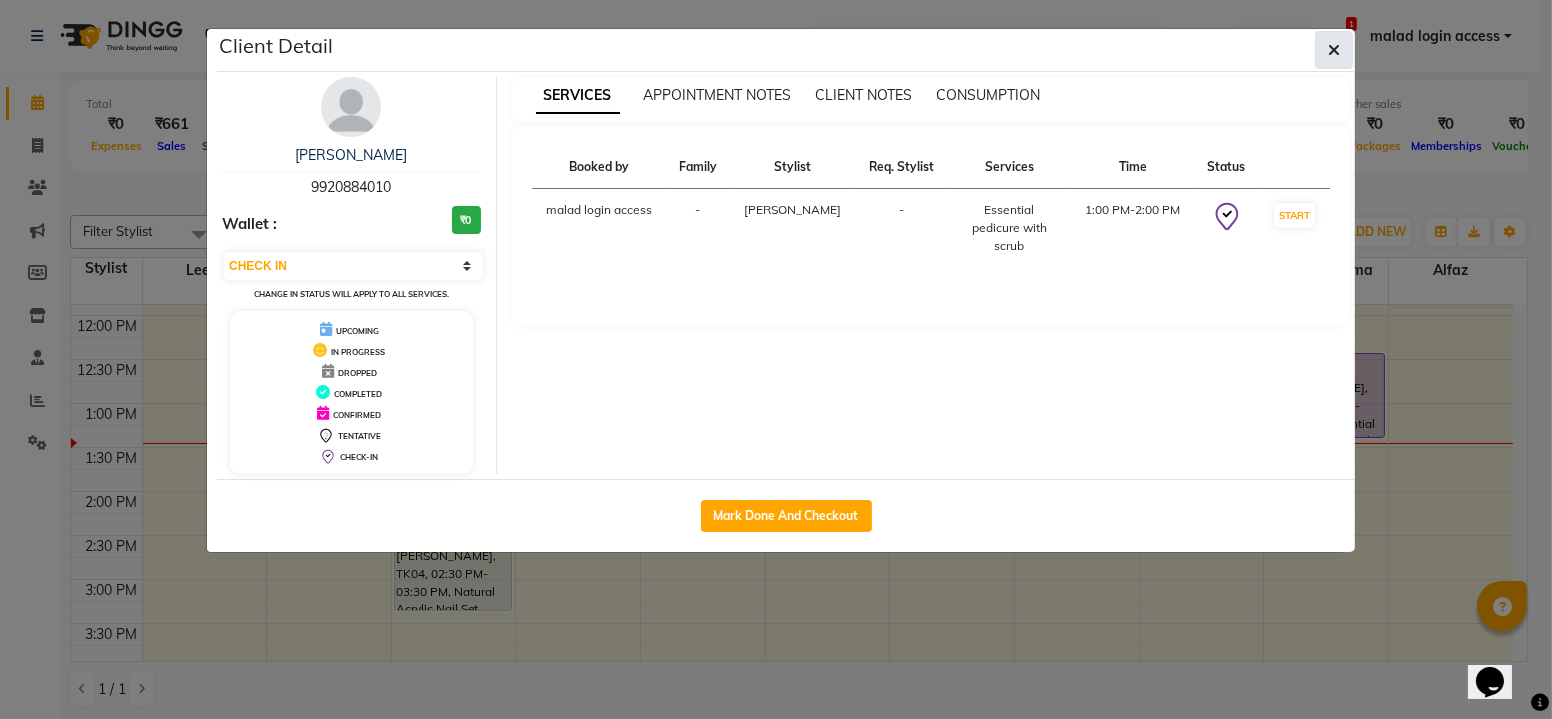 click 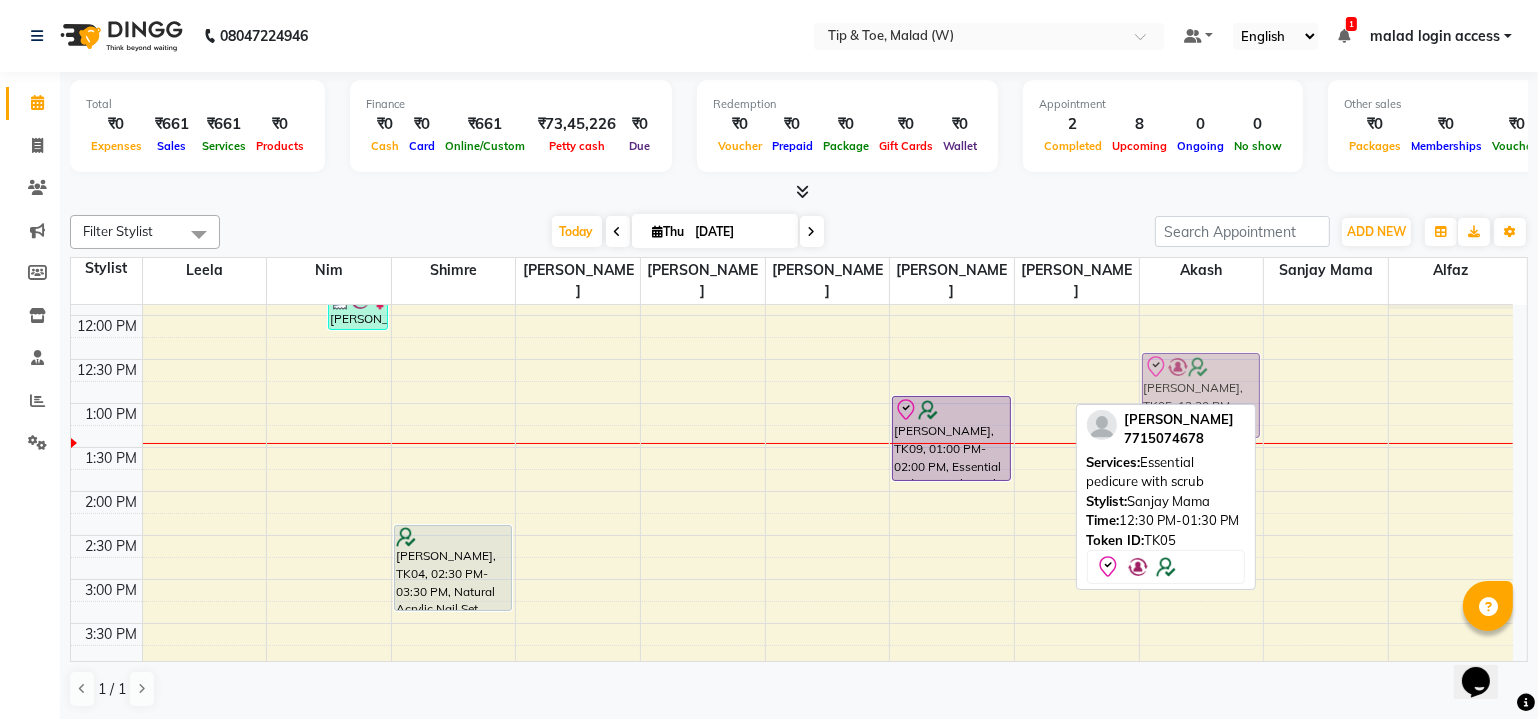 drag, startPoint x: 1303, startPoint y: 377, endPoint x: 1192, endPoint y: 368, distance: 111.364265 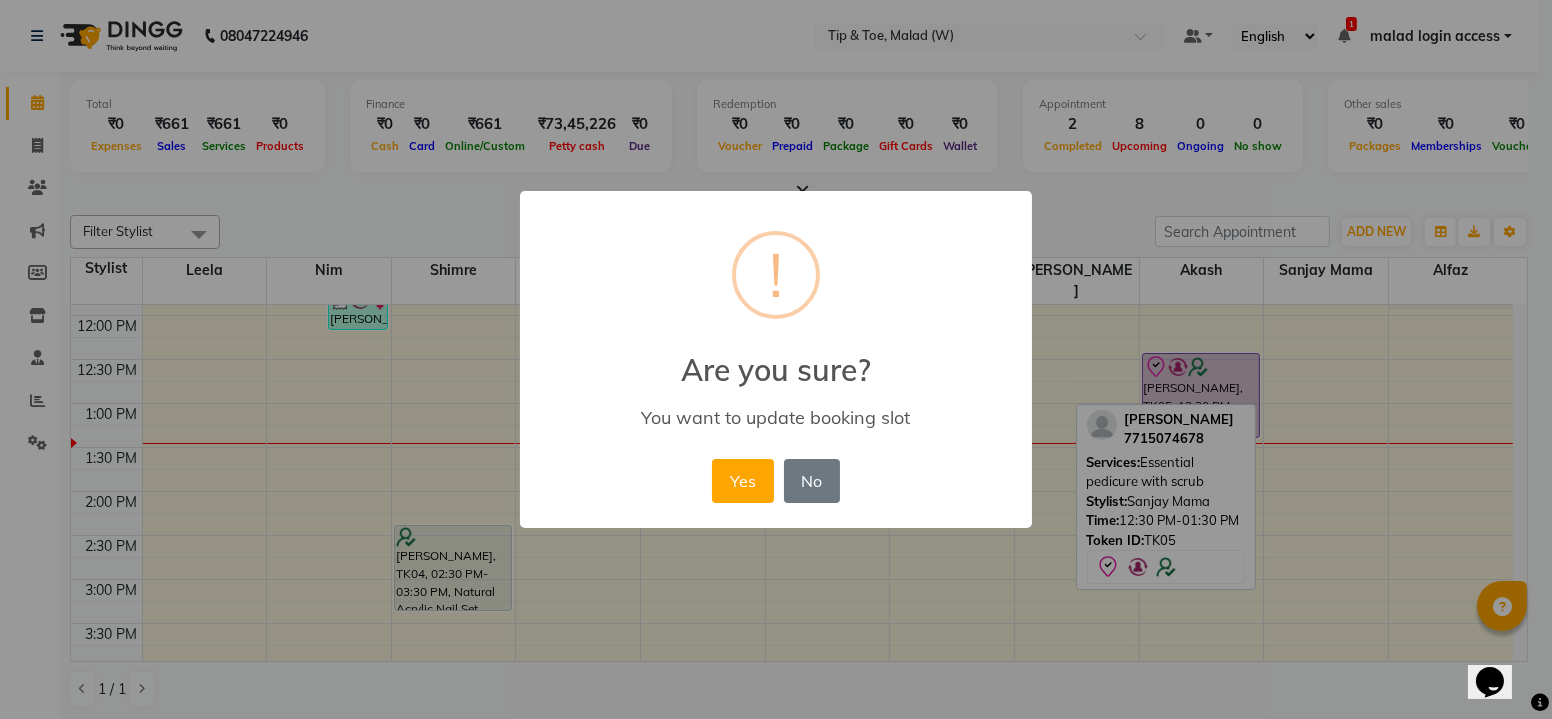 click on "× ! Are you sure? You want to update booking slot Yes No No" at bounding box center [776, 359] 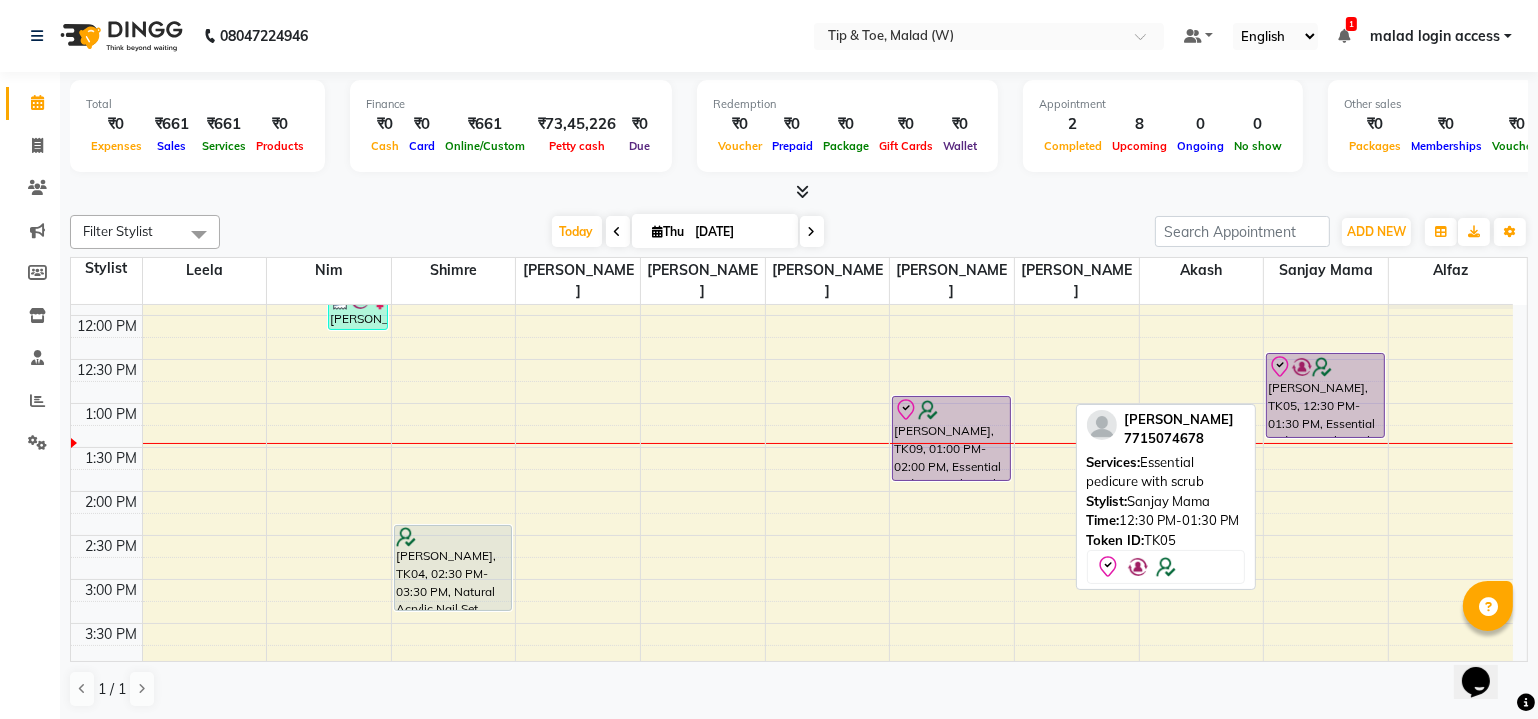 click on "megha chand, TK08, 11:30 AM-11:50 AM, Application of Nail Polish     megha chand, TK08, 11:45 AM-12:15 PM, Nail Cut File & Polish     Namrata, TK04, 02:30 PM-03:30 PM, Natural Acrylic Nail Set     Rucha Patwardhan, TK06, 06:00 PM-07:00 PM, Essential manicure with scrub     Rucha Patwardhan, TK06, 07:00 PM-07:30 PM, Permanent Gel Polish     TV, TK07, 04:30 PM-05:00 PM, Nail Cut File & Polish
Shibani Suvarna, TK09, 01:00 PM-02:00 PM, Essential pedicure with scrub     Ruby Saldanha, TK01, 05:30 PM-06:30 PM, Essential pedicure with scrub     Ruby Saldanha, TK01, 06:30 PM-07:30 PM, Essential pedicure with scrub
Elizabeth Ravikrishan, TK05, 12:30 PM-01:30 PM, Essential pedicure with scrub" at bounding box center (792, 535) 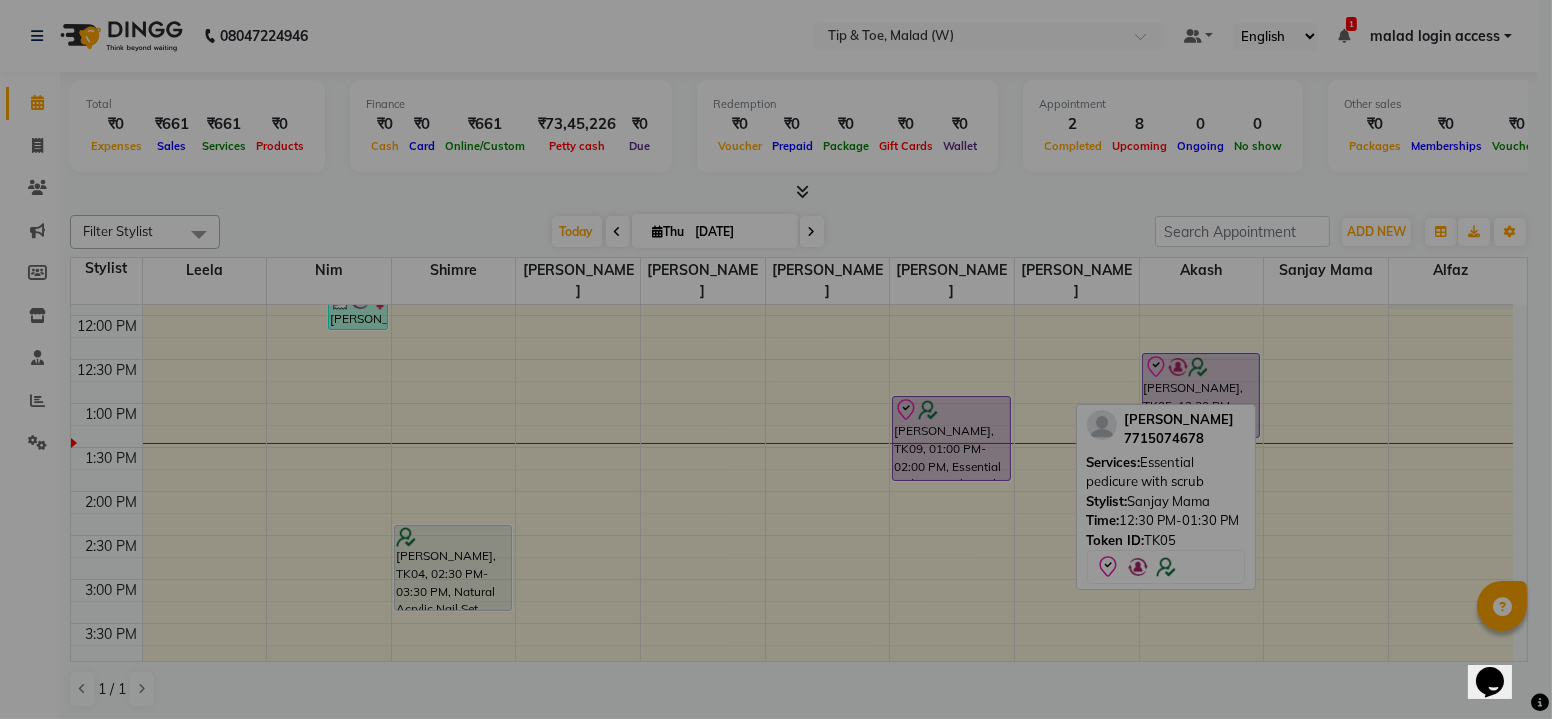 click on "× ! Are you sure? You want to update booking slot Yes No No" at bounding box center (776, 359) 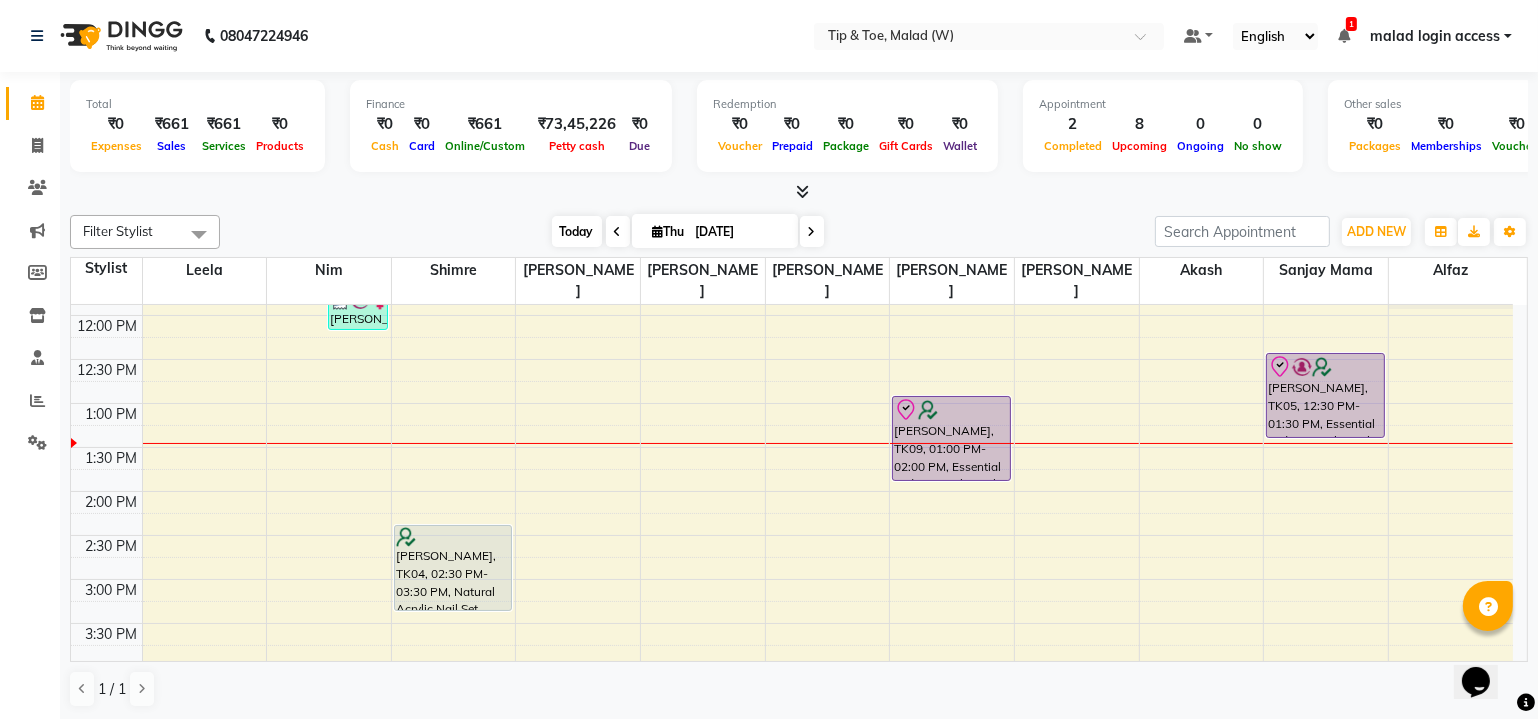 click on "Today" at bounding box center [577, 231] 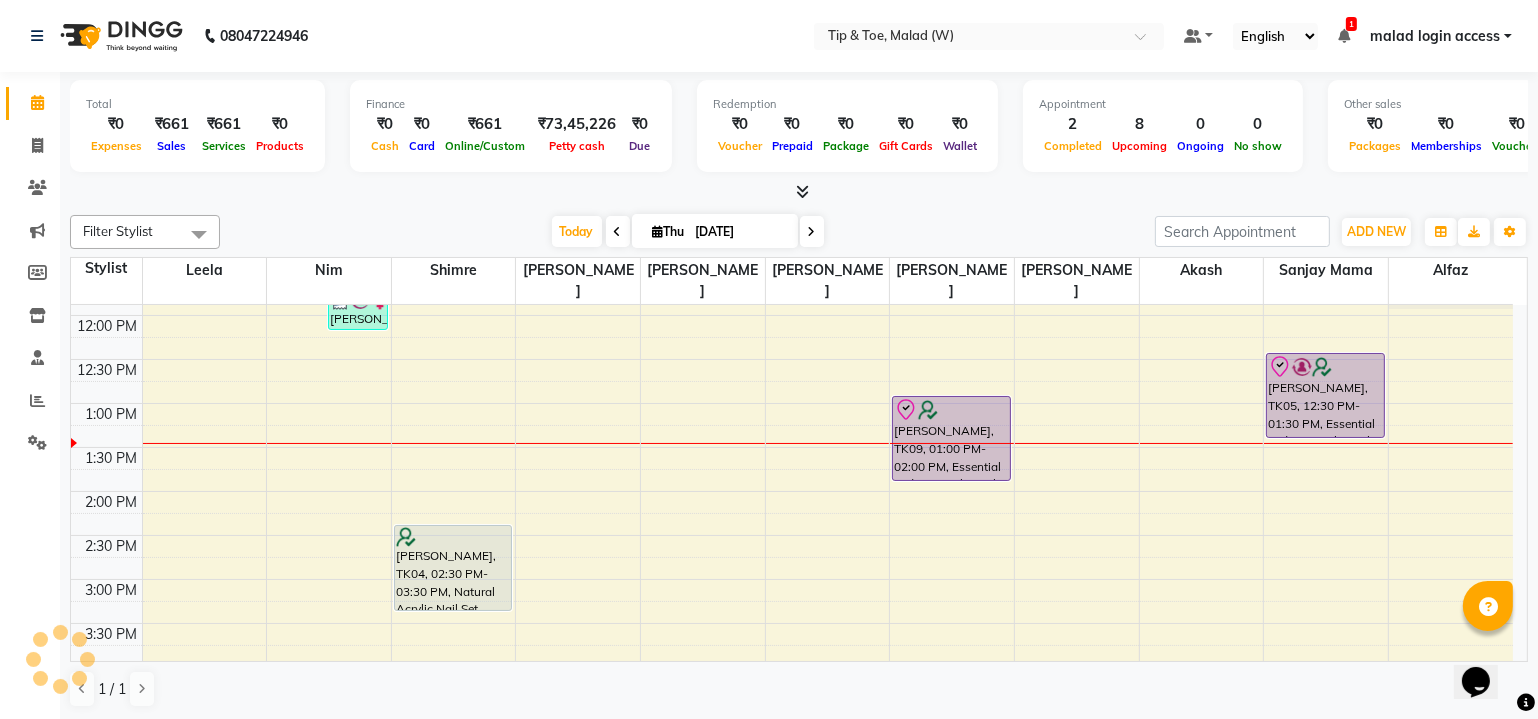 scroll, scrollTop: 432, scrollLeft: 0, axis: vertical 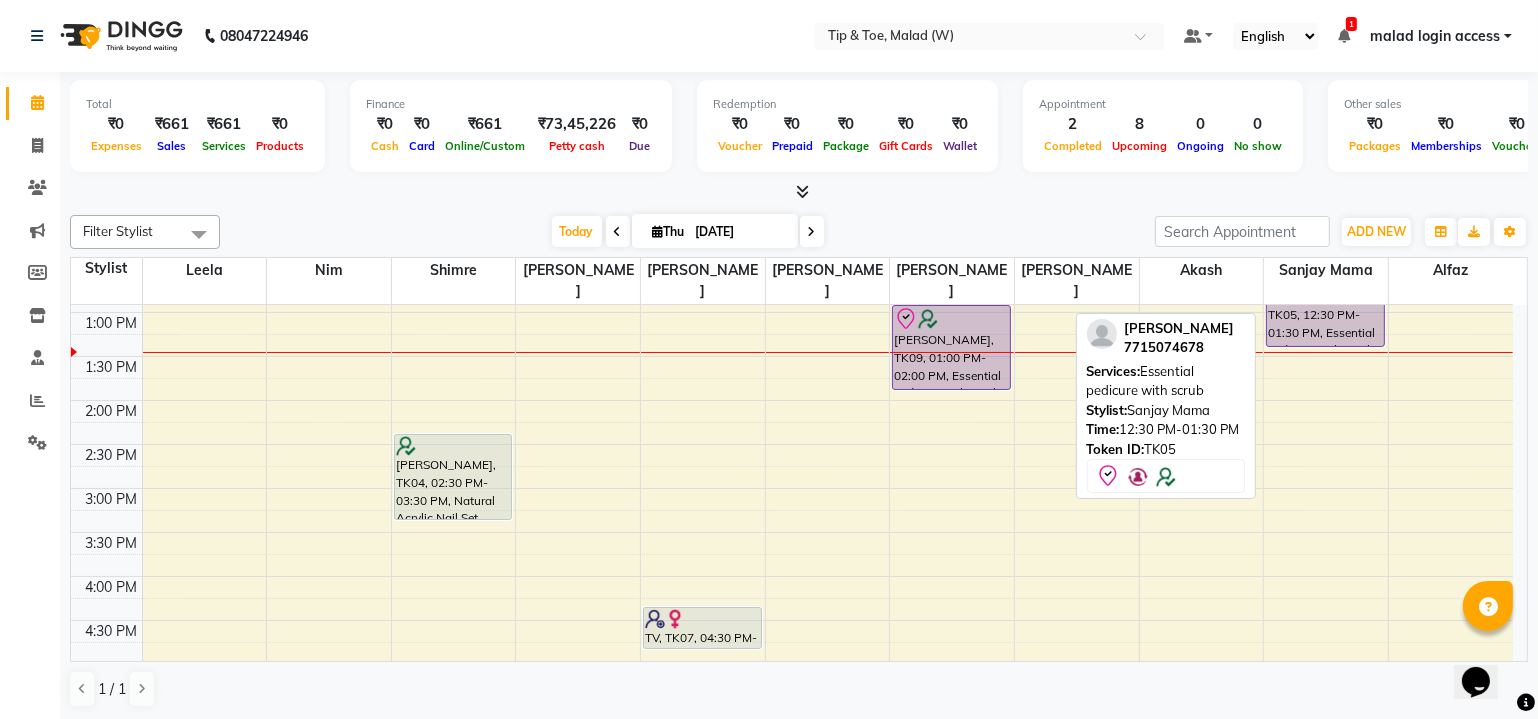 click on "megha chand, TK08, 11:30 AM-11:50 AM, Application of Nail Polish     megha chand, TK08, 11:45 AM-12:15 PM, Nail Cut File & Polish     Namrata, TK04, 02:30 PM-03:30 PM, Natural Acrylic Nail Set     Rucha Patwardhan, TK06, 06:00 PM-07:00 PM, Essential manicure with scrub     Rucha Patwardhan, TK06, 07:00 PM-07:30 PM, Permanent Gel Polish     TV, TK07, 04:30 PM-05:00 PM, Nail Cut File & Polish
Shibani Suvarna, TK09, 01:00 PM-02:00 PM, Essential pedicure with scrub     Ruby Saldanha, TK01, 05:30 PM-06:30 PM, Essential pedicure with scrub     Ruby Saldanha, TK01, 06:30 PM-07:30 PM, Essential pedicure with scrub
Elizabeth Ravikrishan, TK05, 12:30 PM-01:30 PM, Essential pedicure with scrub" at bounding box center [792, 444] 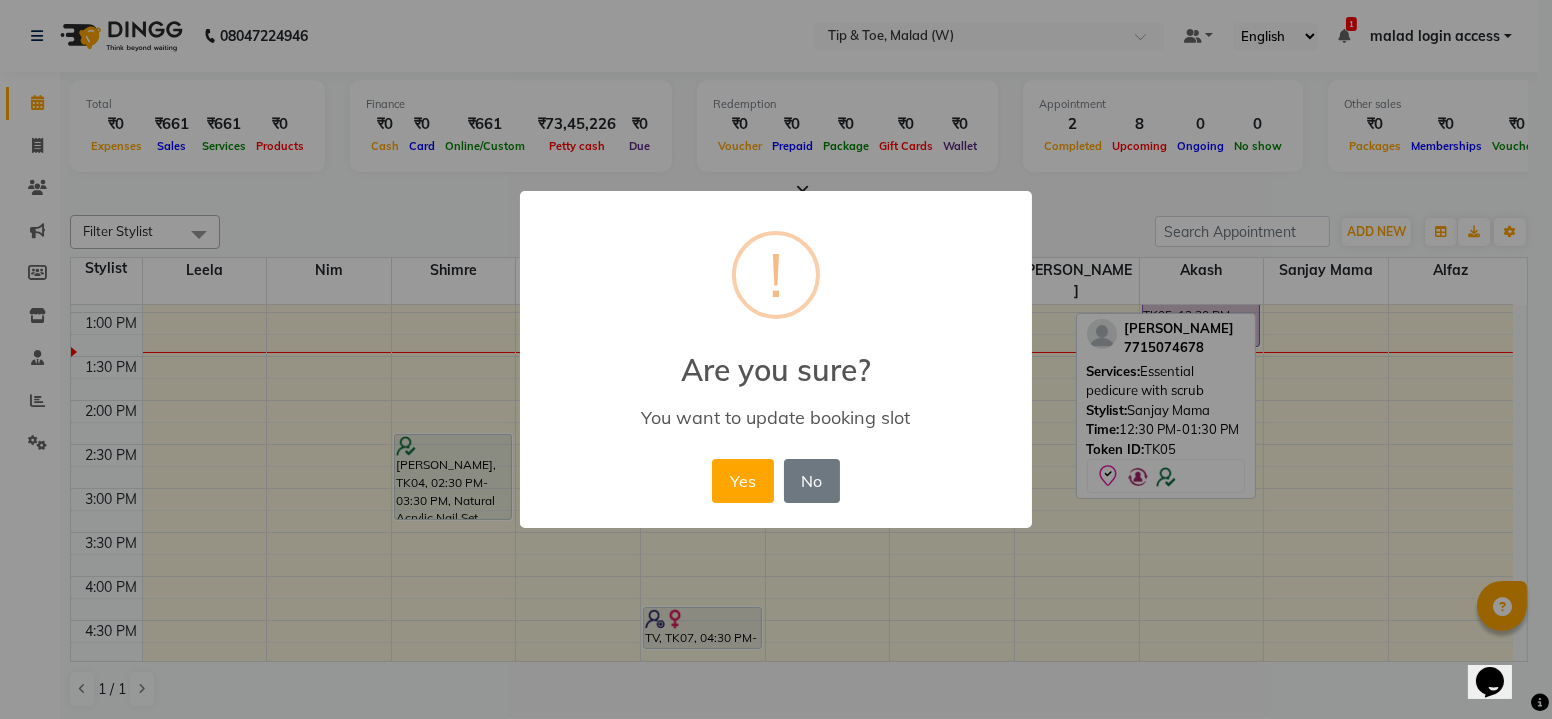 click on "× ! Are you sure? You want to update booking slot Yes No No" at bounding box center [776, 359] 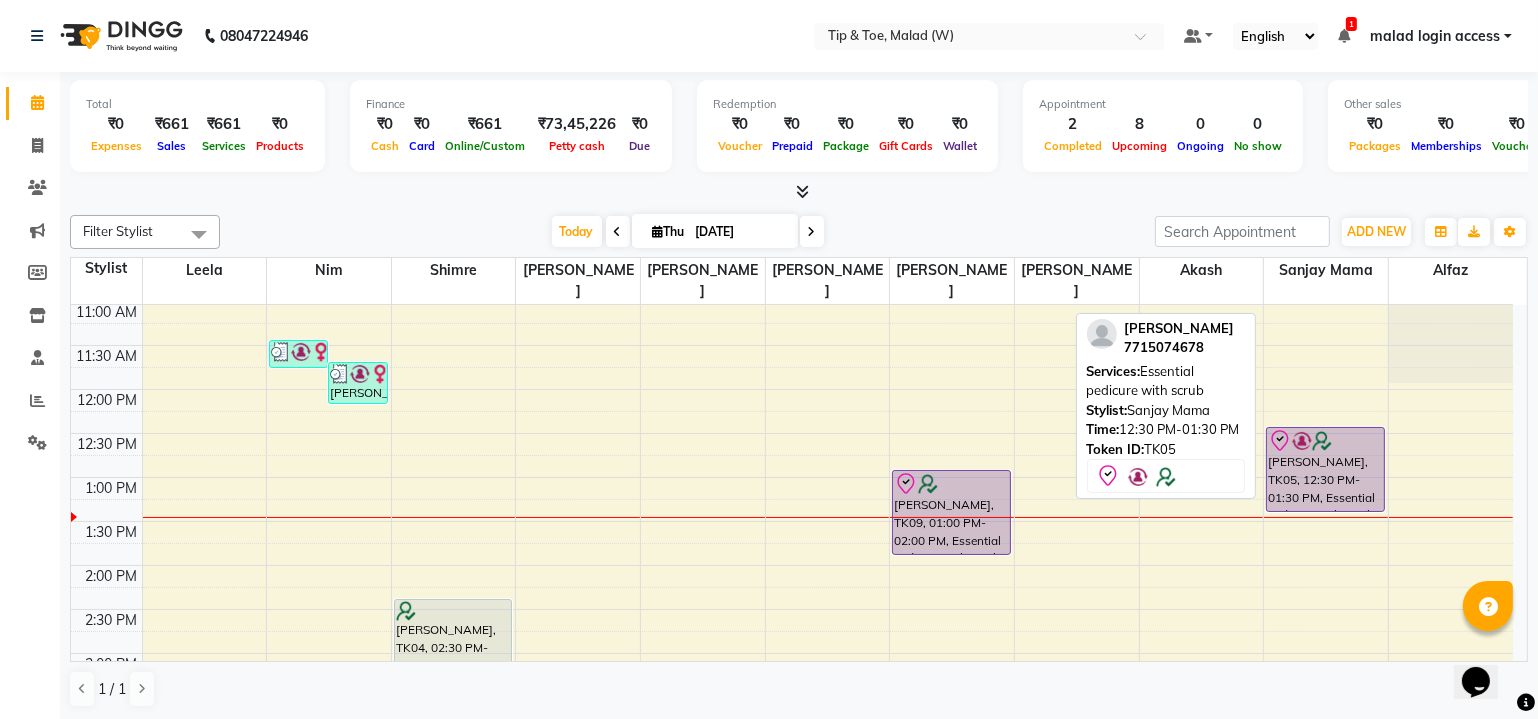 scroll, scrollTop: 250, scrollLeft: 0, axis: vertical 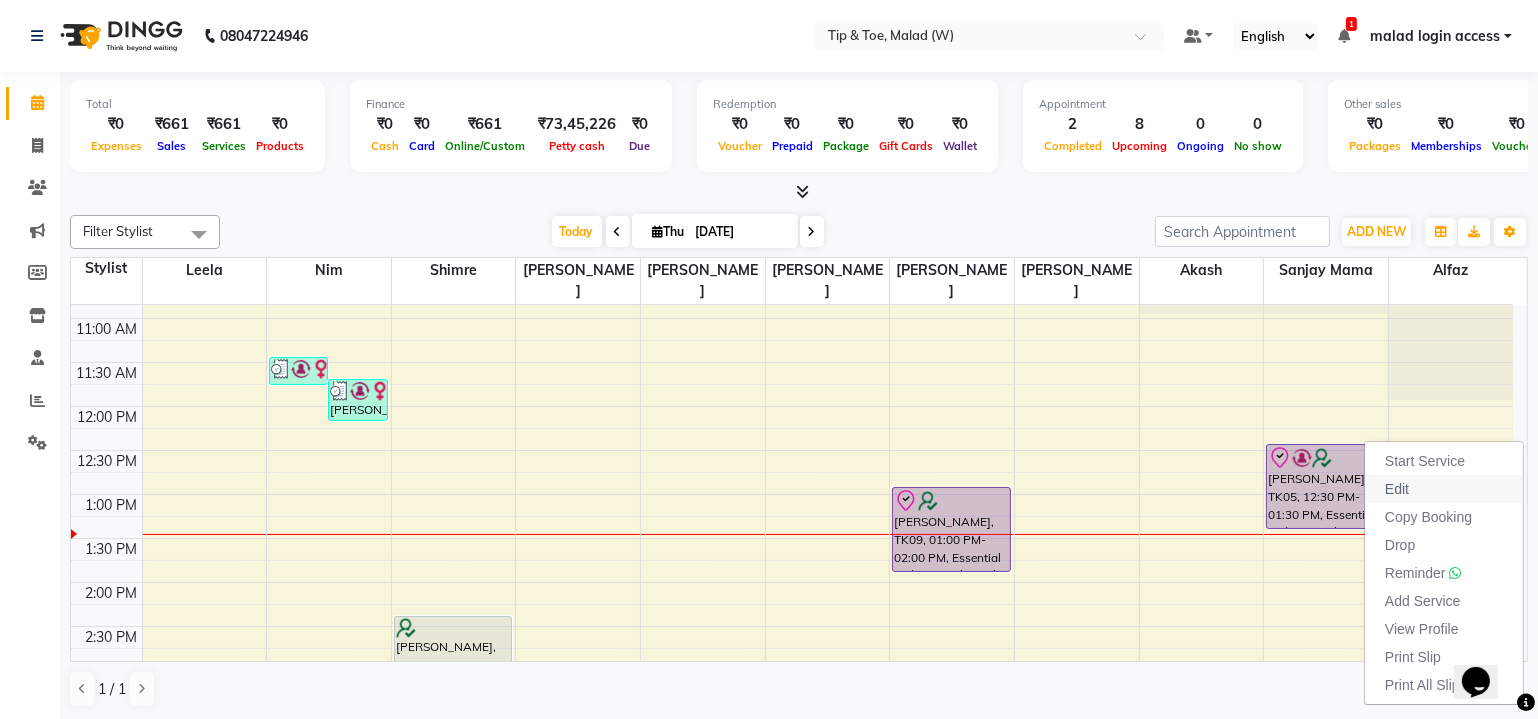 click on "Edit" at bounding box center [1444, 489] 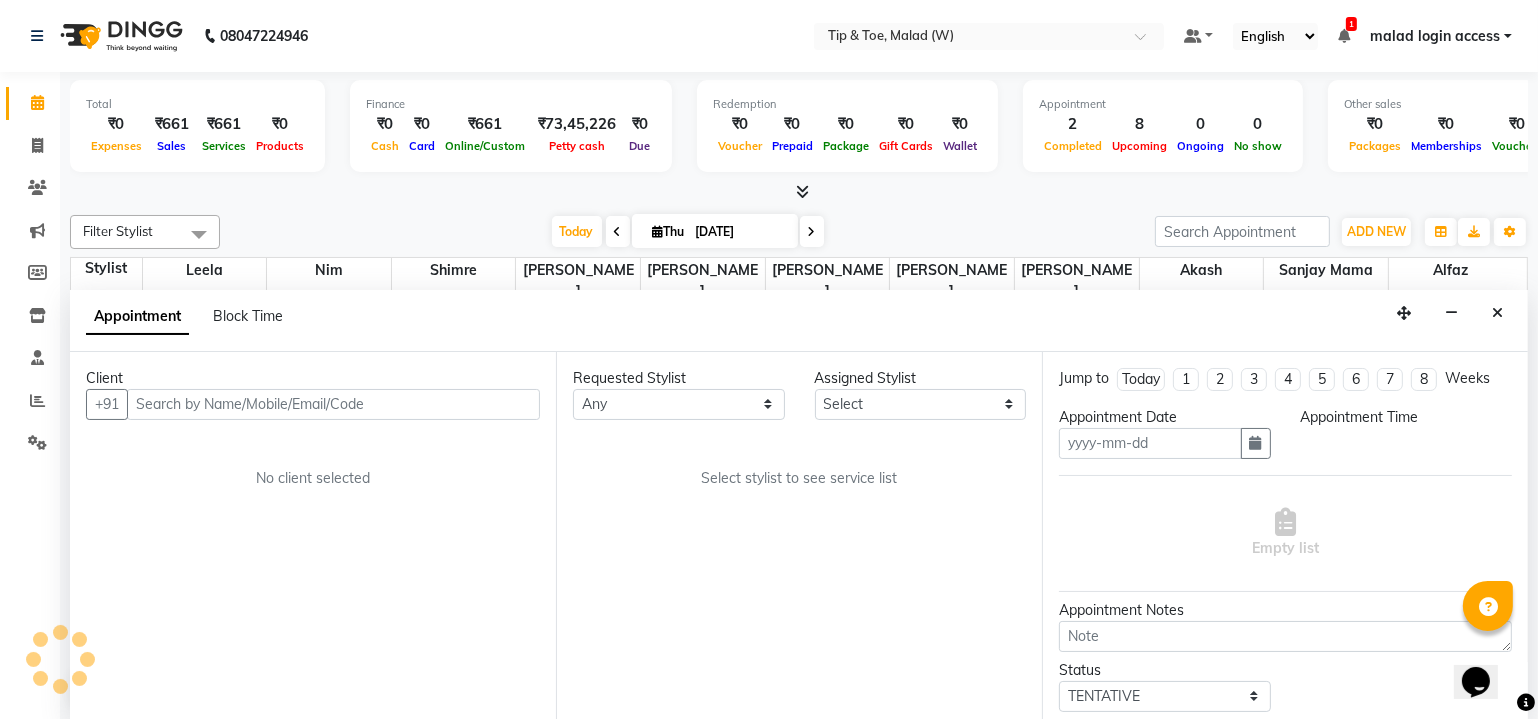 type on "[DATE]" 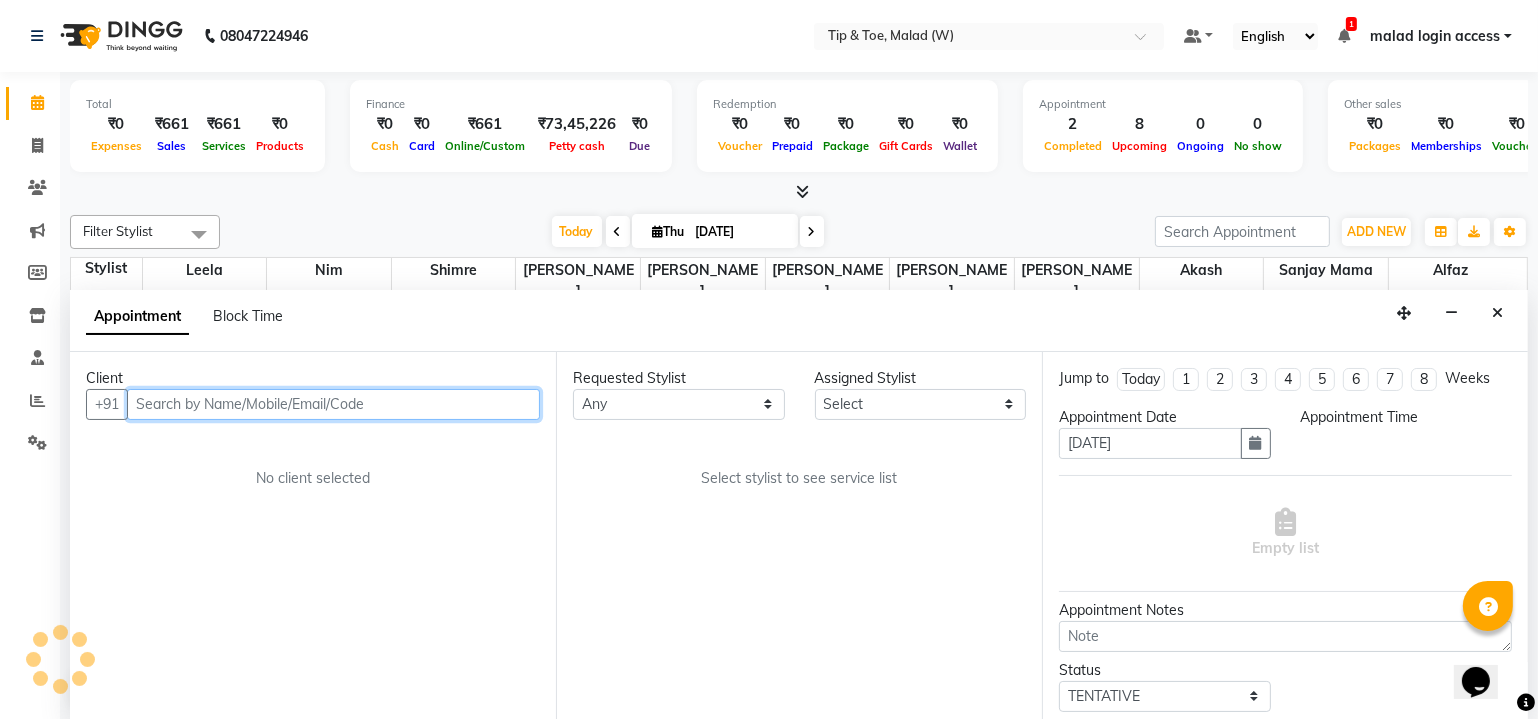 select on "48549" 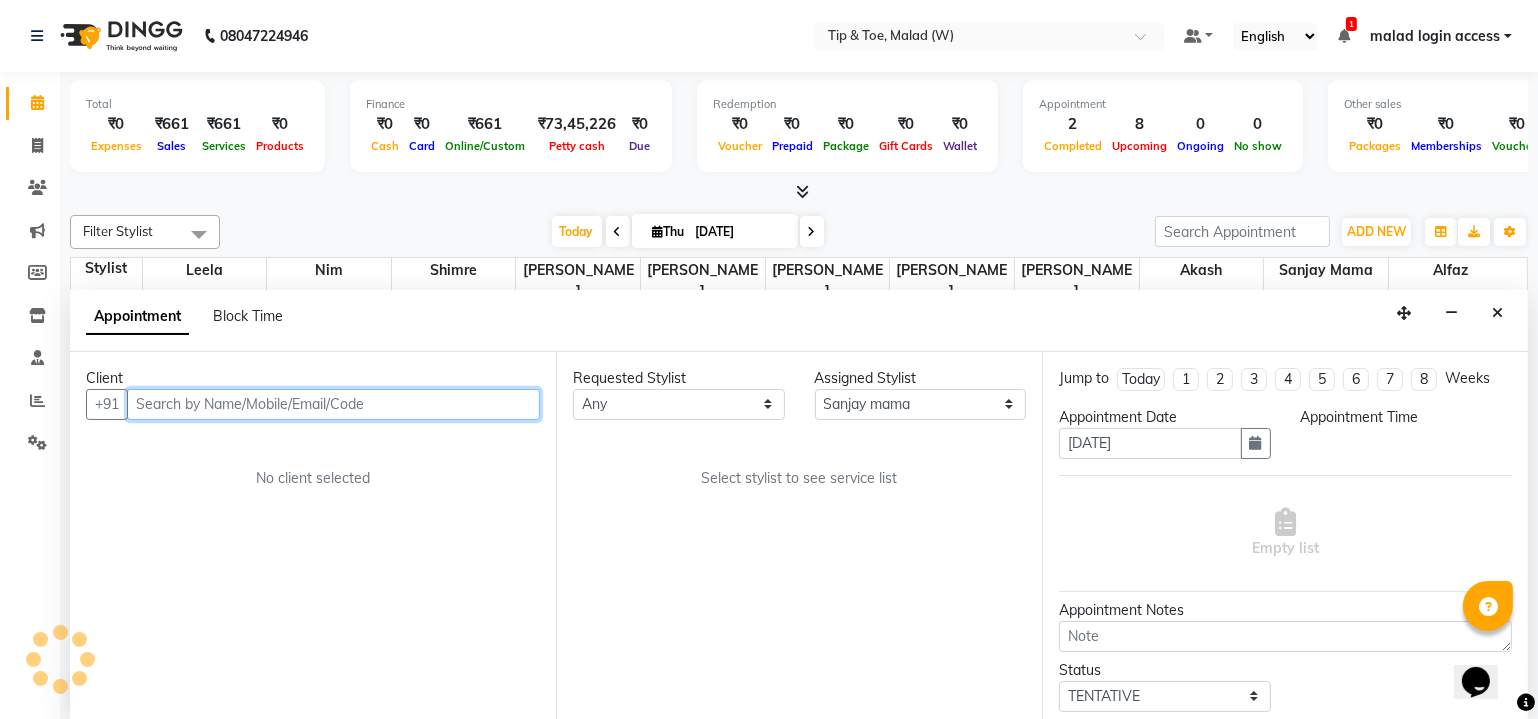 scroll, scrollTop: 432, scrollLeft: 0, axis: vertical 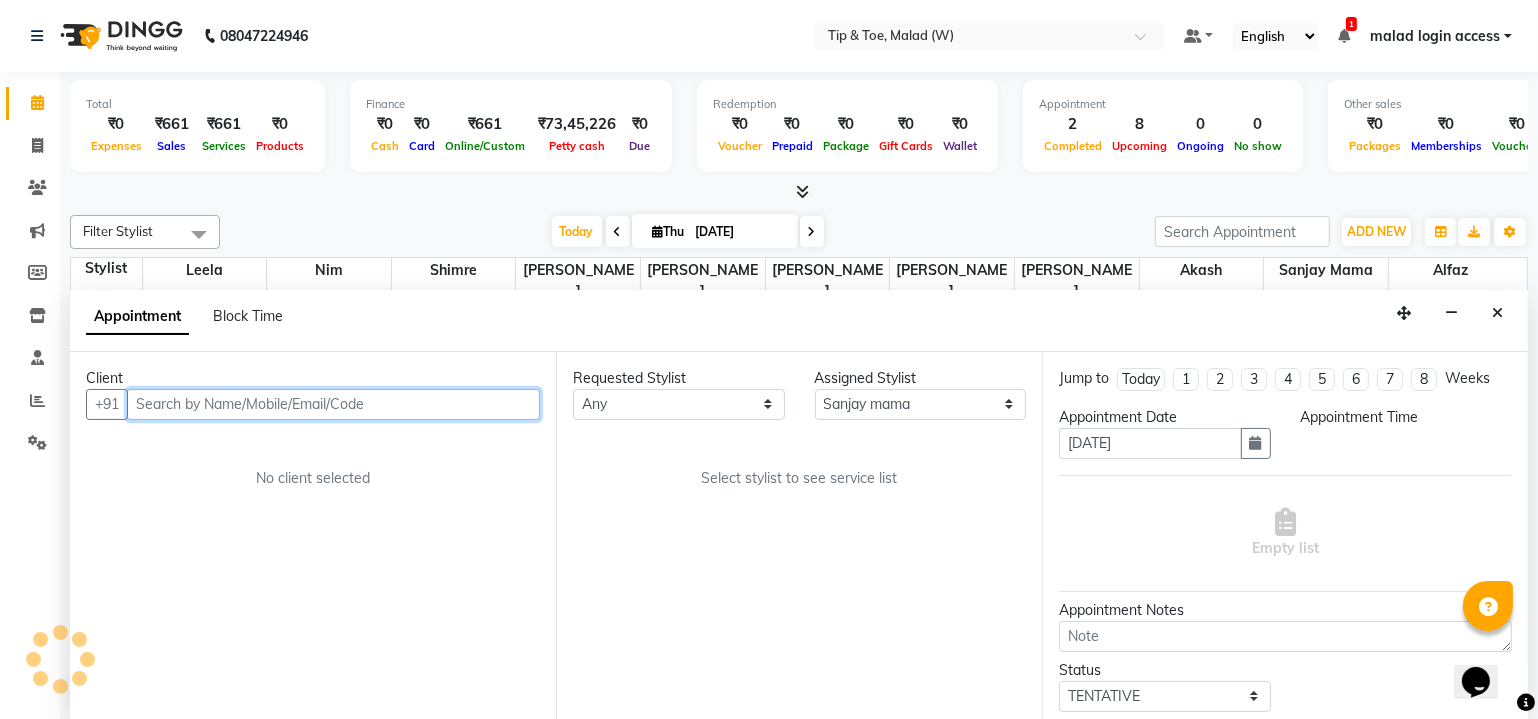 select on "check-in" 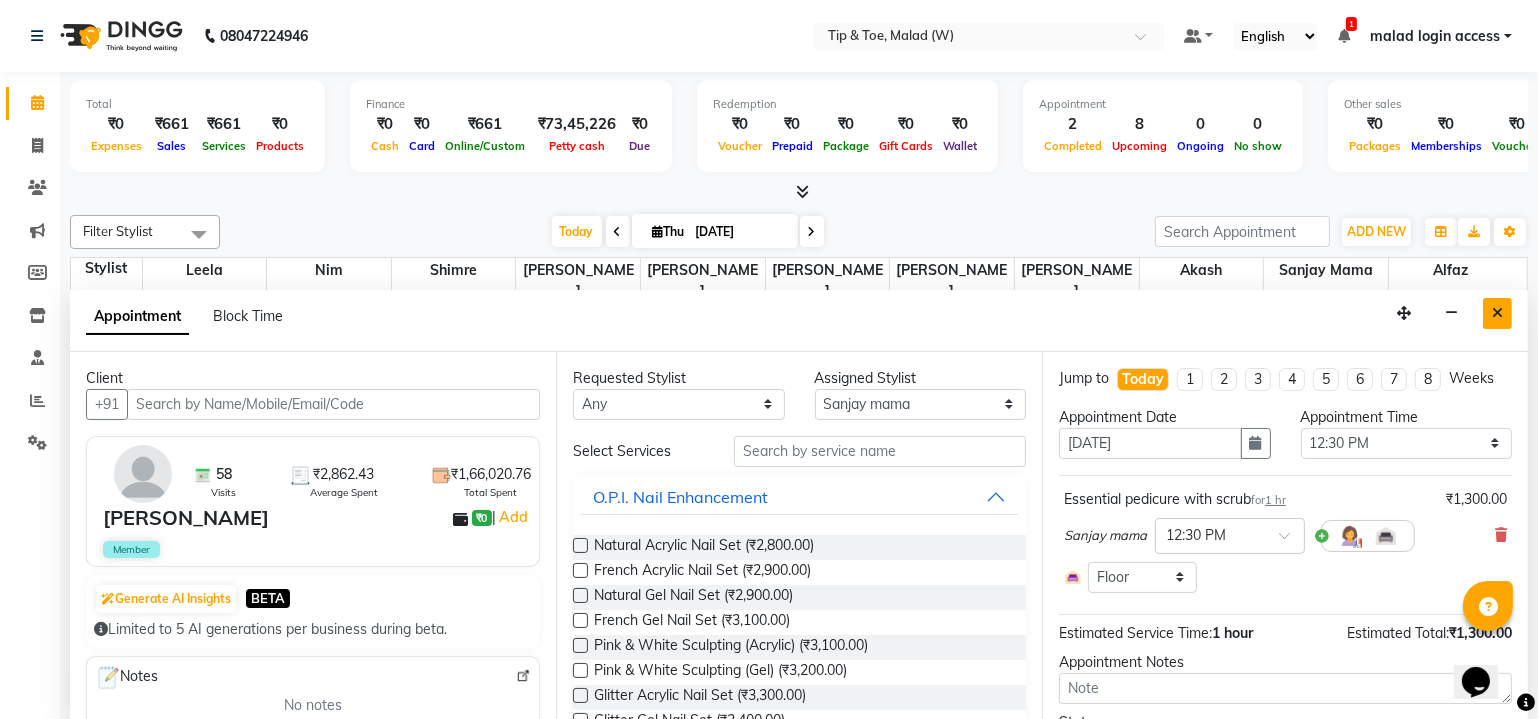click at bounding box center (1497, 313) 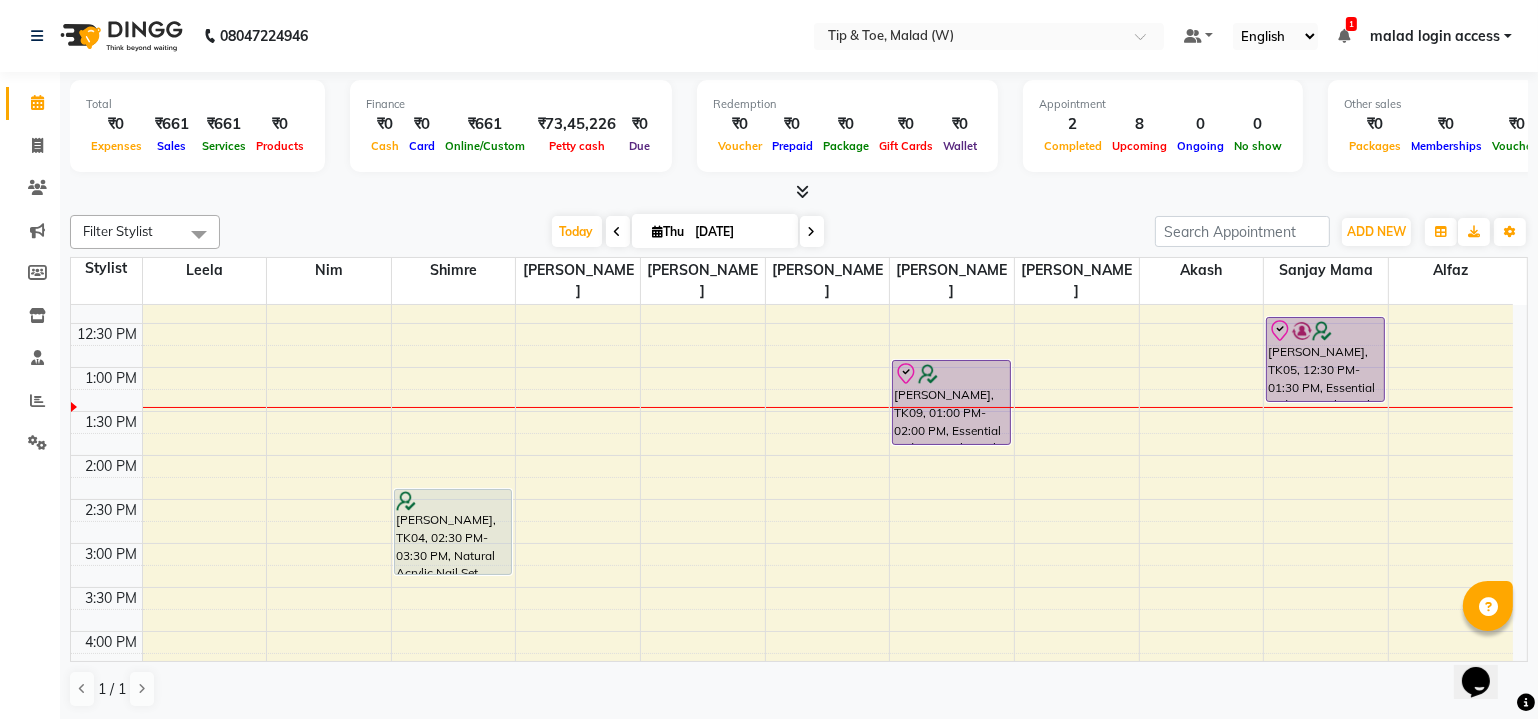 scroll, scrollTop: 341, scrollLeft: 0, axis: vertical 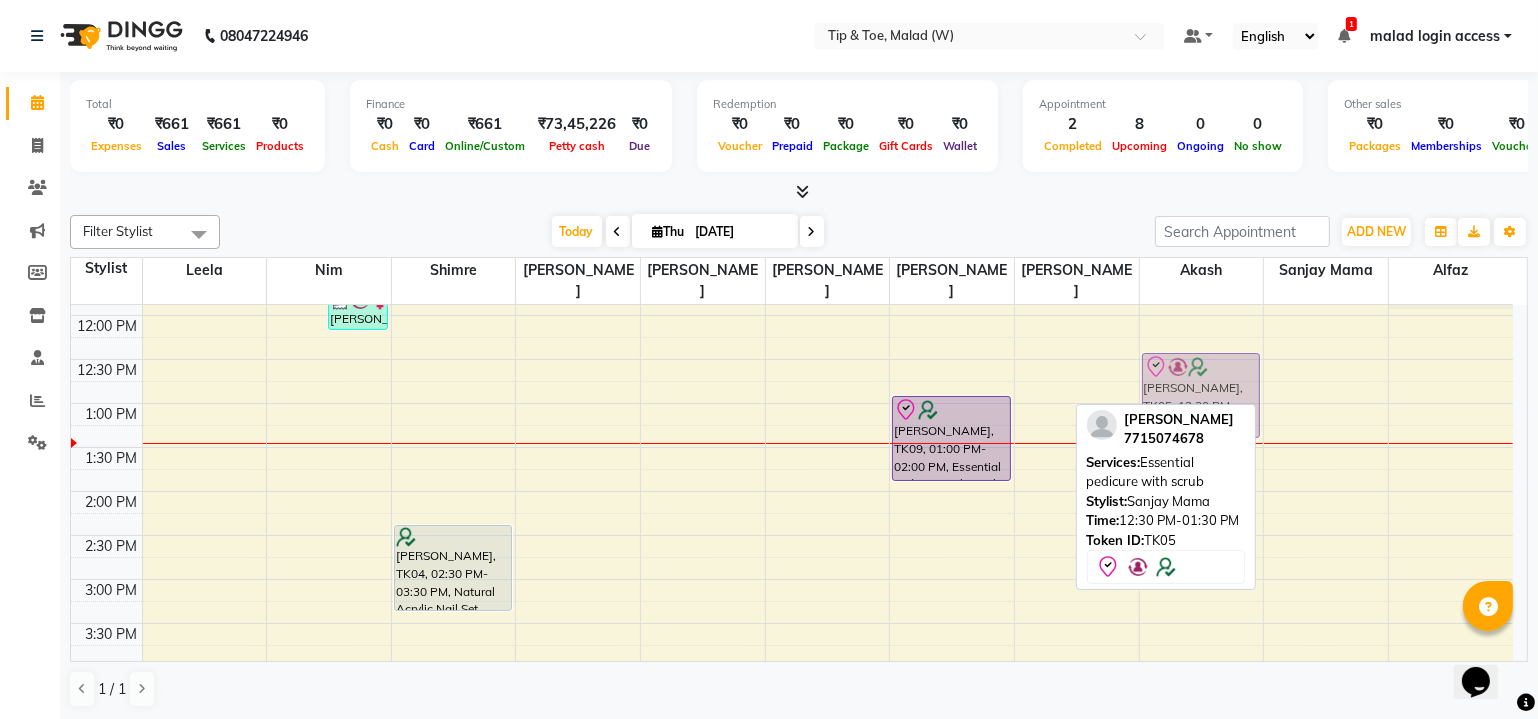 drag, startPoint x: 1325, startPoint y: 353, endPoint x: 1248, endPoint y: 353, distance: 77 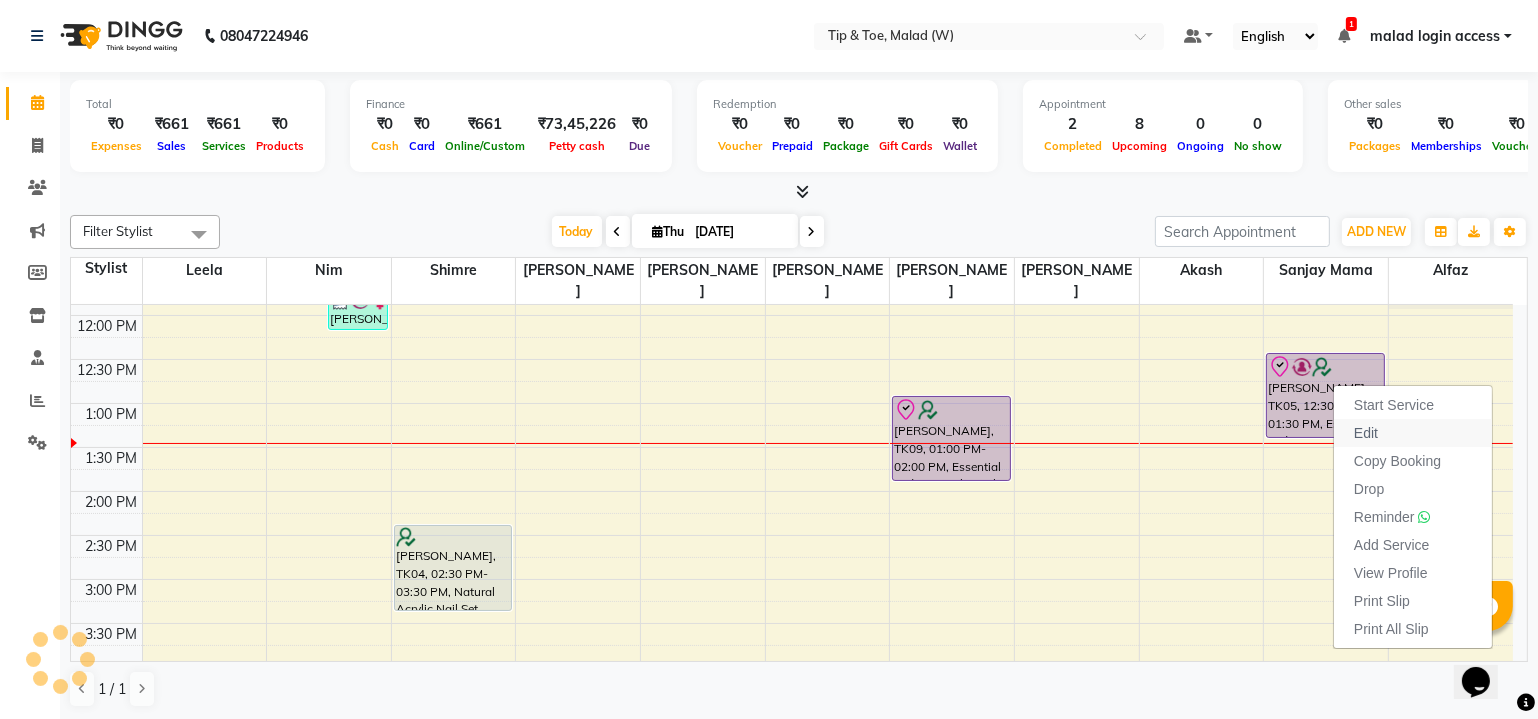 click on "Edit" at bounding box center [1413, 433] 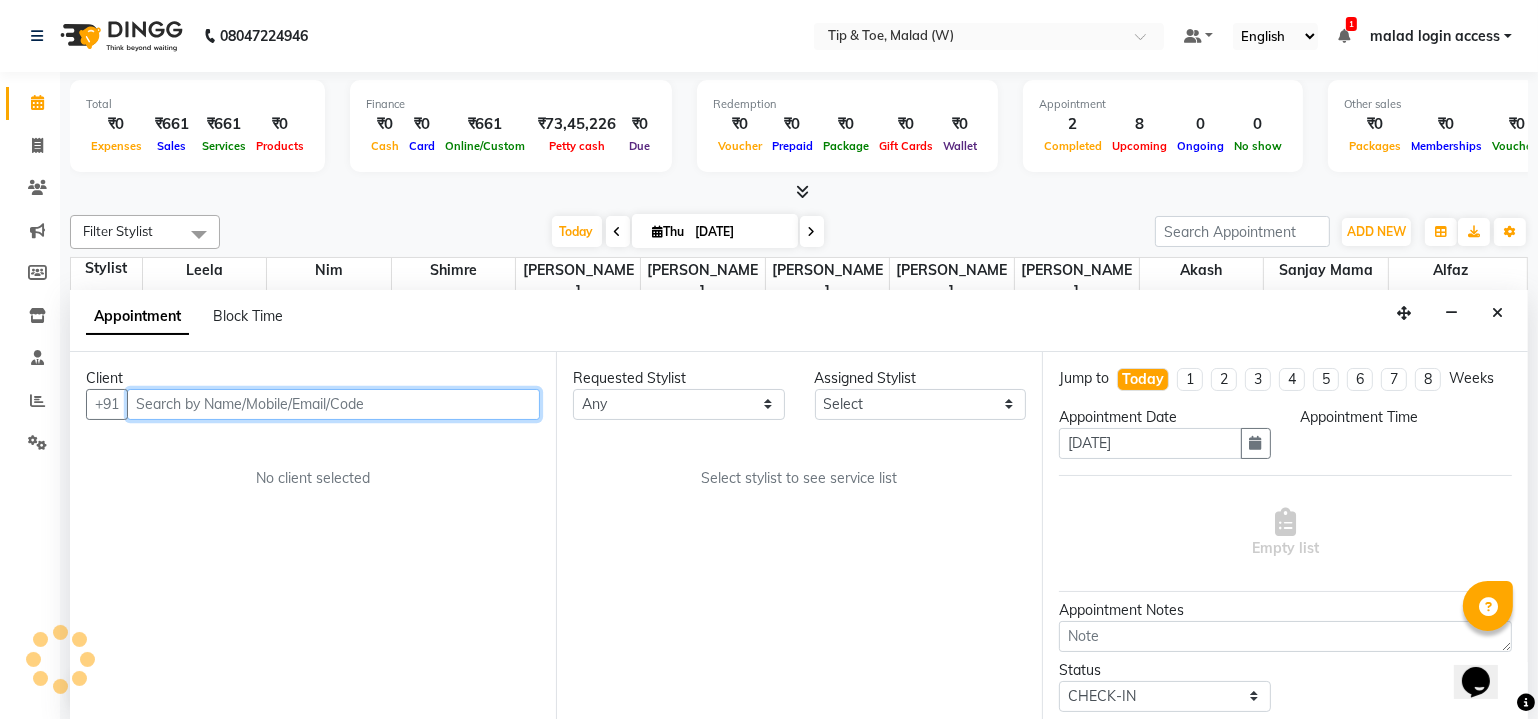 select on "48549" 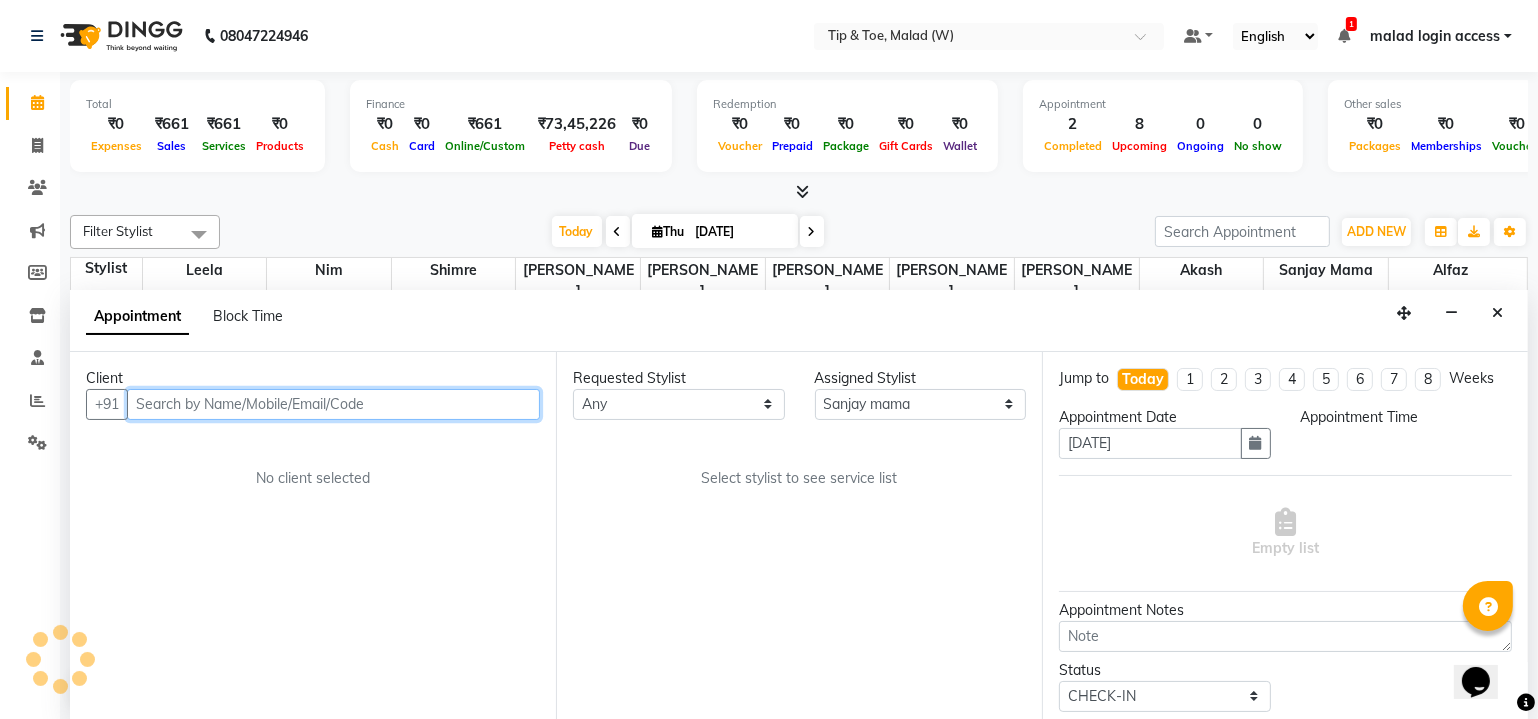 scroll, scrollTop: 432, scrollLeft: 0, axis: vertical 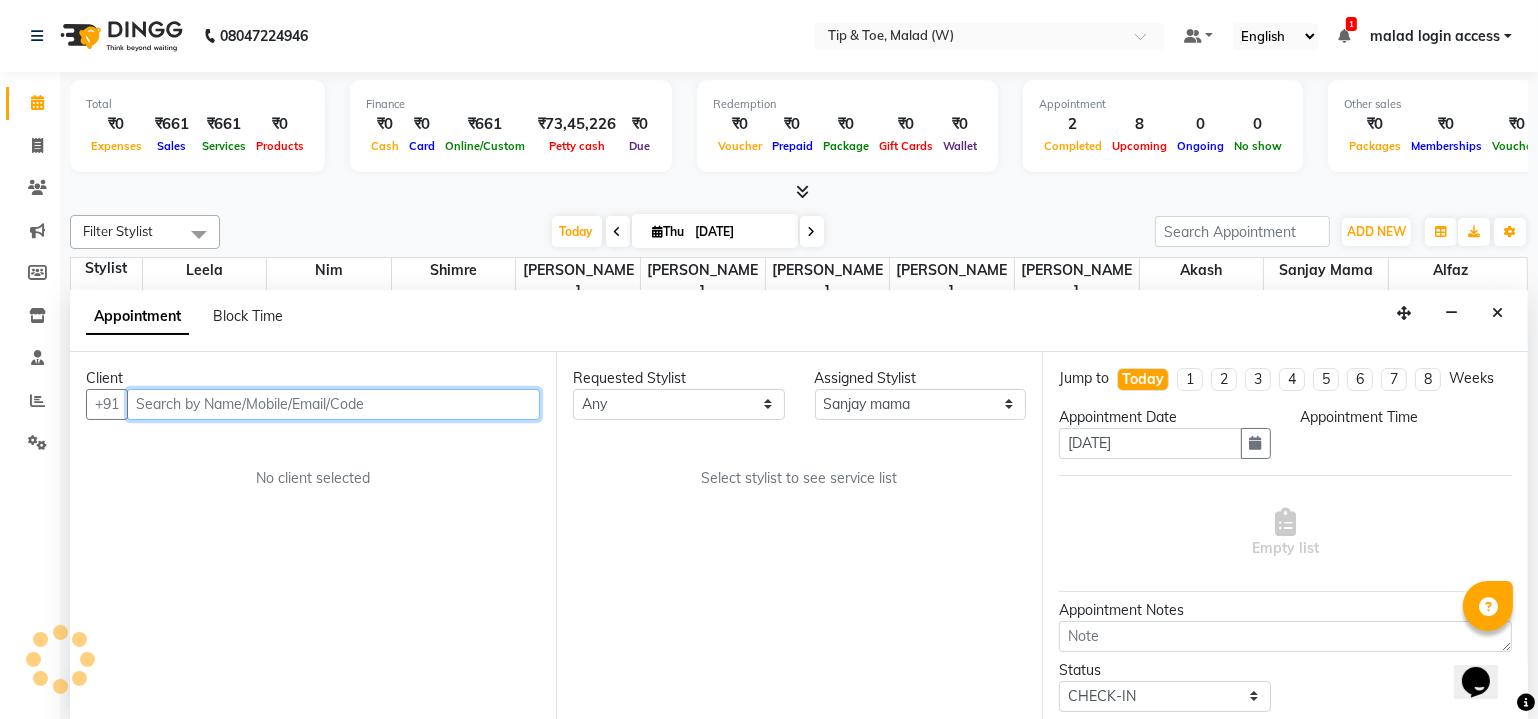 select on "750" 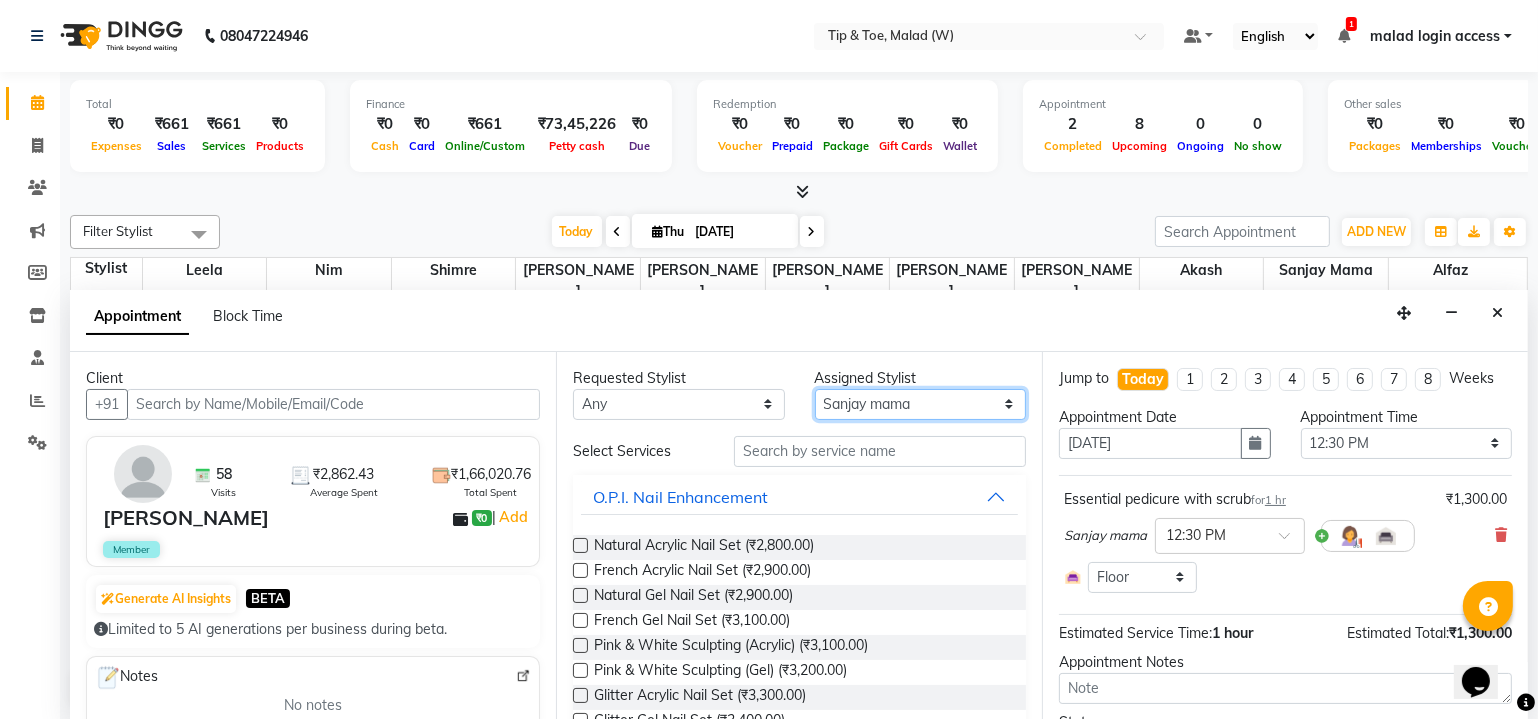 click on "Select Akash  Alfaz  Dibakar Leela Manisha Singh Nim Nitesh Poonam Singh Sanjay mama Shimre Urmila Pal" at bounding box center (921, 404) 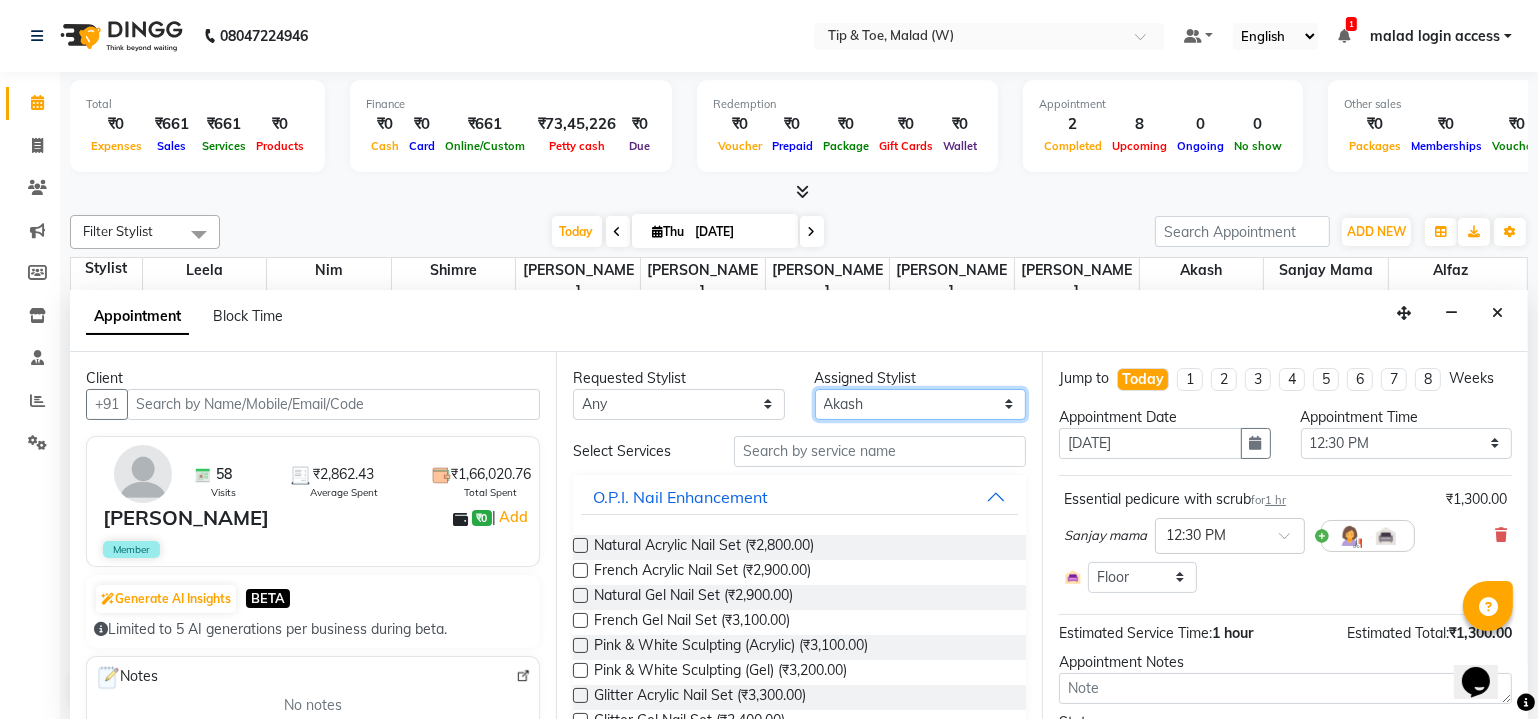 click on "Select Akash  Alfaz  Dibakar Leela Manisha Singh Nim Nitesh Poonam Singh Sanjay mama Shimre Urmila Pal" at bounding box center (921, 404) 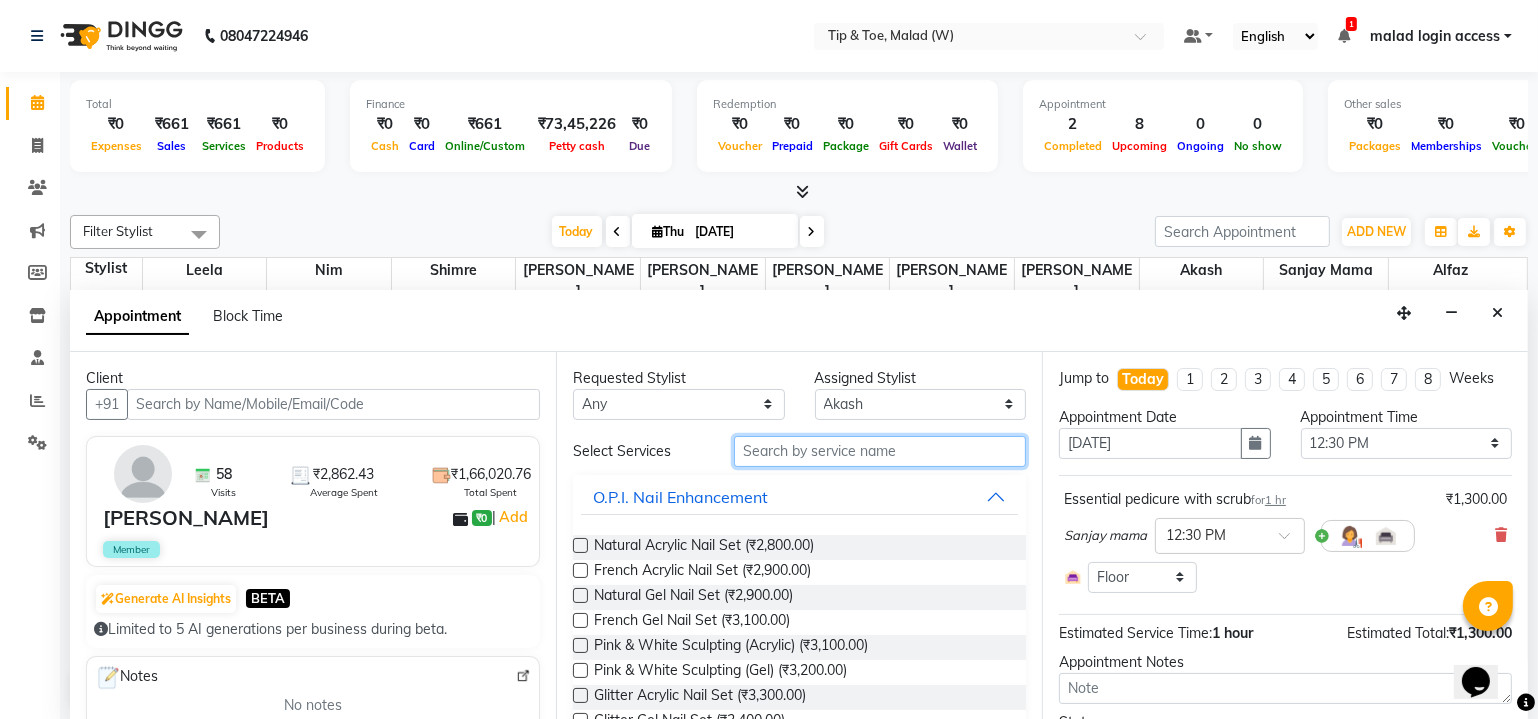 click at bounding box center (880, 451) 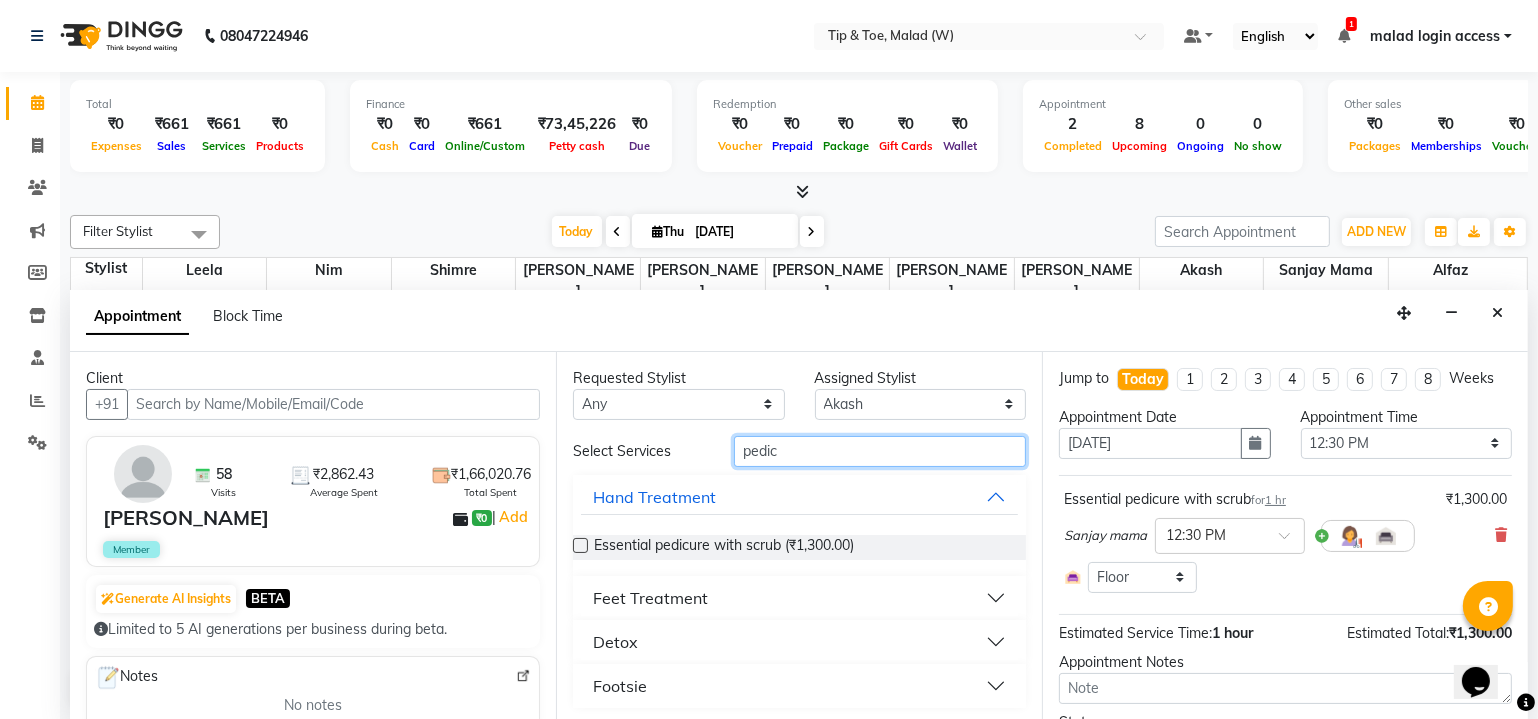 type on "pedic" 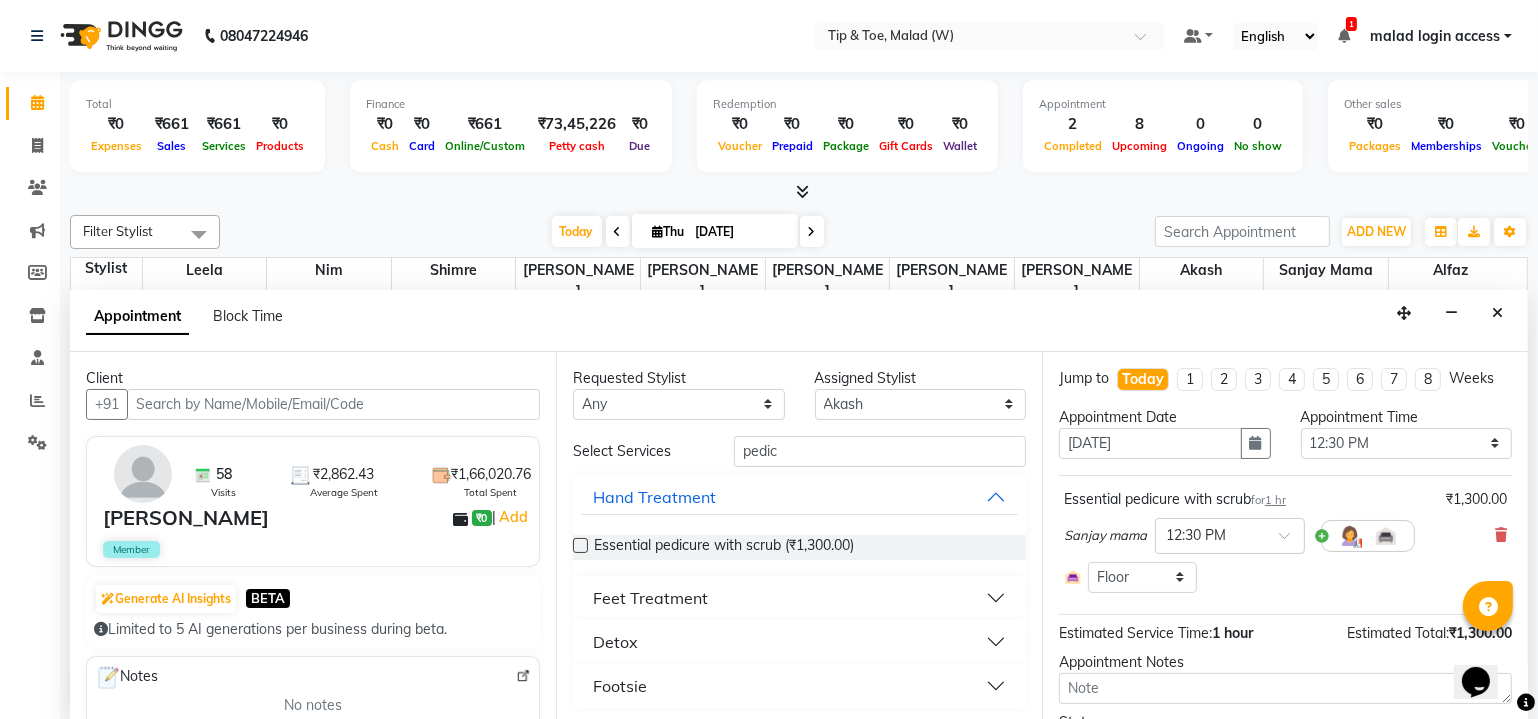 click at bounding box center (580, 545) 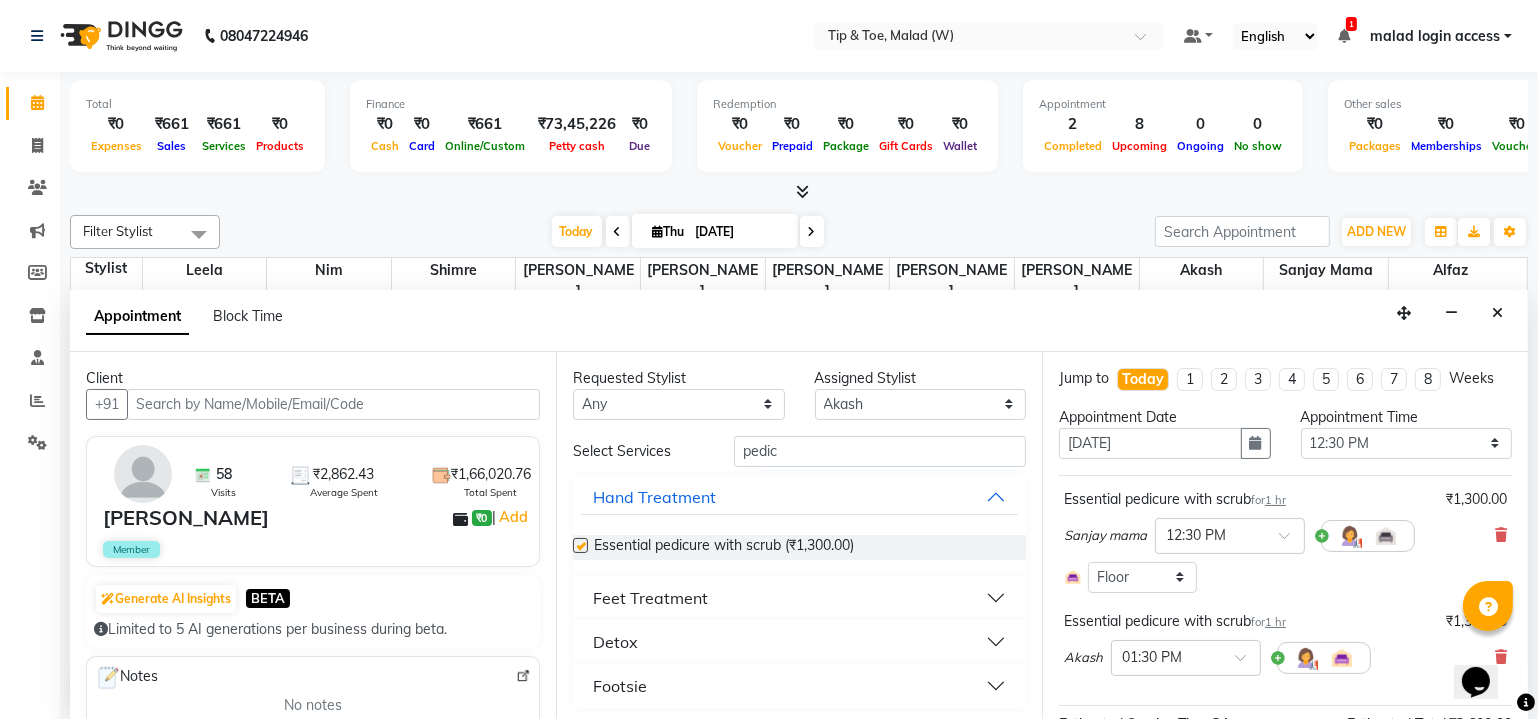 checkbox on "false" 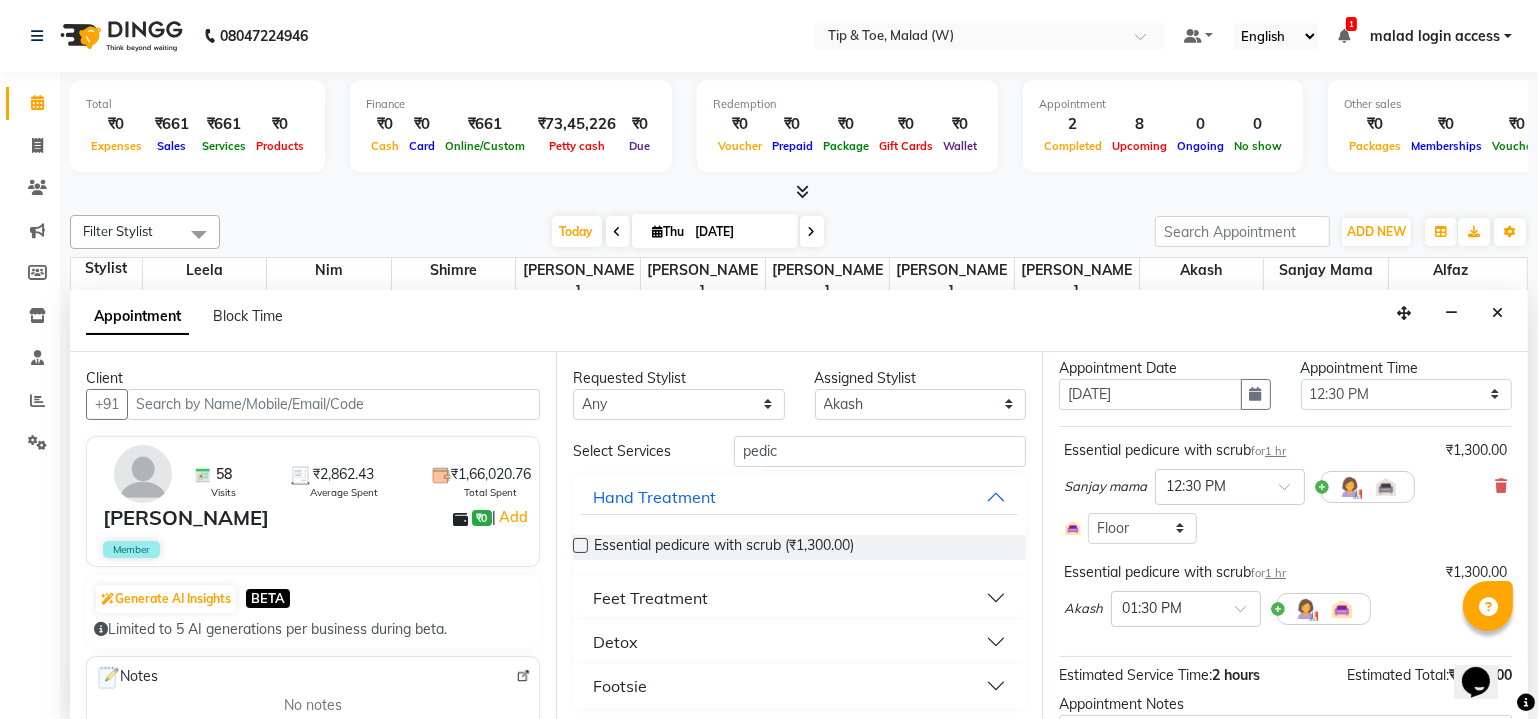 scroll, scrollTop: 90, scrollLeft: 0, axis: vertical 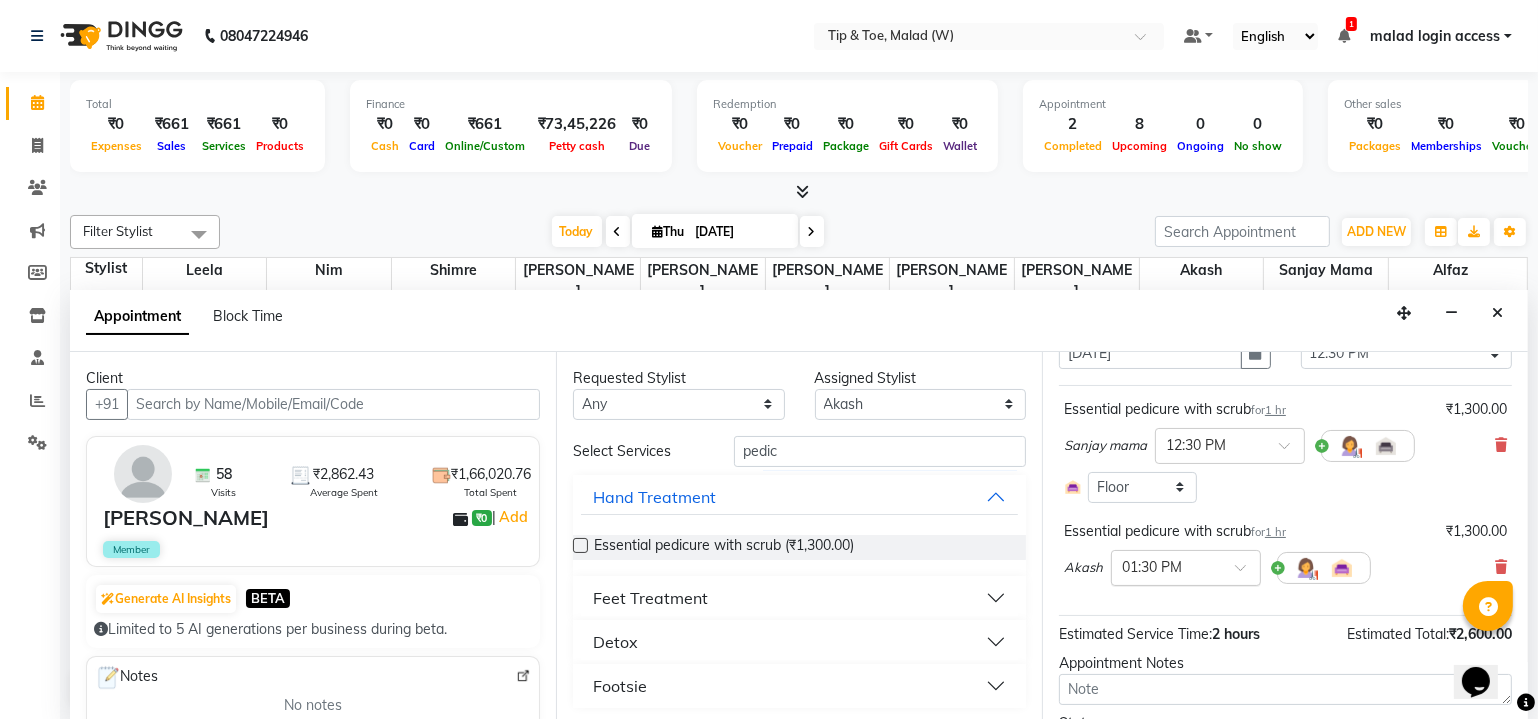 click at bounding box center (1247, 573) 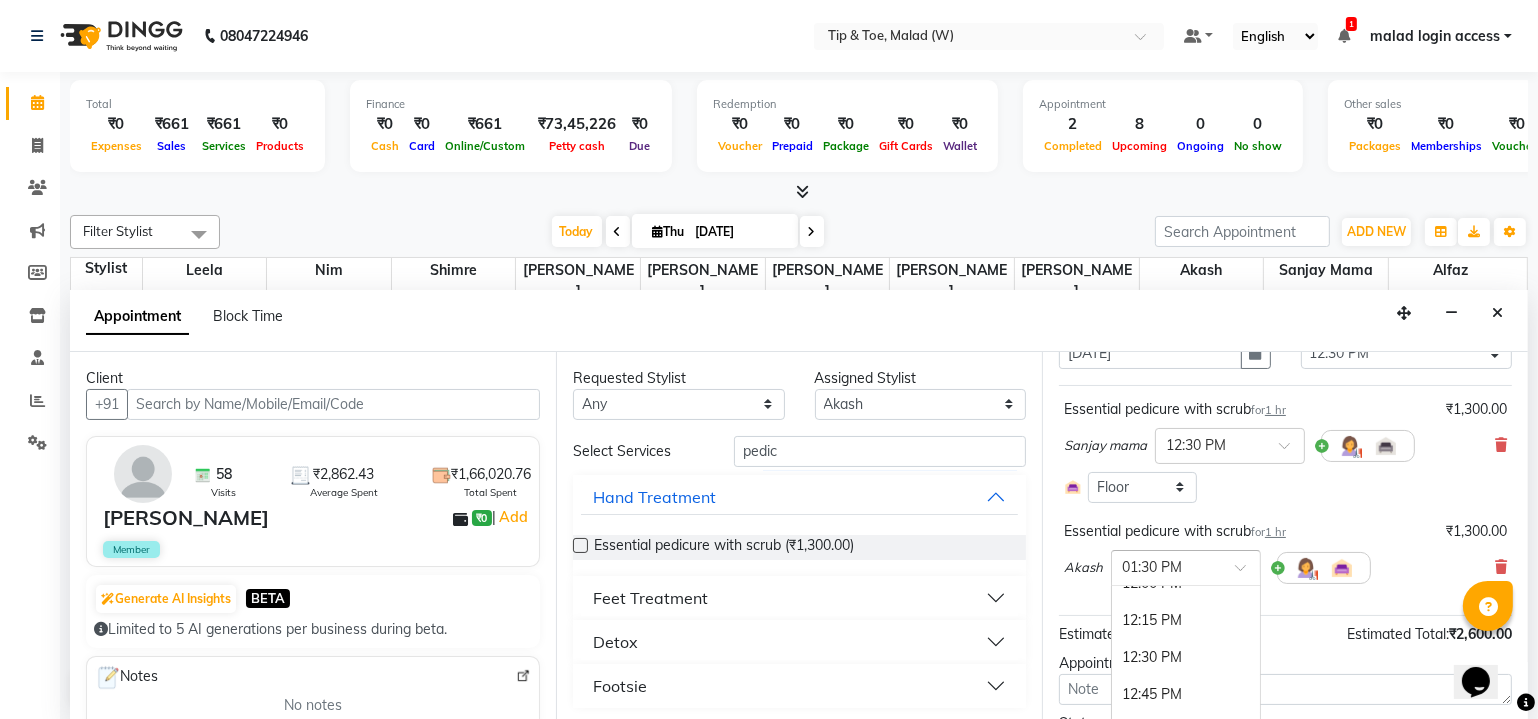 scroll, scrollTop: 469, scrollLeft: 0, axis: vertical 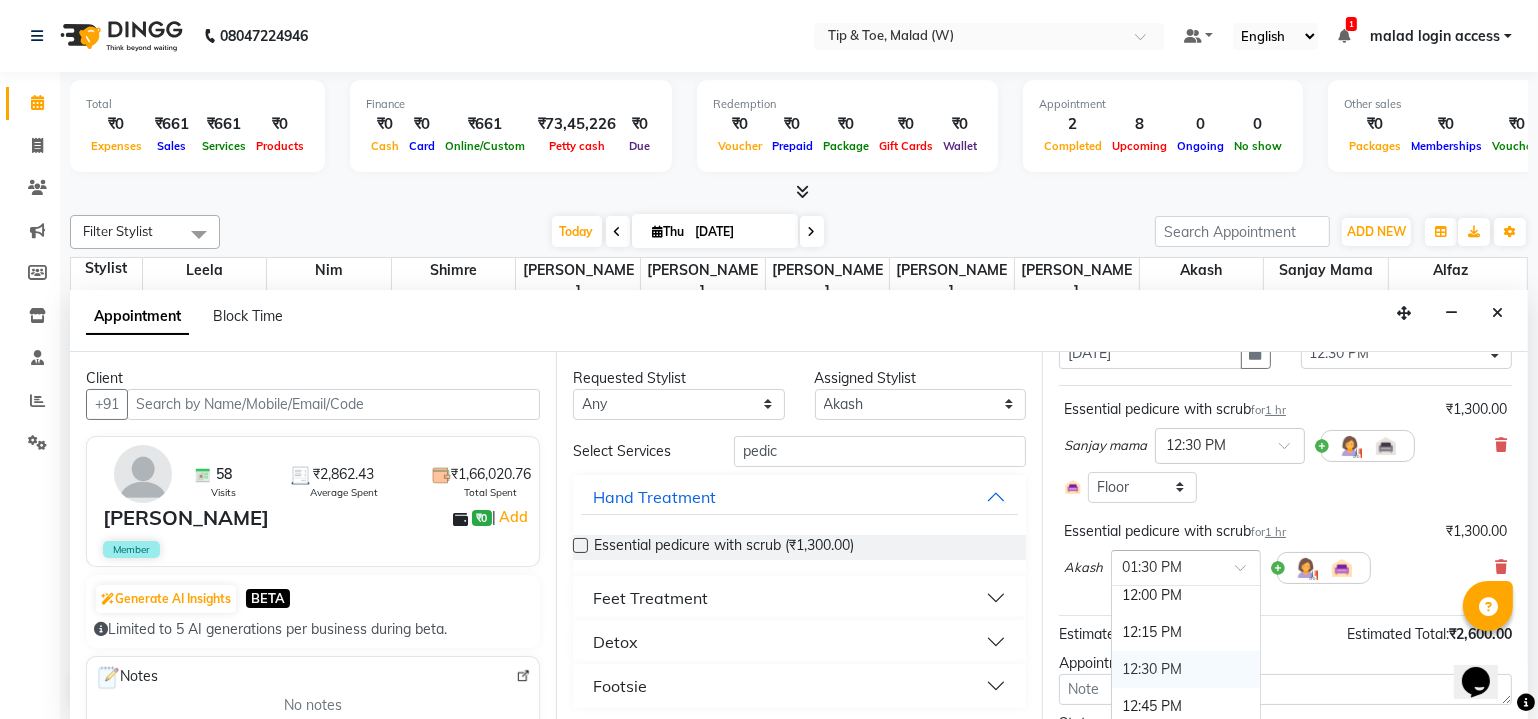 click on "12:30 PM" at bounding box center (1186, 669) 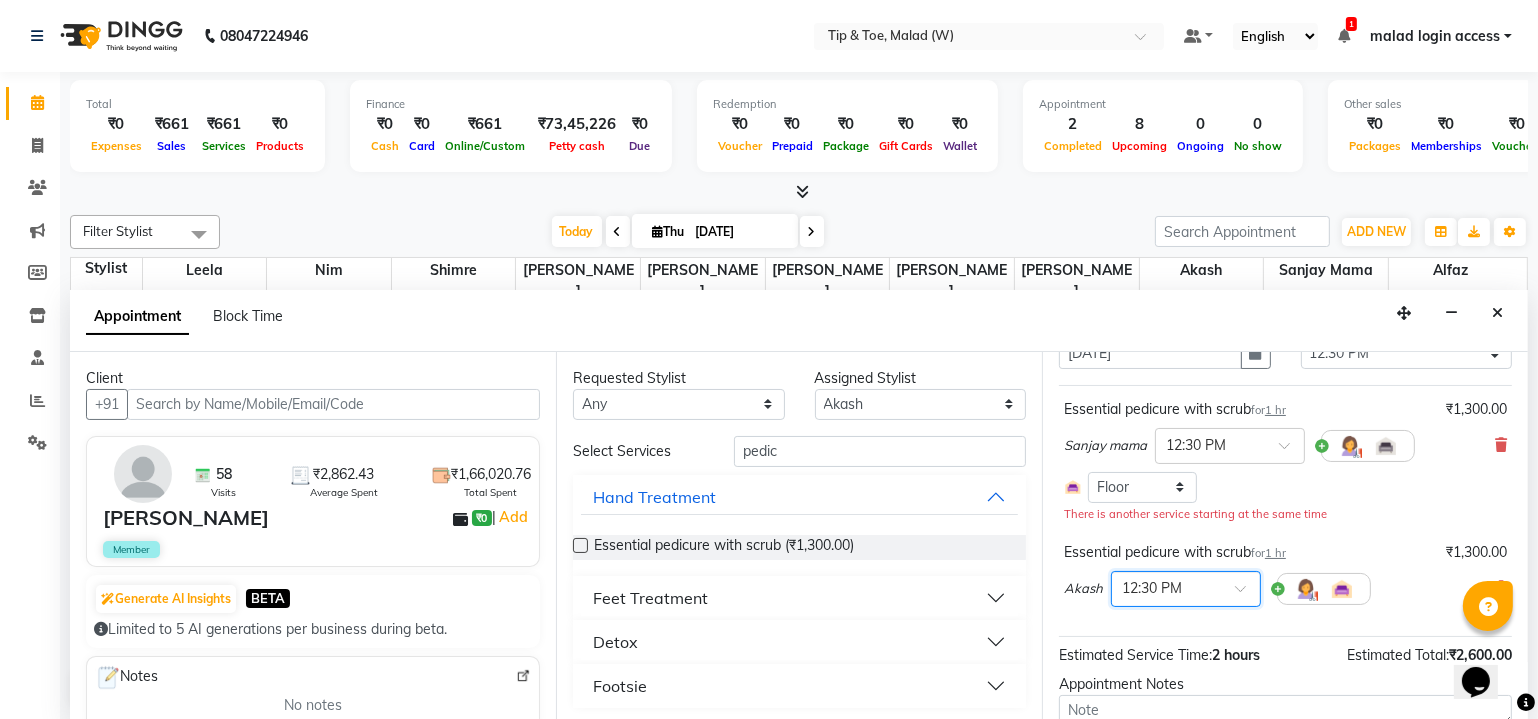 click on "Sanjay mama × 12:30 PM" at bounding box center [1285, 446] 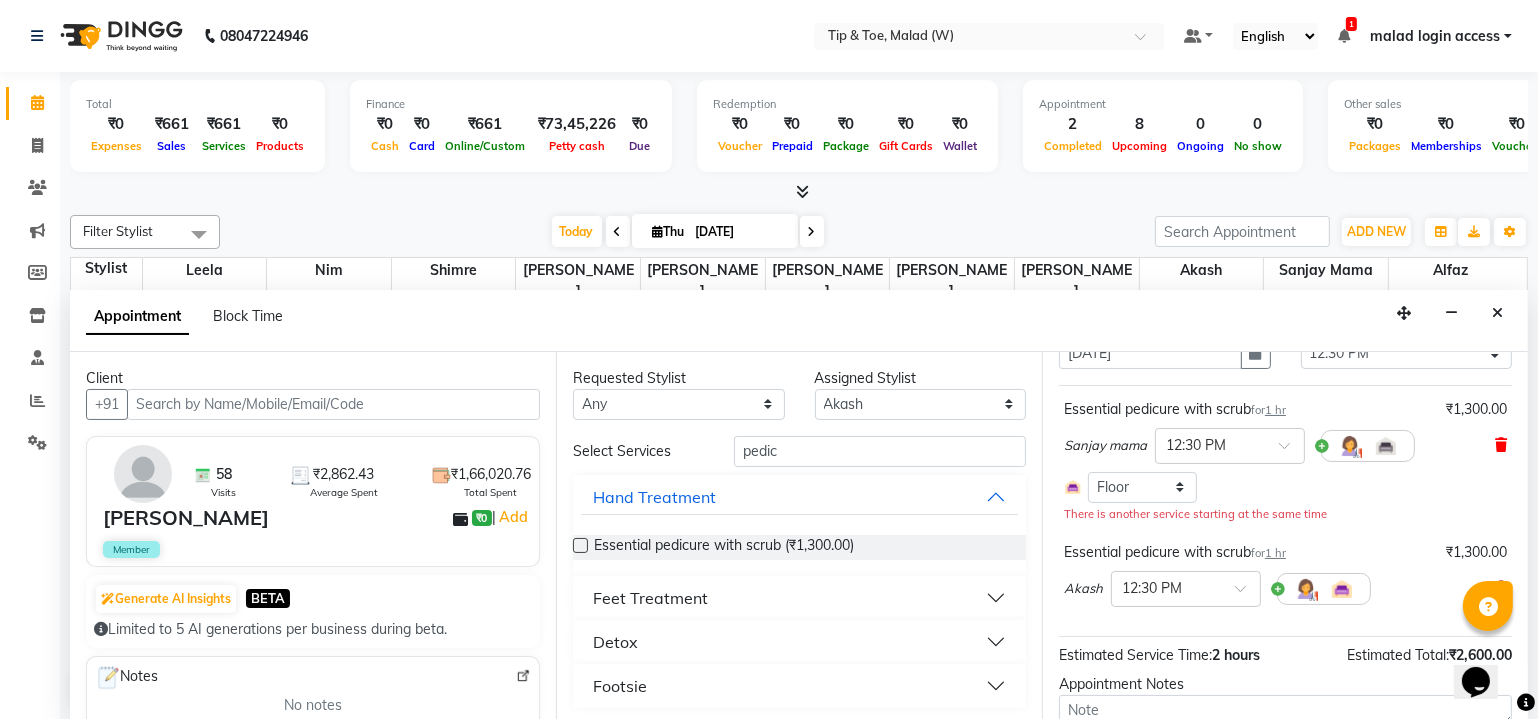 click at bounding box center [1501, 445] 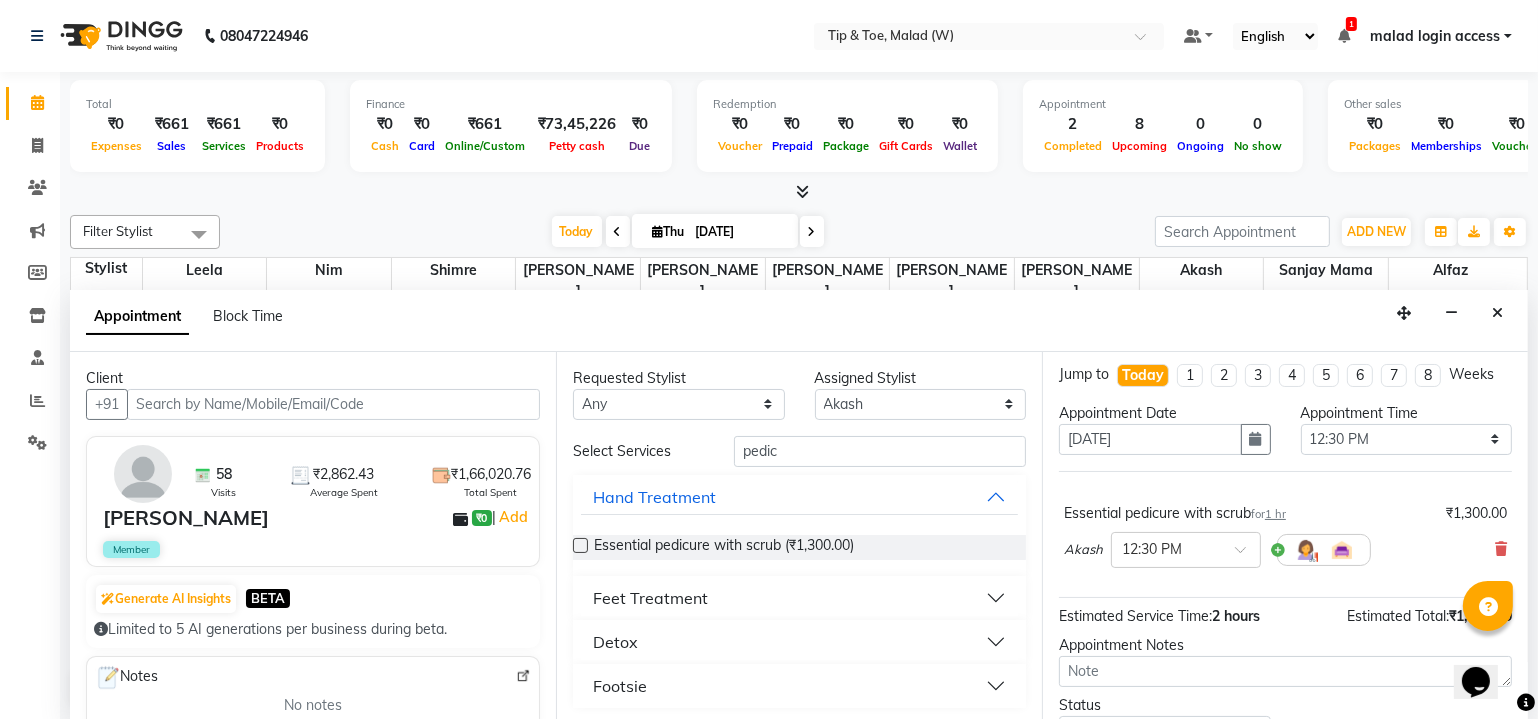 scroll, scrollTop: 95, scrollLeft: 0, axis: vertical 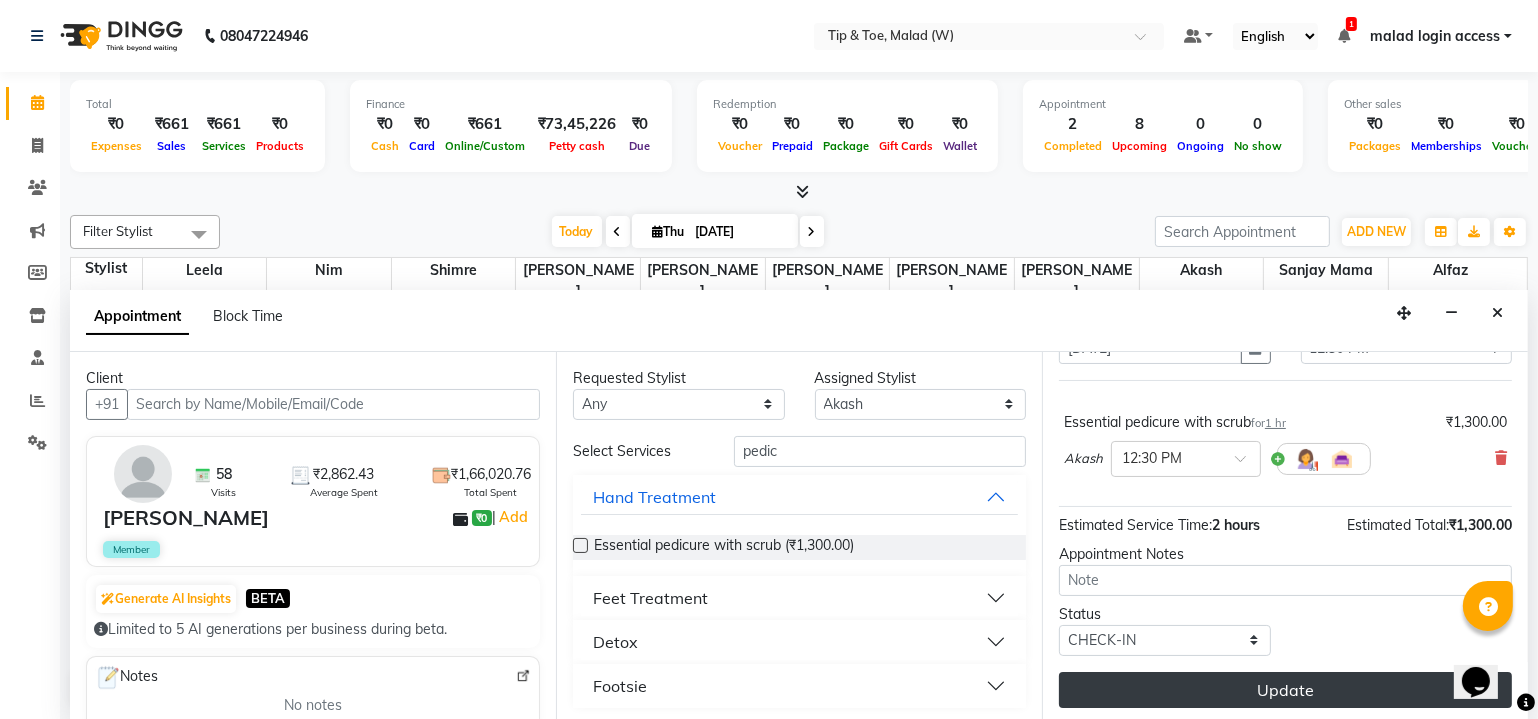 click on "Update" at bounding box center (1285, 690) 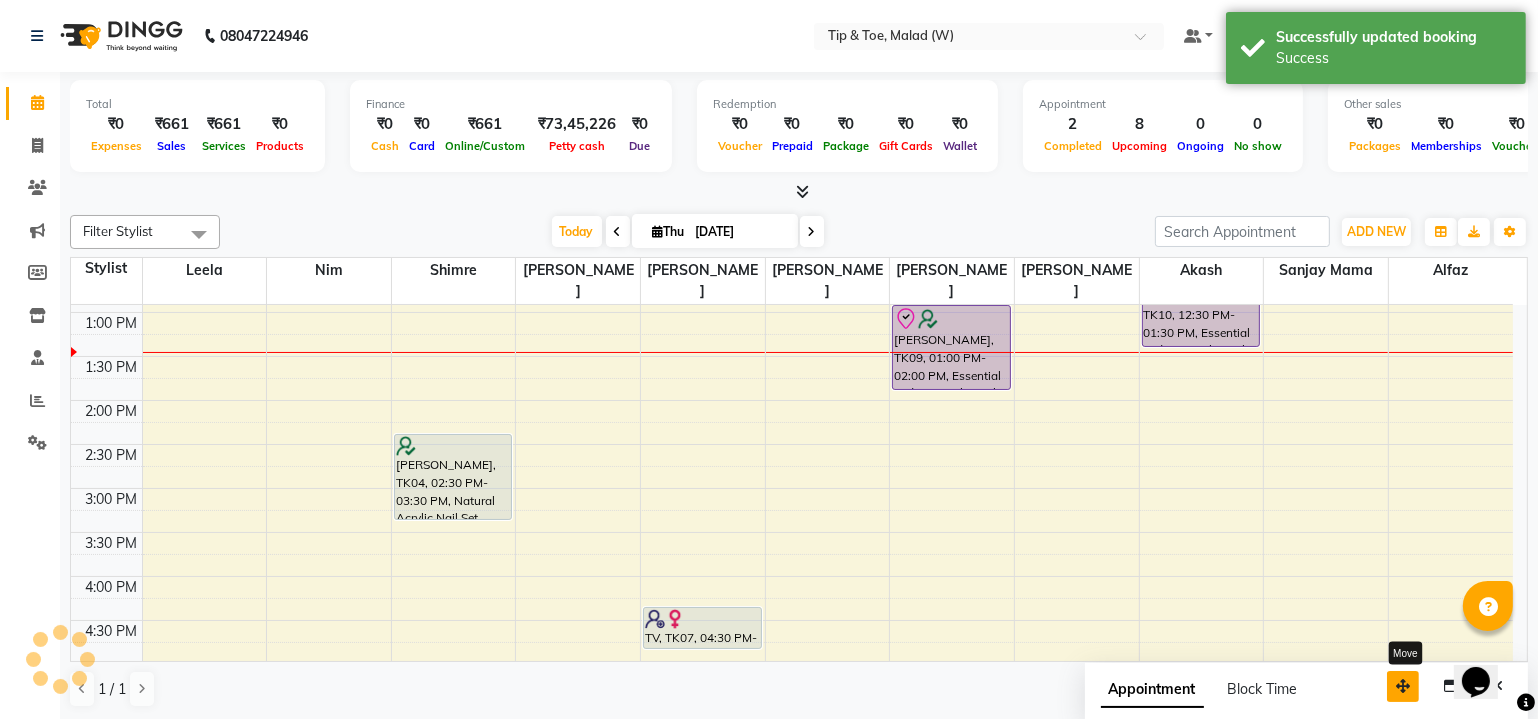 scroll, scrollTop: 0, scrollLeft: 0, axis: both 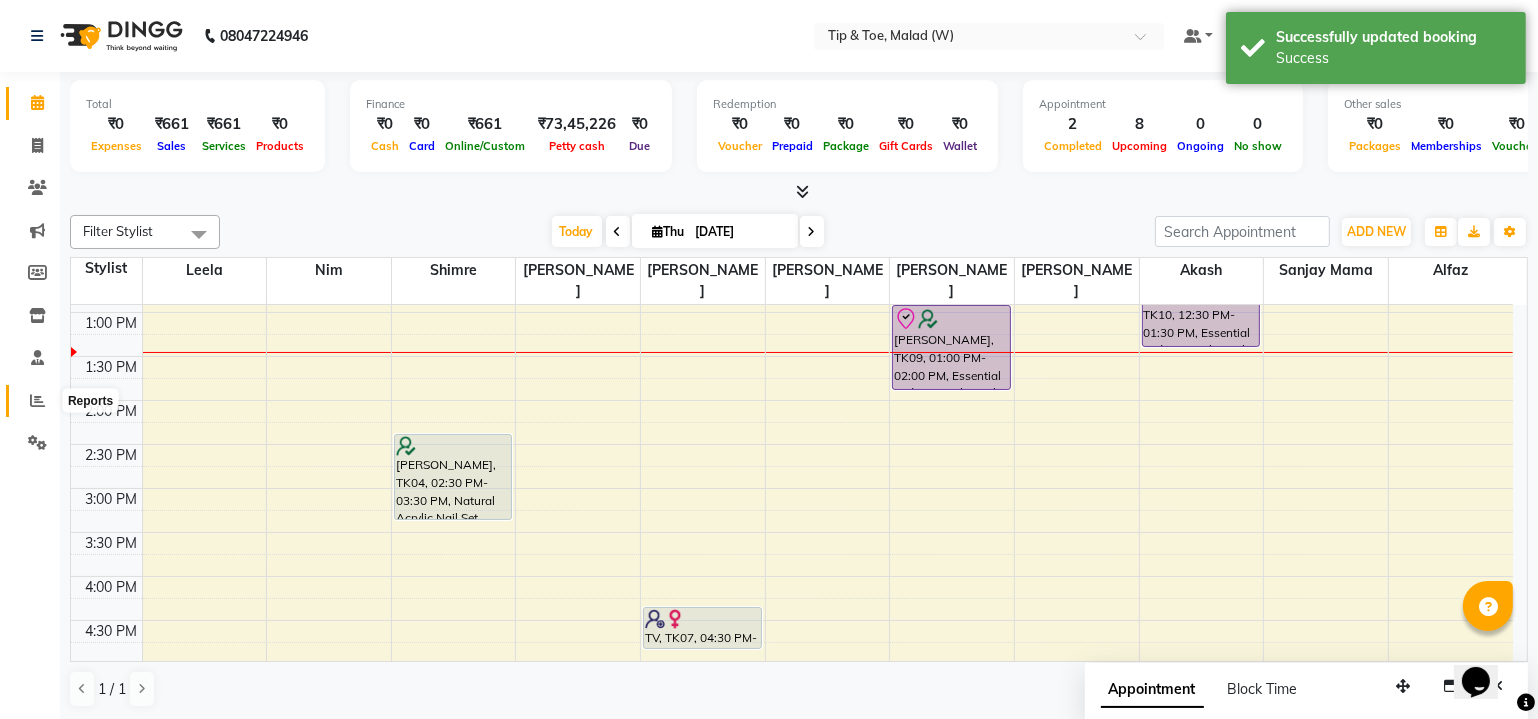 click 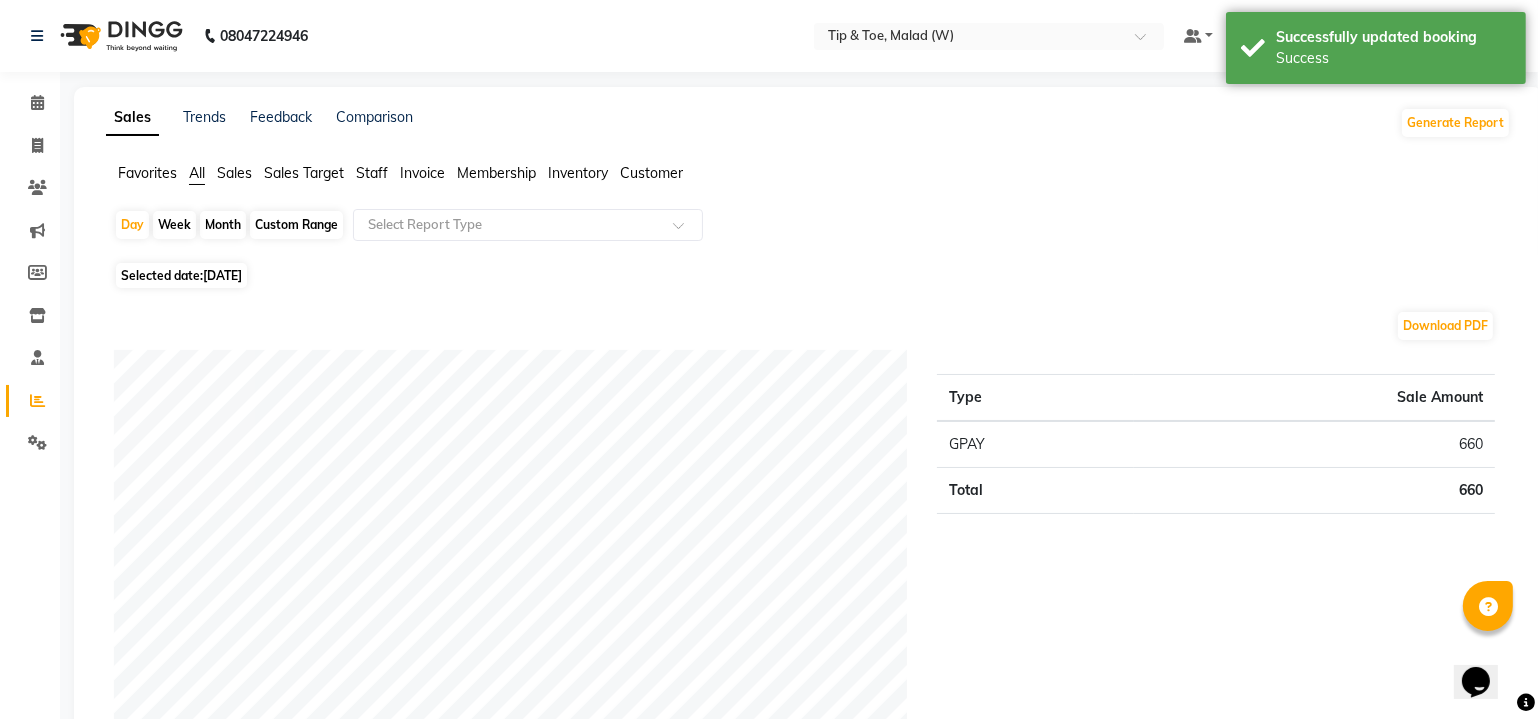 click on "Staff" 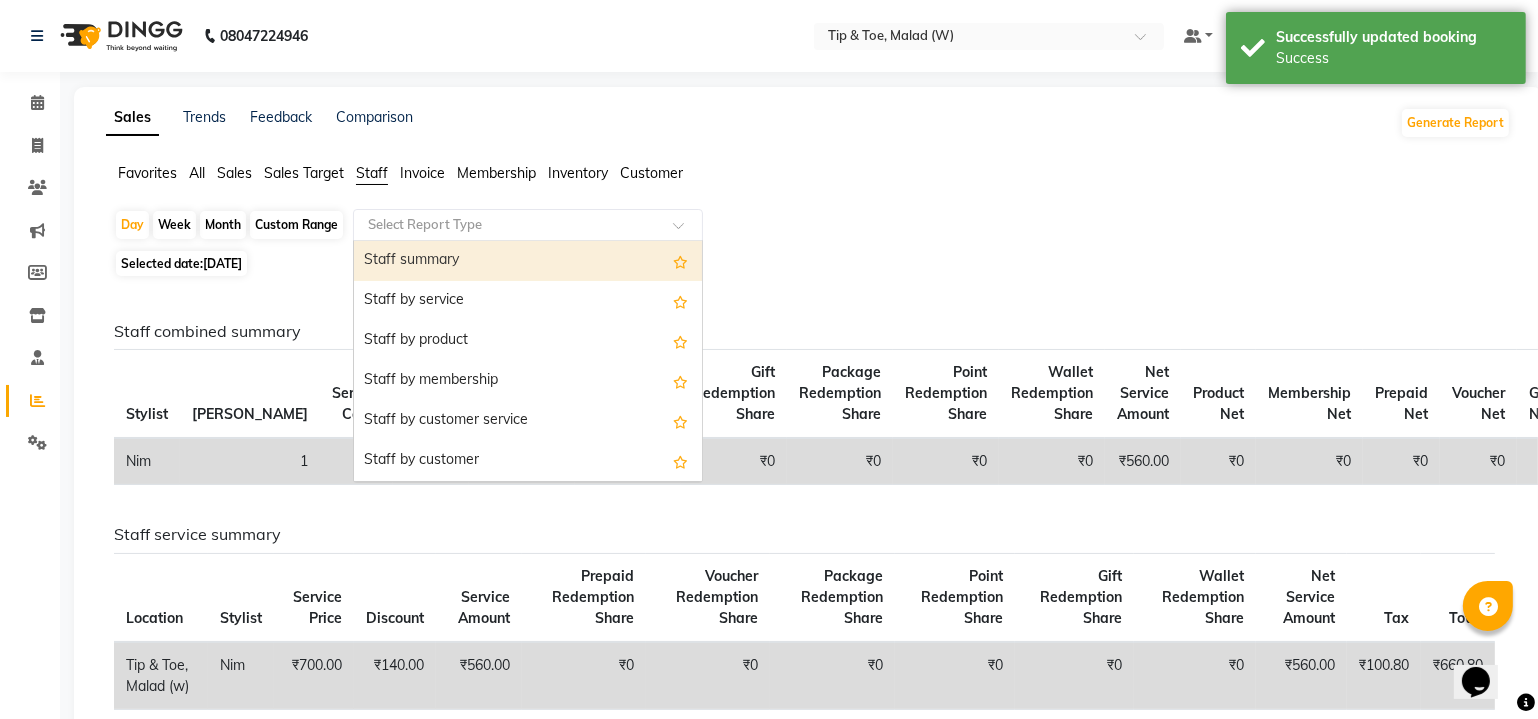 click 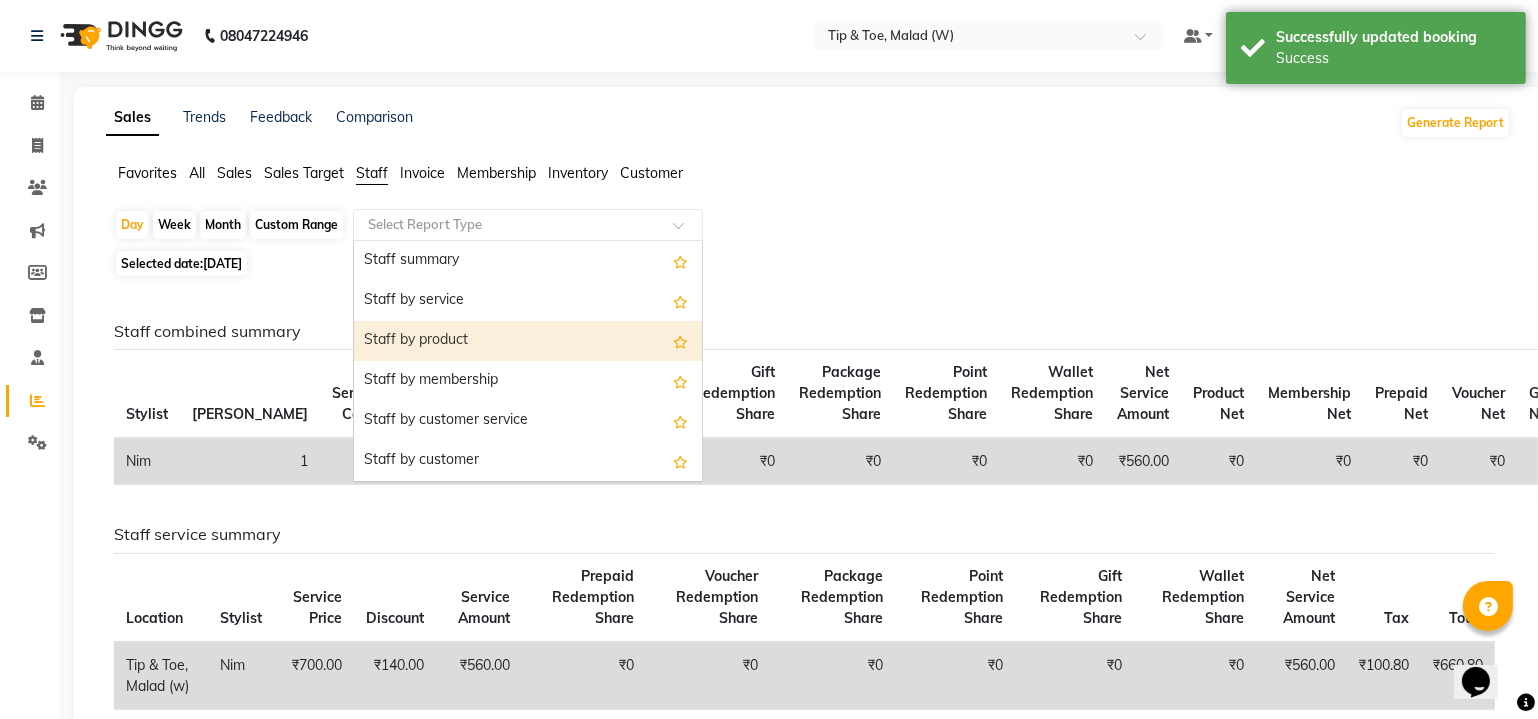 click on "[DATE]" 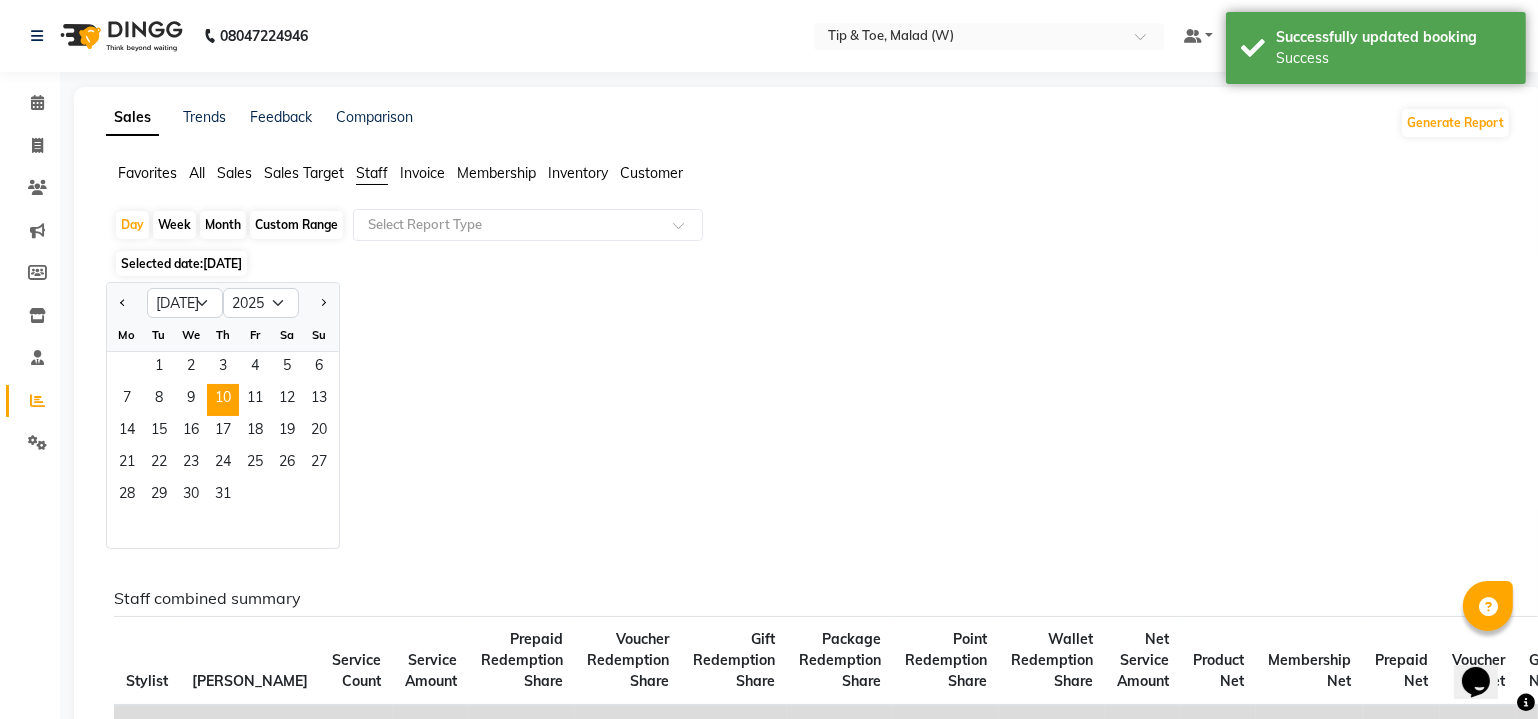 click on "[DATE]" 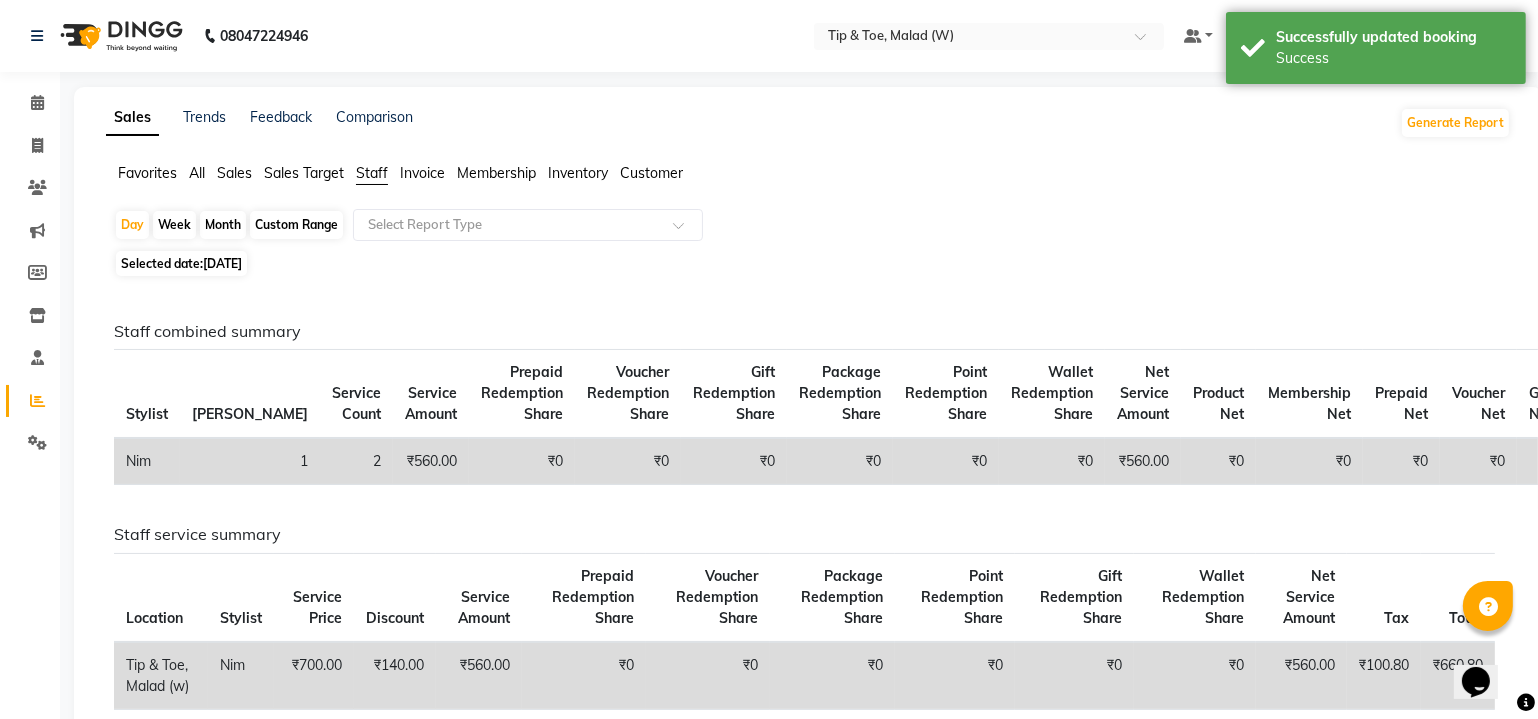 click on "[DATE]" 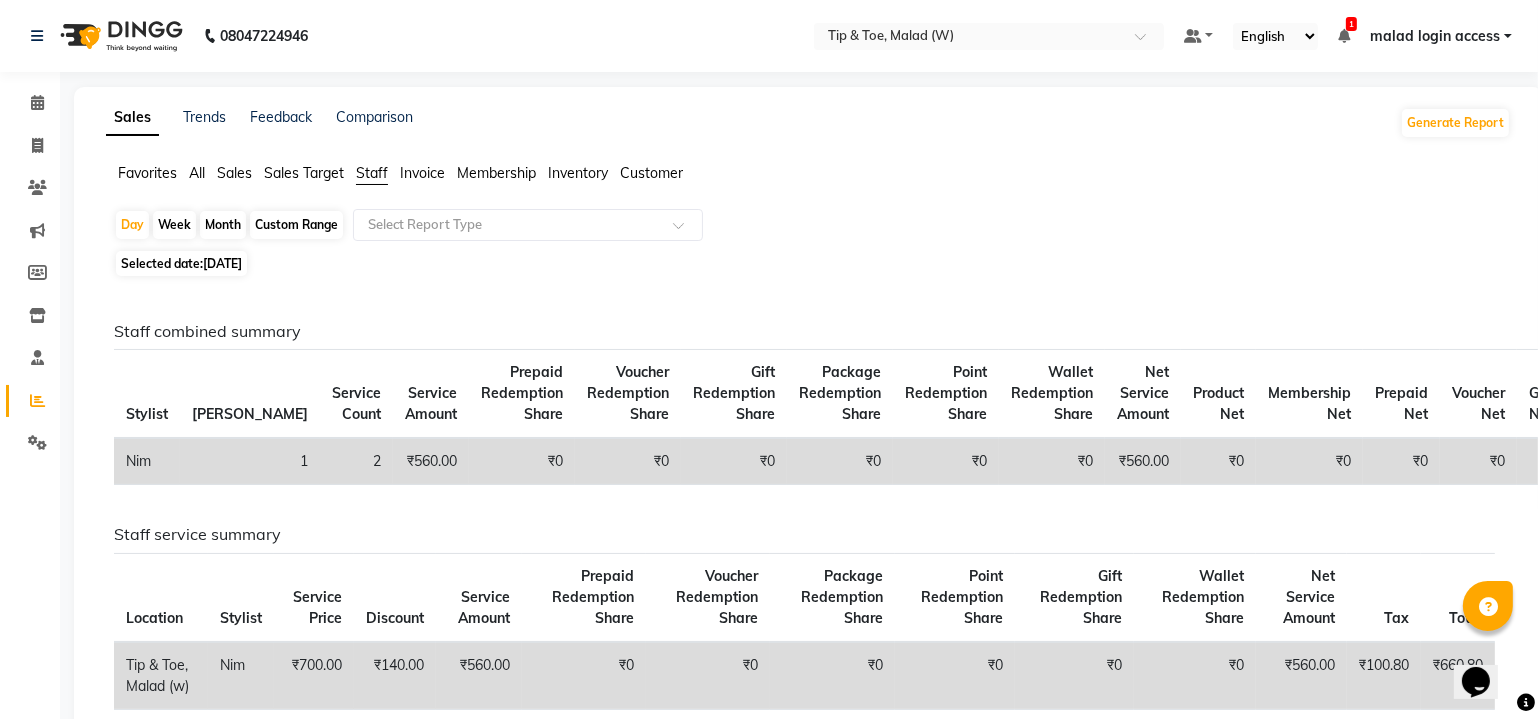 click on "Selected date:  10-07-2025" 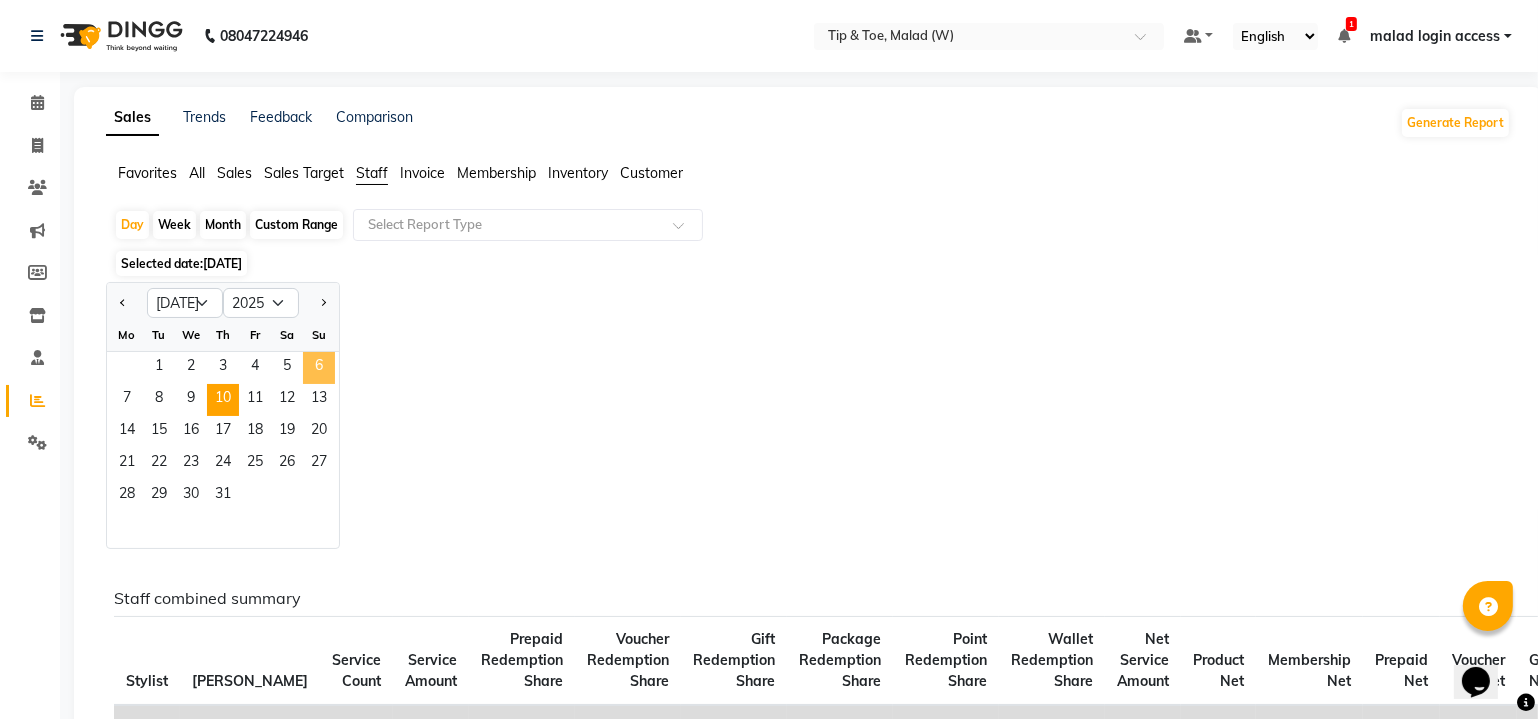 click on "6" 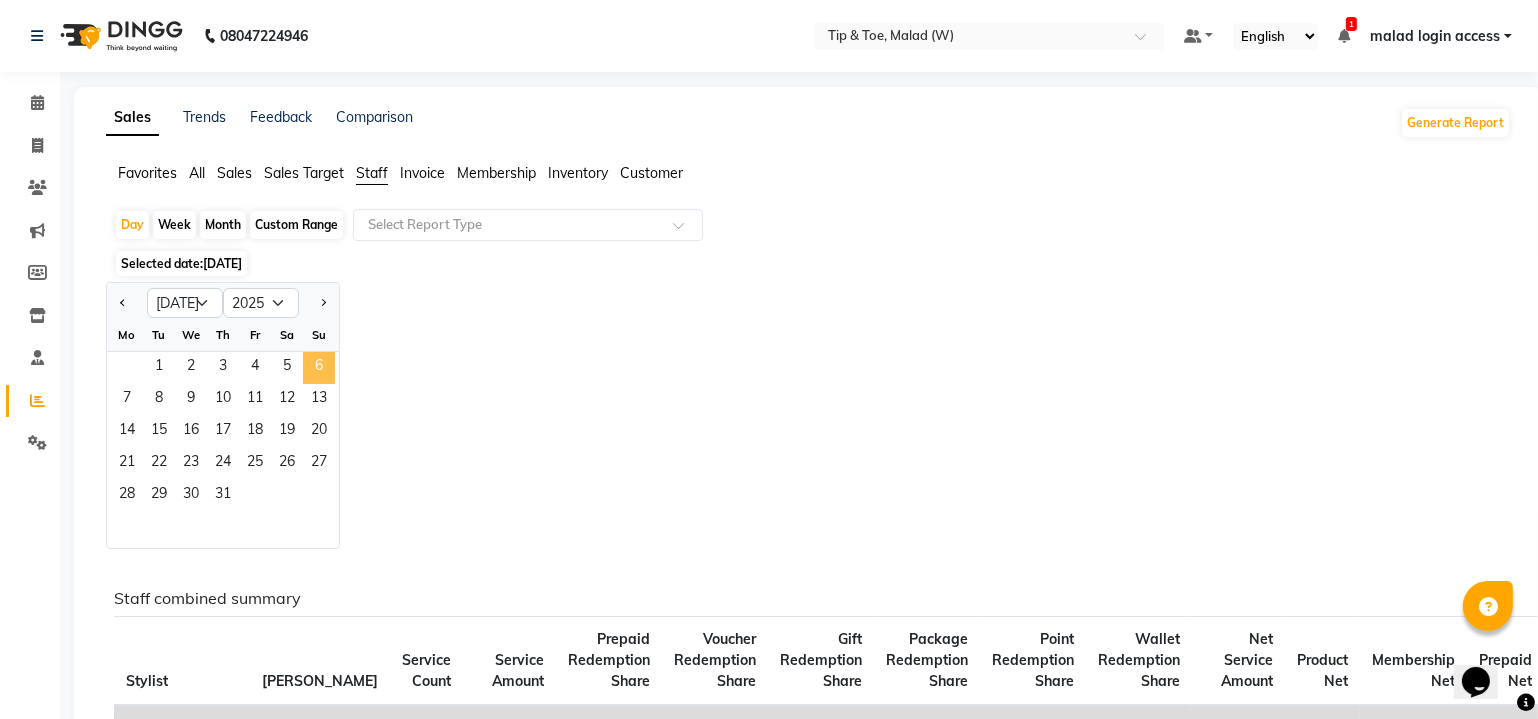 click on "6" 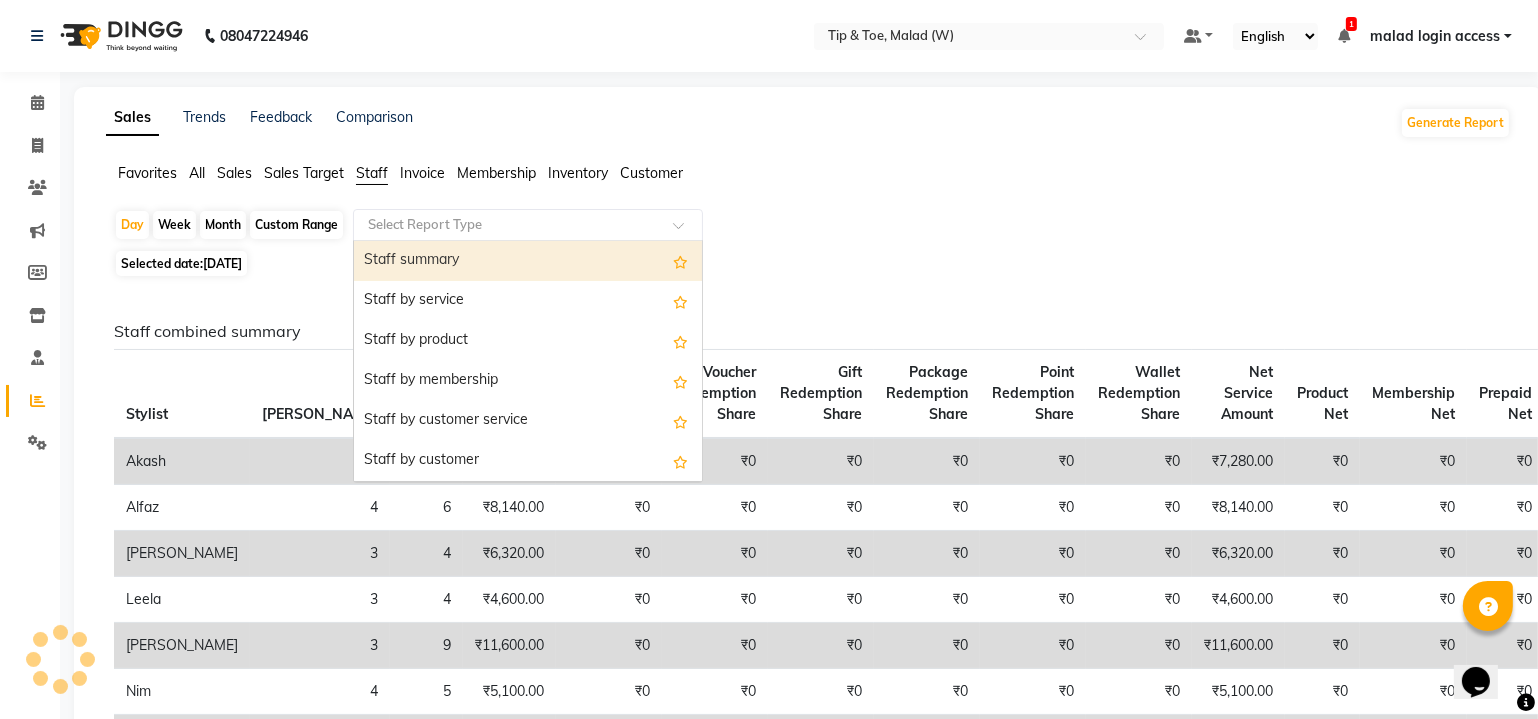 click 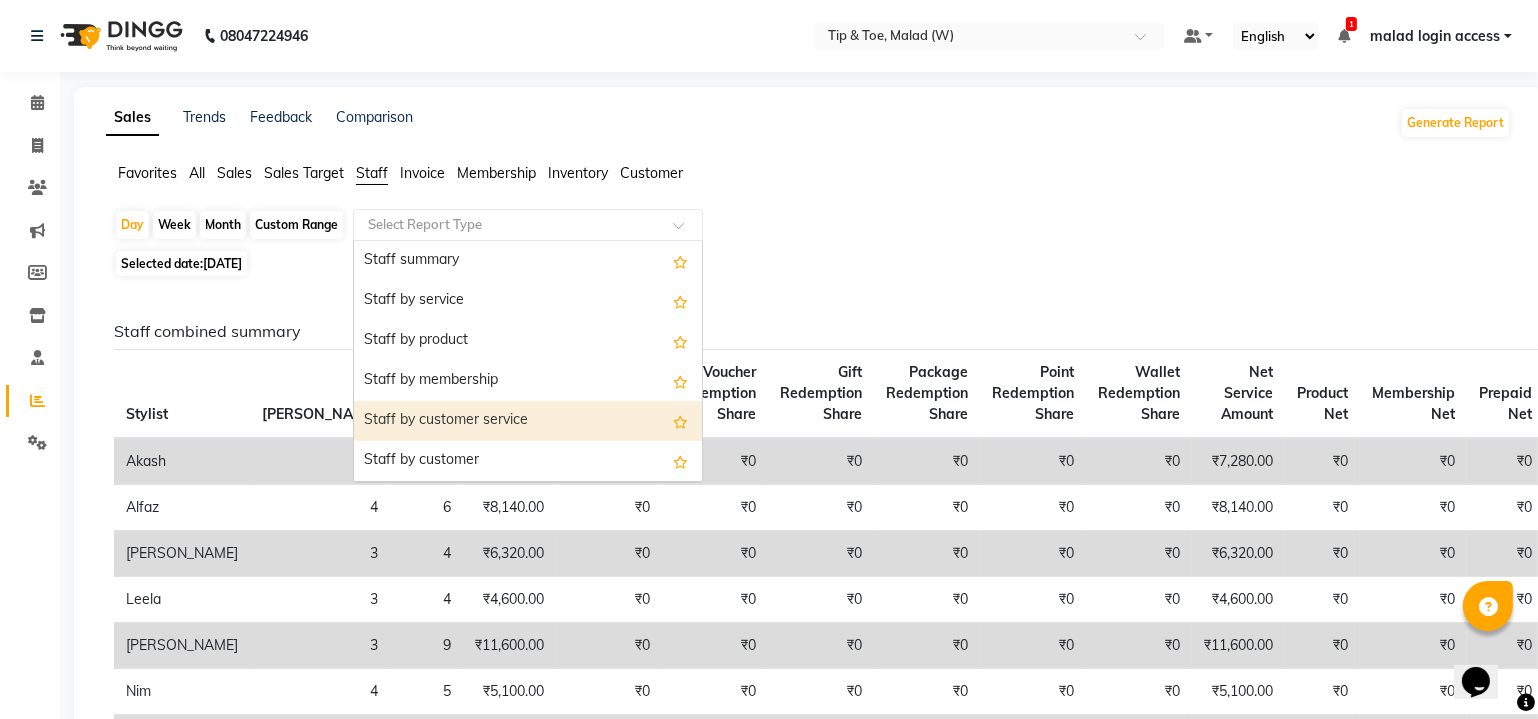 click on "Staff by customer service" at bounding box center [528, 421] 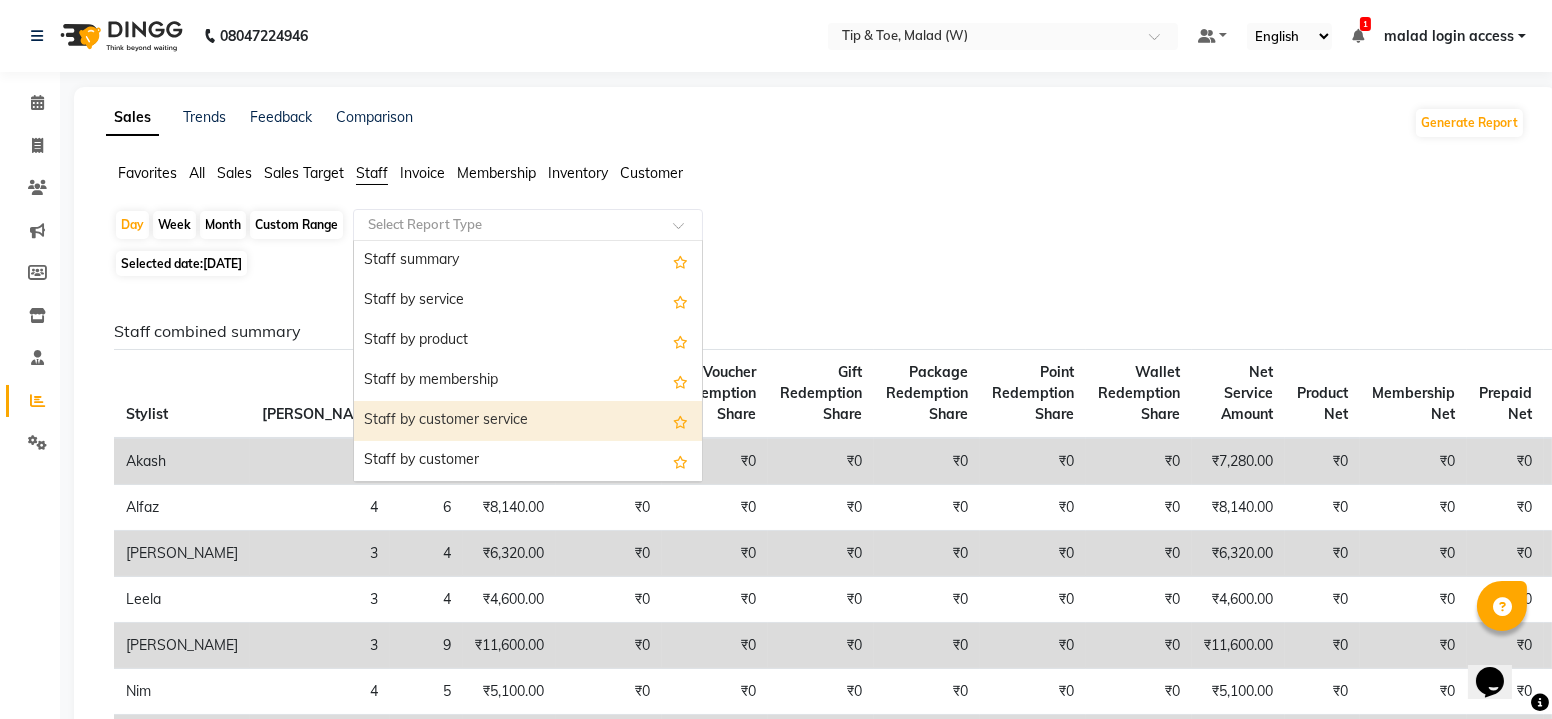 select on "filtered_report" 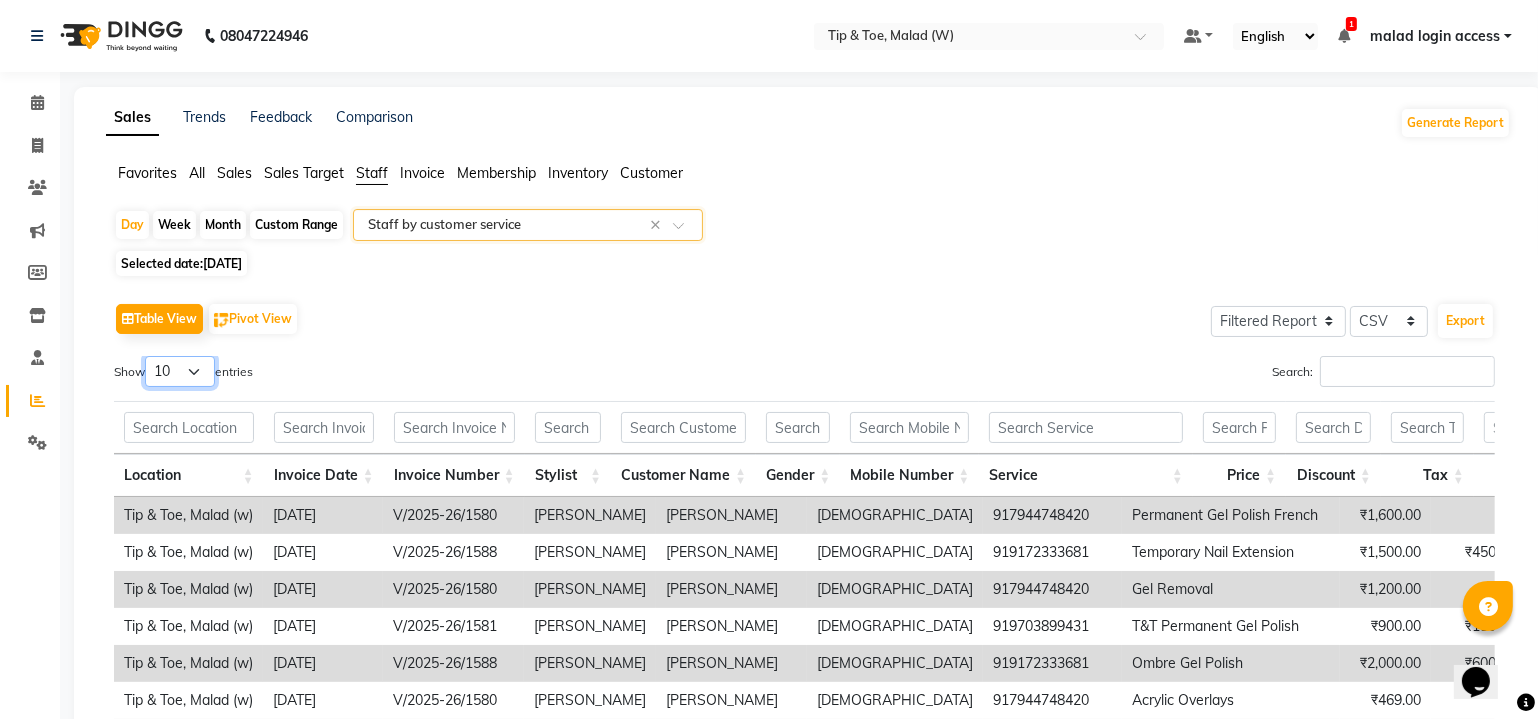 click on "10 25 50 100" at bounding box center [180, 371] 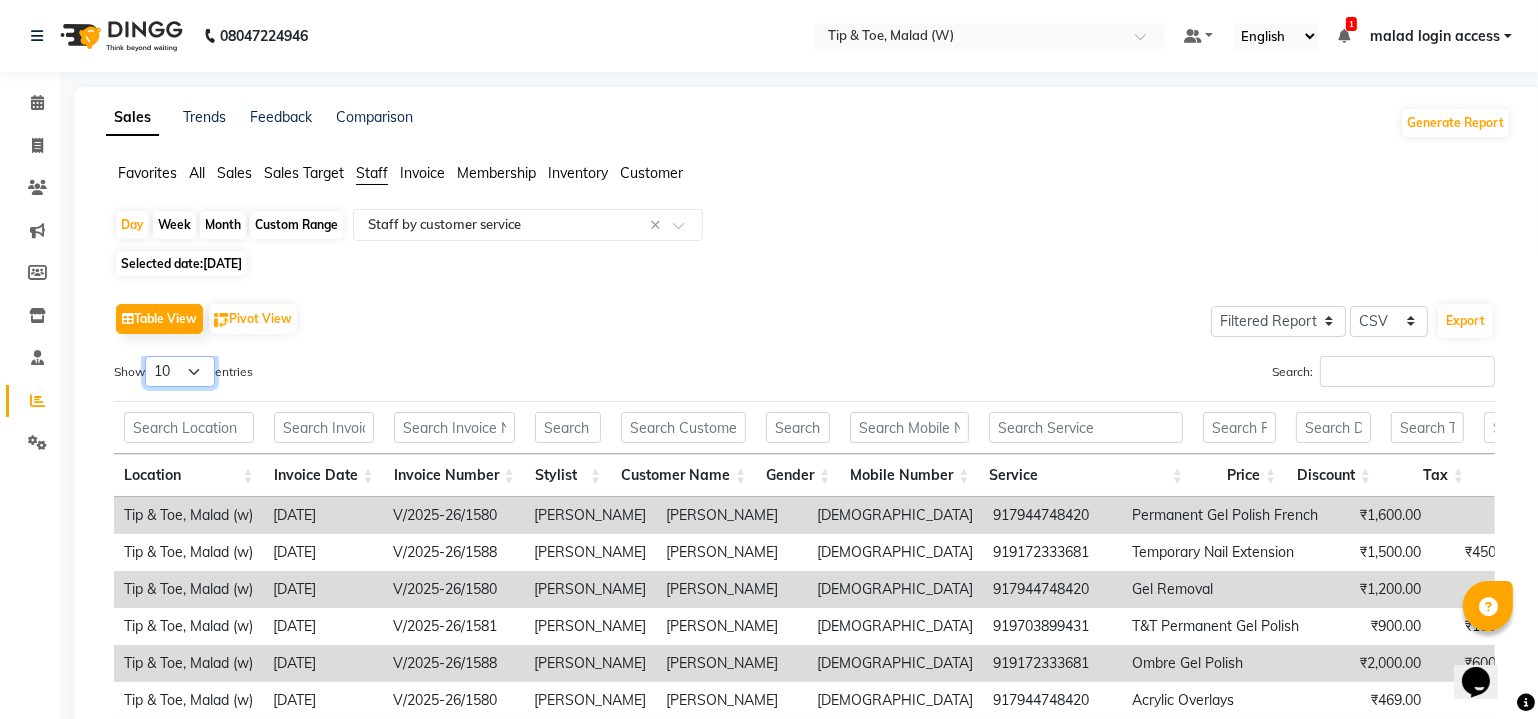 select on "100" 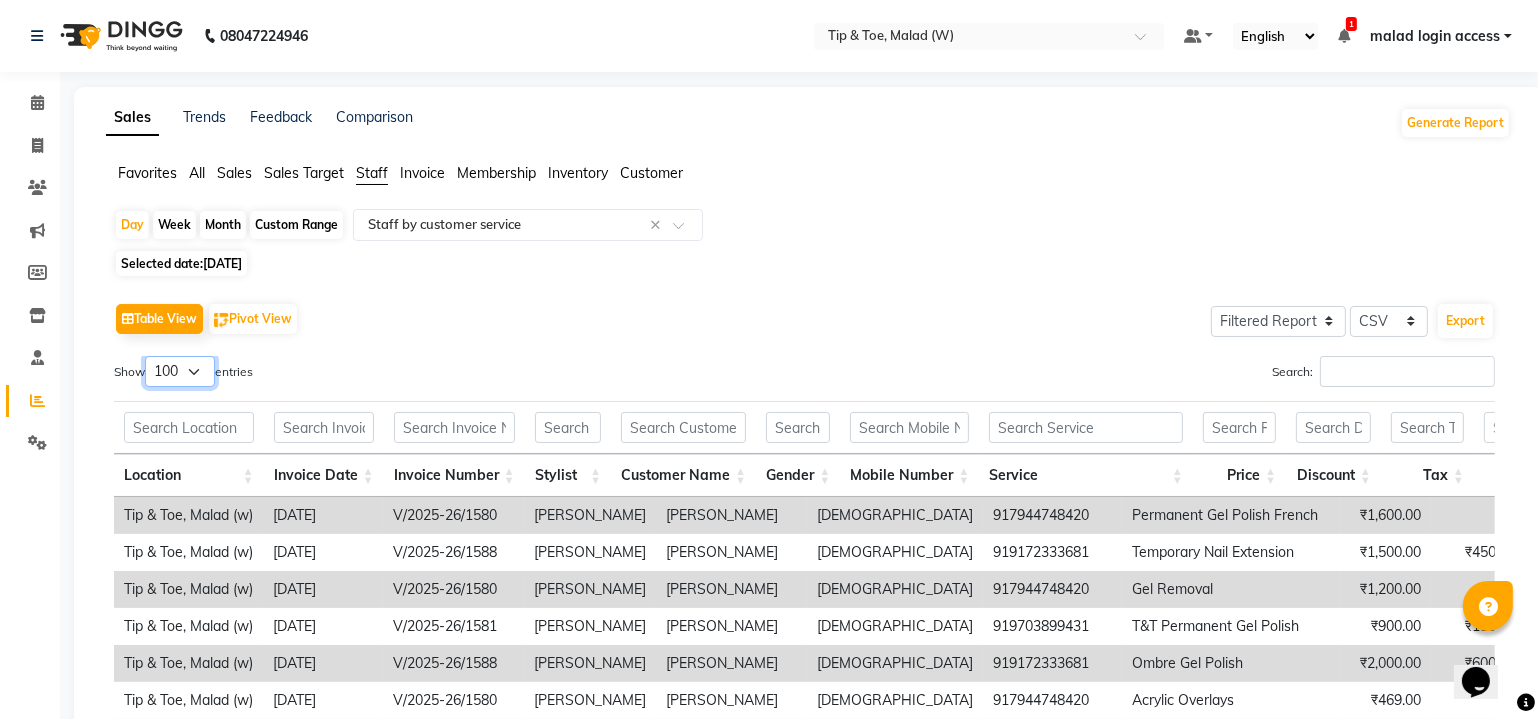 click on "10 25 50 100" at bounding box center [180, 371] 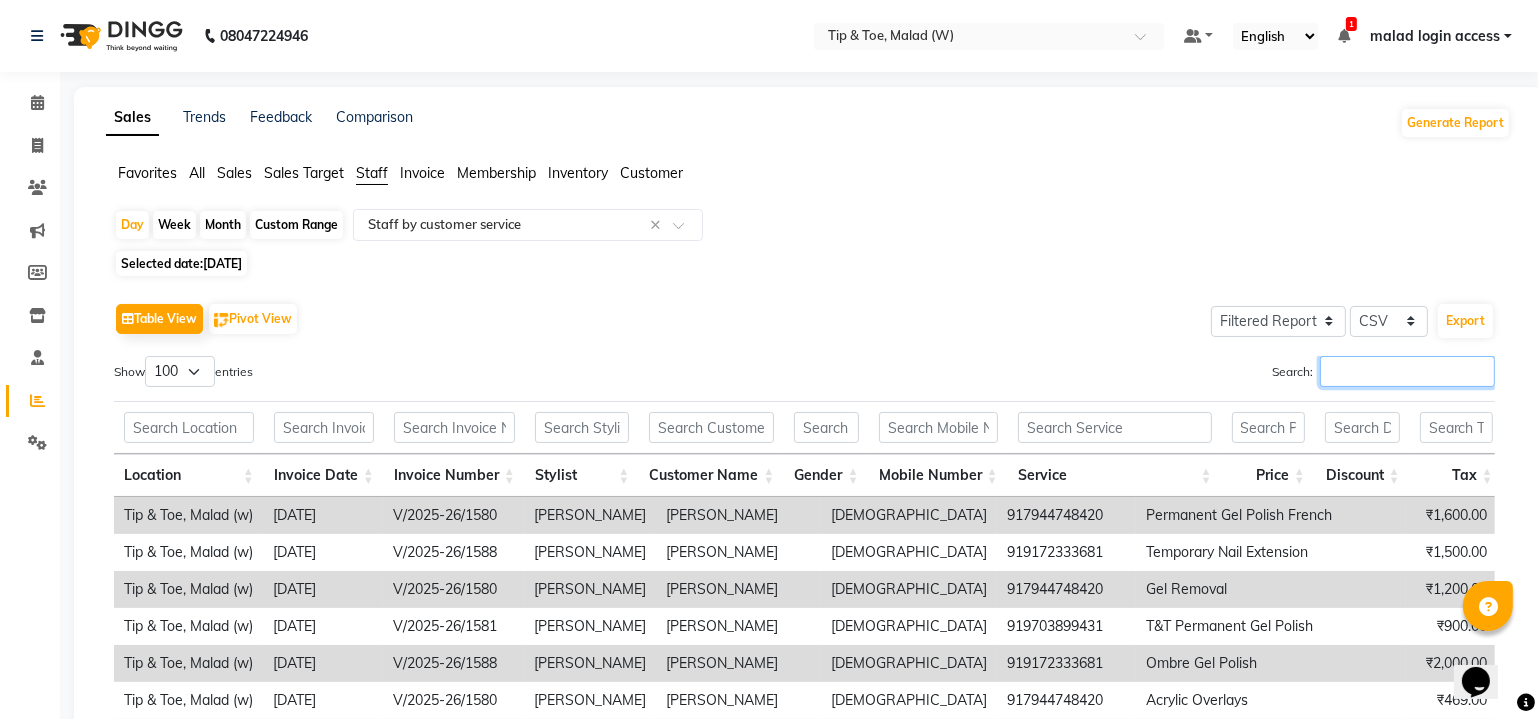 click on "Search:" at bounding box center [1407, 371] 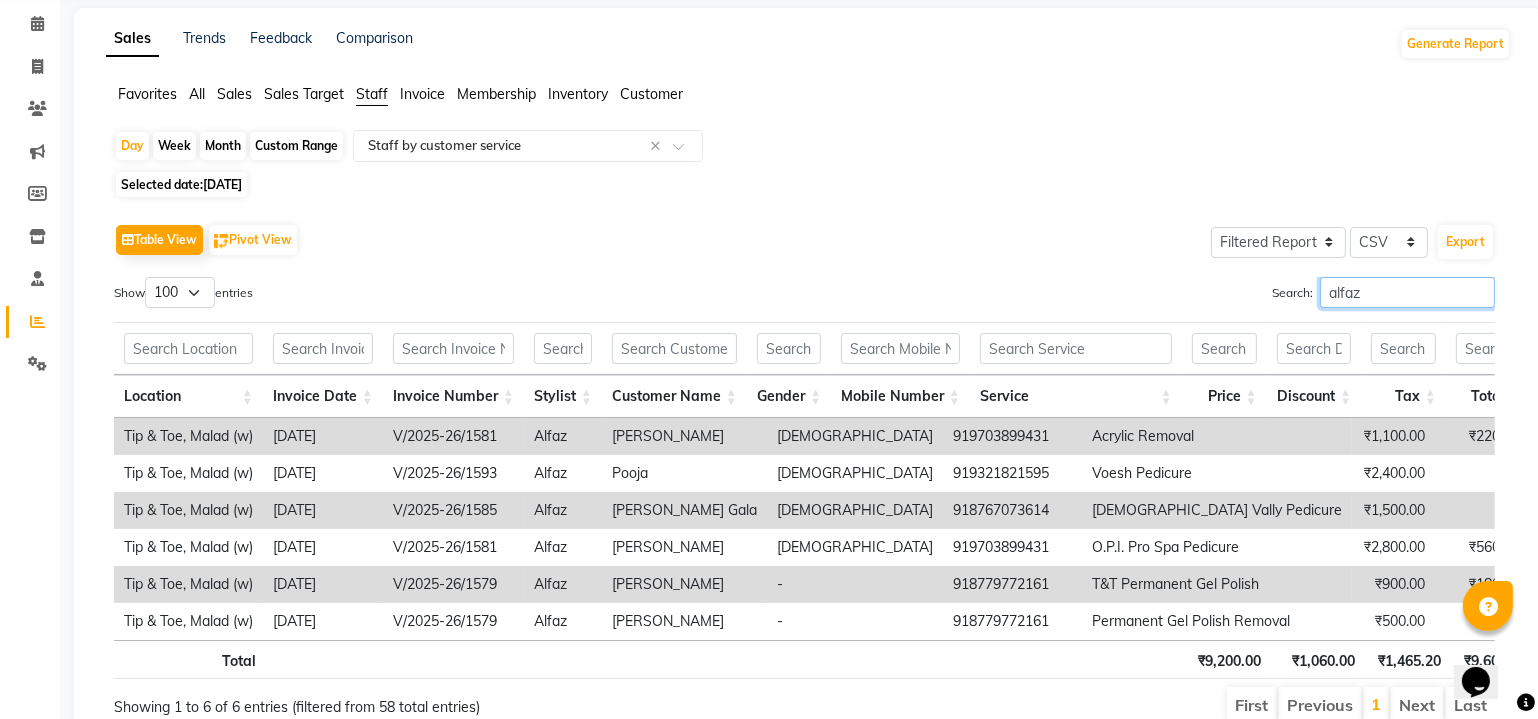 scroll, scrollTop: 174, scrollLeft: 0, axis: vertical 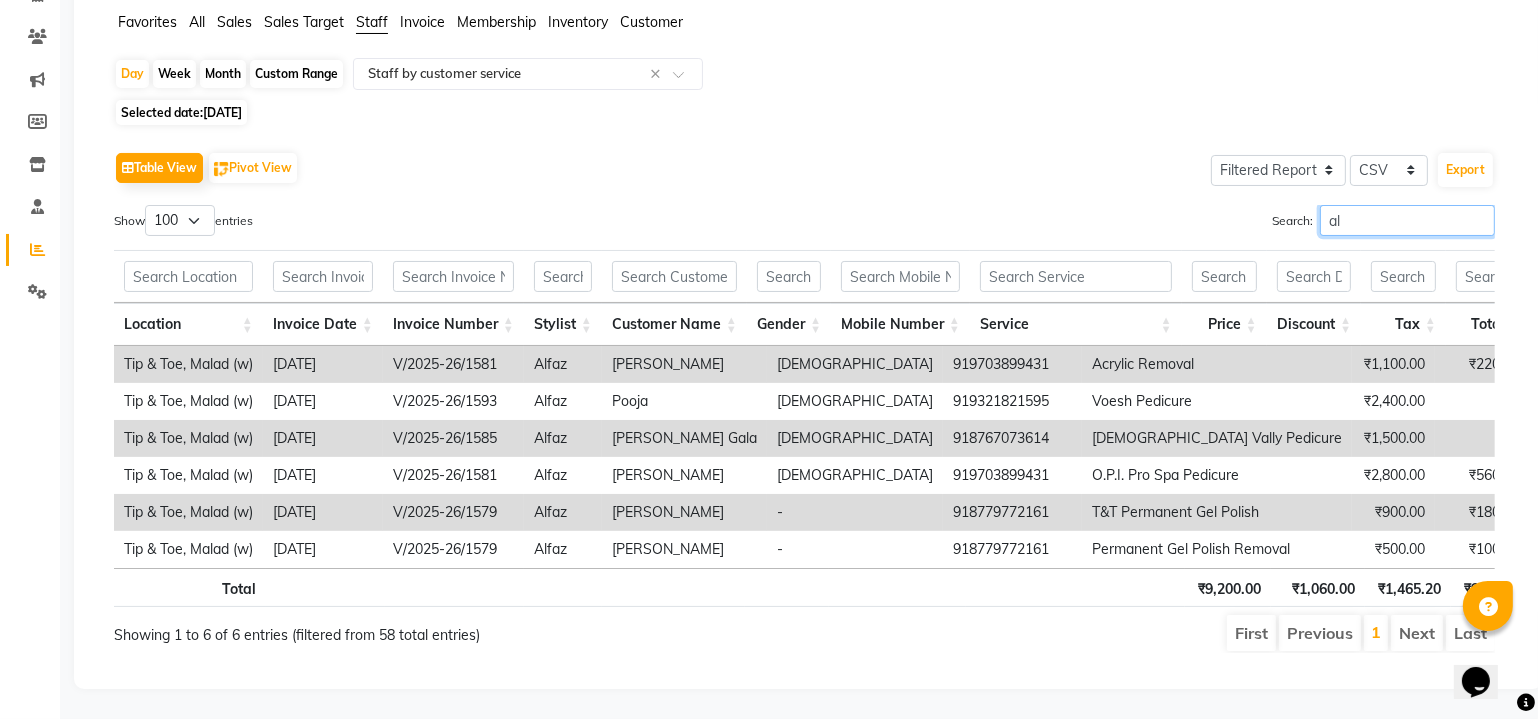 type on "a" 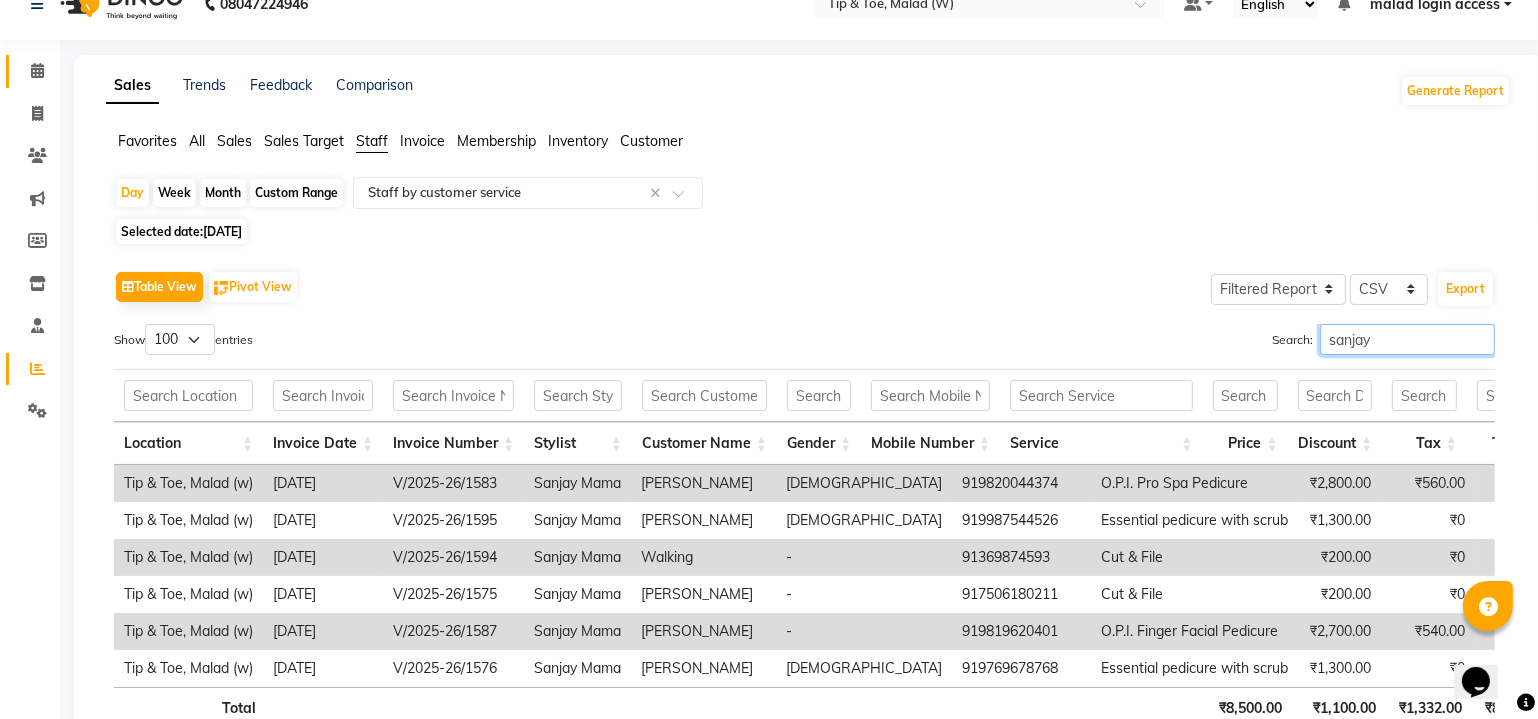 scroll, scrollTop: 0, scrollLeft: 0, axis: both 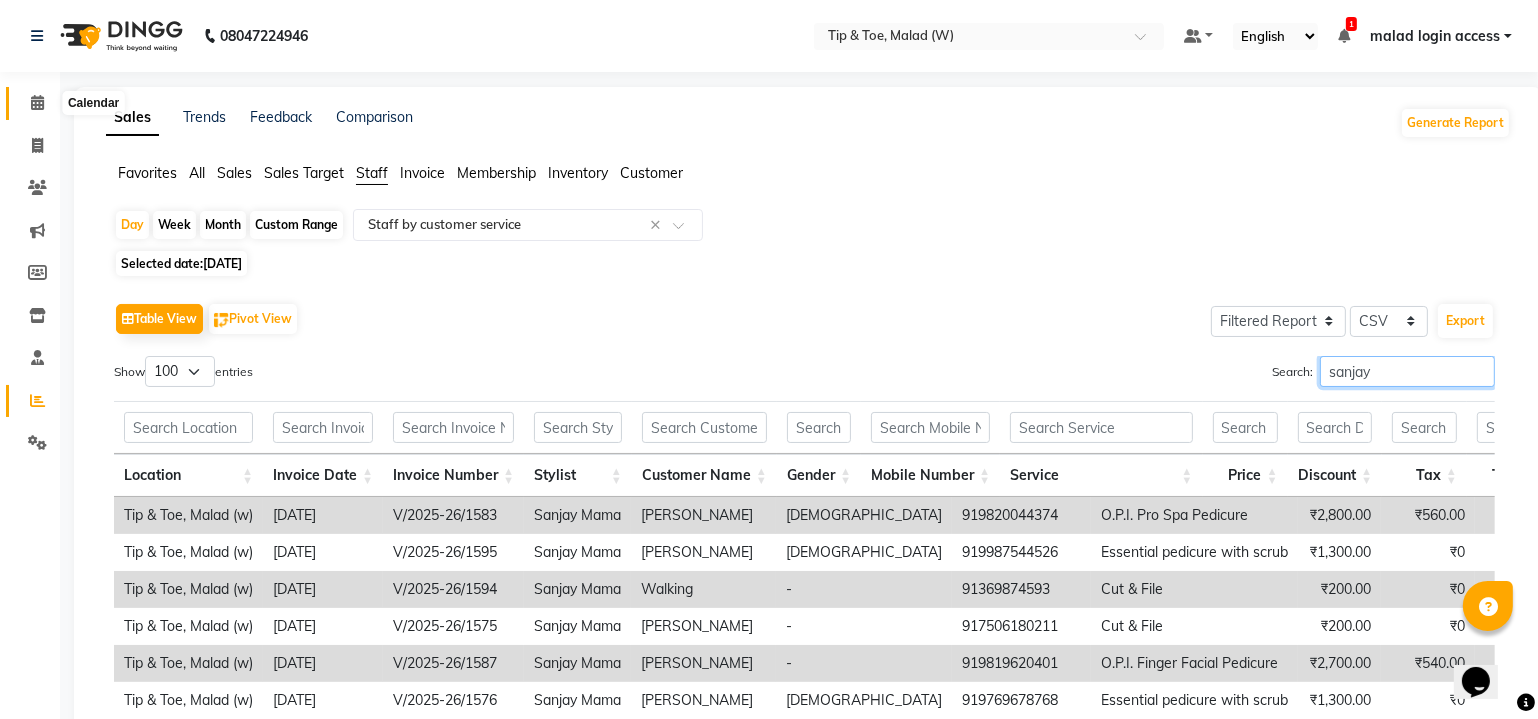 type on "sanjay" 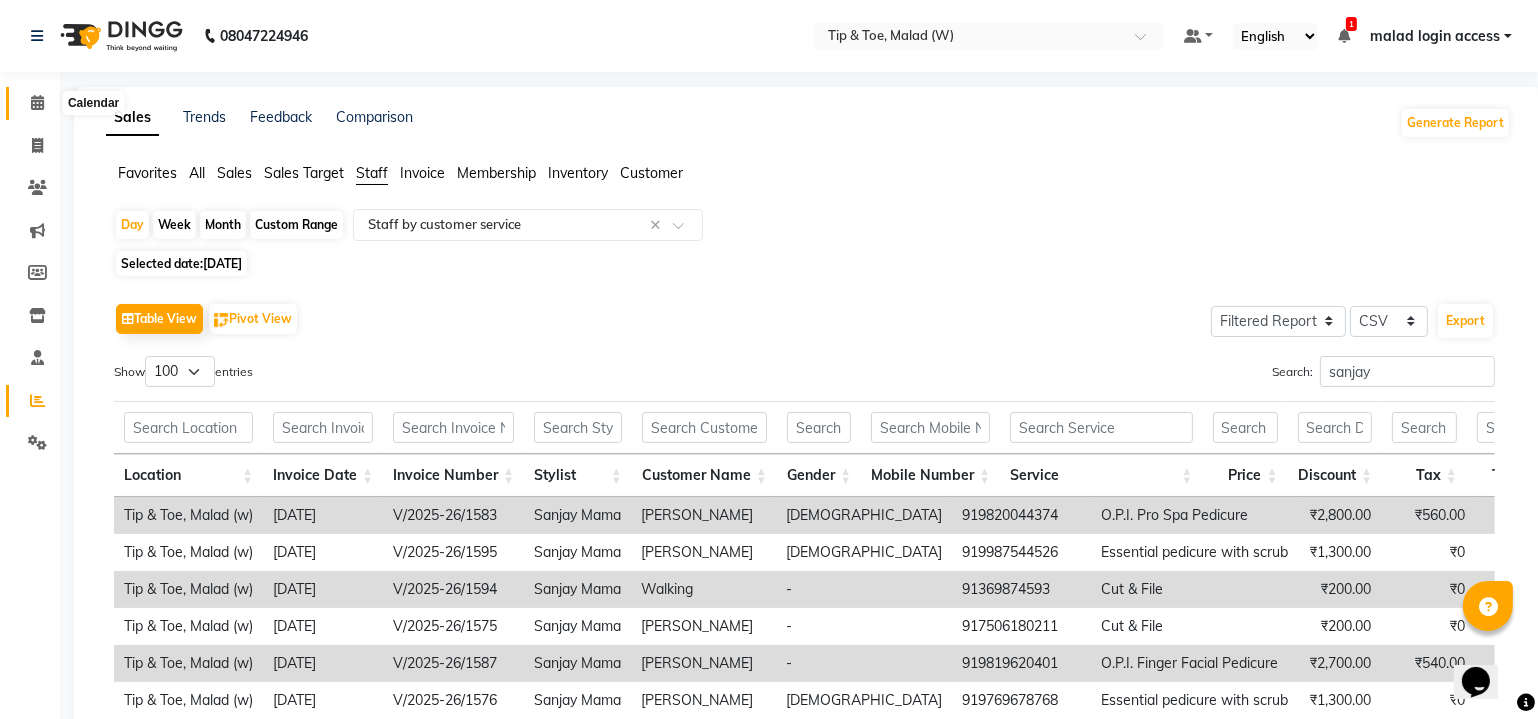 click 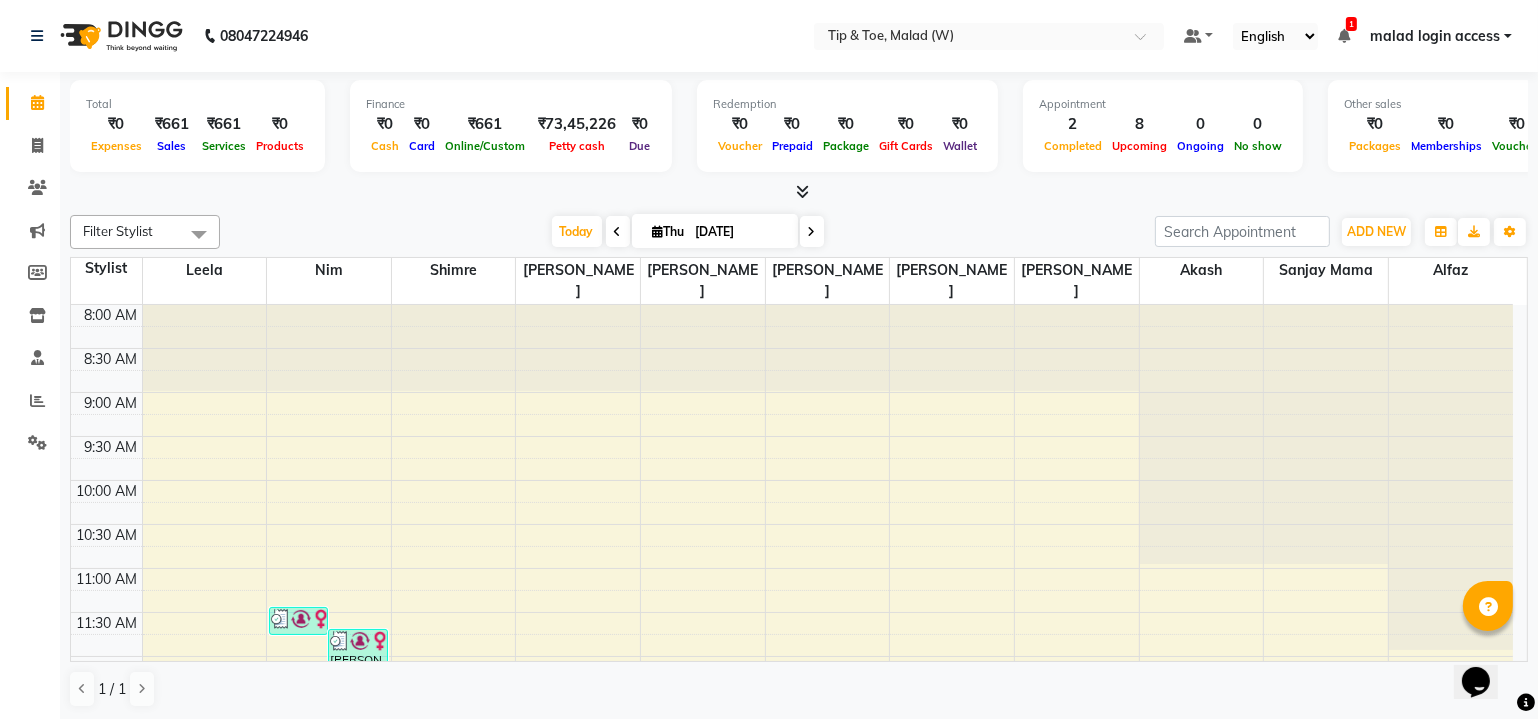 click on "[DATE]" at bounding box center (740, 232) 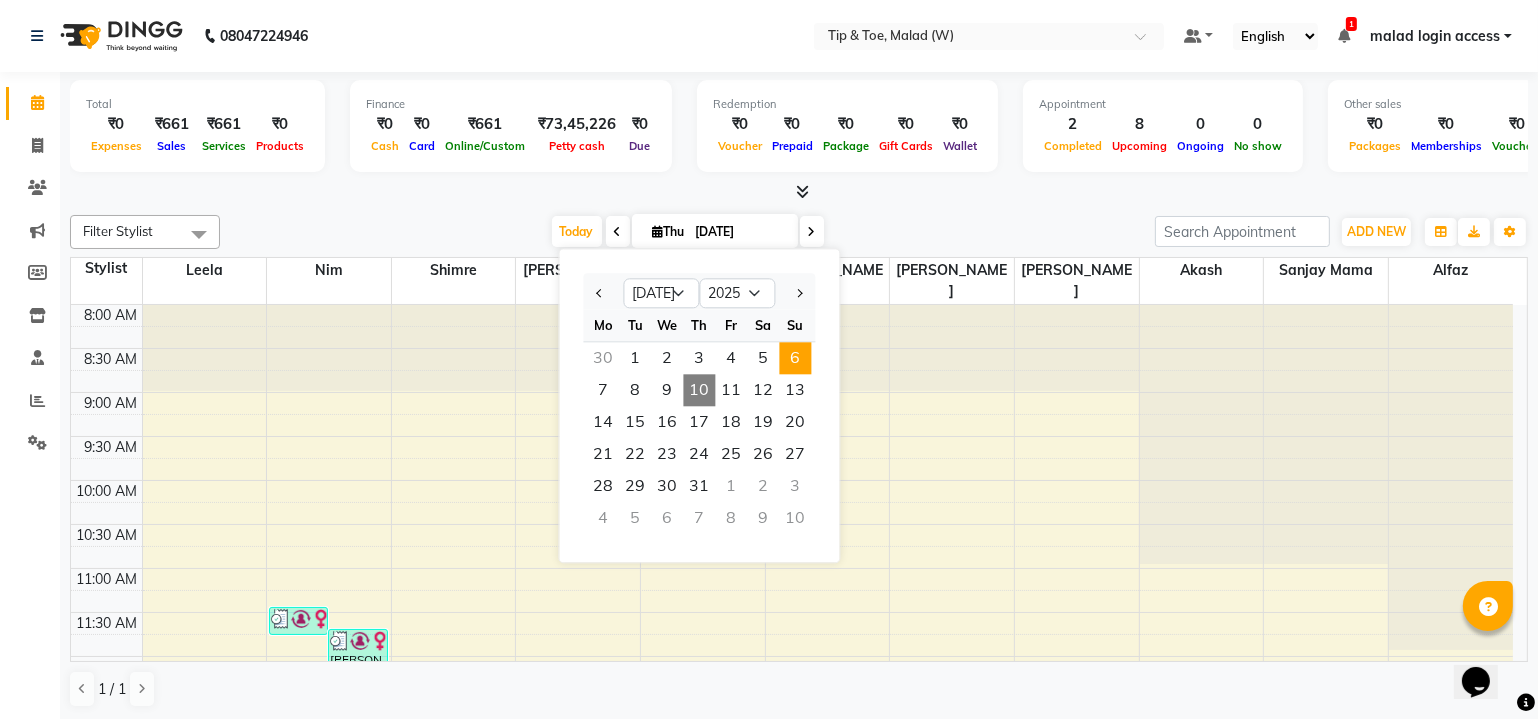 click on "6" at bounding box center [795, 358] 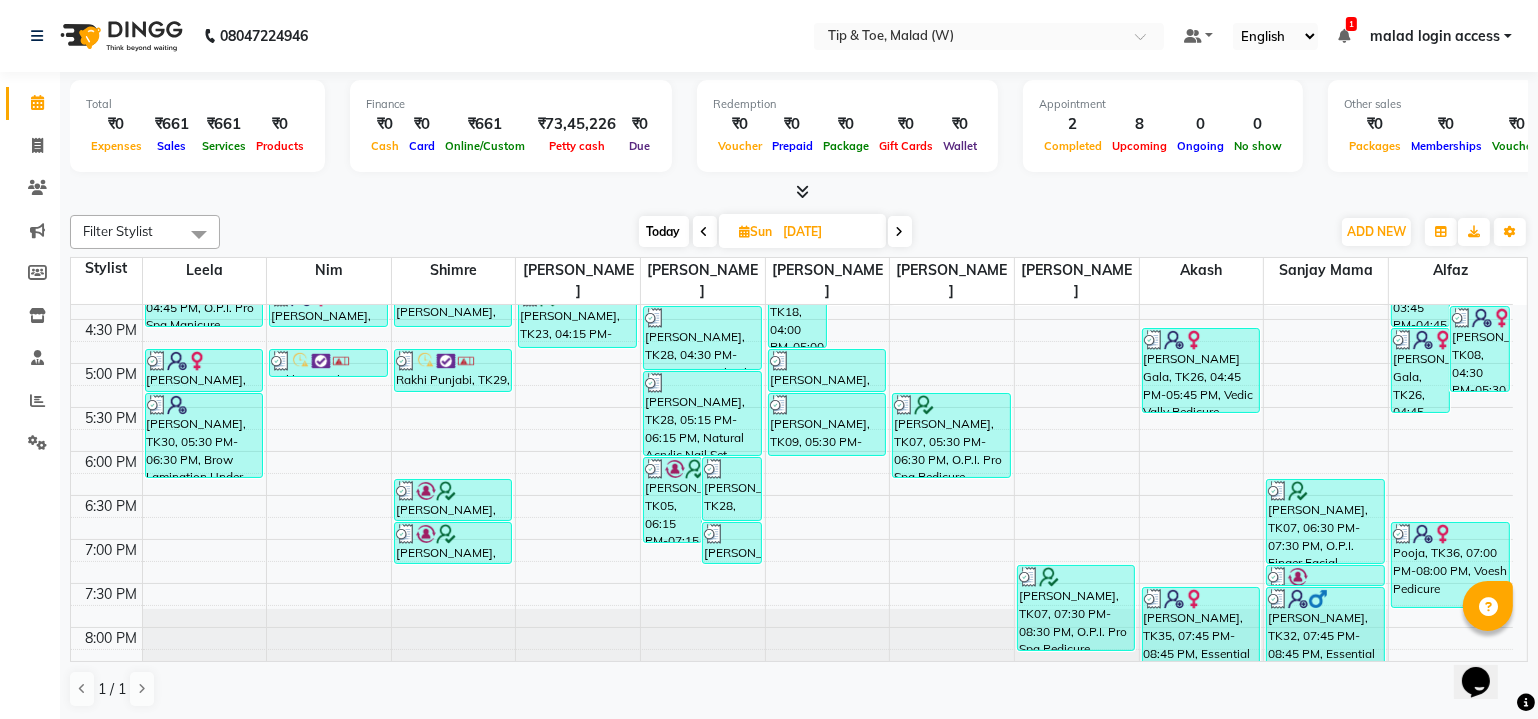 scroll, scrollTop: 744, scrollLeft: 0, axis: vertical 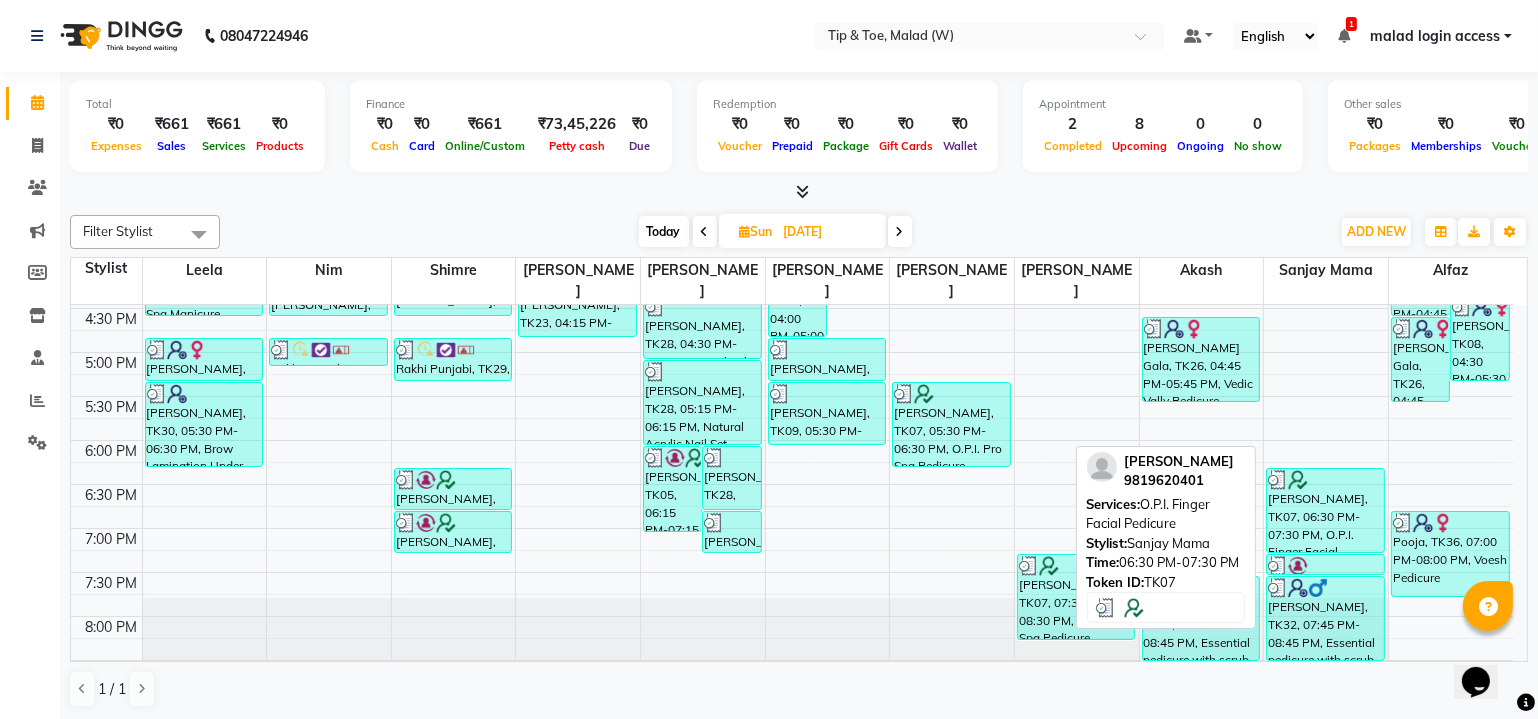 click on "DR TANUJA SHAH, TK07, 06:30 PM-07:30 PM, O.P.I. Finger Facial Pedicure" at bounding box center (1325, 510) 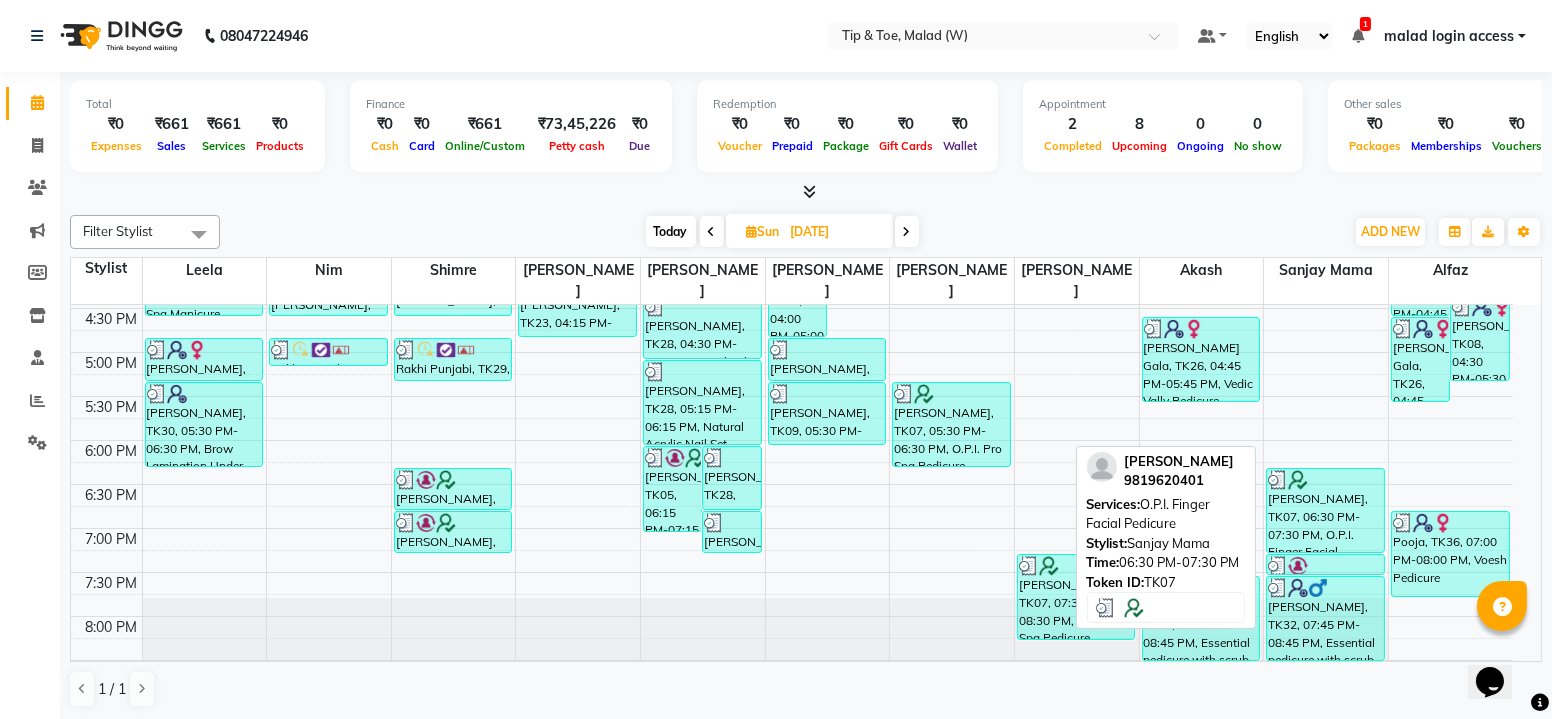 select on "3" 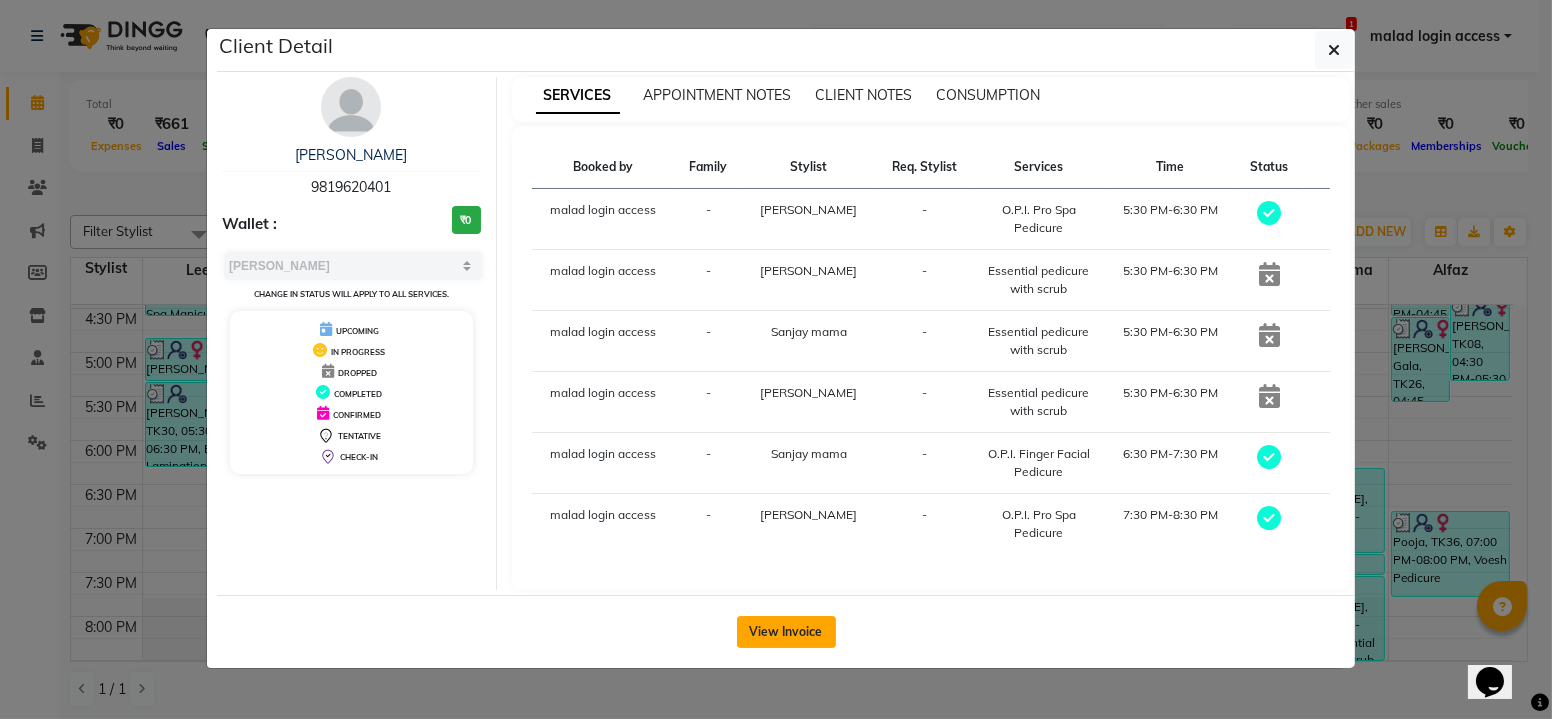 click on "View Invoice" 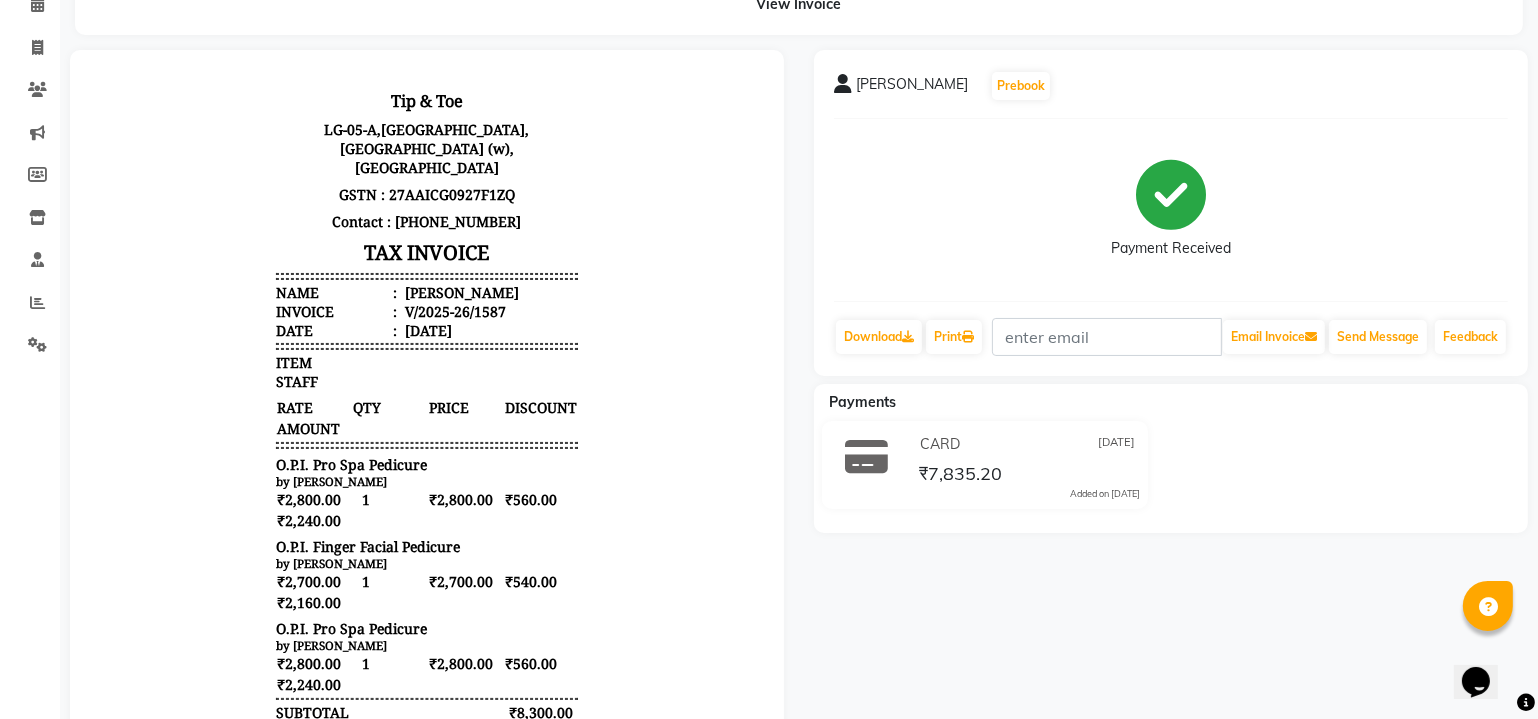 scroll, scrollTop: 90, scrollLeft: 0, axis: vertical 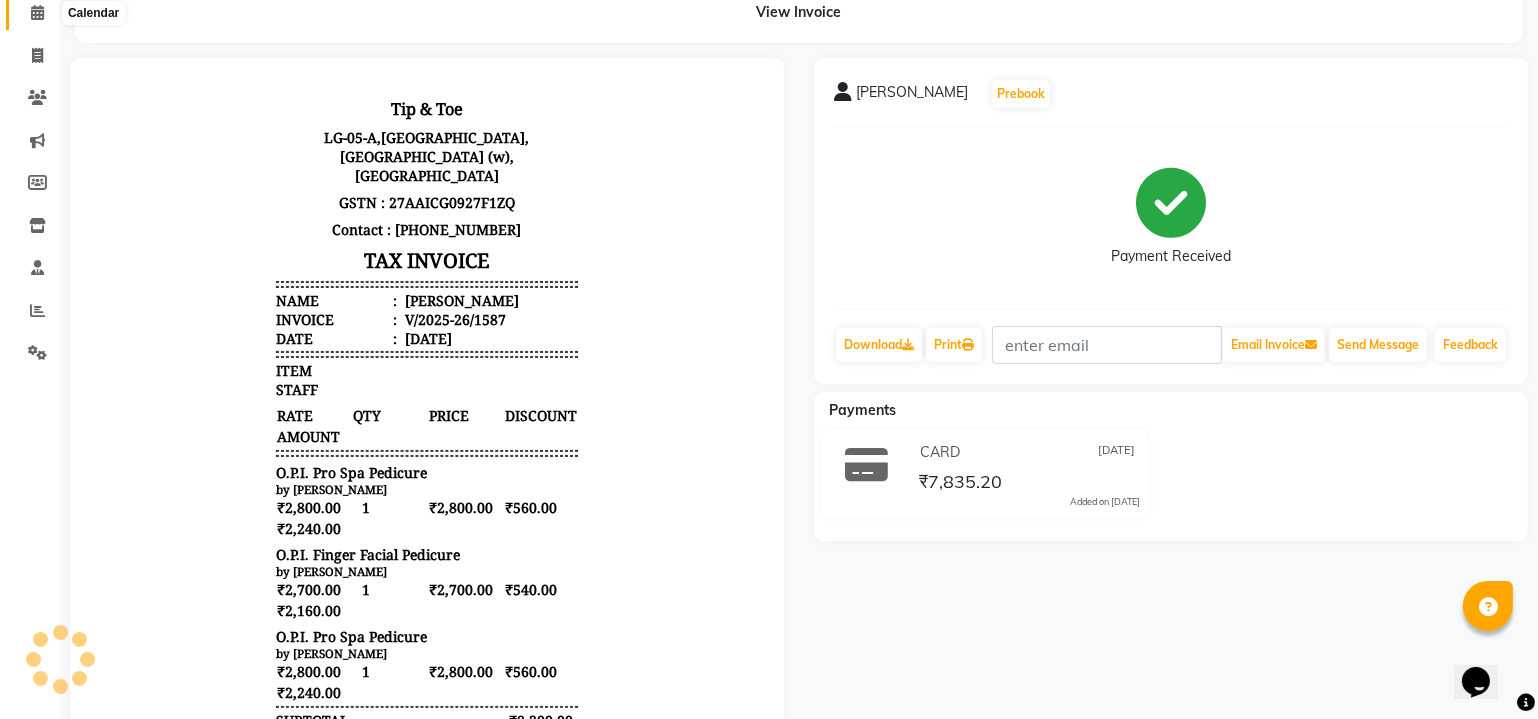 click 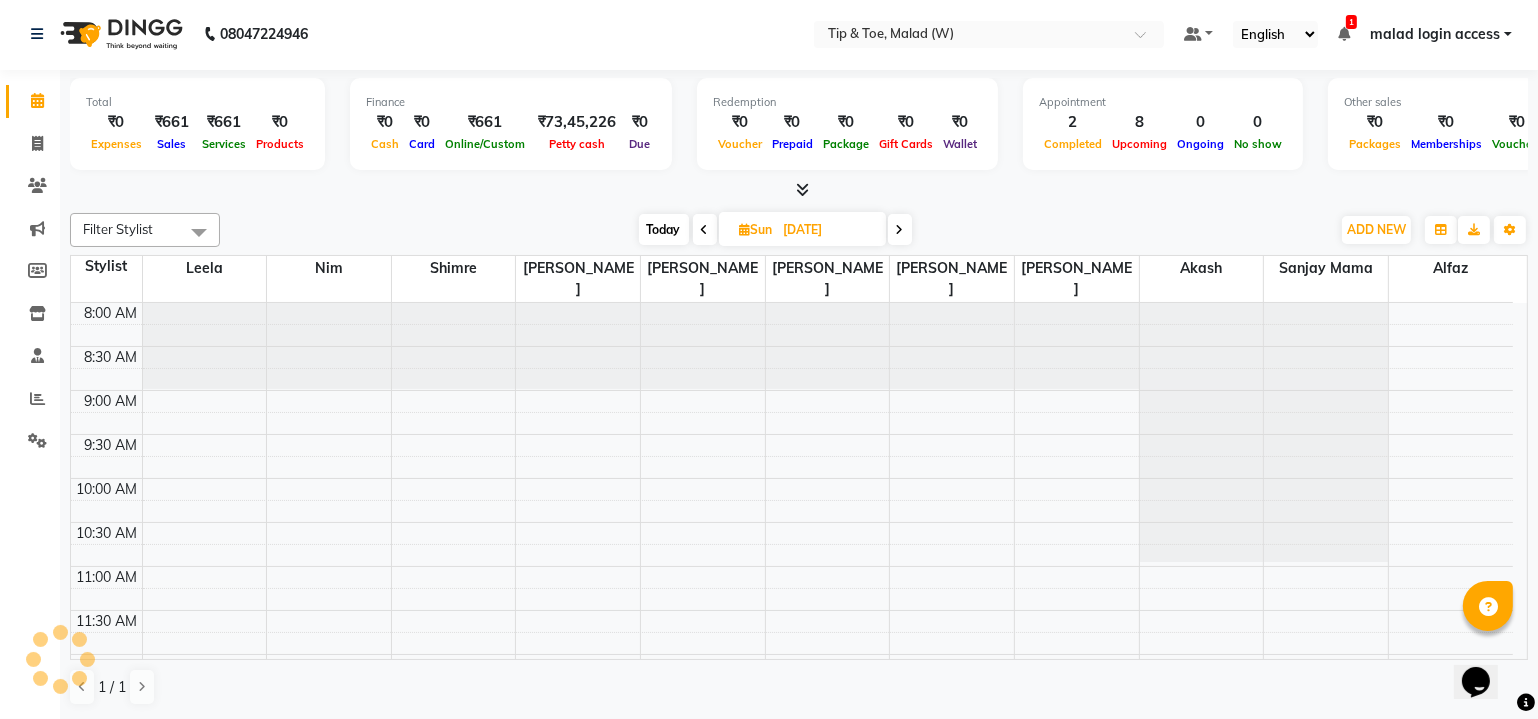 scroll, scrollTop: 0, scrollLeft: 0, axis: both 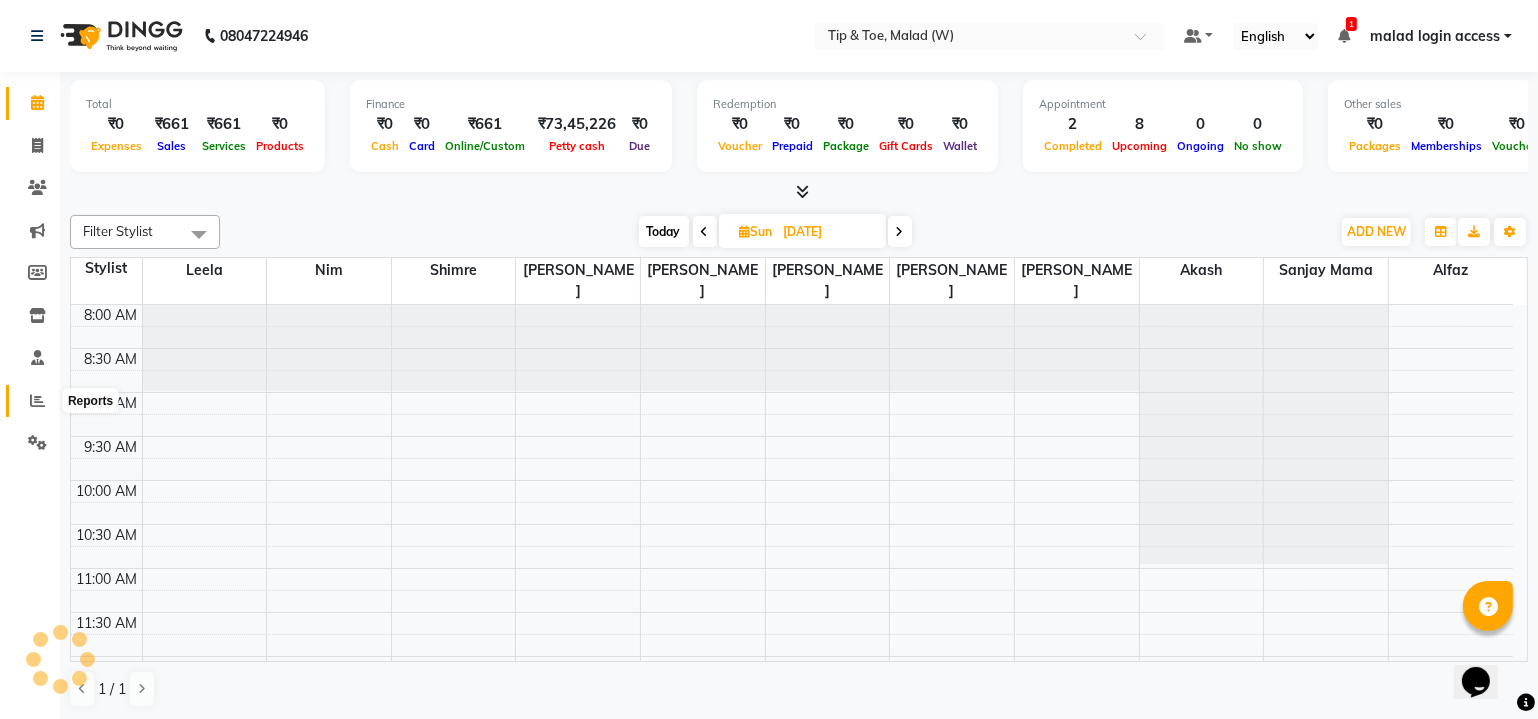 click 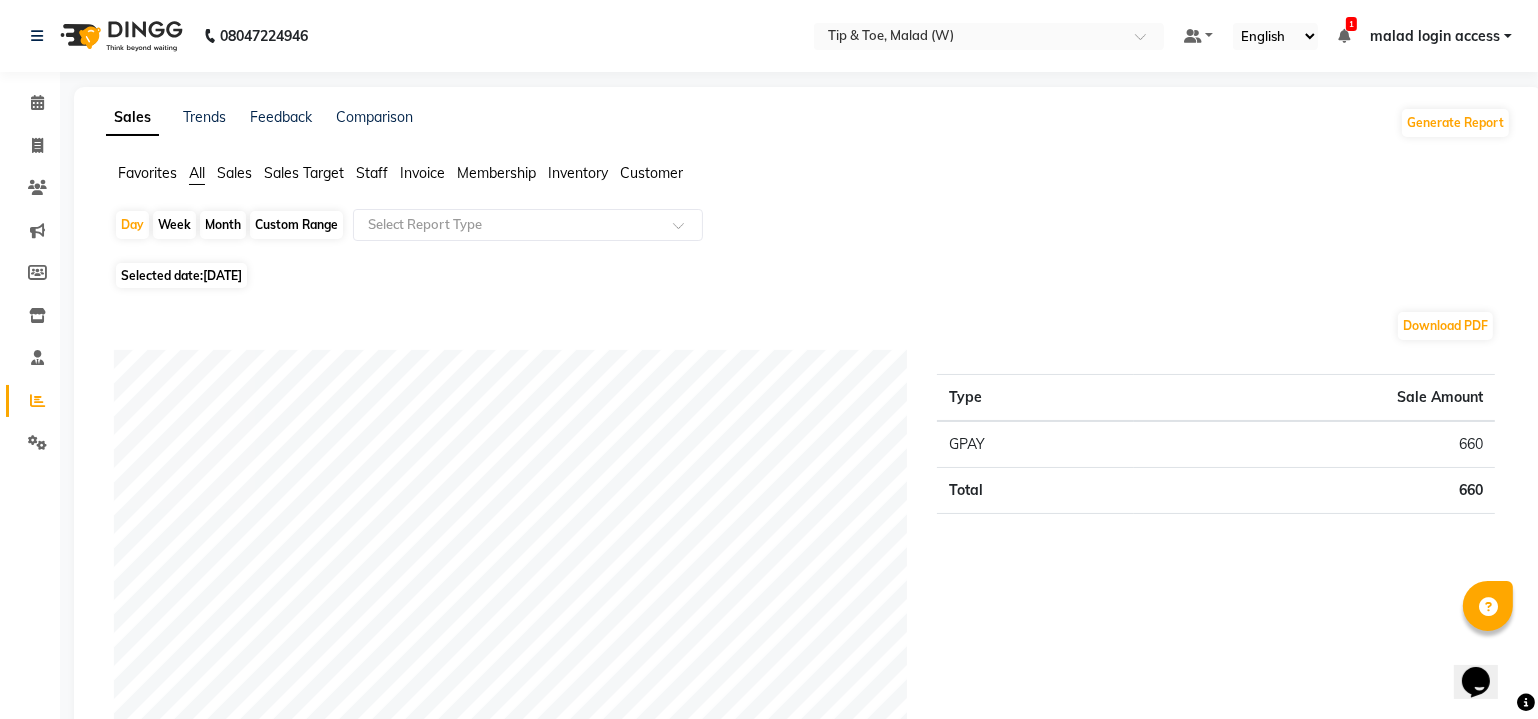 click on "Staff" 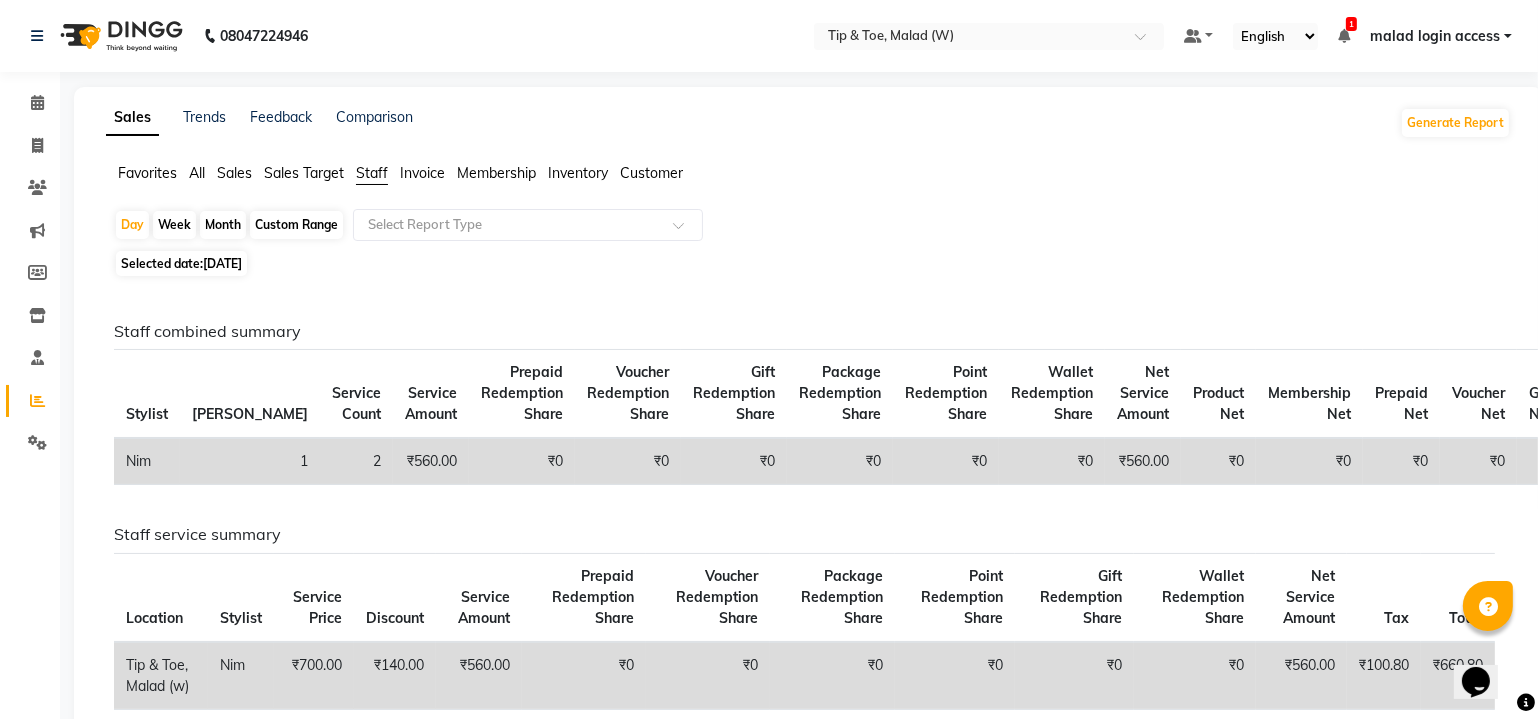 click on "Staff" 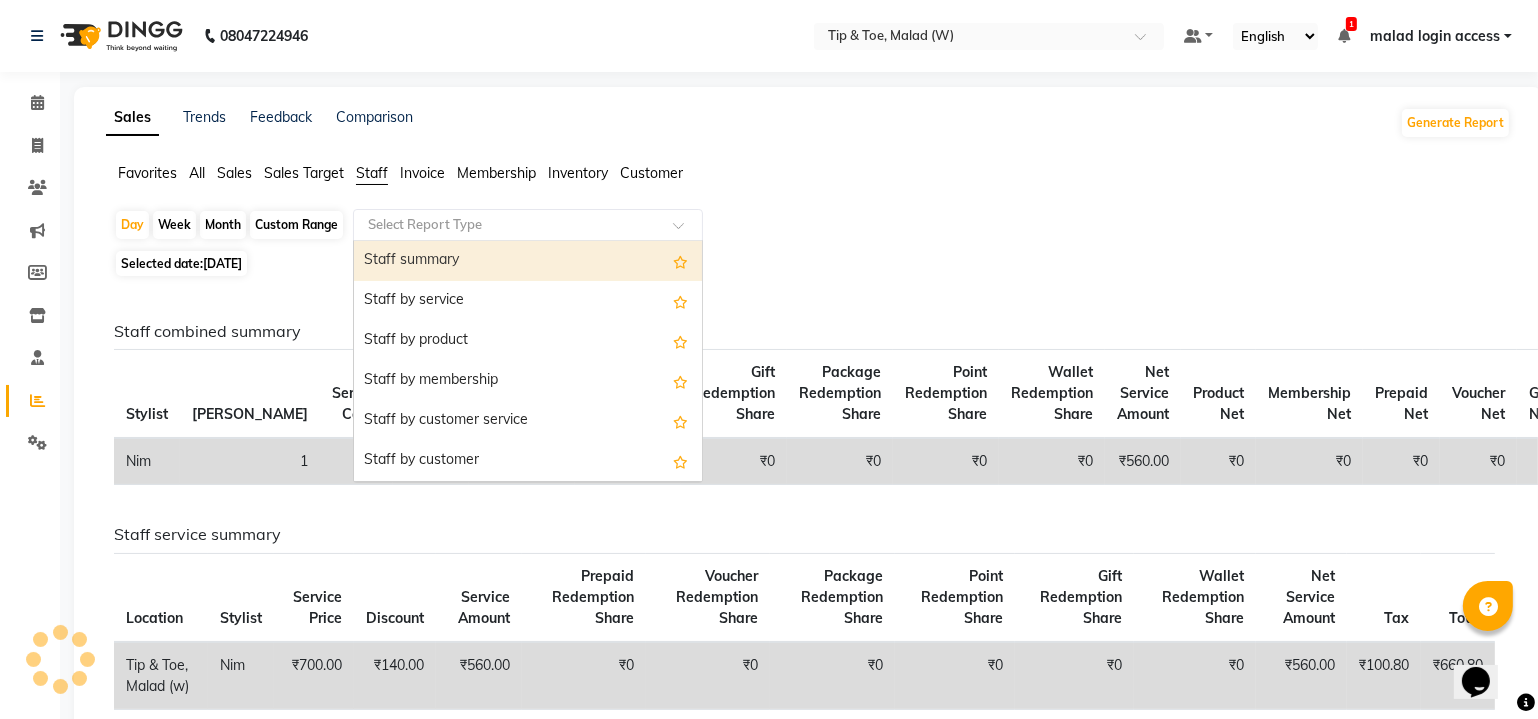 click 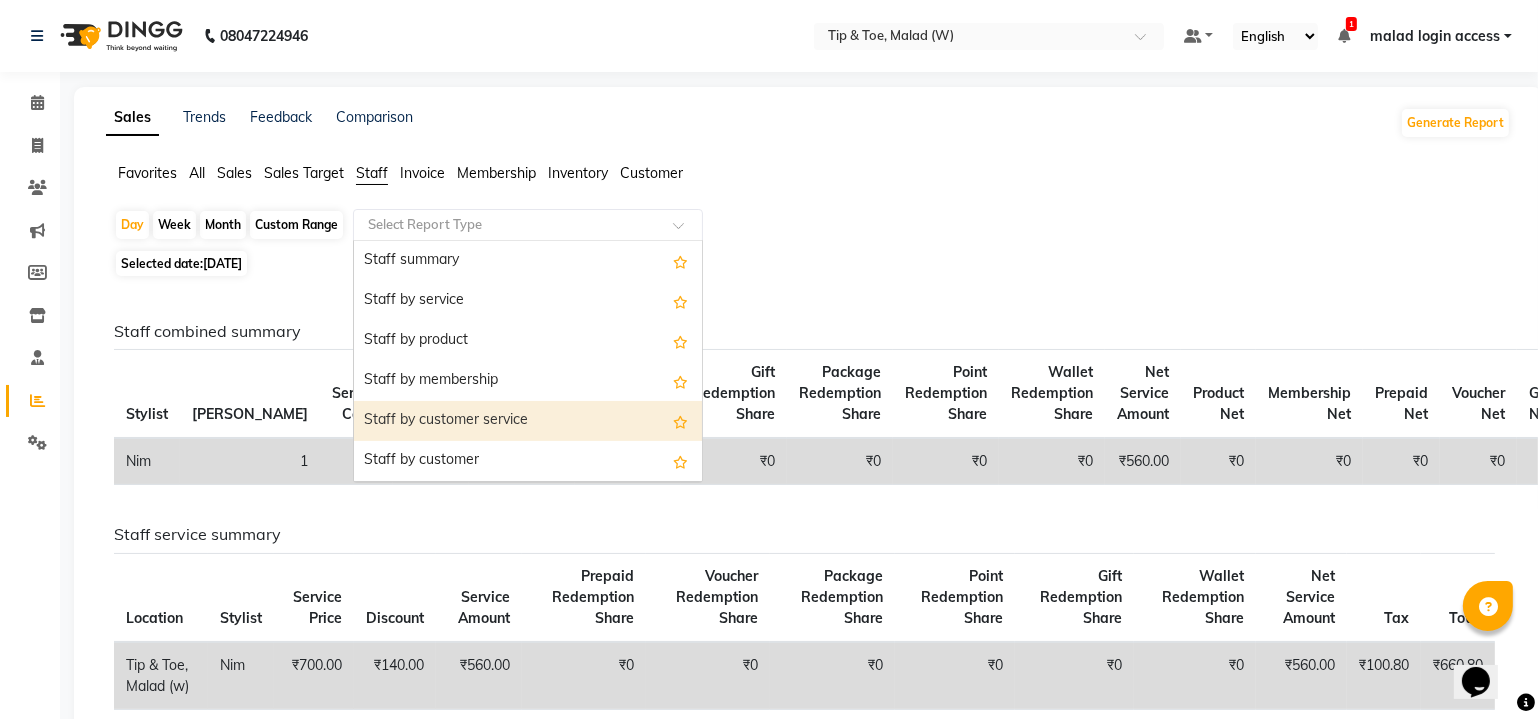 click on "Staff by customer service" at bounding box center [528, 421] 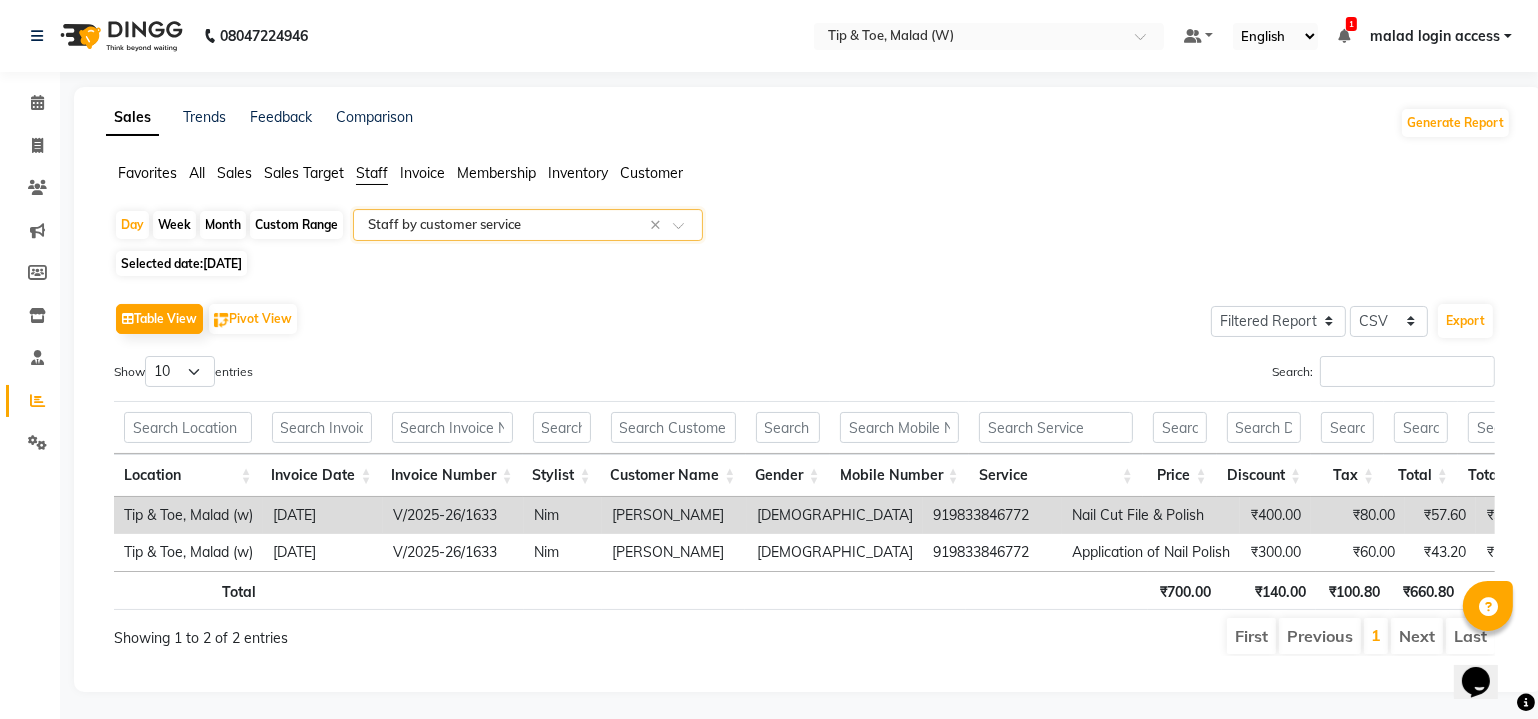 click on "[DATE]" 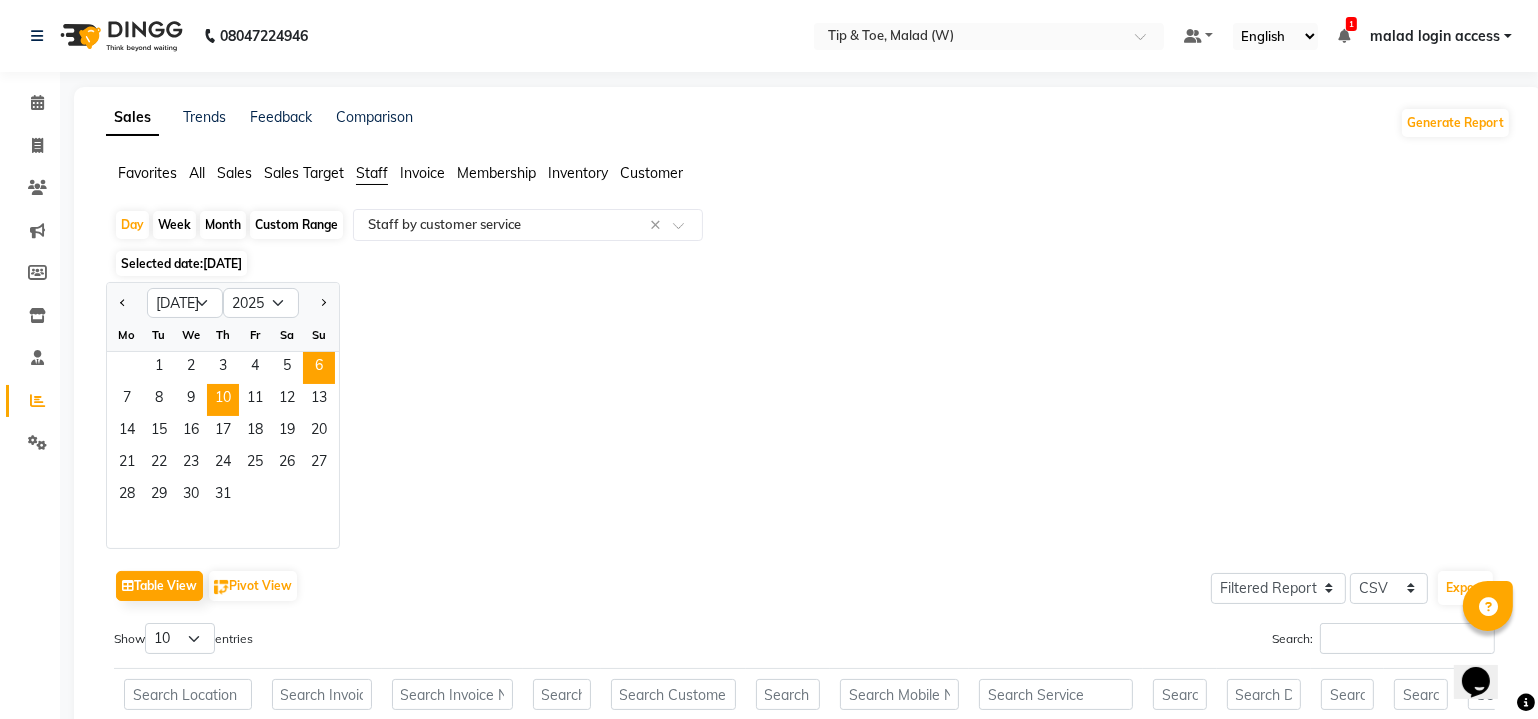 click on "6" 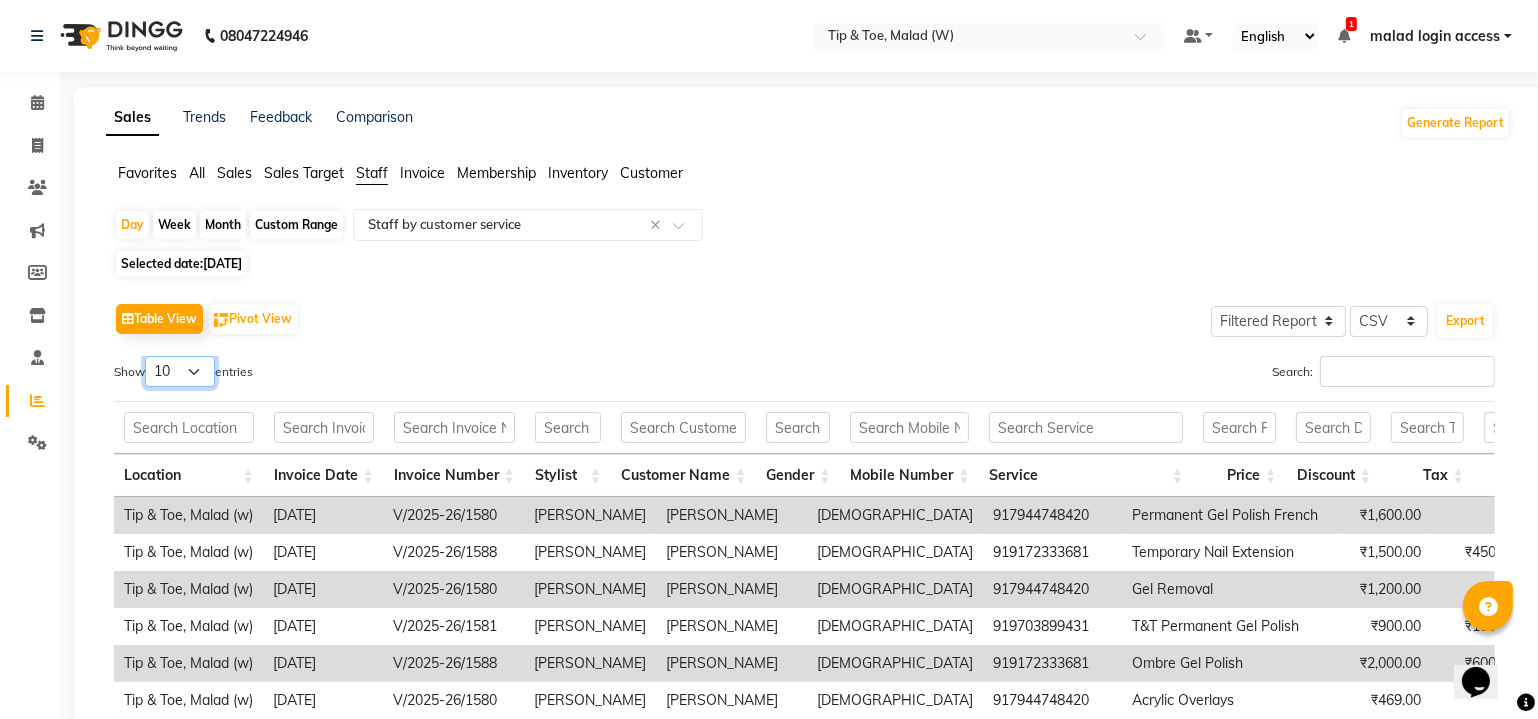click on "10 25 50 100" at bounding box center [180, 371] 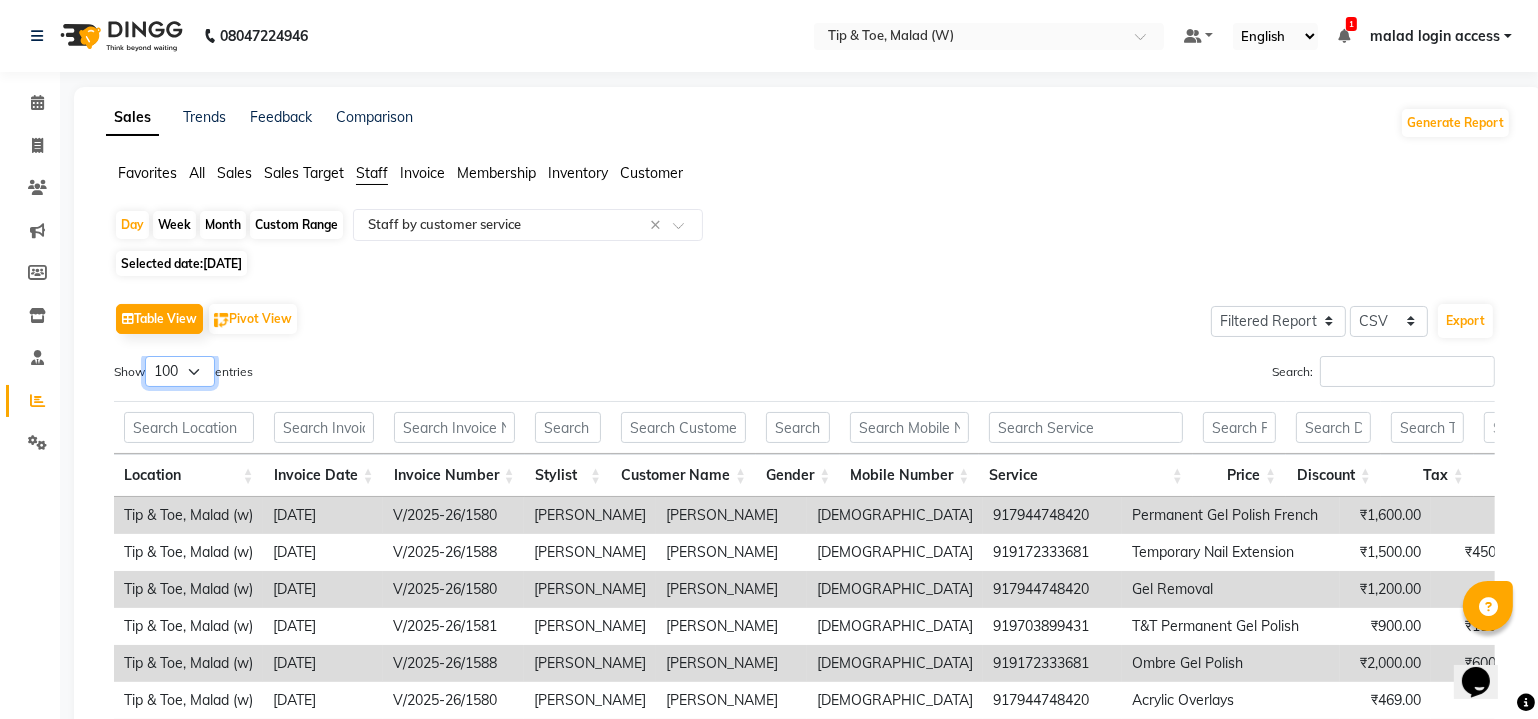 click on "10 25 50 100" at bounding box center [180, 371] 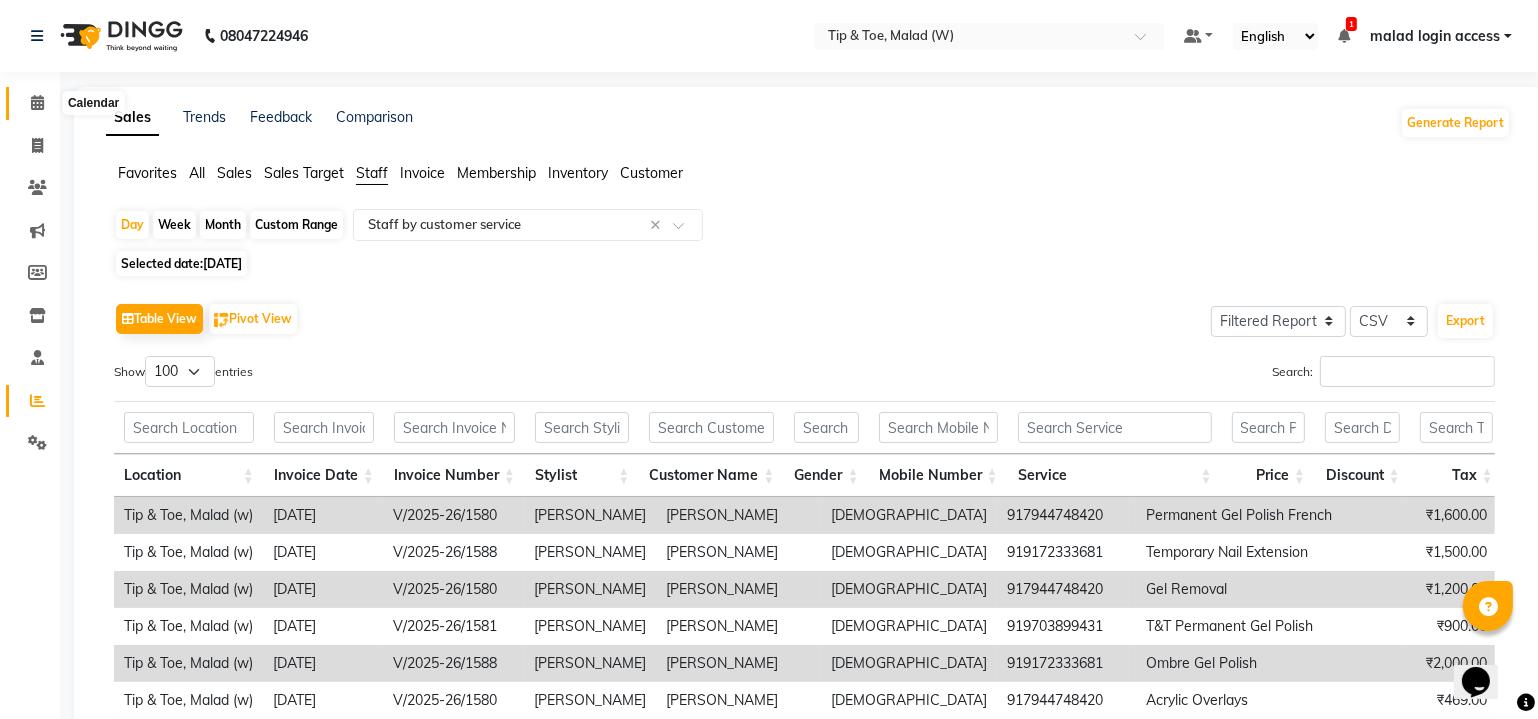 click 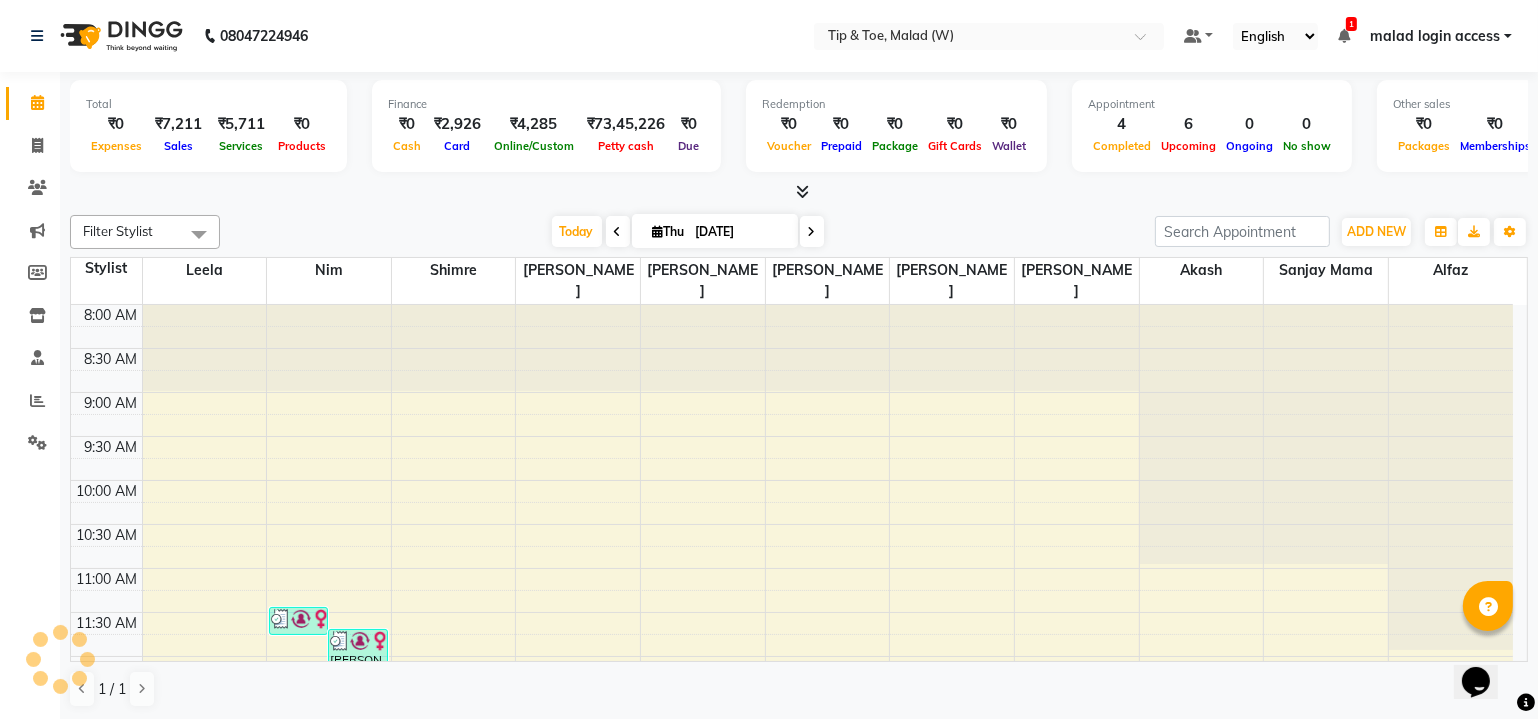 scroll, scrollTop: 0, scrollLeft: 0, axis: both 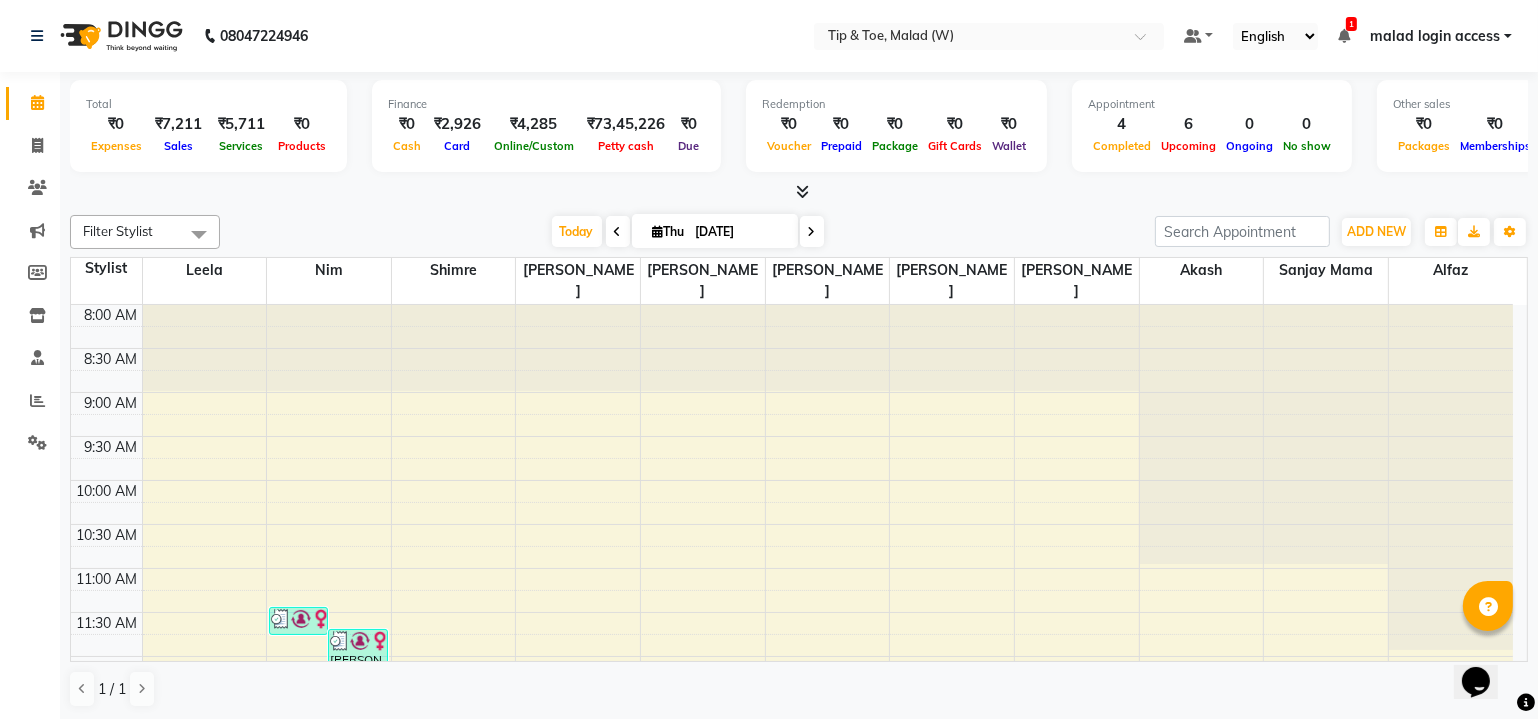 click on "8:00 AM 8:30 AM 9:00 AM 9:30 AM 10:00 AM 10:30 AM 11:00 AM 11:30 AM 12:00 PM 12:30 PM 1:00 PM 1:30 PM 2:00 PM 2:30 PM 3:00 PM 3:30 PM 4:00 PM 4:30 PM 5:00 PM 5:30 PM 6:00 PM 6:30 PM 7:00 PM 7:30 PM 8:00 PM 8:30 PM     [PERSON_NAME], TK08, 11:30 AM-11:50 AM, Application of Nail Polish     [PERSON_NAME], TK08, 11:45 AM-12:15 PM, Nail Cut File & Polish     [PERSON_NAME], TK04, 02:30 PM-03:30 PM, Natural Acrylic Nail Set     [PERSON_NAME], TK06, 06:00 PM-07:00 PM, Essential manicure with scrub     [PERSON_NAME], TK06, 07:00 PM-07:30 PM, Permanent Gel Polish     TV, TK07, 04:30 PM-05:00 PM, Nail Cut File & Polish     [PERSON_NAME], TK09, 01:00 PM-02:30 PM, Essential pedicure with scrub,Permanent Gel Polish Removal     [PERSON_NAME], TK01, 05:30 PM-06:30 PM, Essential pedicure with scrub     [PERSON_NAME], TK01, 06:30 PM-07:30 PM, Essential pedicure with scrub     [PERSON_NAME], TK10, 12:30 PM-01:50 PM, O.P.I. Pro Spa Pedicure,Application of Nail Polish" at bounding box center [792, 876] 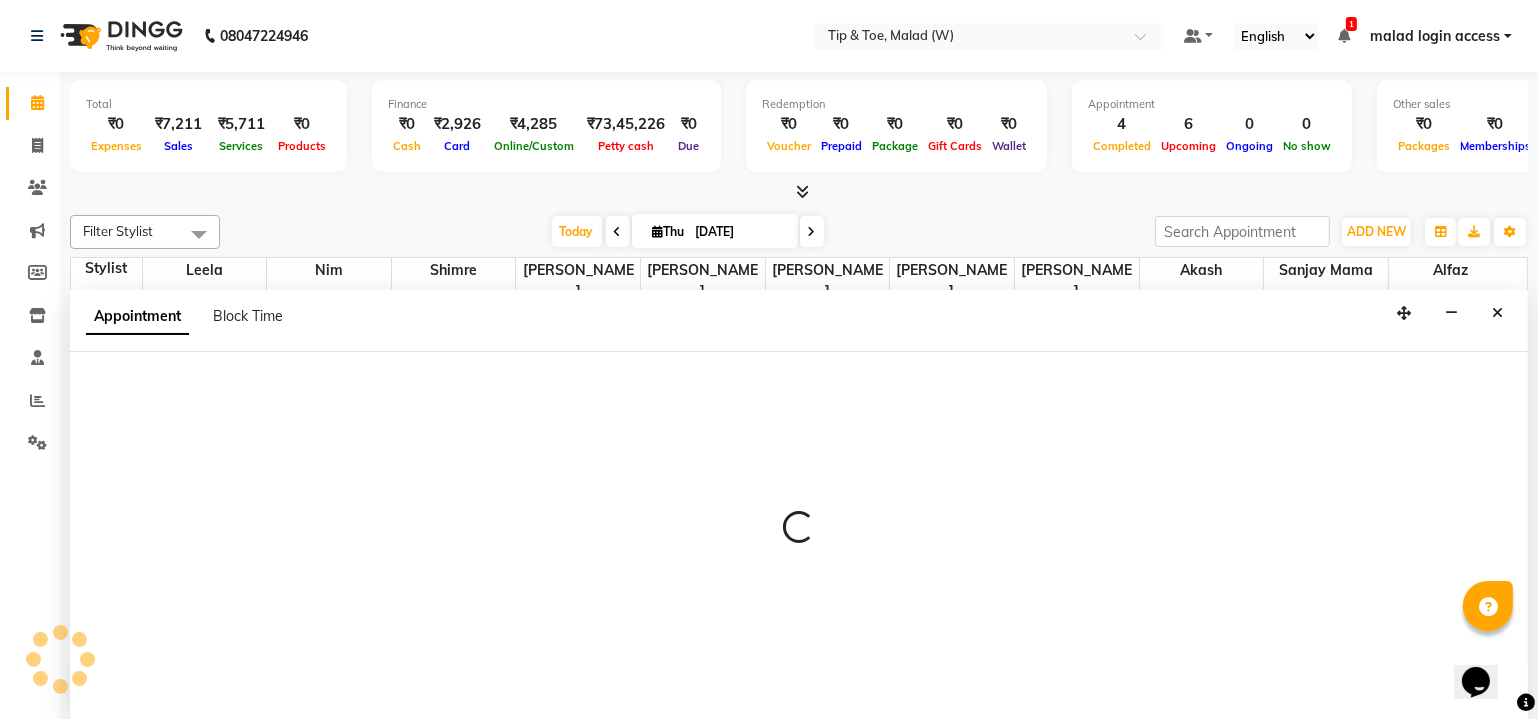 select on "48549" 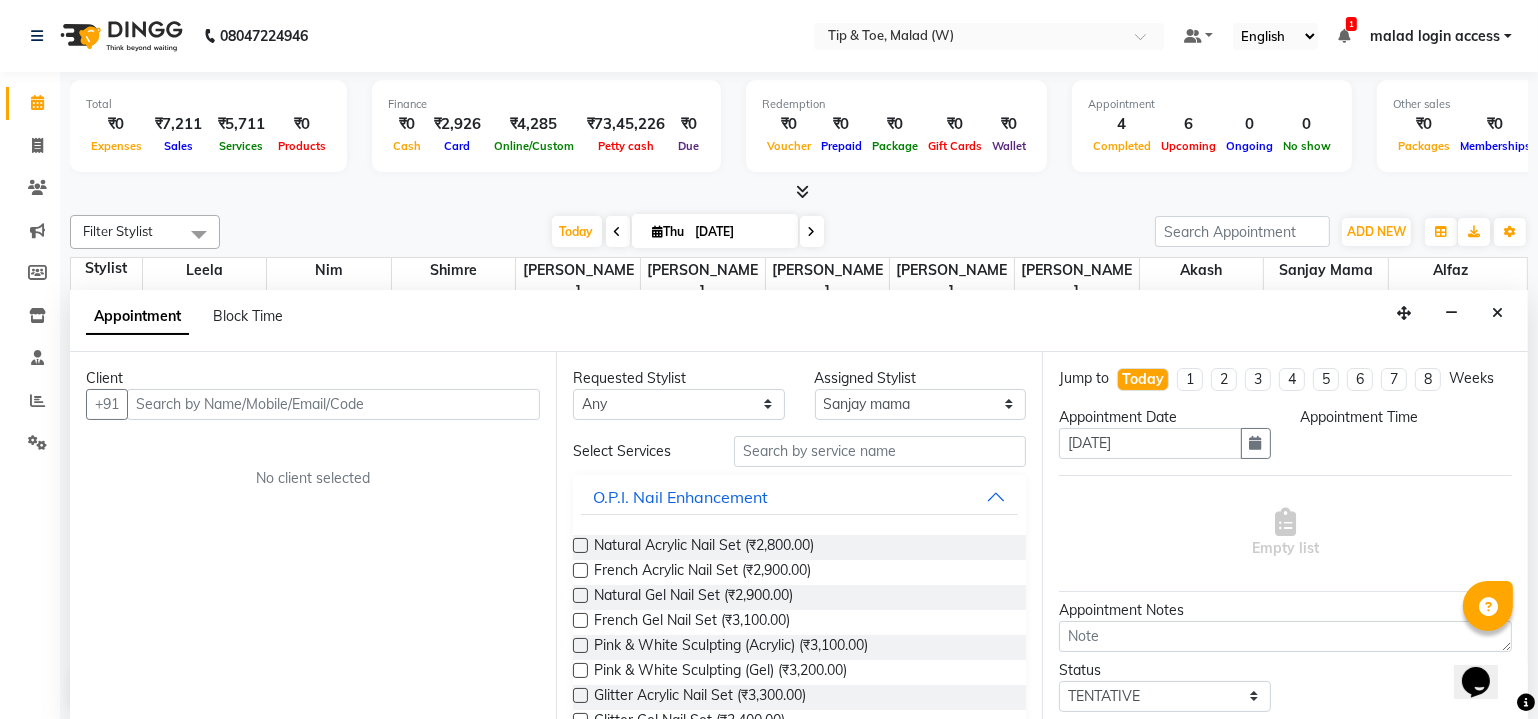 select on "735" 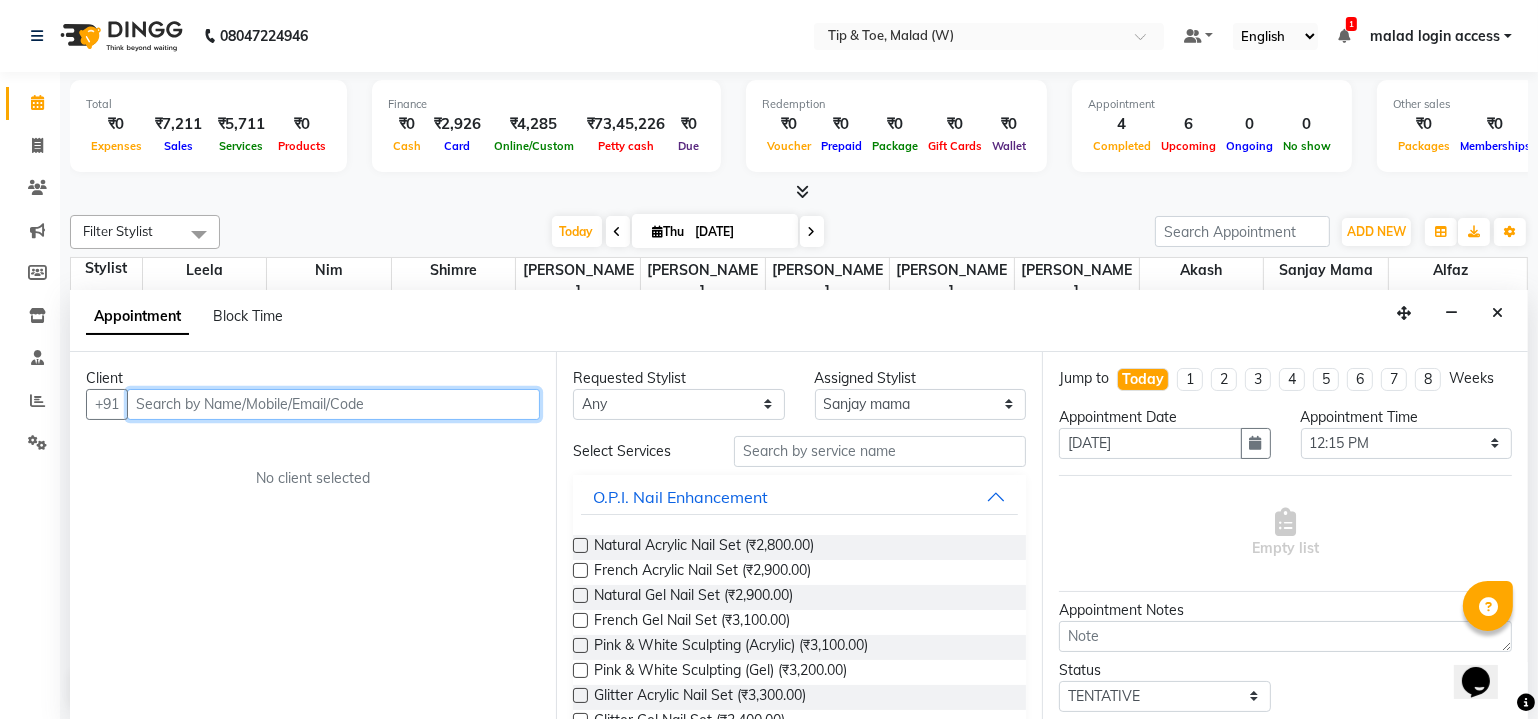 scroll, scrollTop: 0, scrollLeft: 0, axis: both 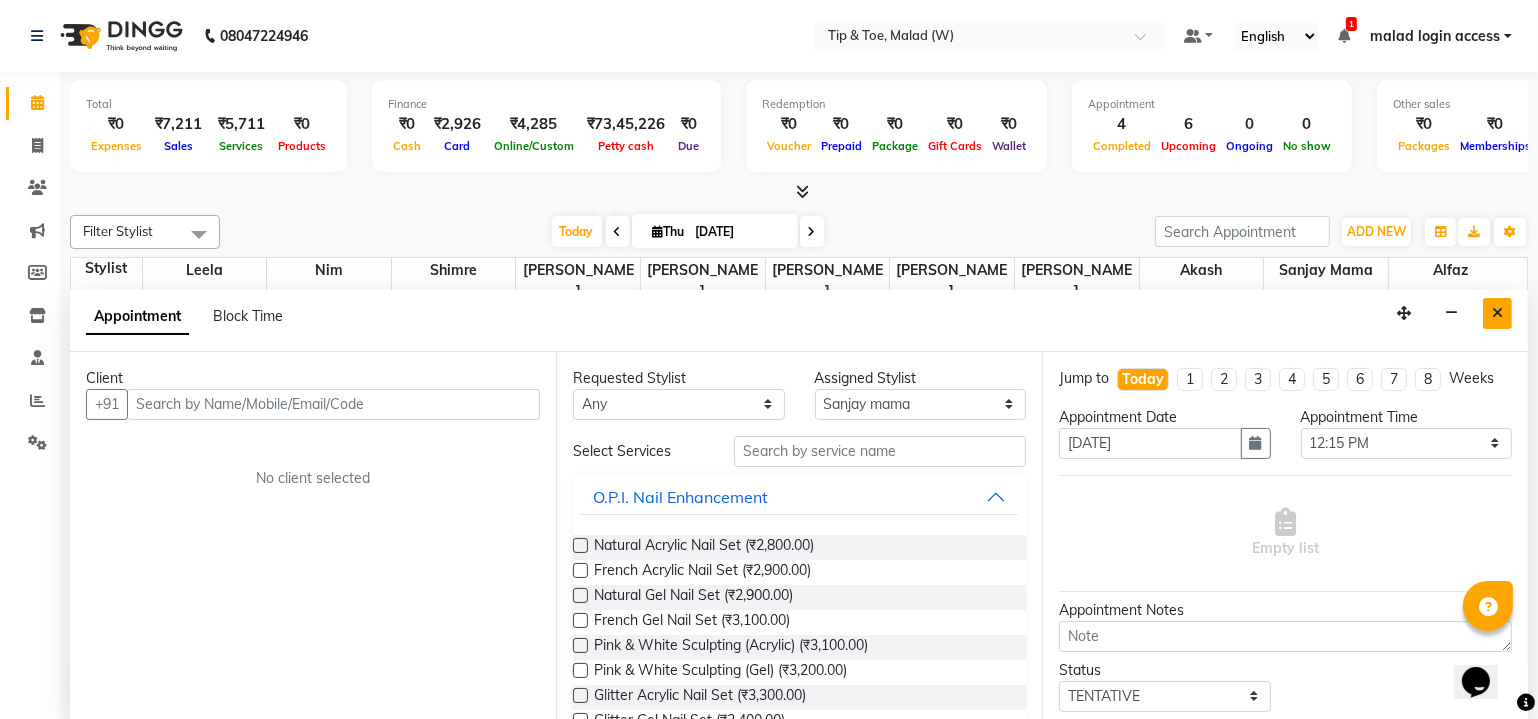 click at bounding box center [1497, 313] 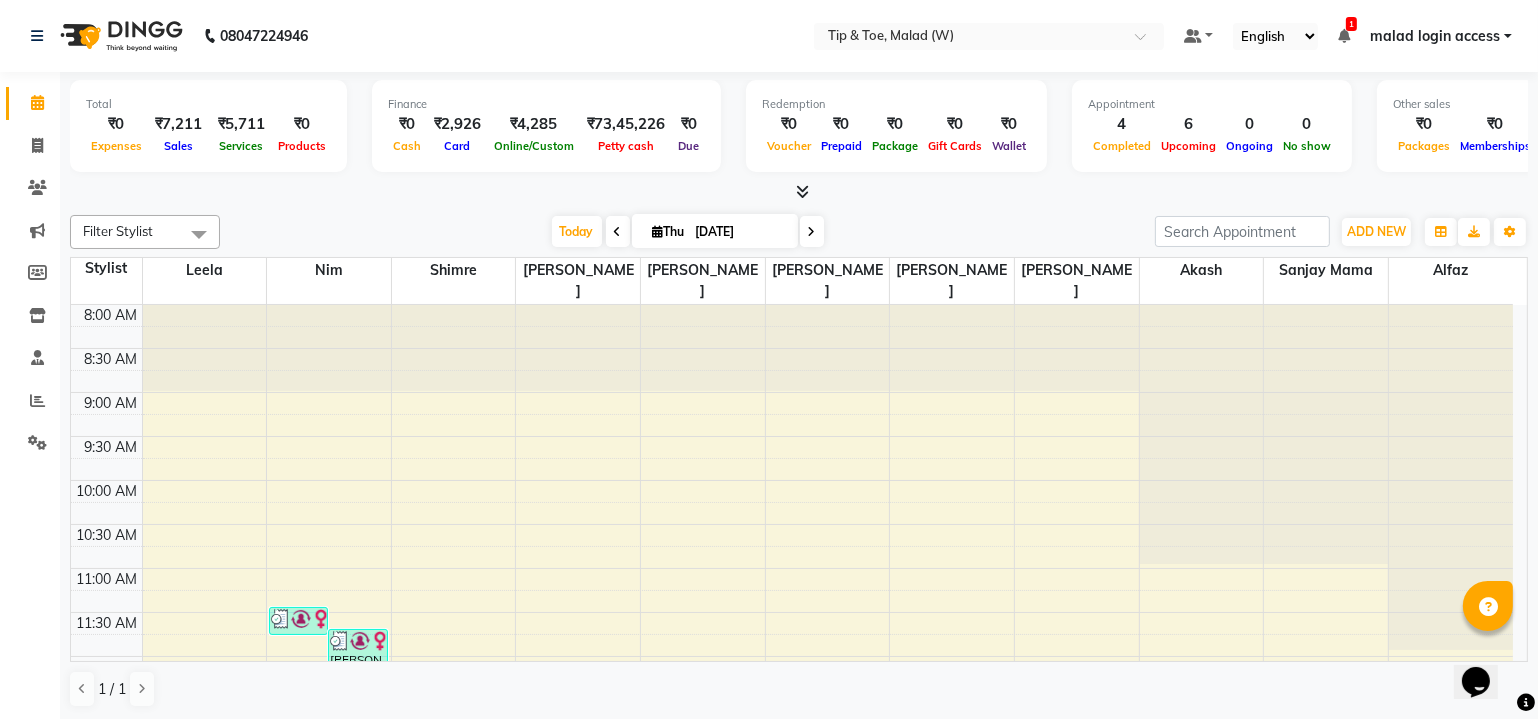 click at bounding box center [1451, 305] 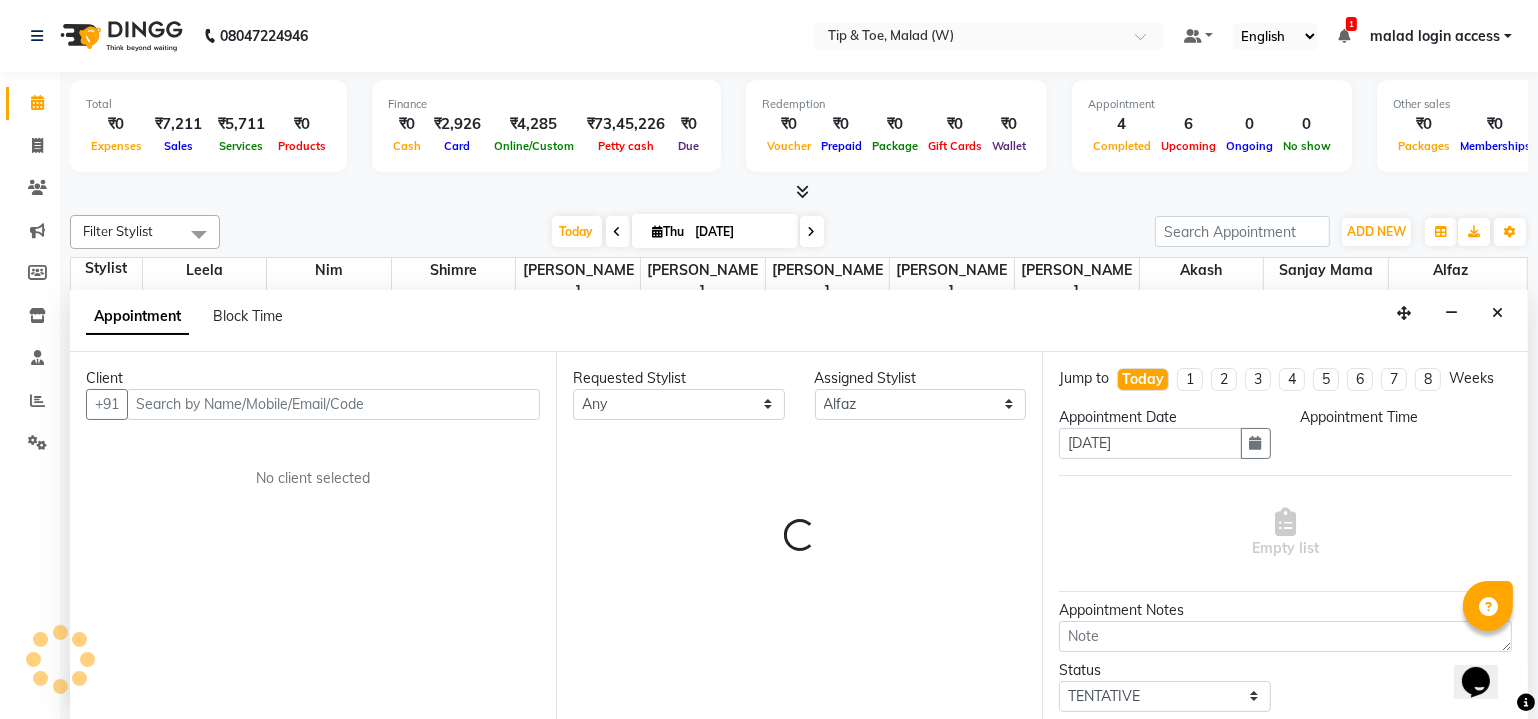 drag, startPoint x: 1509, startPoint y: 392, endPoint x: 1503, endPoint y: 613, distance: 221.08144 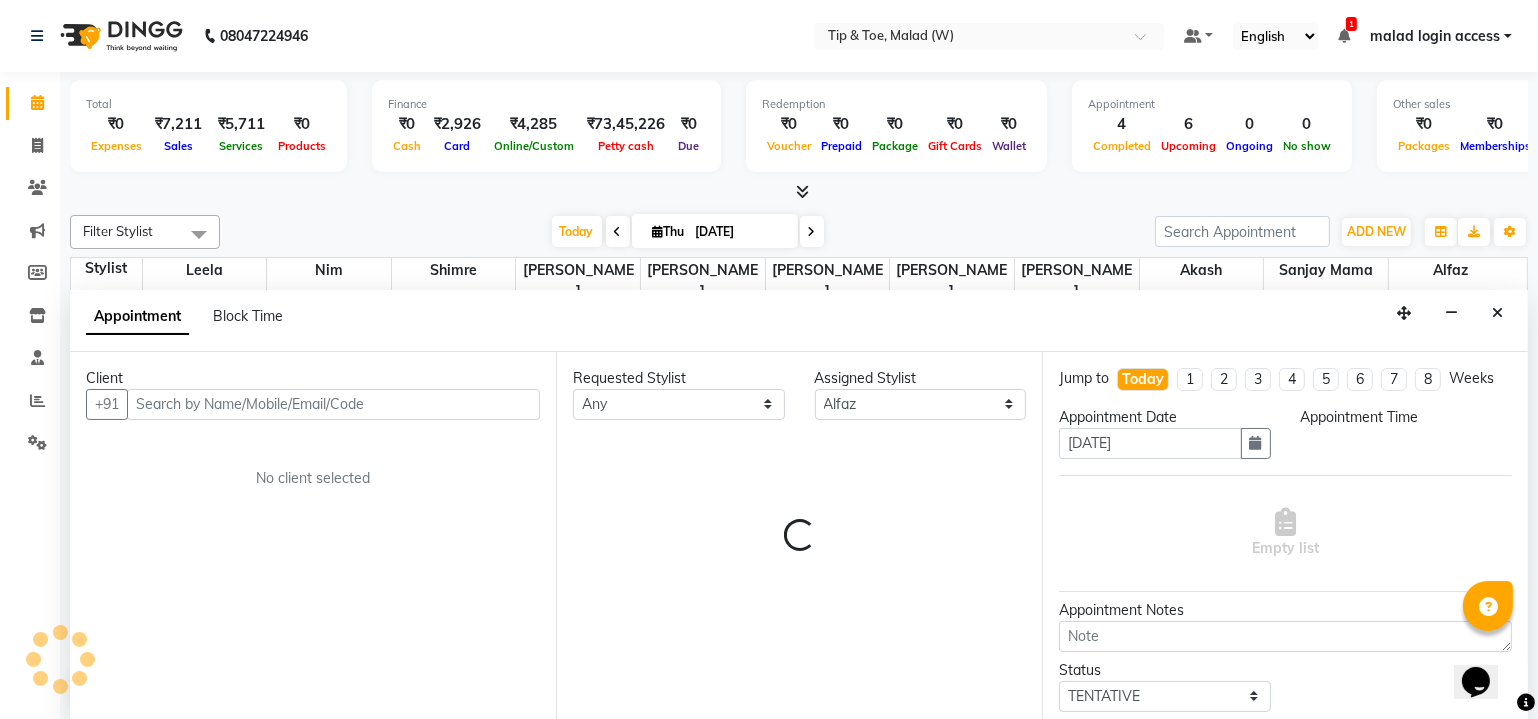 click on "Client +91  No client selected  Requested Stylist Any Akash  Alfaz  Dibakar Leela Manisha Singh Nim Nitesh Poonam Singh Sanjay mama Shimre Urmila Pal Assigned Stylist Select Akash  Alfaz  Dibakar Leela Manisha Singh Nim Nitesh Poonam Singh Sanjay mama Shimre Urmila Pal Loading... Jump to Today 1 2 3 4 5 6 7 8 Weeks Appointment Date 10-07-2025 Appointment Time  Empty list  Appointment Notes Status Select TENTATIVE CONFIRM CHECK-IN UPCOMING Merge Services of Same Stylist  Book" at bounding box center [799, 536] 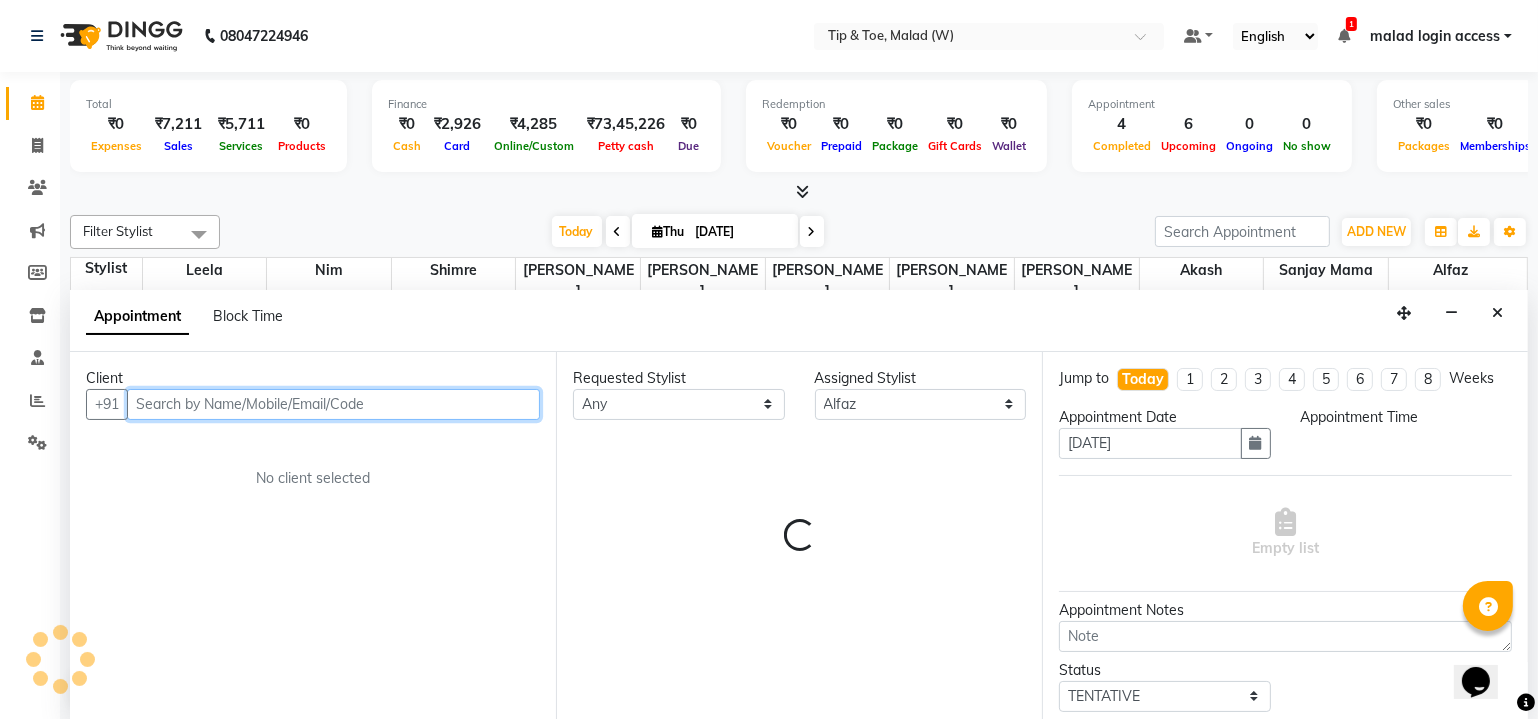 select on "540" 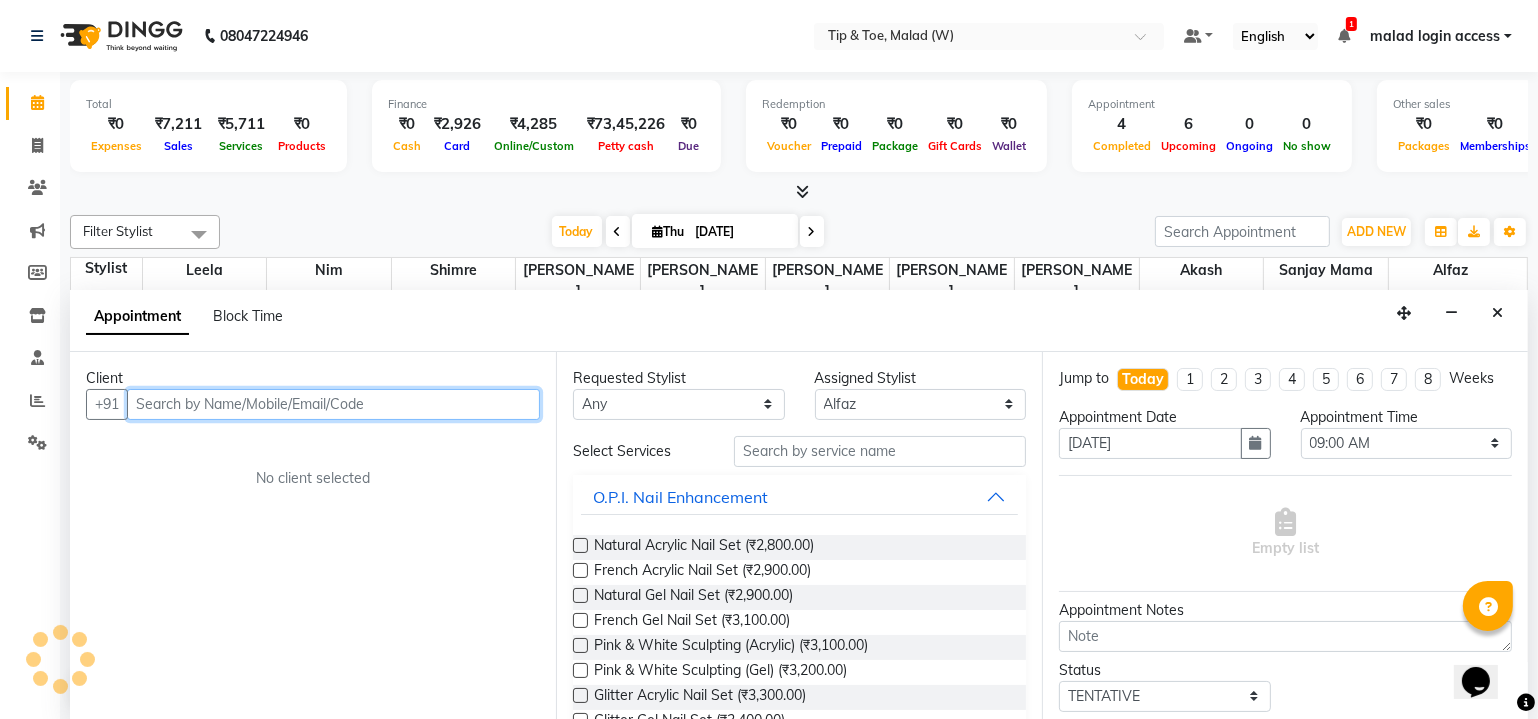 click at bounding box center (1488, 606) 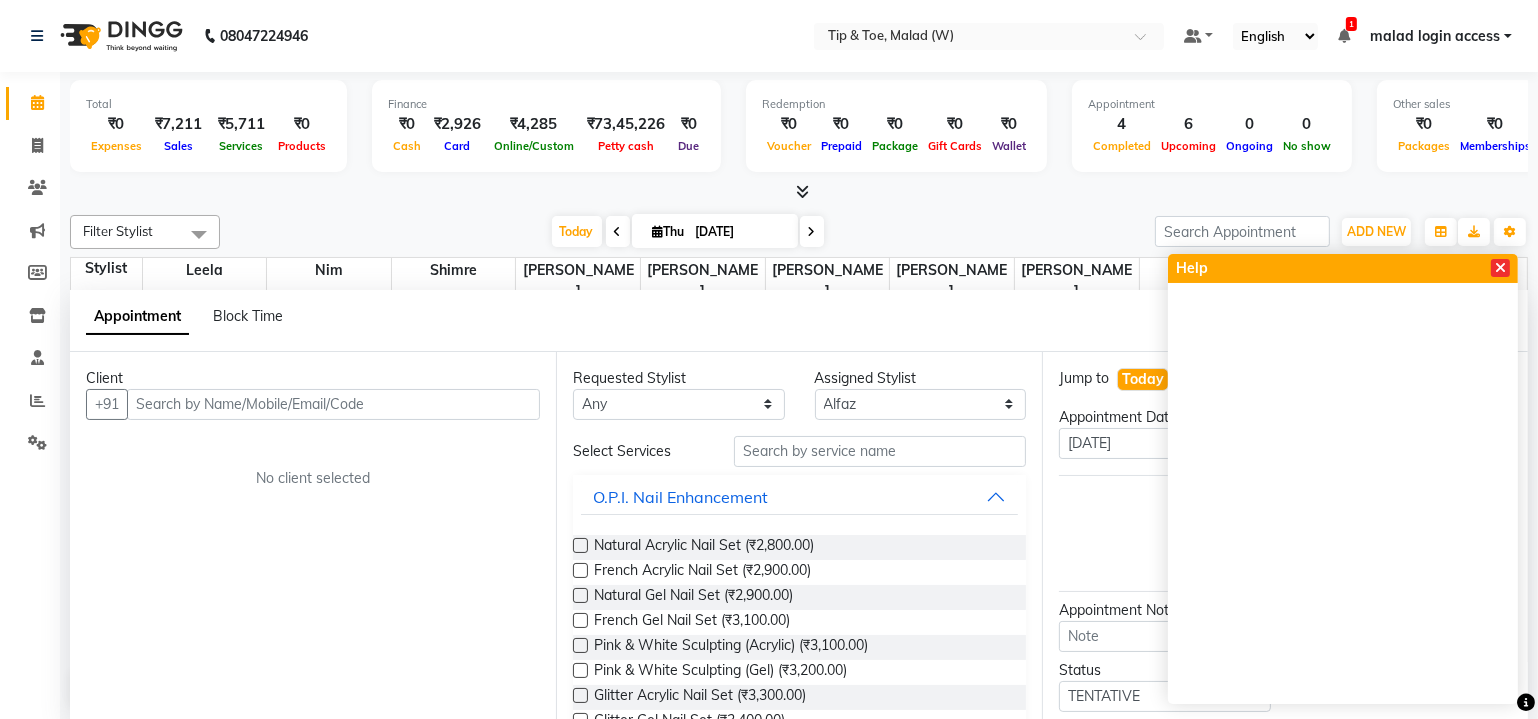 click at bounding box center [1500, 268] 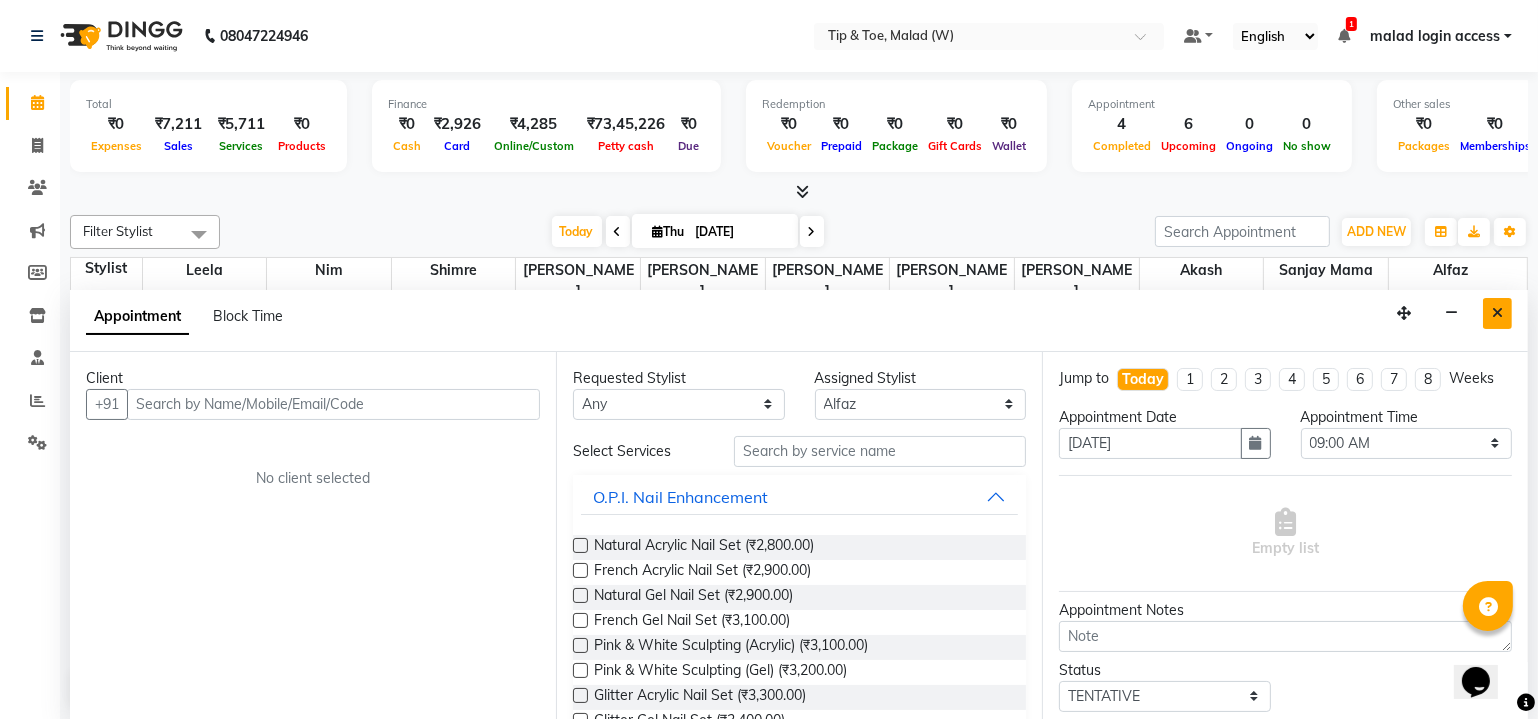 click at bounding box center (1497, 313) 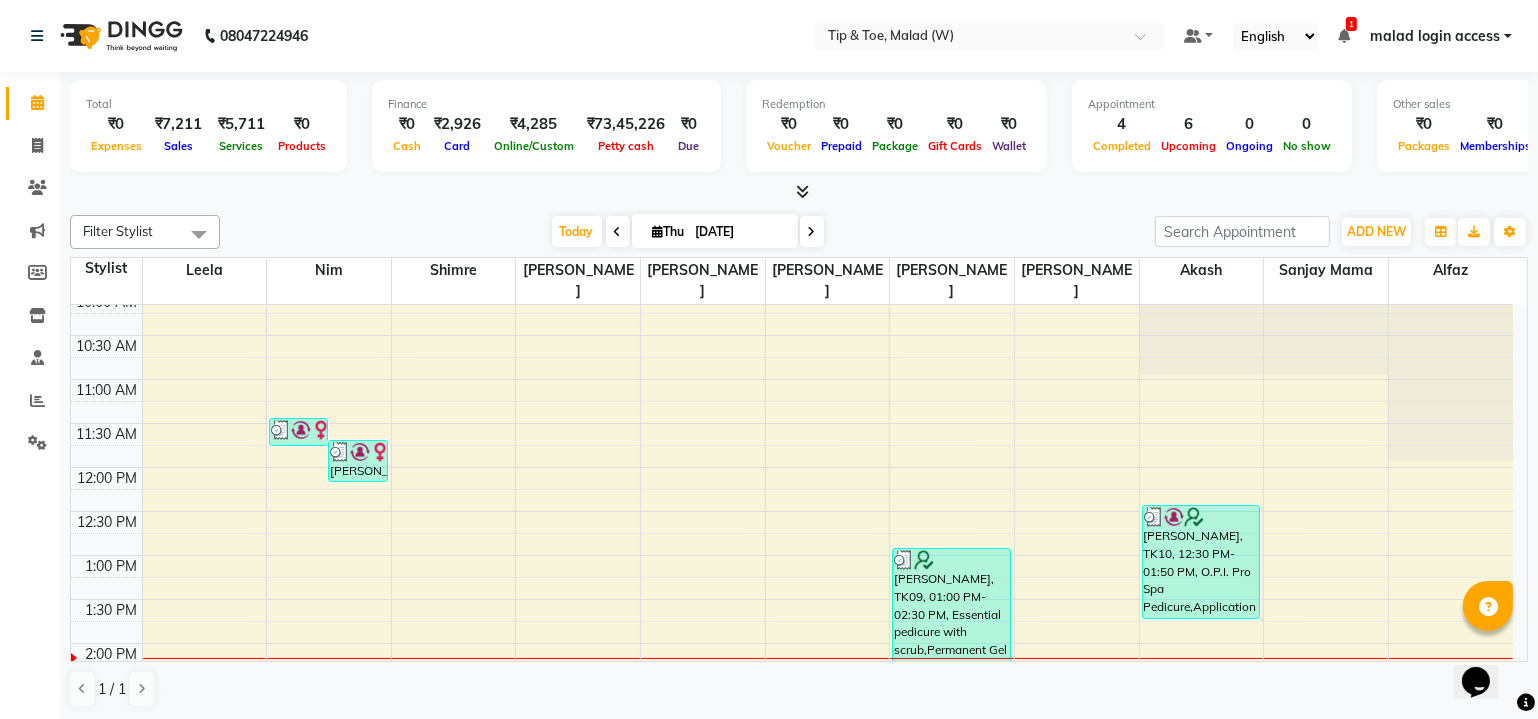 click on "8:00 AM 8:30 AM 9:00 AM 9:30 AM 10:00 AM 10:30 AM 11:00 AM 11:30 AM 12:00 PM 12:30 PM 1:00 PM 1:30 PM 2:00 PM 2:30 PM 3:00 PM 3:30 PM 4:00 PM 4:30 PM 5:00 PM 5:30 PM 6:00 PM 6:30 PM 7:00 PM 7:30 PM 8:00 PM 8:30 PM     [PERSON_NAME], TK08, 11:30 AM-11:50 AM, Application of Nail Polish     [PERSON_NAME], TK08, 11:45 AM-12:15 PM, Nail Cut File & Polish     [PERSON_NAME], TK04, 02:30 PM-03:30 PM, Natural Acrylic Nail Set     [PERSON_NAME], TK06, 06:00 PM-07:00 PM, Essential manicure with scrub     [PERSON_NAME], TK06, 07:00 PM-07:30 PM, Permanent Gel Polish     TV, TK07, 04:30 PM-05:00 PM, Nail Cut File & Polish     [PERSON_NAME], TK09, 01:00 PM-02:30 PM, Essential pedicure with scrub,Permanent Gel Polish Removal     [PERSON_NAME], TK01, 05:30 PM-06:30 PM, Essential pedicure with scrub     [PERSON_NAME], TK01, 06:30 PM-07:30 PM, Essential pedicure with scrub     [PERSON_NAME], TK10, 12:30 PM-01:50 PM, O.P.I. Pro Spa Pedicure,Application of Nail Polish" at bounding box center [792, 687] 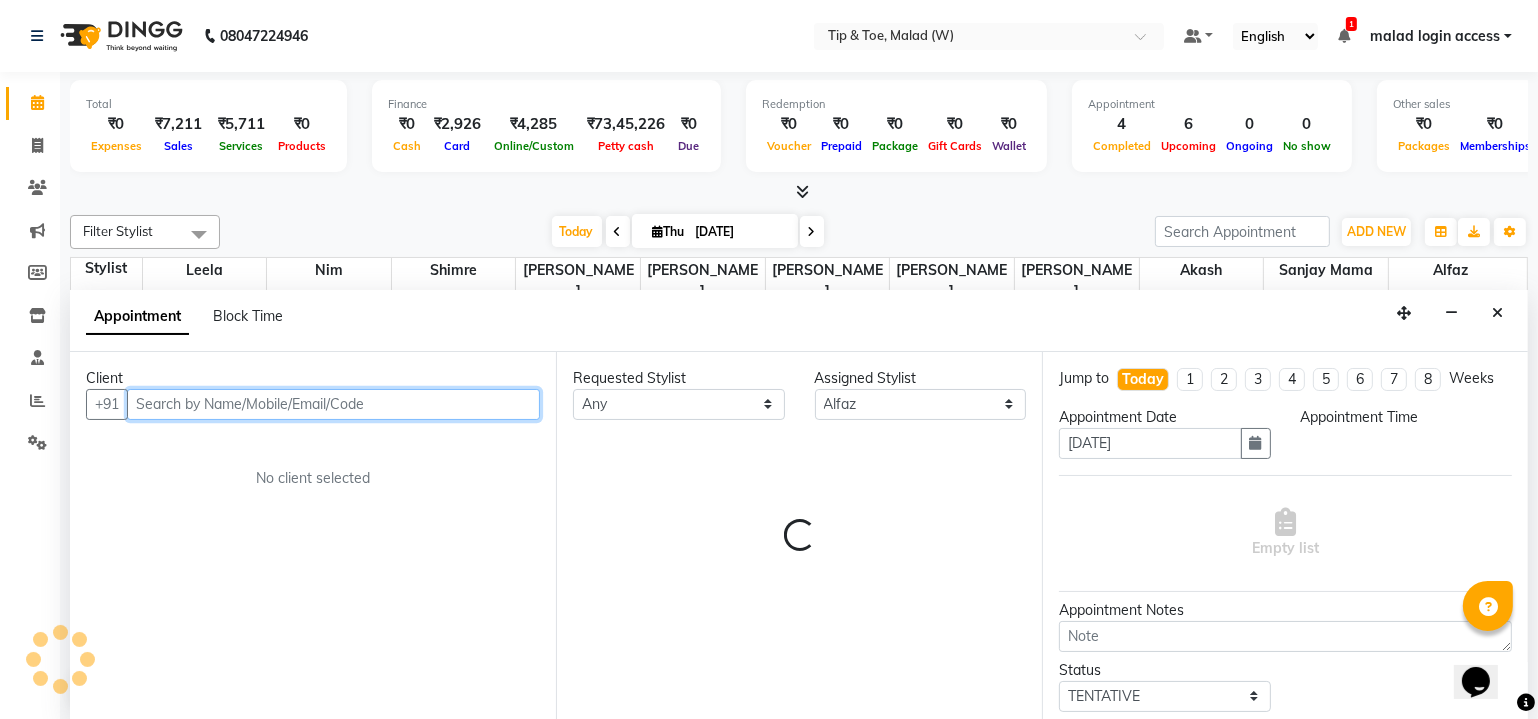 scroll, scrollTop: 313, scrollLeft: 0, axis: vertical 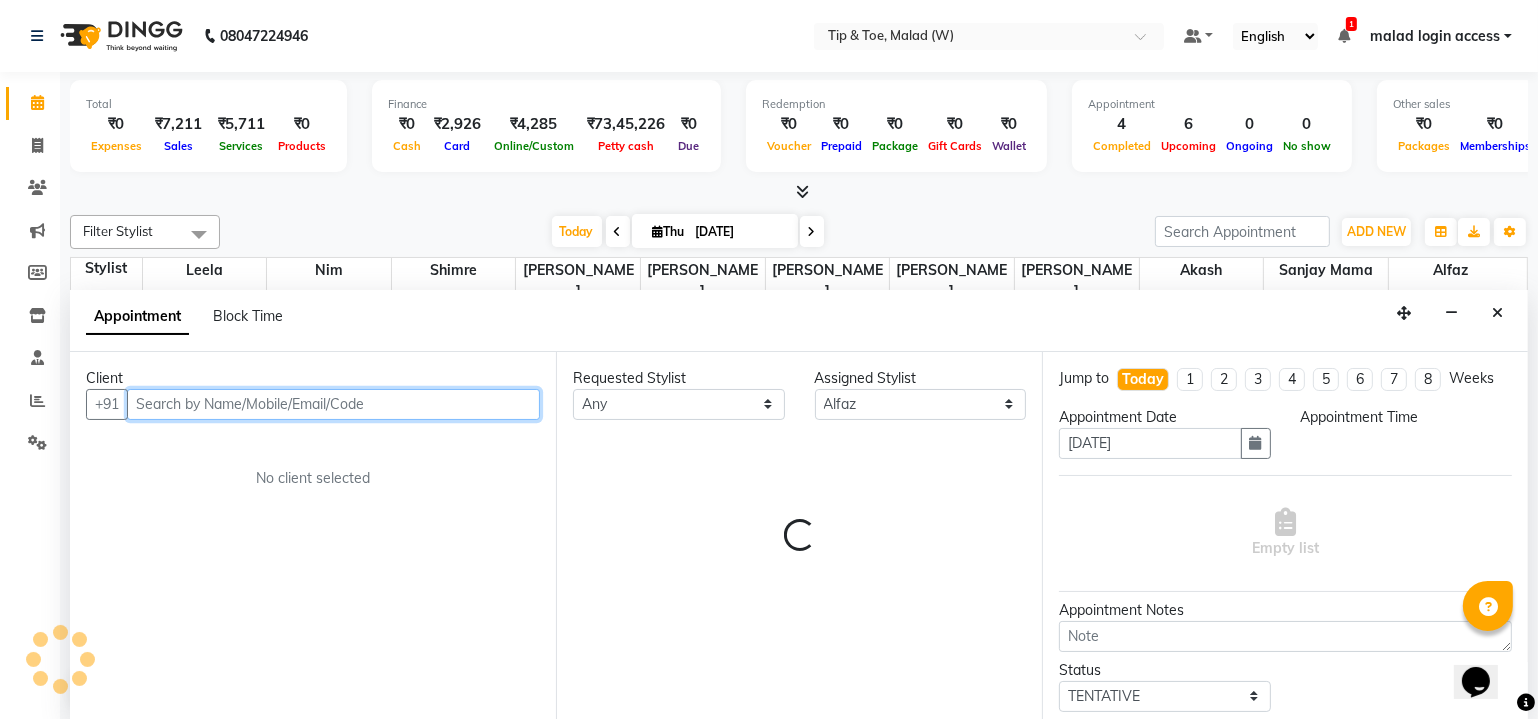 select on "840" 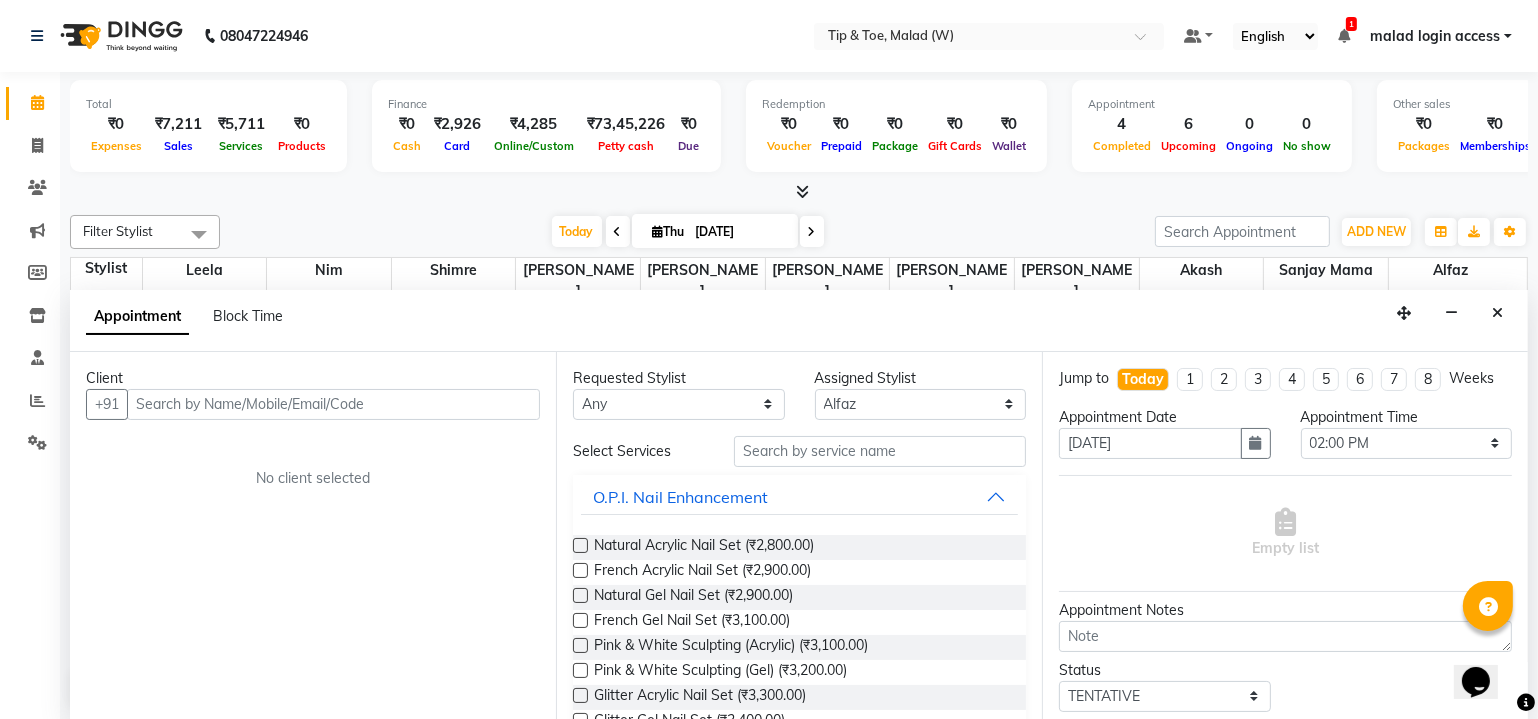 click on "Opens Chat This icon Opens the chat window." at bounding box center (1475, 681) 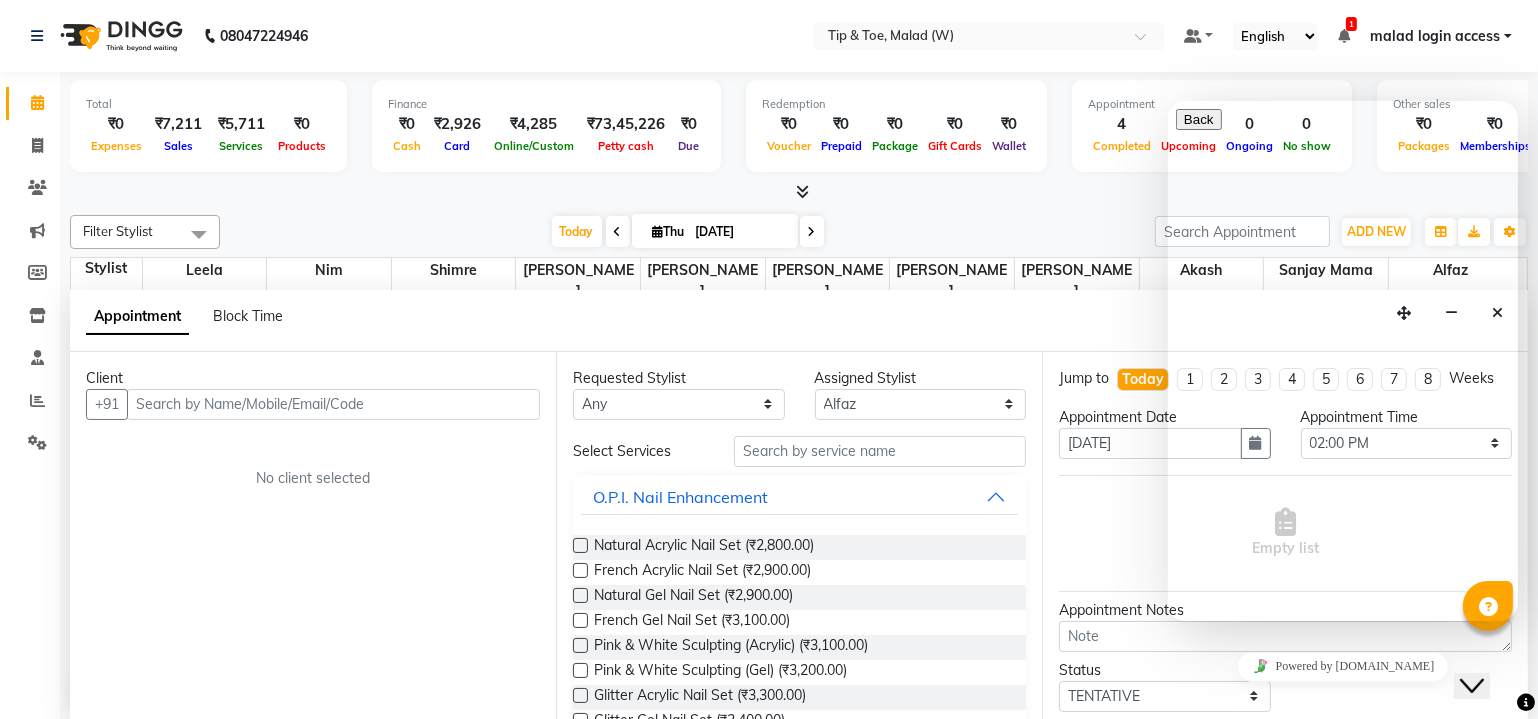 click at bounding box center (799, 192) 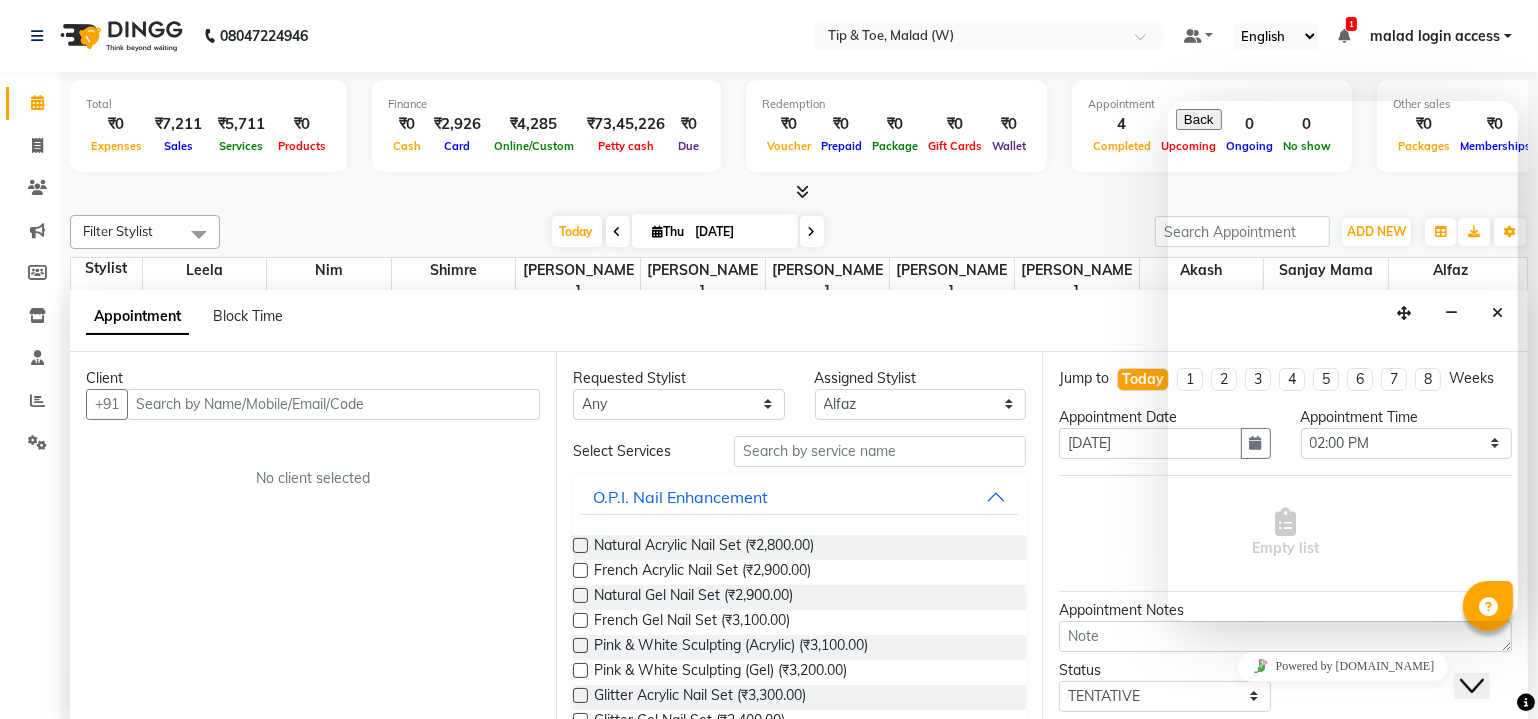 click at bounding box center (1183, 1397) 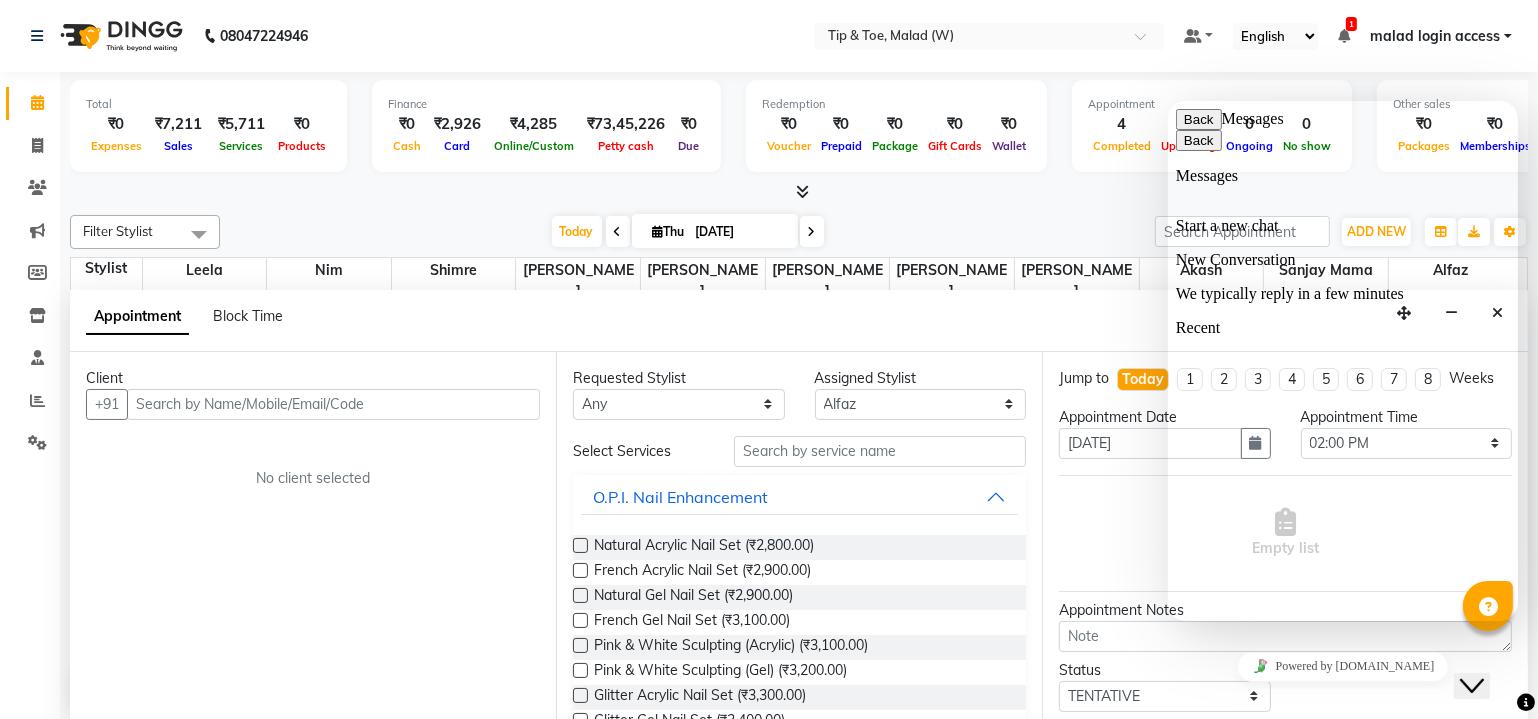 click on "Close Chat This icon closes the chat window." 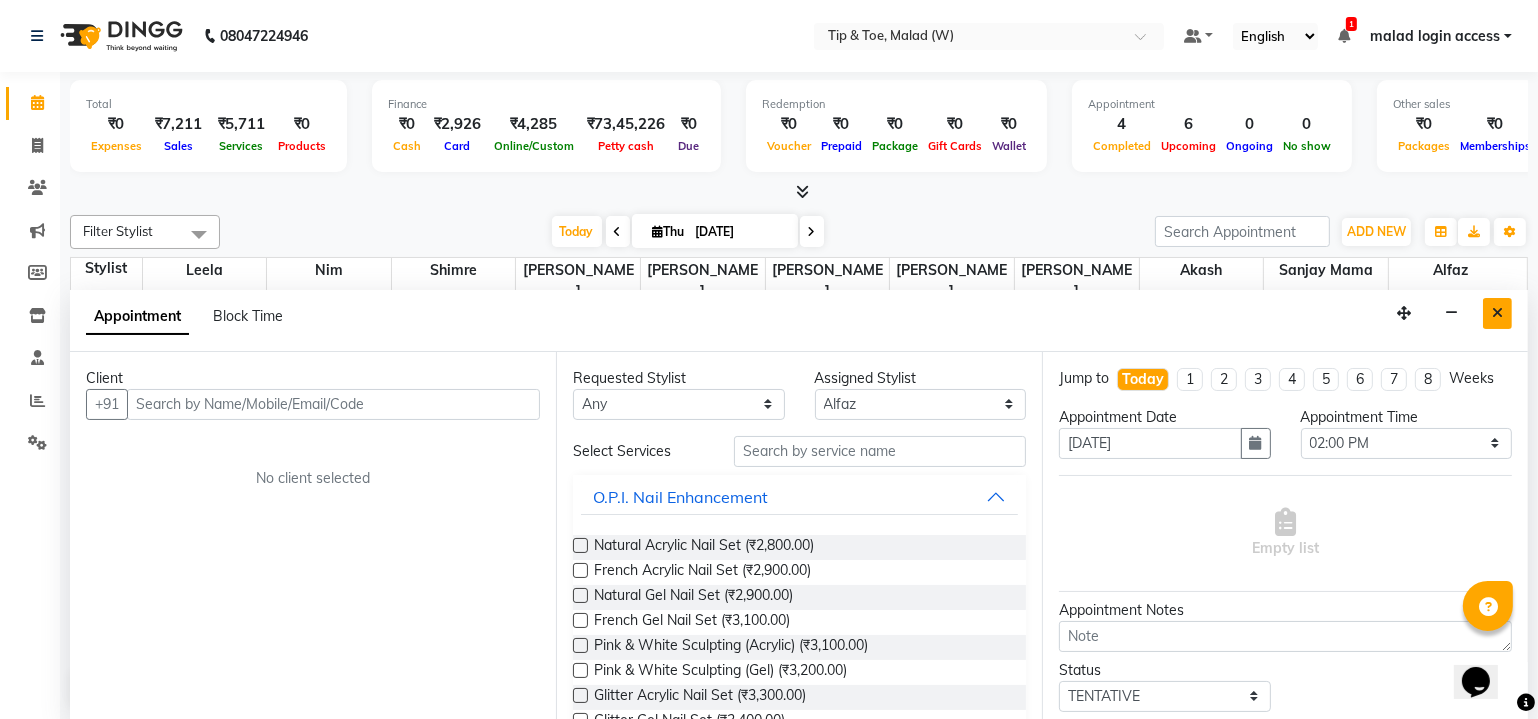 click at bounding box center [1497, 313] 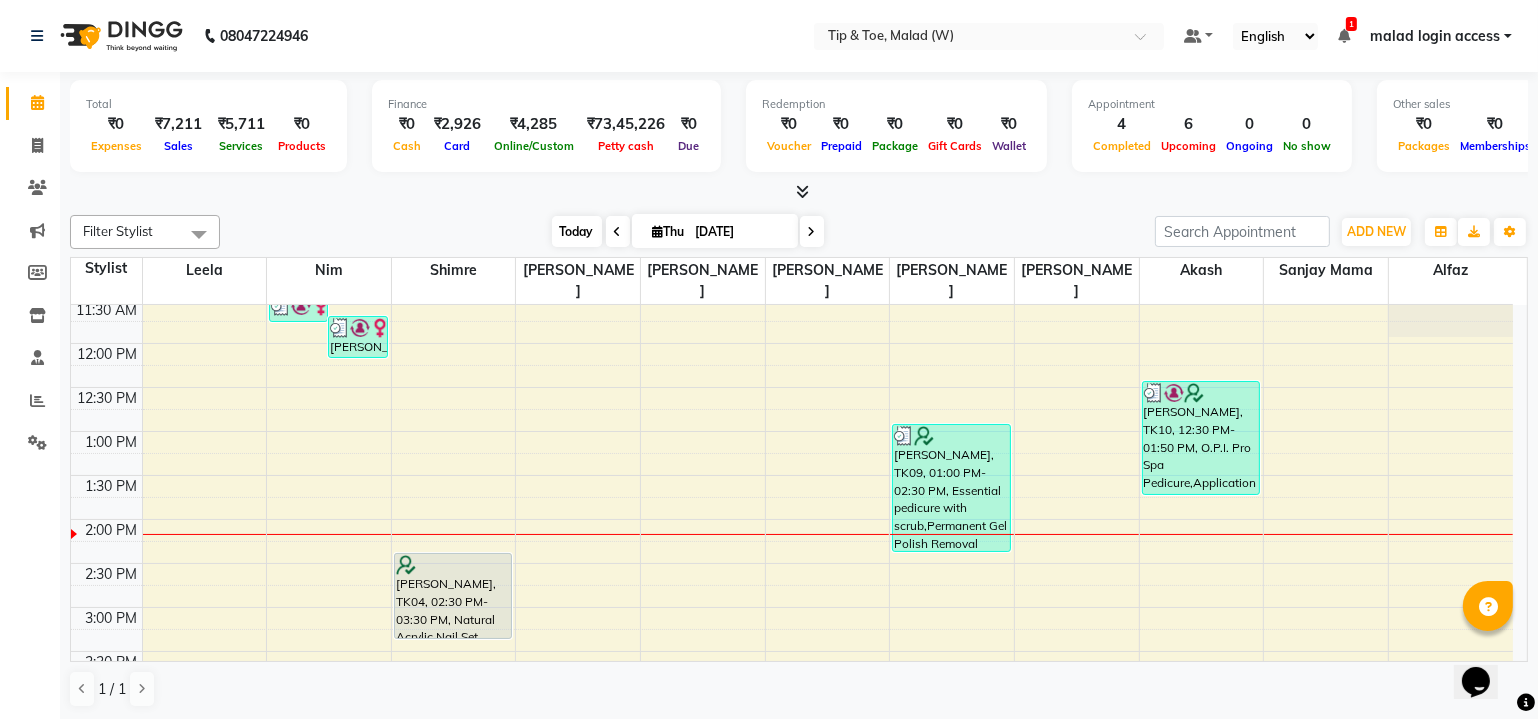 click on "Today" at bounding box center [577, 231] 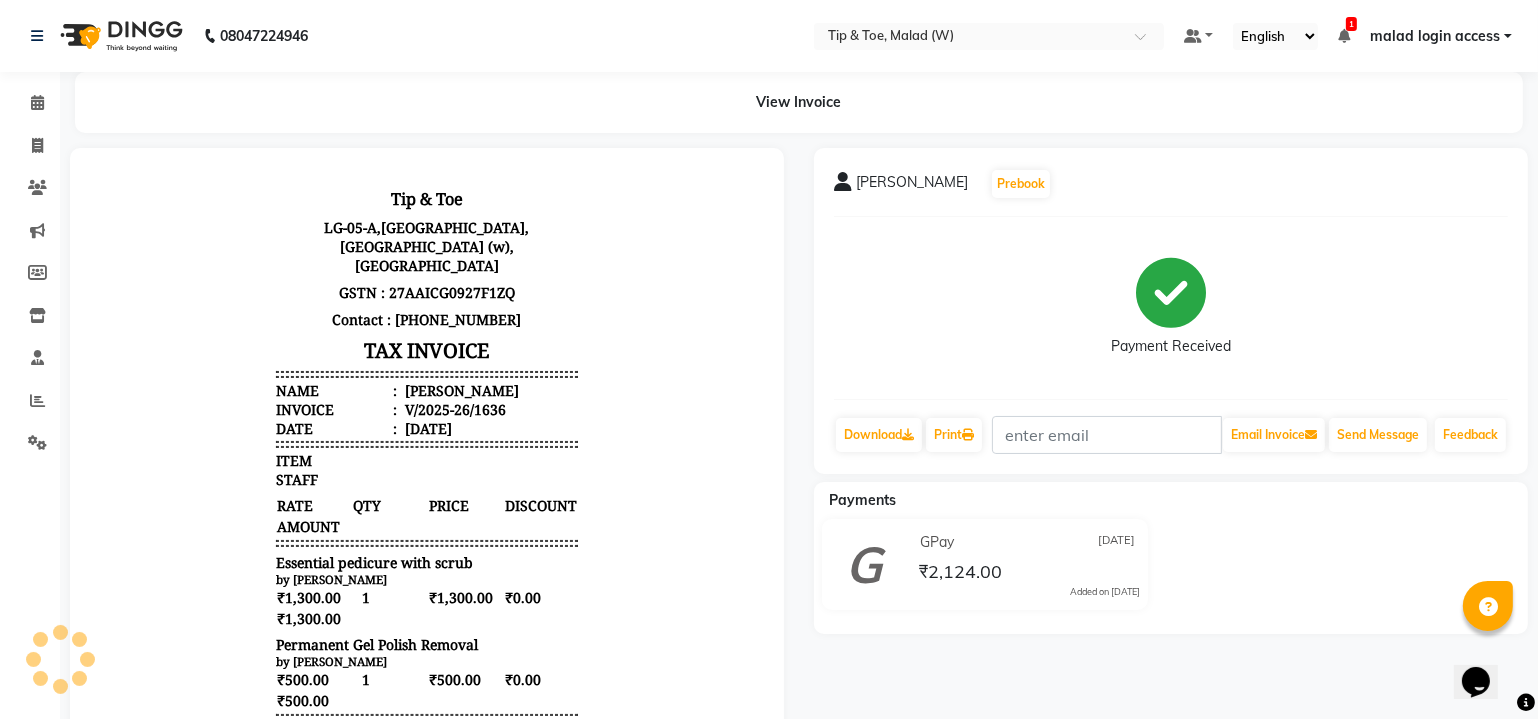 scroll, scrollTop: 0, scrollLeft: 0, axis: both 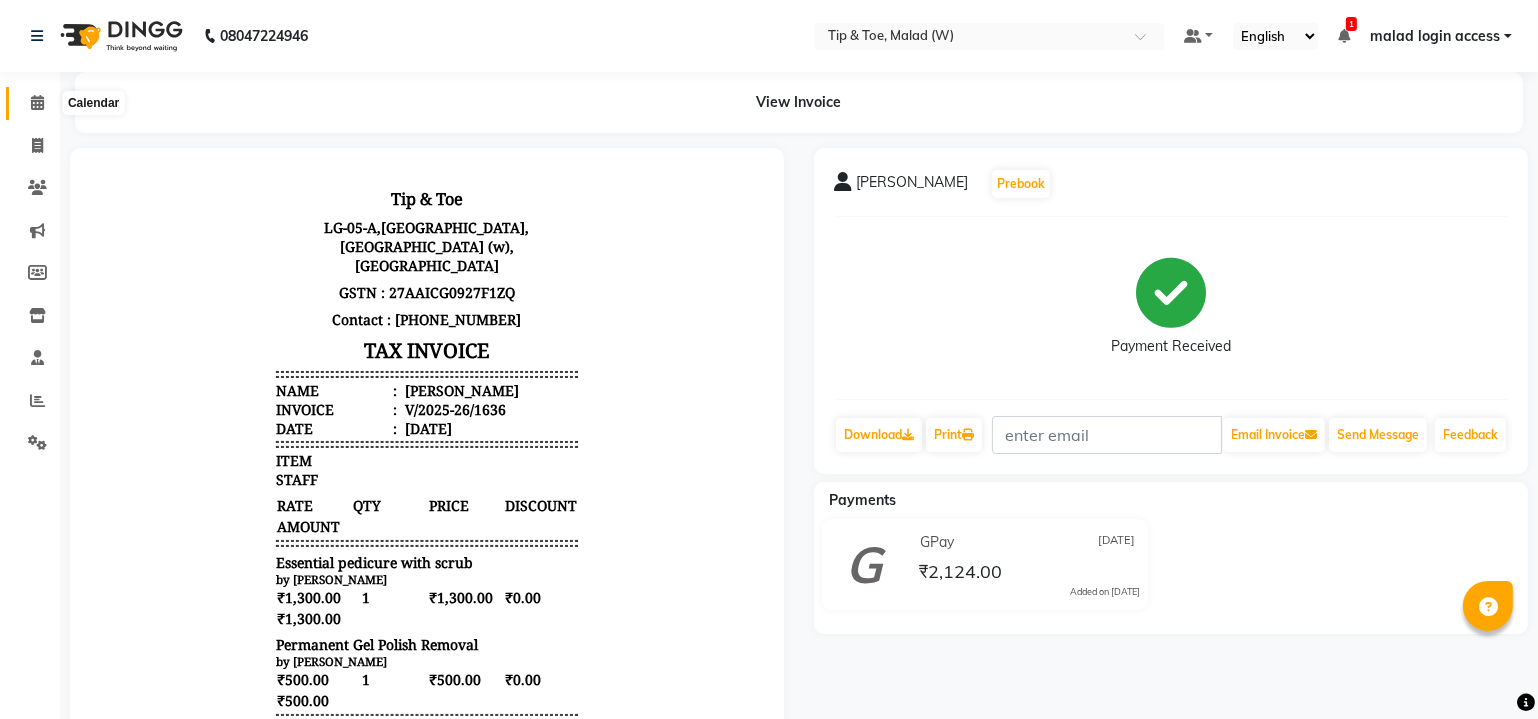 click 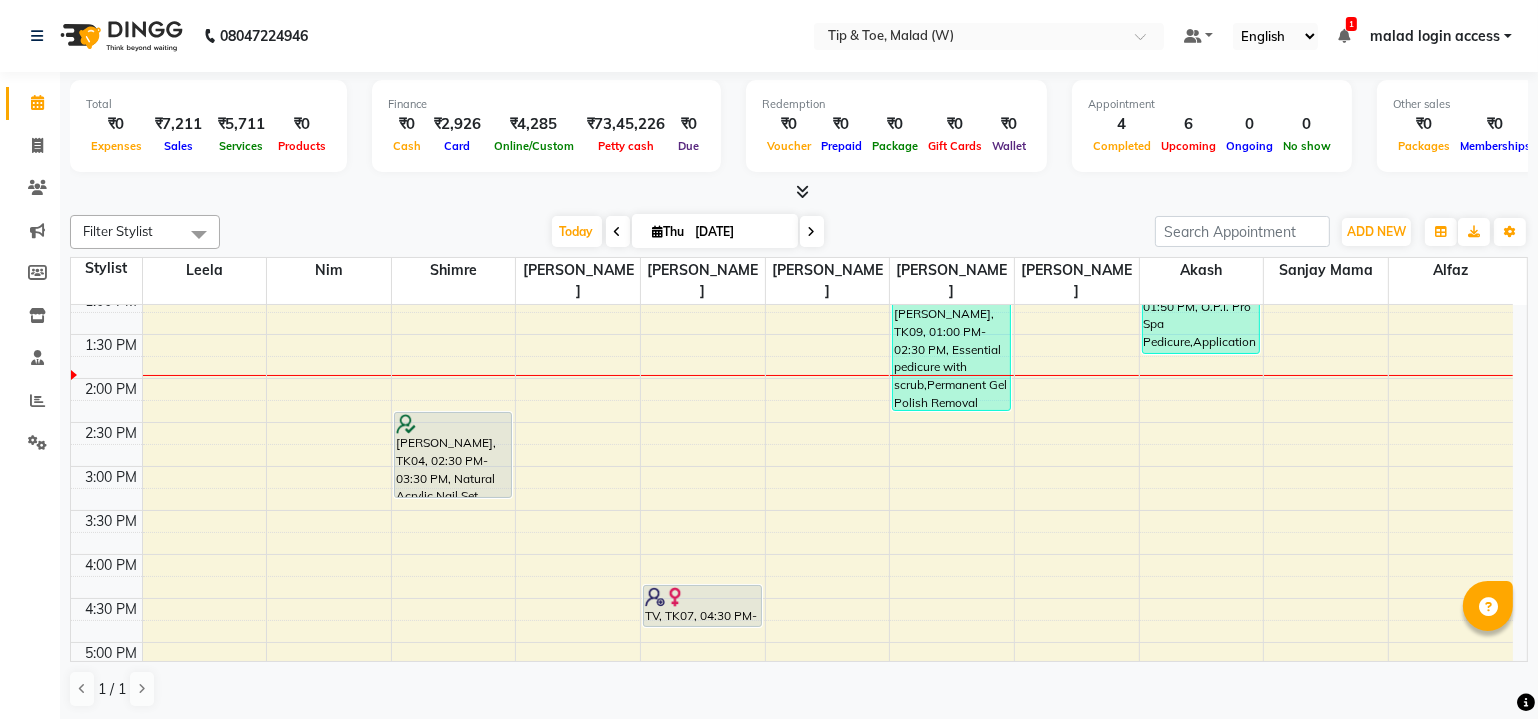 scroll, scrollTop: 545, scrollLeft: 0, axis: vertical 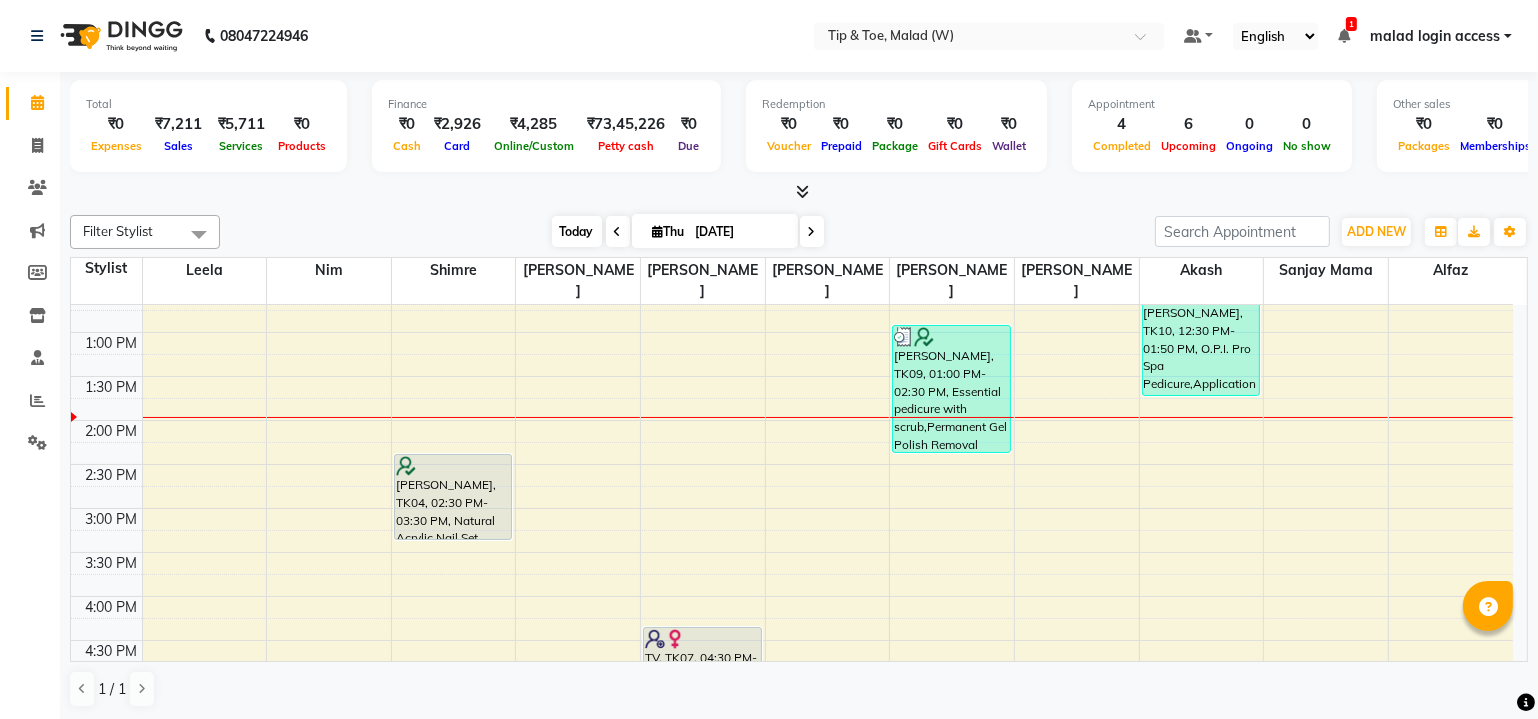 click on "Today" at bounding box center (577, 231) 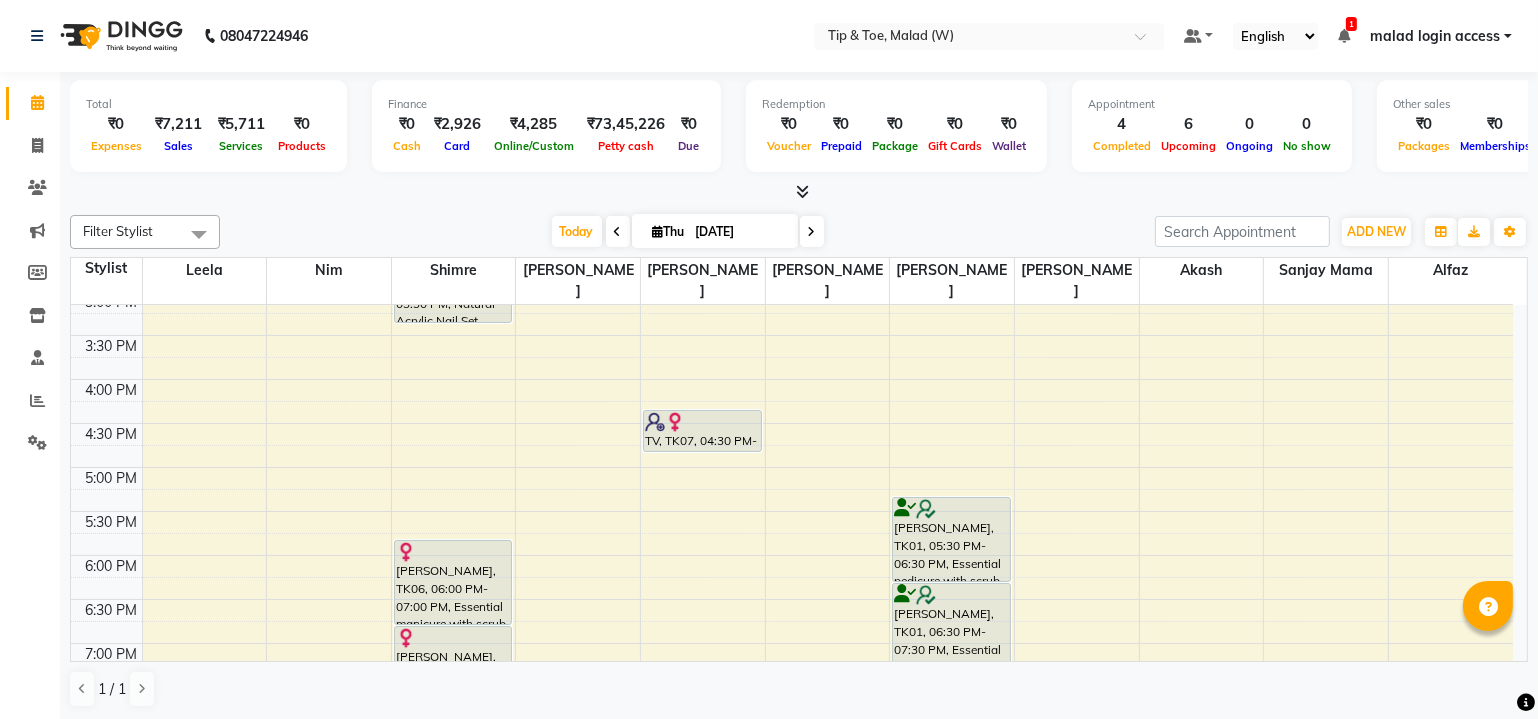 scroll, scrollTop: 660, scrollLeft: 0, axis: vertical 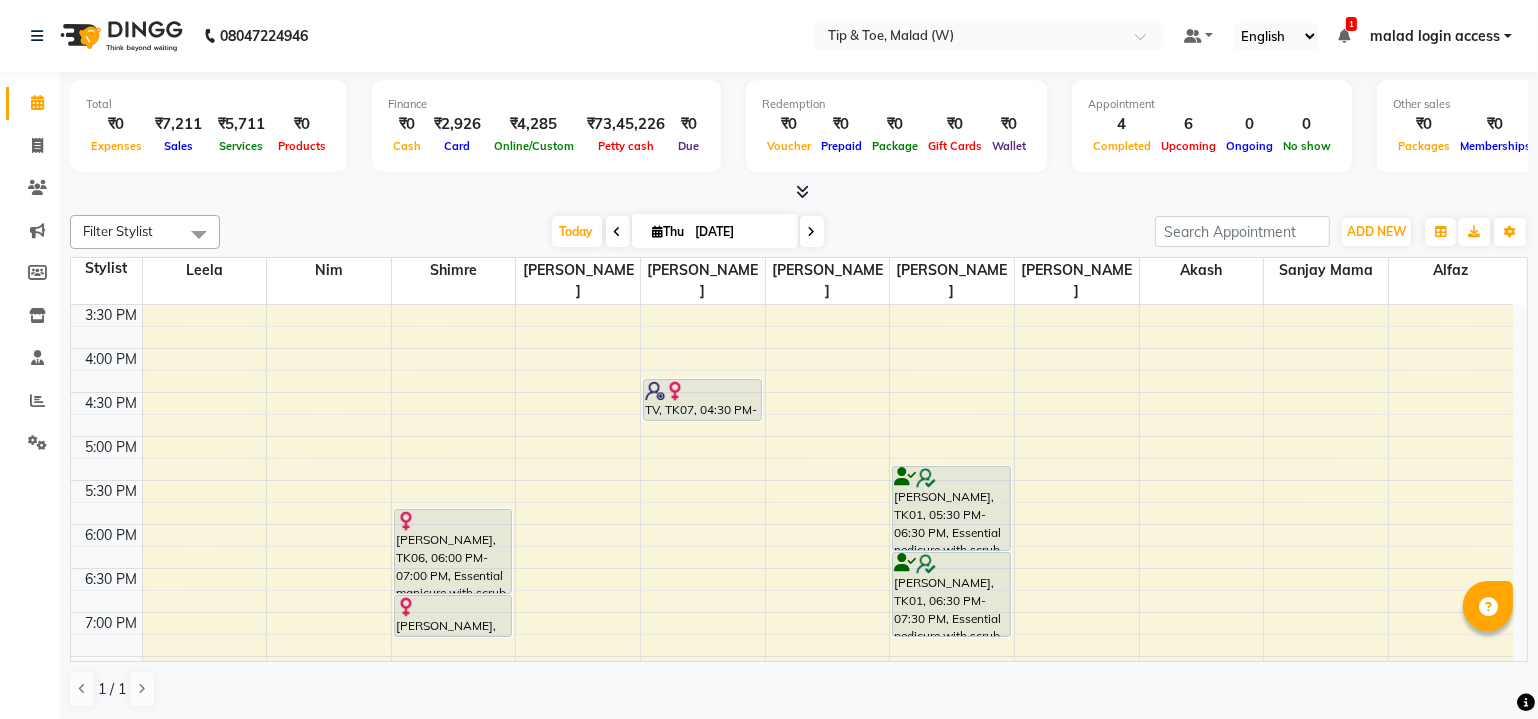 click on "Total  ₹0  Expenses ₹7,211  Sales ₹5,711  Services ₹0  Products Finance  ₹0  Cash ₹2,926  Card ₹4,285  Online/Custom ₹73,45,226 [PERSON_NAME] cash ₹0 Due  Redemption  ₹0 Voucher ₹0 Prepaid ₹0 Package ₹0  Gift Cards ₹0  Wallet  Appointment  4 Completed 6 Upcoming 0 Ongoing 0 No show  Other sales  ₹0  Packages ₹0  Memberships ₹1,500  Vouchers ₹0  Prepaids ₹0  Gift Cards Filter Stylist Select All Akash  Alfaz  [PERSON_NAME] Leela [PERSON_NAME] [PERSON_NAME] Poonam [PERSON_NAME] mama [PERSON_NAME] [DATE]  [DATE] Toggle Dropdown Add Appointment Add Invoice Add Attendance Add Client Toggle Dropdown Add Appointment Add Invoice Add Attendance Add Client ADD NEW Toggle Dropdown Add Appointment Add Invoice Add Attendance Add Client Filter Stylist Select All Akash  Alfaz  [PERSON_NAME] Leela [PERSON_NAME] [PERSON_NAME] Poonam [PERSON_NAME] mama Shimre [PERSON_NAME] Group By  Staff View   Room View  View as Vertical  Vertical - Week View  Horizontal  Horizontal - Week View  List  Toggle Dropdown Zoom 11" 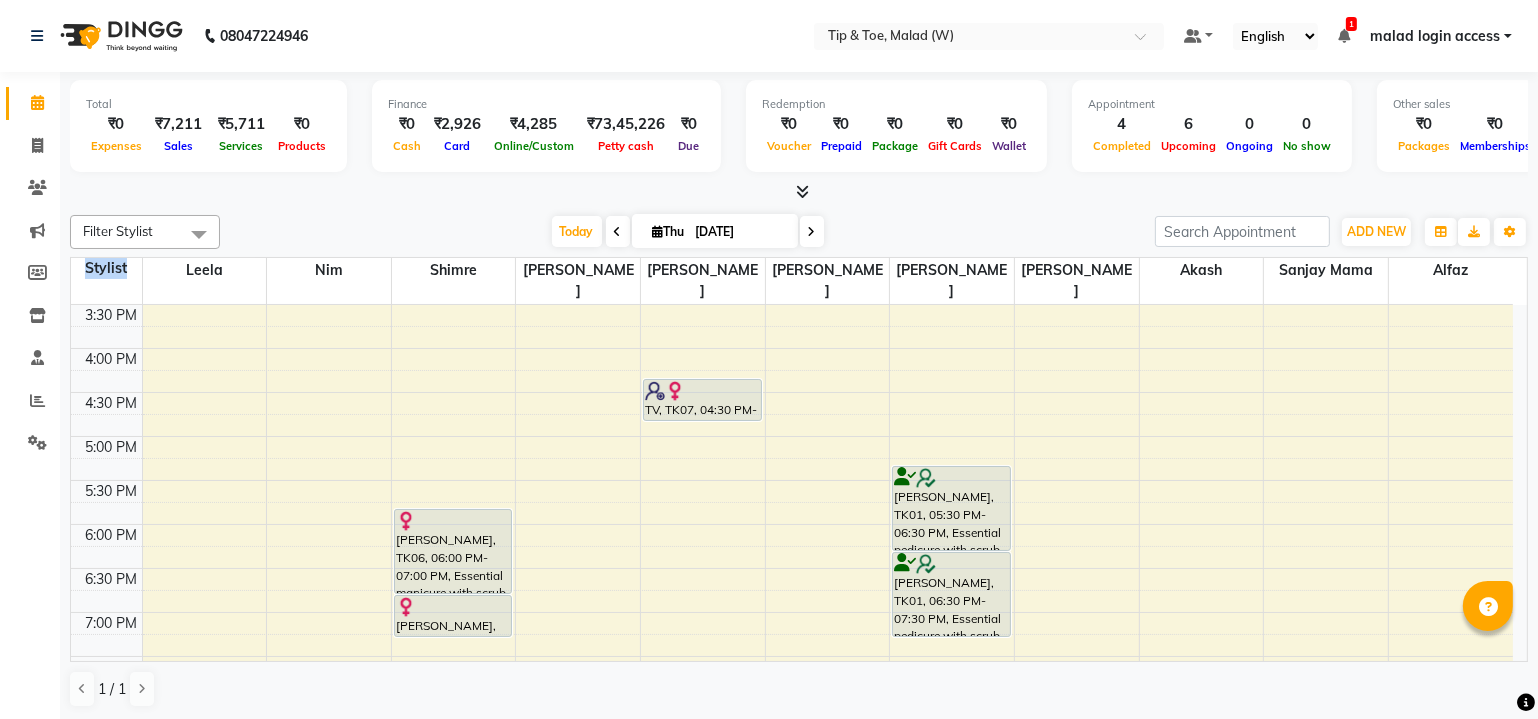 click on "Total  ₹0  Expenses ₹7,211  Sales ₹5,711  Services ₹0  Products Finance  ₹0  Cash ₹2,926  Card ₹4,285  Online/Custom ₹73,45,226 [PERSON_NAME] cash ₹0 Due  Redemption  ₹0 Voucher ₹0 Prepaid ₹0 Package ₹0  Gift Cards ₹0  Wallet  Appointment  4 Completed 6 Upcoming 0 Ongoing 0 No show  Other sales  ₹0  Packages ₹0  Memberships ₹1,500  Vouchers ₹0  Prepaids ₹0  Gift Cards Filter Stylist Select All Akash  Alfaz  [PERSON_NAME] Leela [PERSON_NAME] [PERSON_NAME] Poonam [PERSON_NAME] mama [PERSON_NAME] [DATE]  [DATE] Toggle Dropdown Add Appointment Add Invoice Add Attendance Add Client Toggle Dropdown Add Appointment Add Invoice Add Attendance Add Client ADD NEW Toggle Dropdown Add Appointment Add Invoice Add Attendance Add Client Filter Stylist Select All Akash  Alfaz  [PERSON_NAME] Leela [PERSON_NAME] [PERSON_NAME] Poonam [PERSON_NAME] mama Shimre [PERSON_NAME] Group By  Staff View   Room View  View as Vertical  Vertical - Week View  Horizontal  Horizontal - Week View  List  Toggle Dropdown Zoom 11" 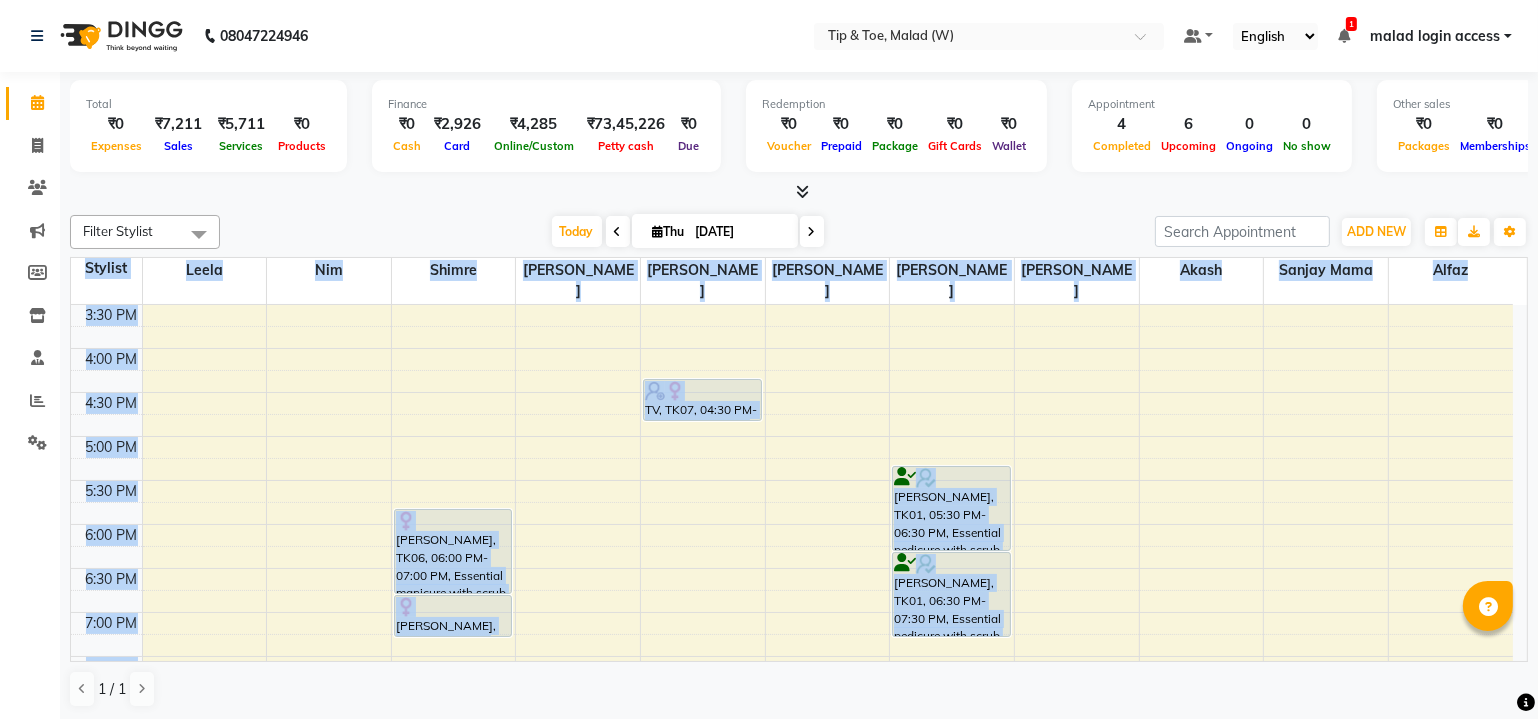 click on "Total  ₹0  Expenses ₹7,211  Sales ₹5,711  Services ₹0  Products Finance  ₹0  Cash ₹2,926  Card ₹4,285  Online/Custom ₹73,45,226 [PERSON_NAME] cash ₹0 Due  Redemption  ₹0 Voucher ₹0 Prepaid ₹0 Package ₹0  Gift Cards ₹0  Wallet  Appointment  4 Completed 6 Upcoming 0 Ongoing 0 No show  Other sales  ₹0  Packages ₹0  Memberships ₹1,500  Vouchers ₹0  Prepaids ₹0  Gift Cards Filter Stylist Select All Akash  Alfaz  [PERSON_NAME] Leela [PERSON_NAME] [PERSON_NAME] Poonam [PERSON_NAME] mama [PERSON_NAME] [DATE]  [DATE] Toggle Dropdown Add Appointment Add Invoice Add Attendance Add Client Toggle Dropdown Add Appointment Add Invoice Add Attendance Add Client ADD NEW Toggle Dropdown Add Appointment Add Invoice Add Attendance Add Client Filter Stylist Select All Akash  Alfaz  [PERSON_NAME] Leela [PERSON_NAME] [PERSON_NAME] Poonam [PERSON_NAME] mama Shimre [PERSON_NAME] Group By  Staff View   Room View  View as Vertical  Vertical - Week View  Horizontal  Horizontal - Week View  List  Toggle Dropdown Zoom 11" 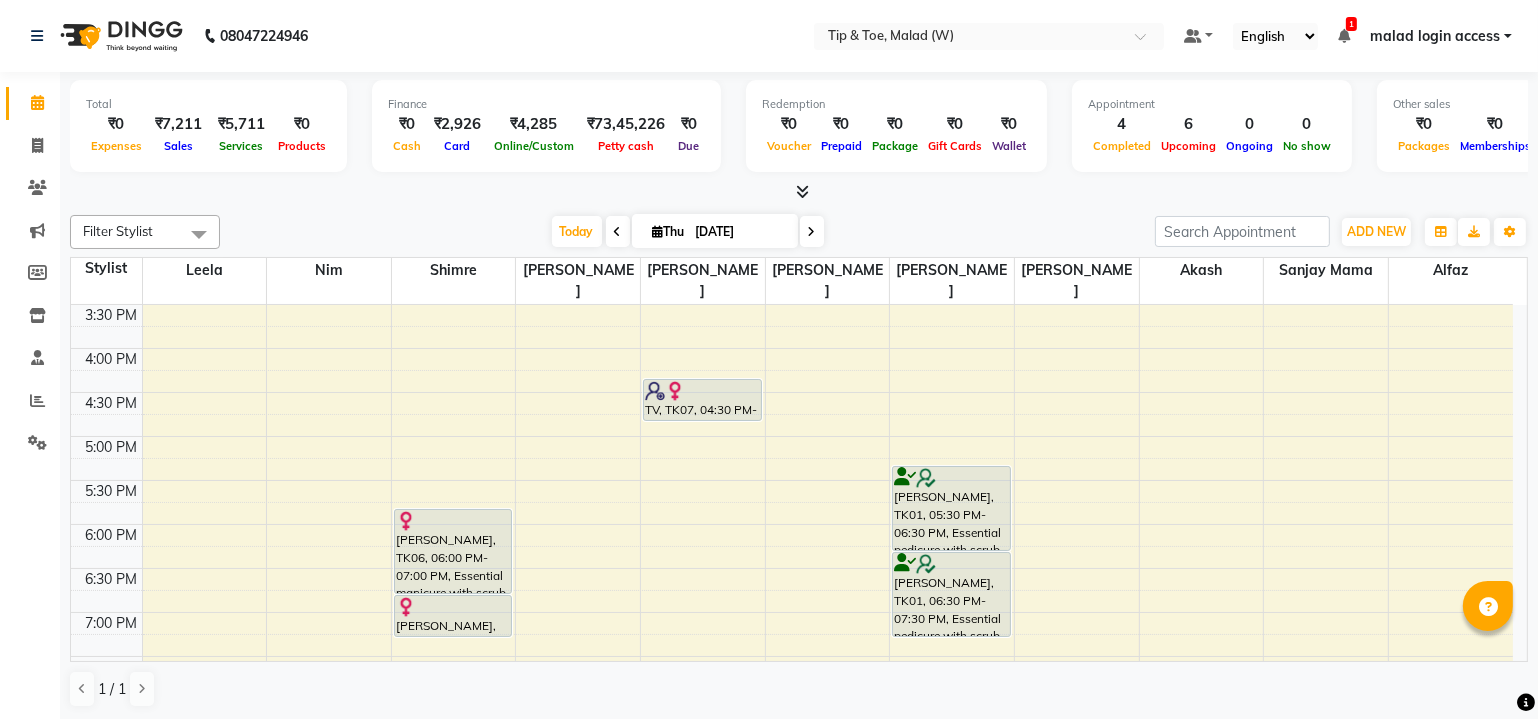 click on "[DATE]  [DATE]" at bounding box center (687, 232) 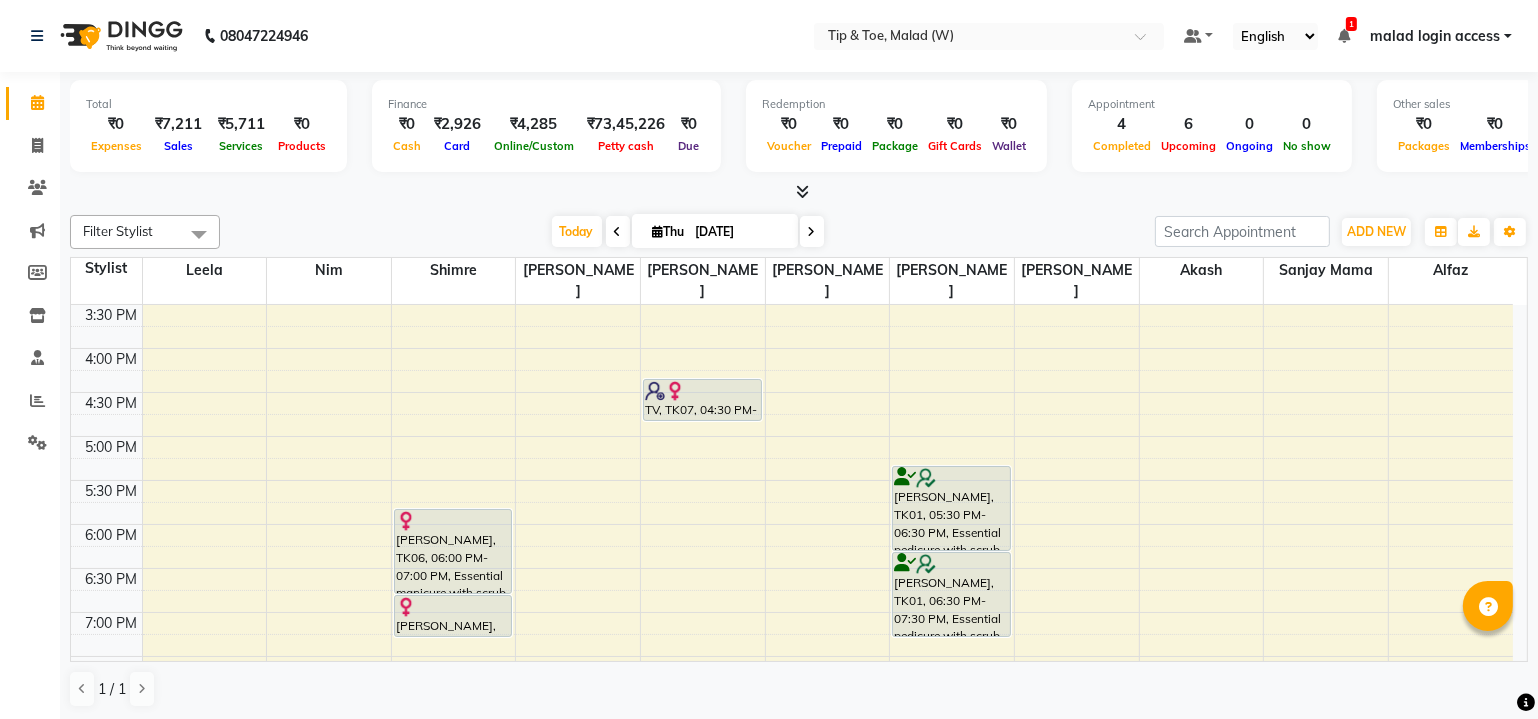 scroll, scrollTop: 616, scrollLeft: 0, axis: vertical 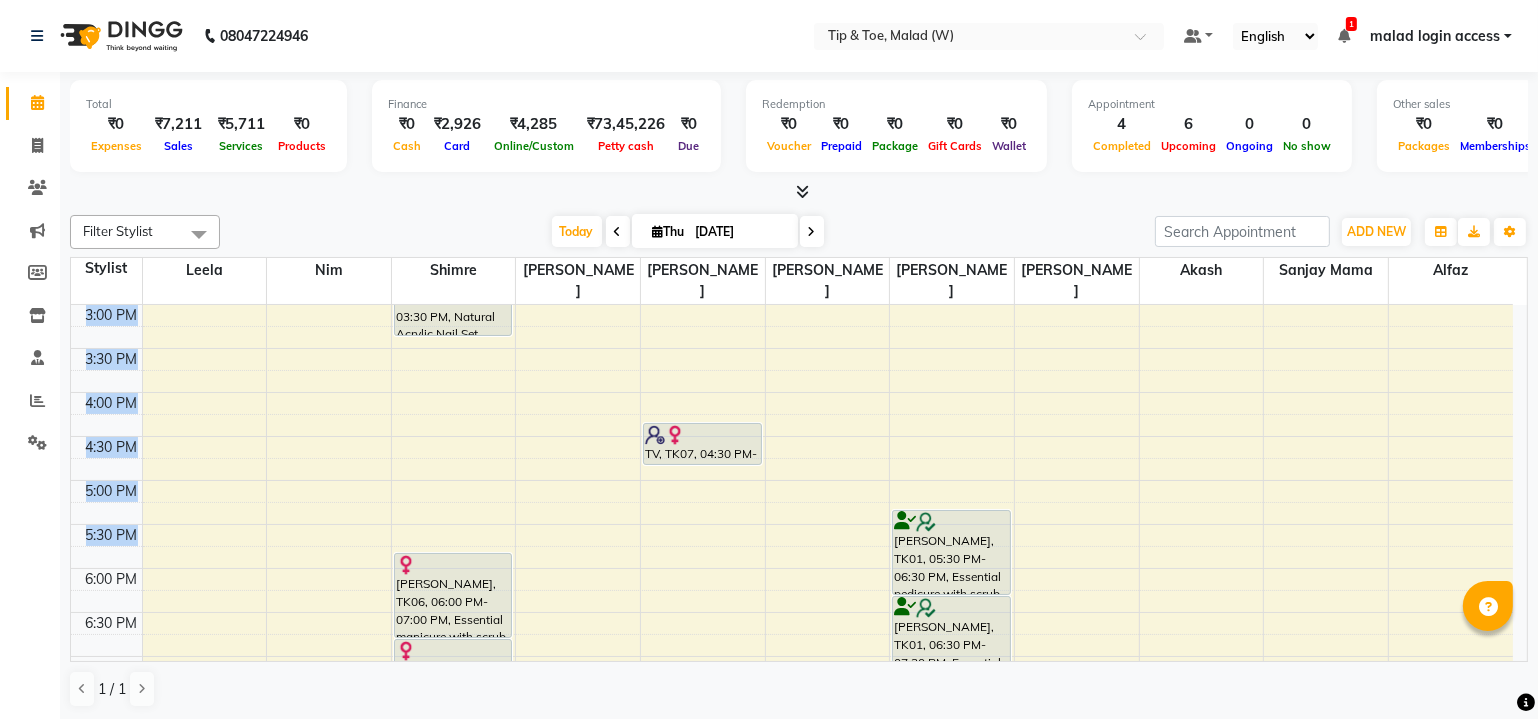 drag, startPoint x: 1512, startPoint y: 517, endPoint x: 1507, endPoint y: 502, distance: 15.811388 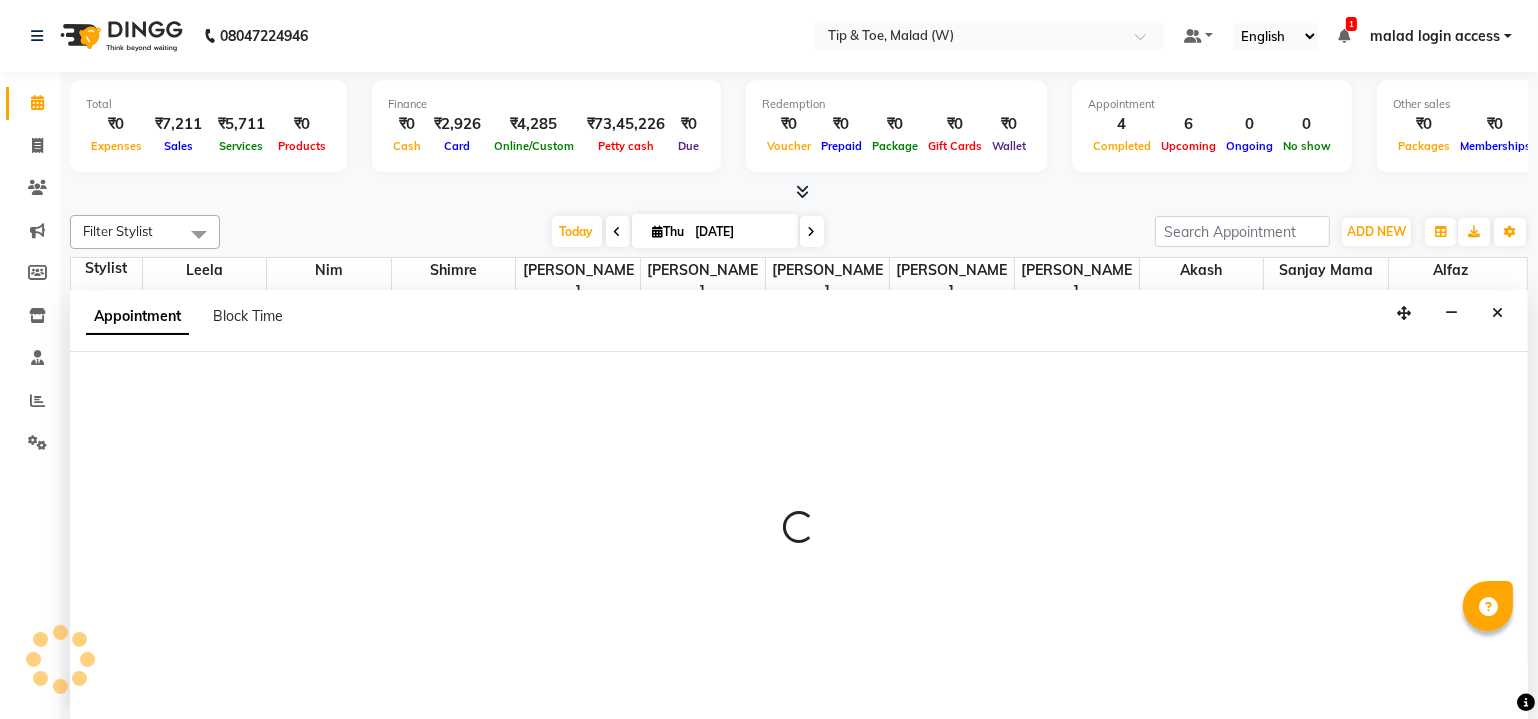 scroll, scrollTop: 0, scrollLeft: 0, axis: both 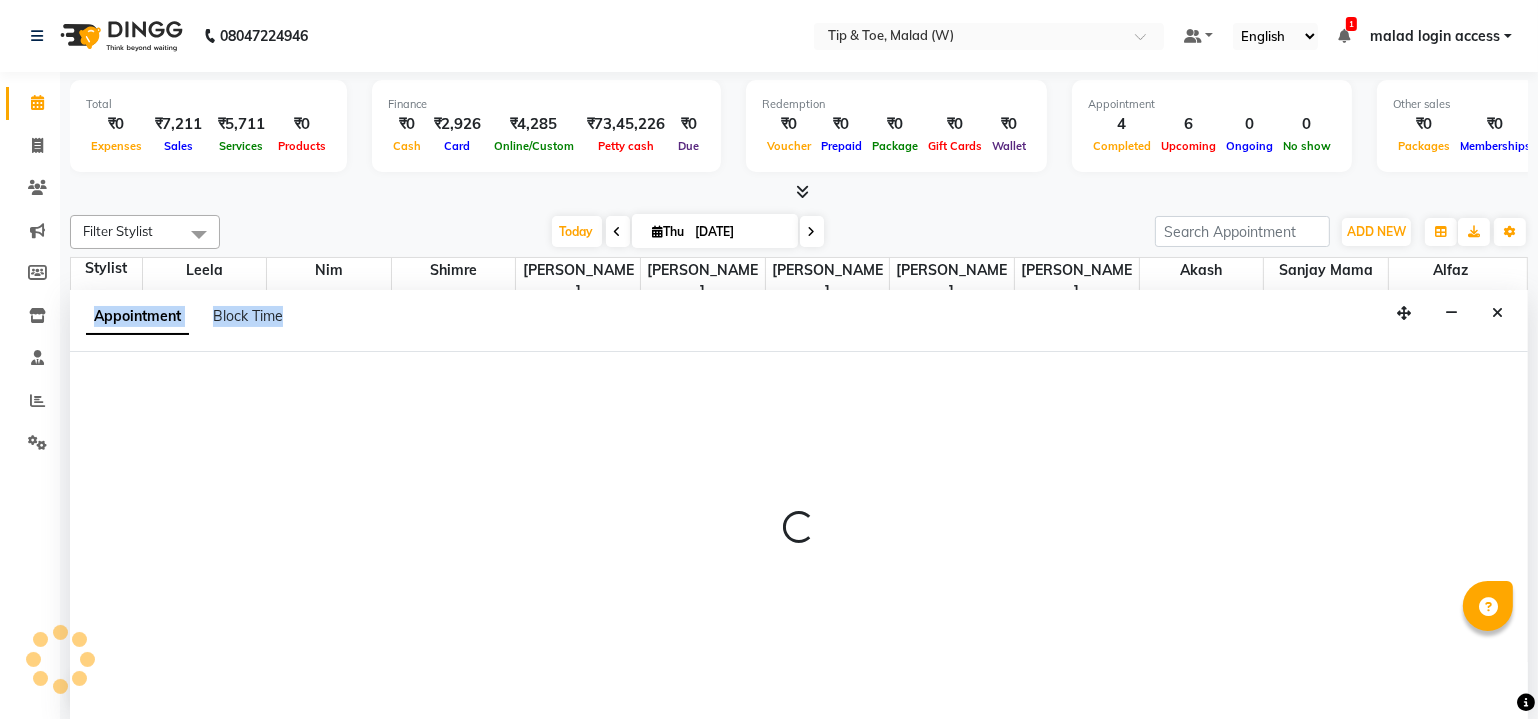 click at bounding box center [799, 536] 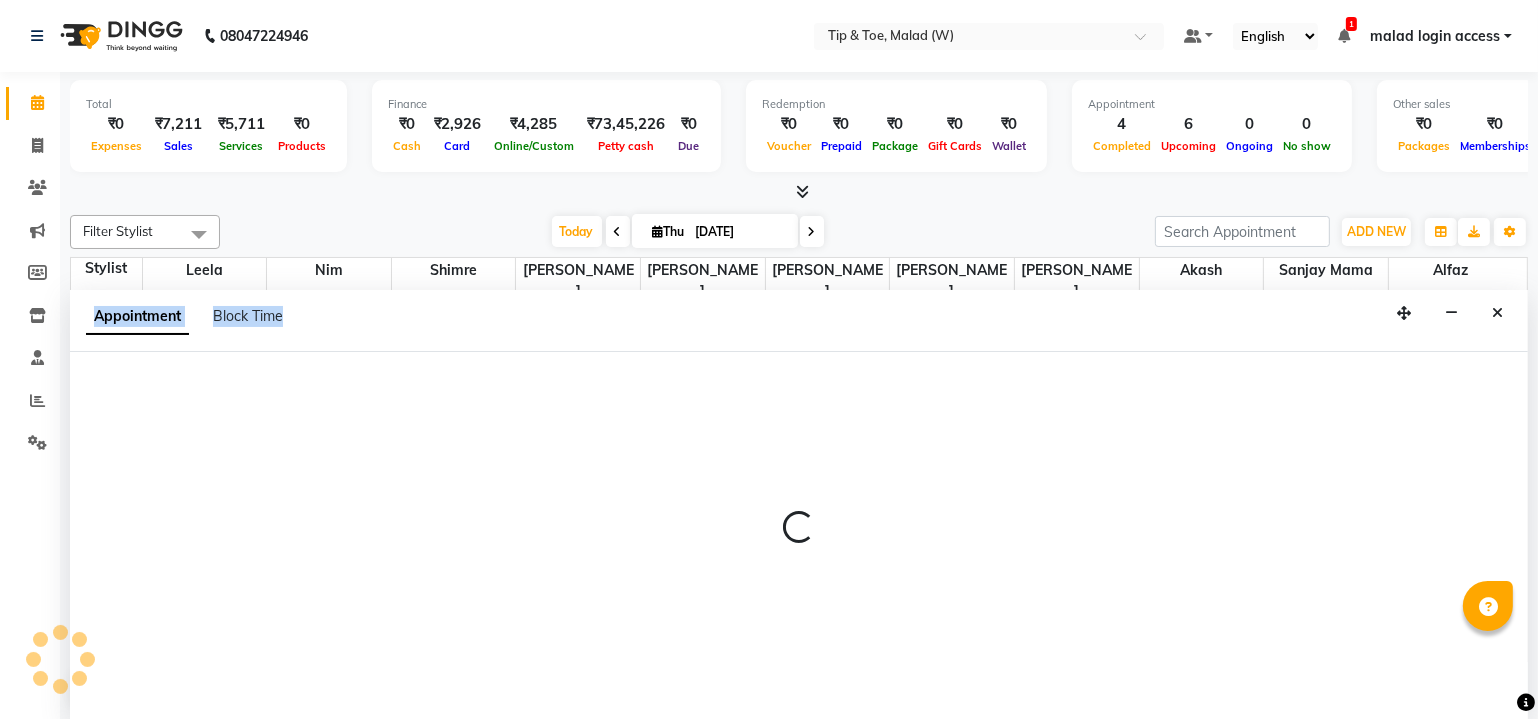 select on "41813" 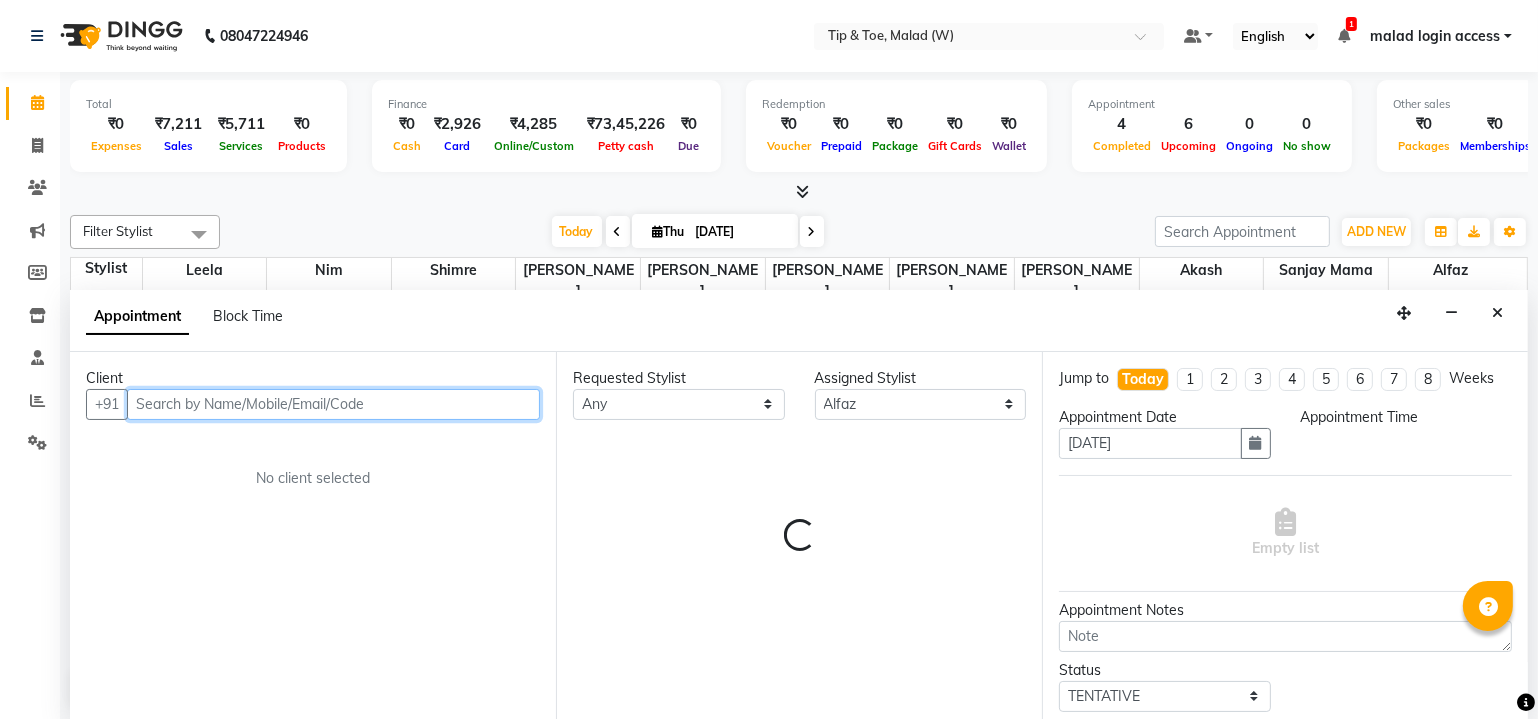 select on "1050" 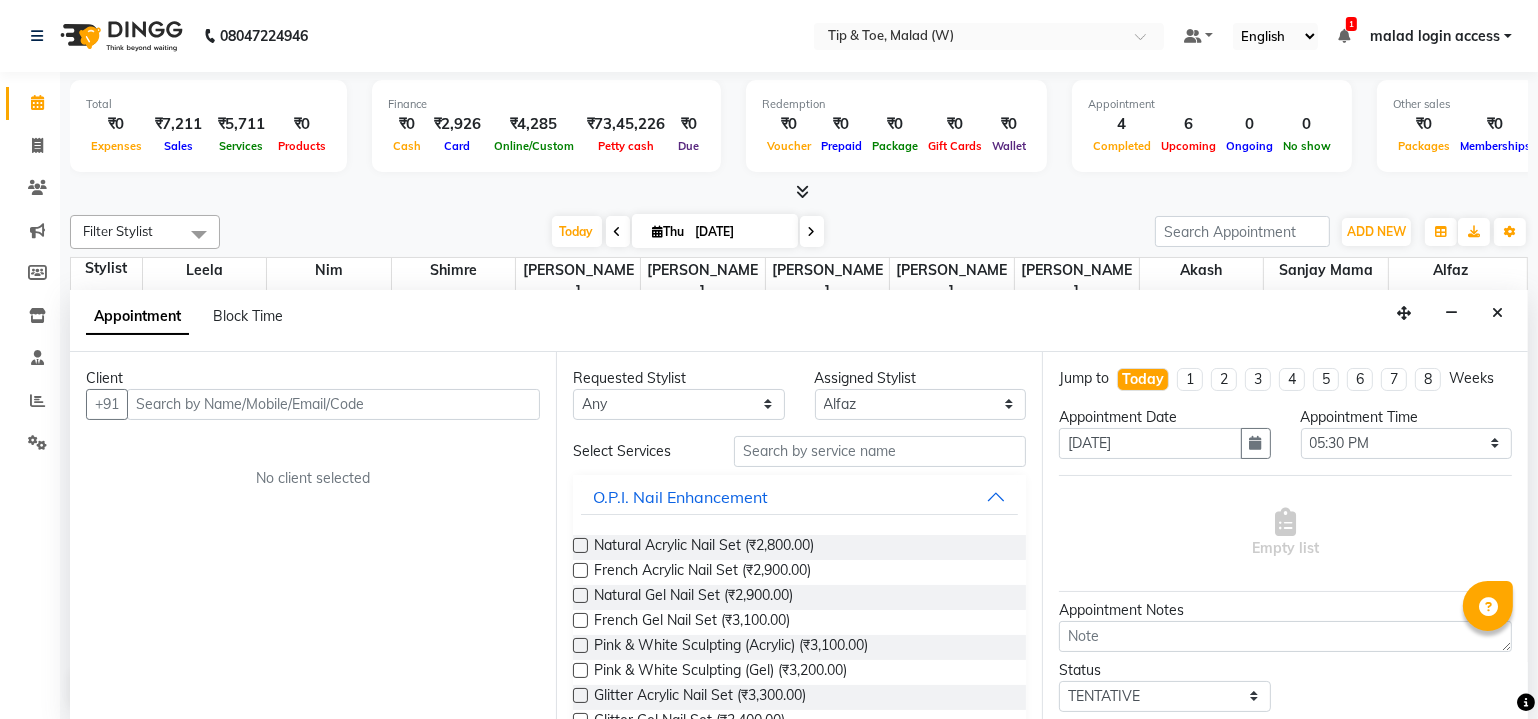 click at bounding box center [799, 192] 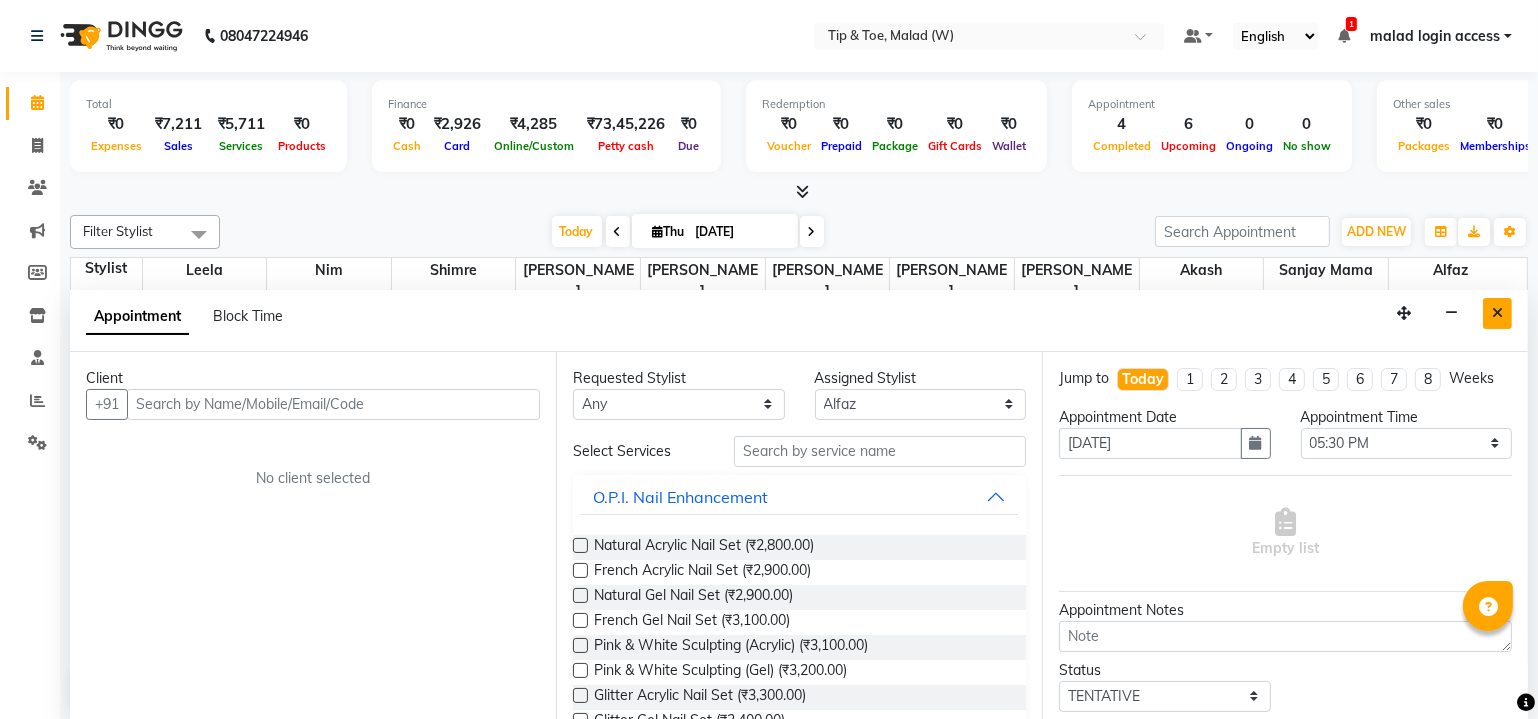 click at bounding box center (1497, 313) 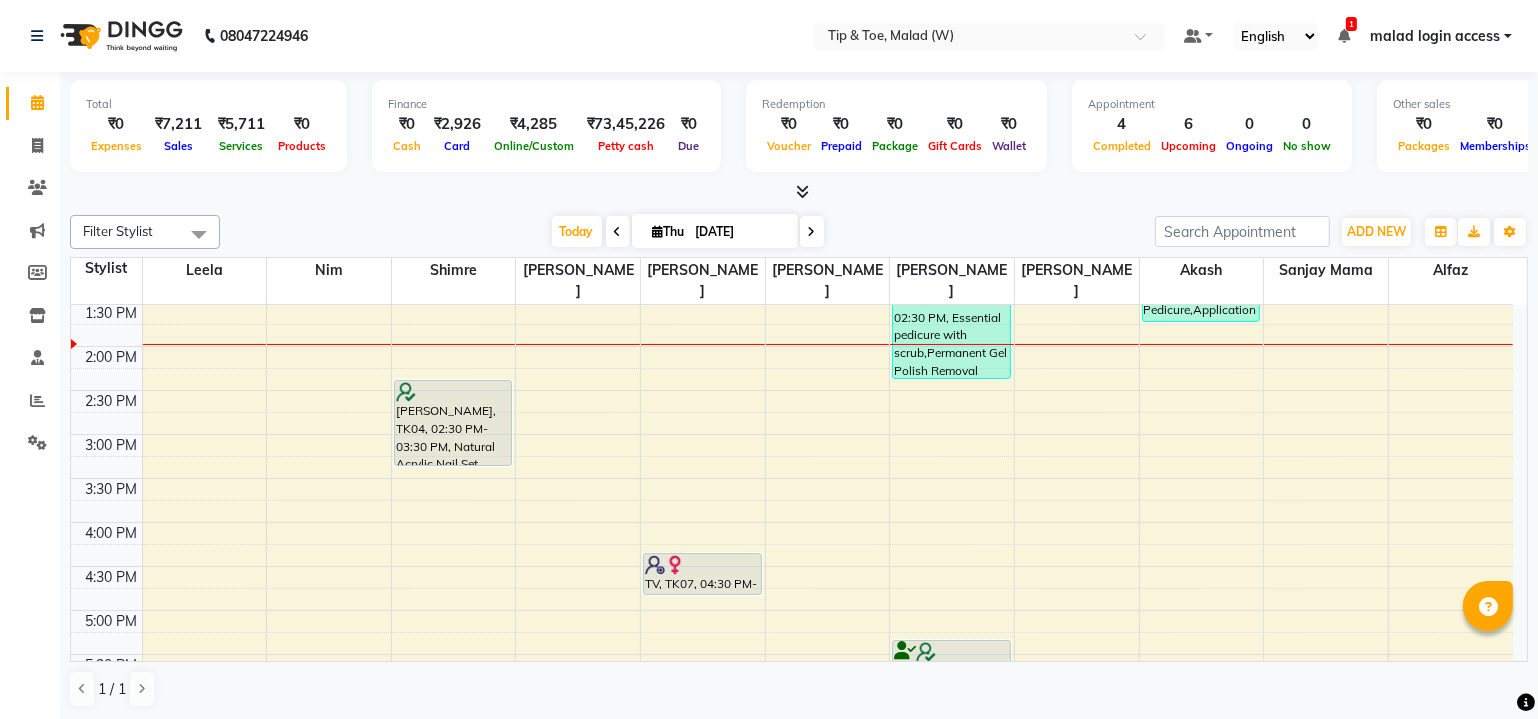 scroll, scrollTop: 470, scrollLeft: 0, axis: vertical 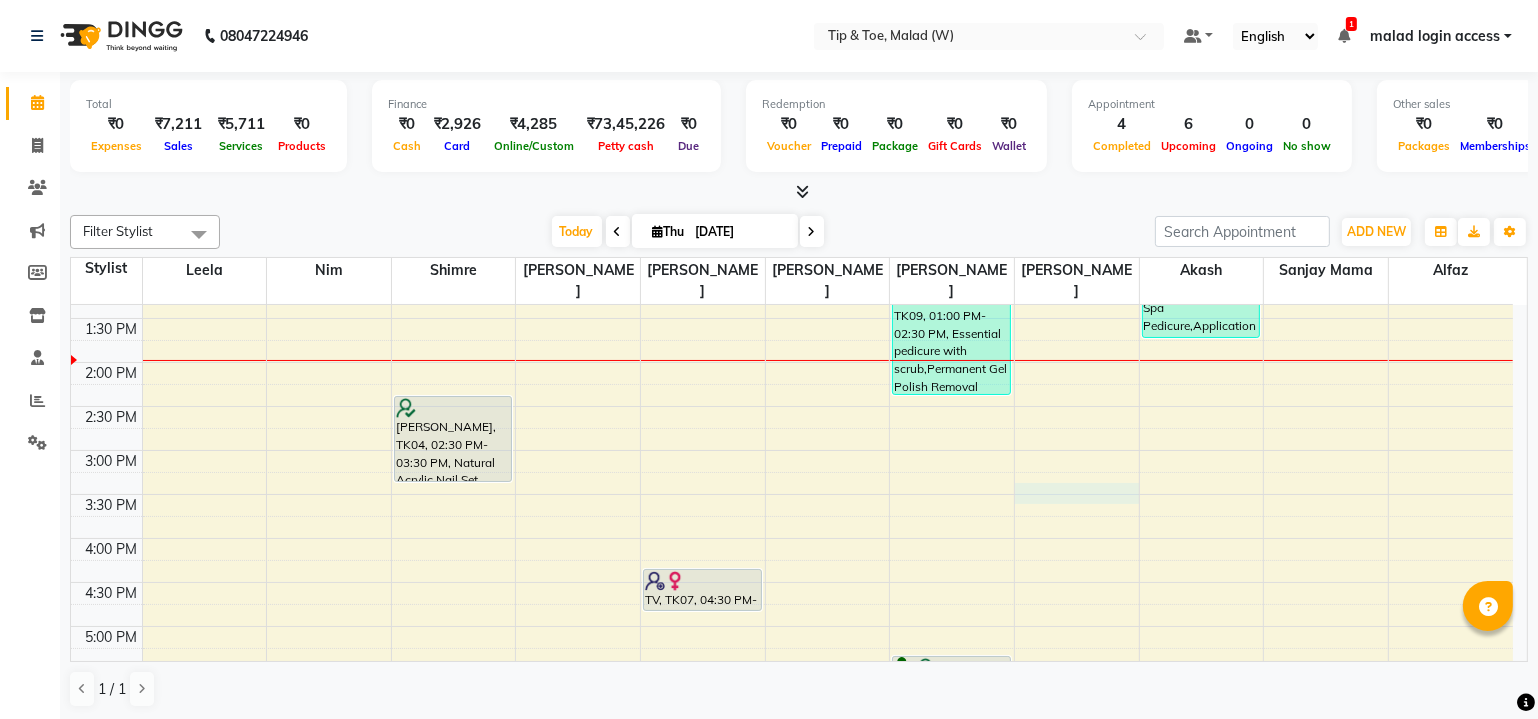 click on "8:00 AM 8:30 AM 9:00 AM 9:30 AM 10:00 AM 10:30 AM 11:00 AM 11:30 AM 12:00 PM 12:30 PM 1:00 PM 1:30 PM 2:00 PM 2:30 PM 3:00 PM 3:30 PM 4:00 PM 4:30 PM 5:00 PM 5:30 PM 6:00 PM 6:30 PM 7:00 PM 7:30 PM 8:00 PM 8:30 PM     [PERSON_NAME], TK08, 11:30 AM-11:50 AM, Application of Nail Polish     [PERSON_NAME], TK08, 11:45 AM-12:15 PM, Nail Cut File & Polish     [PERSON_NAME], TK04, 02:30 PM-03:30 PM, Natural Acrylic Nail Set     [PERSON_NAME], TK06, 06:00 PM-07:00 PM, Essential manicure with scrub     [PERSON_NAME], TK06, 07:00 PM-07:30 PM, Permanent Gel Polish     TV, TK07, 04:30 PM-05:00 PM, Nail Cut File & Polish     [PERSON_NAME], TK09, 01:00 PM-02:30 PM, Essential pedicure with scrub,Permanent Gel Polish Removal     [PERSON_NAME], TK01, 05:30 PM-06:30 PM, Essential pedicure with scrub     [PERSON_NAME], TK01, 06:30 PM-07:30 PM, Essential pedicure with scrub     [PERSON_NAME], TK10, 12:30 PM-01:50 PM, O.P.I. Pro Spa Pedicure,Application of Nail Polish" at bounding box center (792, 406) 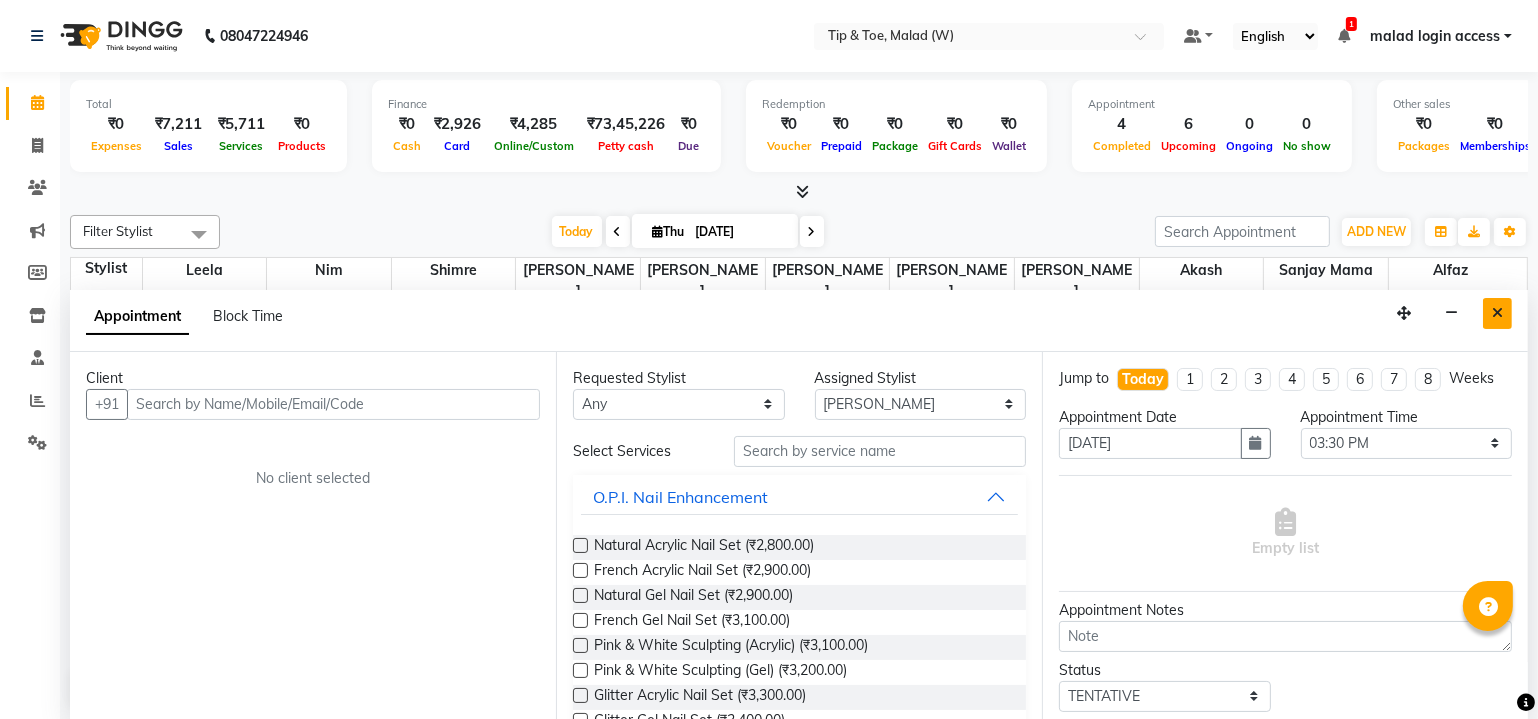 click at bounding box center (1497, 313) 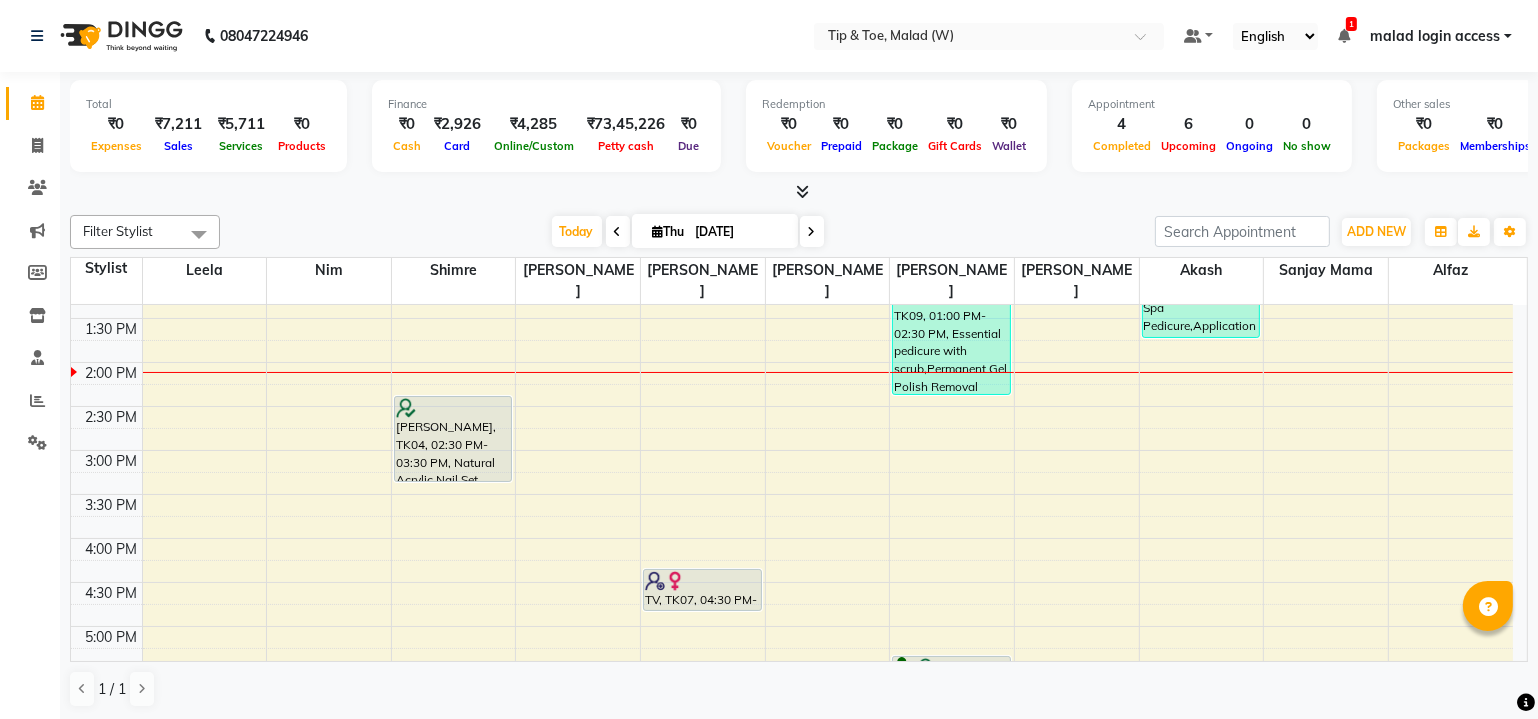 click on "8:00 AM 8:30 AM 9:00 AM 9:30 AM 10:00 AM 10:30 AM 11:00 AM 11:30 AM 12:00 PM 12:30 PM 1:00 PM 1:30 PM 2:00 PM 2:30 PM 3:00 PM 3:30 PM 4:00 PM 4:30 PM 5:00 PM 5:30 PM 6:00 PM 6:30 PM 7:00 PM 7:30 PM 8:00 PM 8:30 PM     [PERSON_NAME], TK08, 11:30 AM-11:50 AM, Application of Nail Polish     [PERSON_NAME], TK08, 11:45 AM-12:15 PM, Nail Cut File & Polish     [PERSON_NAME], TK04, 02:30 PM-03:30 PM, Natural Acrylic Nail Set     [PERSON_NAME], TK06, 06:00 PM-07:00 PM, Essential manicure with scrub     [PERSON_NAME], TK06, 07:00 PM-07:30 PM, Permanent Gel Polish     TV, TK07, 04:30 PM-05:00 PM, Nail Cut File & Polish     [PERSON_NAME], TK09, 01:00 PM-02:30 PM, Essential pedicure with scrub,Permanent Gel Polish Removal     [PERSON_NAME], TK01, 05:30 PM-06:30 PM, Essential pedicure with scrub     [PERSON_NAME], TK01, 06:30 PM-07:30 PM, Essential pedicure with scrub     [PERSON_NAME], TK10, 12:30 PM-01:50 PM, O.P.I. Pro Spa Pedicure,Application of Nail Polish" at bounding box center [792, 406] 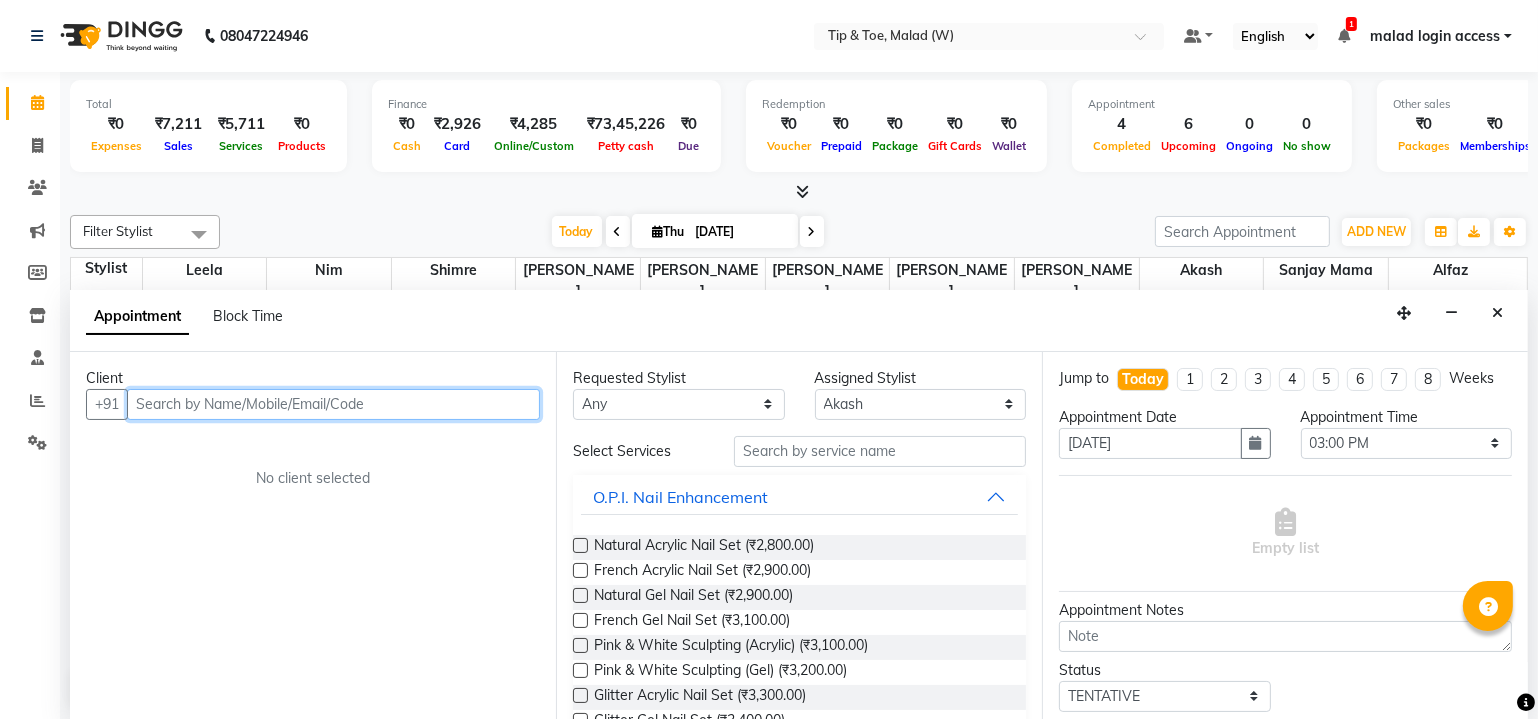 click at bounding box center (333, 404) 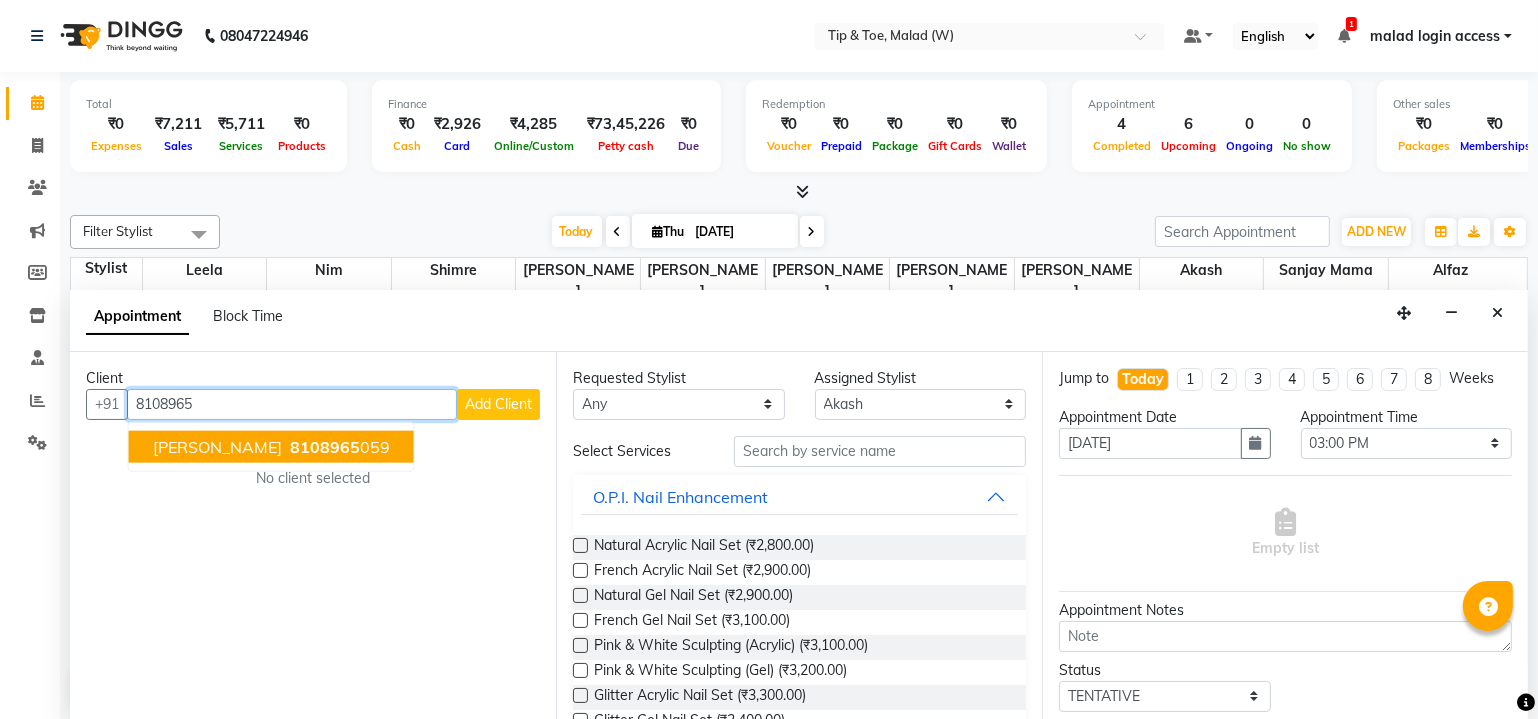 click on "8108965 059" at bounding box center [338, 446] 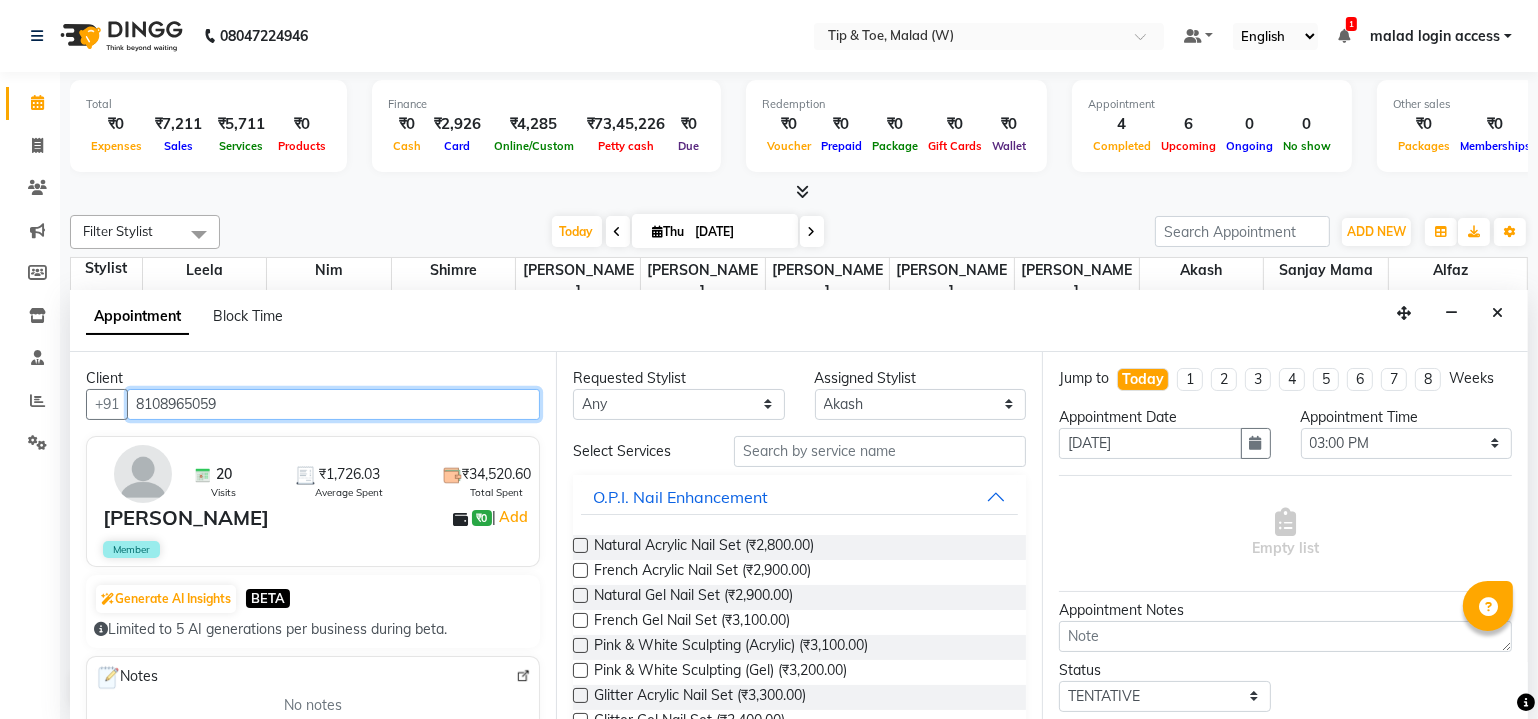 type on "8108965059" 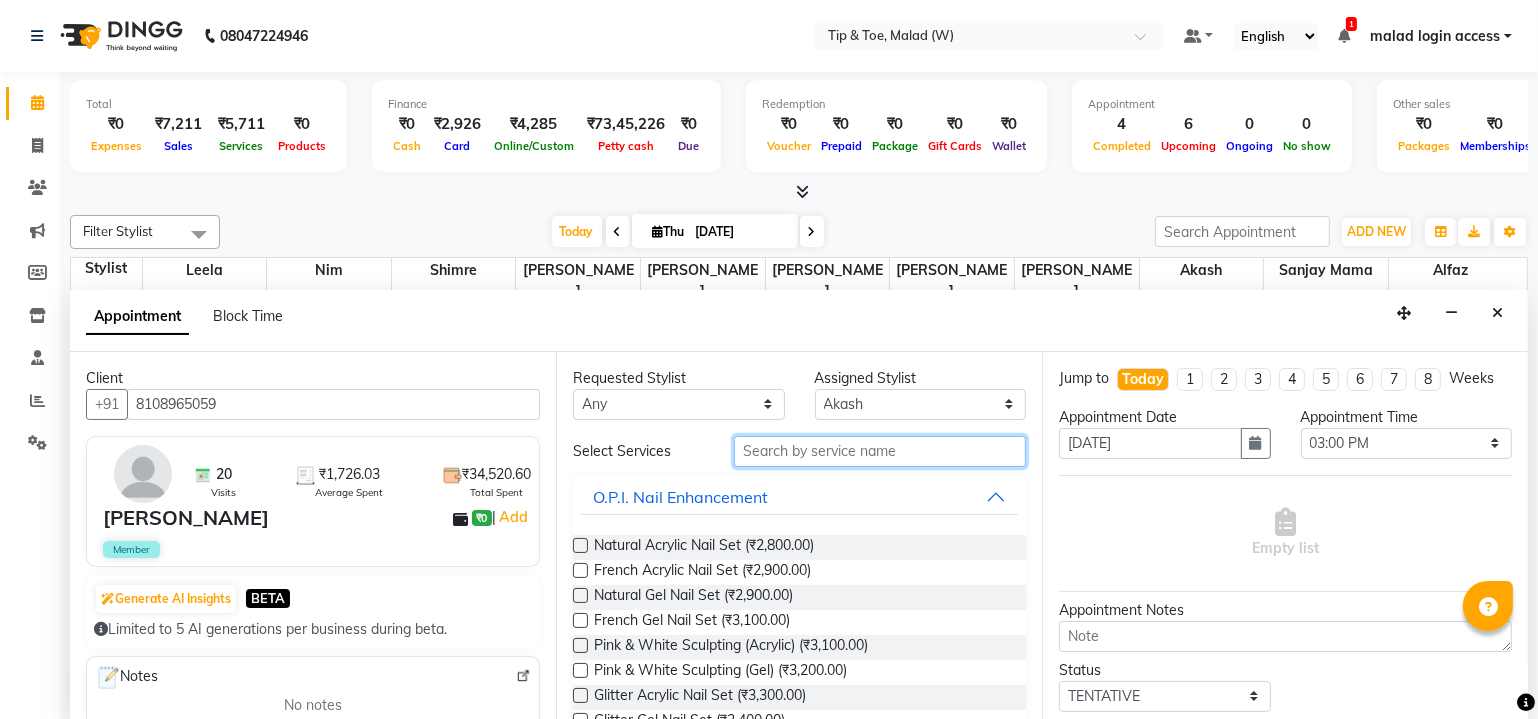 click at bounding box center (880, 451) 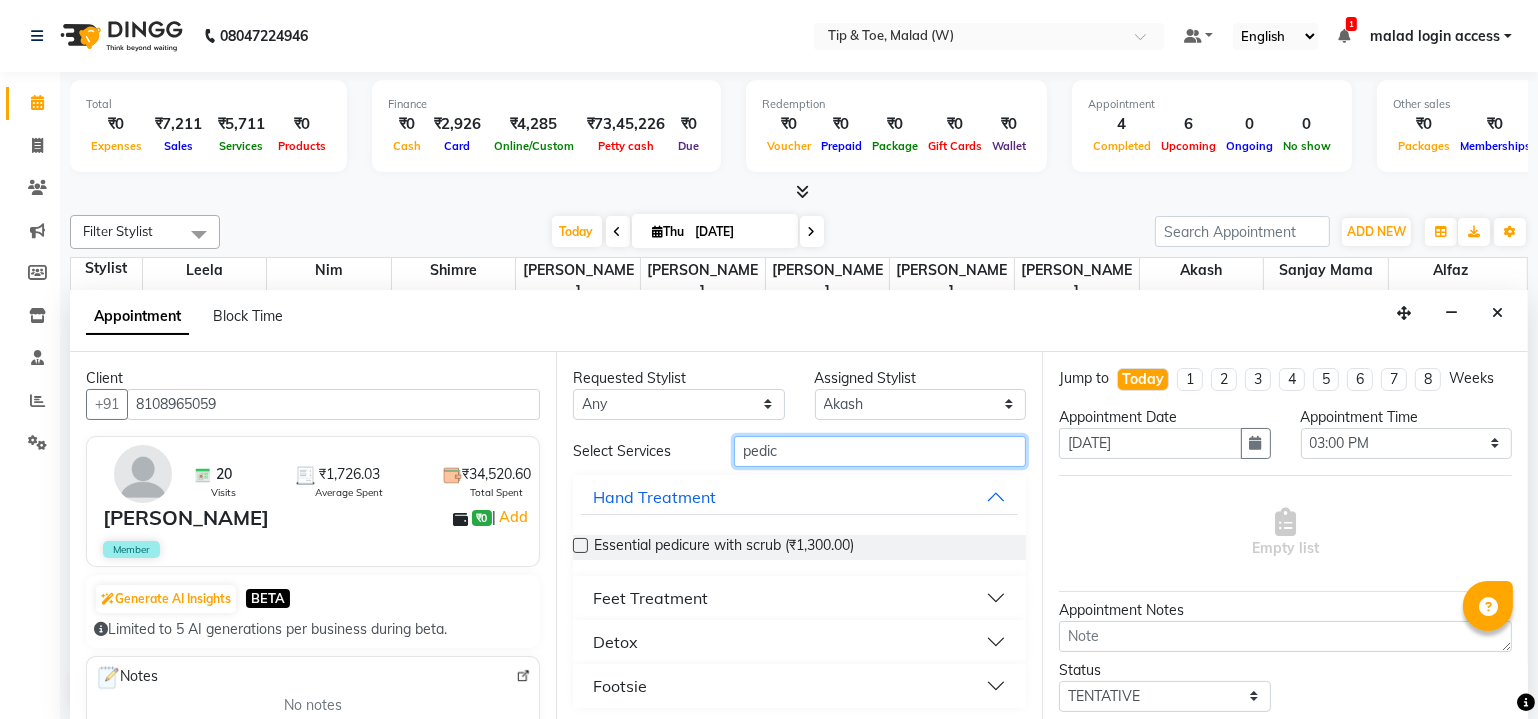 type on "pedic" 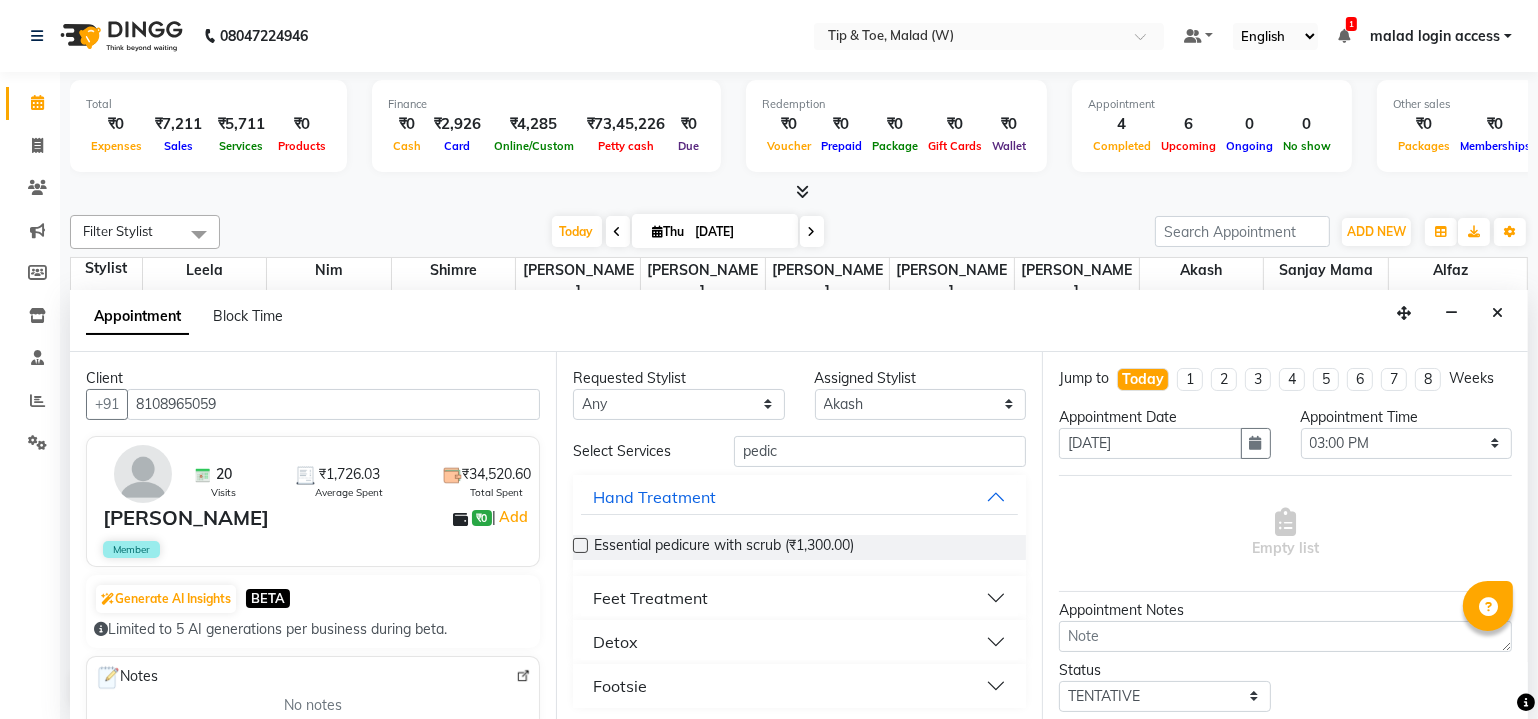 click at bounding box center [580, 545] 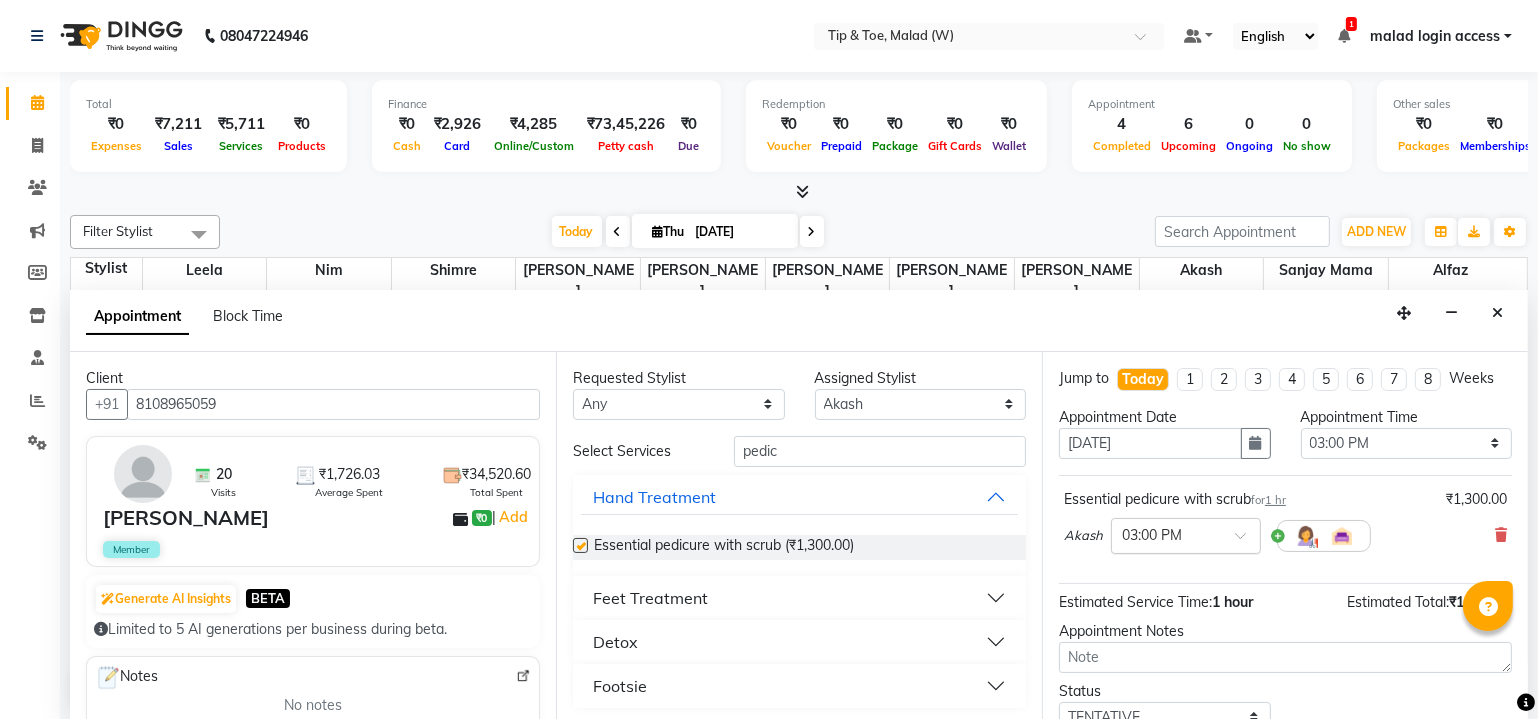 checkbox on "false" 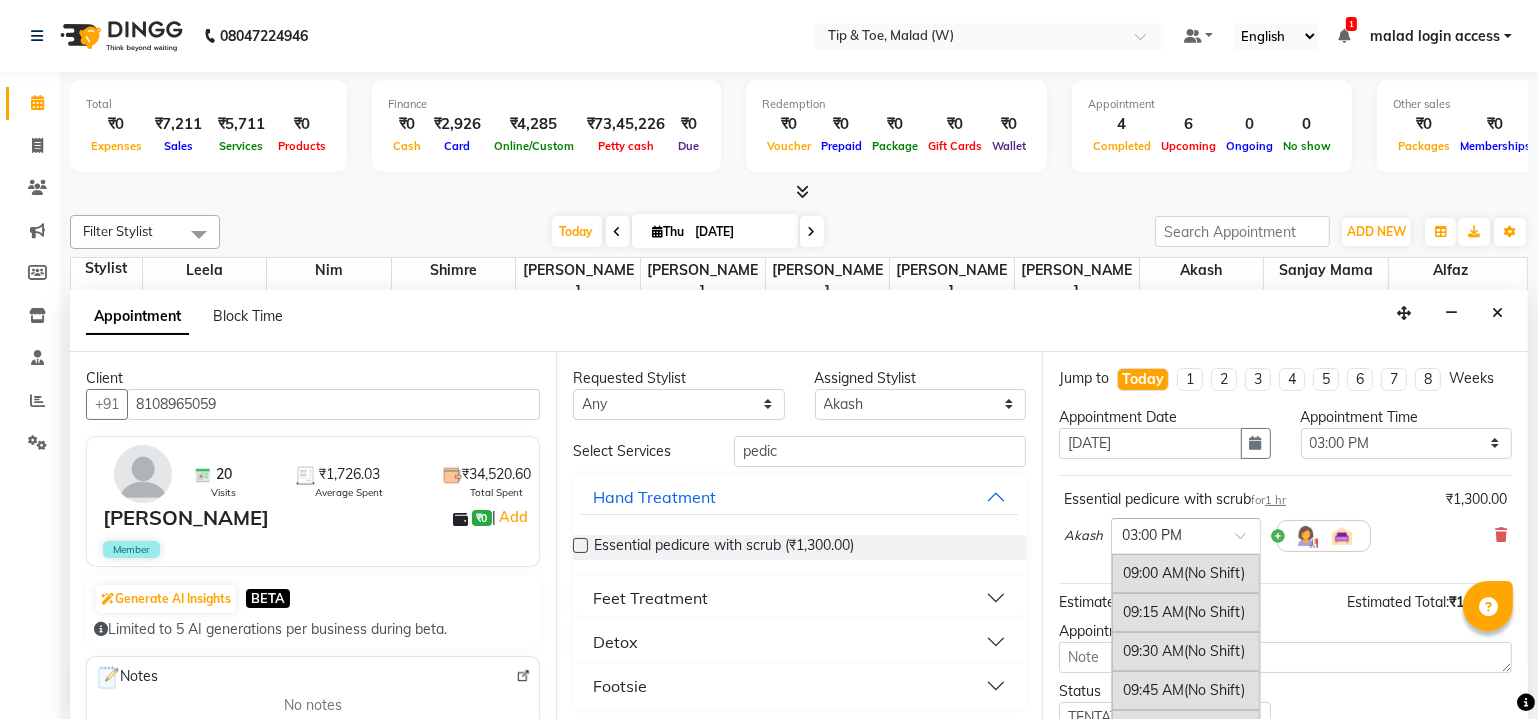 click at bounding box center (1186, 534) 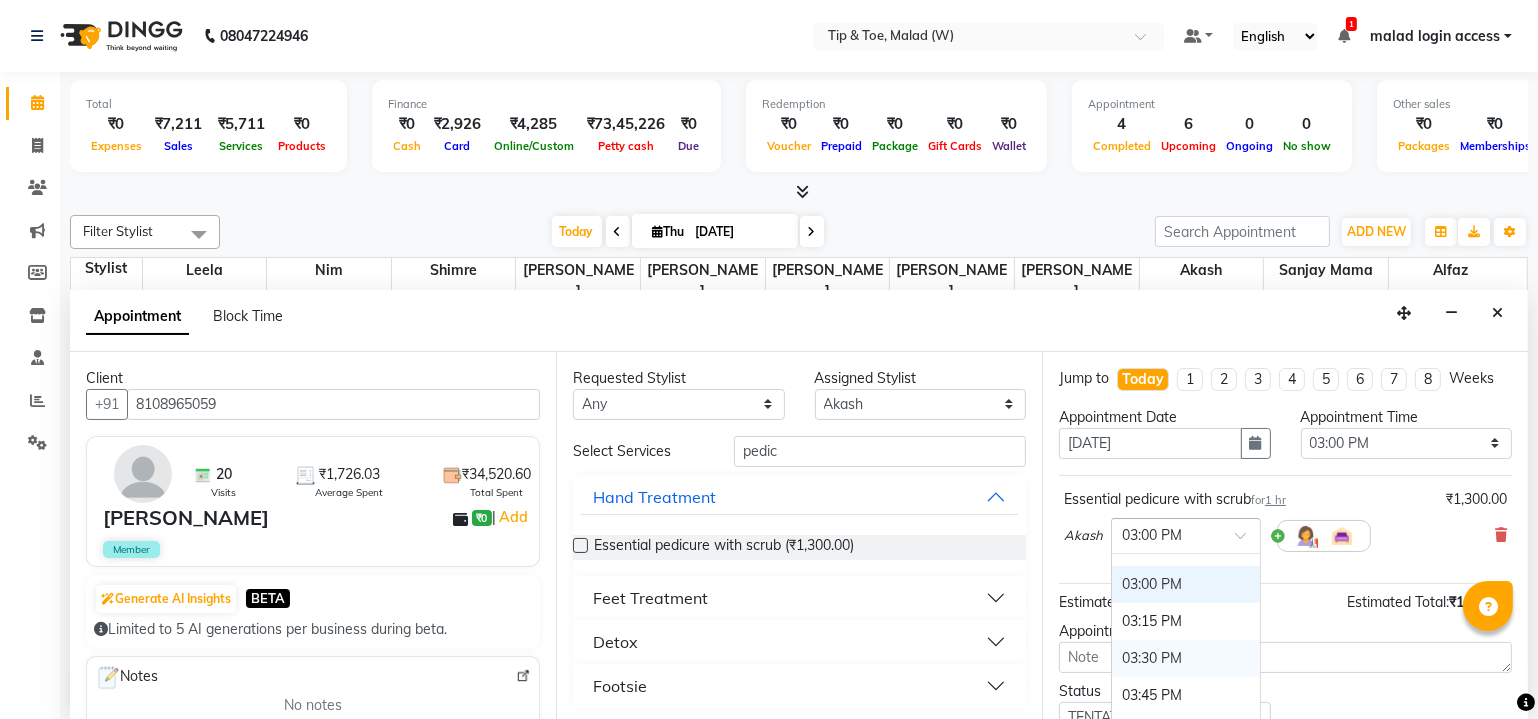 click on "03:30 PM" at bounding box center [1186, 658] 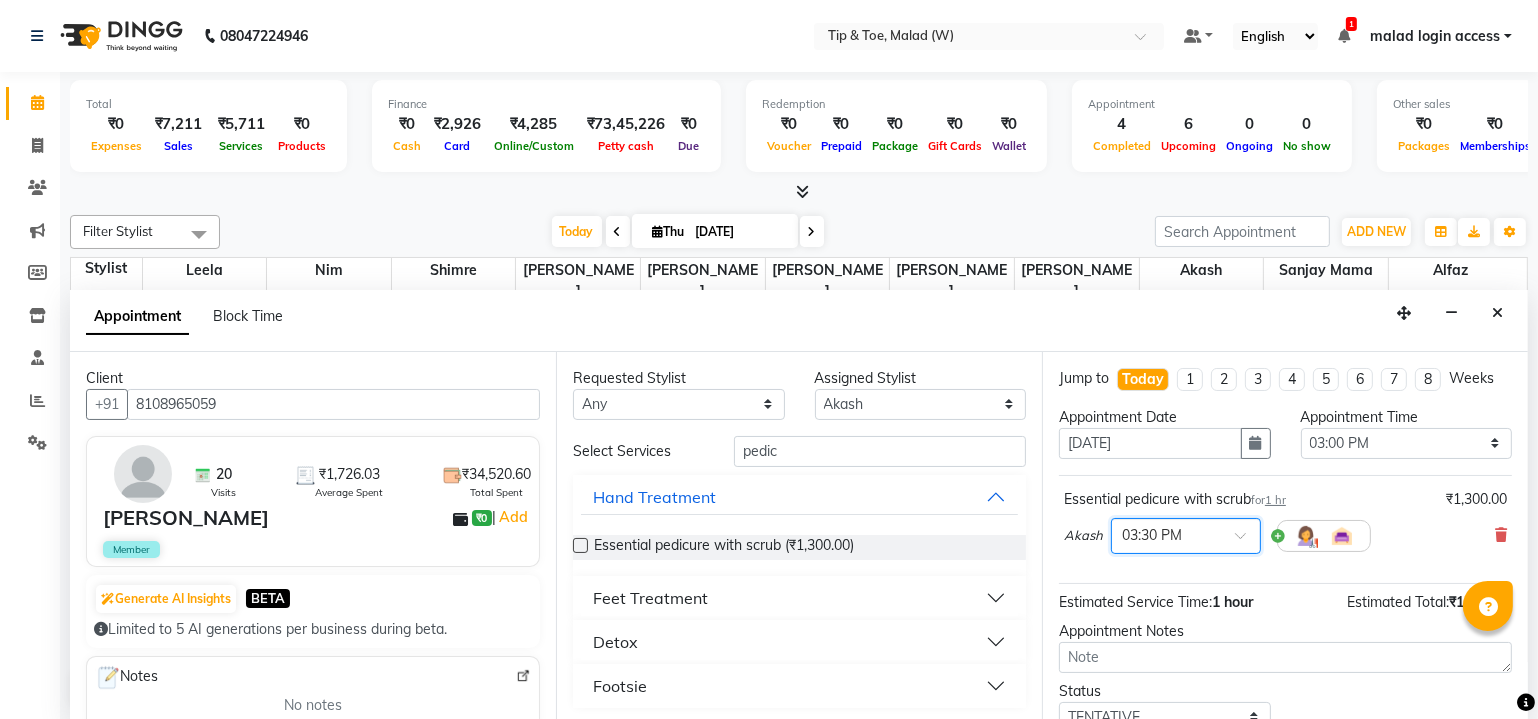 scroll, scrollTop: 135, scrollLeft: 0, axis: vertical 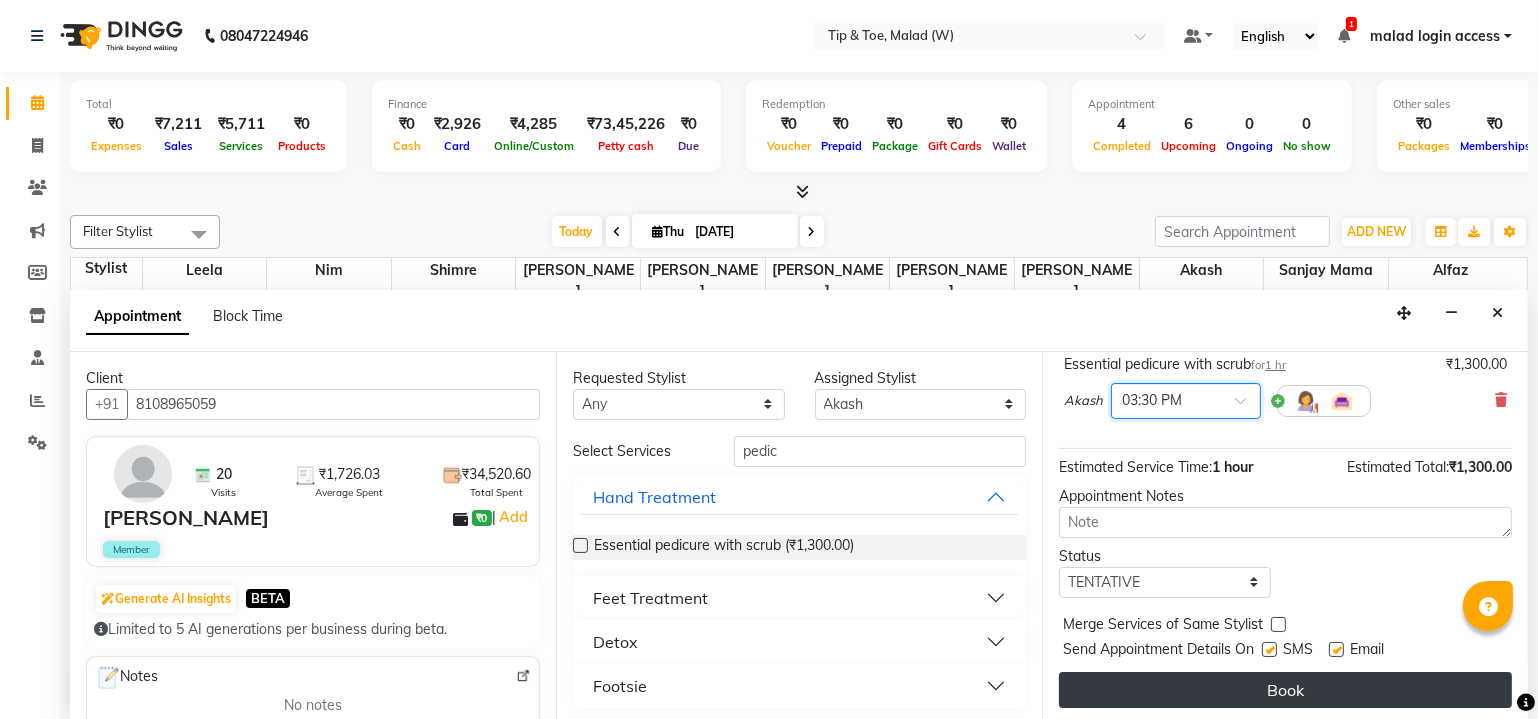 click on "Book" at bounding box center [1285, 690] 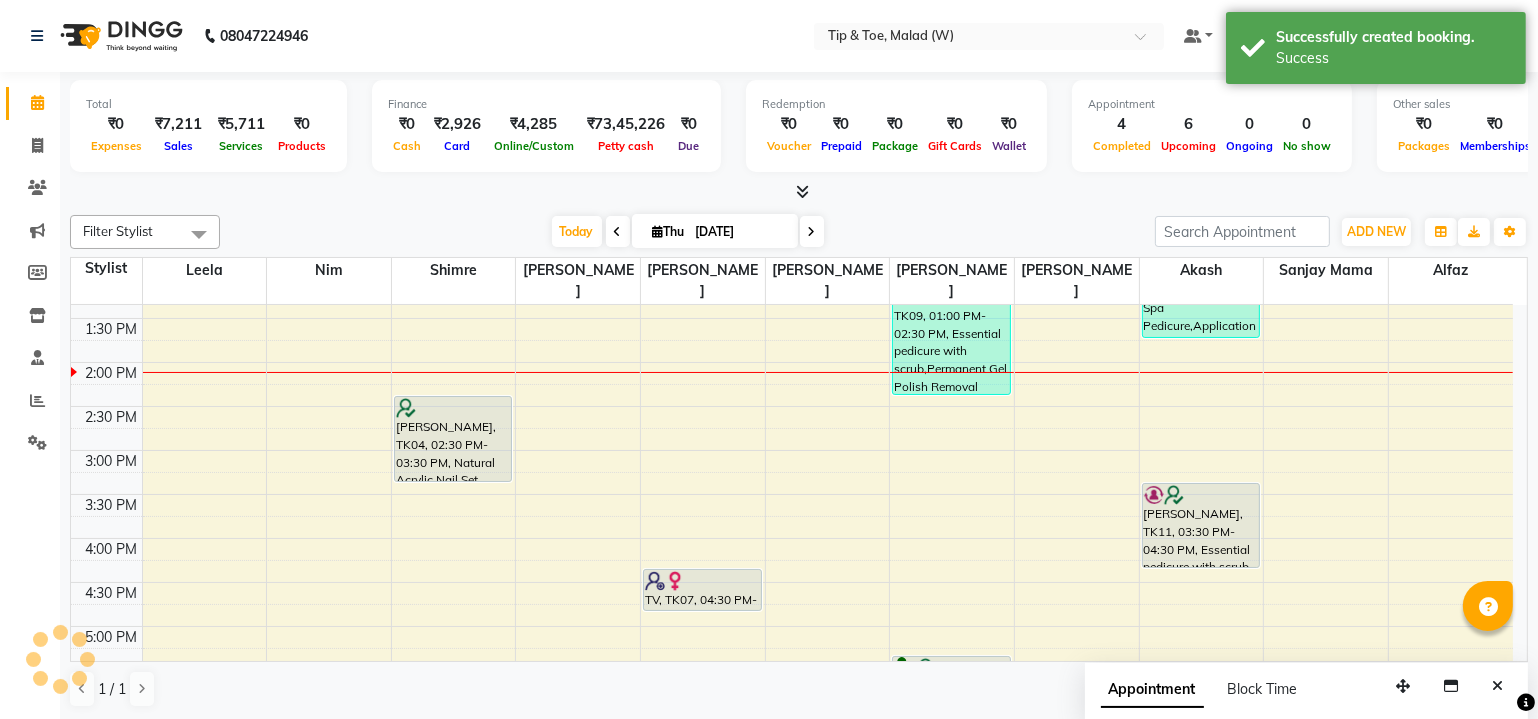 scroll, scrollTop: 0, scrollLeft: 0, axis: both 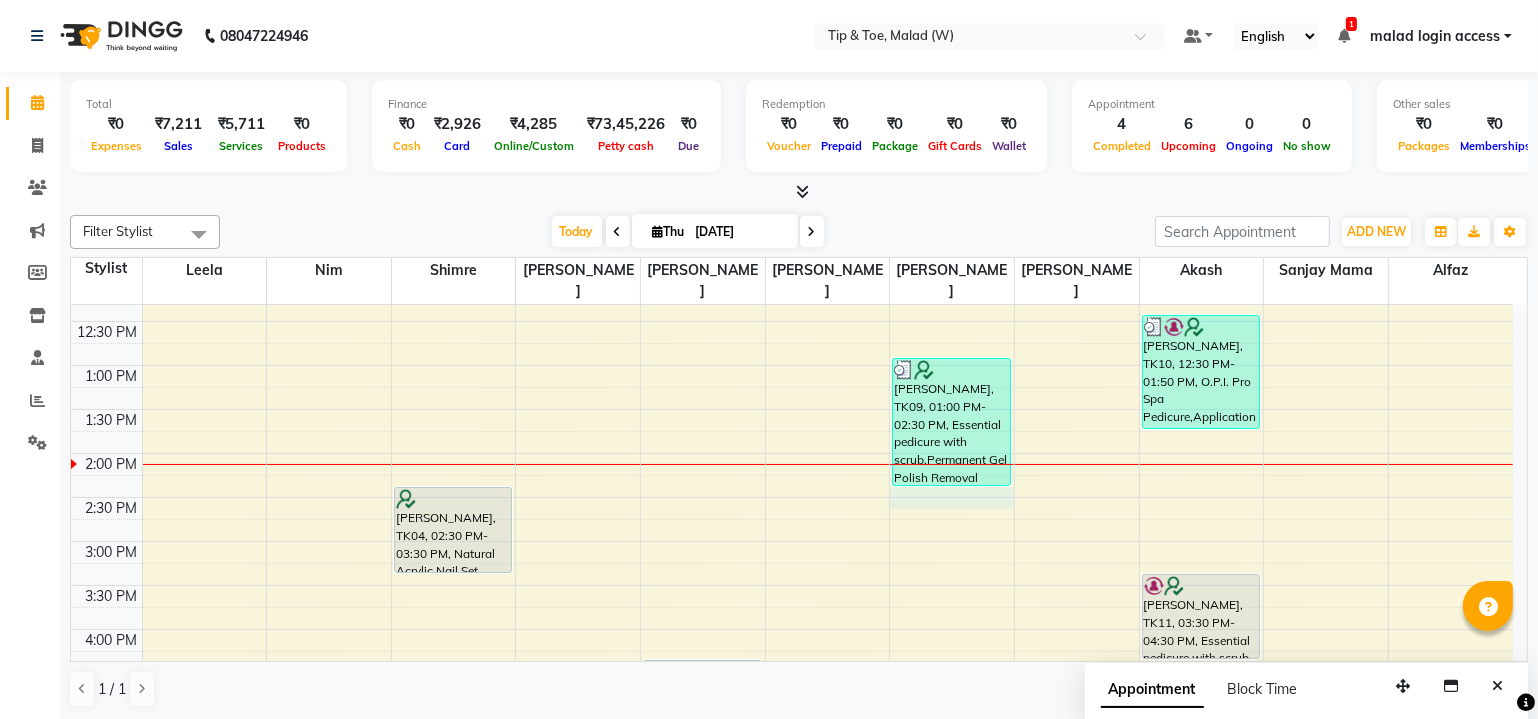 click on "8:00 AM 8:30 AM 9:00 AM 9:30 AM 10:00 AM 10:30 AM 11:00 AM 11:30 AM 12:00 PM 12:30 PM 1:00 PM 1:30 PM 2:00 PM 2:30 PM 3:00 PM 3:30 PM 4:00 PM 4:30 PM 5:00 PM 5:30 PM 6:00 PM 6:30 PM 7:00 PM 7:30 PM 8:00 PM 8:30 PM     [PERSON_NAME], TK08, 11:30 AM-11:50 AM, Application of Nail Polish     [PERSON_NAME], TK08, 11:45 AM-12:15 PM, Nail Cut File & Polish     [PERSON_NAME], TK04, 02:30 PM-03:30 PM, Natural Acrylic Nail Set     [PERSON_NAME], TK06, 06:00 PM-07:00 PM, Essential manicure with scrub     [PERSON_NAME], TK06, 07:00 PM-07:30 PM, Permanent Gel Polish     TV, TK07, 04:30 PM-05:00 PM, Nail Cut File & Polish     [PERSON_NAME], TK09, 01:00 PM-02:30 PM, Essential pedicure with scrub,Permanent Gel Polish Removal     [PERSON_NAME], TK01, 05:30 PM-06:30 PM, Essential pedicure with scrub     [PERSON_NAME], TK01, 06:30 PM-07:30 PM, Essential pedicure with scrub     [PERSON_NAME], TK10, 12:30 PM-01:50 PM, O.P.I. Pro Spa Pedicure,Application of Nail Polish" at bounding box center [792, 497] 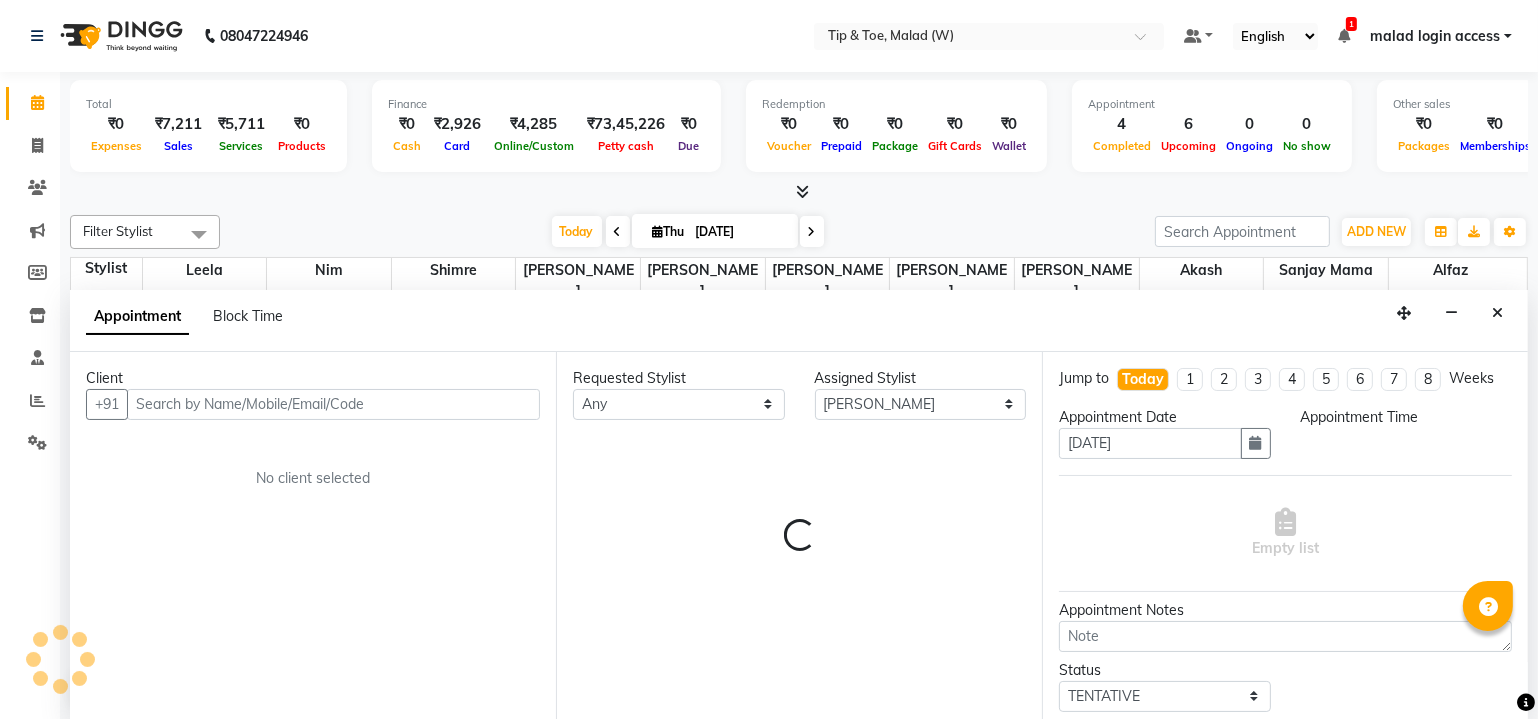 scroll, scrollTop: 0, scrollLeft: 0, axis: both 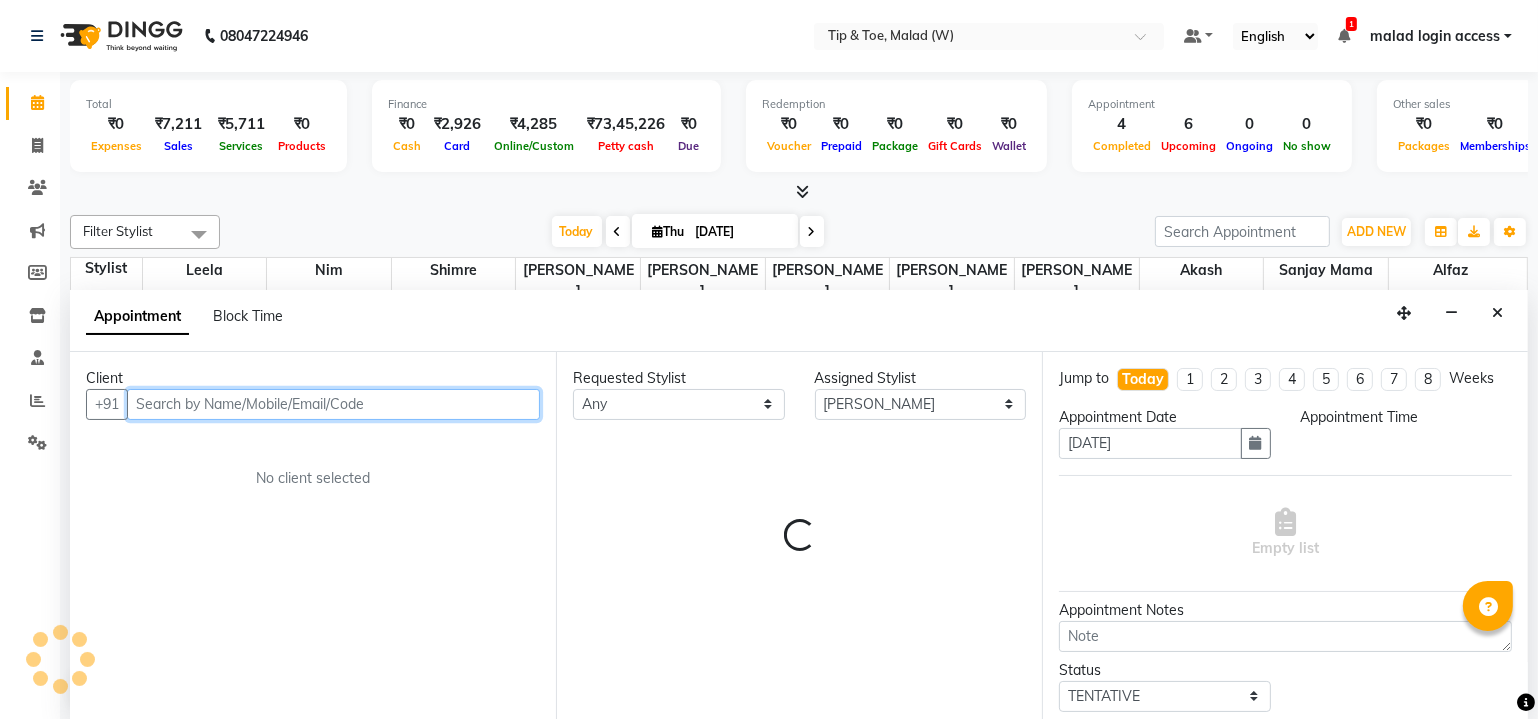 select on "870" 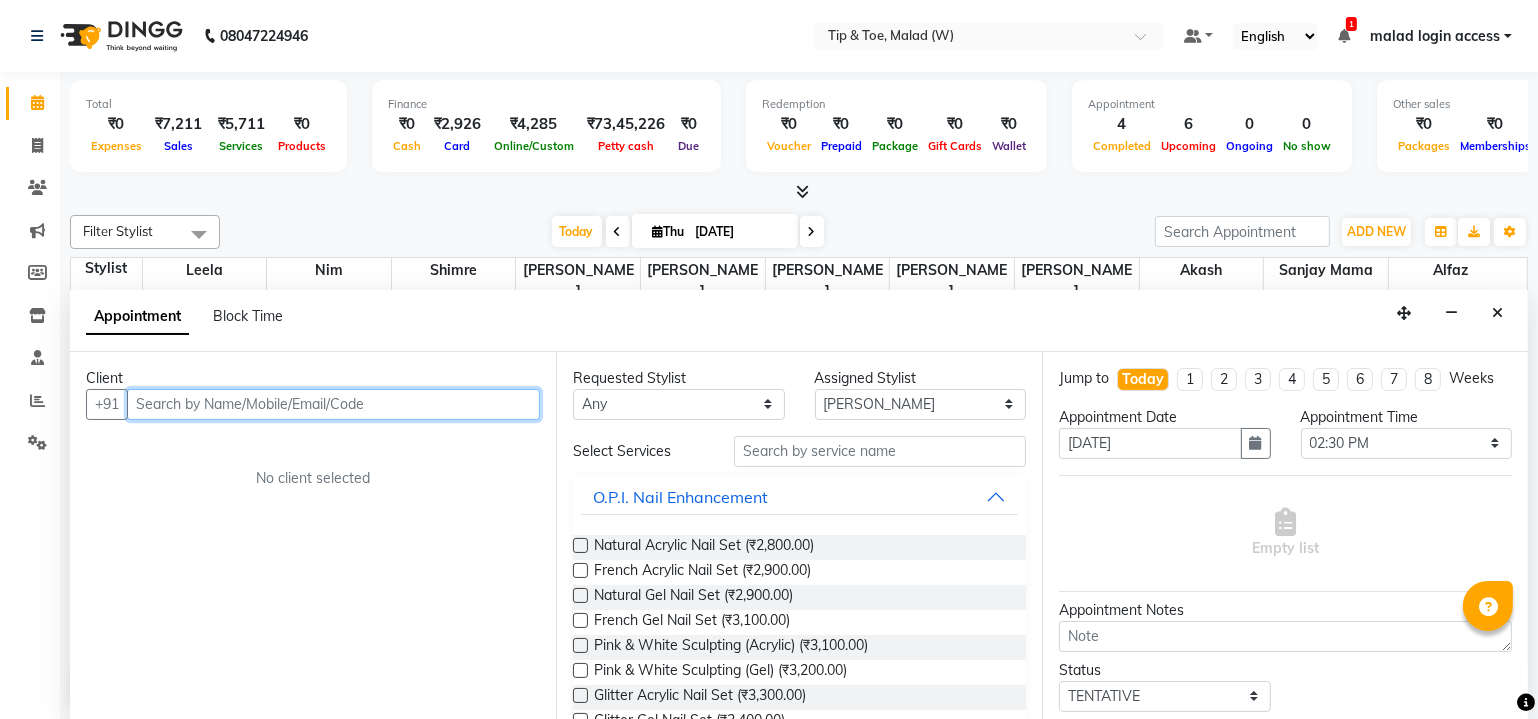 click at bounding box center (333, 404) 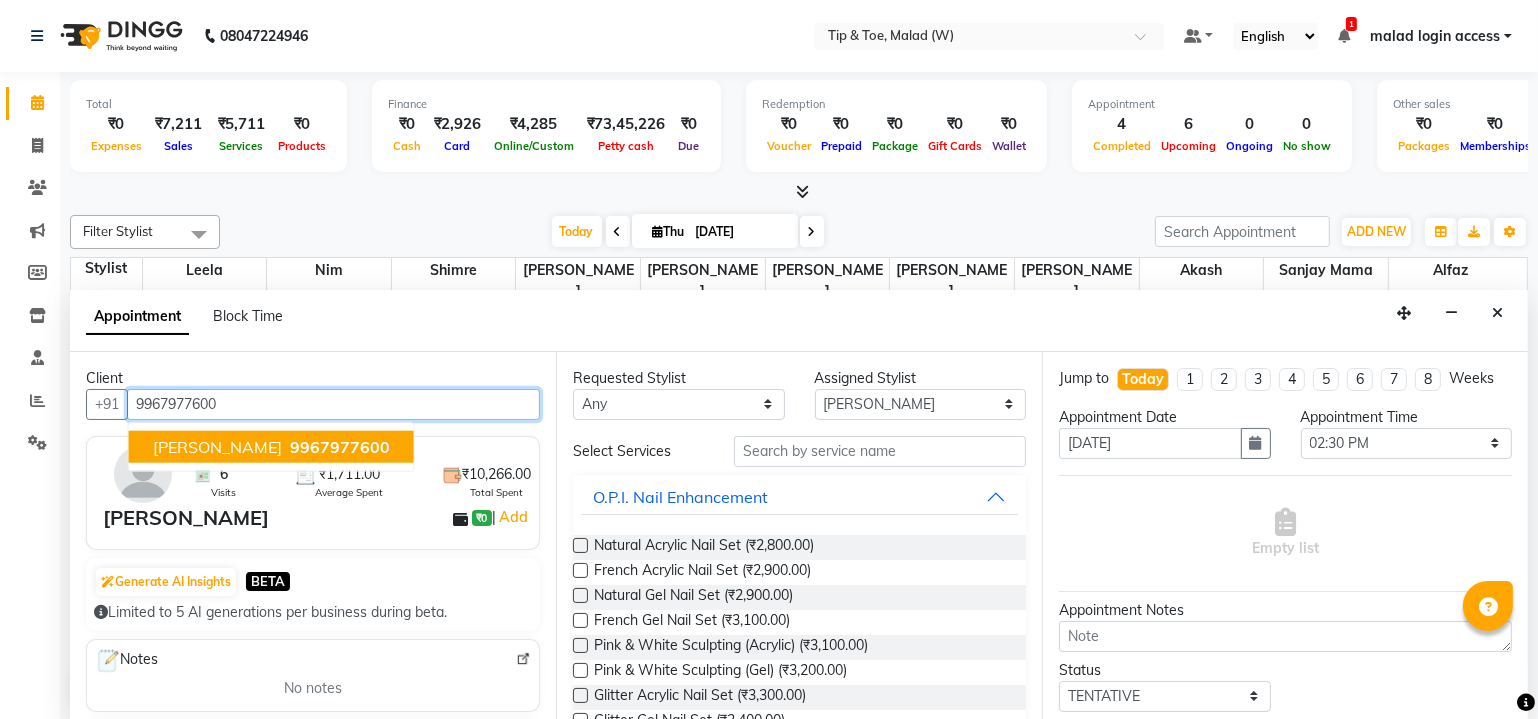 click on "[PERSON_NAME]" at bounding box center [217, 446] 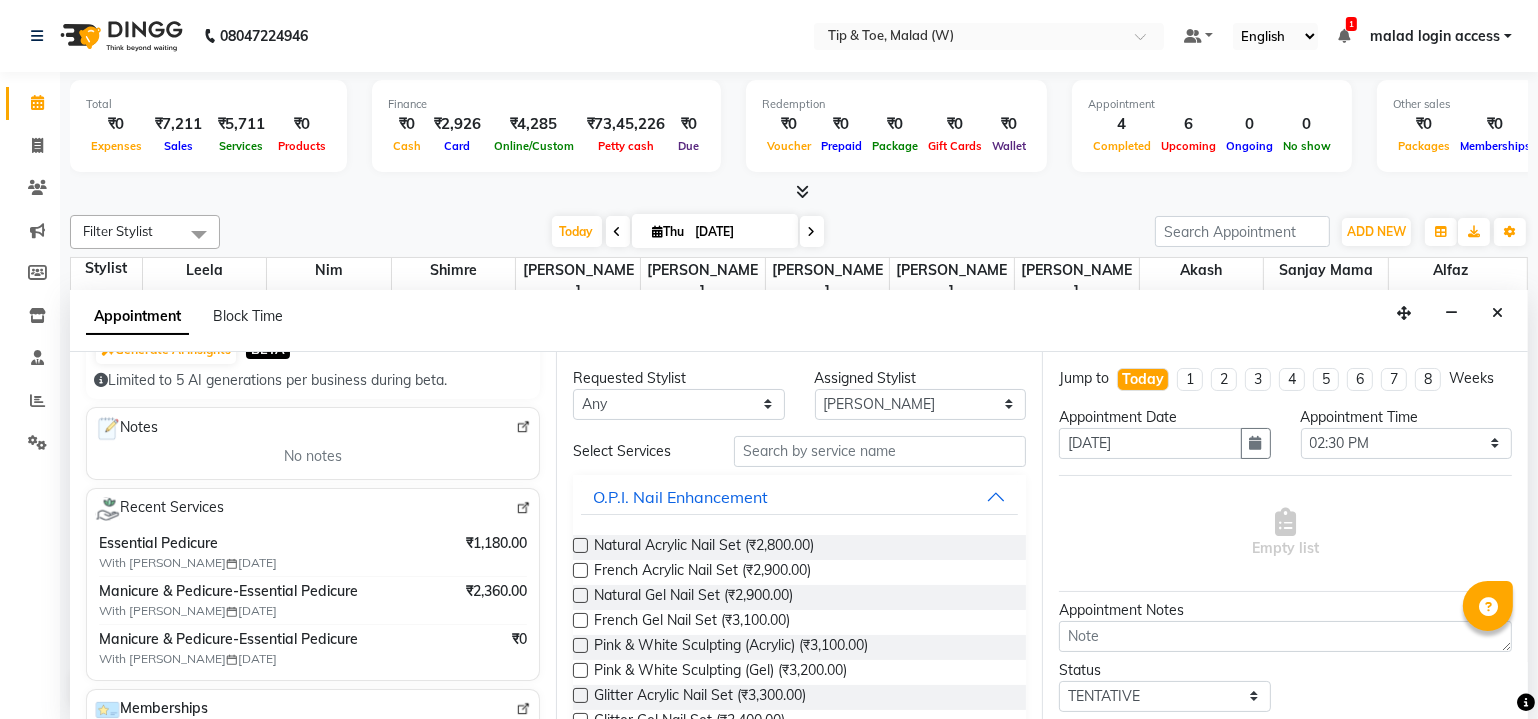scroll, scrollTop: 272, scrollLeft: 0, axis: vertical 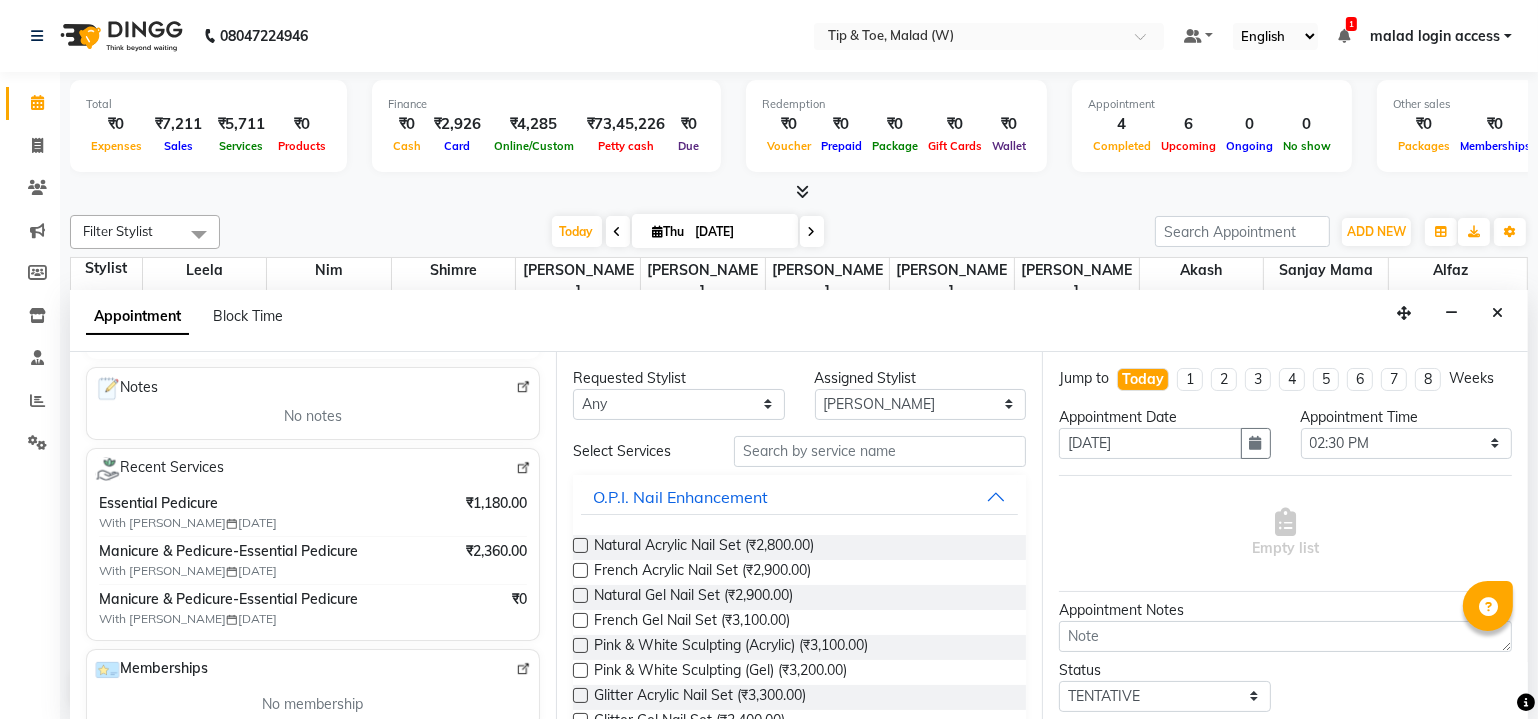 type on "9967977600" 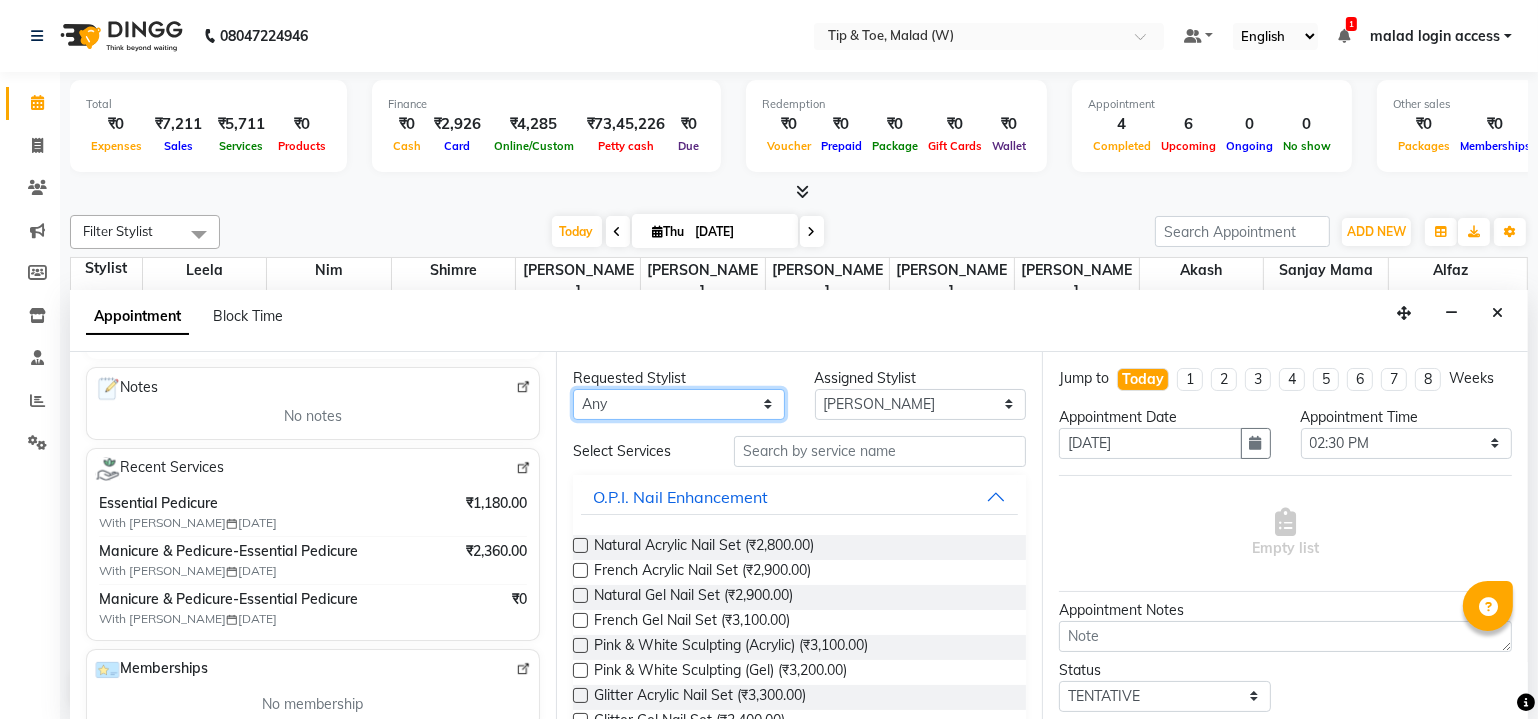 click on "Any Akash  Alfaz  [PERSON_NAME] Leela [PERSON_NAME] [PERSON_NAME] Poonam [PERSON_NAME] mama [PERSON_NAME]" at bounding box center [679, 404] 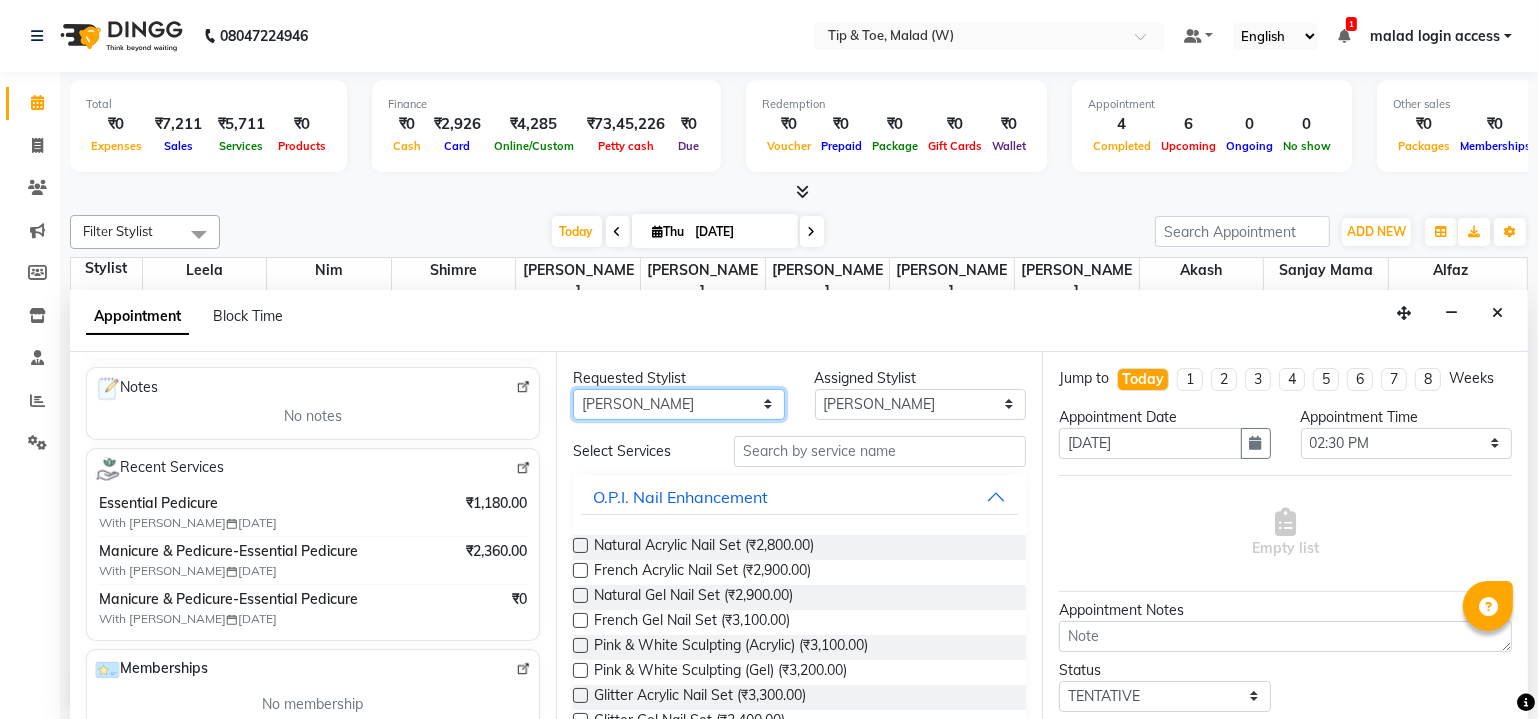 click on "Any Akash  Alfaz  [PERSON_NAME] Leela [PERSON_NAME] [PERSON_NAME] Poonam [PERSON_NAME] mama [PERSON_NAME]" at bounding box center [679, 404] 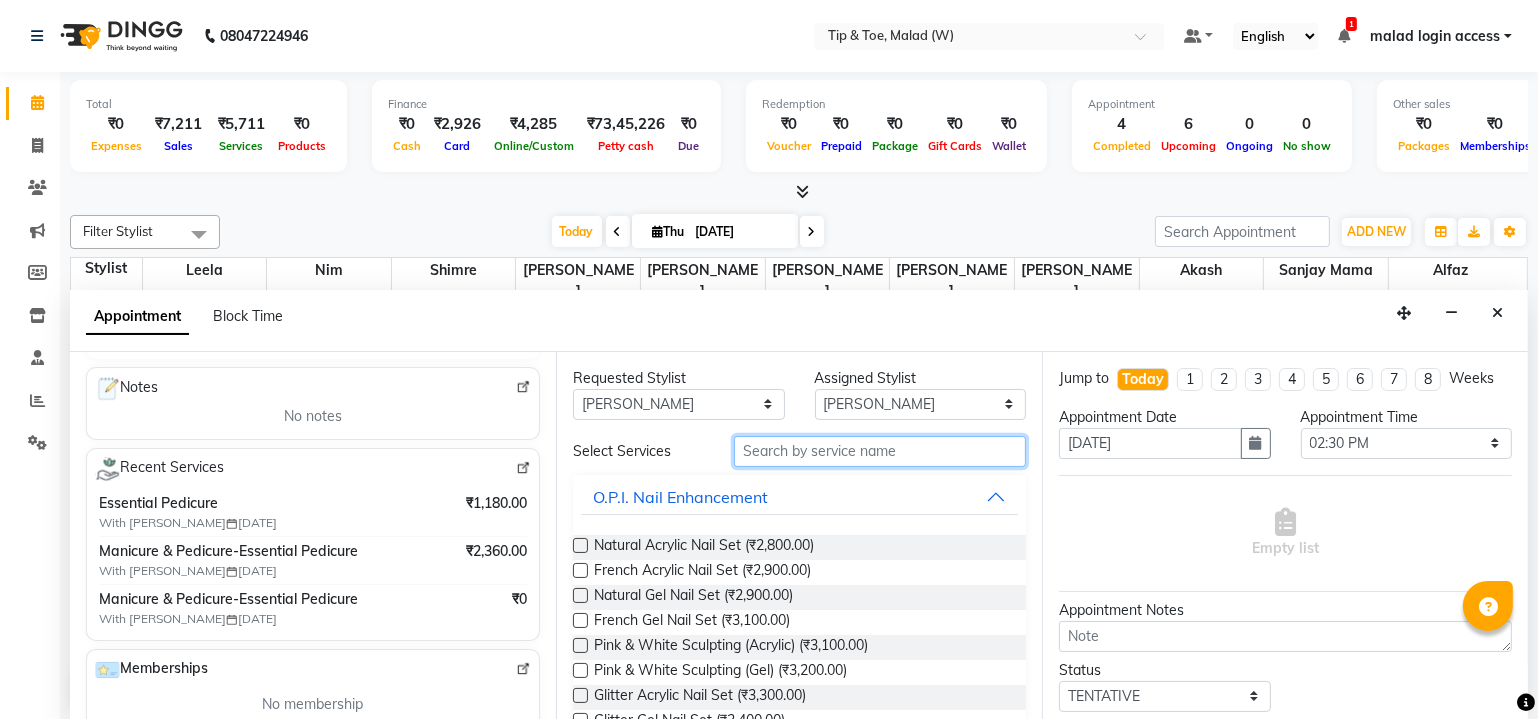 click at bounding box center (880, 451) 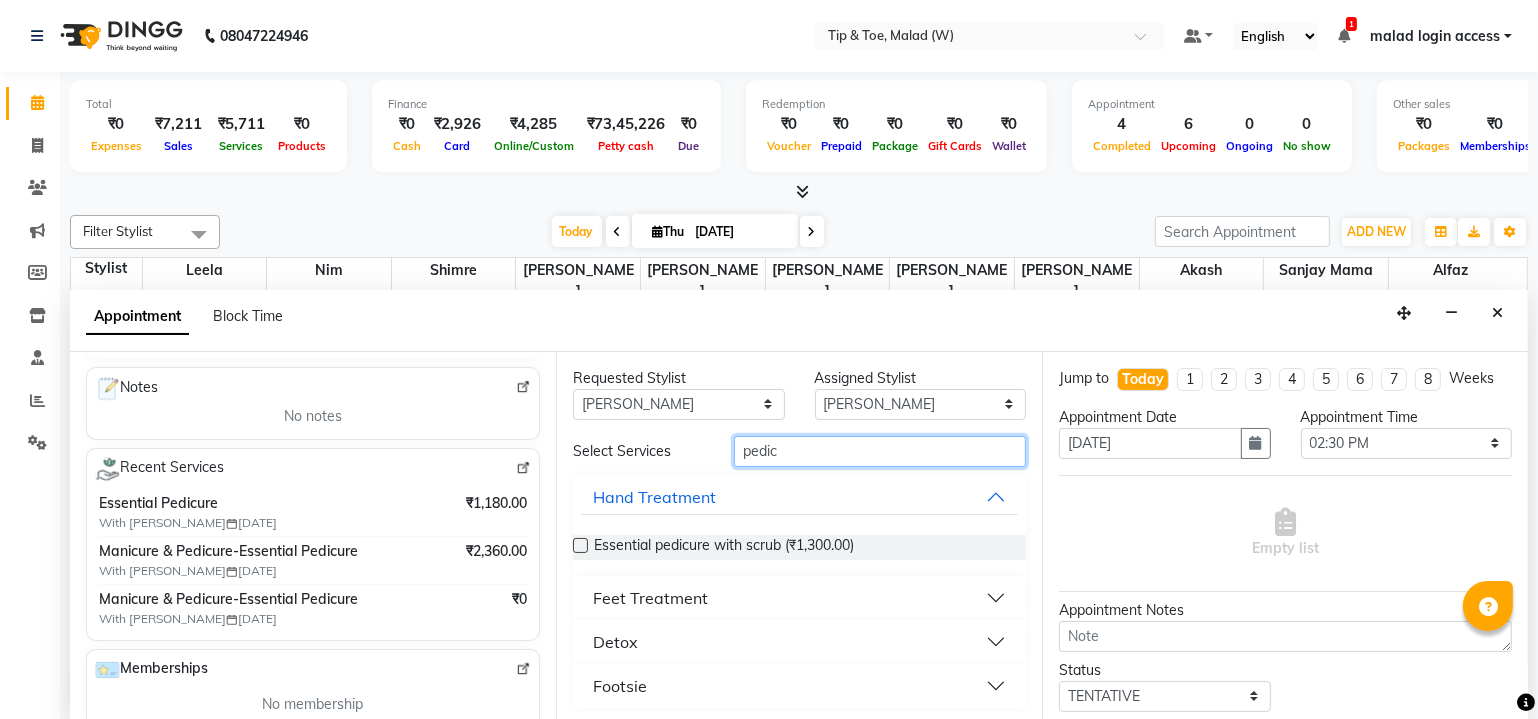 type on "pedic" 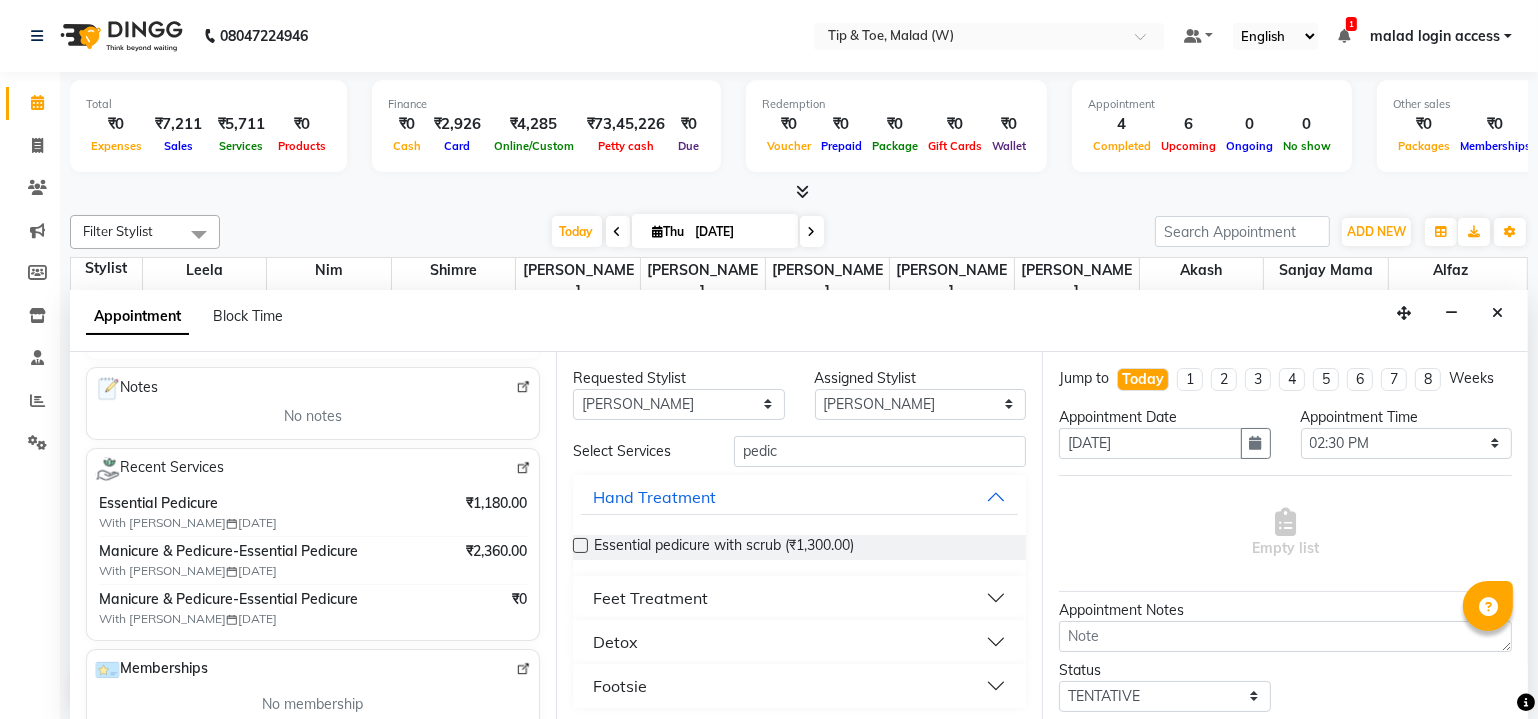 click at bounding box center (580, 545) 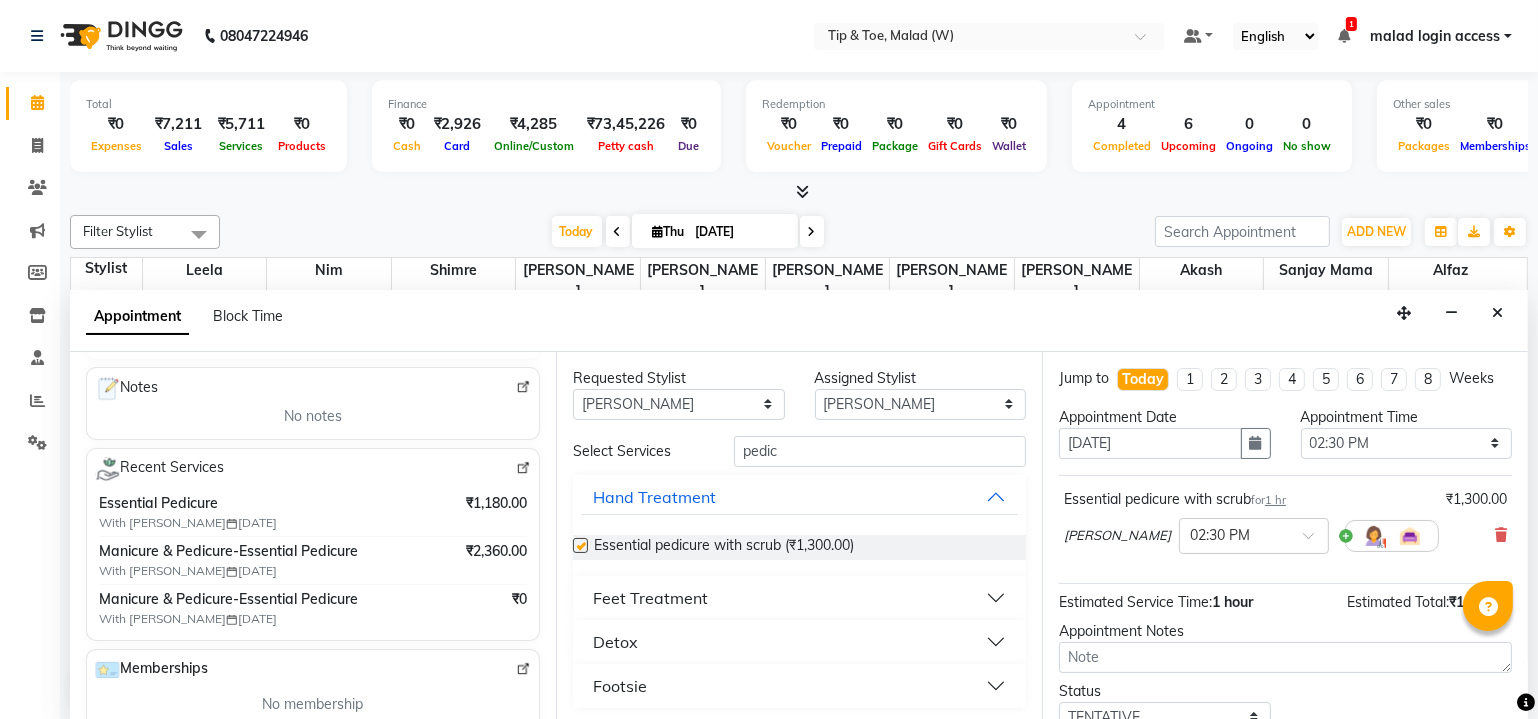 checkbox on "false" 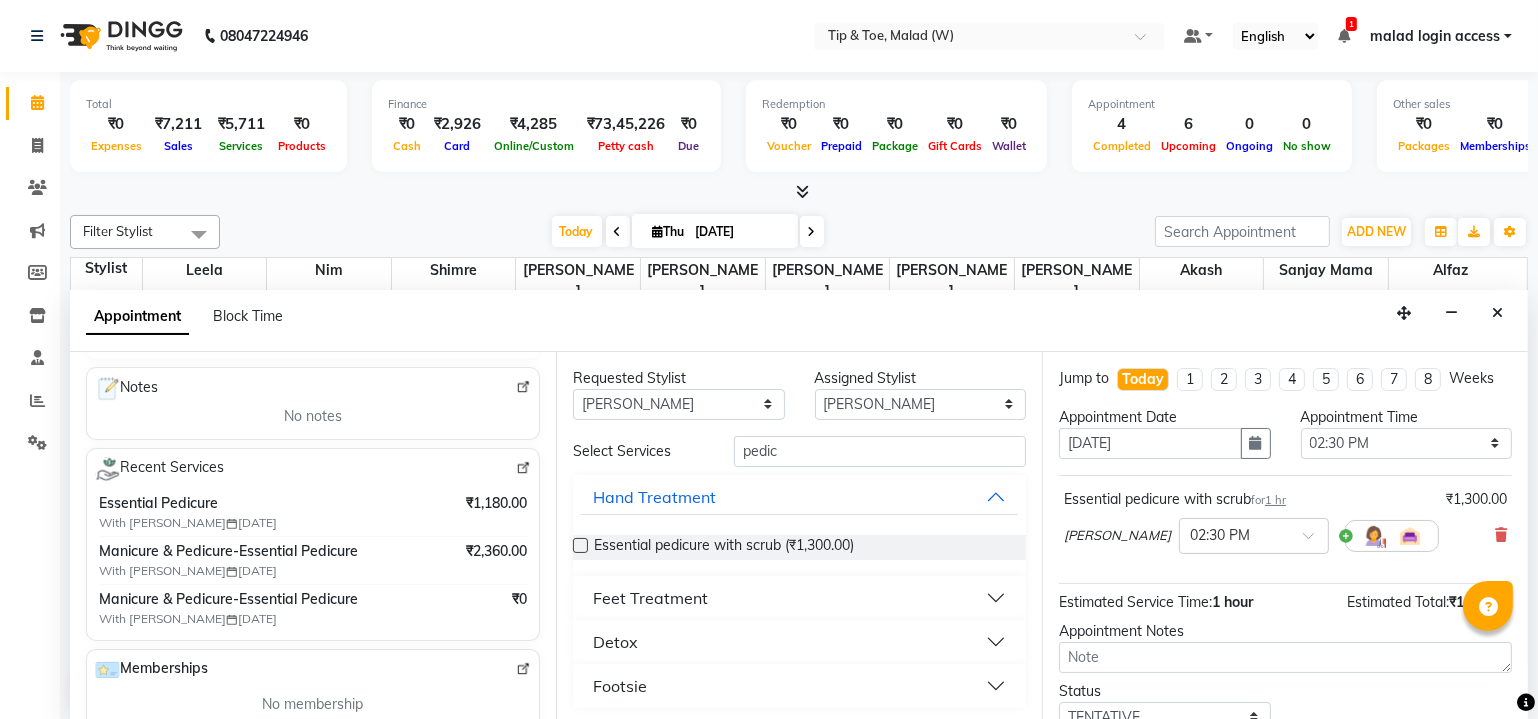 scroll, scrollTop: 135, scrollLeft: 0, axis: vertical 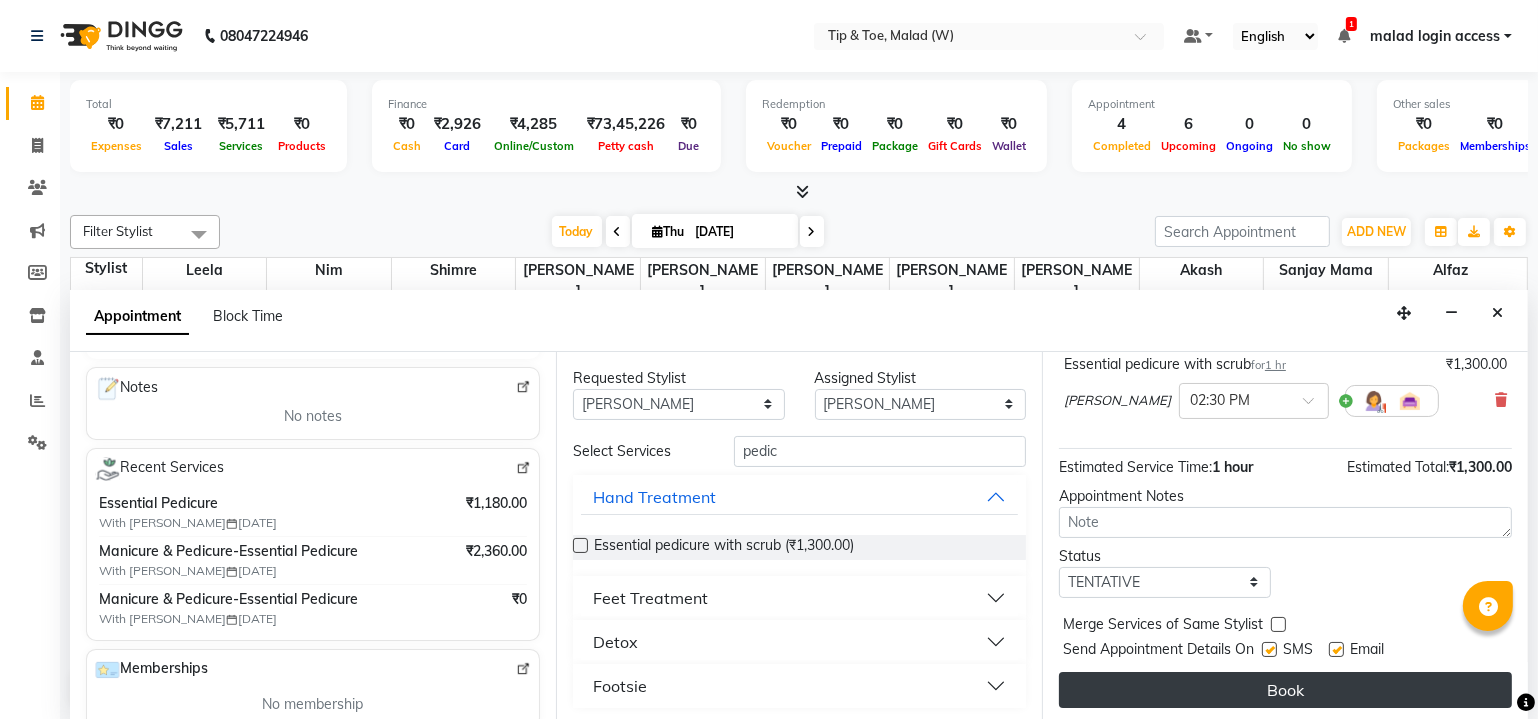click at bounding box center (1526, 703) 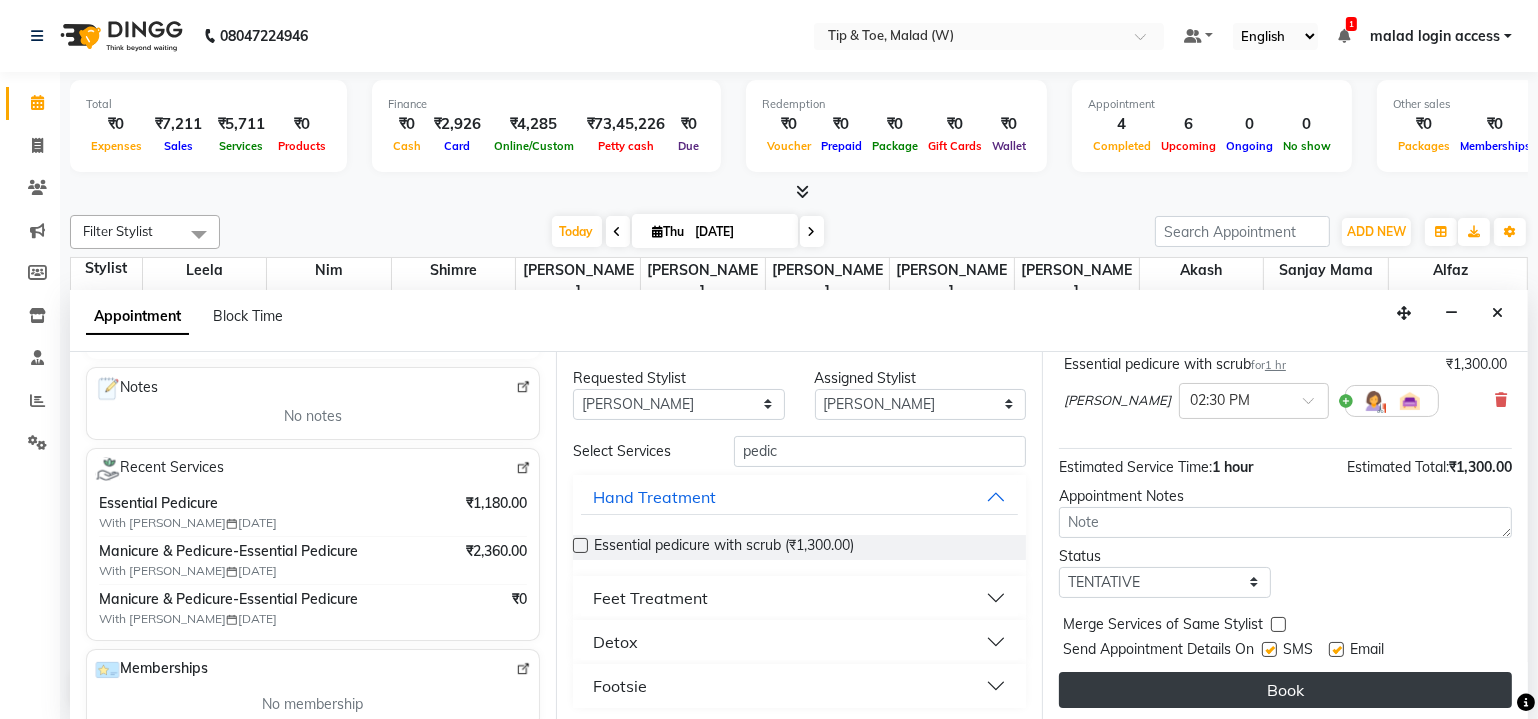click on "Book" at bounding box center (1285, 690) 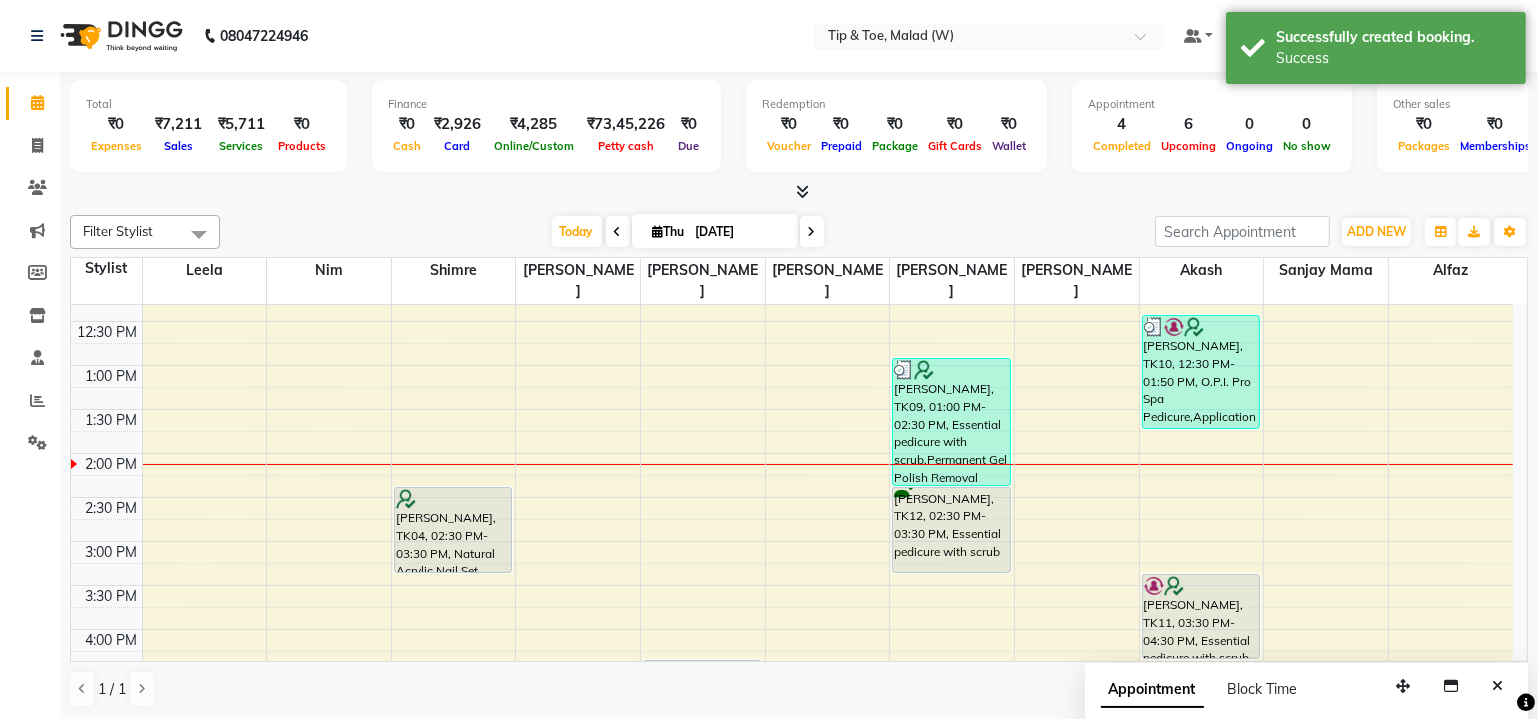 scroll, scrollTop: 0, scrollLeft: 0, axis: both 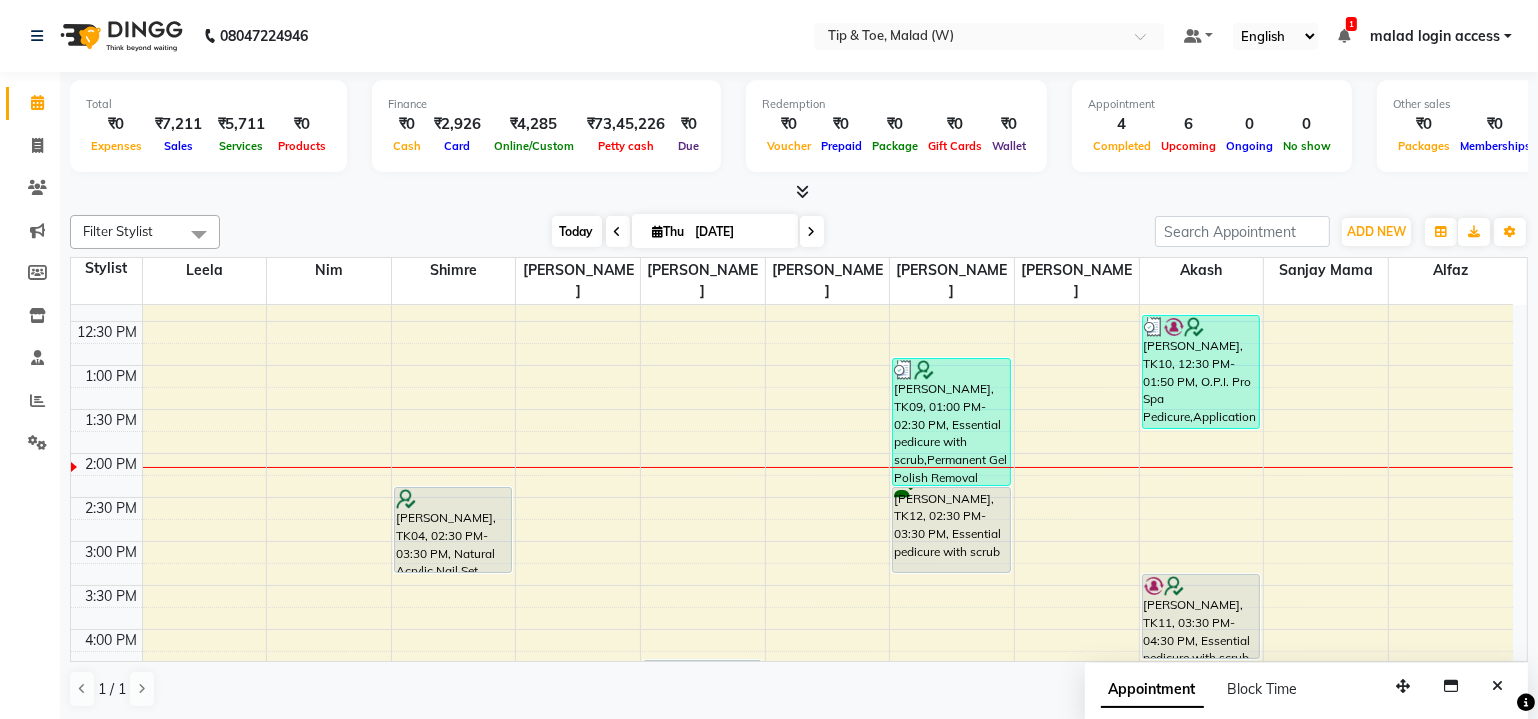 click on "Today" at bounding box center (577, 231) 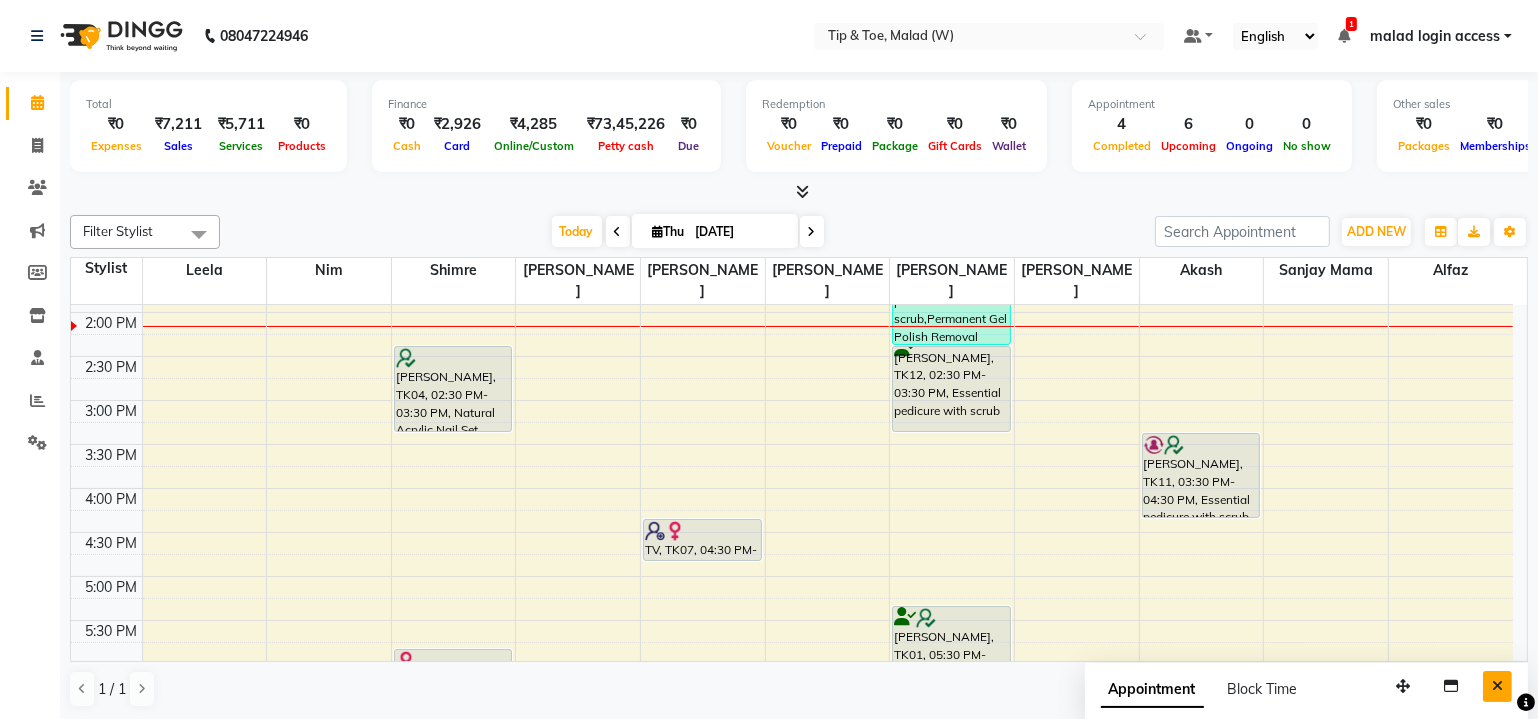 click at bounding box center (1497, 686) 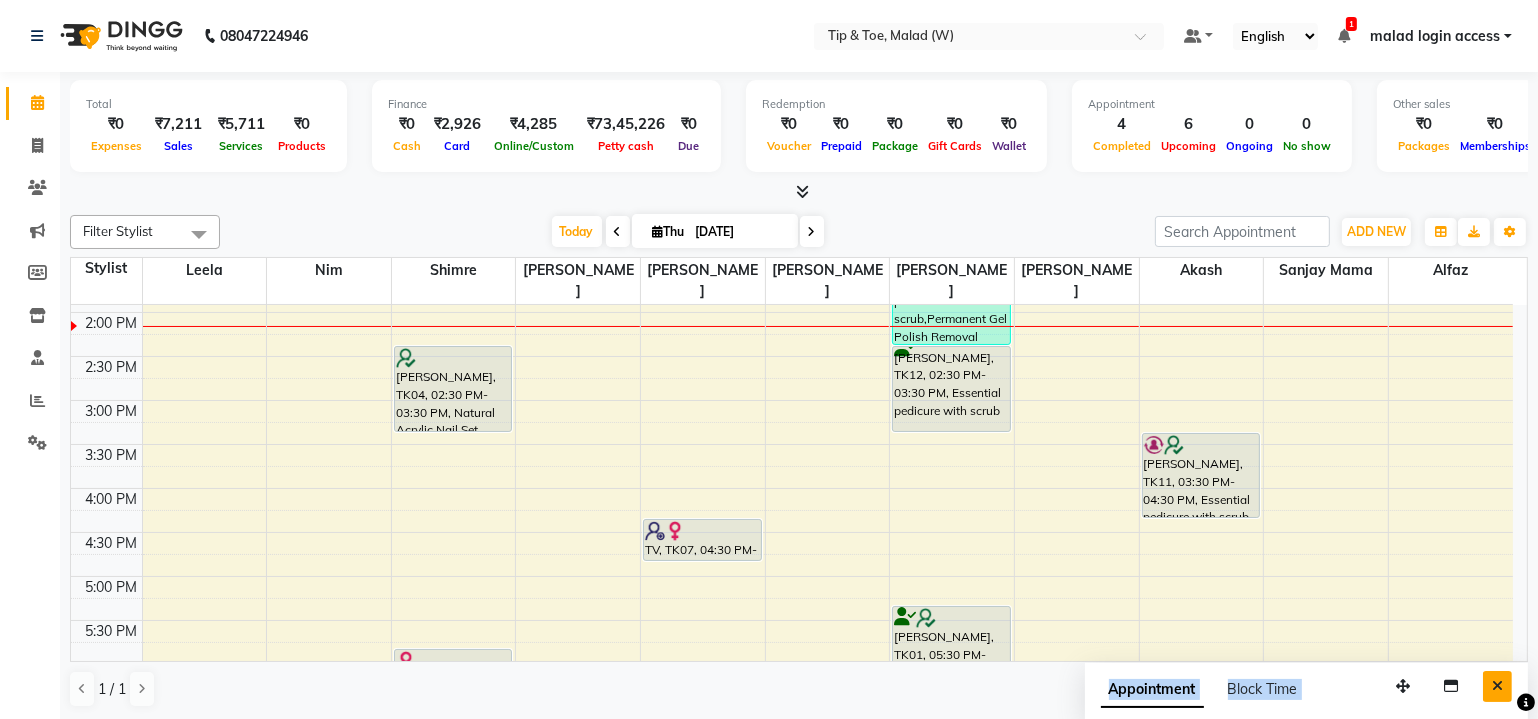 click on "1 / 1" at bounding box center (799, 689) 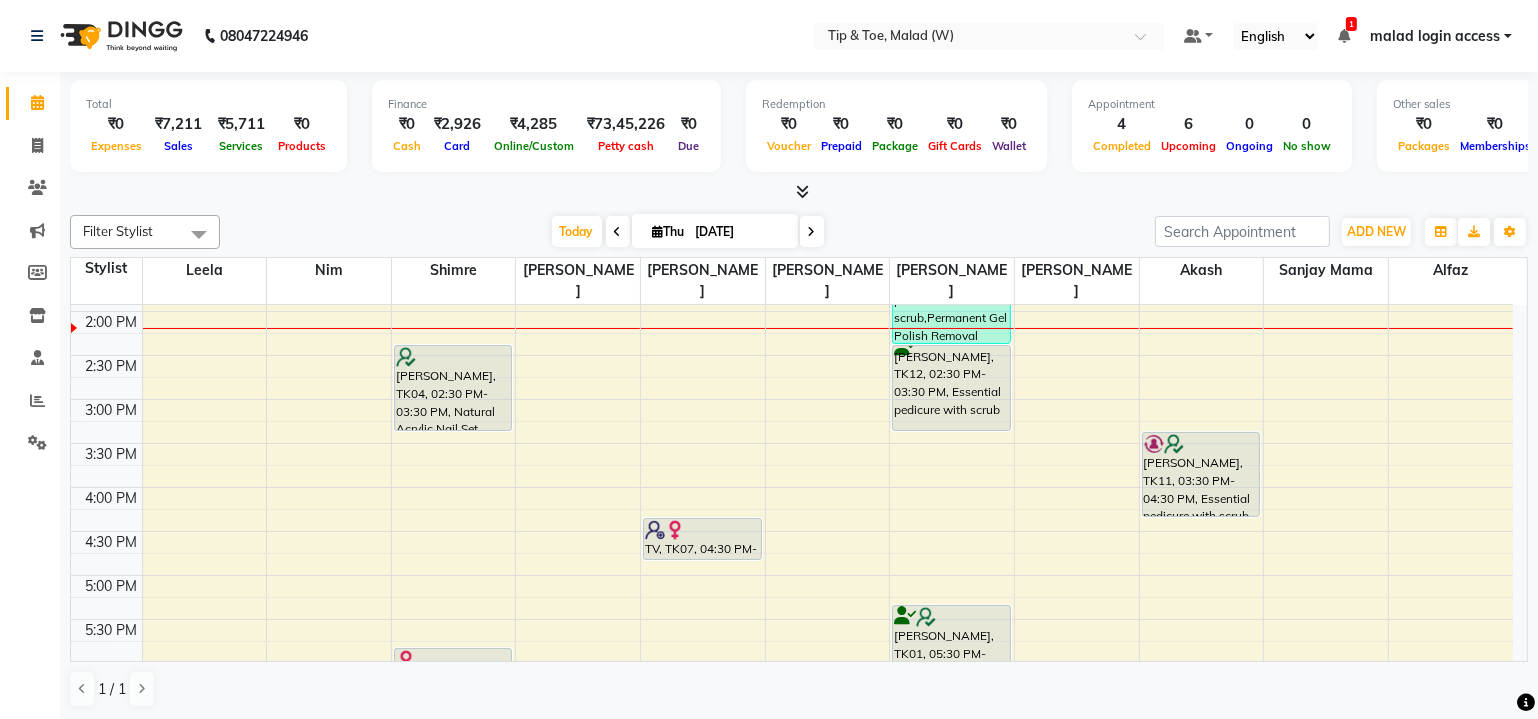scroll, scrollTop: 633, scrollLeft: 0, axis: vertical 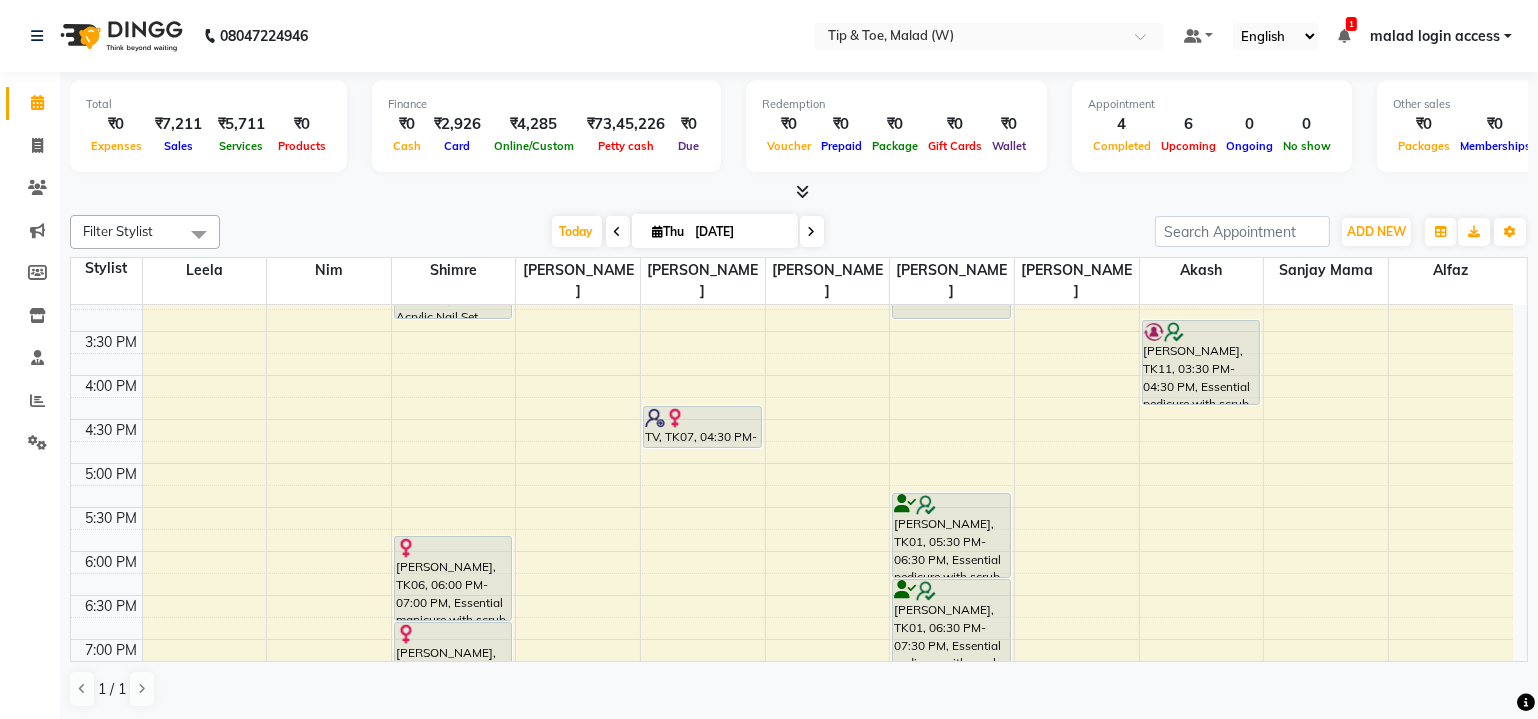 click on "Total  ₹0  Expenses ₹7,211  Sales ₹5,711  Services ₹0  Products Finance  ₹0  Cash ₹2,926  Card ₹4,285  Online/Custom ₹73,45,226 Petty cash ₹0 Due  Redemption  ₹0 Voucher ₹0 Prepaid ₹0 Package ₹0  Gift Cards ₹0  Wallet  Appointment  4 Completed 6 Upcoming 0 Ongoing 0 No show  Other sales  ₹0  Packages ₹0  Memberships ₹1,500  Vouchers ₹0  Prepaids ₹0  Gift Cards Filter Stylist Select All Akash  Alfaz  Dibakar Leela Manisha Singh Nim Nitesh Poonam Singh Sanjay mama Shimre Urmila Pal Today  Thu 10-07-2025 Toggle Dropdown Add Appointment Add Invoice Add Attendance Add Client Toggle Dropdown Add Appointment Add Invoice Add Attendance Add Client ADD NEW Toggle Dropdown Add Appointment Add Invoice Add Attendance Add Client Filter Stylist Select All Akash  Alfaz  Dibakar Leela Manisha Singh Nim Nitesh Poonam Singh Sanjay mama Shimre Urmila Pal Group By  Staff View   Room View  View as Vertical  Vertical - Week View  Horizontal  Horizontal - Week View  List  Toggle Dropdown Zoom 11" 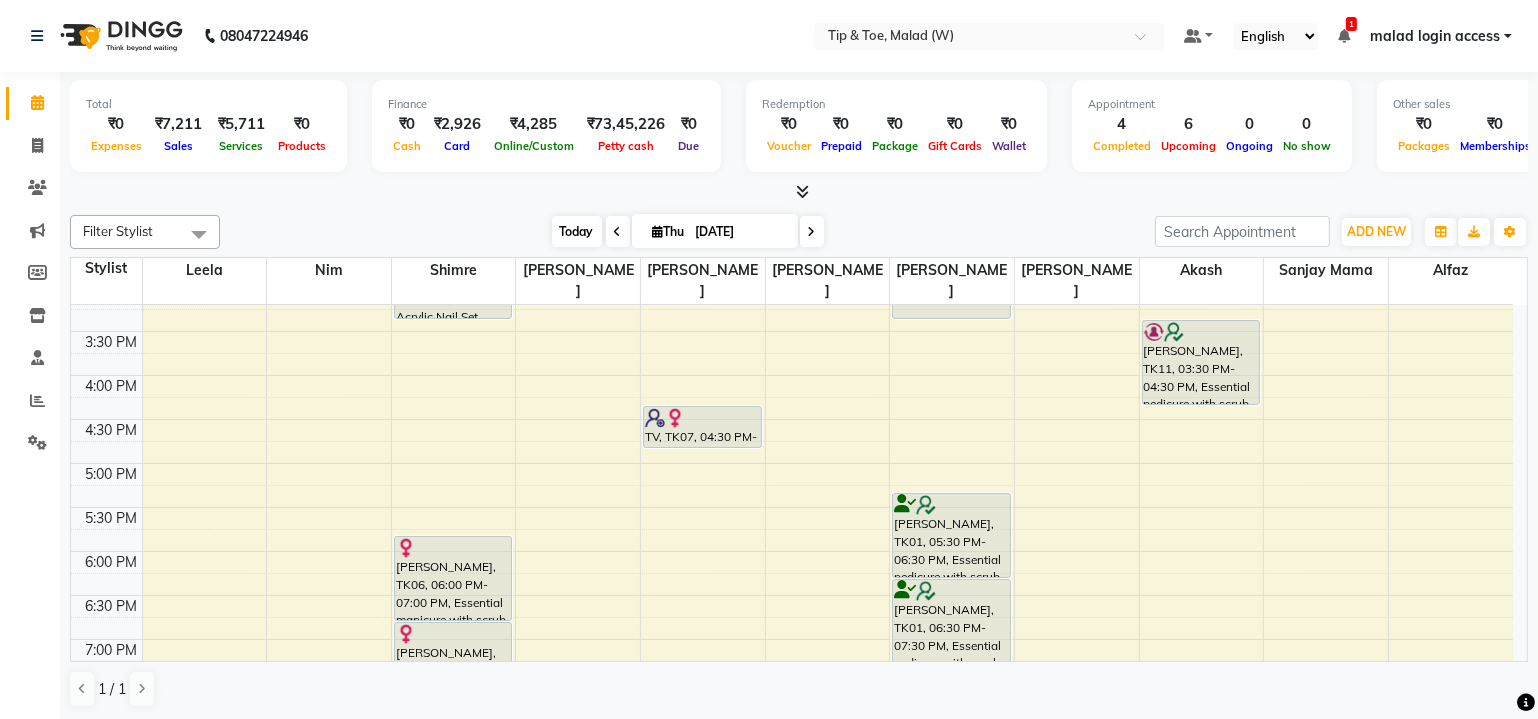 click on "Today" at bounding box center [577, 231] 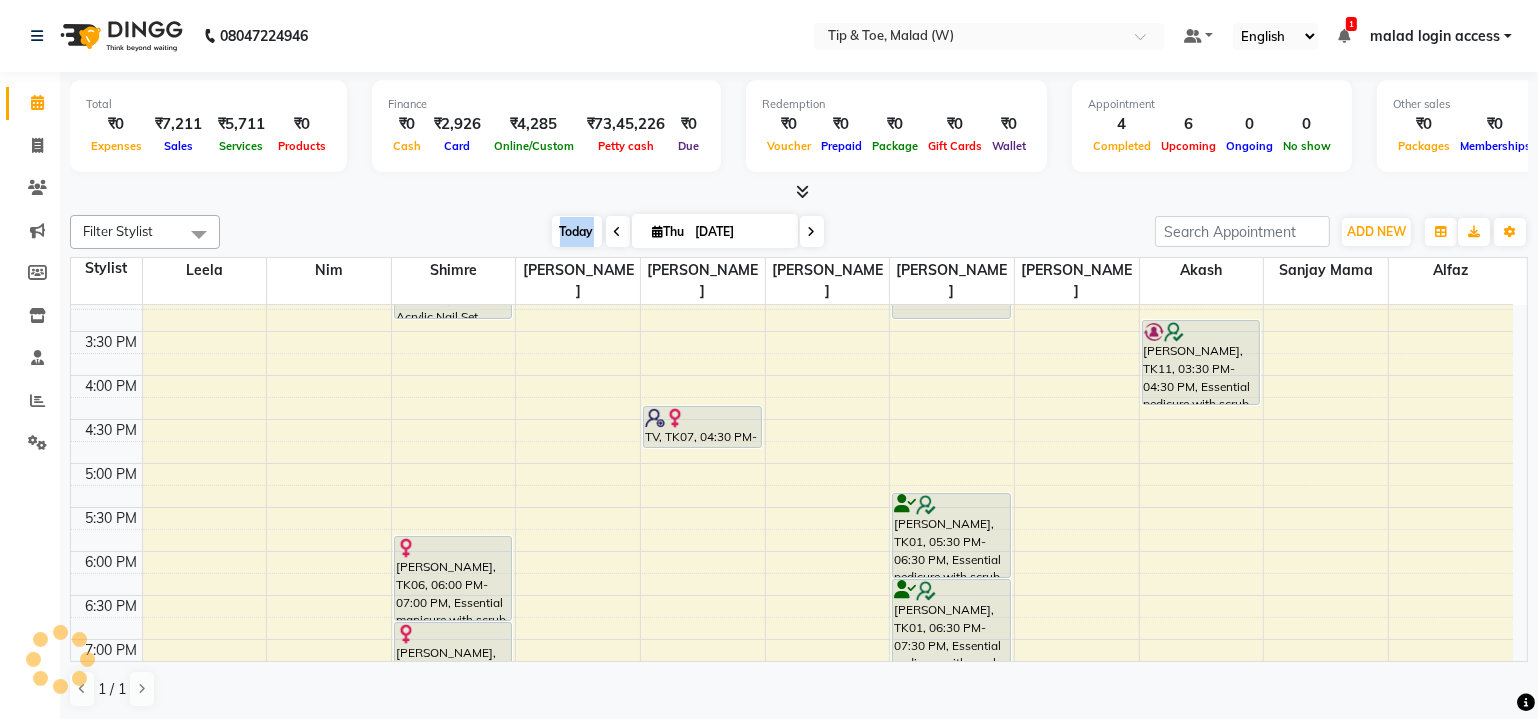 click on "Today" at bounding box center (577, 231) 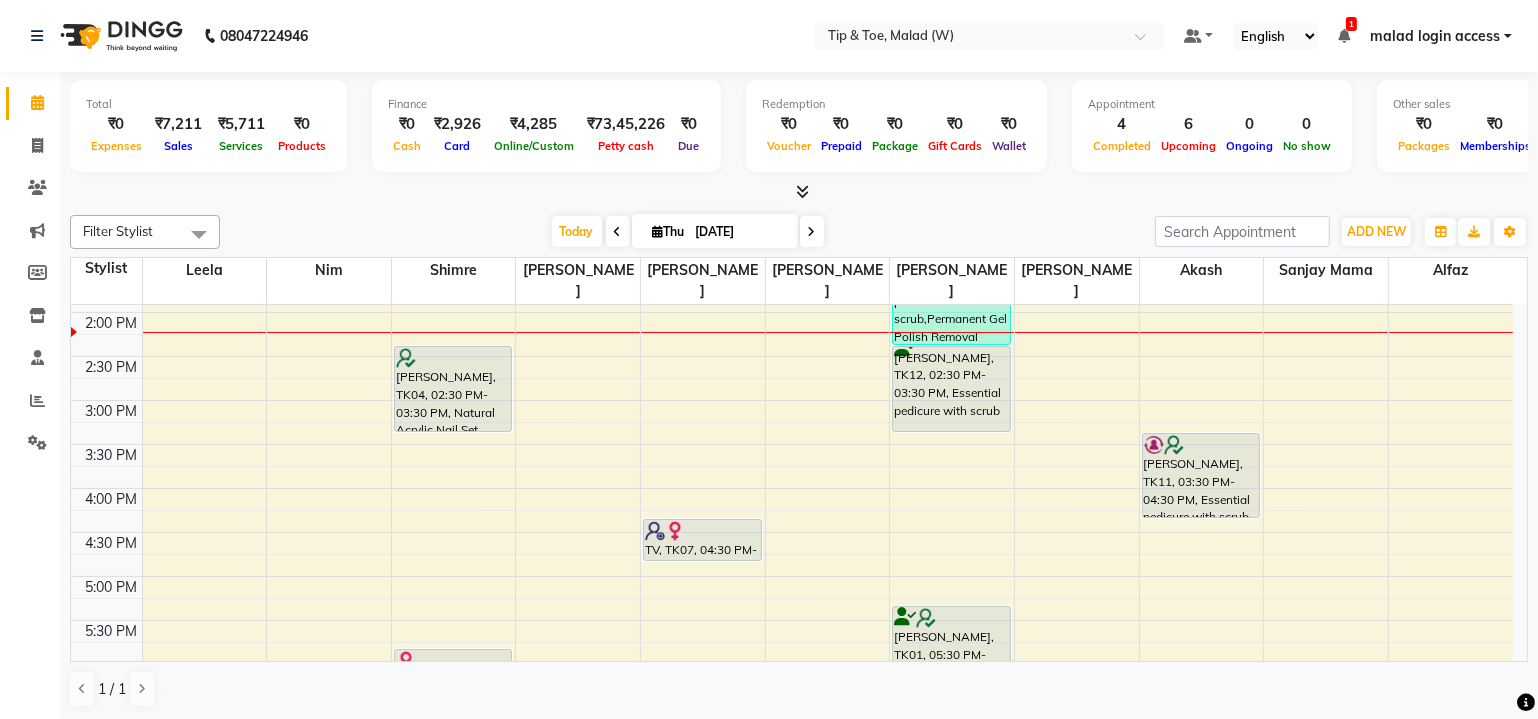 click on "[DATE]  [DATE]" at bounding box center [687, 232] 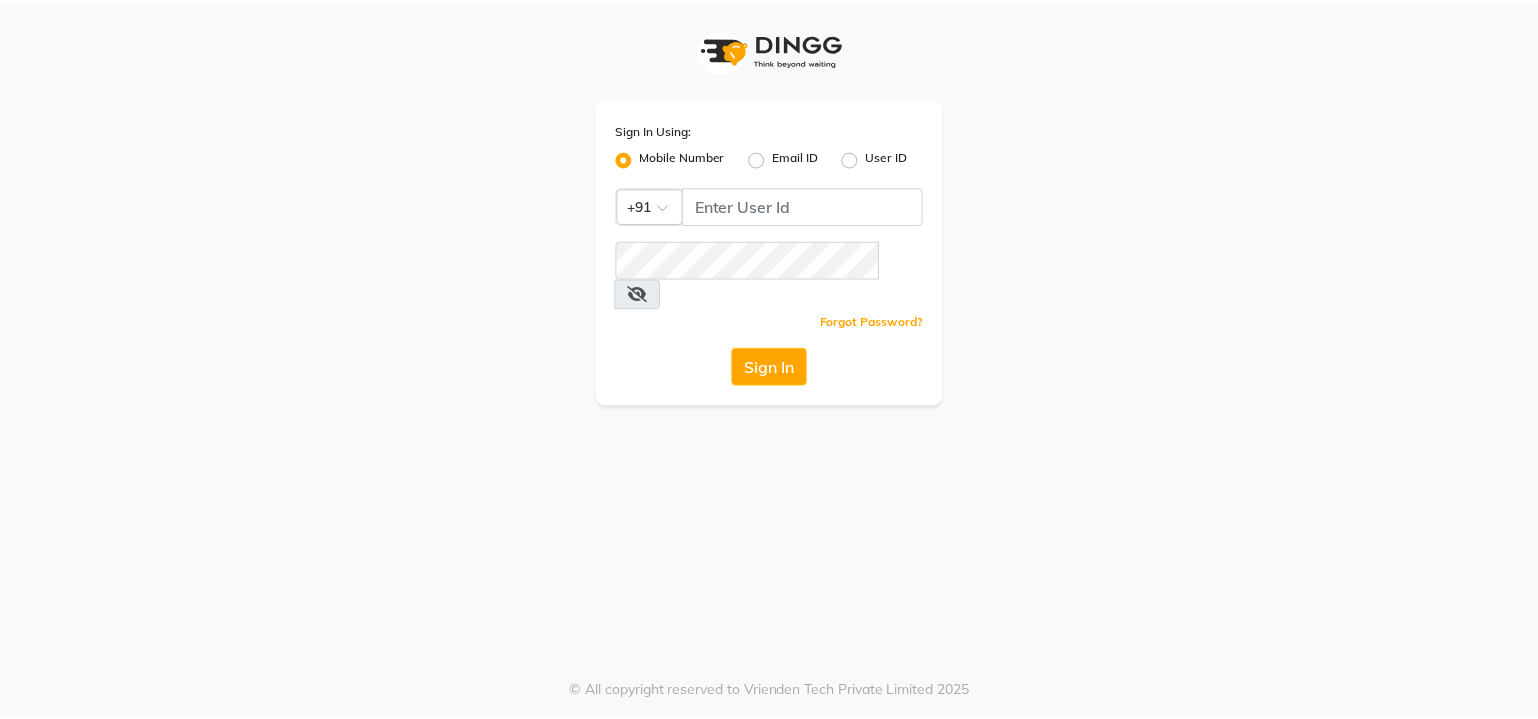 scroll, scrollTop: 0, scrollLeft: 0, axis: both 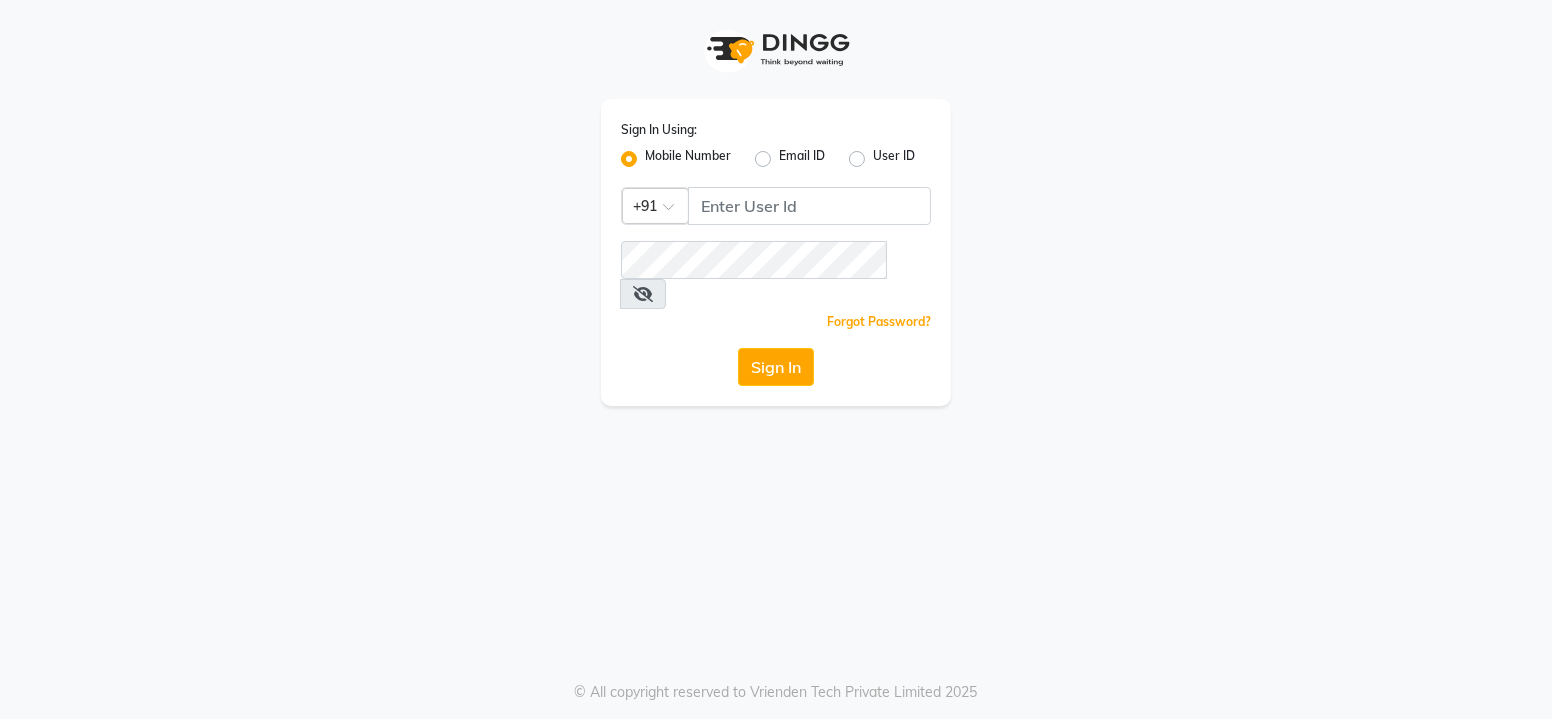 click on "Sign In Using: Mobile Number Email ID User ID Country Code × +91  Remember me Forgot Password?  Sign In" 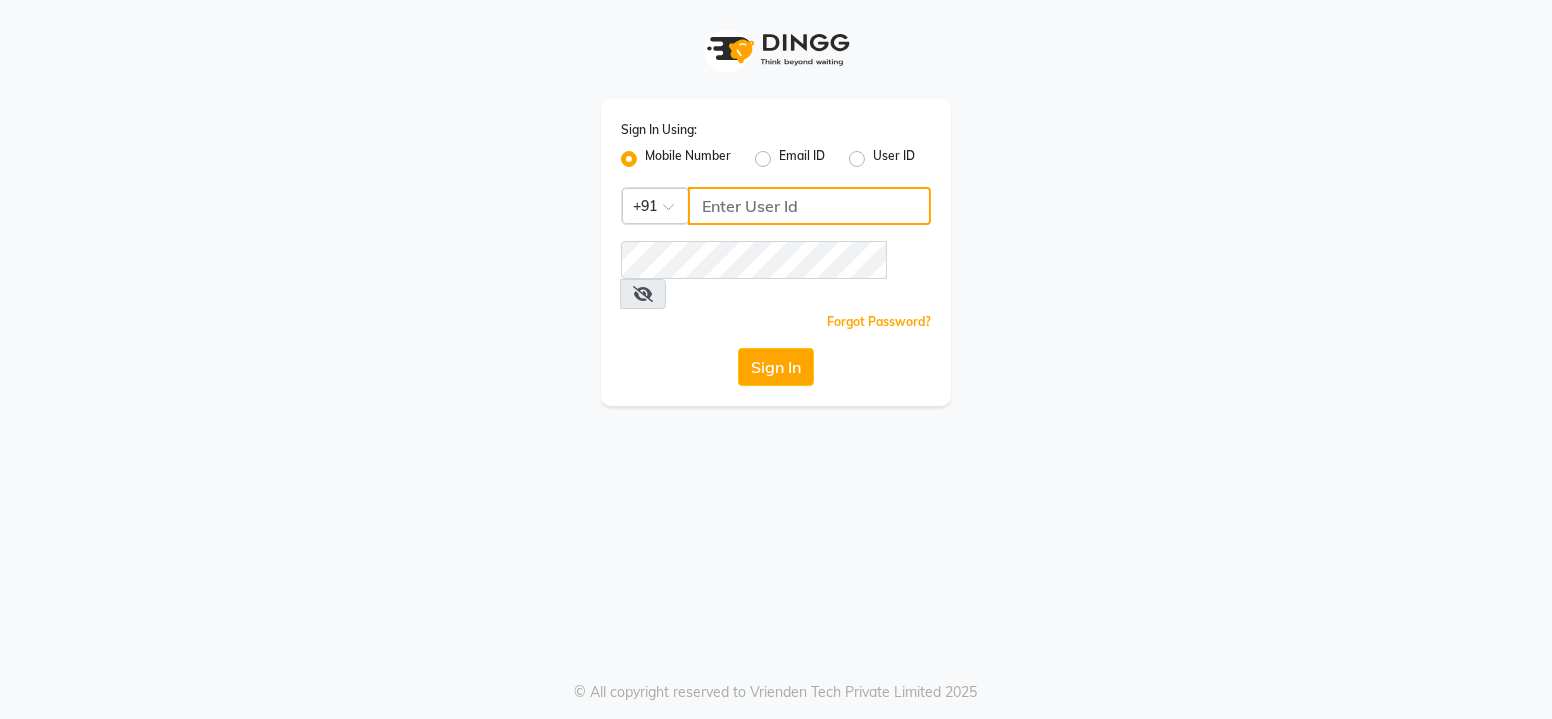 click 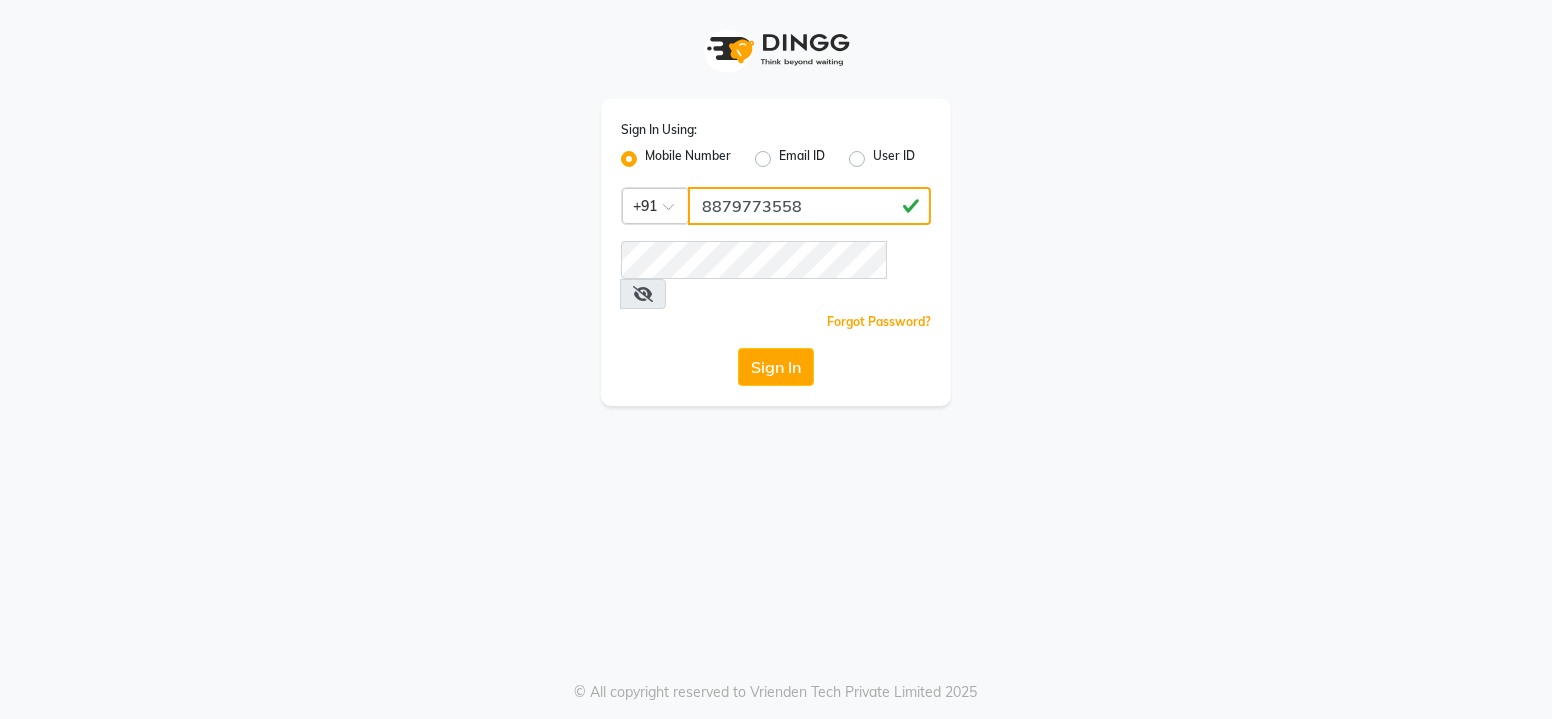 drag, startPoint x: 826, startPoint y: 211, endPoint x: 706, endPoint y: 214, distance: 120.03749 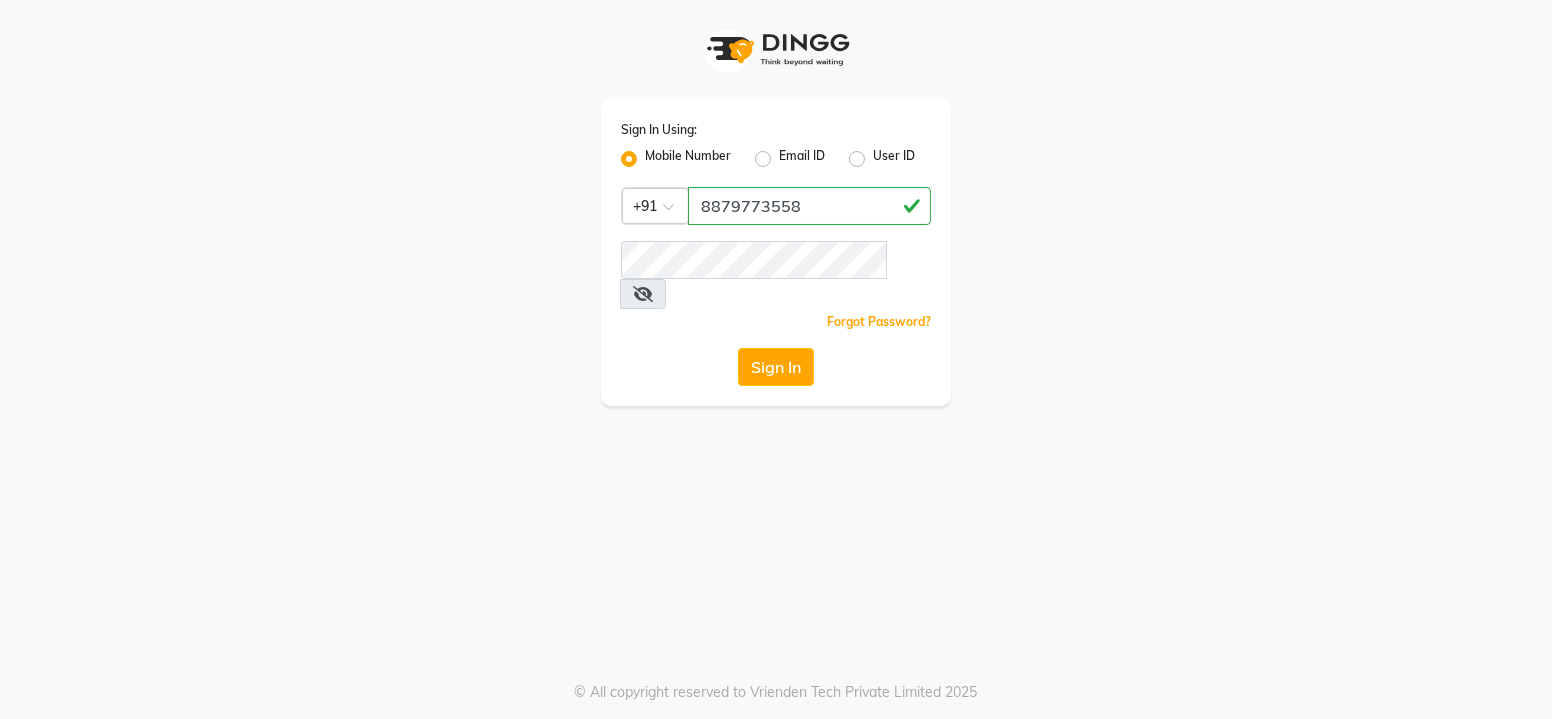 click on "Sign In Using: Mobile Number Email ID User ID Country Code × +91 8879773558  Remember me Forgot Password?  Sign In   © All copyright reserved to Vrienden Tech Private Limited 2025" at bounding box center [776, 359] 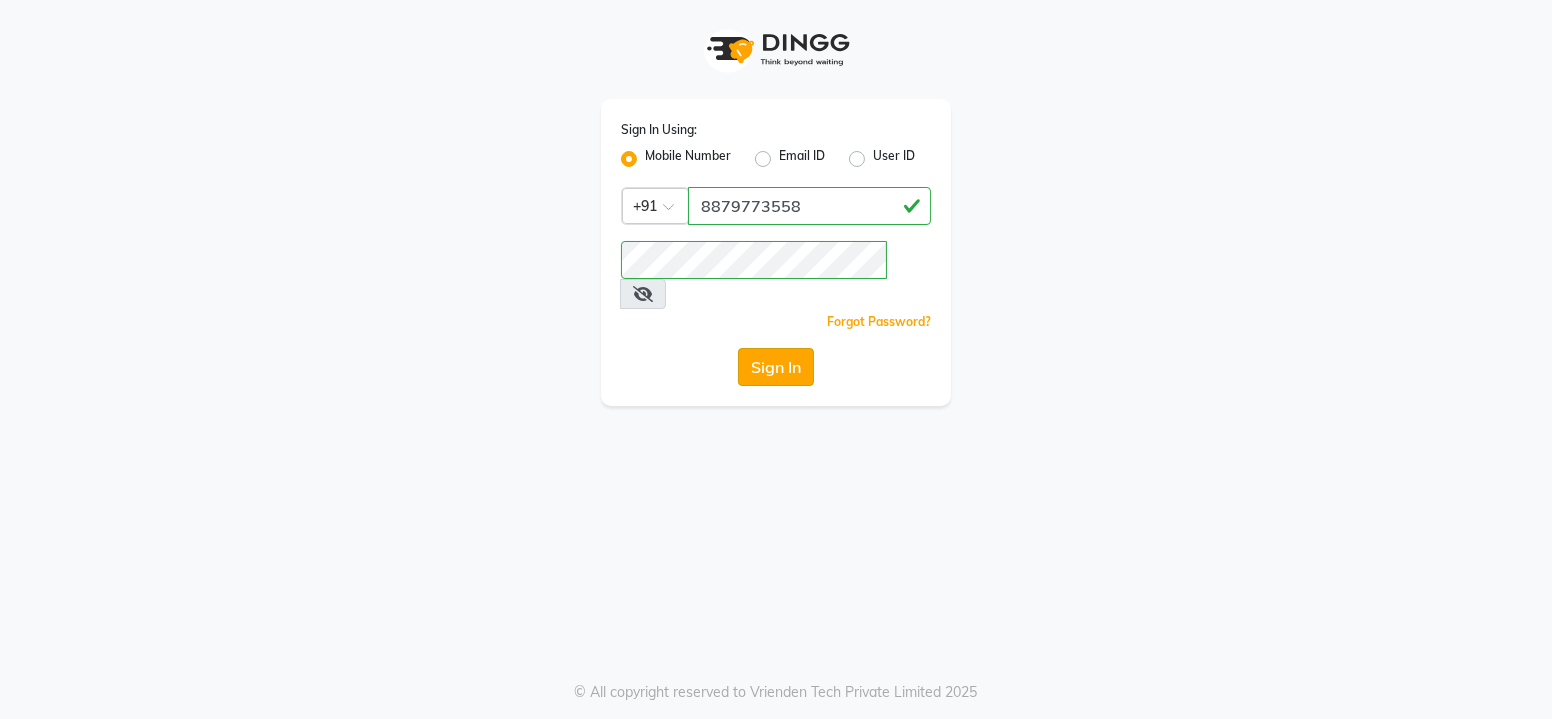 click on "Sign In" 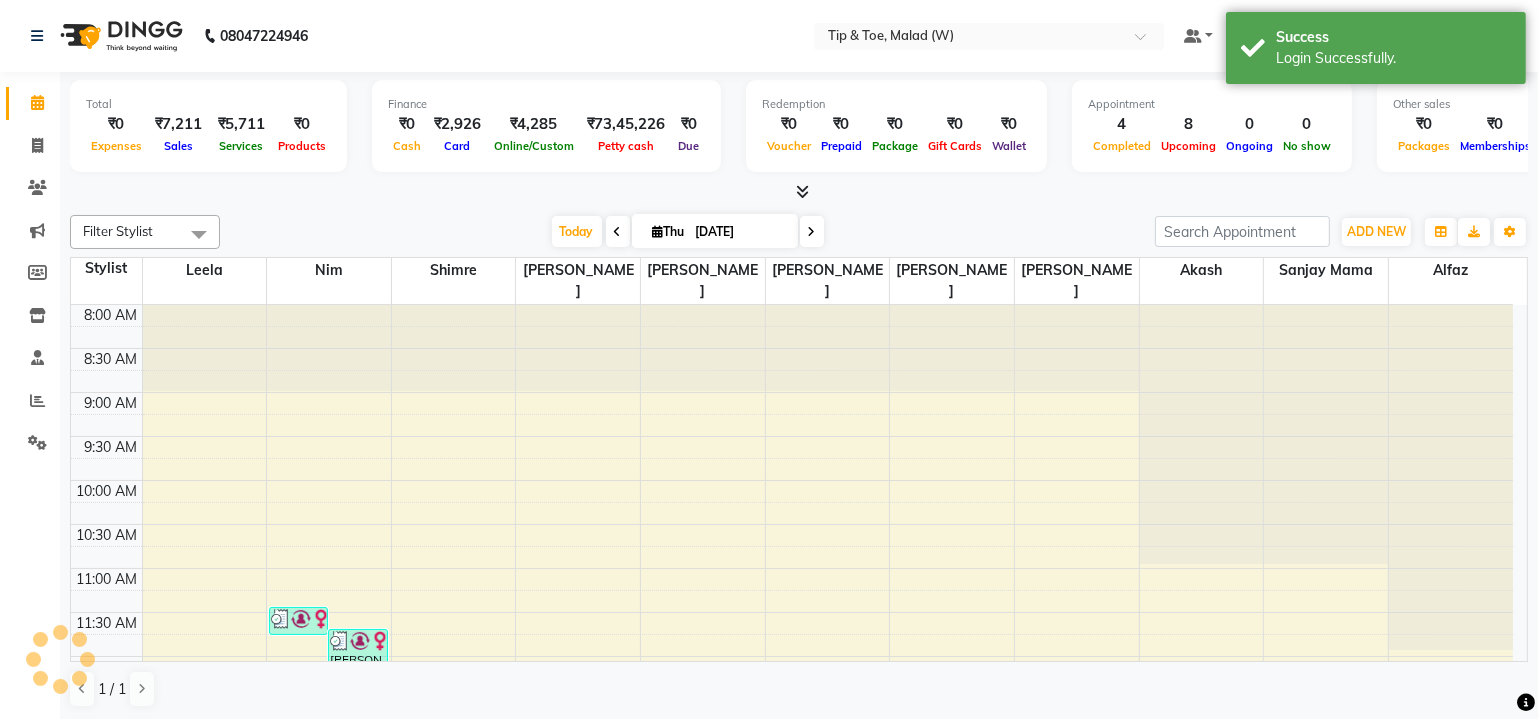 scroll, scrollTop: 0, scrollLeft: 0, axis: both 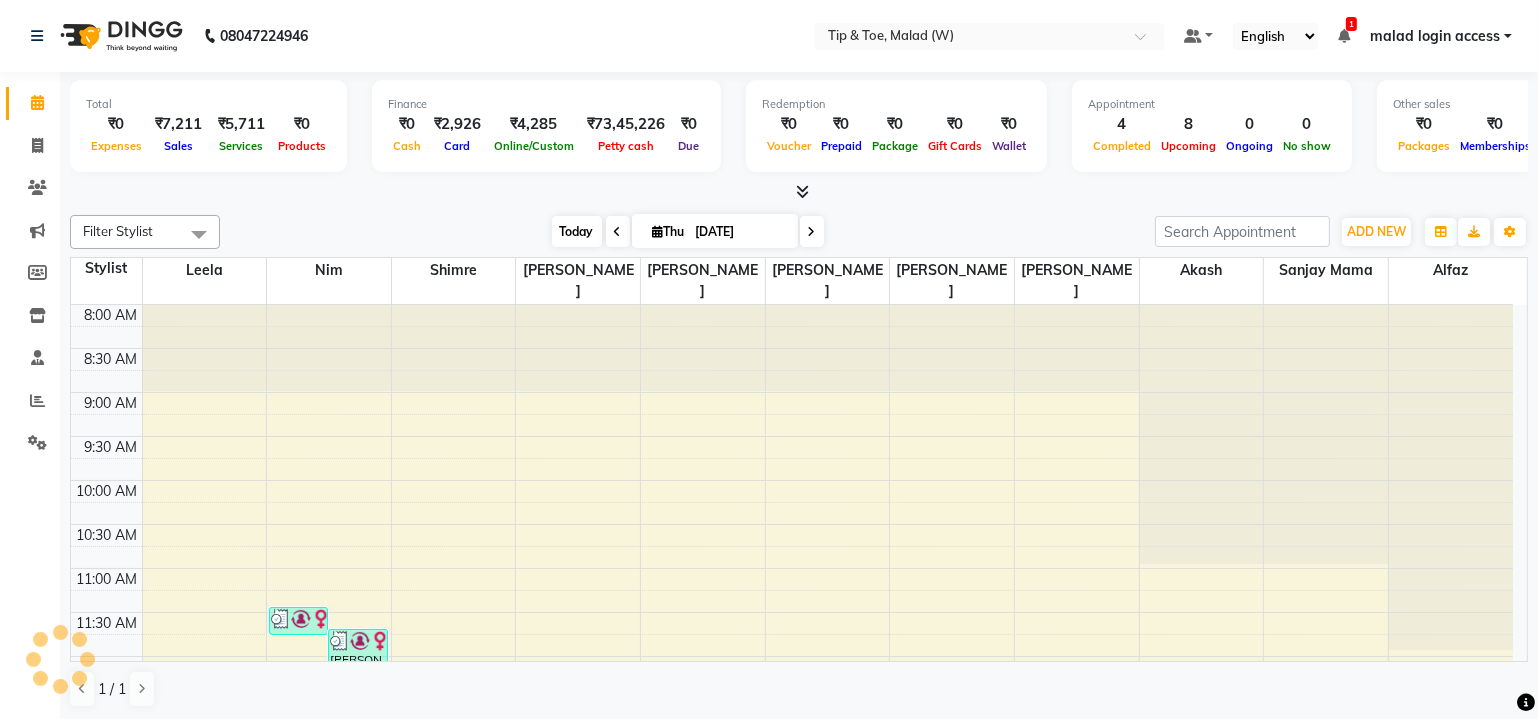 click on "Today" at bounding box center (577, 231) 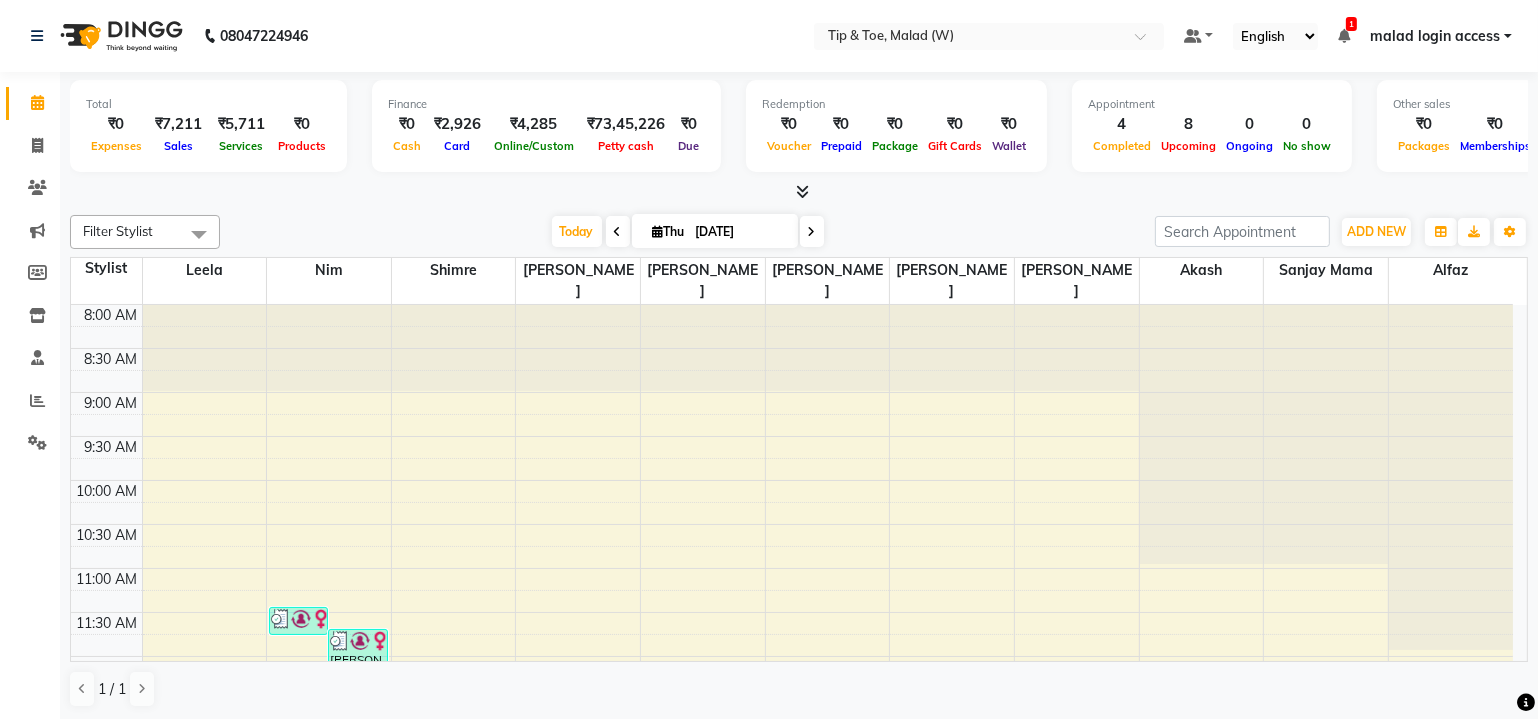 scroll, scrollTop: 520, scrollLeft: 0, axis: vertical 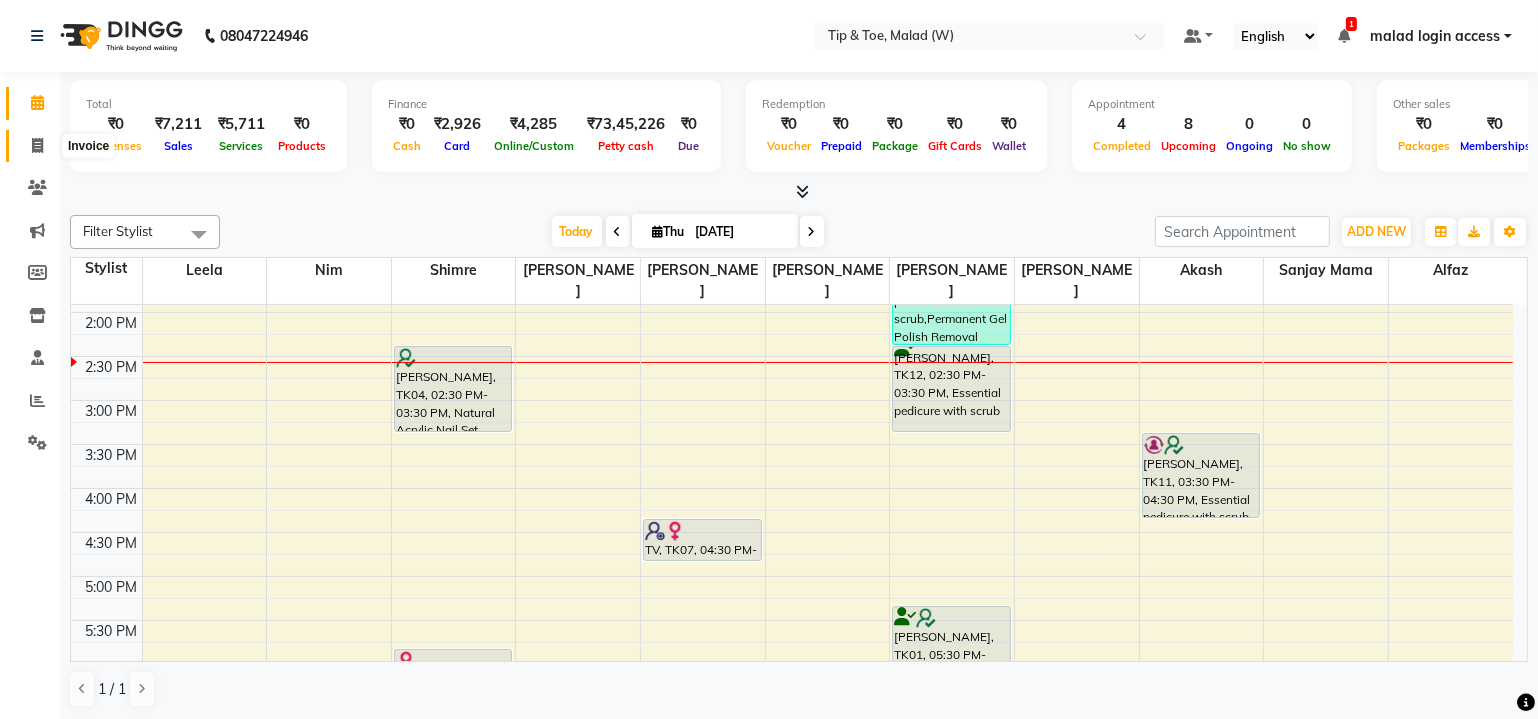 click 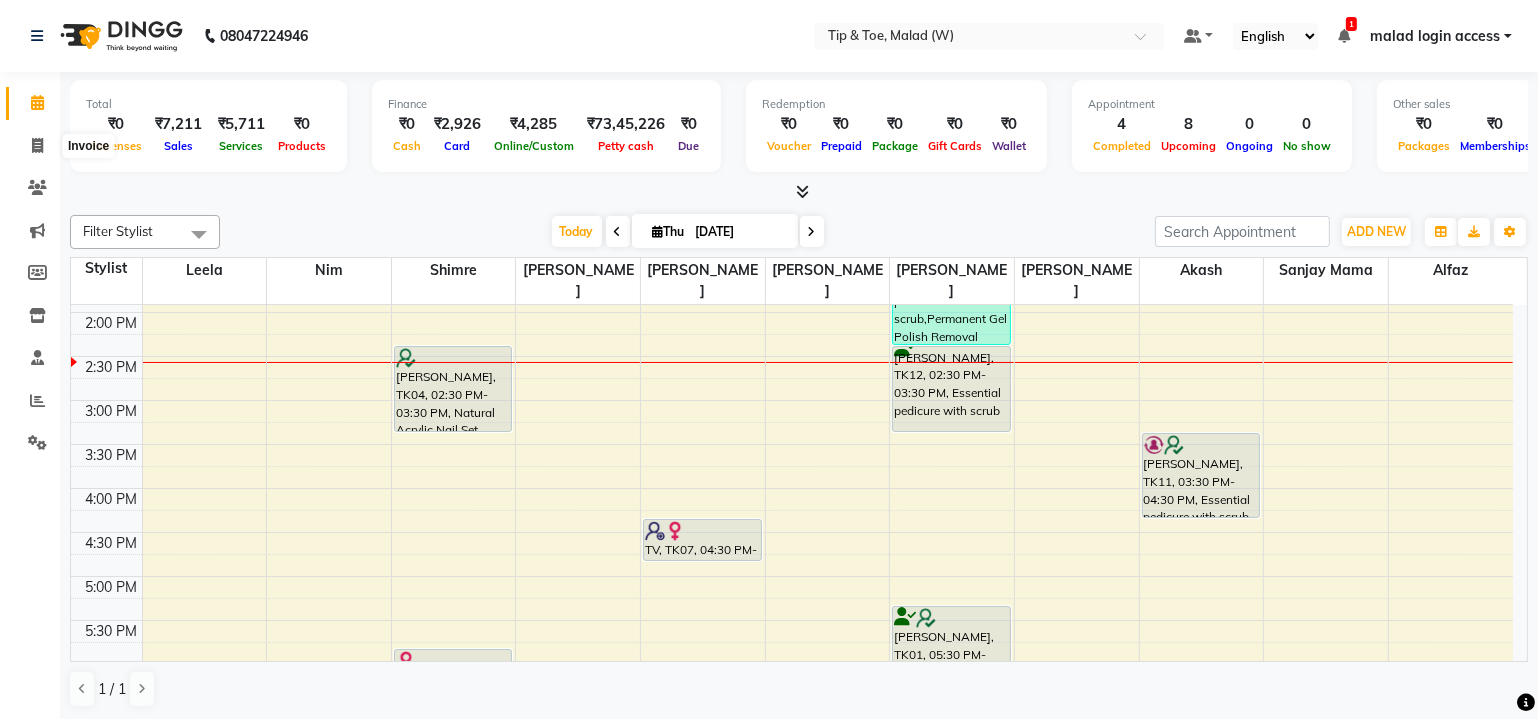 select on "5930" 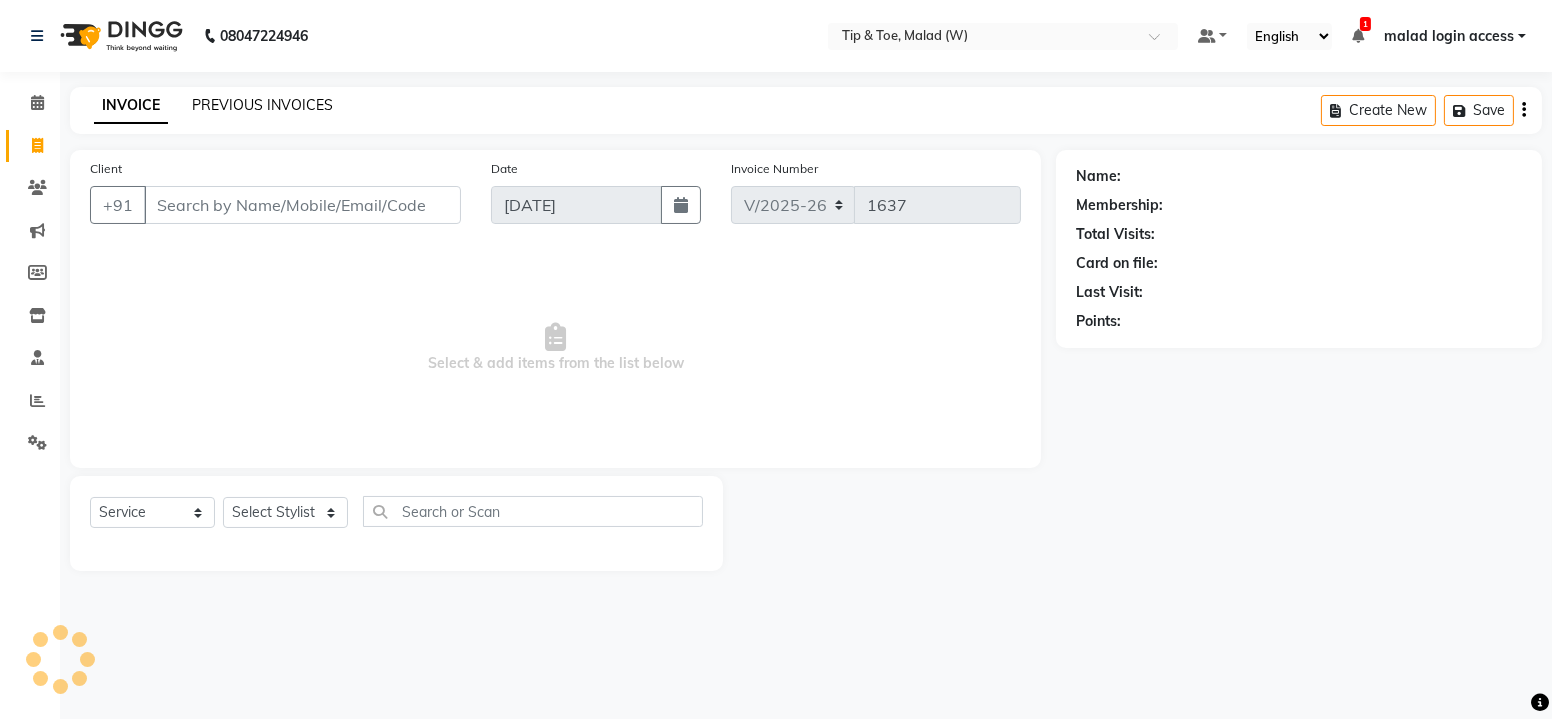 click on "PREVIOUS INVOICES" 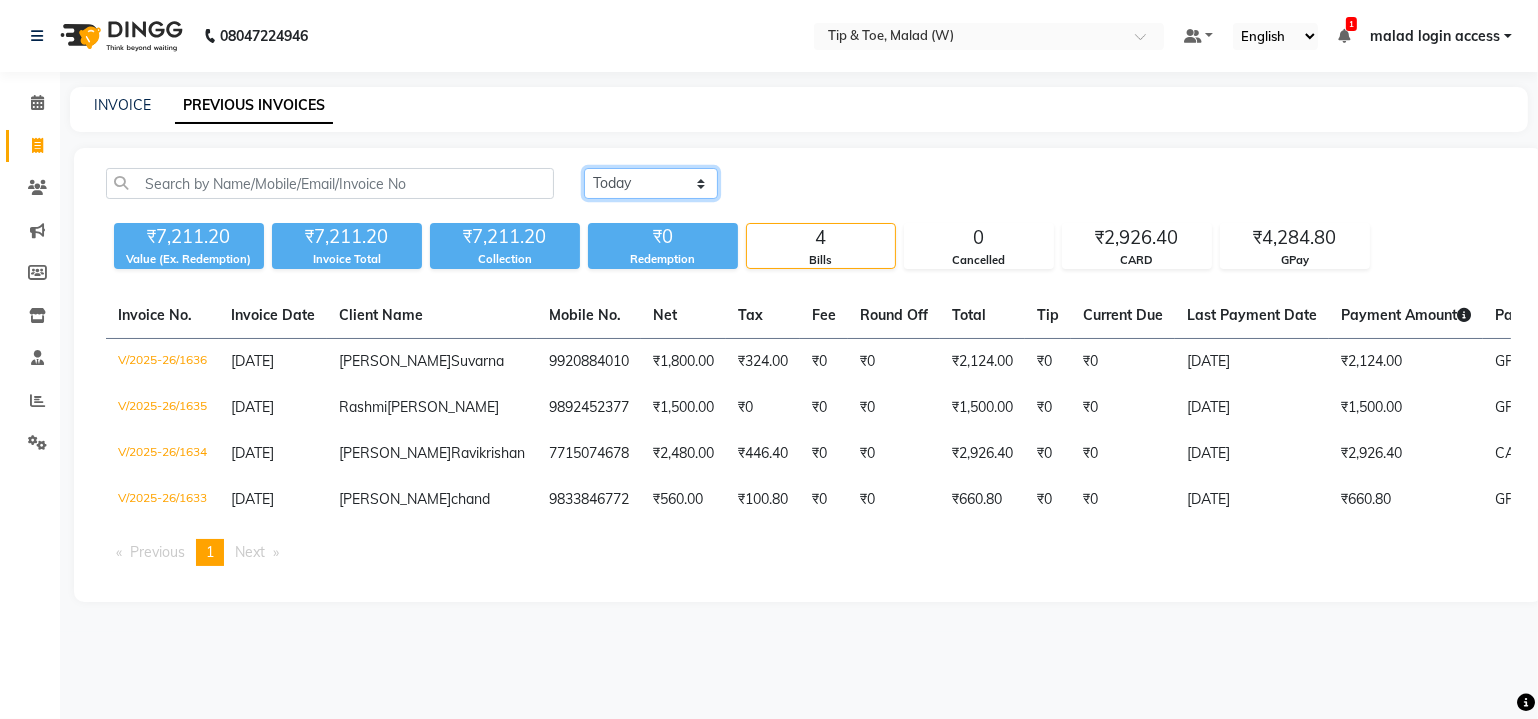 click on "Today Yesterday Custom Range" 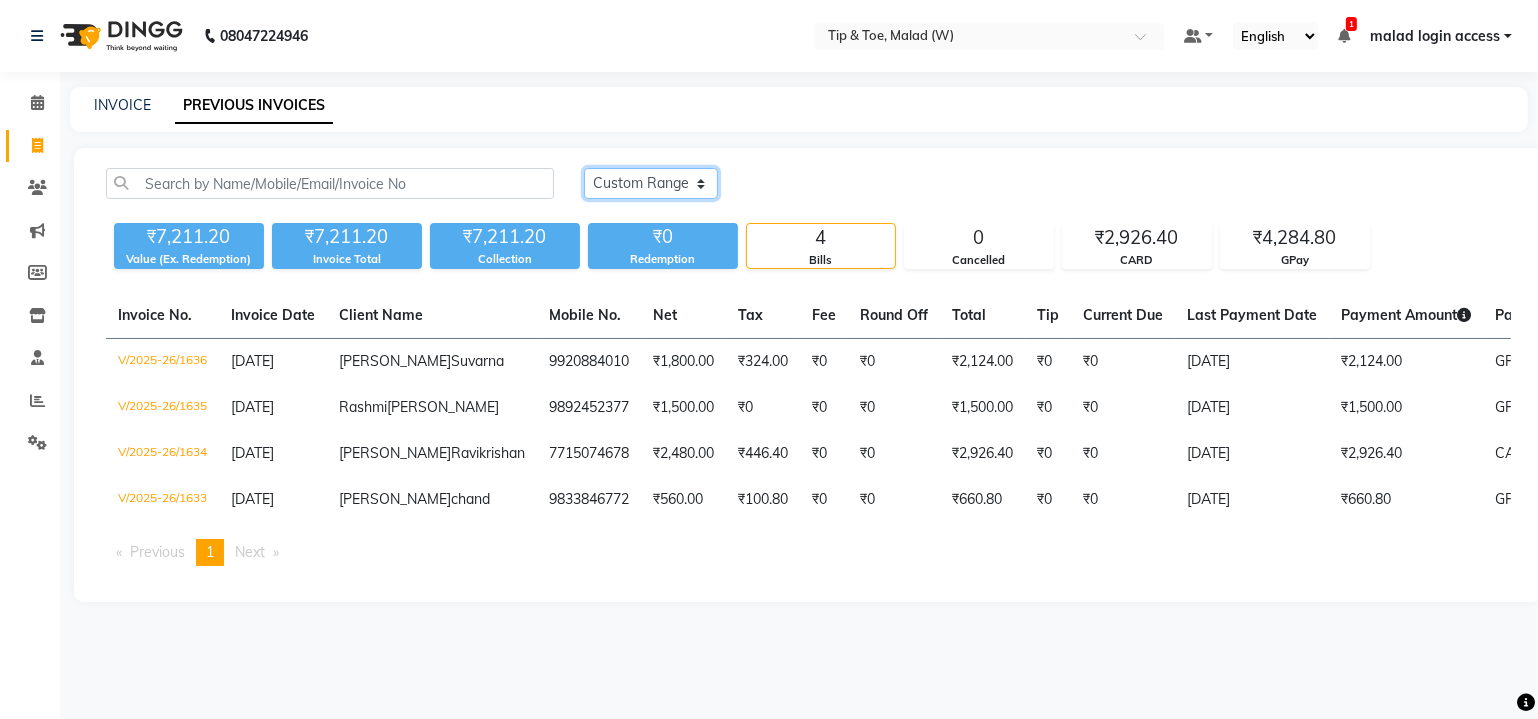 click on "Today Yesterday Custom Range" 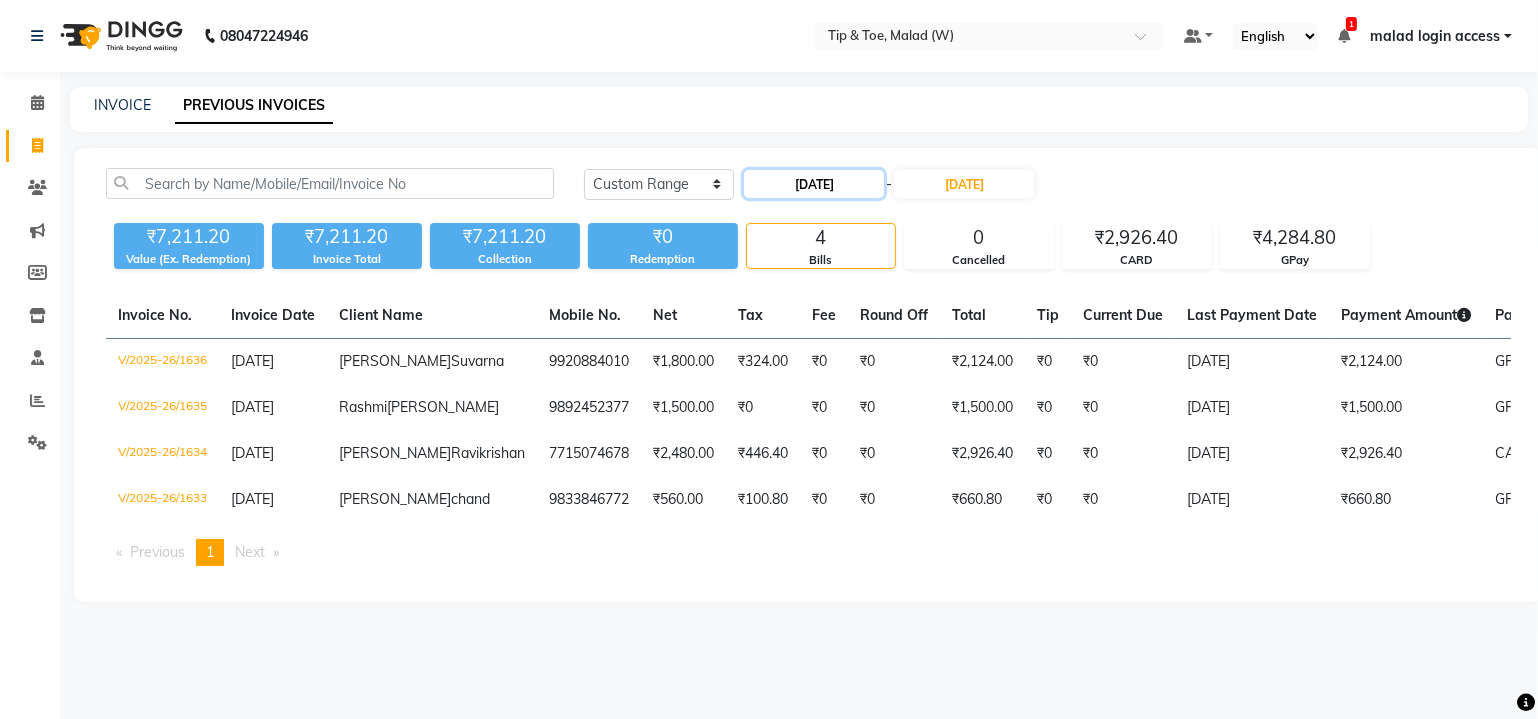 click on "[DATE]" 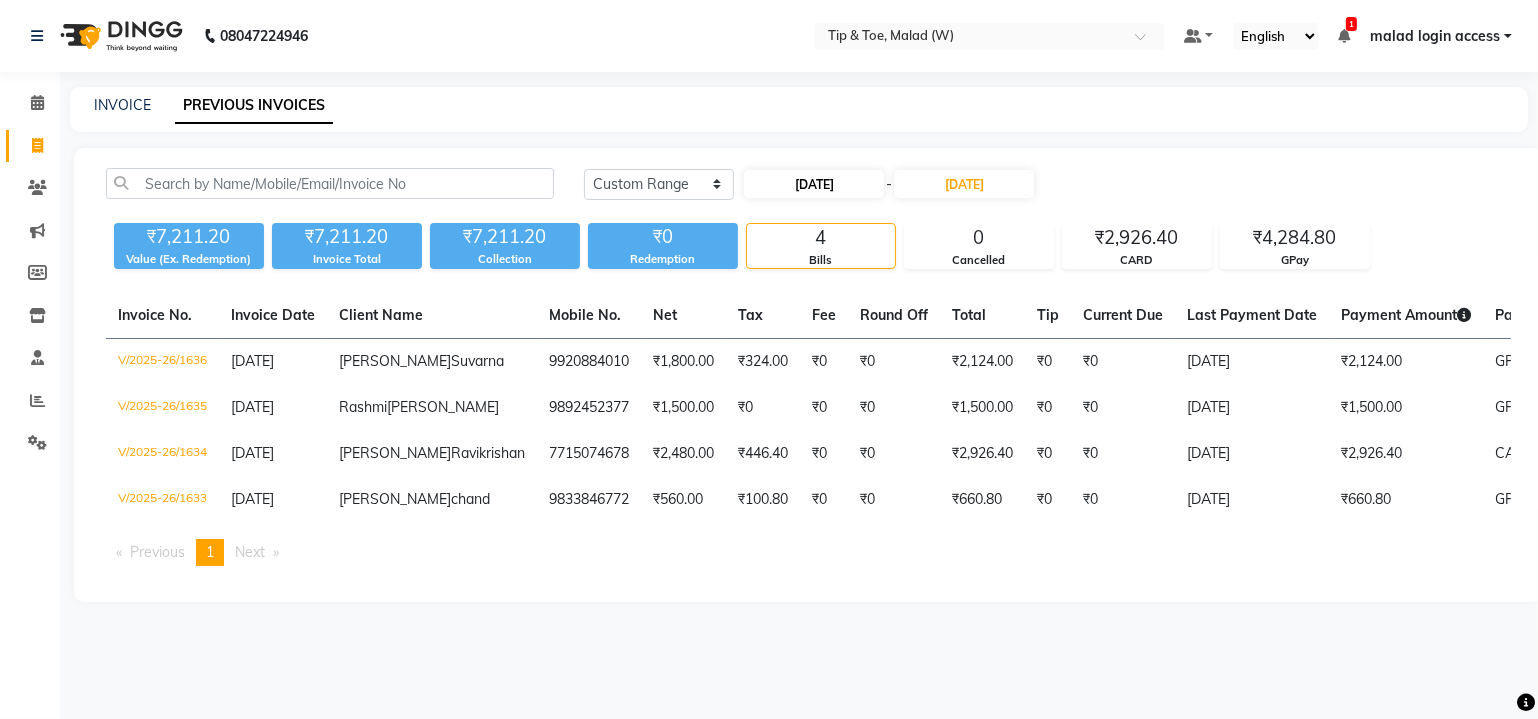 select on "7" 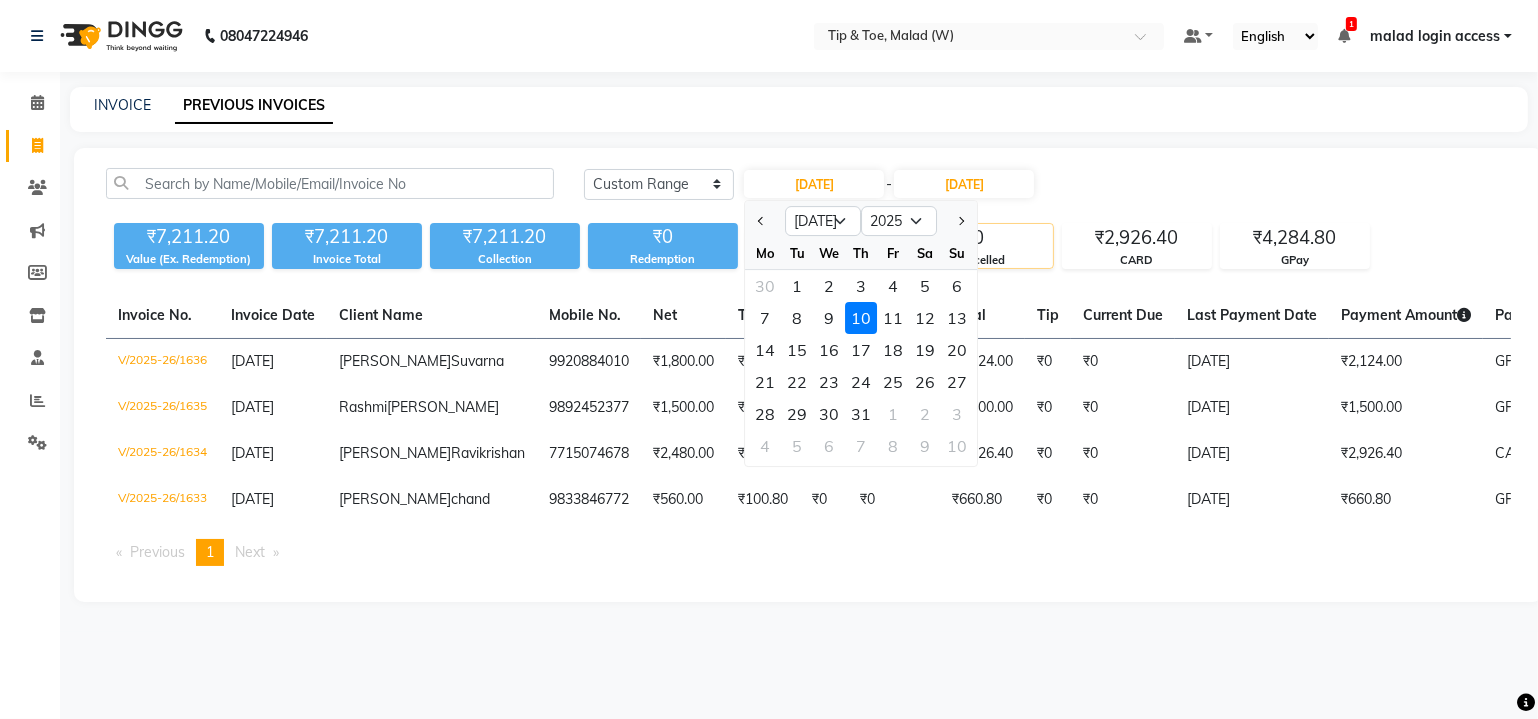 drag, startPoint x: 949, startPoint y: 286, endPoint x: 952, endPoint y: 263, distance: 23.194826 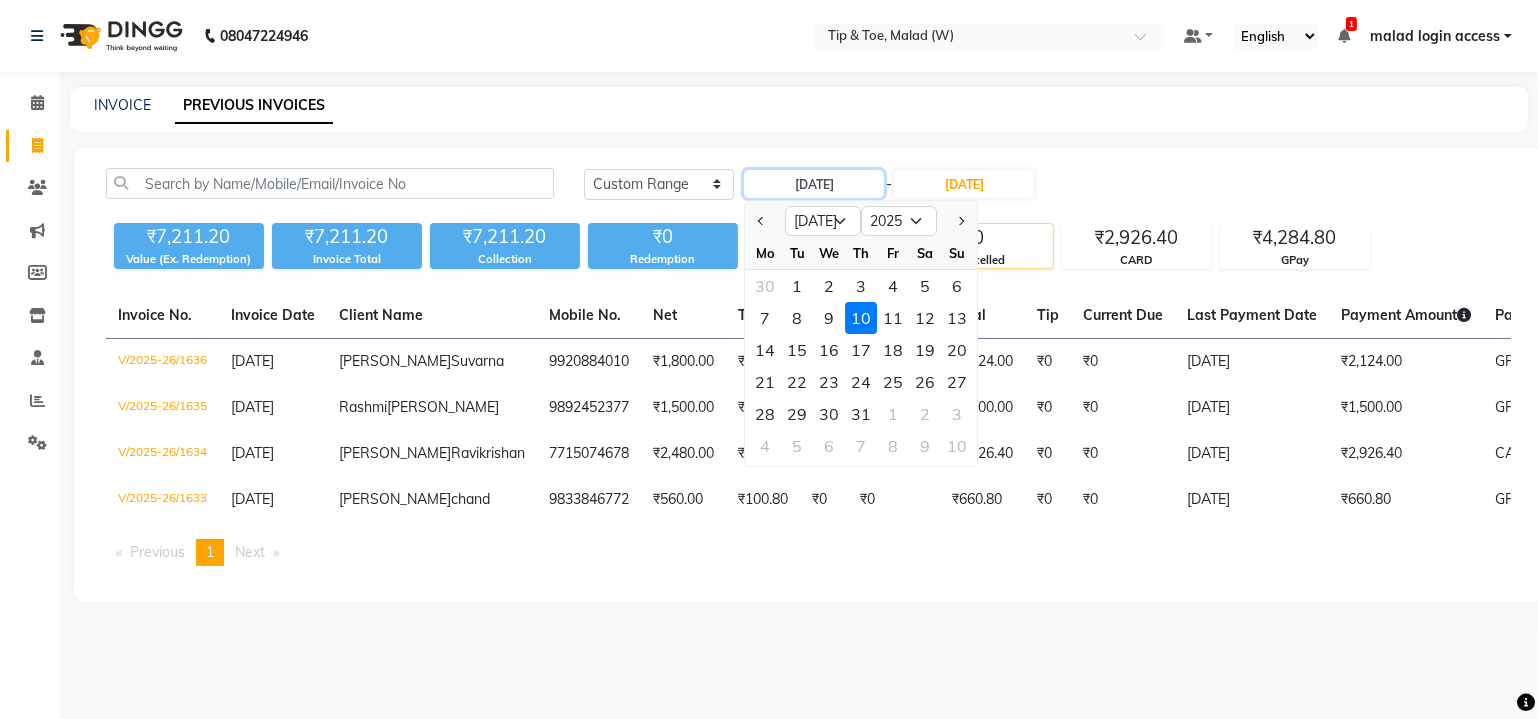 type on "06-07-2025" 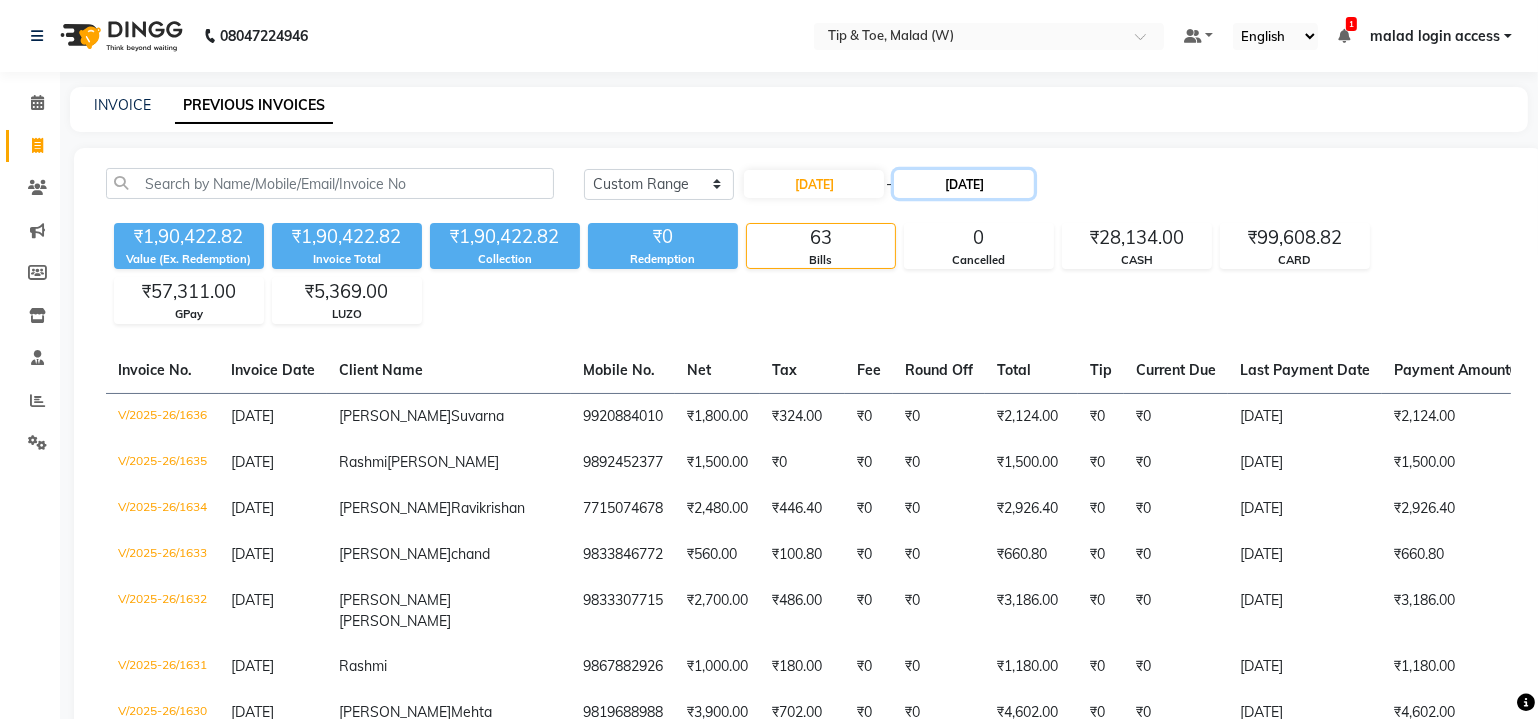 click on "[DATE]" 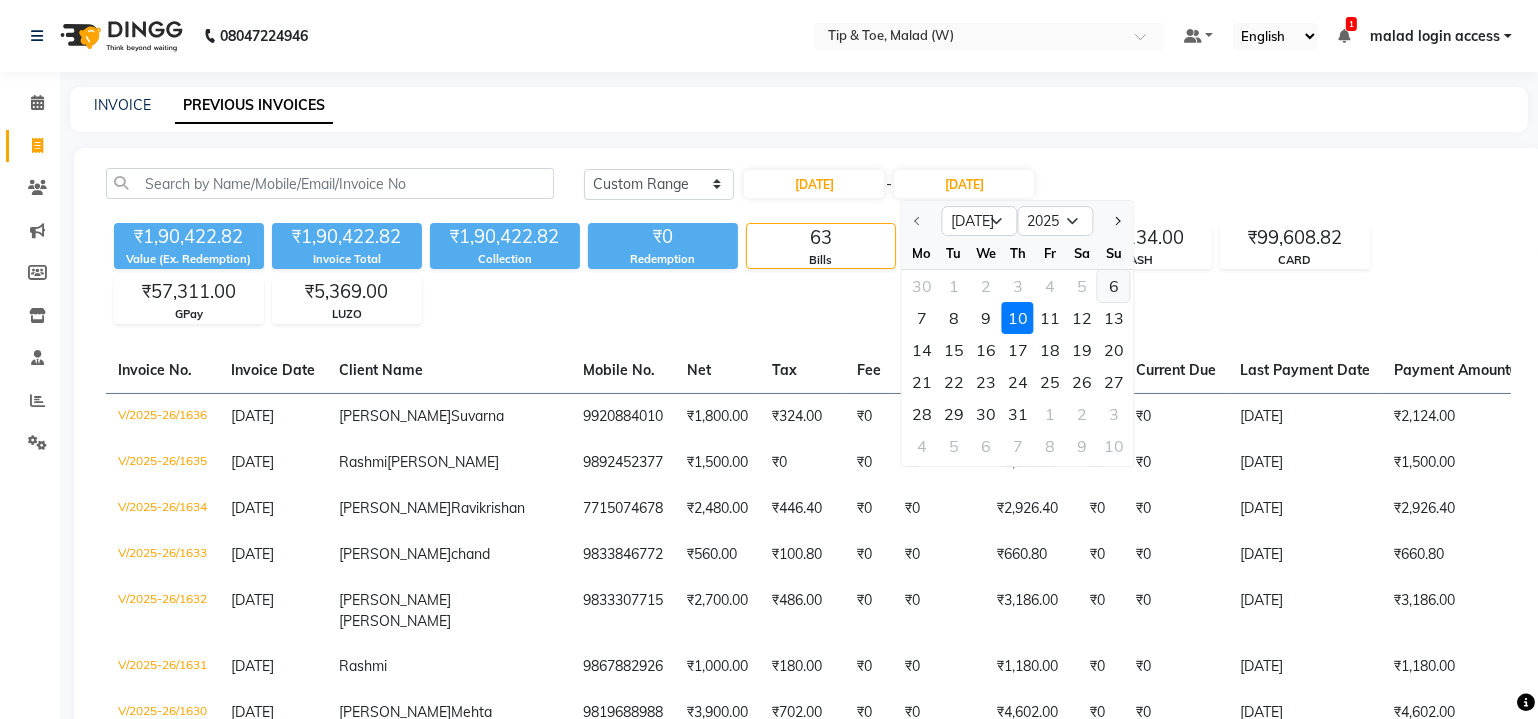 click on "6" 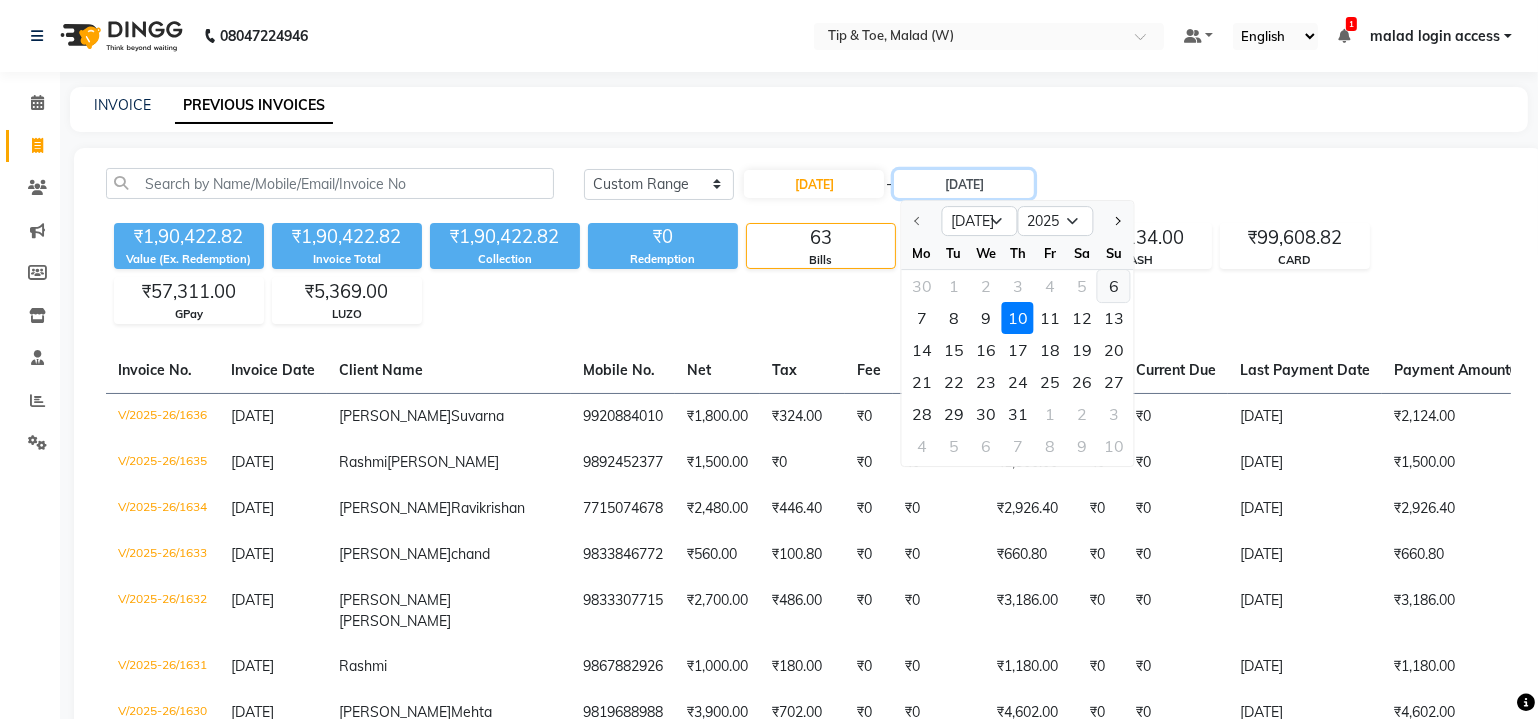type on "06-07-2025" 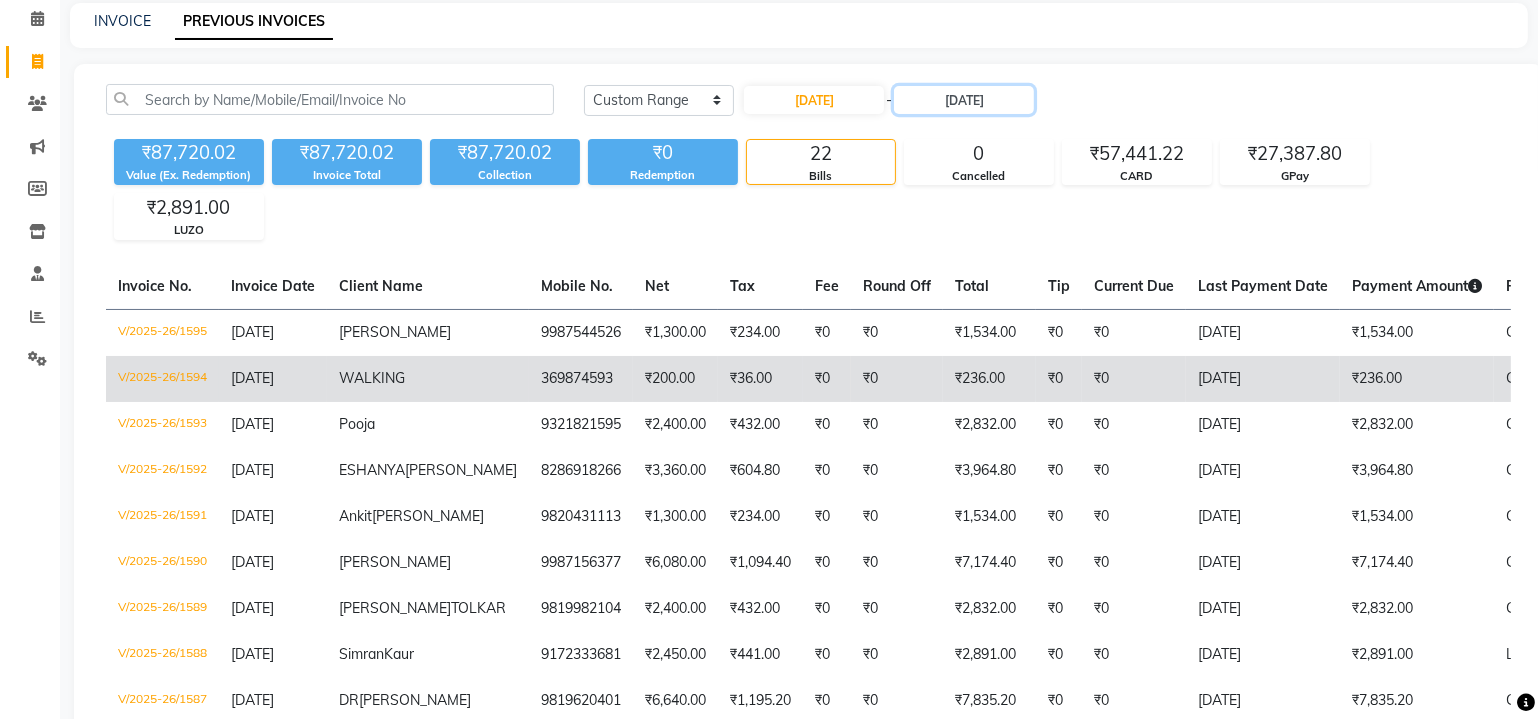 scroll, scrollTop: 90, scrollLeft: 0, axis: vertical 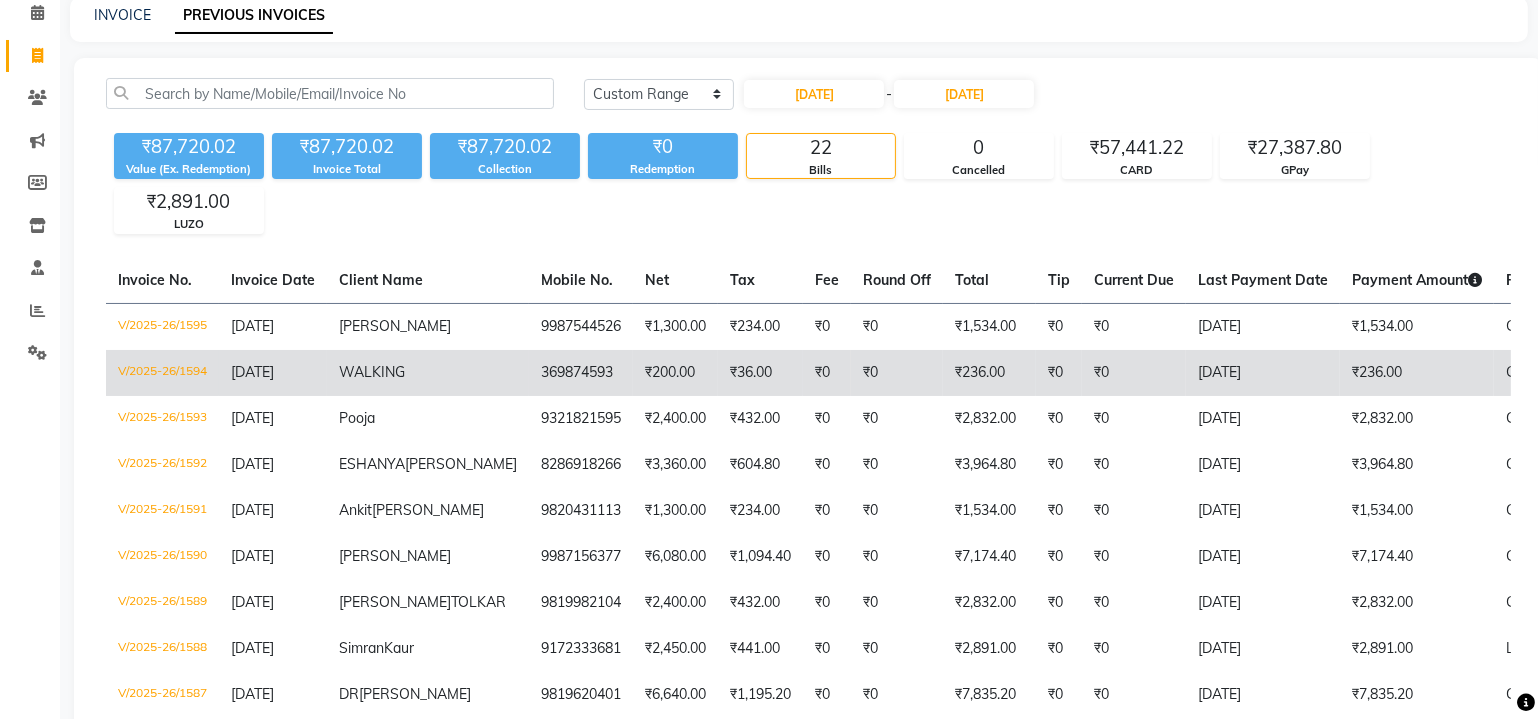 click on "₹36.00" 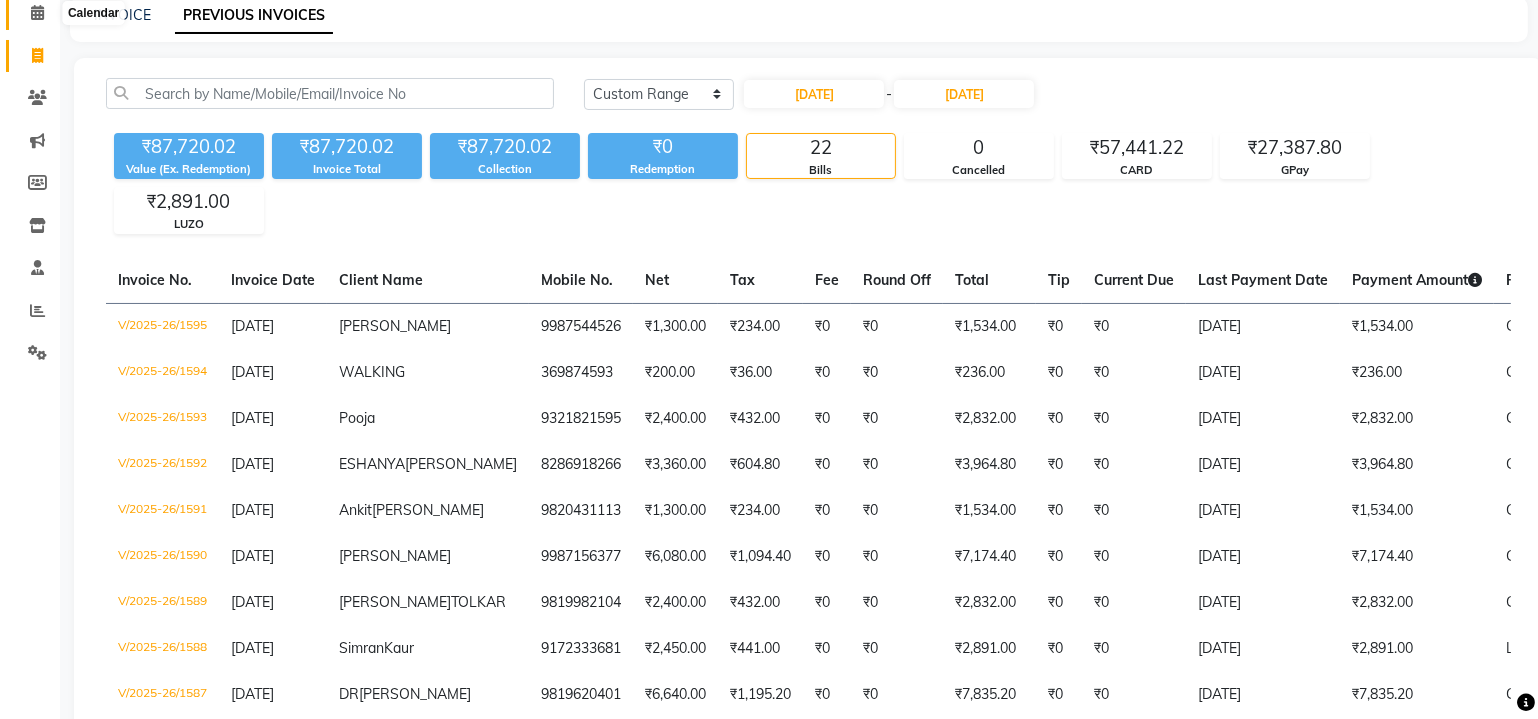 click 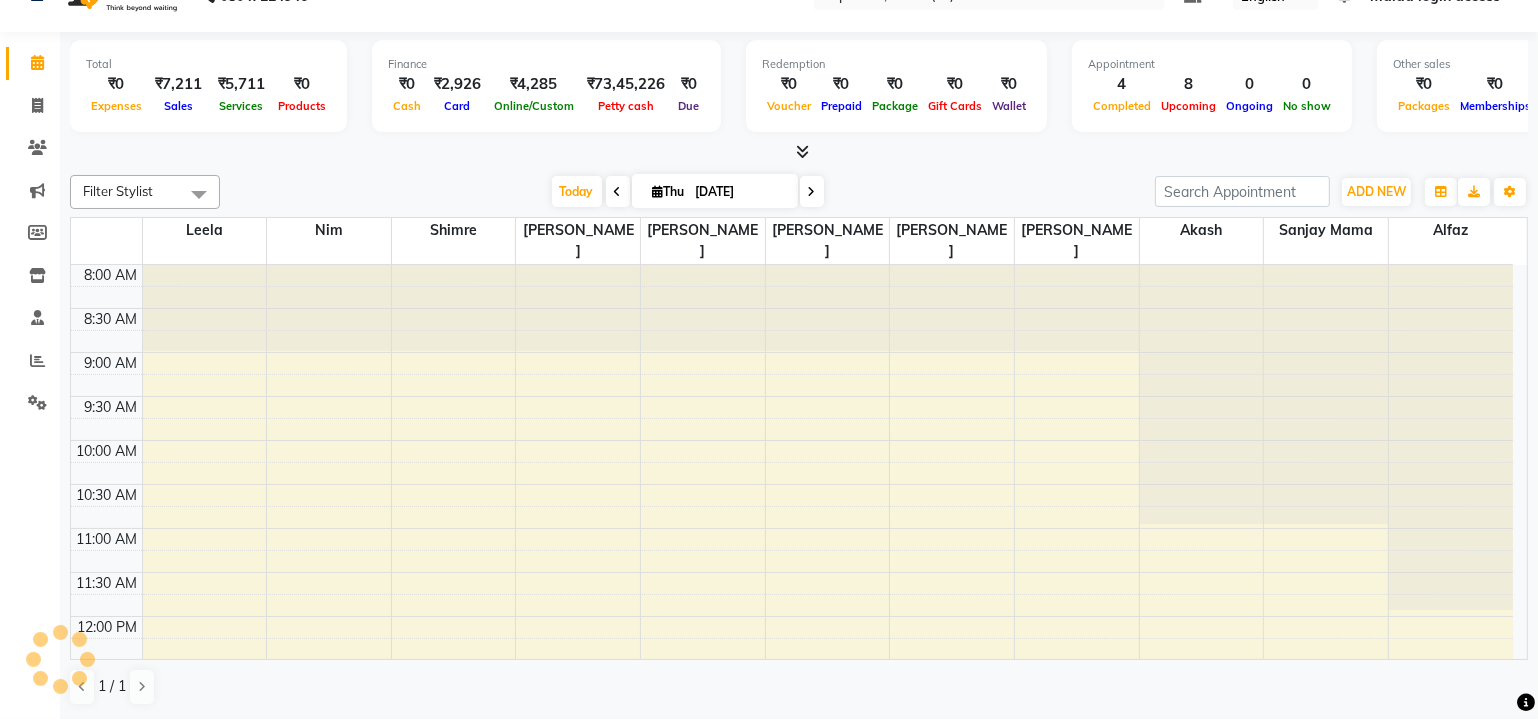 scroll, scrollTop: 0, scrollLeft: 0, axis: both 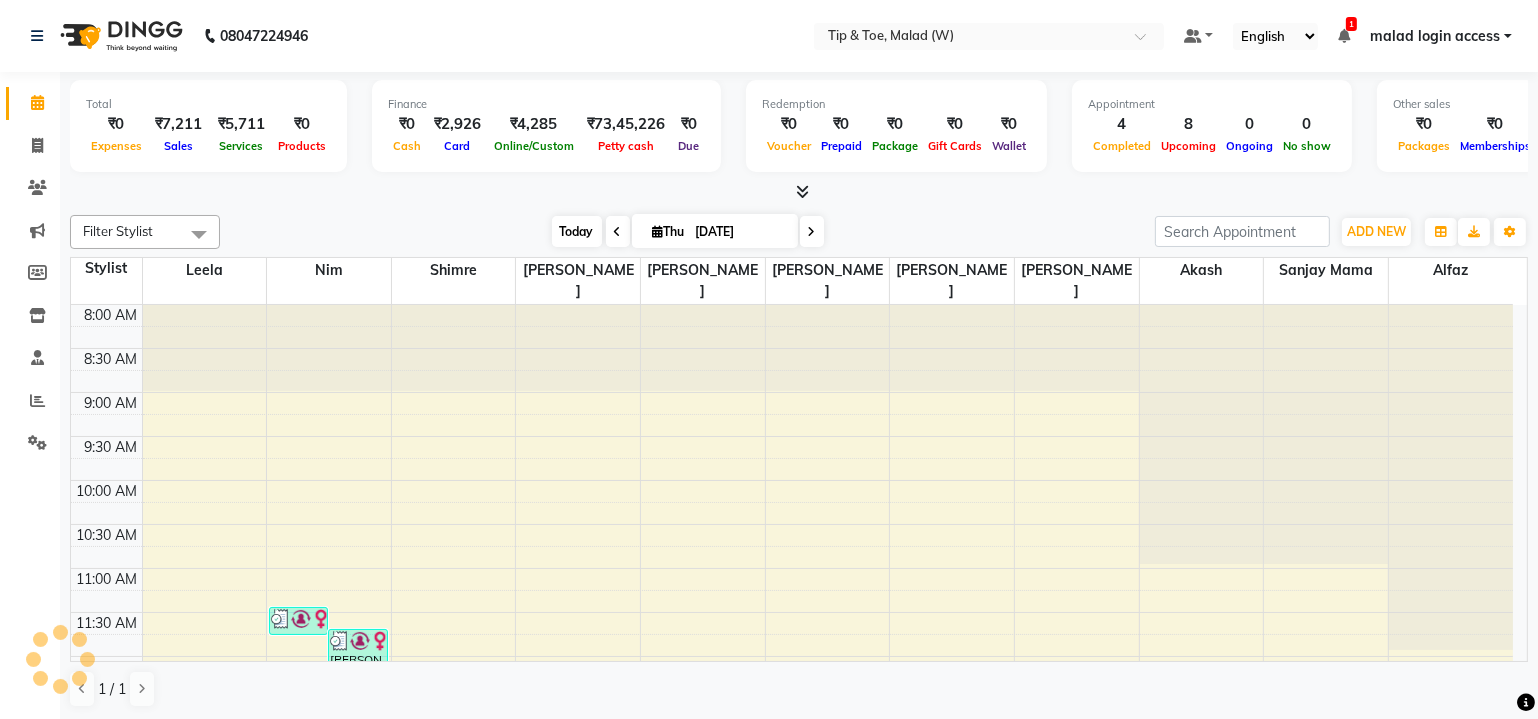 click on "Today" at bounding box center [577, 231] 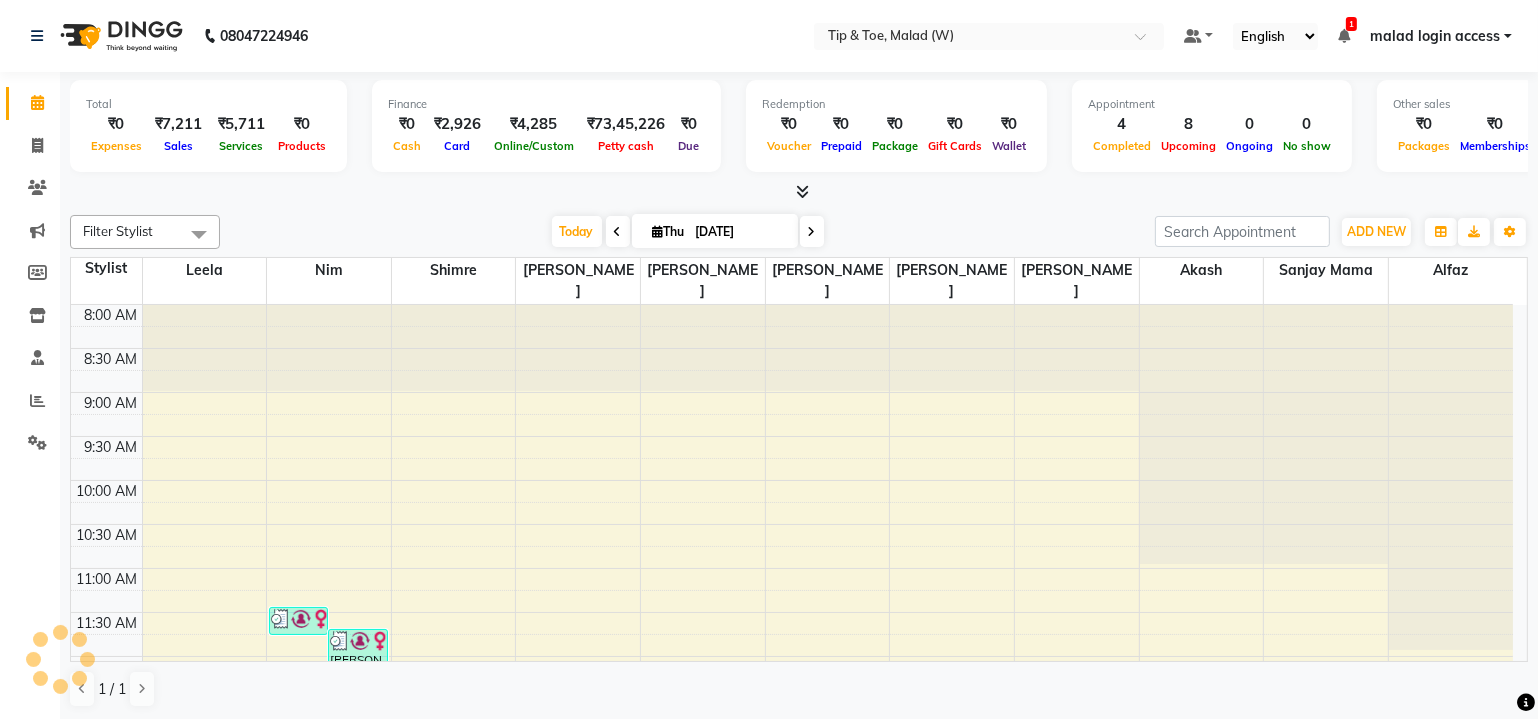 scroll, scrollTop: 520, scrollLeft: 0, axis: vertical 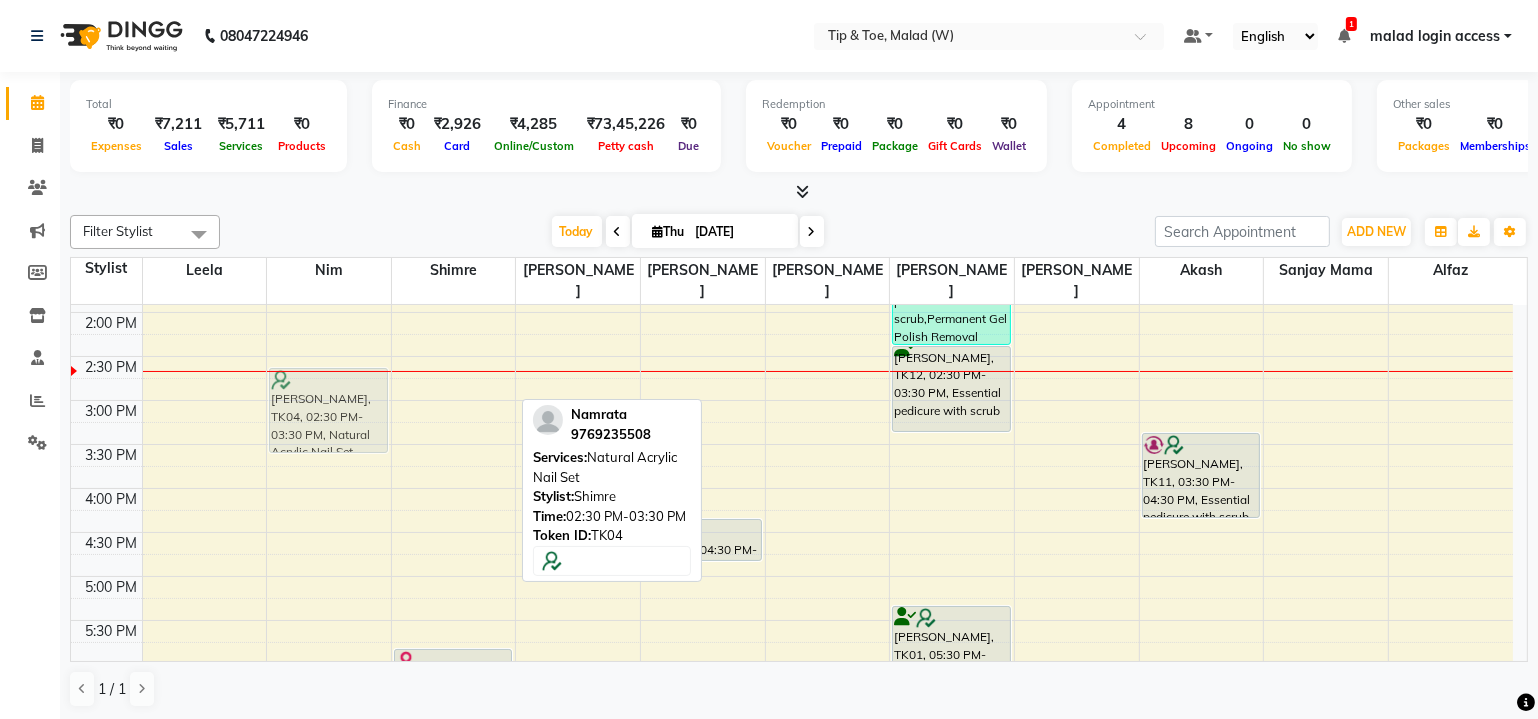drag, startPoint x: 456, startPoint y: 374, endPoint x: 384, endPoint y: 386, distance: 72.99315 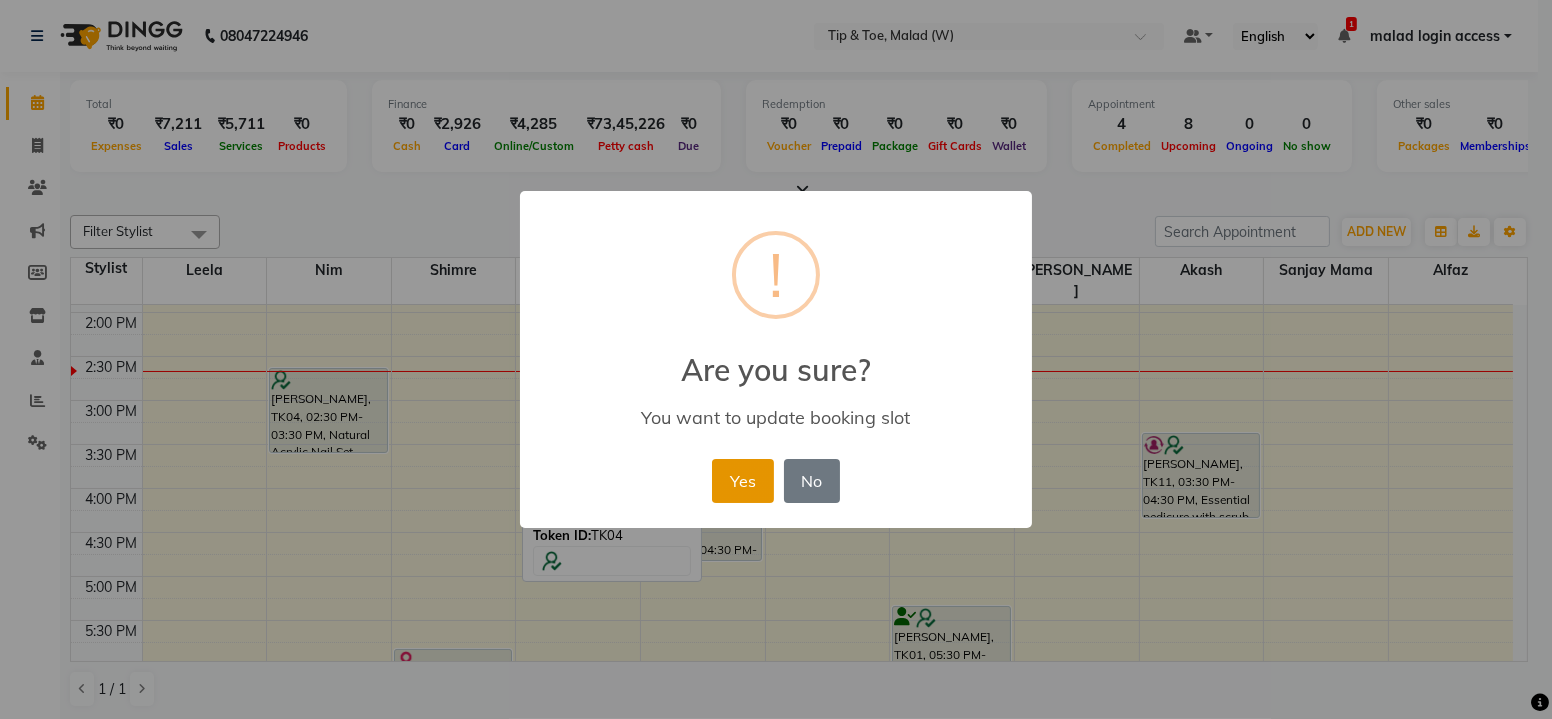 click on "Yes" at bounding box center (742, 481) 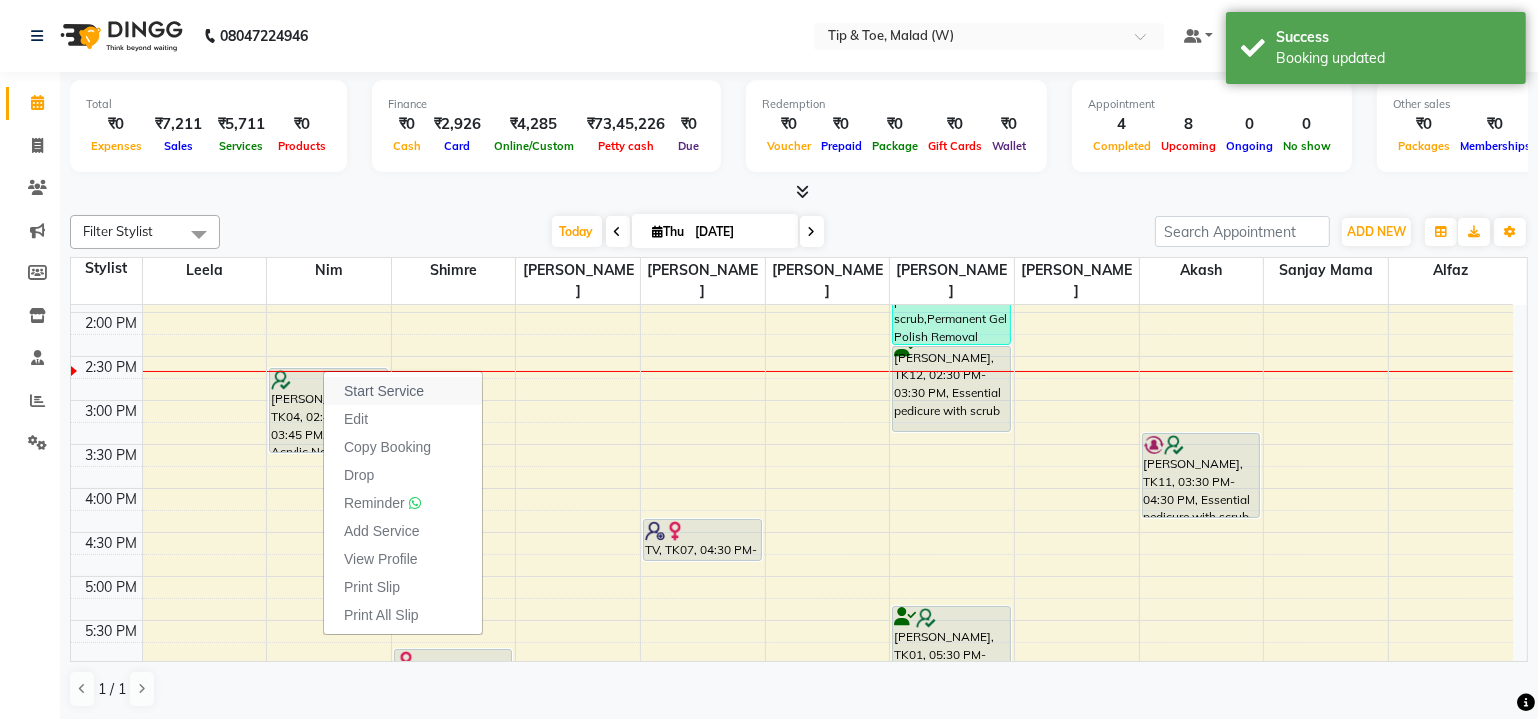 click on "Start Service" at bounding box center [384, 391] 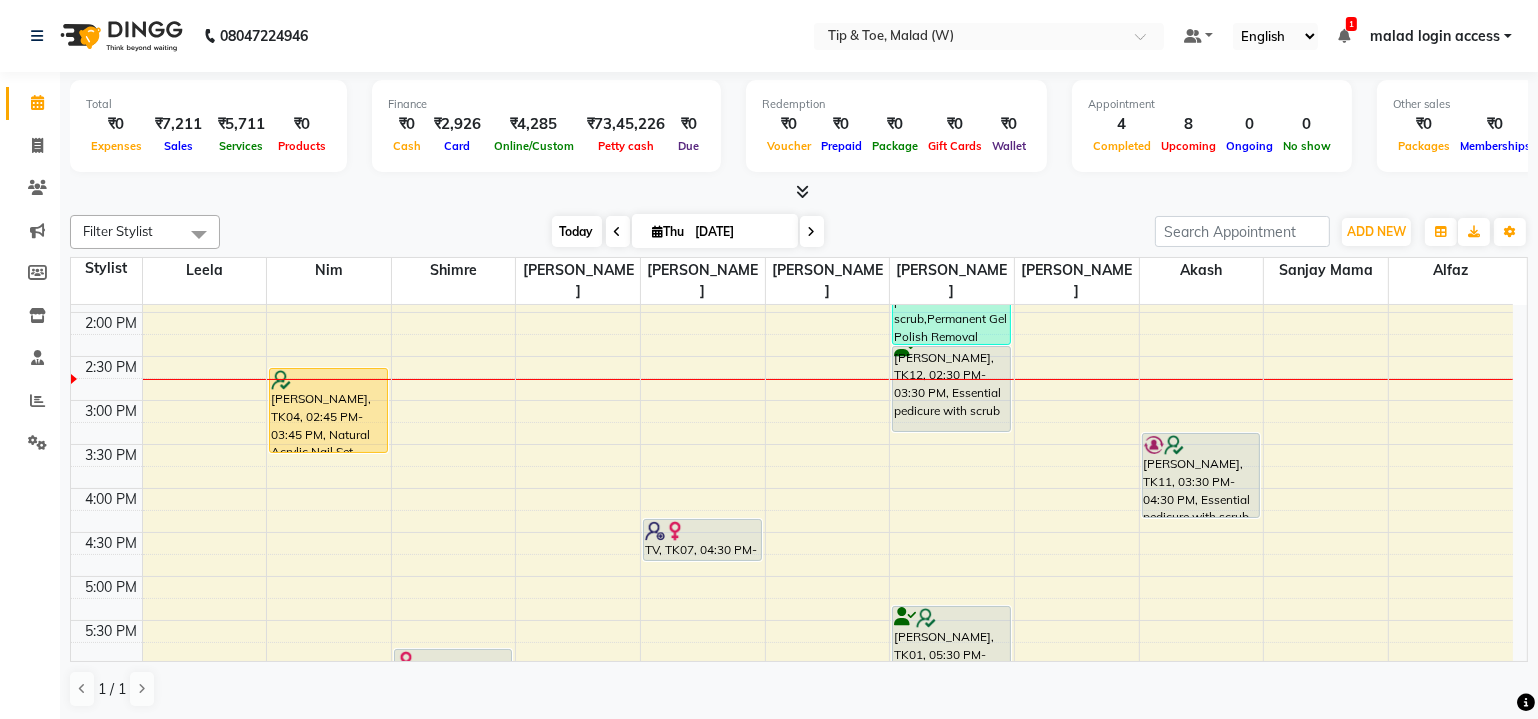 click on "Today" at bounding box center [577, 231] 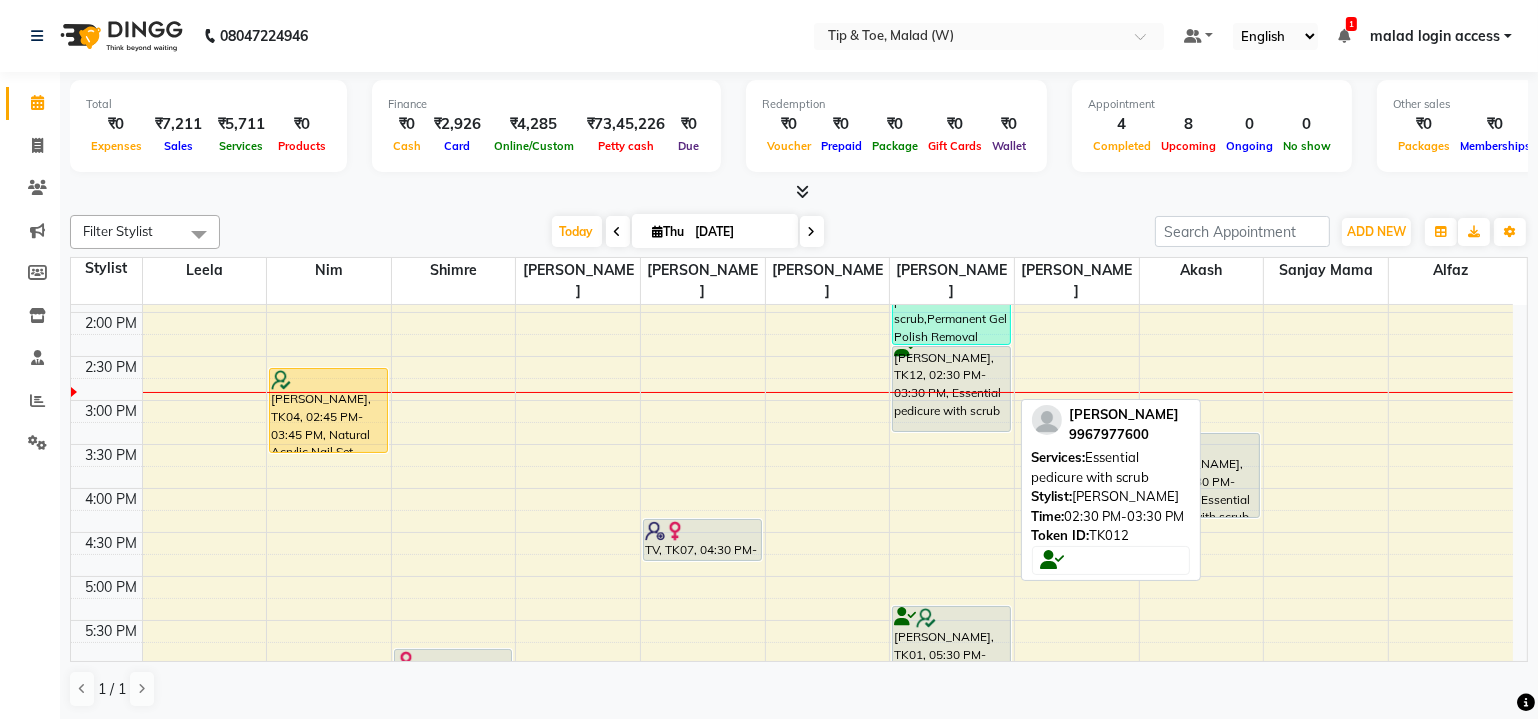 click on "[PERSON_NAME], TK12, 02:30 PM-03:30 PM, Essential pedicure with scrub" at bounding box center [951, 389] 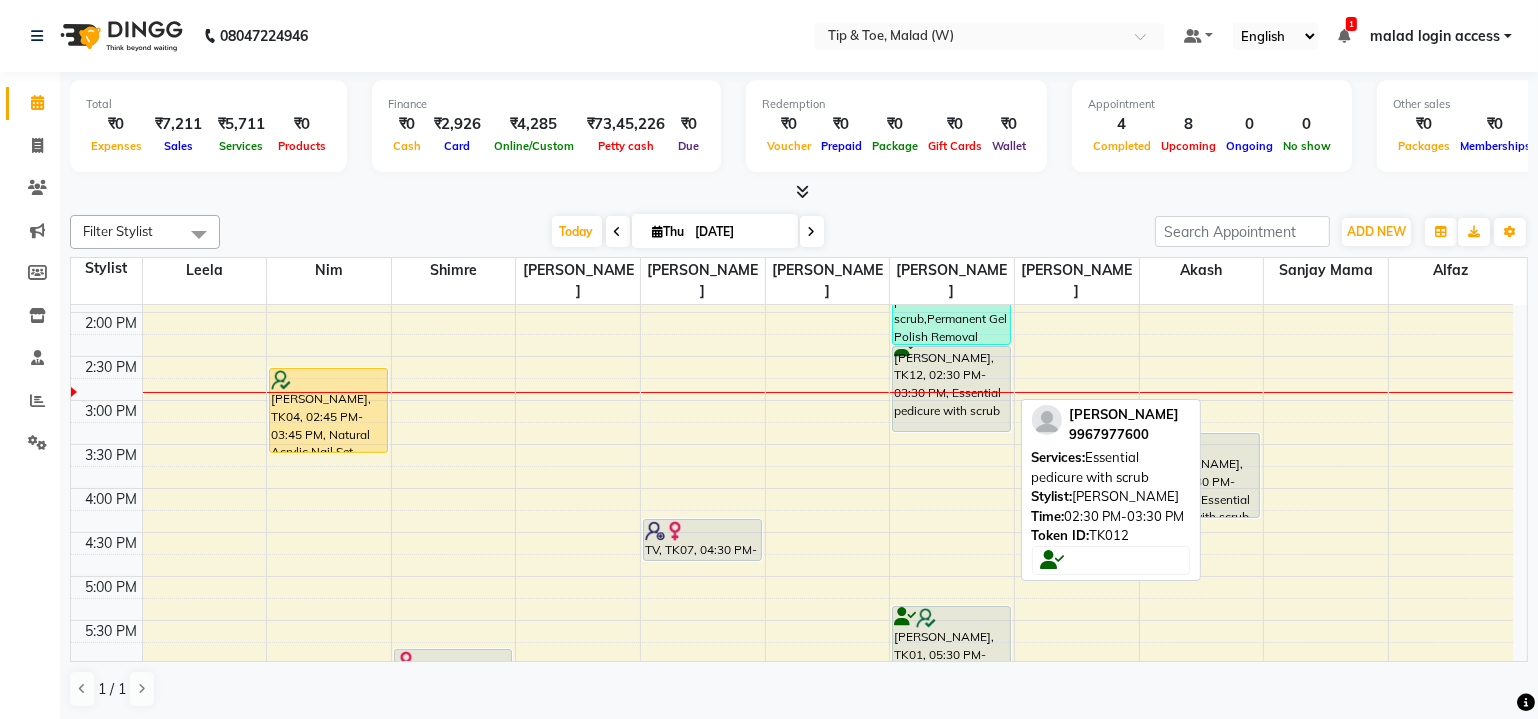 click on "[PERSON_NAME], TK12, 02:30 PM-03:30 PM, Essential pedicure with scrub" at bounding box center [951, 389] 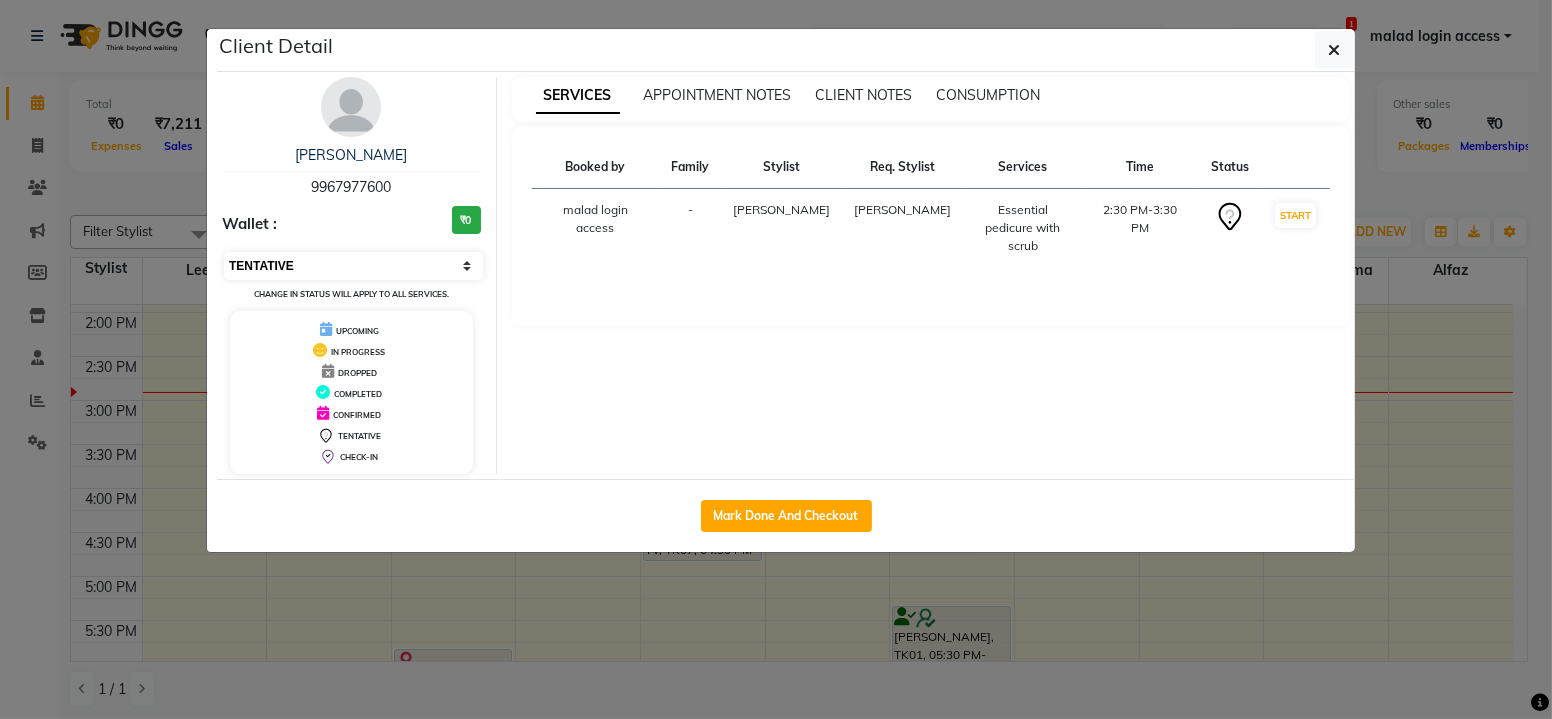 click on "Select IN SERVICE CONFIRMED TENTATIVE CHECK IN MARK DONE DROPPED UPCOMING" at bounding box center [353, 266] 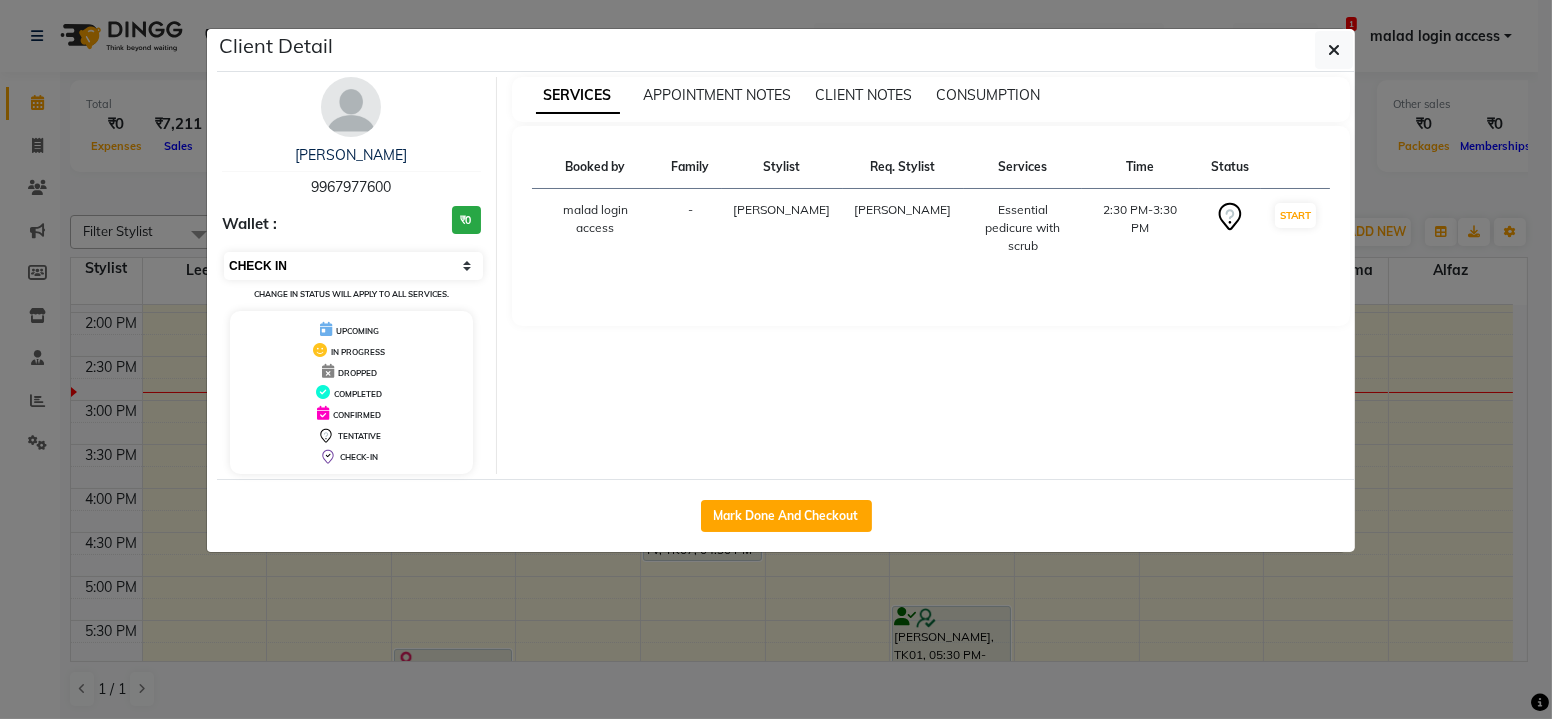 click on "Select IN SERVICE CONFIRMED TENTATIVE CHECK IN MARK DONE DROPPED UPCOMING" at bounding box center [353, 266] 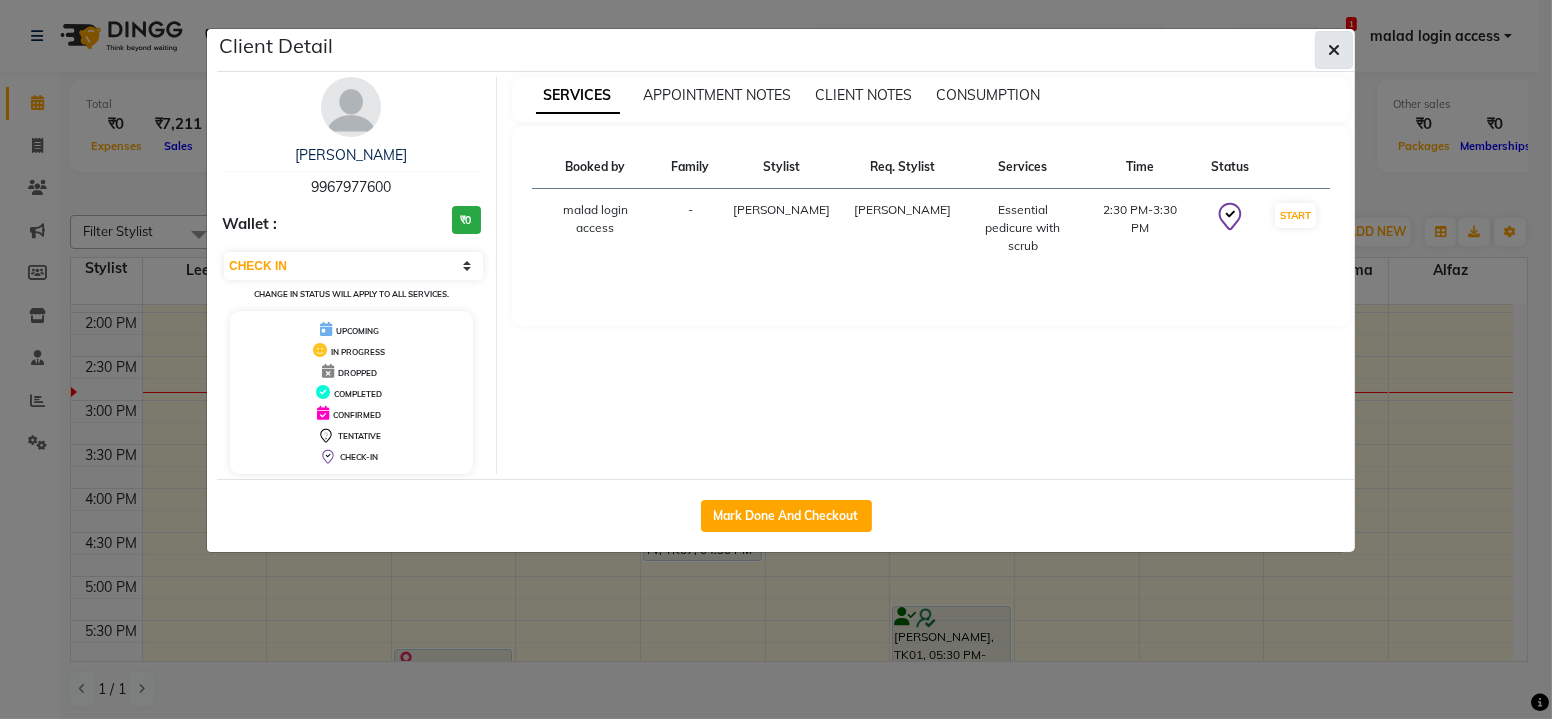 click 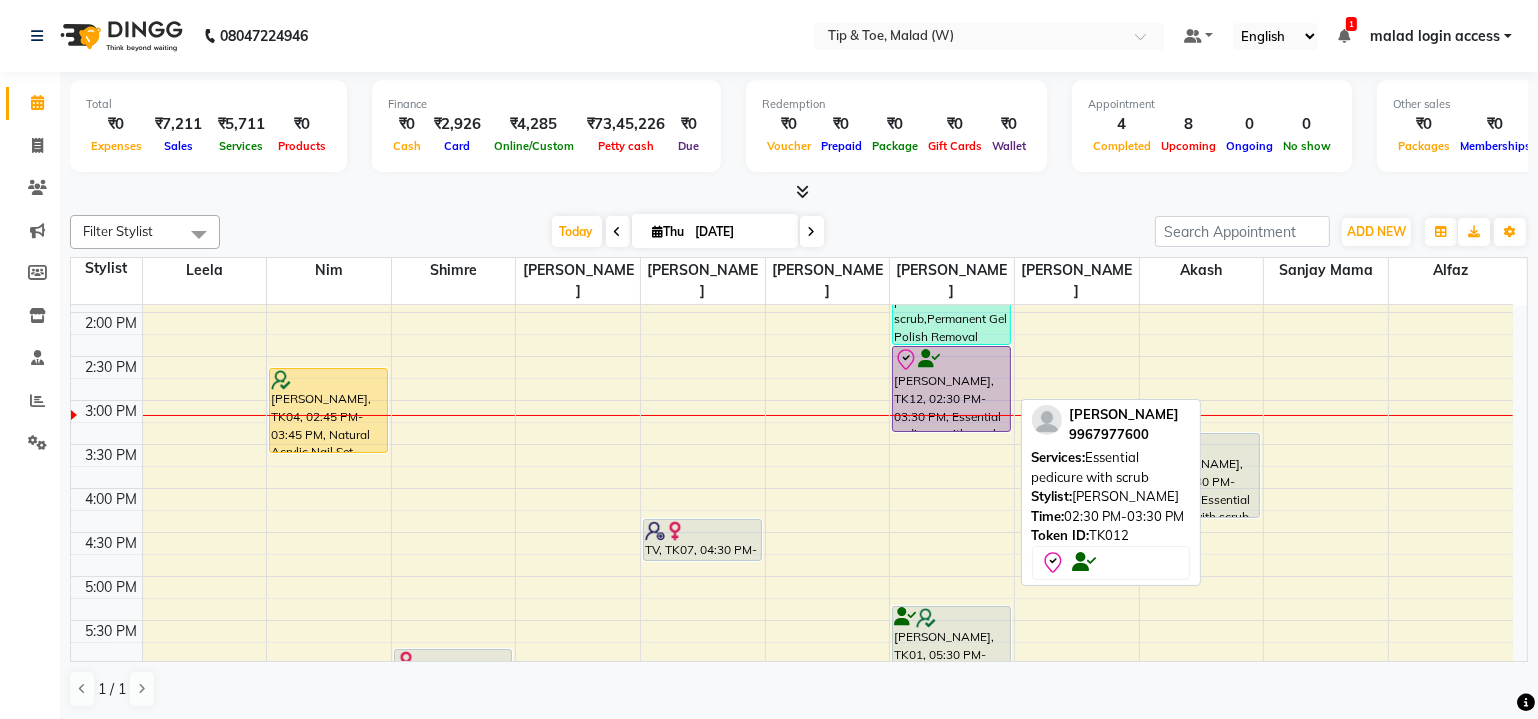 click on "[PERSON_NAME], TK12, 02:30 PM-03:30 PM, Essential pedicure with scrub" at bounding box center (951, 389) 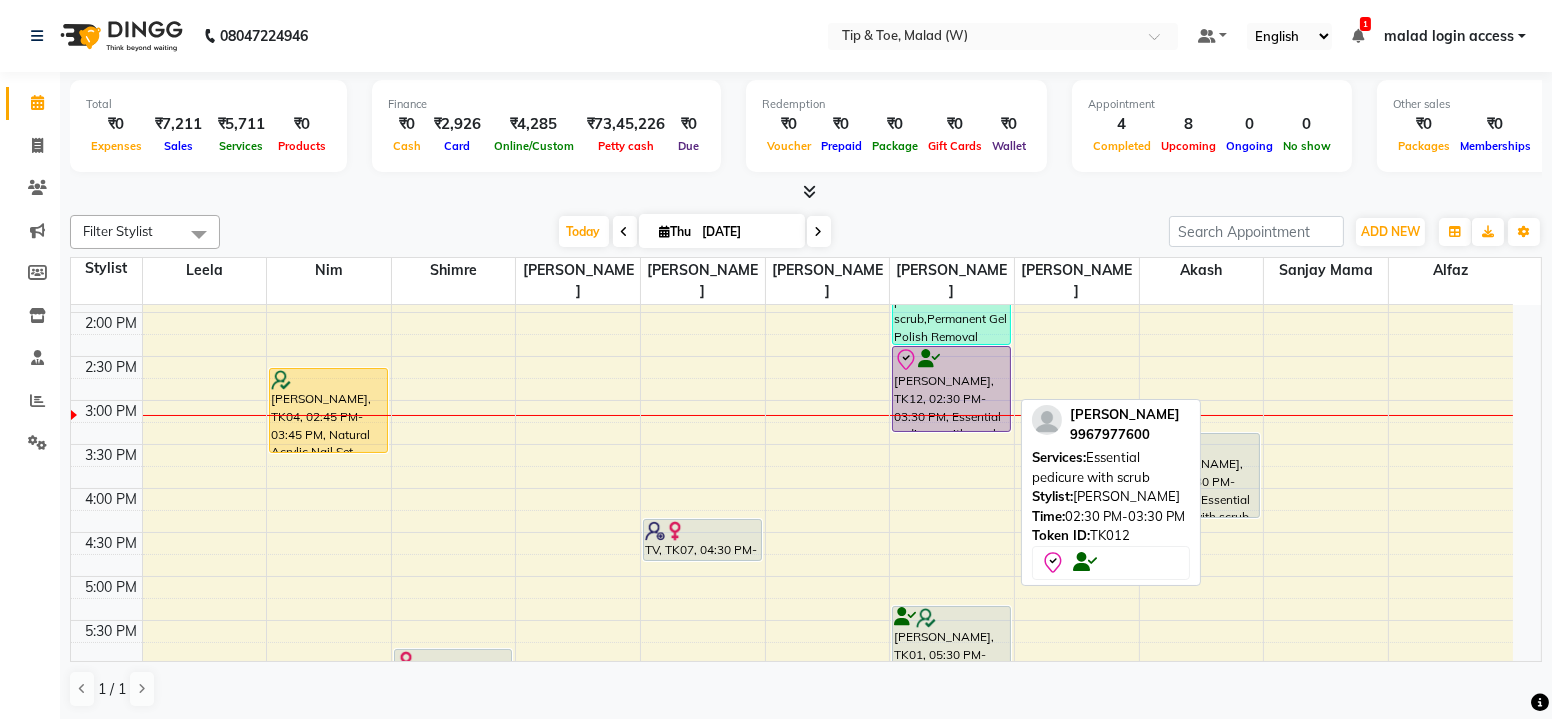 select on "8" 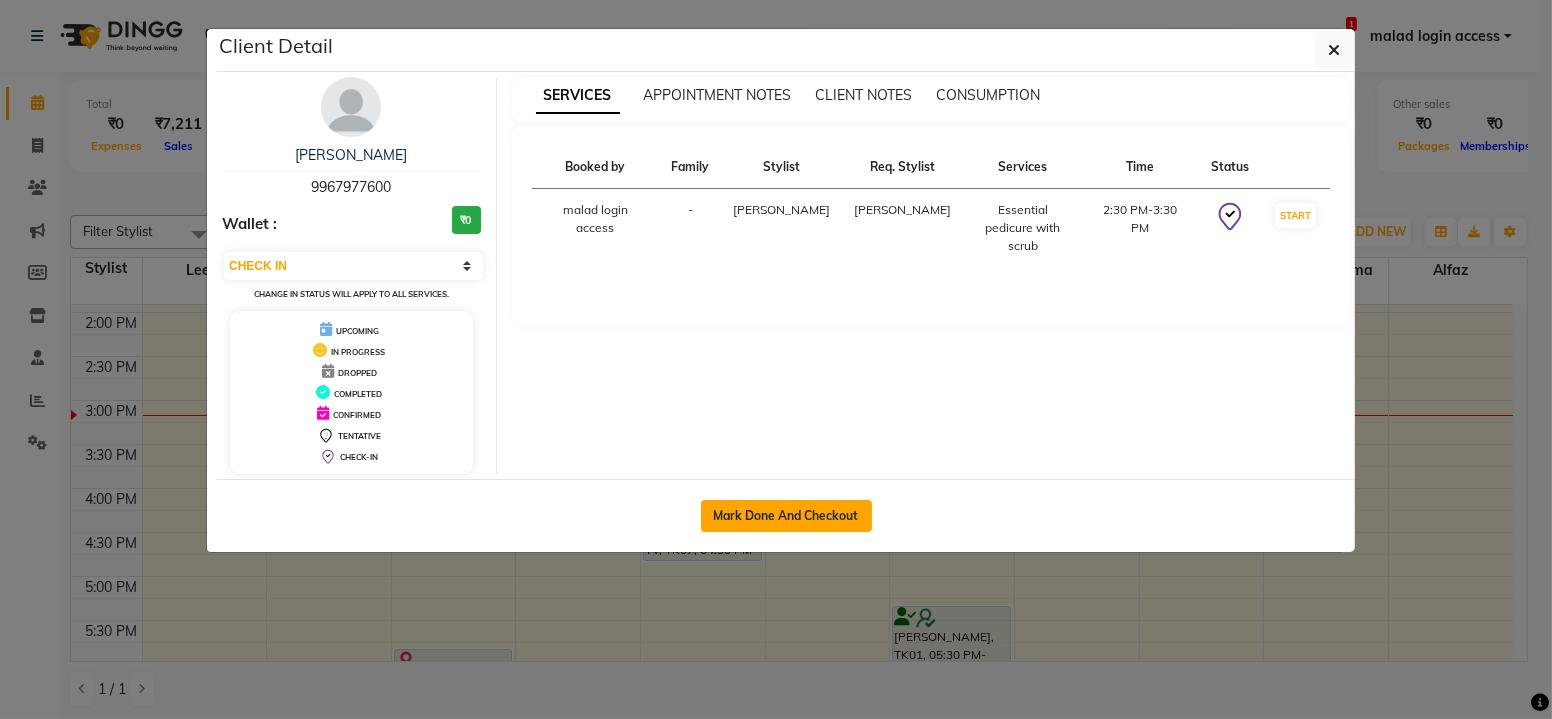 click on "Mark Done And Checkout" 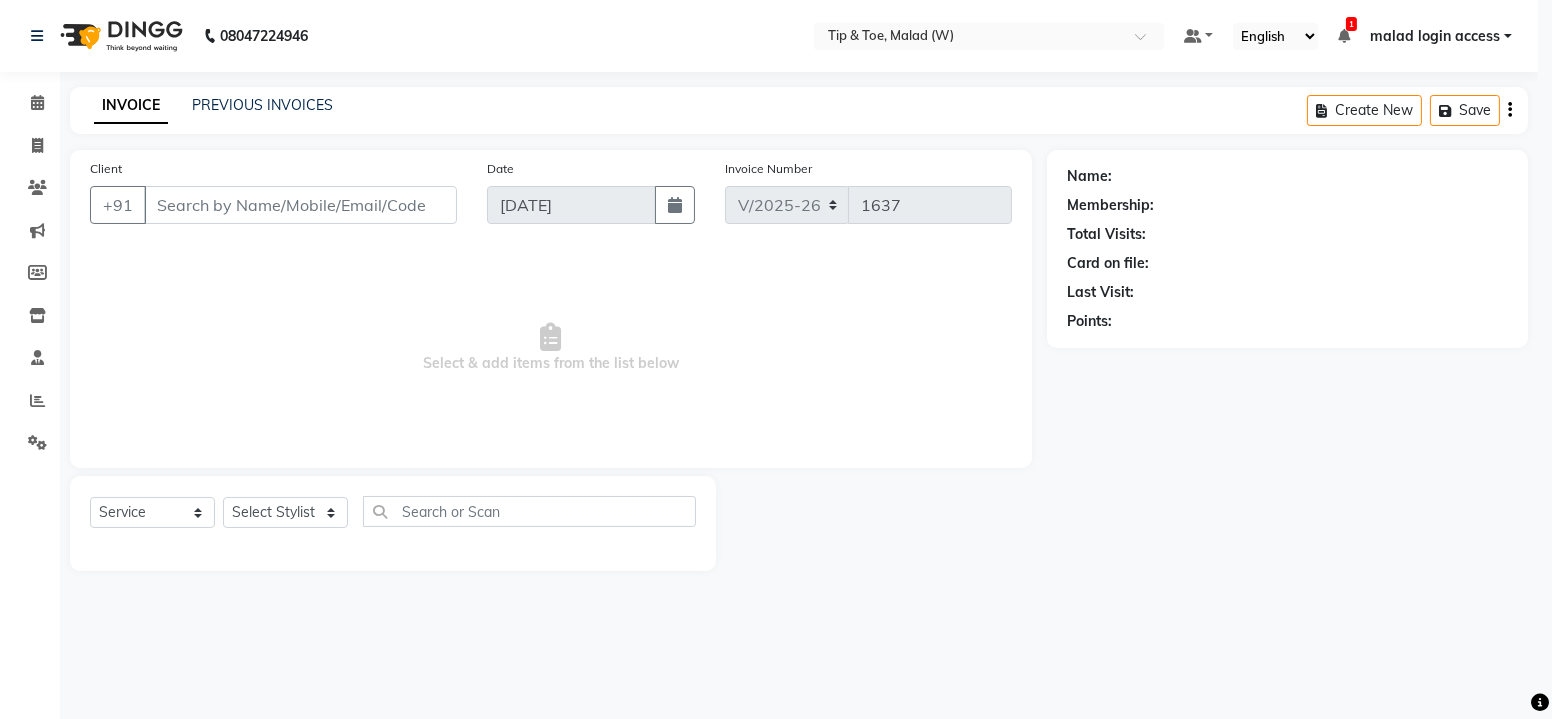 select on "3" 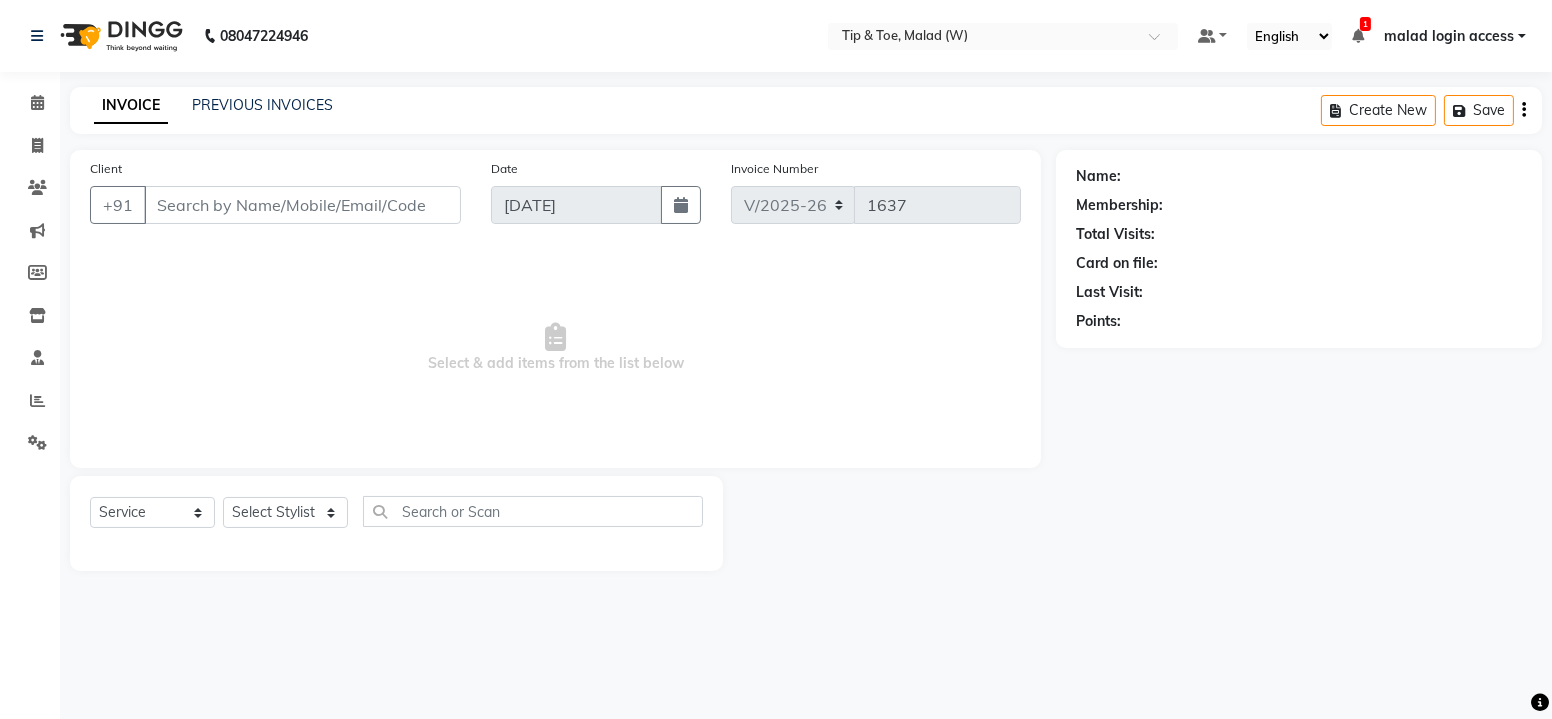 type on "9967977600" 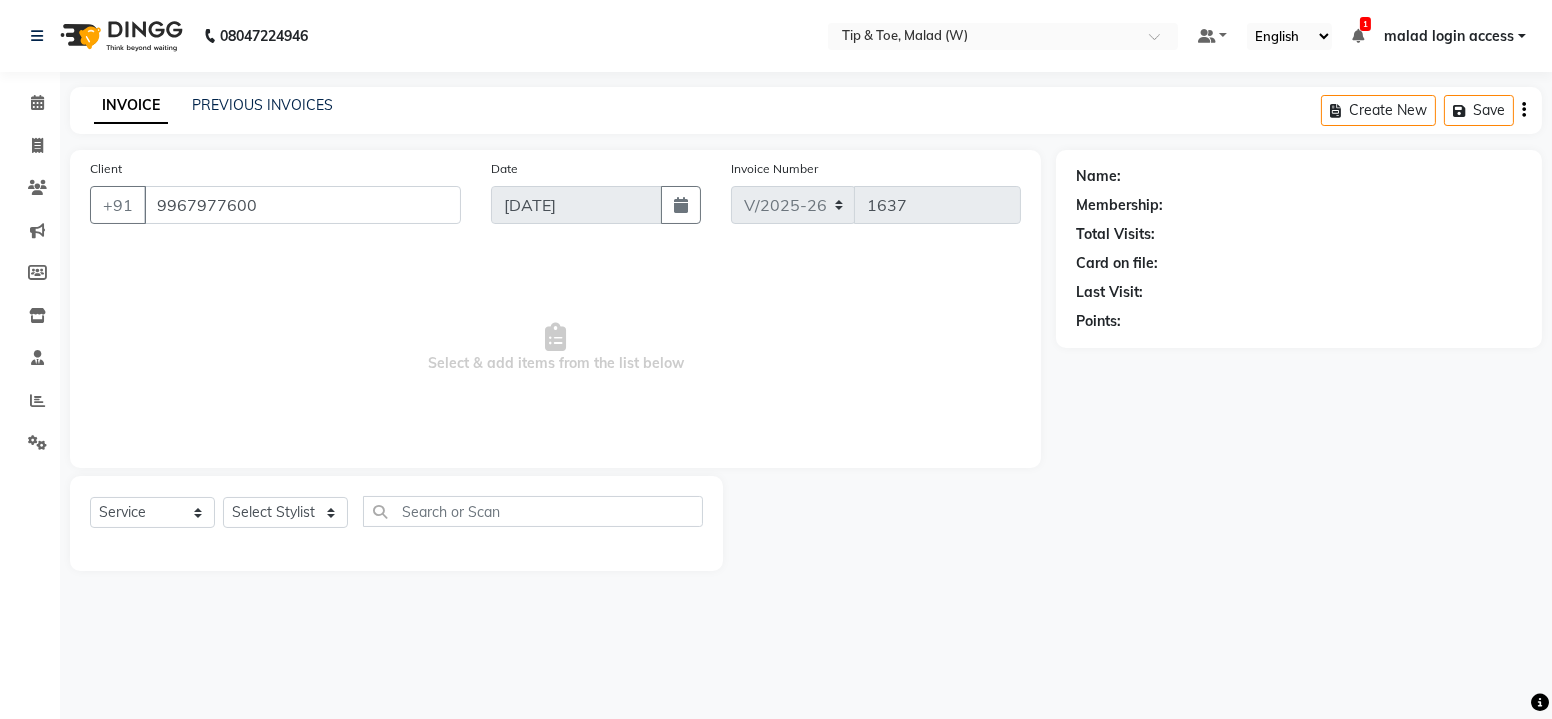 select on "41799" 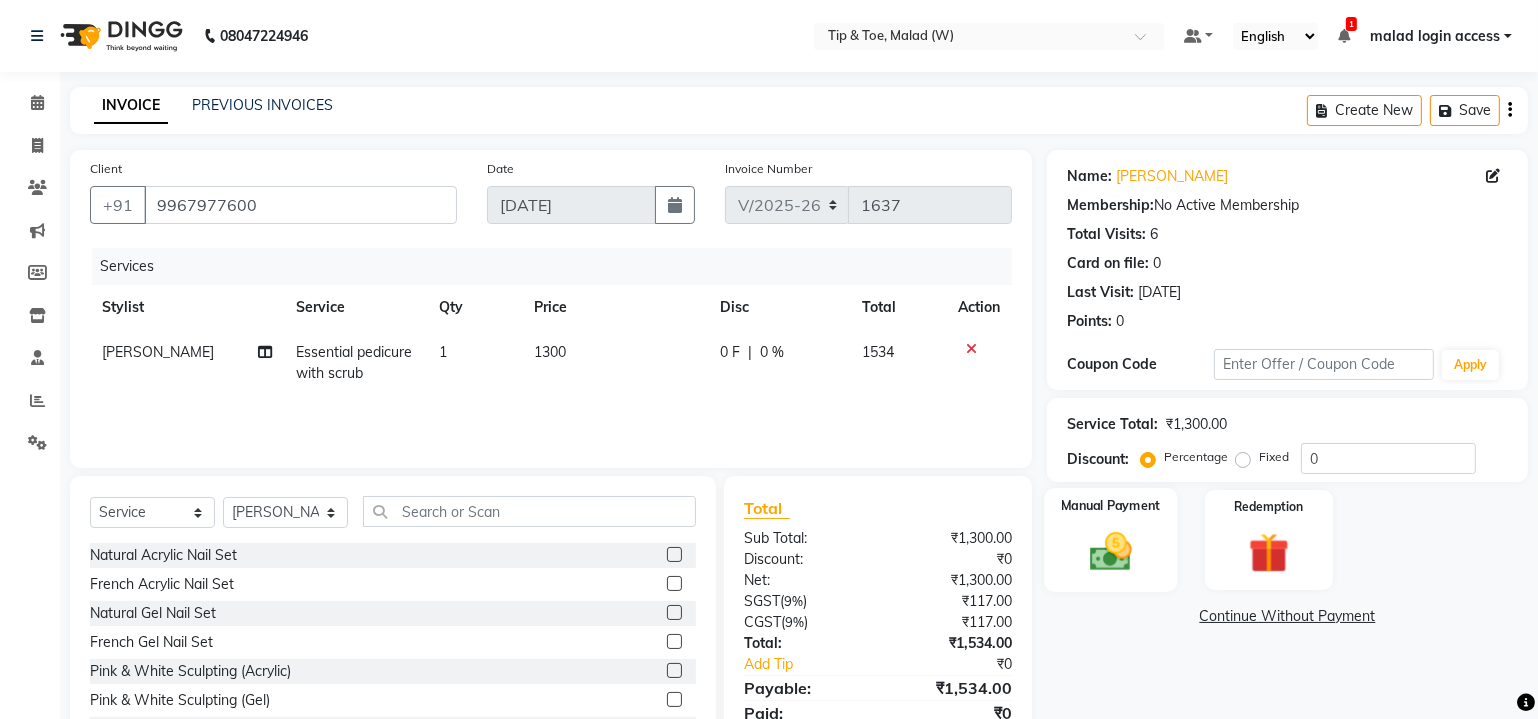 click 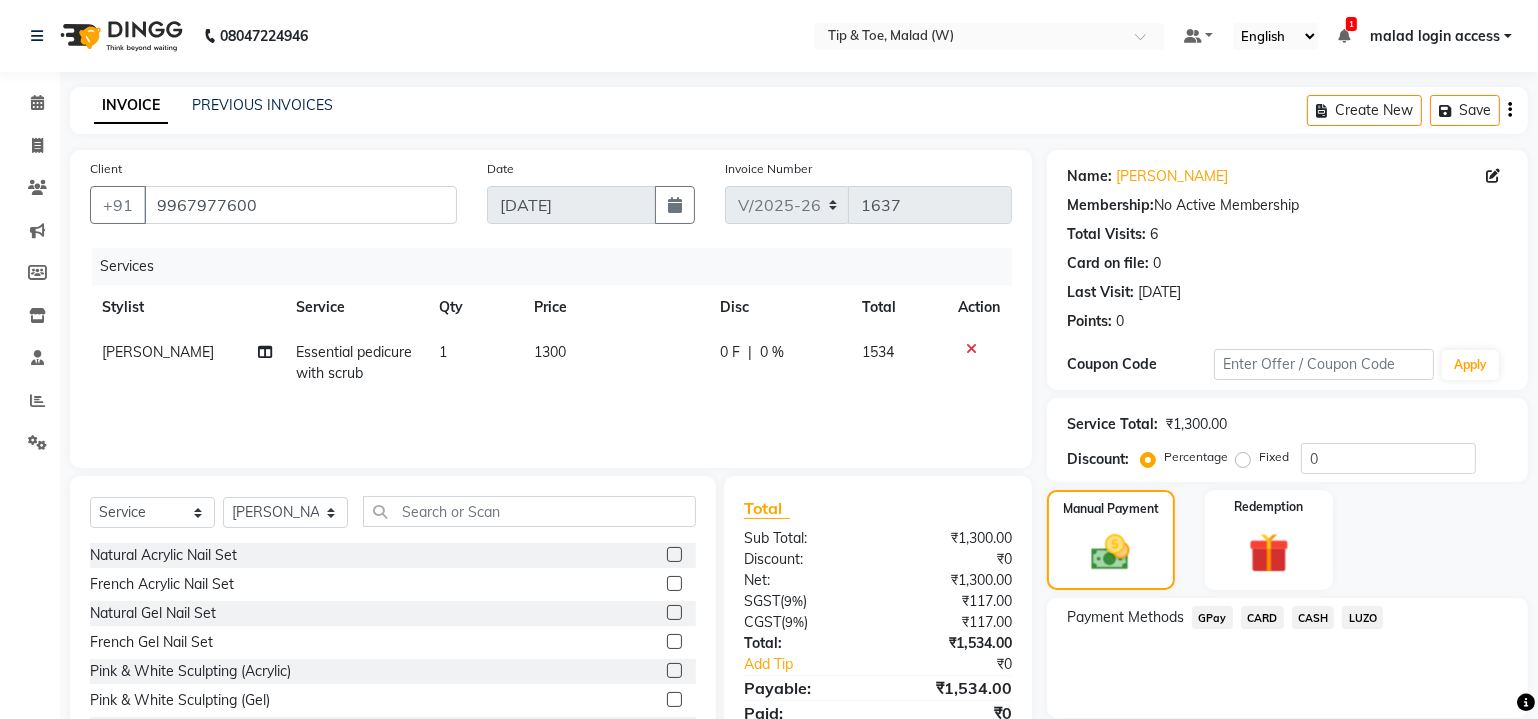 click on "GPay" 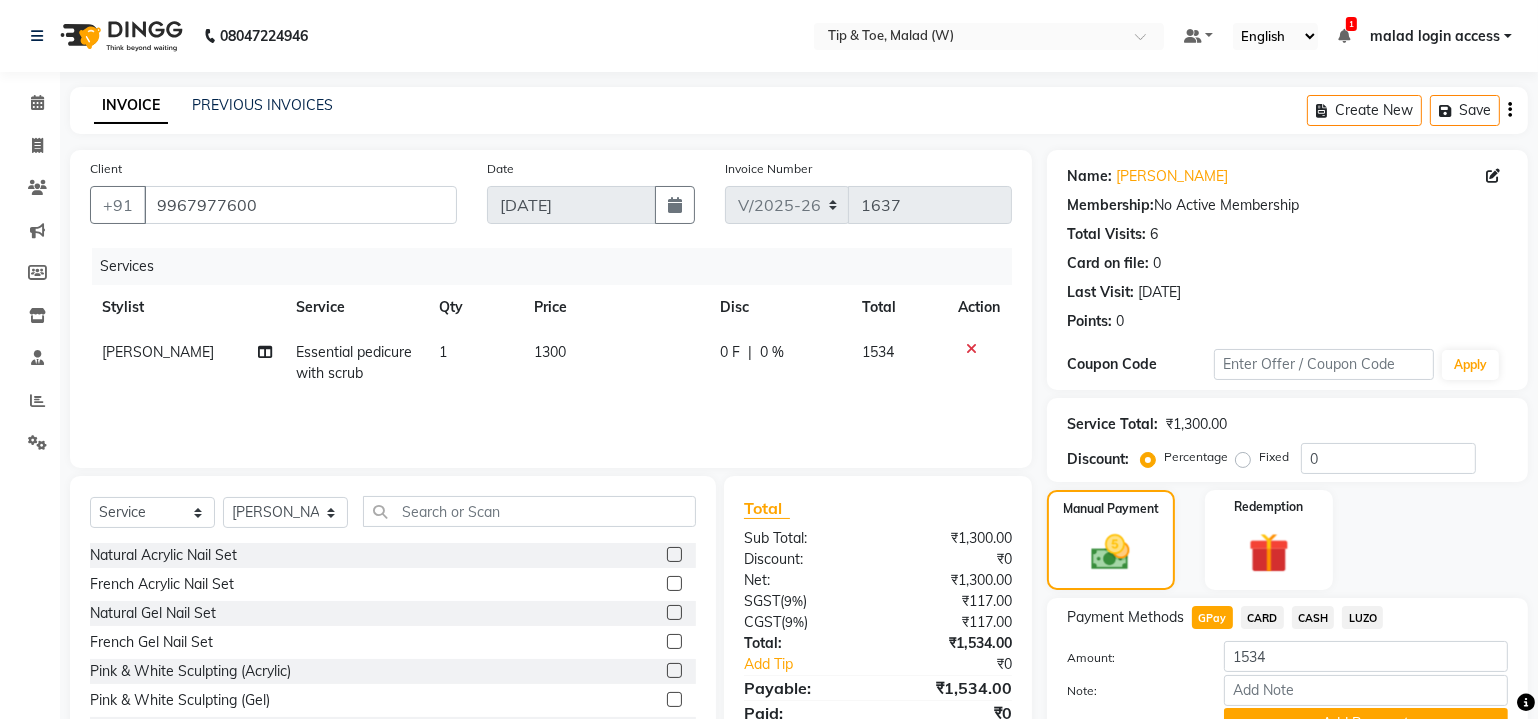 scroll, scrollTop: 96, scrollLeft: 0, axis: vertical 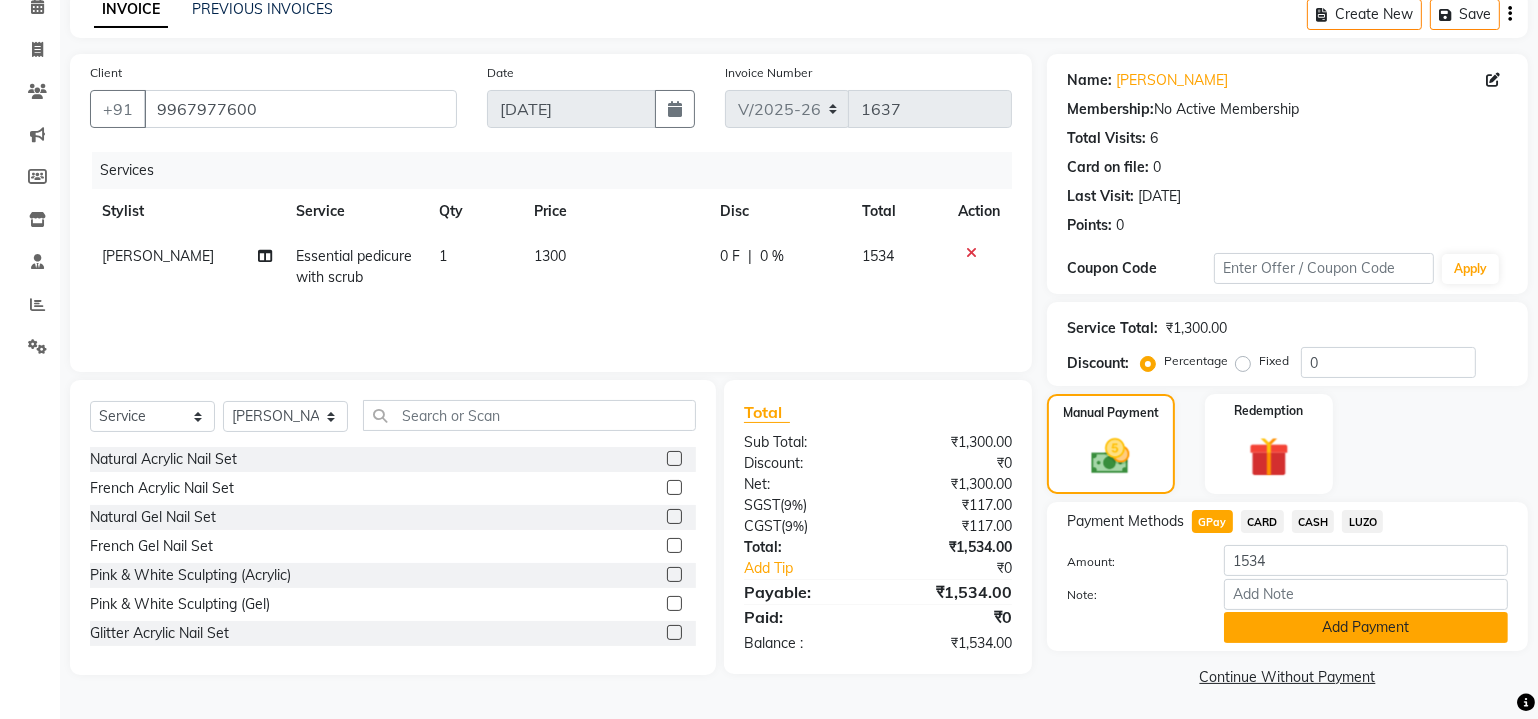 click on "Add Payment" 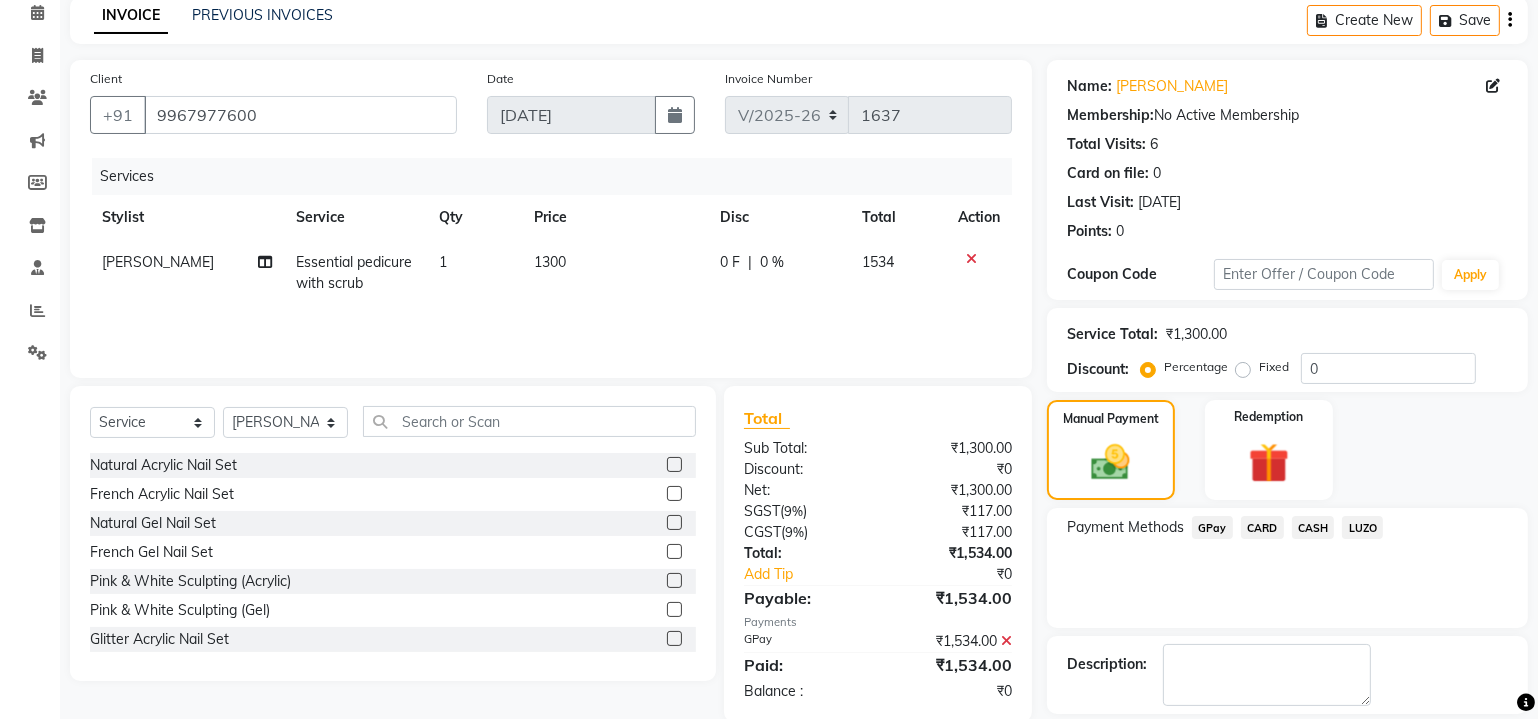 scroll, scrollTop: 179, scrollLeft: 0, axis: vertical 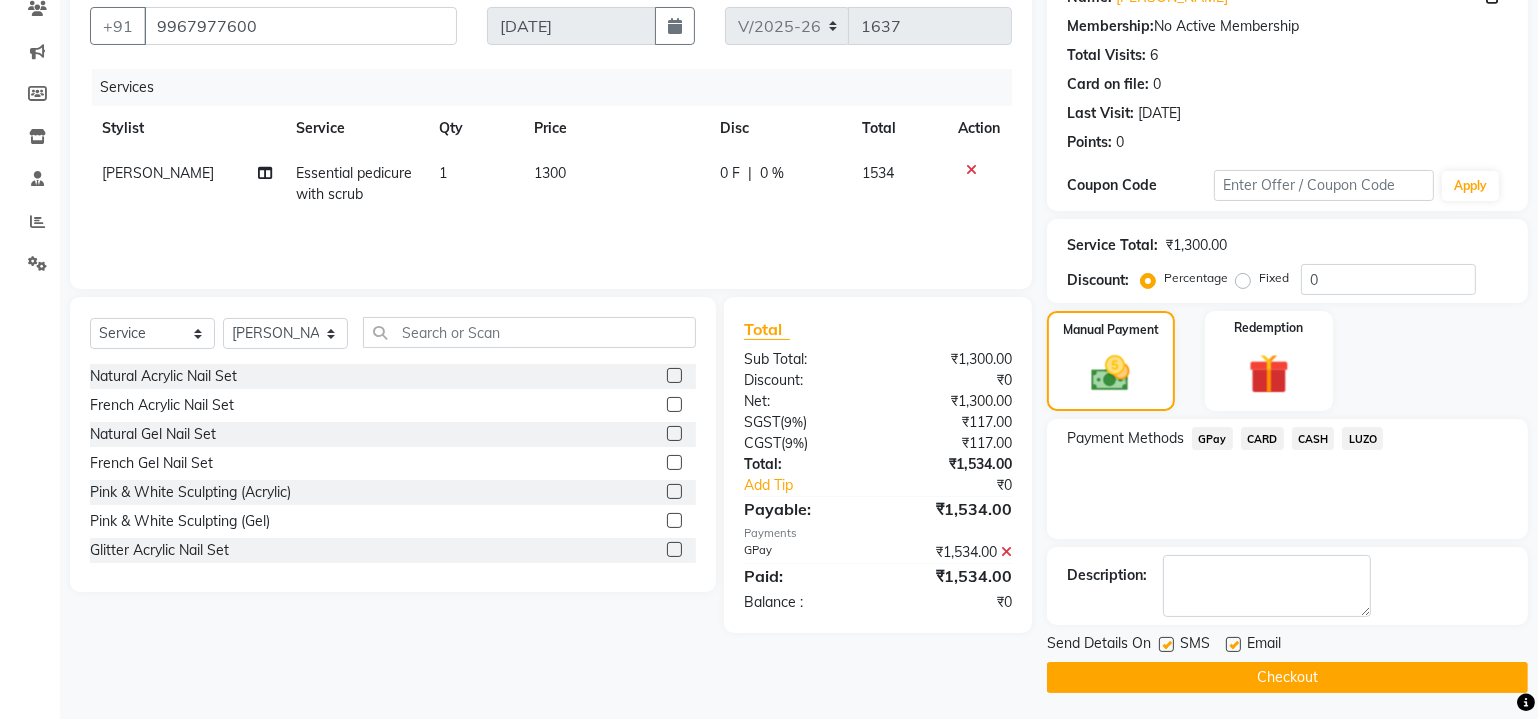 click 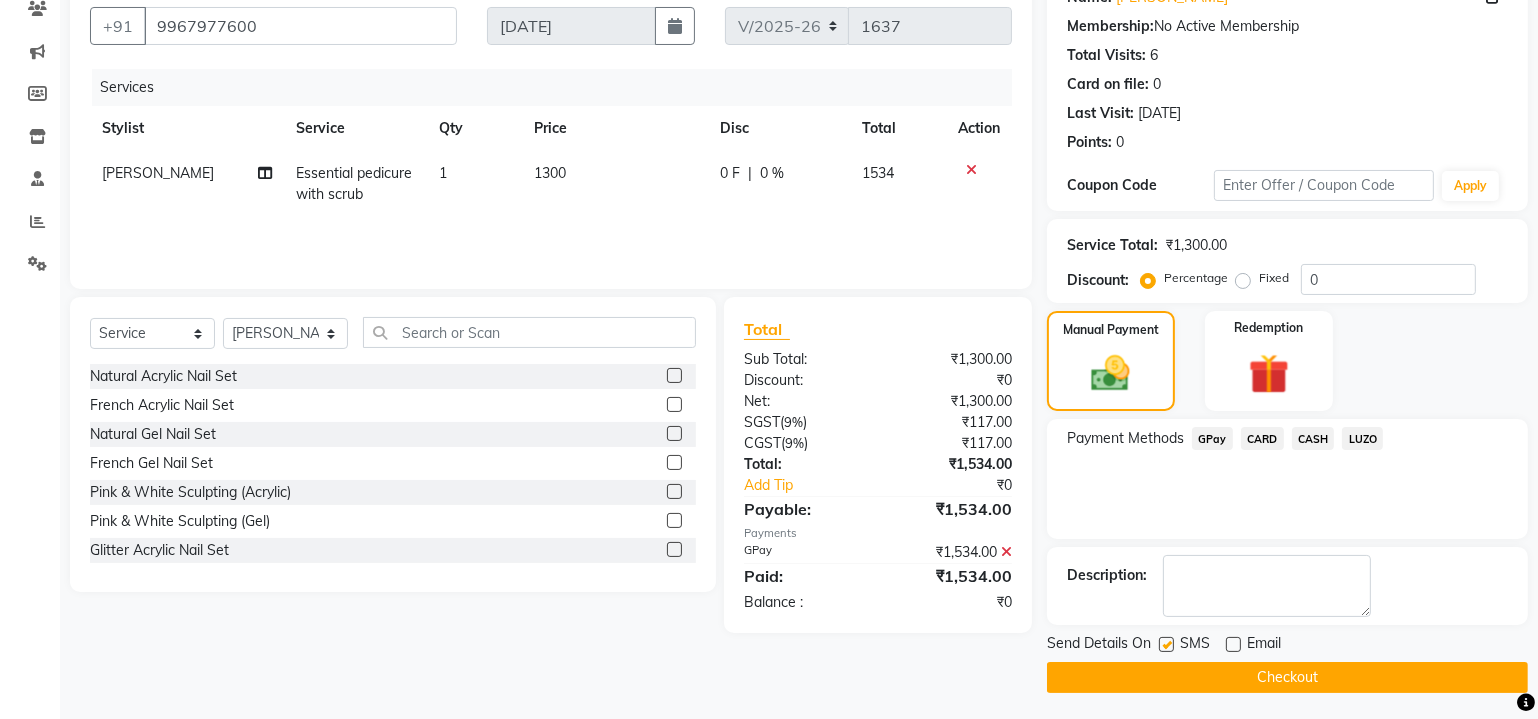 click 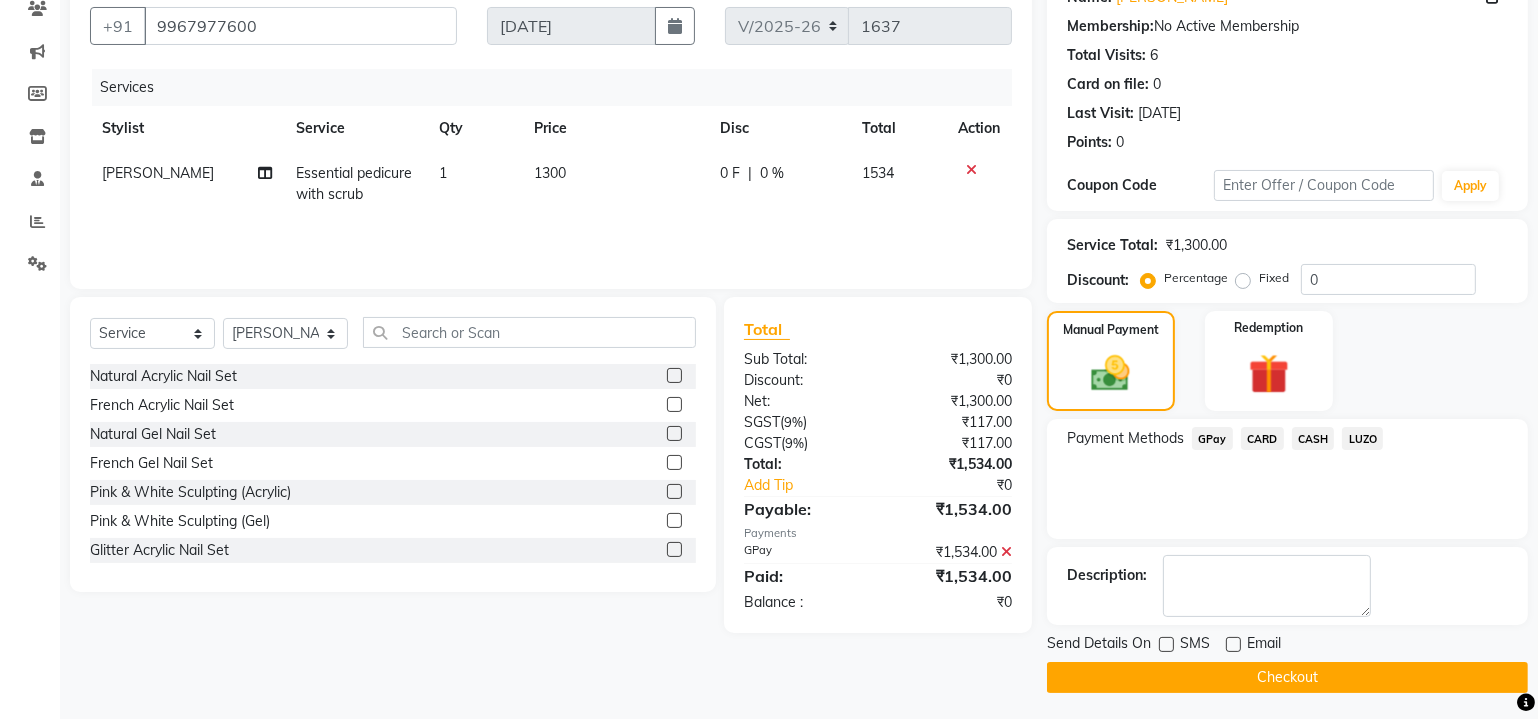 click on "Checkout" 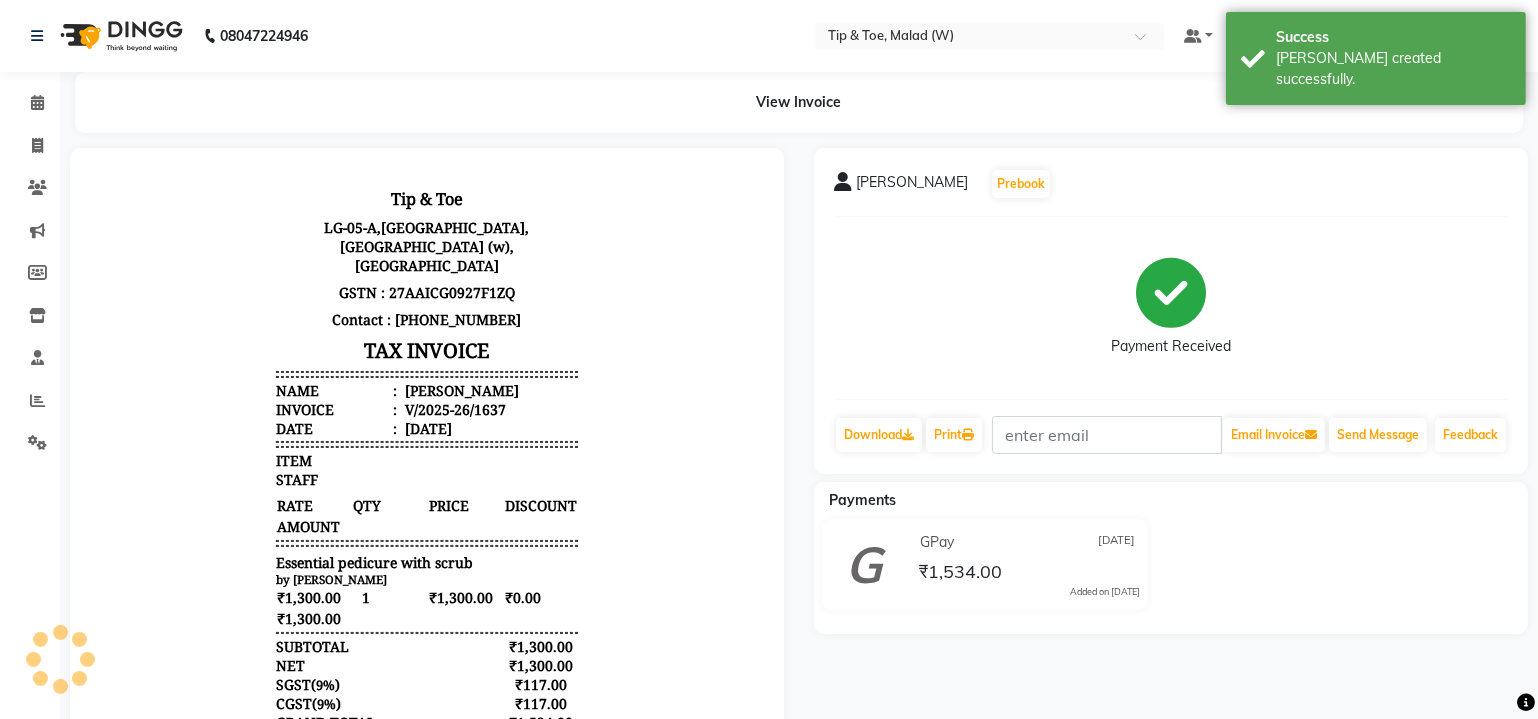 scroll, scrollTop: 0, scrollLeft: 0, axis: both 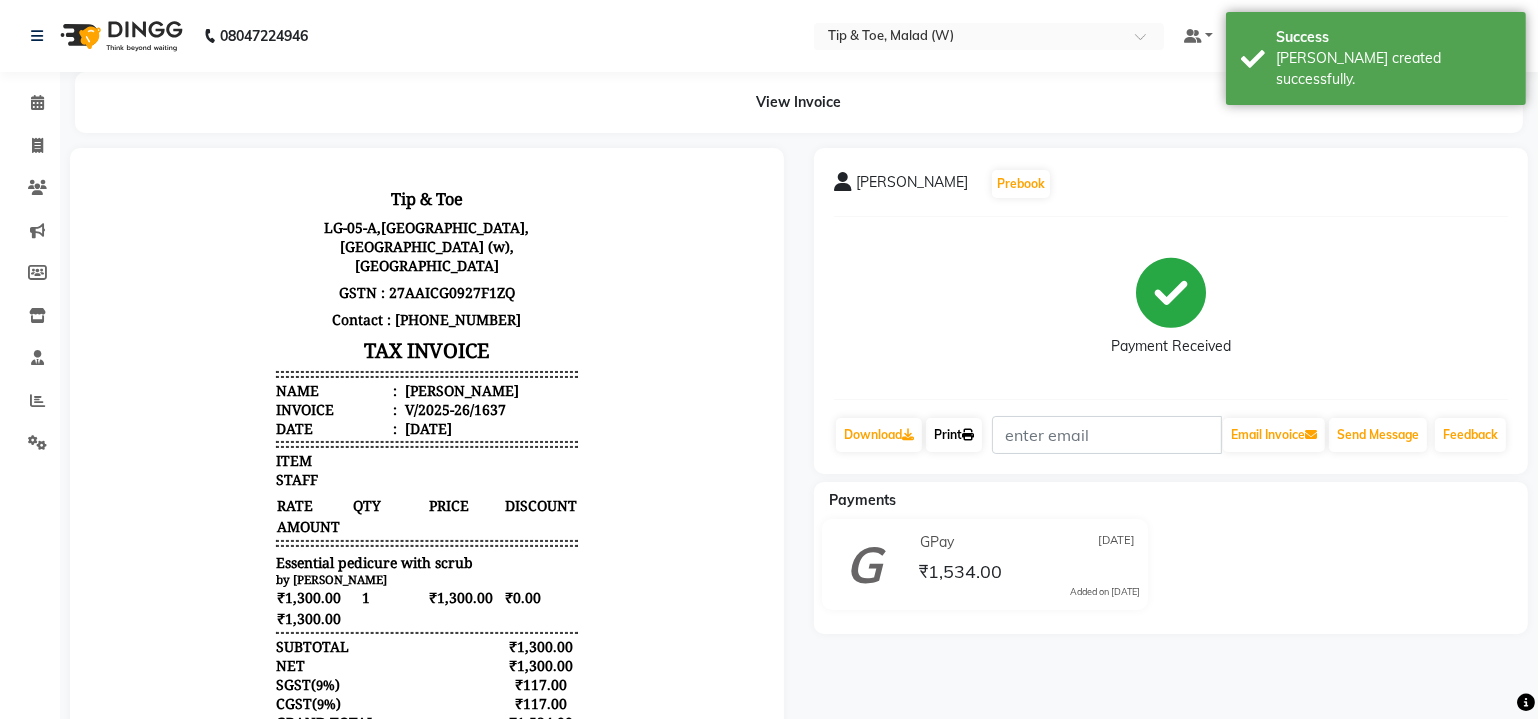 click 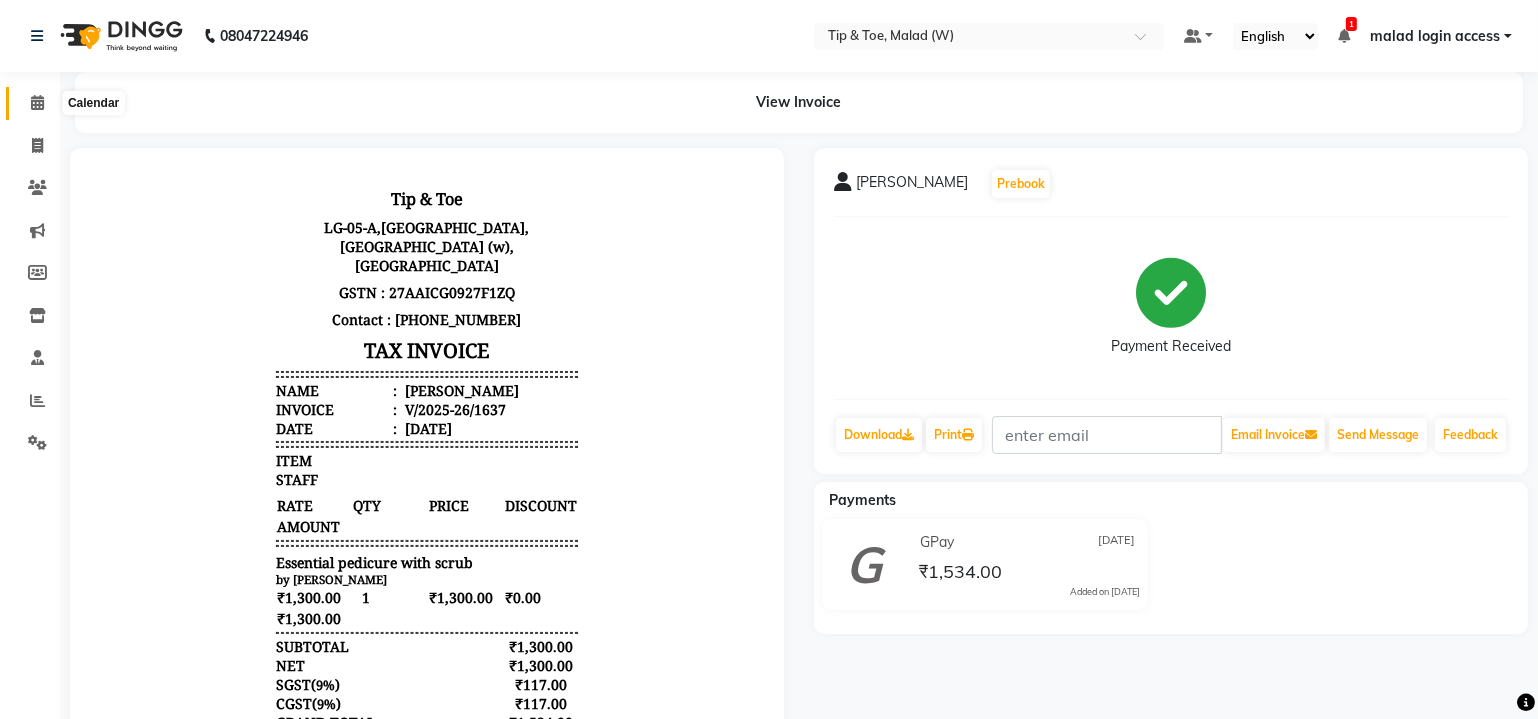 click 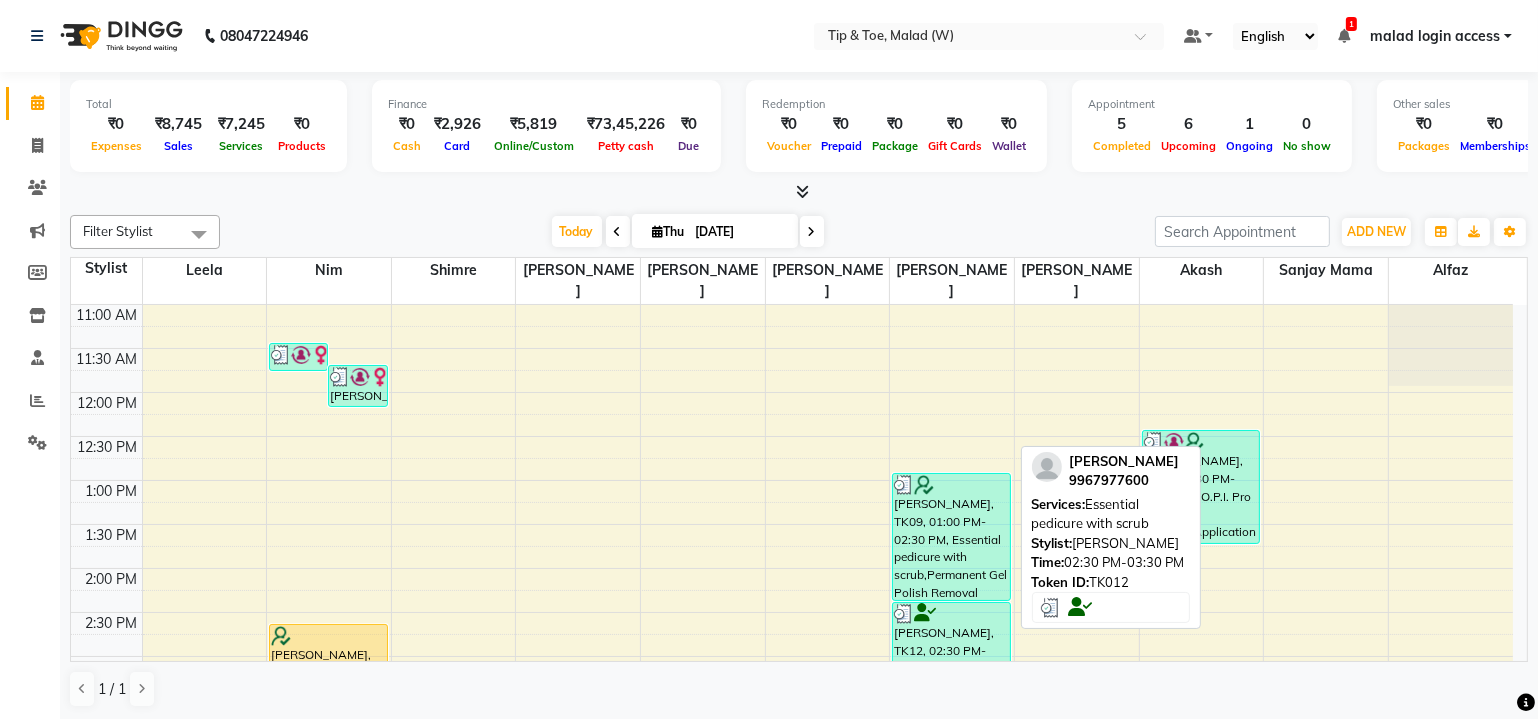 scroll, scrollTop: 272, scrollLeft: 0, axis: vertical 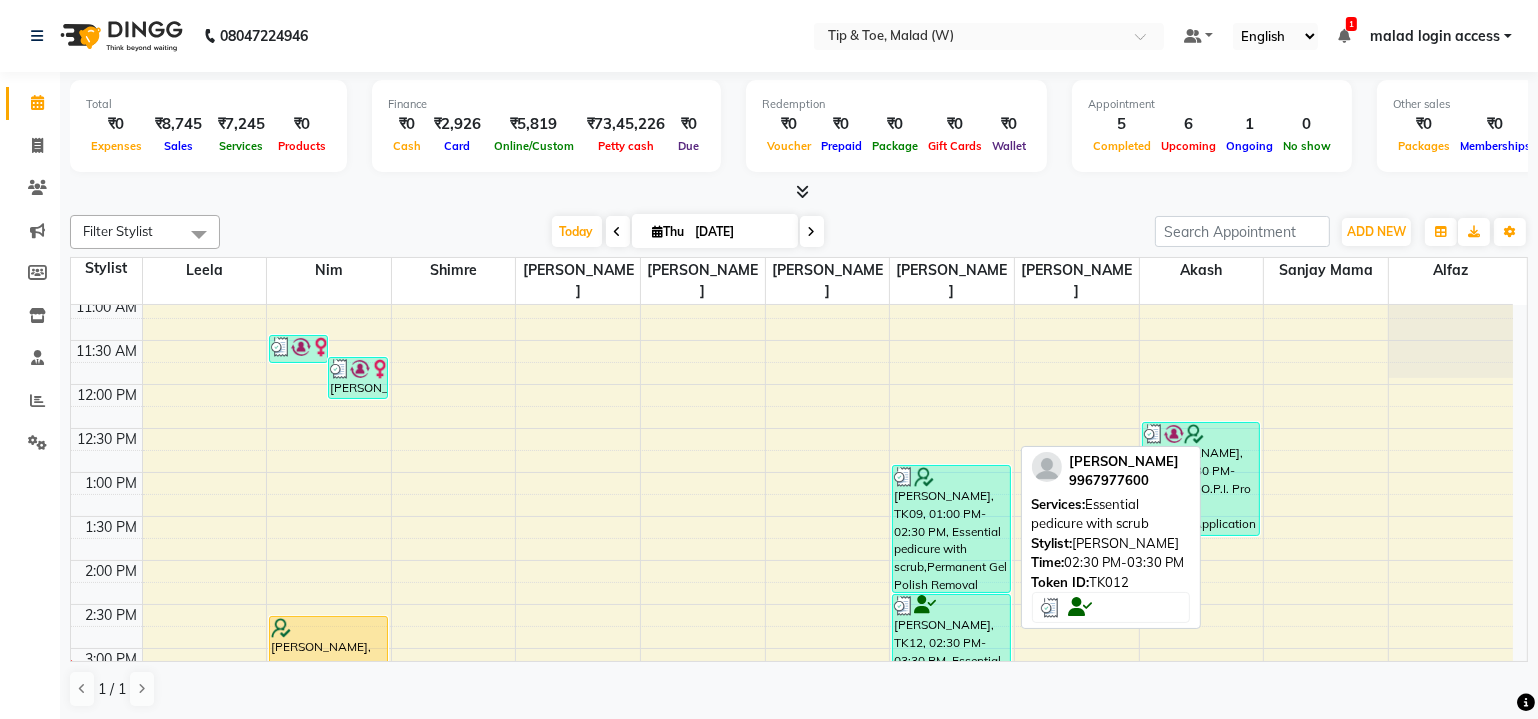 click at bounding box center [951, 606] 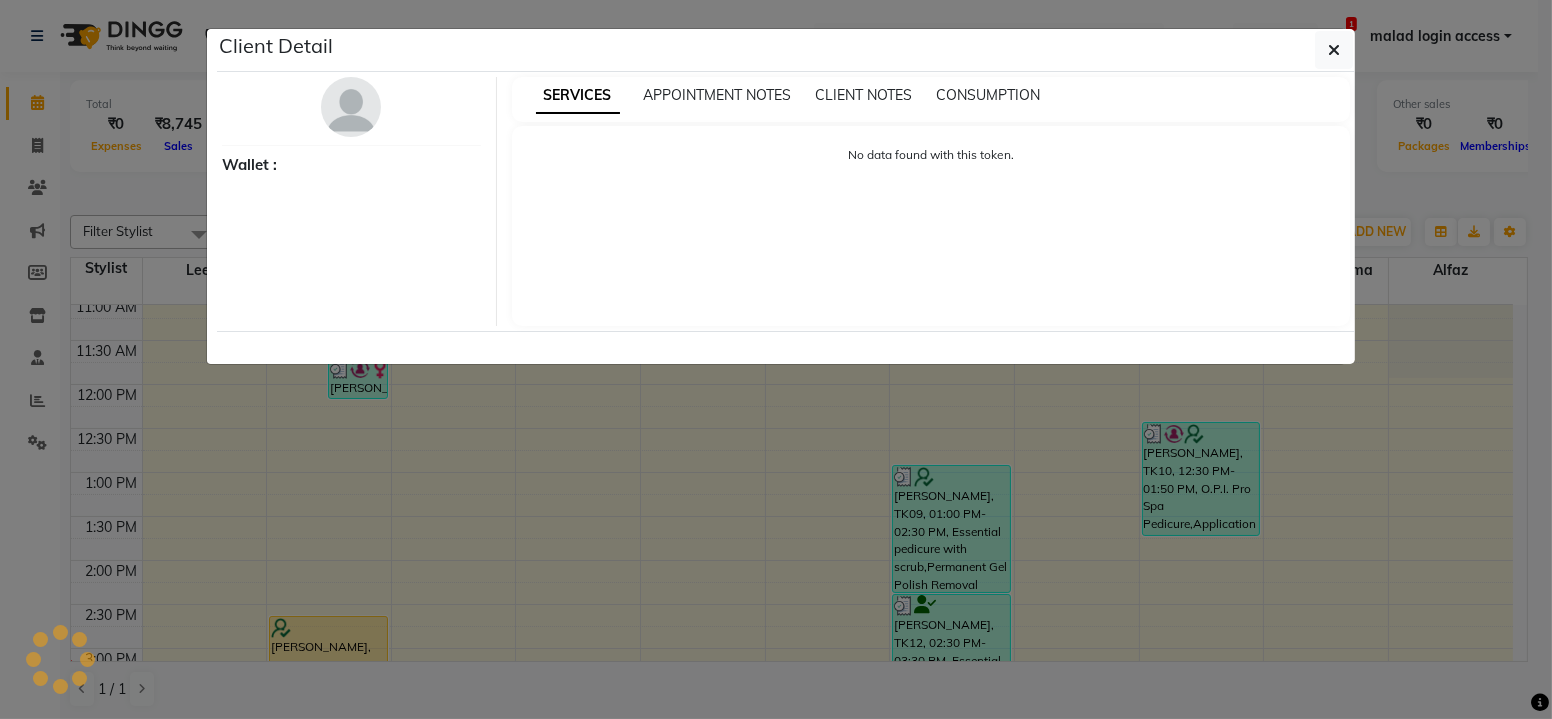 select on "3" 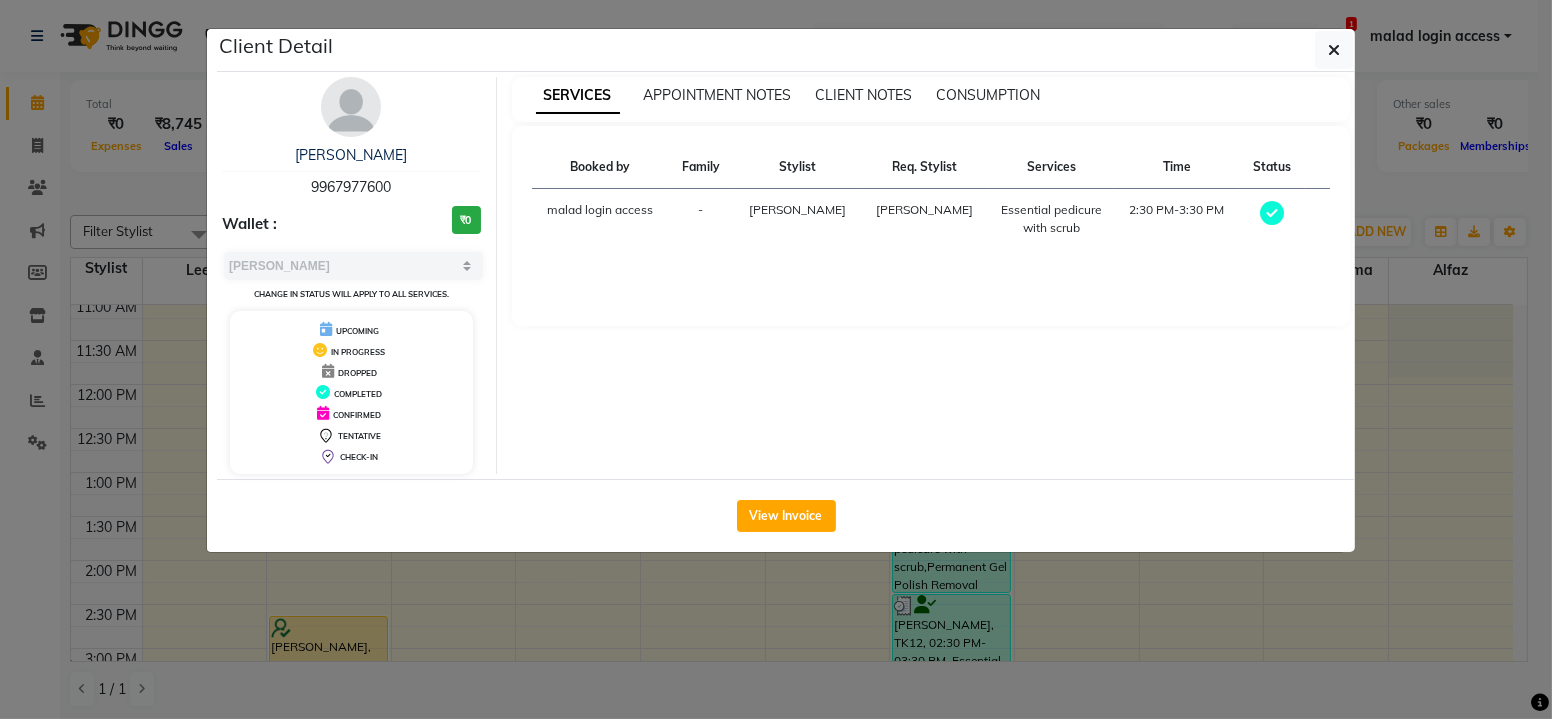 drag, startPoint x: 307, startPoint y: 183, endPoint x: 405, endPoint y: 187, distance: 98.0816 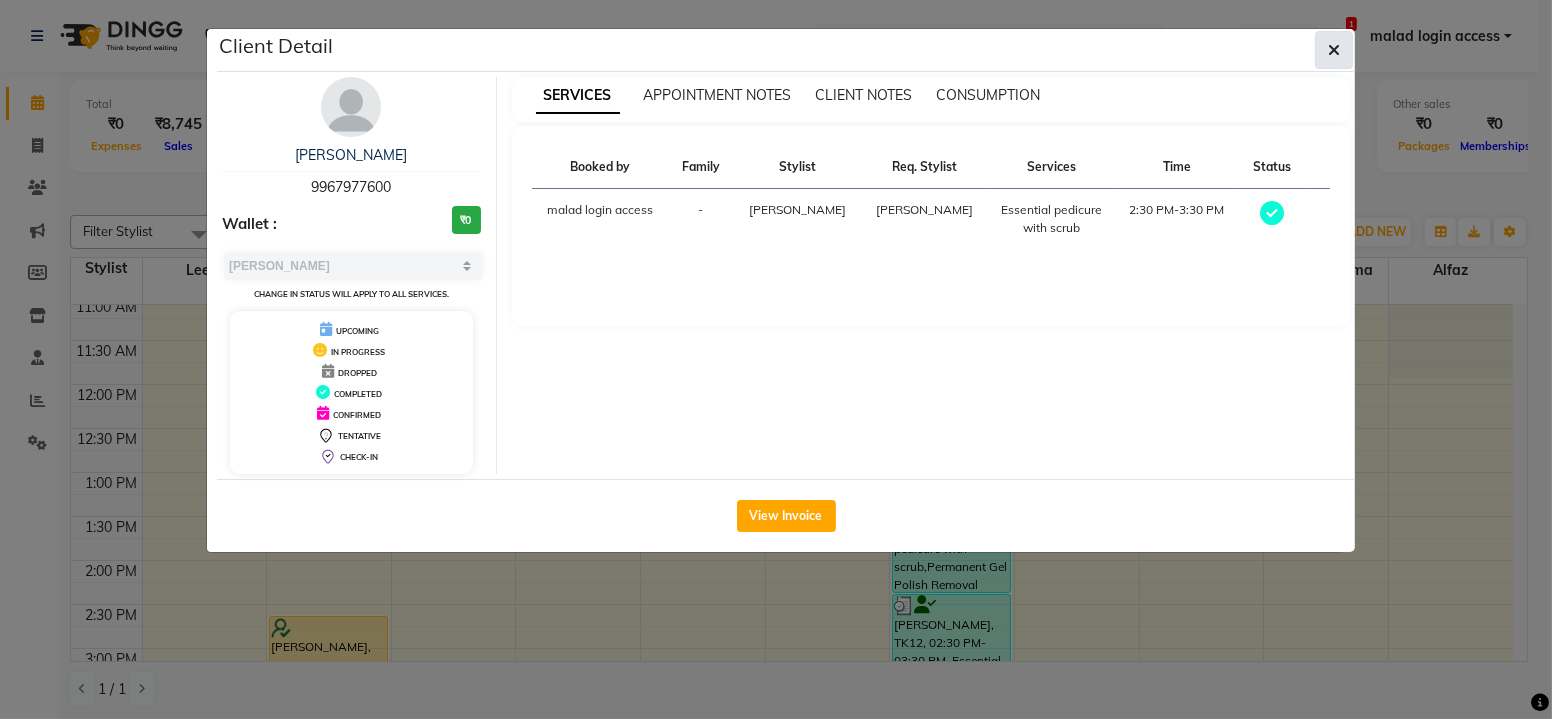 click 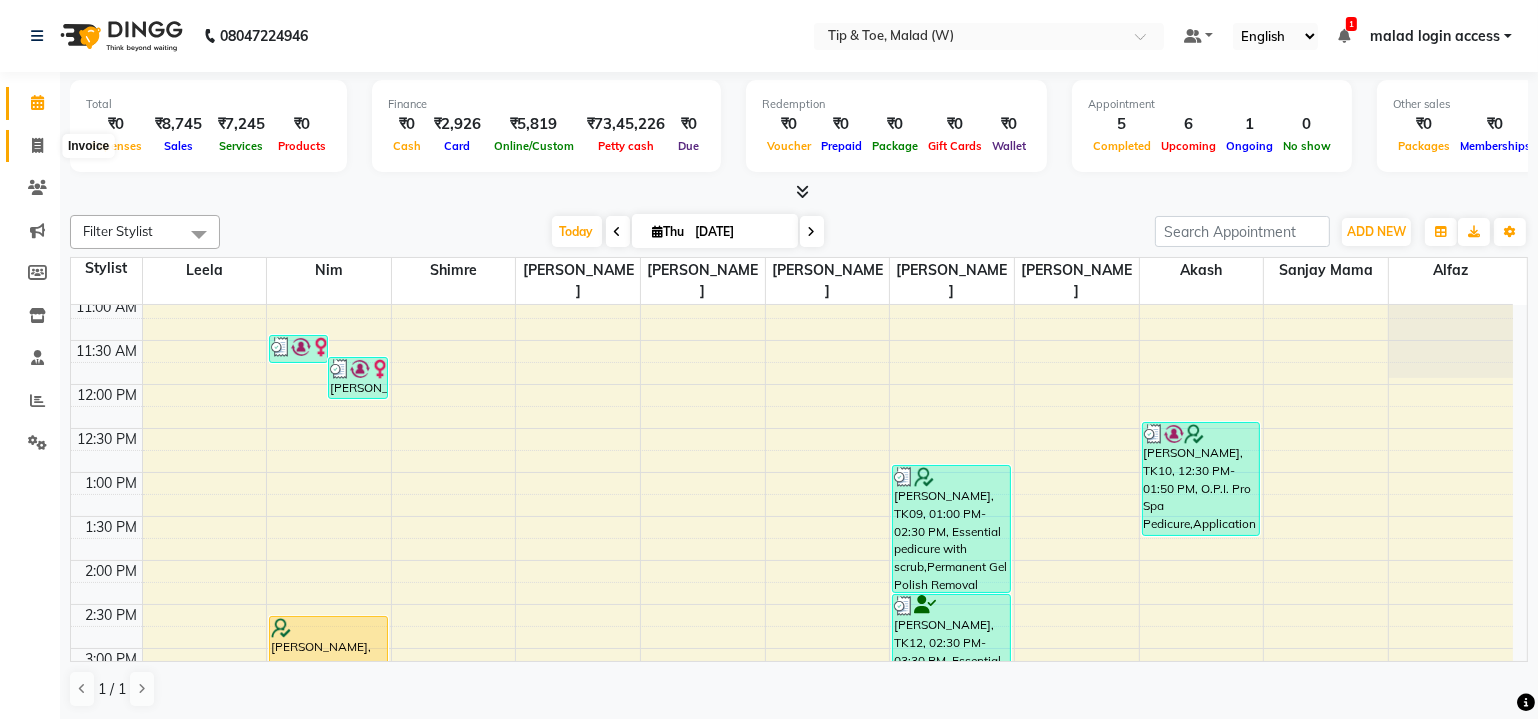 click 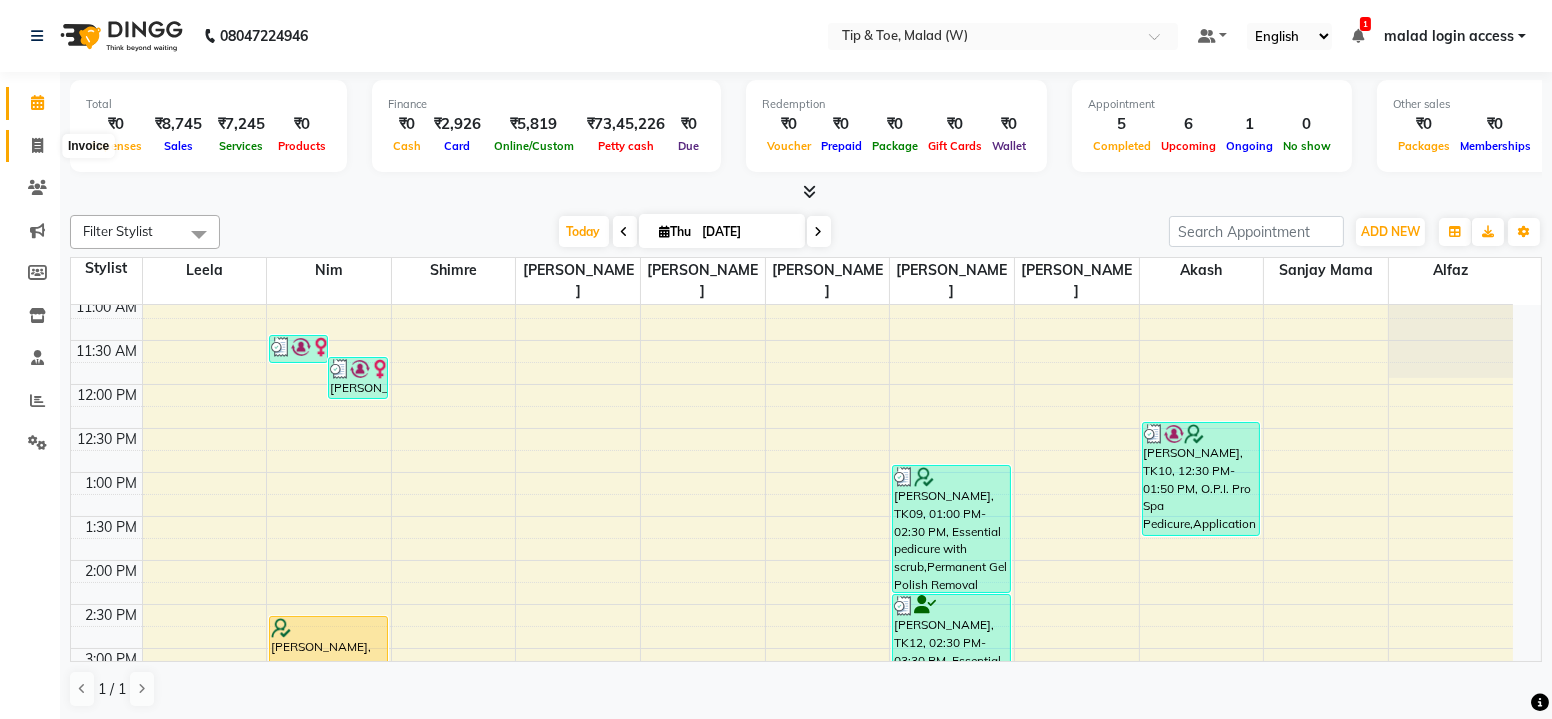 select on "5930" 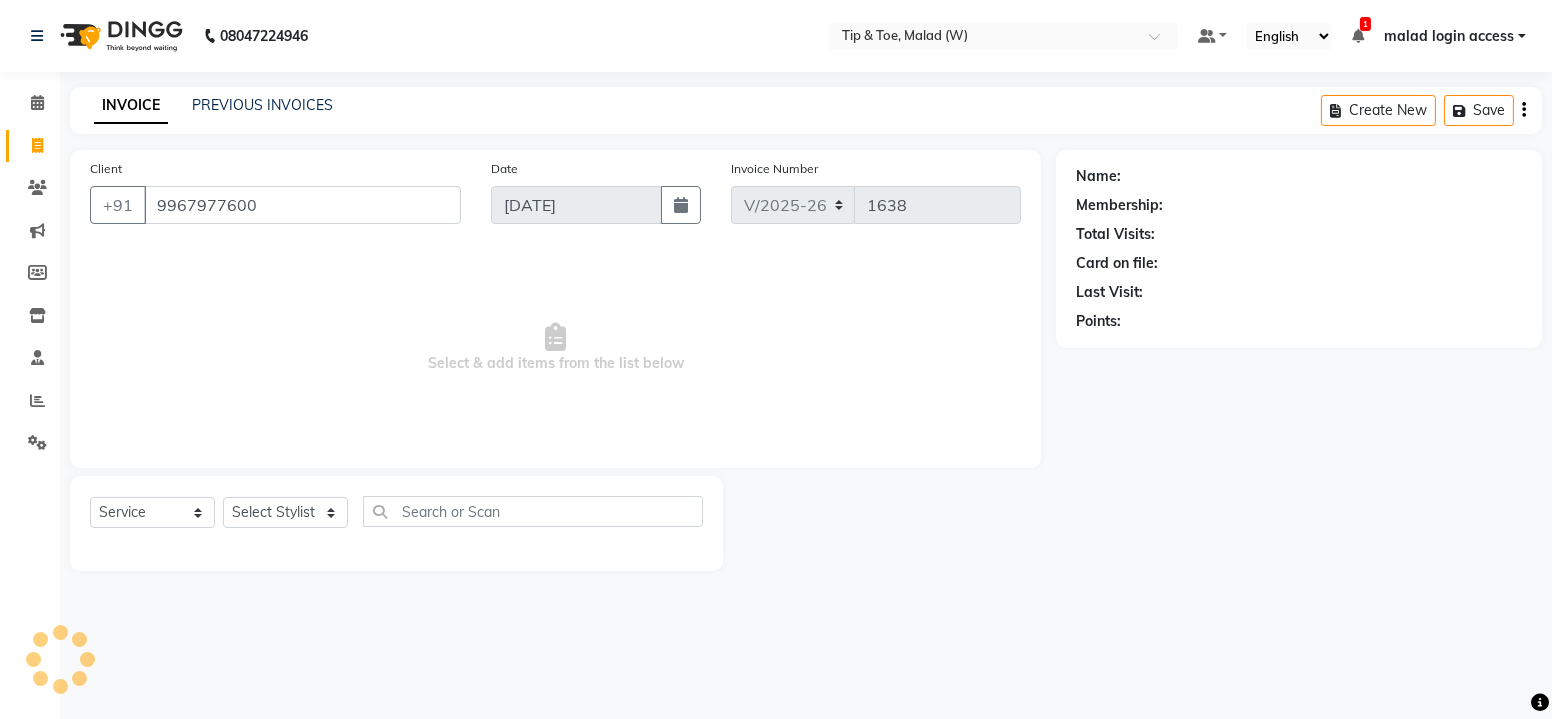 type on "9967977600" 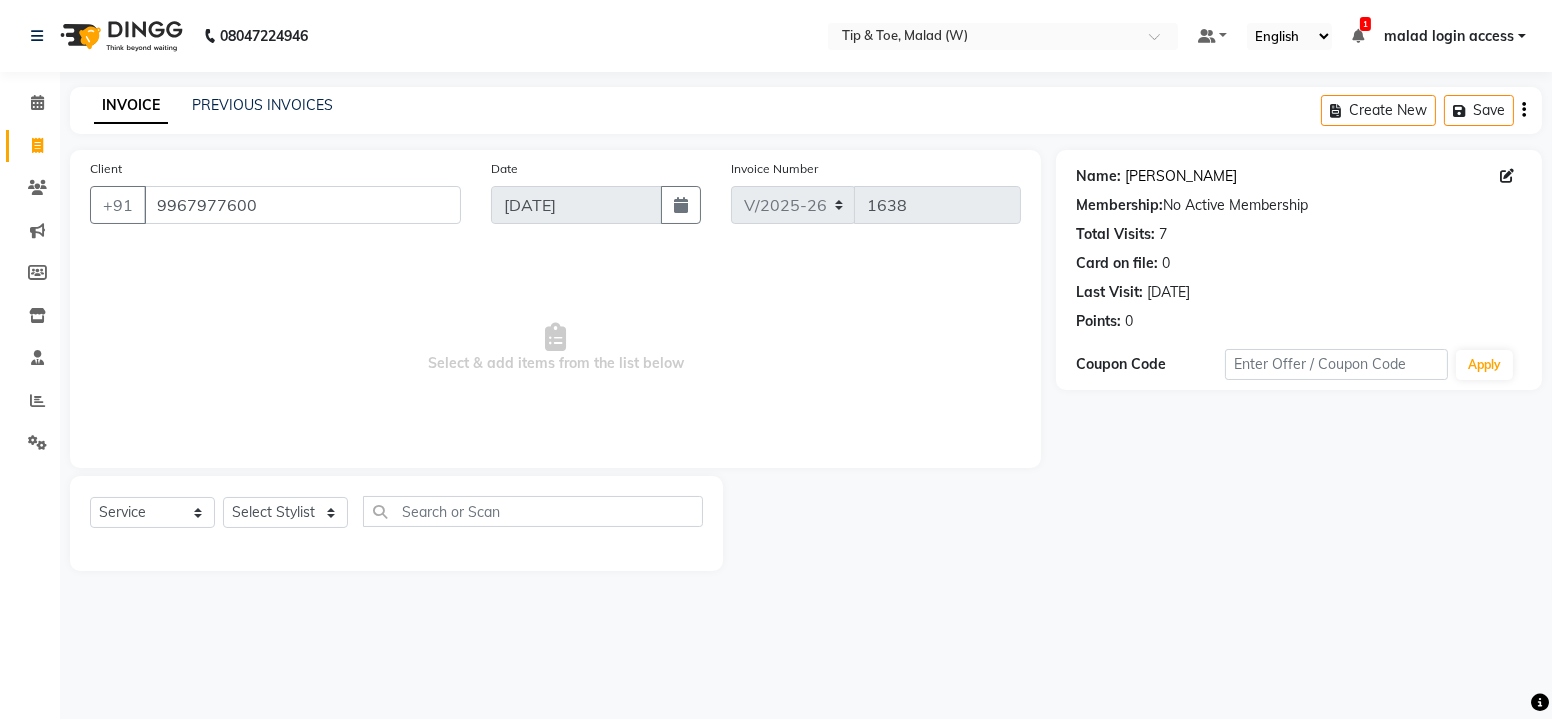 click on "[PERSON_NAME]" 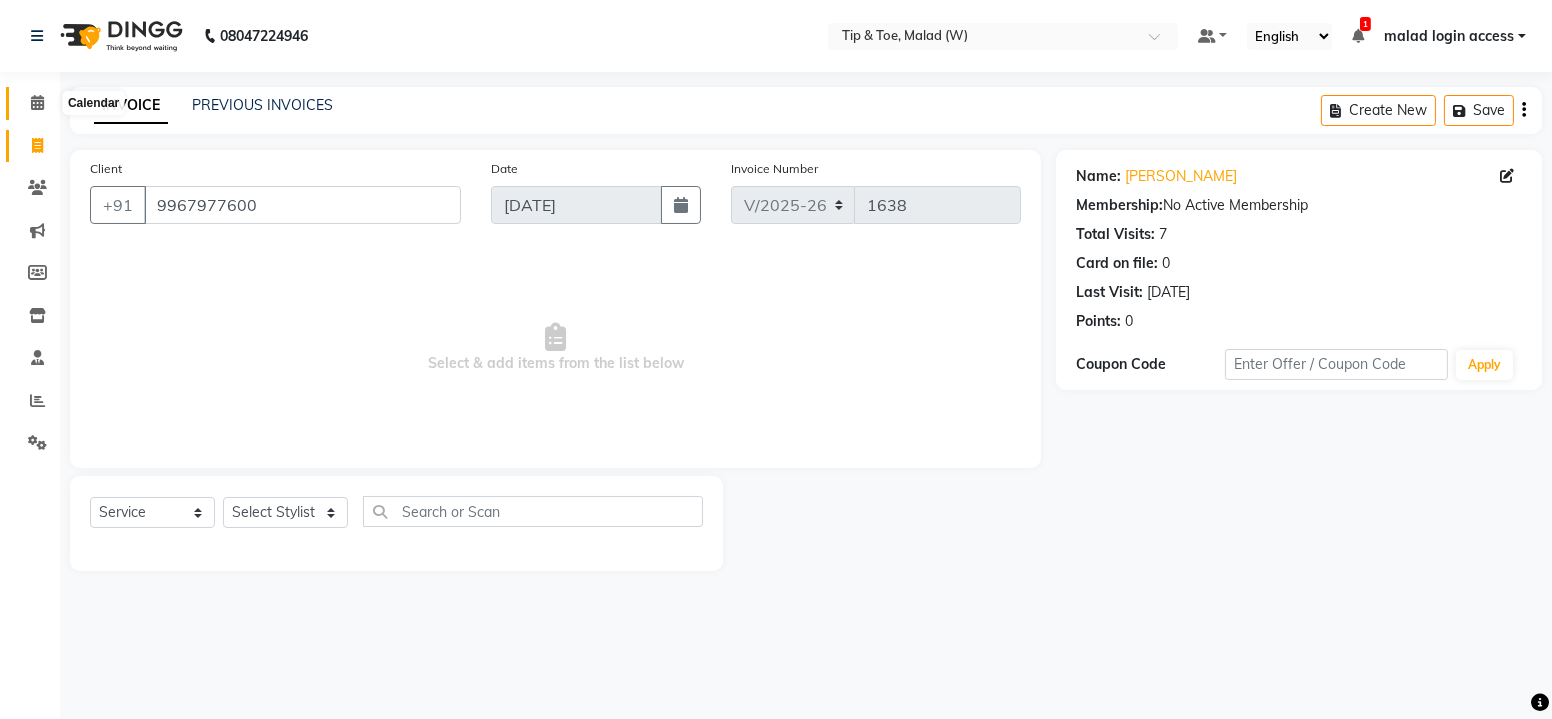 click 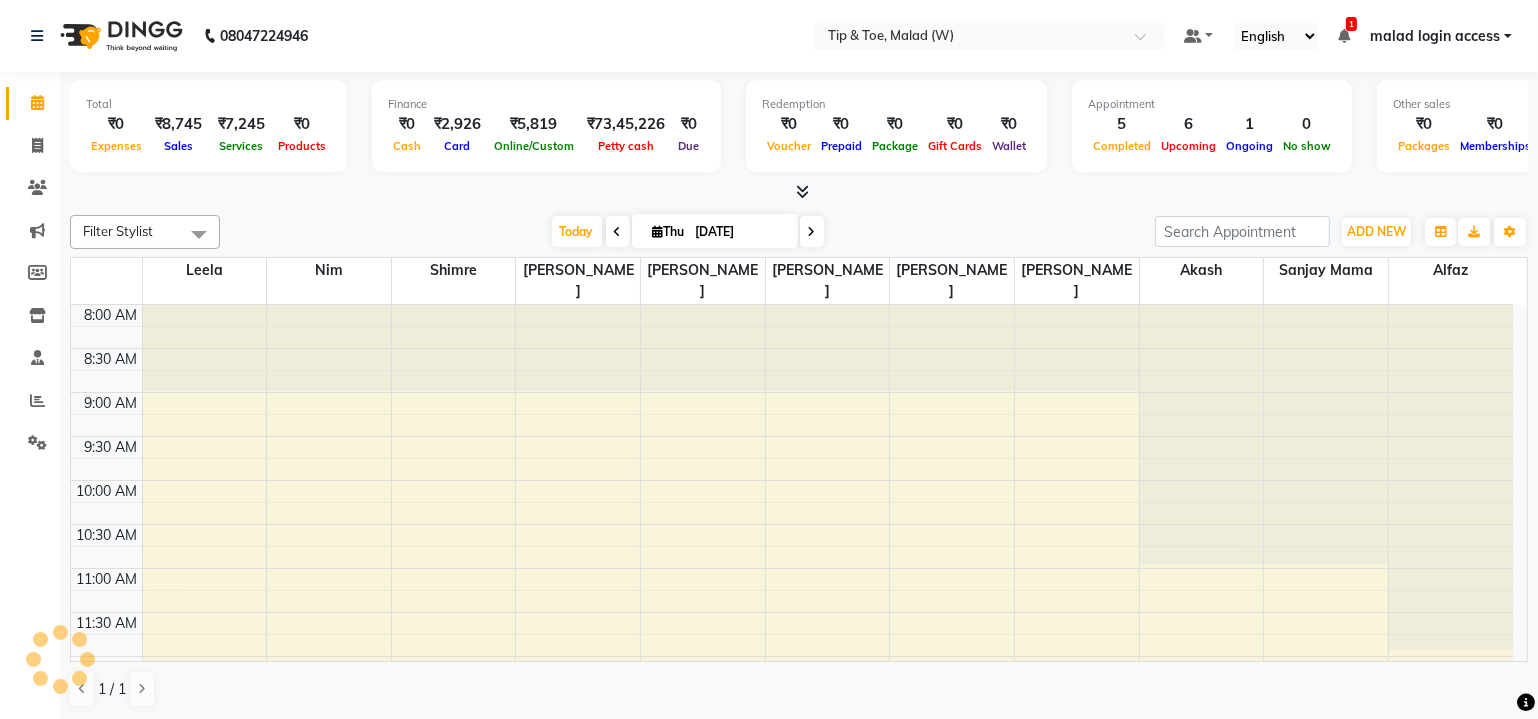 scroll, scrollTop: 0, scrollLeft: 0, axis: both 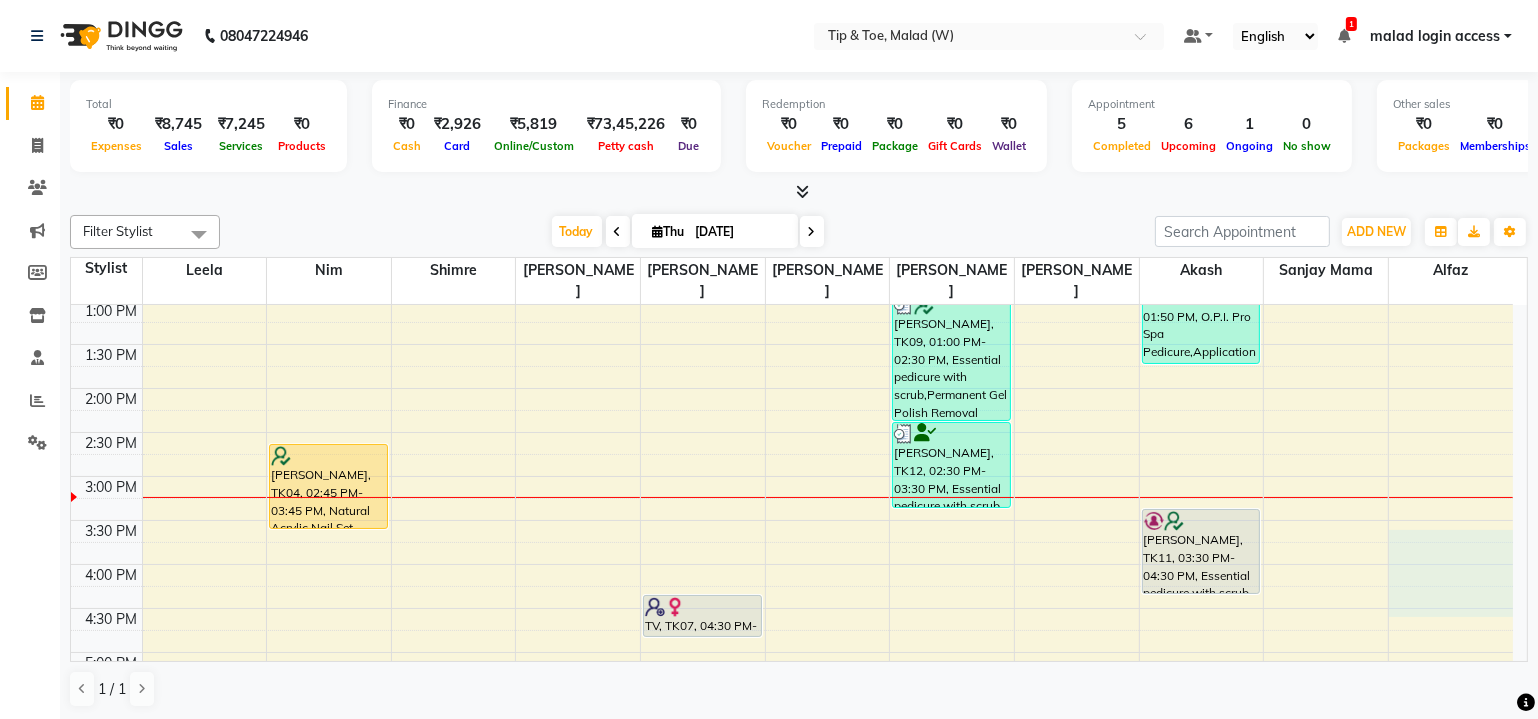 drag, startPoint x: 1511, startPoint y: 528, endPoint x: 1509, endPoint y: 573, distance: 45.044422 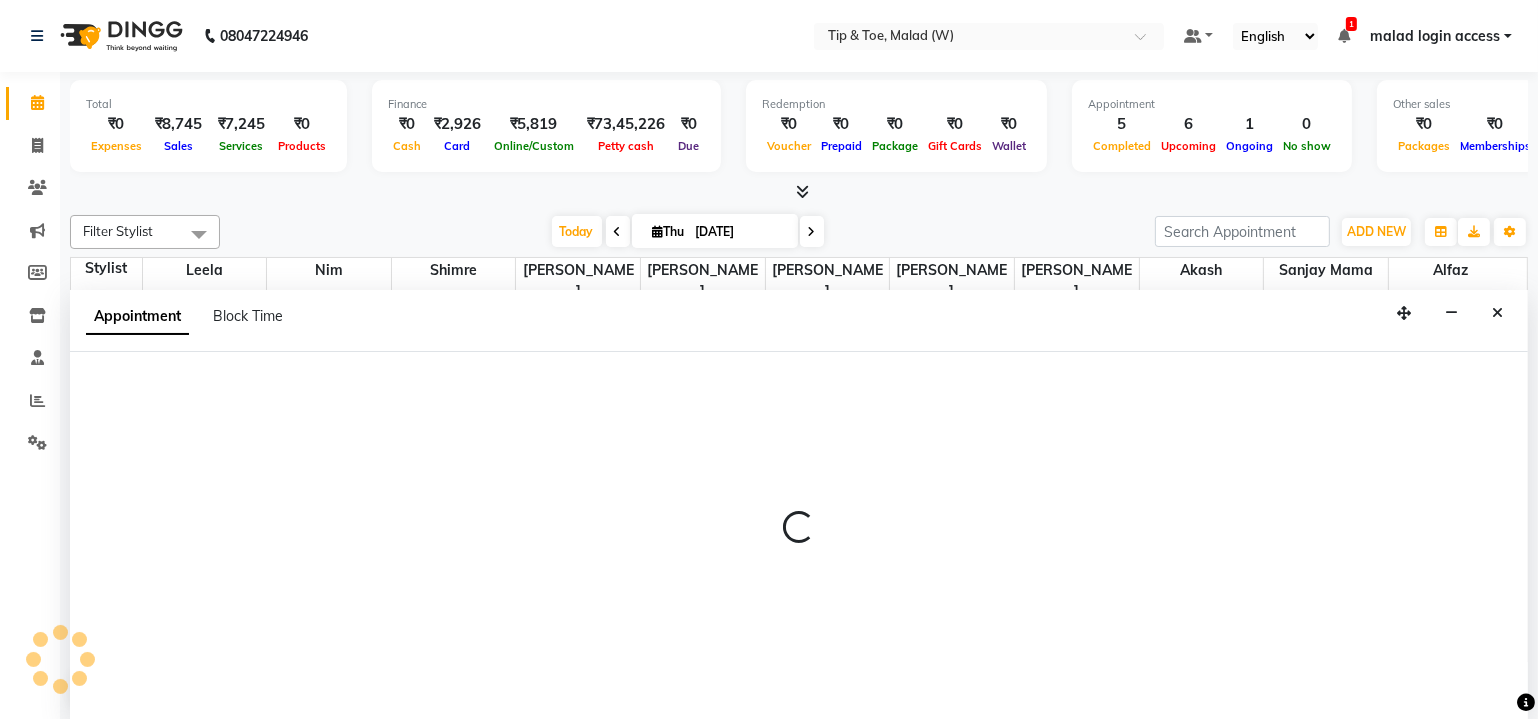 scroll, scrollTop: 0, scrollLeft: 0, axis: both 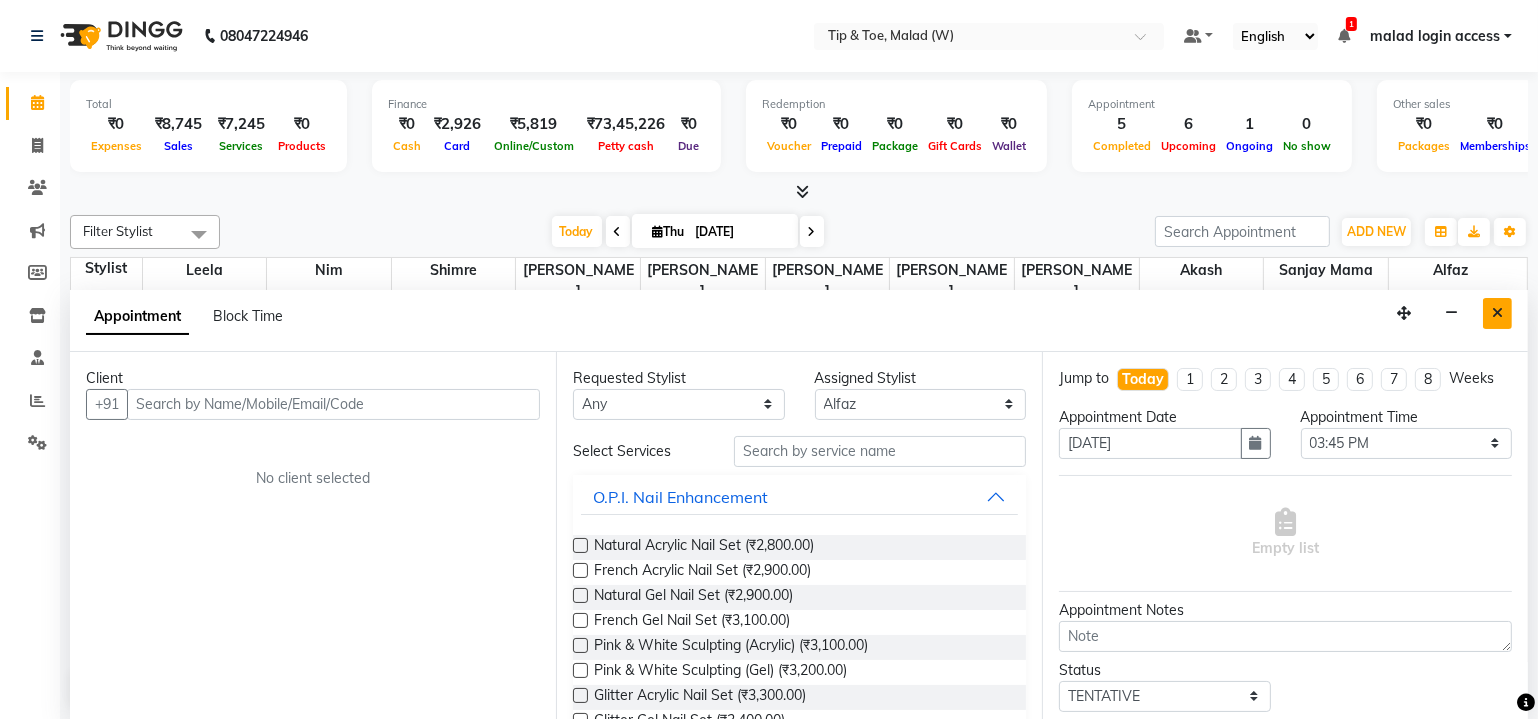 click at bounding box center (1497, 313) 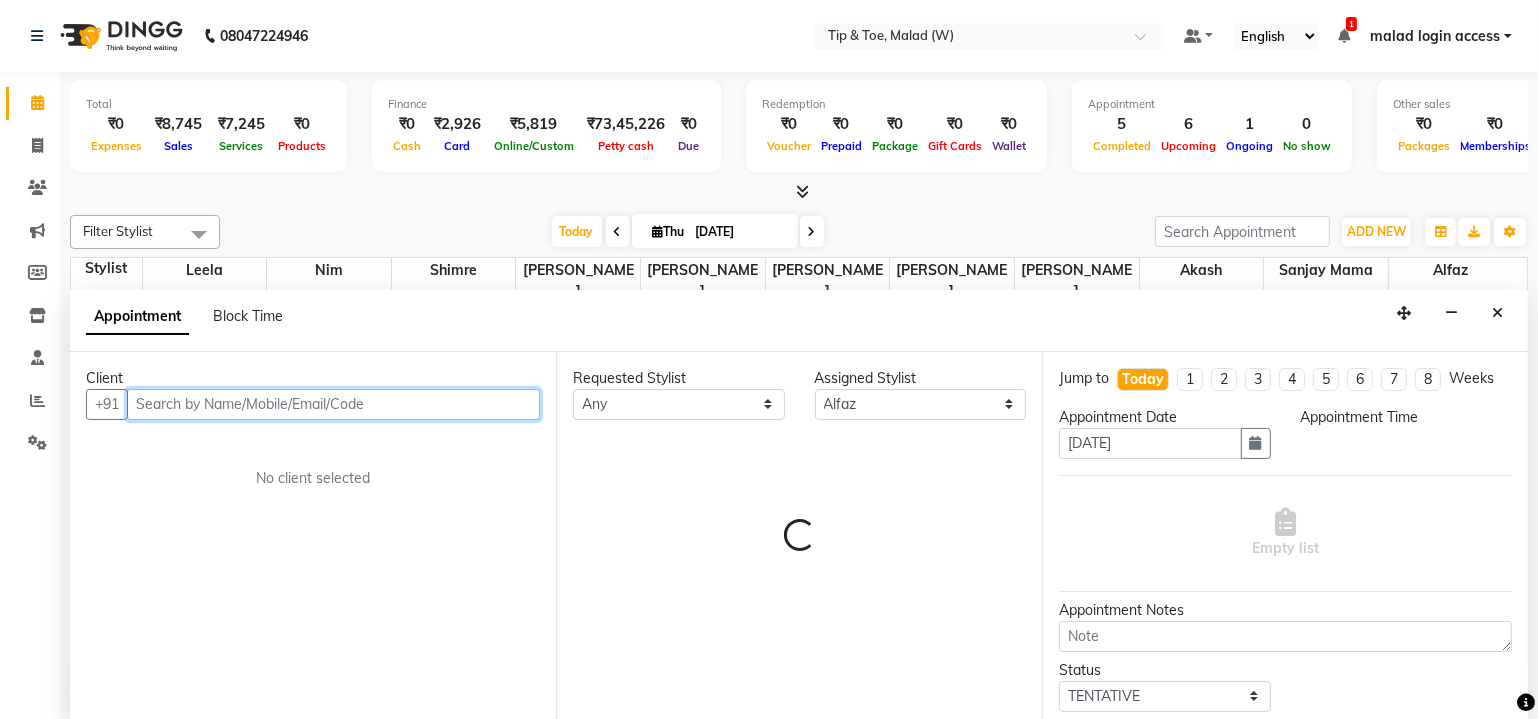 select on "795" 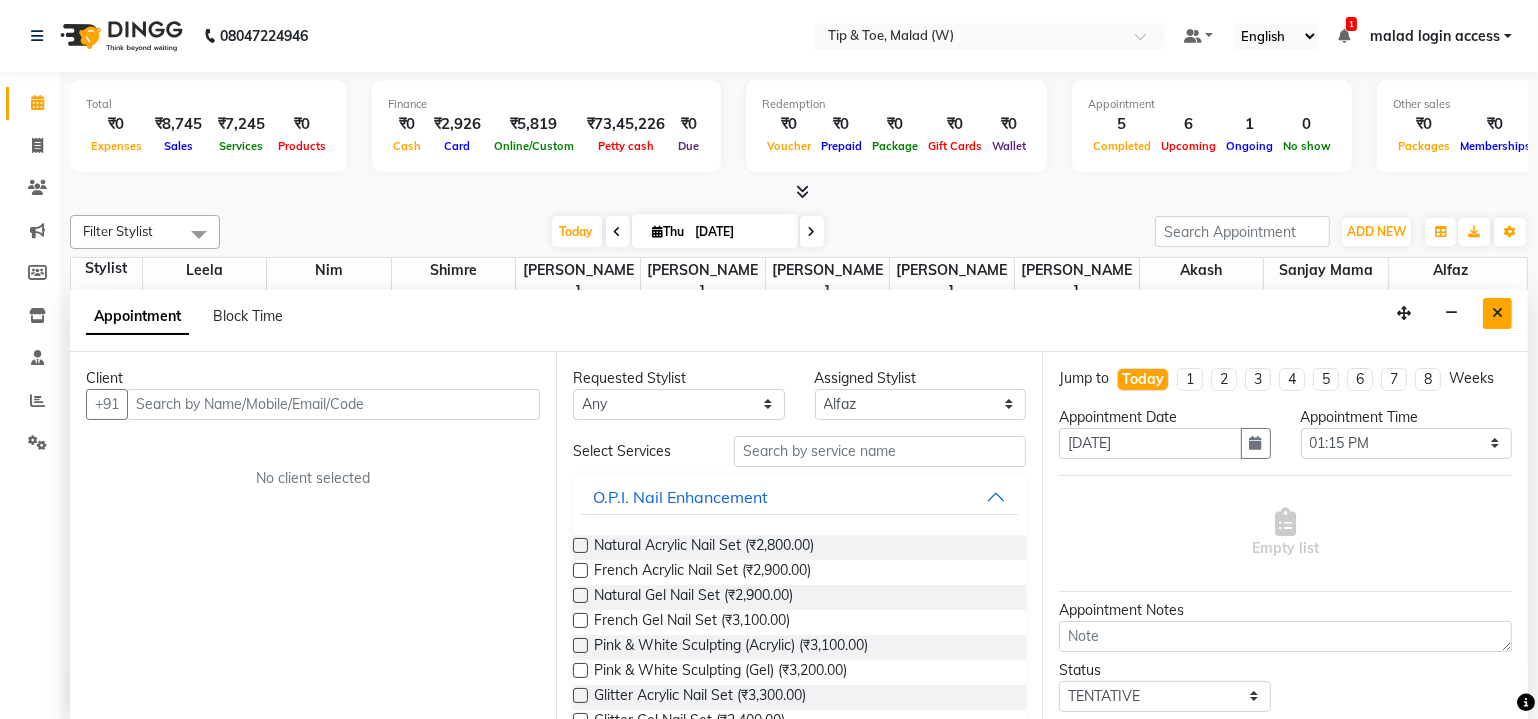 click at bounding box center [1497, 313] 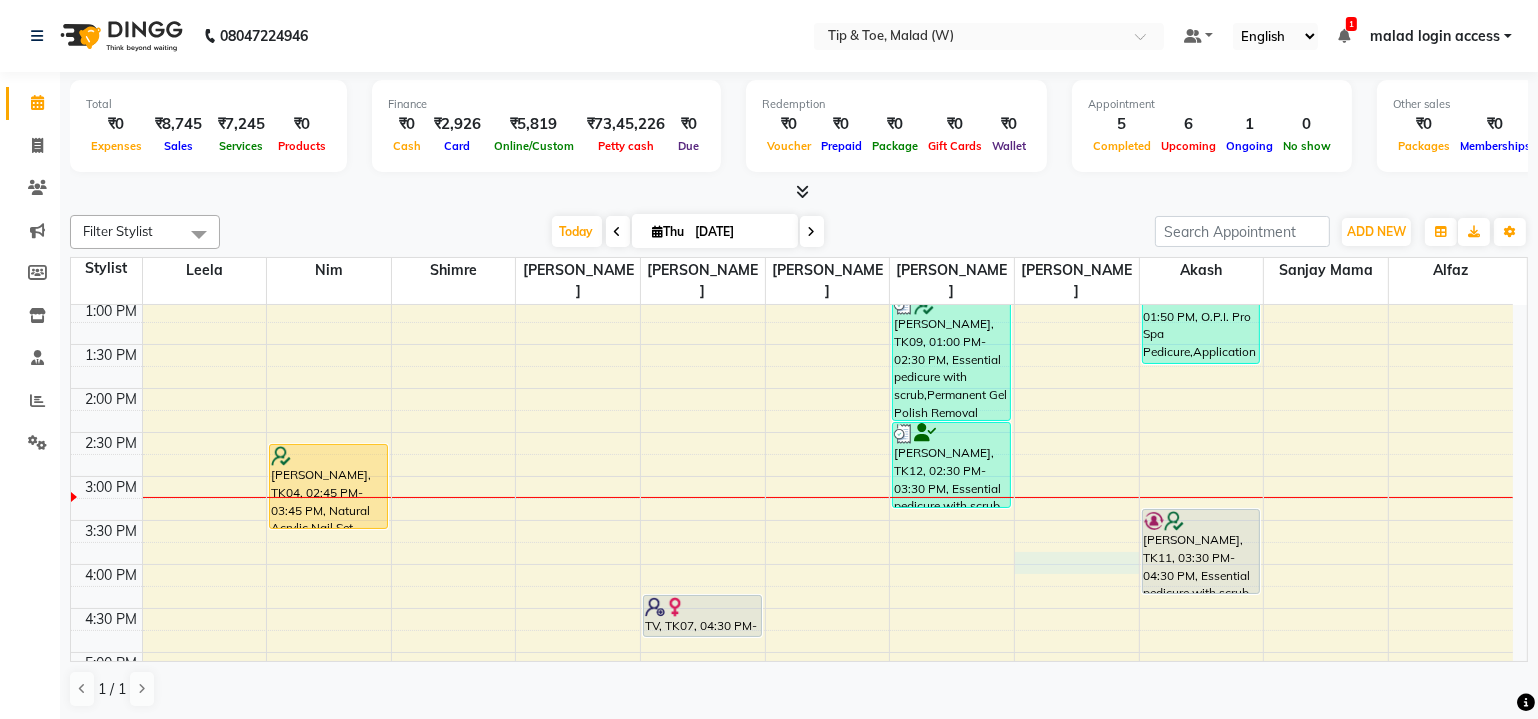 click on "8:00 AM 8:30 AM 9:00 AM 9:30 AM 10:00 AM 10:30 AM 11:00 AM 11:30 AM 12:00 PM 12:30 PM 1:00 PM 1:30 PM 2:00 PM 2:30 PM 3:00 PM 3:30 PM 4:00 PM 4:30 PM 5:00 PM 5:30 PM 6:00 PM 6:30 PM 7:00 PM 7:30 PM 8:00 PM 8:30 PM     megha chand, TK08, 11:30 AM-11:50 AM, Application of Nail Polish     megha chand, TK08, 11:45 AM-12:15 PM, Nail Cut File & Polish     Namrata, TK04, 02:45 PM-03:45 PM, Natural Acrylic Nail Set     Rucha Patwardhan, TK06, 06:00 PM-07:00 PM, Essential manicure with scrub     Rucha Patwardhan, TK06, 07:00 PM-07:30 PM, Permanent Gel Polish     TV, TK07, 04:30 PM-05:00 PM, Nail Cut File & Polish     Shibani Suvarna, TK09, 01:00 PM-02:30 PM, Essential pedicure with scrub,Permanent Gel Polish Removal     Bhupendesh Singh, TK12, 02:30 PM-03:30 PM, Essential pedicure with scrub     Ruby Saldanha, TK01, 05:30 PM-06:30 PM, Essential pedicure with scrub     Ruby Saldanha, TK01, 06:30 PM-07:30 PM, Essential pedicure with scrub         Nihal, TK11, 03:30 PM-04:30 PM, Essential pedicure with scrub" at bounding box center [792, 432] 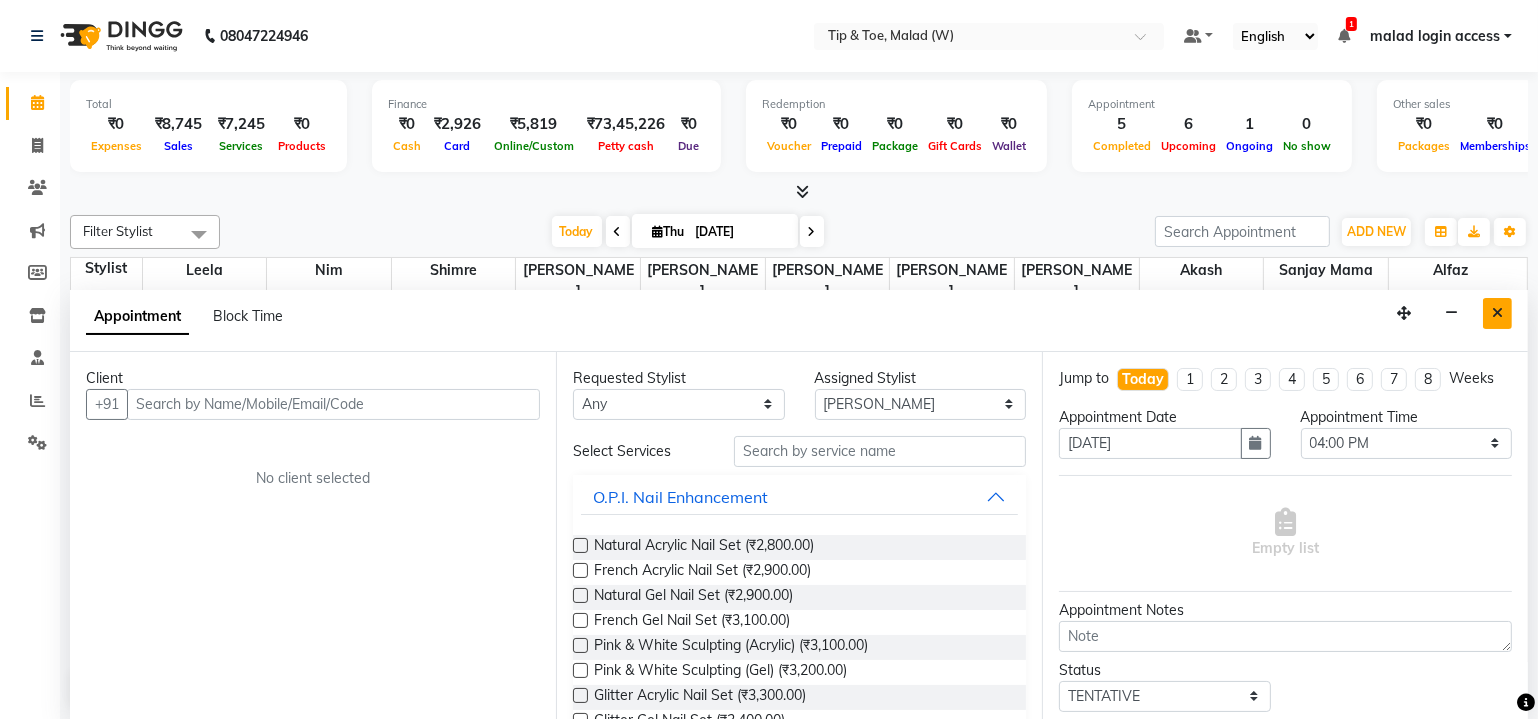 click at bounding box center (1497, 313) 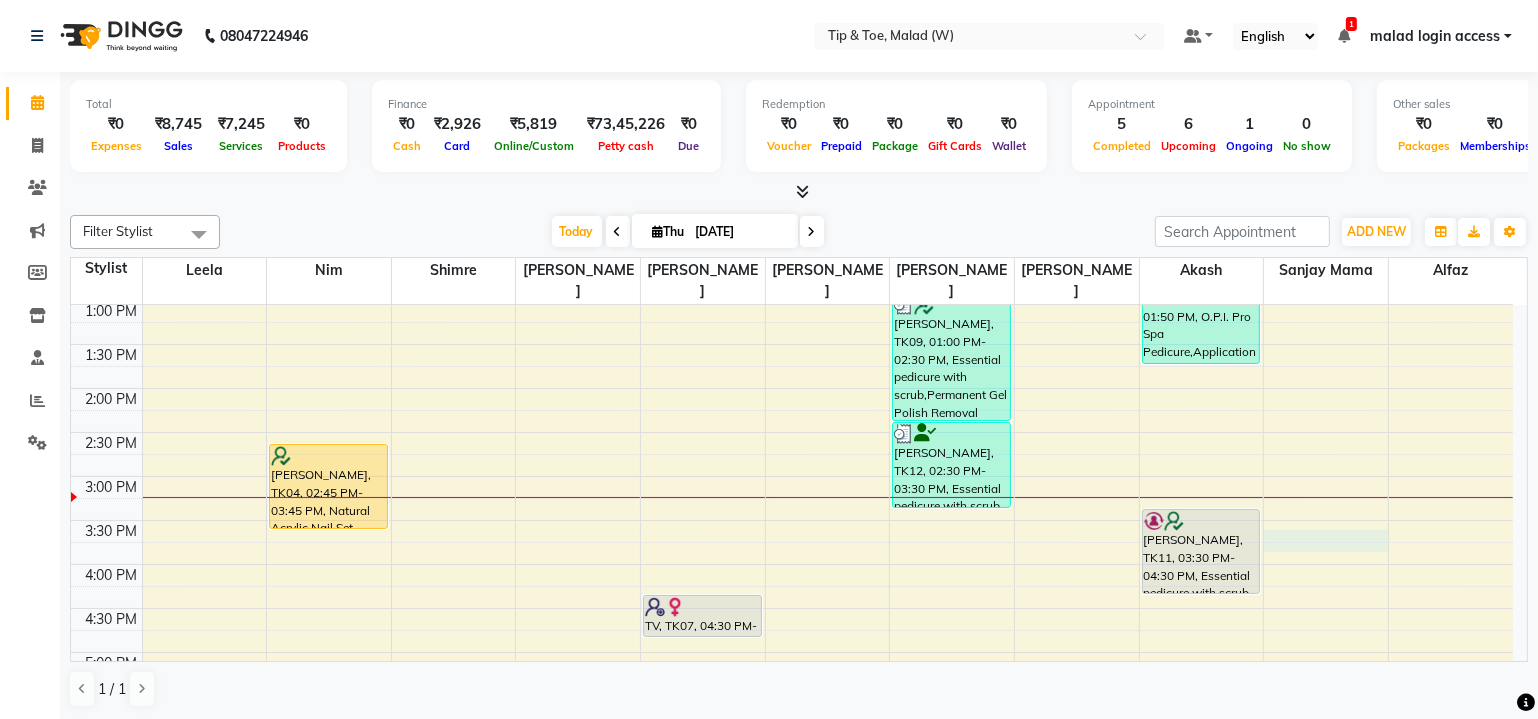 click on "8:00 AM 8:30 AM 9:00 AM 9:30 AM 10:00 AM 10:30 AM 11:00 AM 11:30 AM 12:00 PM 12:30 PM 1:00 PM 1:30 PM 2:00 PM 2:30 PM 3:00 PM 3:30 PM 4:00 PM 4:30 PM 5:00 PM 5:30 PM 6:00 PM 6:30 PM 7:00 PM 7:30 PM 8:00 PM 8:30 PM     megha chand, TK08, 11:30 AM-11:50 AM, Application of Nail Polish     megha chand, TK08, 11:45 AM-12:15 PM, Nail Cut File & Polish     Namrata, TK04, 02:45 PM-03:45 PM, Natural Acrylic Nail Set     Rucha Patwardhan, TK06, 06:00 PM-07:00 PM, Essential manicure with scrub     Rucha Patwardhan, TK06, 07:00 PM-07:30 PM, Permanent Gel Polish     TV, TK07, 04:30 PM-05:00 PM, Nail Cut File & Polish     Shibani Suvarna, TK09, 01:00 PM-02:30 PM, Essential pedicure with scrub,Permanent Gel Polish Removal     Bhupendesh Singh, TK12, 02:30 PM-03:30 PM, Essential pedicure with scrub     Ruby Saldanha, TK01, 05:30 PM-06:30 PM, Essential pedicure with scrub     Ruby Saldanha, TK01, 06:30 PM-07:30 PM, Essential pedicure with scrub         Nihal, TK11, 03:30 PM-04:30 PM, Essential pedicure with scrub" at bounding box center [792, 432] 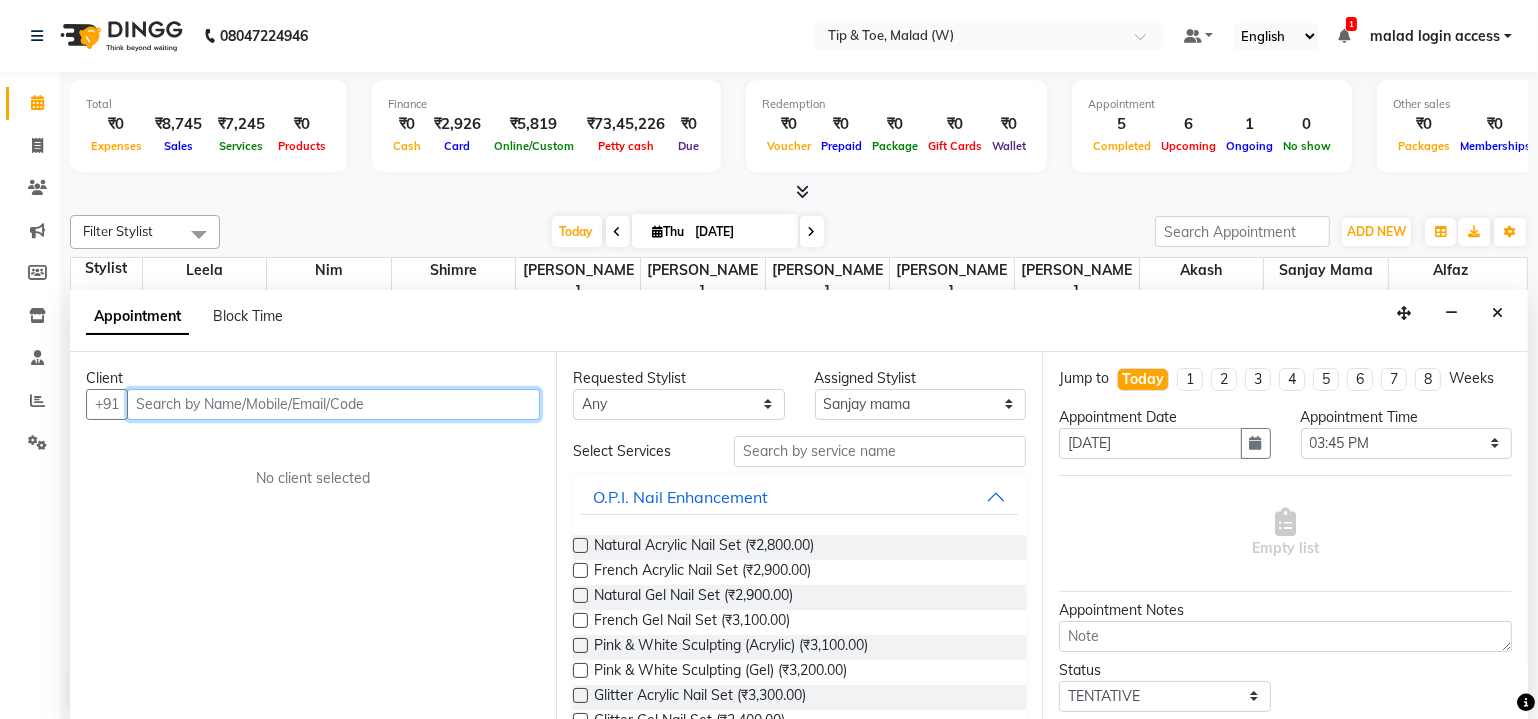 click at bounding box center [333, 404] 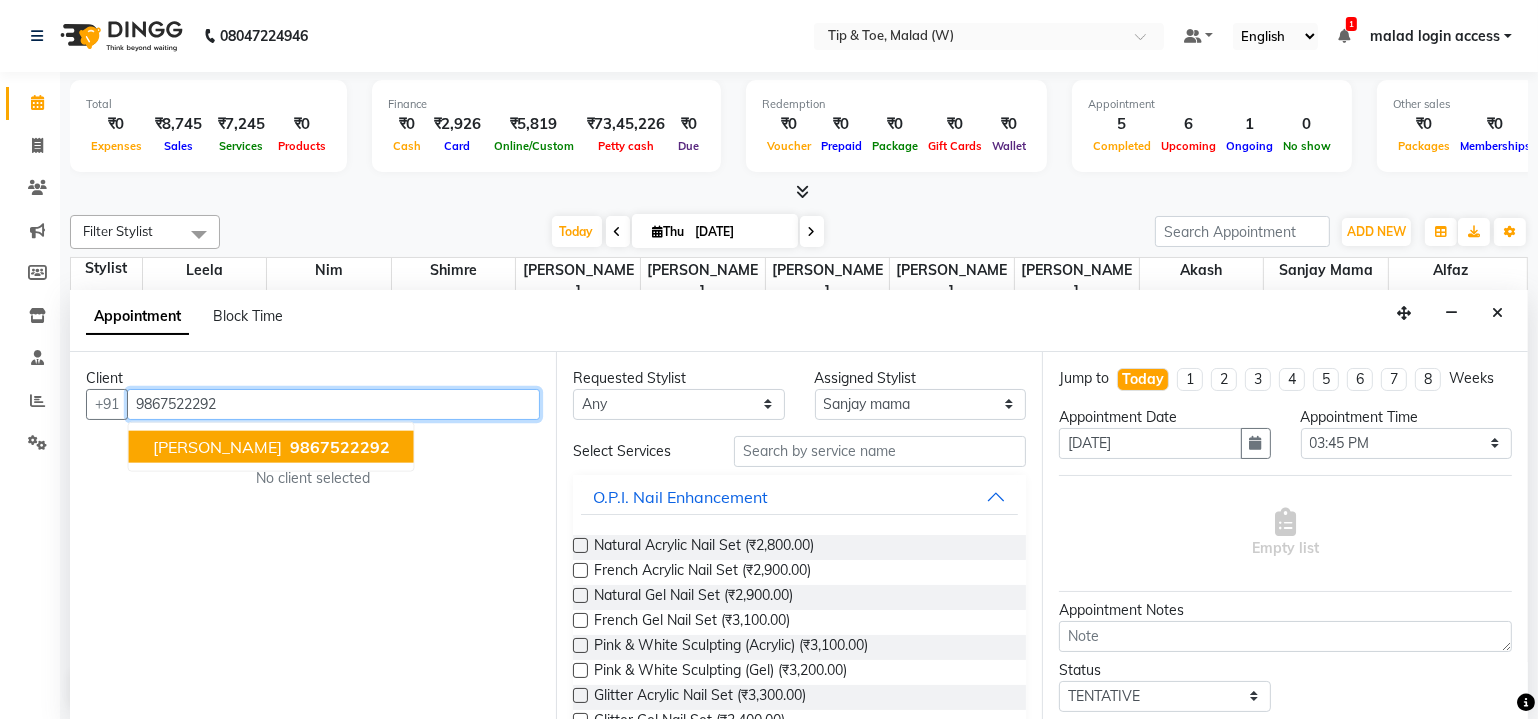 click on "Gaurav Dhanuka" at bounding box center [217, 446] 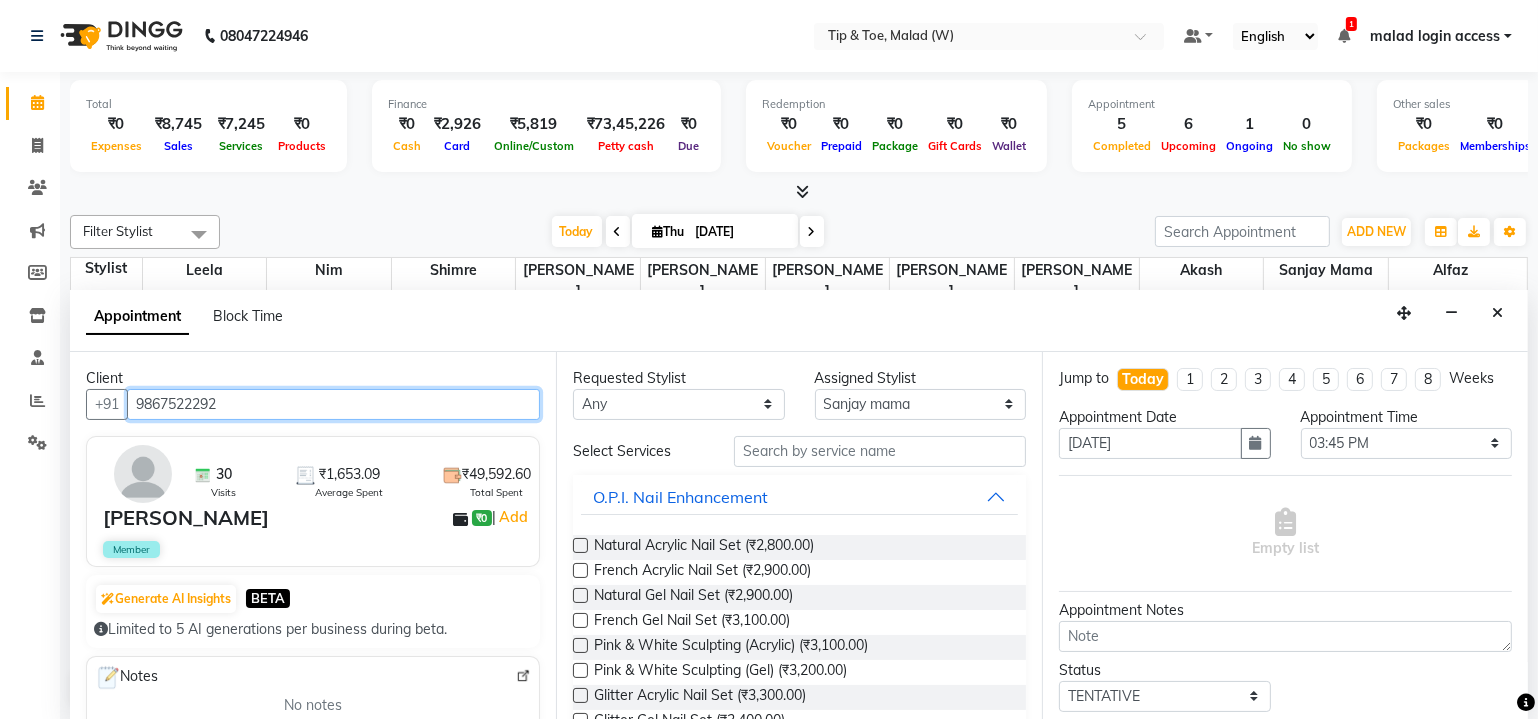 type on "9867522292" 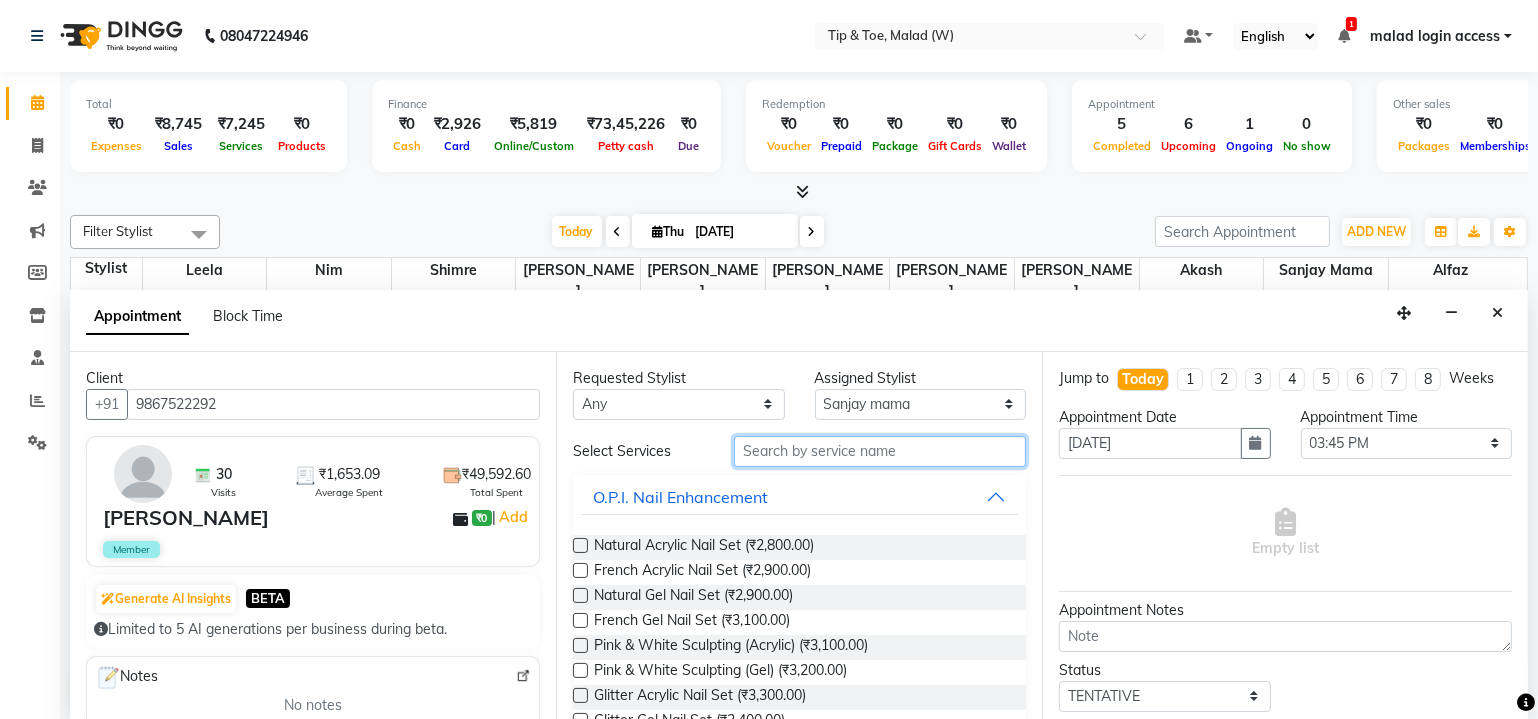 click at bounding box center (880, 451) 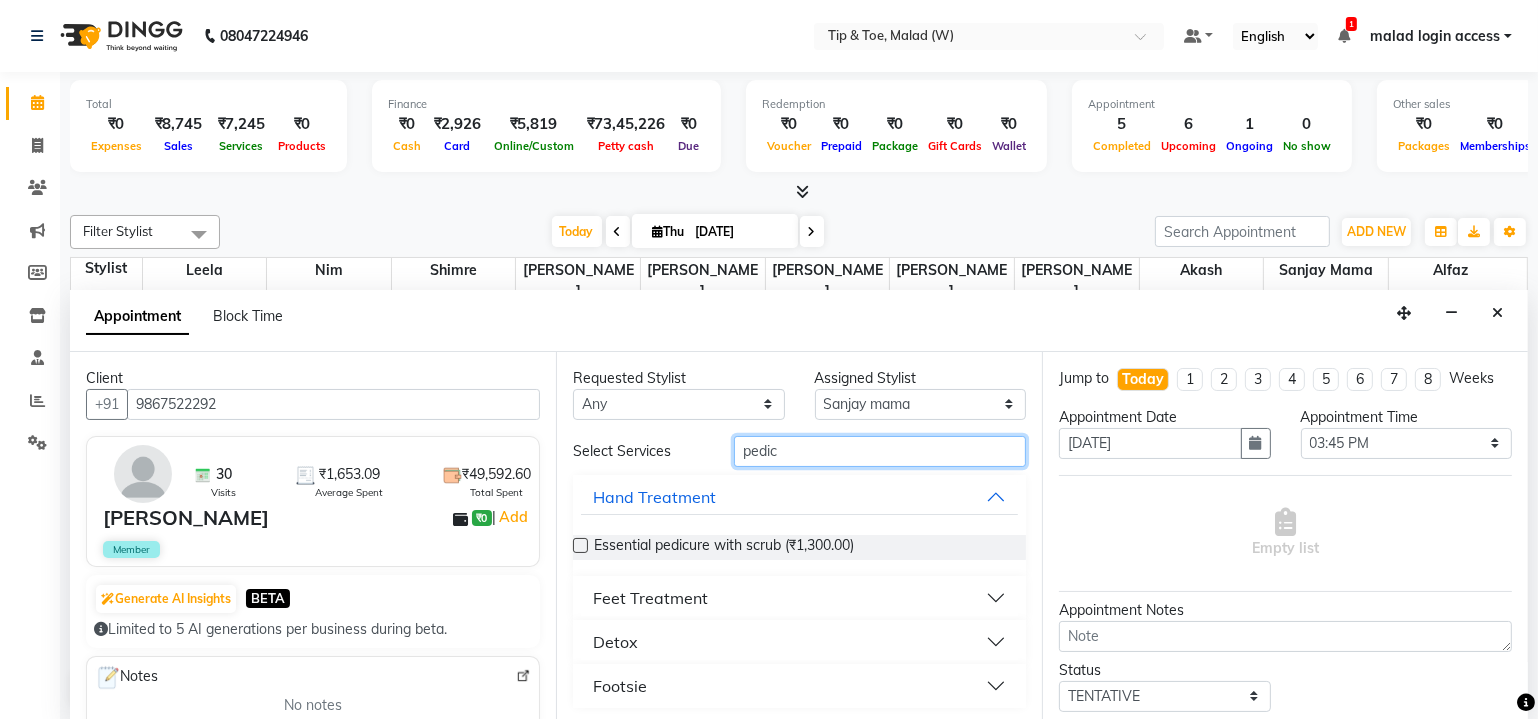 type on "pedic" 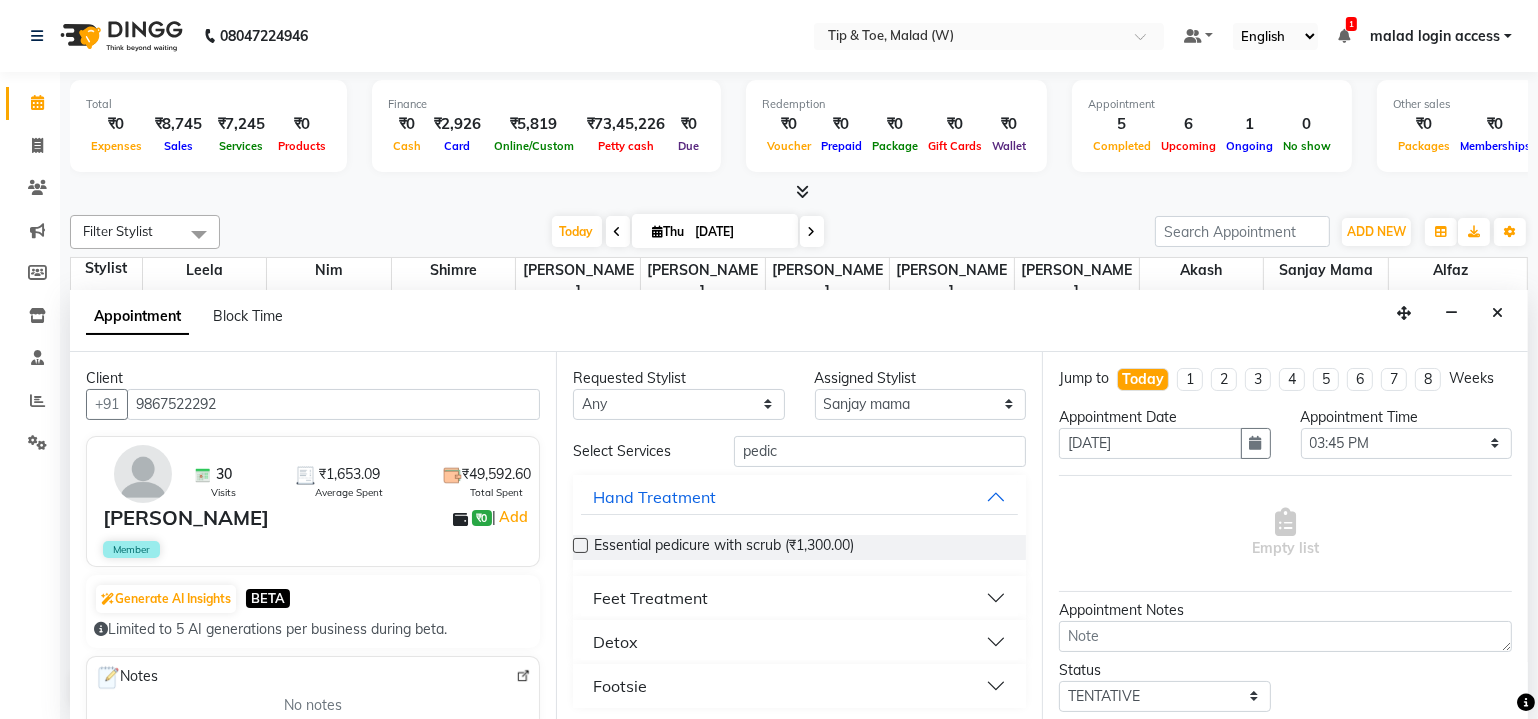 click at bounding box center [580, 545] 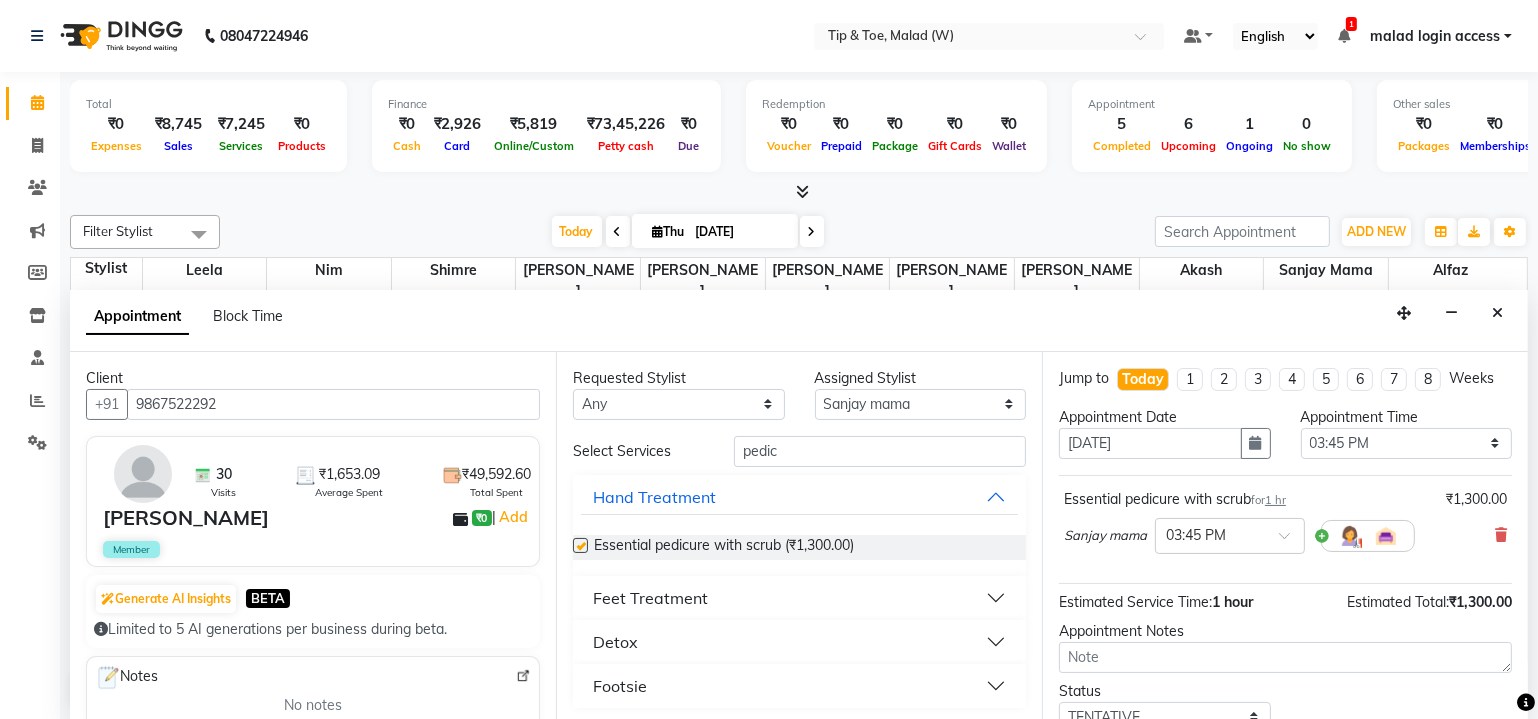 checkbox on "false" 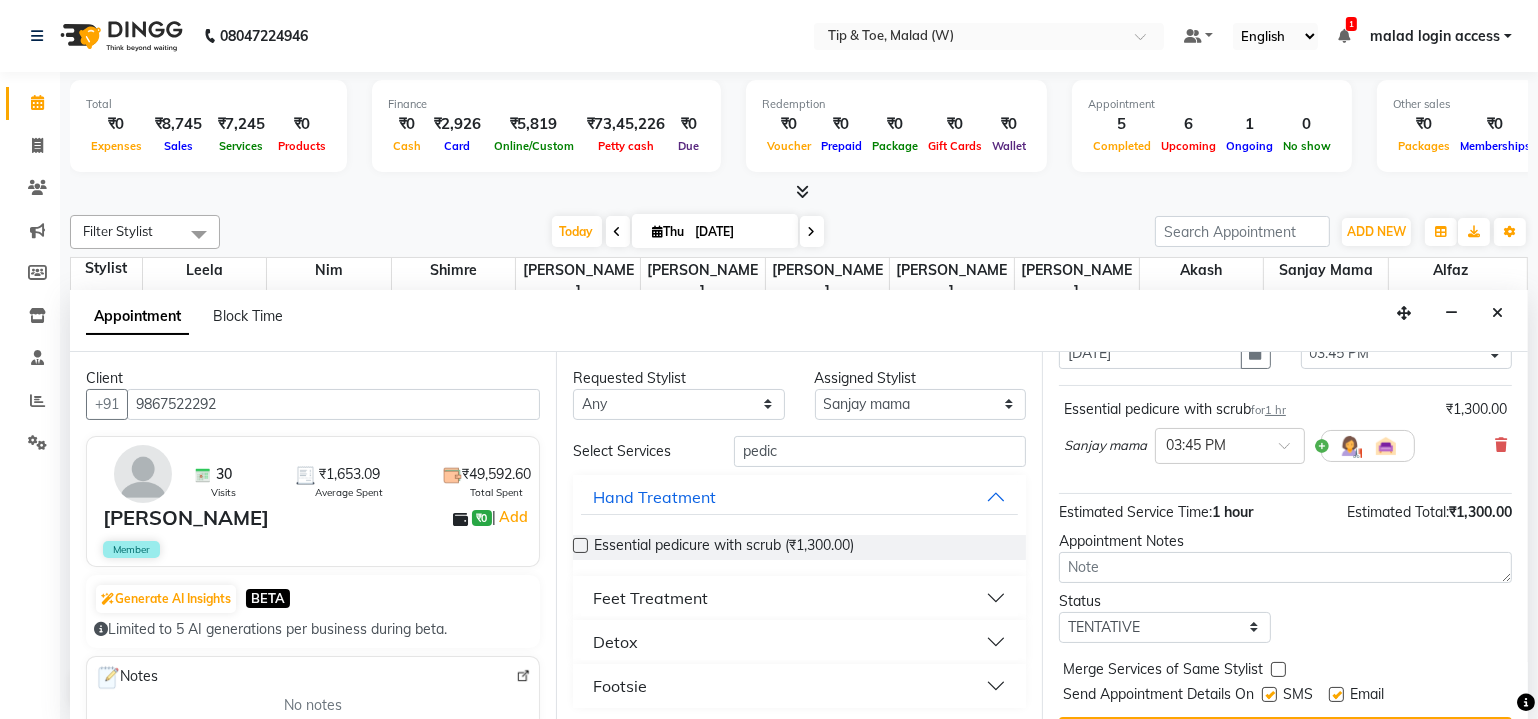 scroll, scrollTop: 135, scrollLeft: 0, axis: vertical 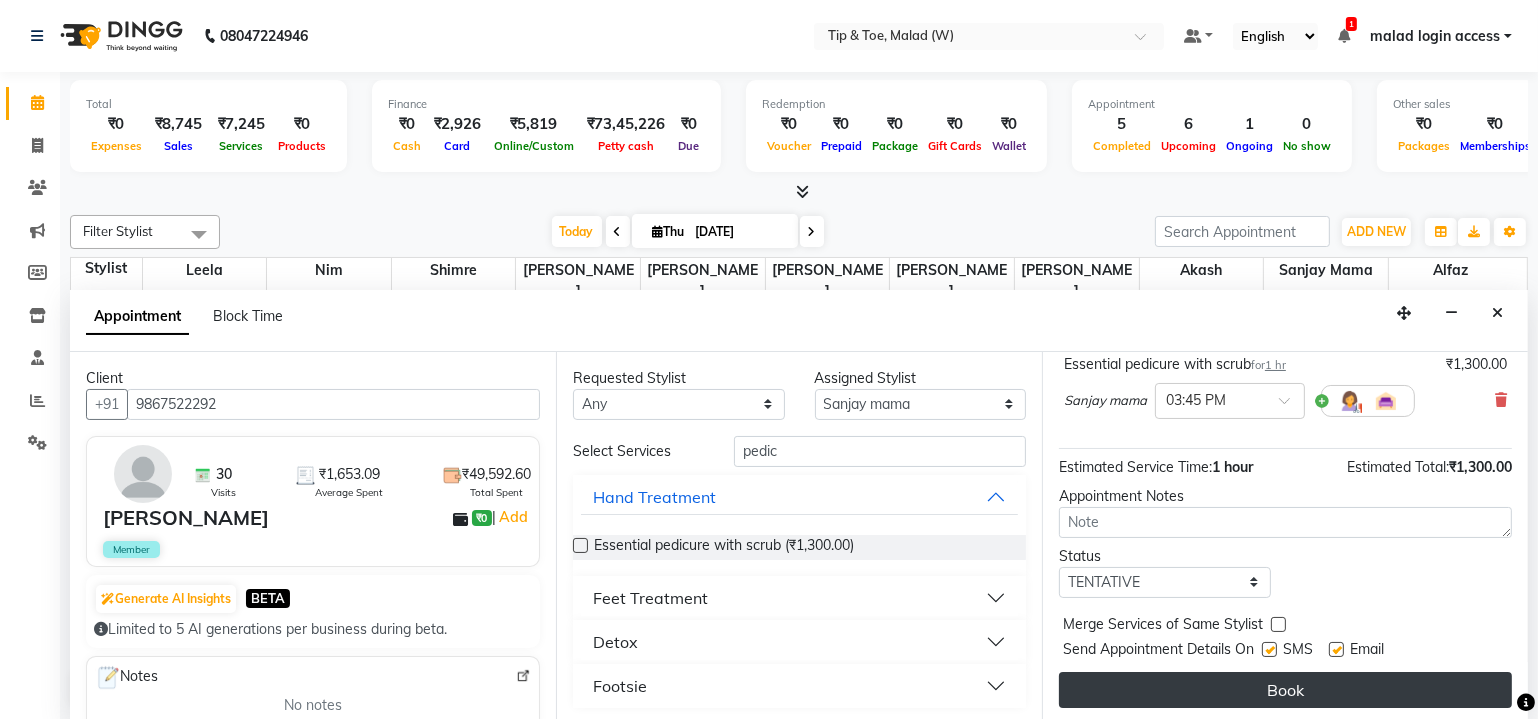 click on "Book" at bounding box center [1285, 690] 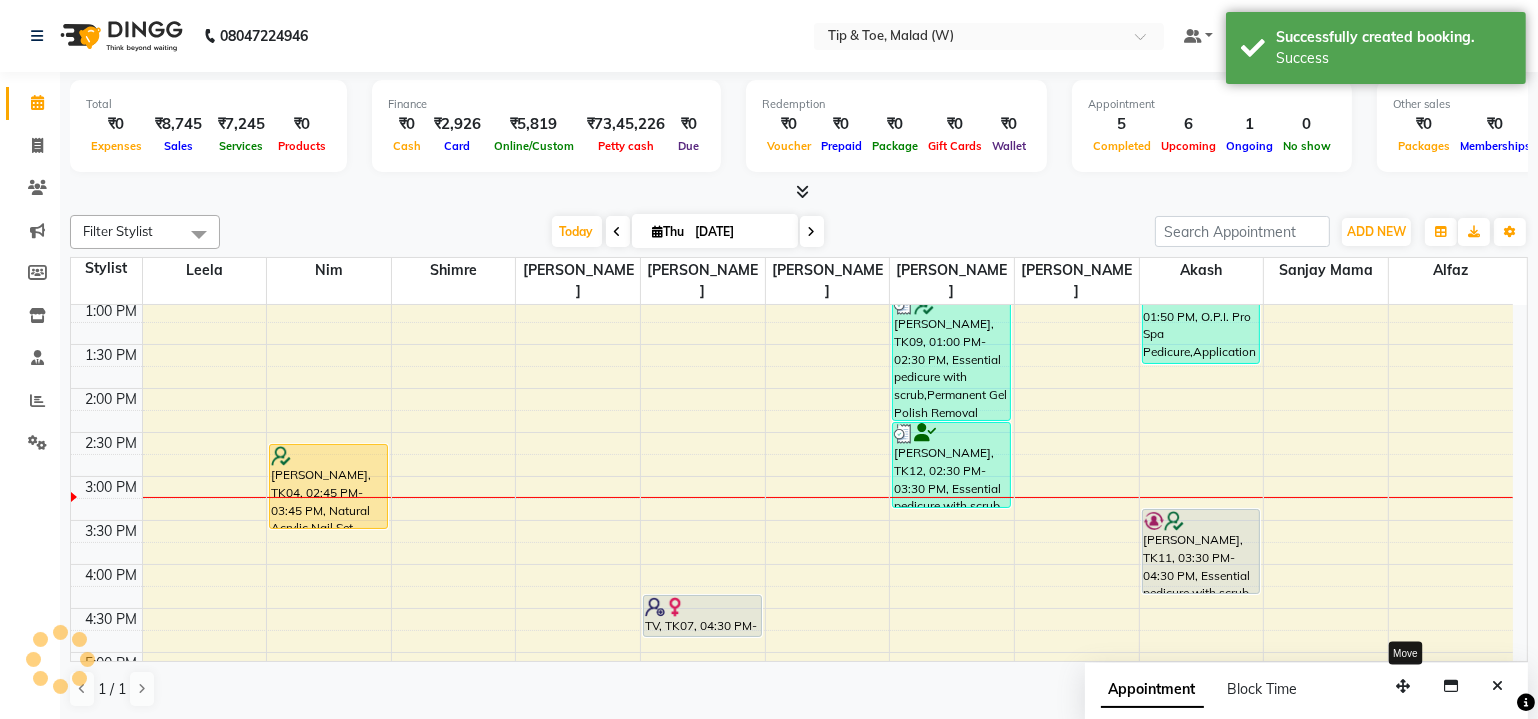 scroll, scrollTop: 0, scrollLeft: 0, axis: both 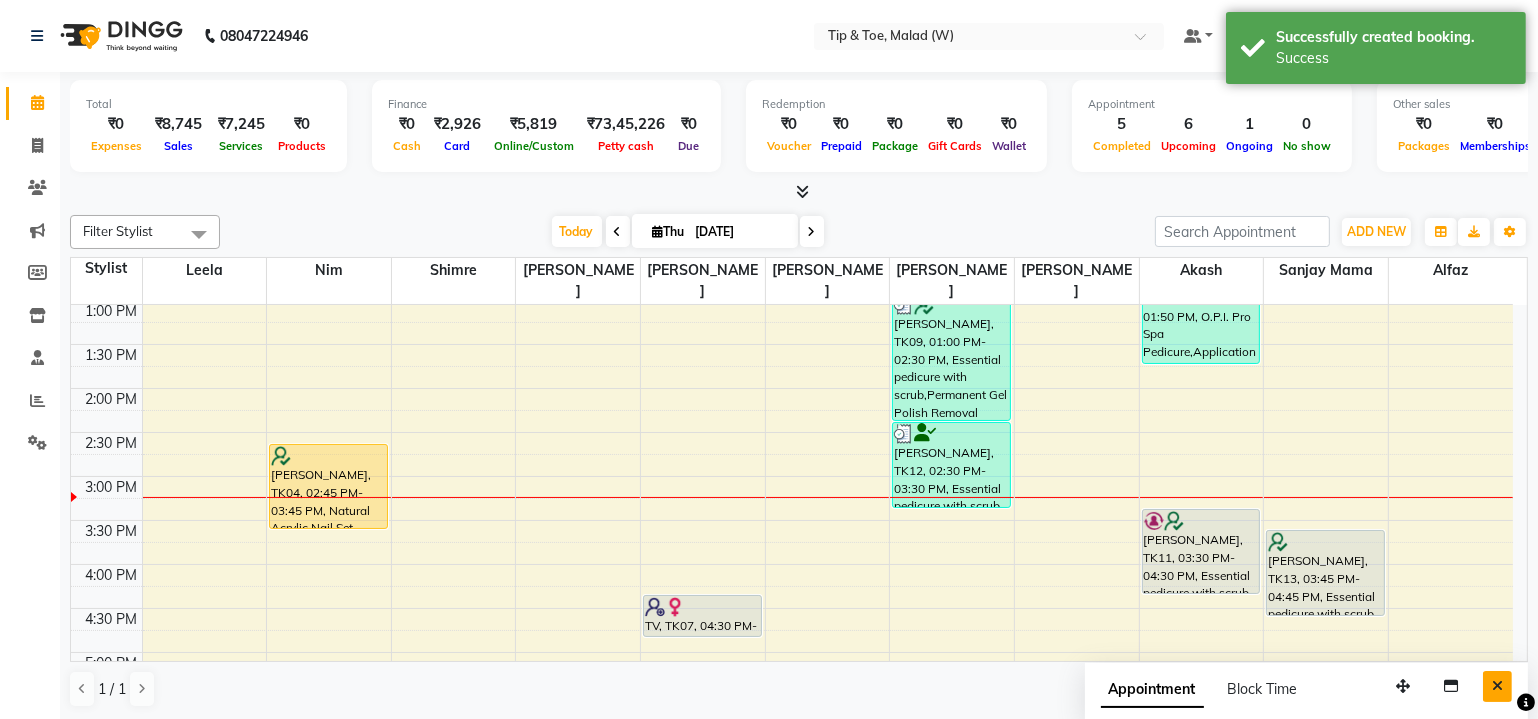 click at bounding box center [1497, 686] 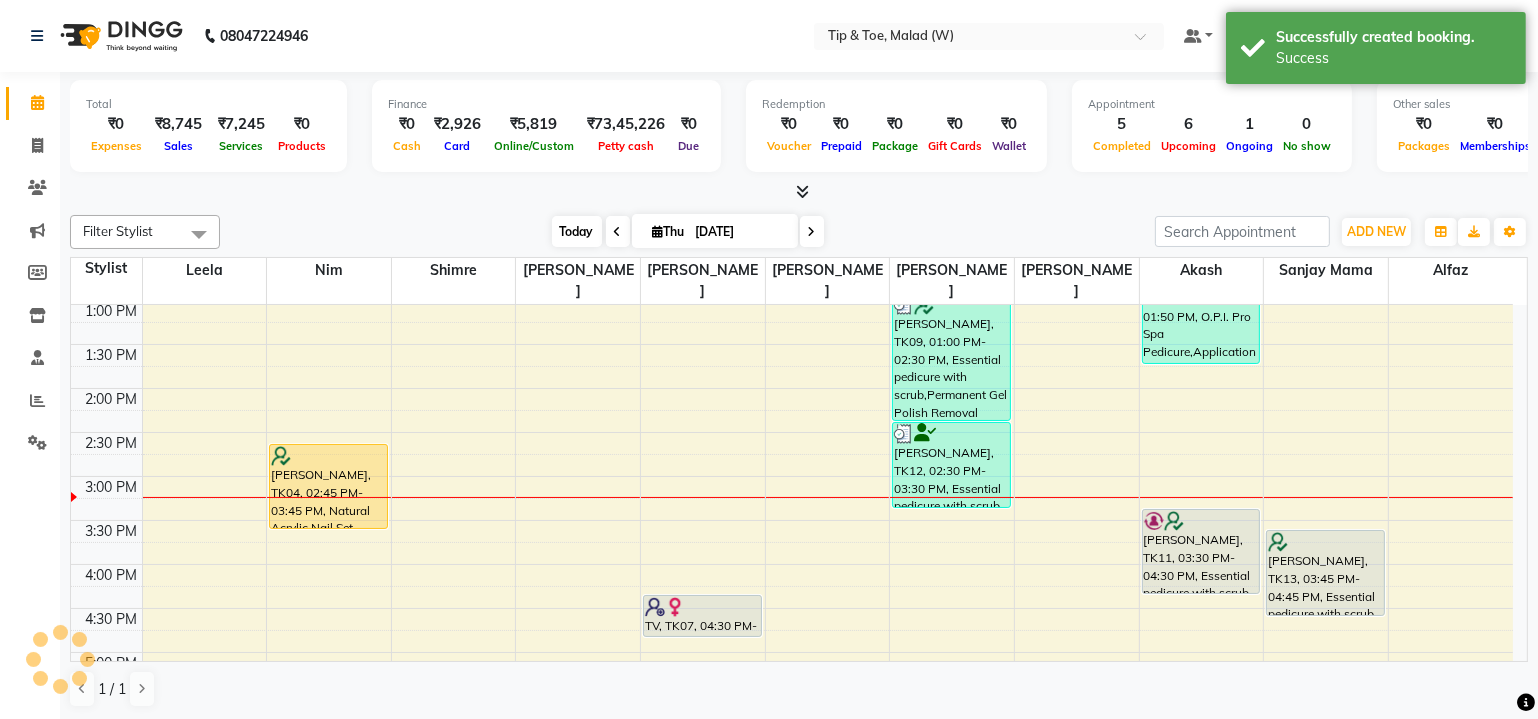 click on "Today" at bounding box center (577, 231) 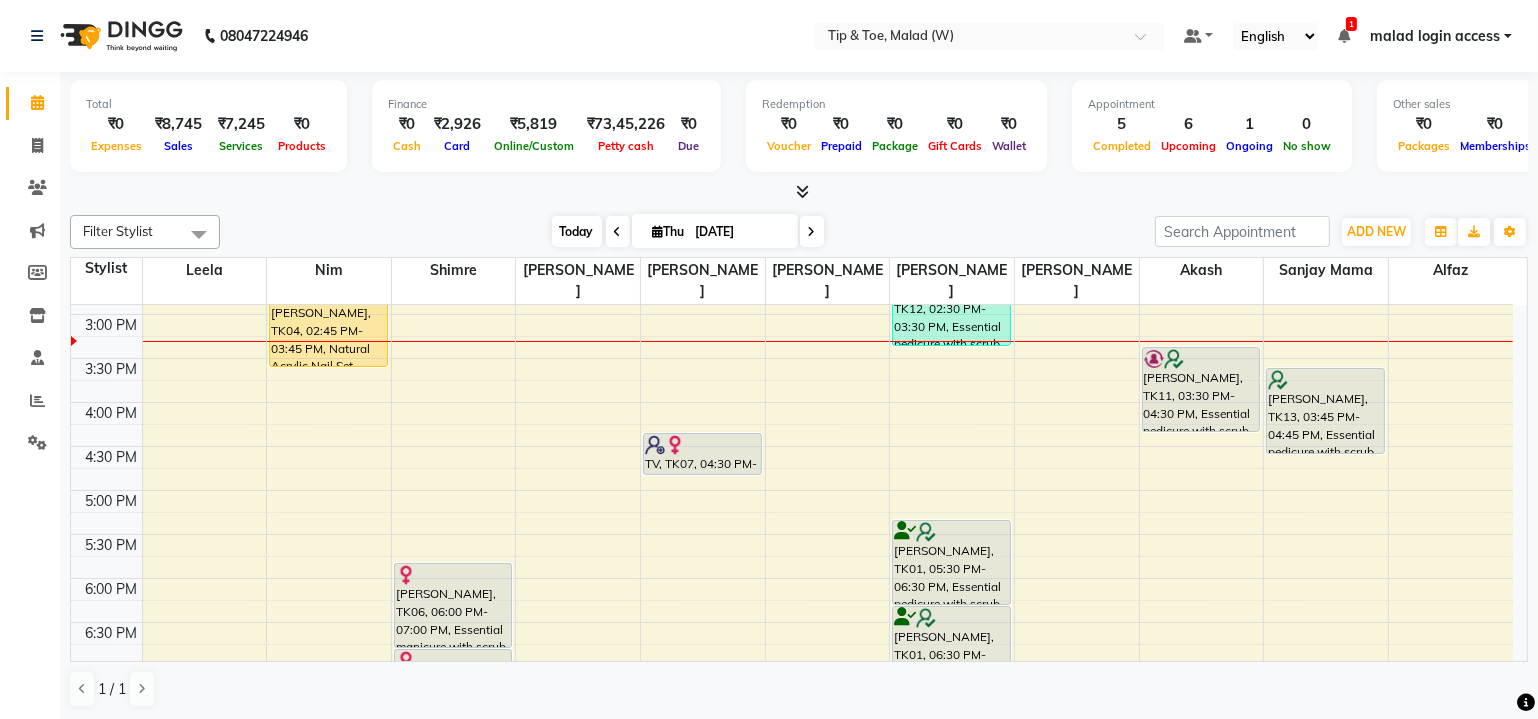 click on "Today" at bounding box center (577, 231) 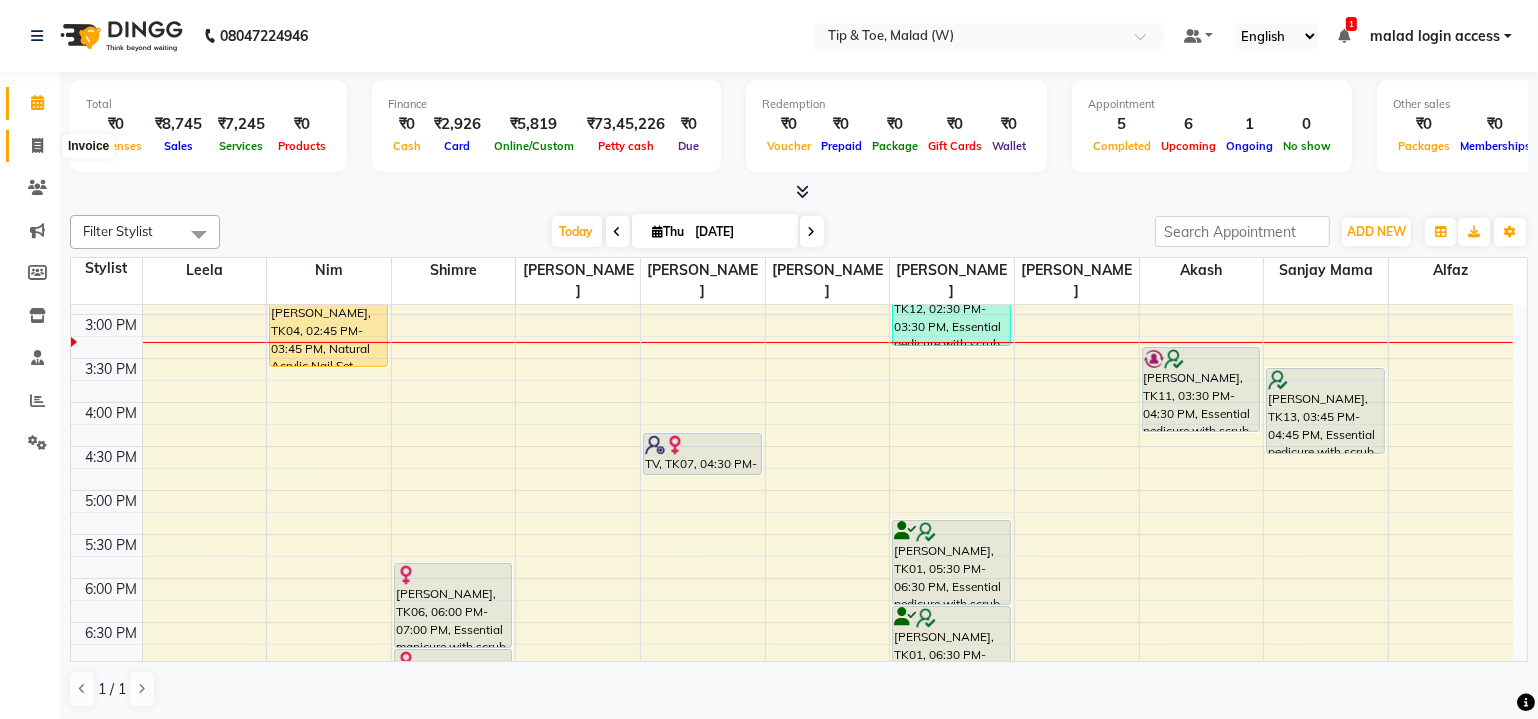 click 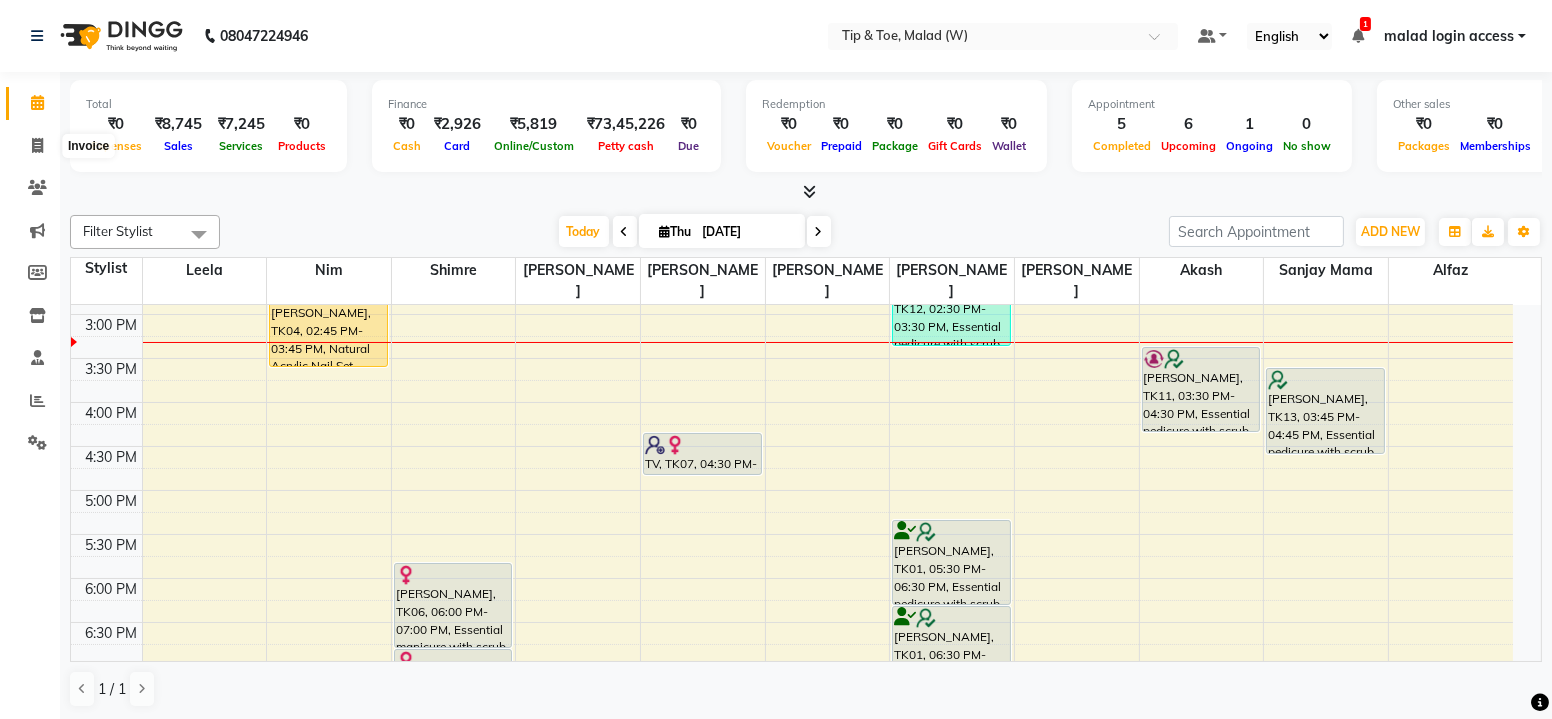 select on "5930" 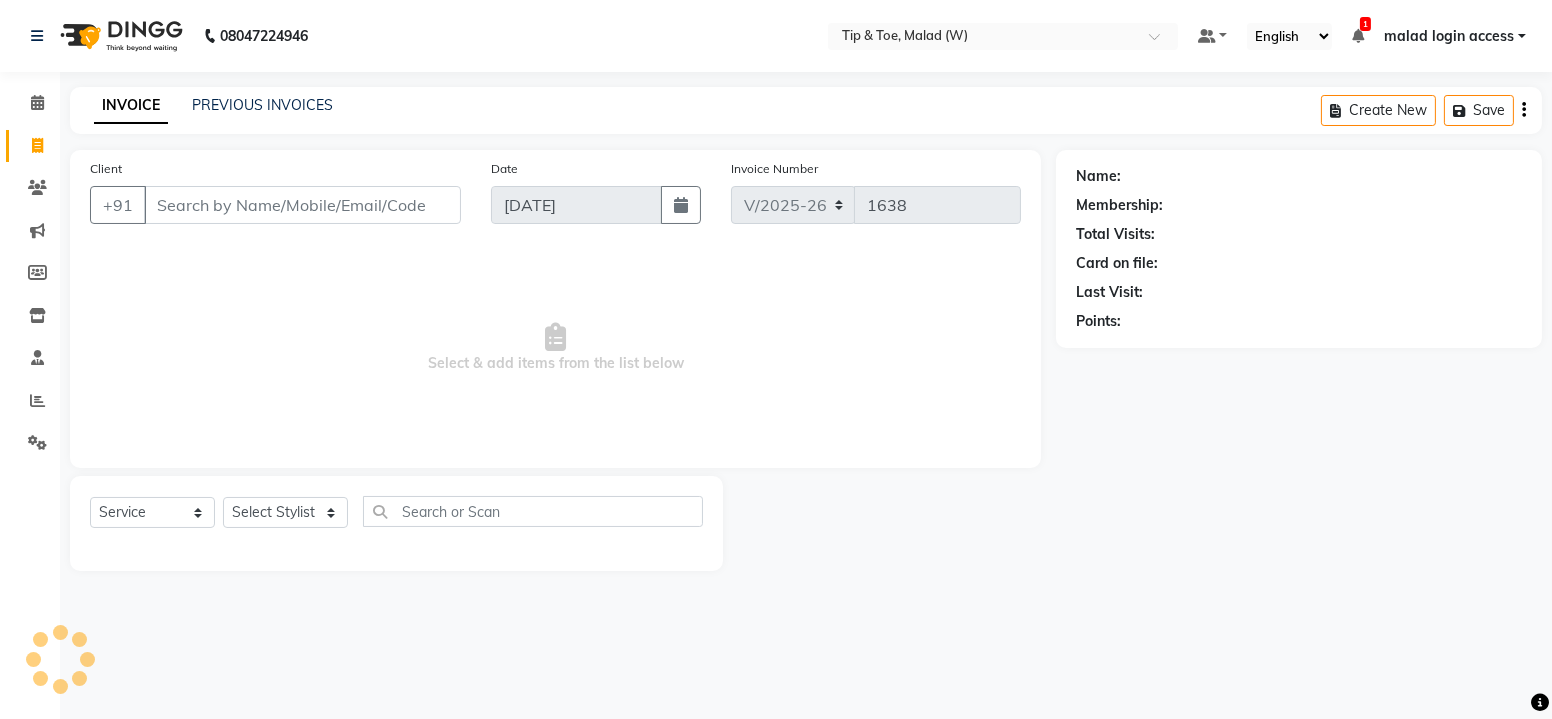 click on "INVOICE PREVIOUS INVOICES Create New   Save" 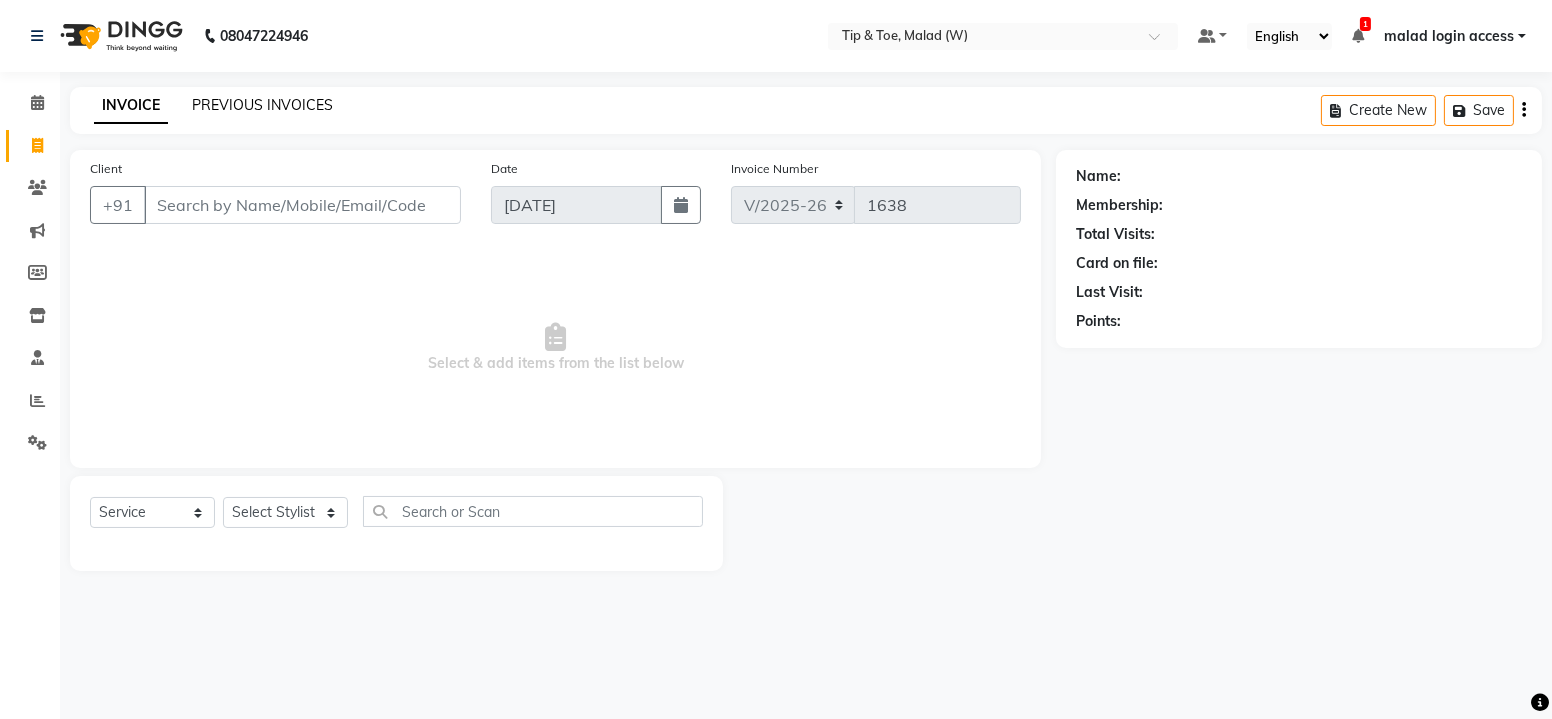 click on "PREVIOUS INVOICES" 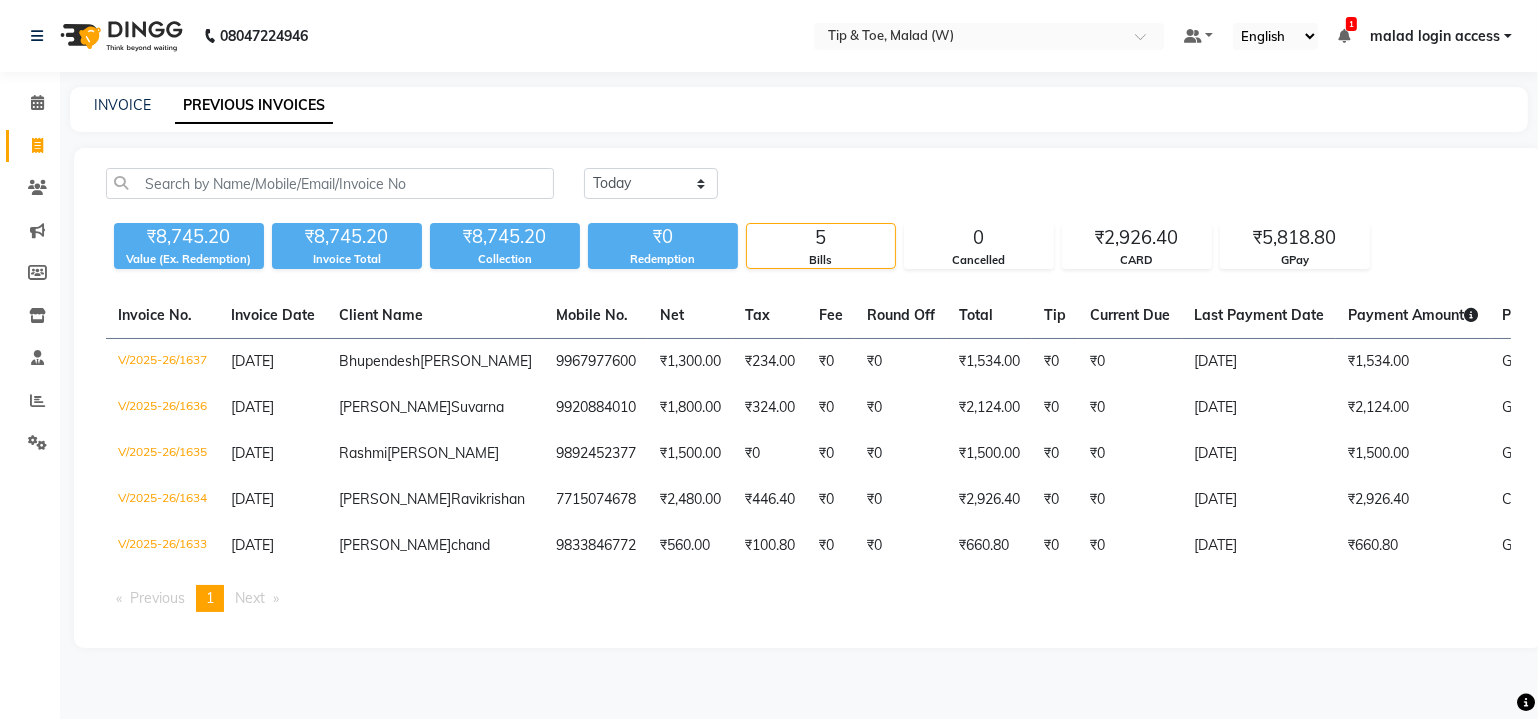scroll, scrollTop: 61, scrollLeft: 0, axis: vertical 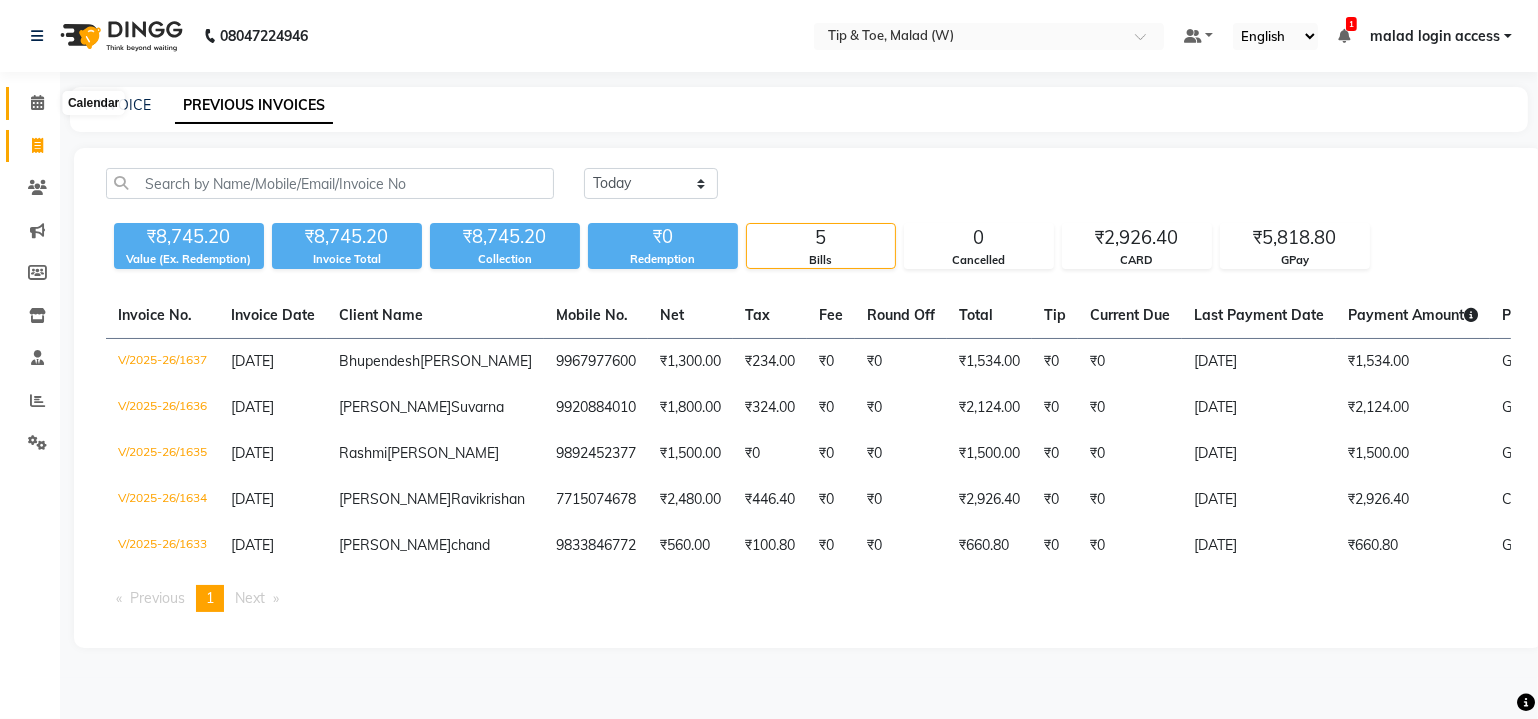 click 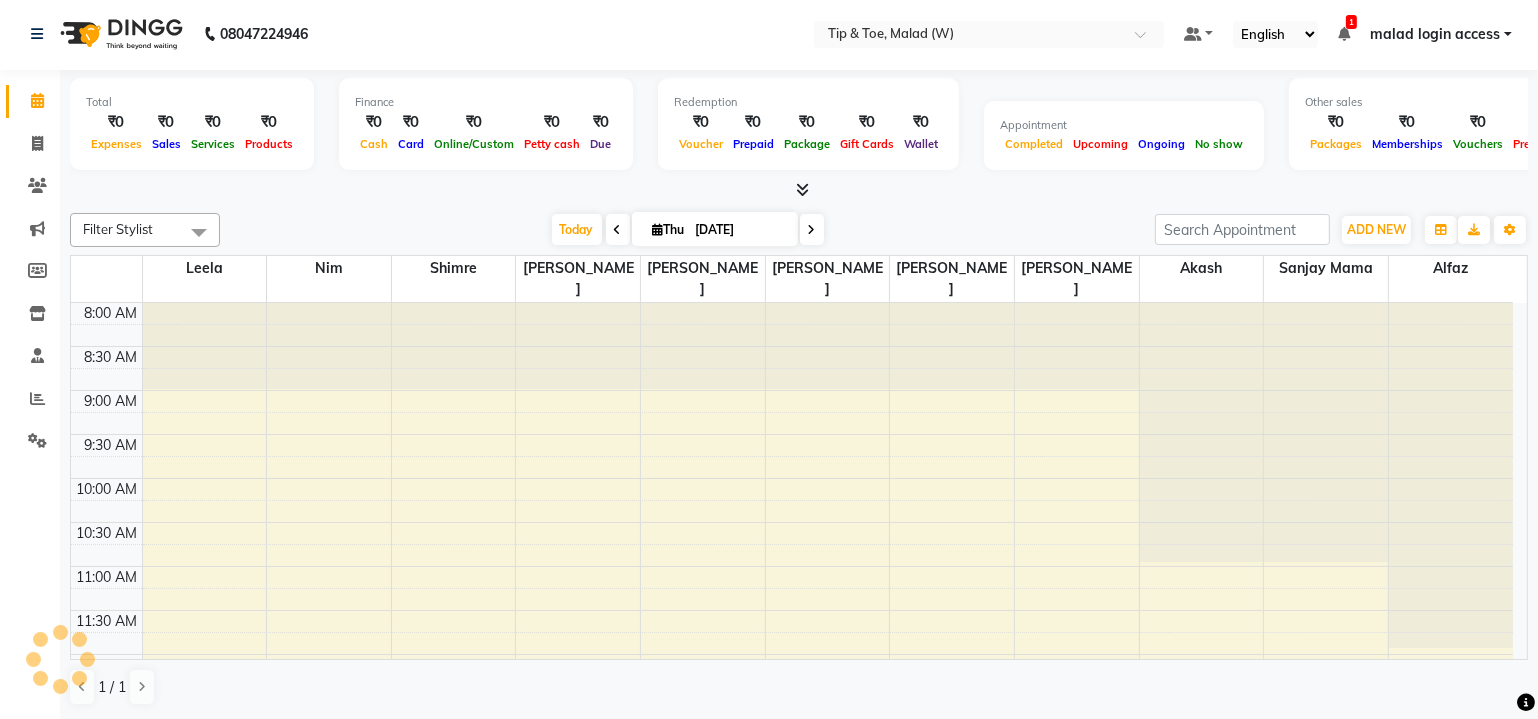 scroll, scrollTop: 0, scrollLeft: 0, axis: both 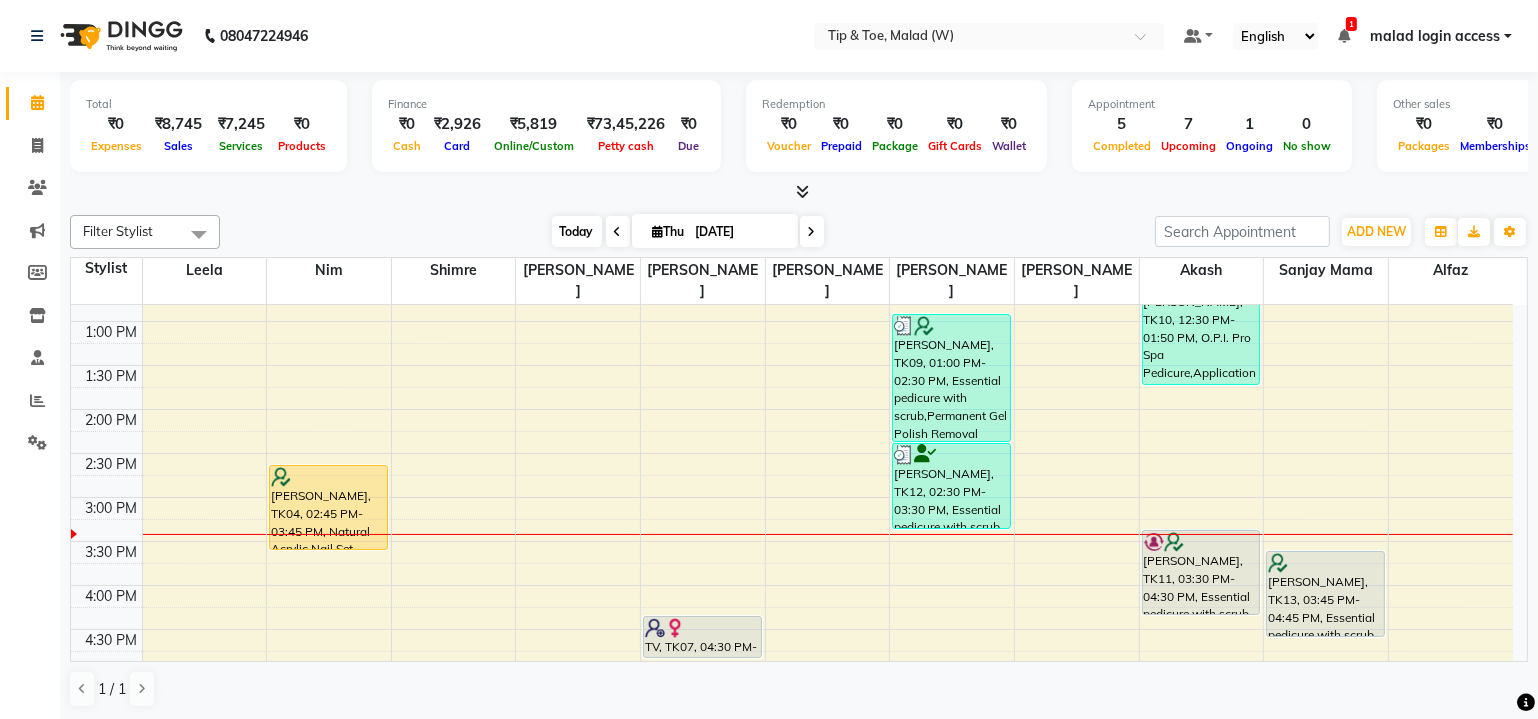 click on "Today" at bounding box center (577, 231) 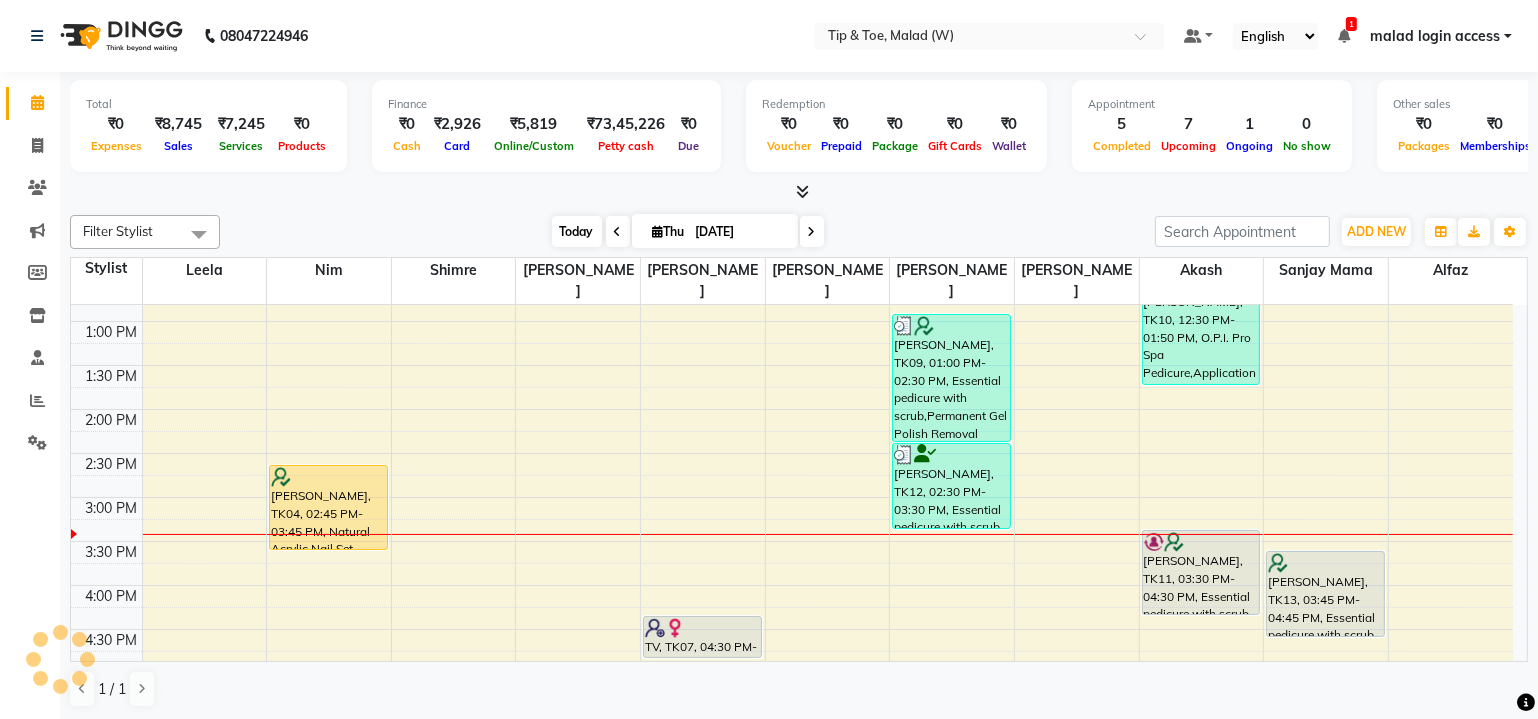 scroll, scrollTop: 606, scrollLeft: 0, axis: vertical 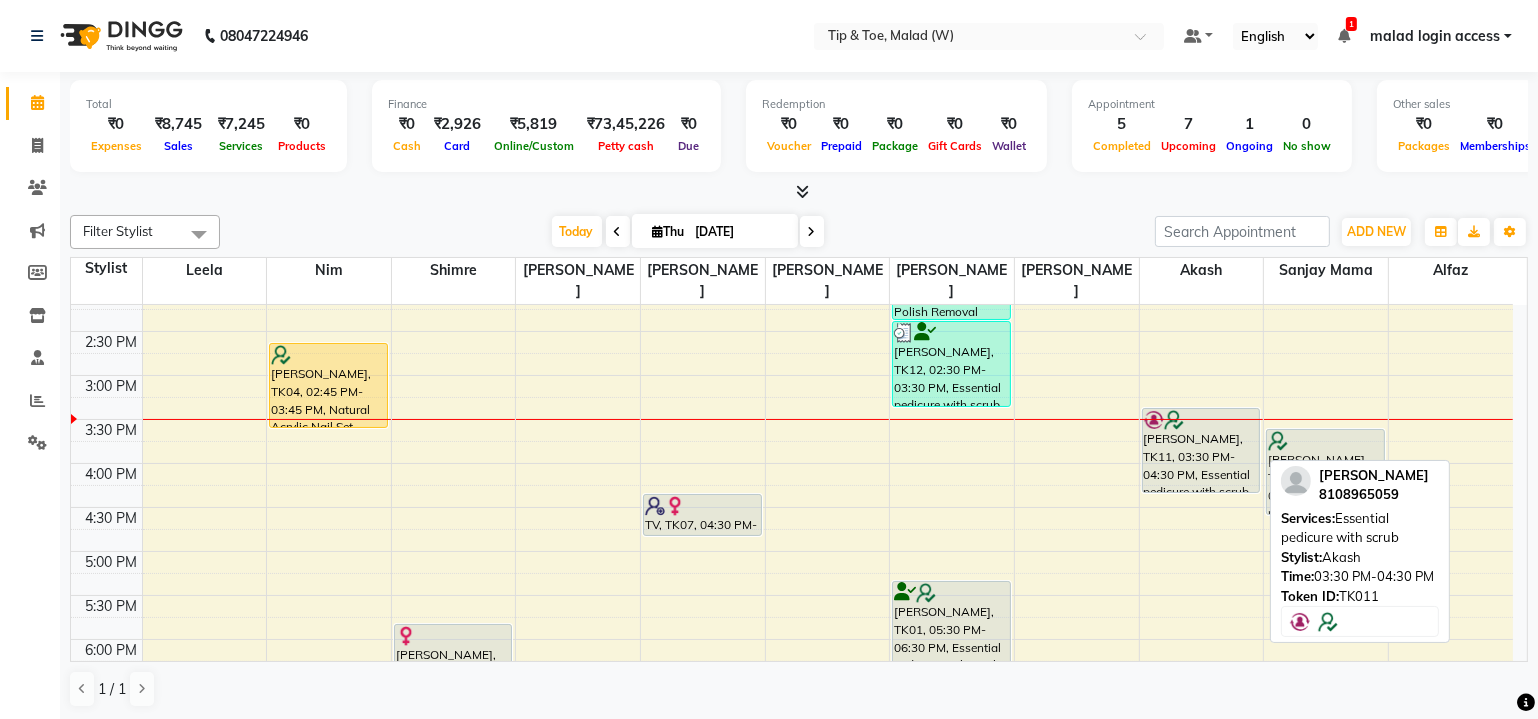 click on "[PERSON_NAME], TK11, 03:30 PM-04:30 PM, Essential pedicure with scrub" at bounding box center [1201, 450] 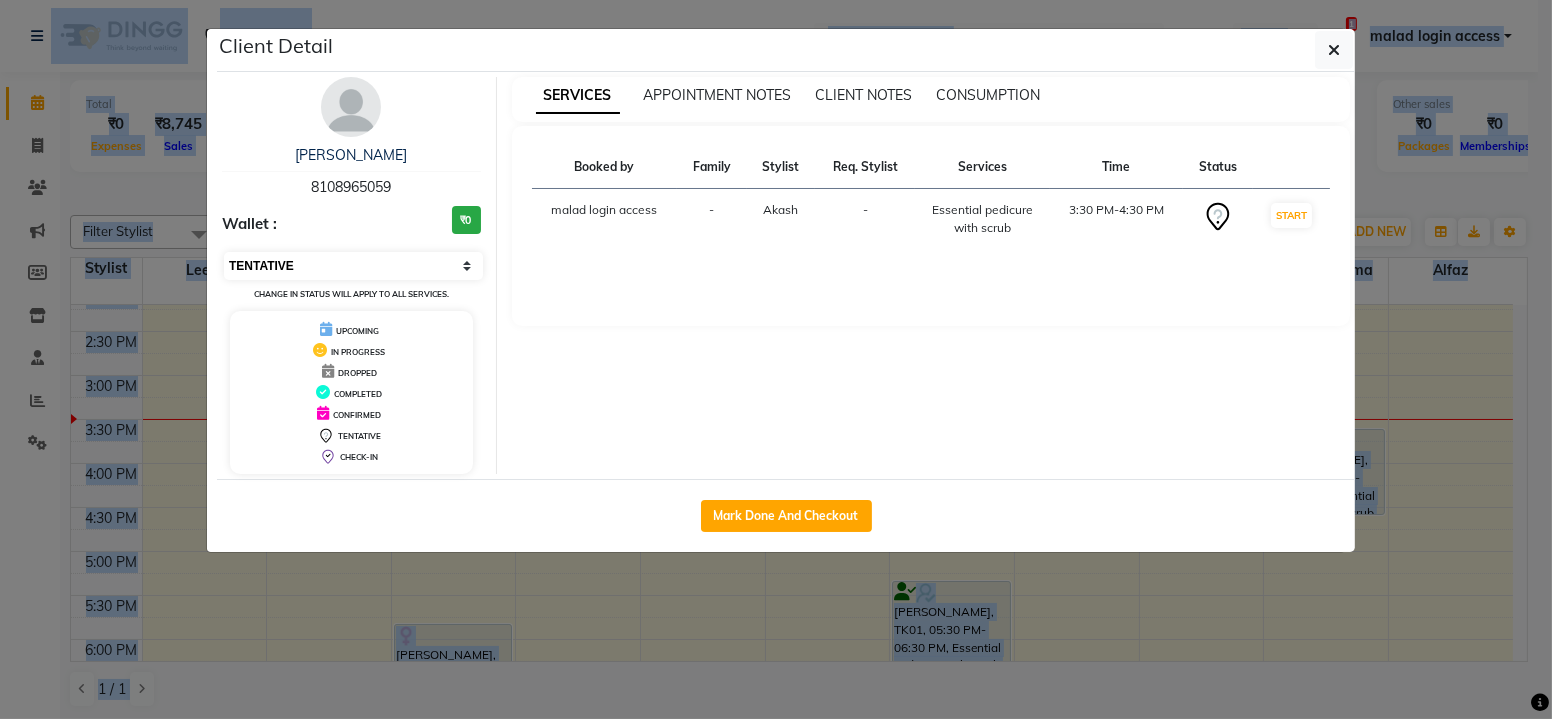 click on "Select IN SERVICE CONFIRMED TENTATIVE CHECK IN MARK DONE DROPPED UPCOMING" at bounding box center (353, 266) 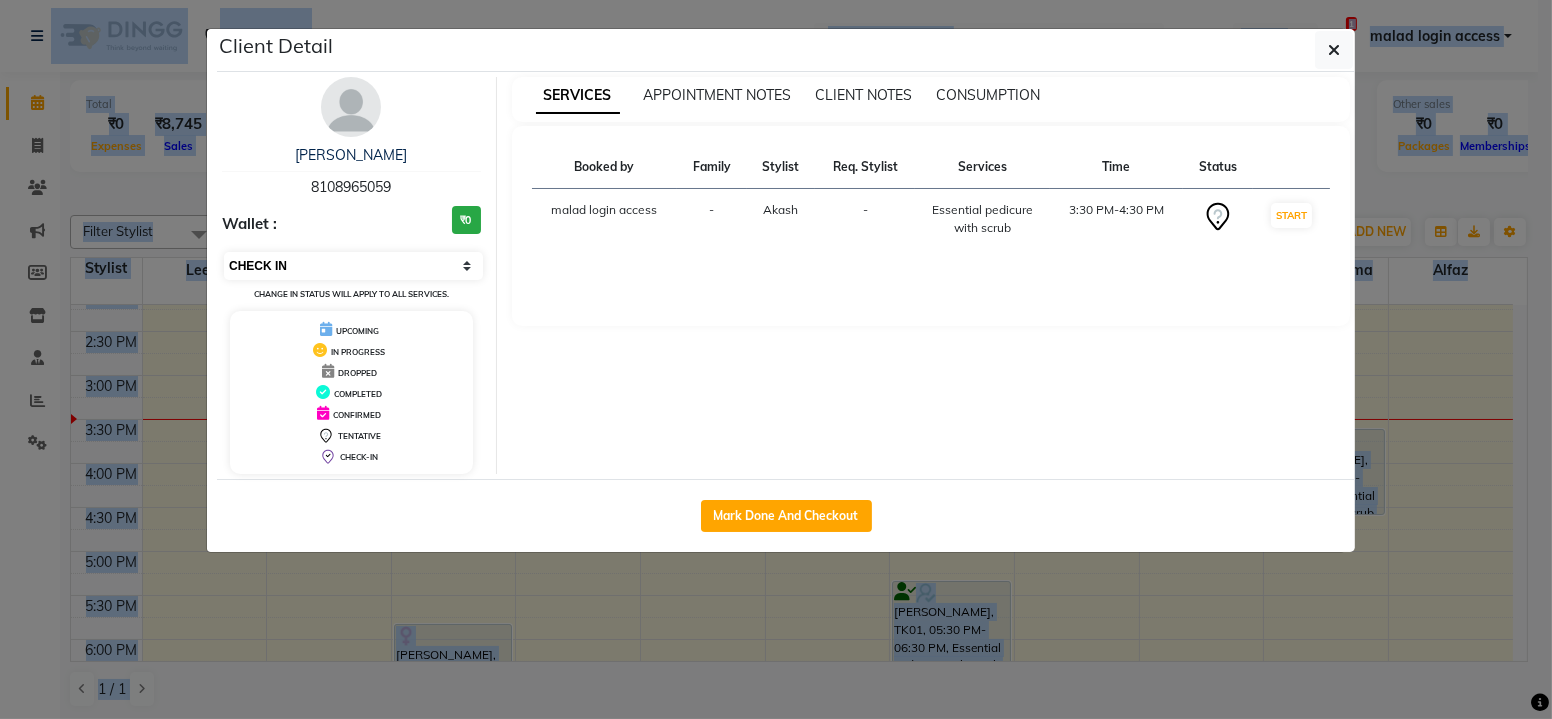 click on "Select IN SERVICE CONFIRMED TENTATIVE CHECK IN MARK DONE DROPPED UPCOMING" at bounding box center (353, 266) 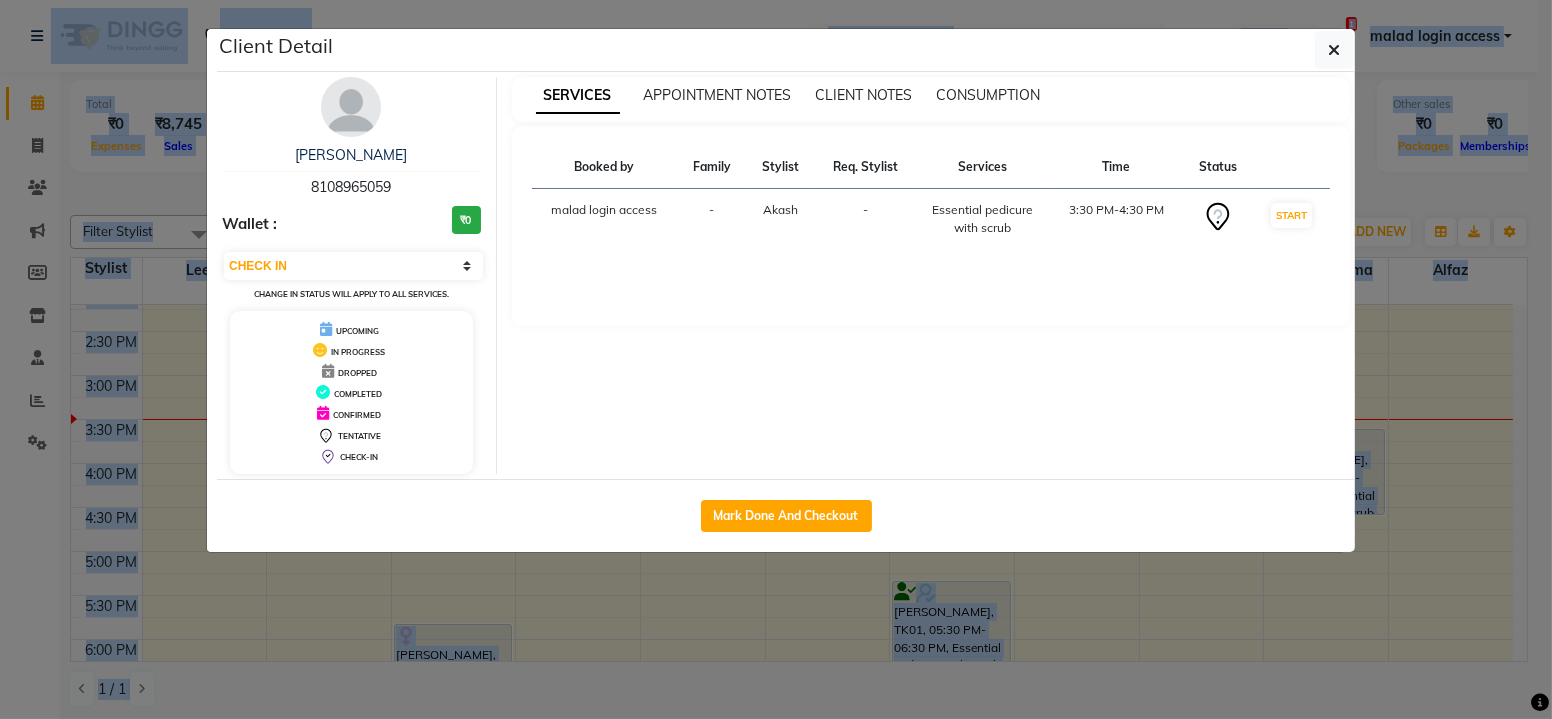 click on "DROPPED" at bounding box center (351, 371) 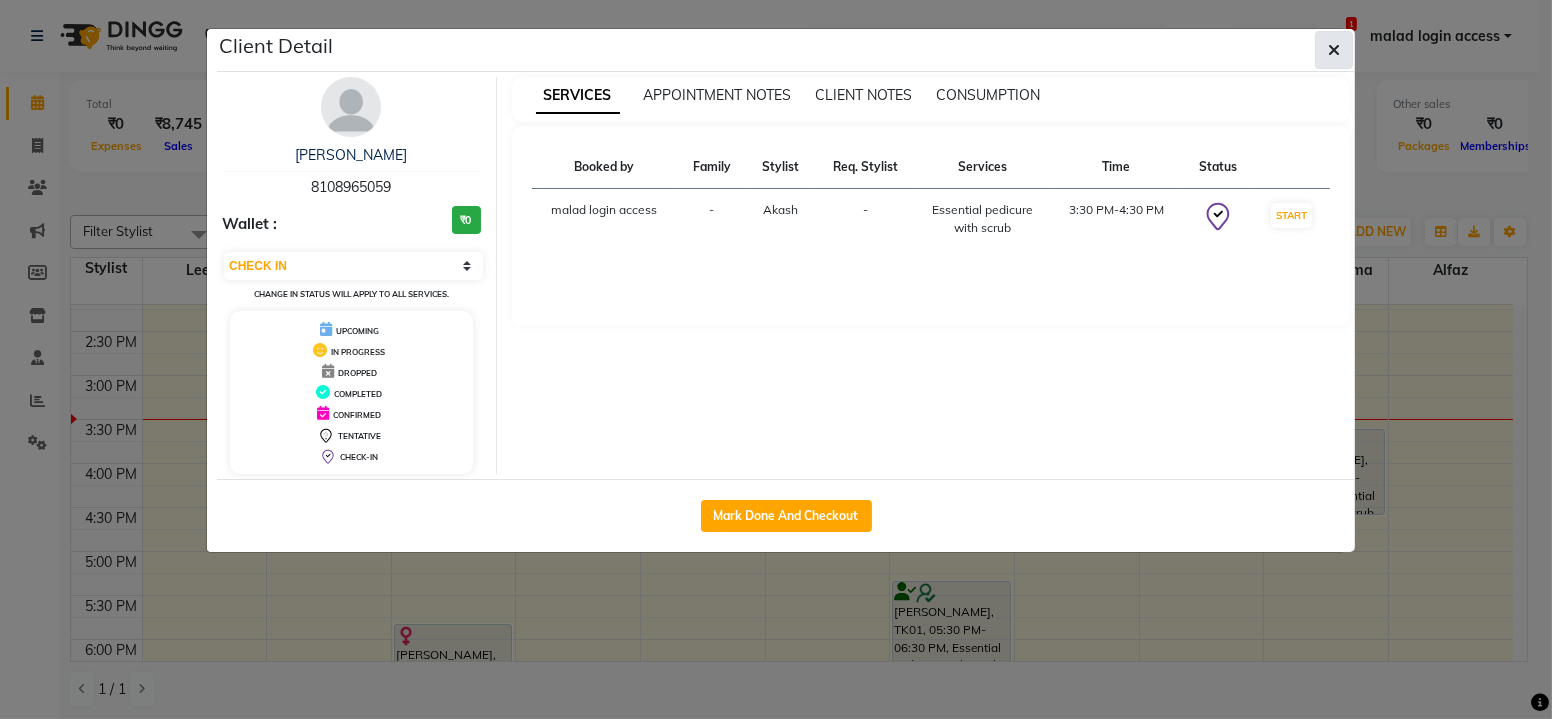 click 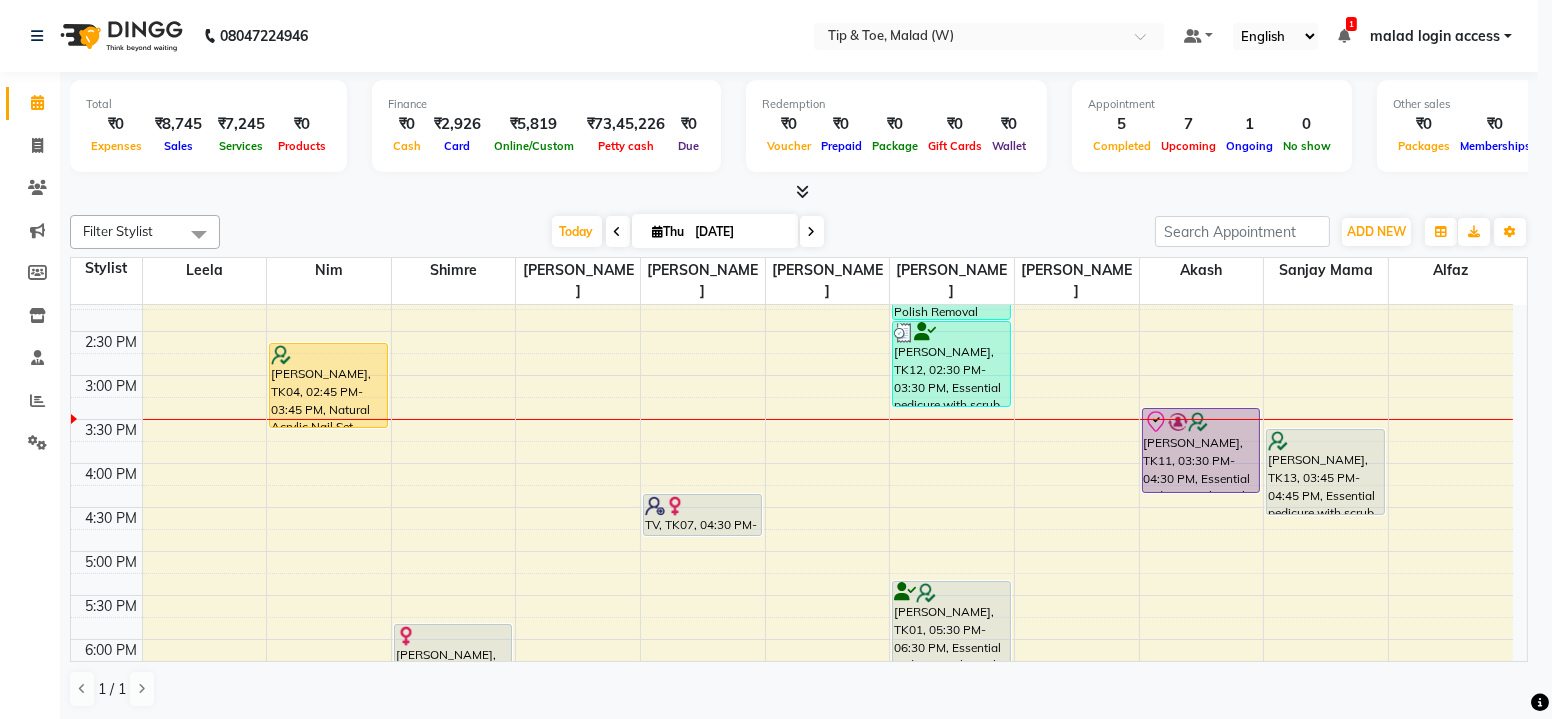 click 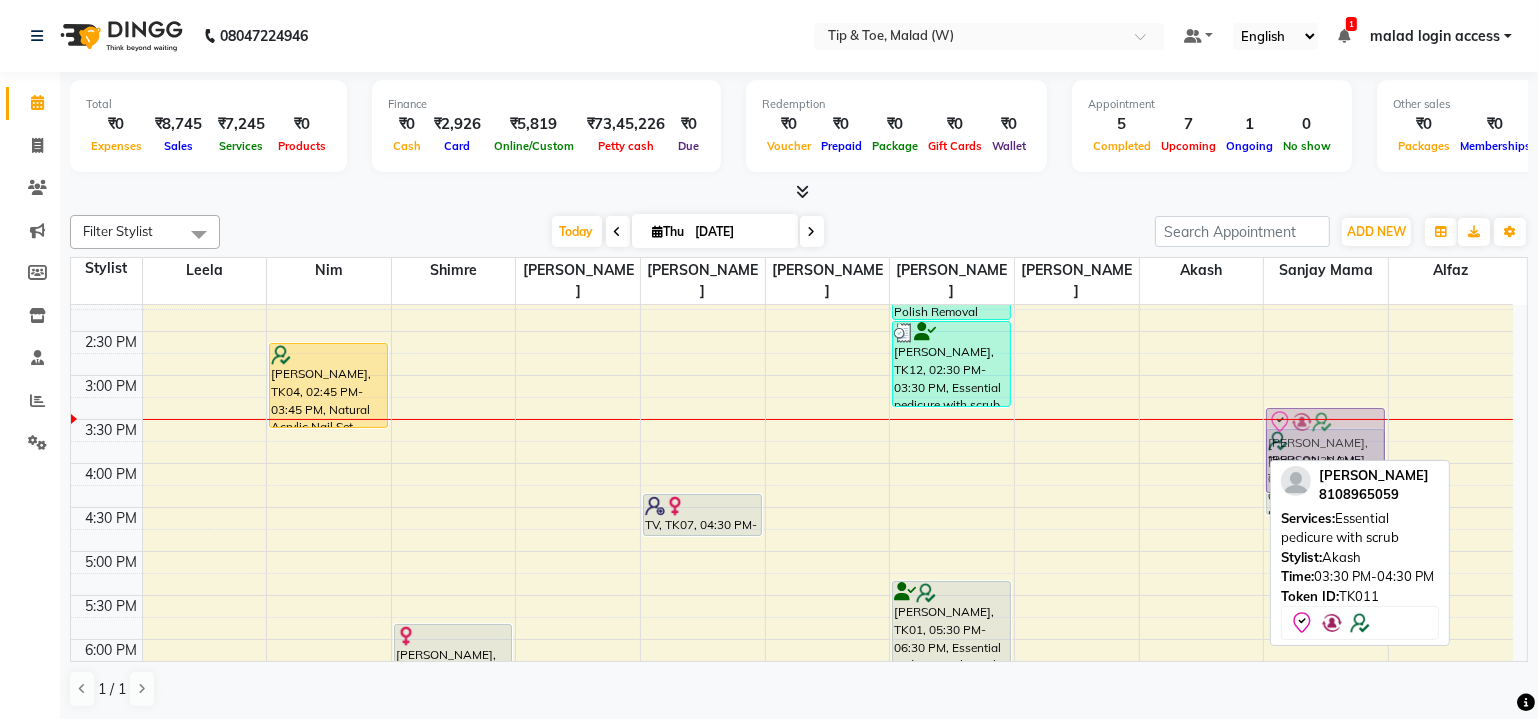 drag, startPoint x: 1206, startPoint y: 442, endPoint x: 1306, endPoint y: 433, distance: 100.40418 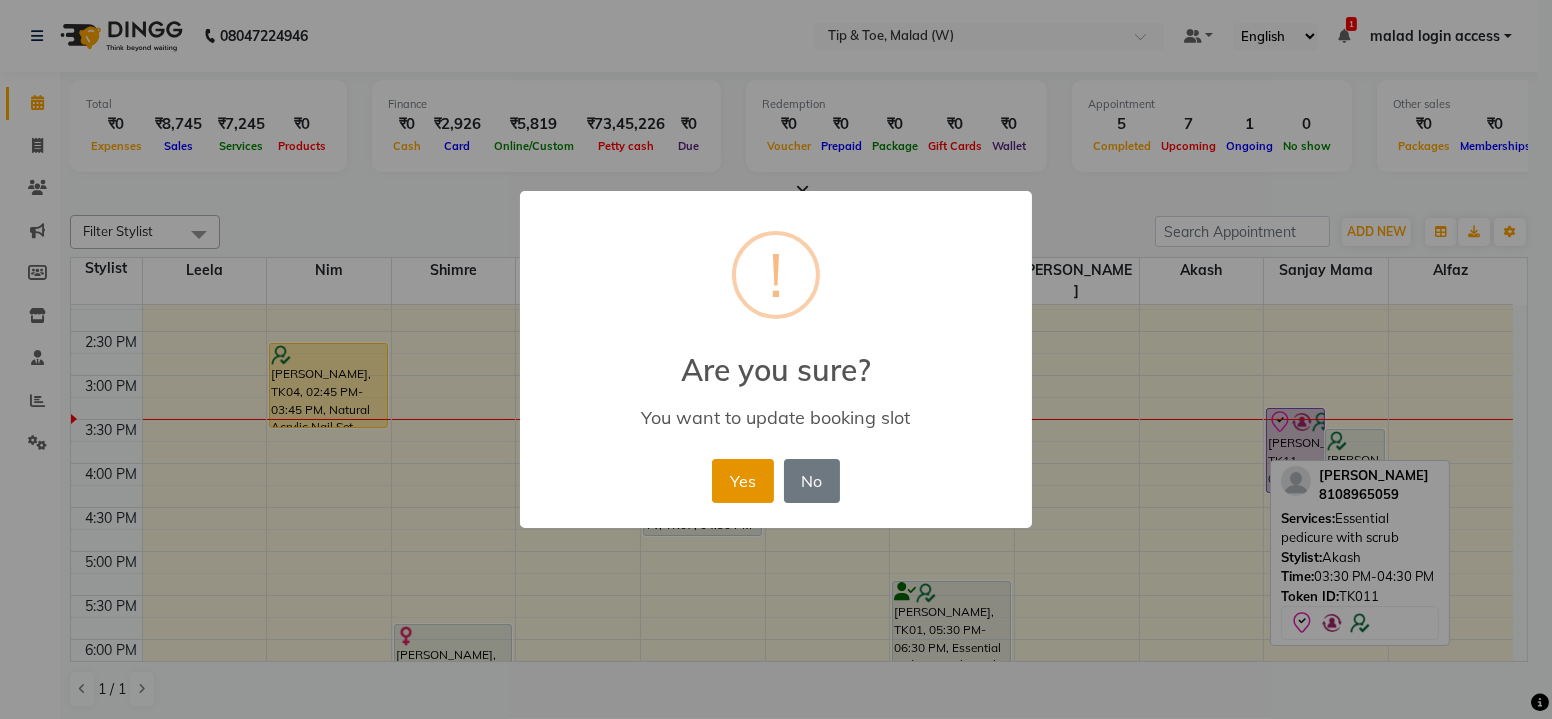 click on "Yes" at bounding box center (742, 481) 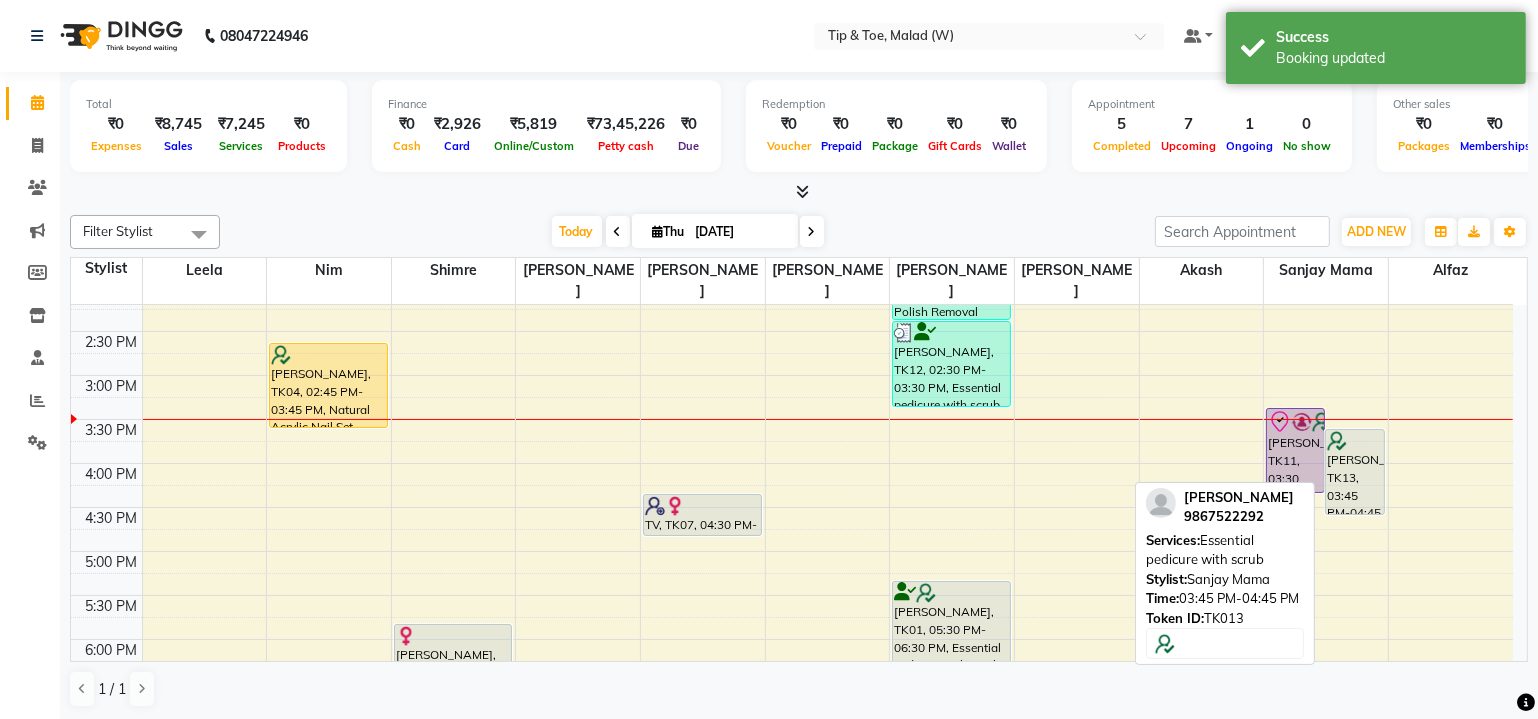 click on "Nihal, TK11, 03:30 PM-04:30 PM, Essential pedicure with scrub     Gaurav Dhanuka, TK13, 03:45 PM-04:45 PM, Essential pedicure with scrub" at bounding box center [1326, 331] 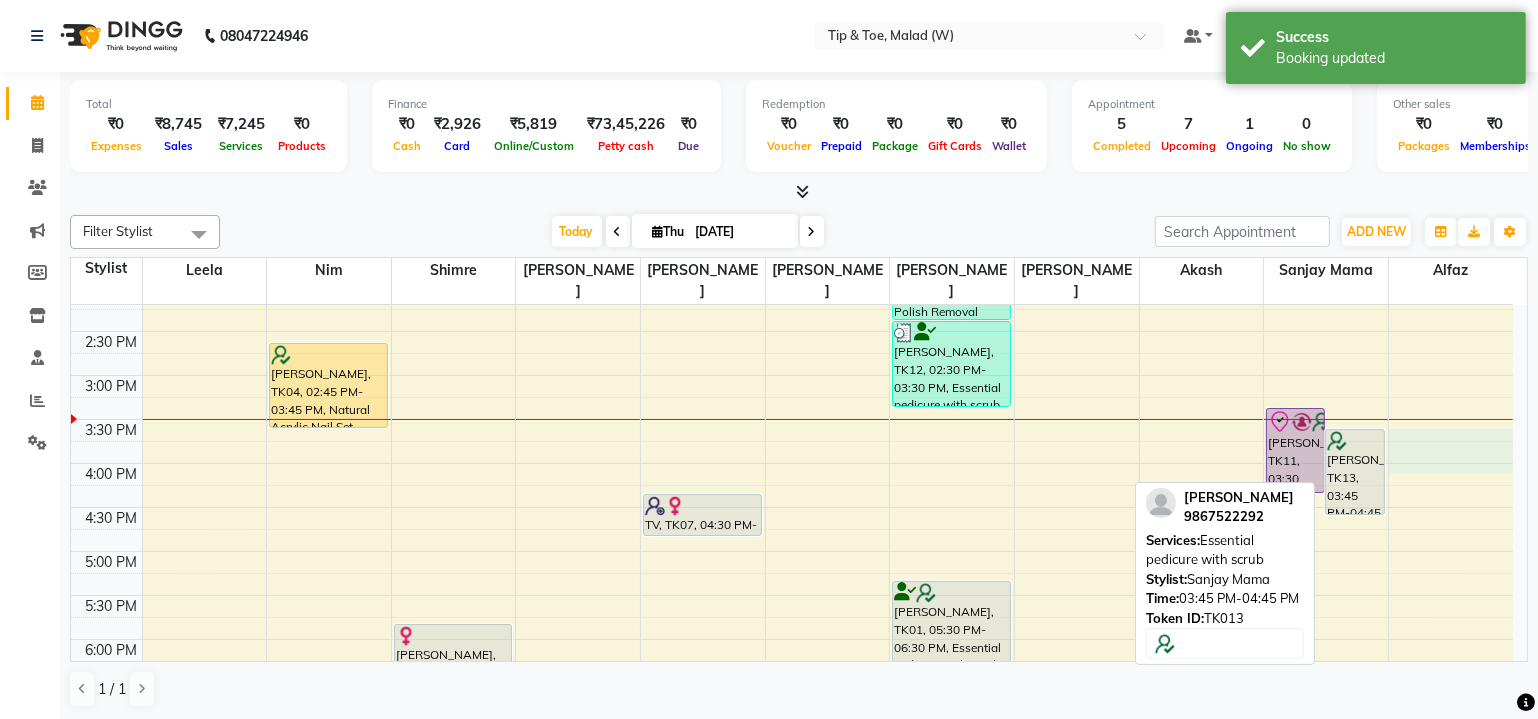 drag, startPoint x: 1389, startPoint y: 435, endPoint x: 1443, endPoint y: 426, distance: 54.74486 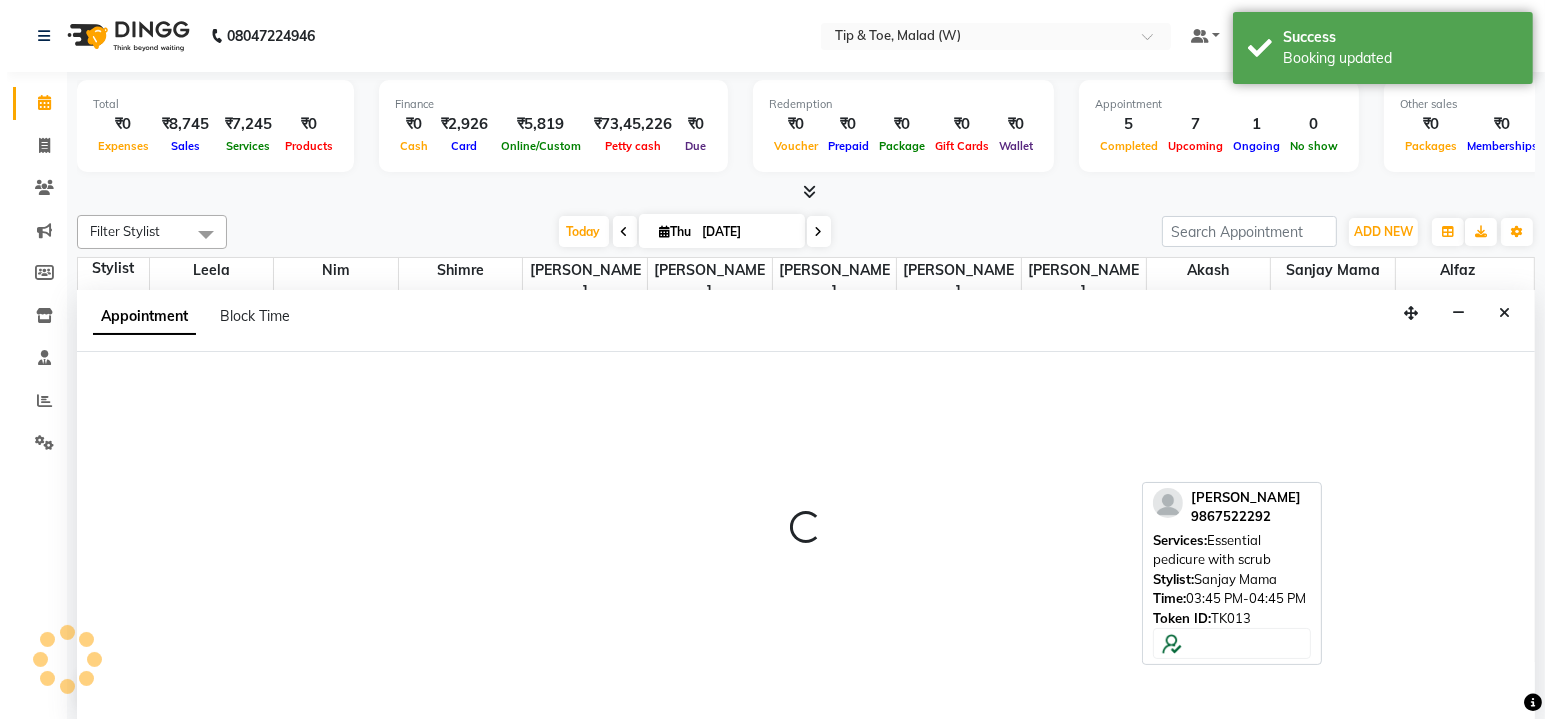 scroll, scrollTop: 0, scrollLeft: 0, axis: both 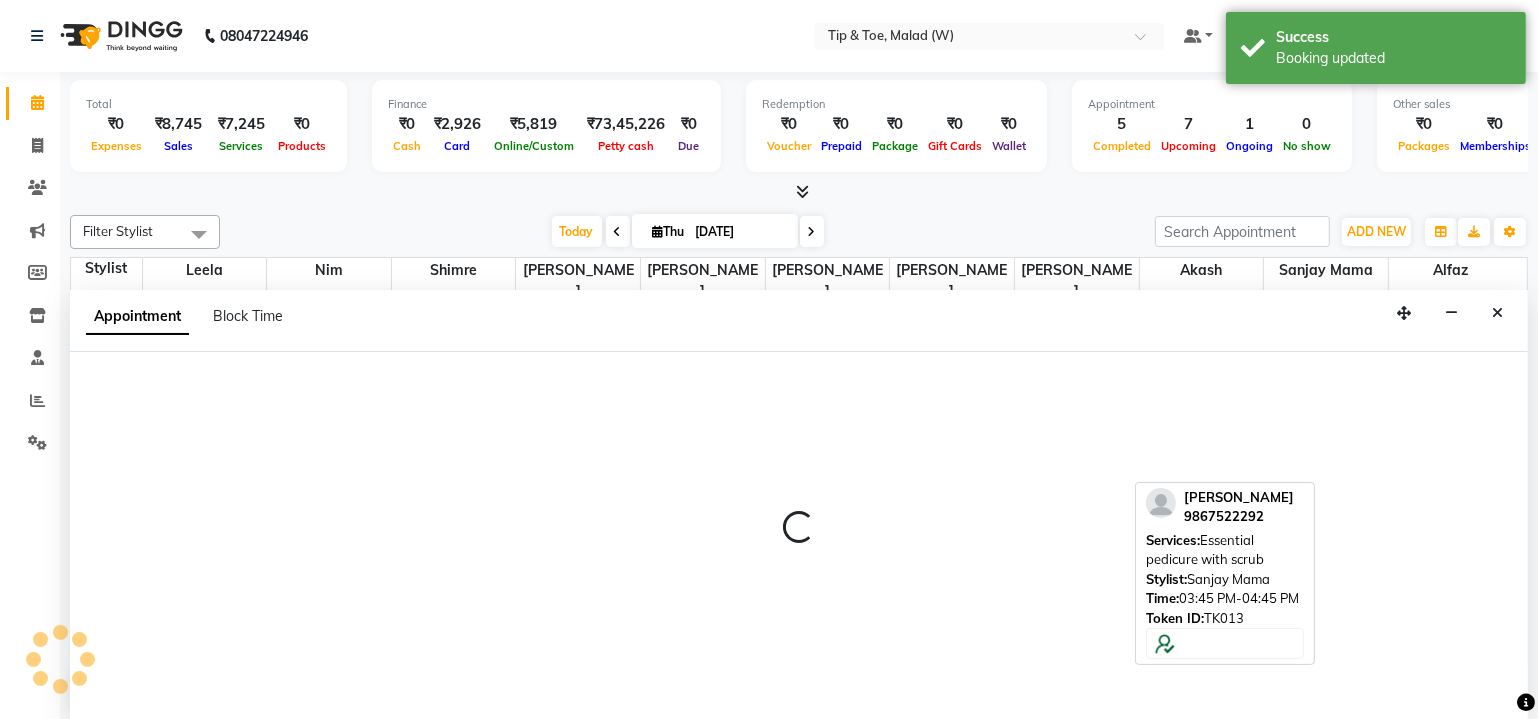 select on "41813" 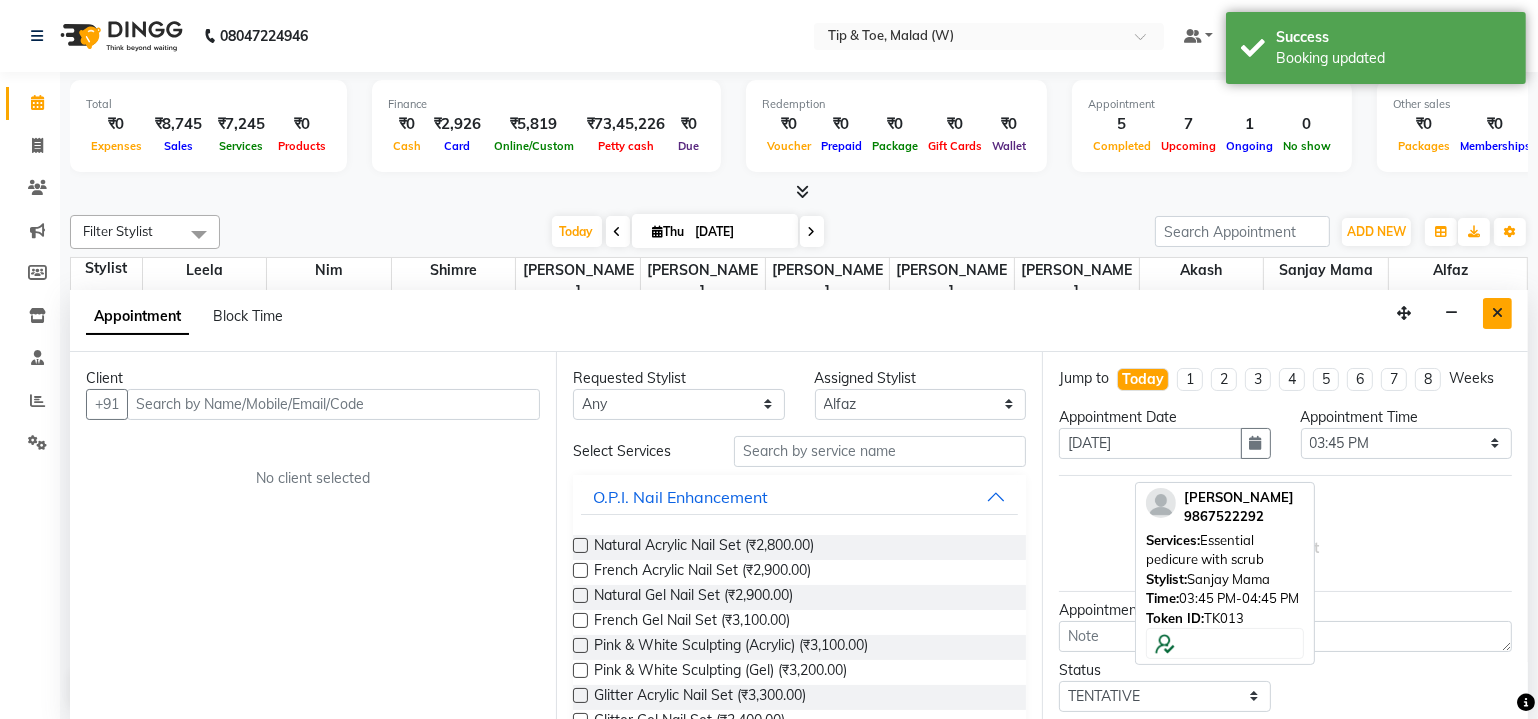 click at bounding box center [1497, 313] 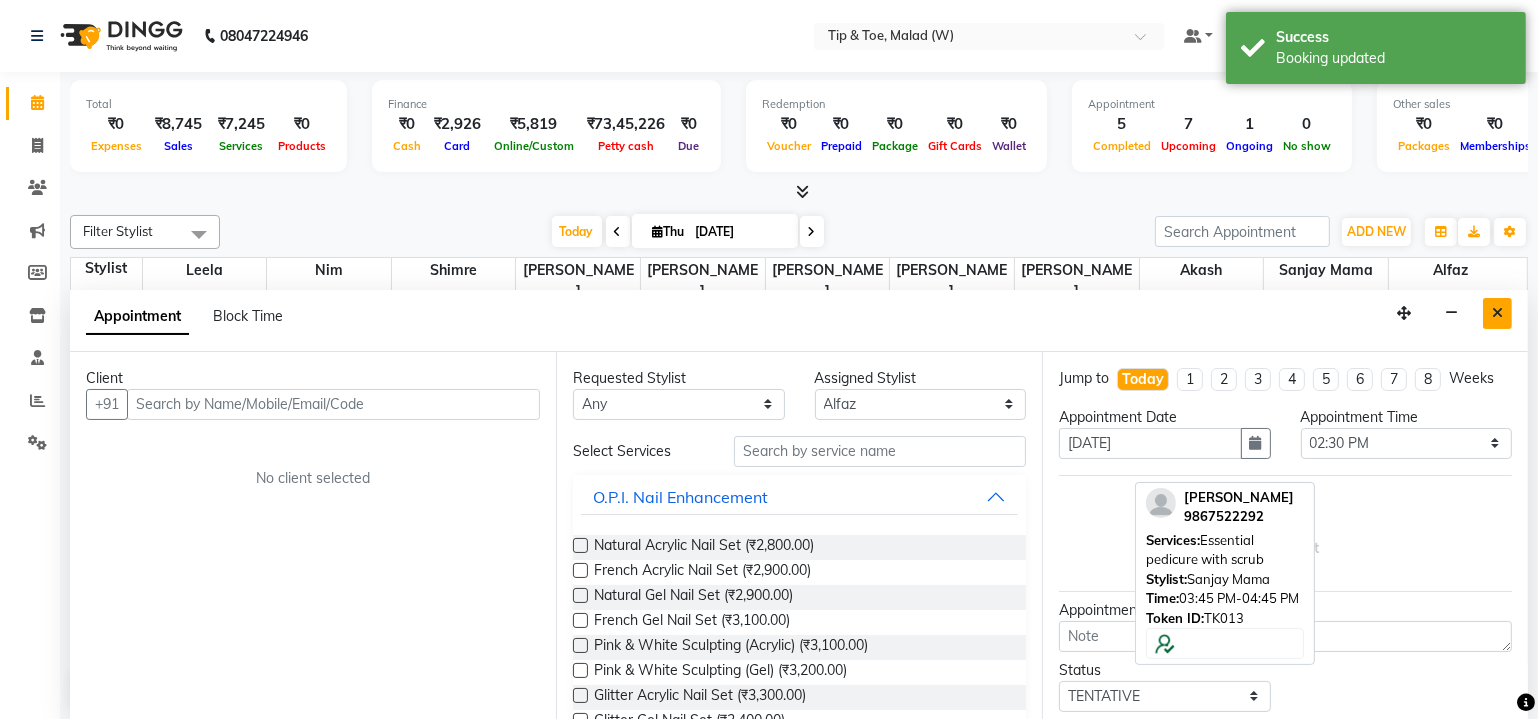 click at bounding box center [1497, 313] 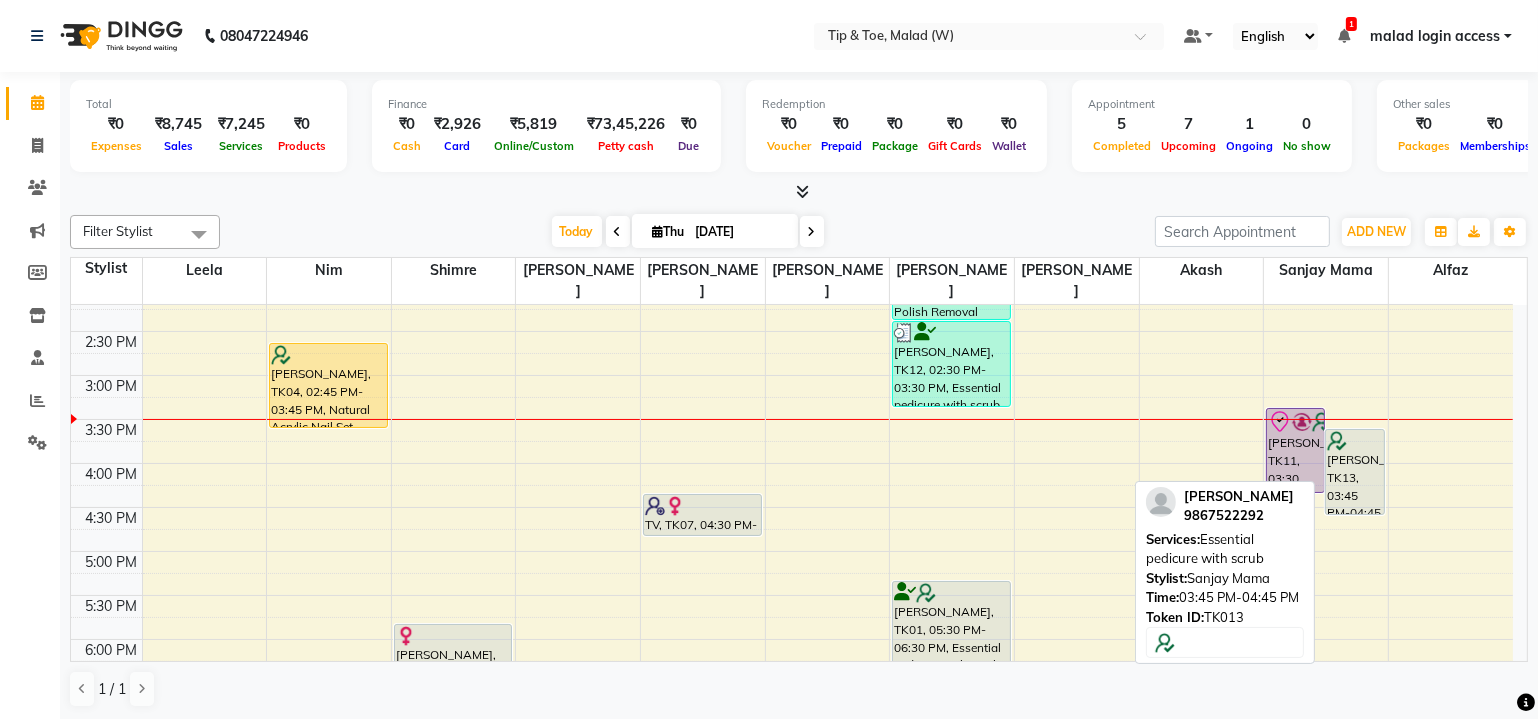 click on "[PERSON_NAME], TK13, 03:45 PM-04:45 PM, Essential pedicure with scrub" at bounding box center [1354, 472] 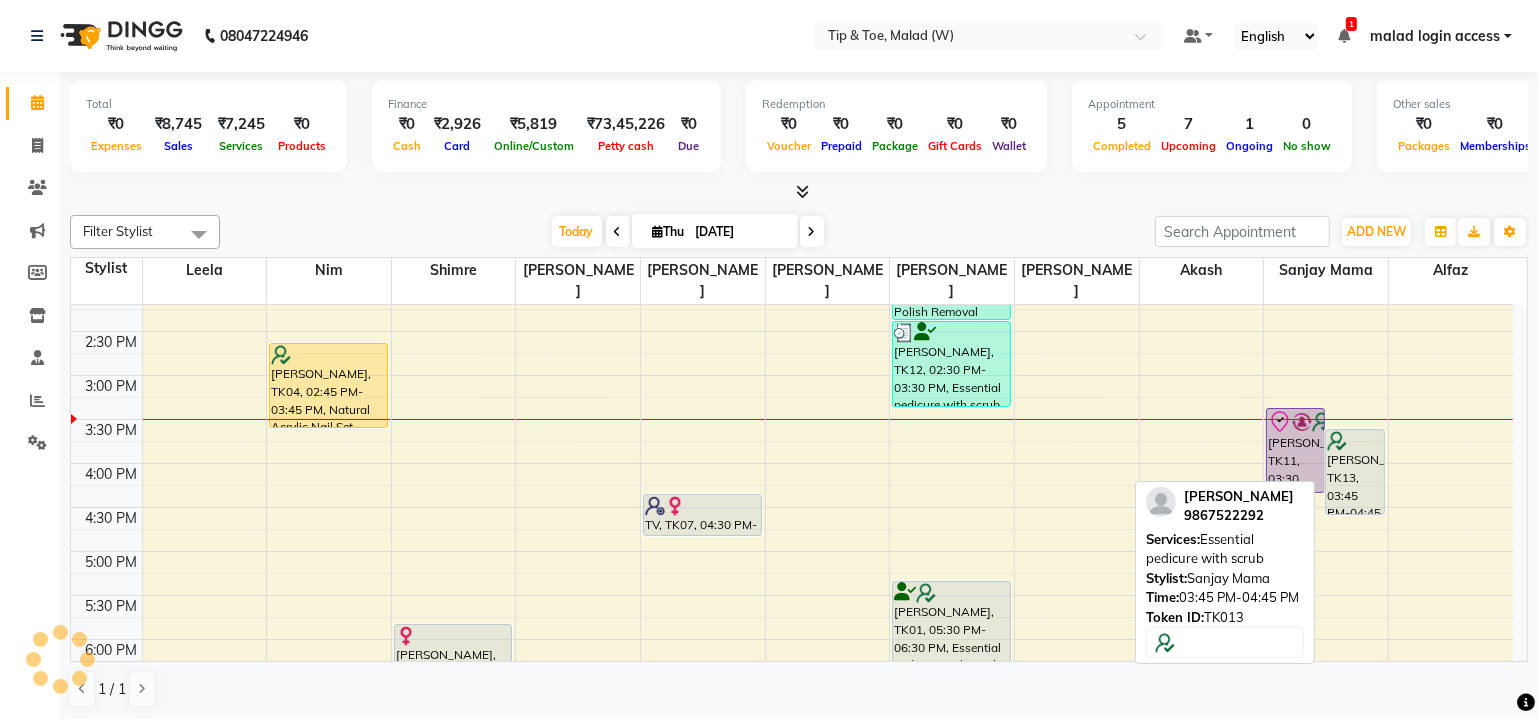 click on "megha chand, TK08, 11:30 AM-11:50 AM, Application of Nail Polish     megha chand, TK08, 11:45 AM-12:15 PM, Nail Cut File & Polish     Namrata, TK04, 02:45 PM-03:45 PM, Natural Acrylic Nail Set     Rucha Patwardhan, TK06, 06:00 PM-07:00 PM, Essential manicure with scrub     Rucha Patwardhan, TK06, 07:00 PM-07:30 PM, Permanent Gel Polish     TV, TK07, 04:30 PM-05:00 PM, Nail Cut File & Polish     Shibani Suvarna, TK09, 01:00 PM-02:30 PM, Essential pedicure with scrub,Permanent Gel Polish Removal     Bhupendesh Singh, TK12, 02:30 PM-03:30 PM, Essential pedicure with scrub     Ruby Saldanha, TK01, 05:30 PM-06:30 PM, Essential pedicure with scrub     Ruby Saldanha, TK01, 06:30 PM-07:30 PM, Essential pedicure with scrub     Elizabeth Ravikrishan, TK10, 12:30 PM-01:50 PM, O.P.I. Pro Spa Pedicure,Application of Nail Polish
Nihal, TK11, 03:30 PM-04:30 PM, Essential pedicure with scrub     Gaurav Dhanuka, TK13, 03:45 PM-04:45 PM, Essential pedicure with scrub" at bounding box center (792, 331) 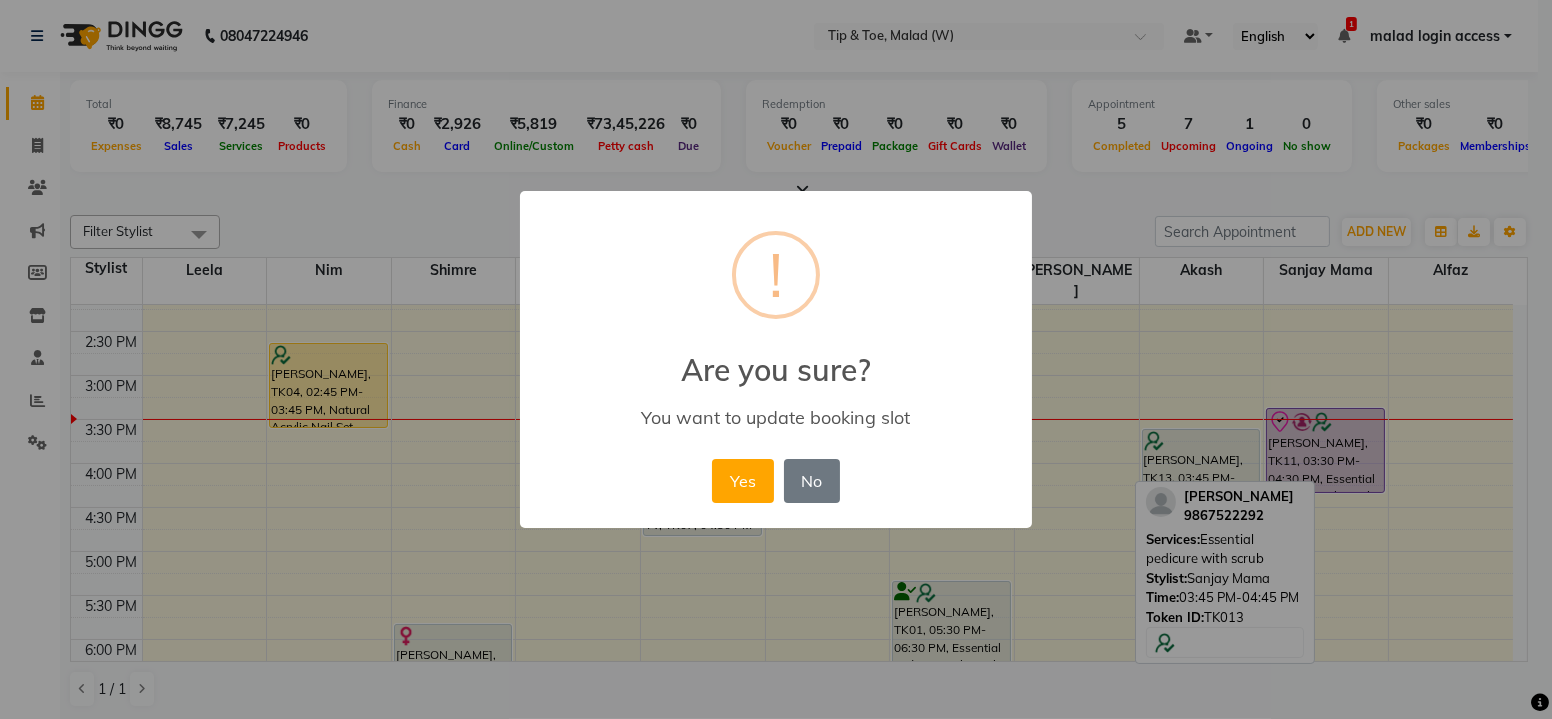 drag, startPoint x: 1260, startPoint y: 456, endPoint x: 1170, endPoint y: 457, distance: 90.005554 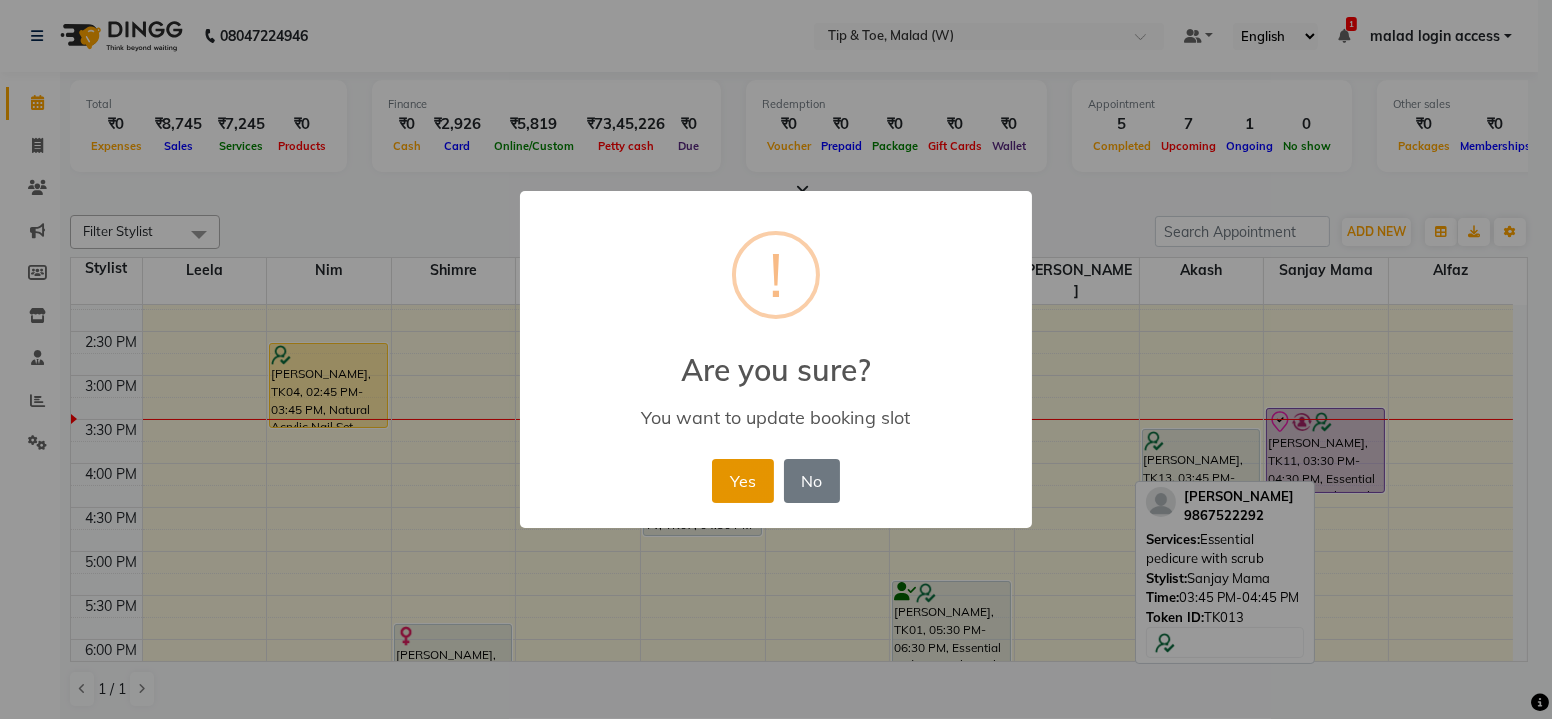 click on "Yes" at bounding box center [742, 481] 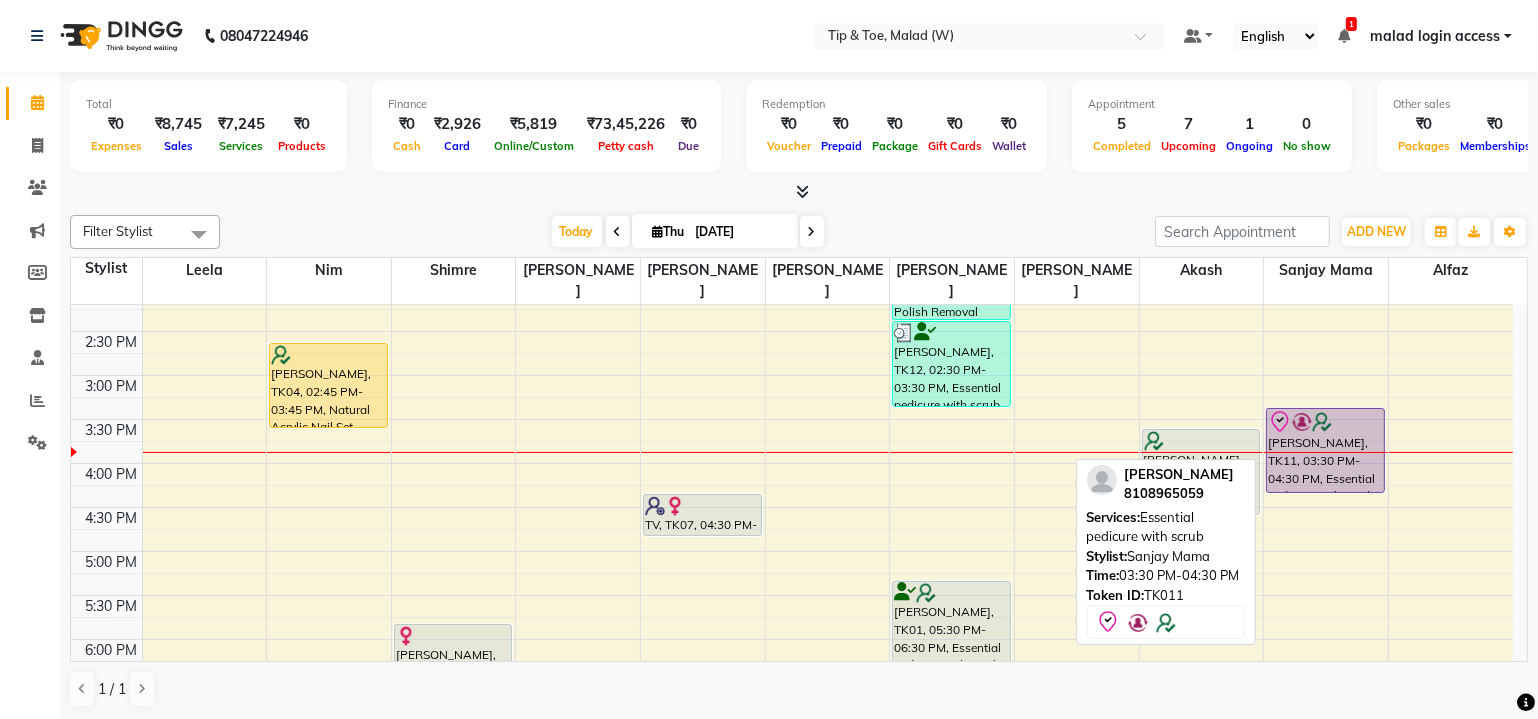click on "[PERSON_NAME], TK11, 03:30 PM-04:30 PM, Essential pedicure with scrub" at bounding box center (1325, 450) 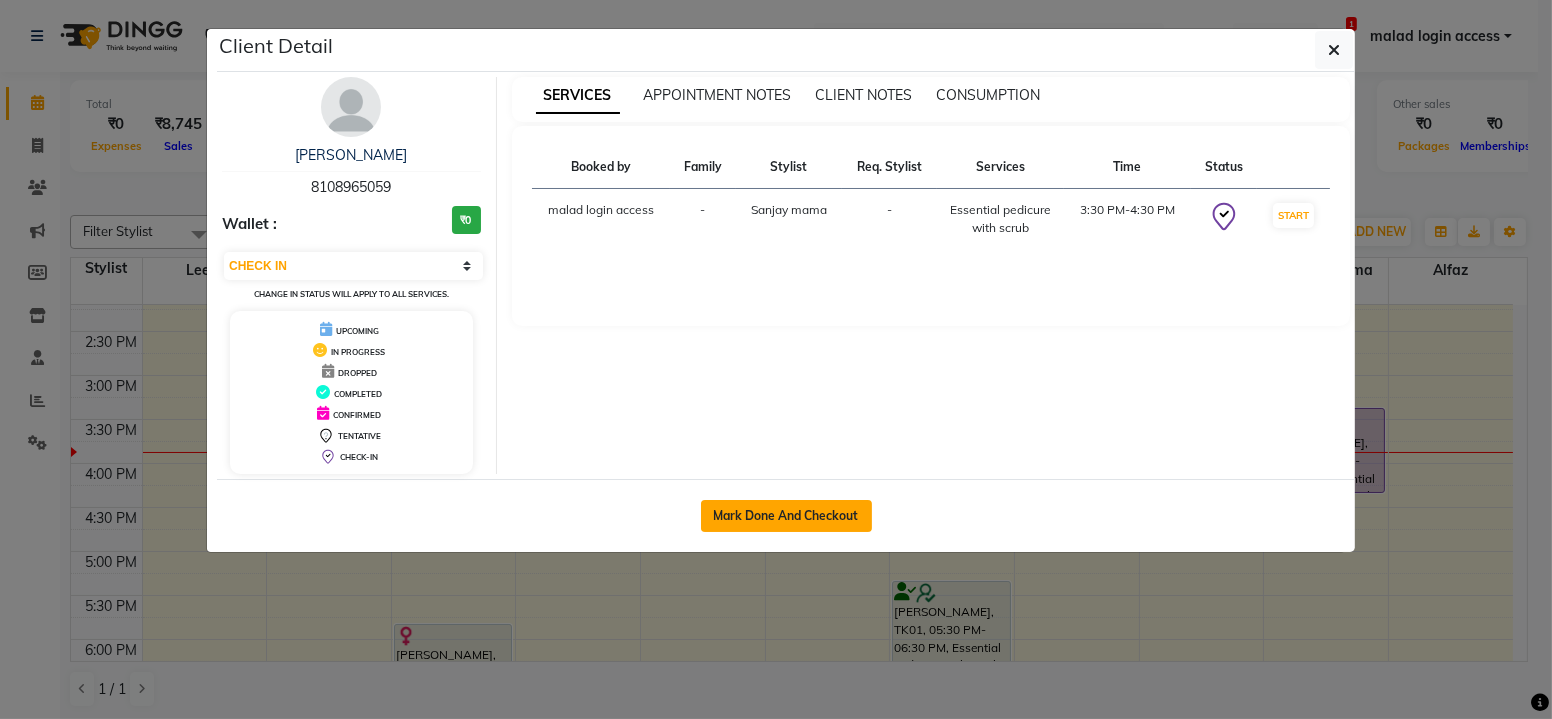 click on "Mark Done And Checkout" 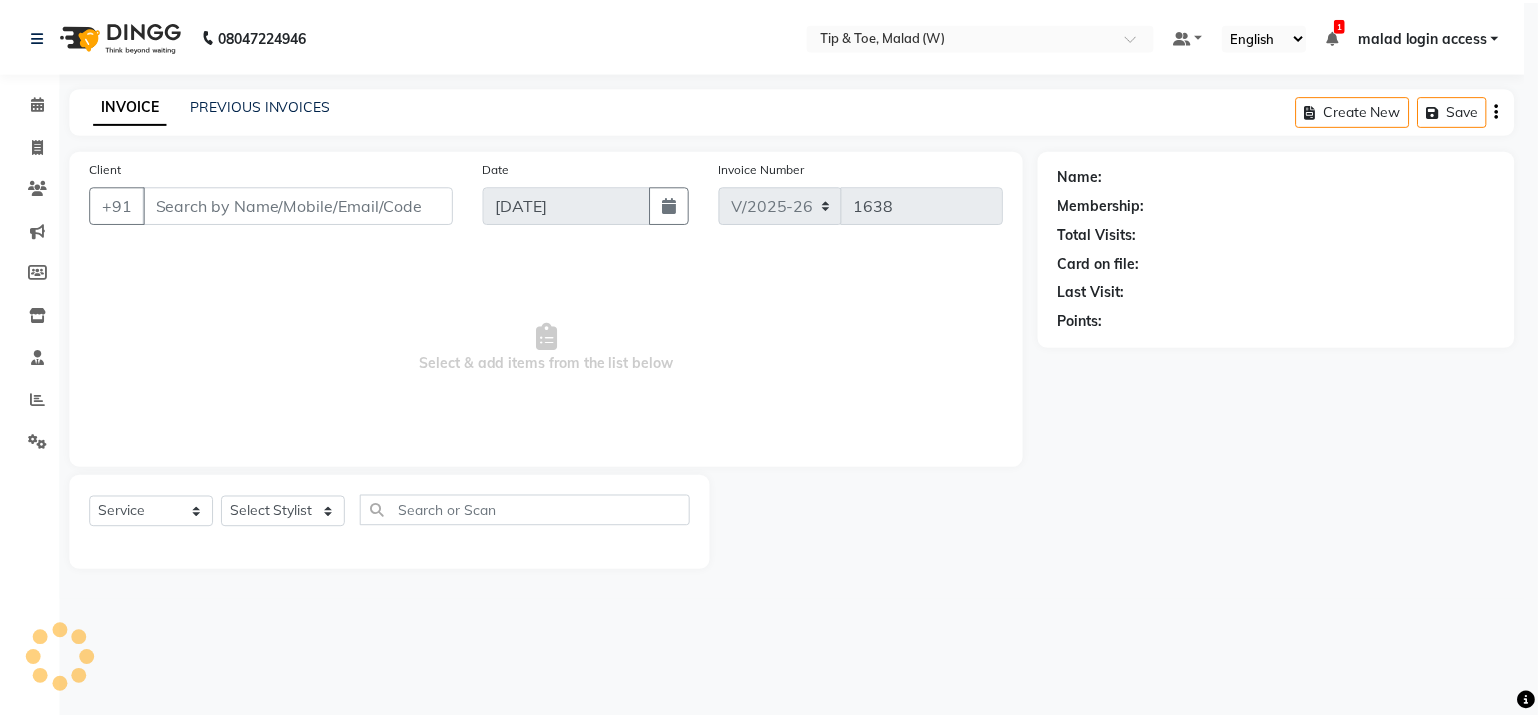 scroll, scrollTop: 0, scrollLeft: 0, axis: both 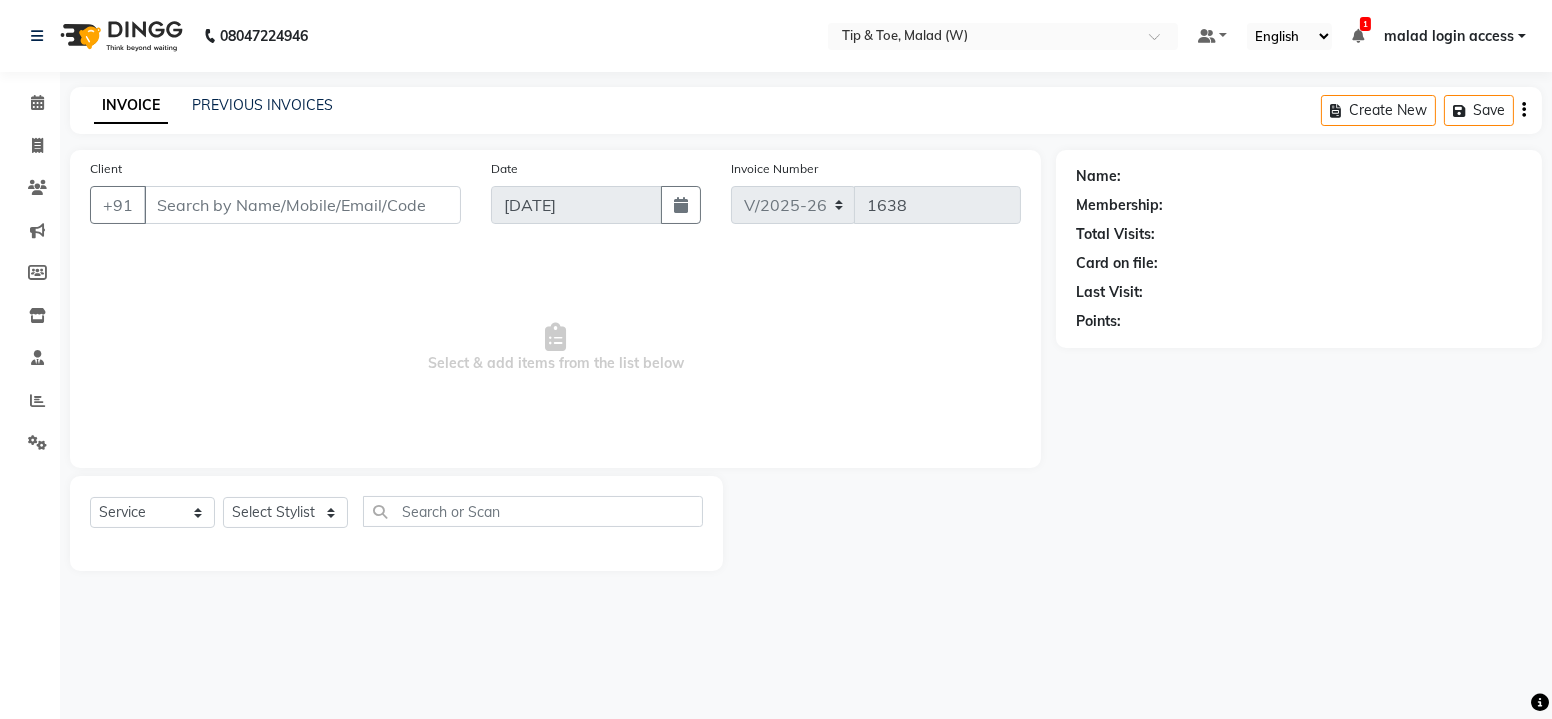 type on "8108965059" 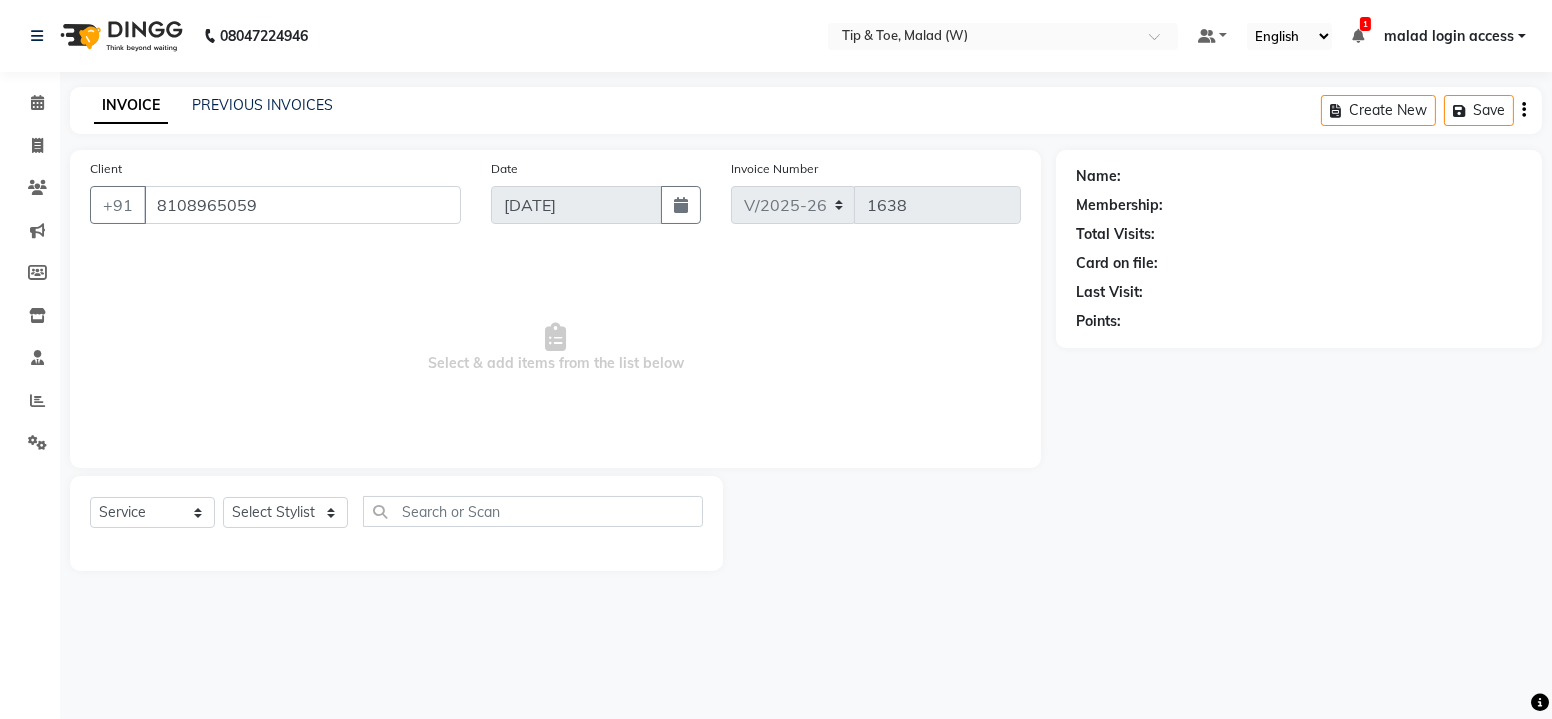 select on "48549" 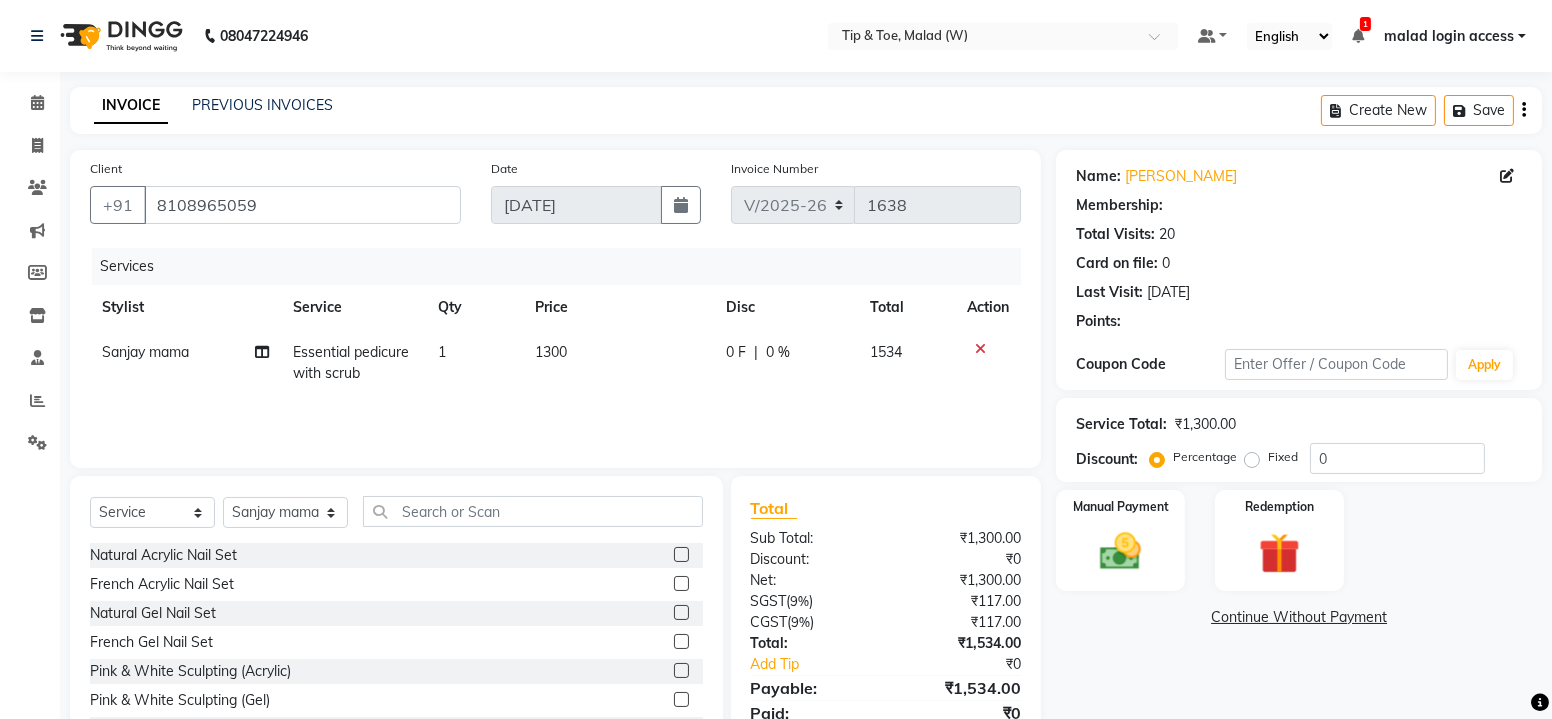 select on "1: Object" 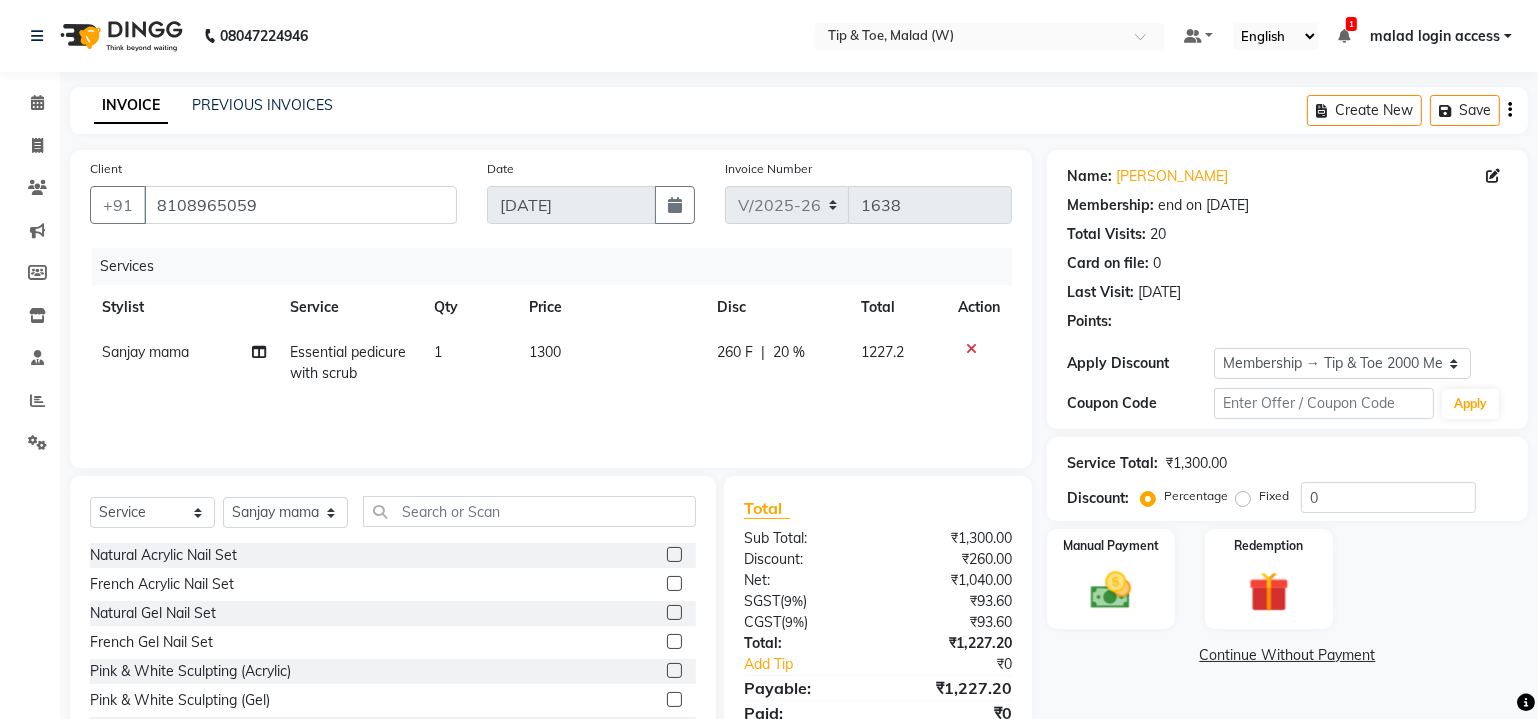 type on "20" 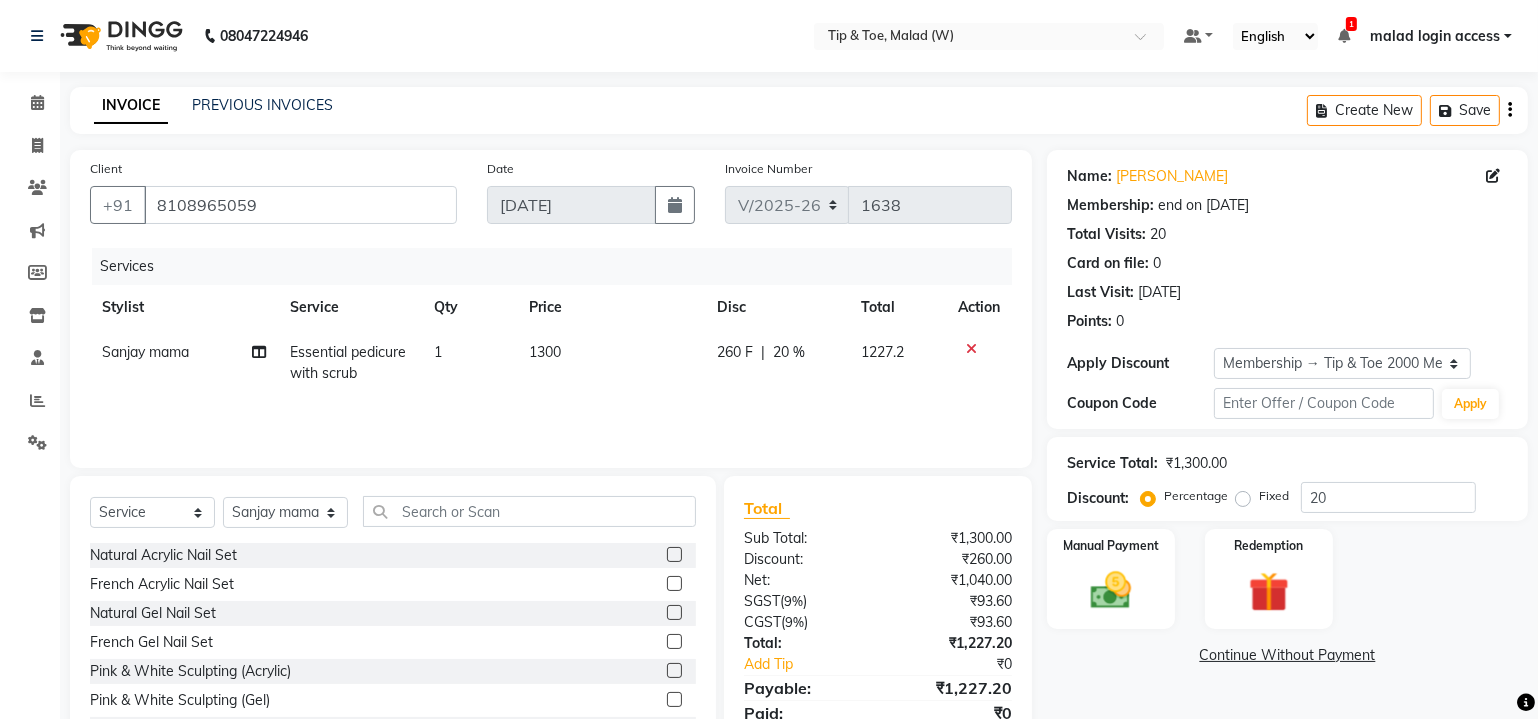 scroll, scrollTop: 80, scrollLeft: 0, axis: vertical 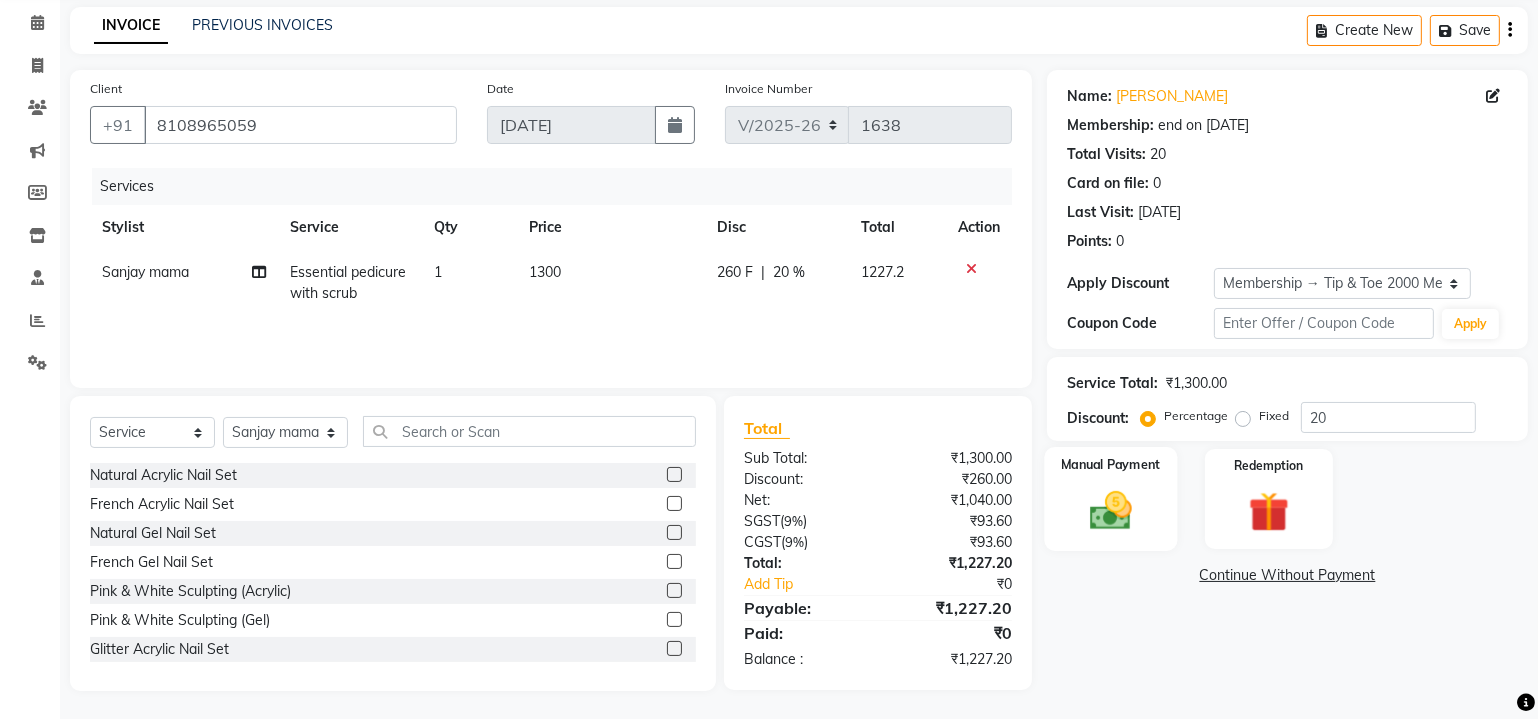 click 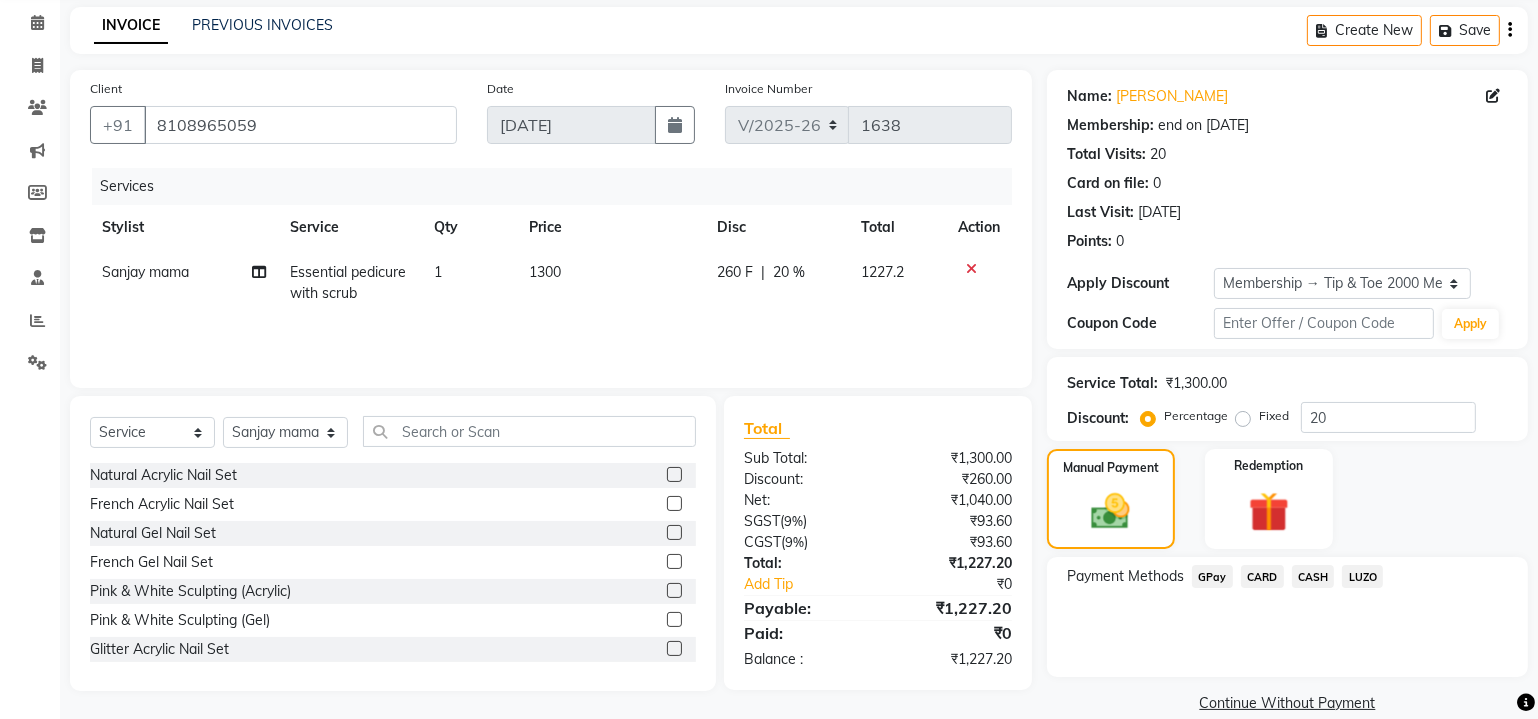 click on "GPay" 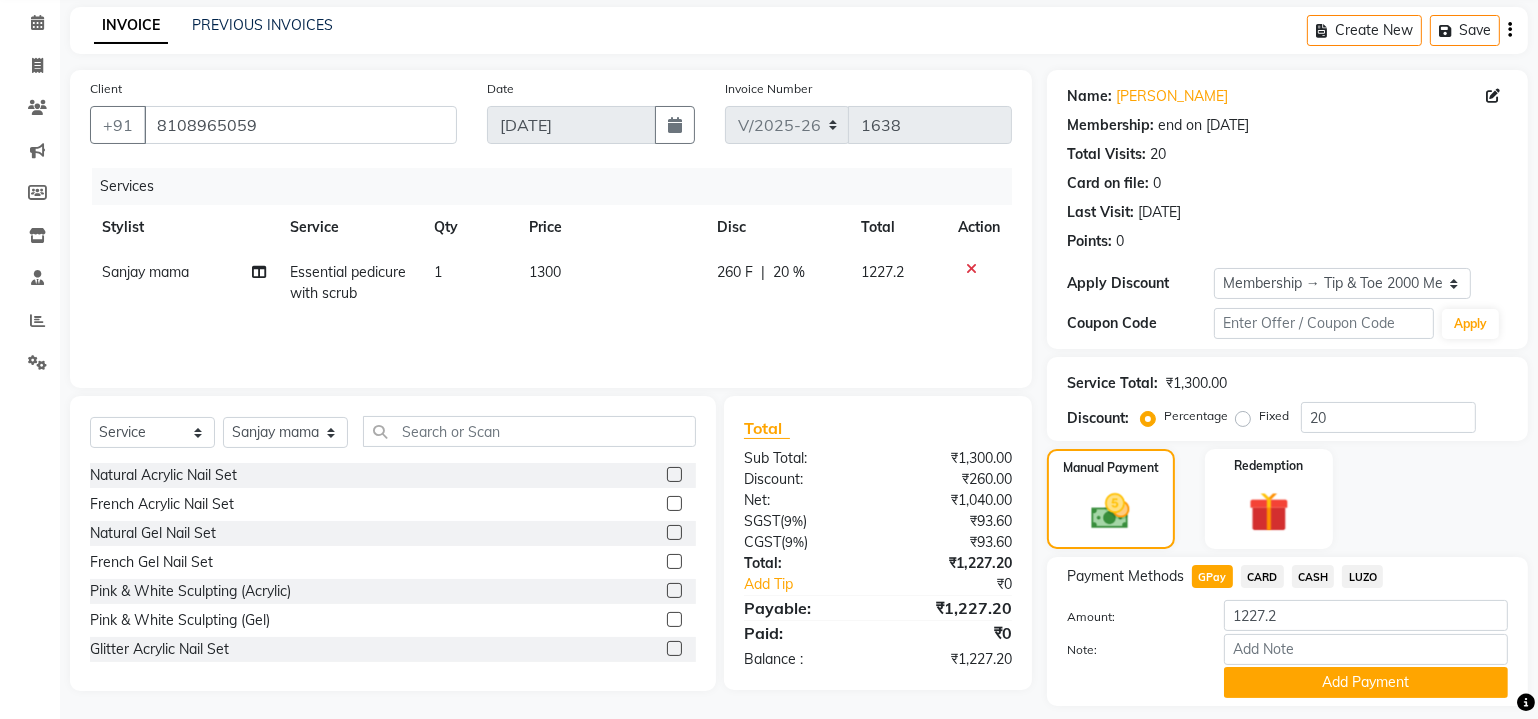 scroll, scrollTop: 135, scrollLeft: 0, axis: vertical 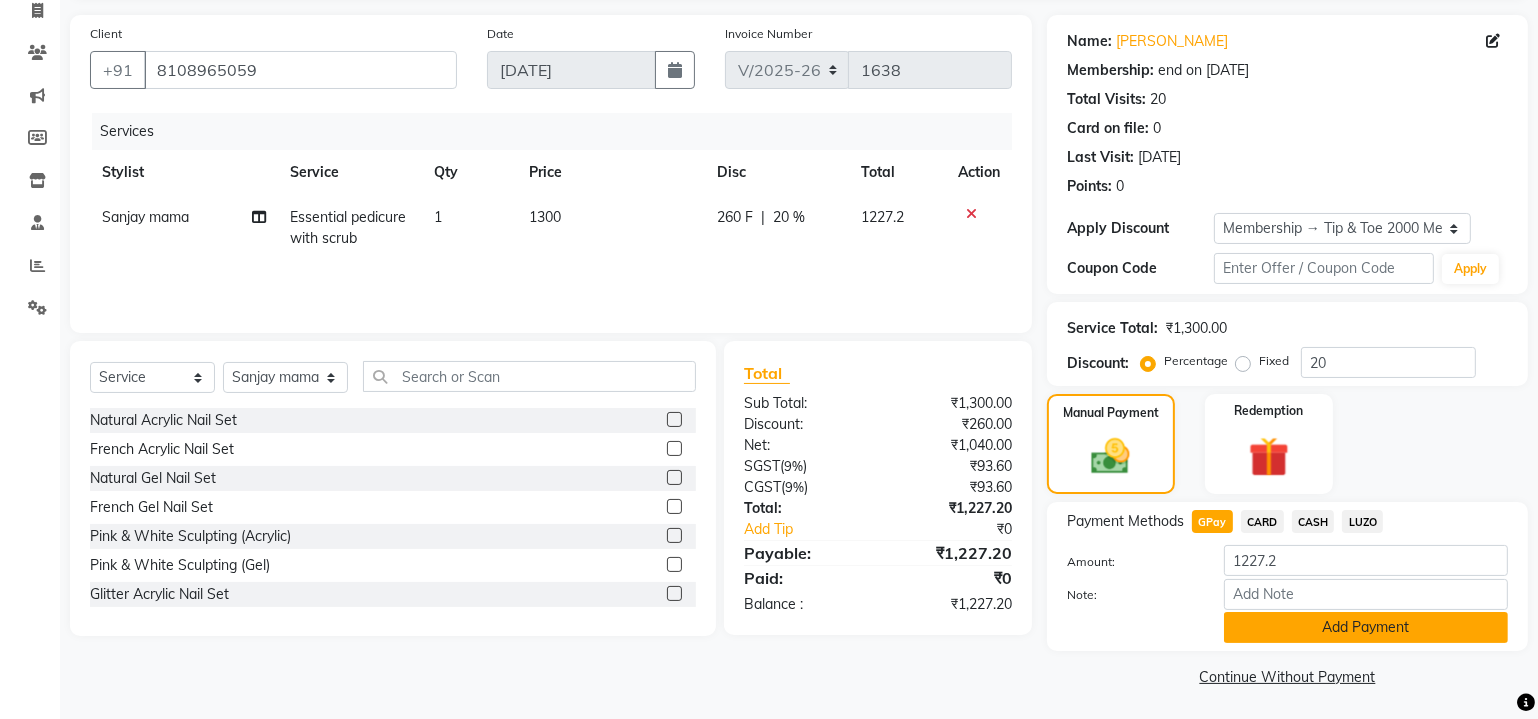 click on "Add Payment" 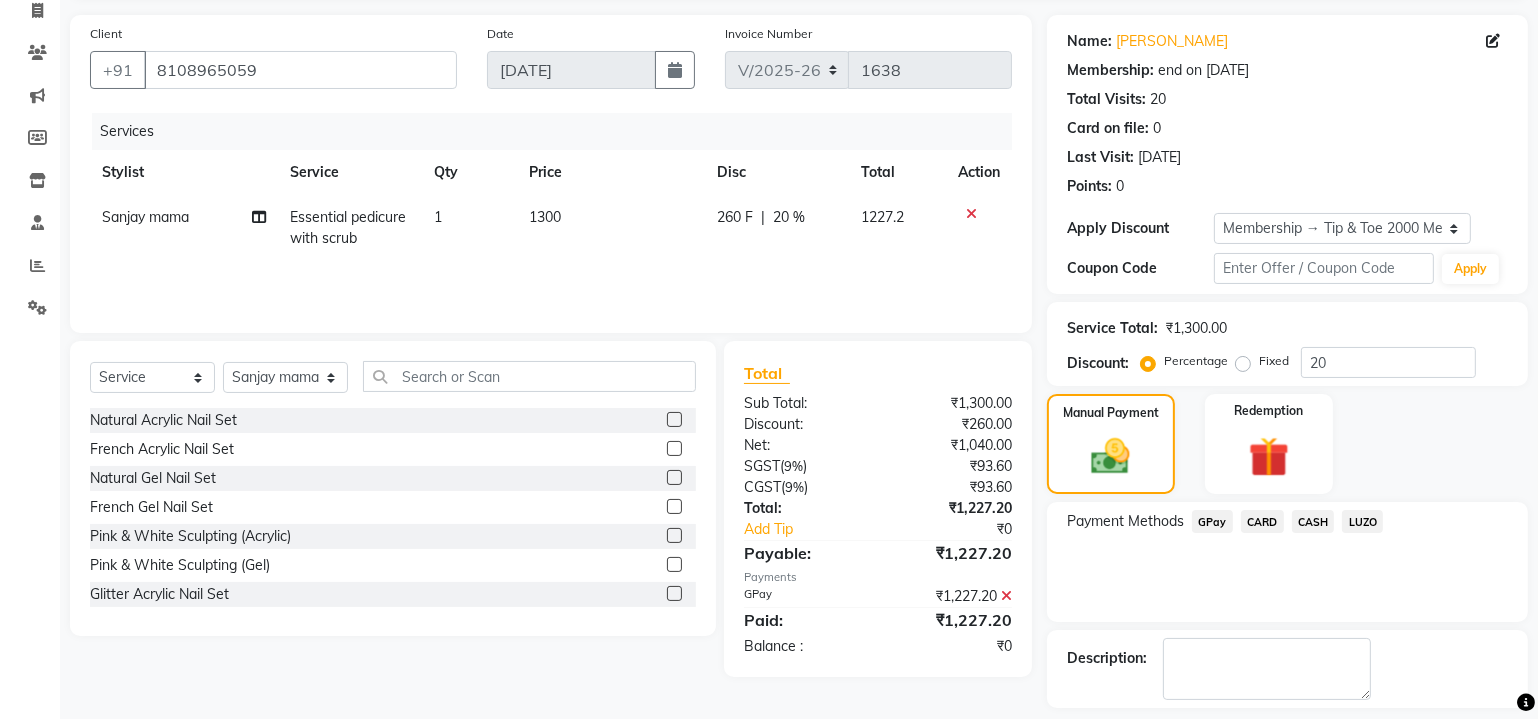 scroll, scrollTop: 219, scrollLeft: 0, axis: vertical 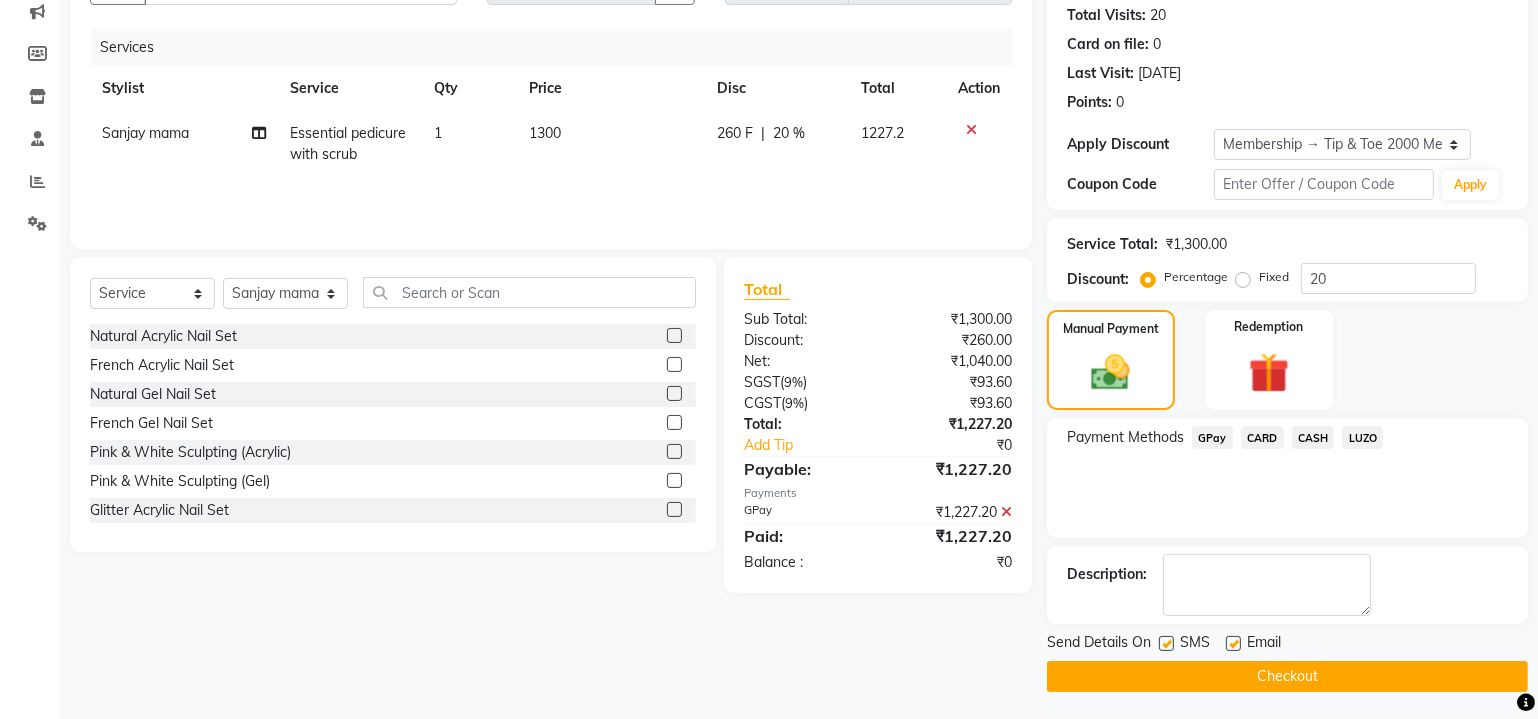 click 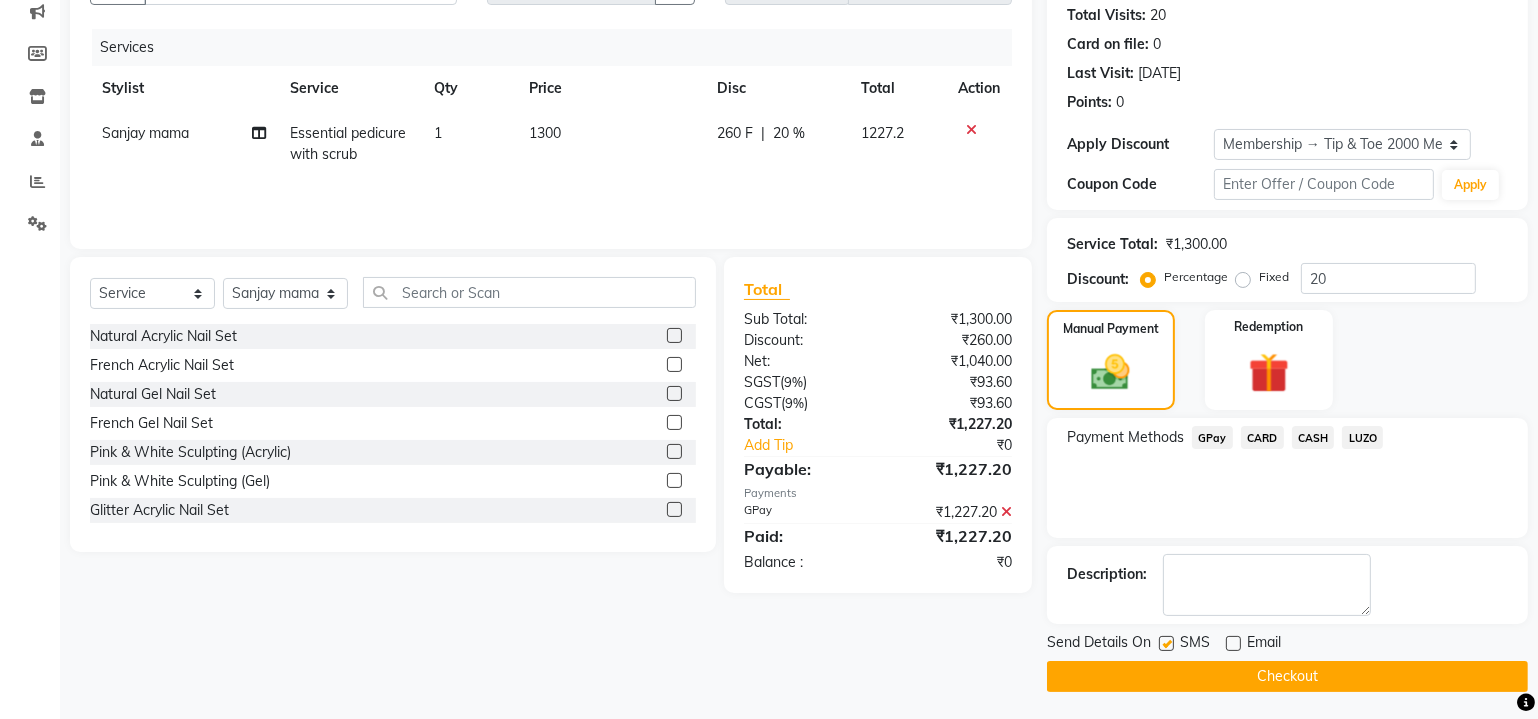 click 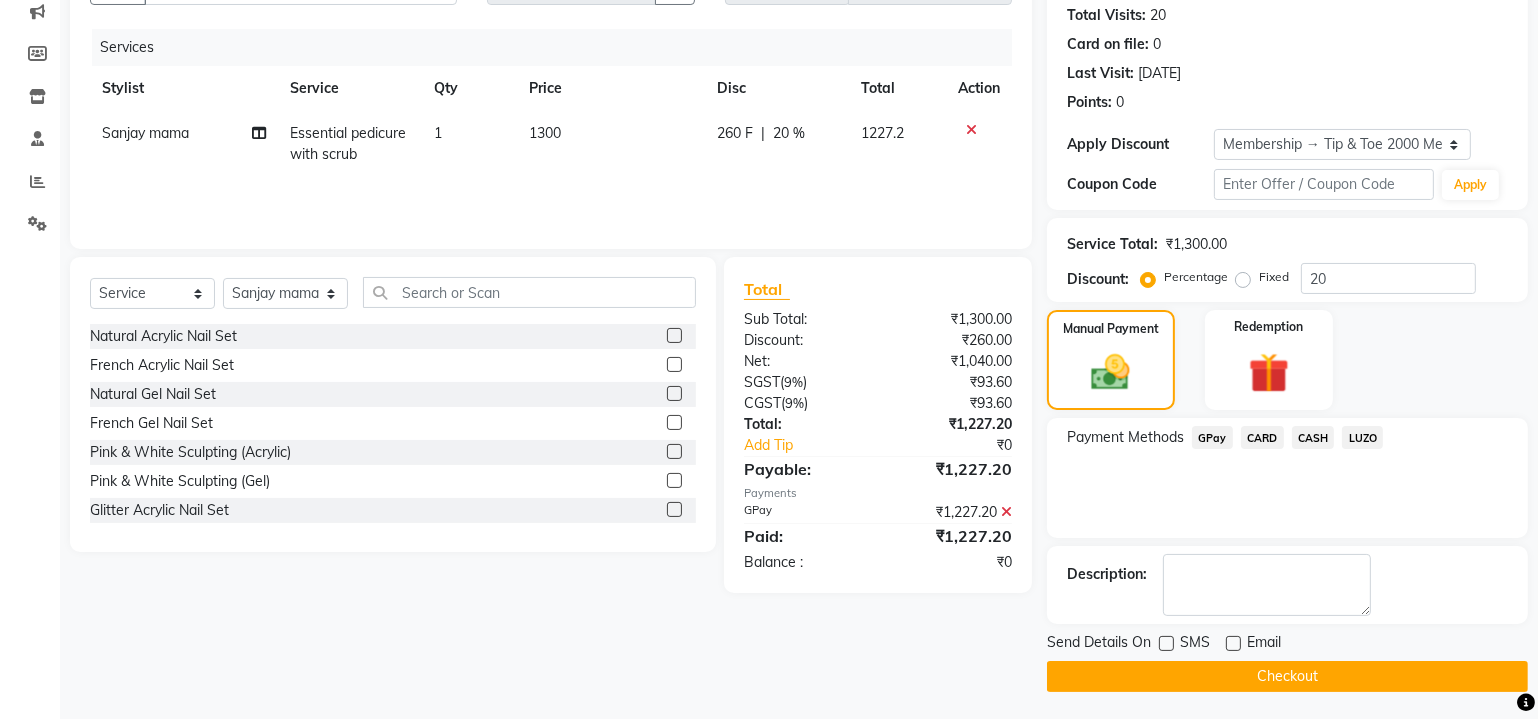 click on "Checkout" 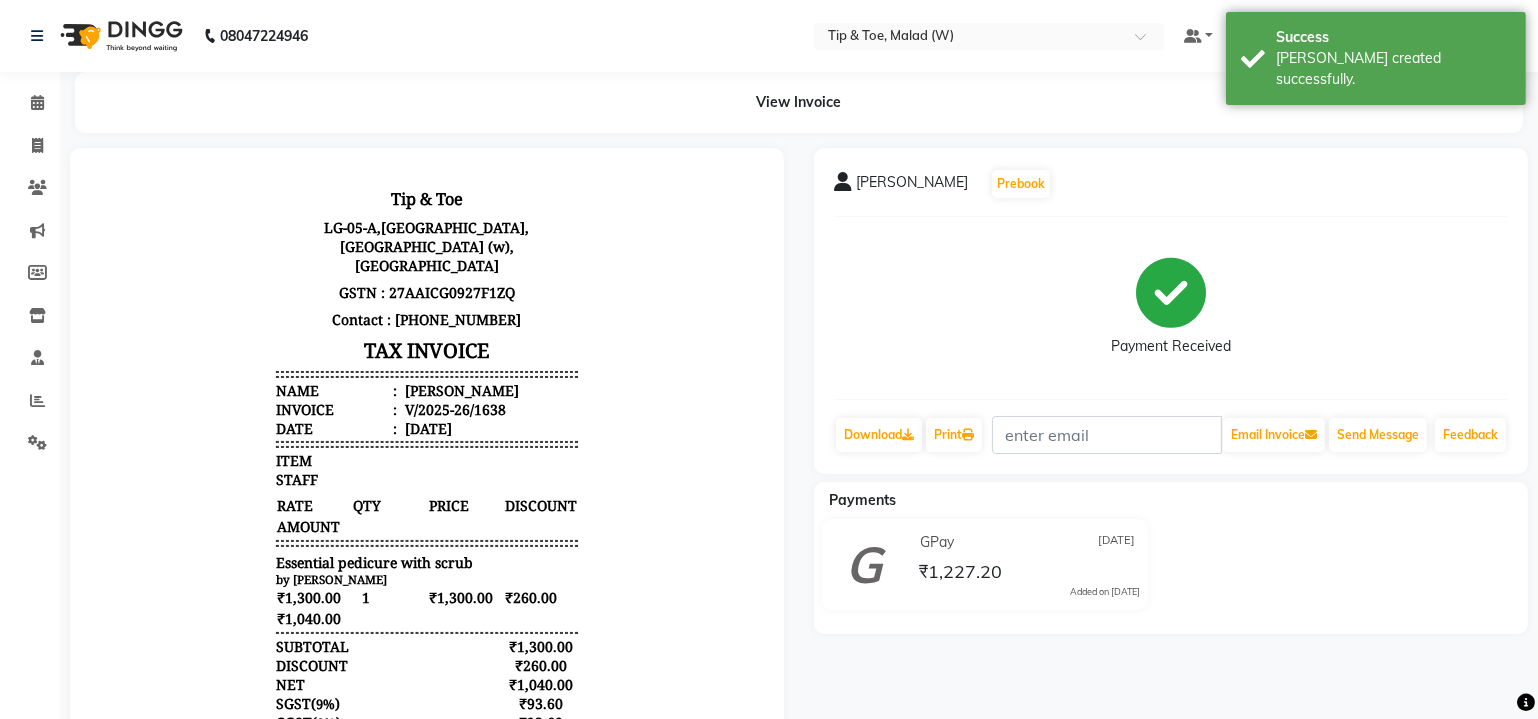 scroll, scrollTop: 0, scrollLeft: 0, axis: both 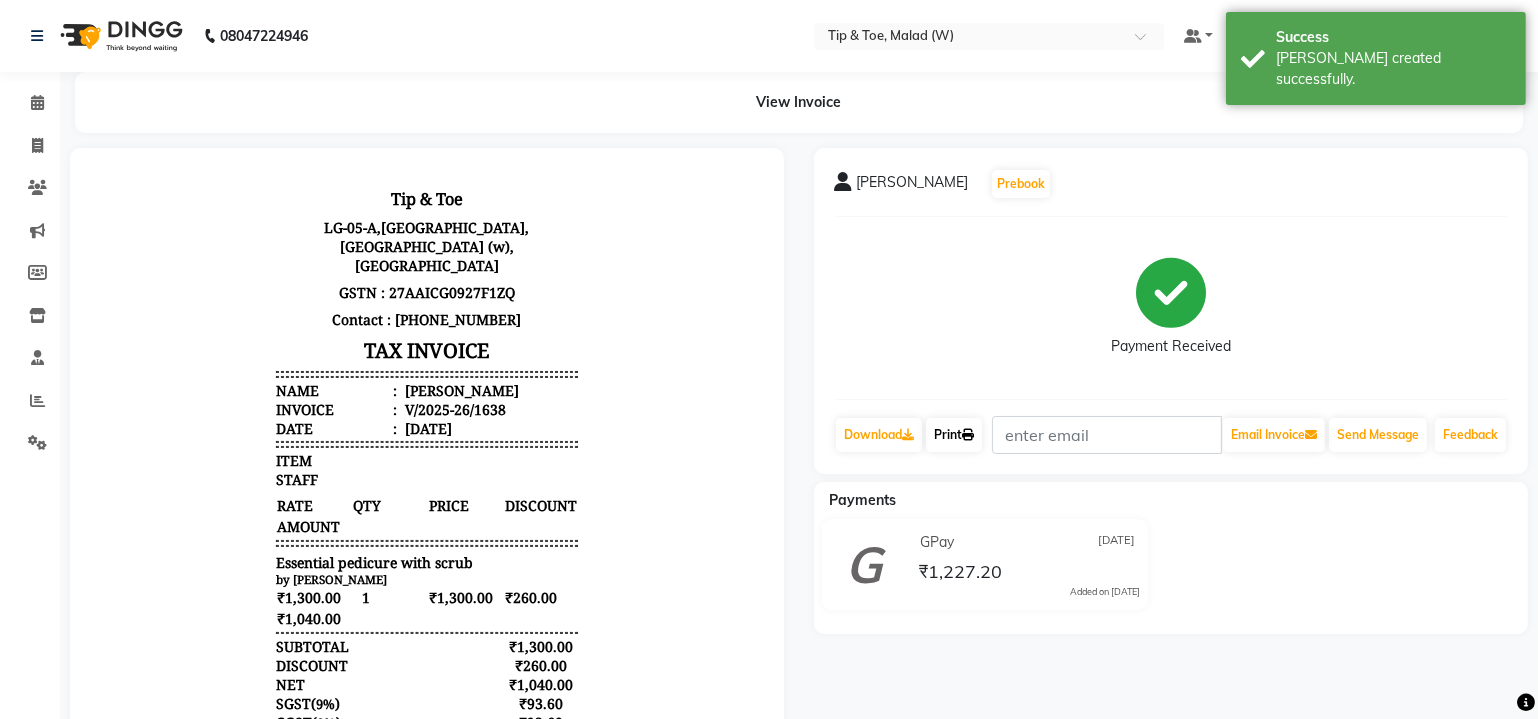 click on "Print" 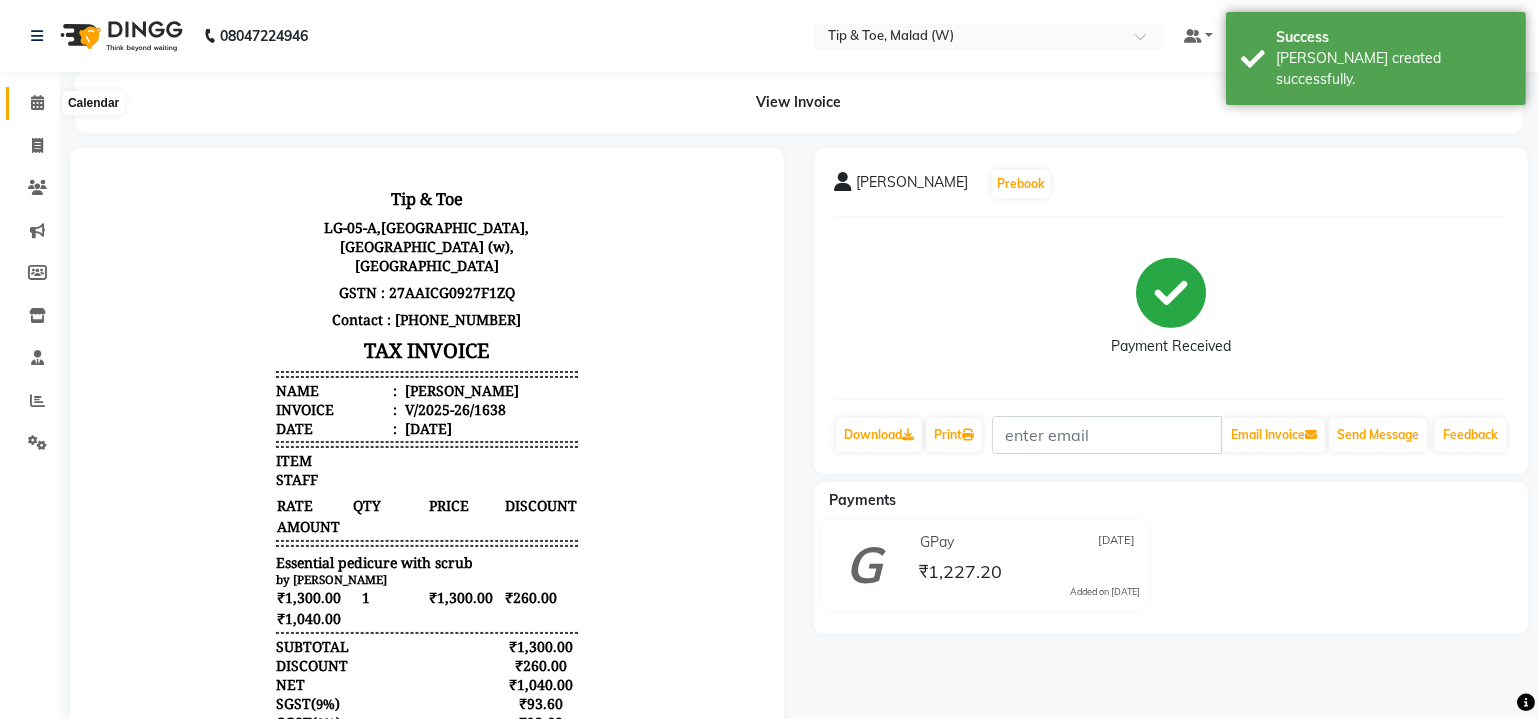click 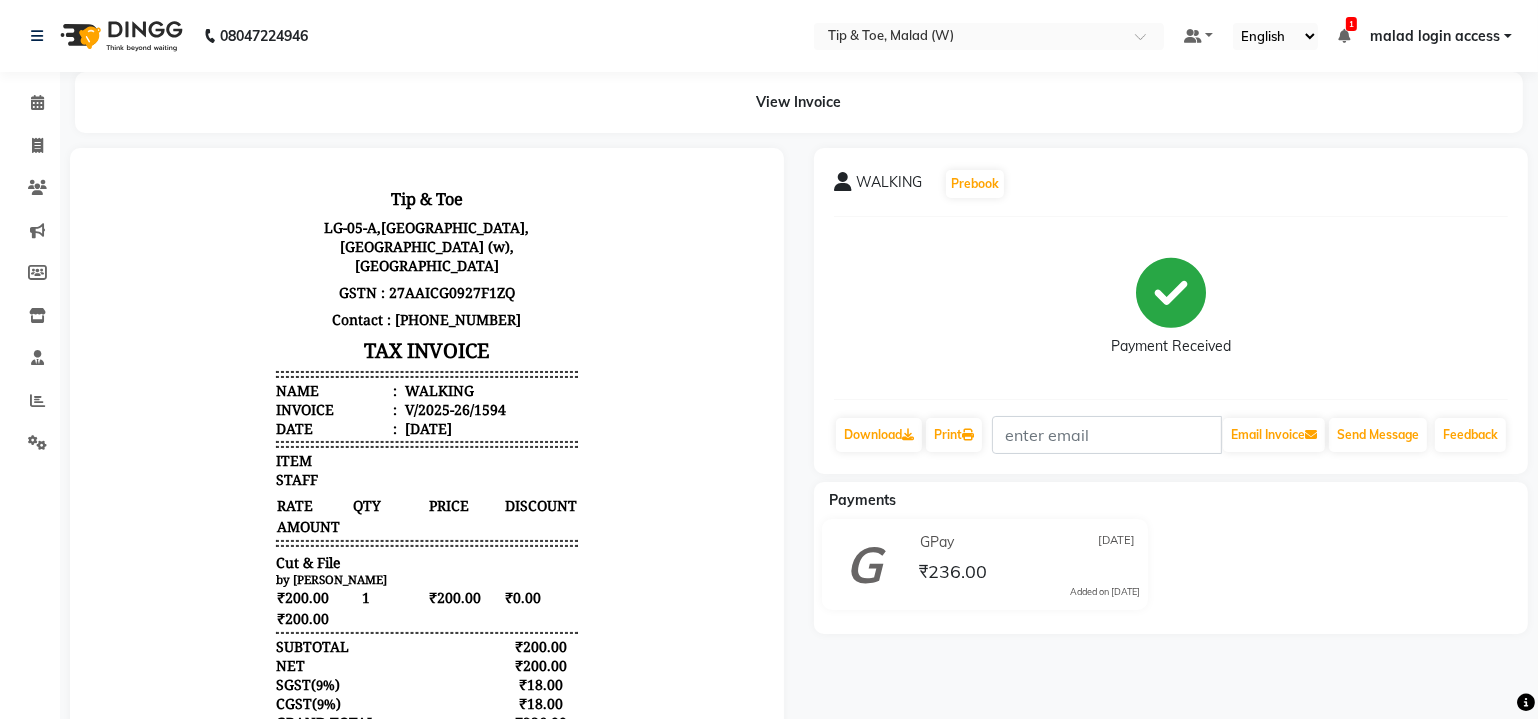 scroll, scrollTop: 0, scrollLeft: 0, axis: both 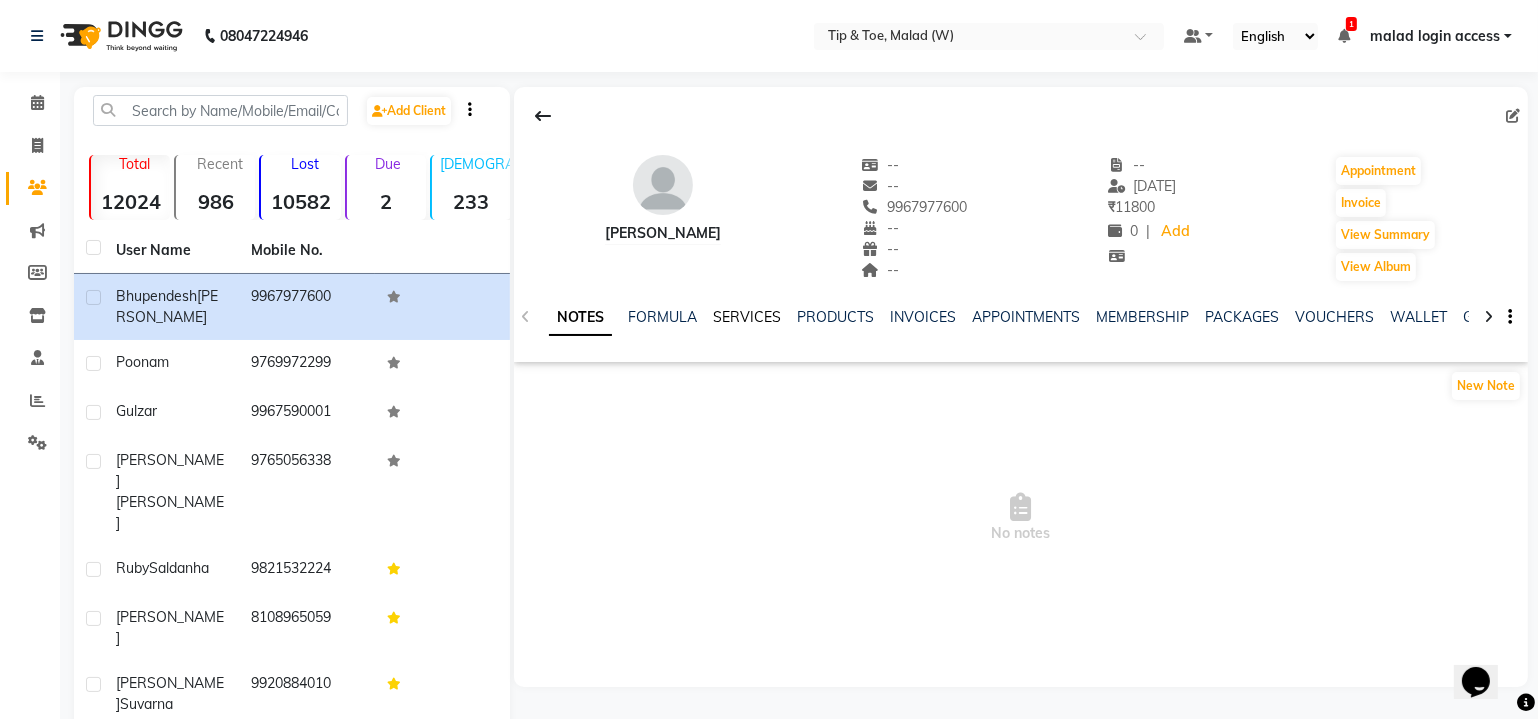 click on "SERVICES" 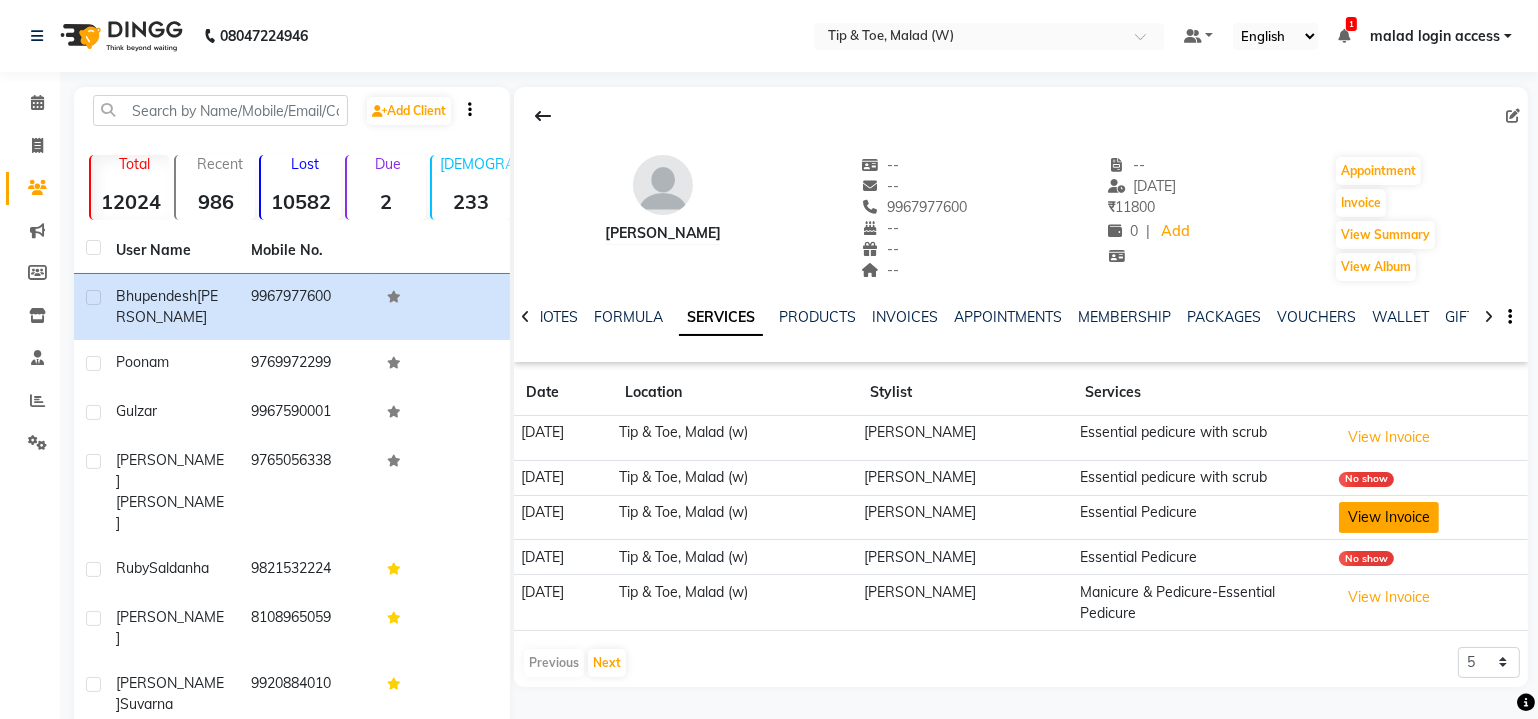 click on "View Invoice" 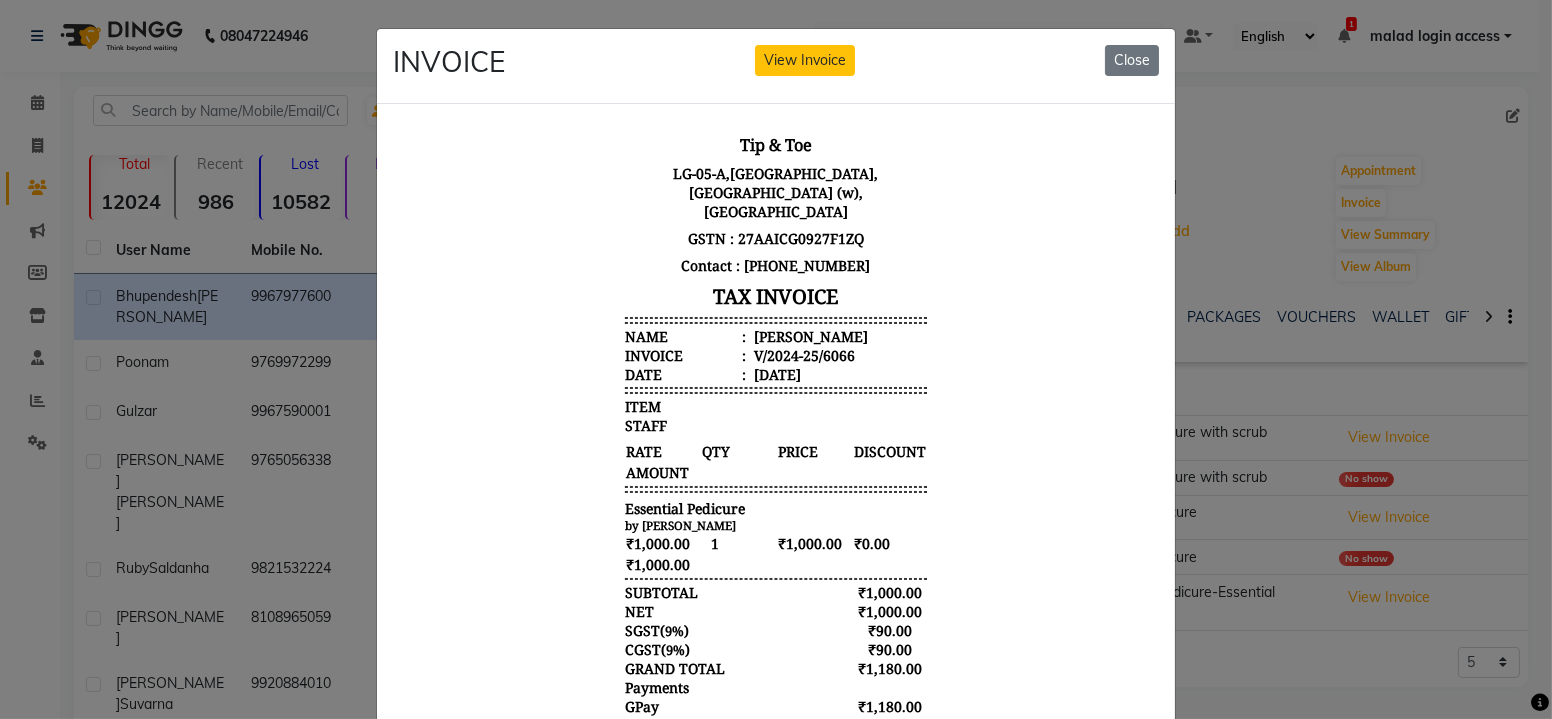 scroll, scrollTop: 16, scrollLeft: 0, axis: vertical 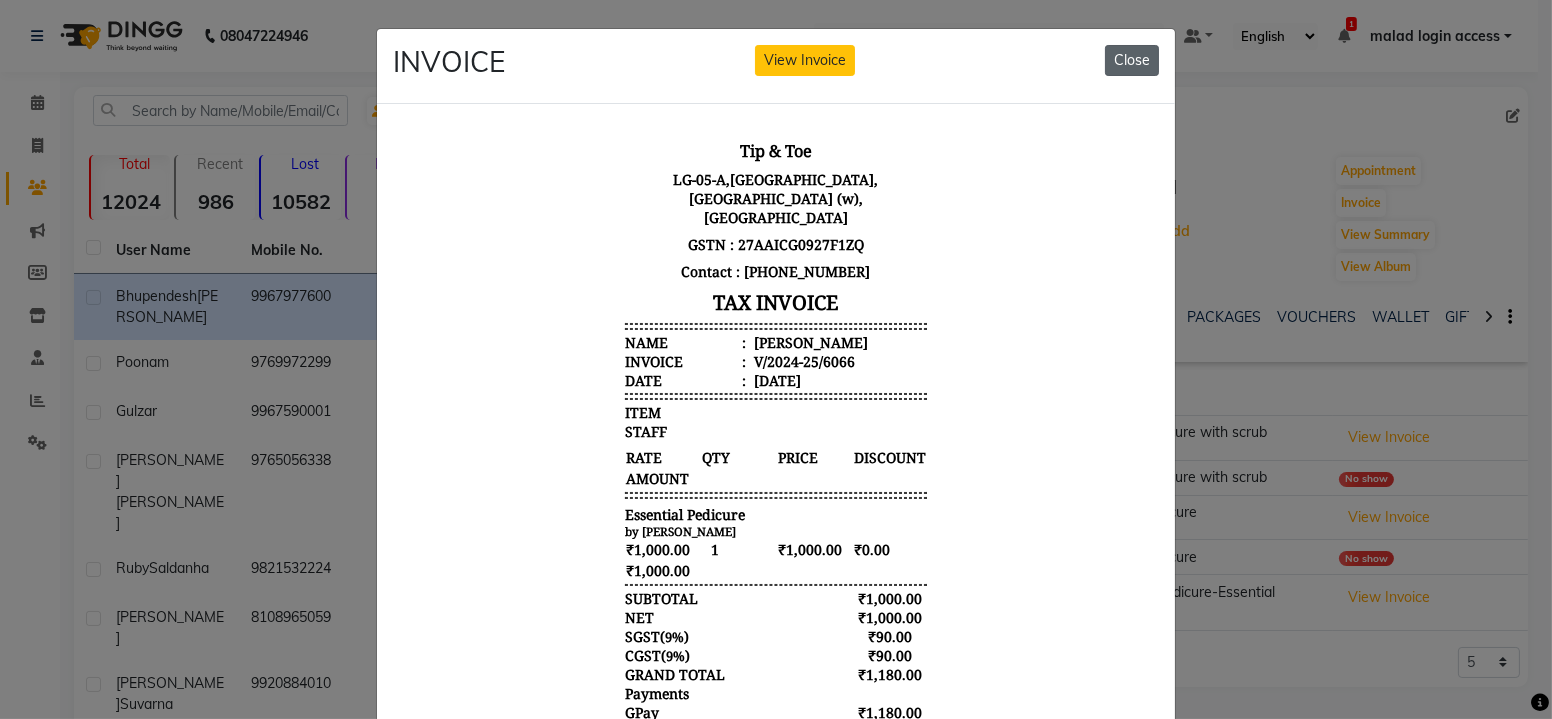 click on "Close" 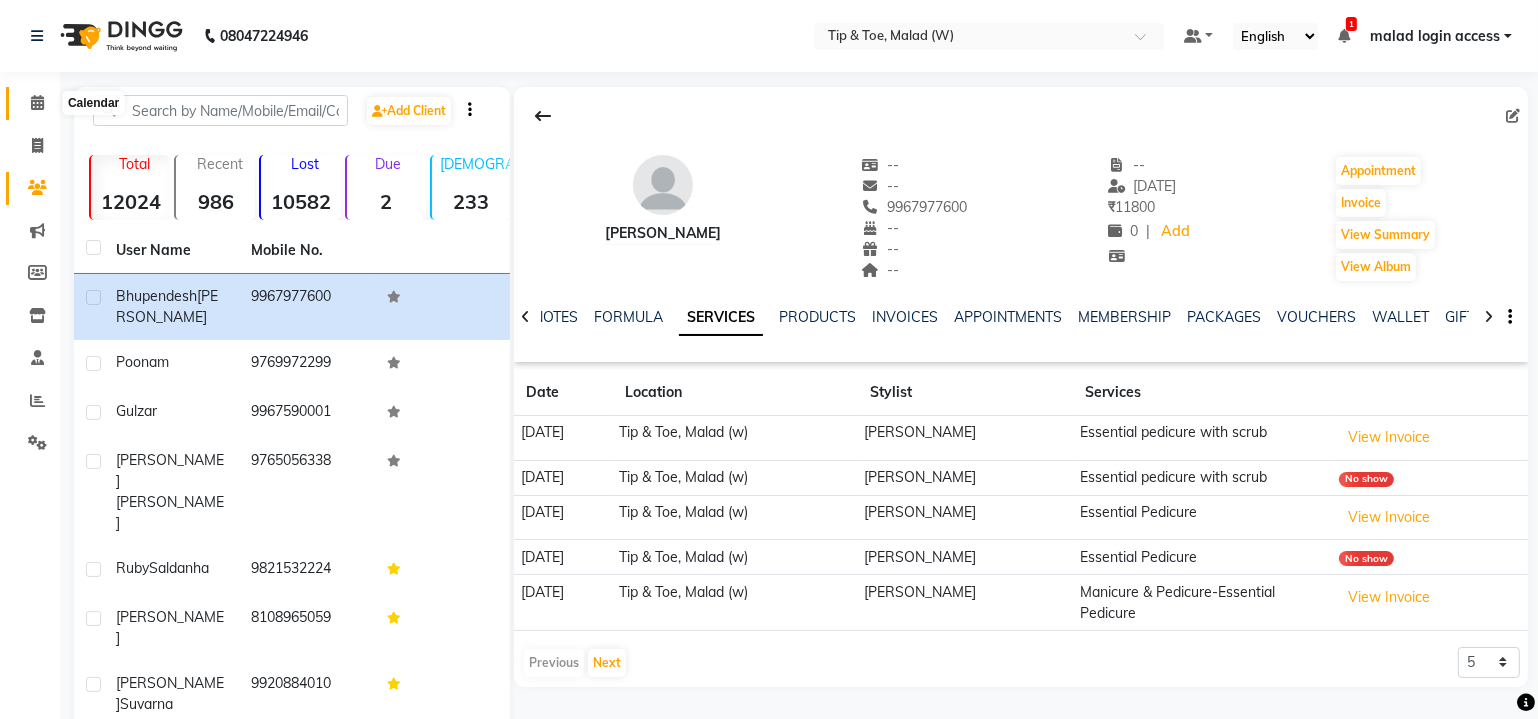 click 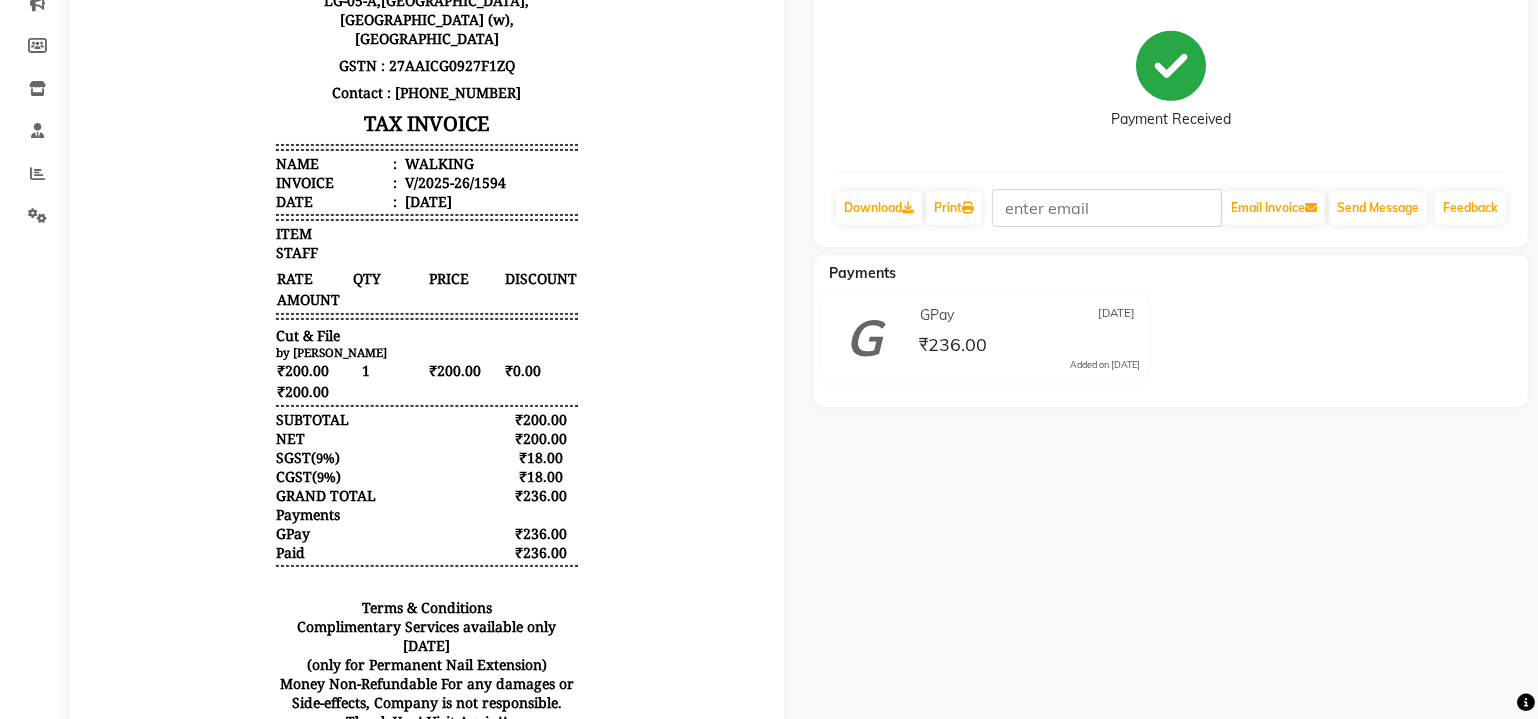 scroll, scrollTop: 0, scrollLeft: 0, axis: both 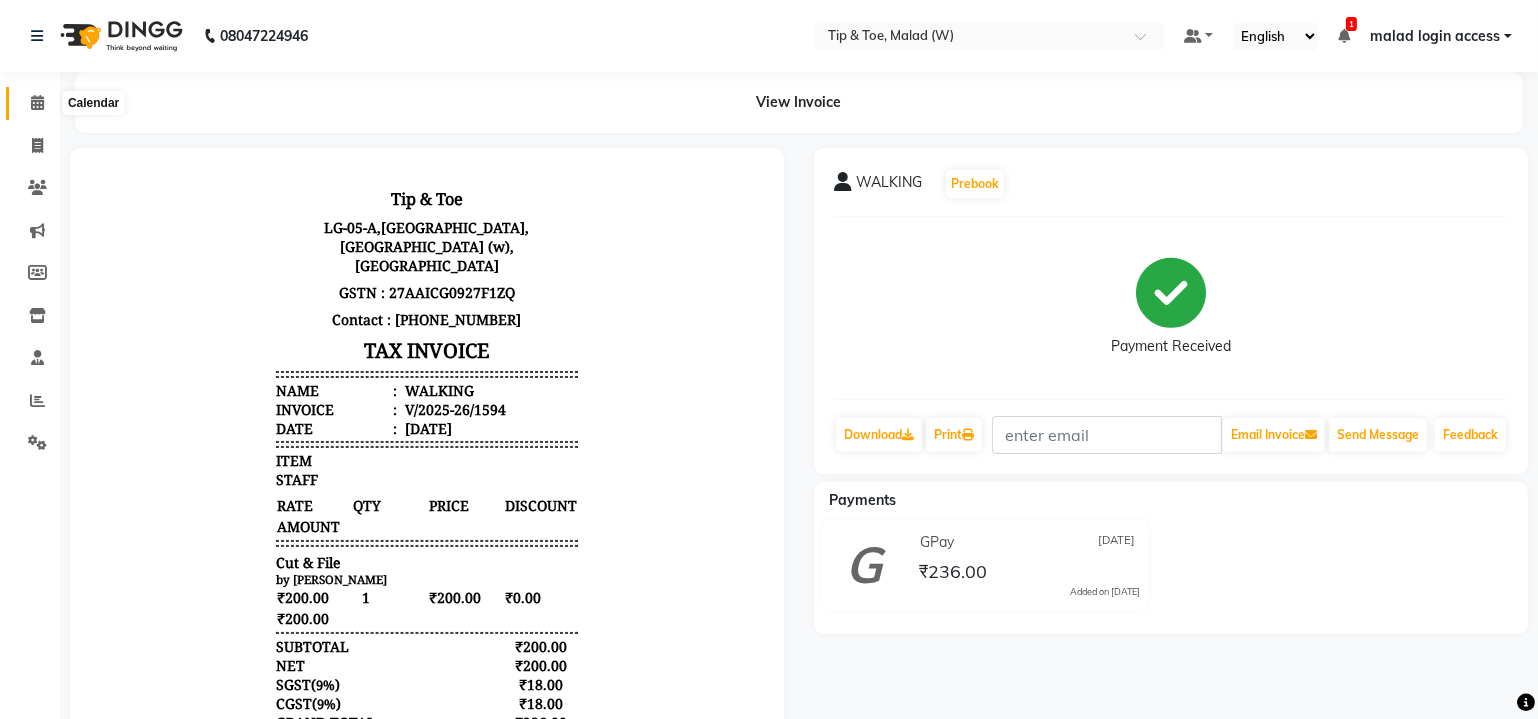 click 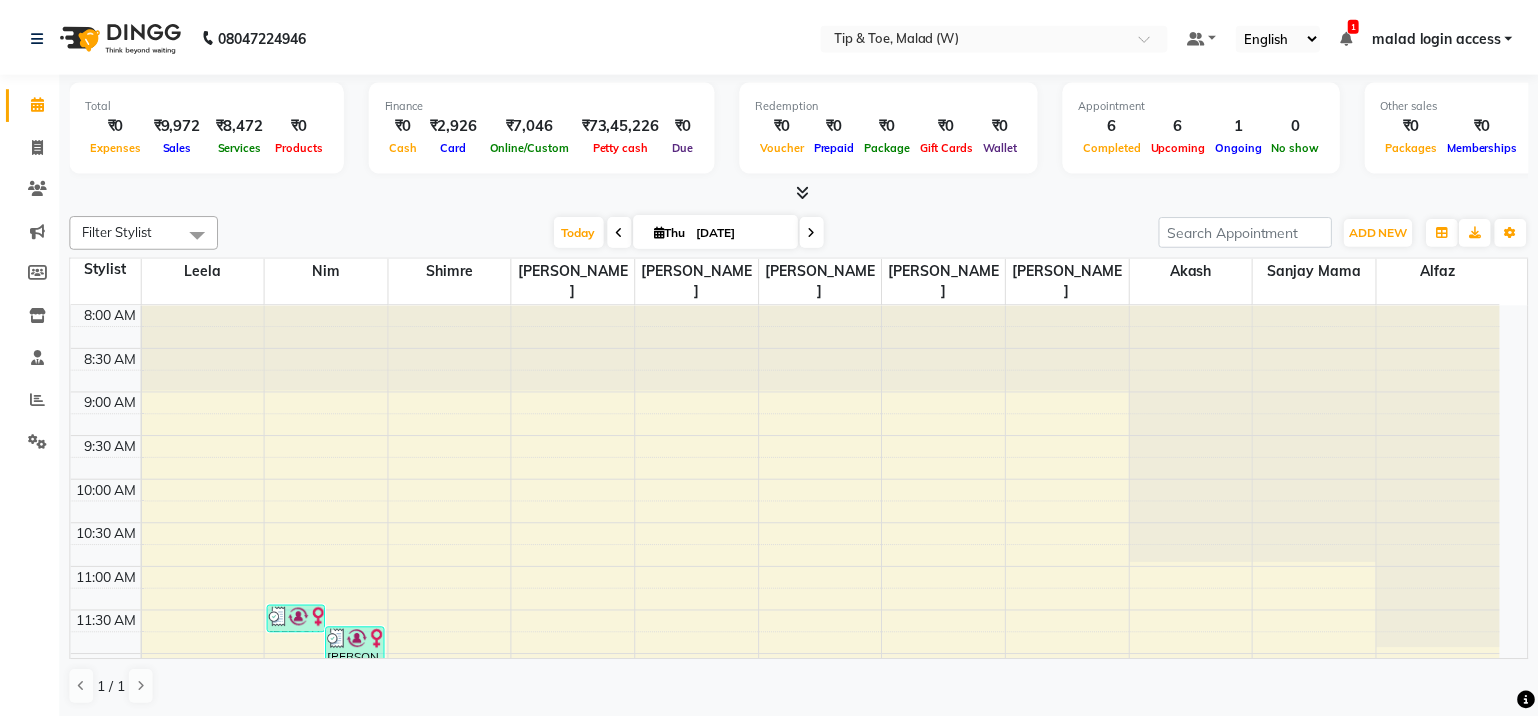 scroll, scrollTop: 0, scrollLeft: 0, axis: both 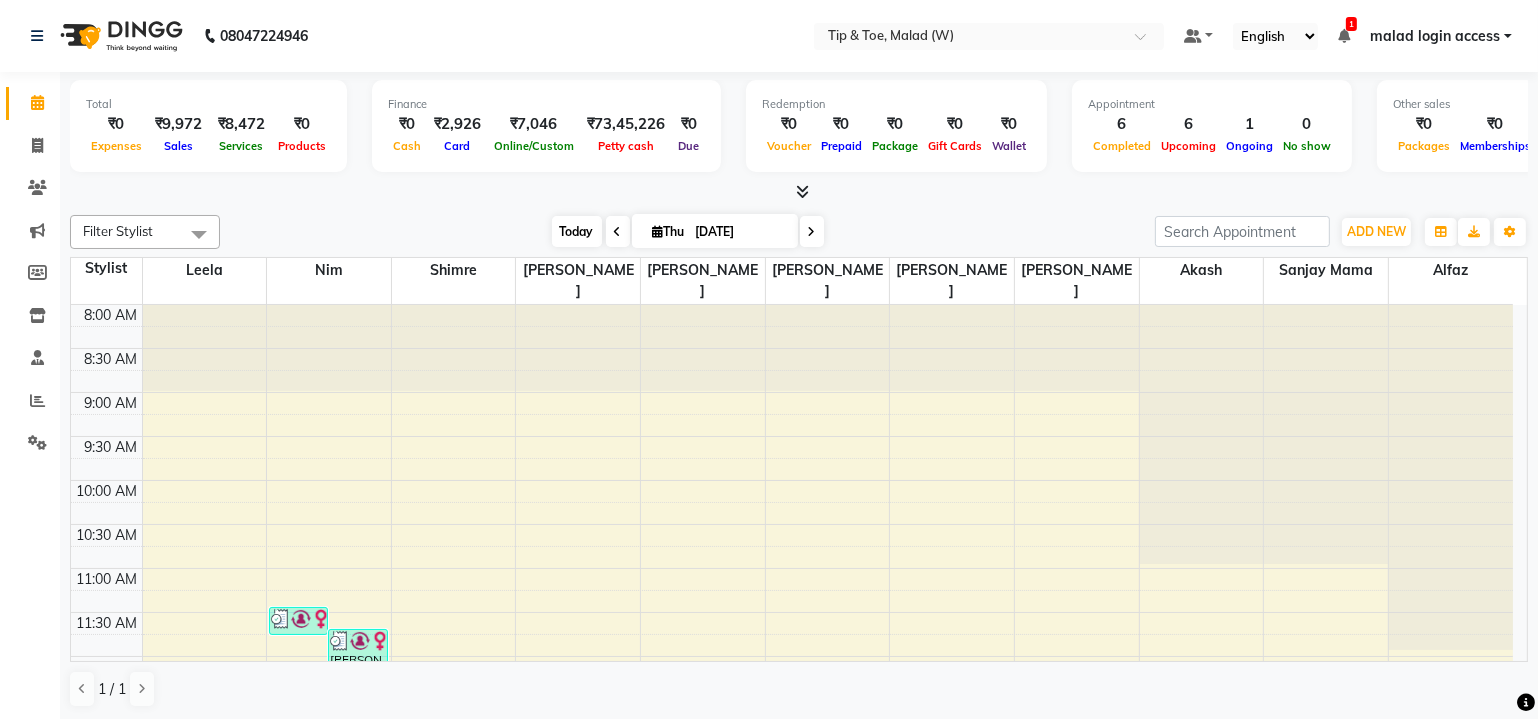 click on "Today" at bounding box center [577, 231] 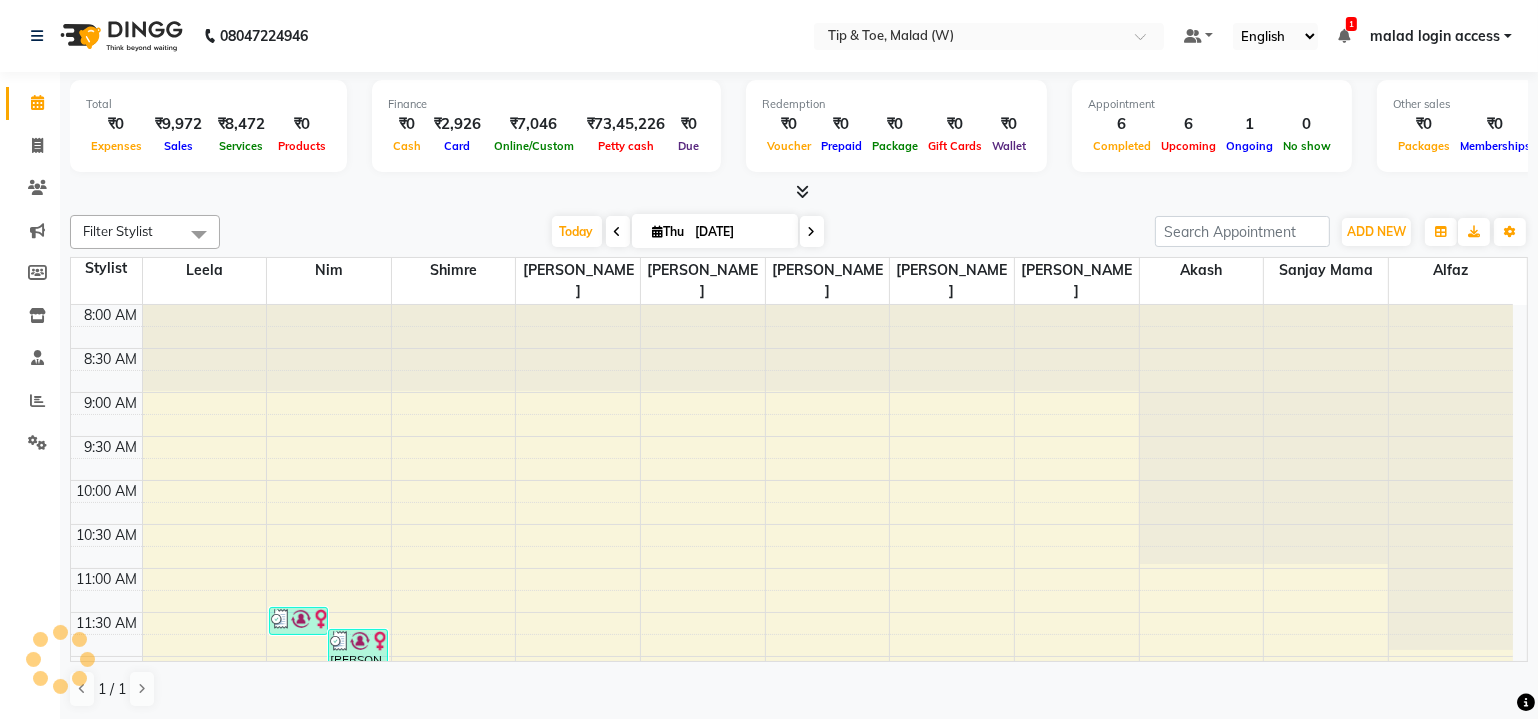 scroll, scrollTop: 692, scrollLeft: 0, axis: vertical 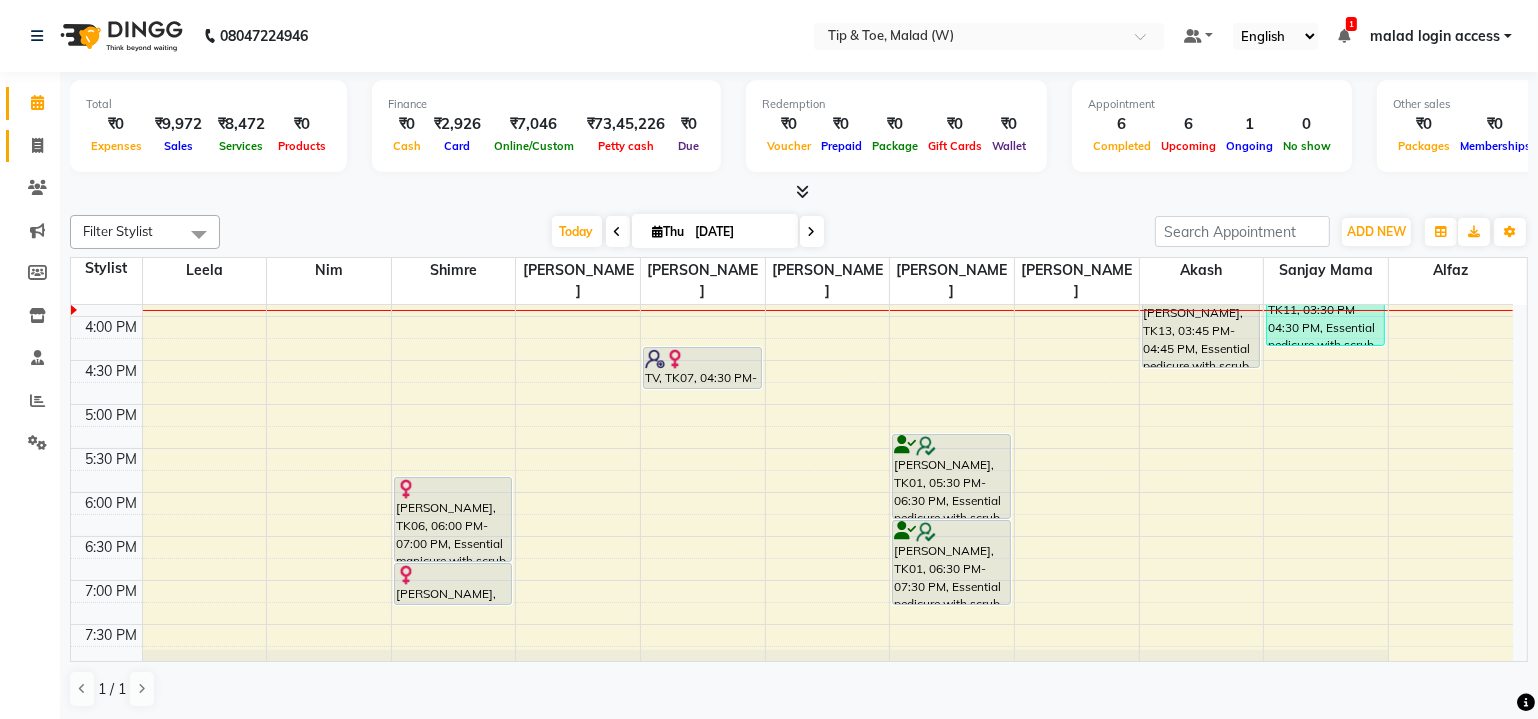 click on "Invoice" 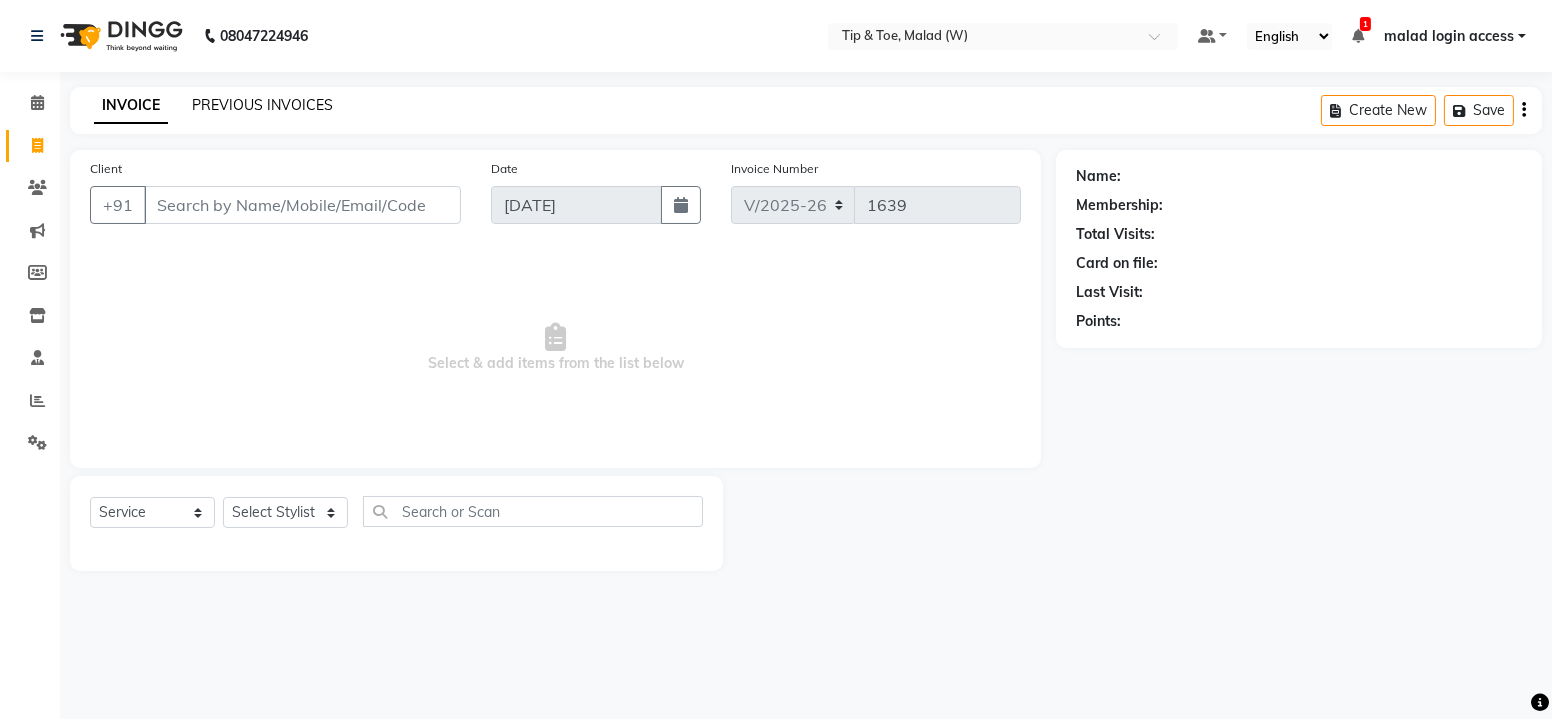 click on "PREVIOUS INVOICES" 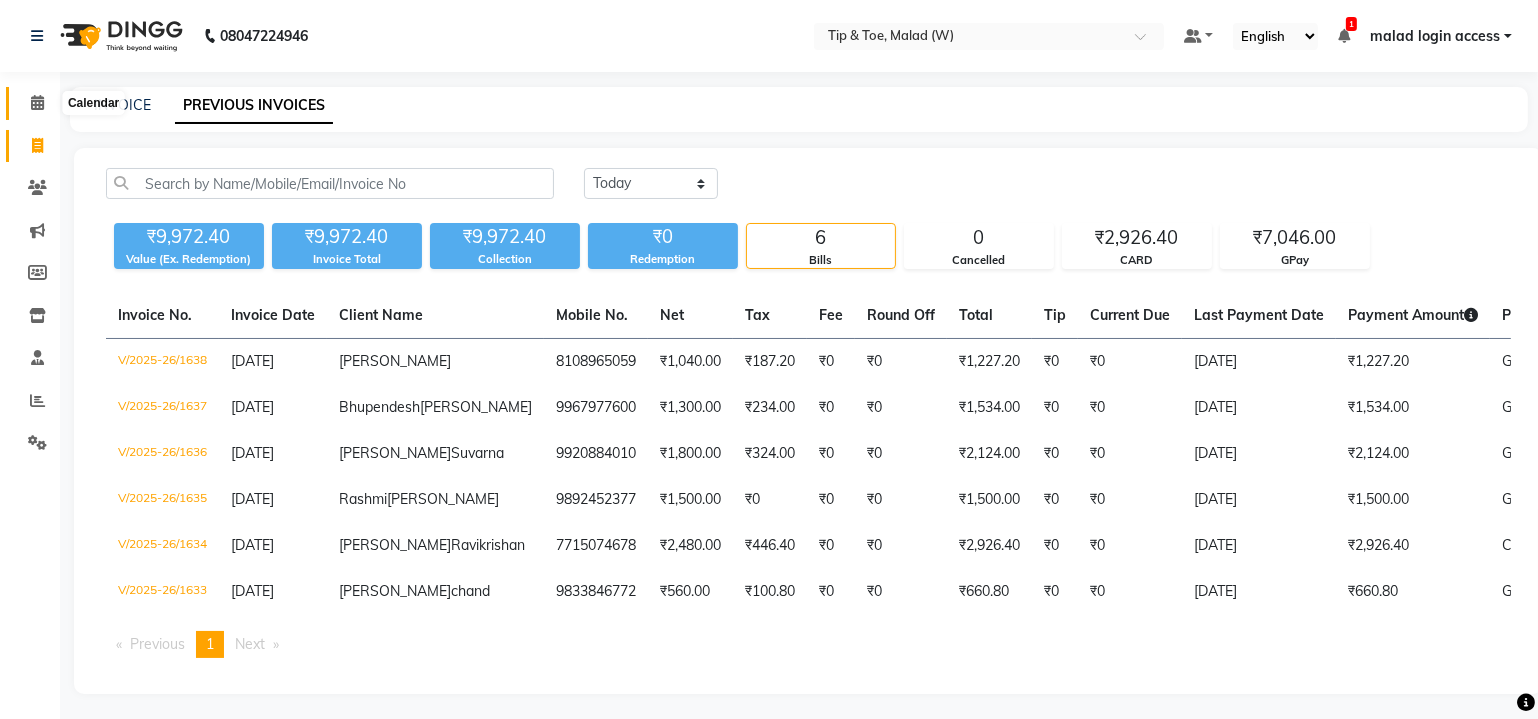 click 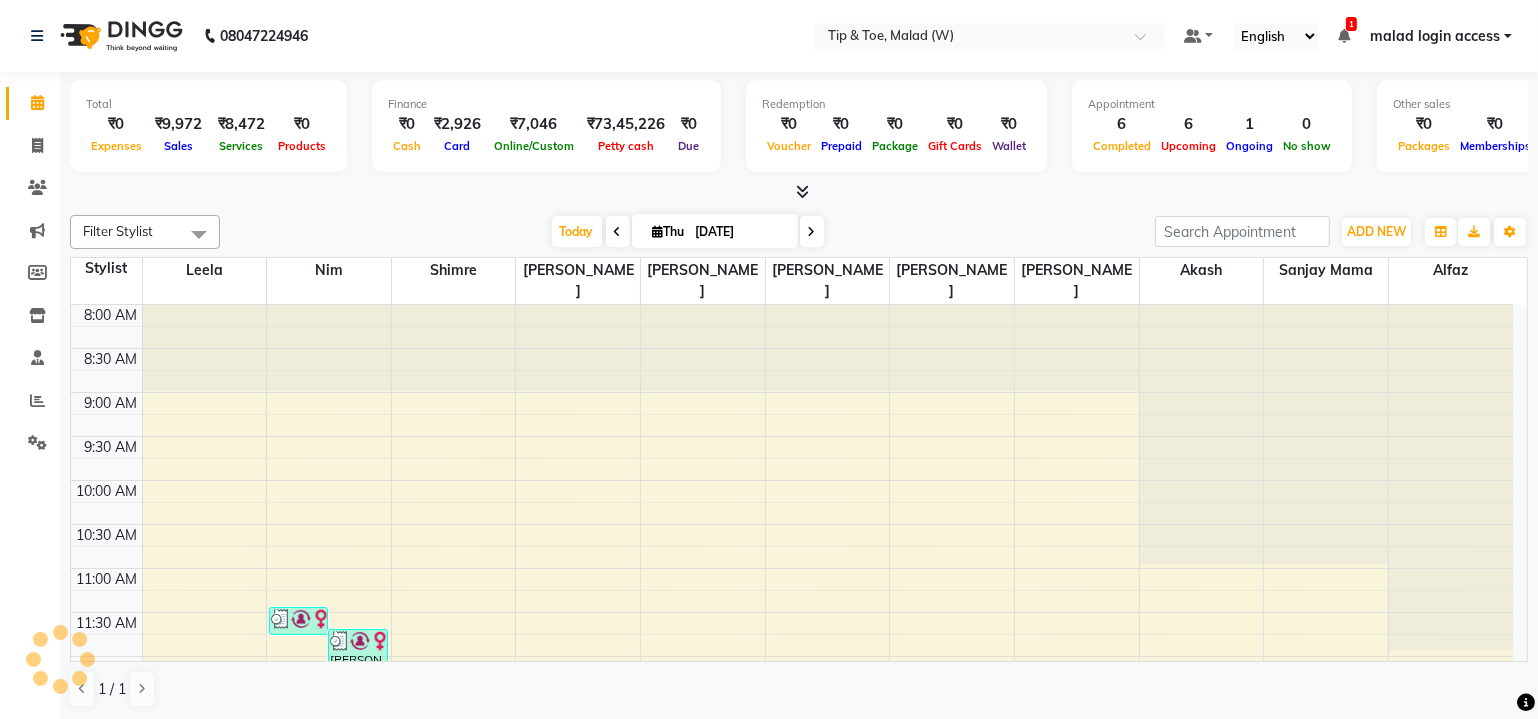 scroll, scrollTop: 0, scrollLeft: 0, axis: both 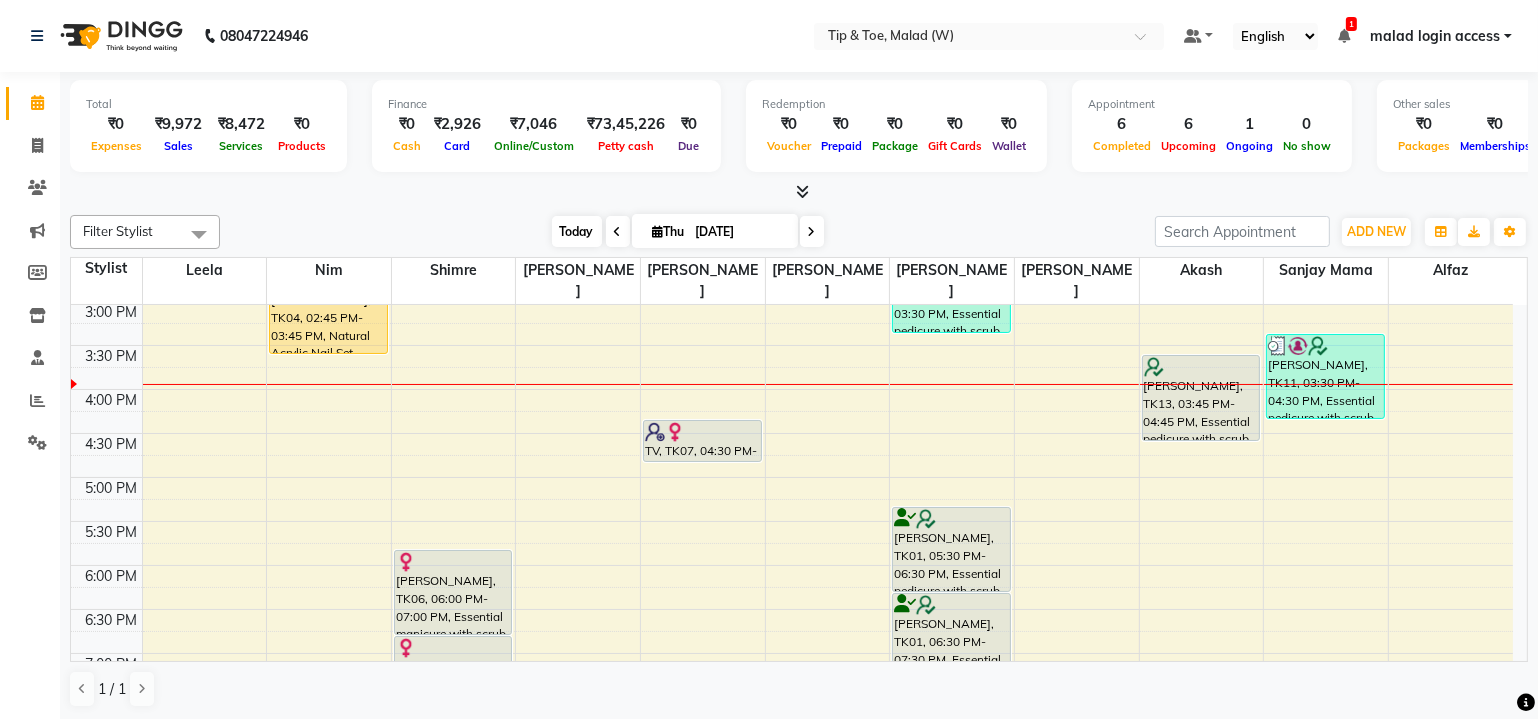 click on "Today" at bounding box center (577, 231) 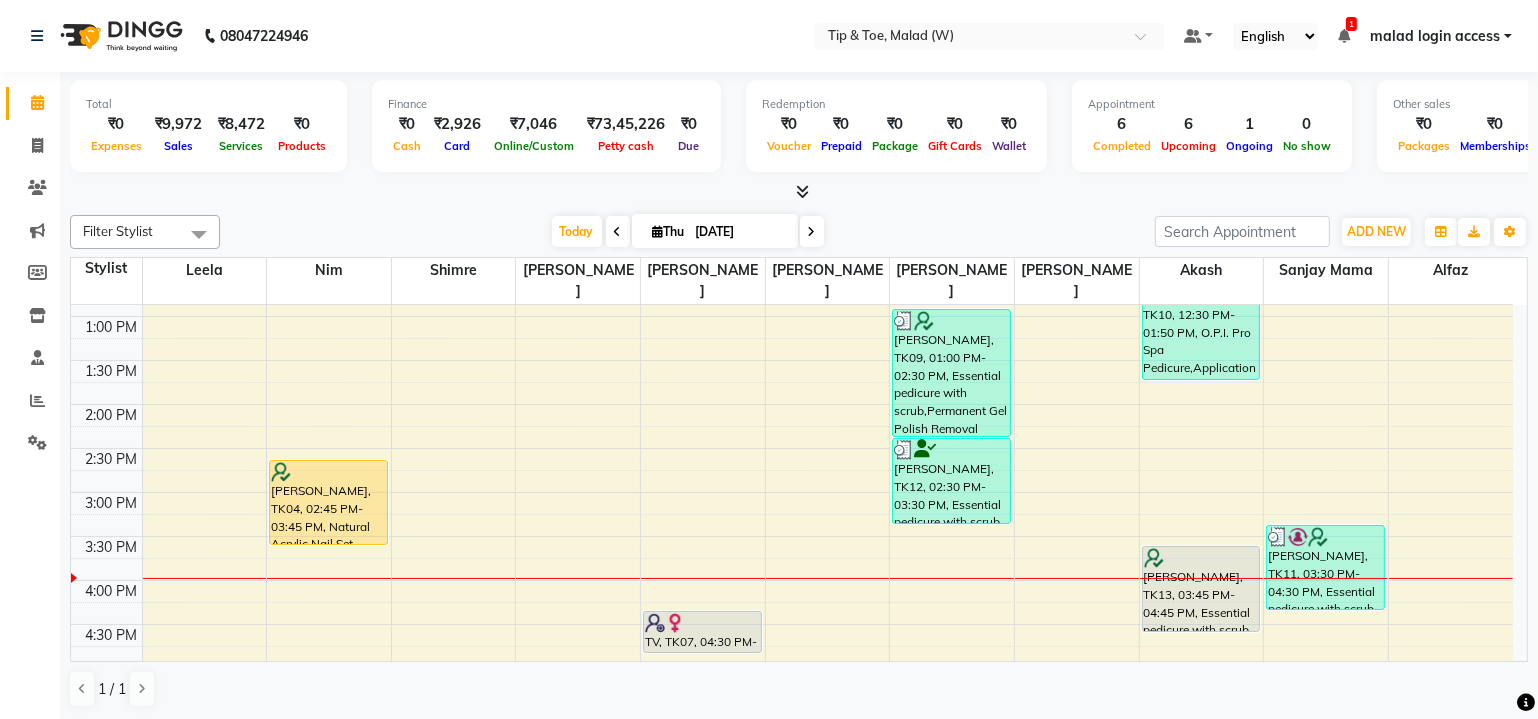 scroll, scrollTop: 419, scrollLeft: 0, axis: vertical 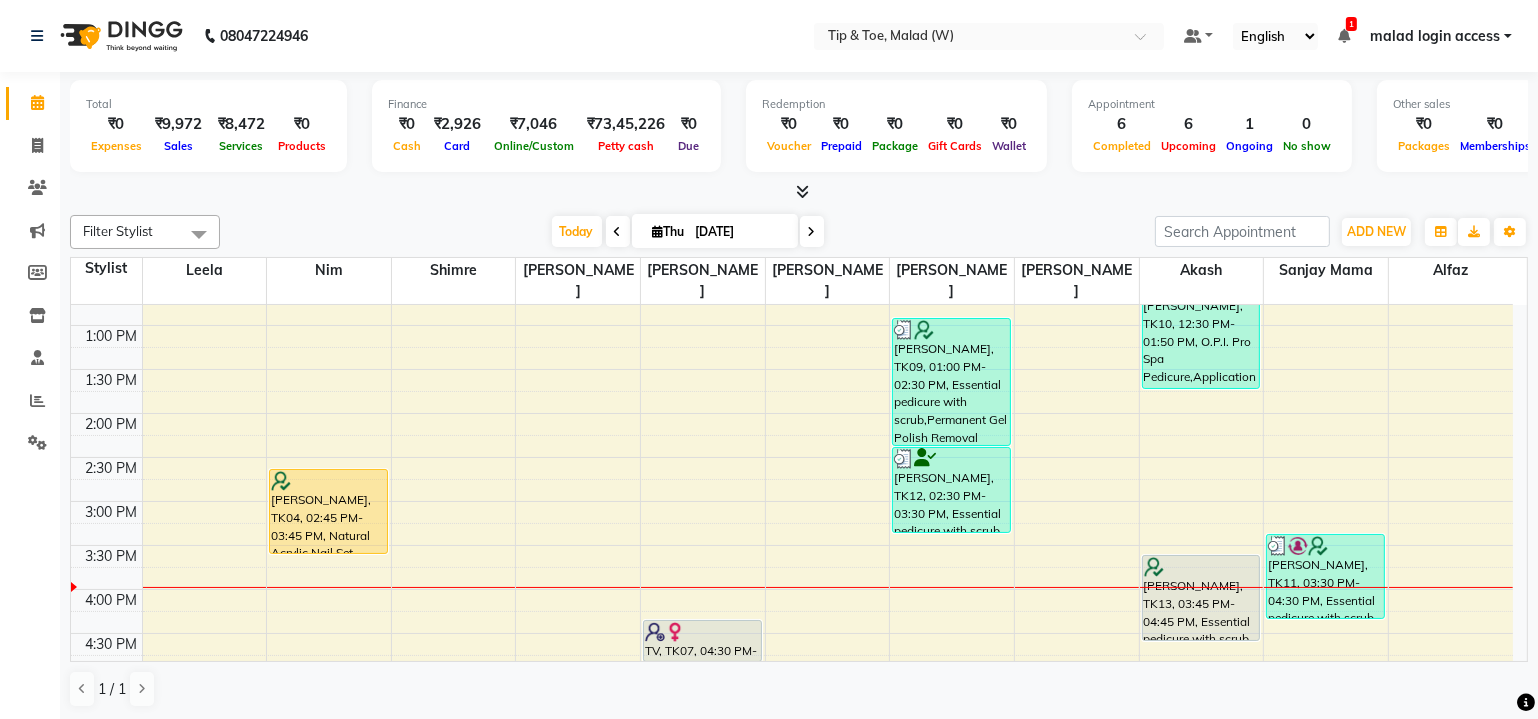 click on "8:00 AM 8:30 AM 9:00 AM 9:30 AM 10:00 AM 10:30 AM 11:00 AM 11:30 AM 12:00 PM 12:30 PM 1:00 PM 1:30 PM 2:00 PM 2:30 PM 3:00 PM 3:30 PM 4:00 PM 4:30 PM 5:00 PM 5:30 PM 6:00 PM 6:30 PM 7:00 PM 7:30 PM 8:00 PM 8:30 PM     [PERSON_NAME], TK08, 11:30 AM-11:50 AM, Application of Nail Polish     [PERSON_NAME], TK08, 11:45 AM-12:15 PM, Nail Cut File & Polish     [PERSON_NAME], TK04, 02:45 PM-03:45 PM, Natural Acrylic Nail Set     [PERSON_NAME], TK06, 06:00 PM-07:00 PM, Essential manicure with scrub     [PERSON_NAME], TK06, 07:00 PM-07:30 PM, Permanent Gel Polish     TV, TK07, 04:30 PM-05:00 PM, Nail Cut File & Polish     [PERSON_NAME], TK09, 01:00 PM-02:30 PM, Essential pedicure with scrub,Permanent Gel Polish Removal     Bhupendesh [PERSON_NAME], TK12, 02:30 PM-03:30 PM, Essential pedicure with scrub     [PERSON_NAME], TK01, 05:30 PM-06:30 PM, Essential pedicure with scrub     [PERSON_NAME], TK01, 06:30 PM-07:30 PM, Essential pedicure with scrub         [PERSON_NAME], TK13, 03:45 PM-04:45 PM, Essential pedicure with scrub" at bounding box center [792, 457] 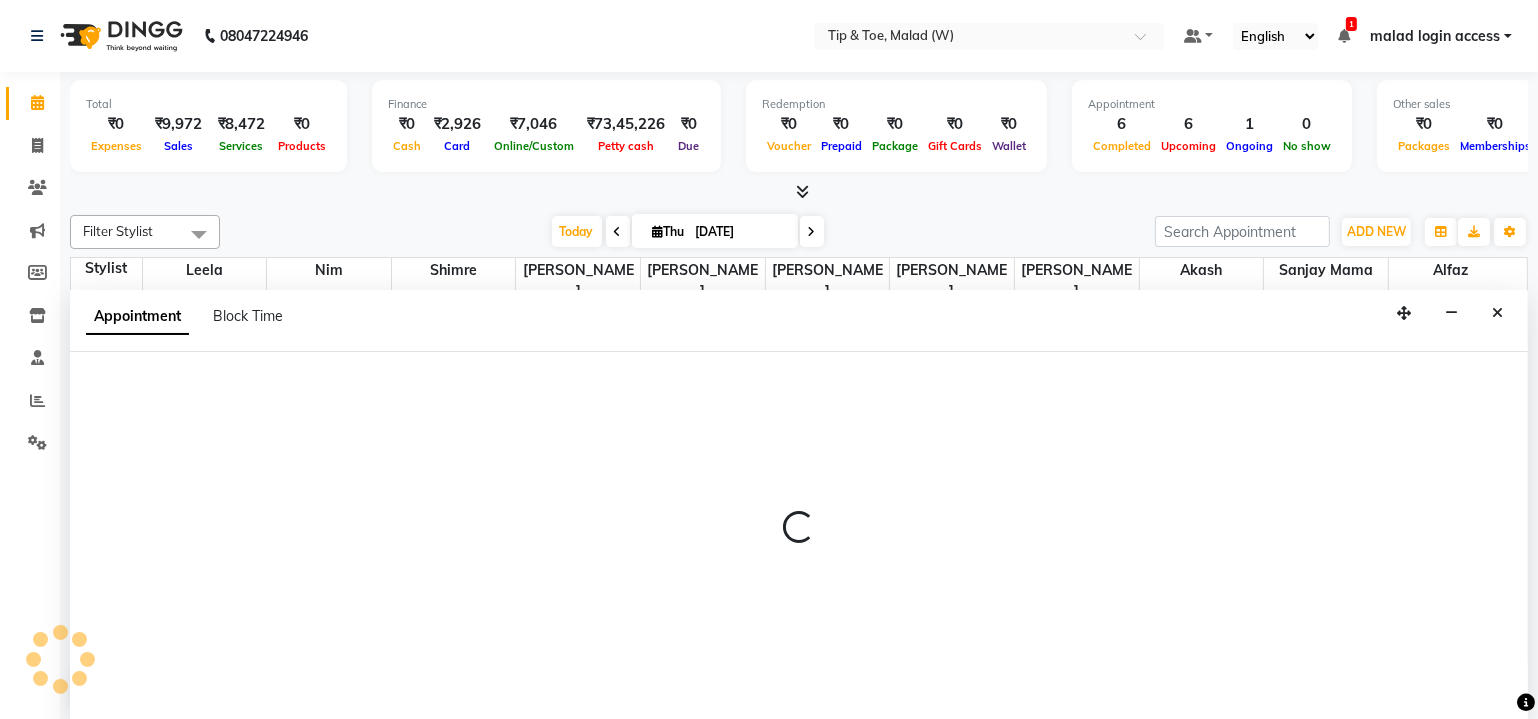scroll, scrollTop: 0, scrollLeft: 0, axis: both 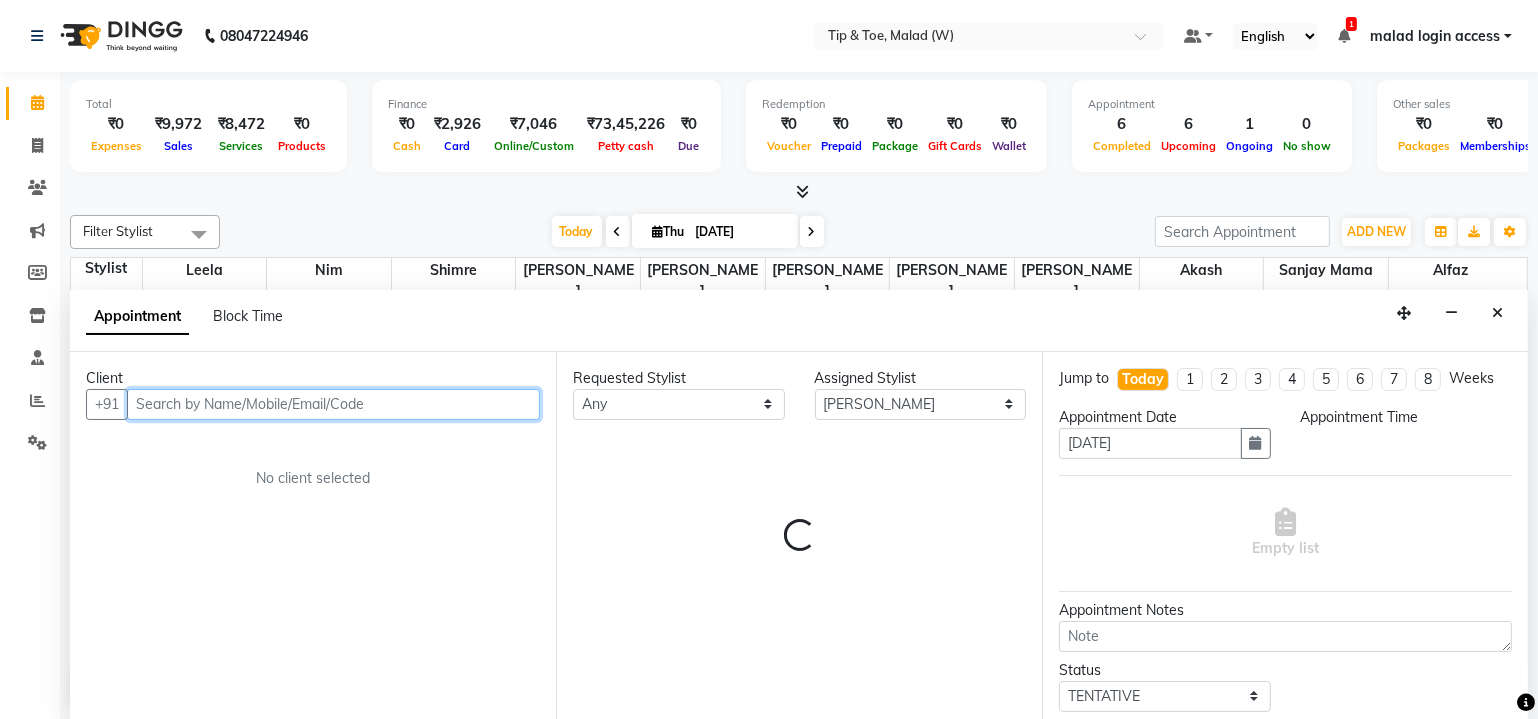select on "945" 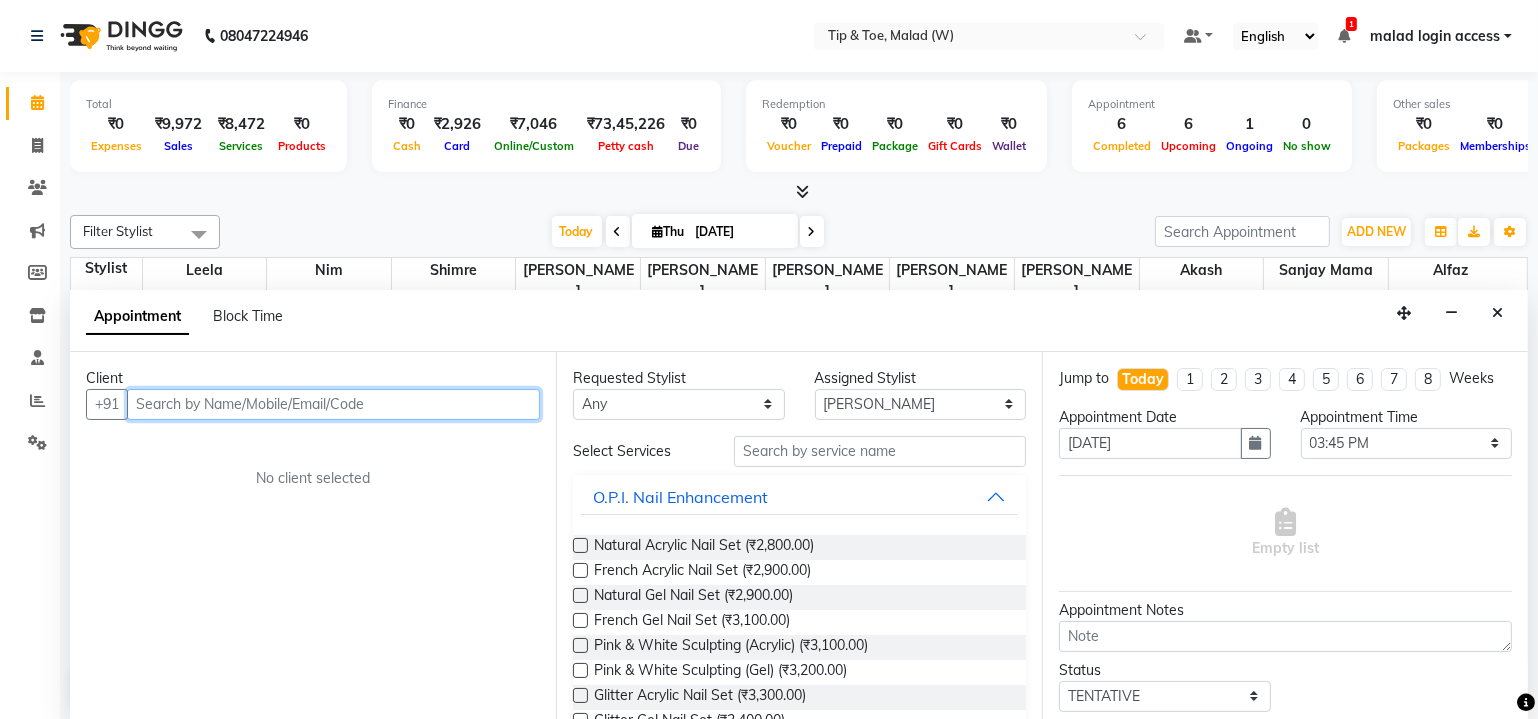 click at bounding box center [333, 404] 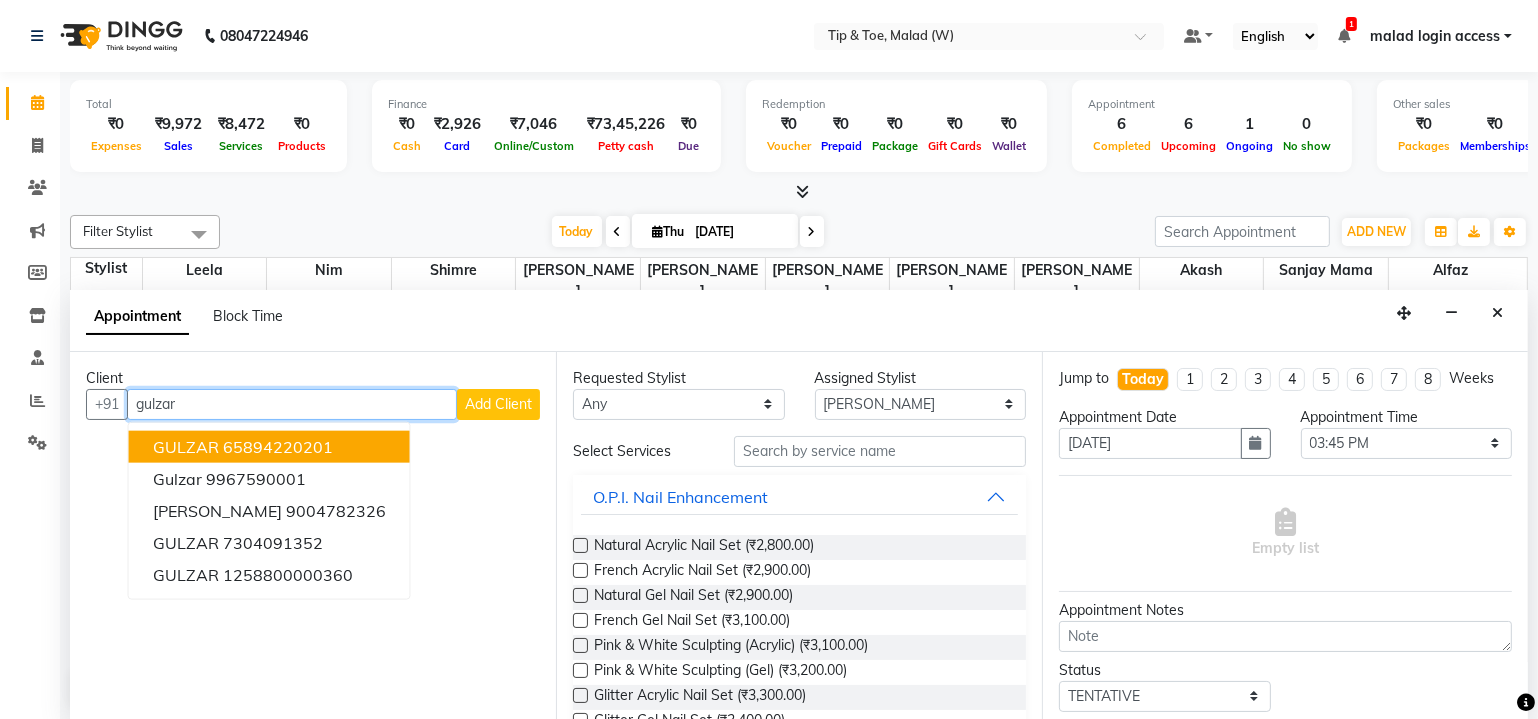 click on "65894220201" at bounding box center [278, 446] 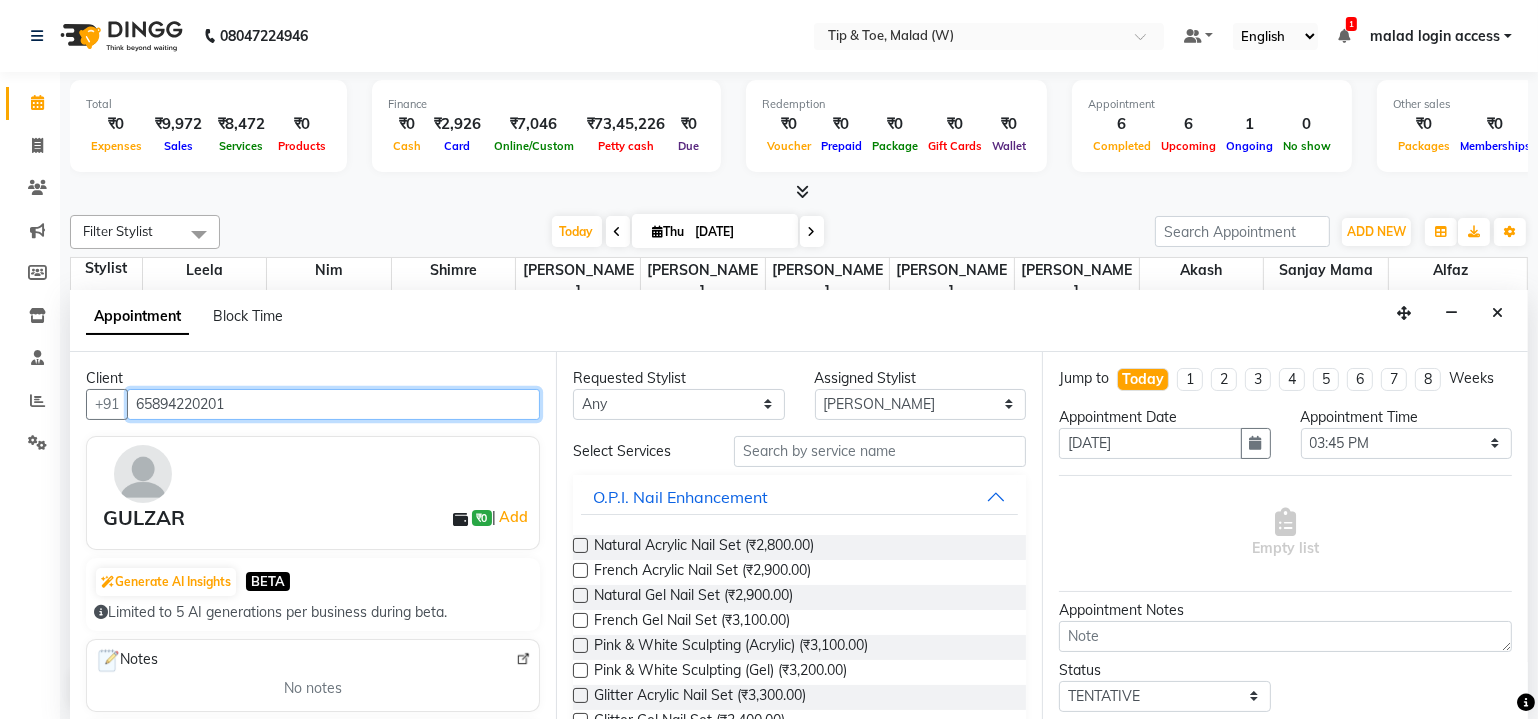 type on "65894220201" 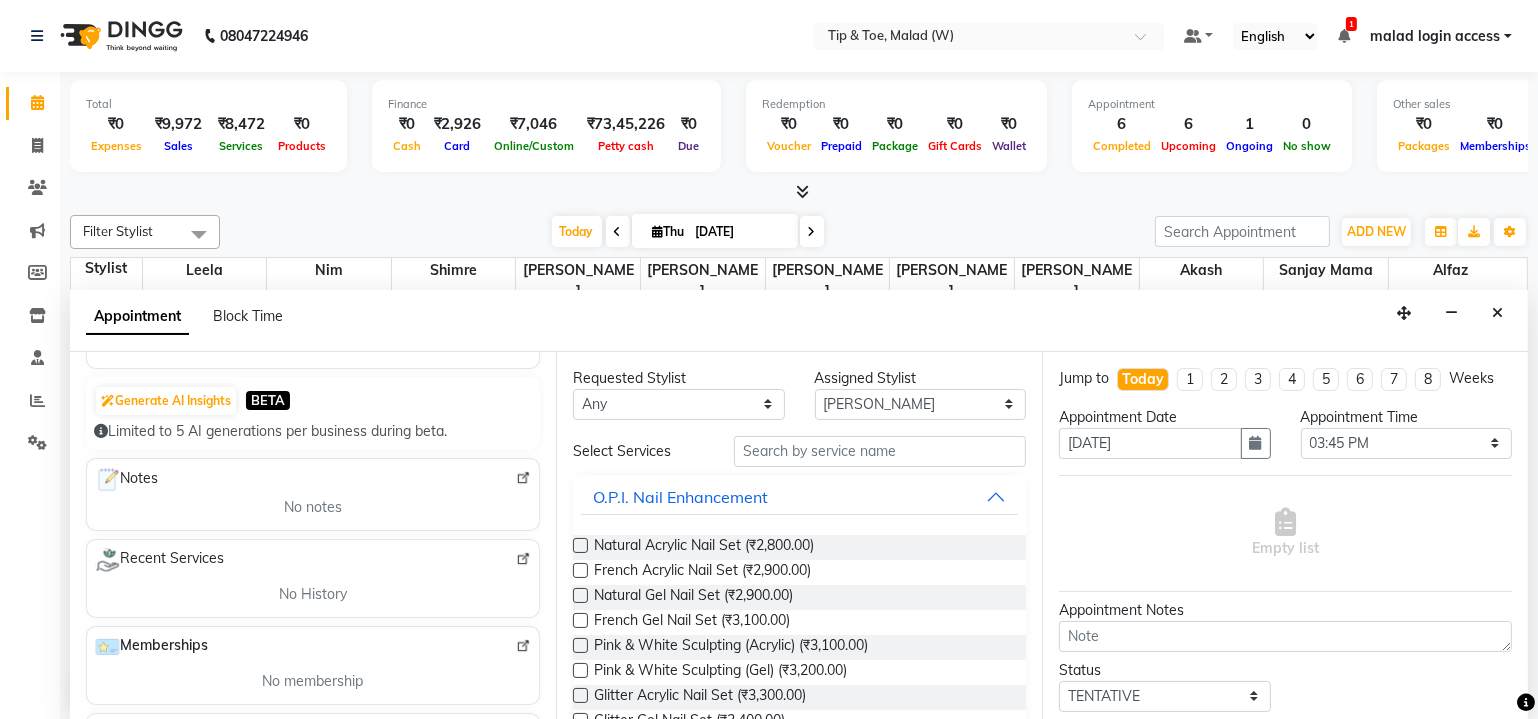 scroll, scrollTop: 0, scrollLeft: 0, axis: both 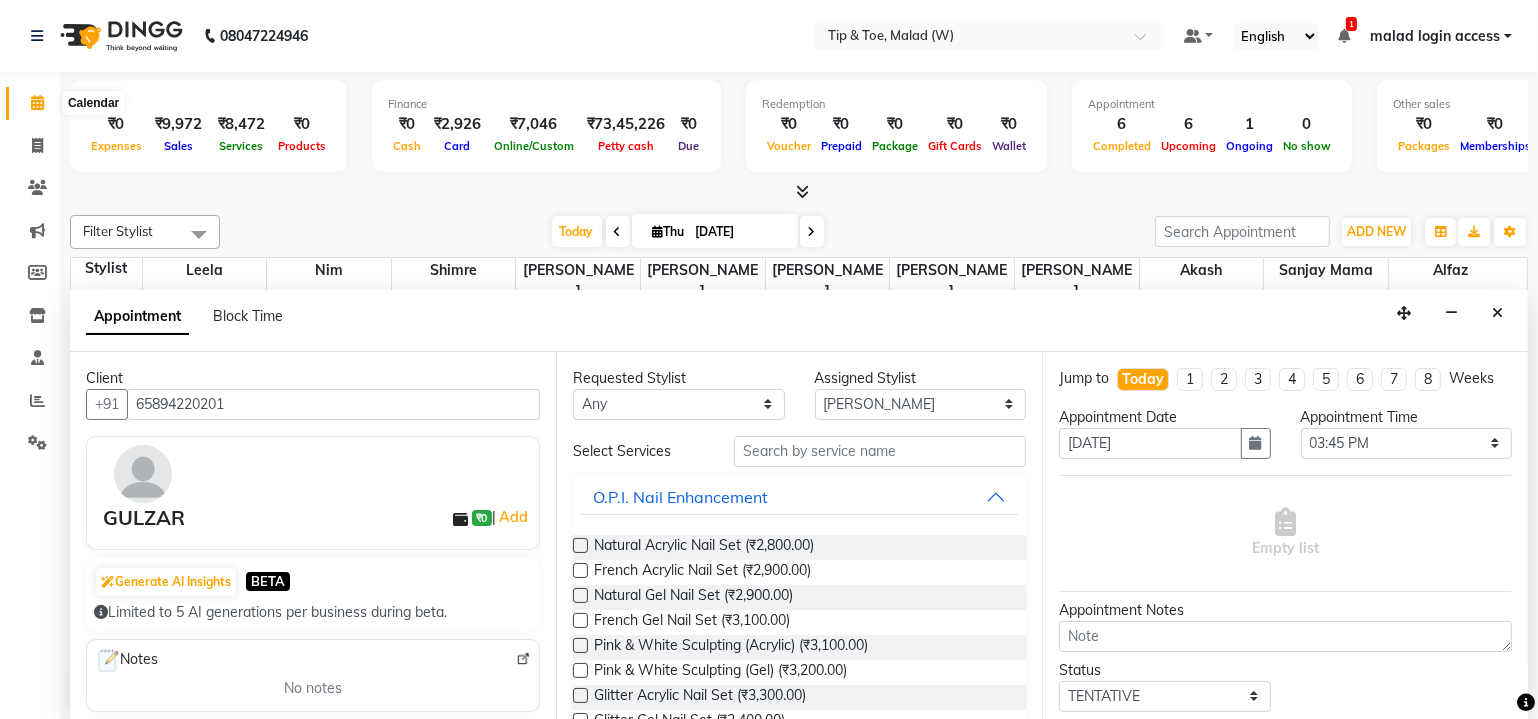 click 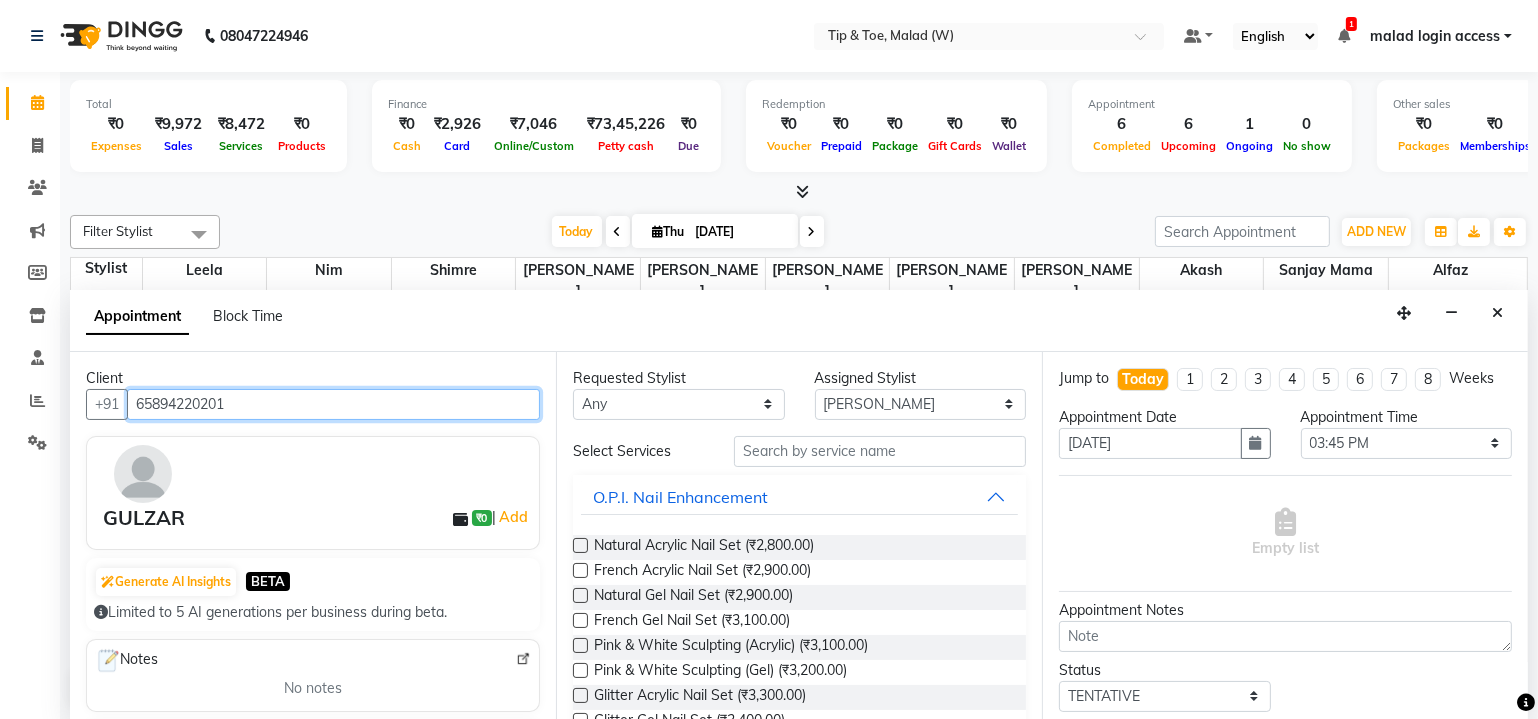 drag, startPoint x: 135, startPoint y: 398, endPoint x: 295, endPoint y: 413, distance: 160.70158 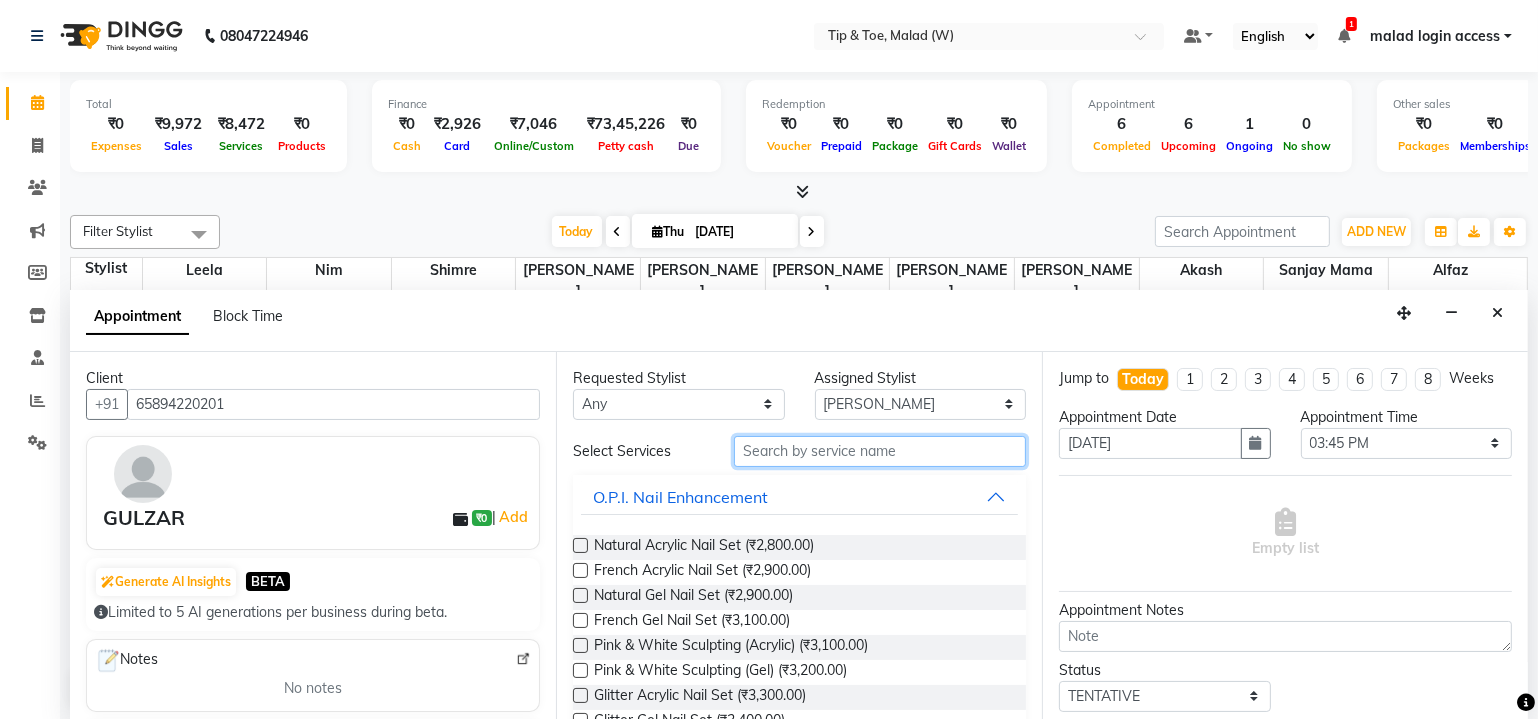 click at bounding box center (880, 451) 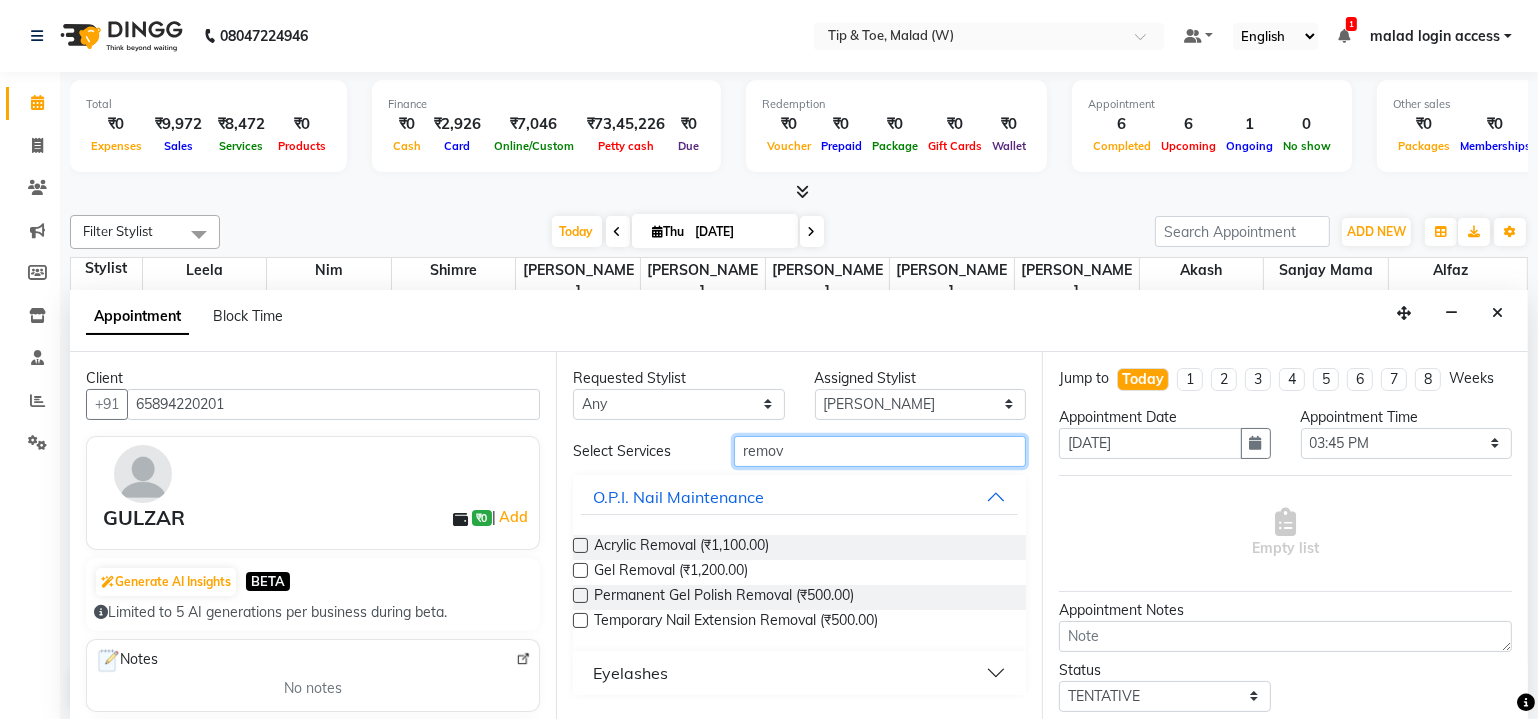type on "remov" 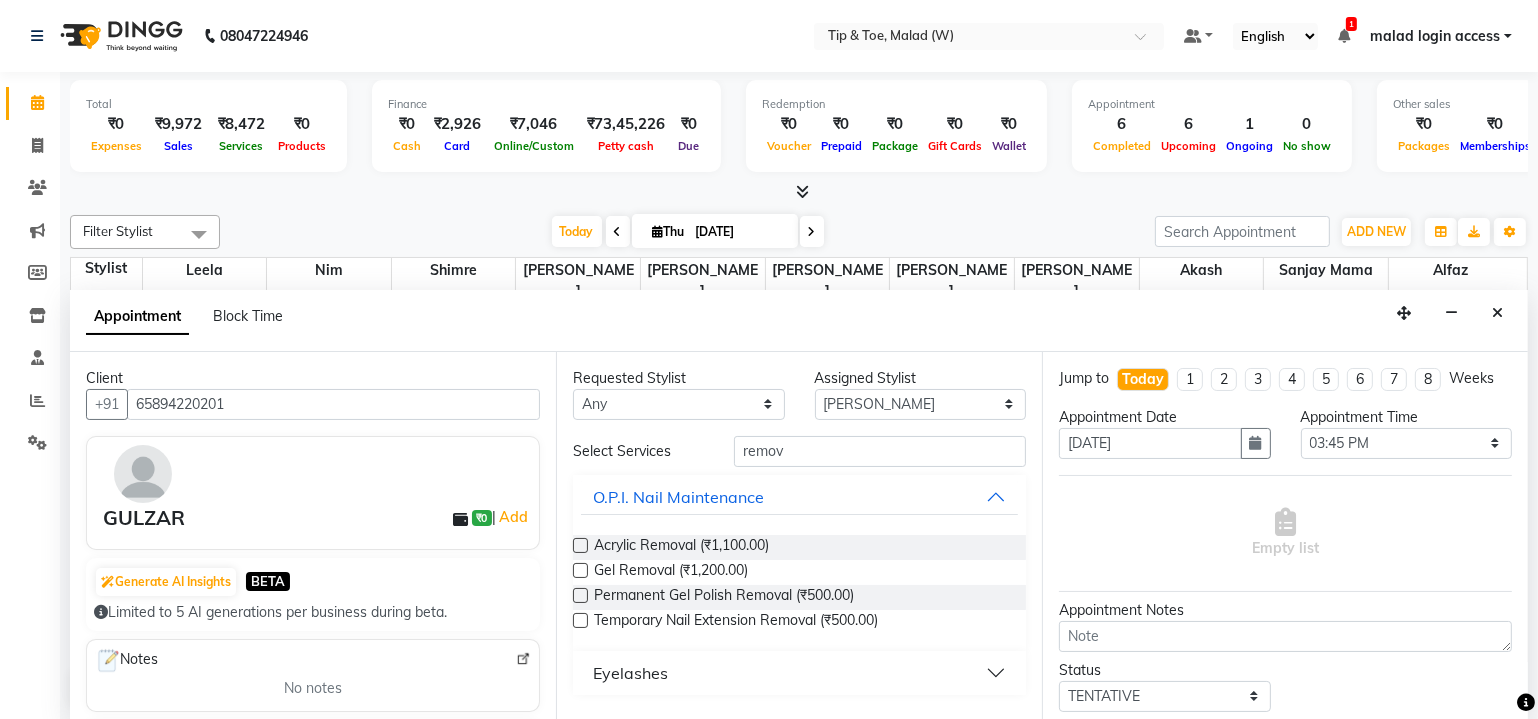 click at bounding box center (580, 595) 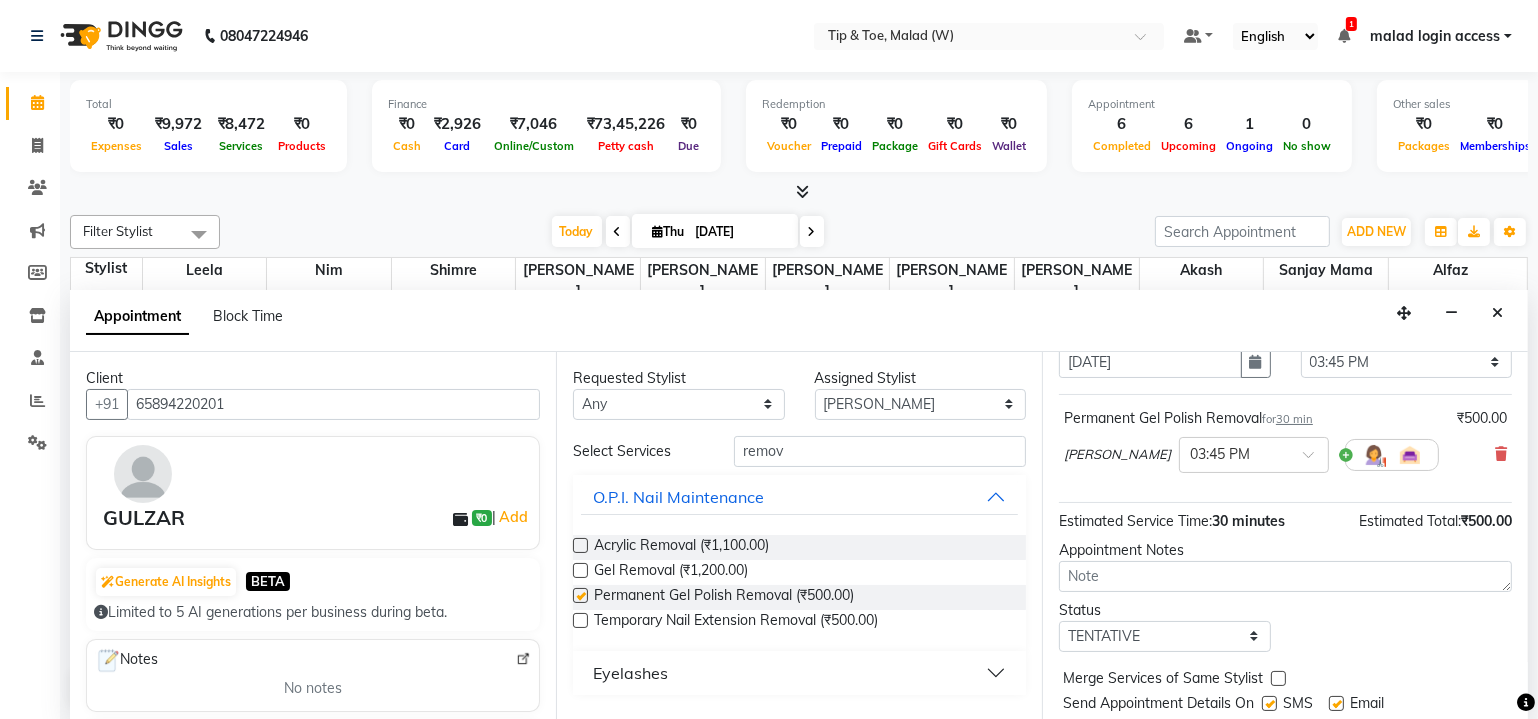checkbox on "false" 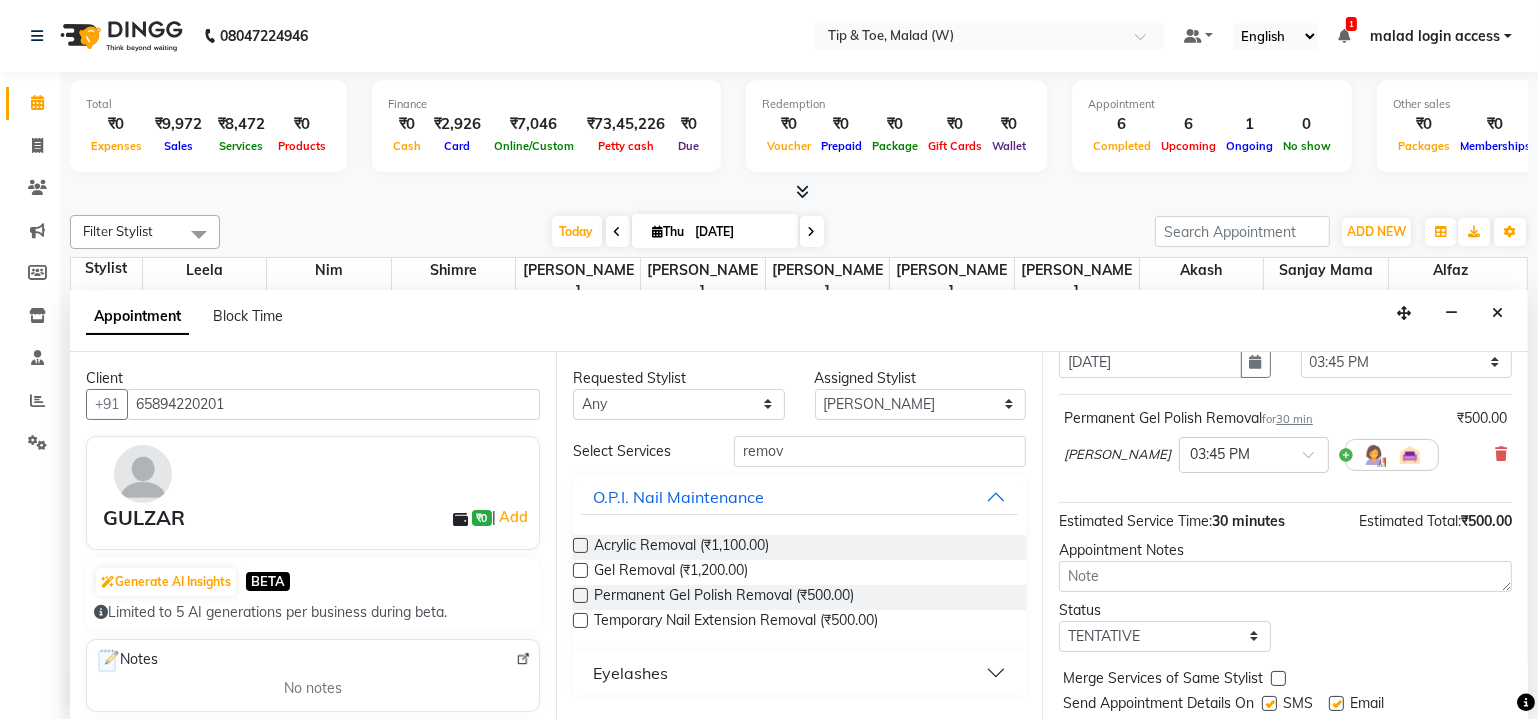 scroll, scrollTop: 135, scrollLeft: 0, axis: vertical 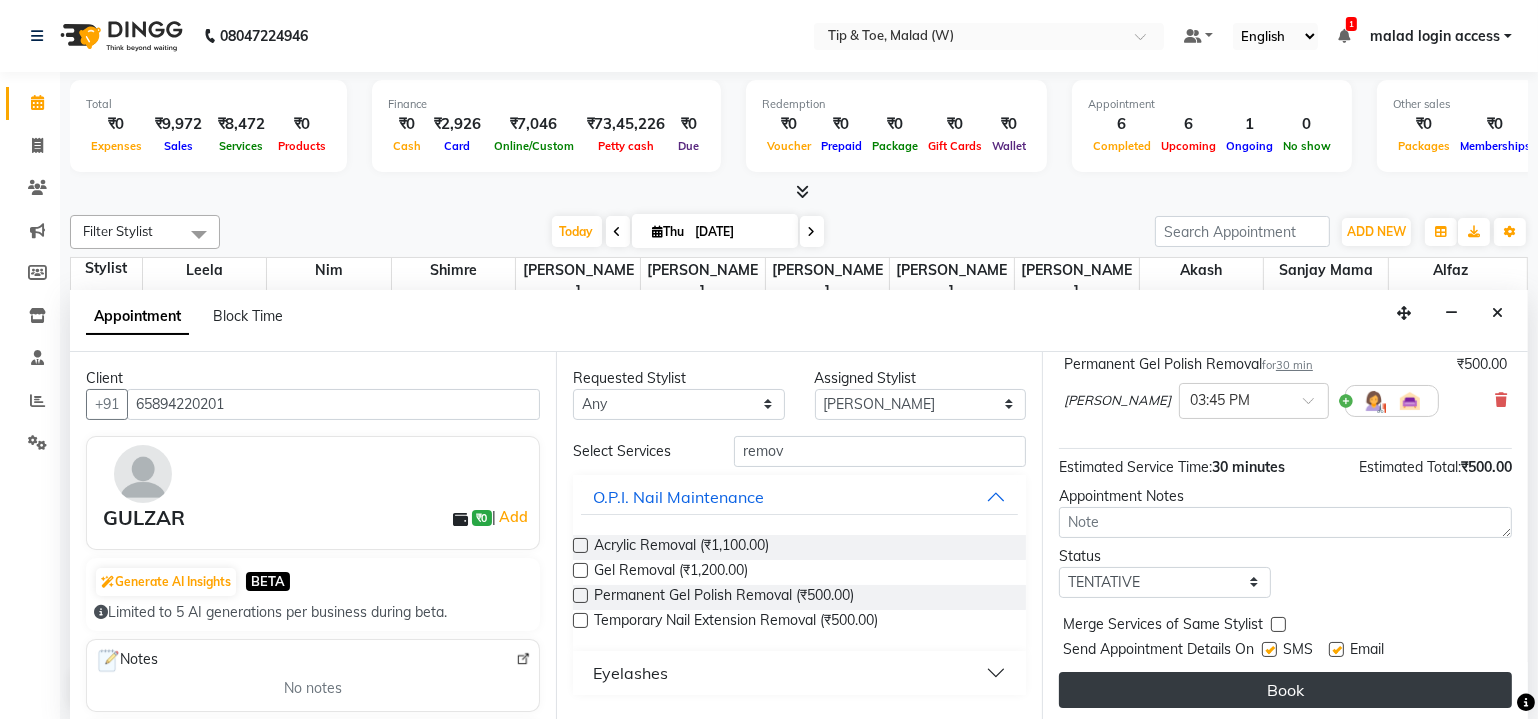 click on "Book" at bounding box center [1285, 690] 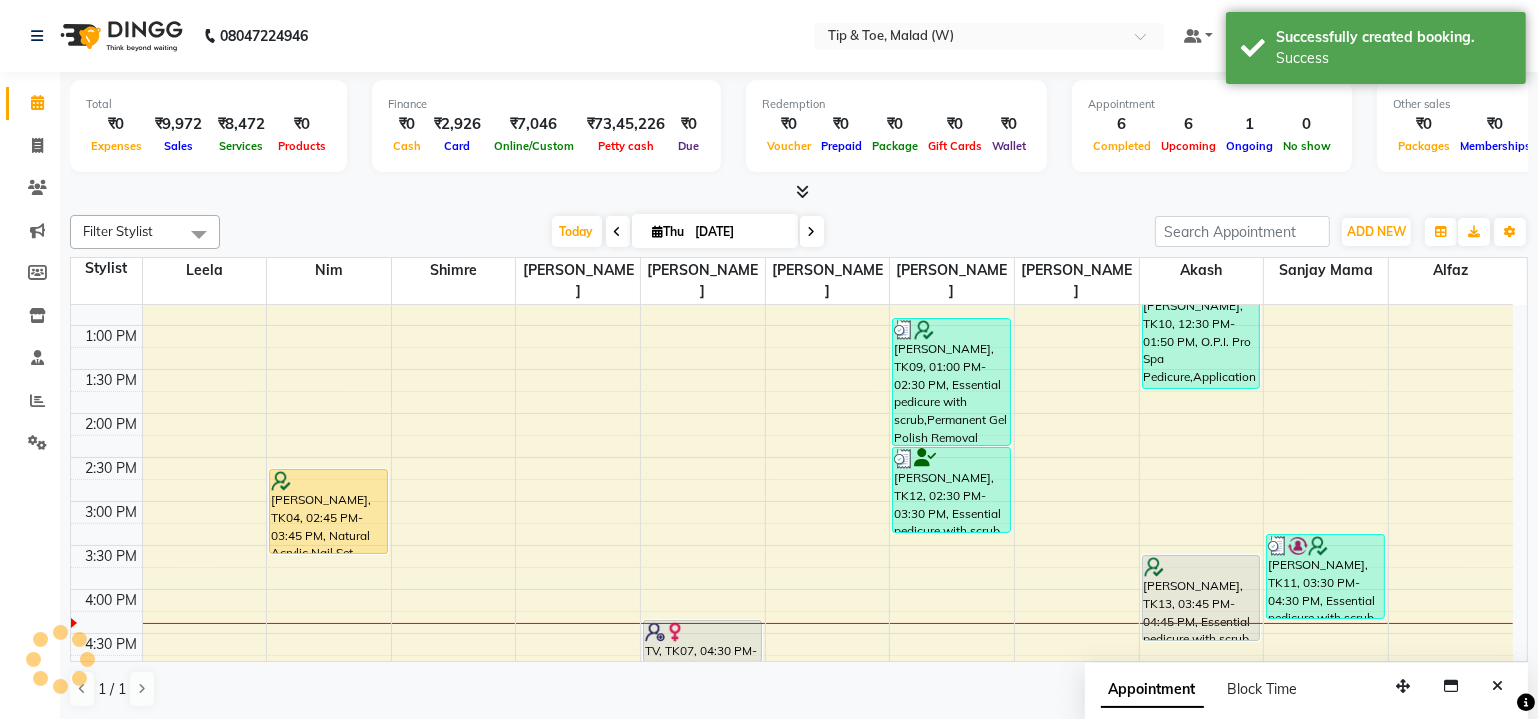 scroll, scrollTop: 0, scrollLeft: 0, axis: both 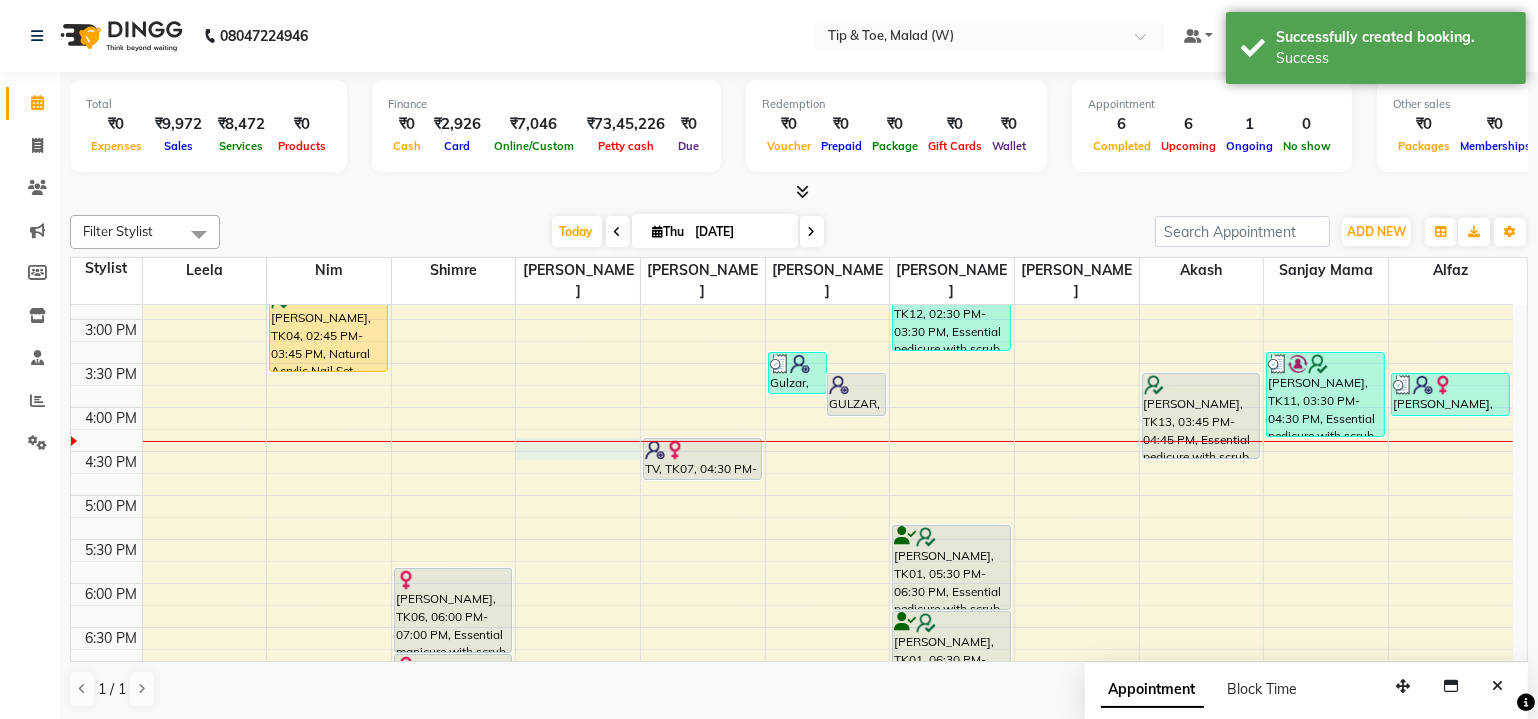 click on "8:00 AM 8:30 AM 9:00 AM 9:30 AM 10:00 AM 10:30 AM 11:00 AM 11:30 AM 12:00 PM 12:30 PM 1:00 PM 1:30 PM 2:00 PM 2:30 PM 3:00 PM 3:30 PM 4:00 PM 4:30 PM 5:00 PM 5:30 PM 6:00 PM 6:30 PM 7:00 PM 7:30 PM 8:00 PM 8:30 PM     megha chand, TK08, 11:30 AM-11:50 AM, Application of Nail Polish     megha chand, TK08, 11:45 AM-12:15 PM, Nail Cut File & Polish     Namrata, TK04, 02:45 PM-03:45 PM, Natural Acrylic Nail Set     Rucha Patwardhan, TK06, 06:00 PM-07:00 PM, Essential manicure with scrub     Rucha Patwardhan, TK06, 07:00 PM-07:30 PM, Permanent Gel Polish     TV, TK07, 04:30 PM-05:00 PM, Nail Cut File & Polish     Gulzar, TK14, 03:30 PM-04:00 PM, Permanent Gel Polish Removal     GULZAR, TK16, 03:45 PM-04:15 PM, Permanent Gel Polish Removal     Shibani Suvarna, TK09, 01:00 PM-02:30 PM, Essential pedicure with scrub,Permanent Gel Polish Removal     Bhupendesh Singh, TK12, 02:30 PM-03:30 PM, Essential pedicure with scrub     Ruby Saldanha, TK01, 05:30 PM-06:30 PM, Essential pedicure with scrub" at bounding box center [792, 275] 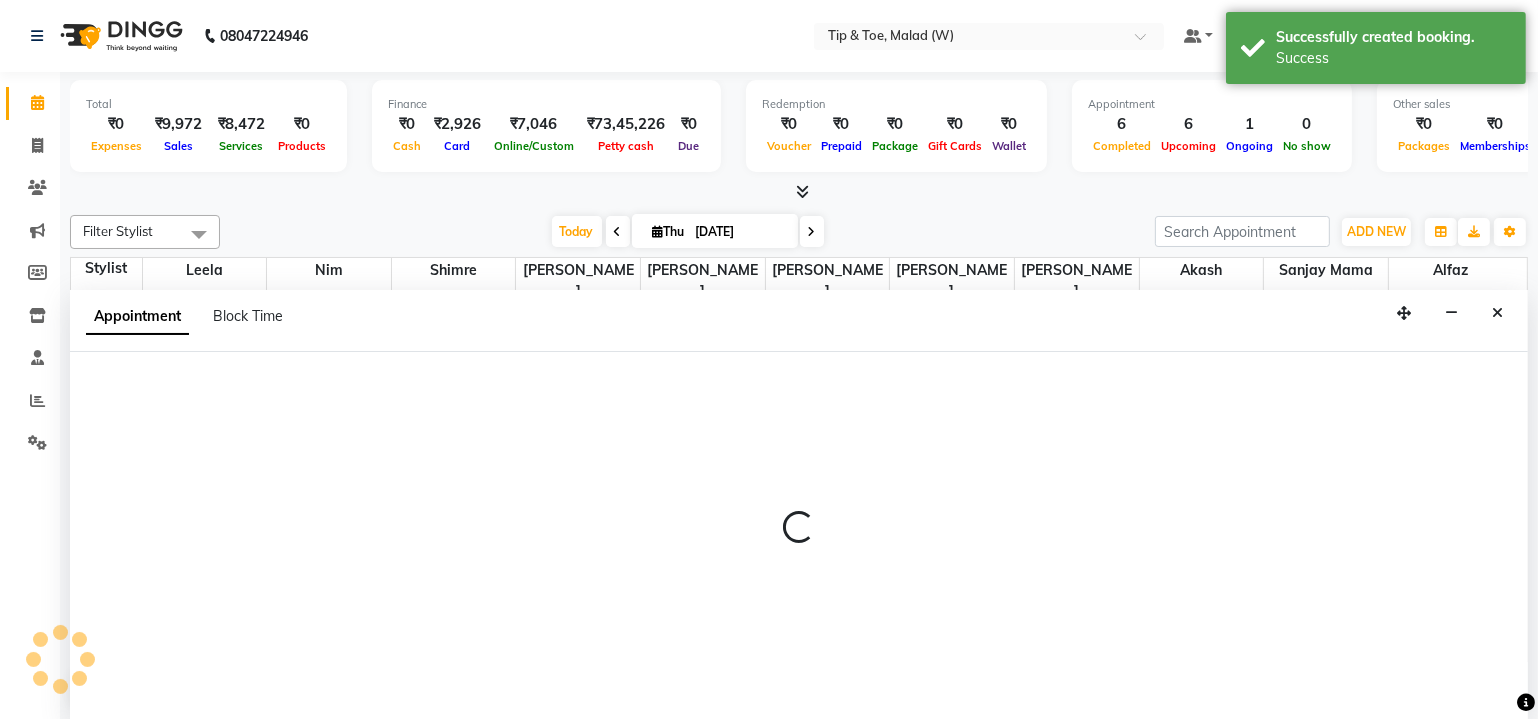 scroll, scrollTop: 0, scrollLeft: 0, axis: both 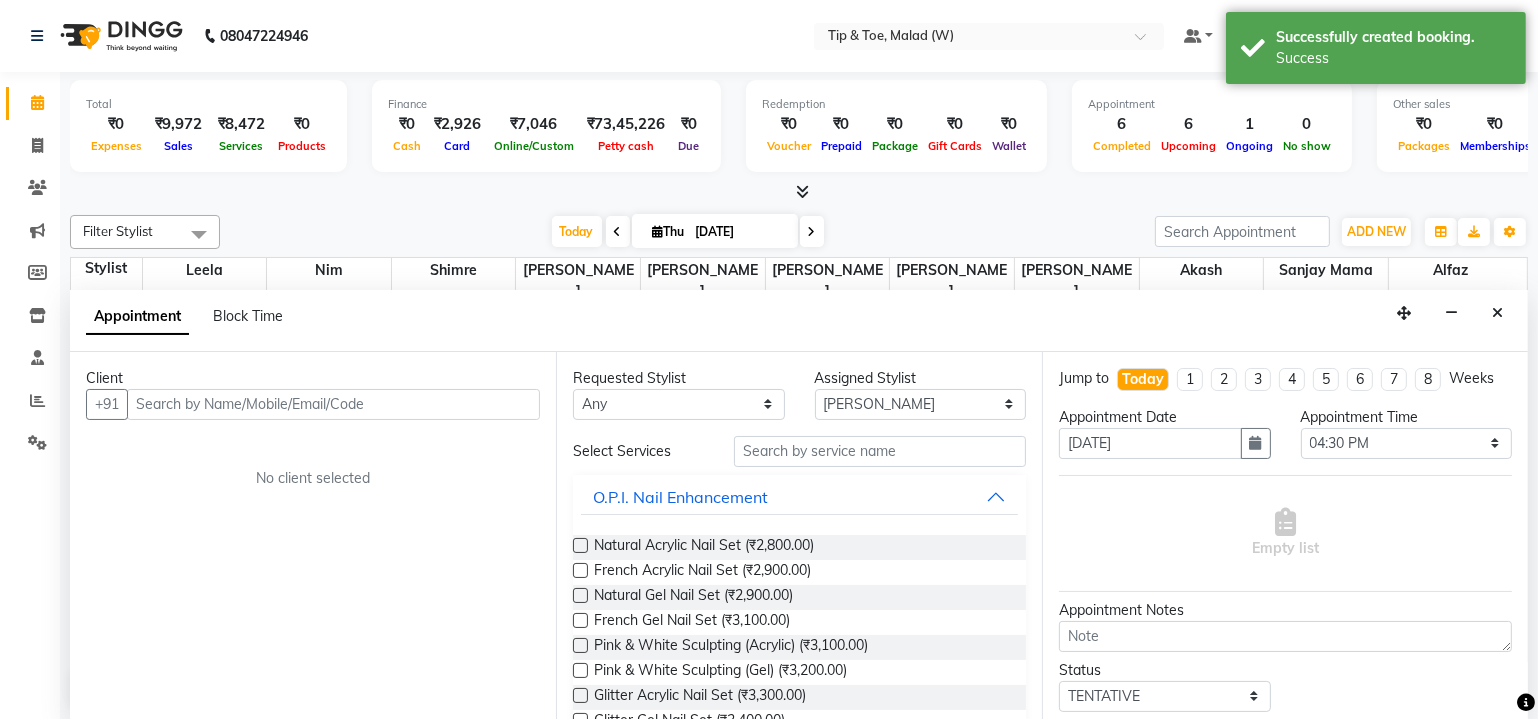 click at bounding box center [333, 404] 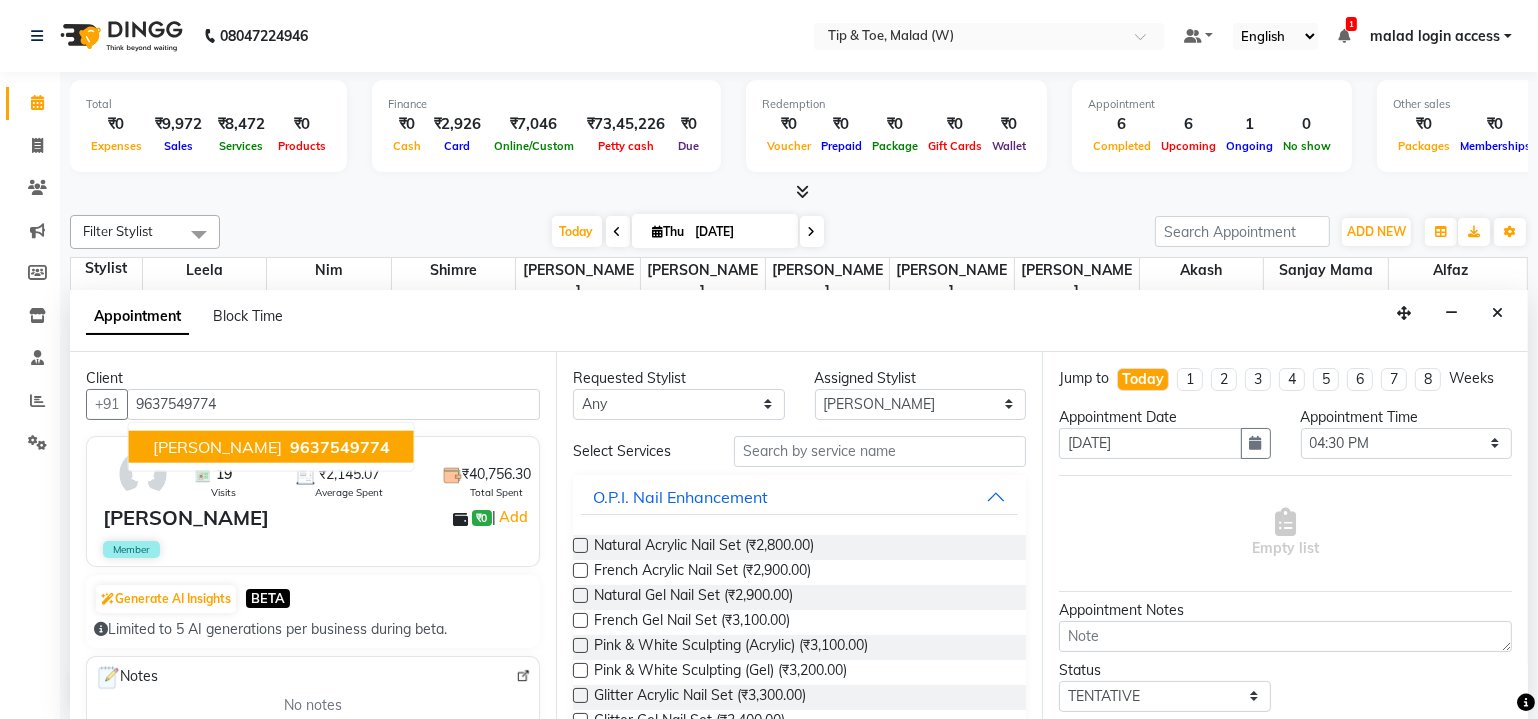 click on "9637549774" at bounding box center (340, 446) 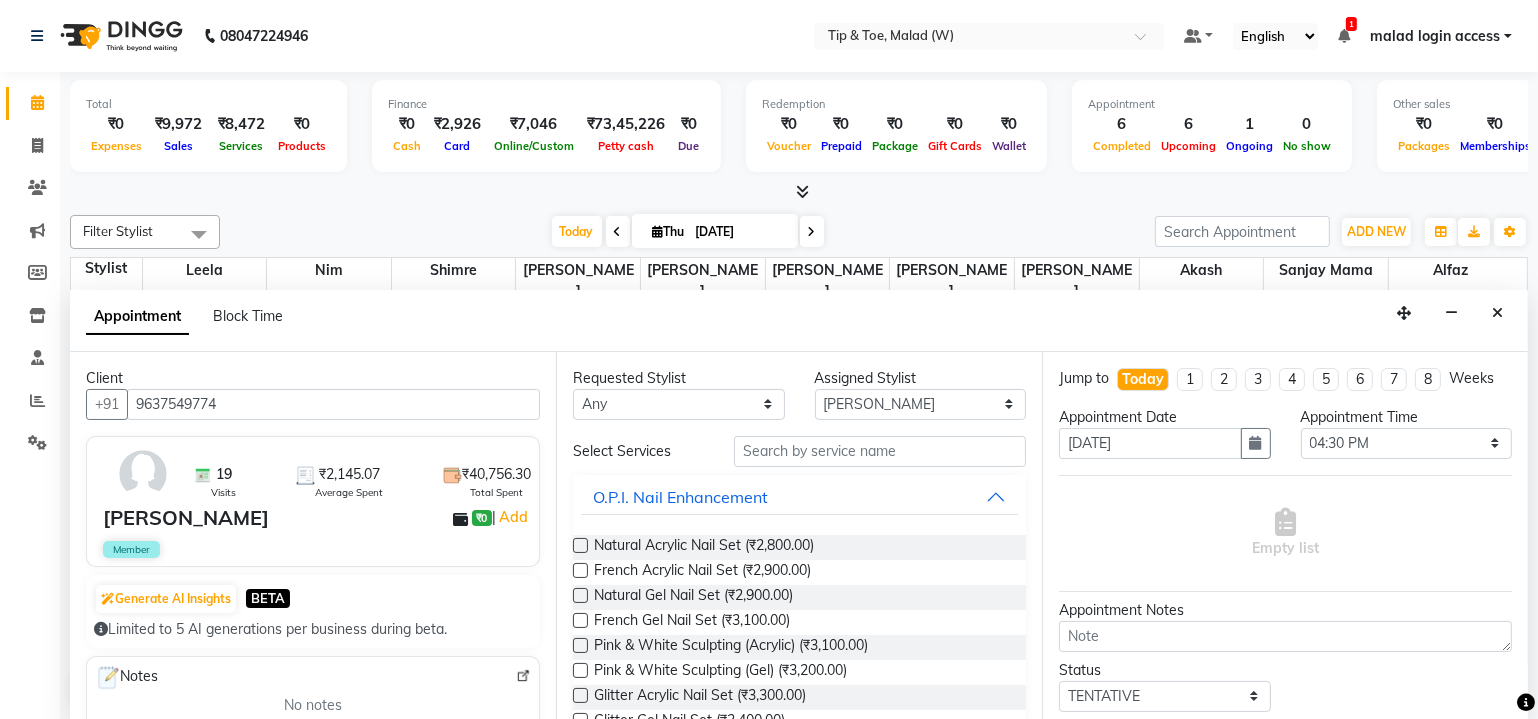 type on "9637549774" 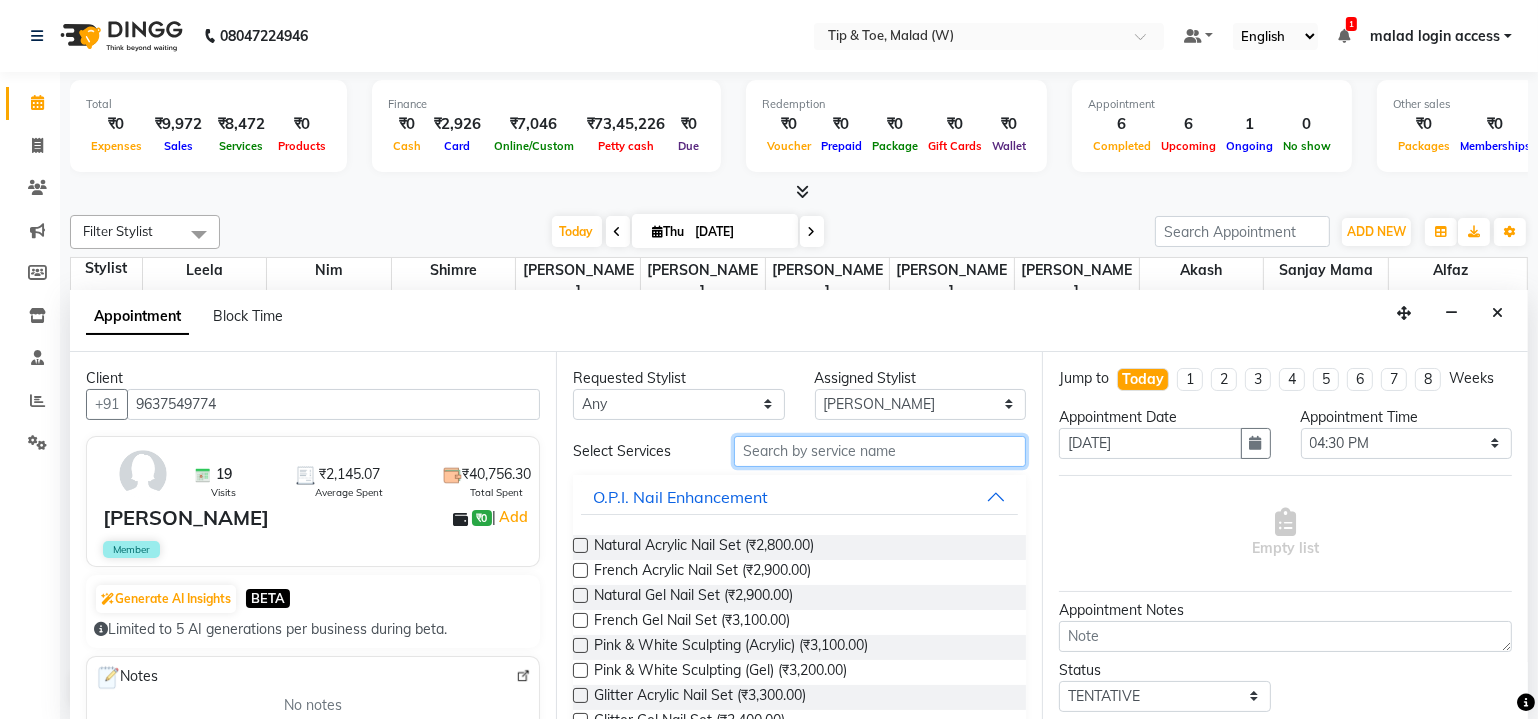 click at bounding box center [880, 451] 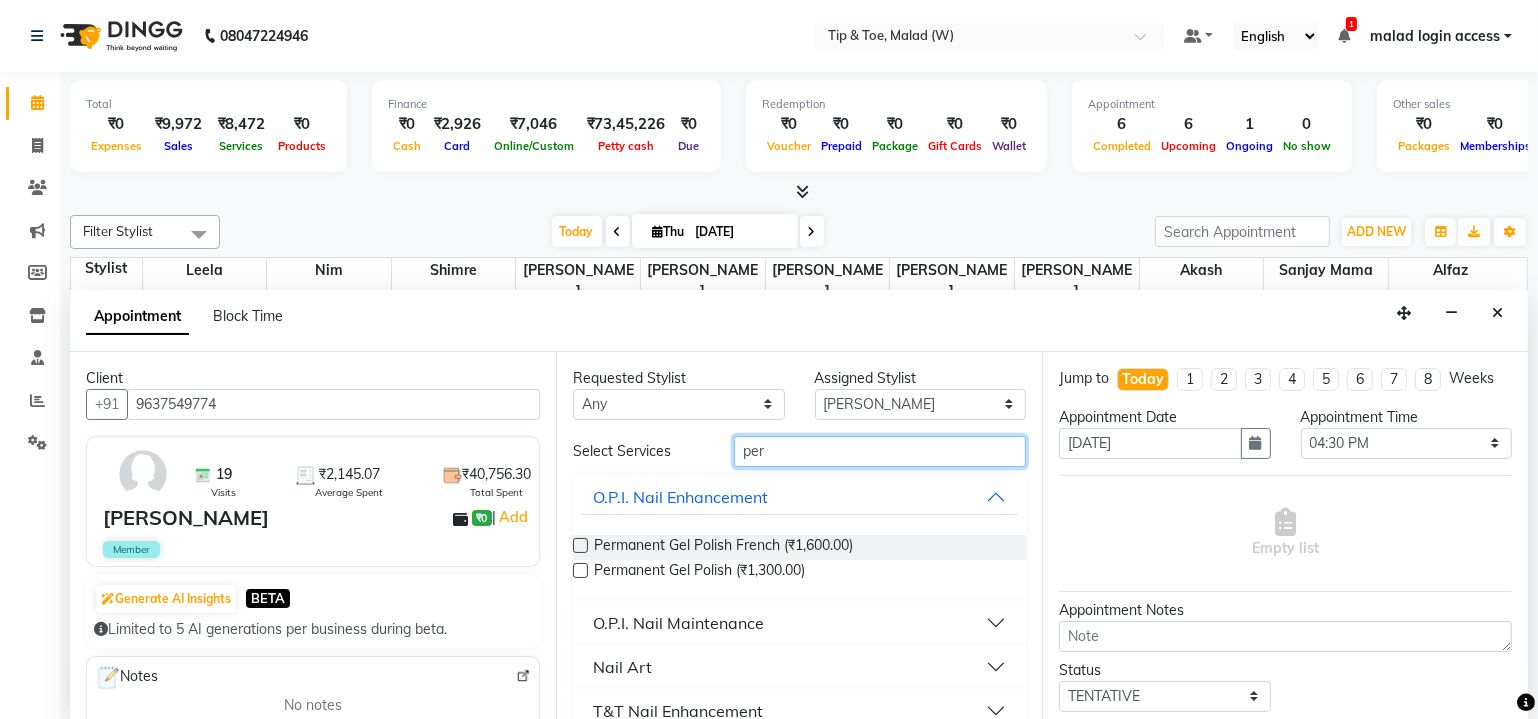 type on "per" 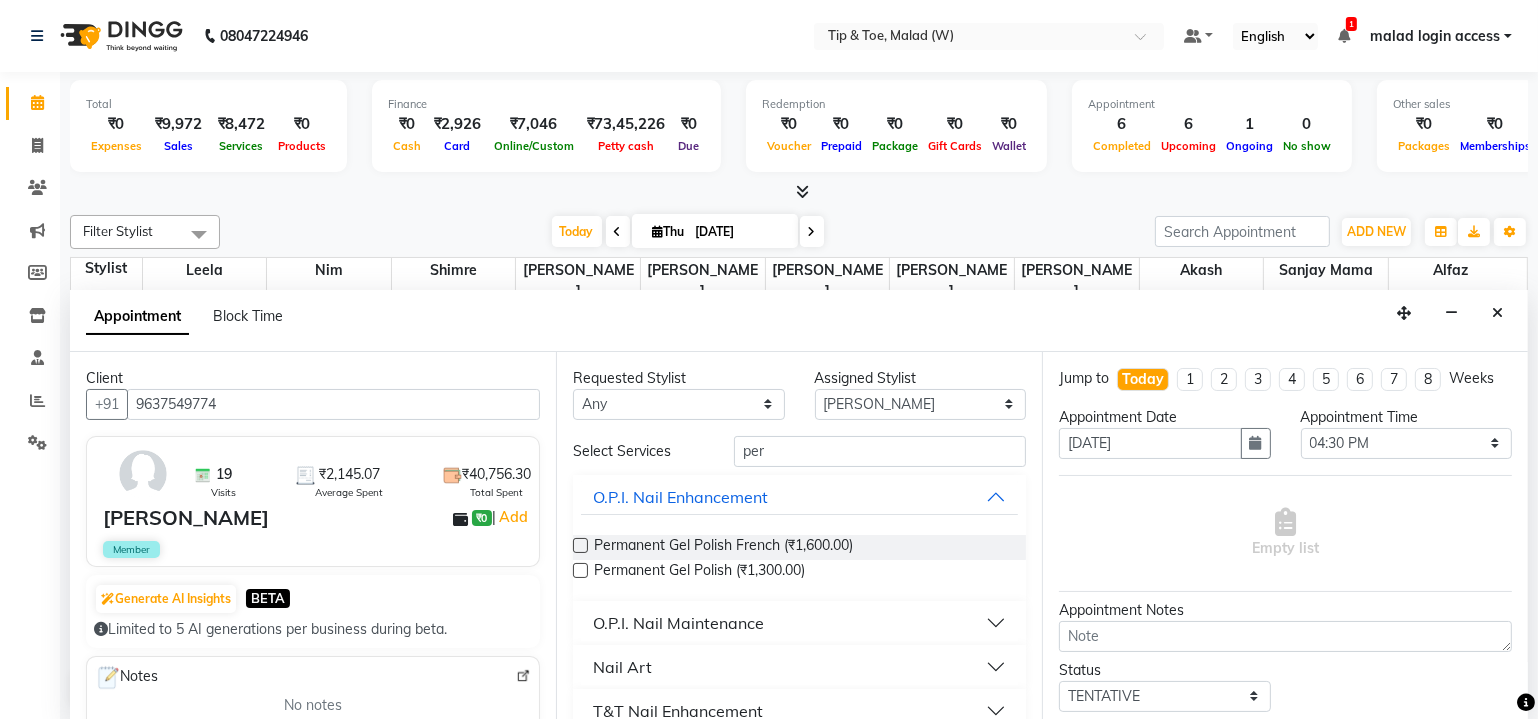 click at bounding box center [580, 570] 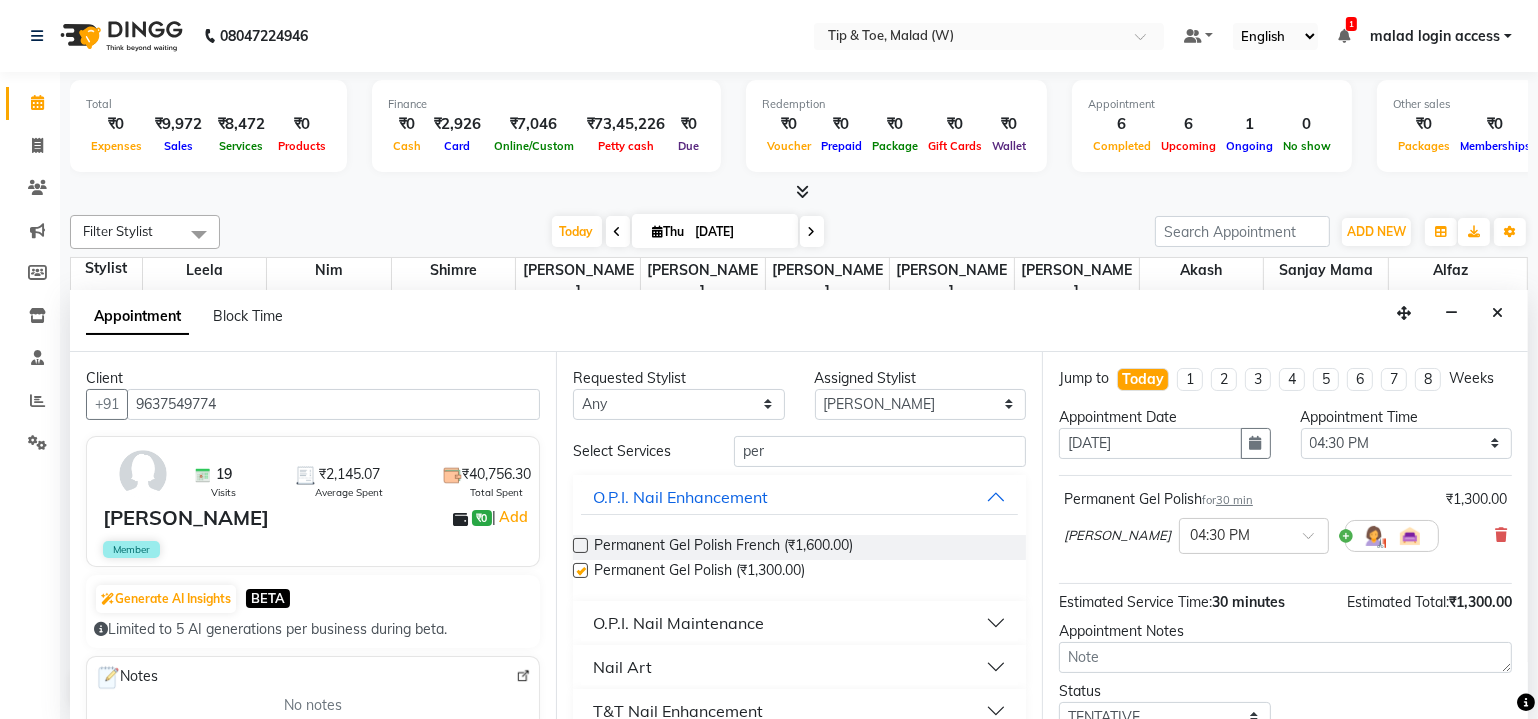 checkbox on "false" 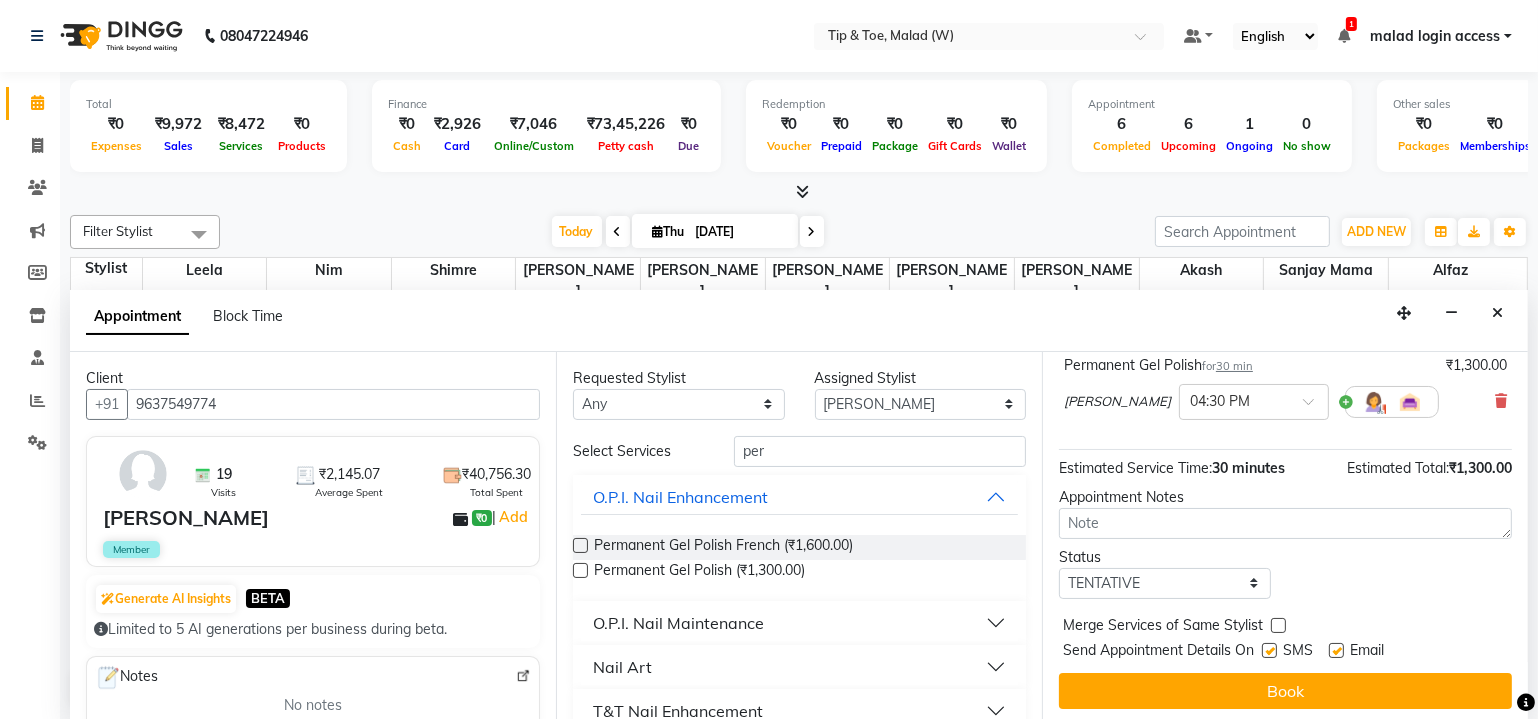 scroll, scrollTop: 135, scrollLeft: 0, axis: vertical 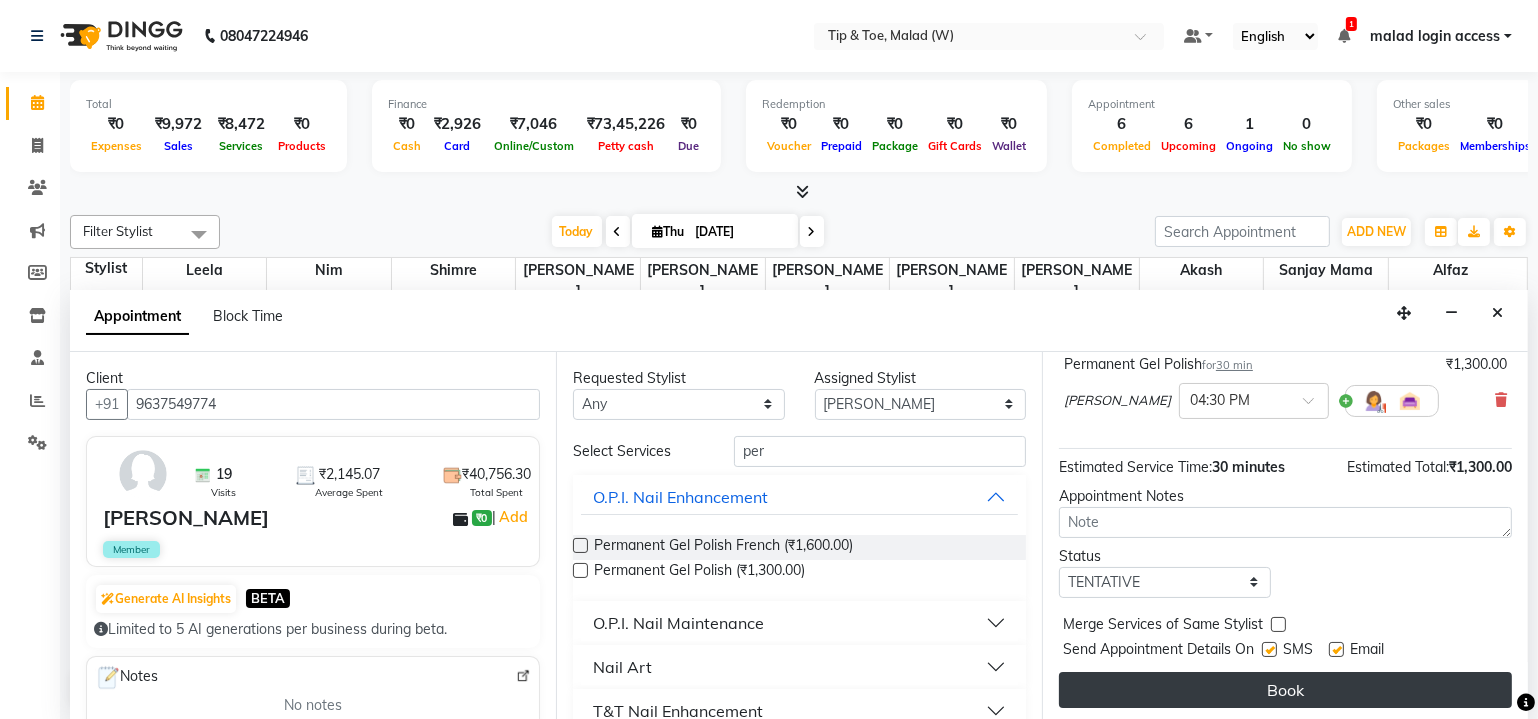 click on "Book" at bounding box center (1285, 690) 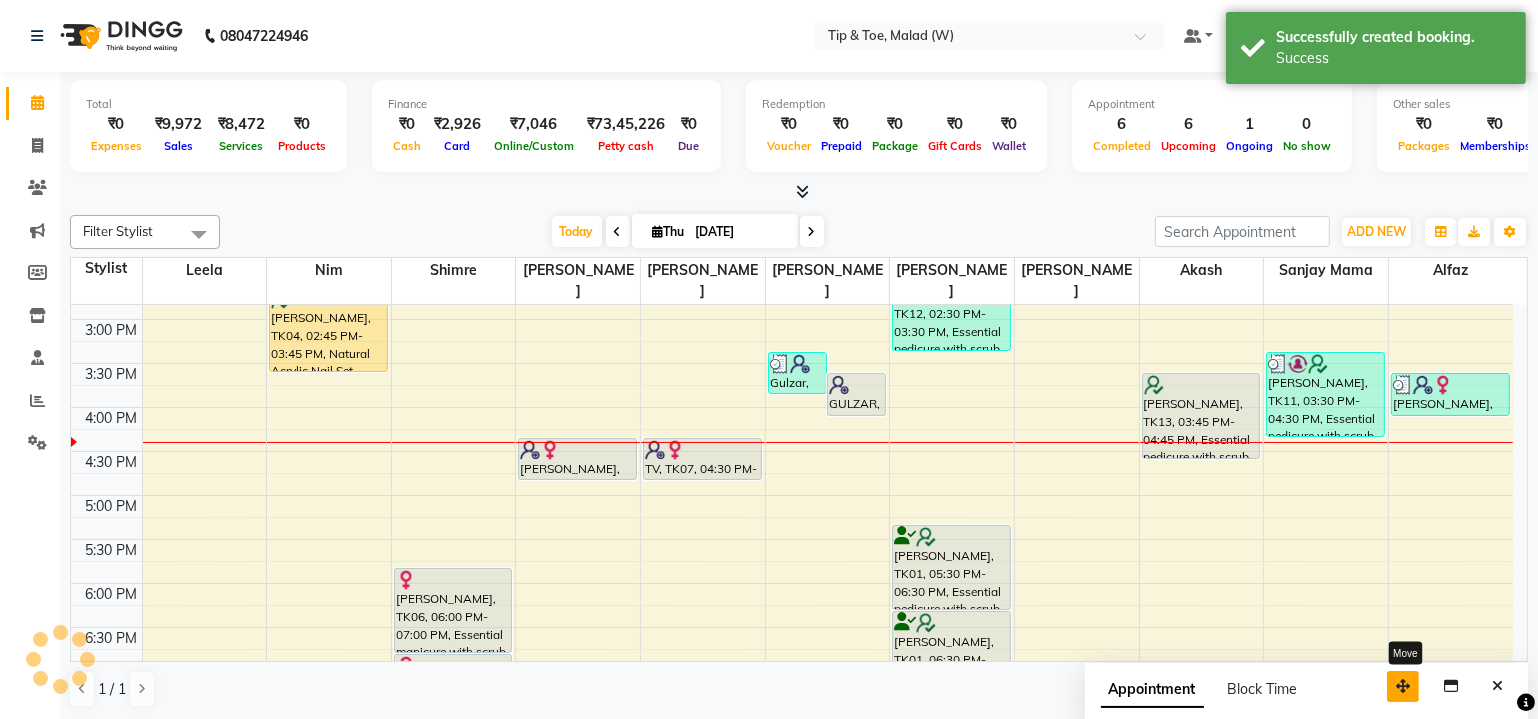 scroll, scrollTop: 0, scrollLeft: 0, axis: both 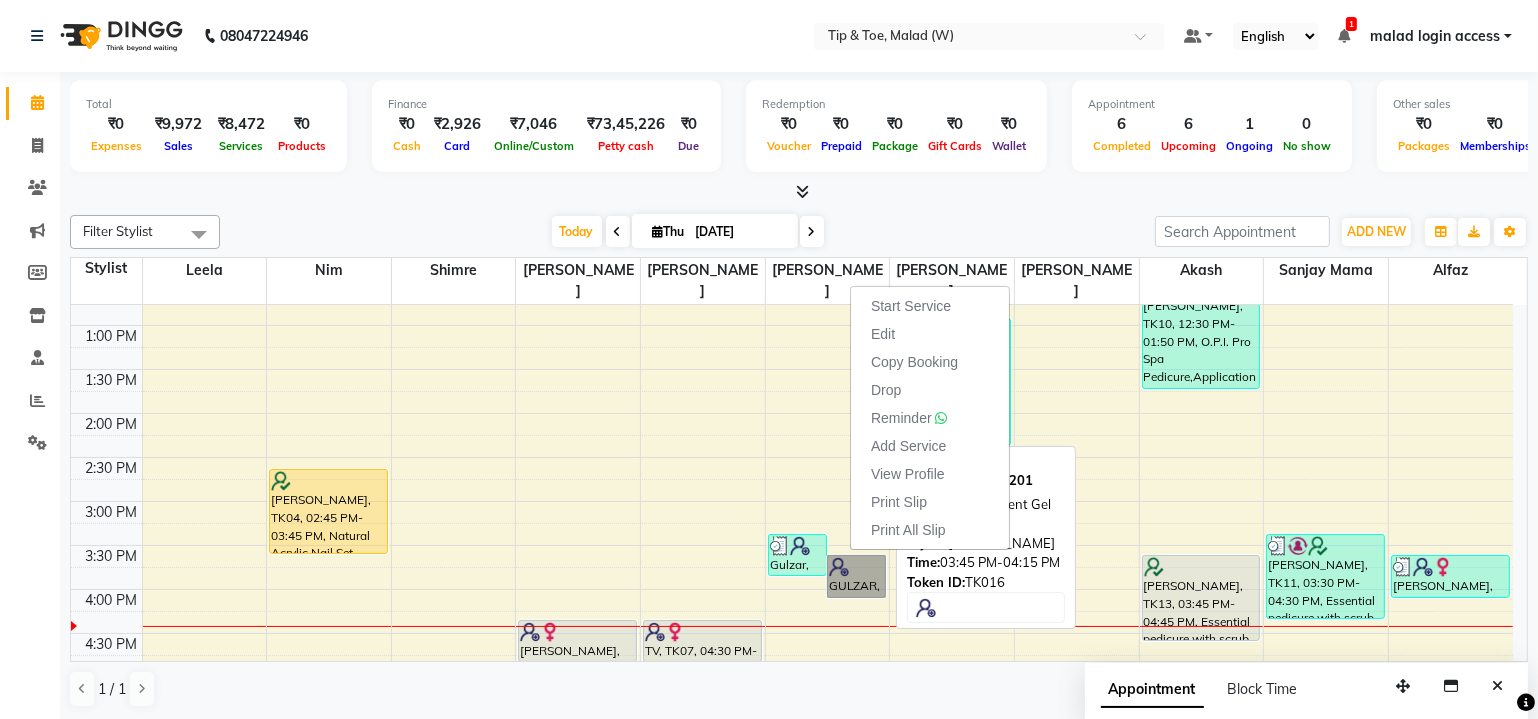 drag, startPoint x: 850, startPoint y: 550, endPoint x: 867, endPoint y: 565, distance: 22.671568 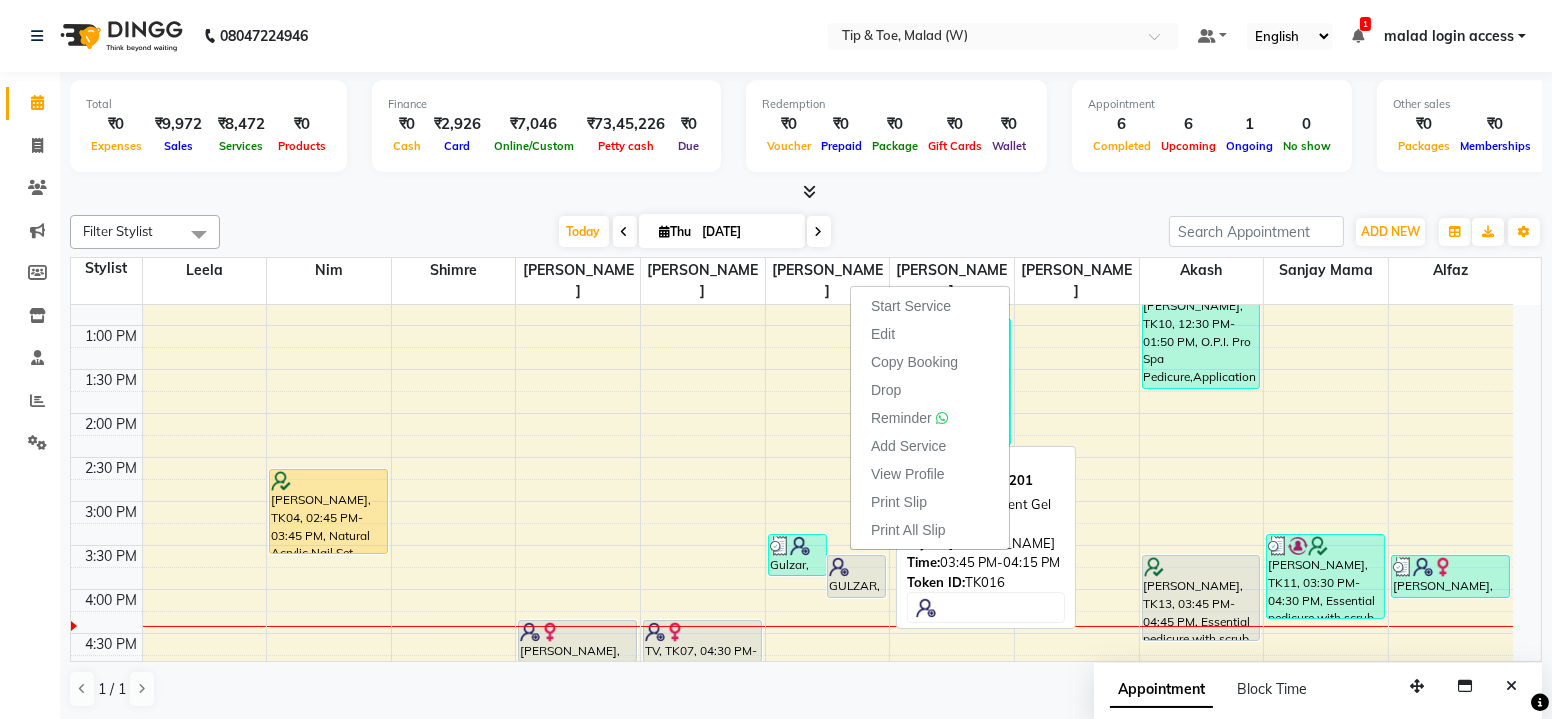 select on "7" 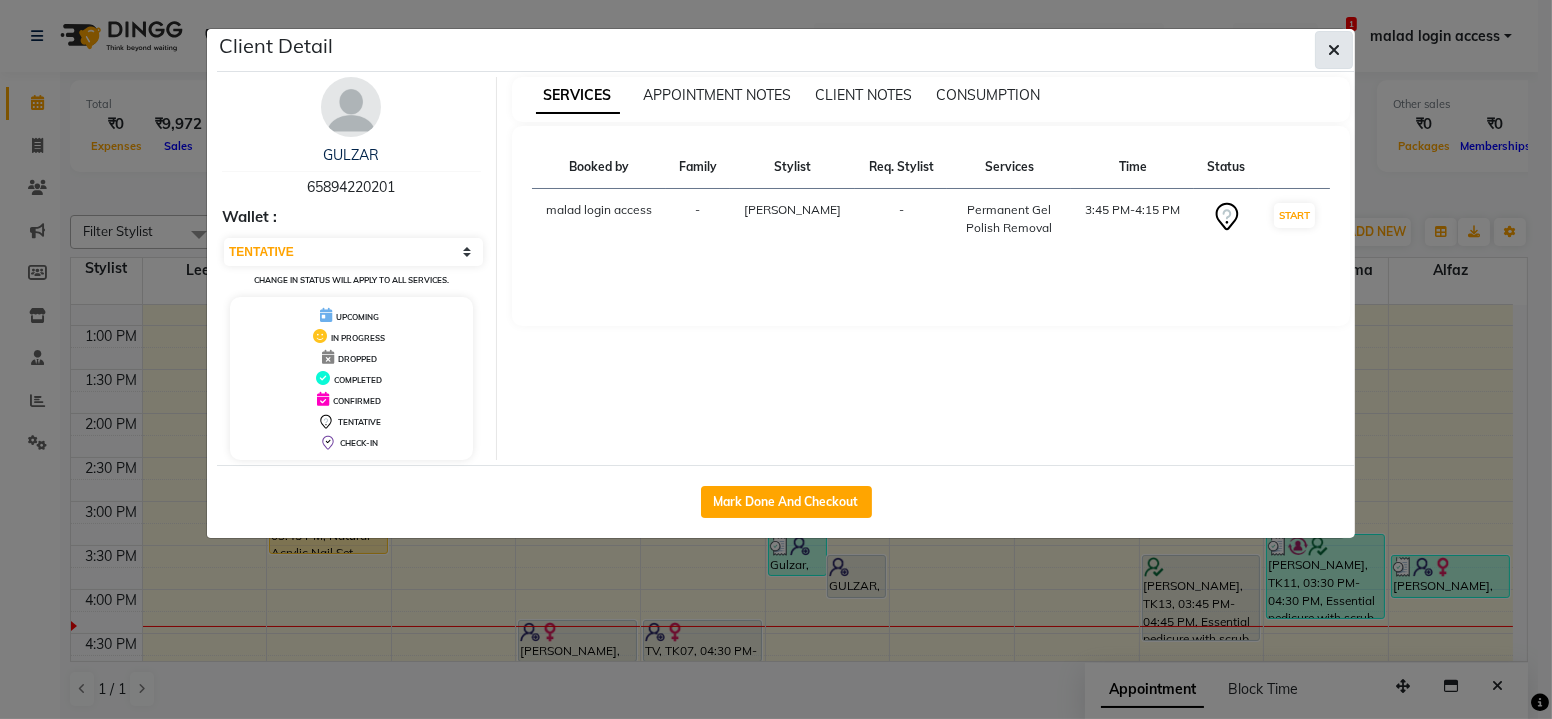 click 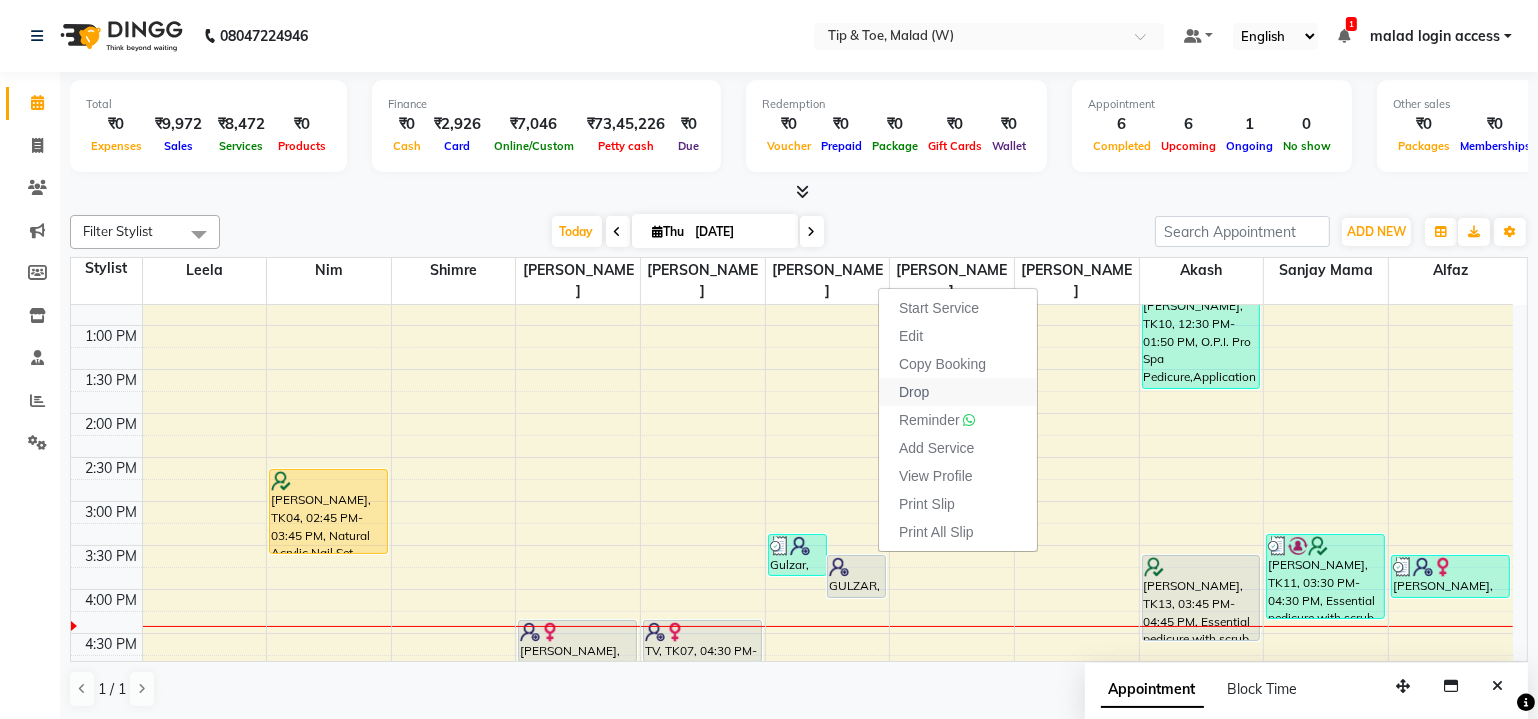 click on "Drop" at bounding box center (958, 392) 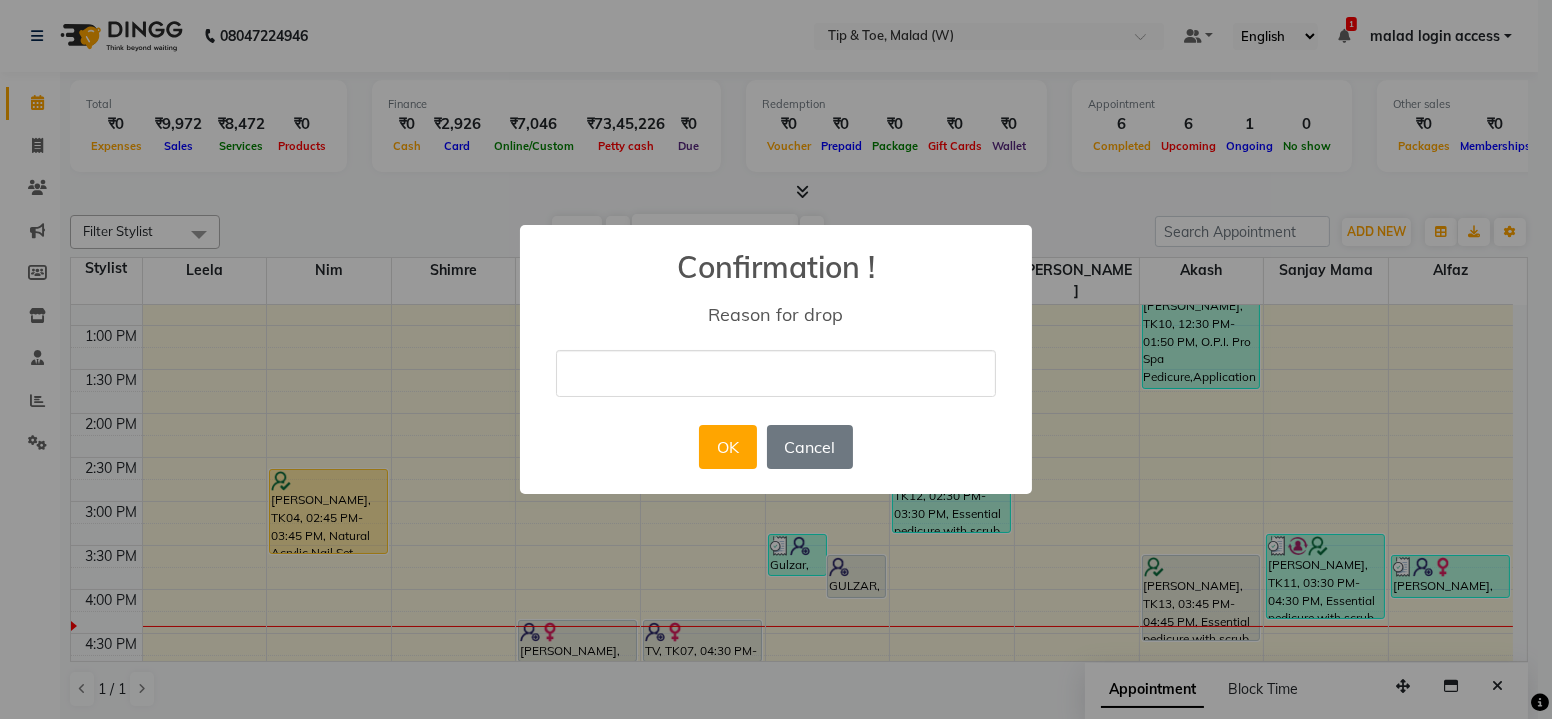 click at bounding box center (776, 373) 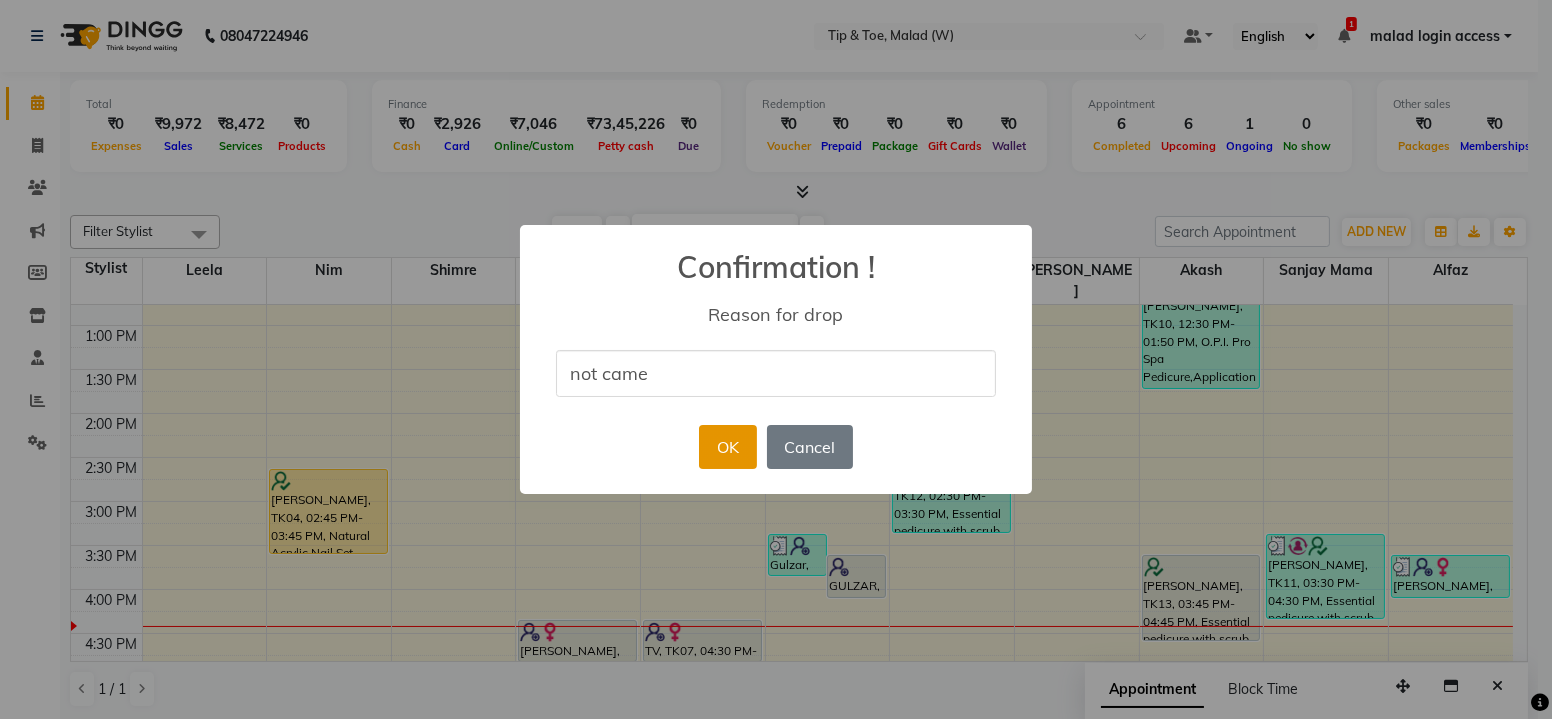click on "OK" at bounding box center (727, 447) 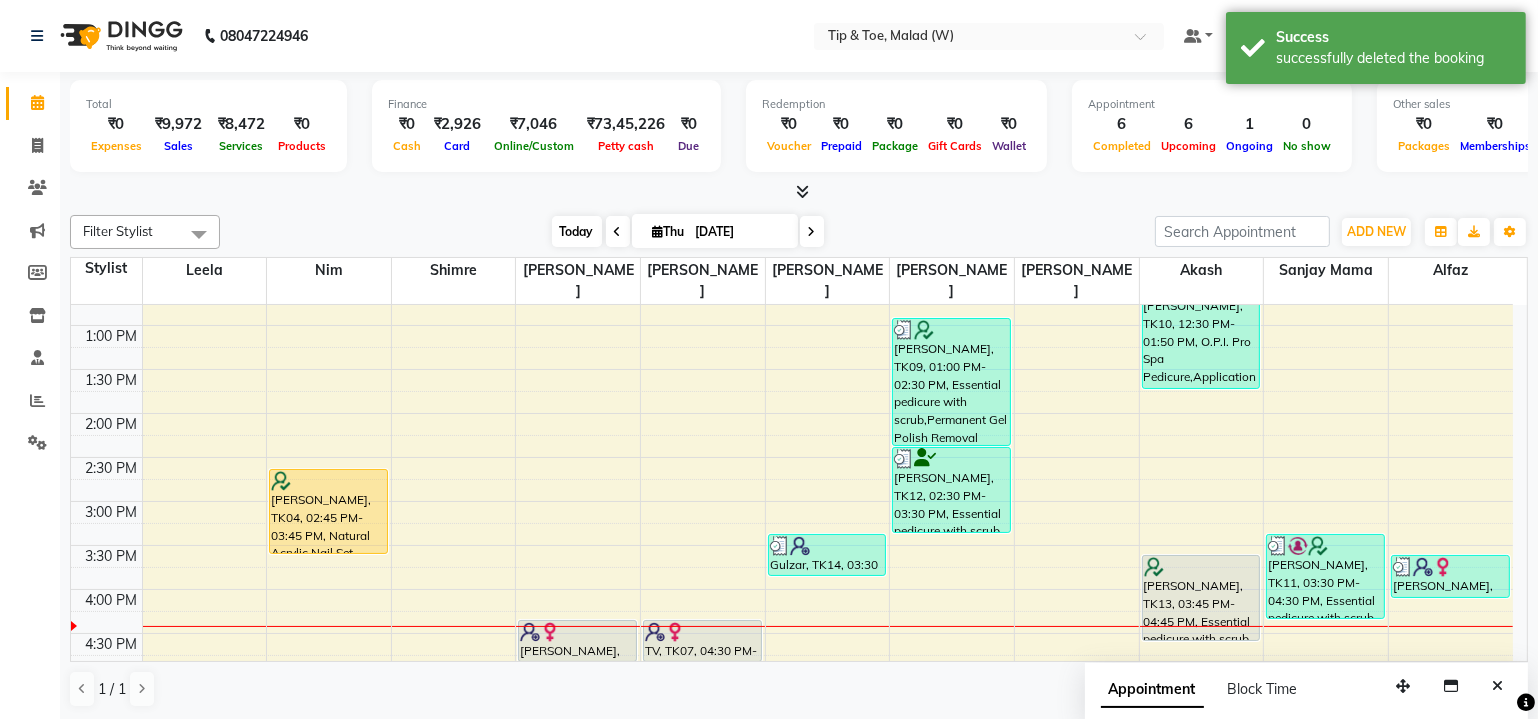 click on "Today" at bounding box center [577, 231] 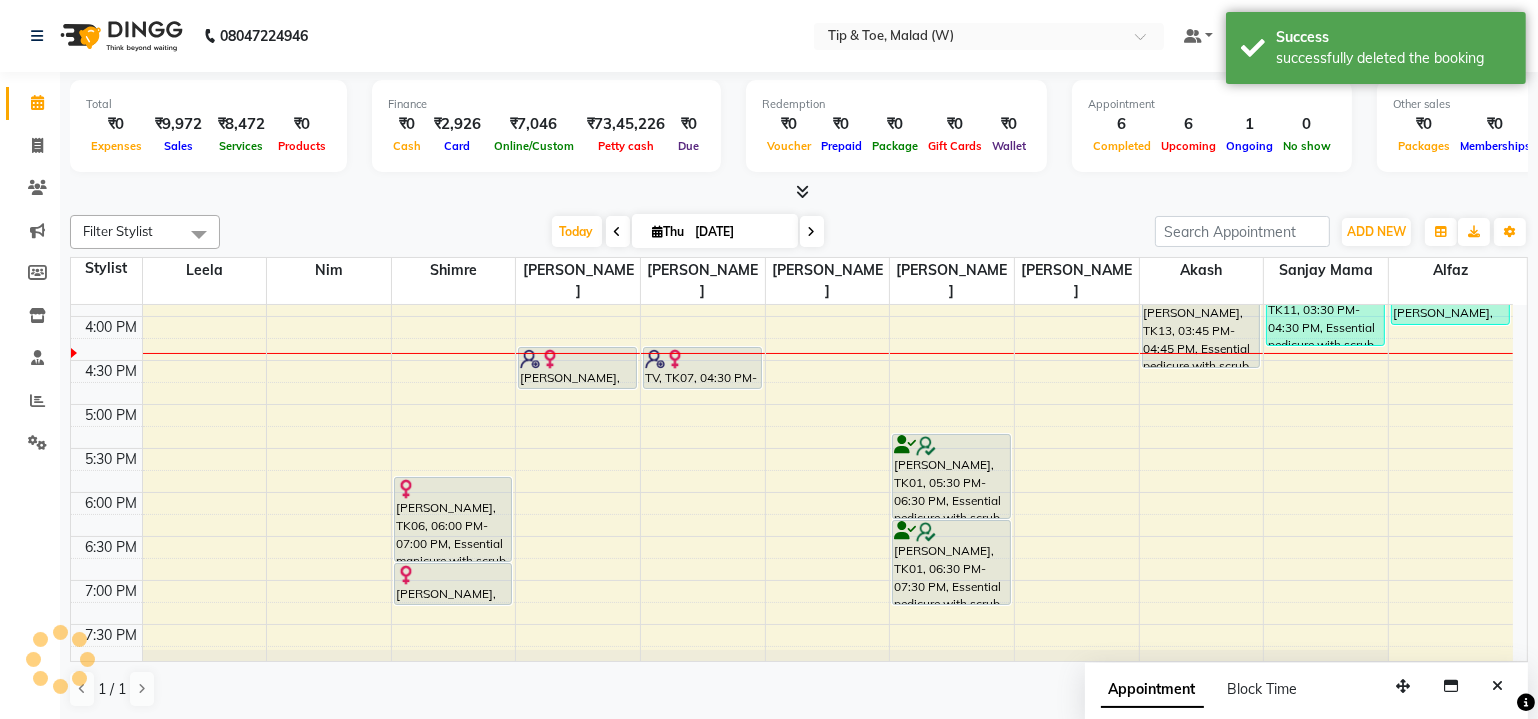 scroll, scrollTop: 744, scrollLeft: 0, axis: vertical 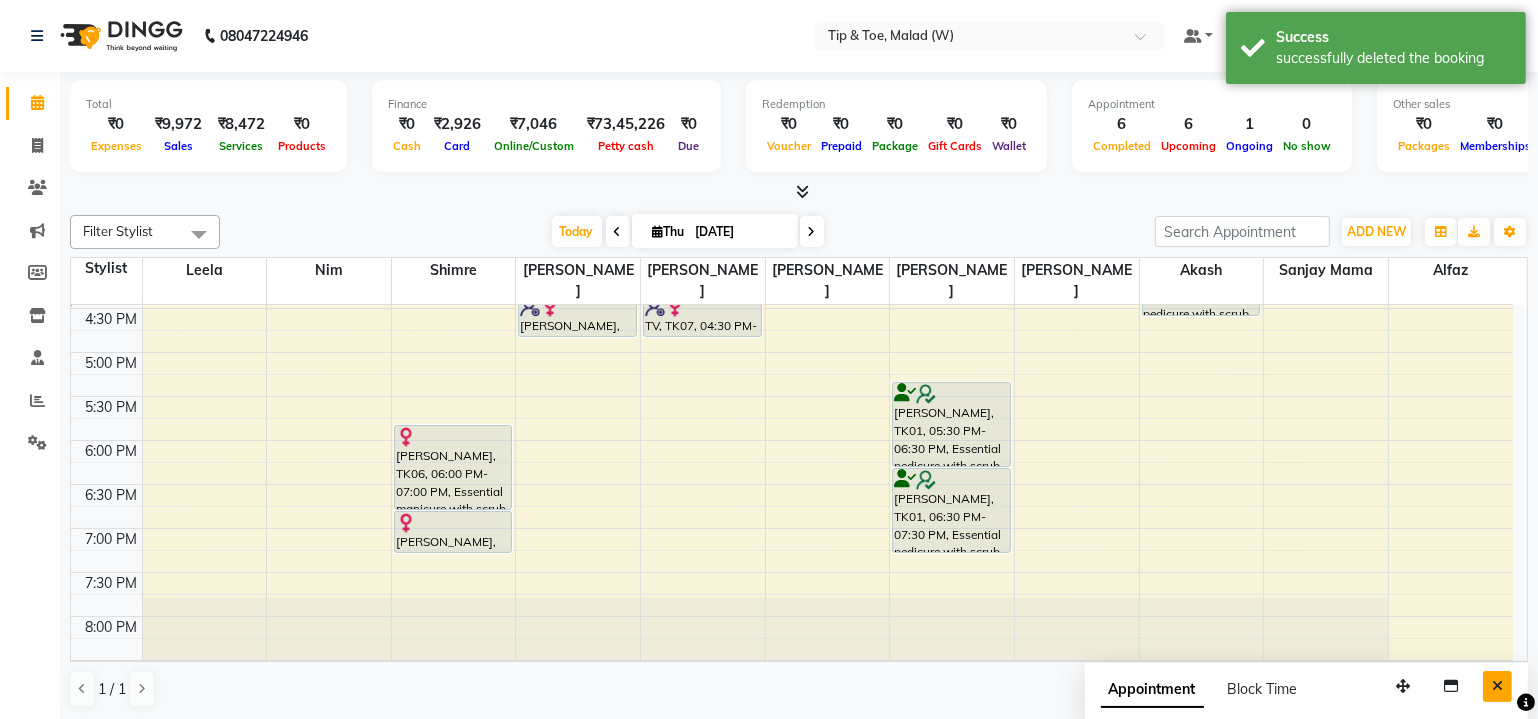 click at bounding box center [1497, 686] 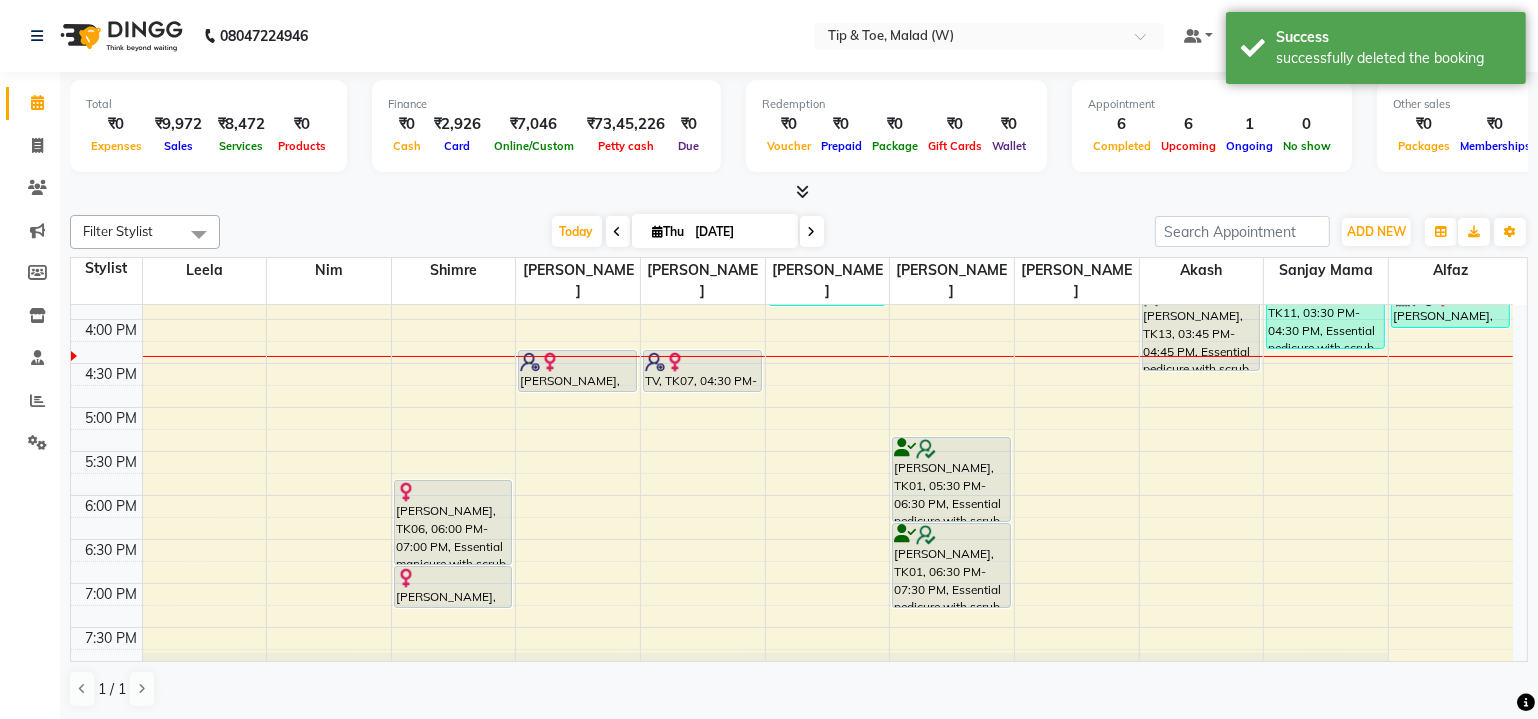 scroll, scrollTop: 562, scrollLeft: 0, axis: vertical 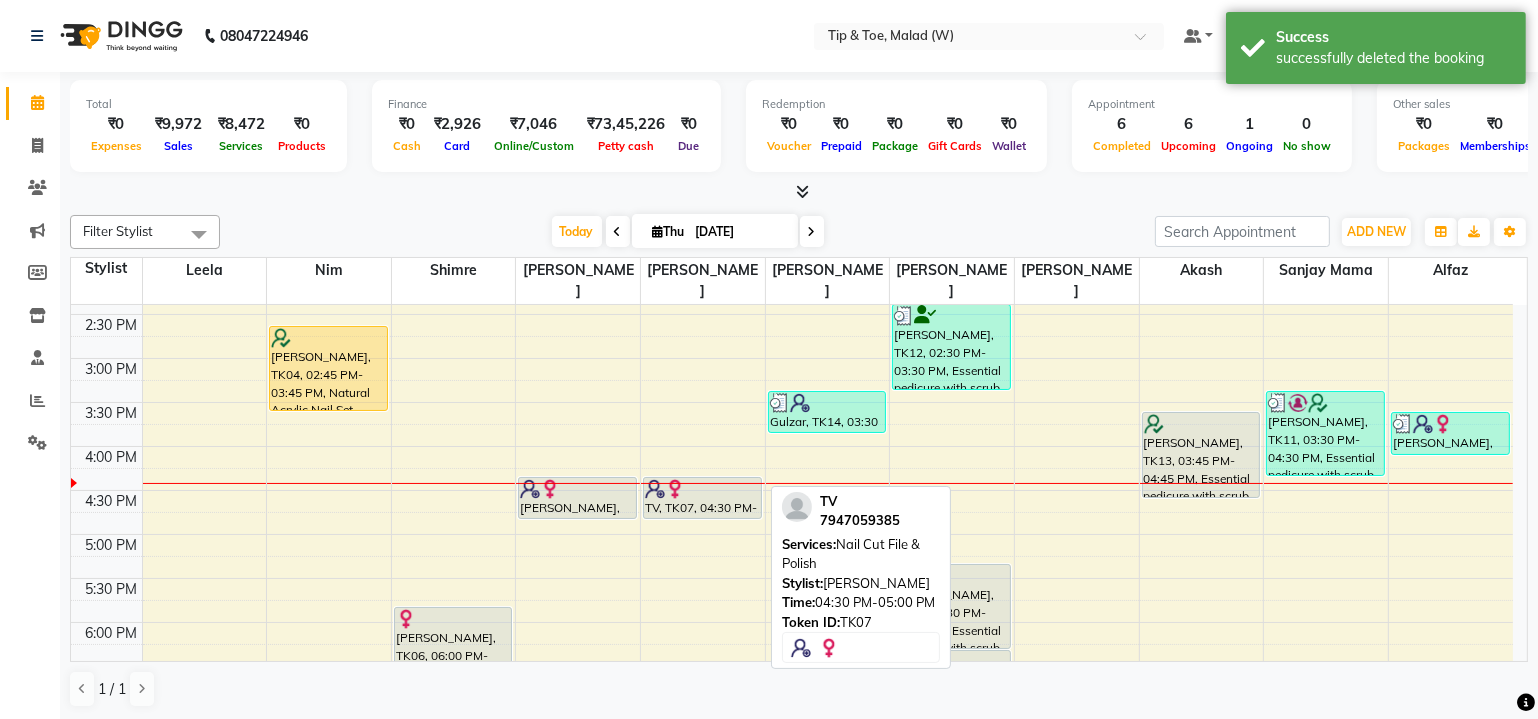 click on "TV, TK07, 04:30 PM-05:00 PM, Nail Cut File & Polish" at bounding box center (702, 498) 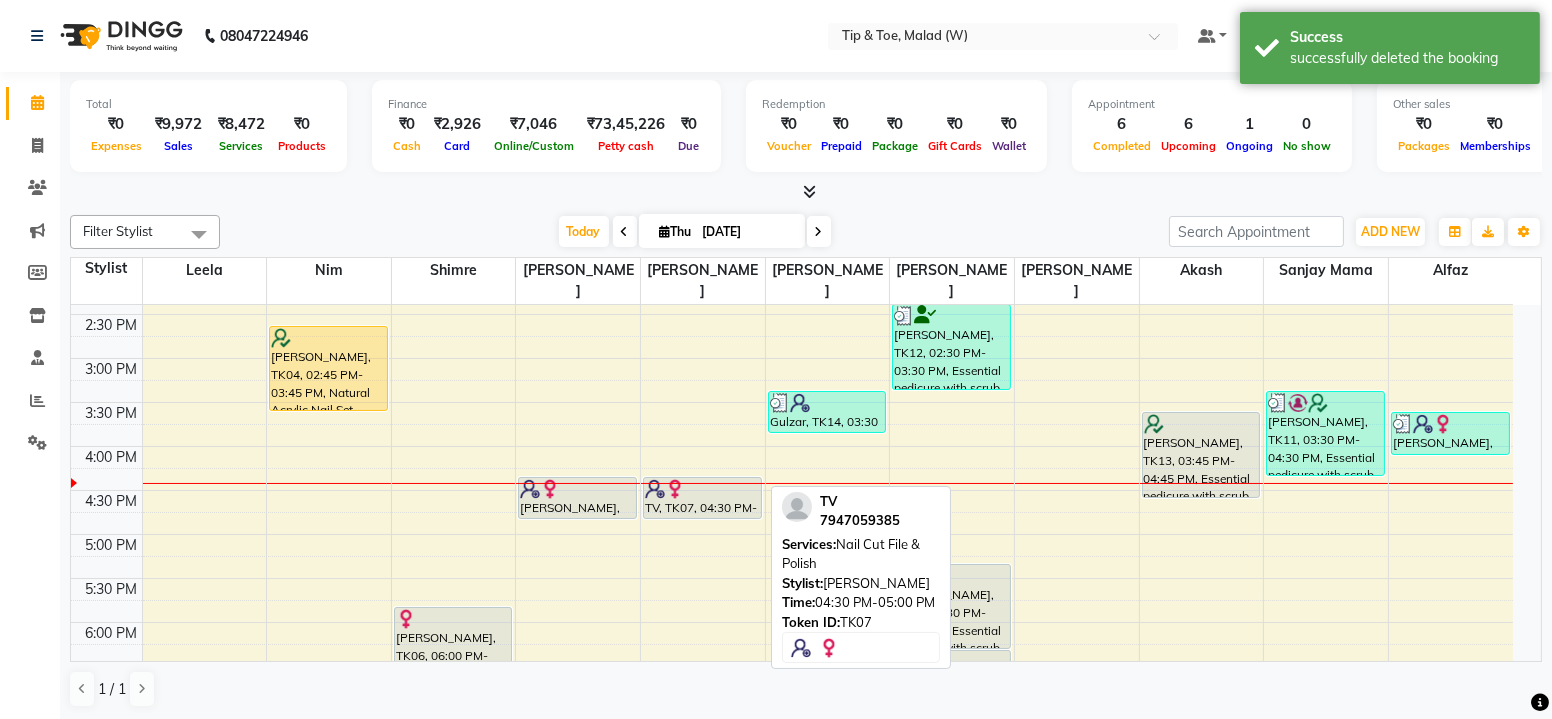 select on "7" 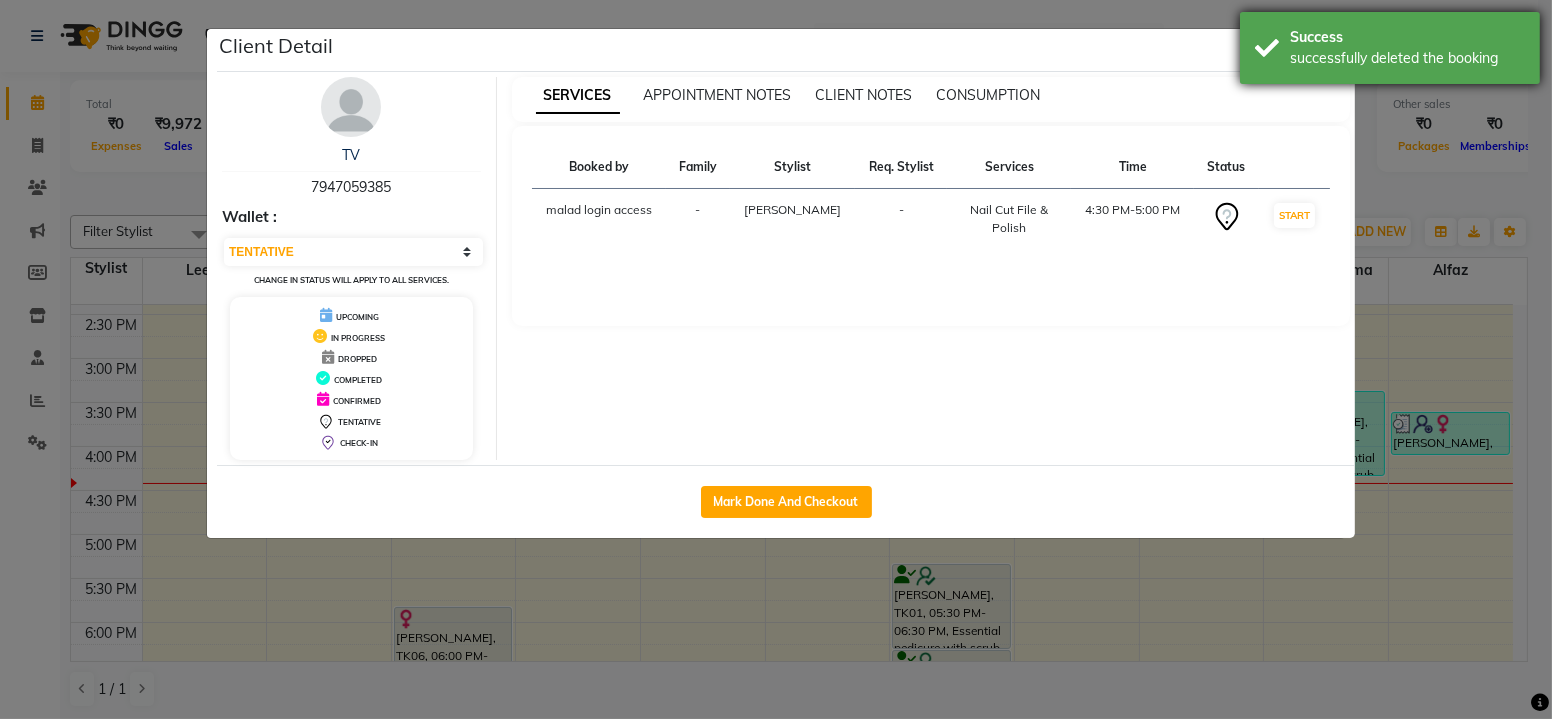click on "successfully deleted the booking" at bounding box center [1407, 58] 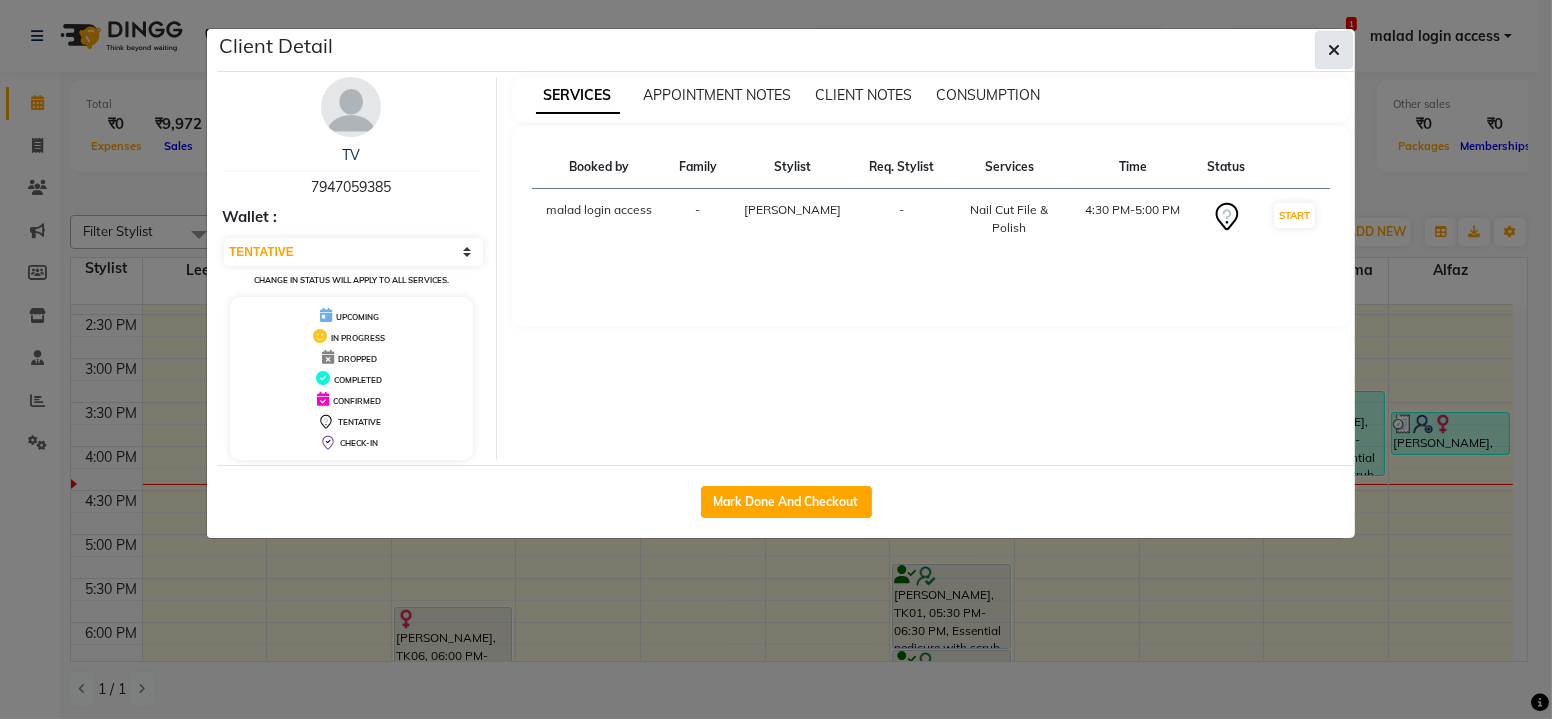 click 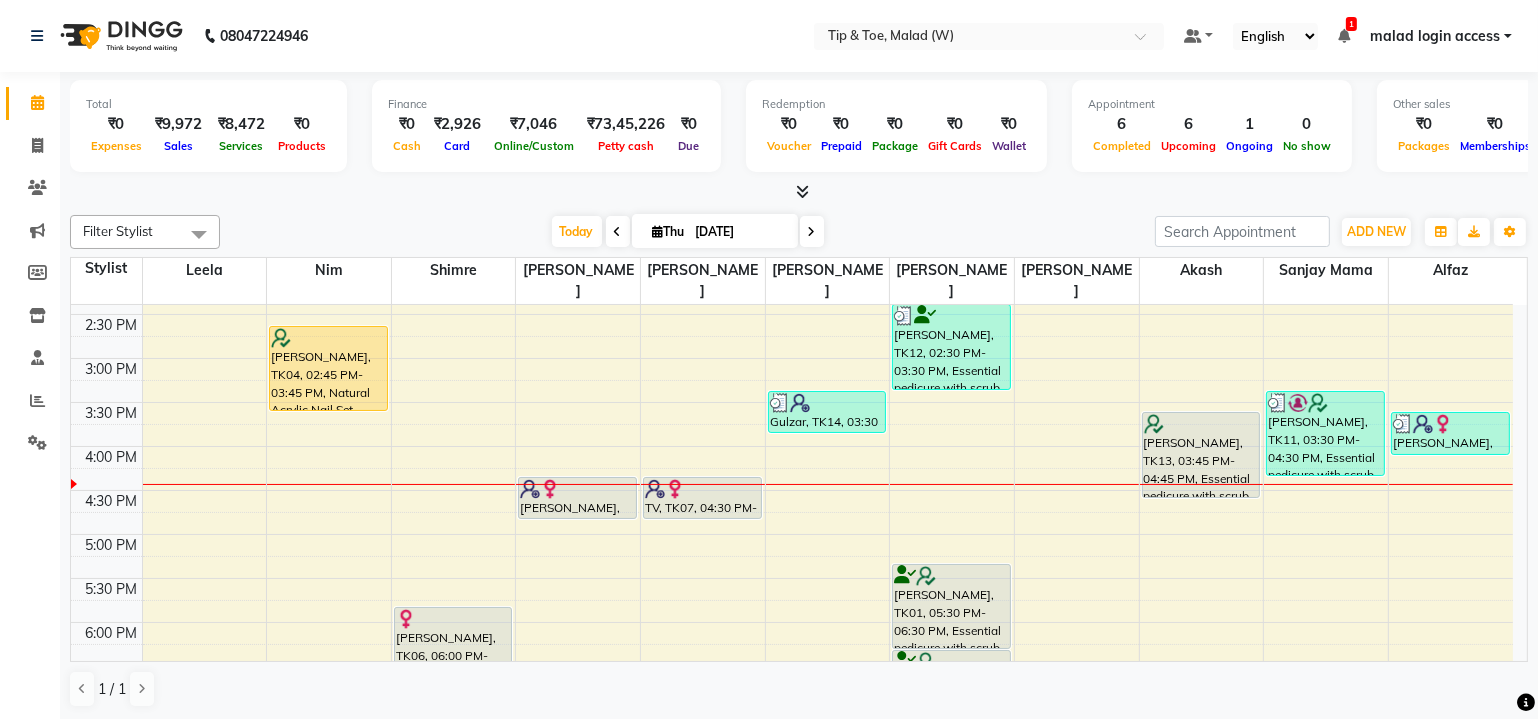 click on "8:00 AM 8:30 AM 9:00 AM 9:30 AM 10:00 AM 10:30 AM 11:00 AM 11:30 AM 12:00 PM 12:30 PM 1:00 PM 1:30 PM 2:00 PM 2:30 PM 3:00 PM 3:30 PM 4:00 PM 4:30 PM 5:00 PM 5:30 PM 6:00 PM 6:30 PM 7:00 PM 7:30 PM 8:00 PM 8:30 PM     megha chand, TK08, 11:30 AM-11:50 AM, Application of Nail Polish     megha chand, TK08, 11:45 AM-12:15 PM, Nail Cut File & Polish     Namrata, TK04, 02:45 PM-03:45 PM, Natural Acrylic Nail Set     Rucha Patwardhan, TK06, 06:00 PM-07:00 PM, Essential manicure with scrub     Rucha Patwardhan, TK06, 07:00 PM-07:30 PM, Permanent Gel Polish     PRANALI gharat, TK17, 04:30 PM-05:00 PM, Permanent Gel Polish     TV, TK07, 04:30 PM-05:00 PM, Nail Cut File & Polish     Gulzar, TK14, 03:30 PM-04:00 PM, Permanent Gel Polish Removal     Shibani Suvarna, TK09, 01:00 PM-02:30 PM, Essential pedicure with scrub,Permanent Gel Polish Removal     Bhupendesh Singh, TK12, 02:30 PM-03:30 PM, Essential pedicure with scrub     Ruby Saldanha, TK01, 05:30 PM-06:30 PM, Essential pedicure with scrub" at bounding box center [792, 314] 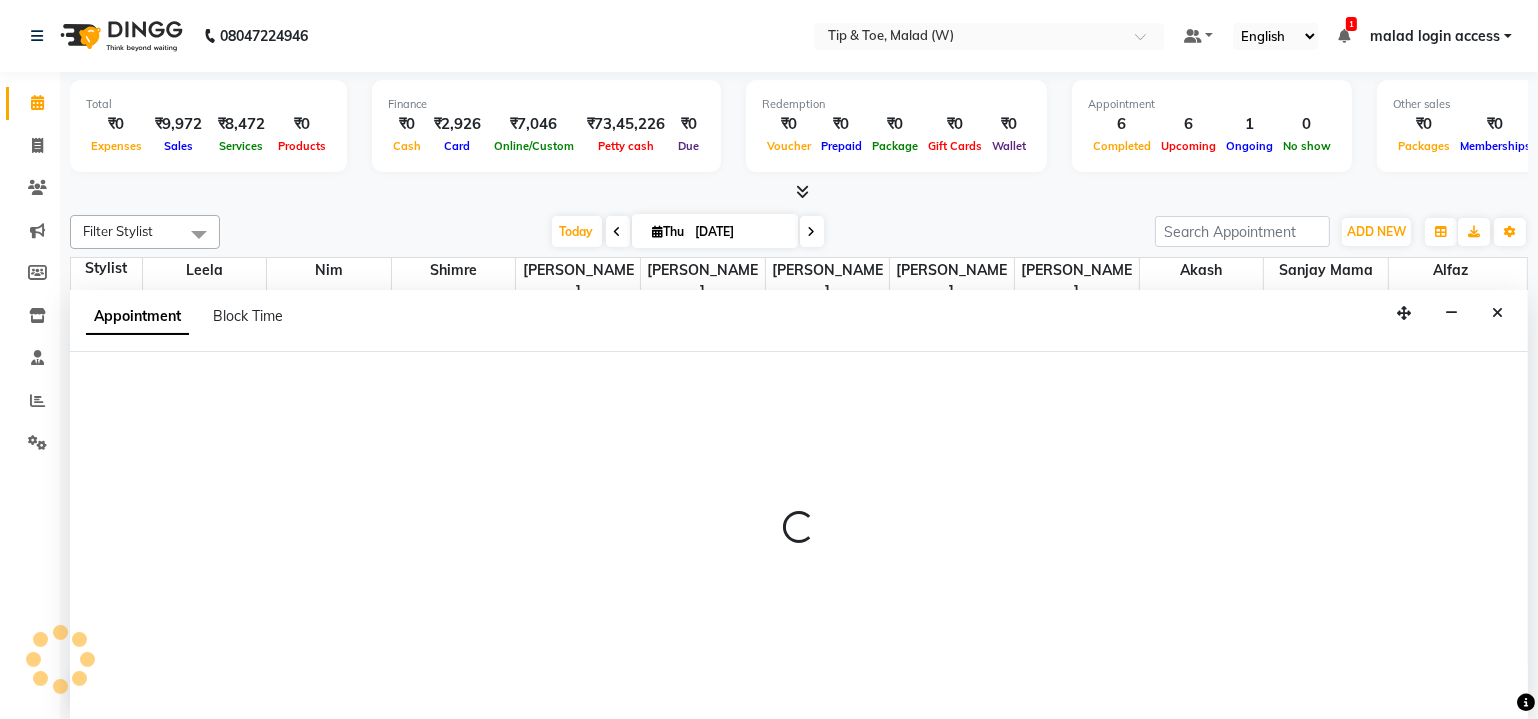 select on "41794" 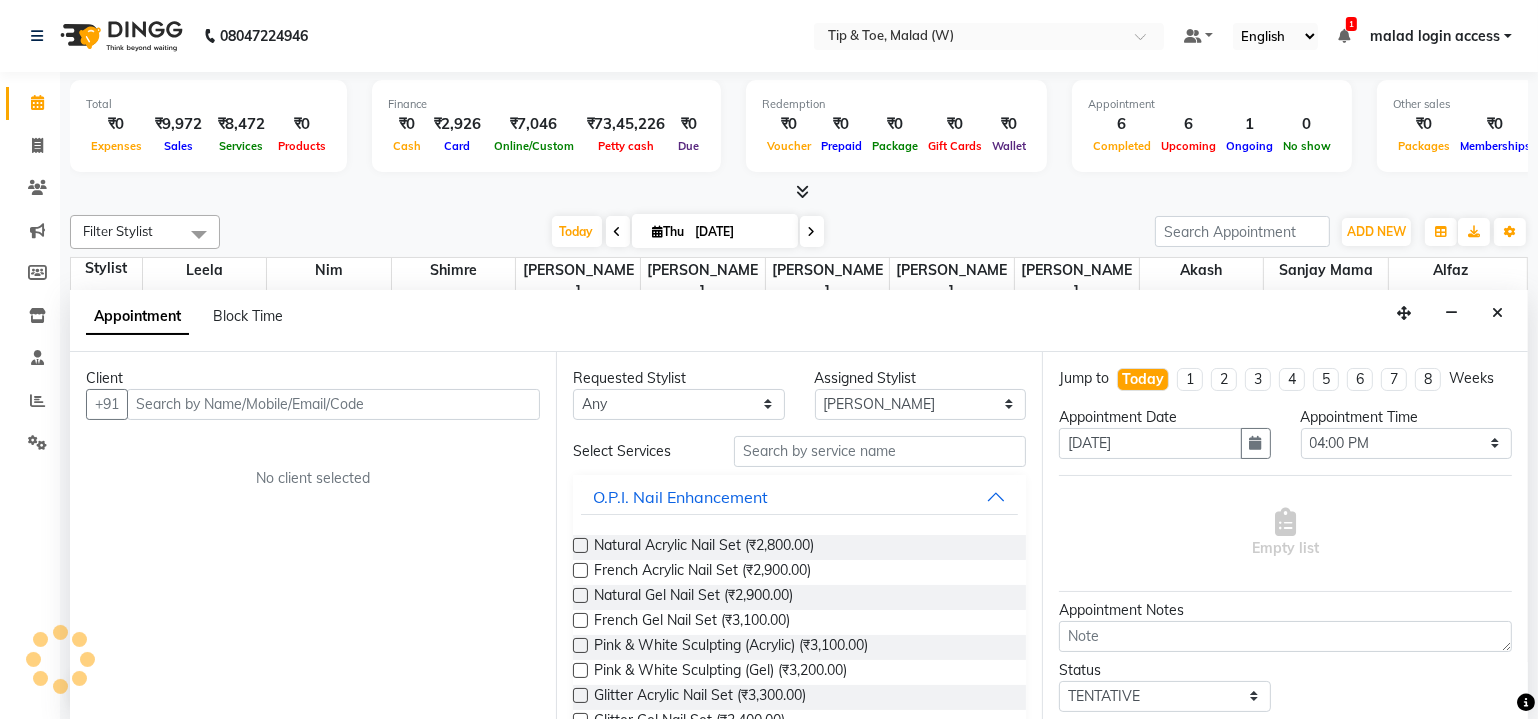 scroll, scrollTop: 0, scrollLeft: 0, axis: both 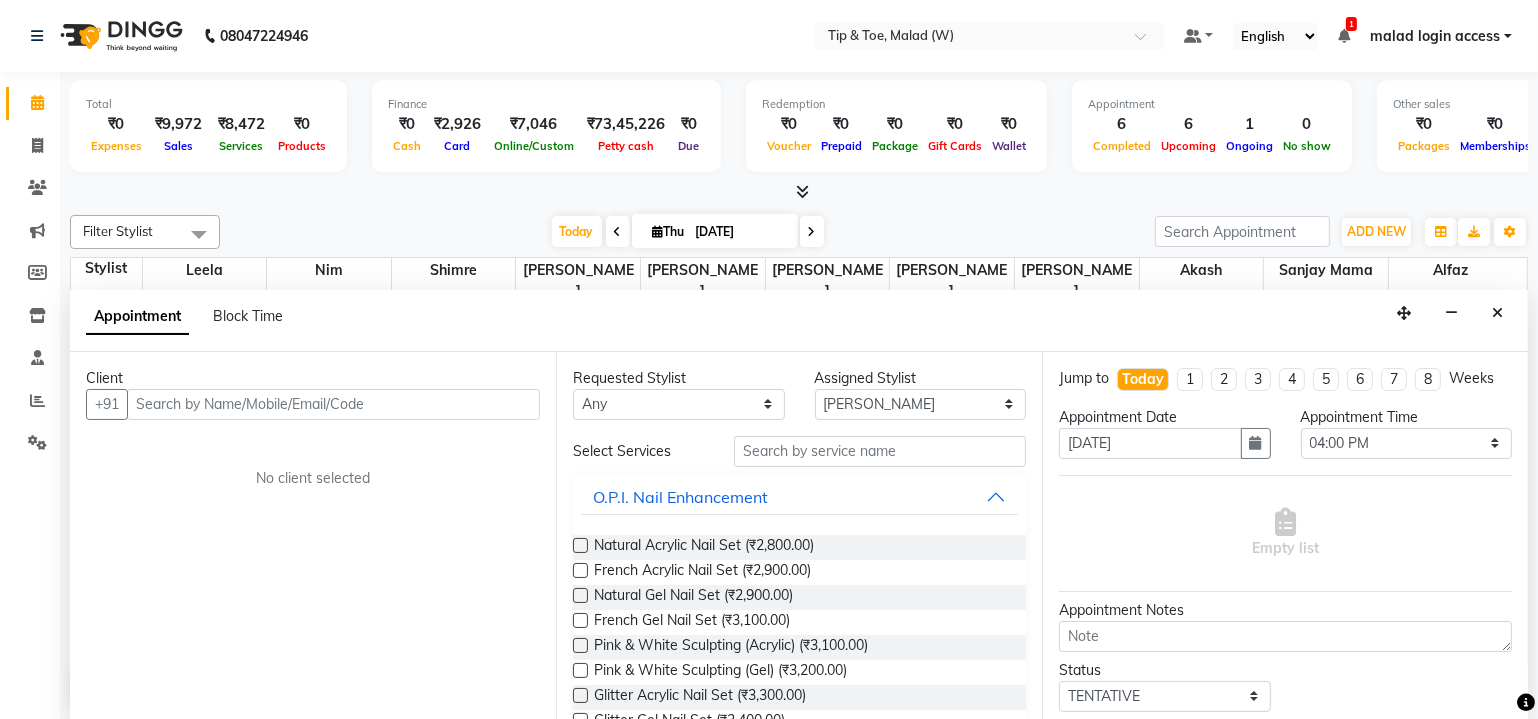 click at bounding box center (333, 404) 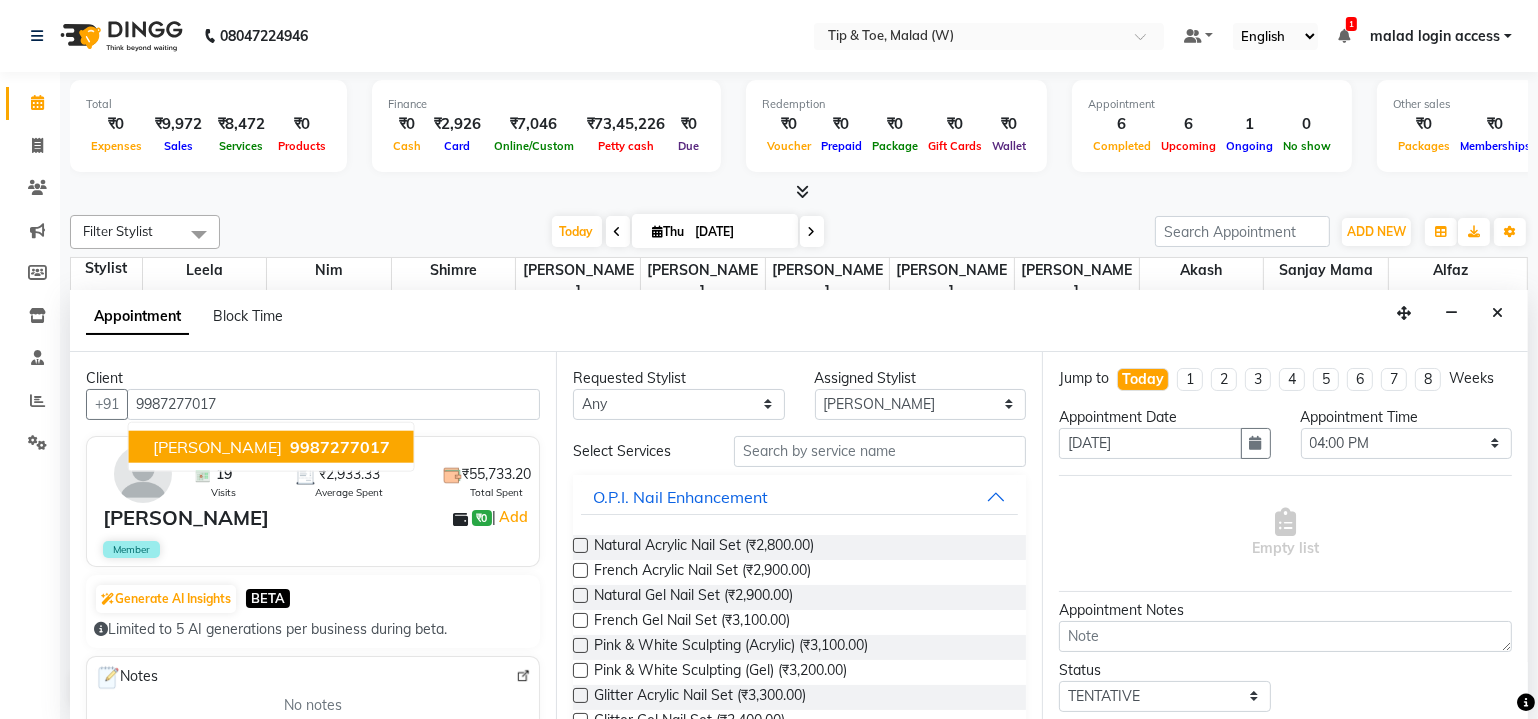 click on "9987277017" at bounding box center [340, 446] 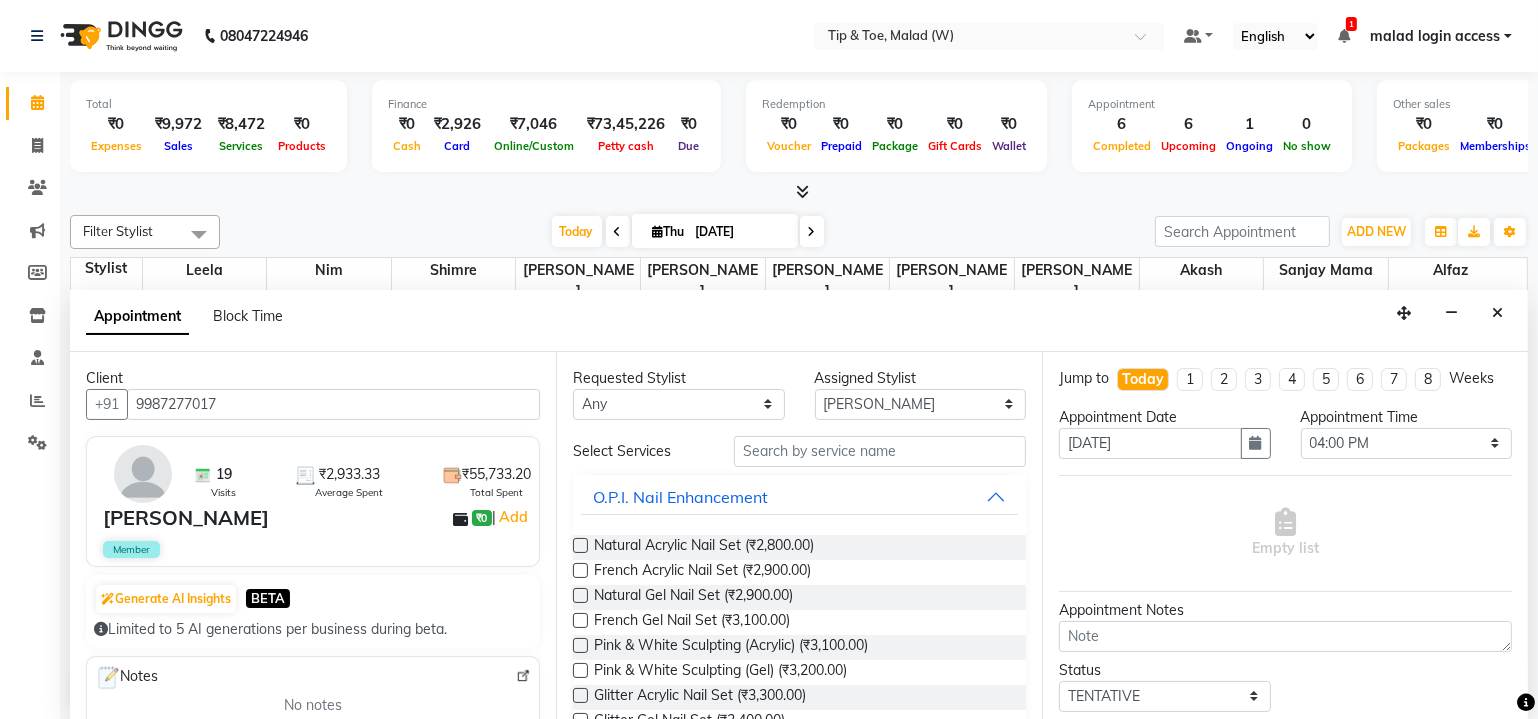 type on "9987277017" 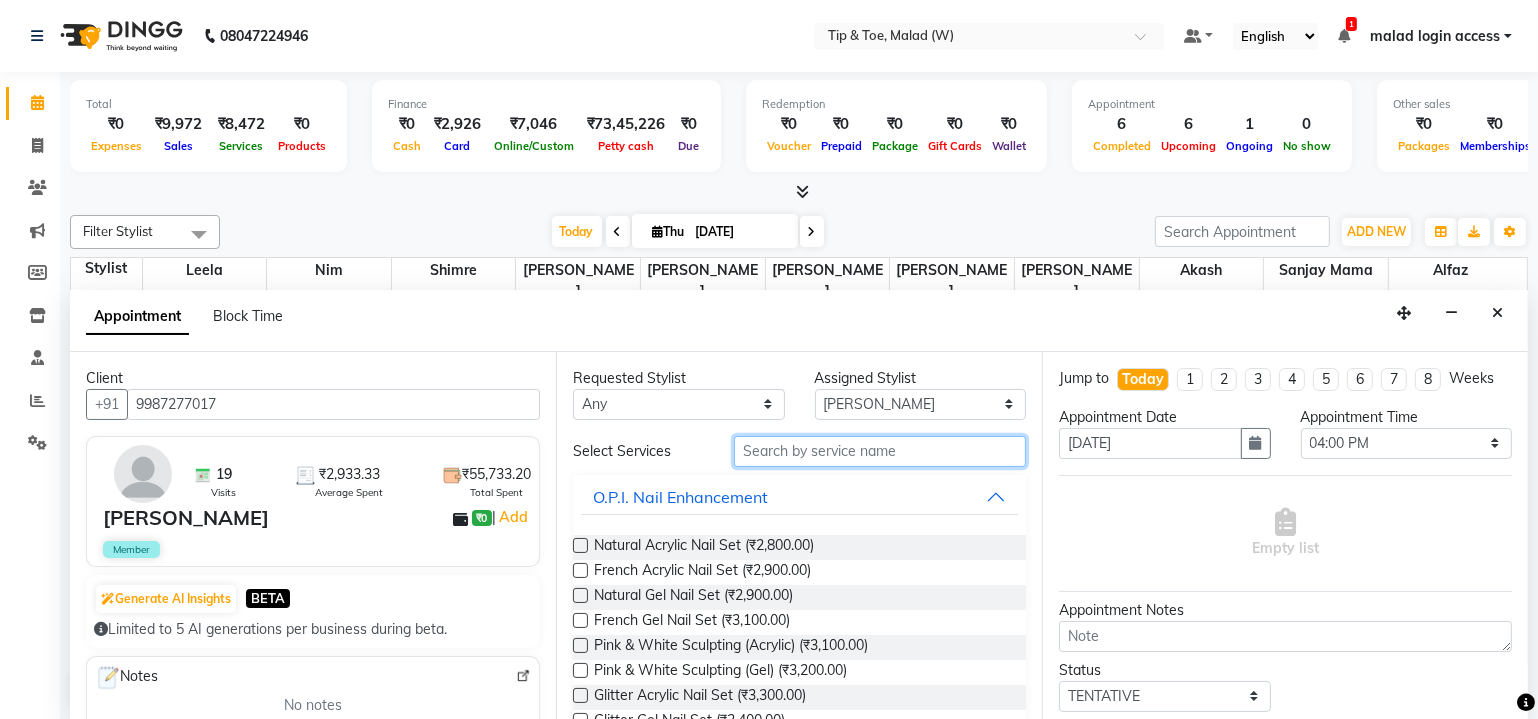 click at bounding box center (880, 451) 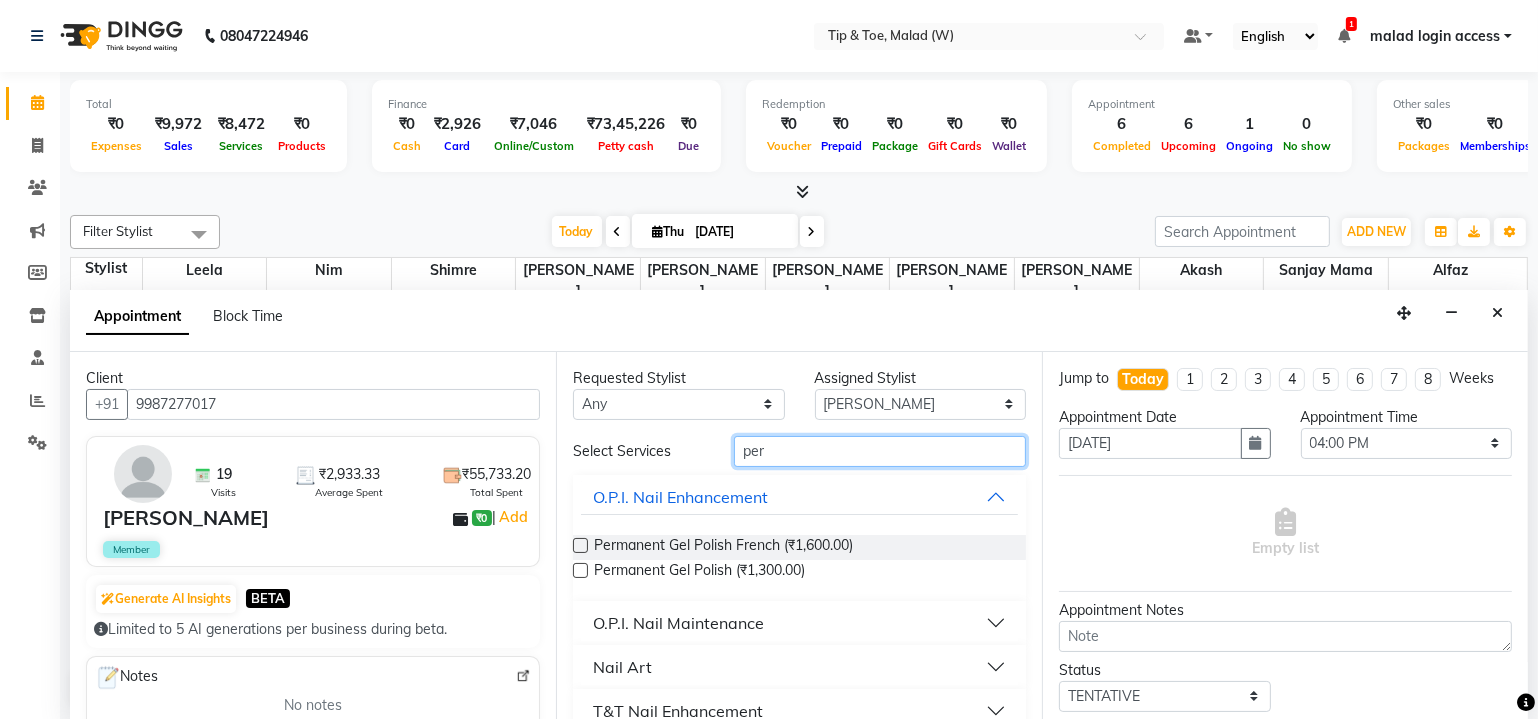 type on "per" 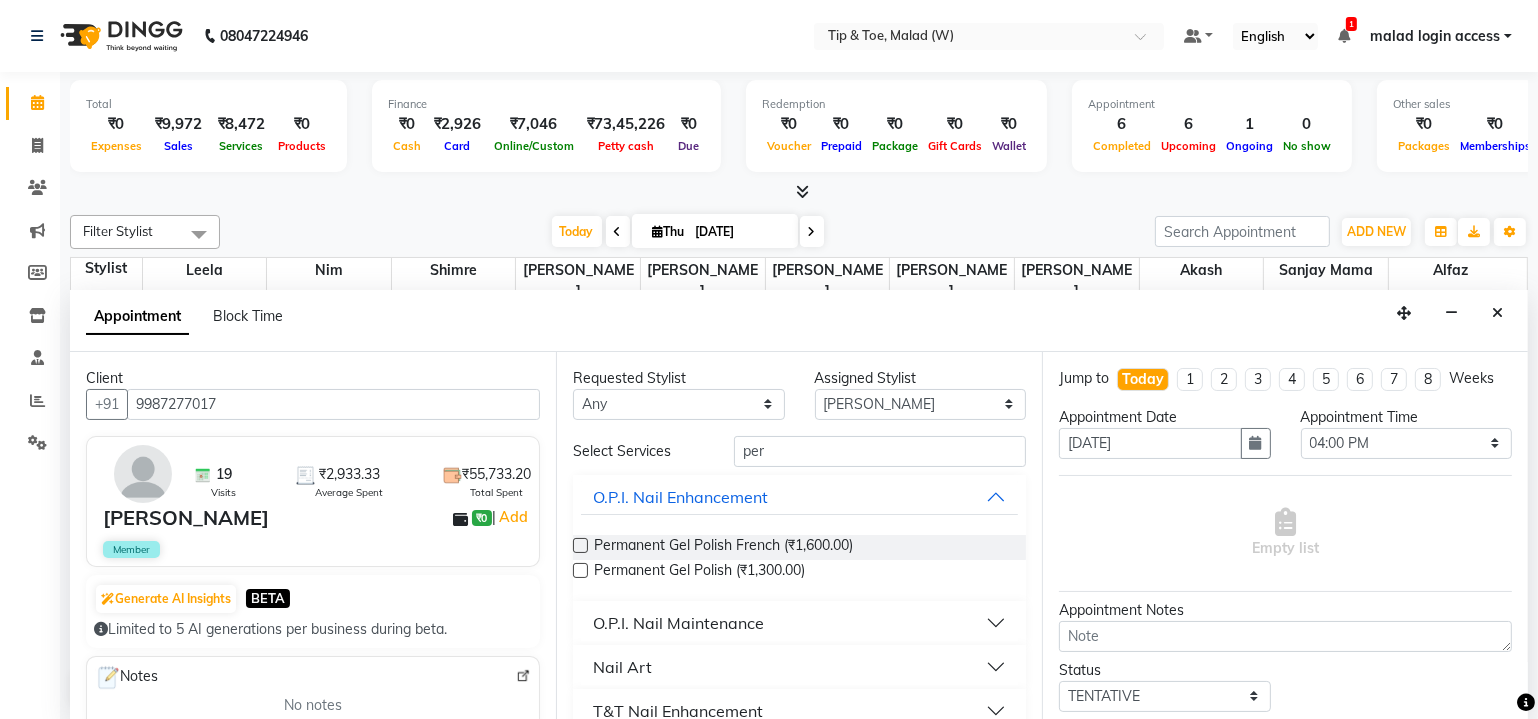 click at bounding box center (580, 570) 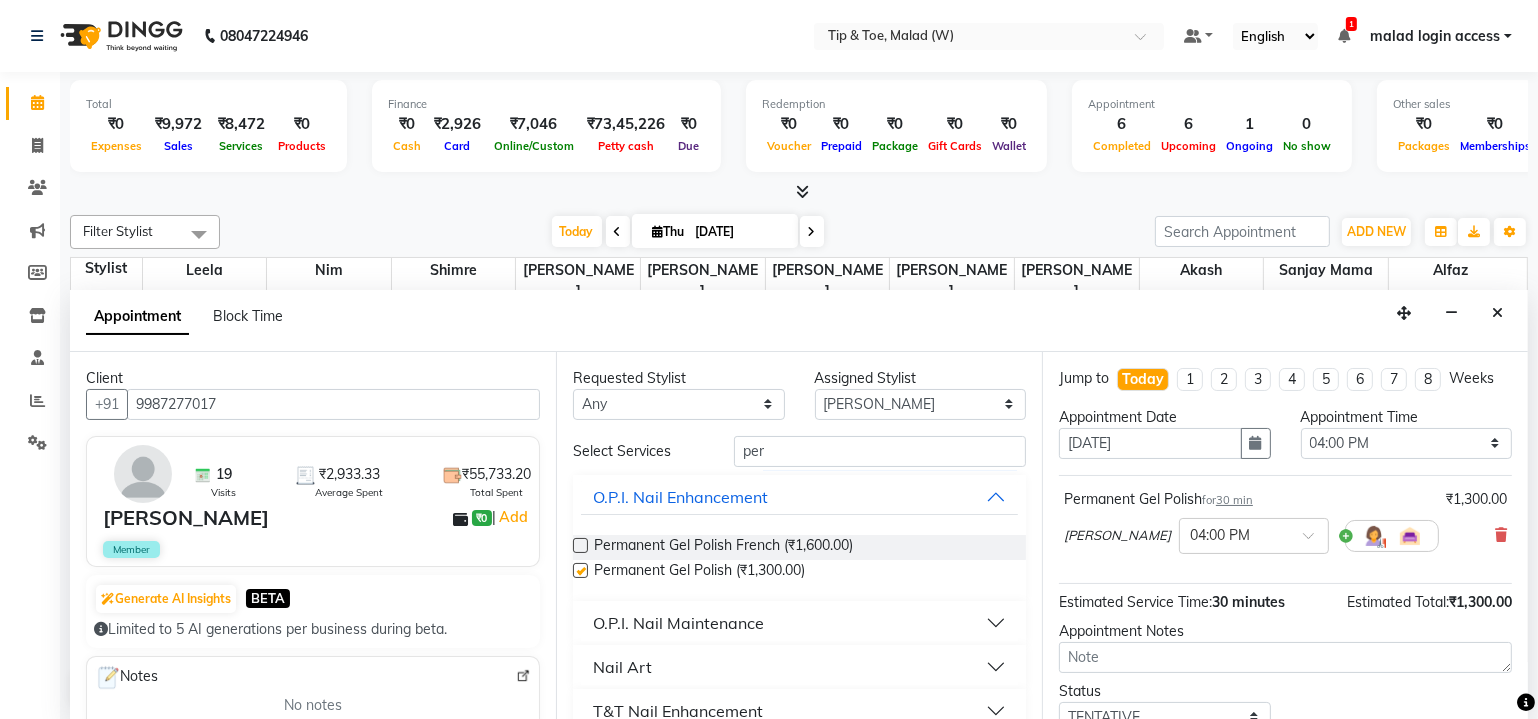 checkbox on "false" 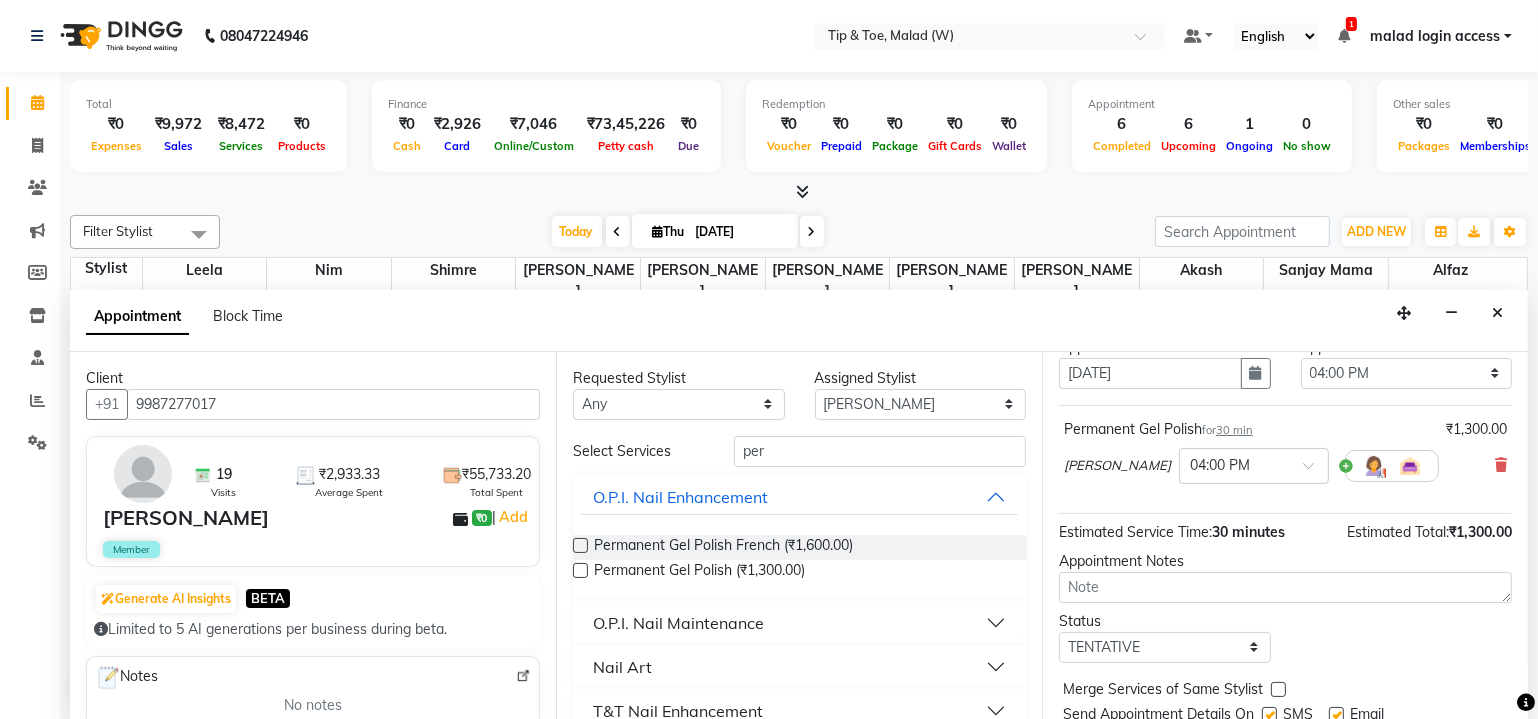 scroll, scrollTop: 135, scrollLeft: 0, axis: vertical 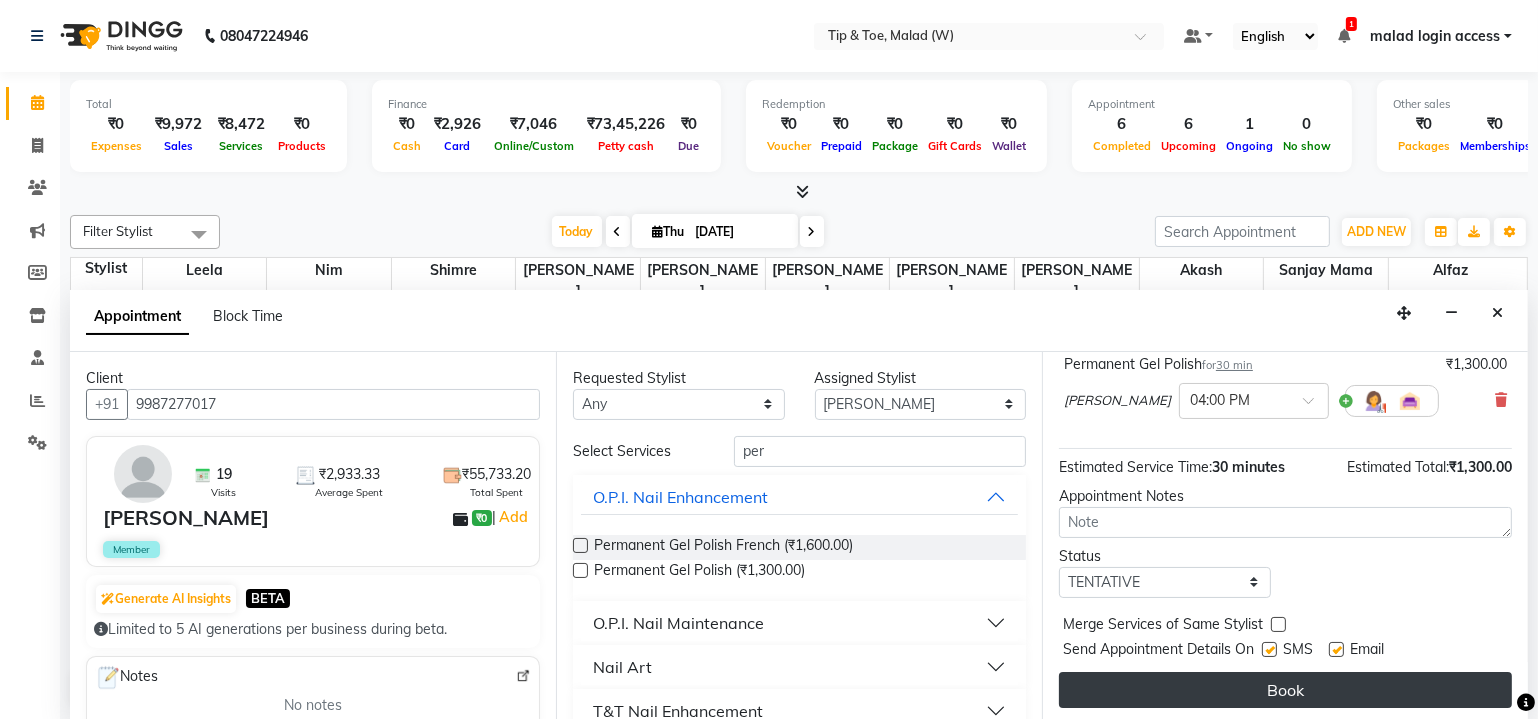 click on "Book" at bounding box center (1285, 690) 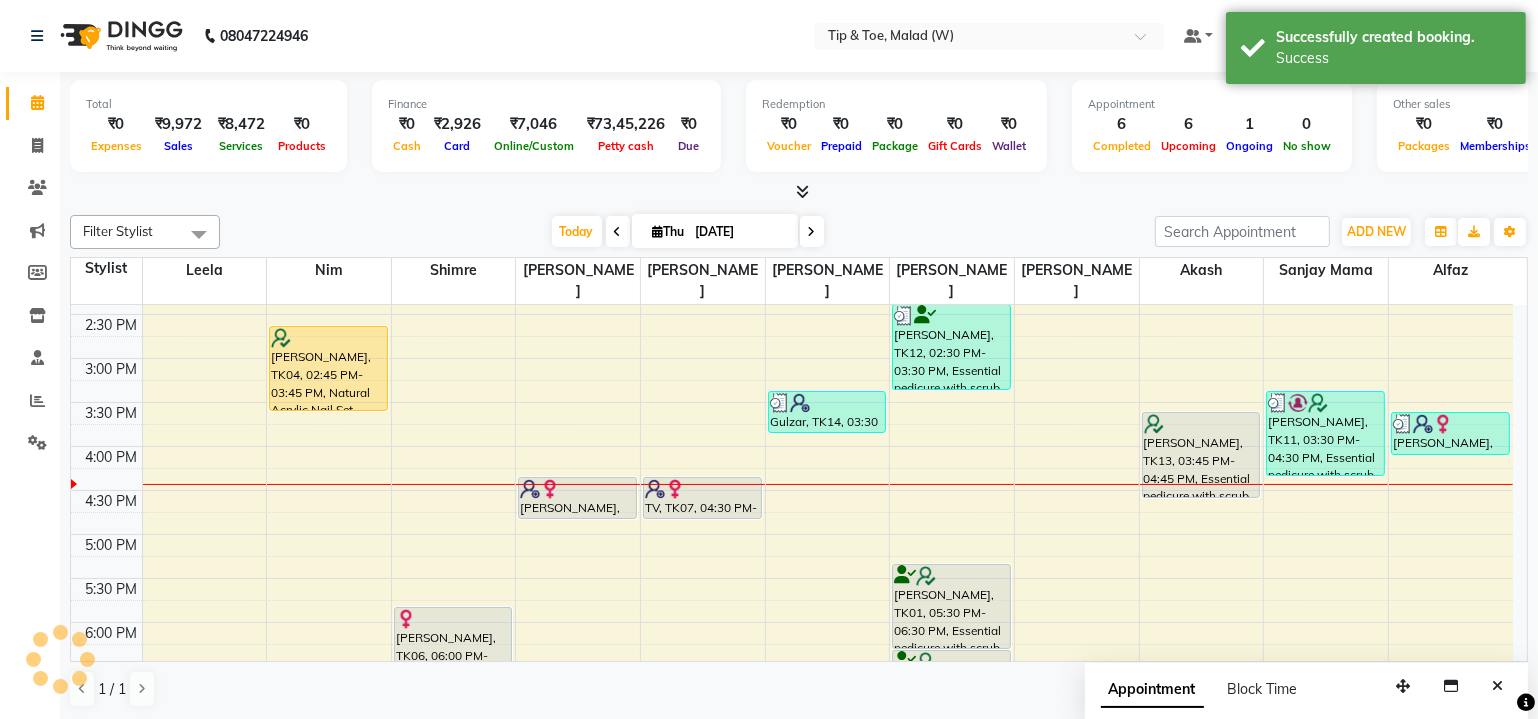 scroll, scrollTop: 0, scrollLeft: 0, axis: both 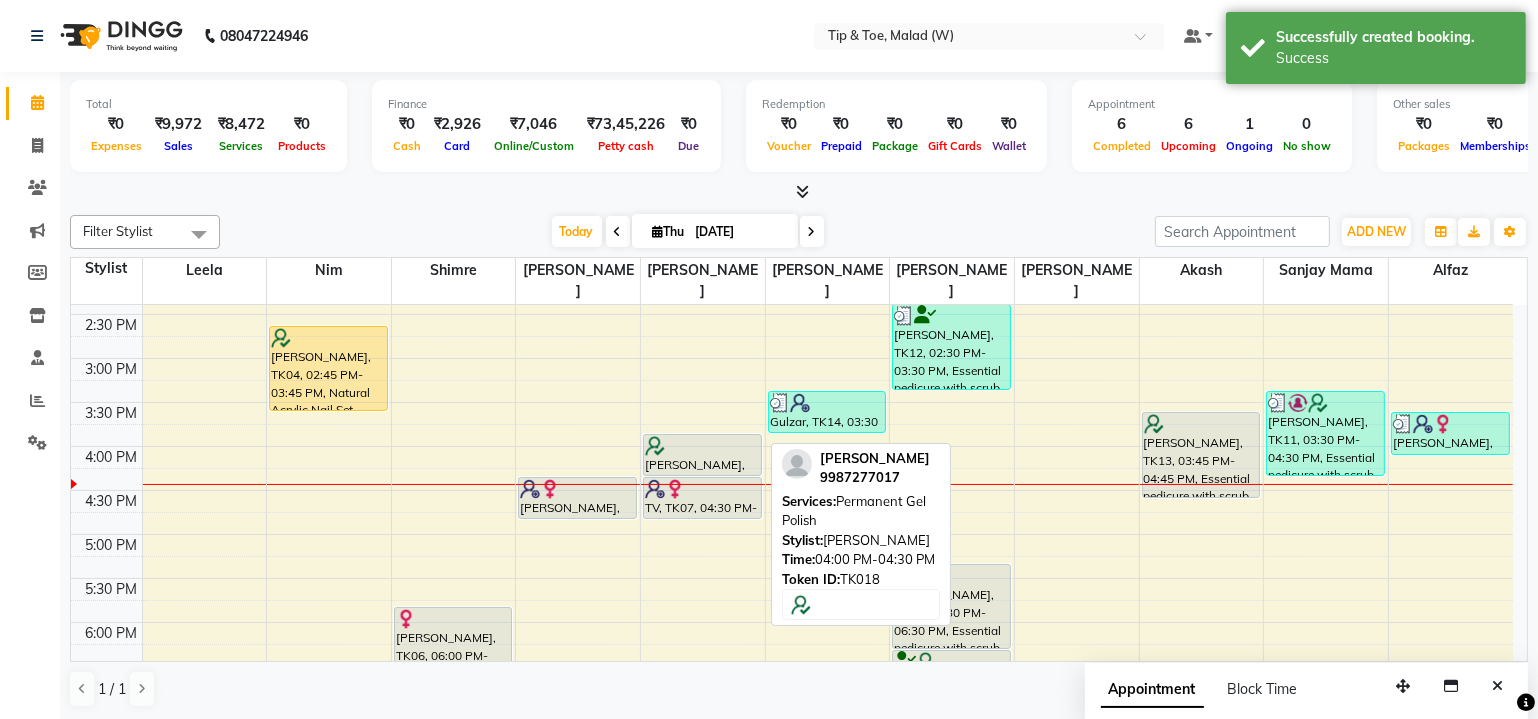 click on "Madhura, TK18, 04:00 PM-04:30 PM, Permanent Gel Polish" at bounding box center [702, 455] 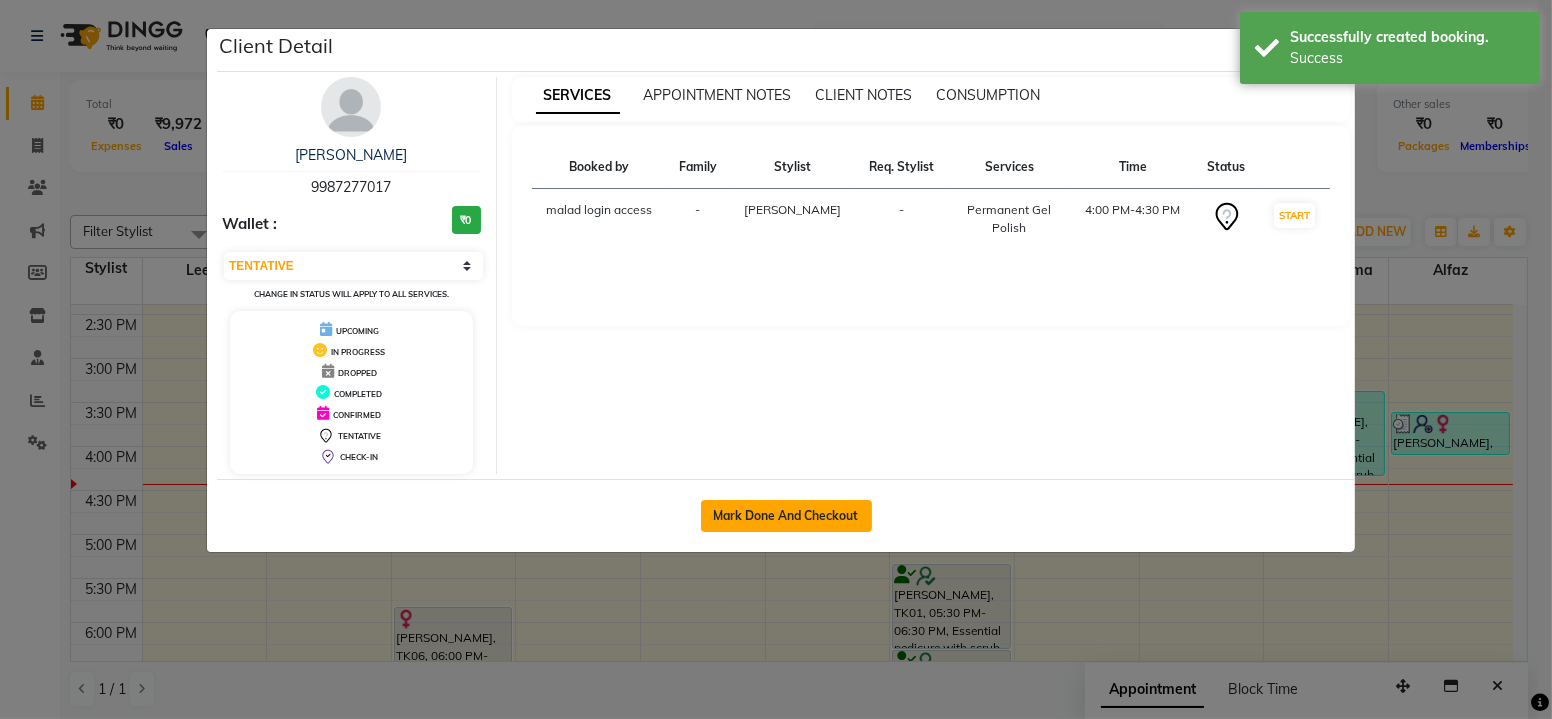 click on "Mark Done And Checkout" 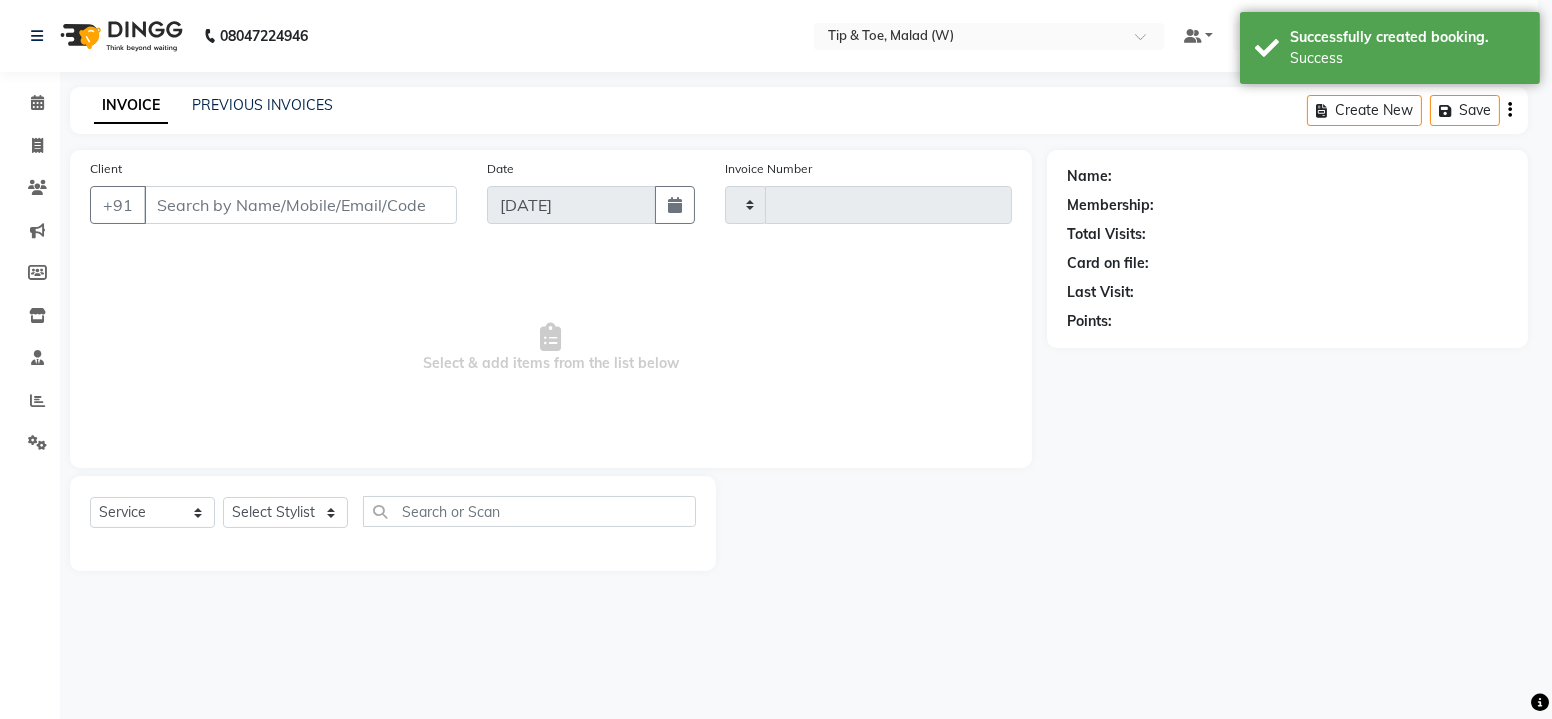 type on "1641" 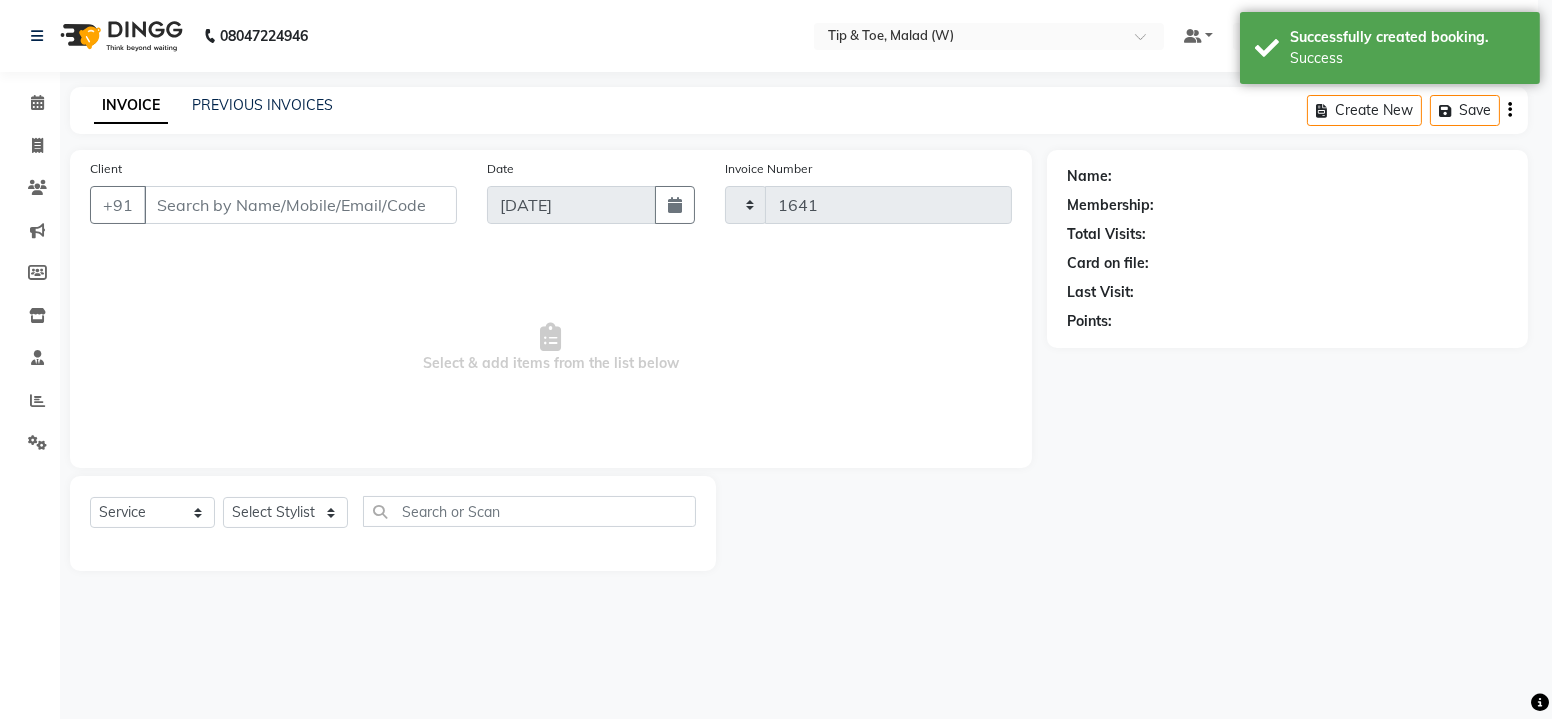select on "5930" 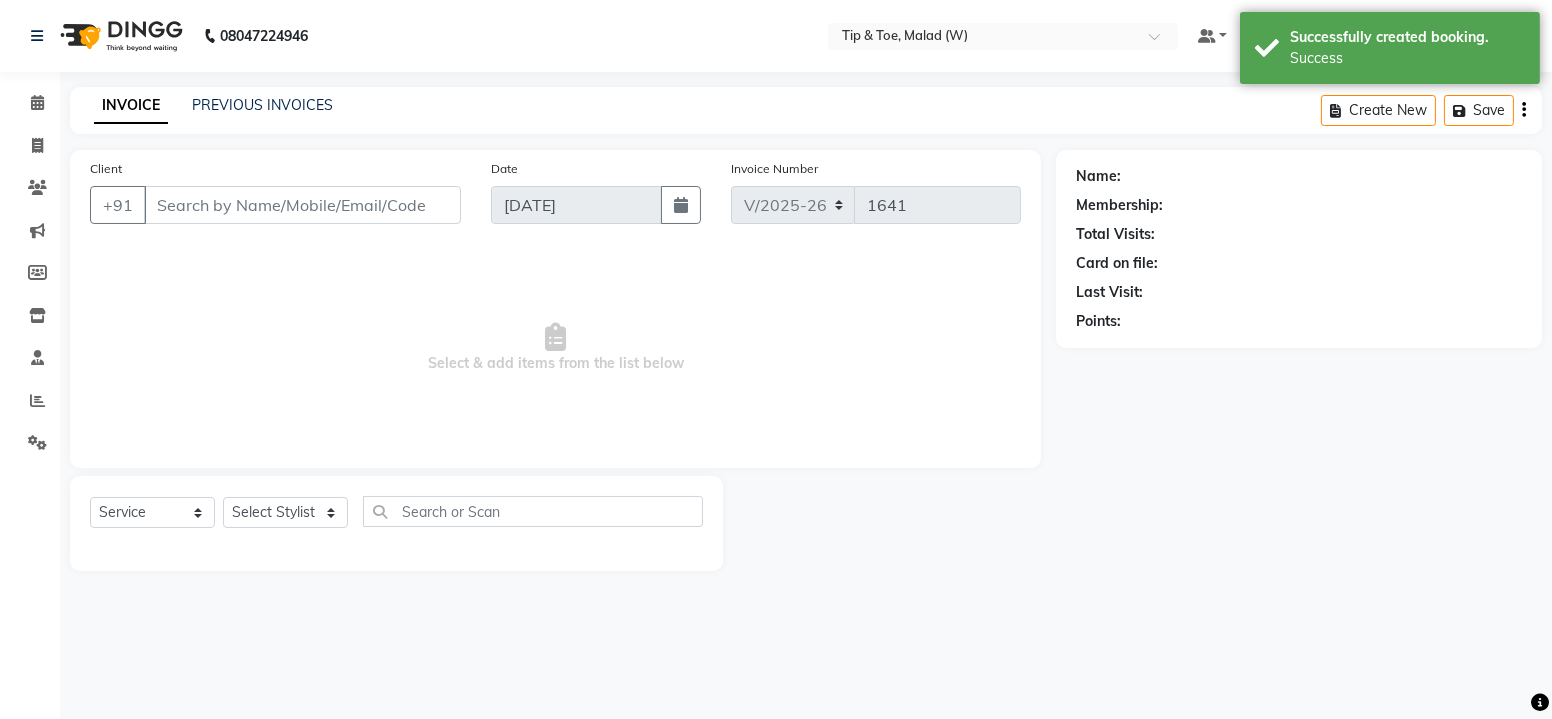 type on "9987277017" 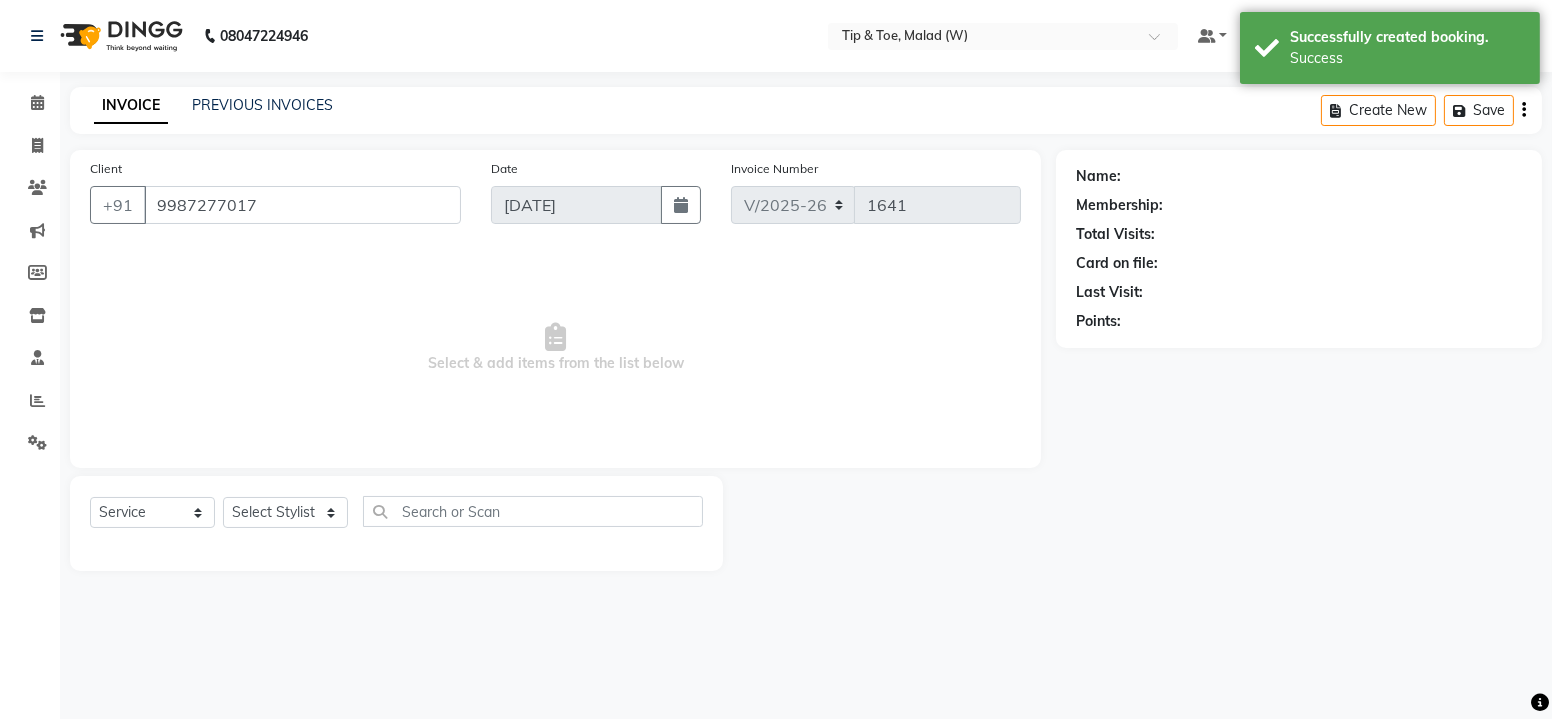 select on "41794" 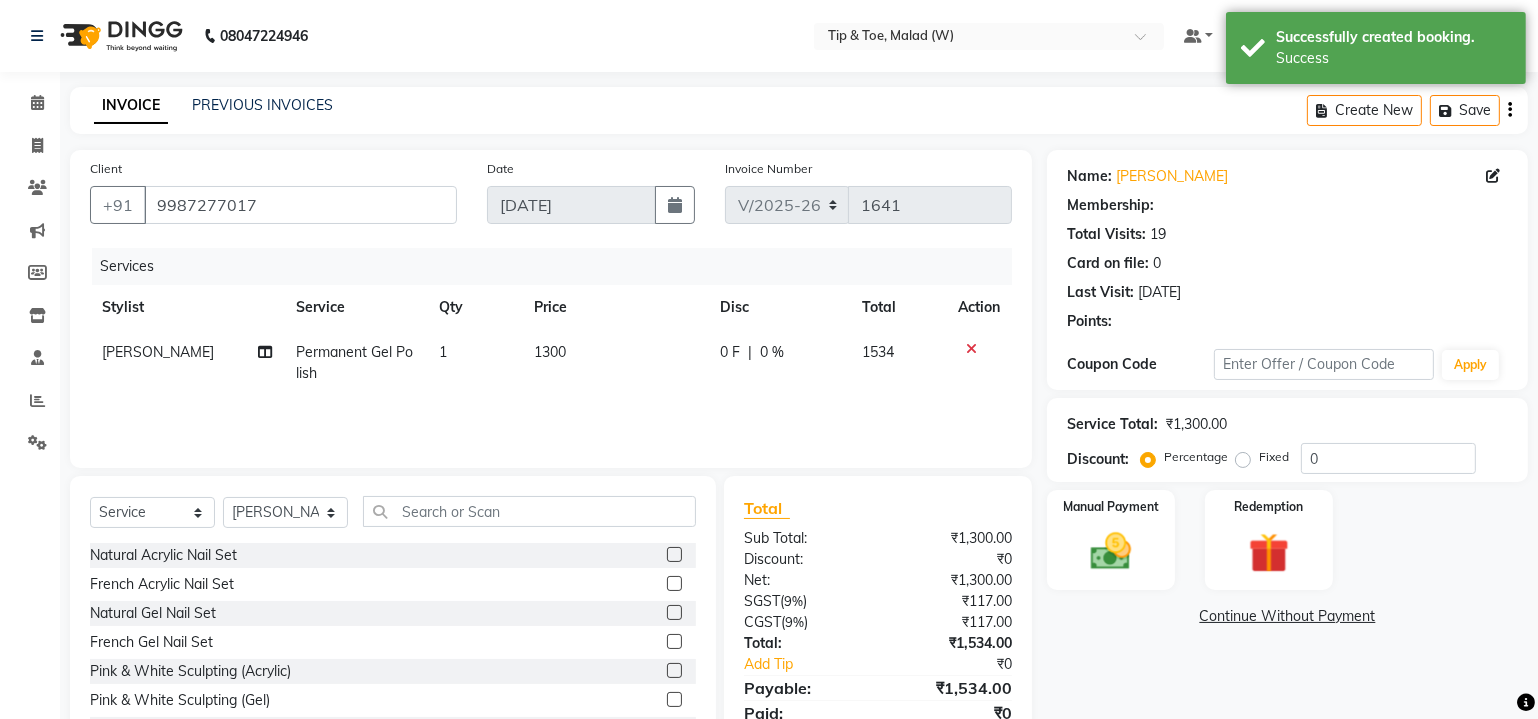 type on "20" 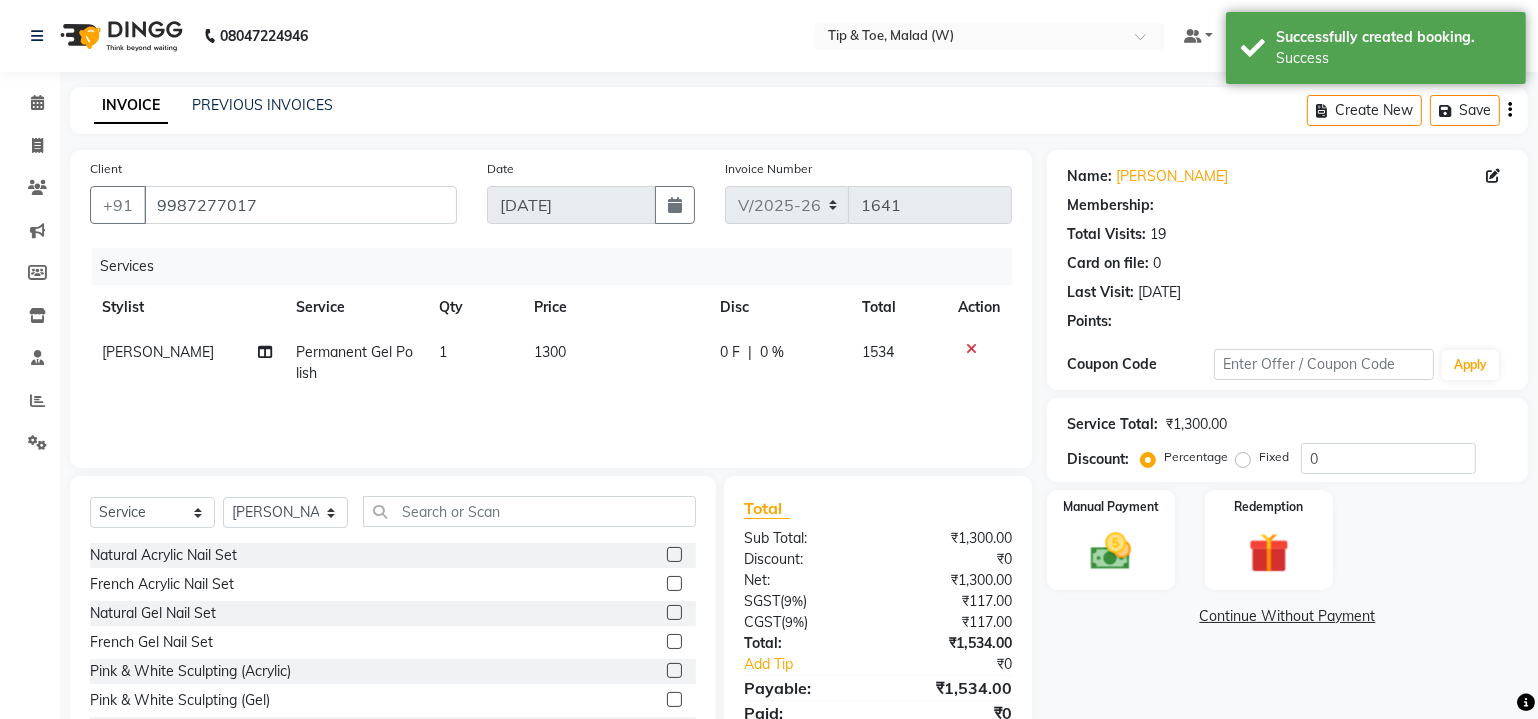 select on "1: Object" 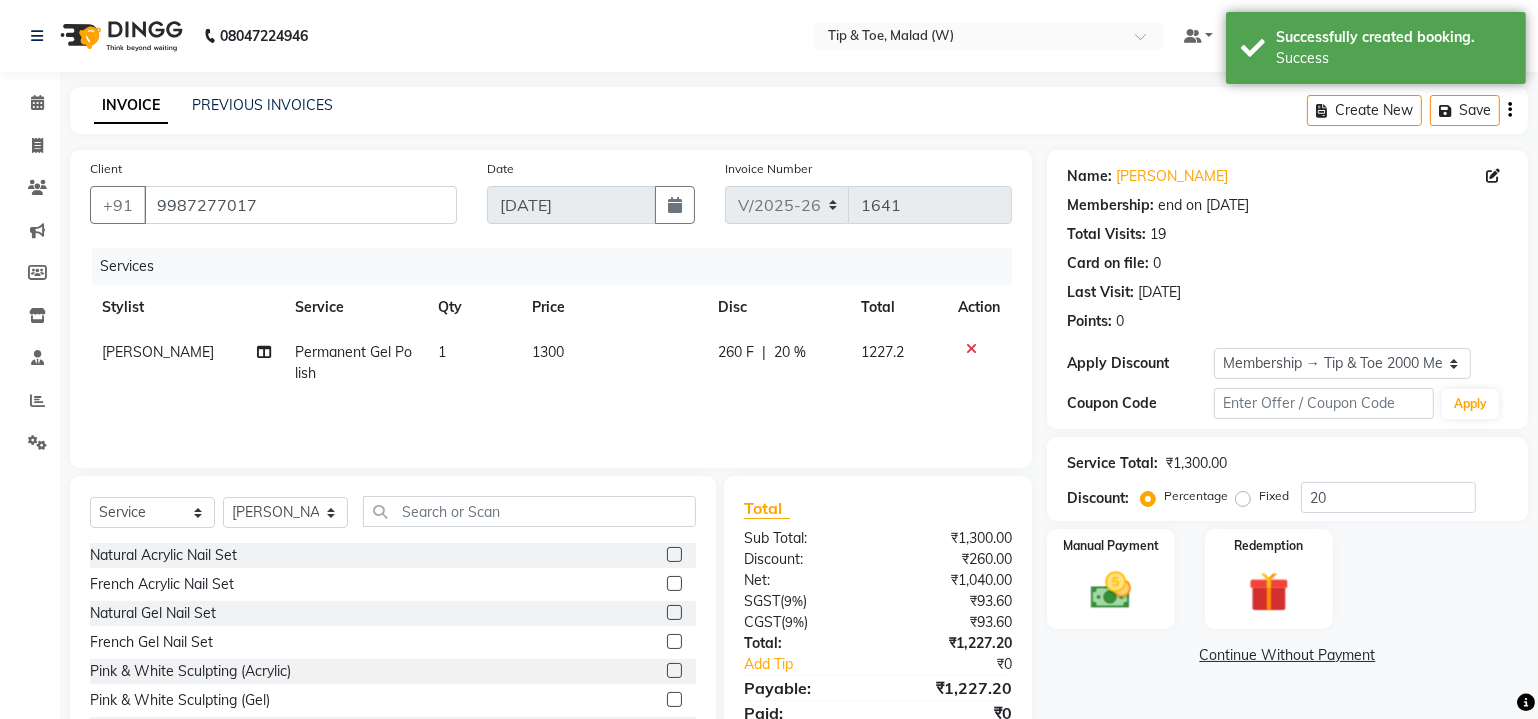 click on "Permanent Gel Polish" 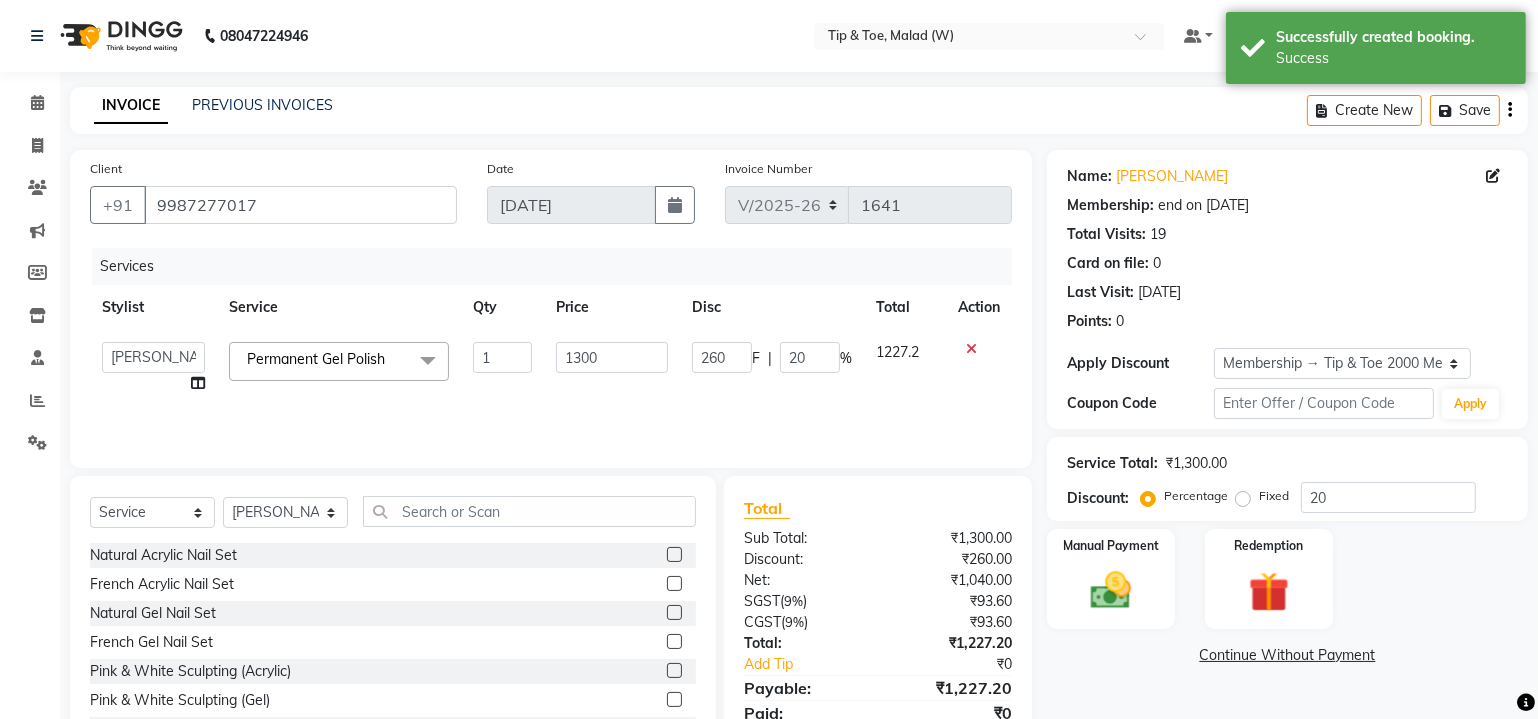 click 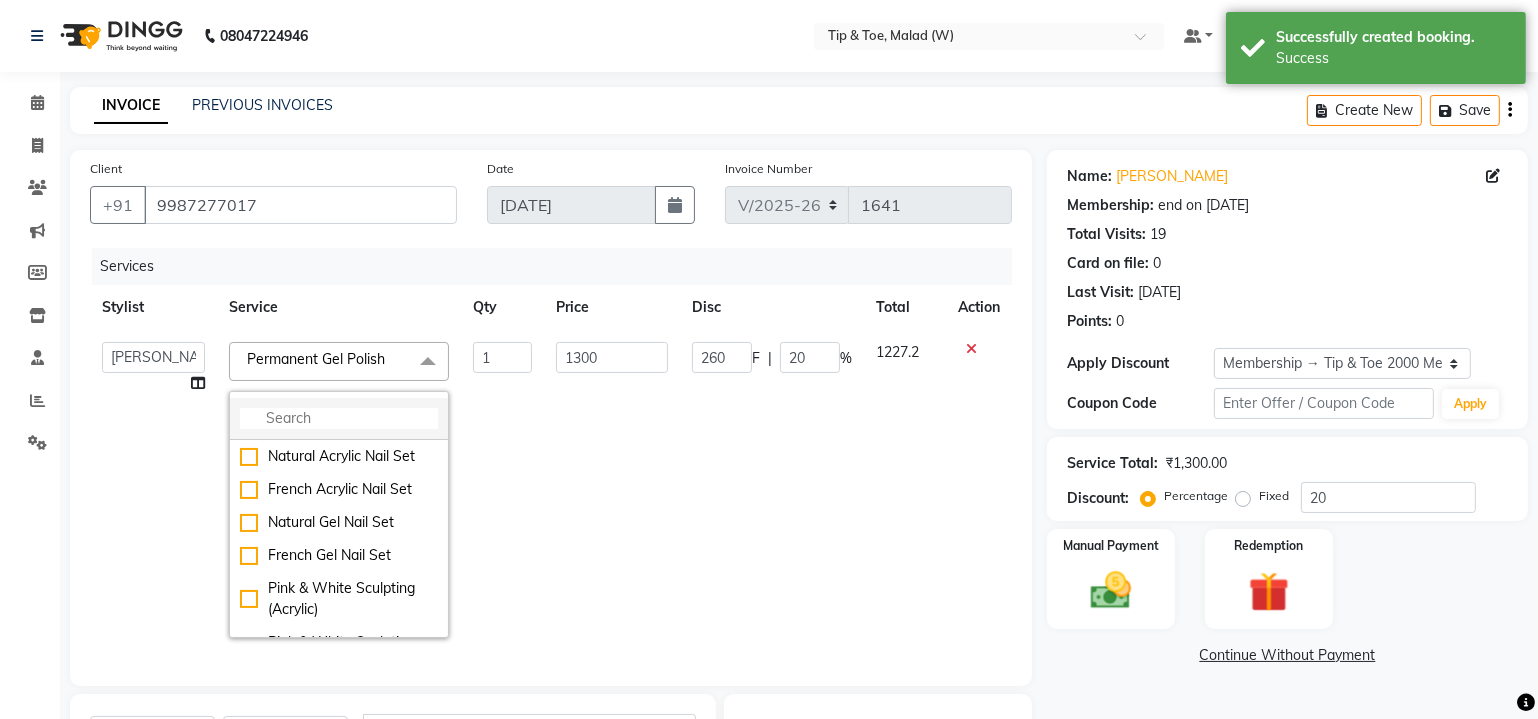click 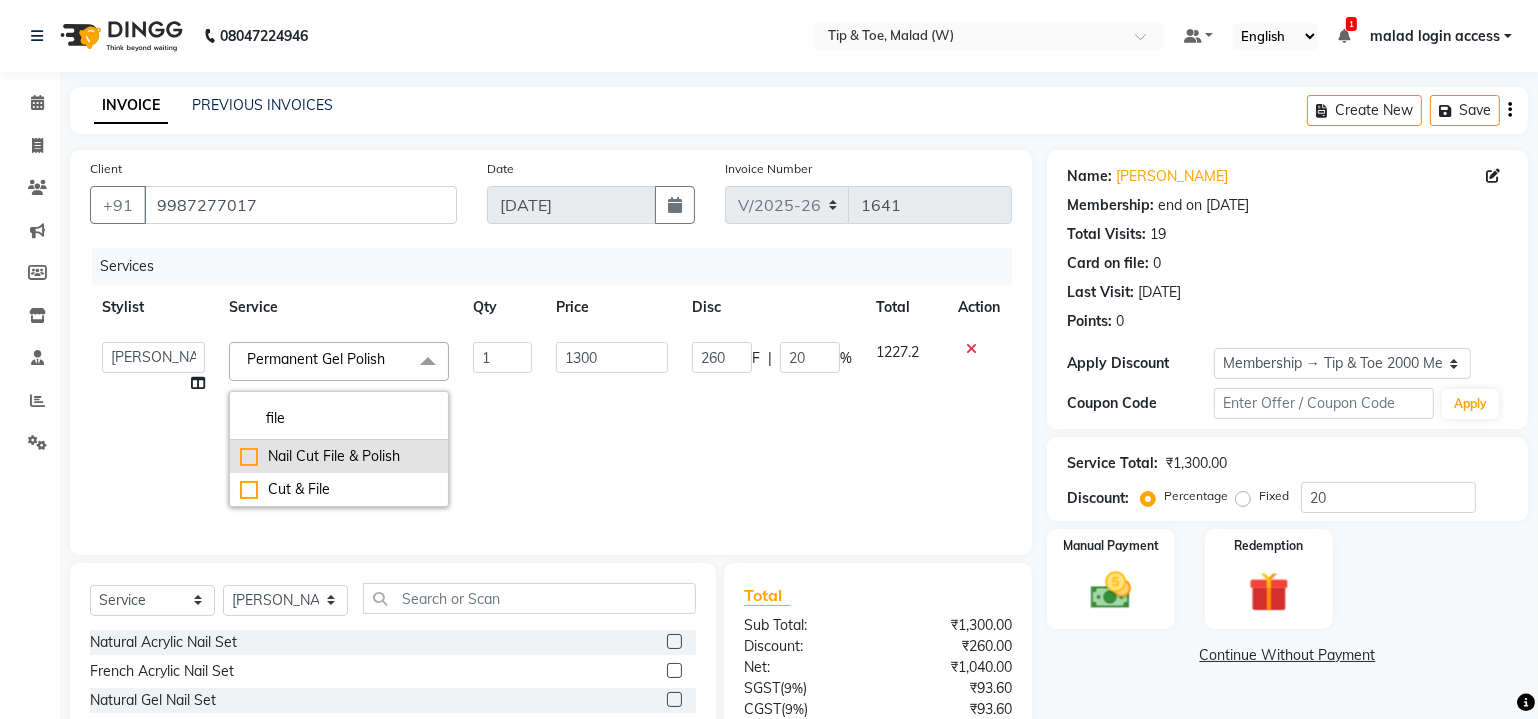 type on "file" 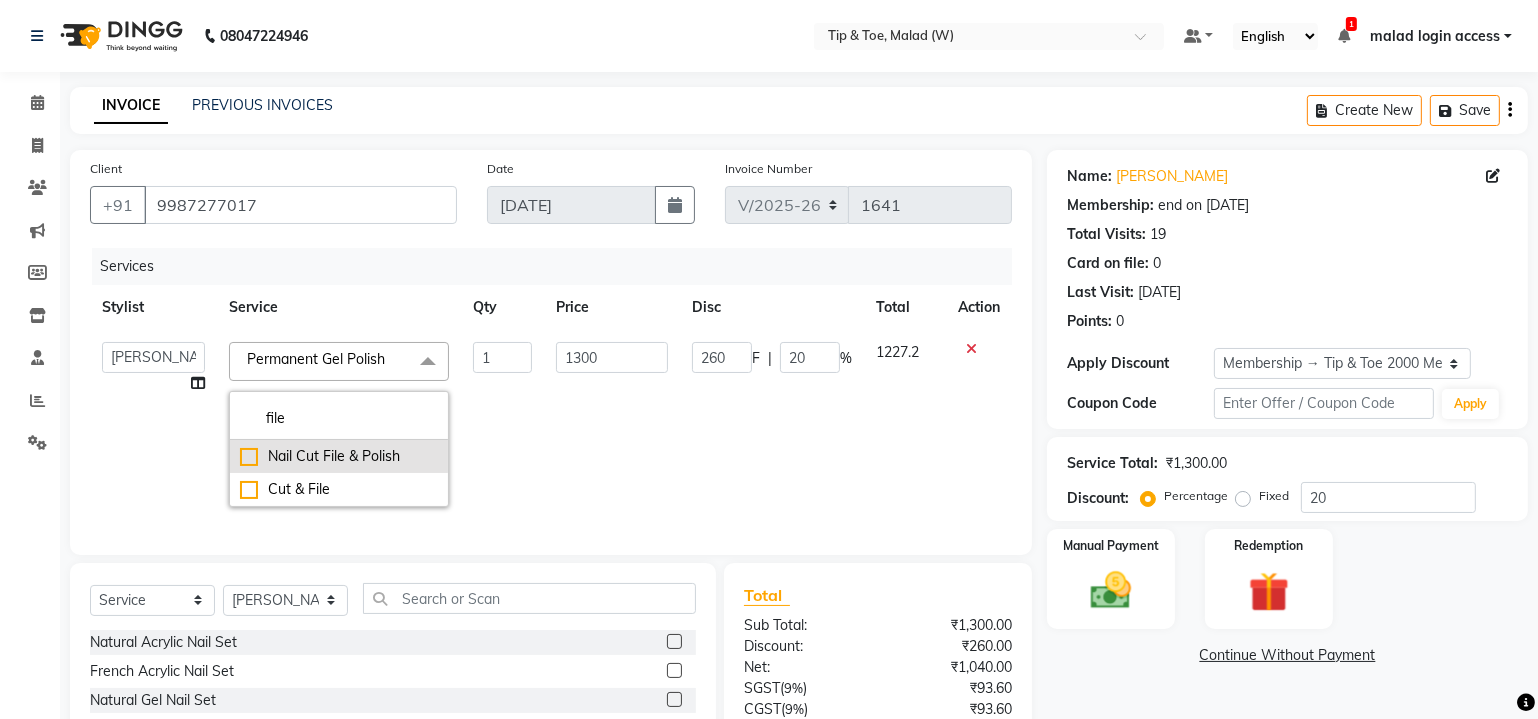 click on "Nail Cut File & Polish" 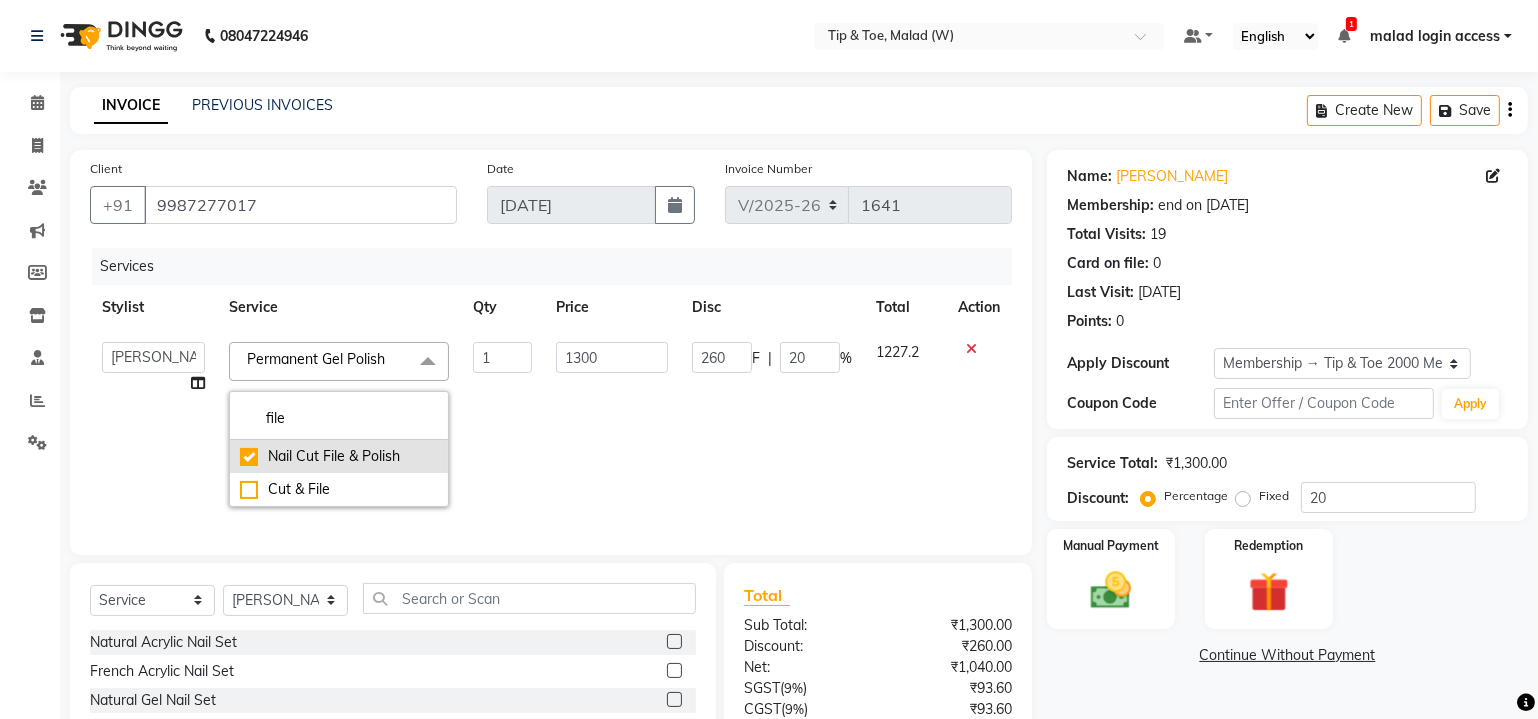 checkbox on "true" 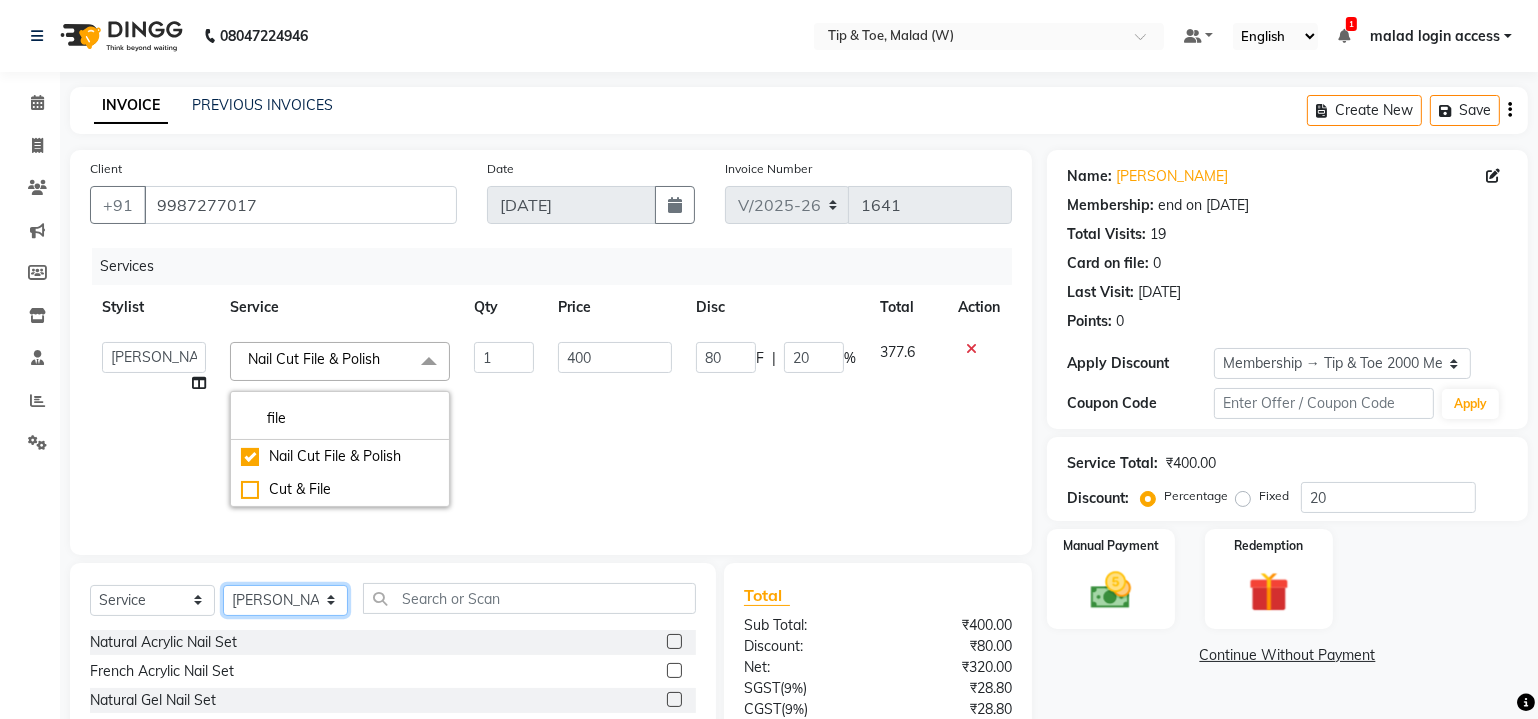 click on "Select Stylist Achan Akanksha Akash  Alfaz  Amreen  Daksha Danish Dhanashree Dibakar Divya Rai House Sale Imran Shaikh Kaikasha Shaikh Keshien Kumar Leela malad login access Manisha Singh Manisha Suvare Nida Sabri Nim Ninshing Nitesh Pooja Poonam Singh Regan Sanjay mama Shamim Shaikh Shimre Sujit Suzu Swity Urmila Pal Vikram" 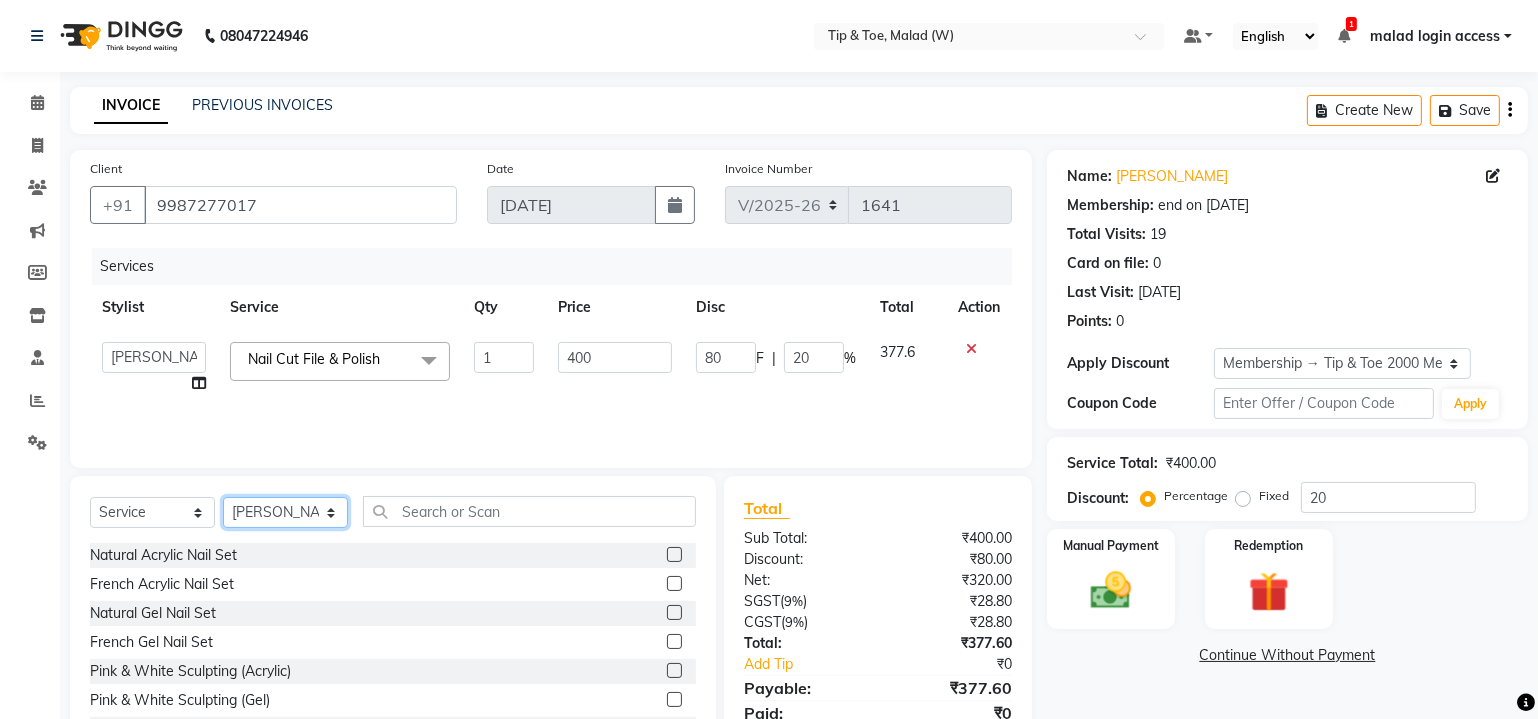 select on "41858" 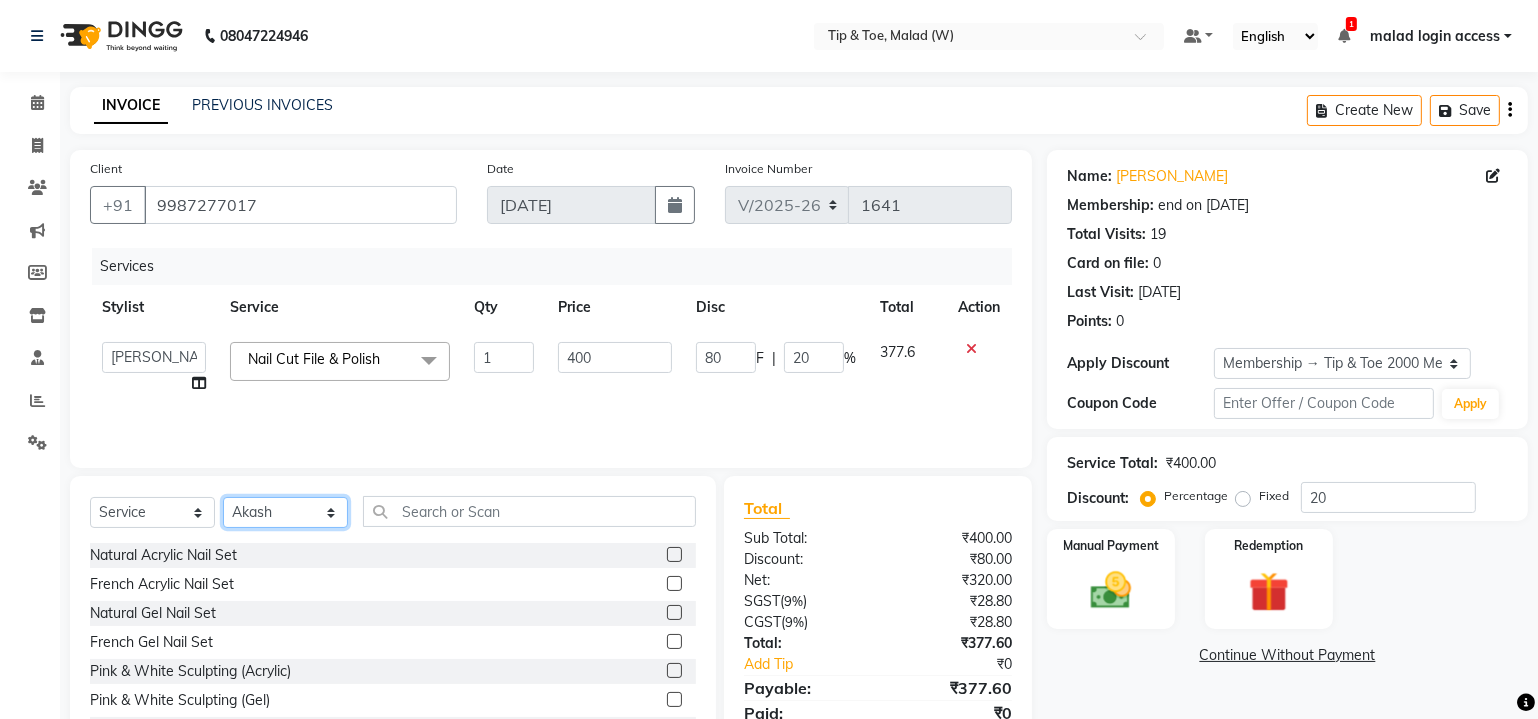 click on "Select Stylist Achan Akanksha Akash  Alfaz  Amreen  Daksha Danish Dhanashree Dibakar Divya Rai House Sale Imran Shaikh Kaikasha Shaikh Keshien Kumar Leela malad login access Manisha Singh Manisha Suvare Nida Sabri Nim Ninshing Nitesh Pooja Poonam Singh Regan Sanjay mama Shamim Shaikh Shimre Sujit Suzu Swity Urmila Pal Vikram" 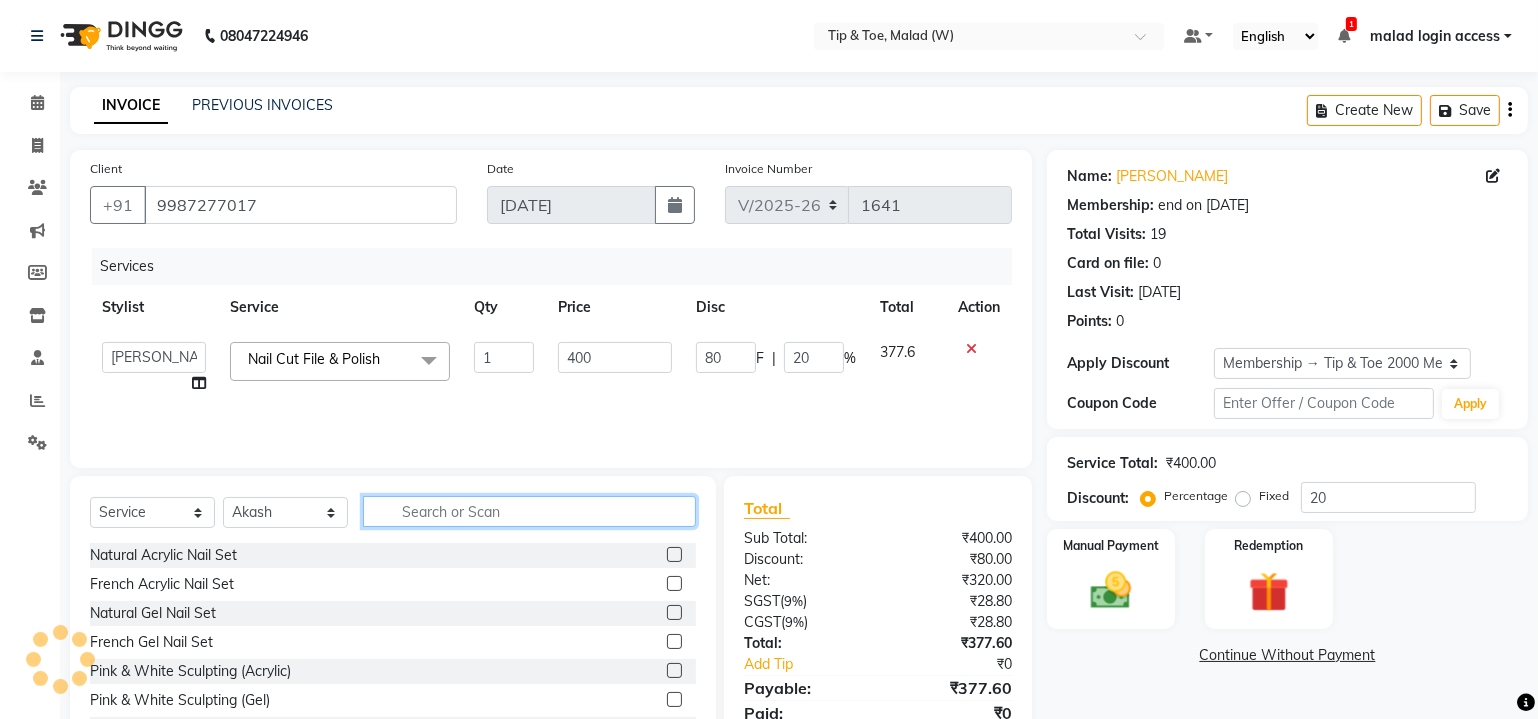 click 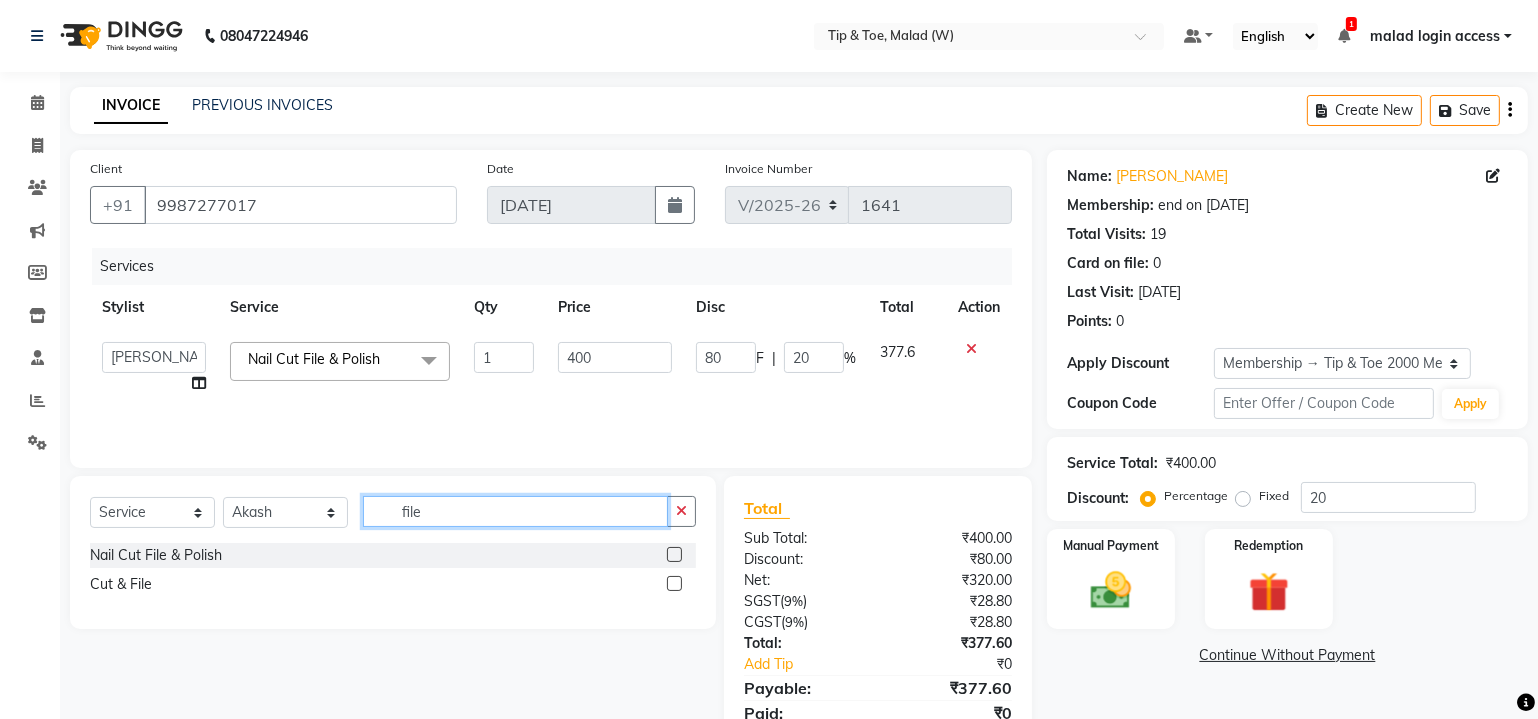 type on "file" 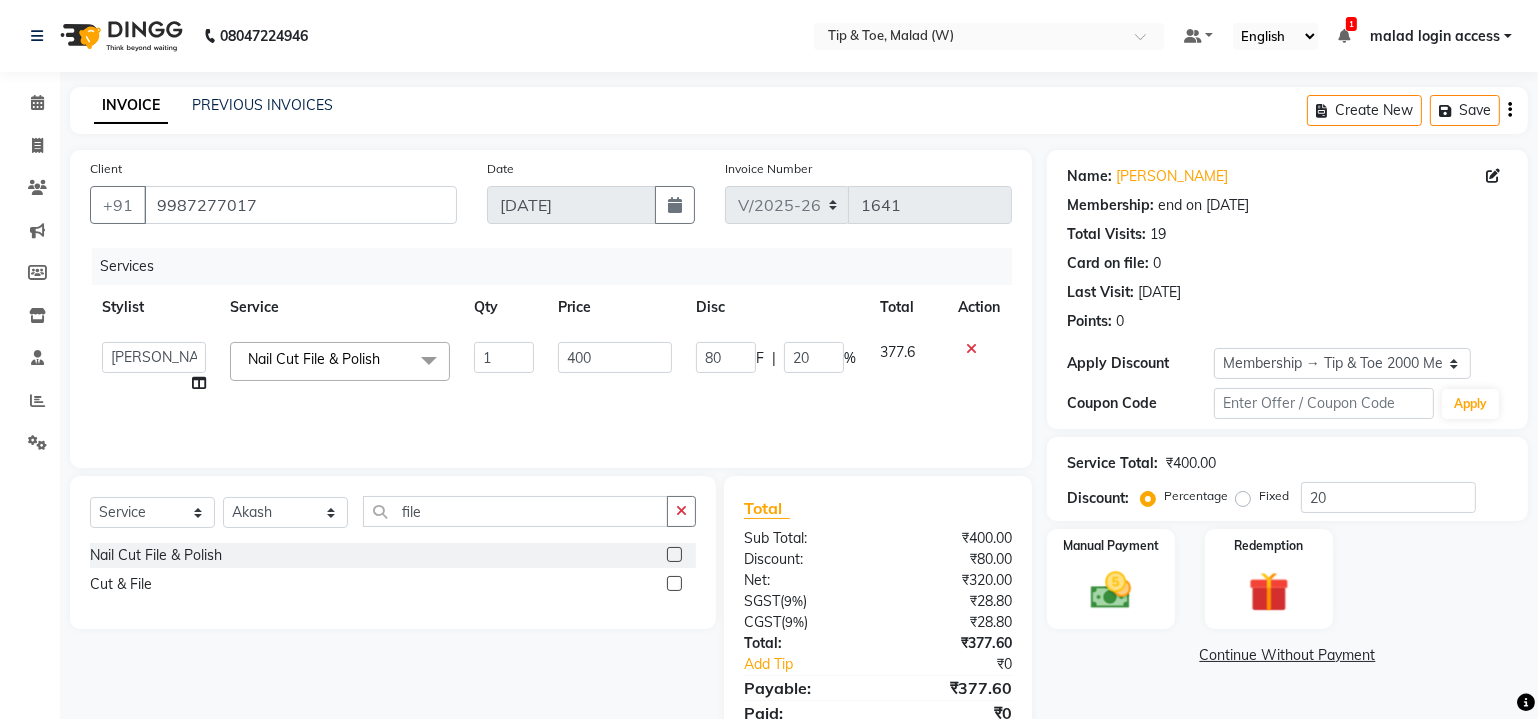 click on "Nail Cut File & Polish" 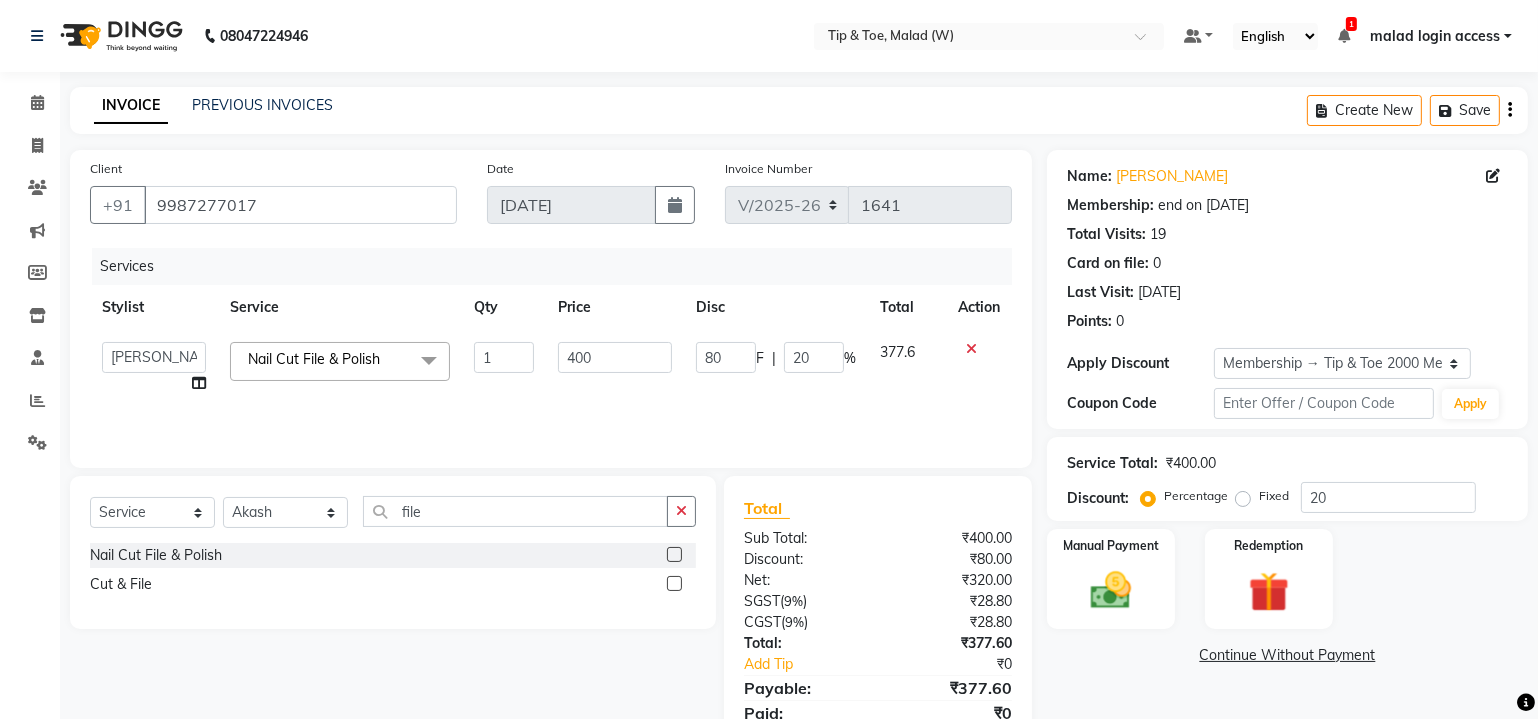 click 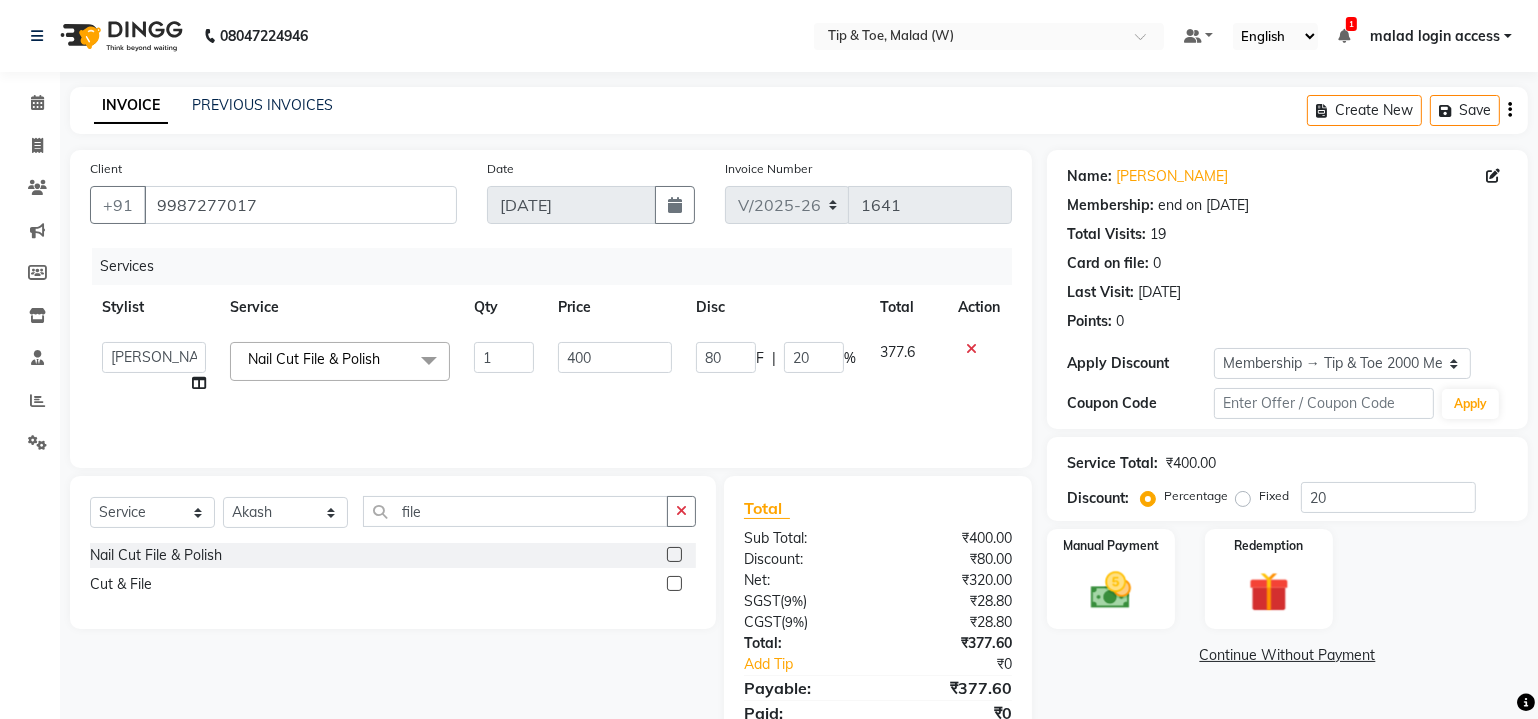 click at bounding box center (673, 555) 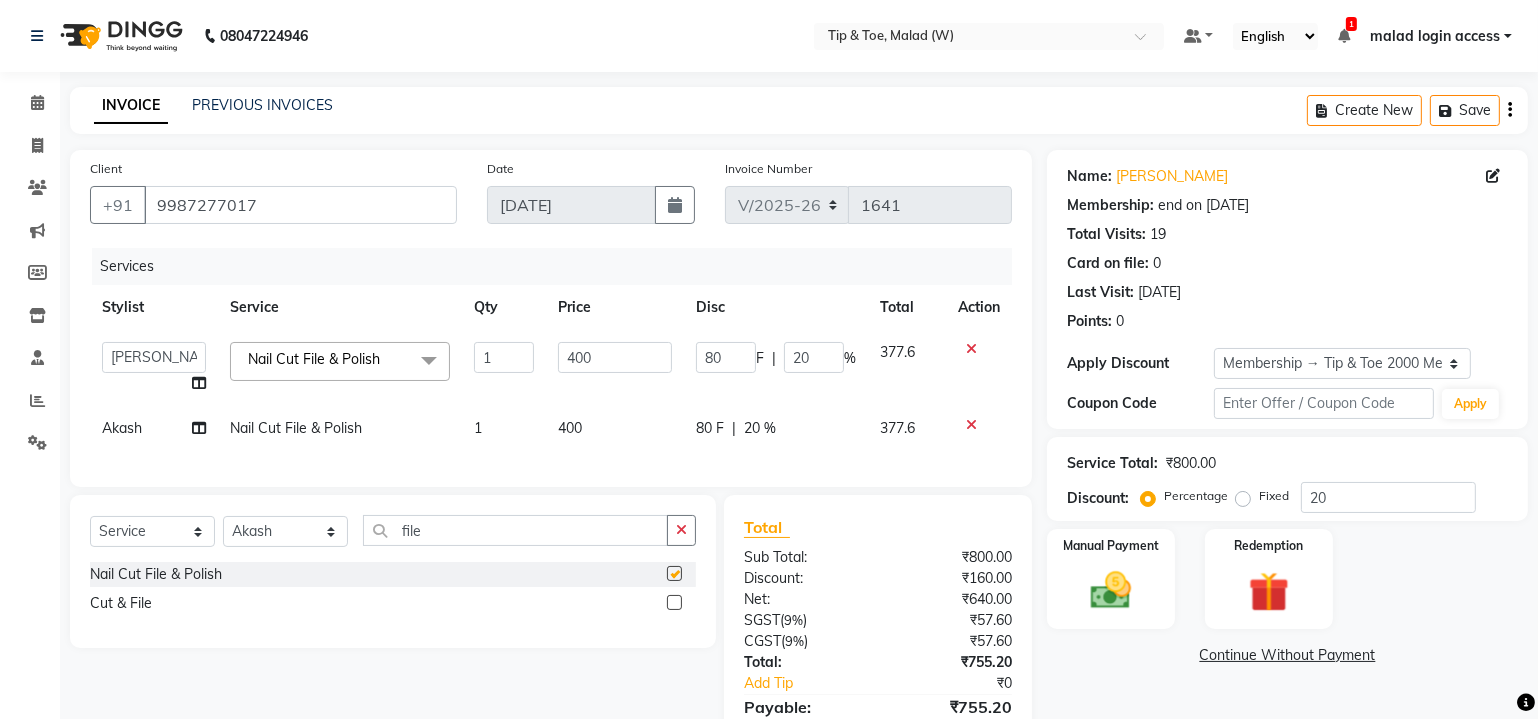 checkbox on "false" 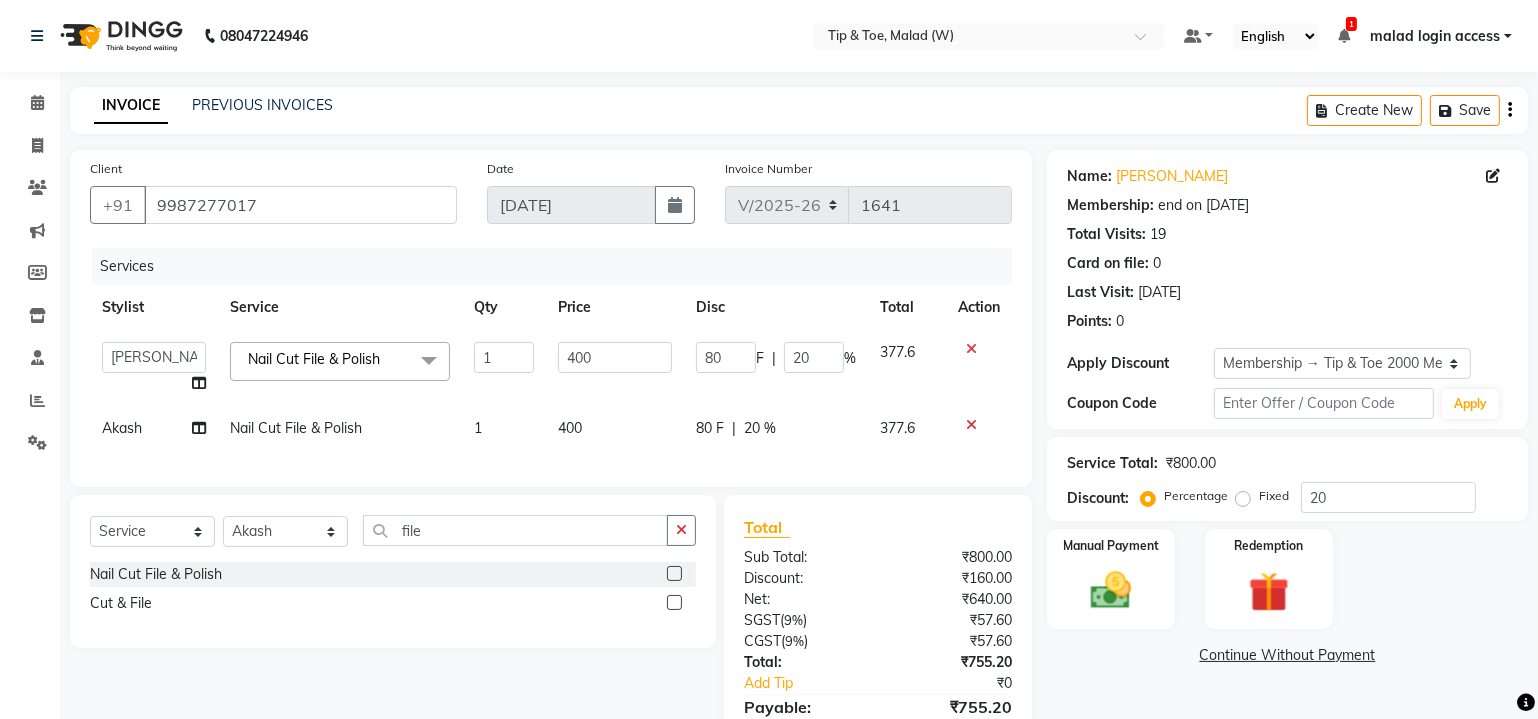 scroll, scrollTop: 111, scrollLeft: 0, axis: vertical 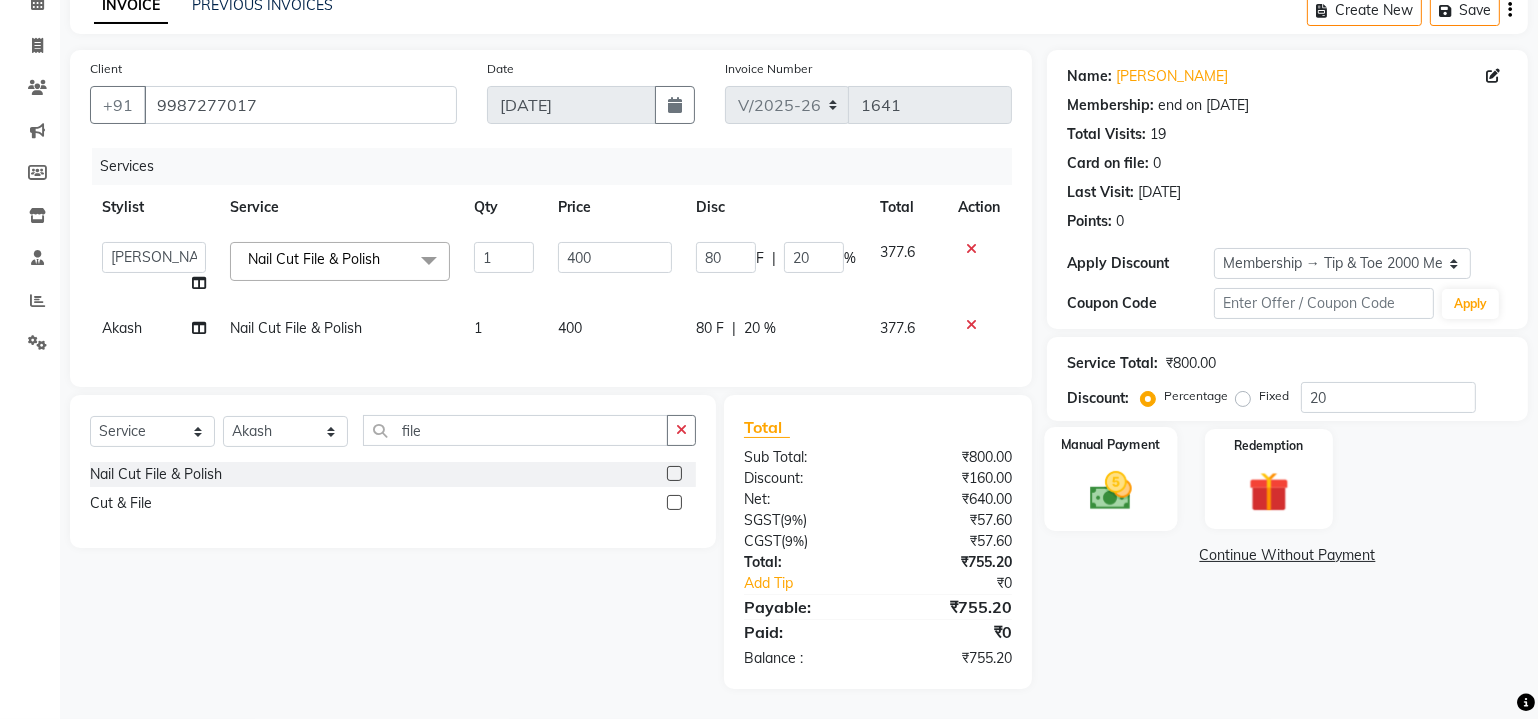 click 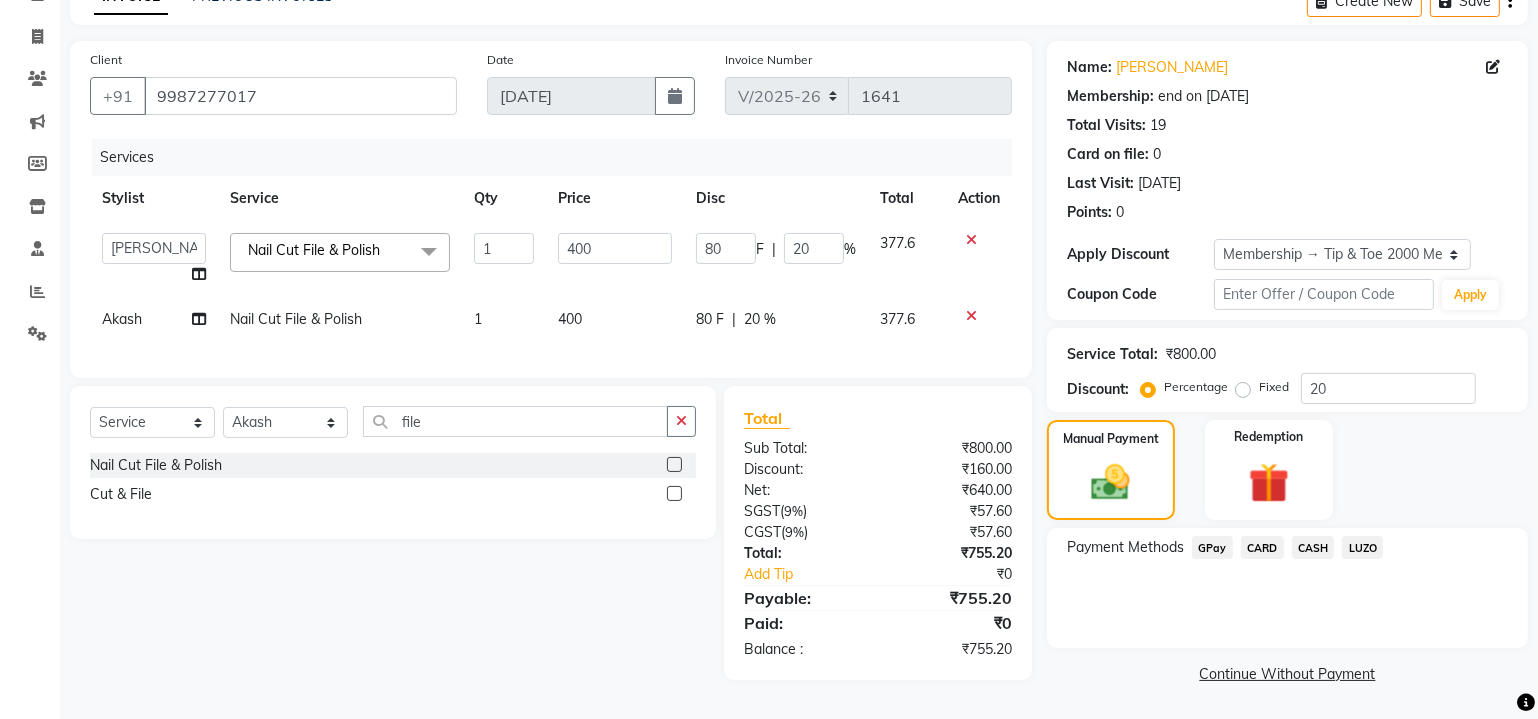 click on "CASH" 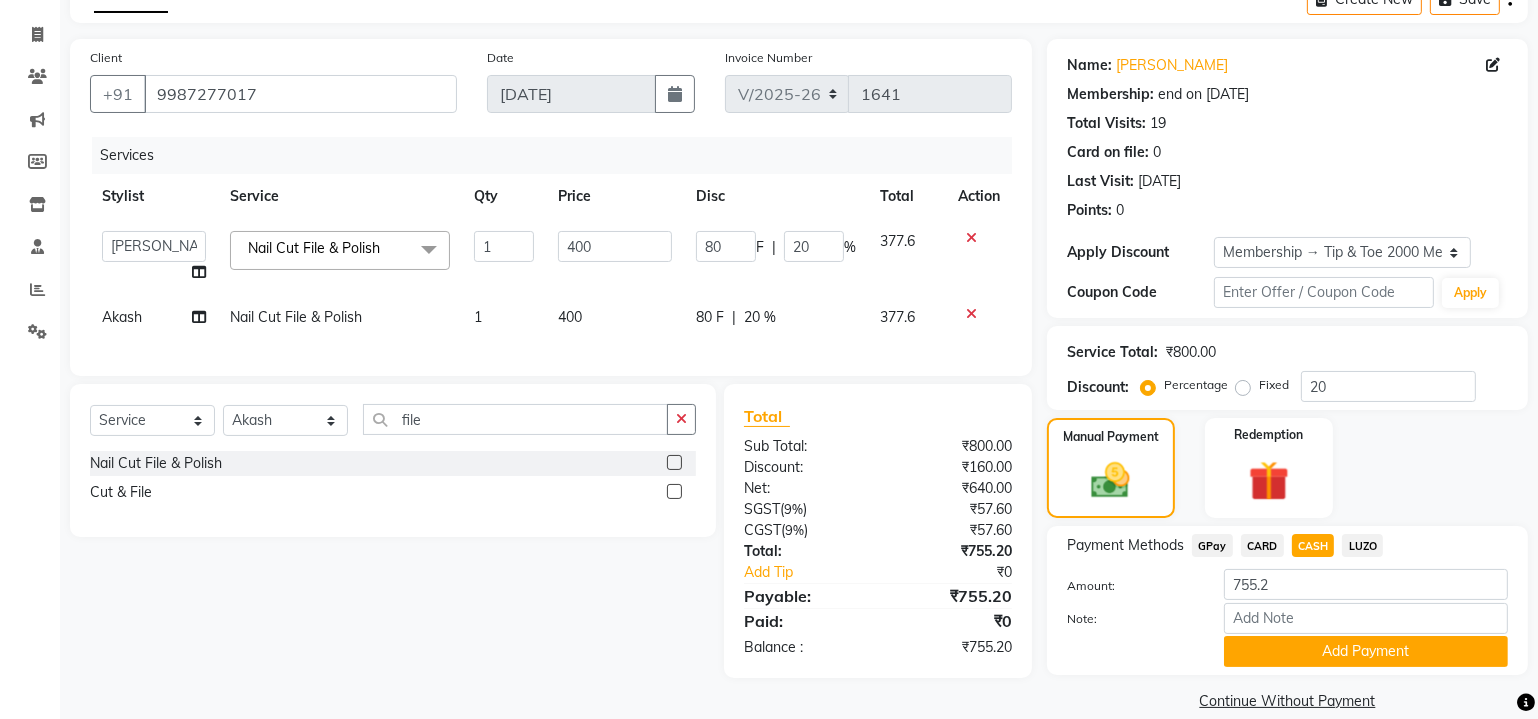 click on "GPay" 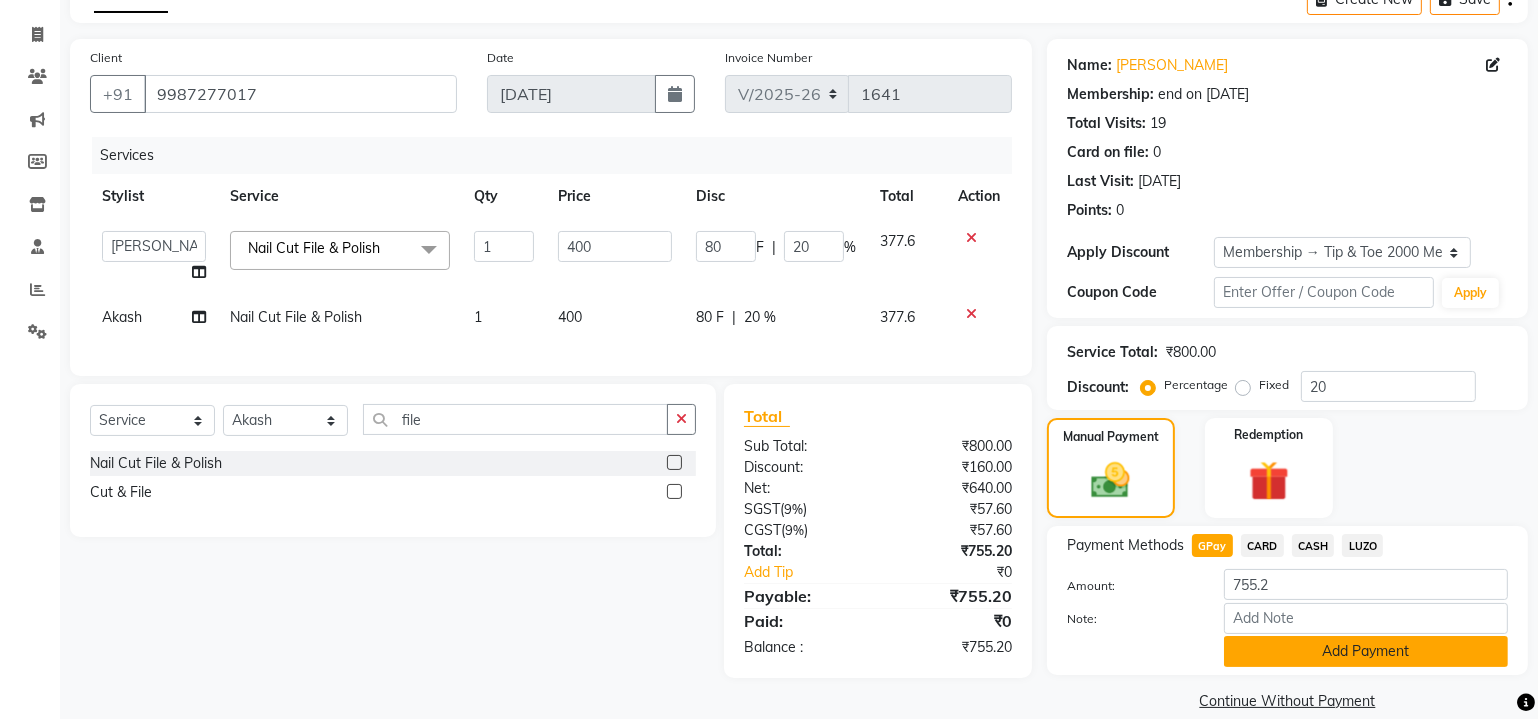 click on "Add Payment" 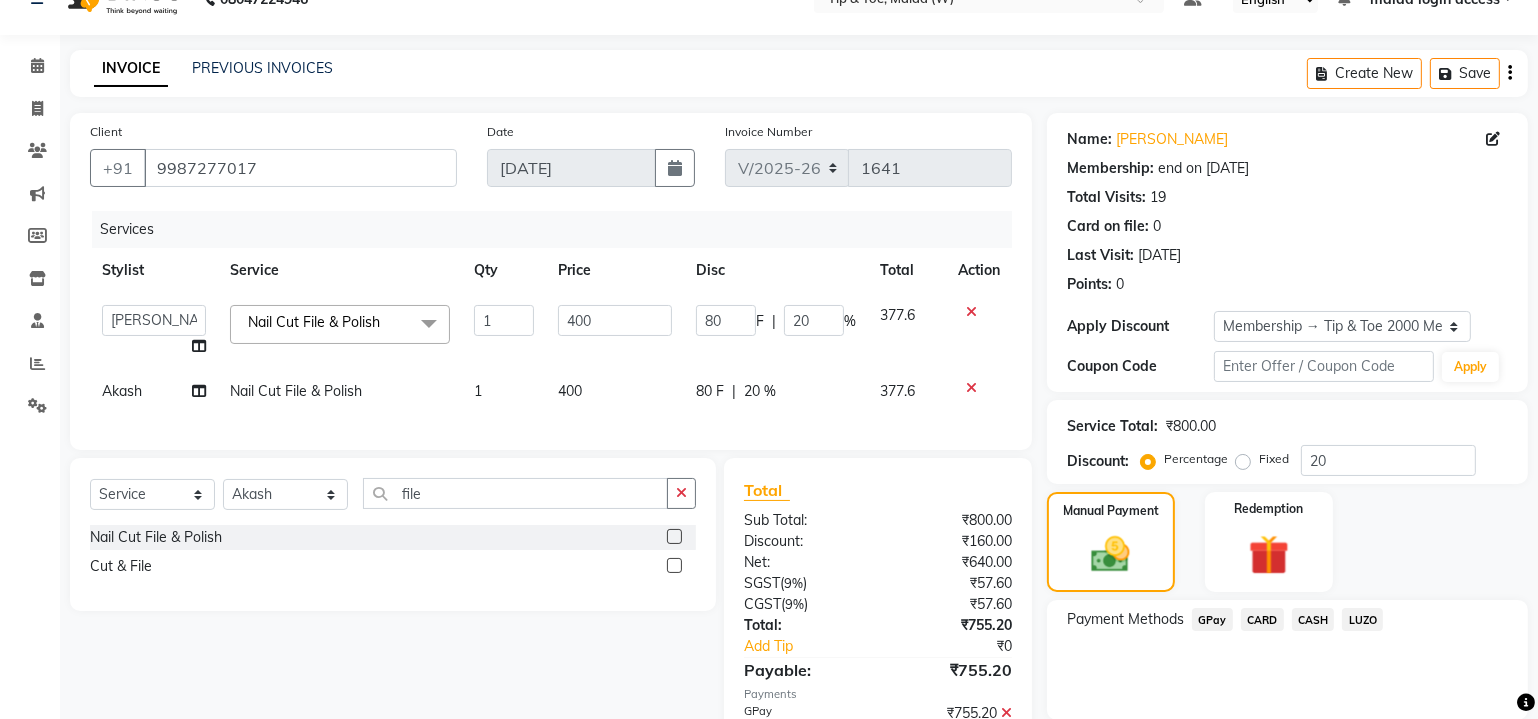 scroll, scrollTop: 219, scrollLeft: 0, axis: vertical 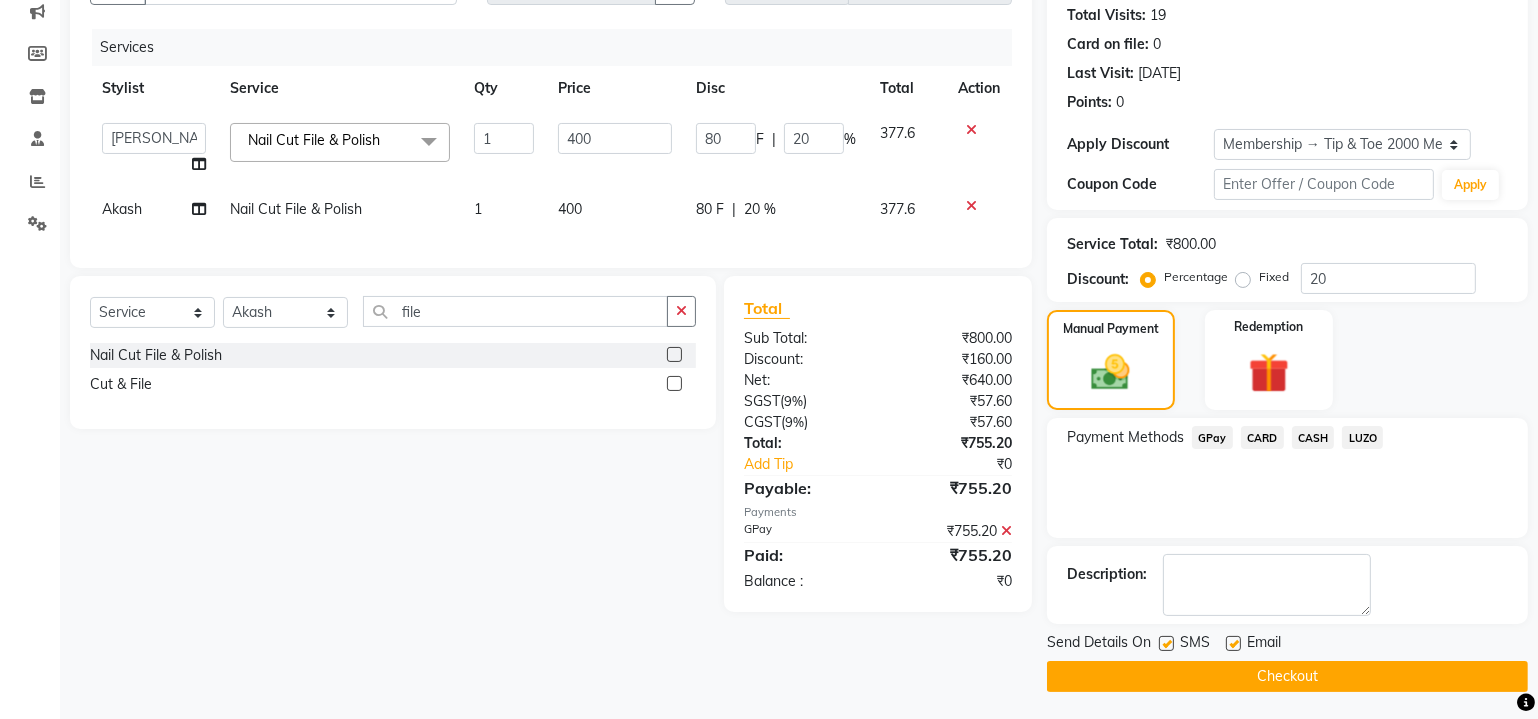 click 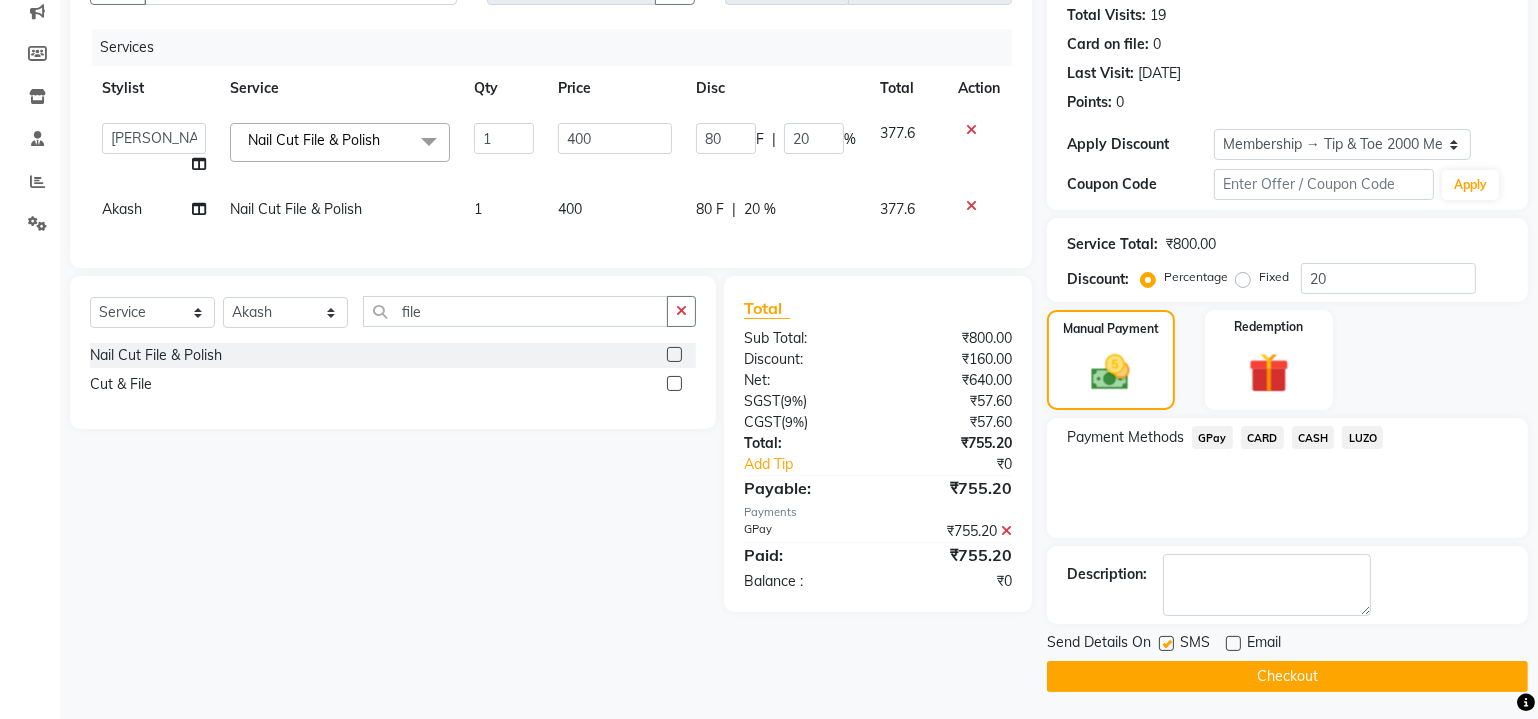 click 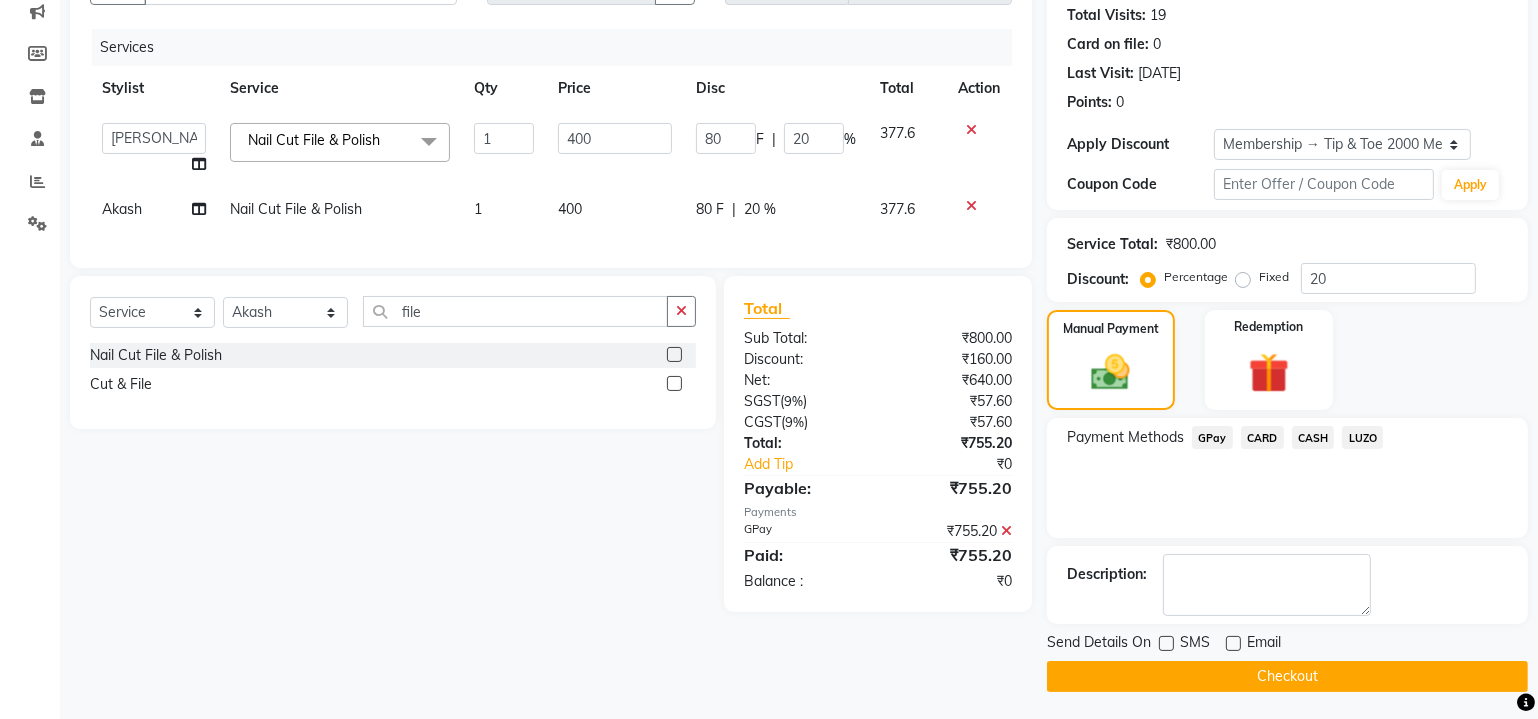 click on "Akash" 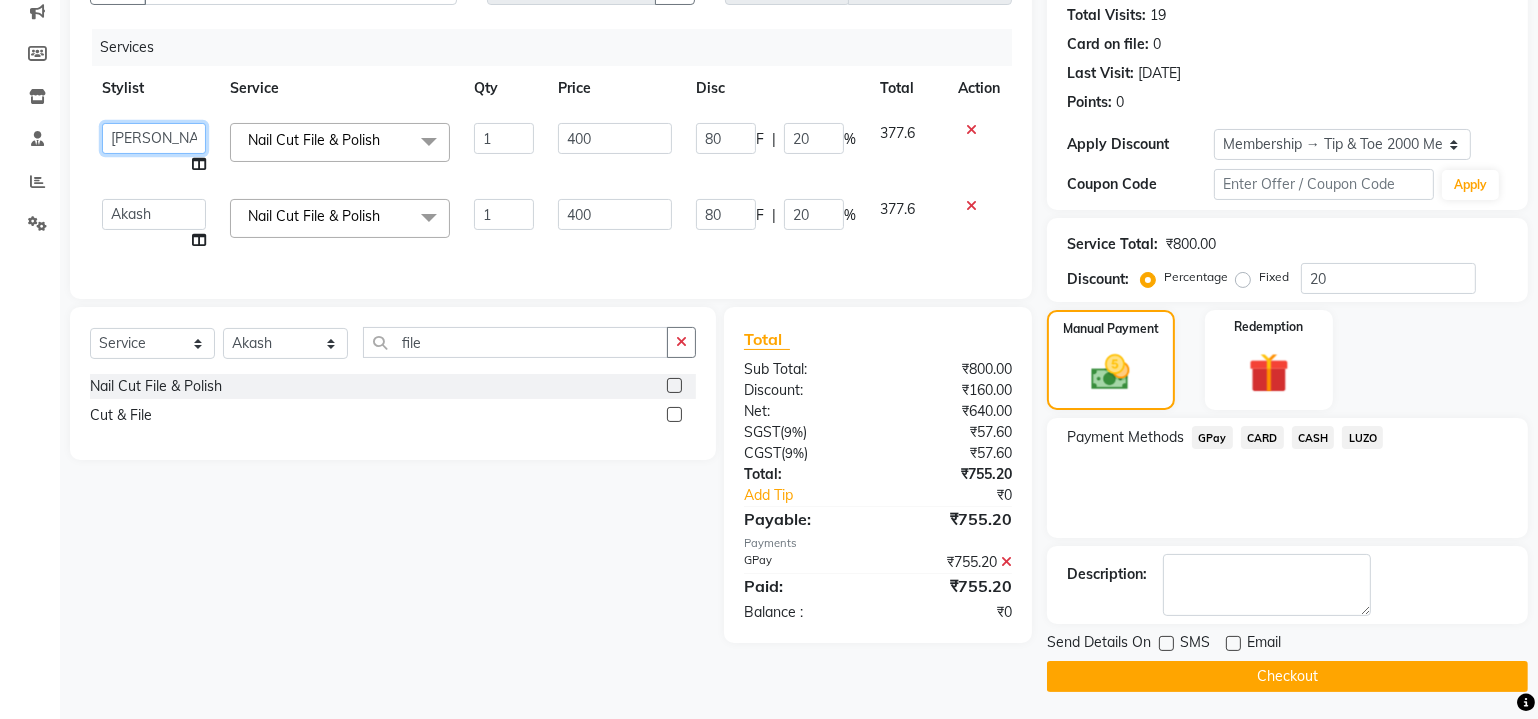 click on "[PERSON_NAME]   Akash    Alfaz    [PERSON_NAME]    [PERSON_NAME]   Danish   [PERSON_NAME]   [PERSON_NAME]   House Sale   [PERSON_NAME]   Kaikasha [PERSON_NAME]   Keshien   [PERSON_NAME]   malad login access   [PERSON_NAME]   [PERSON_NAME] [PERSON_NAME]   Ninshing   [PERSON_NAME]   Pooja   [PERSON_NAME]   [PERSON_NAME] mama   [PERSON_NAME]   [PERSON_NAME]   Swity   [PERSON_NAME]" 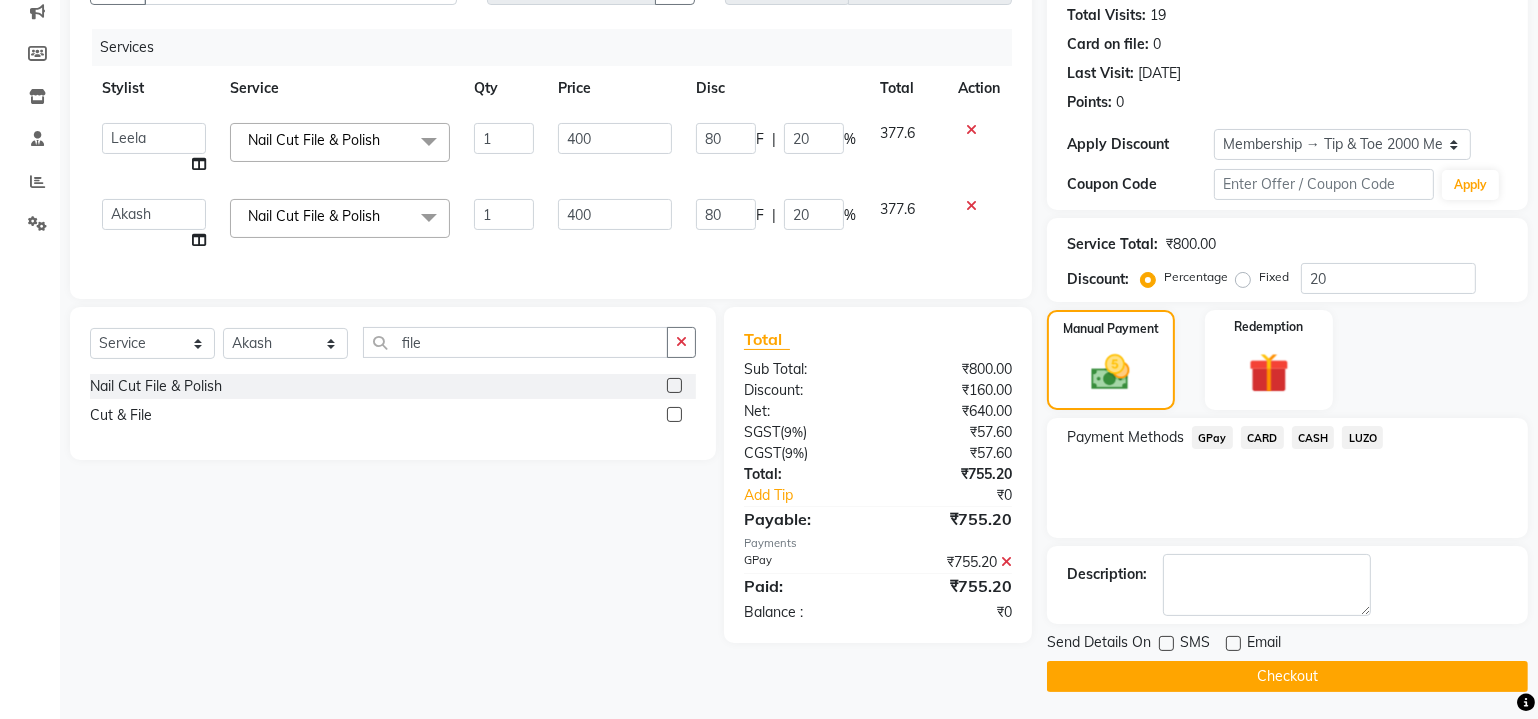 click on "Select  Service  Product  Membership  Package Voucher Prepaid Gift Card  Select Stylist Achan Akanksha Akash  Alfaz  Amreen  Daksha Danish Dhanashree Dibakar Divya Rai House Sale Imran Shaikh Kaikasha Shaikh Keshien Kumar Leela malad login access Manisha Singh Manisha Suvare Nida Sabri Nim Ninshing Nitesh Pooja Poonam Singh Regan Sanjay mama Shamim Shaikh Shimre Sujit Suzu Swity Urmila Pal Vikram file Nail Cut File & Polish  Cut & File" 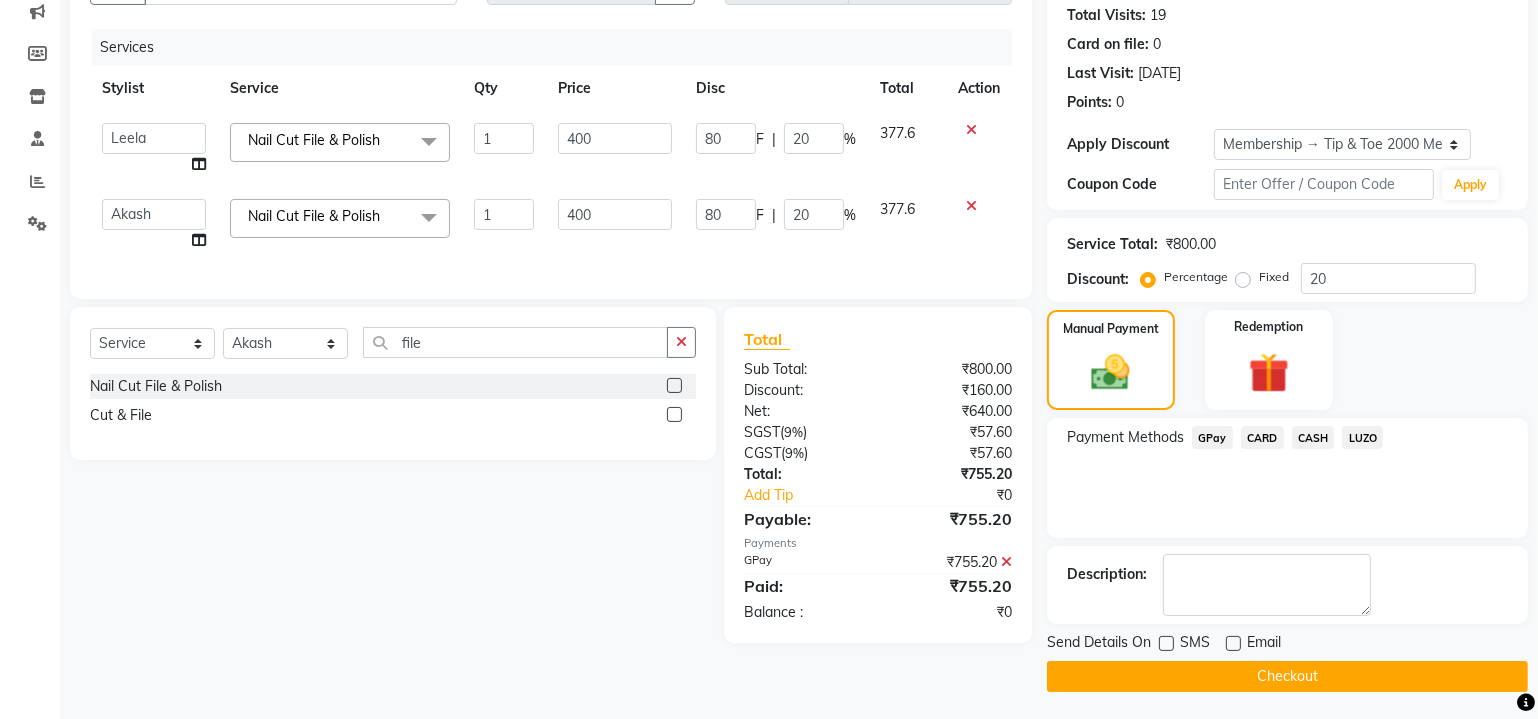 select on "41832" 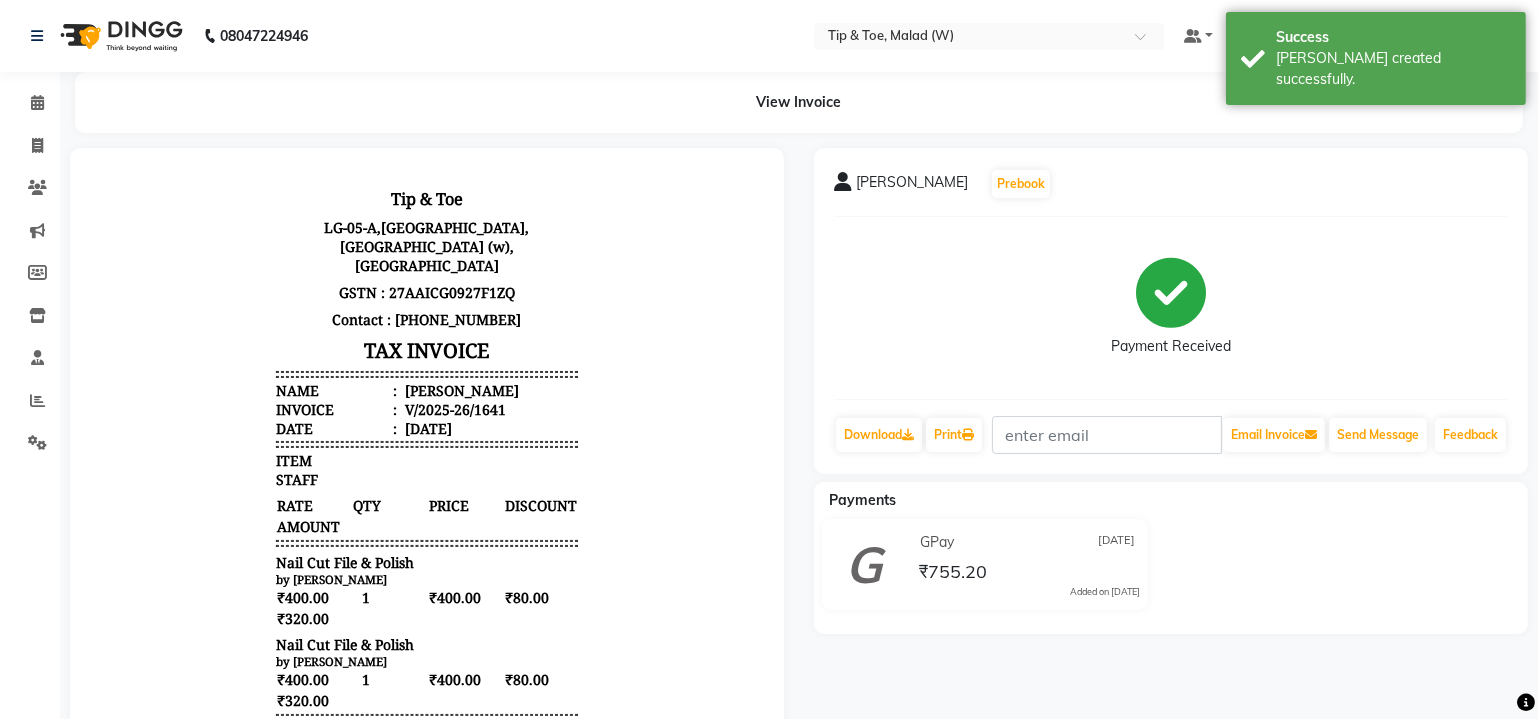 scroll, scrollTop: 0, scrollLeft: 0, axis: both 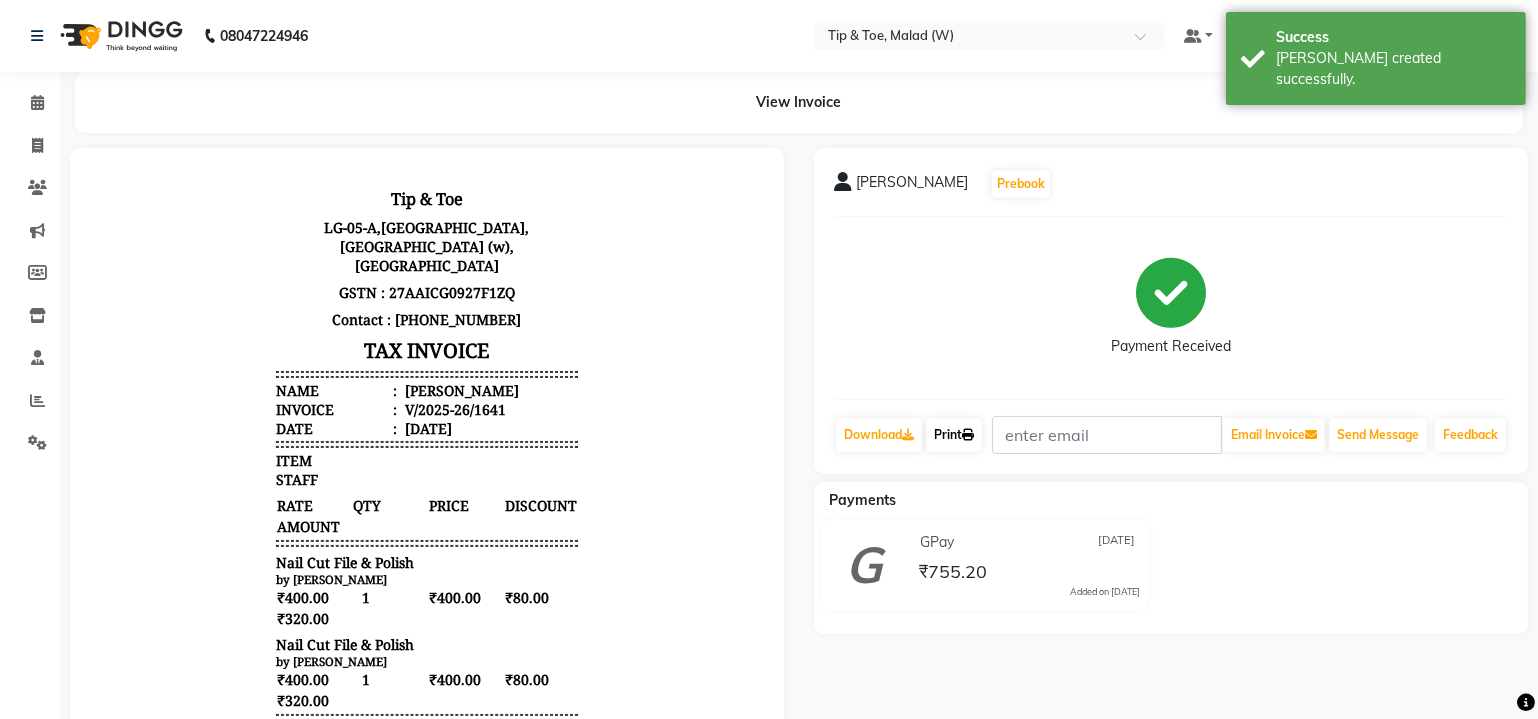 click on "Print" 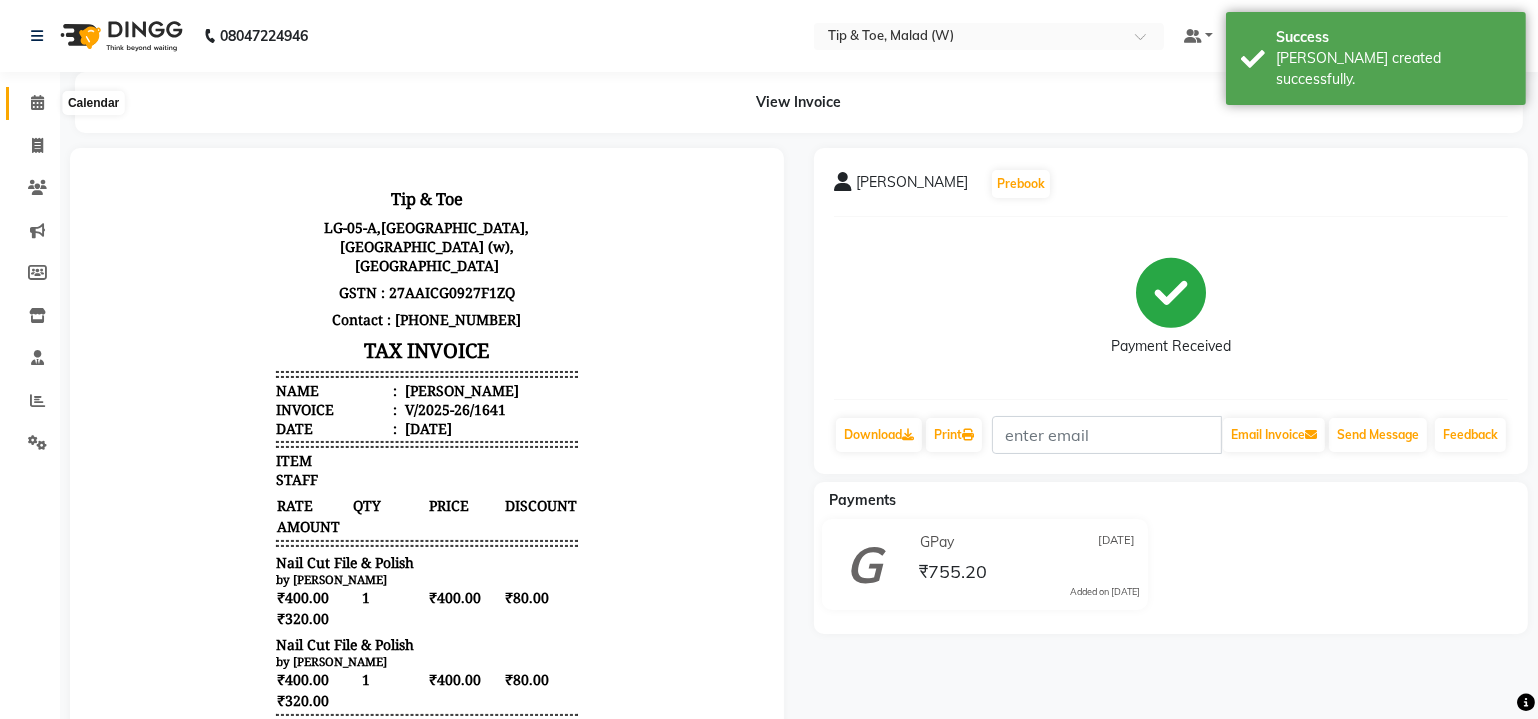 click 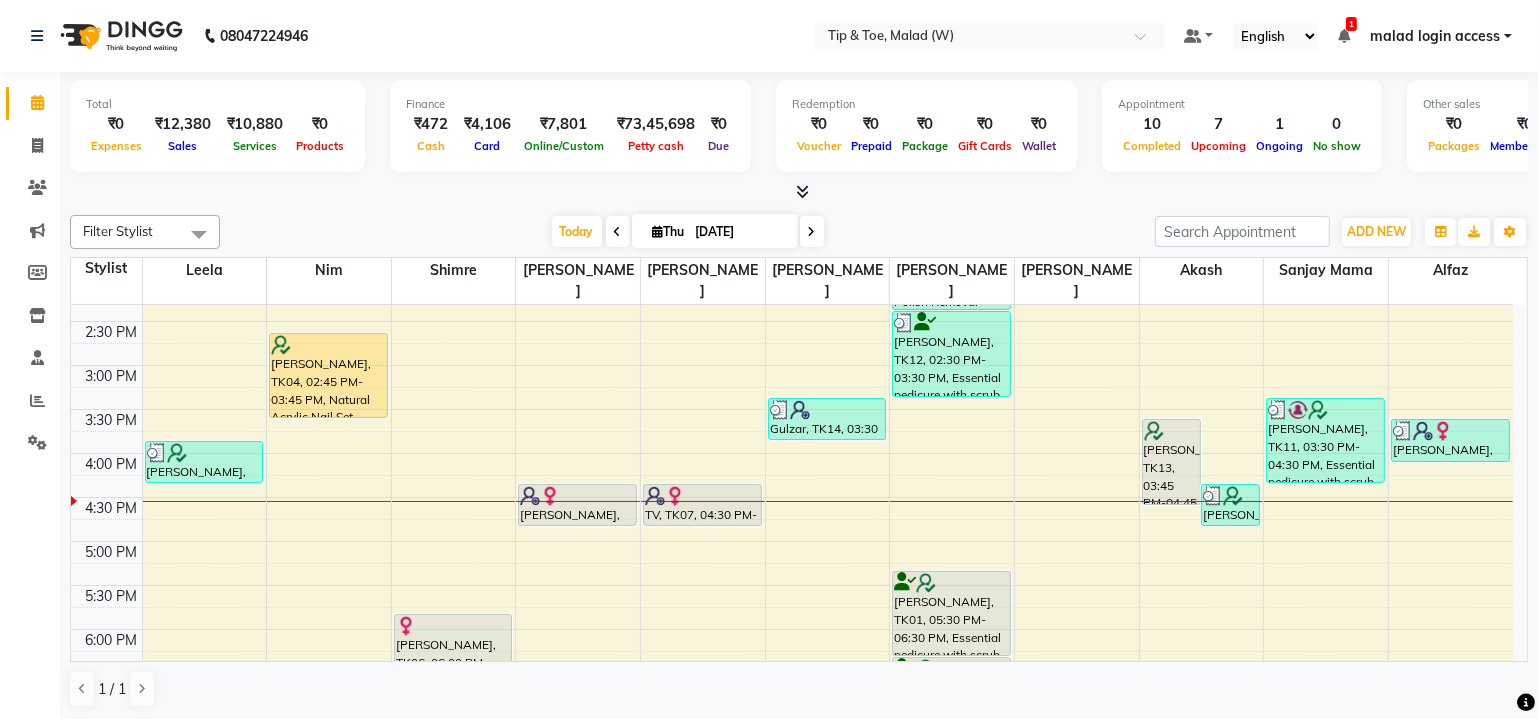 scroll, scrollTop: 636, scrollLeft: 0, axis: vertical 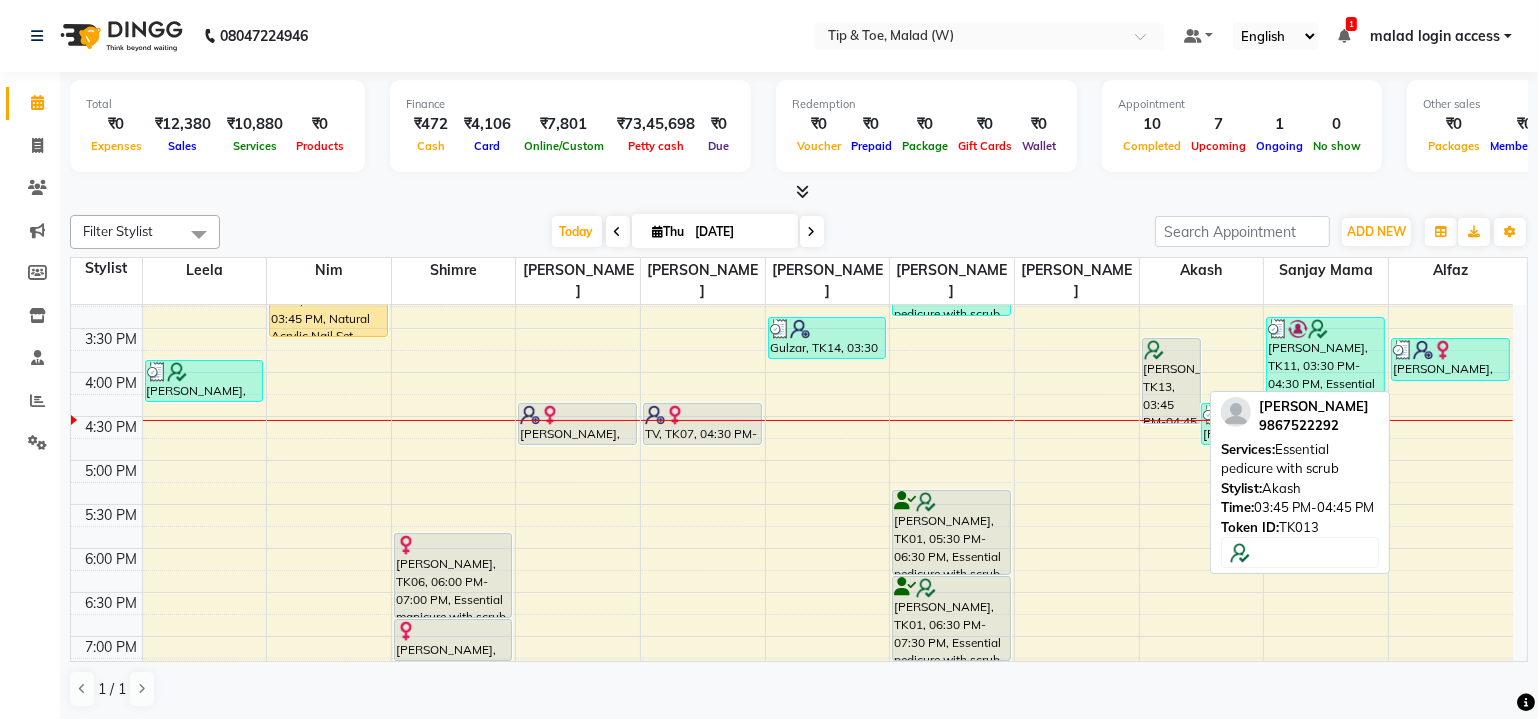 click on "[PERSON_NAME], TK13, 03:45 PM-04:45 PM, Essential pedicure with scrub" at bounding box center [1171, 381] 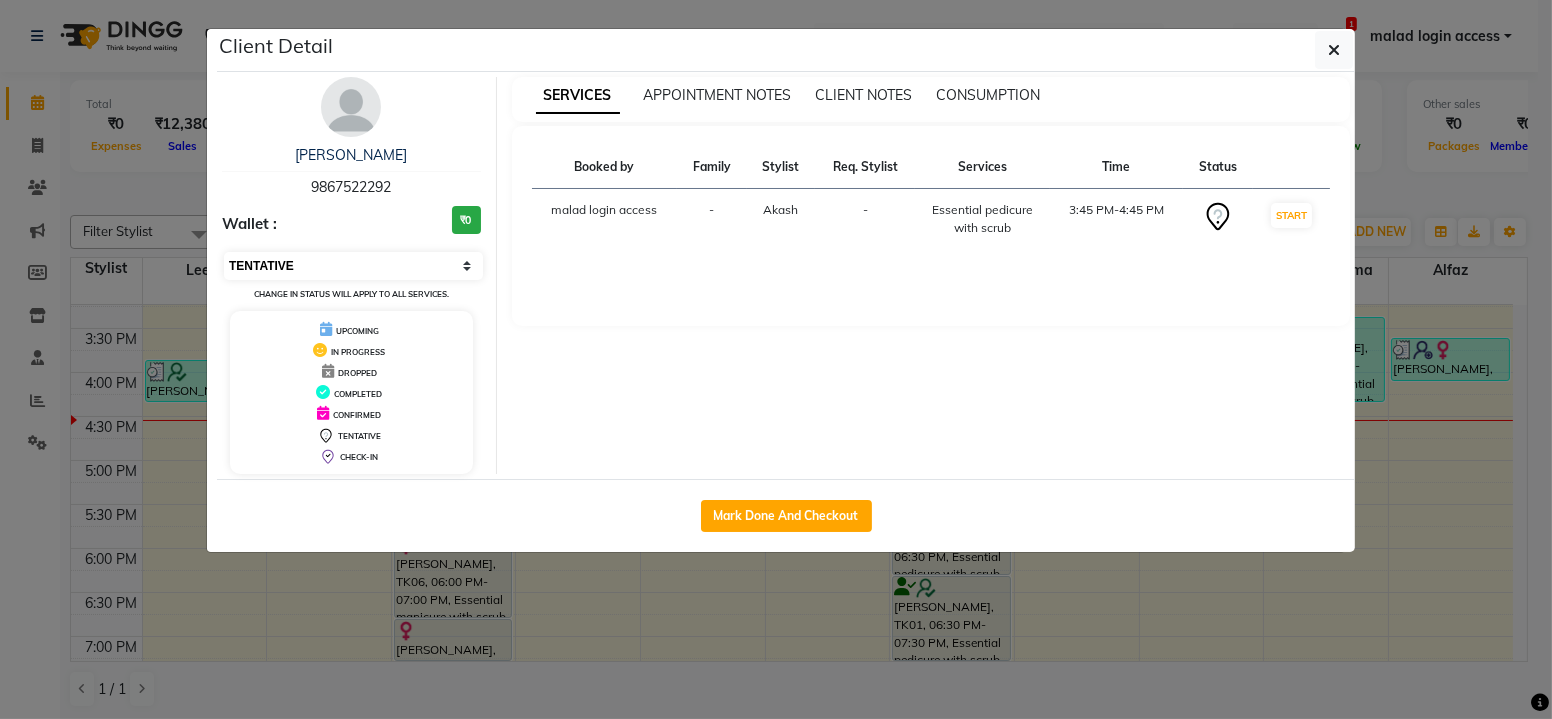 click on "Select IN SERVICE CONFIRMED TENTATIVE CHECK IN MARK DONE DROPPED UPCOMING" at bounding box center [353, 266] 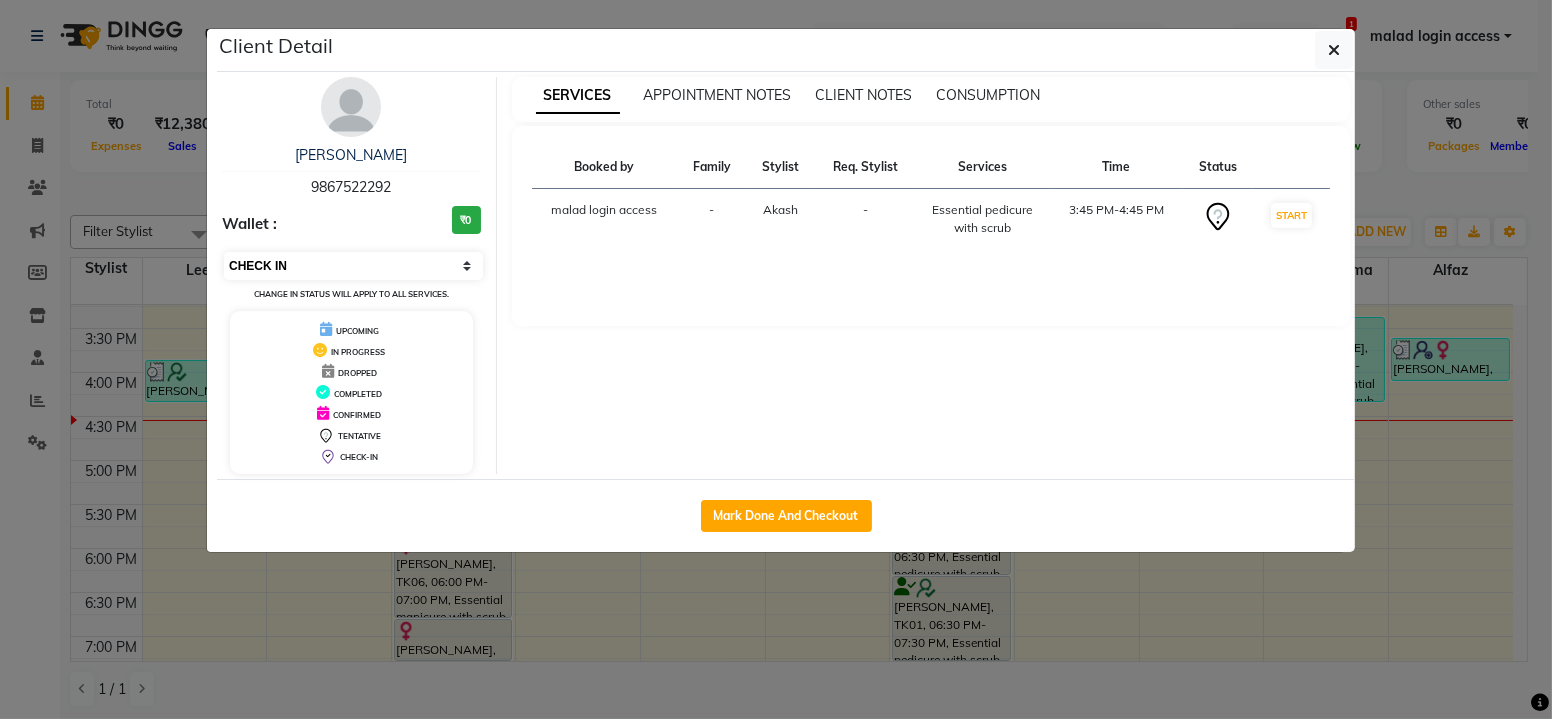 click on "Select IN SERVICE CONFIRMED TENTATIVE CHECK IN MARK DONE DROPPED UPCOMING" at bounding box center [353, 266] 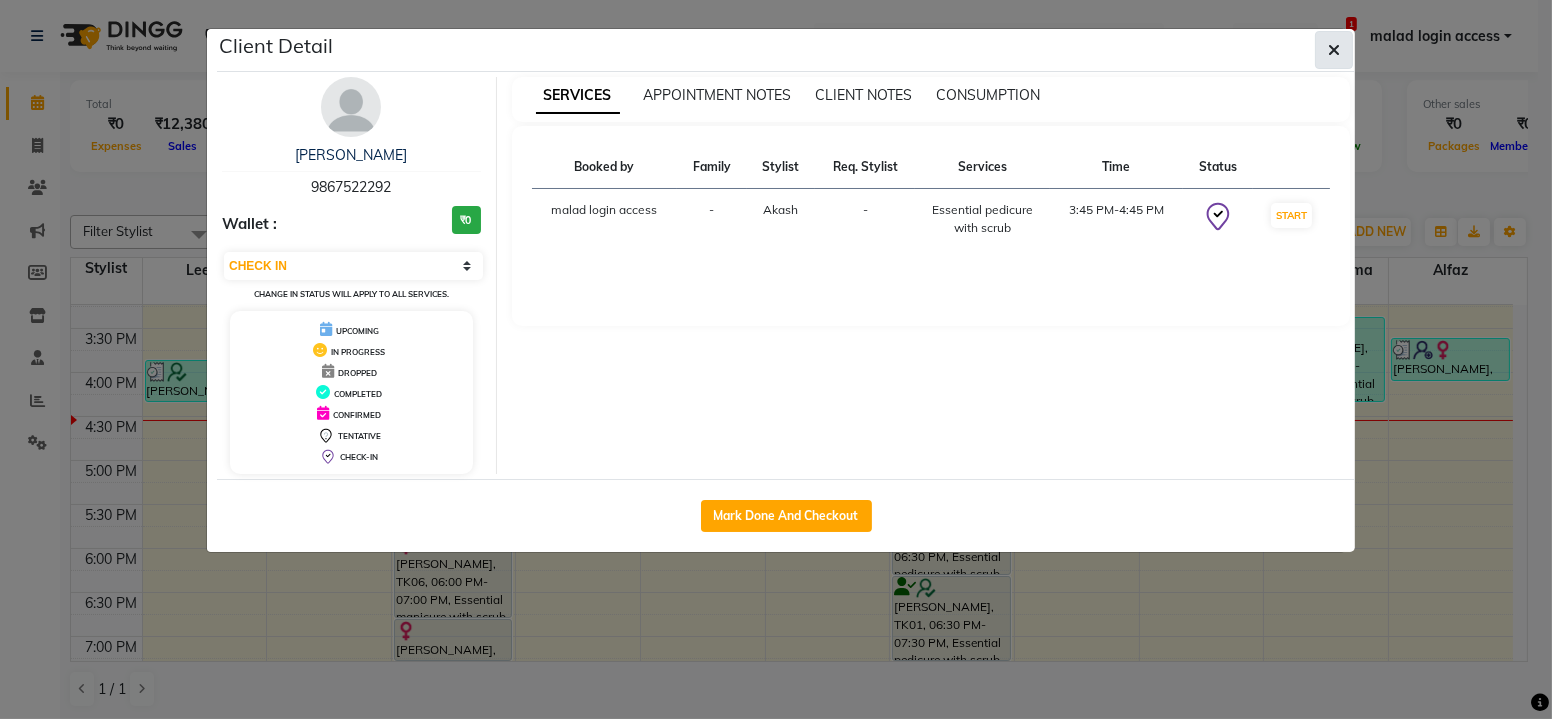 click 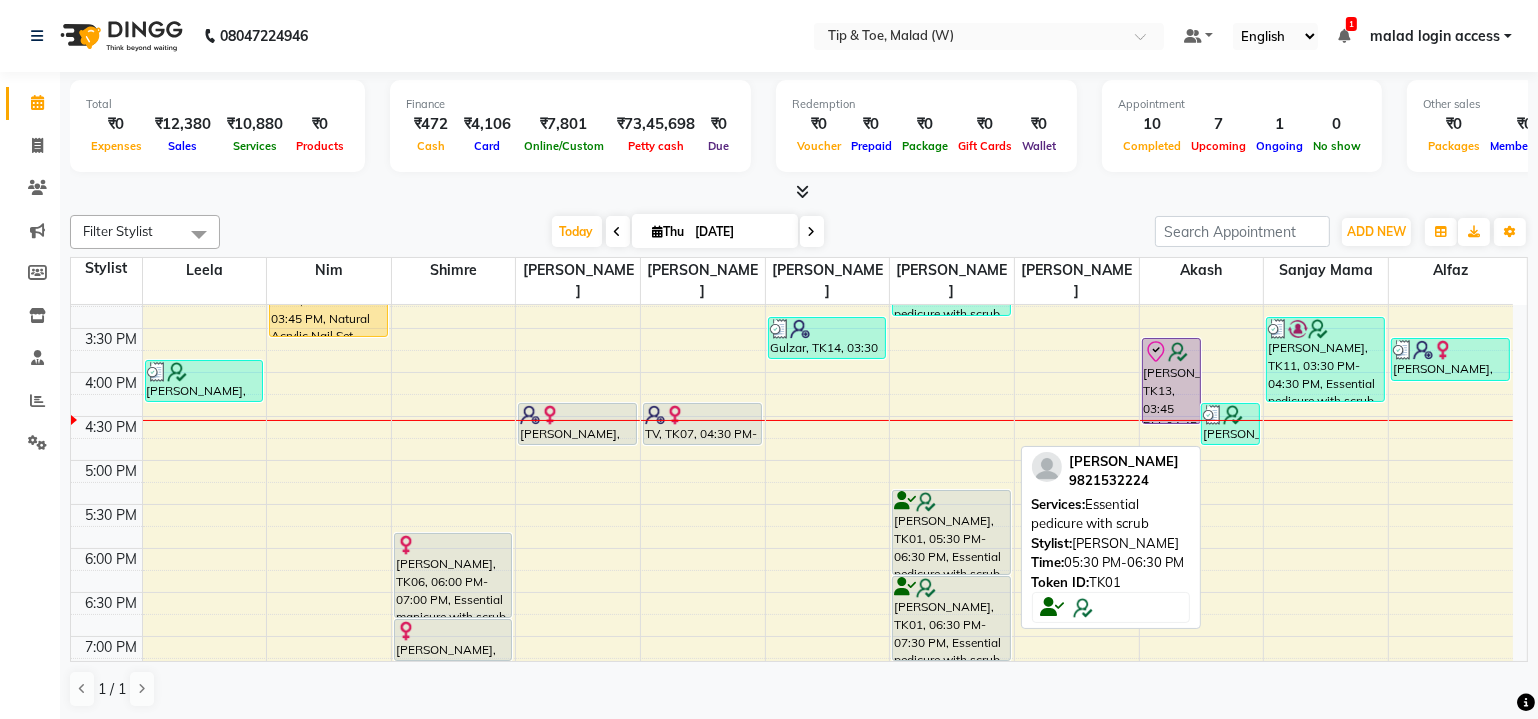 click on "Ruby Saldanha, TK01, 05:30 PM-06:30 PM, Essential pedicure with scrub" at bounding box center [951, 532] 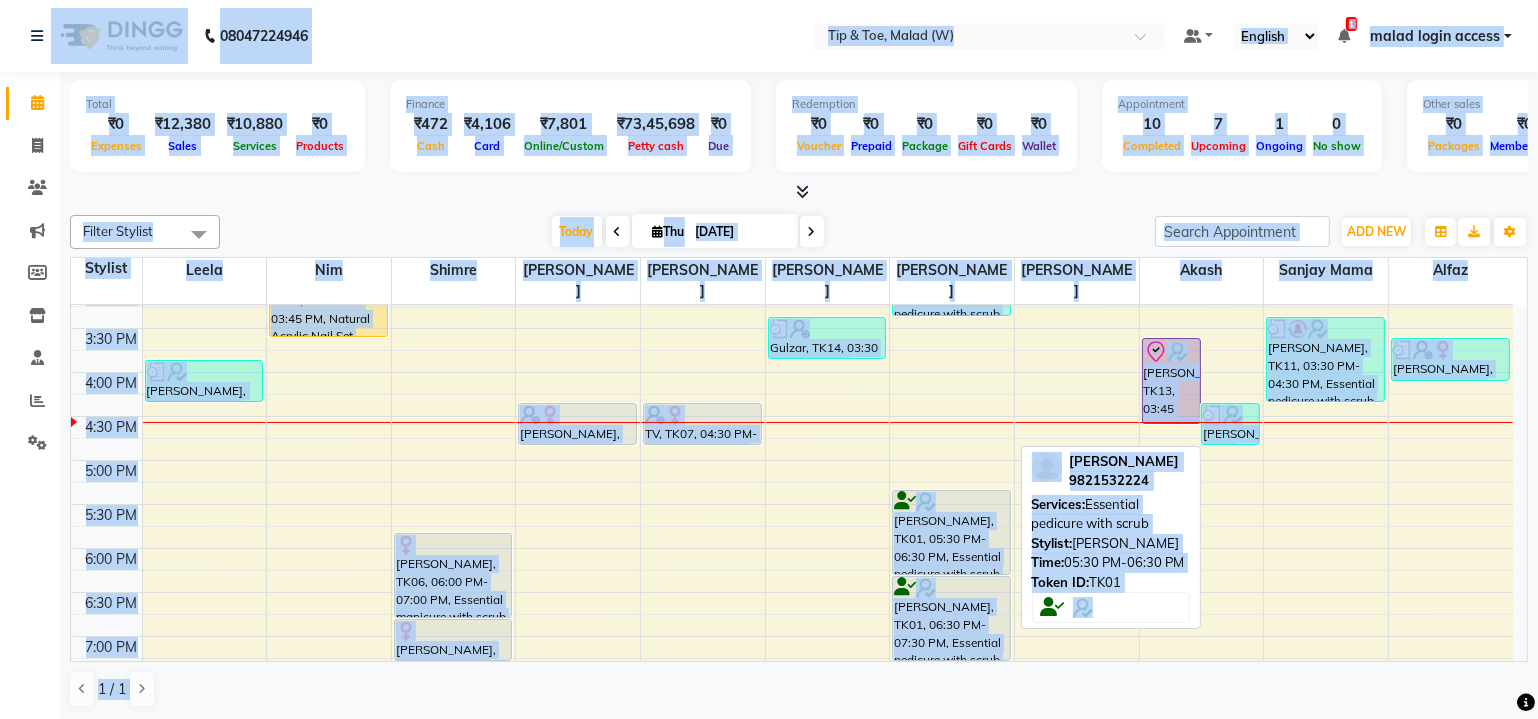 click on "Ruby Saldanha, TK01, 05:30 PM-06:30 PM, Essential pedicure with scrub" at bounding box center (951, 532) 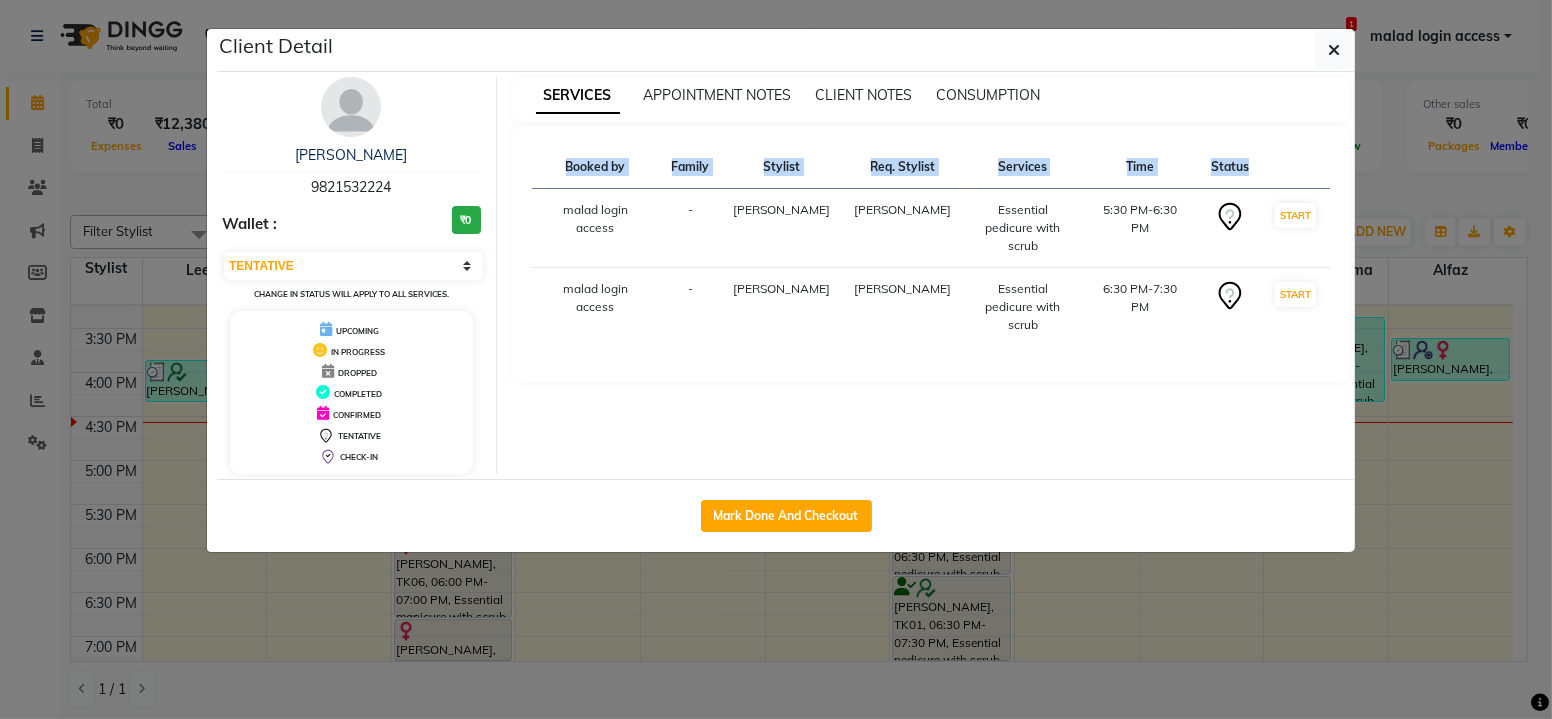 click on "Client Detail  Ruby Saldanha   9821532224 Wallet : ₹0 Select IN SERVICE CONFIRMED TENTATIVE CHECK IN MARK DONE DROPPED UPCOMING Change in status will apply to all services. UPCOMING IN PROGRESS DROPPED COMPLETED CONFIRMED TENTATIVE CHECK-IN SERVICES APPOINTMENT NOTES CLIENT NOTES CONSUMPTION Booked by Family Stylist Req. Stylist Services Time Status  malad login access  - Nitesh Nitesh  Essential pedicure with scrub   5:30 PM-6:30 PM   START   malad login access  - Nitesh Nitesh  Essential pedicure with scrub   6:30 PM-7:30 PM   START   Mark Done And Checkout" 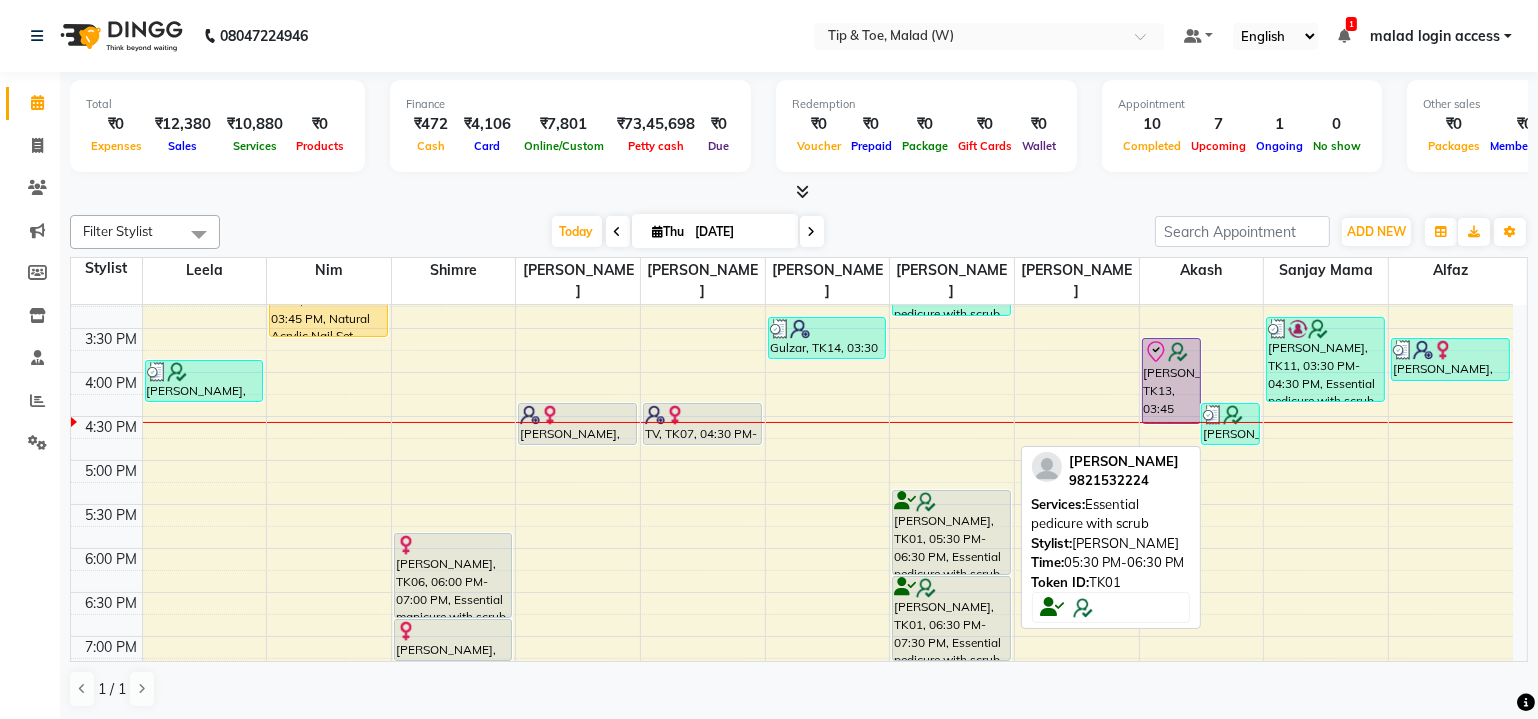 click on "Ruby Saldanha, TK01, 05:30 PM-06:30 PM, Essential pedicure with scrub" at bounding box center [951, 532] 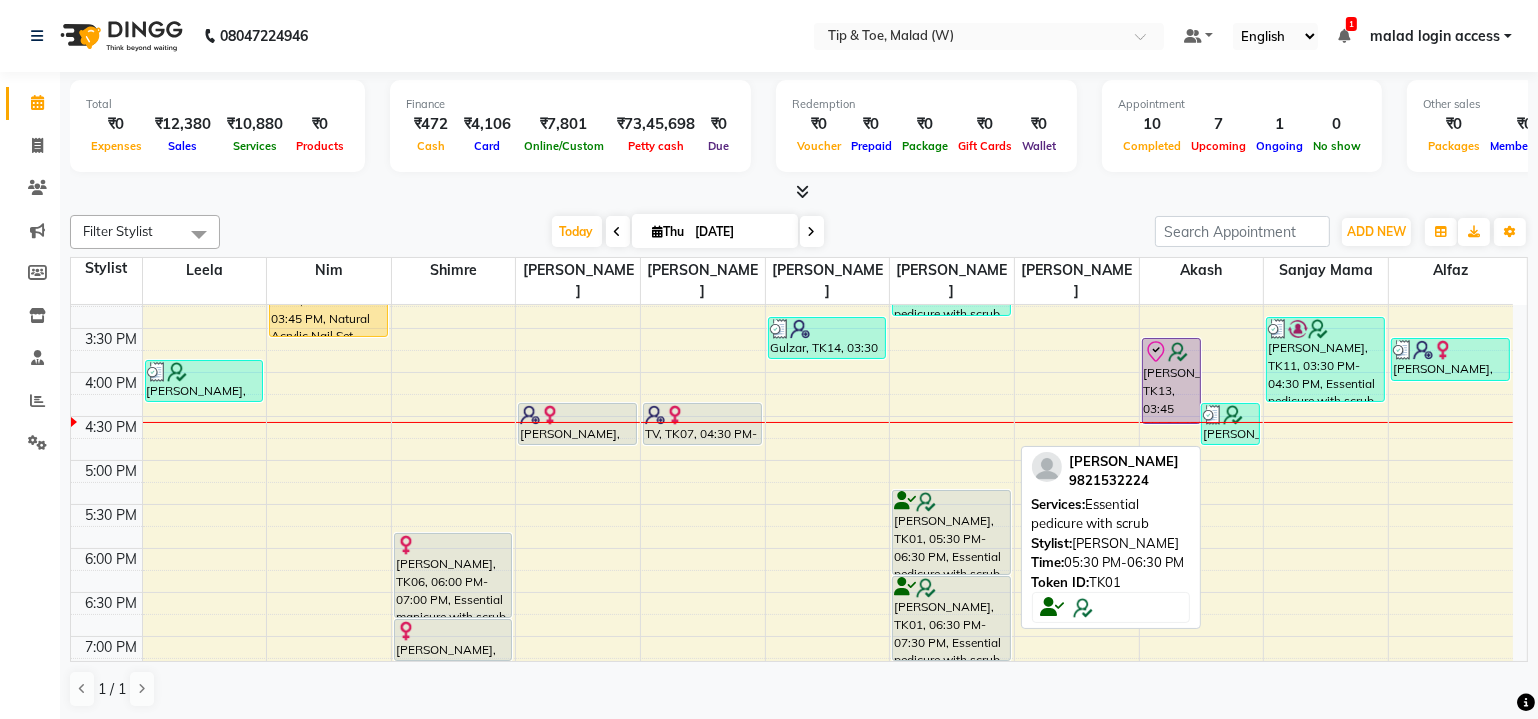 click on "Ruby Saldanha, TK01, 05:30 PM-06:30 PM, Essential pedicure with scrub" at bounding box center (951, 532) 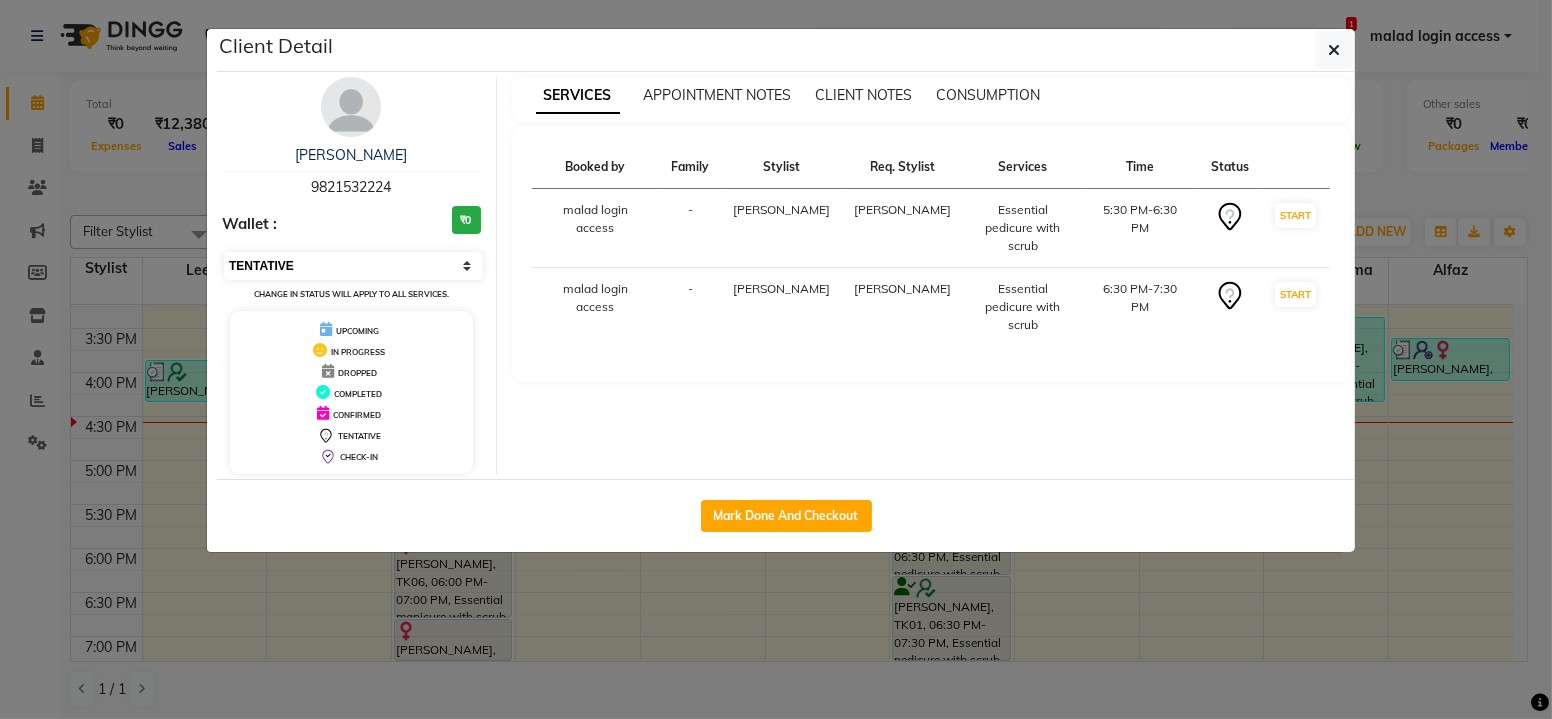 click on "Select IN SERVICE CONFIRMED TENTATIVE CHECK IN MARK DONE DROPPED UPCOMING" at bounding box center (353, 266) 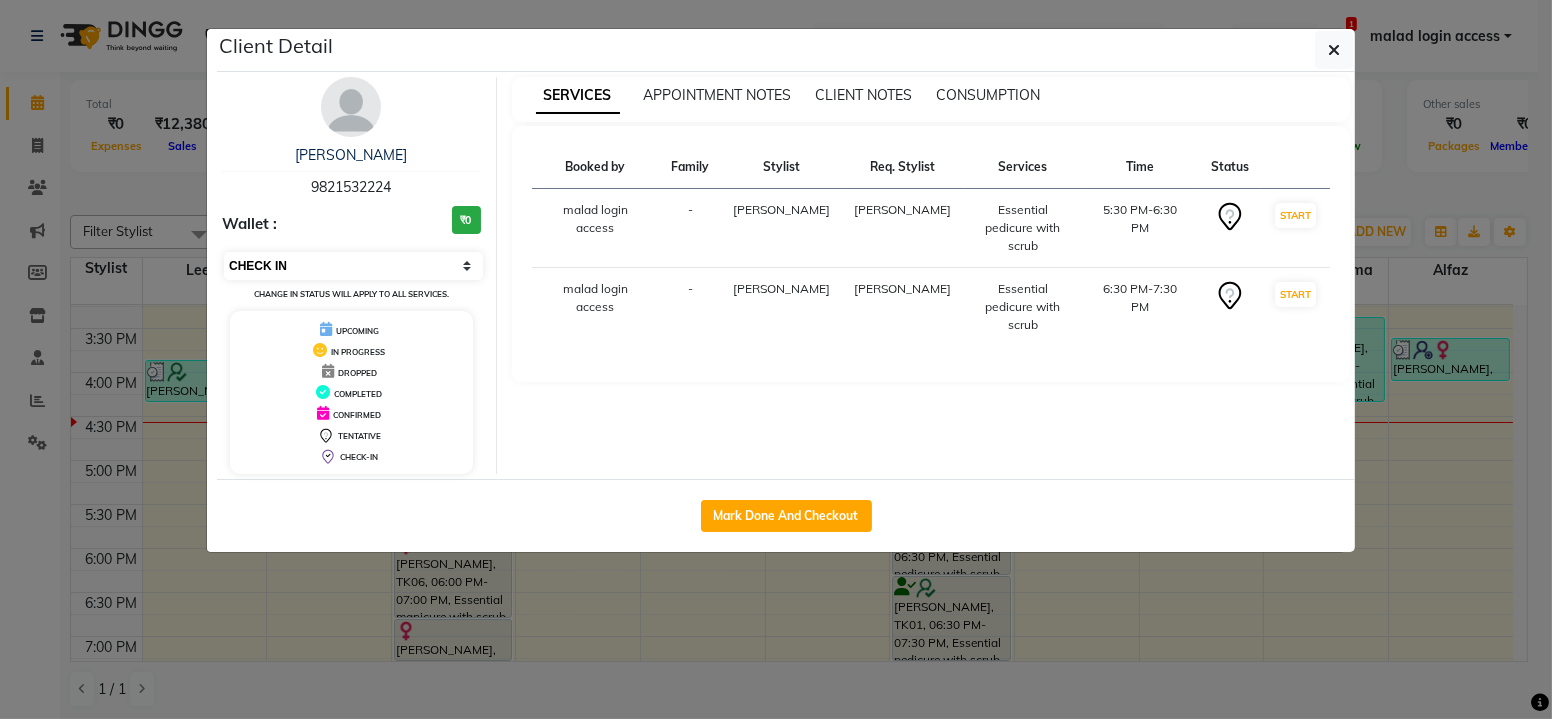 click on "Select IN SERVICE CONFIRMED TENTATIVE CHECK IN MARK DONE DROPPED UPCOMING" at bounding box center [353, 266] 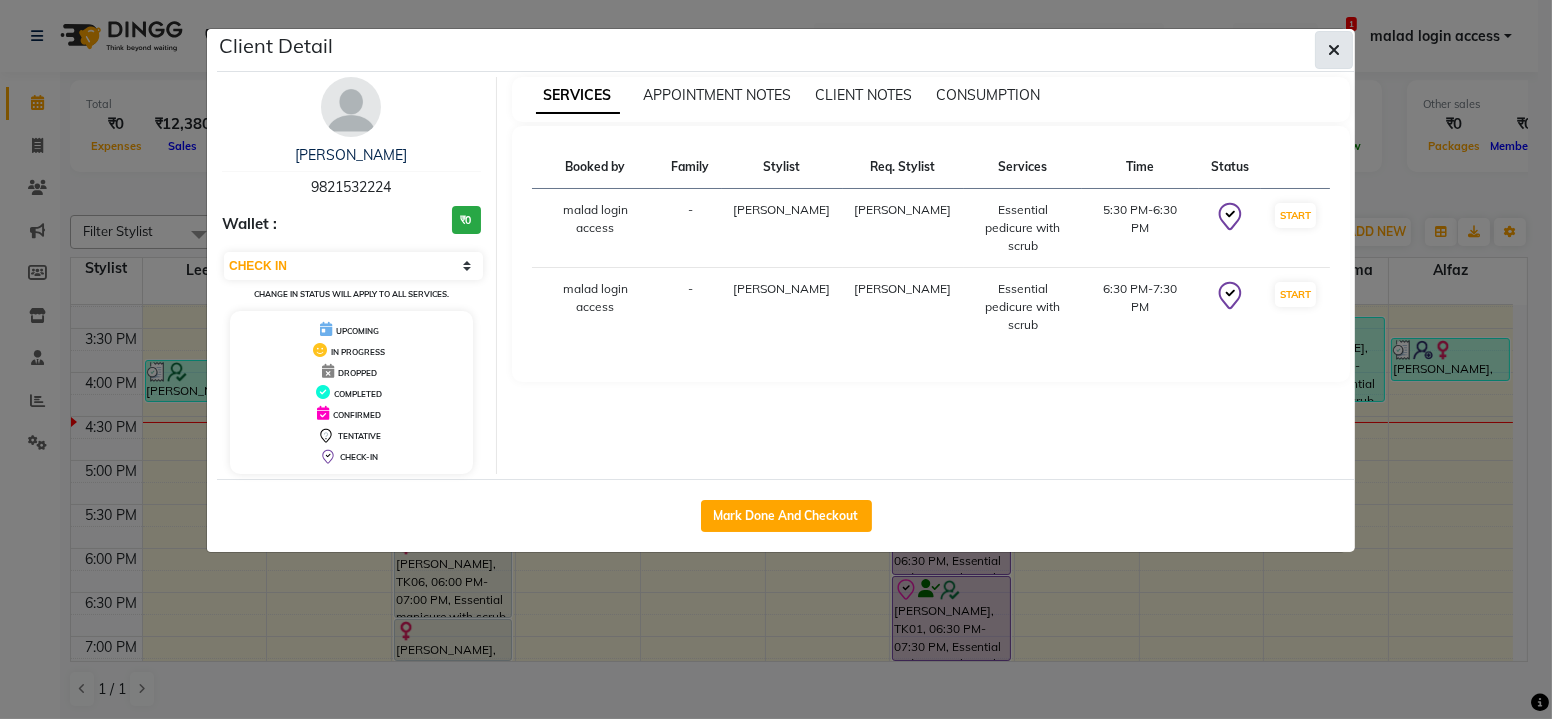 click 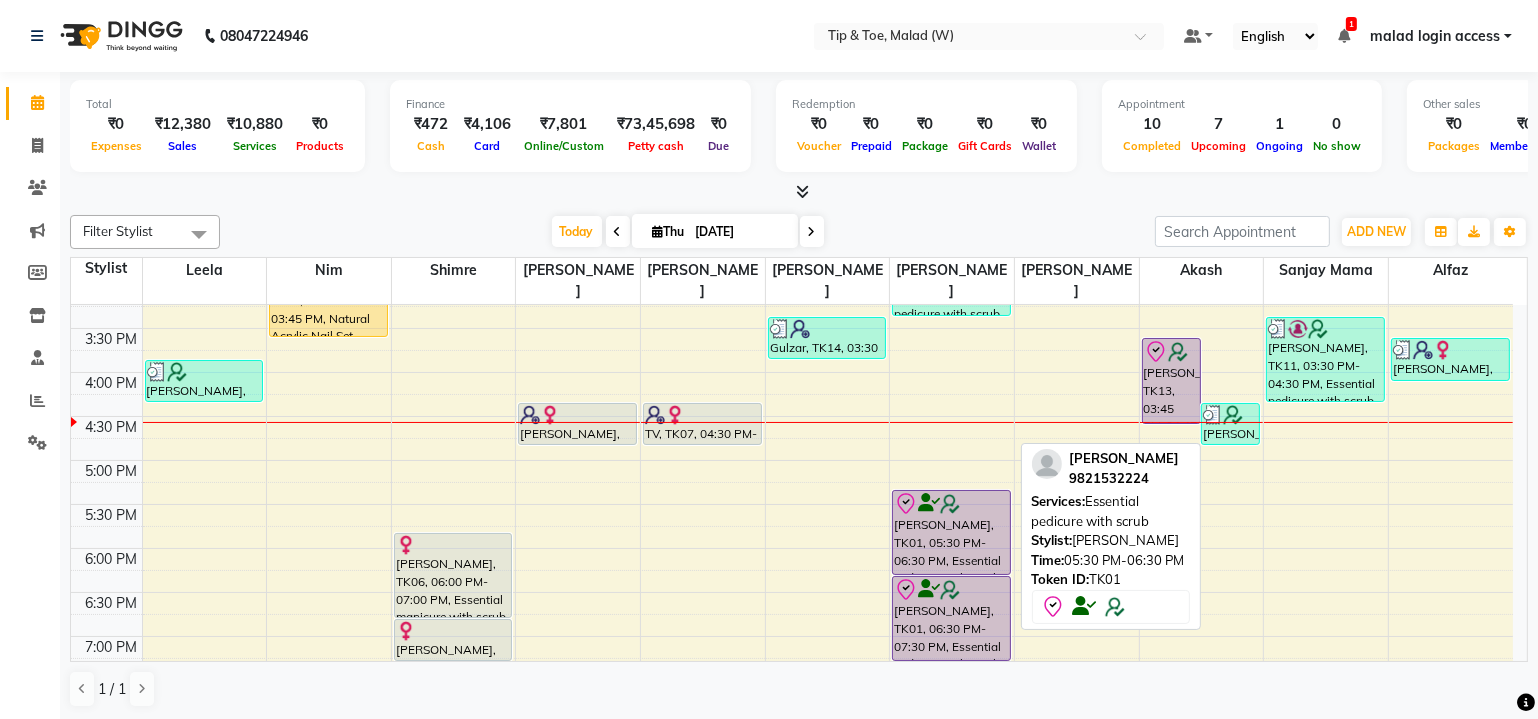 click on "Shibani Suvarna, TK09, 01:00 PM-02:30 PM, Essential pedicure with scrub,Permanent Gel Polish Removal     Bhupendesh Singh, TK12, 02:30 PM-03:30 PM, Essential pedicure with scrub
Ruby Saldanha, TK01, 05:30 PM-06:30 PM, Essential pedicure with scrub
Ruby Saldanha, TK01, 06:30 PM-07:30 PM, Essential pedicure with scrub" at bounding box center (952, 240) 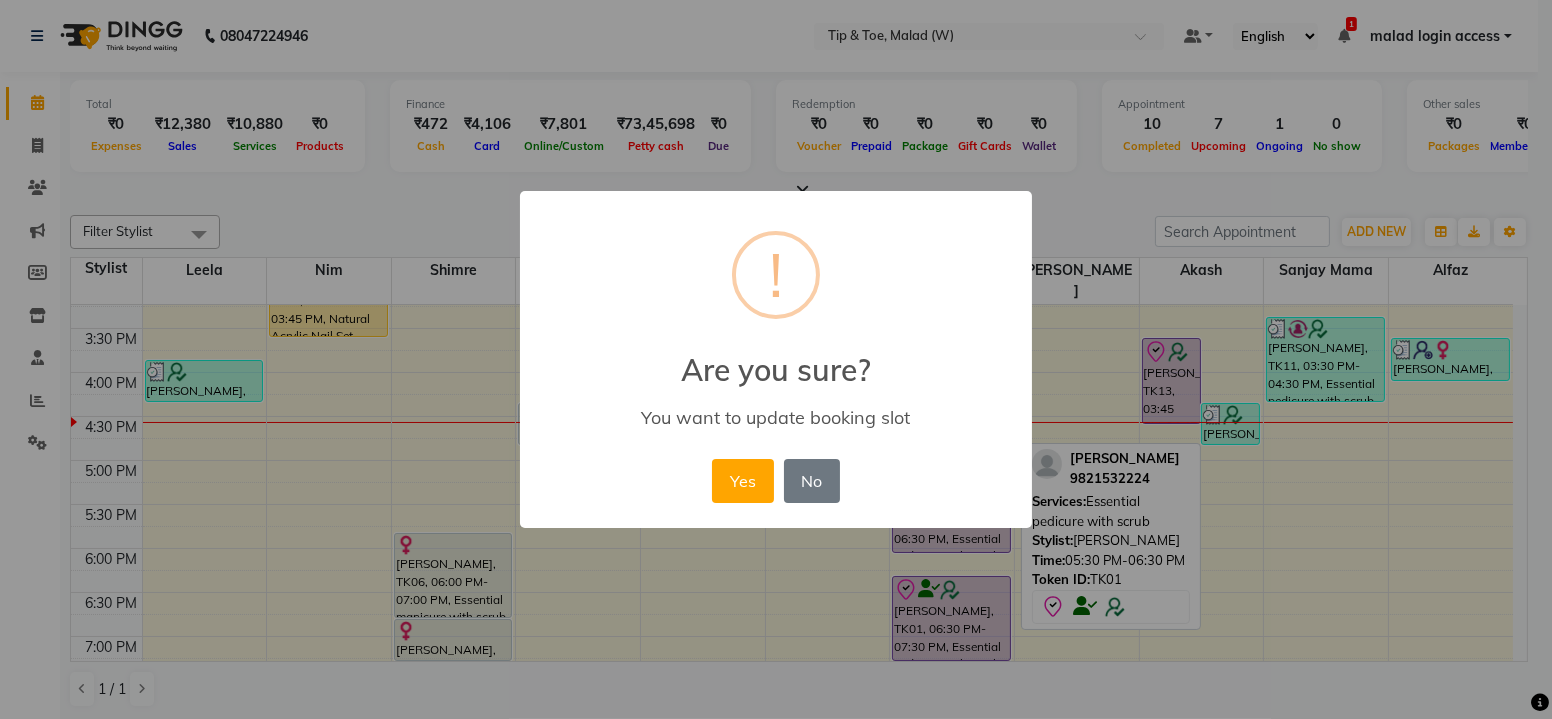 click on "Are you sure?" at bounding box center (776, 358) 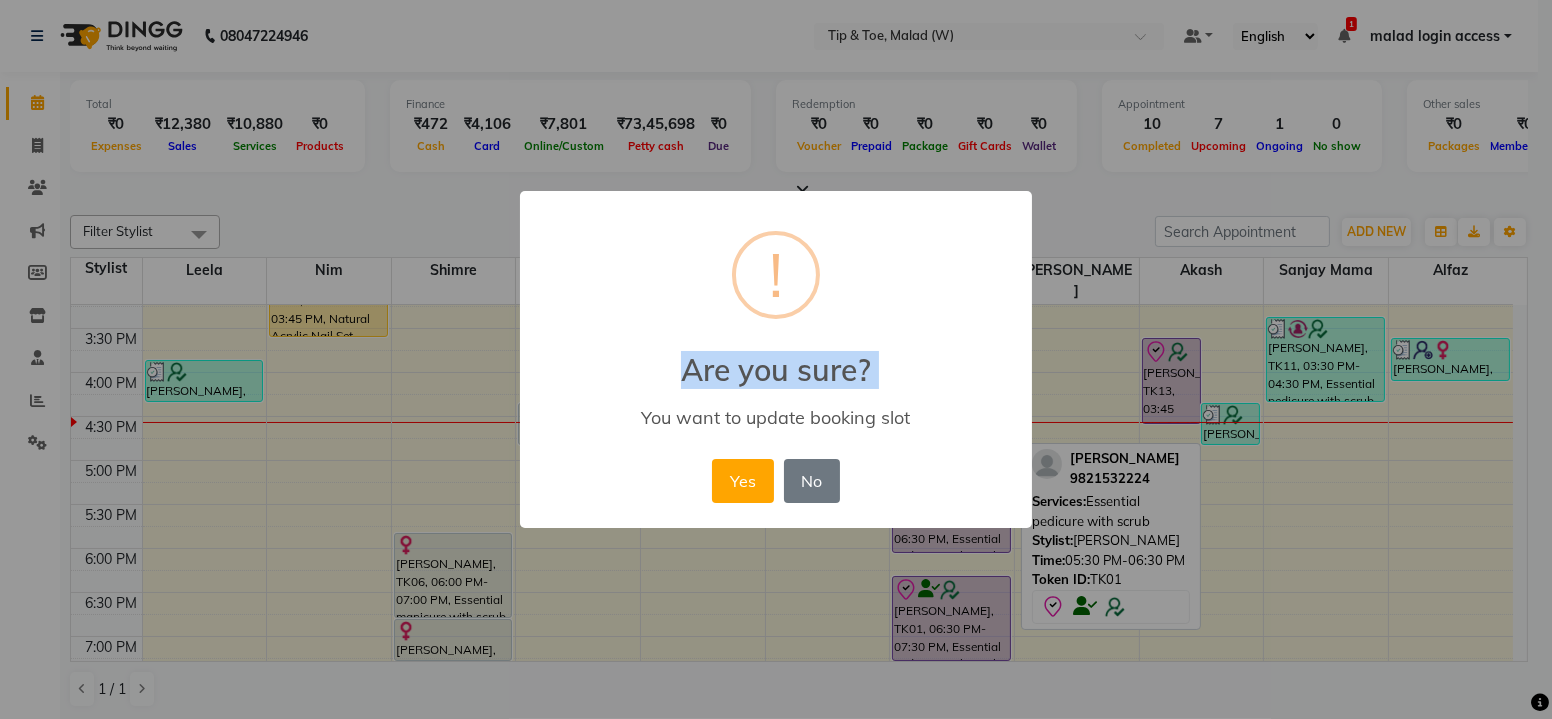 click on "Are you sure?" at bounding box center [776, 358] 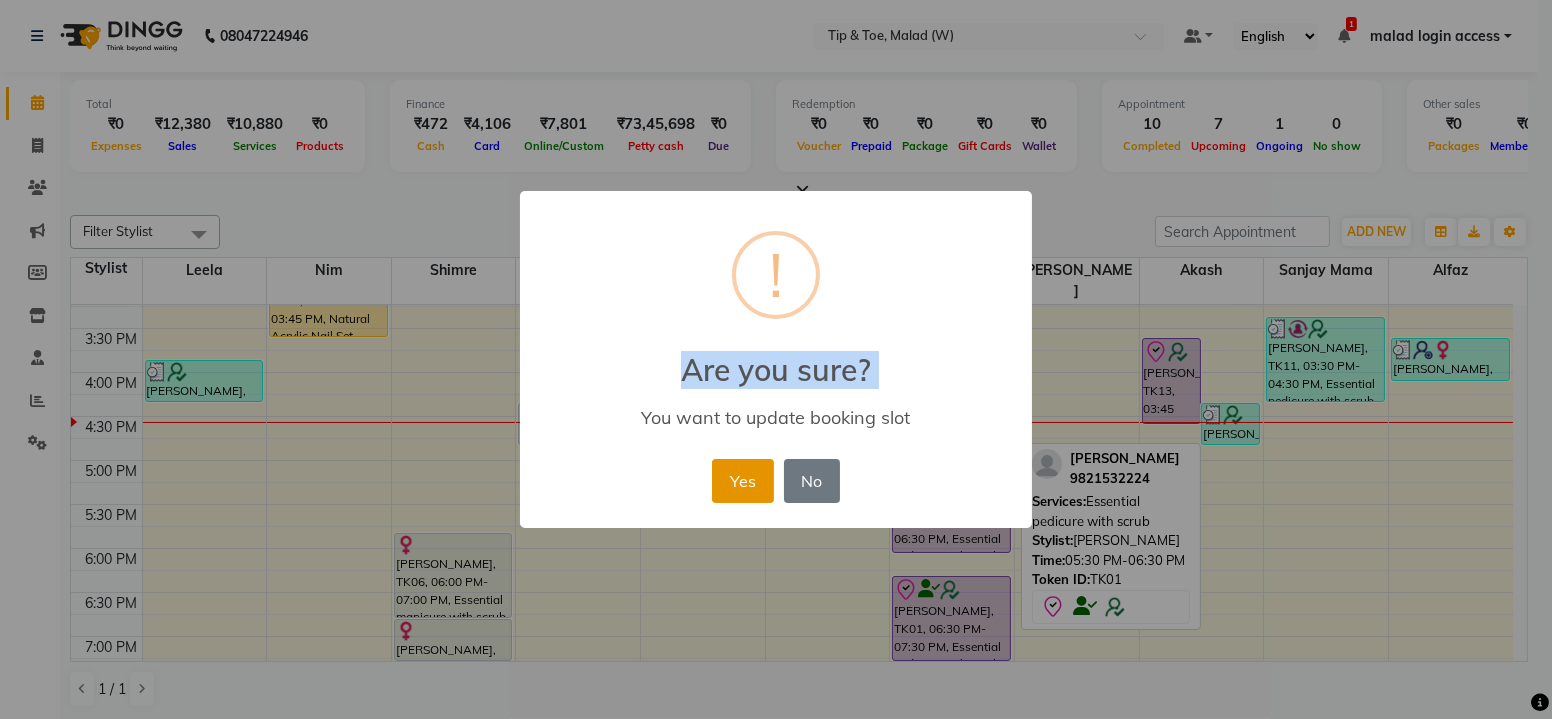 click on "Yes" at bounding box center [742, 481] 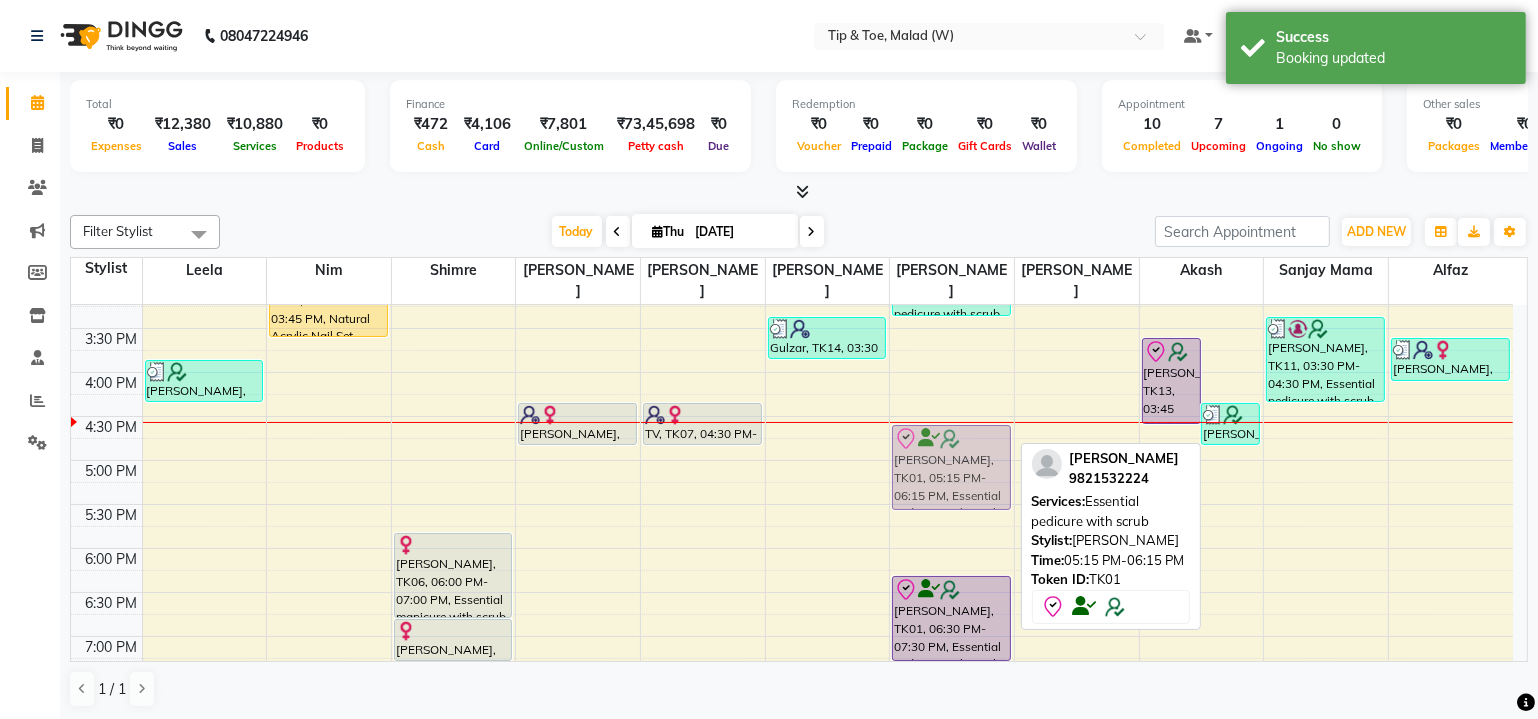 drag, startPoint x: 984, startPoint y: 473, endPoint x: 987, endPoint y: 463, distance: 10.440307 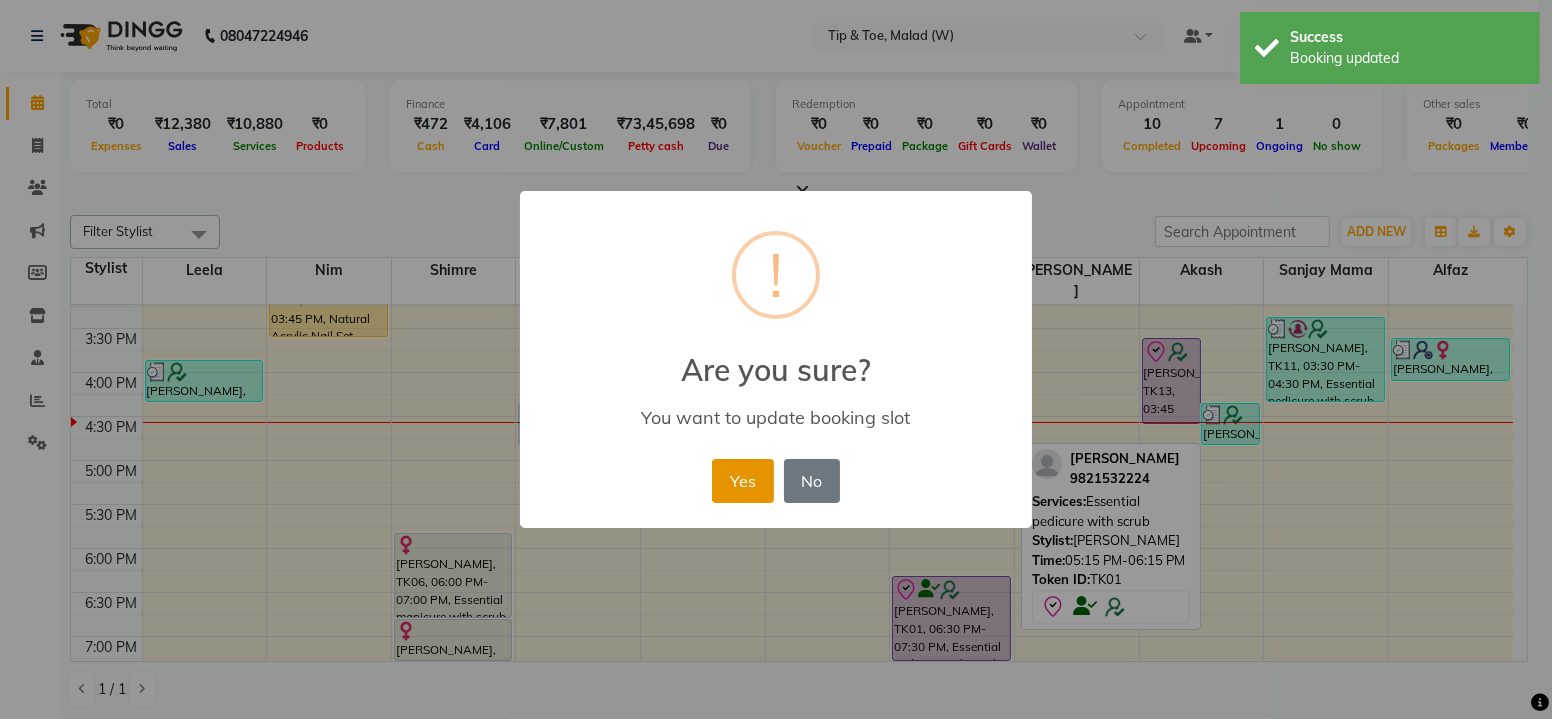 click on "Yes" at bounding box center [742, 481] 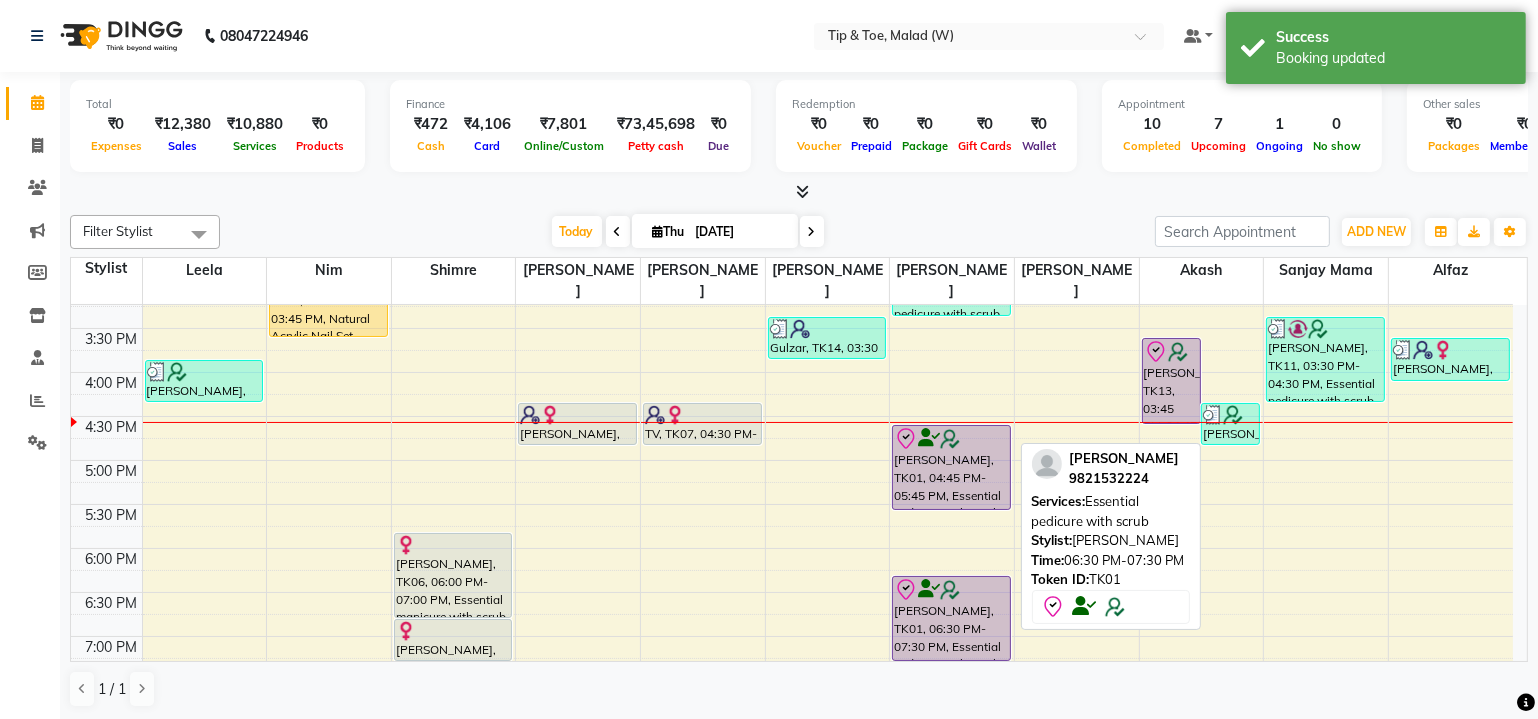 click on "Shibani Suvarna, TK09, 01:00 PM-02:30 PM, Essential pedicure with scrub,Permanent Gel Polish Removal     Bhupendesh Singh, TK12, 02:30 PM-03:30 PM, Essential pedicure with scrub
Ruby Saldanha, TK01, 04:45 PM-05:45 PM, Essential pedicure with scrub
Ruby Saldanha, TK01, 06:30 PM-07:30 PM, Essential pedicure with scrub" at bounding box center (952, 240) 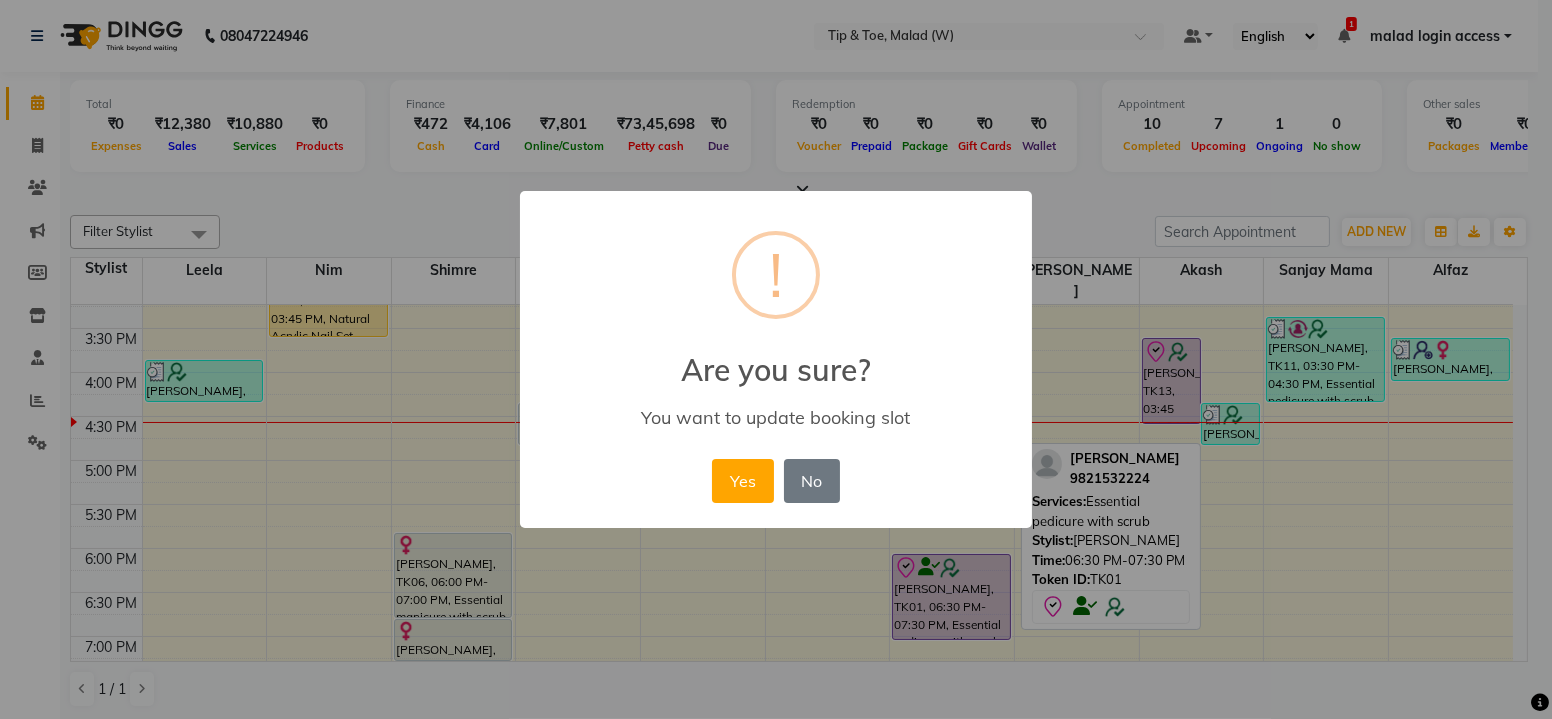 drag, startPoint x: 934, startPoint y: 553, endPoint x: 938, endPoint y: 525, distance: 28.284271 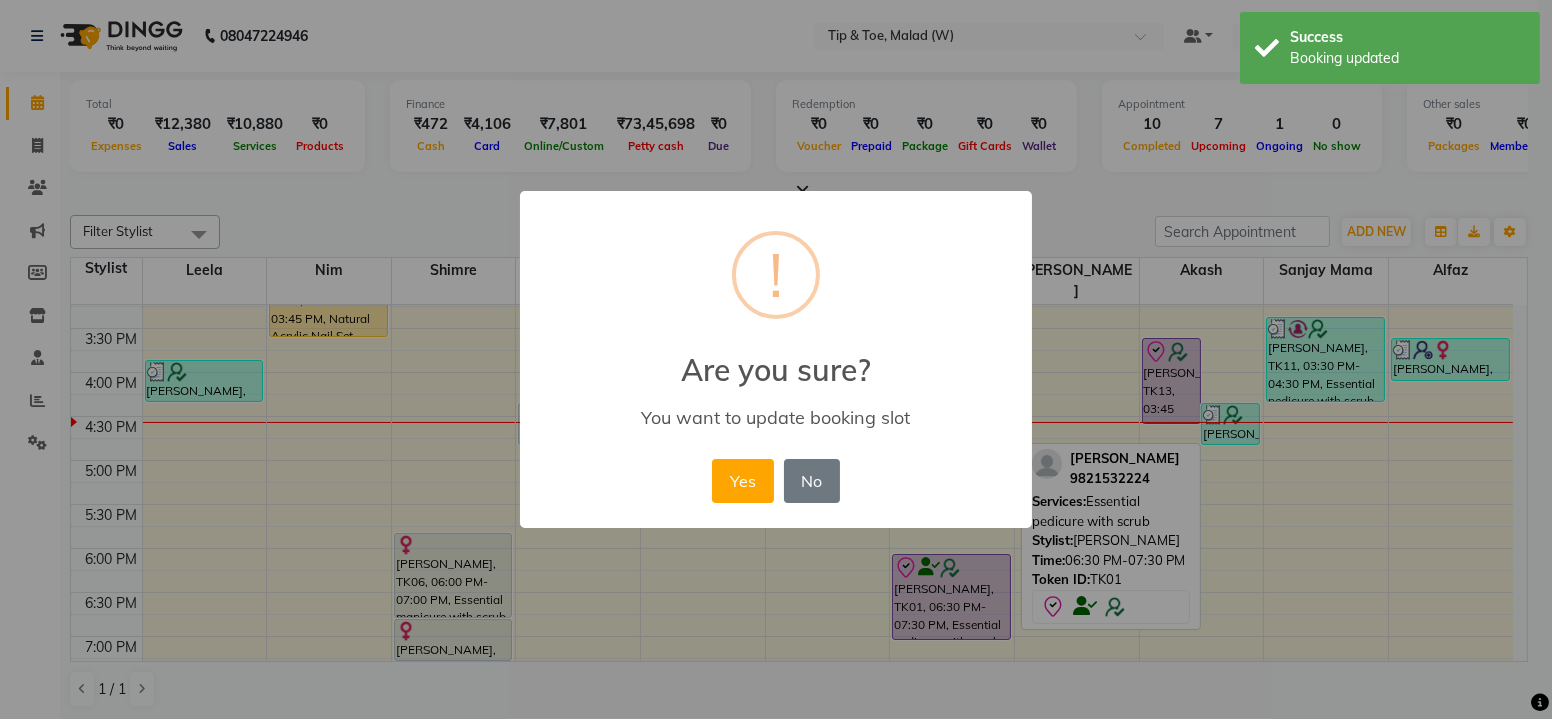 click on "× ! Are you sure? You want to update booking slot Yes No No" at bounding box center (776, 360) 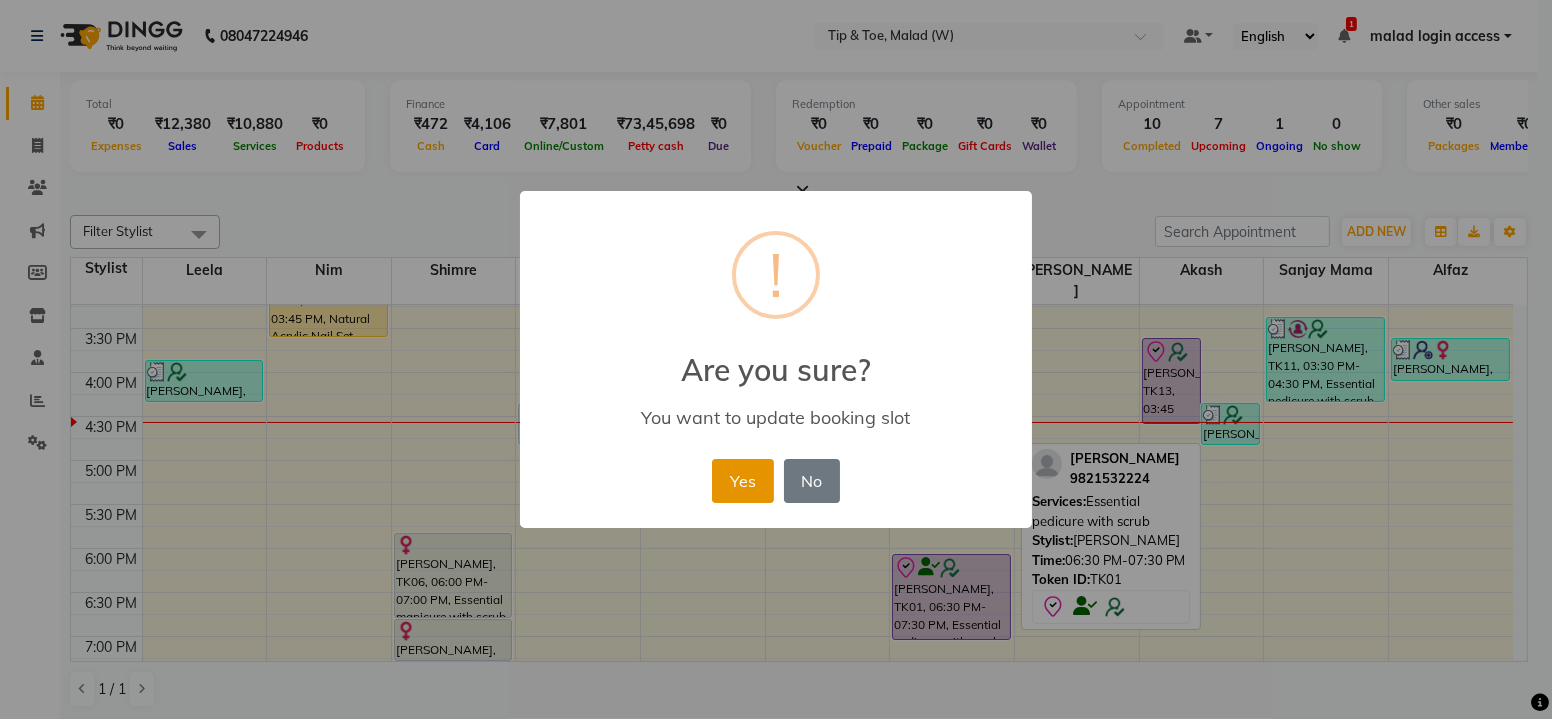click on "Yes" at bounding box center (742, 481) 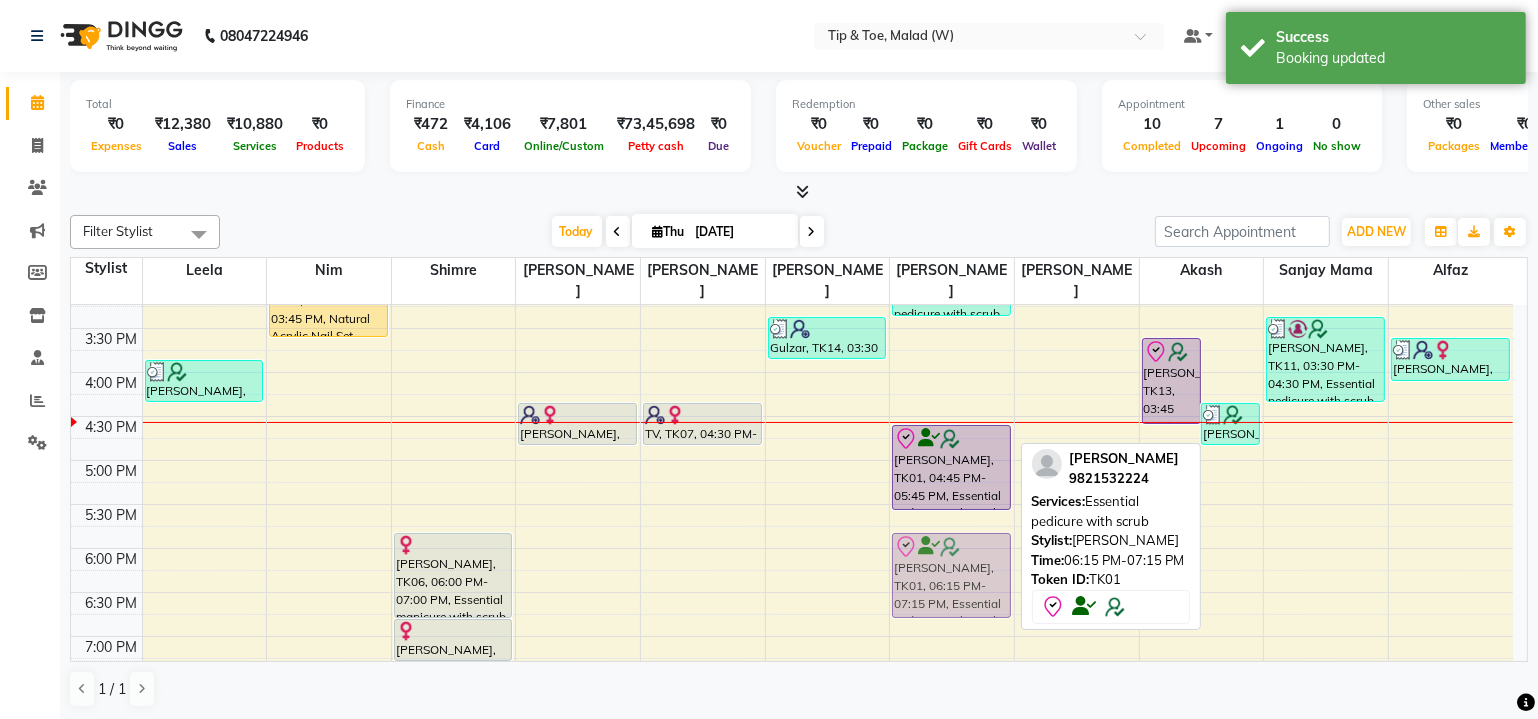 drag, startPoint x: 962, startPoint y: 556, endPoint x: 969, endPoint y: 525, distance: 31.780497 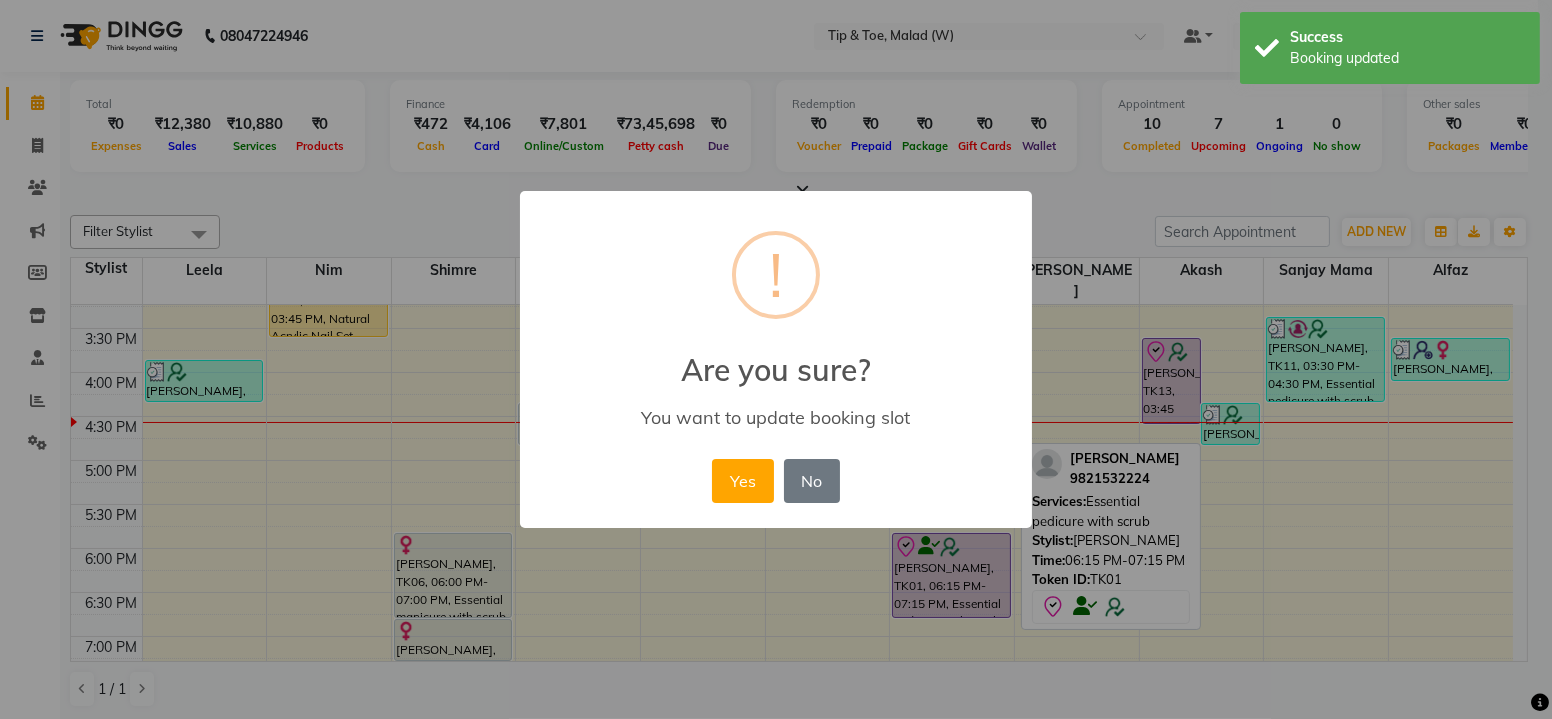 click on "× ! Are you sure? You want to update booking slot Yes No No" at bounding box center [776, 360] 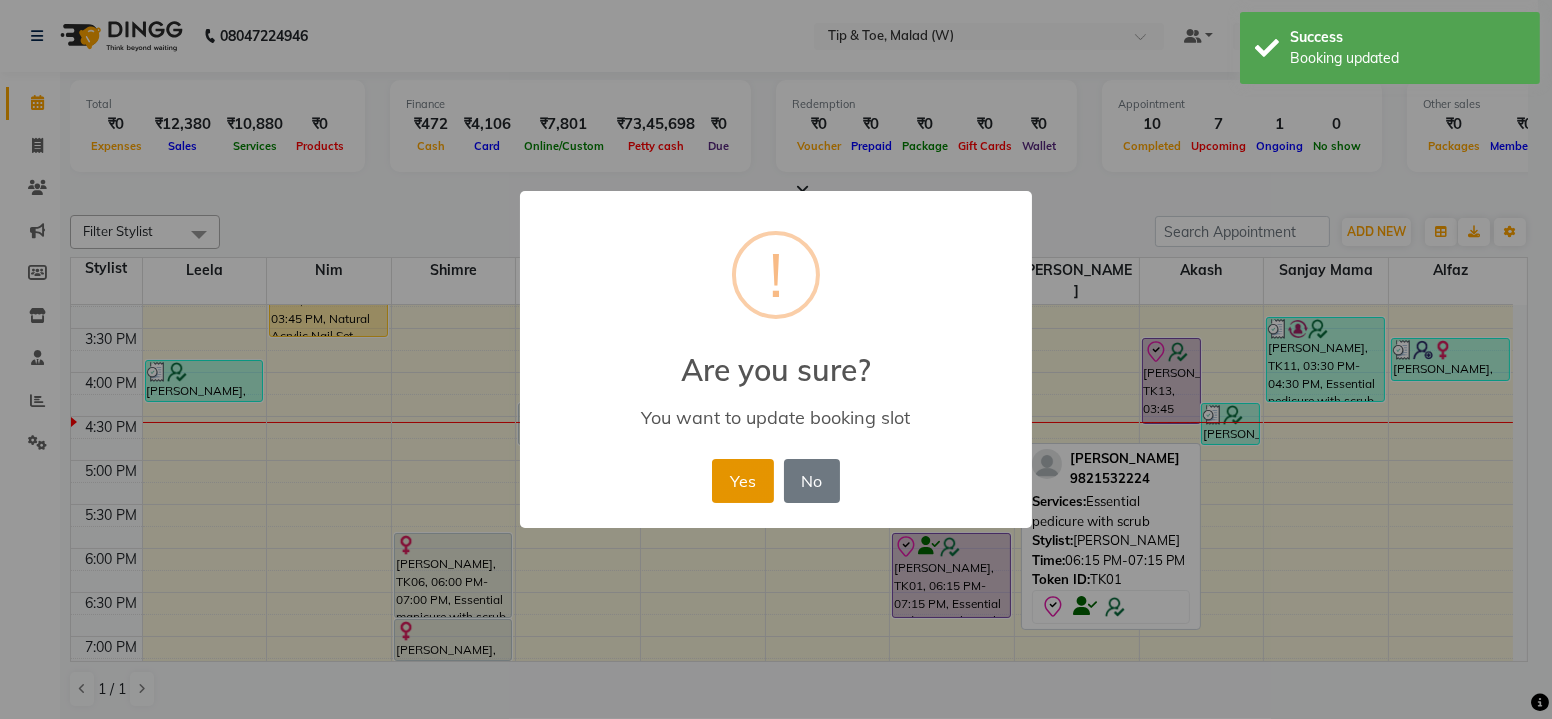 click on "Yes" at bounding box center (742, 481) 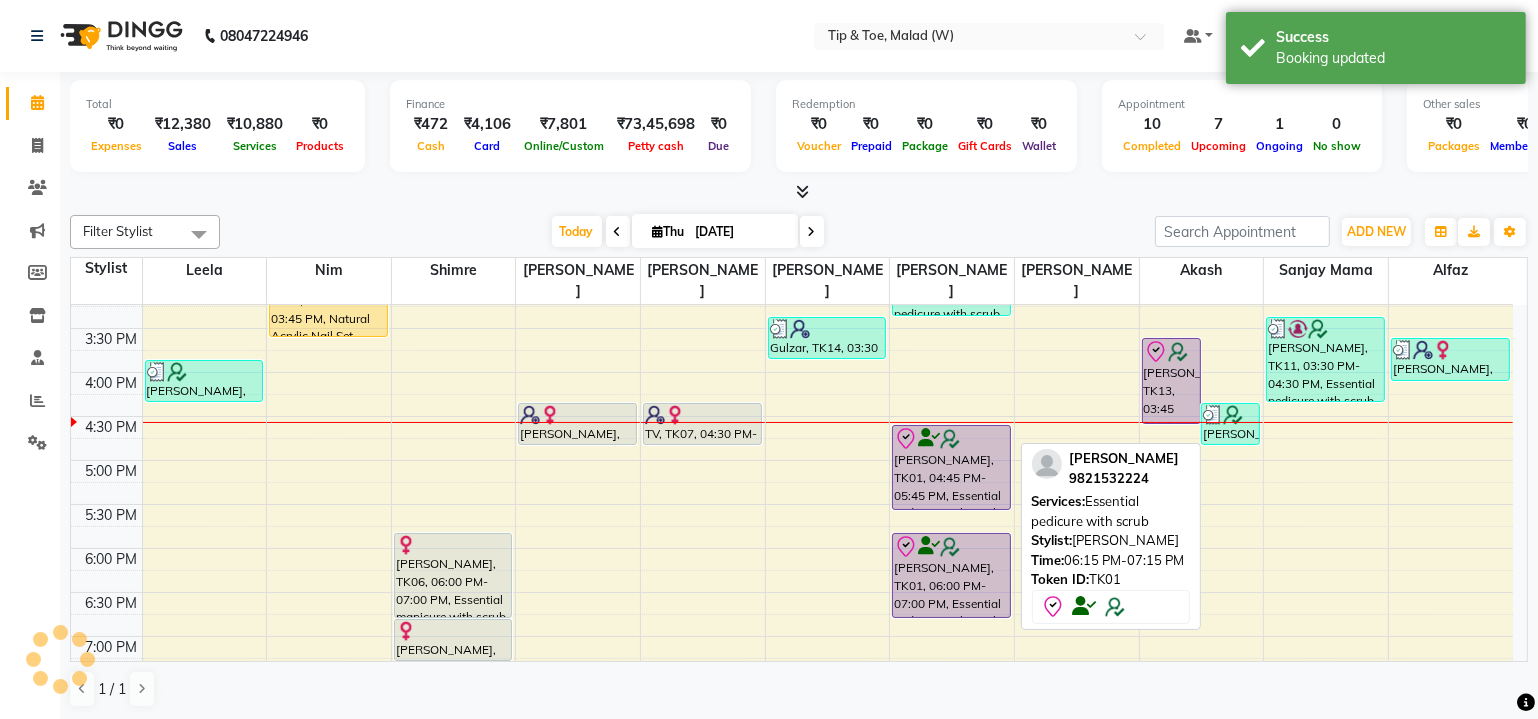 click at bounding box center (929, 546) 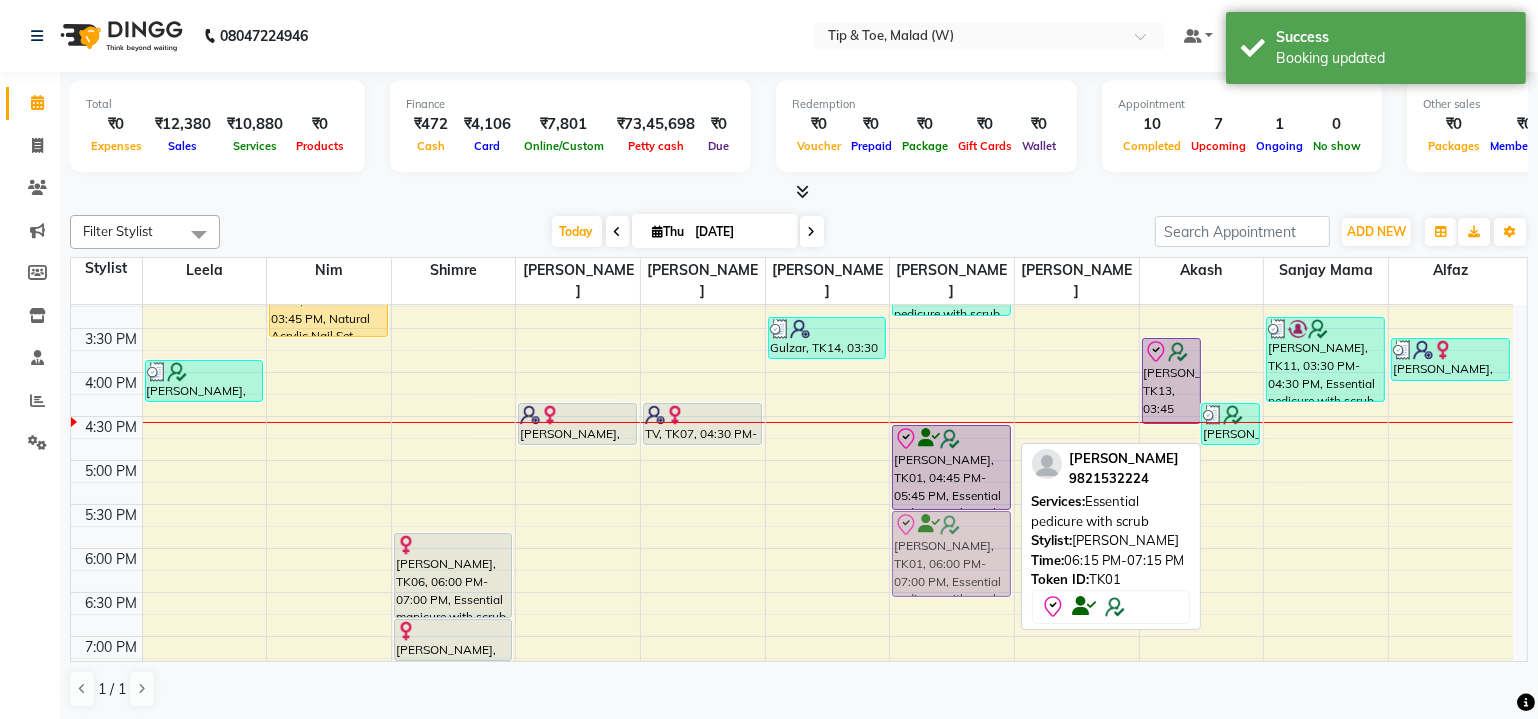 drag, startPoint x: 934, startPoint y: 522, endPoint x: 941, endPoint y: 503, distance: 20.248457 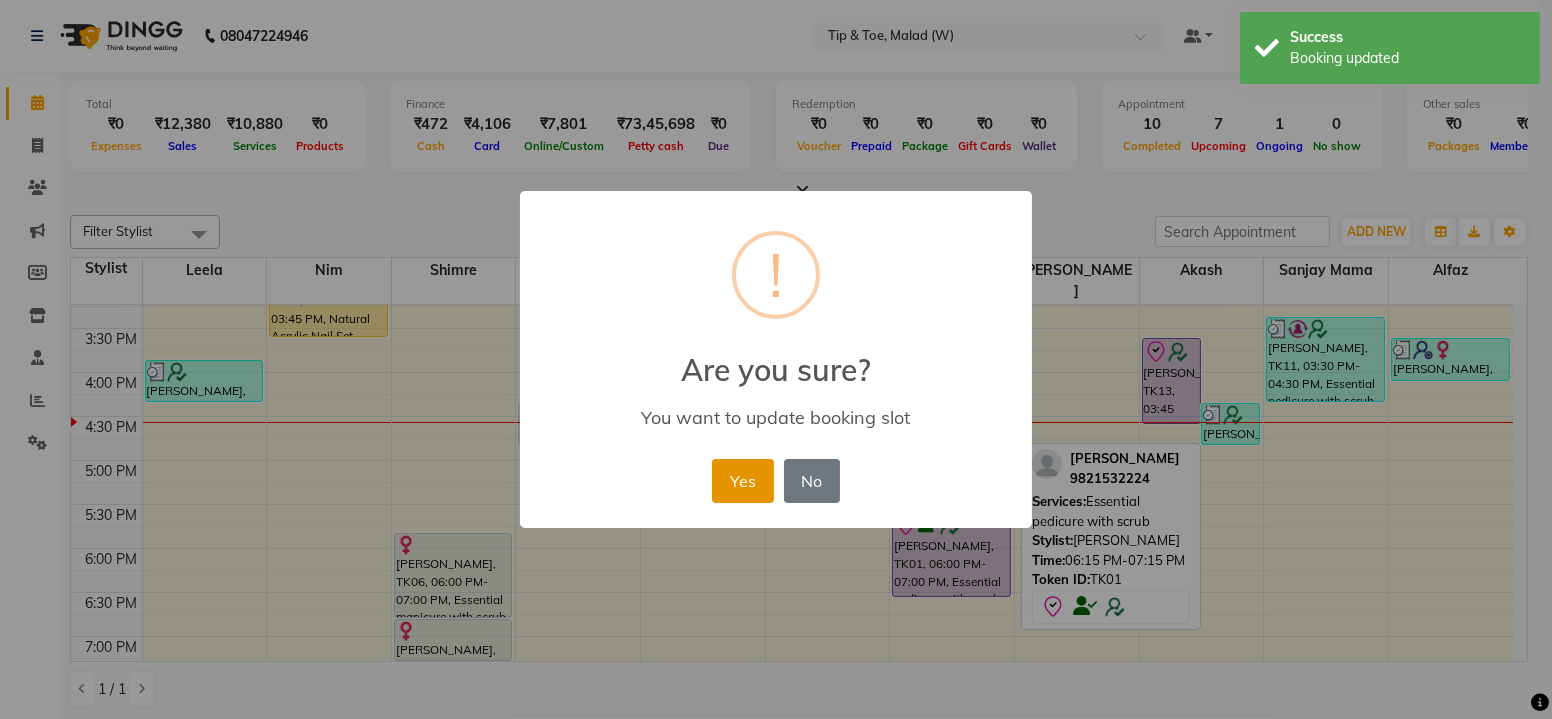 click on "Yes" at bounding box center (742, 481) 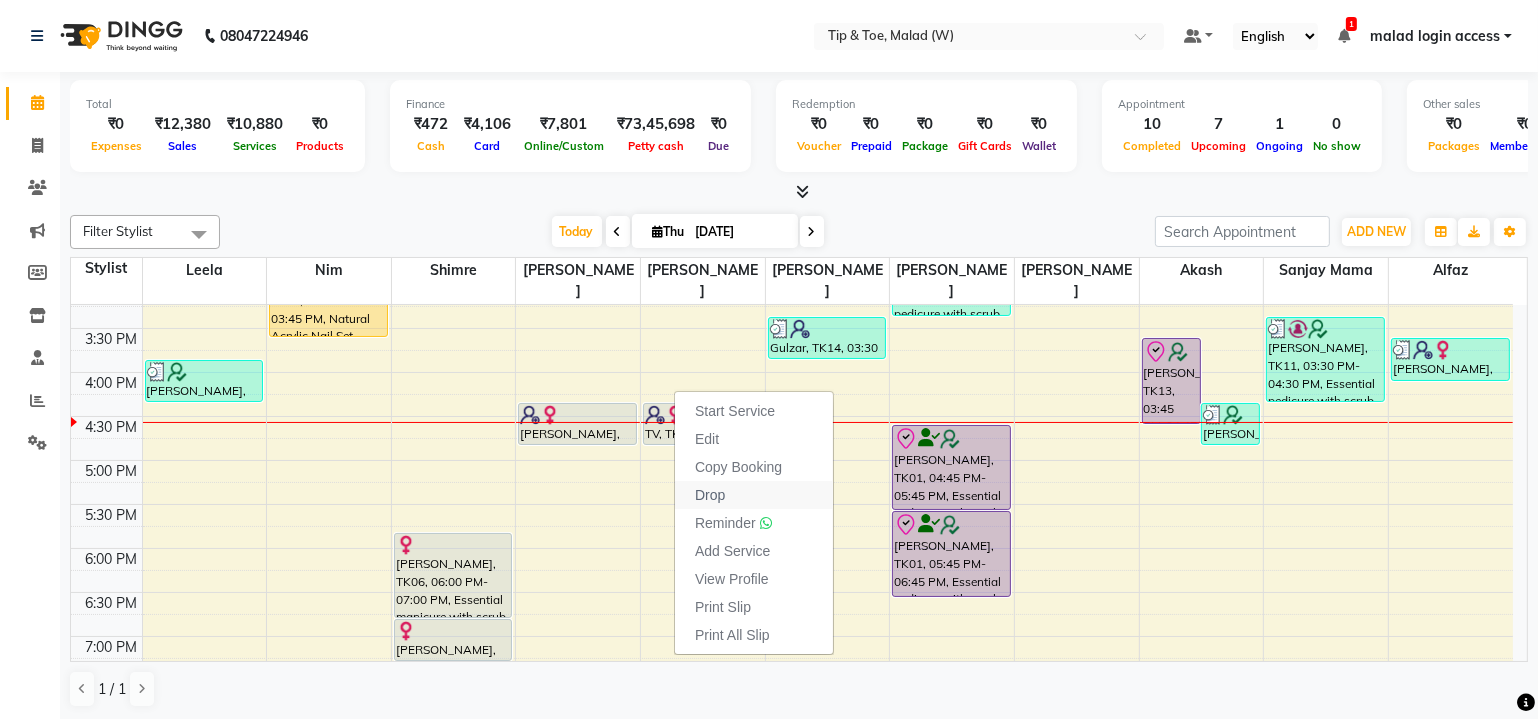 drag, startPoint x: 674, startPoint y: 389, endPoint x: 741, endPoint y: 490, distance: 121.20231 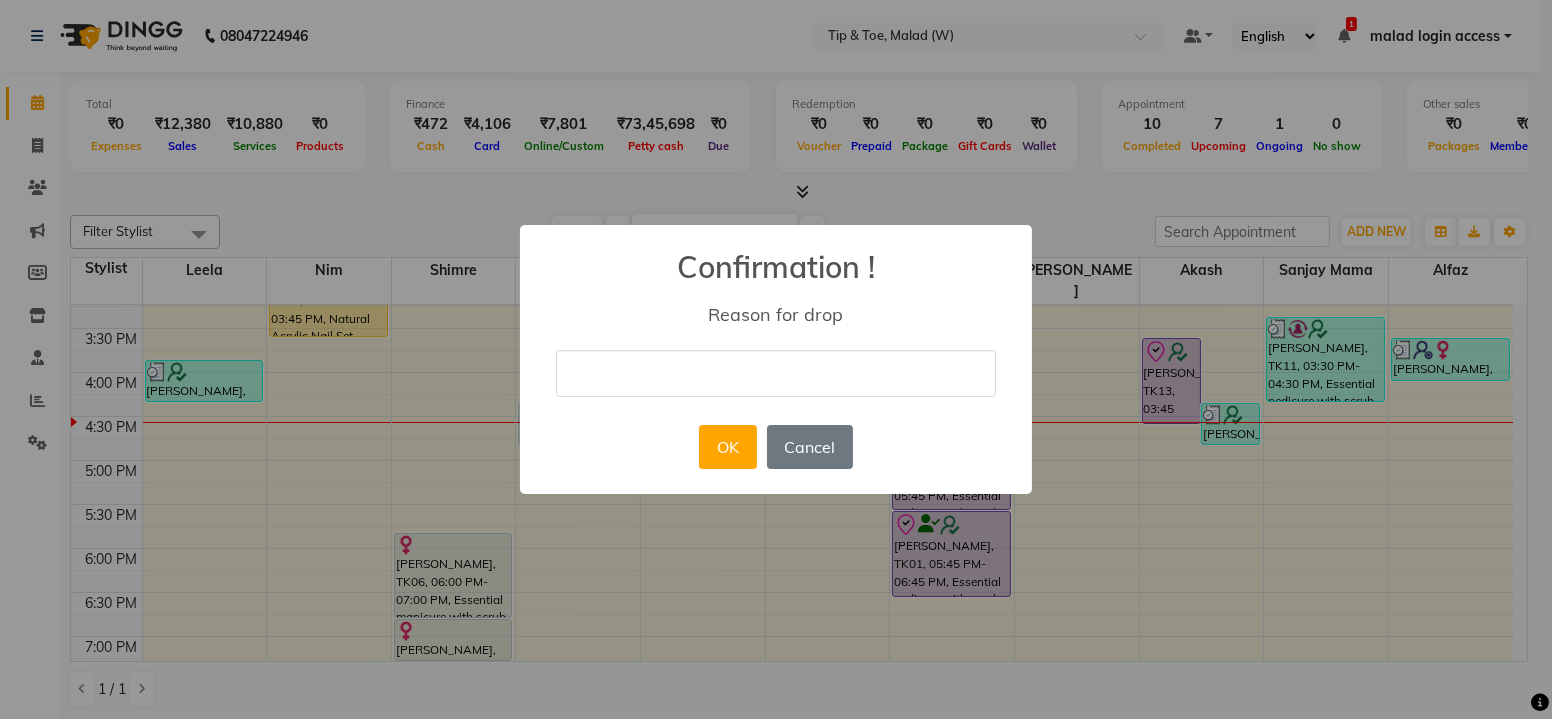 click at bounding box center [776, 373] 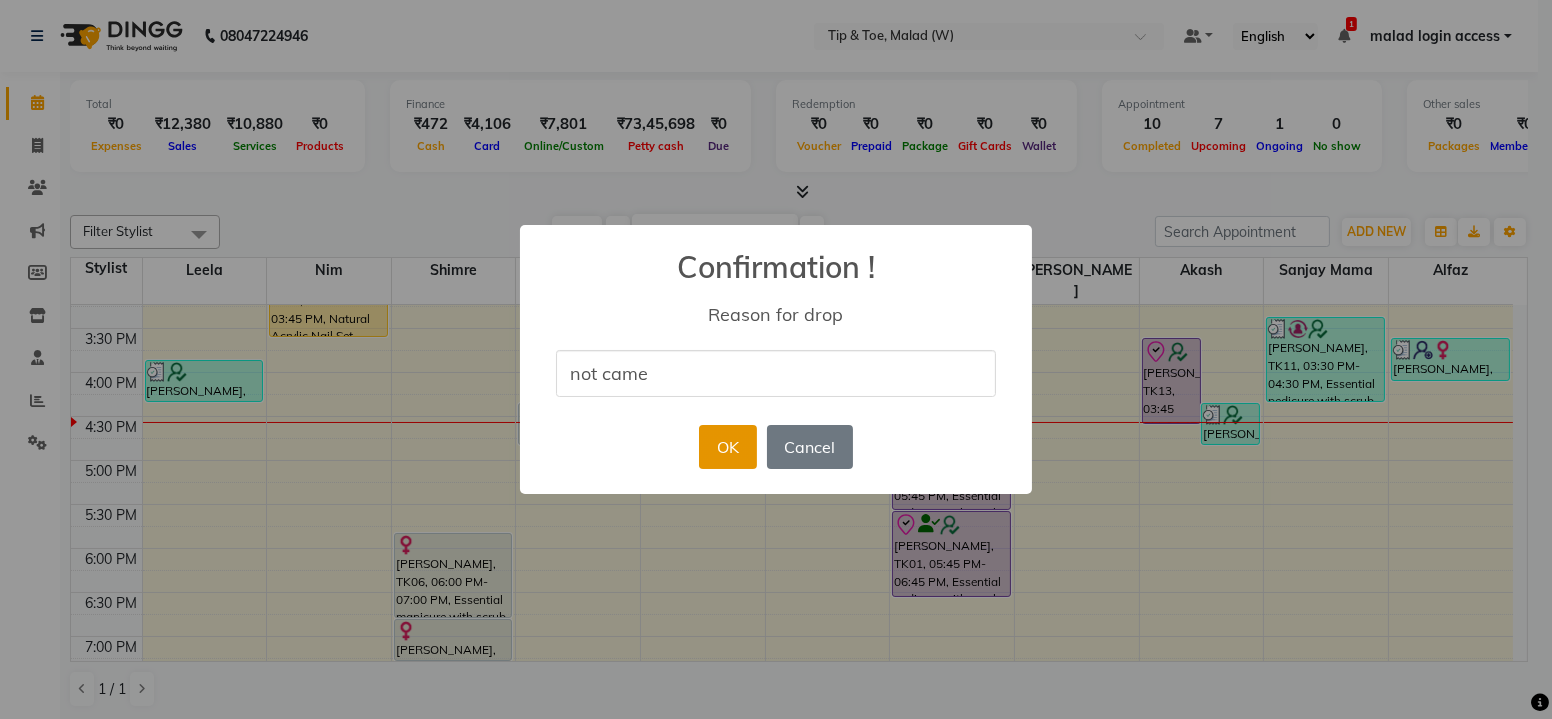 click on "OK" at bounding box center [727, 447] 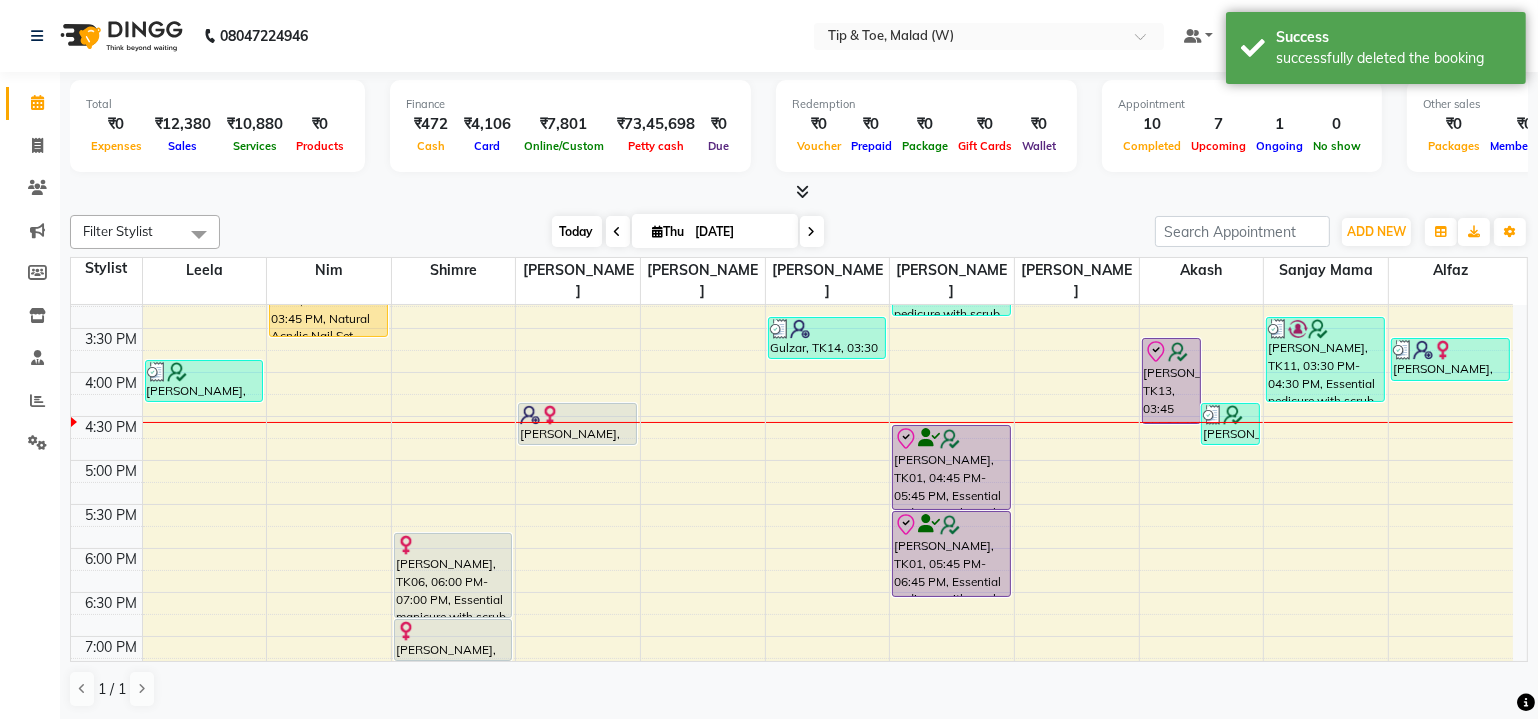 click on "Today" at bounding box center (577, 231) 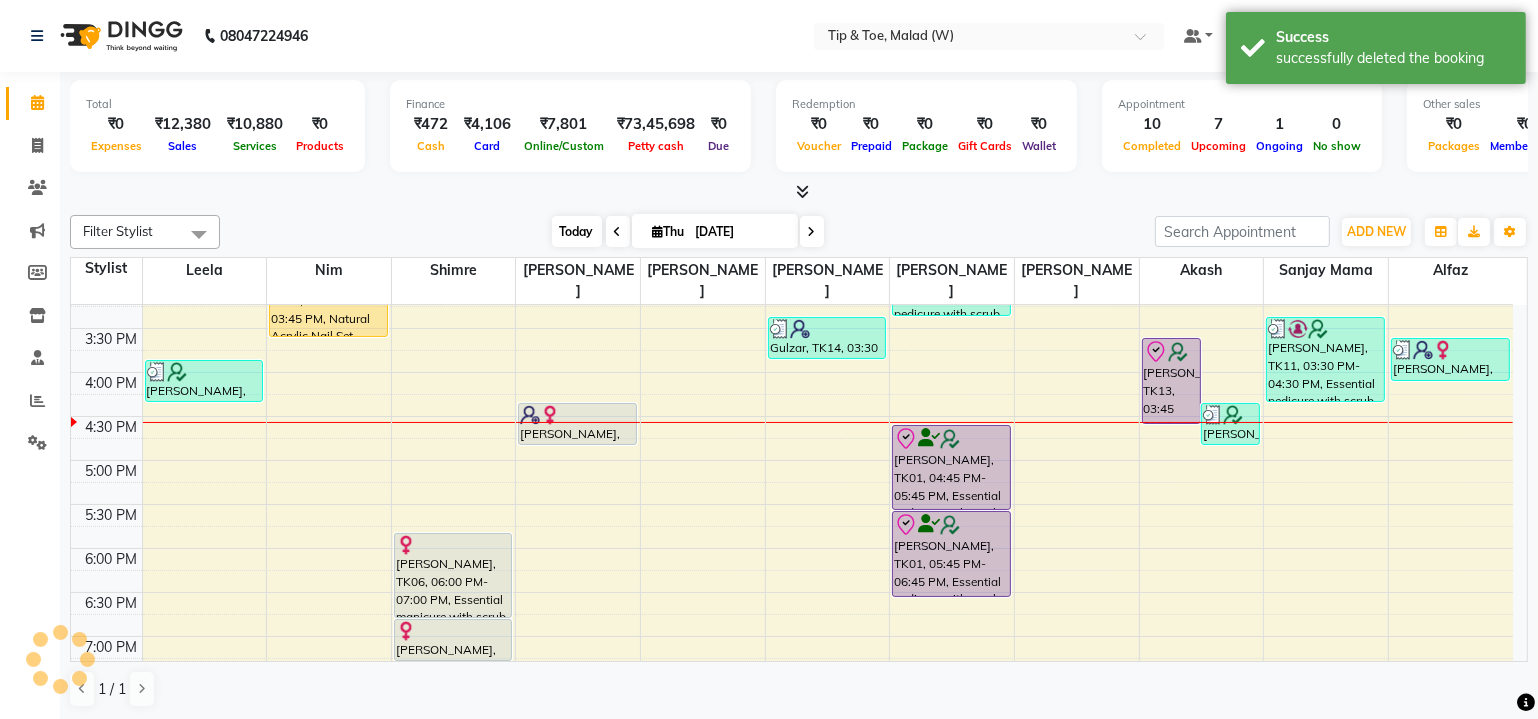 scroll, scrollTop: 692, scrollLeft: 0, axis: vertical 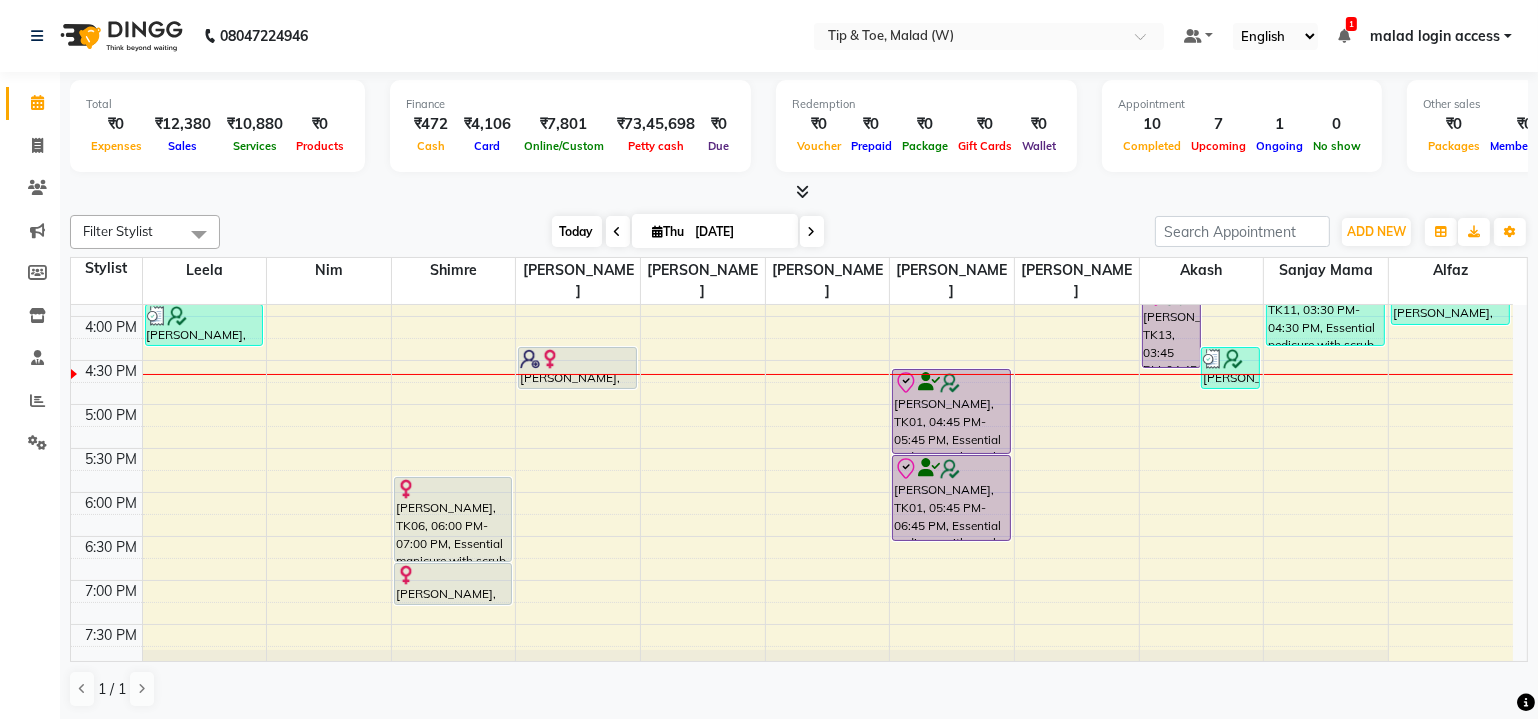 click on "Today" at bounding box center [577, 231] 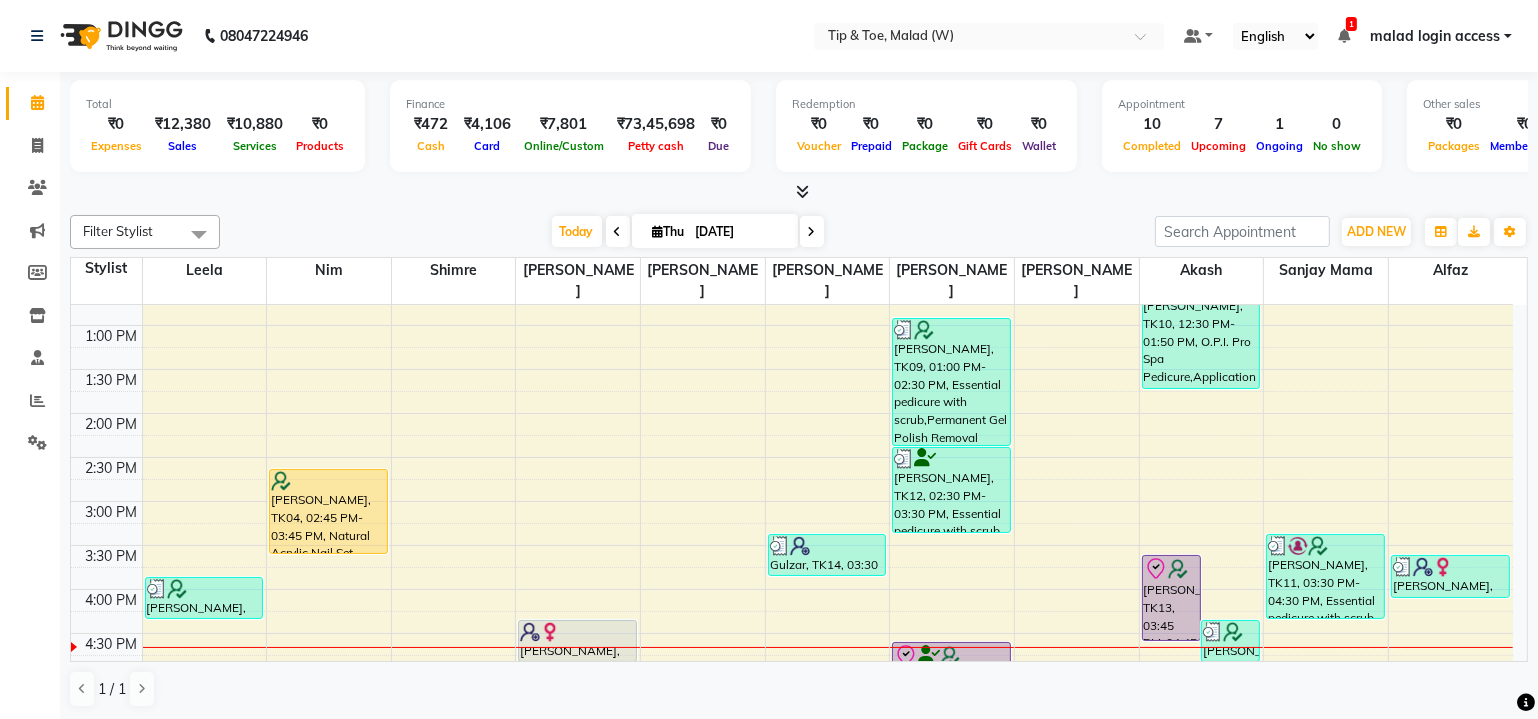 scroll, scrollTop: 510, scrollLeft: 0, axis: vertical 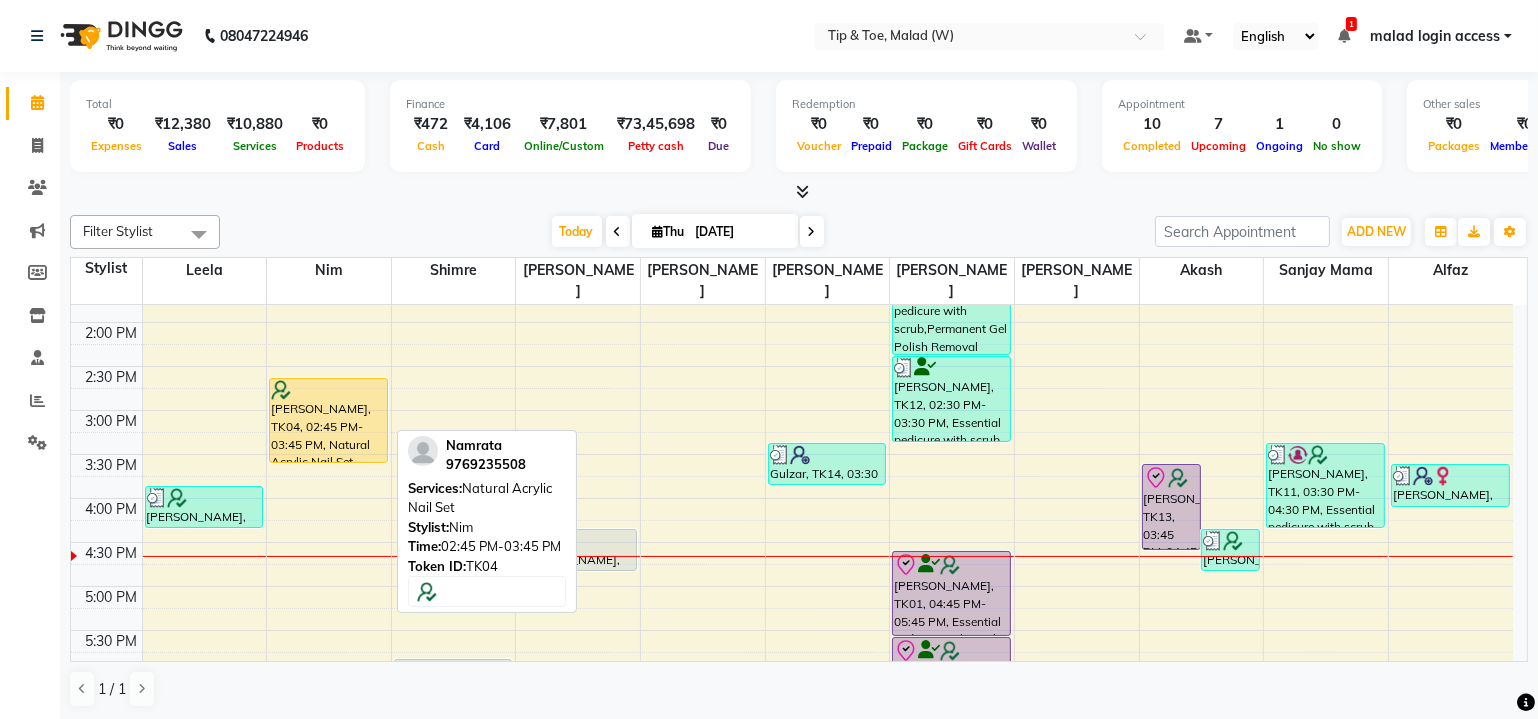 click on "Namrata, TK04, 02:45 PM-03:45 PM, Natural Acrylic Nail Set" at bounding box center (328, 420) 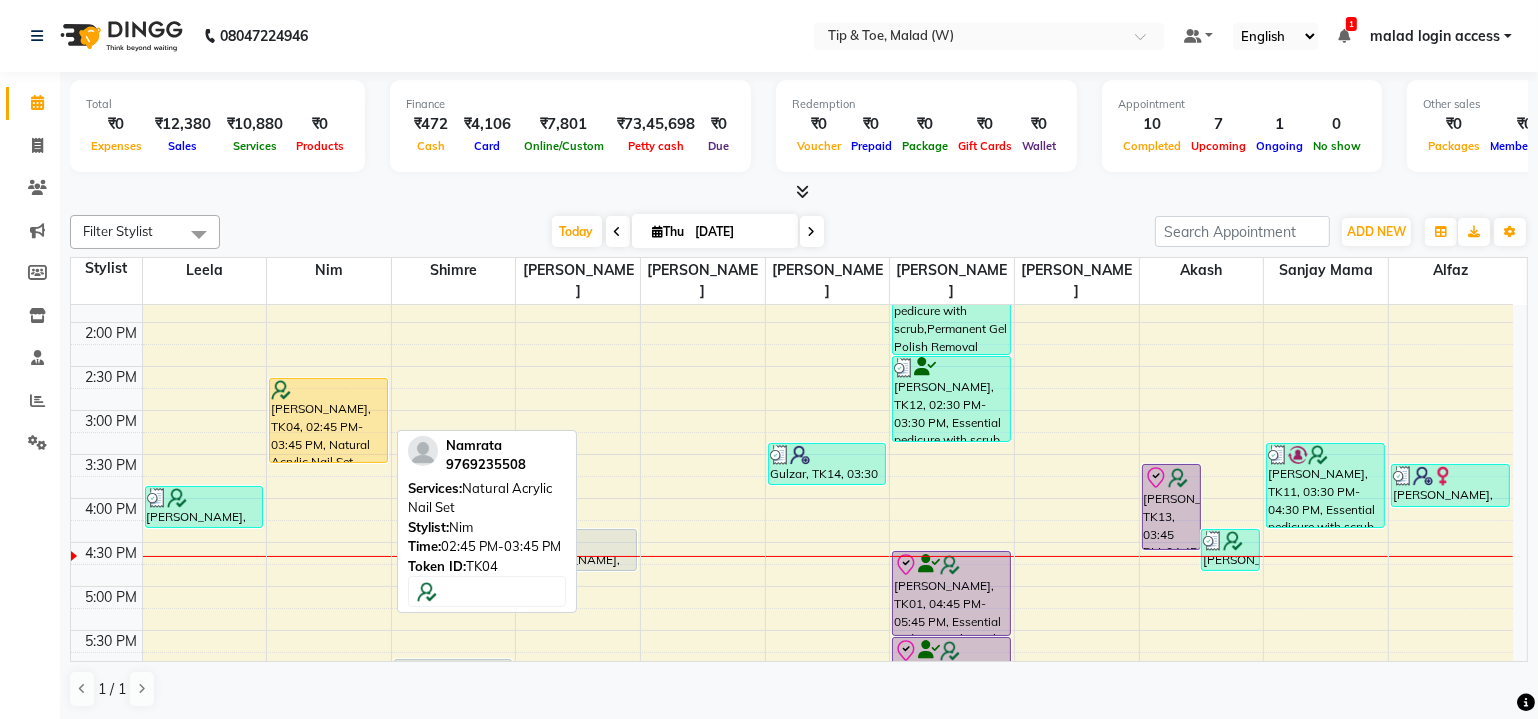 click on "Namrata, TK04, 02:45 PM-03:45 PM, Natural Acrylic Nail Set" at bounding box center (328, 420) 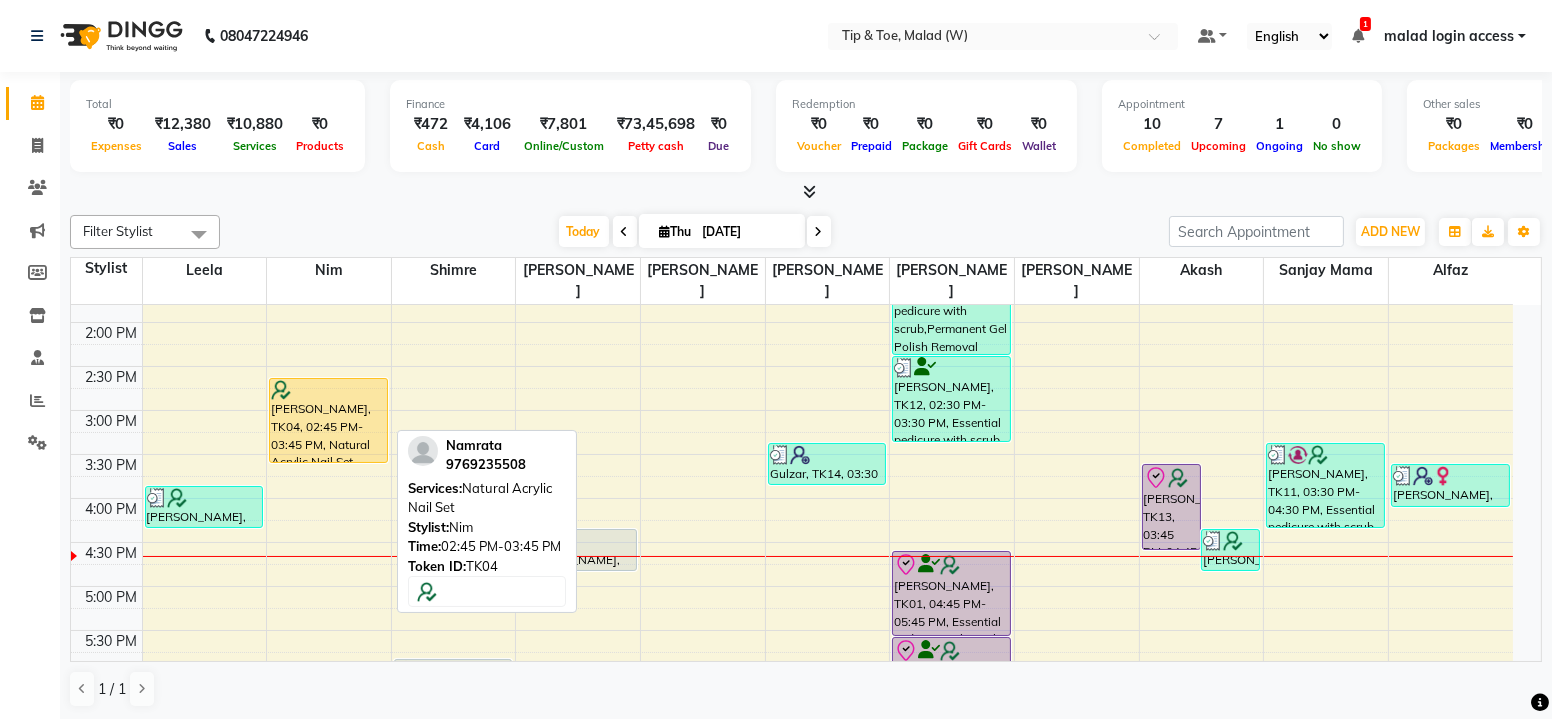 select on "1" 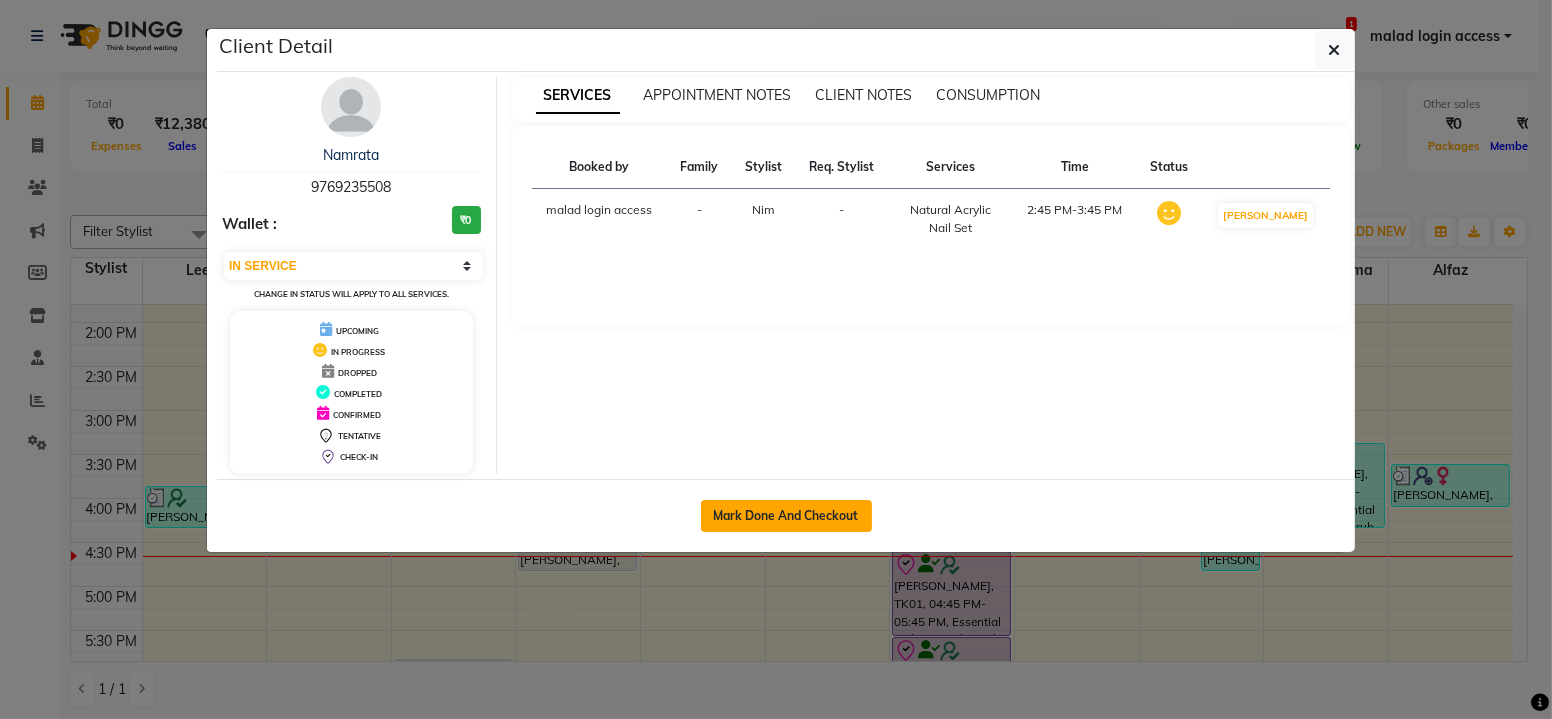 click on "Mark Done And Checkout" 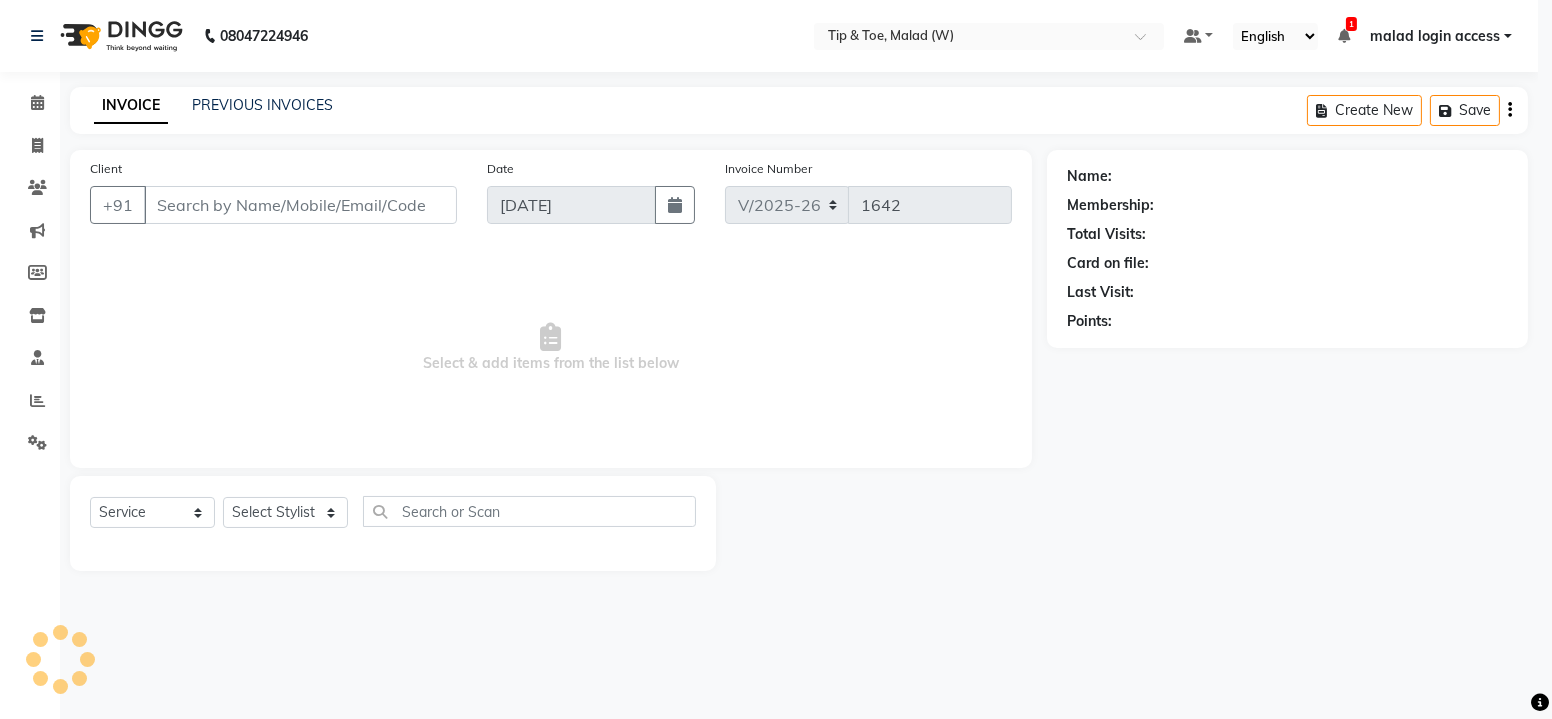 select on "3" 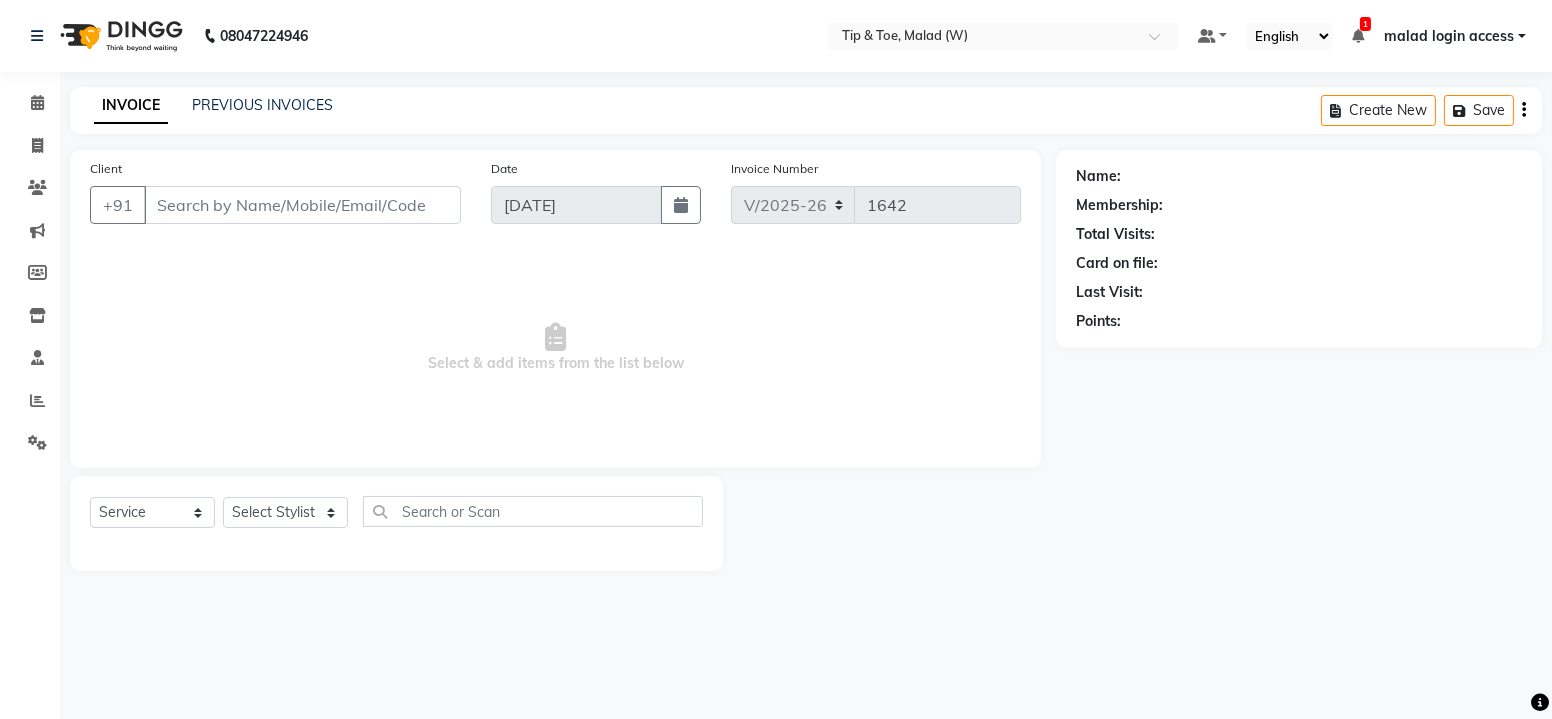 type on "9769235508" 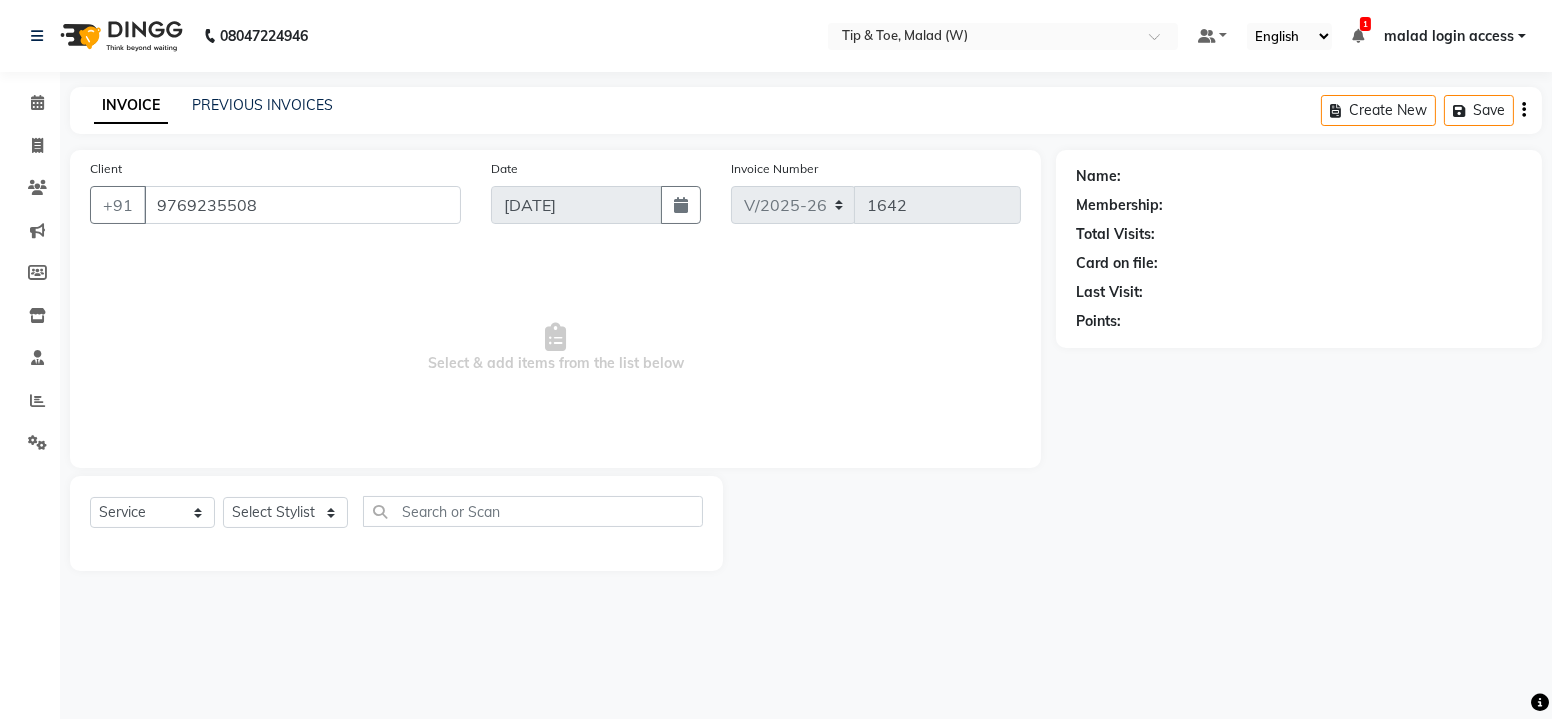 select on "84683" 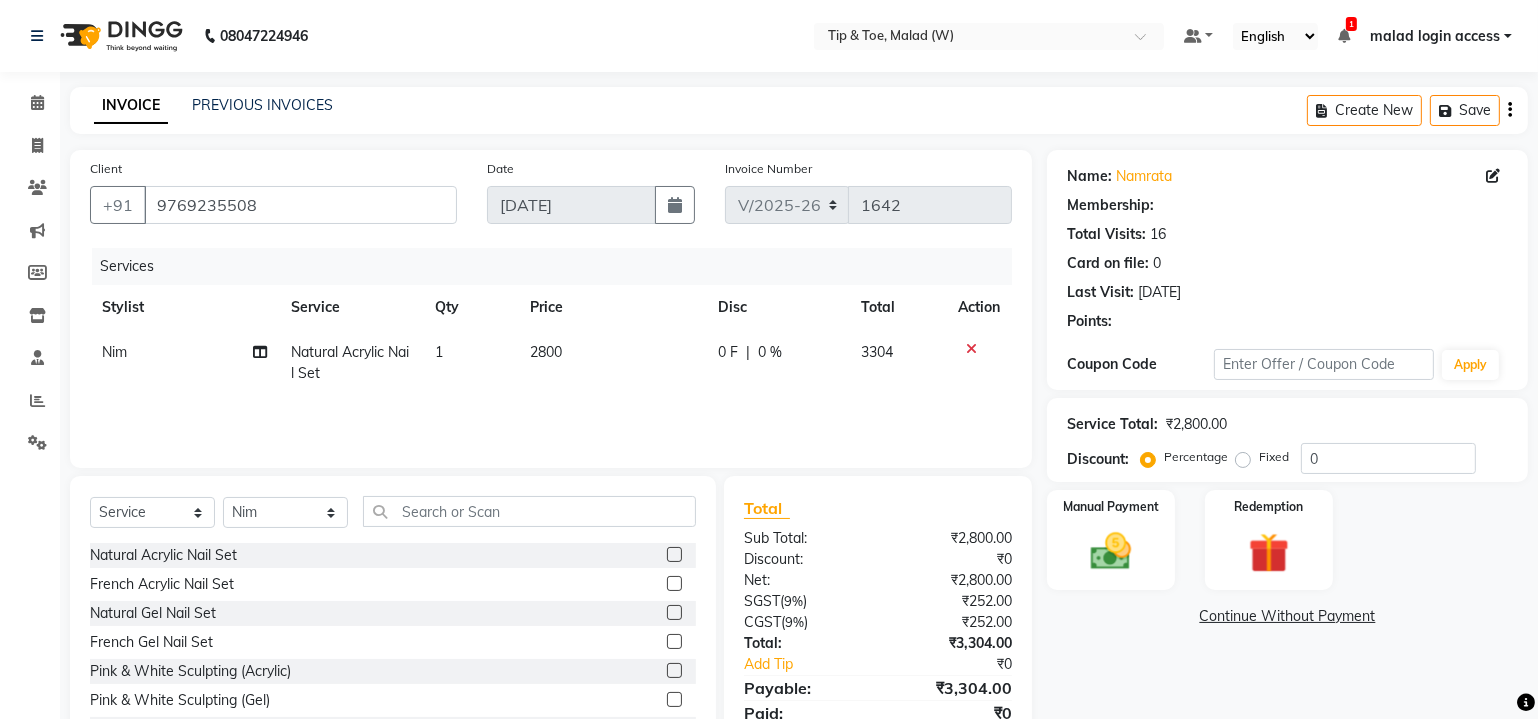 type on "20" 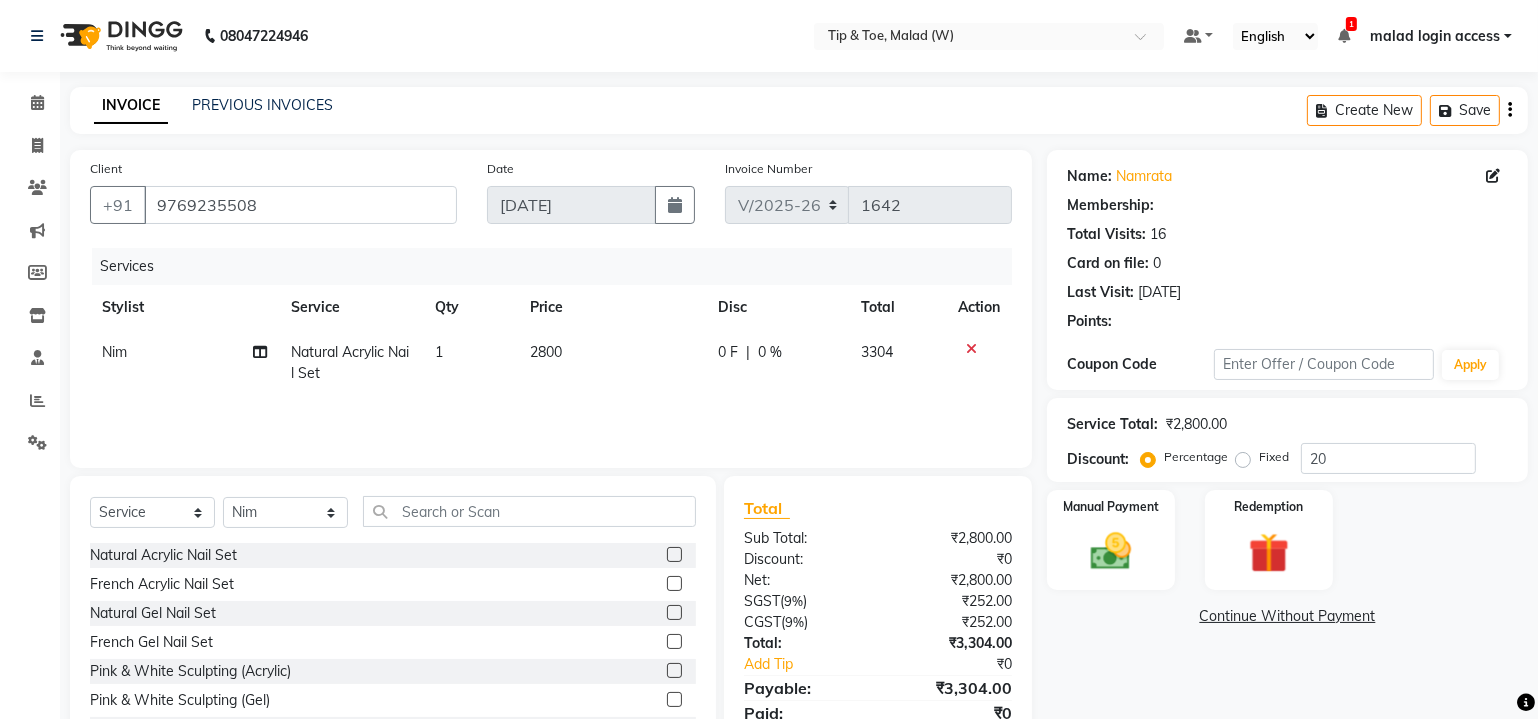 select on "1: Object" 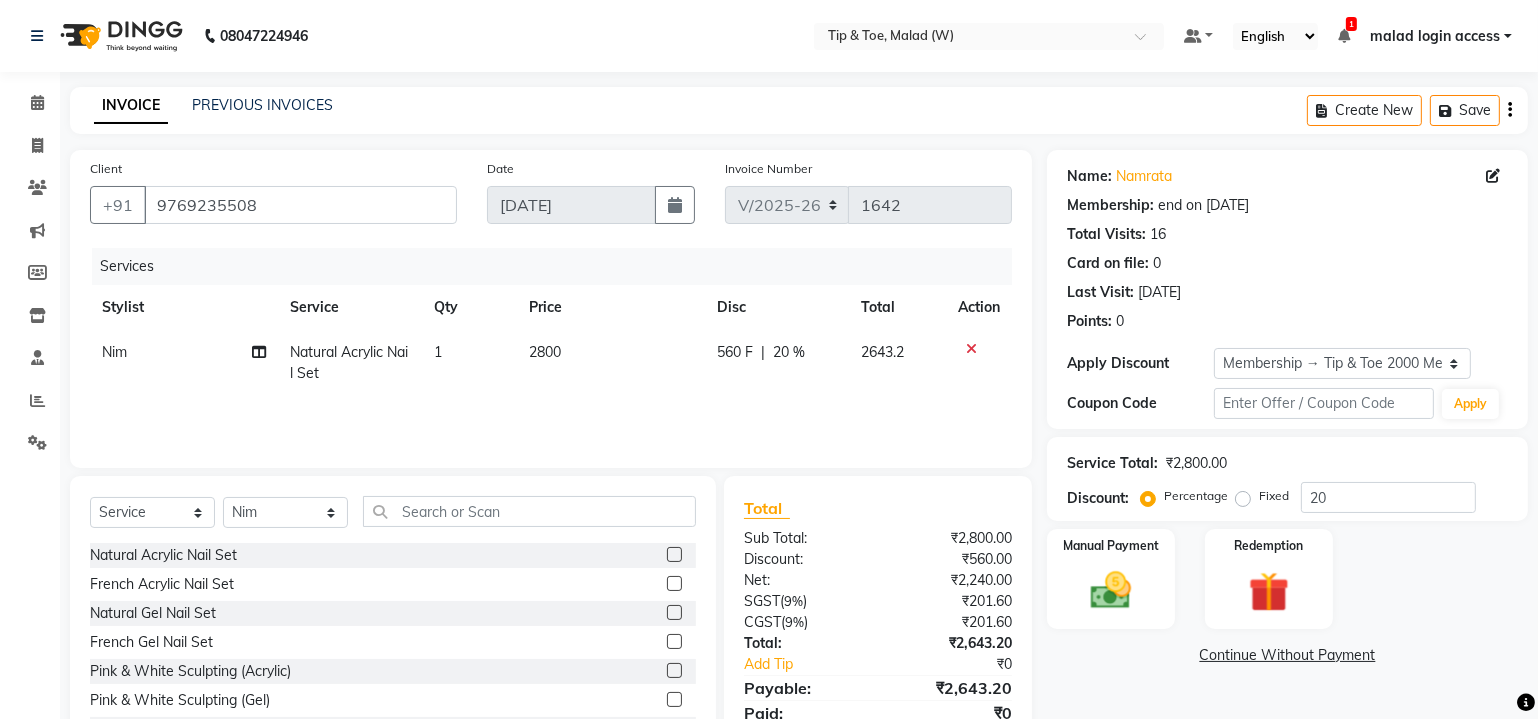 click on "1" 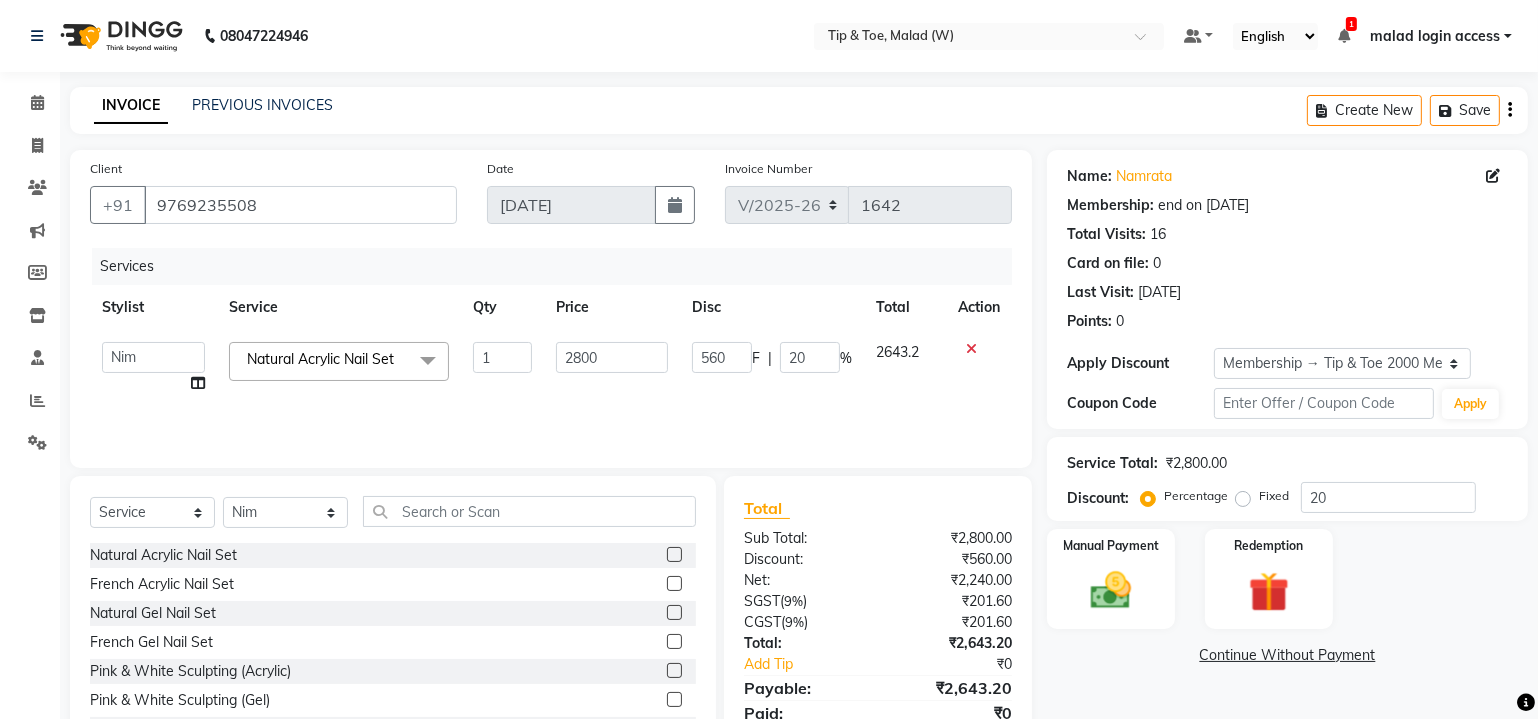 click 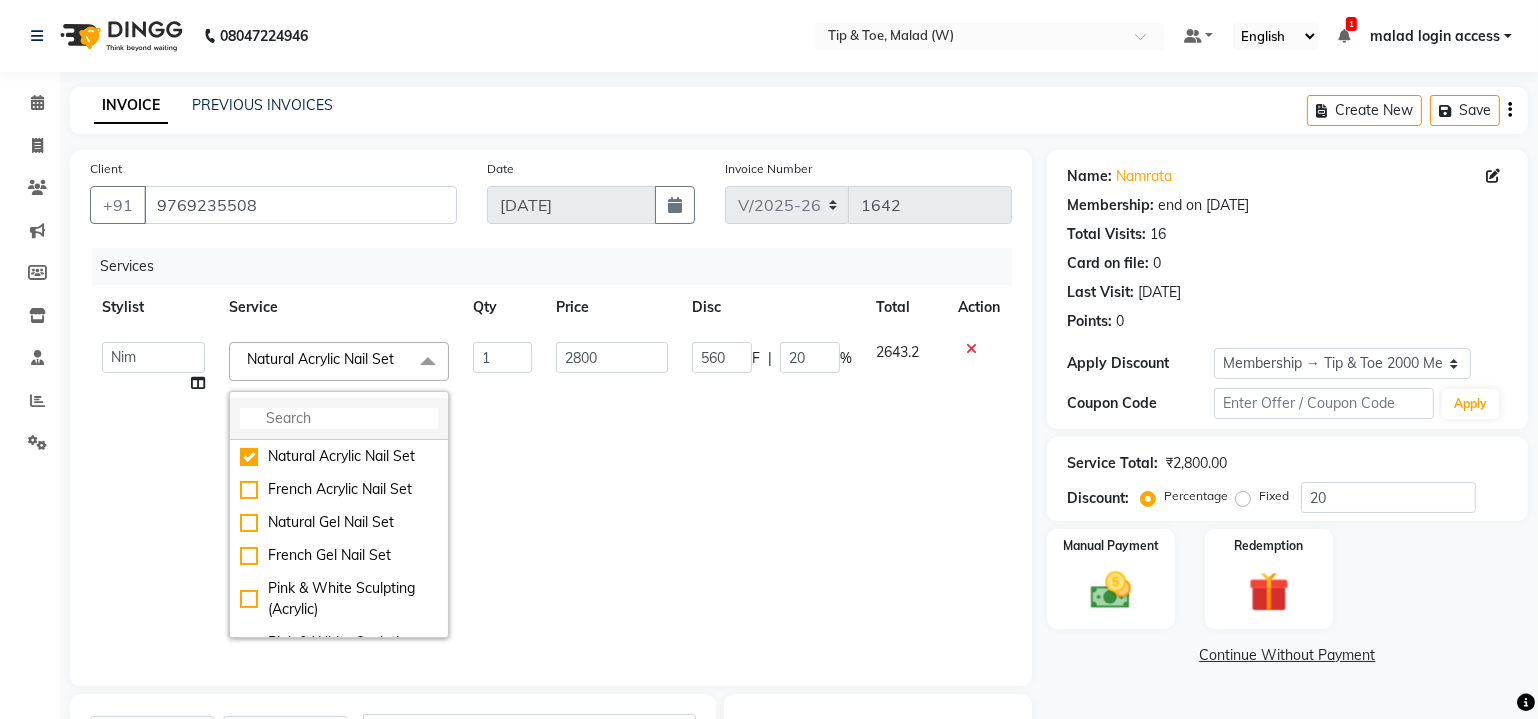 click 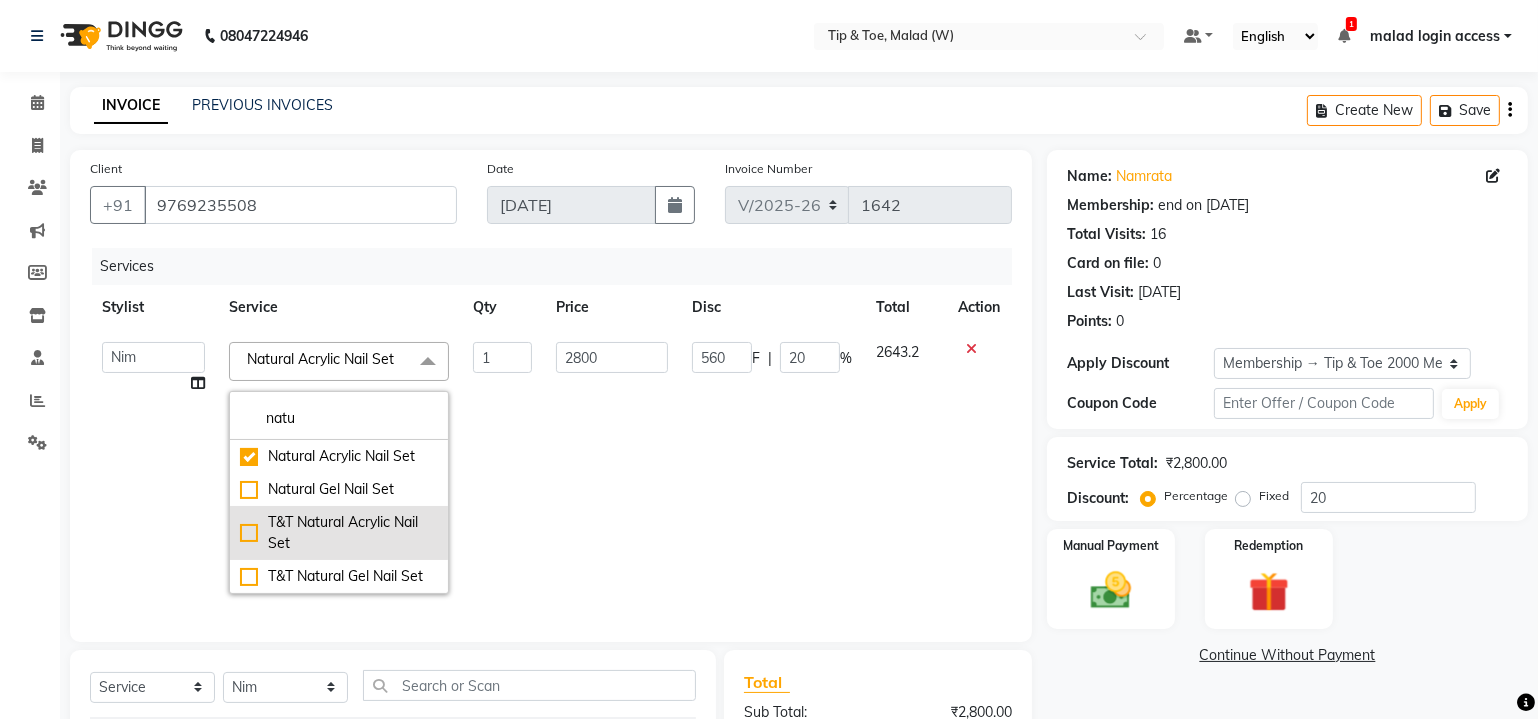 type on "natu" 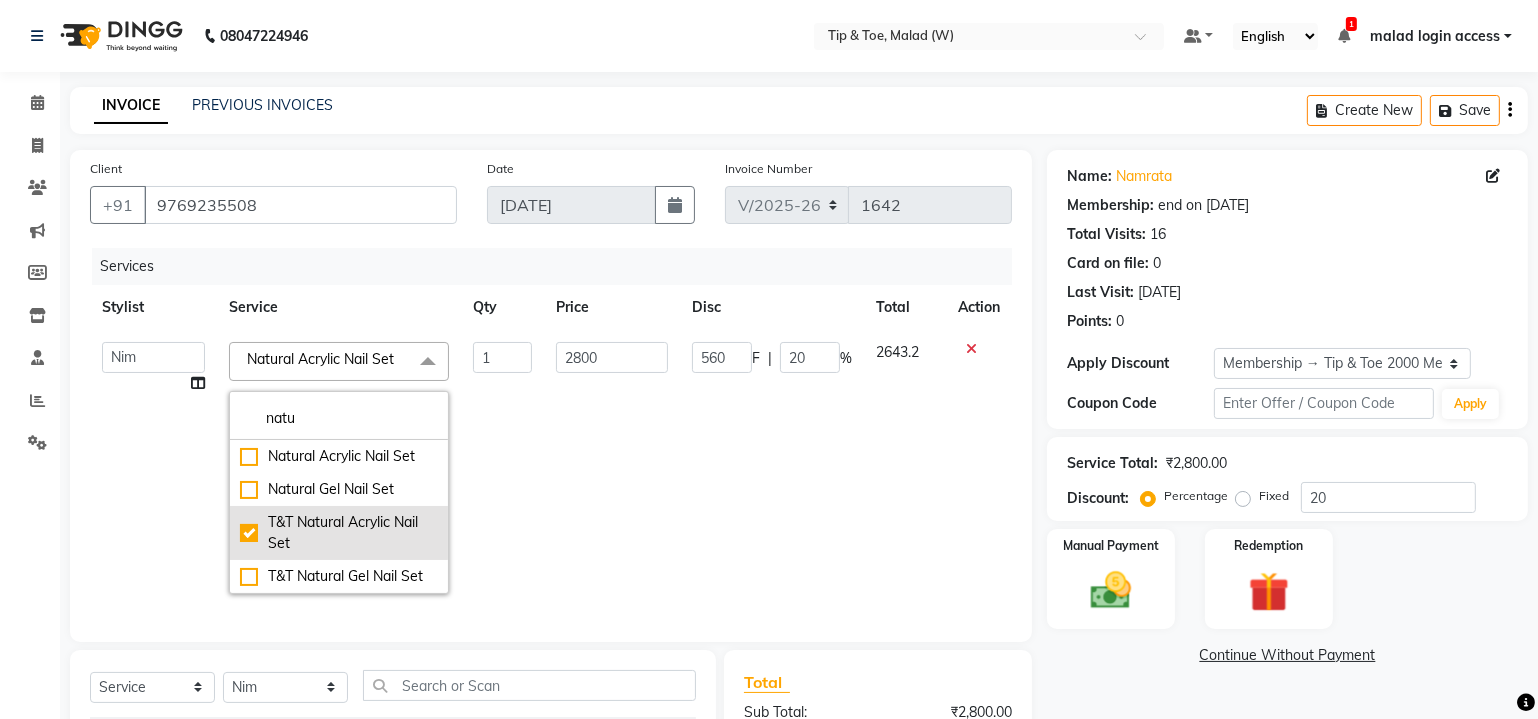 checkbox on "false" 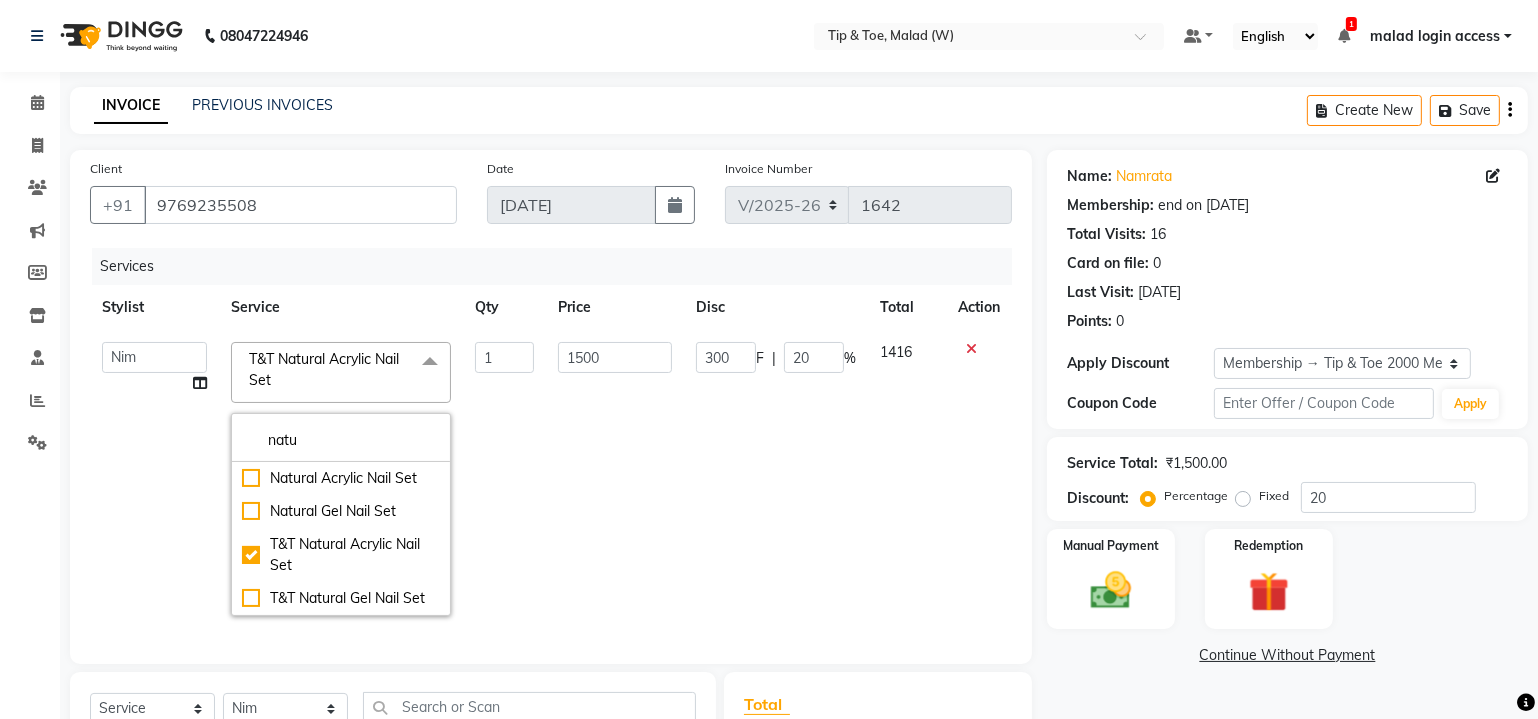click on "1500" 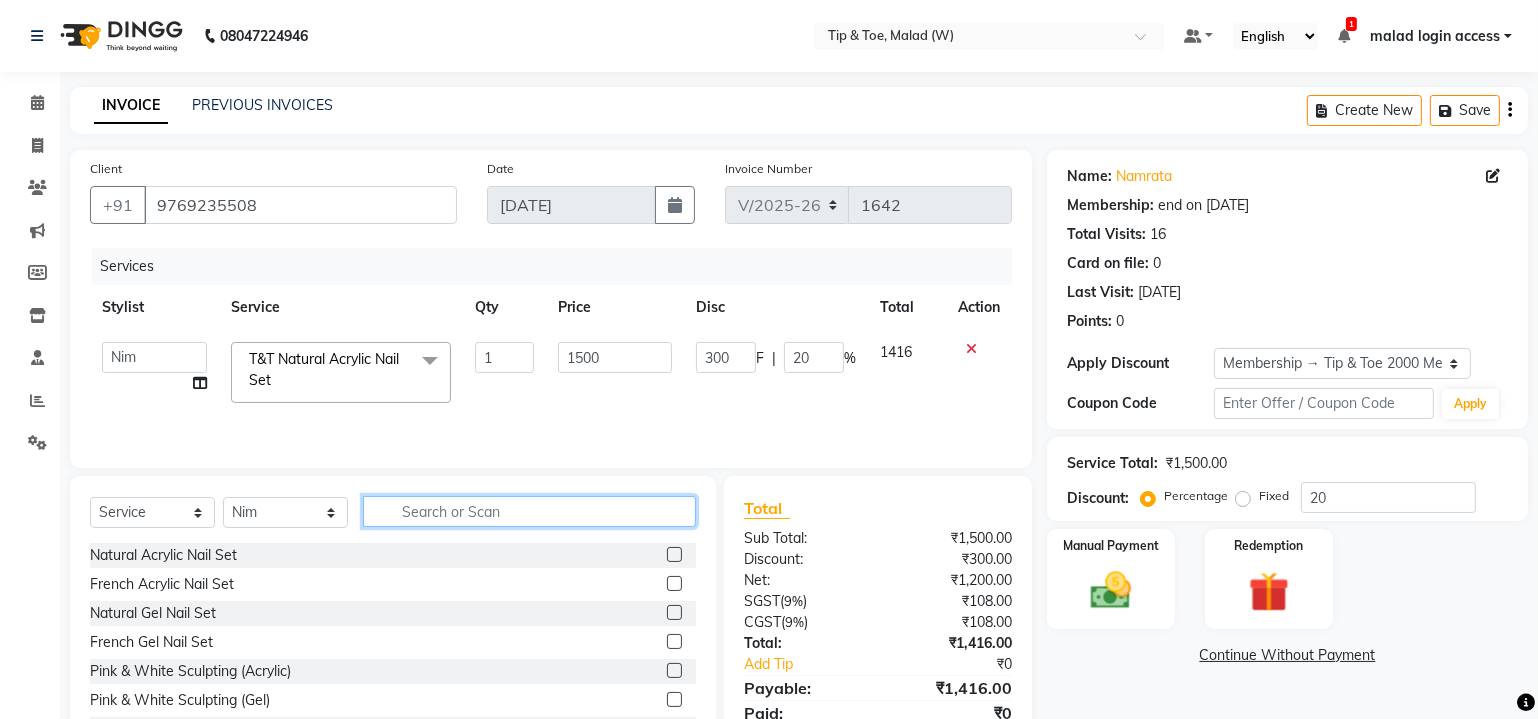 click 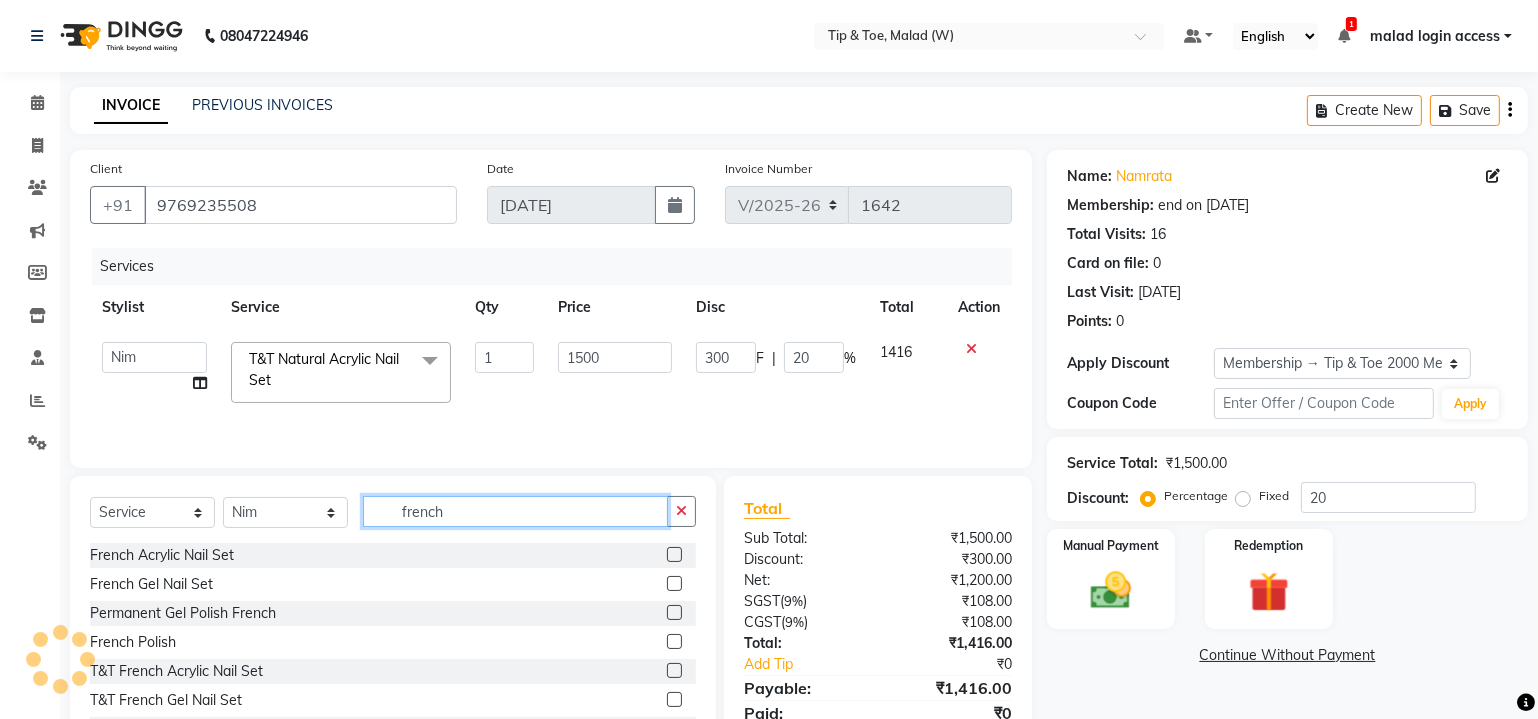 type on "french" 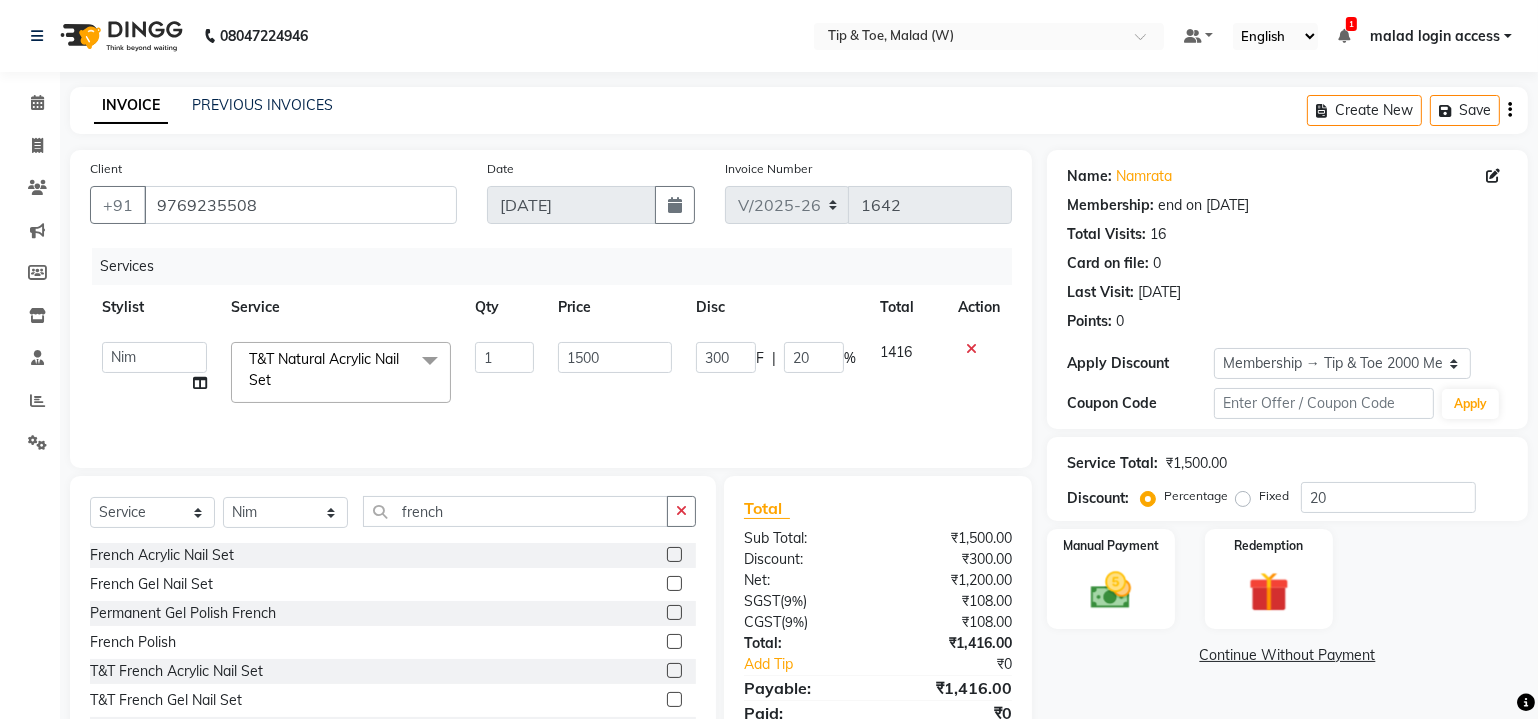 click 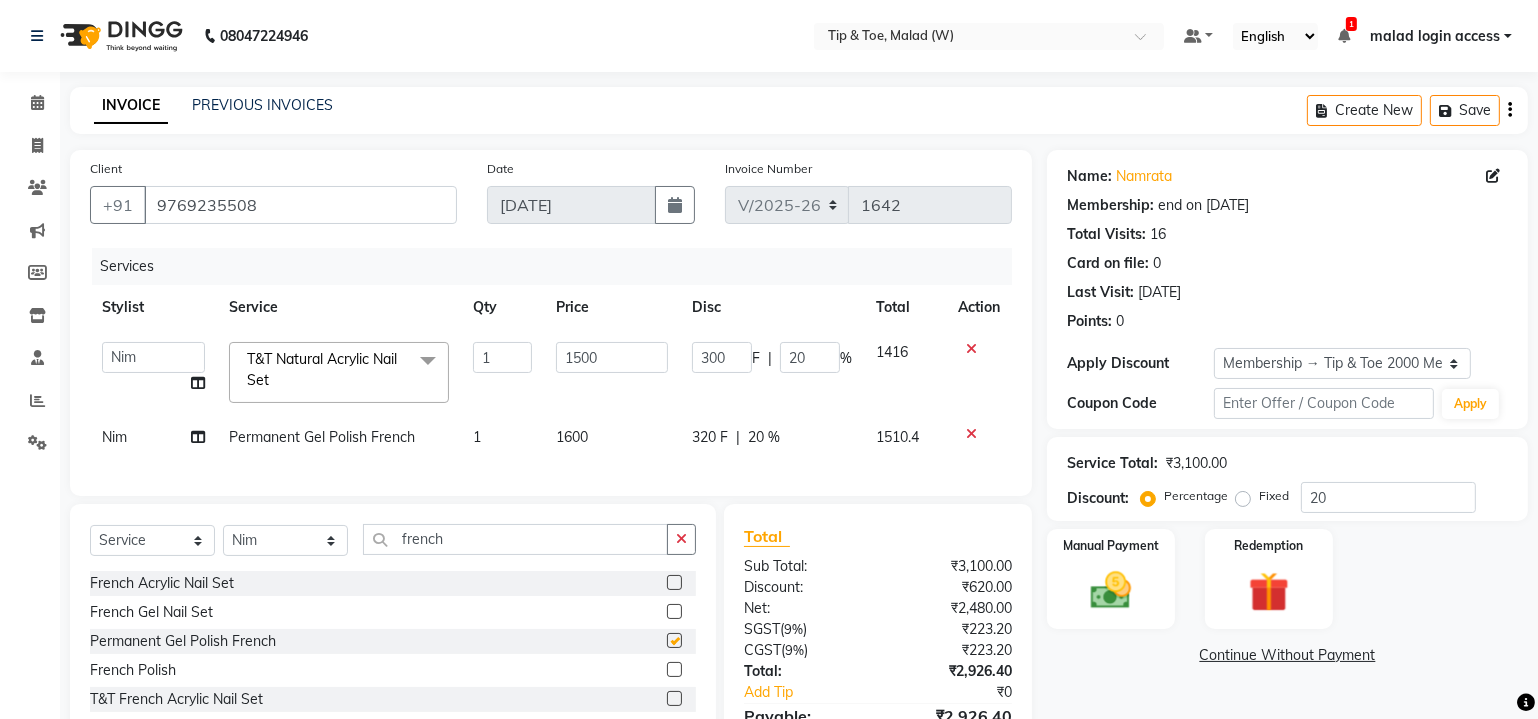 checkbox on "false" 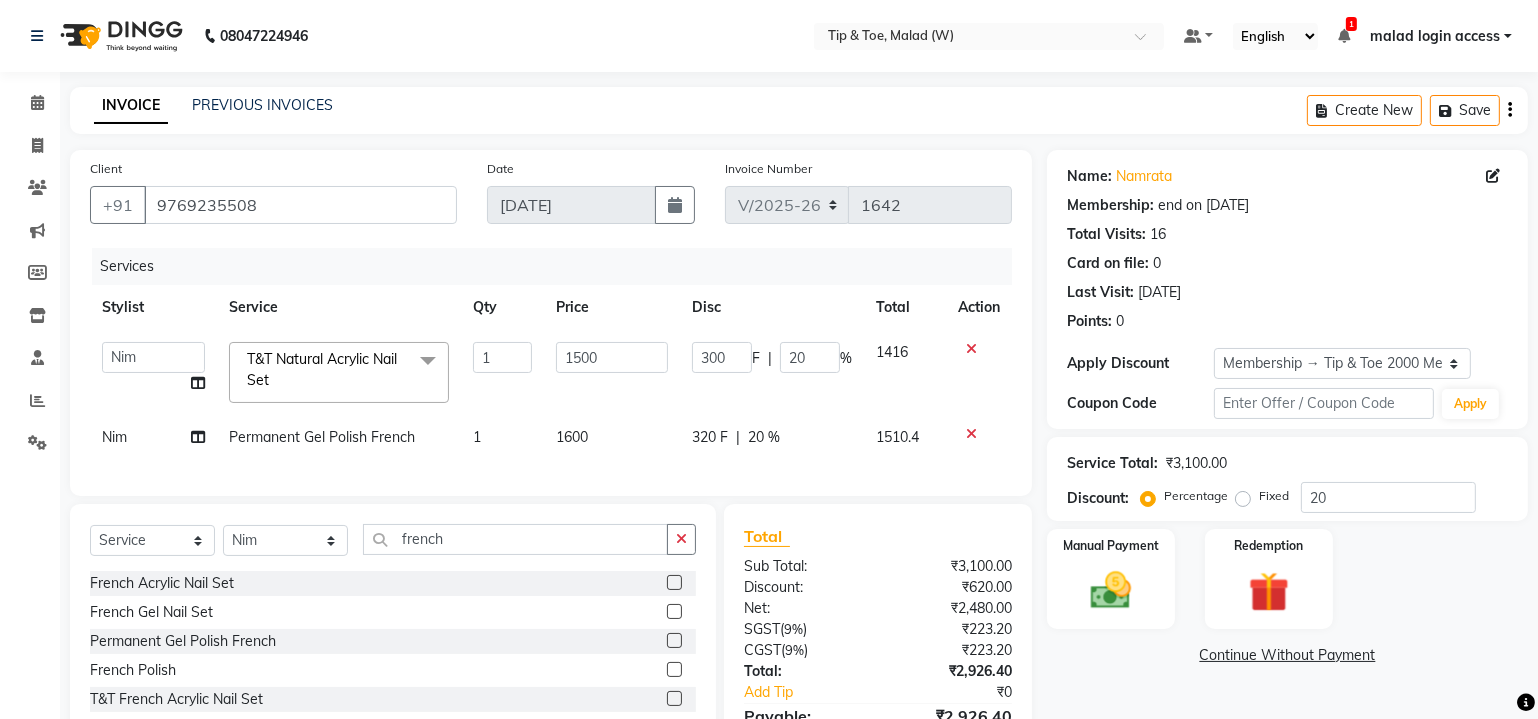 click on "320 F | 20 %" 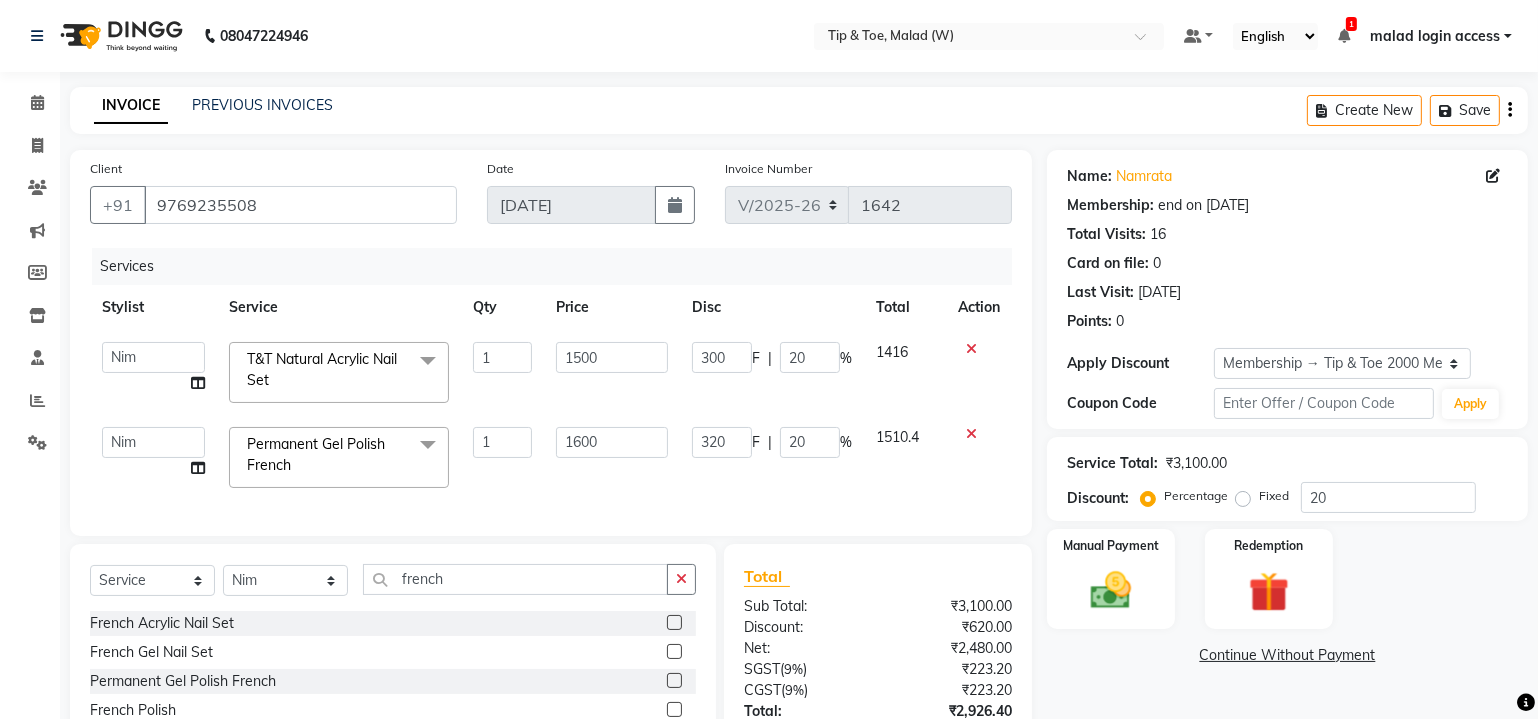 scroll, scrollTop: 160, scrollLeft: 0, axis: vertical 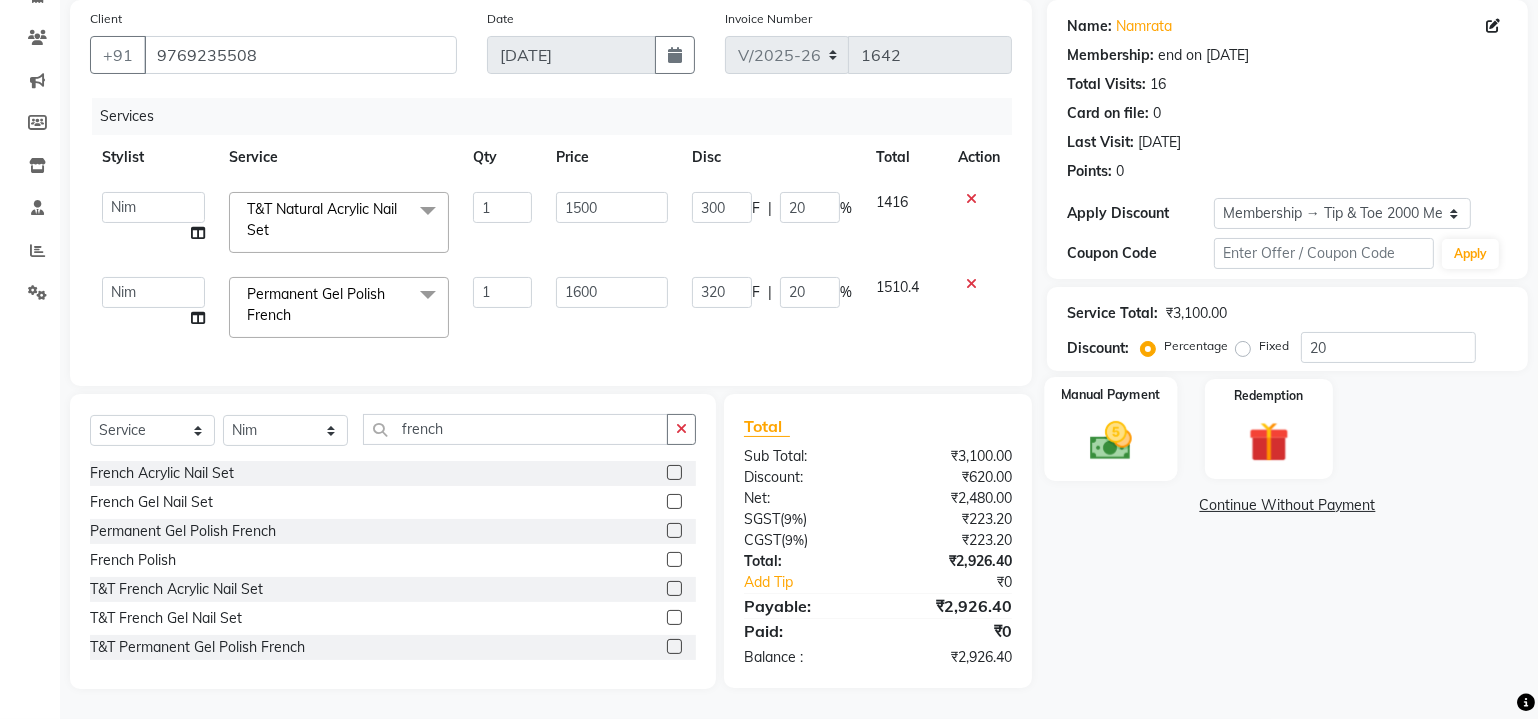 click 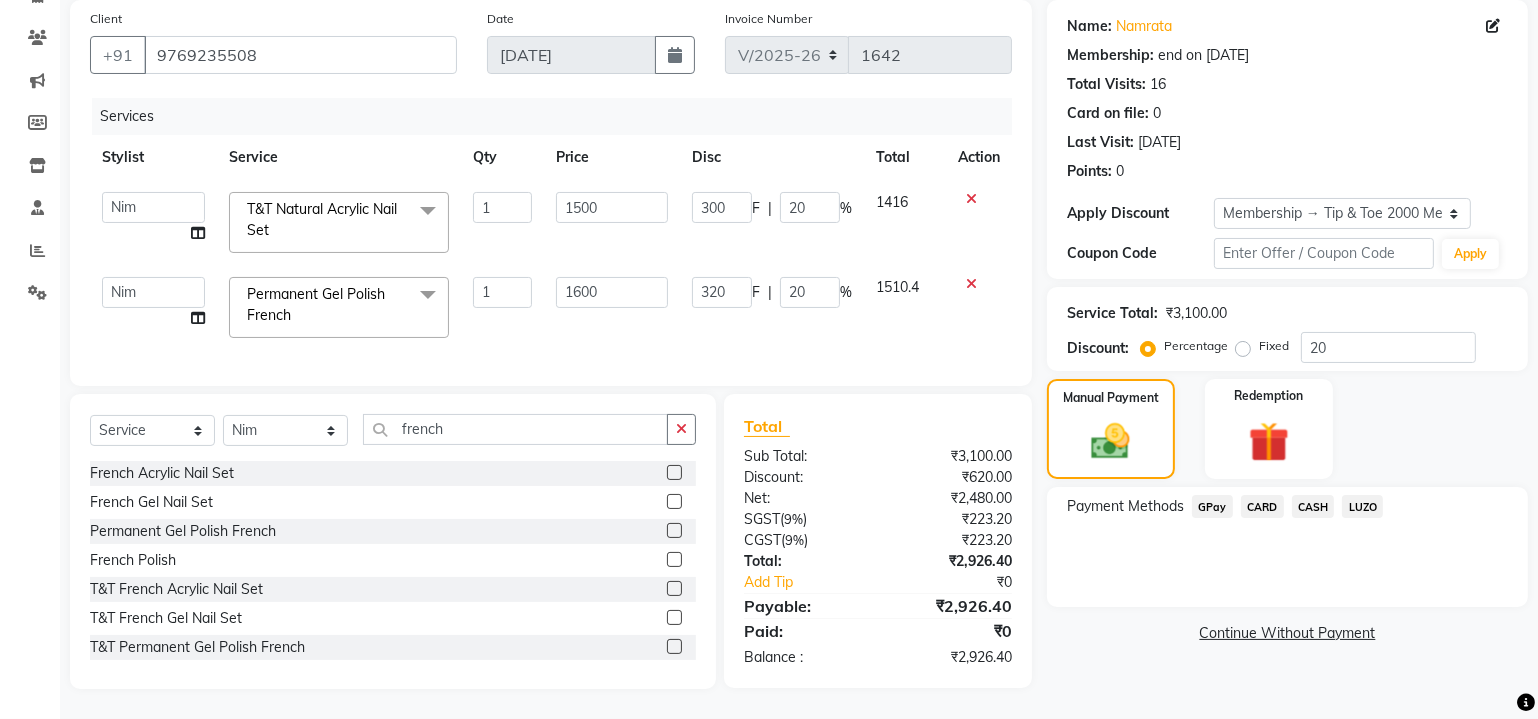 click on "GPay" 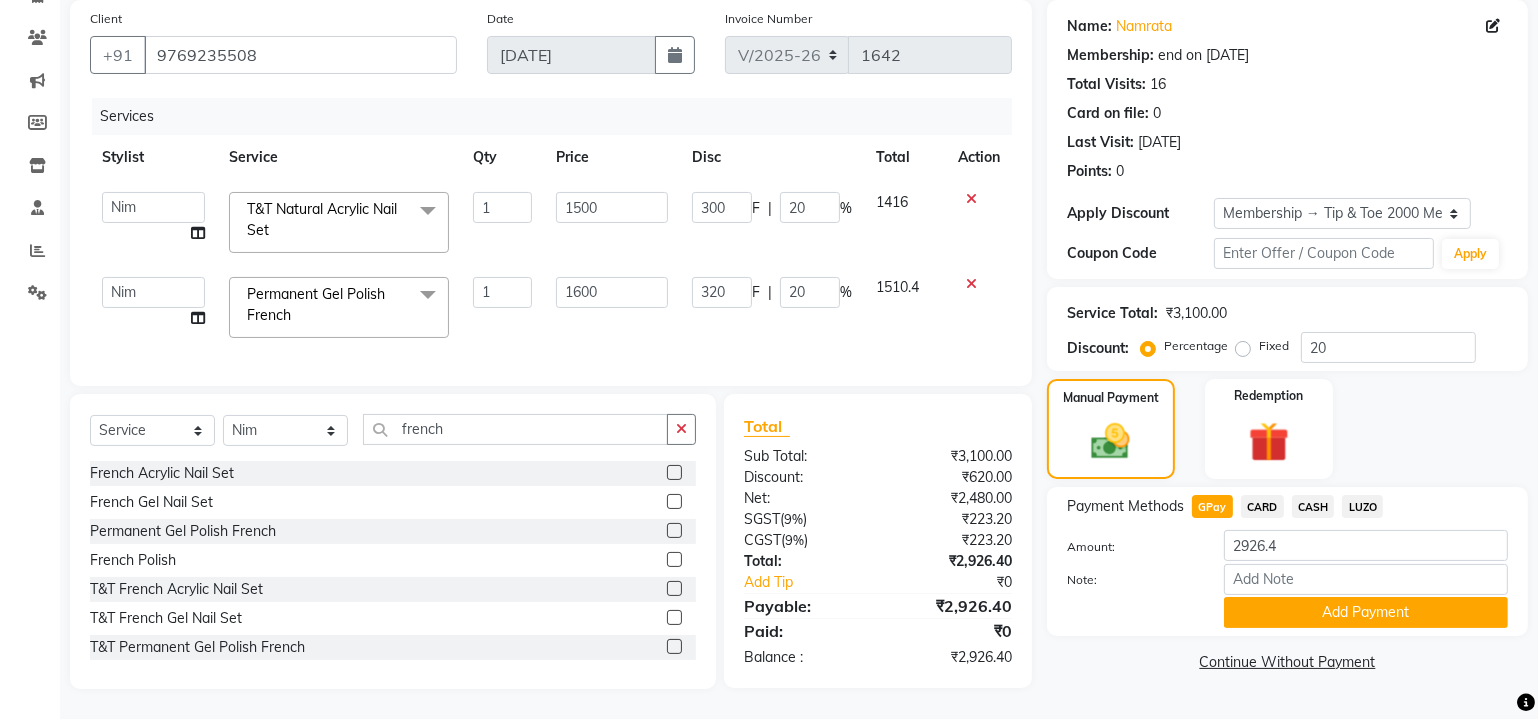 click on "CARD" 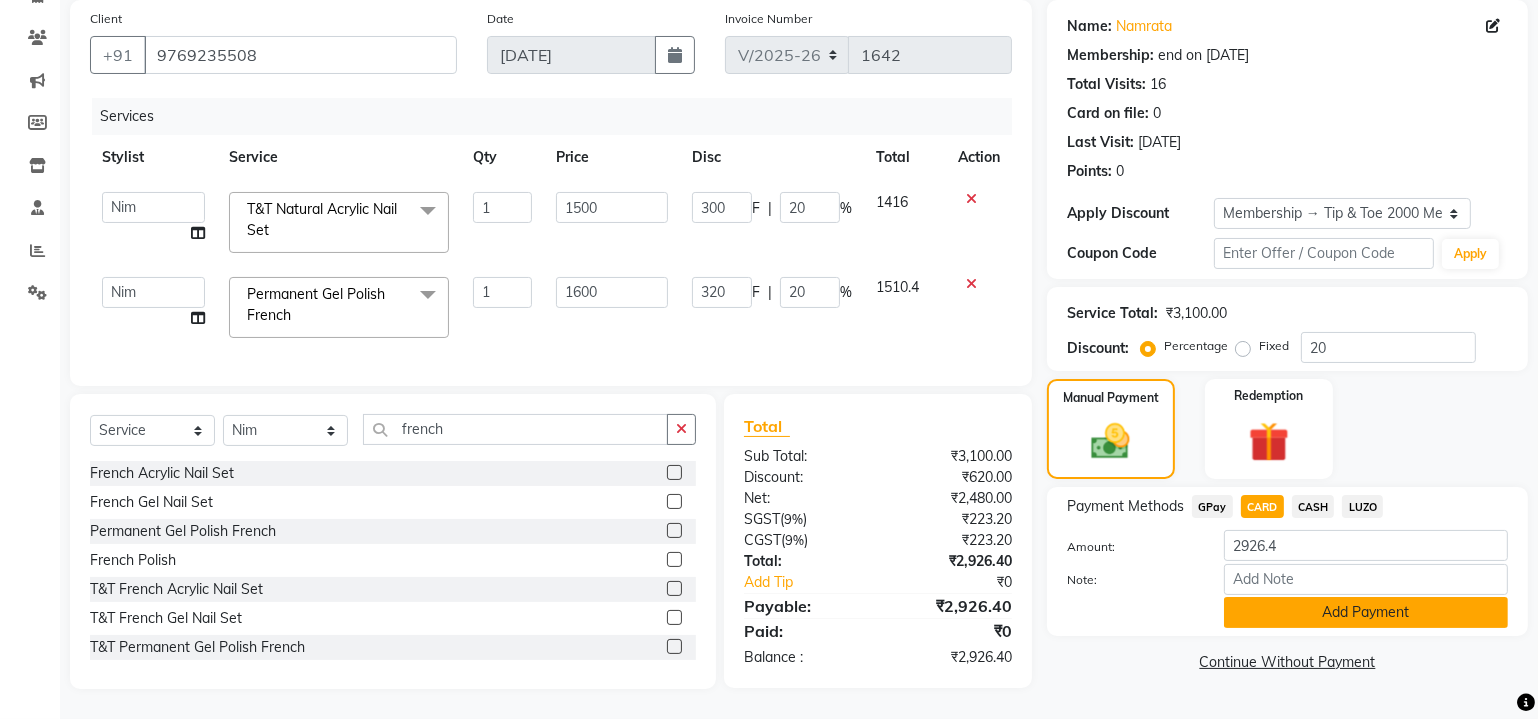 click on "Add Payment" 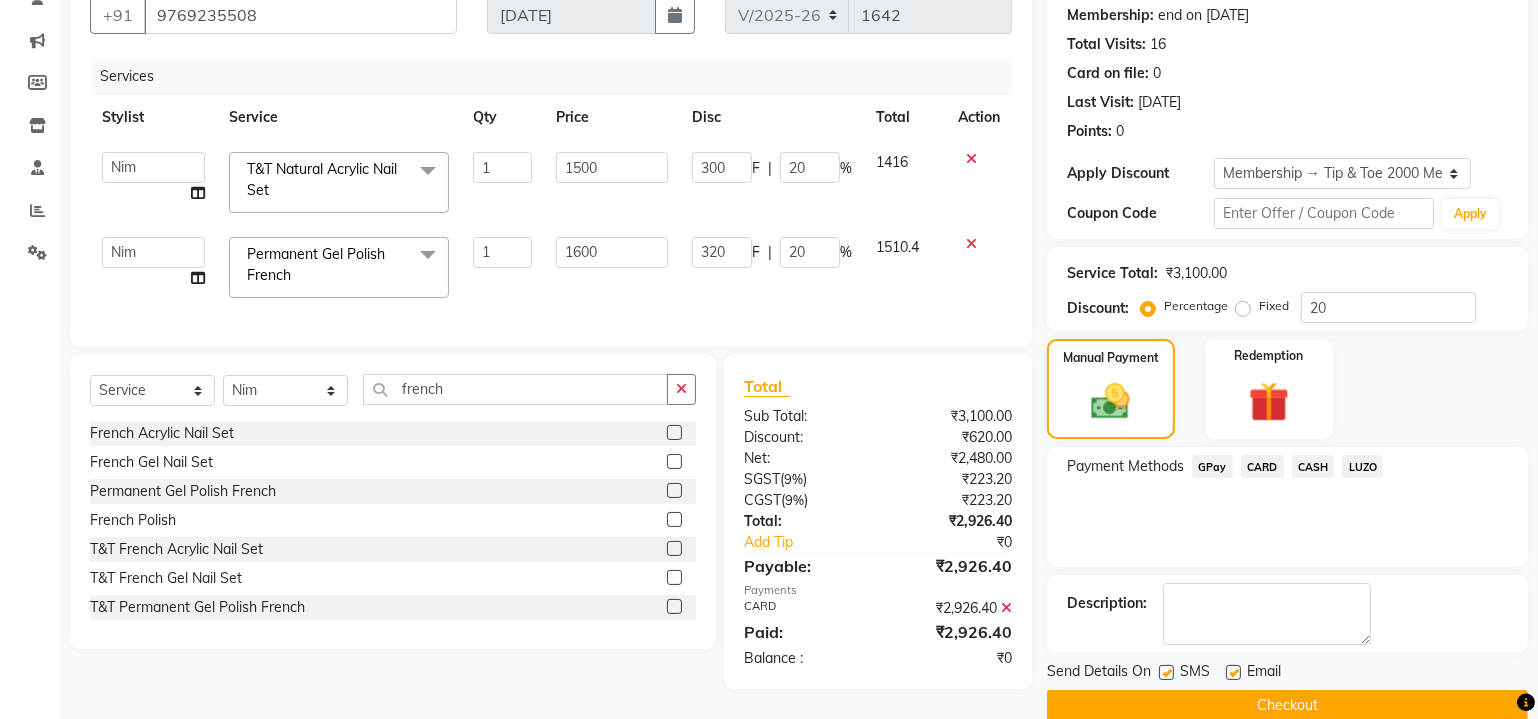 scroll, scrollTop: 219, scrollLeft: 0, axis: vertical 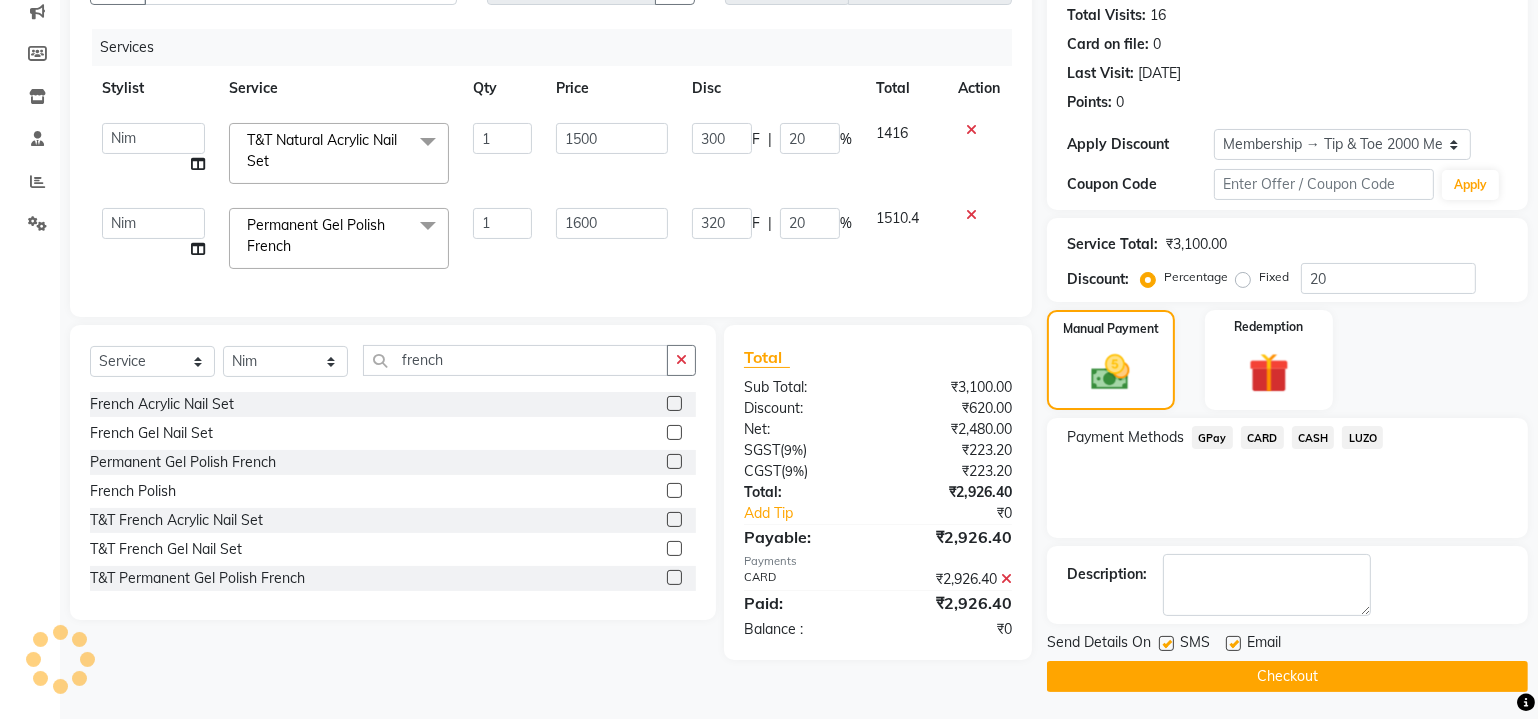 click 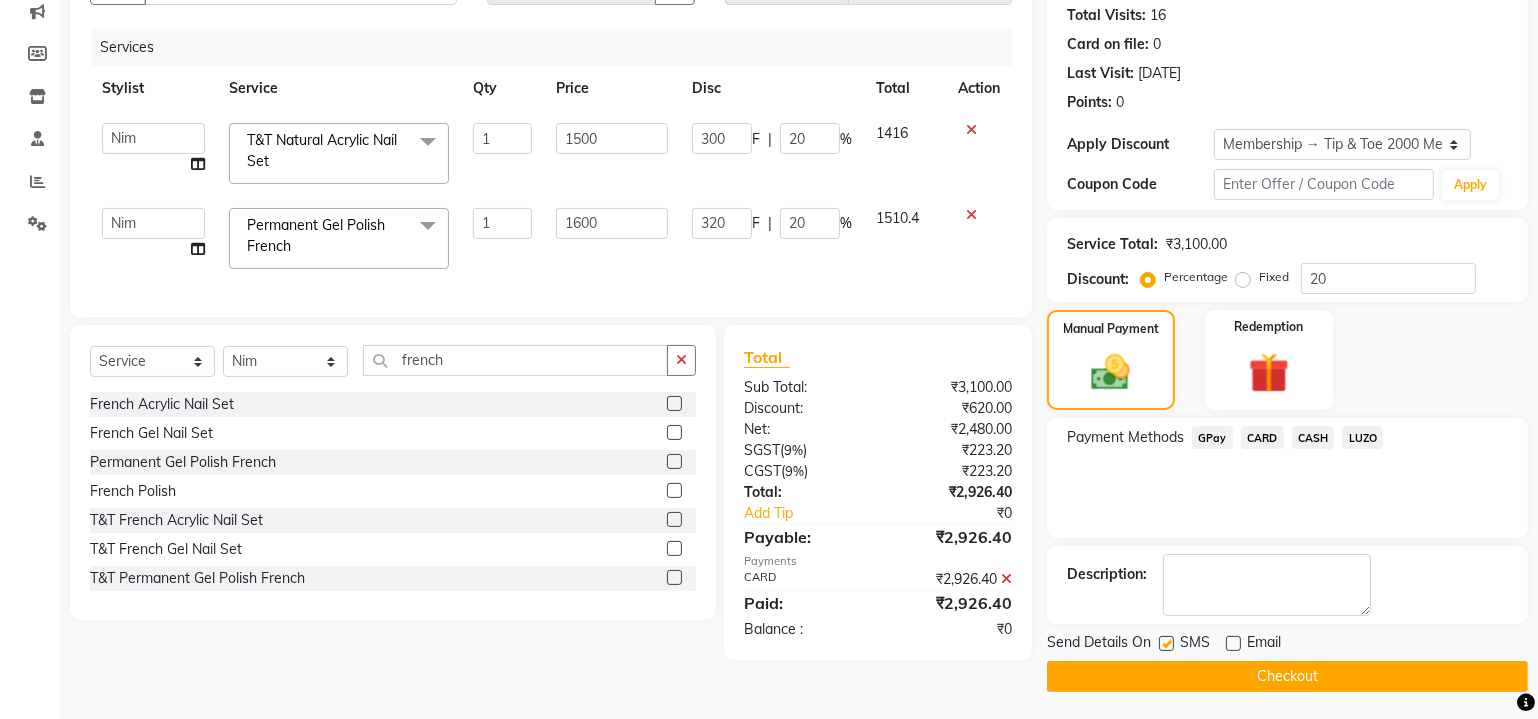 click 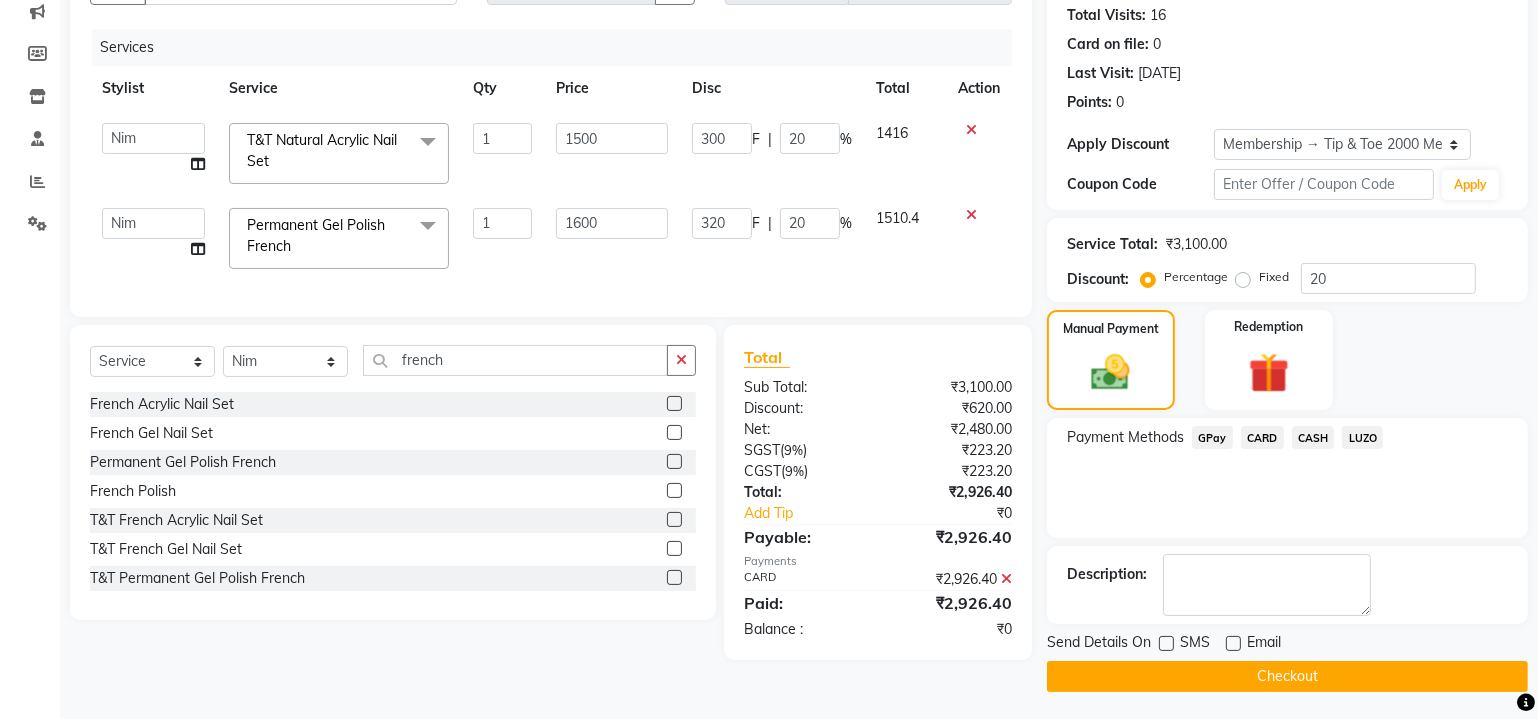 click on "Checkout" 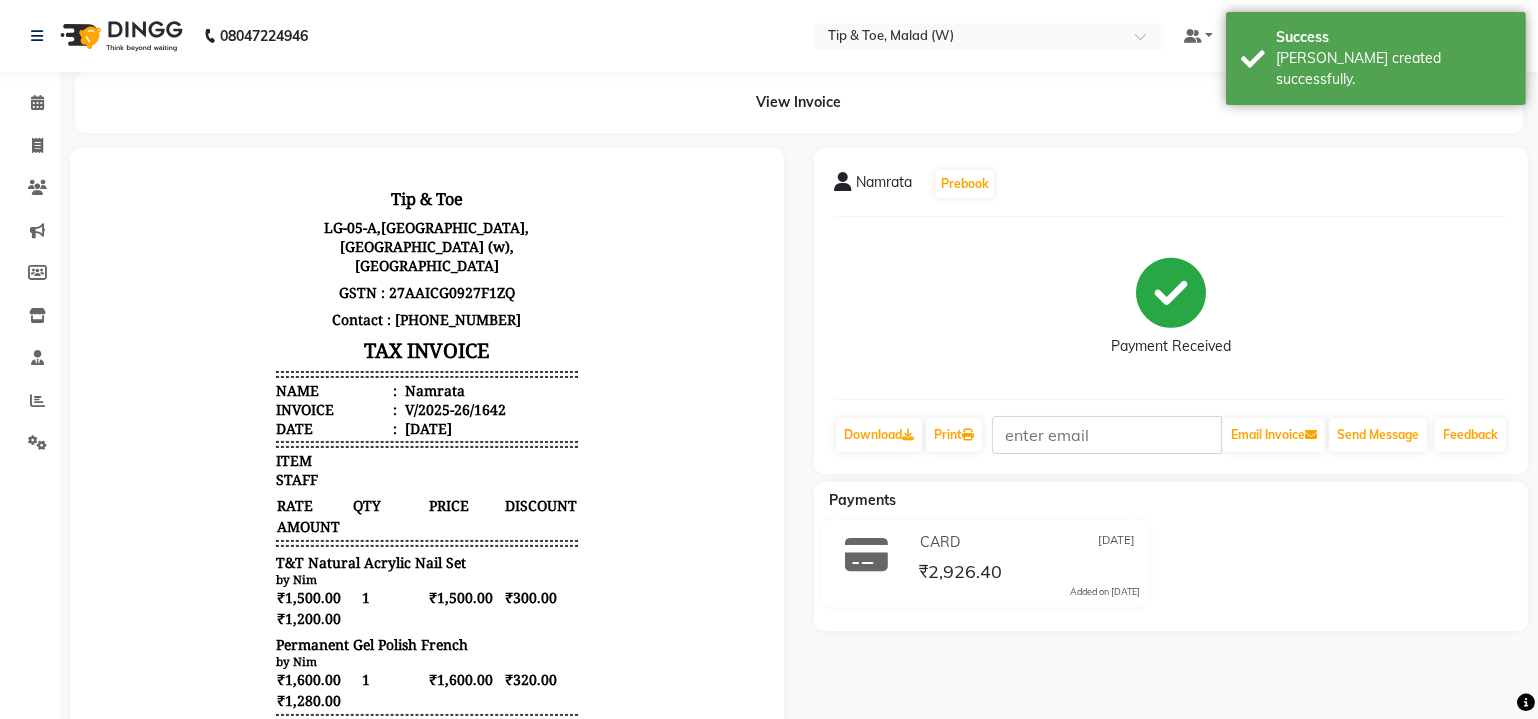 scroll, scrollTop: 0, scrollLeft: 0, axis: both 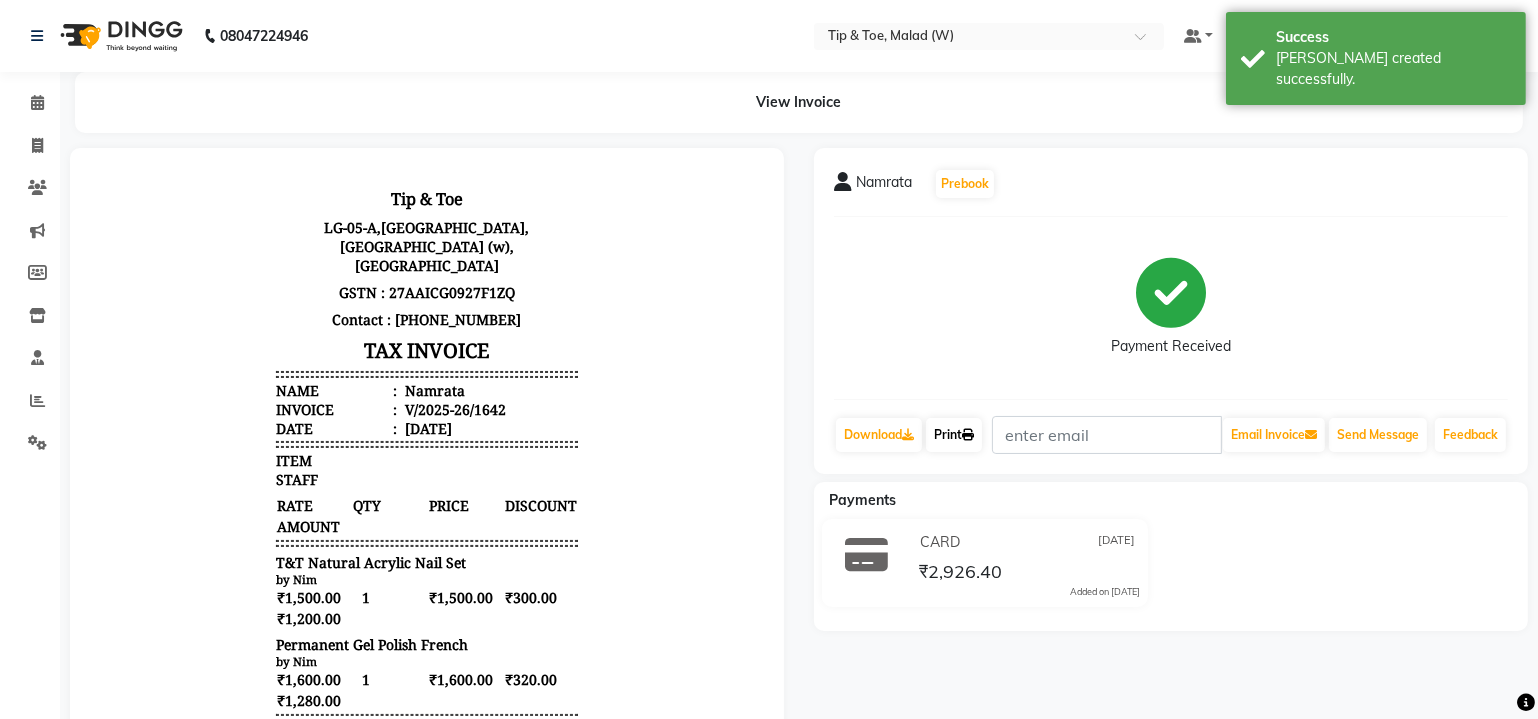 click on "Print" 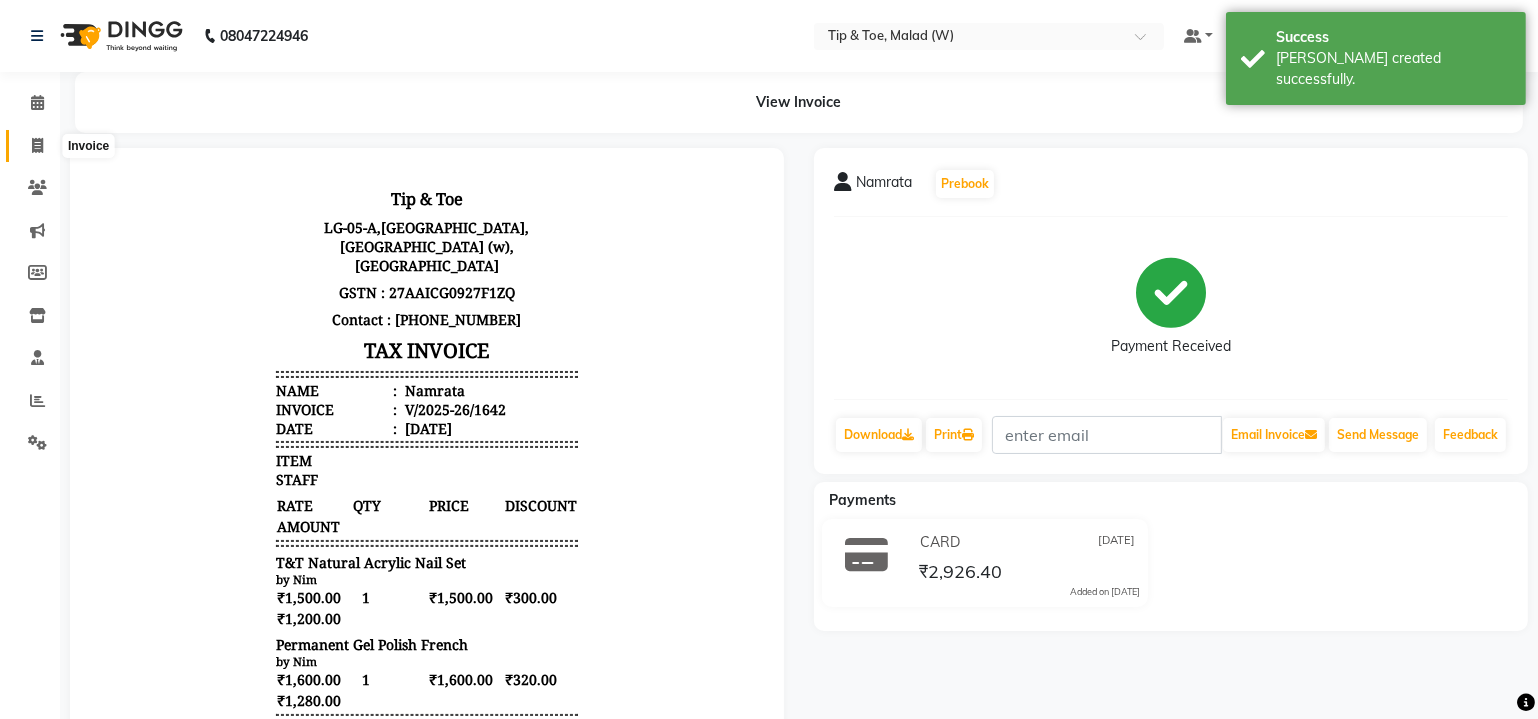 click 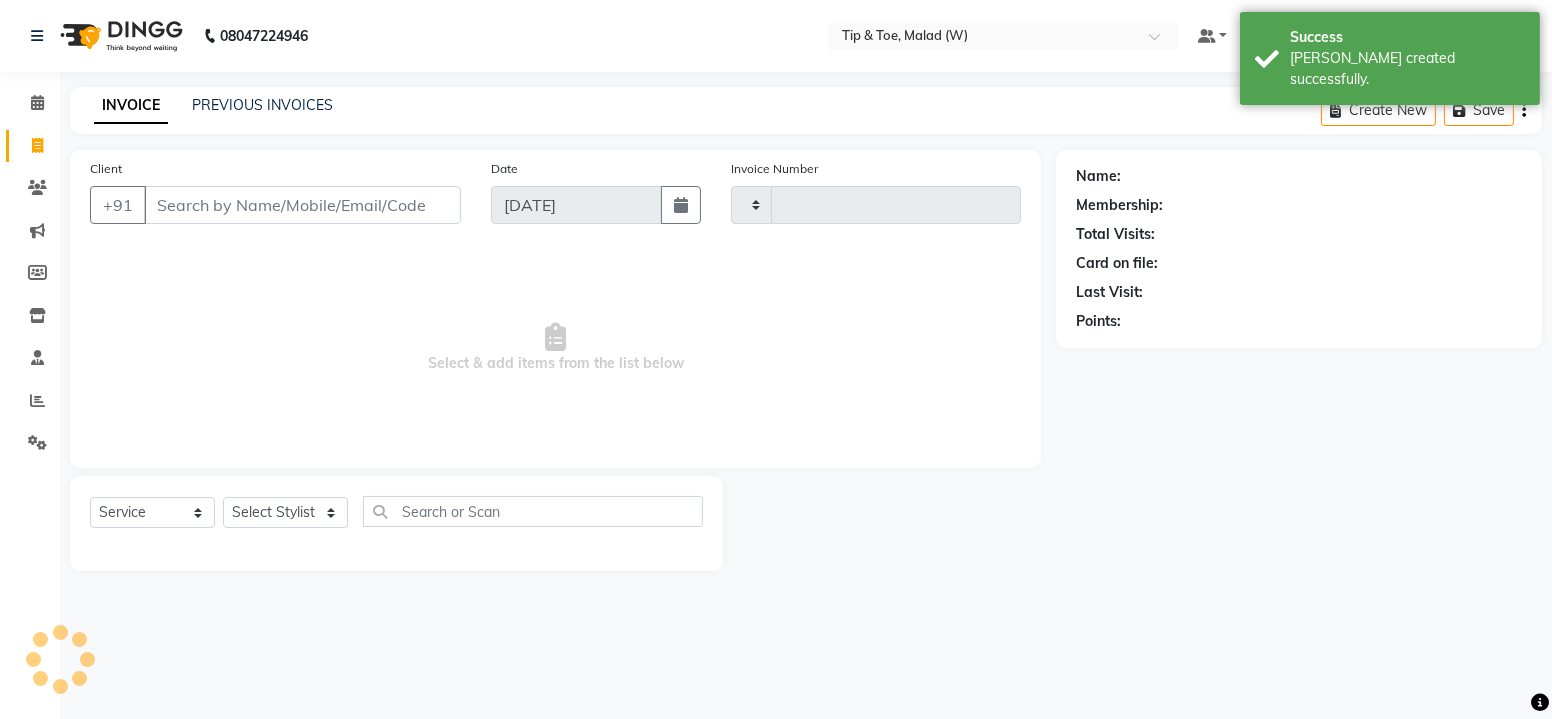 type on "1643" 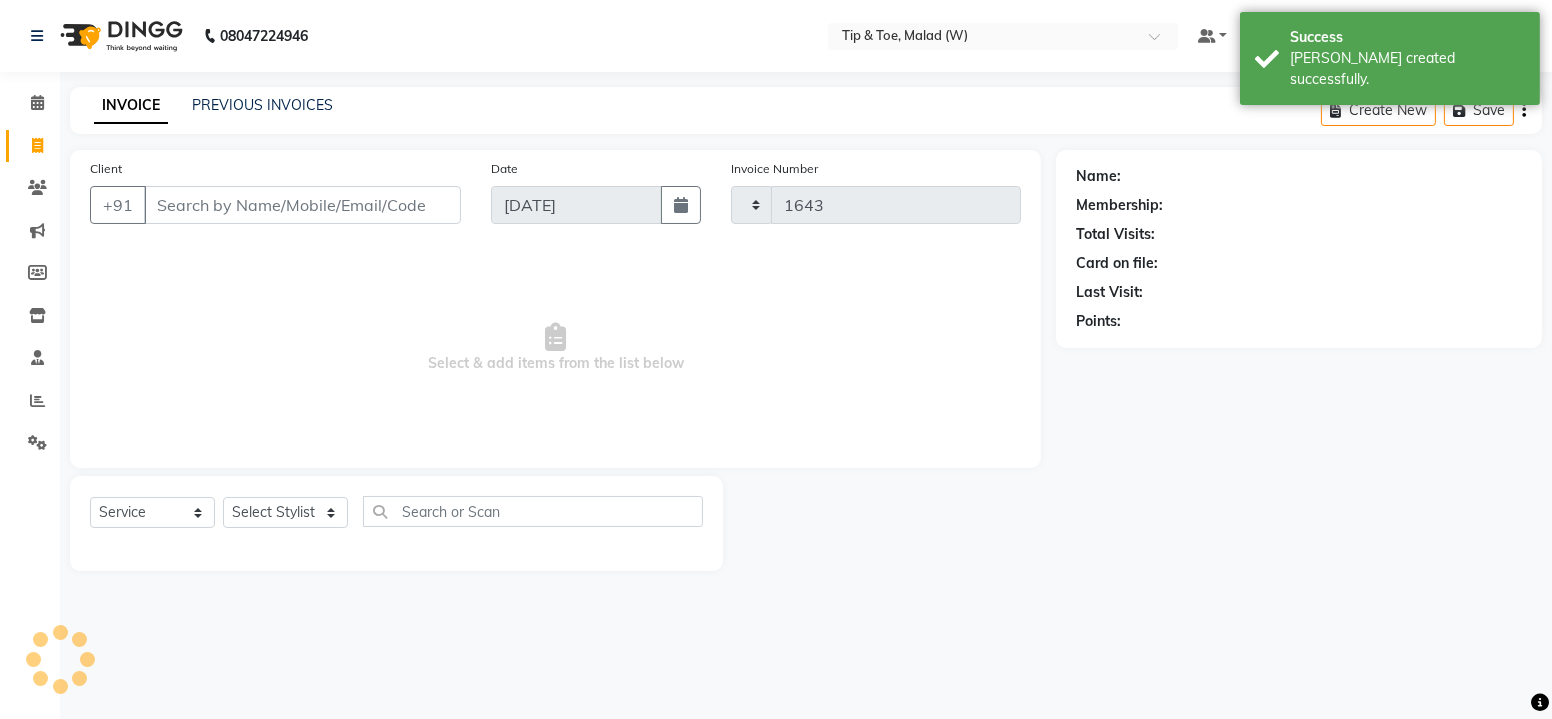 select on "5930" 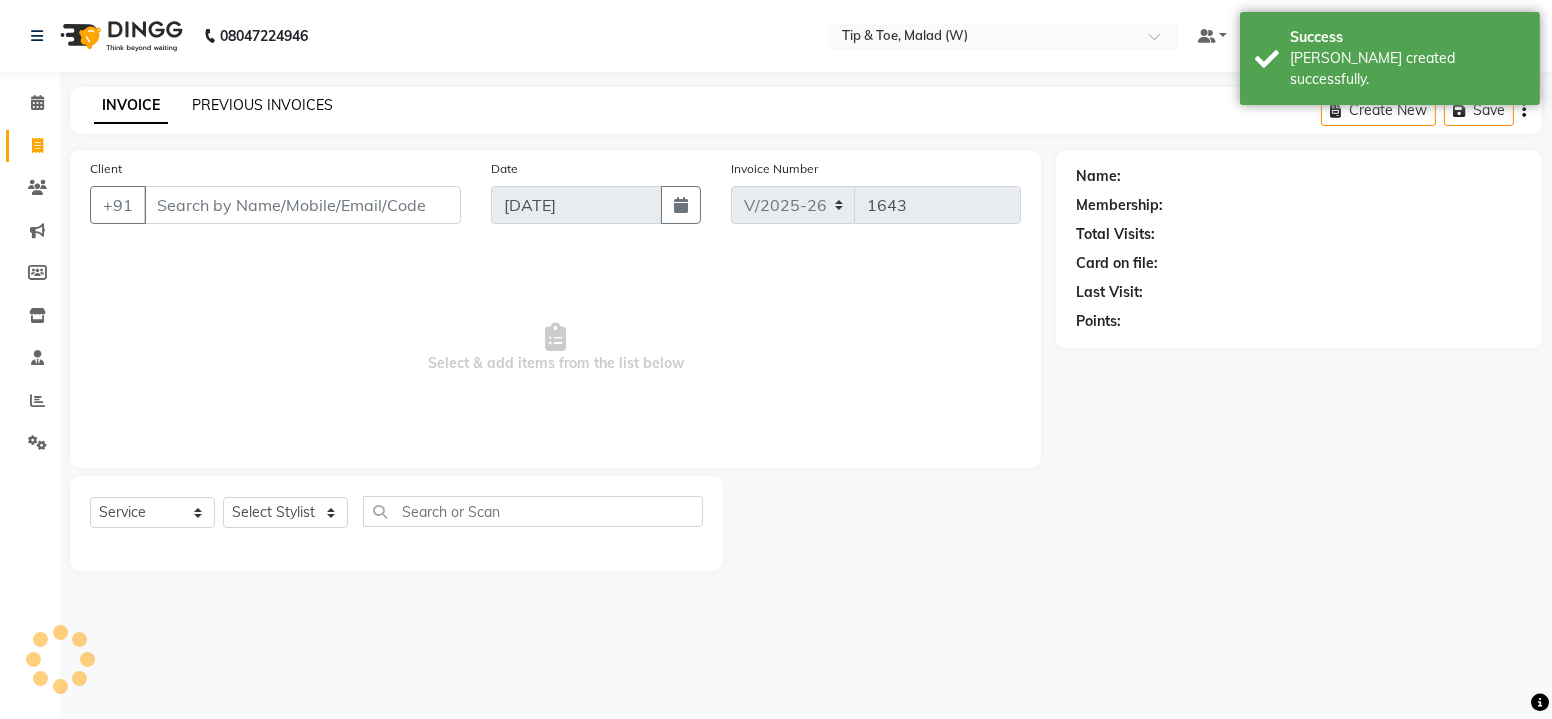 click on "PREVIOUS INVOICES" 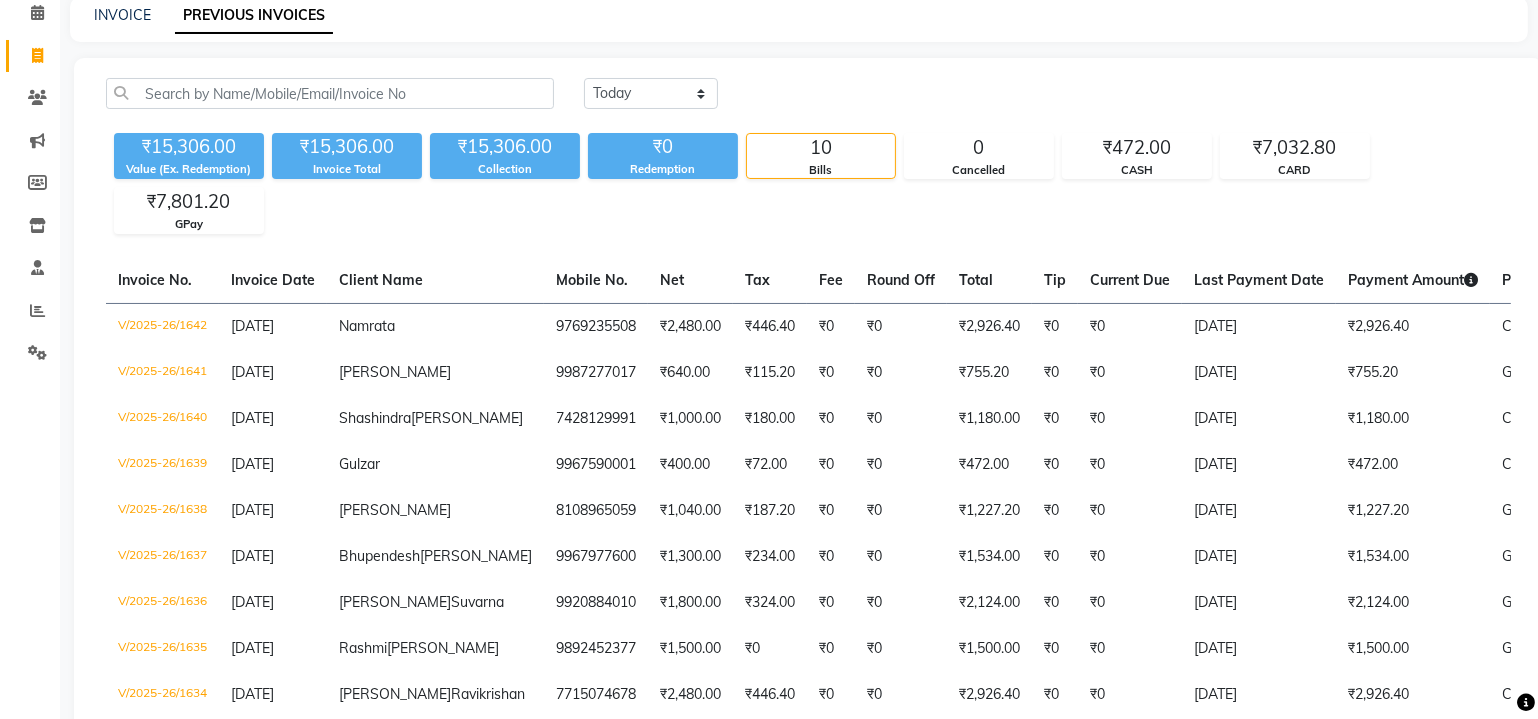 scroll, scrollTop: 0, scrollLeft: 0, axis: both 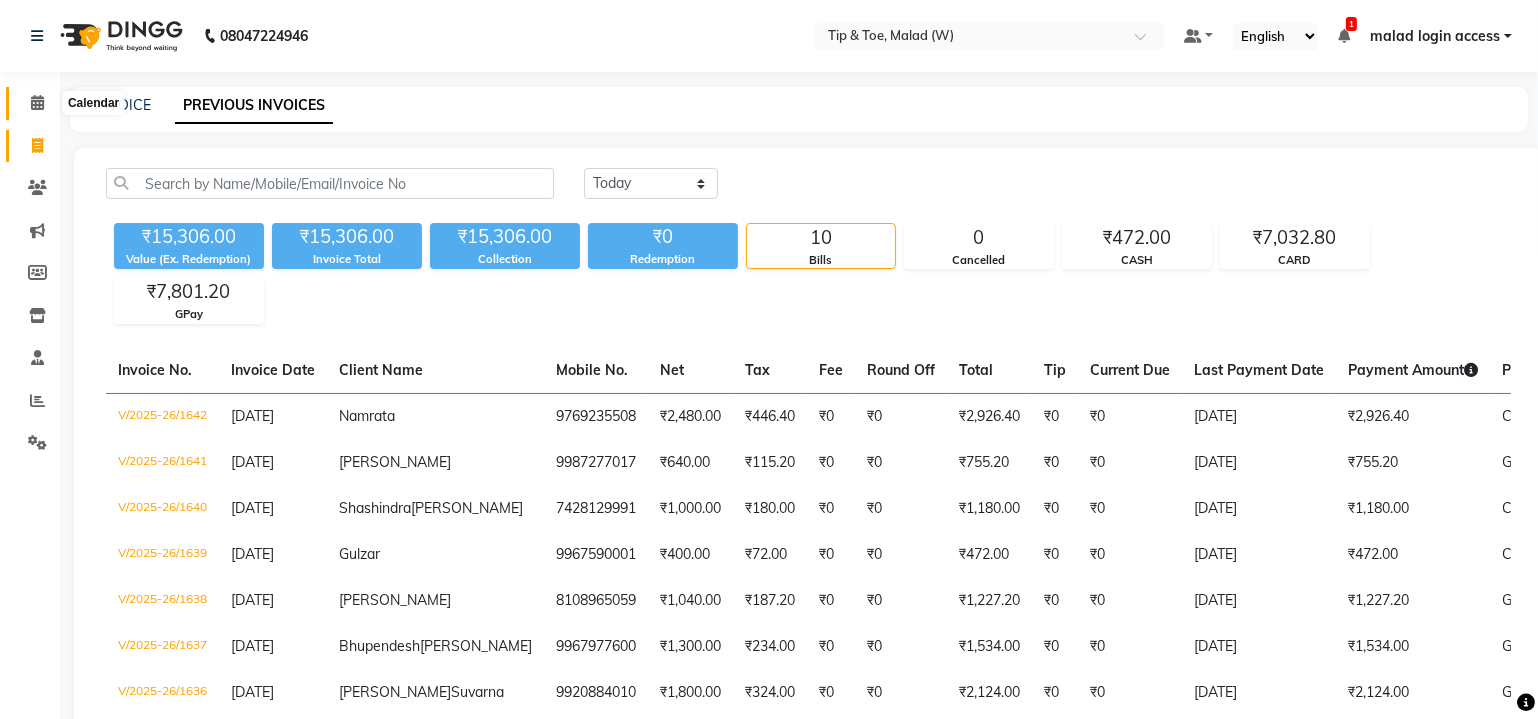 click 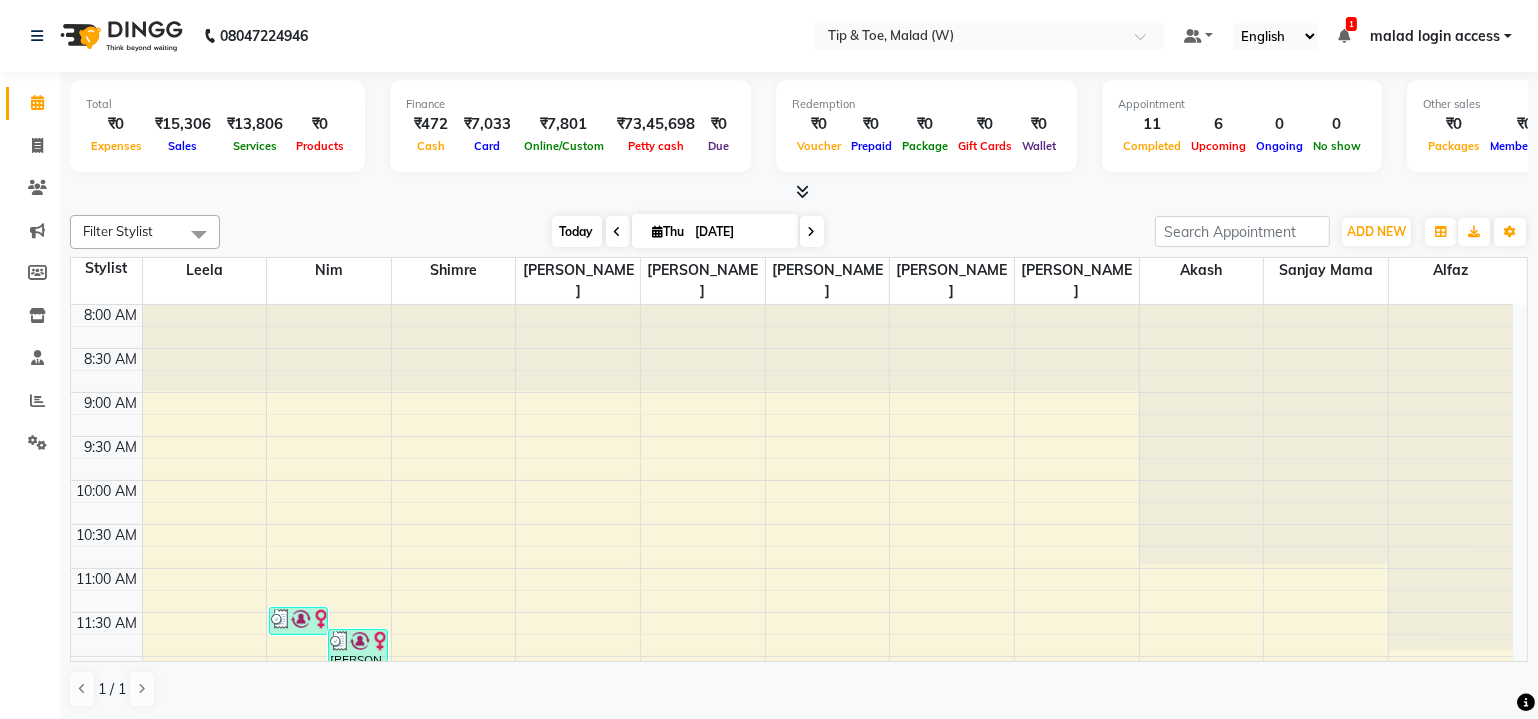 click on "Today" at bounding box center [577, 231] 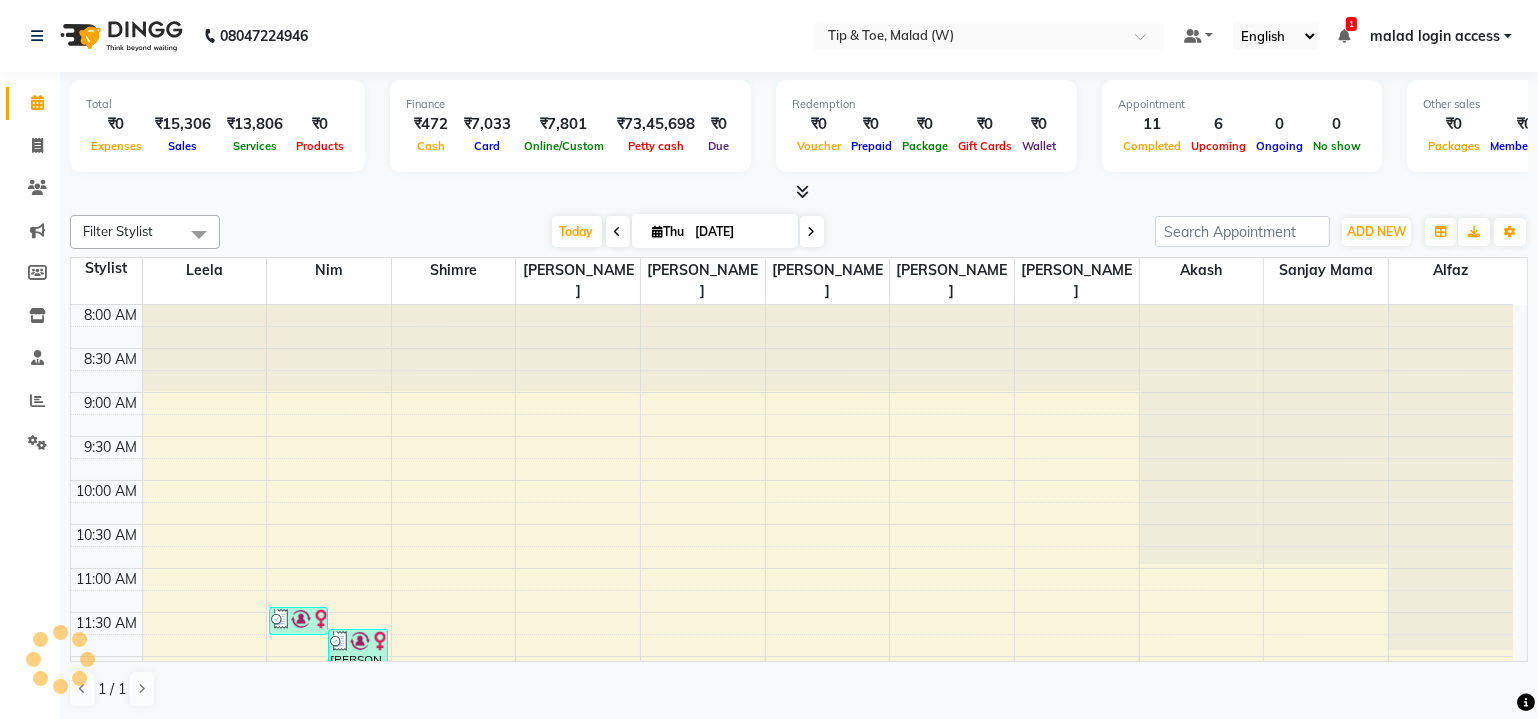 scroll, scrollTop: 692, scrollLeft: 0, axis: vertical 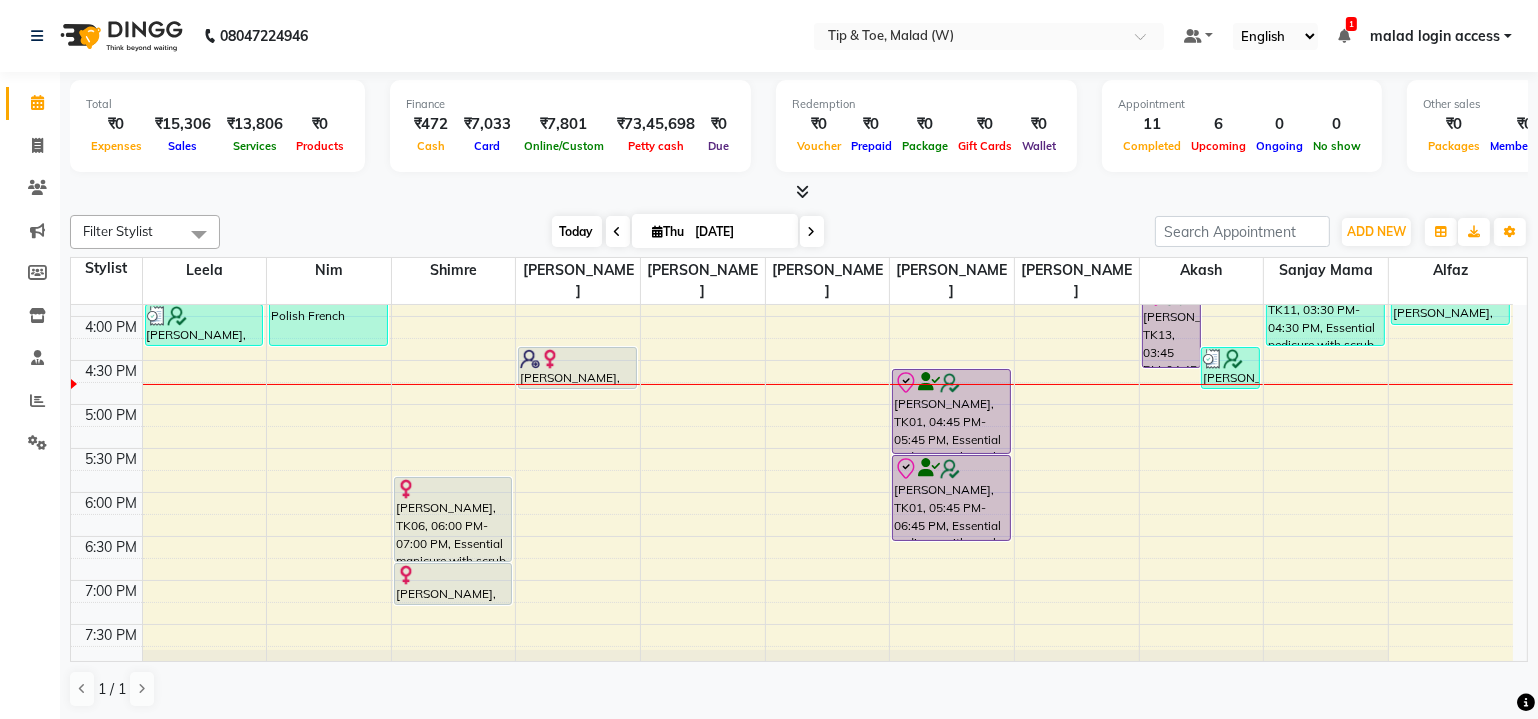 click on "Today" at bounding box center (577, 231) 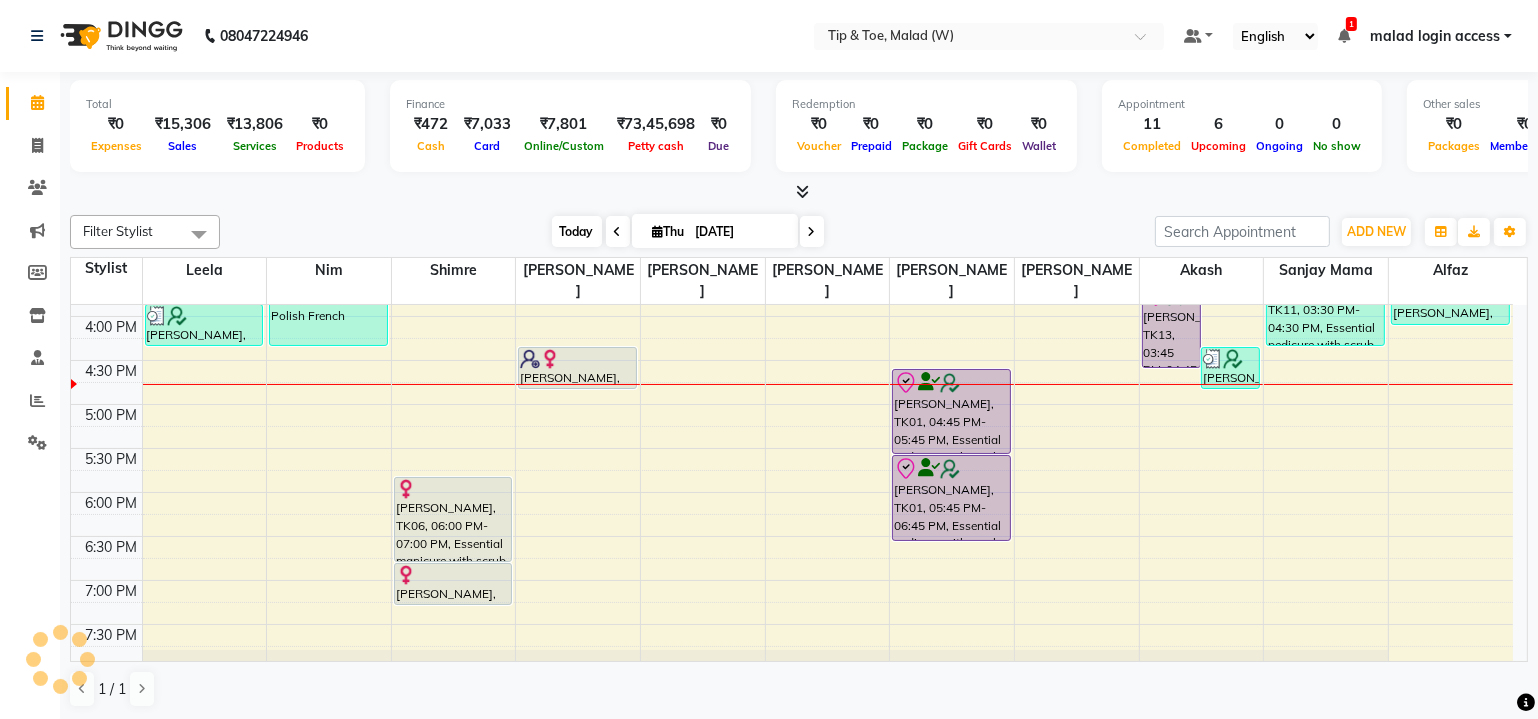 scroll, scrollTop: 692, scrollLeft: 0, axis: vertical 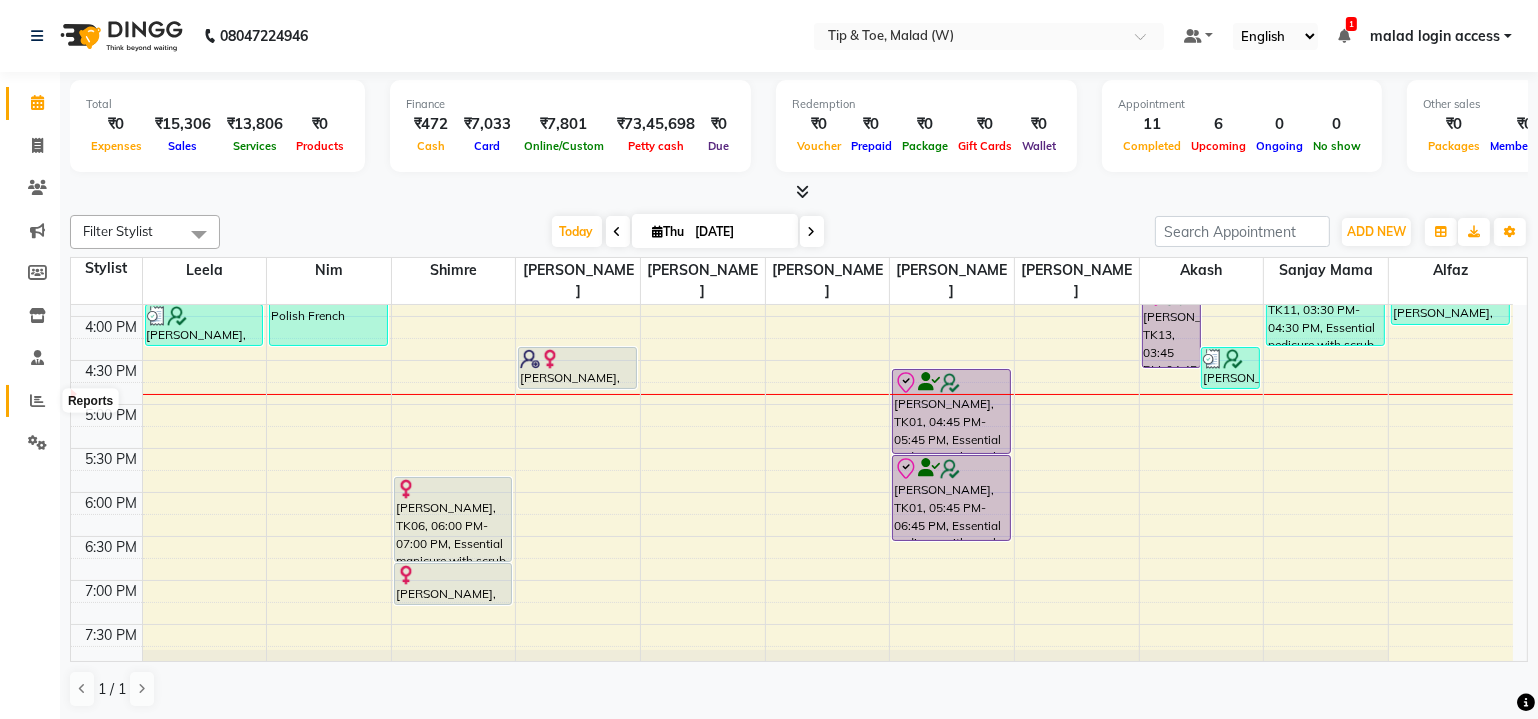 click 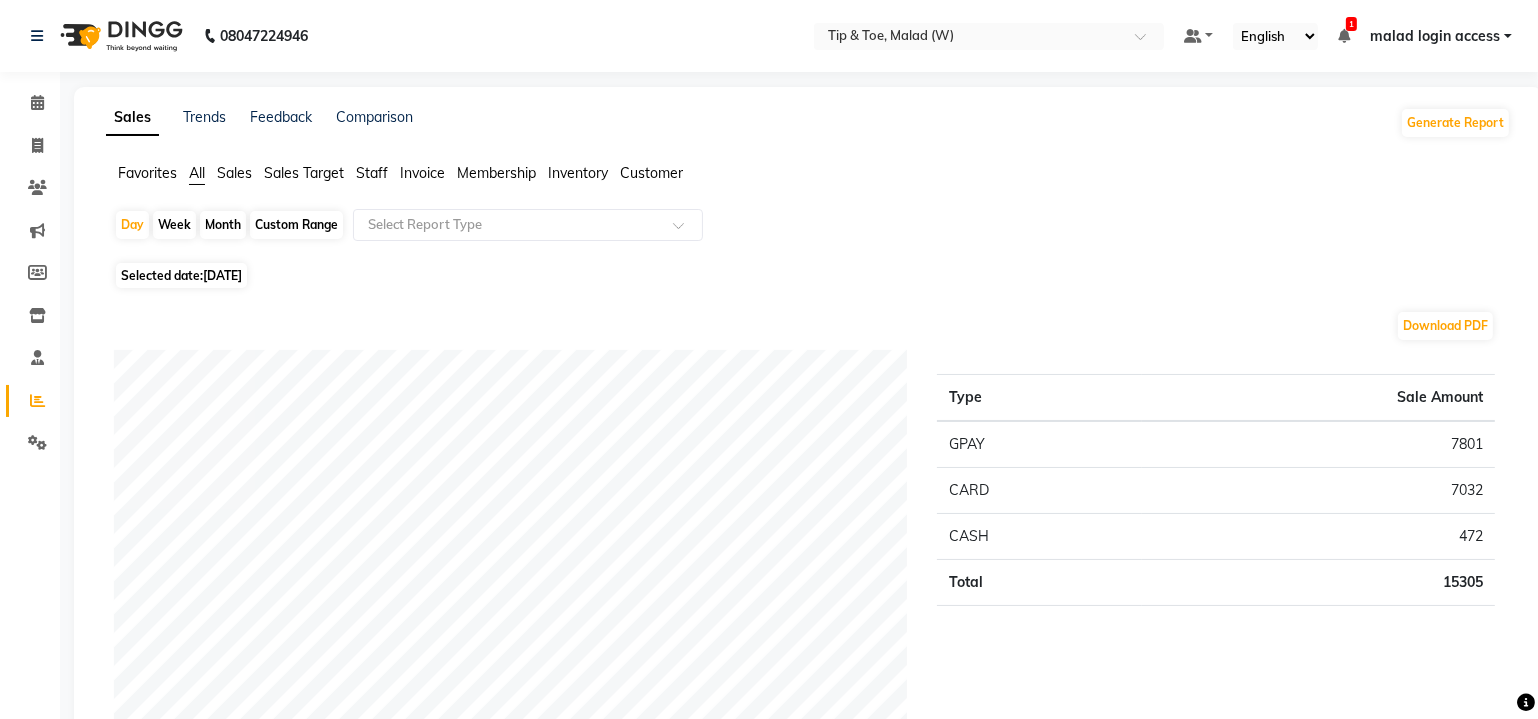 click on "[DATE]" 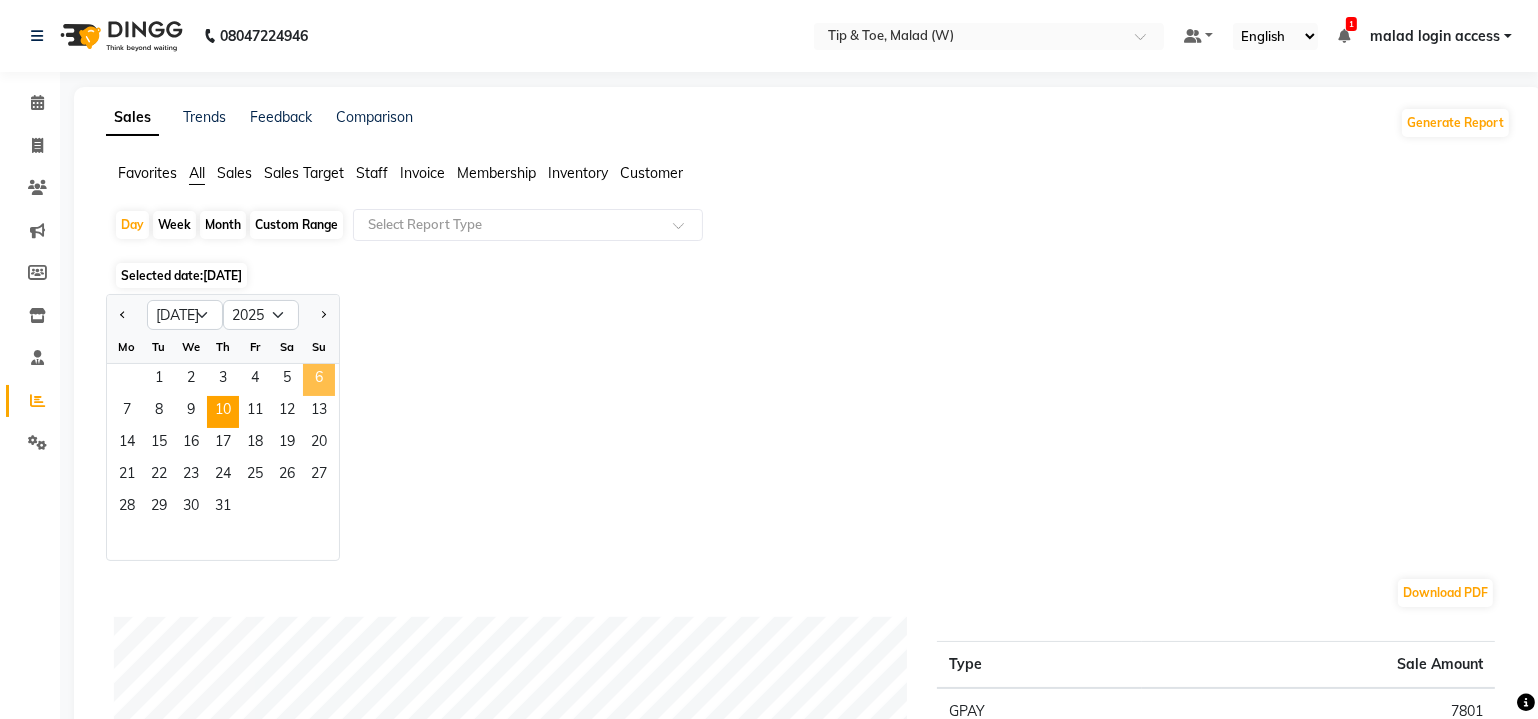 click on "6" 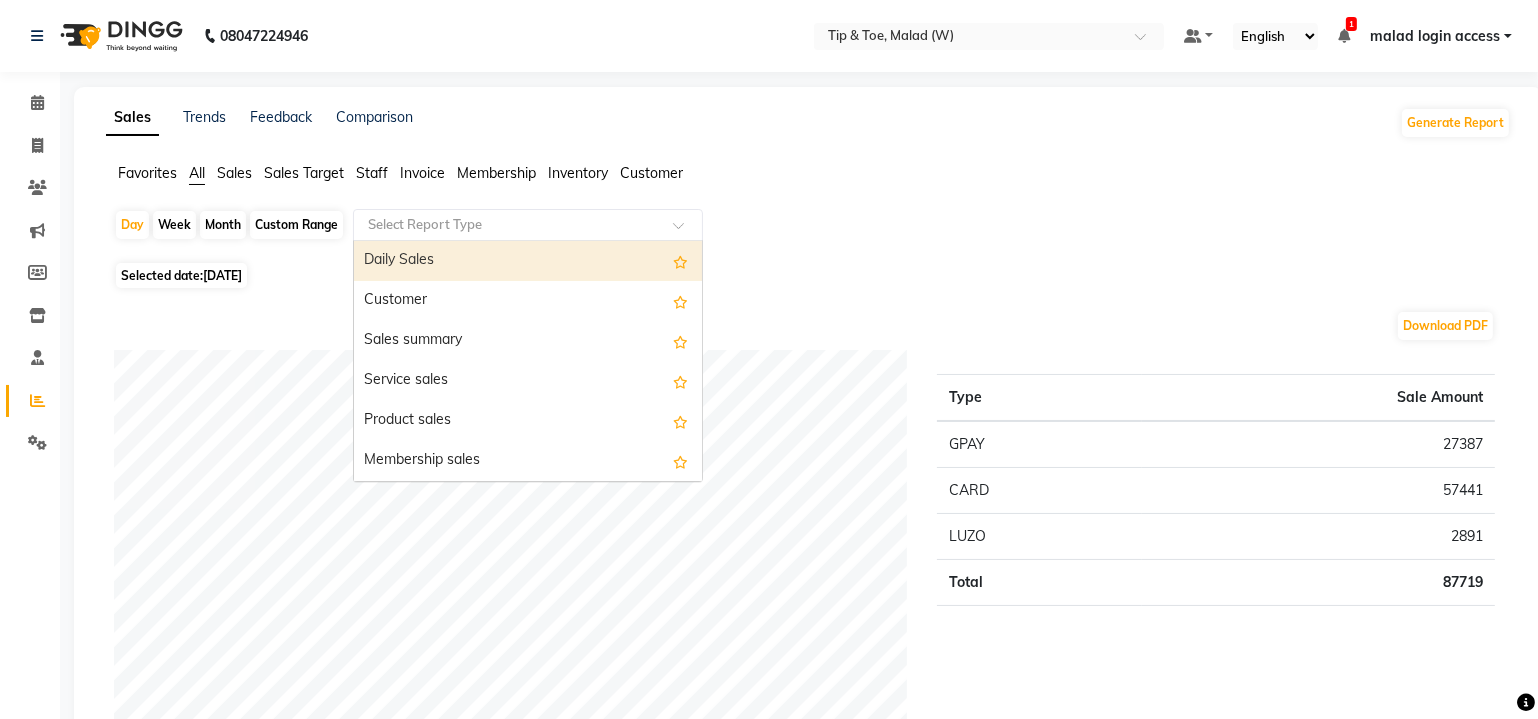 click 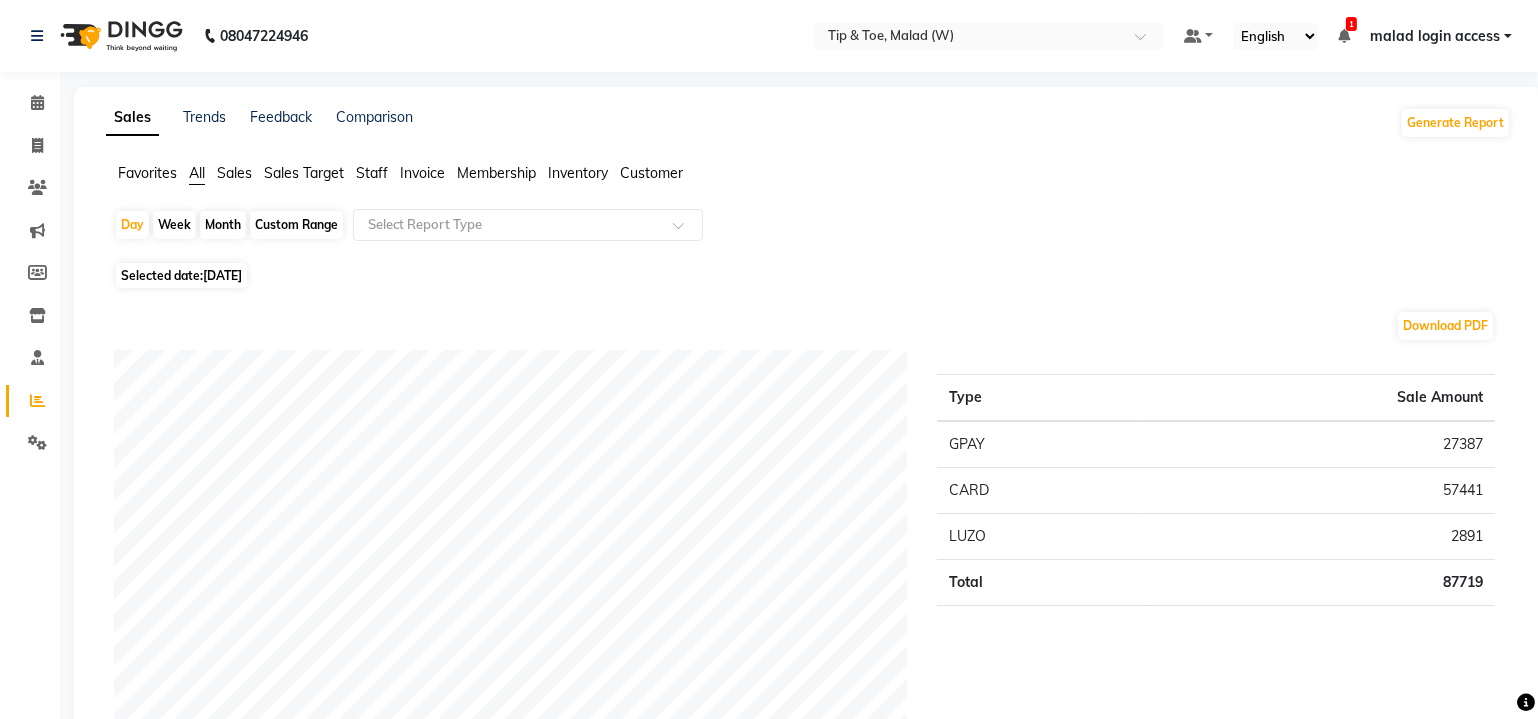 click on "Sales Trends Feedback Comparison Generate Report Favorites All Sales Sales Target Staff Invoice Membership Inventory Customer  Day   Week   Month   Custom Range  Select Report Type Selected date:  06-07-2025  Download PDF Payment mode Type Sale Amount GPAY 27387 CARD 57441 LUZO 2891 Total 87719 Staff summary Type Sale Amount Manisha Singh 13688 Alfaz  9605 Shimre 9274 Sanjay Mama 8732 Akash  8590 Urmila Pal 7598 Dibakar 7457 Nitesh 6702 Nim 6018 Leela 5428 Others 4625 Total 87717 Sales summary Type Sale Amount Memberships 0 Vouchers 0 Gift card 0 Products 0 Packages 0 Tips 0 Prepaid 0 Services 87720 Fee 0 Total 87720 Service by category Type Sale Amount Feet Treatment 32426 O.P.I. Nail Enhancement 29392 Hand Treatment 11398 O.P.I. Nail Maintenance 5109 T&T Nail Enhancement 4460 Eyelashes 2360 Nail Art 1958 Waxing 472 Threading 141 Total 87716 Service sales Type Sale Amount O.P.I. Pro Spa Pedicure 21145 Ombre Gel Polish 10148 Natural Acrylic Nail Set 7929 Essential pedicure with scrub 5829 Vedic Vally Pedicure" 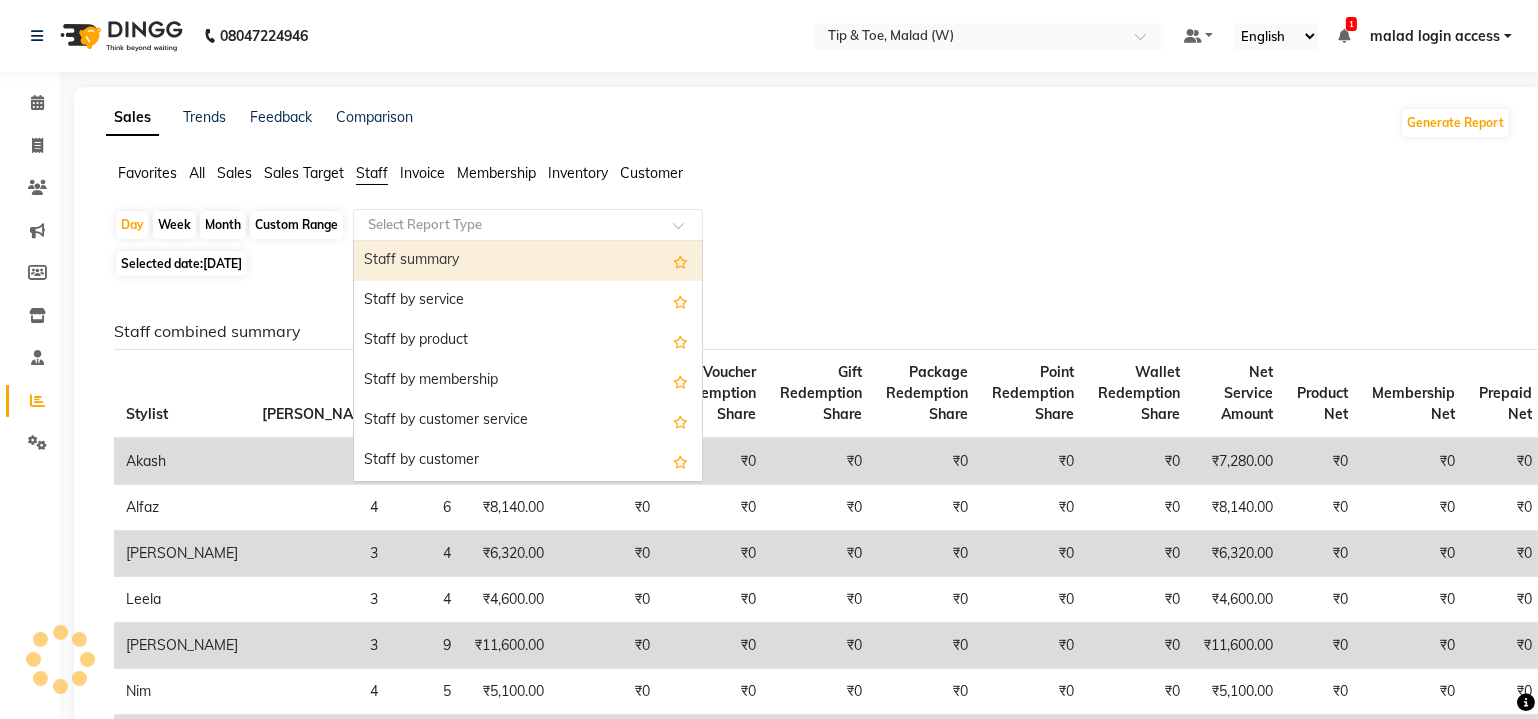 click 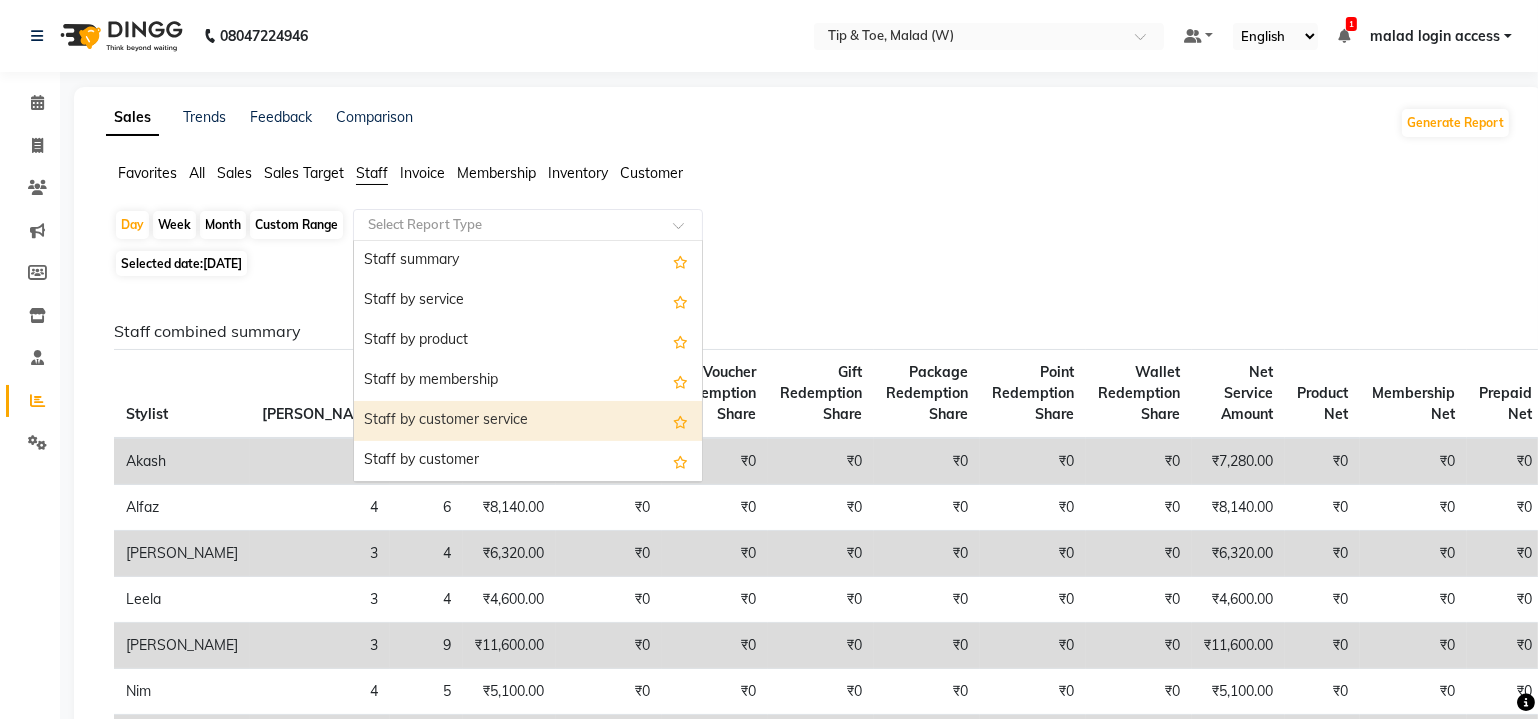 click on "Staff by customer service" at bounding box center [528, 421] 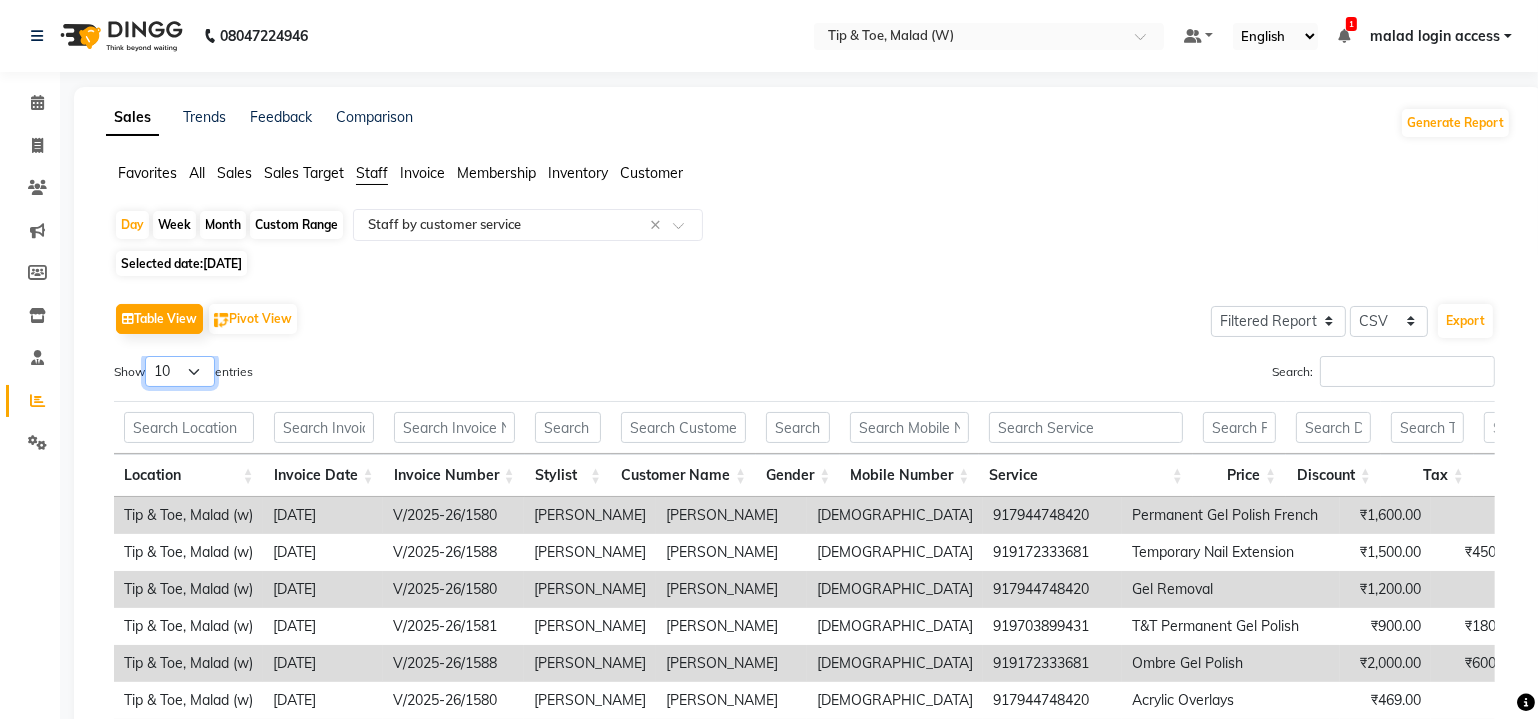 click on "10 25 50 100" at bounding box center [180, 371] 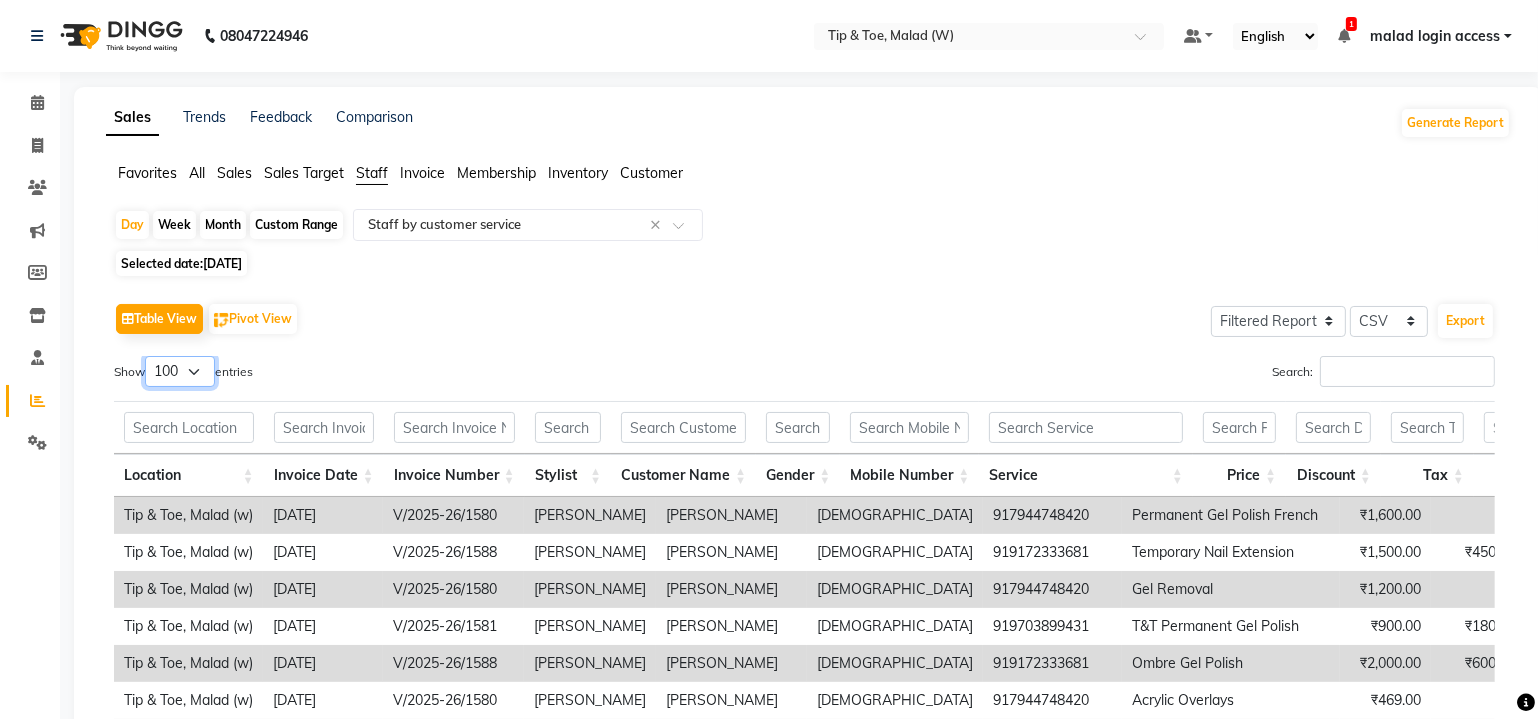 click on "10 25 50 100" at bounding box center [180, 371] 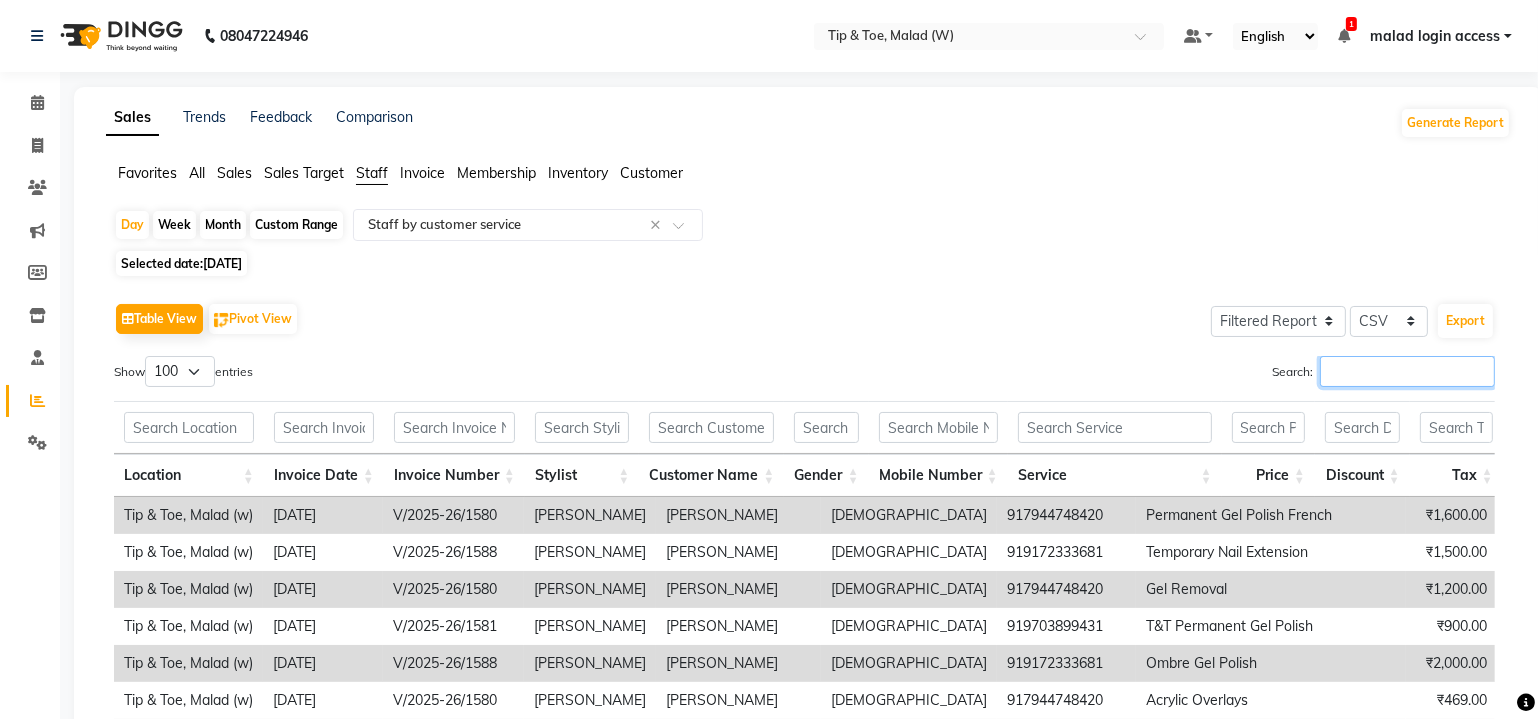 click on "Search:" at bounding box center [1407, 371] 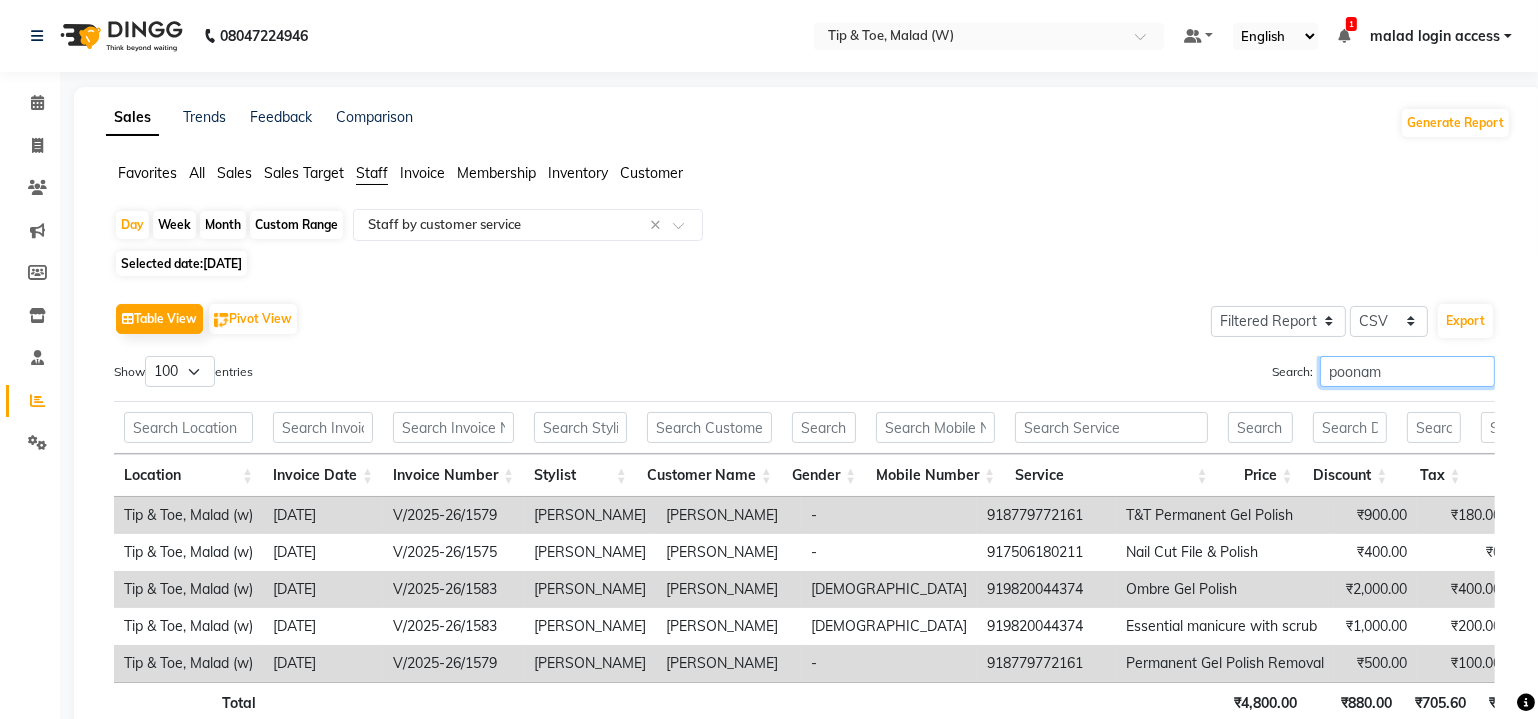 scroll, scrollTop: 0, scrollLeft: 21, axis: horizontal 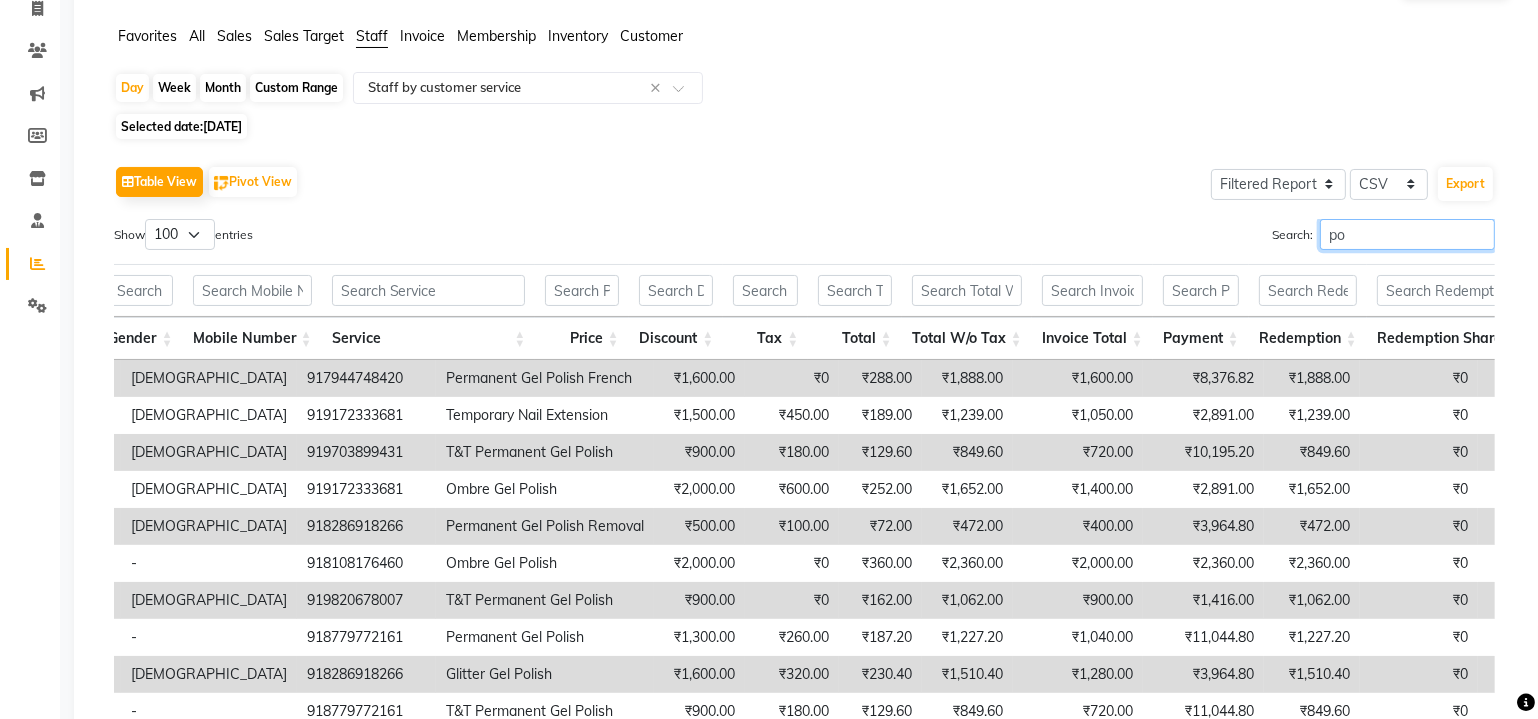 type on "p" 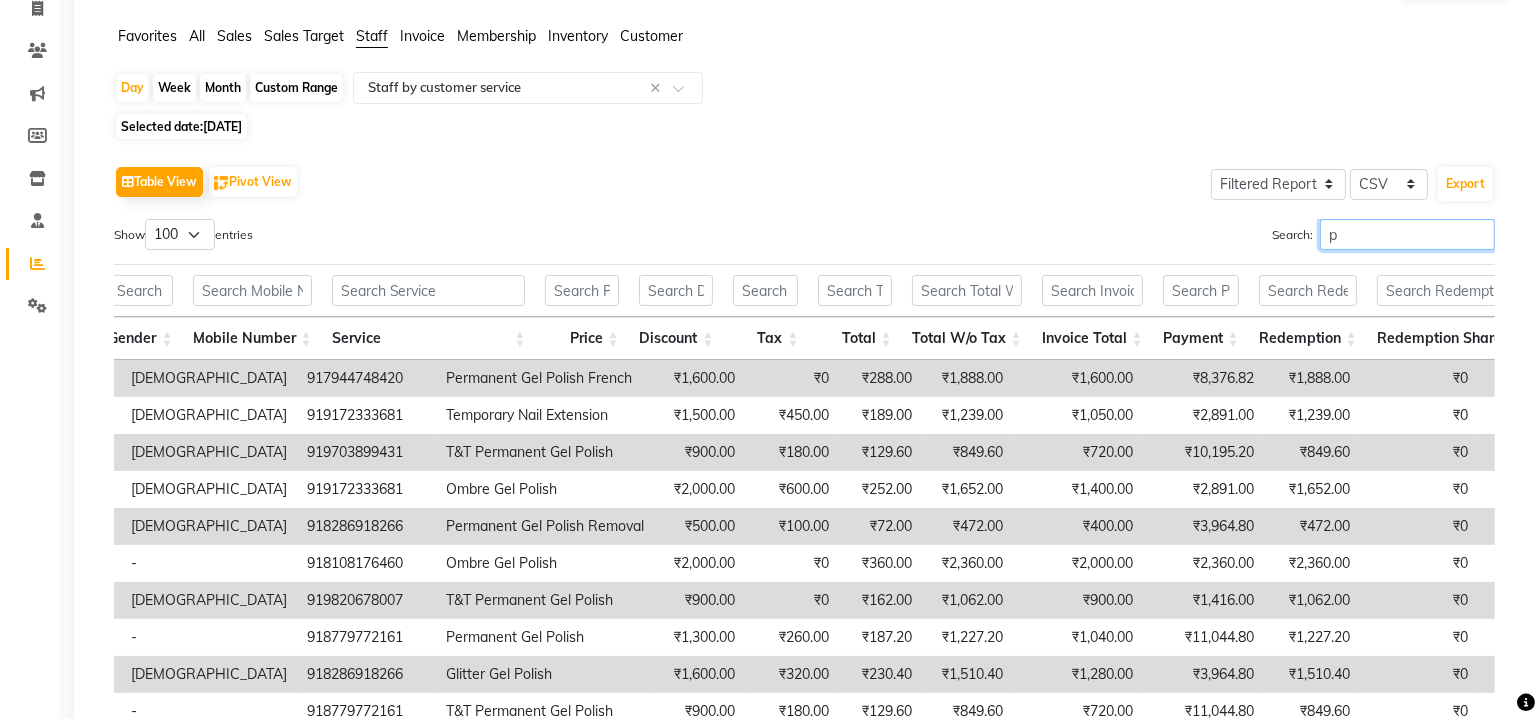 type 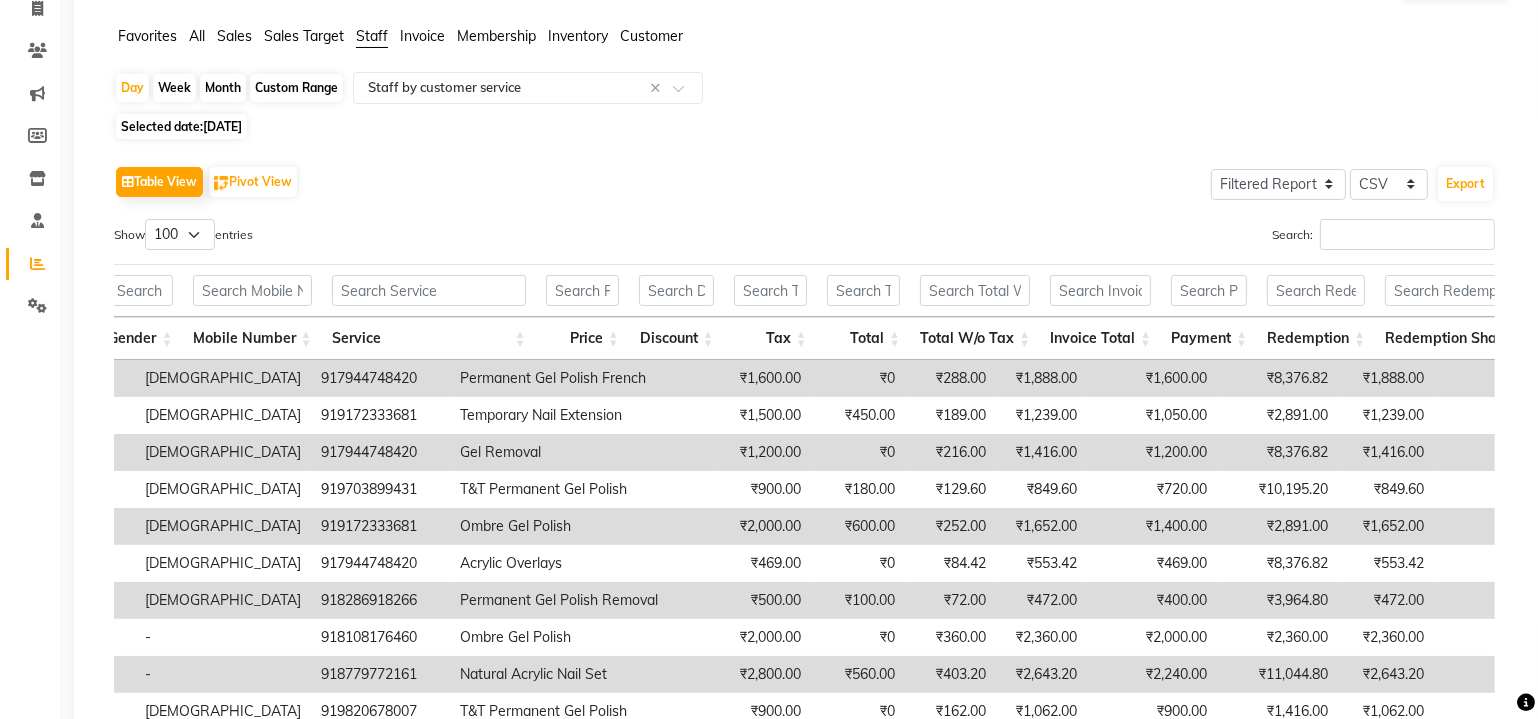 click on "06-07-2025" 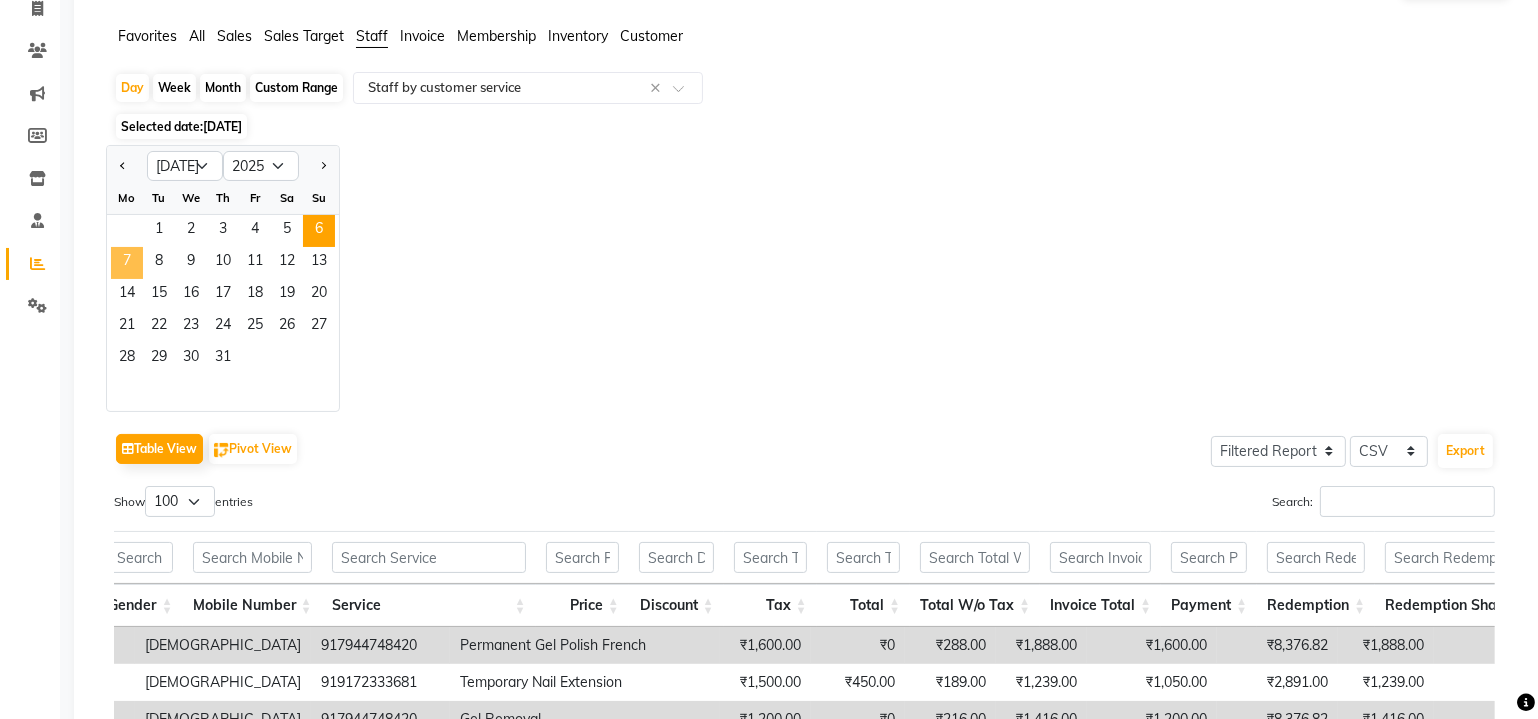 click on "7" 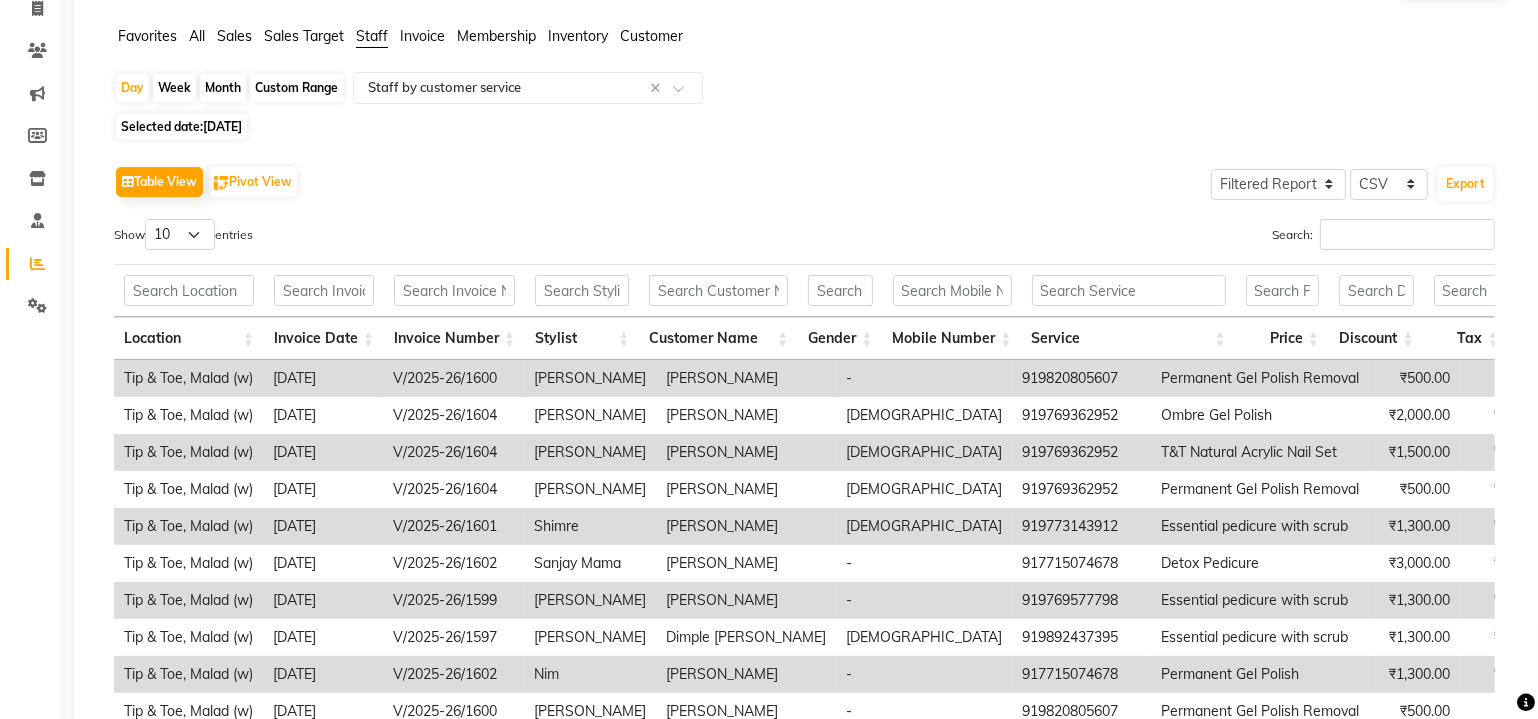 scroll, scrollTop: 0, scrollLeft: 0, axis: both 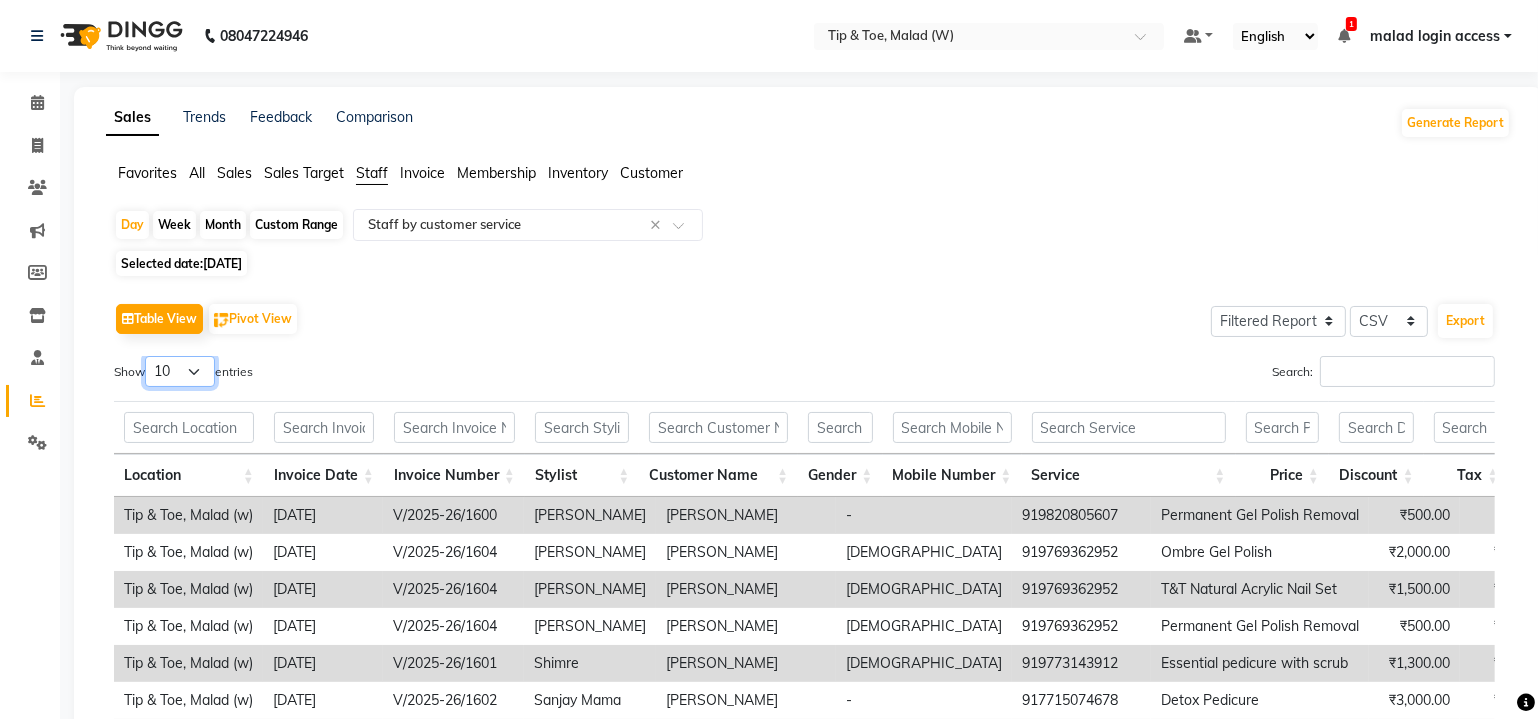 drag, startPoint x: 195, startPoint y: 373, endPoint x: 197, endPoint y: 383, distance: 10.198039 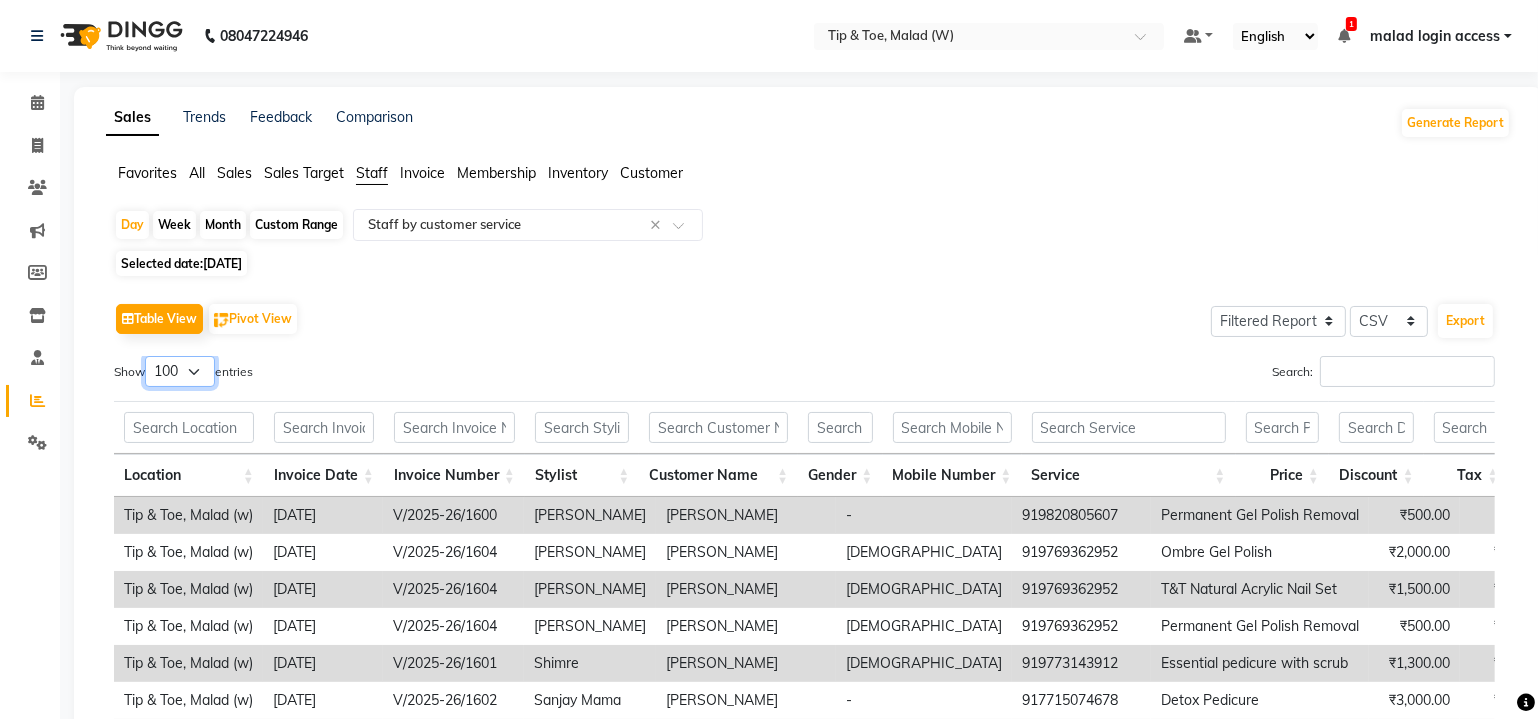 click on "10 25 50 100" at bounding box center (180, 371) 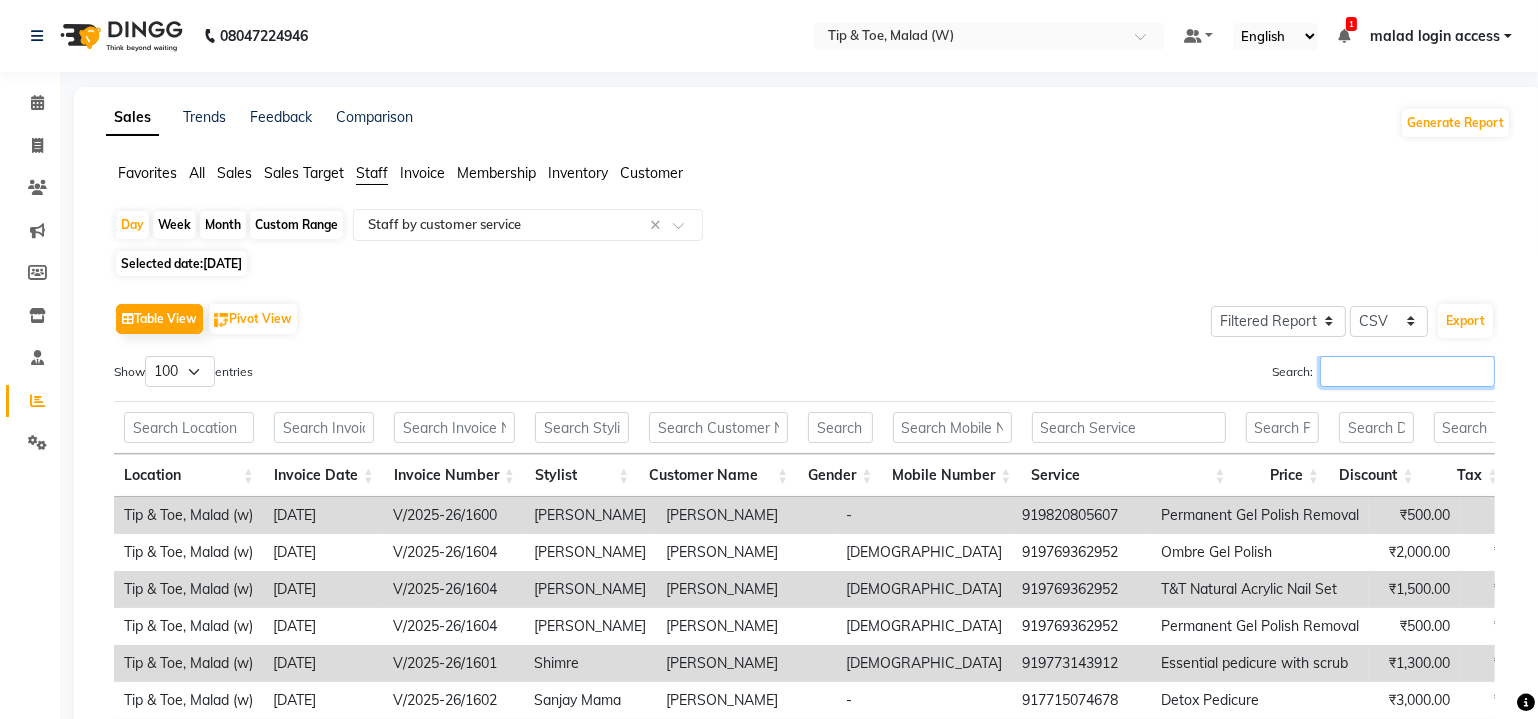 click on "Search:" at bounding box center [1407, 371] 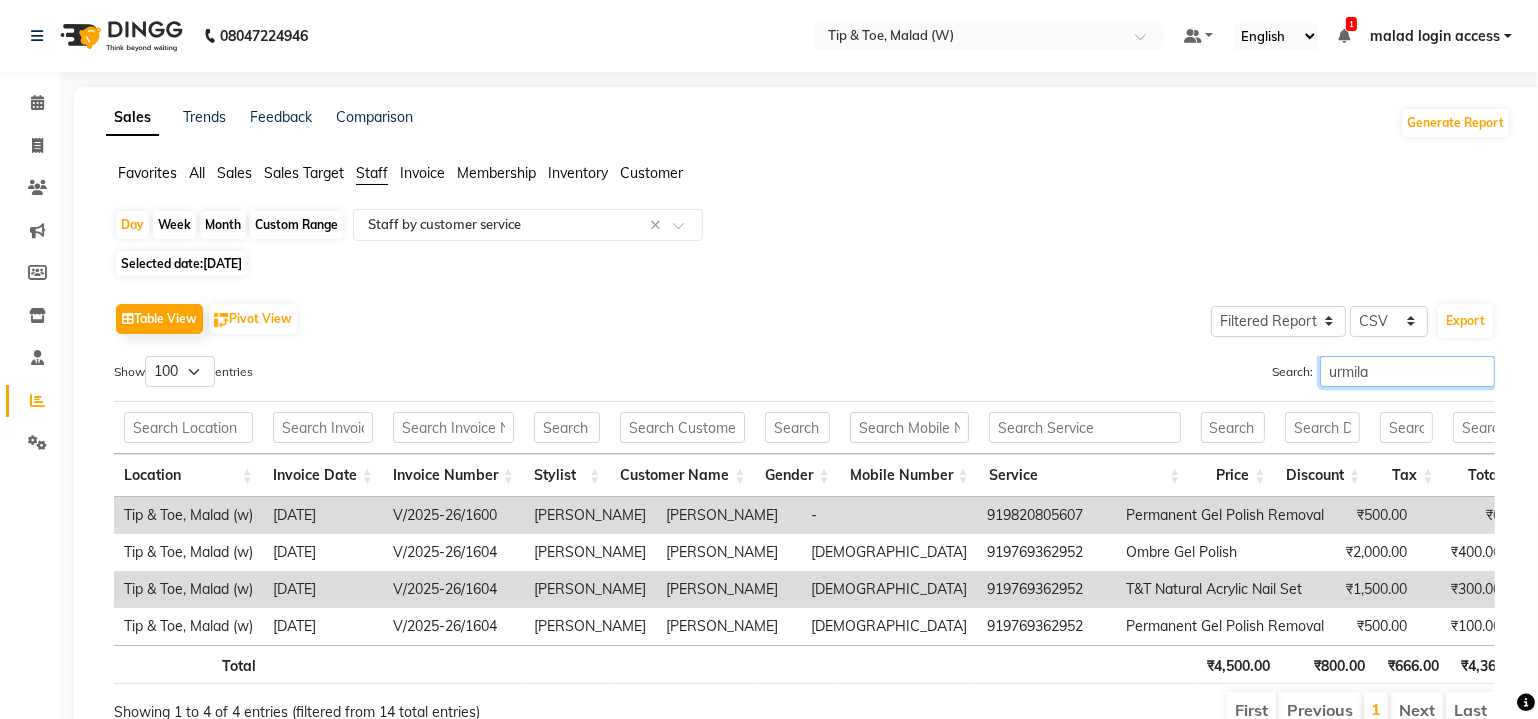 scroll, scrollTop: 0, scrollLeft: 0, axis: both 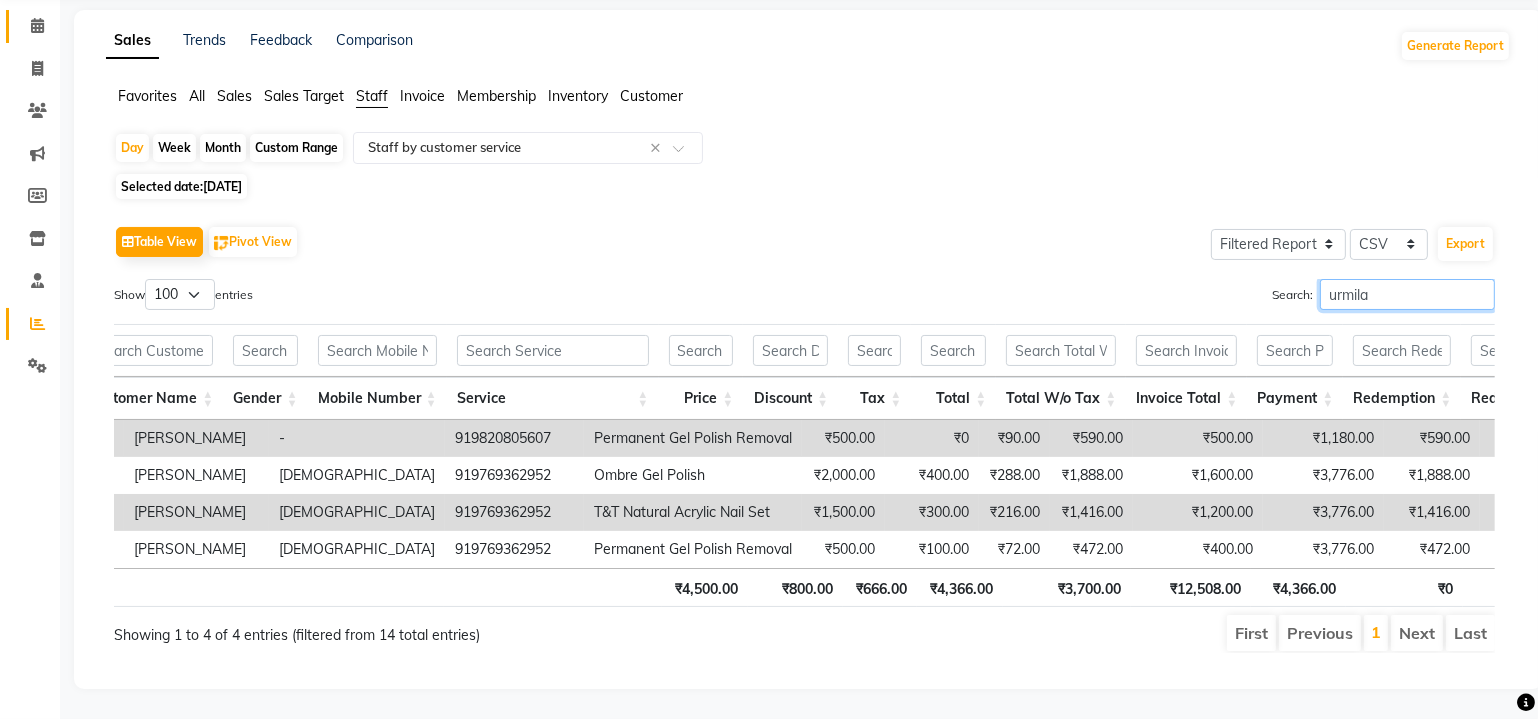 type on "urmila" 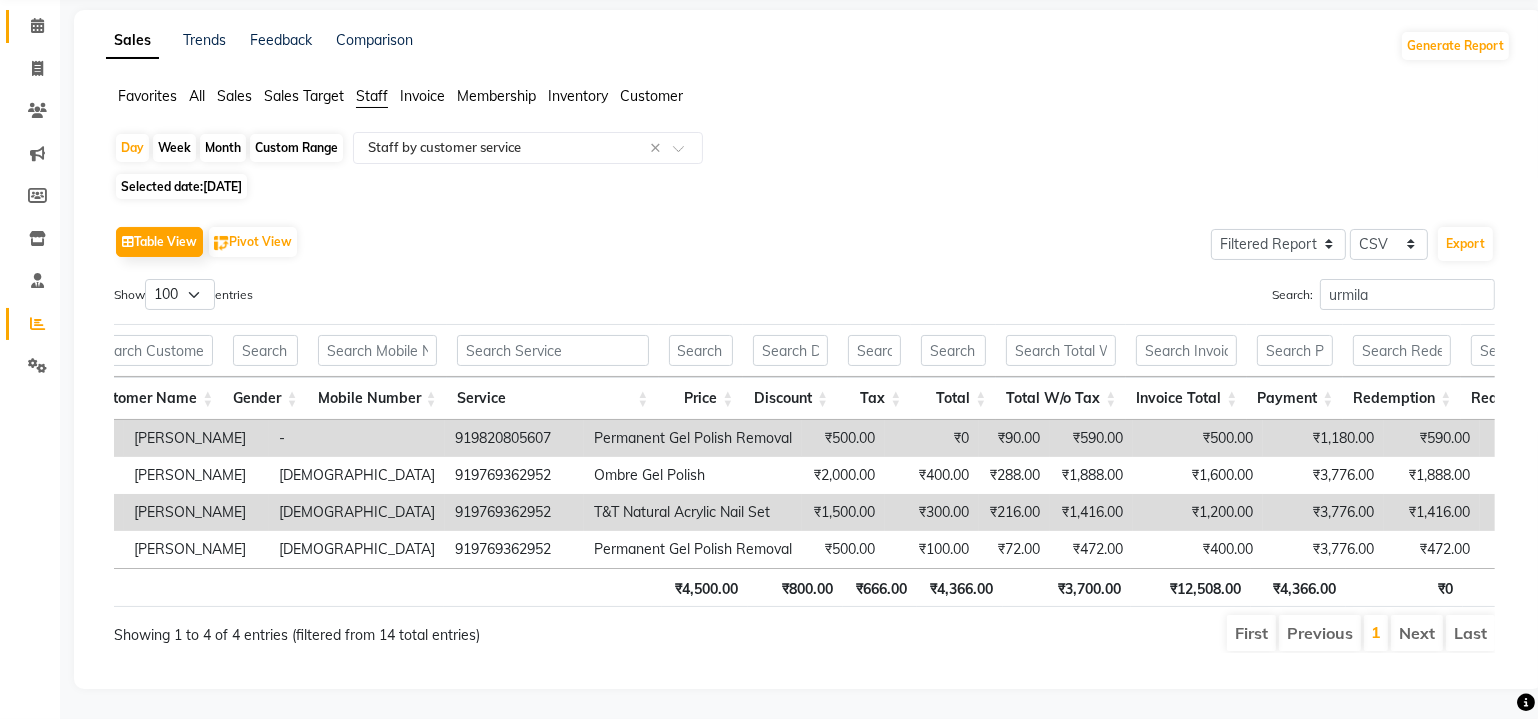 click on "Calendar" 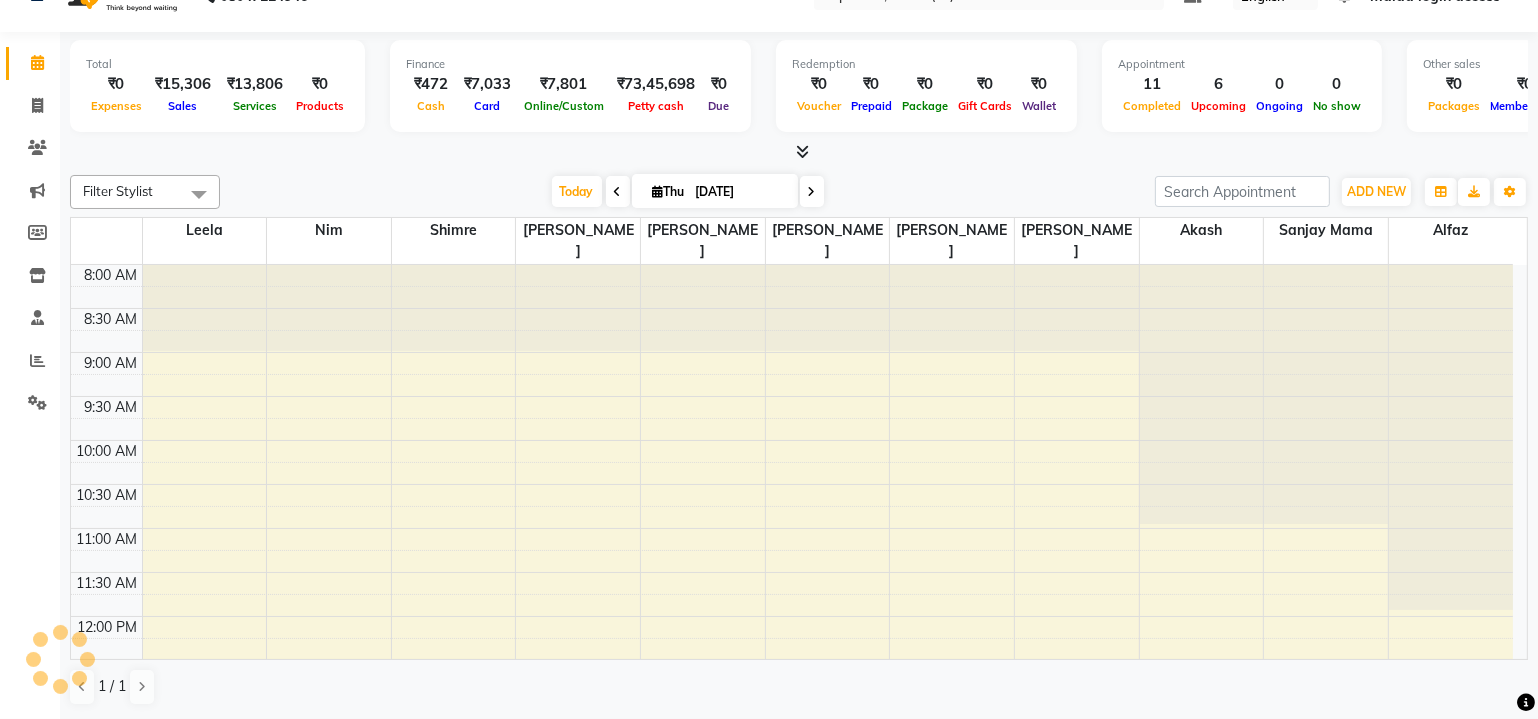 scroll, scrollTop: 0, scrollLeft: 0, axis: both 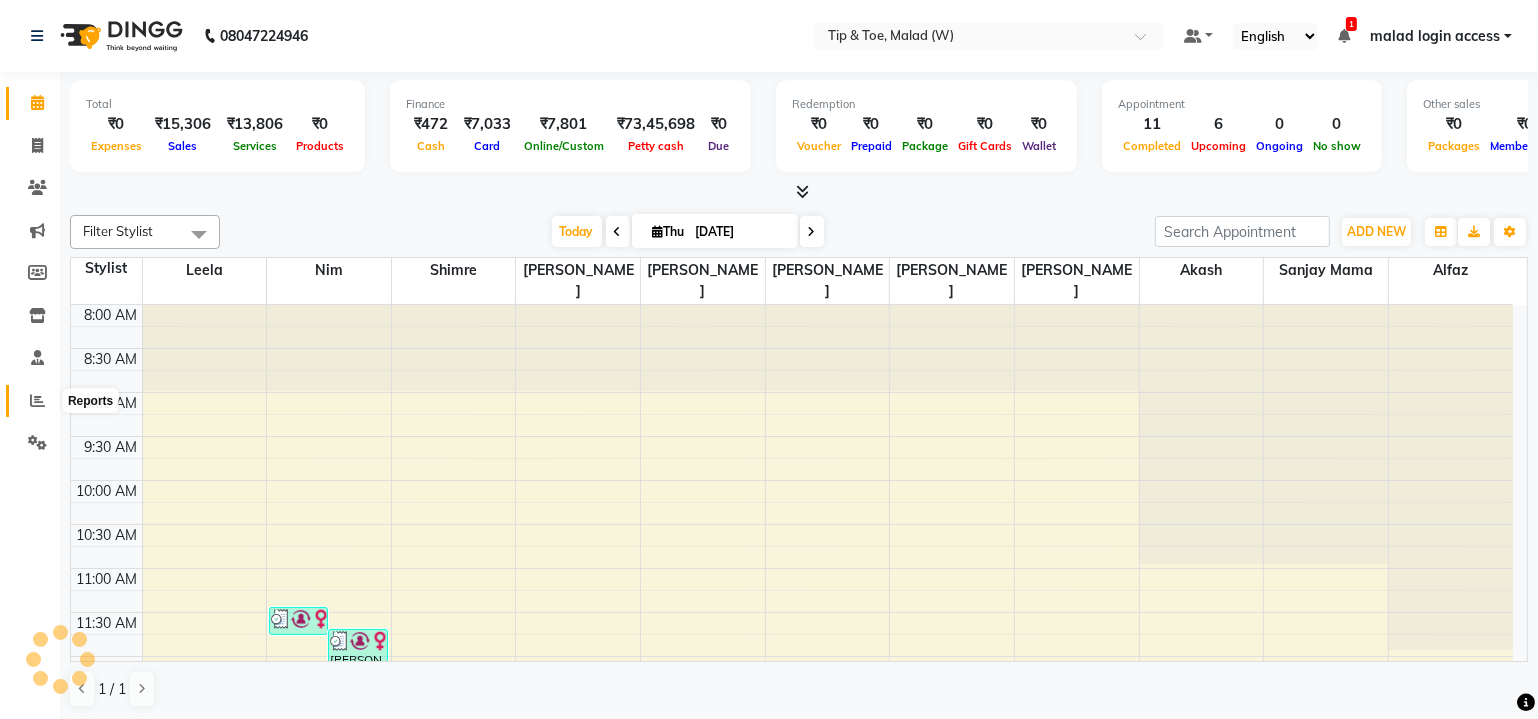 click 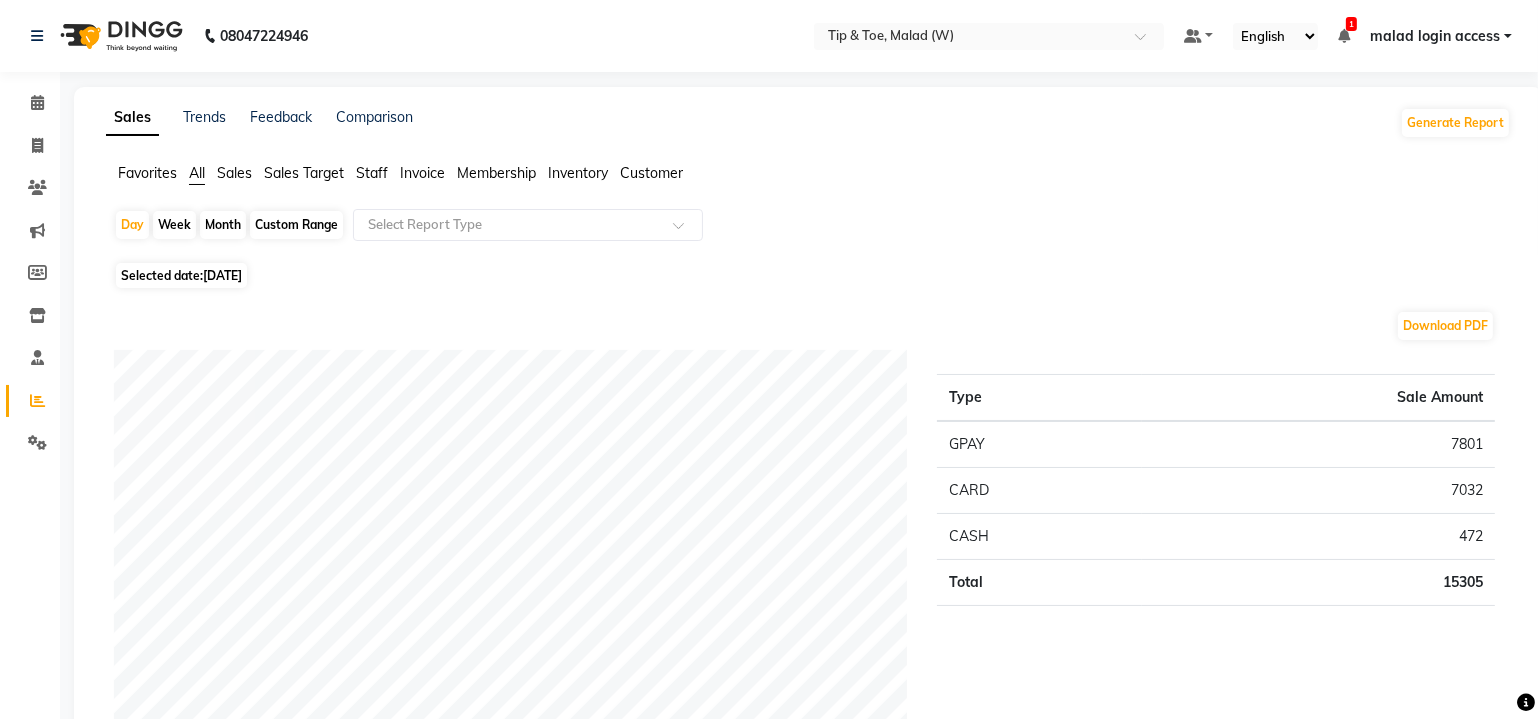 click on "[DATE]" 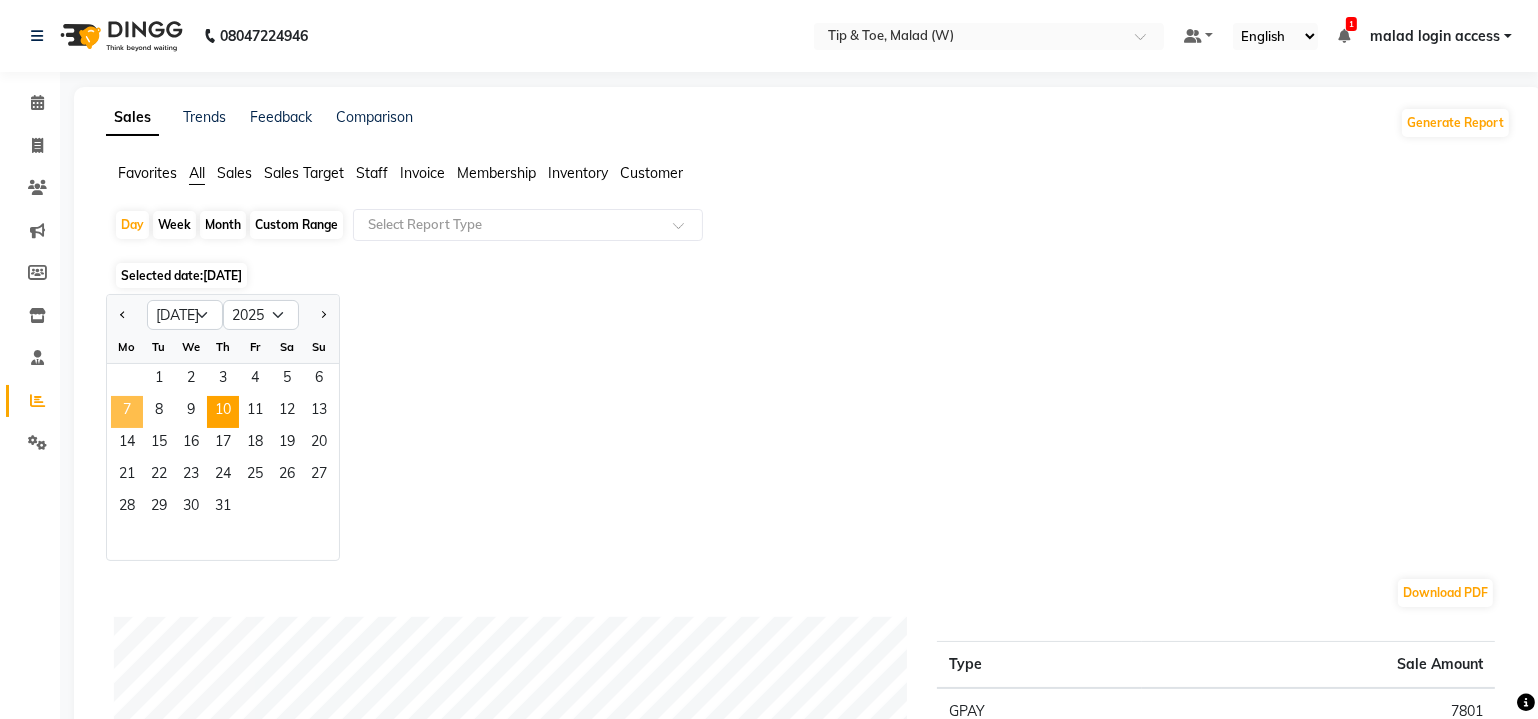 click on "7" 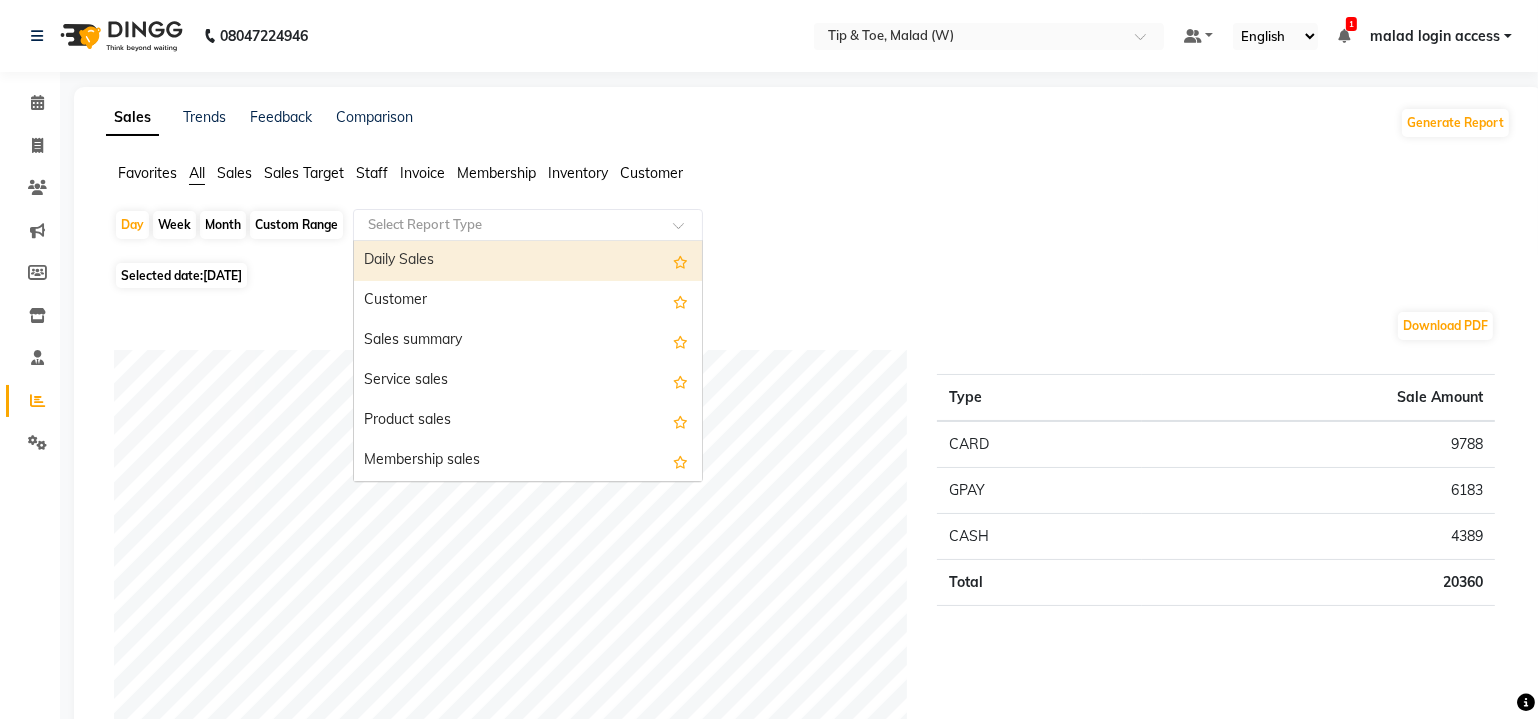 click 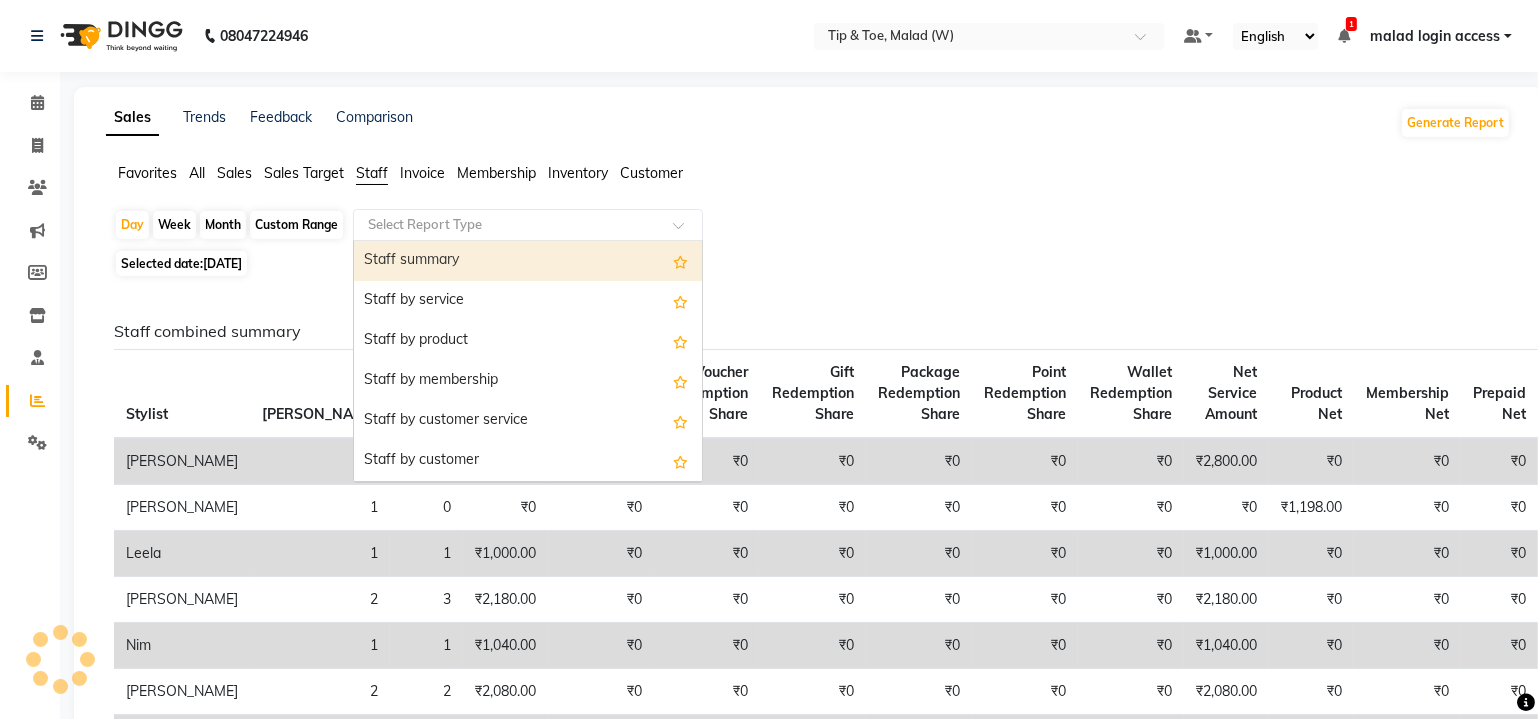 click 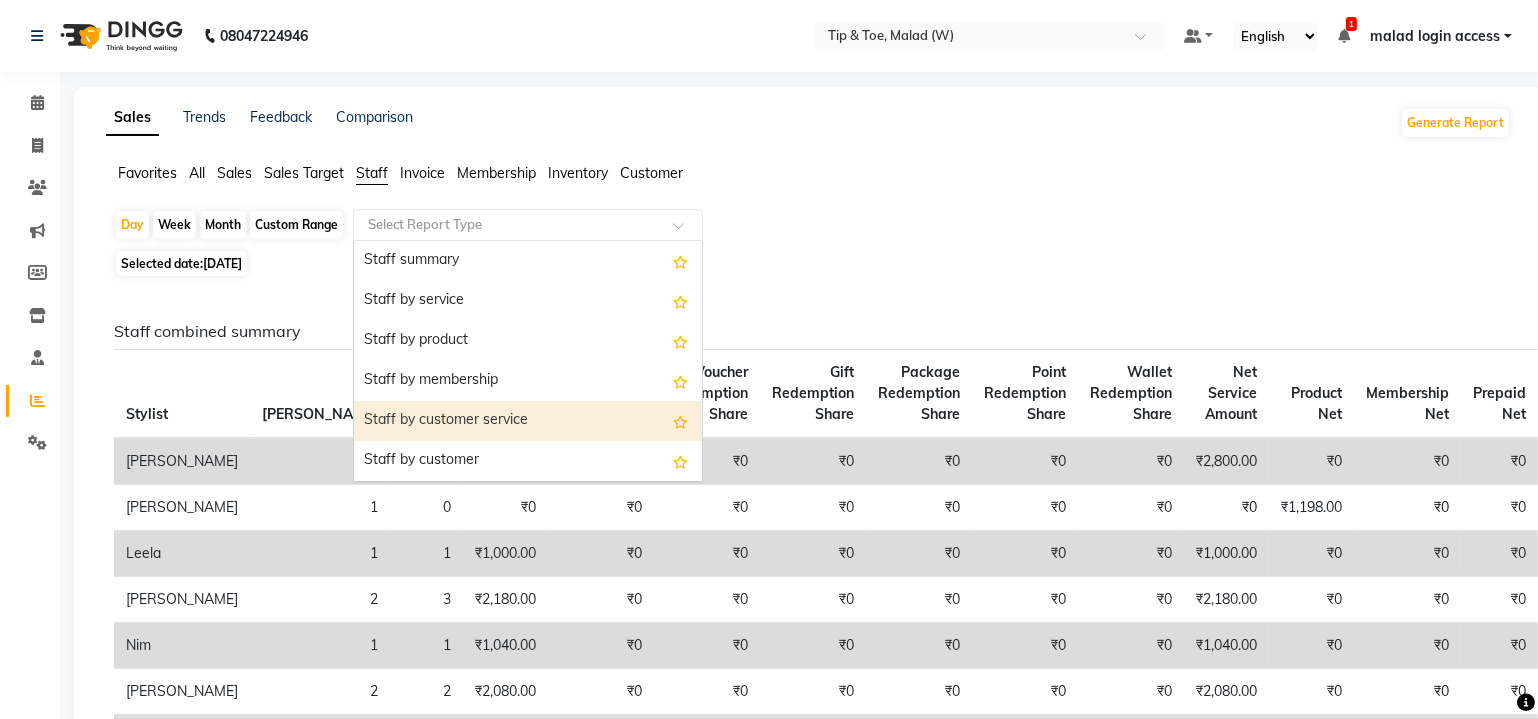 click on "Staff by customer service" at bounding box center (528, 421) 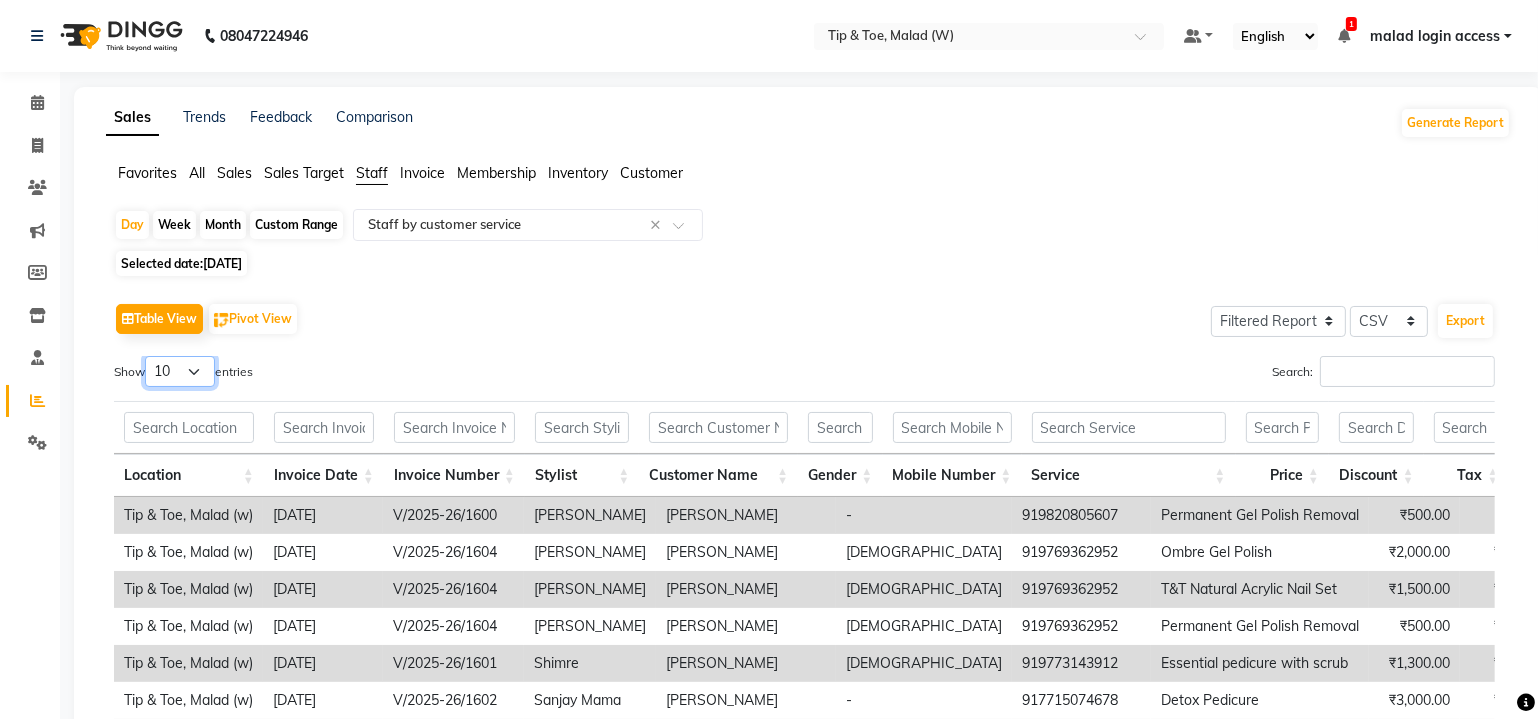 click on "10 25 50 100" at bounding box center [180, 371] 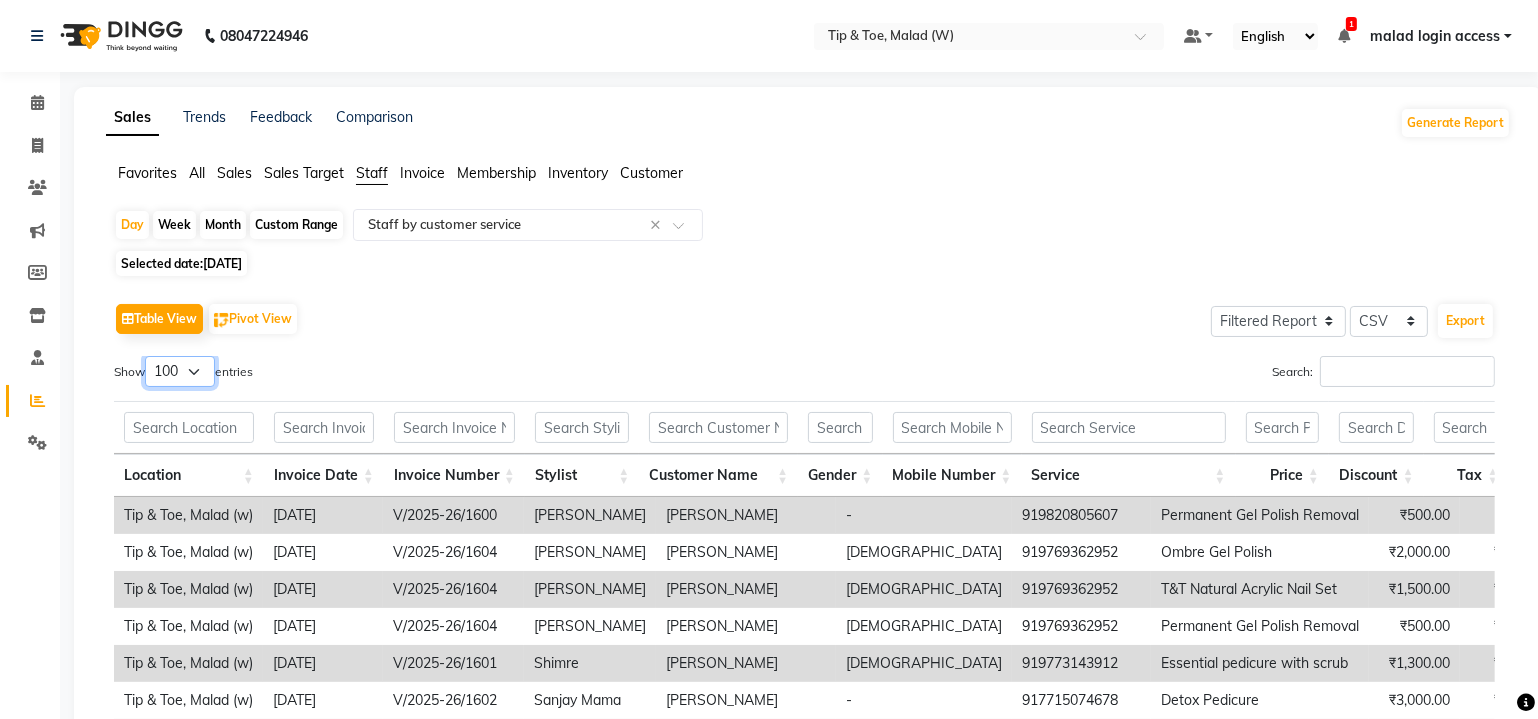 click on "10 25 50 100" at bounding box center [180, 371] 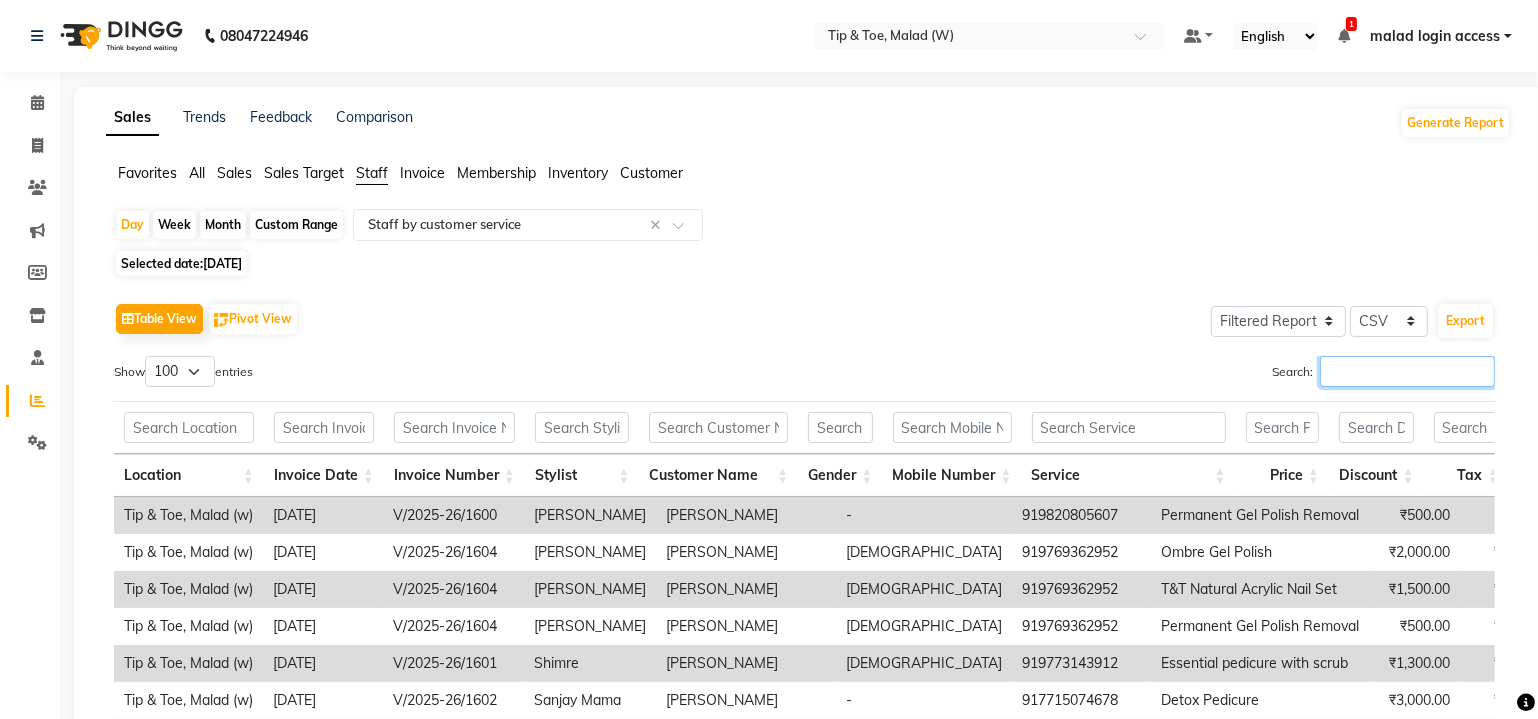 click on "Search:" at bounding box center (1407, 371) 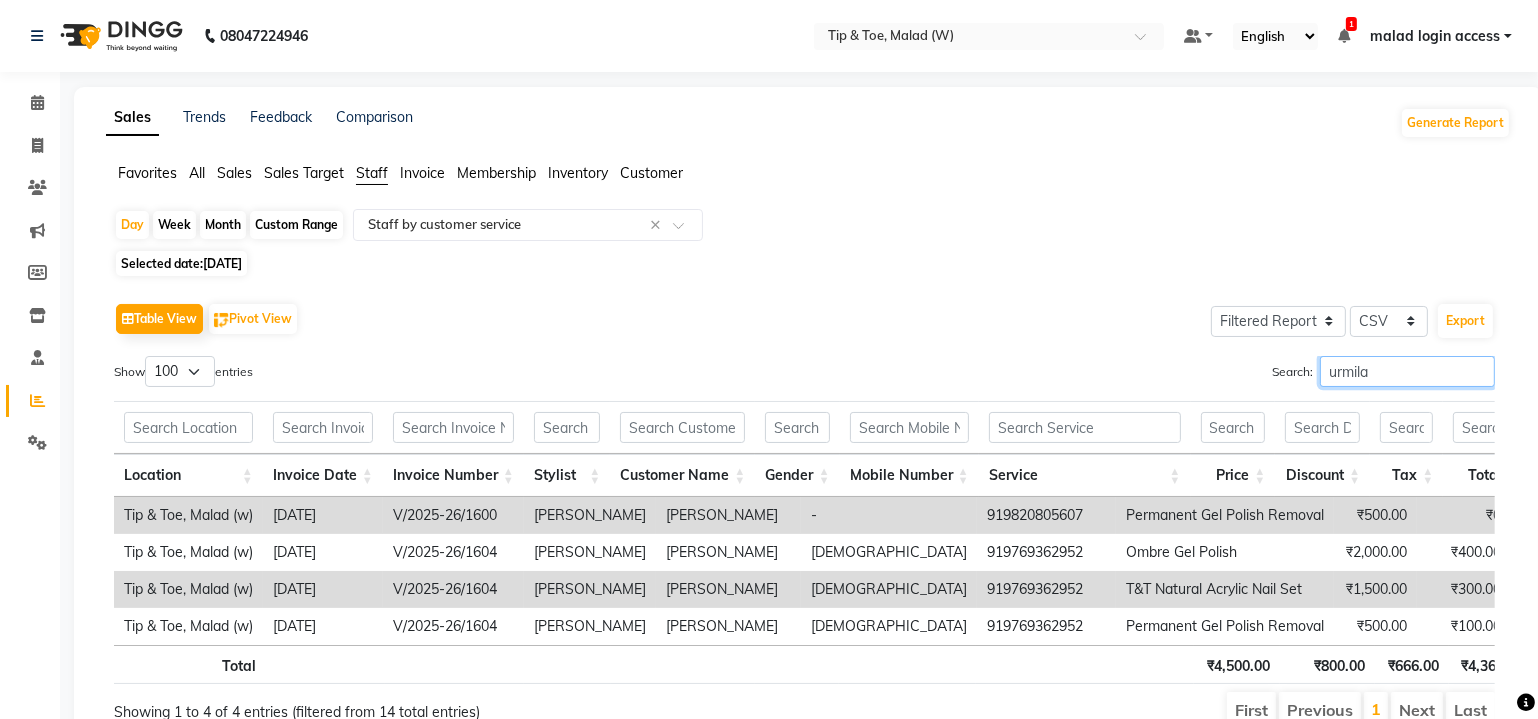 scroll, scrollTop: 0, scrollLeft: 18, axis: horizontal 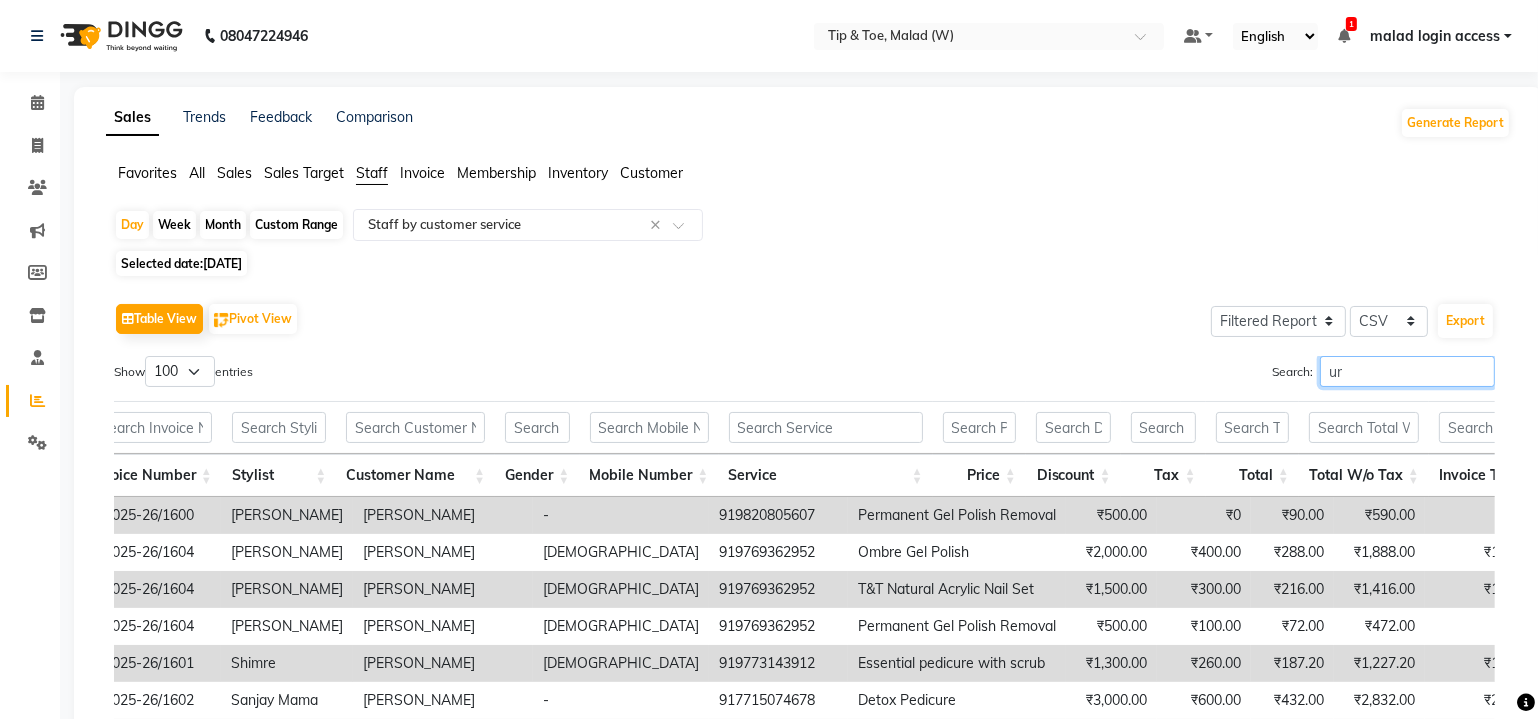 type on "u" 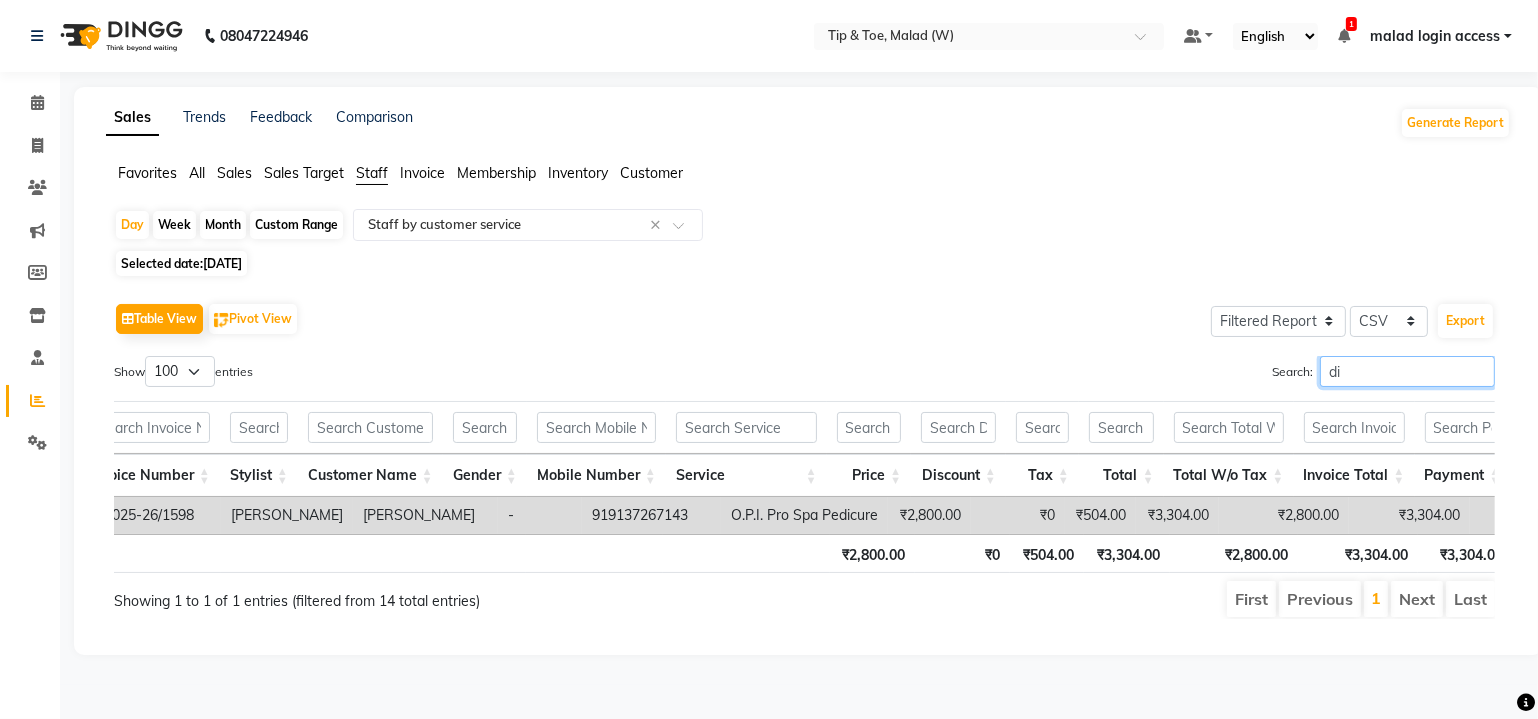 type on "d" 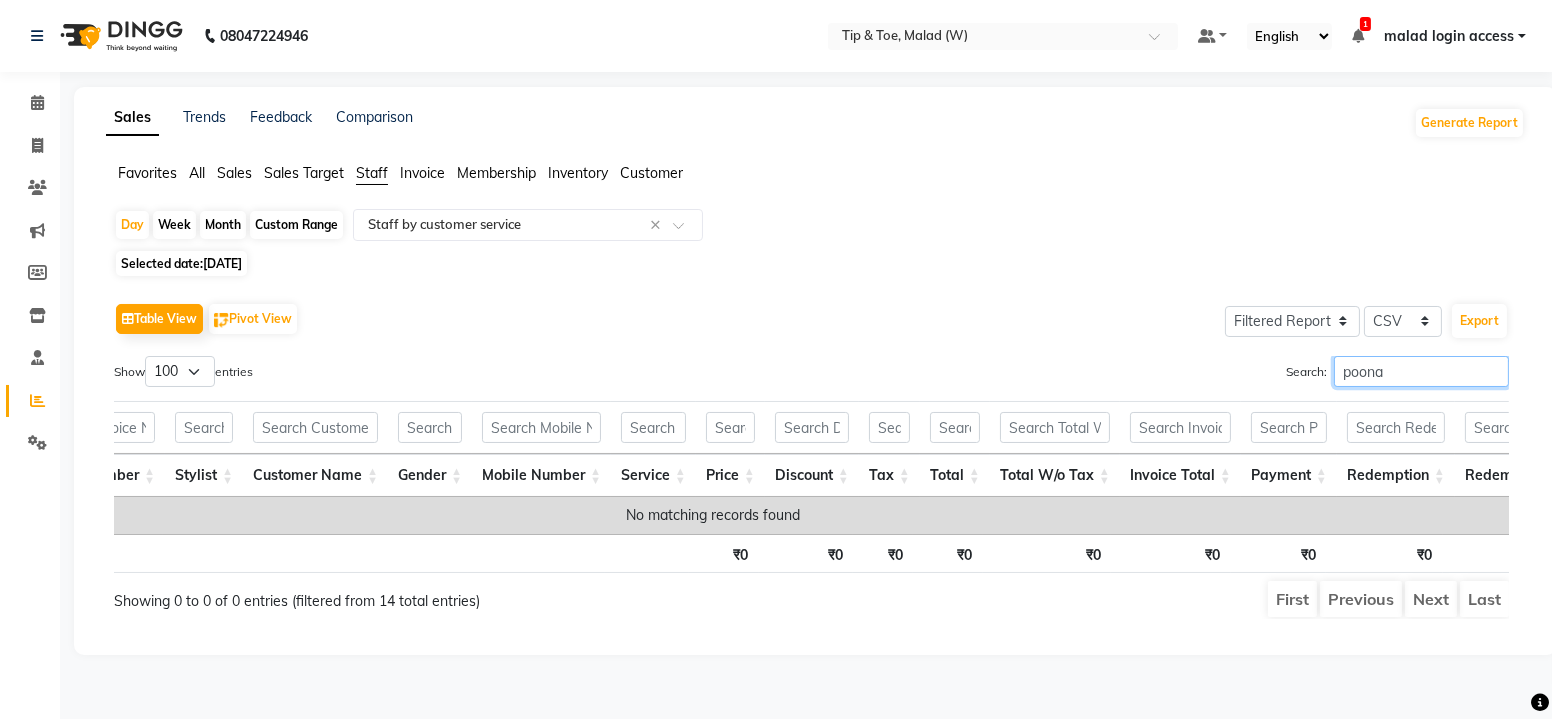 type on "poona" 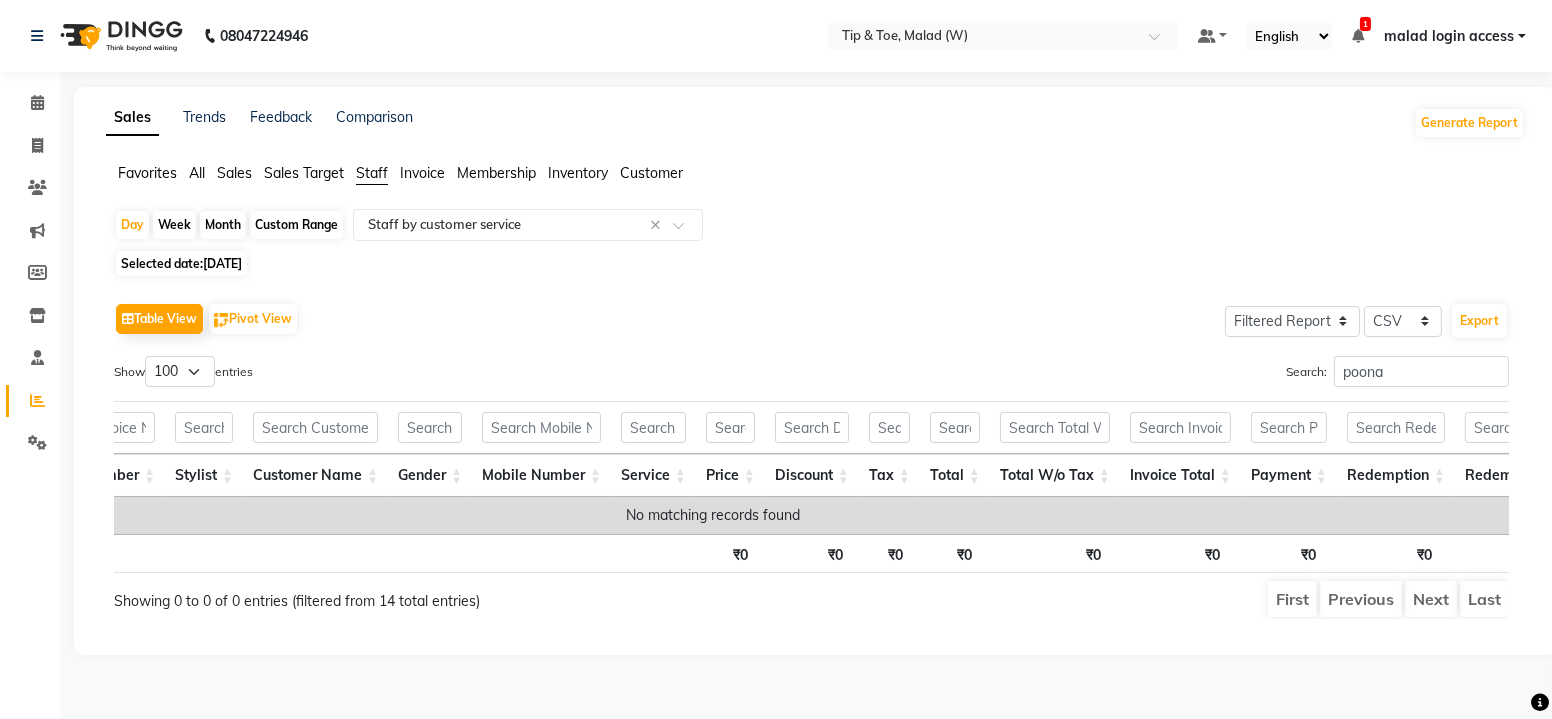 click on "07-07-2025" 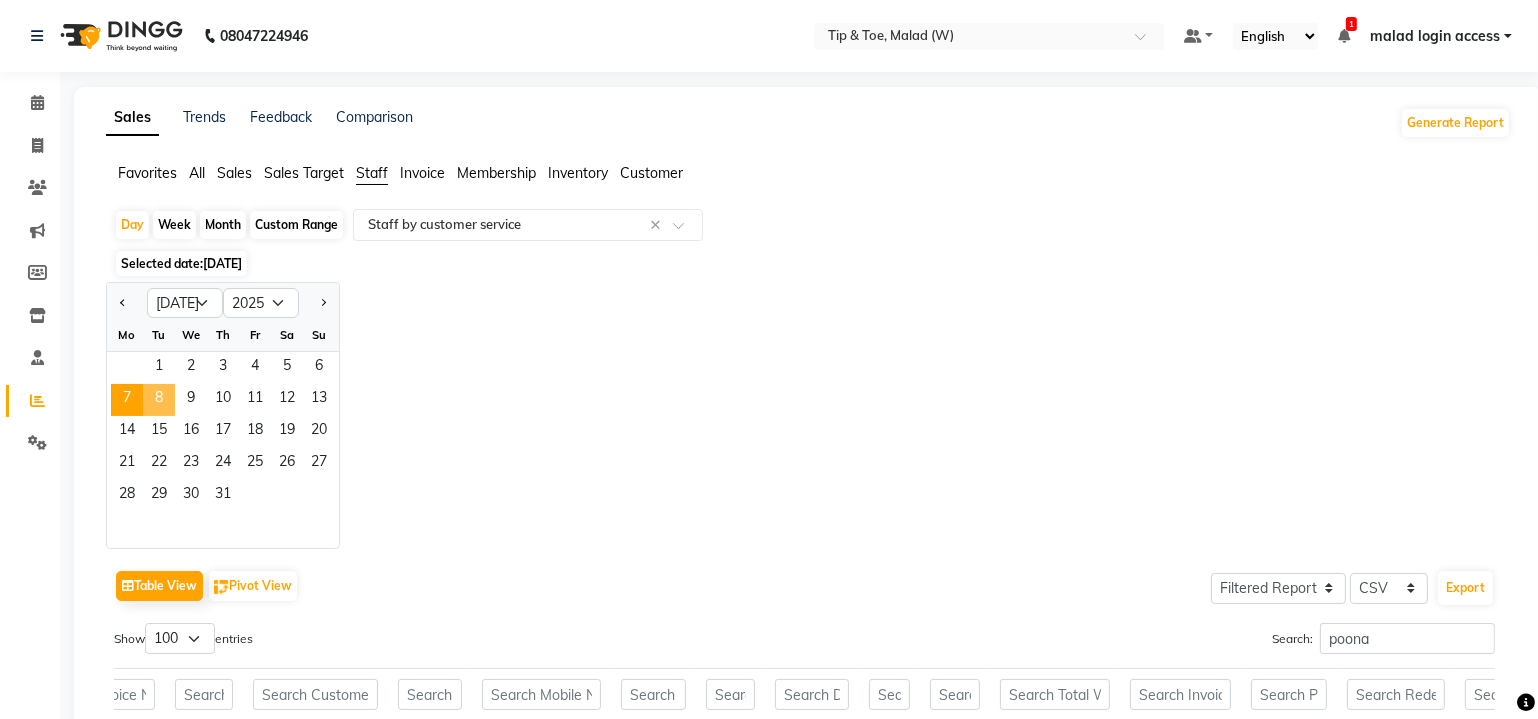 click on "8" 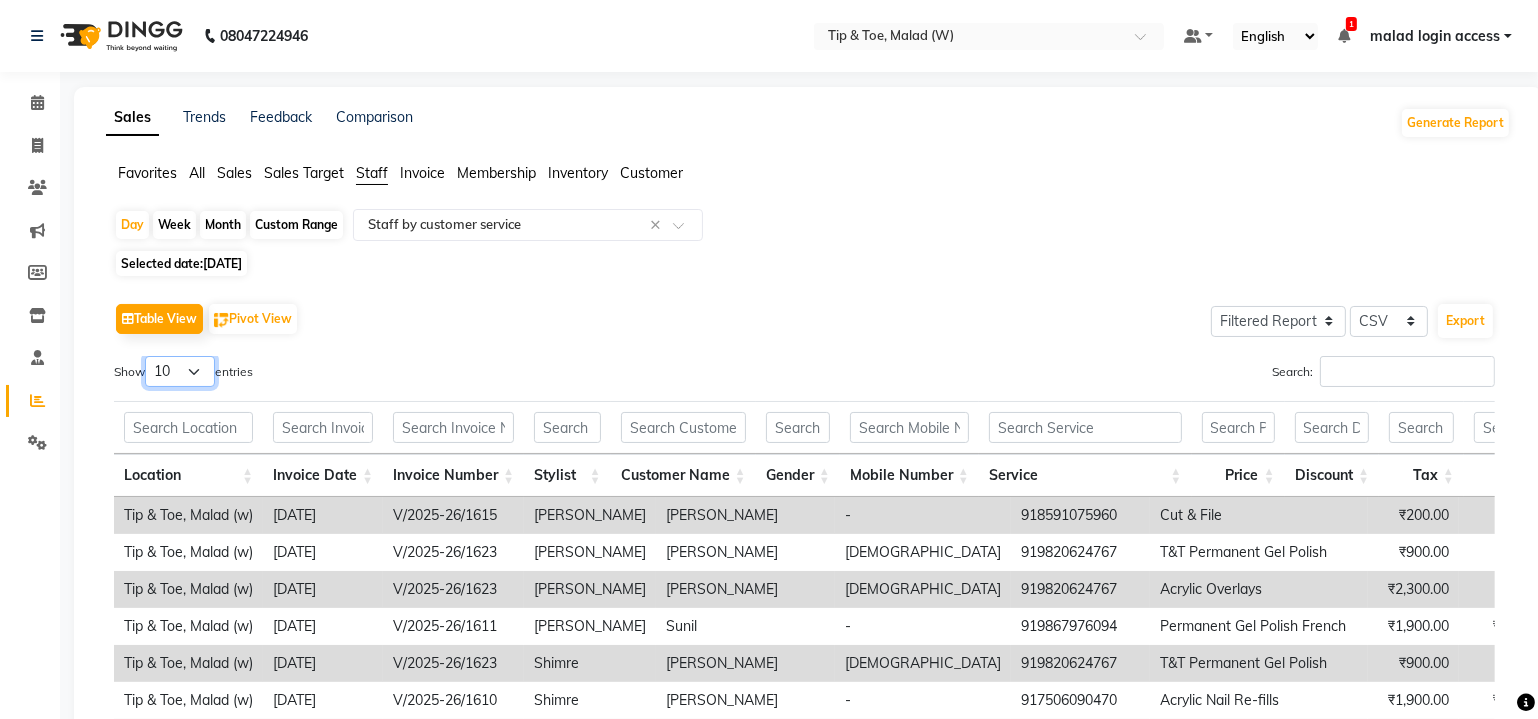 drag, startPoint x: 199, startPoint y: 370, endPoint x: 198, endPoint y: 383, distance: 13.038404 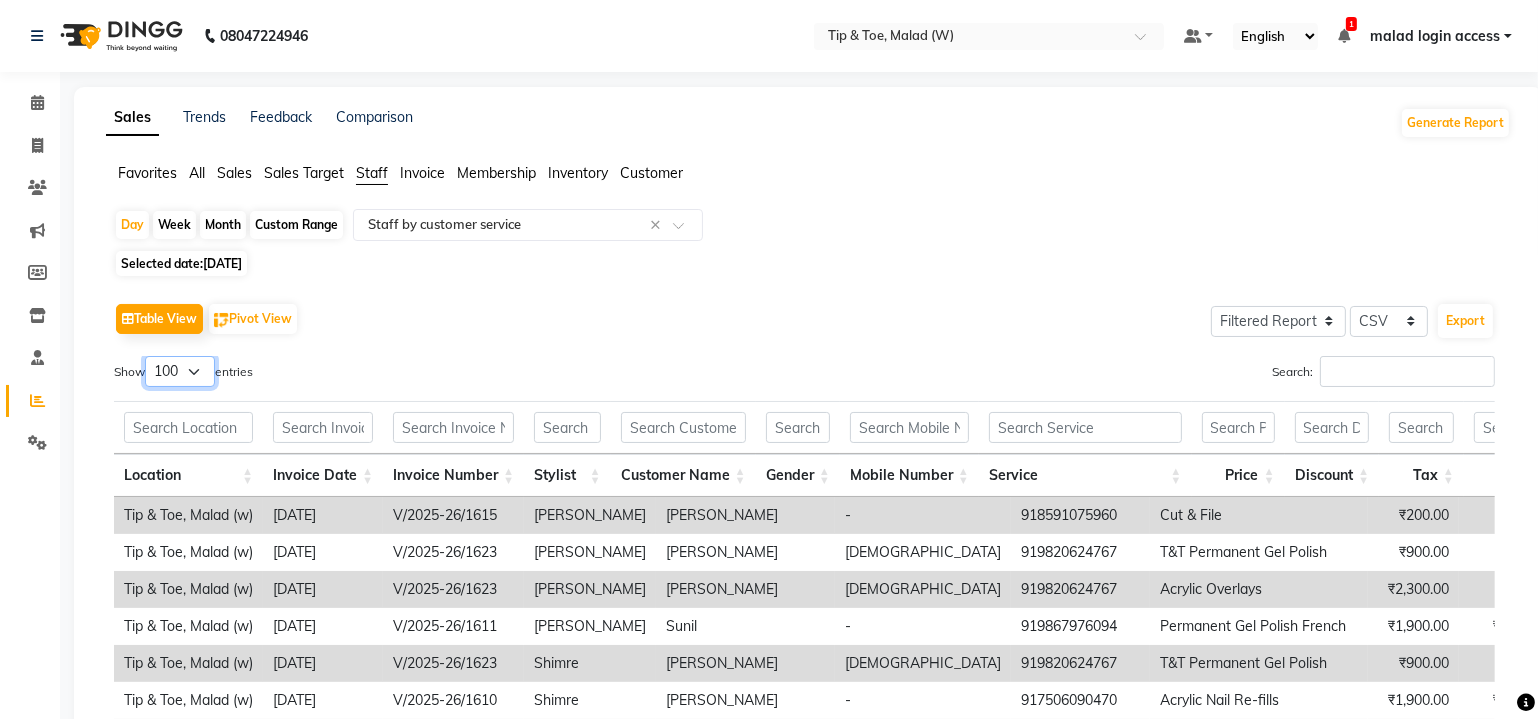 click on "10 25 50 100" at bounding box center [180, 371] 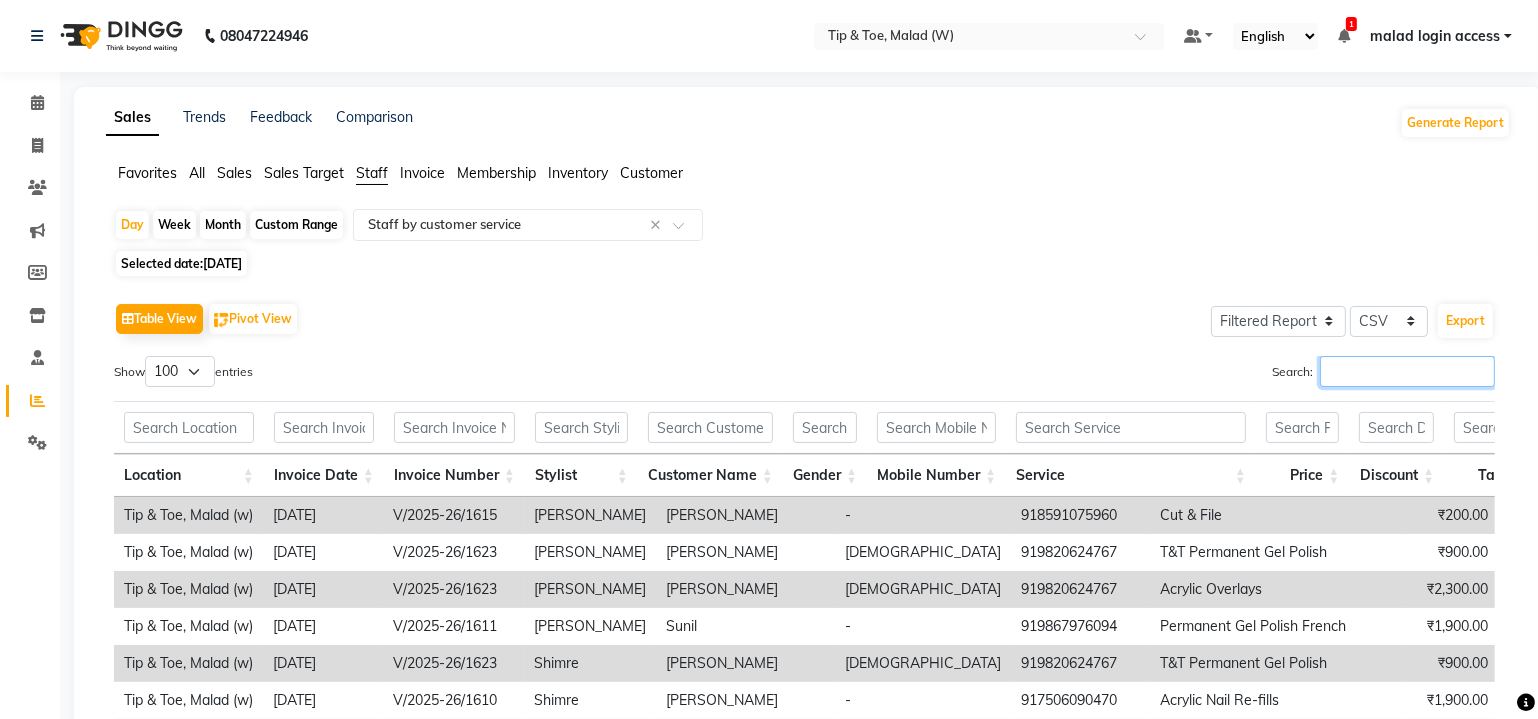 click on "Search:" at bounding box center (1407, 371) 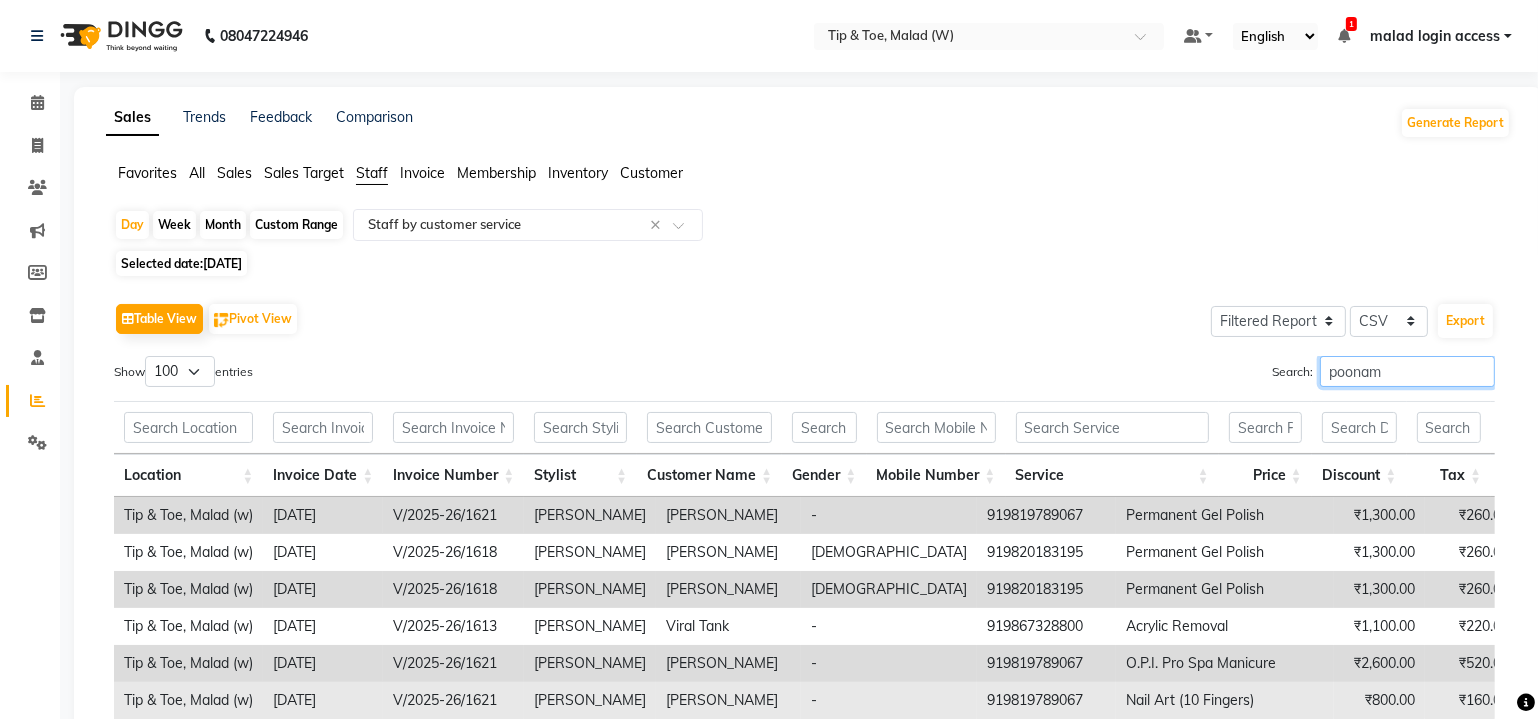 scroll, scrollTop: 272, scrollLeft: 0, axis: vertical 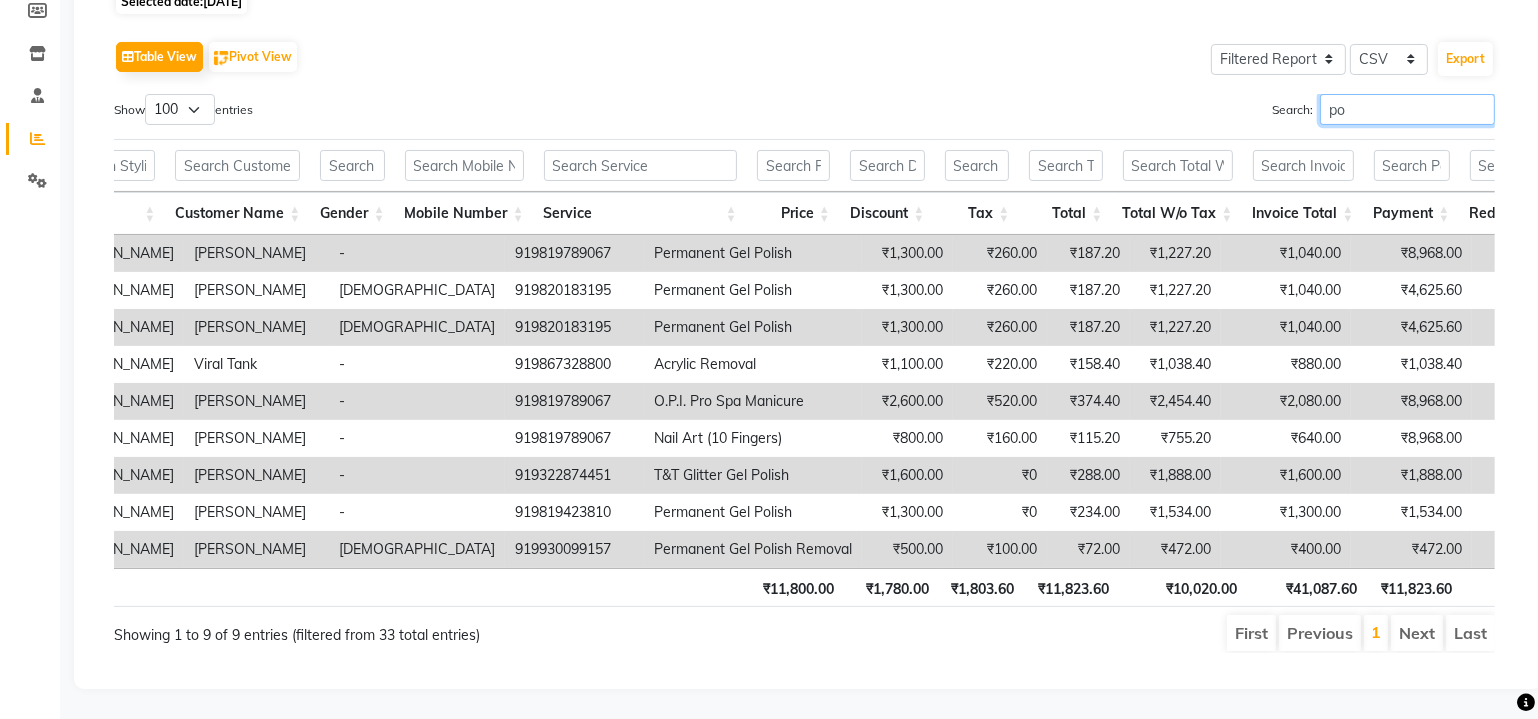 type on "p" 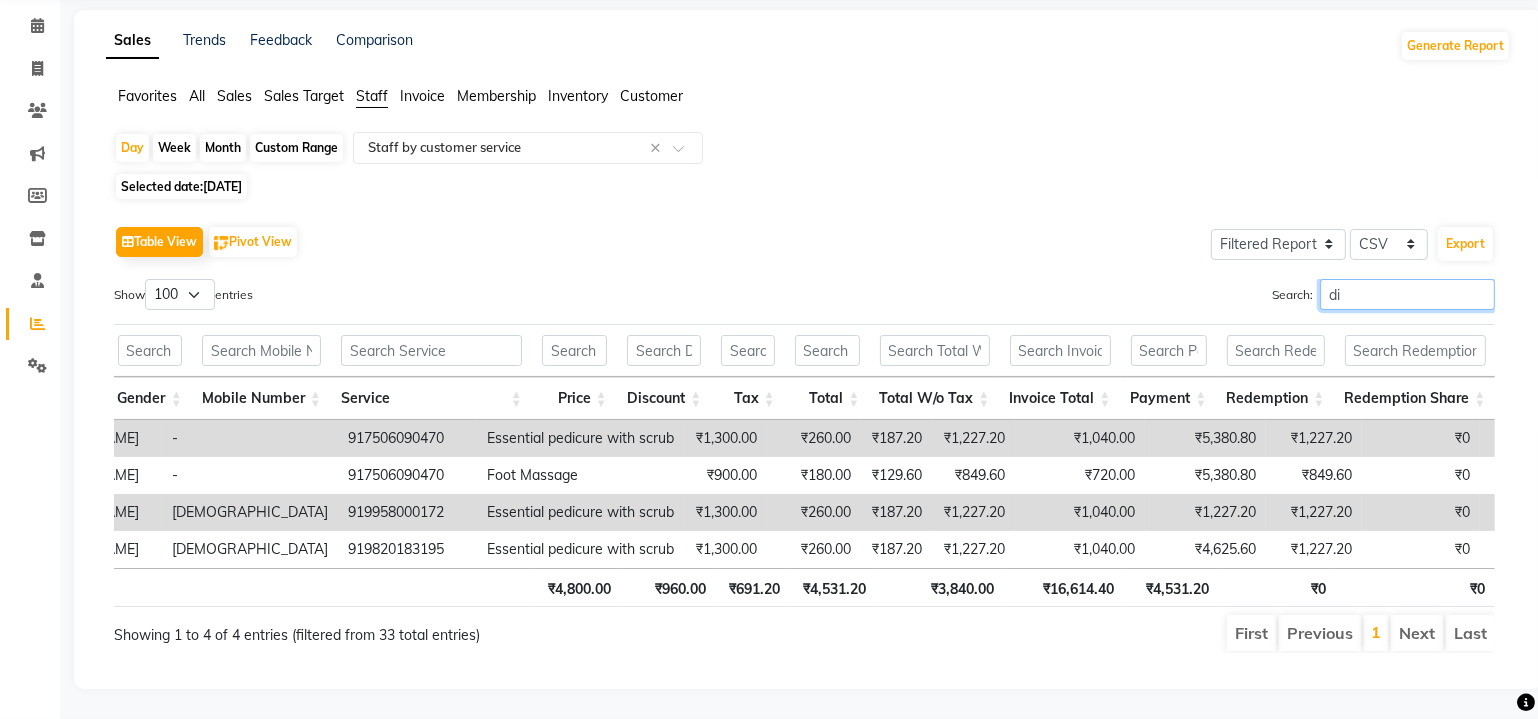 type on "d" 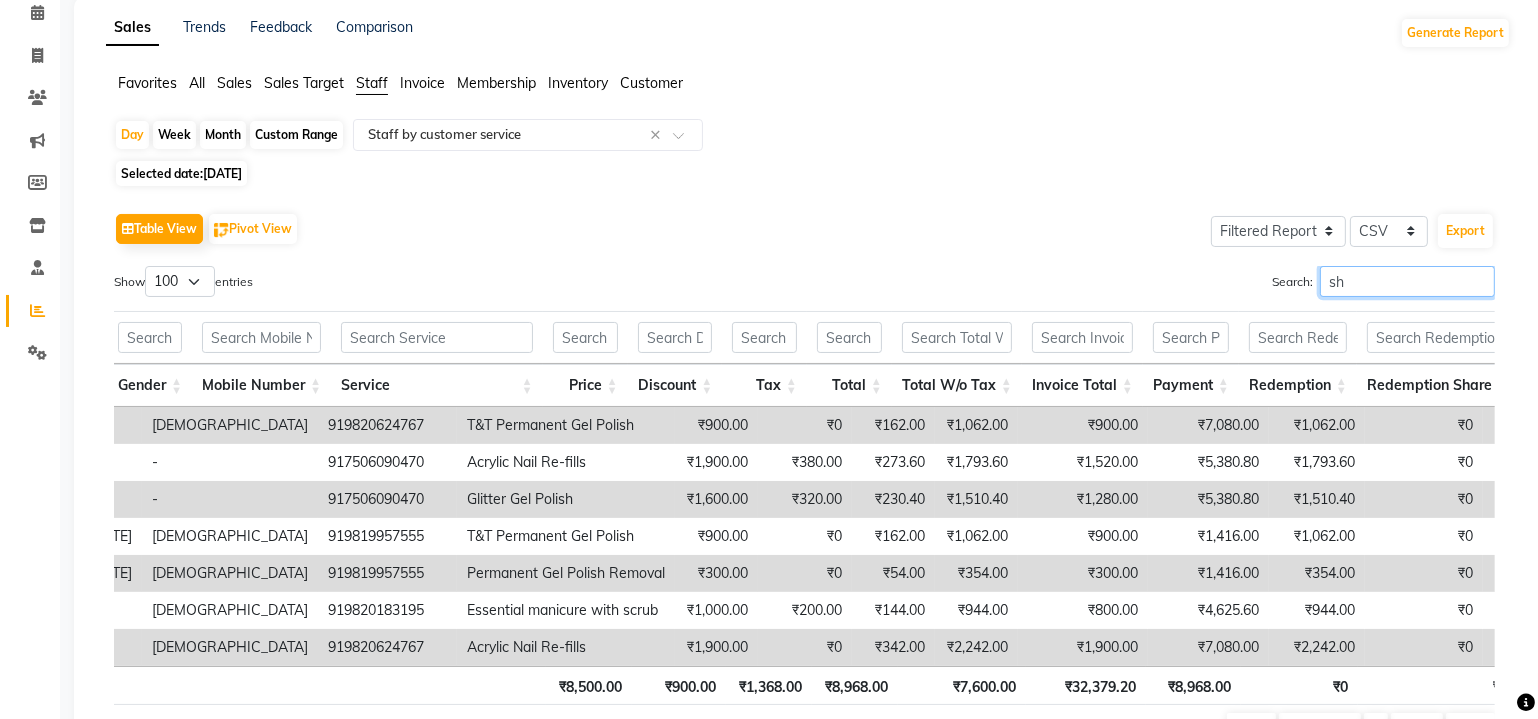type on "s" 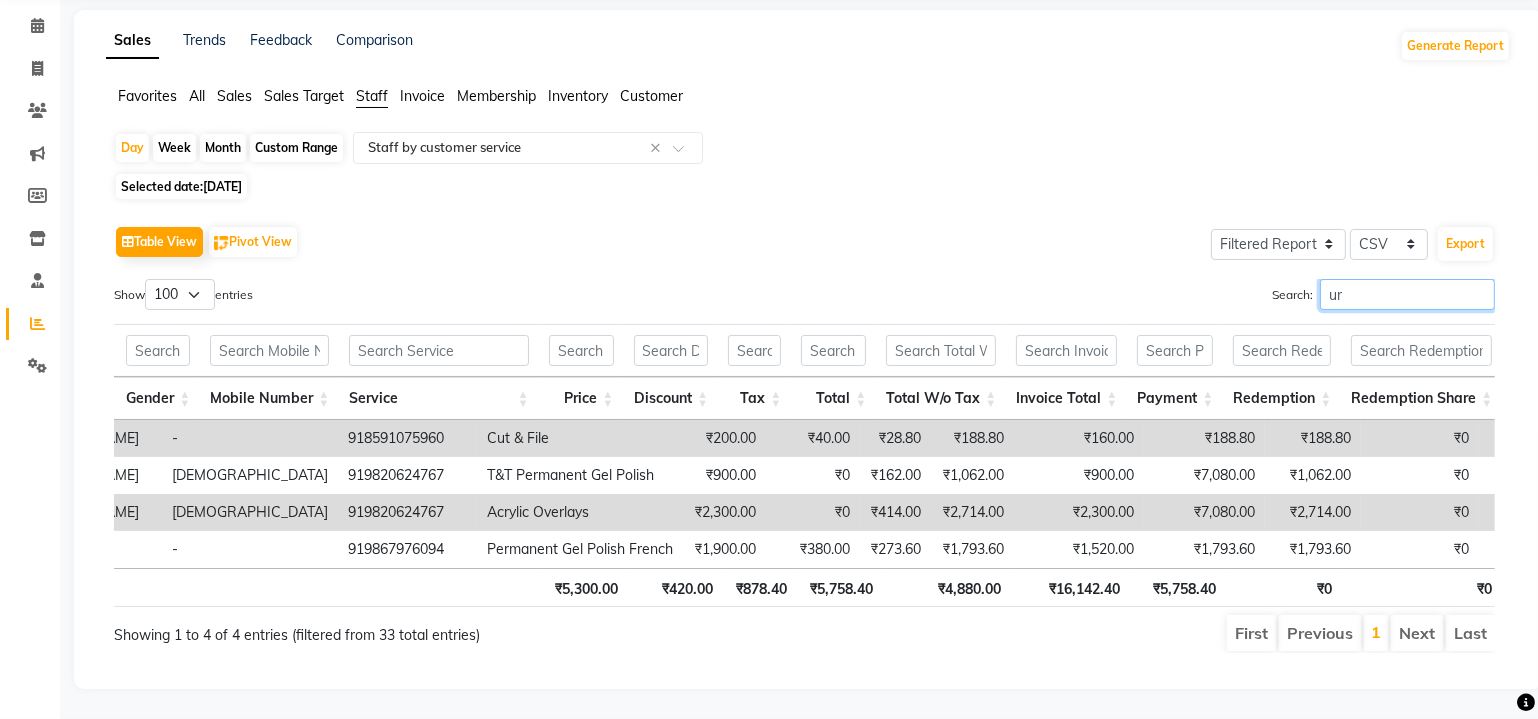 type on "u" 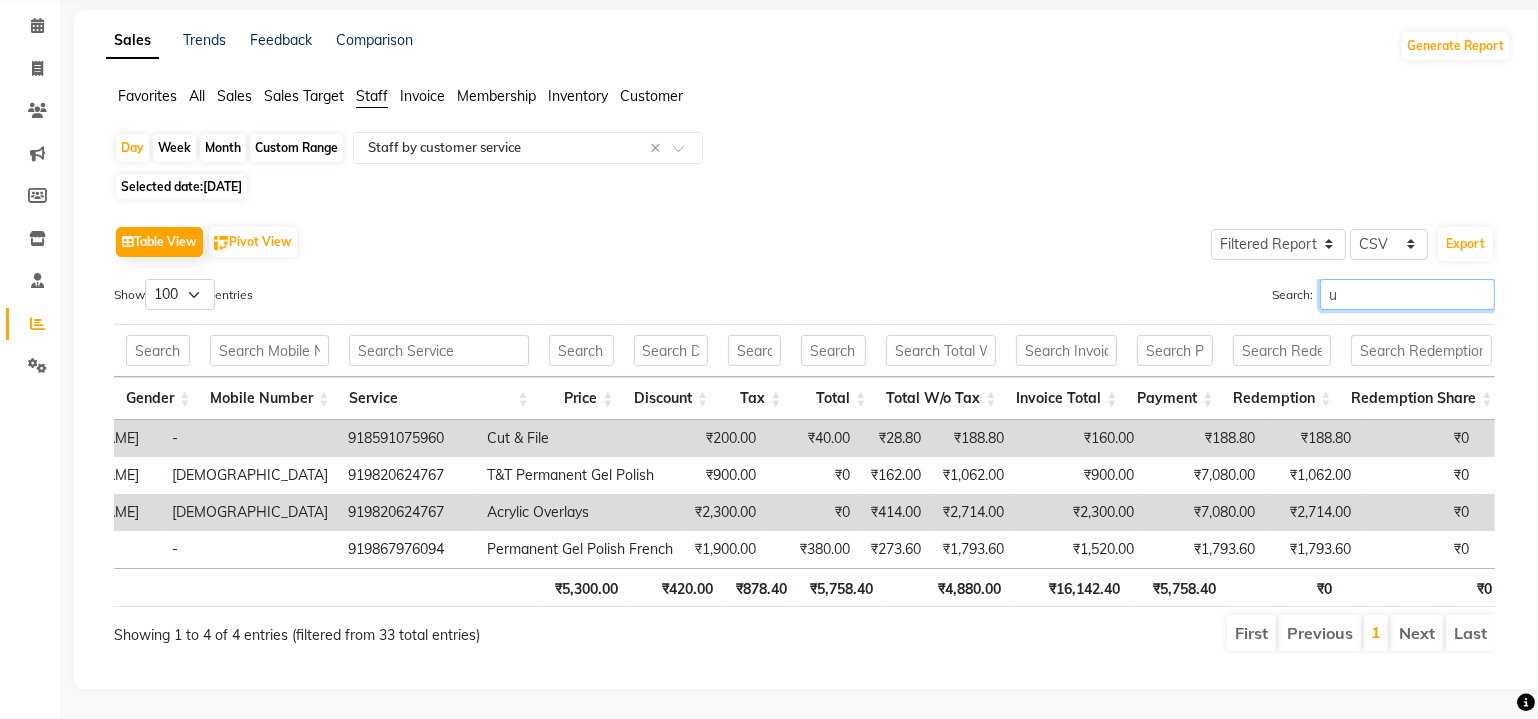 type 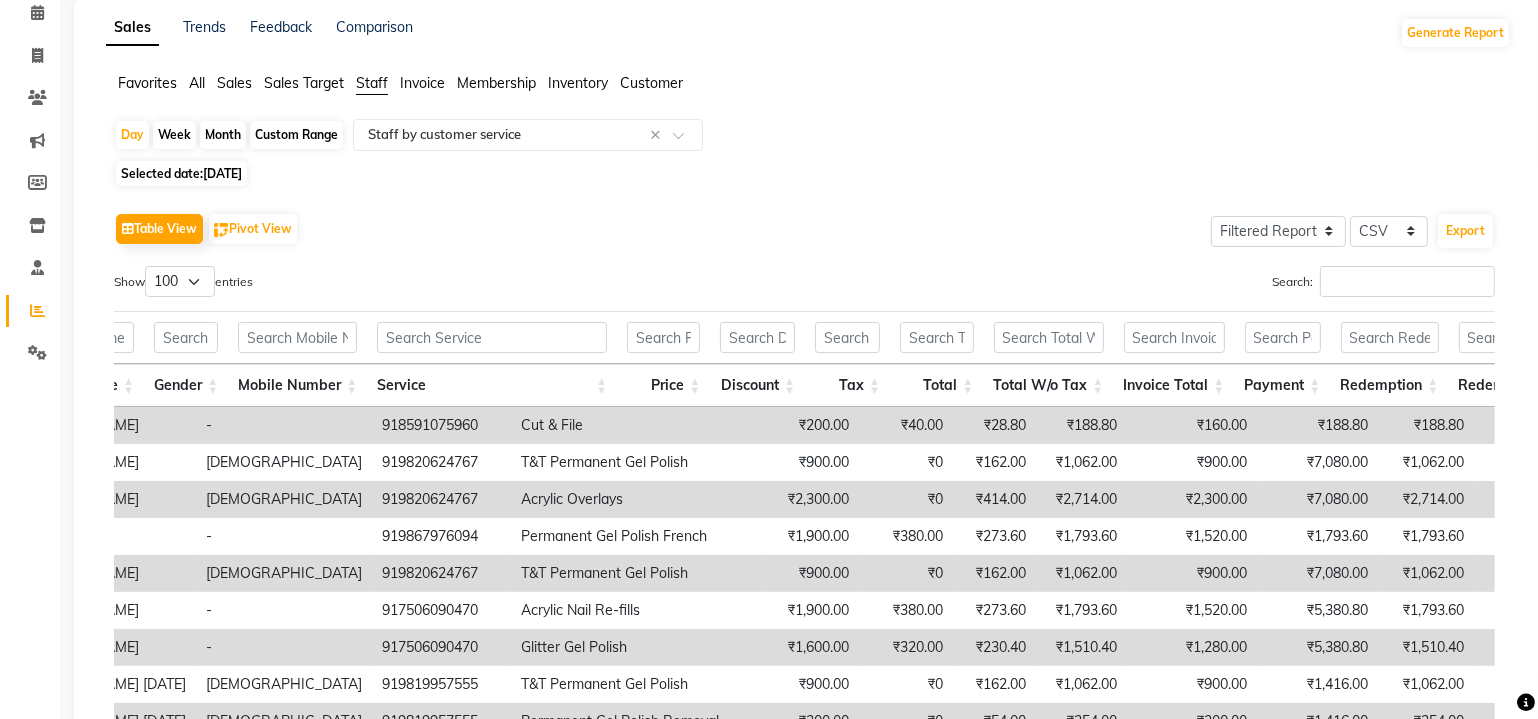 click on "08-07-2025" 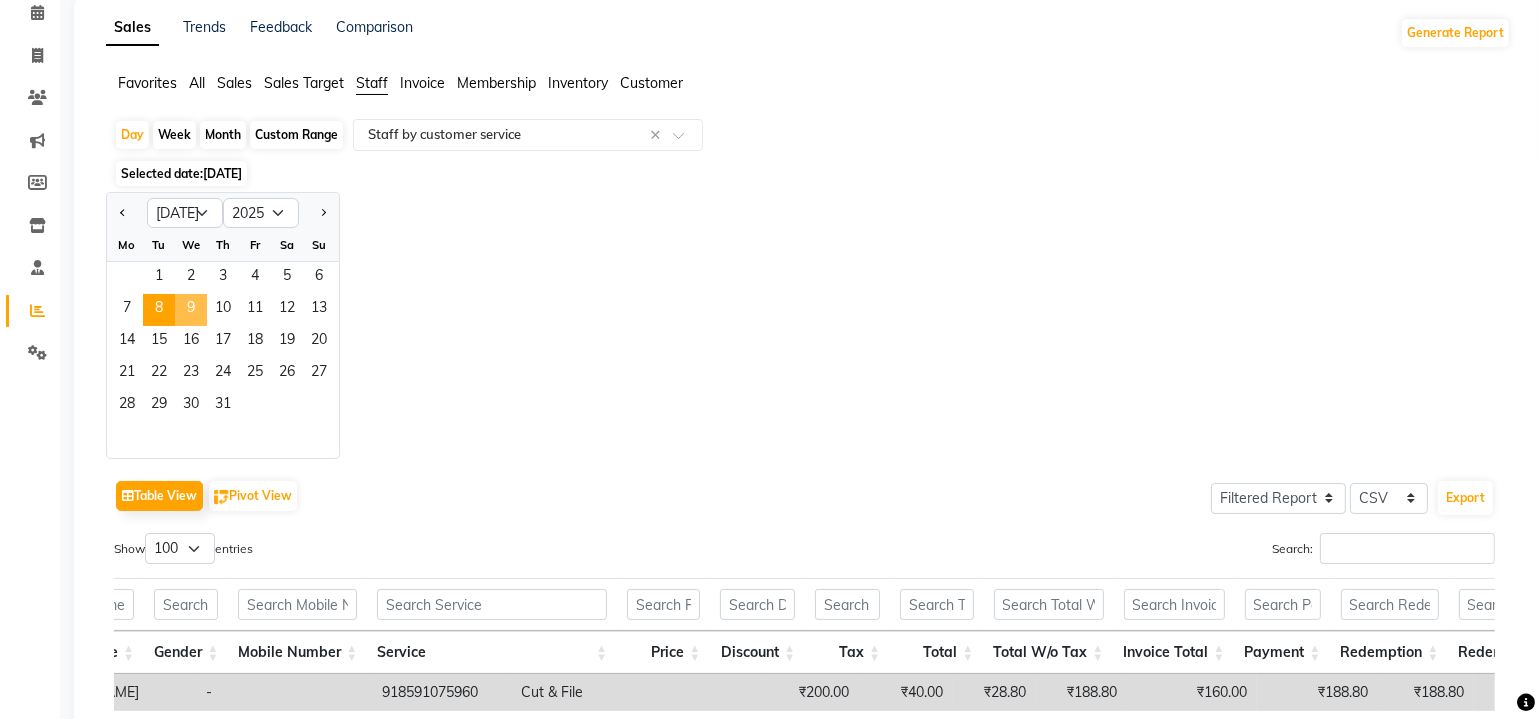 click on "9" 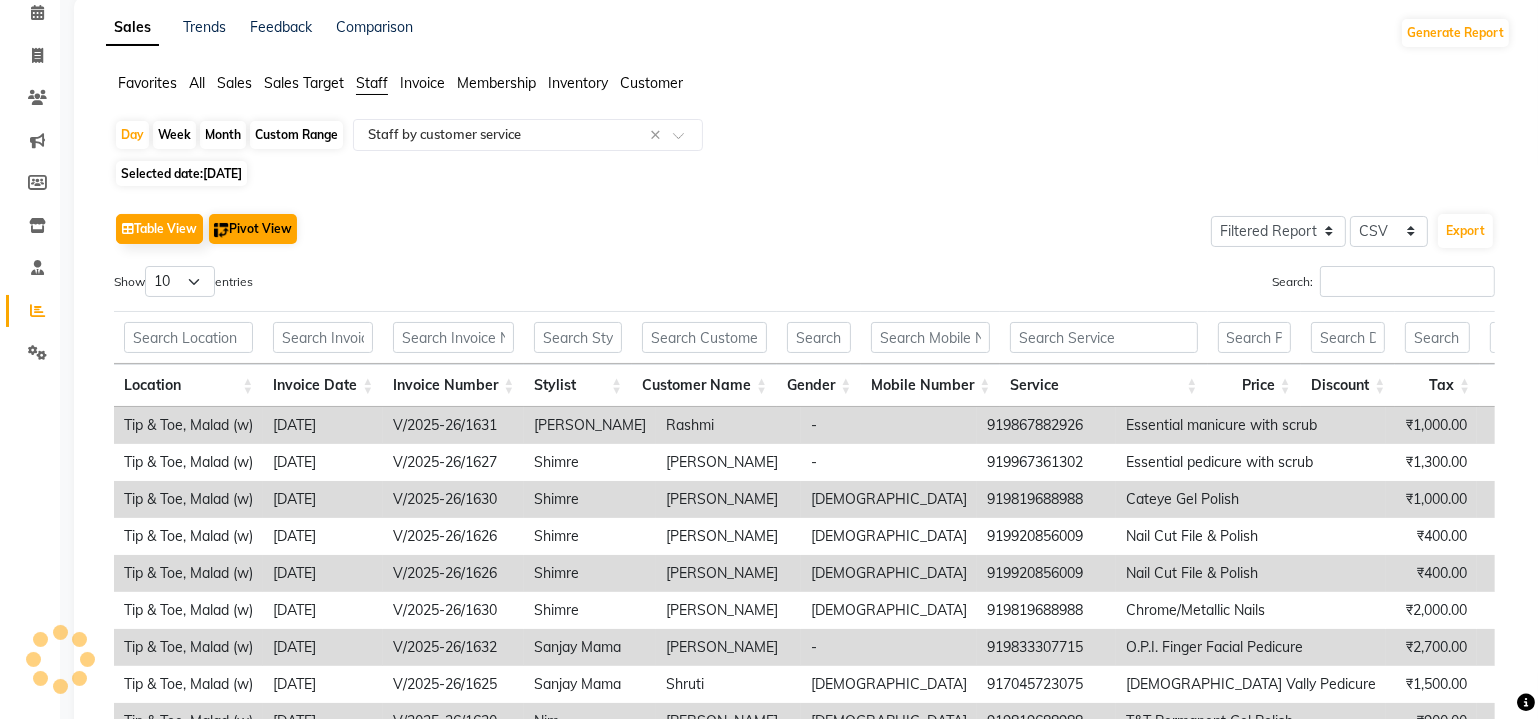 scroll, scrollTop: 0, scrollLeft: 0, axis: both 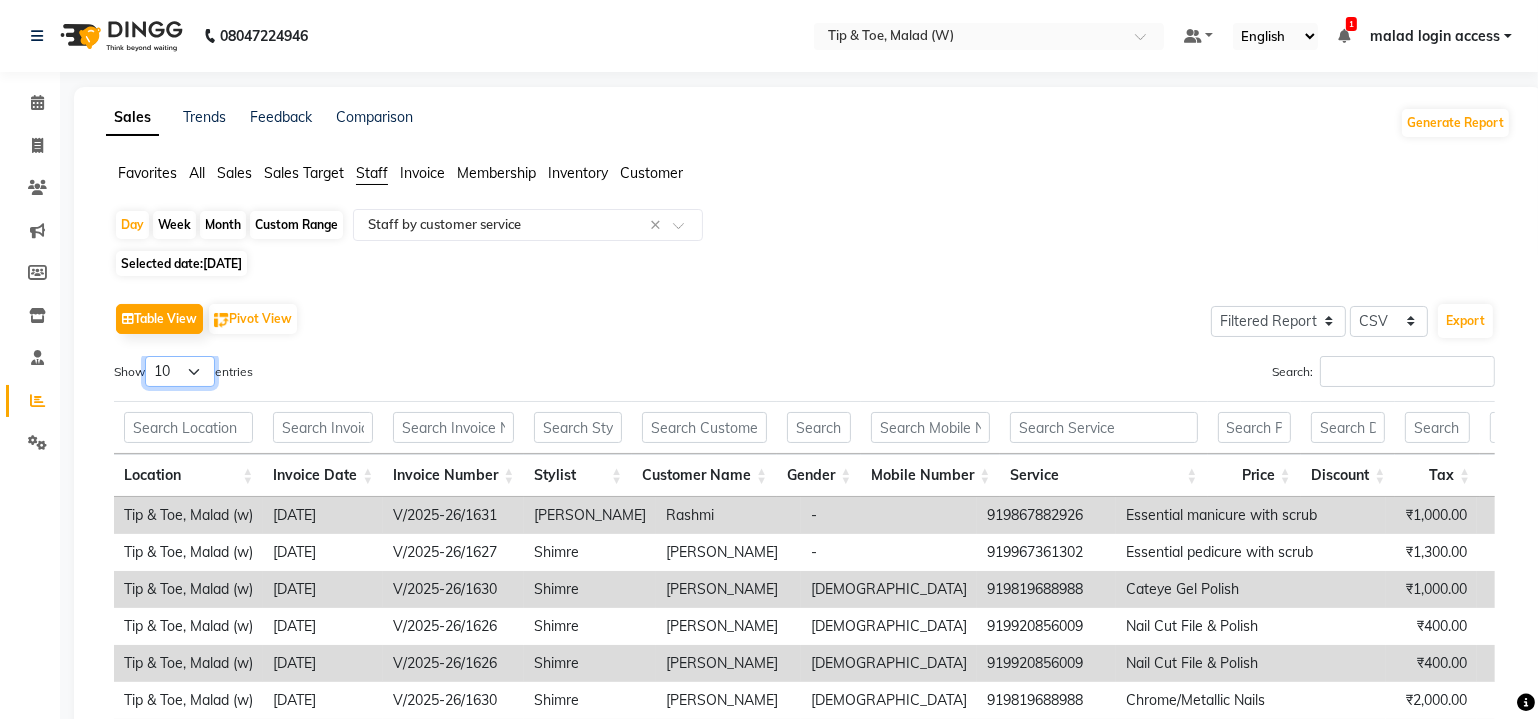 click on "10 25 50 100" at bounding box center (180, 371) 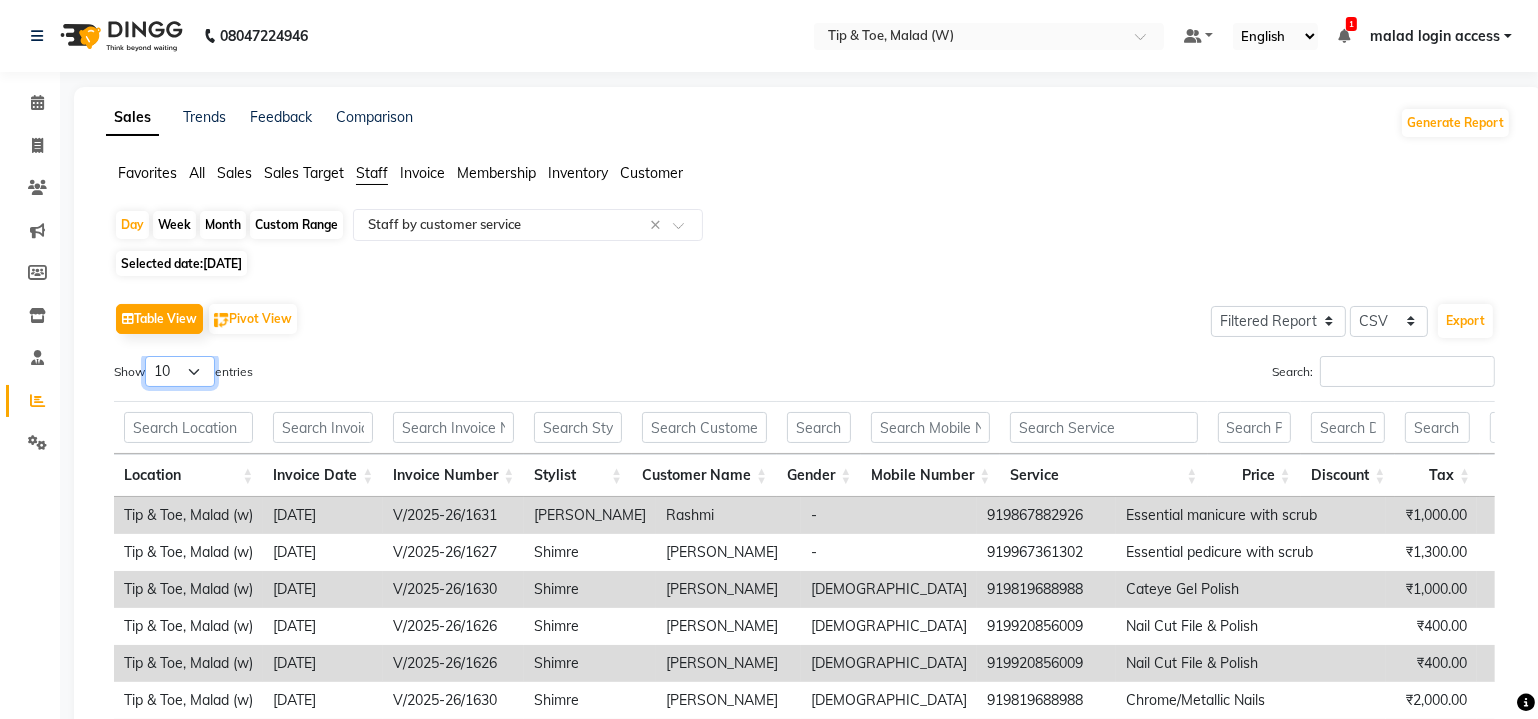 select on "100" 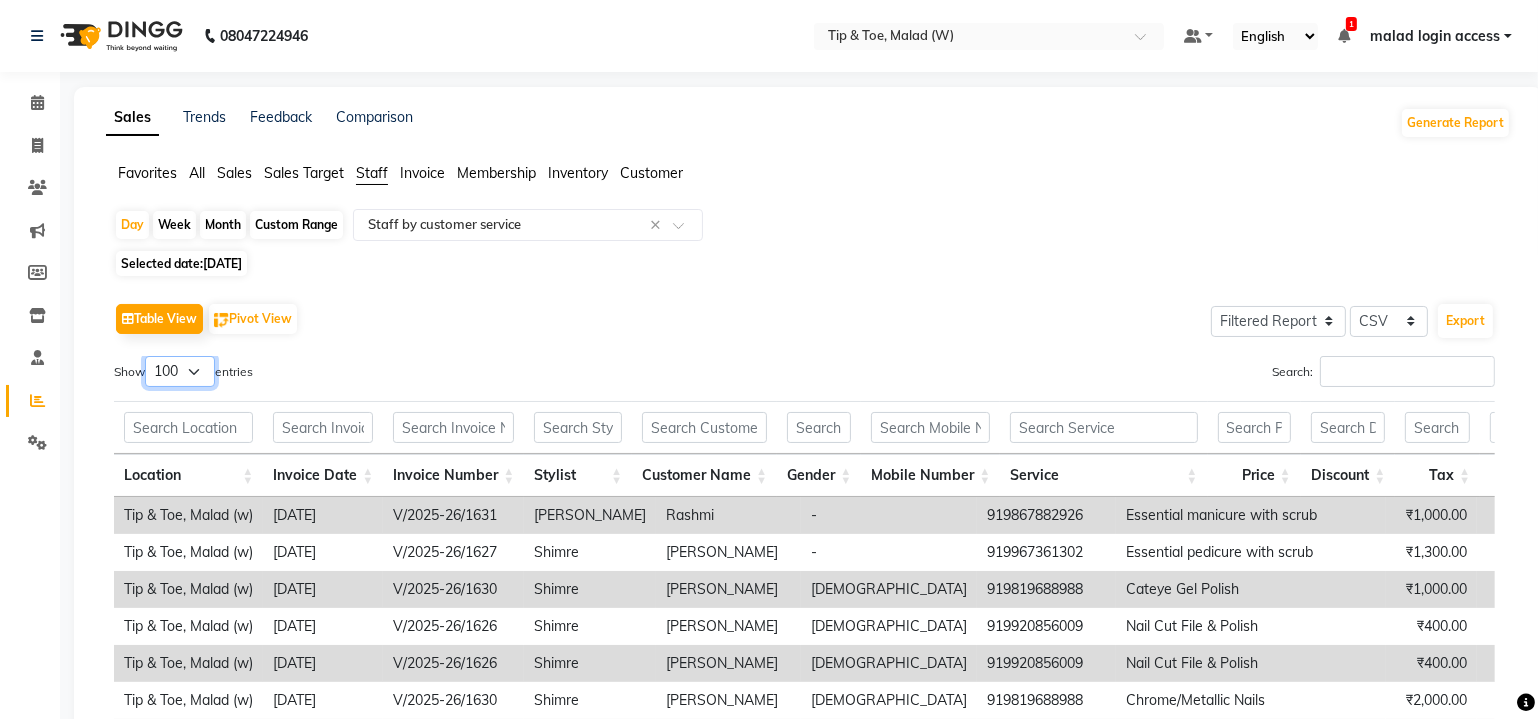 click on "10 25 50 100" at bounding box center (180, 371) 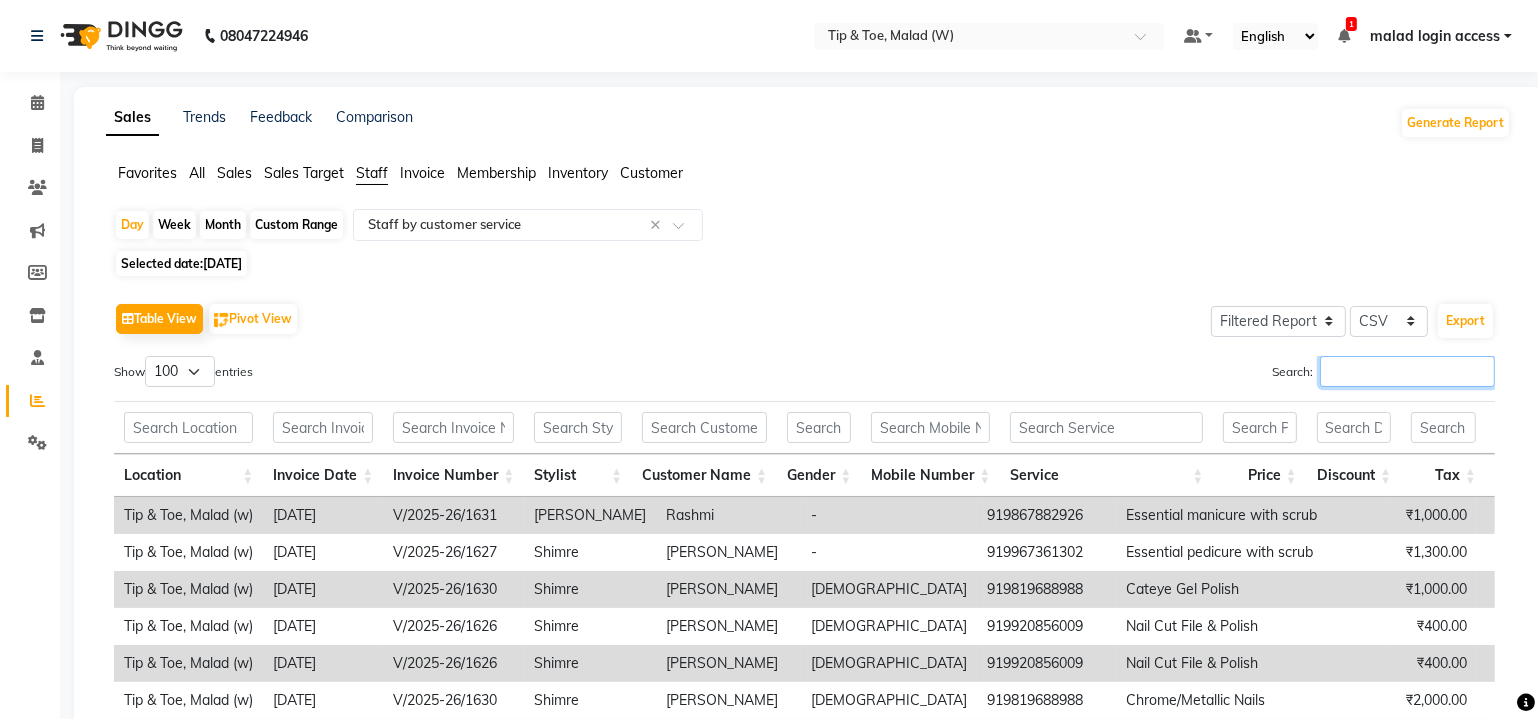 click on "Search:" at bounding box center [1407, 371] 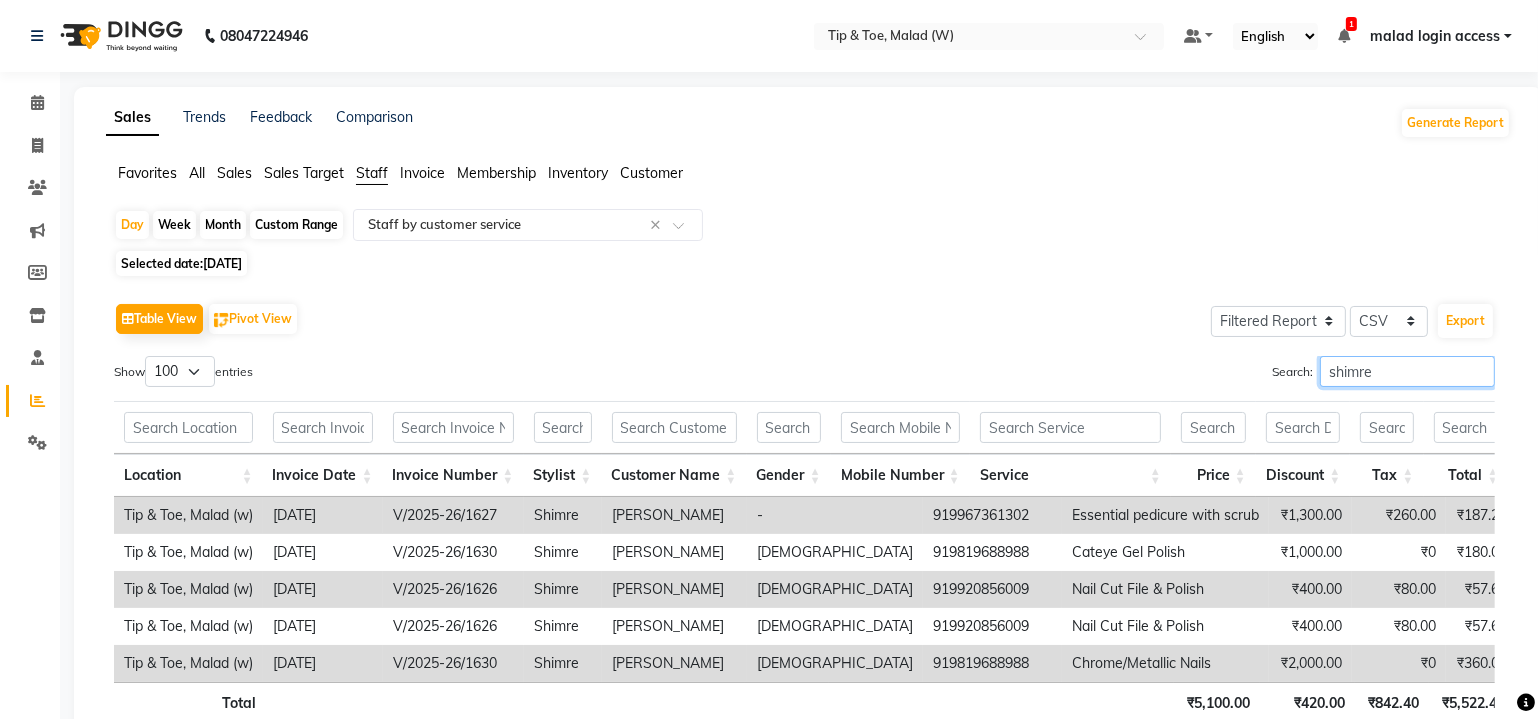scroll, scrollTop: 137, scrollLeft: 0, axis: vertical 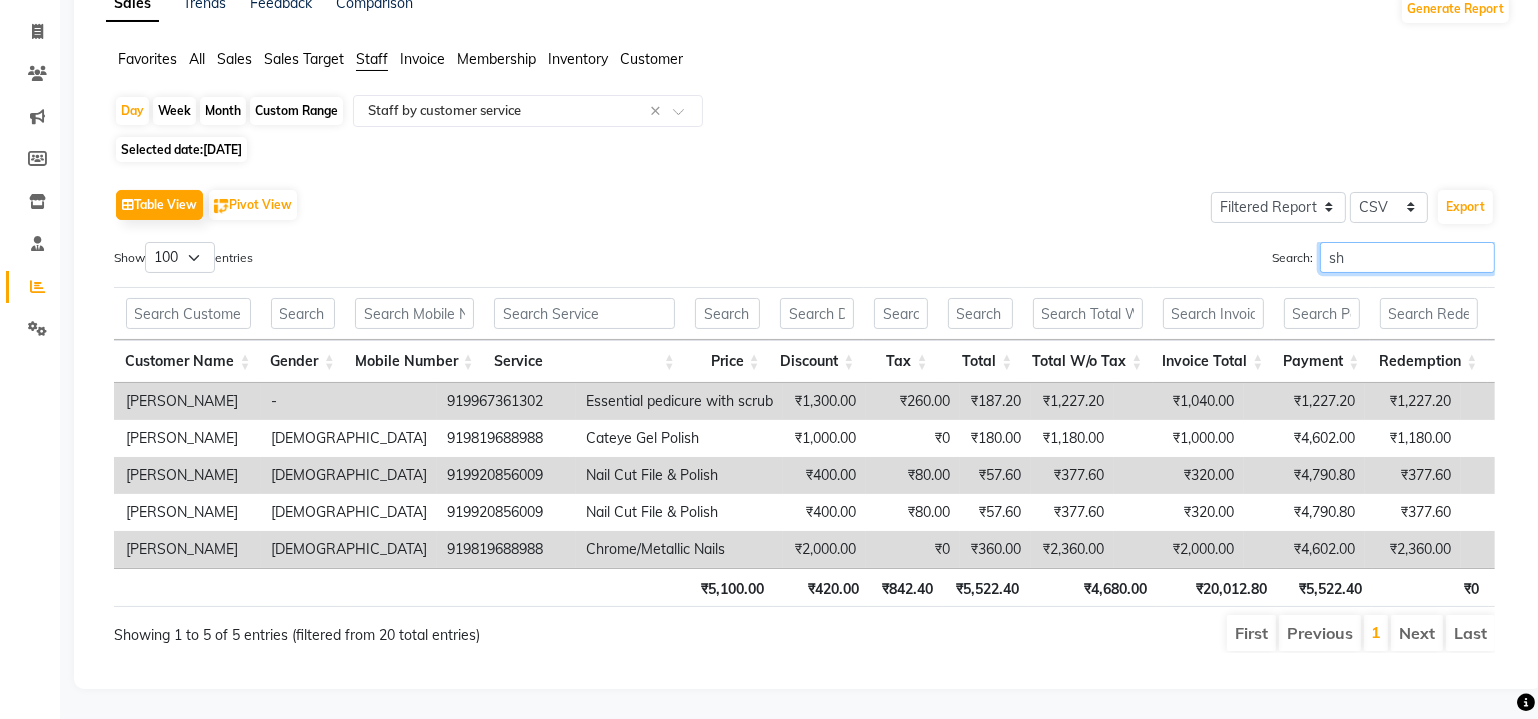 type on "s" 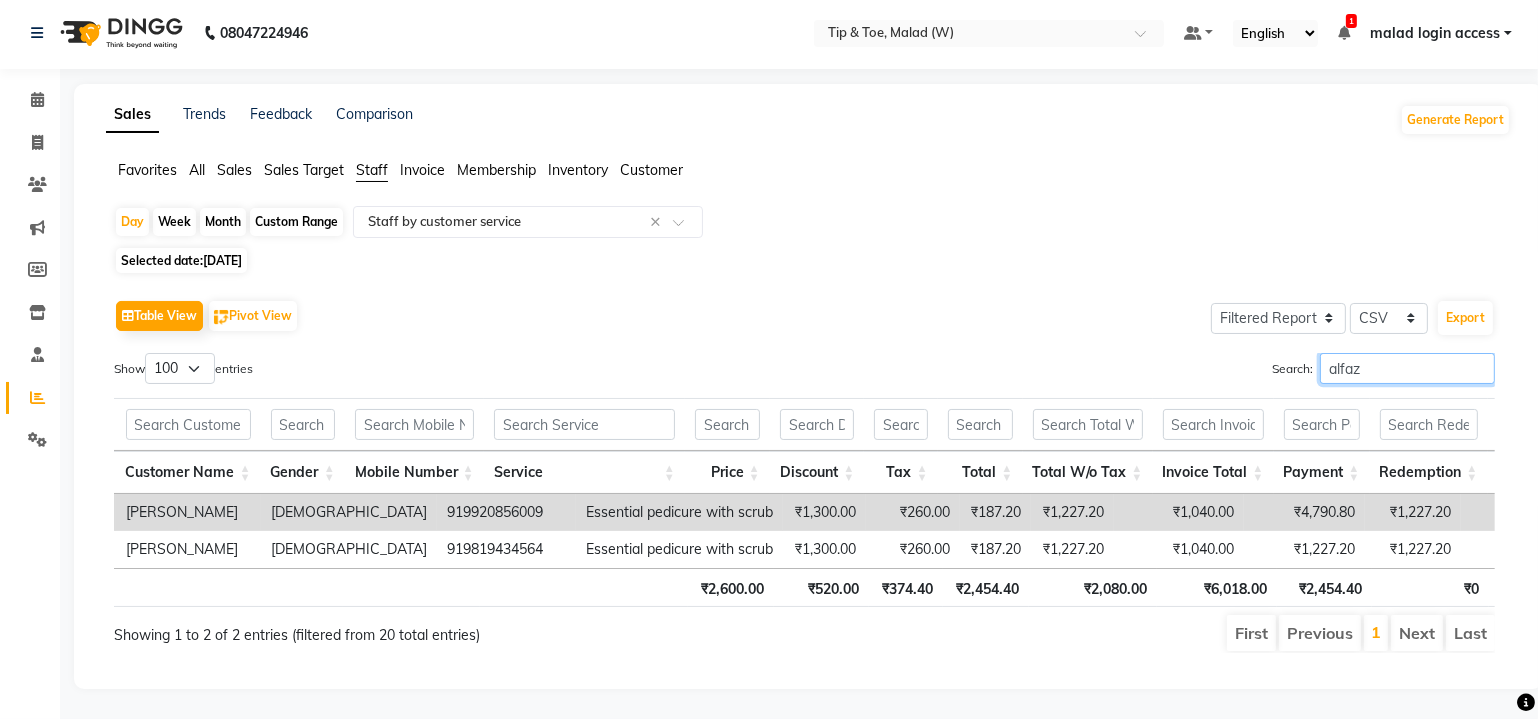 scroll, scrollTop: 0, scrollLeft: 506, axis: horizontal 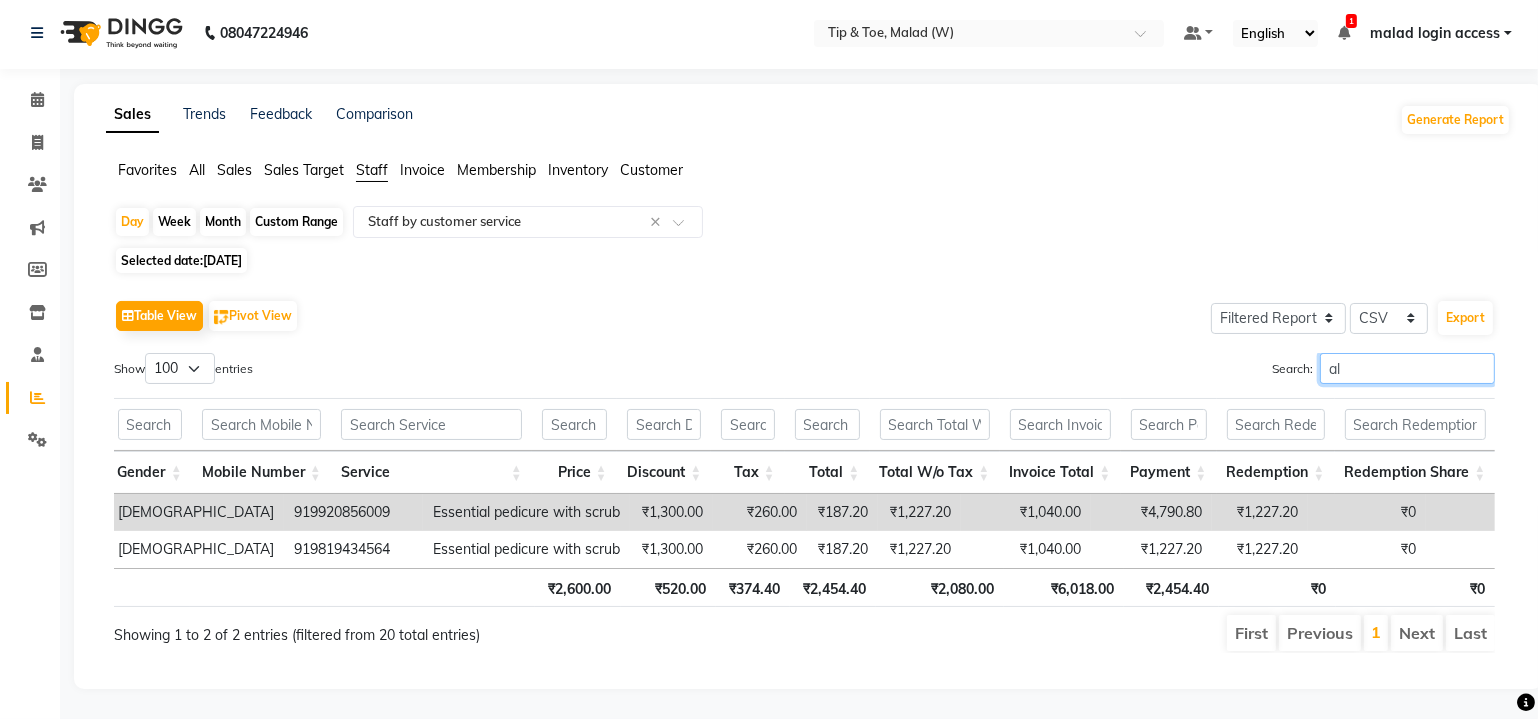 type on "a" 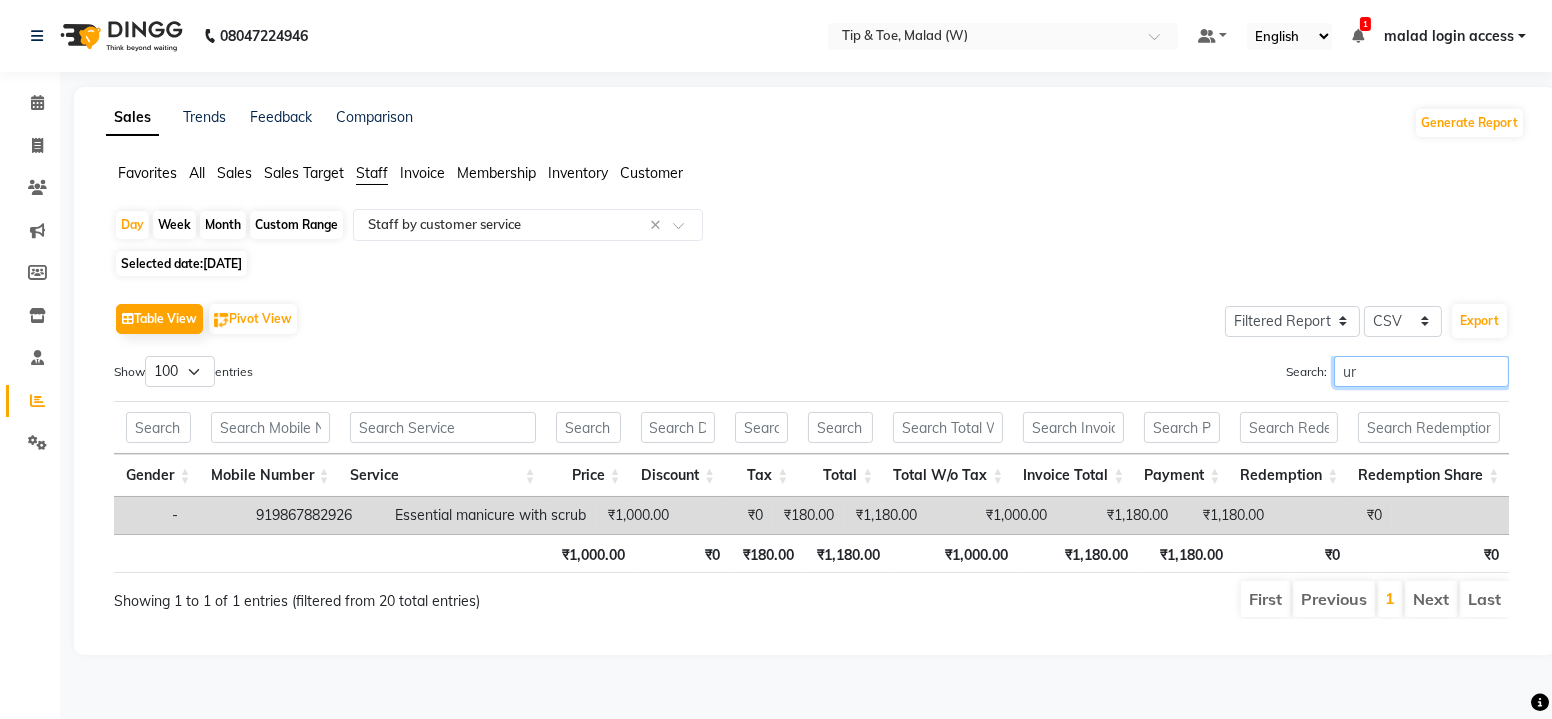 type on "u" 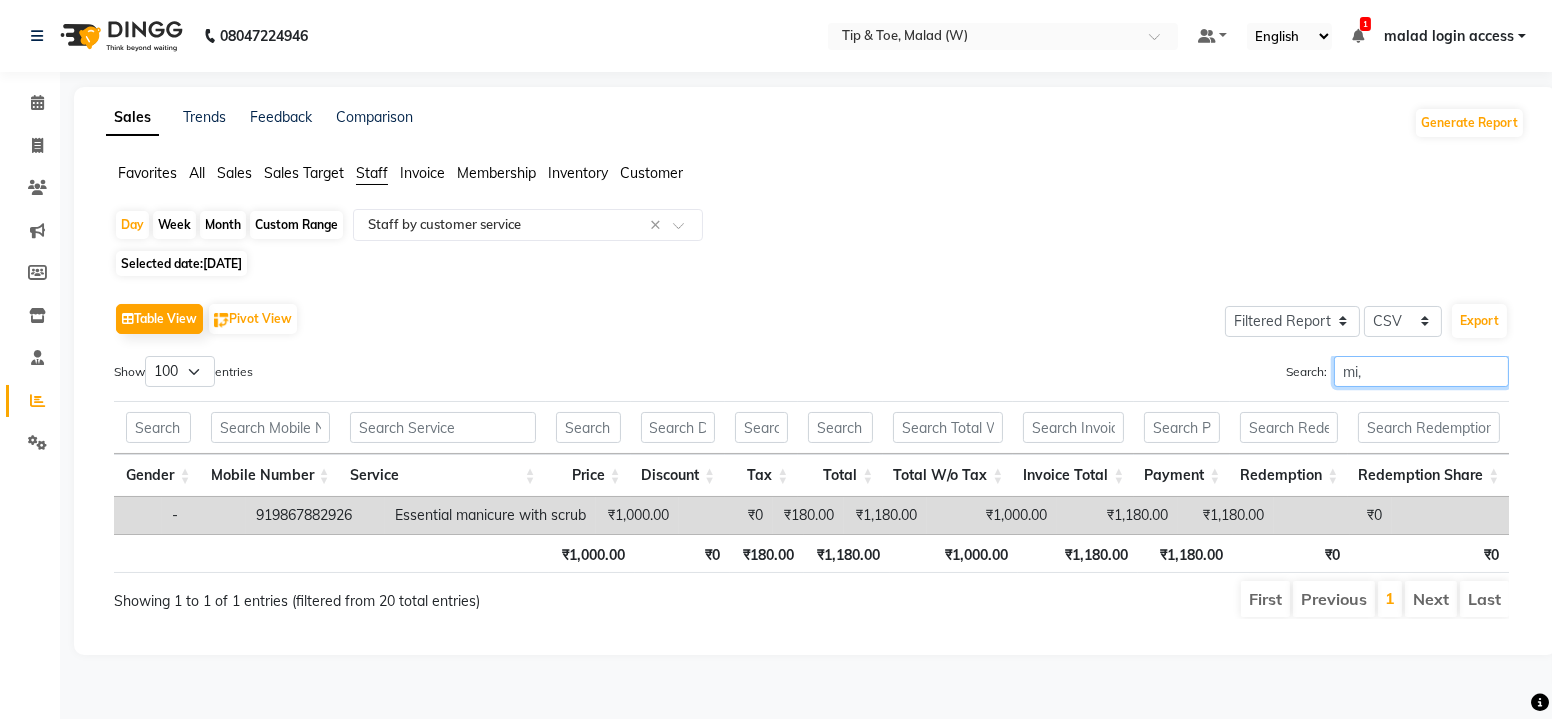 scroll, scrollTop: 0, scrollLeft: 396, axis: horizontal 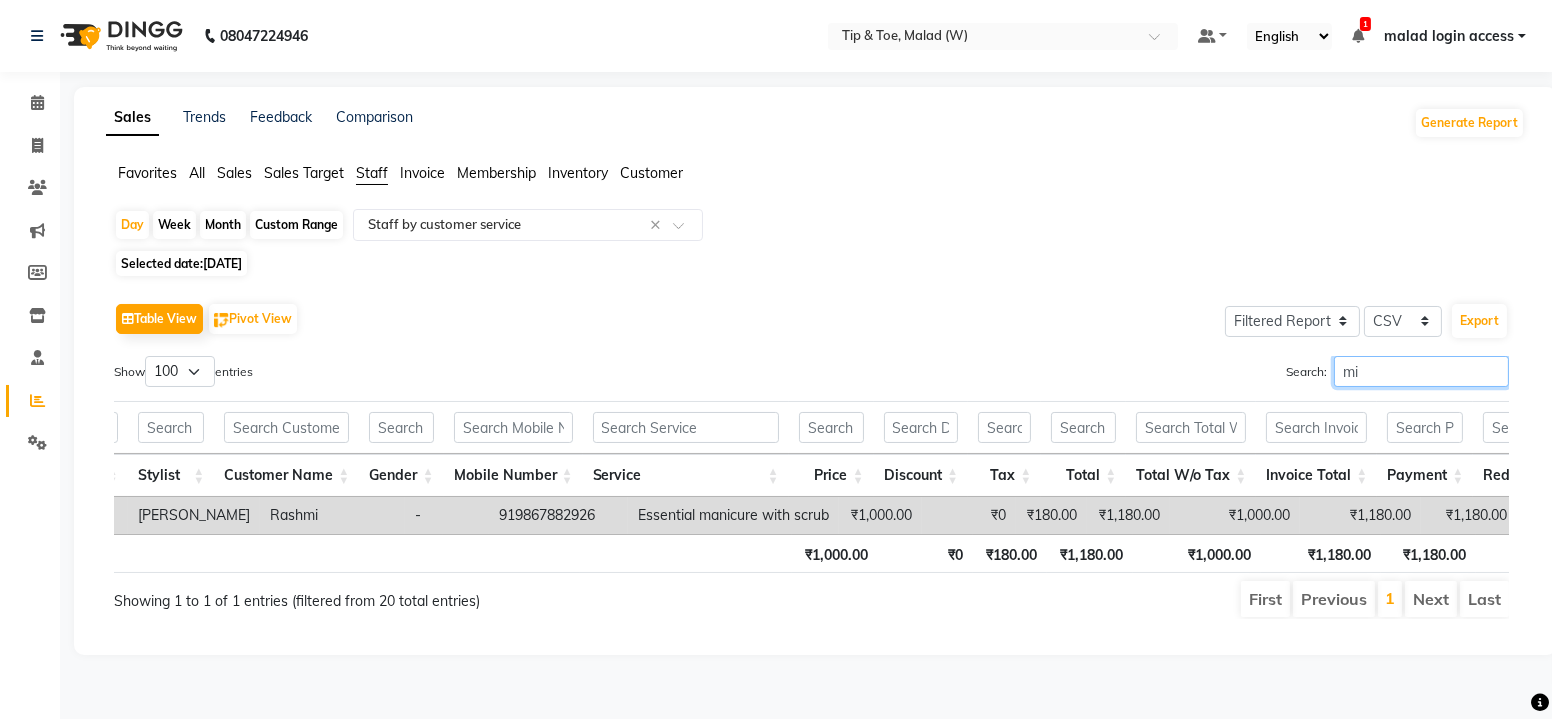 type on "m" 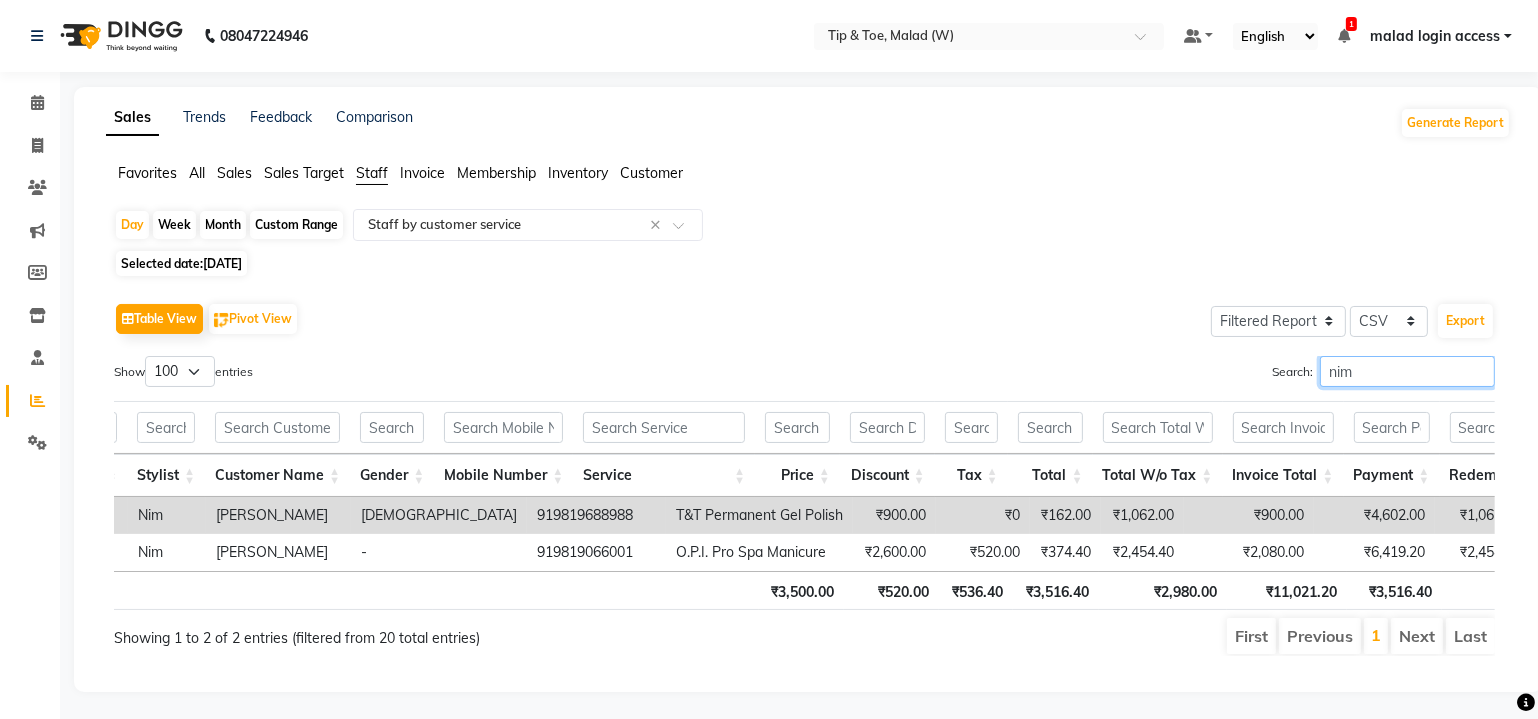 scroll, scrollTop: 0, scrollLeft: 432, axis: horizontal 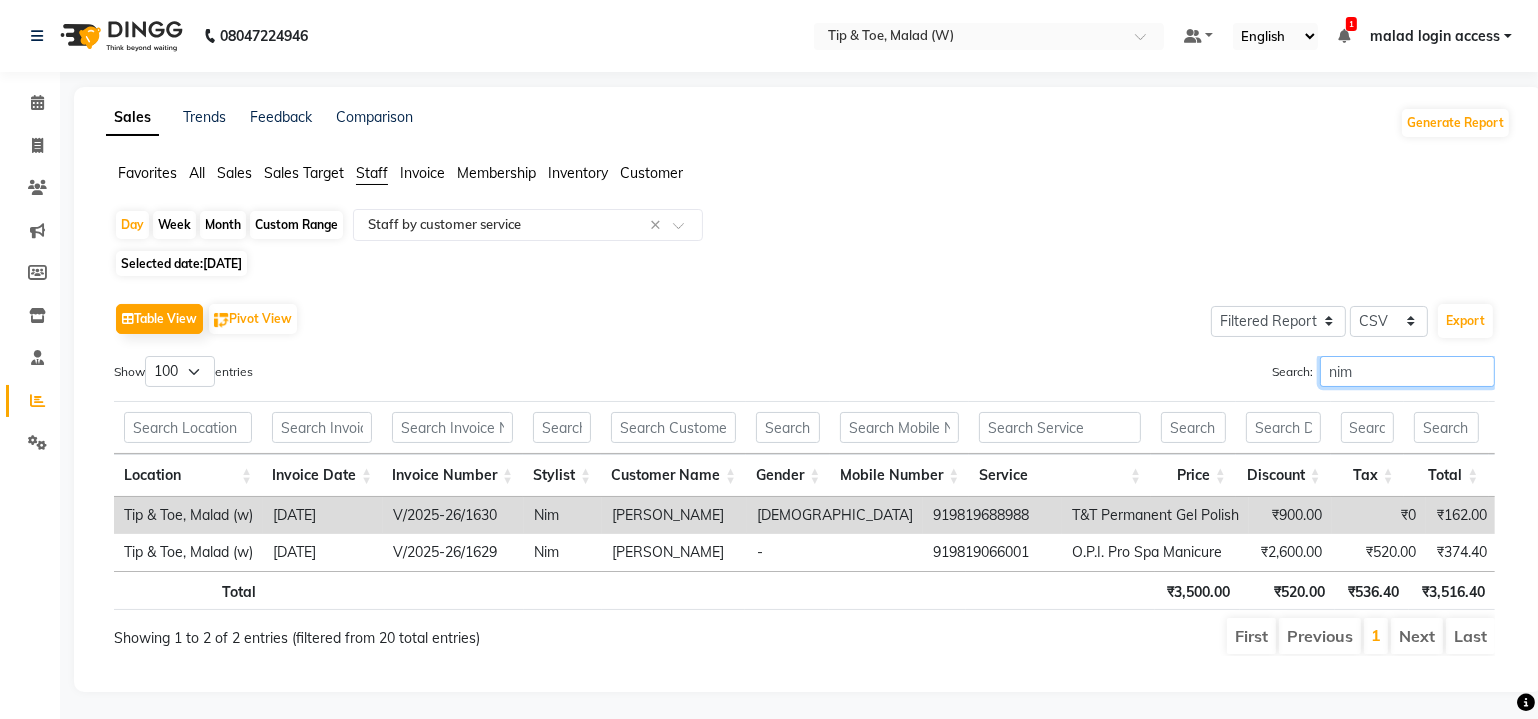type on "nim" 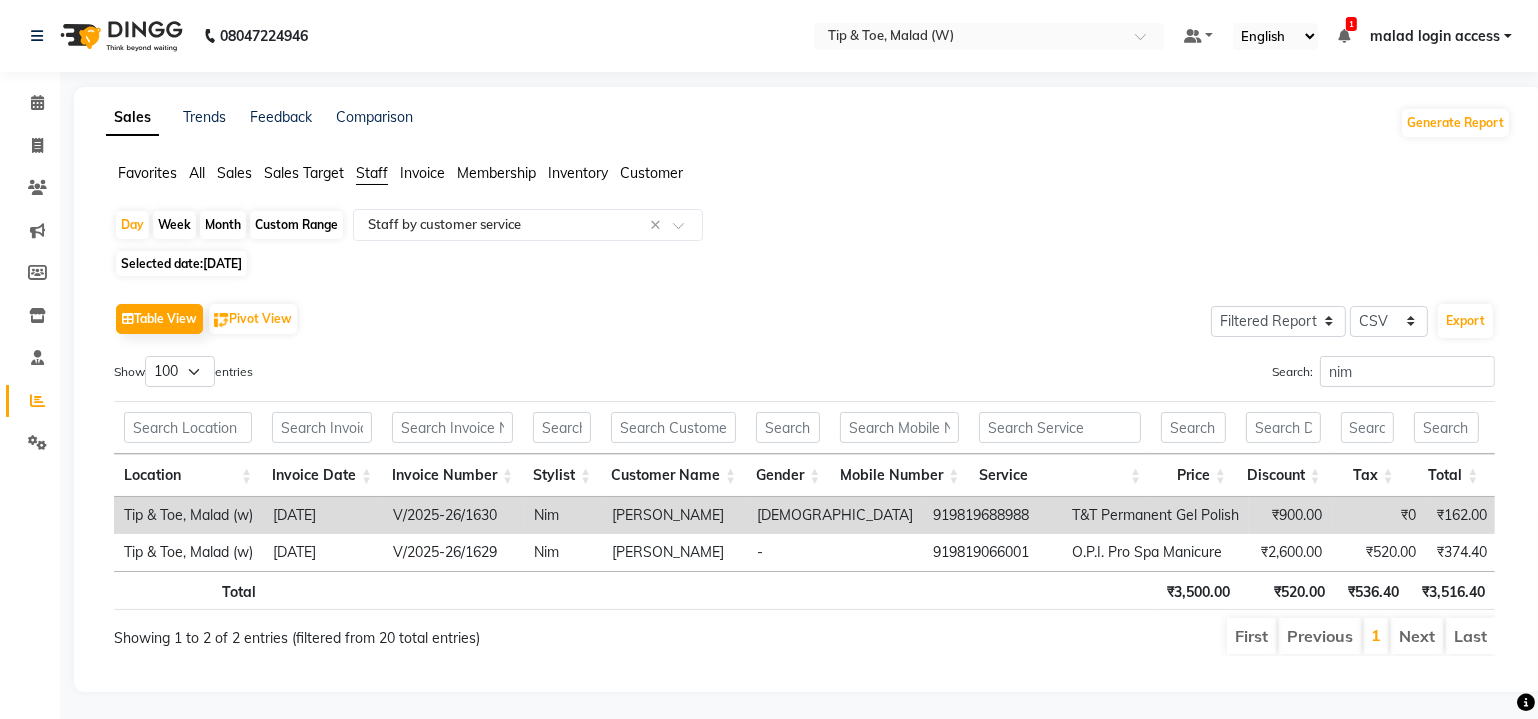 click on "Stylist" at bounding box center (562, 475) 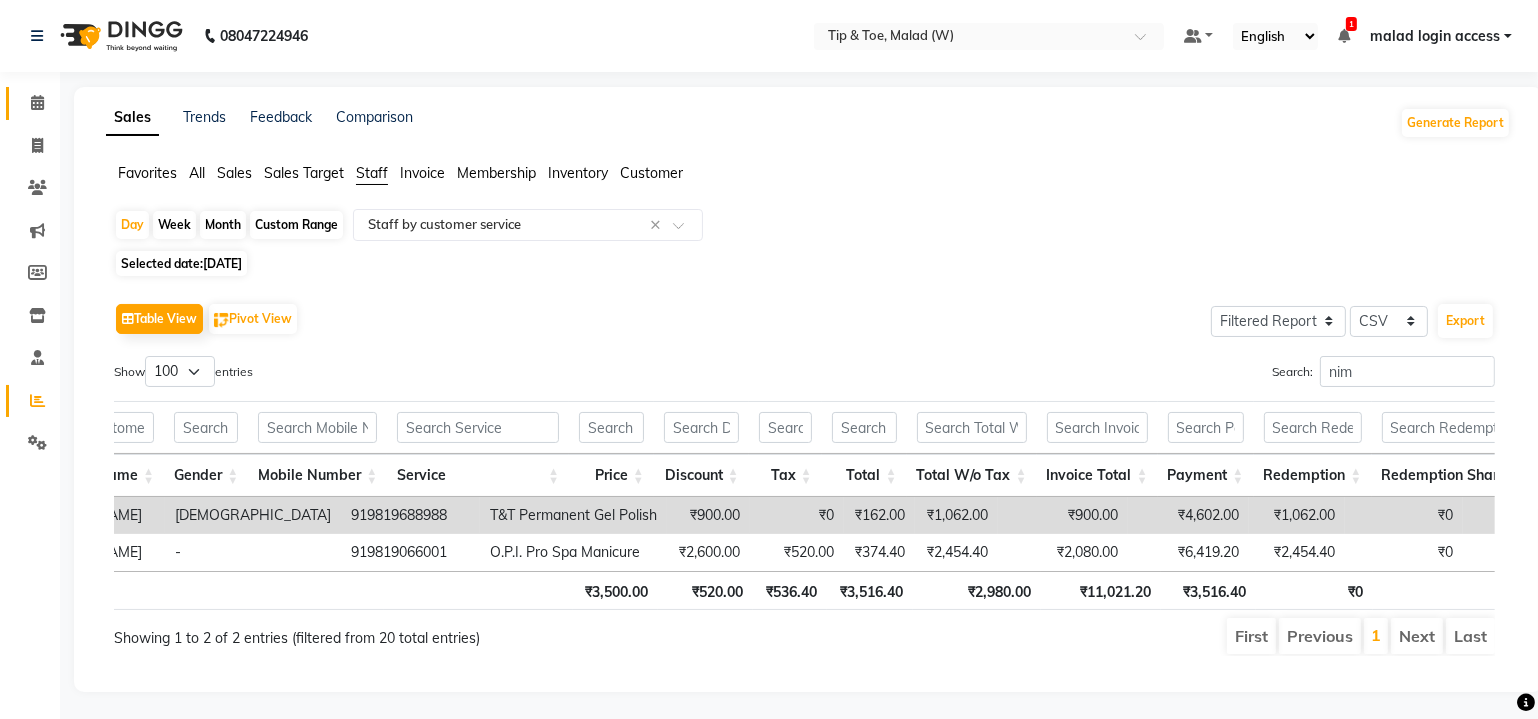 click 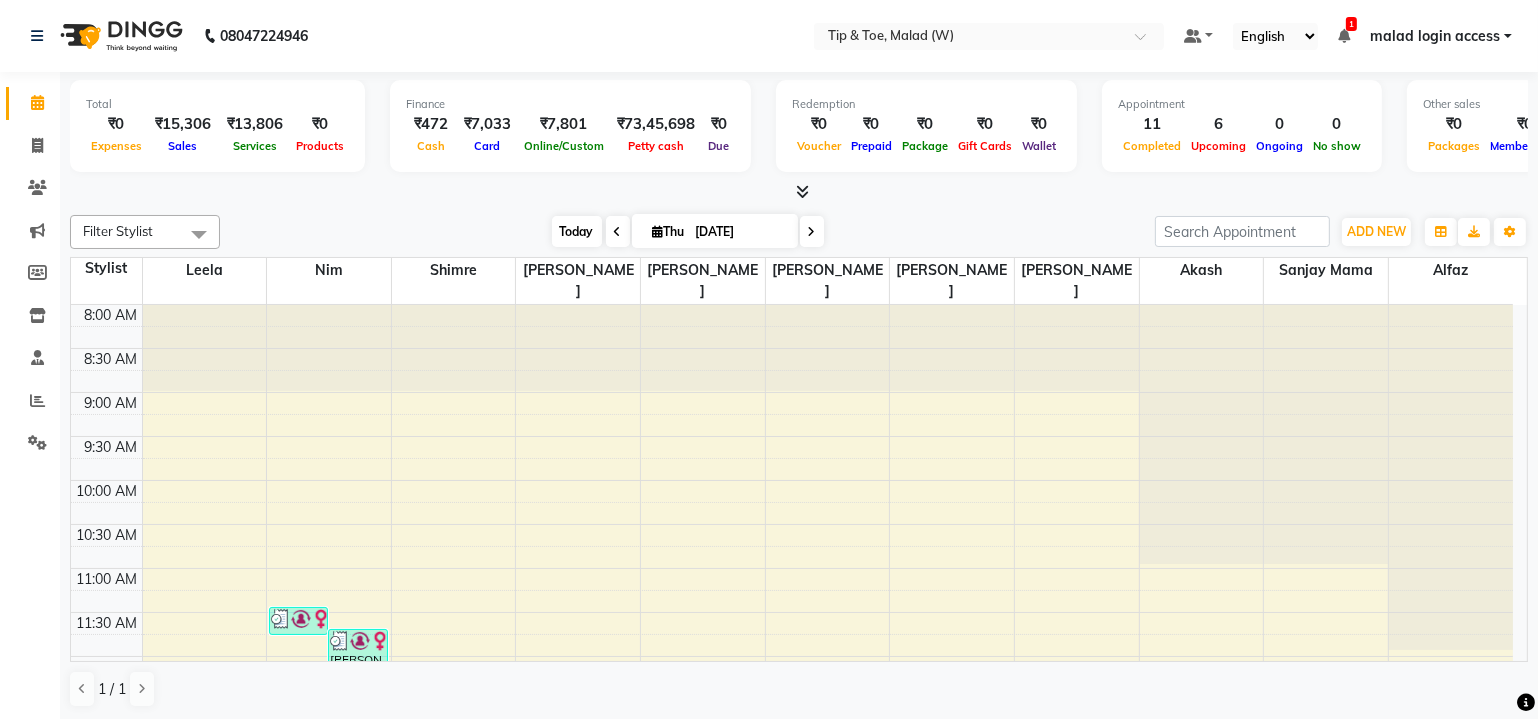 click on "Today" at bounding box center [577, 231] 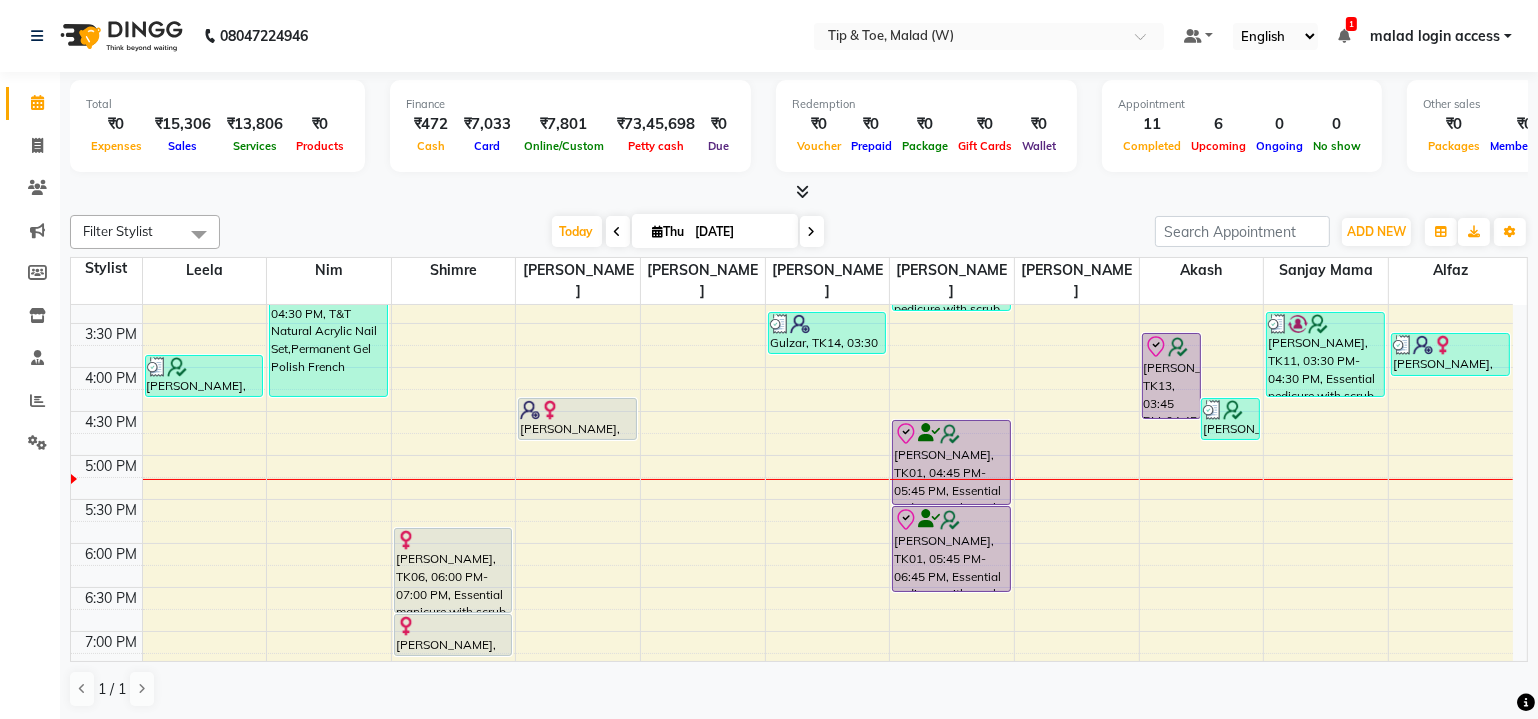 scroll, scrollTop: 562, scrollLeft: 0, axis: vertical 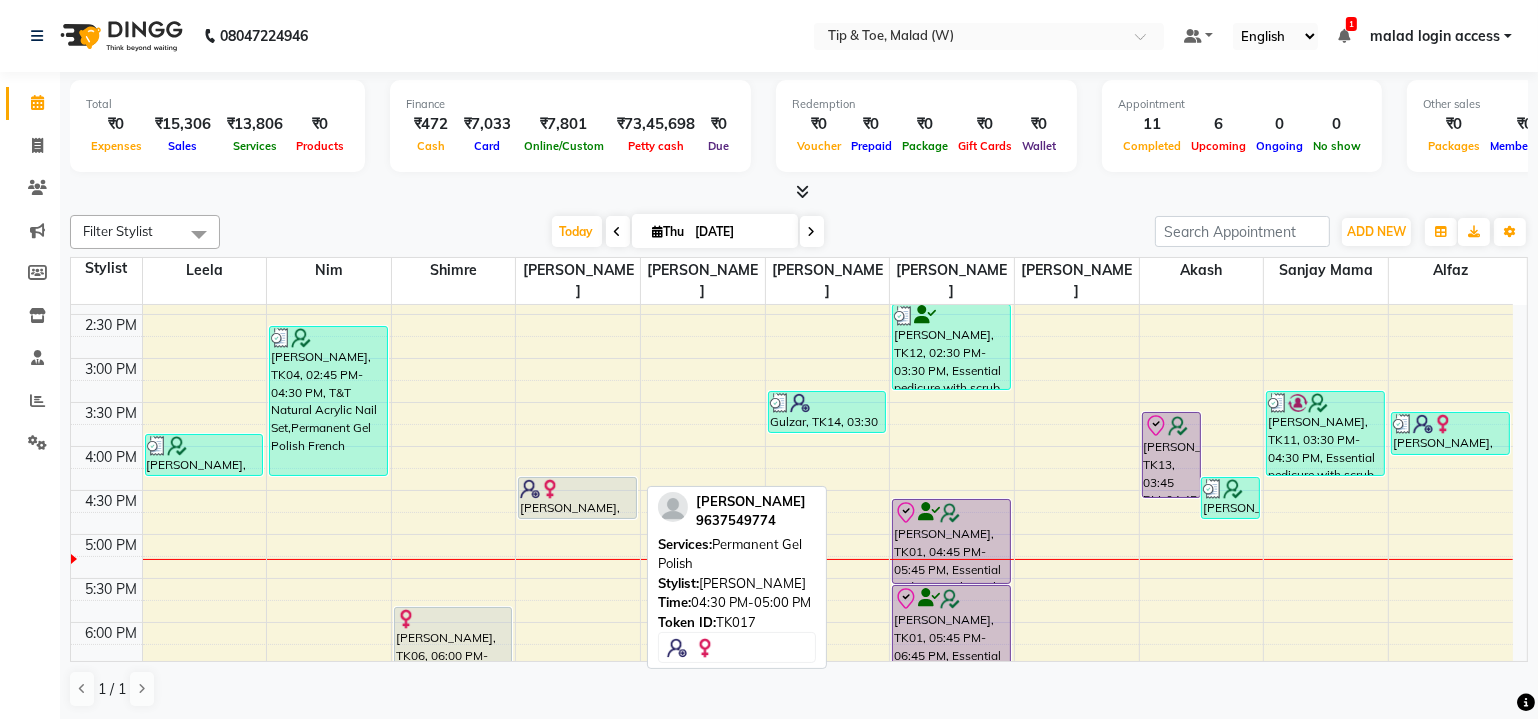 click on "PRANALI gharat, TK17, 04:30 PM-05:00 PM, Permanent Gel Polish" at bounding box center (577, 498) 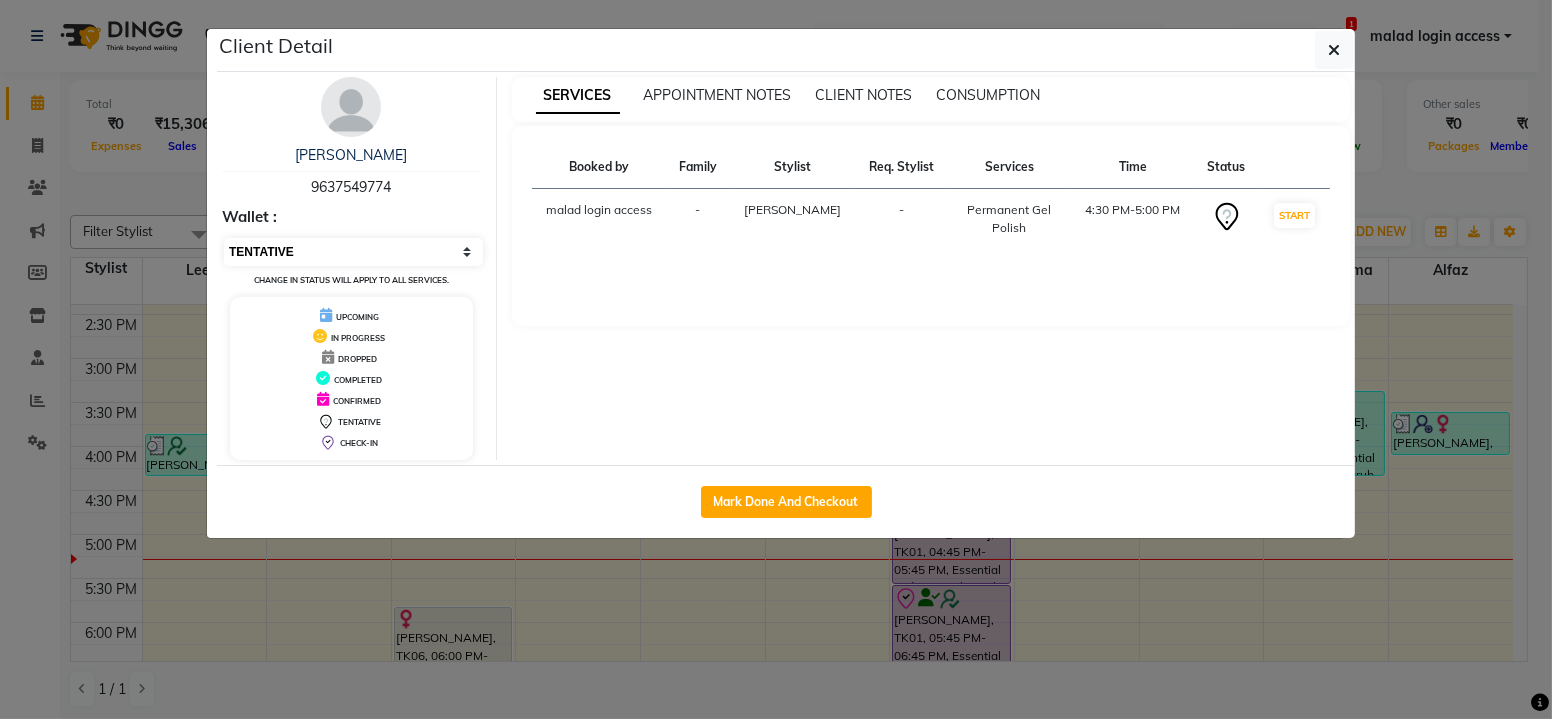 click on "Select IN SERVICE CONFIRMED TENTATIVE CHECK IN MARK DONE DROPPED UPCOMING" at bounding box center (353, 252) 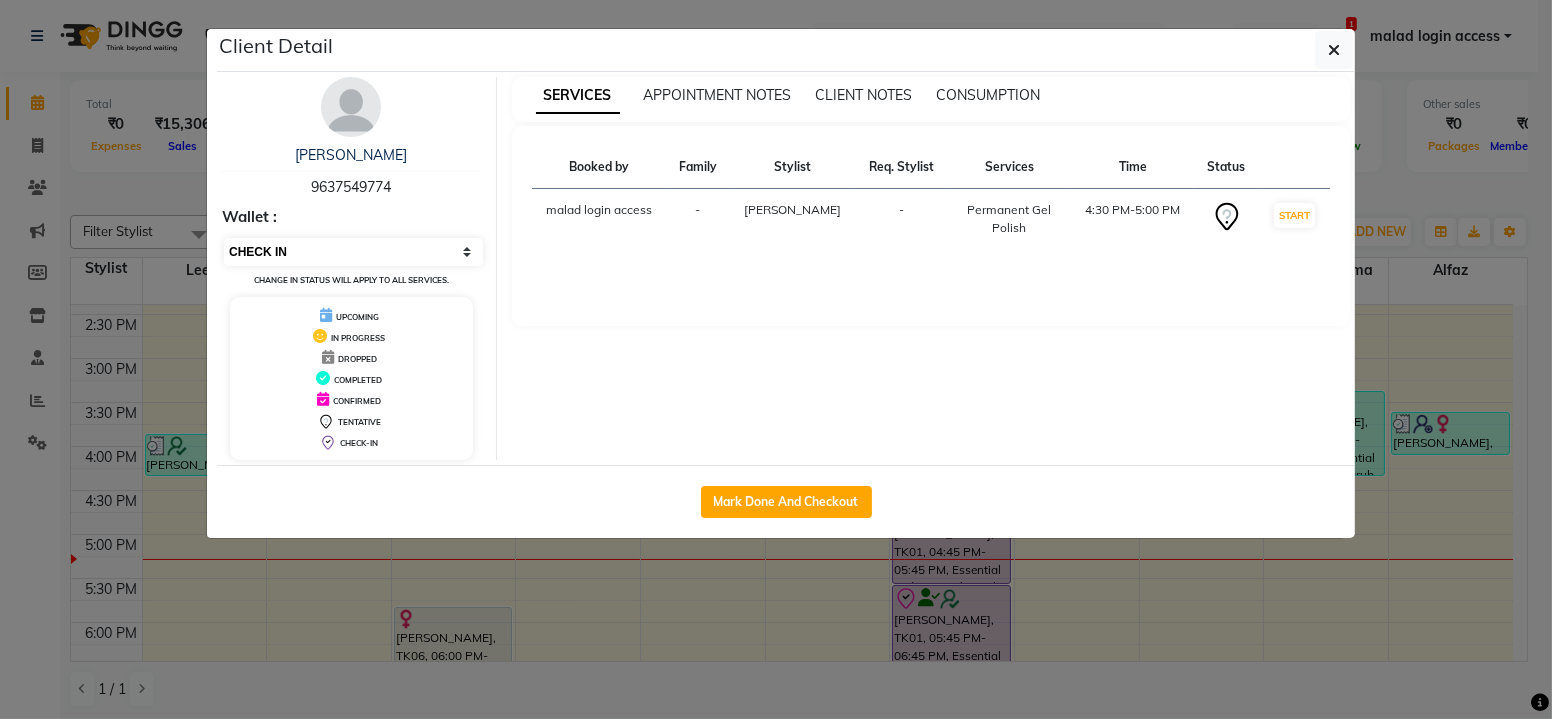 click on "Select IN SERVICE CONFIRMED TENTATIVE CHECK IN MARK DONE DROPPED UPCOMING" at bounding box center [353, 252] 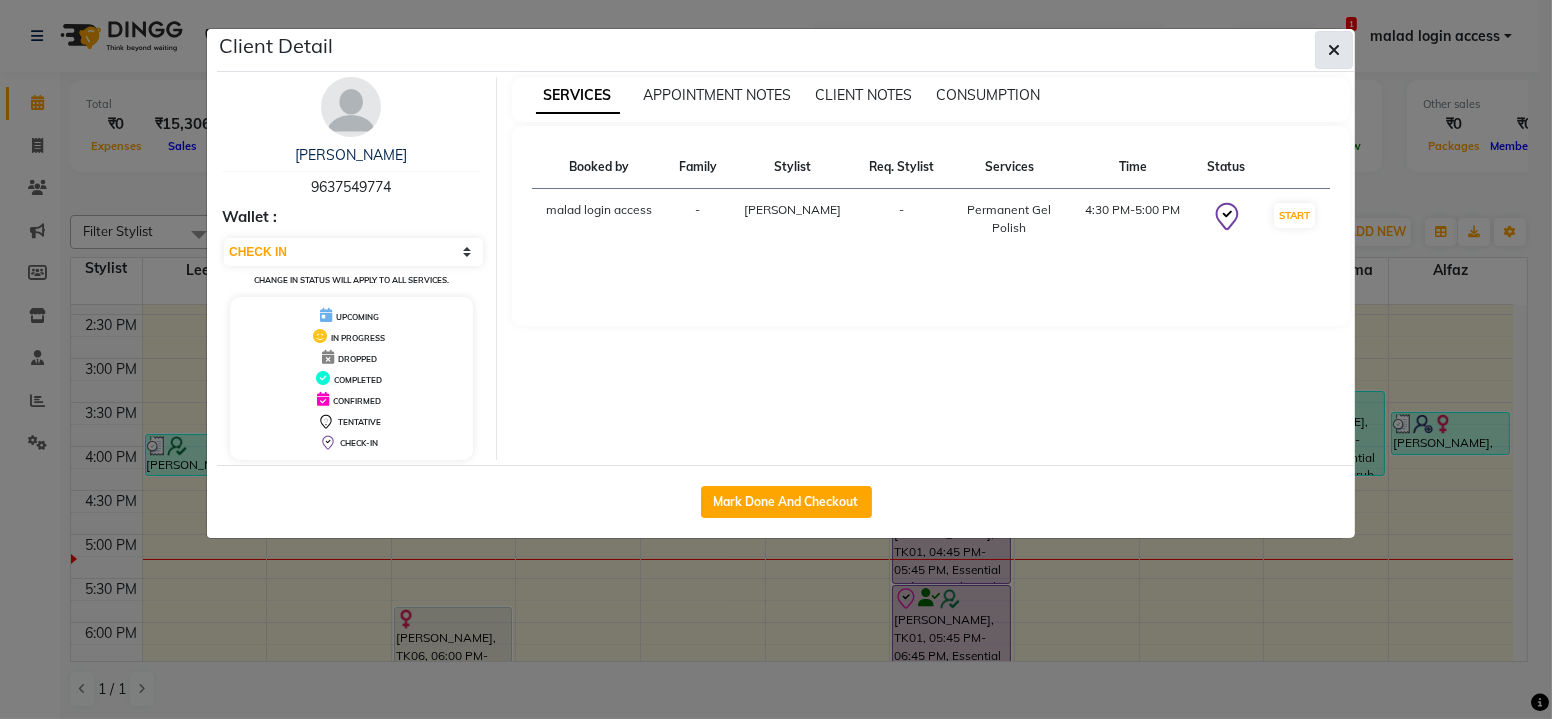 click 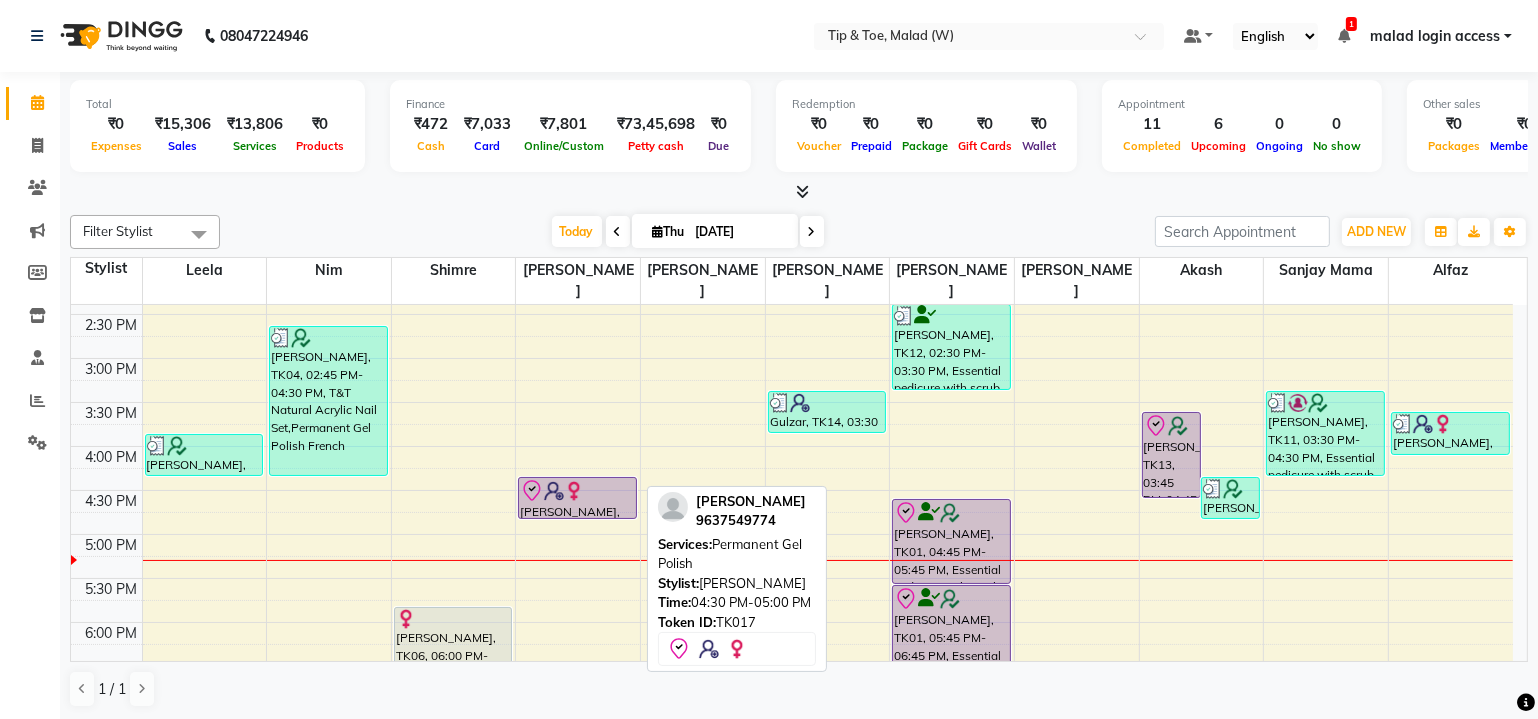 click on "PRANALI gharat, TK17, 04:30 PM-05:00 PM, Permanent Gel Polish" at bounding box center (577, 498) 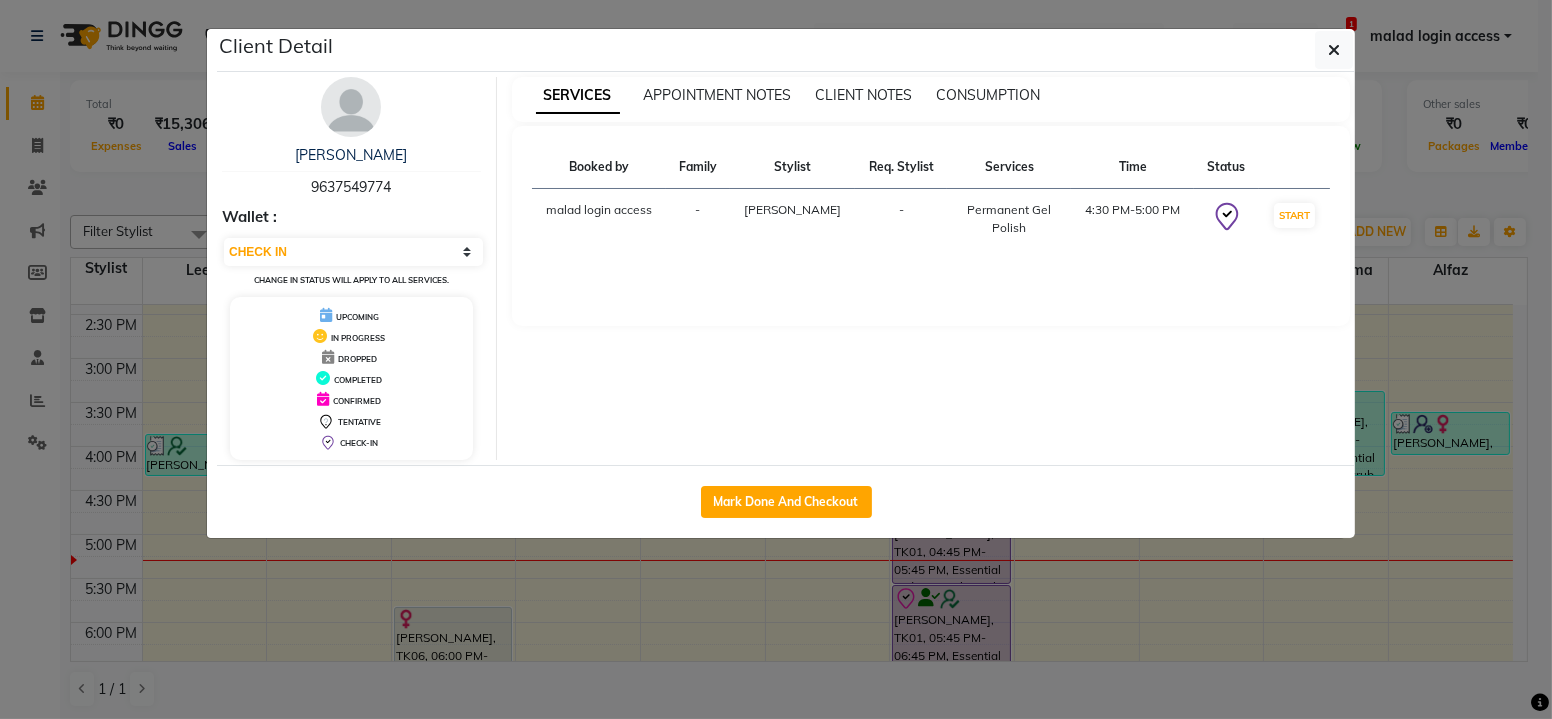 click on "Mark Done And Checkout" 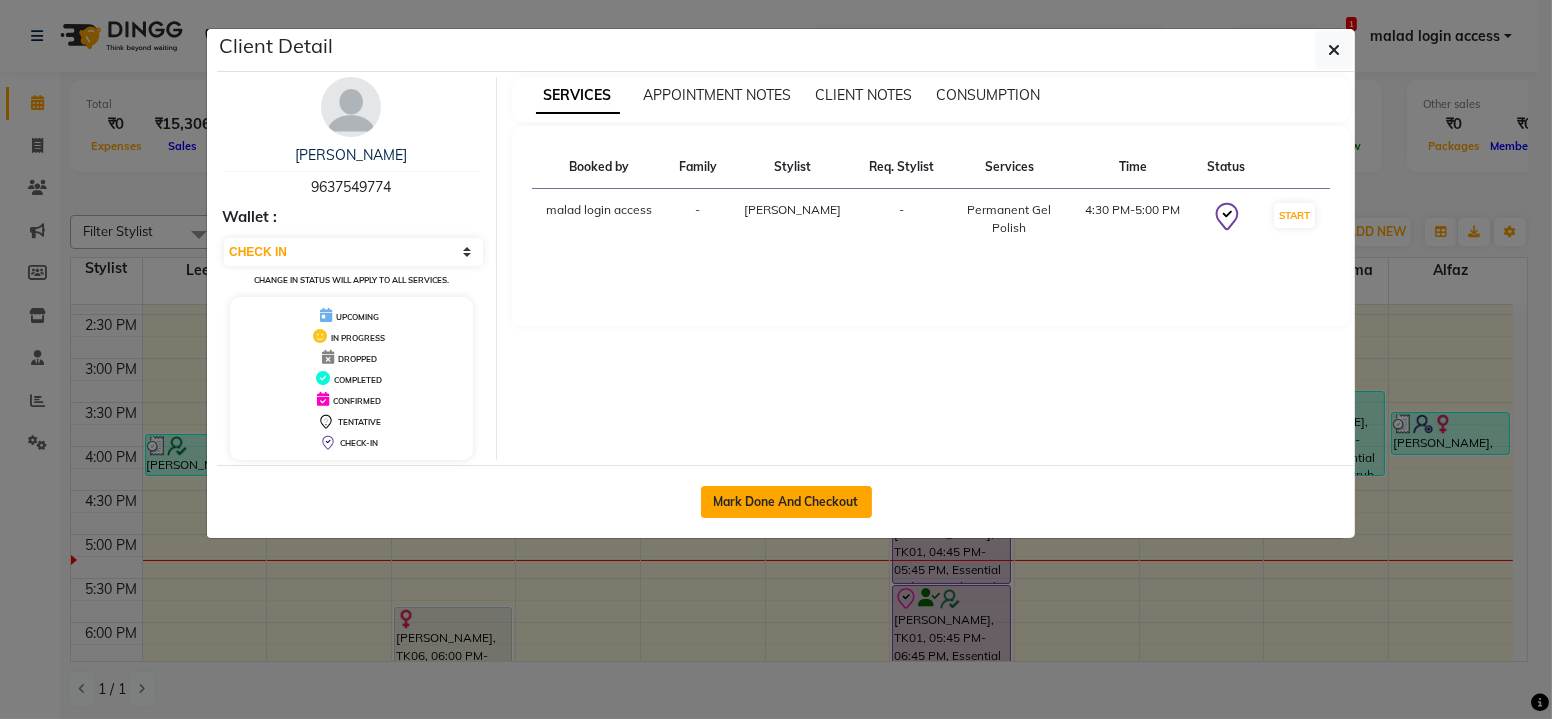 click on "Mark Done And Checkout" 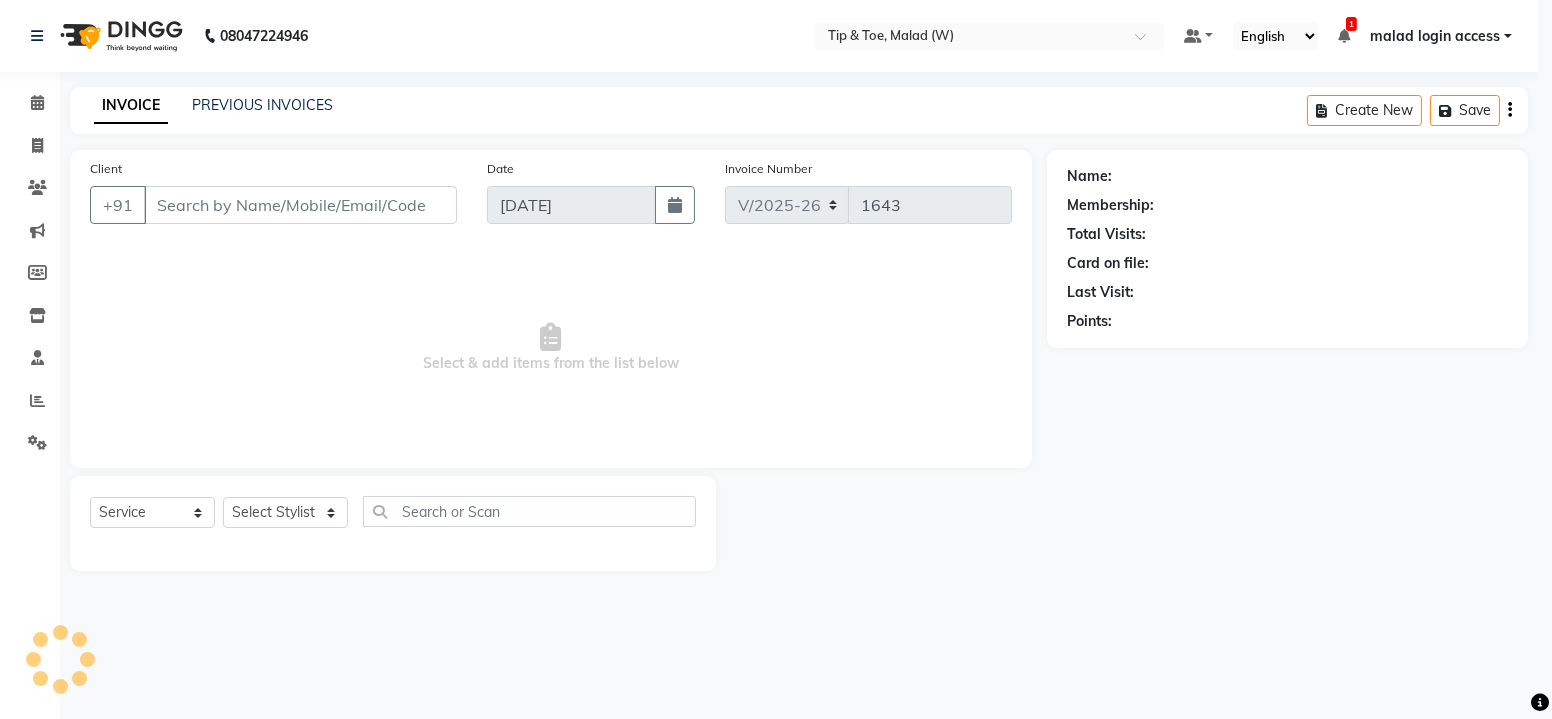 select on "3" 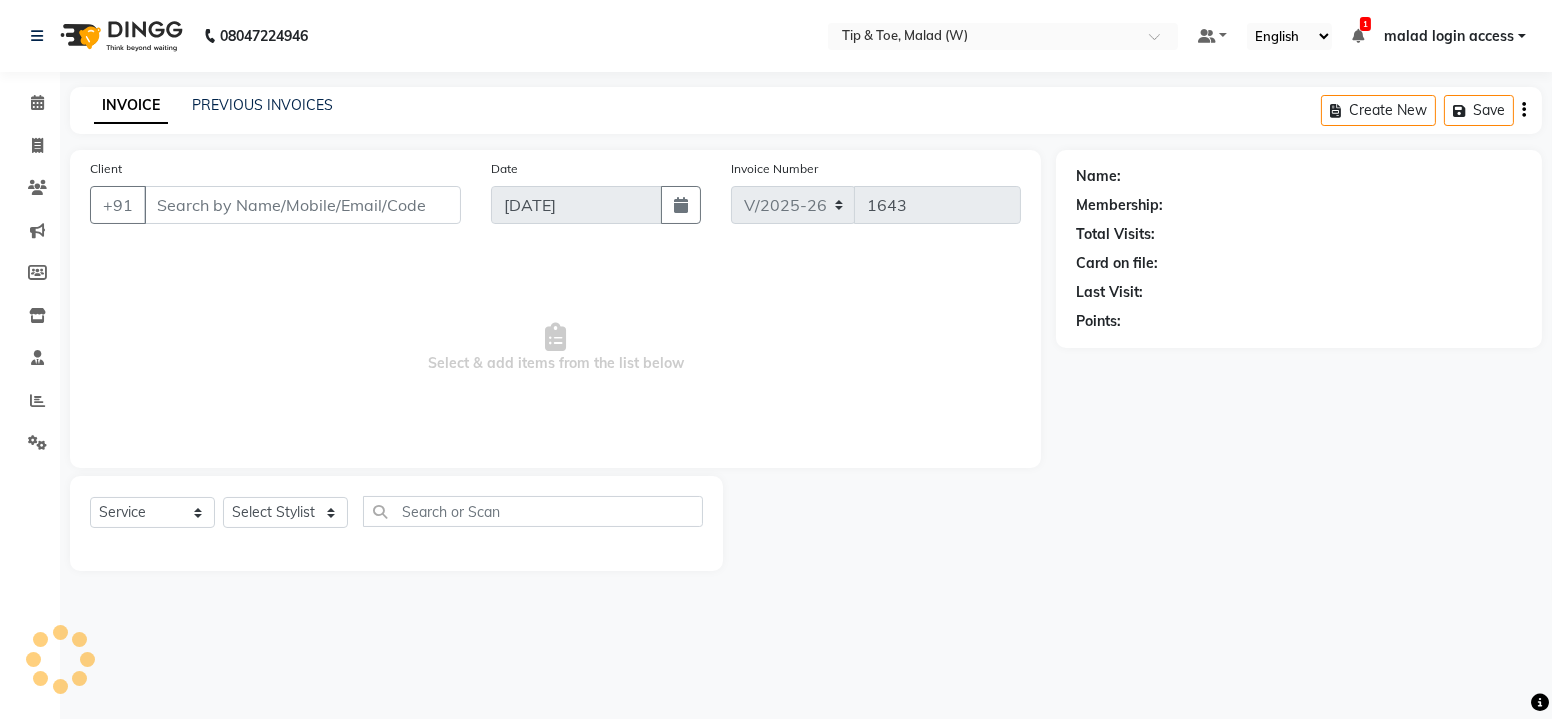 type on "9637549774" 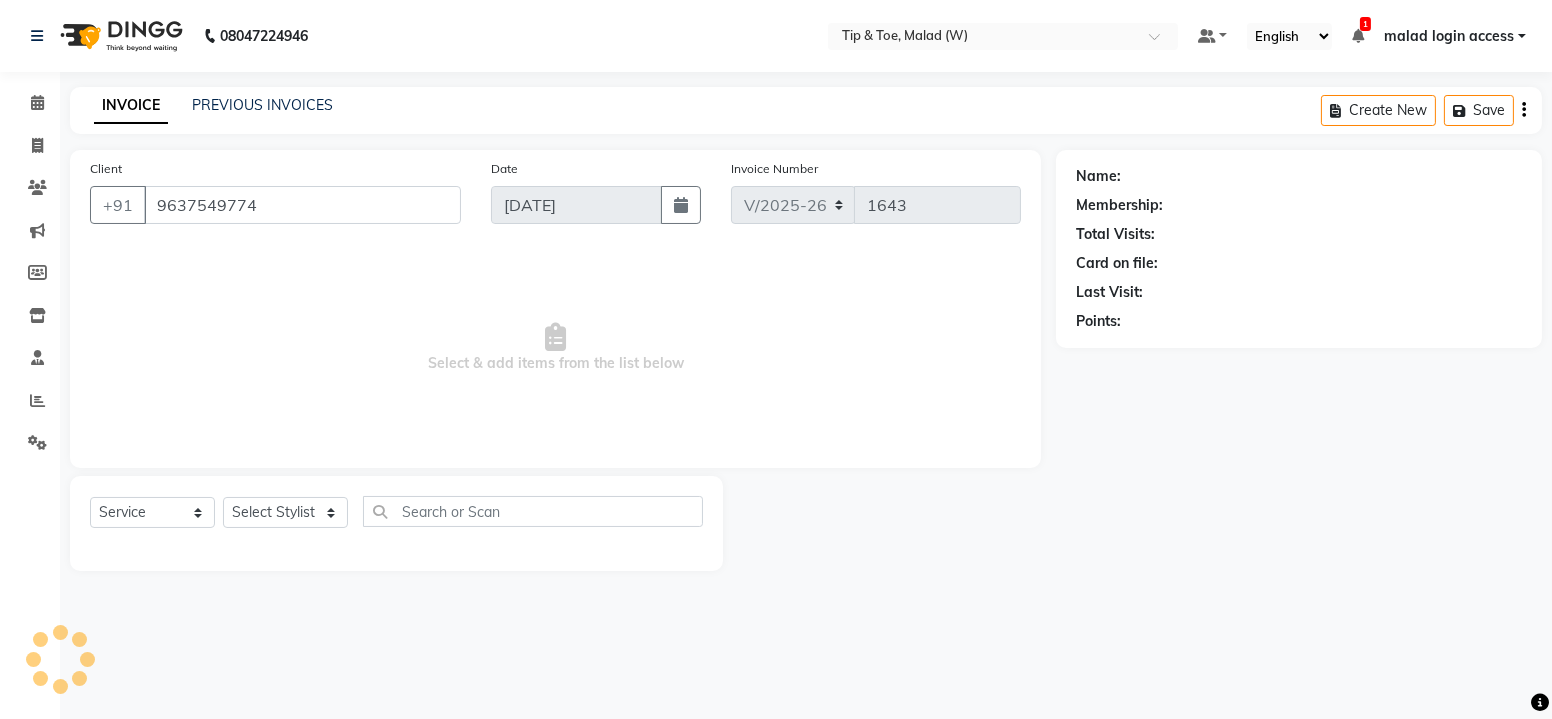 select on "85302" 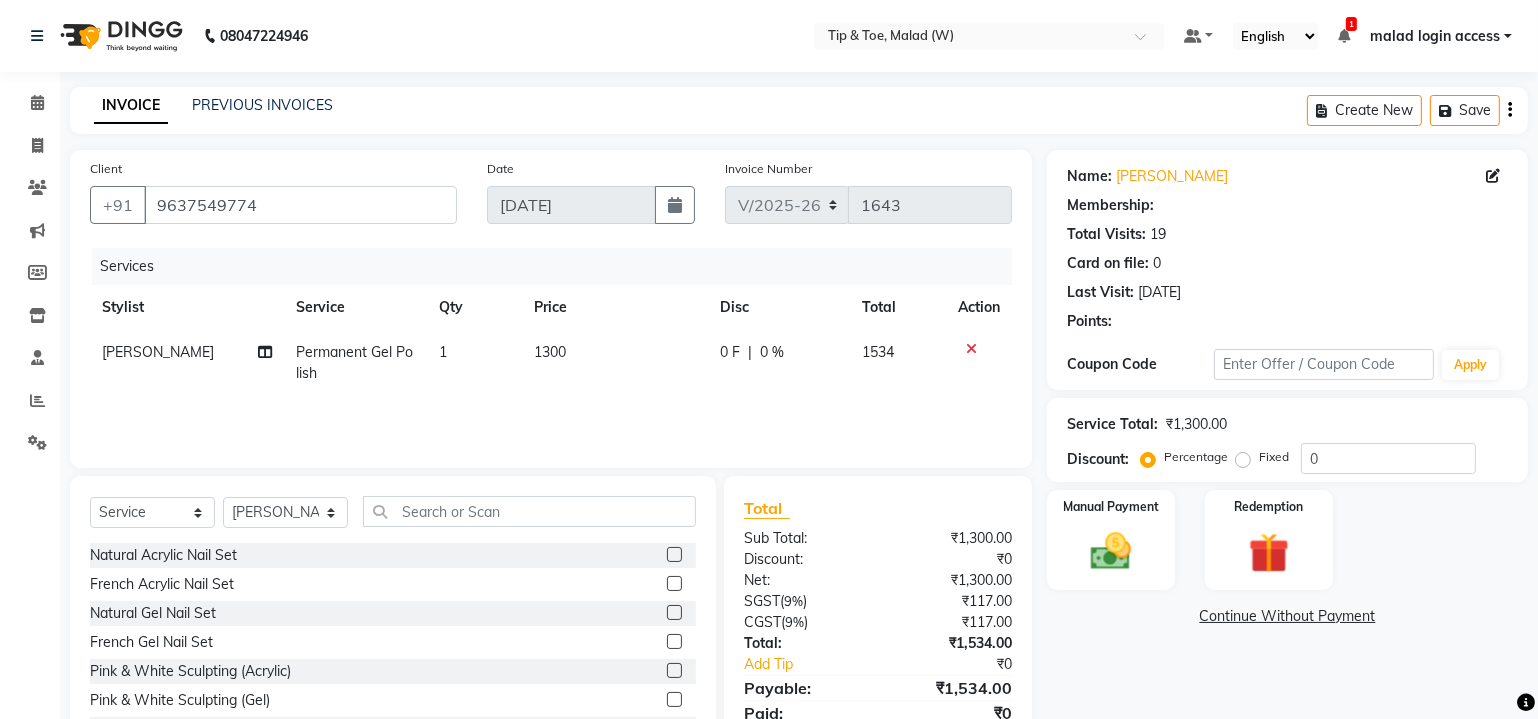 type on "20" 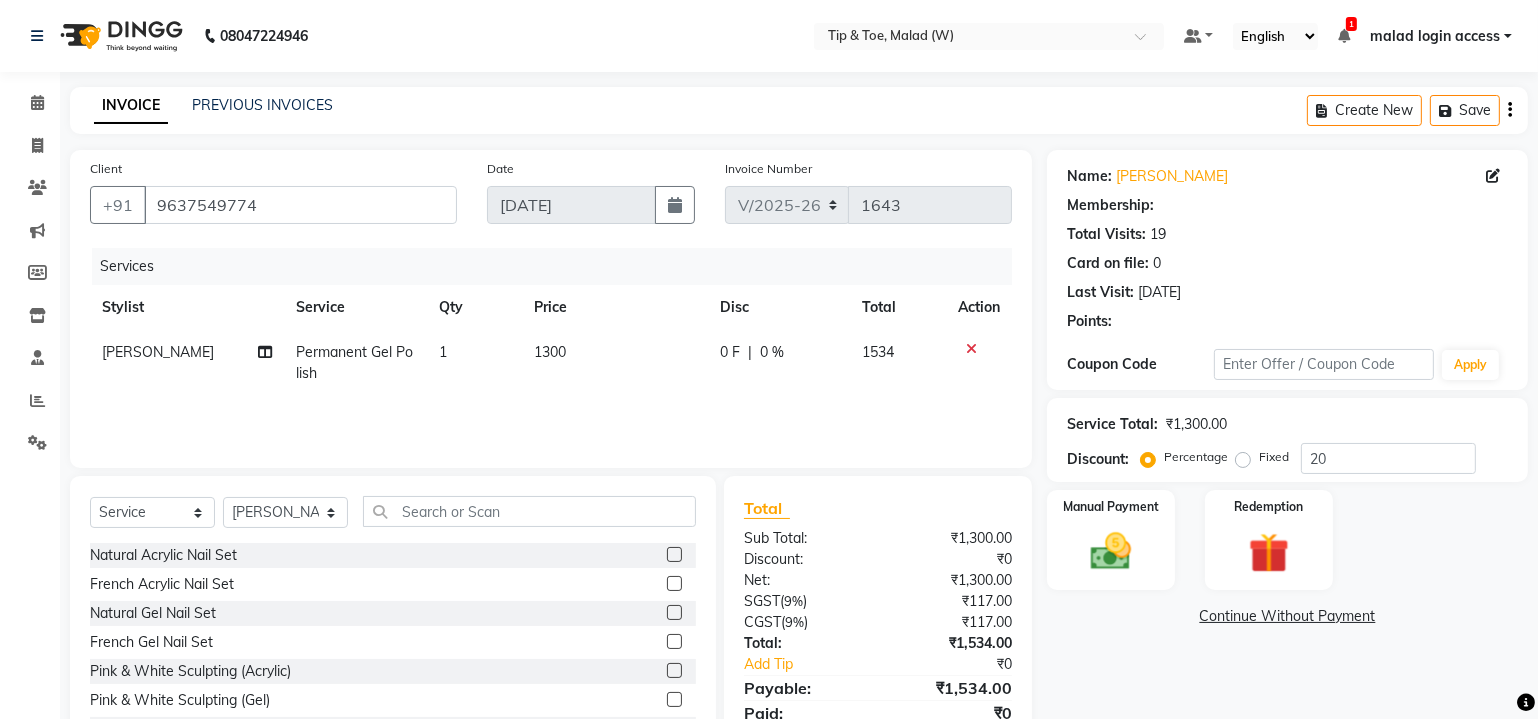 select on "1: Object" 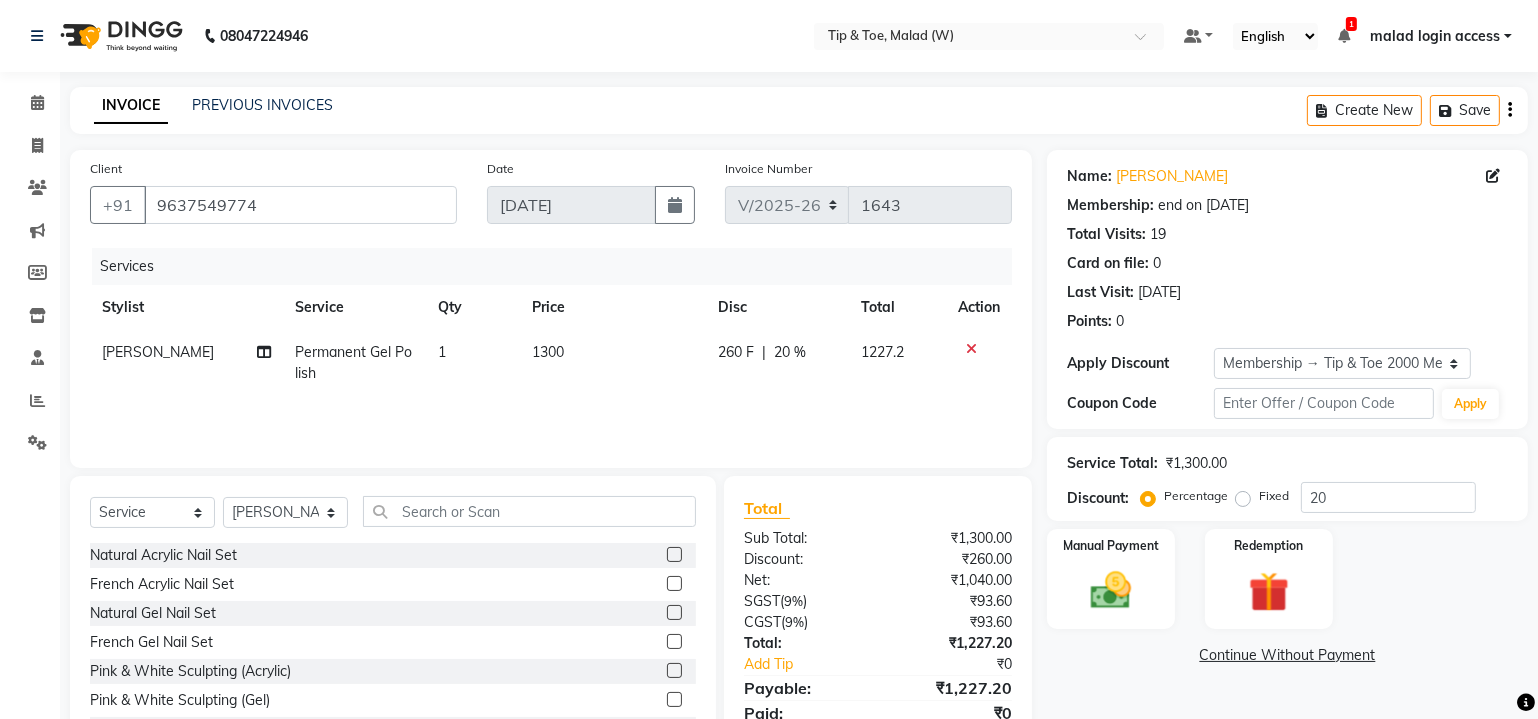 click on "Permanent Gel Polish" 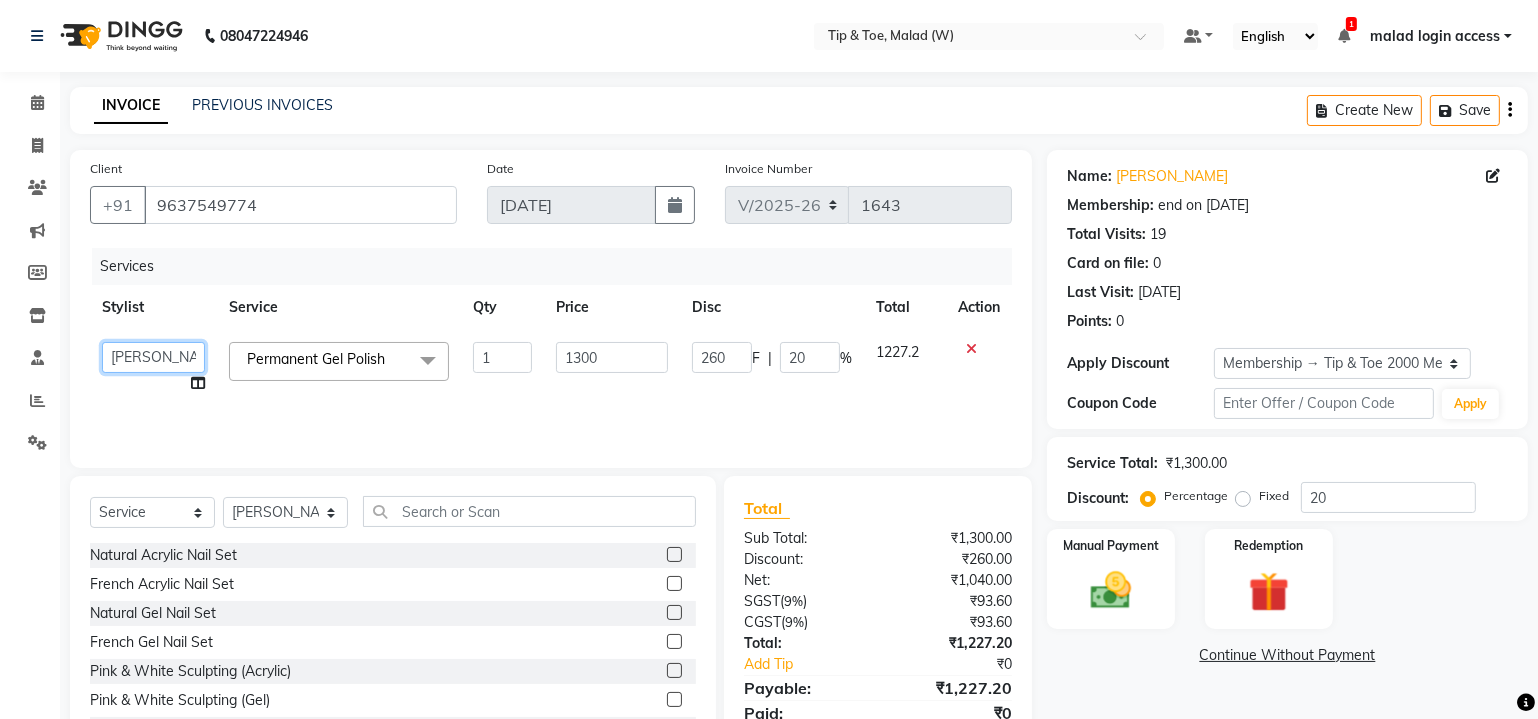 click on "Achan   Akanksha   Akash    Alfaz    Amreen    Daksha   Danish   Dhanashree   Dibakar   Divya Rai   House Sale   Imran Shaikh   Kaikasha Shaikh   Keshien   Kumar   Leela   malad login access   Manisha Singh   Manisha Suvare   Nida Sabri   Nim   Ninshing   Nitesh   Pooja   Poonam Singh   Regan   Sanjay mama   Shamim Shaikh   Shimre   Sujit   Suzu   Swity   Urmila Pal   Vikram" 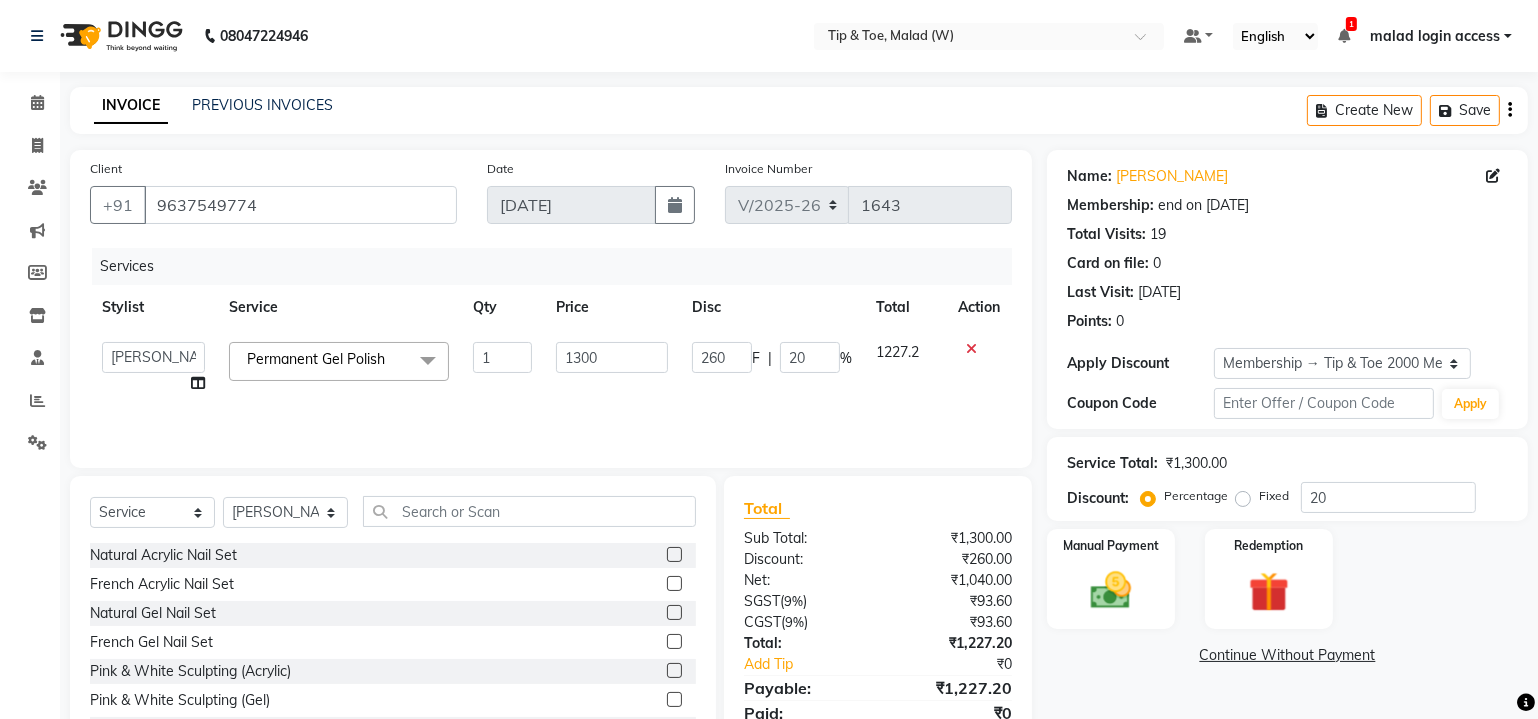 select on "41794" 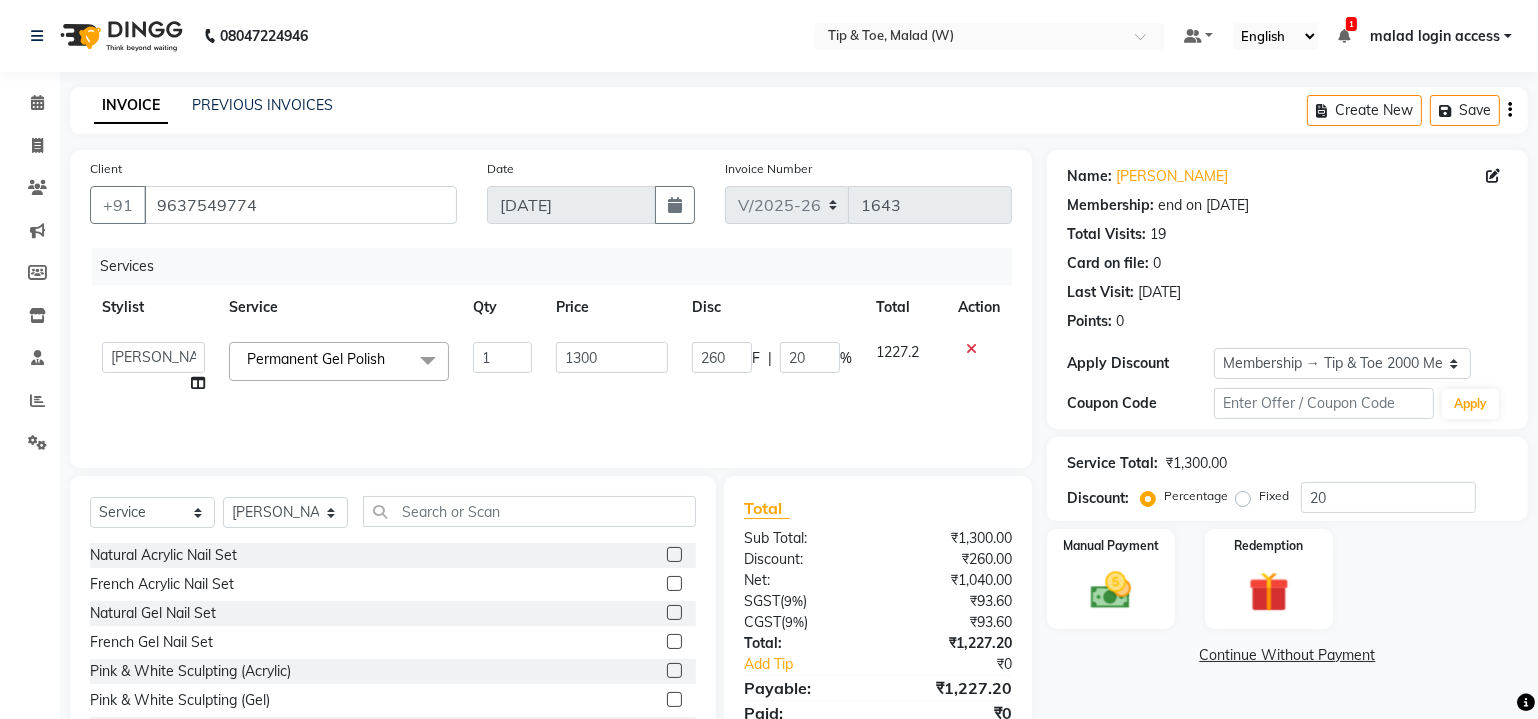 click 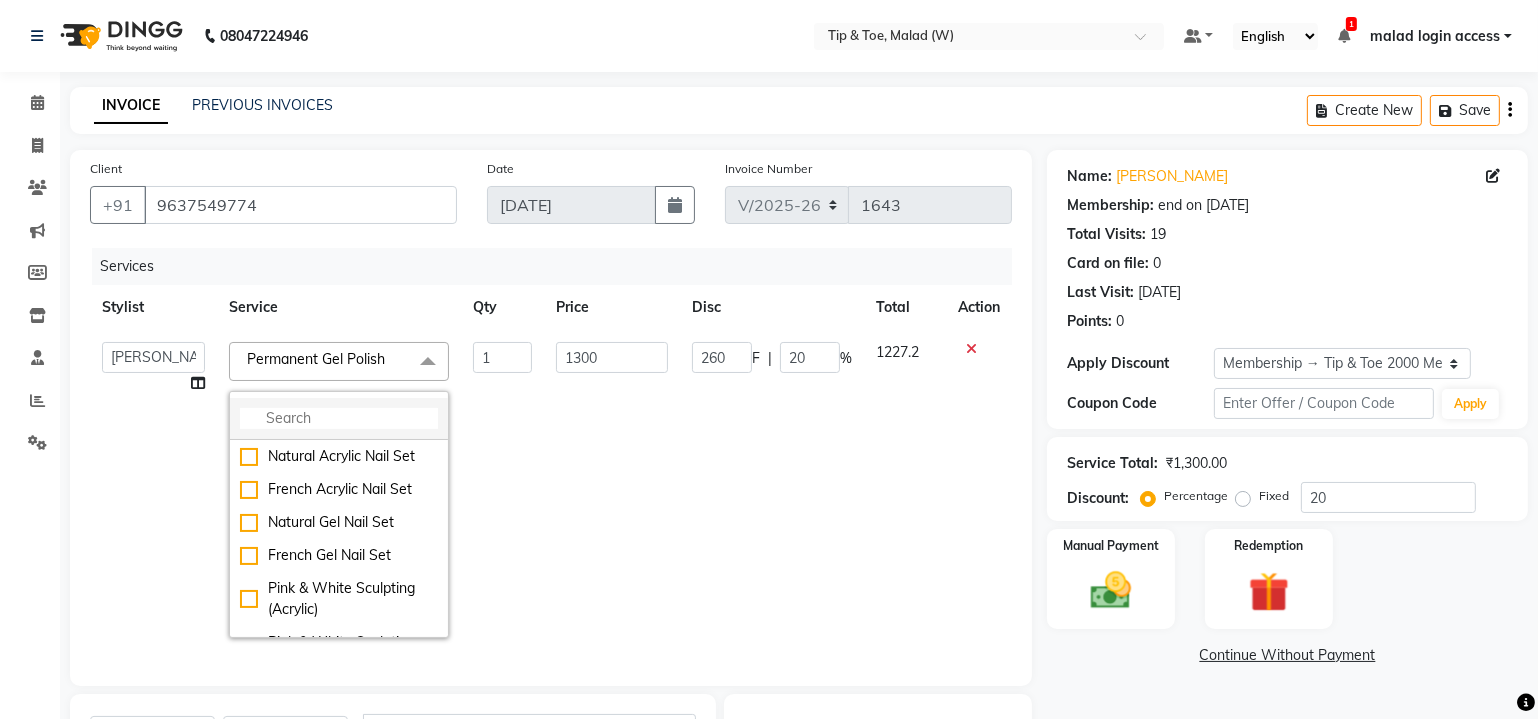 click 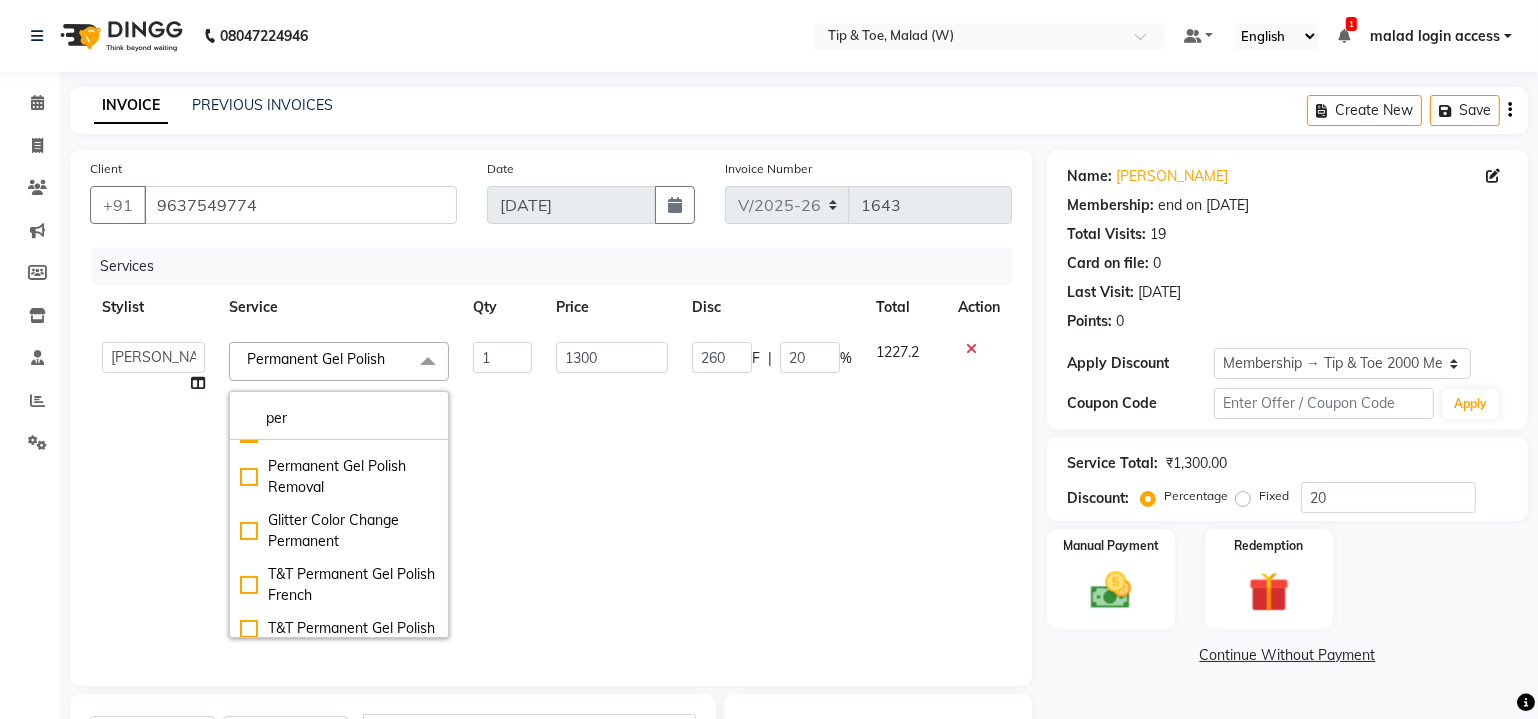 scroll, scrollTop: 181, scrollLeft: 0, axis: vertical 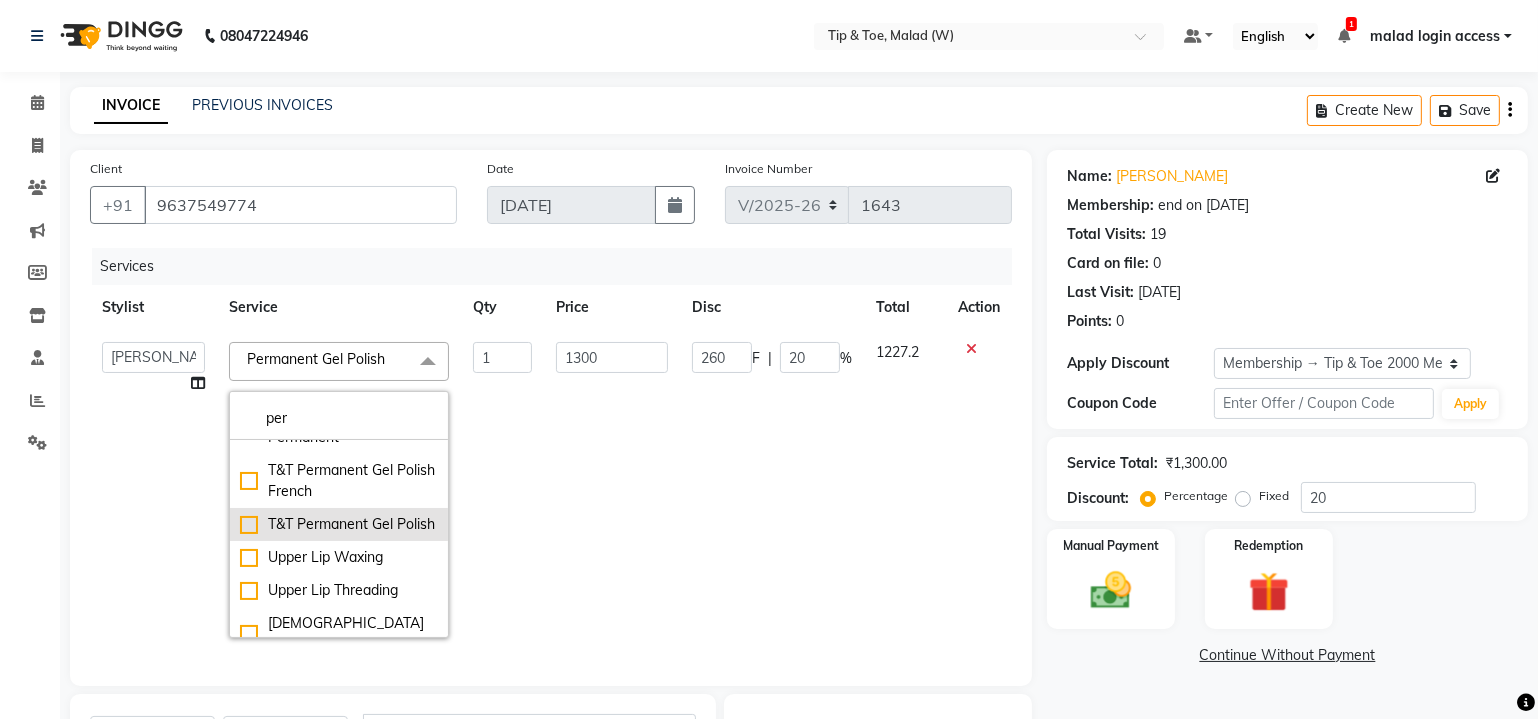 type on "per" 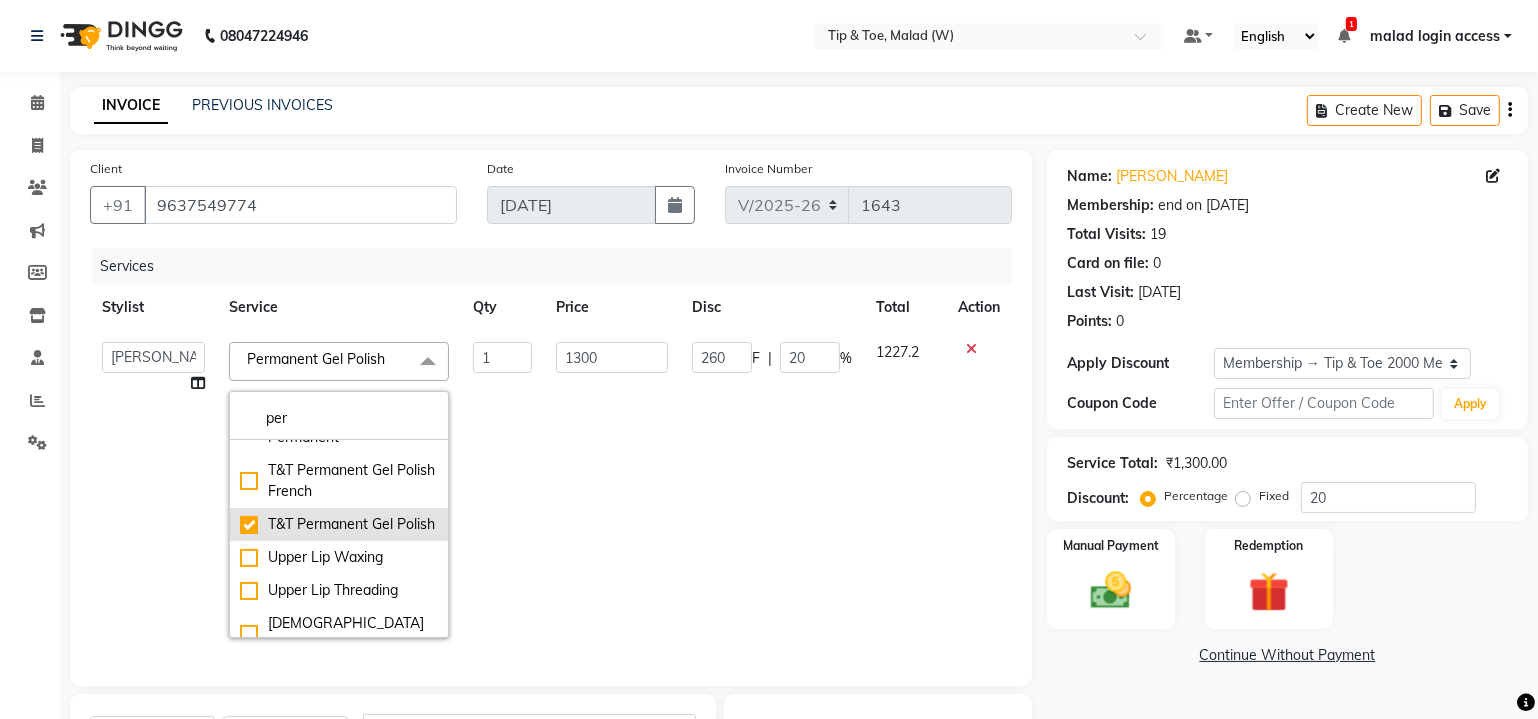 checkbox on "false" 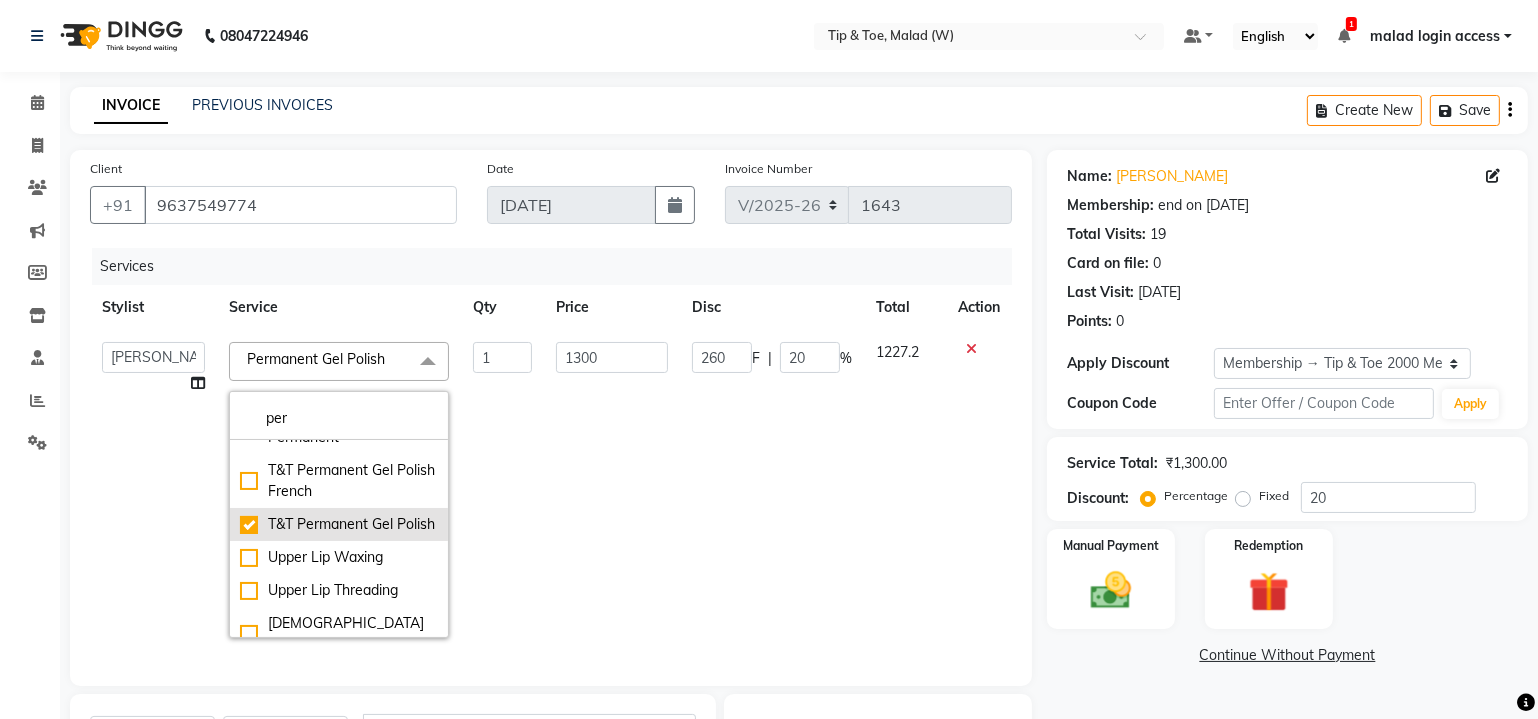 checkbox on "true" 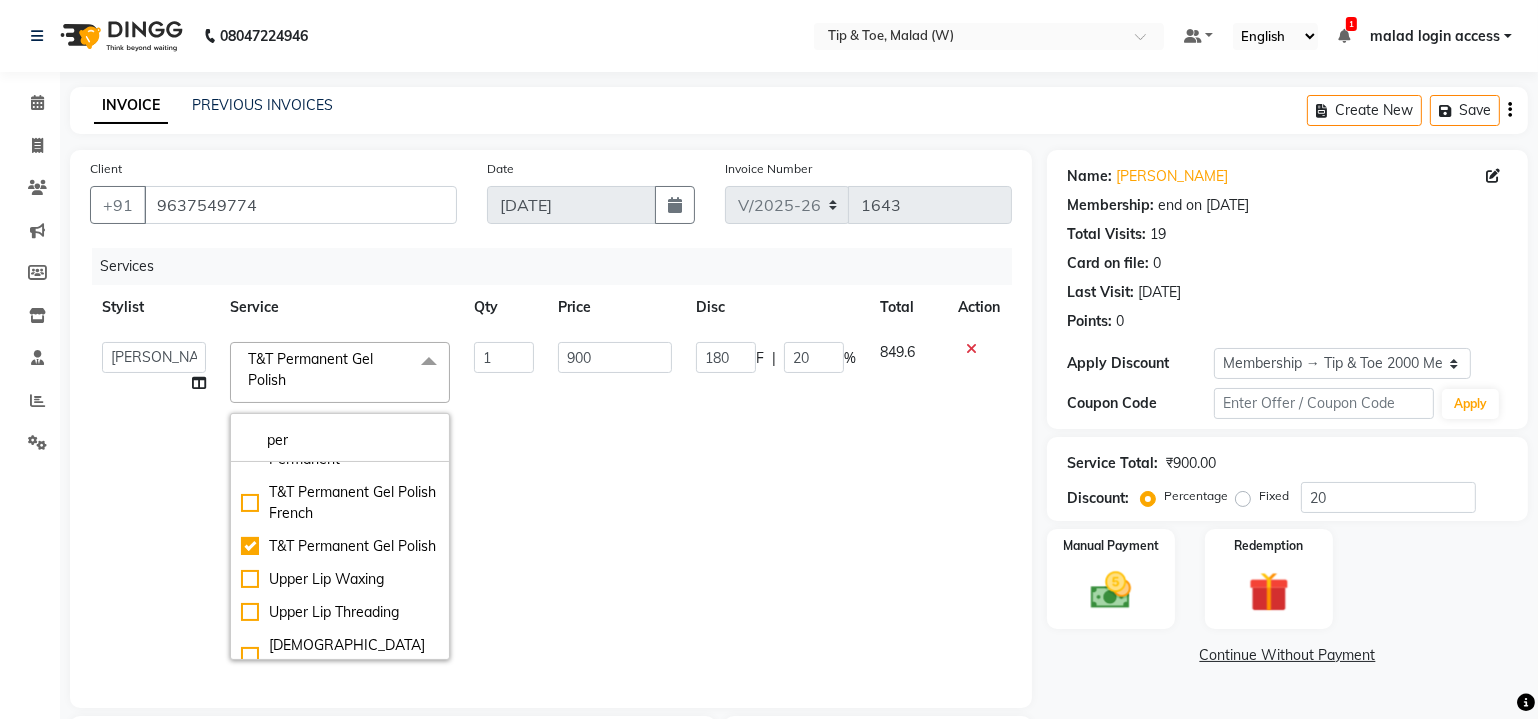 click on "900" 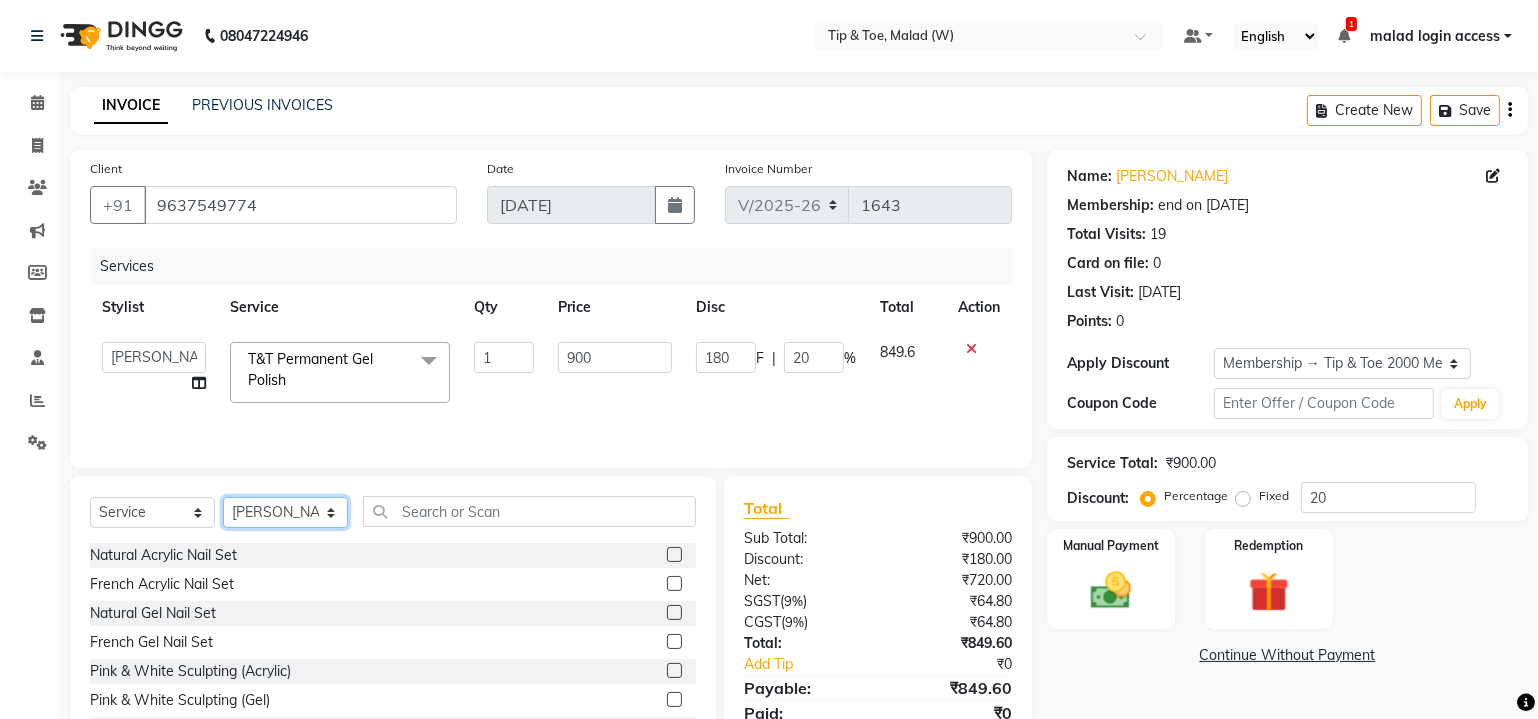 click on "Select Stylist Achan Akanksha Akash  Alfaz  Amreen  Daksha Danish Dhanashree Dibakar Divya Rai House Sale Imran Shaikh Kaikasha Shaikh Keshien Kumar Leela malad login access Manisha Singh Manisha Suvare Nida Sabri Nim Ninshing Nitesh Pooja Poonam Singh Regan Sanjay mama Shamim Shaikh Shimre Sujit Suzu Swity Urmila Pal Vikram" 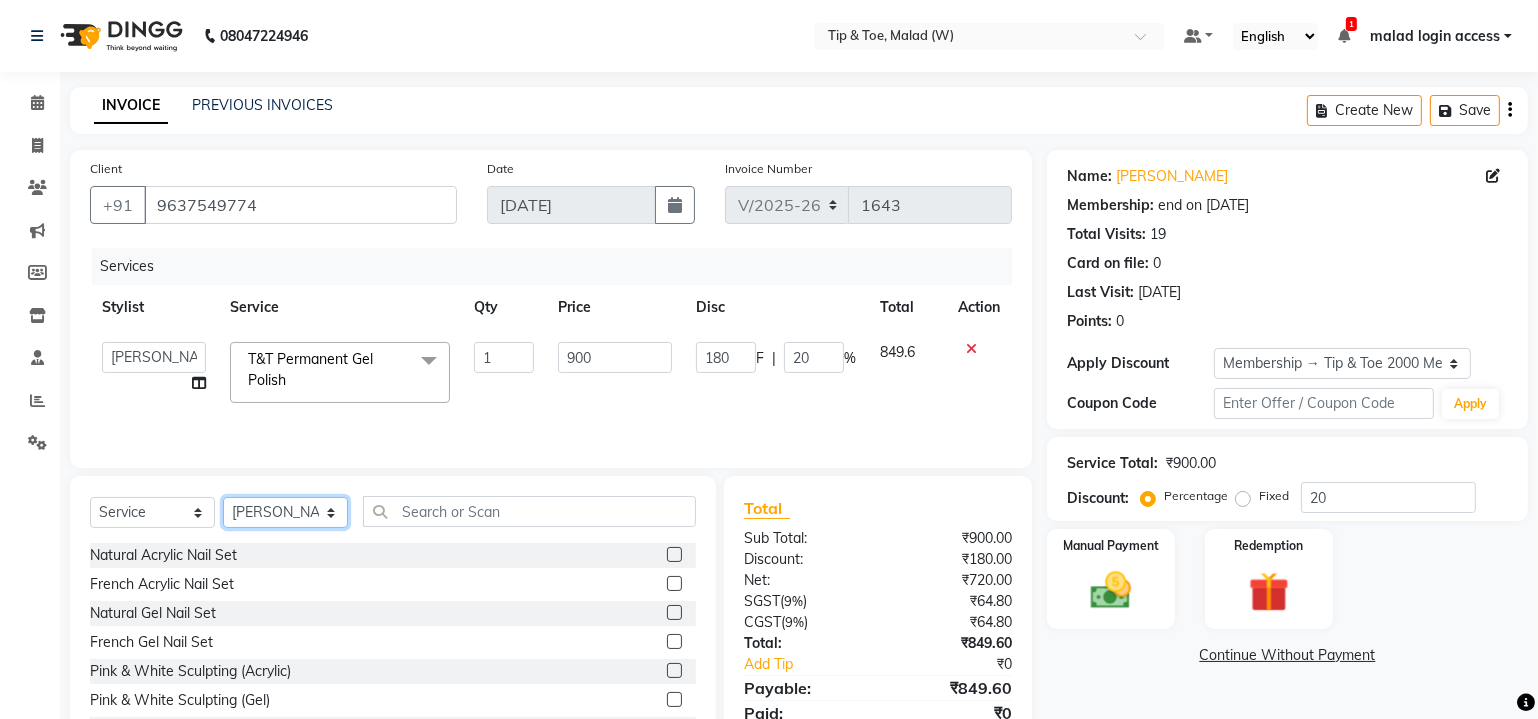 select on "41794" 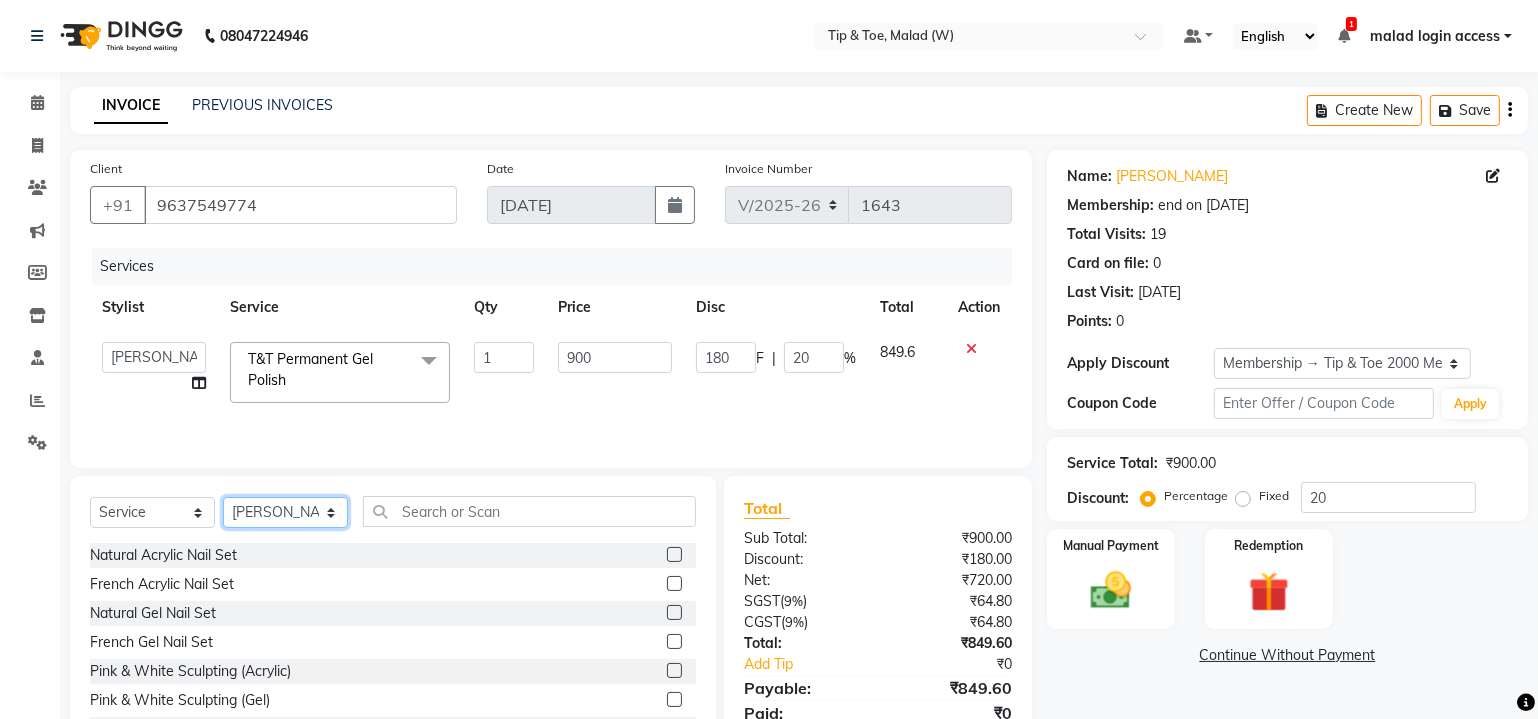 click on "Select Stylist Achan Akanksha Akash  Alfaz  Amreen  Daksha Danish Dhanashree Dibakar Divya Rai House Sale Imran Shaikh Kaikasha Shaikh Keshien Kumar Leela malad login access Manisha Singh Manisha Suvare Nida Sabri Nim Ninshing Nitesh Pooja Poonam Singh Regan Sanjay mama Shamim Shaikh Shimre Sujit Suzu Swity Urmila Pal Vikram" 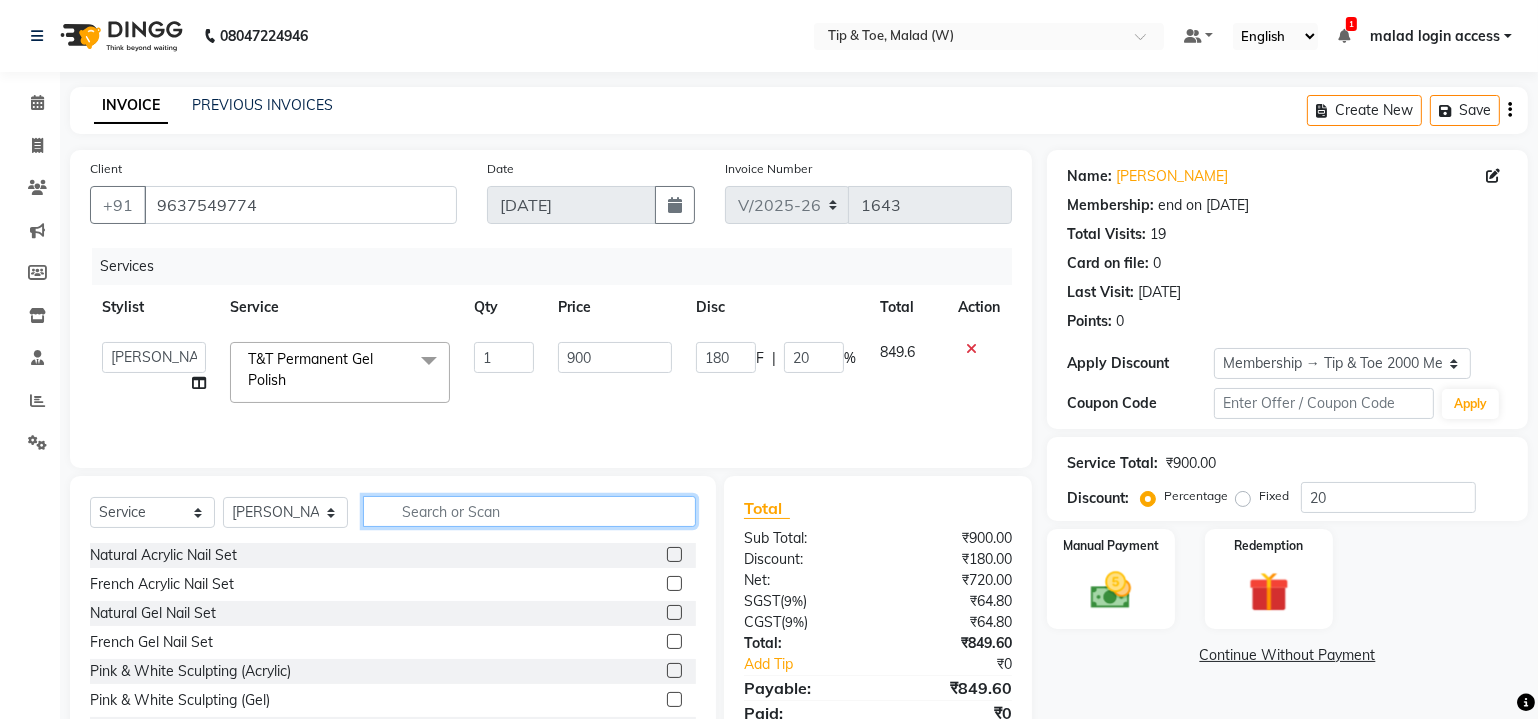 click 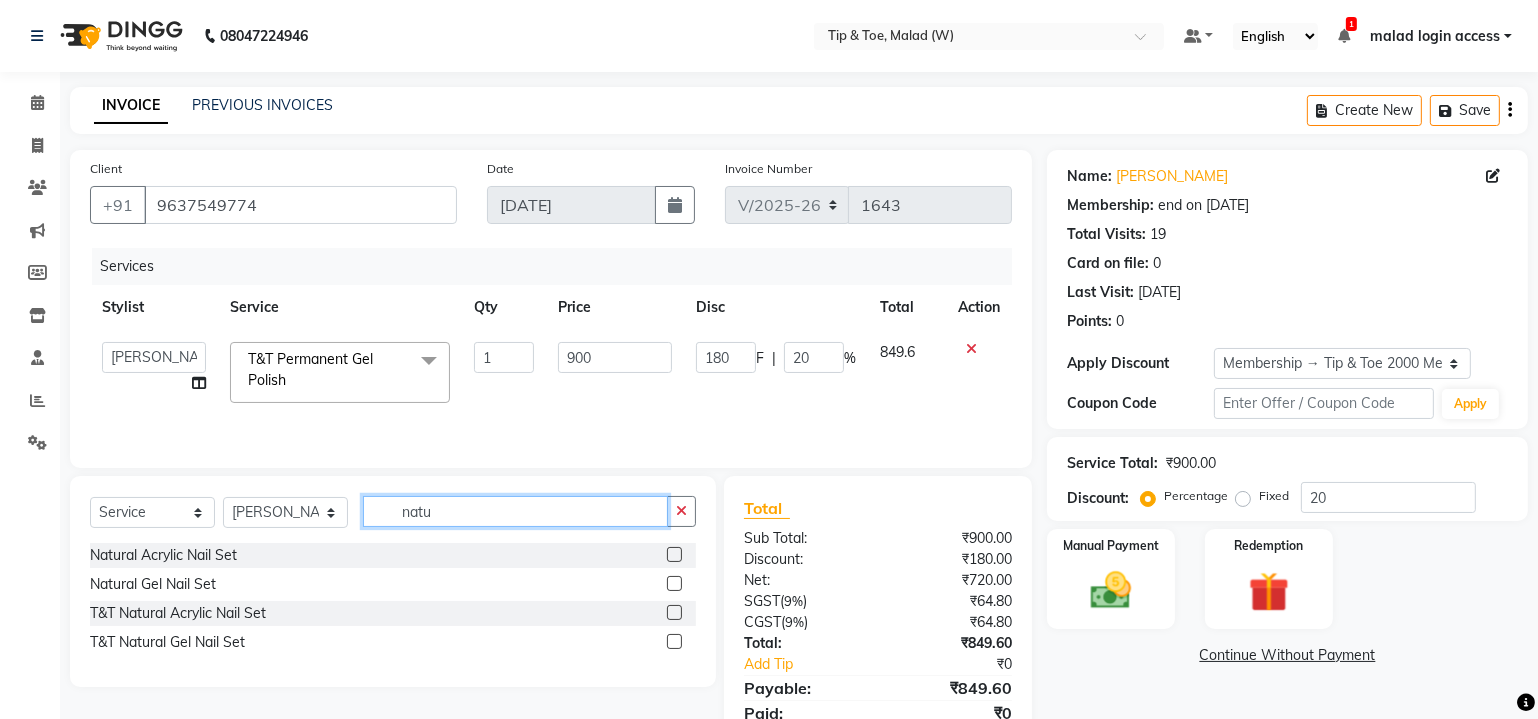type on "natu" 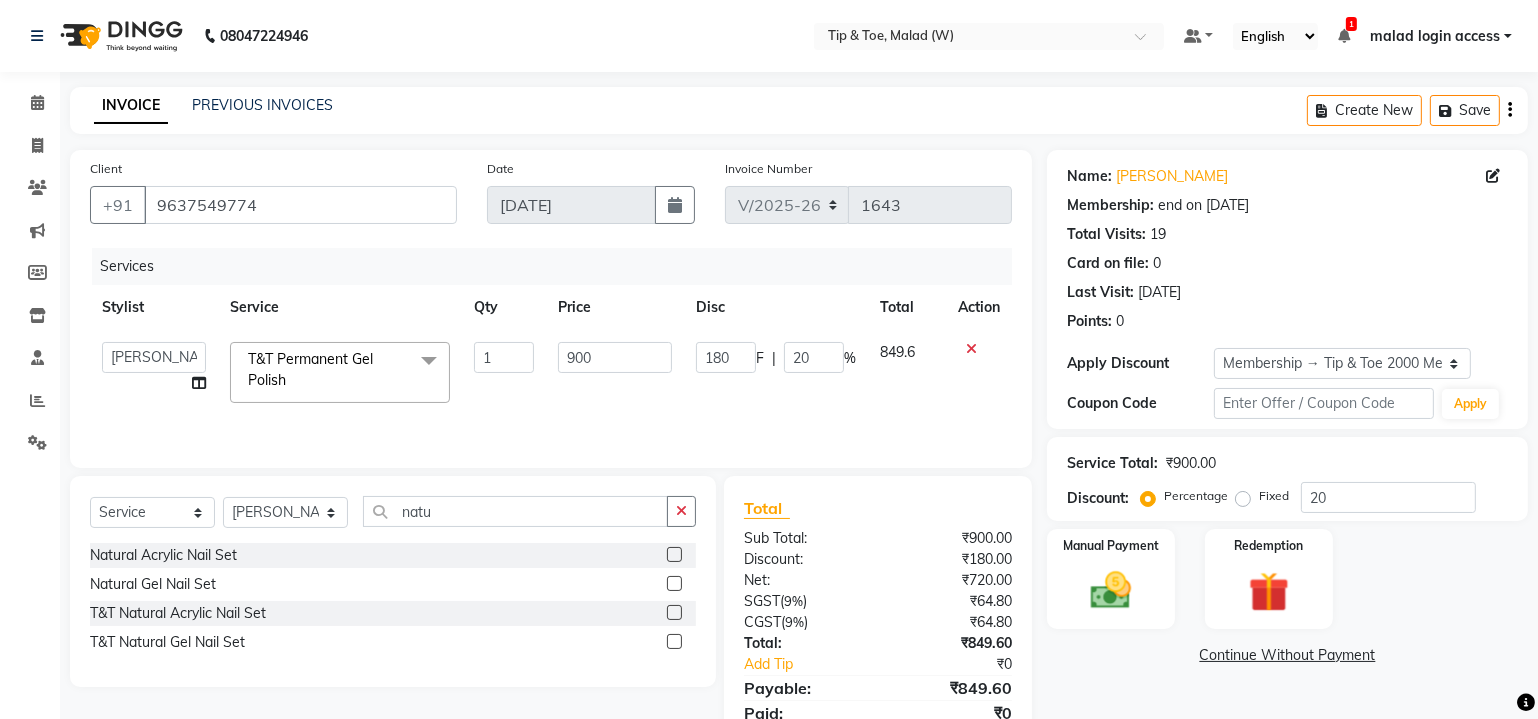 click 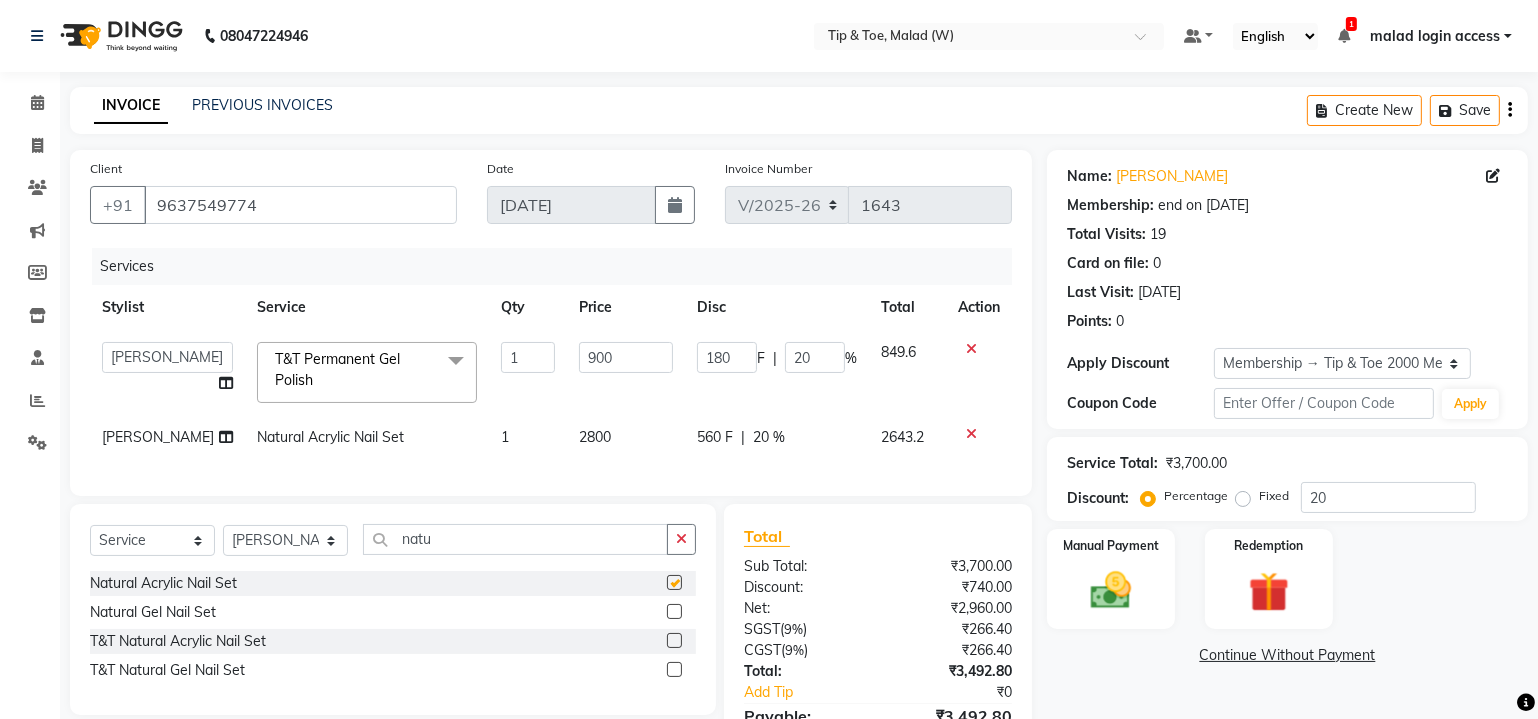 checkbox on "false" 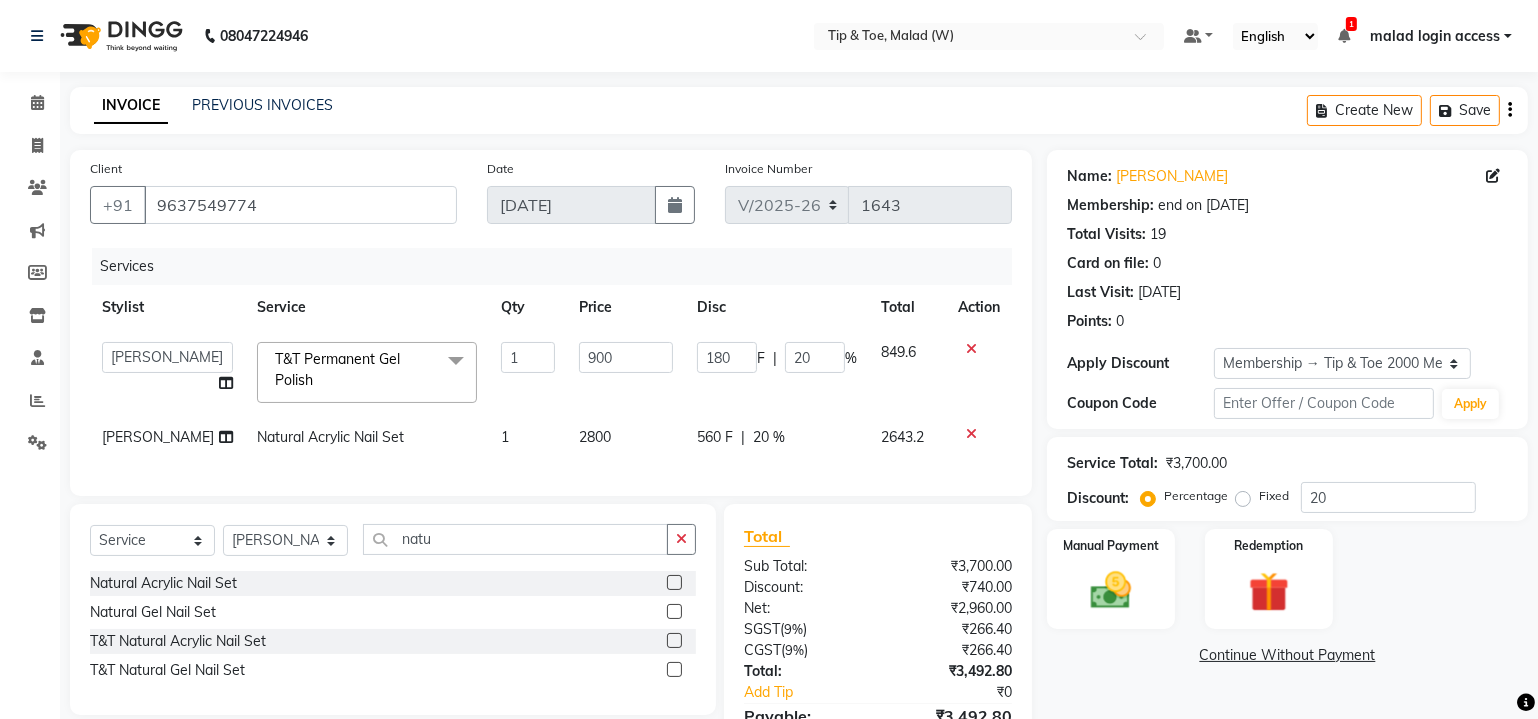 click on "2800" 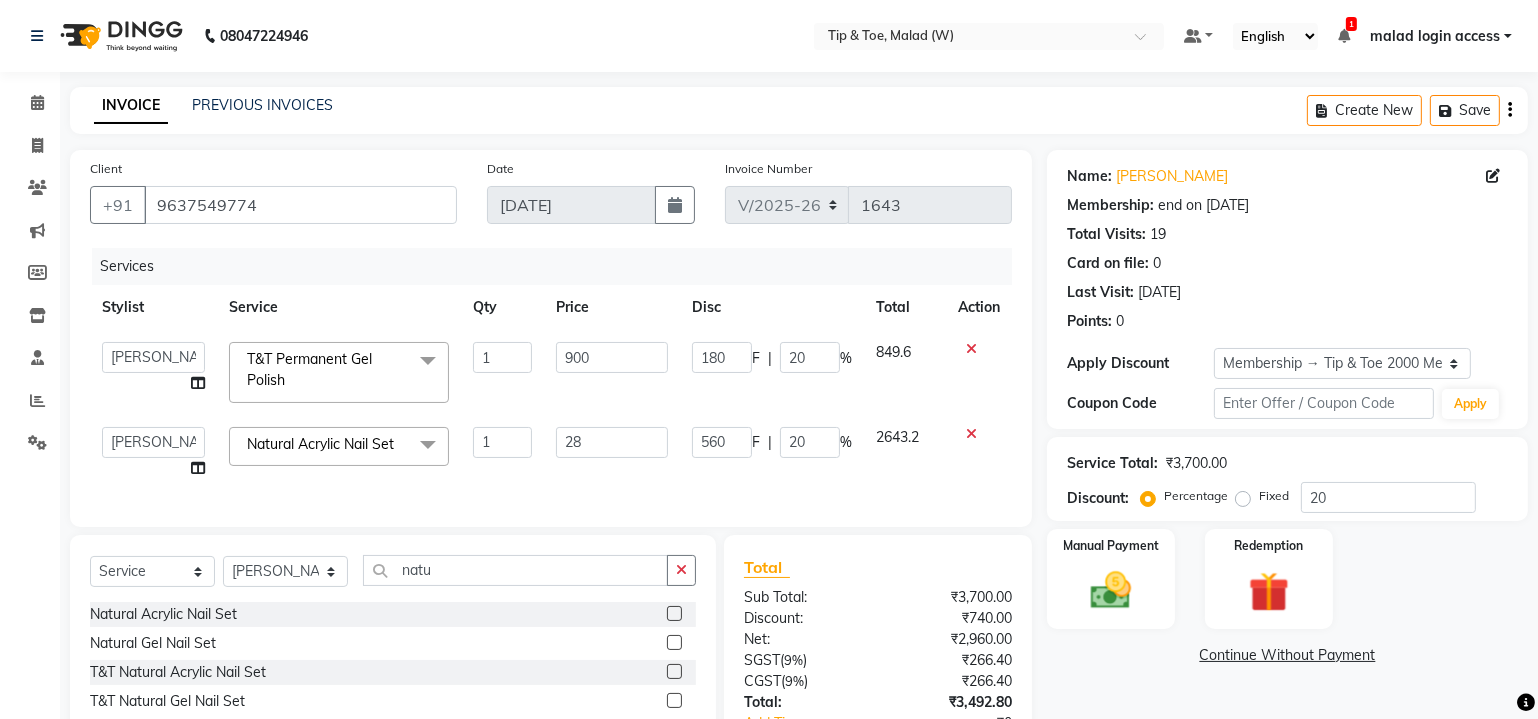 type on "2" 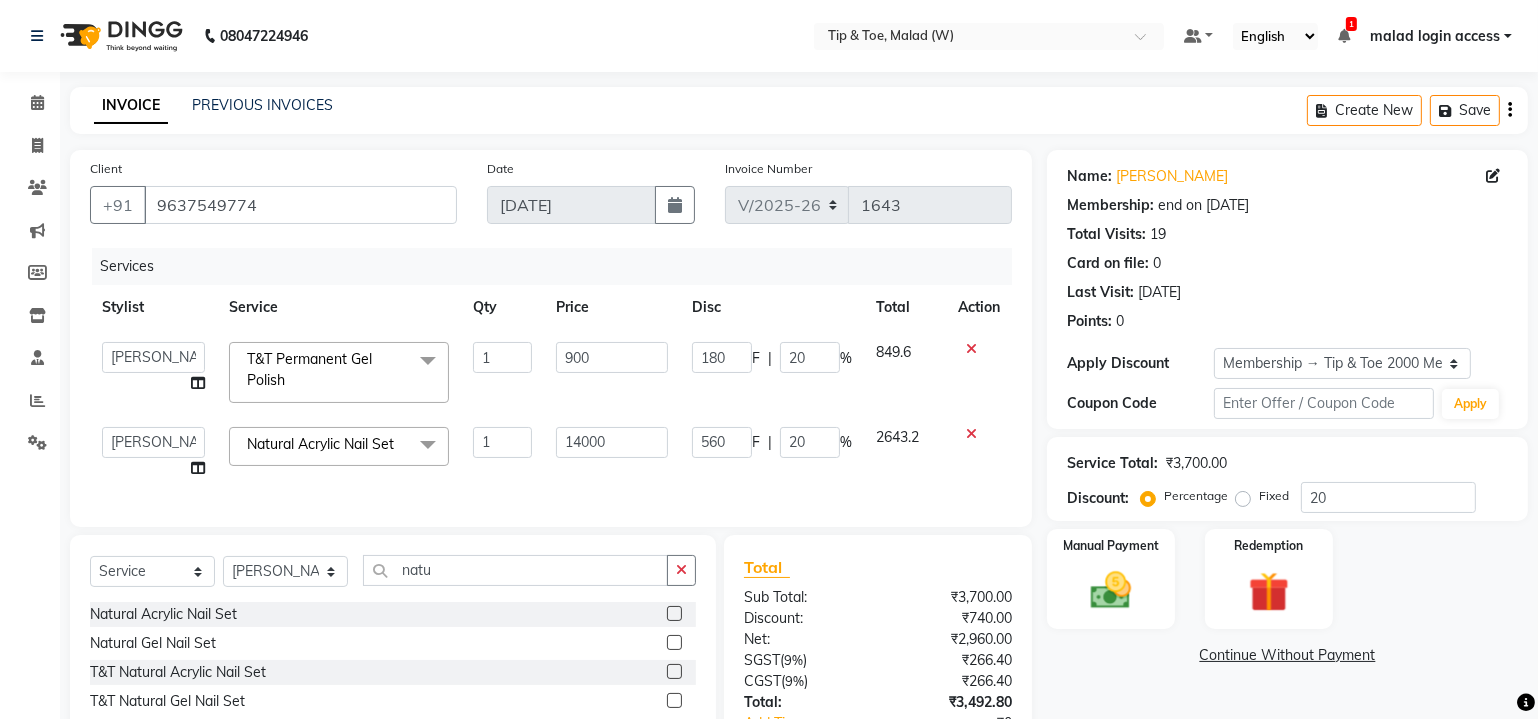 type on "1400" 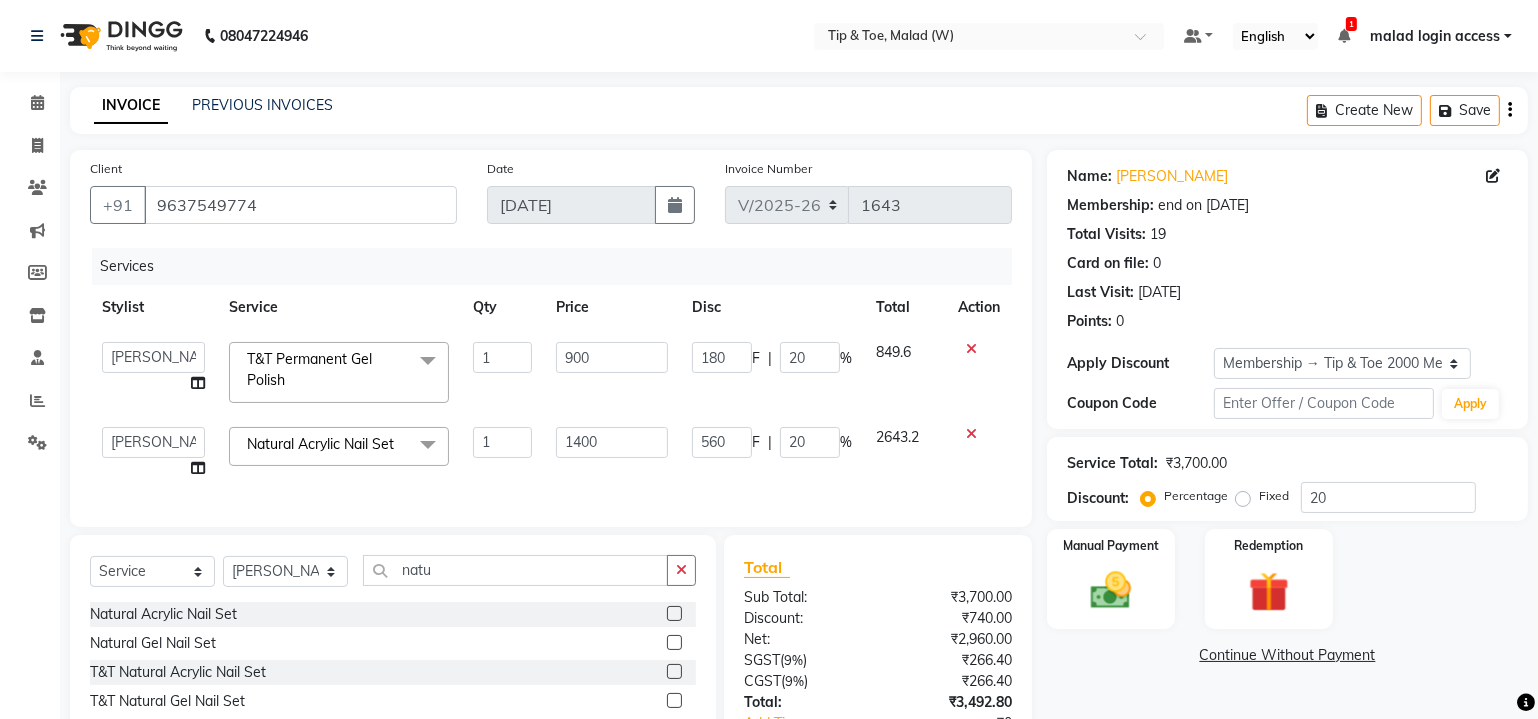 click on "1400" 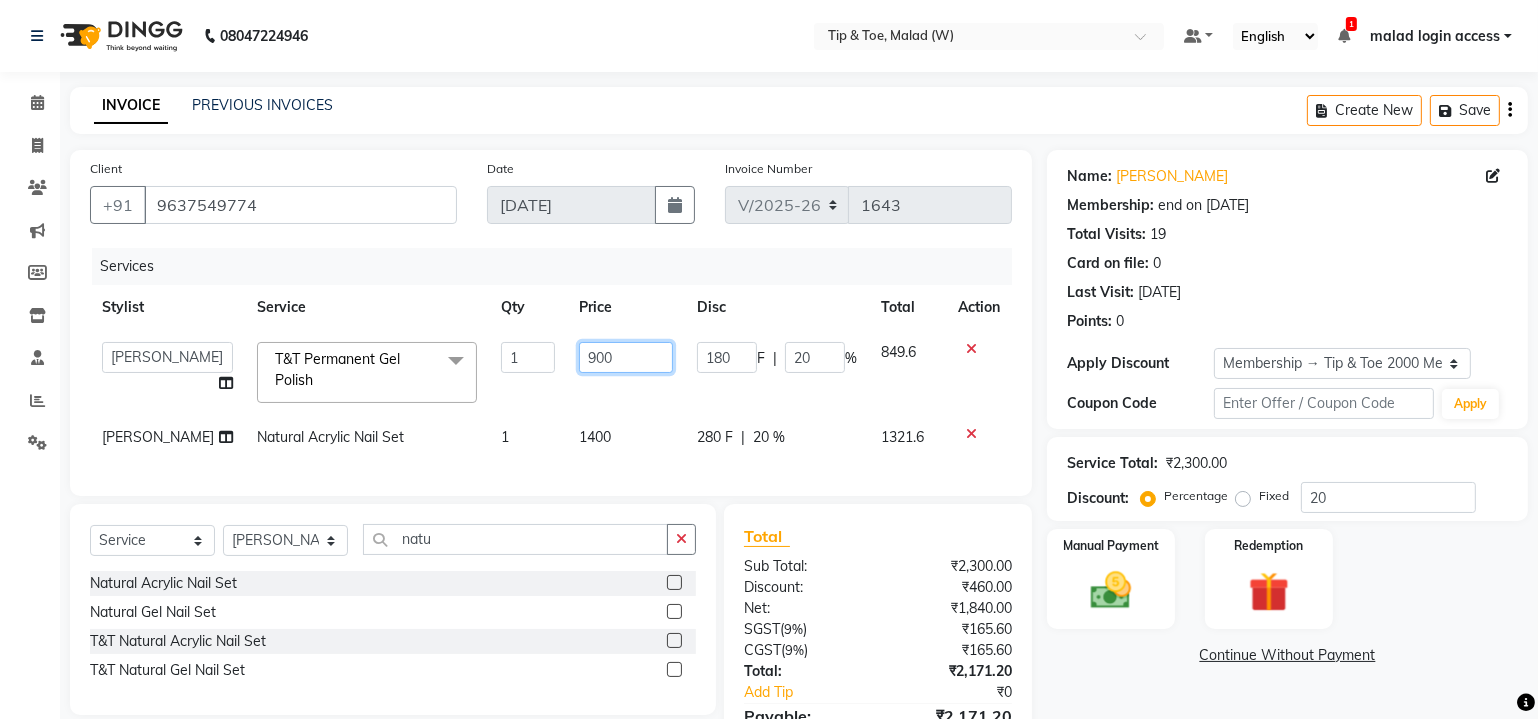 click on "900" 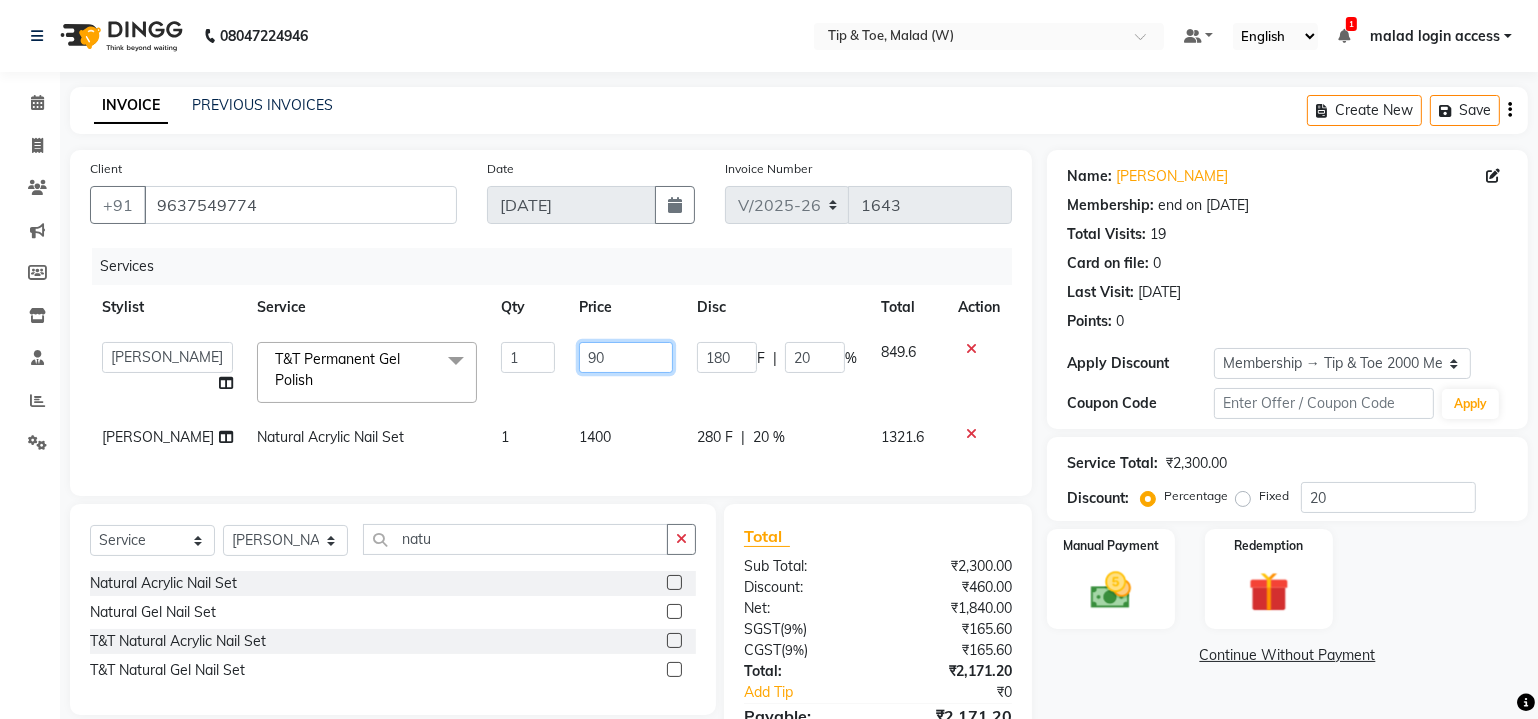 type on "9" 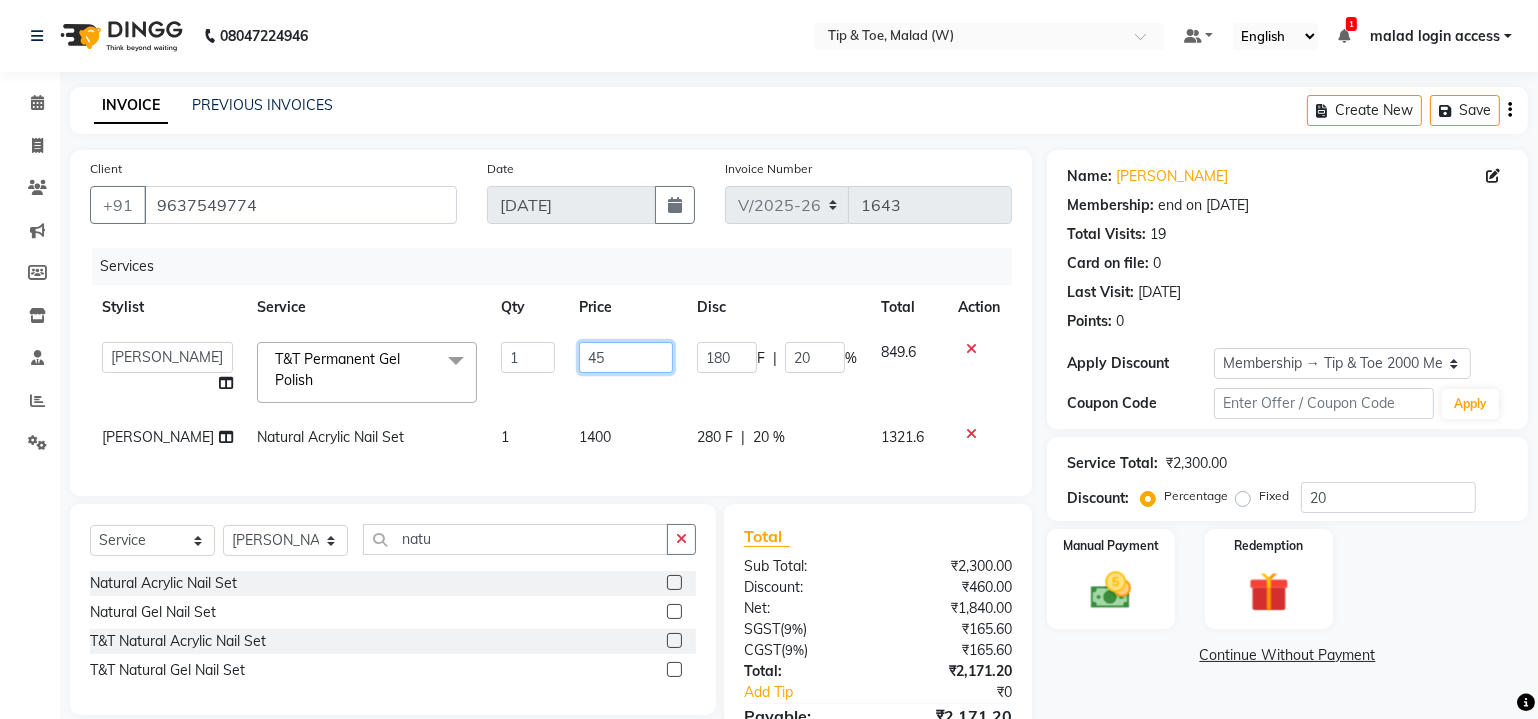 type on "450" 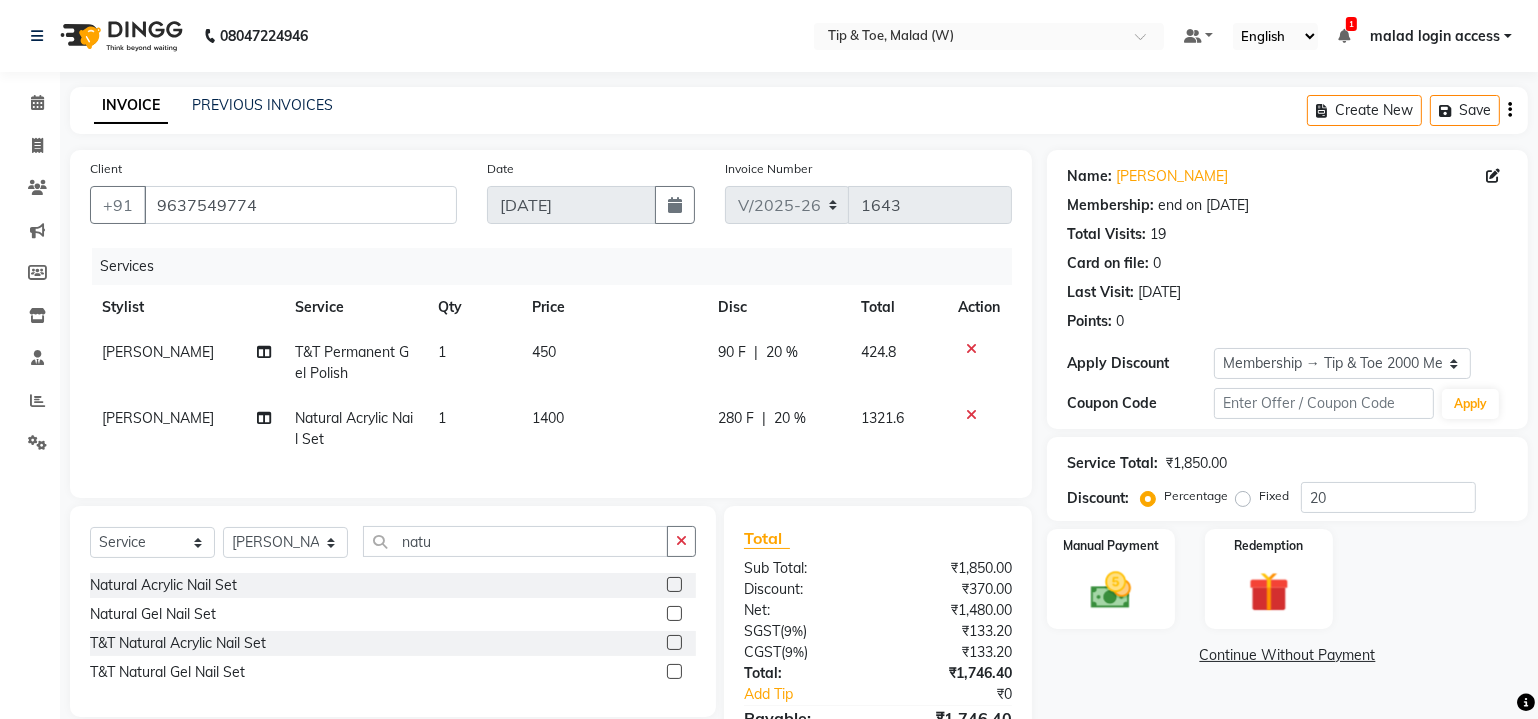 click on "1400" 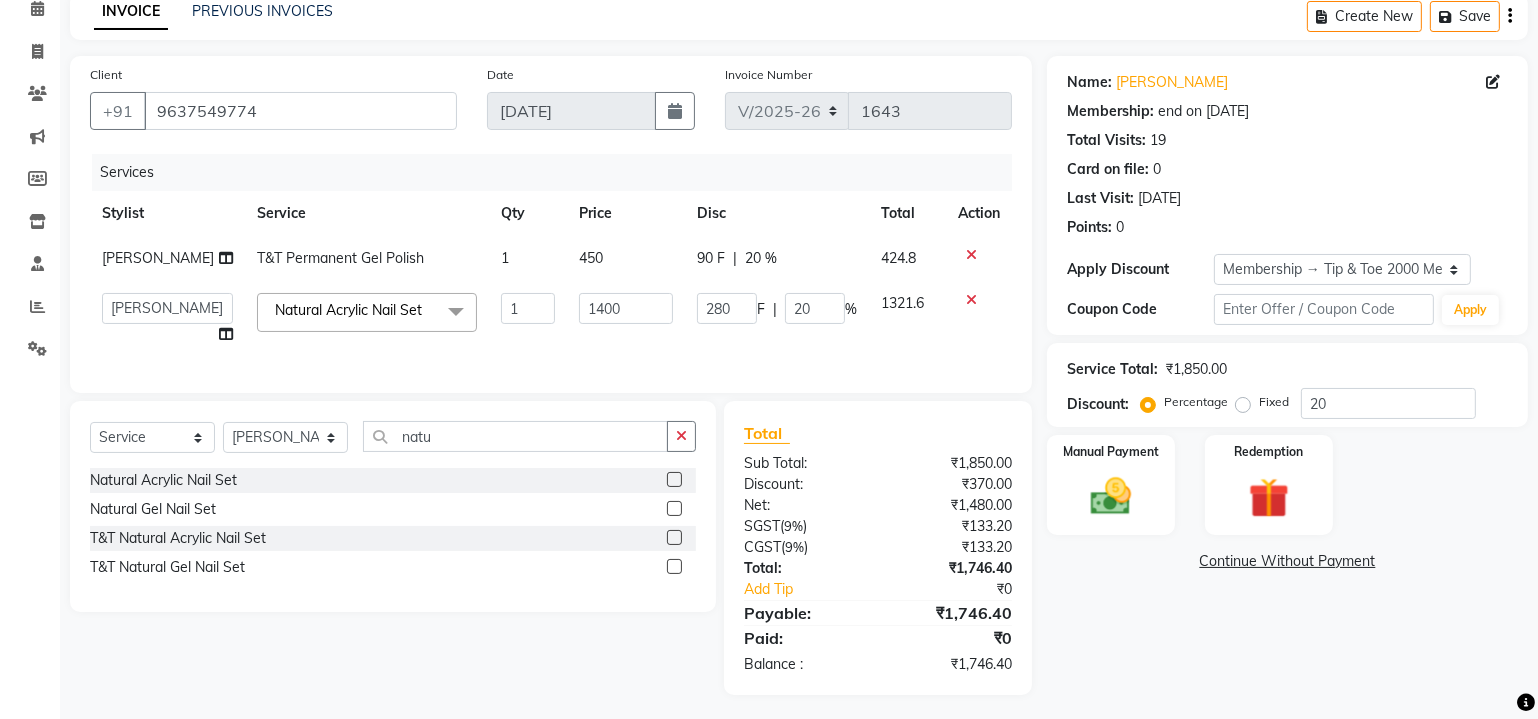 scroll, scrollTop: 132, scrollLeft: 0, axis: vertical 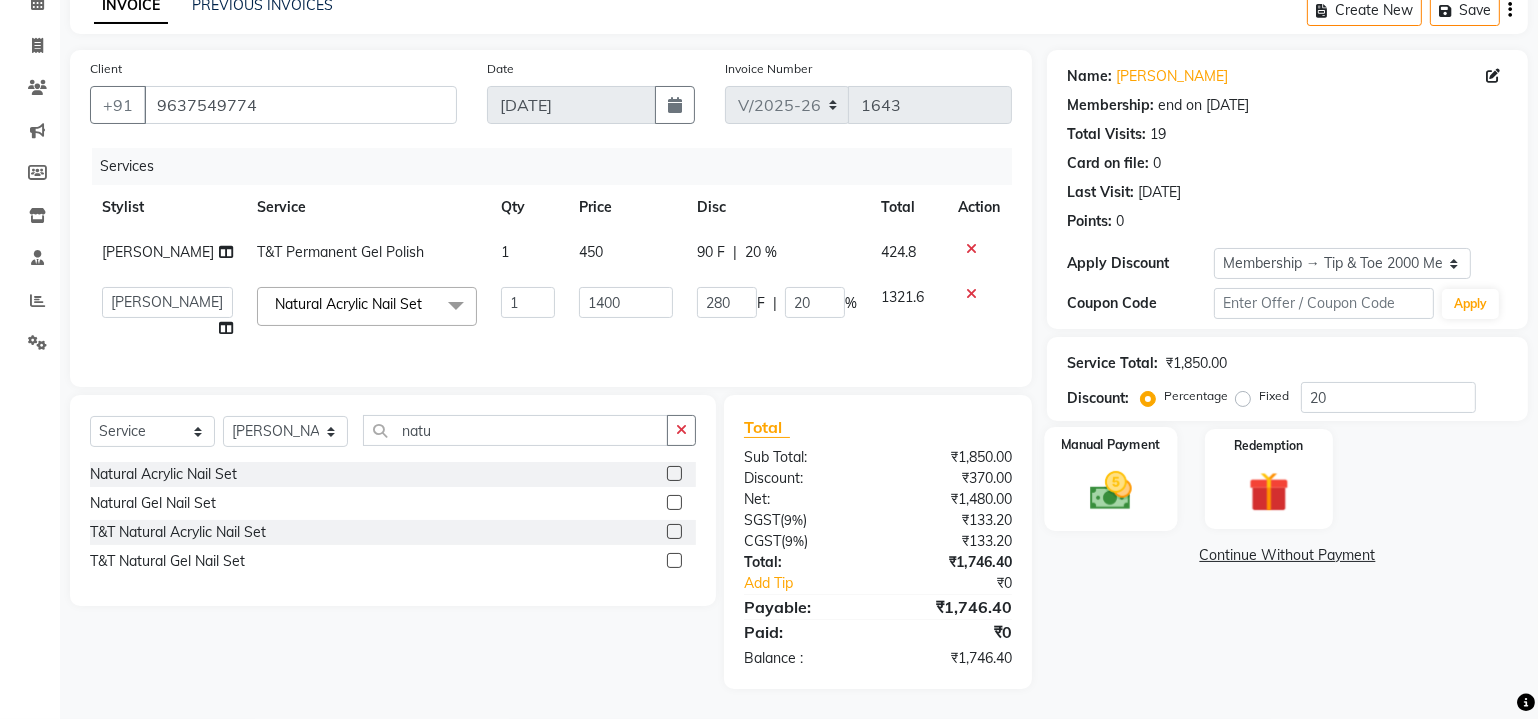 click on "Manual Payment" 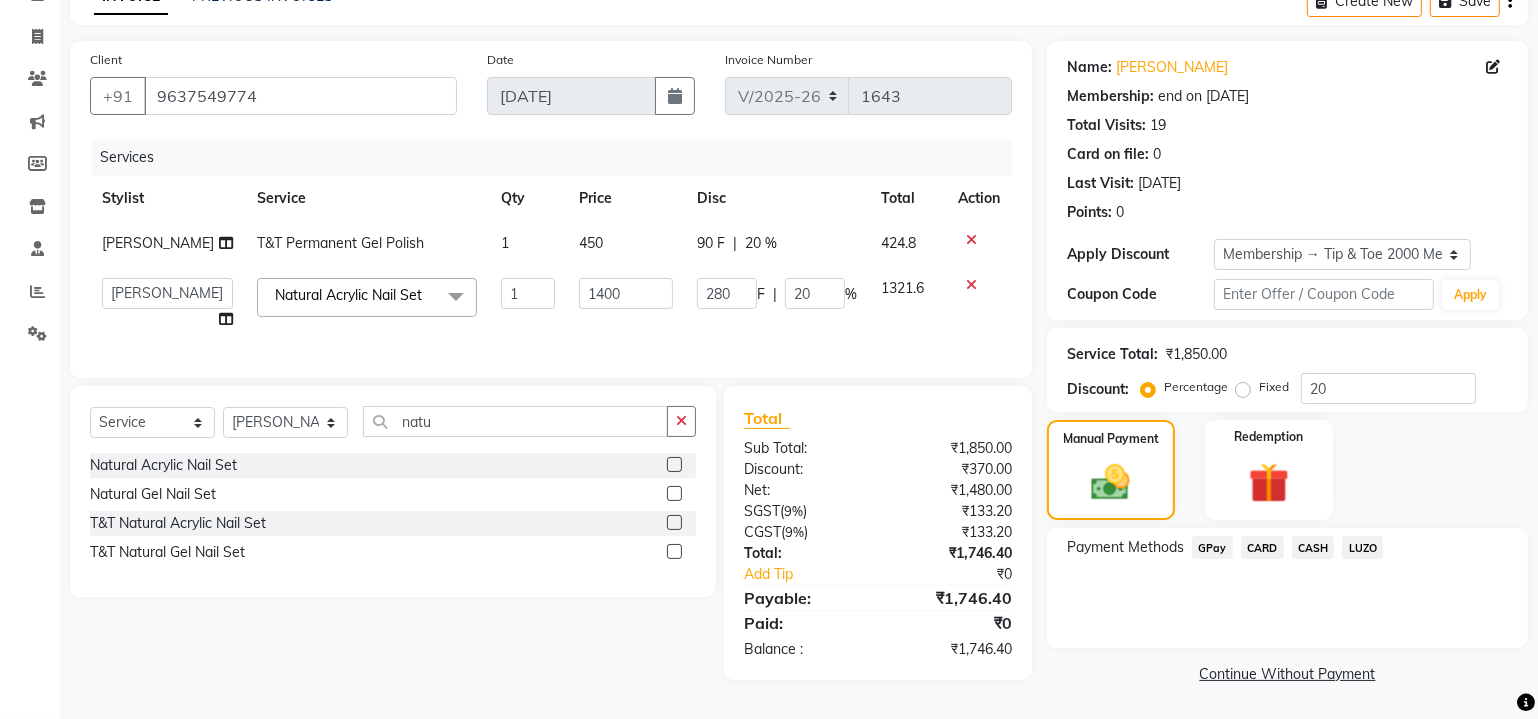 click on "CARD" 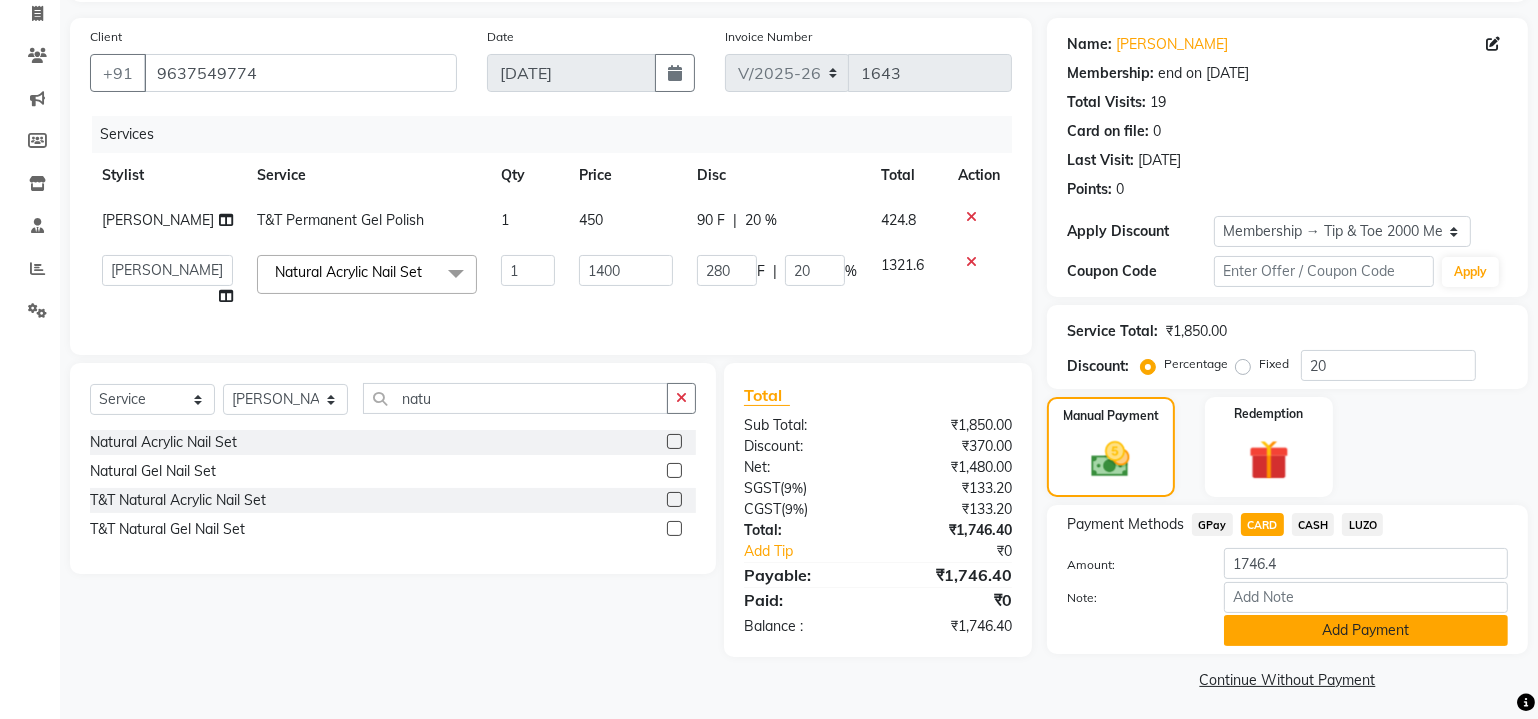 click on "Add Payment" 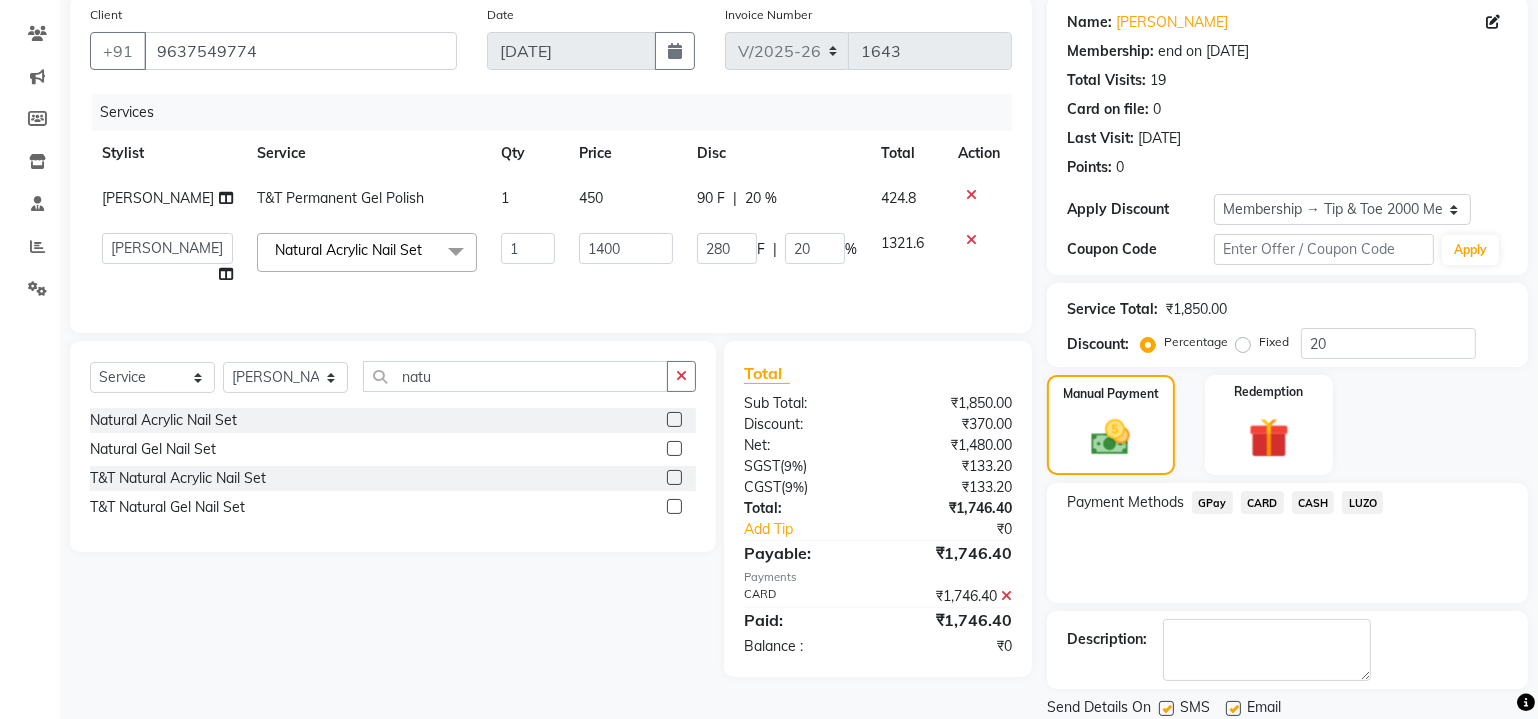scroll, scrollTop: 219, scrollLeft: 0, axis: vertical 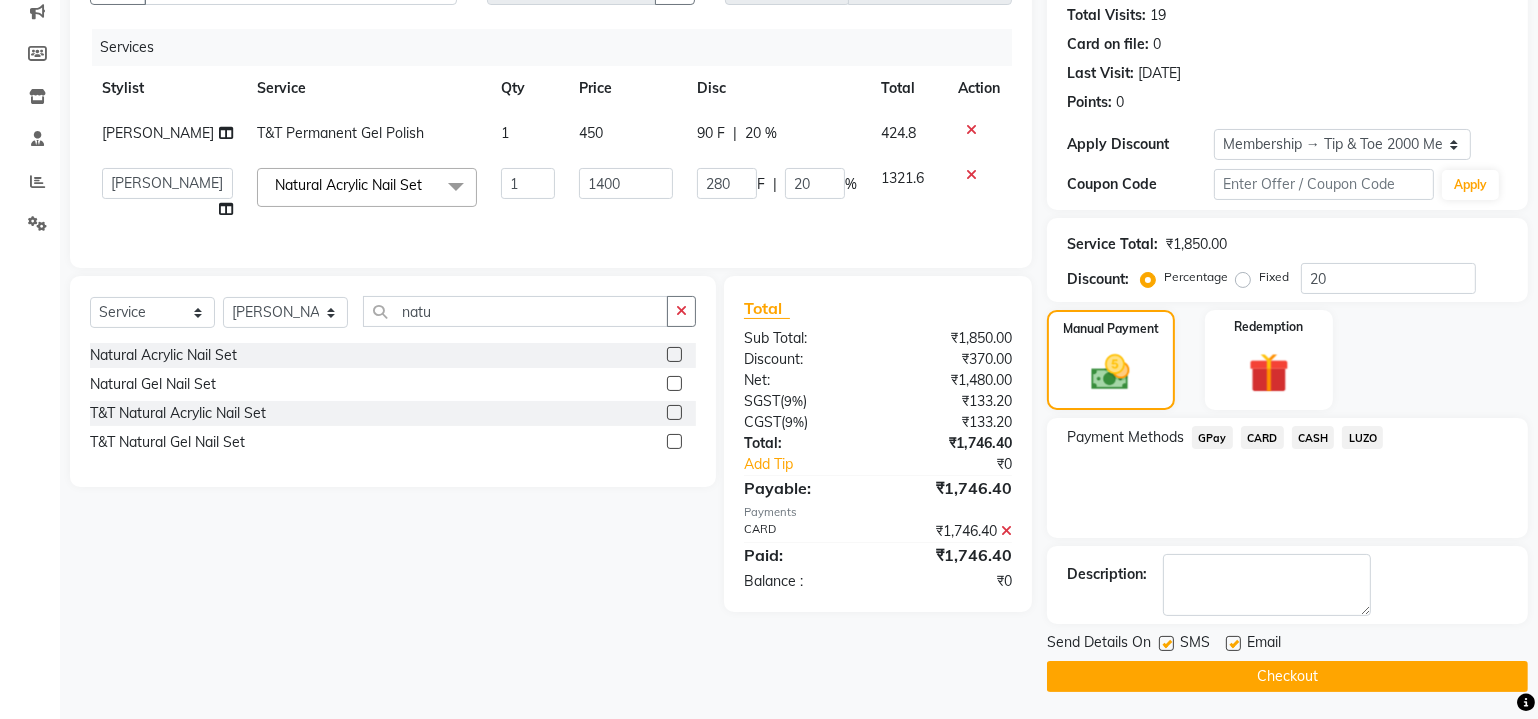 click 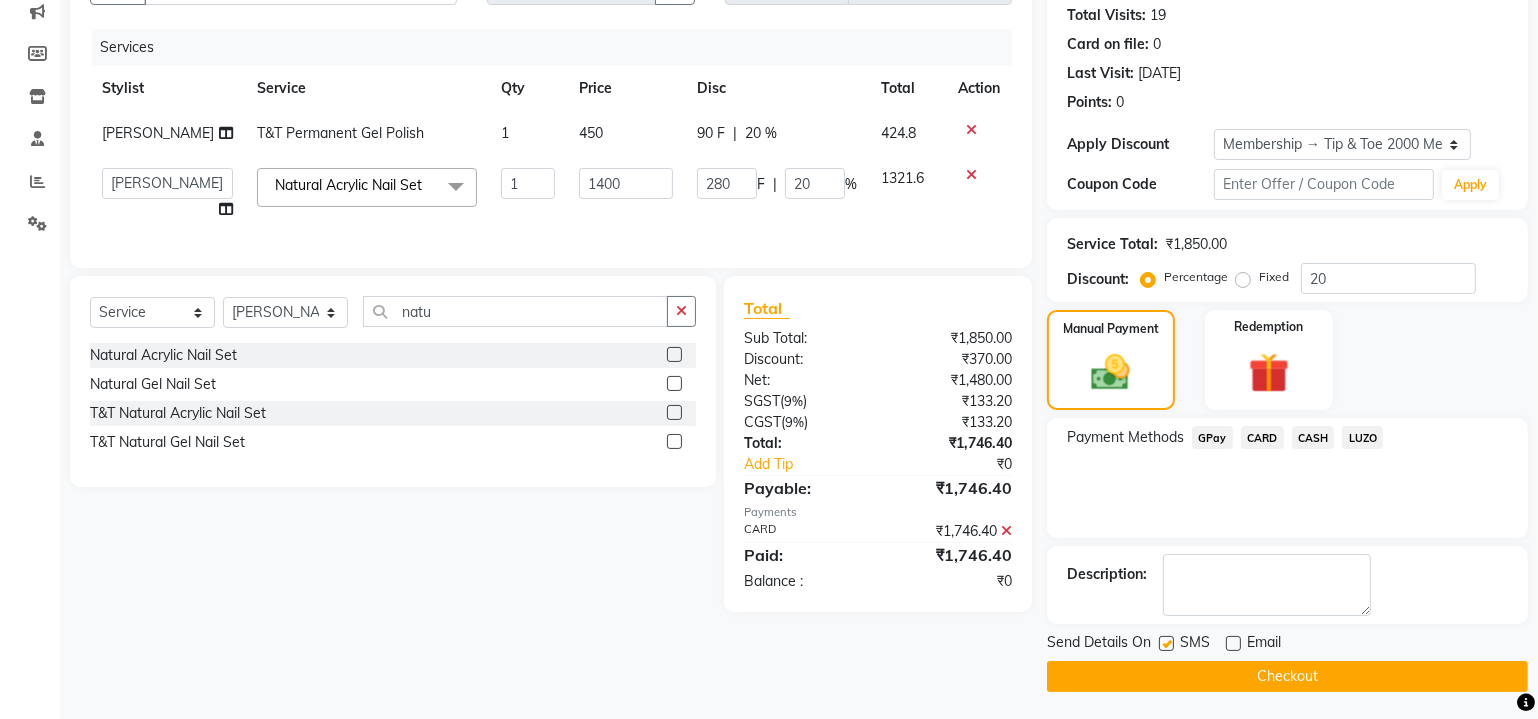click 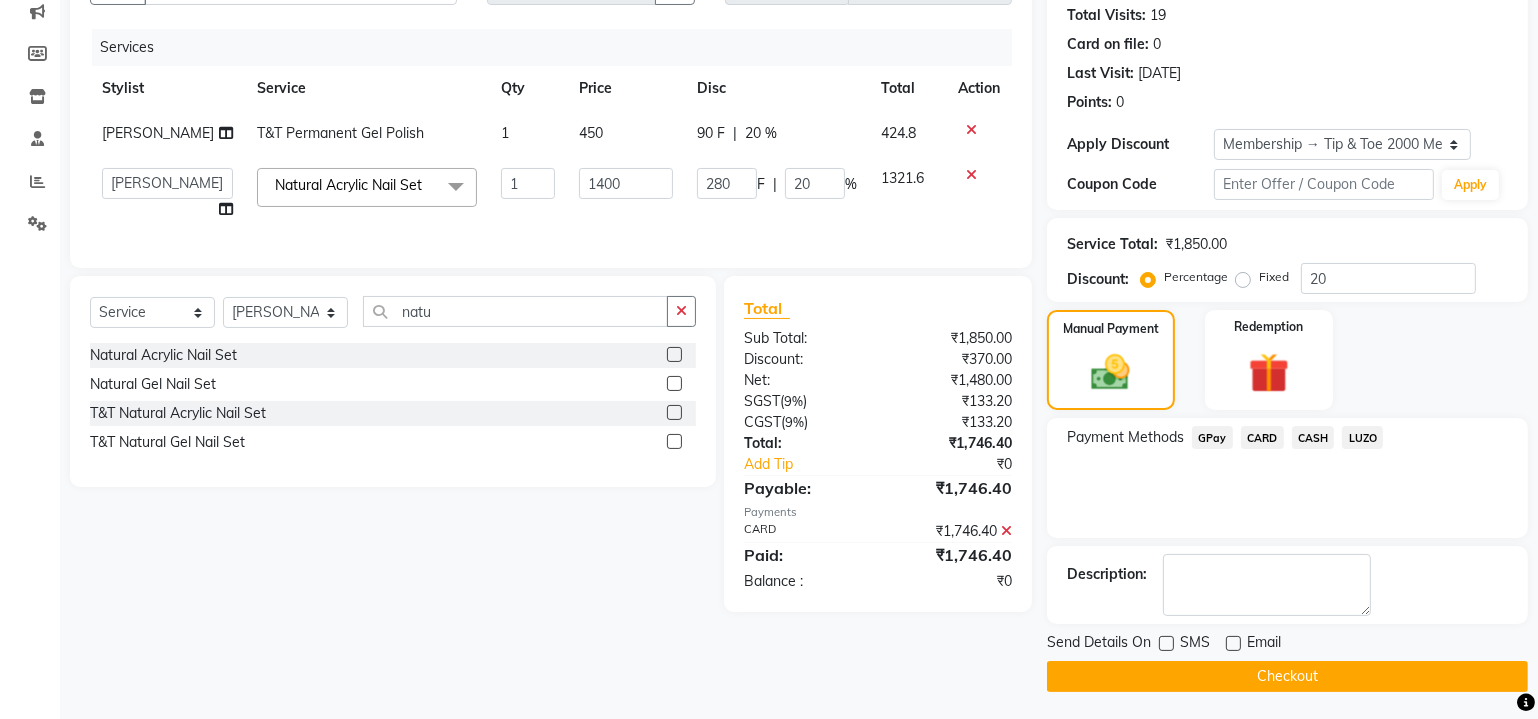 click on "Checkout" 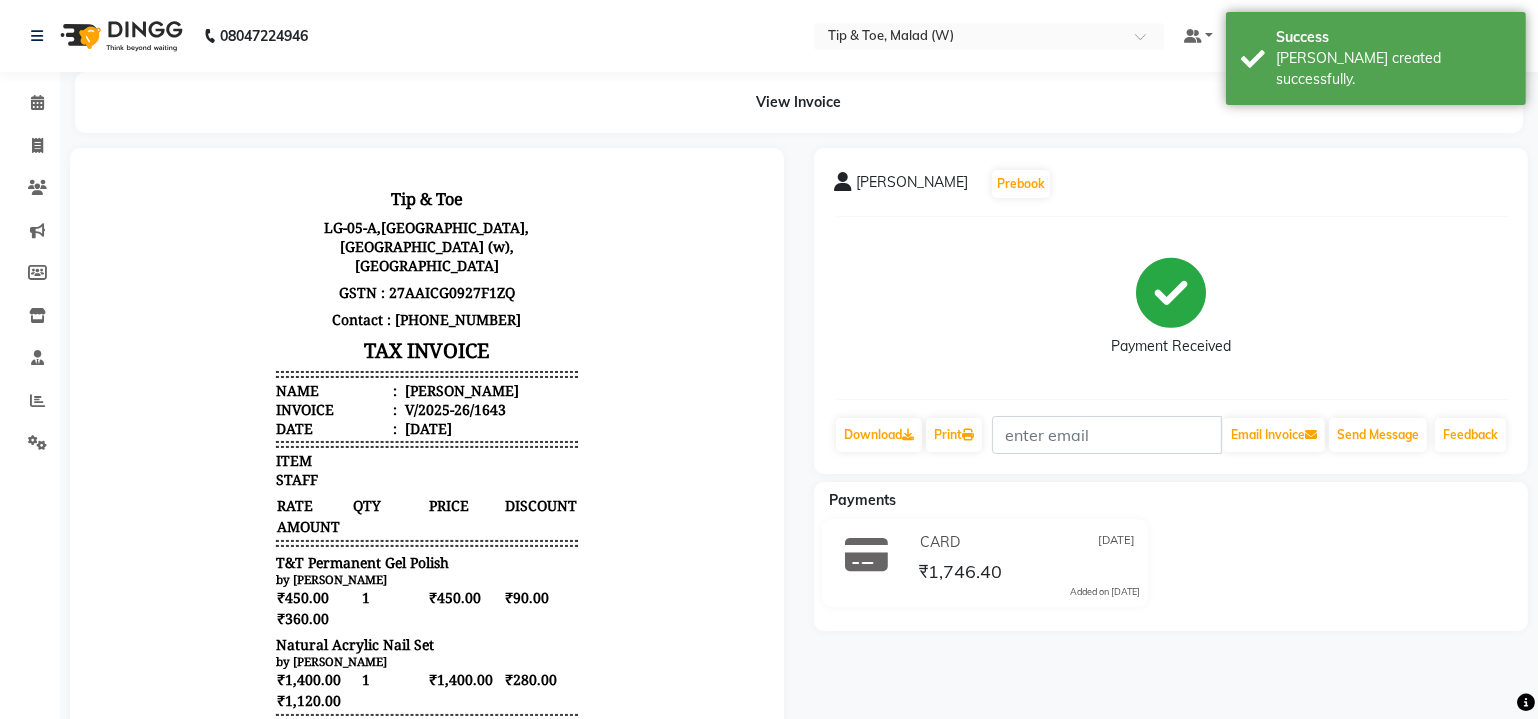 scroll, scrollTop: 0, scrollLeft: 0, axis: both 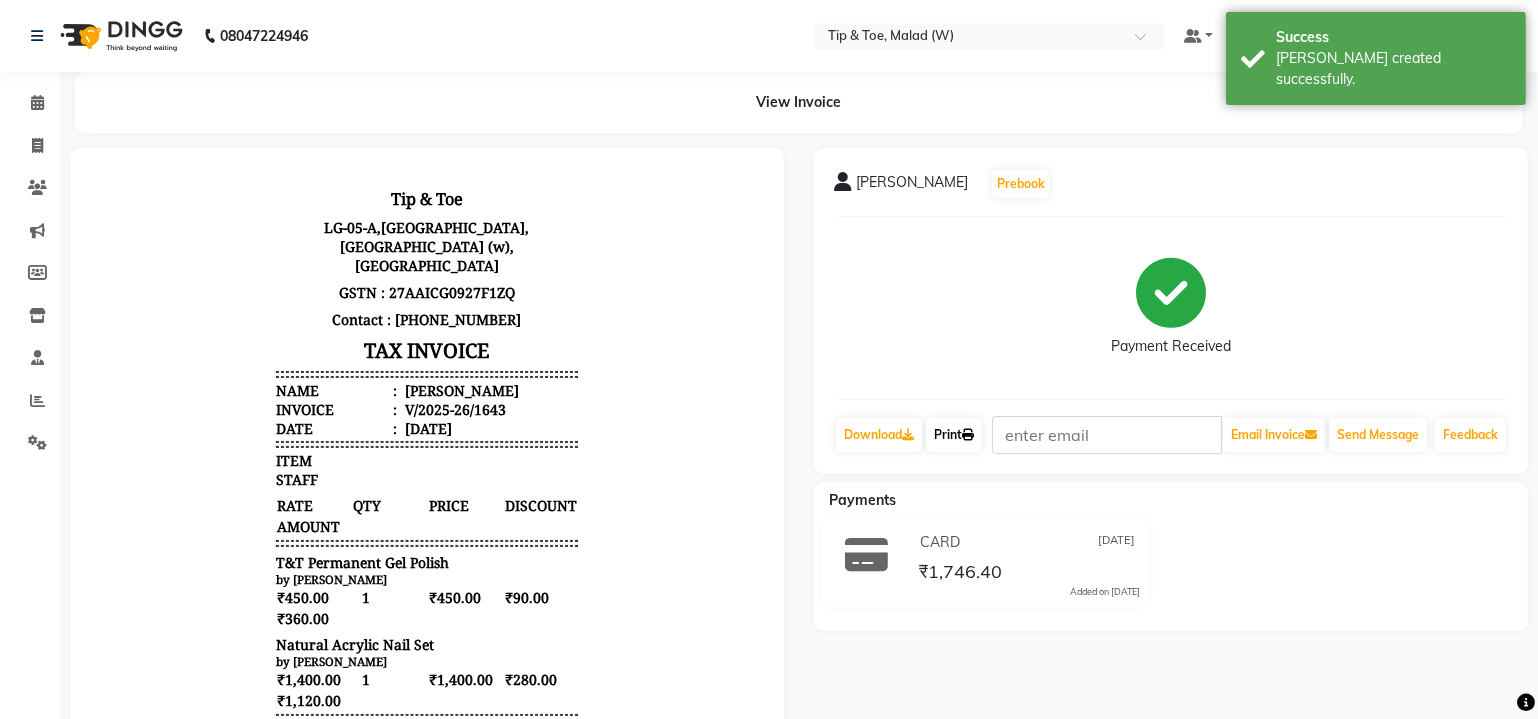 click on "Print" 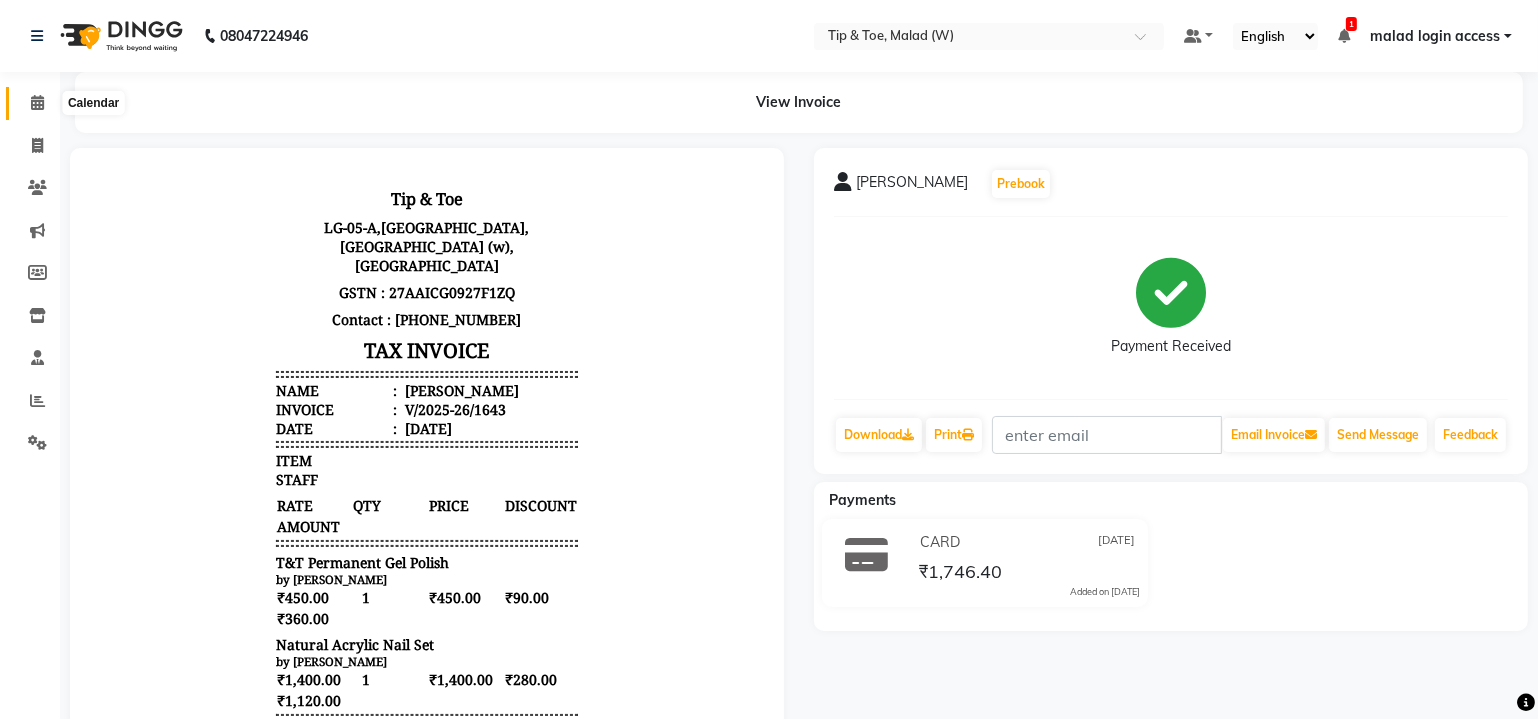 click 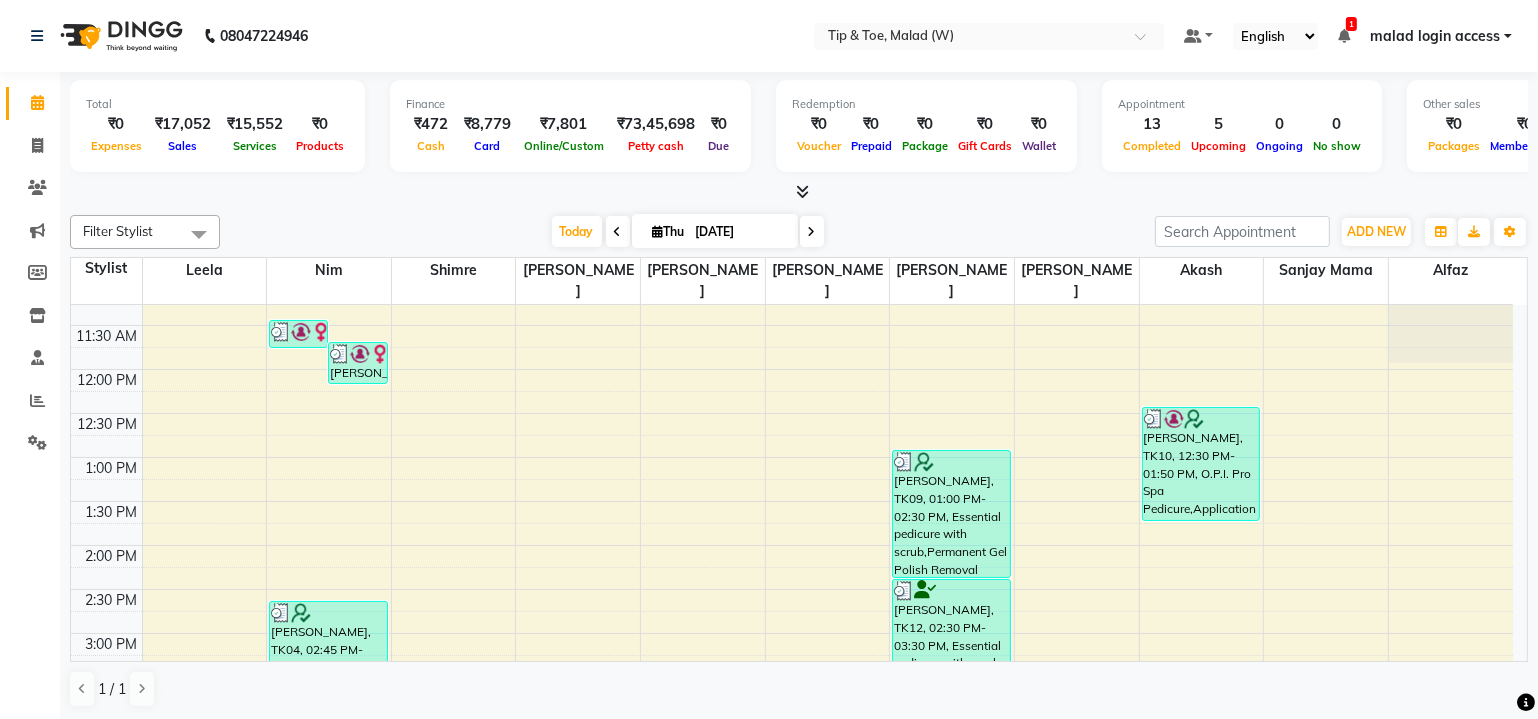 scroll, scrollTop: 395, scrollLeft: 0, axis: vertical 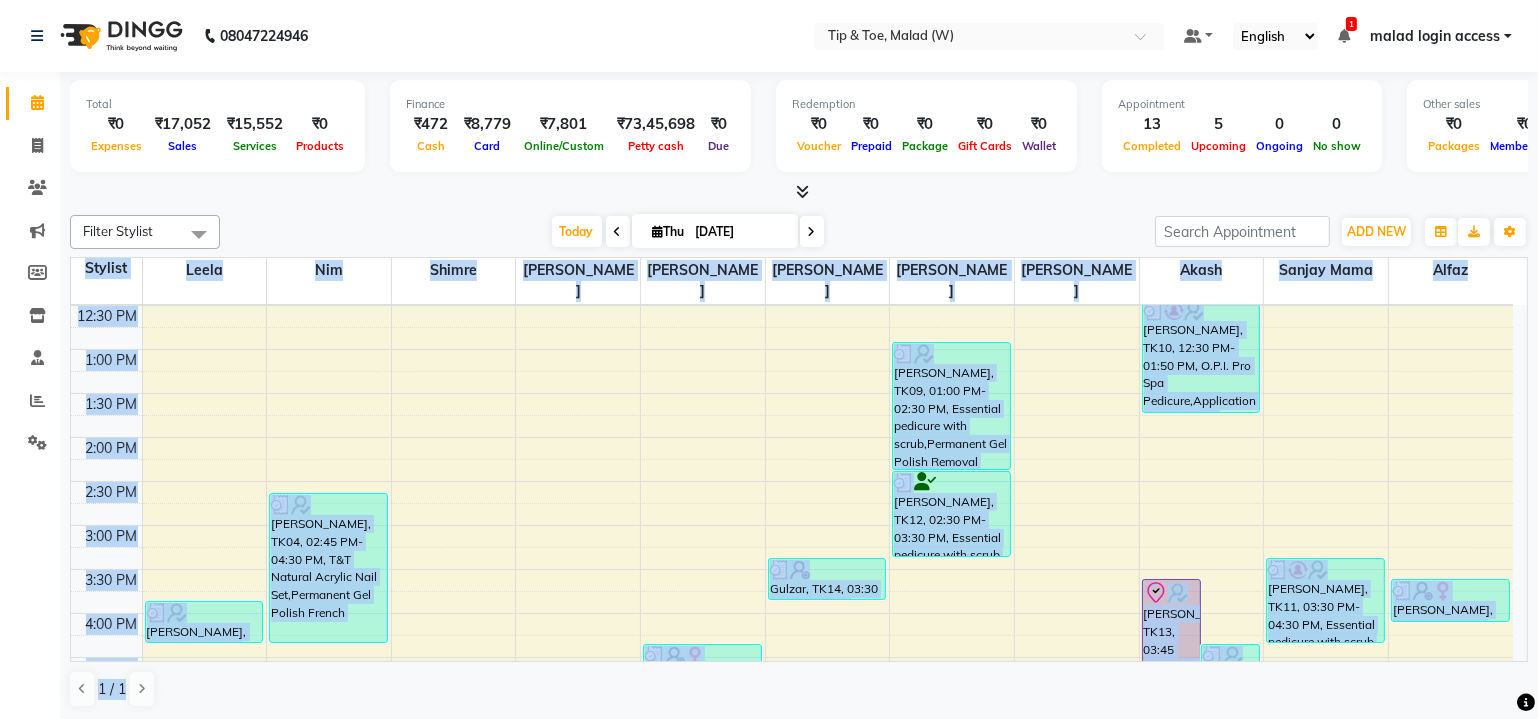 drag, startPoint x: 1533, startPoint y: 697, endPoint x: 1539, endPoint y: 722, distance: 25.70992 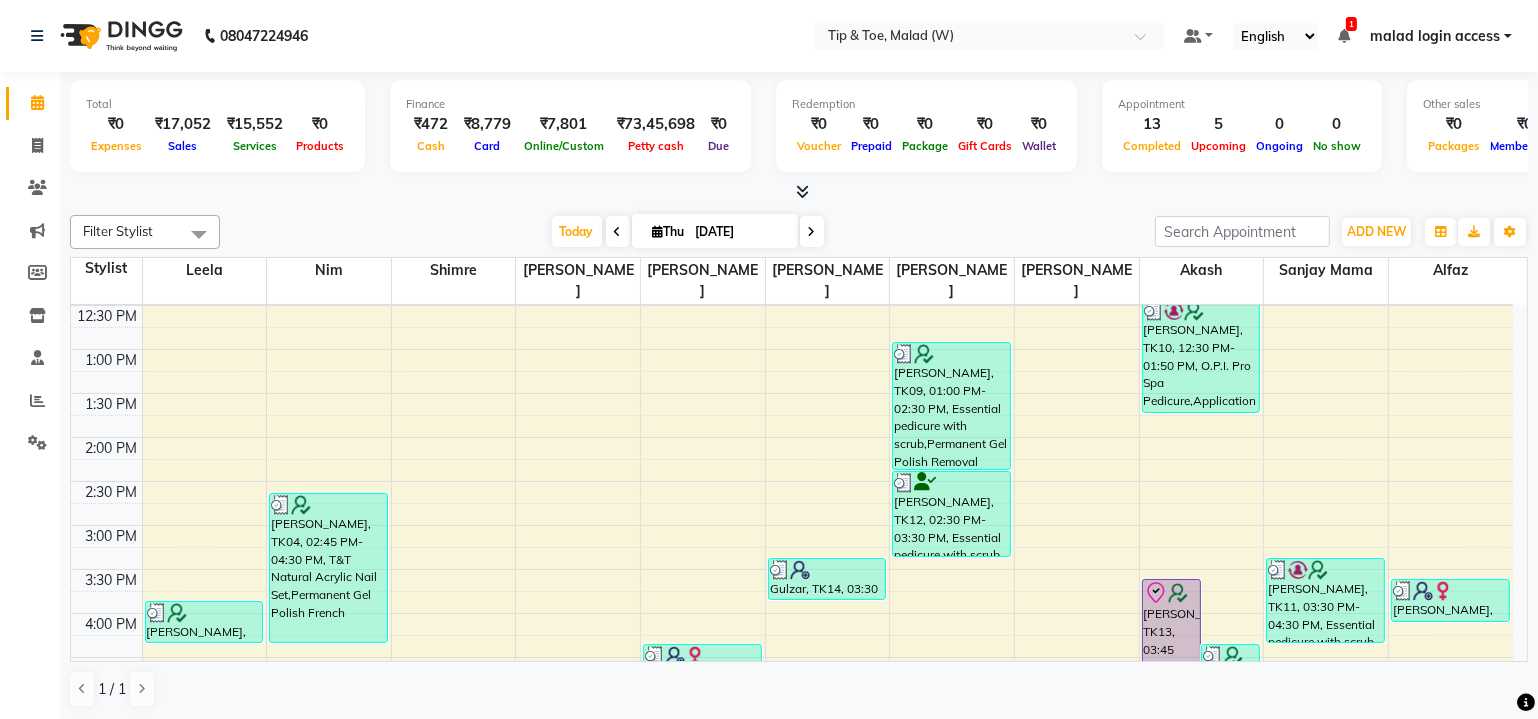 click on "[DATE]  [DATE]" at bounding box center [687, 232] 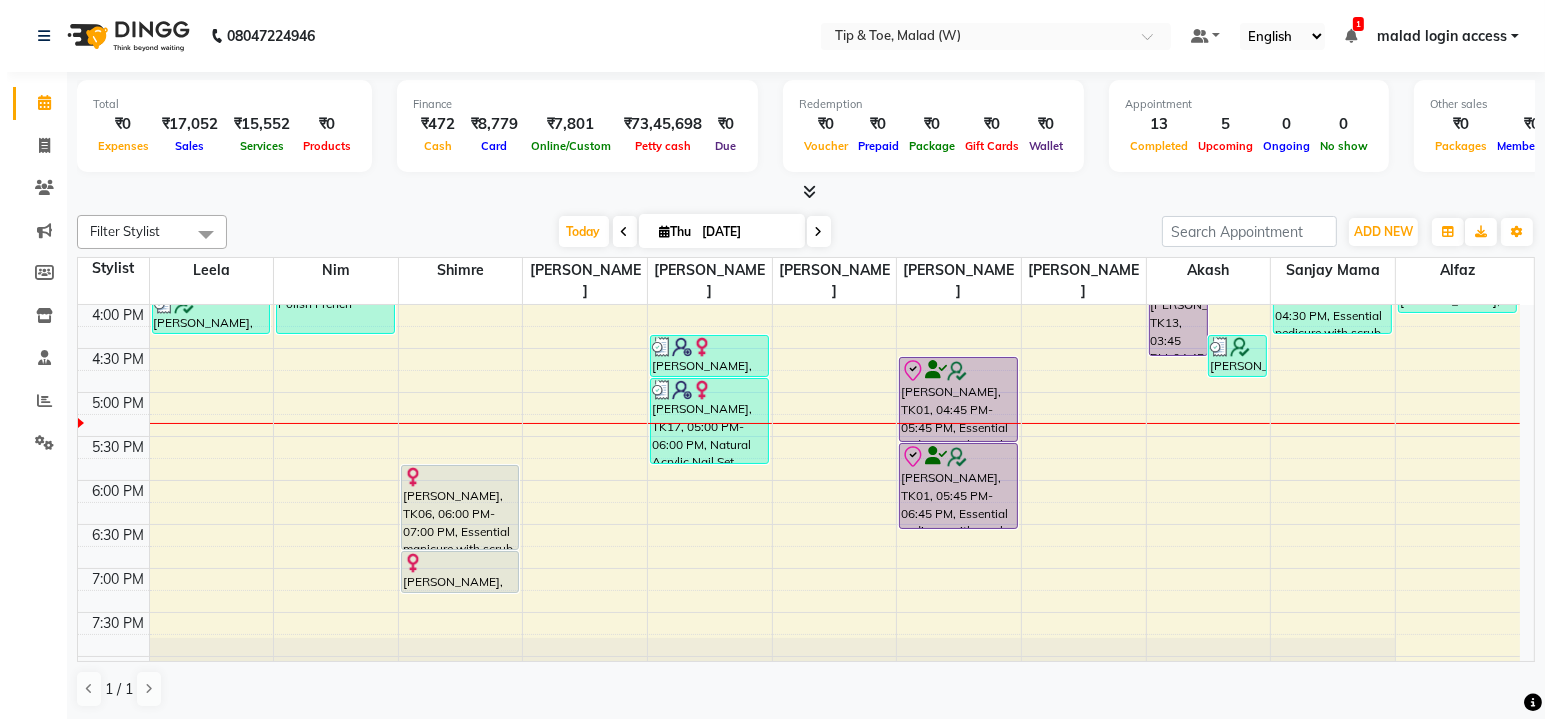 scroll, scrollTop: 744, scrollLeft: 0, axis: vertical 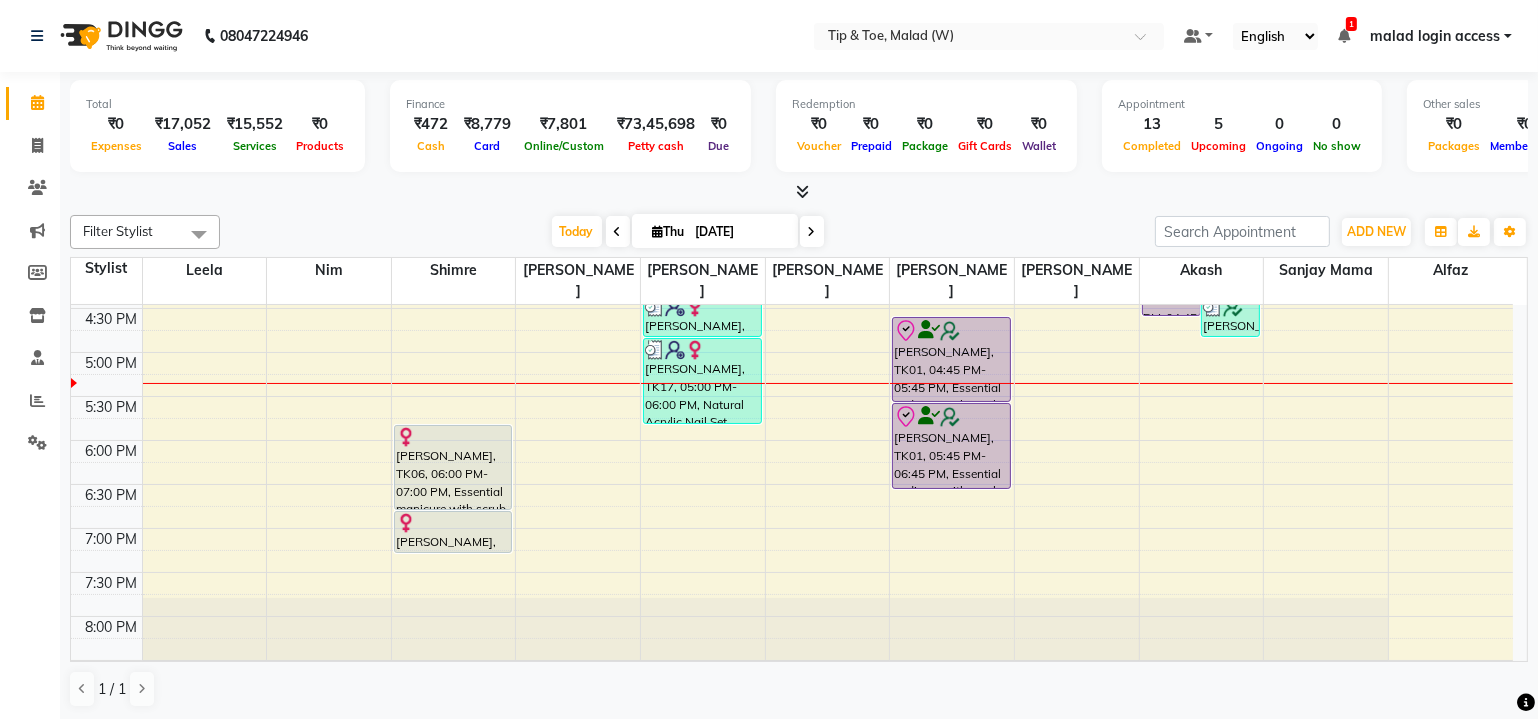 click on "Total  ₹0  Expenses ₹17,052  Sales ₹15,552  Services ₹0  Products Finance  ₹472  Cash ₹8,779  Card ₹7,801  Online/Custom ₹73,45,698 Petty cash ₹0 Due  Redemption  ₹0 Voucher ₹0 Prepaid ₹0 Package ₹0  Gift Cards ₹0  Wallet  Appointment  13 Completed 5 Upcoming 0 Ongoing 0 No show  Other sales  ₹0  Packages ₹0  Memberships ₹1,500  Vouchers ₹0  Prepaids ₹0  Gift Cards Filter Stylist Select All Akash  Alfaz  Dibakar Leela Manisha Singh Nim Nitesh Poonam Singh Sanjay mama Shimre Urmila Pal Today  Thu 10-07-2025 Toggle Dropdown Add Appointment Add Invoice Add Attendance Add Client Toggle Dropdown Add Appointment Add Invoice Add Attendance Add Client ADD NEW Toggle Dropdown Add Appointment Add Invoice Add Attendance Add Client Filter Stylist Select All Akash  Alfaz  Dibakar Leela Manisha Singh Nim Nitesh Poonam Singh Sanjay mama Shimre Urmila Pal Group By  Staff View   Room View  View as Vertical  Vertical - Week View  Horizontal  Horizontal - Week View  List  Toggle Dropdown 11" 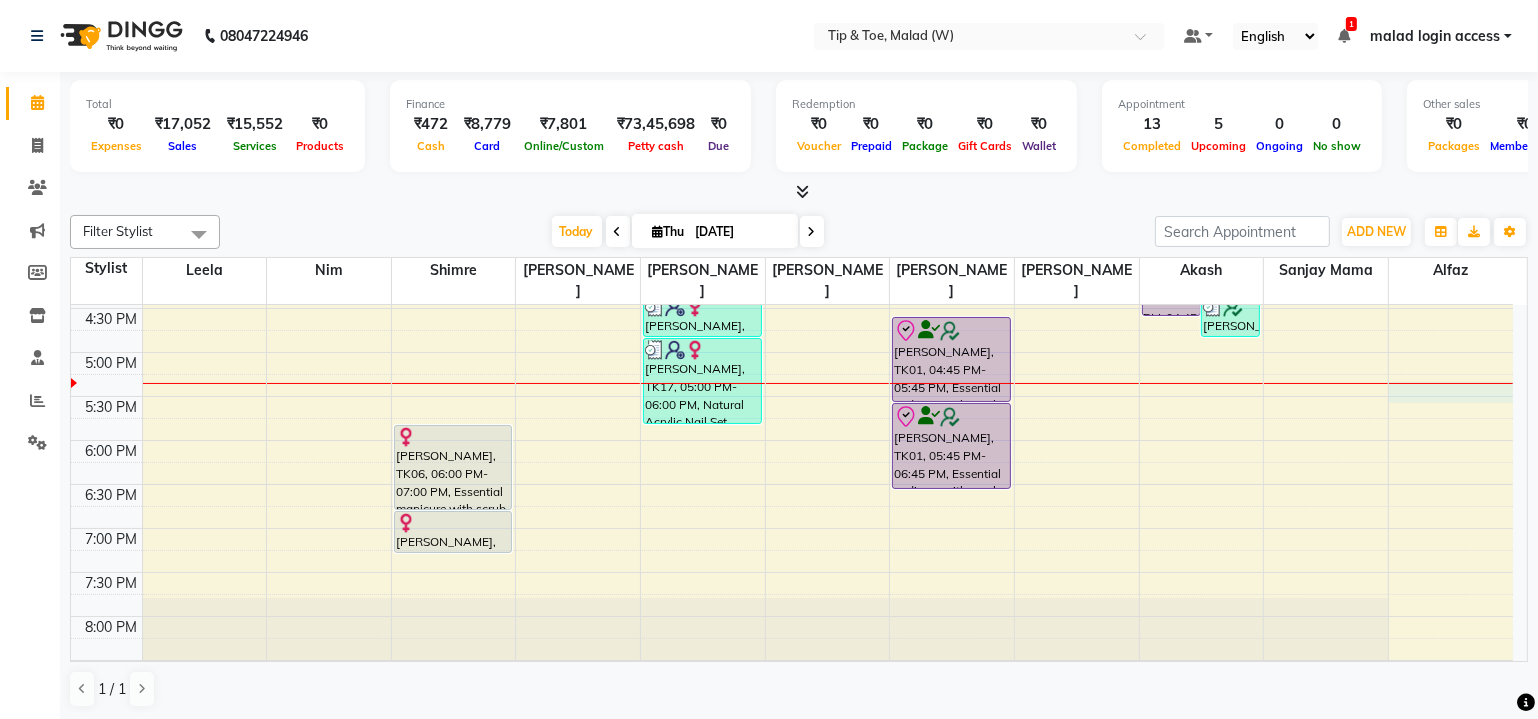 click on "8:00 AM 8:30 AM 9:00 AM 9:30 AM 10:00 AM 10:30 AM 11:00 AM 11:30 AM 12:00 PM 12:30 PM 1:00 PM 1:30 PM 2:00 PM 2:30 PM 3:00 PM 3:30 PM 4:00 PM 4:30 PM 5:00 PM 5:30 PM 6:00 PM 6:30 PM 7:00 PM 7:30 PM 8:00 PM 8:30 PM     Madhura, TK18, 04:00 PM-04:30 PM, Nail Cut File & Polish     megha chand, TK08, 11:30 AM-11:50 AM, Application of Nail Polish     megha chand, TK08, 11:45 AM-12:15 PM, Nail Cut File & Polish     Namrata, TK04, 02:45 PM-04:30 PM, T&T Natural Acrylic Nail Set,Permanent Gel Polish French     Rucha Patwardhan, TK06, 06:00 PM-07:00 PM, Essential manicure with scrub     Rucha Patwardhan, TK06, 07:00 PM-07:30 PM, Permanent Gel Polish     PRANALI gharat, TK17, 04:30 PM-05:00 PM, T&T Permanent Gel Polish     PRANALI gharat, TK17, 05:00 PM-06:00 PM, Natural Acrylic Nail Set     Gulzar, TK14, 03:30 PM-04:00 PM, Permanent Gel Polish Removal     Shibani Suvarna, TK09, 01:00 PM-02:30 PM, Essential pedicure with scrub,Permanent Gel Polish Removal" at bounding box center [792, 132] 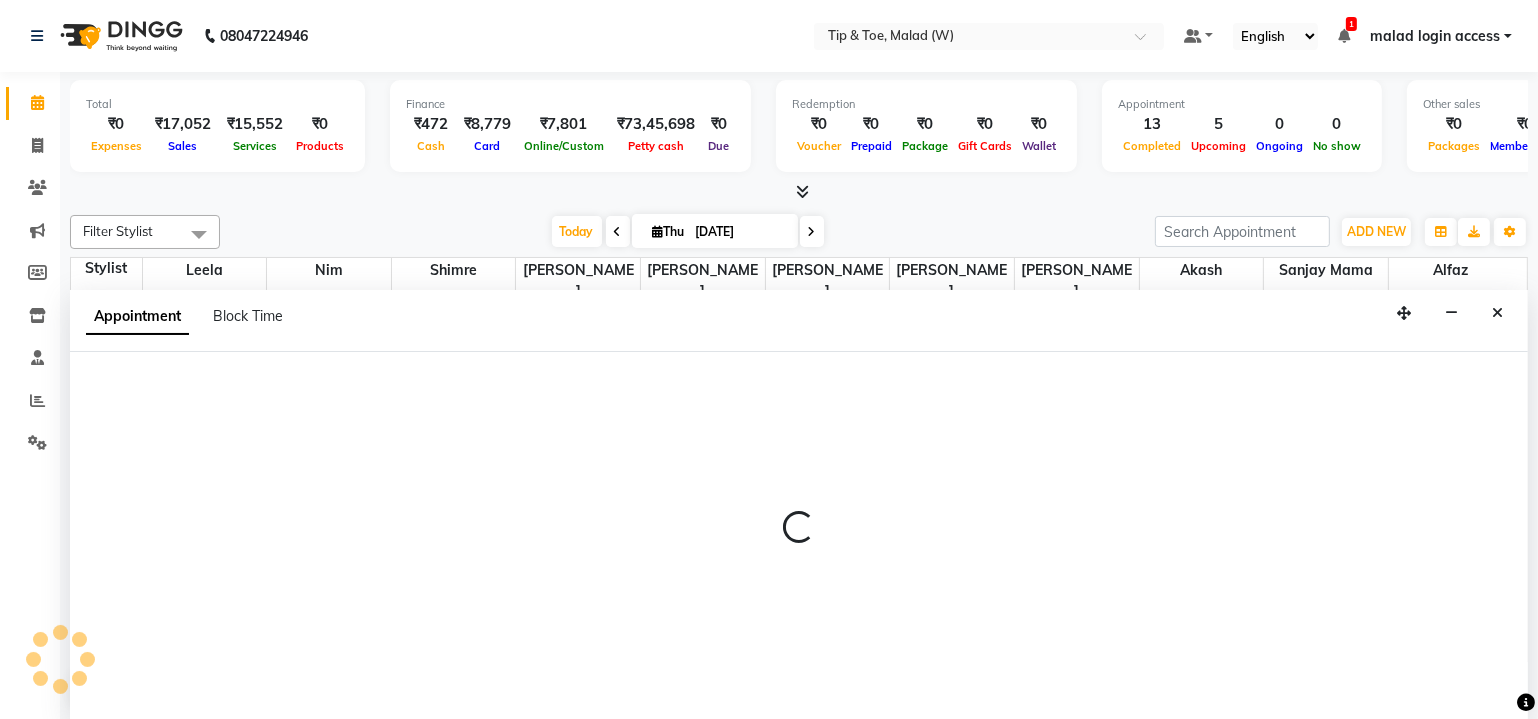 select on "41813" 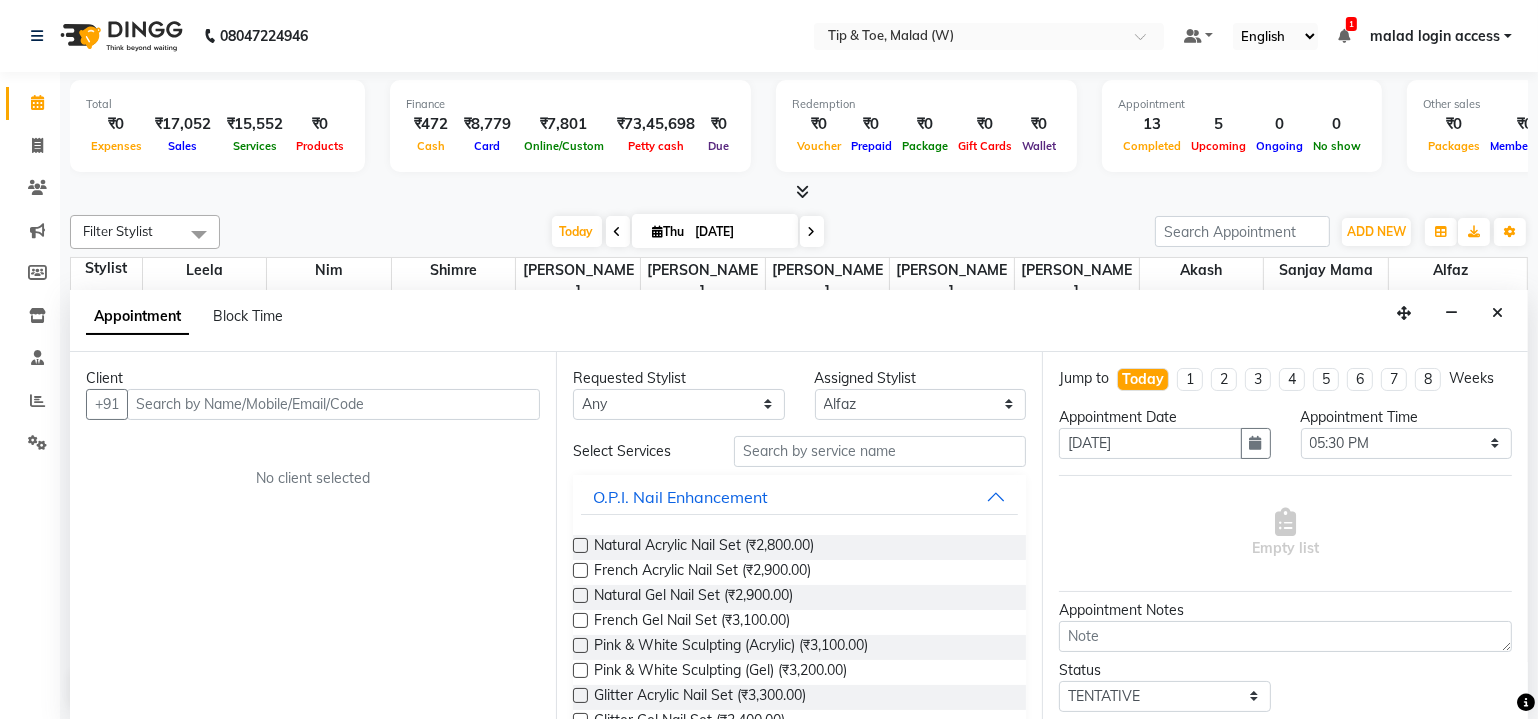 click at bounding box center (333, 404) 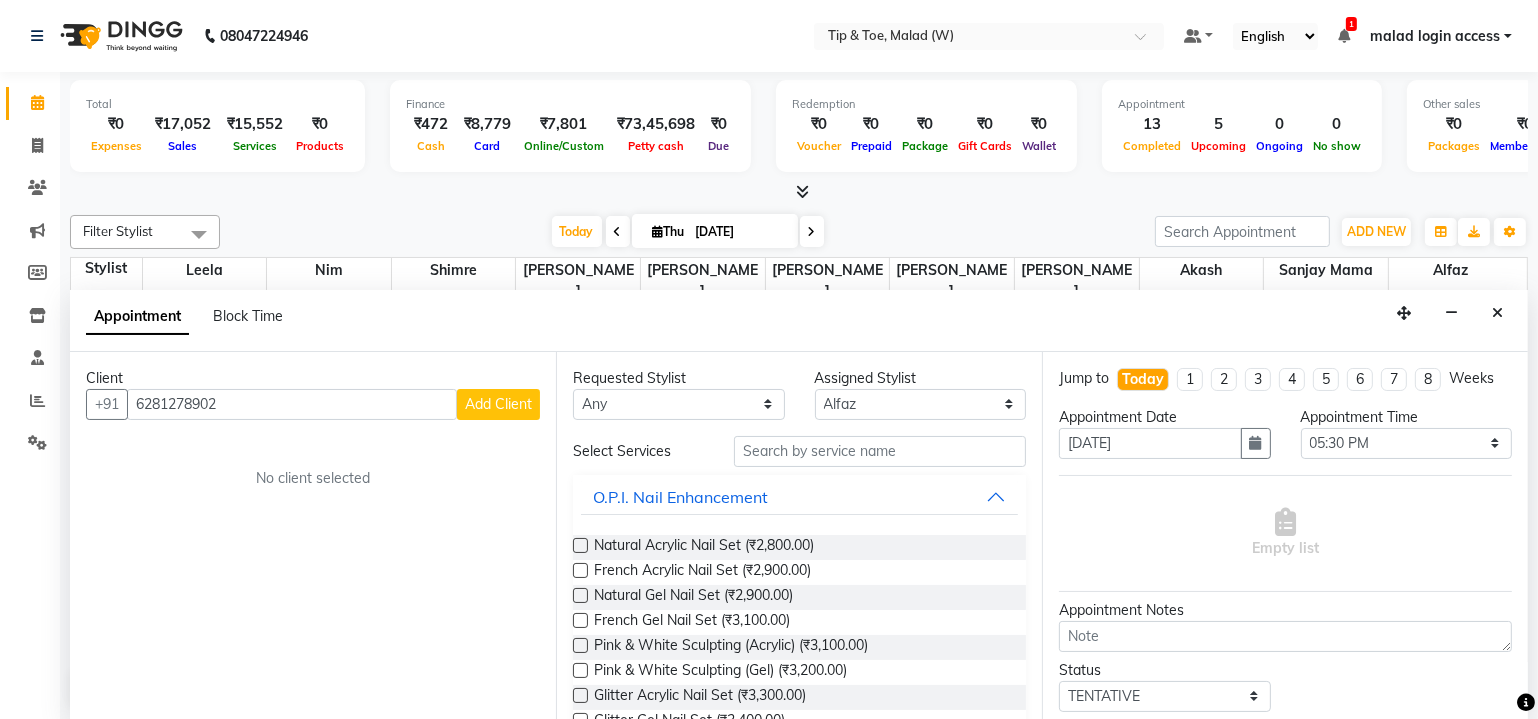 type on "6281278902" 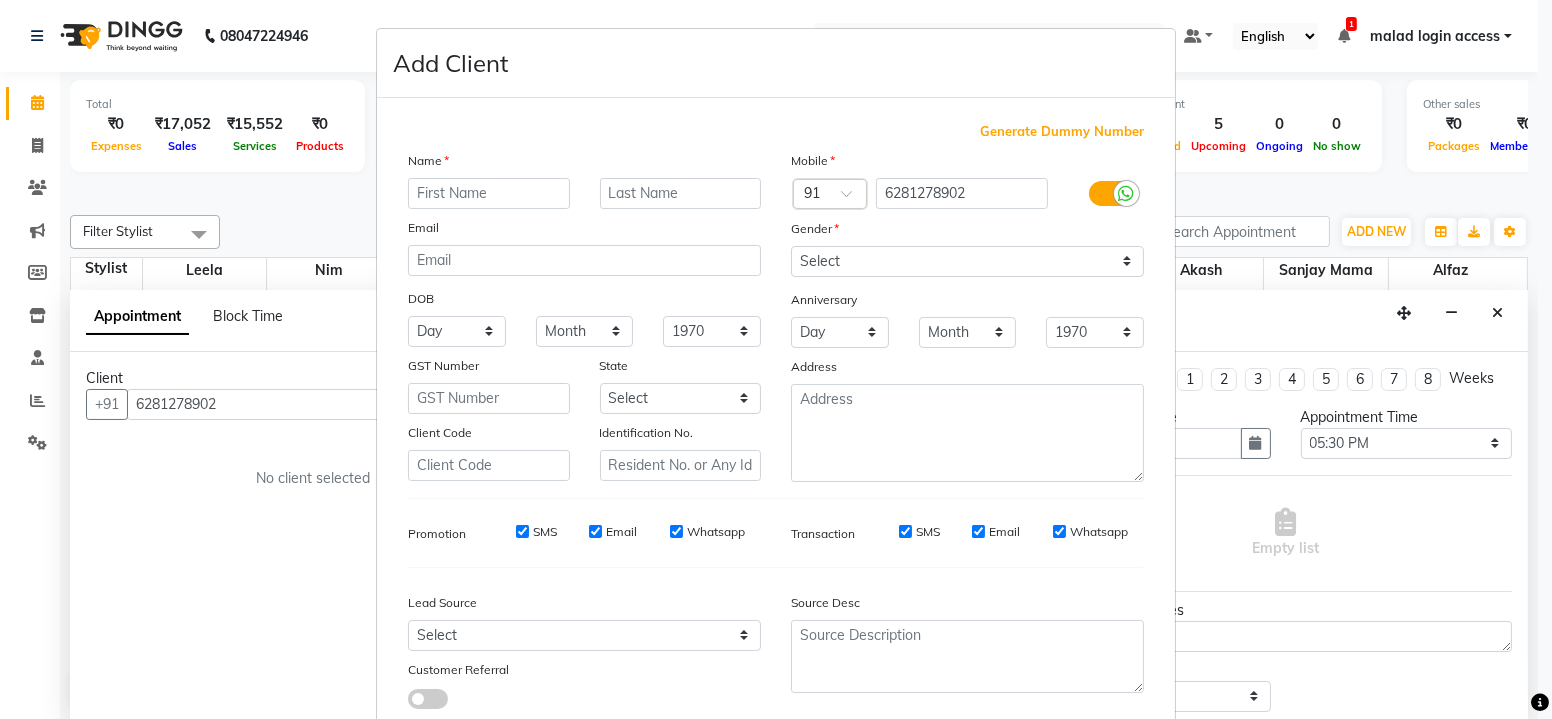 click at bounding box center [489, 193] 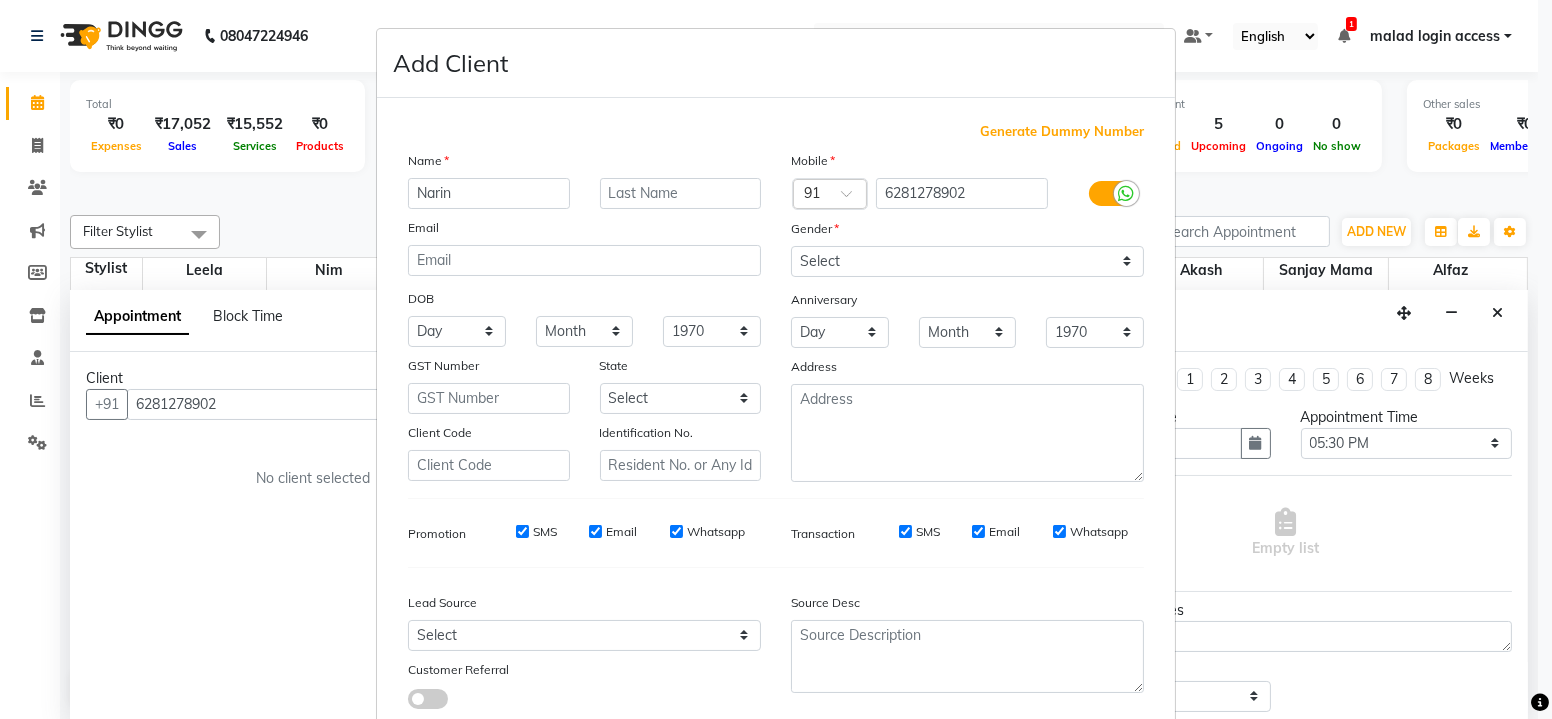 type on "Narin" 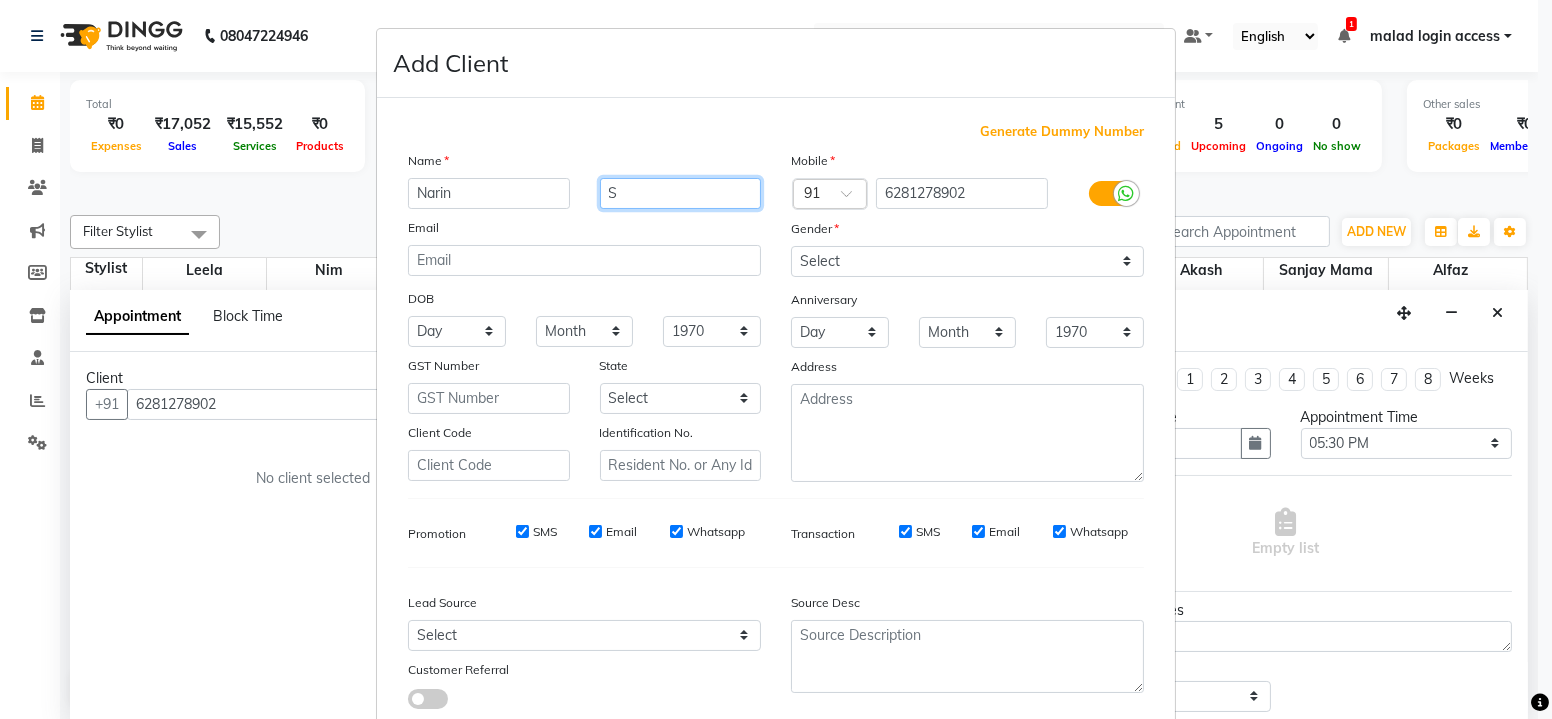 type on "S" 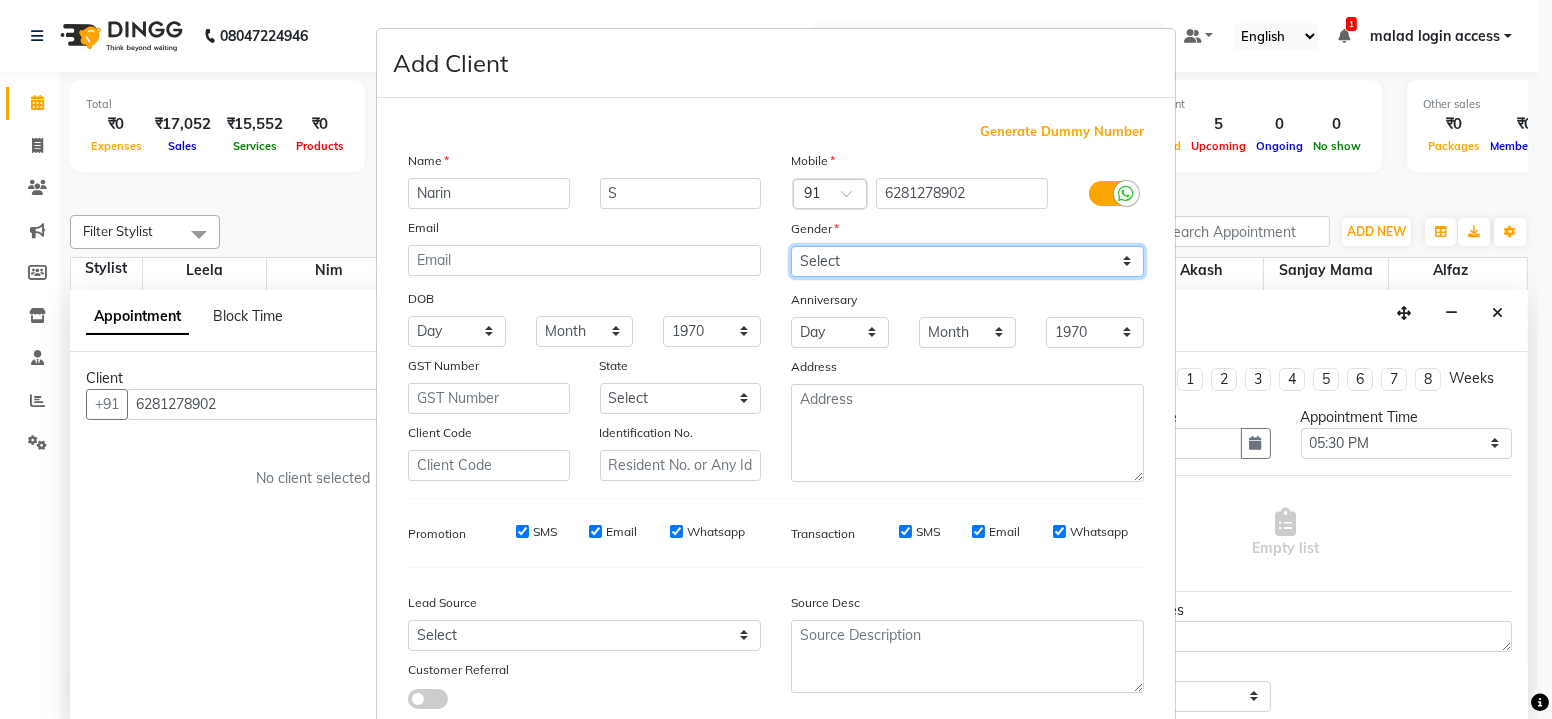 click on "Select Male Female Other Prefer Not To Say" at bounding box center (967, 261) 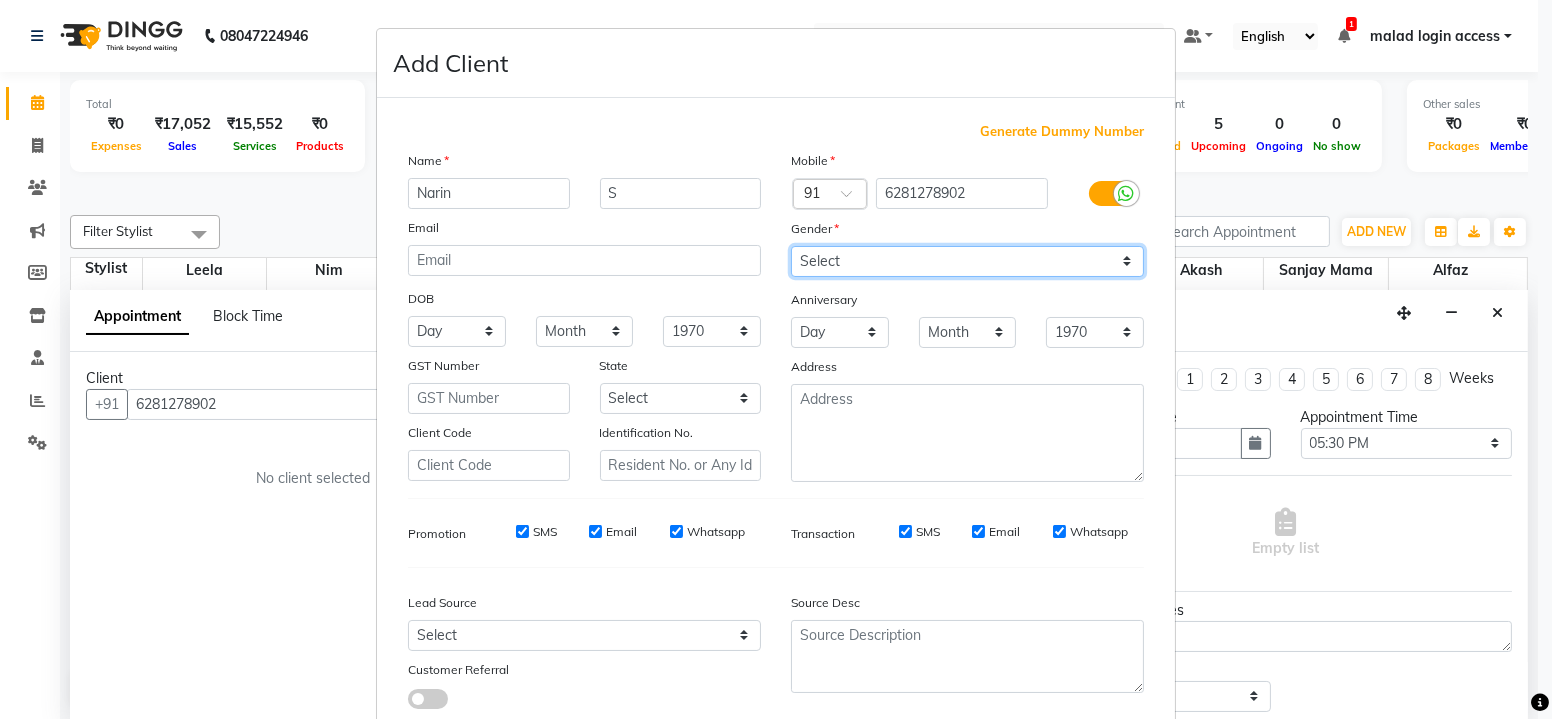 click on "Select Male Female Other Prefer Not To Say" at bounding box center [967, 261] 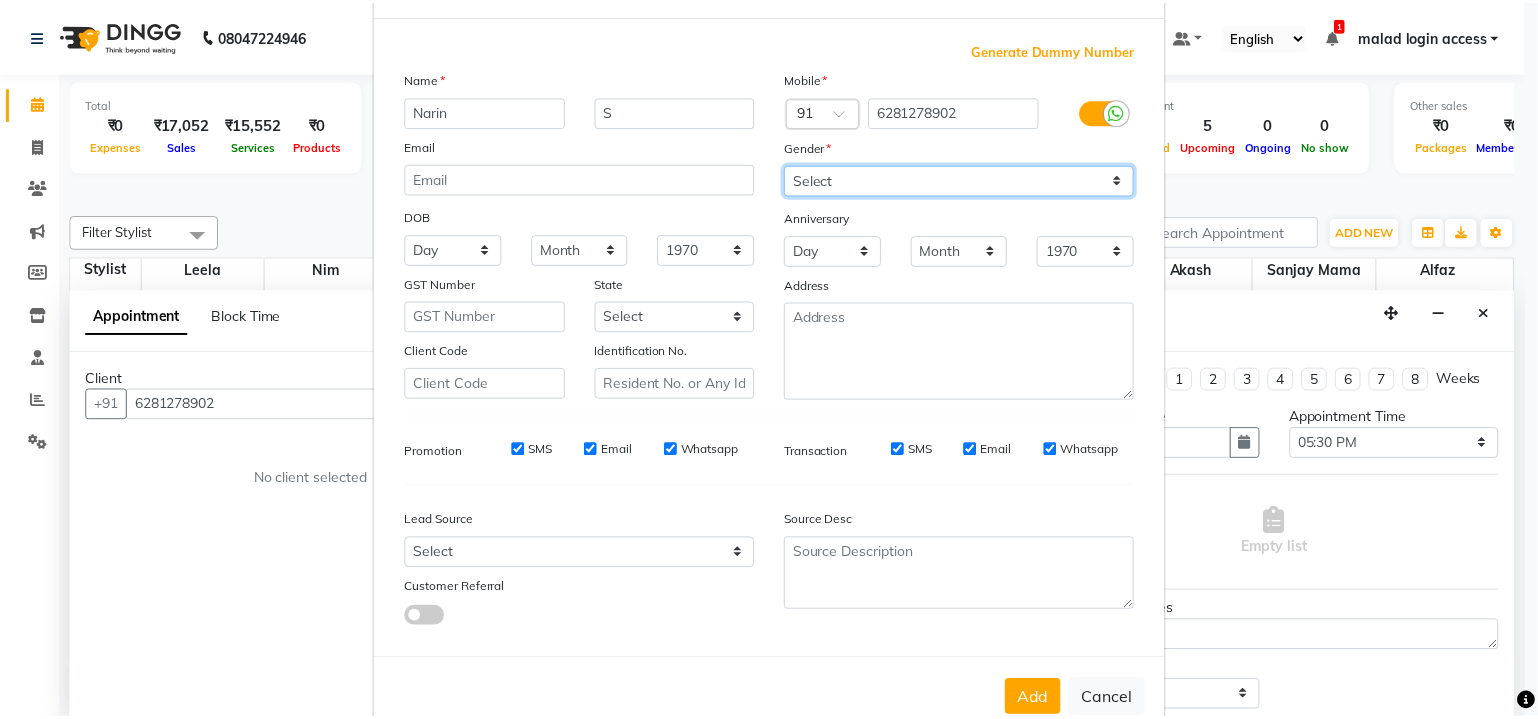 scroll, scrollTop: 123, scrollLeft: 0, axis: vertical 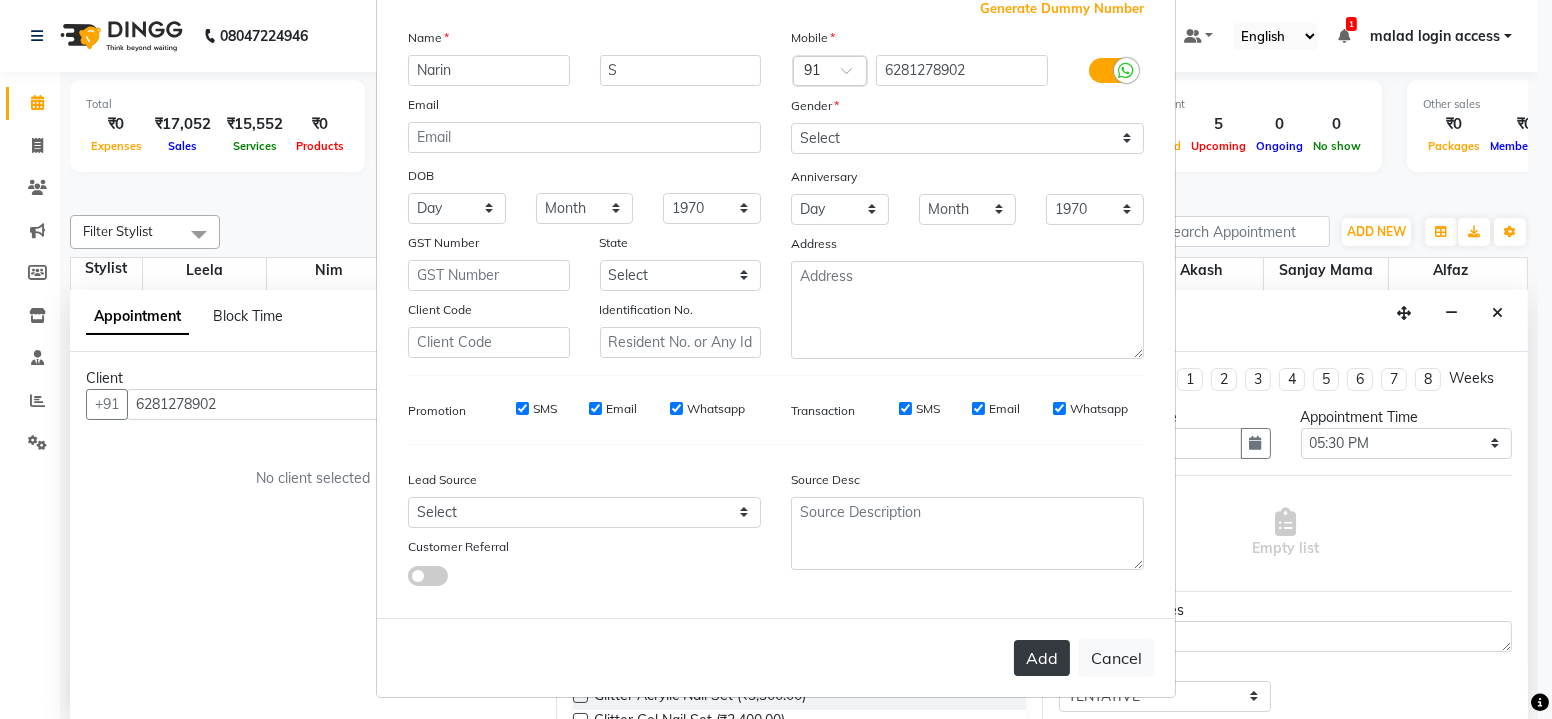 click on "Add" at bounding box center [1042, 658] 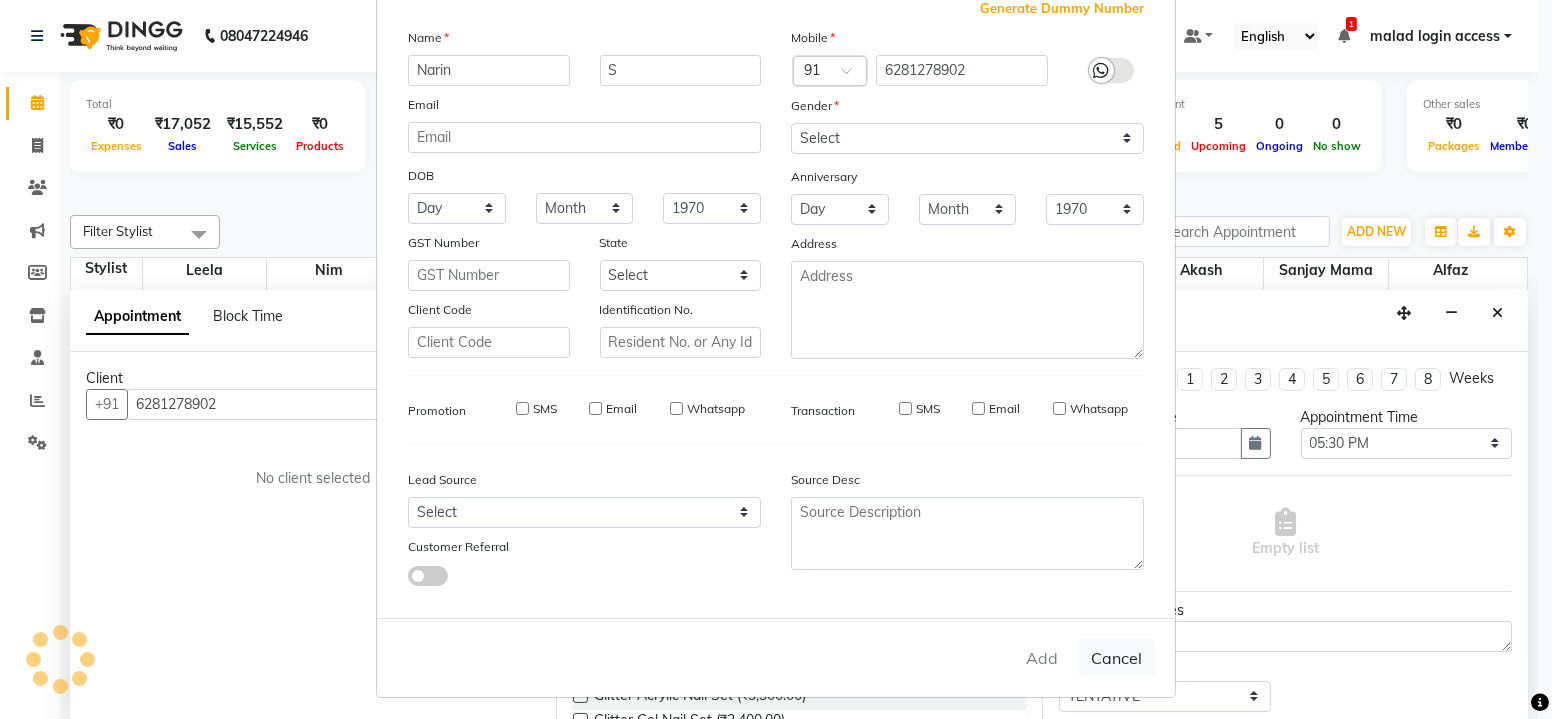 type 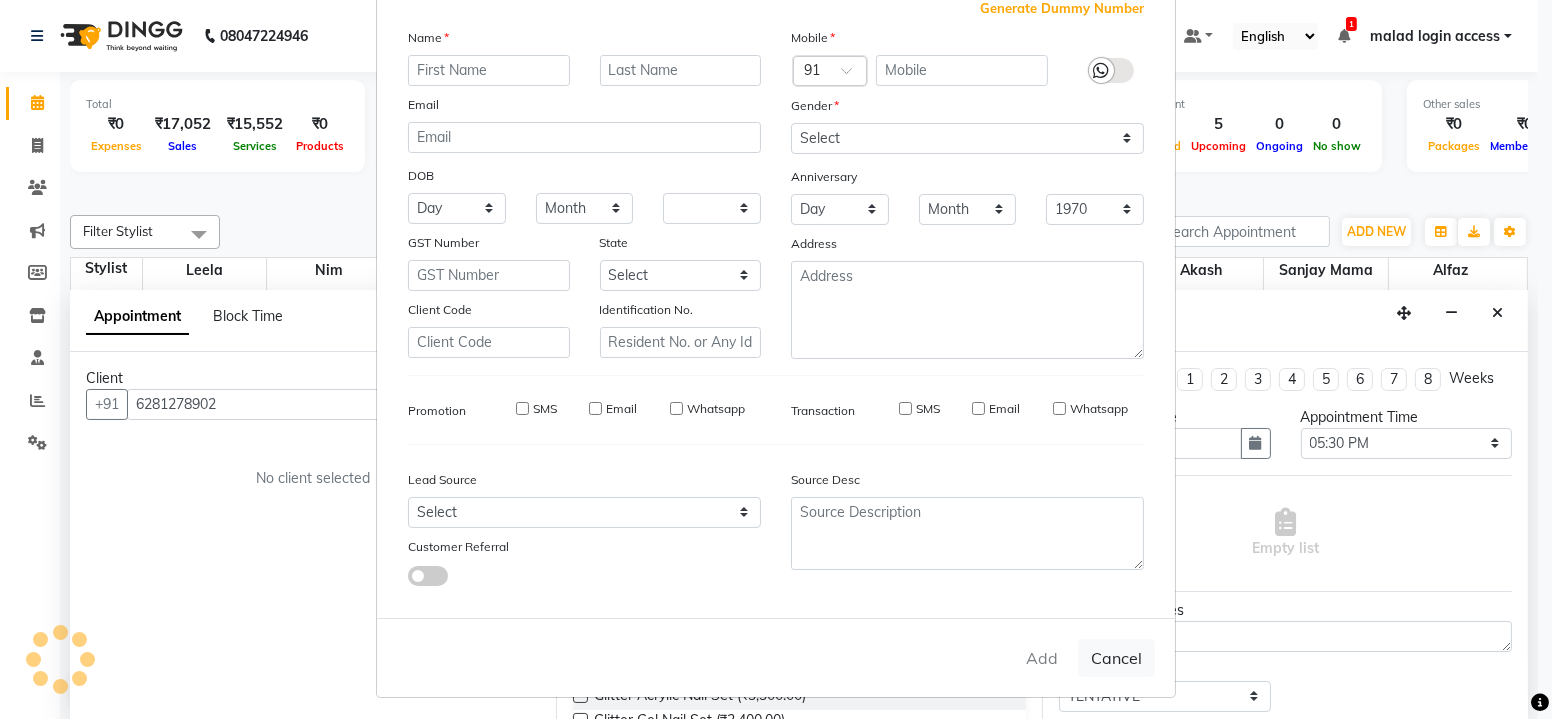 select 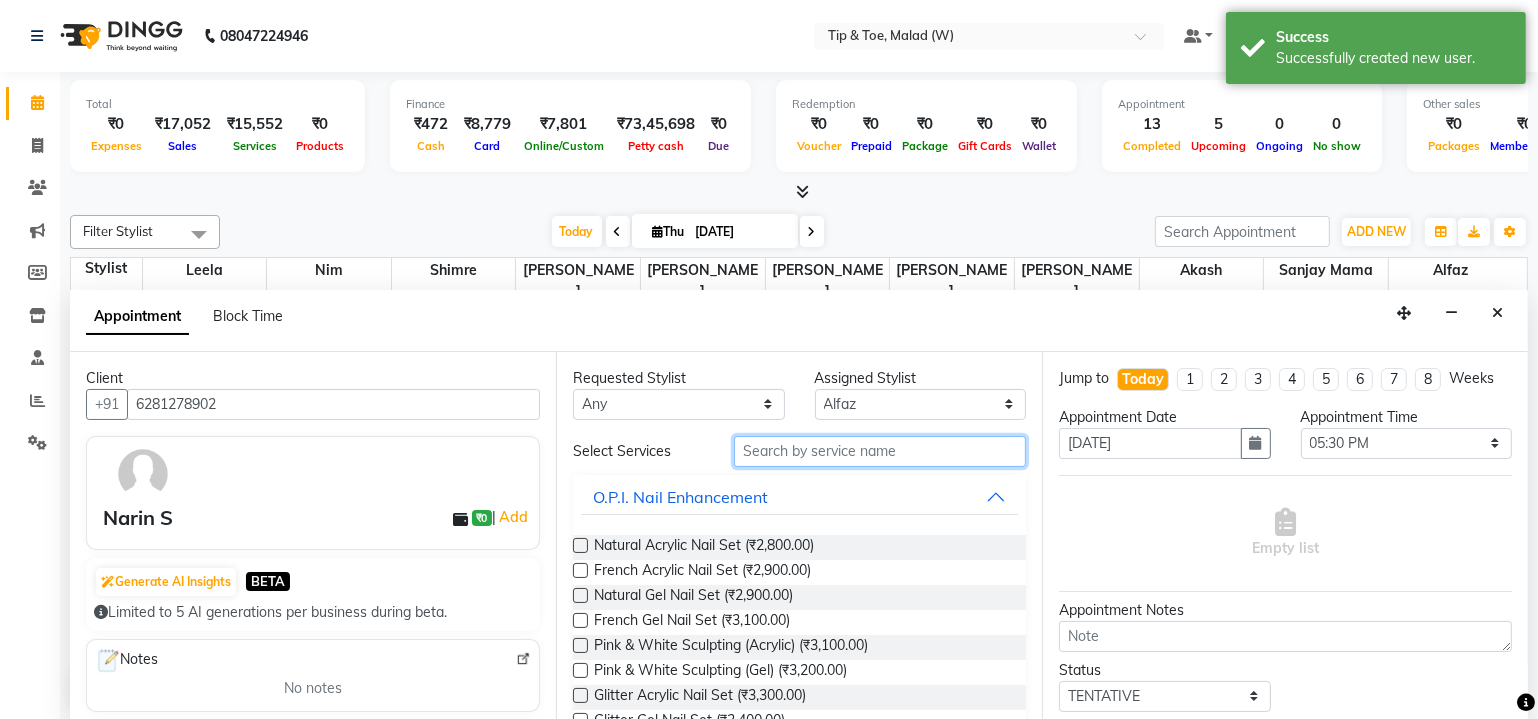 click at bounding box center [880, 451] 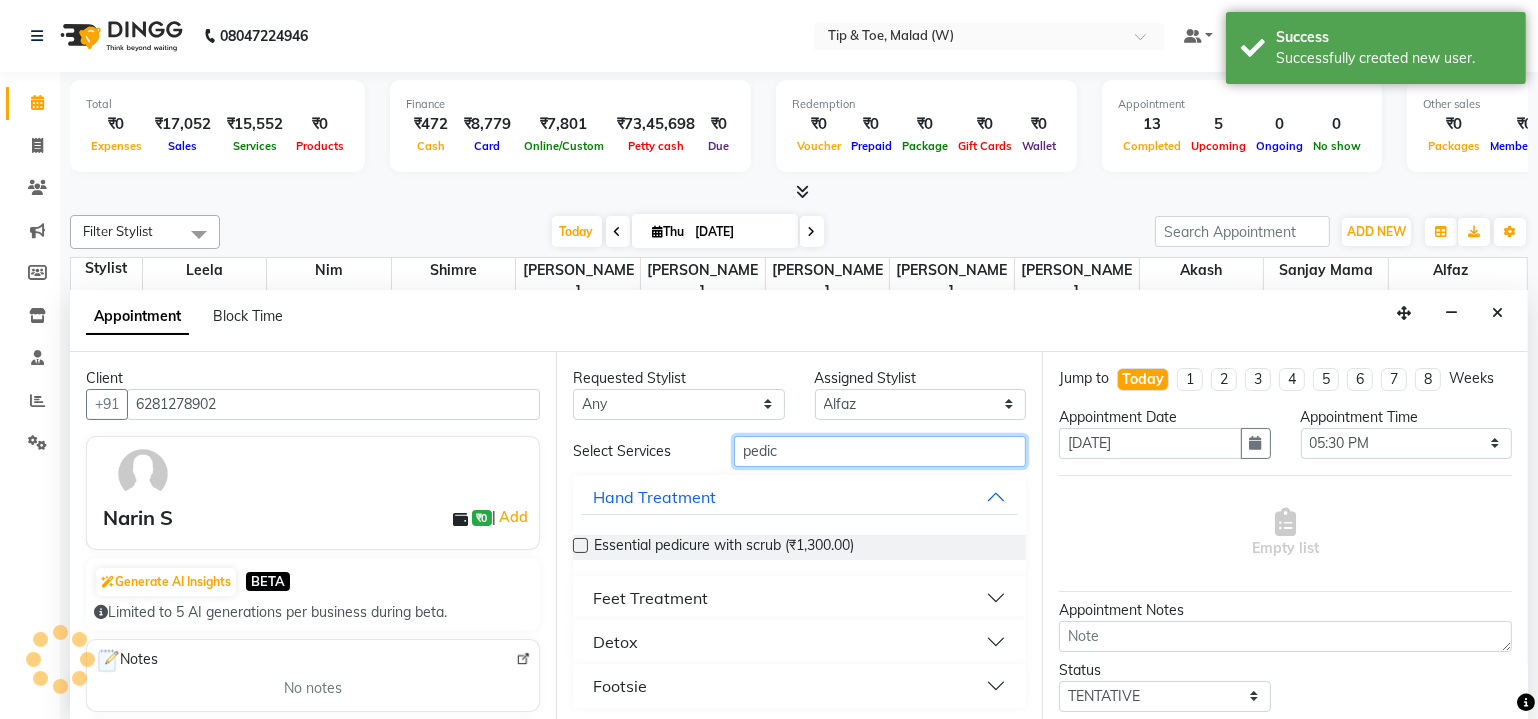 type on "pedic" 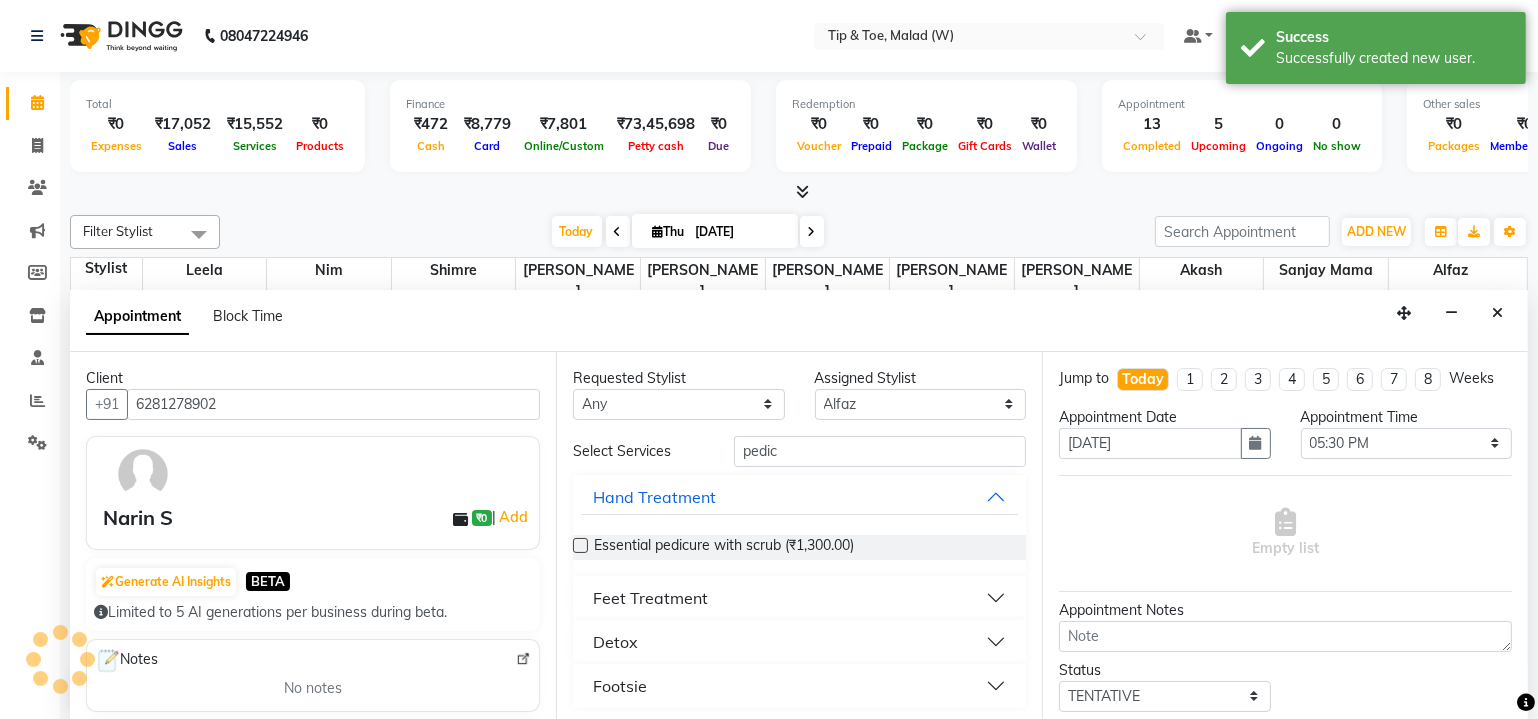 click at bounding box center (580, 545) 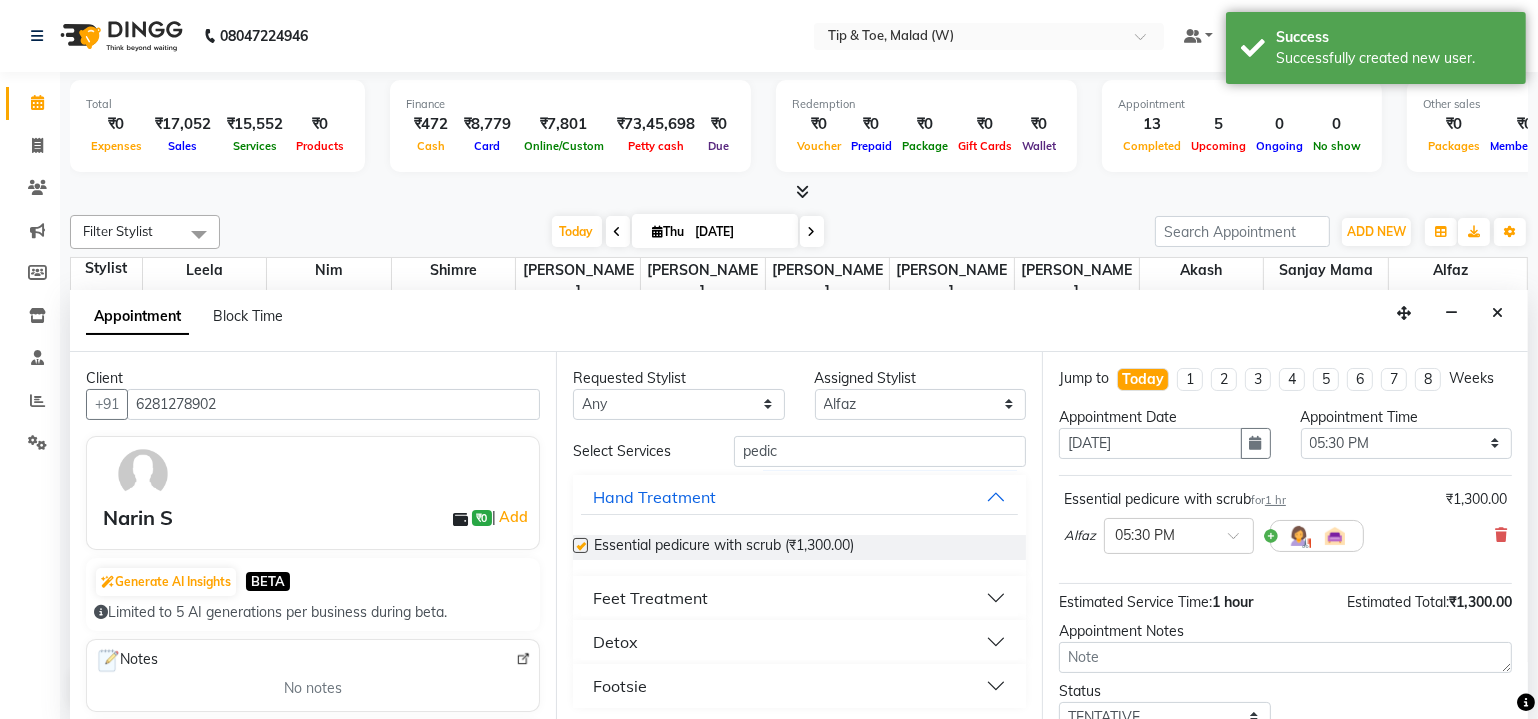checkbox on "false" 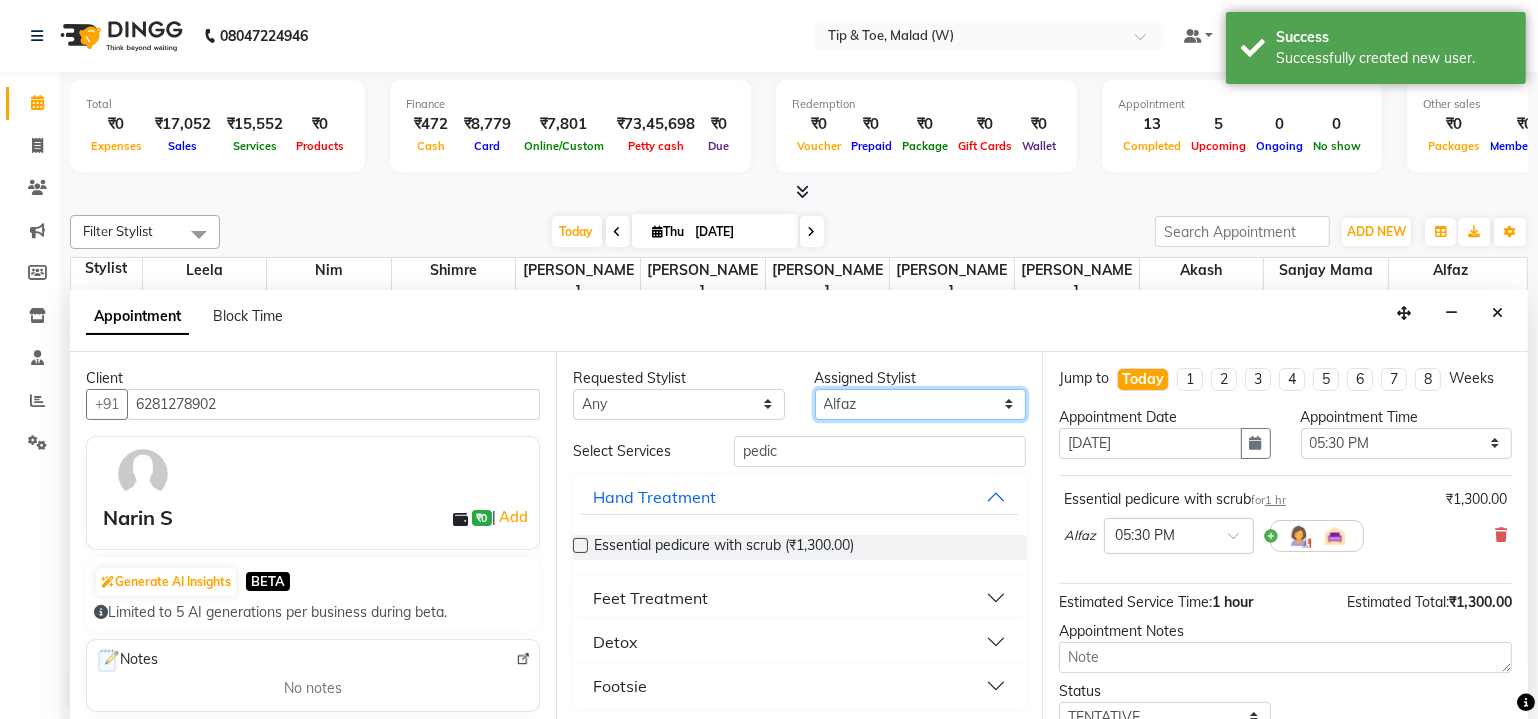 click on "Select Akash  Alfaz  Dibakar Leela Manisha Singh Nim Nitesh Poonam Singh Sanjay mama Shimre Urmila Pal" at bounding box center [921, 404] 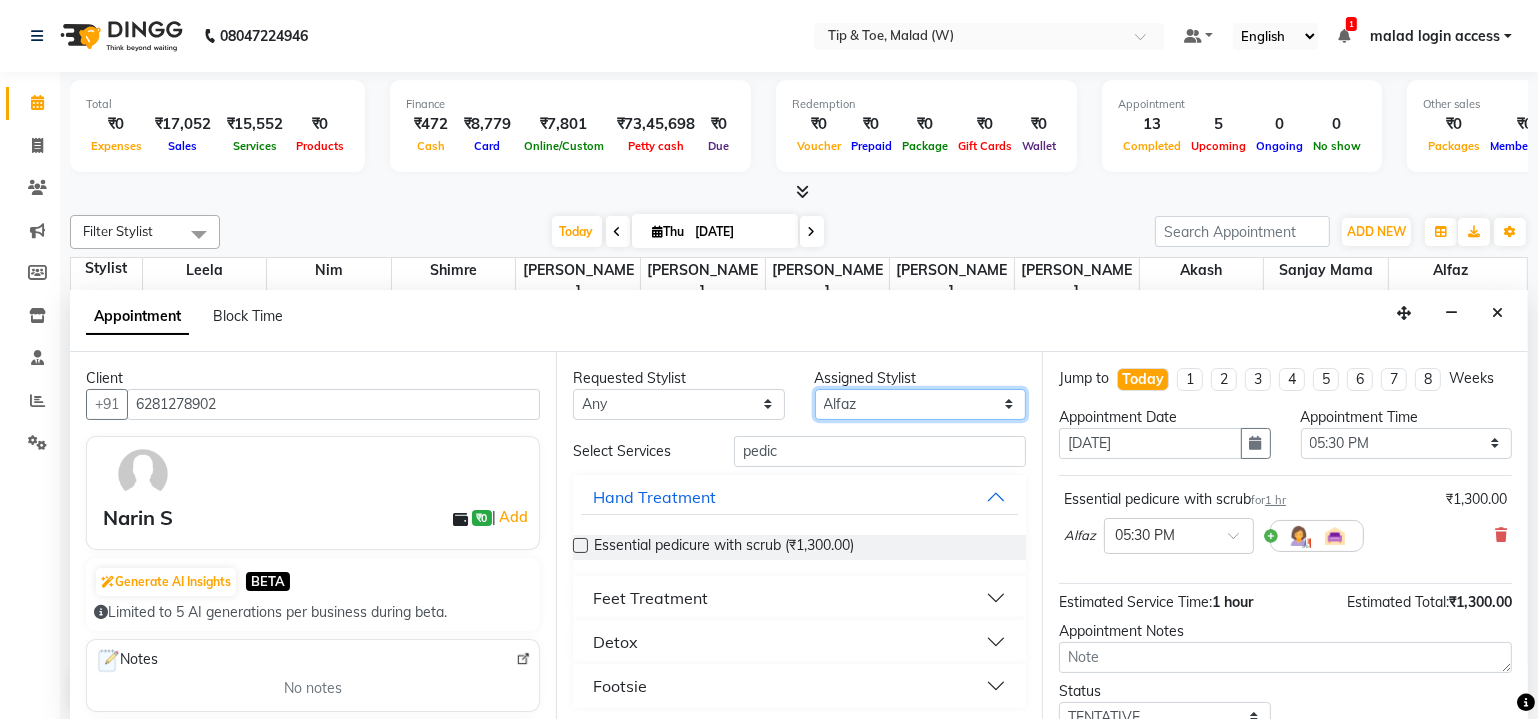 select on "41858" 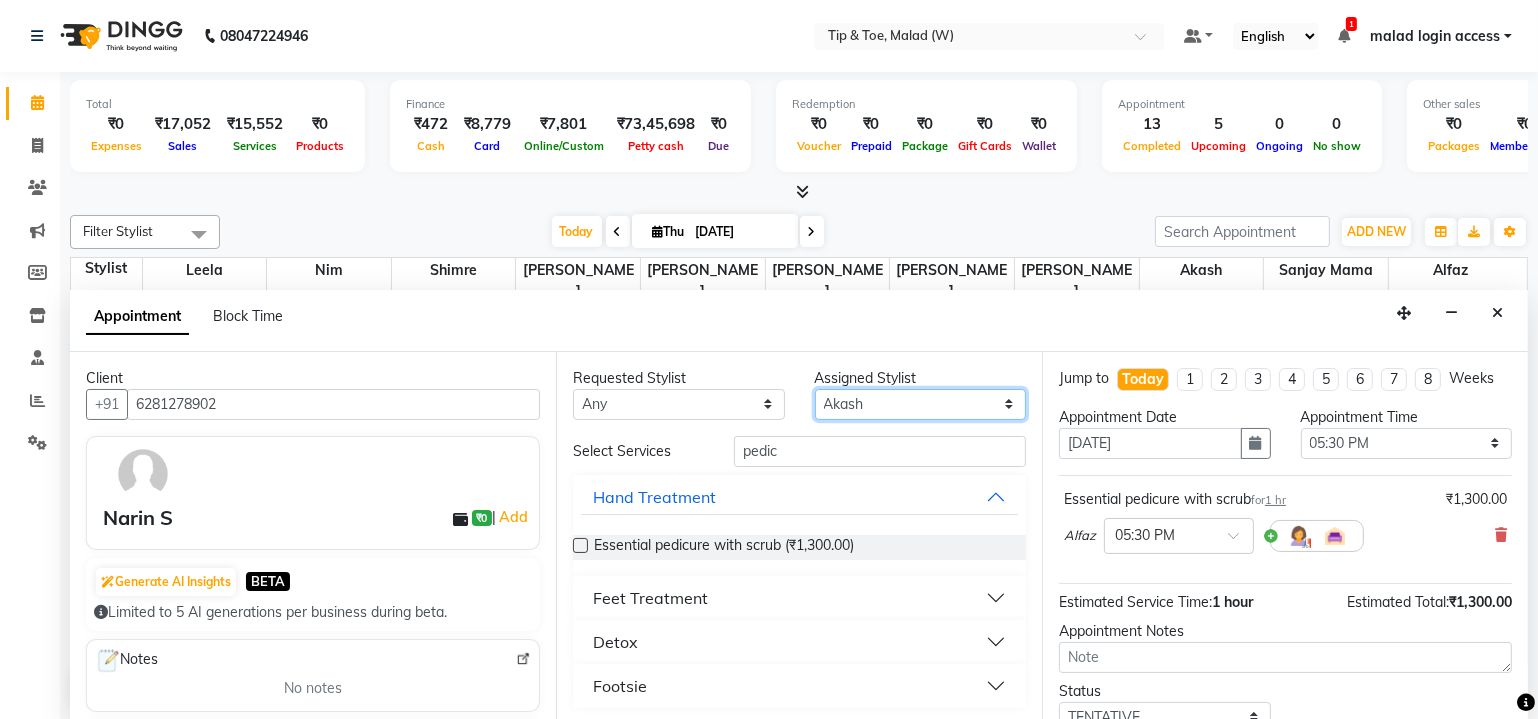 click on "Select Akash  Alfaz  Dibakar Leela Manisha Singh Nim Nitesh Poonam Singh Sanjay mama Shimre Urmila Pal" at bounding box center (921, 404) 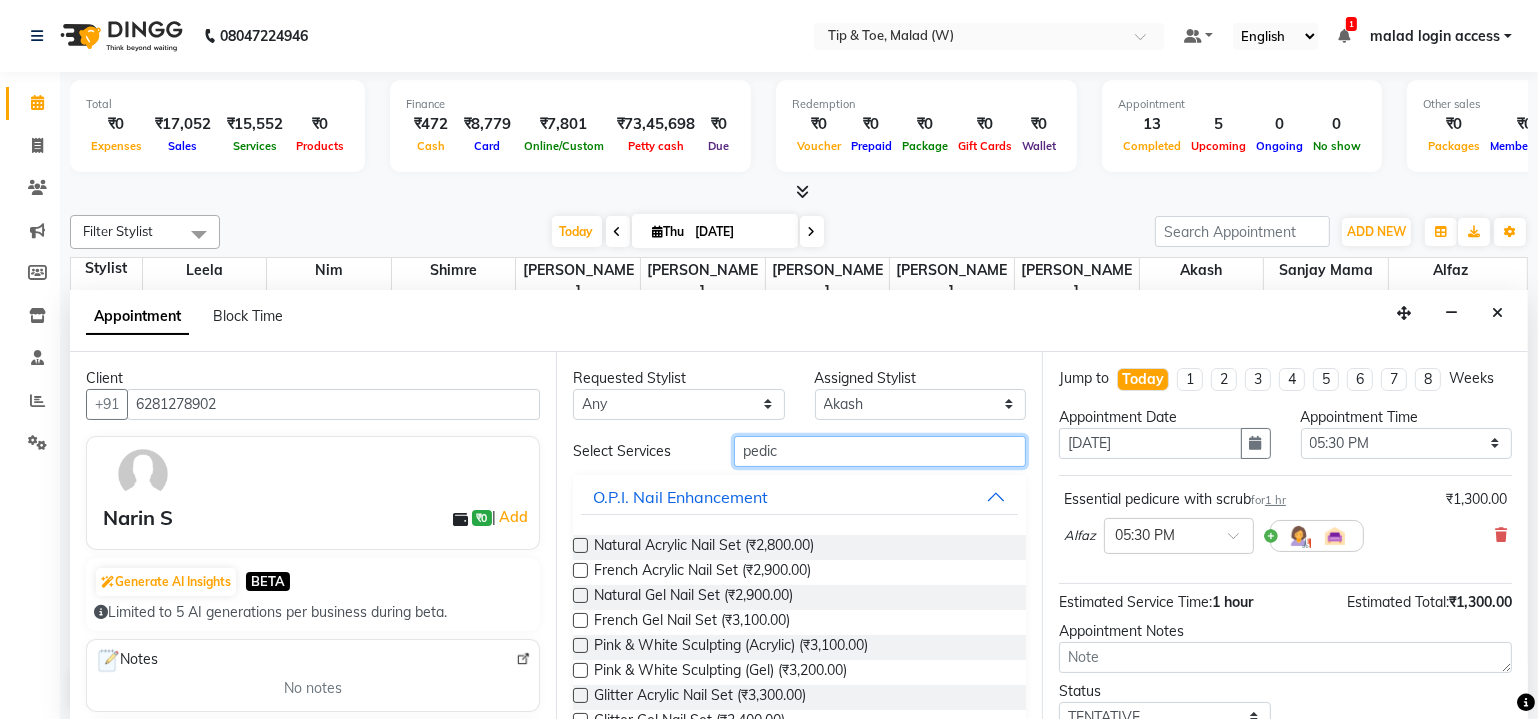 click on "pedic" at bounding box center [880, 451] 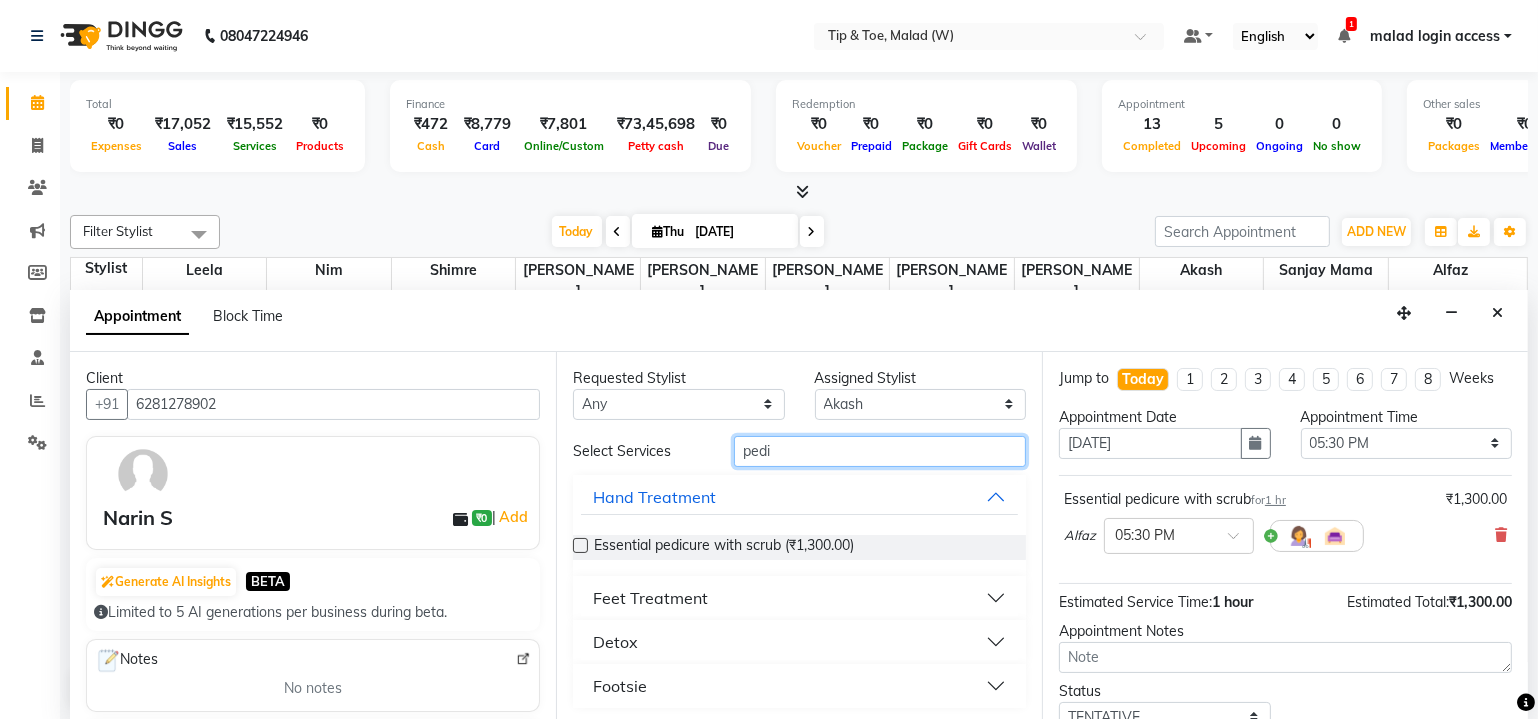 type on "pedic" 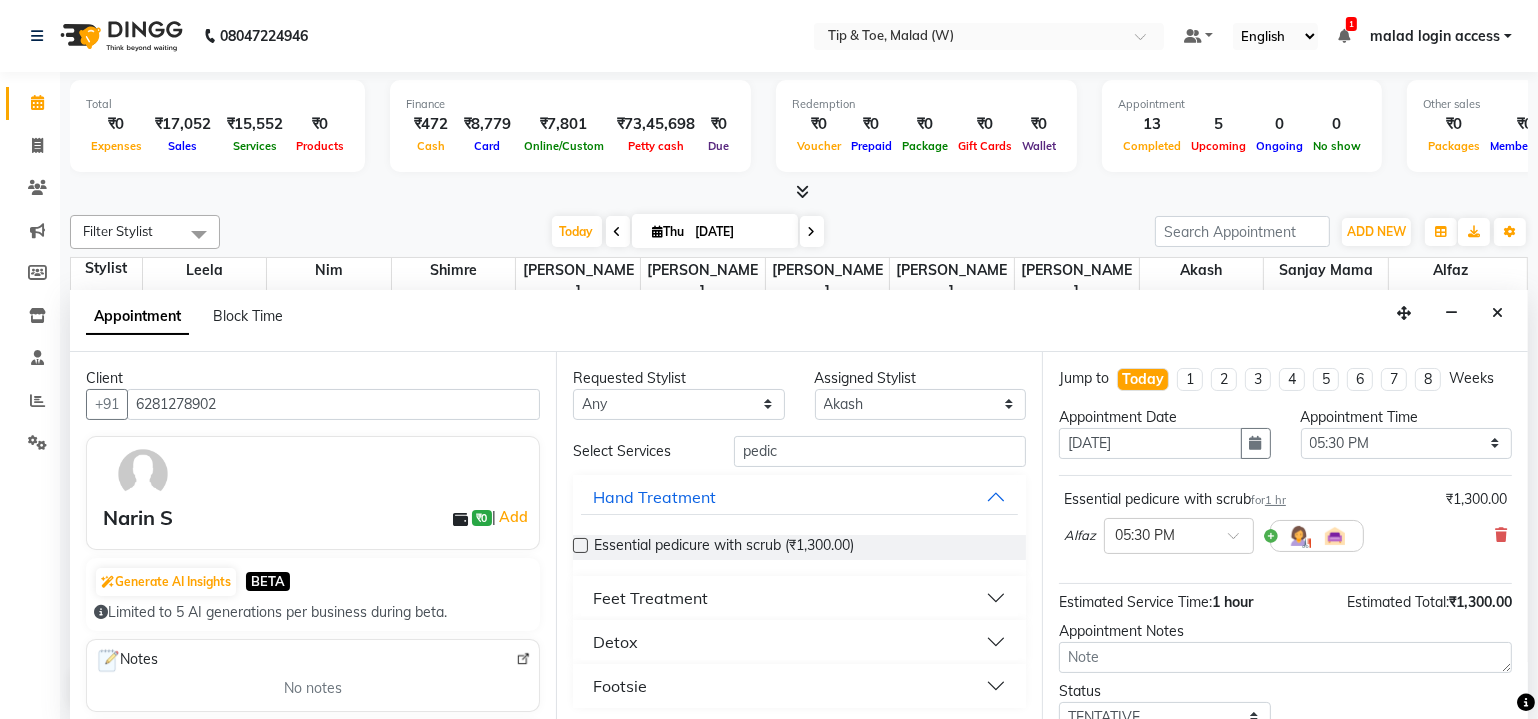 click at bounding box center [580, 545] 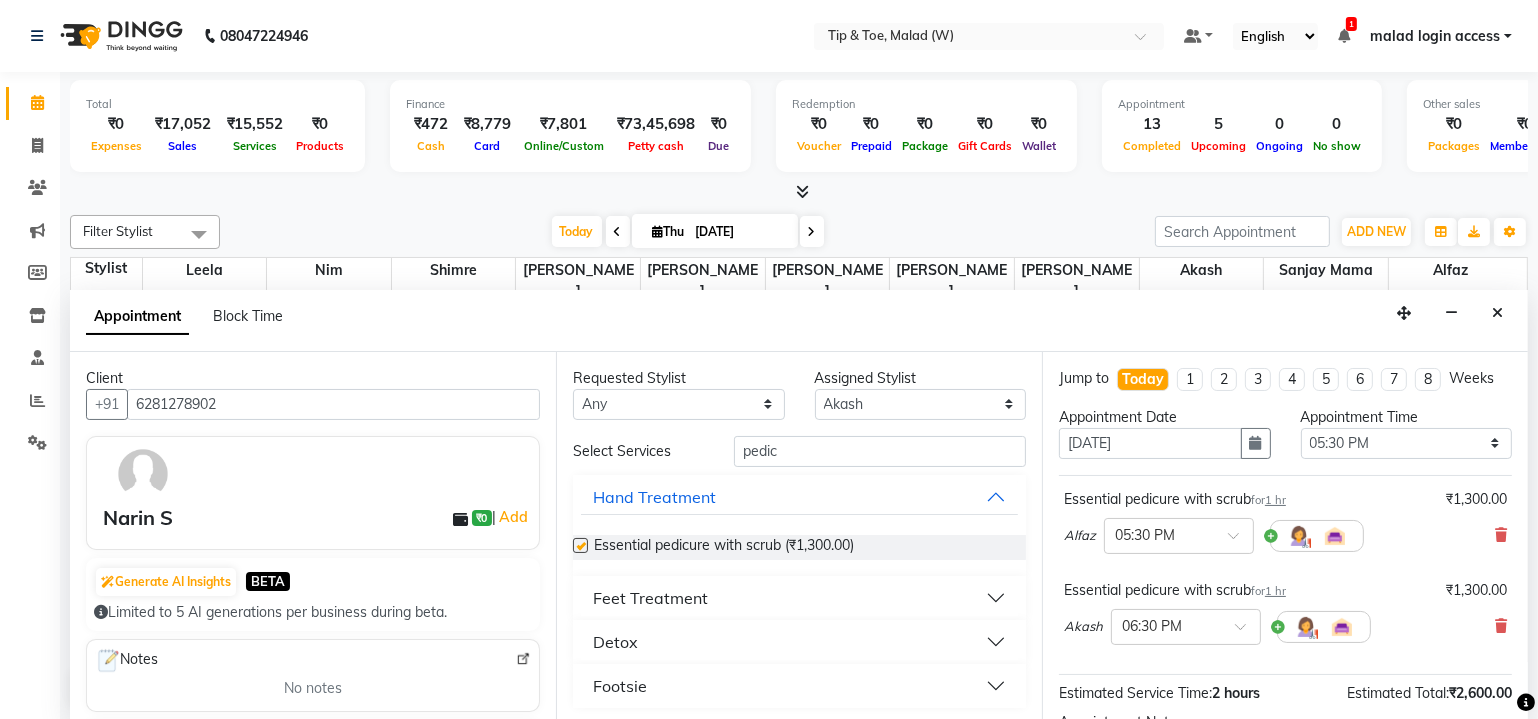 checkbox on "false" 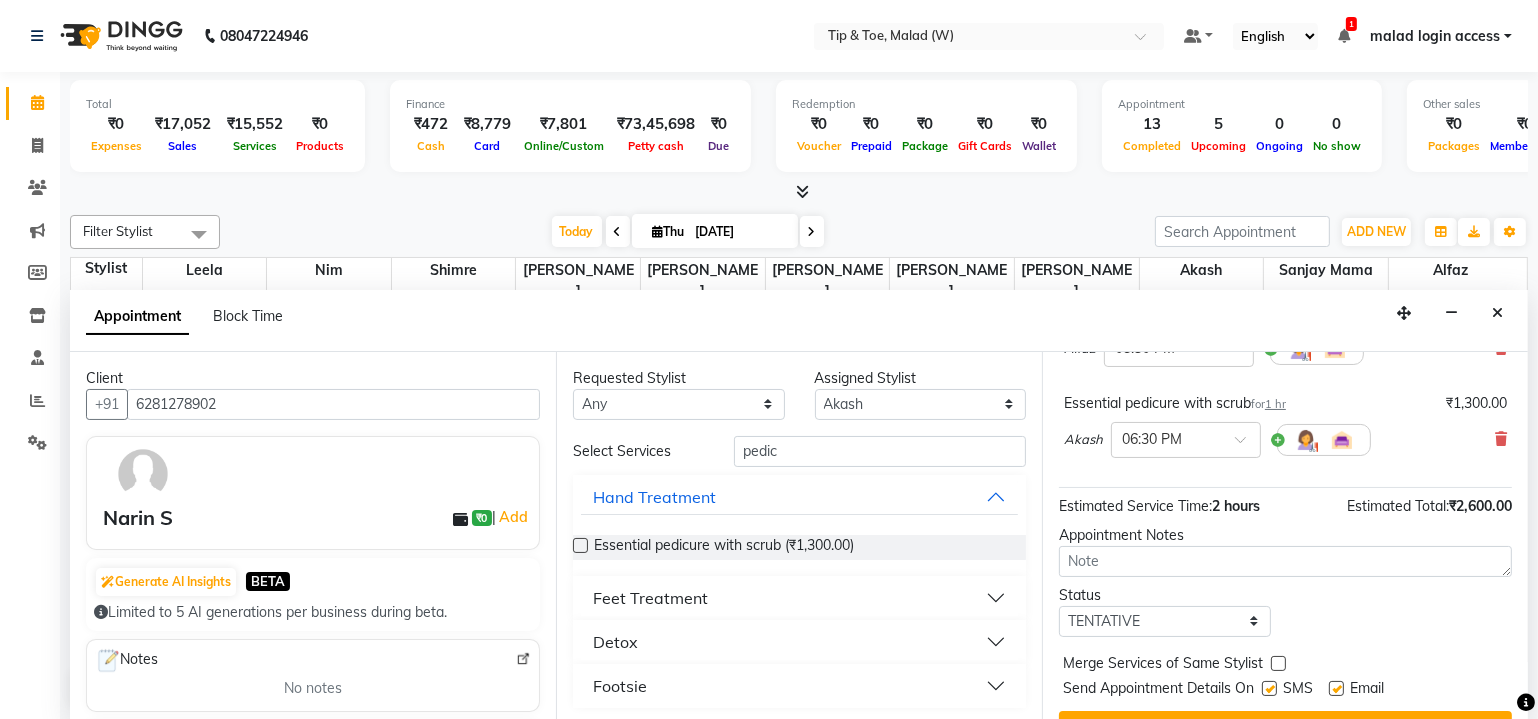 scroll, scrollTop: 226, scrollLeft: 0, axis: vertical 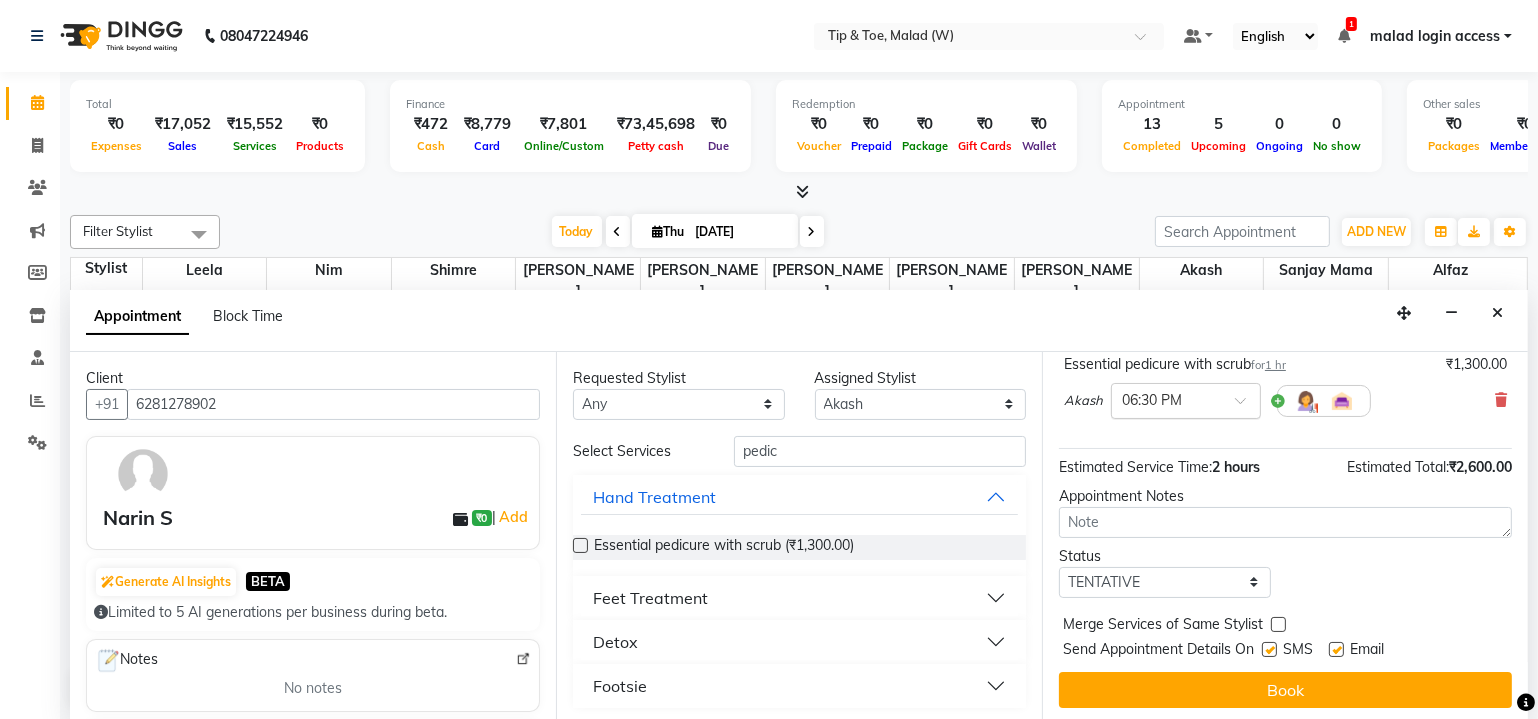 click at bounding box center [1186, 399] 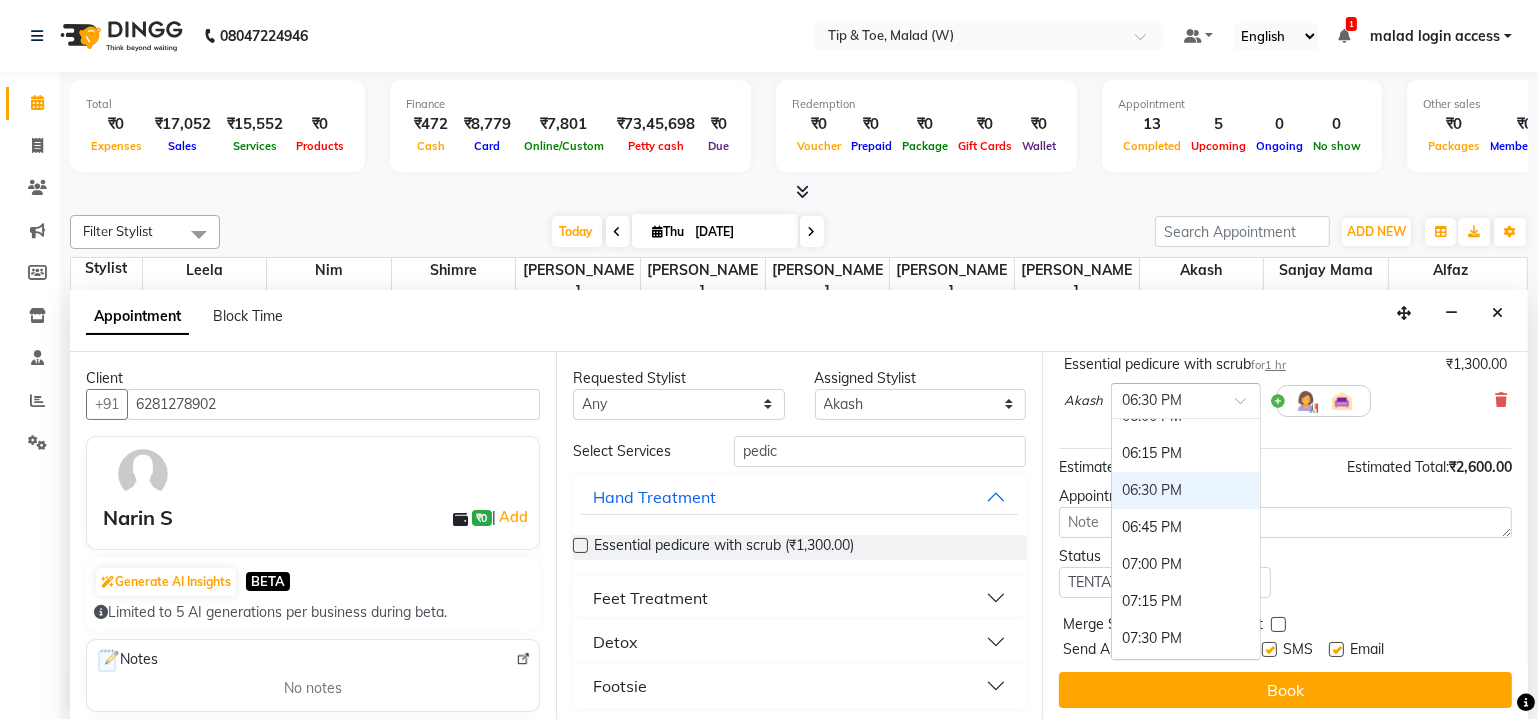 scroll, scrollTop: 1294, scrollLeft: 0, axis: vertical 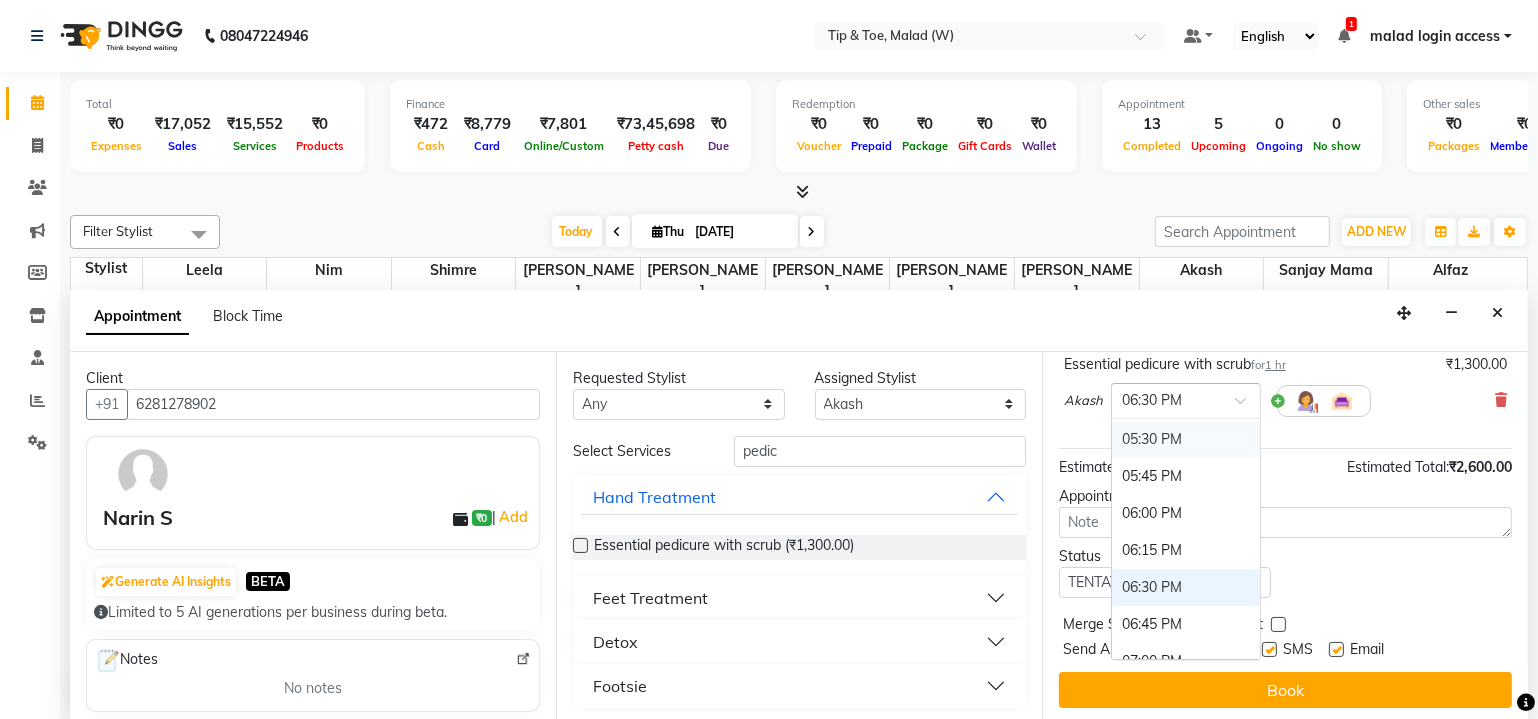 click on "05:30 PM" at bounding box center (1186, 439) 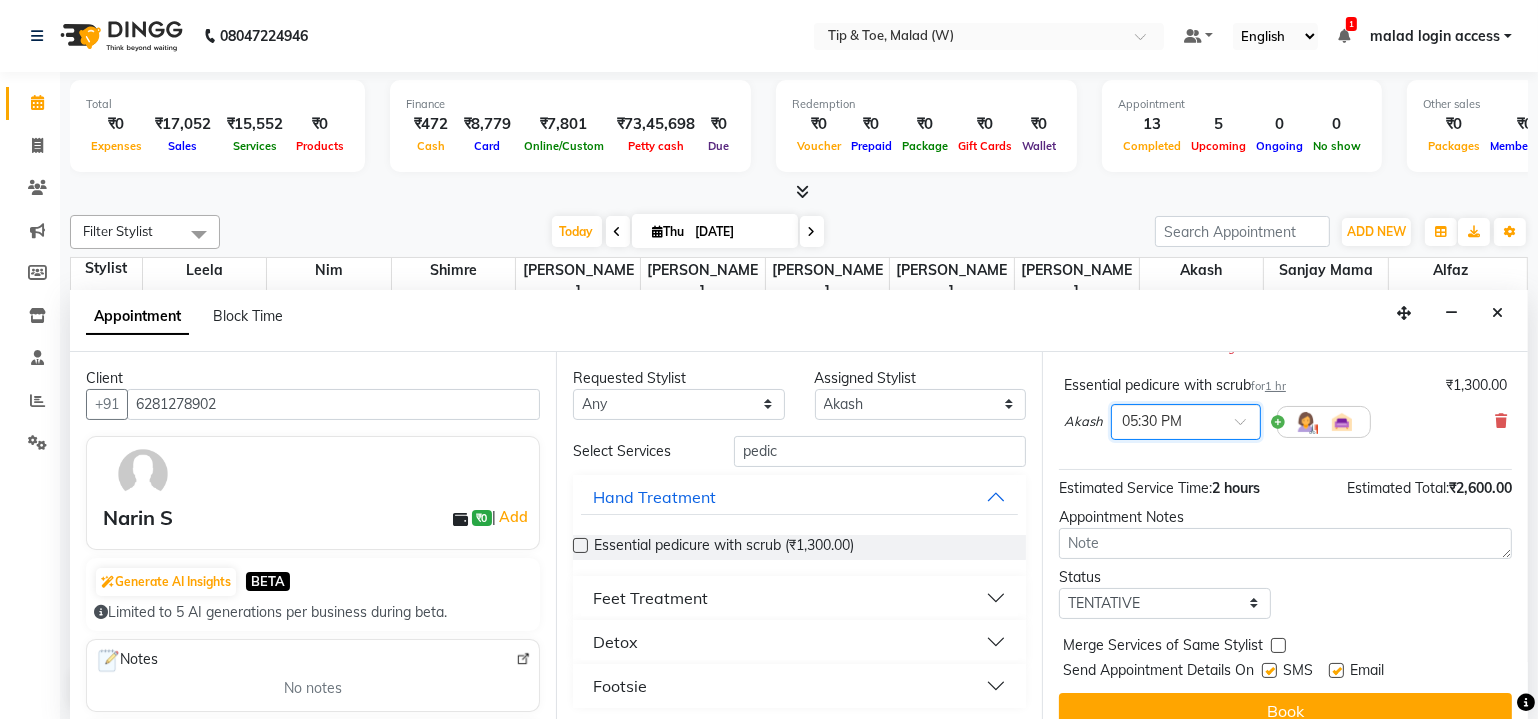 scroll, scrollTop: 246, scrollLeft: 0, axis: vertical 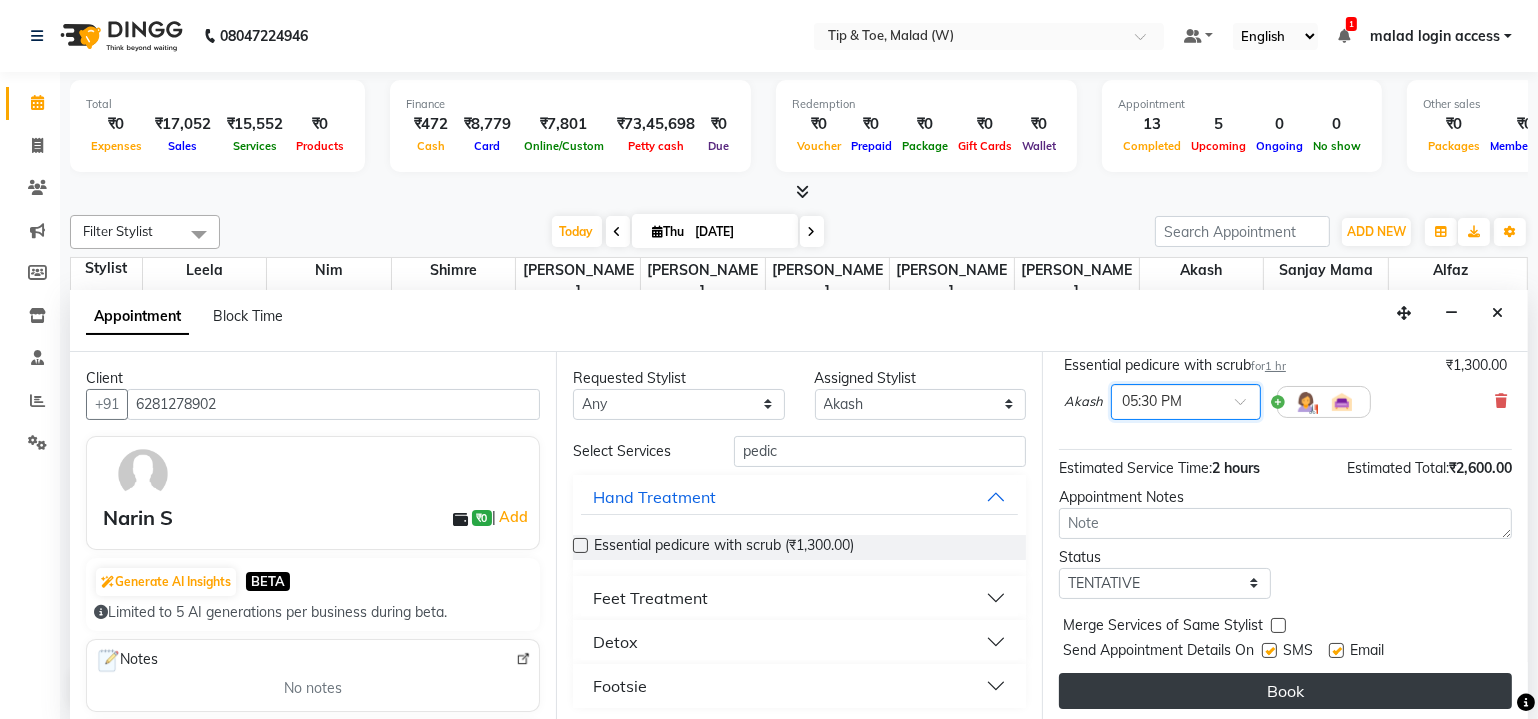 click on "Book" at bounding box center (1285, 691) 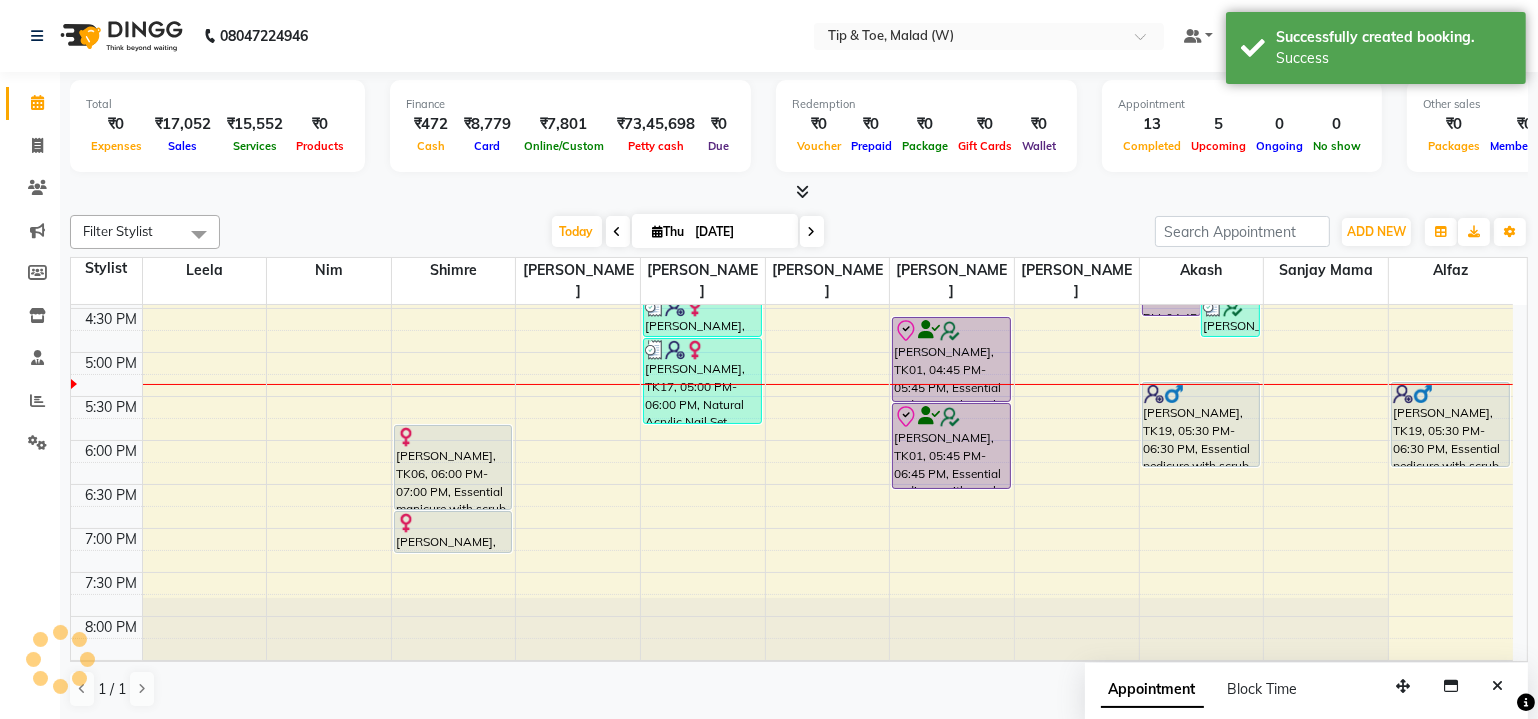 scroll, scrollTop: 0, scrollLeft: 0, axis: both 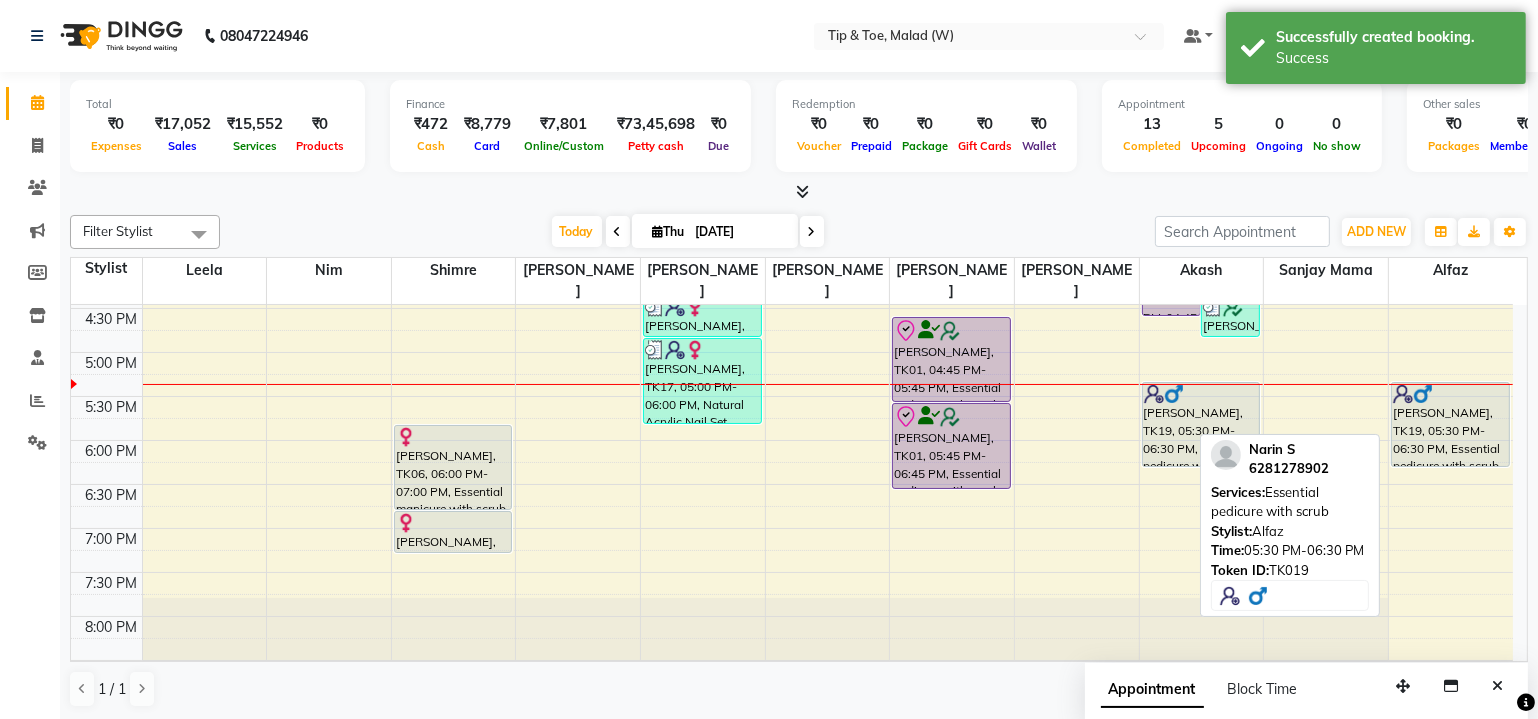 click on "Narin S, TK19, 05:30 PM-06:30 PM, Essential pedicure with scrub" at bounding box center (1450, 424) 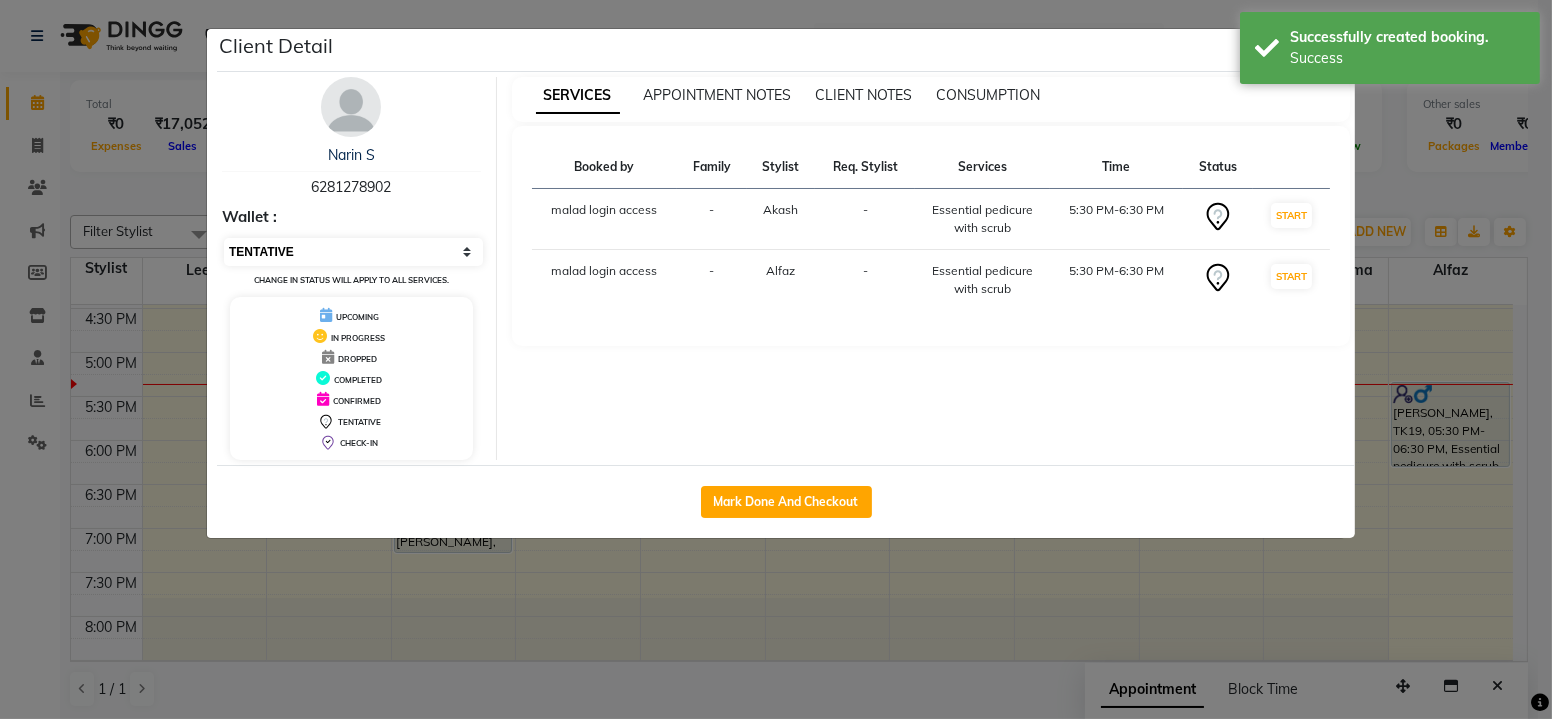 click on "Select IN SERVICE CONFIRMED TENTATIVE CHECK IN MARK DONE DROPPED UPCOMING" at bounding box center (353, 252) 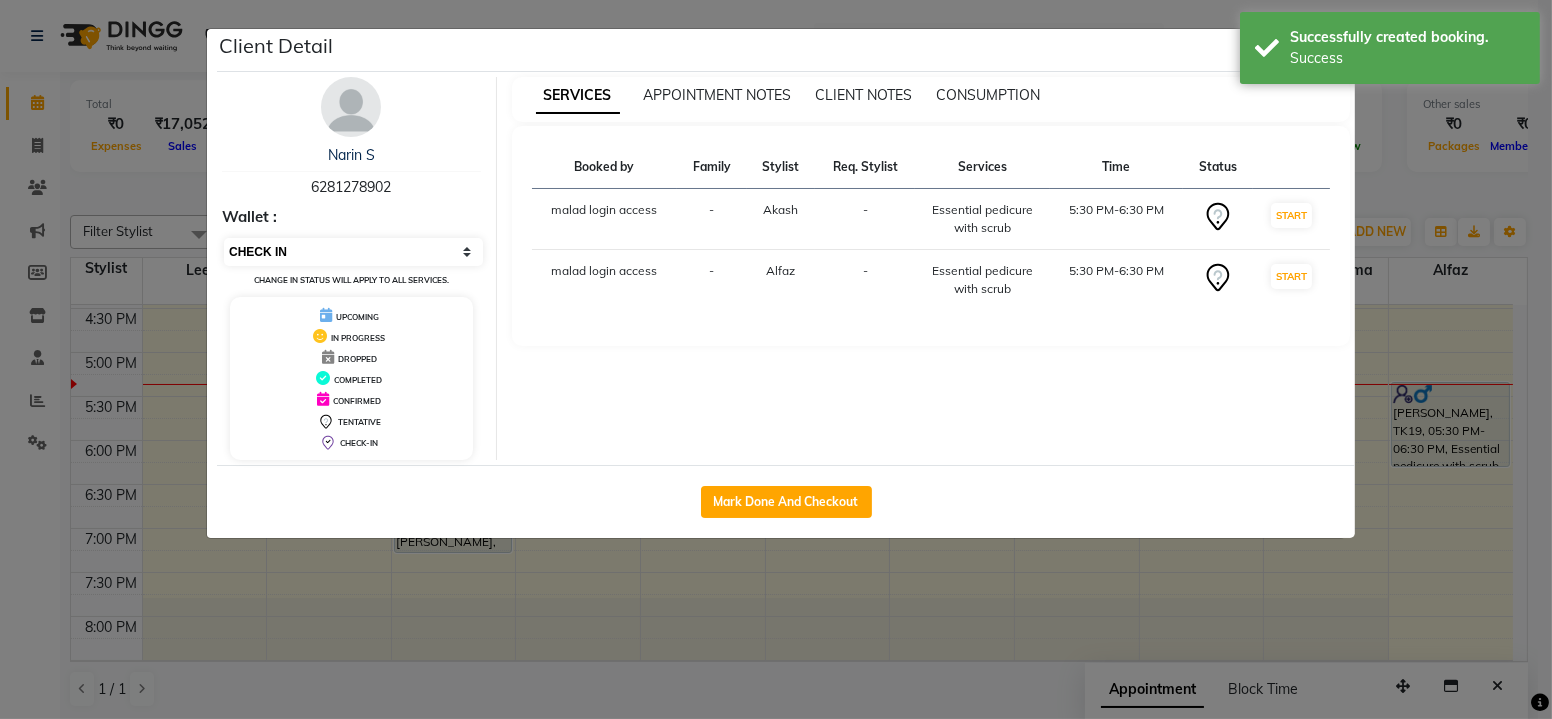 click on "Select IN SERVICE CONFIRMED TENTATIVE CHECK IN MARK DONE DROPPED UPCOMING" at bounding box center [353, 252] 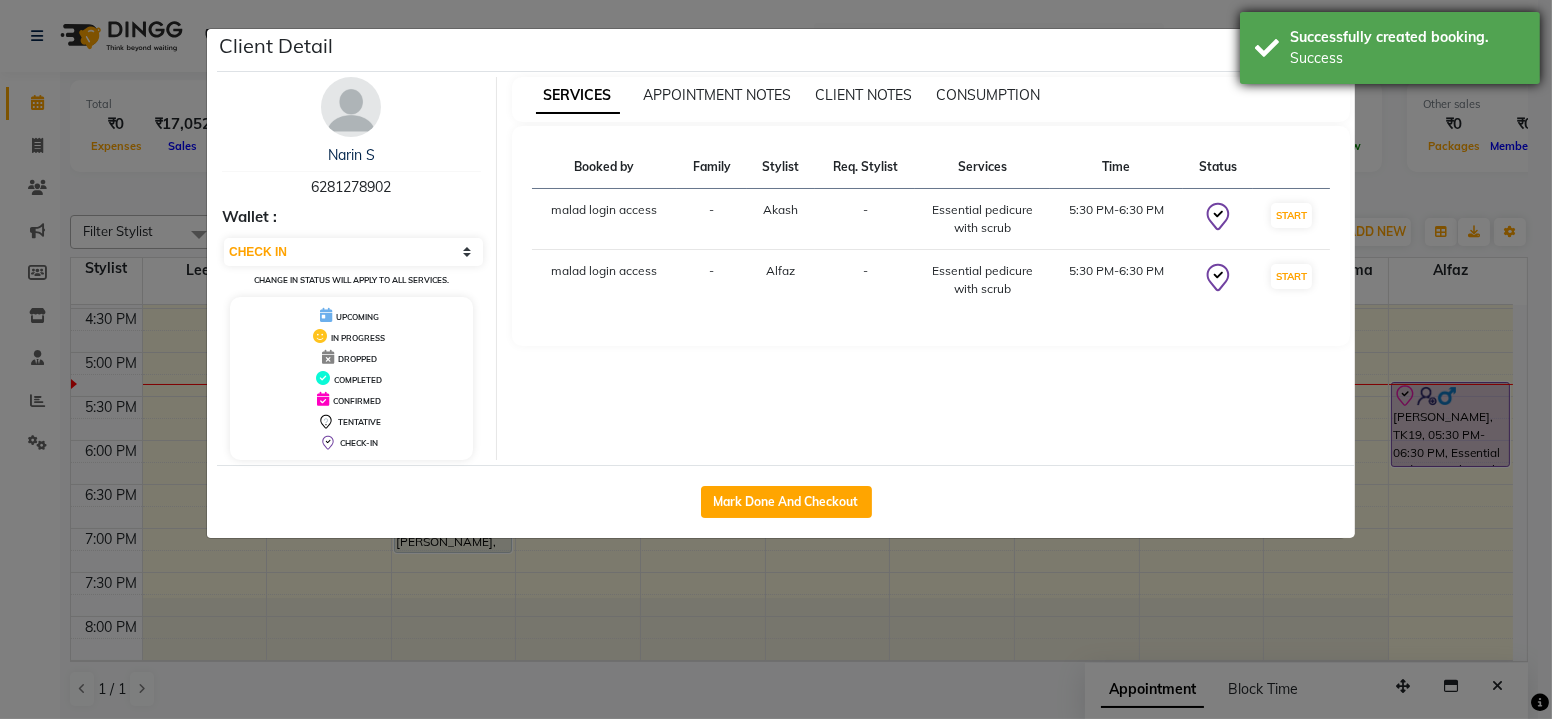 click on "Success" at bounding box center [1407, 58] 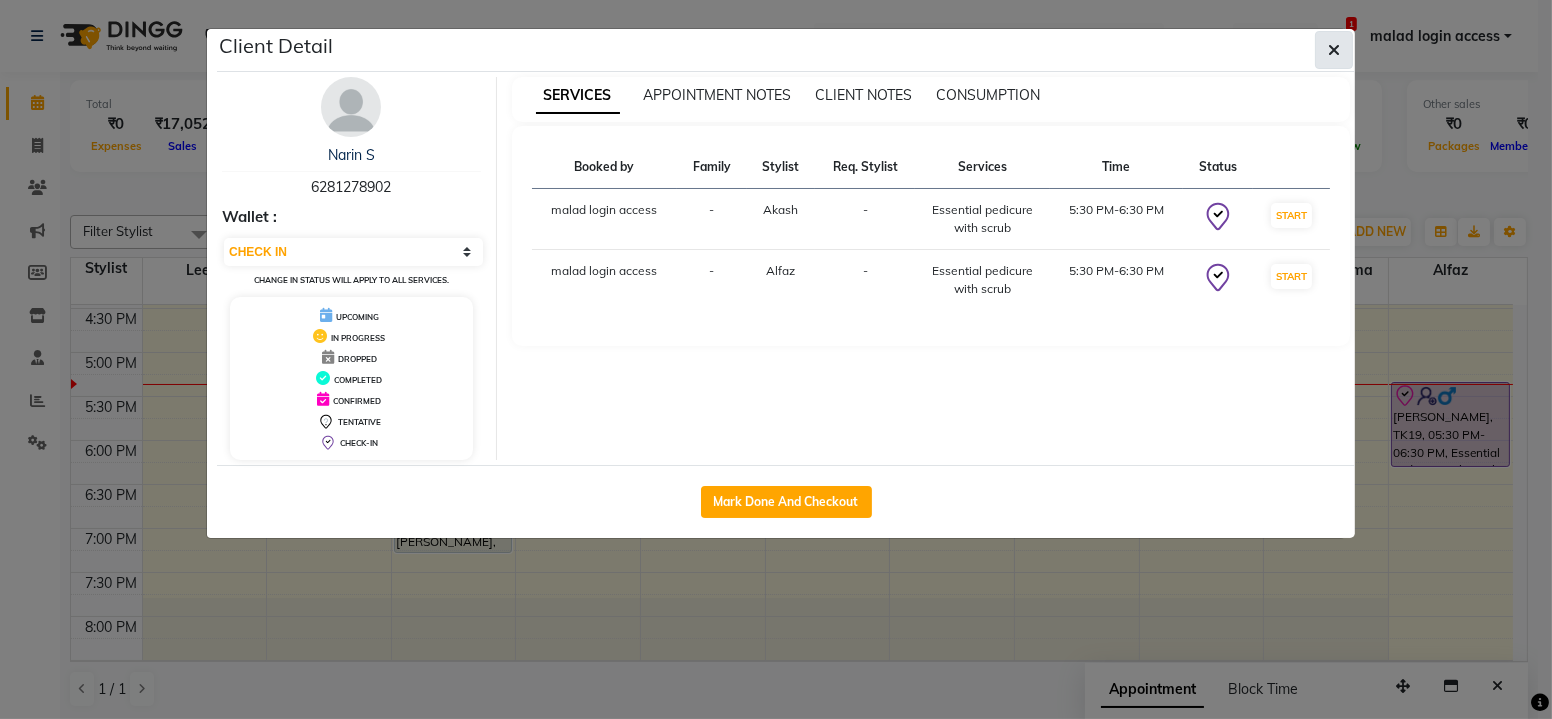 click 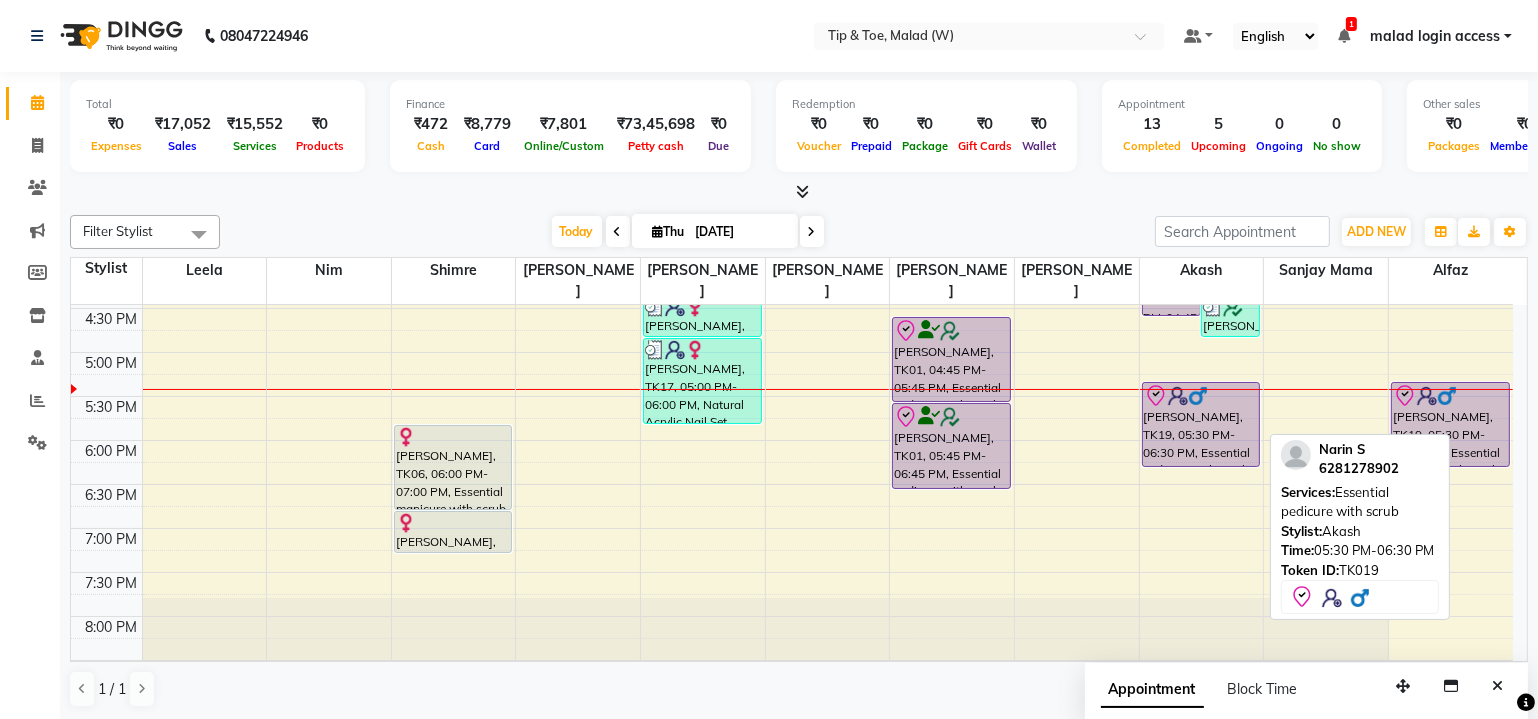 click on "Narin S, TK19, 05:30 PM-06:30 PM, Essential pedicure with scrub" at bounding box center [1201, 424] 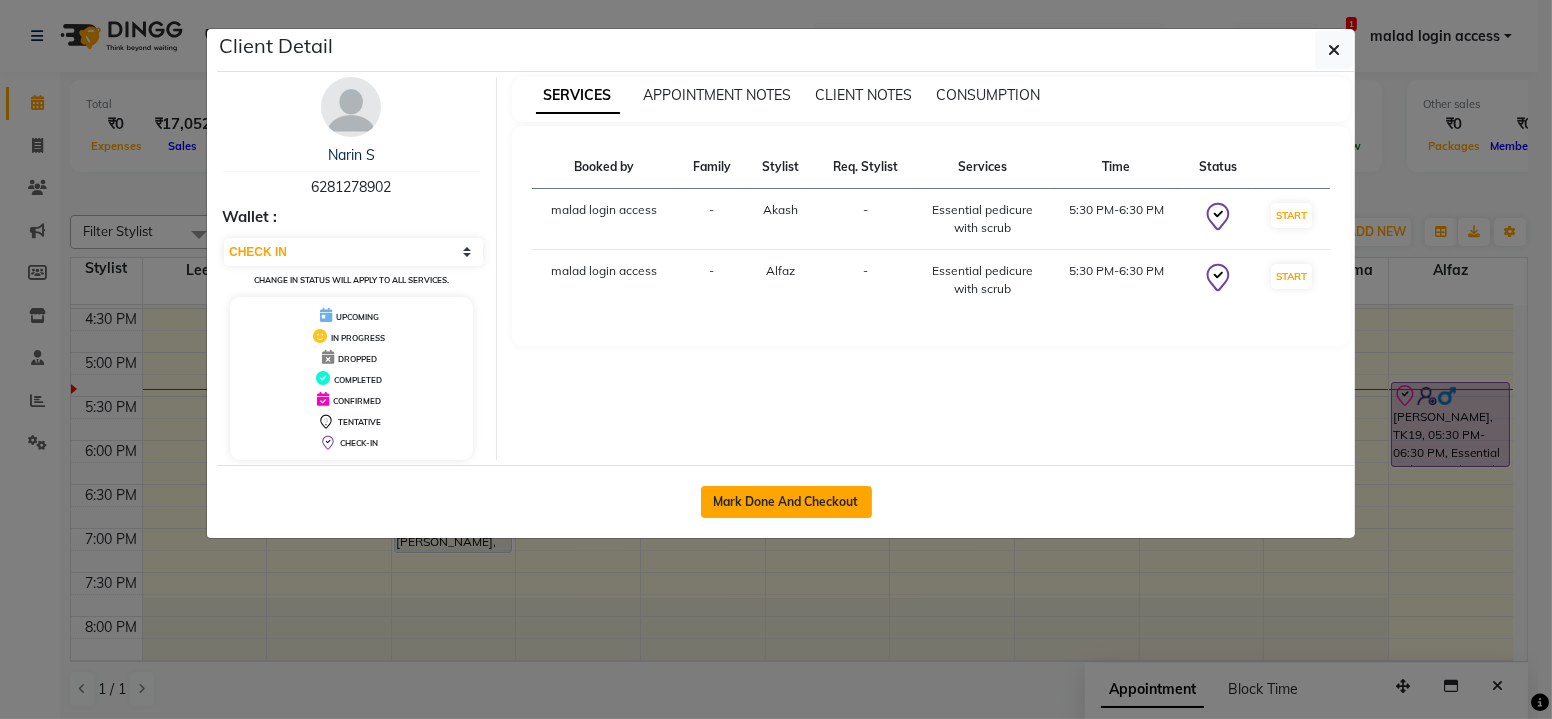 click on "Mark Done And Checkout" 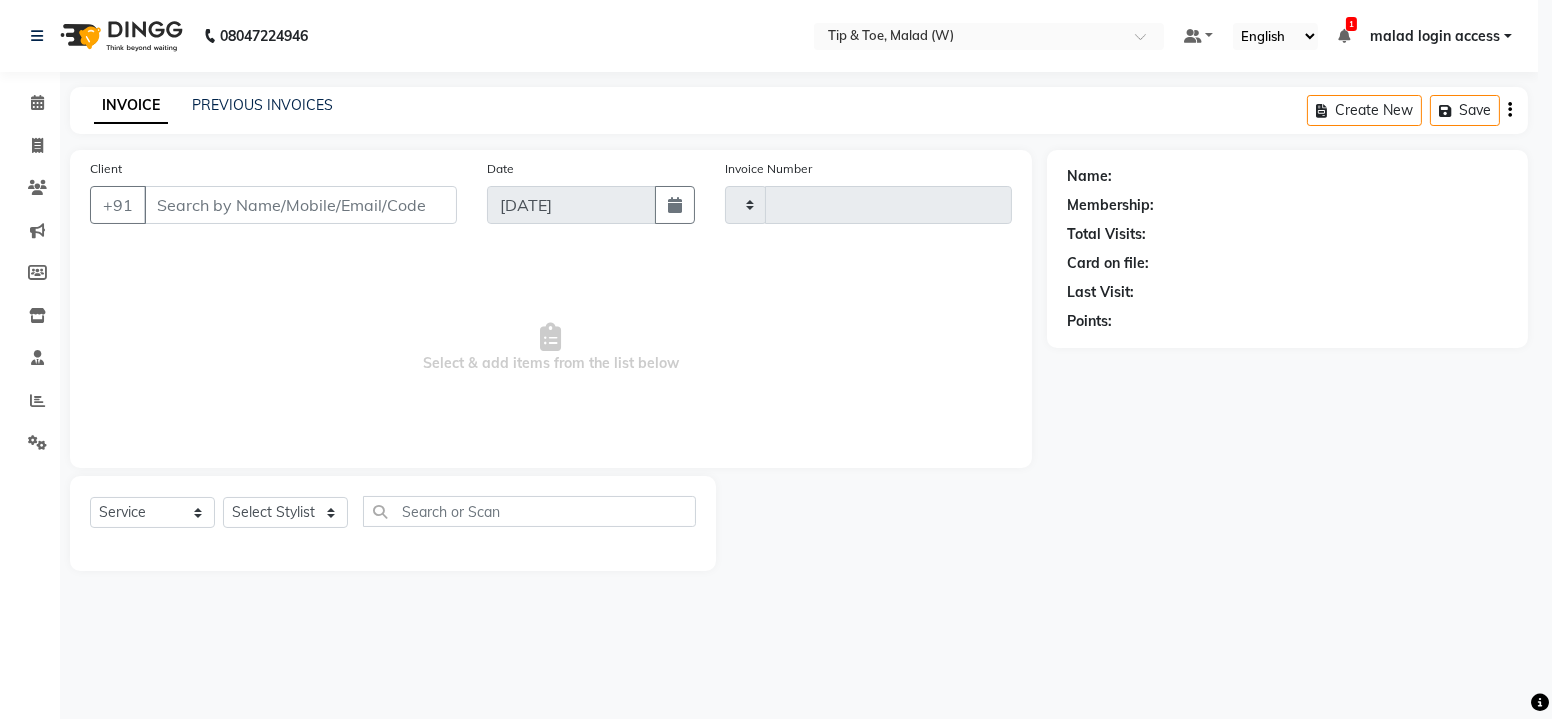 type on "1644" 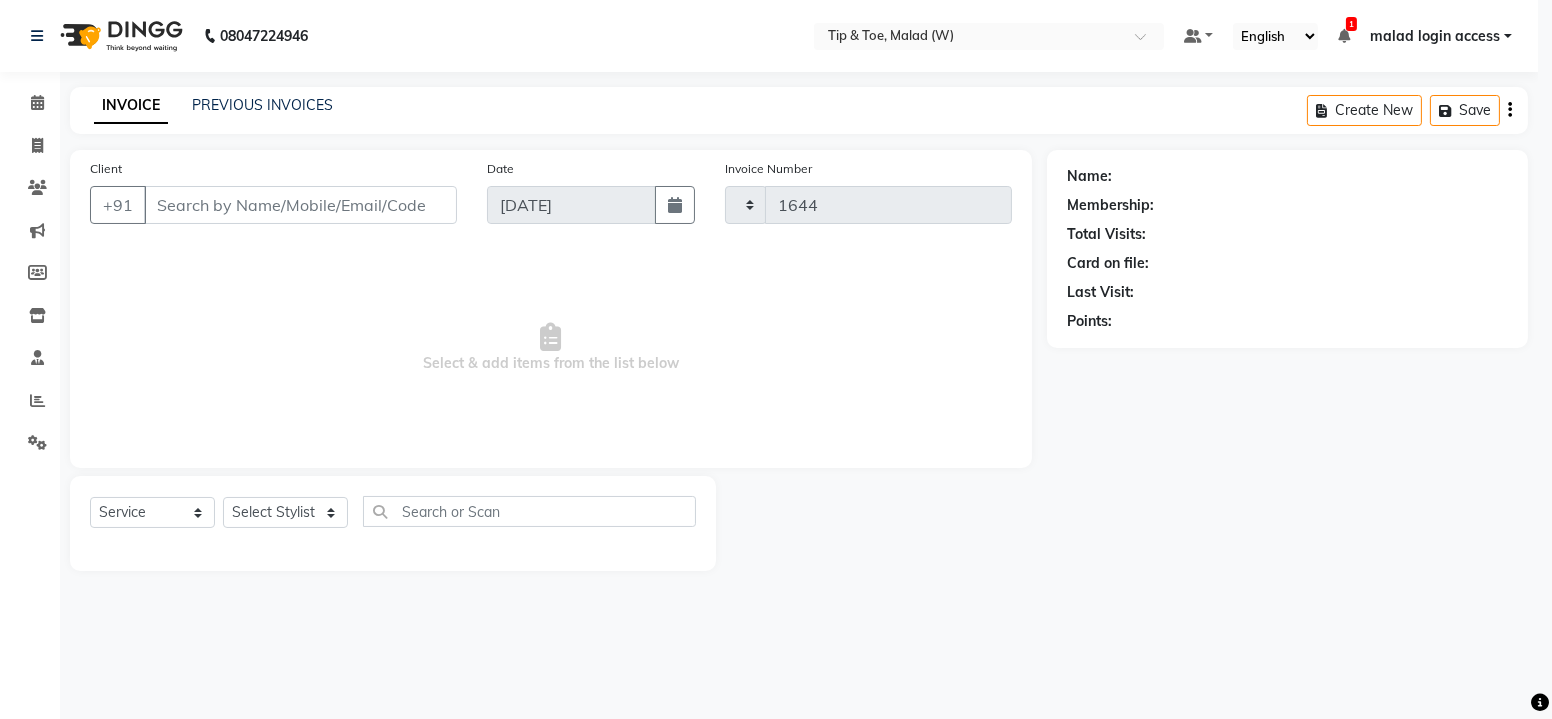 select on "5930" 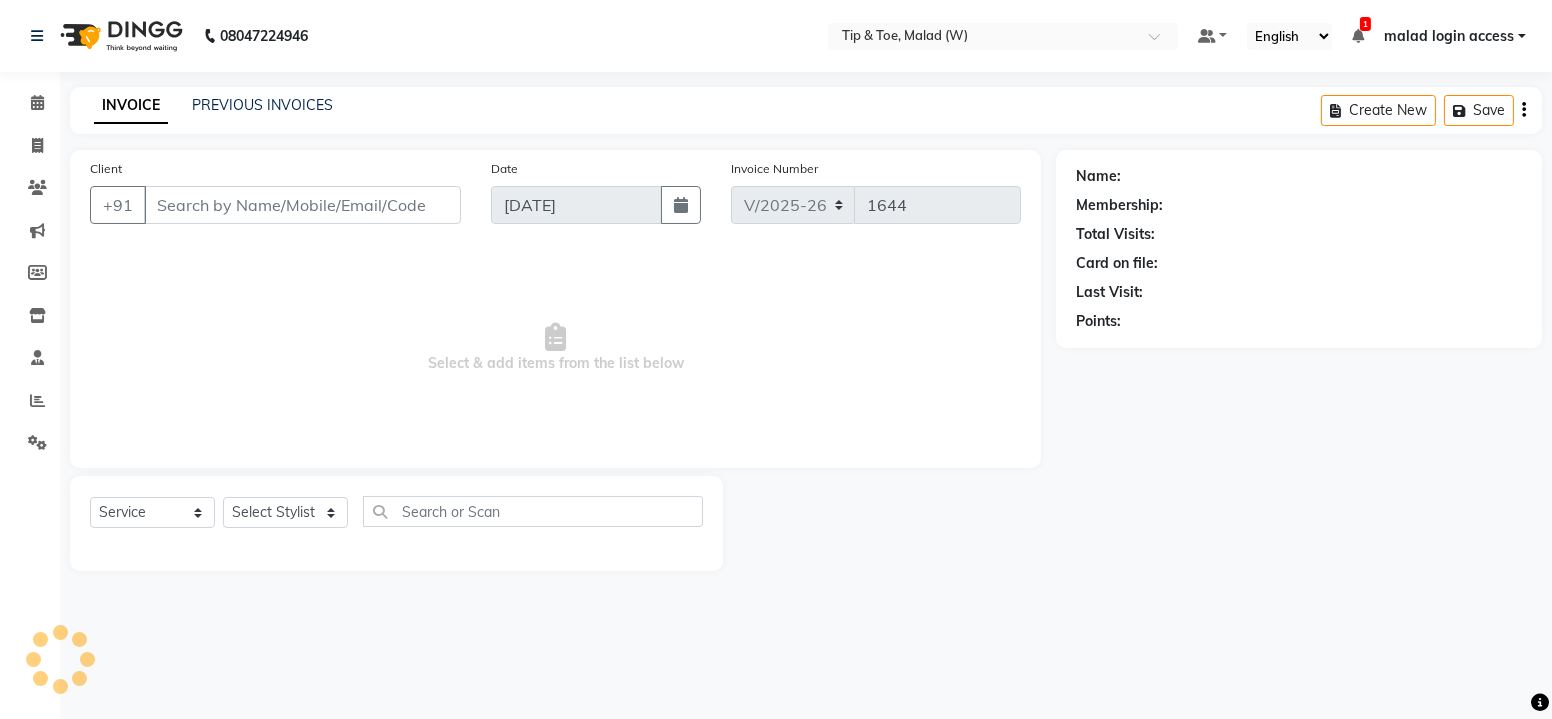 type on "6281278902" 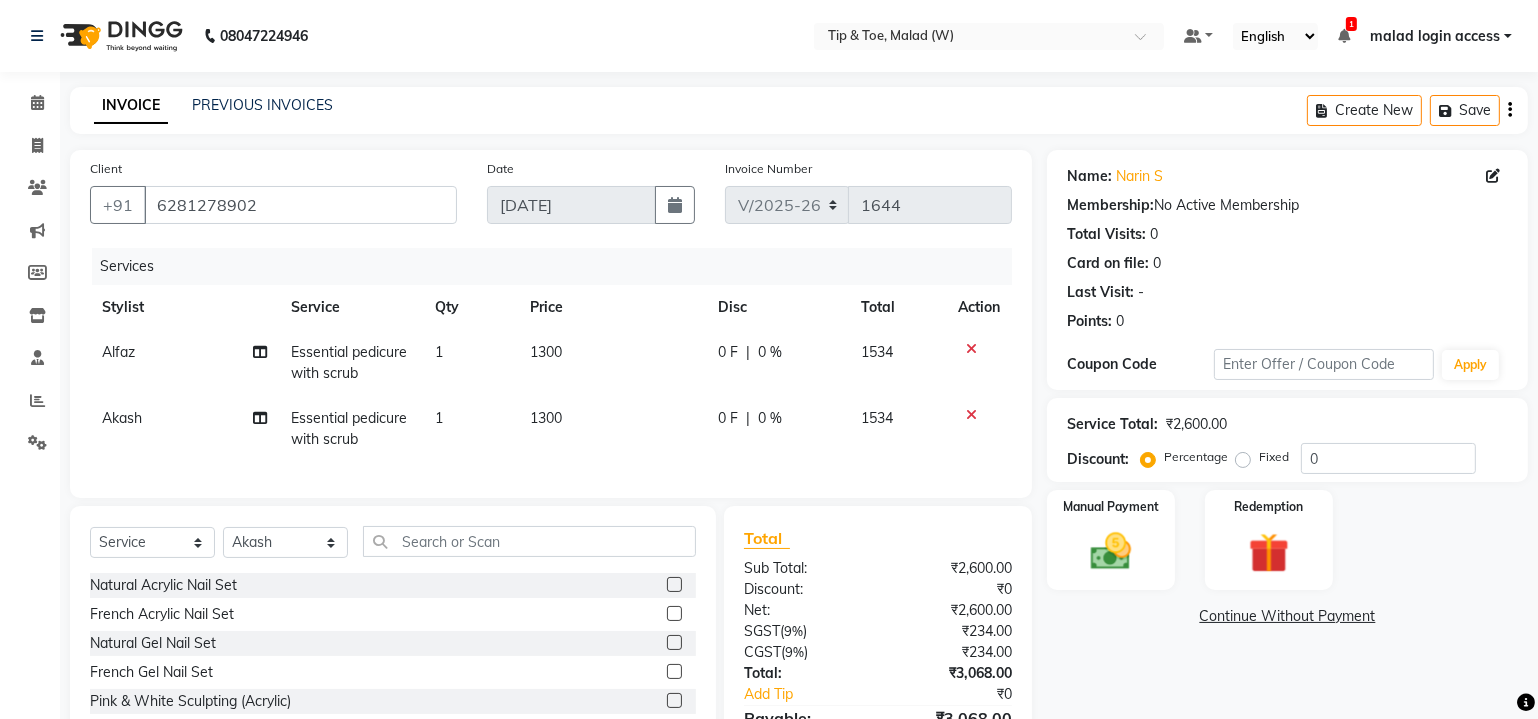 click on "Essential pedicure with scrub" 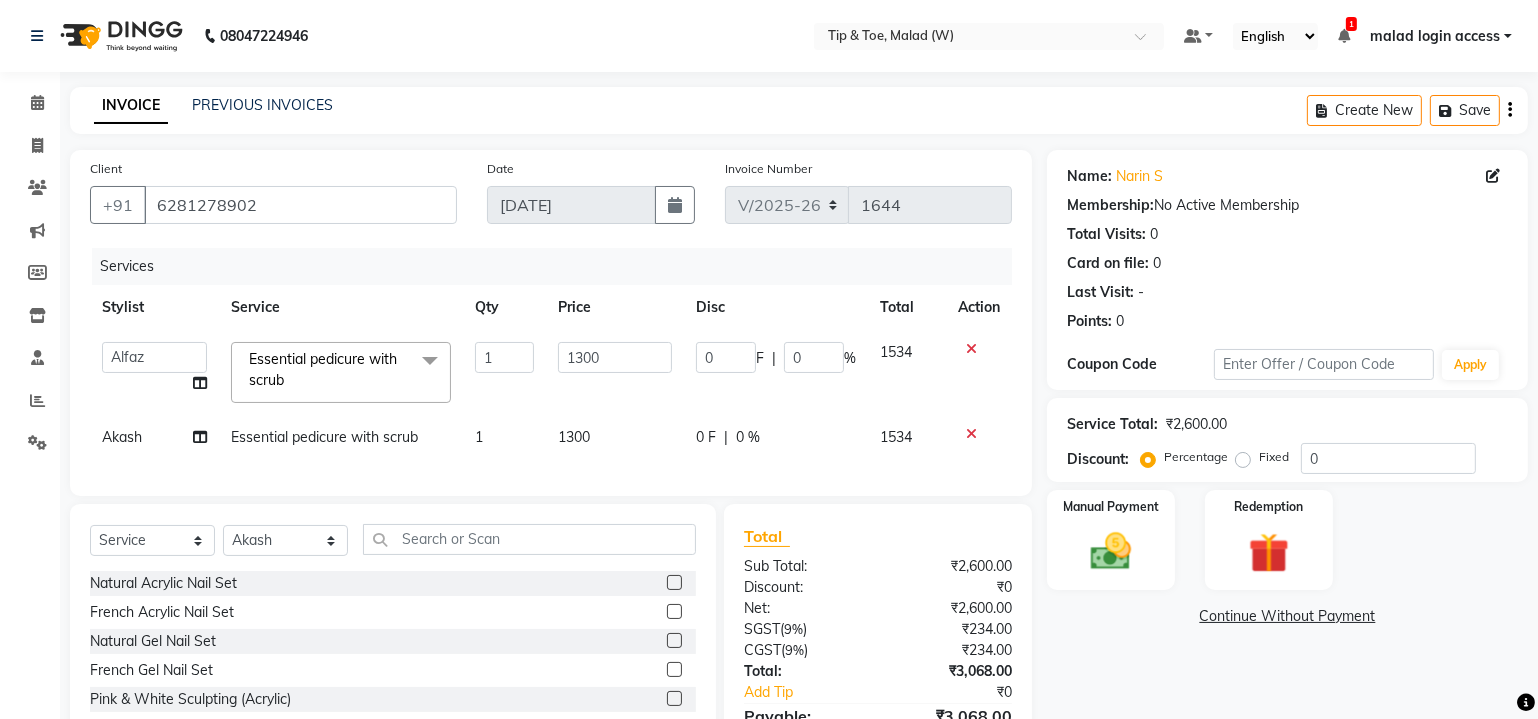 click 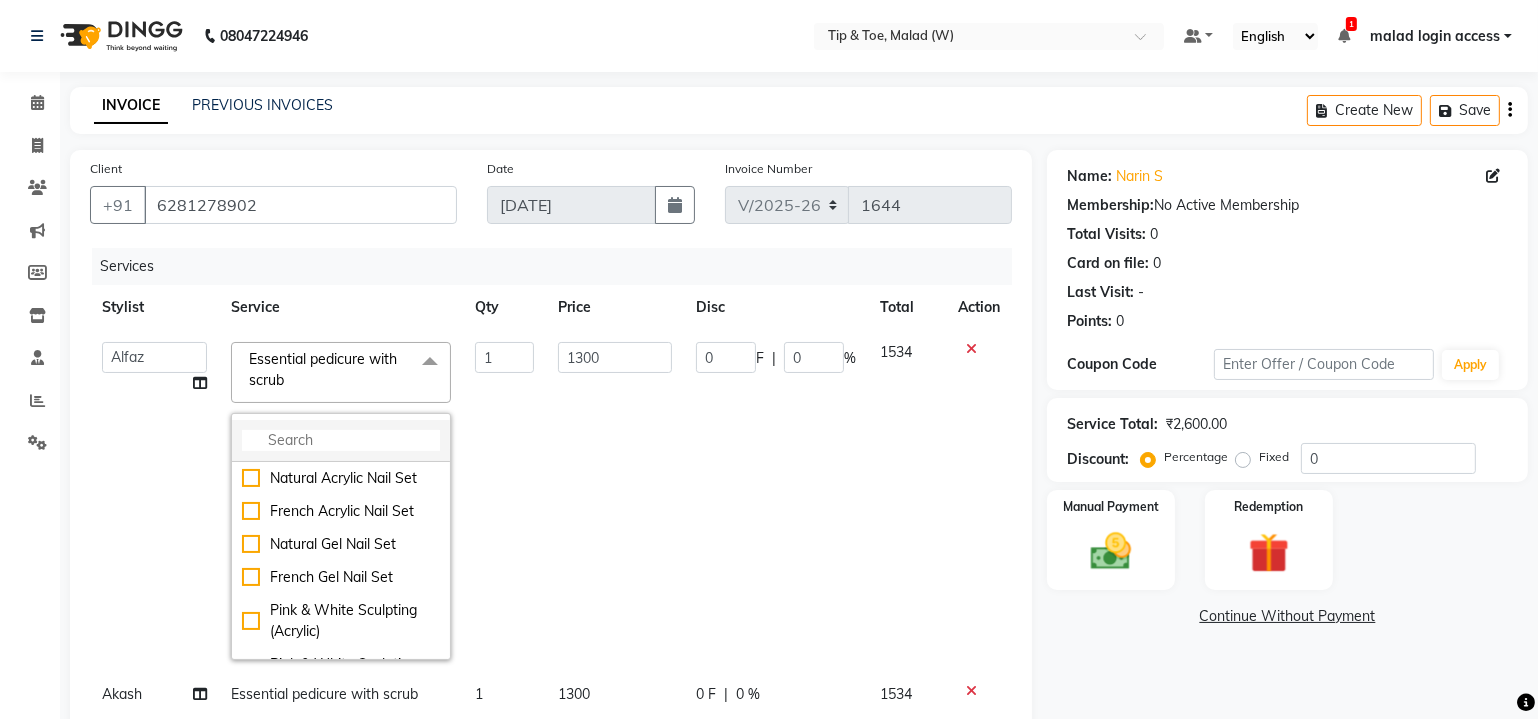 click 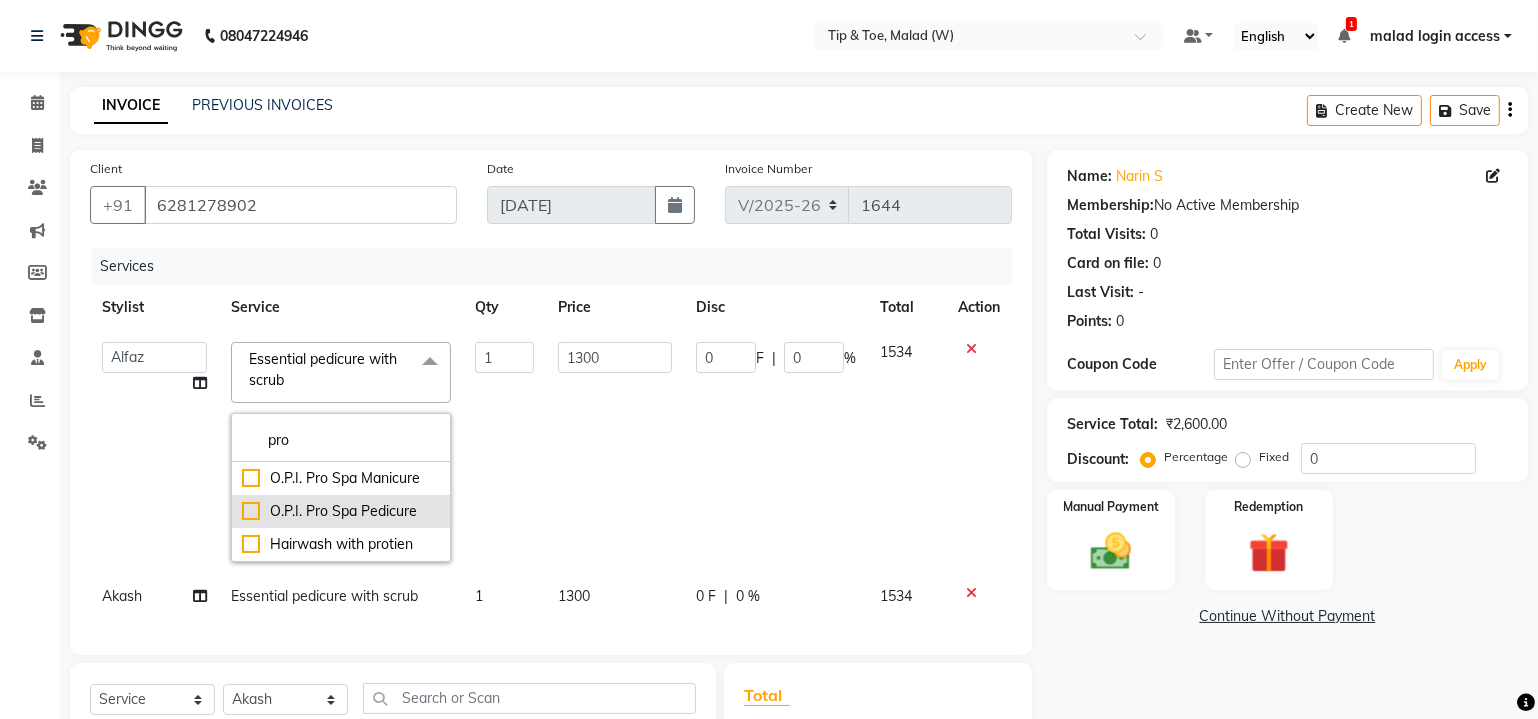 type on "pro" 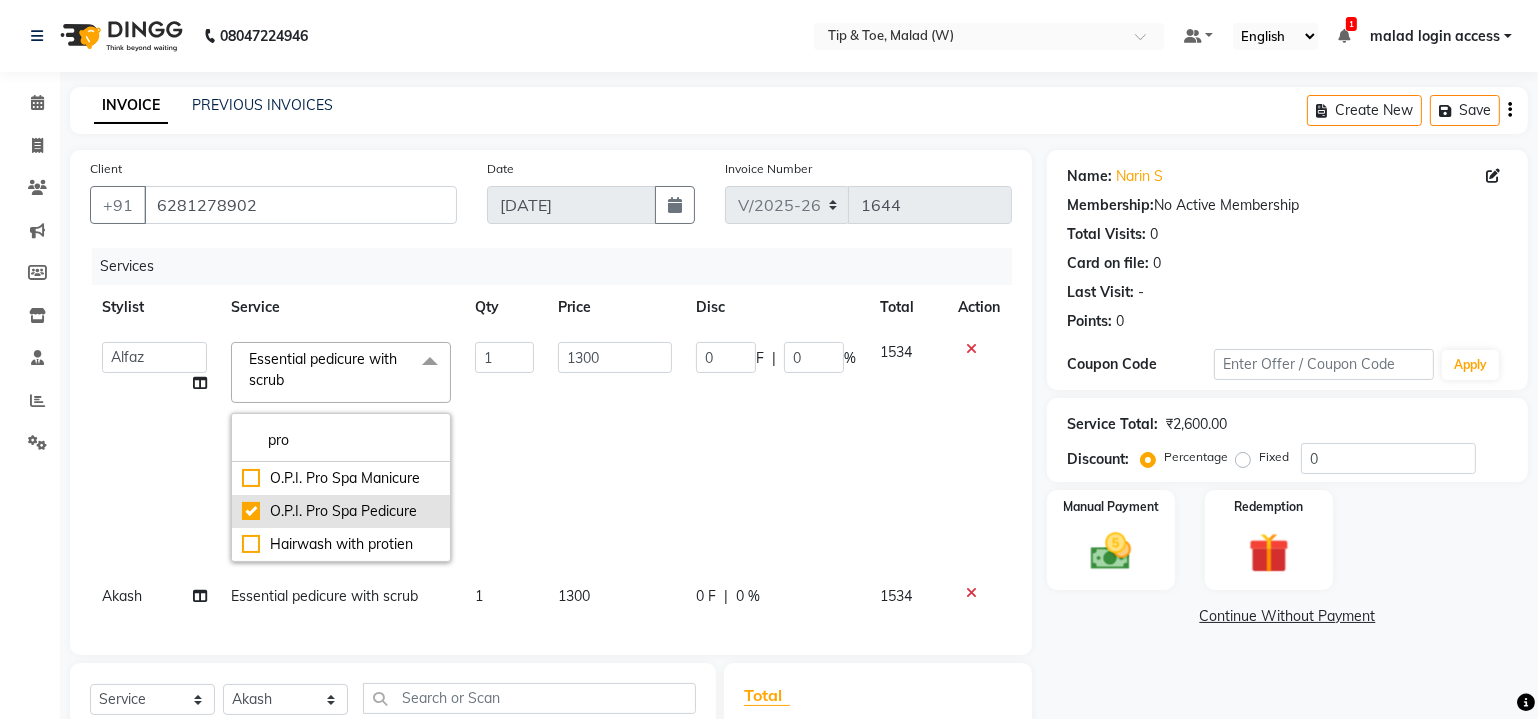 checkbox on "true" 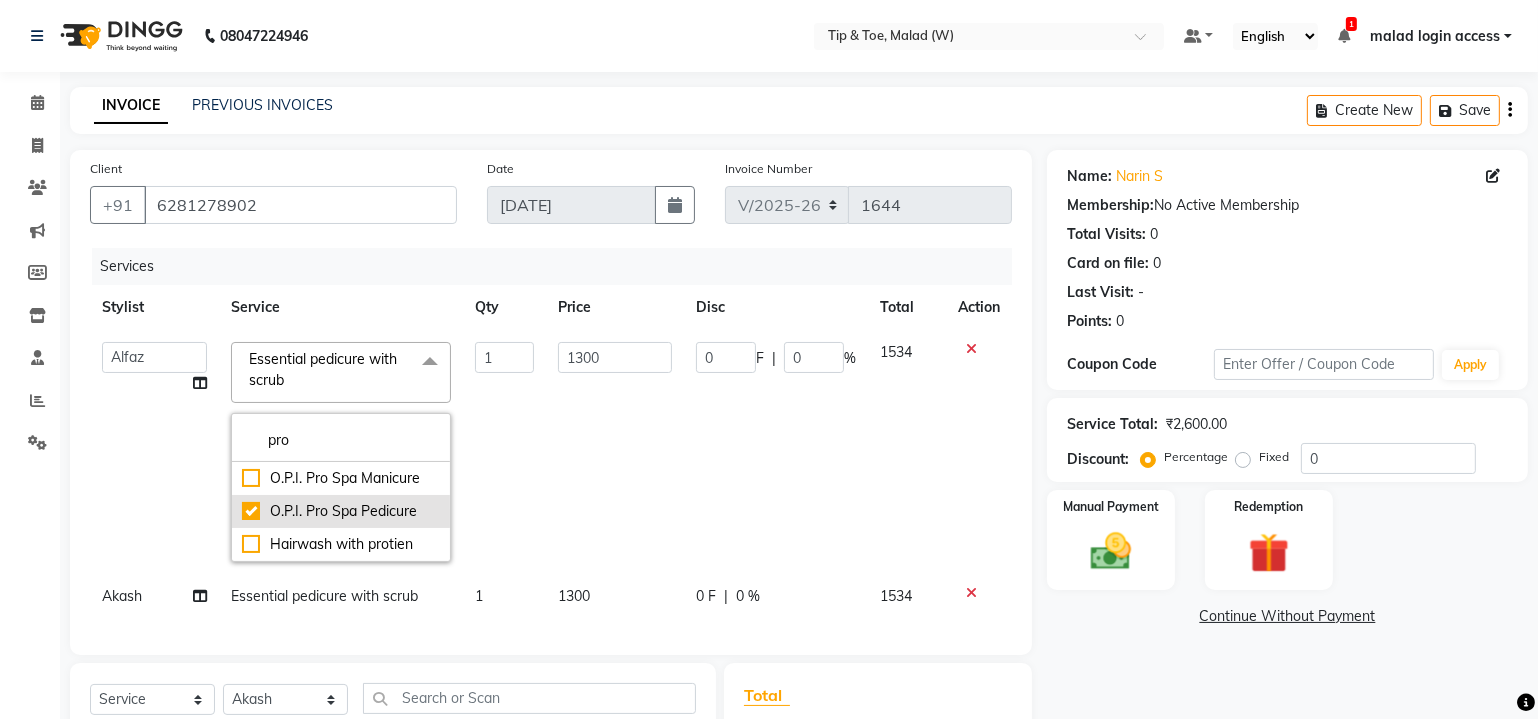 type on "2800" 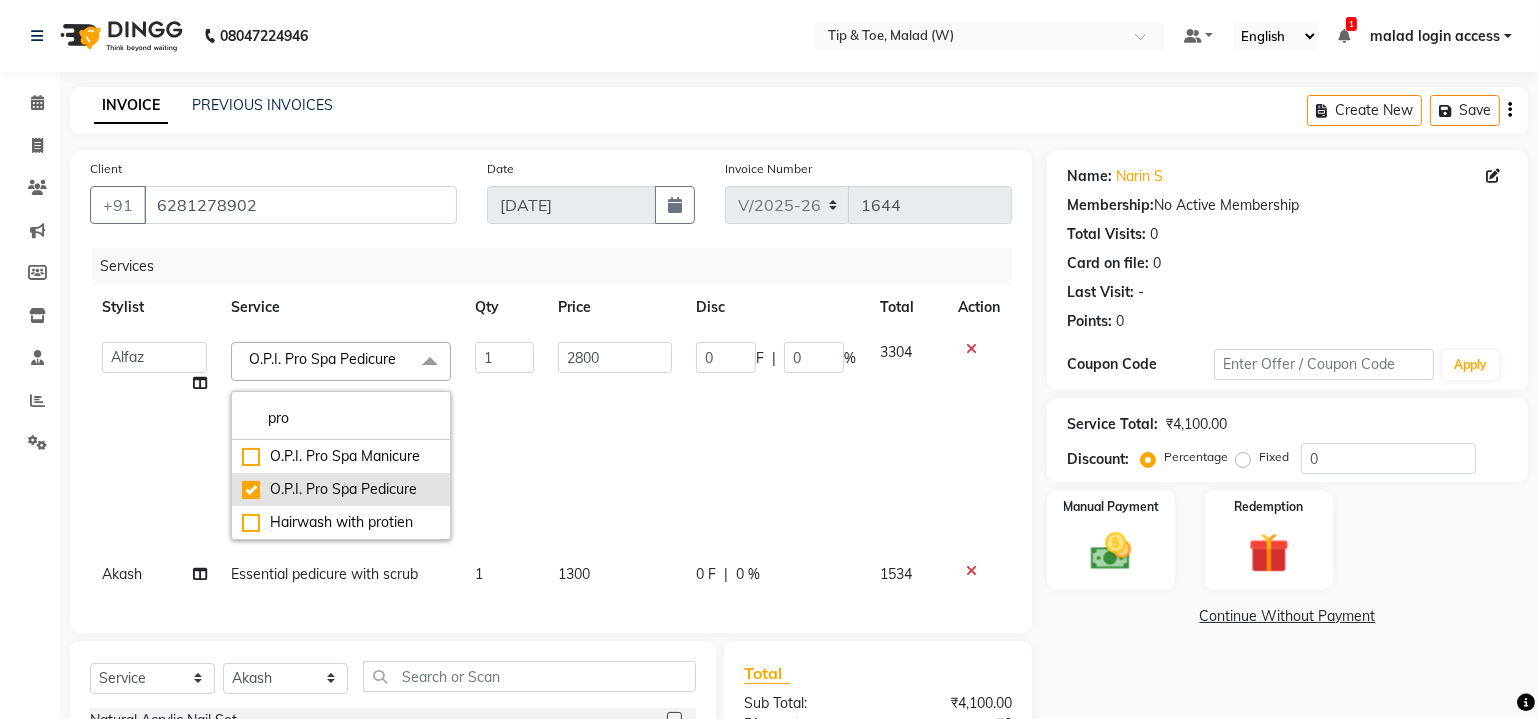 click on "O.P.I. Pro Spa Pedicure" 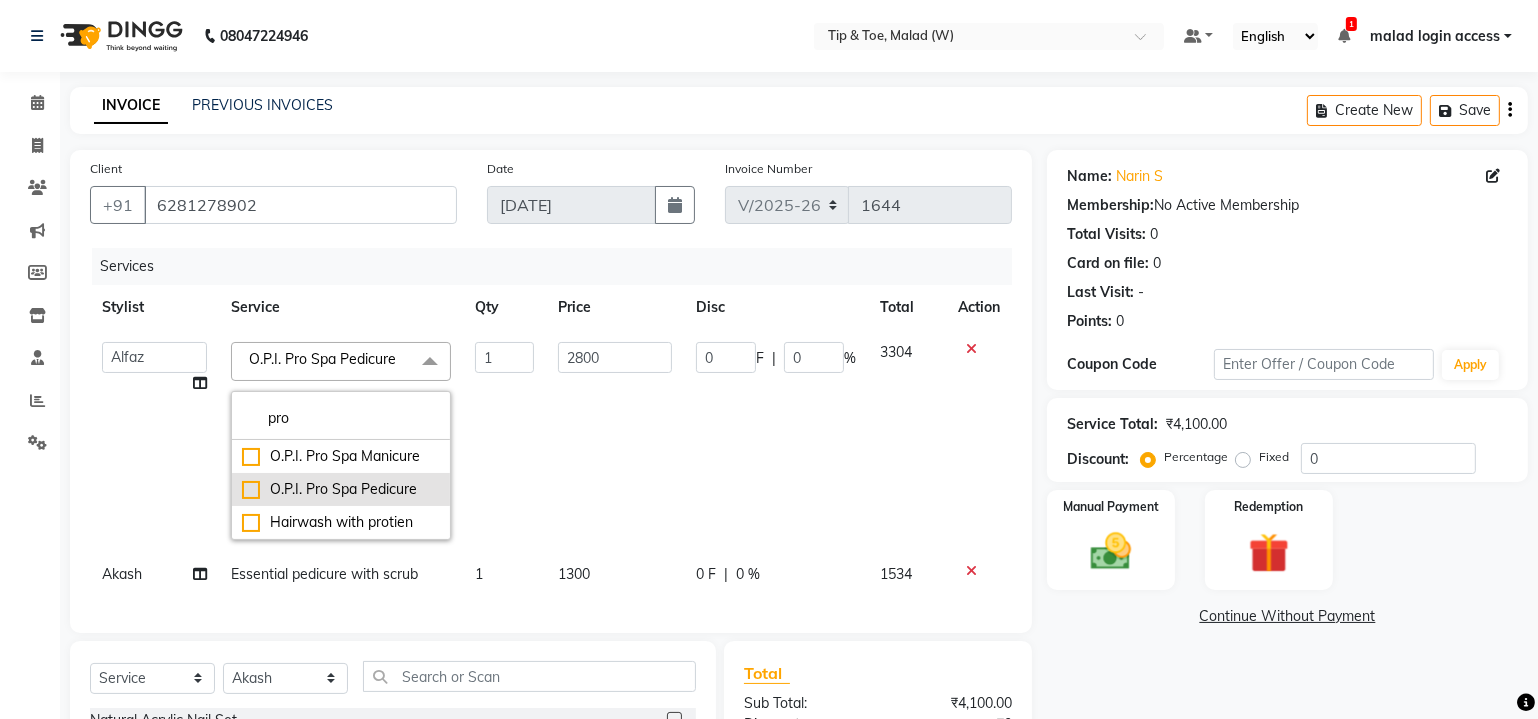 checkbox on "false" 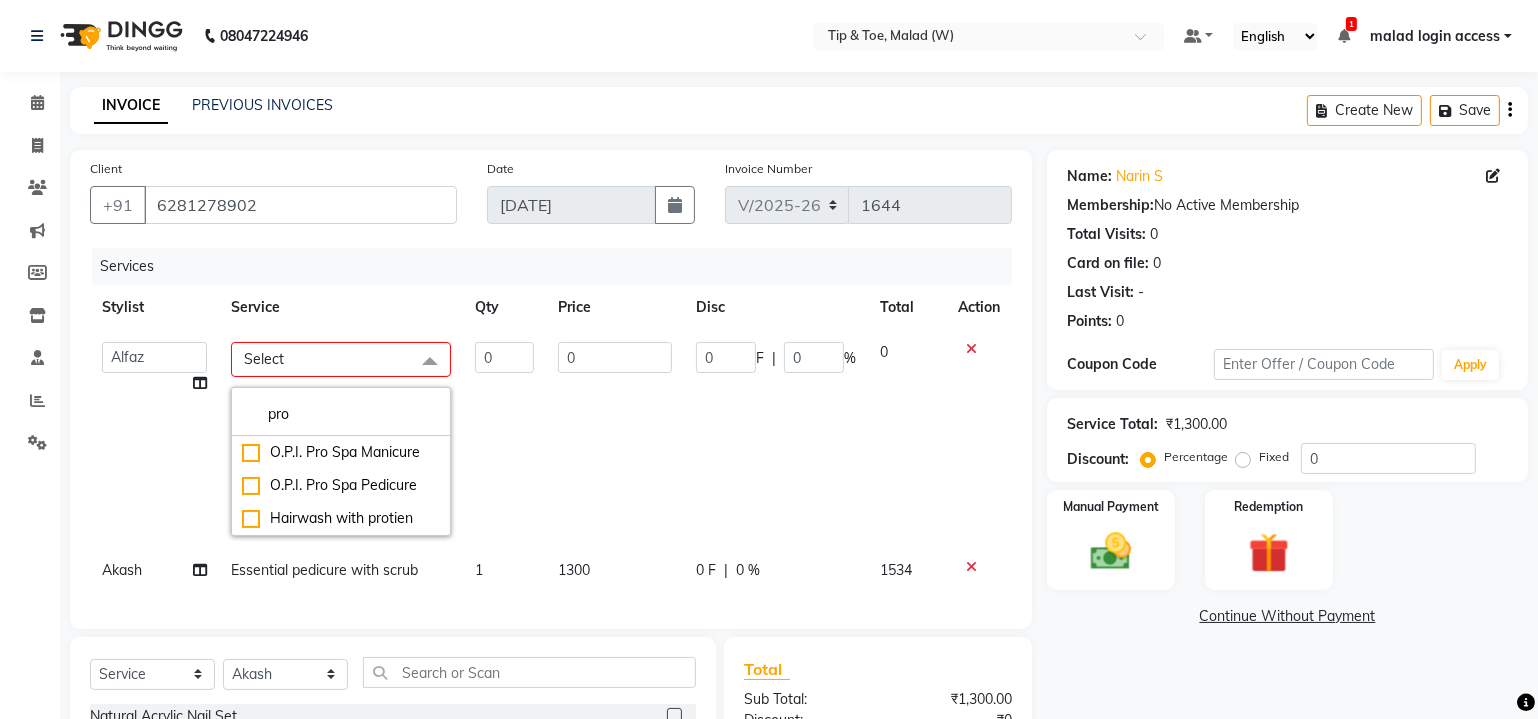 click on "0" 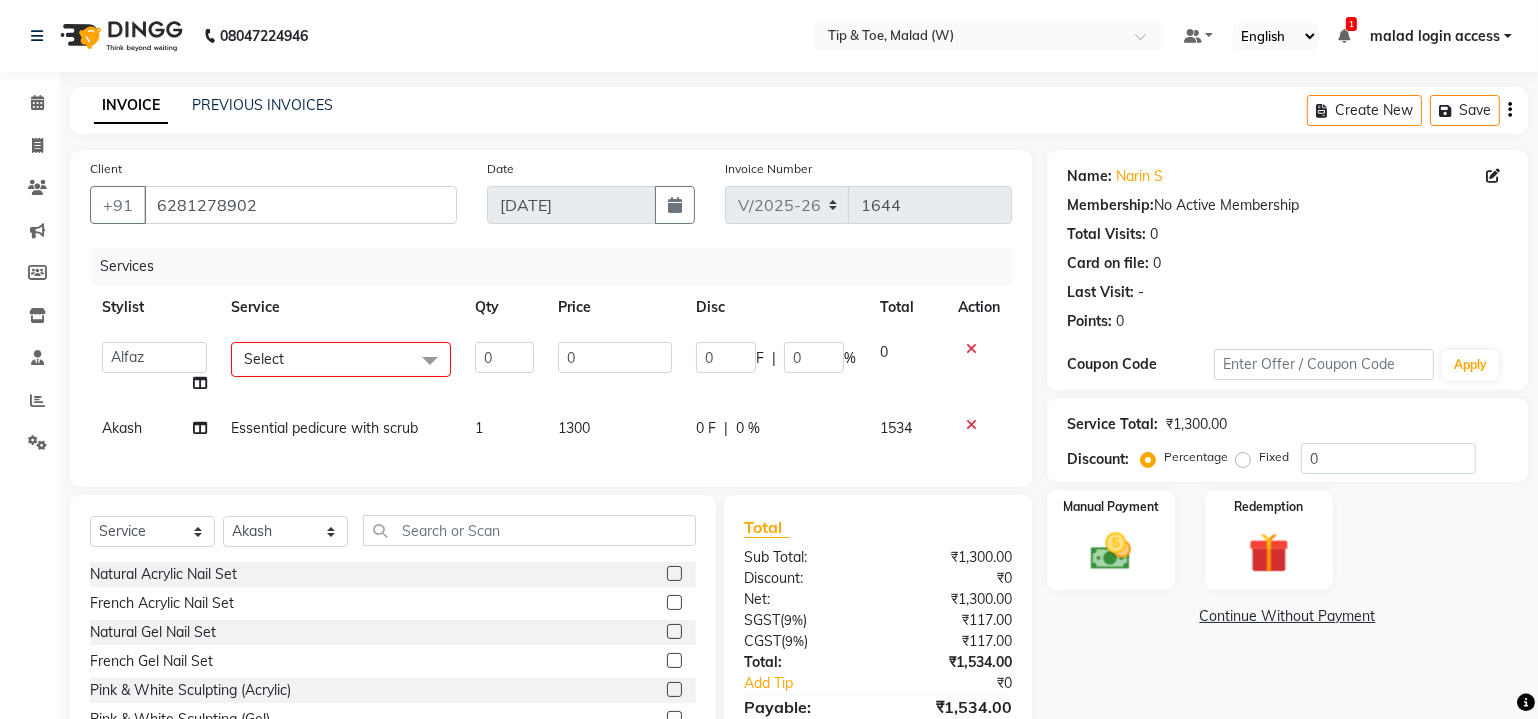 click 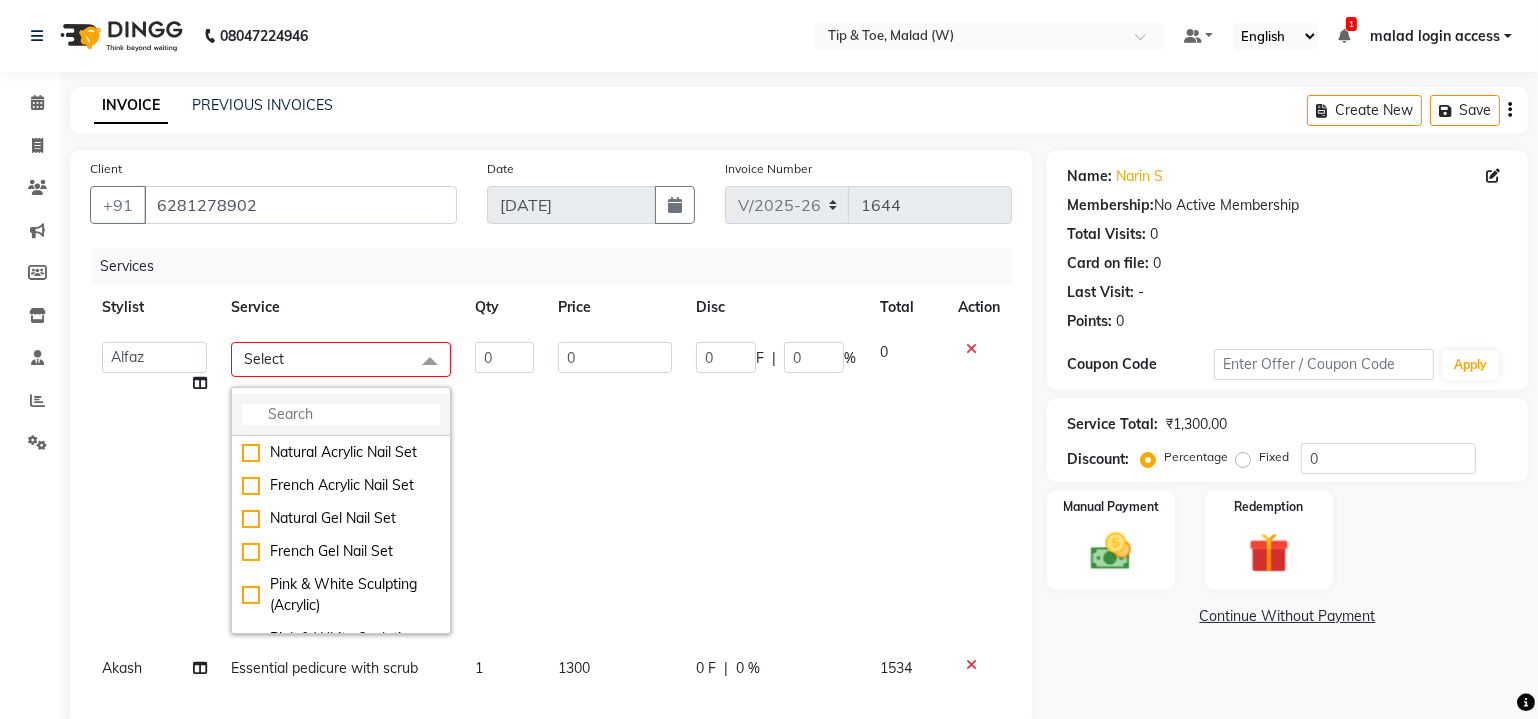 click 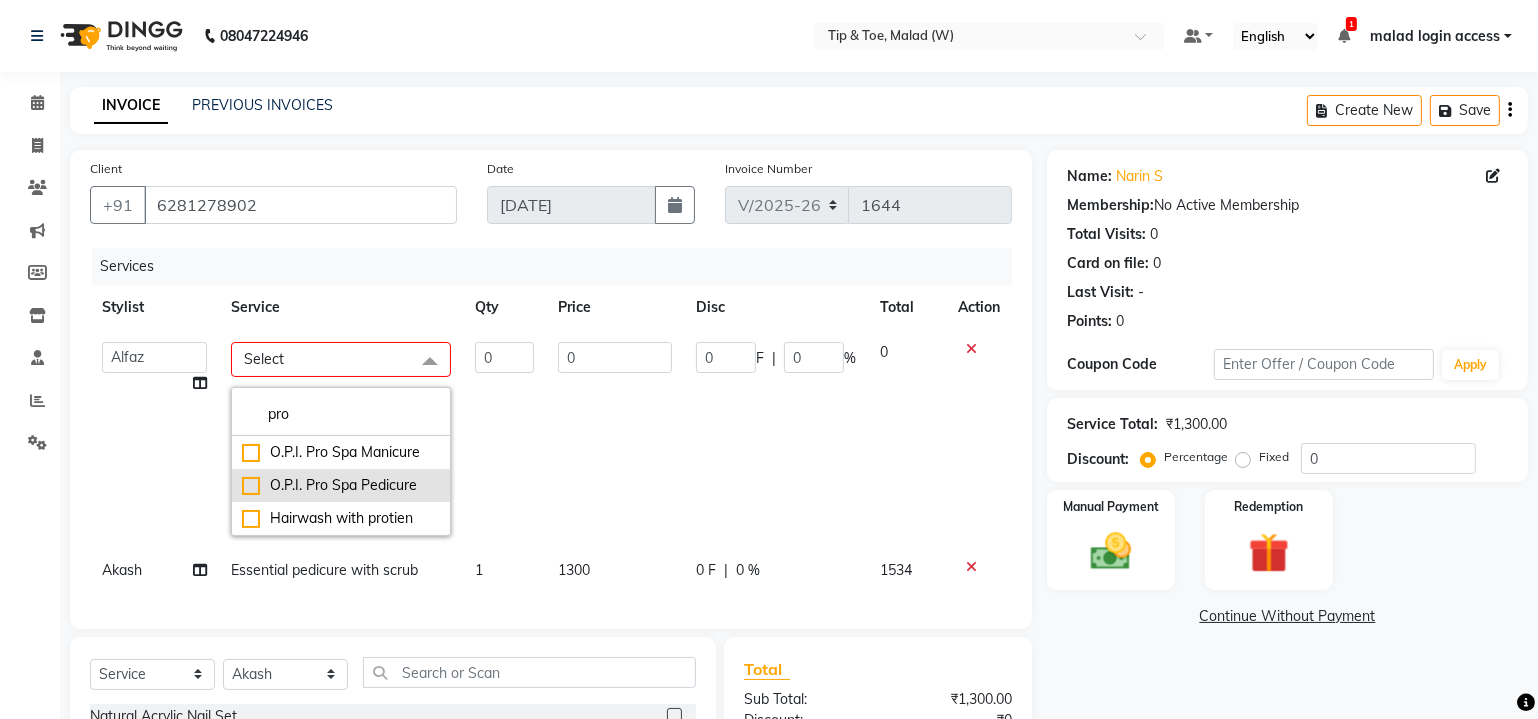 type on "pro" 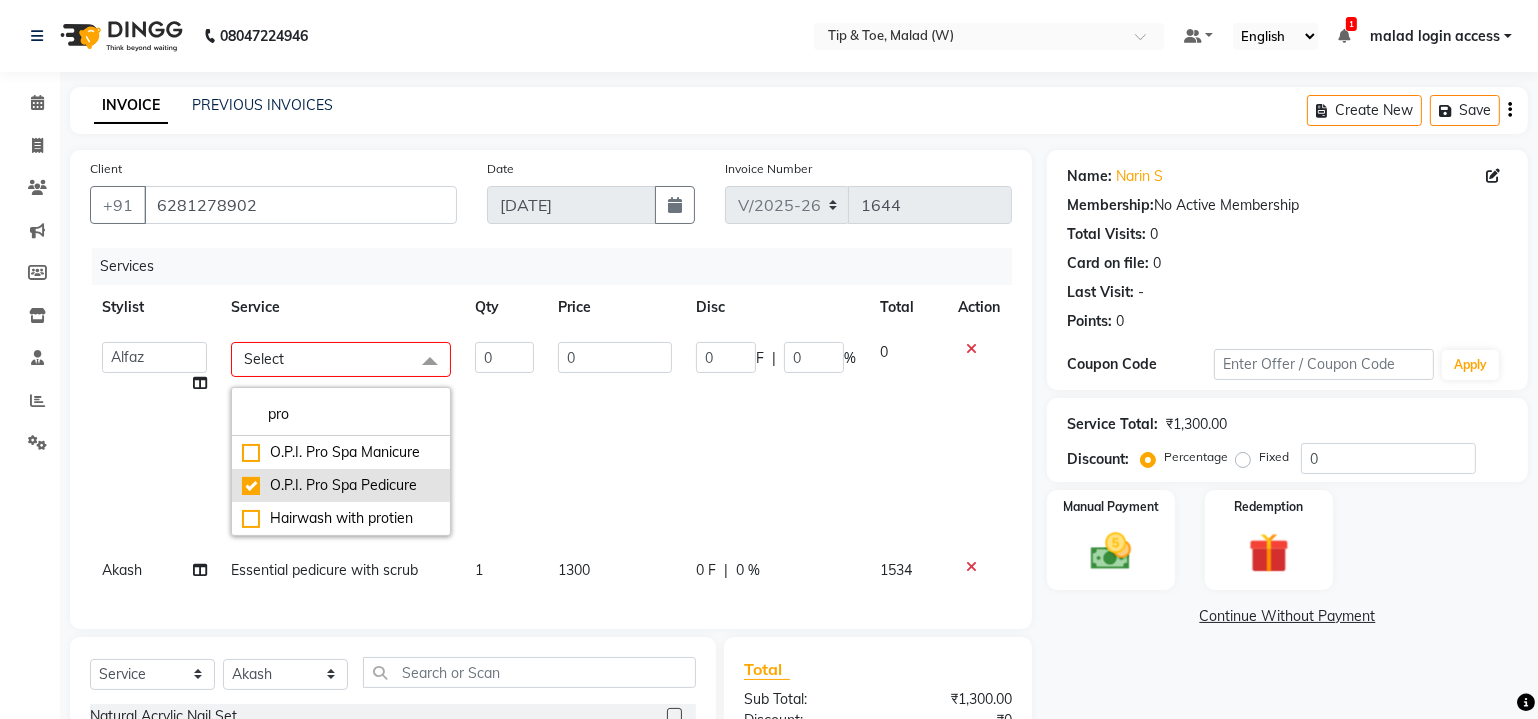 checkbox on "true" 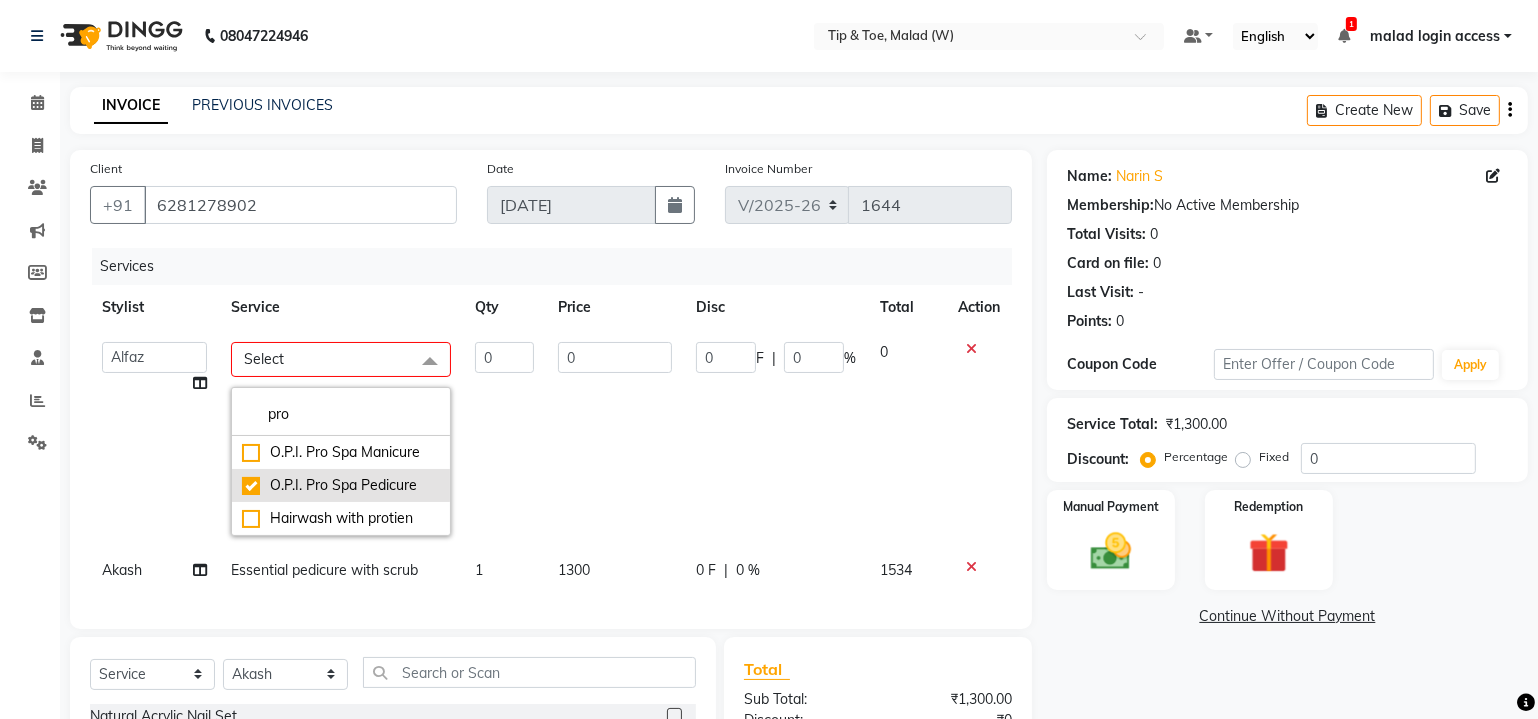 type on "1" 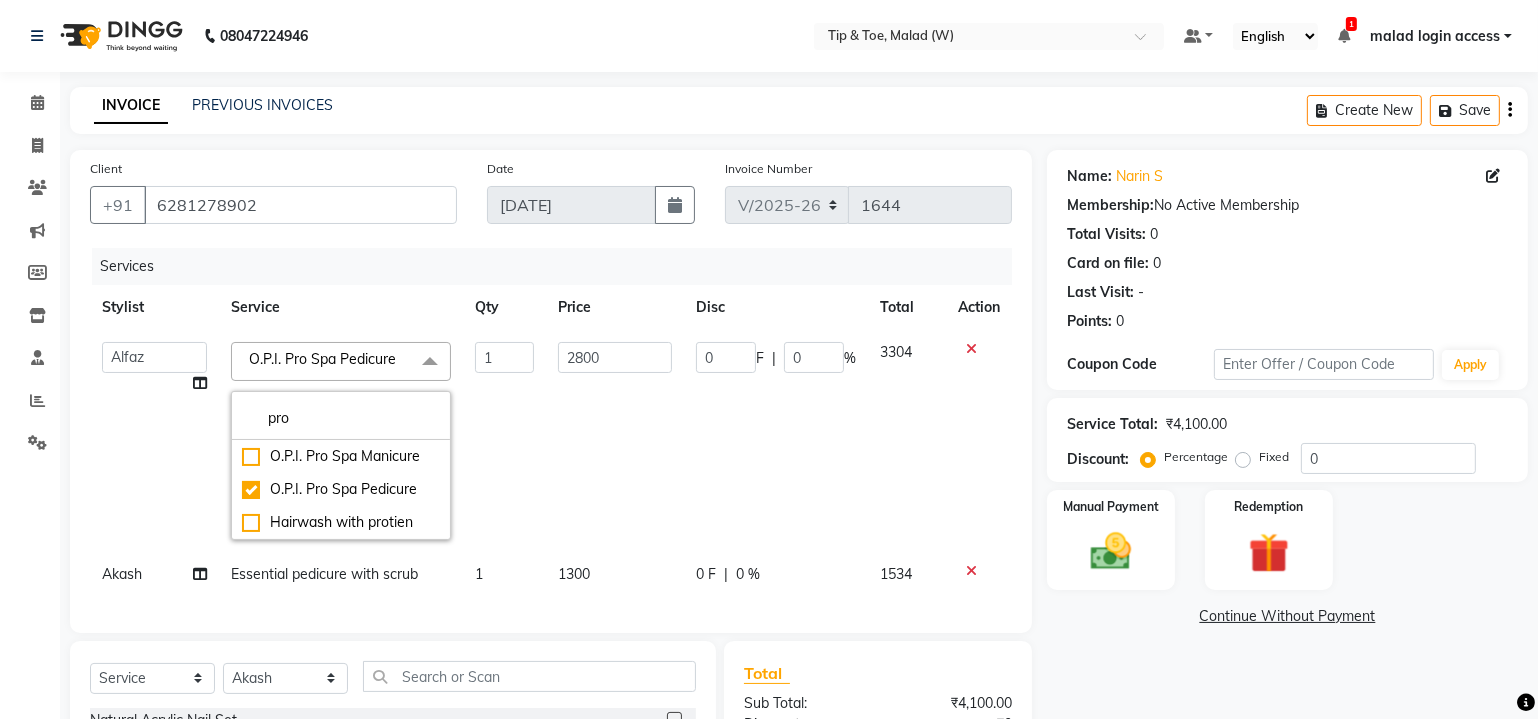 click on "2800" 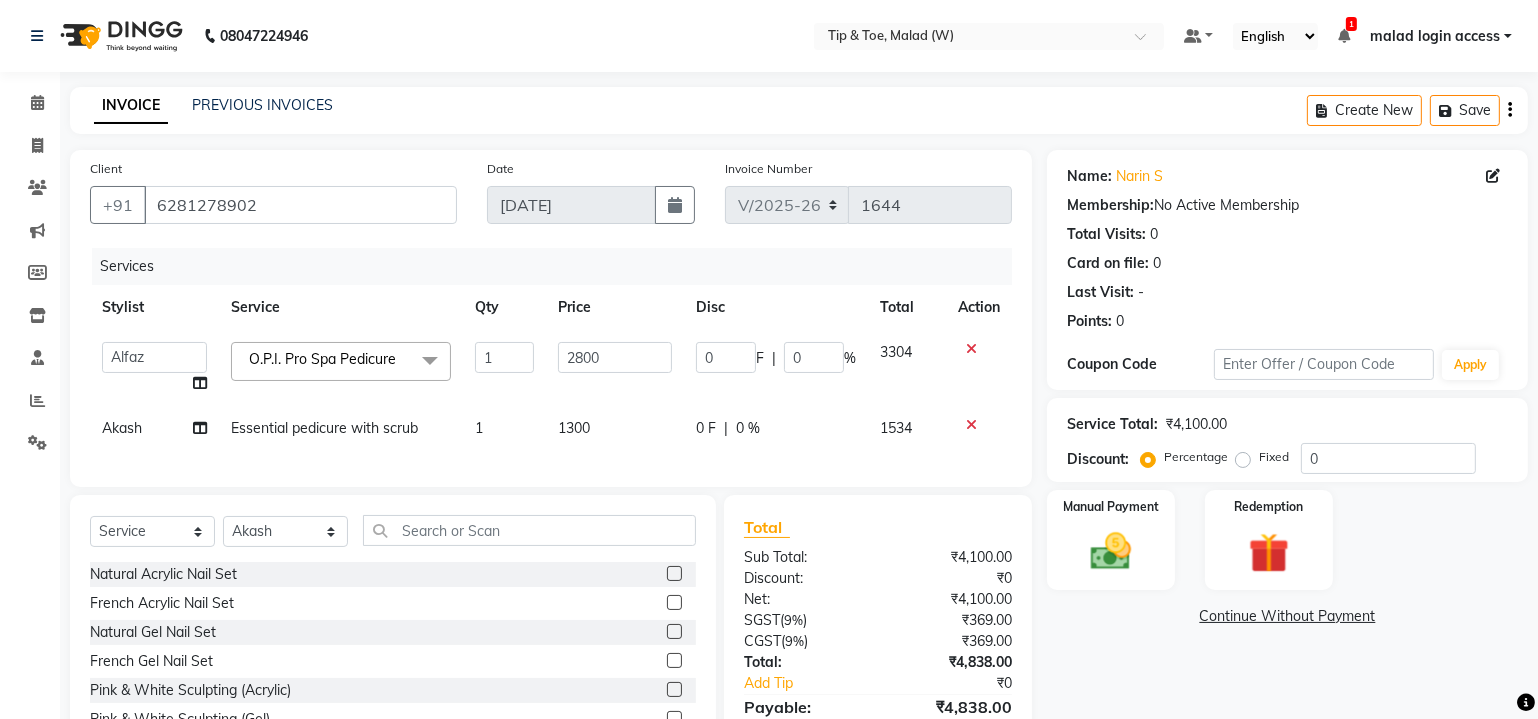 click on "Essential pedicure with scrub" 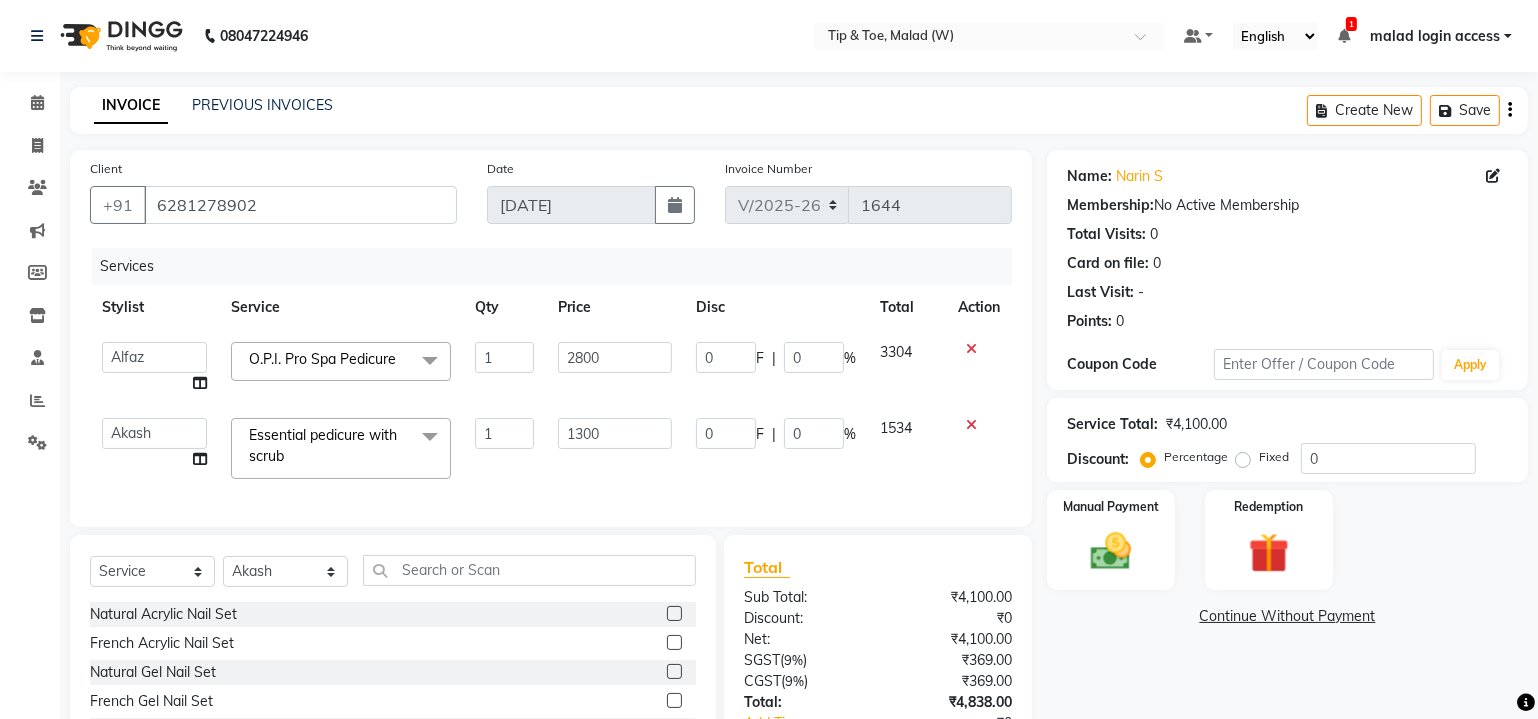 click 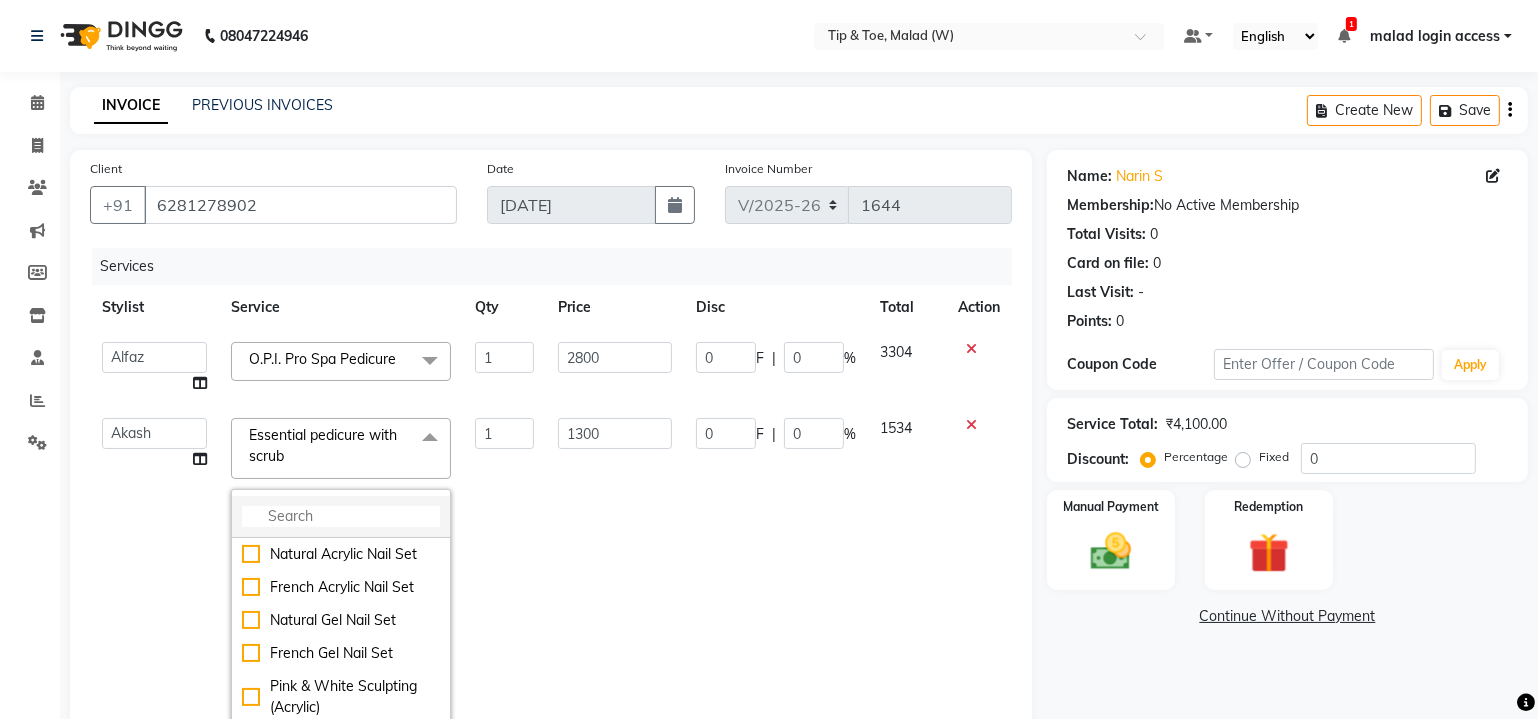 click 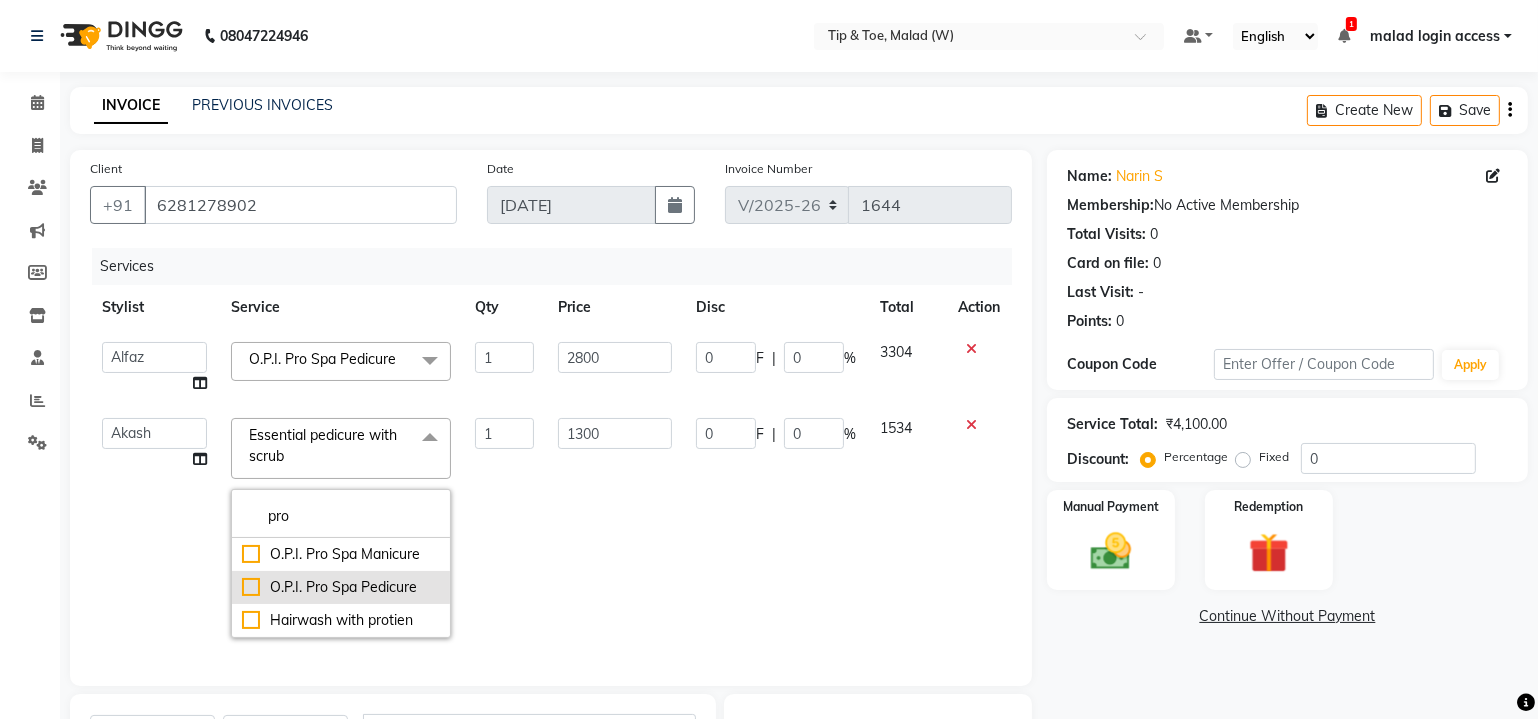 type on "pro" 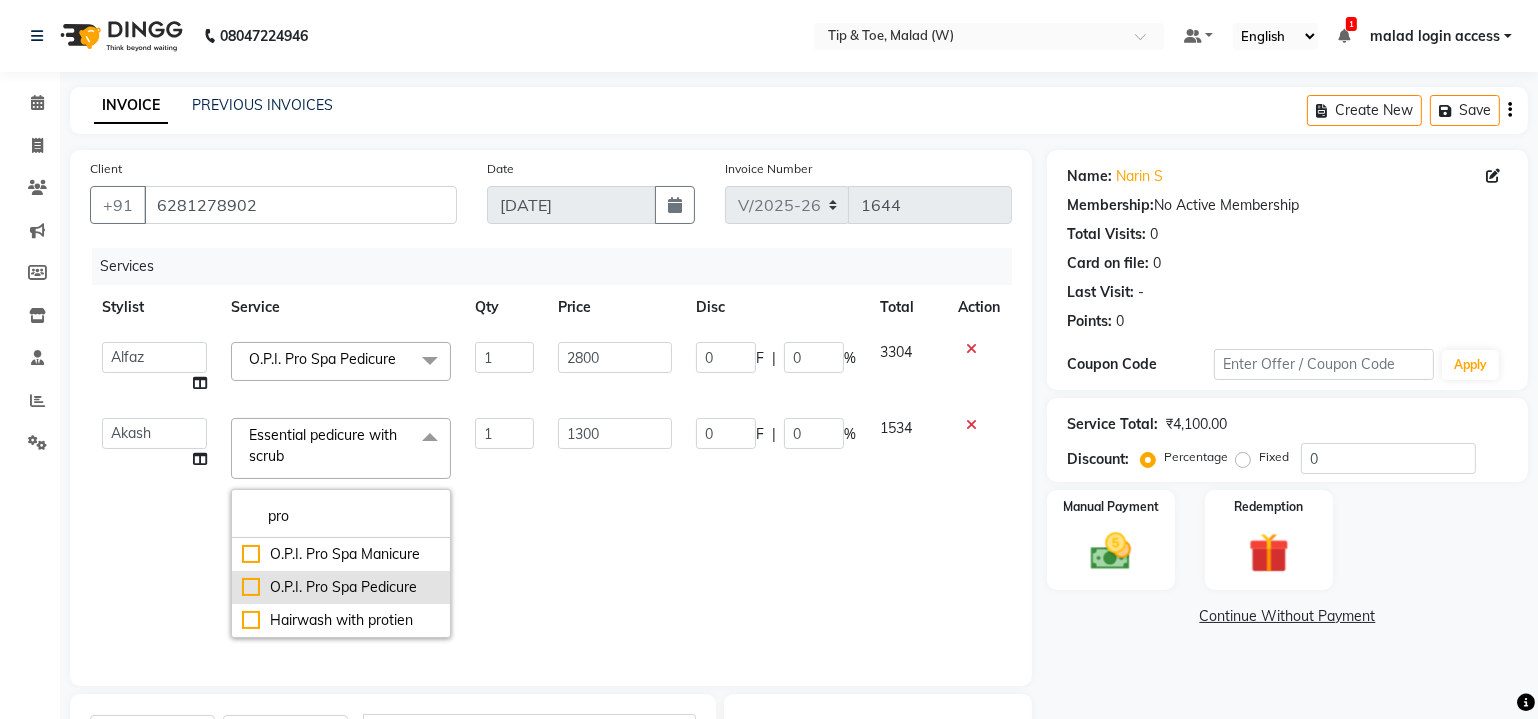 click on "O.P.I. Pro Spa Pedicure" 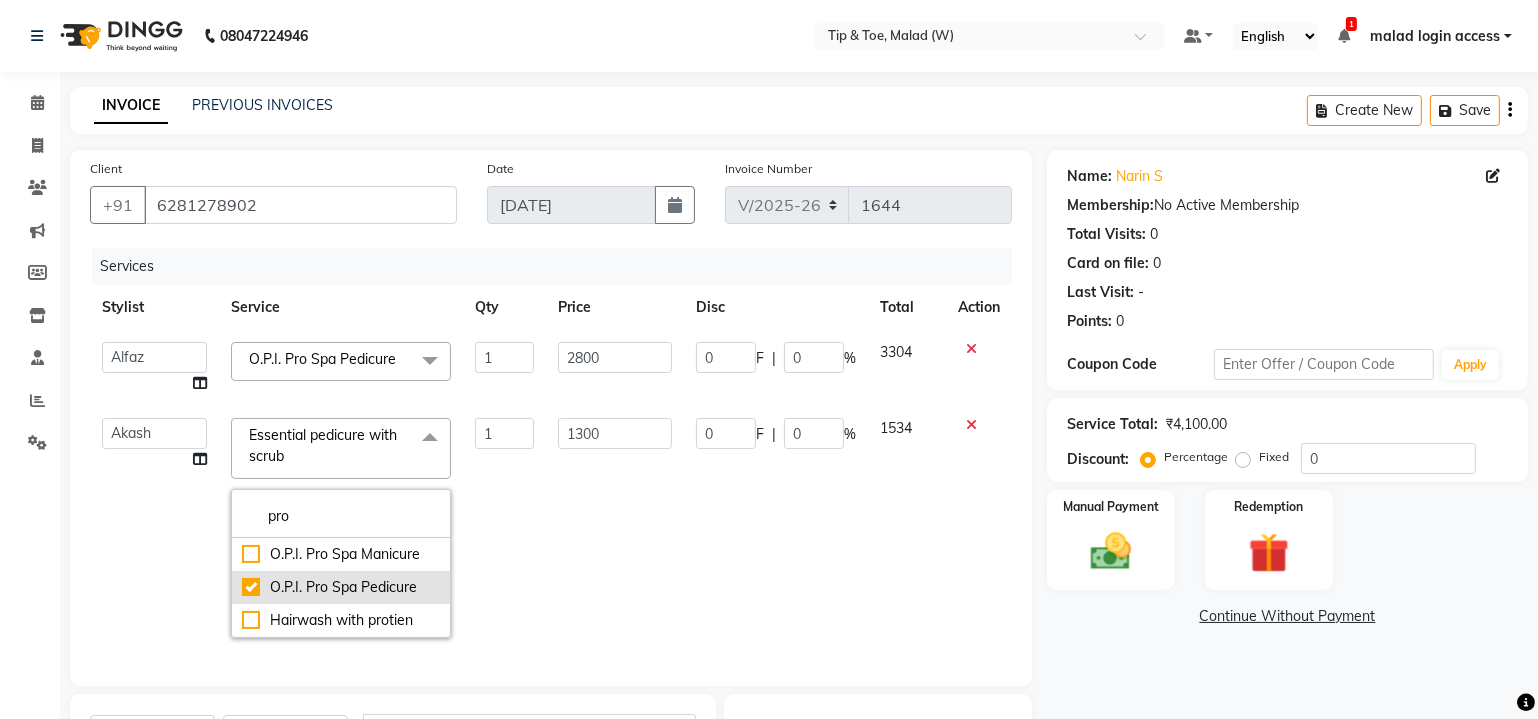 checkbox on "true" 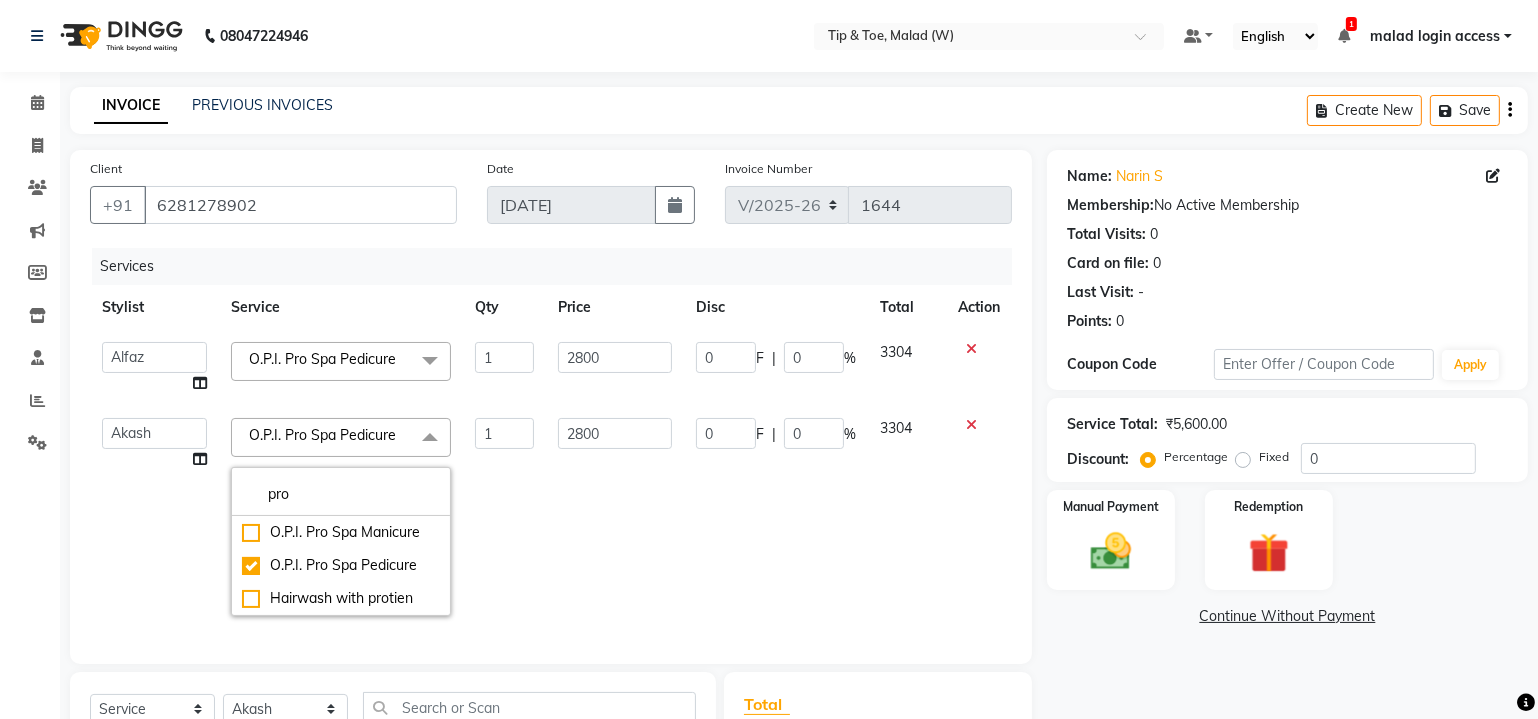 click on "0 F | 0 %" 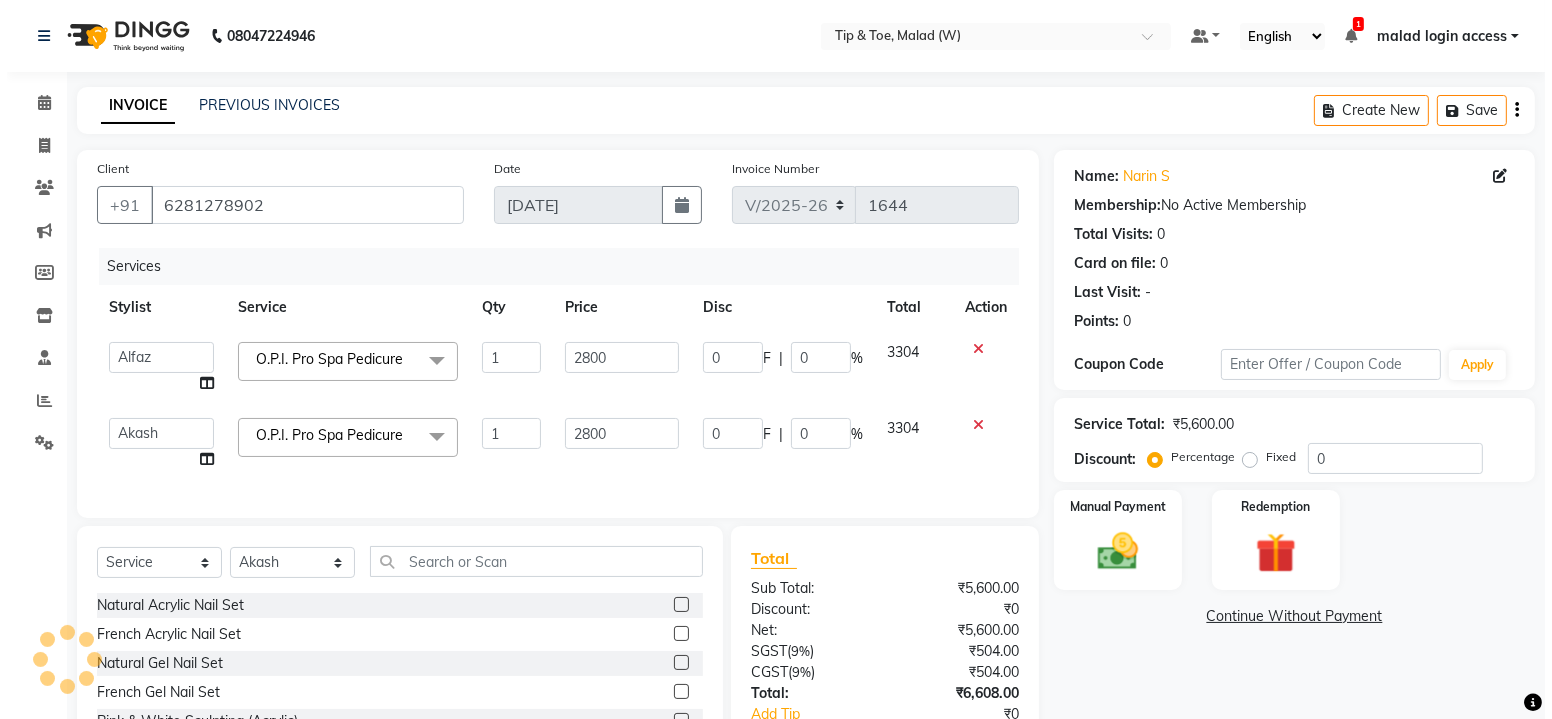 scroll, scrollTop: 144, scrollLeft: 0, axis: vertical 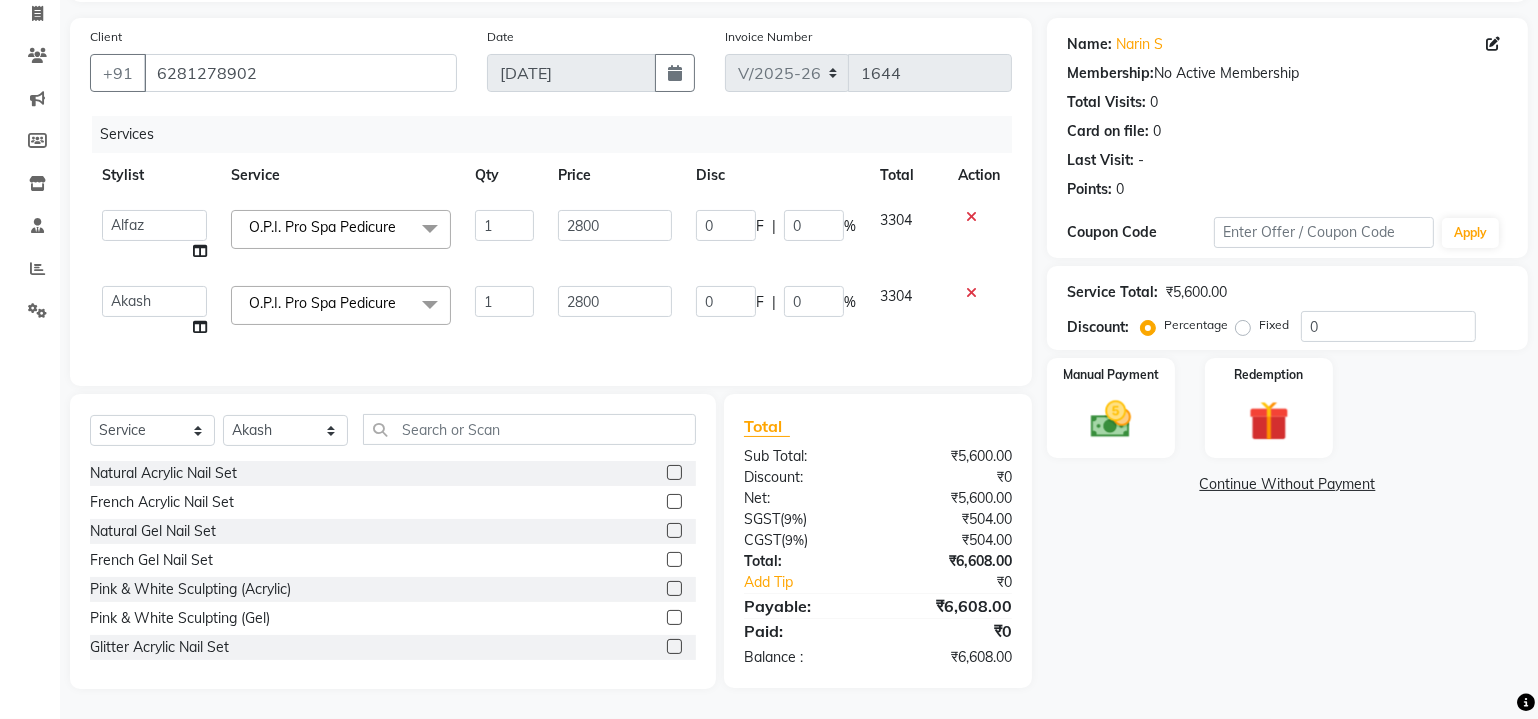 click 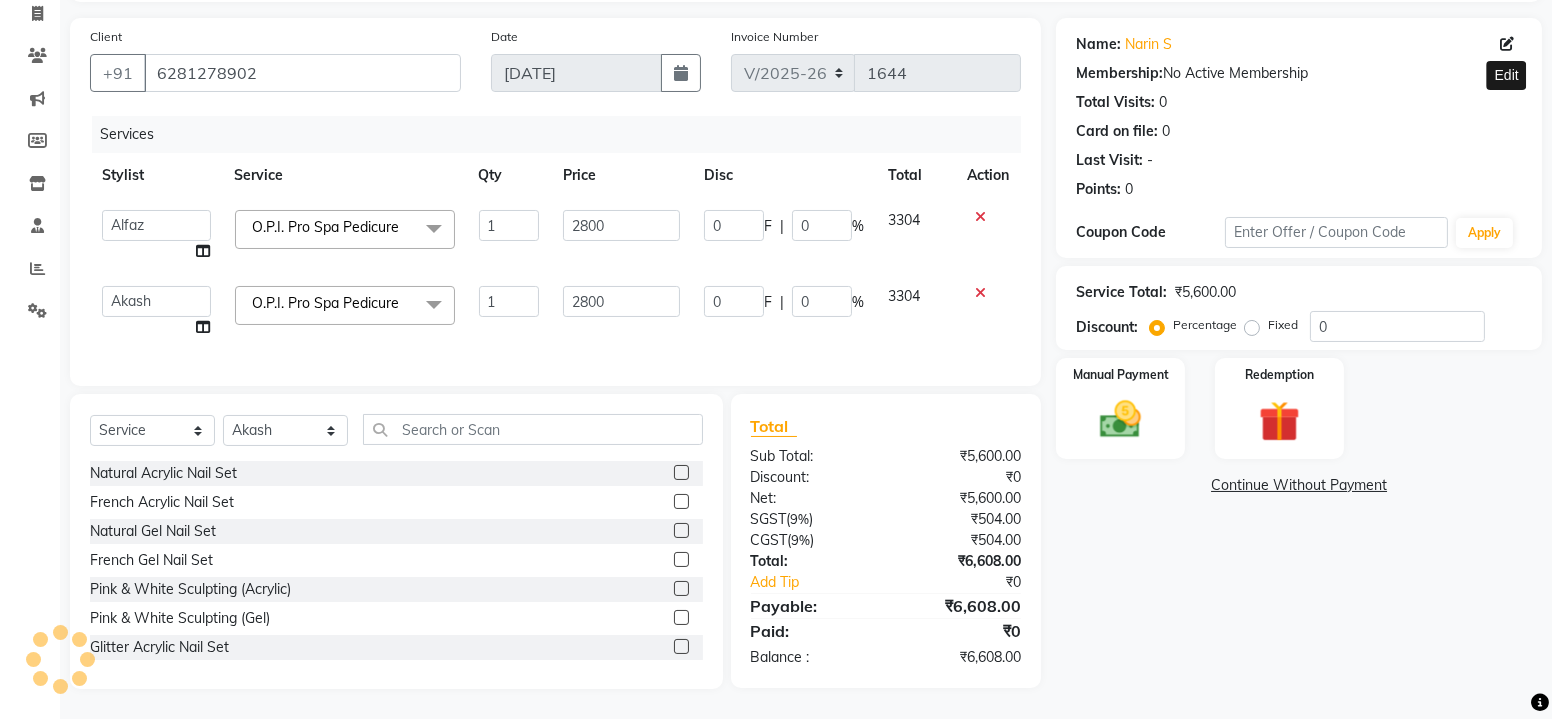 select on "male" 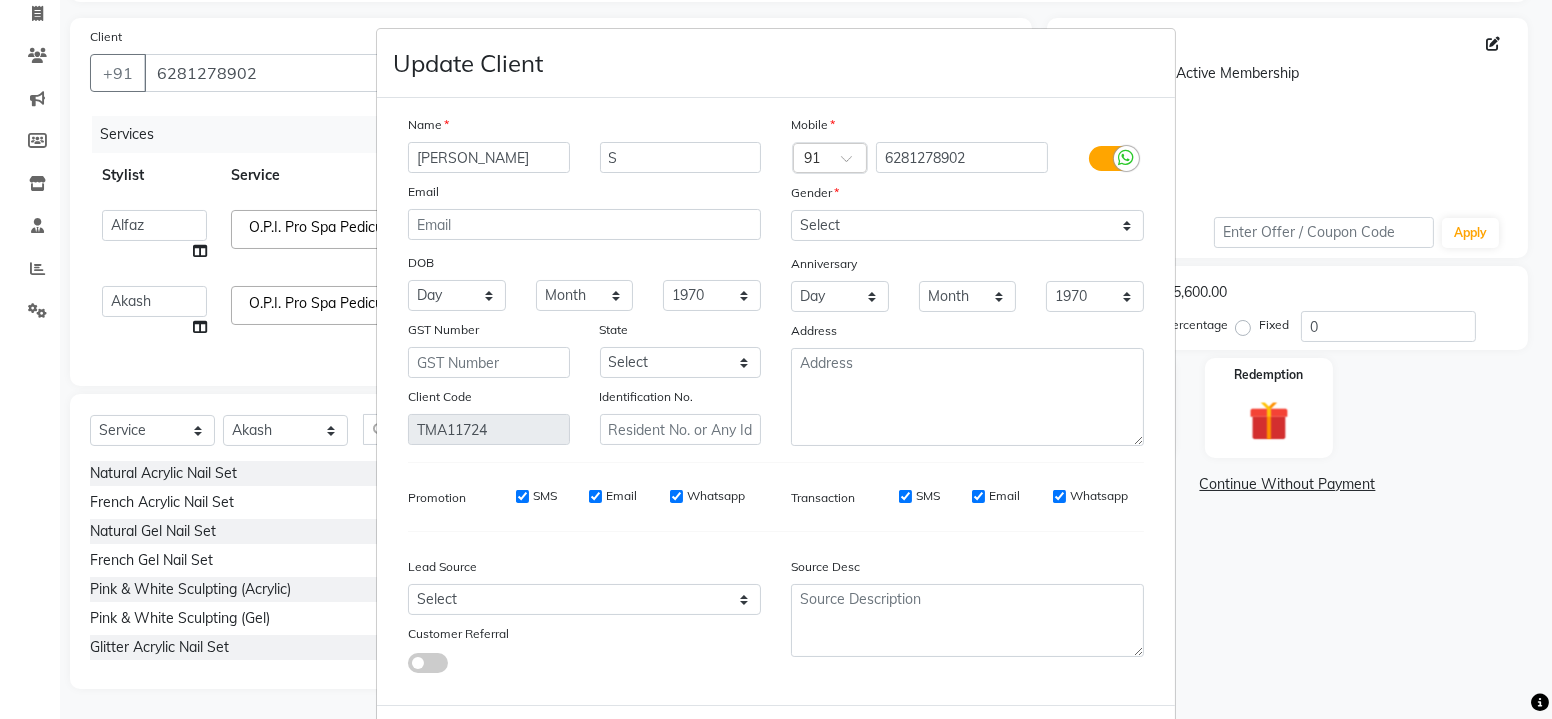 type on "Navin" 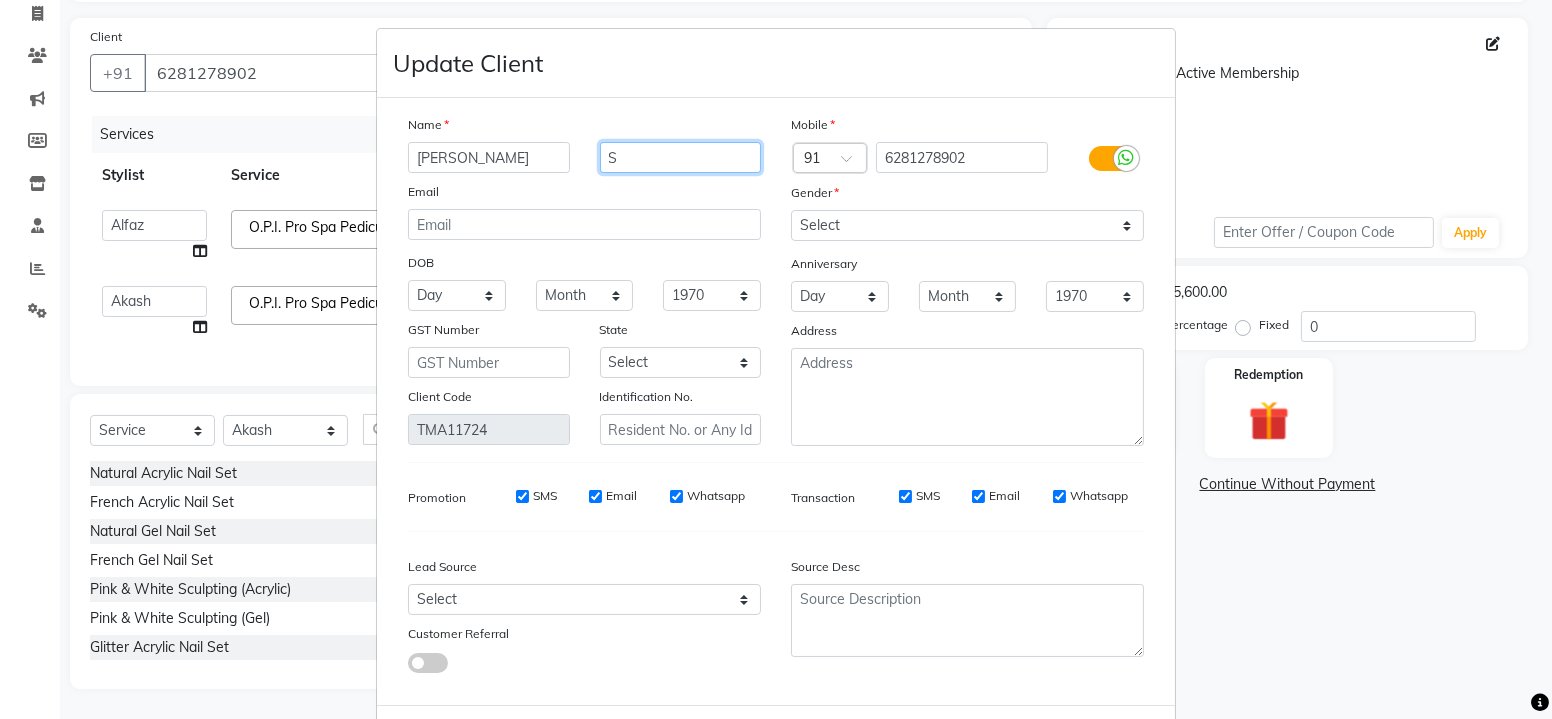 click on "S" at bounding box center [681, 157] 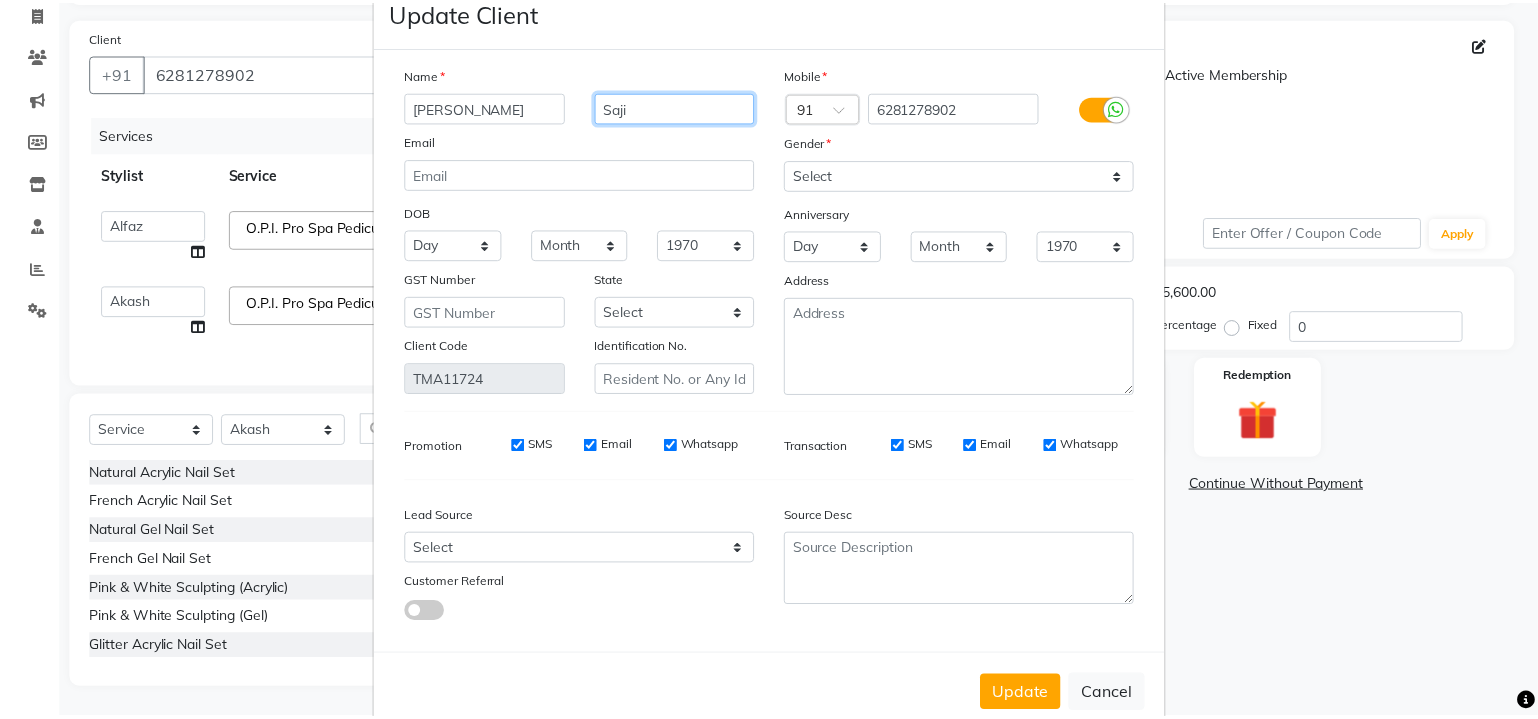 scroll, scrollTop: 87, scrollLeft: 0, axis: vertical 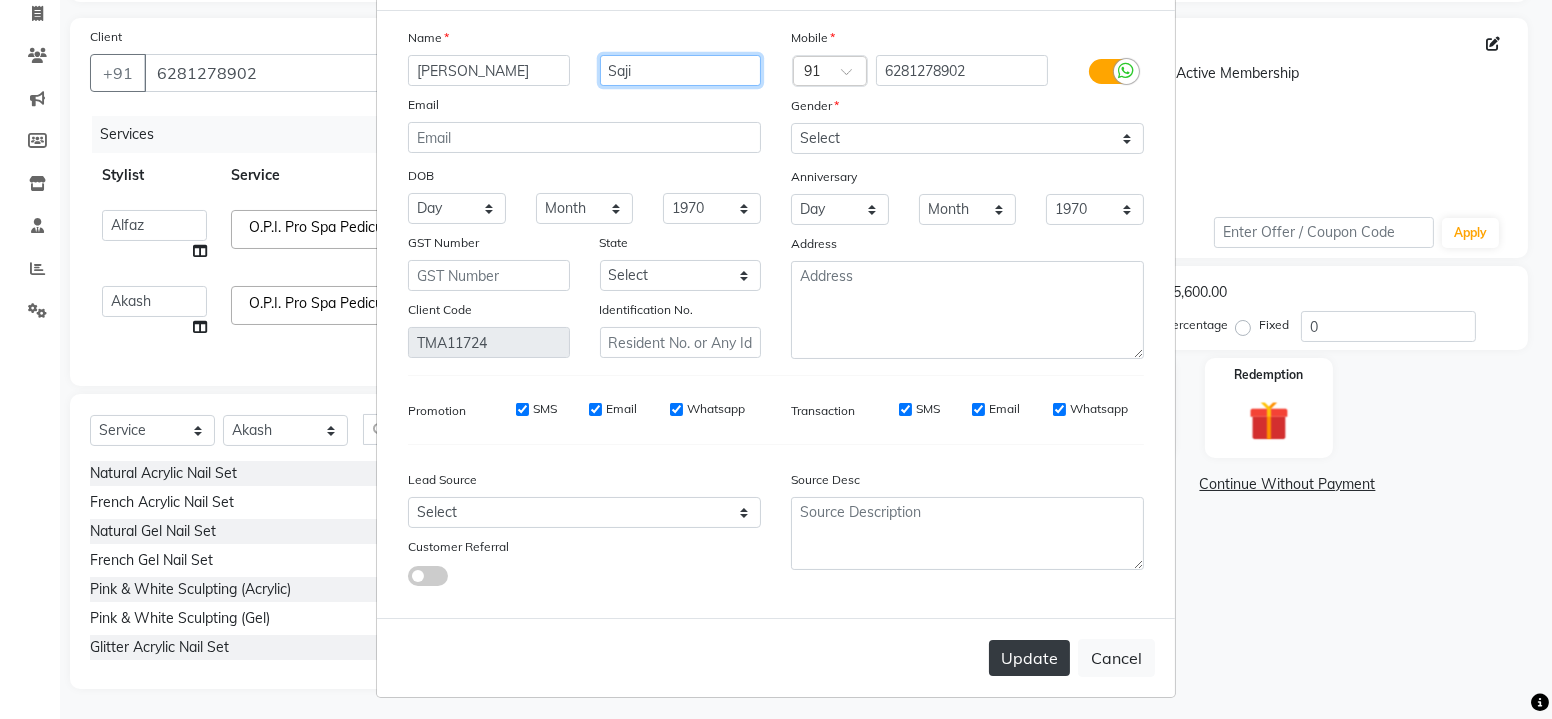 type on "Saji" 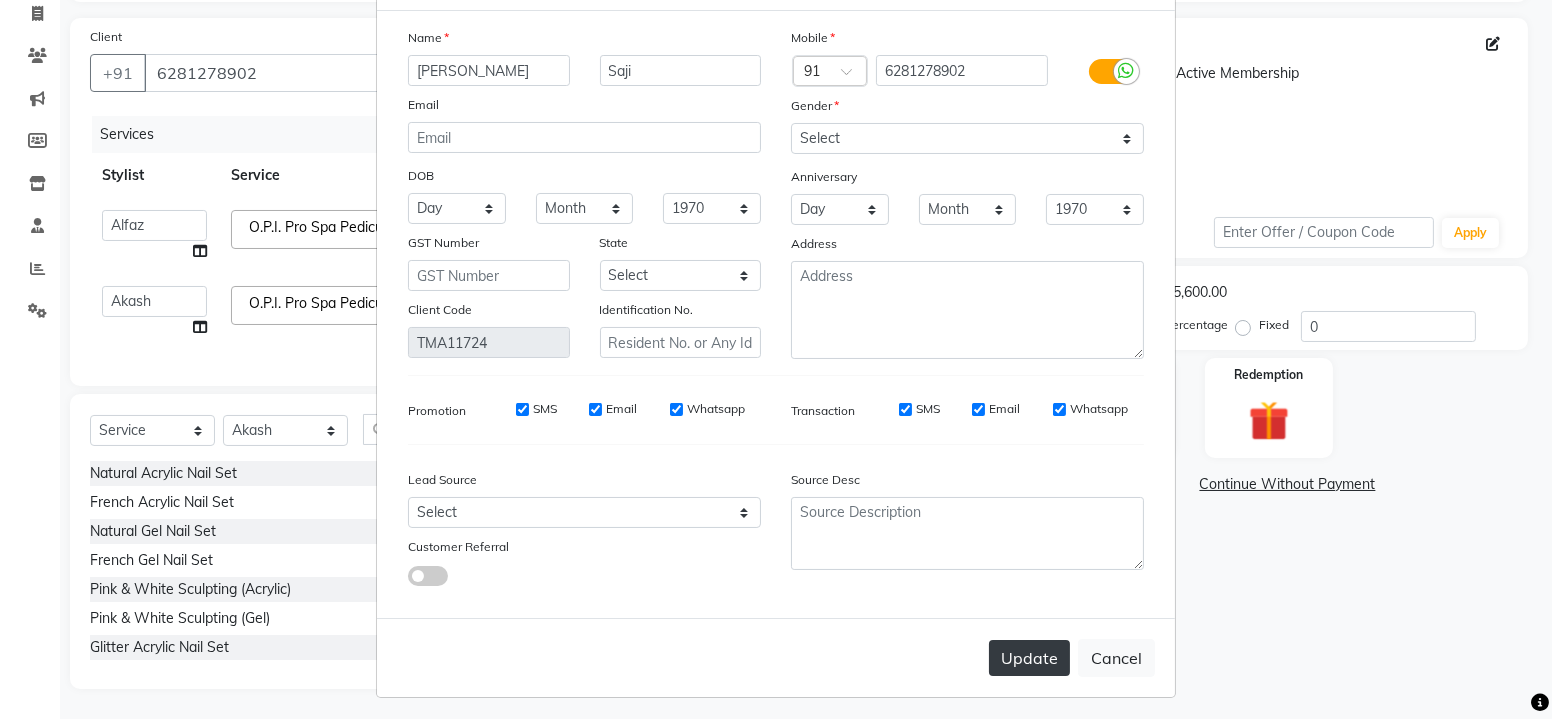 click on "Update" at bounding box center (1029, 658) 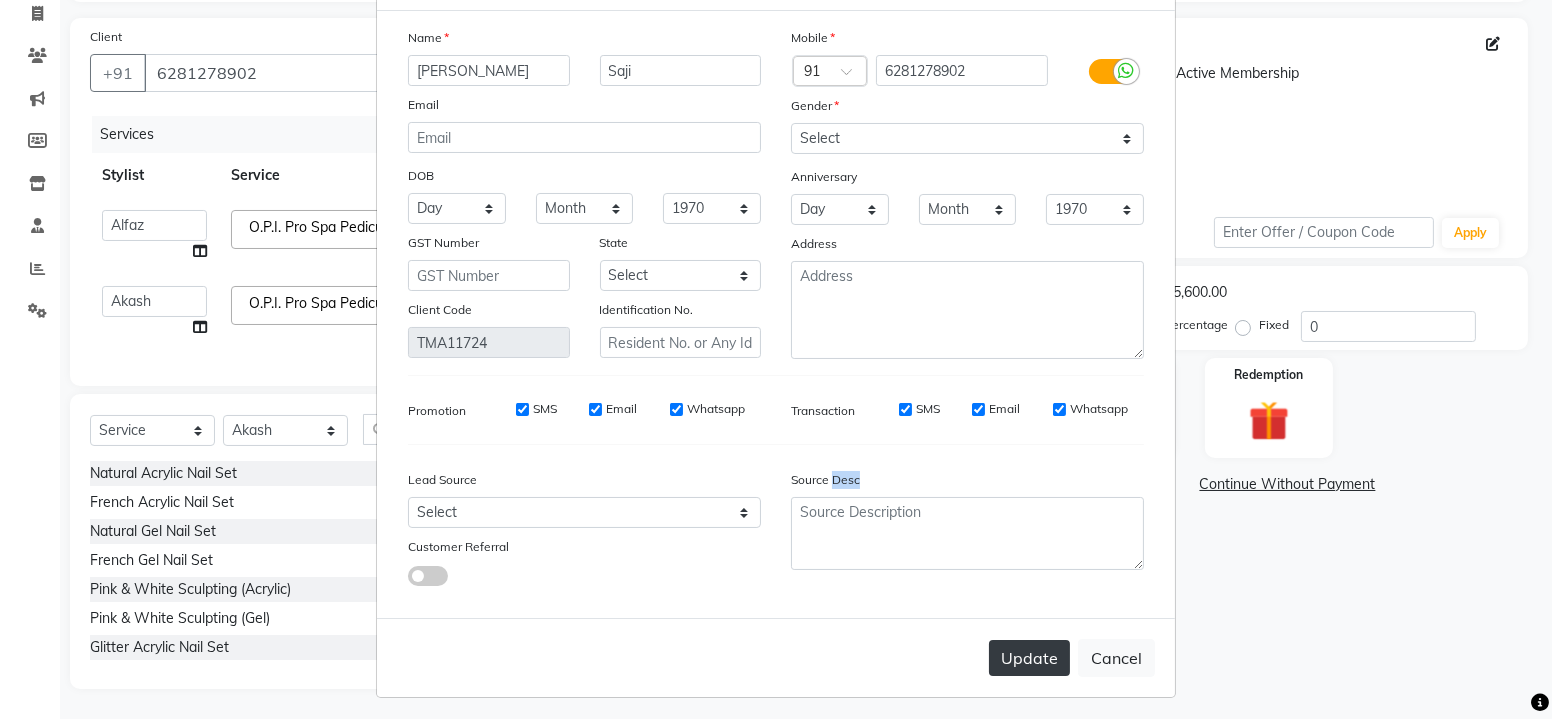 click on "Update   Cancel" at bounding box center [776, 657] 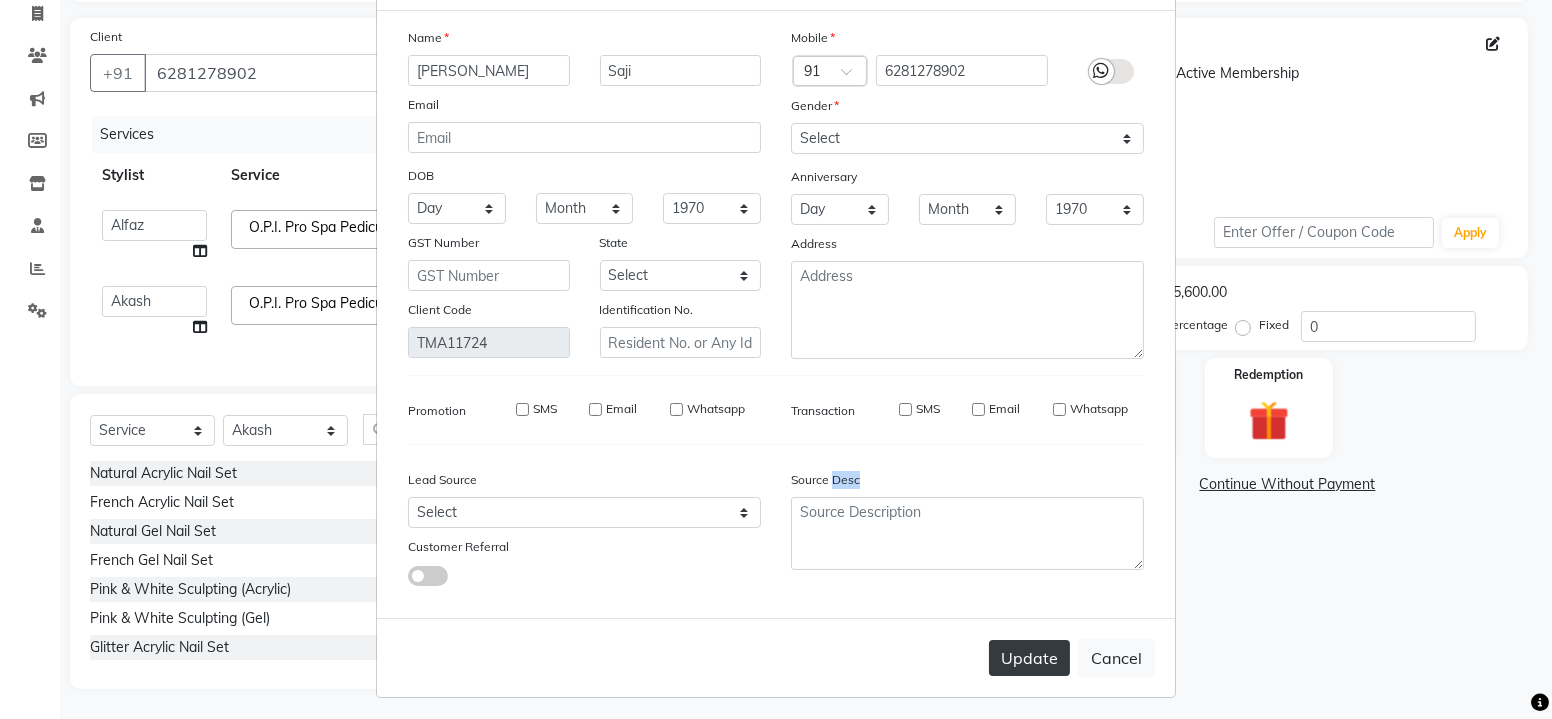 type 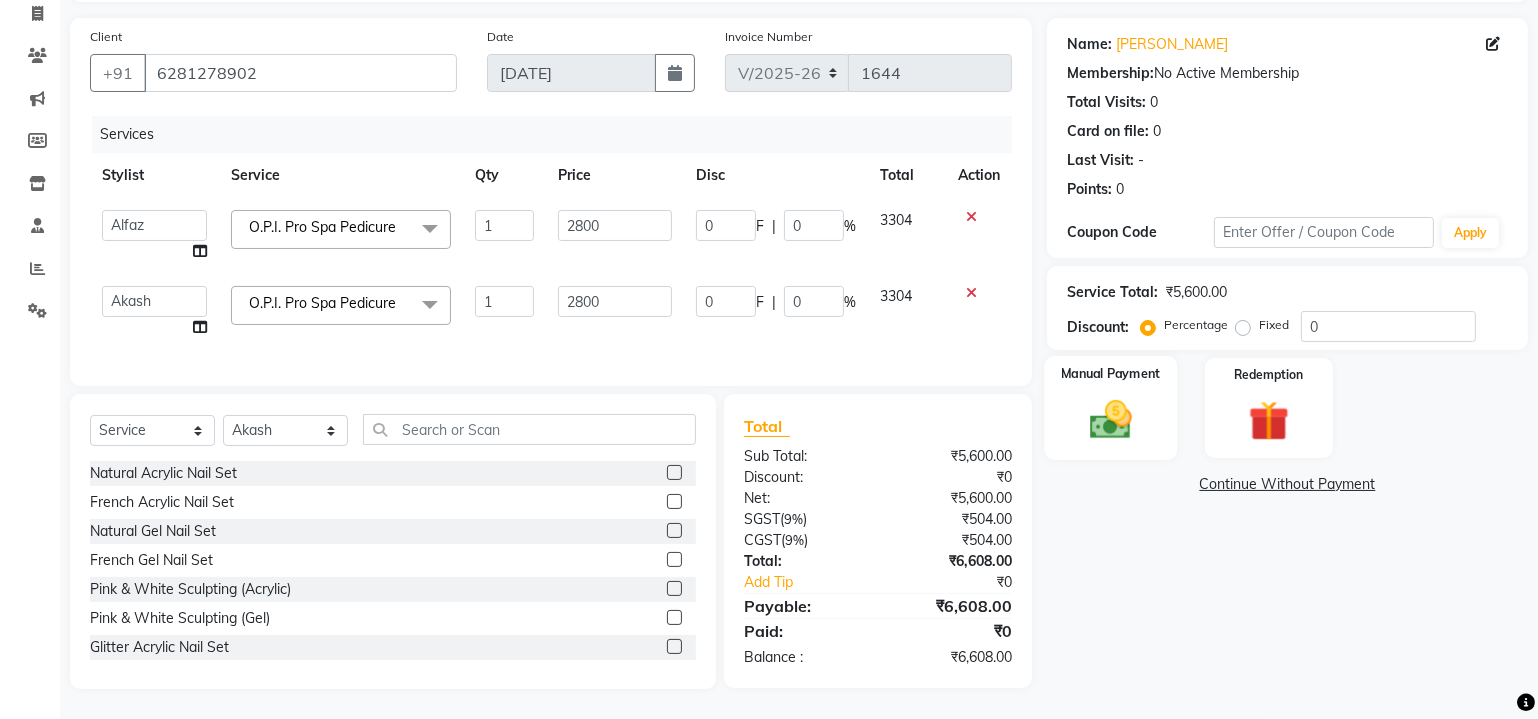 click on "Manual Payment" 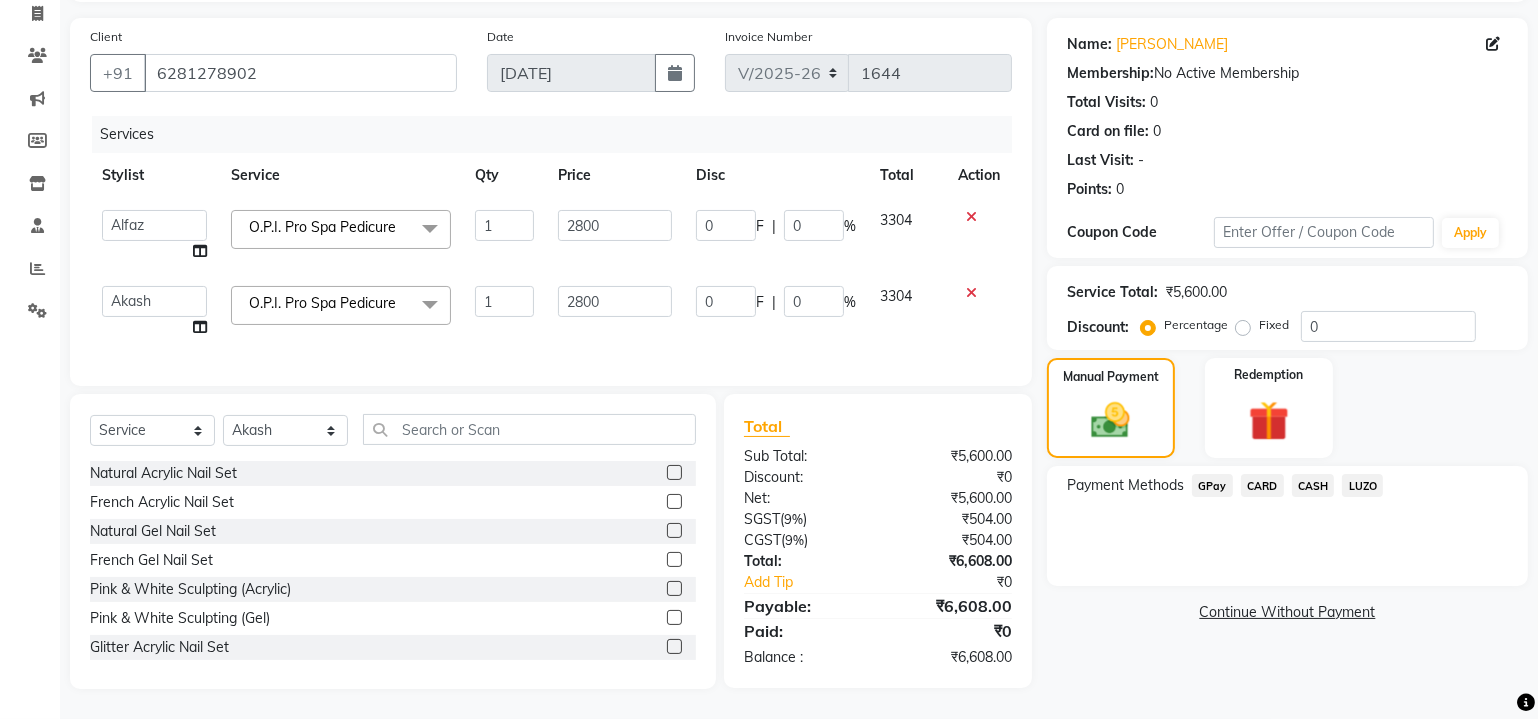 click on "GPay" 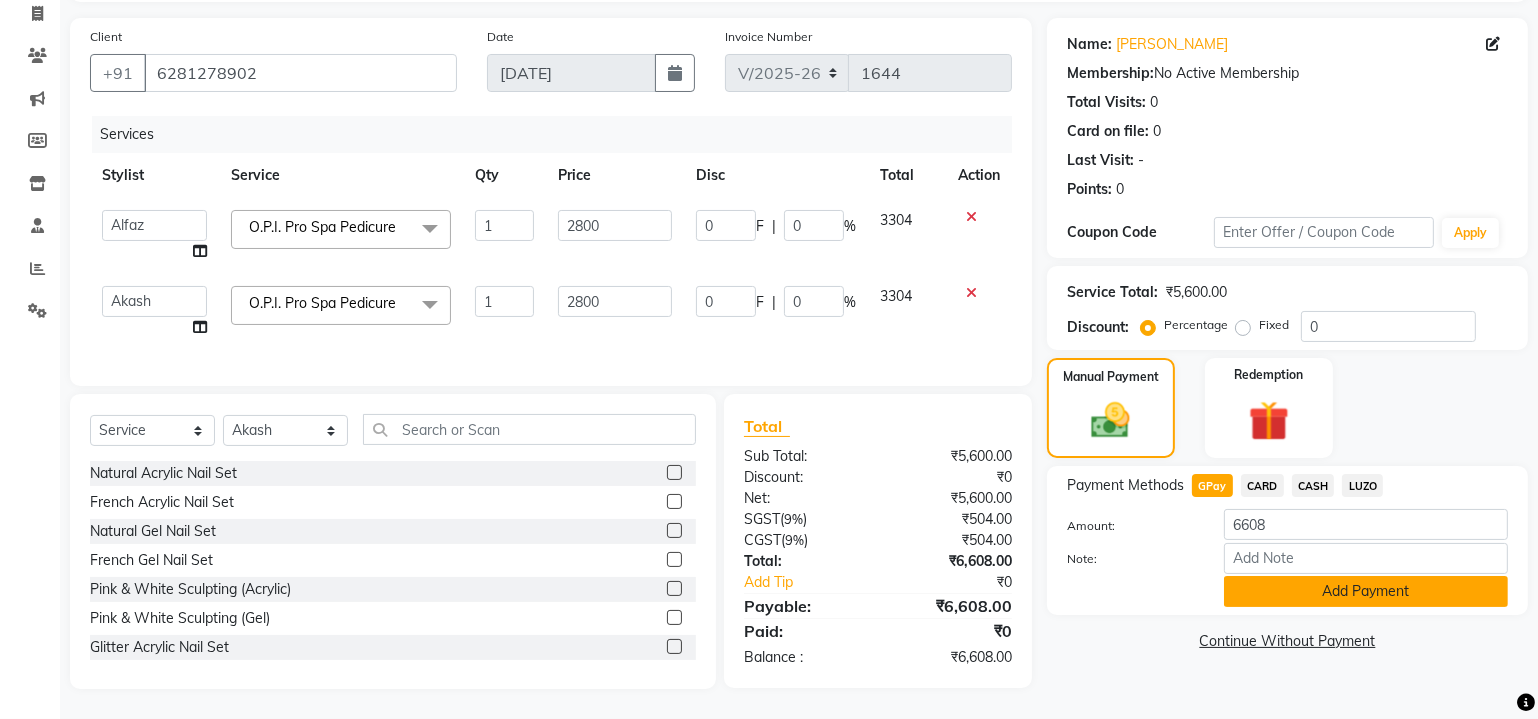 click on "Add Payment" 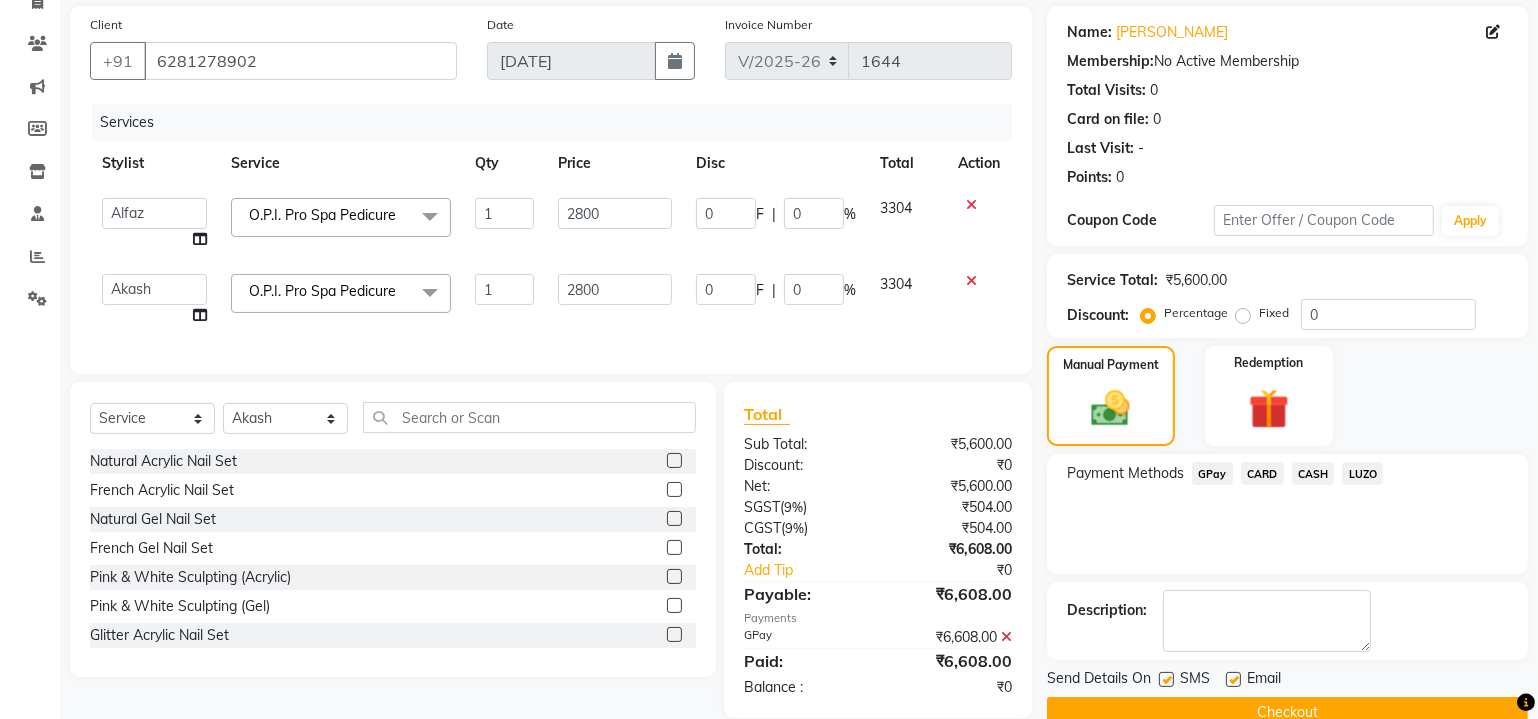 scroll, scrollTop: 184, scrollLeft: 0, axis: vertical 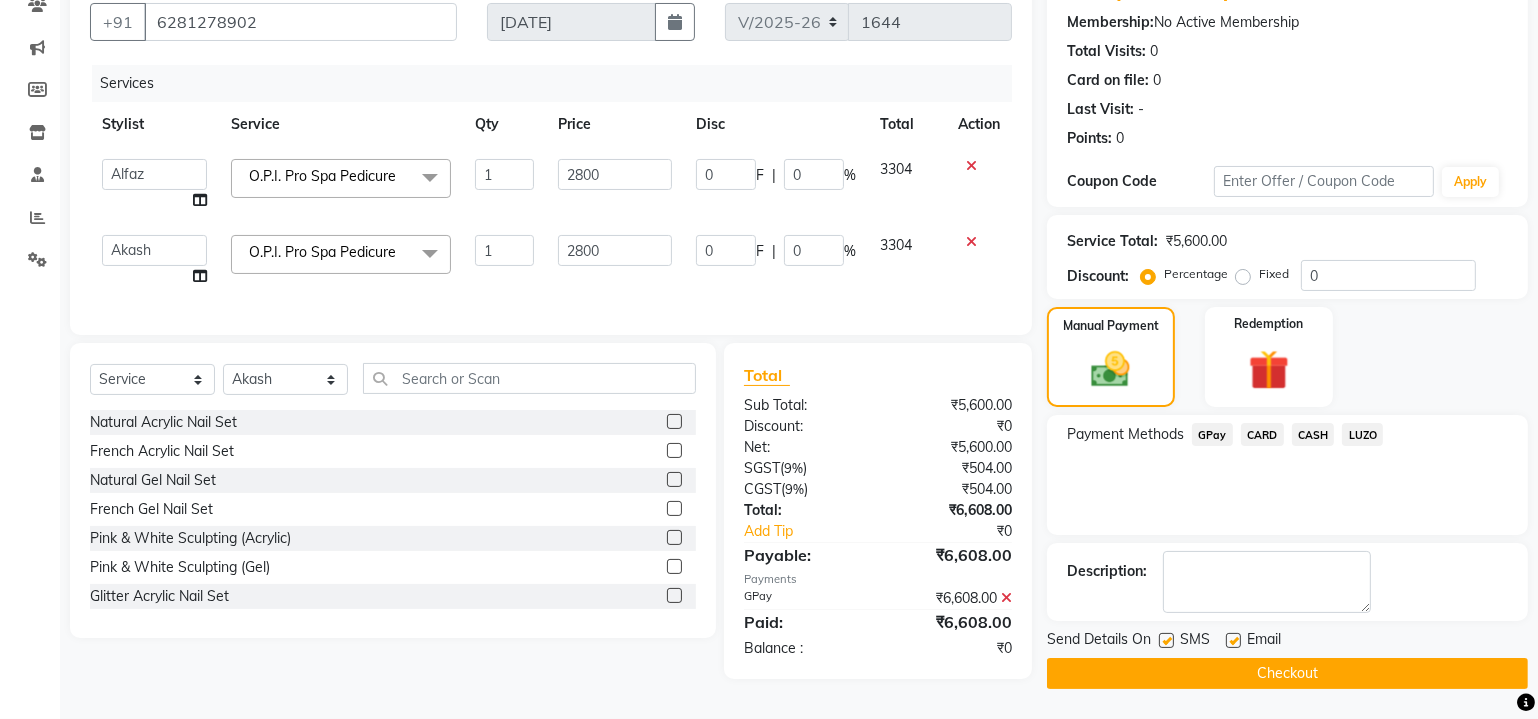 click on "Description:" 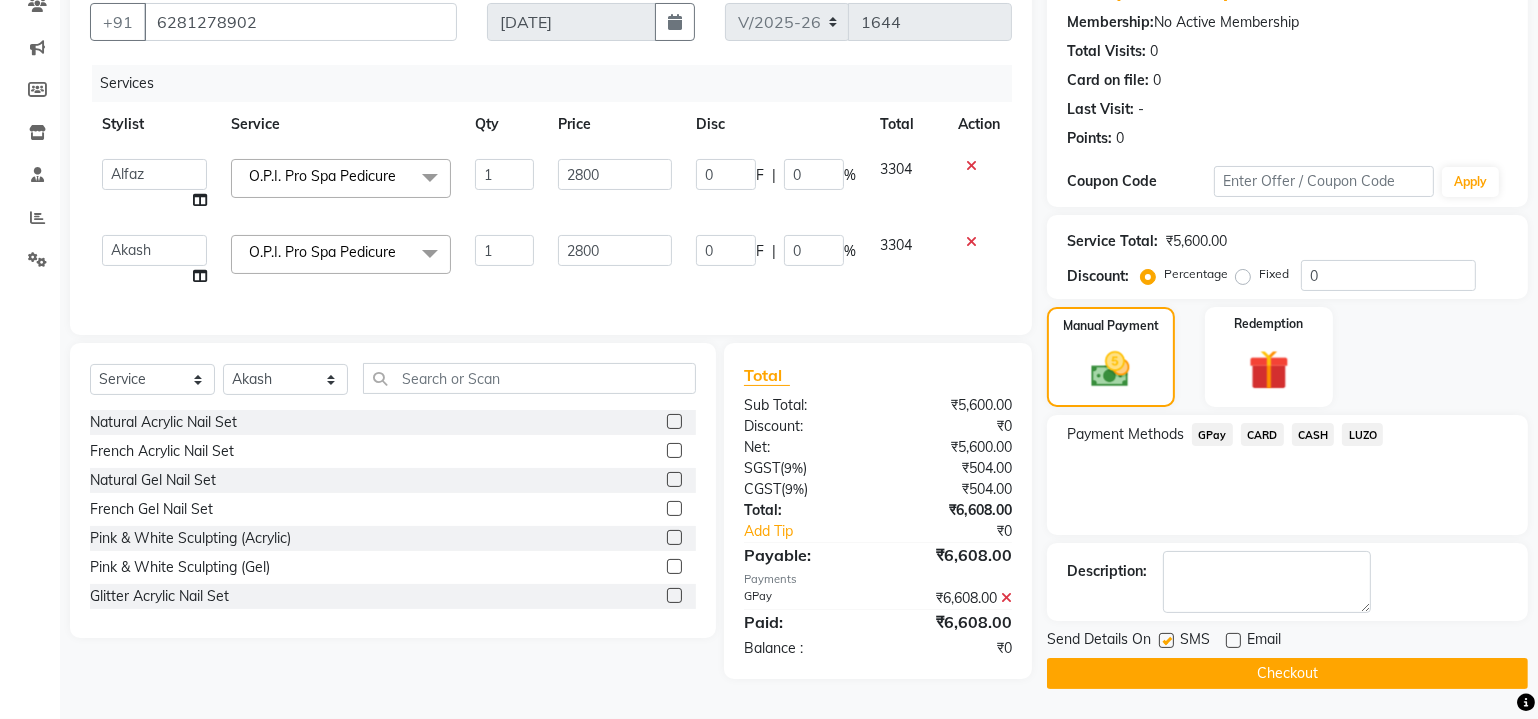 click 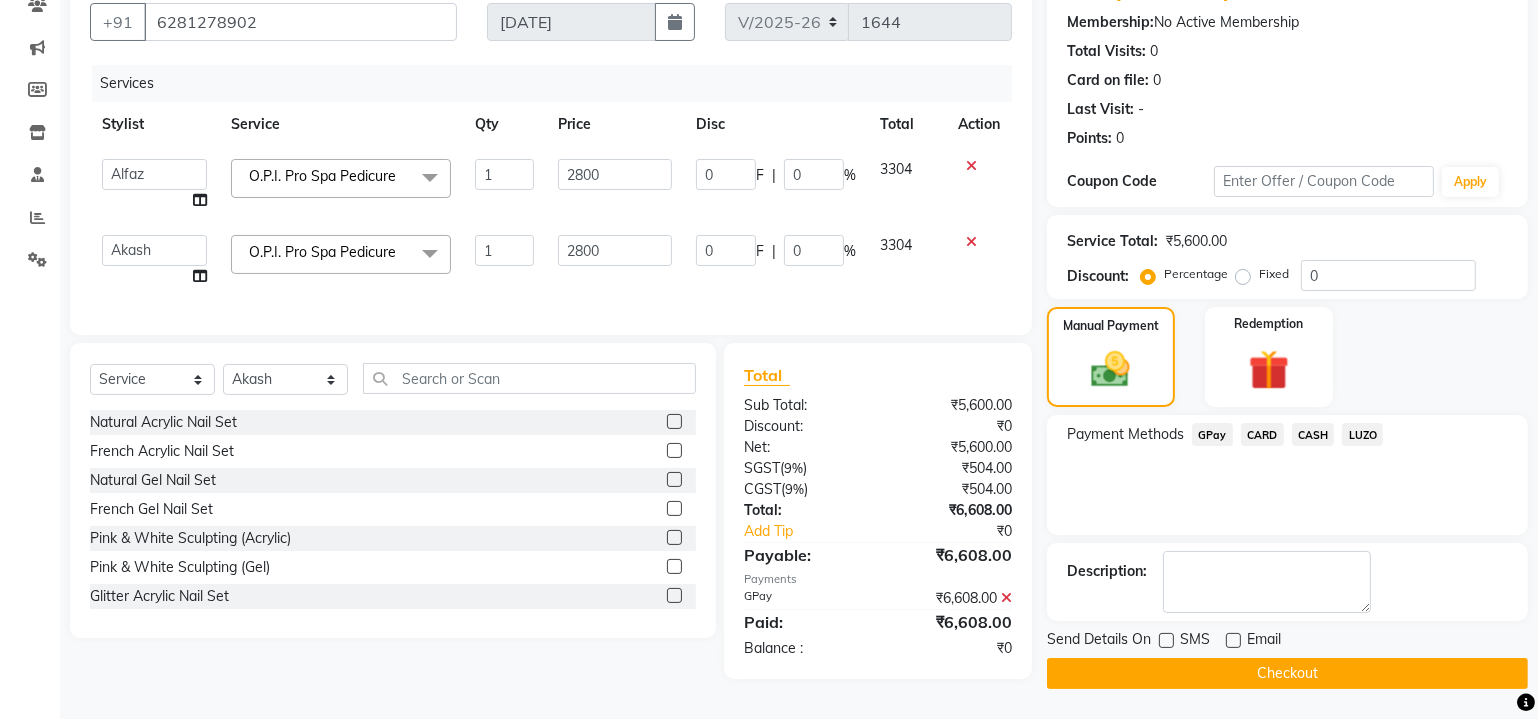 click on "Checkout" 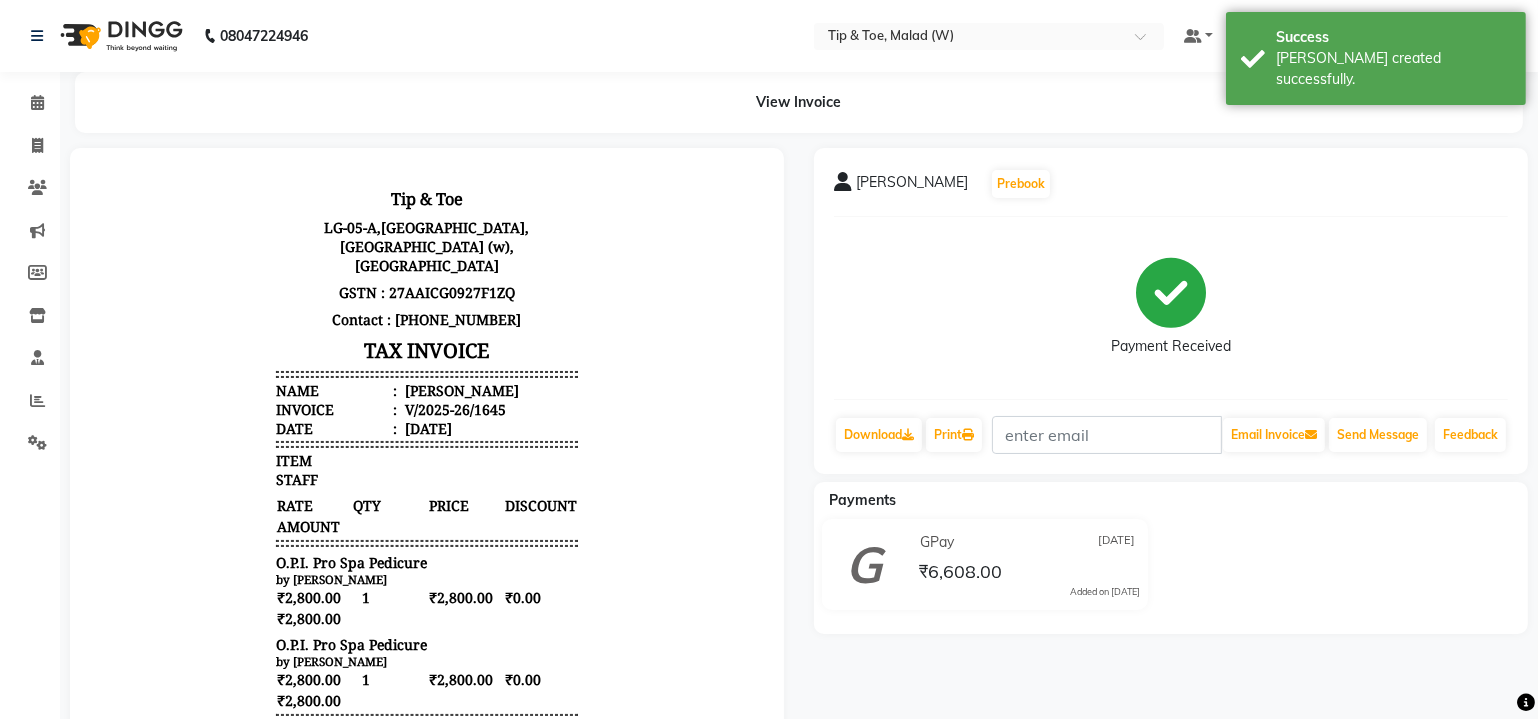 scroll, scrollTop: 0, scrollLeft: 0, axis: both 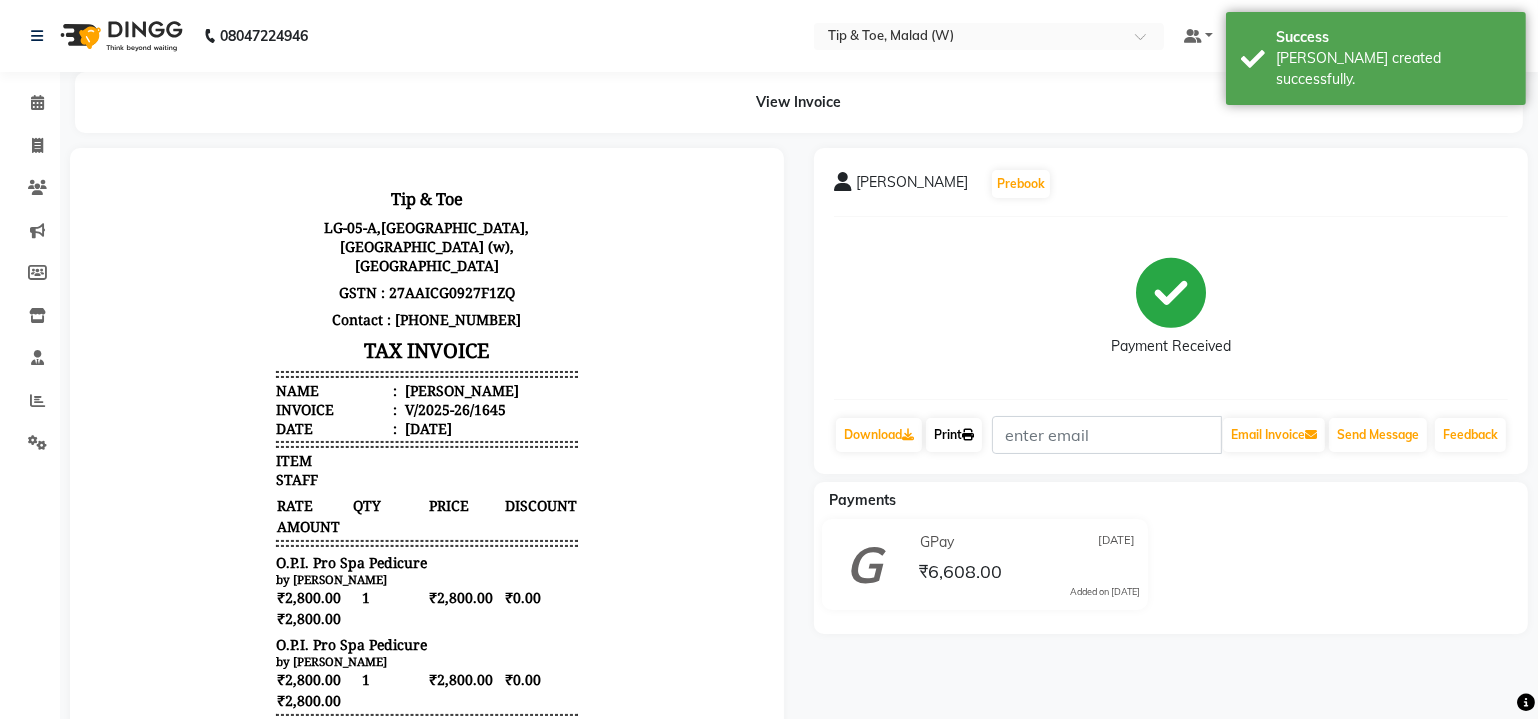 click on "Print" 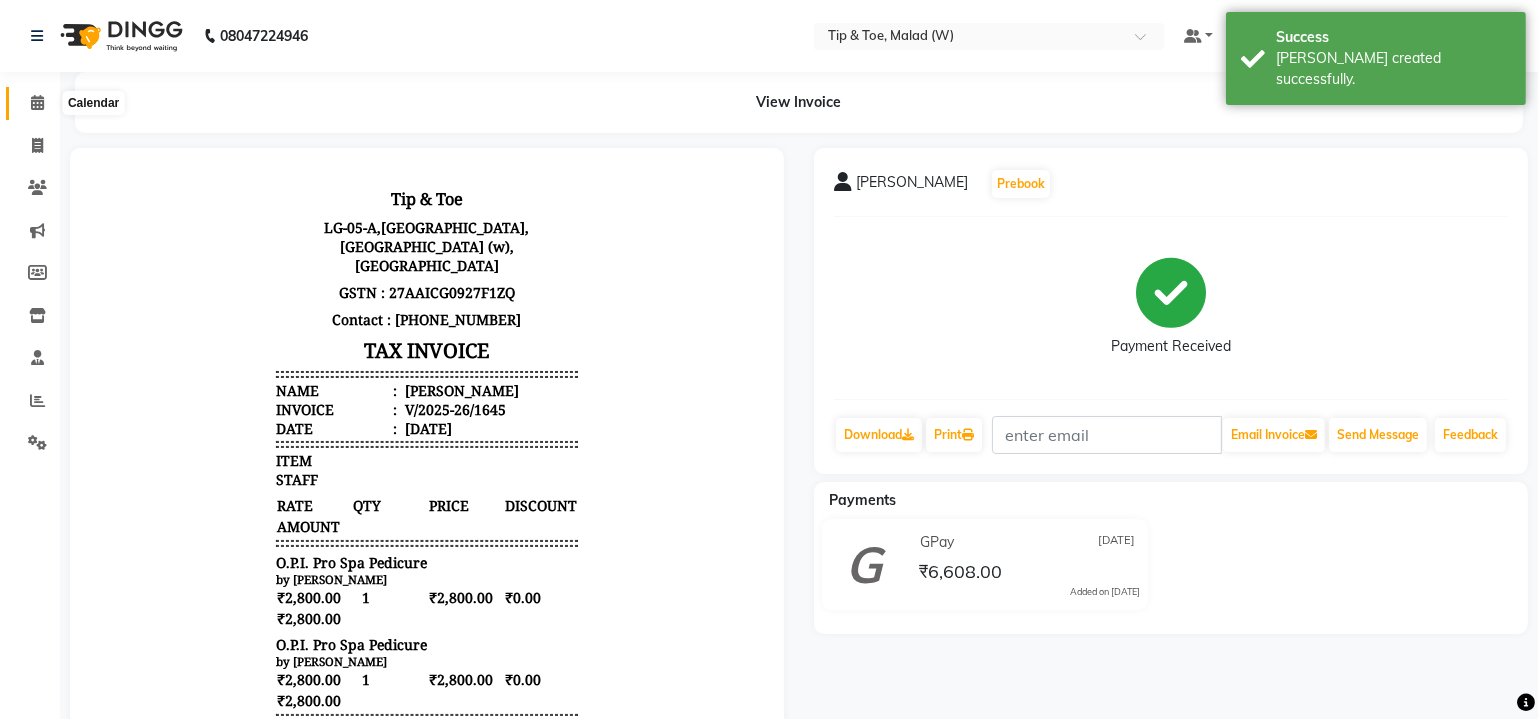 click 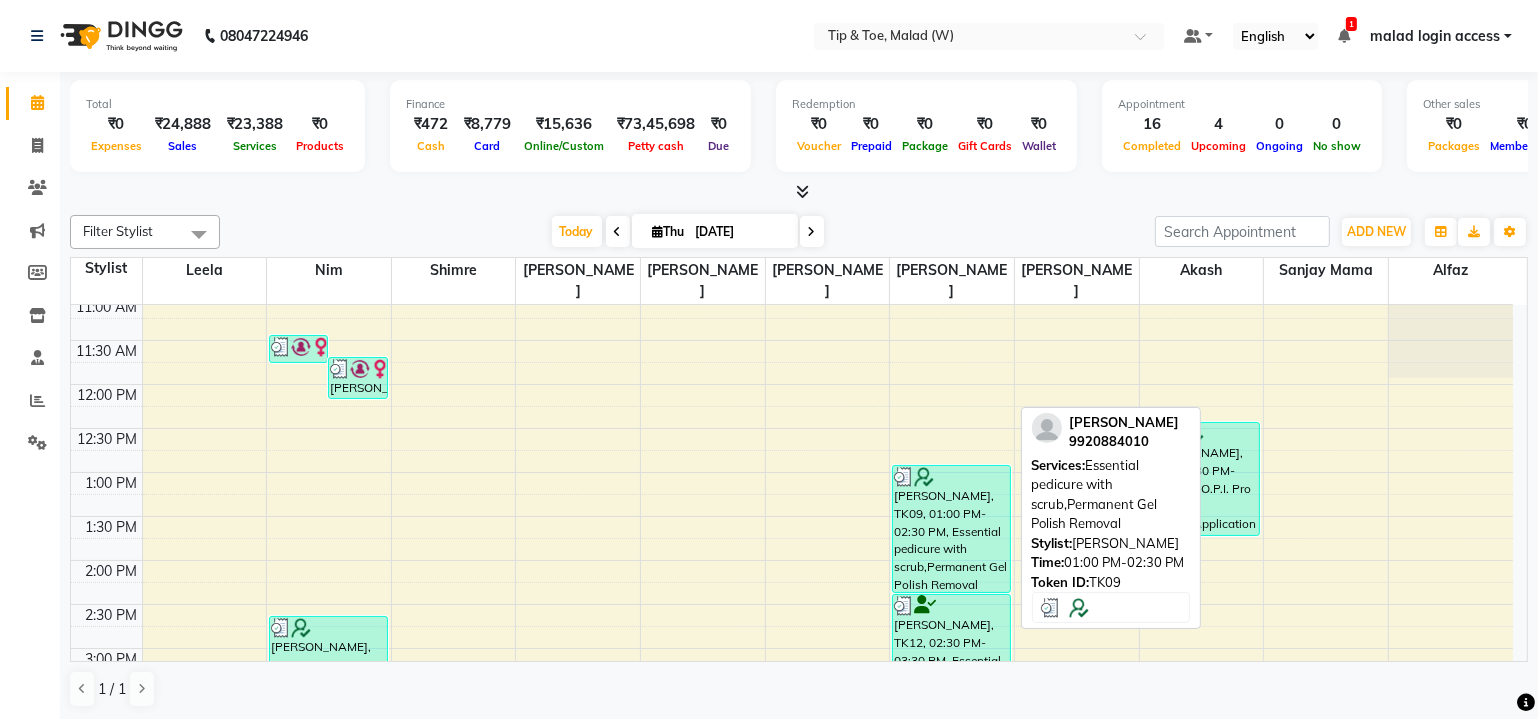 scroll, scrollTop: 636, scrollLeft: 0, axis: vertical 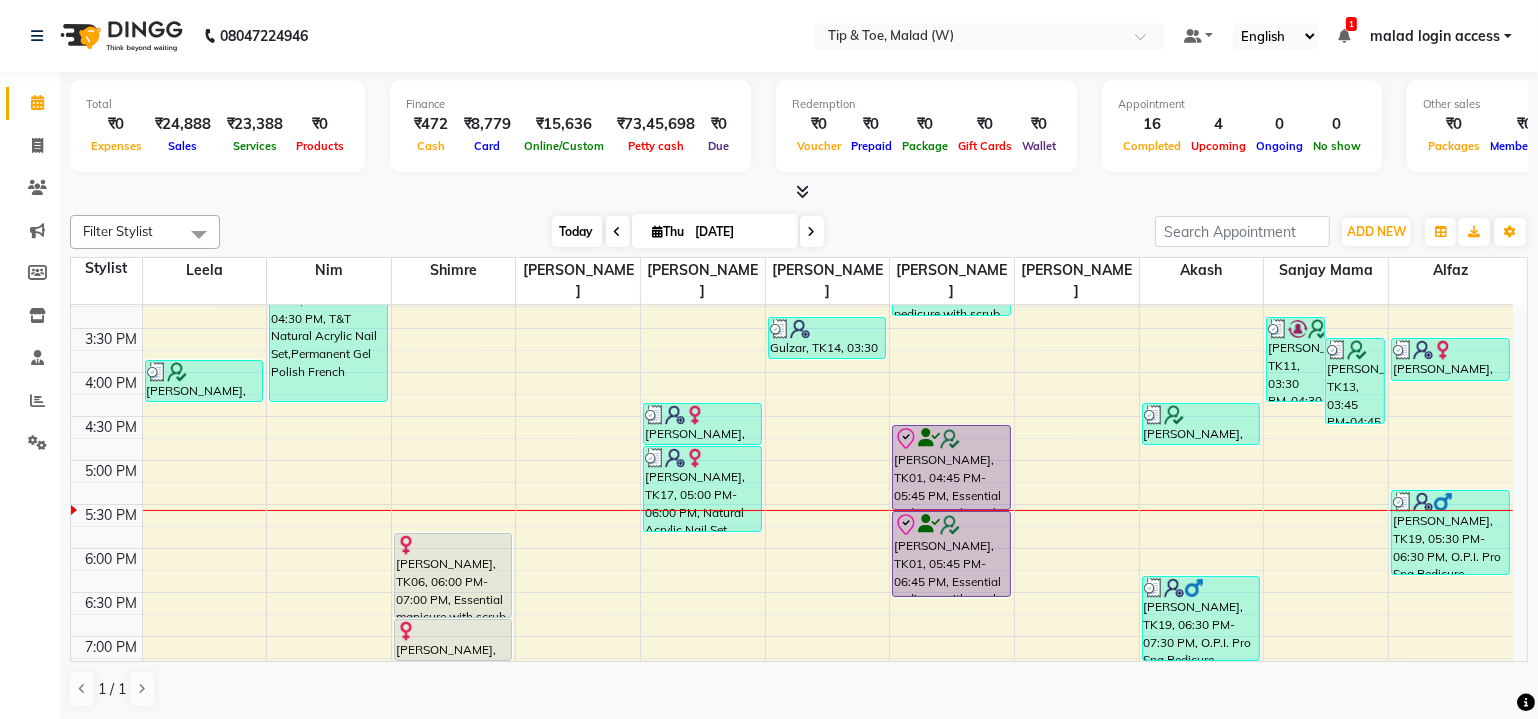 click on "Today" at bounding box center (577, 231) 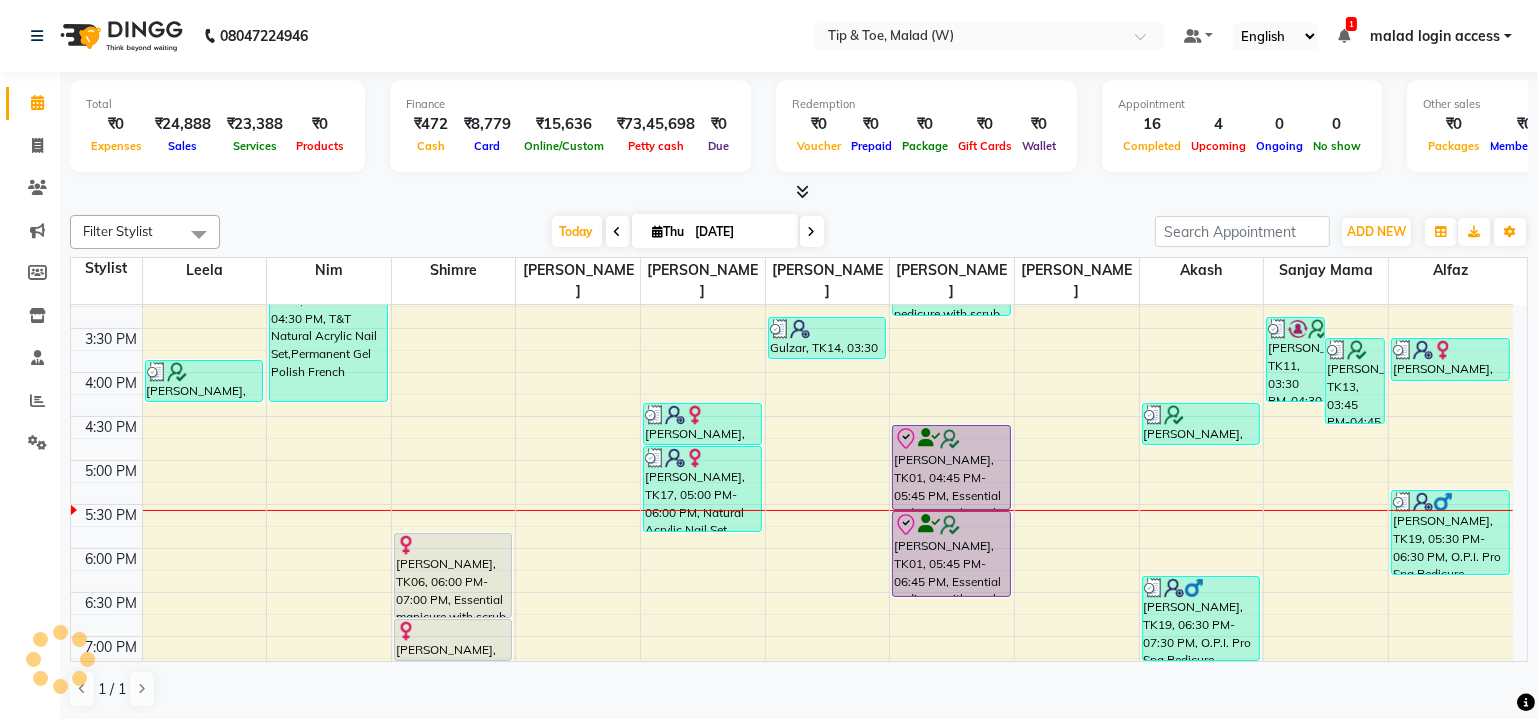 scroll, scrollTop: 744, scrollLeft: 0, axis: vertical 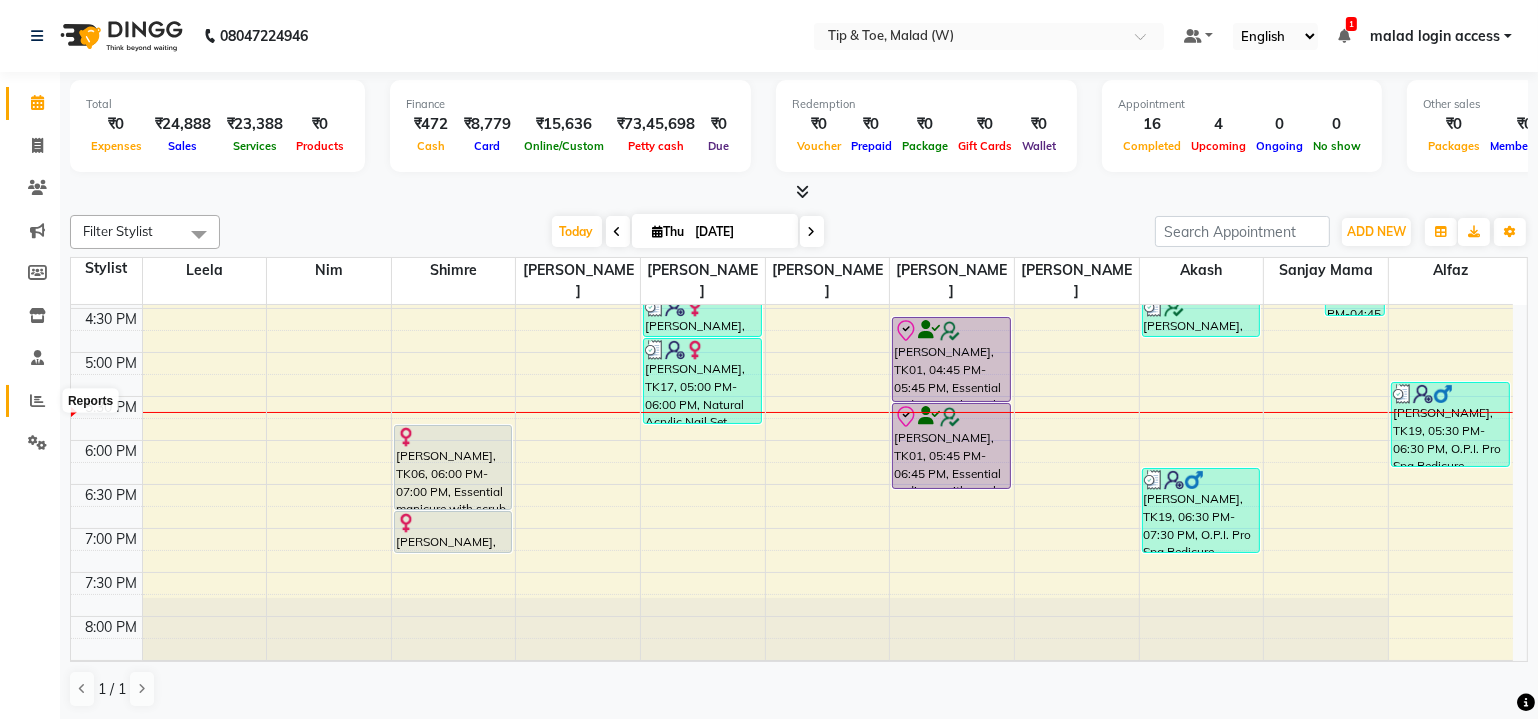 click 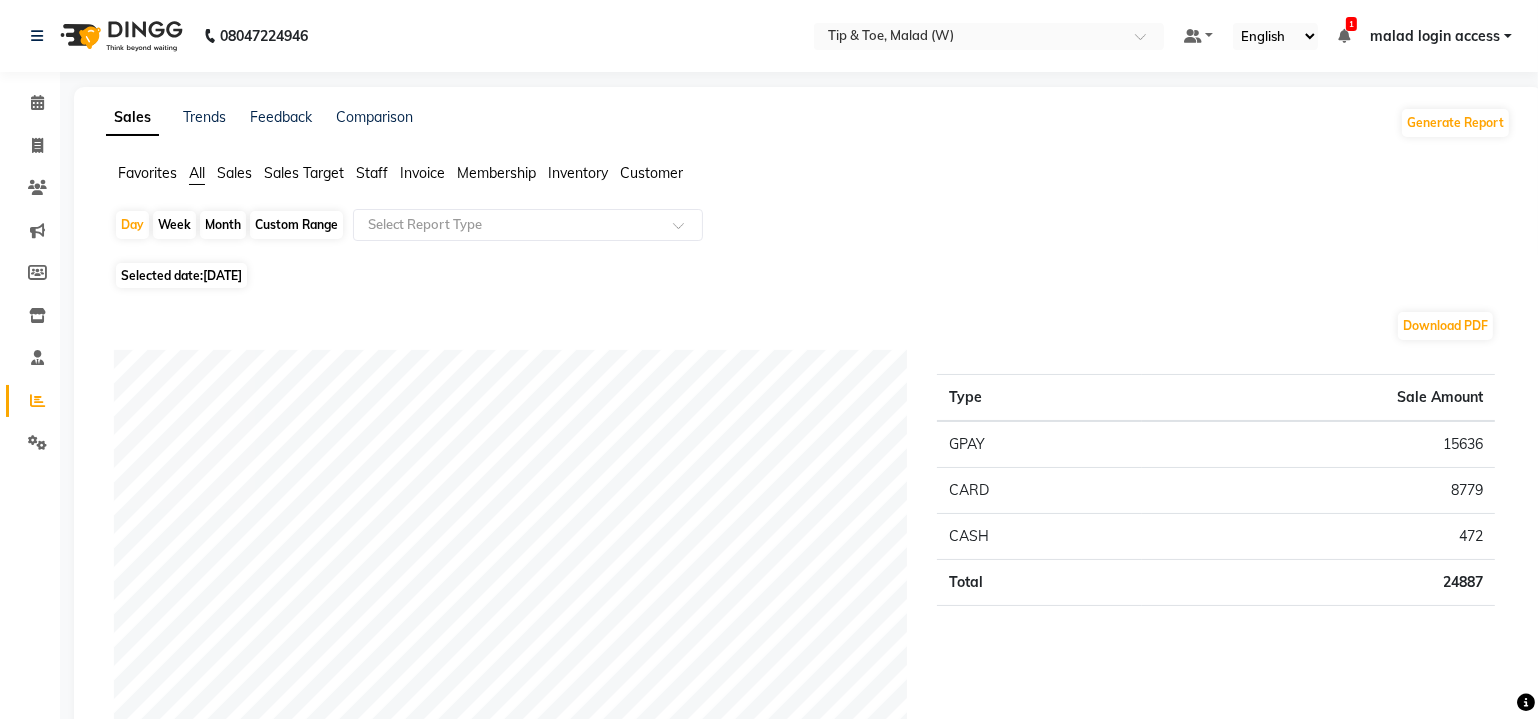 click on "[DATE]" 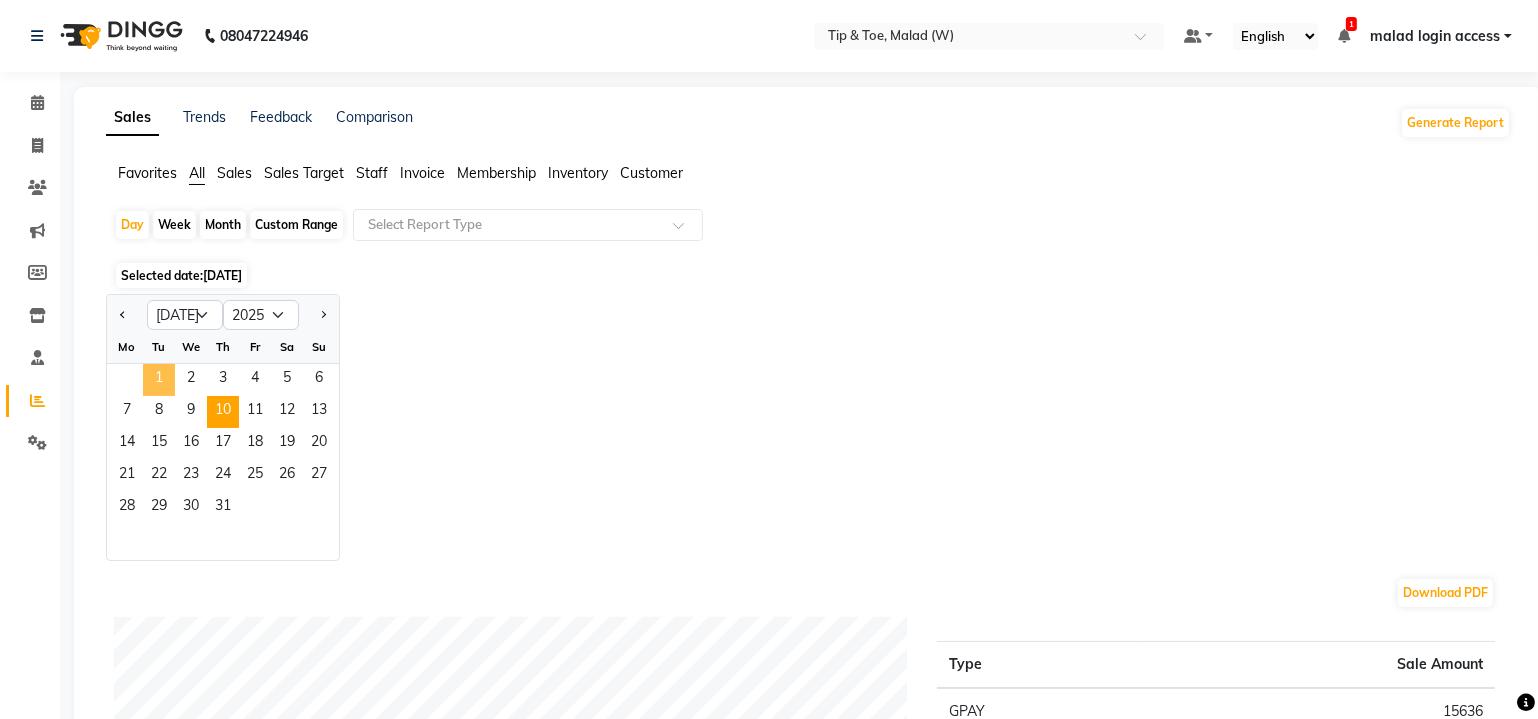 click on "1" 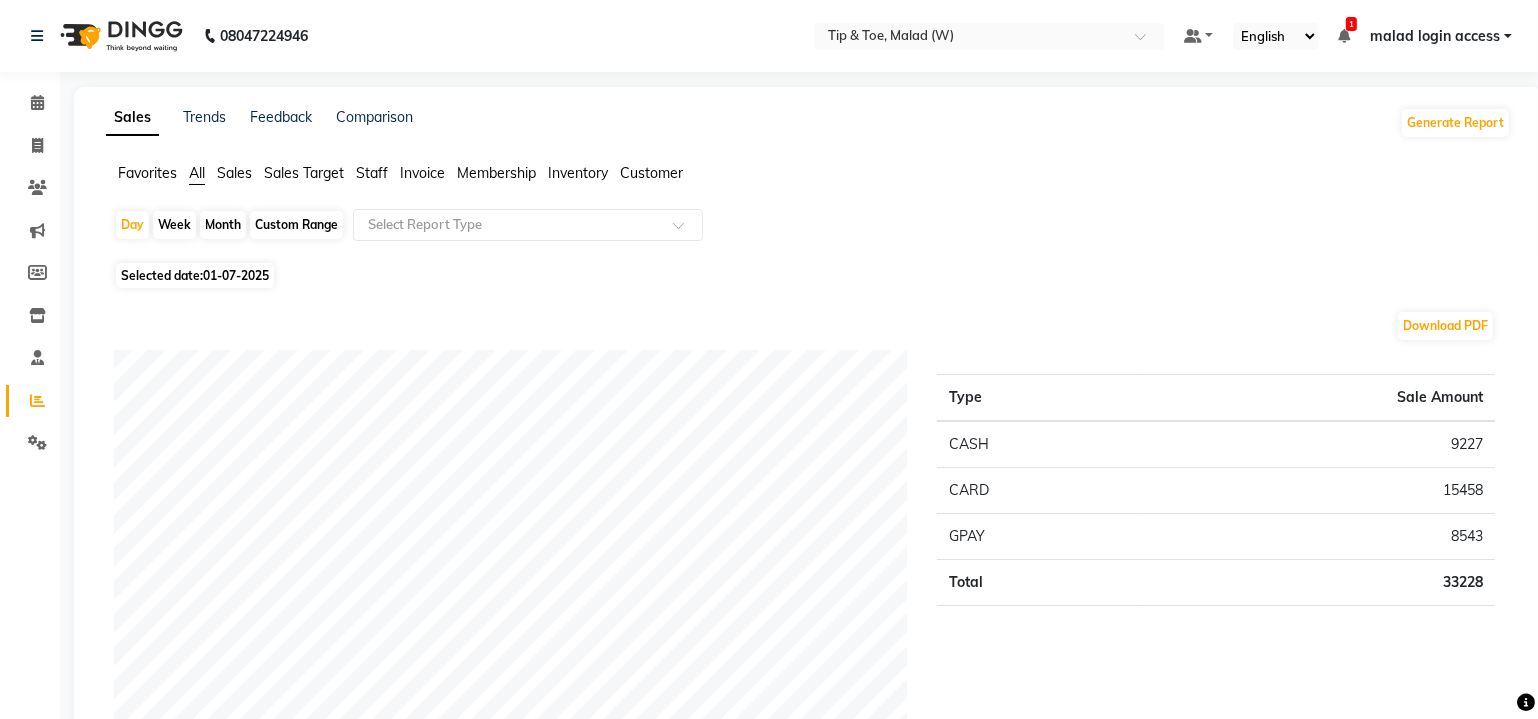 click on "Staff" 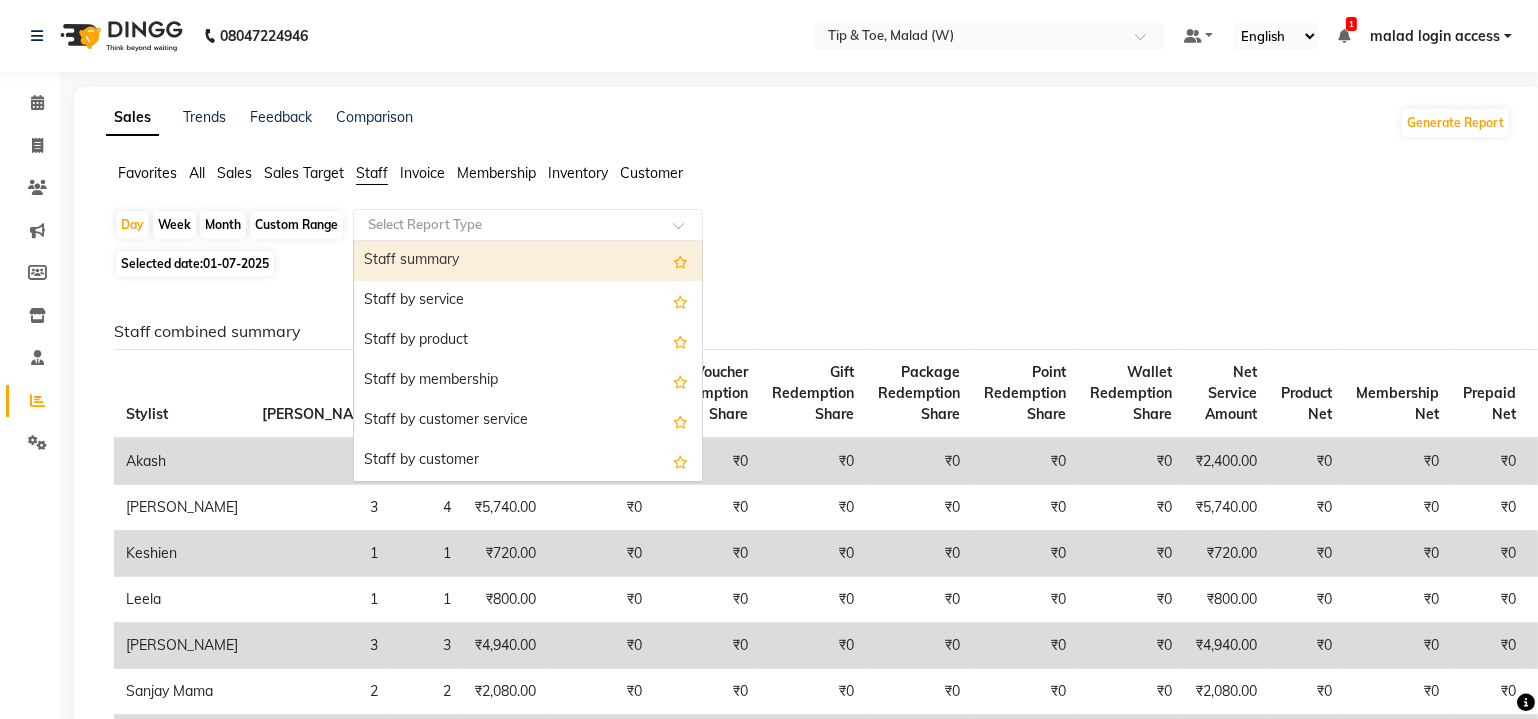click 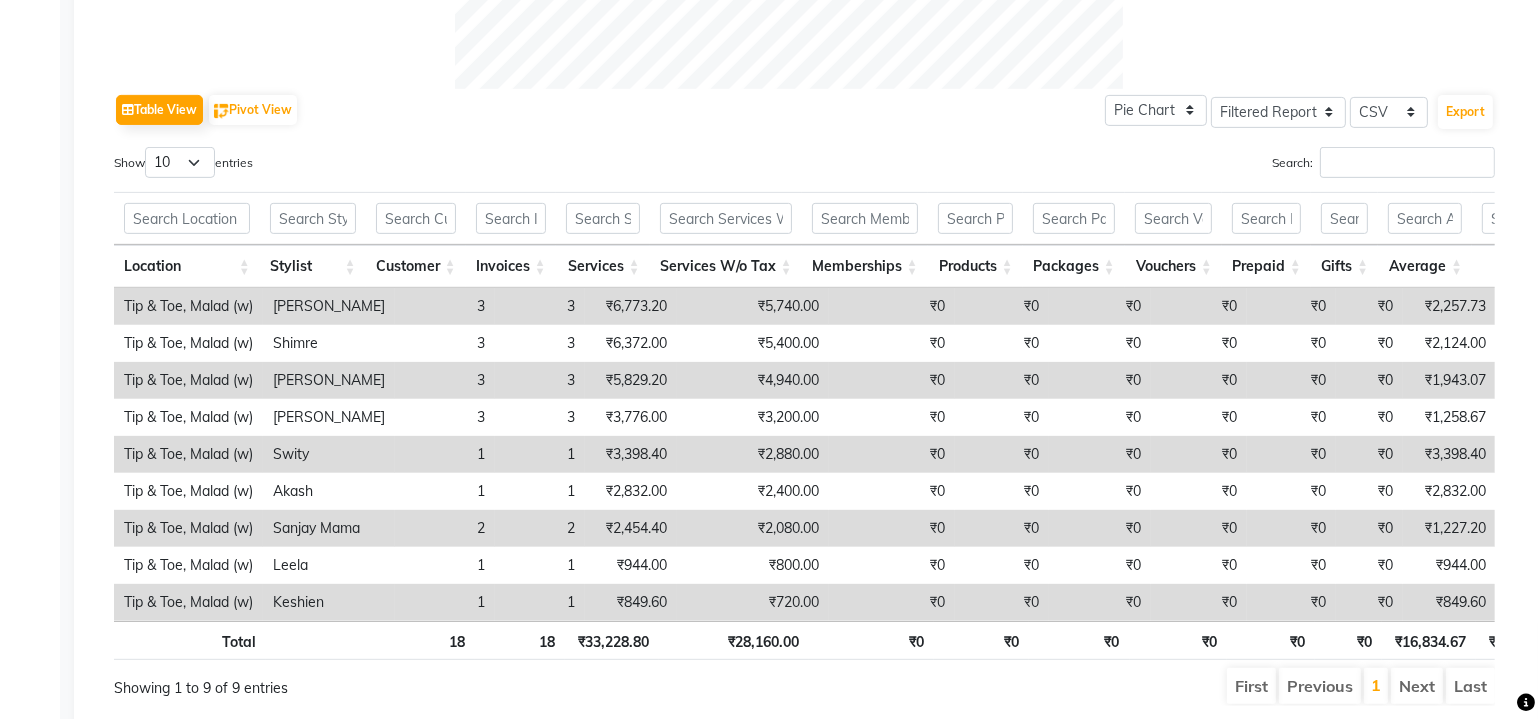 scroll, scrollTop: 978, scrollLeft: 0, axis: vertical 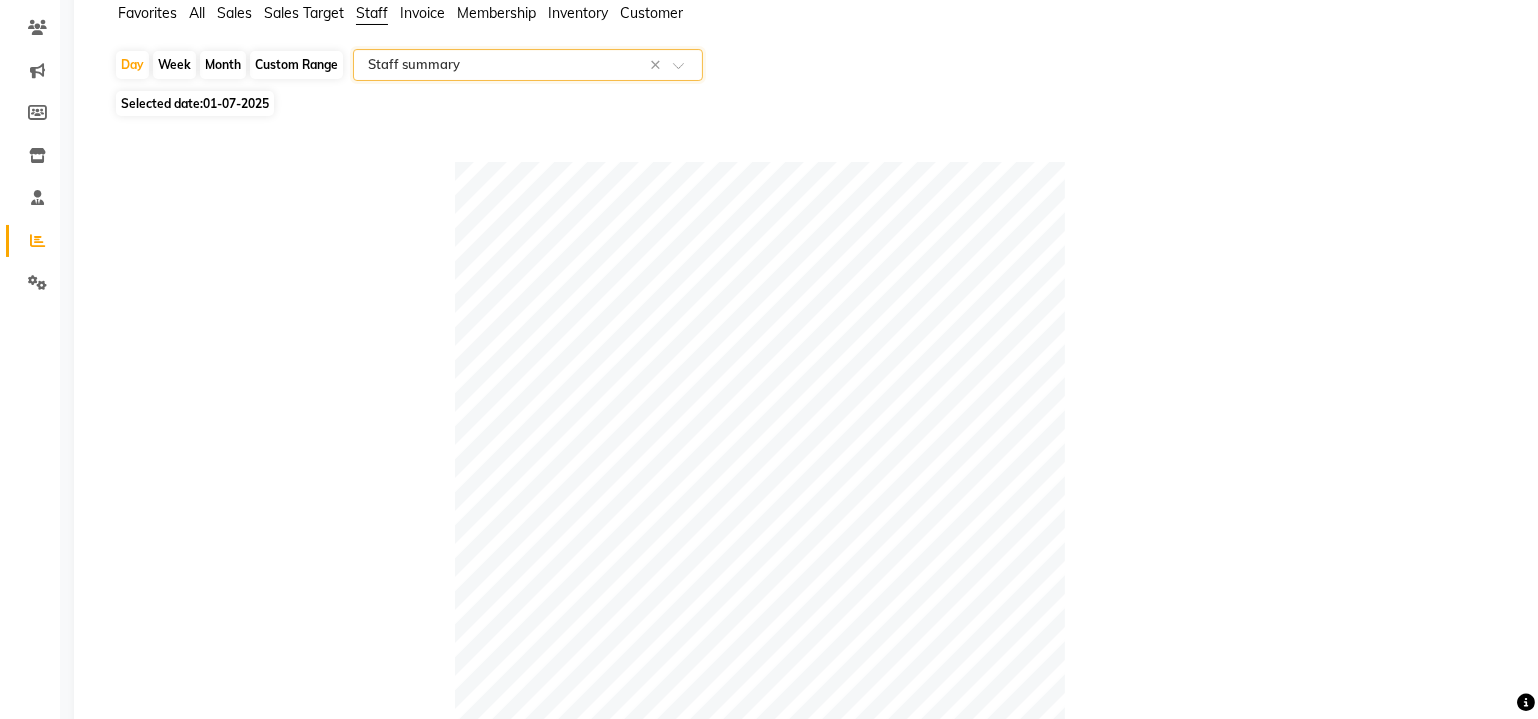 click on "01-07-2025" 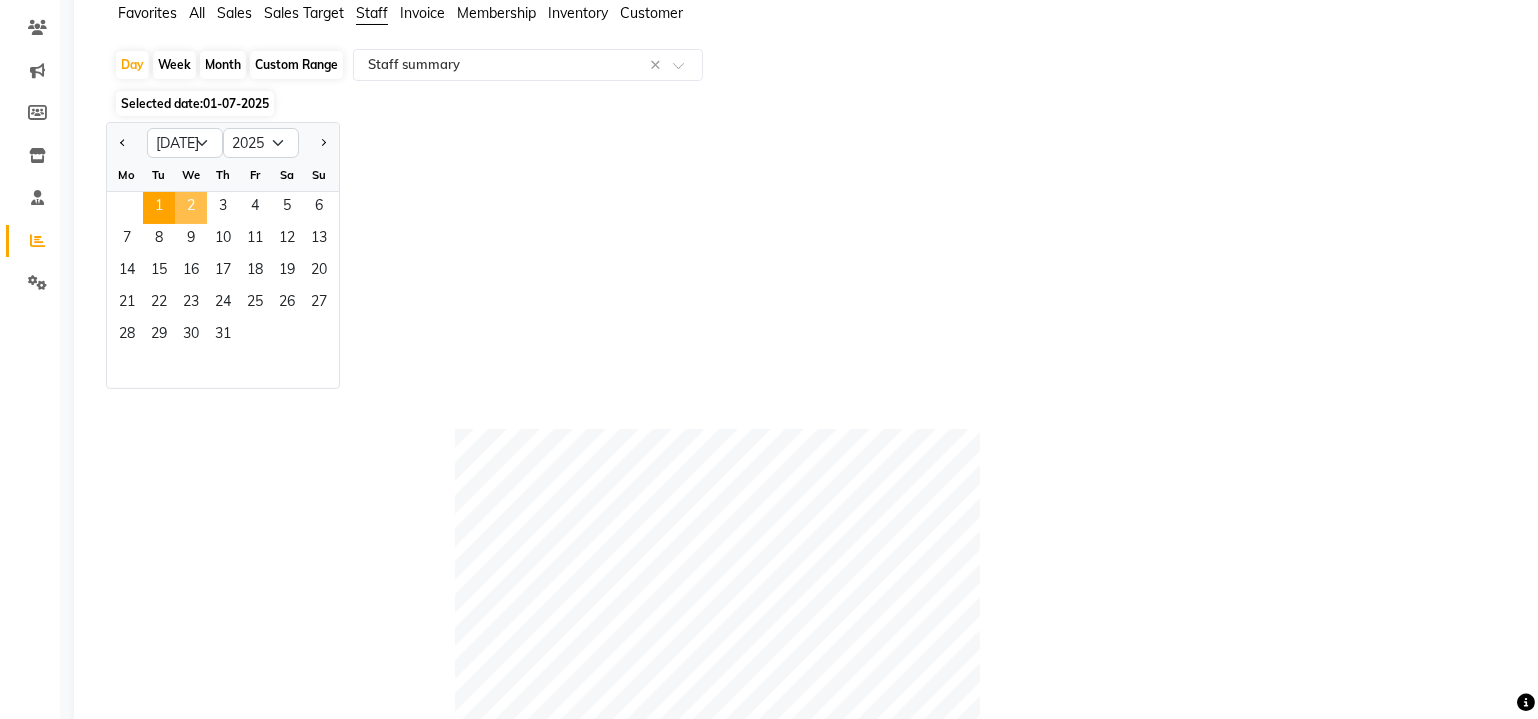 click on "2" 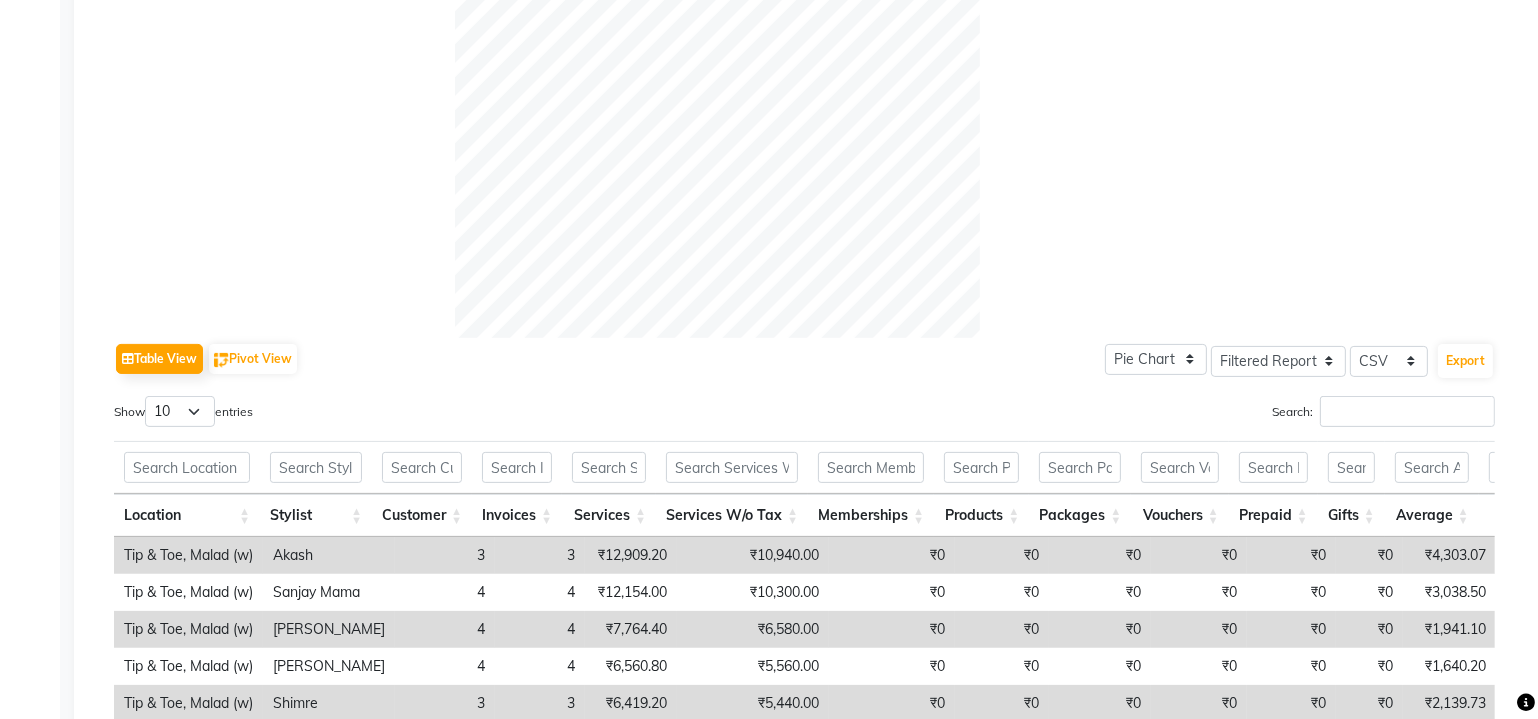 scroll, scrollTop: 524, scrollLeft: 0, axis: vertical 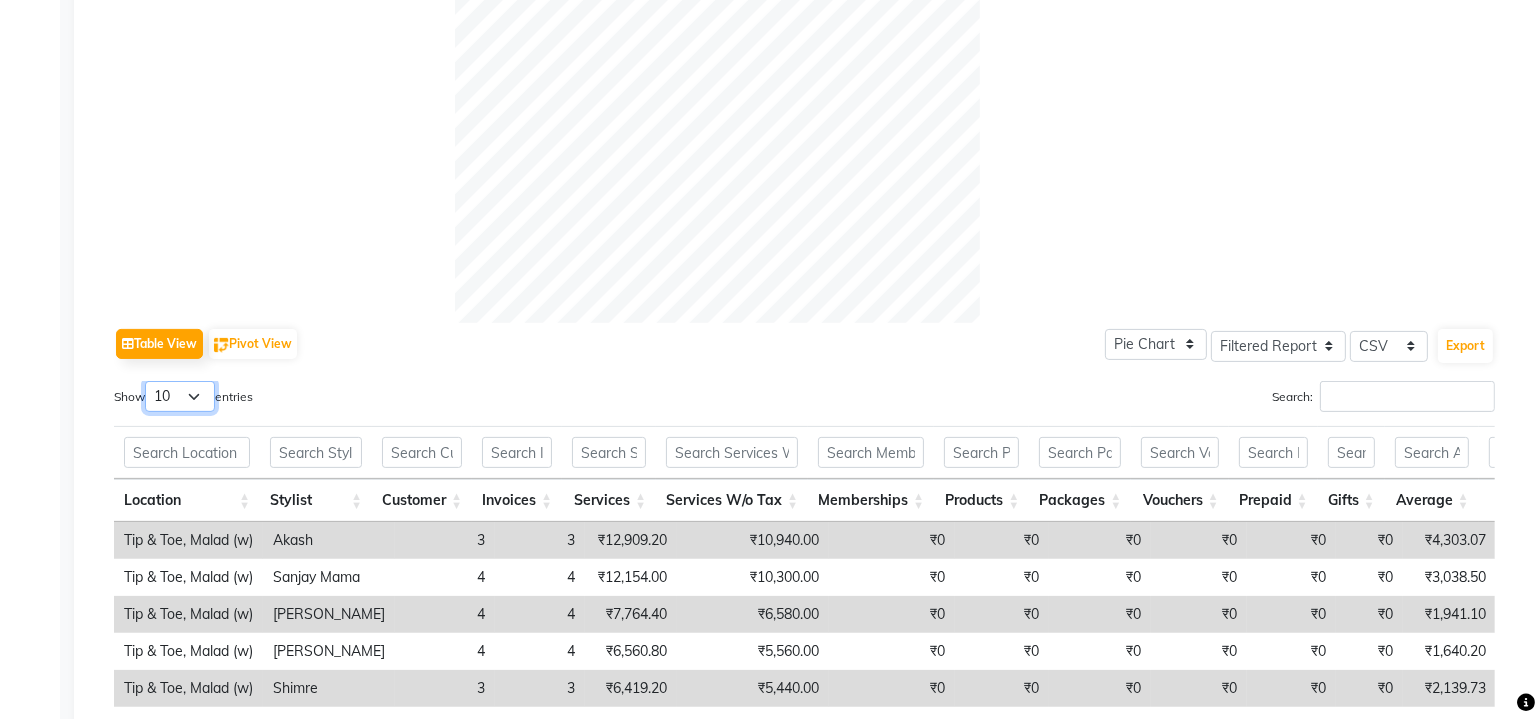 click on "10 25 50 100" at bounding box center [180, 396] 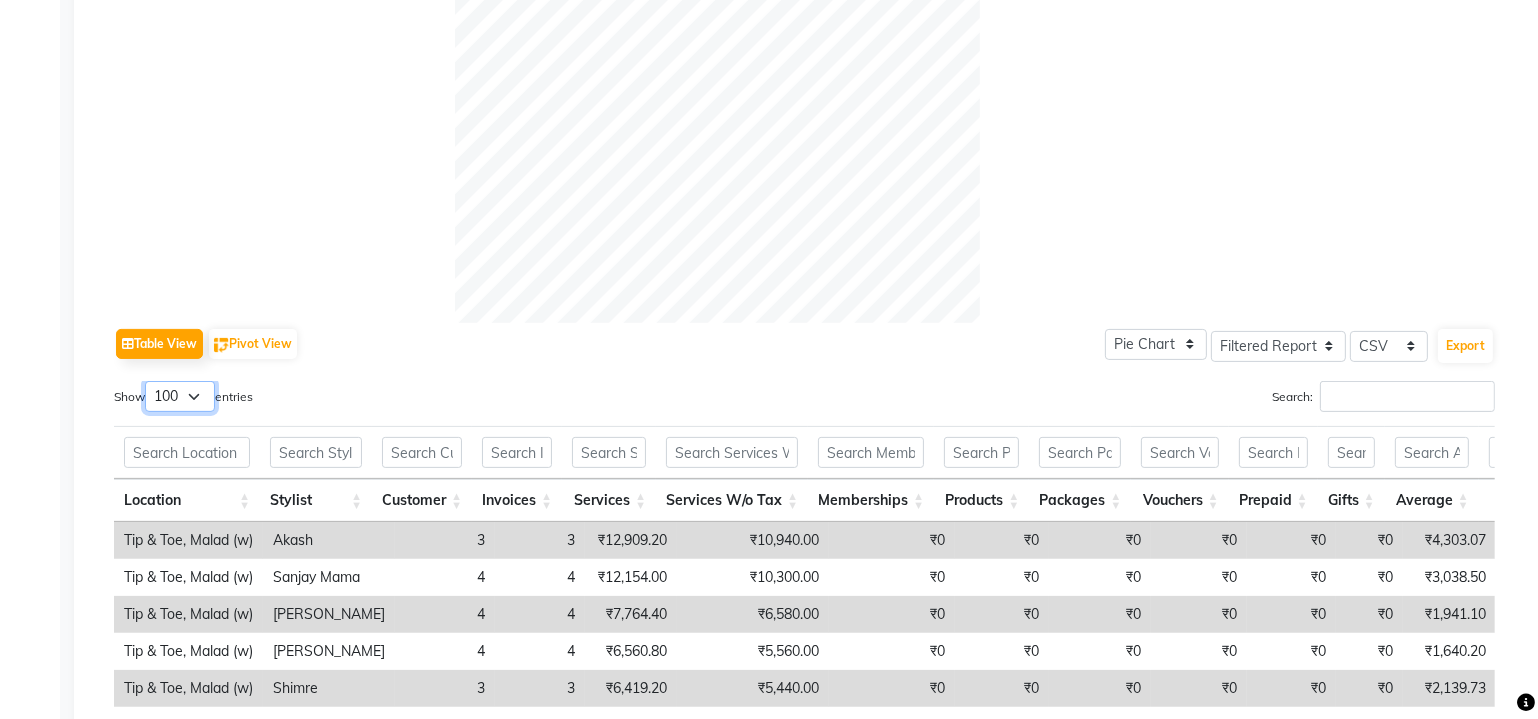 click on "10 25 50 100" at bounding box center (180, 396) 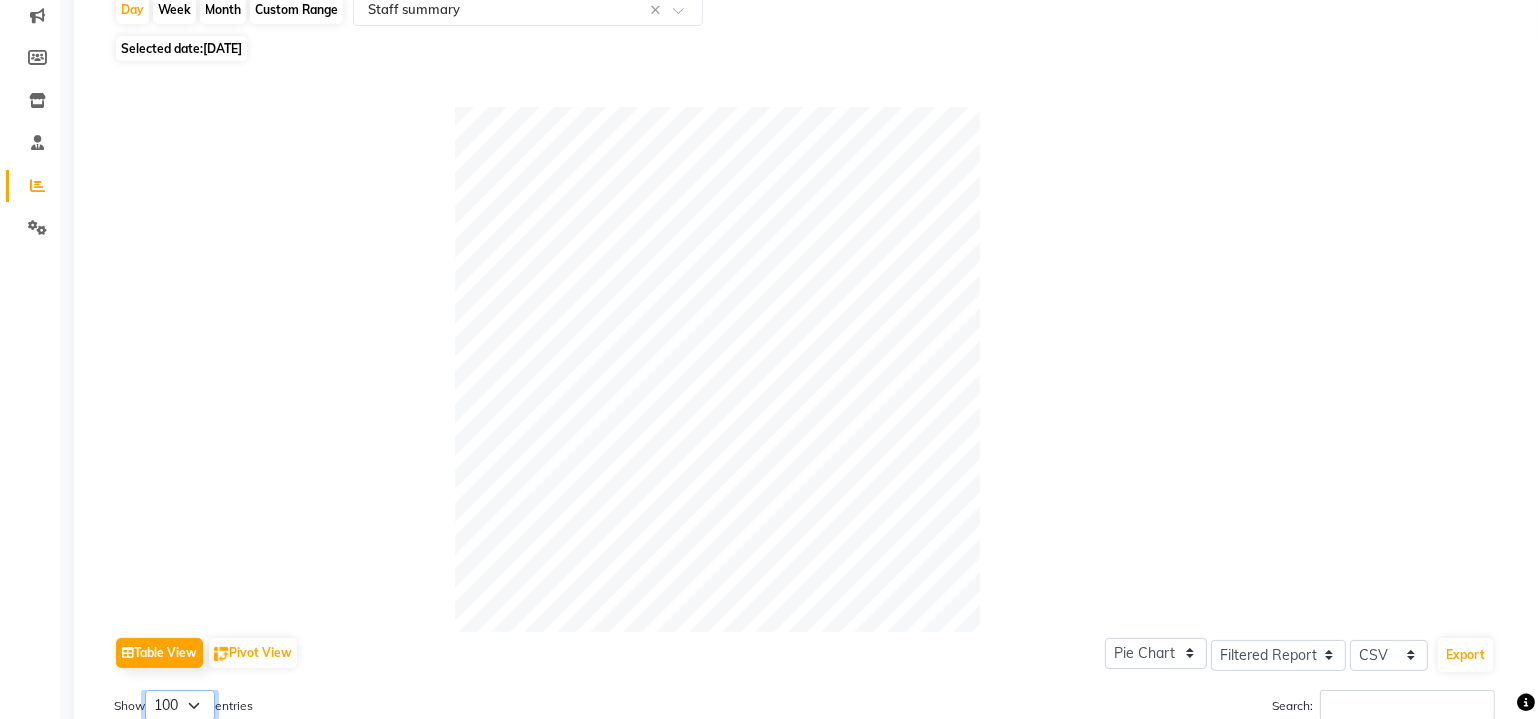 scroll, scrollTop: 0, scrollLeft: 0, axis: both 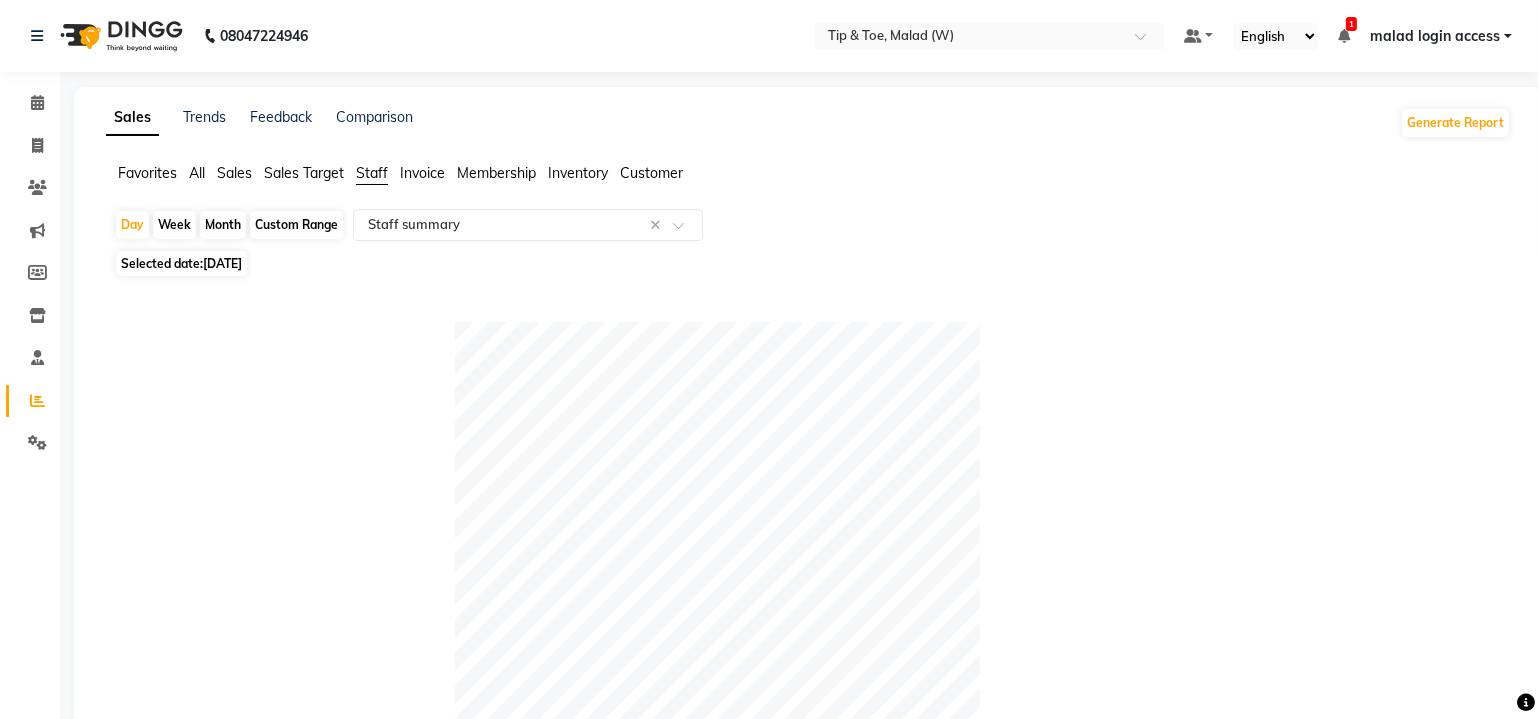 click on "02-07-2025" 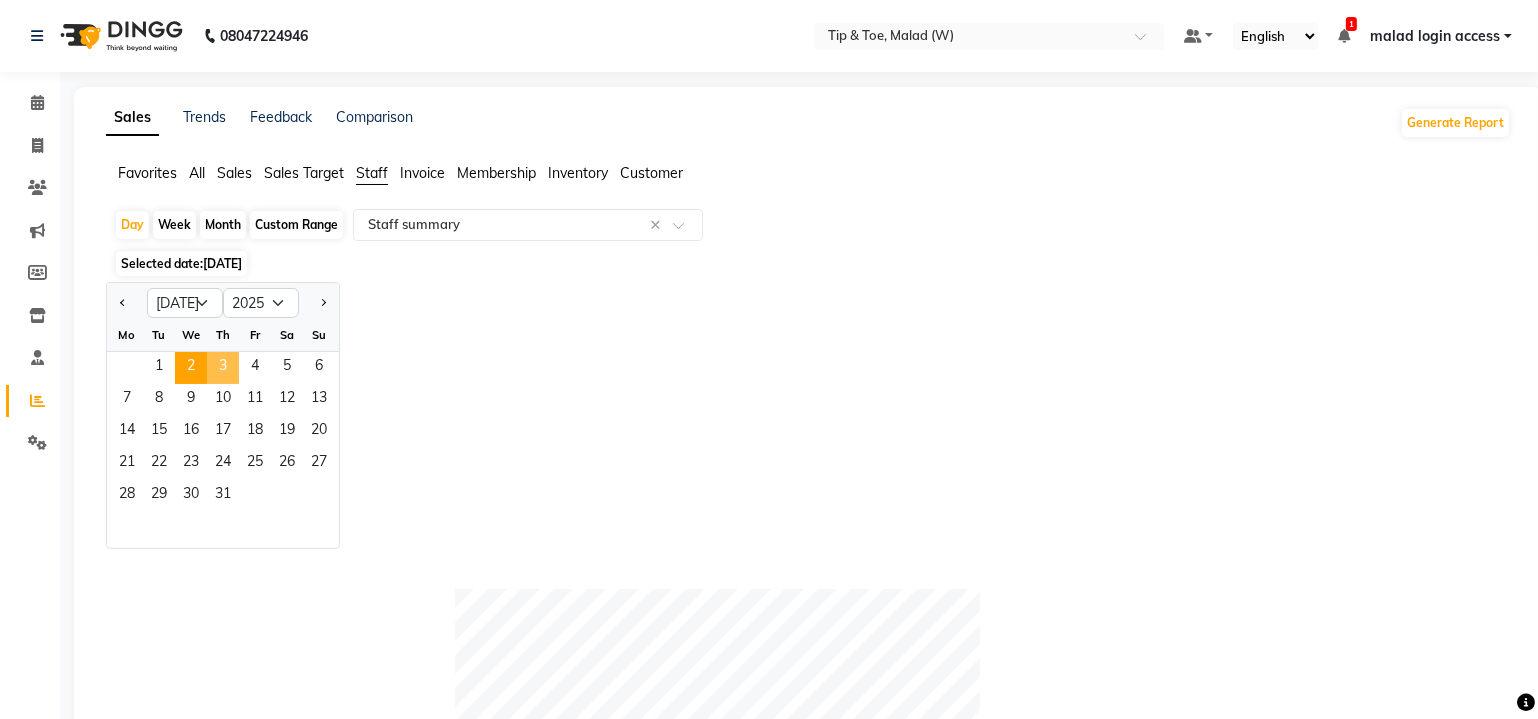 click on "3" 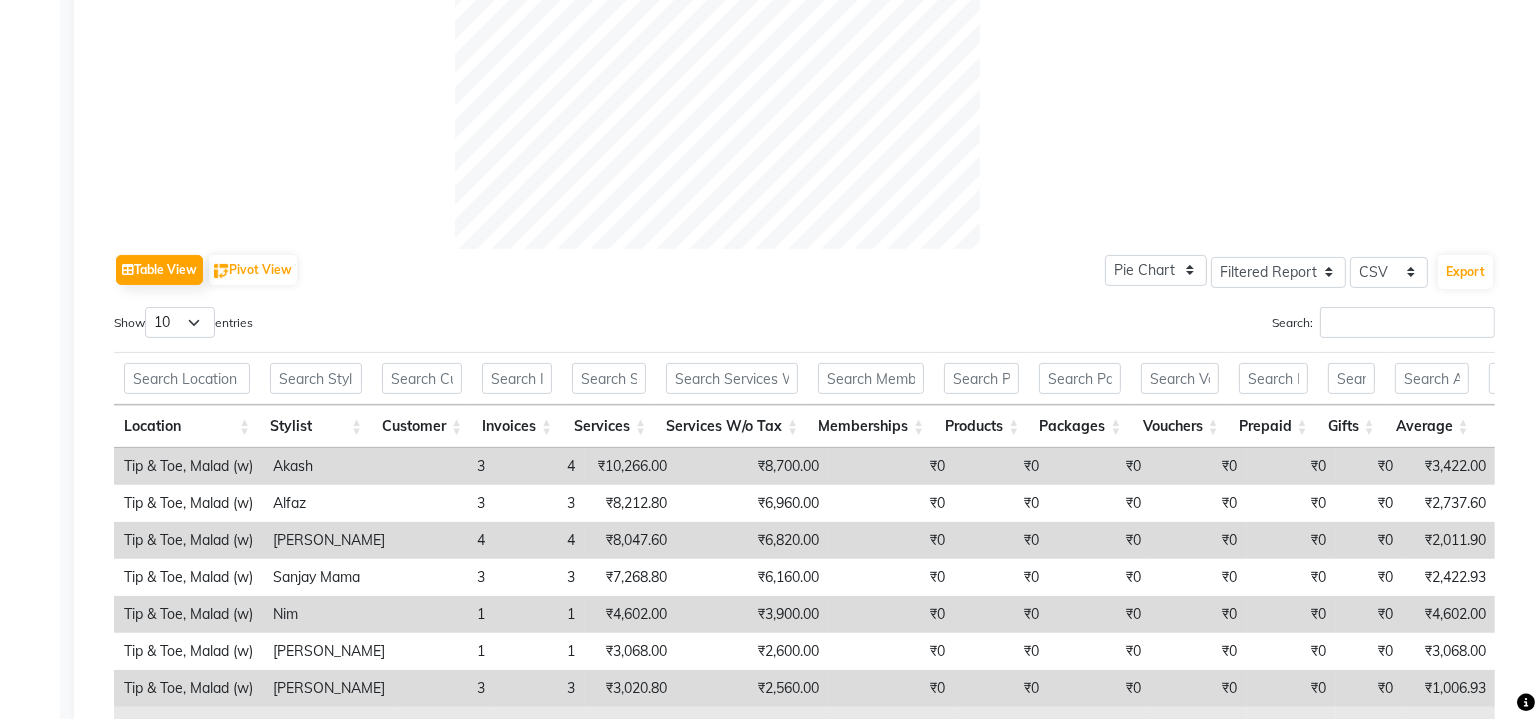 scroll, scrollTop: 144, scrollLeft: 0, axis: vertical 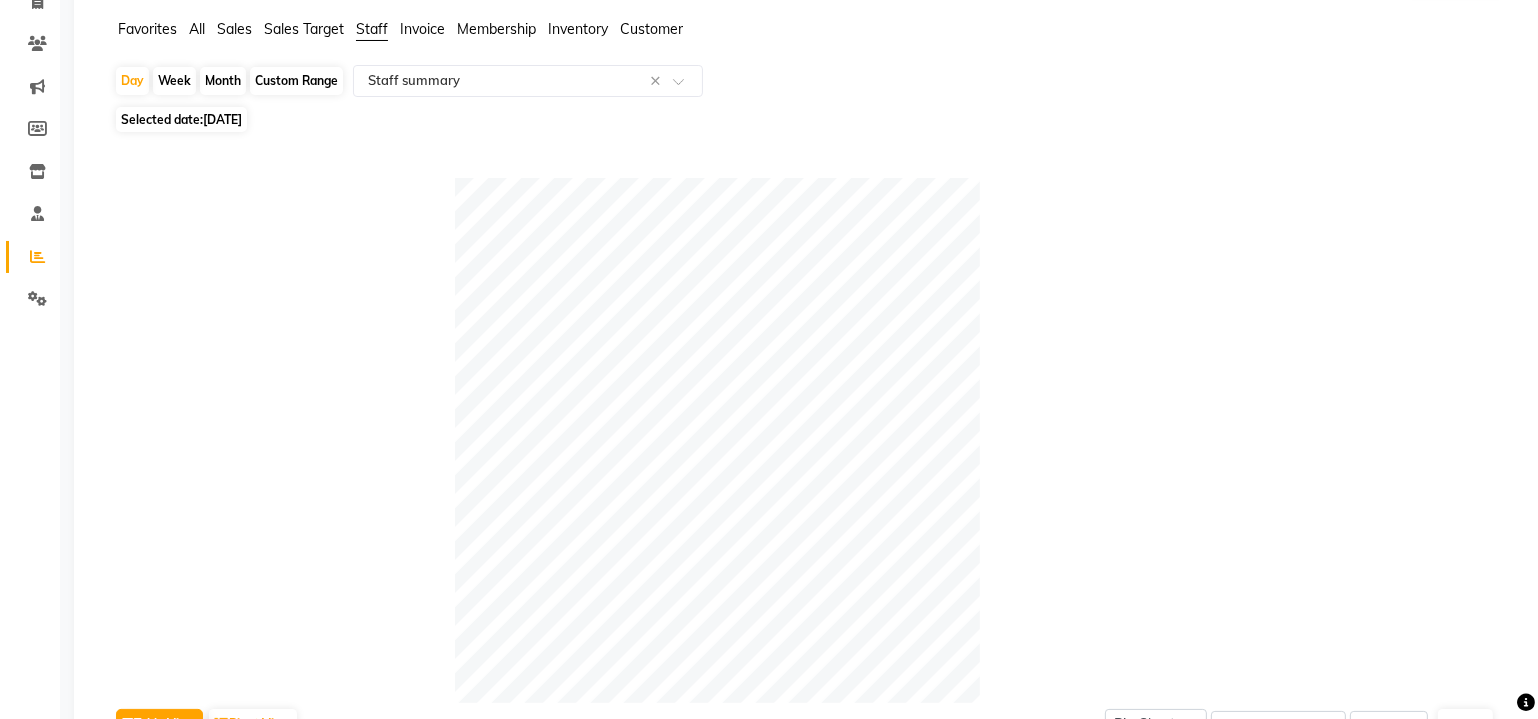 click on "03-07-2025" 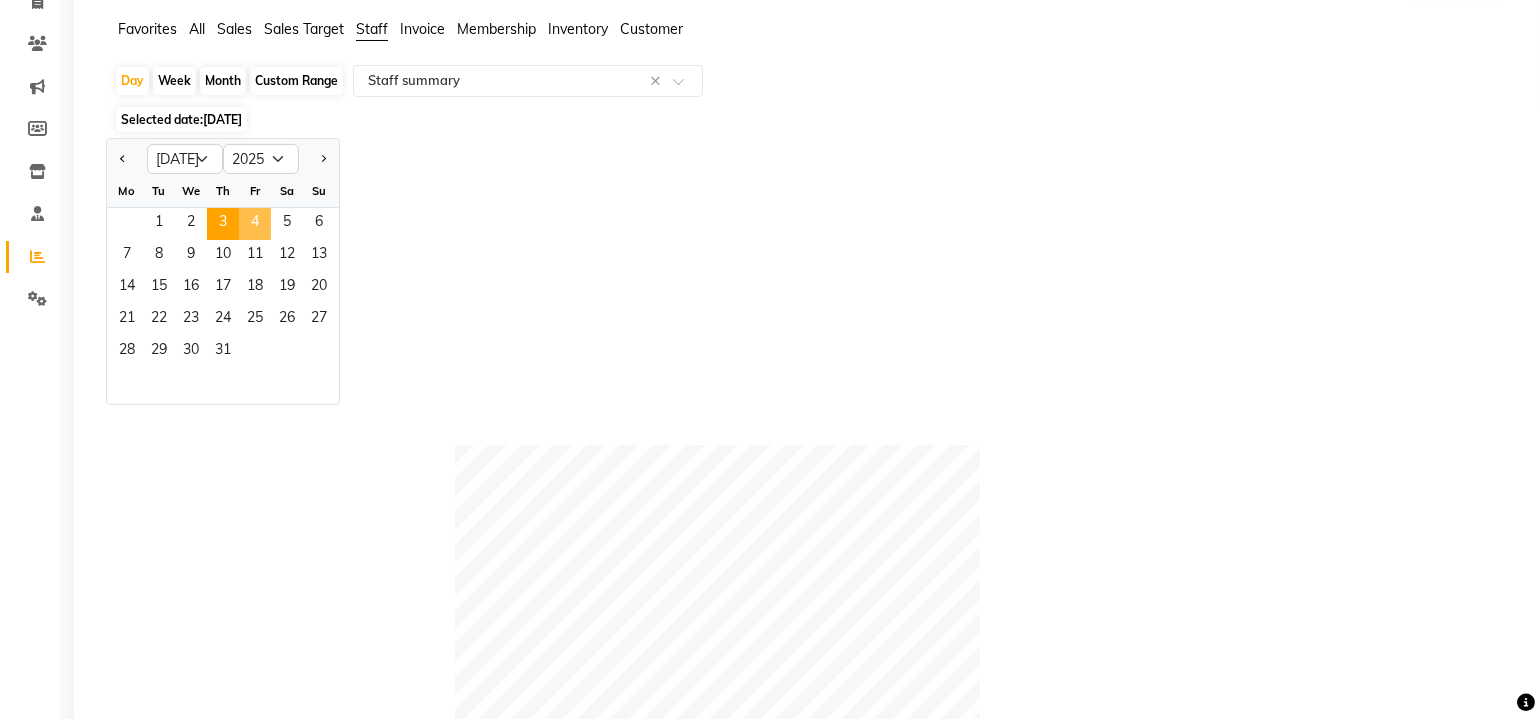 click on "4" 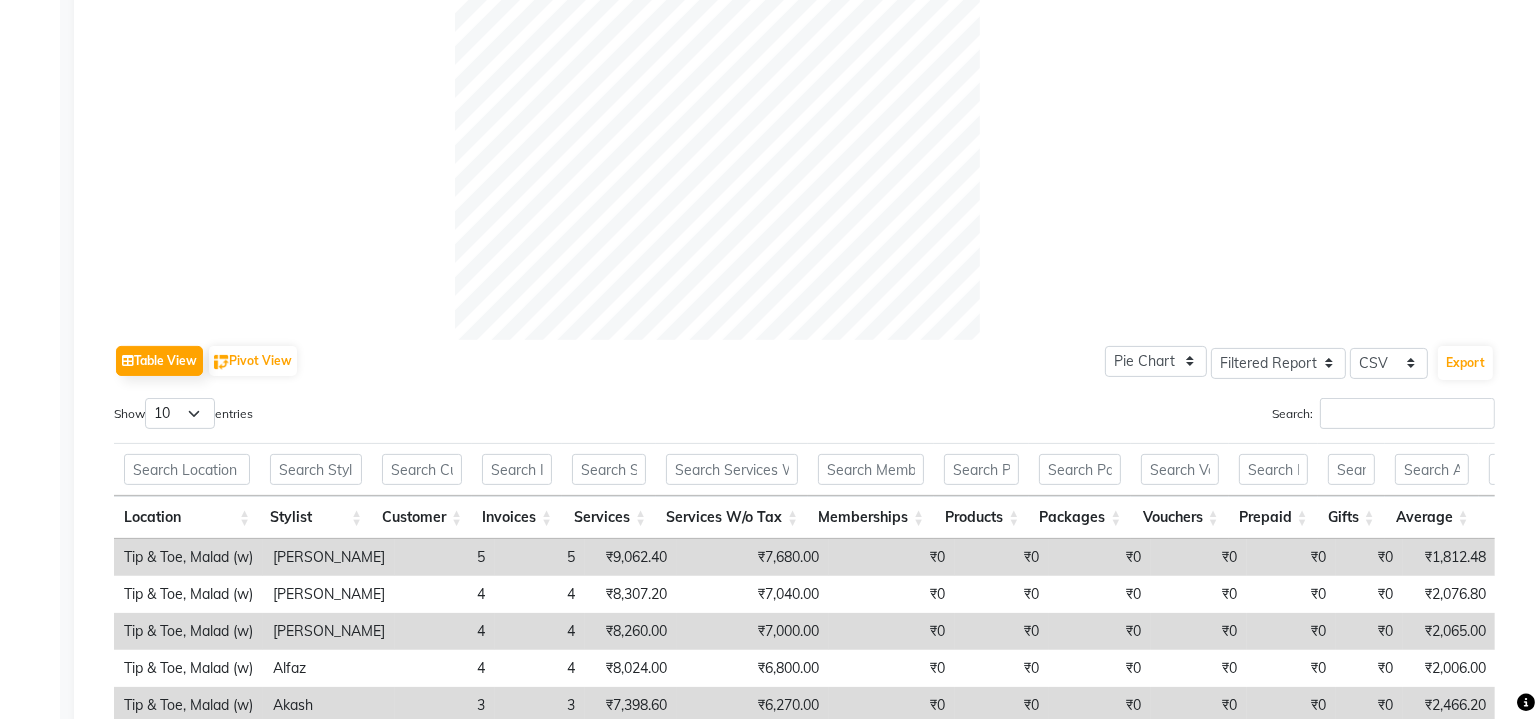 scroll, scrollTop: 0, scrollLeft: 0, axis: both 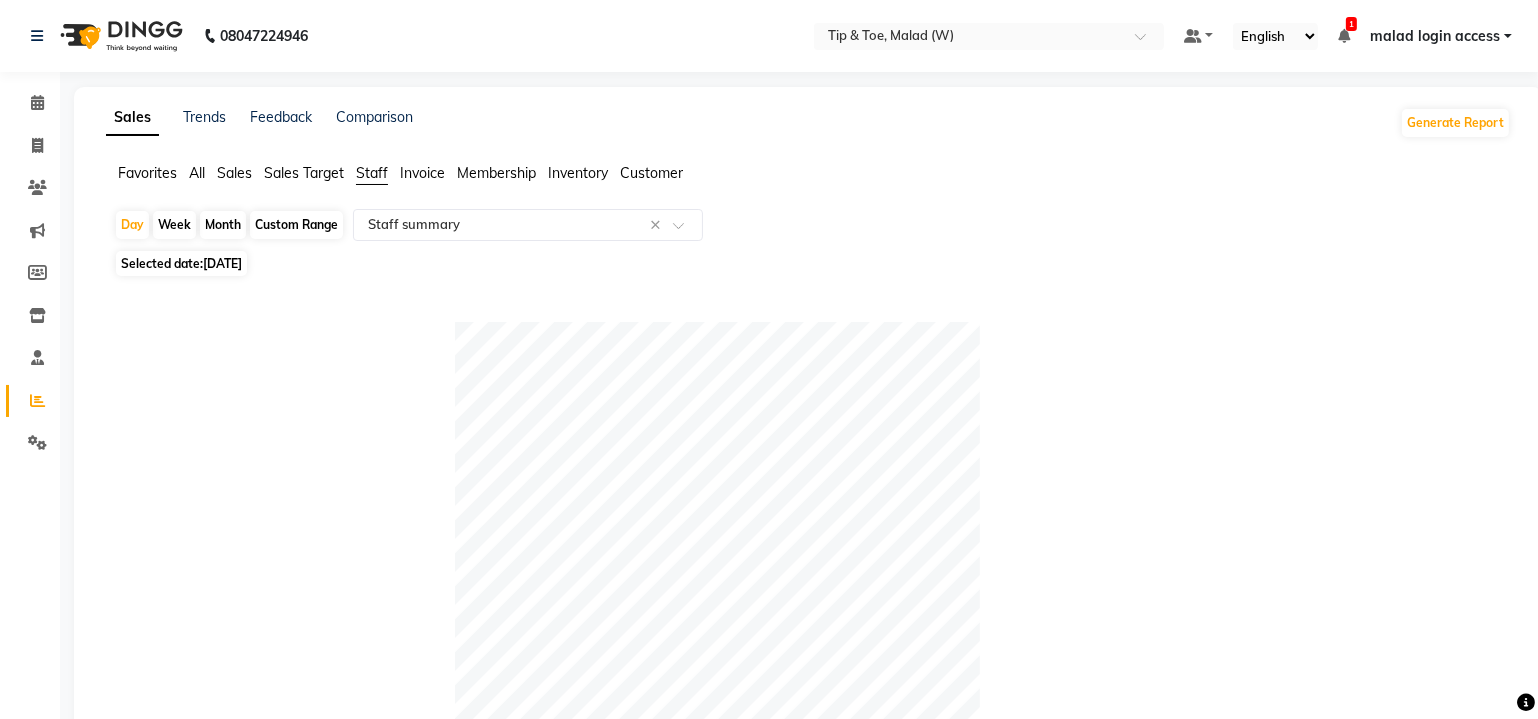 click on "04-07-2025" 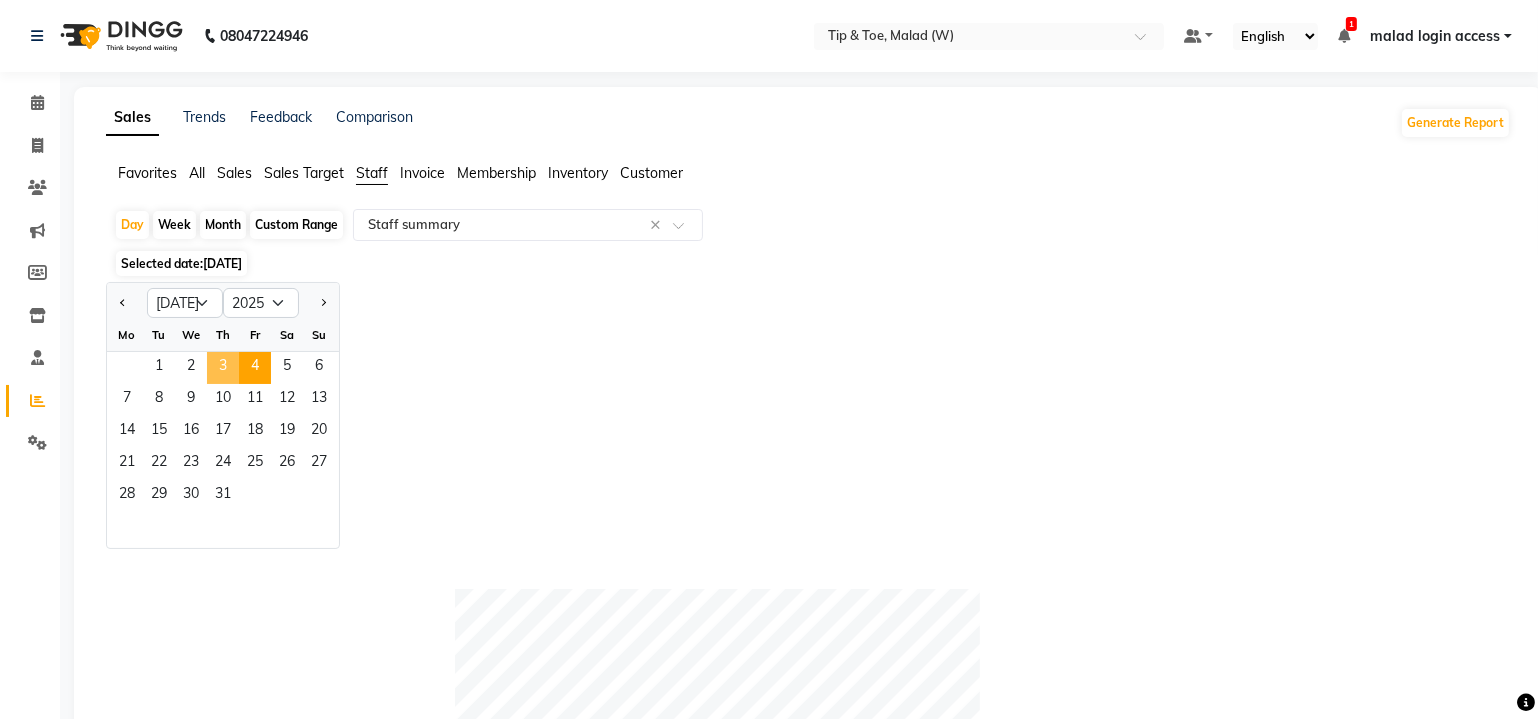 click on "3" 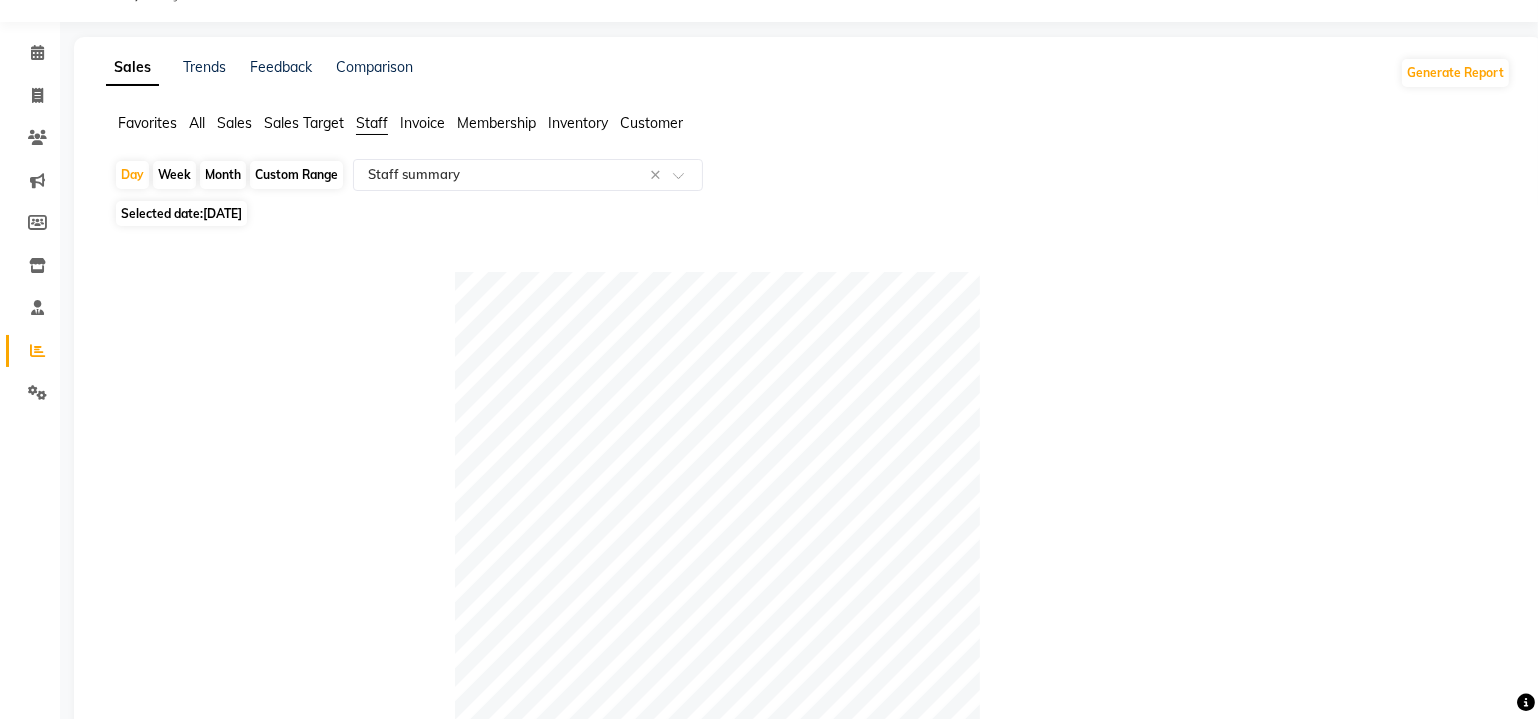 scroll, scrollTop: 0, scrollLeft: 0, axis: both 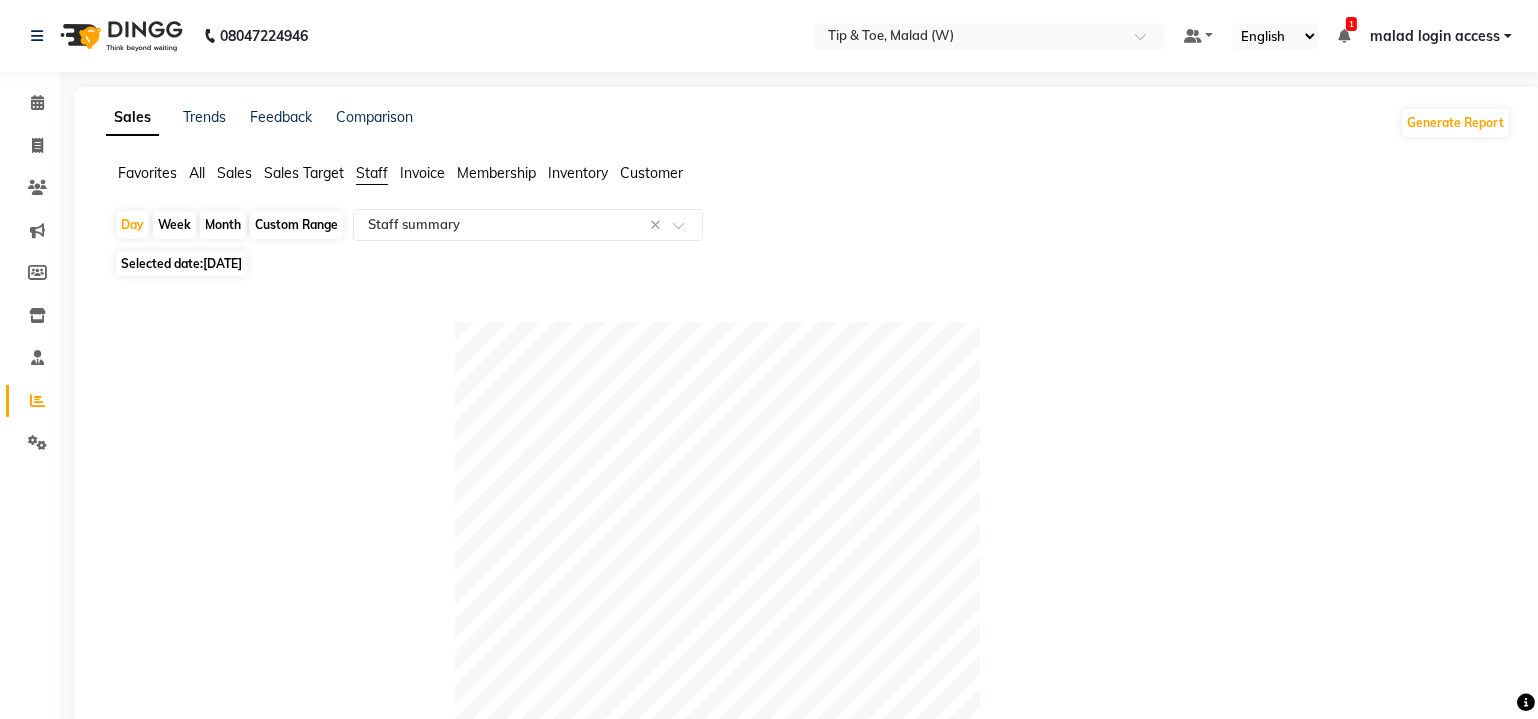 click on "Selected date:  03-07-2025" 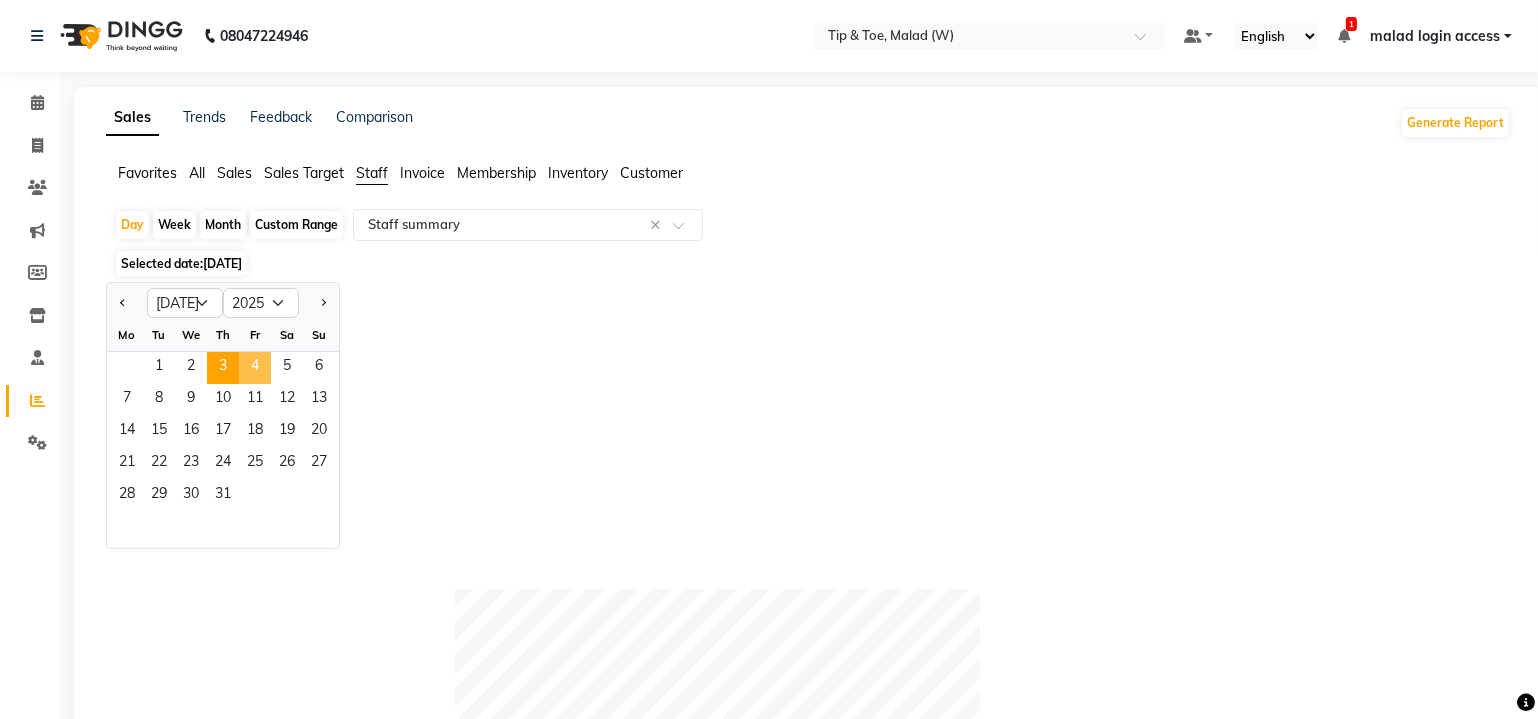 click on "4" 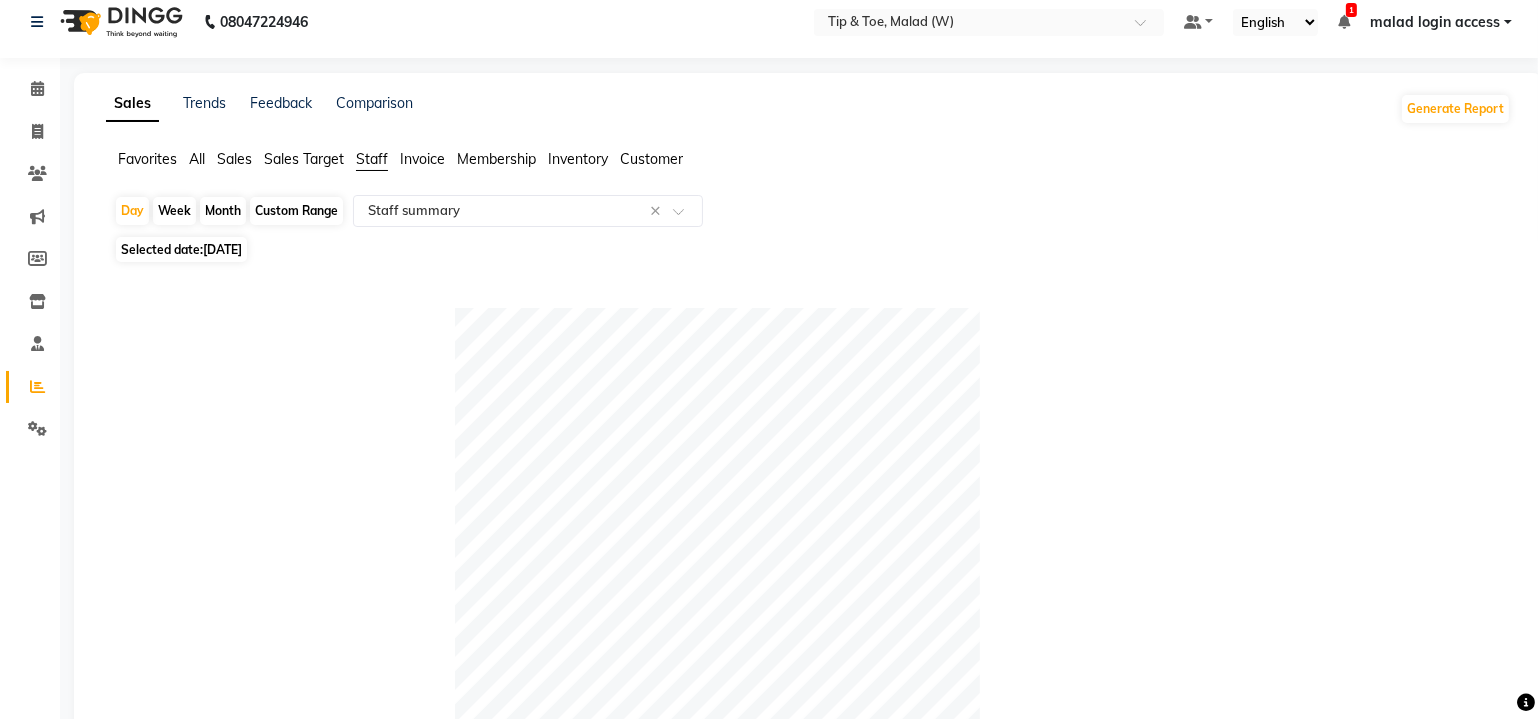 scroll, scrollTop: 0, scrollLeft: 0, axis: both 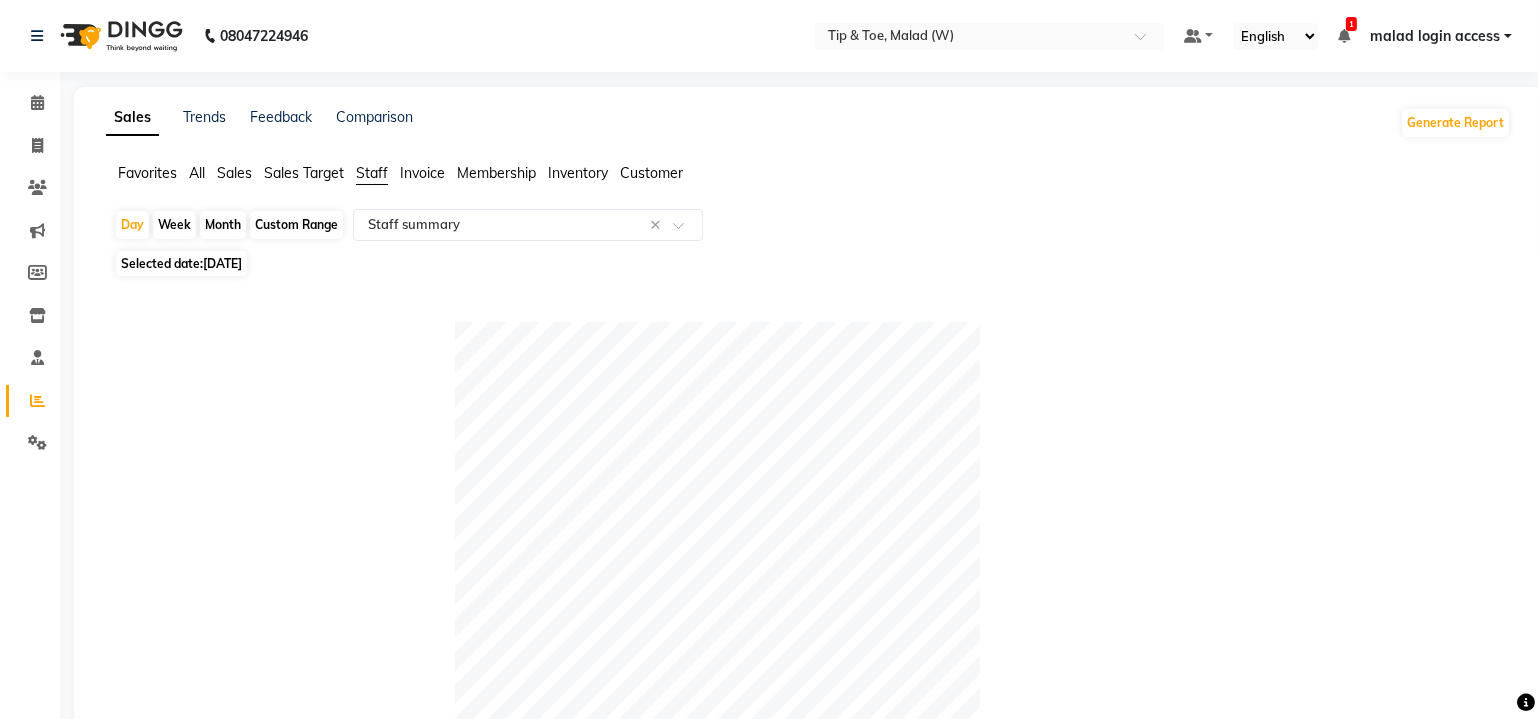 click on "04-07-2025" 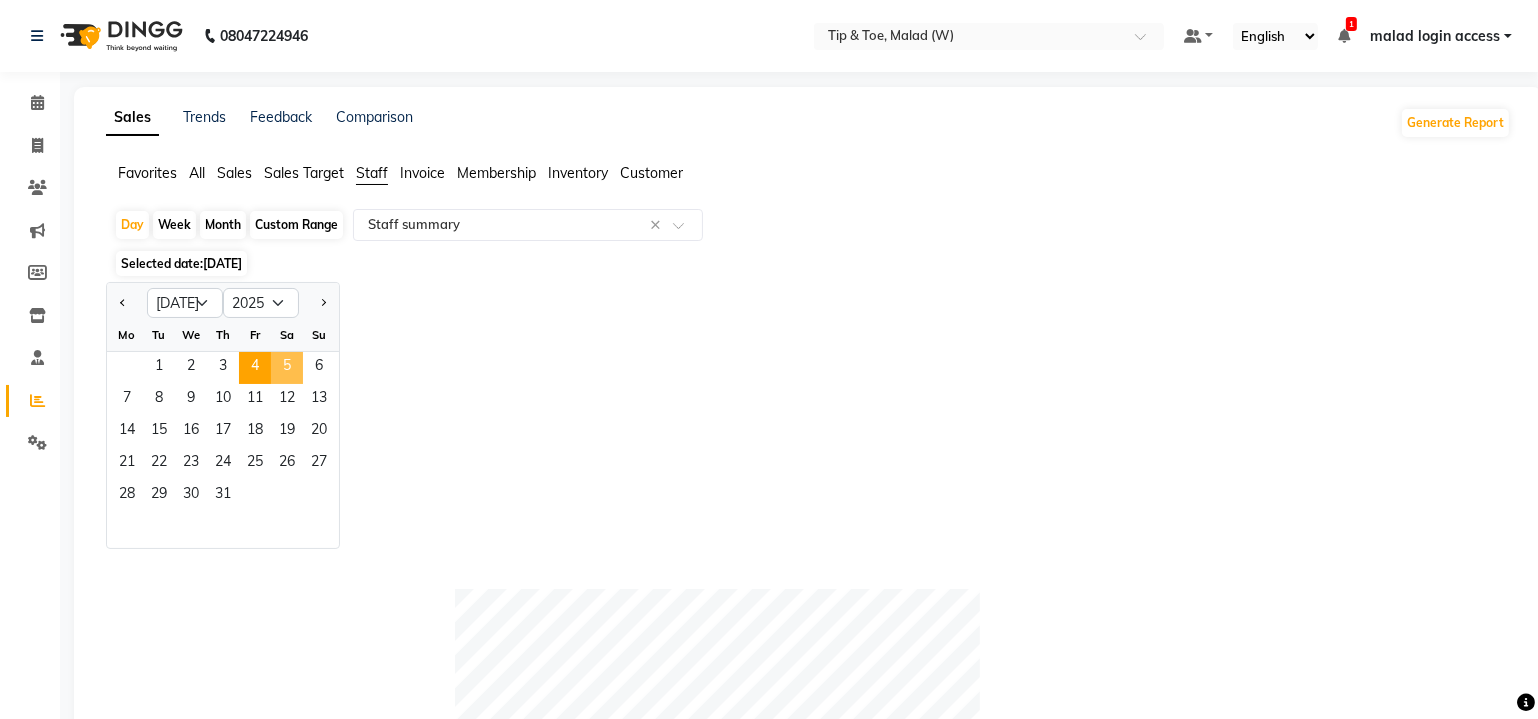 click on "5" 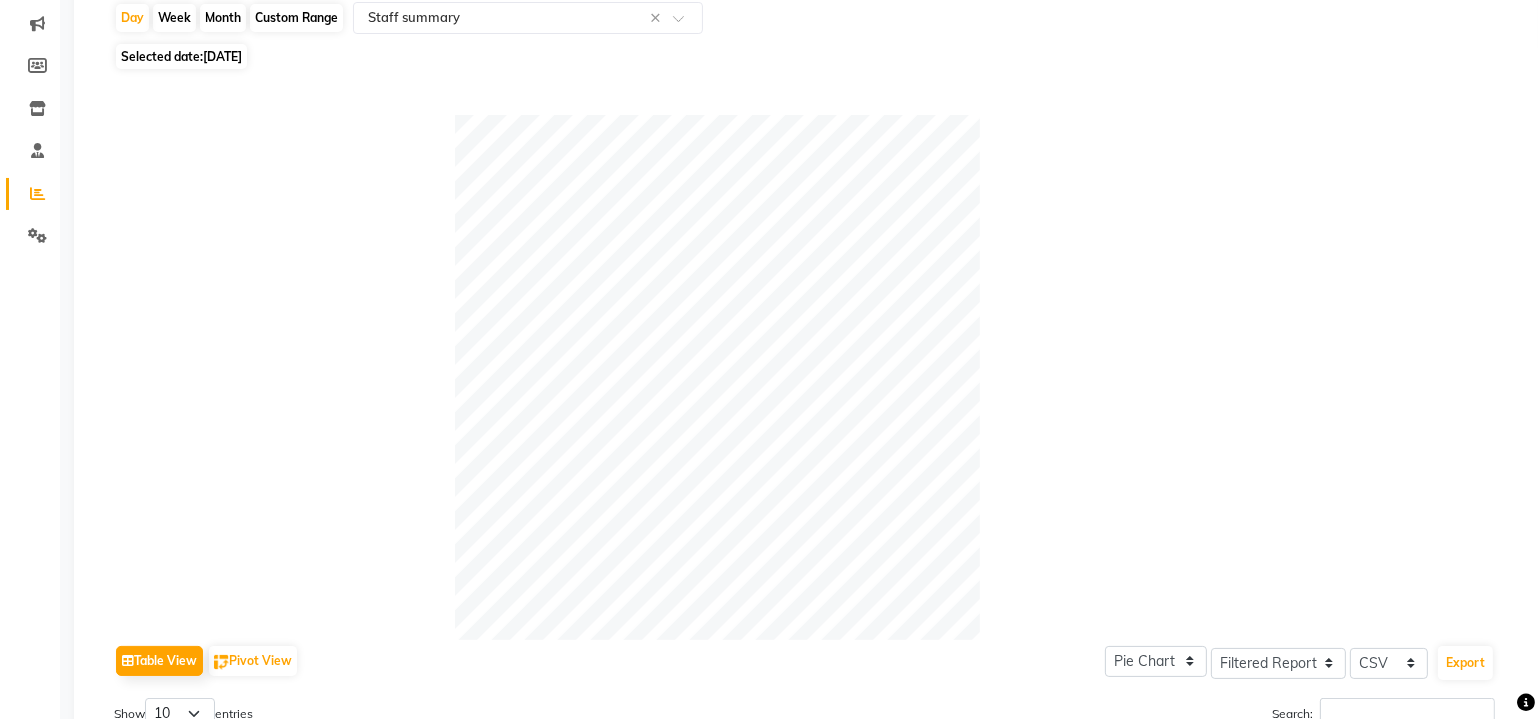 scroll, scrollTop: 0, scrollLeft: 0, axis: both 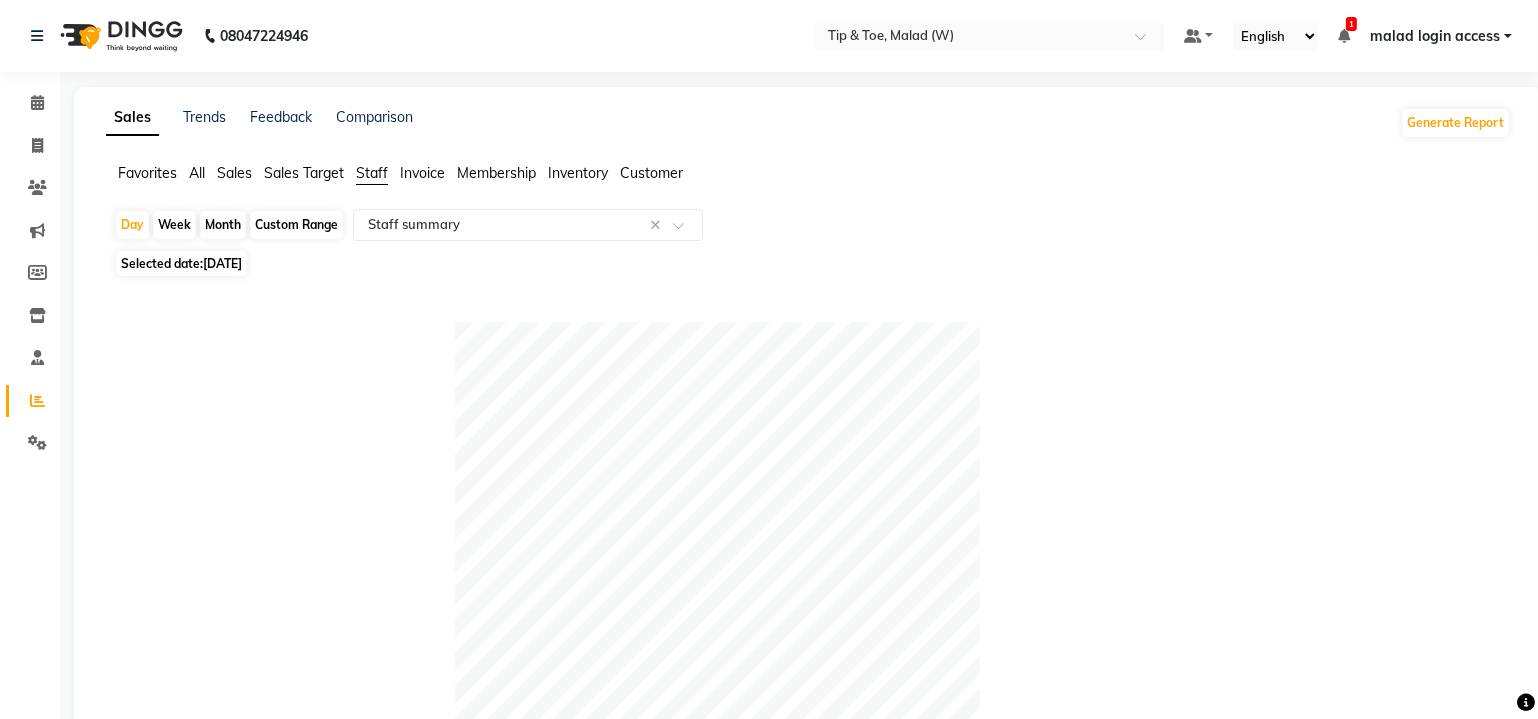 click on "05-07-2025" 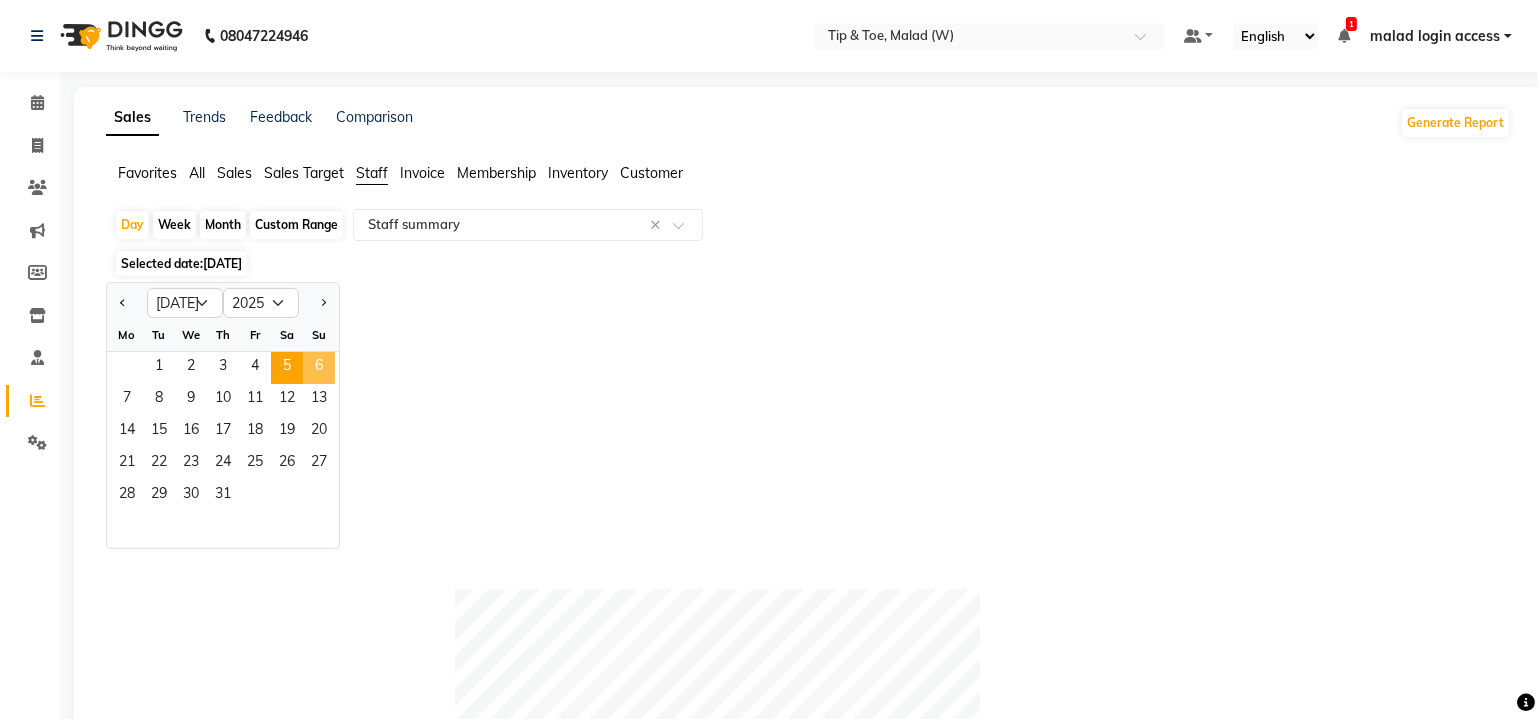 click on "6" 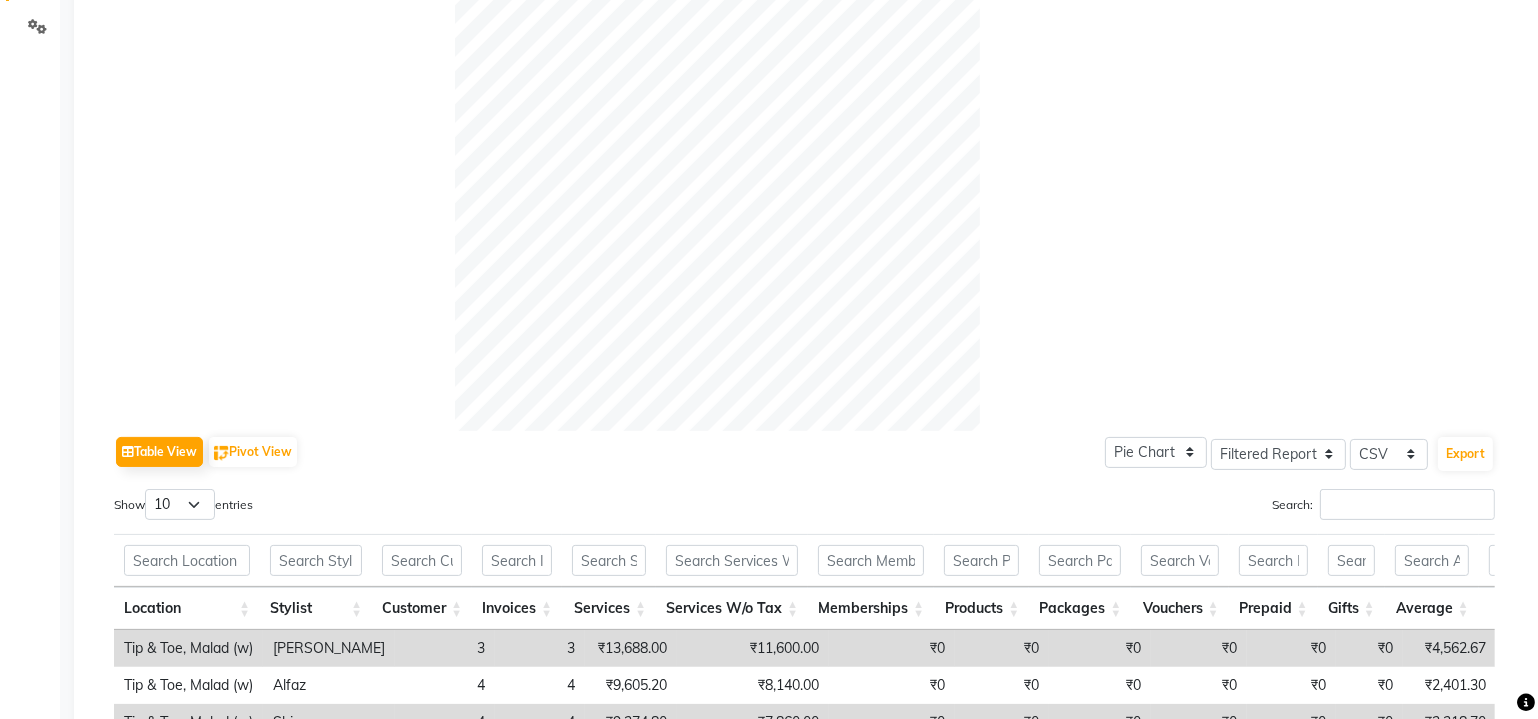 scroll, scrollTop: 0, scrollLeft: 0, axis: both 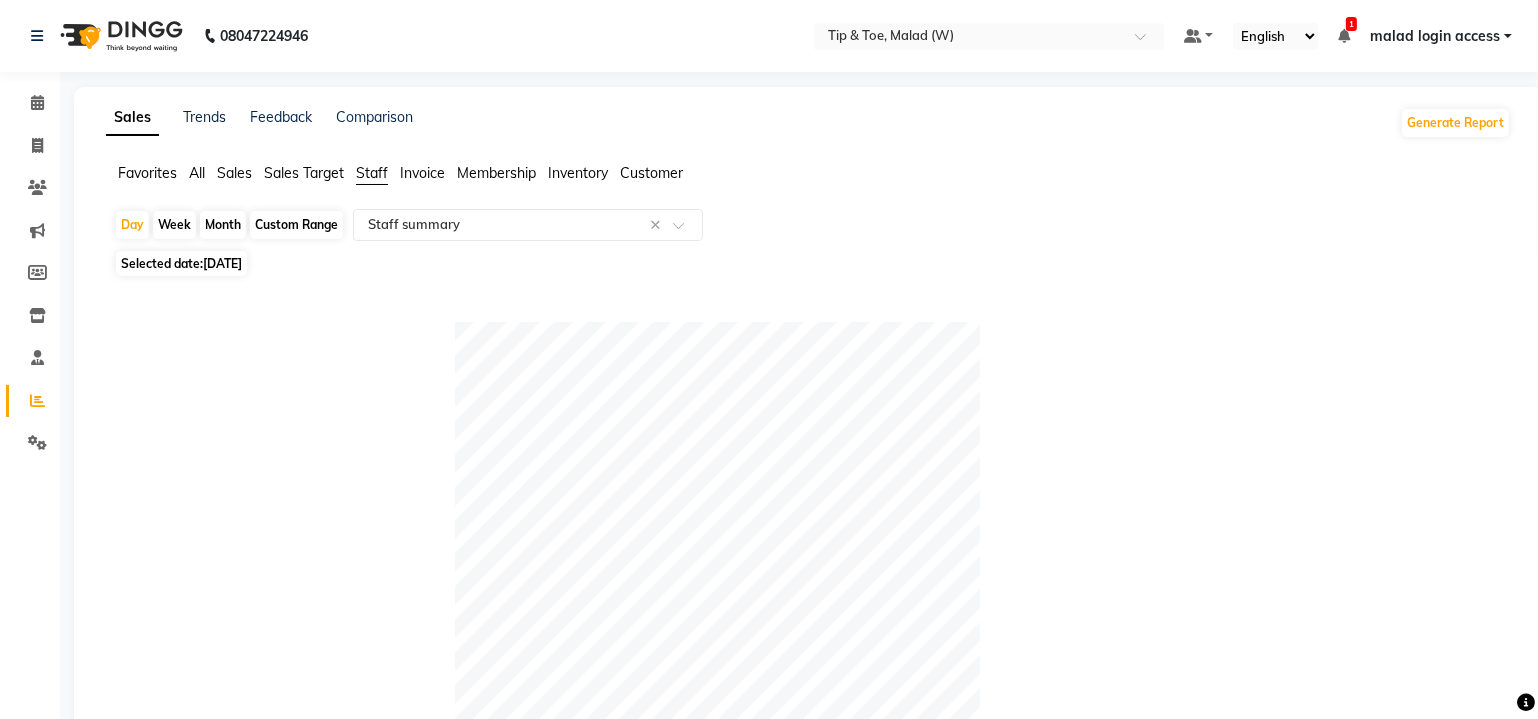 click on "06-07-2025" 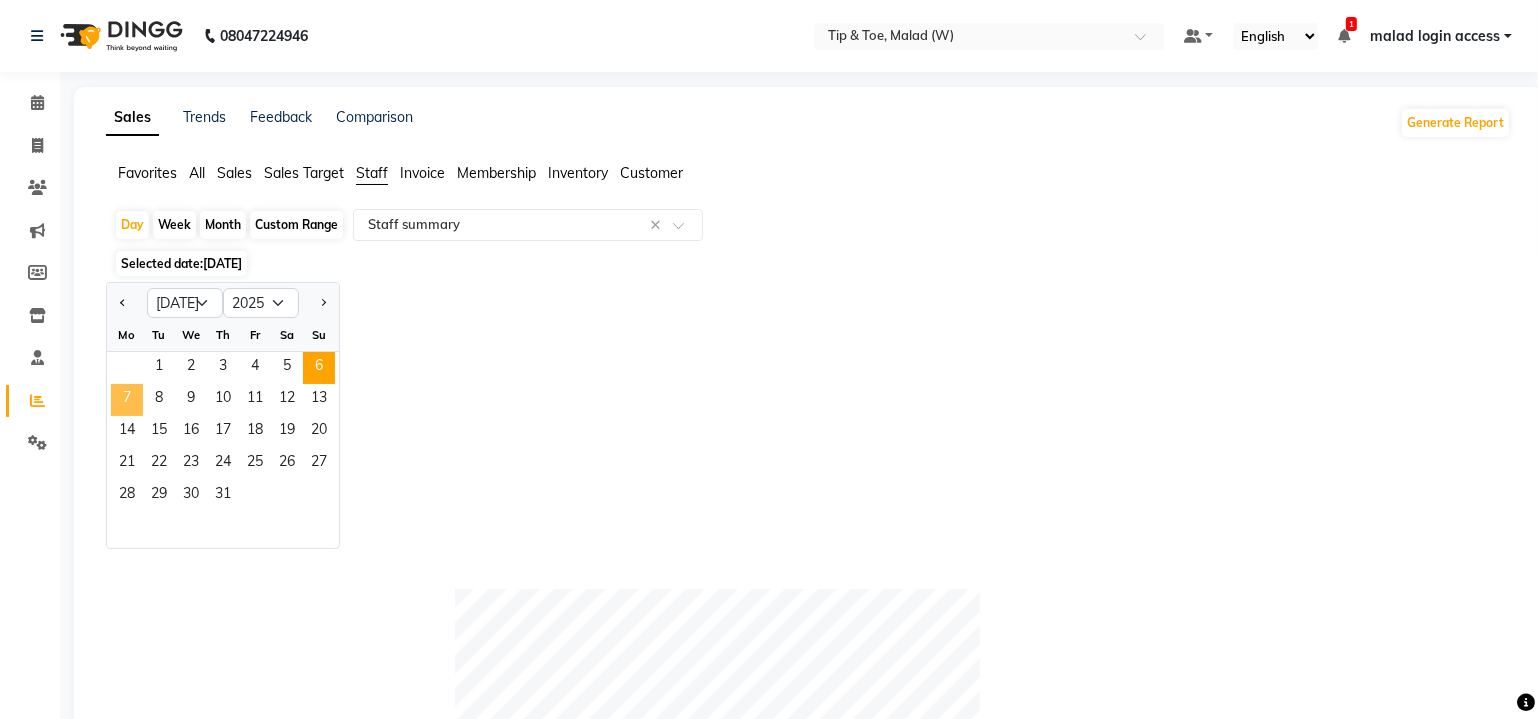 click on "7" 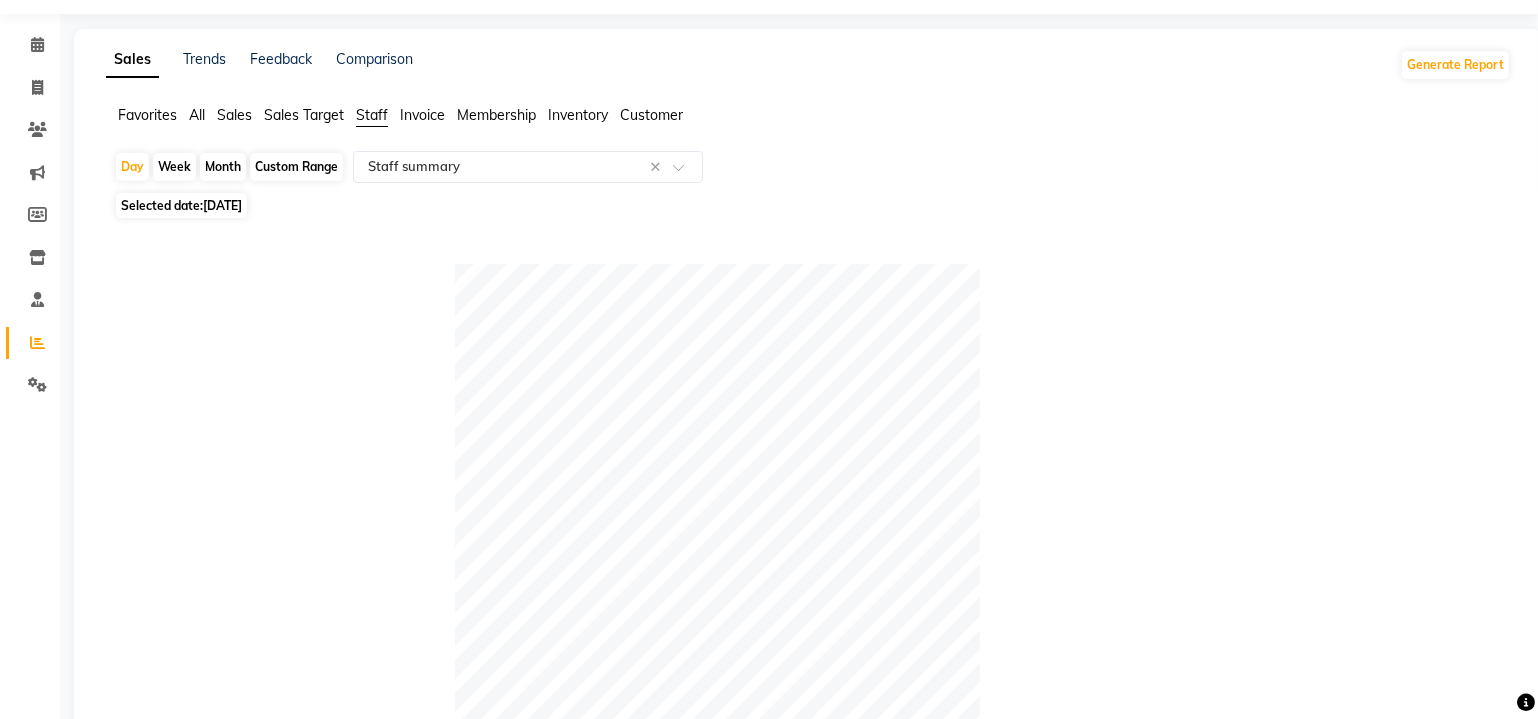 scroll, scrollTop: 0, scrollLeft: 0, axis: both 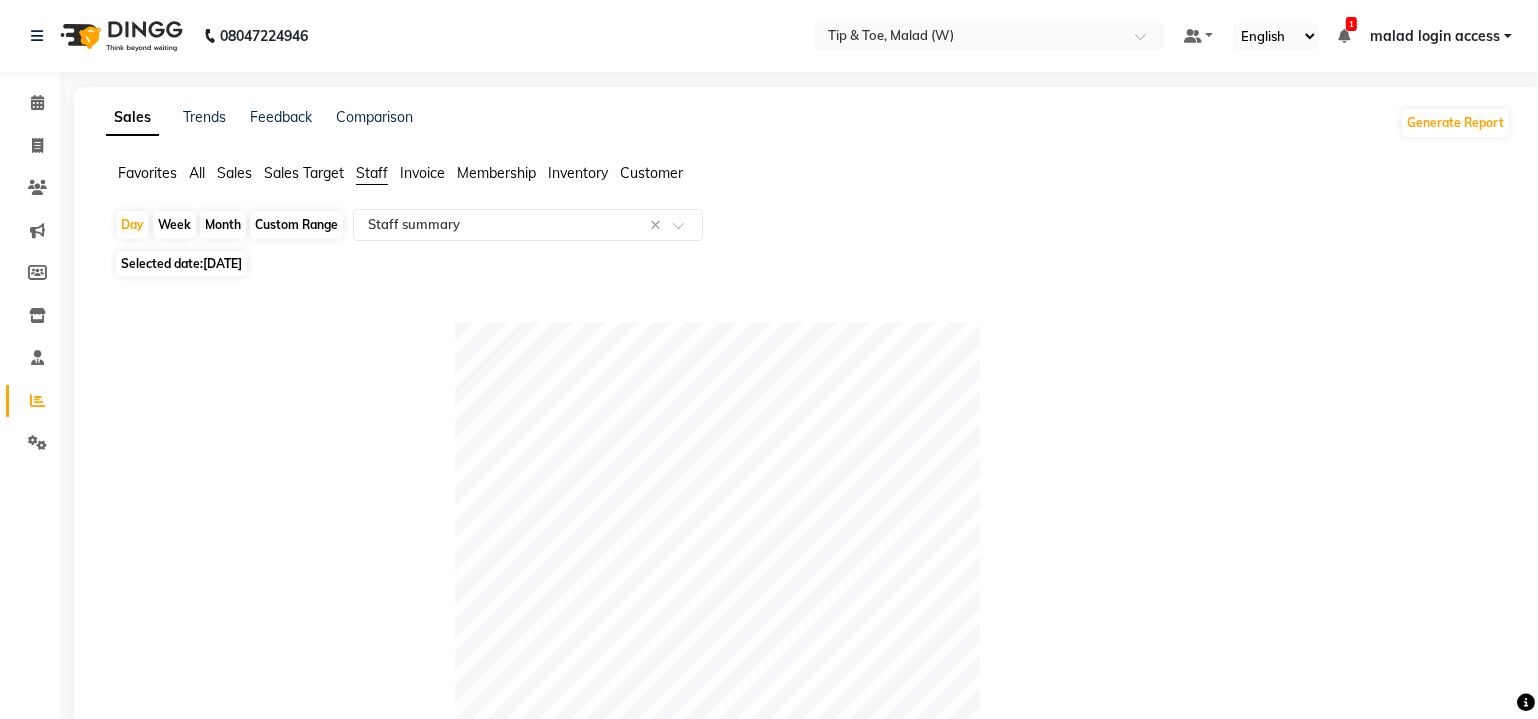 click on "07-07-2025" 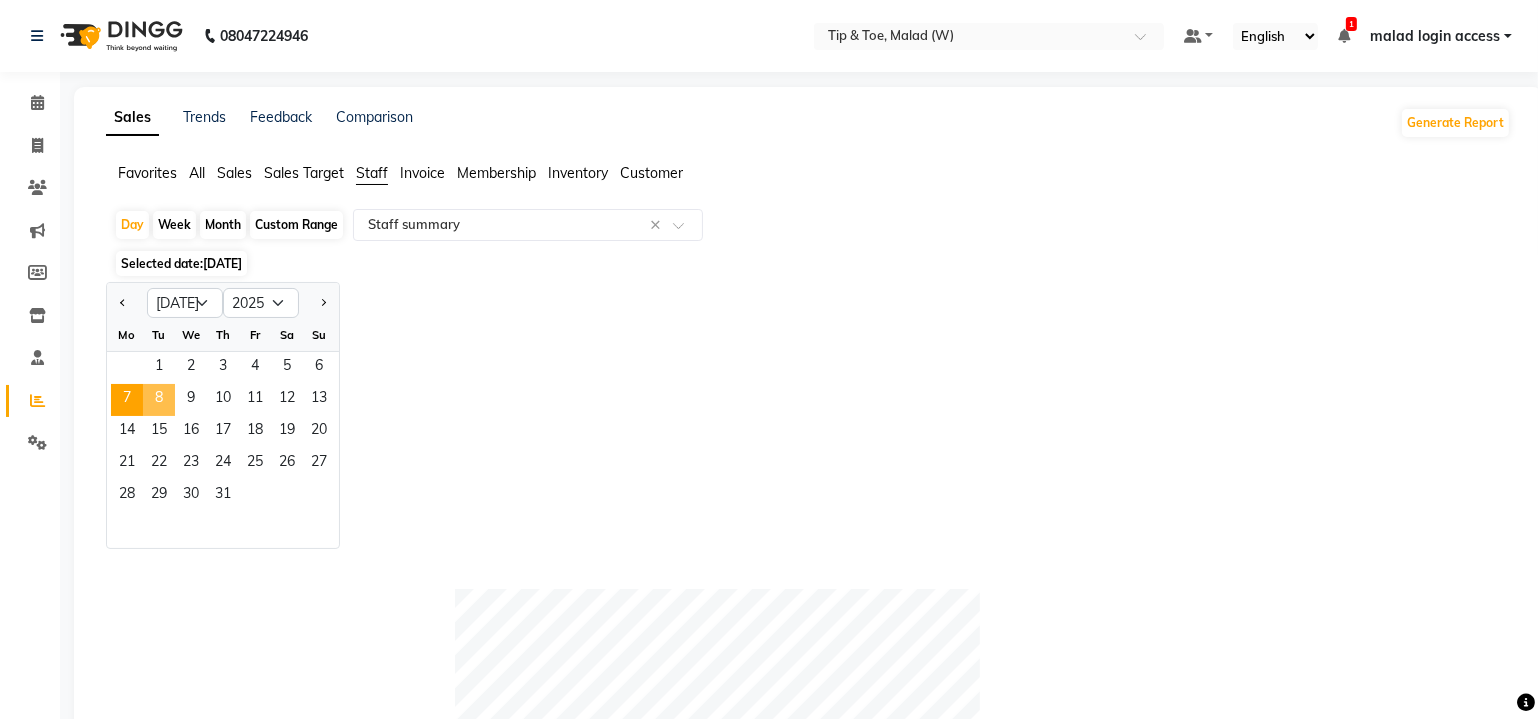 click on "8" 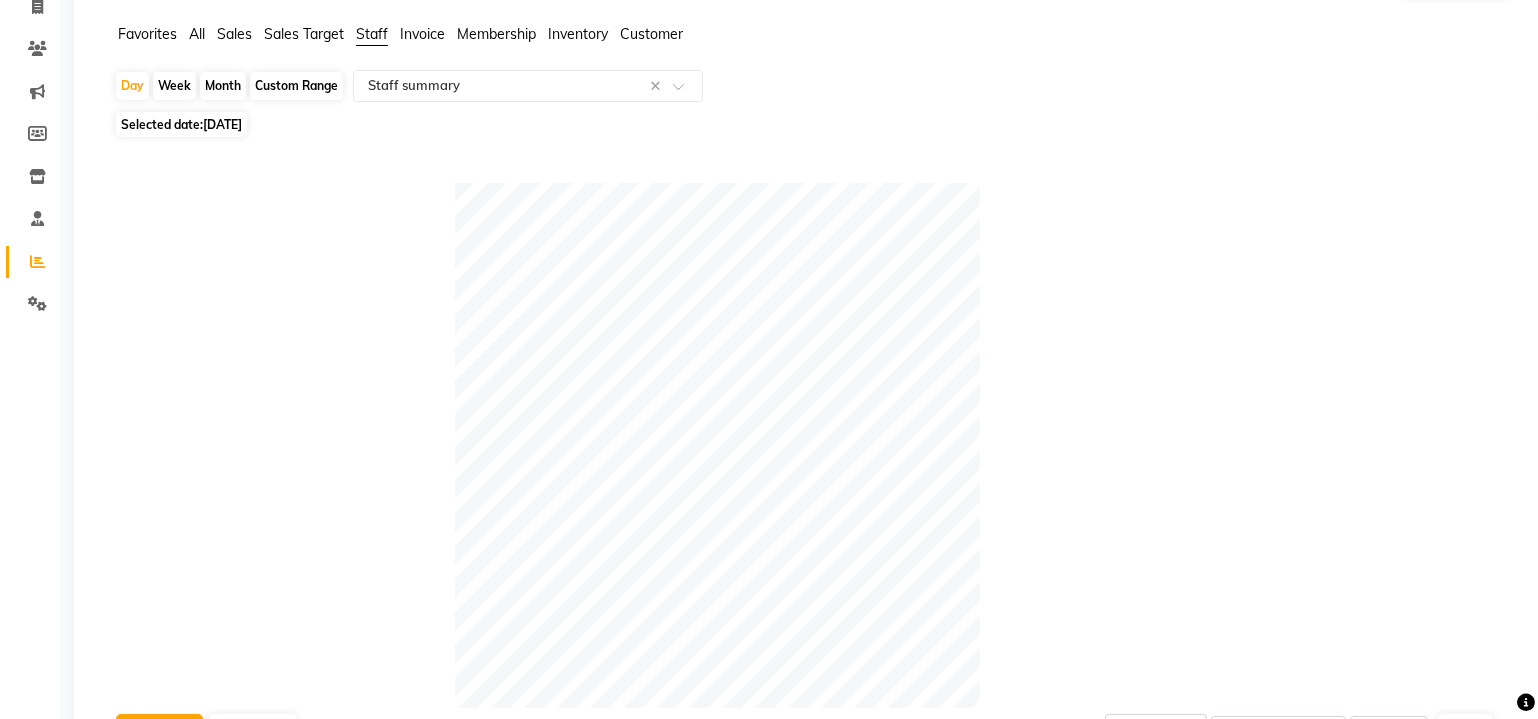 scroll, scrollTop: 0, scrollLeft: 0, axis: both 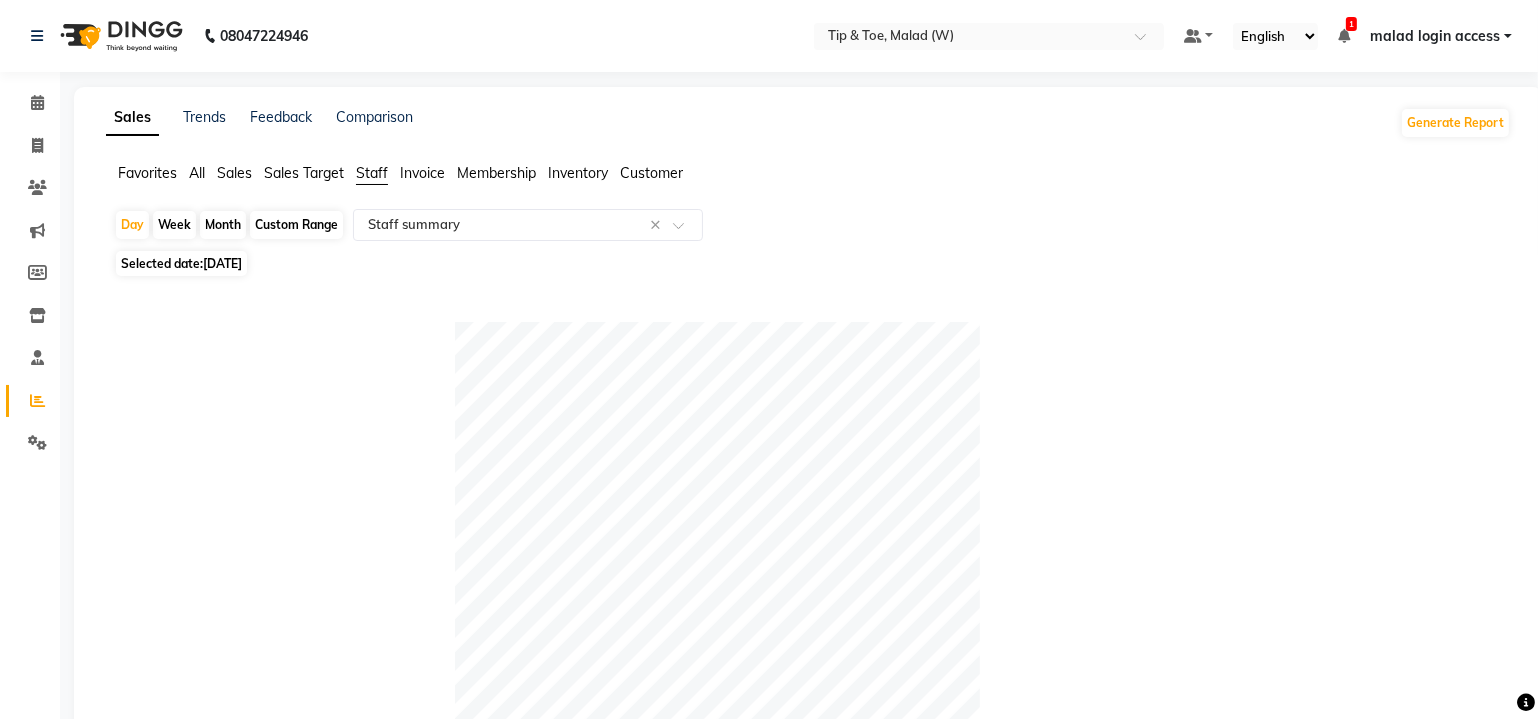 click on "Selected date:  08-07-2025" 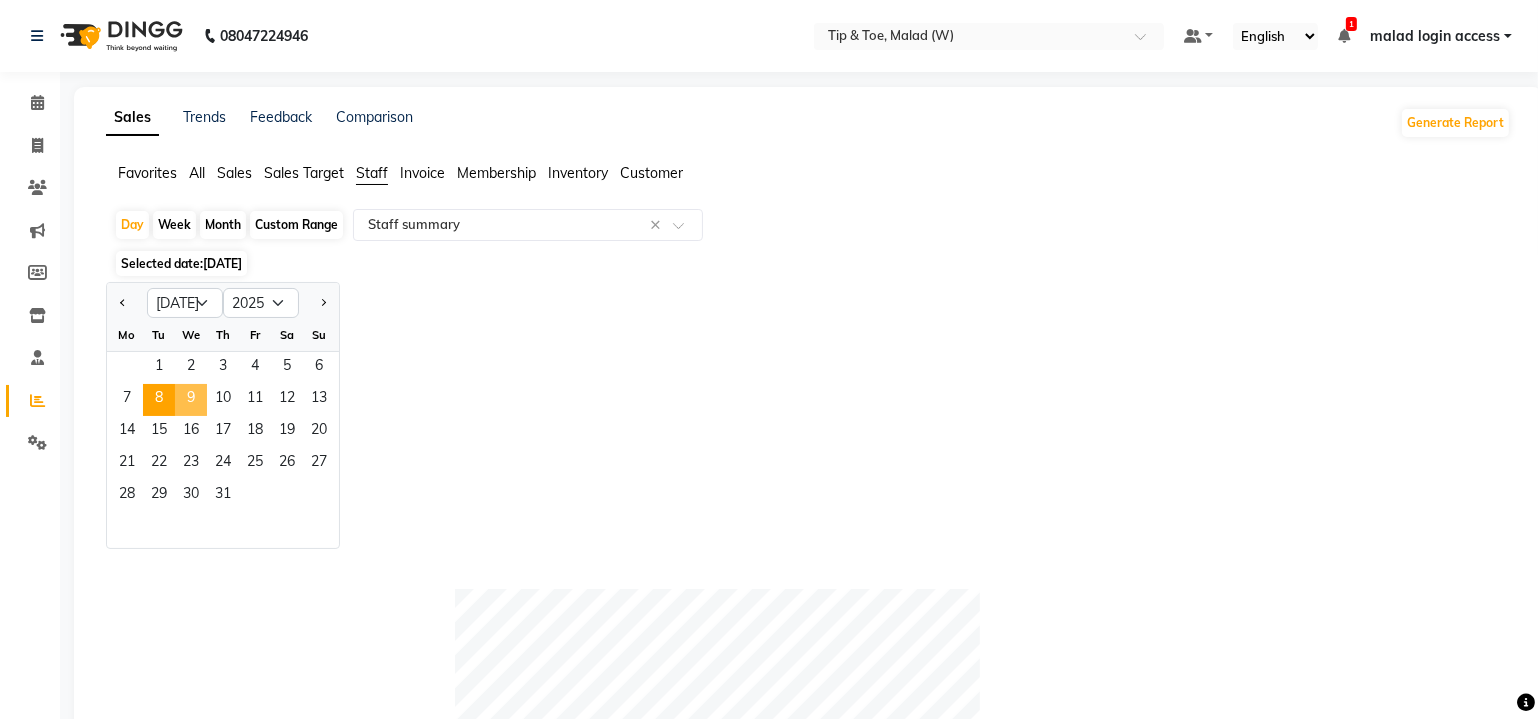 click on "9" 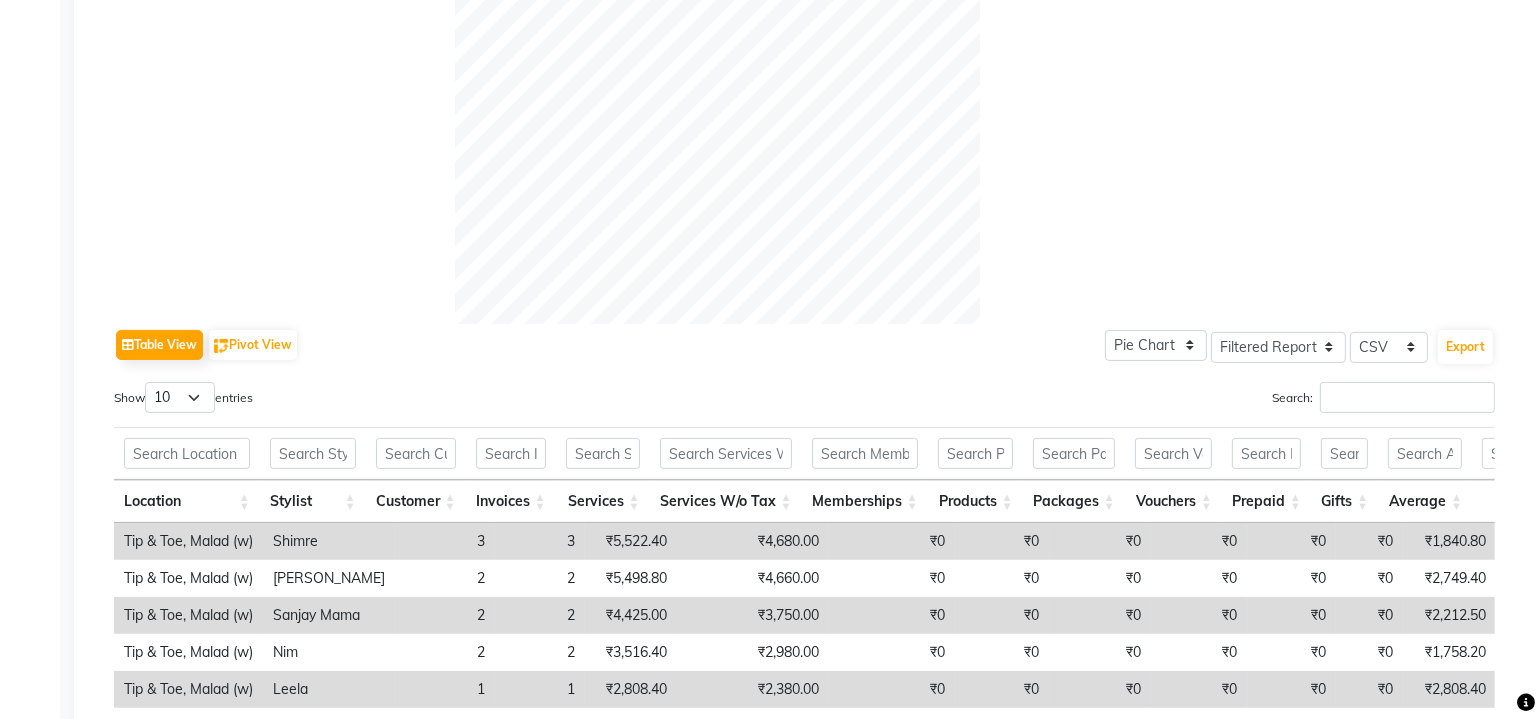 scroll, scrollTop: 0, scrollLeft: 0, axis: both 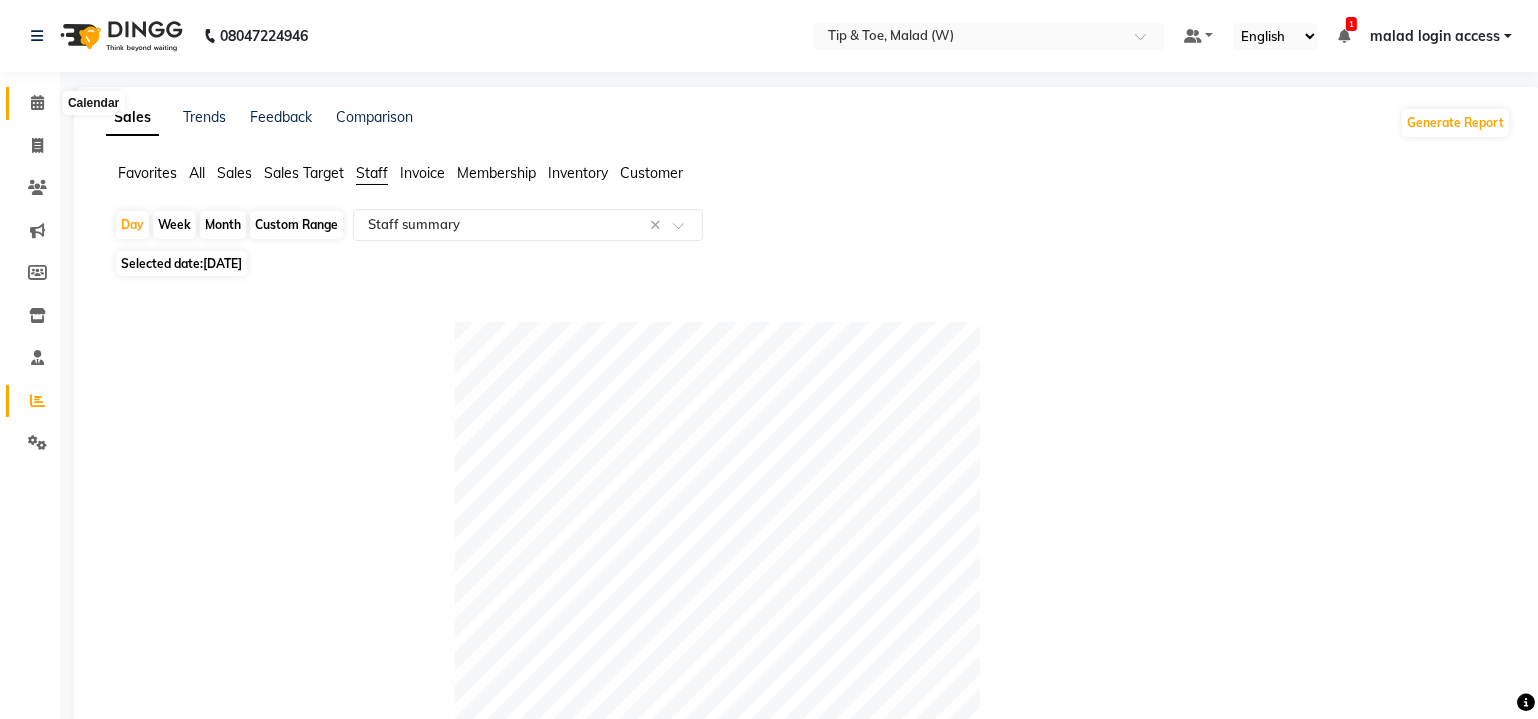 click 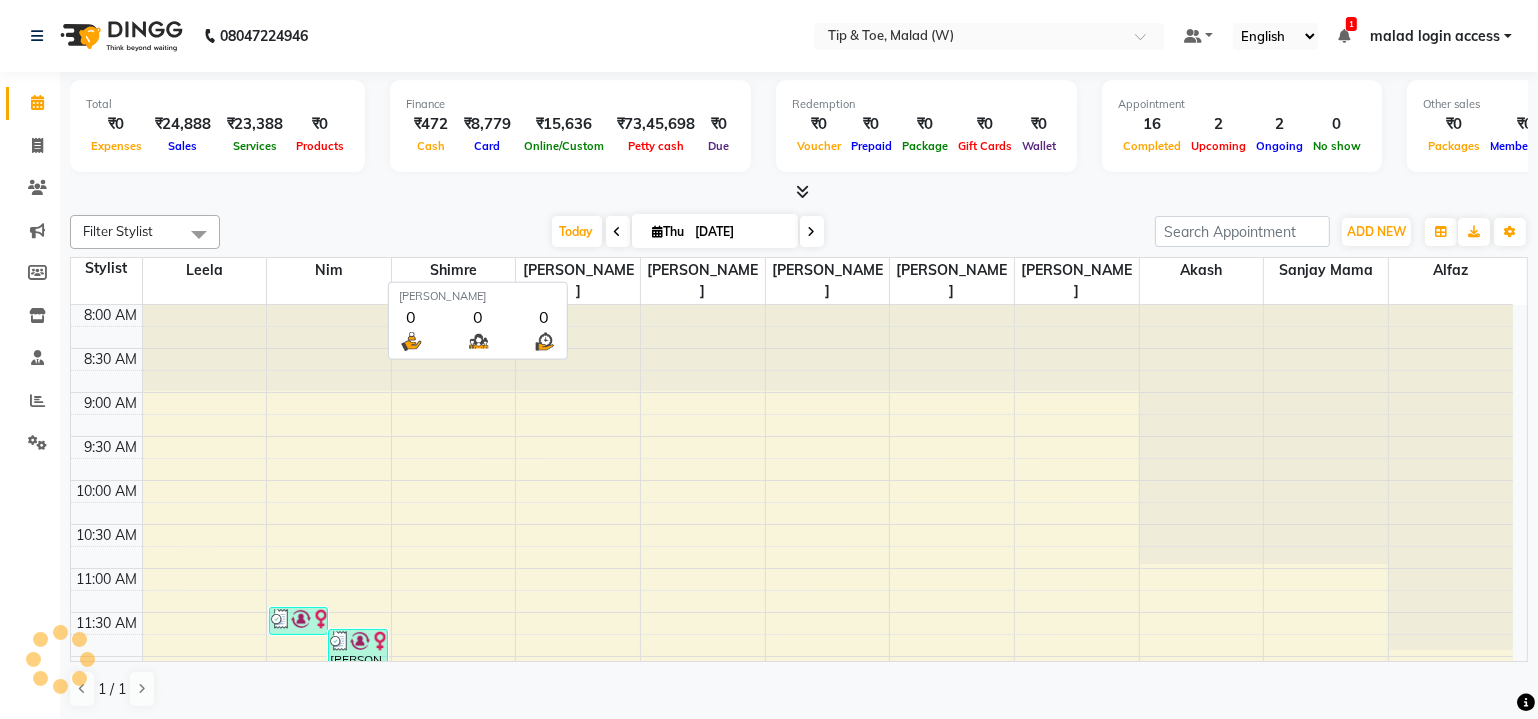scroll, scrollTop: 0, scrollLeft: 0, axis: both 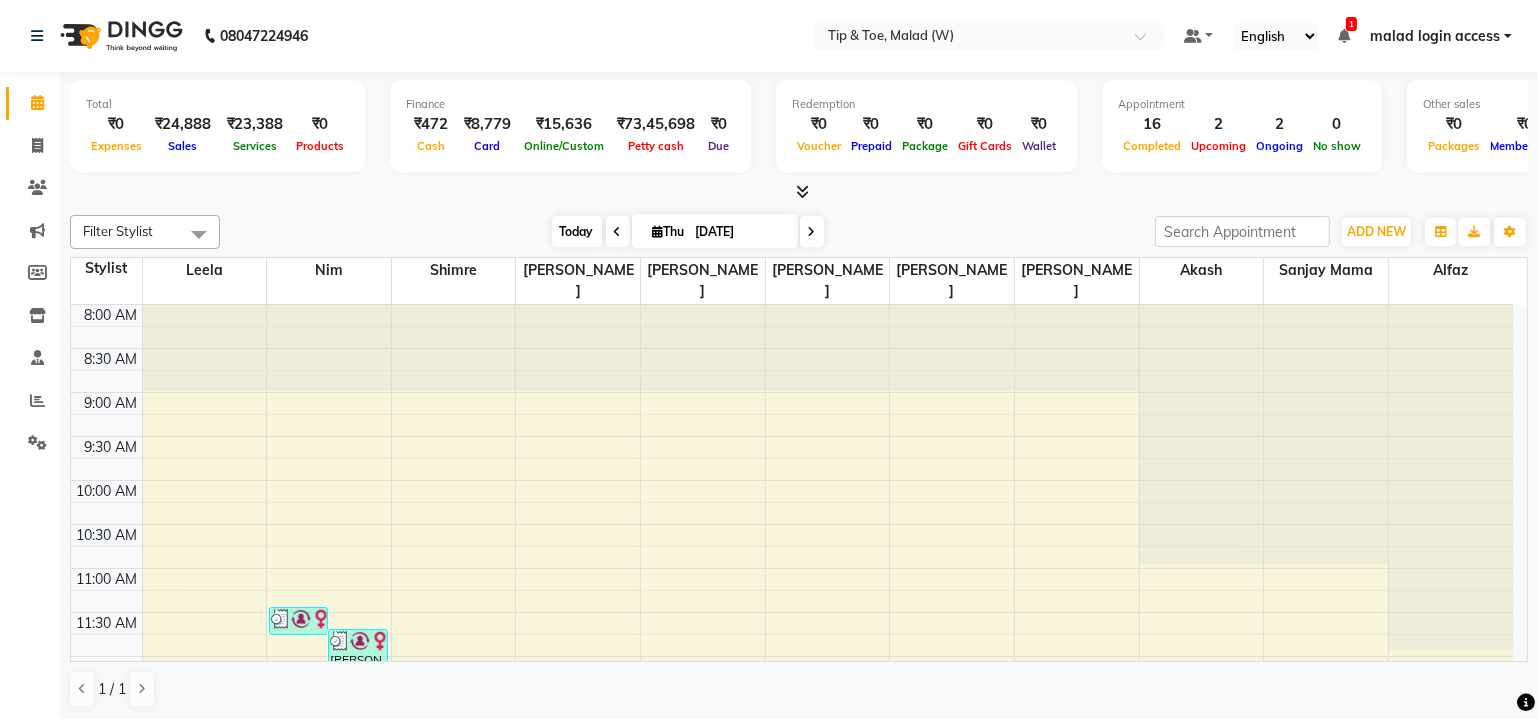 click on "Today" at bounding box center (577, 231) 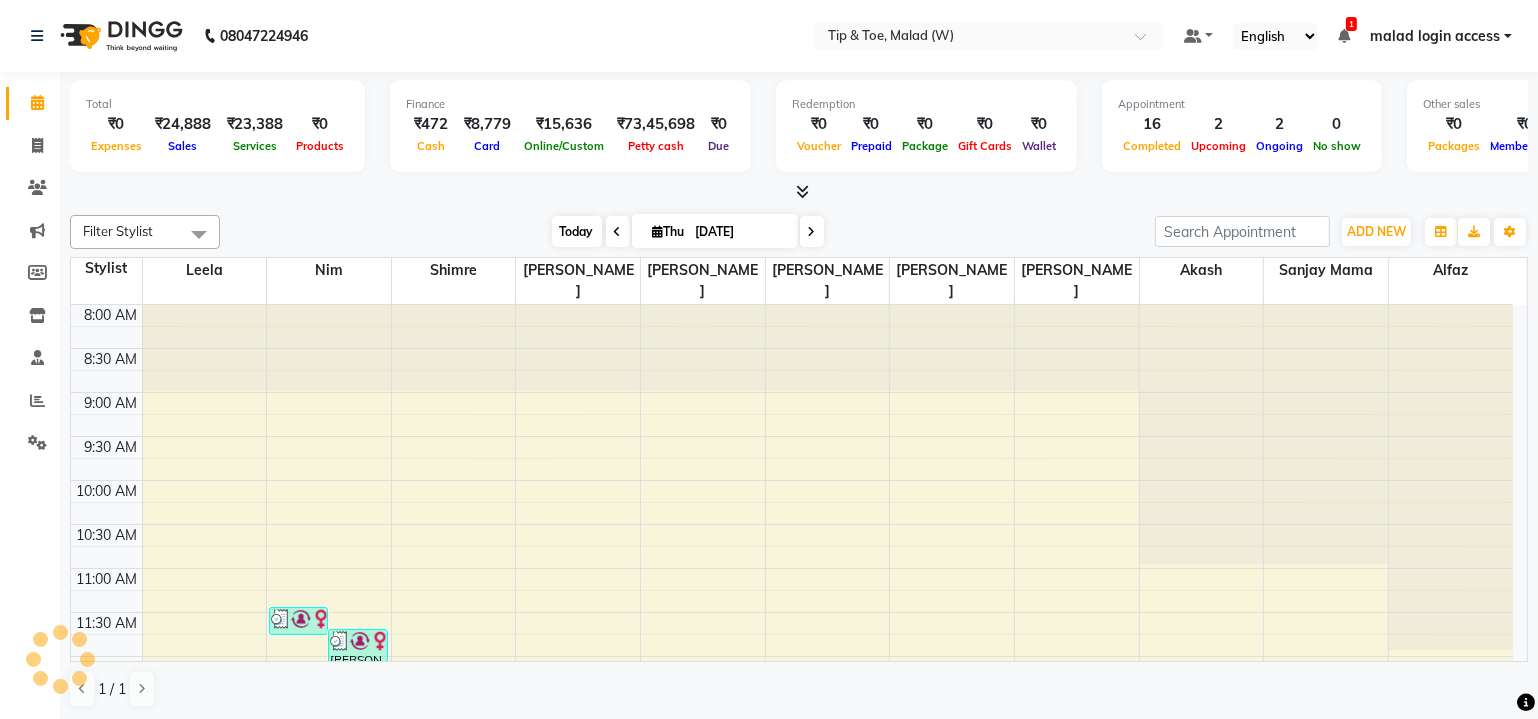 scroll, scrollTop: 744, scrollLeft: 0, axis: vertical 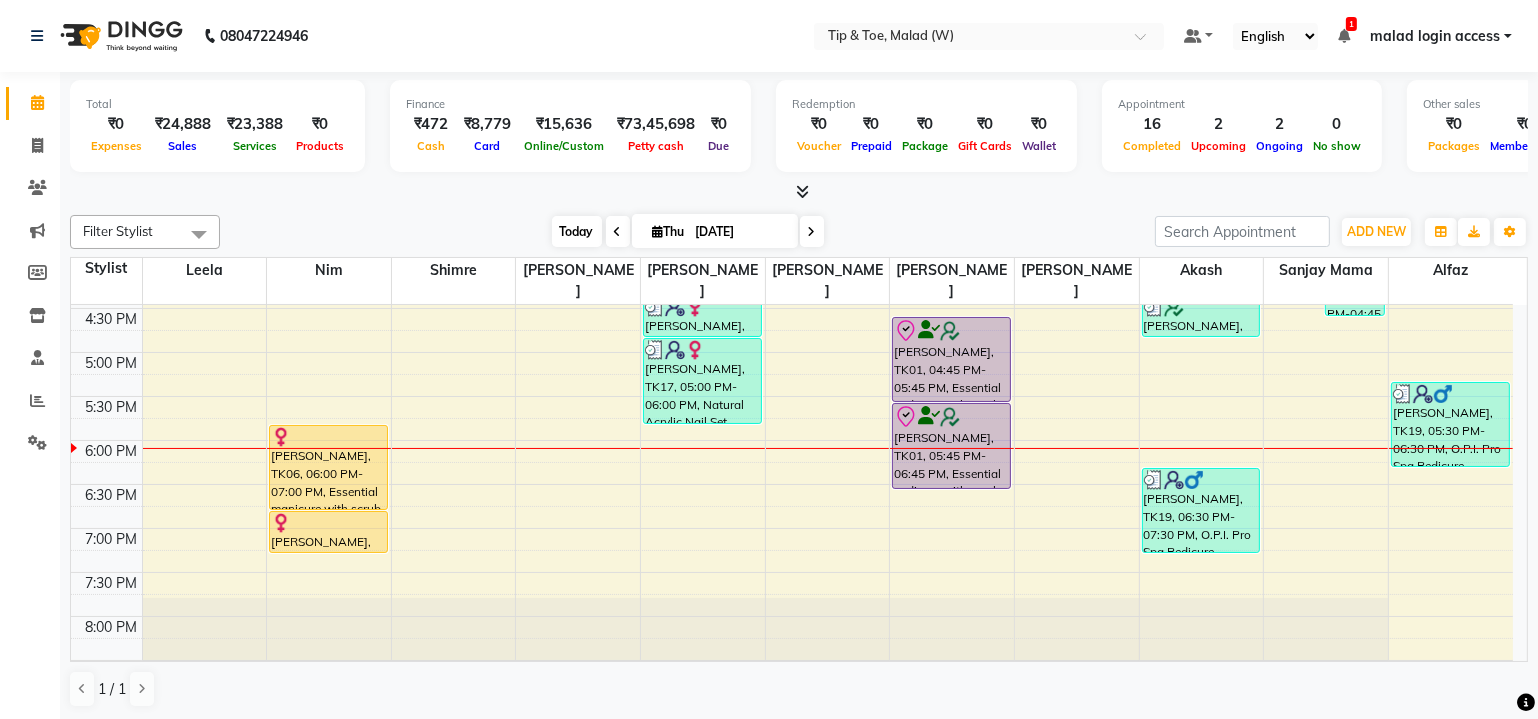click on "Today" at bounding box center (577, 231) 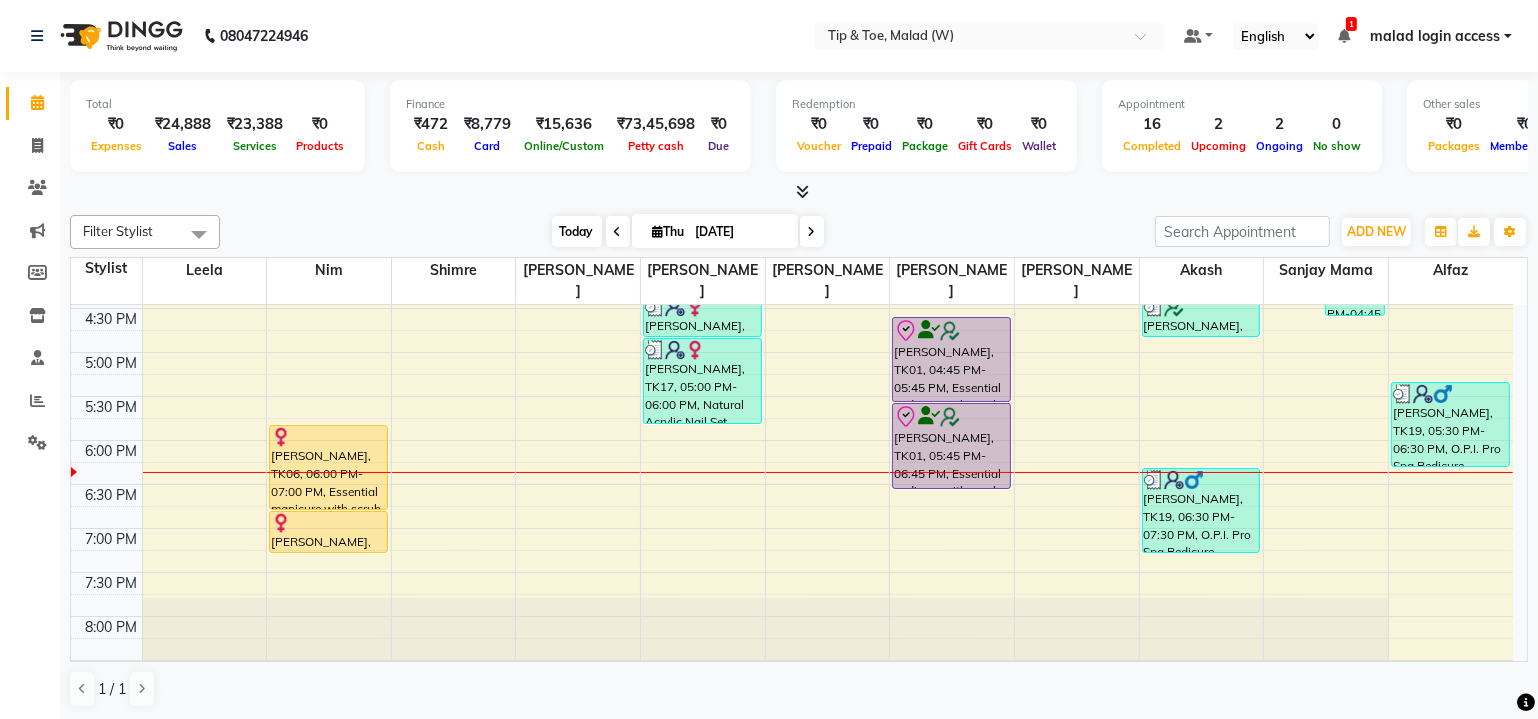 click on "Today" at bounding box center [577, 231] 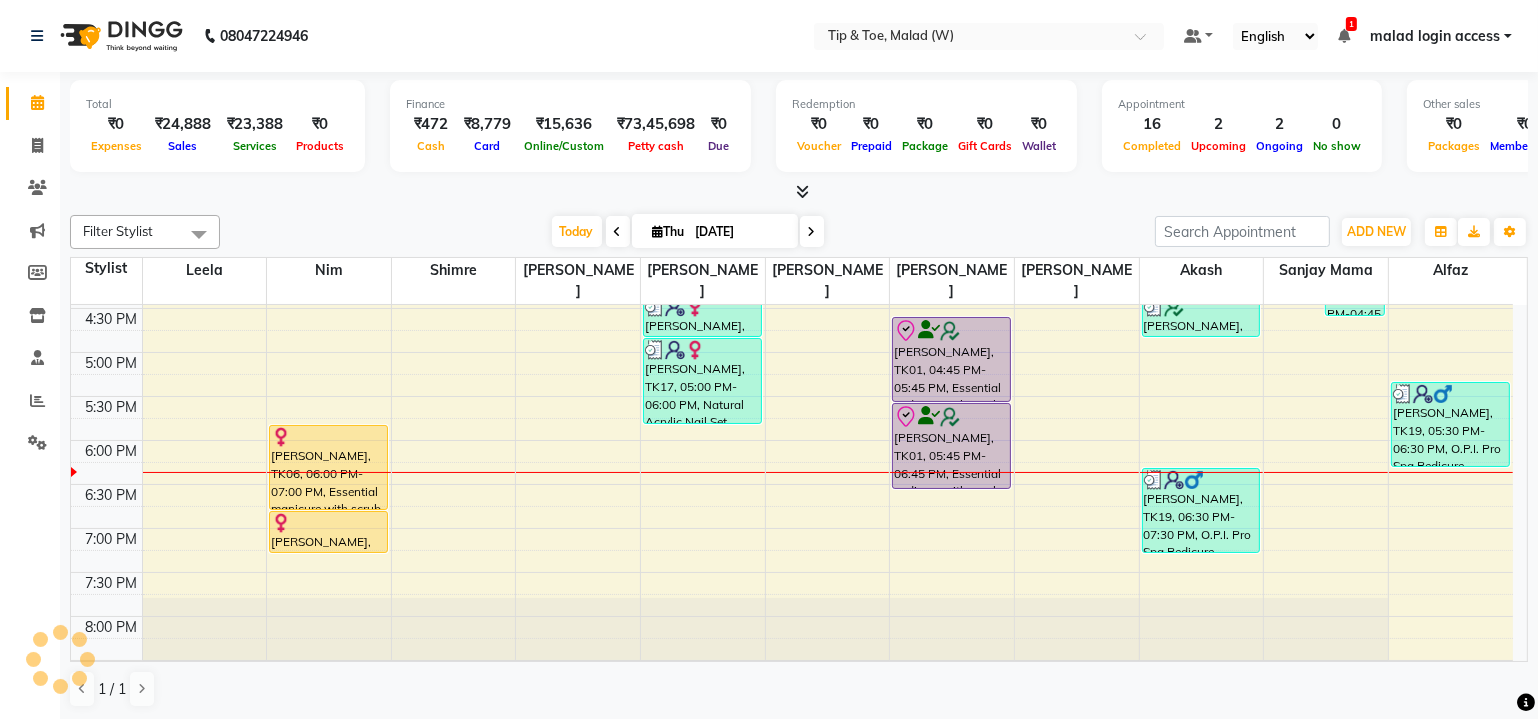 scroll, scrollTop: 744, scrollLeft: 0, axis: vertical 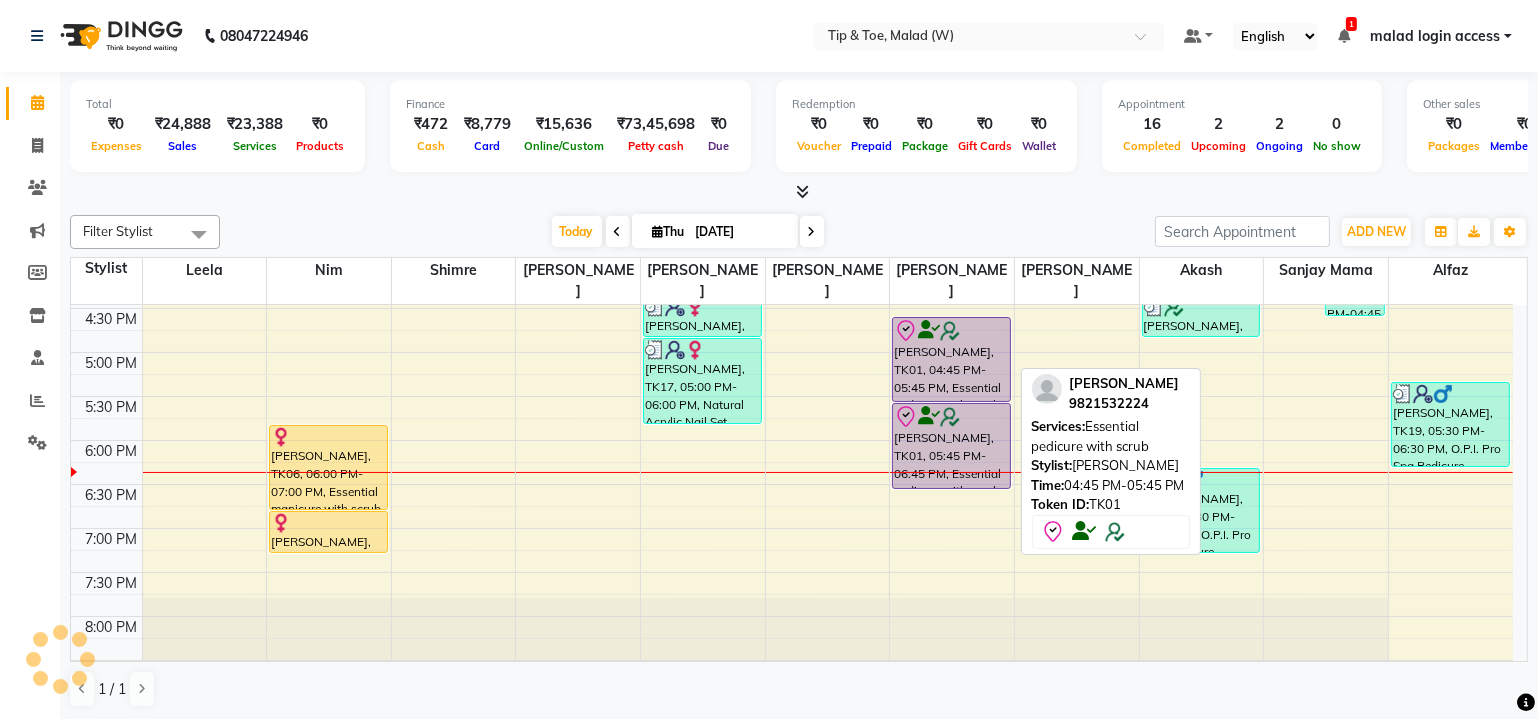 click on "[PERSON_NAME], TK01, 04:45 PM-05:45 PM, Essential pedicure with scrub" at bounding box center (951, 359) 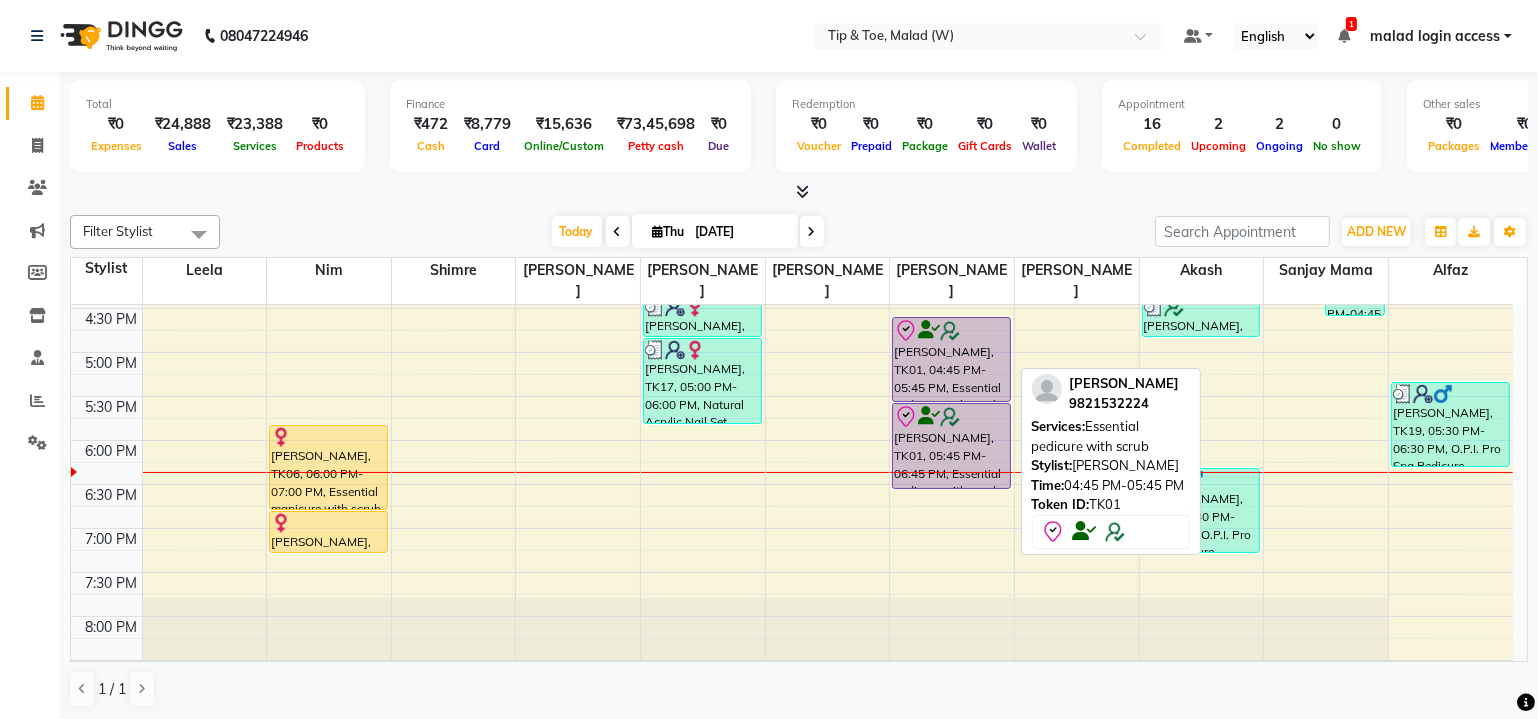click on "[PERSON_NAME], TK01, 04:45 PM-05:45 PM, Essential pedicure with scrub" at bounding box center (951, 359) 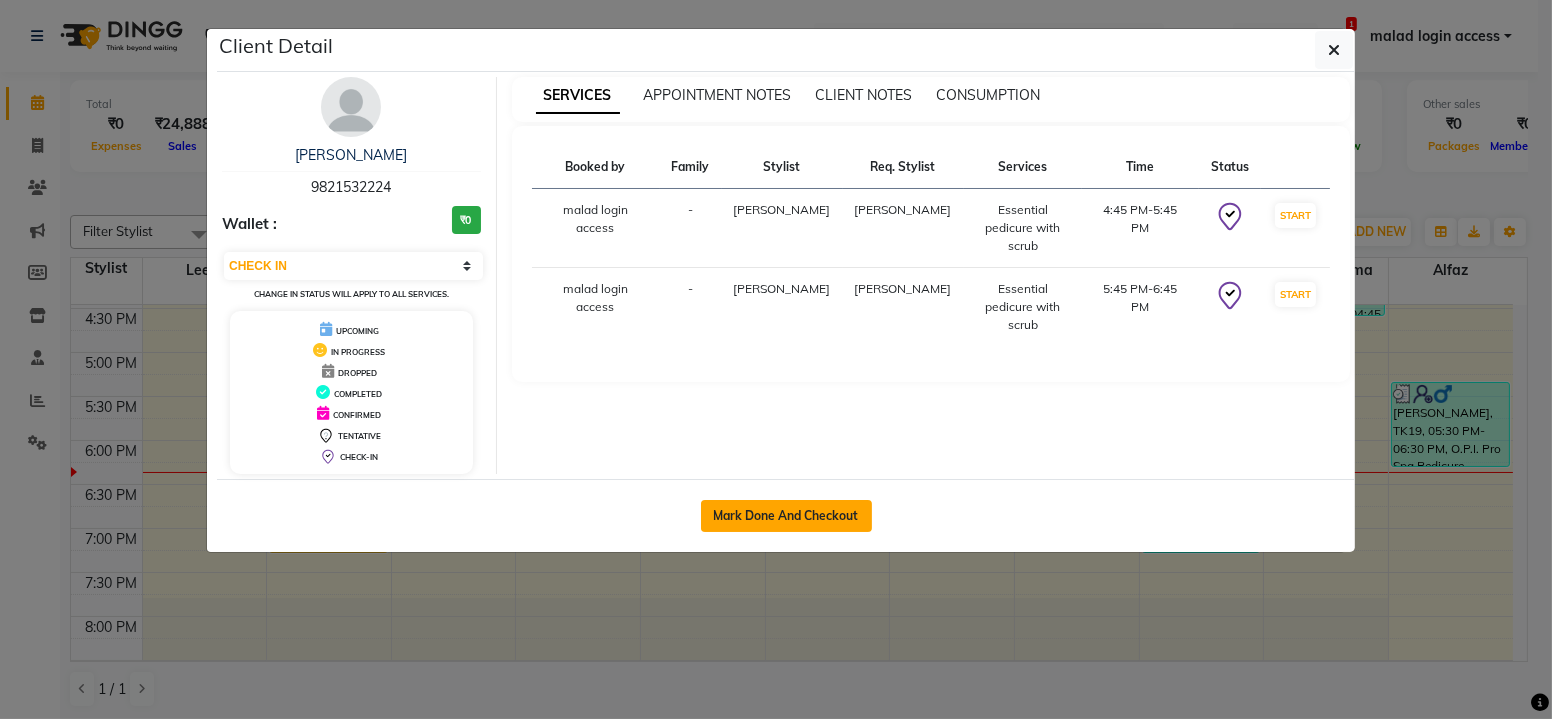 click on "Mark Done And Checkout" 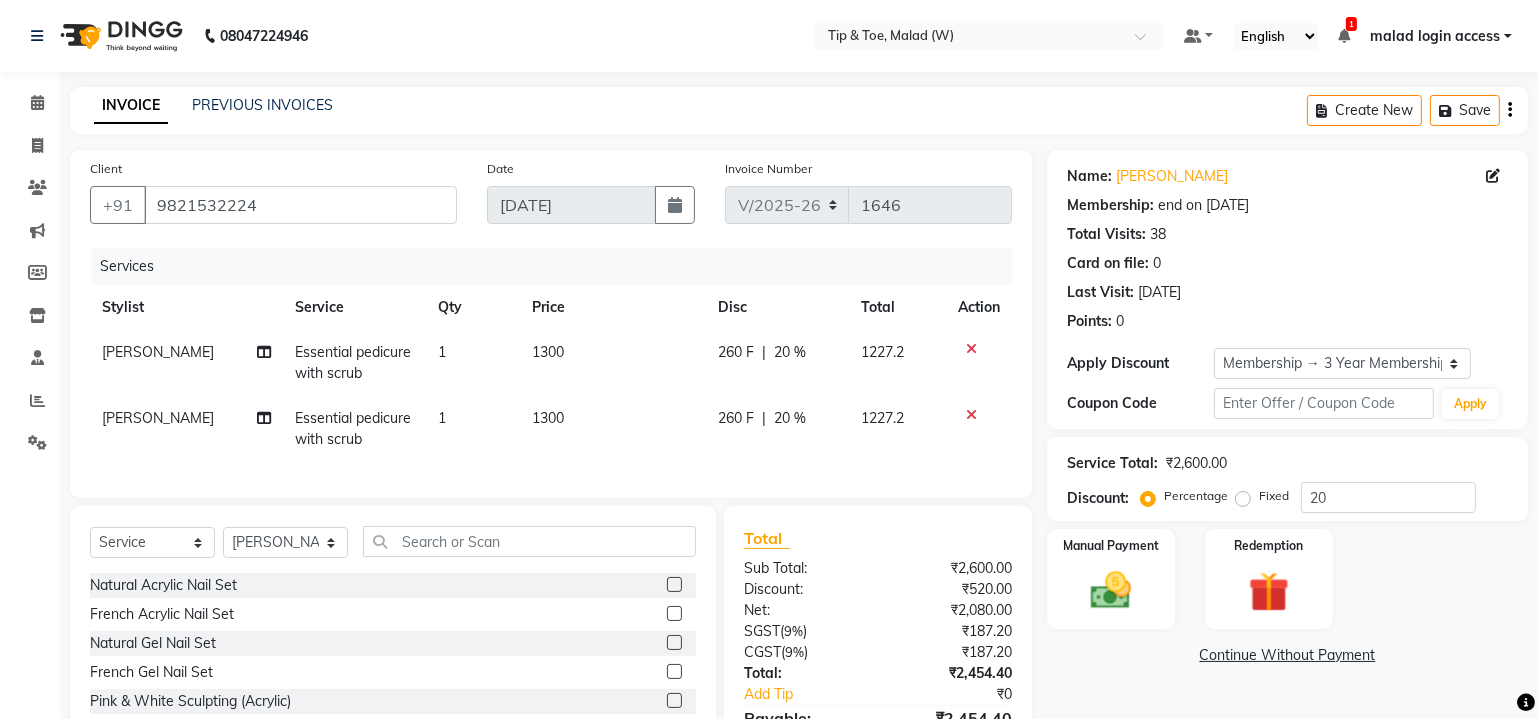 scroll, scrollTop: 124, scrollLeft: 0, axis: vertical 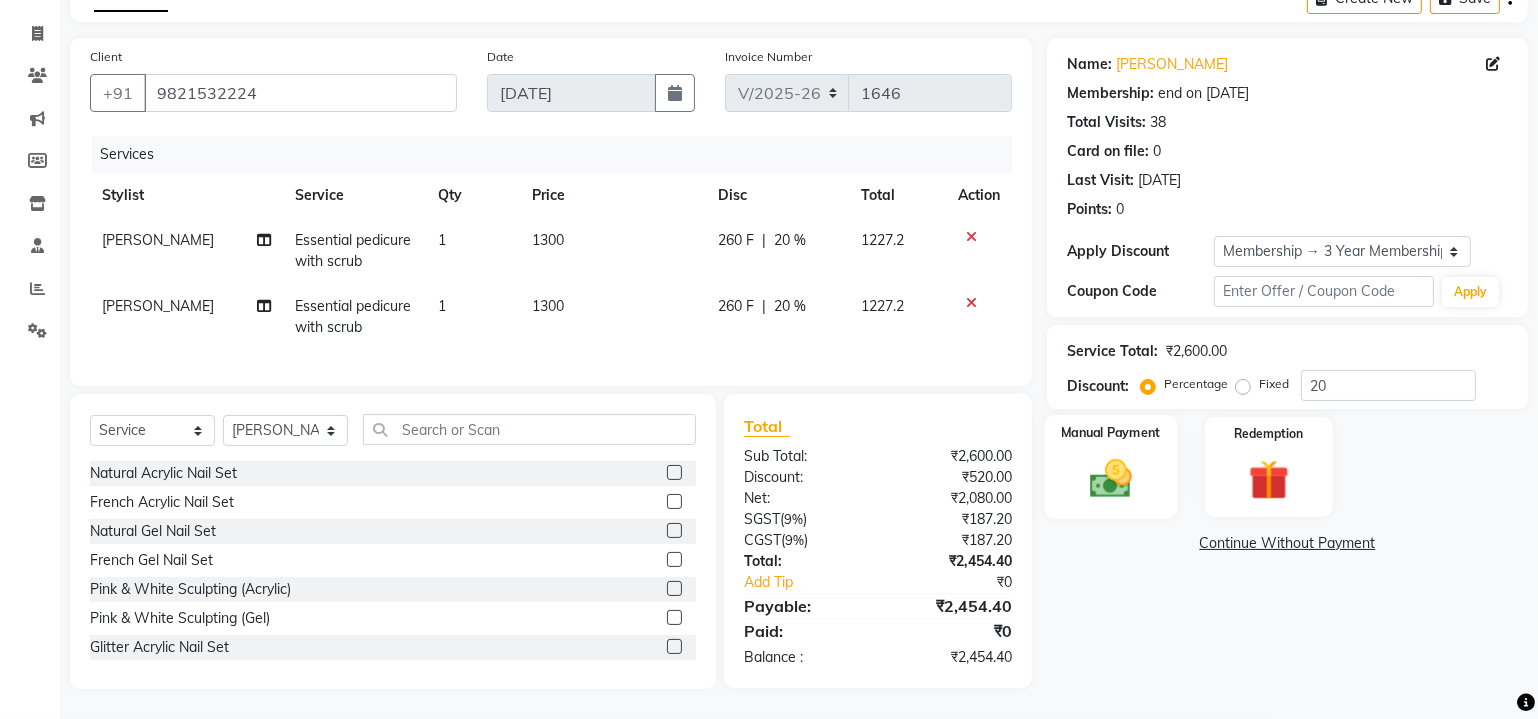 click 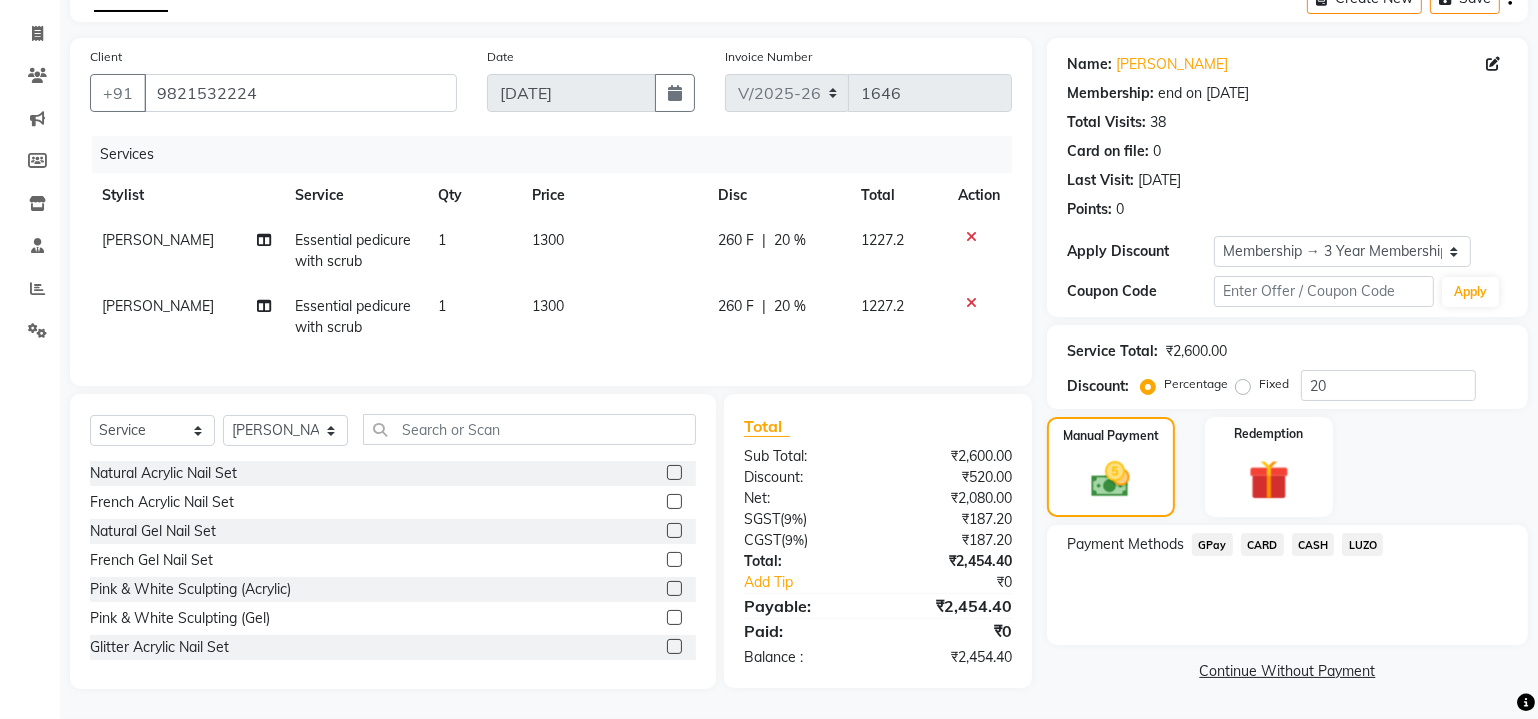 click on "CARD" 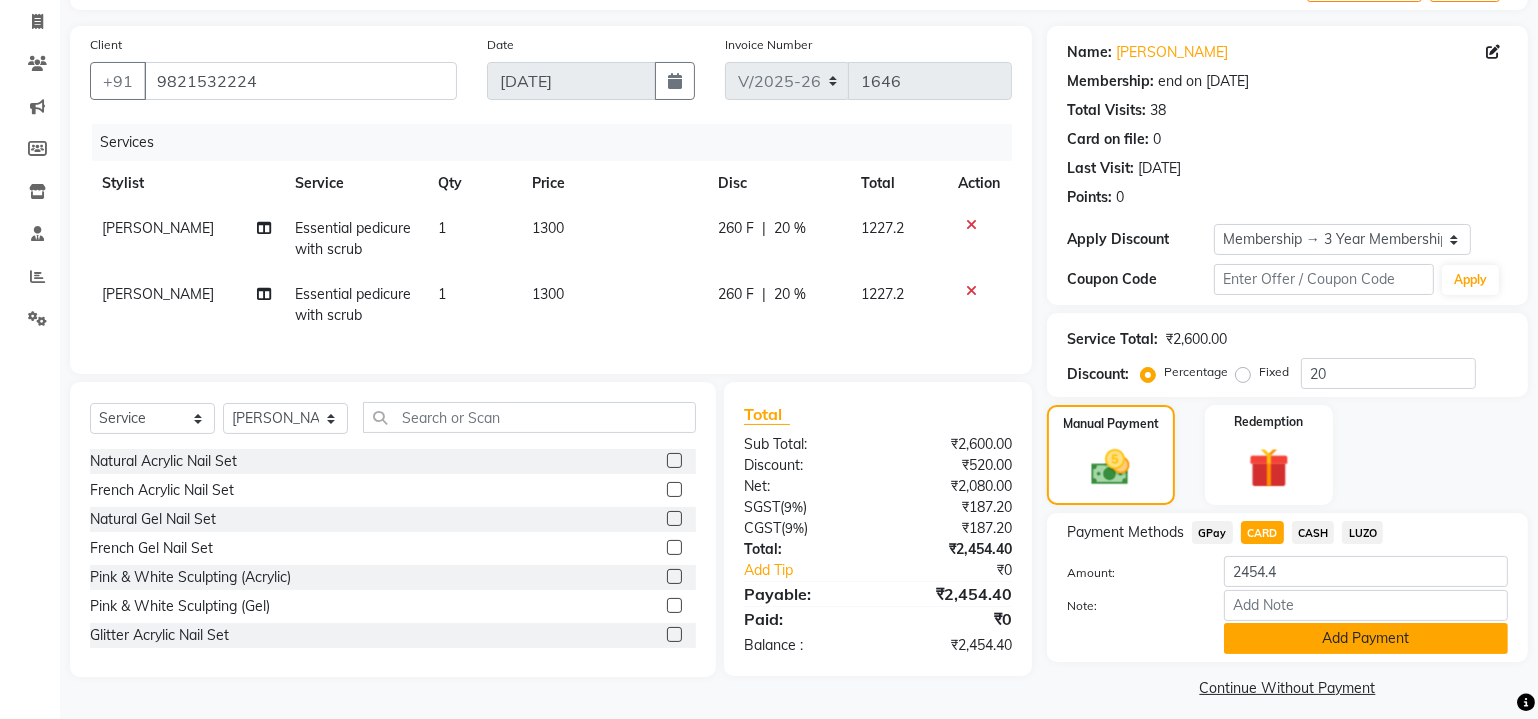click on "Add Payment" 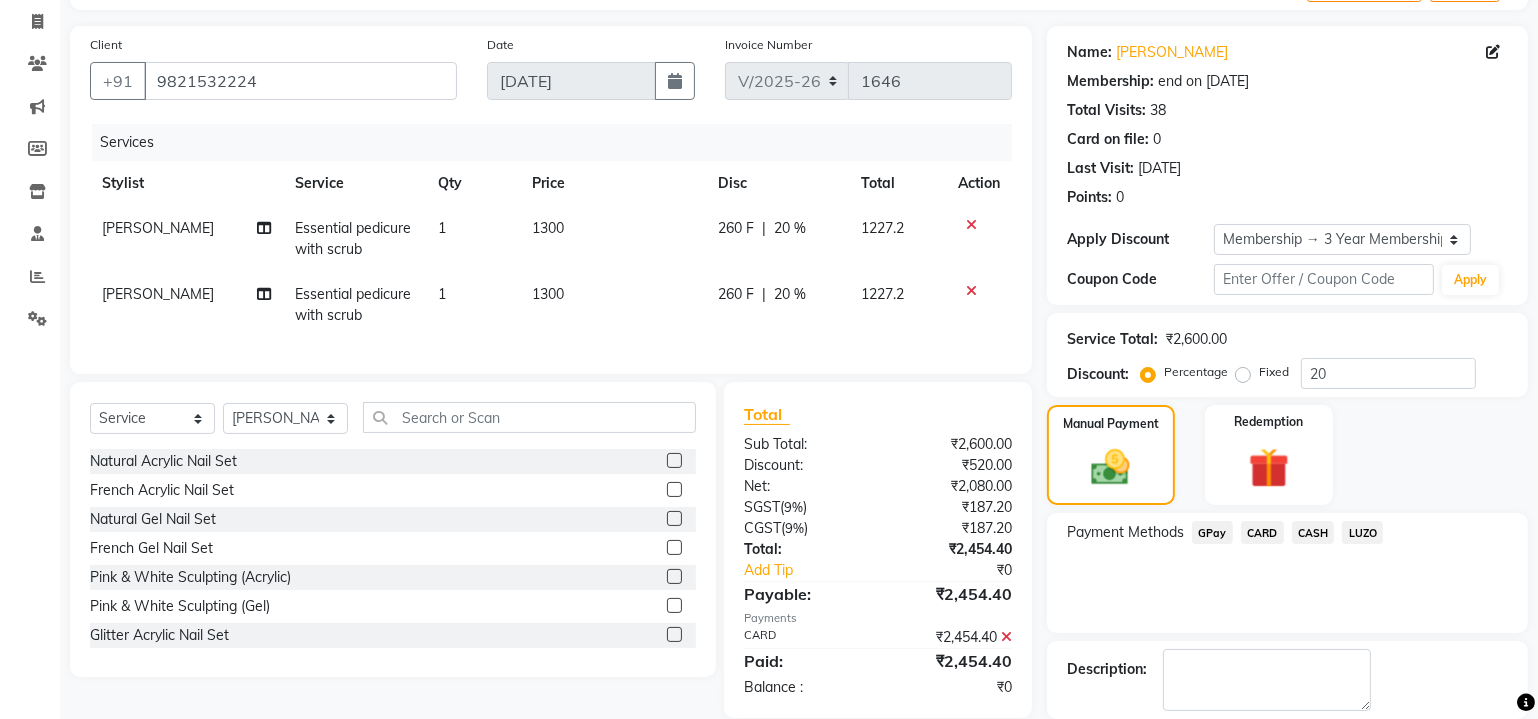 scroll, scrollTop: 219, scrollLeft: 0, axis: vertical 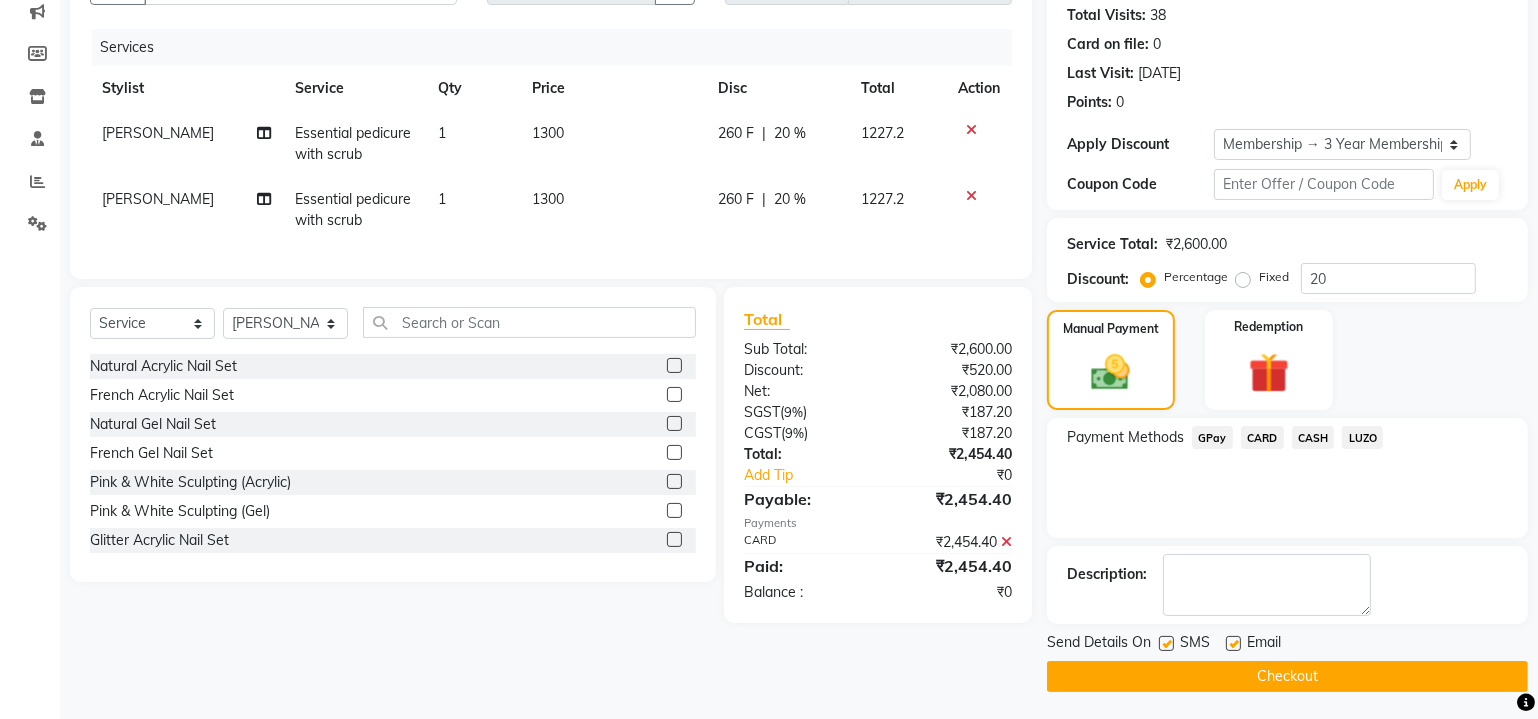 click 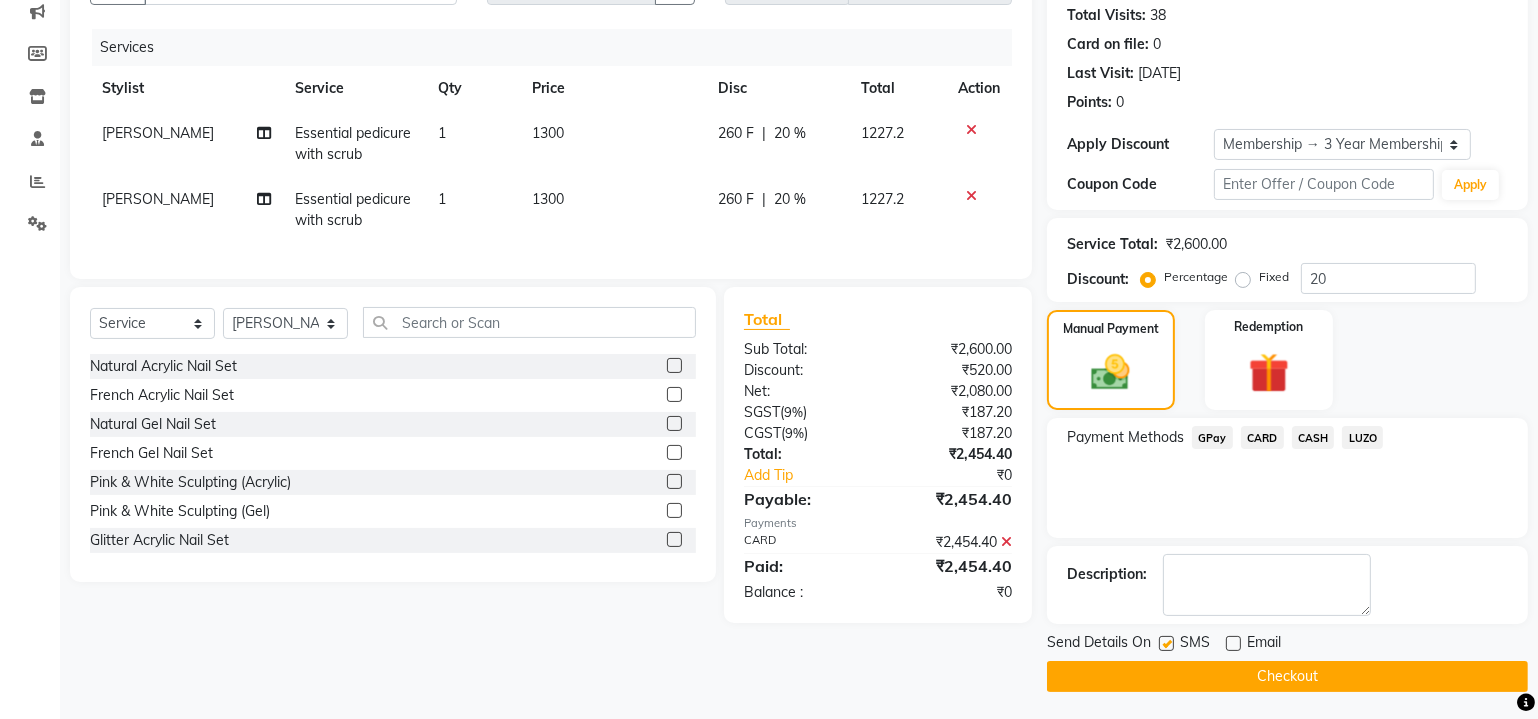 click 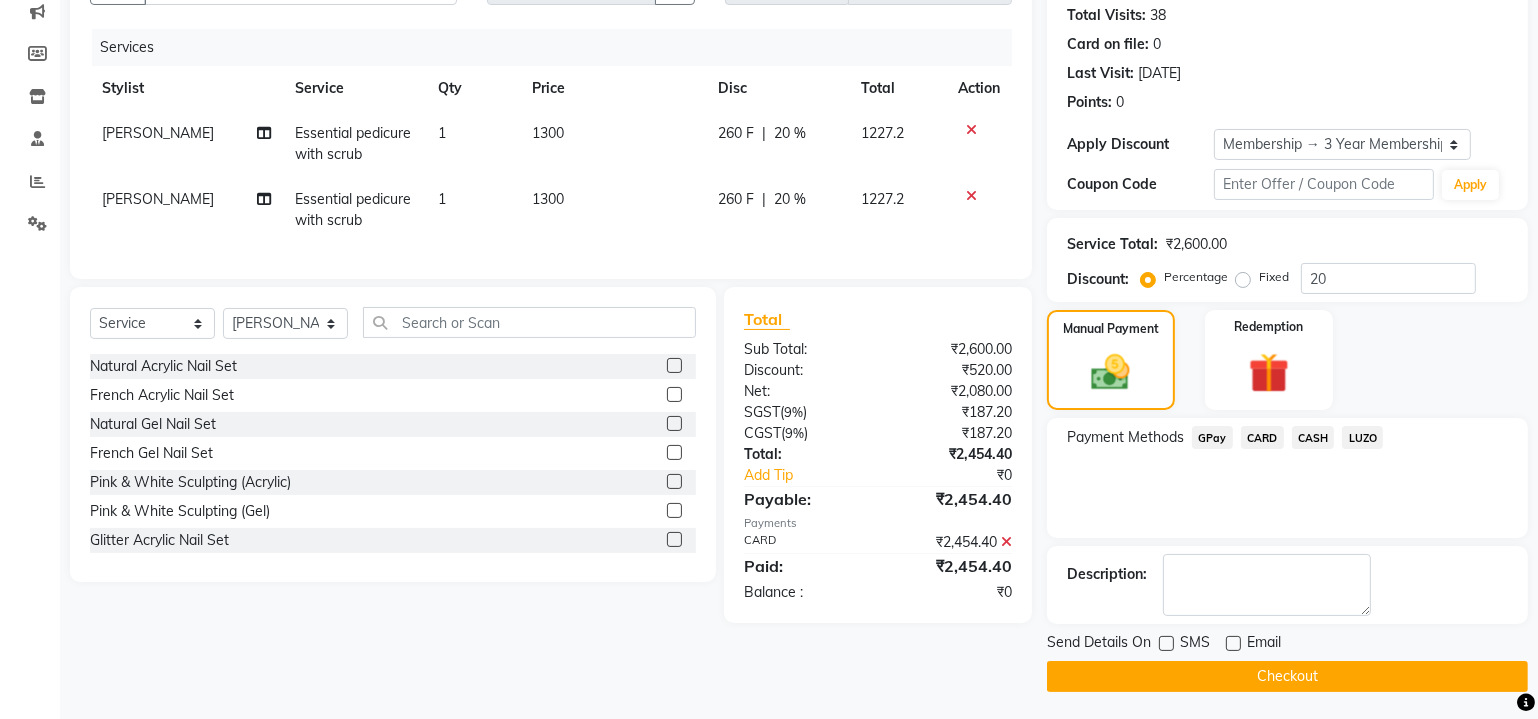 click on "Checkout" 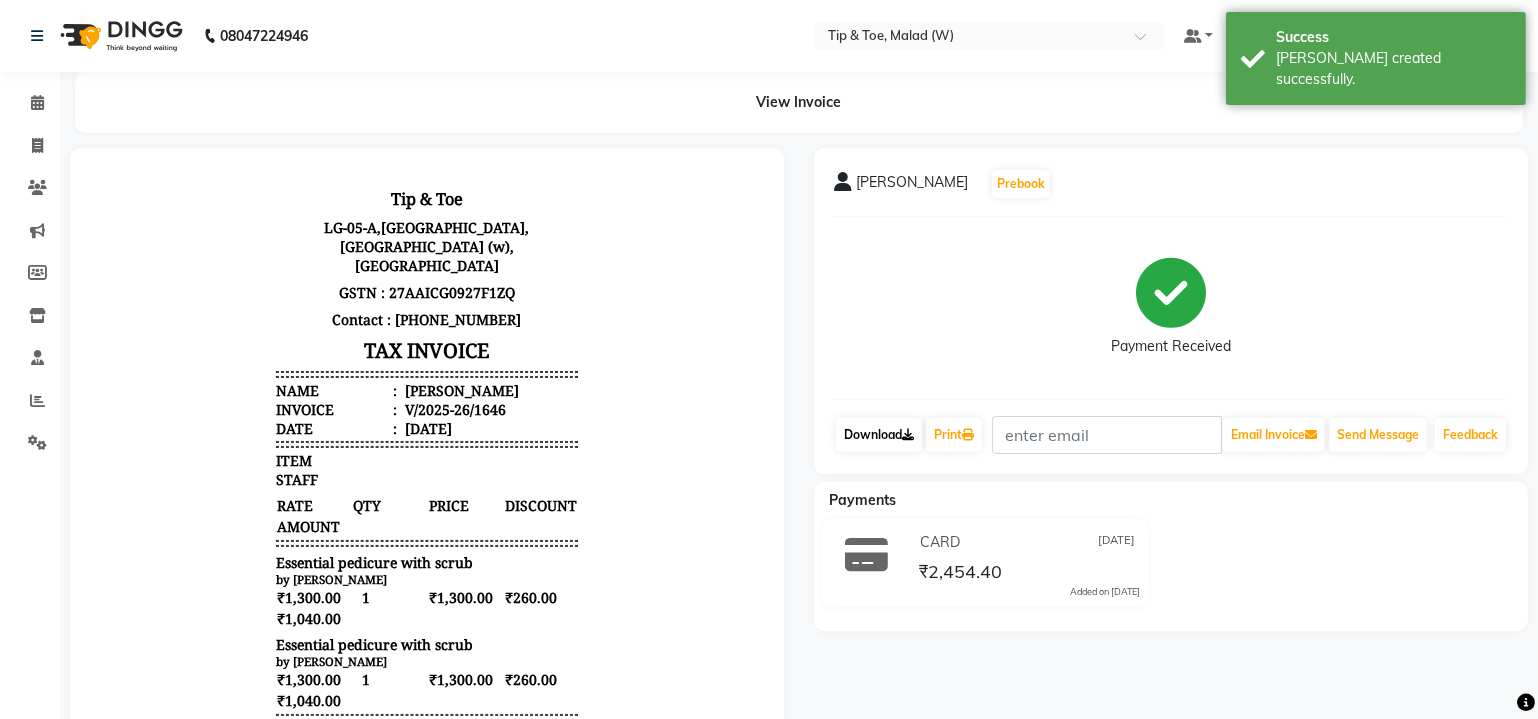 scroll, scrollTop: 0, scrollLeft: 0, axis: both 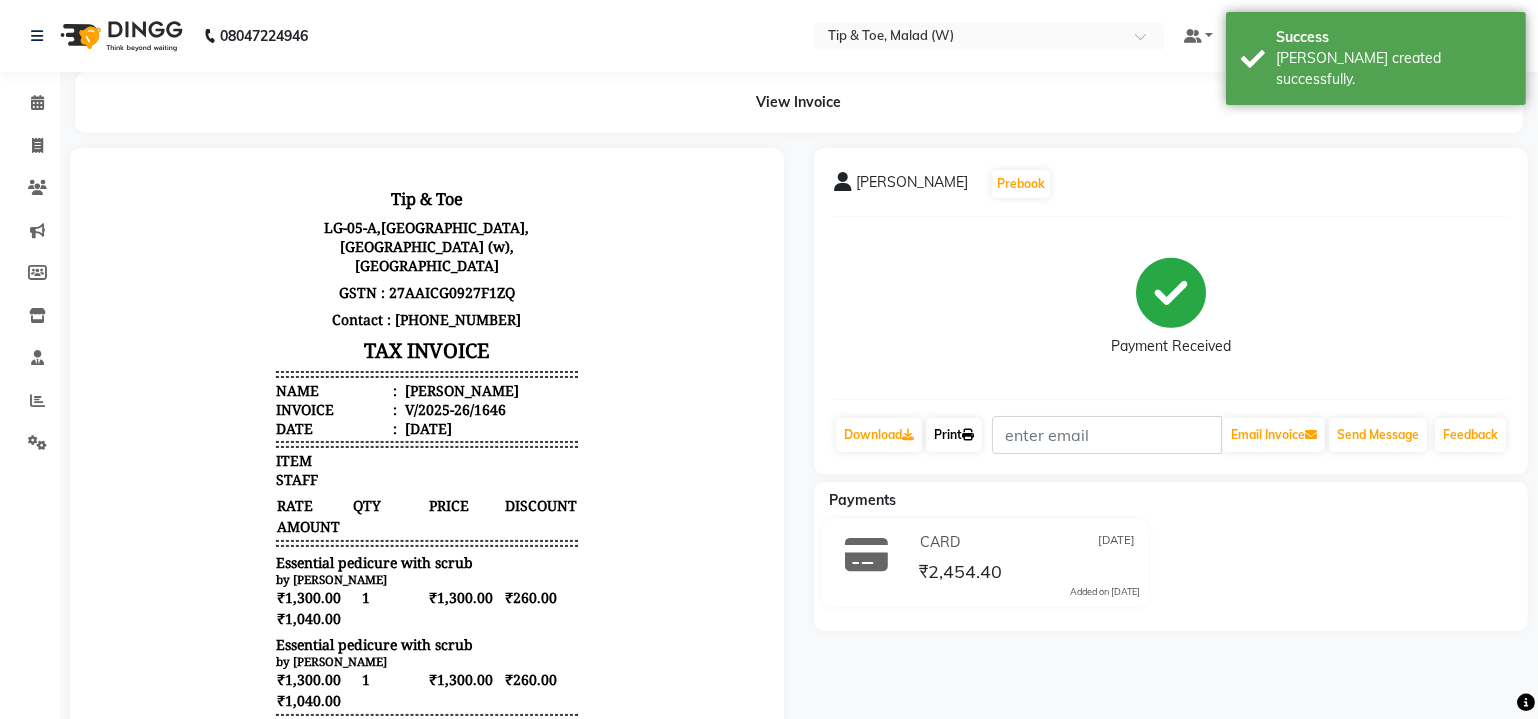 click on "Print" 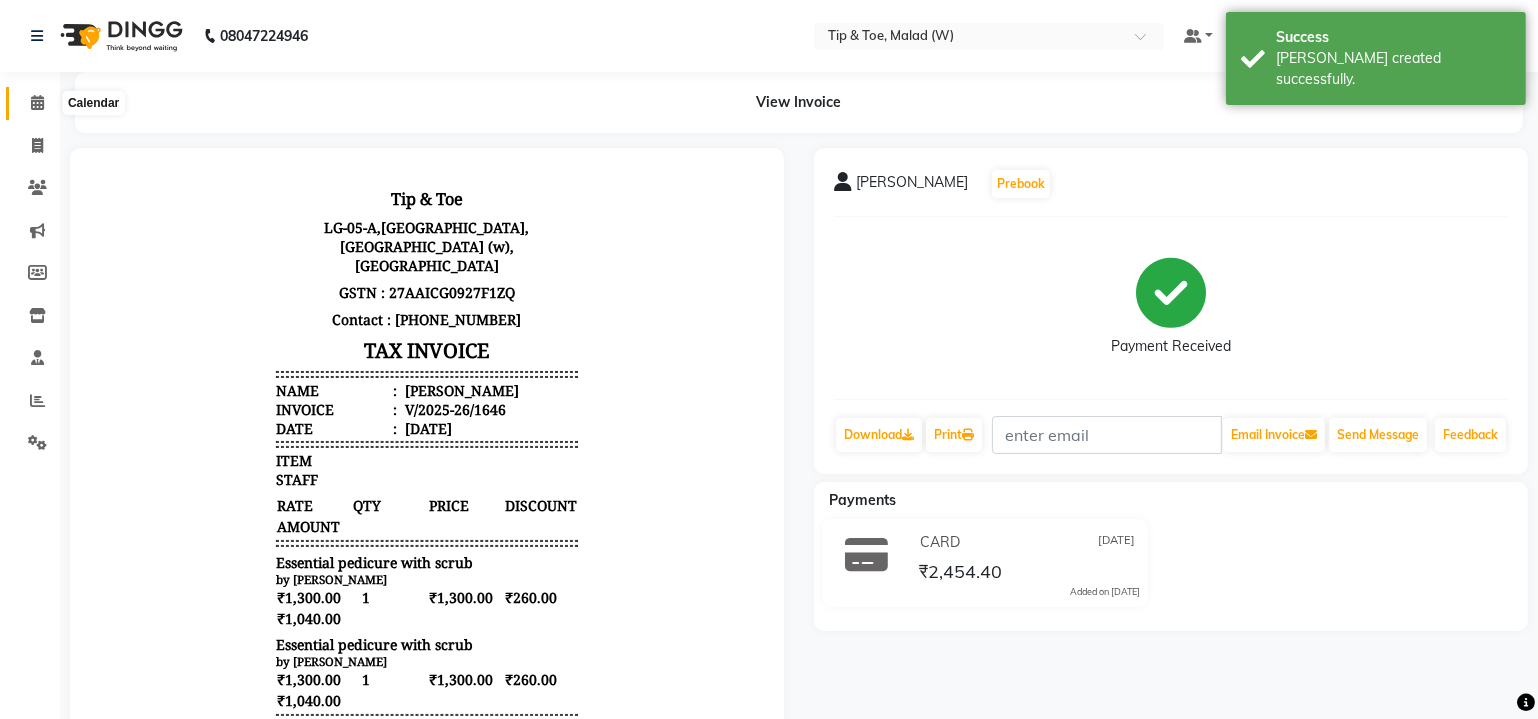 click 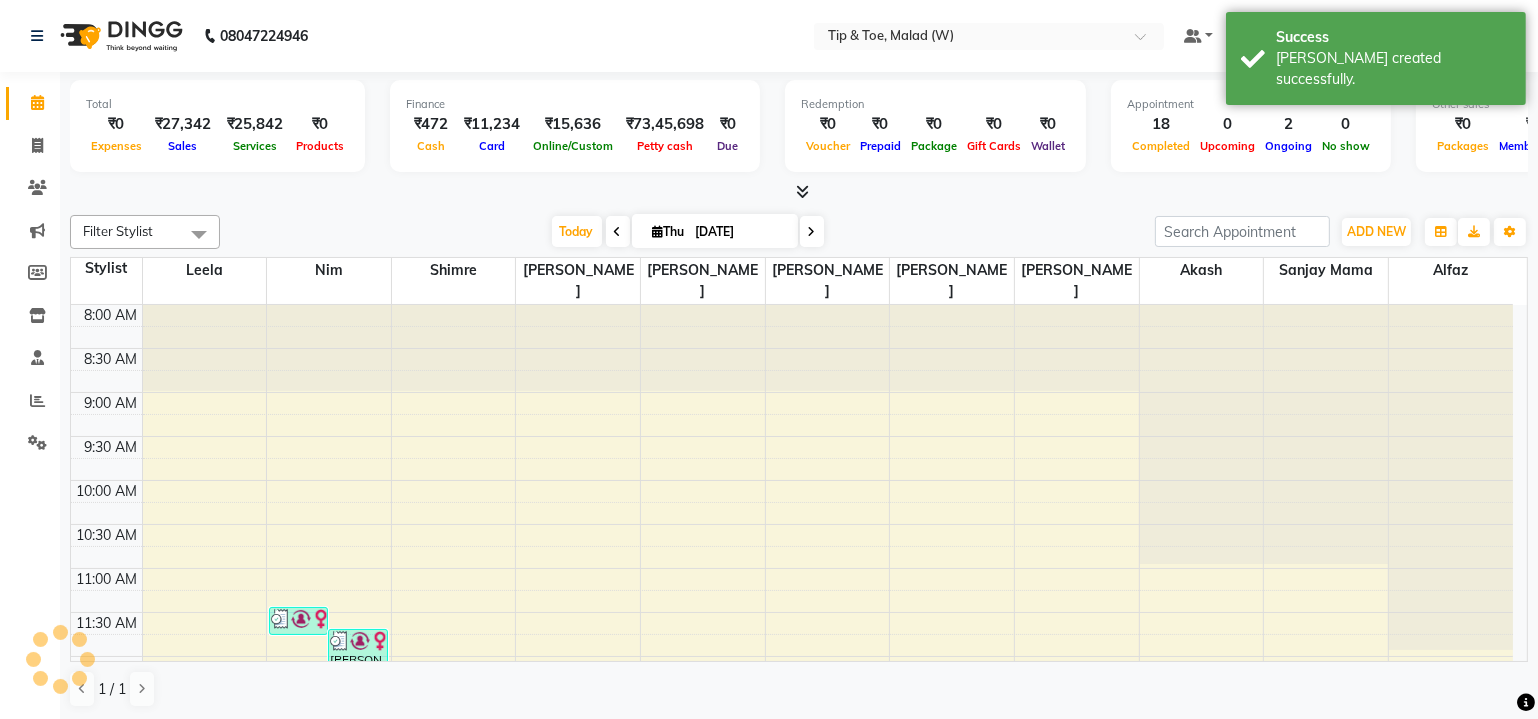 scroll, scrollTop: 0, scrollLeft: 0, axis: both 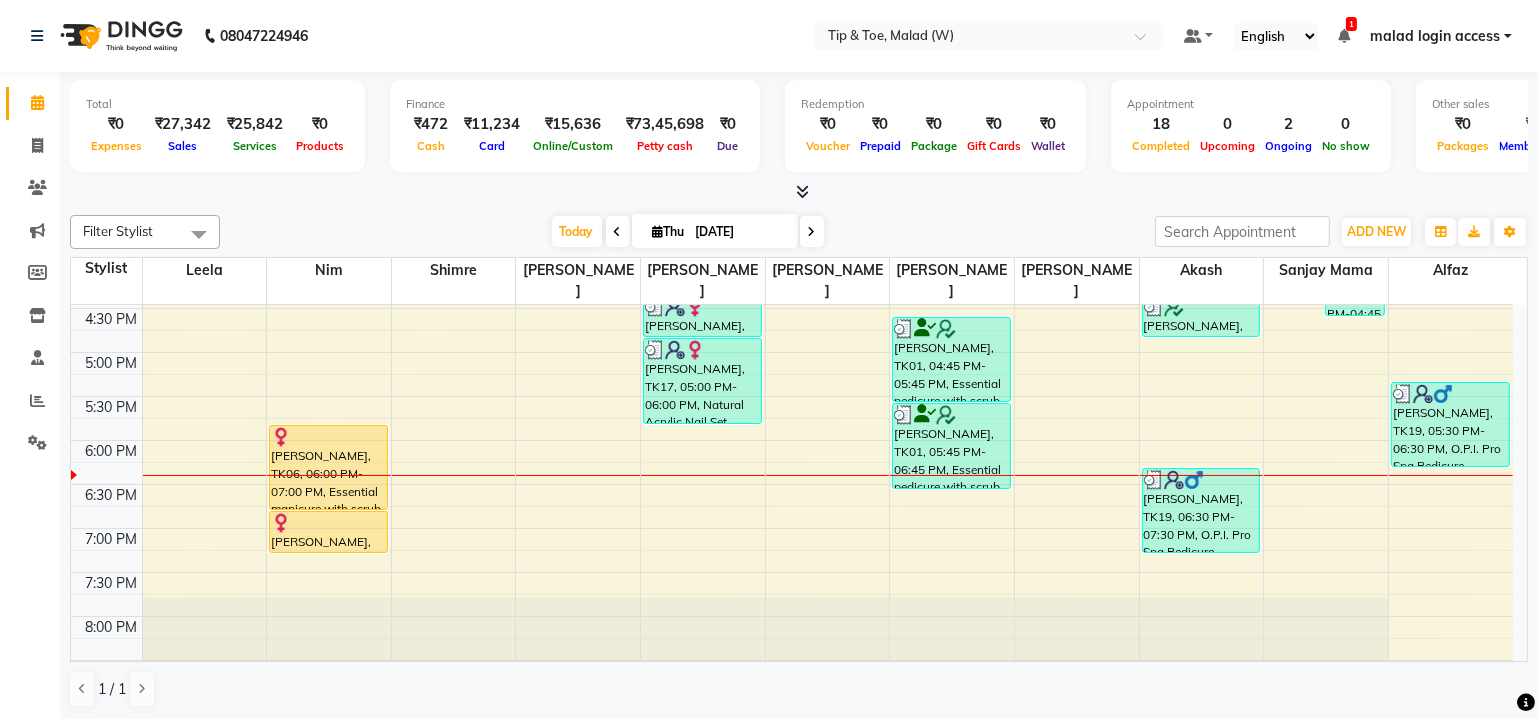 click at bounding box center (827, 671) 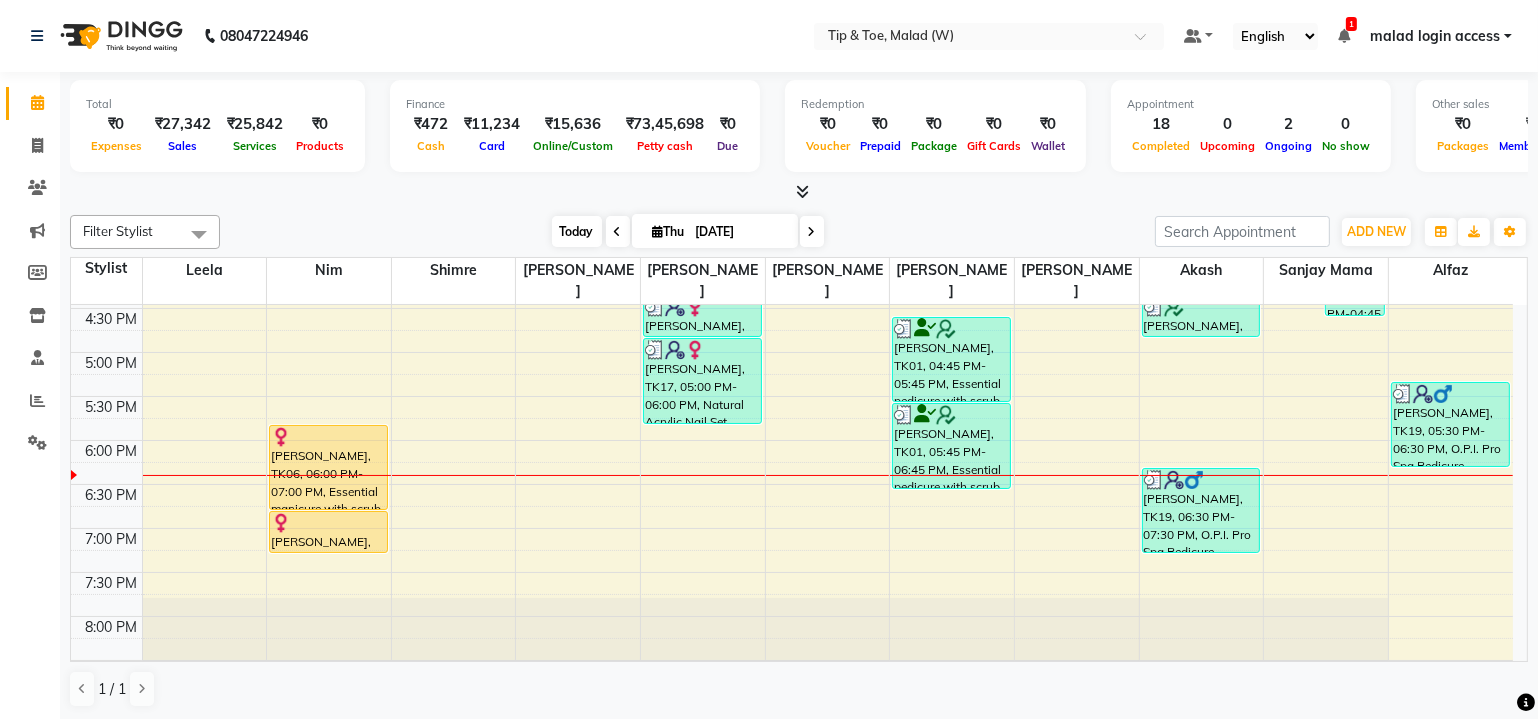 click on "Today" at bounding box center [577, 231] 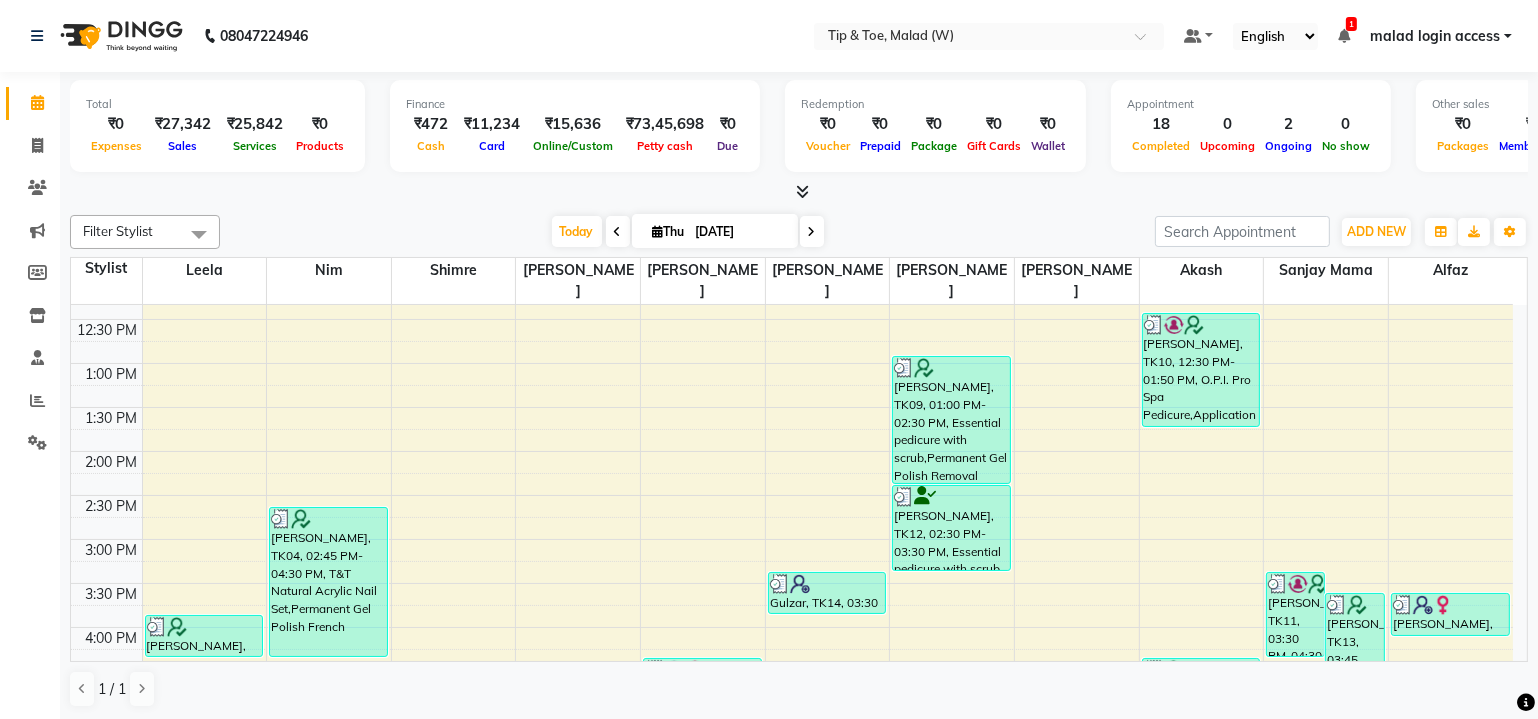 scroll, scrollTop: 744, scrollLeft: 0, axis: vertical 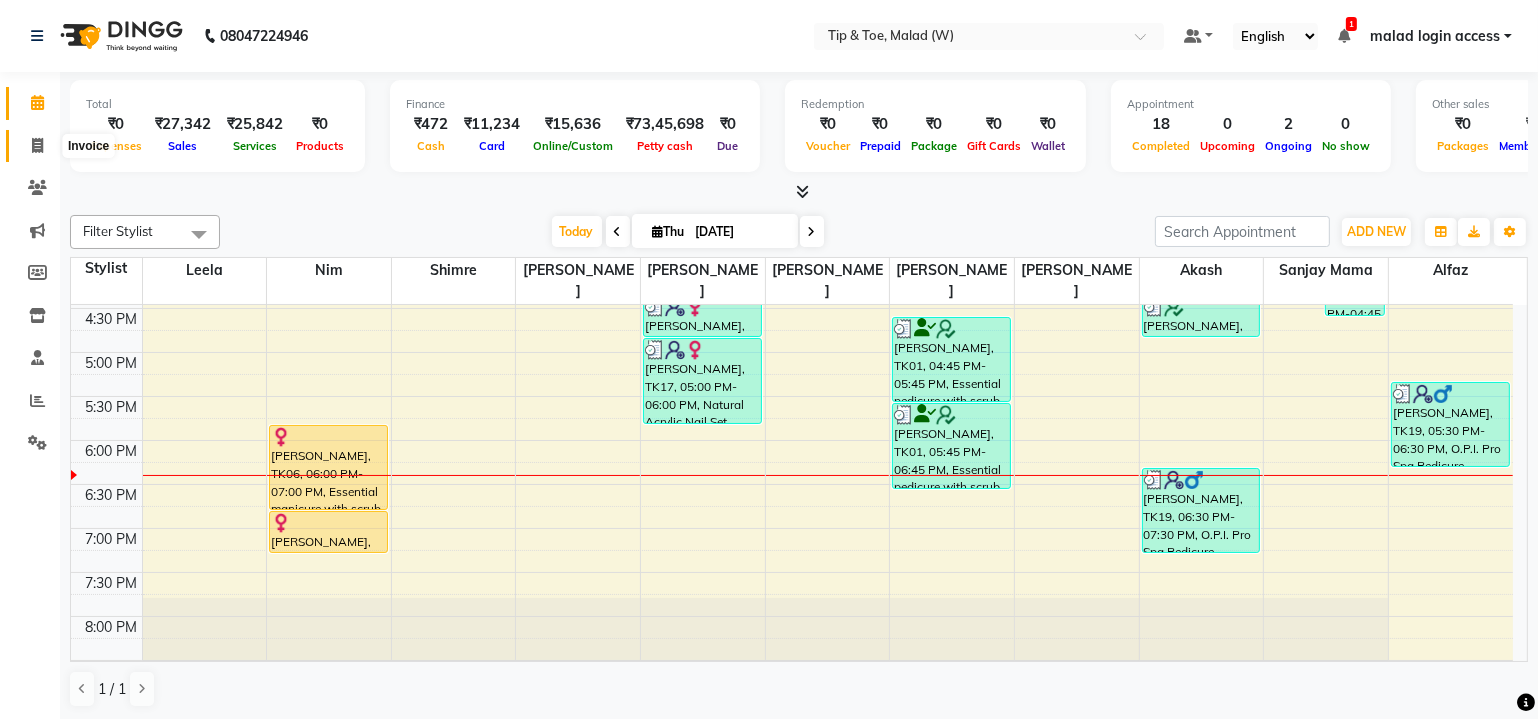 click 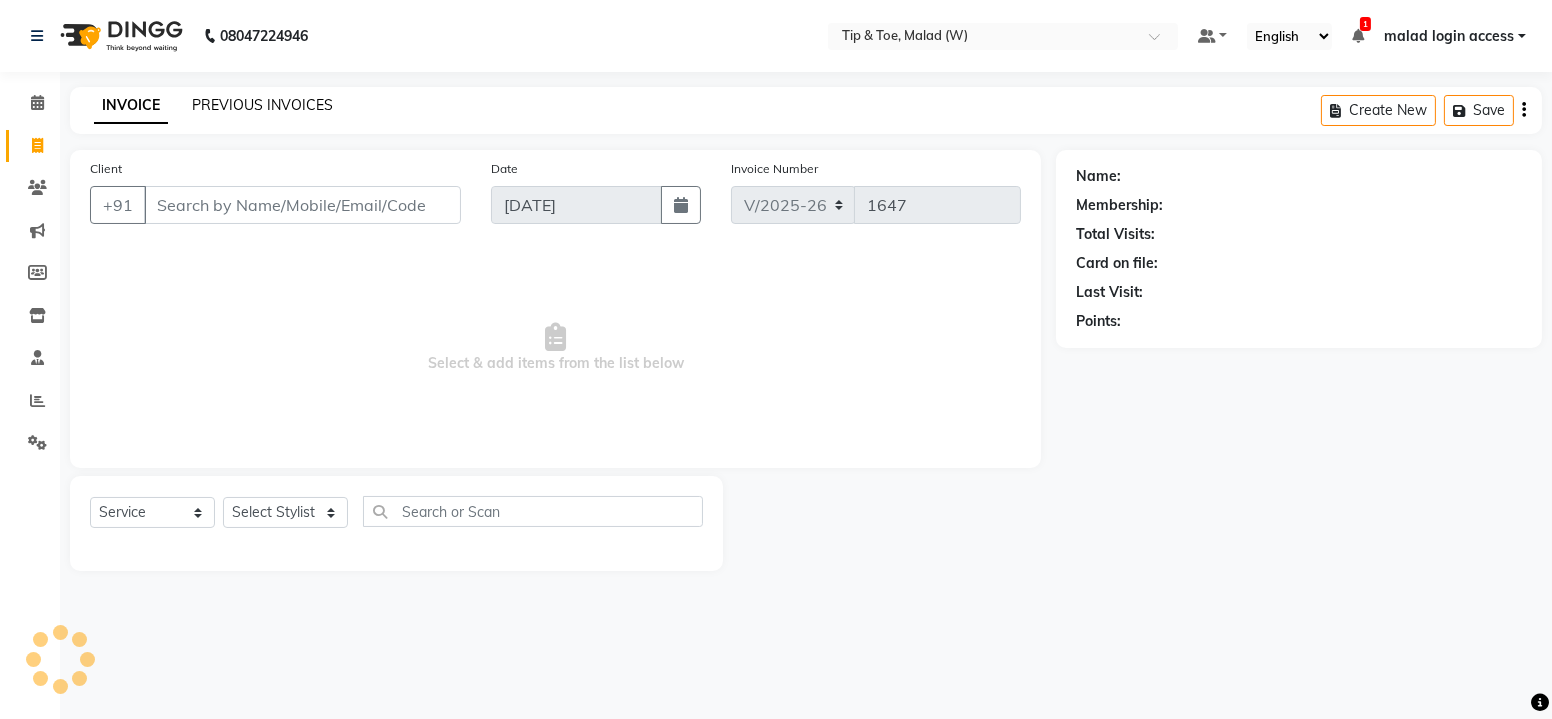 click on "PREVIOUS INVOICES" 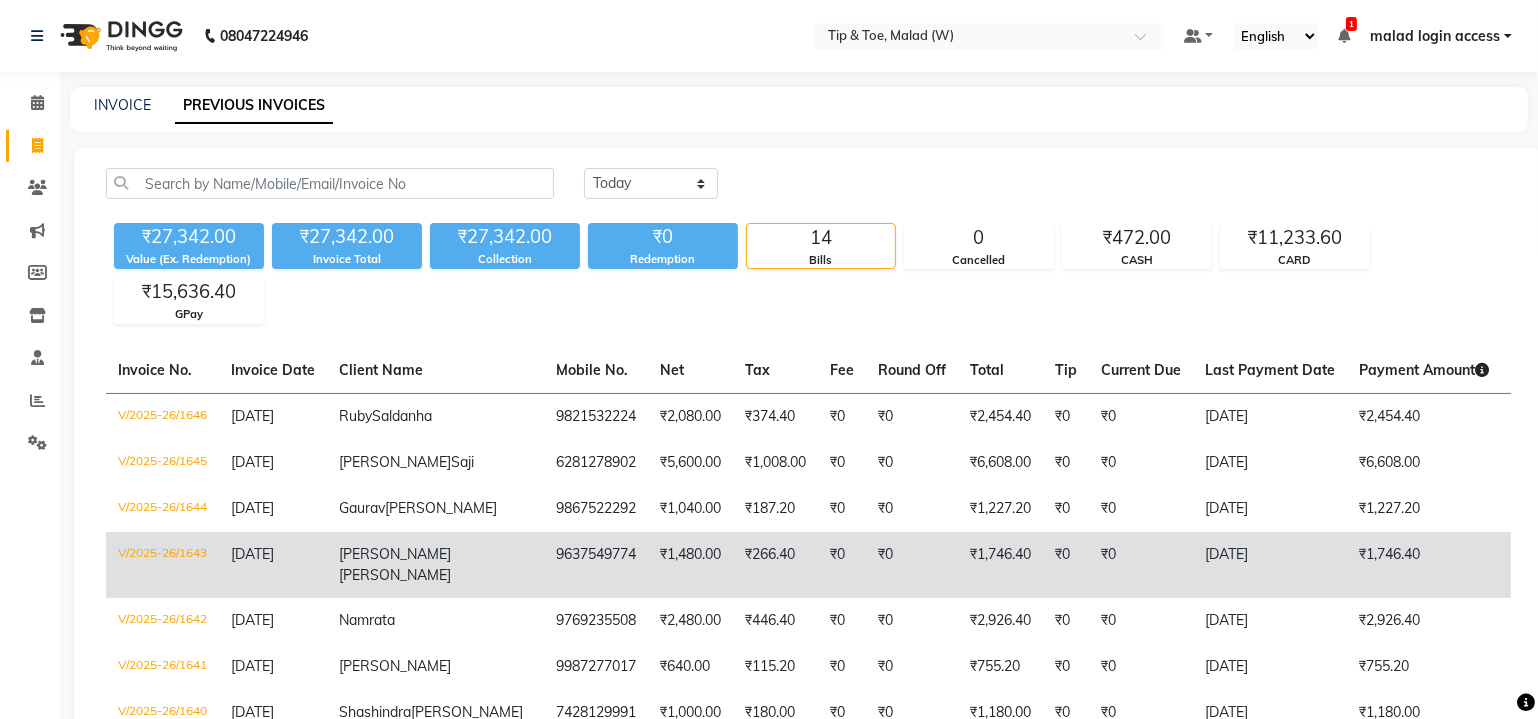 scroll, scrollTop: 90, scrollLeft: 0, axis: vertical 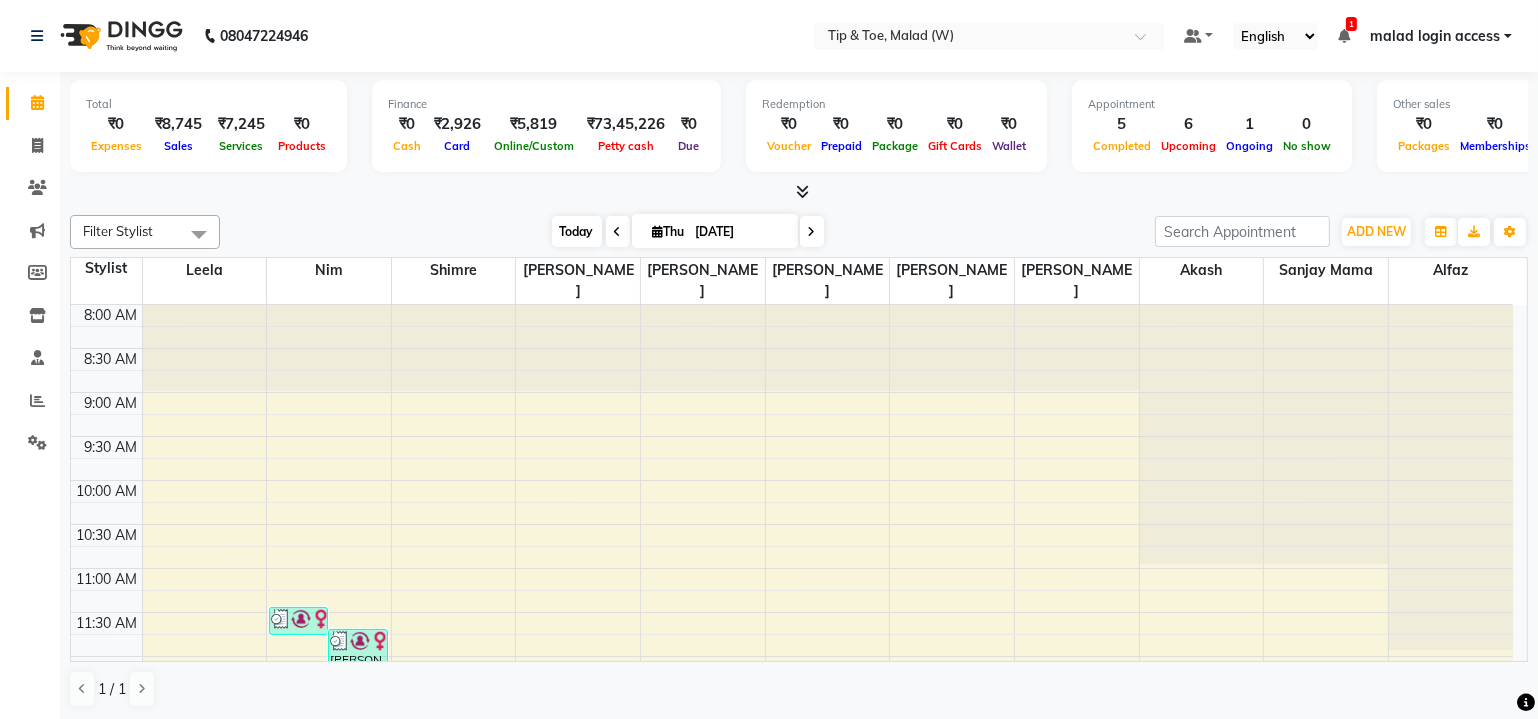 click on "Today" at bounding box center [577, 231] 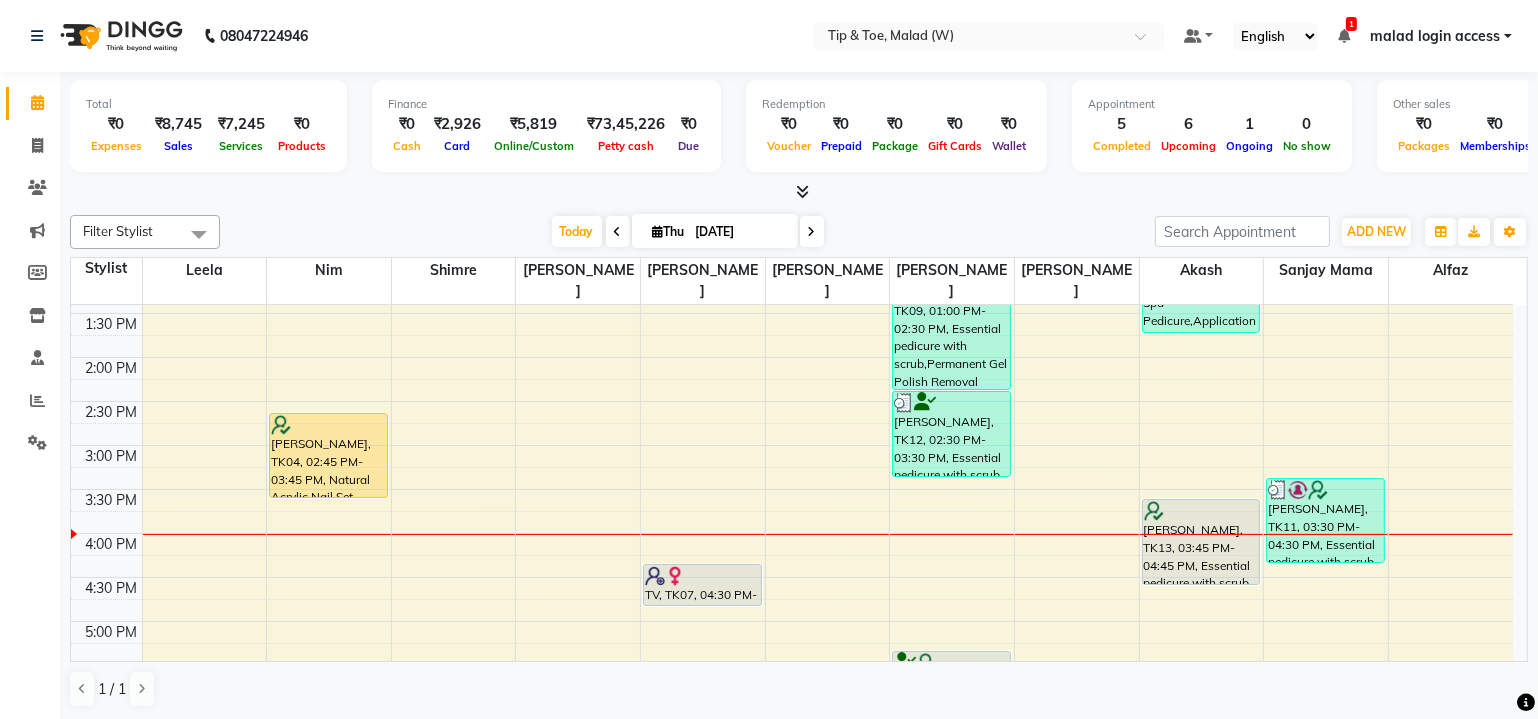 scroll, scrollTop: 419, scrollLeft: 0, axis: vertical 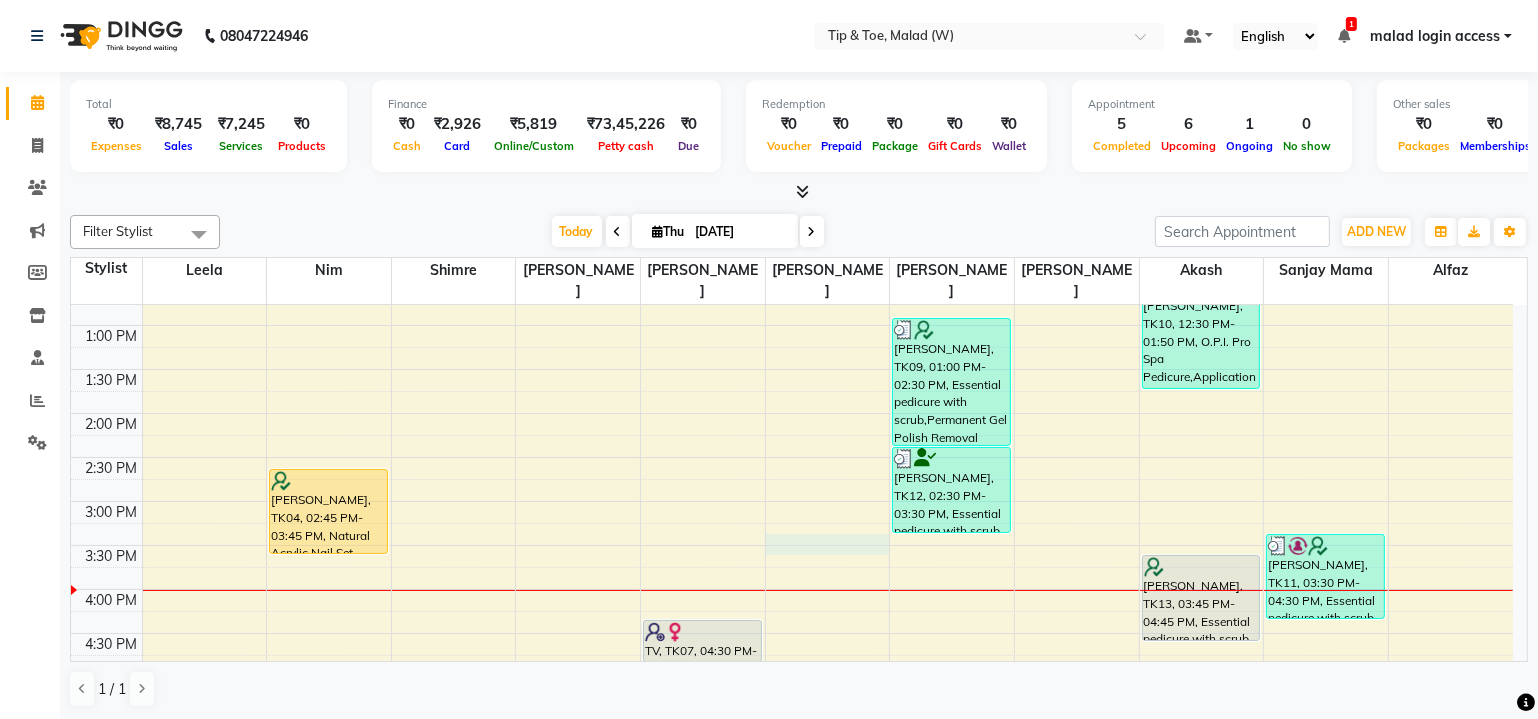 click on "8:00 AM 8:30 AM 9:00 AM 9:30 AM 10:00 AM 10:30 AM 11:00 AM 11:30 AM 12:00 PM 12:30 PM 1:00 PM 1:30 PM 2:00 PM 2:30 PM 3:00 PM 3:30 PM 4:00 PM 4:30 PM 5:00 PM 5:30 PM 6:00 PM 6:30 PM 7:00 PM 7:30 PM 8:00 PM 8:30 PM     [PERSON_NAME], TK08, 11:30 AM-11:50 AM, Application of Nail Polish     [PERSON_NAME], TK08, 11:45 AM-12:15 PM, Nail Cut File & Polish     [PERSON_NAME], TK04, 02:45 PM-03:45 PM, Natural Acrylic Nail Set     [PERSON_NAME], TK06, 06:00 PM-07:00 PM, Essential manicure with scrub     [PERSON_NAME], TK06, 07:00 PM-07:30 PM, Permanent Gel Polish     TV, TK07, 04:30 PM-05:00 PM, Nail Cut File & Polish     [PERSON_NAME], TK09, 01:00 PM-02:30 PM, Essential pedicure with scrub,Permanent Gel Polish Removal     Bhupendesh [PERSON_NAME], TK12, 02:30 PM-03:30 PM, Essential pedicure with scrub     [PERSON_NAME], TK01, 05:30 PM-06:30 PM, Essential pedicure with scrub     [PERSON_NAME], TK01, 06:30 PM-07:30 PM, Essential pedicure with scrub         [PERSON_NAME], TK13, 03:45 PM-04:45 PM, Essential pedicure with scrub" at bounding box center [792, 457] 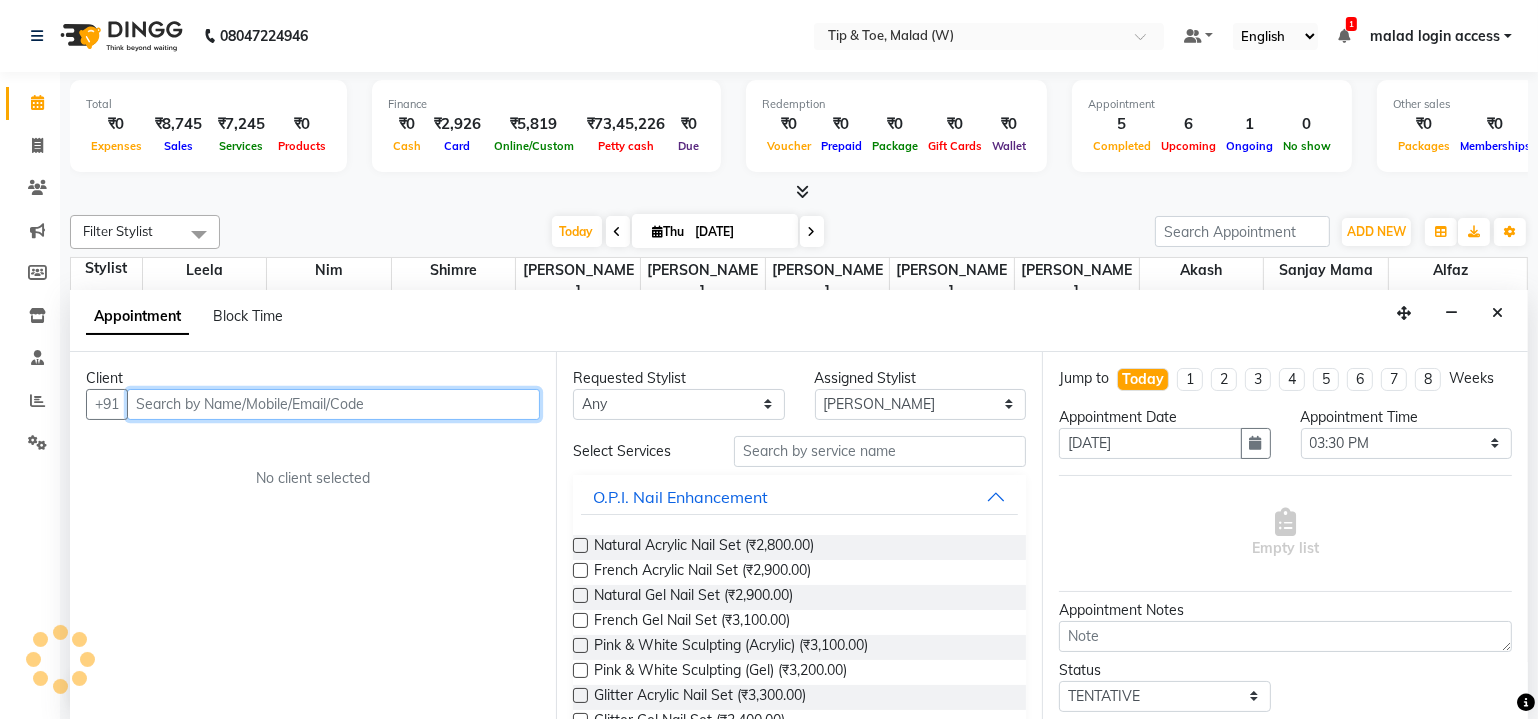scroll, scrollTop: 0, scrollLeft: 0, axis: both 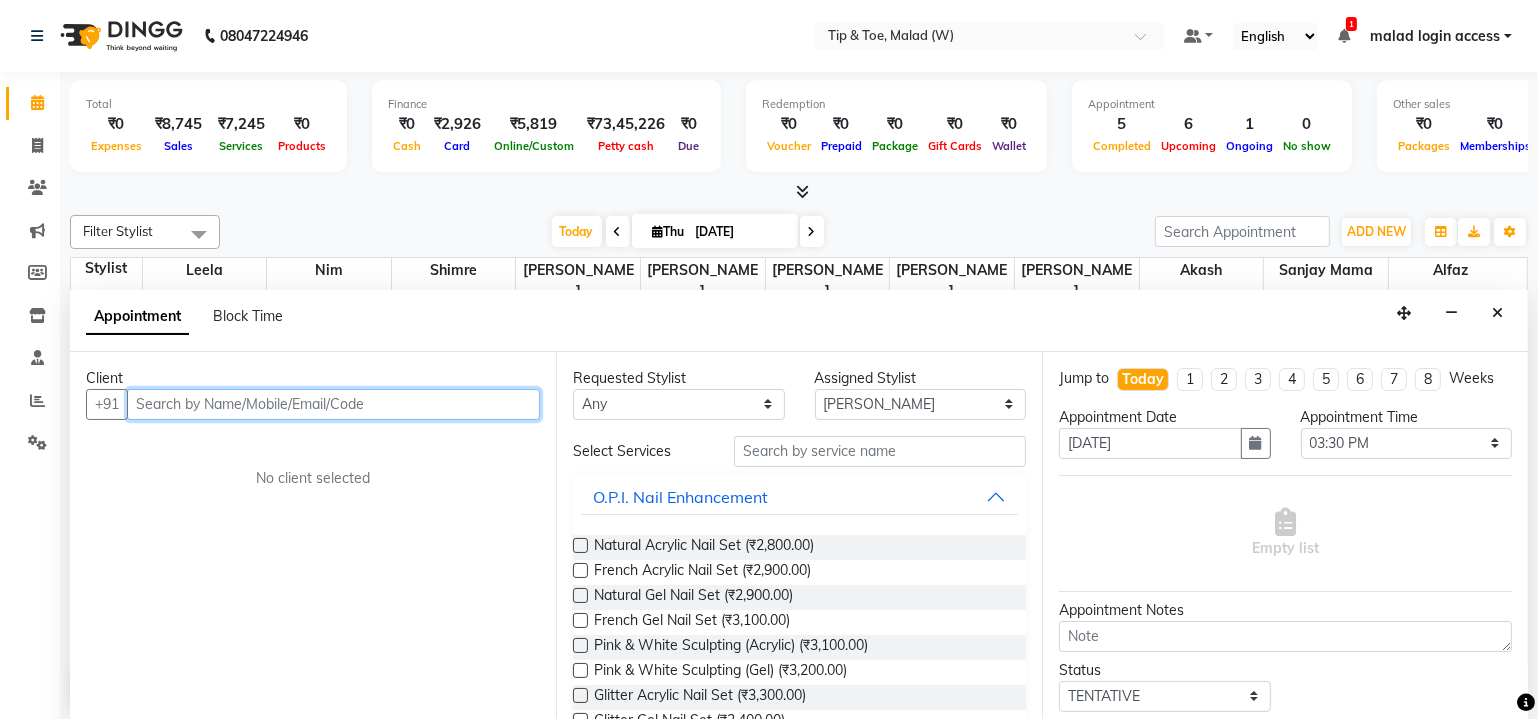 click at bounding box center (333, 404) 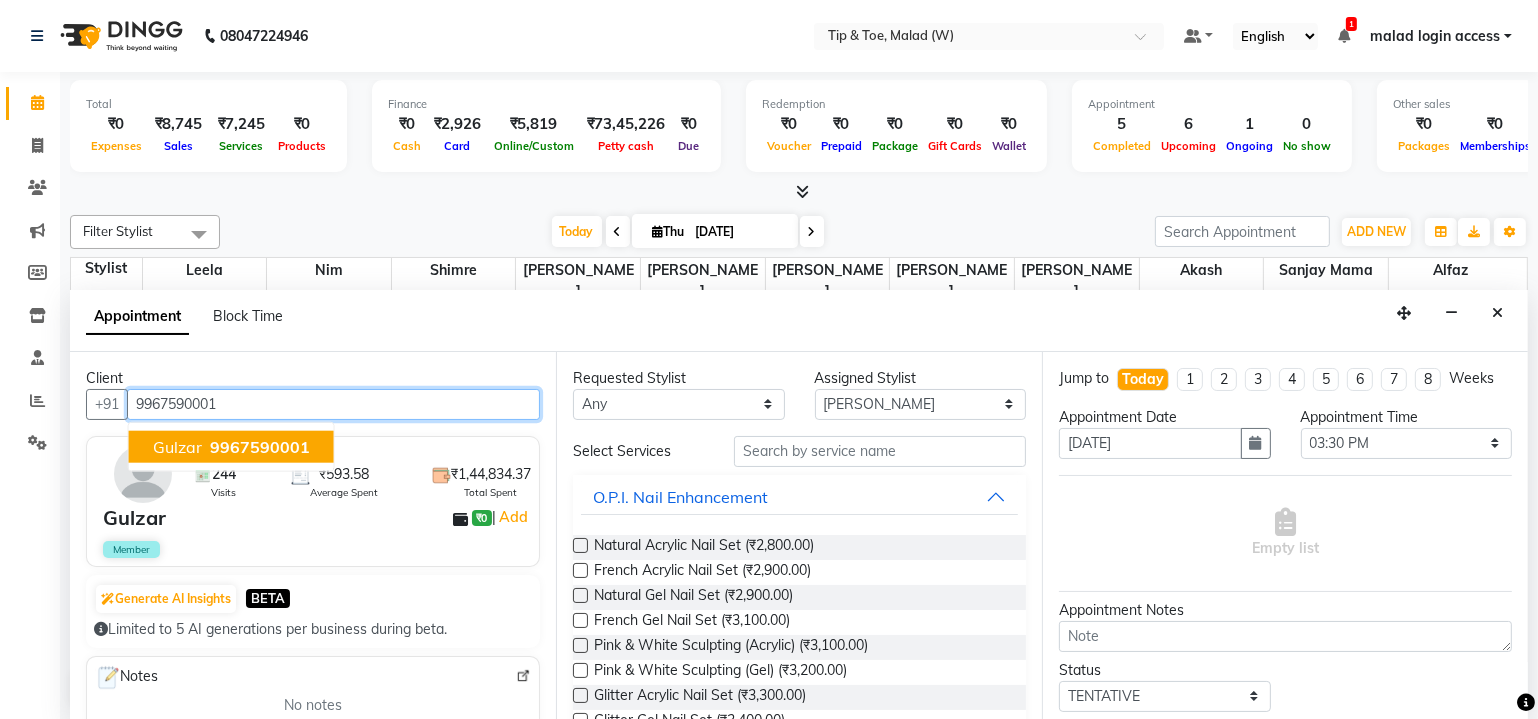 click on "9967590001" at bounding box center [260, 446] 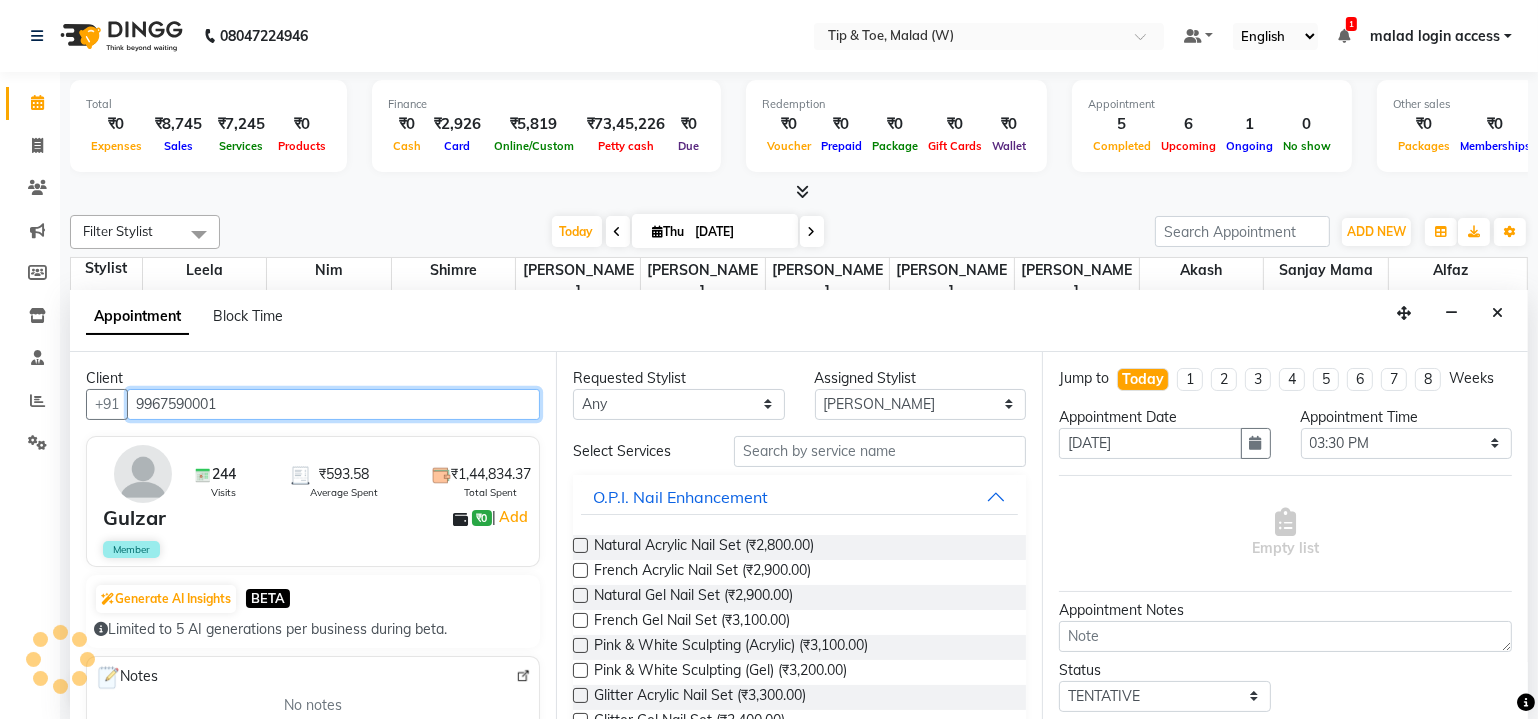 type on "9967590001" 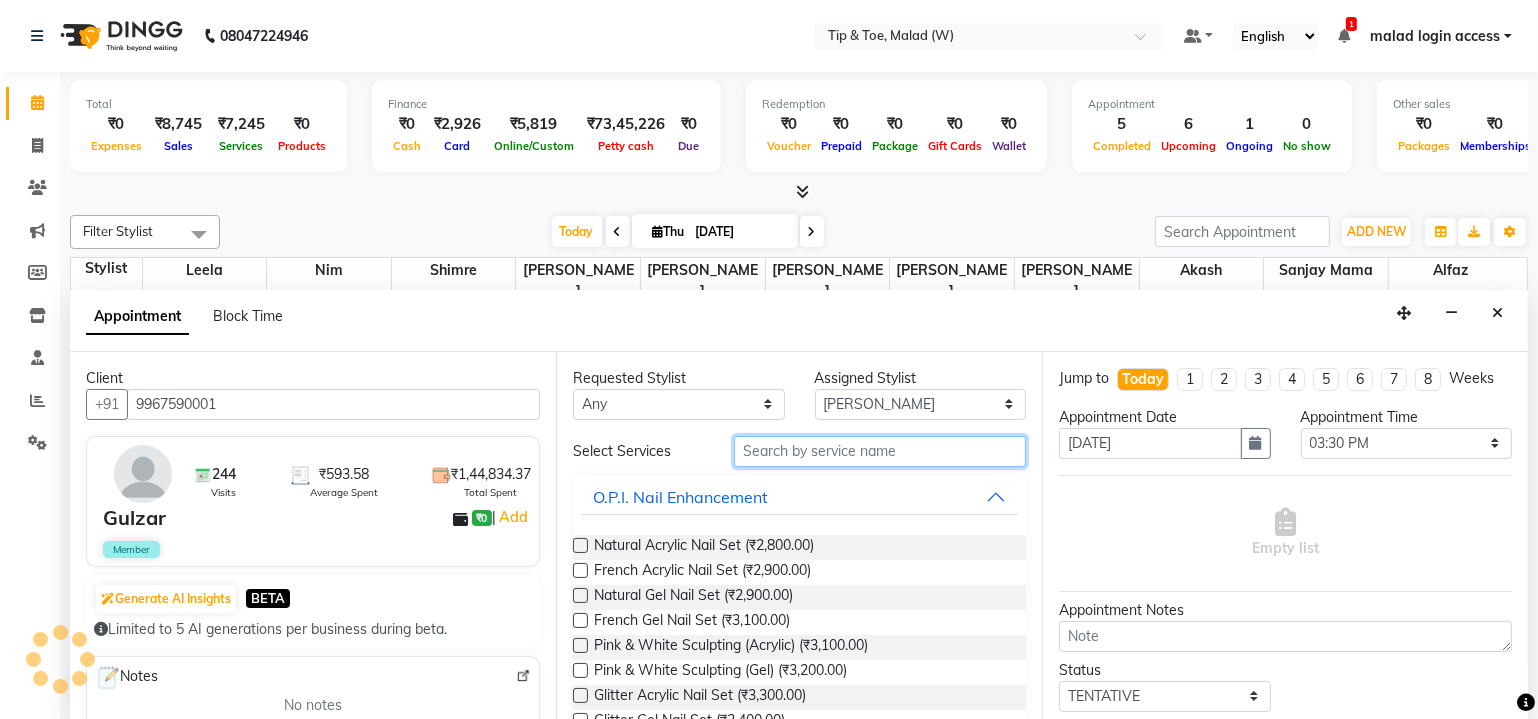 click at bounding box center [880, 451] 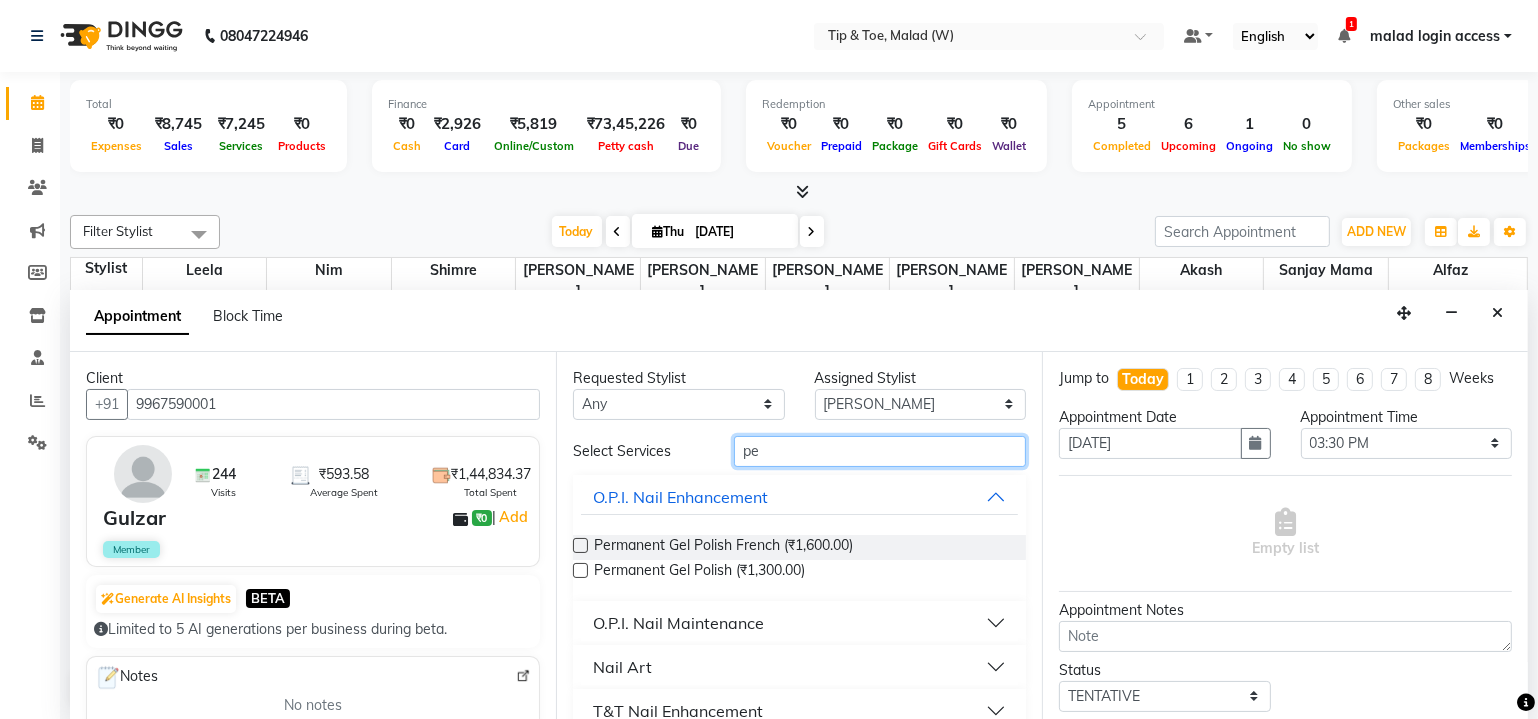type on "p" 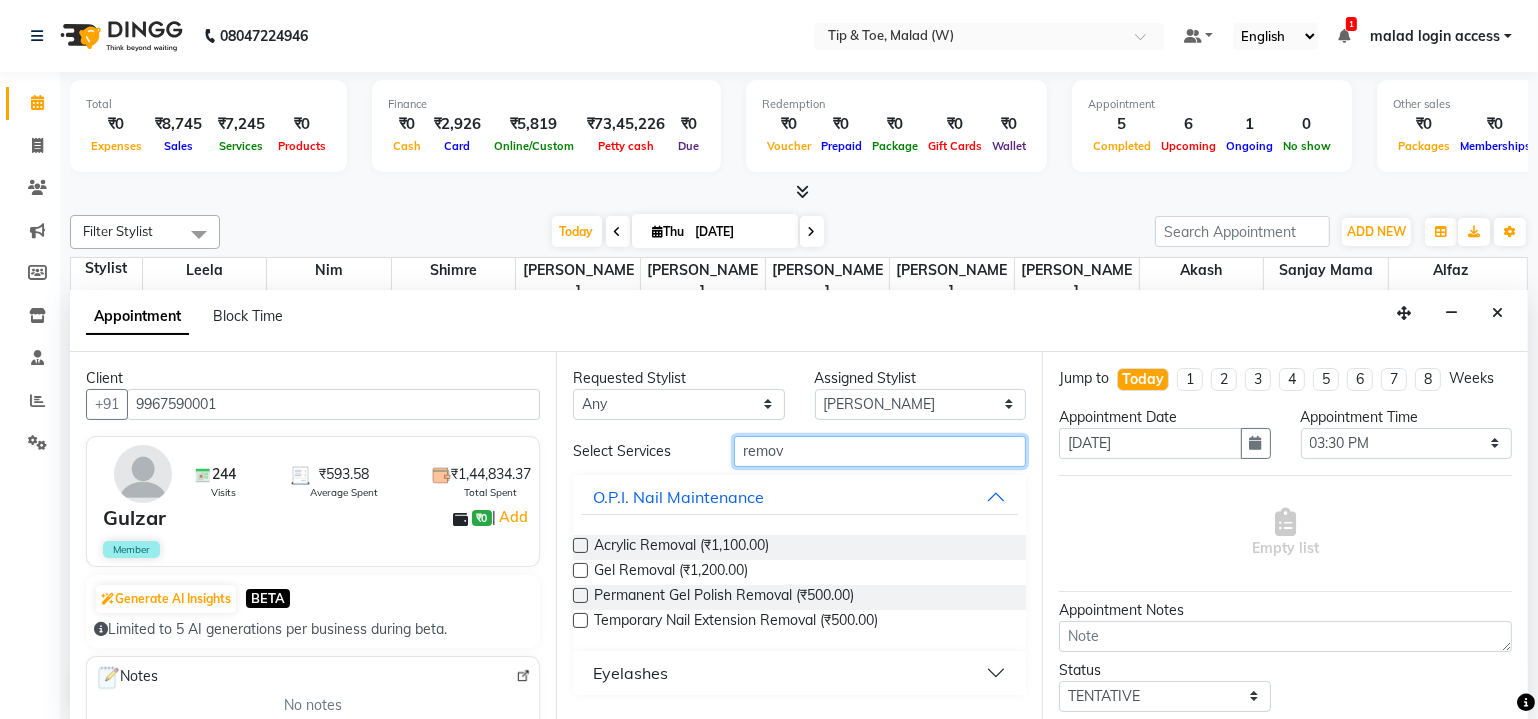 type on "remov" 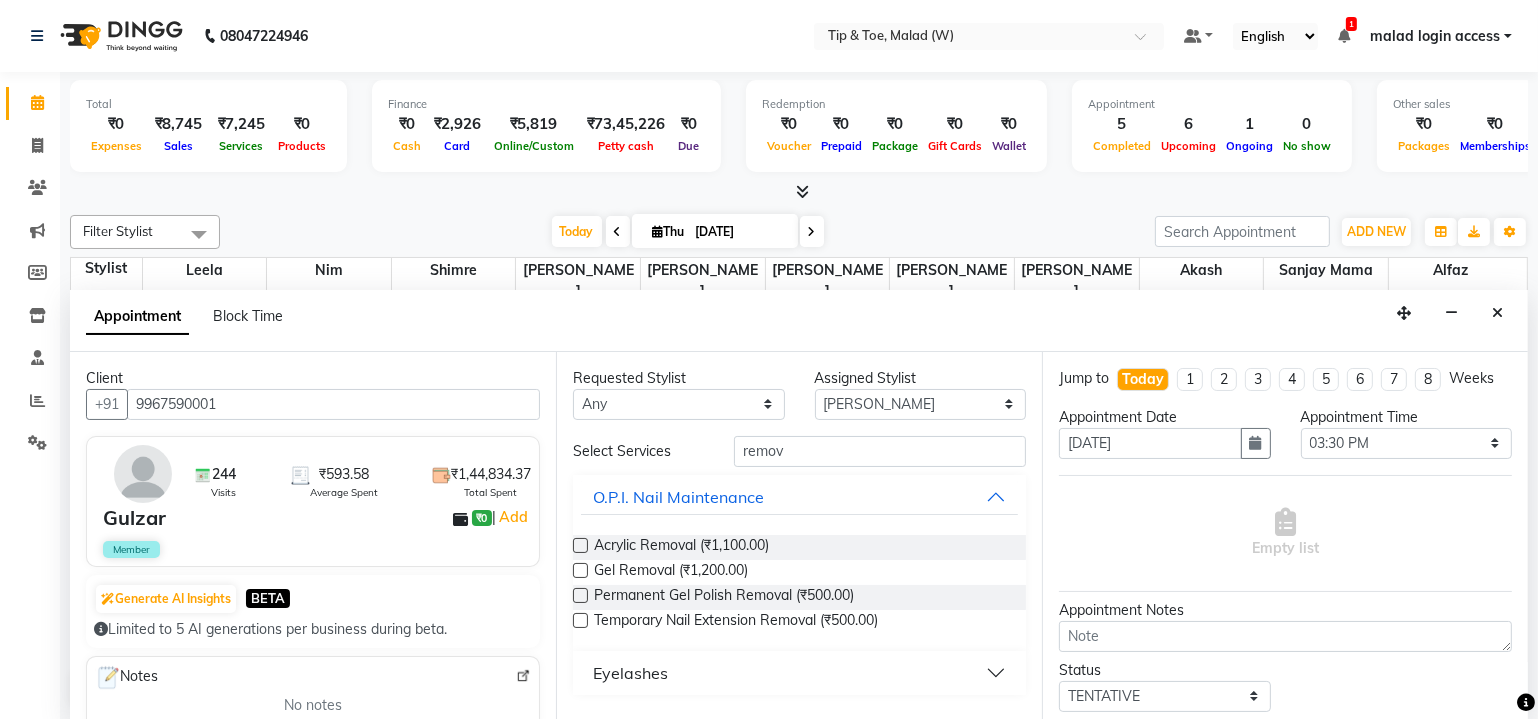 click at bounding box center [580, 595] 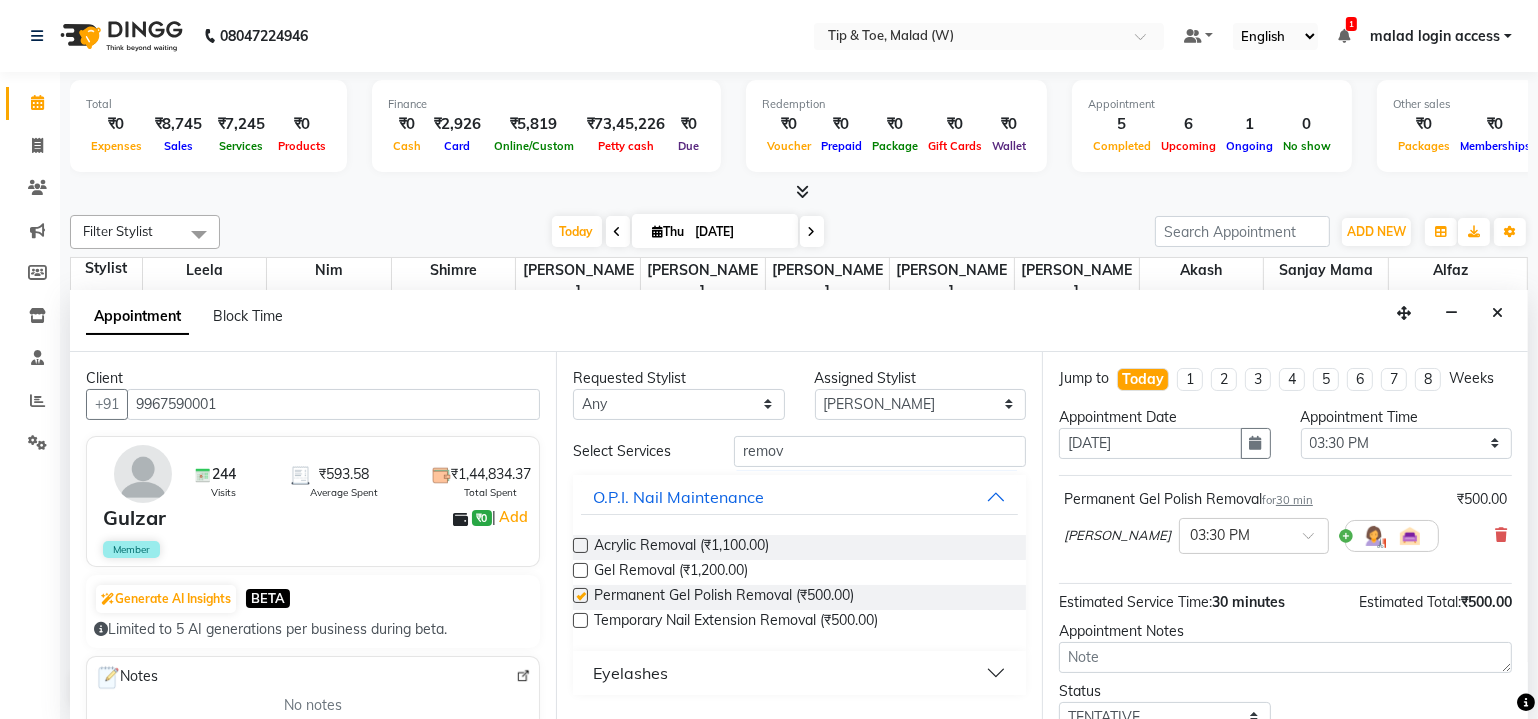 checkbox on "false" 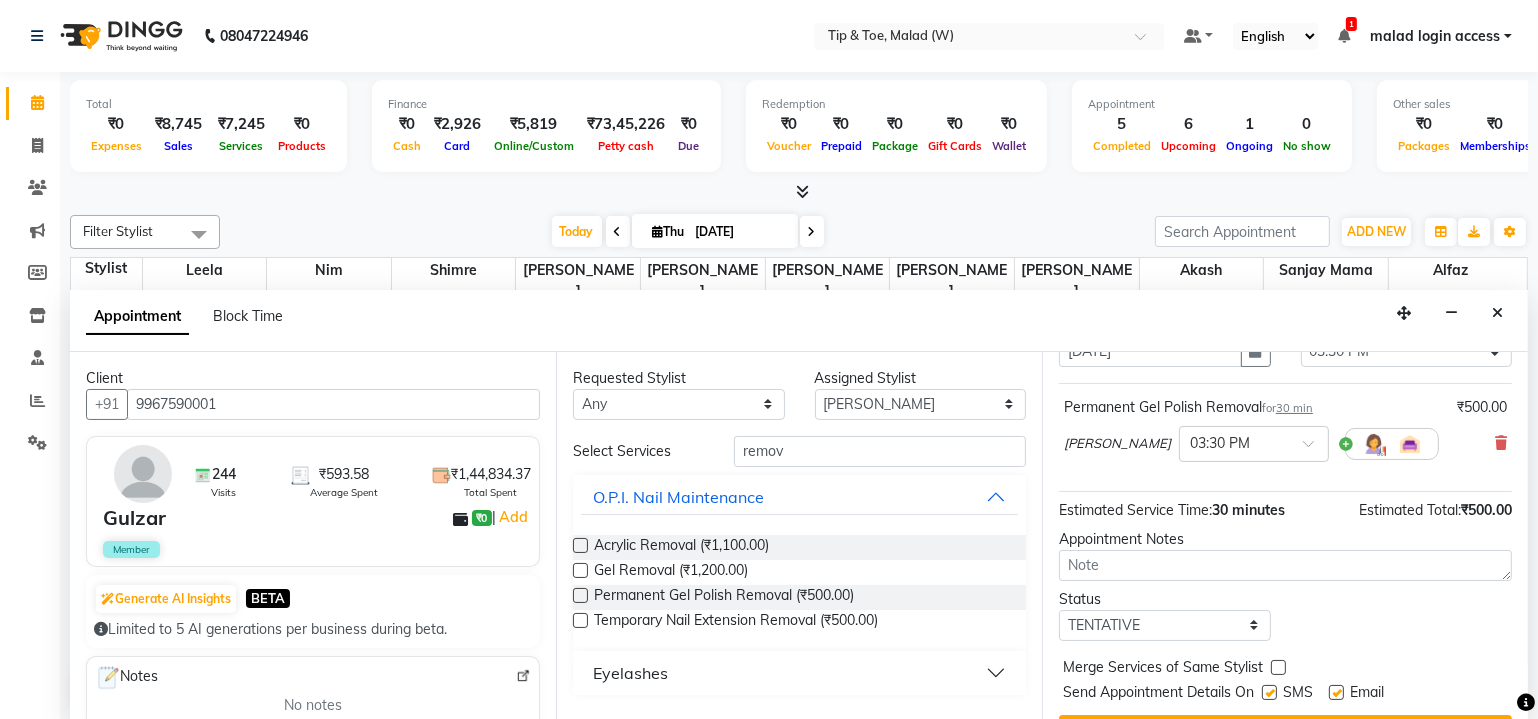 scroll, scrollTop: 135, scrollLeft: 0, axis: vertical 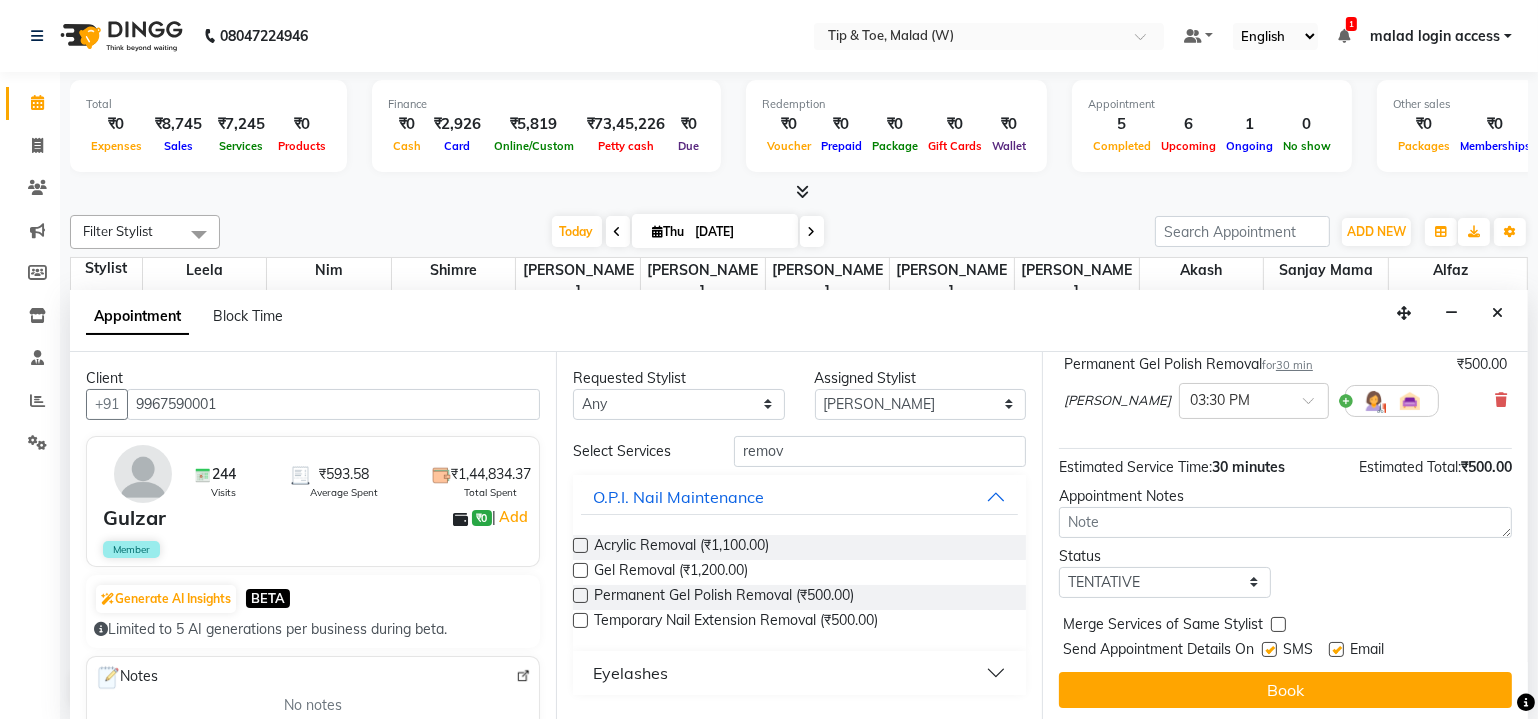 drag, startPoint x: 1423, startPoint y: 709, endPoint x: 1424, endPoint y: 696, distance: 13.038404 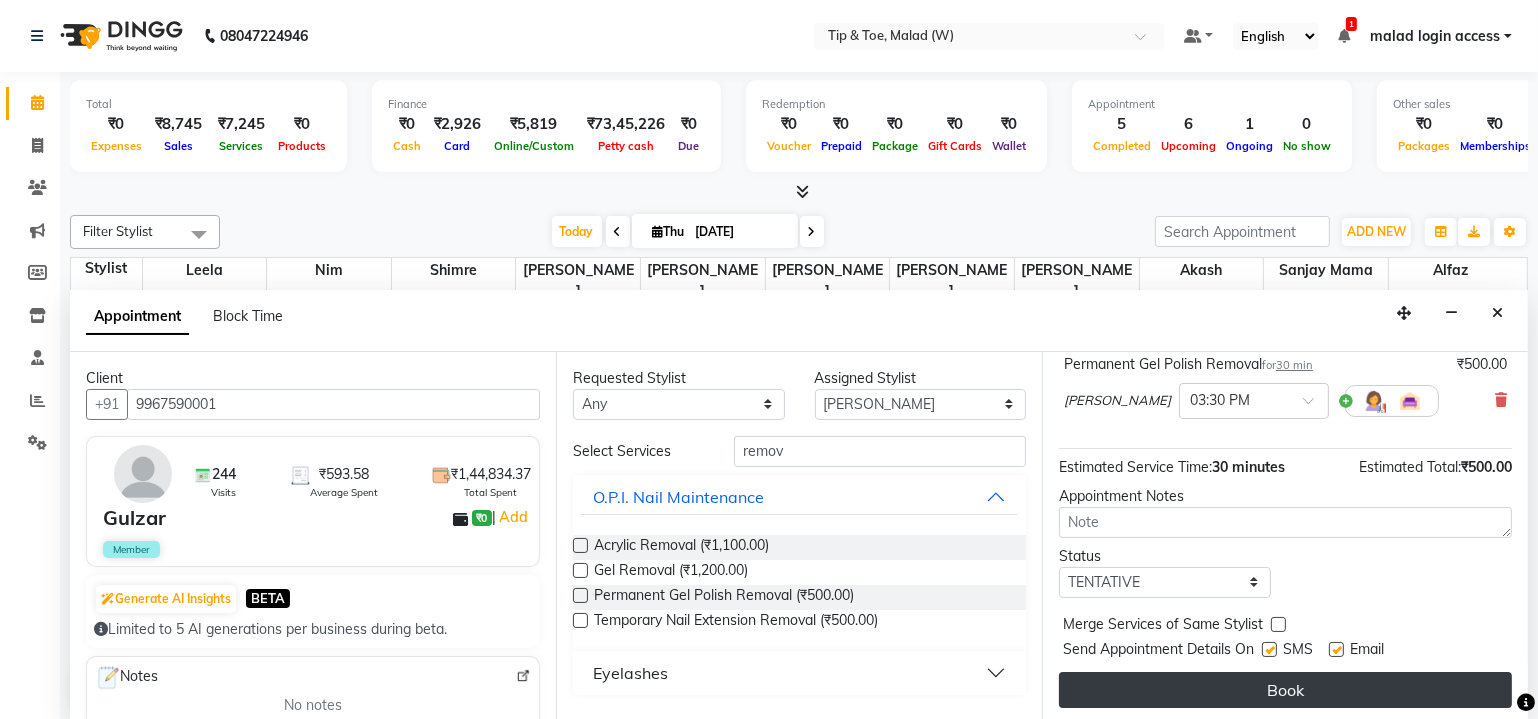 click on "Jump to [DATE] 1 2 3 4 5 6 7 8 Weeks Appointment Date [DATE] Appointment Time Select 09:00 AM 09:15 AM 09:30 AM 09:45 AM 10:00 AM 10:15 AM 10:30 AM 10:45 AM 11:00 AM 11:15 AM 11:30 AM 11:45 AM 12:00 PM 12:15 PM 12:30 PM 12:45 PM 01:00 PM 01:15 PM 01:30 PM 01:45 PM 02:00 PM 02:15 PM 02:30 PM 02:45 PM 03:00 PM 03:15 PM 03:30 PM 03:45 PM 04:00 PM 04:15 PM 04:30 PM 04:45 PM 05:00 PM 05:15 PM 05:30 PM 05:45 PM 06:00 PM 06:15 PM 06:30 PM 06:45 PM 07:00 PM 07:15 PM 07:30 PM 07:45 PM 08:00 PM Permanent Gel Polish Removal   for  30 min ₹500.00 [PERSON_NAME] × 03:30 PM Estimated Service Time:  30 minutes Estimated Total:  ₹500.00 Appointment Notes Status Select TENTATIVE CONFIRM CHECK-IN UPCOMING Merge Services of Same Stylist Send Appointment Details On SMS Email  Book" at bounding box center [1285, 536] 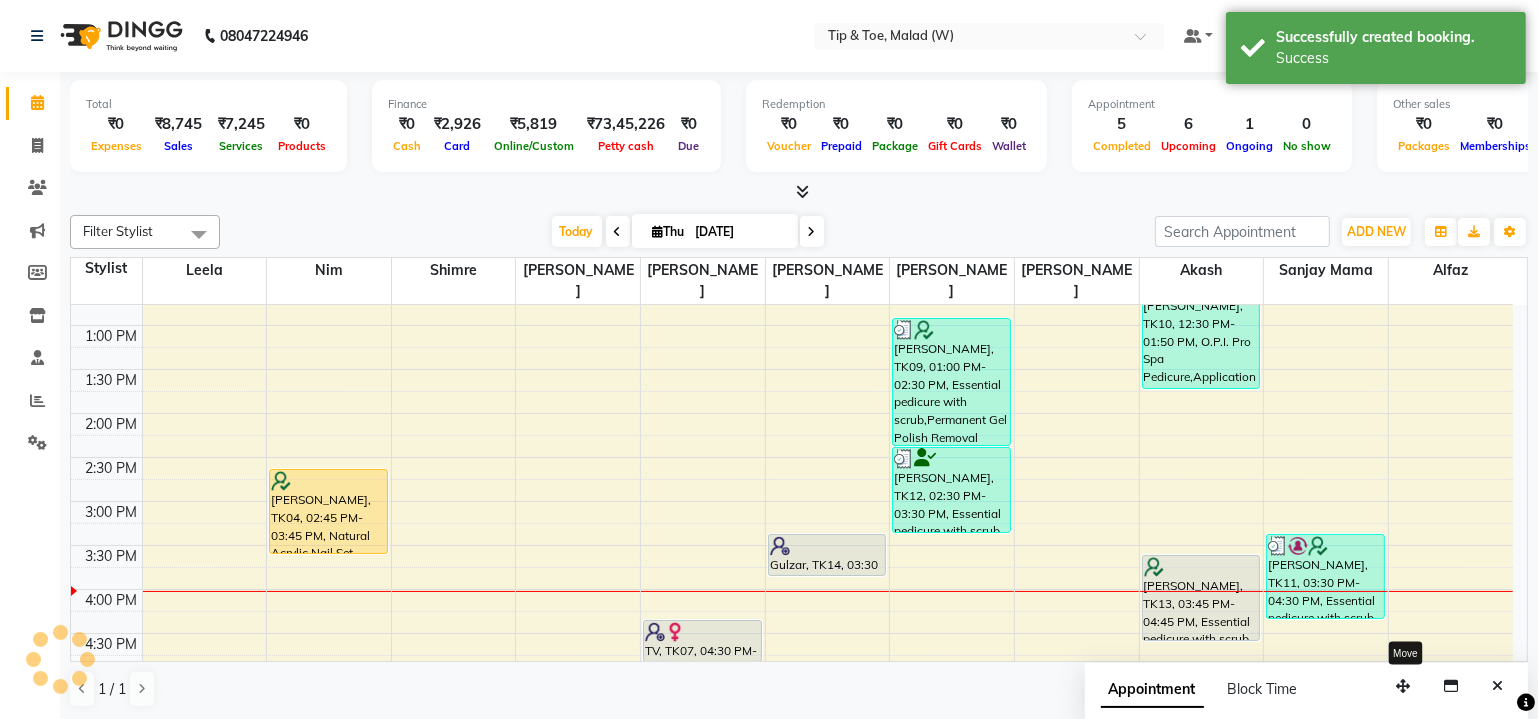 scroll, scrollTop: 0, scrollLeft: 0, axis: both 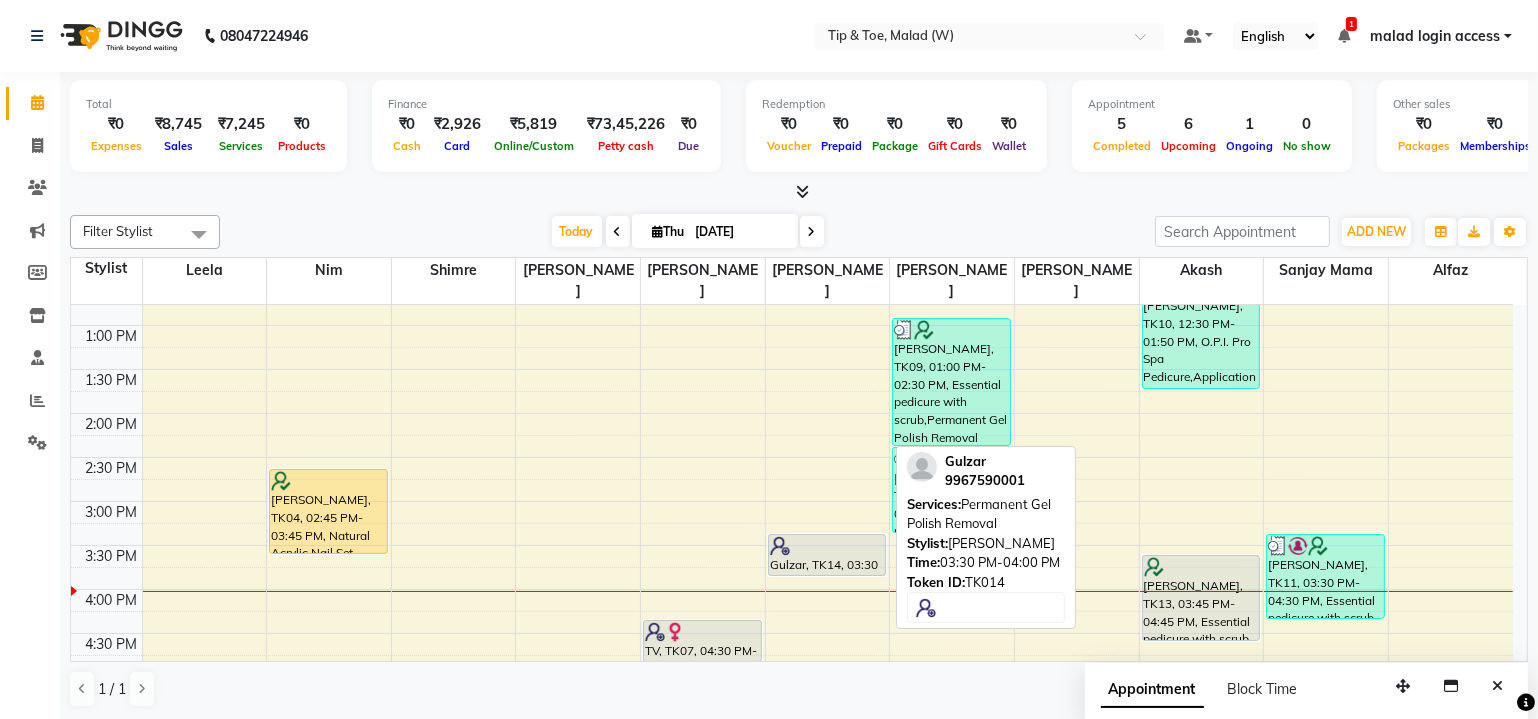 click on "Gulzar, TK14, 03:30 PM-04:00 PM, Permanent Gel Polish Removal" at bounding box center [827, 555] 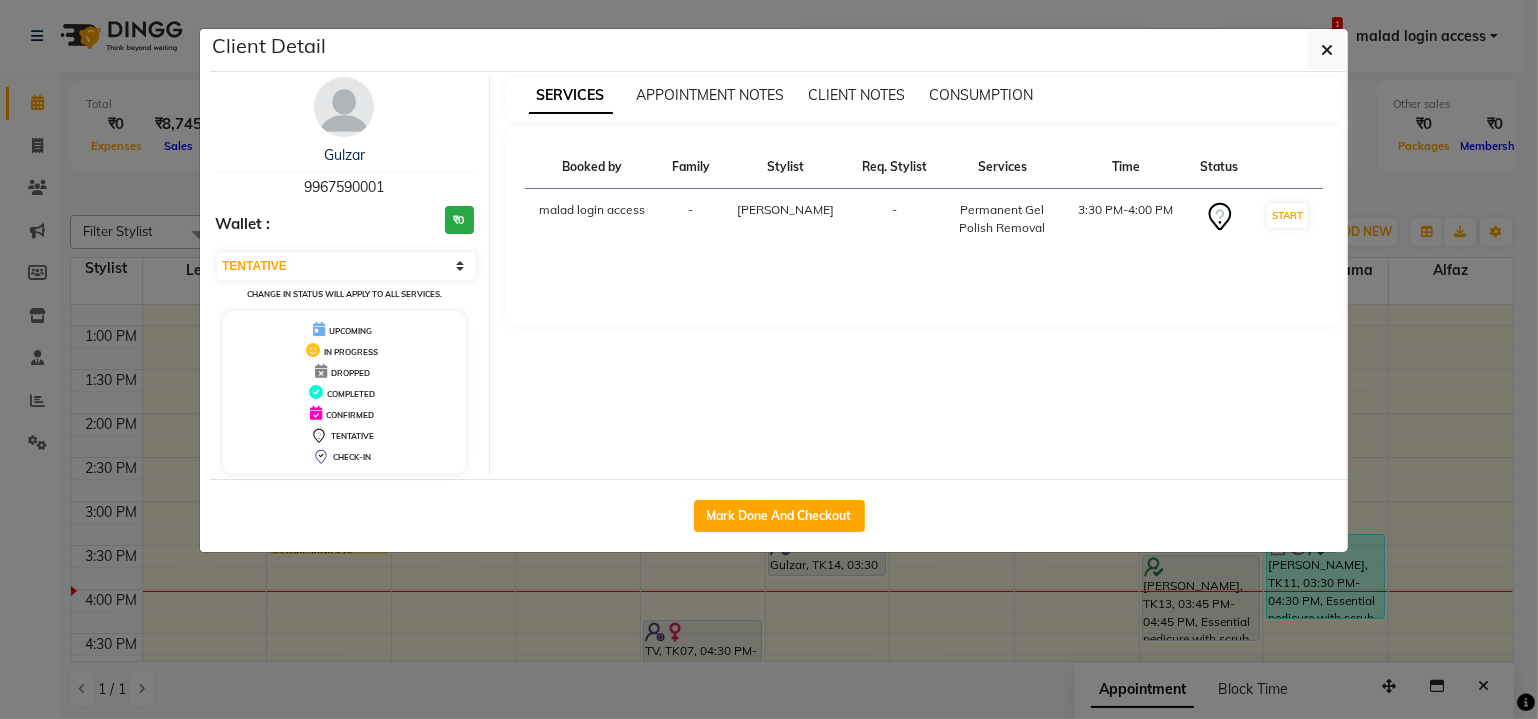 click on "Client Detail  Gulzar    9967590001 Wallet : ₹0 Select IN SERVICE CONFIRMED TENTATIVE CHECK IN MARK DONE DROPPED UPCOMING Change in status will apply to all services. UPCOMING IN PROGRESS DROPPED COMPLETED CONFIRMED TENTATIVE CHECK-IN SERVICES APPOINTMENT NOTES CLIENT NOTES CONSUMPTION Booked by Family Stylist Req. Stylist Services Time Status  malad login access  - [PERSON_NAME] -  Permanent Gel Polish Removal   3:30 PM-4:00 PM   START   Mark Done And Checkout" 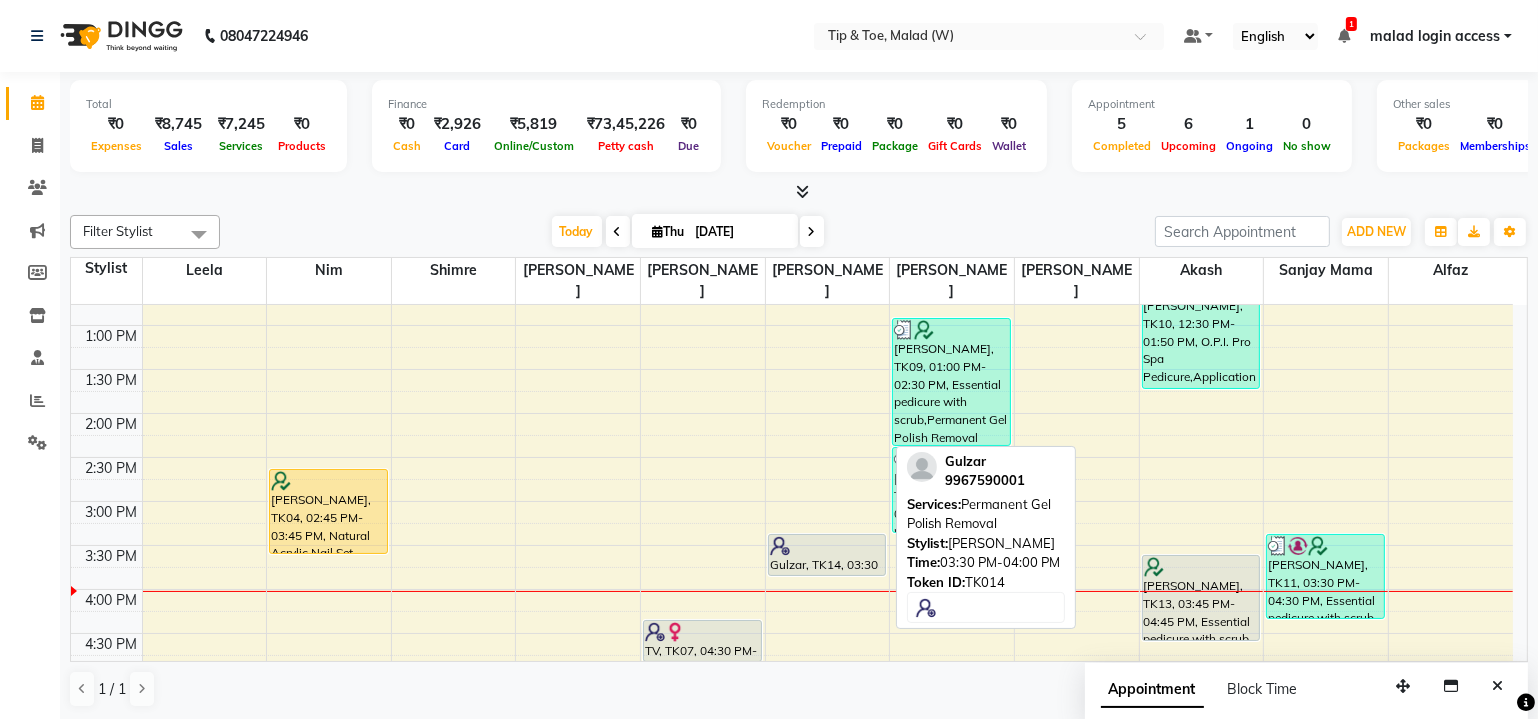 click on "Gulzar, TK14, 03:30 PM-04:00 PM, Permanent Gel Polish Removal" at bounding box center (827, 555) 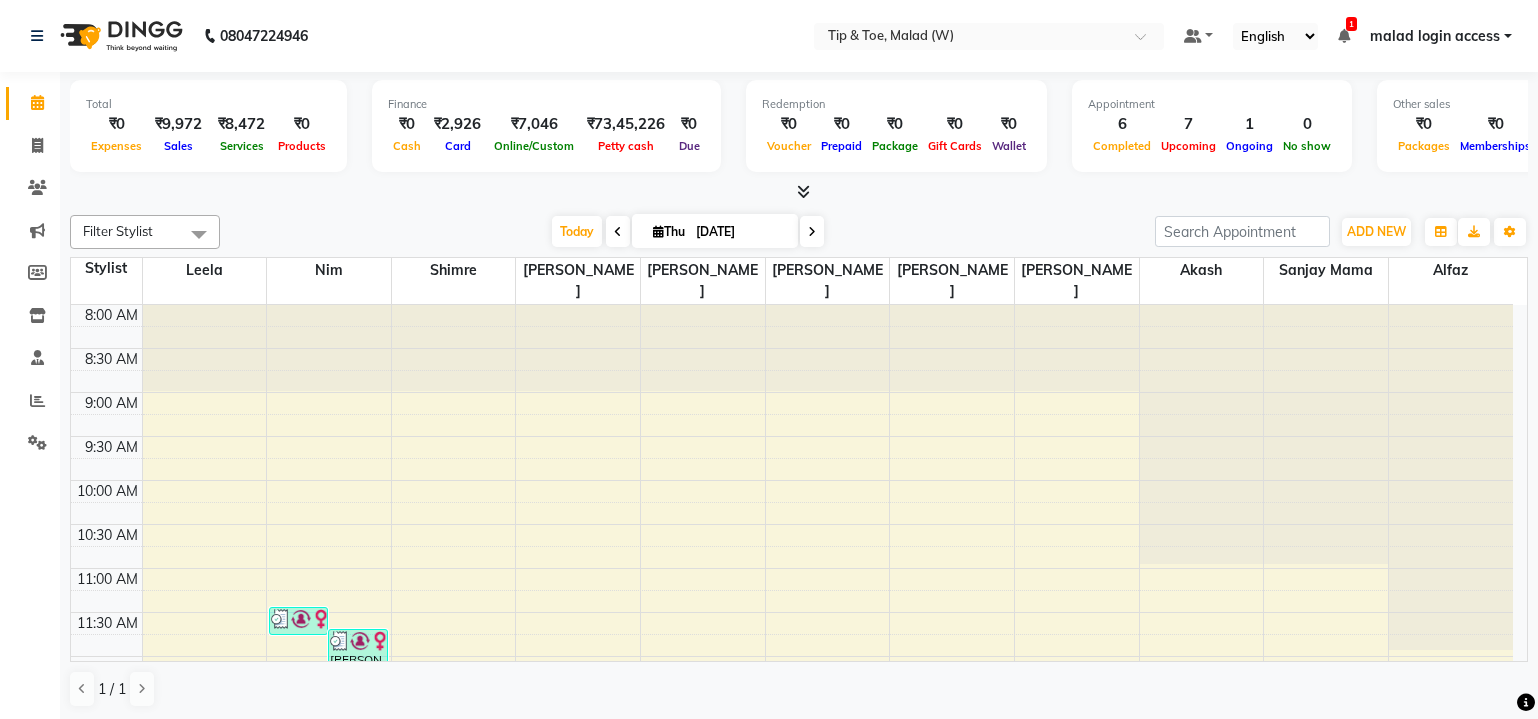 scroll, scrollTop: 0, scrollLeft: 0, axis: both 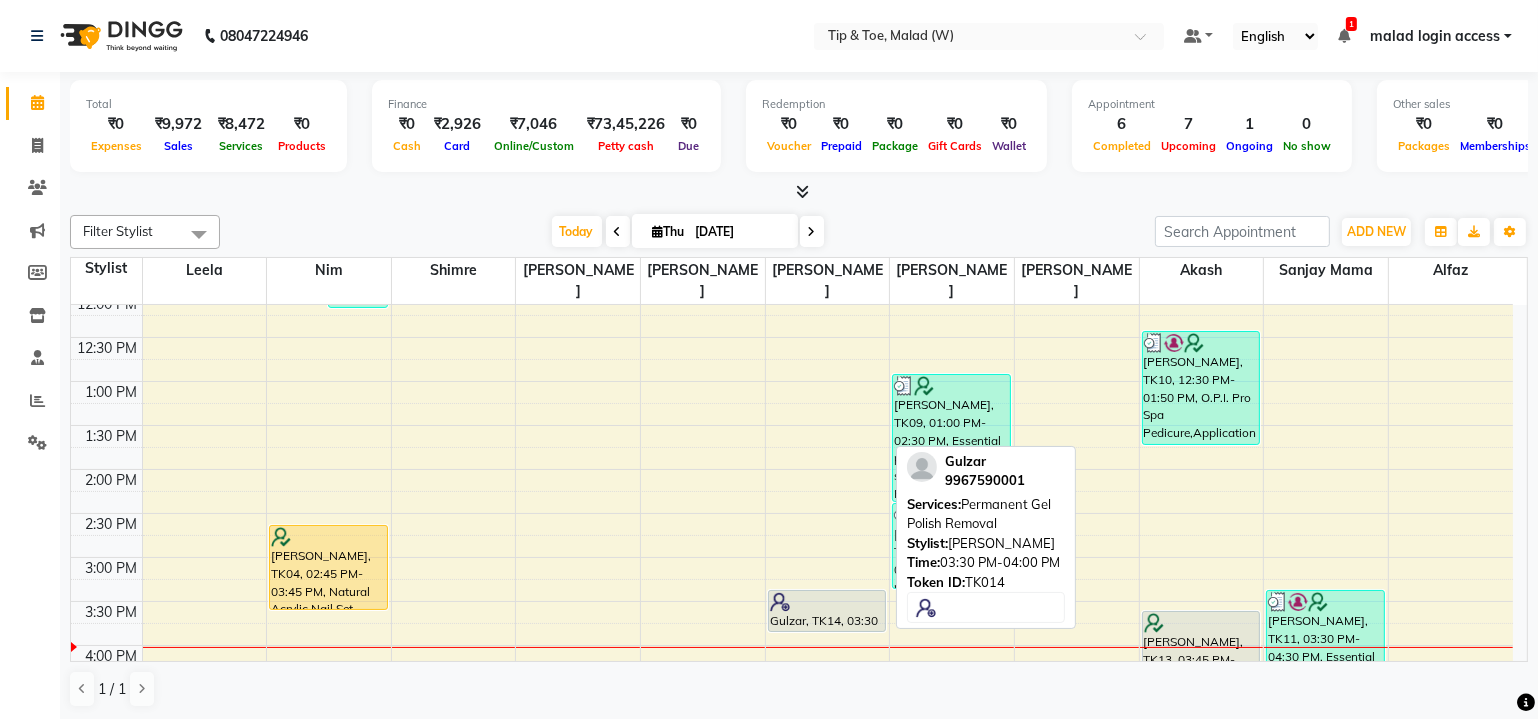 click at bounding box center (827, 602) 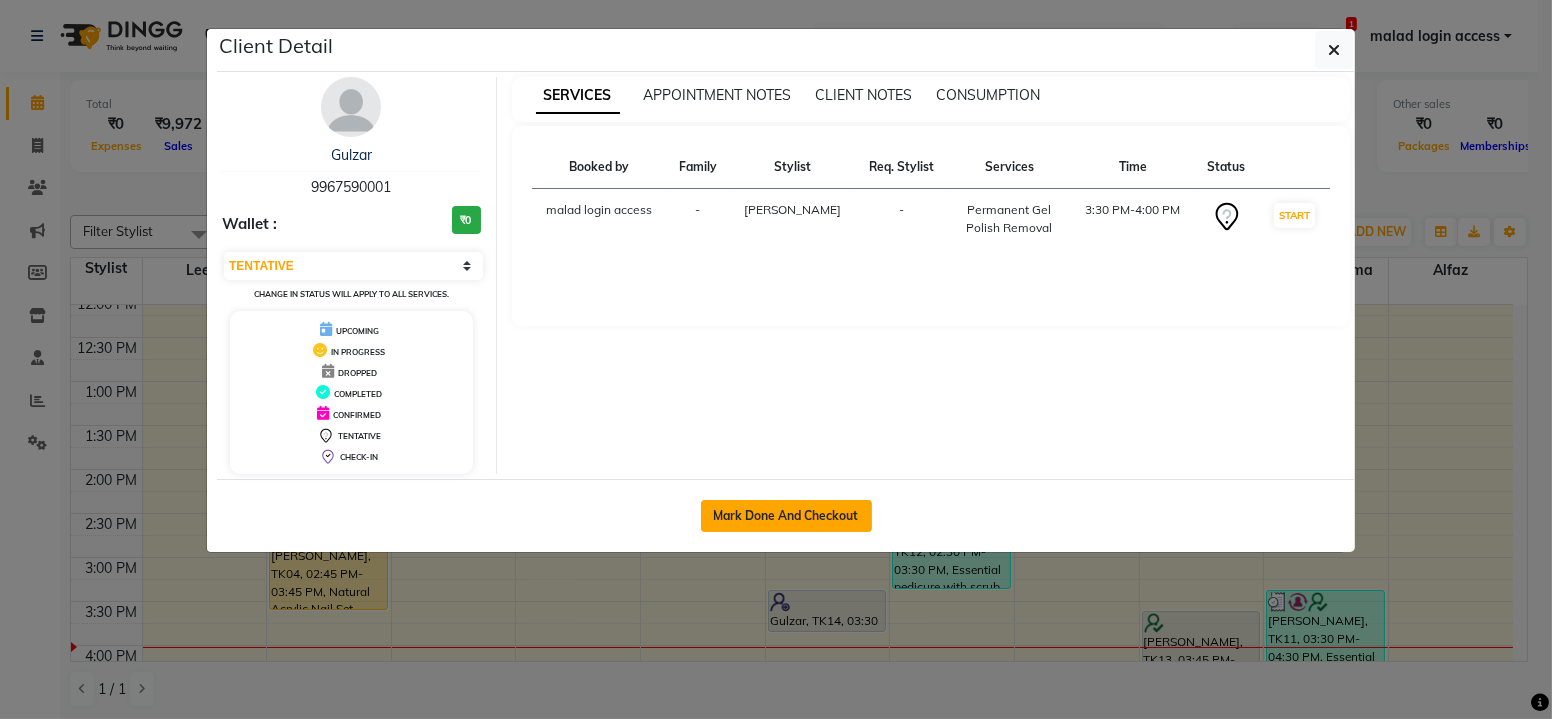 click on "Mark Done And Checkout" 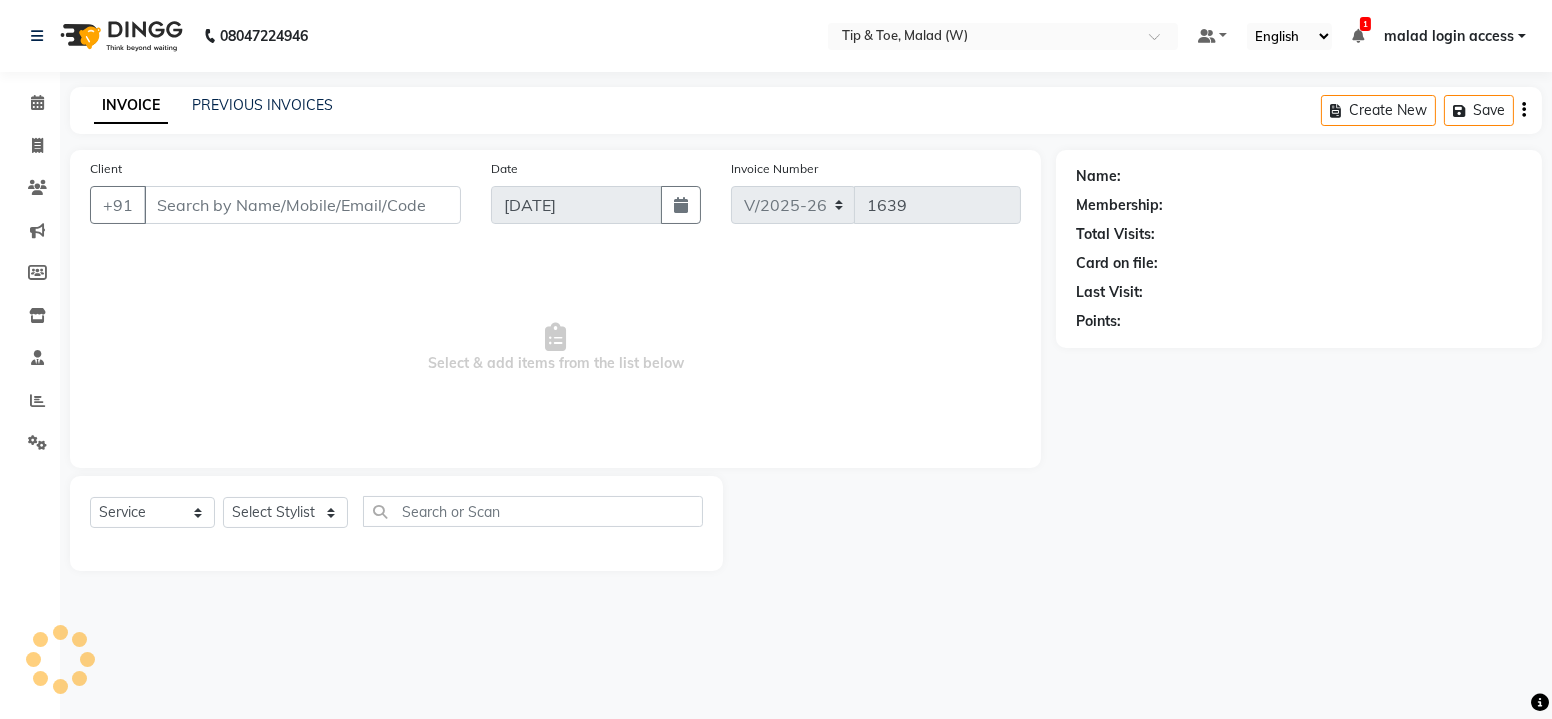 type on "9967590001" 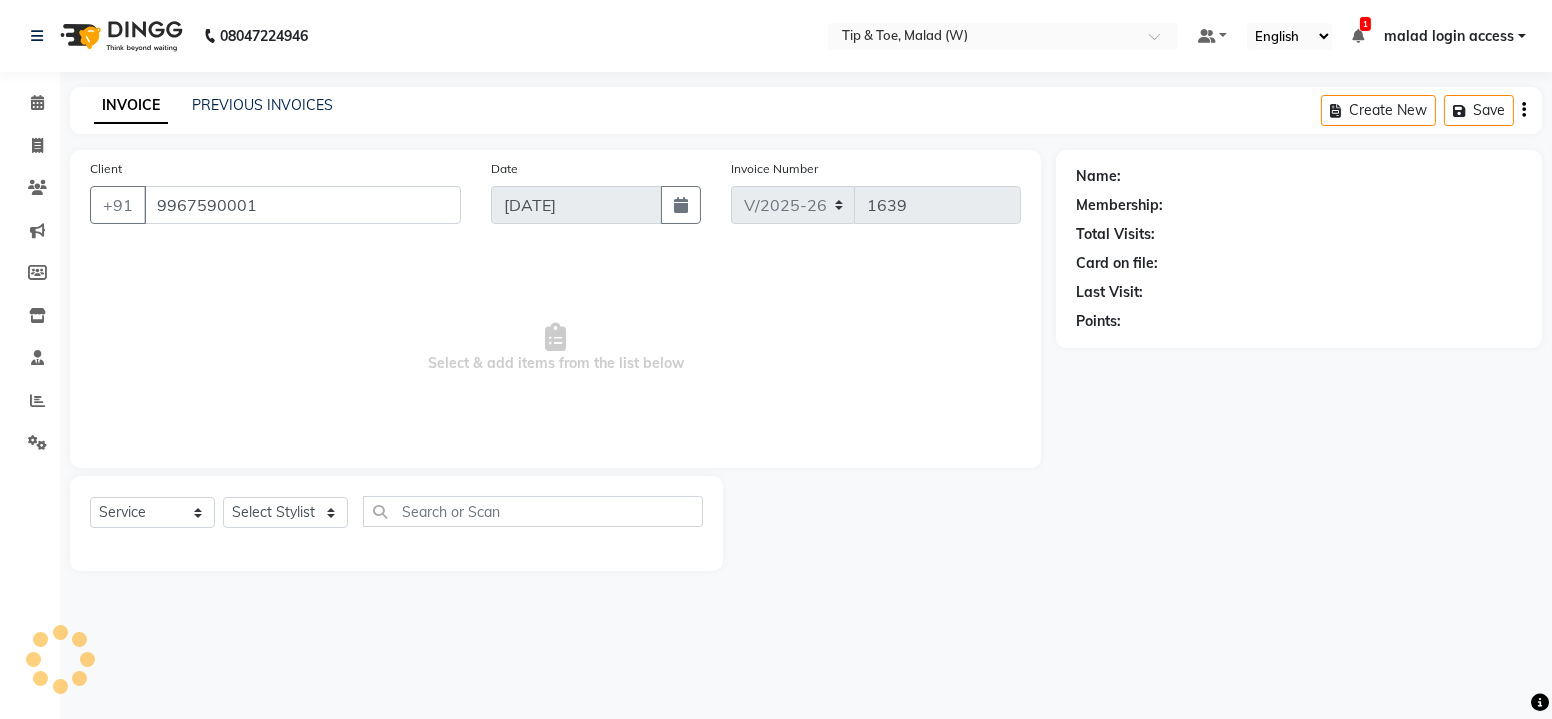 select on "77019" 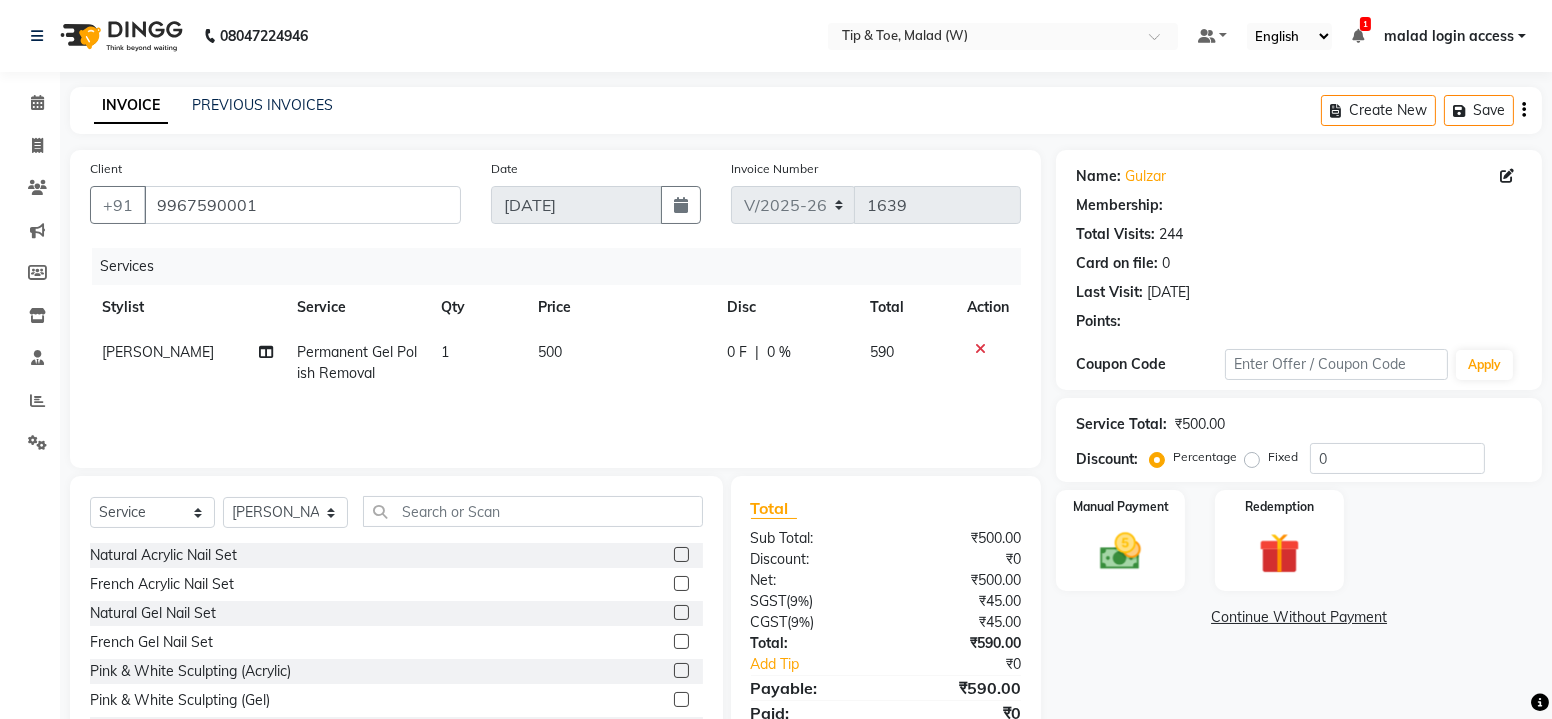 select on "1: Object" 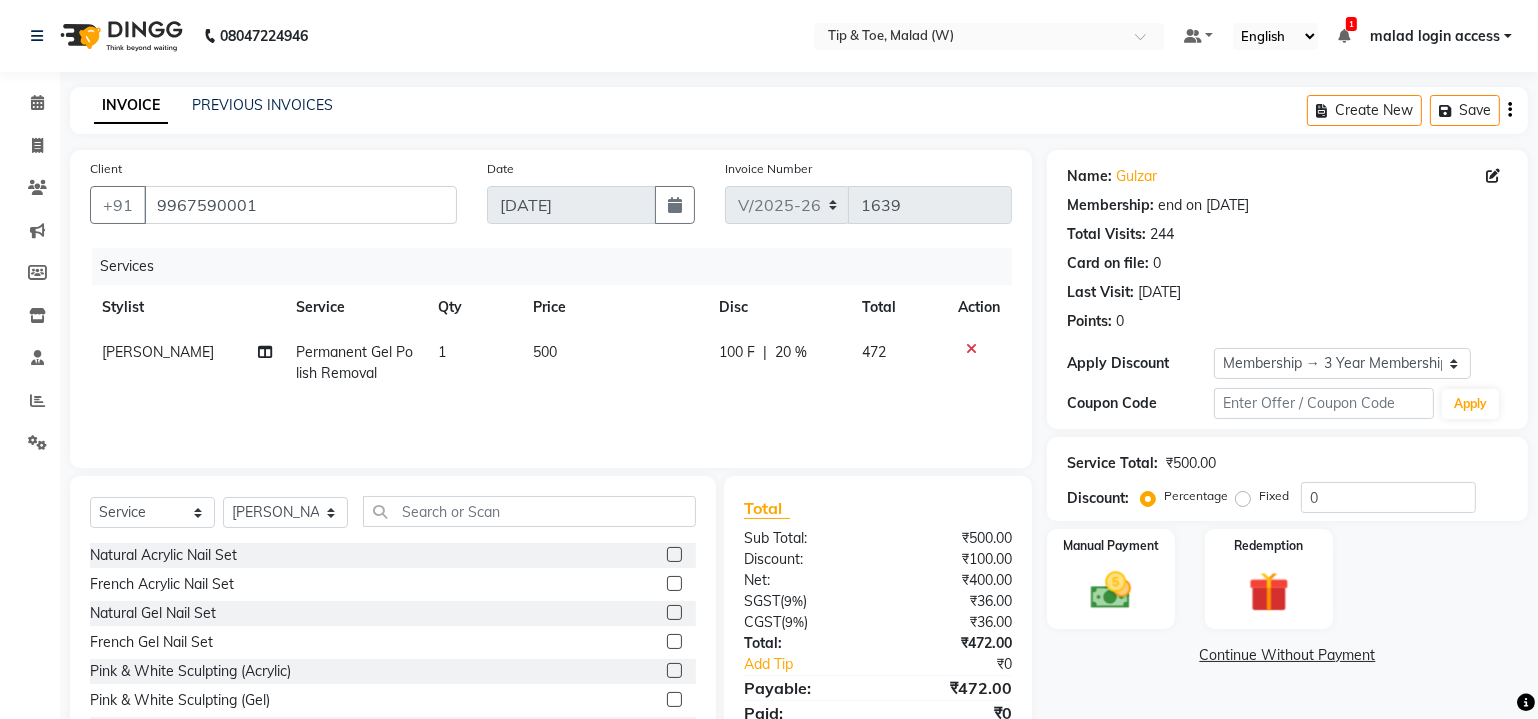 type on "20" 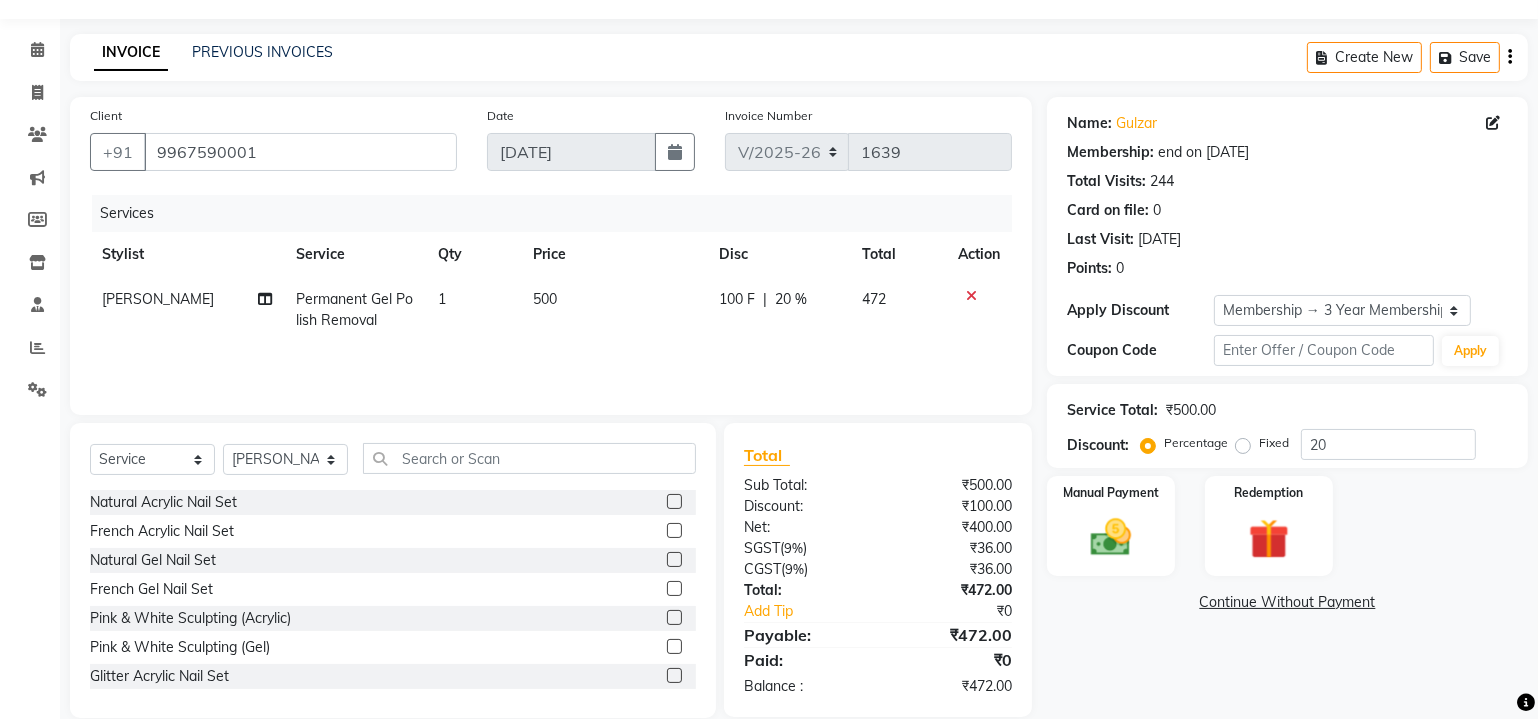 scroll, scrollTop: 80, scrollLeft: 0, axis: vertical 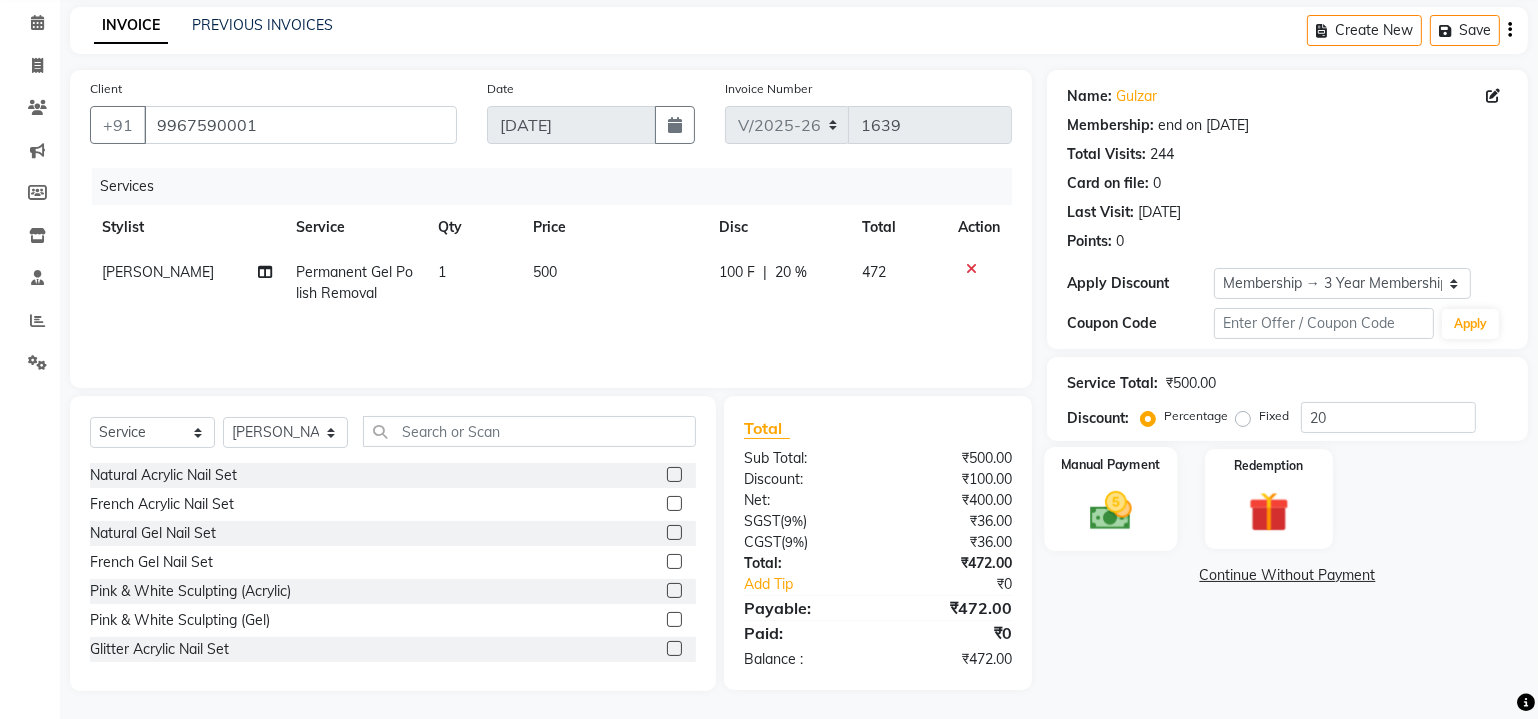 click on "Manual Payment" 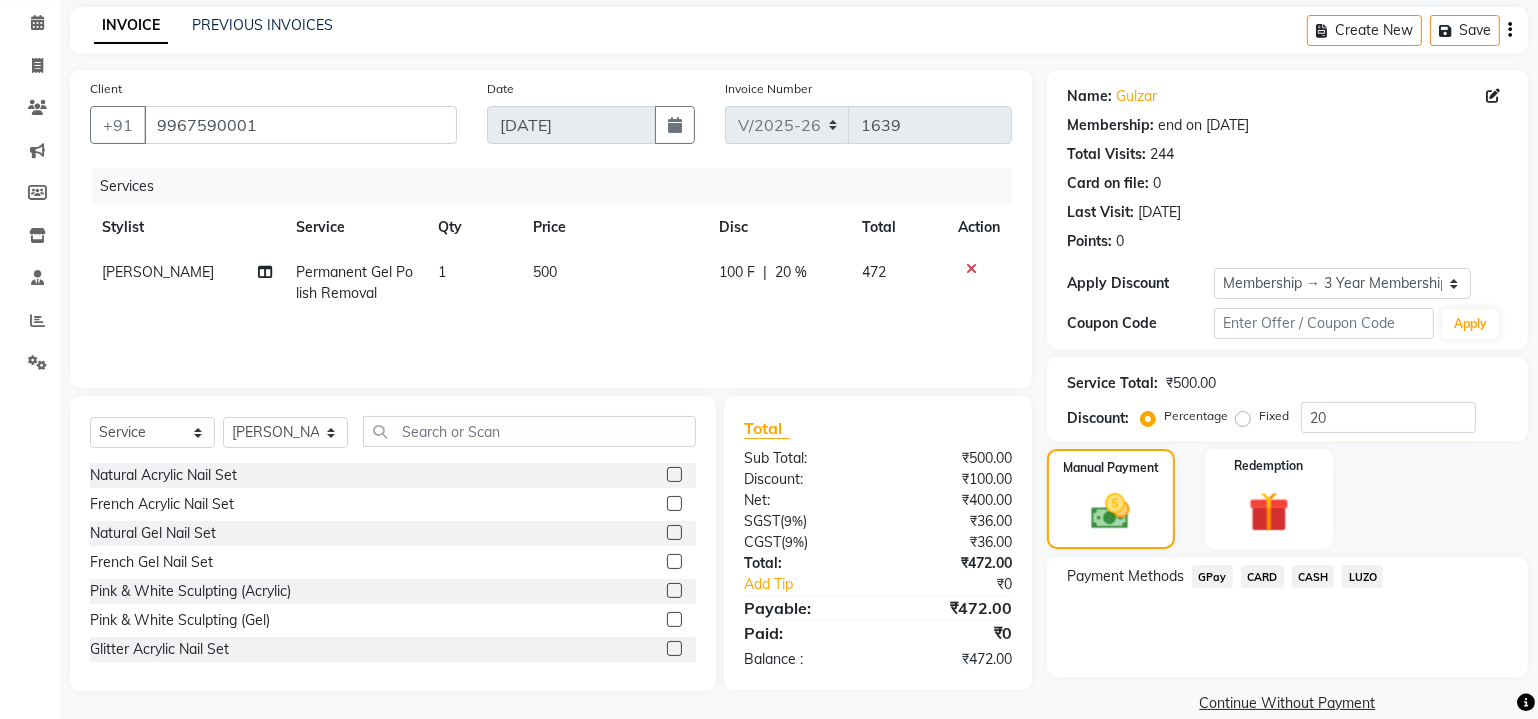 click on "GPay" 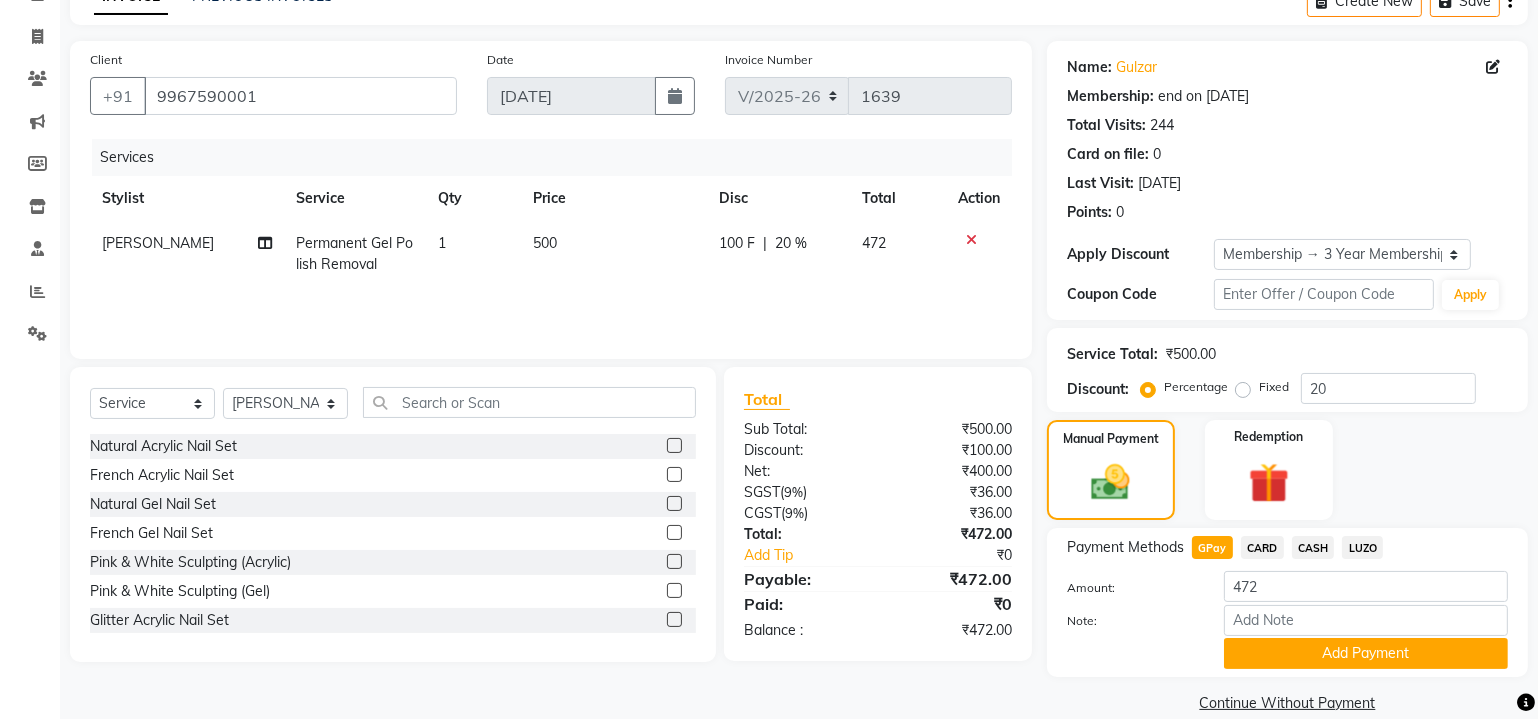 scroll, scrollTop: 135, scrollLeft: 0, axis: vertical 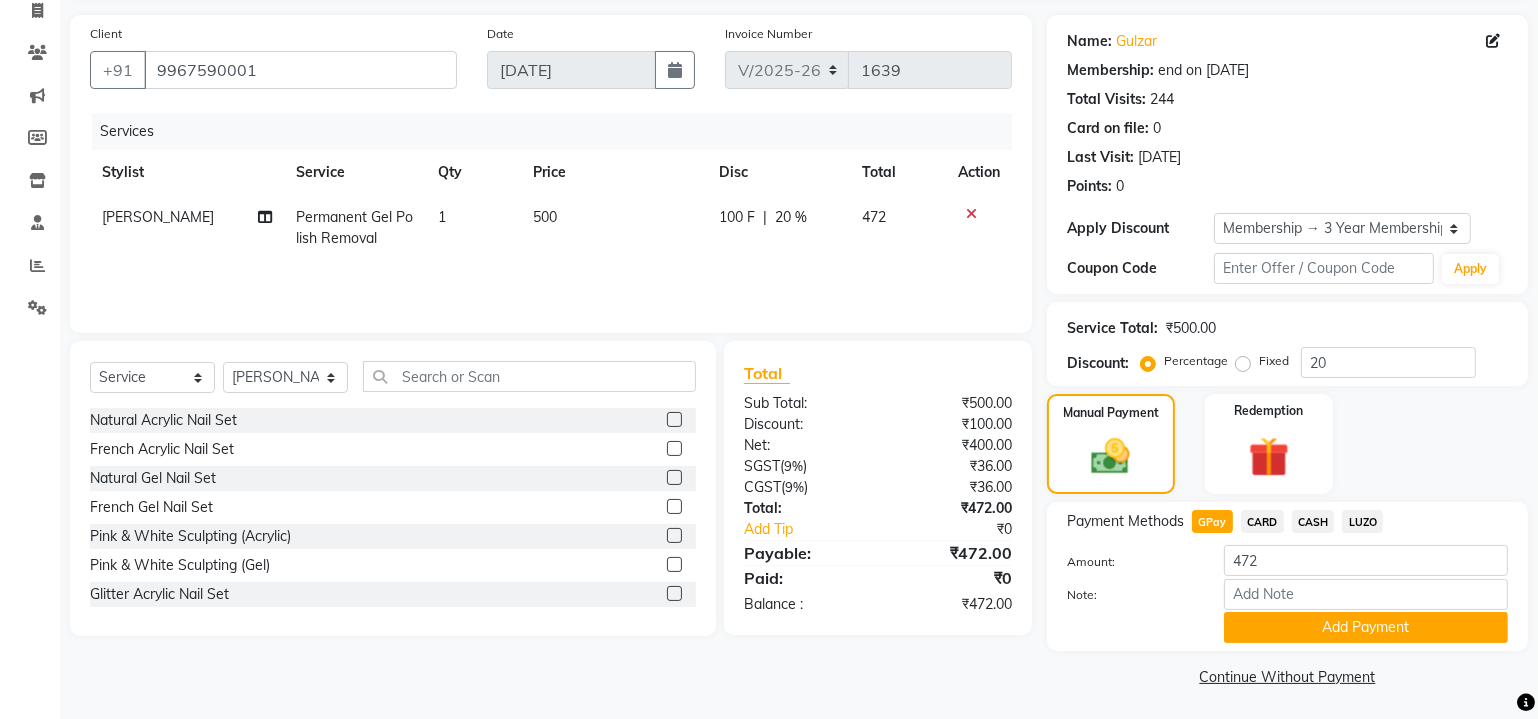 click on "CASH" 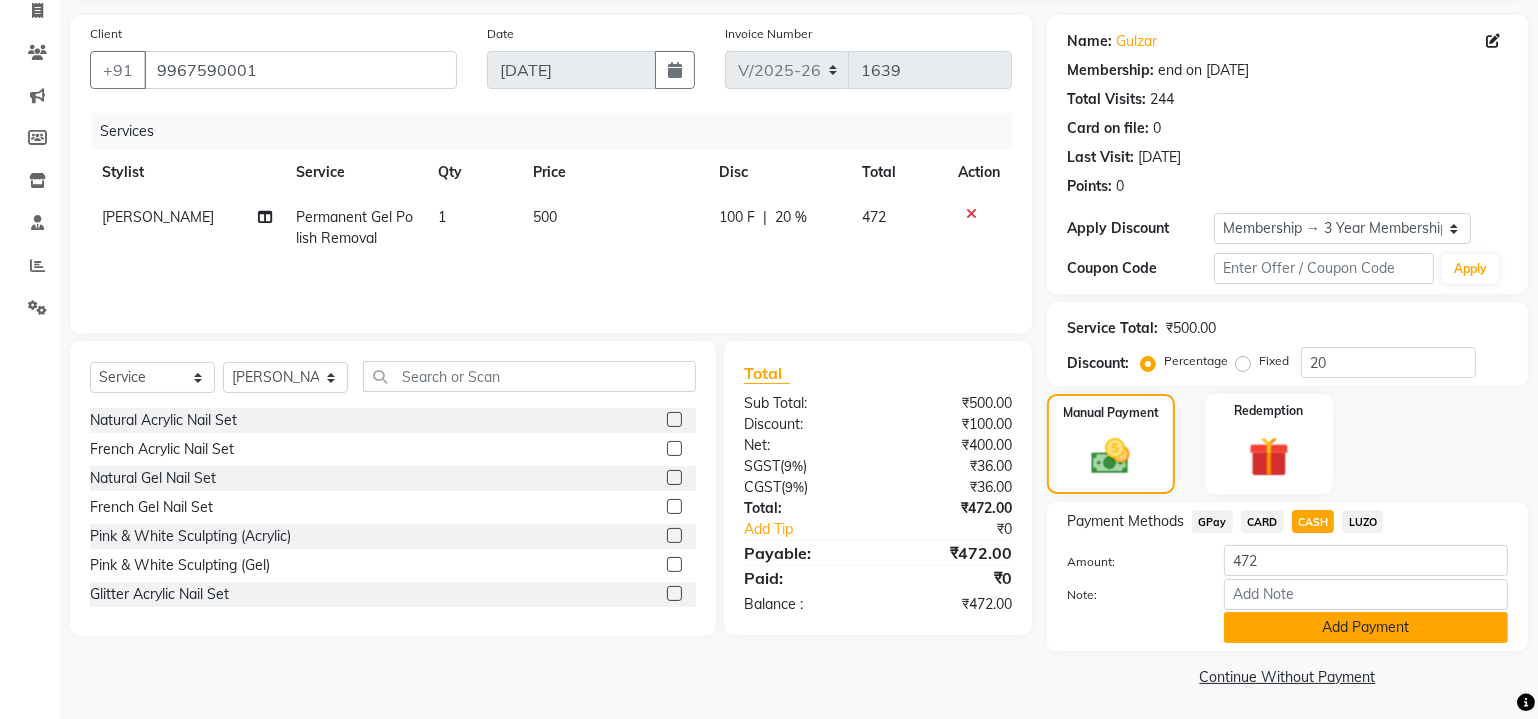 click on "Add Payment" 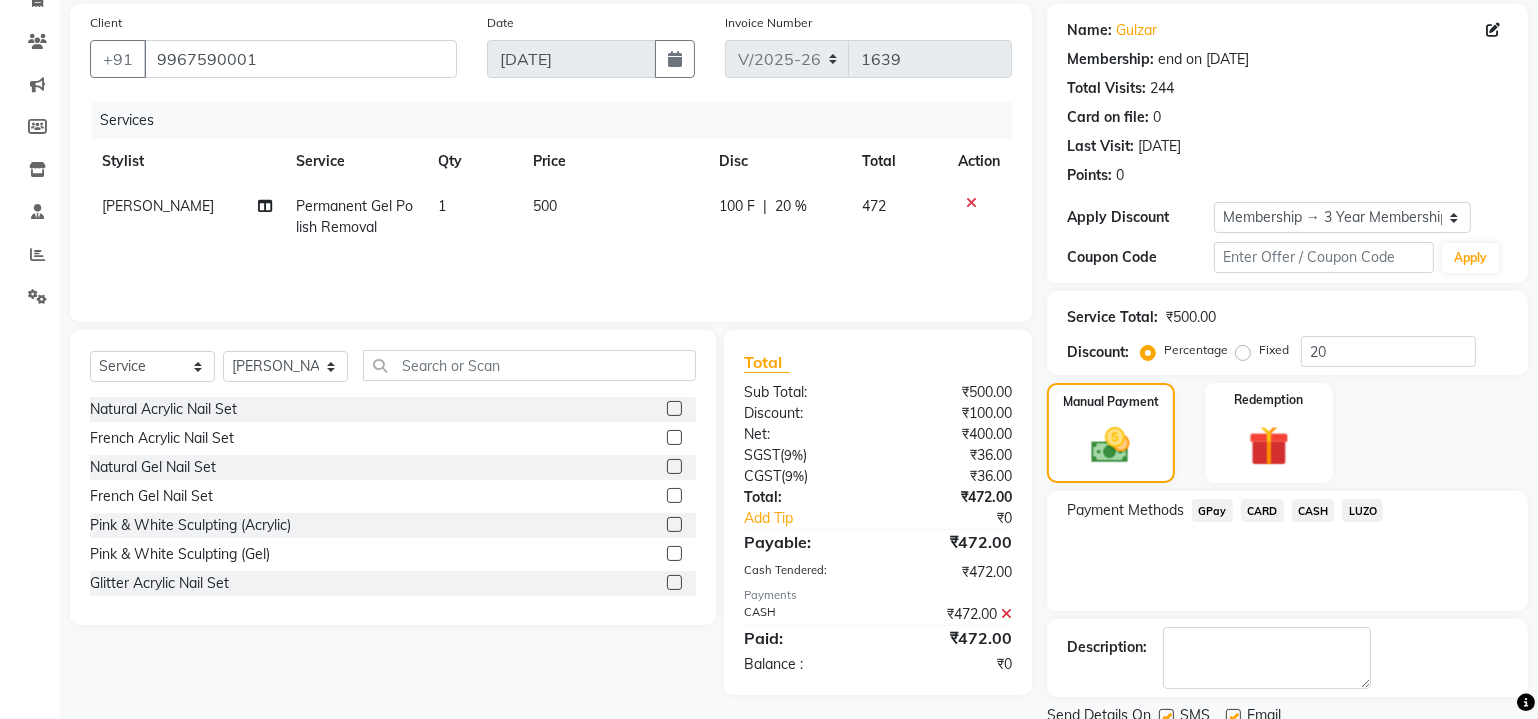scroll, scrollTop: 219, scrollLeft: 0, axis: vertical 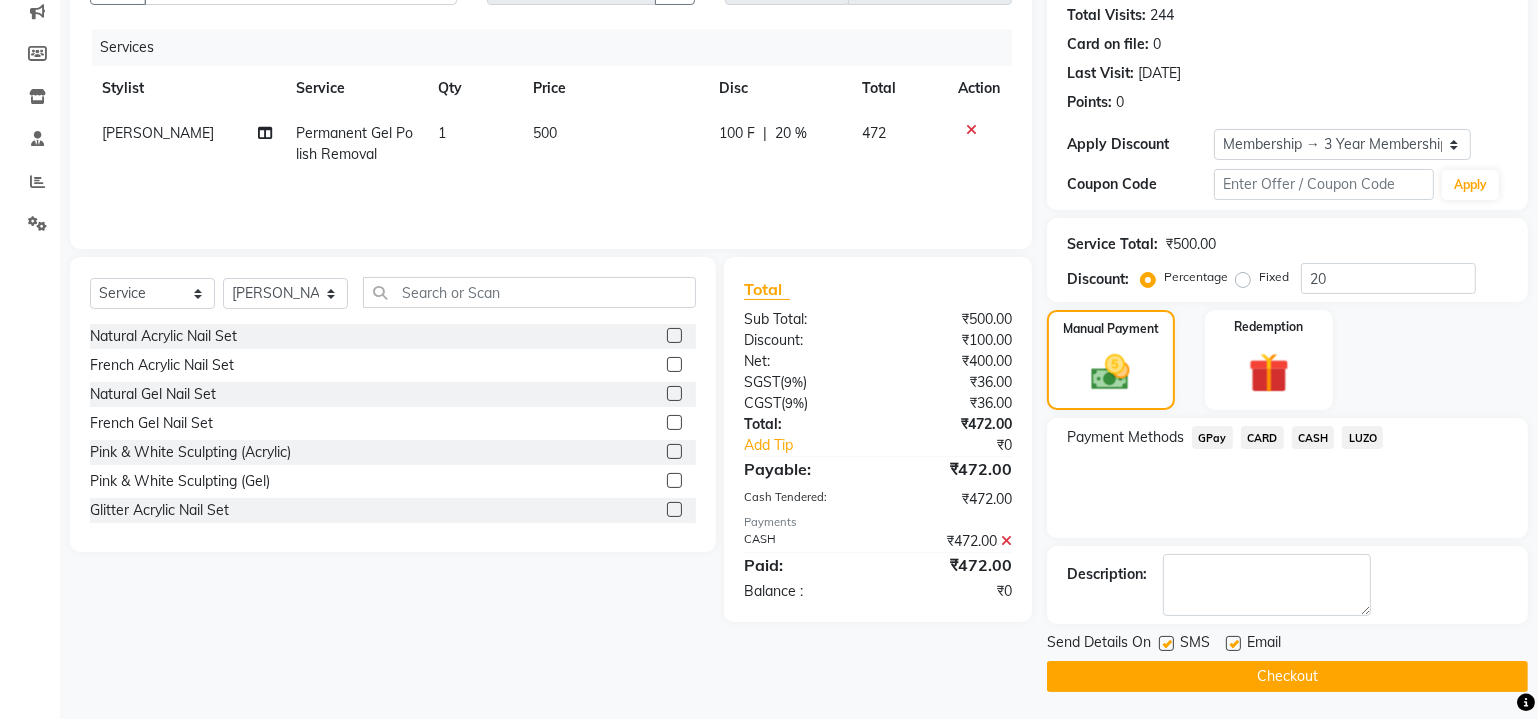 click 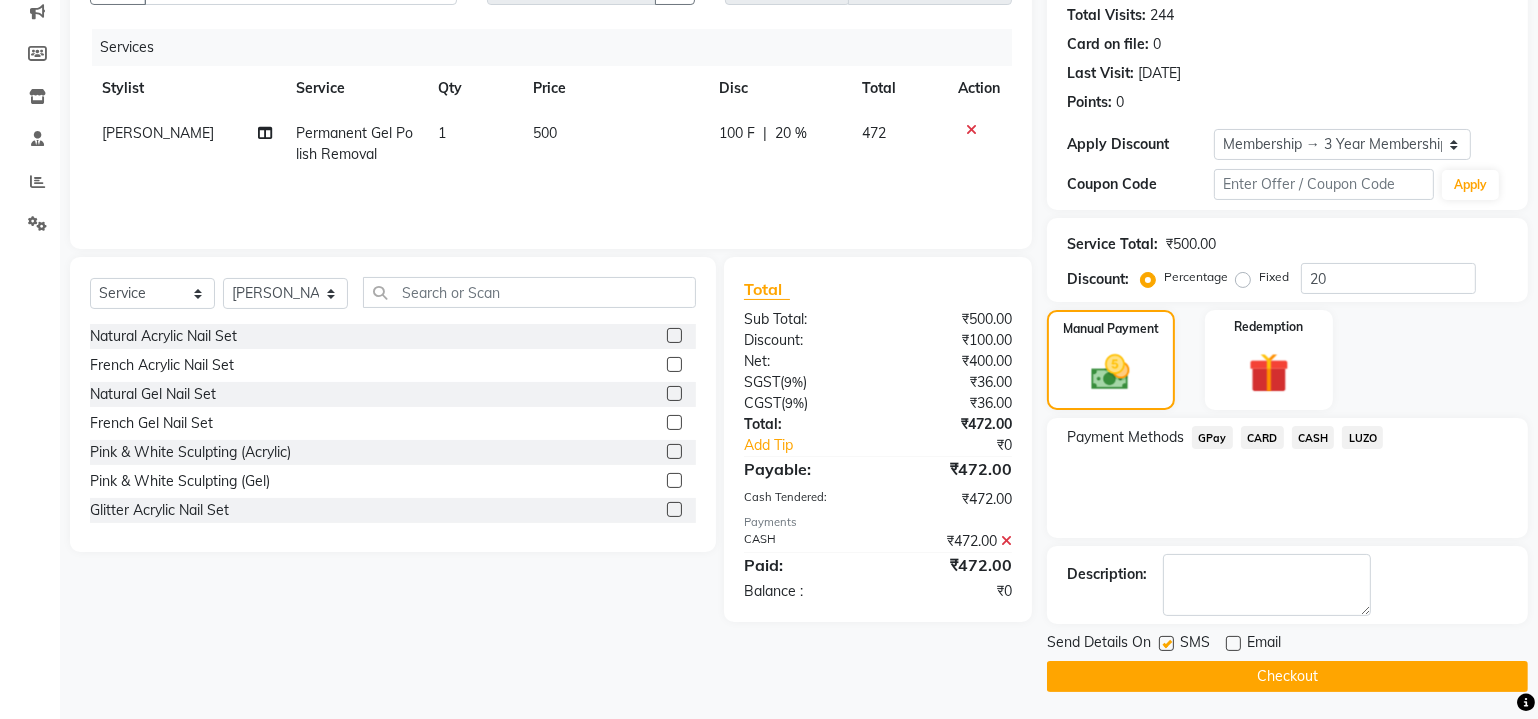 click 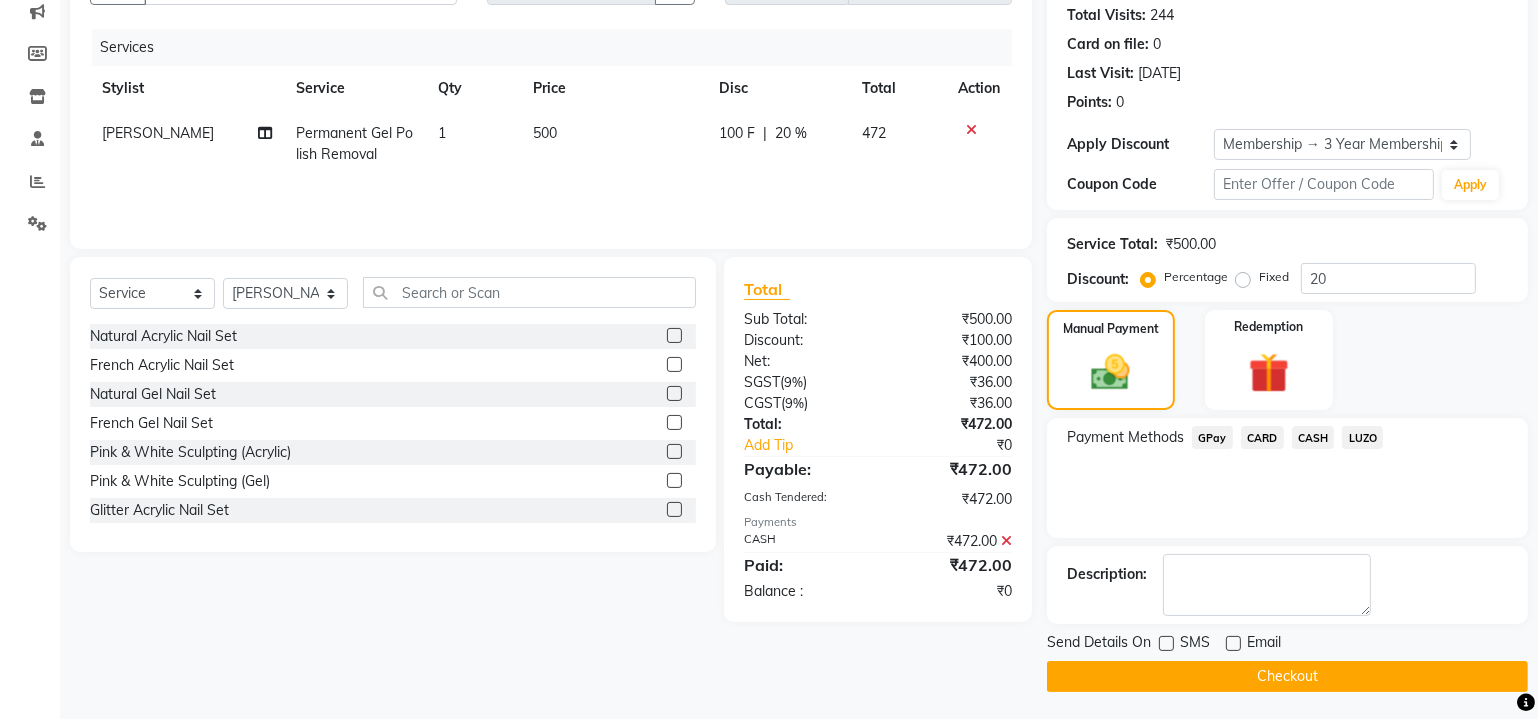 click on "Checkout" 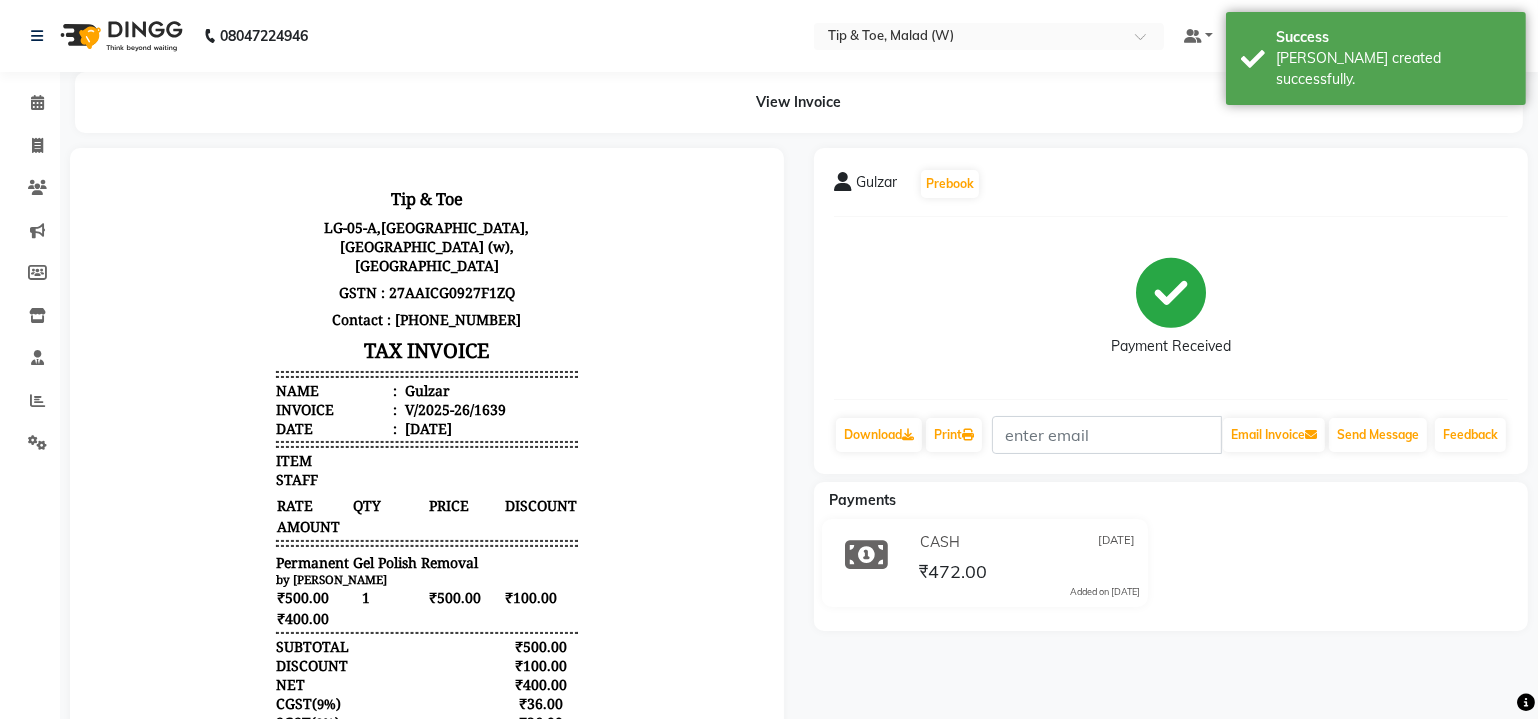 scroll, scrollTop: 0, scrollLeft: 0, axis: both 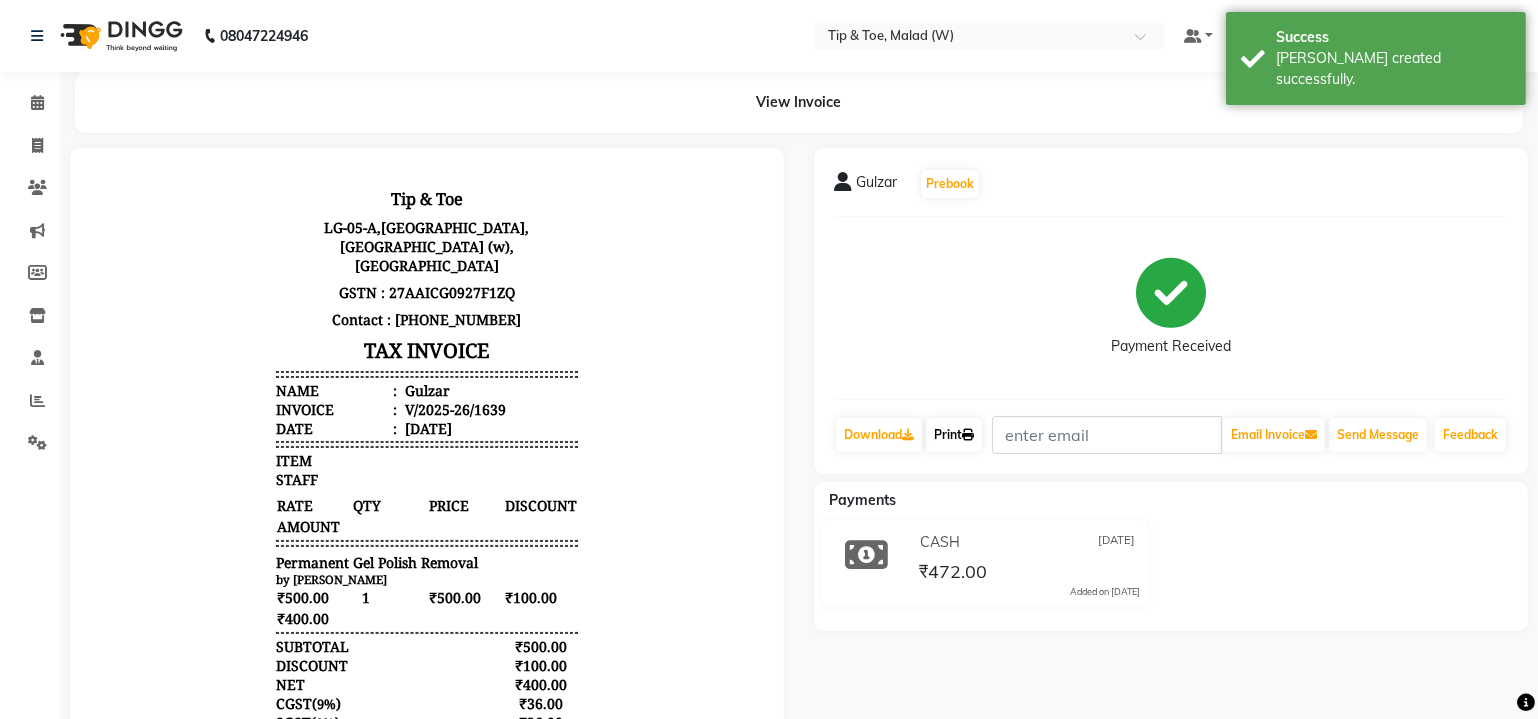 click 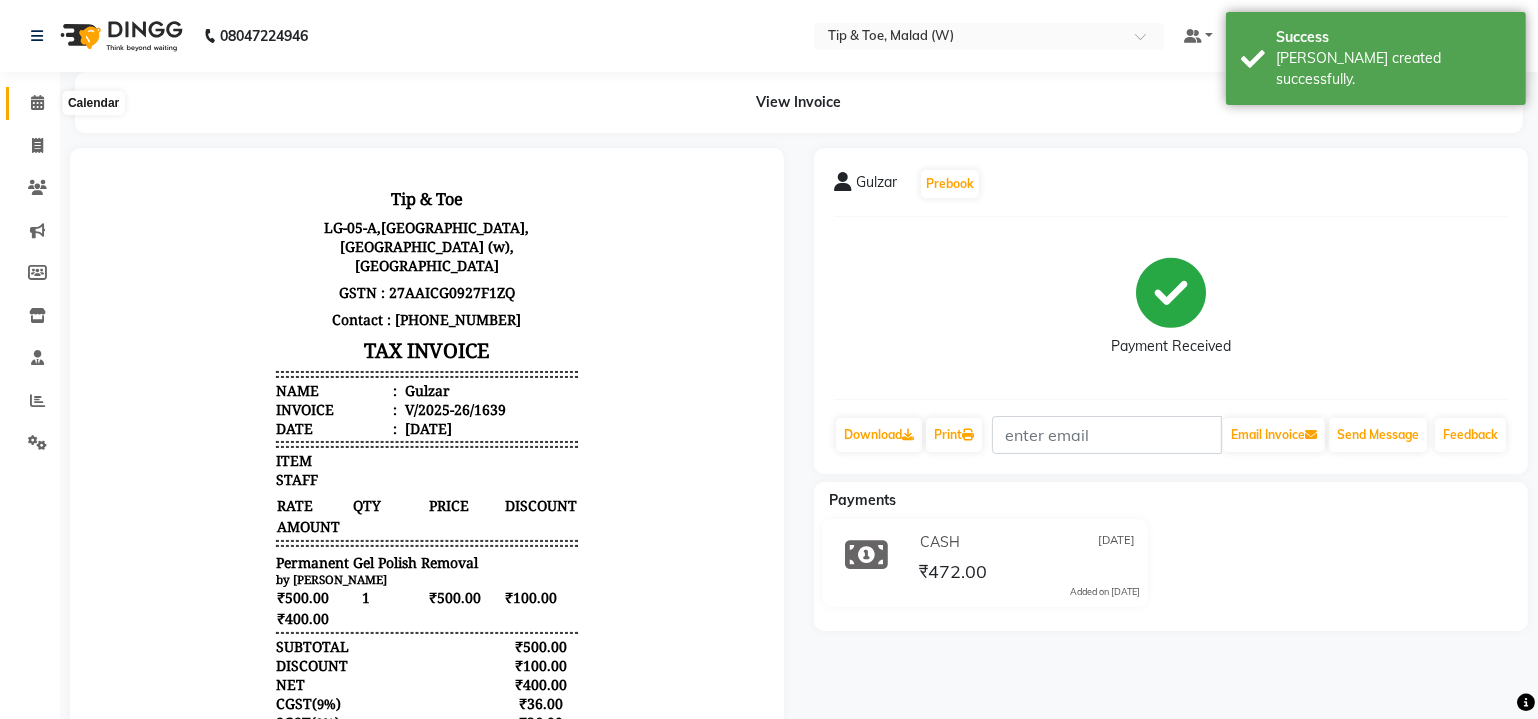 click 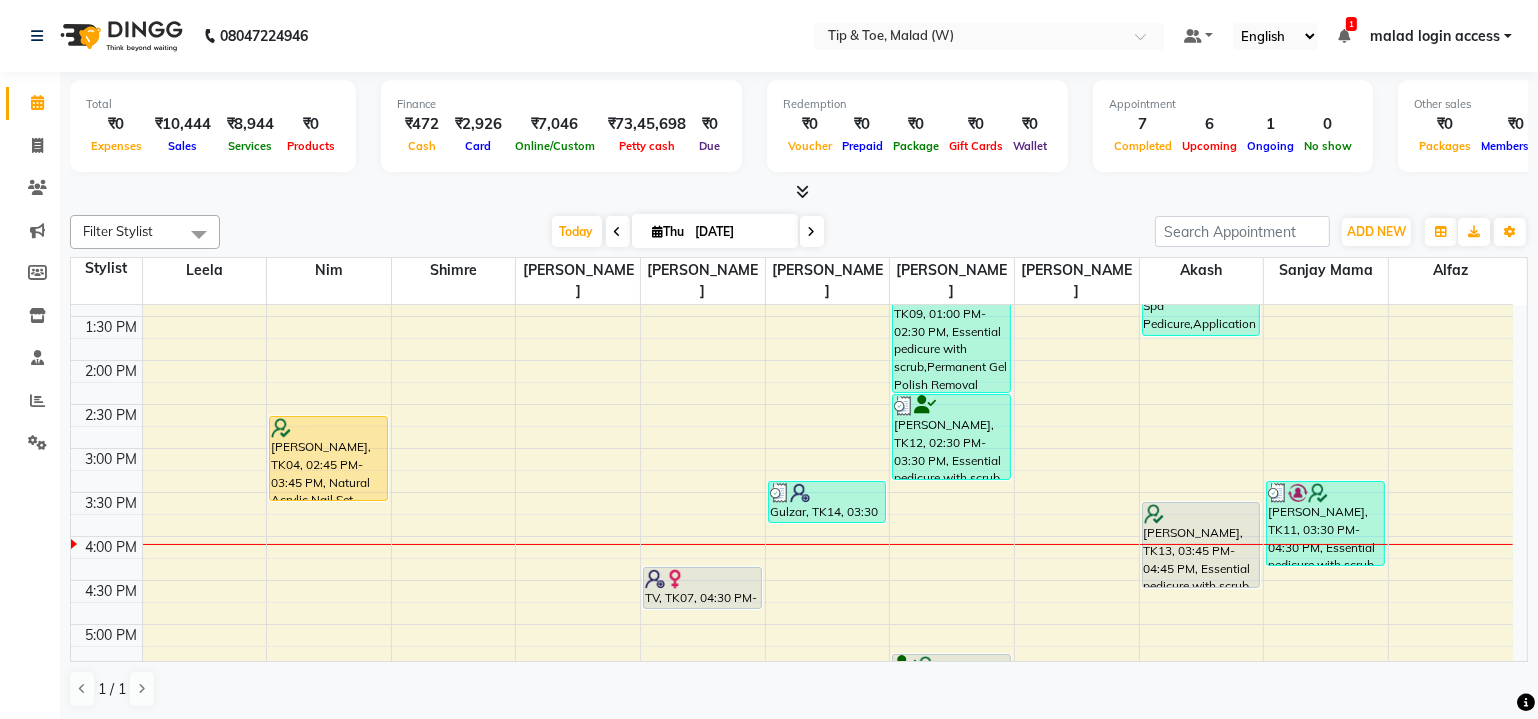 scroll, scrollTop: 636, scrollLeft: 0, axis: vertical 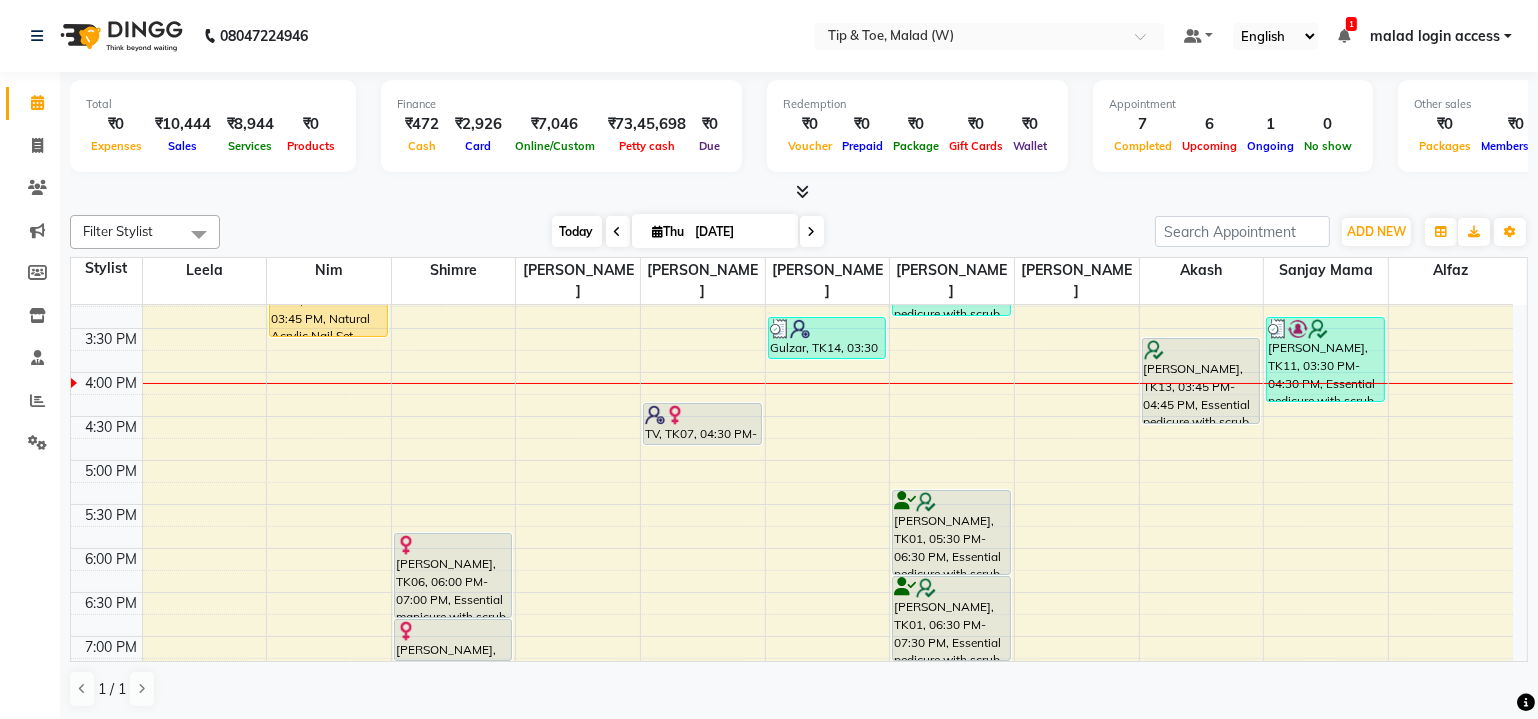 click on "Today" at bounding box center (577, 231) 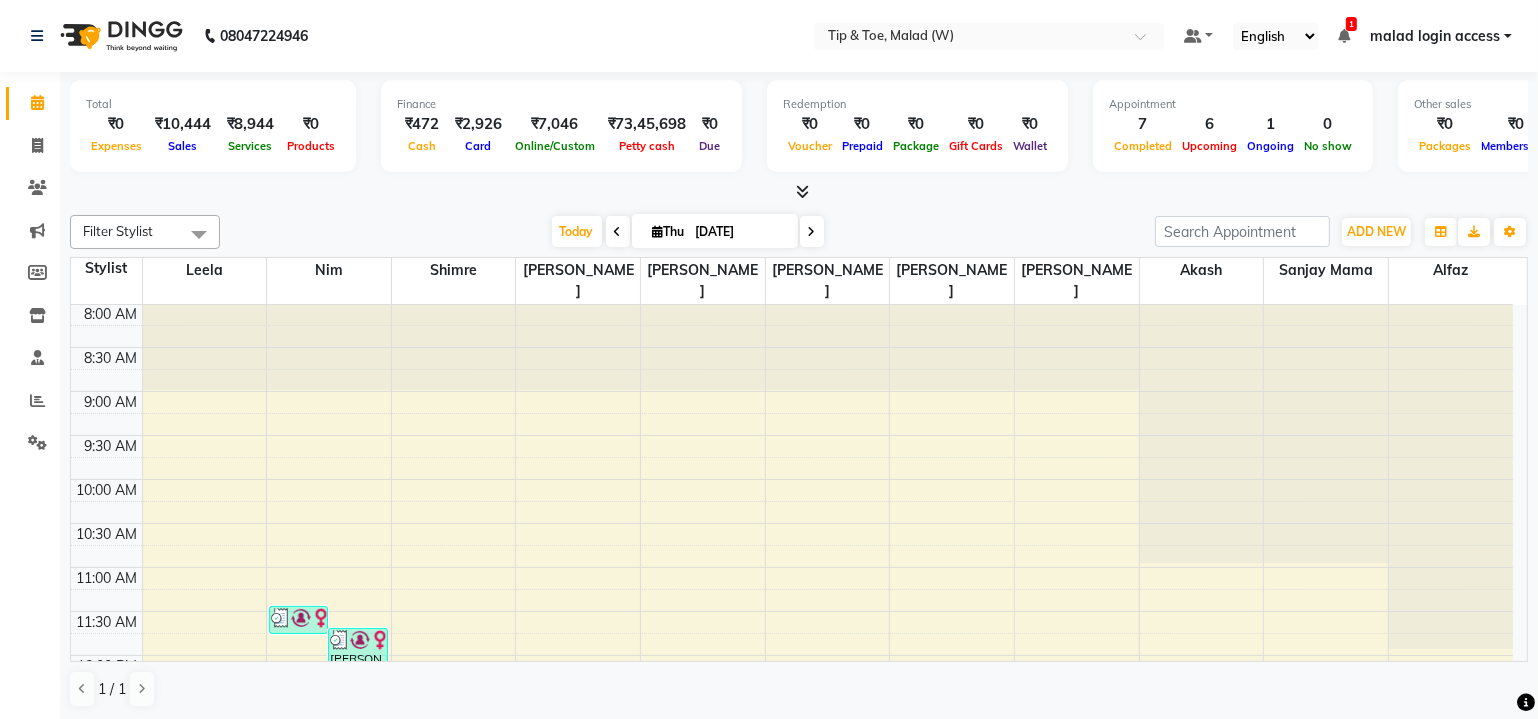 scroll, scrollTop: 0, scrollLeft: 0, axis: both 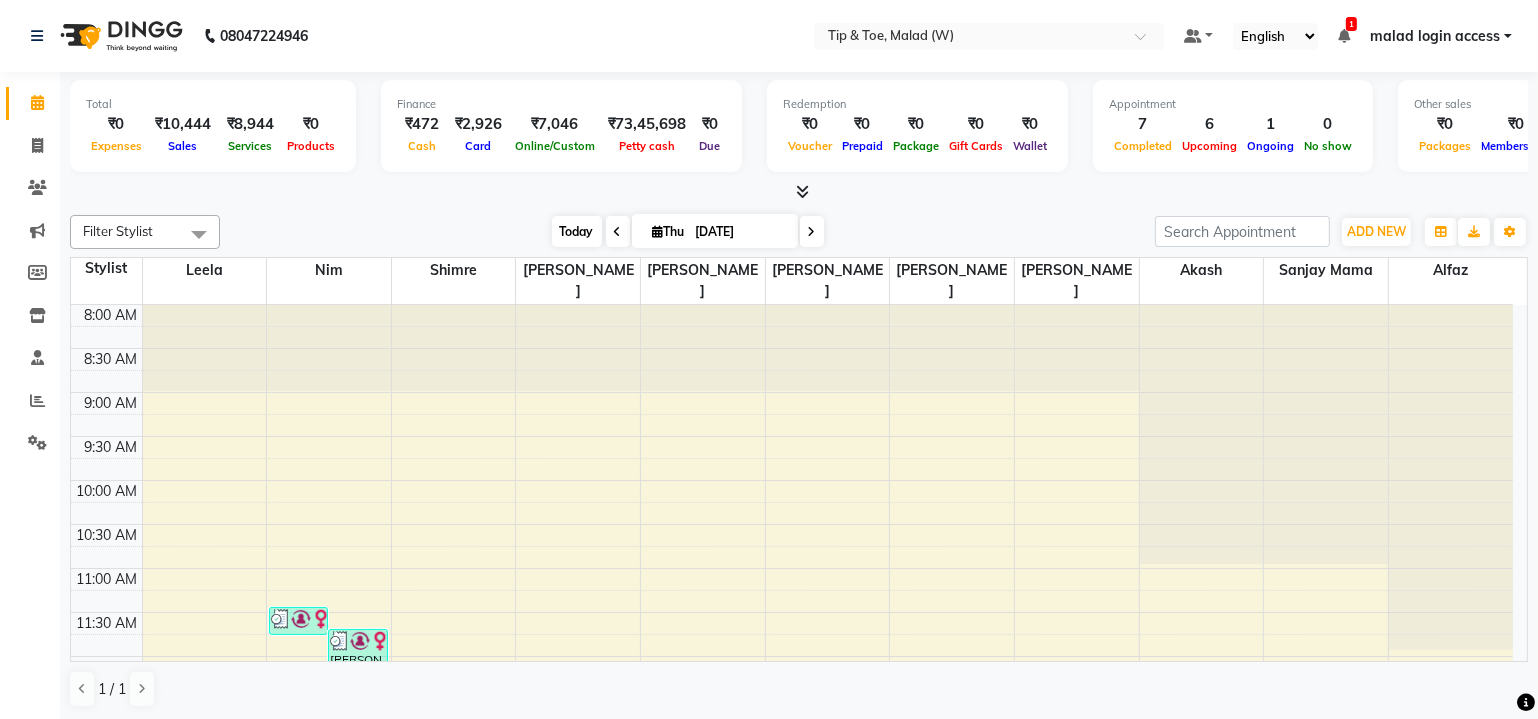 click on "Today" at bounding box center [577, 231] 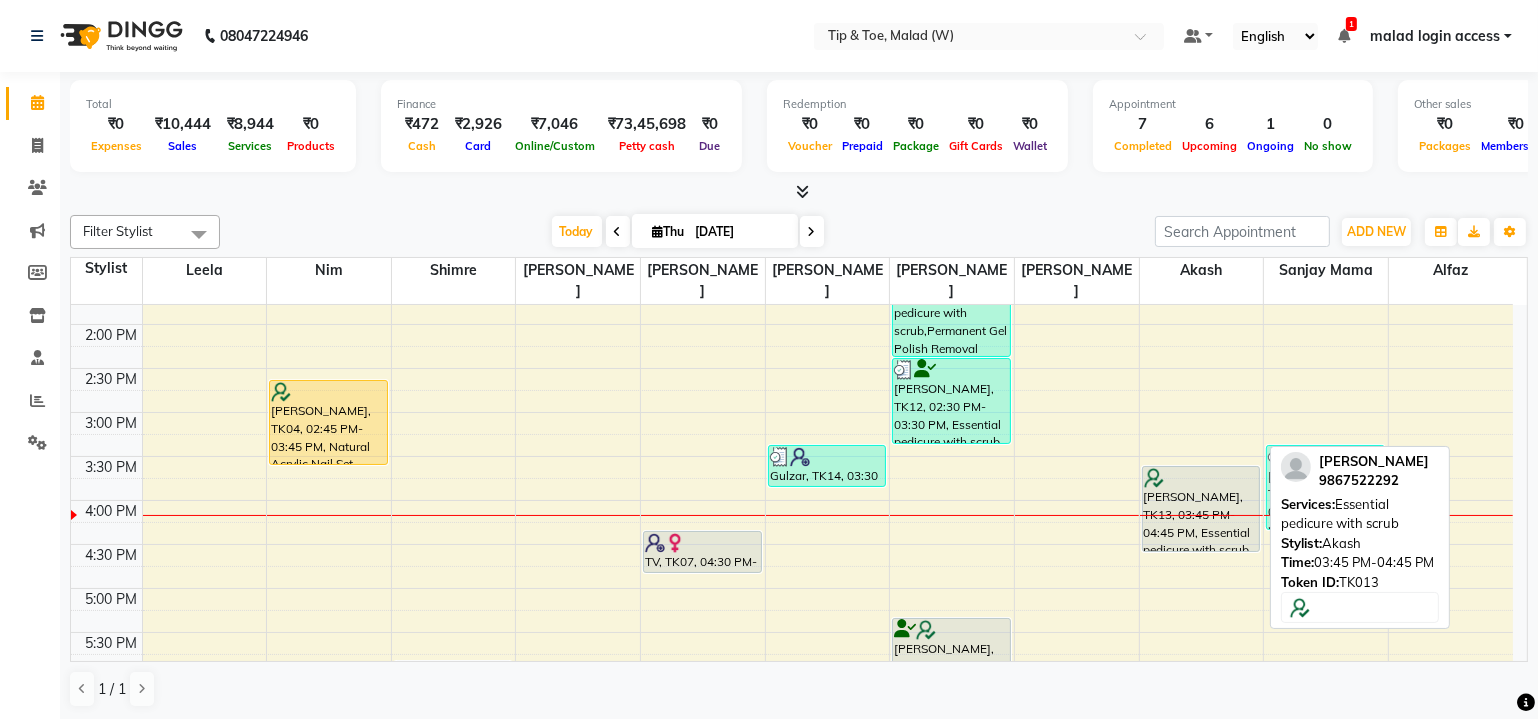 scroll, scrollTop: 510, scrollLeft: 0, axis: vertical 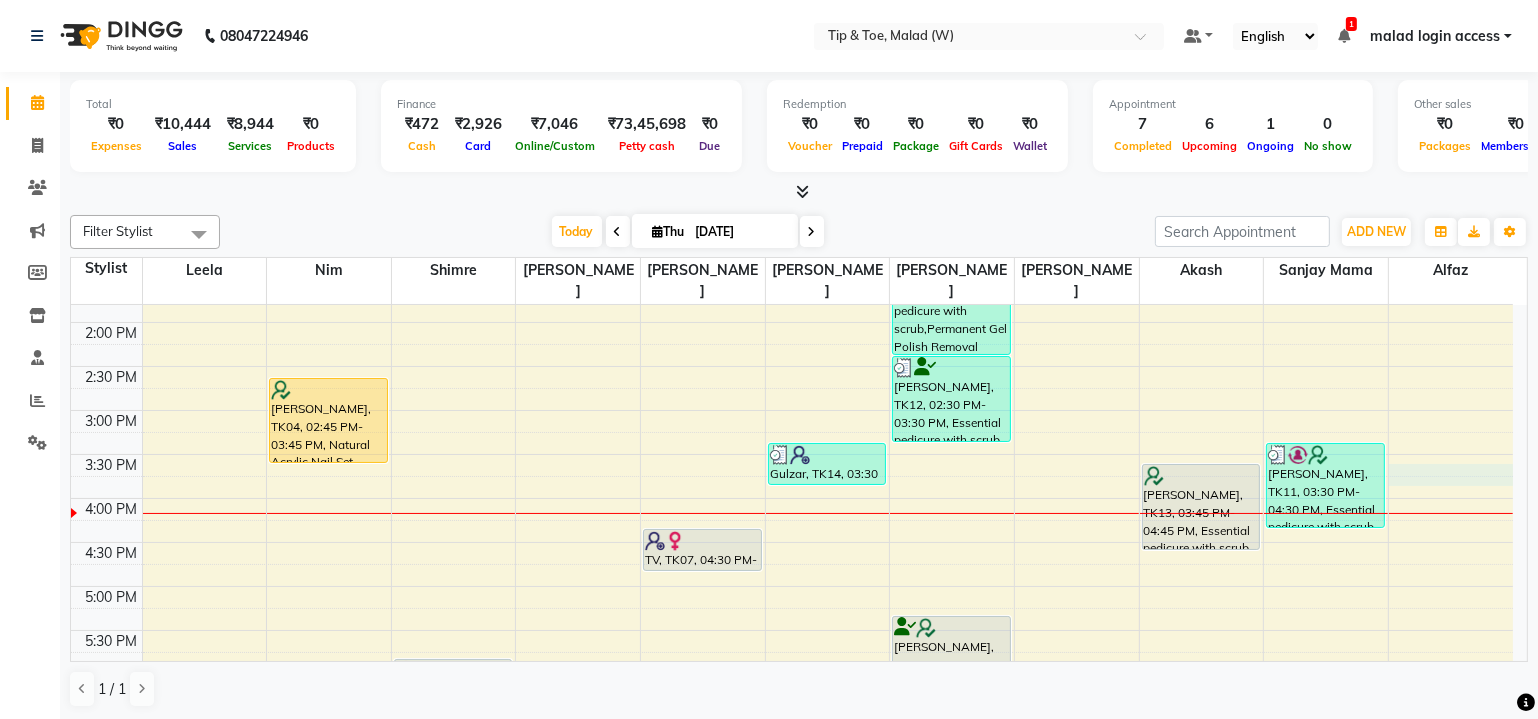 click on "8:00 AM 8:30 AM 9:00 AM 9:30 AM 10:00 AM 10:30 AM 11:00 AM 11:30 AM 12:00 PM 12:30 PM 1:00 PM 1:30 PM 2:00 PM 2:30 PM 3:00 PM 3:30 PM 4:00 PM 4:30 PM 5:00 PM 5:30 PM 6:00 PM 6:30 PM 7:00 PM 7:30 PM 8:00 PM 8:30 PM     [PERSON_NAME], TK08, 11:30 AM-11:50 AM, Application of Nail Polish     [PERSON_NAME], TK08, 11:45 AM-12:15 PM, Nail Cut File & Polish     [PERSON_NAME], TK04, 02:45 PM-03:45 PM, Natural Acrylic Nail Set     [PERSON_NAME], TK06, 06:00 PM-07:00 PM, Essential manicure with scrub     [PERSON_NAME], TK06, 07:00 PM-07:30 PM, Permanent Gel Polish     TV, TK07, 04:30 PM-05:00 PM, Nail Cut File & Polish     Gulzar, TK14, 03:30 PM-04:00 PM, Permanent Gel Polish Removal     [PERSON_NAME], TK09, 01:00 PM-02:30 PM, Essential pedicure with scrub,Permanent Gel Polish Removal     Bhupendesh [PERSON_NAME], TK12, 02:30 PM-03:30 PM, Essential pedicure with scrub     [PERSON_NAME], TK01, 05:30 PM-06:30 PM, Essential pedicure with scrub     [PERSON_NAME], TK01, 06:30 PM-07:30 PM, Essential pedicure with scrub" at bounding box center [792, 366] 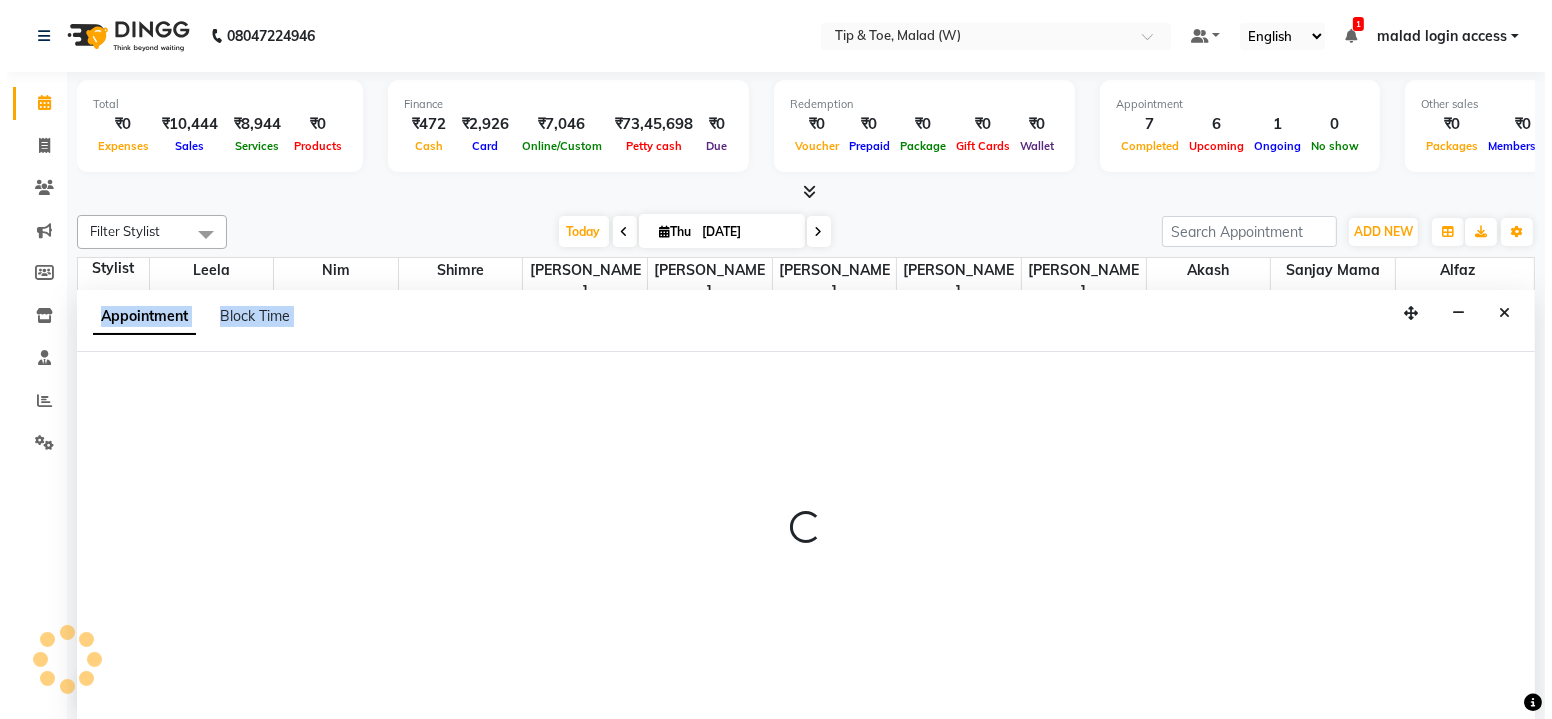 scroll, scrollTop: 0, scrollLeft: 0, axis: both 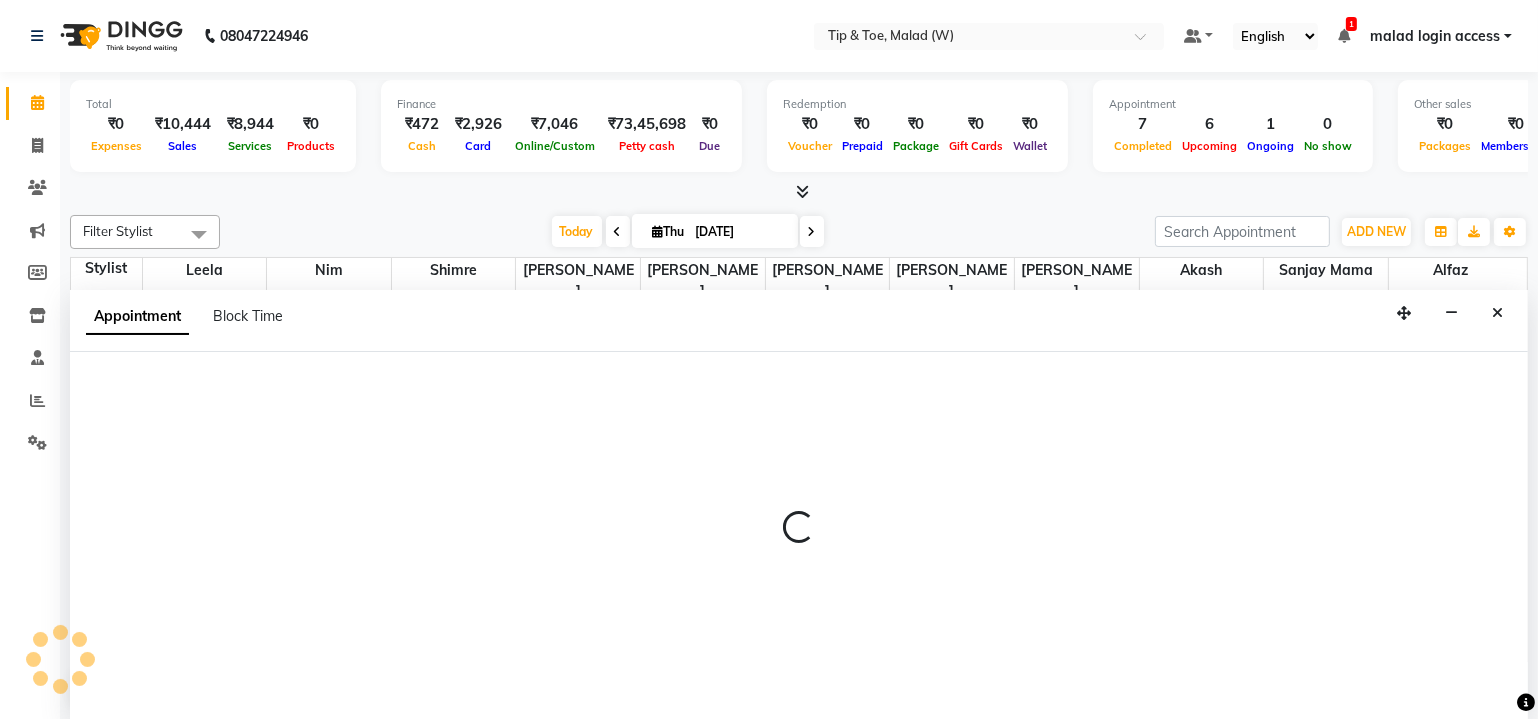 select on "41813" 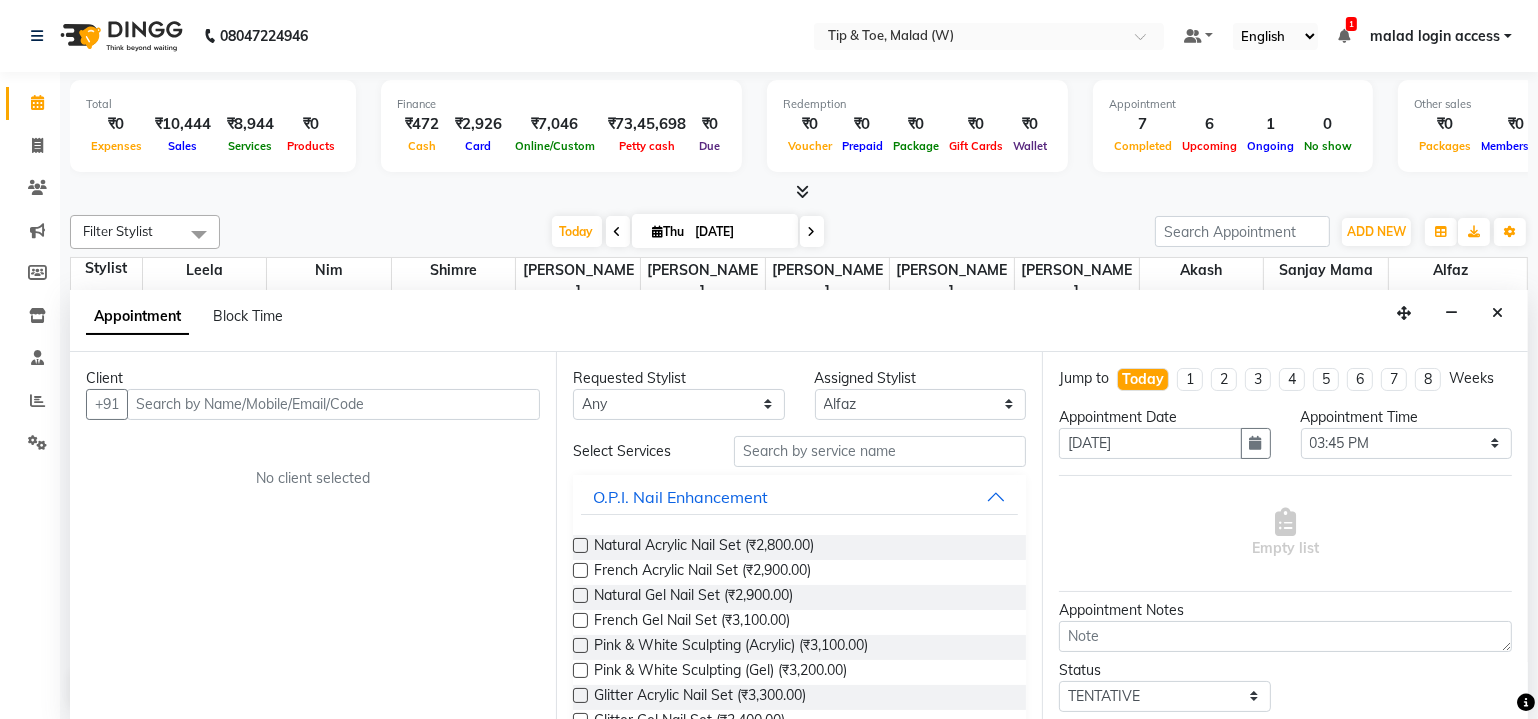 click at bounding box center (333, 404) 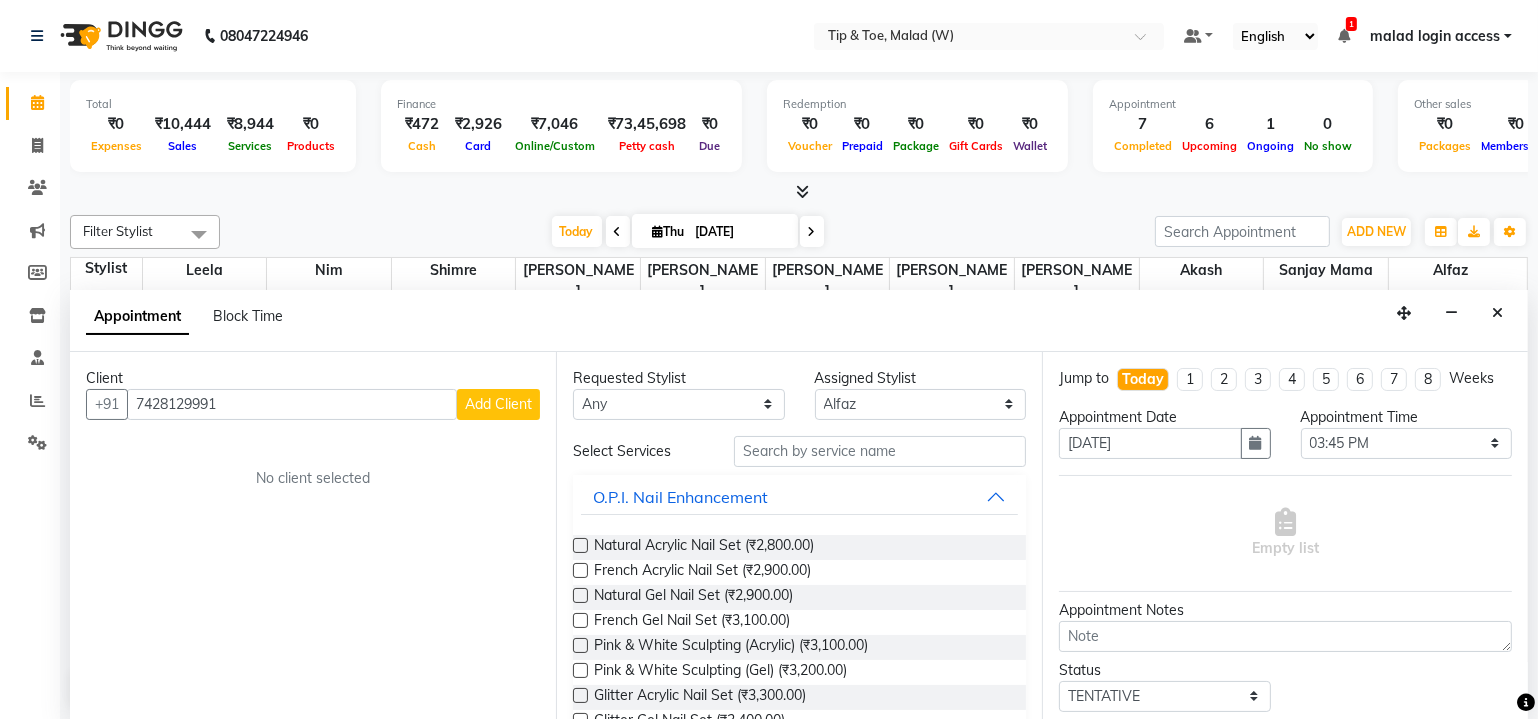 type on "7428129991" 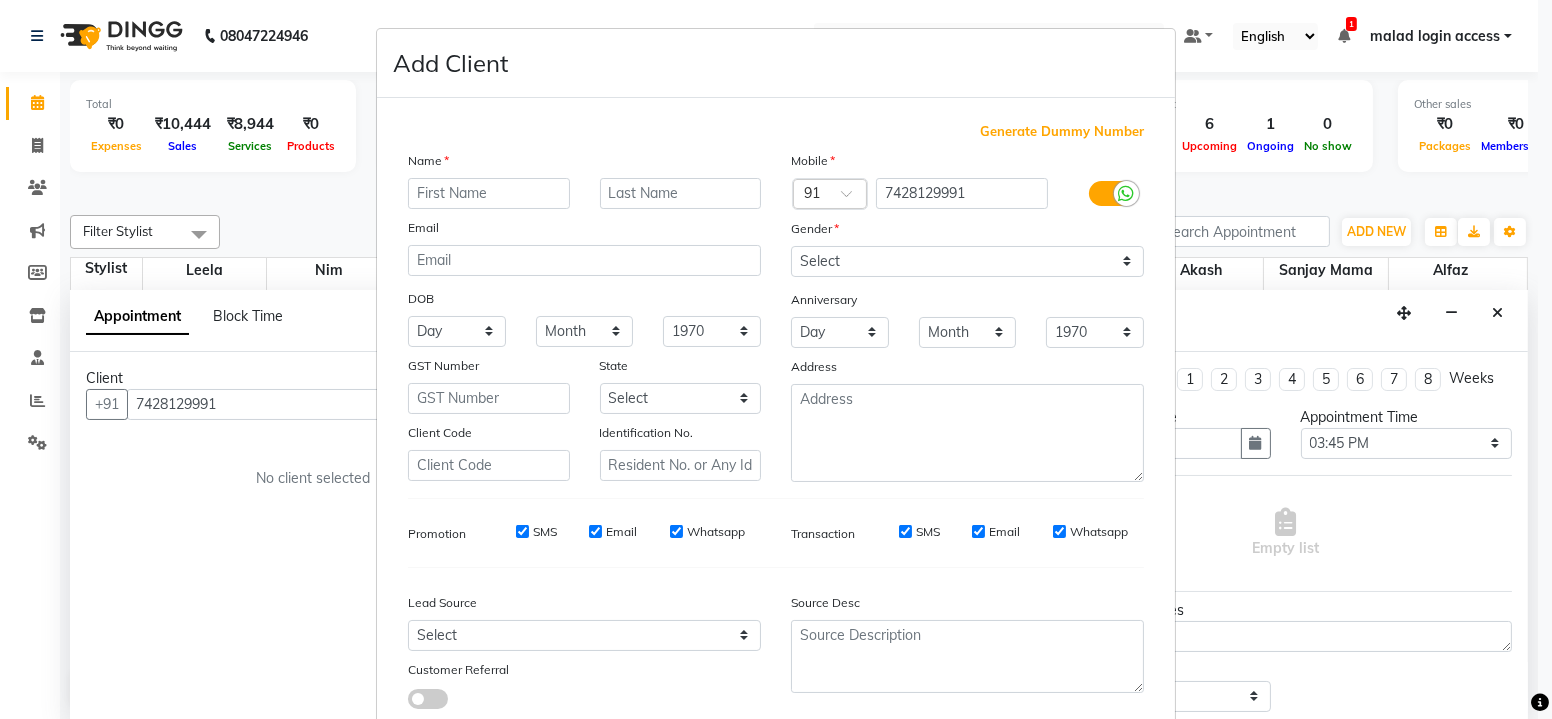 click at bounding box center [489, 193] 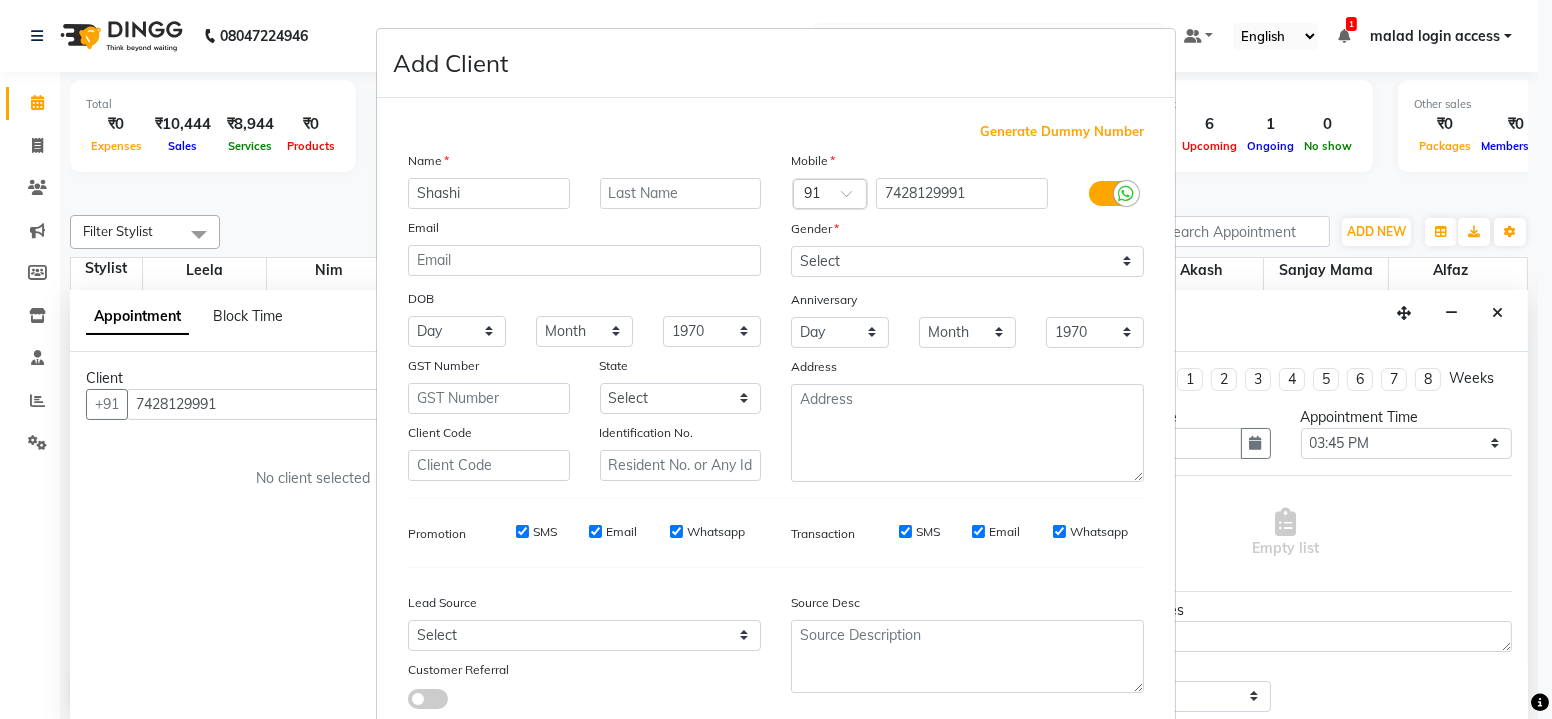 type on "Shashi" 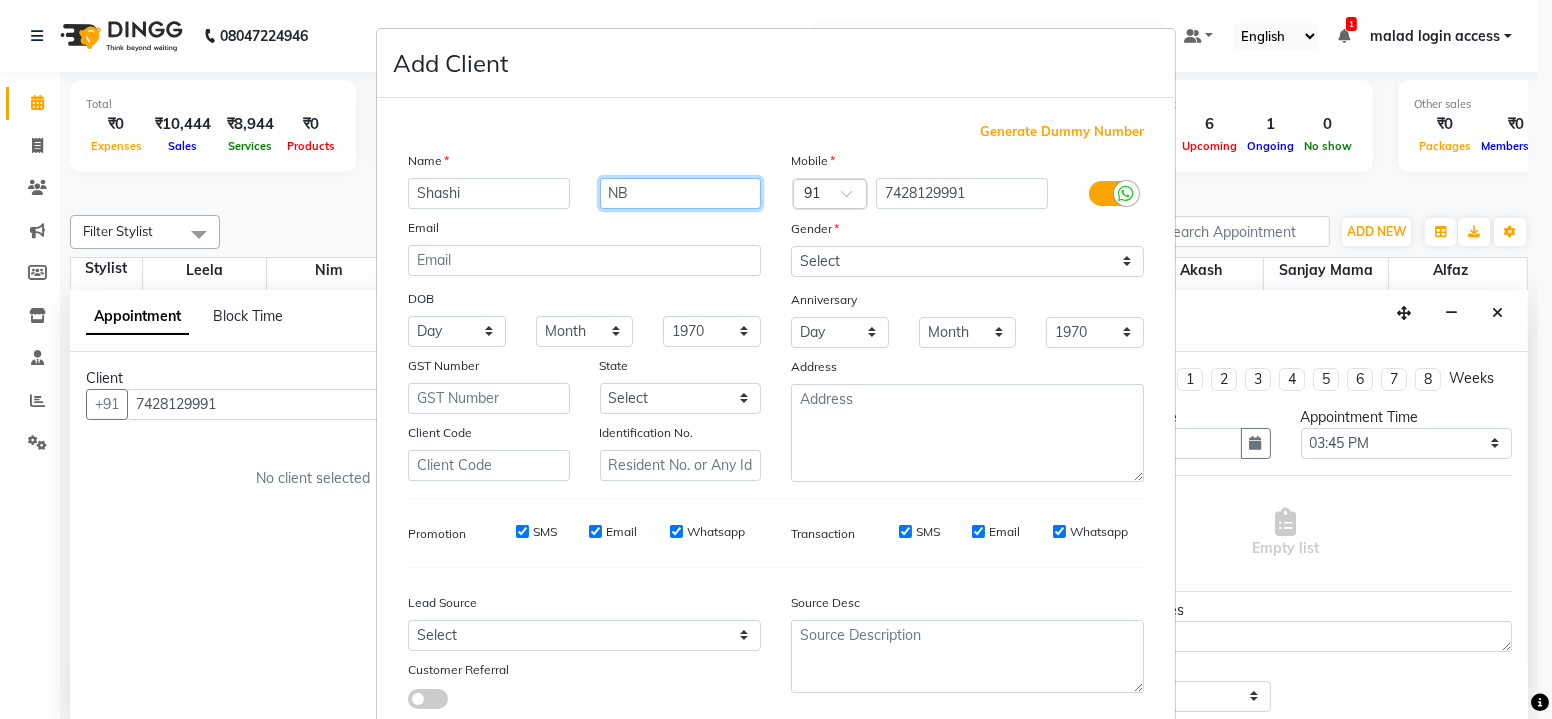 type on "N" 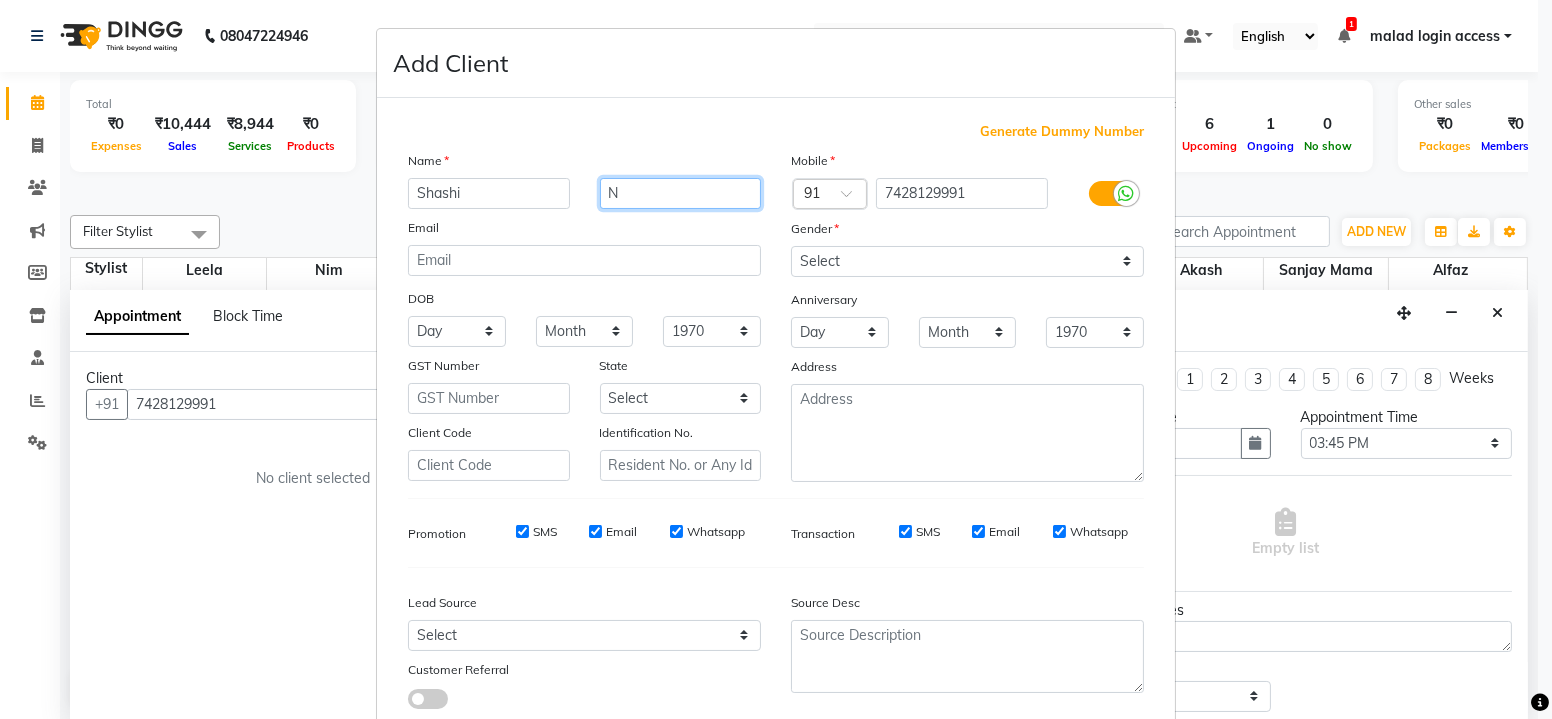 type 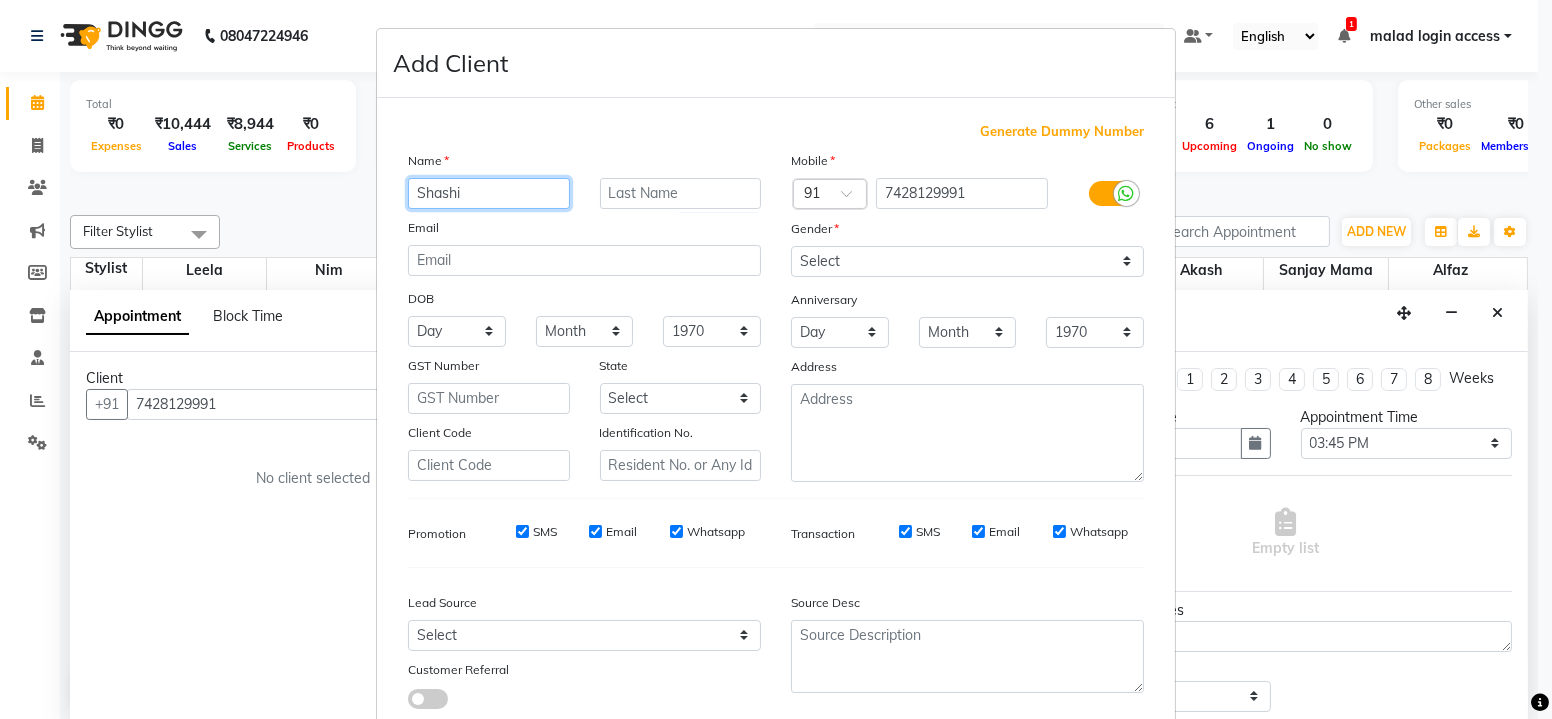 click on "Shashi" at bounding box center [489, 193] 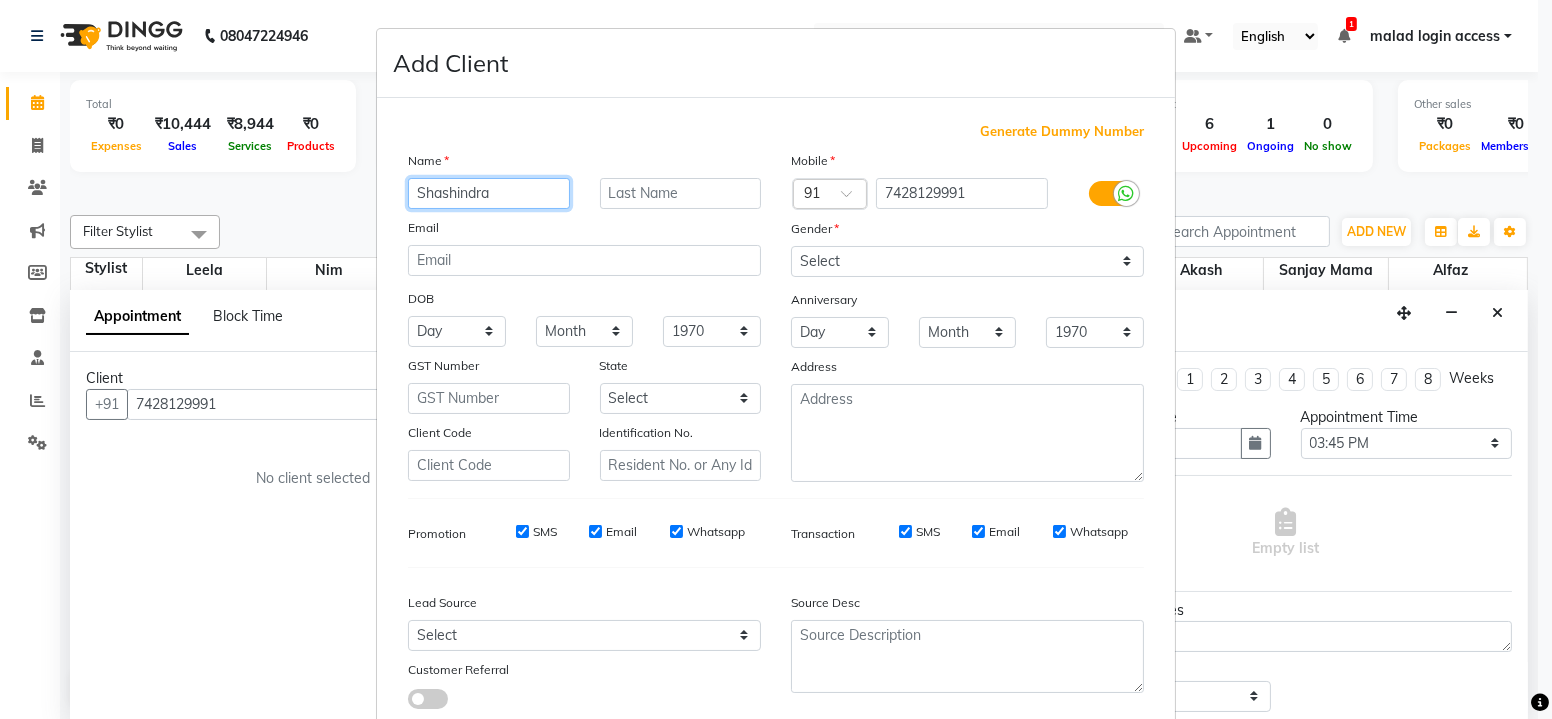 type on "Shashindra" 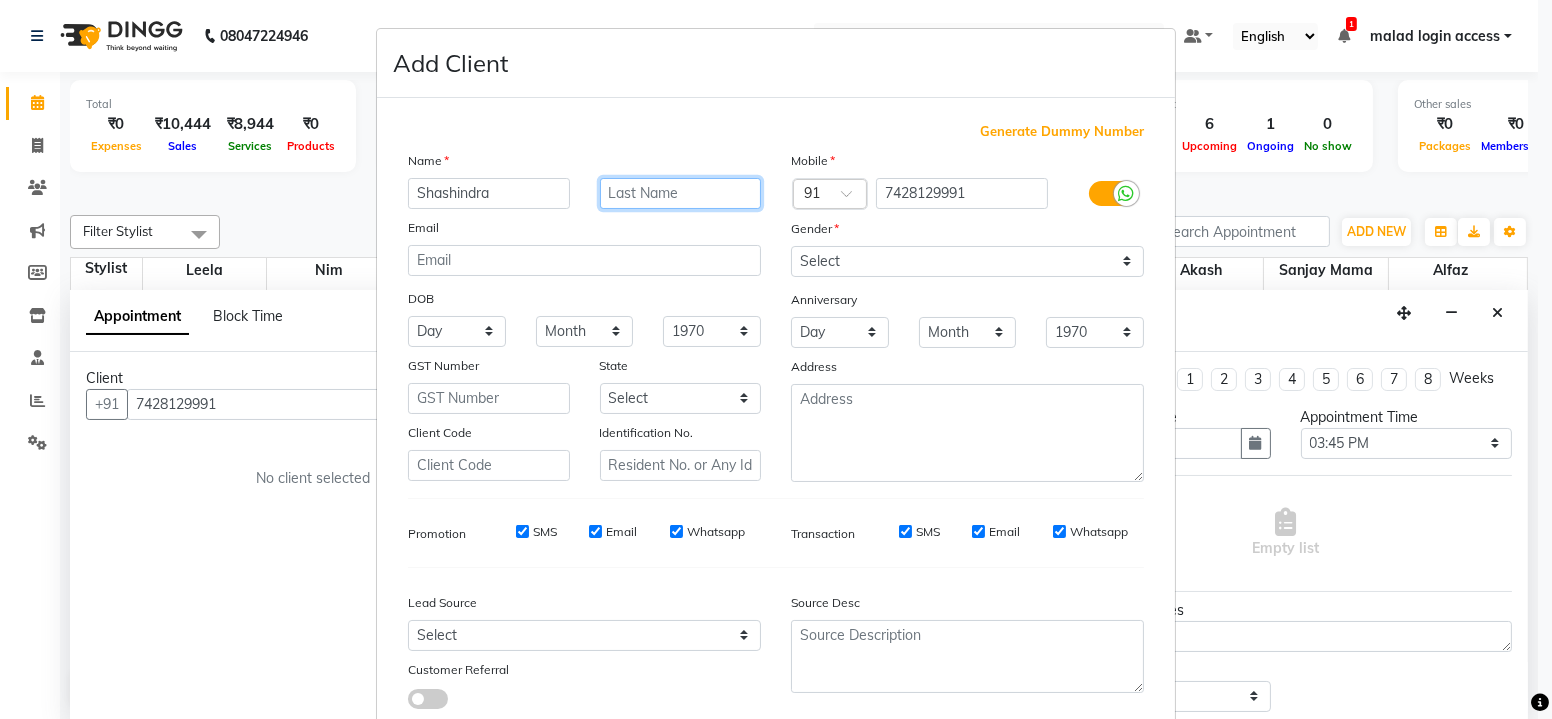 click at bounding box center (681, 193) 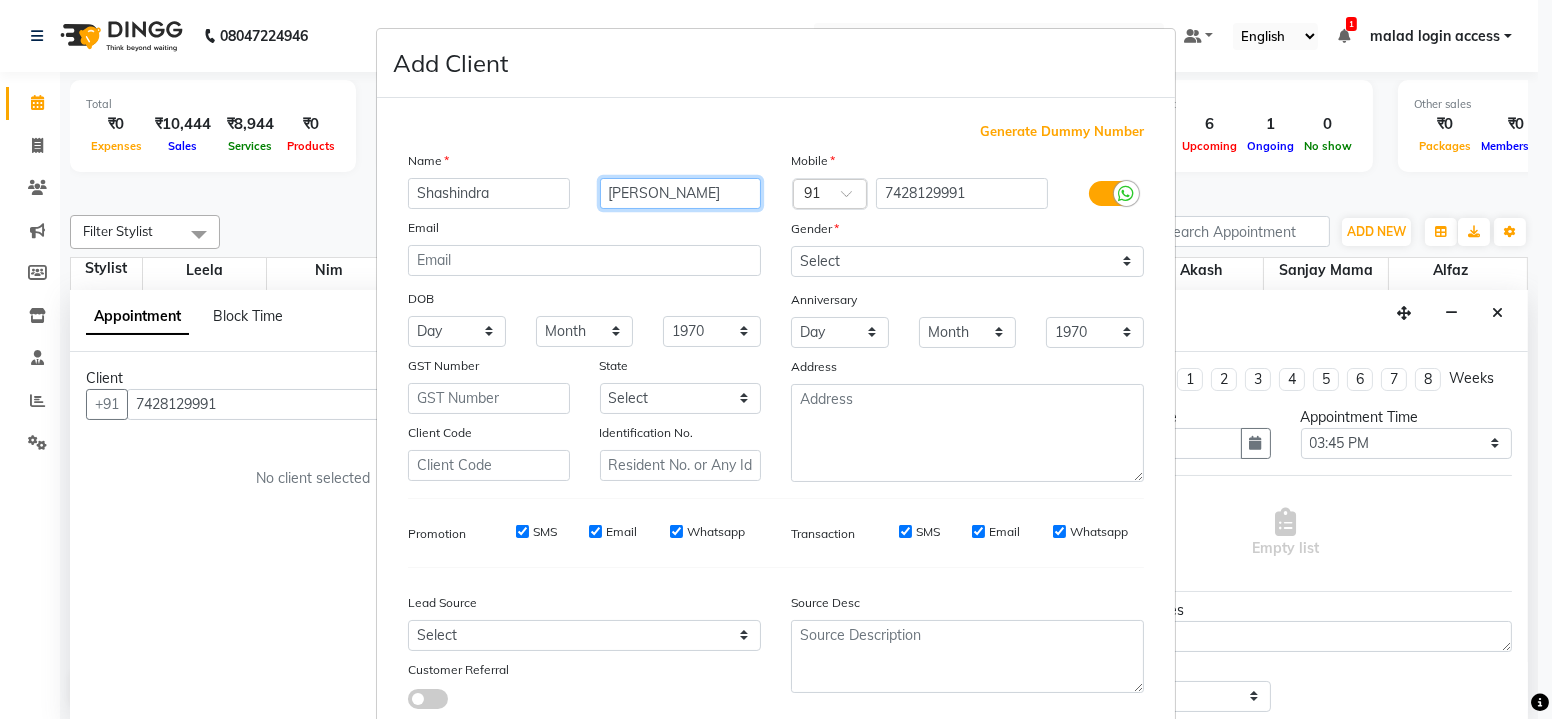 type on "Singh" 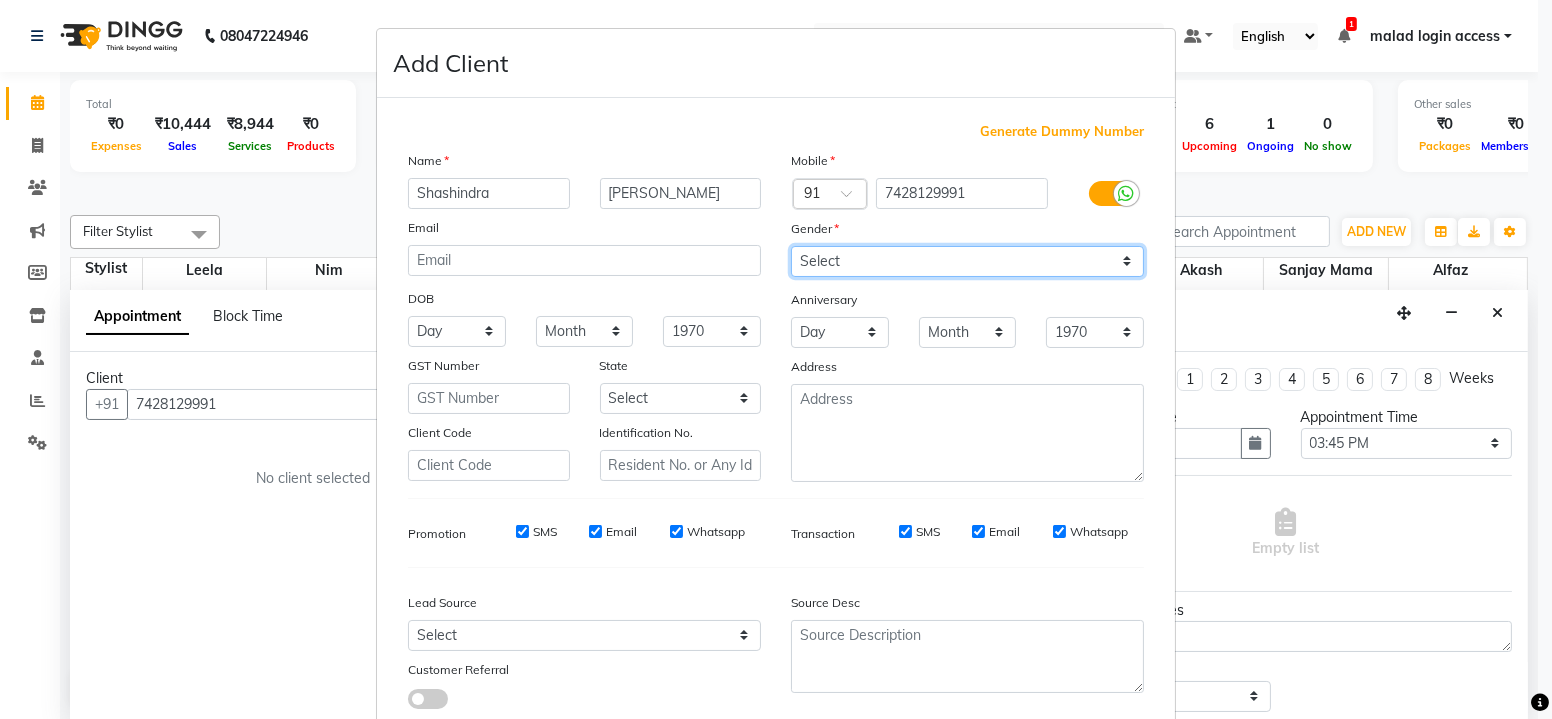 click on "Select Male Female Other Prefer Not To Say" at bounding box center [967, 261] 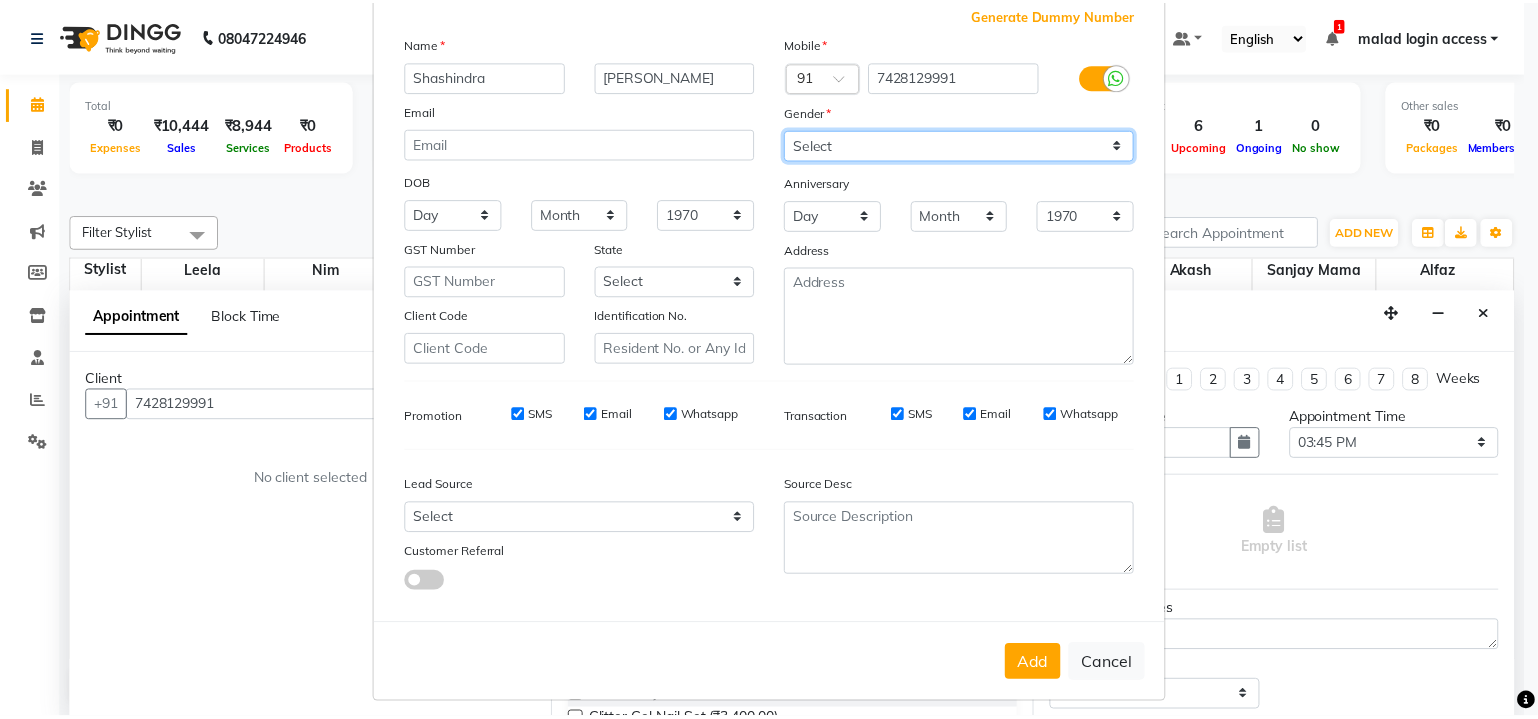 scroll, scrollTop: 123, scrollLeft: 0, axis: vertical 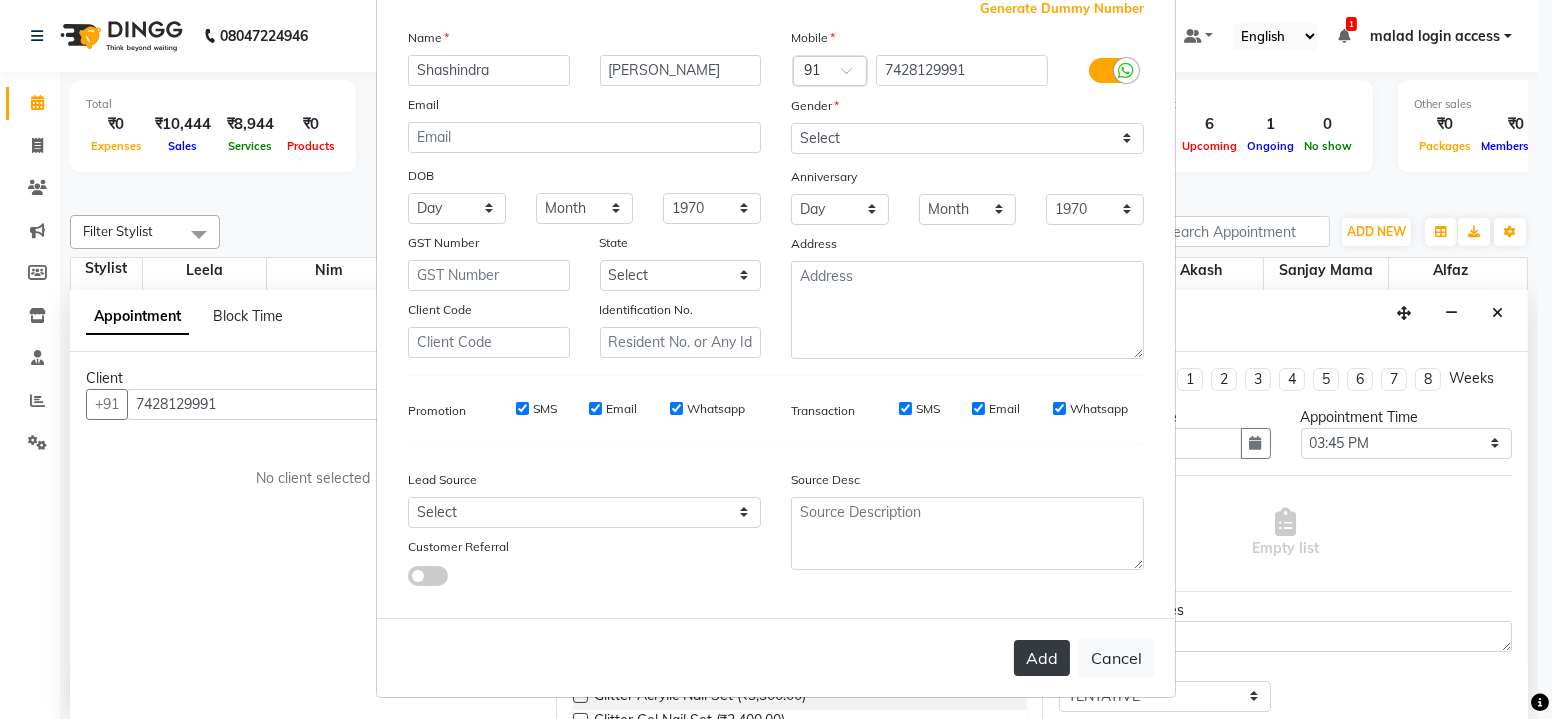 click on "Add" at bounding box center (1042, 658) 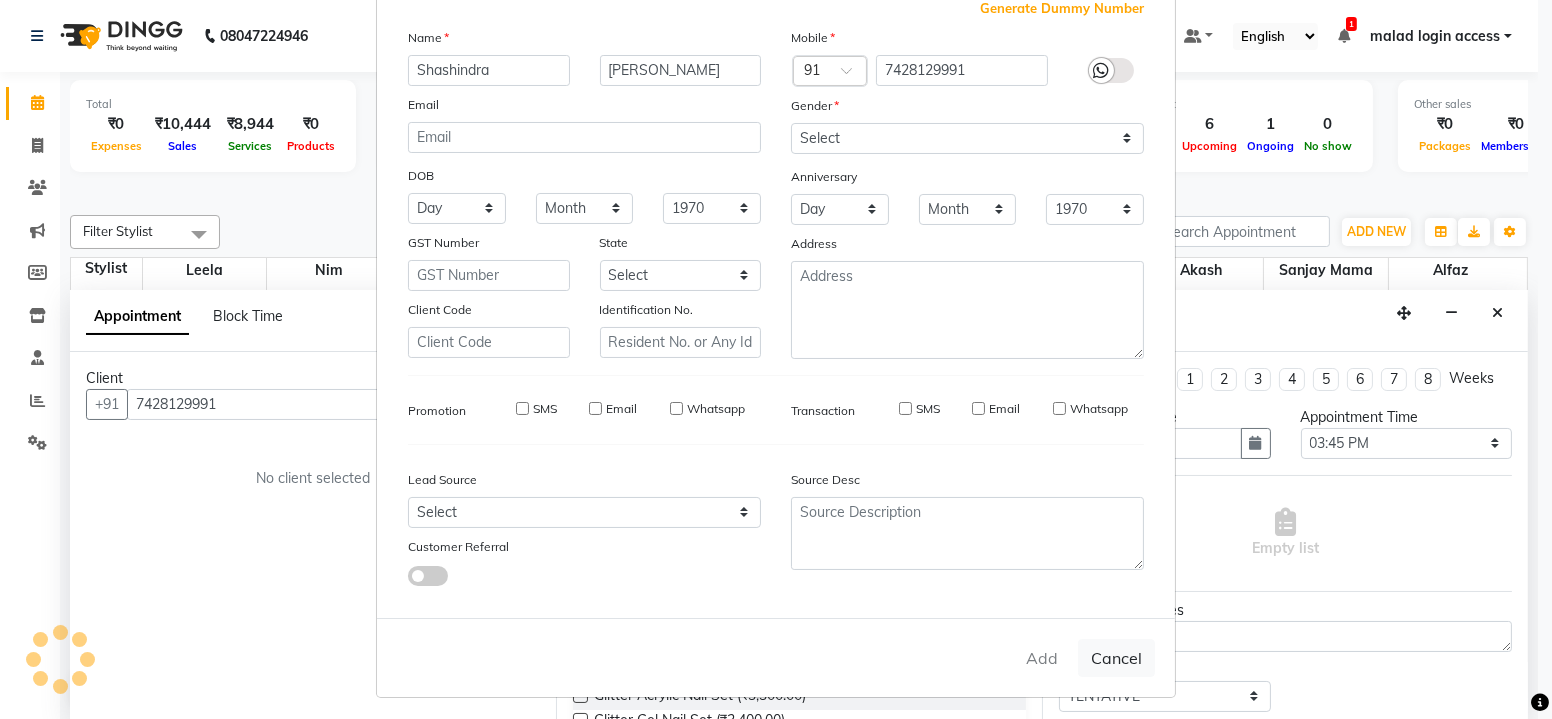 type 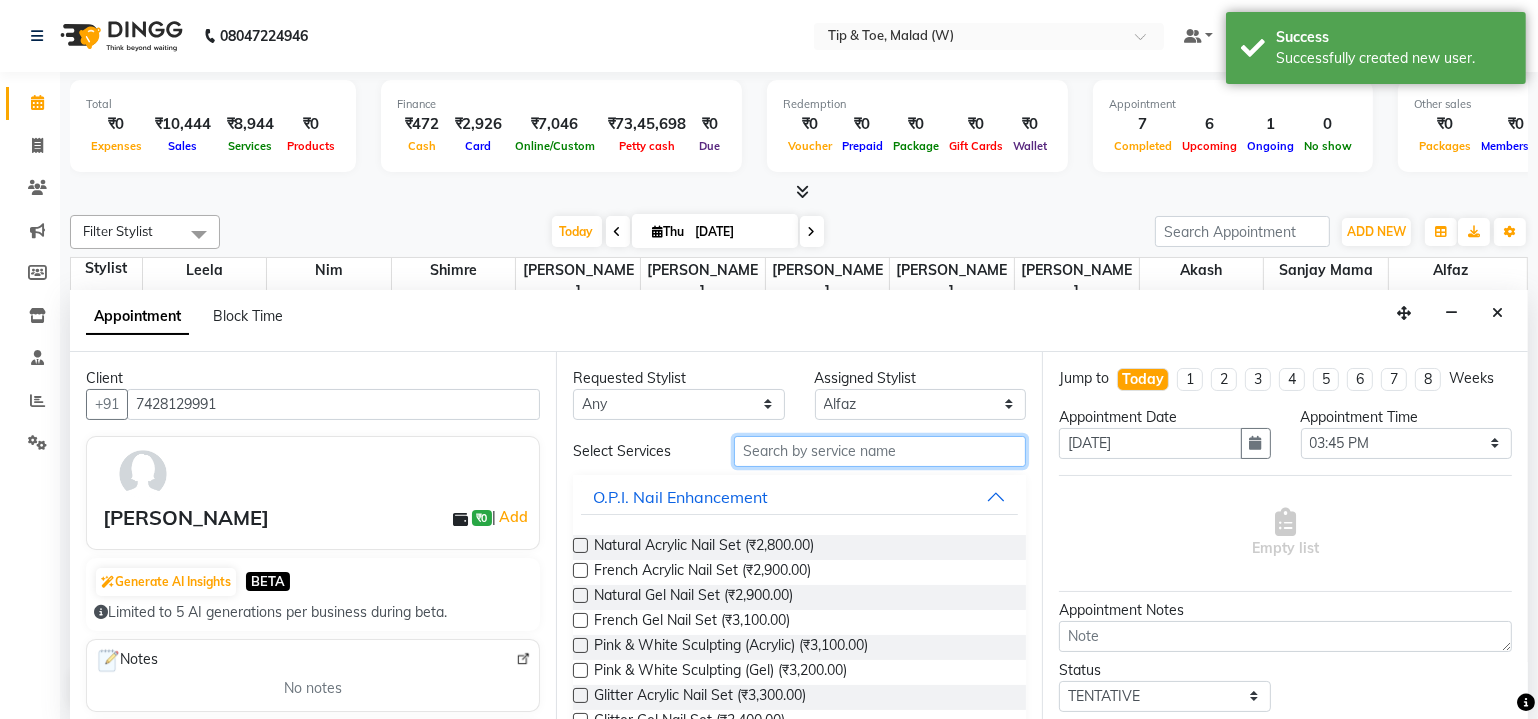 click at bounding box center (880, 451) 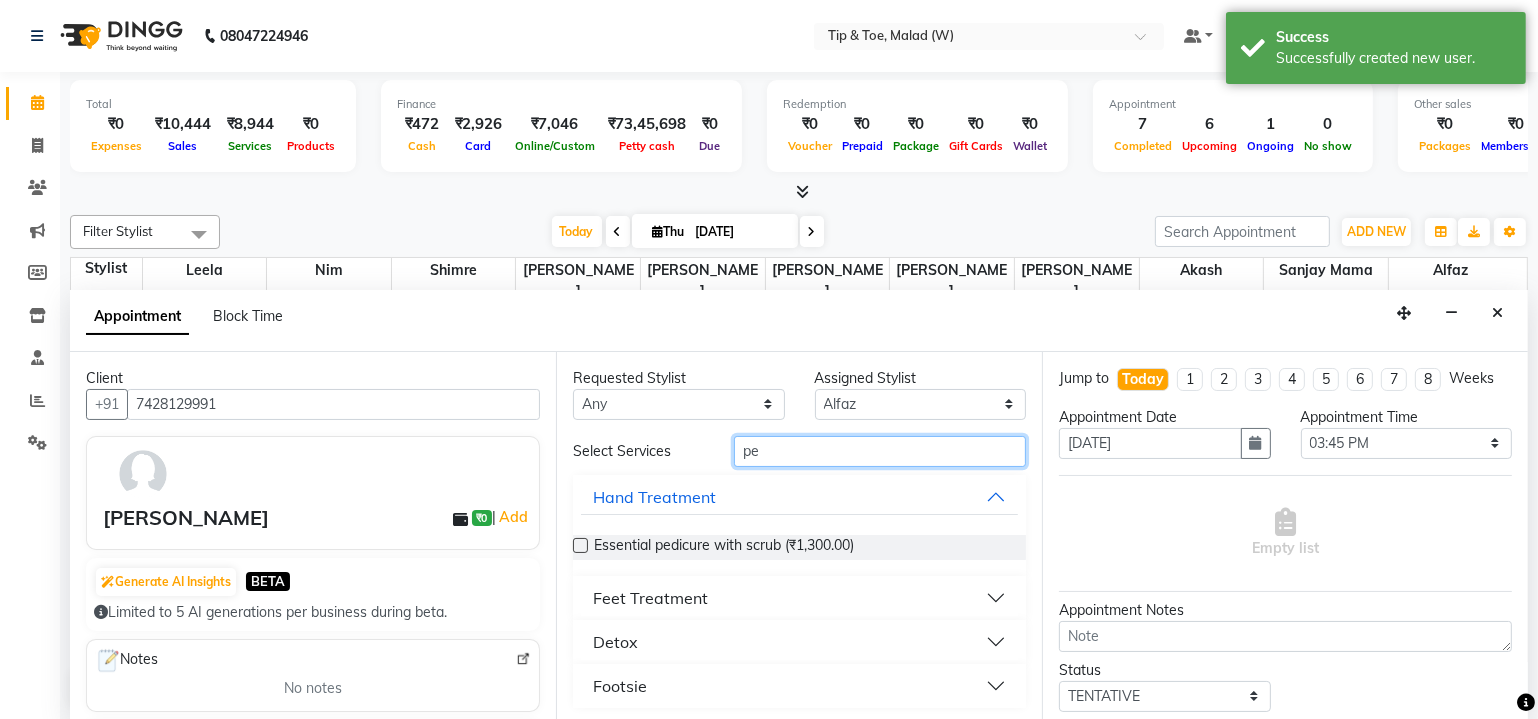 type on "p" 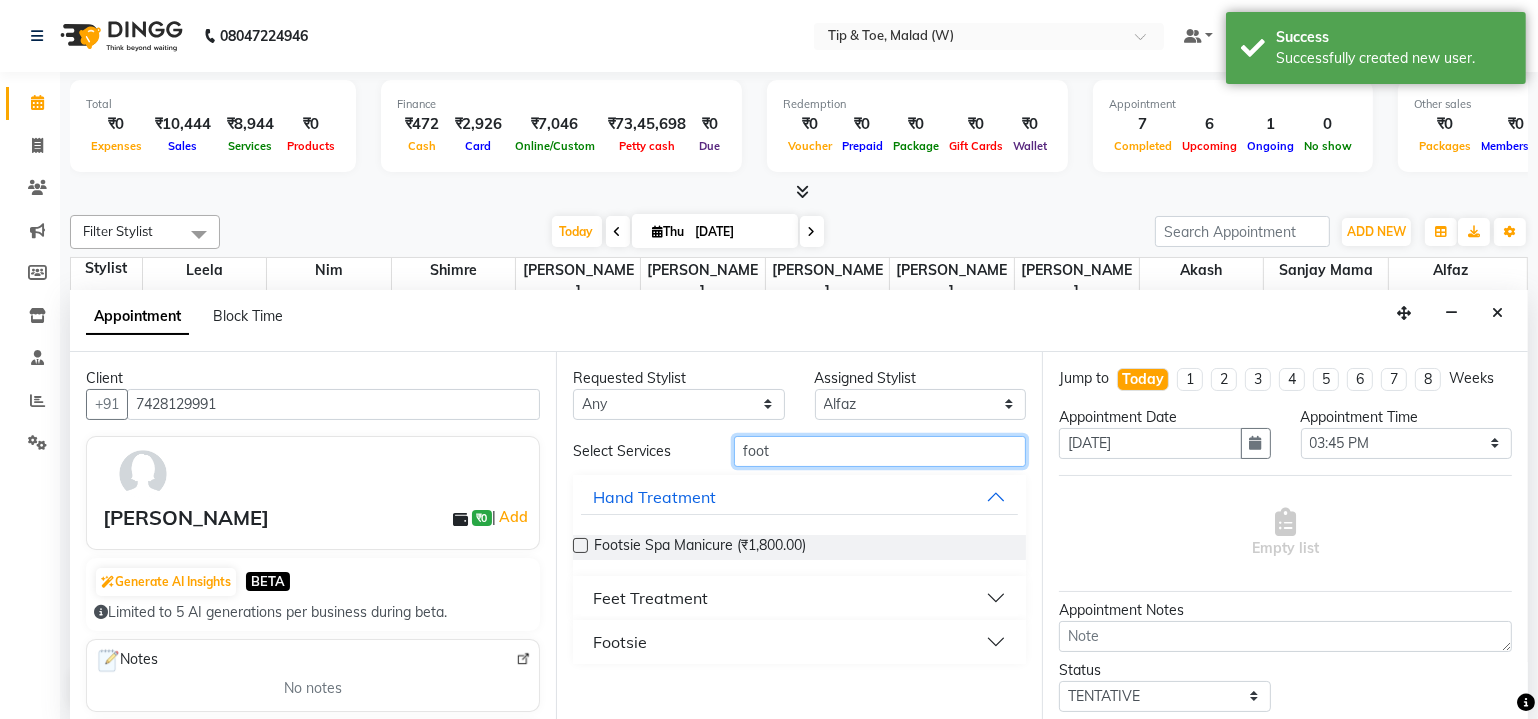type on "foot" 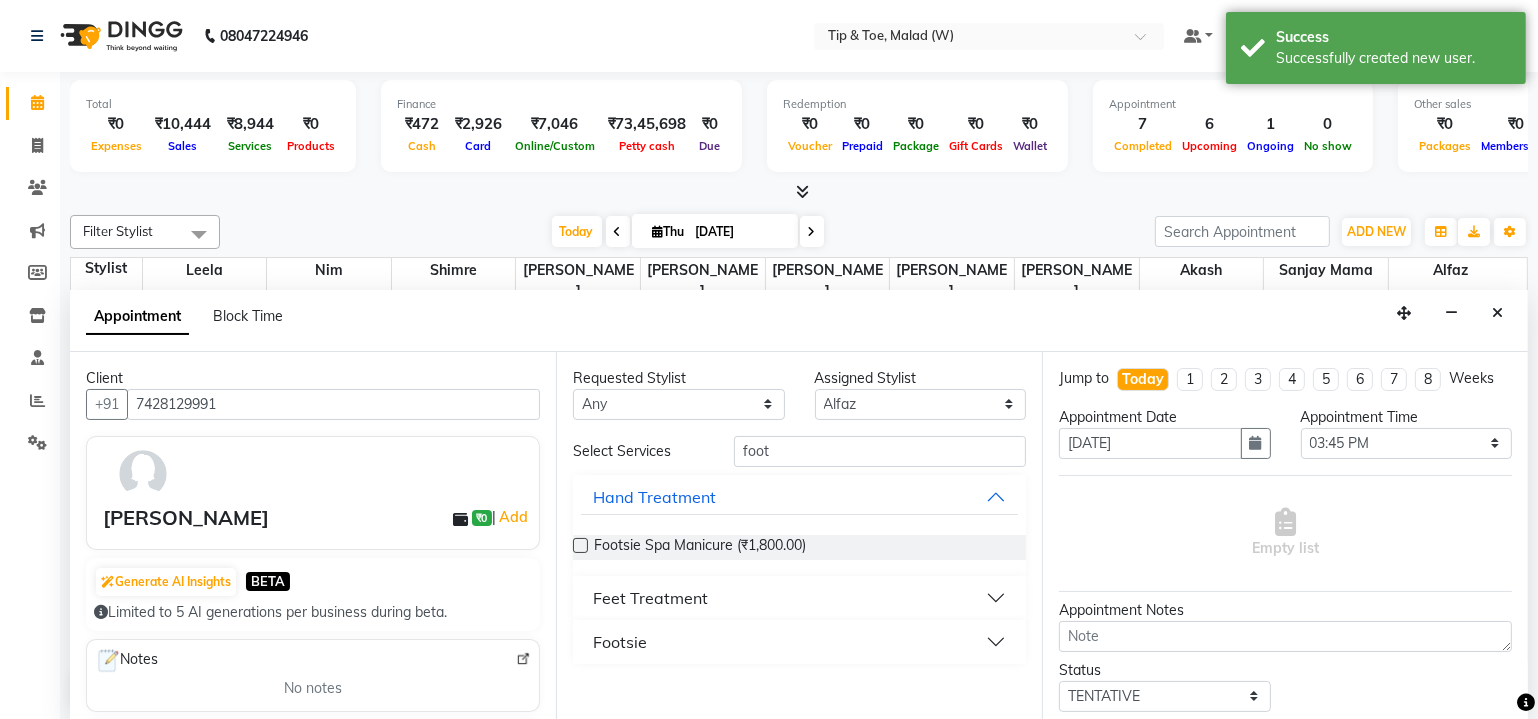click on "Feet Treatment" at bounding box center [650, 598] 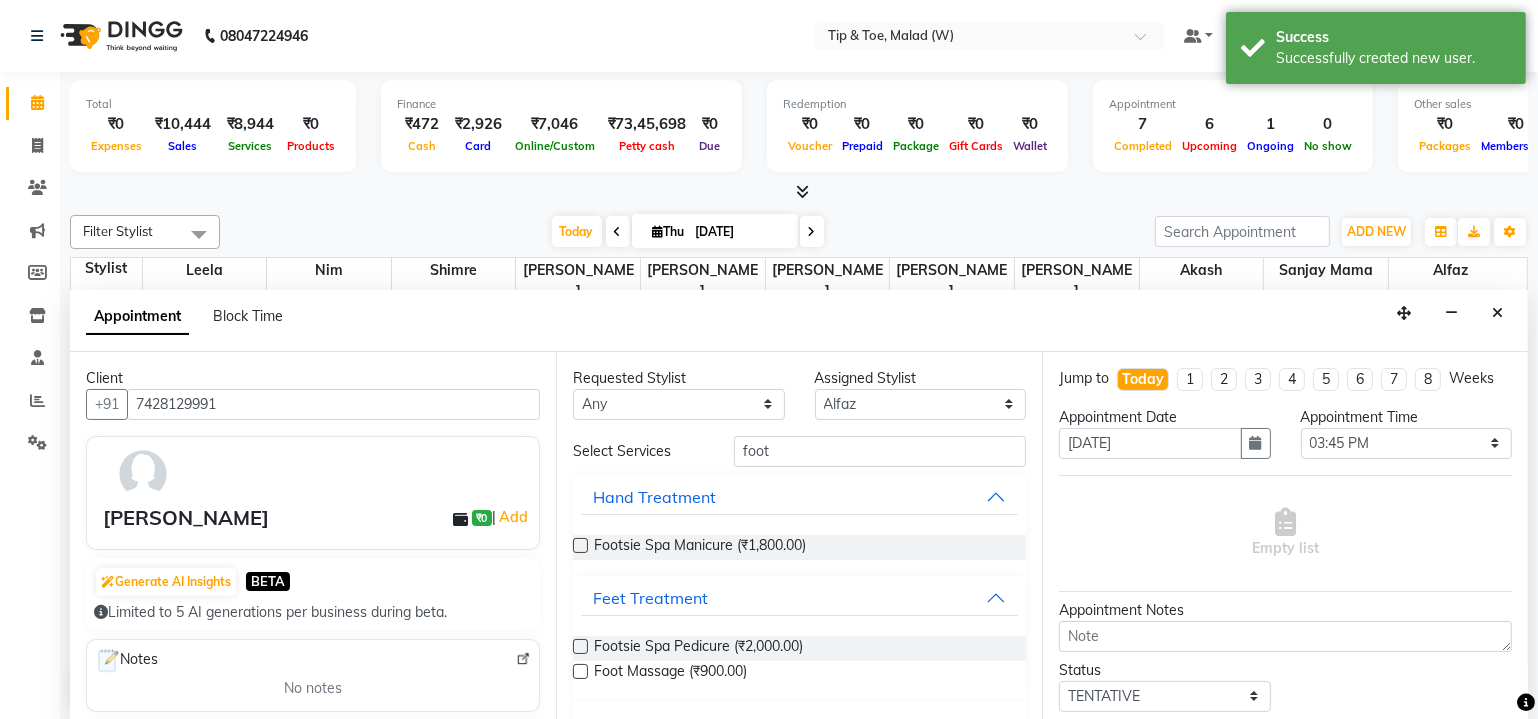 click on "Foot Massage (₹900.00)" at bounding box center (799, 673) 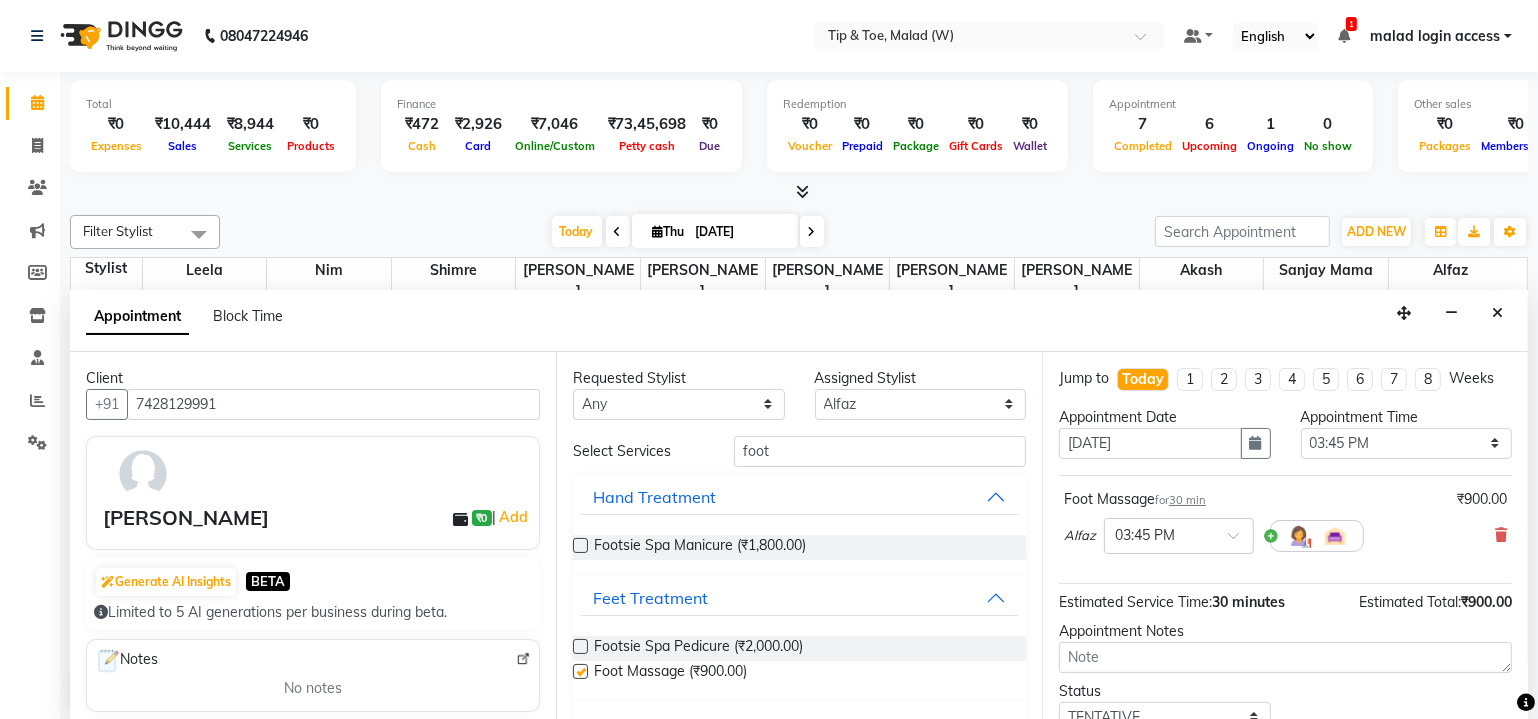 checkbox on "false" 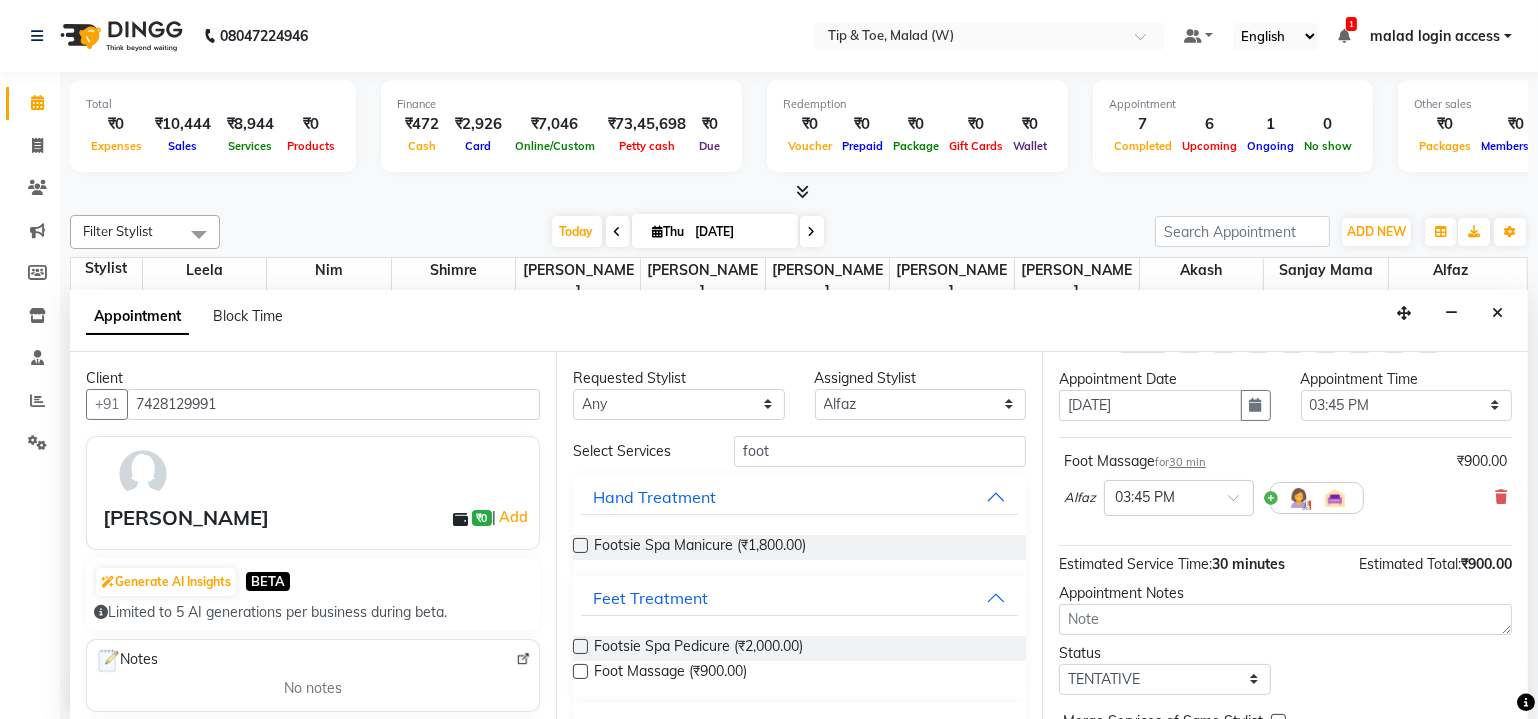 scroll, scrollTop: 44, scrollLeft: 0, axis: vertical 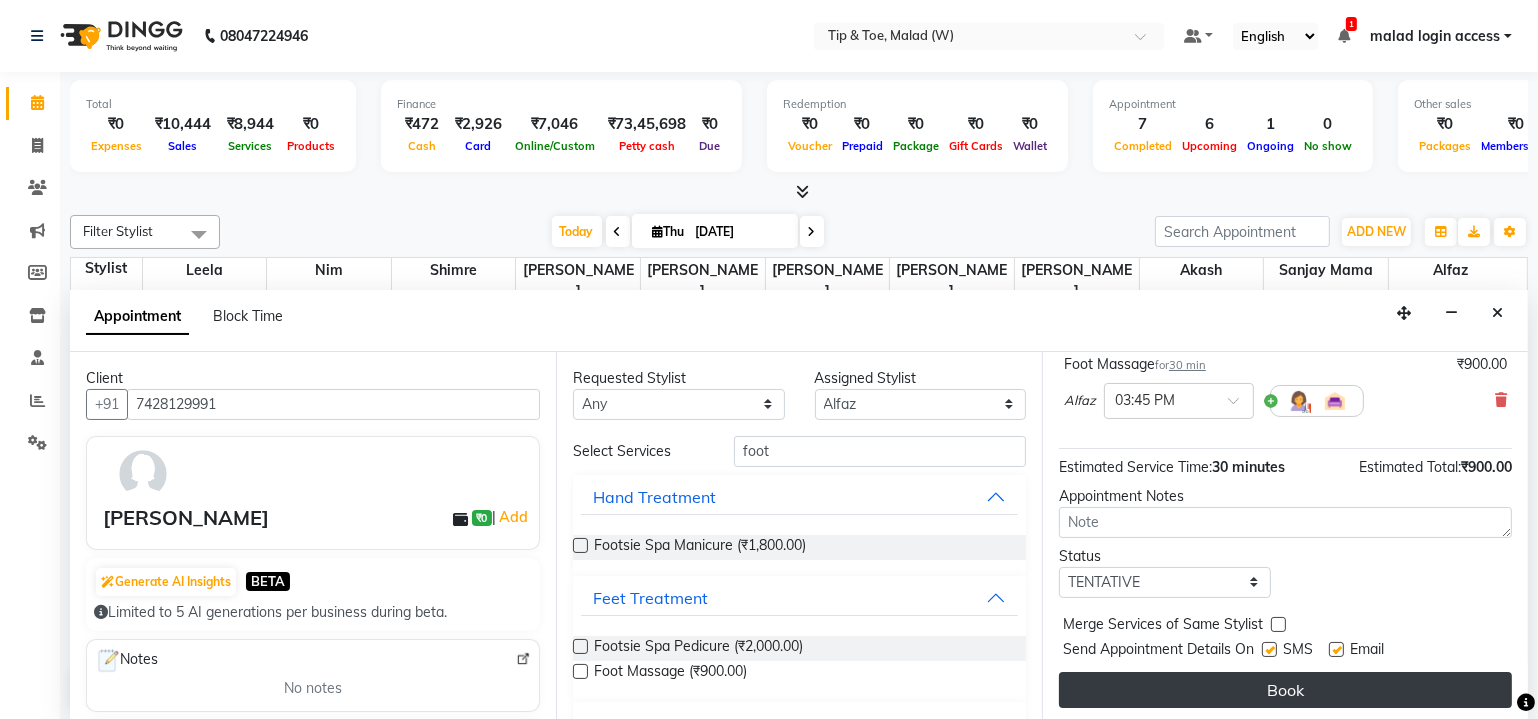 click on "Book" at bounding box center [1285, 690] 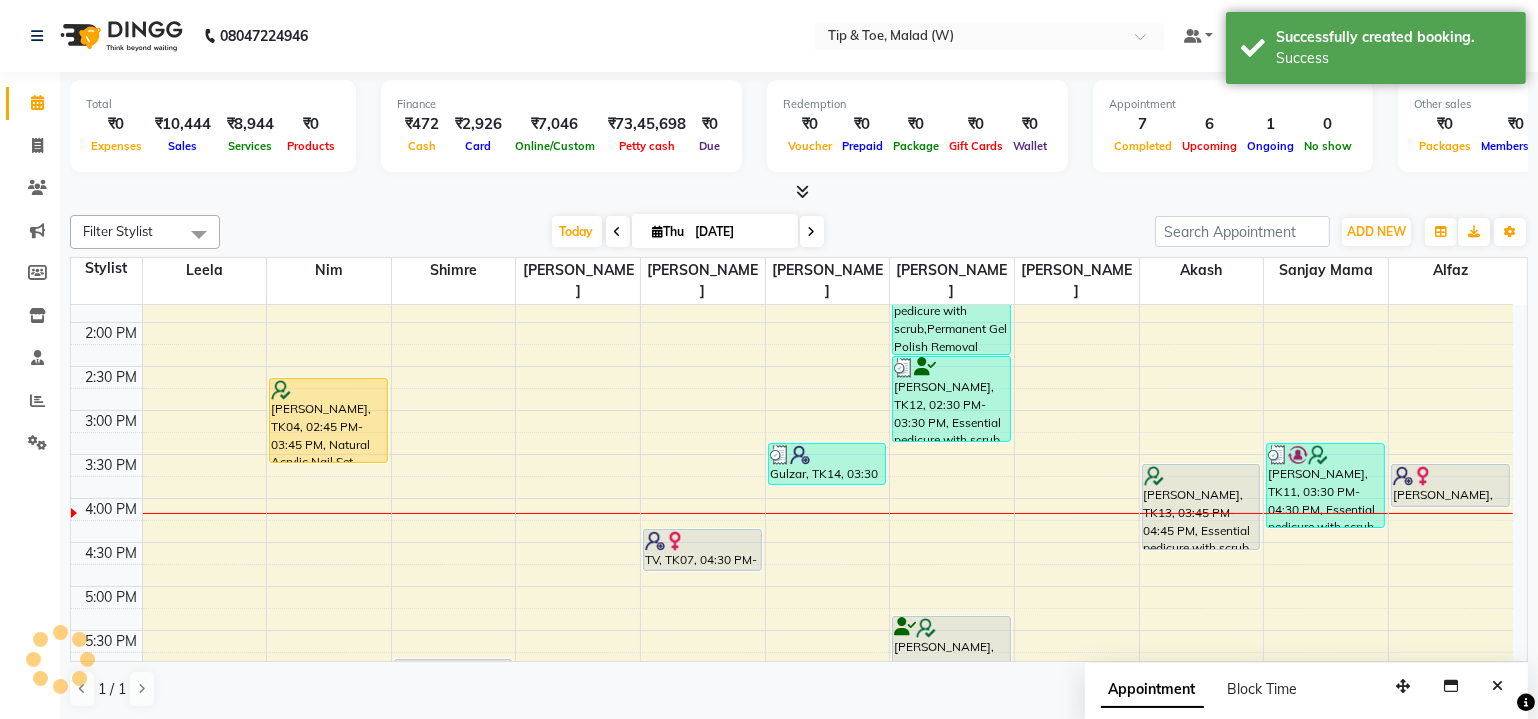 scroll, scrollTop: 0, scrollLeft: 0, axis: both 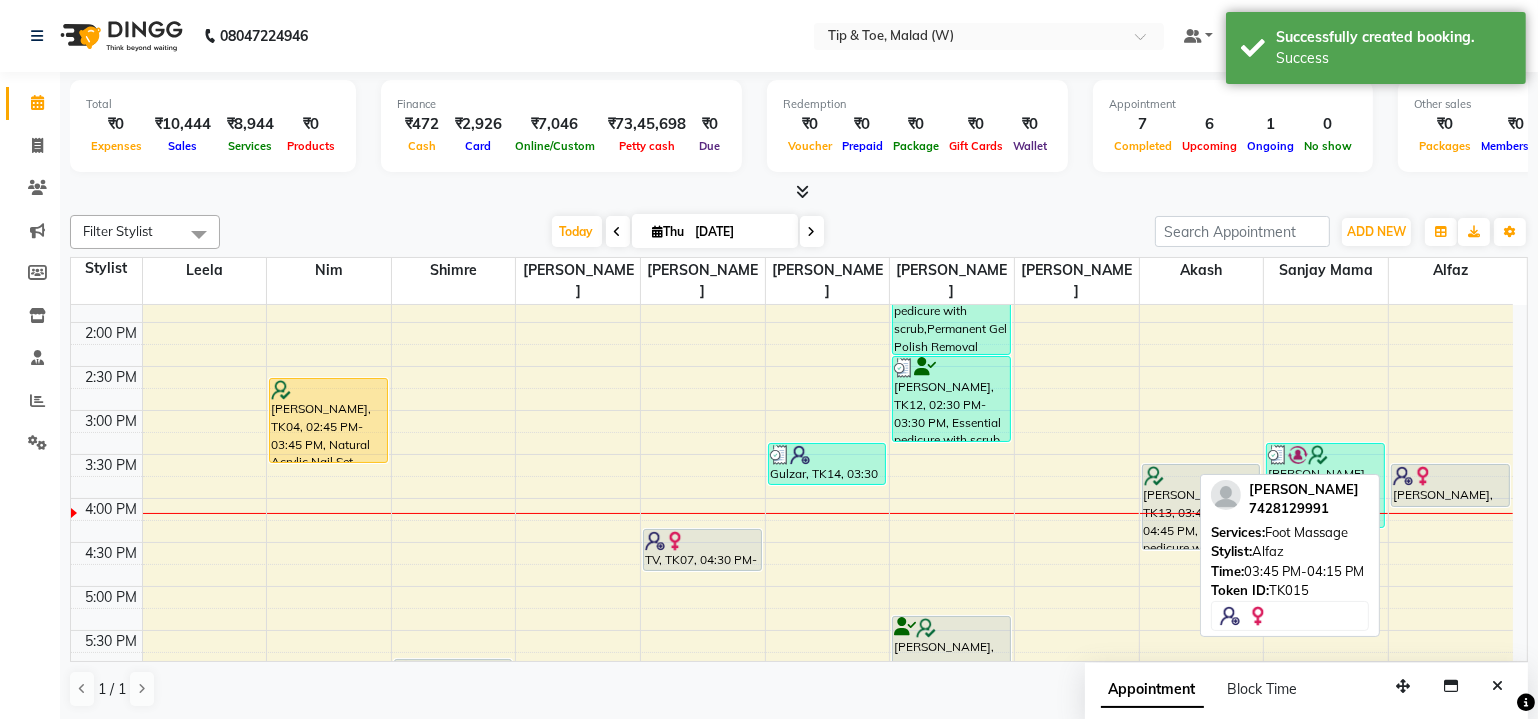 click on "[PERSON_NAME], TK15, 03:45 PM-04:15 PM, Foot Massage" at bounding box center [1450, 485] 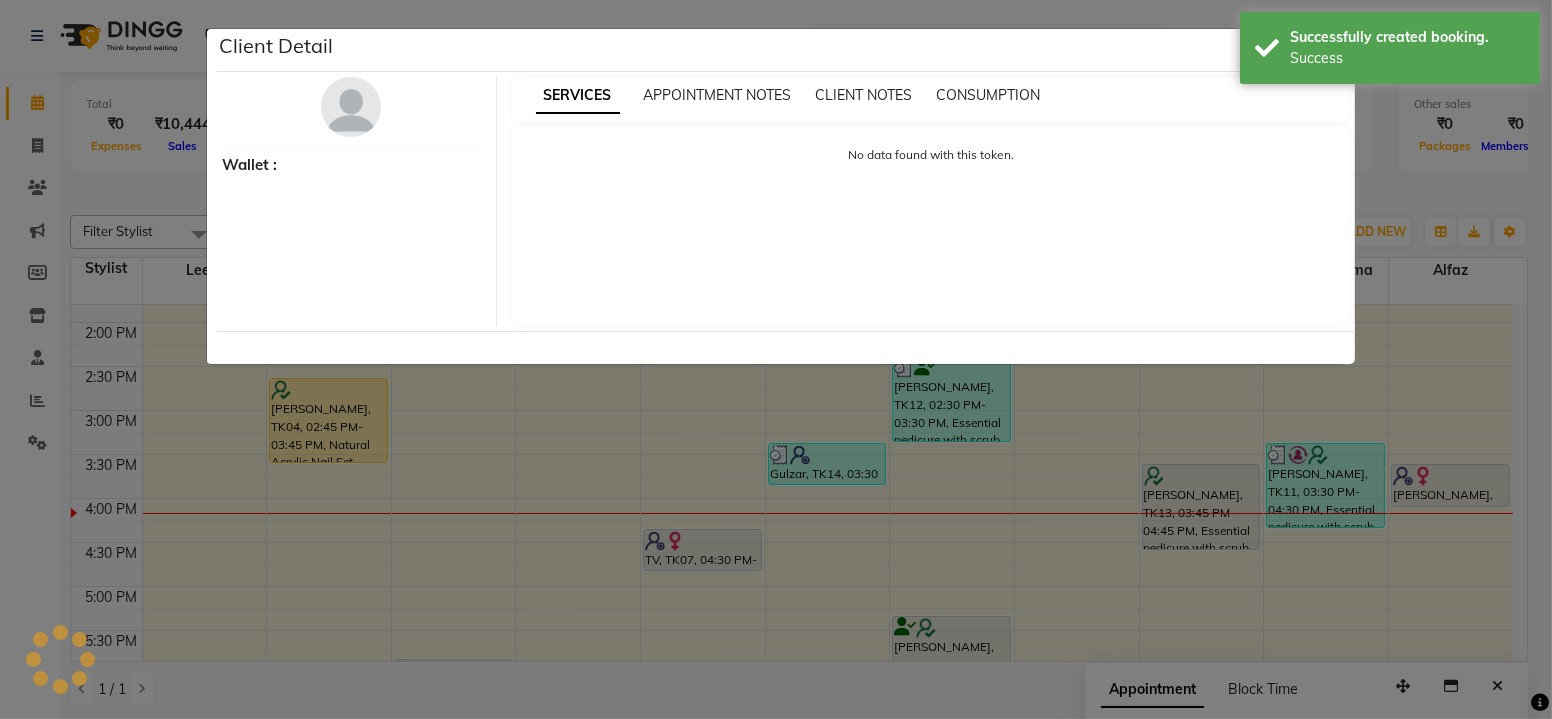 select on "7" 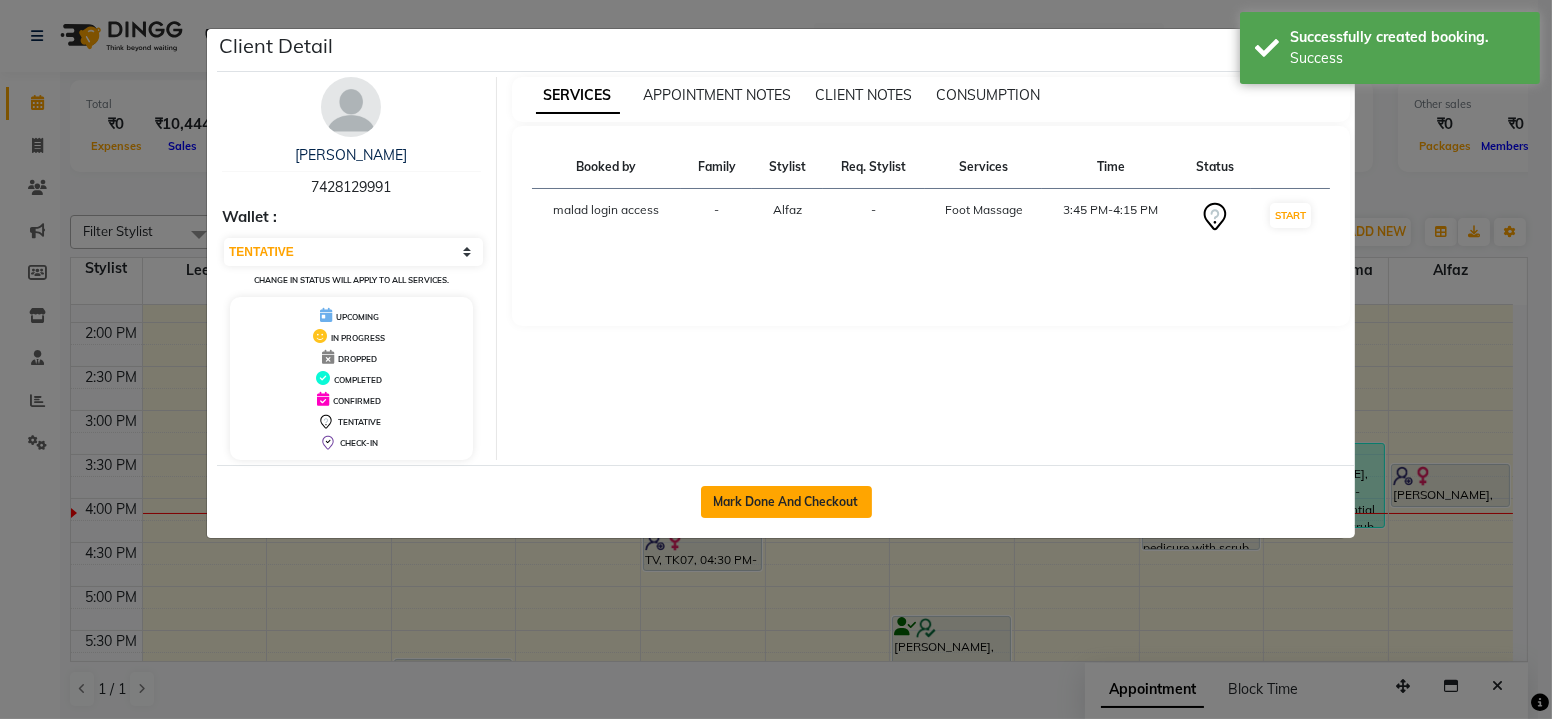 click on "Mark Done And Checkout" 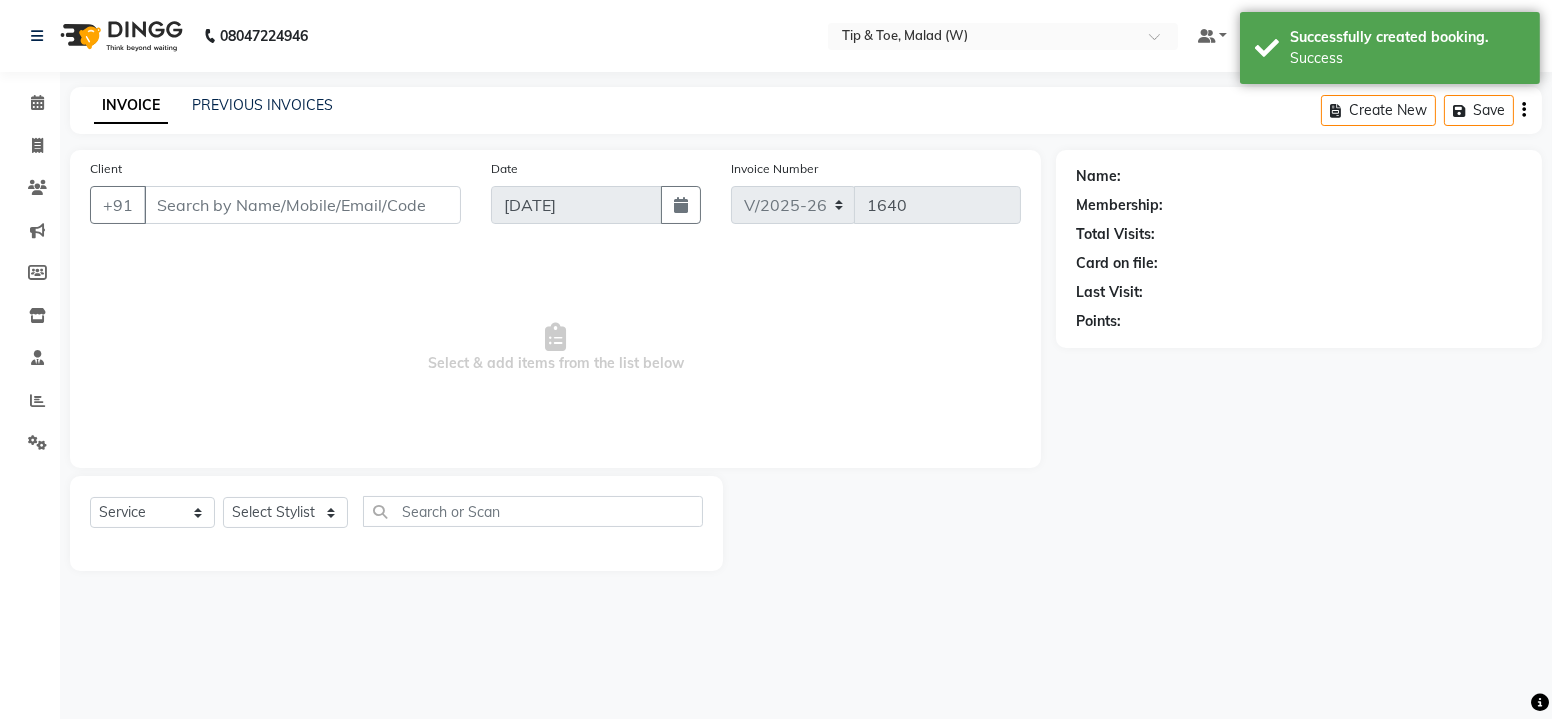 type on "7428129991" 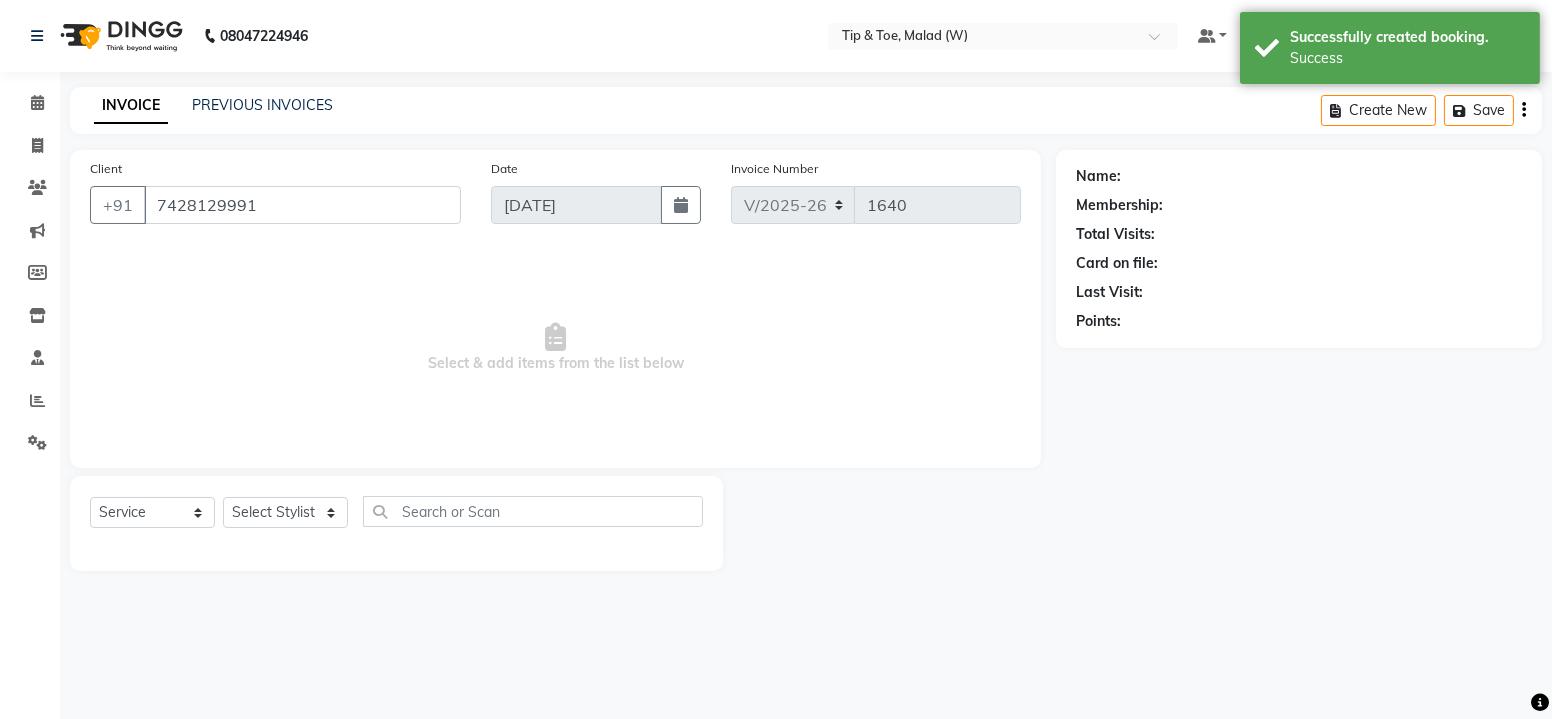 select on "41813" 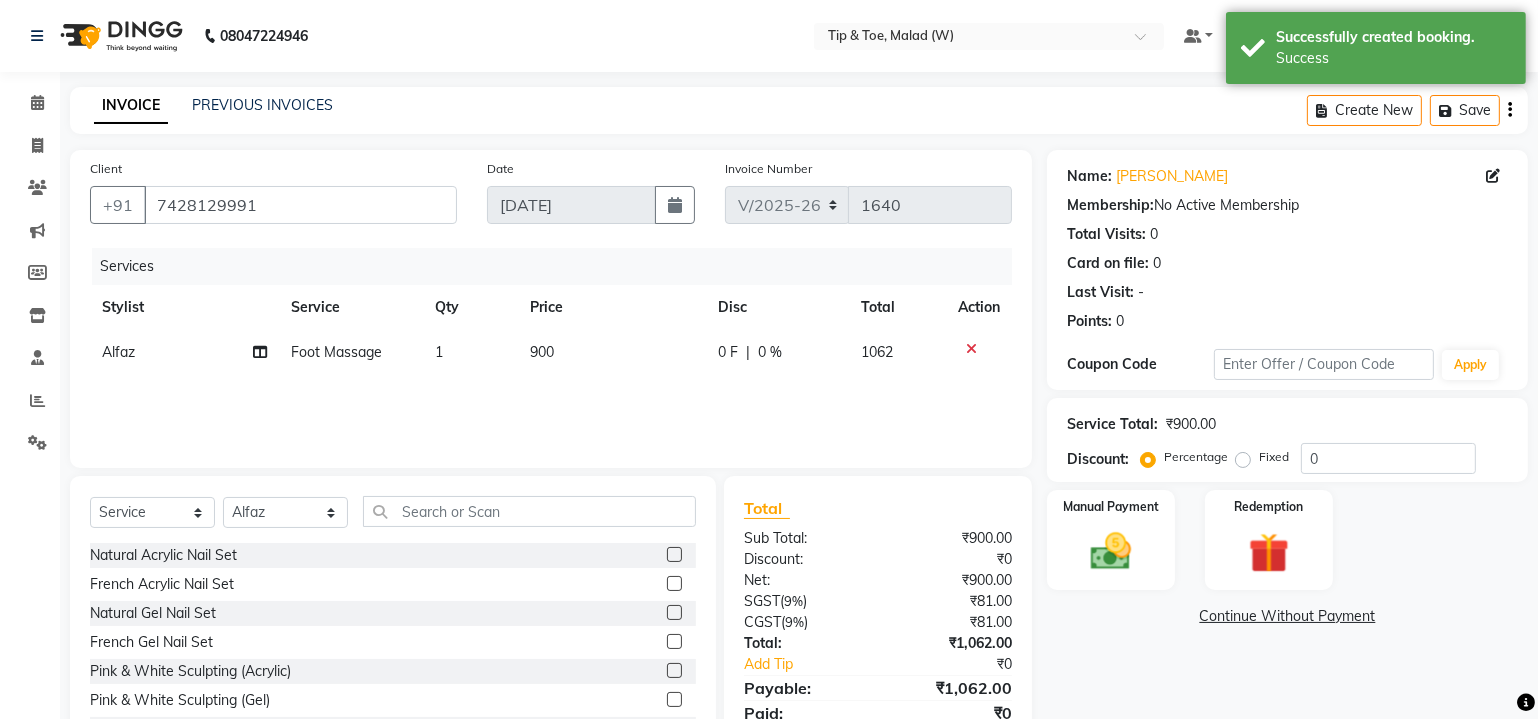 click on "900" 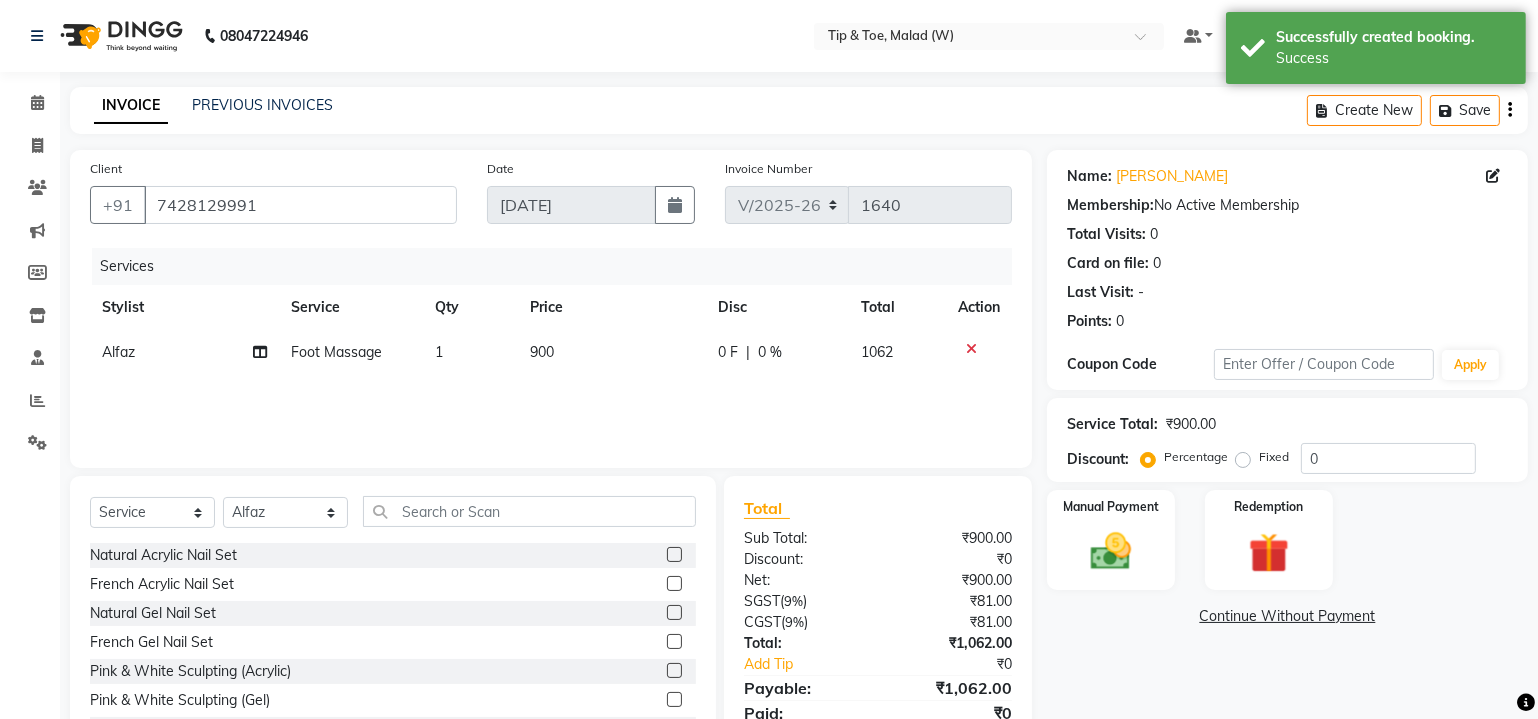 select on "41813" 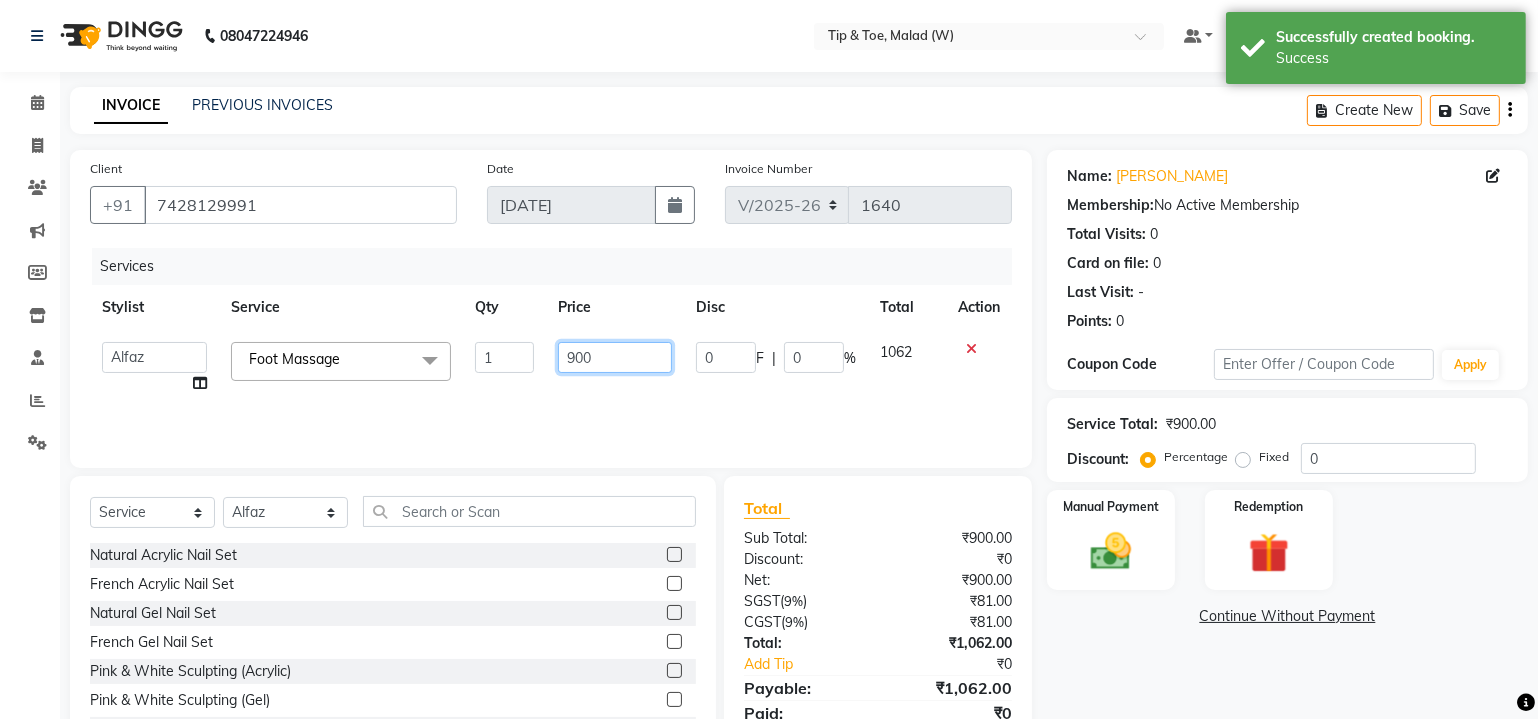 click on "900" 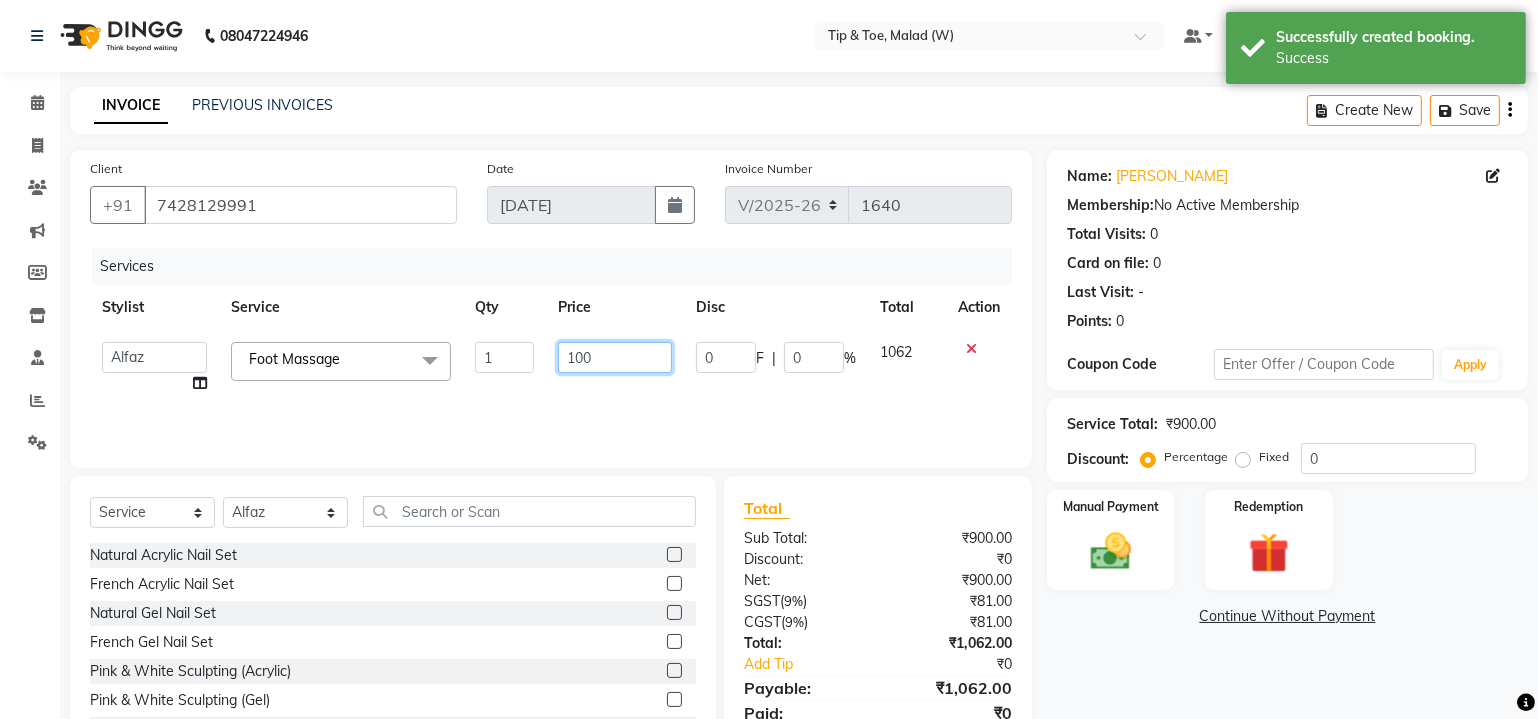 type on "1000" 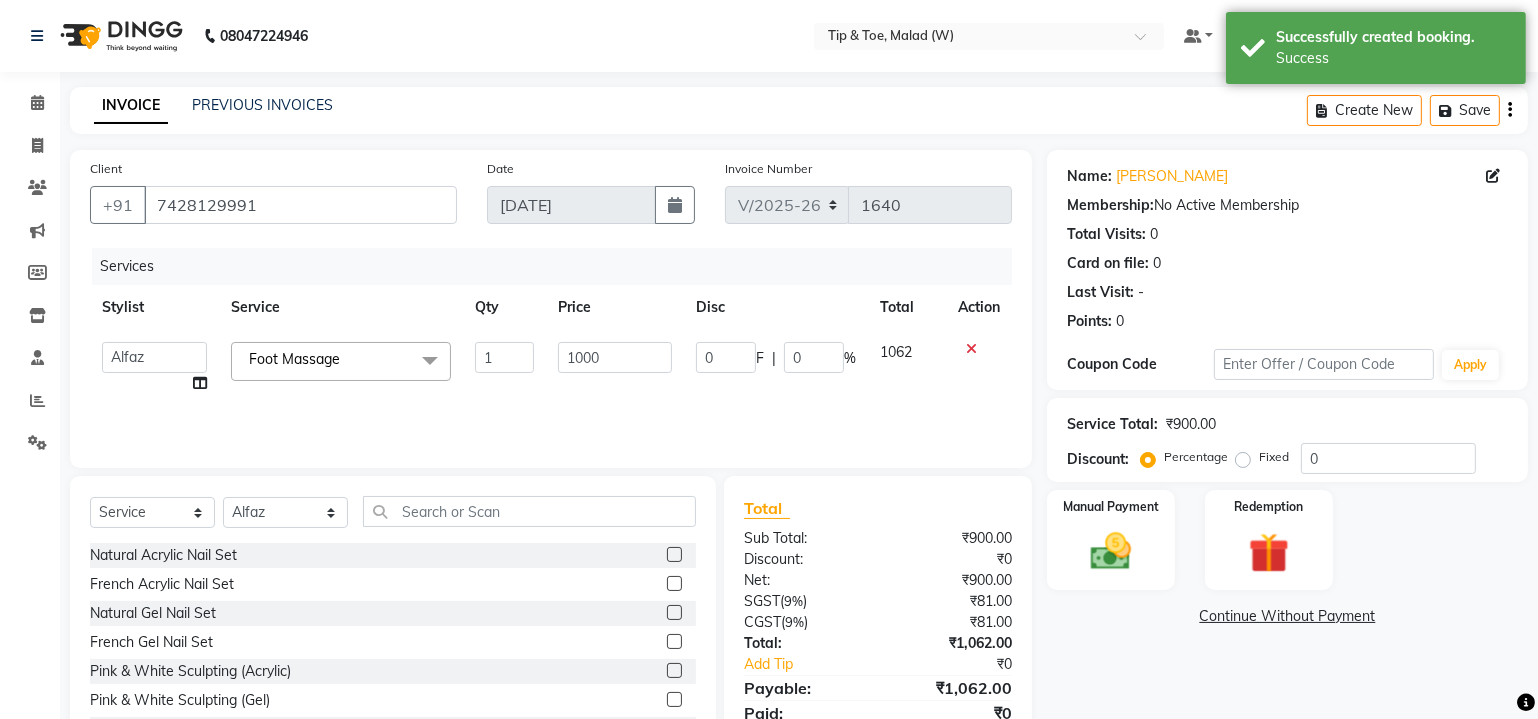 click on "Services Stylist Service Qty Price Disc Total Action  Achan   Akanksha   Akash    Alfaz    Amreen    Daksha   Danish   Dhanashree   Dibakar   Divya Rai   House Sale   Imran Shaikh   Kaikasha Shaikh   Keshien   Kumar   Leela   malad login access   Manisha Singh   Manisha Suvare   Nida Sabri   Nim   Ninshing   Nitesh   Pooja   Poonam Singh   Regan   Sanjay mama   Shamim Shaikh   Shimre   Sujit   Suzu   Swity   Urmila Pal   Vikram  Foot Massage  x Natural Acrylic Nail Set French Acrylic Nail Set Natural Gel Nail Set French Gel Nail Set Pink & White Sculpting (Acrylic) Pink & White Sculpting (Gel) Glitter Acrylic Nail Set Glitter Gel Nail Set Acrylic Overlays Gel Overlays Pink & White Acrylic Overlays Pink & White Gel Overlays Glitter Acrylic Overlays Glitter Gel Overlays Form Acrylic Nail Set Form Gel Nail Set Shattered Glass Holographic Nails Ombre Gel Polish Chameleon Nails Chrome/Metallic Nails Cateye Gel Polish Glitter Gel Polish Permanent Gel Polish French Permanent Gel Polish Temporary Nail Extension 1 0" 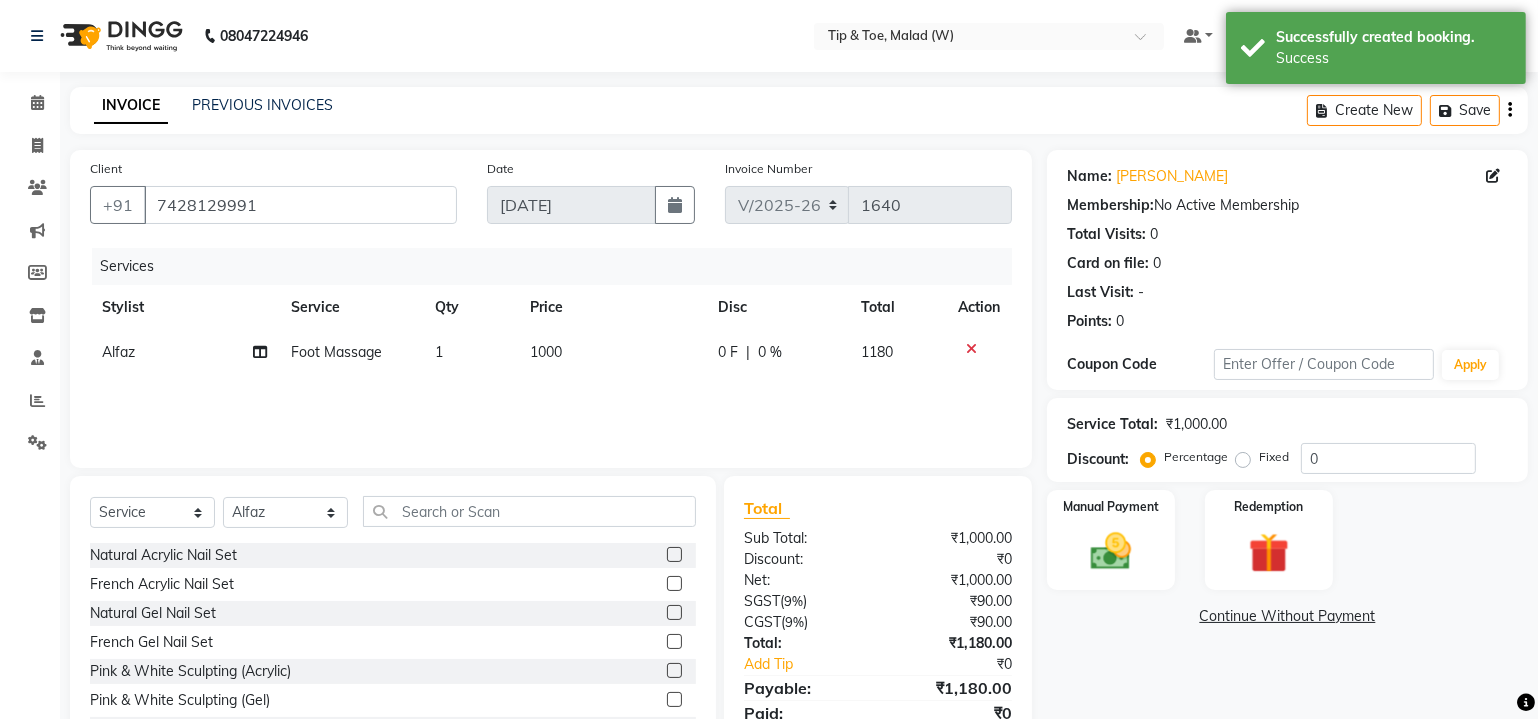 scroll, scrollTop: 80, scrollLeft: 0, axis: vertical 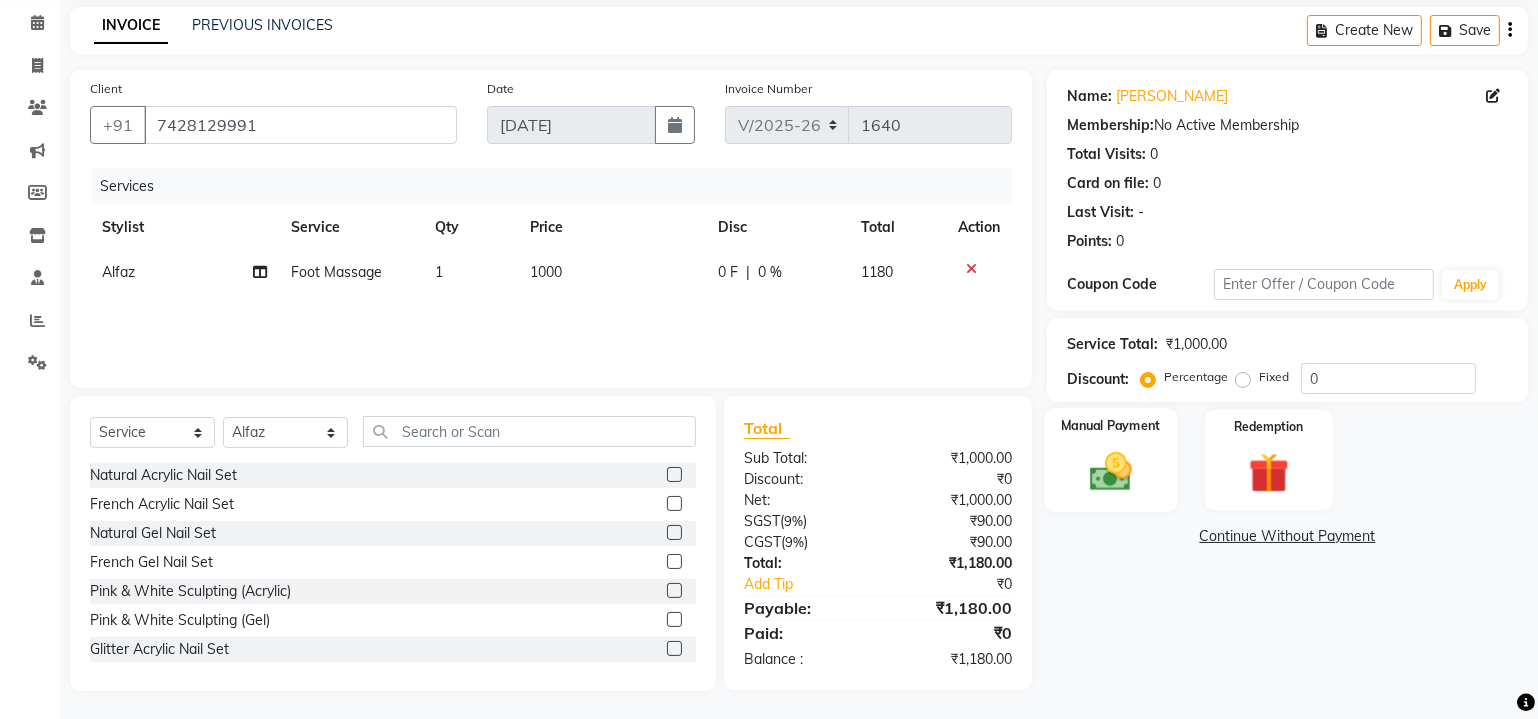 click 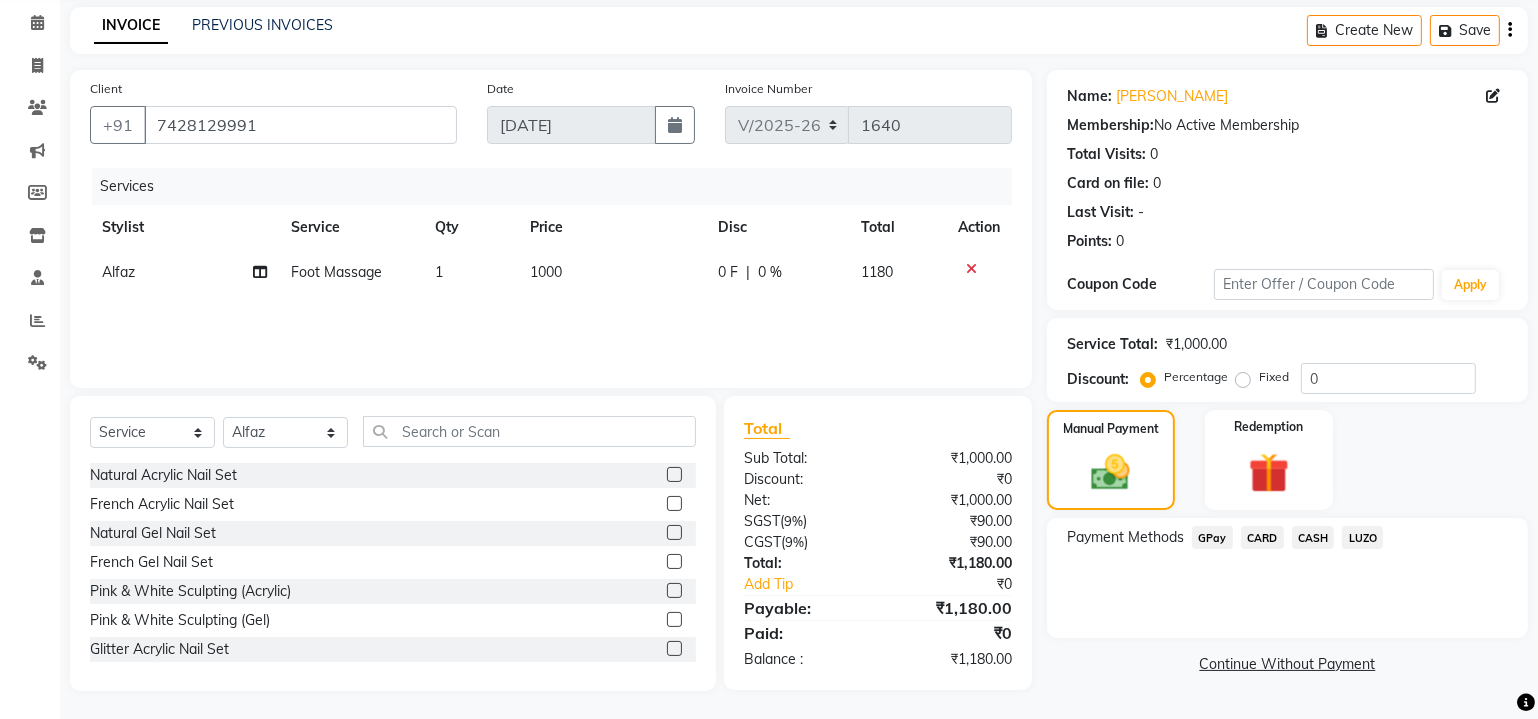 click on "CARD" 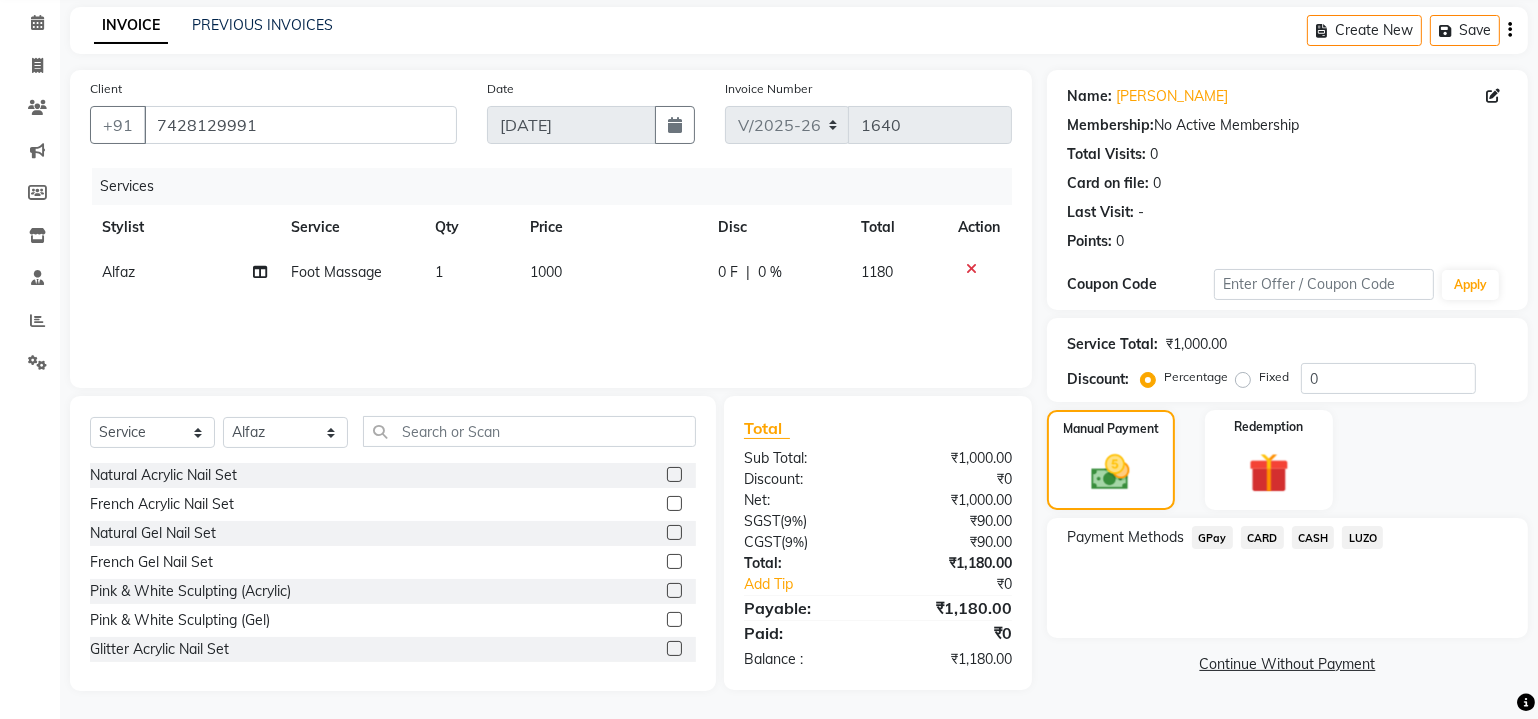 click on "CARD" 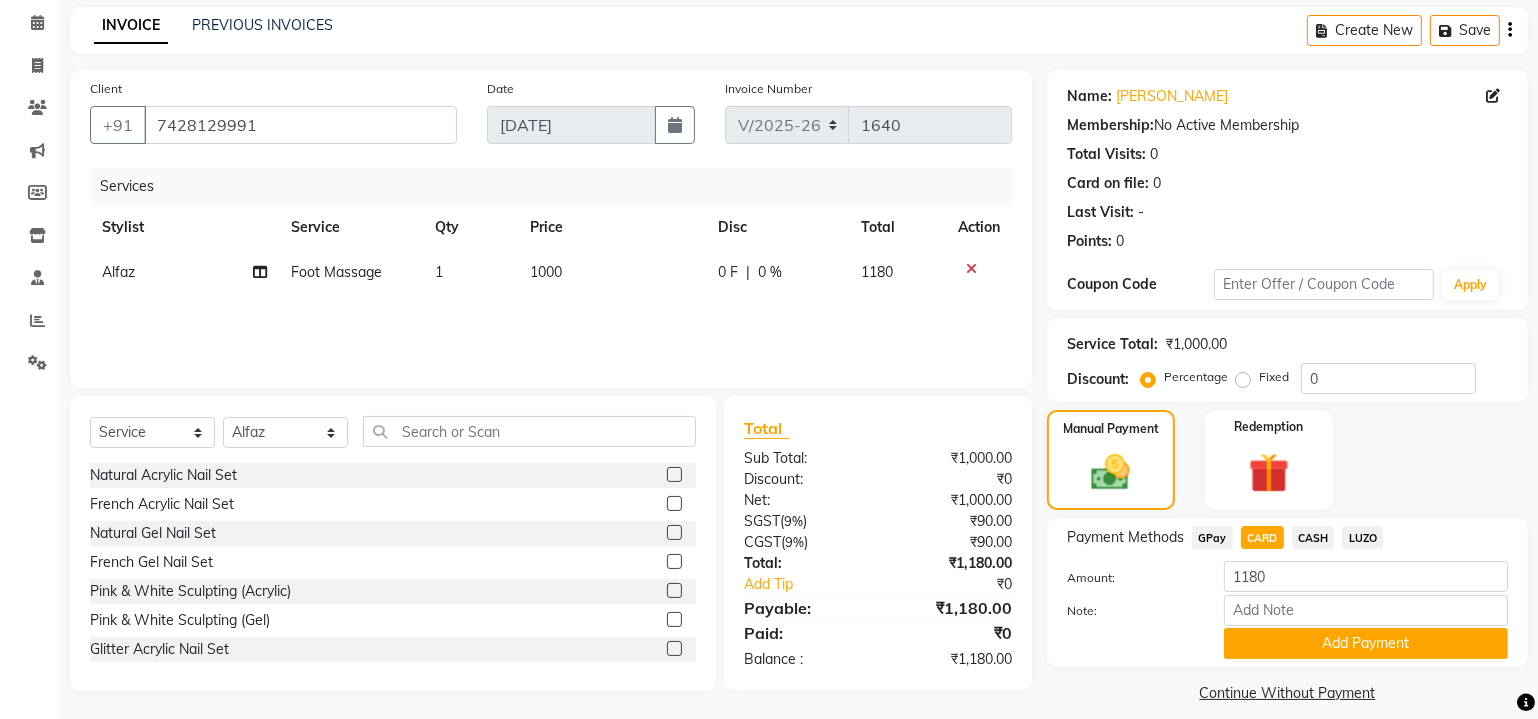 click on "Payment Methods  GPay   CARD   CASH   LUZO" 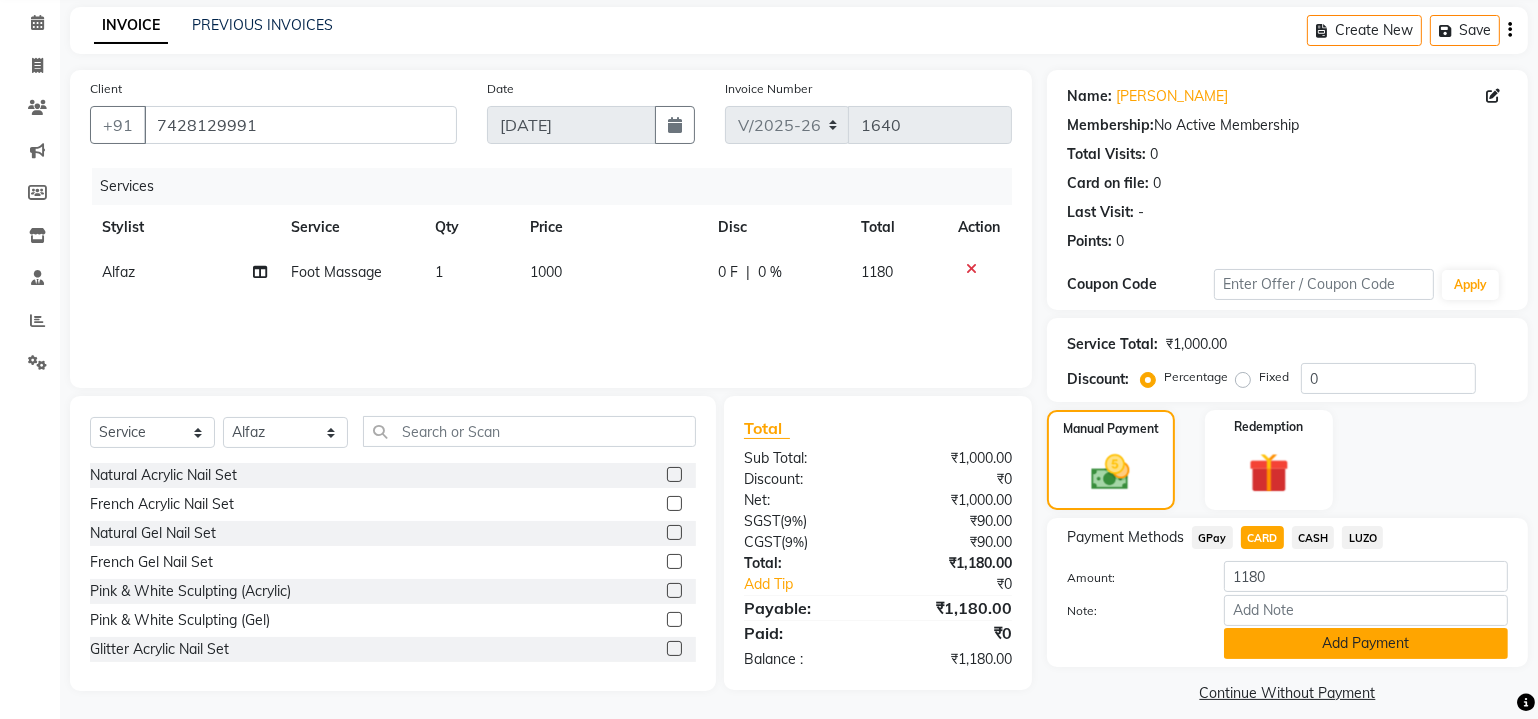 click on "Add Payment" 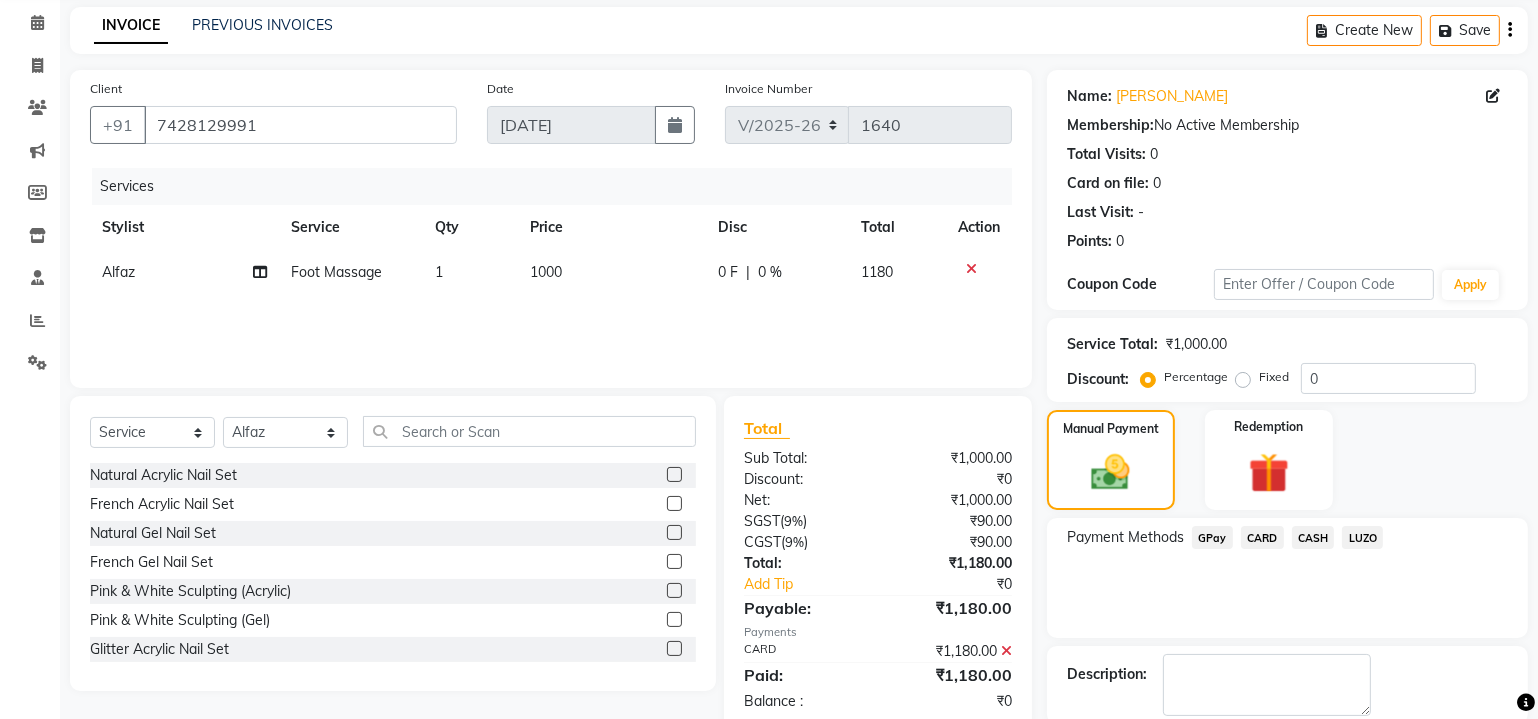 scroll, scrollTop: 179, scrollLeft: 0, axis: vertical 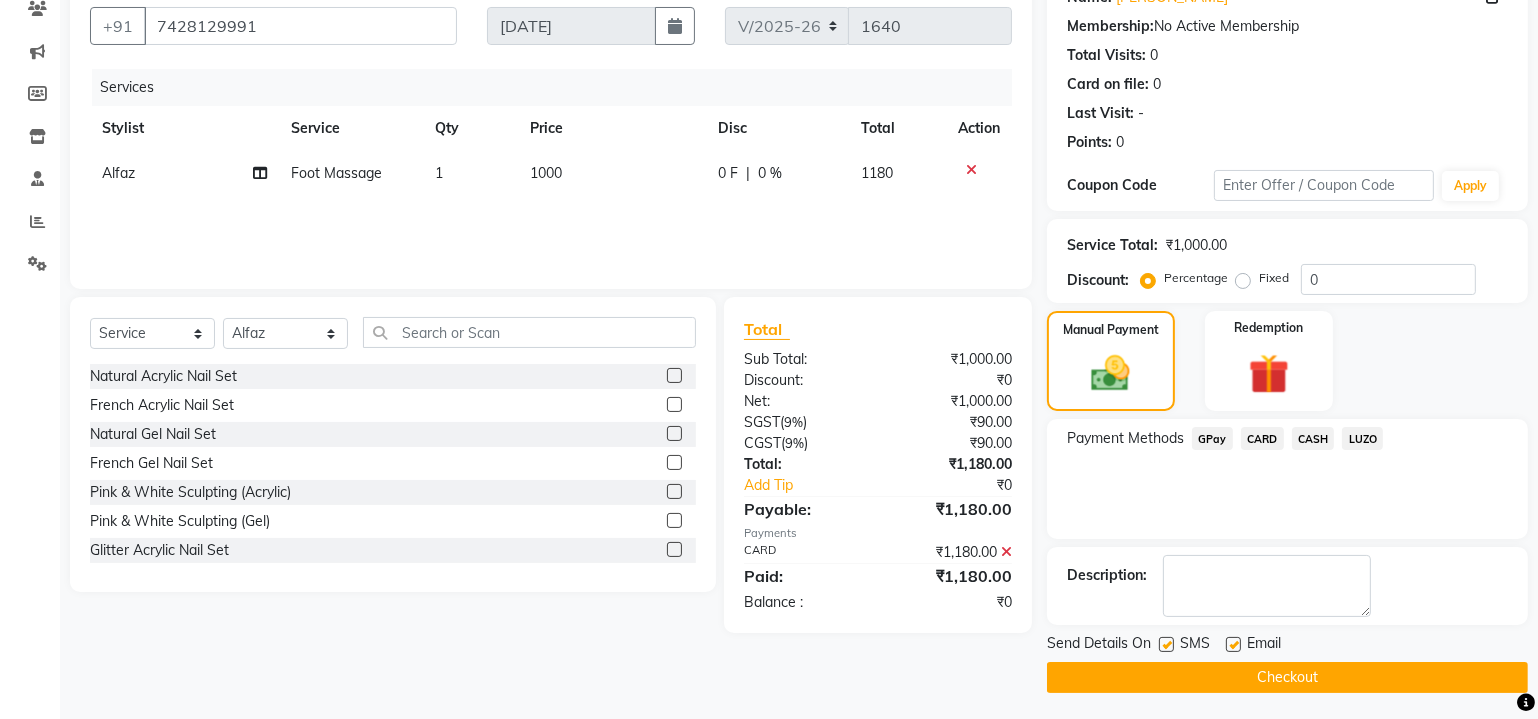 click 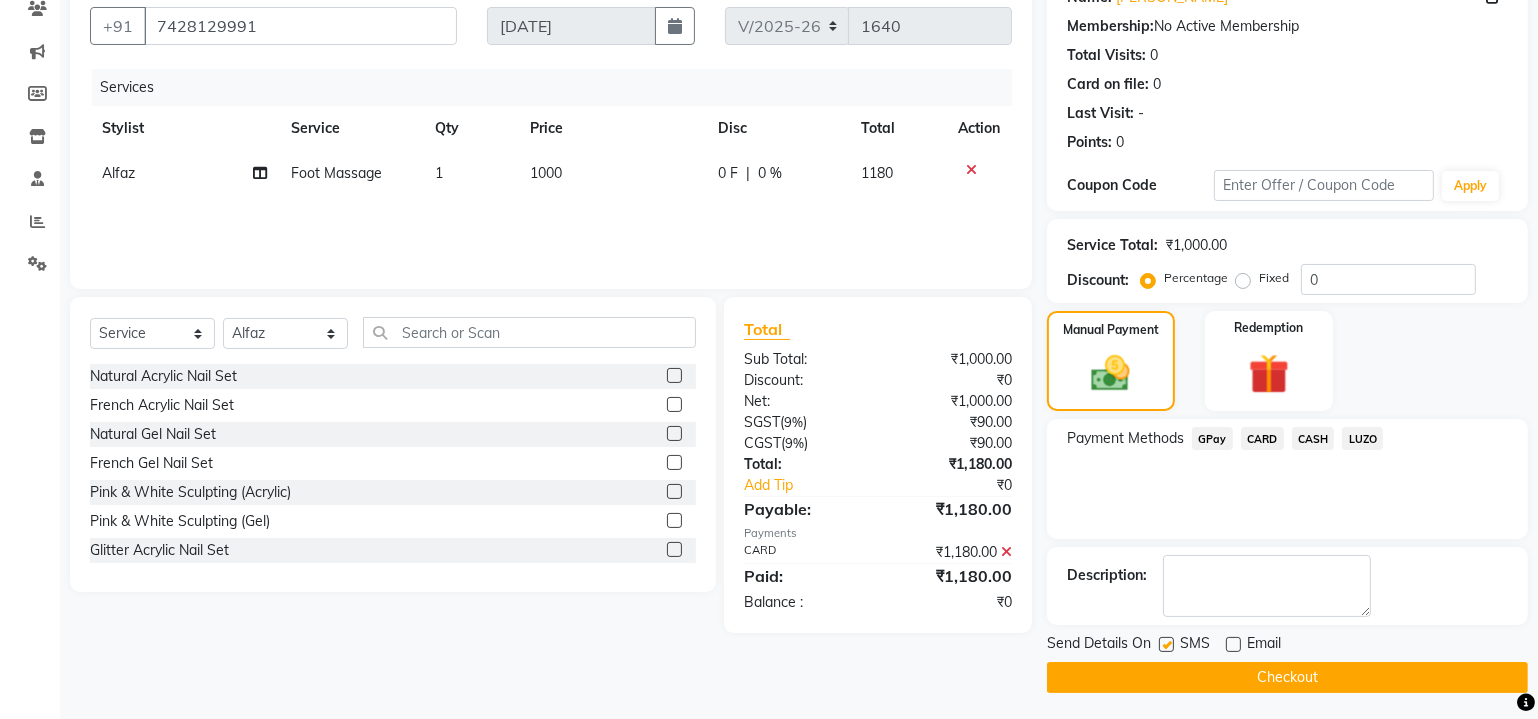 click 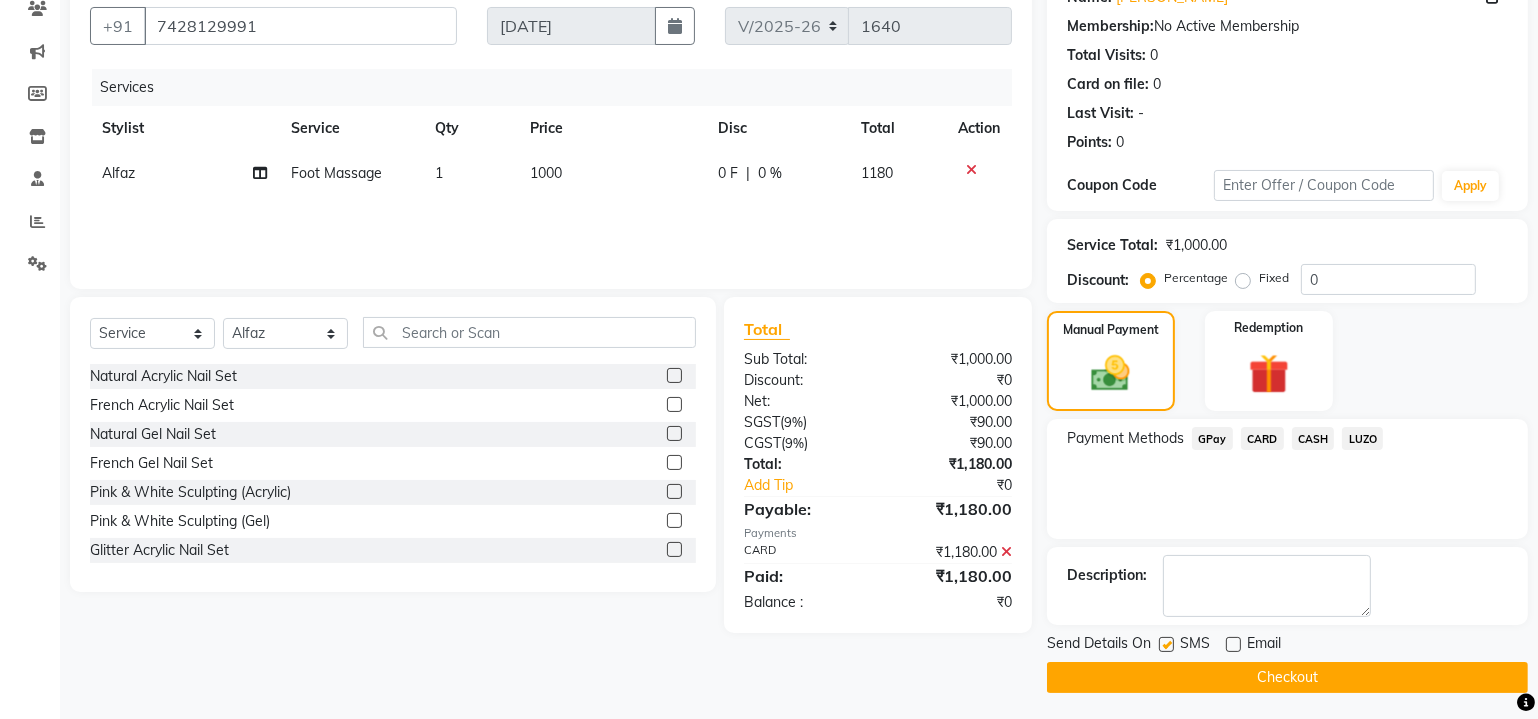 click at bounding box center [1165, 645] 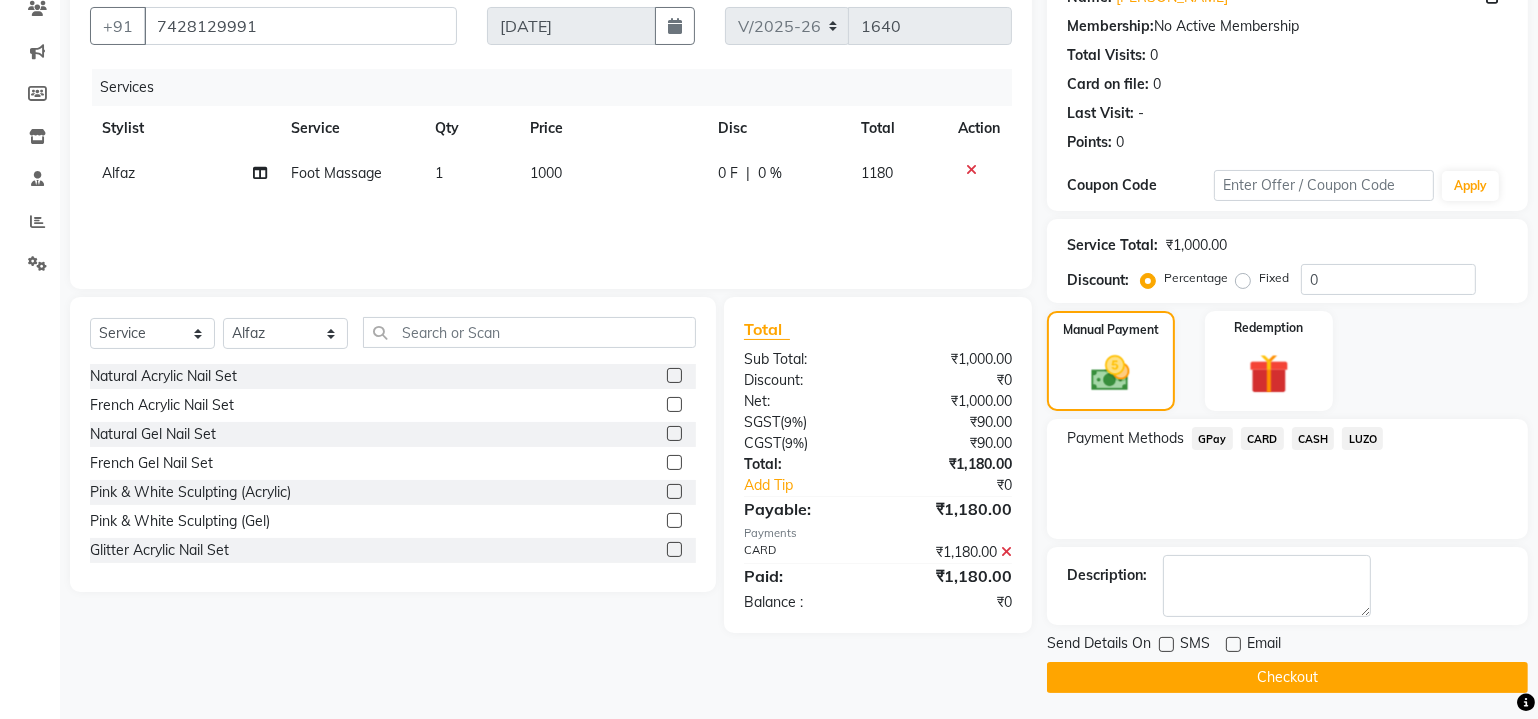 click on "Checkout" 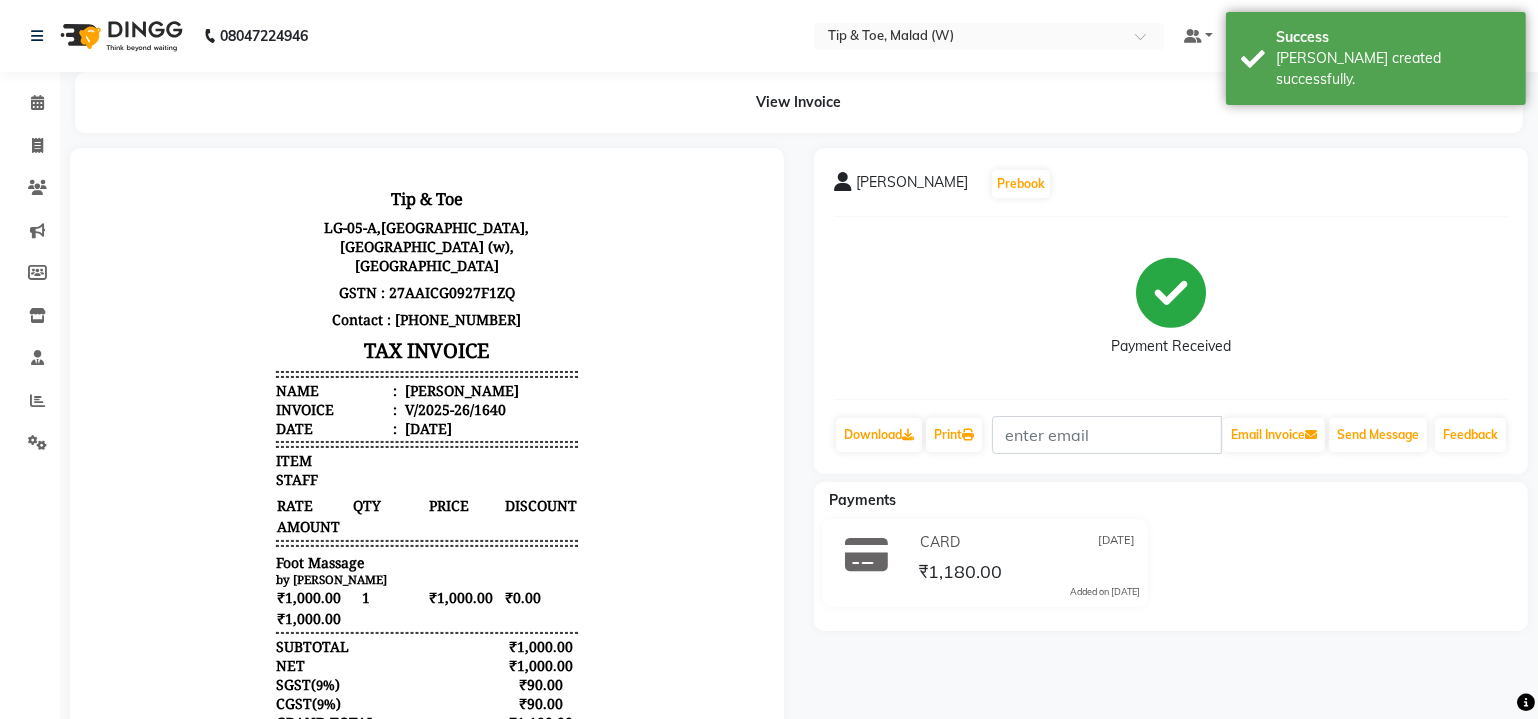 scroll, scrollTop: 0, scrollLeft: 0, axis: both 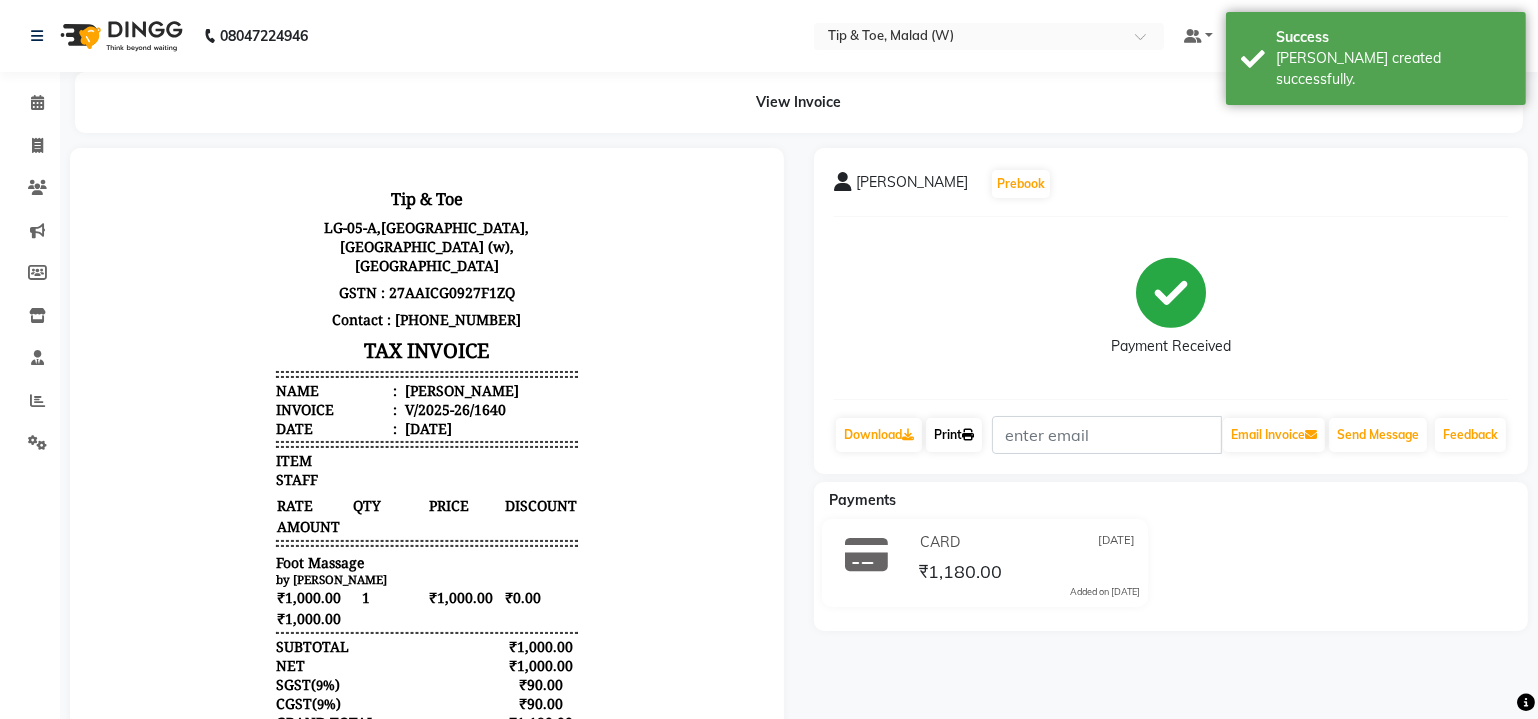 click on "Print" 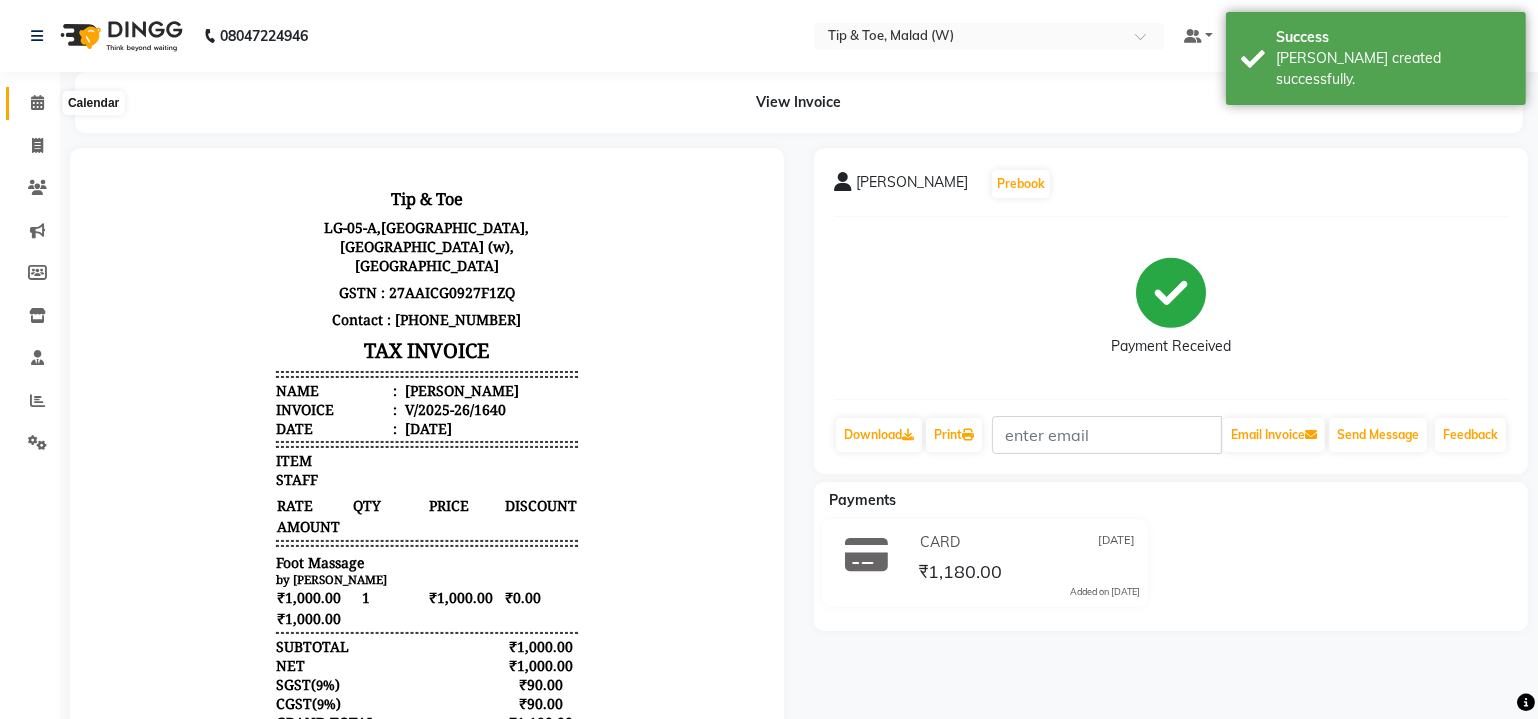 click 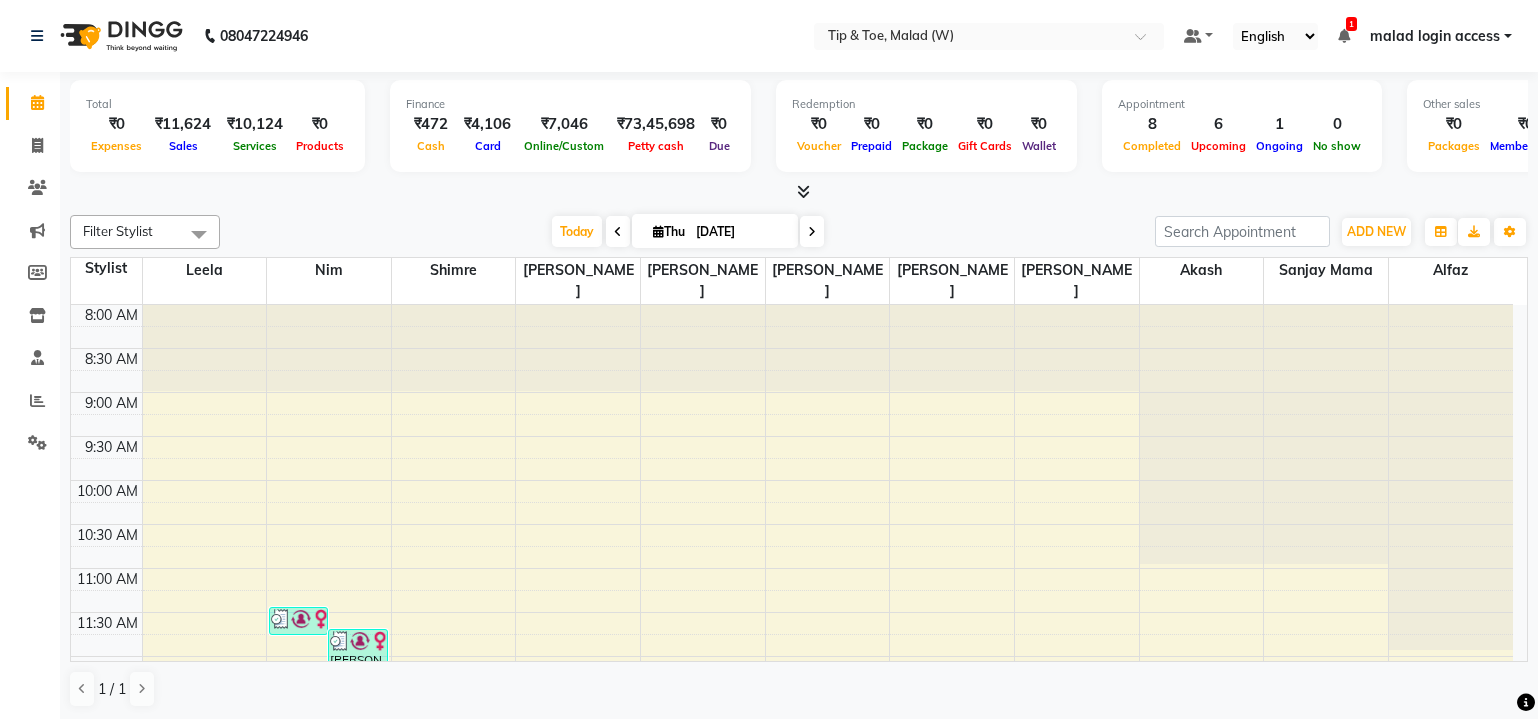 scroll, scrollTop: 0, scrollLeft: 0, axis: both 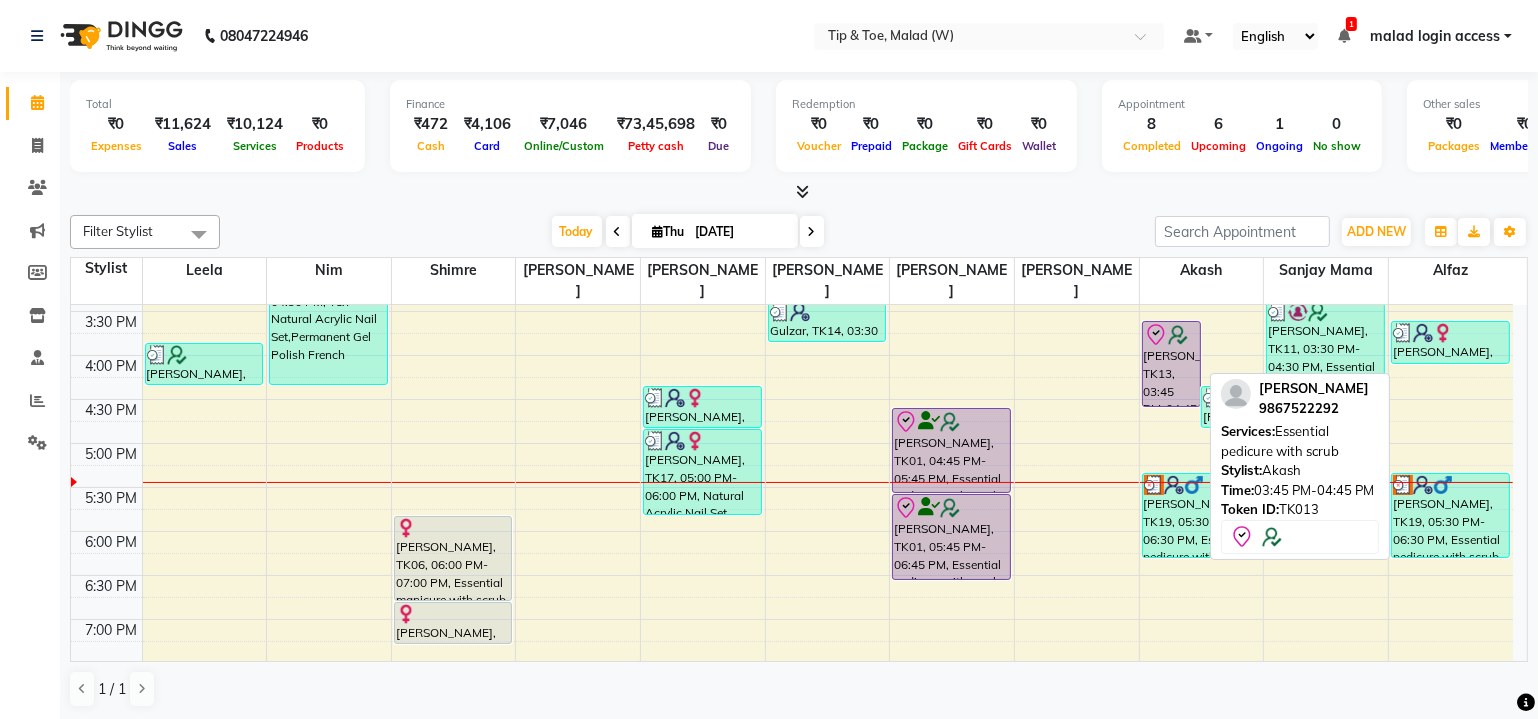click on "[PERSON_NAME], TK13, 03:45 PM-04:45 PM, Essential pedicure with scrub" at bounding box center [1171, 364] 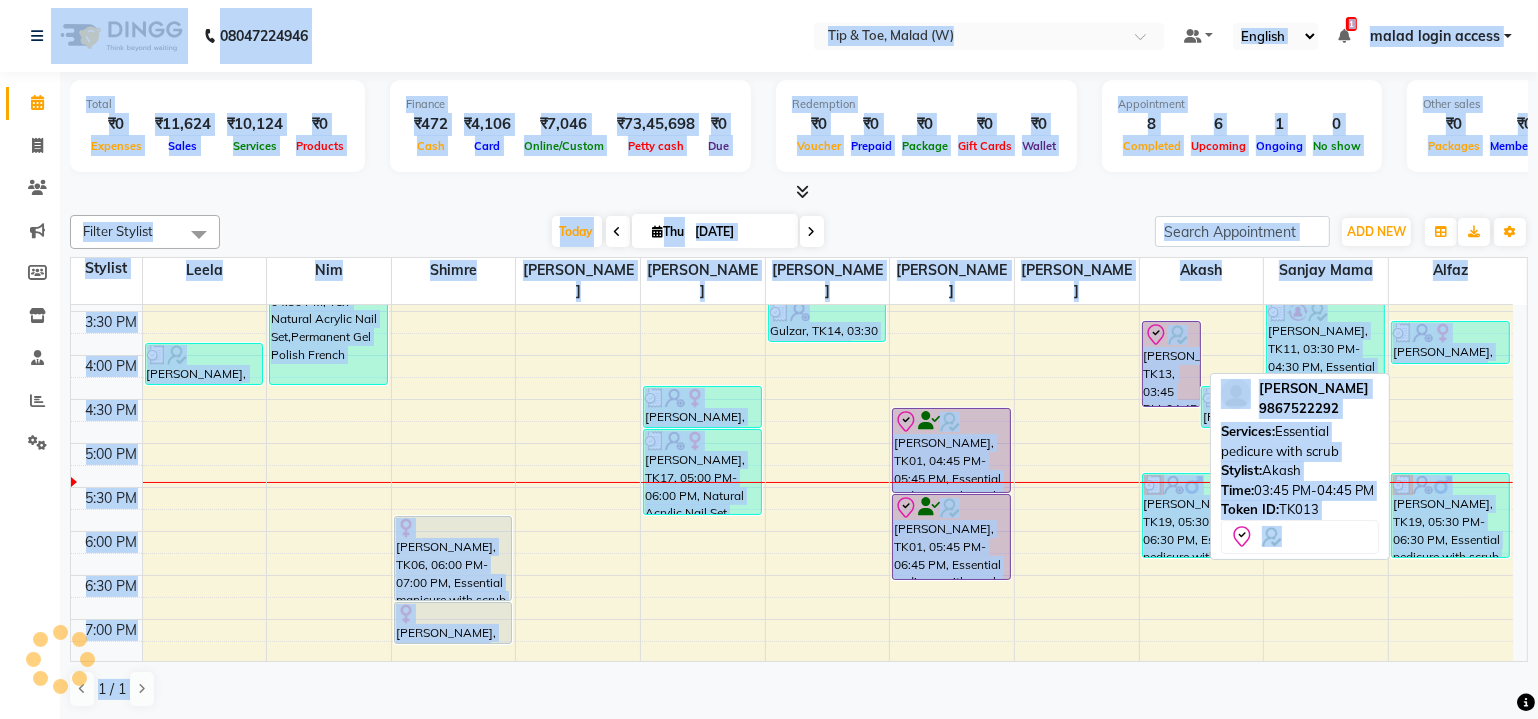 click on "[PERSON_NAME], TK13, 03:45 PM-04:45 PM, Essential pedicure with scrub" at bounding box center [1171, 364] 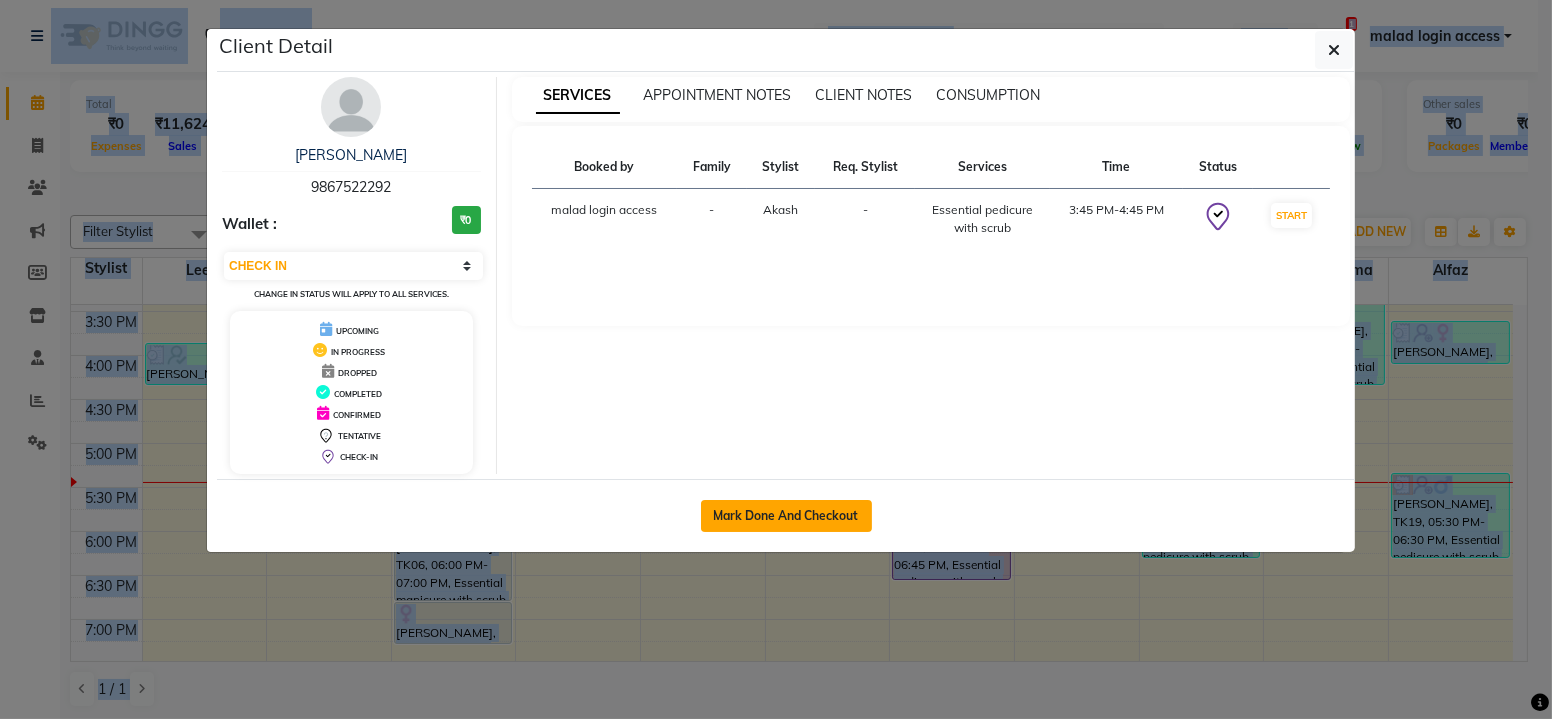 click on "Mark Done And Checkout" 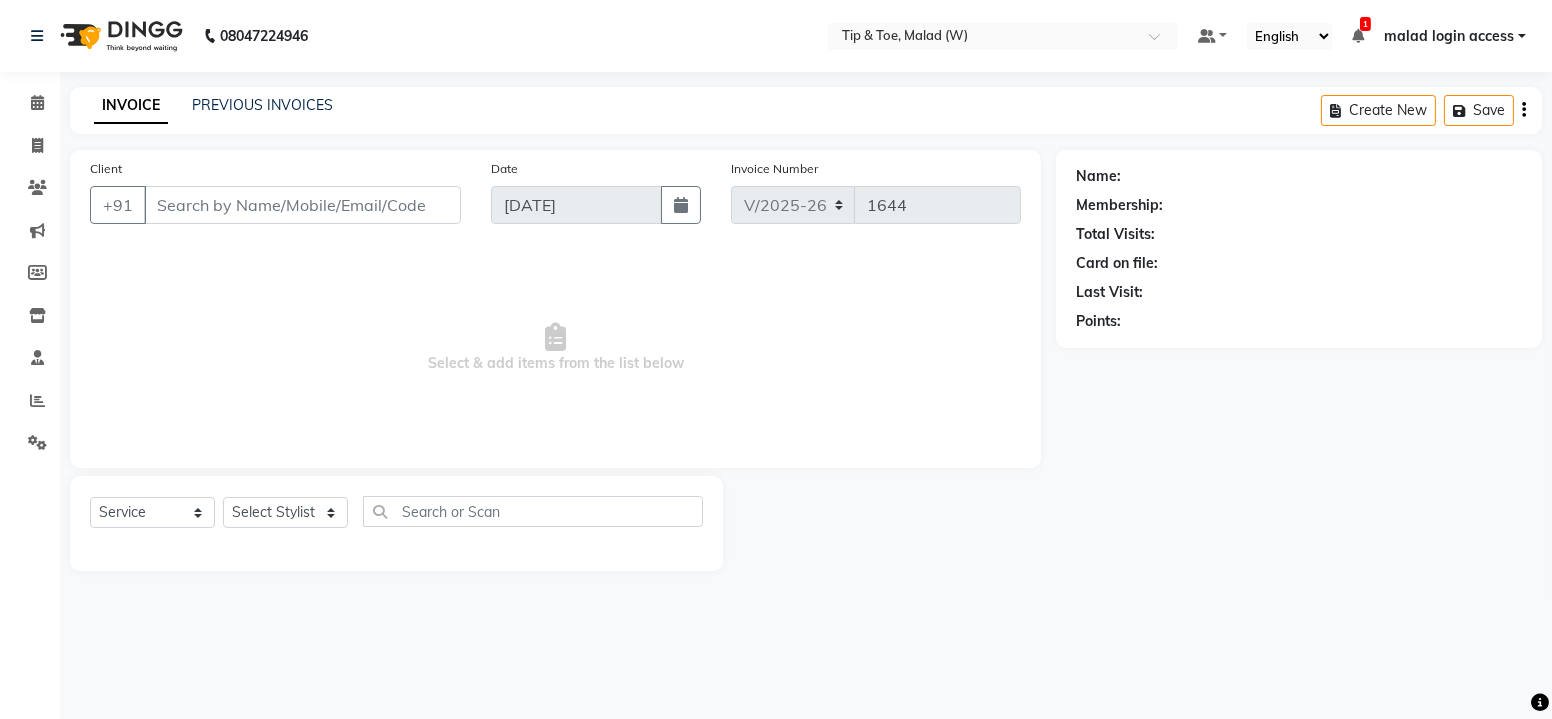type on "9867522292" 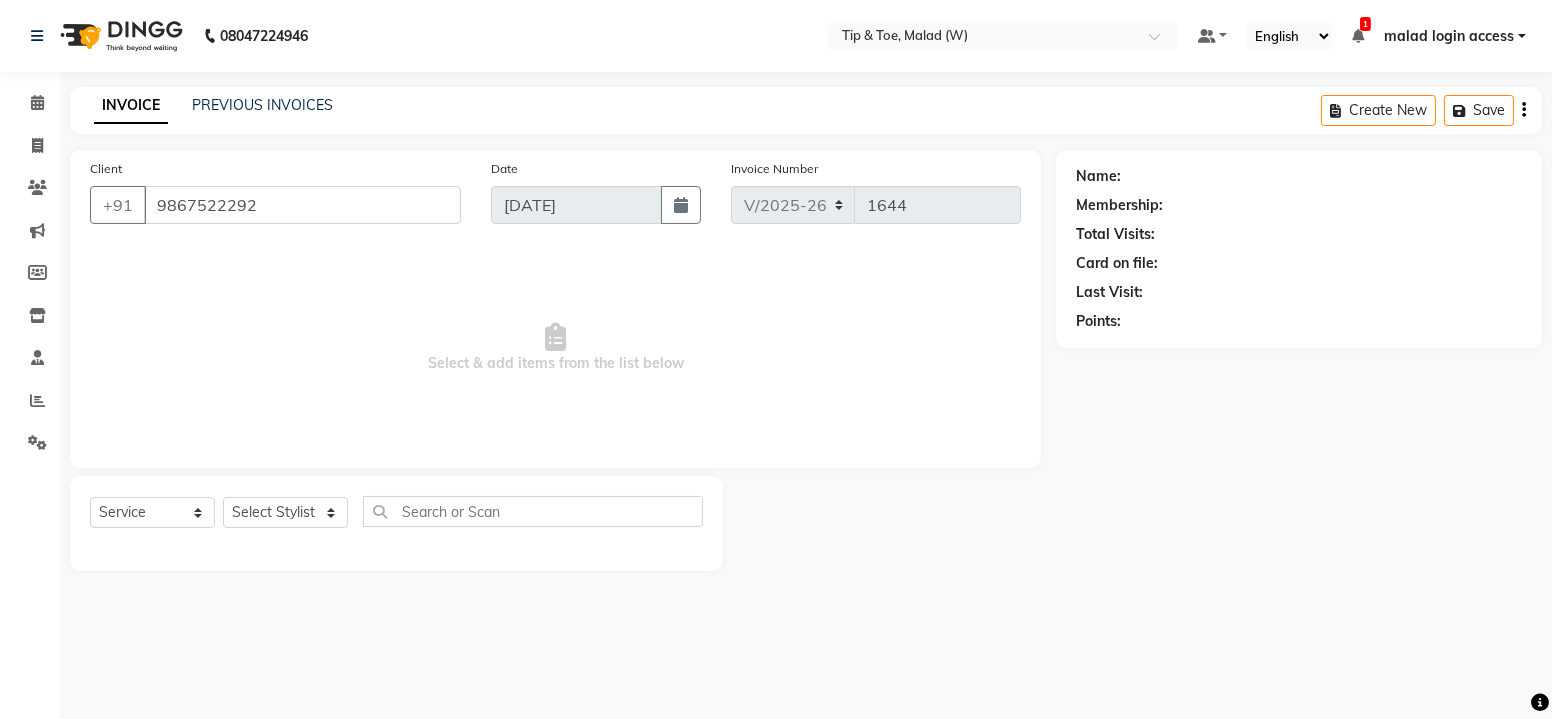 select on "41858" 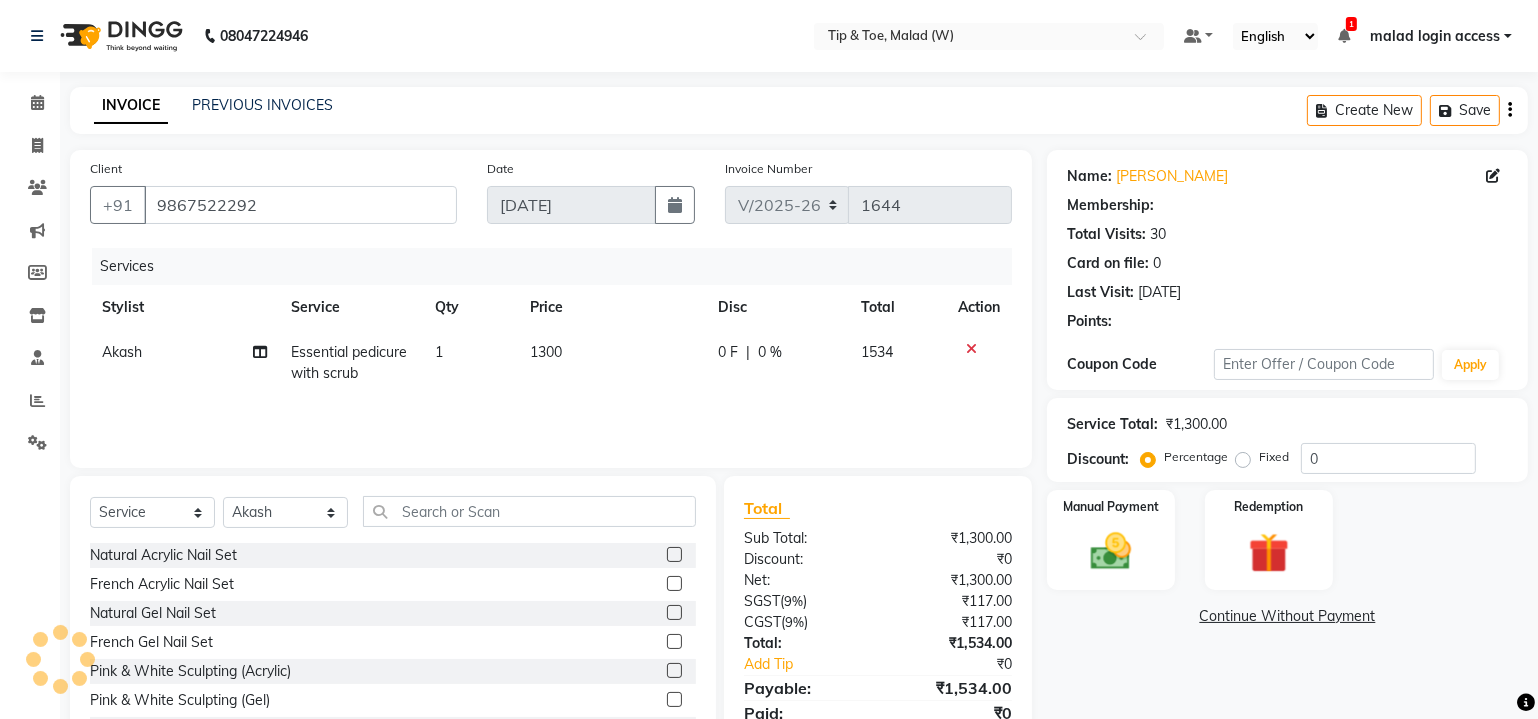 type on "20" 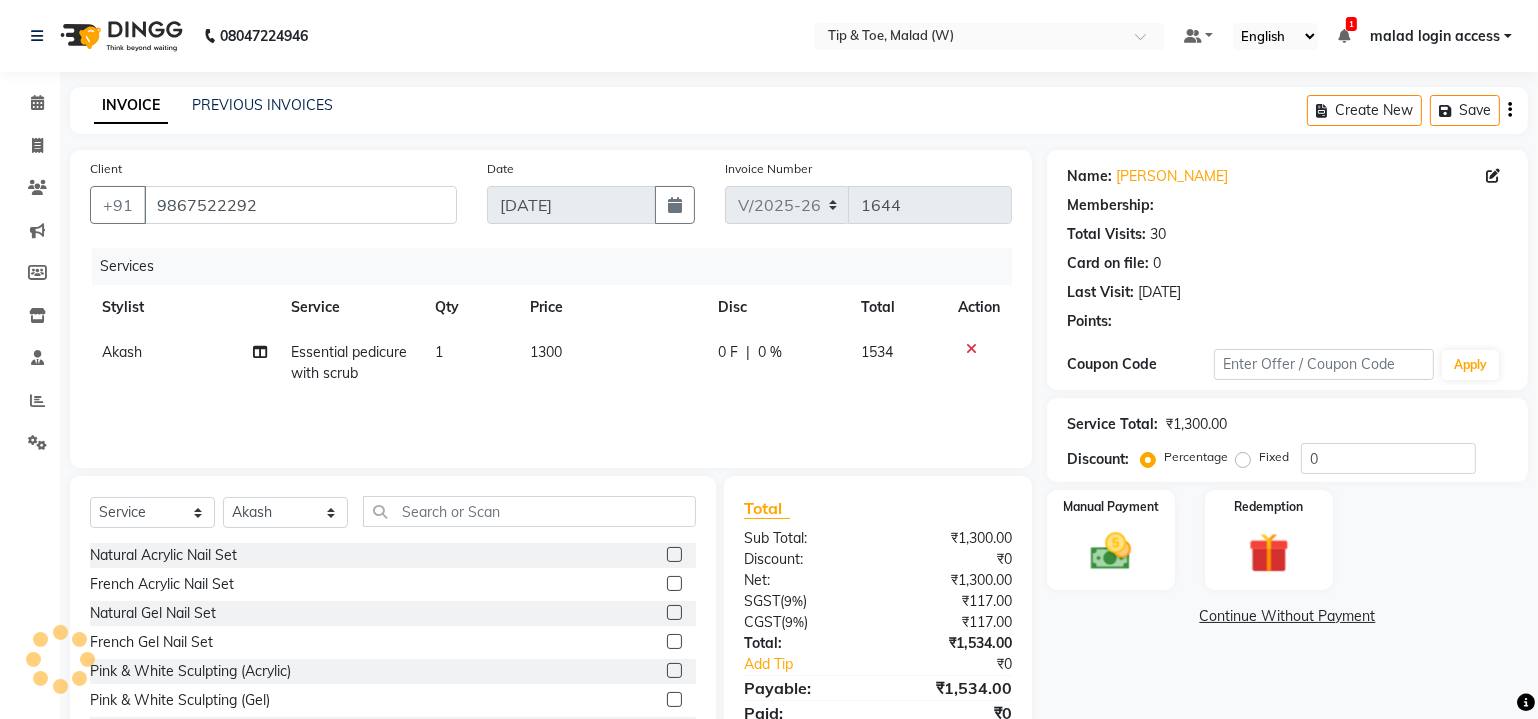 select on "1: Object" 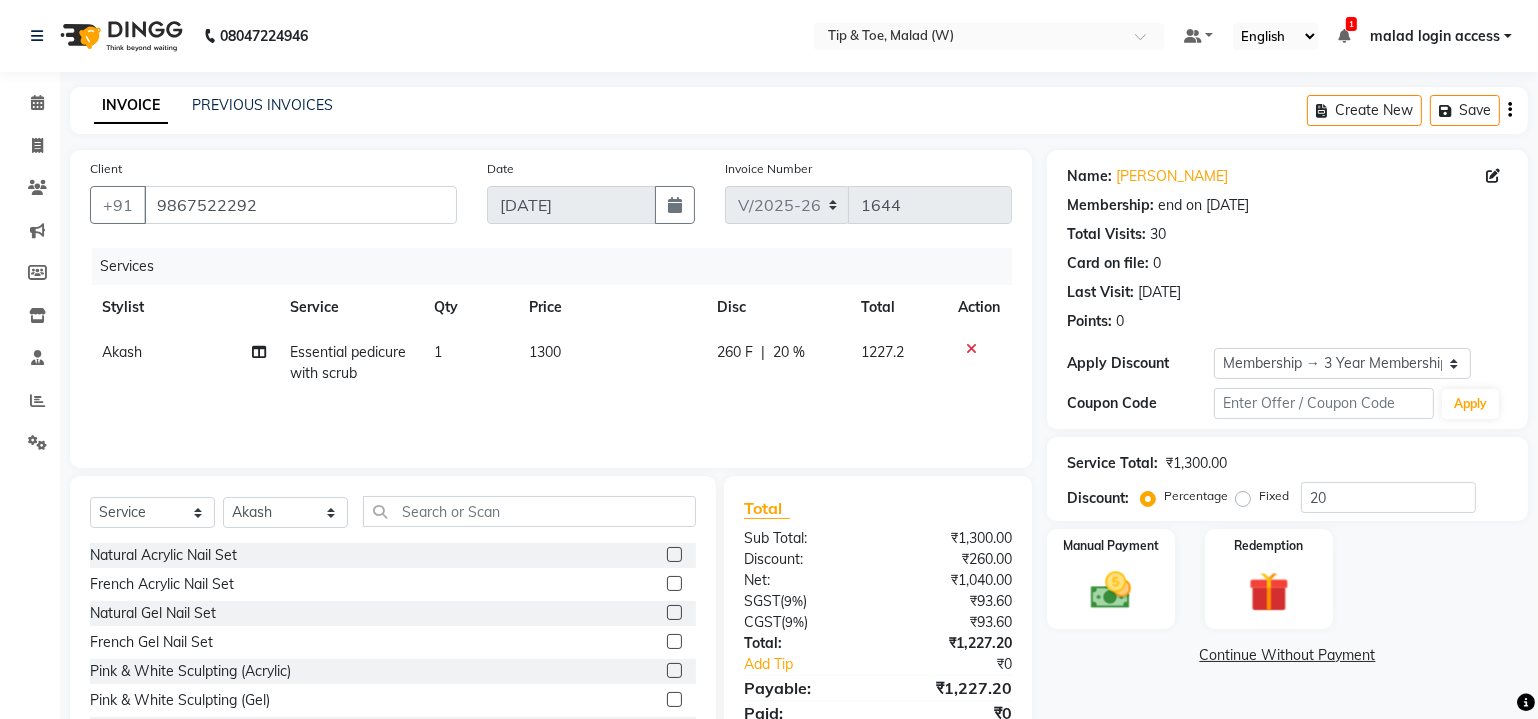 click on "Akash" 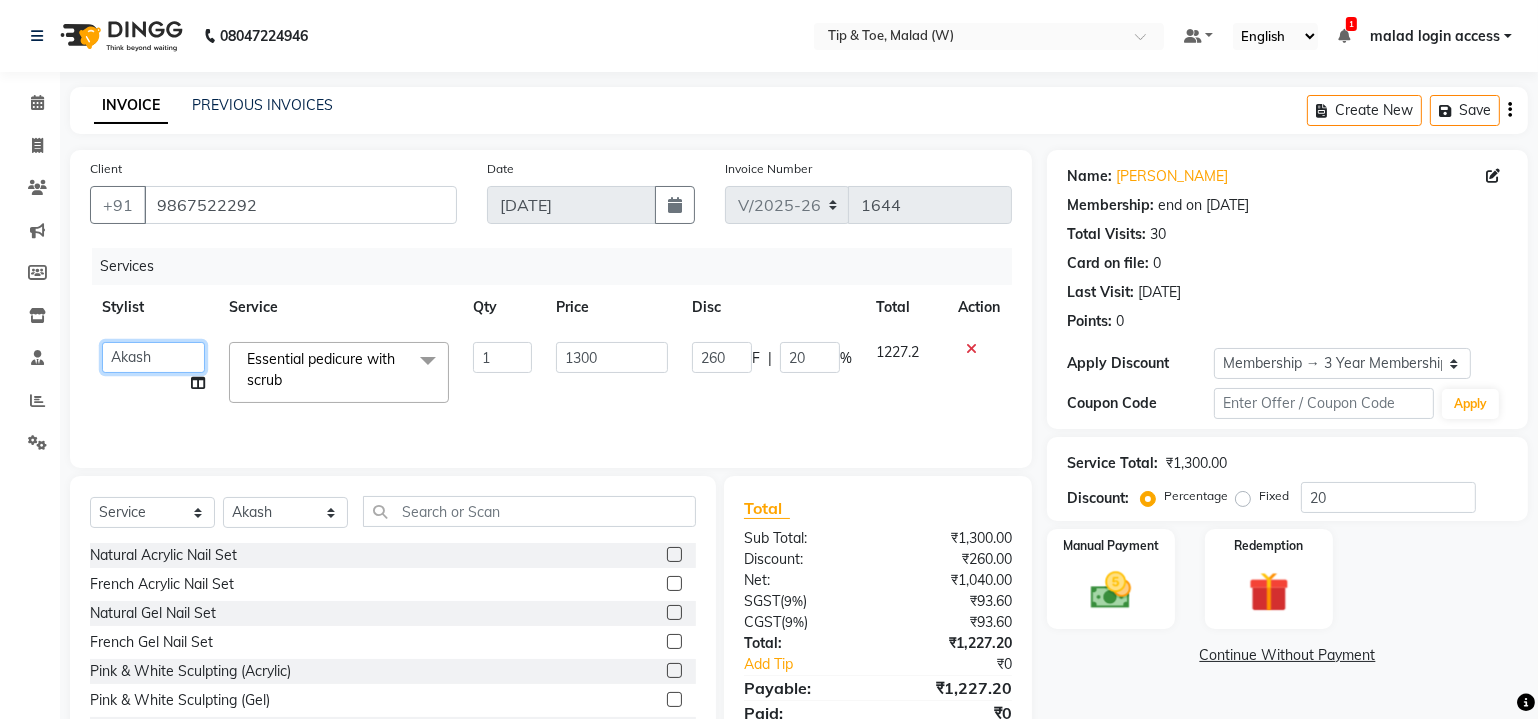 click on "[PERSON_NAME]   Akash    Alfaz    [PERSON_NAME]    [PERSON_NAME]   Danish   [PERSON_NAME]   [PERSON_NAME]   House Sale   [PERSON_NAME]   Kaikasha [PERSON_NAME]   Keshien   [PERSON_NAME]   malad login access   [PERSON_NAME]   [PERSON_NAME] [PERSON_NAME]   Ninshing   [PERSON_NAME]   Pooja   [PERSON_NAME]   [PERSON_NAME] mama   [PERSON_NAME]   [PERSON_NAME]   Swity   [PERSON_NAME]" 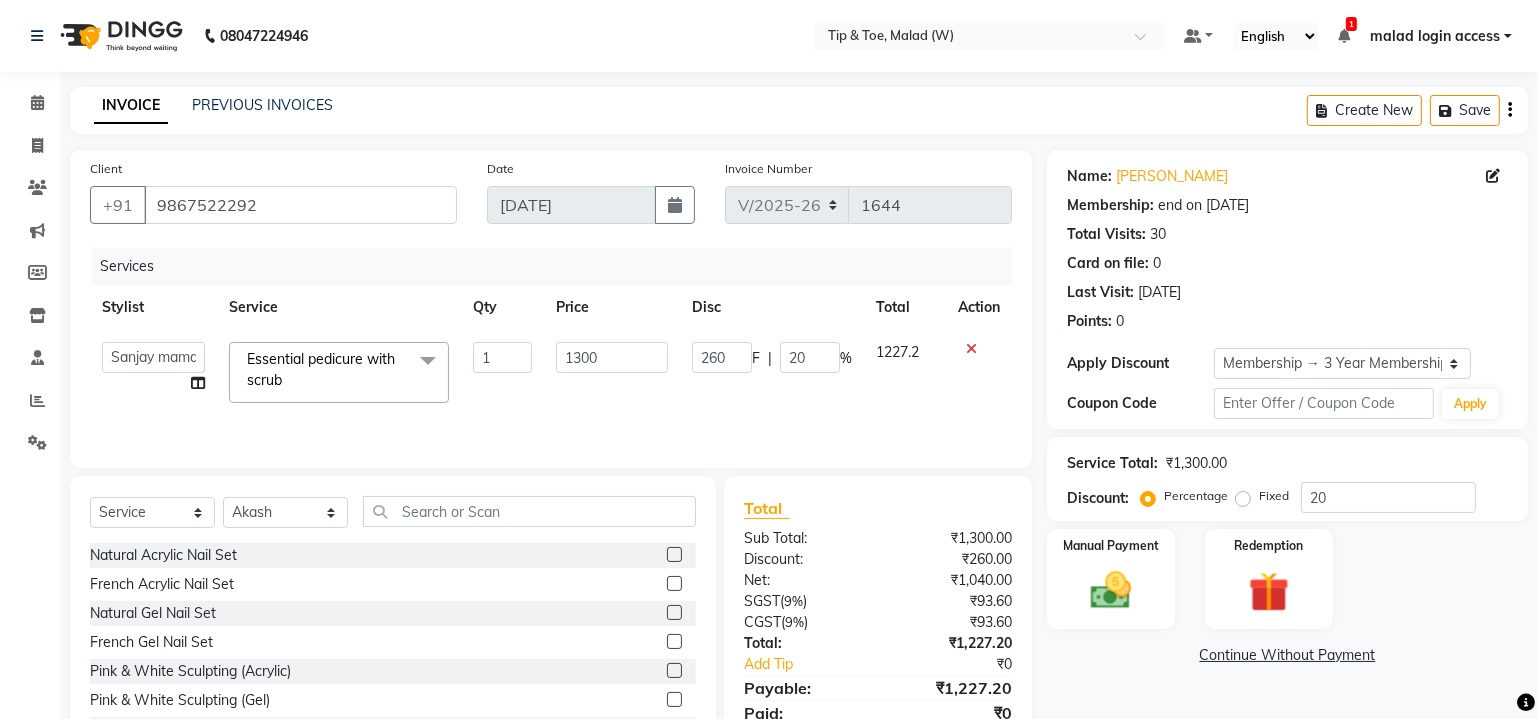 select on "48549" 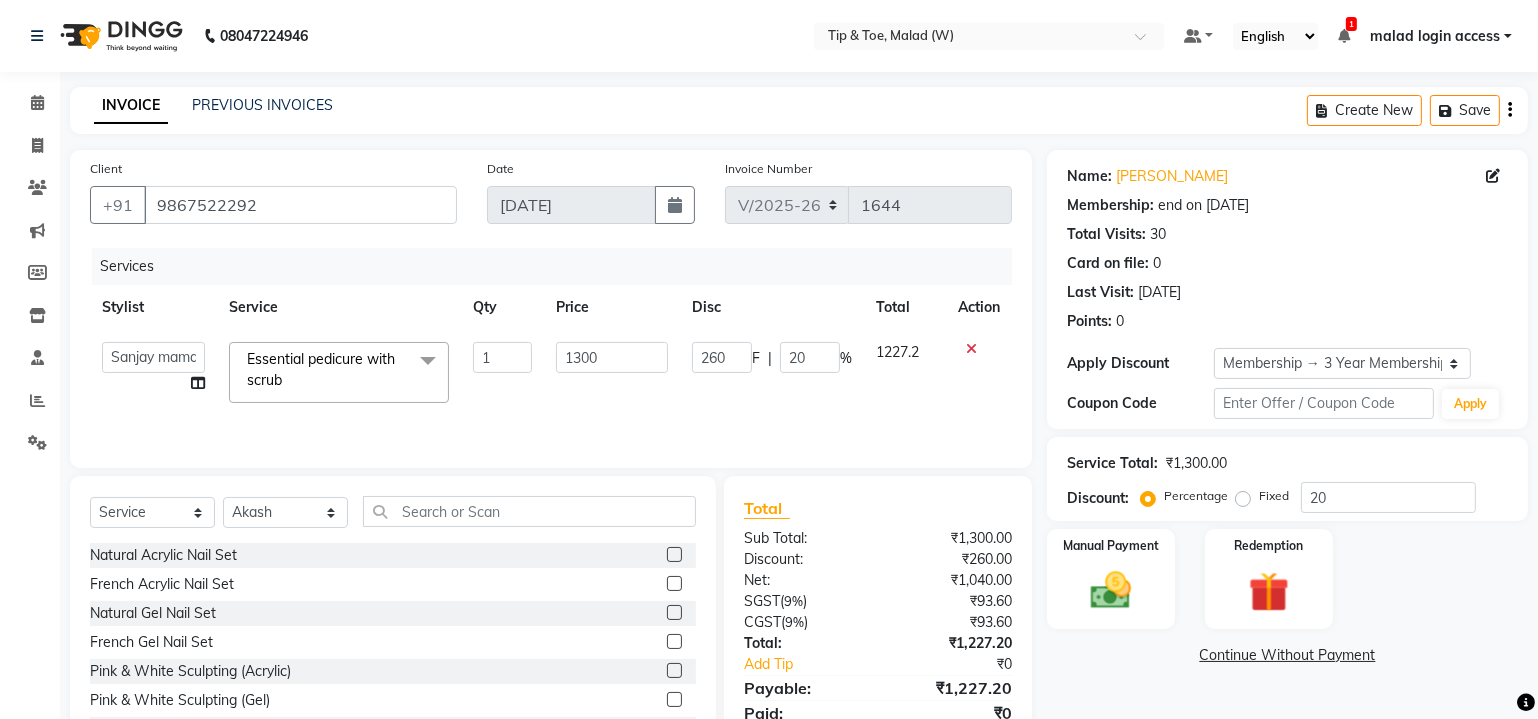 click on "Disc" 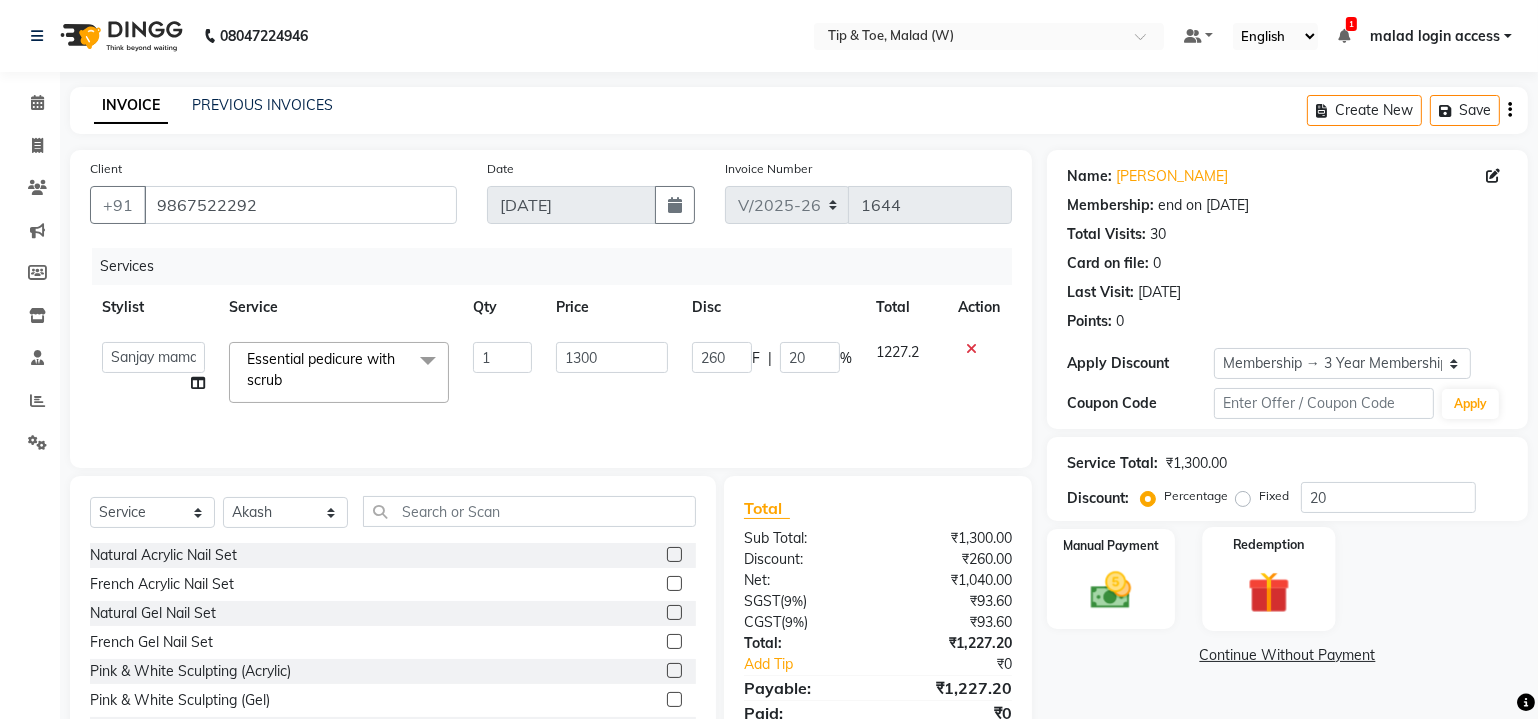 scroll, scrollTop: 80, scrollLeft: 0, axis: vertical 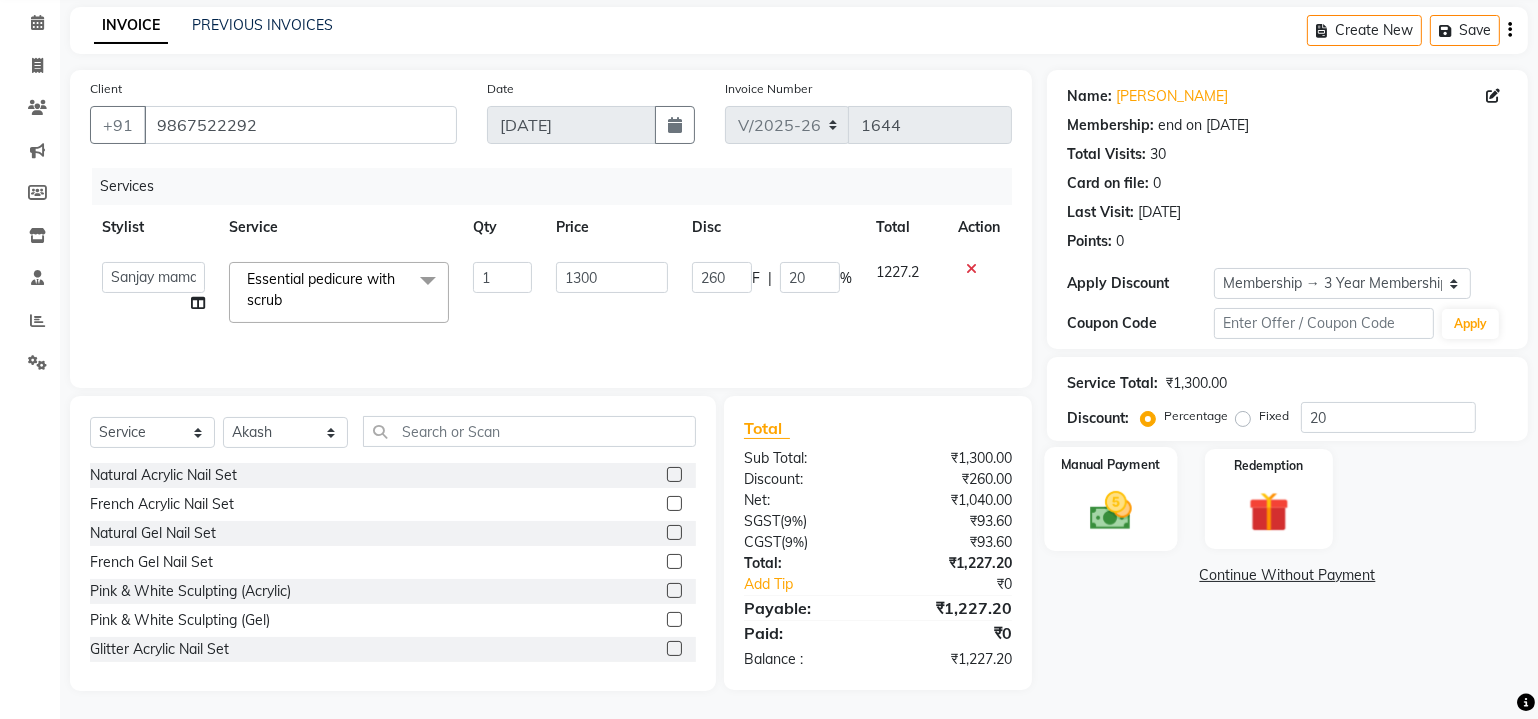 click 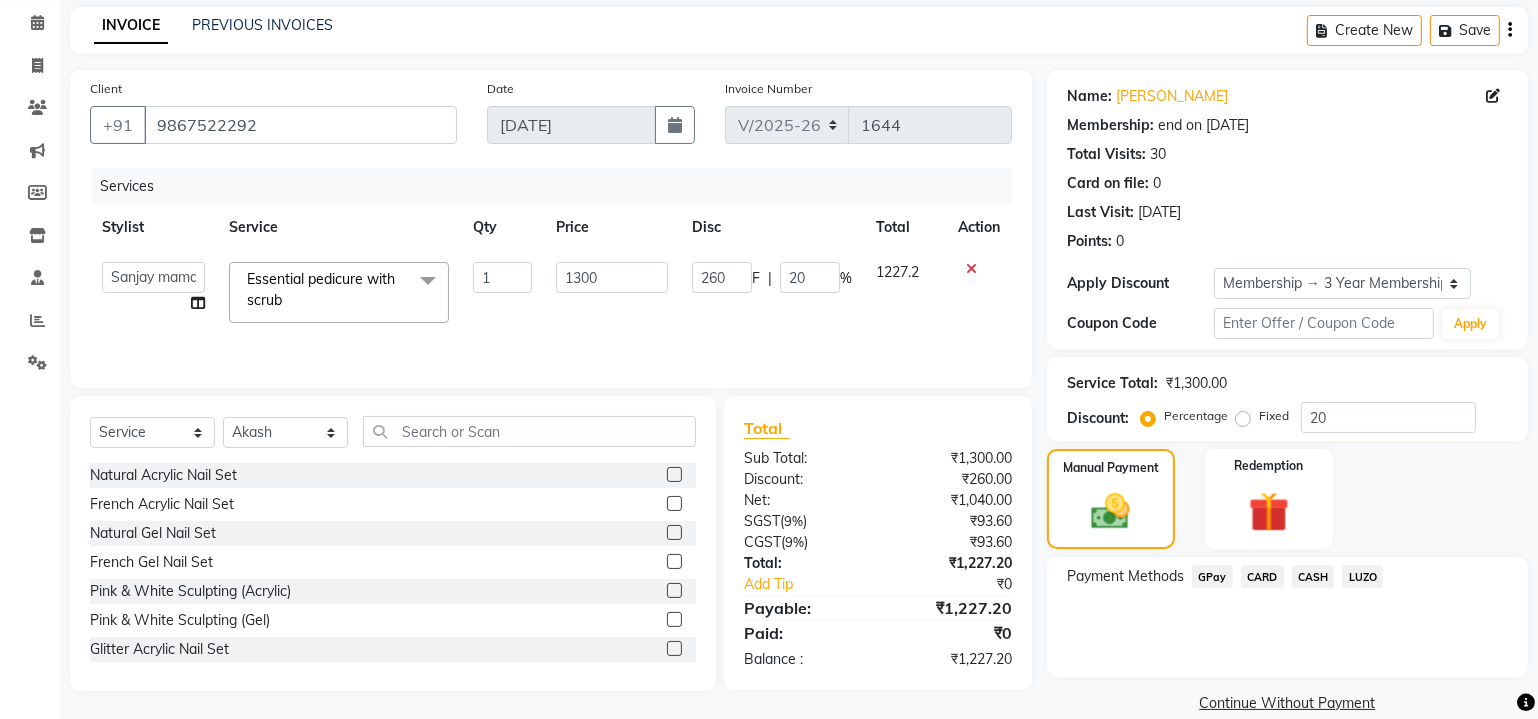 click on "GPay" 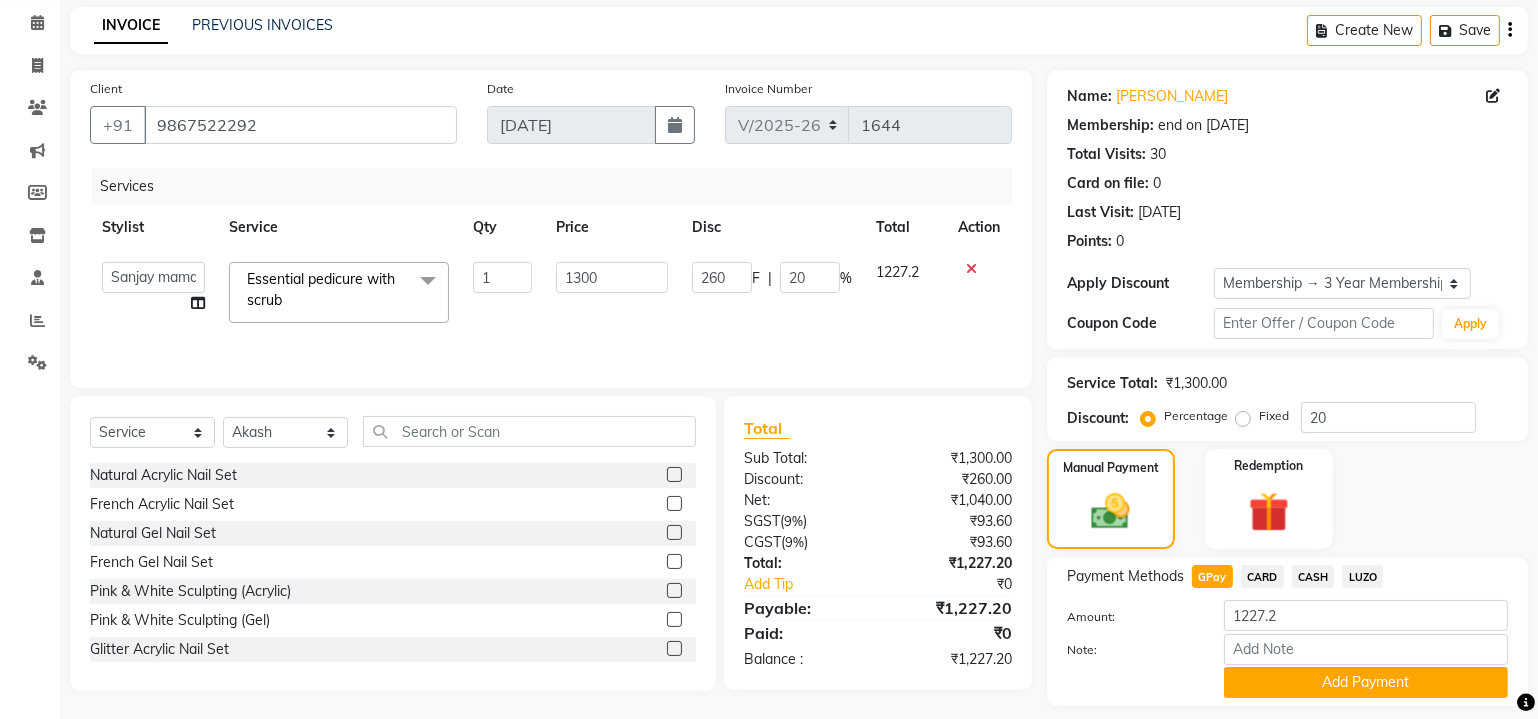 scroll, scrollTop: 135, scrollLeft: 0, axis: vertical 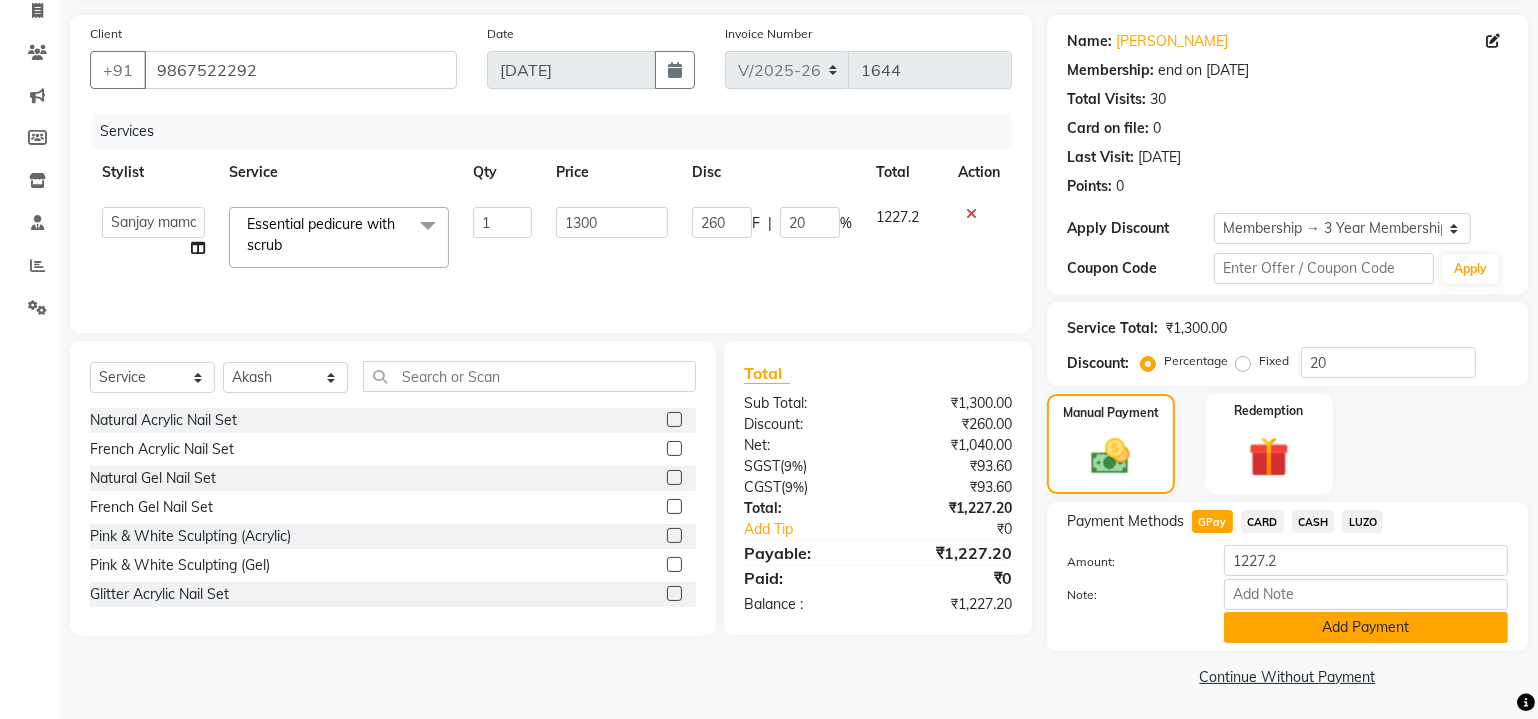 click on "Add Payment" 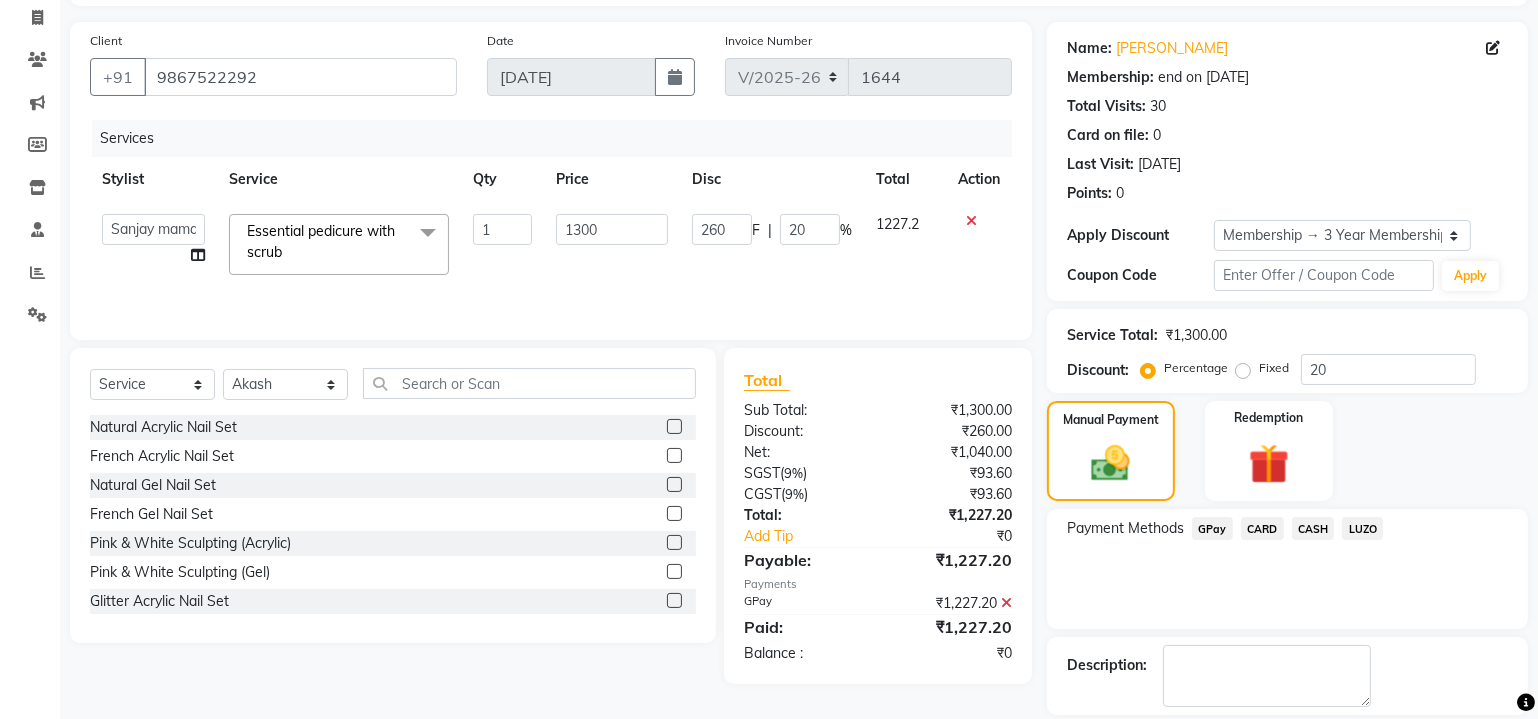 scroll, scrollTop: 219, scrollLeft: 0, axis: vertical 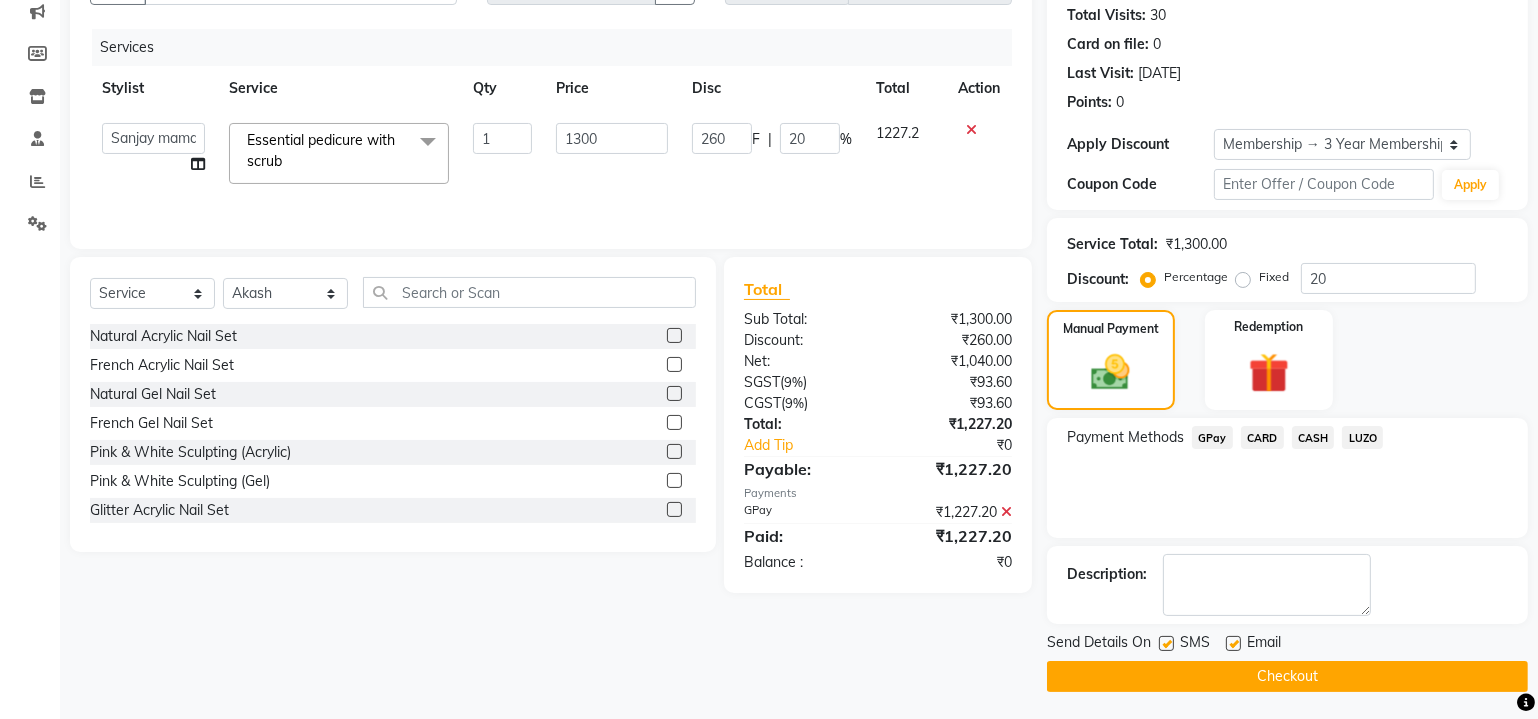 click 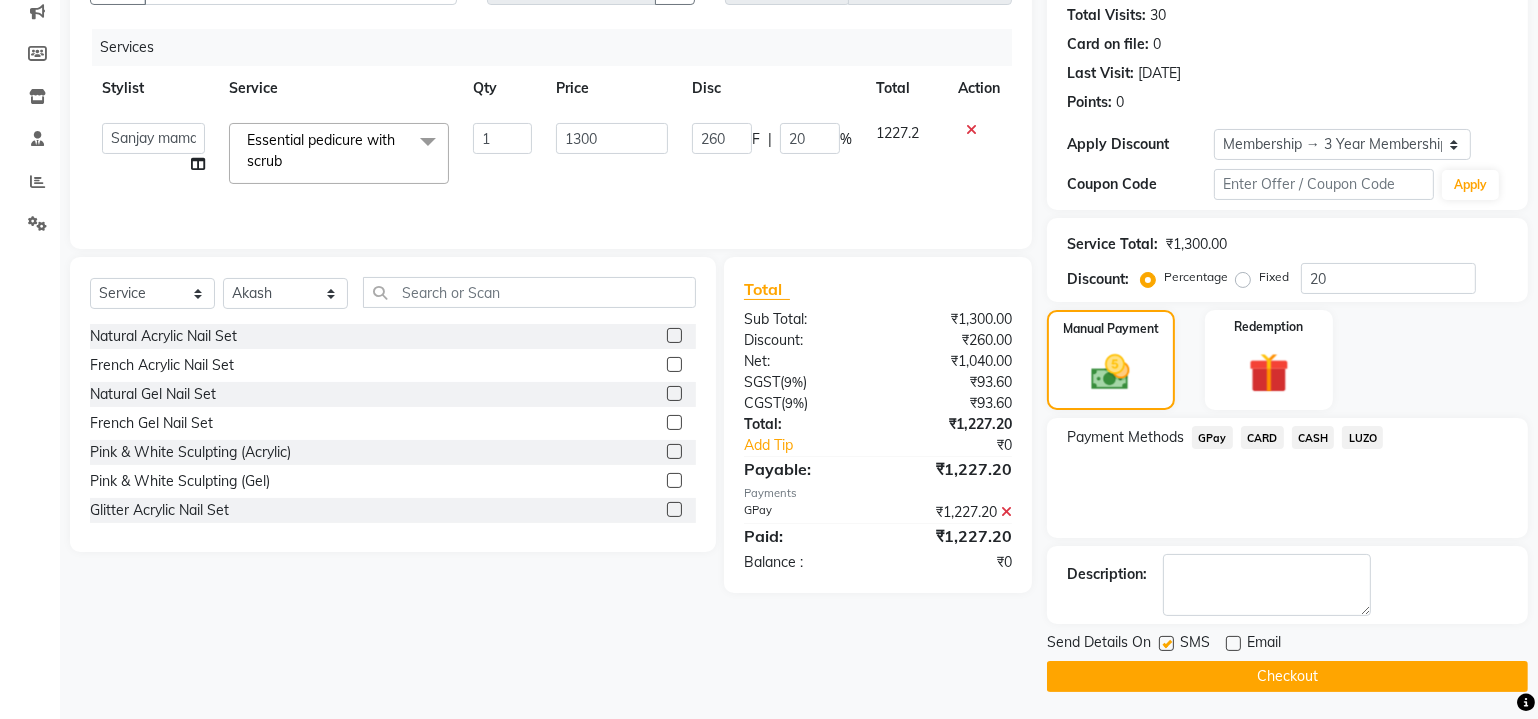 click 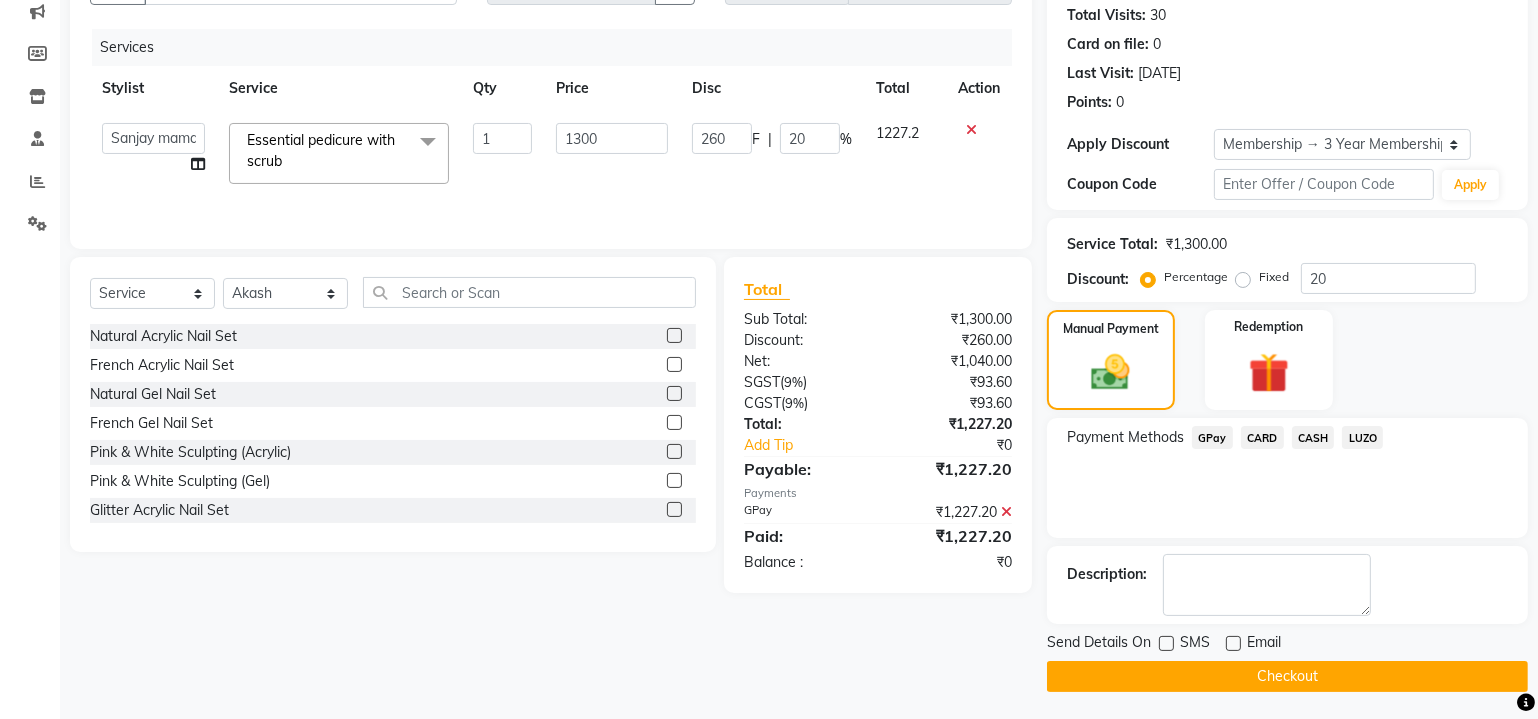 click on "Checkout" 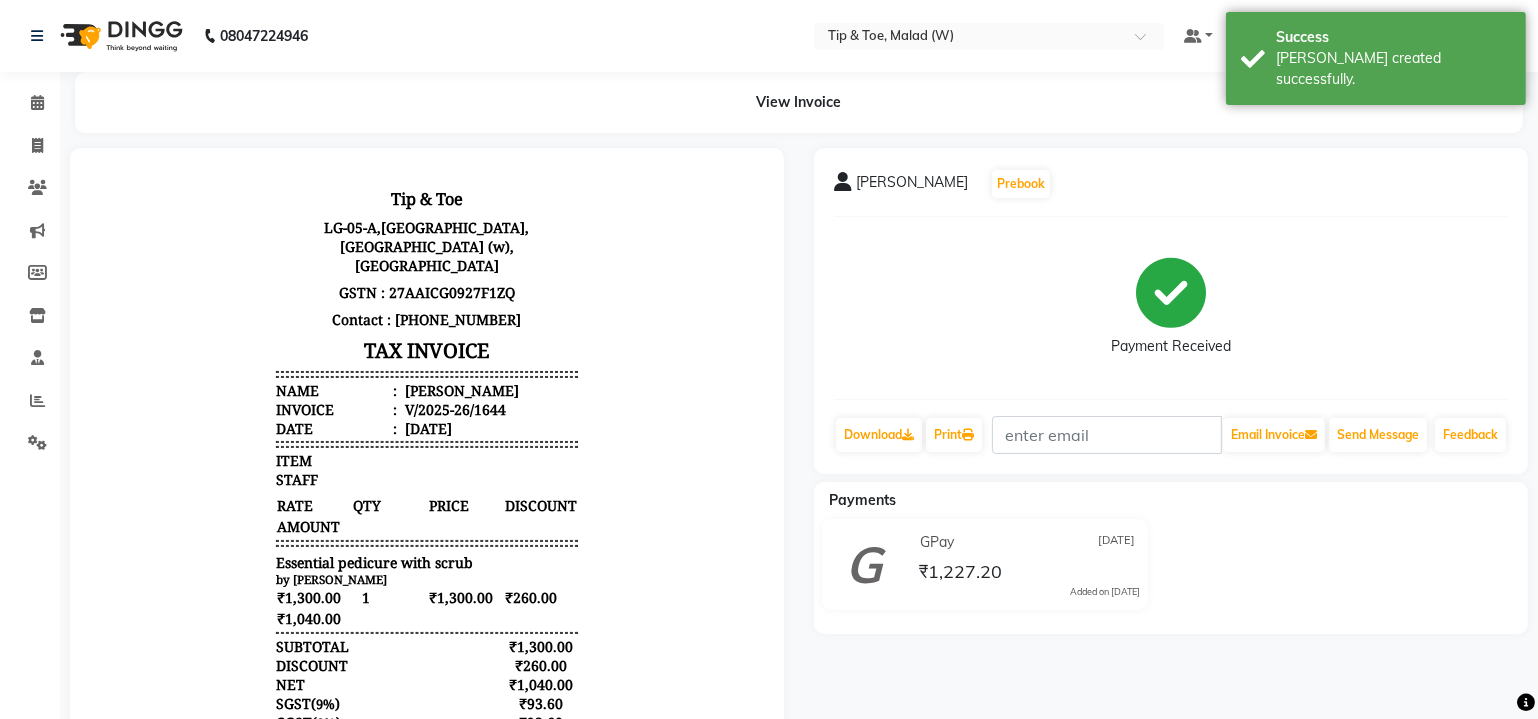 scroll, scrollTop: 0, scrollLeft: 0, axis: both 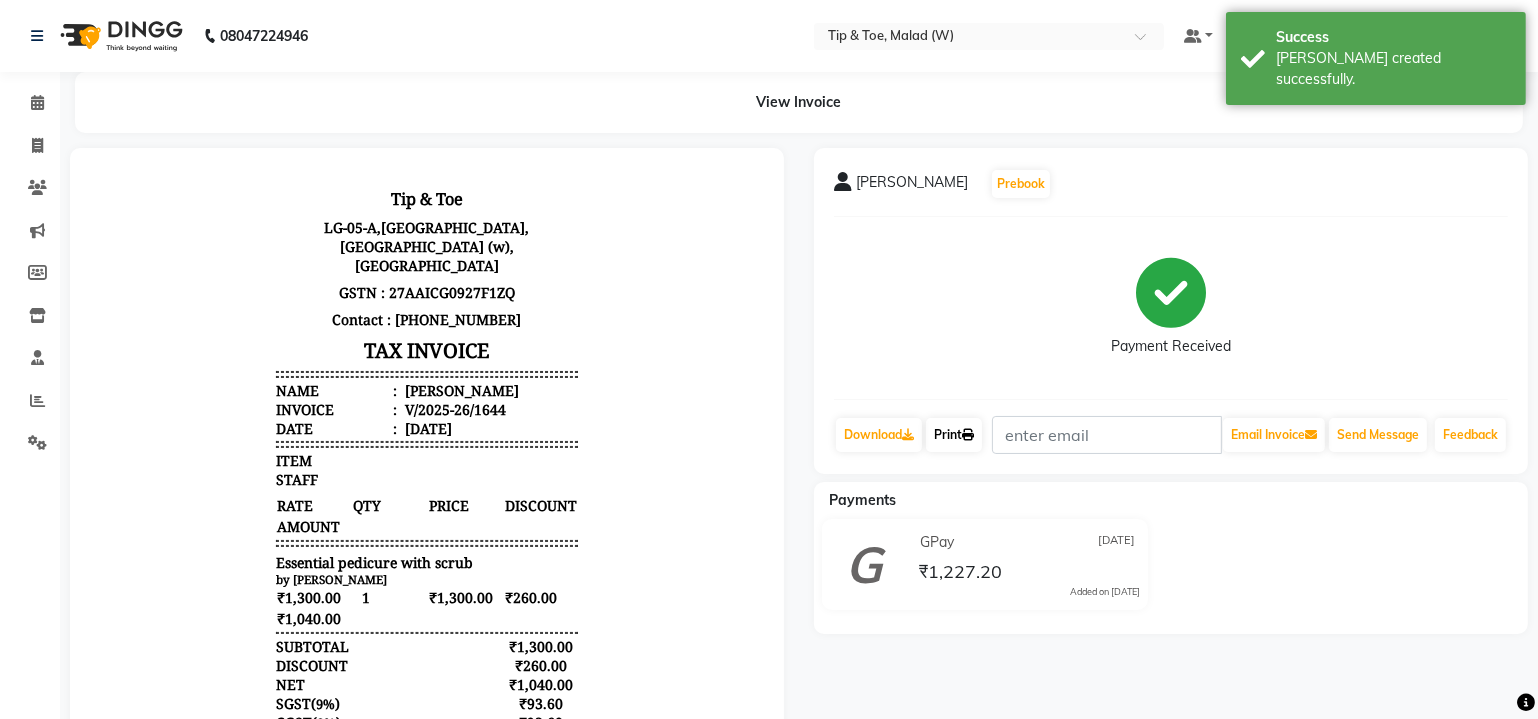 click 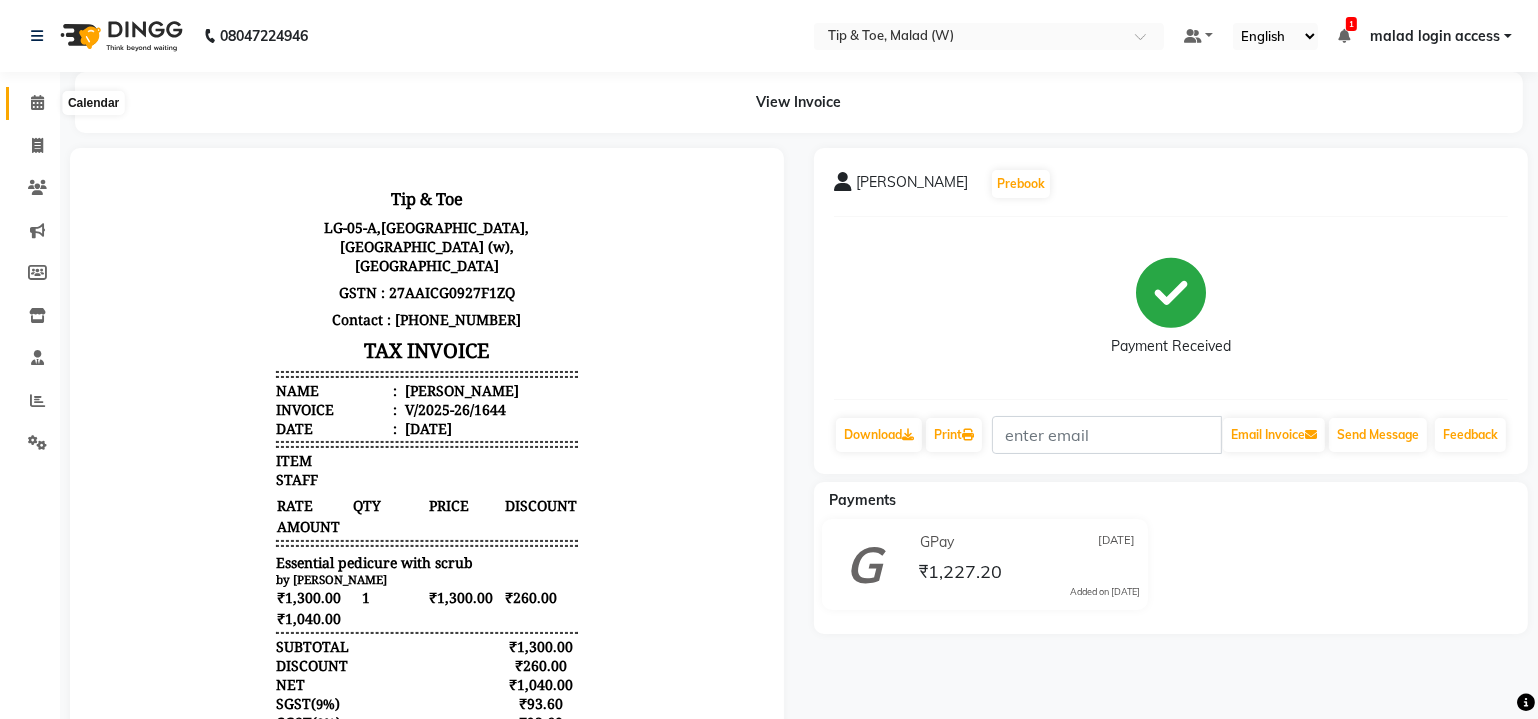 click 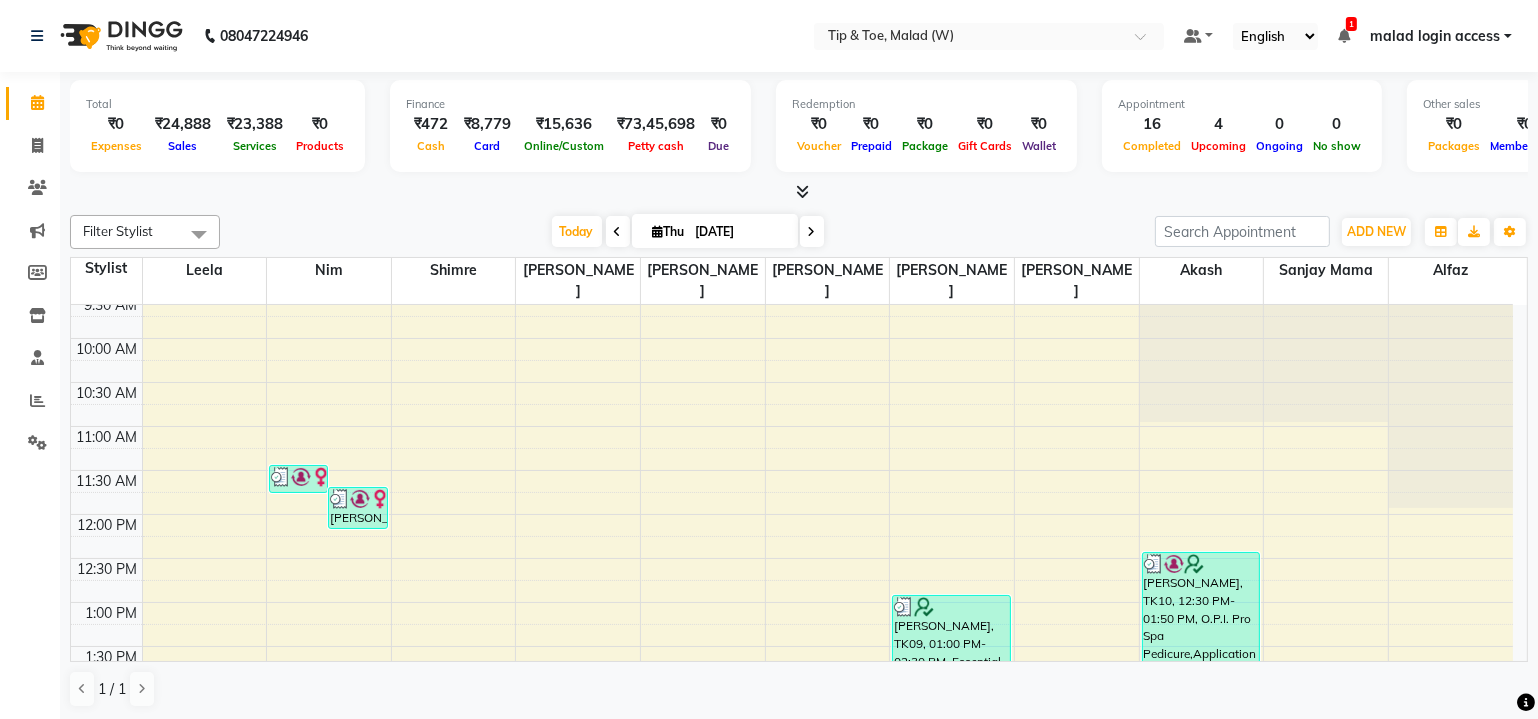 scroll, scrollTop: 272, scrollLeft: 0, axis: vertical 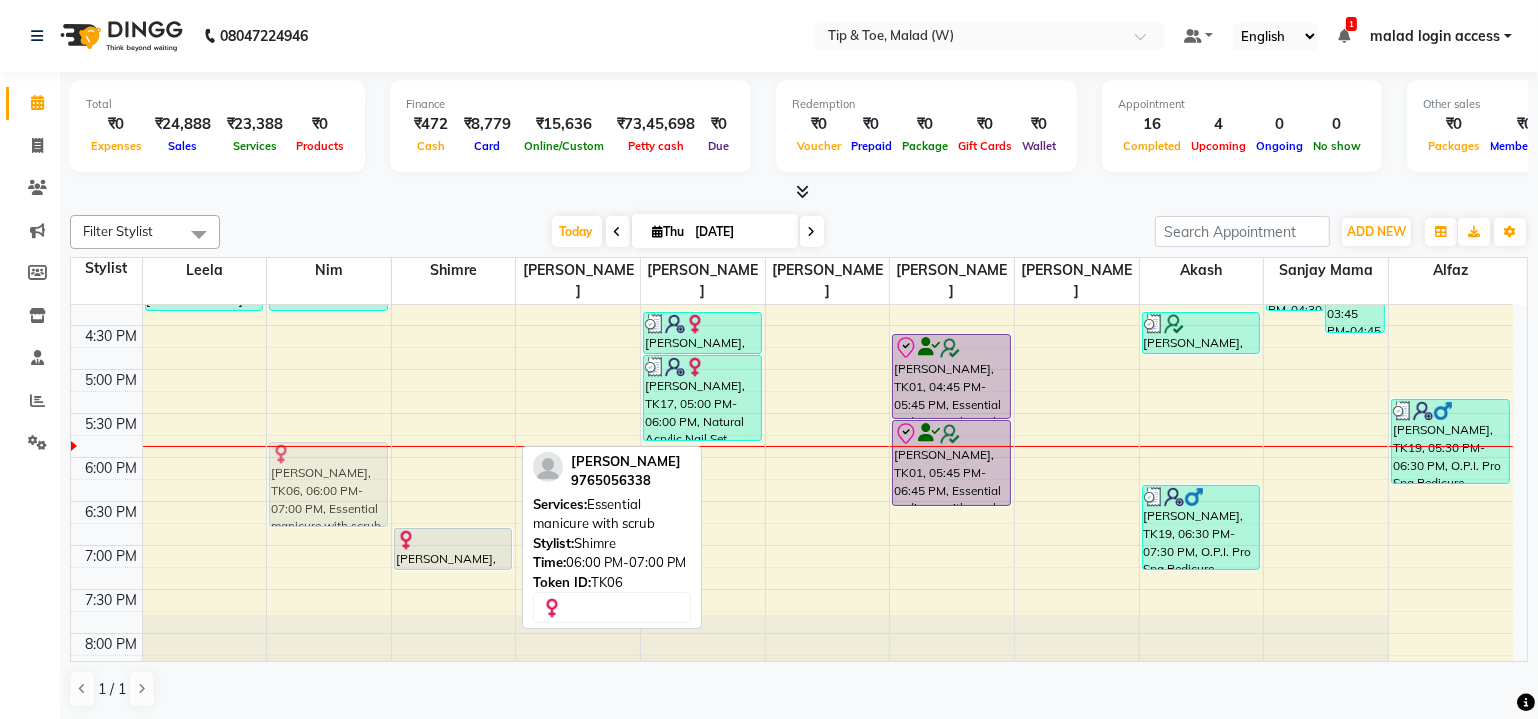 drag, startPoint x: 446, startPoint y: 453, endPoint x: 380, endPoint y: 460, distance: 66.37017 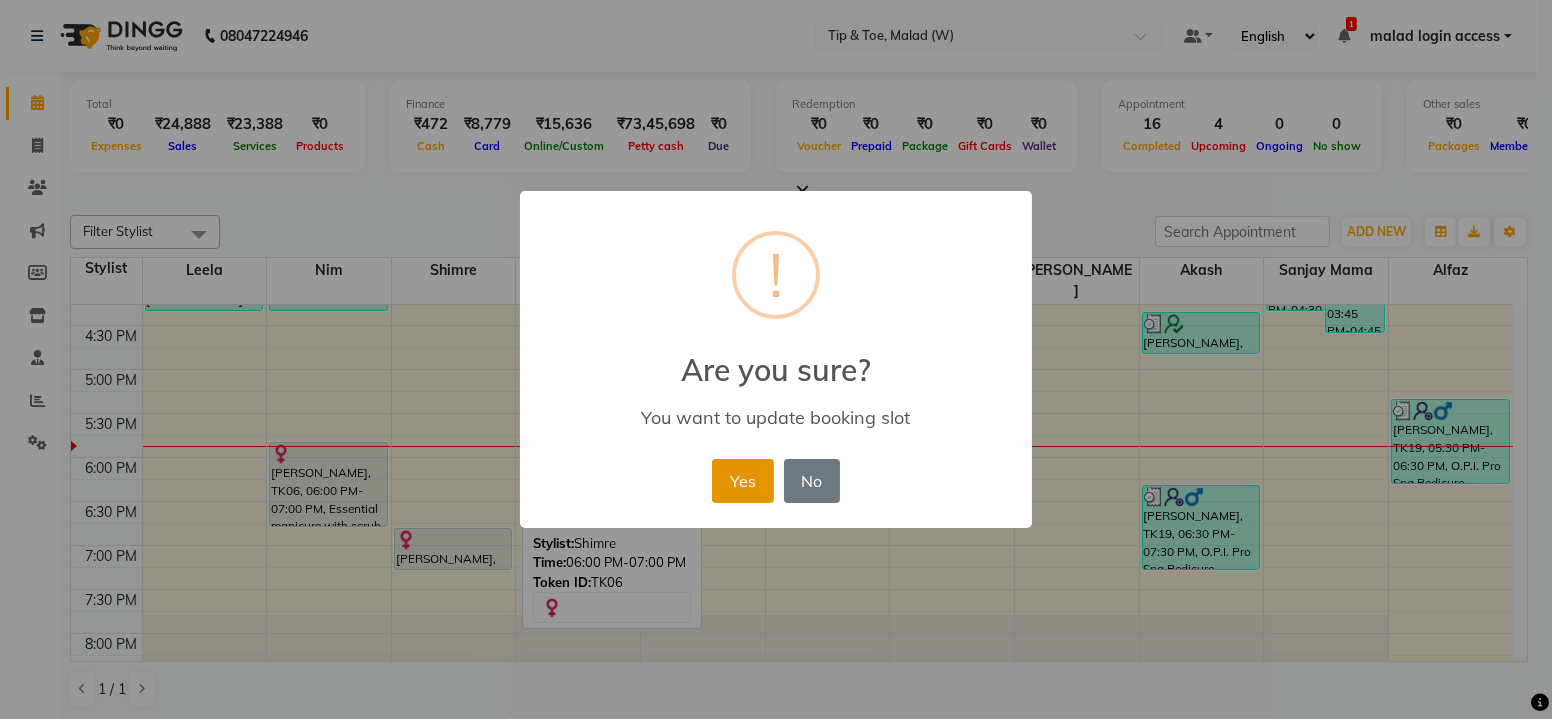 click on "Yes" at bounding box center (742, 481) 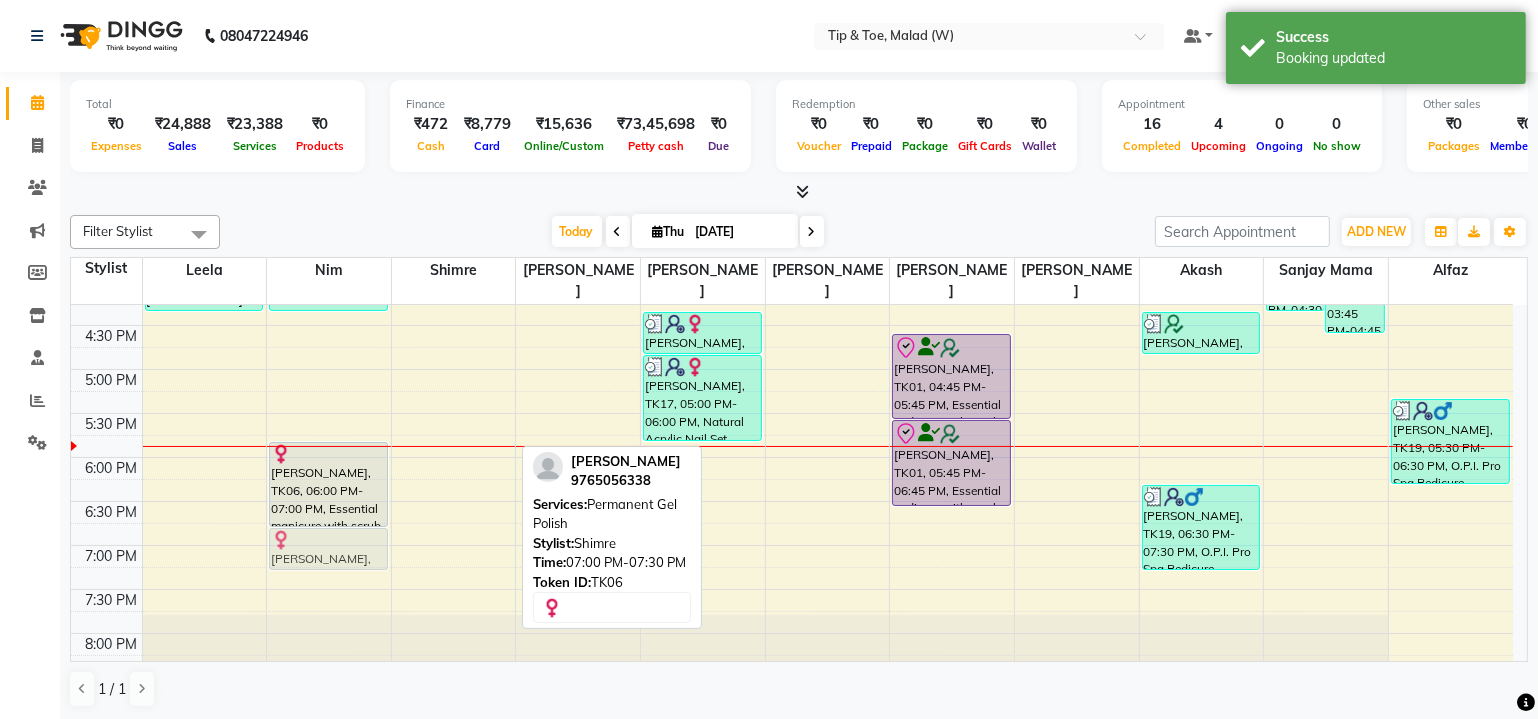 drag, startPoint x: 459, startPoint y: 524, endPoint x: 395, endPoint y: 532, distance: 64.49806 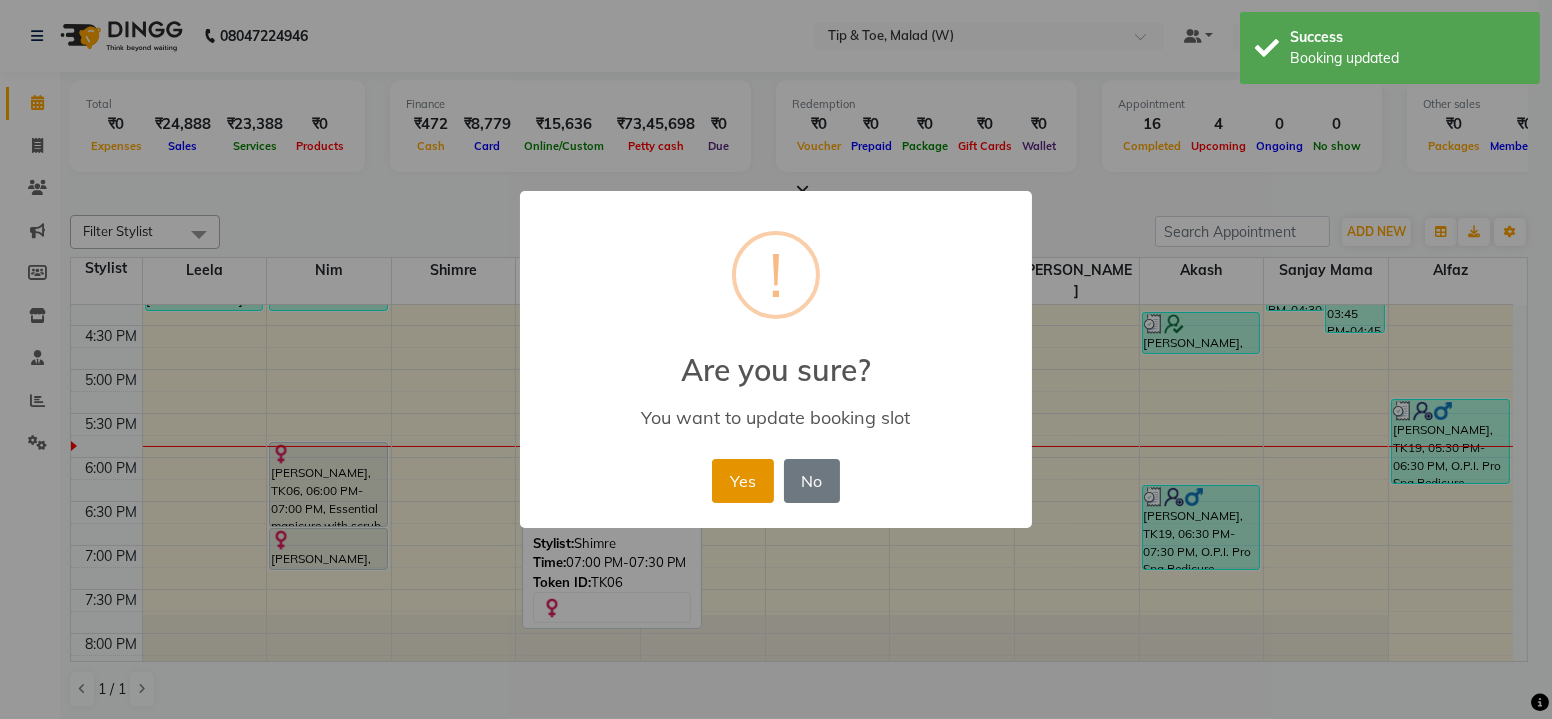 click on "Yes" at bounding box center (742, 481) 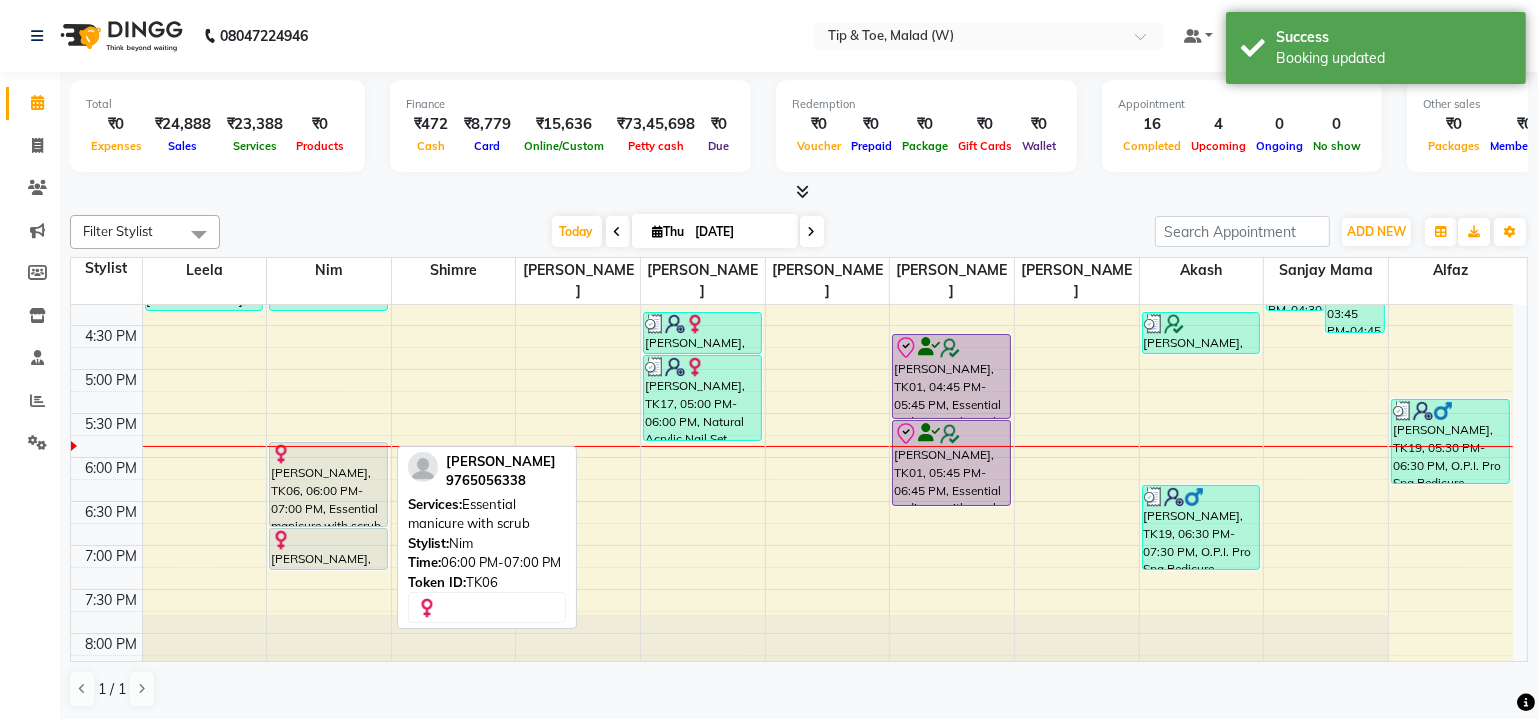 click on "[PERSON_NAME], TK06, 06:00 PM-07:00 PM, Essential manicure with scrub" at bounding box center [328, 484] 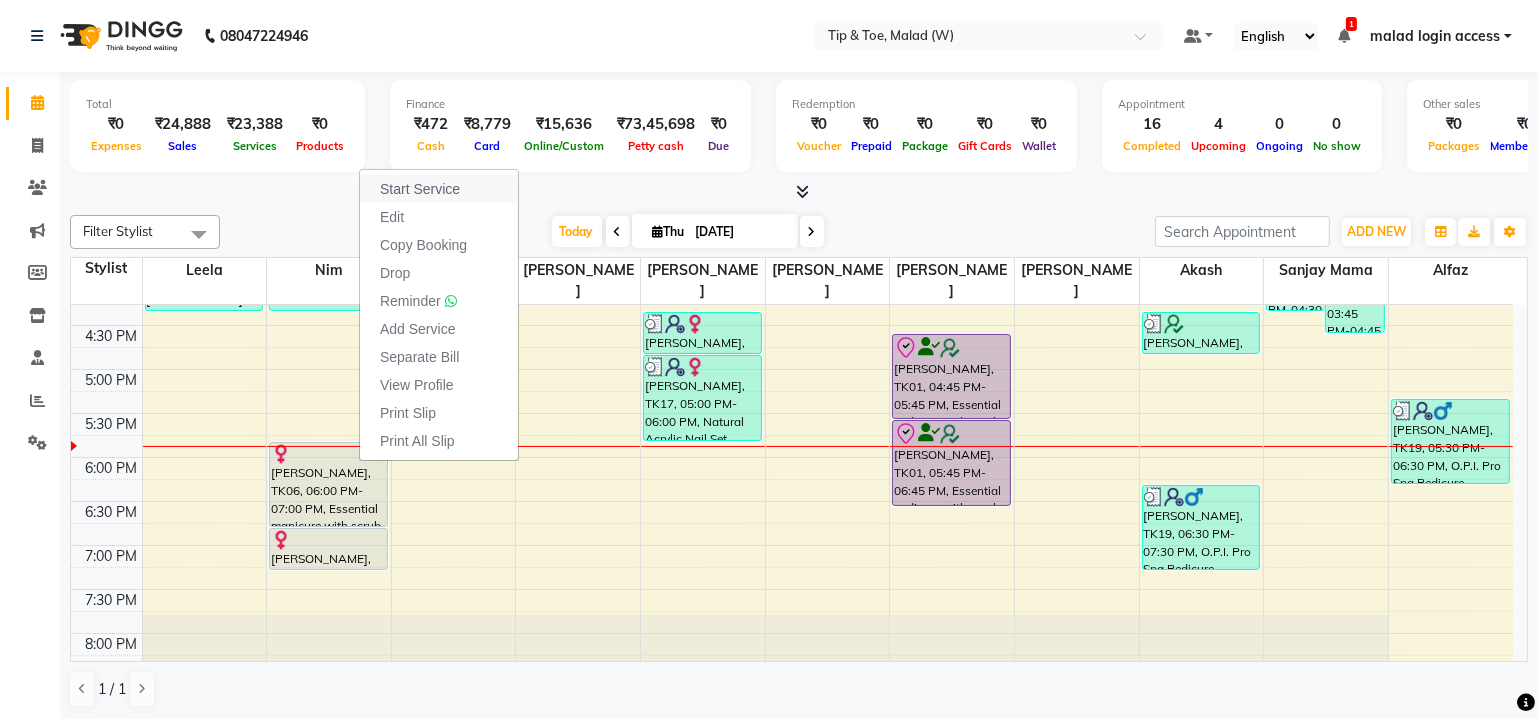 click on "Start Service" at bounding box center (420, 189) 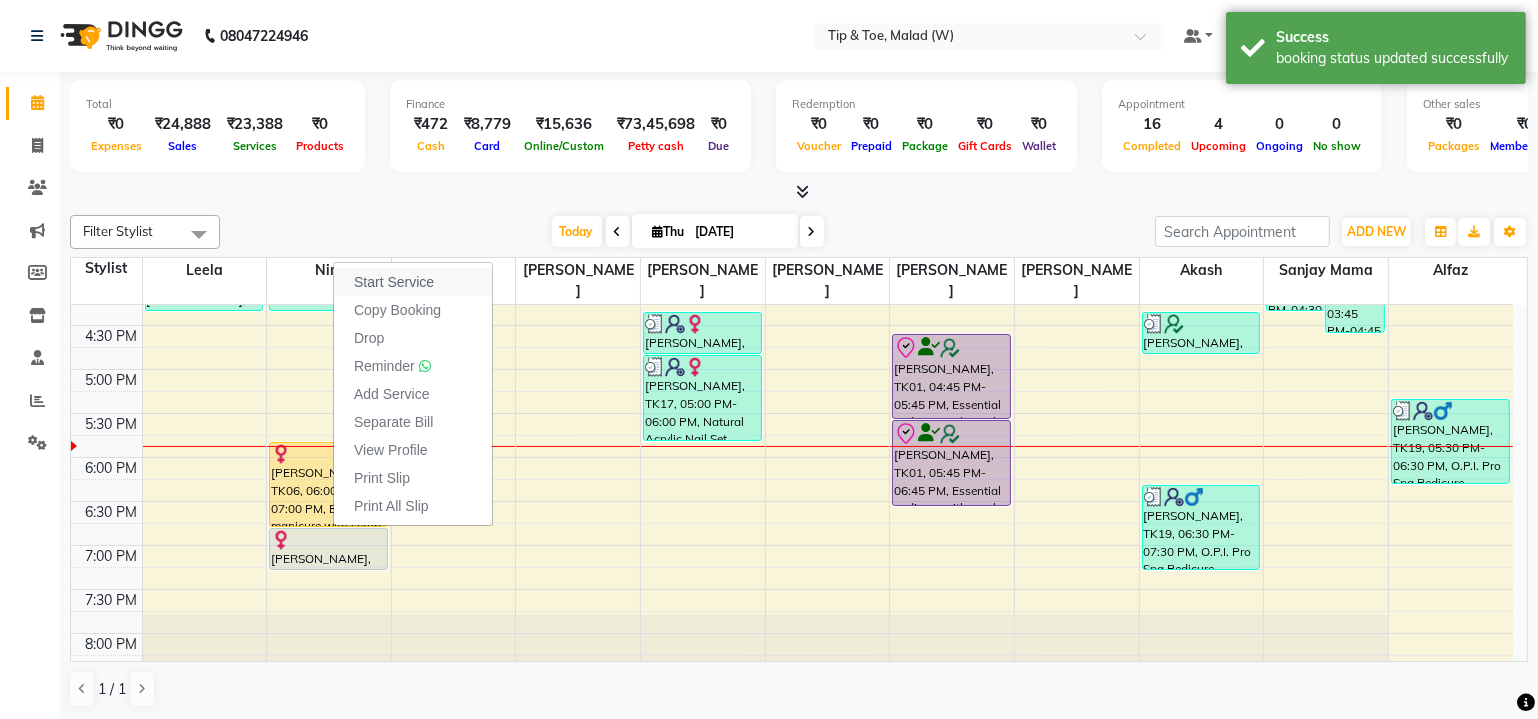 click on "Start Service" at bounding box center [394, 282] 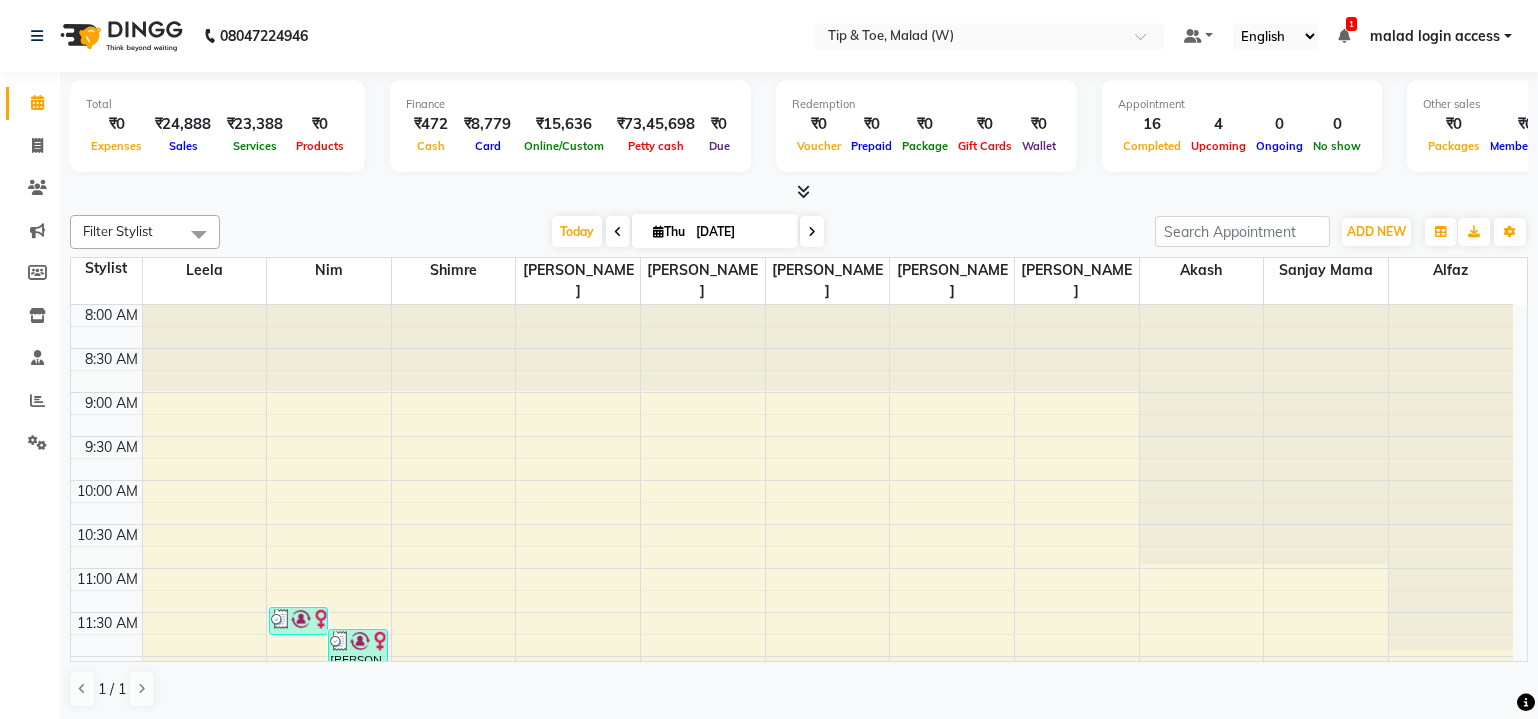 scroll, scrollTop: 0, scrollLeft: 0, axis: both 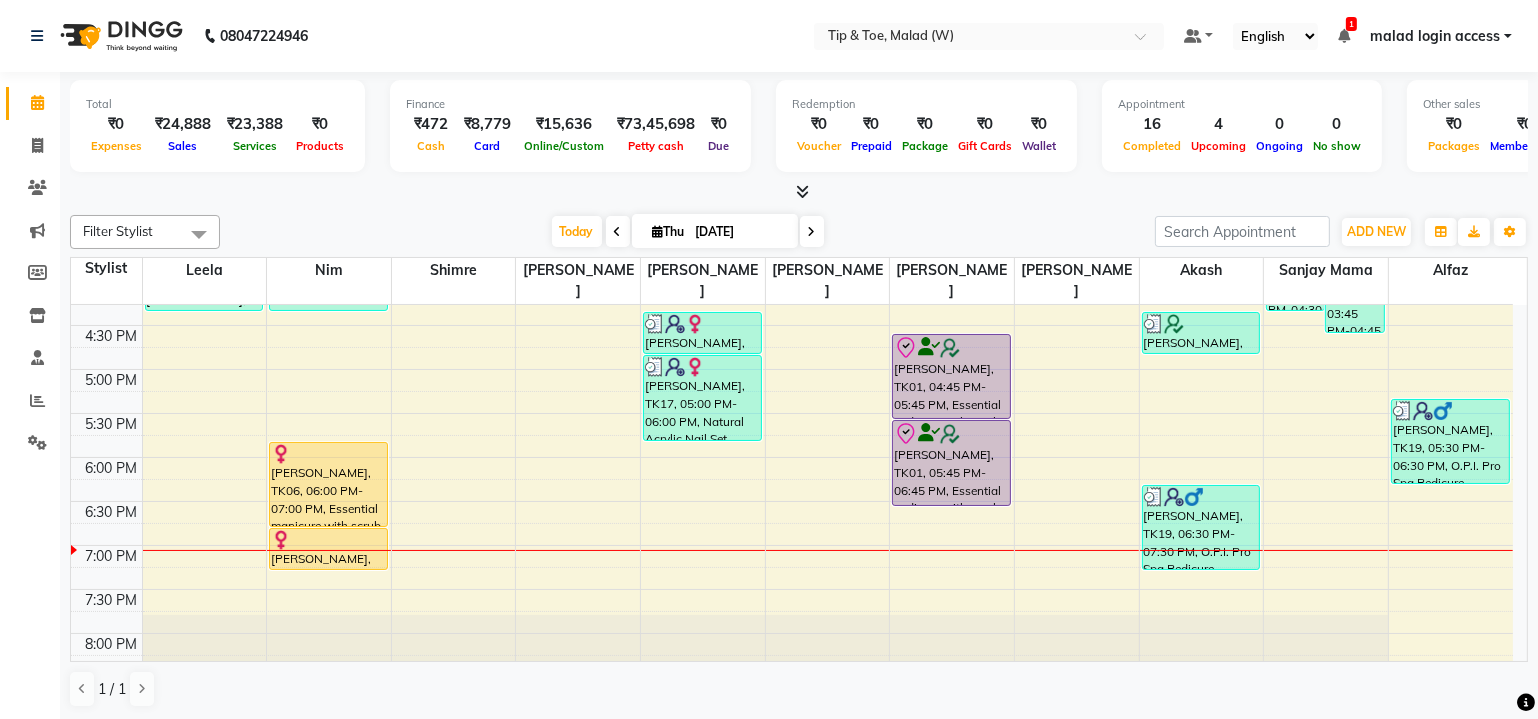click on "Today" at bounding box center [577, 231] 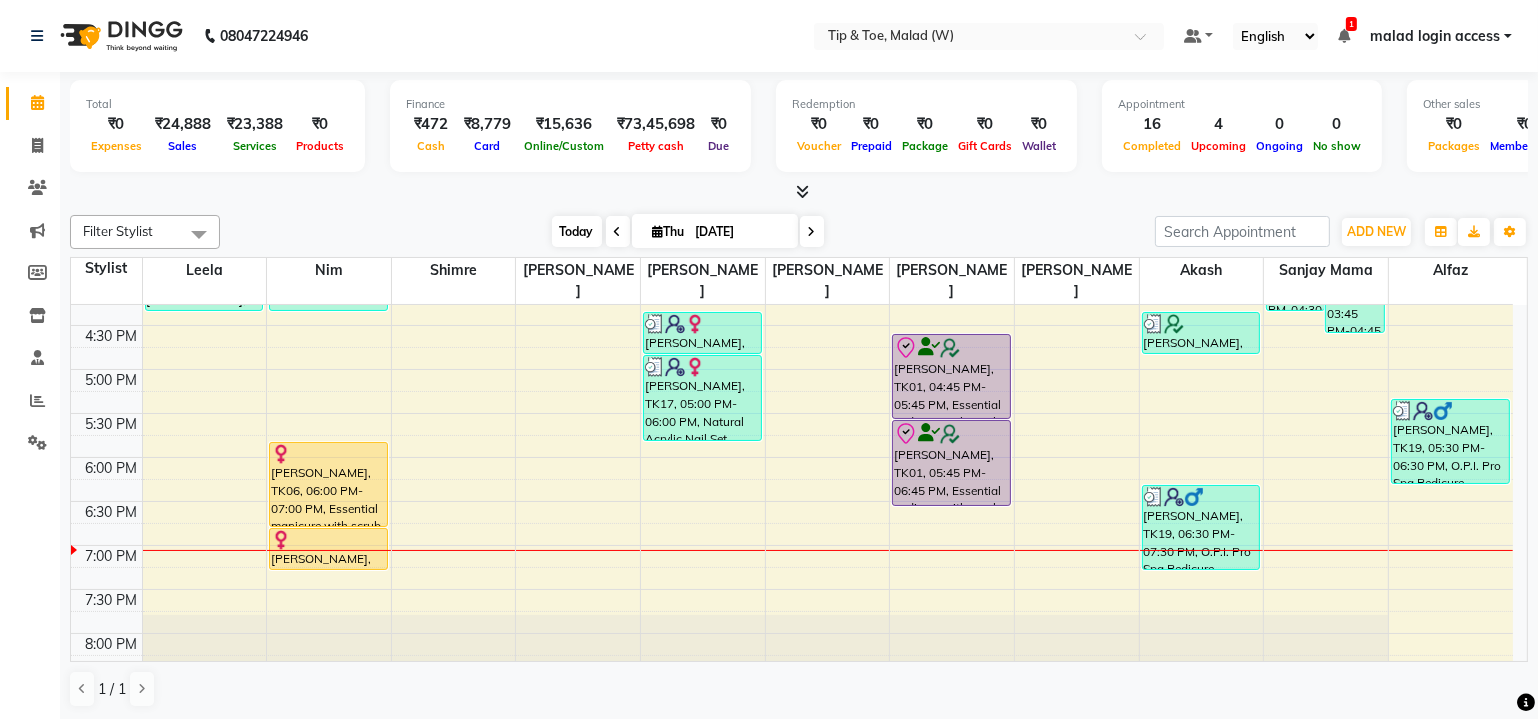 drag, startPoint x: 0, startPoint y: 0, endPoint x: 593, endPoint y: 234, distance: 637.499 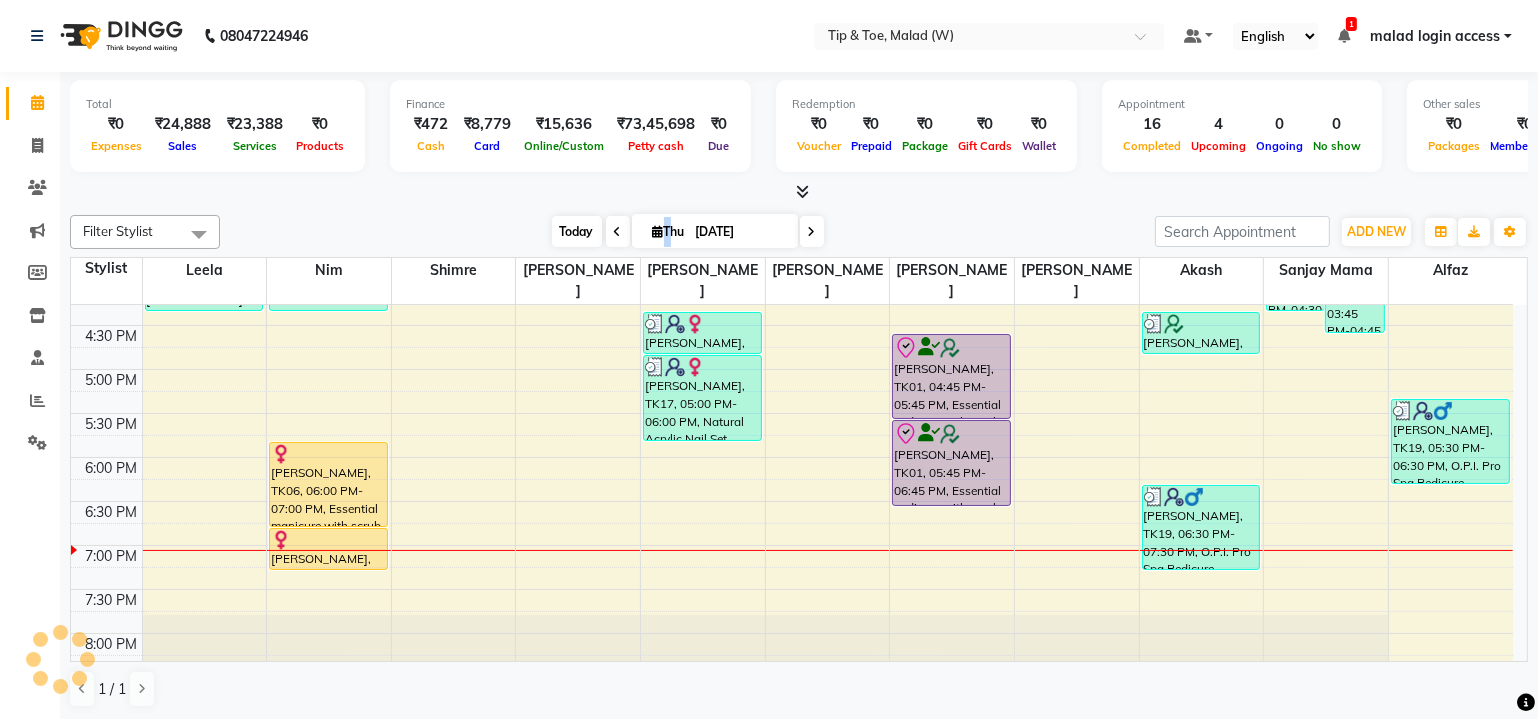 scroll, scrollTop: 744, scrollLeft: 0, axis: vertical 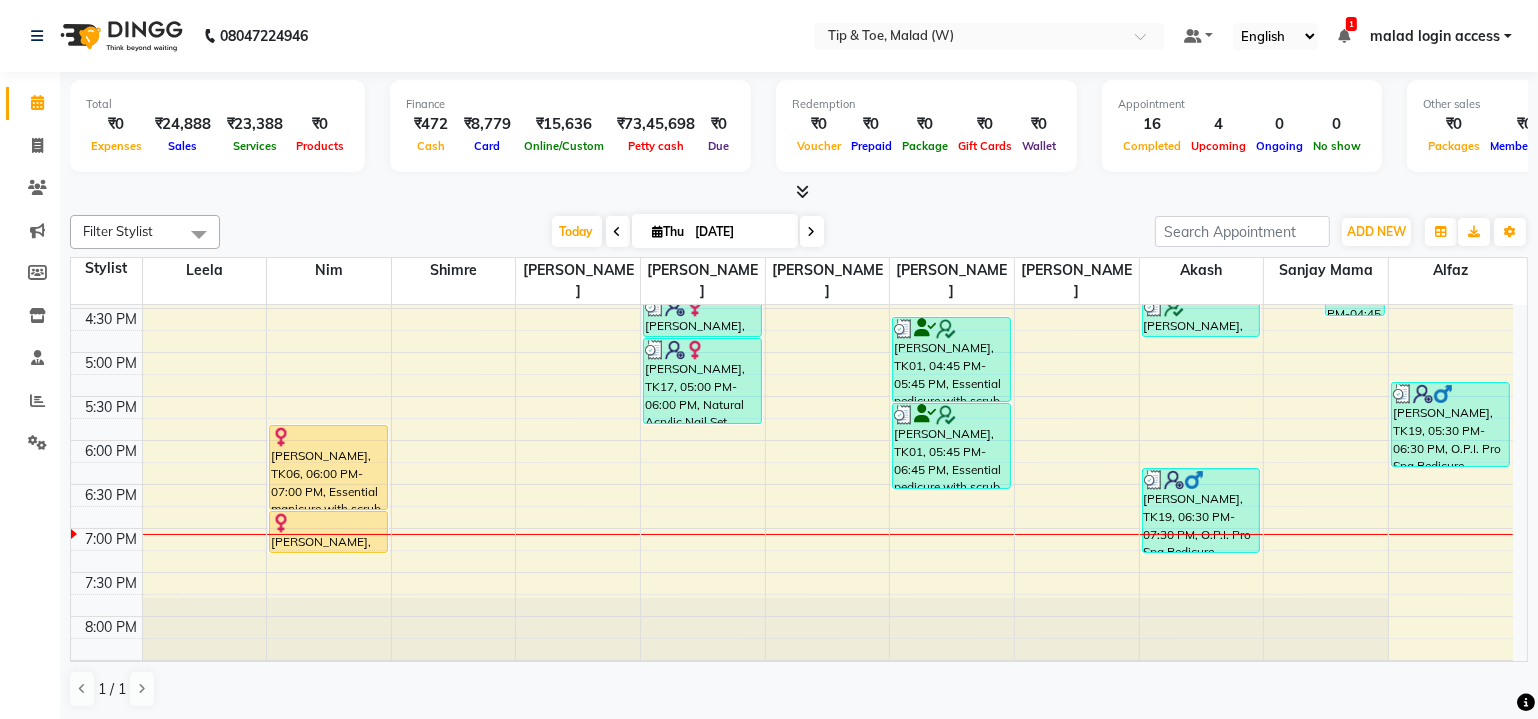 click on "[DATE]  [DATE]" at bounding box center (687, 232) 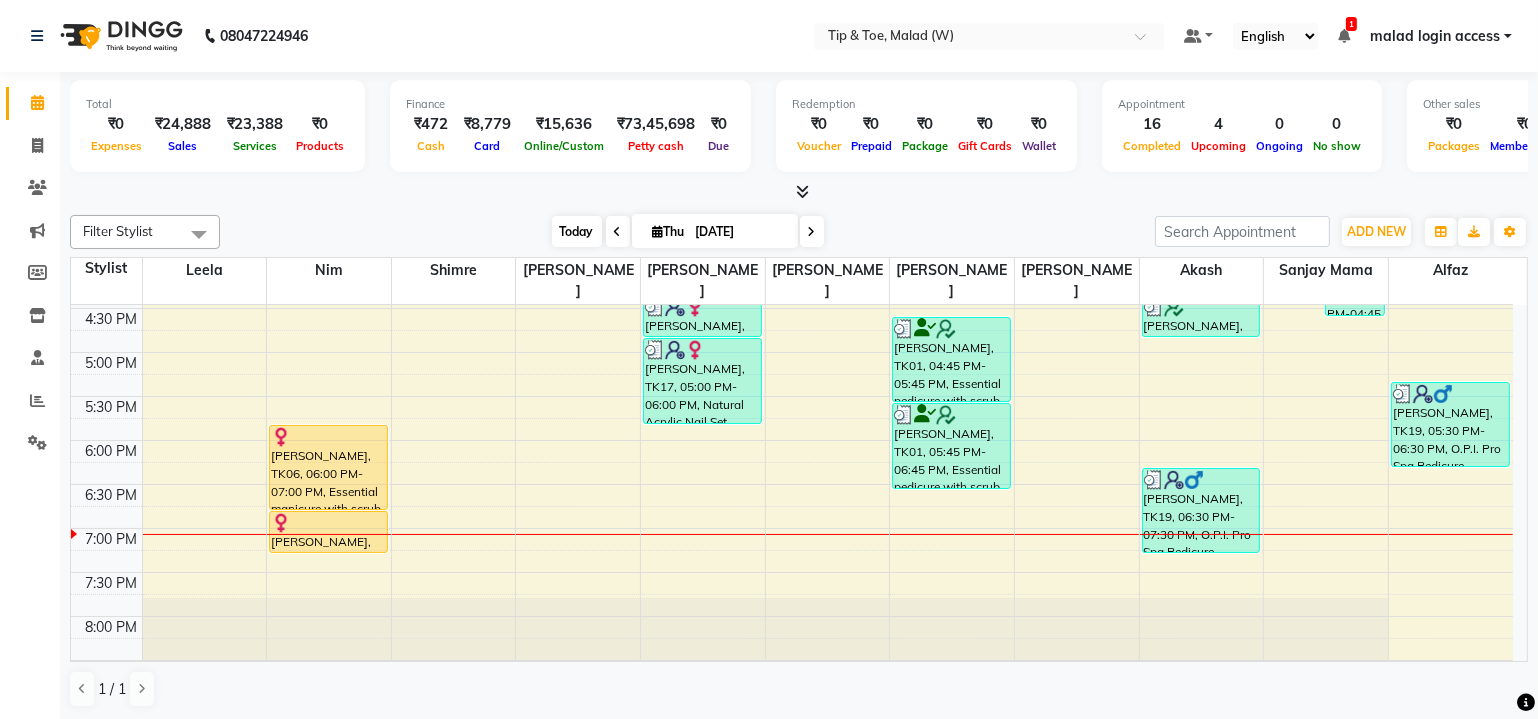 click on "Today" at bounding box center (577, 231) 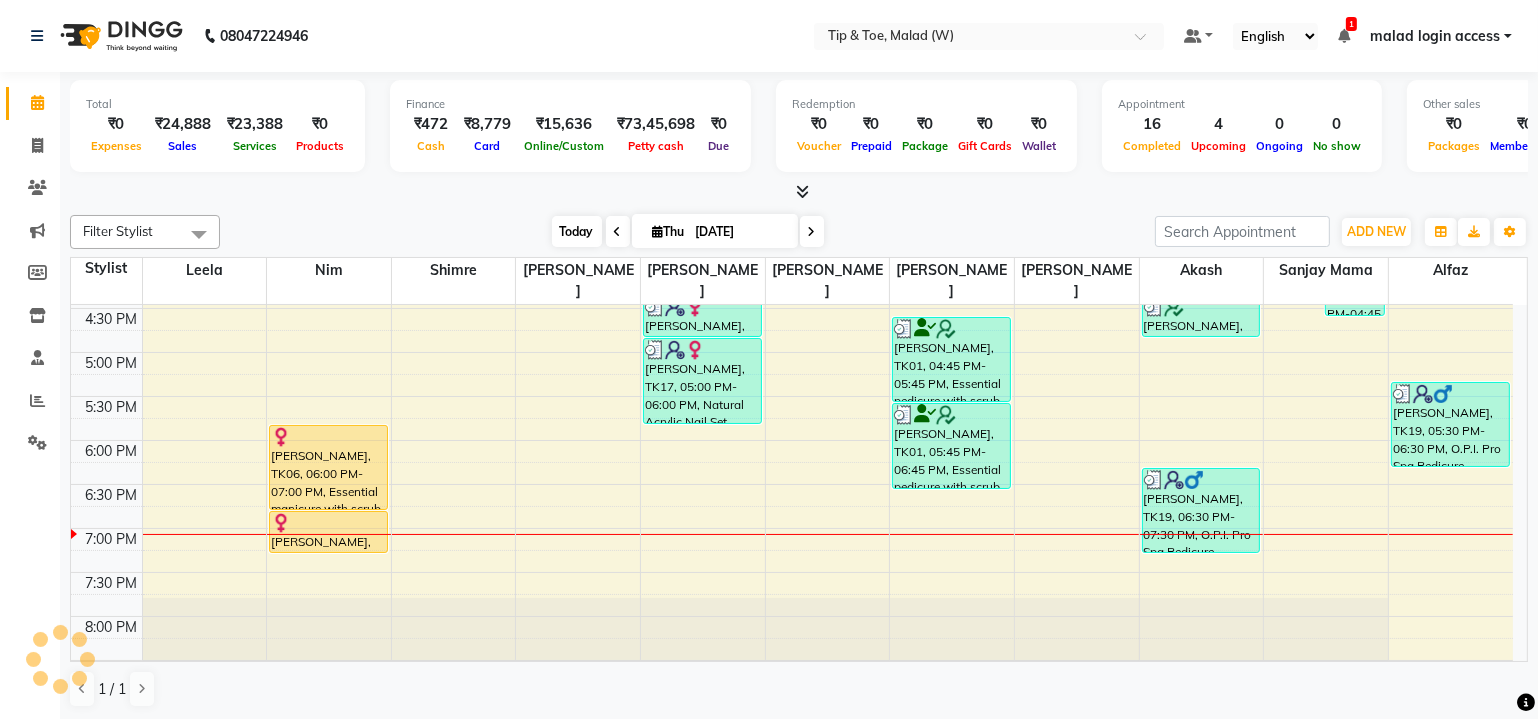 scroll, scrollTop: 744, scrollLeft: 0, axis: vertical 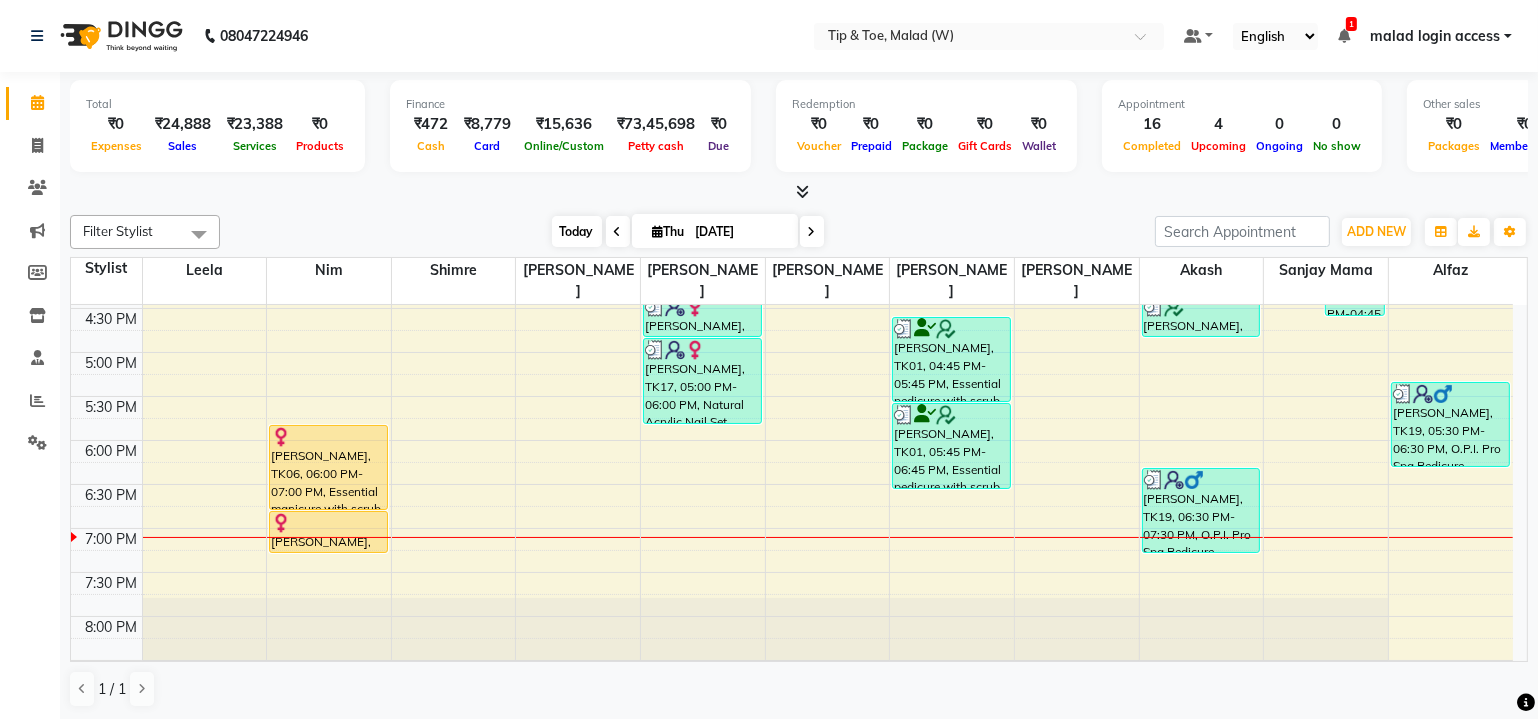 click on "Today" at bounding box center (577, 231) 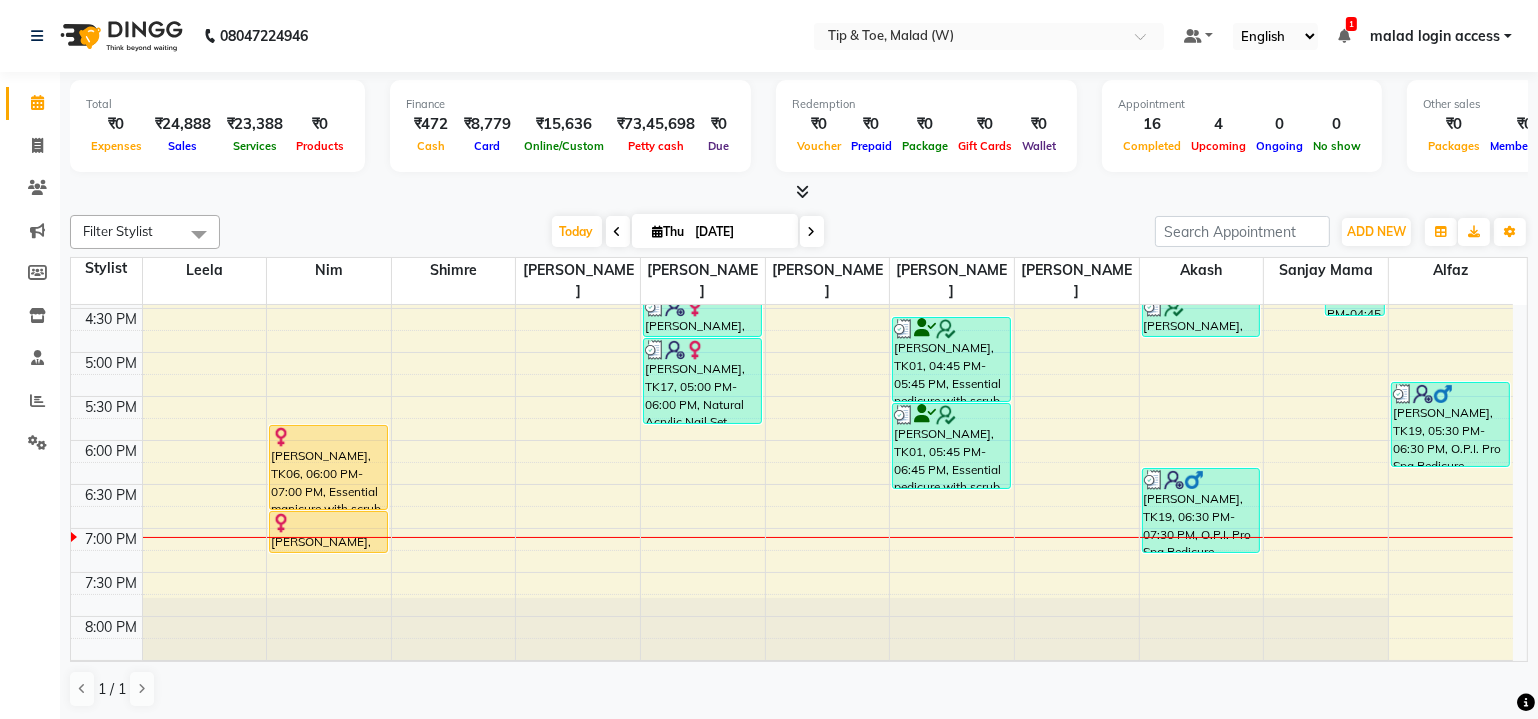 scroll, scrollTop: 744, scrollLeft: 0, axis: vertical 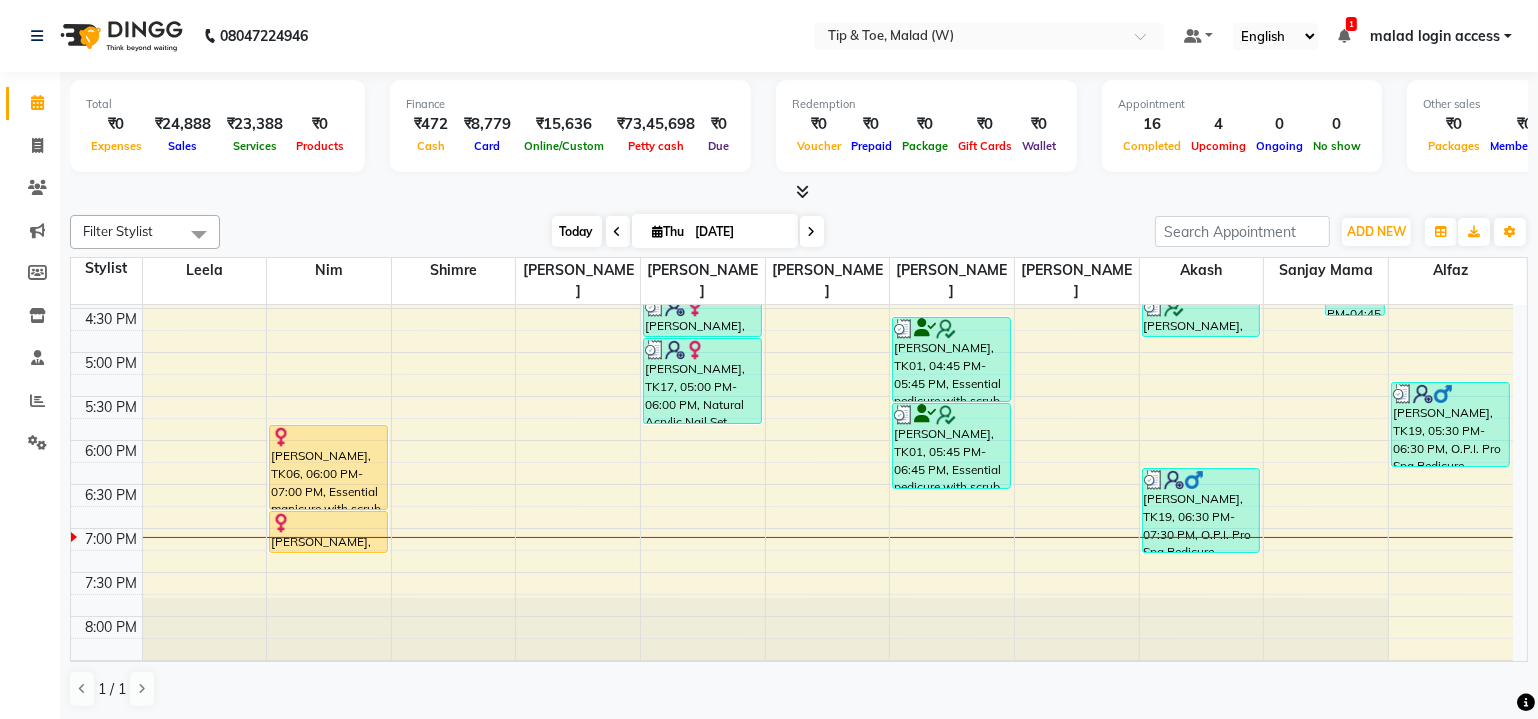 click on "Today" at bounding box center (577, 231) 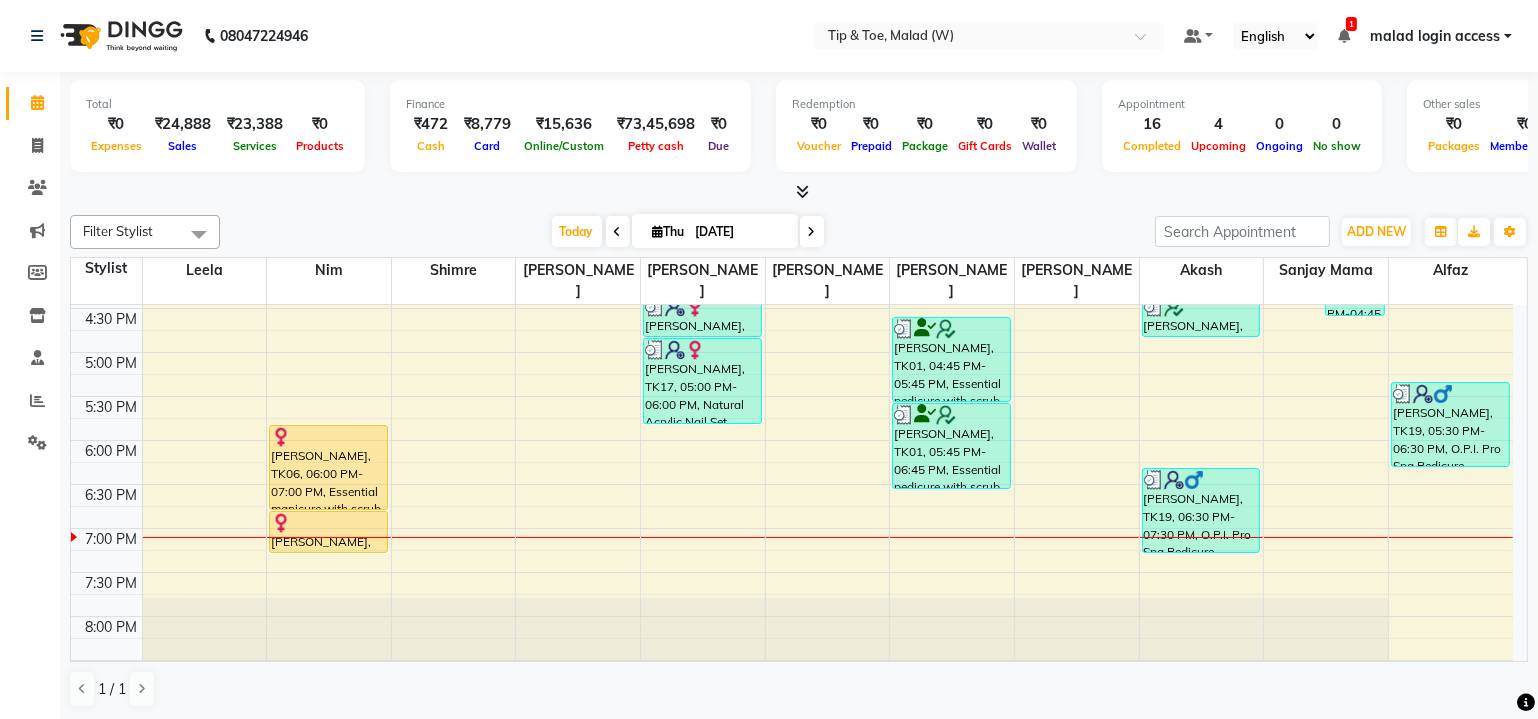 click on "[DATE]" at bounding box center (740, 232) 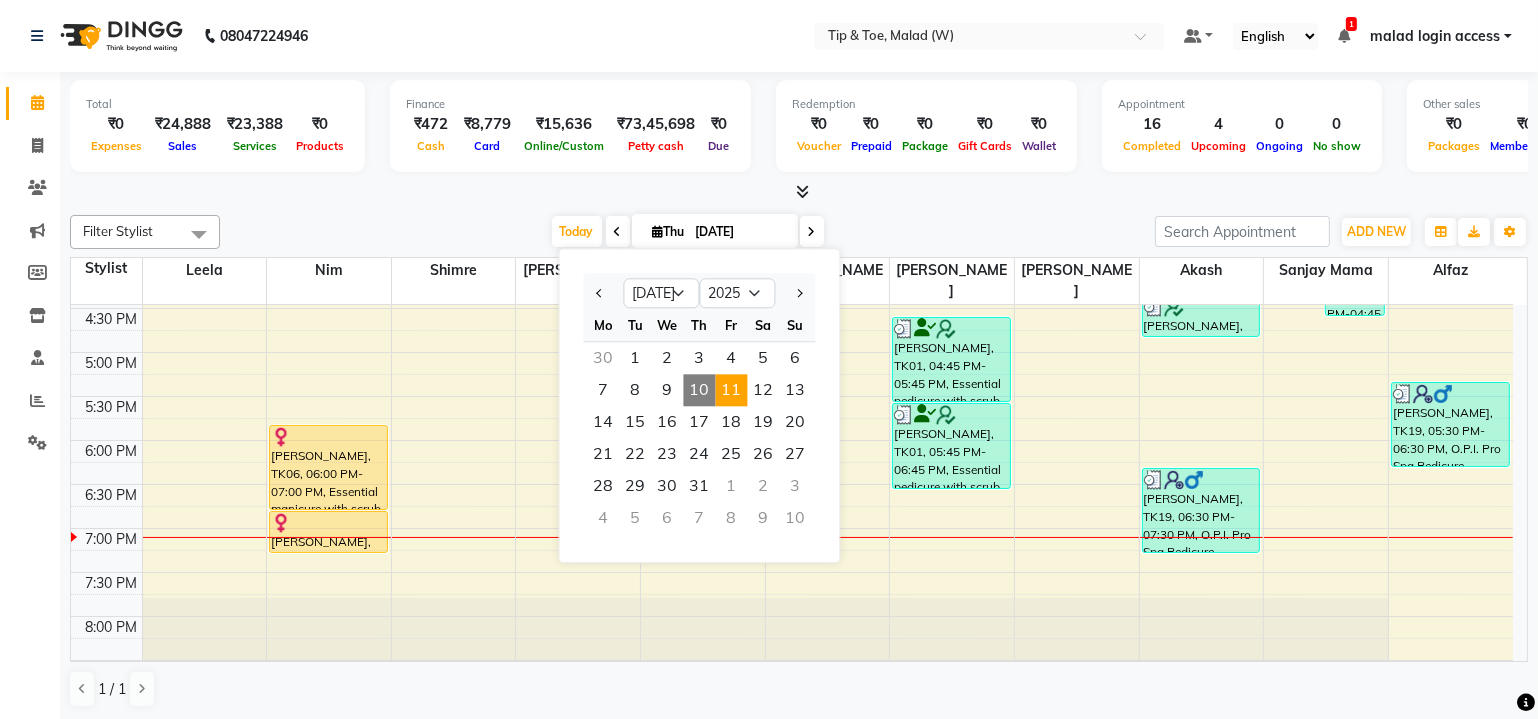 click on "11" at bounding box center [731, 390] 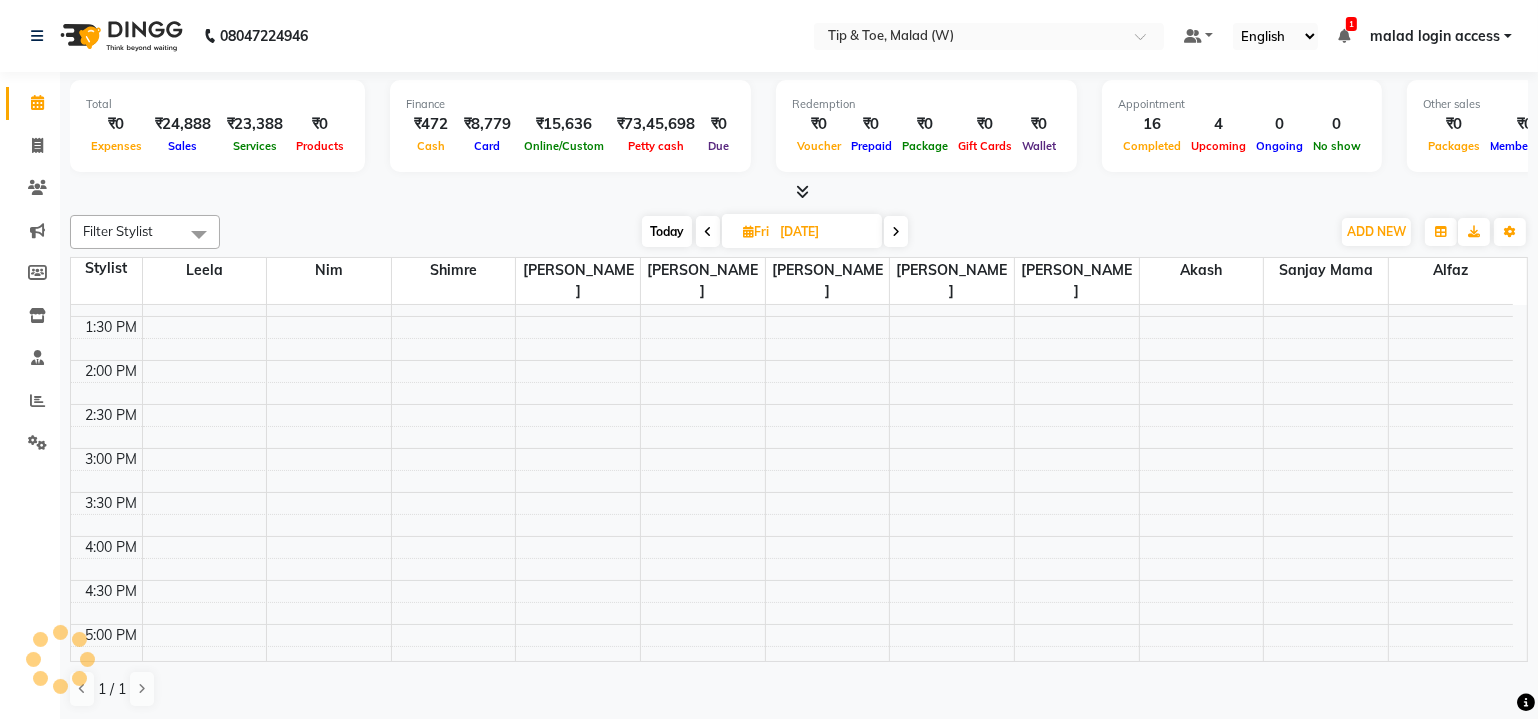 scroll, scrollTop: 381, scrollLeft: 0, axis: vertical 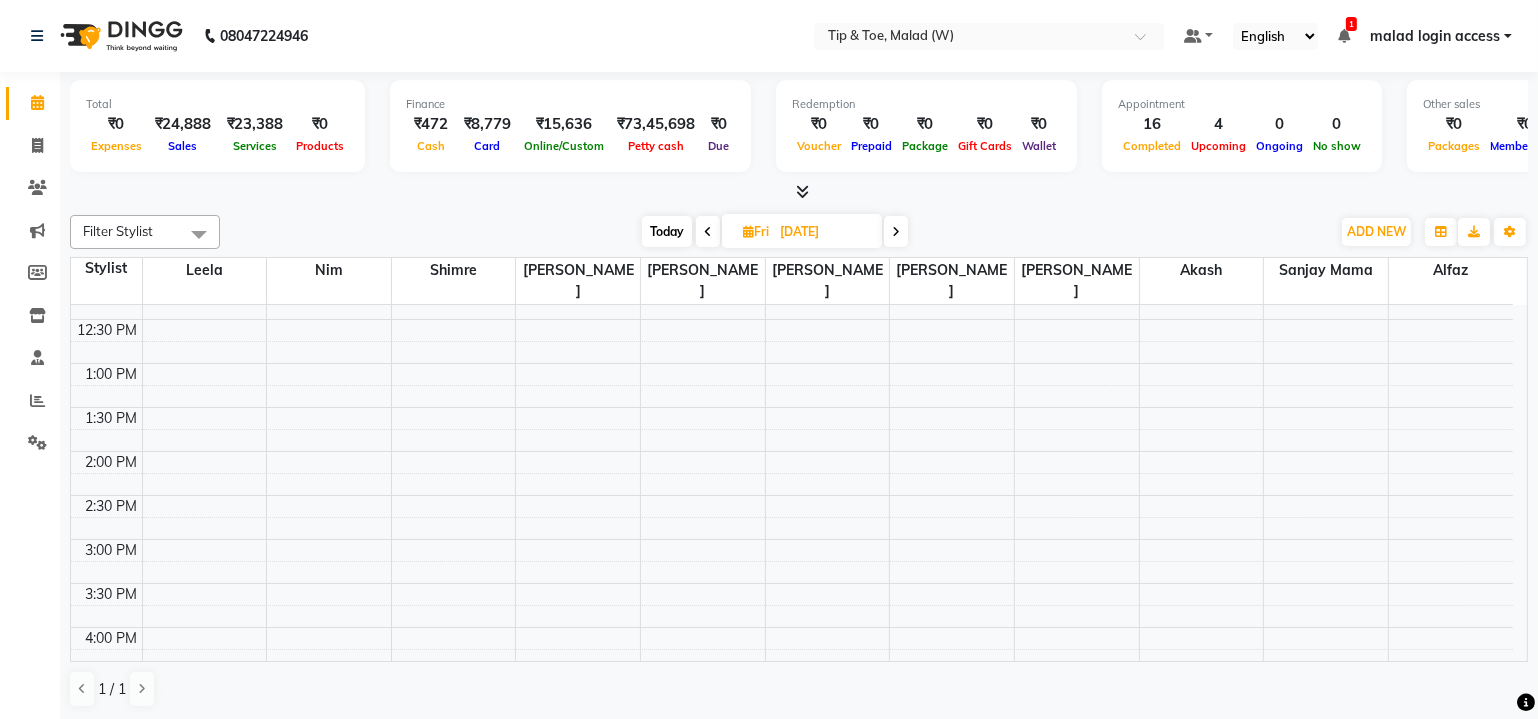 click on "8:00 AM 8:30 AM 9:00 AM 9:30 AM 10:00 AM 10:30 AM 11:00 AM 11:30 AM 12:00 PM 12:30 PM 1:00 PM 1:30 PM 2:00 PM 2:30 PM 3:00 PM 3:30 PM 4:00 PM 4:30 PM 5:00 PM 5:30 PM 6:00 PM 6:30 PM 7:00 PM 7:30 PM 8:00 PM 8:30 PM     [PERSON_NAME], 06:30 PM-07:30 PM, Essential manicure with scrub     [PERSON_NAME], 06:30 PM-07:30 PM, Essential pedicure with scrub" at bounding box center (792, 495) 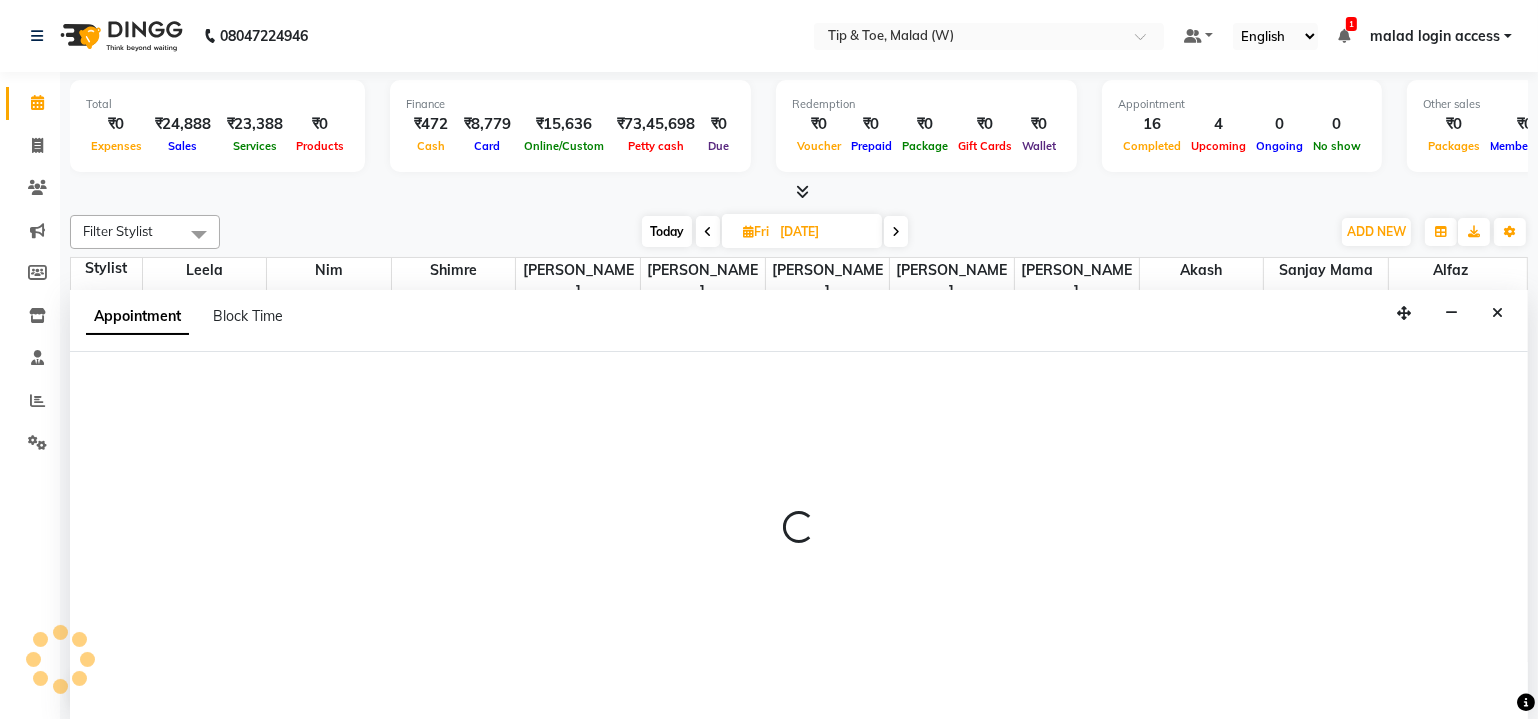 scroll, scrollTop: 0, scrollLeft: 0, axis: both 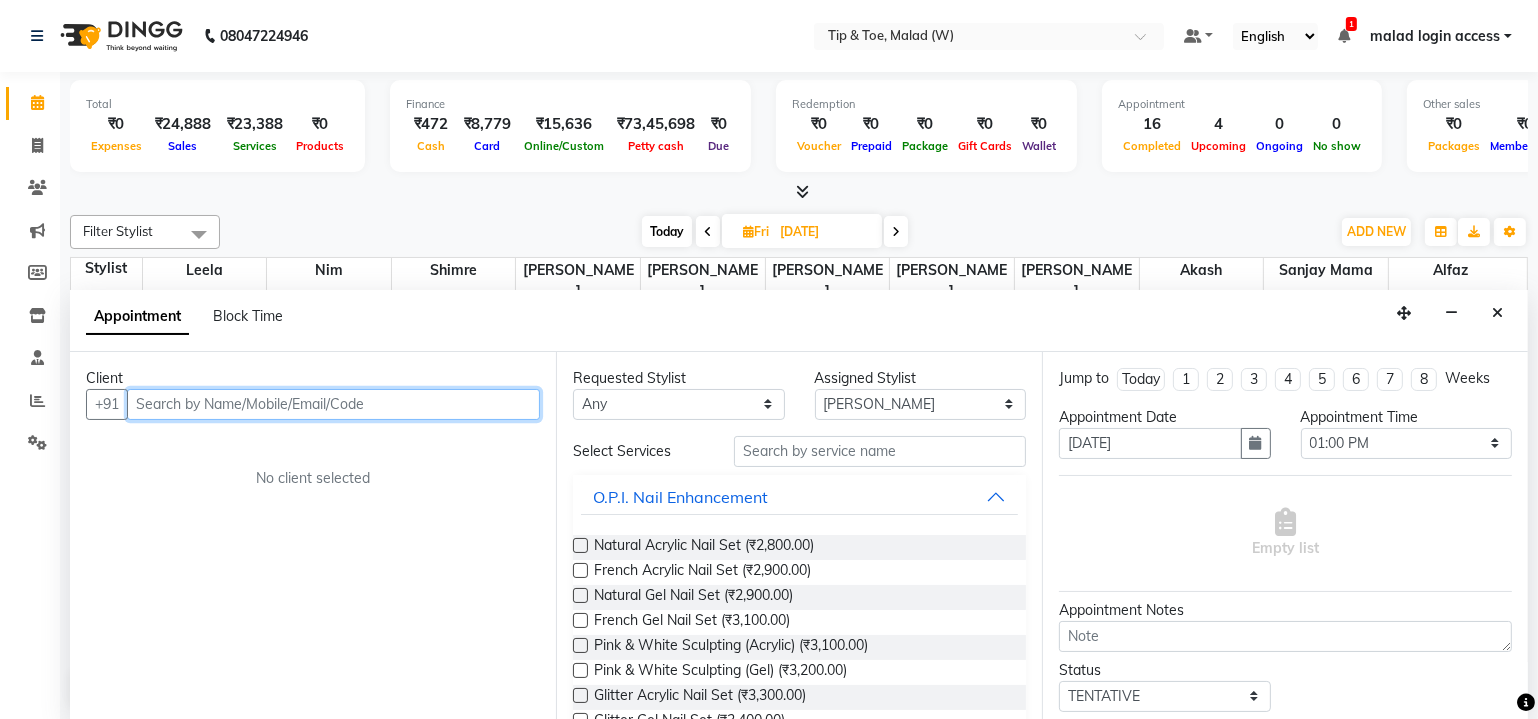 click at bounding box center (333, 404) 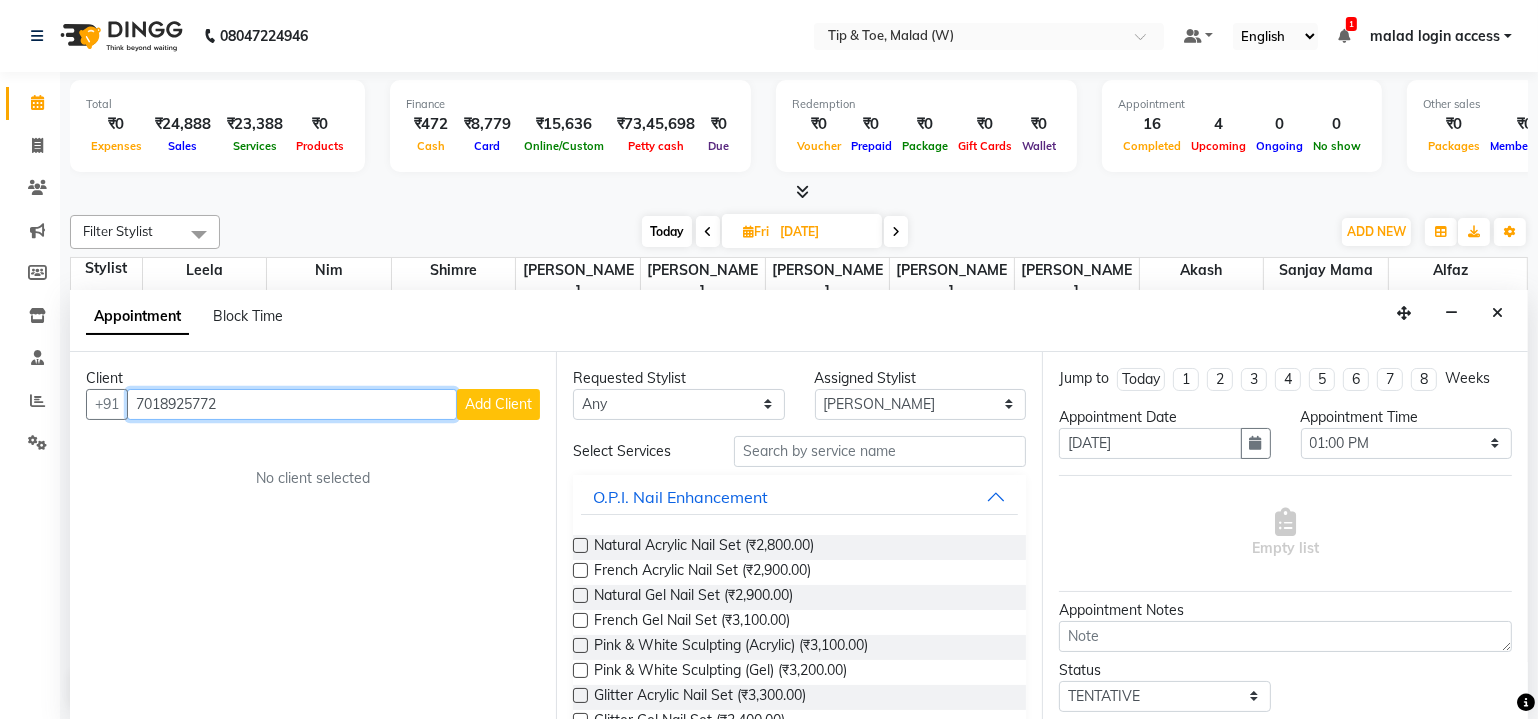 click on "7018925772" at bounding box center [292, 404] 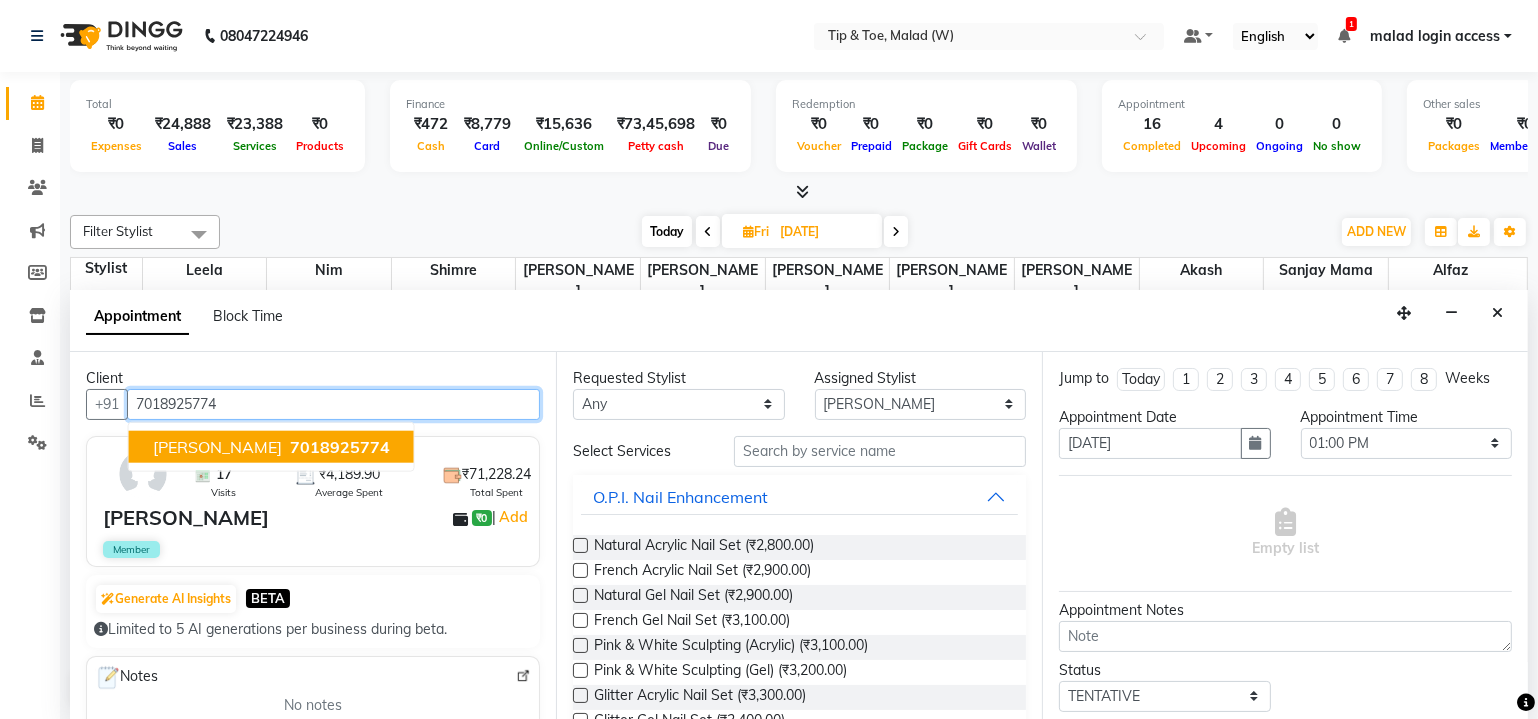 click on "7018925774" at bounding box center [340, 446] 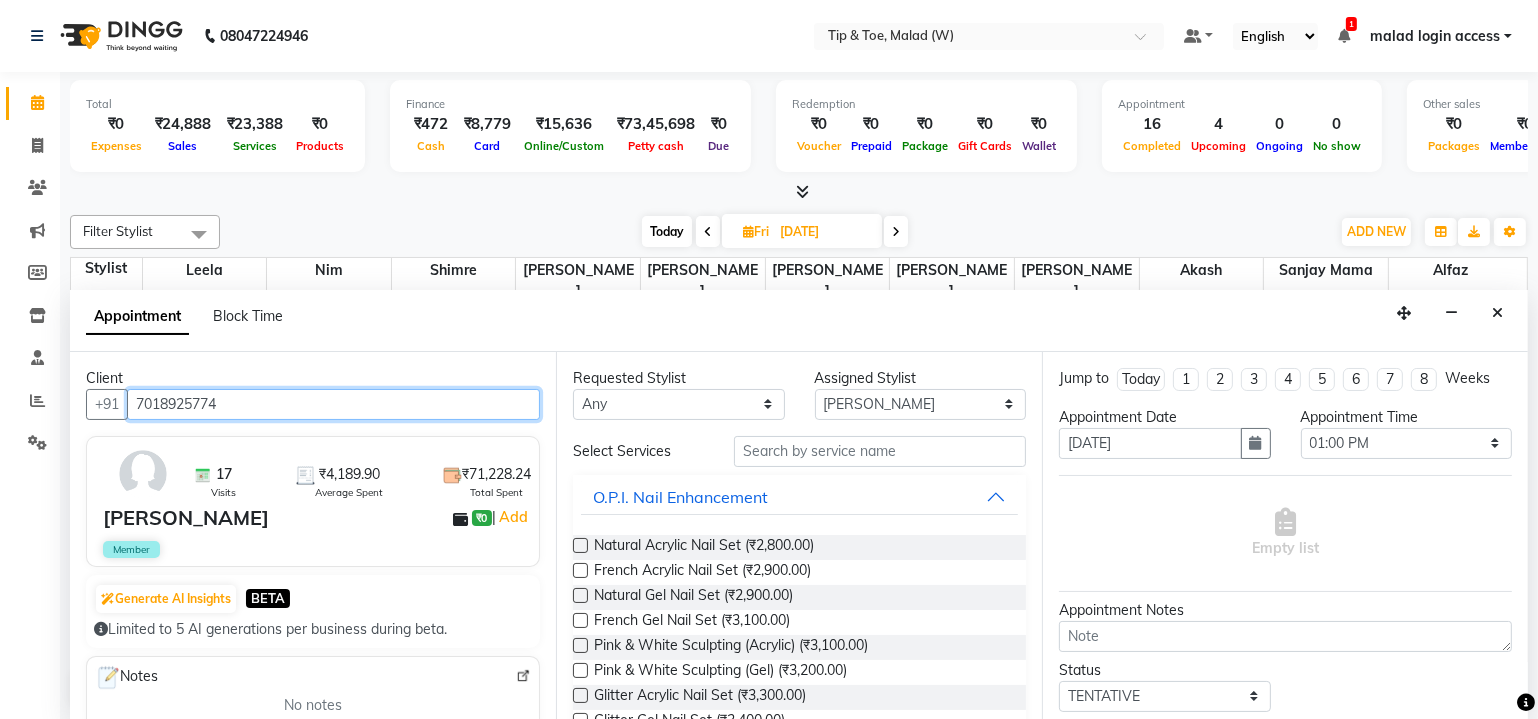 type on "7018925774" 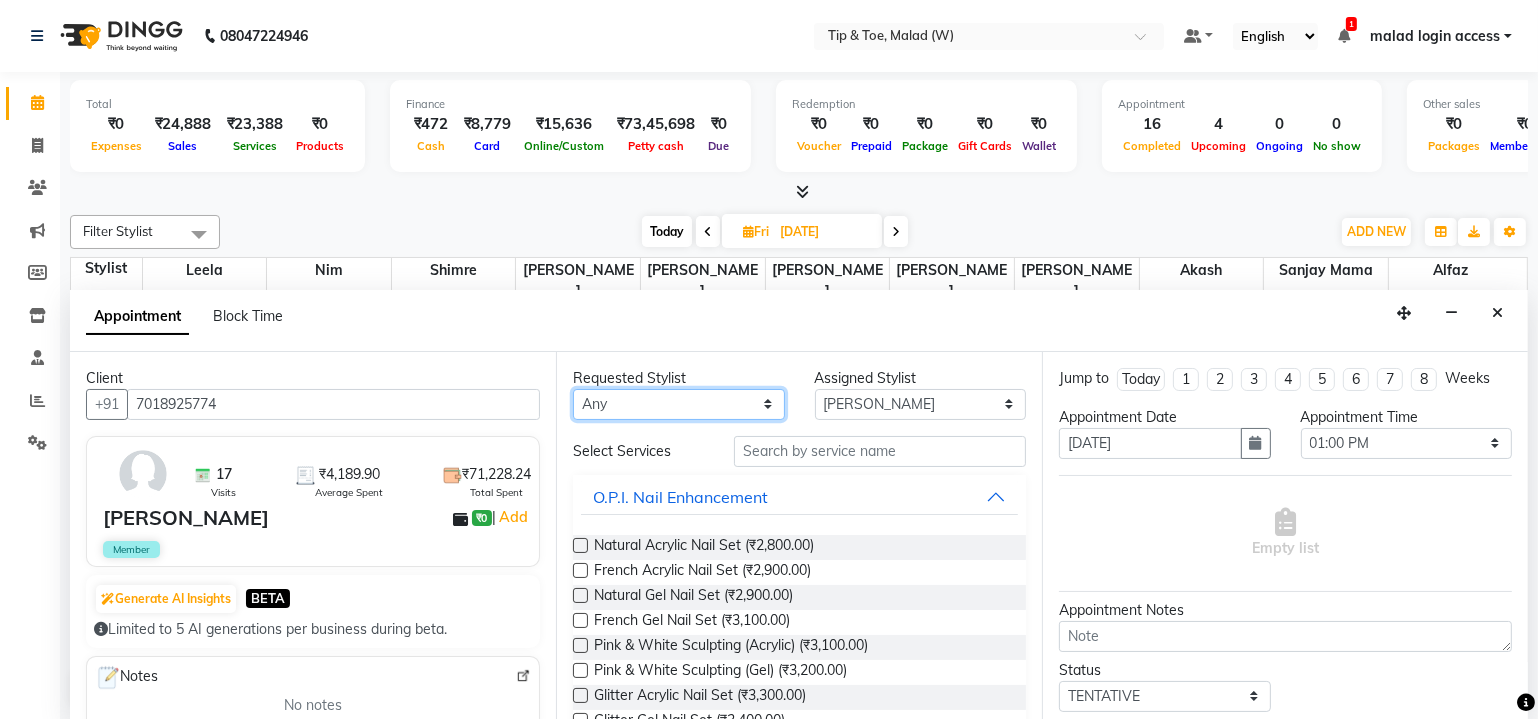 click on "Any Akash  Alfaz  [PERSON_NAME] Leela [PERSON_NAME] [PERSON_NAME] Poonam [PERSON_NAME] mama [PERSON_NAME]" at bounding box center [679, 404] 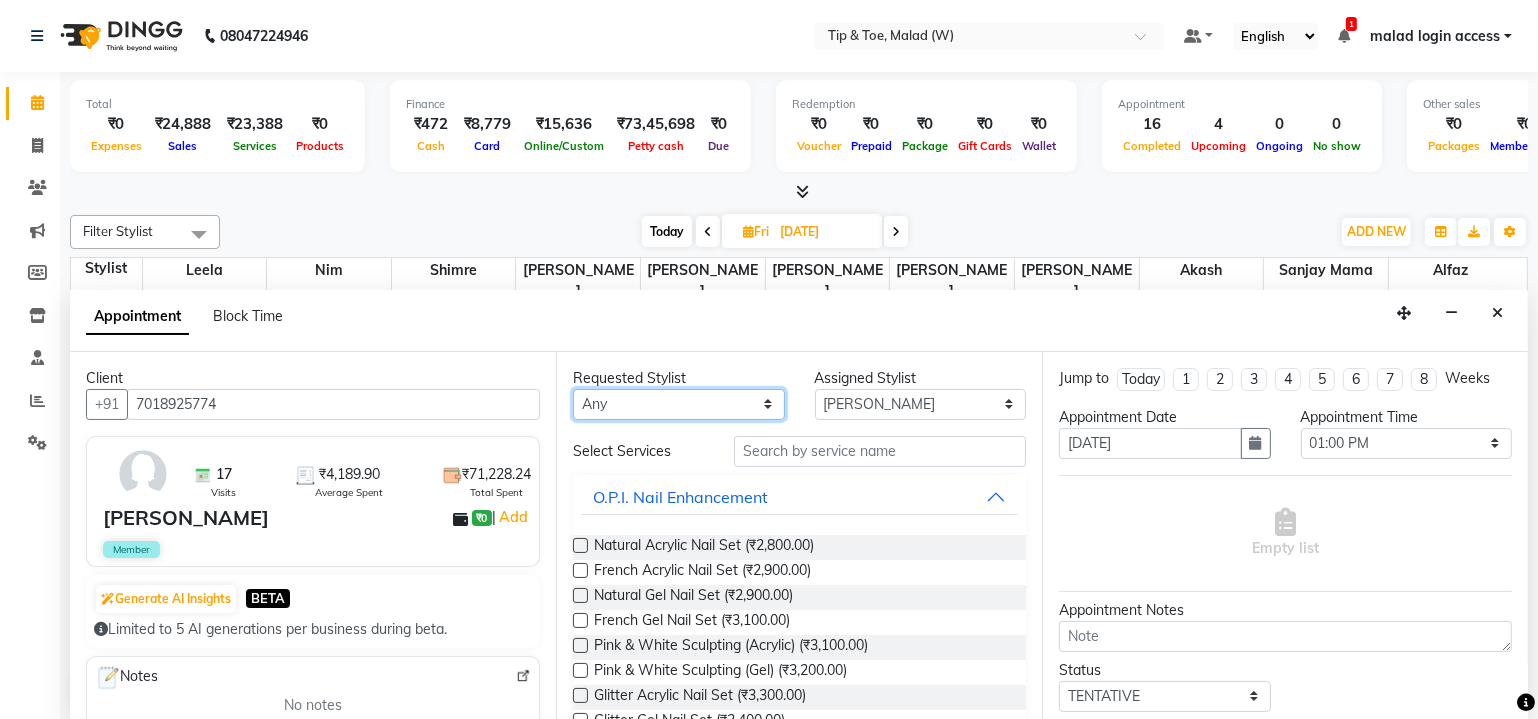 select on "41842" 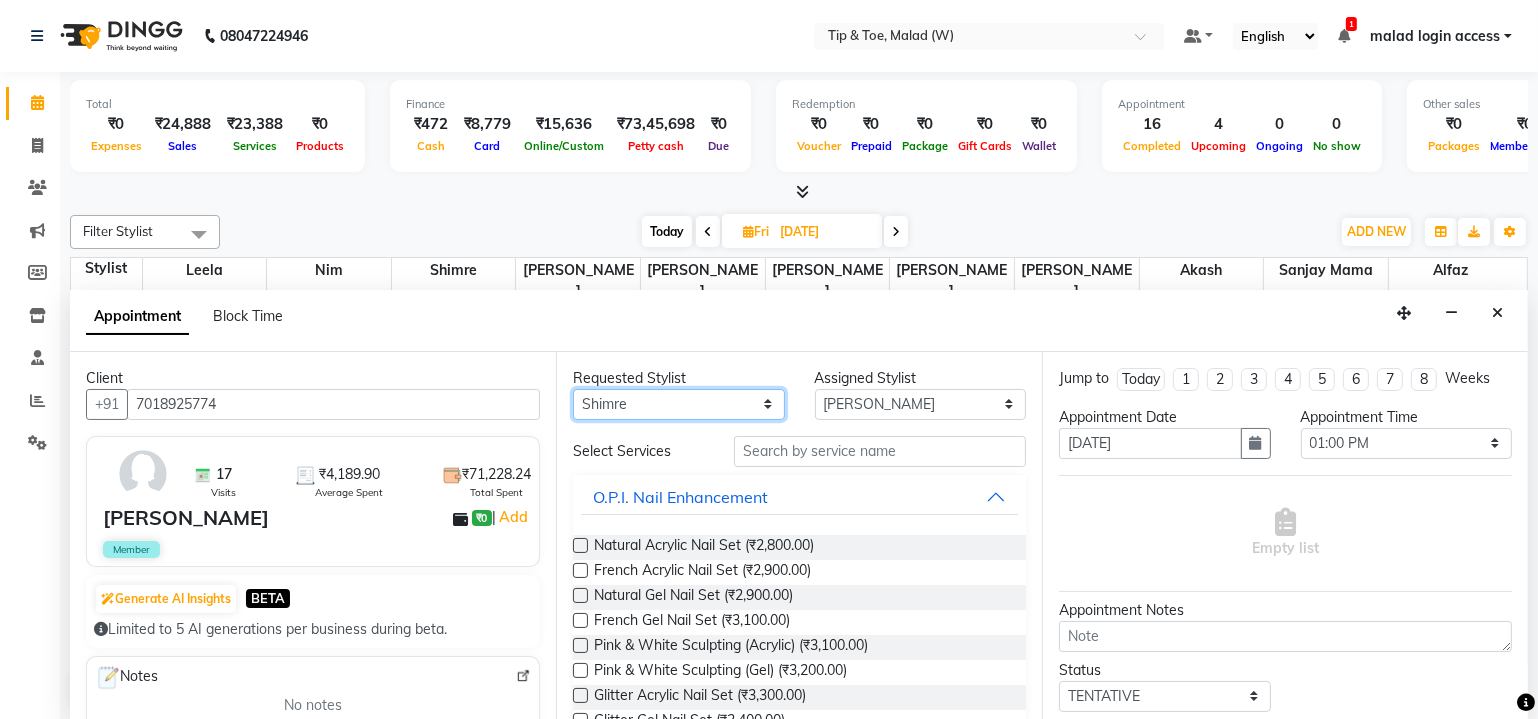 click on "Any Akash  Alfaz  [PERSON_NAME] Leela [PERSON_NAME] [PERSON_NAME] Poonam [PERSON_NAME] mama [PERSON_NAME]" at bounding box center [679, 404] 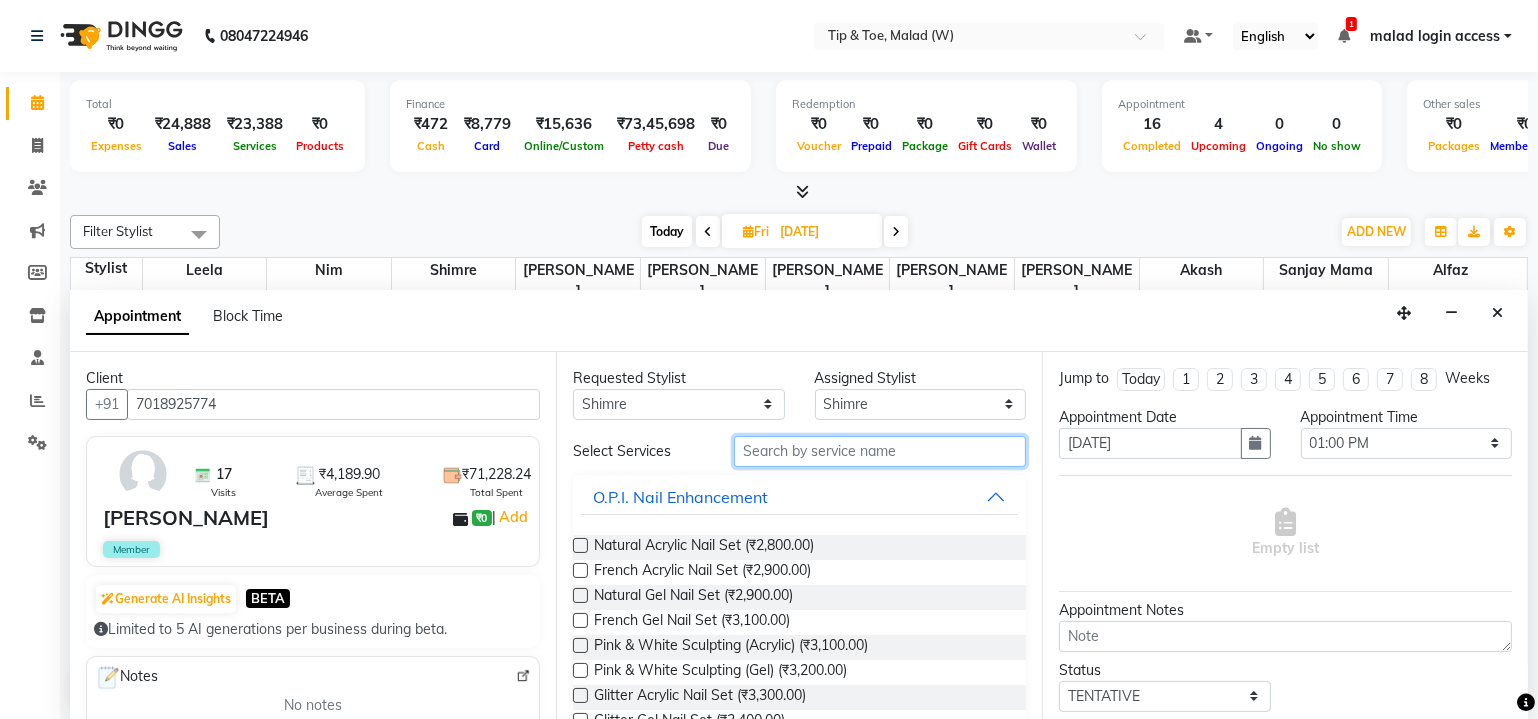 click at bounding box center [880, 451] 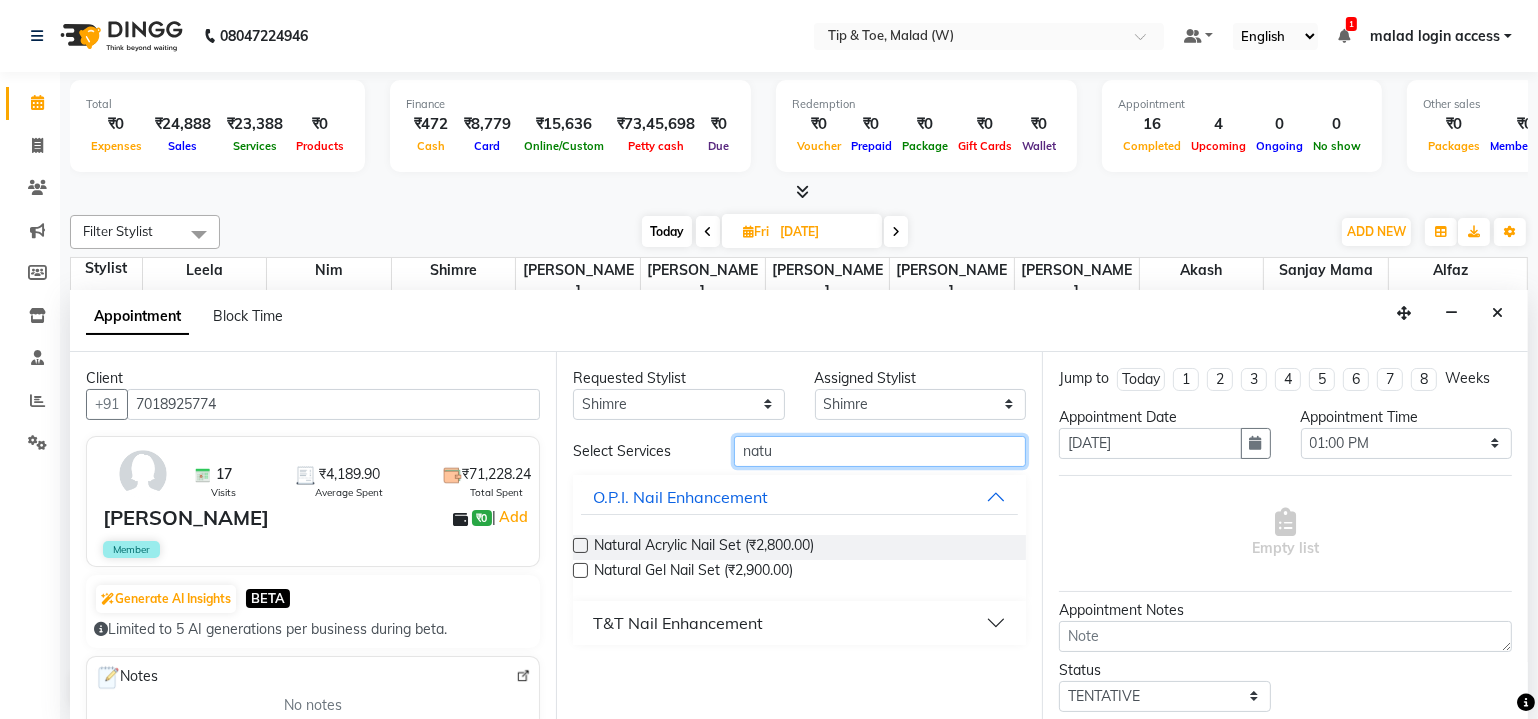 type on "natu" 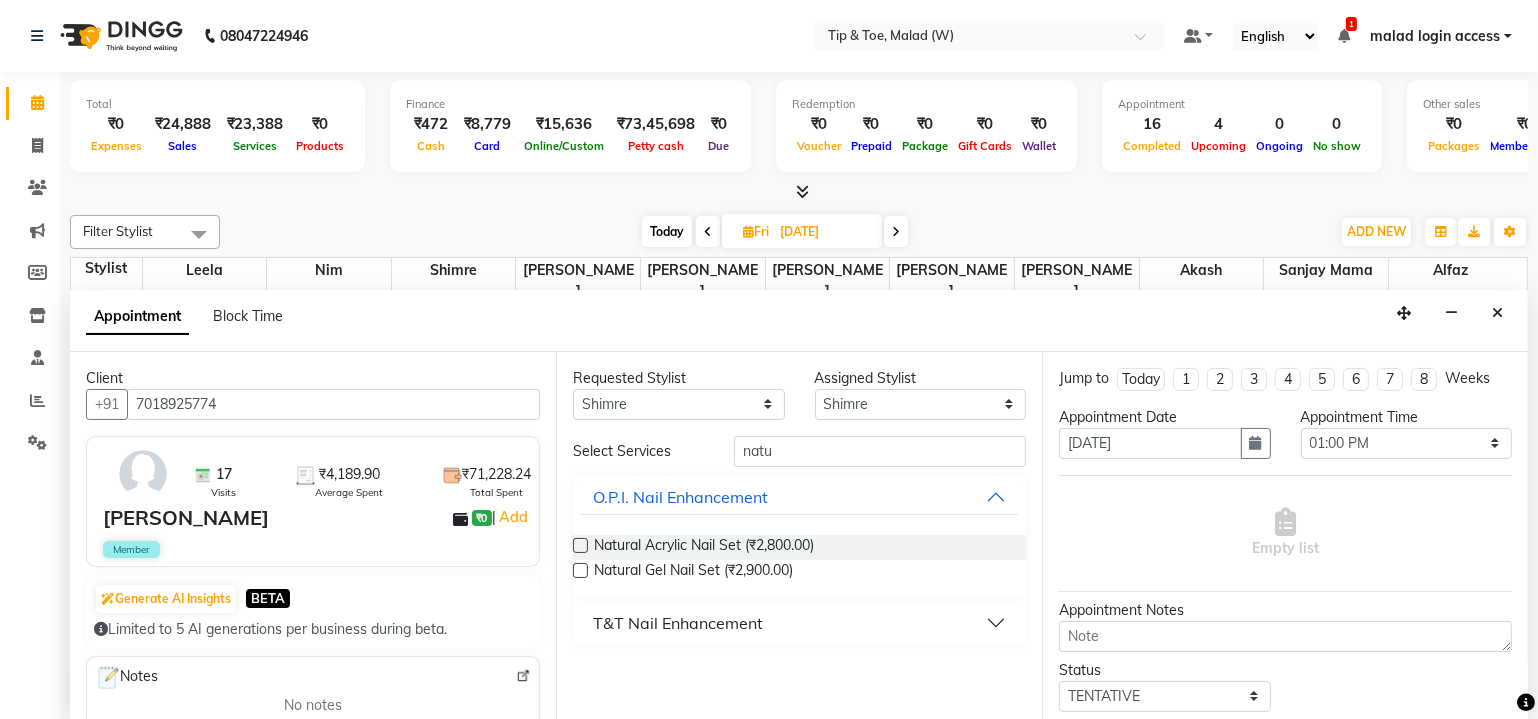 click at bounding box center (580, 545) 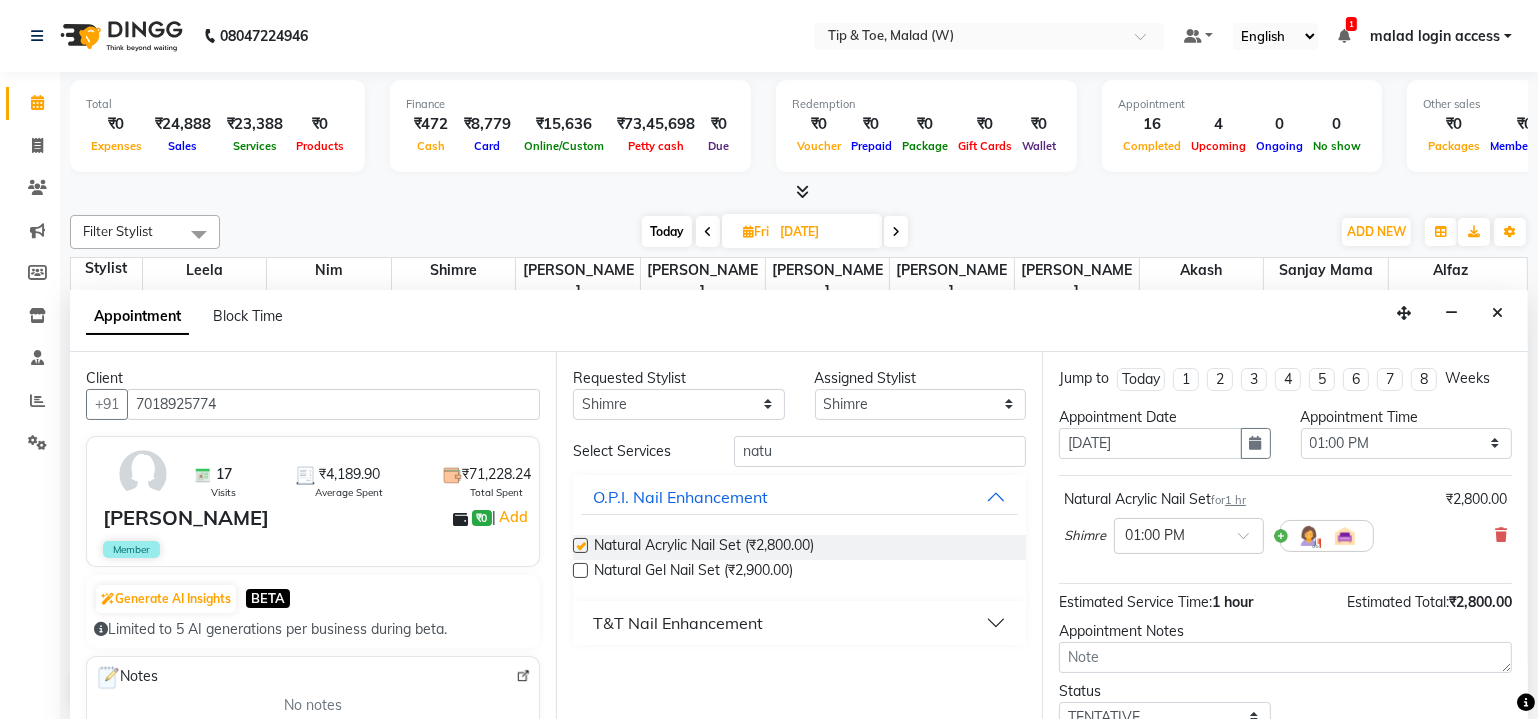 checkbox on "false" 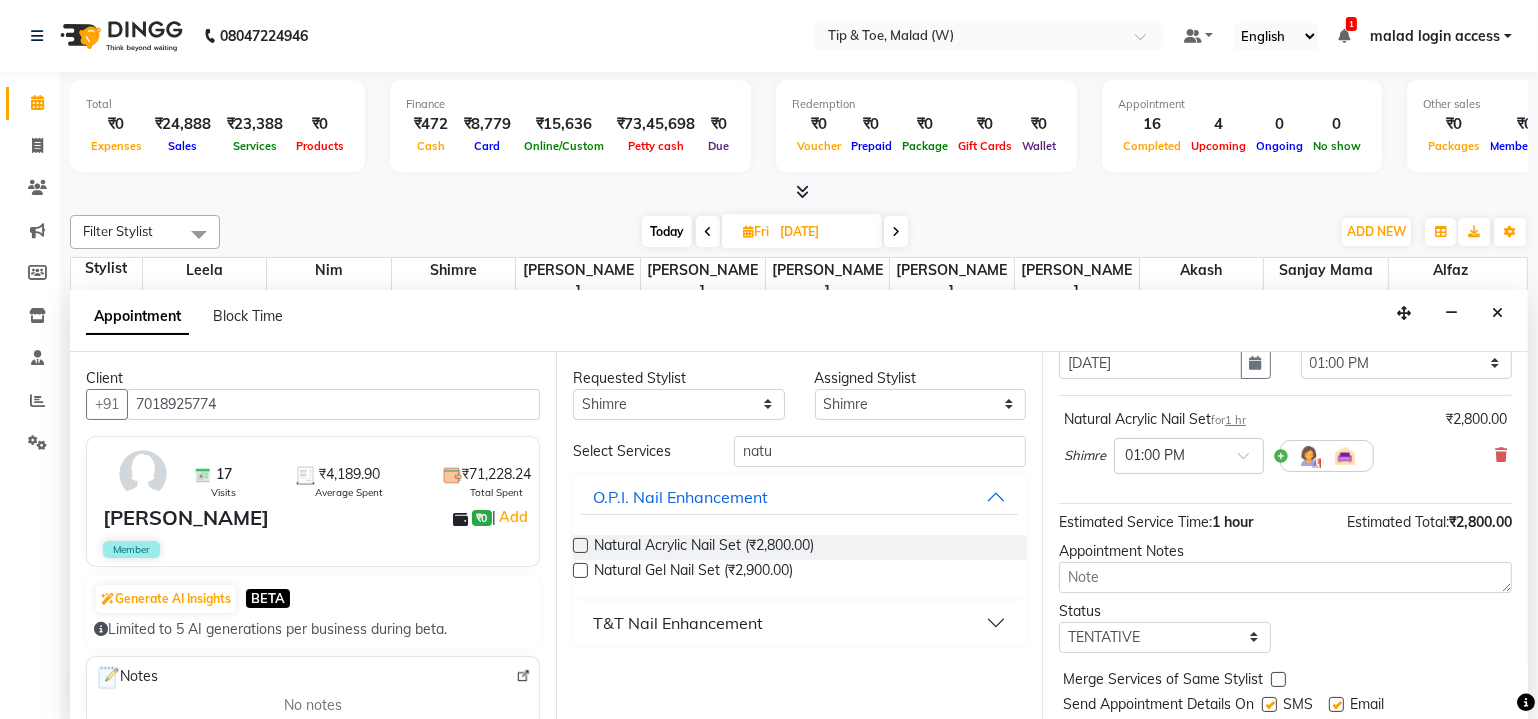 scroll, scrollTop: 135, scrollLeft: 0, axis: vertical 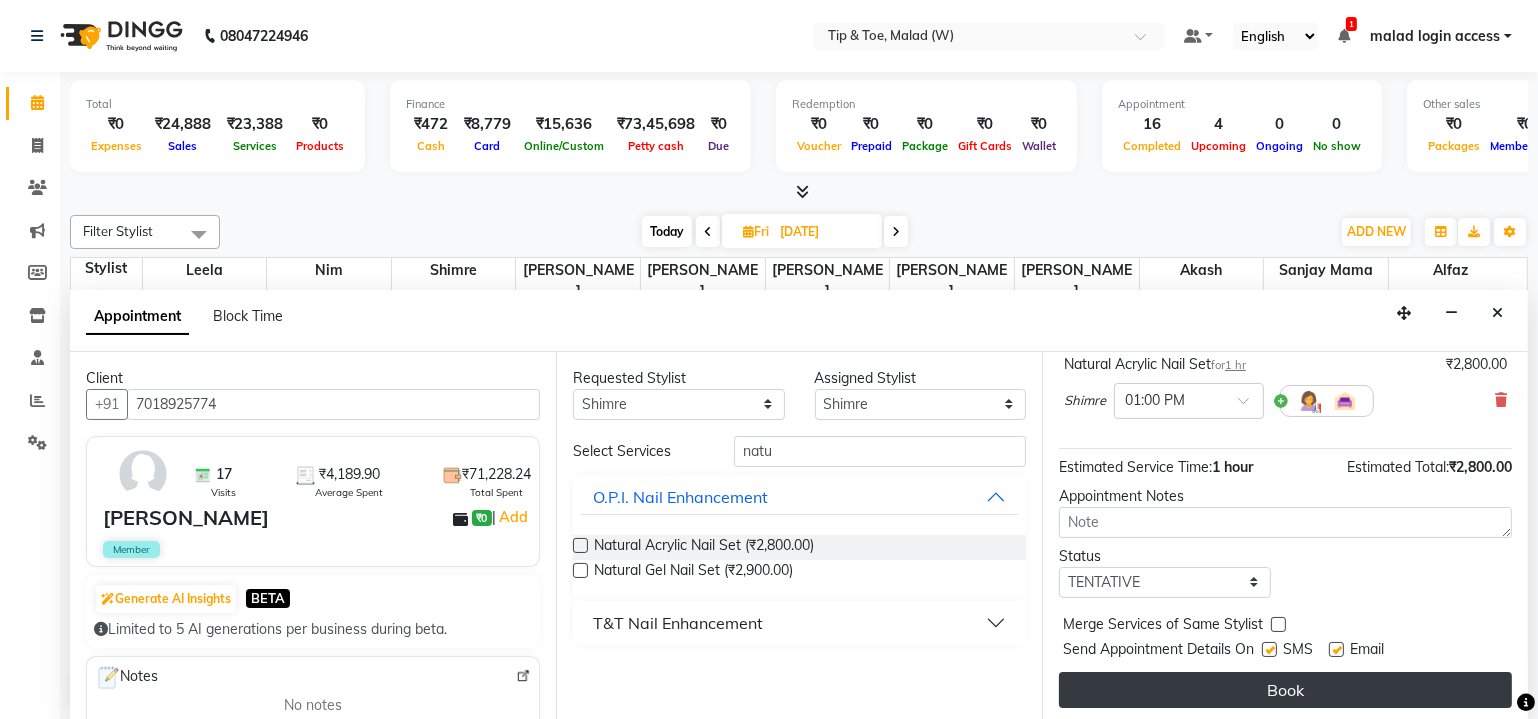 click on "Book" at bounding box center (1285, 690) 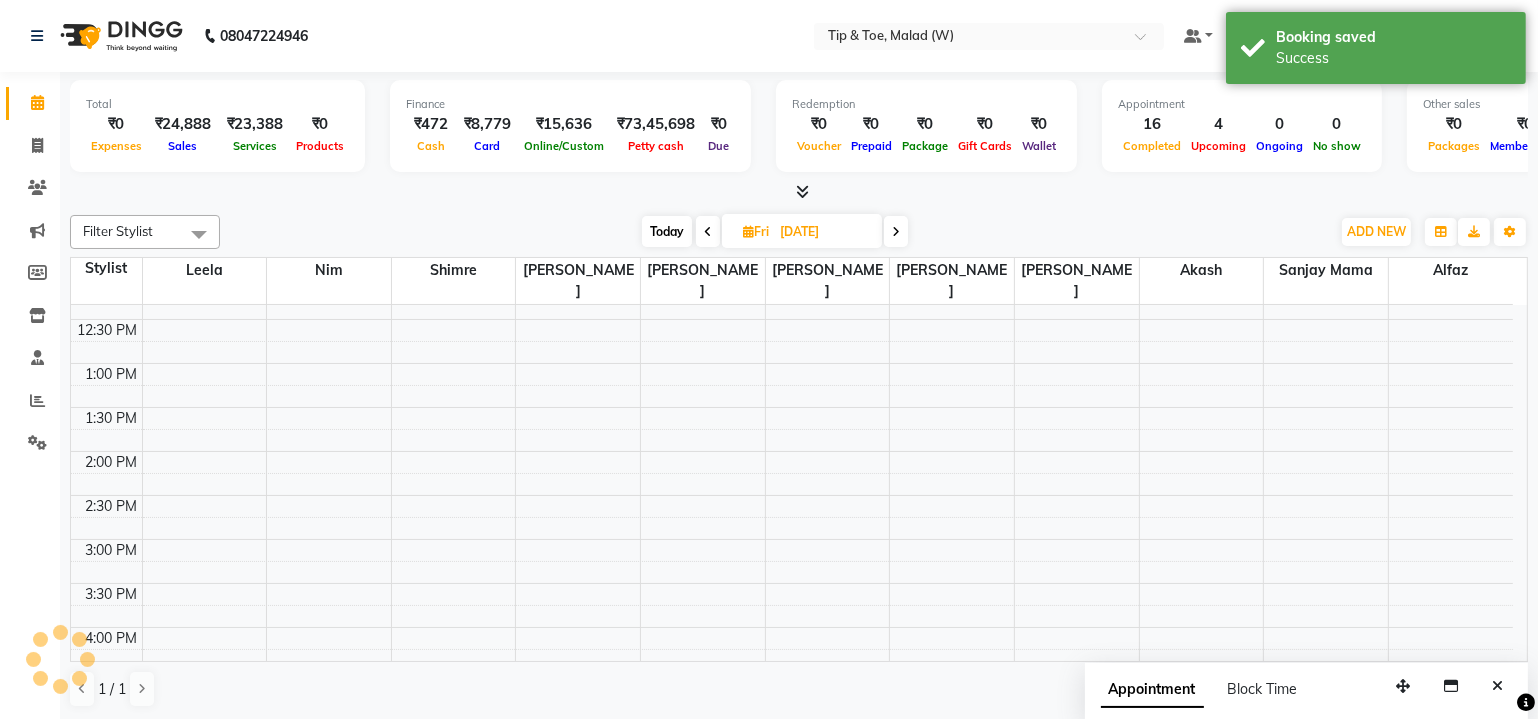 scroll, scrollTop: 0, scrollLeft: 0, axis: both 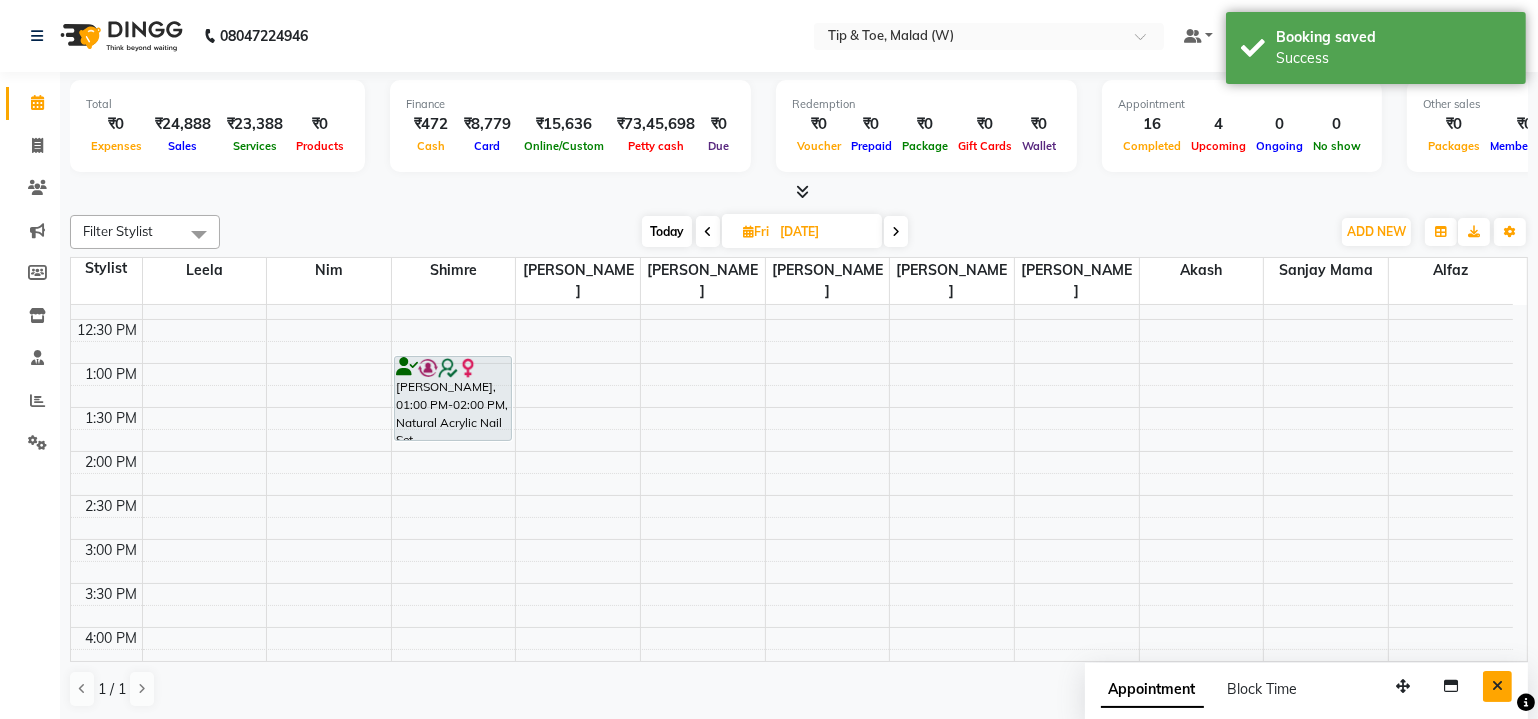 click at bounding box center (1497, 686) 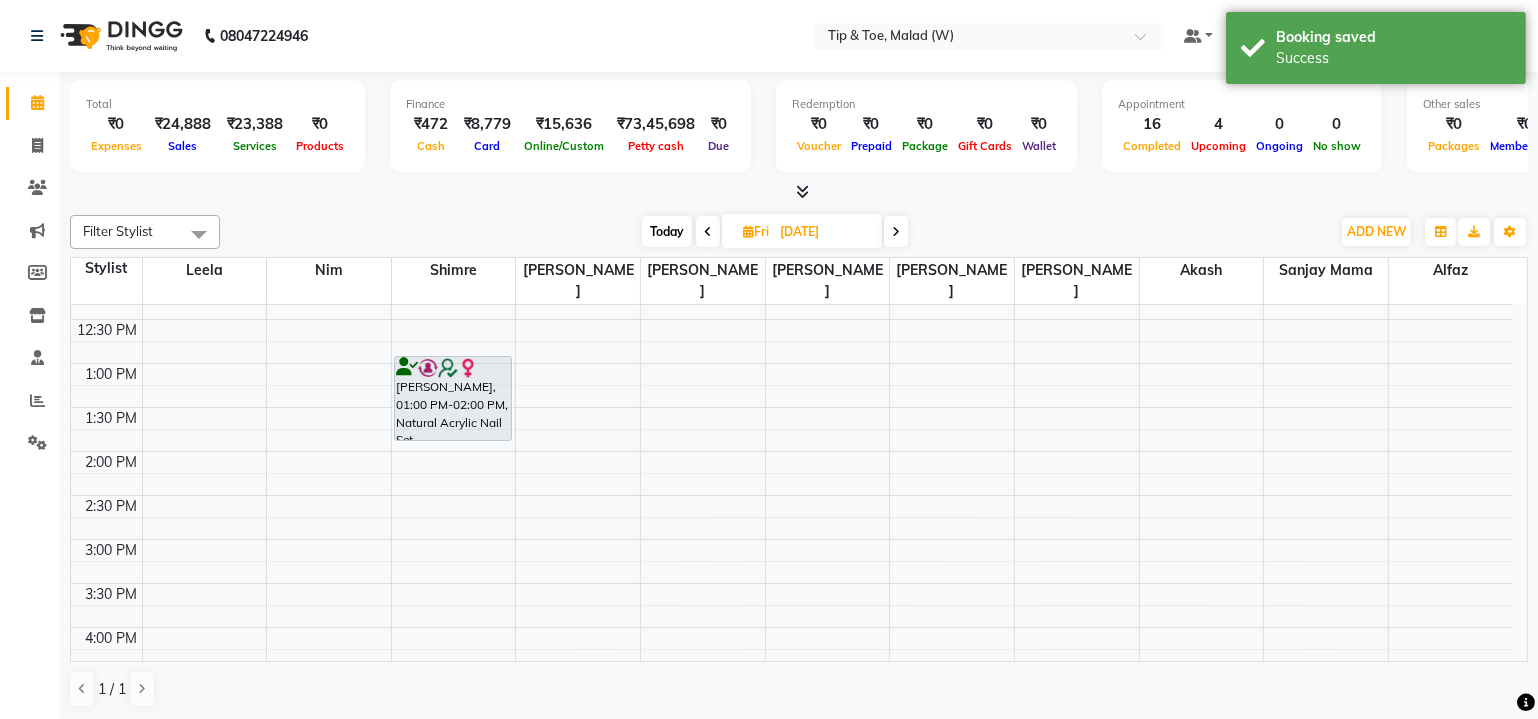click on "Today" at bounding box center (667, 231) 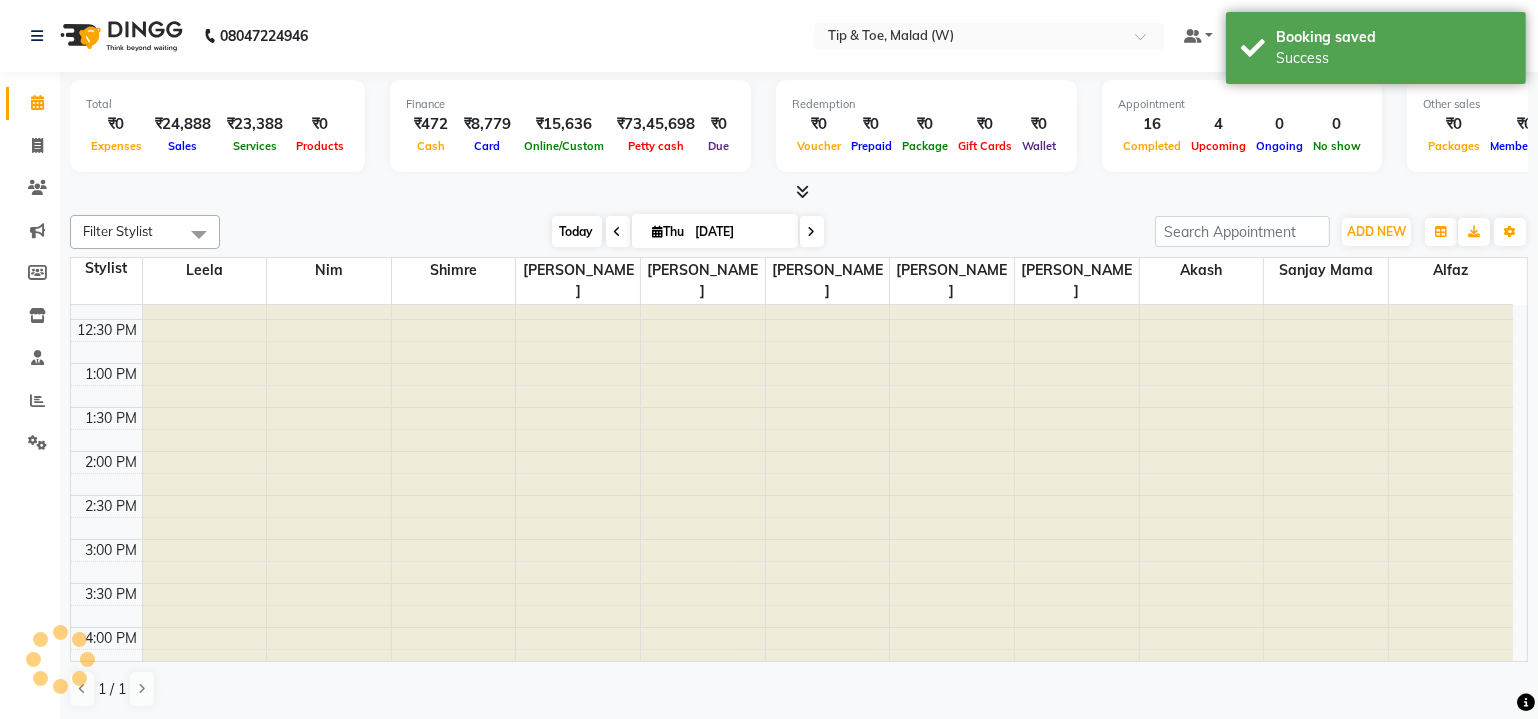 scroll, scrollTop: 744, scrollLeft: 0, axis: vertical 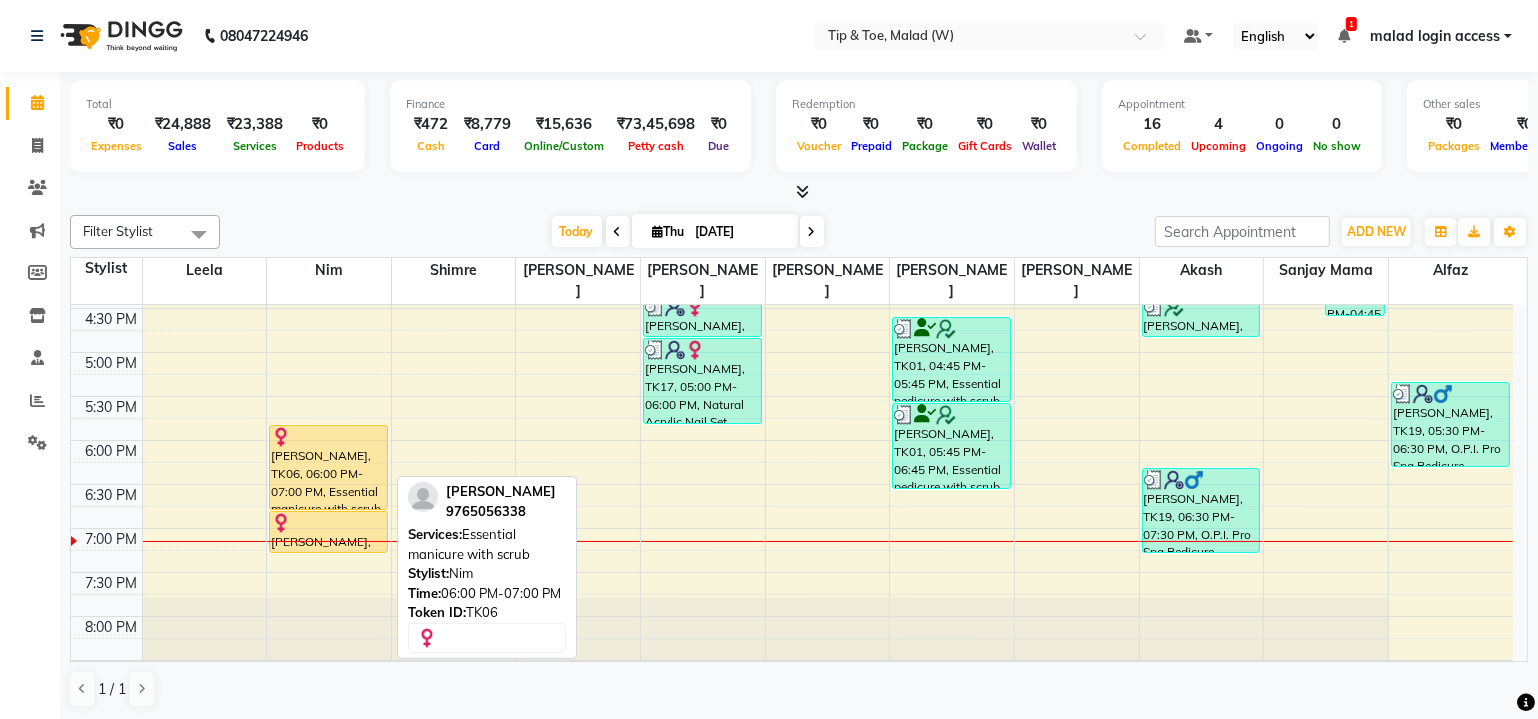 click on "[PERSON_NAME], TK06, 06:00 PM-07:00 PM, Essential manicure with scrub" at bounding box center (328, 467) 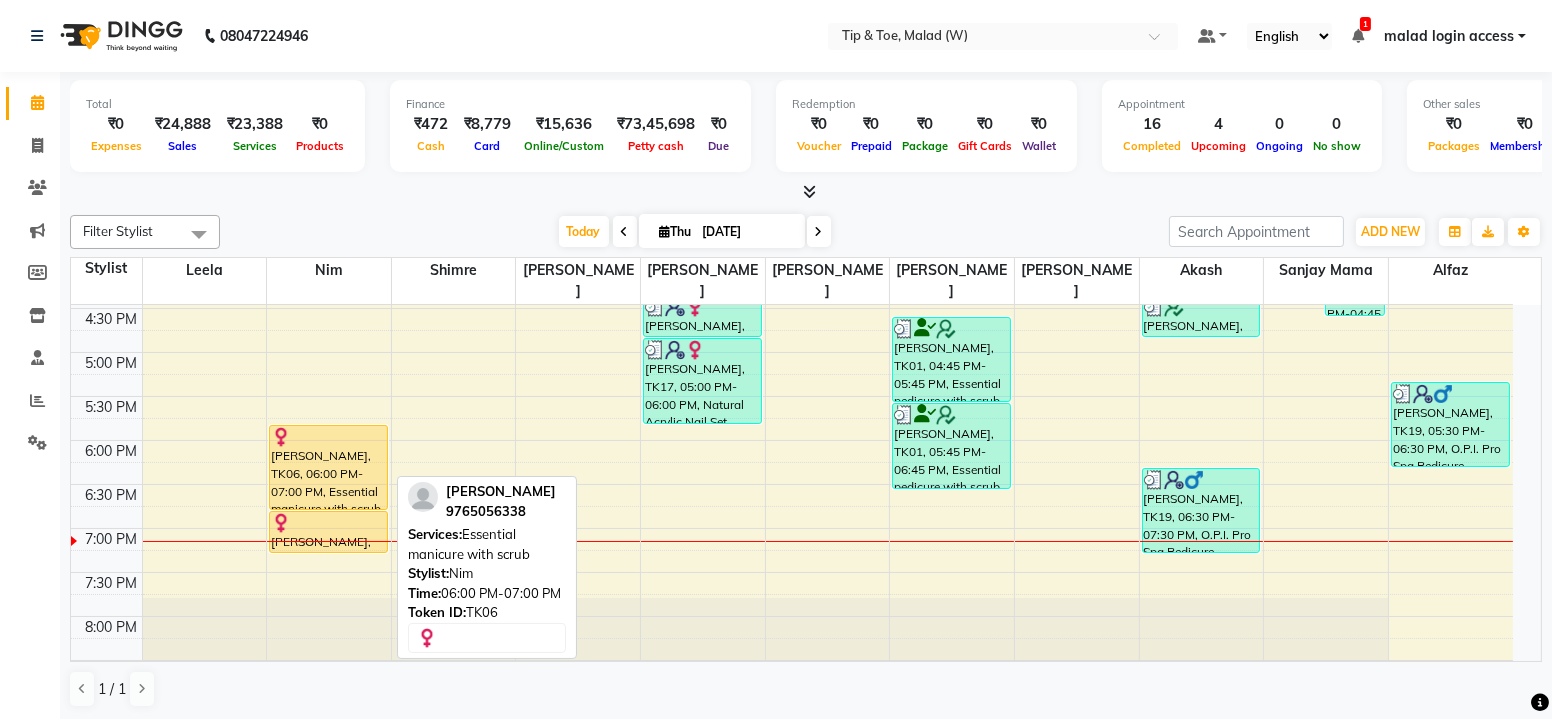select on "7" 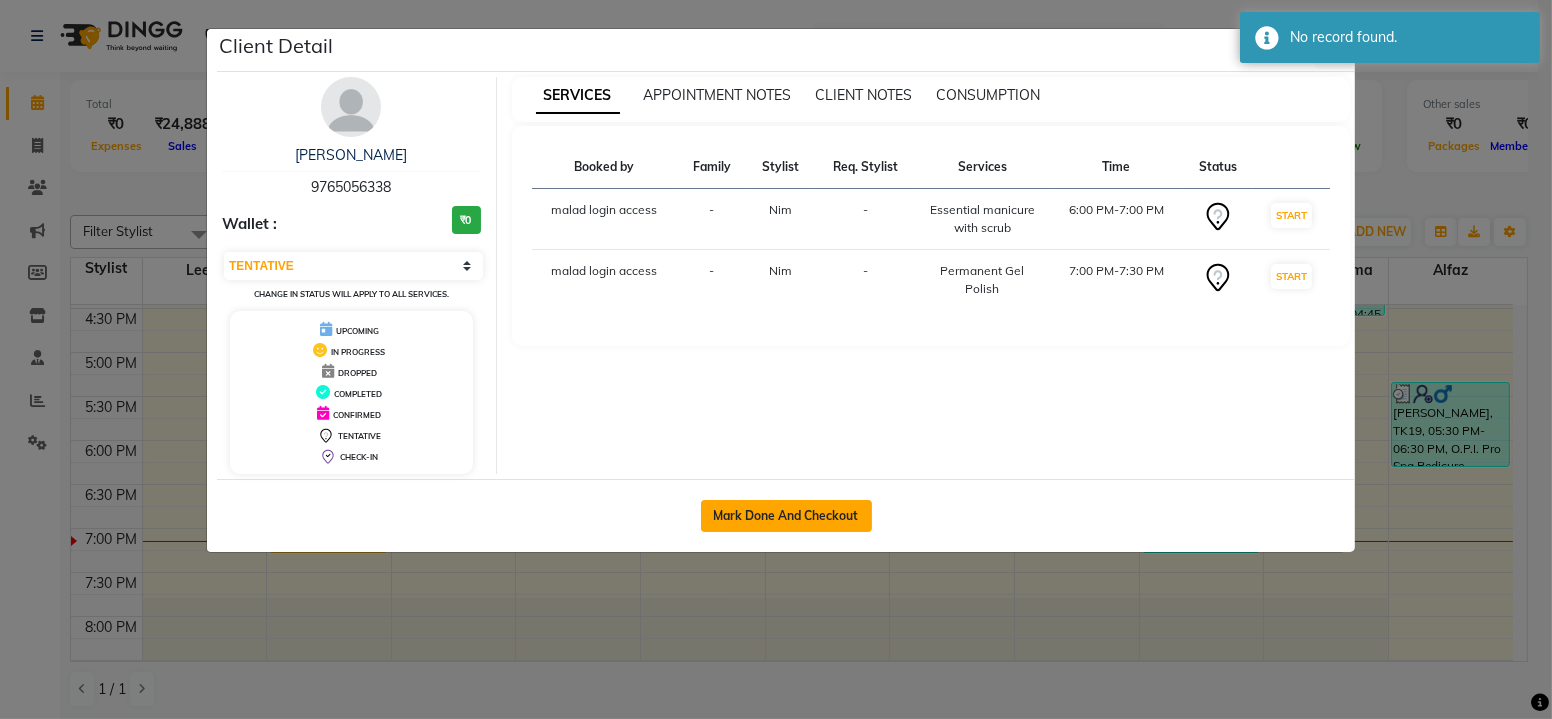 click on "Mark Done And Checkout" 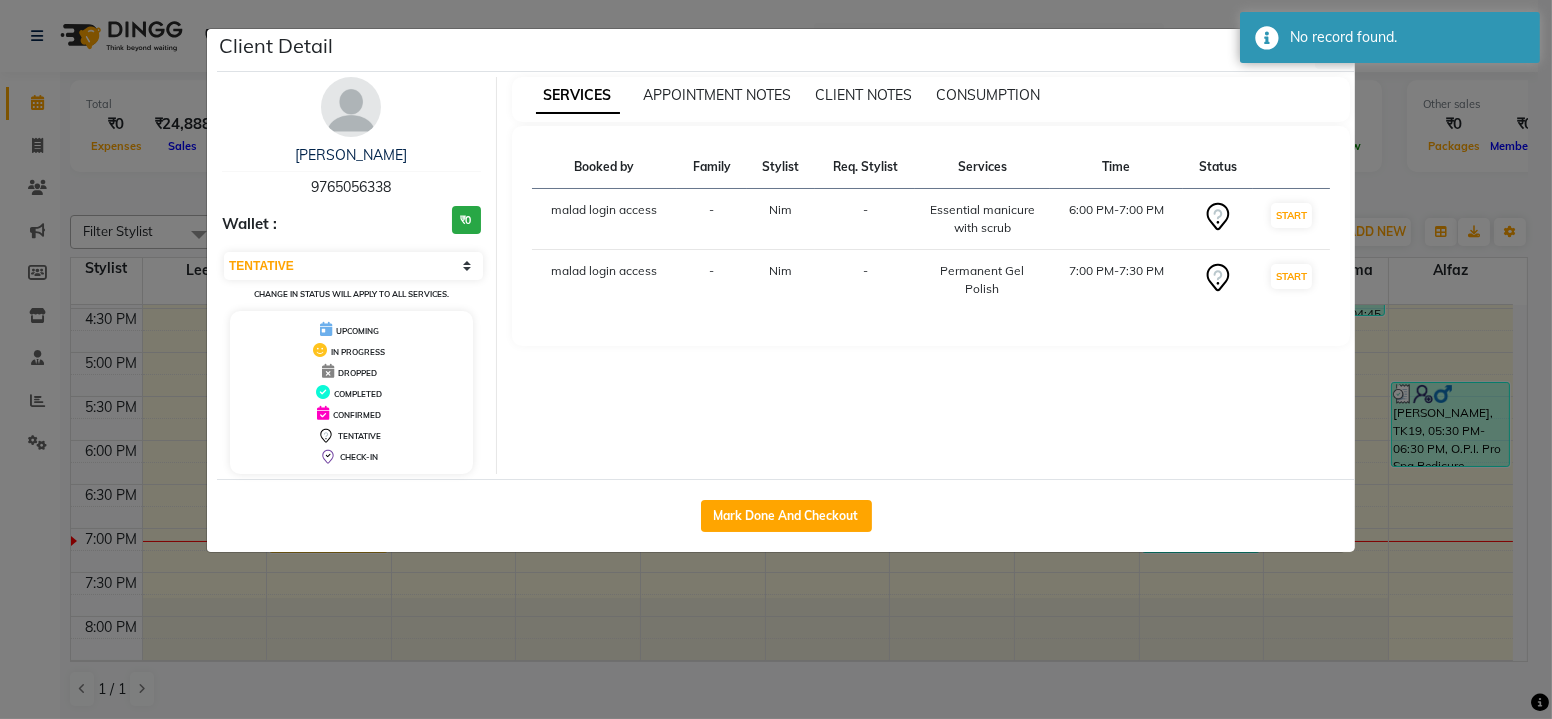 select on "5930" 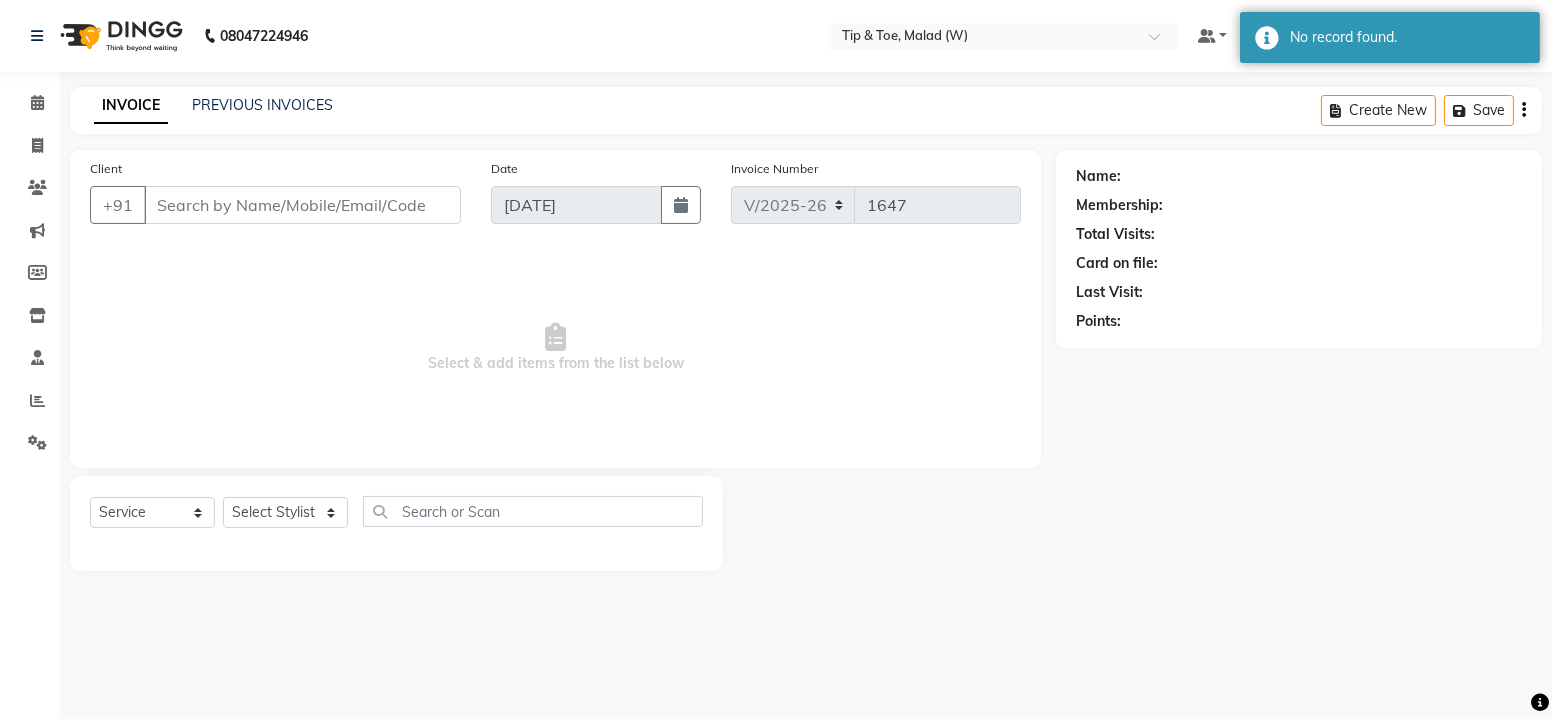 type on "9765056338" 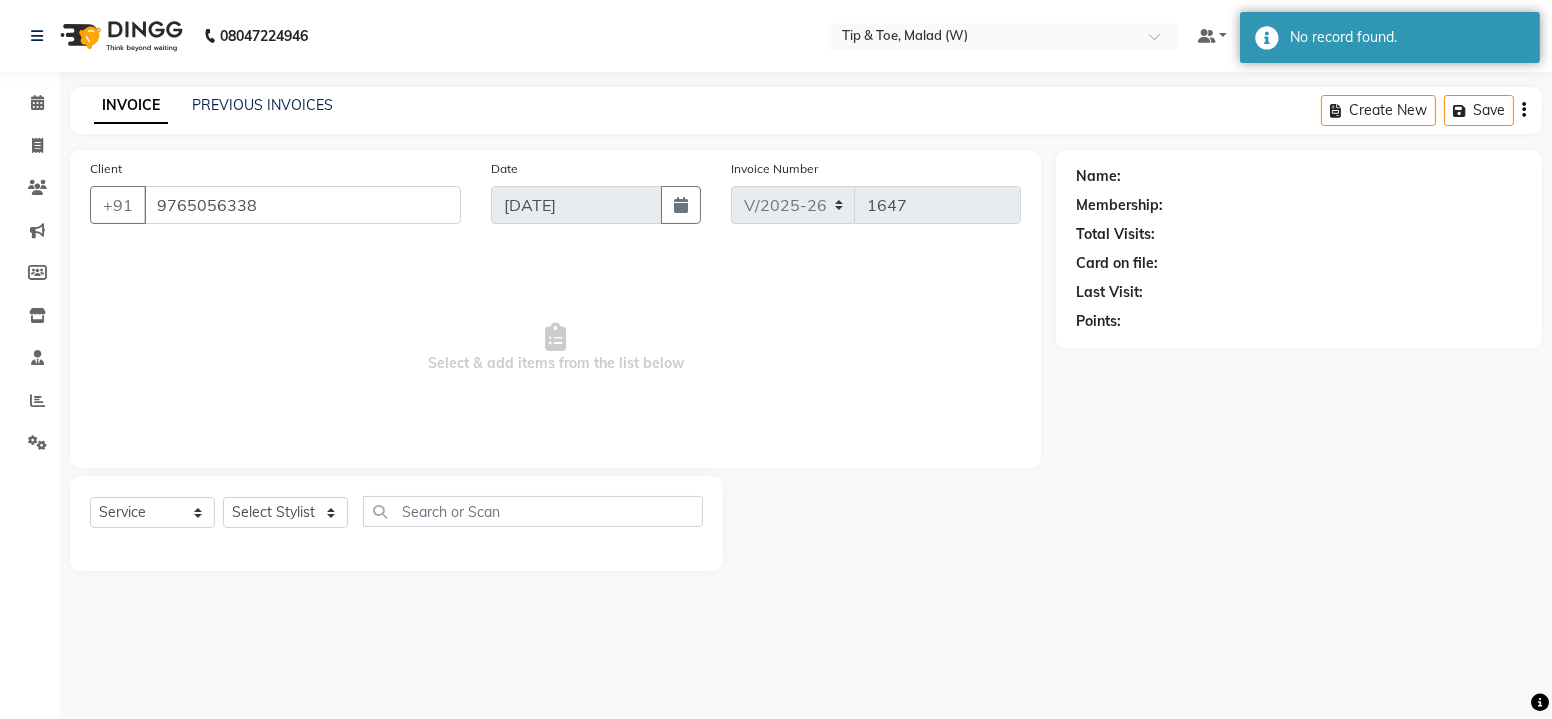 select on "84683" 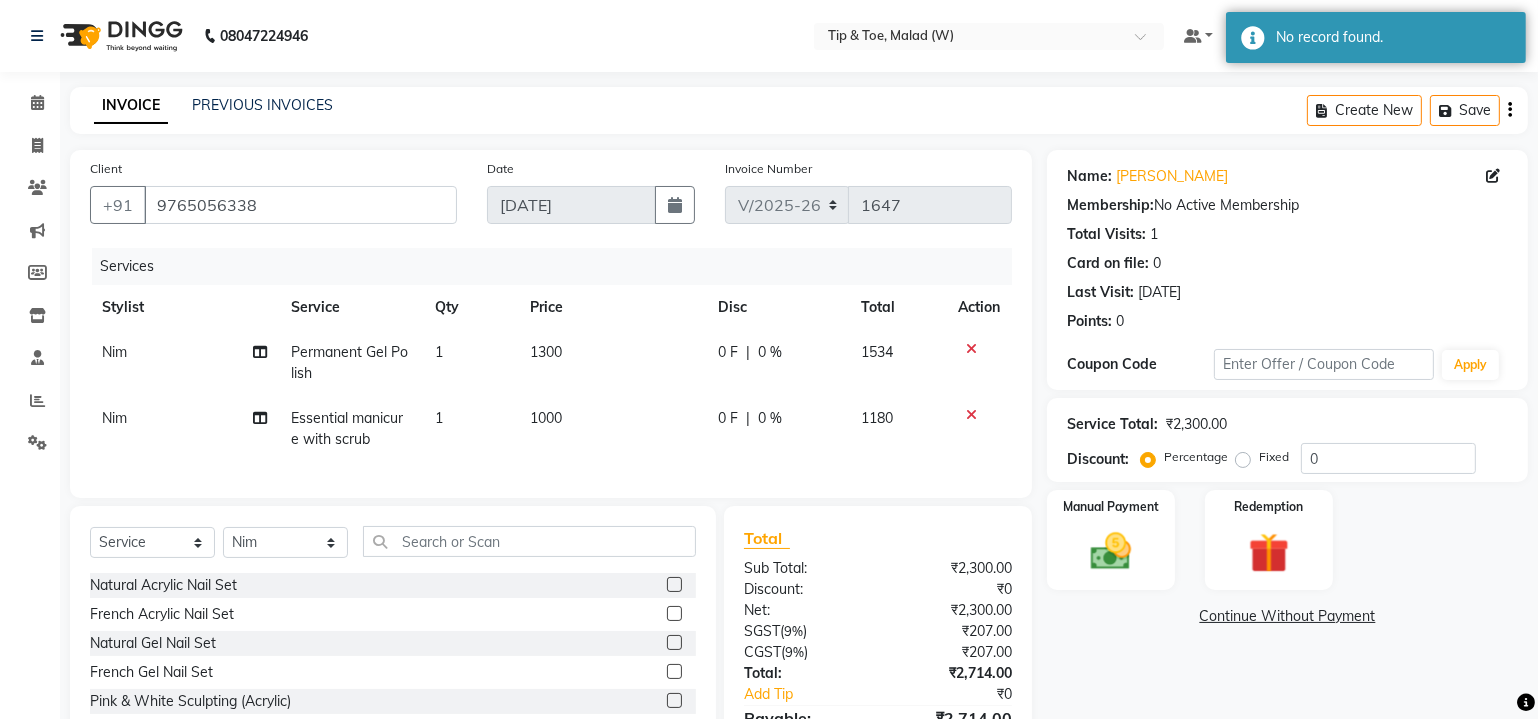 click on "Essential manicure with scrub" 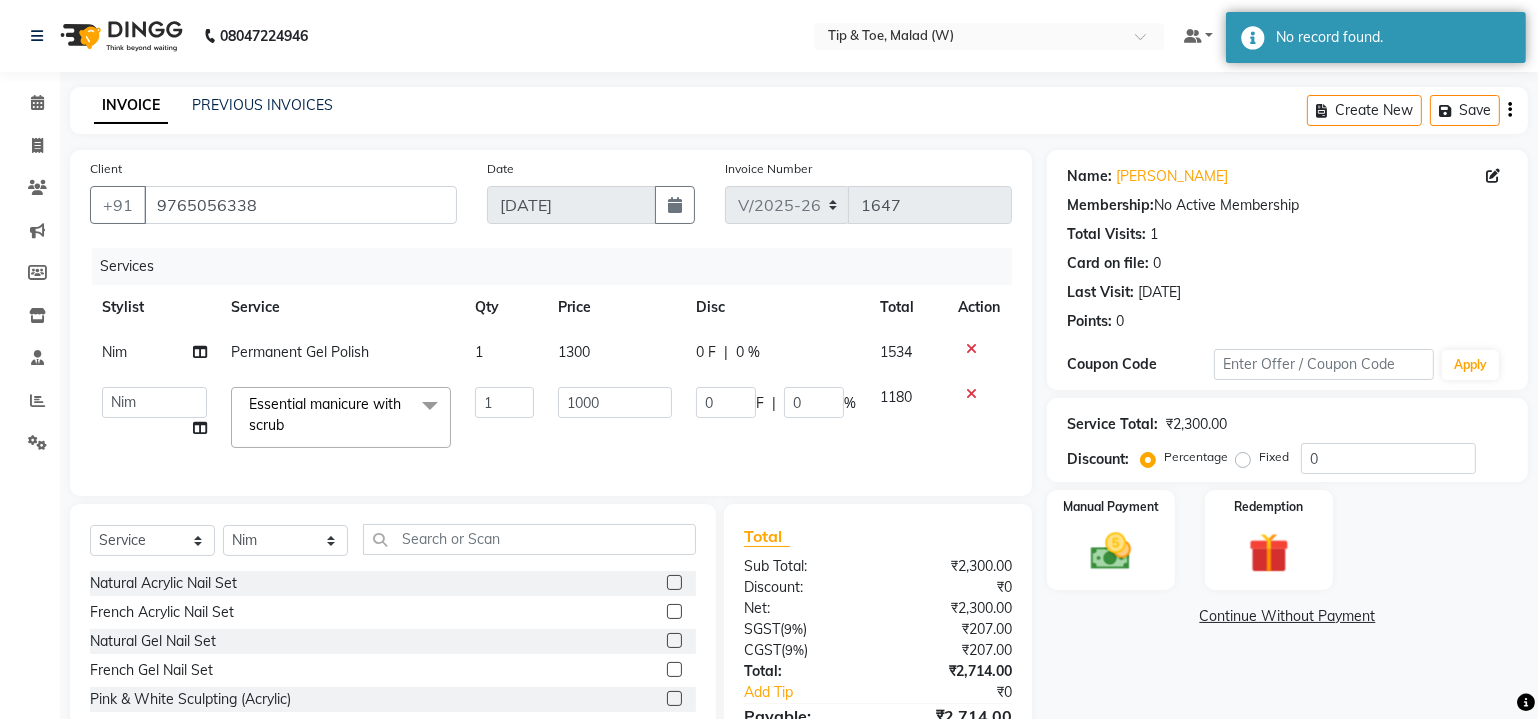 click on "Essential manicure with scrub  x" 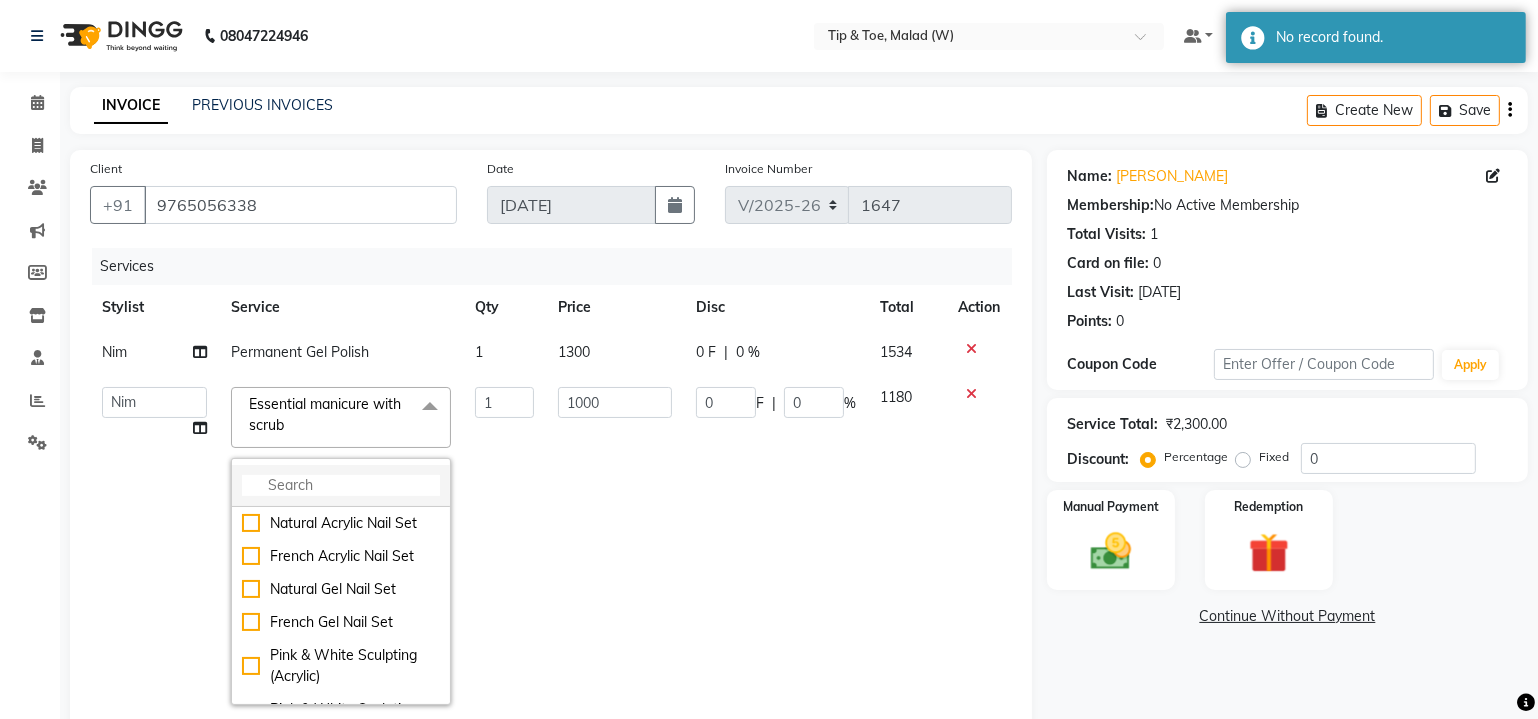 click 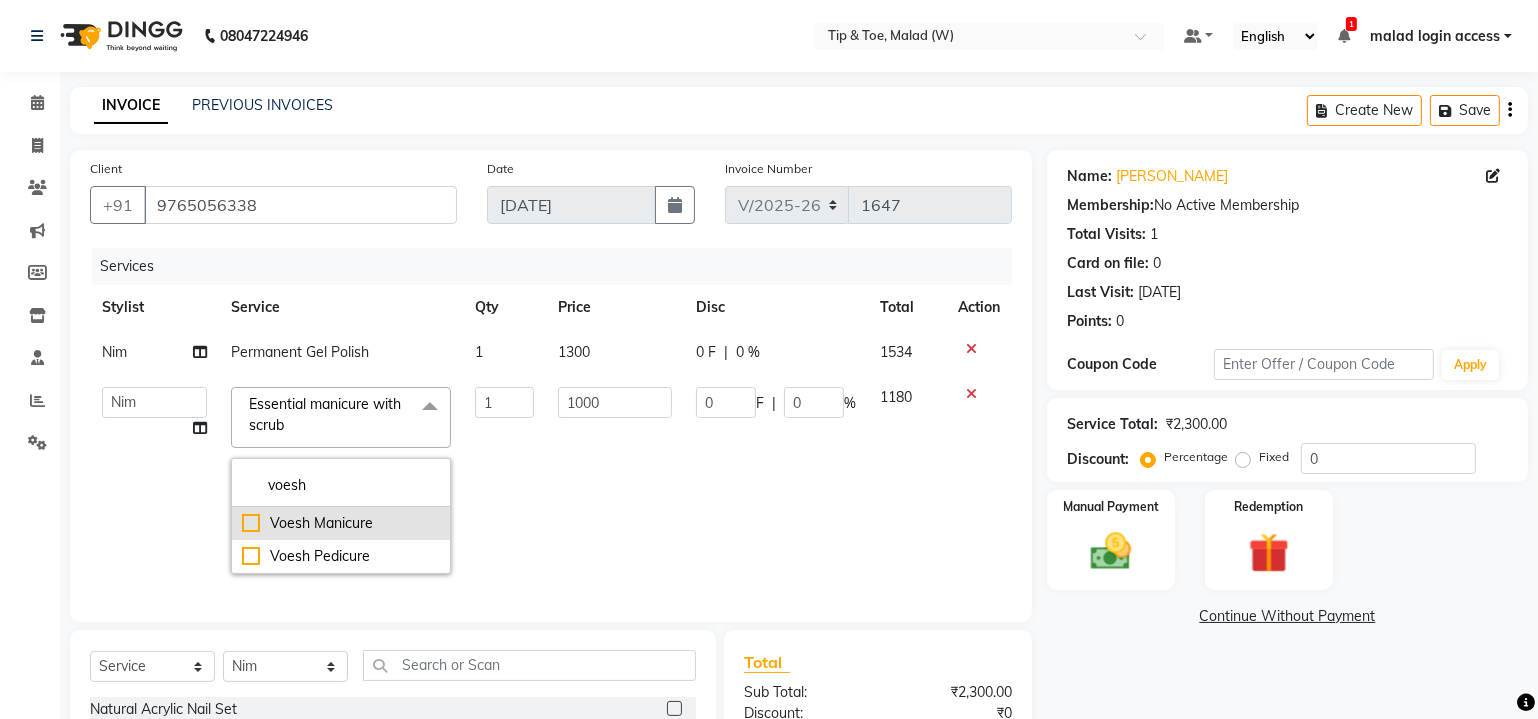type on "voesh" 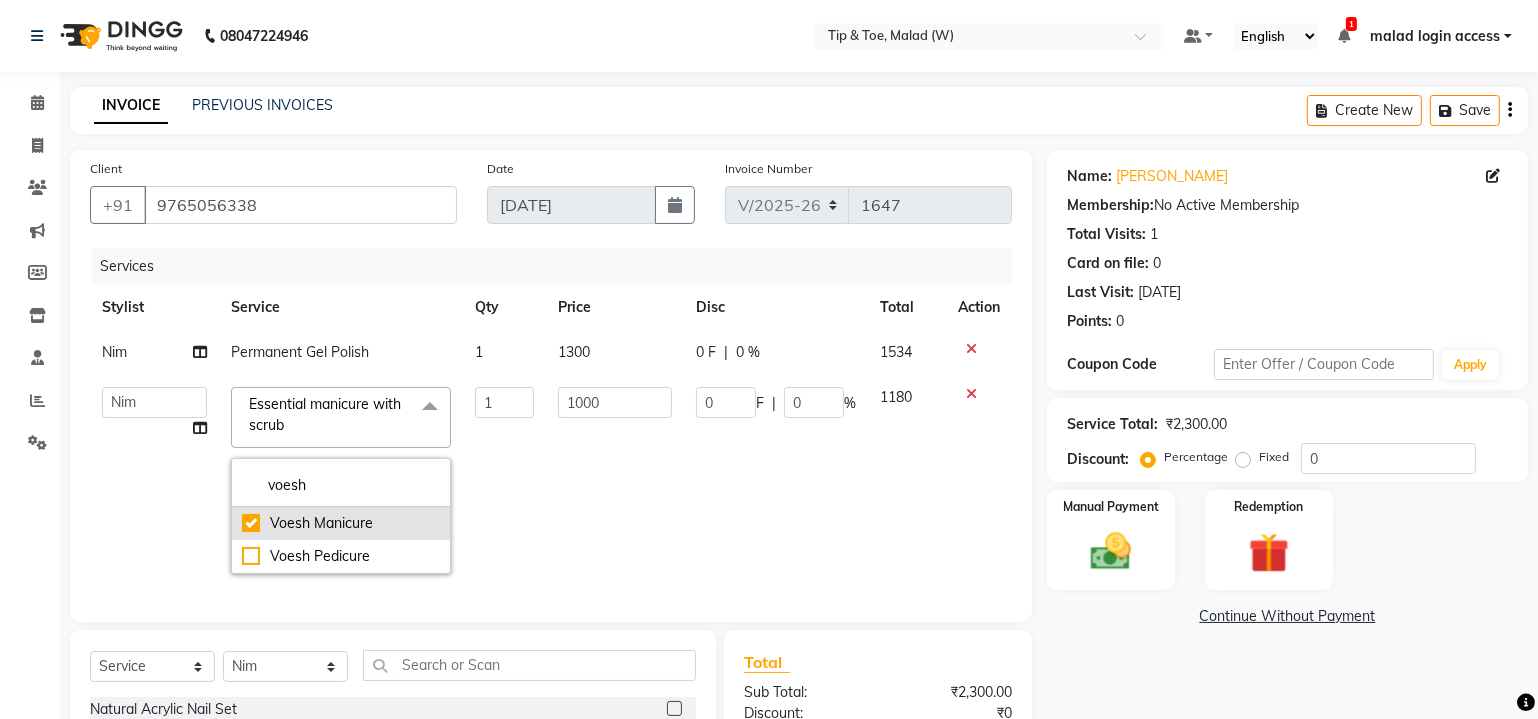 checkbox on "true" 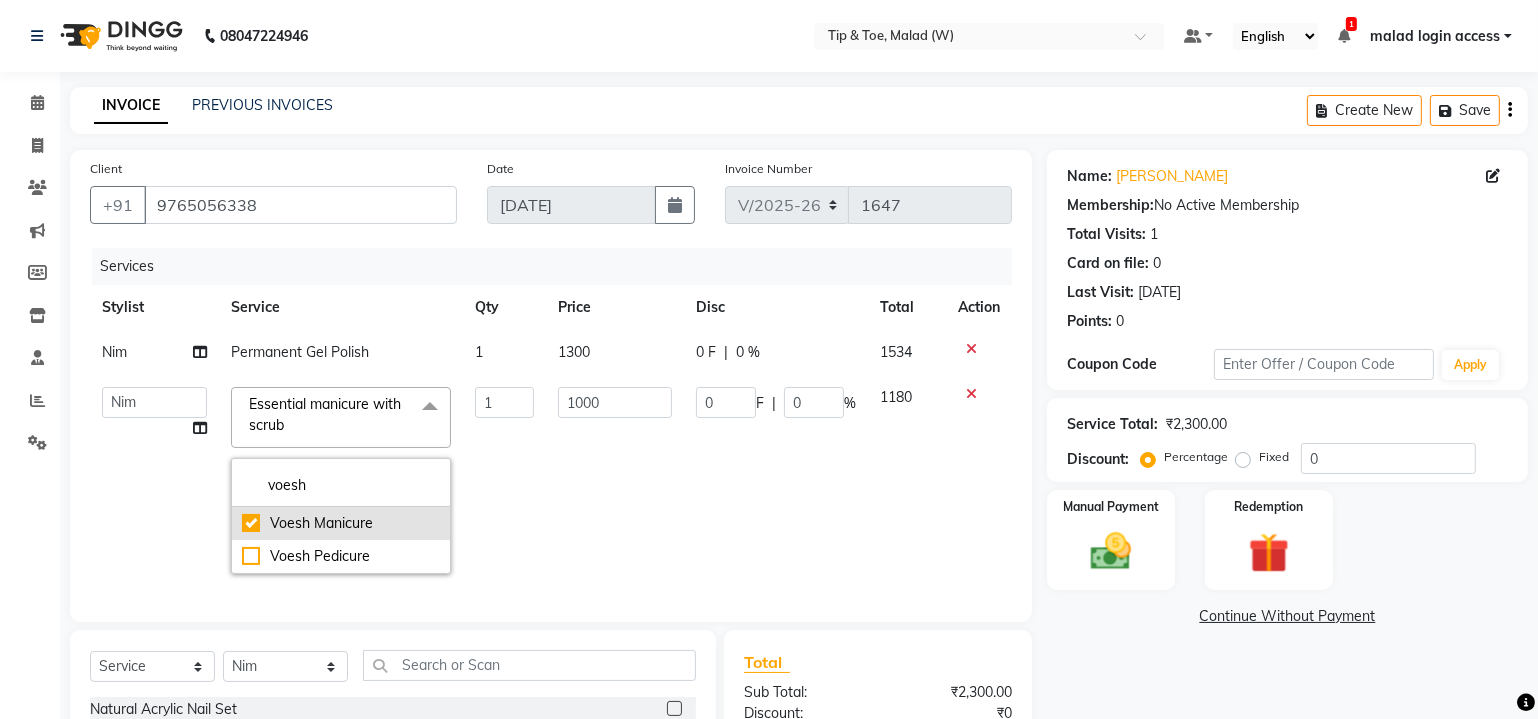 type on "2200" 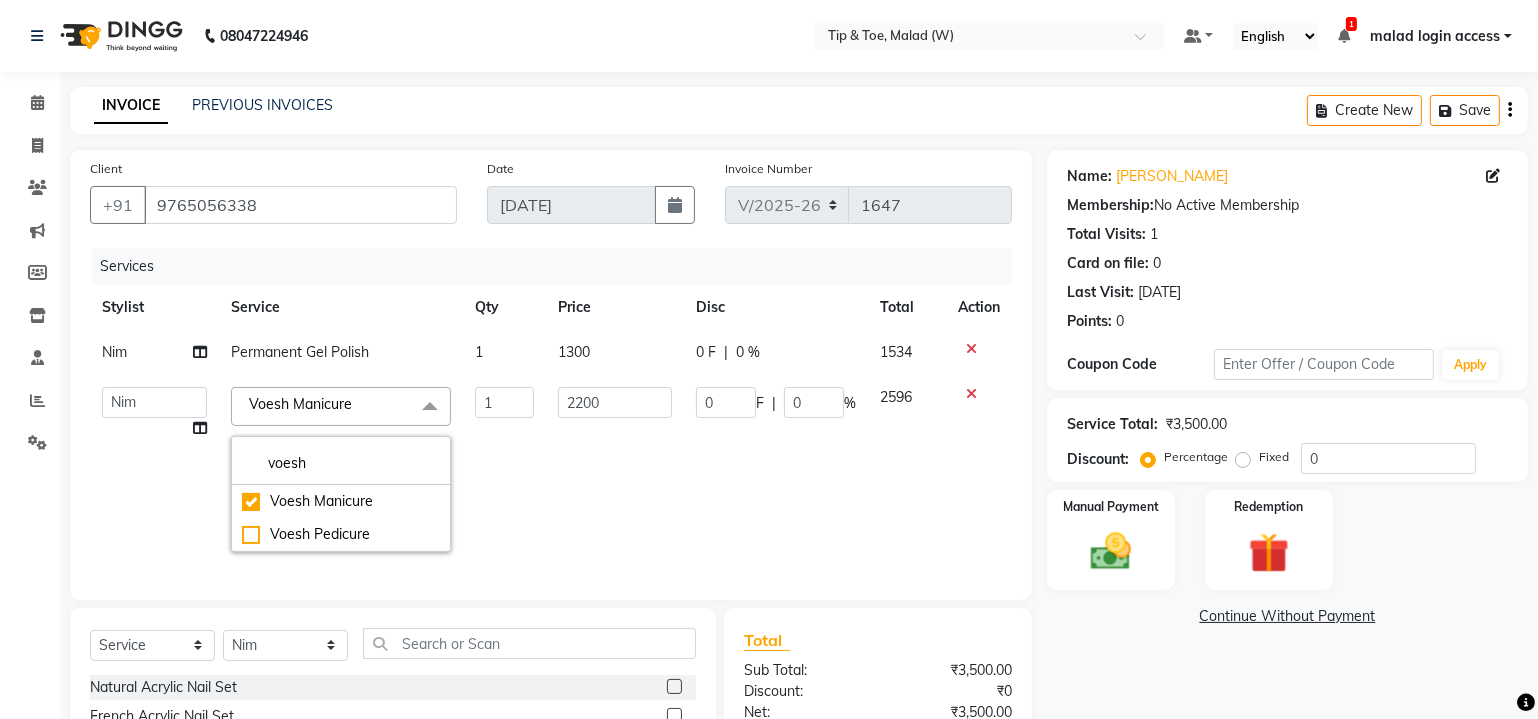 click on "Permanent Gel Polish" 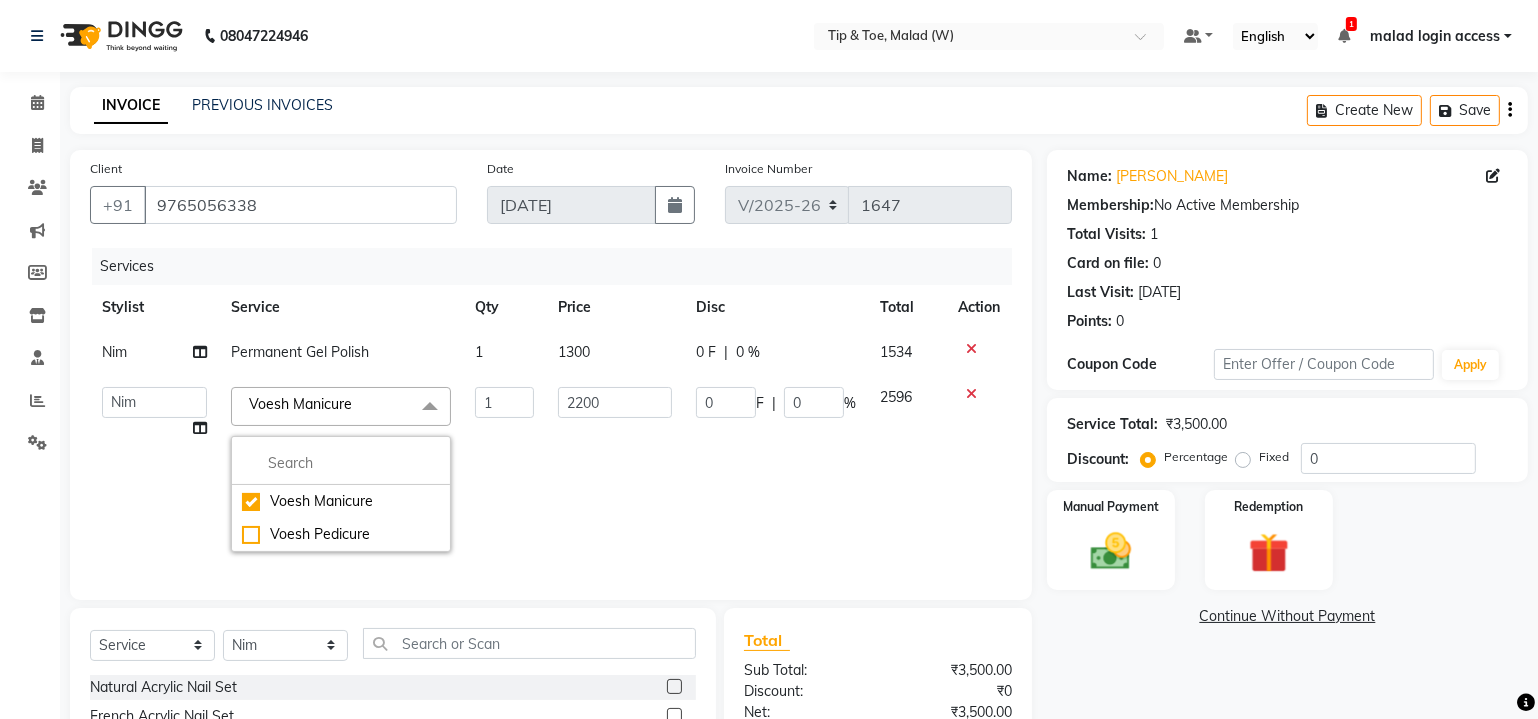select on "84683" 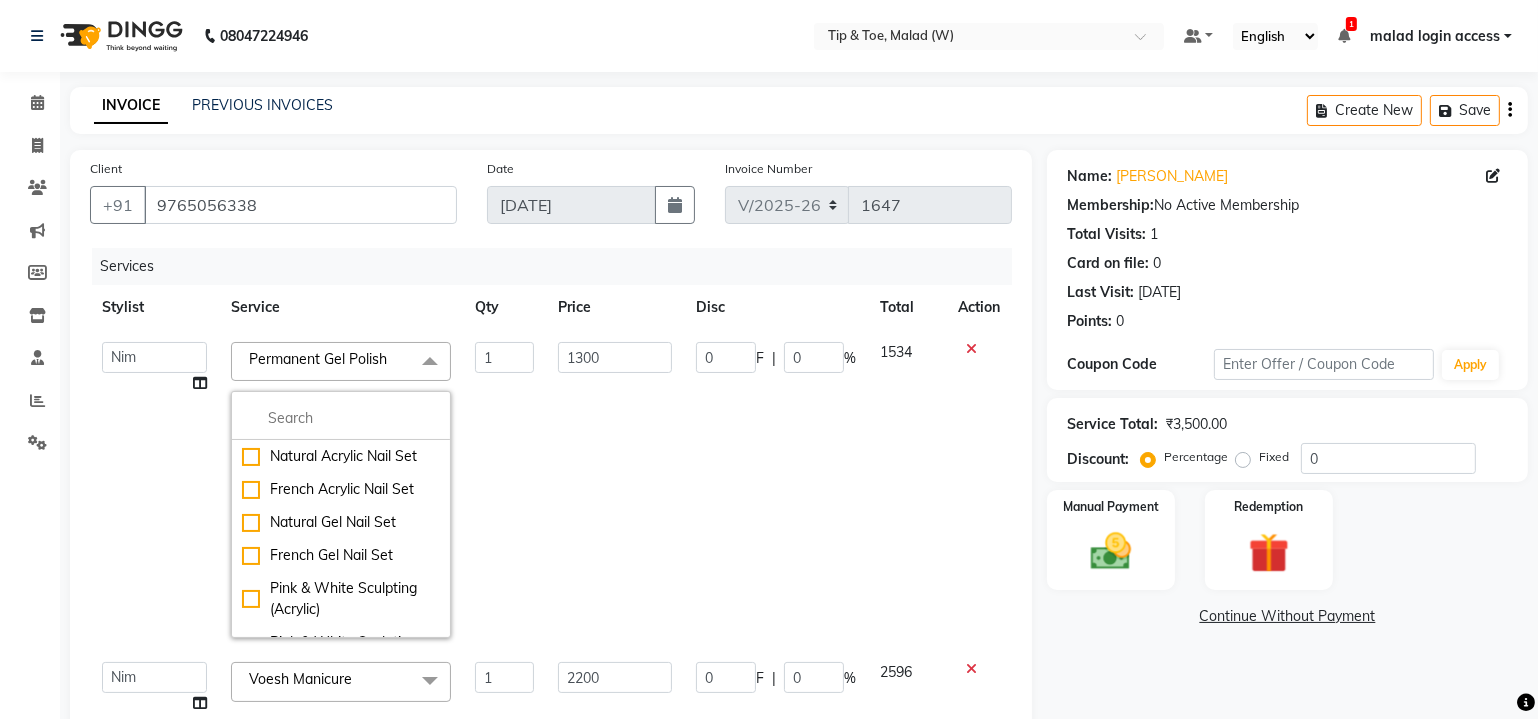 click on "1300" 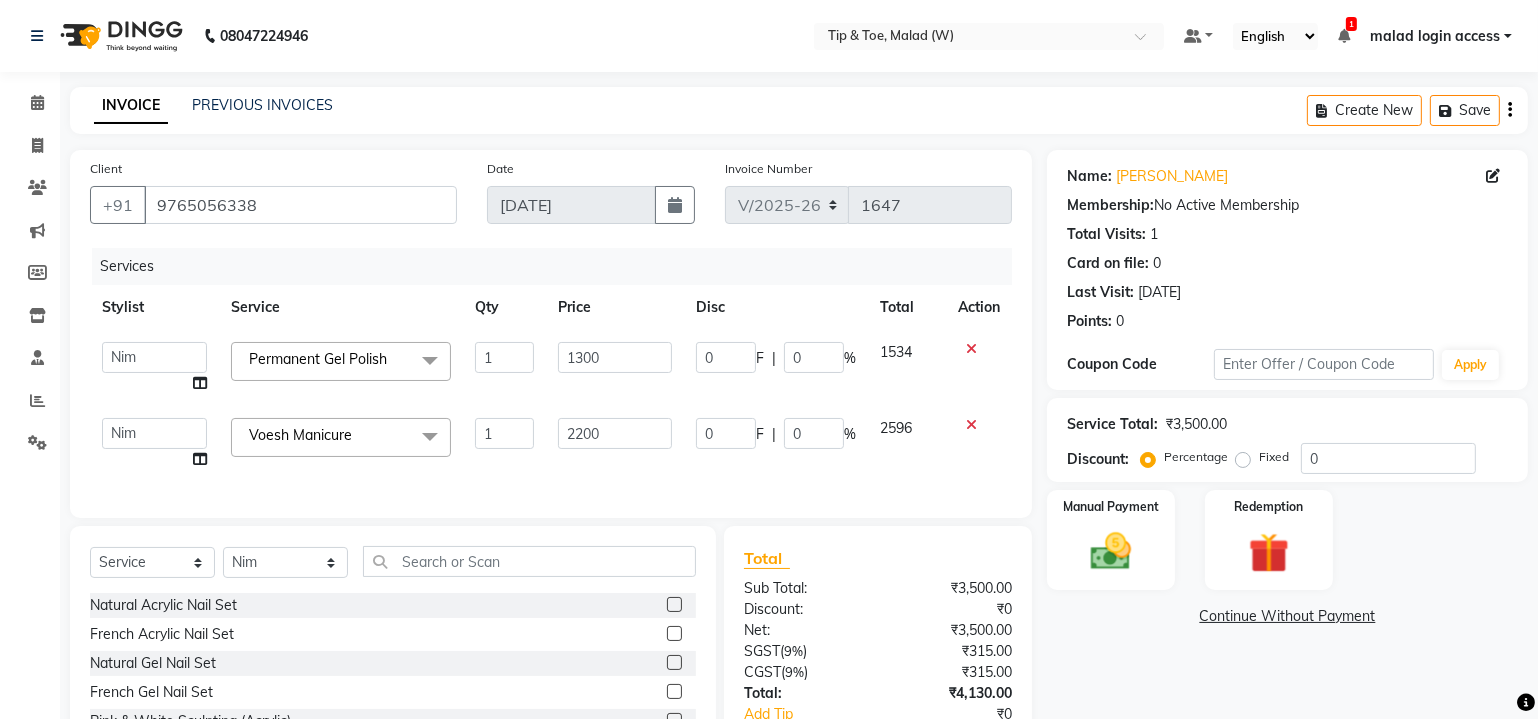 scroll, scrollTop: 144, scrollLeft: 0, axis: vertical 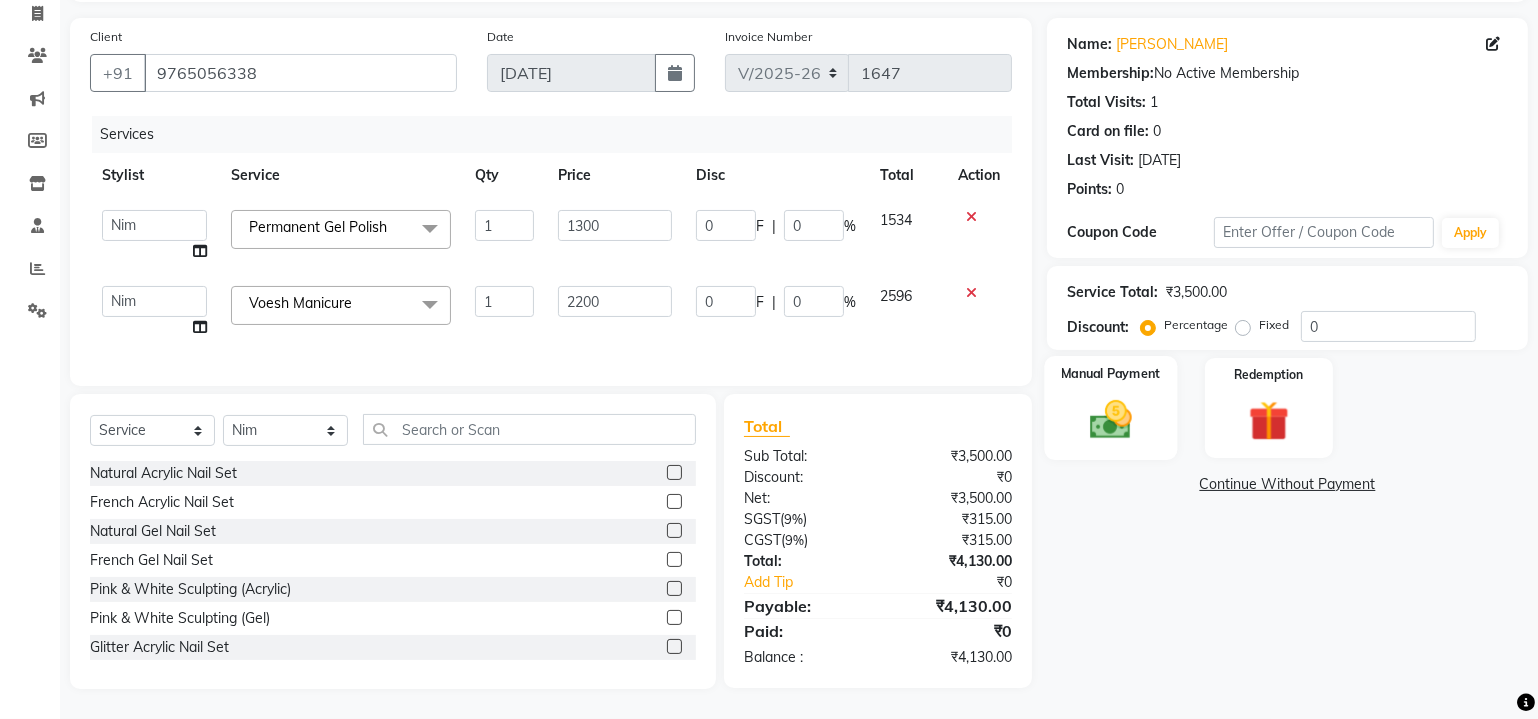 click 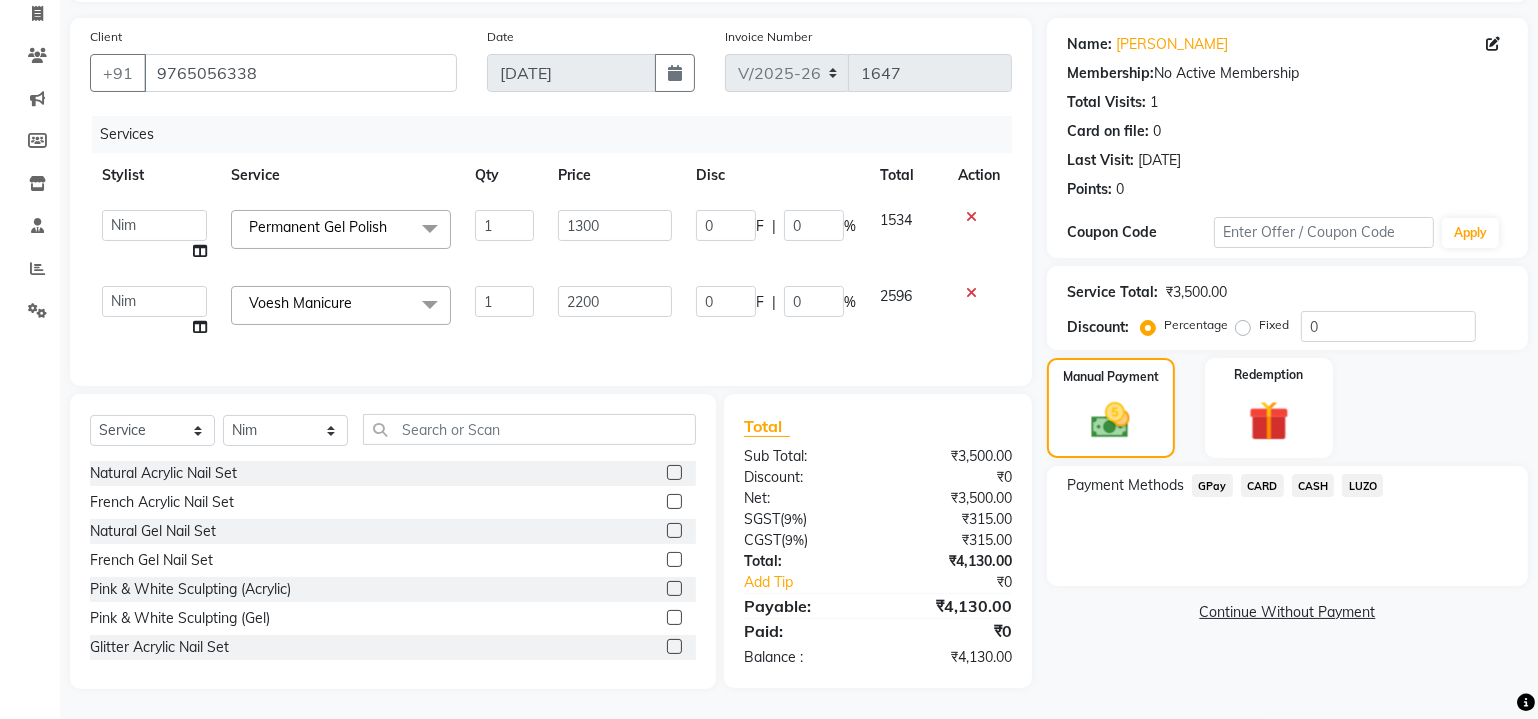 click on "GPay" 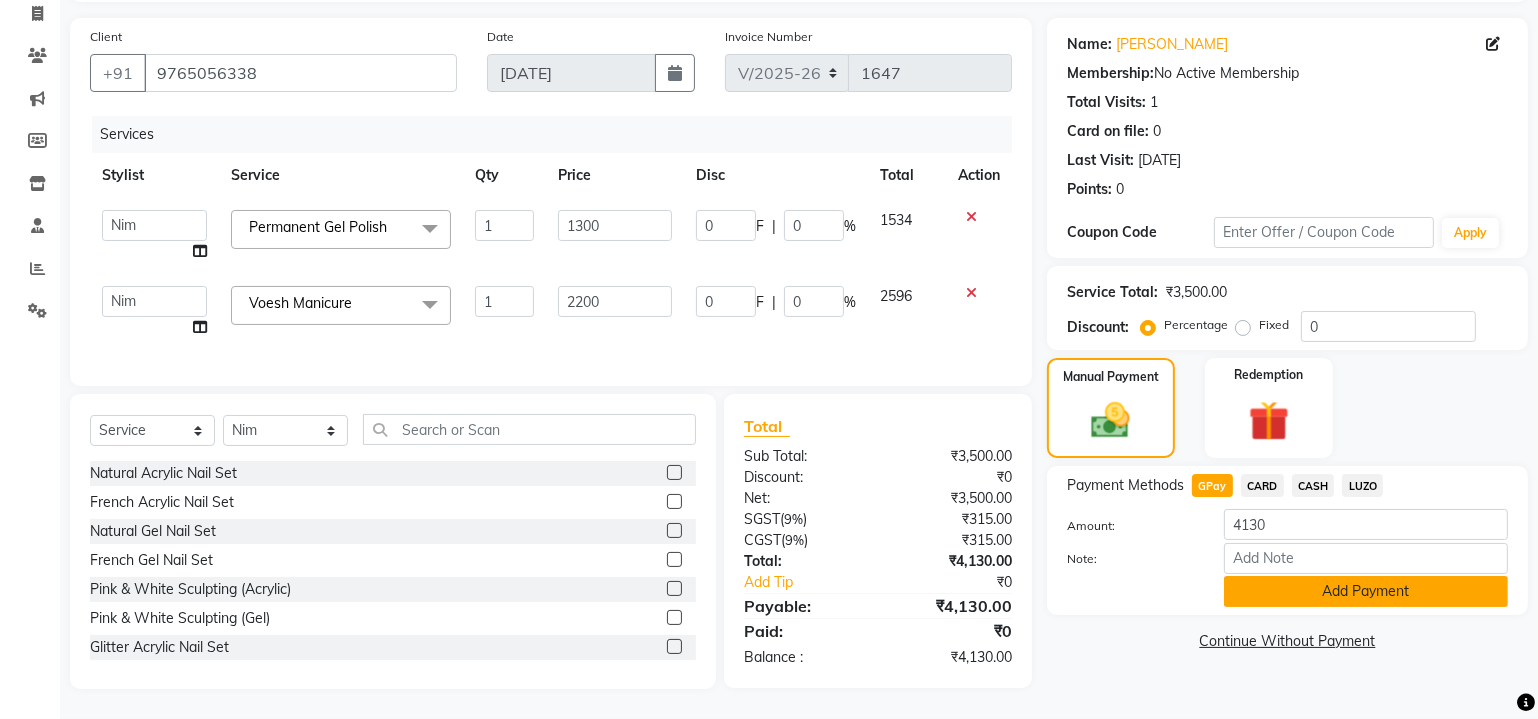 click on "Add Payment" 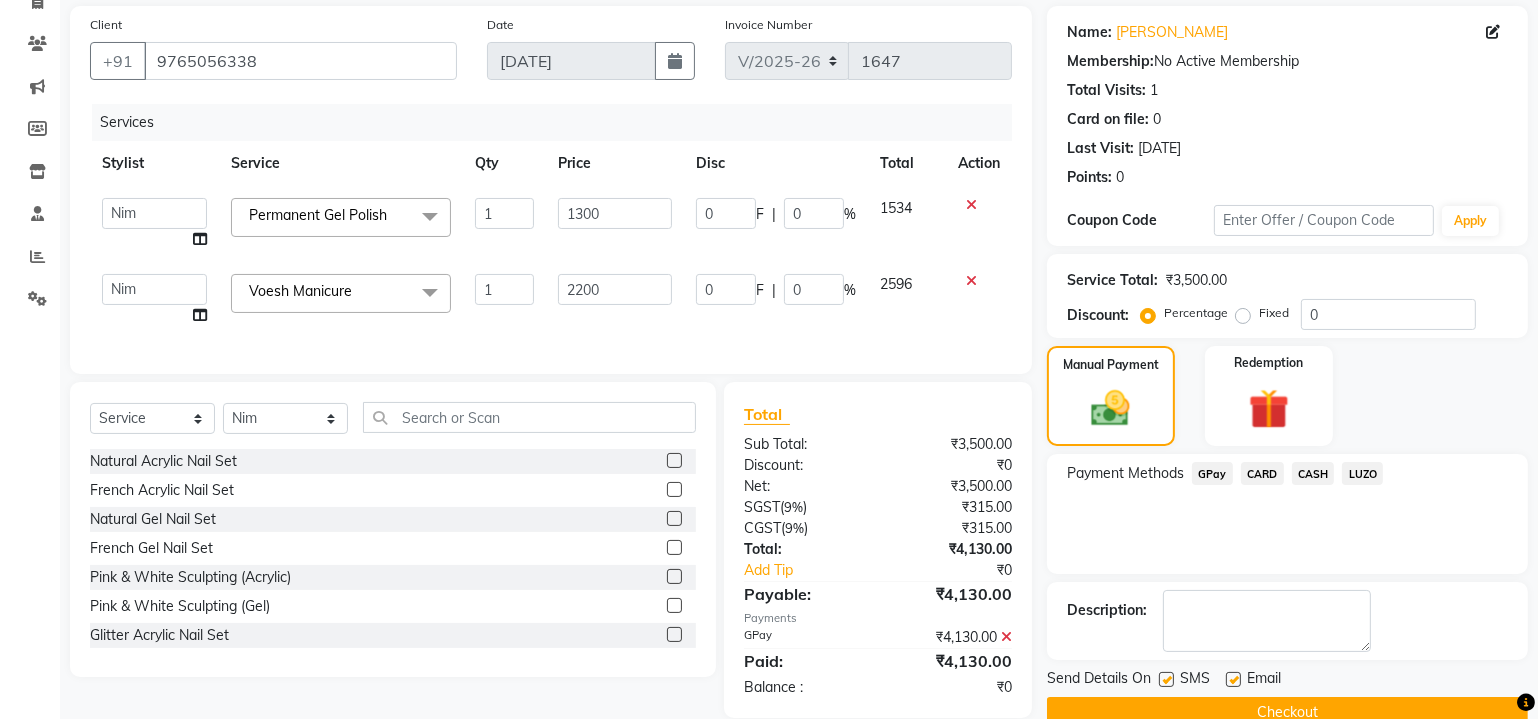 scroll, scrollTop: 184, scrollLeft: 0, axis: vertical 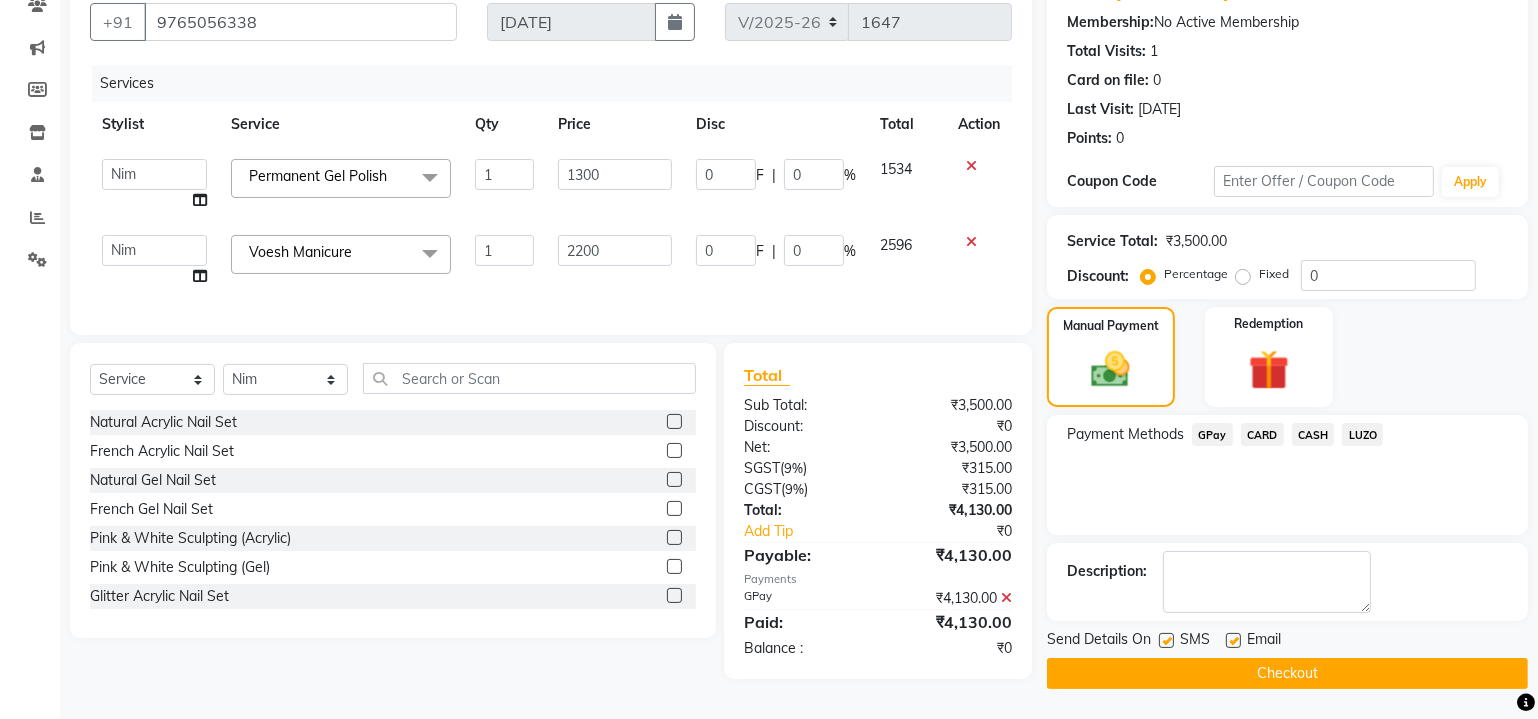 click on "Checkout" 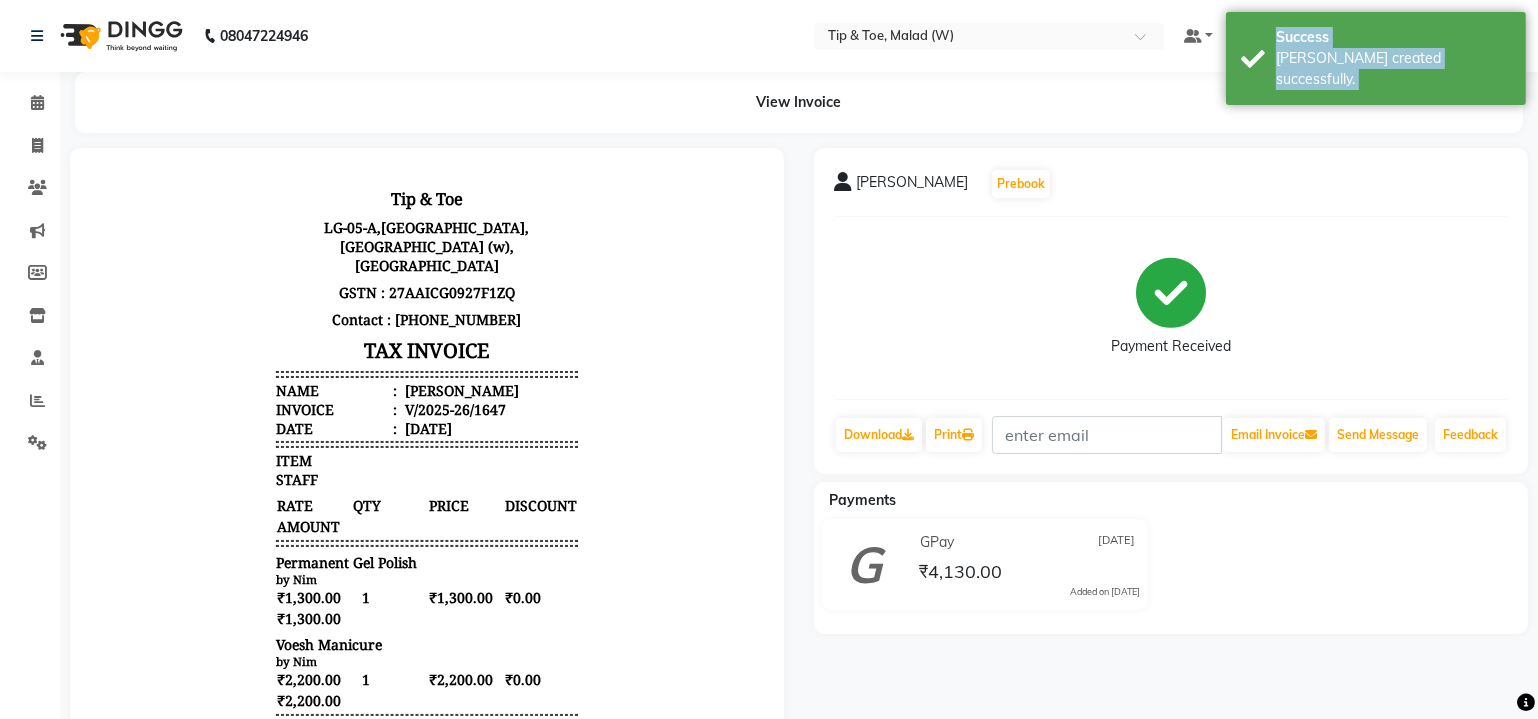 scroll, scrollTop: 0, scrollLeft: 0, axis: both 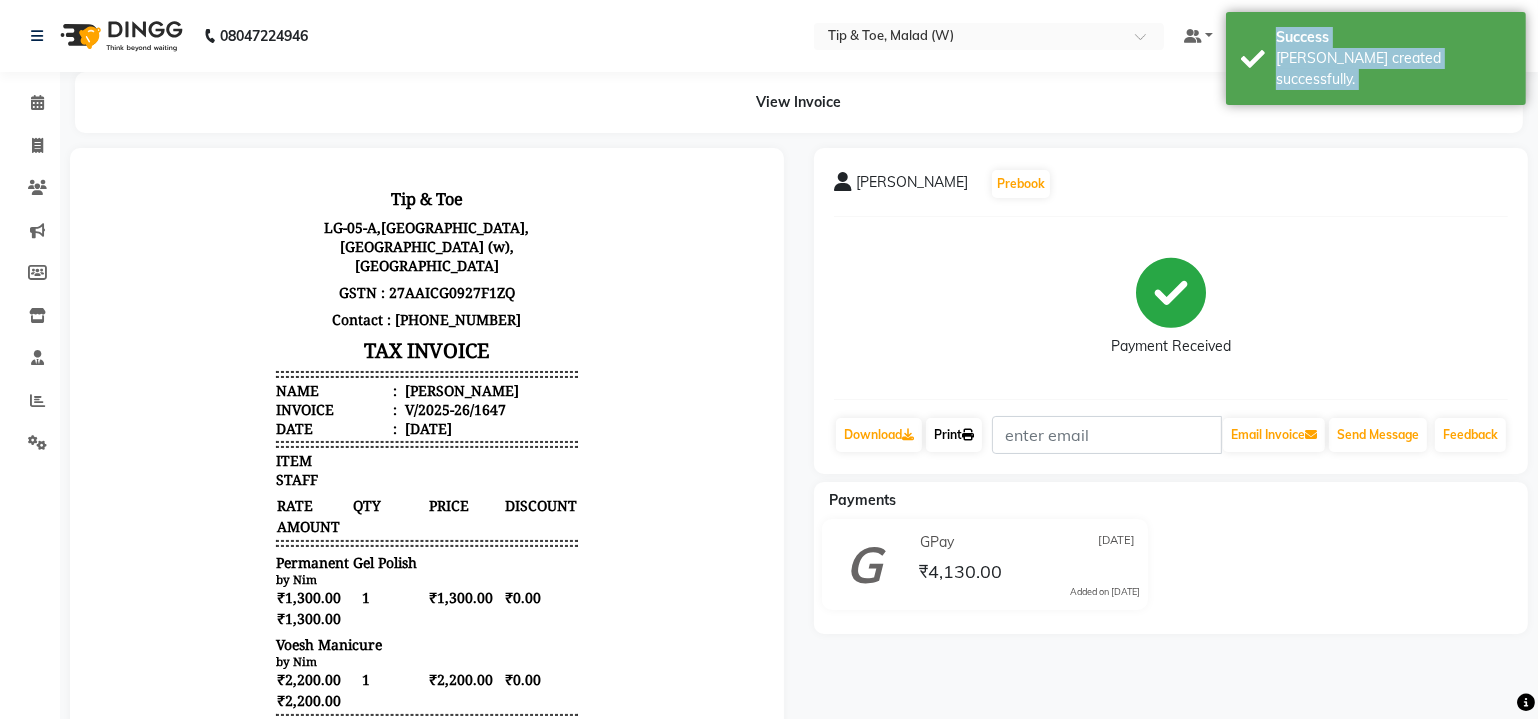 click on "Print" 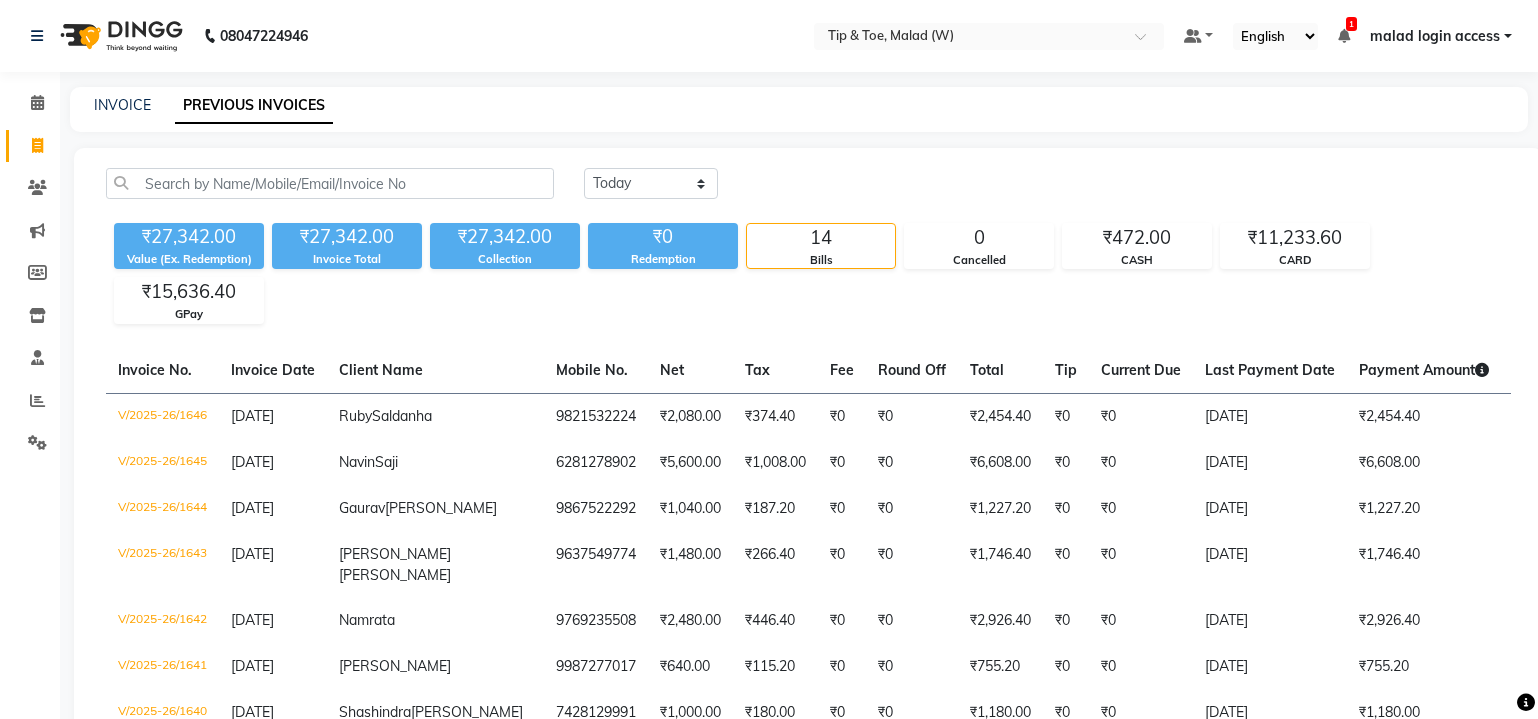 scroll, scrollTop: 90, scrollLeft: 0, axis: vertical 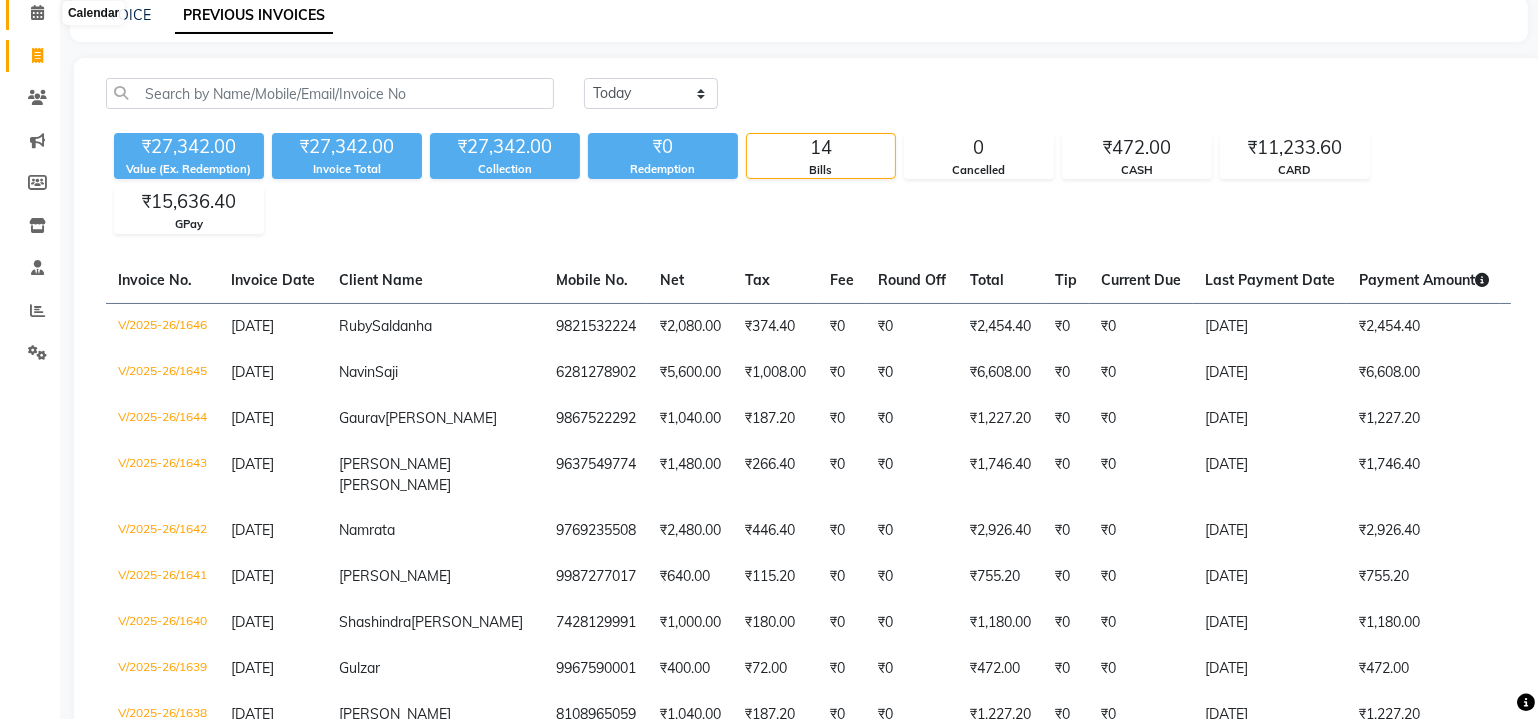 click 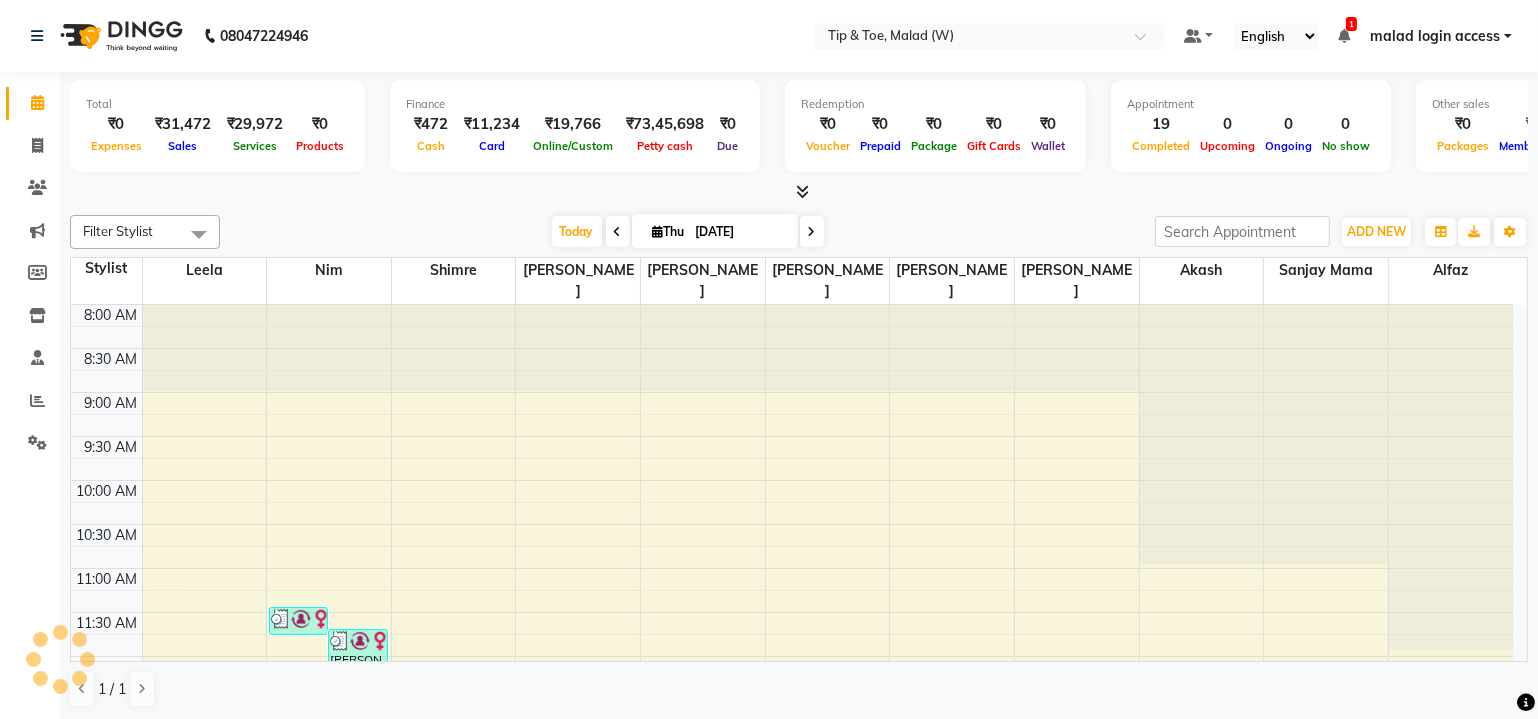 scroll, scrollTop: 0, scrollLeft: 0, axis: both 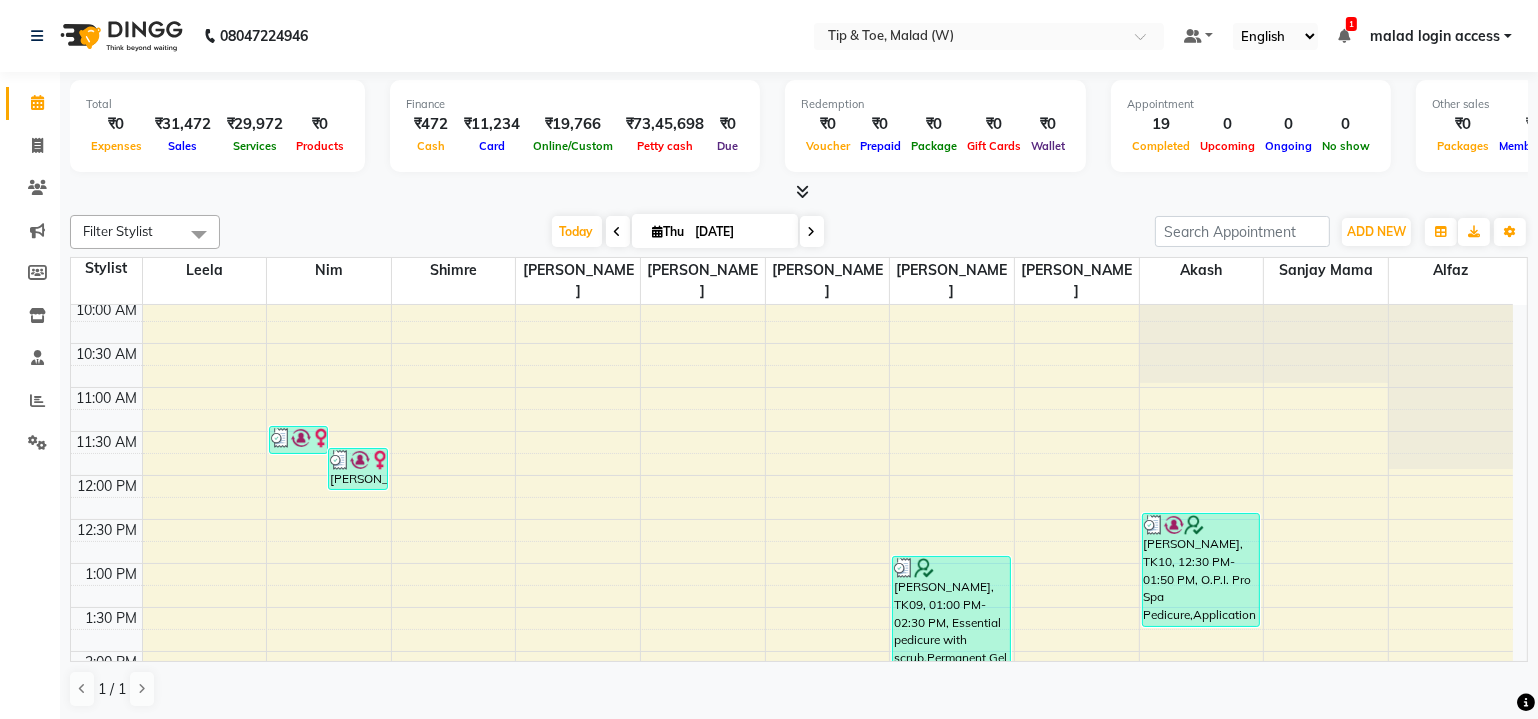 click on "8:00 AM 8:30 AM 9:00 AM 9:30 AM 10:00 AM 10:30 AM 11:00 AM 11:30 AM 12:00 PM 12:30 PM 1:00 PM 1:30 PM 2:00 PM 2:30 PM 3:00 PM 3:30 PM 4:00 PM 4:30 PM 5:00 PM 5:30 PM 6:00 PM 6:30 PM 7:00 PM 7:30 PM 8:00 PM 8:30 PM     [PERSON_NAME], TK18, 04:00 PM-04:30 PM, Nail Cut File & Polish     [PERSON_NAME], TK08, 11:30 AM-11:50 AM, Application of Nail Polish     [PERSON_NAME], TK08, 11:45 AM-12:15 PM, Nail Cut File & Polish     [PERSON_NAME], TK04, 02:45 PM-04:30 PM, T&T Natural Acrylic Nail Set,Permanent Gel Polish French     [PERSON_NAME], TK06, 07:00 PM-08:15 PM, Permanent Gel Polish,Voesh Manicure     [PERSON_NAME], TK17, 04:30 PM-05:00 PM, T&T Permanent Gel Polish     [PERSON_NAME], TK17, 05:00 PM-06:00 PM, Natural Acrylic Nail Set     Gulzar, TK14, 03:30 PM-04:00 PM, Permanent Gel Polish Removal     [PERSON_NAME][GEOGRAPHIC_DATA], TK09, 01:00 PM-02:30 PM, Essential pedicure with scrub,Permanent Gel Polish Removal     Bhupendesh Singh, TK12, 02:30 PM-03:30 PM, Essential pedicure with scrub" at bounding box center [792, 695] 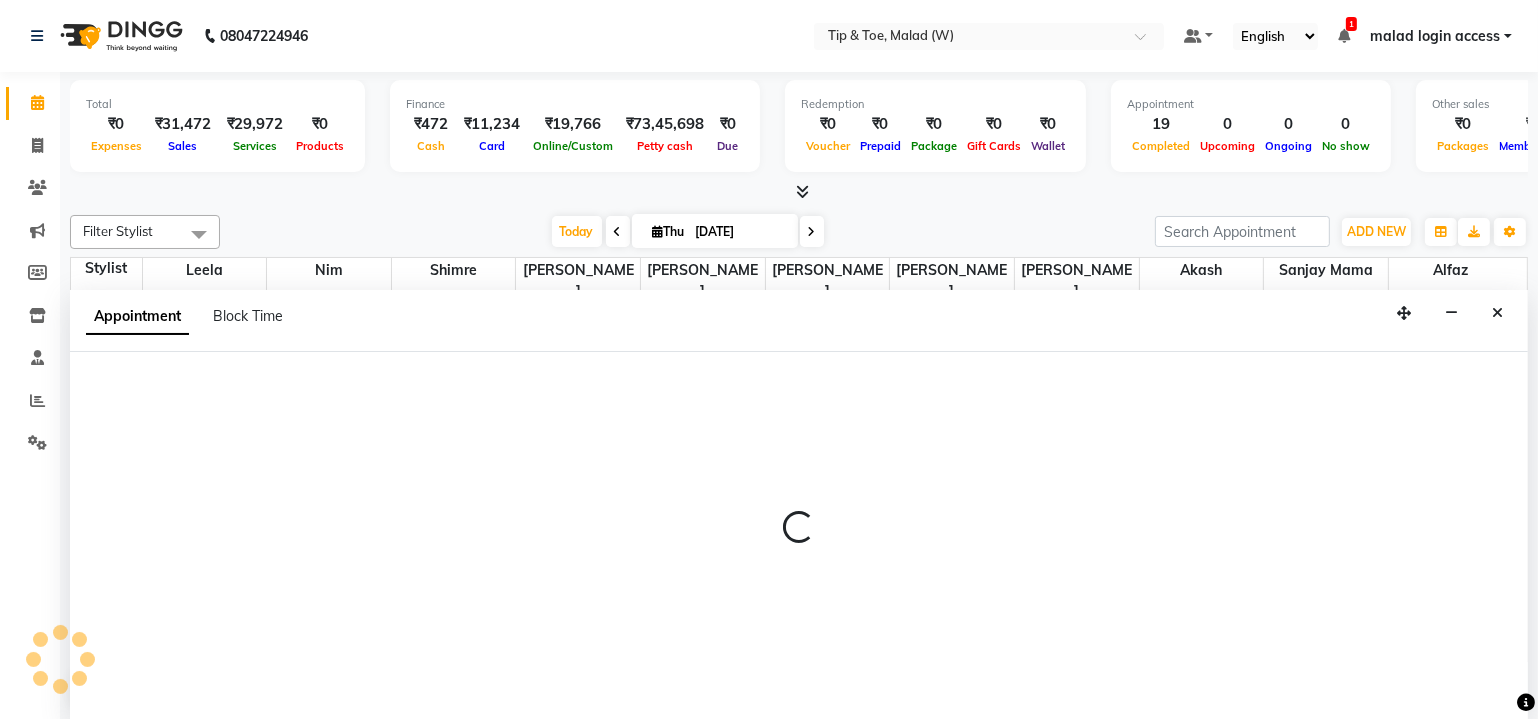 select on "77019" 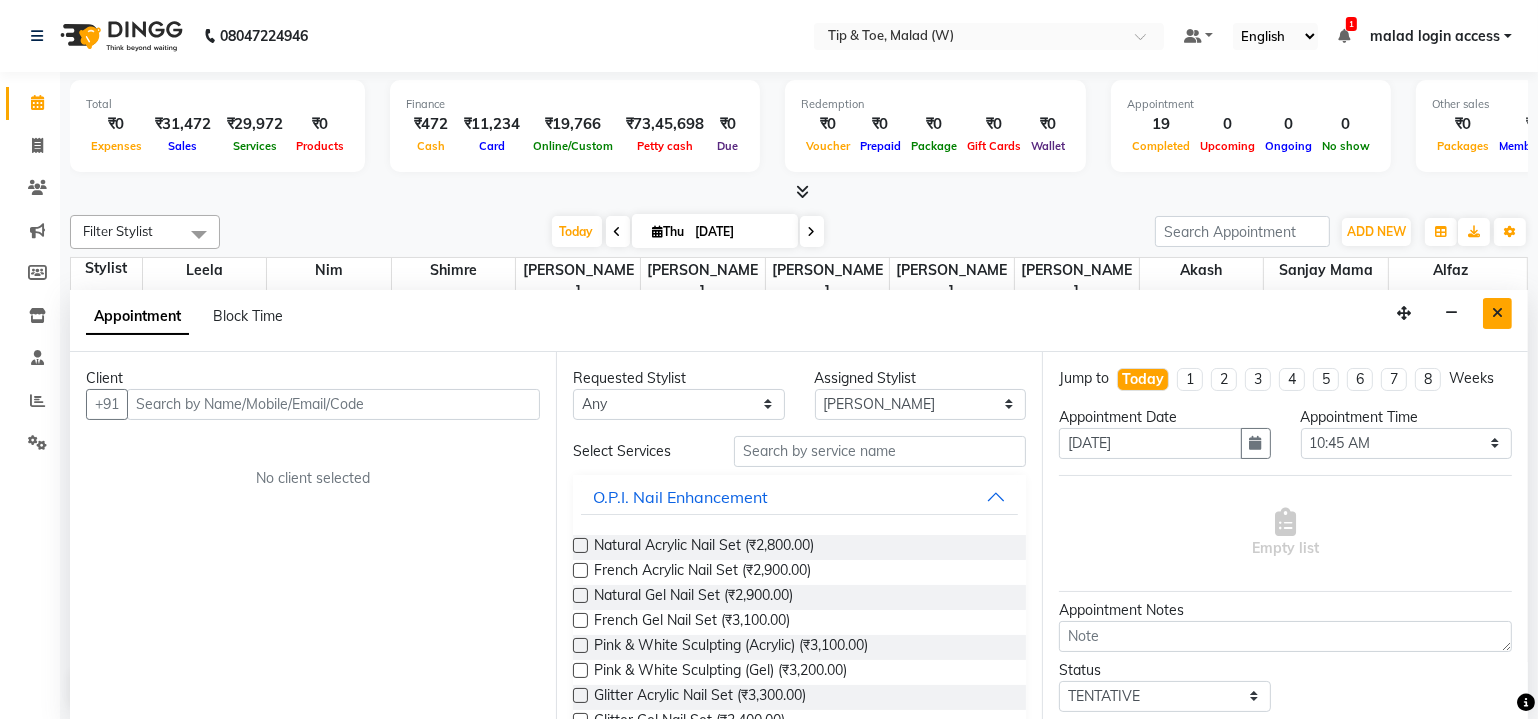 click at bounding box center (1497, 313) 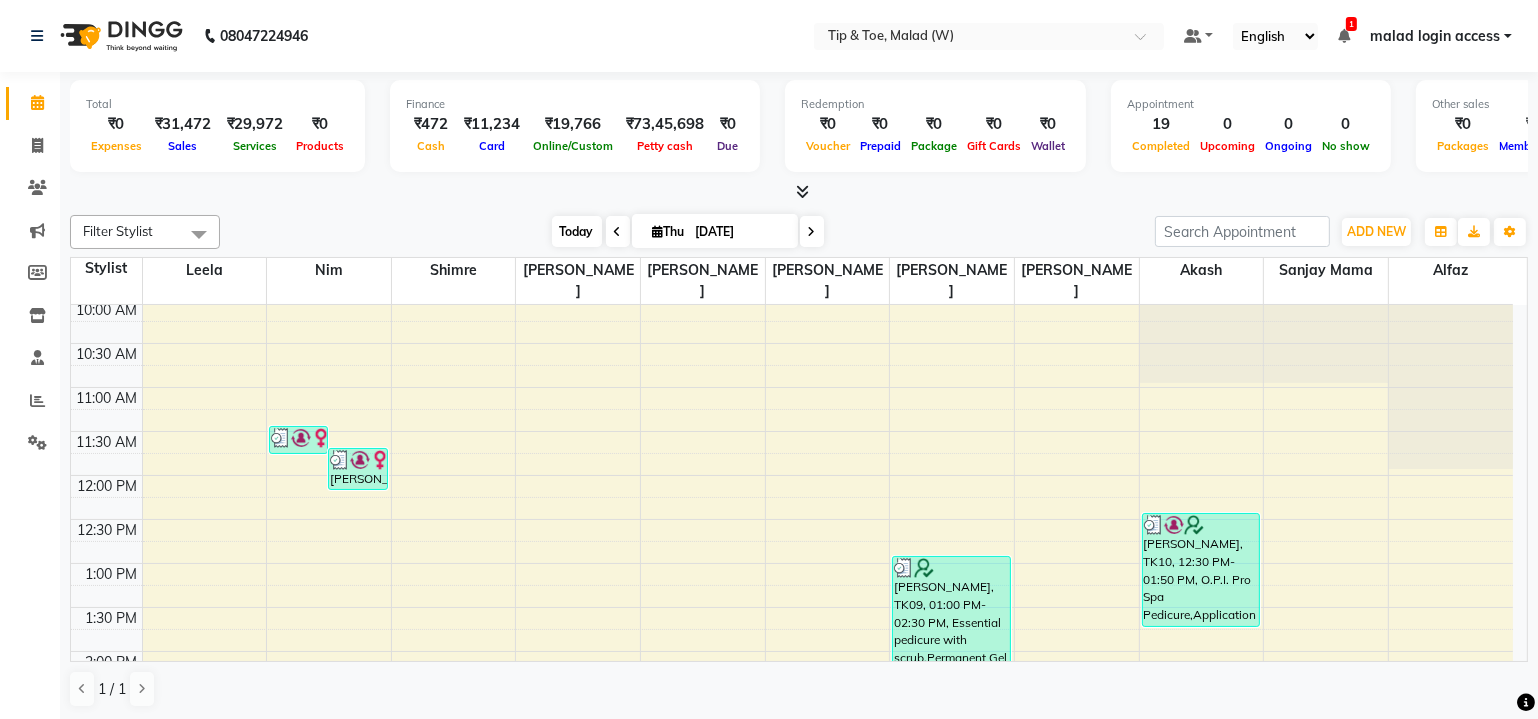 click on "Today" at bounding box center [577, 231] 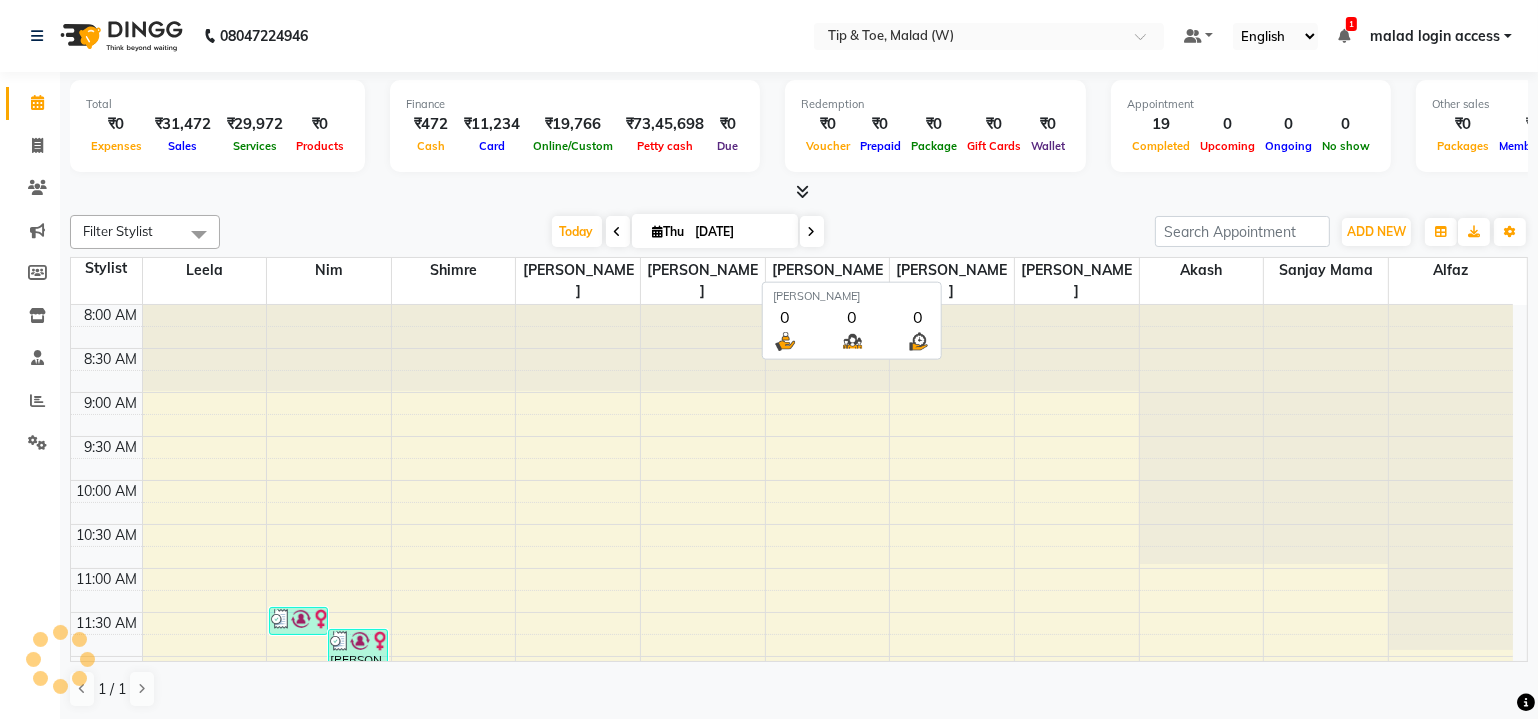 scroll, scrollTop: 744, scrollLeft: 0, axis: vertical 